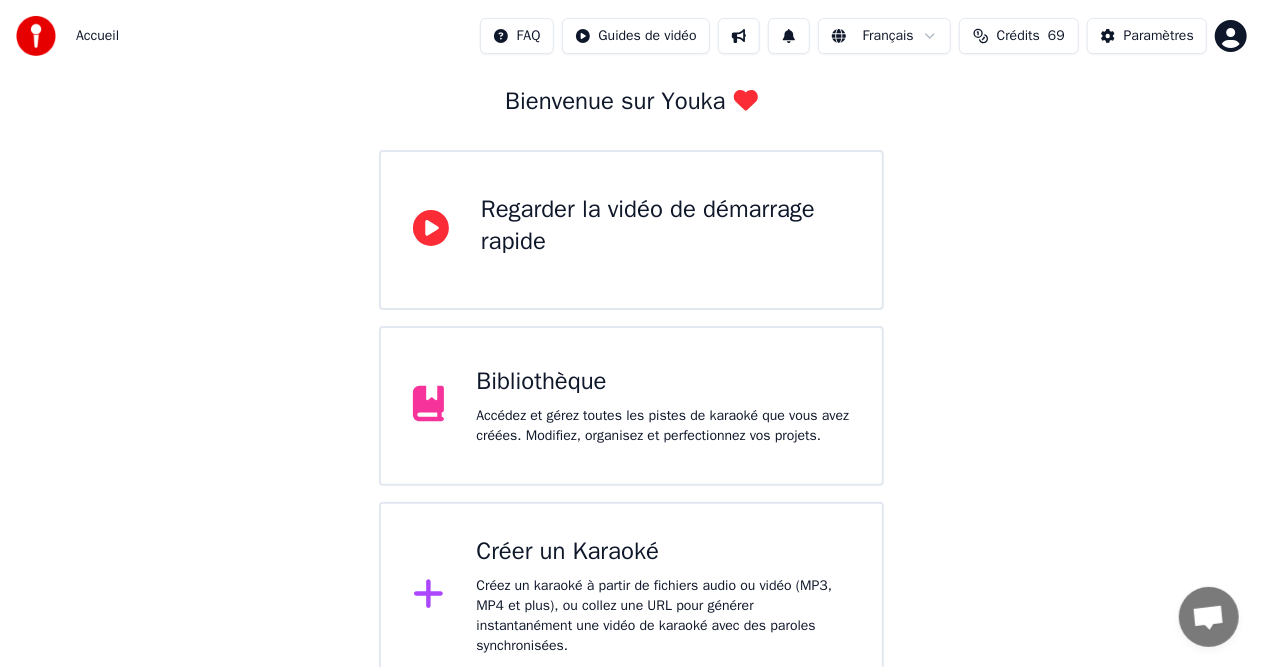 scroll, scrollTop: 108, scrollLeft: 0, axis: vertical 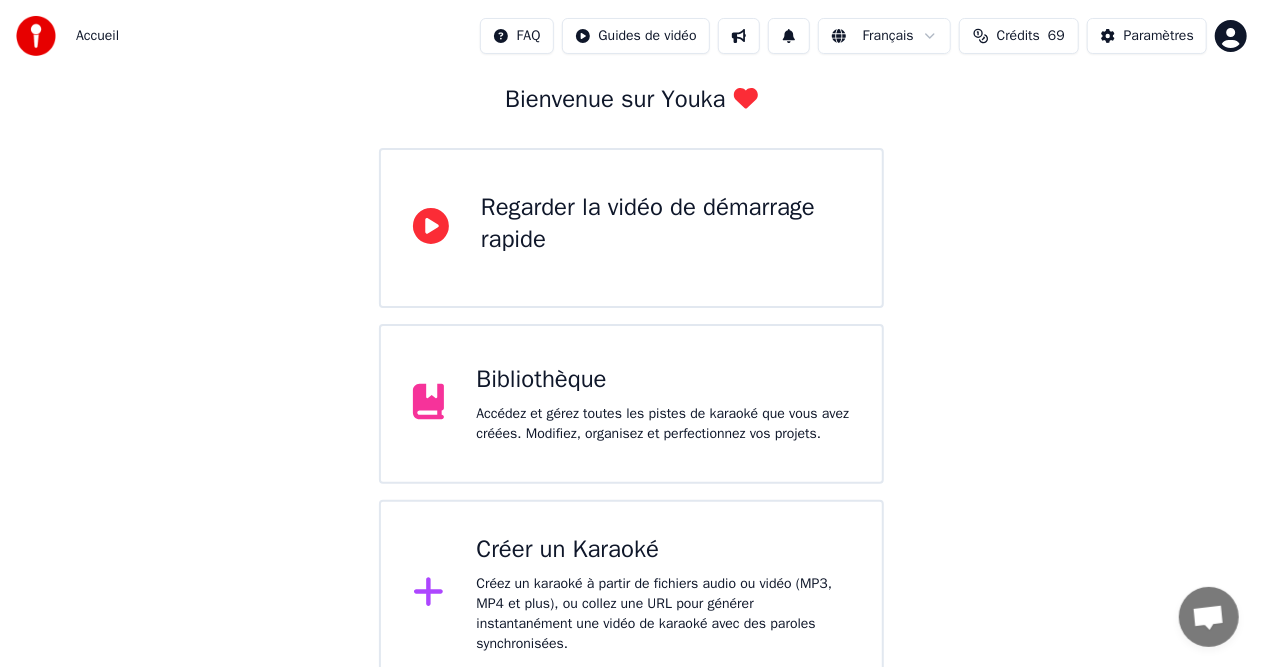 click on "Accédez et gérez toutes les pistes de karaoké que vous avez créées. Modifiez, organisez et perfectionnez vos projets." at bounding box center (663, 424) 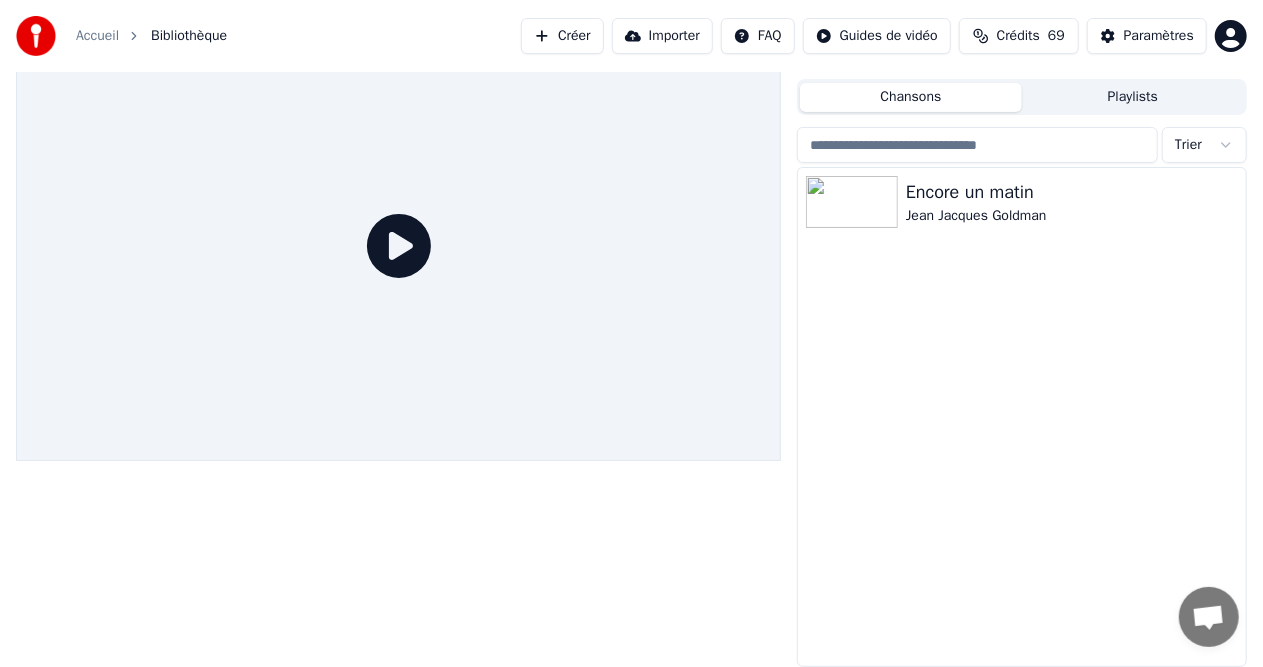 scroll, scrollTop: 41, scrollLeft: 0, axis: vertical 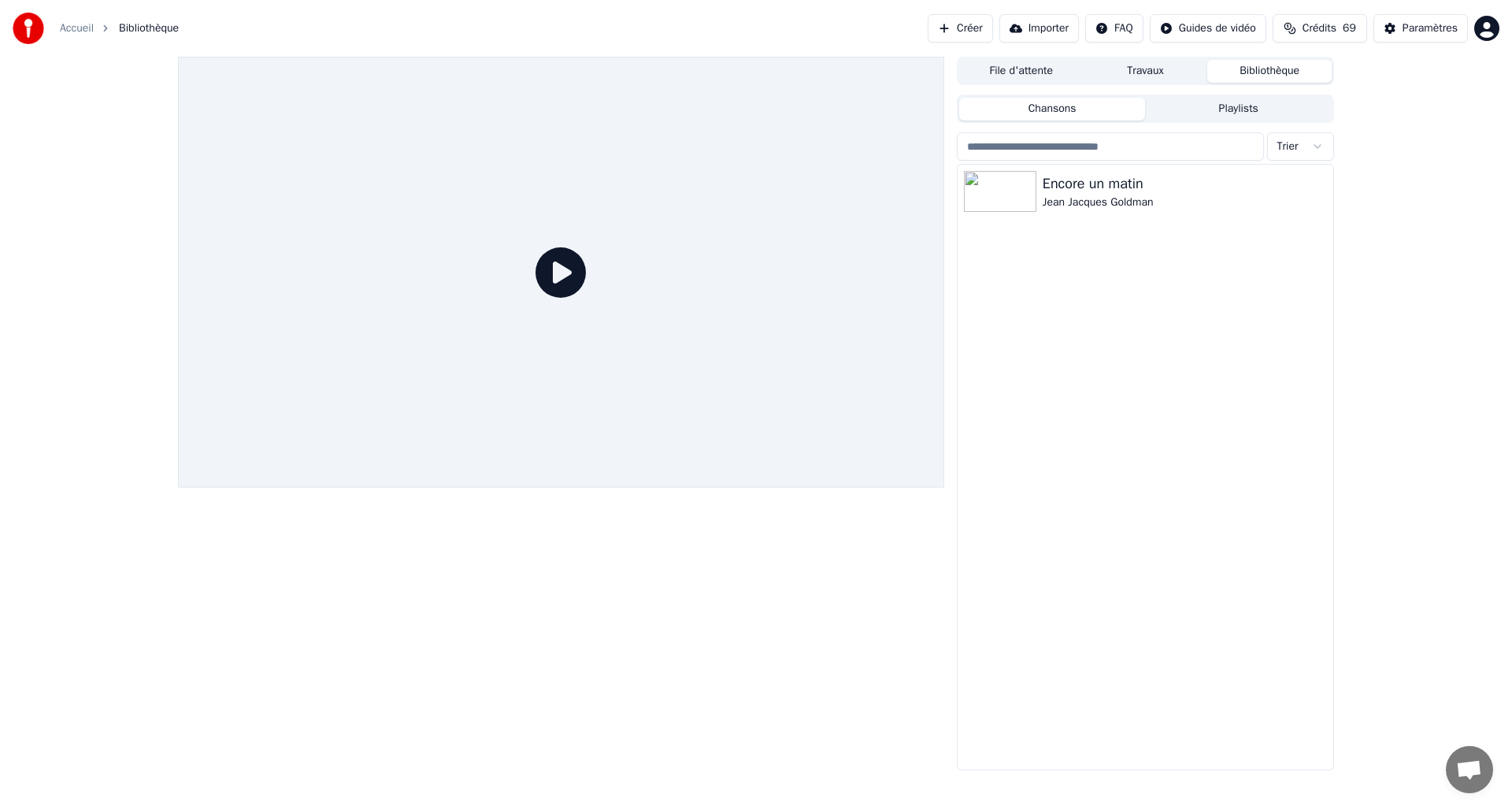 click on "Créer" at bounding box center [960, 28] 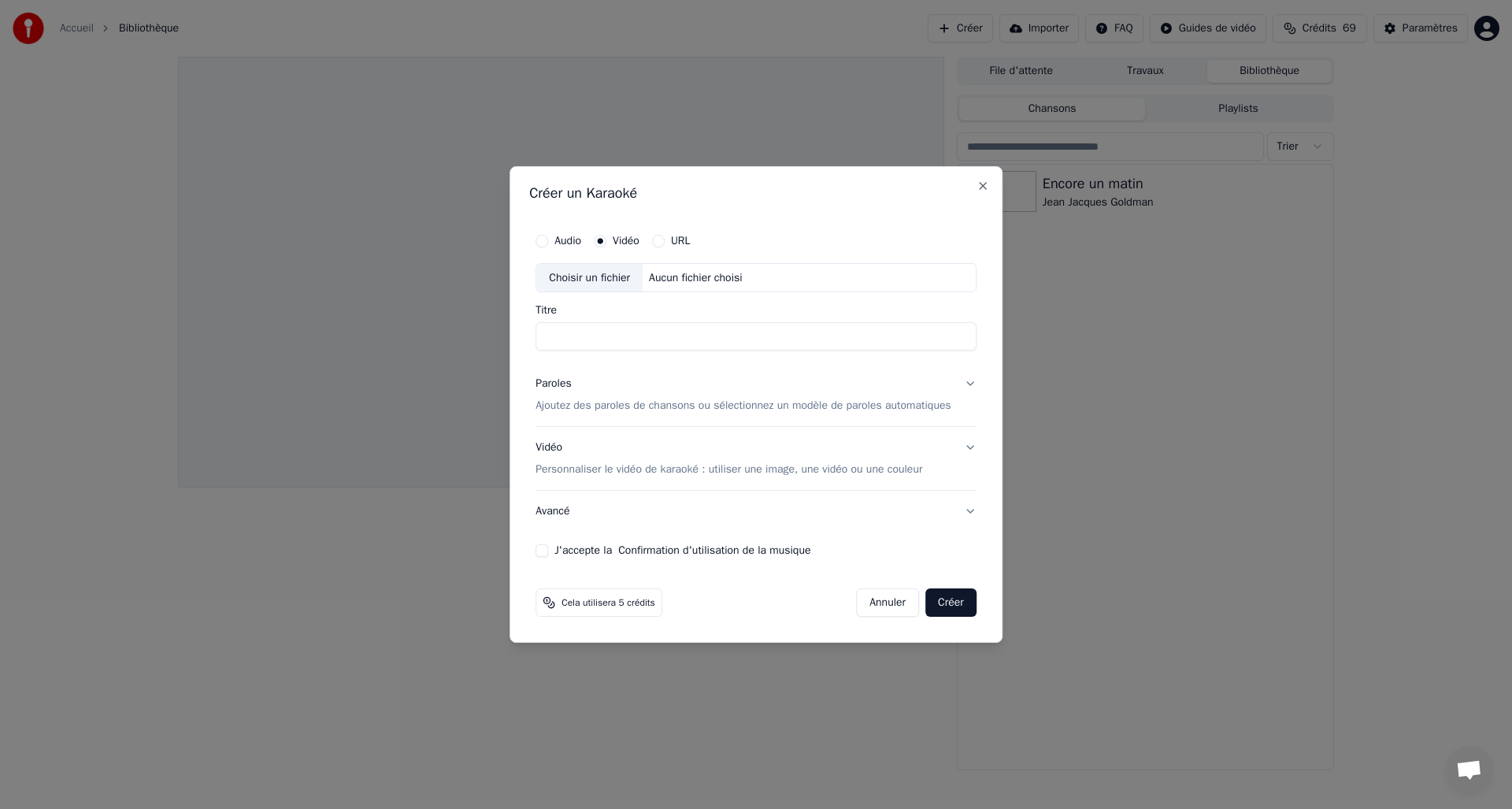 click on "URL" at bounding box center [658, 241] 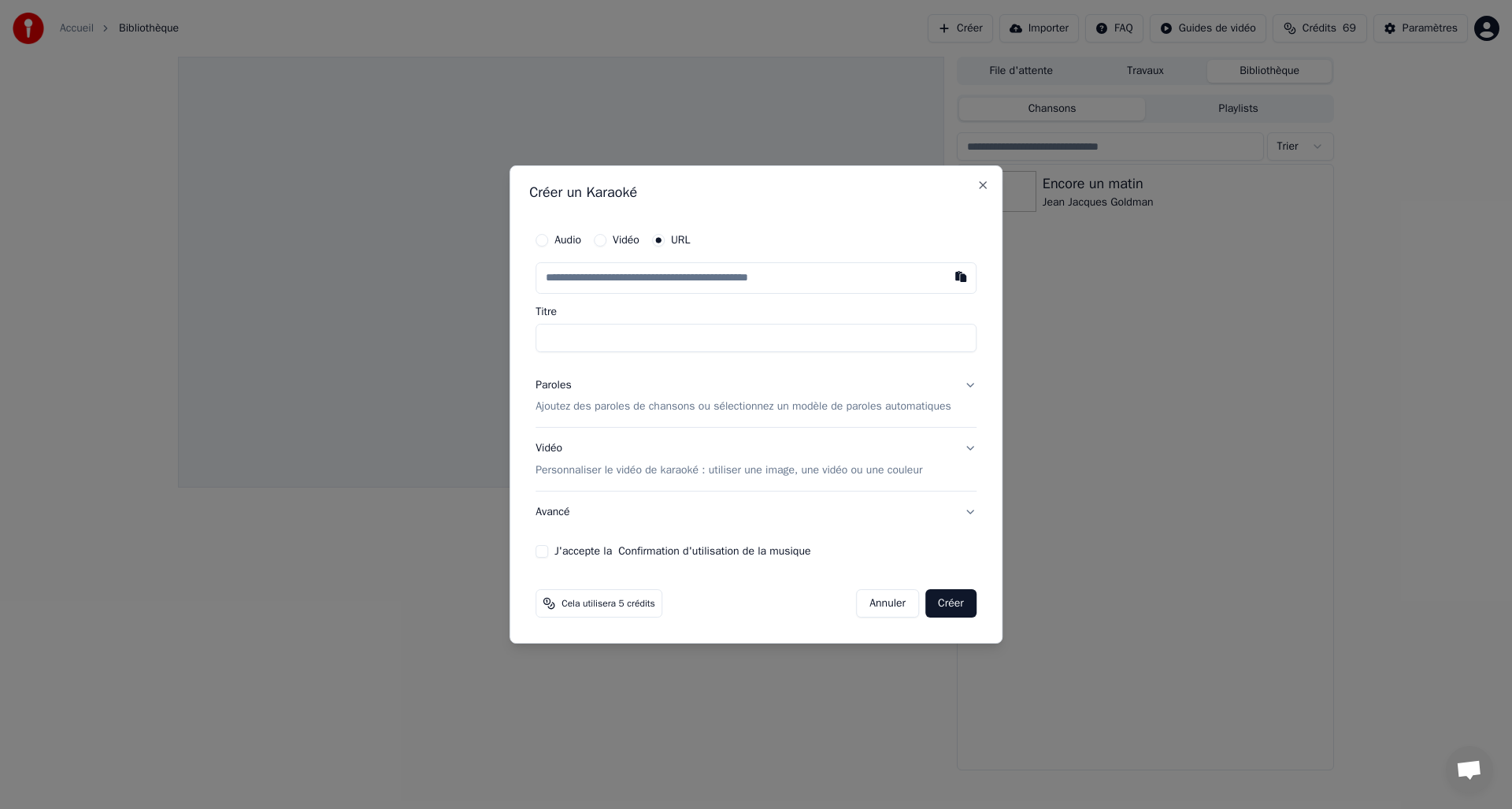 click at bounding box center (756, 278) 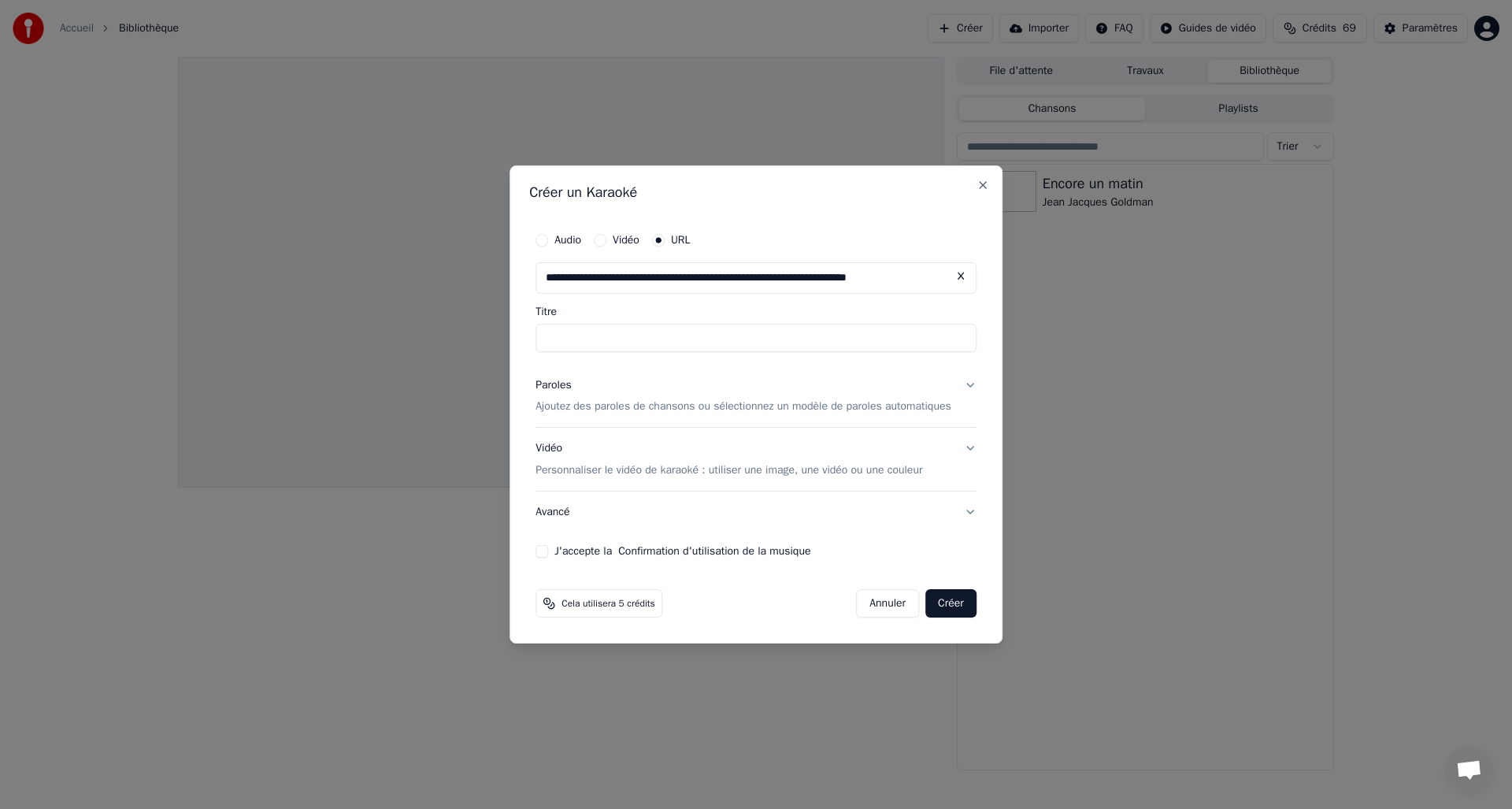 type on "**********" 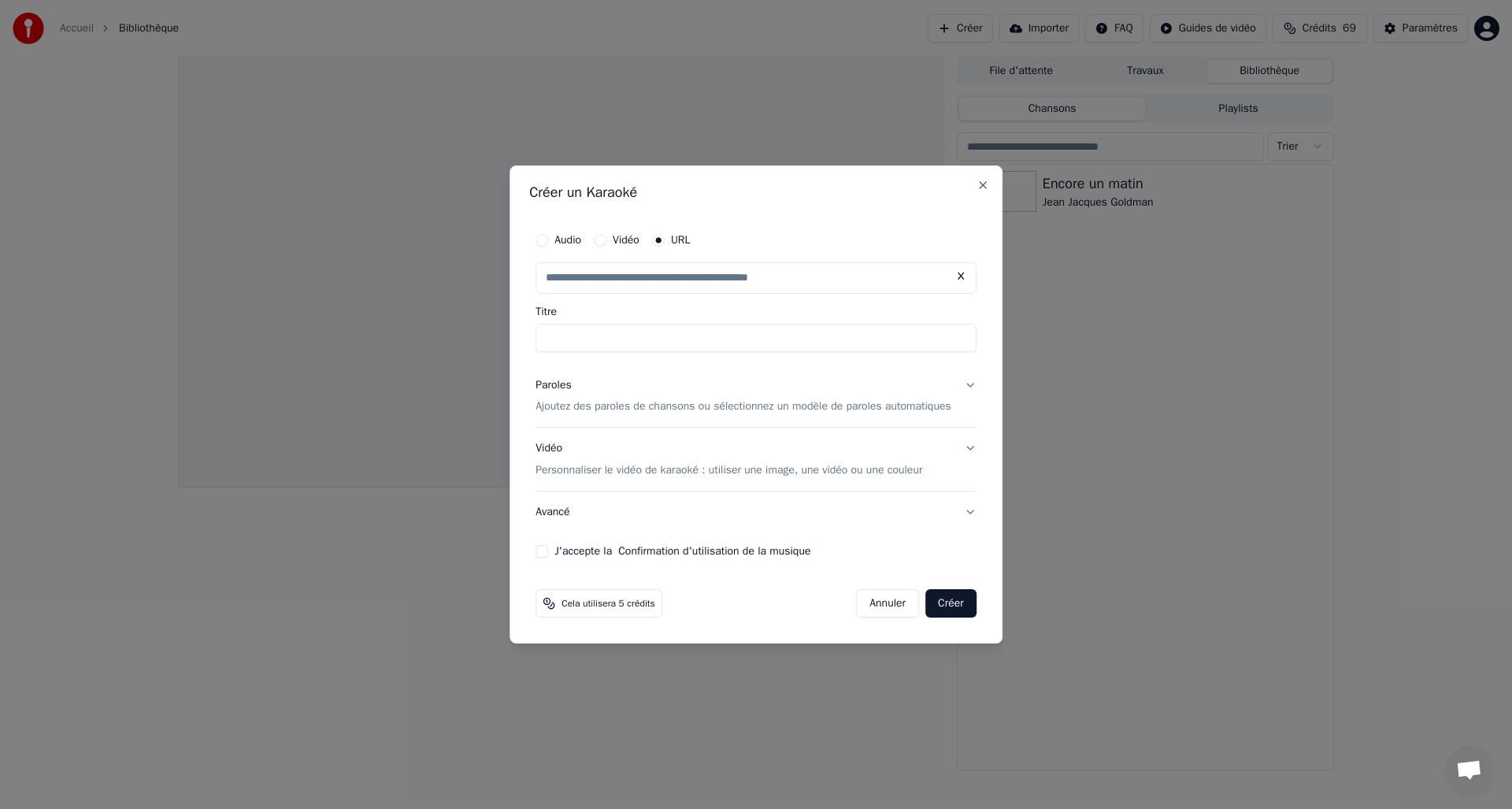 click on "Titre" at bounding box center (756, 338) 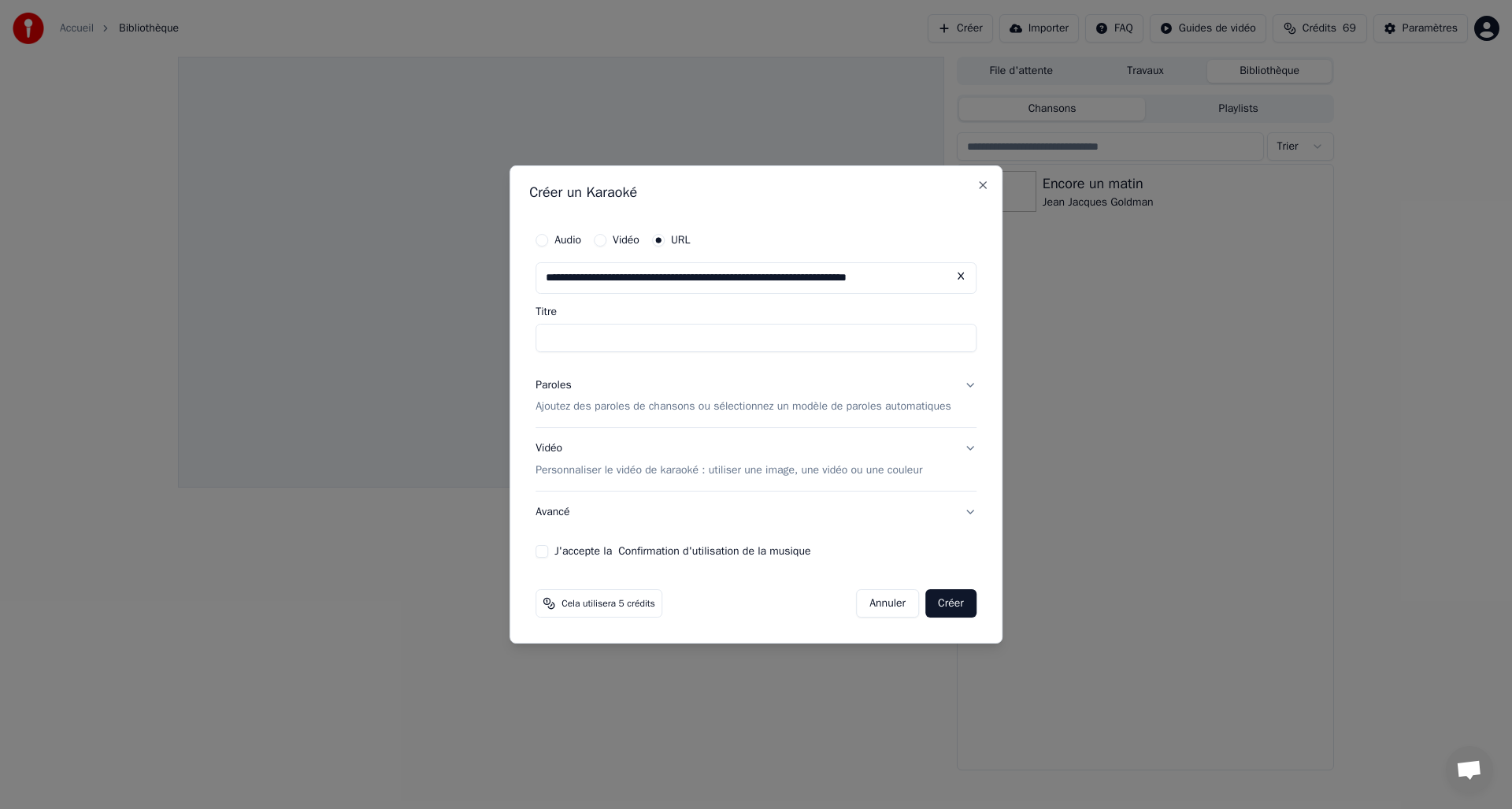 type on "**********" 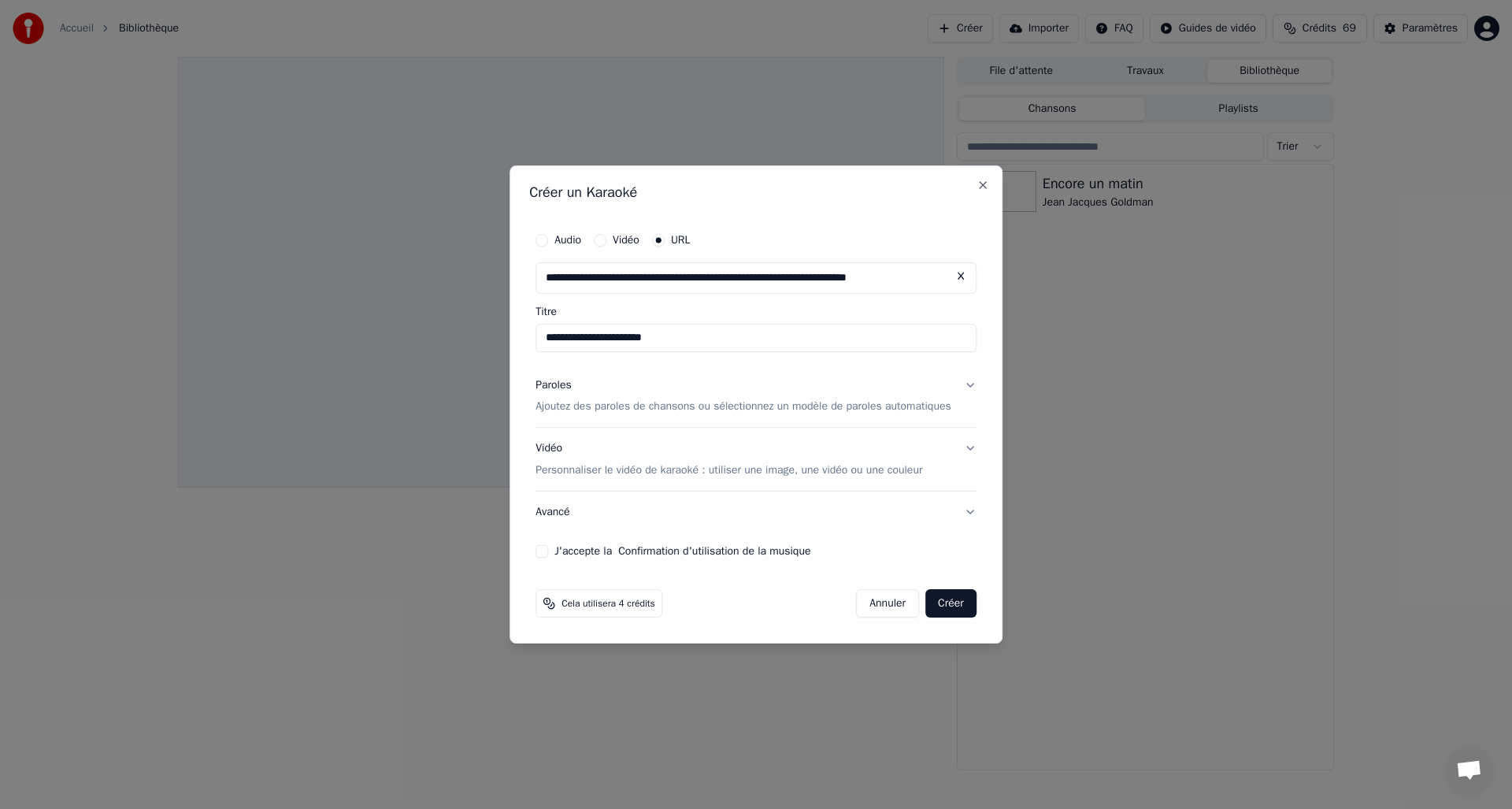 click on "Ajoutez des paroles de chansons ou sélectionnez un modèle de paroles automatiques" at bounding box center [743, 407] 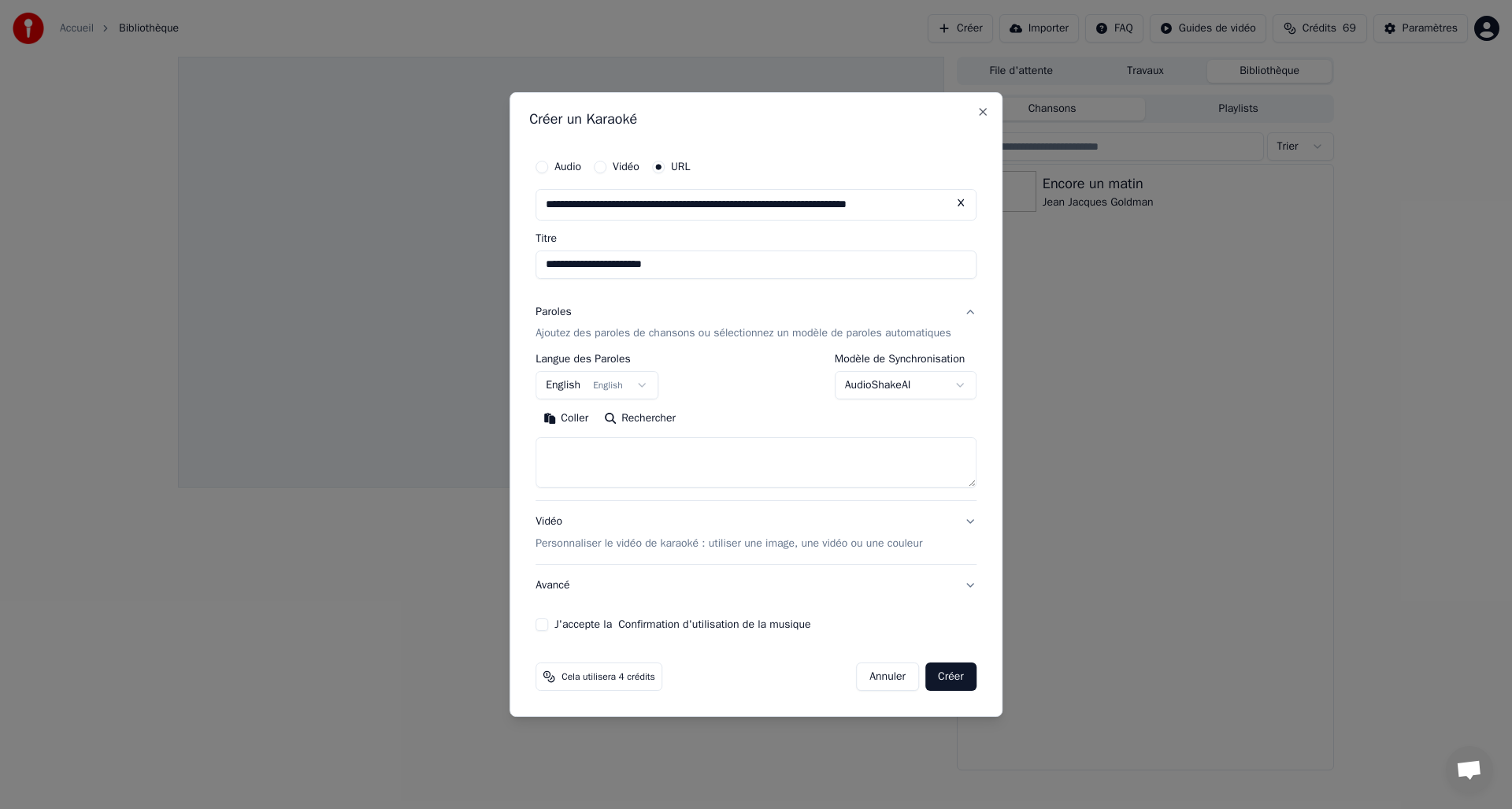 click on "English English" at bounding box center (597, 386) 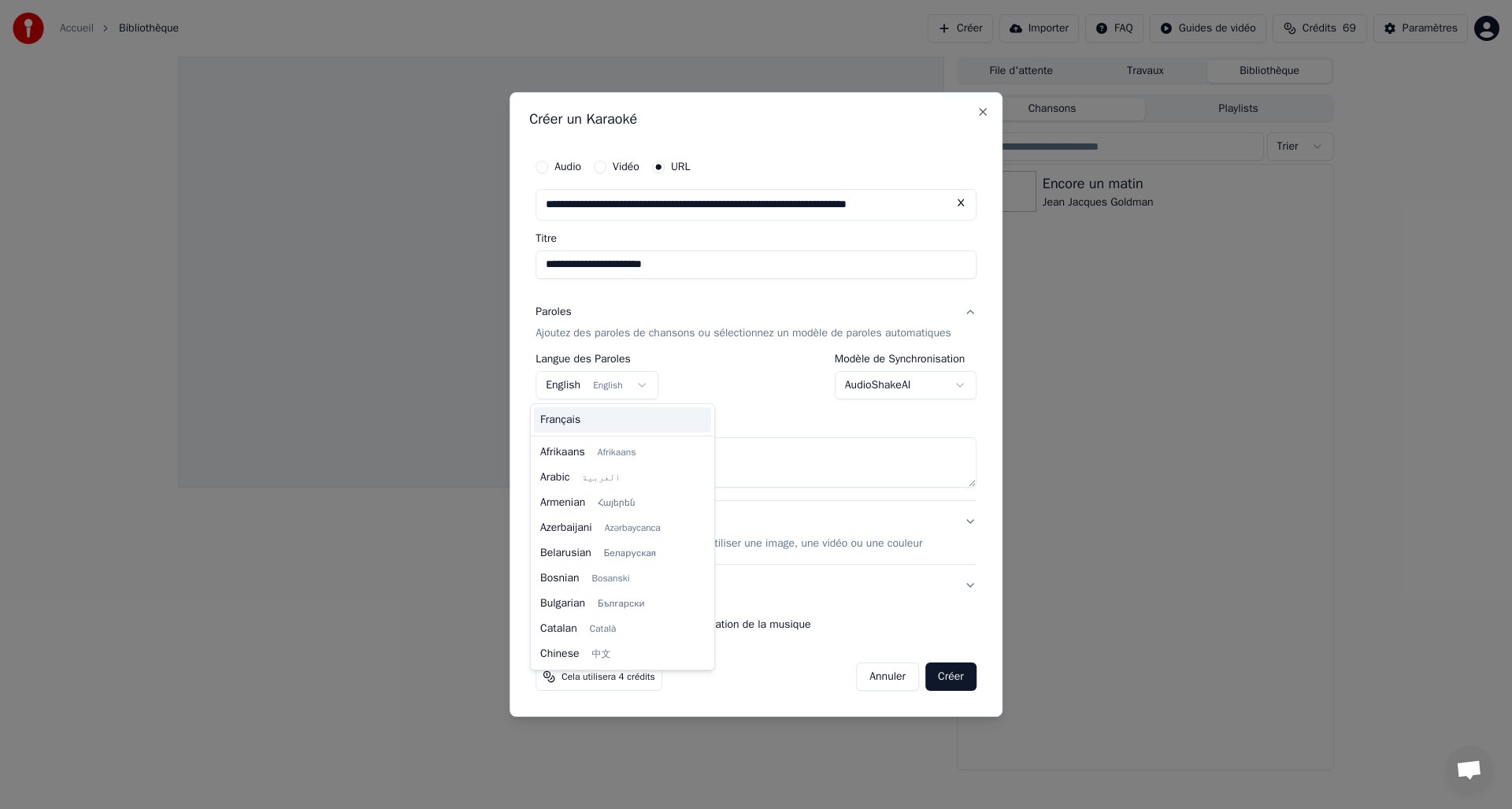 scroll, scrollTop: 126, scrollLeft: 0, axis: vertical 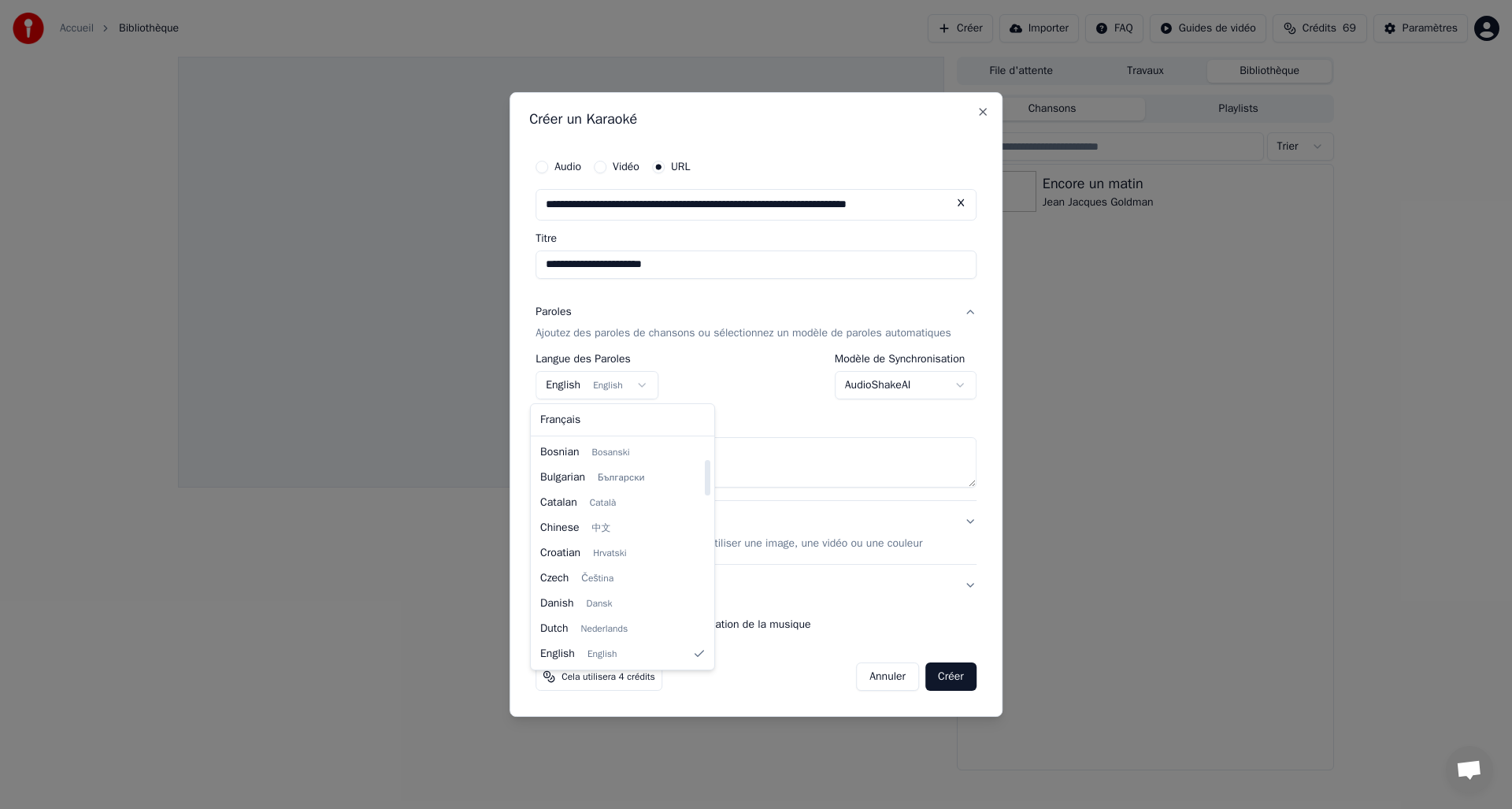 select on "**" 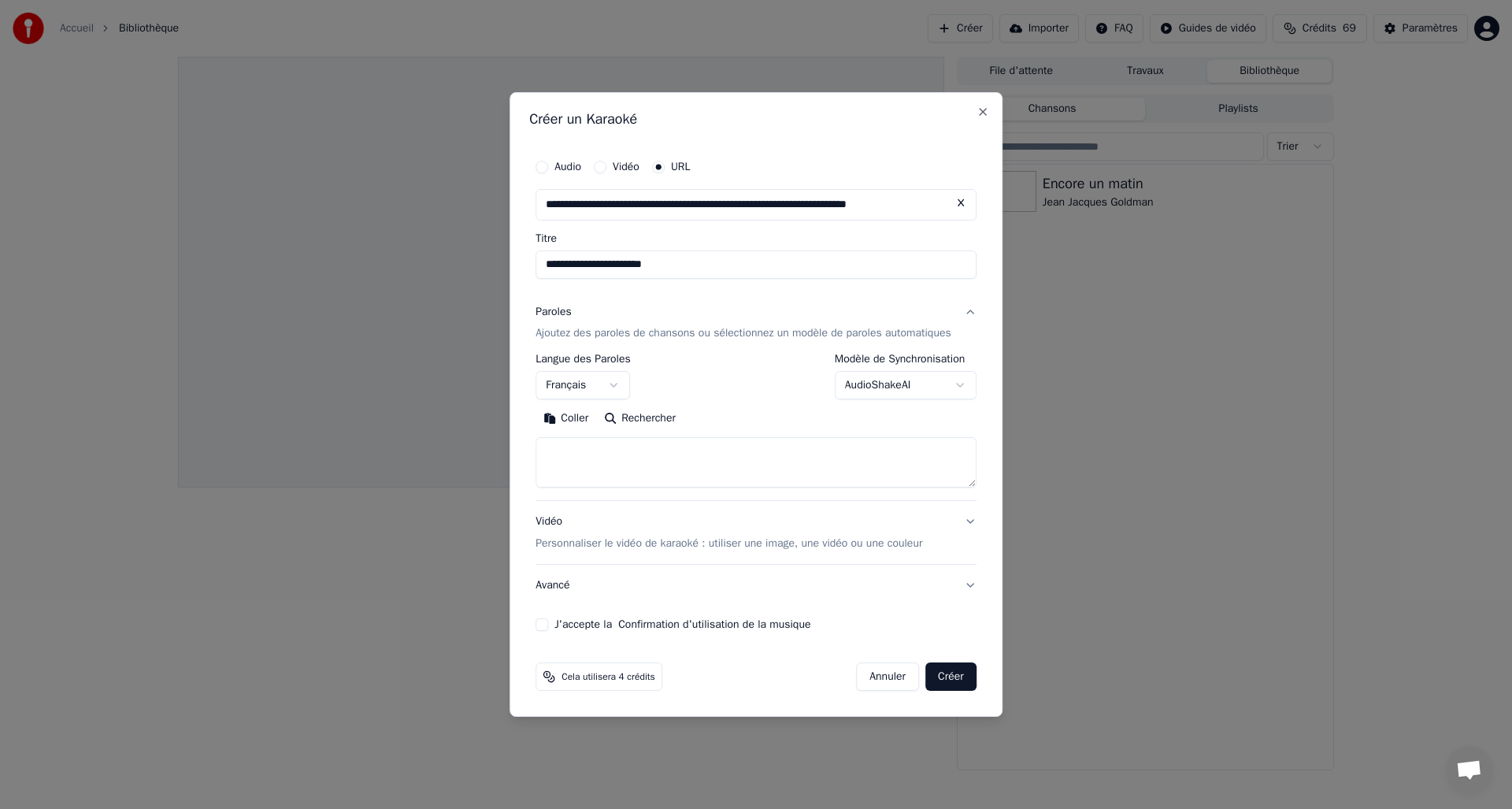 click at bounding box center [756, 463] 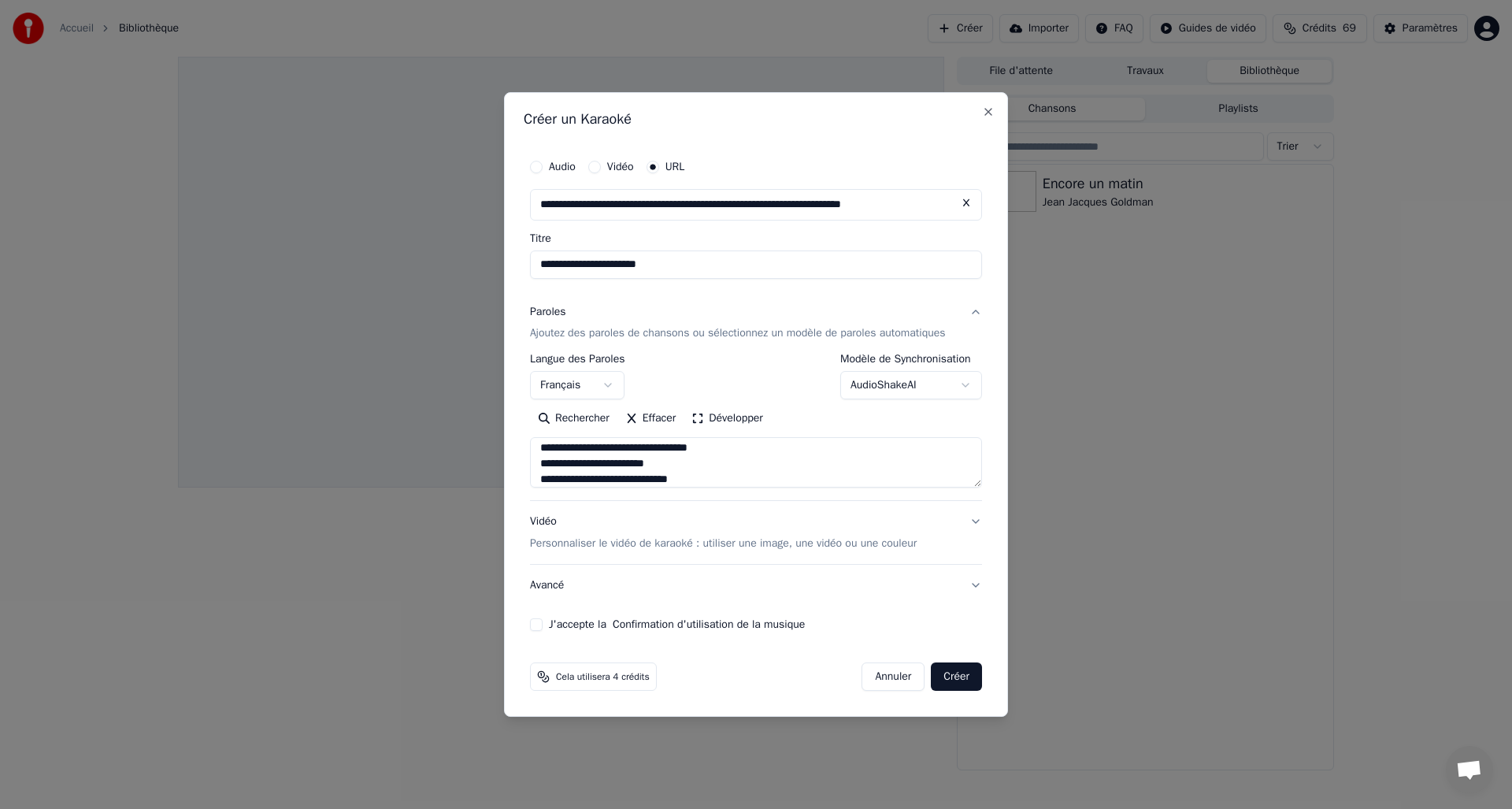 scroll, scrollTop: 0, scrollLeft: 0, axis: both 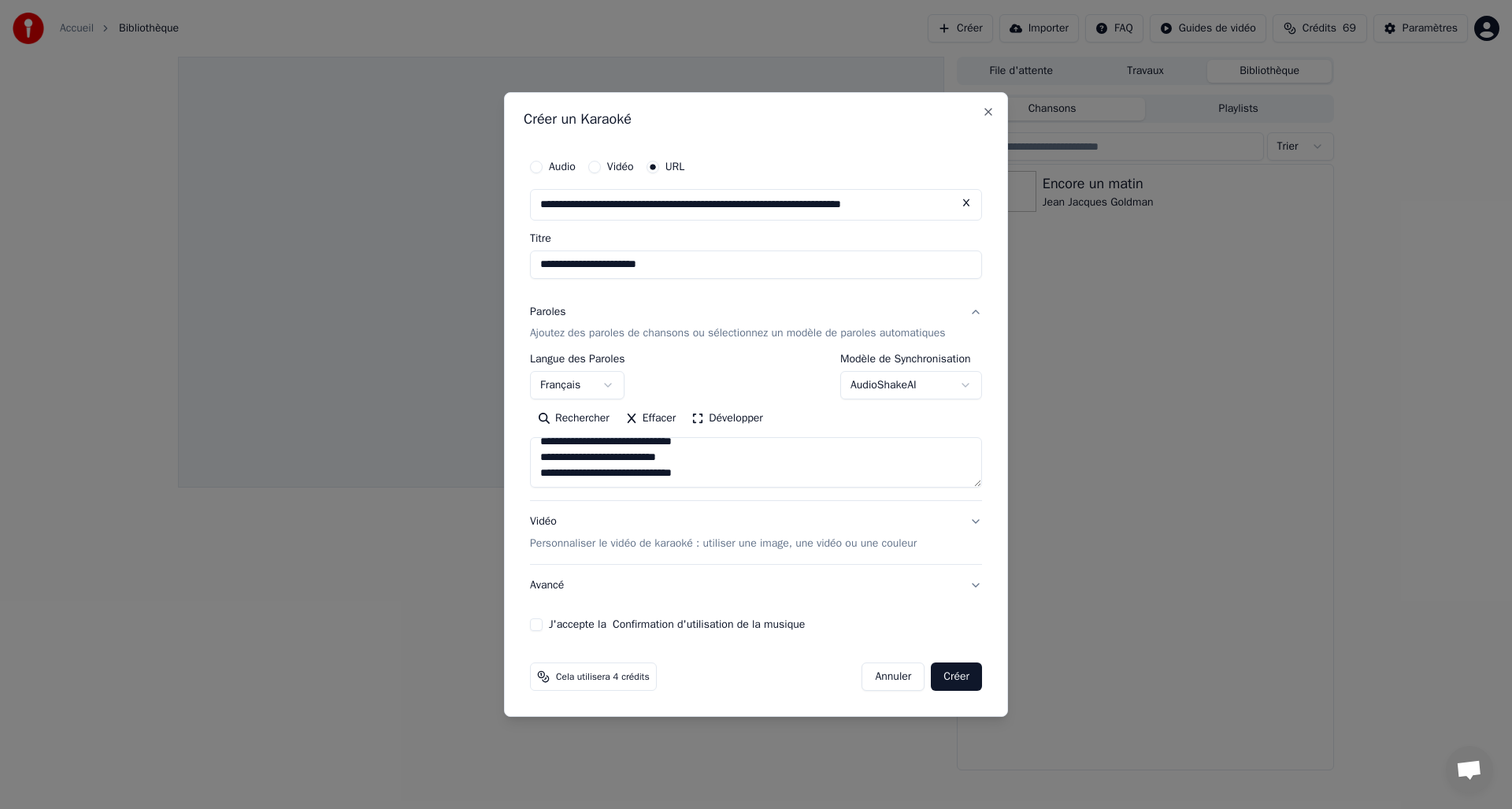 type on "**********" 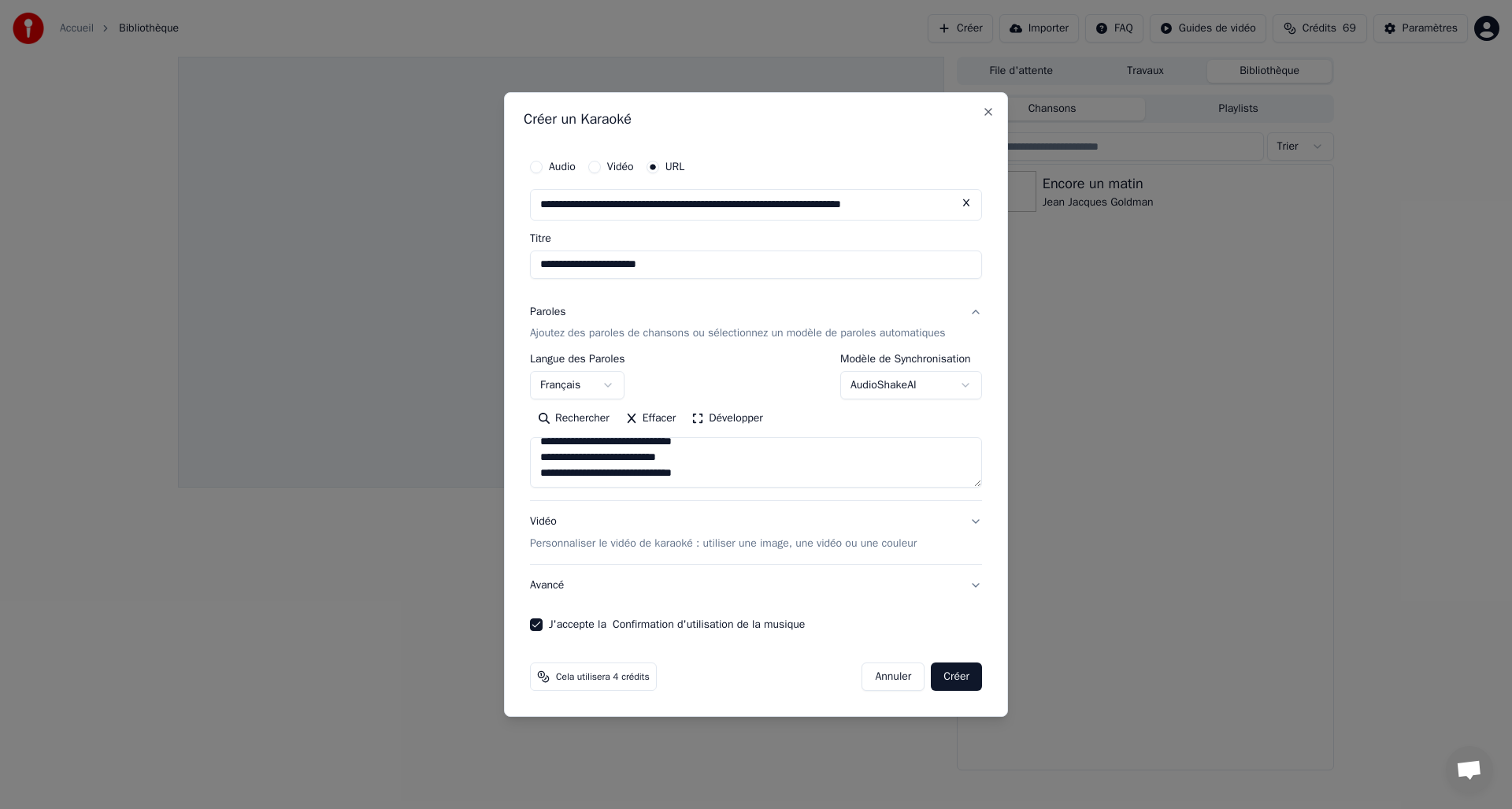 click on "Personnaliser le vidéo de karaoké : utiliser une image, une vidéo ou une couleur" at bounding box center [723, 544] 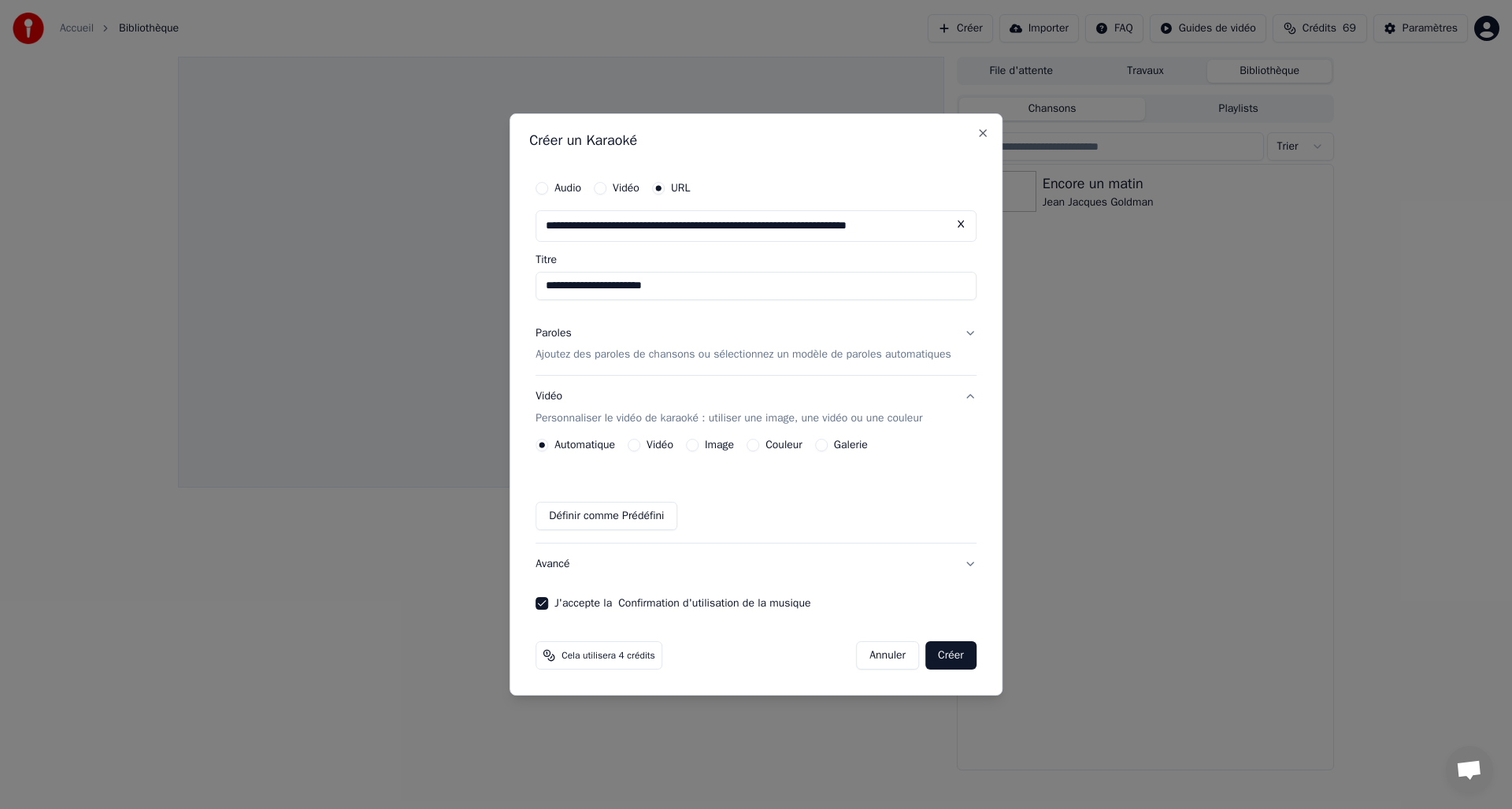 click on "Image" at bounding box center [719, 445] 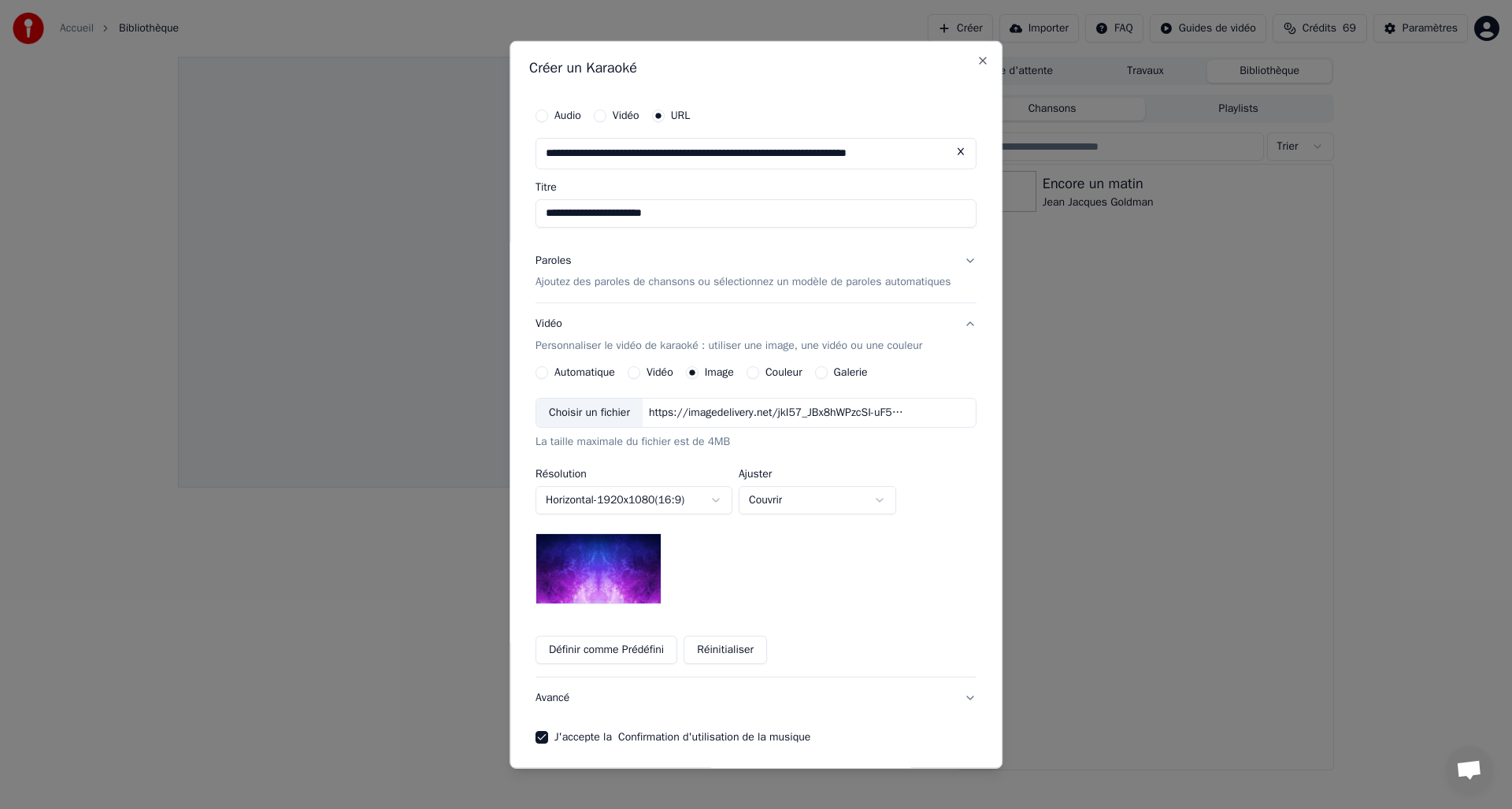 click on "Choisir un fichier" at bounding box center [589, 413] 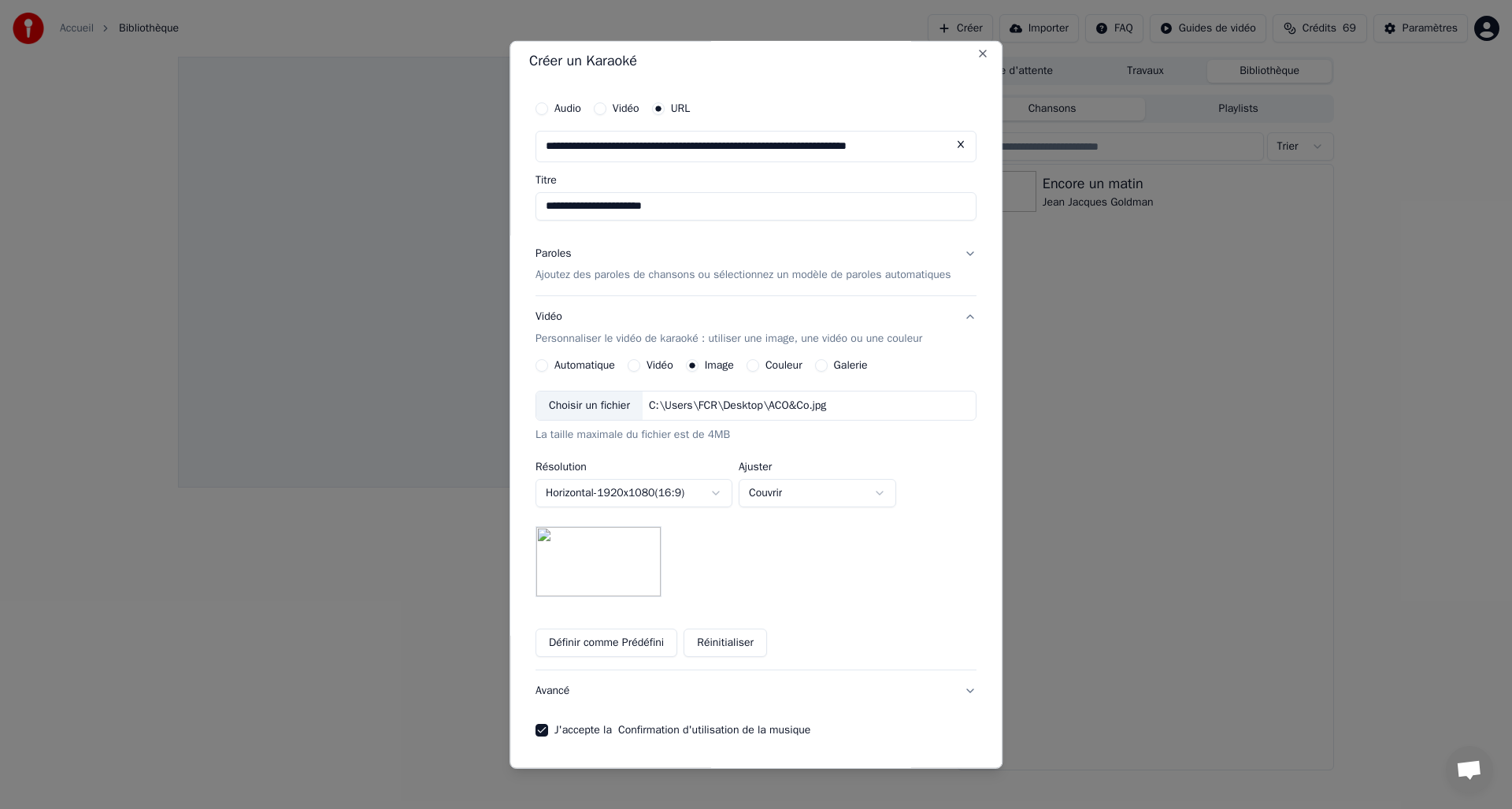 scroll, scrollTop: 0, scrollLeft: 0, axis: both 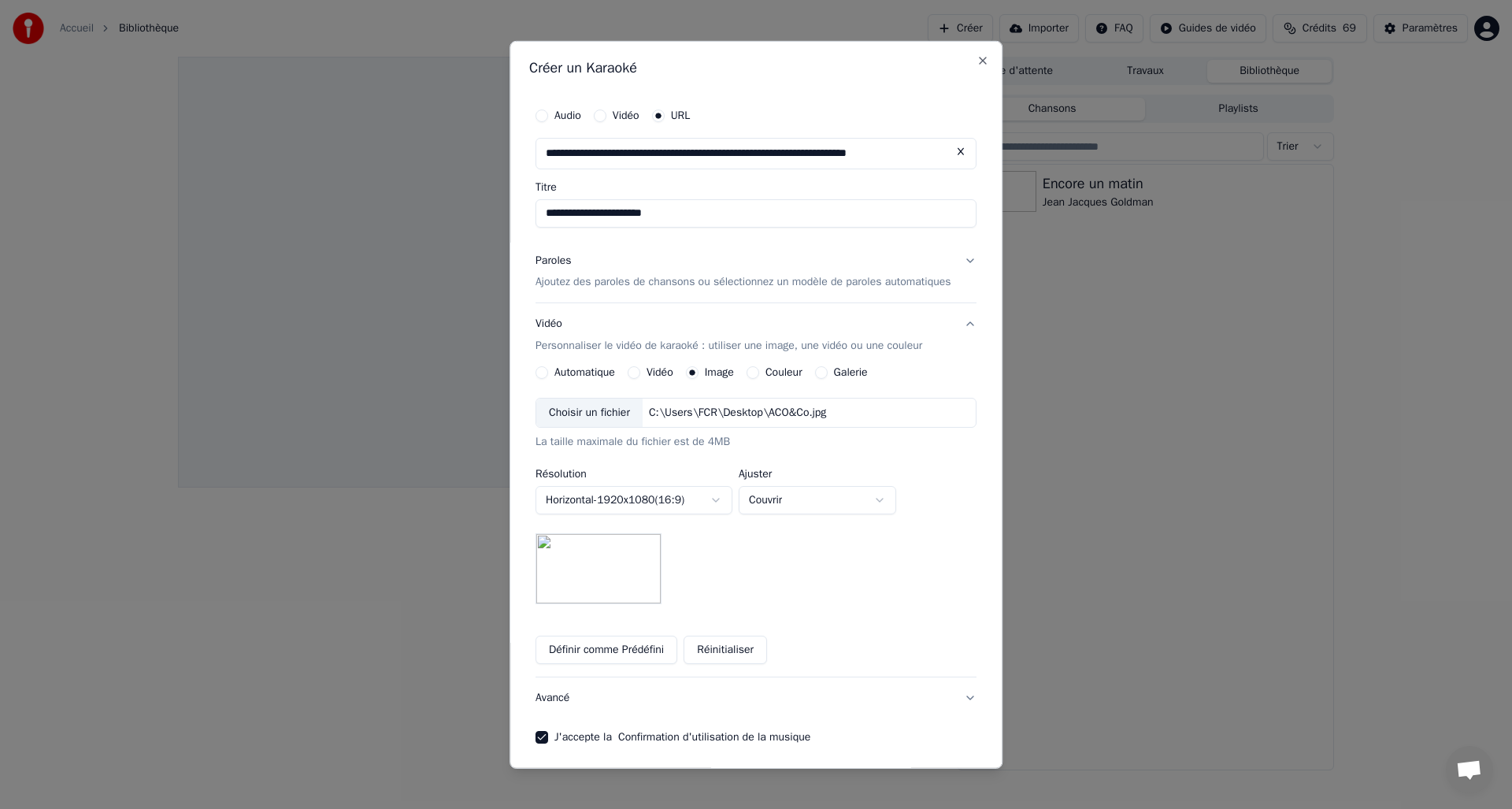 click on "**********" at bounding box center [756, 421] 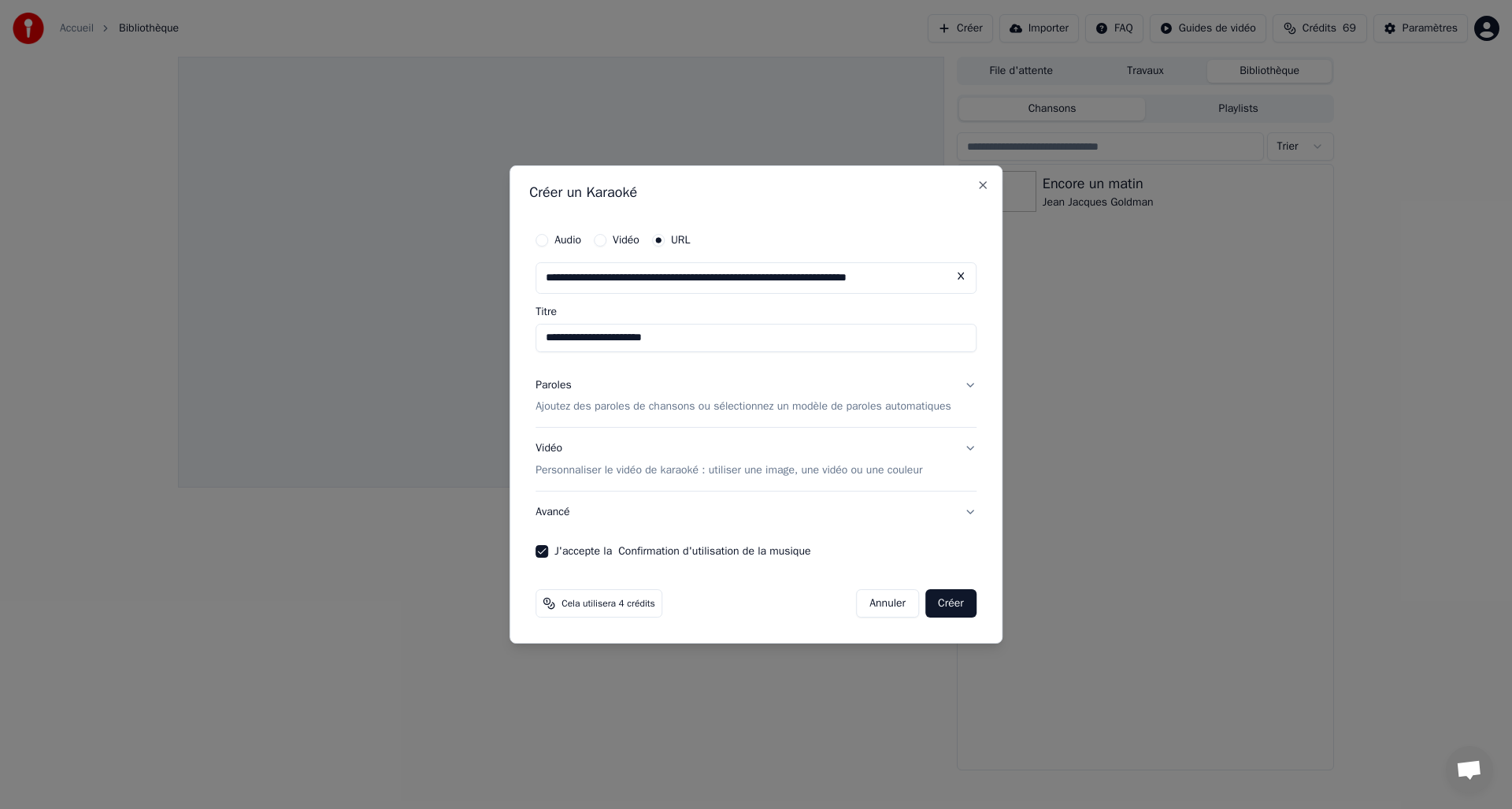 click on "Paroles Ajoutez des paroles de chansons ou sélectionnez un modèle de paroles automatiques" at bounding box center (756, 396) 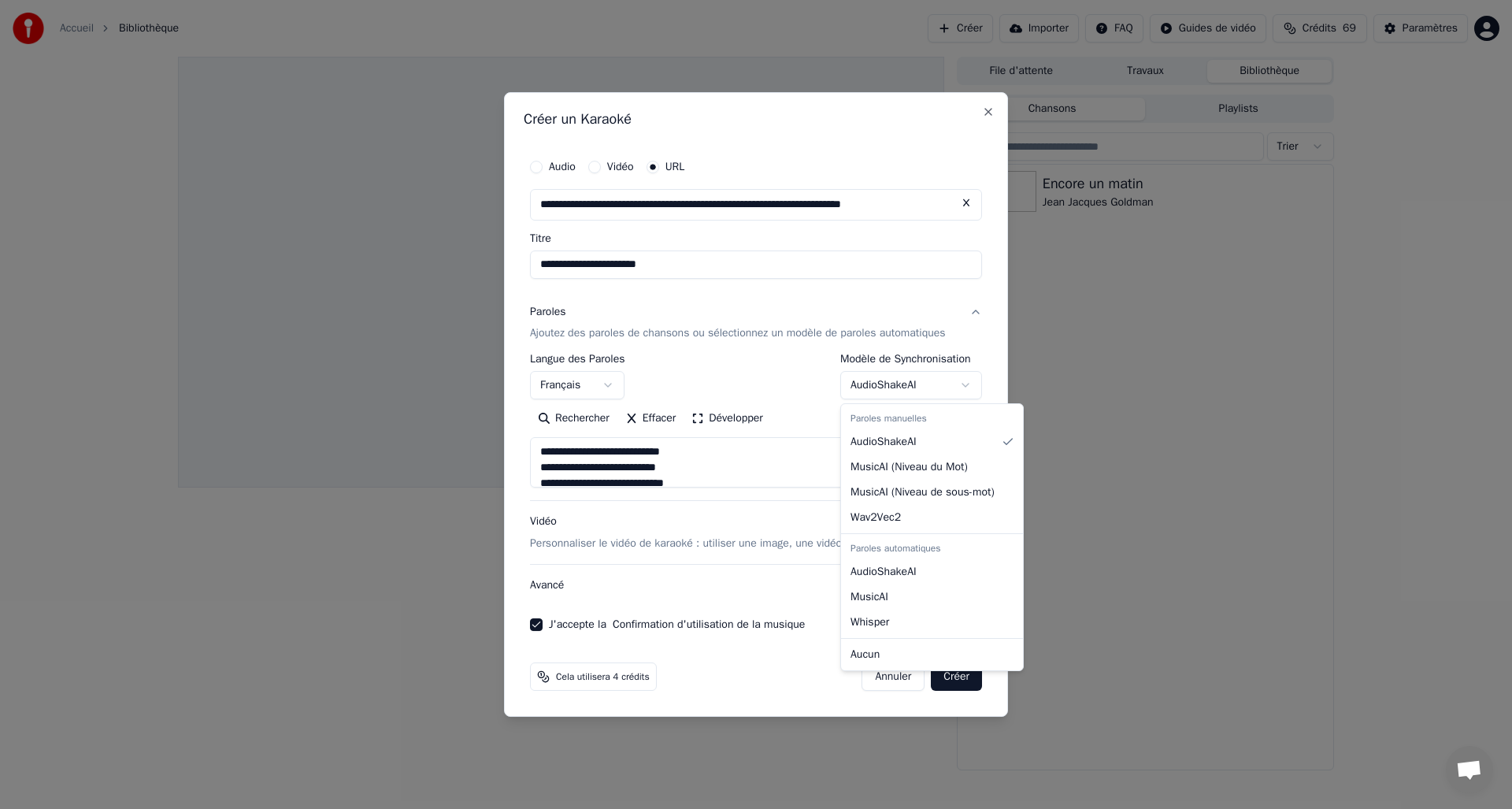 click on "**********" at bounding box center [756, 404] 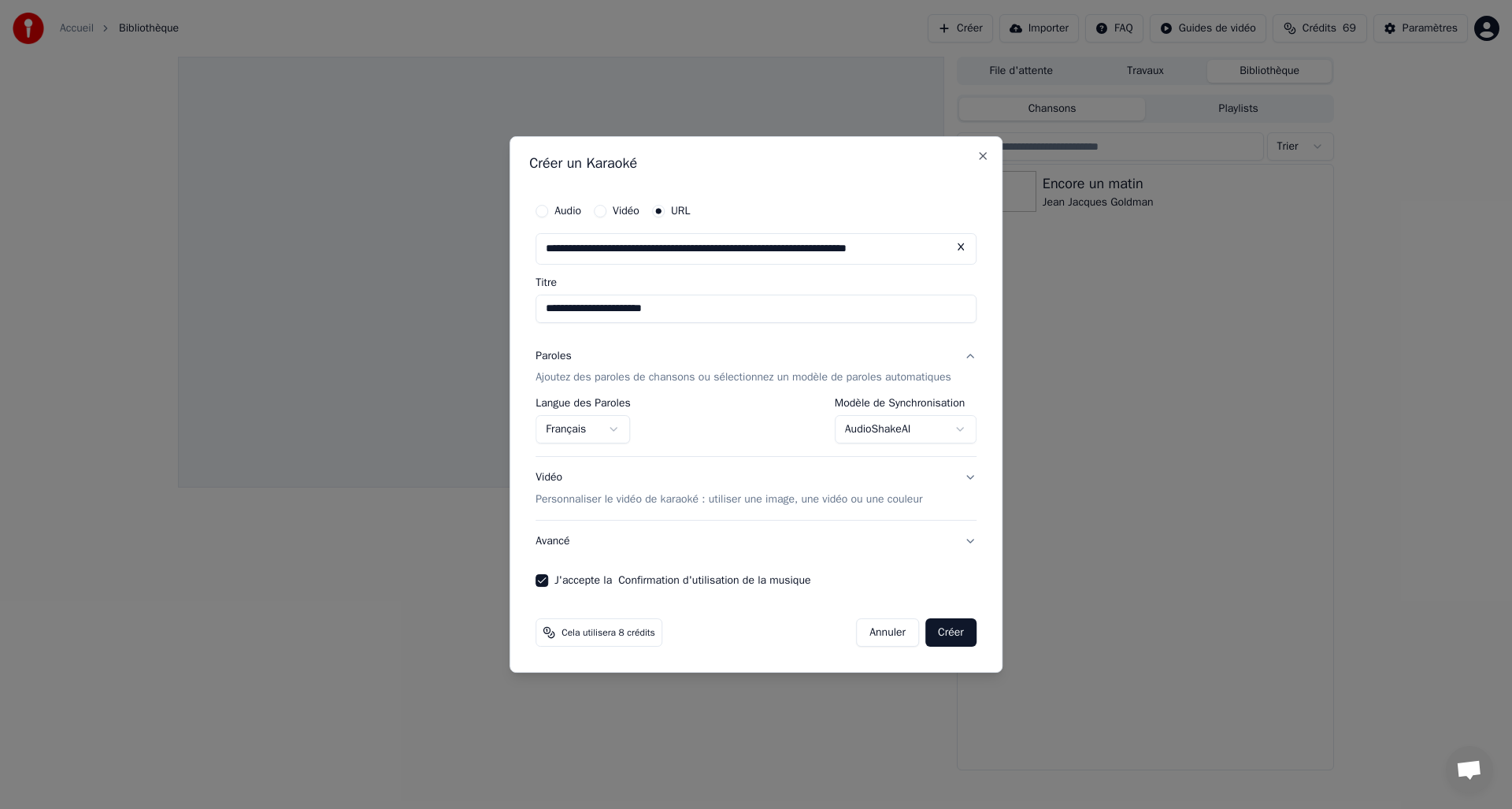 click on "Paroles Ajoutez des paroles de chansons ou sélectionnez un modèle de paroles automatiques" at bounding box center [756, 367] 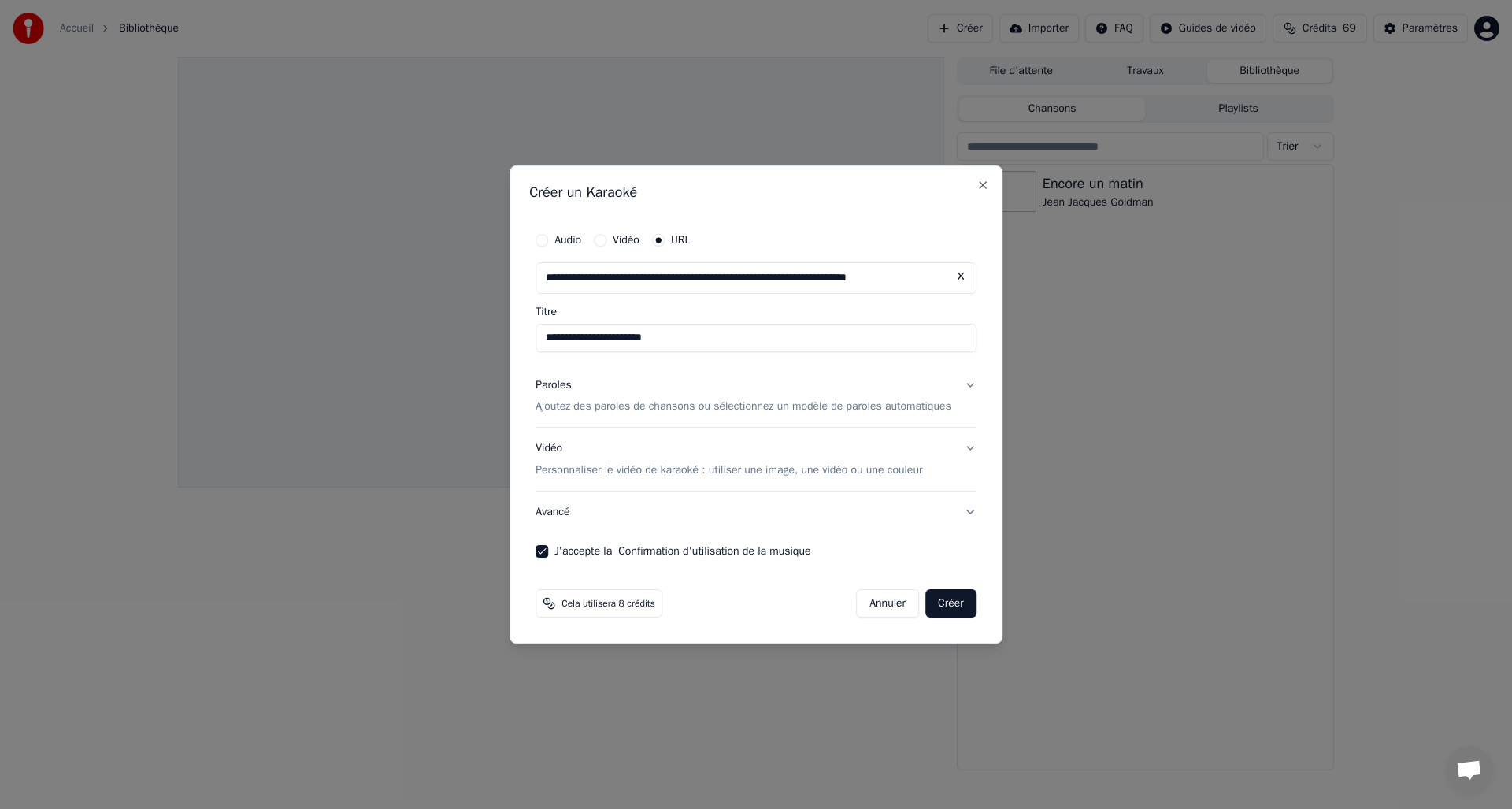 click on "Vidéo Personnaliser le vidéo de karaoké : utiliser une image, une vidéo ou une couleur" at bounding box center [756, 460] 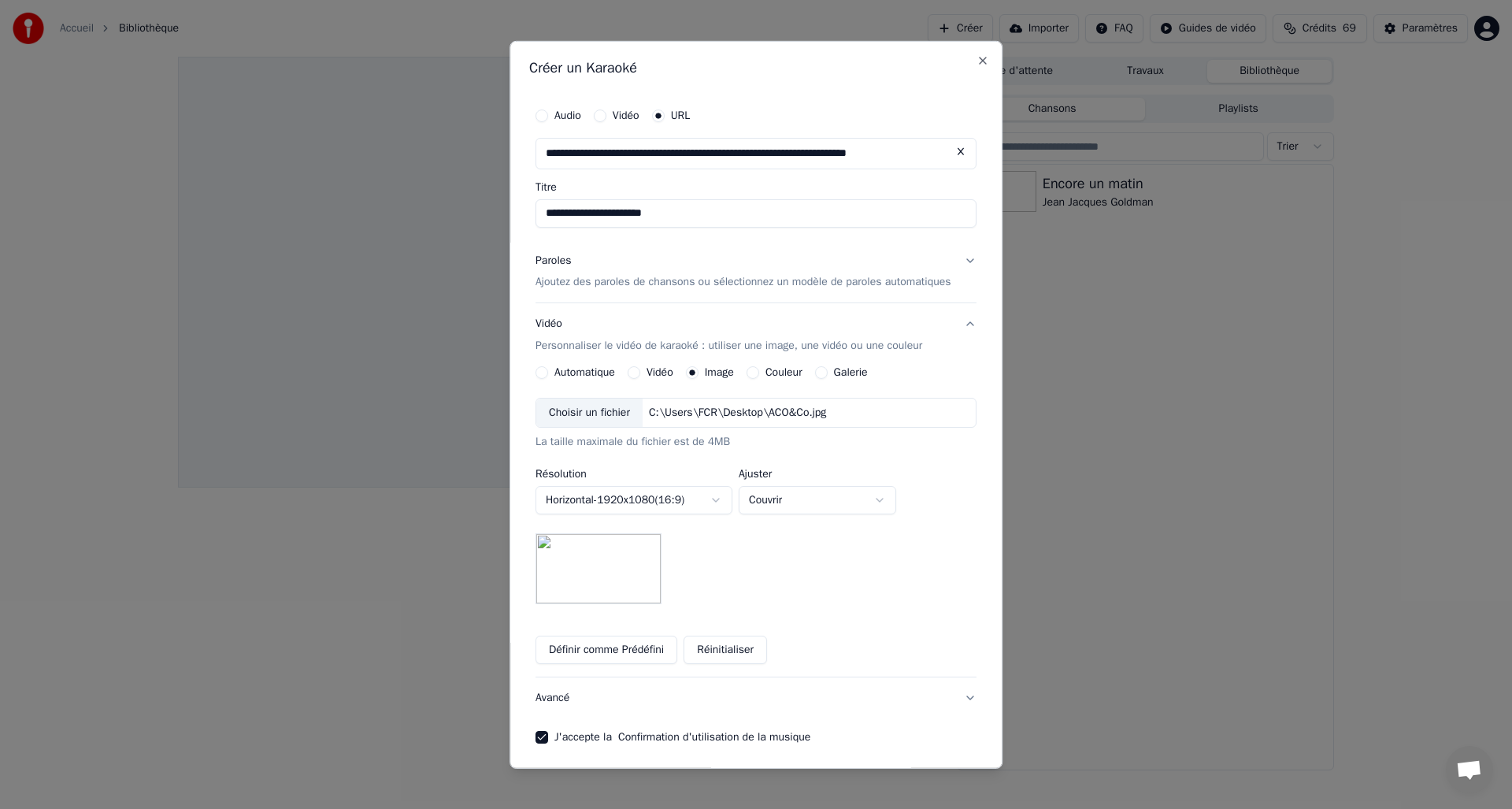 click on "Vidéo Personnaliser le vidéo de karaoké : utiliser une image, une vidéo ou une couleur" at bounding box center [756, 335] 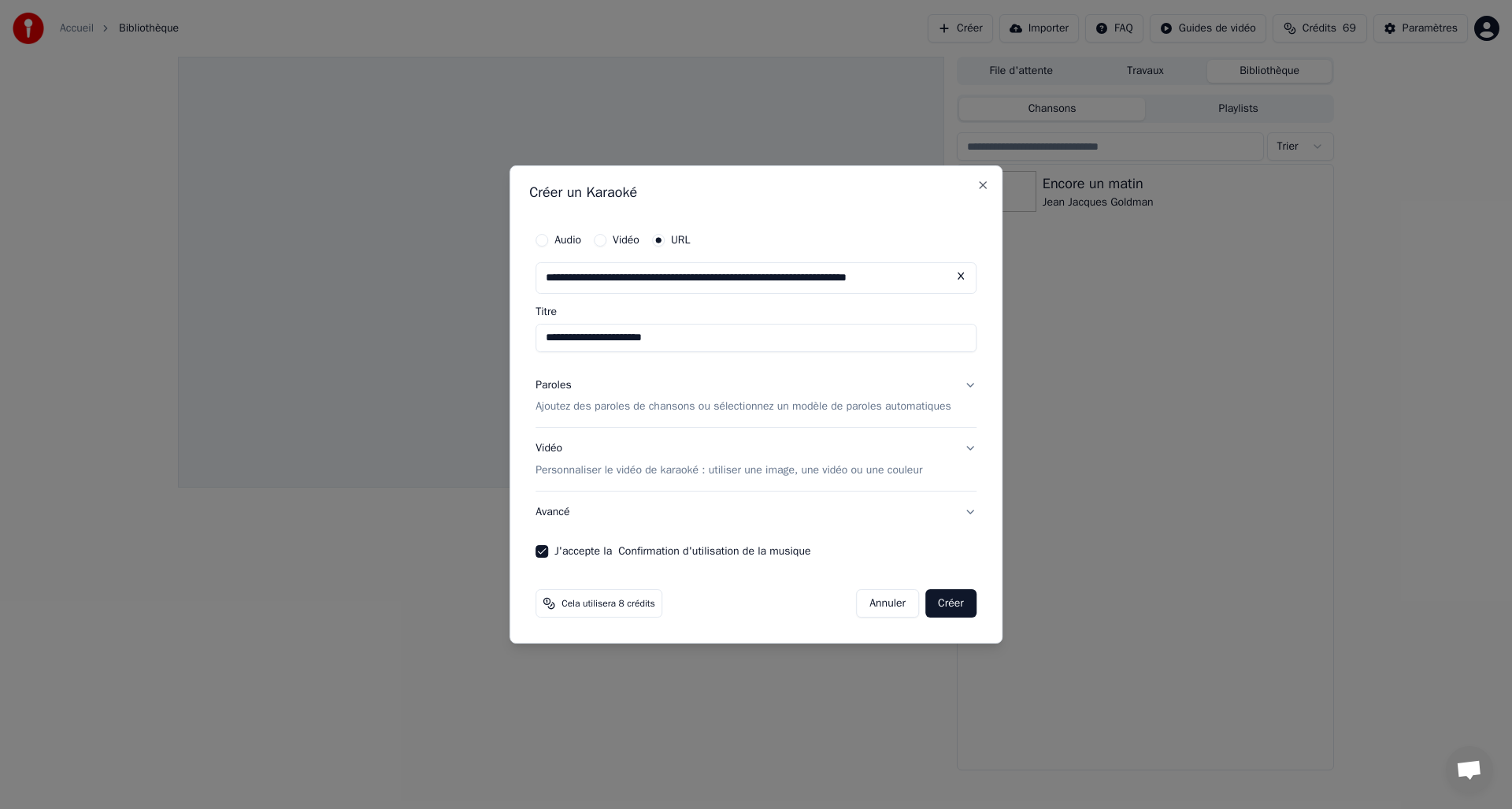 click on "Paroles Ajoutez des paroles de chansons ou sélectionnez un modèle de paroles automatiques" at bounding box center [756, 396] 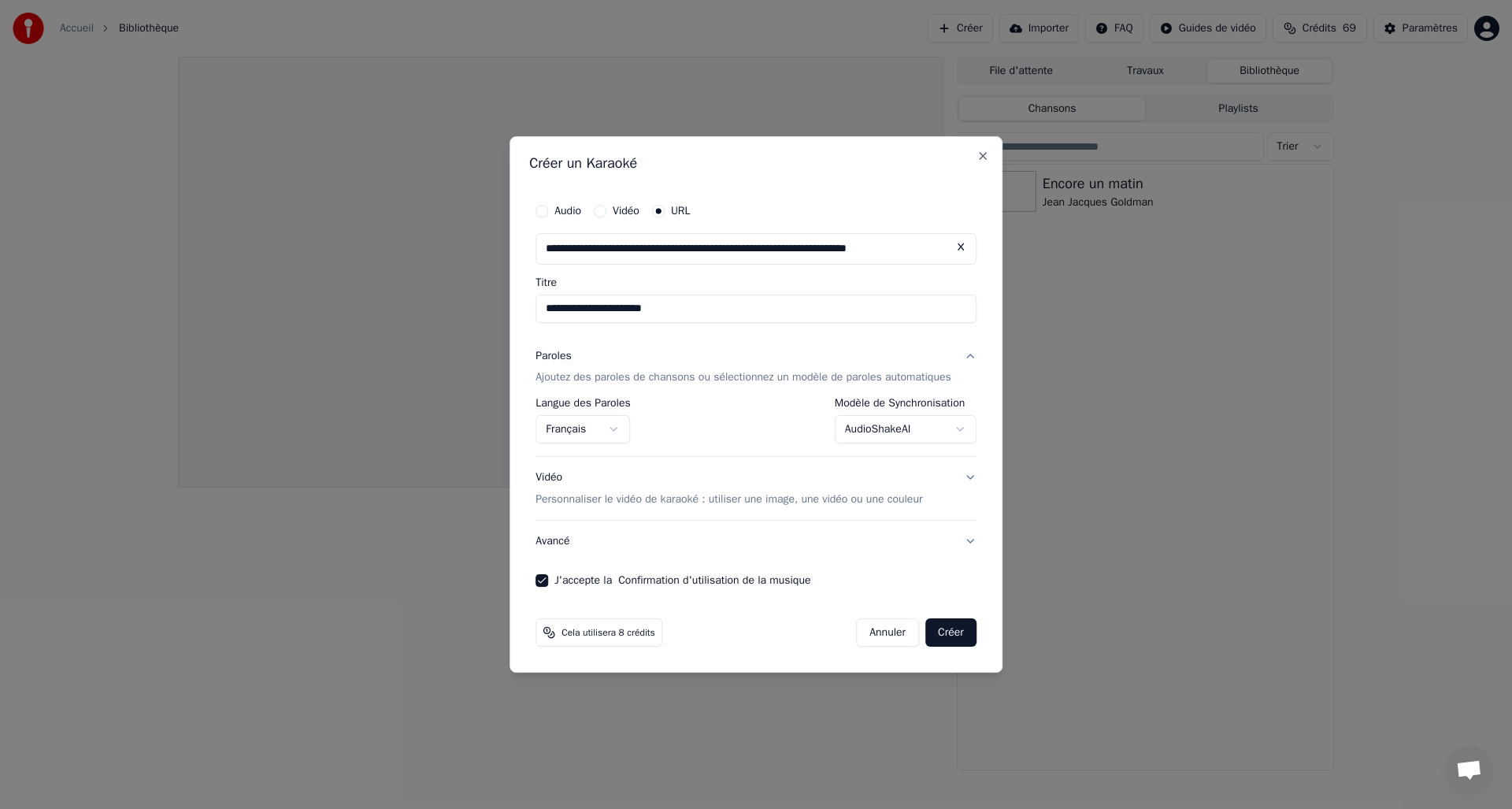 click on "Vidéo Personnaliser le vidéo de karaoké : utiliser une image, une vidéo ou une couleur" at bounding box center (756, 489) 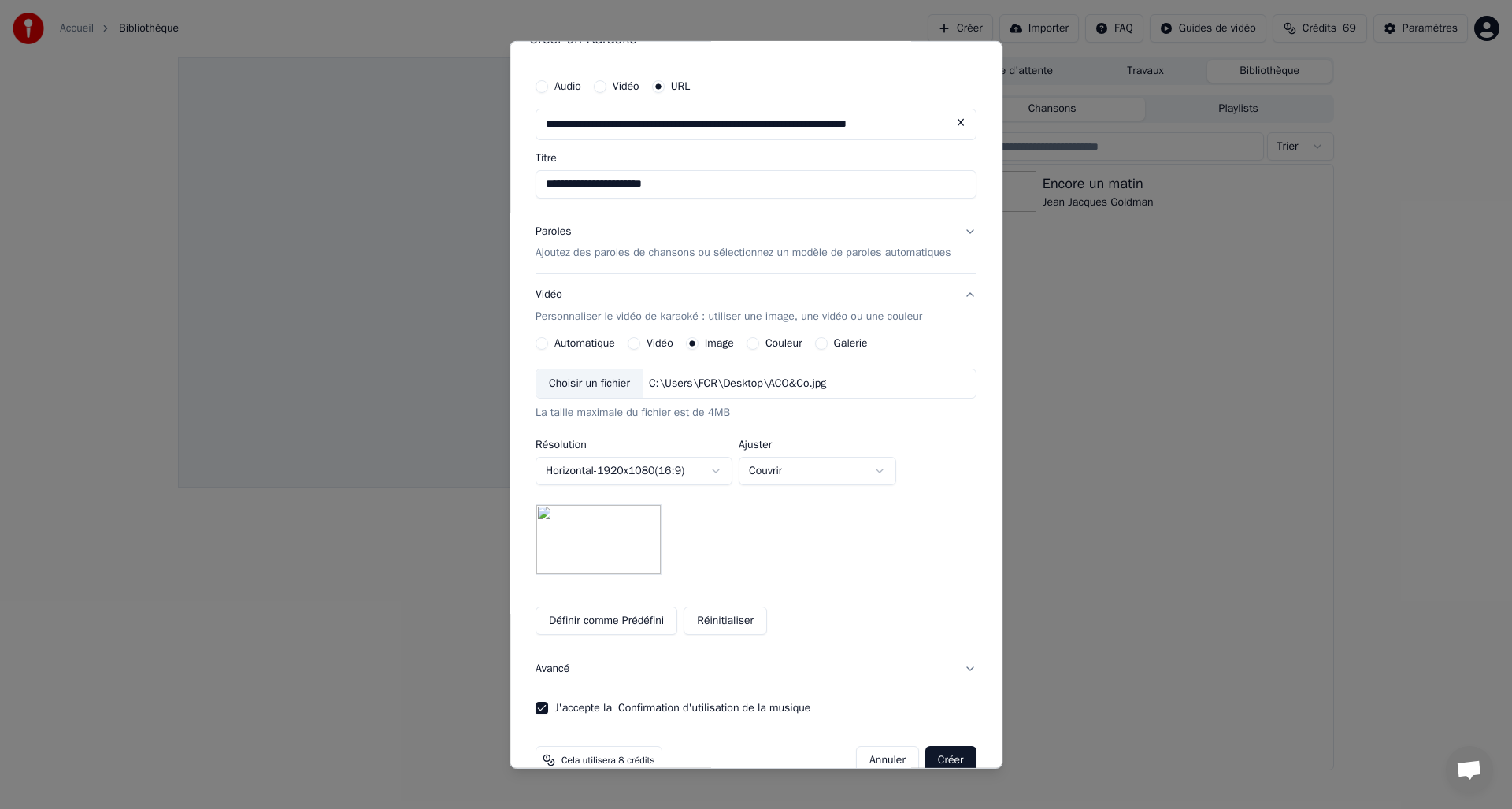 scroll, scrollTop: 38, scrollLeft: 0, axis: vertical 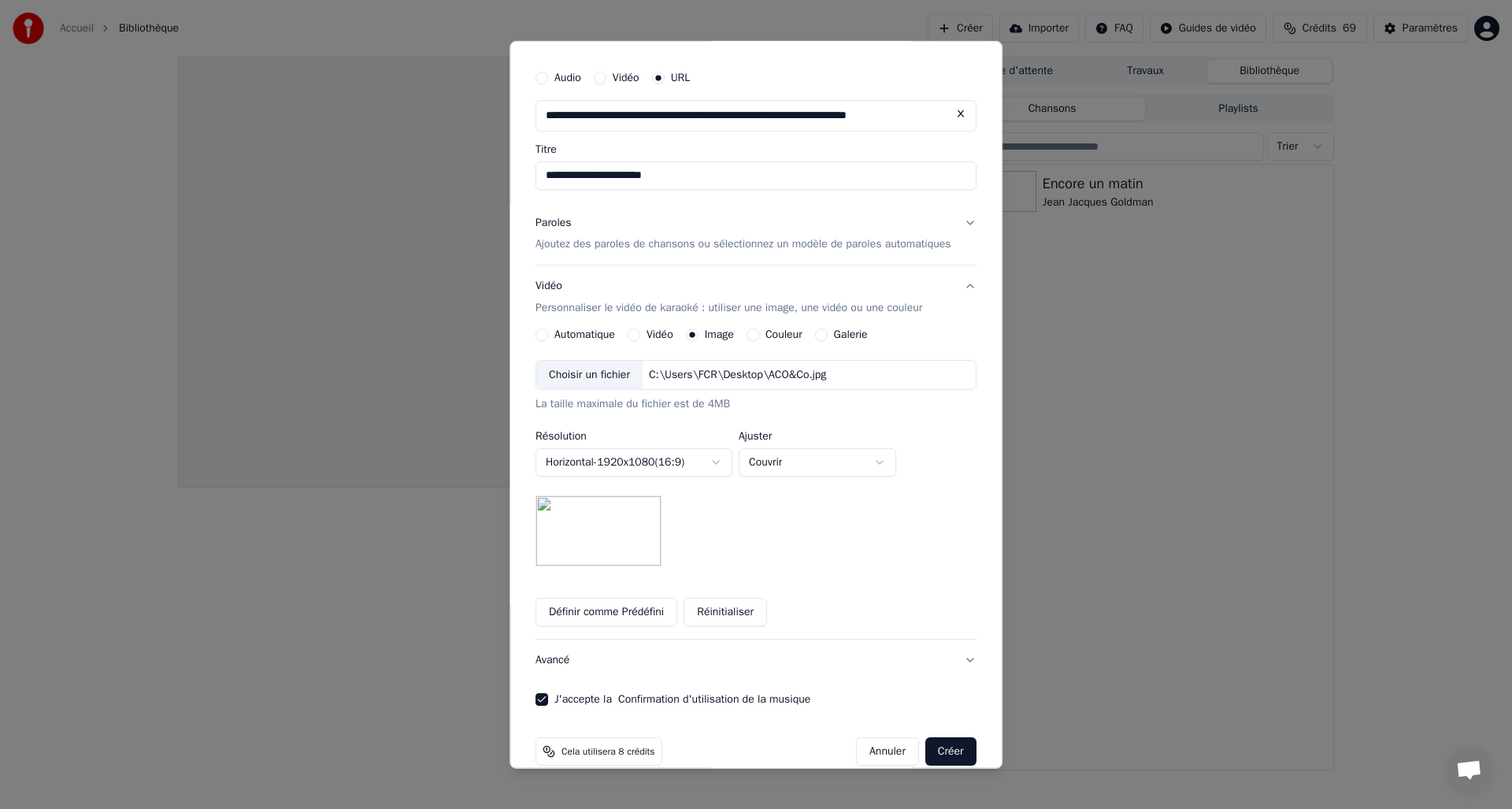 click on "Vidéo Personnaliser le vidéo de karaoké : utiliser une image, une vidéo ou une couleur" at bounding box center (756, 297) 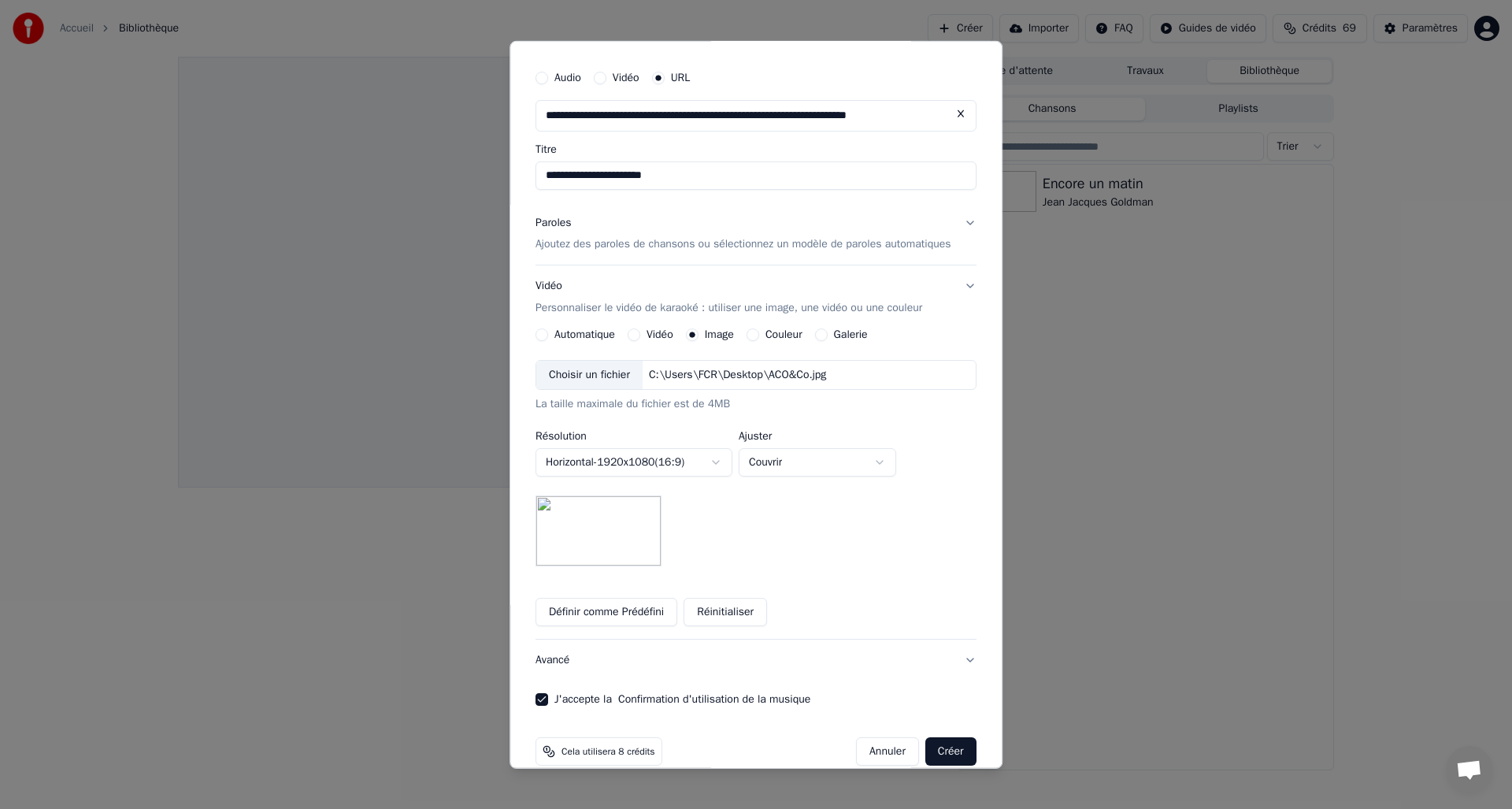 scroll, scrollTop: 0, scrollLeft: 0, axis: both 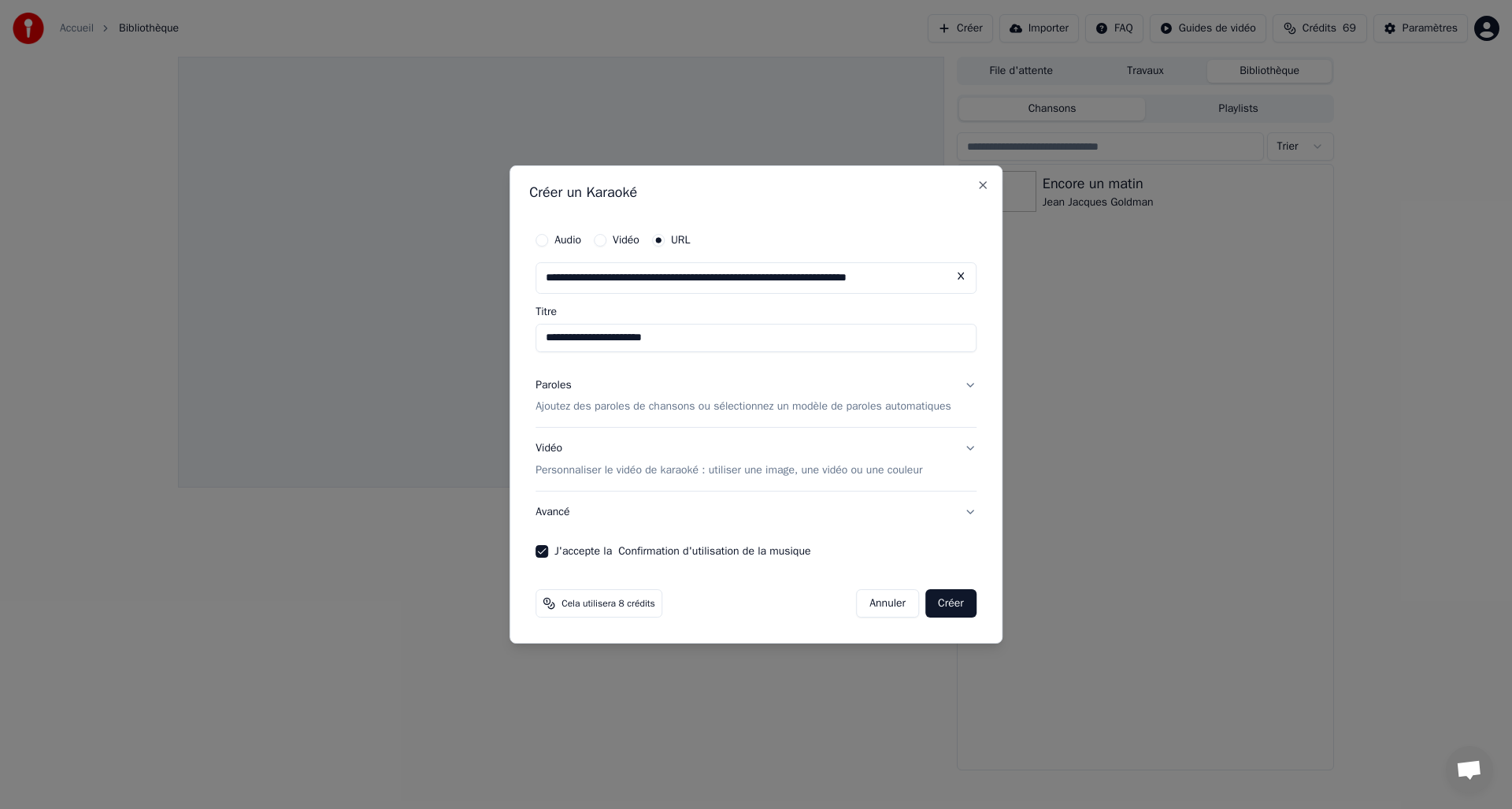 click on "Paroles Ajoutez des paroles de chansons ou sélectionnez un modèle de paroles automatiques" at bounding box center (756, 396) 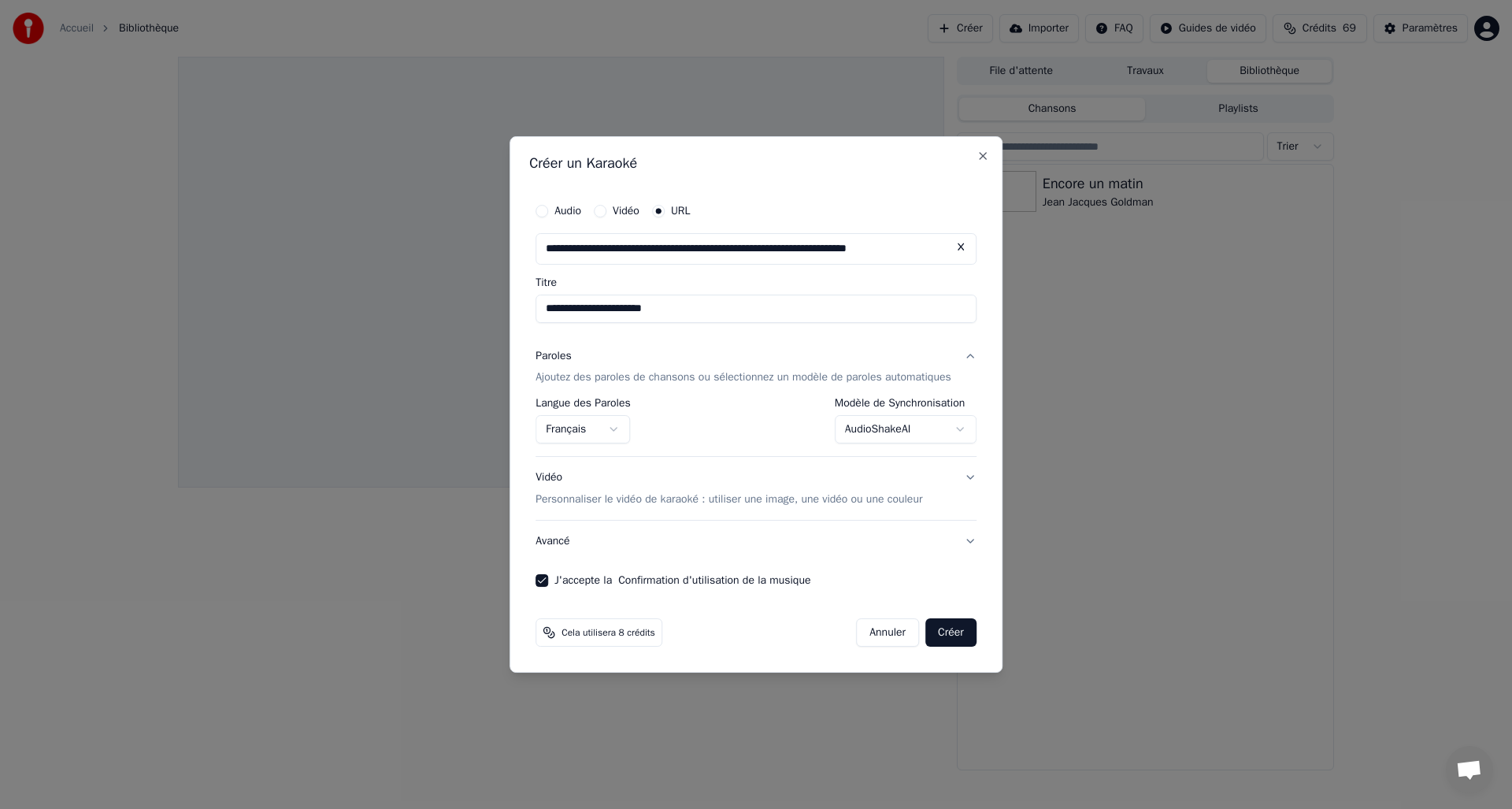 click on "Paroles Ajoutez des paroles de chansons ou sélectionnez un modèle de paroles automatiques" at bounding box center [756, 367] 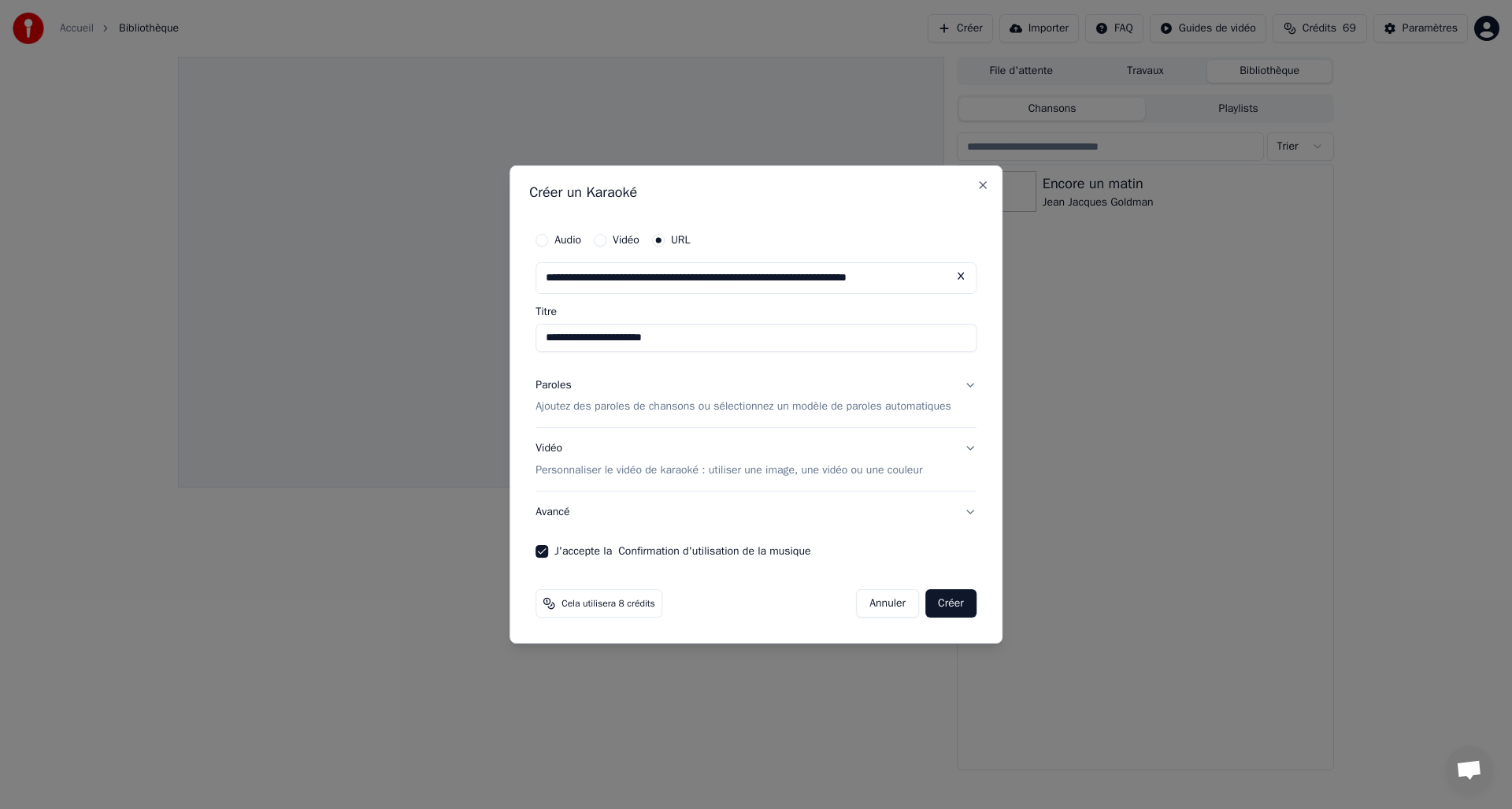 click on "Vidéo Personnaliser le vidéo de karaoké : utiliser une image, une vidéo ou une couleur" at bounding box center (756, 460) 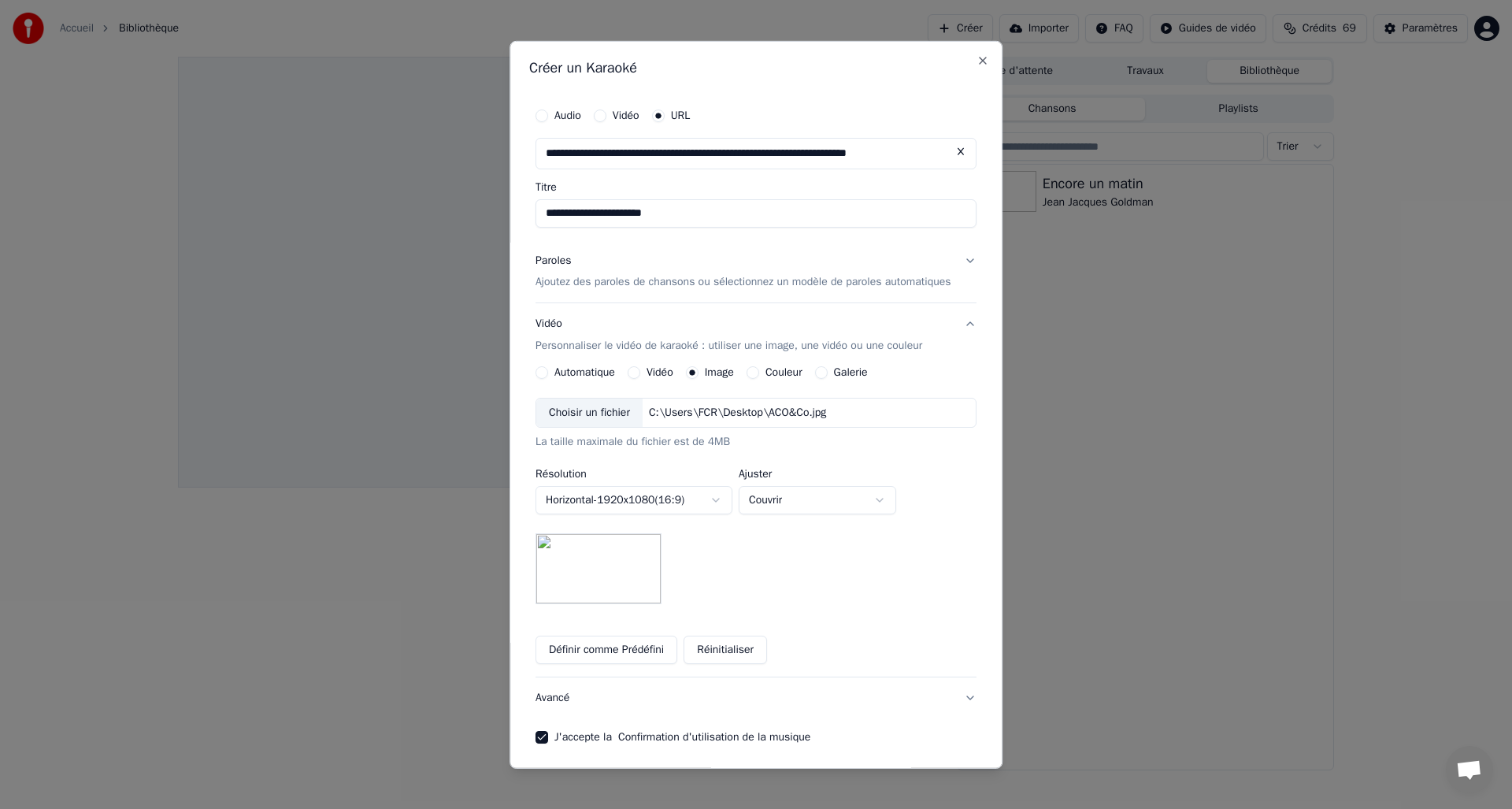 click on "Vidéo Personnaliser le vidéo de karaoké : utiliser une image, une vidéo ou une couleur" at bounding box center (756, 335) 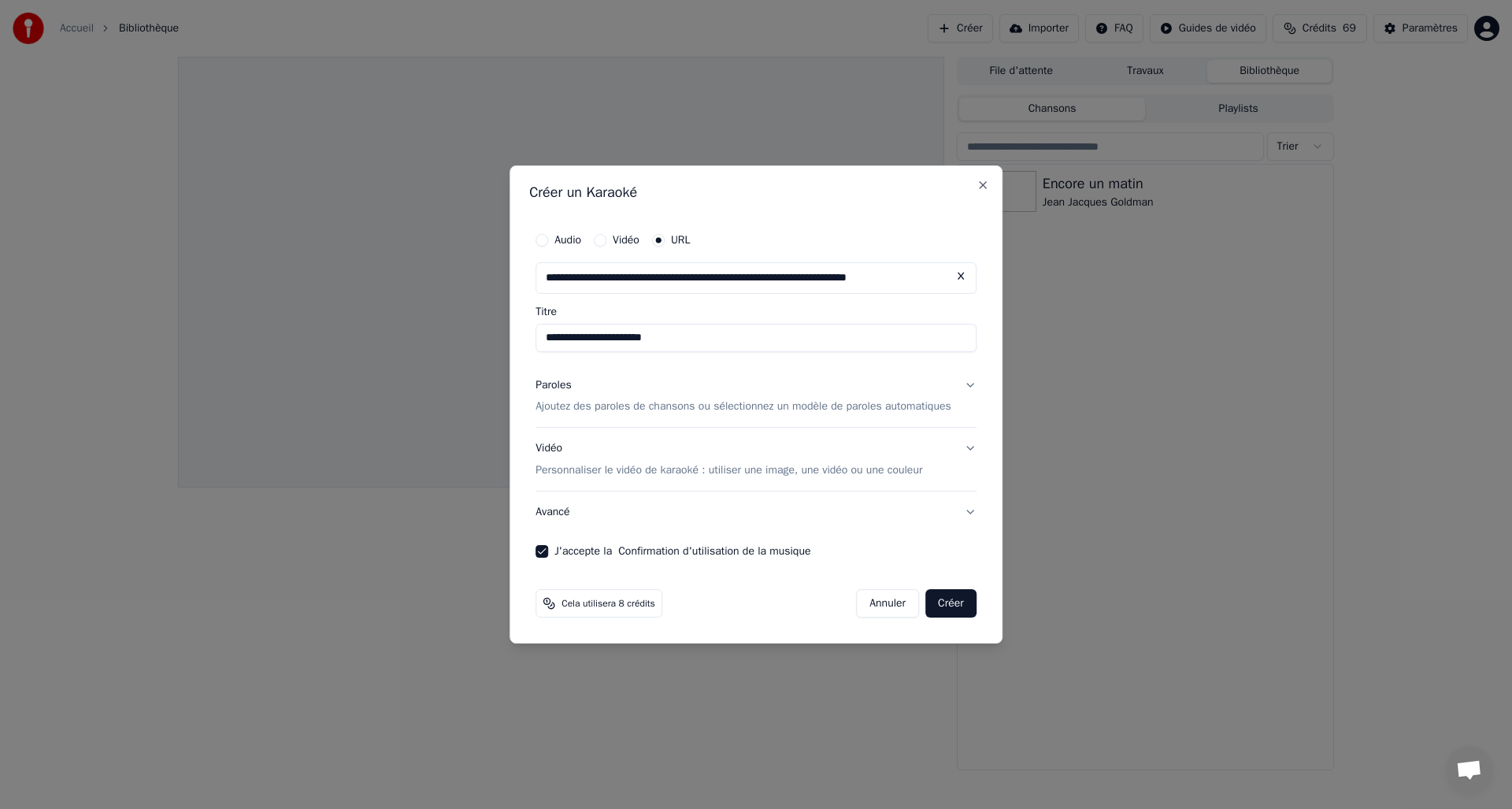 click on "Avancé" at bounding box center (756, 512) 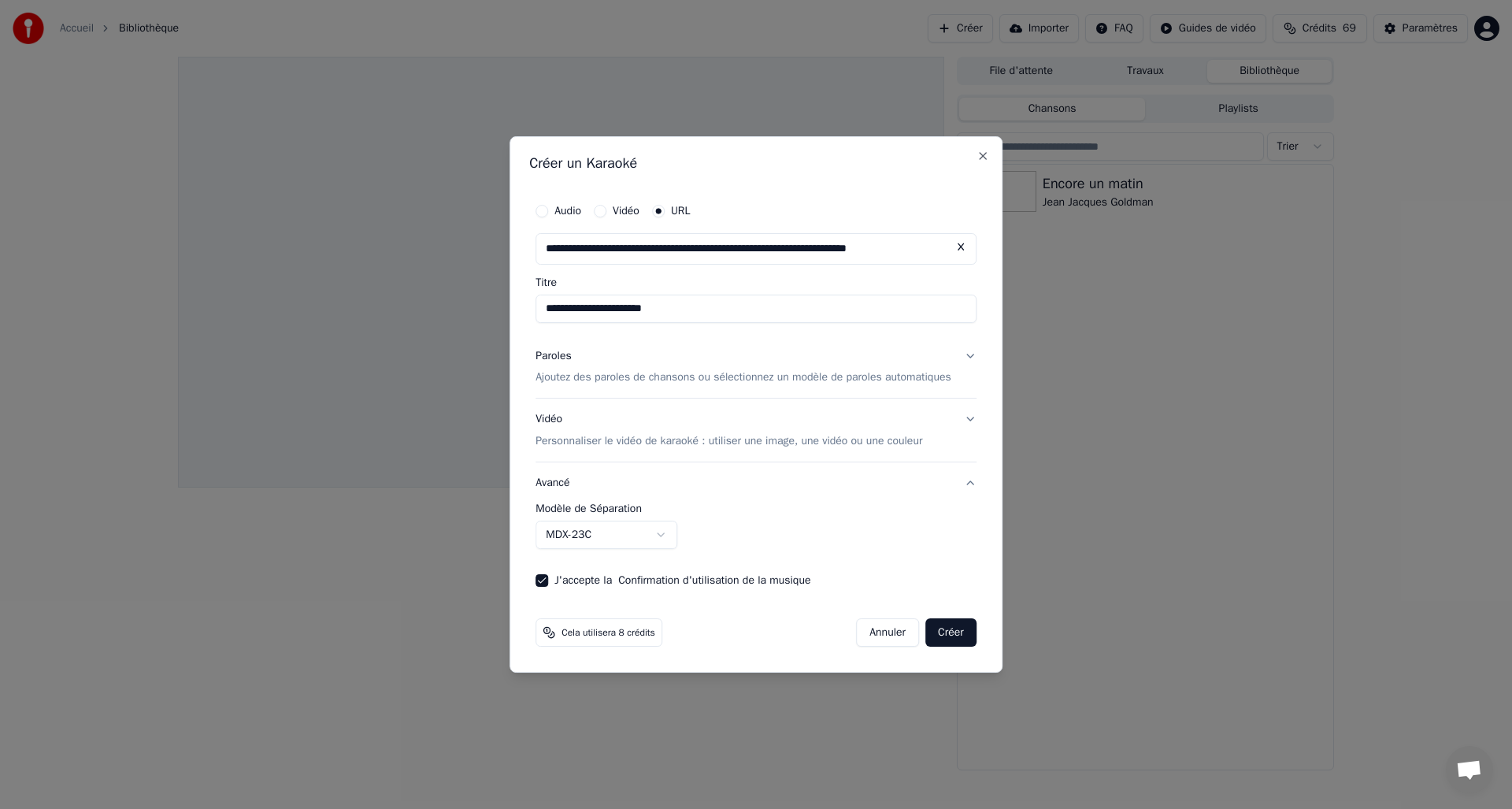 click on "Avancé" at bounding box center [756, 483] 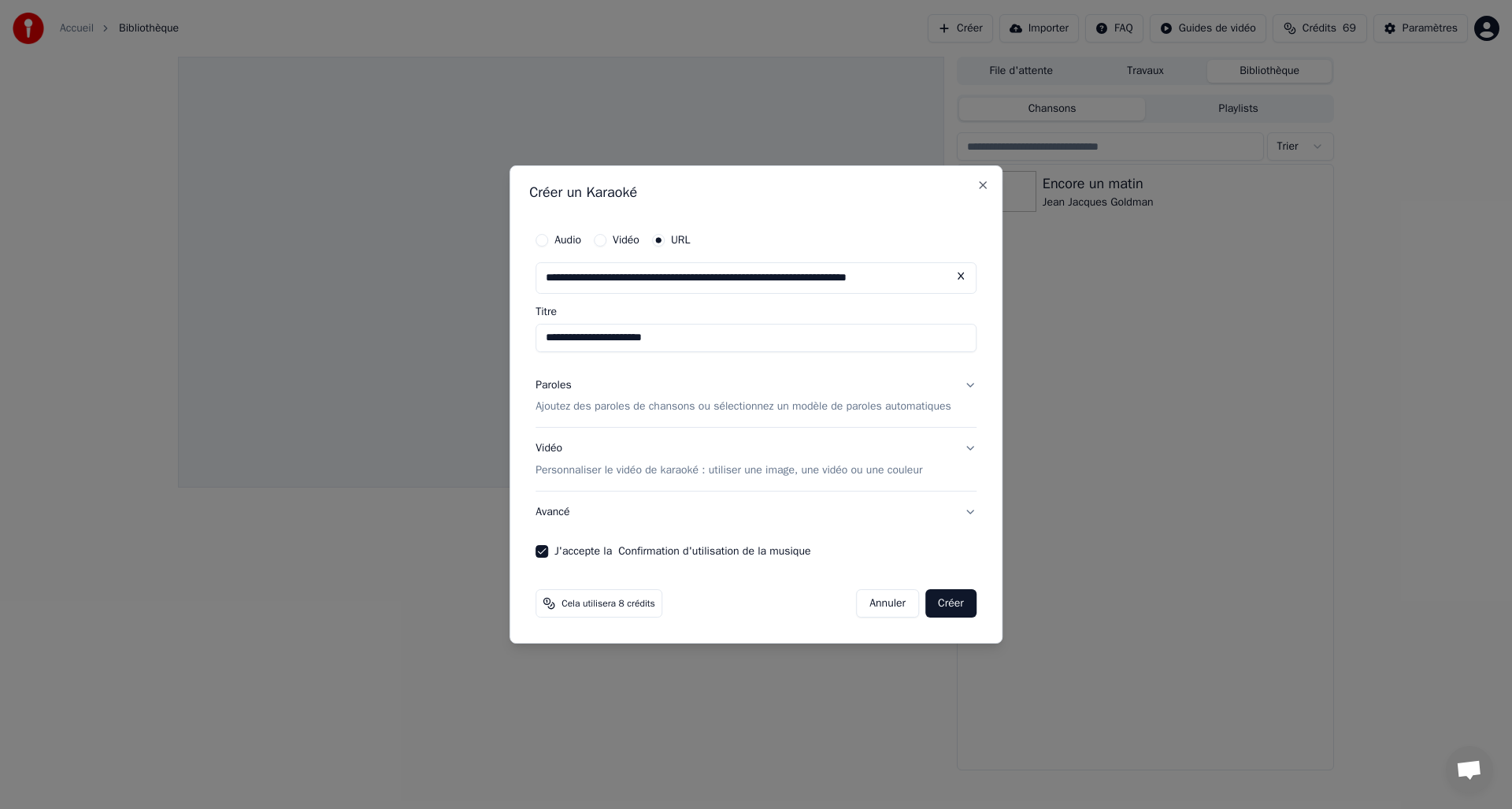 click on "Paroles Ajoutez des paroles de chansons ou sélectionnez un modèle de paroles automatiques" at bounding box center (756, 396) 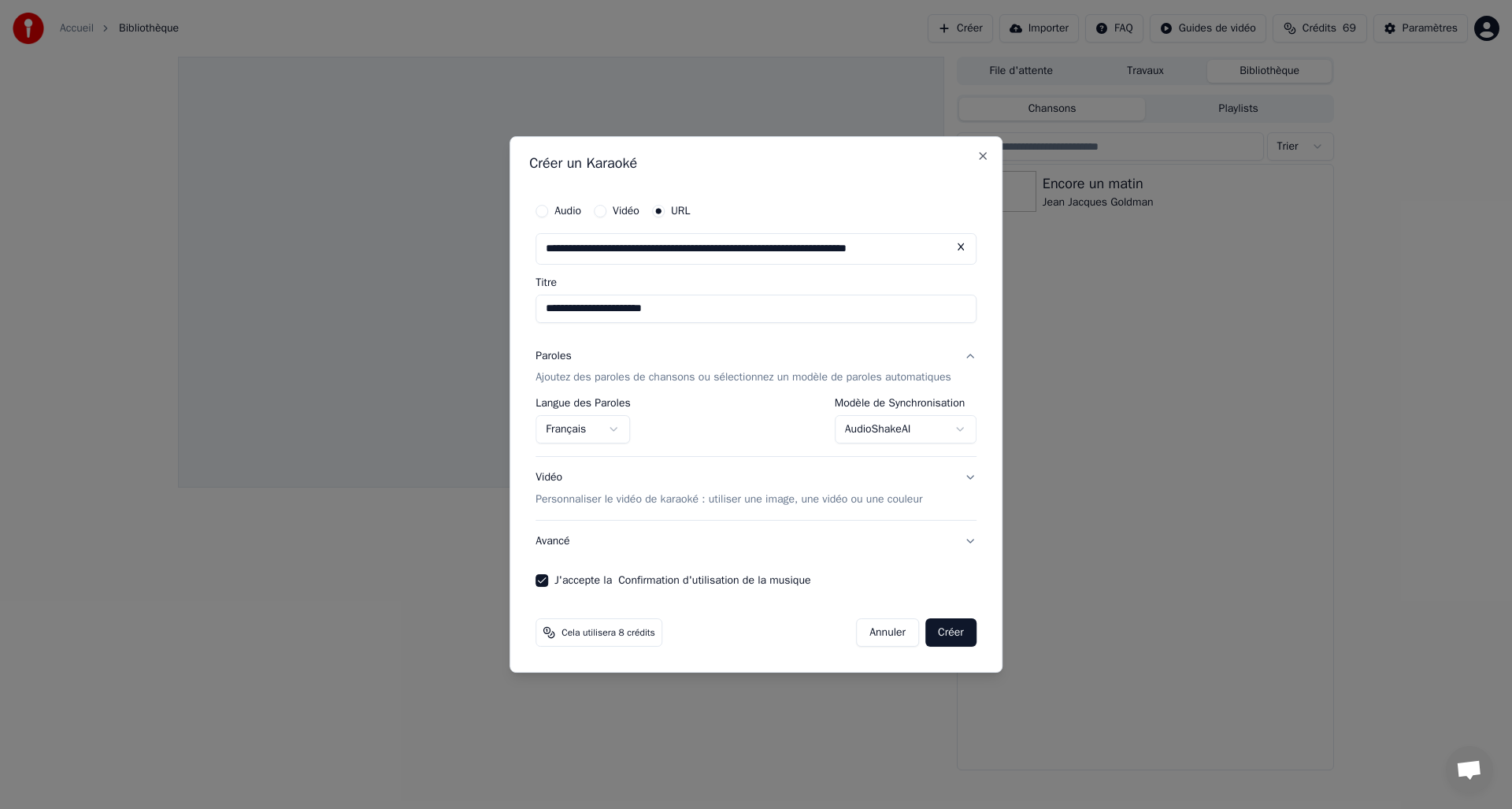click on "Paroles Ajoutez des paroles de chansons ou sélectionnez un modèle de paroles automatiques" at bounding box center (756, 367) 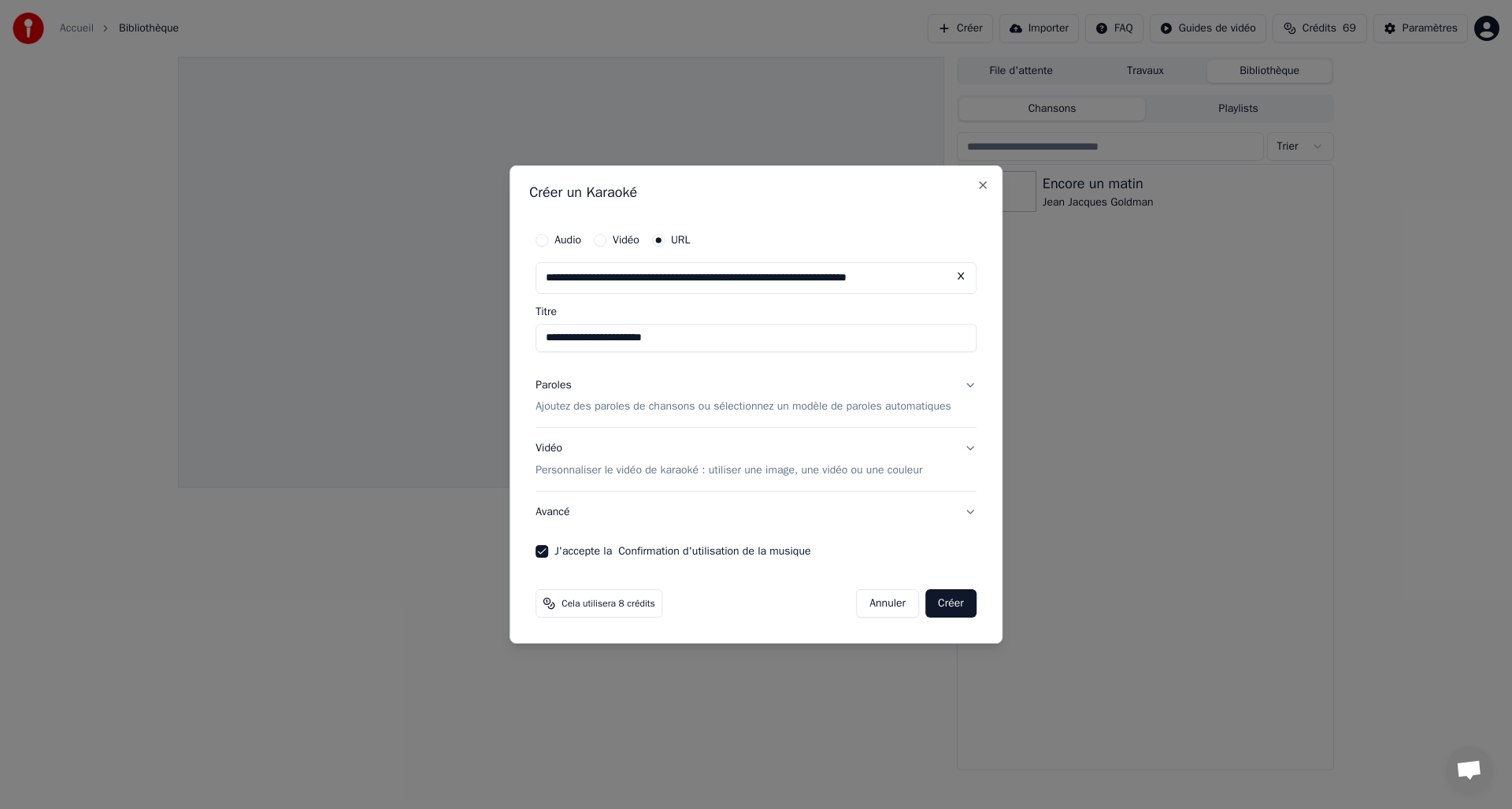 click on "Vidéo Personnaliser le vidéo de karaoké : utiliser une image, une vidéo ou une couleur" at bounding box center (756, 460) 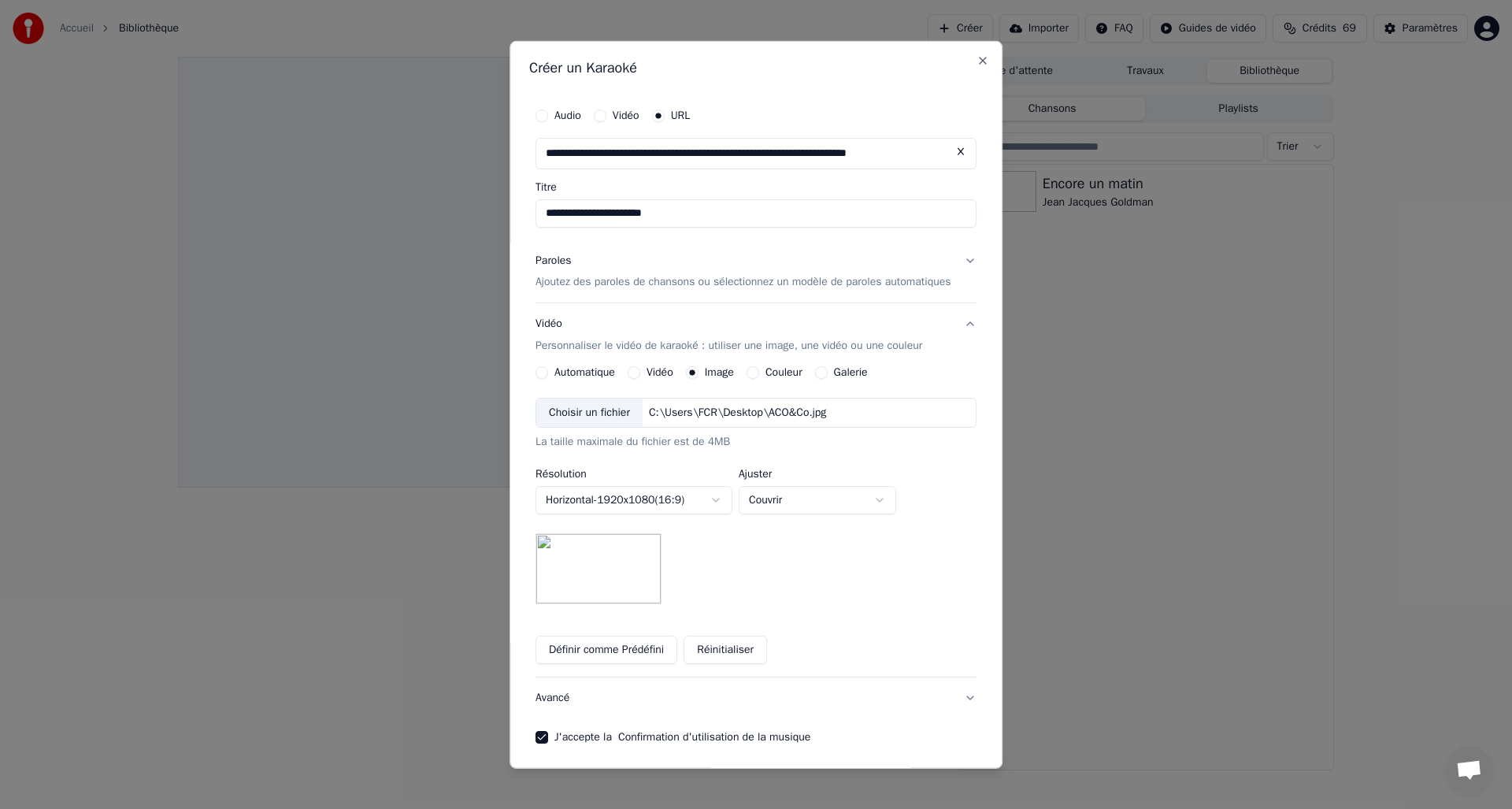 click on "**********" at bounding box center (756, 421) 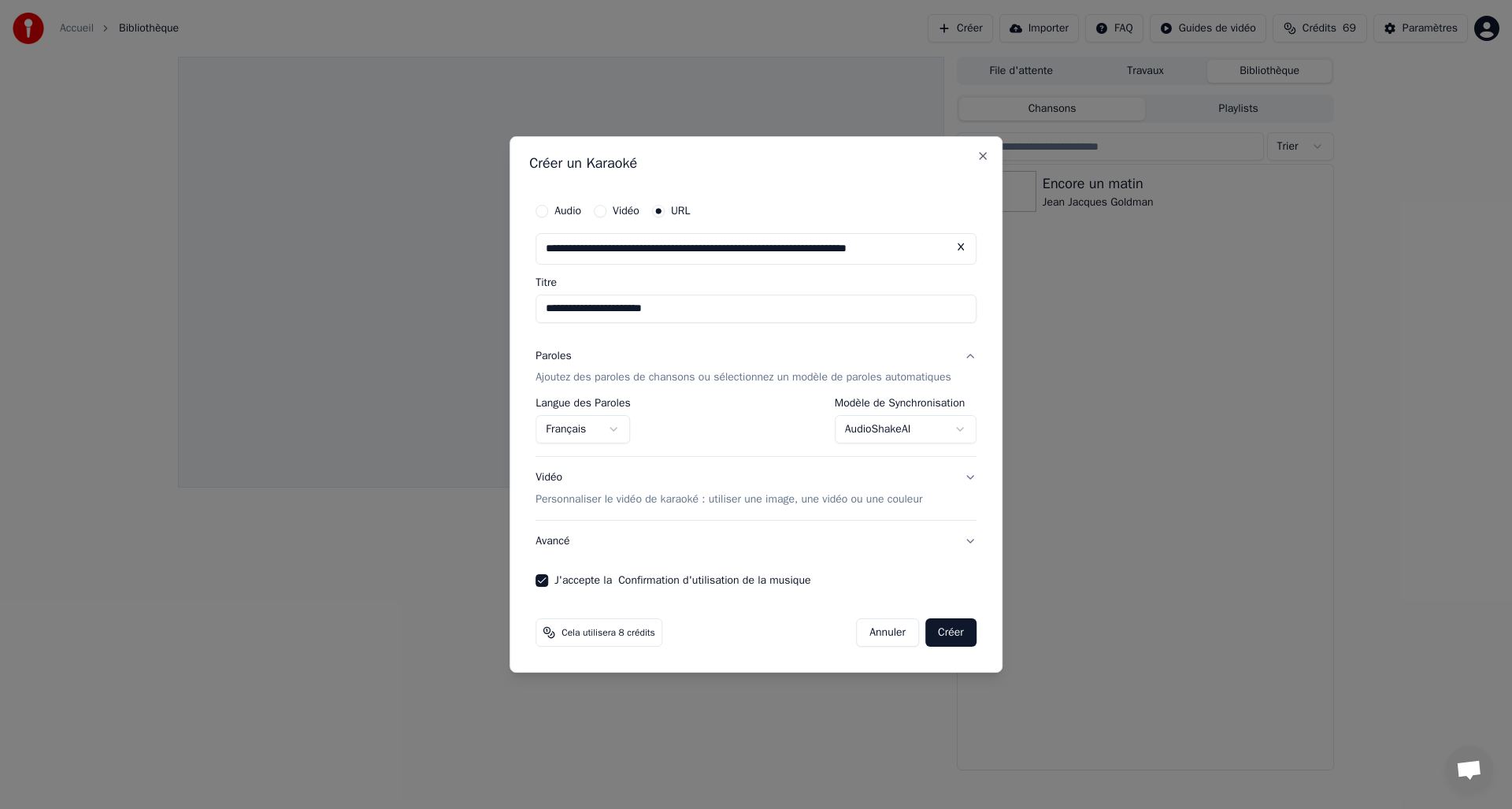click on "Ajoutez des paroles de chansons ou sélectionnez un modèle de paroles automatiques" at bounding box center (743, 378) 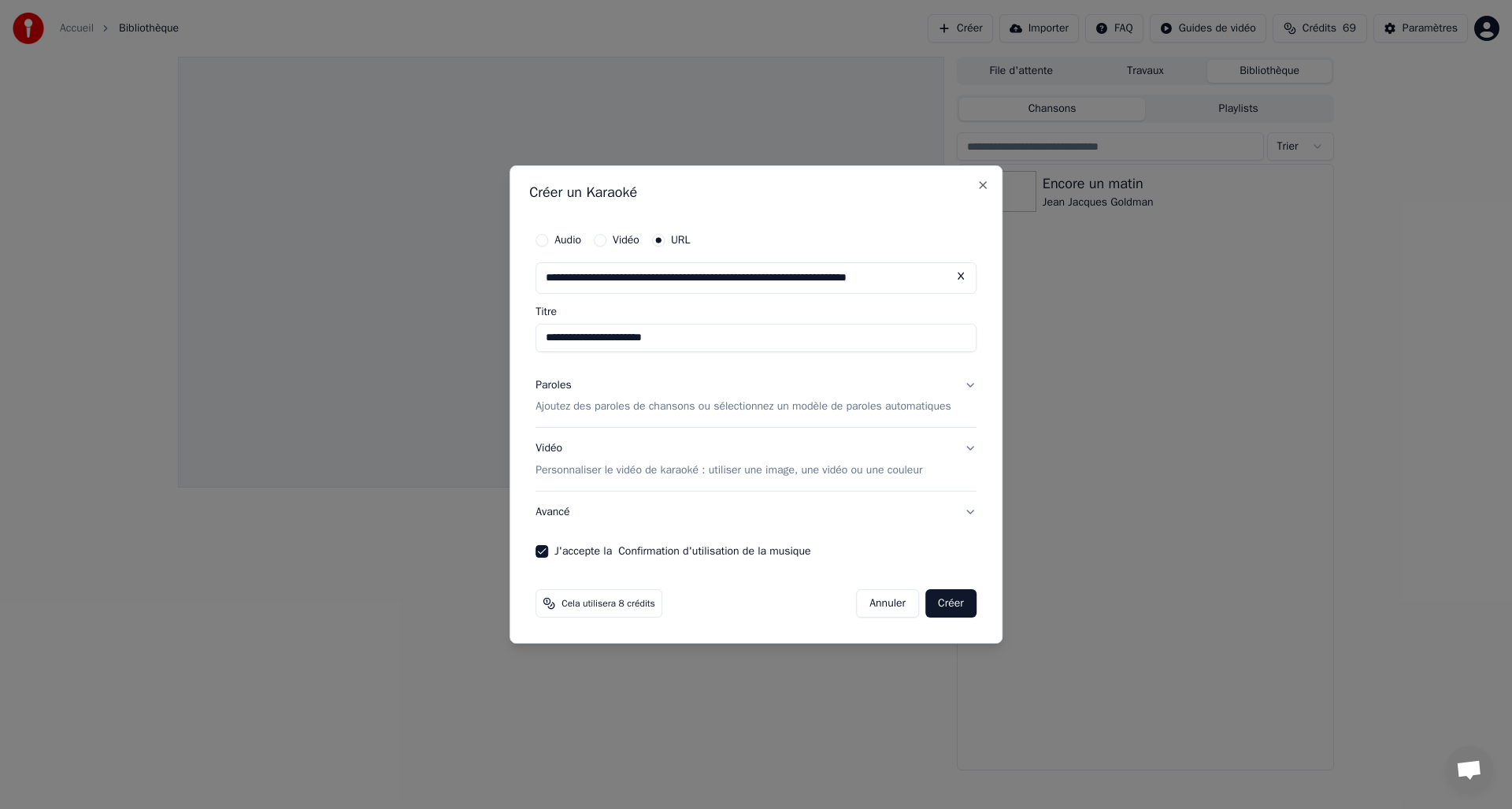 click on "Ajoutez des paroles de chansons ou sélectionnez un modèle de paroles automatiques" at bounding box center (743, 407) 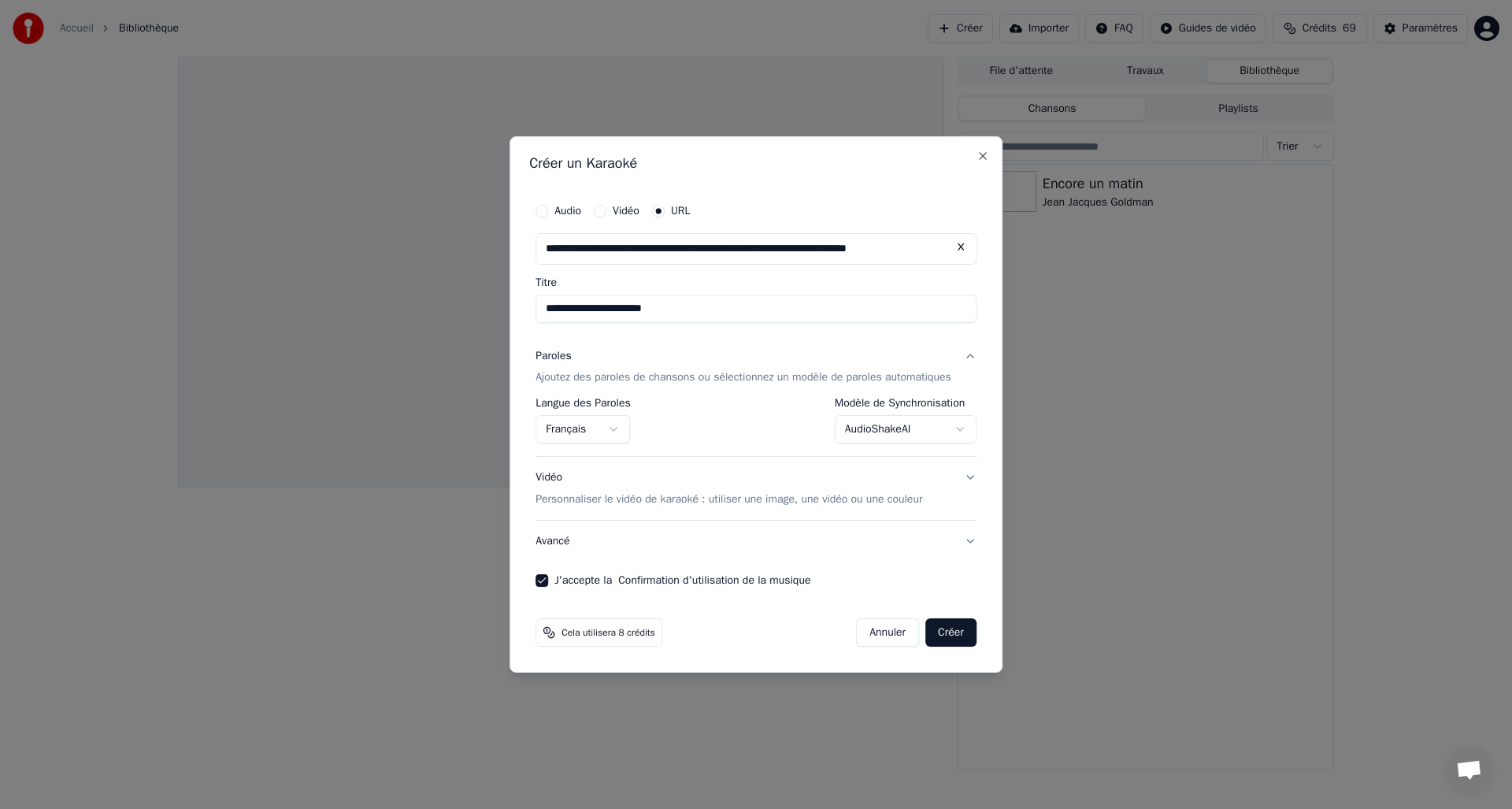 click on "**********" at bounding box center (756, 404) 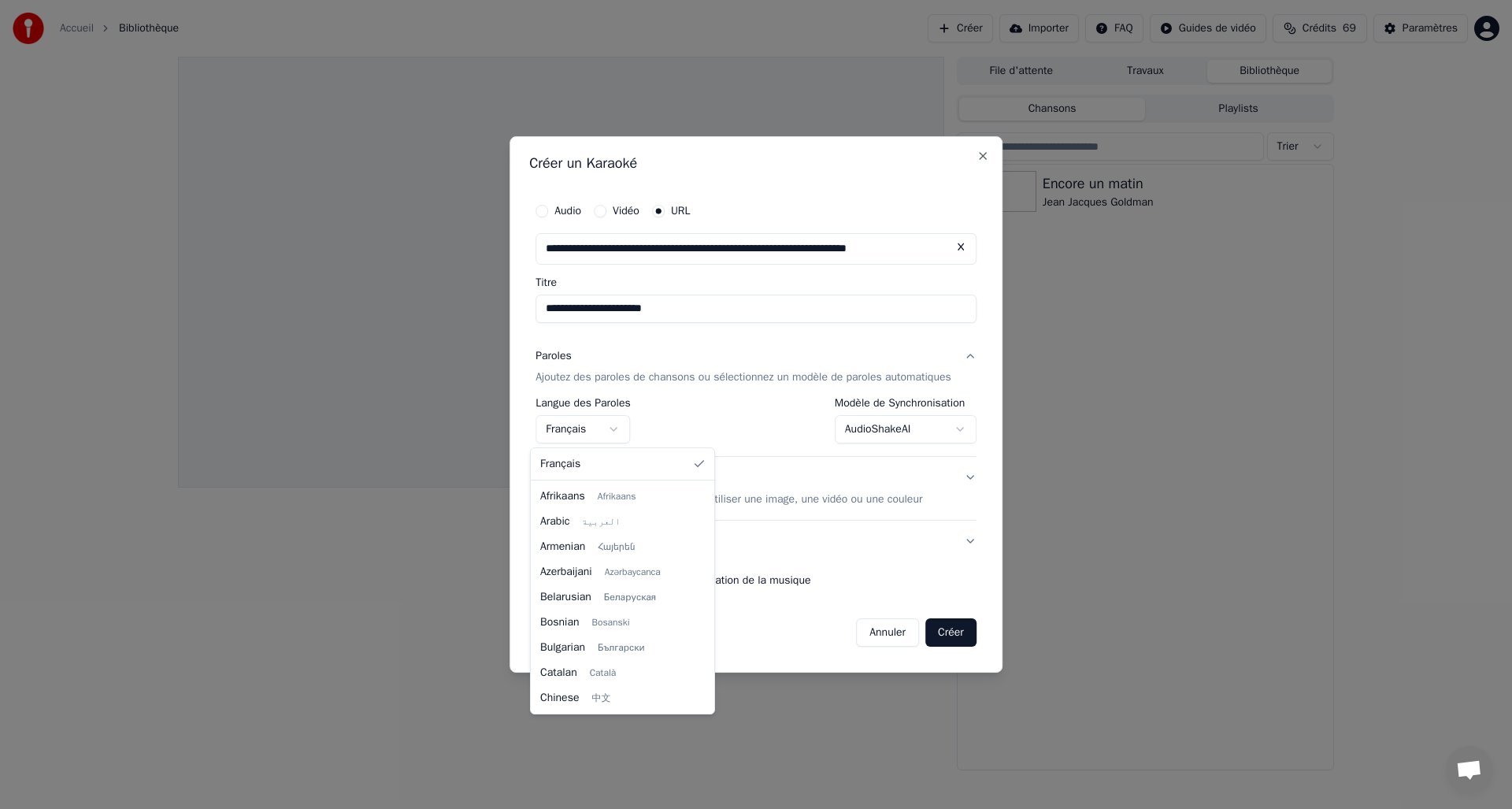 click on "**********" at bounding box center [756, 404] 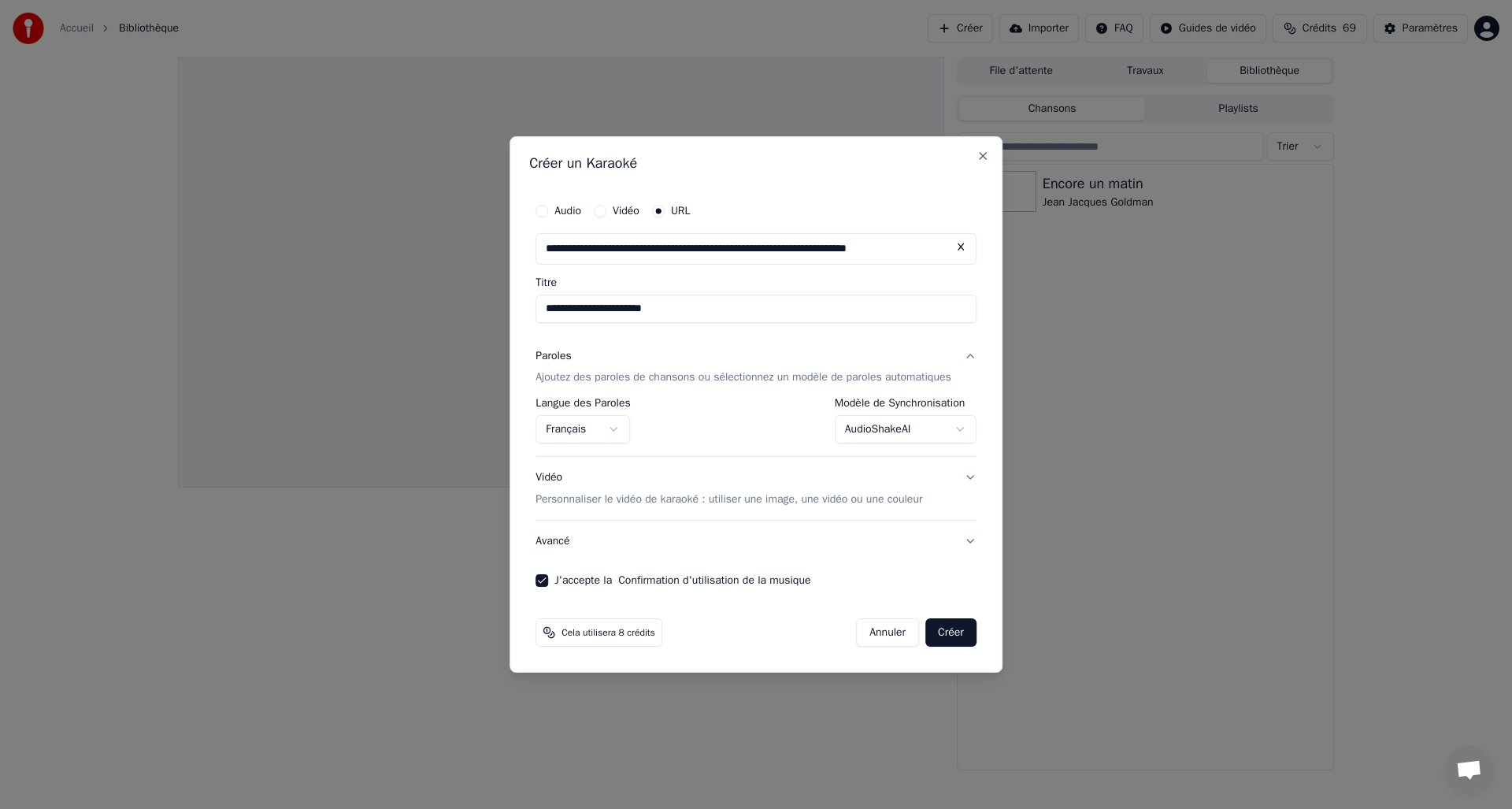 click on "Ajoutez des paroles de chansons ou sélectionnez un modèle de paroles automatiques" at bounding box center (743, 378) 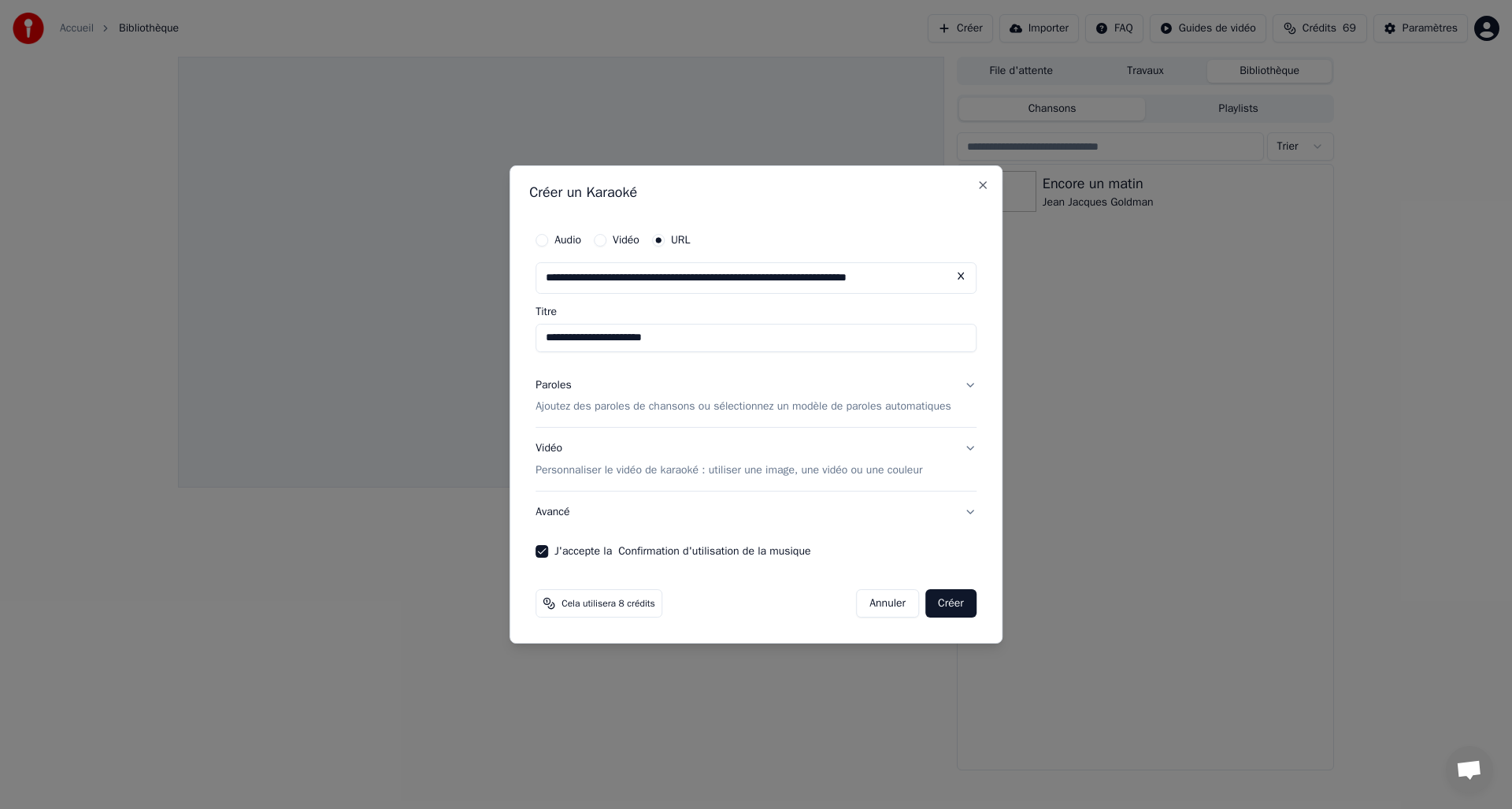 click on "Paroles Ajoutez des paroles de chansons ou sélectionnez un modèle de paroles automatiques" at bounding box center [756, 396] 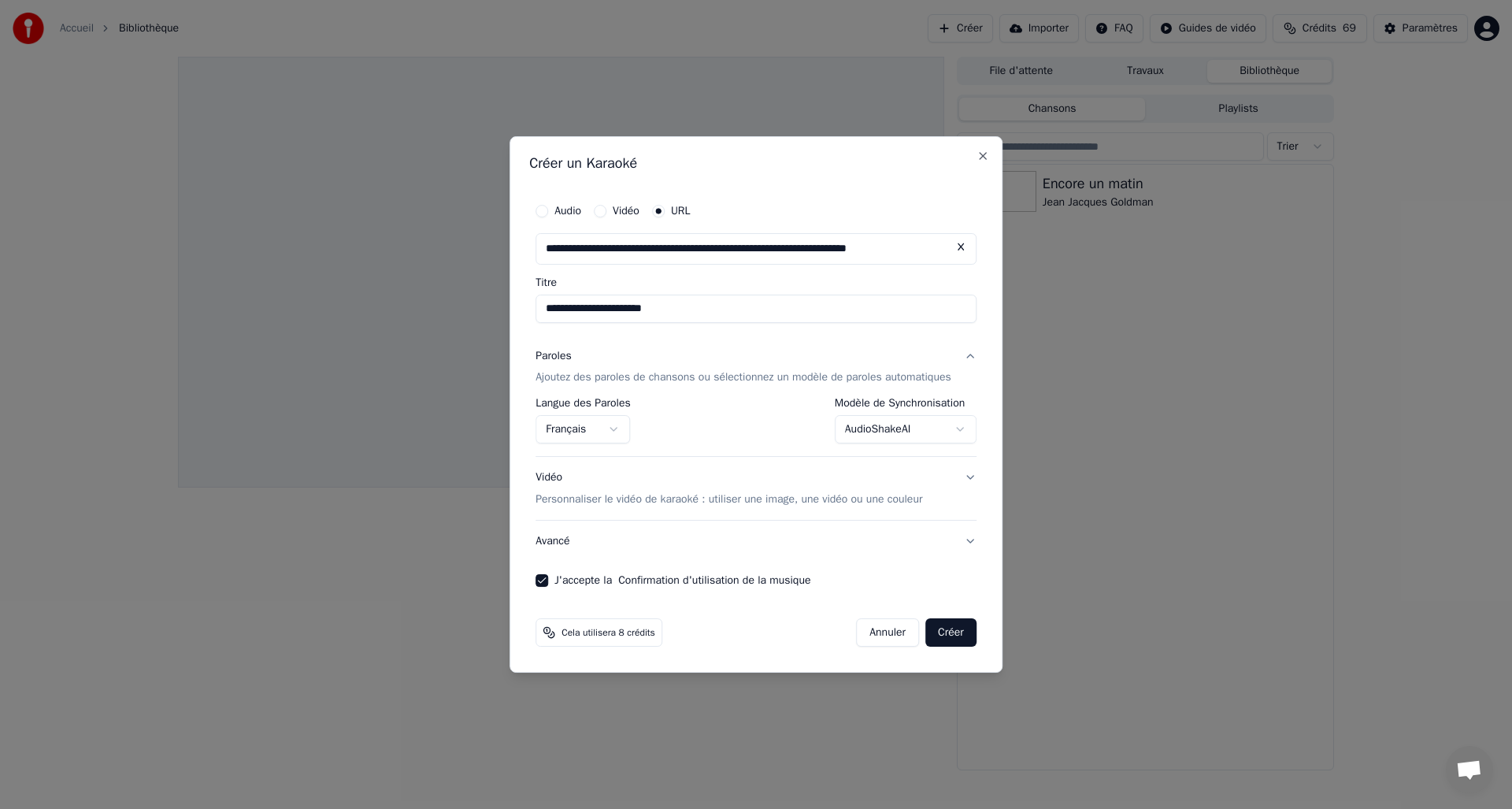 click on "**********" at bounding box center (756, 309) 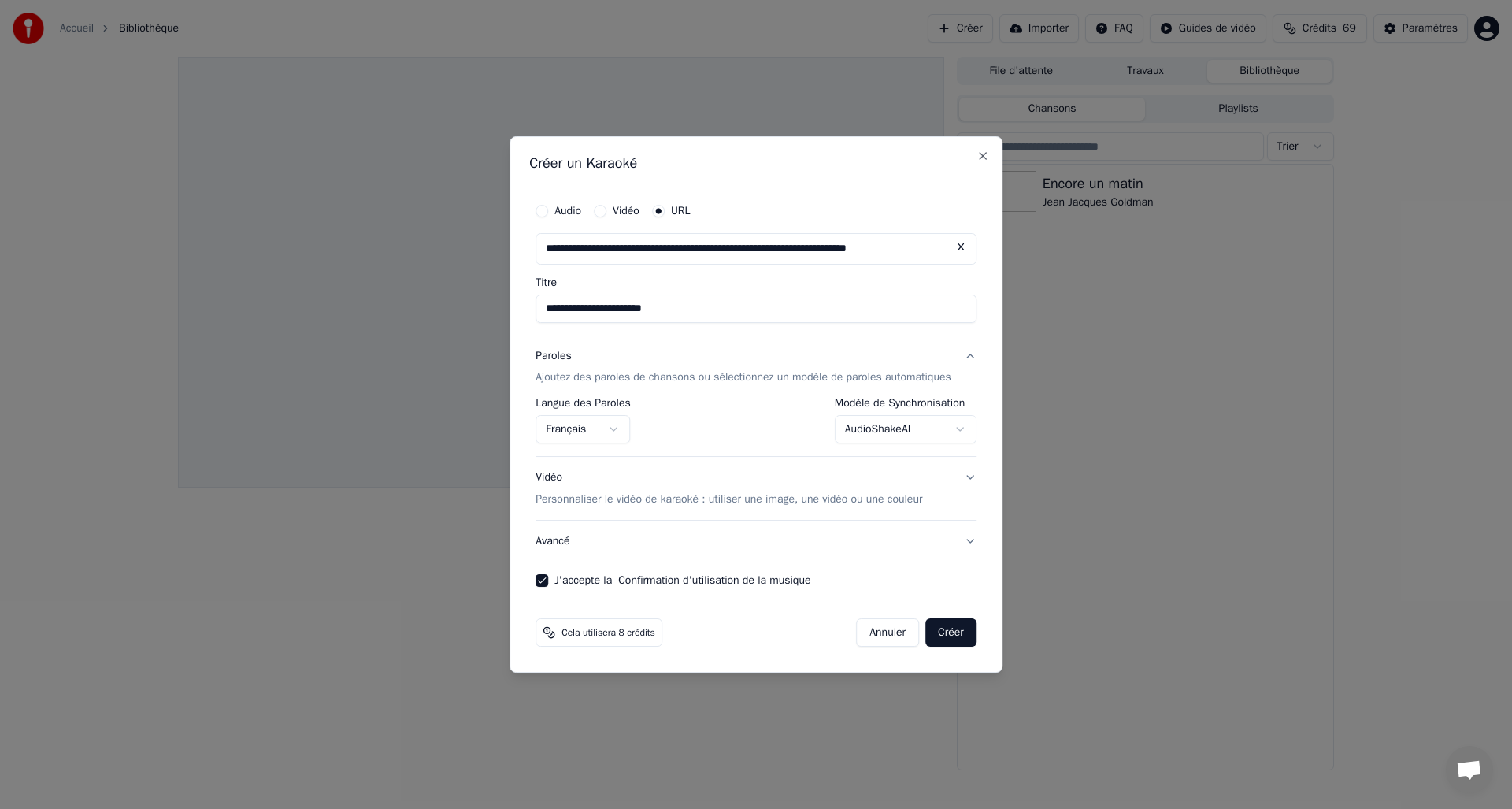 click on "**********" at bounding box center (756, 404) 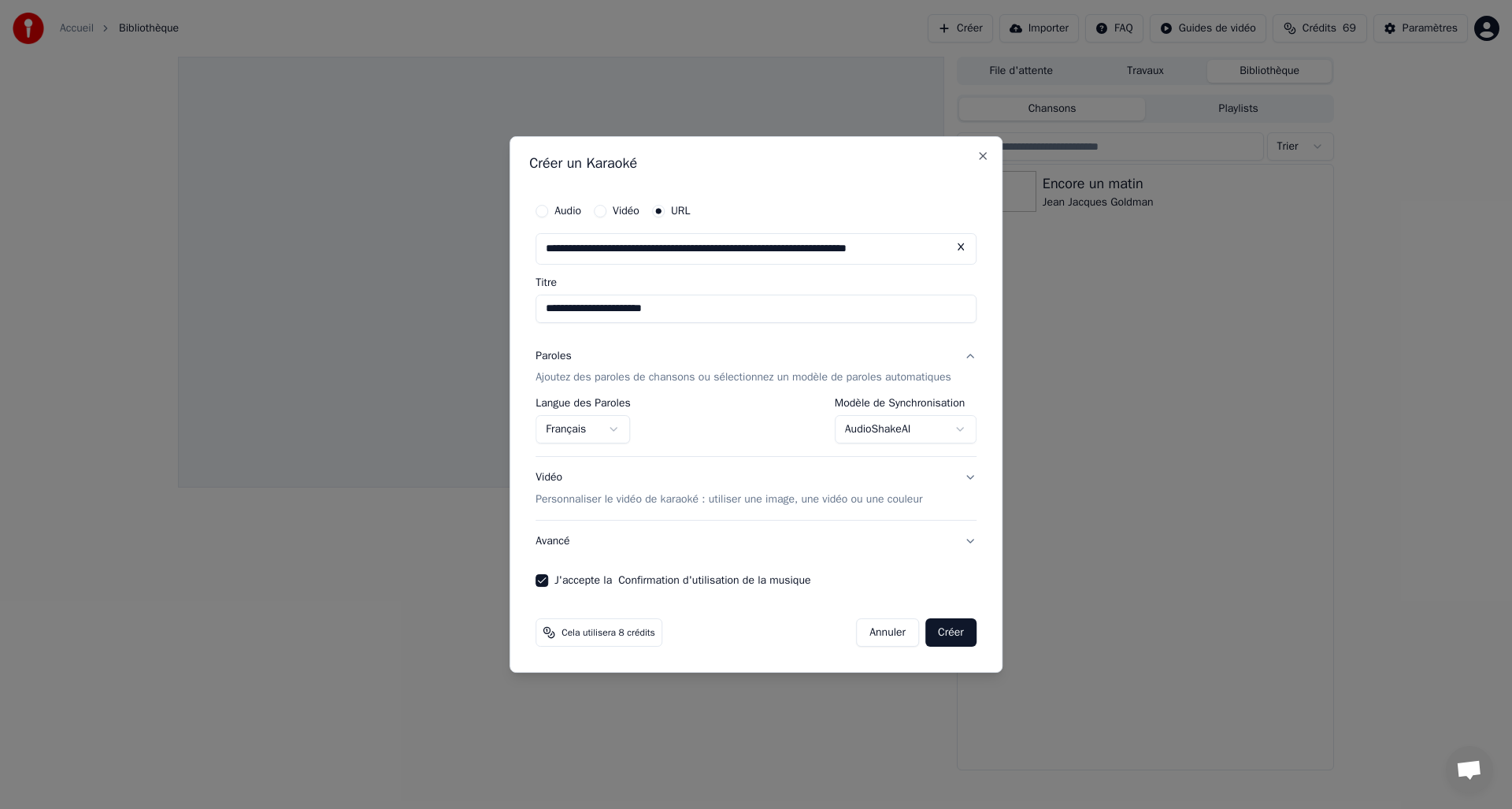 click on "**********" at bounding box center (756, 404) 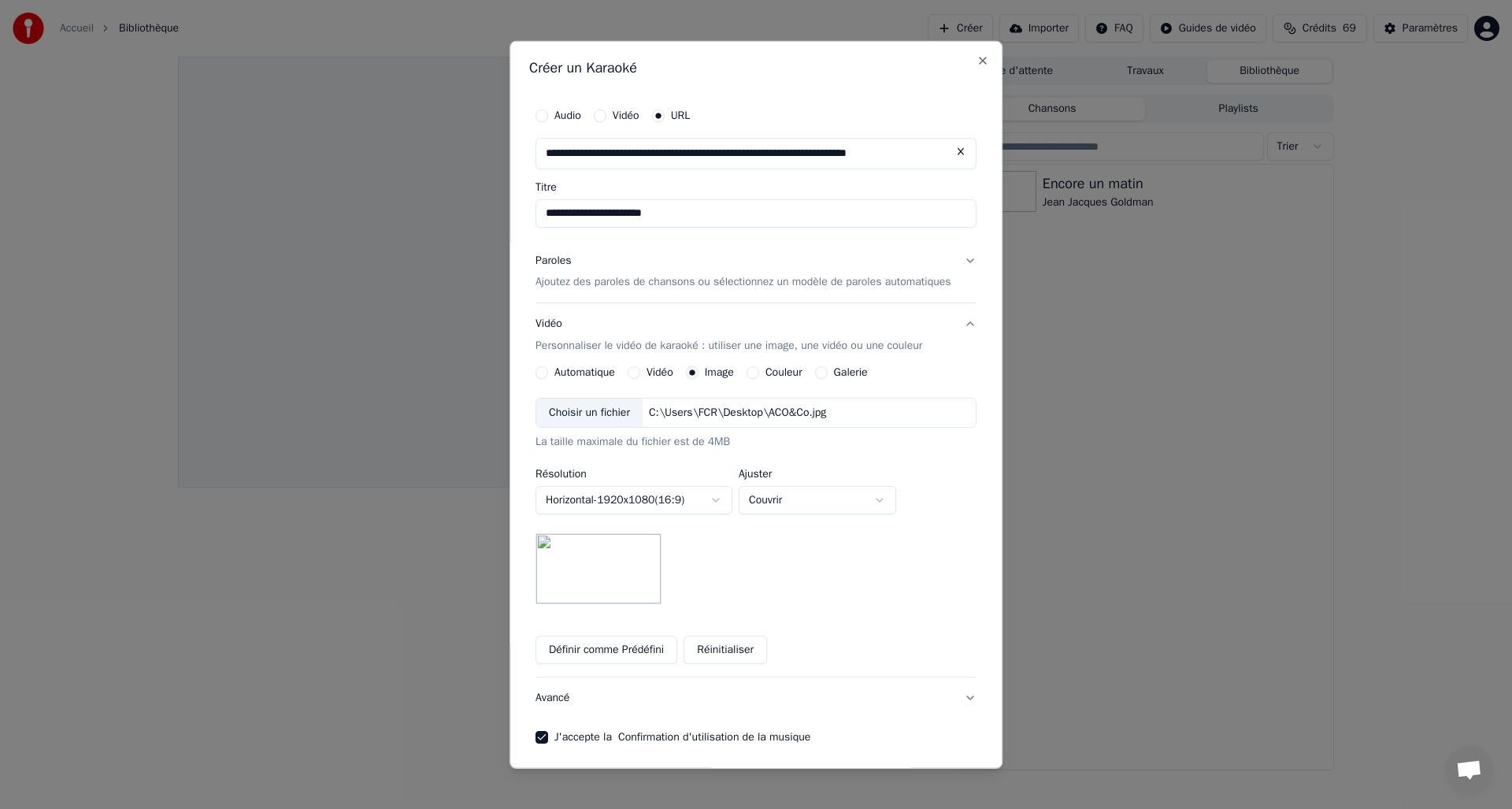 click on "Ajoutez des paroles de chansons ou sélectionnez un modèle de paroles automatiques" at bounding box center [743, 282] 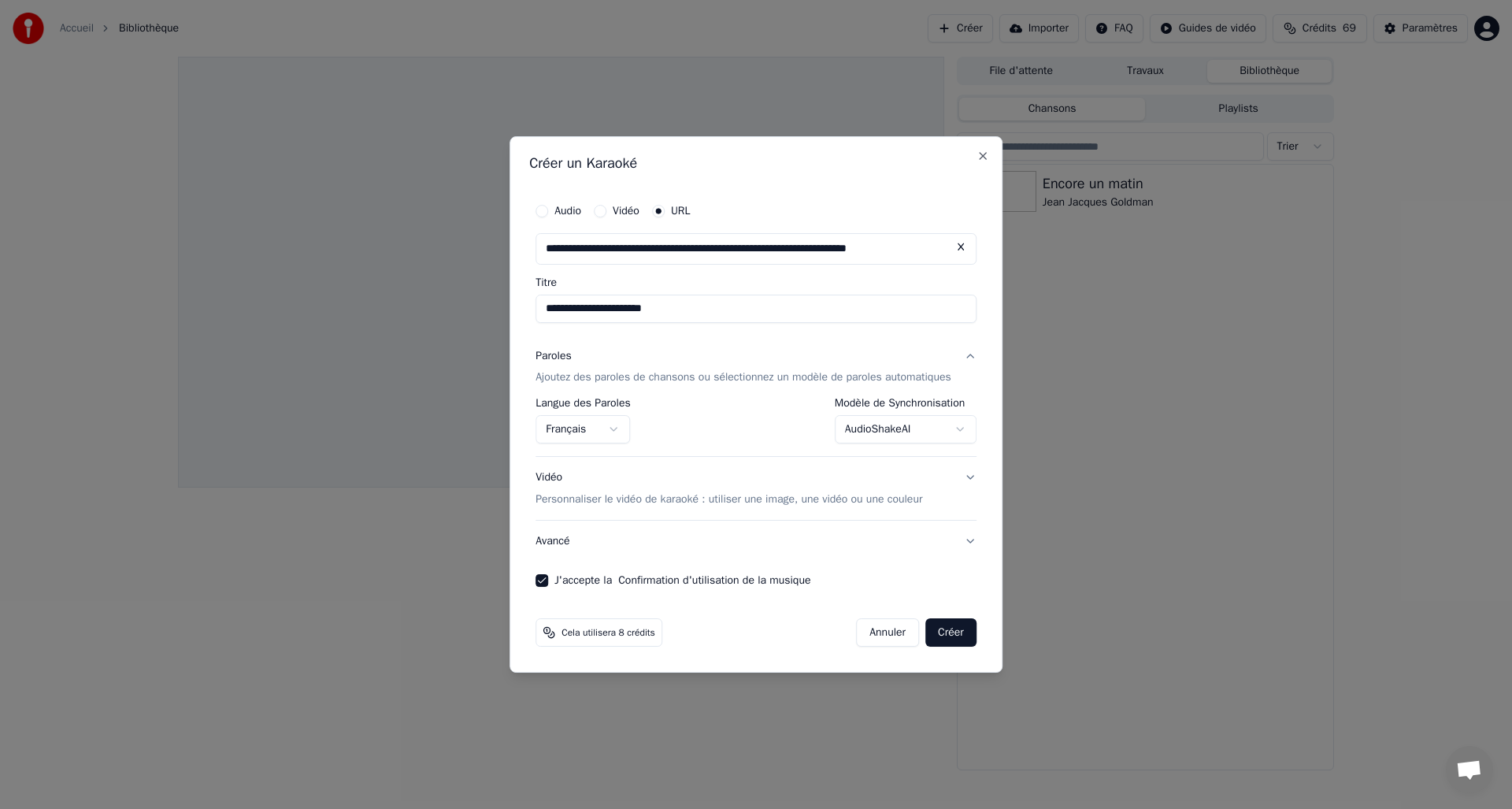click on "Paroles" at bounding box center (554, 356) 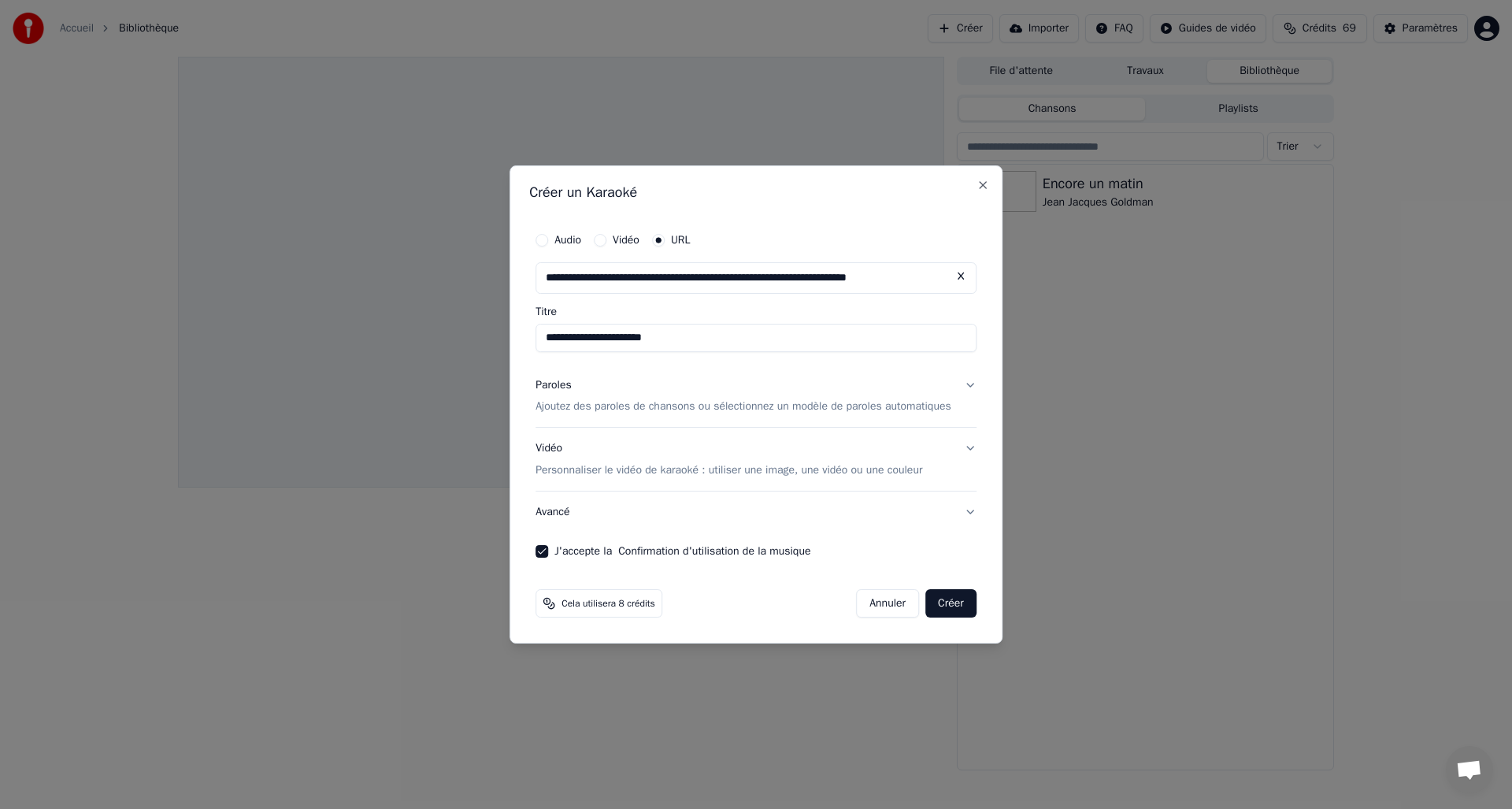 click on "Paroles Ajoutez des paroles de chansons ou sélectionnez un modèle de paroles automatiques" at bounding box center (756, 396) 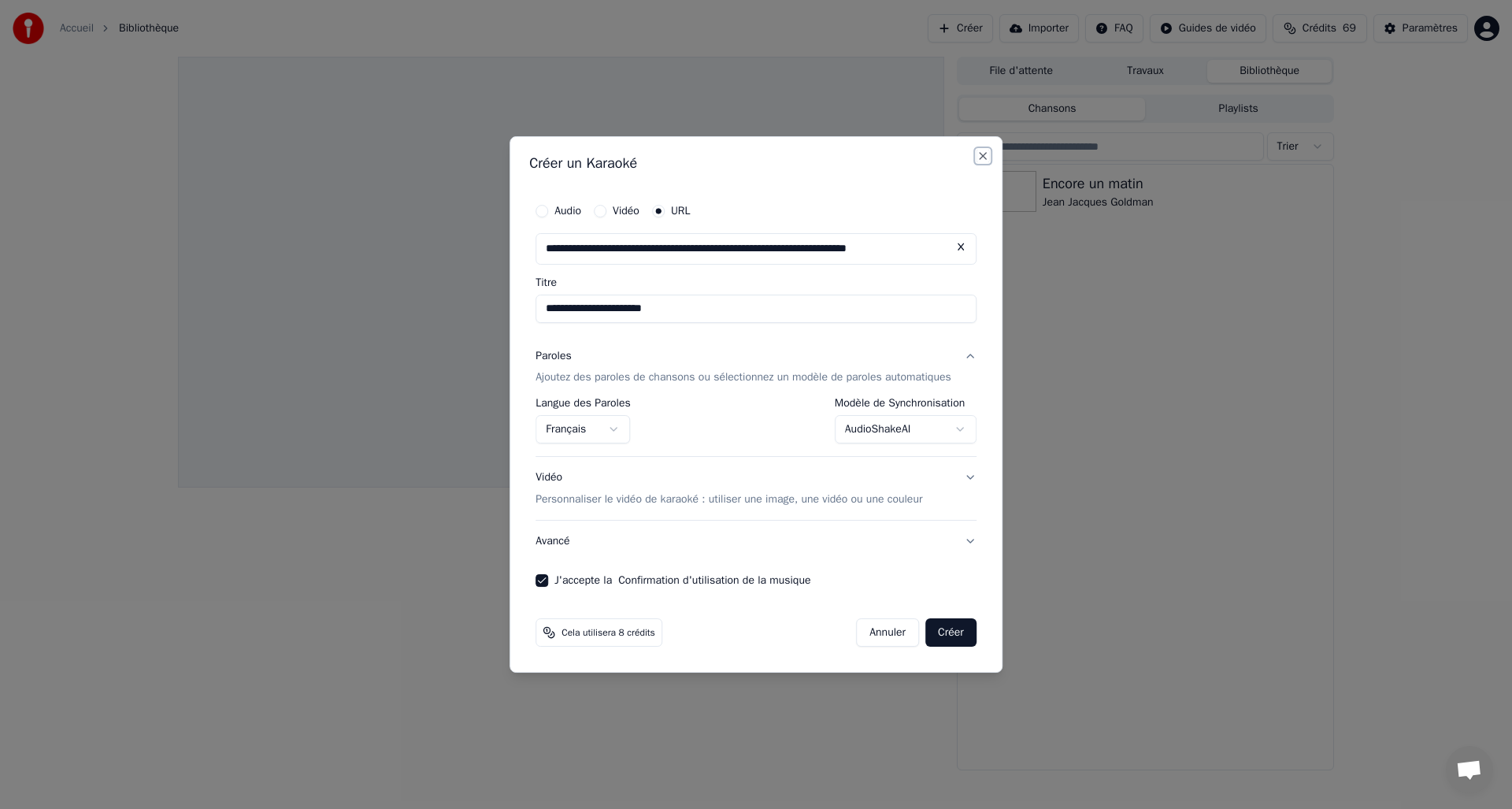 click on "Close" at bounding box center (983, 156) 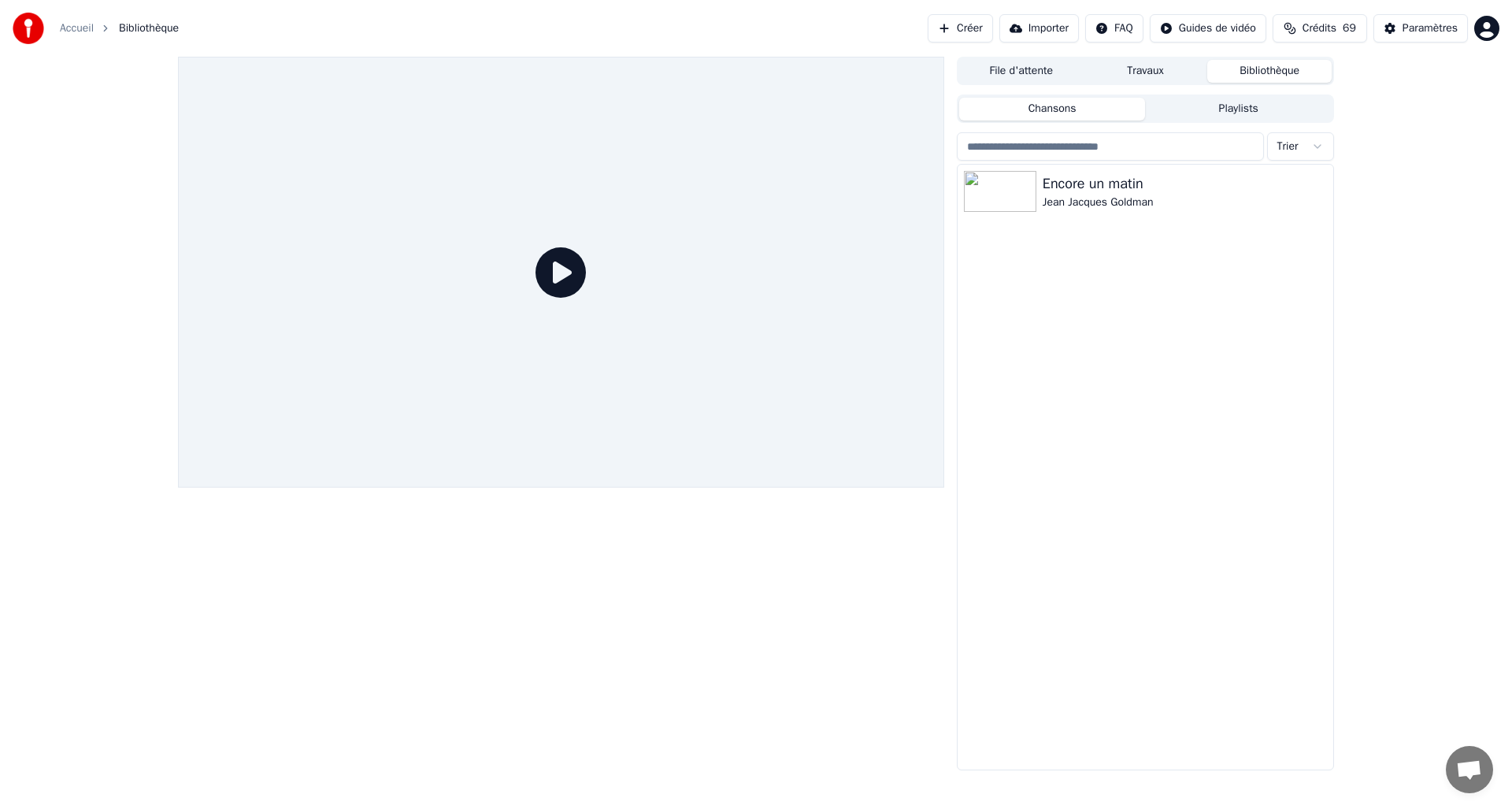 click on "Créer" at bounding box center (960, 28) 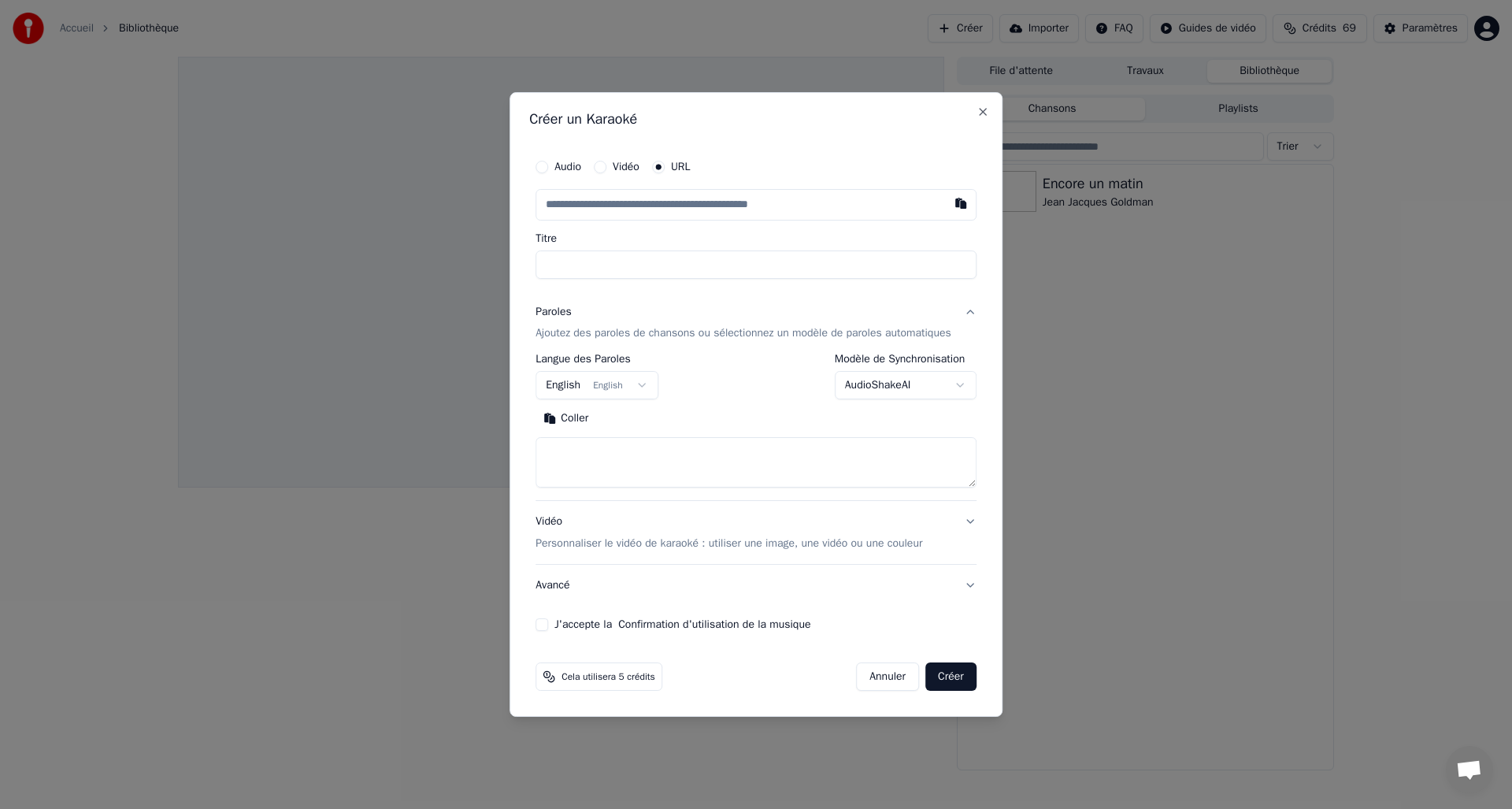 click at bounding box center (756, 205) 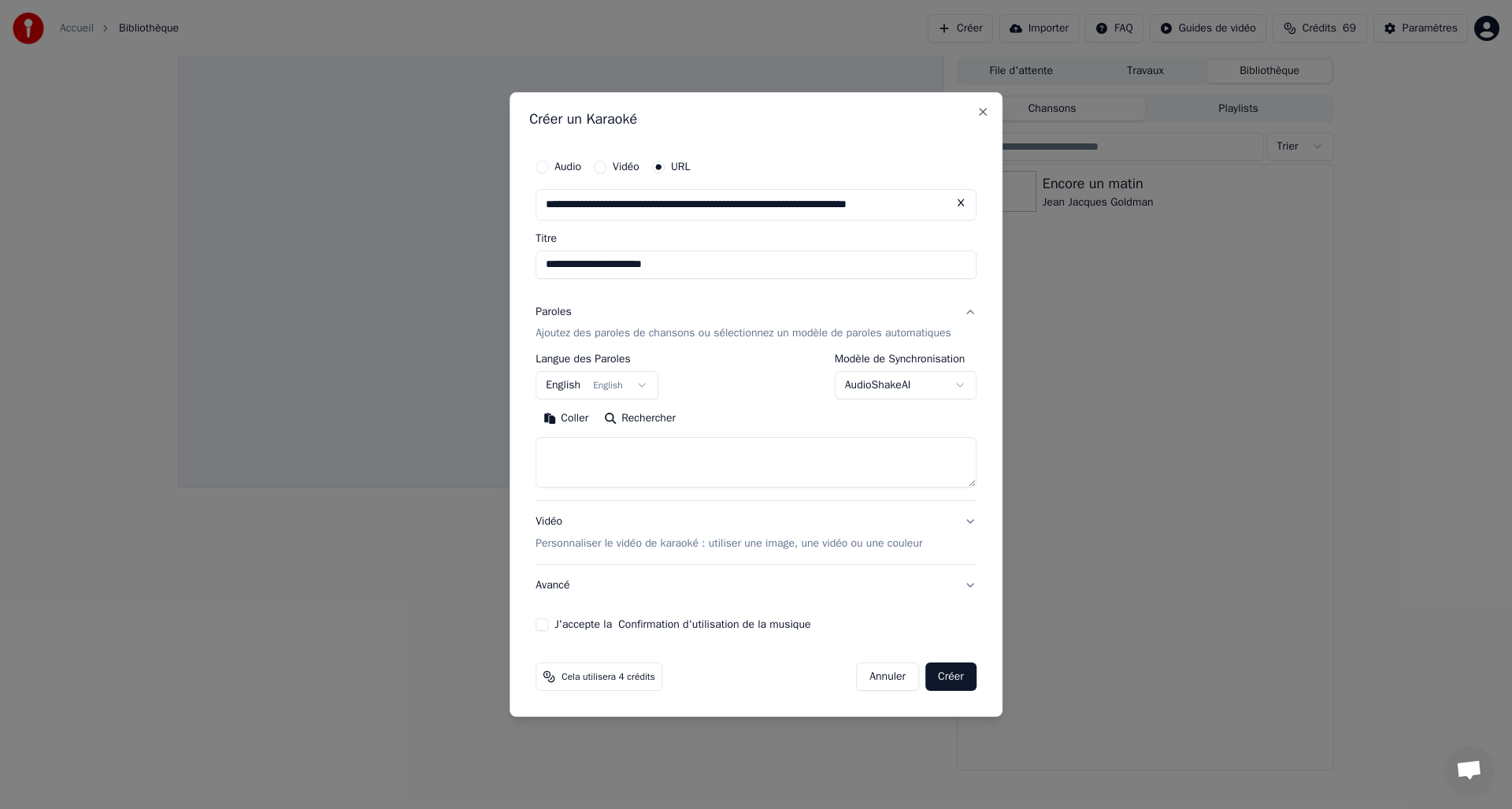 type on "**********" 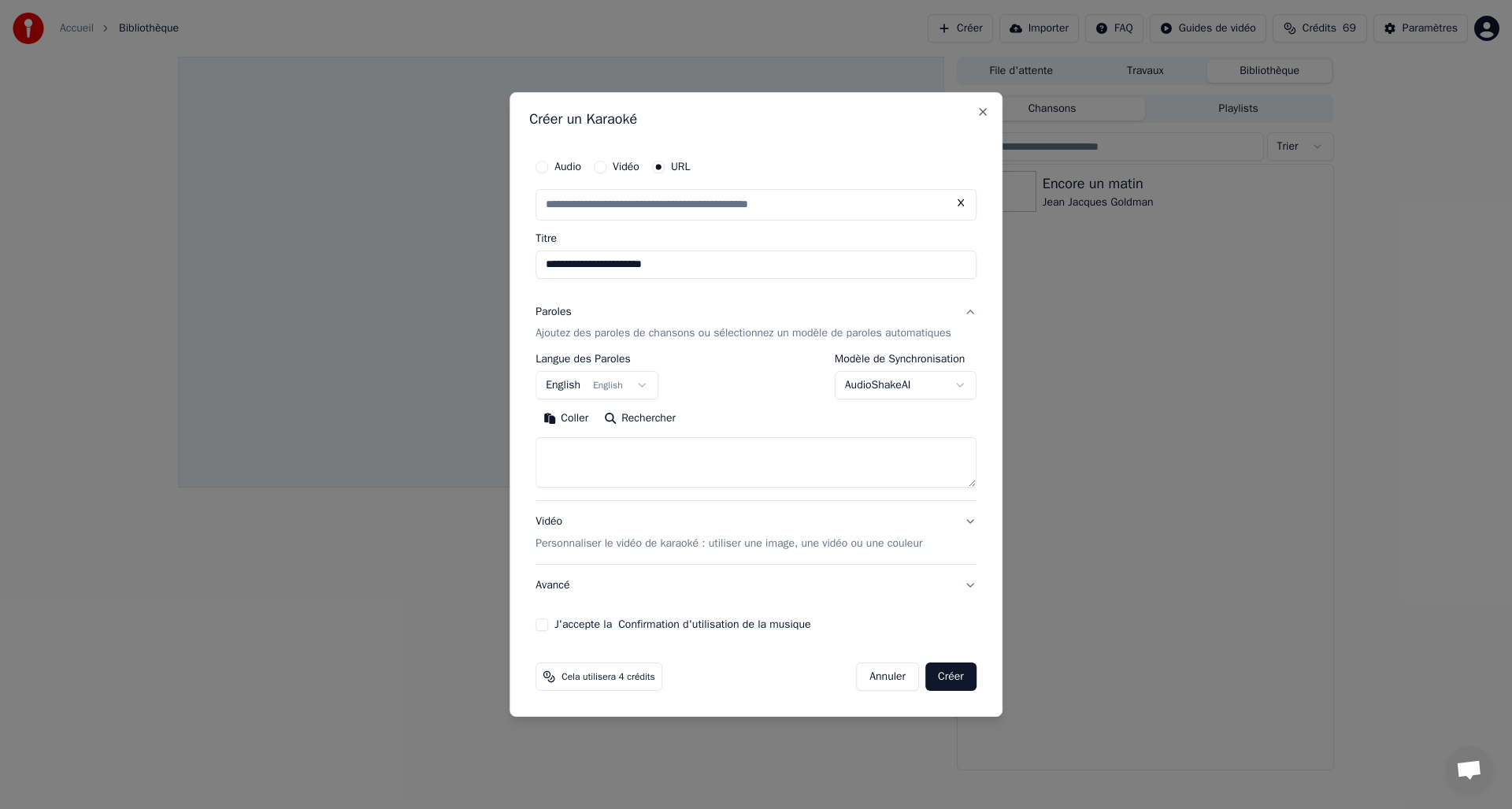 click on "**********" at bounding box center [756, 404] 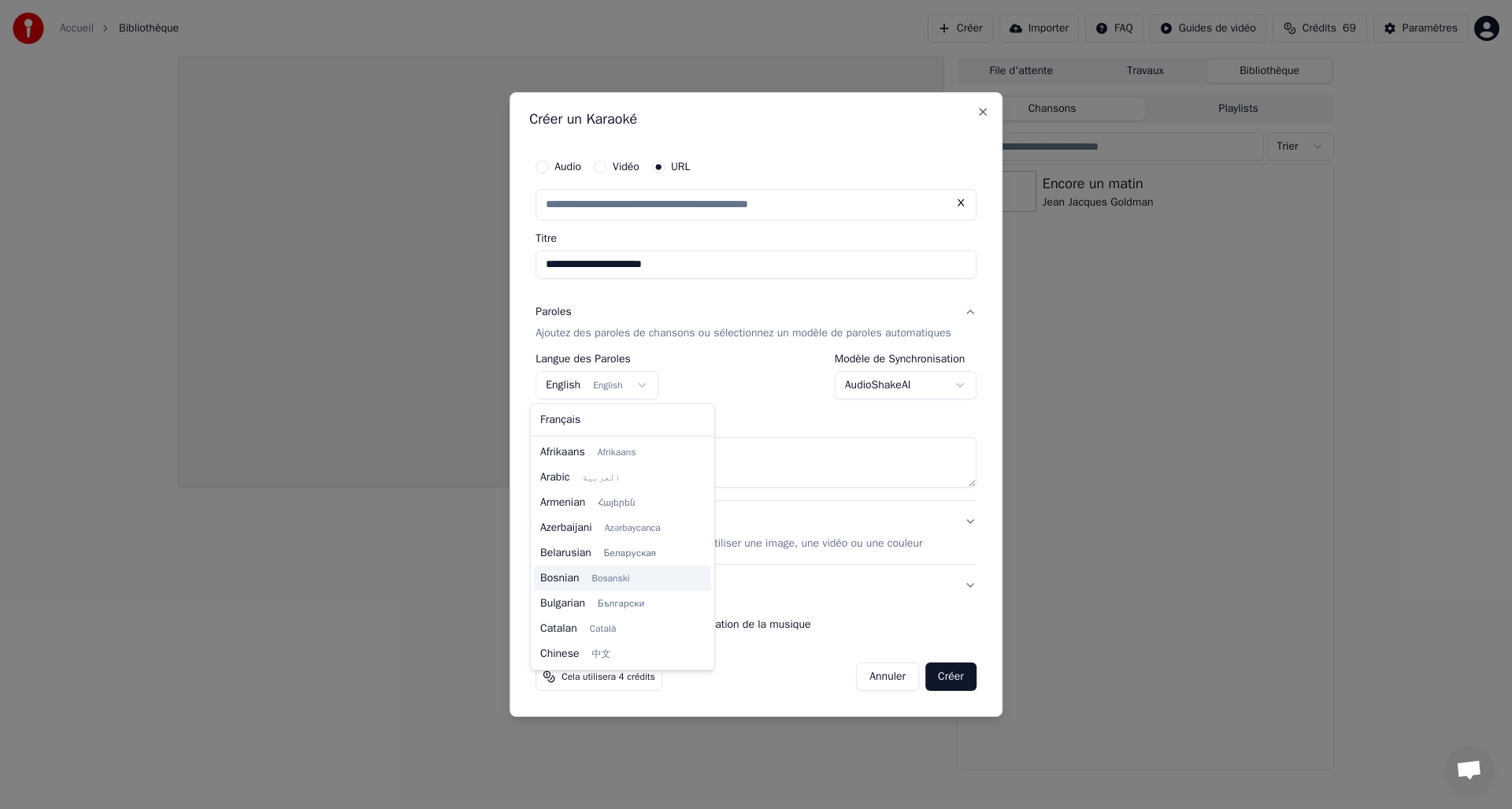 scroll, scrollTop: 126, scrollLeft: 0, axis: vertical 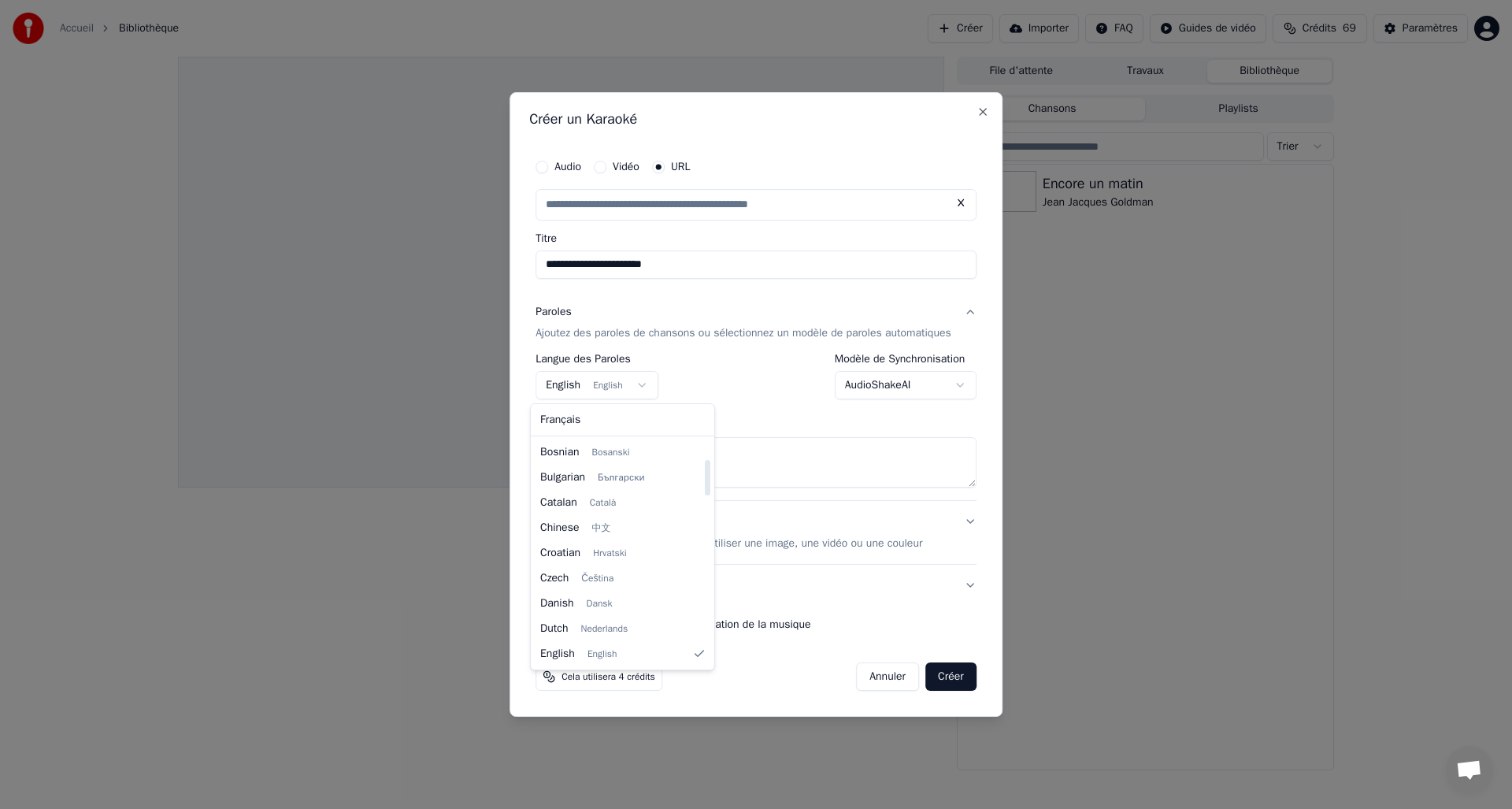 select on "**" 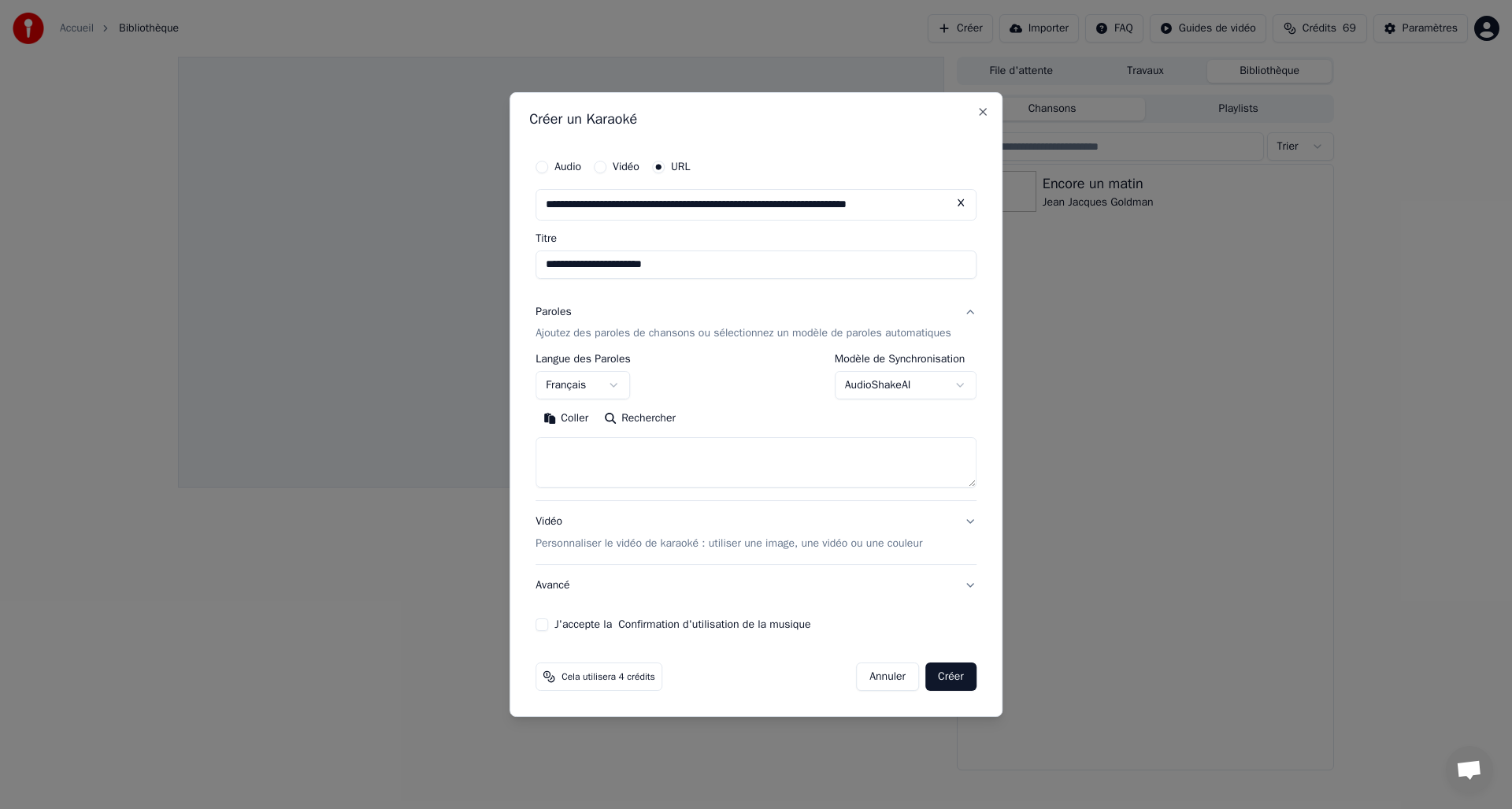 click at bounding box center (756, 463) 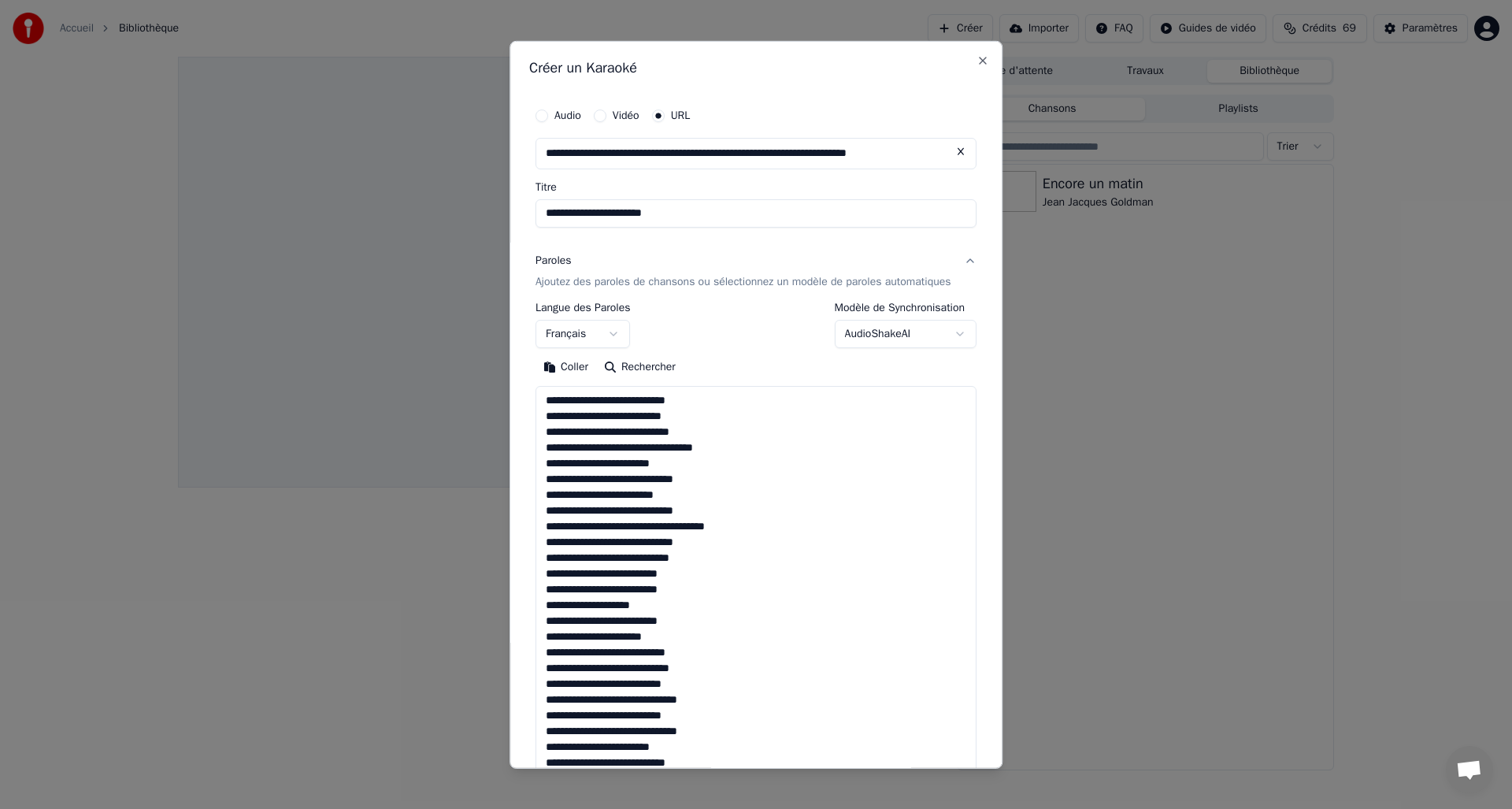 scroll, scrollTop: 524, scrollLeft: 0, axis: vertical 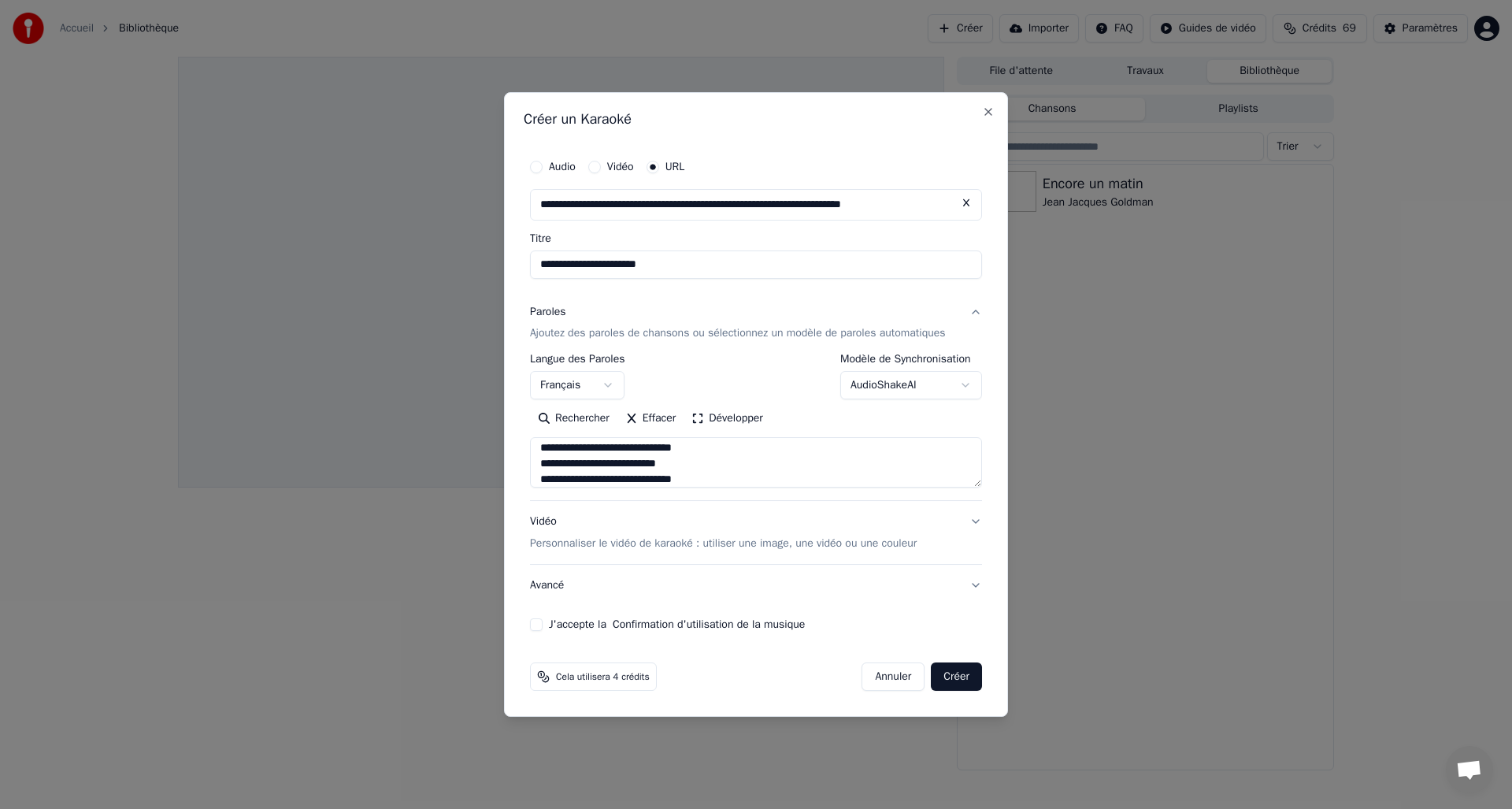 type on "**********" 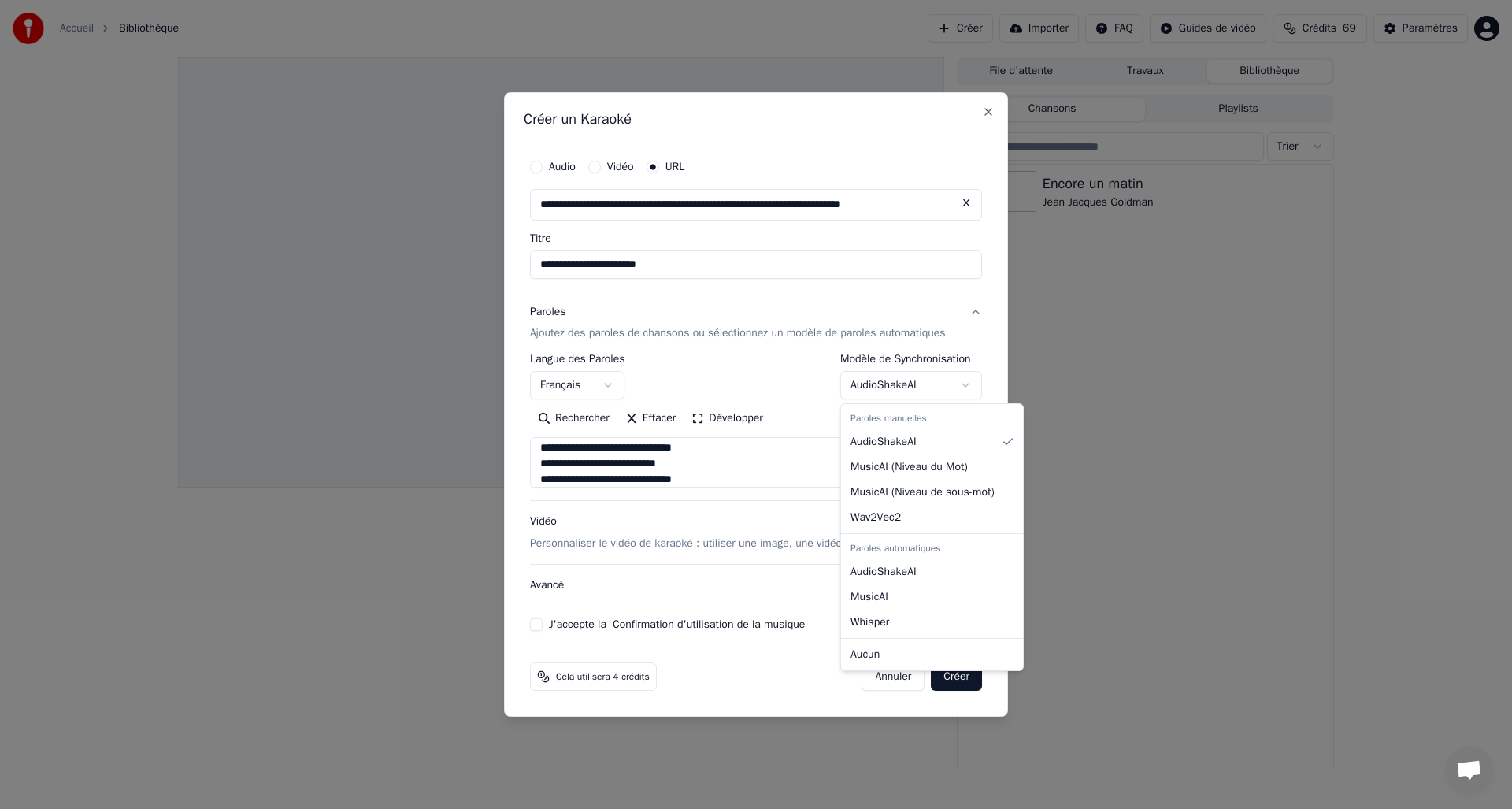 select on "**********" 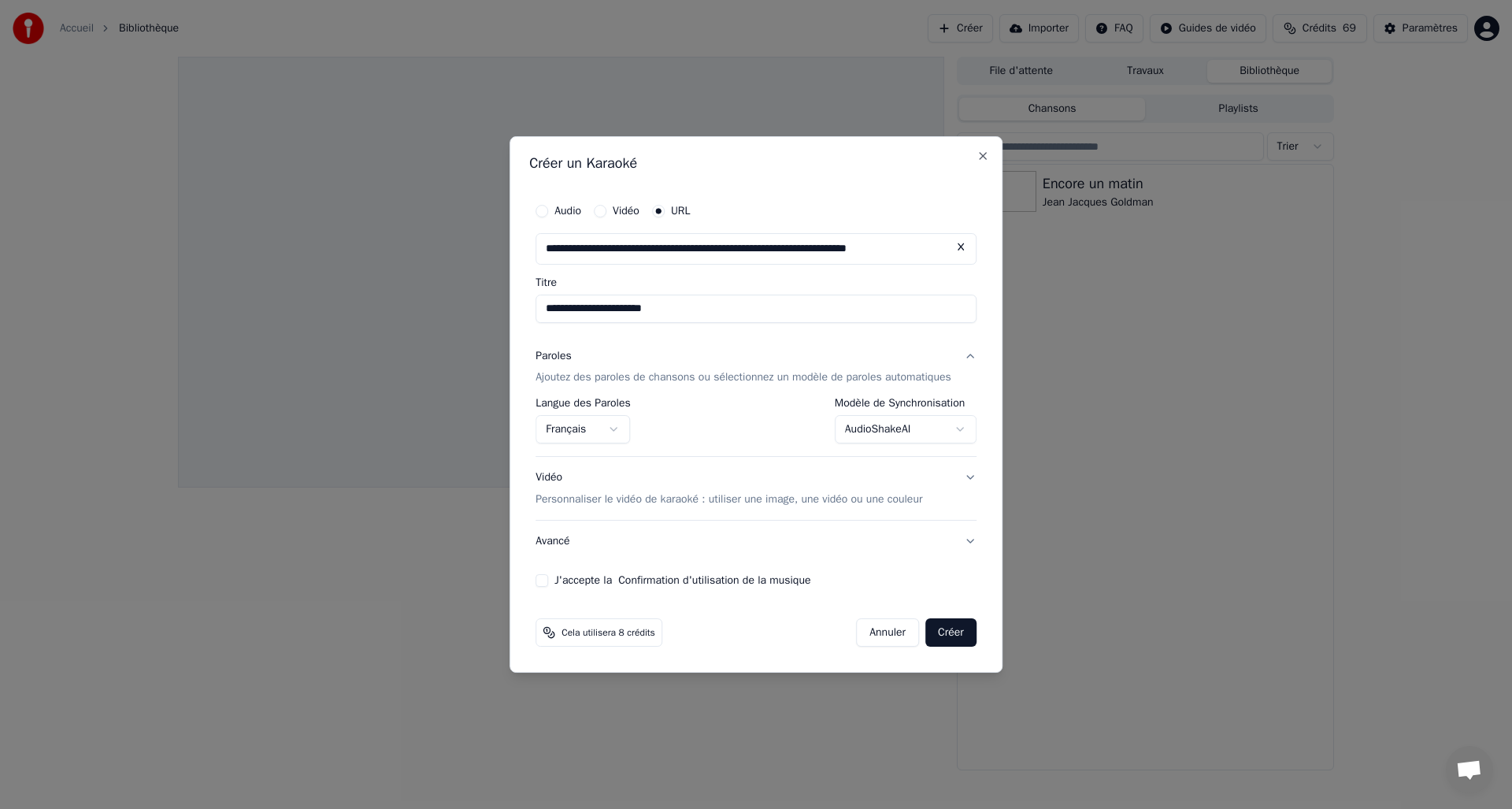 click on "Vidéo Personnaliser le vidéo de karaoké : utiliser une image, une vidéo ou une couleur" at bounding box center (756, 489) 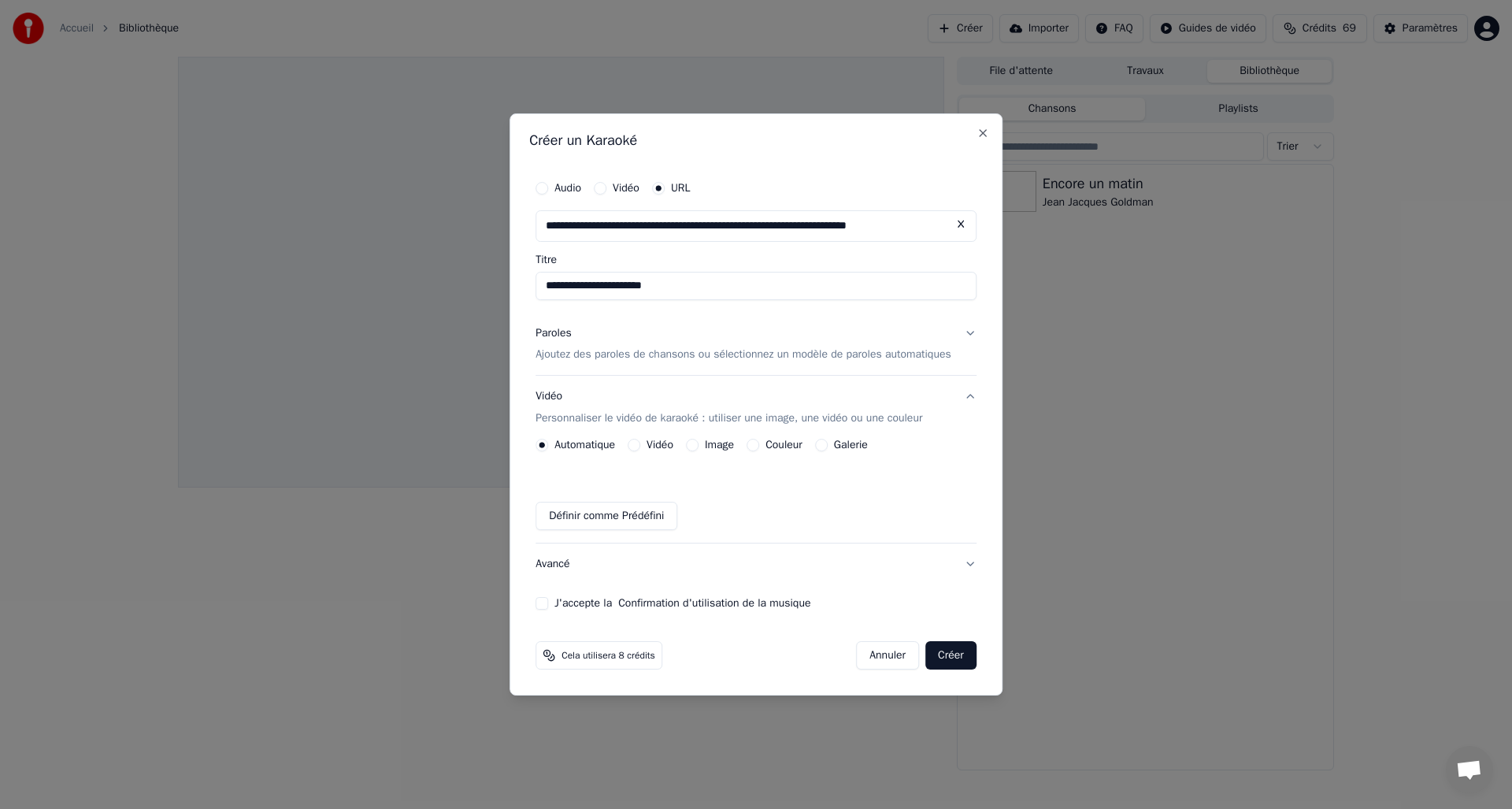 click on "Image" at bounding box center (692, 445) 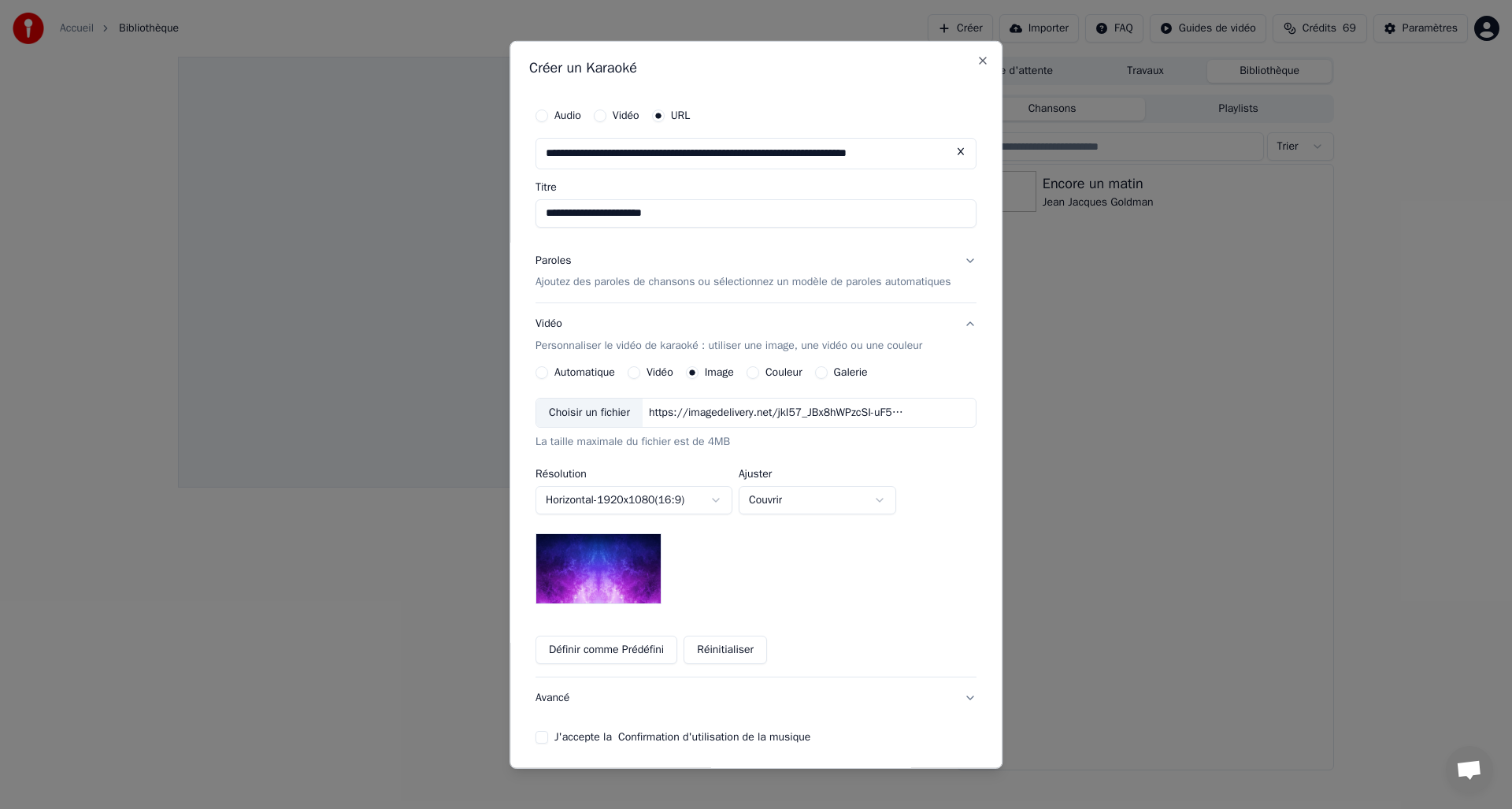 click on "Choisir un fichier" at bounding box center [589, 413] 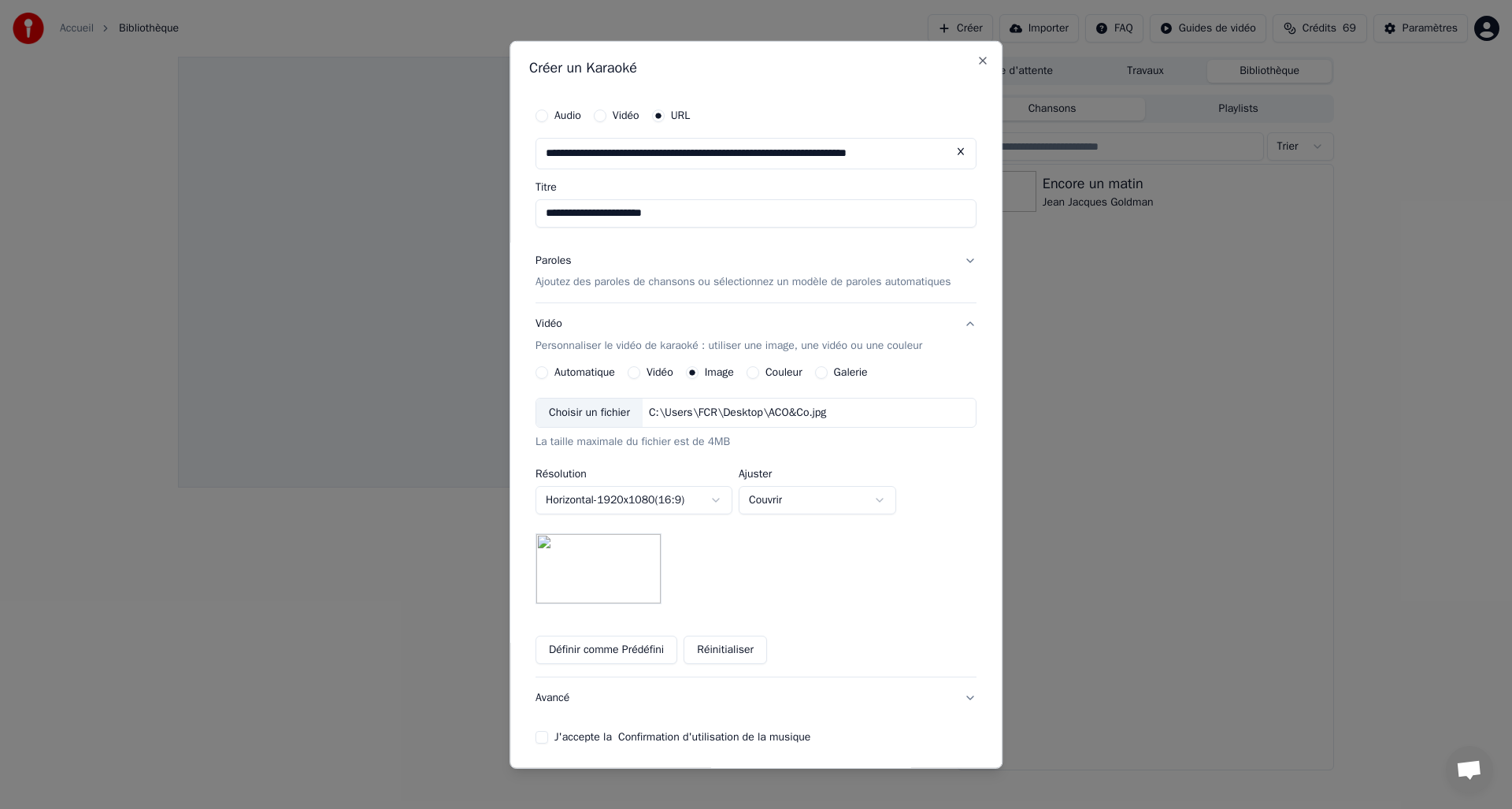 scroll, scrollTop: 61, scrollLeft: 0, axis: vertical 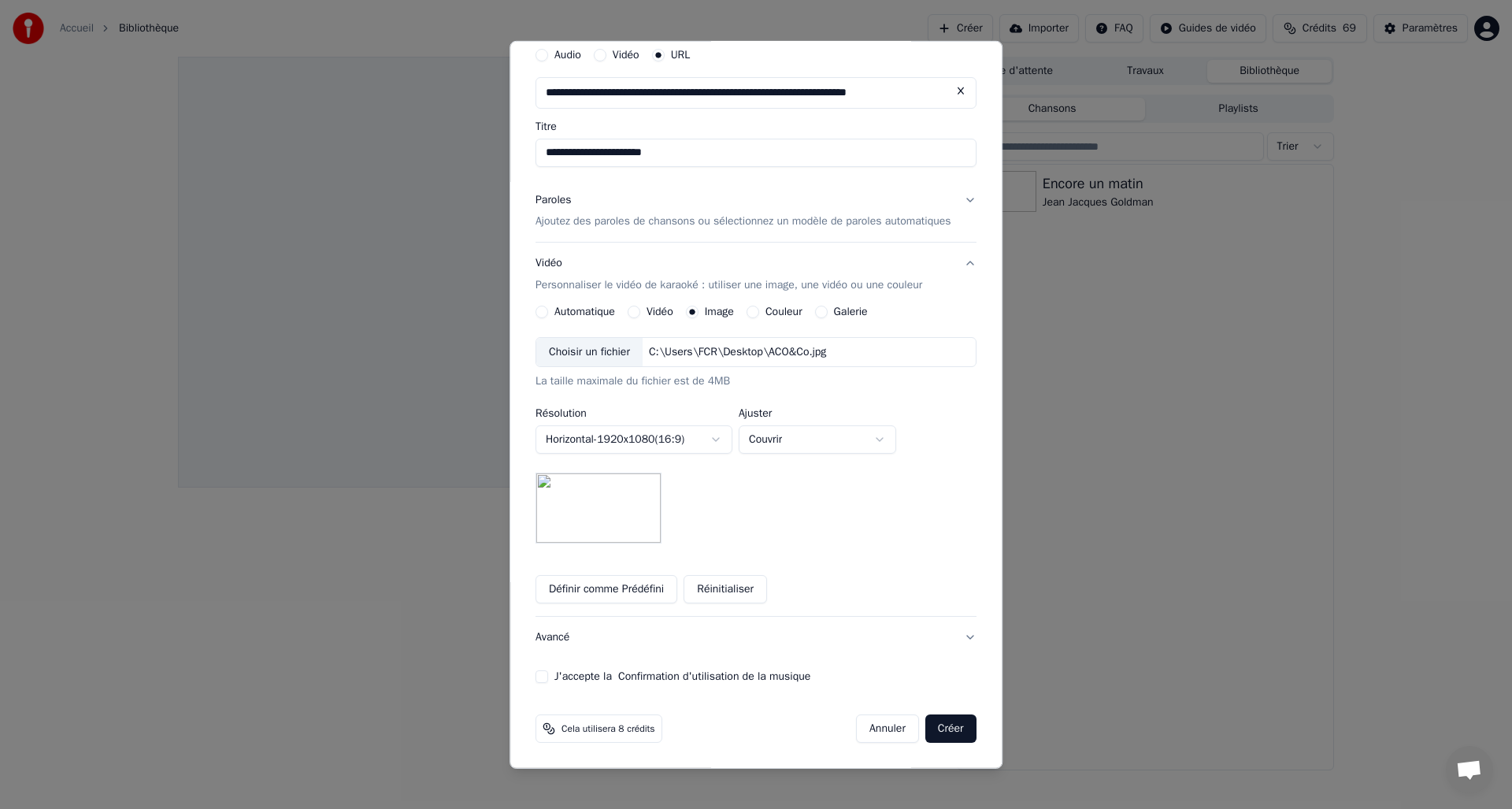 click on "J'accepte la   Confirmation d'utilisation de la musique" at bounding box center [542, 677] 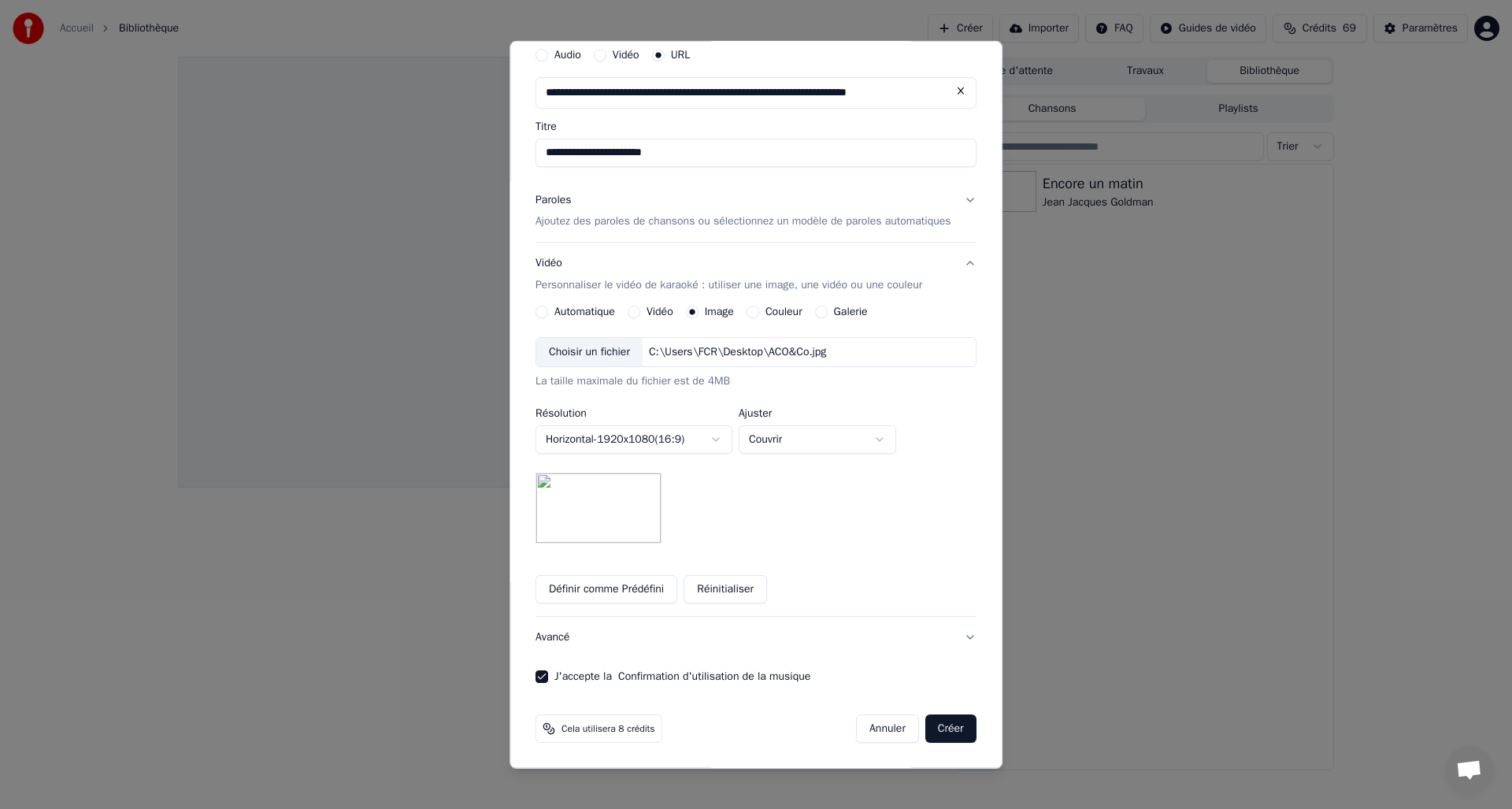 click on "Créer" at bounding box center [951, 729] 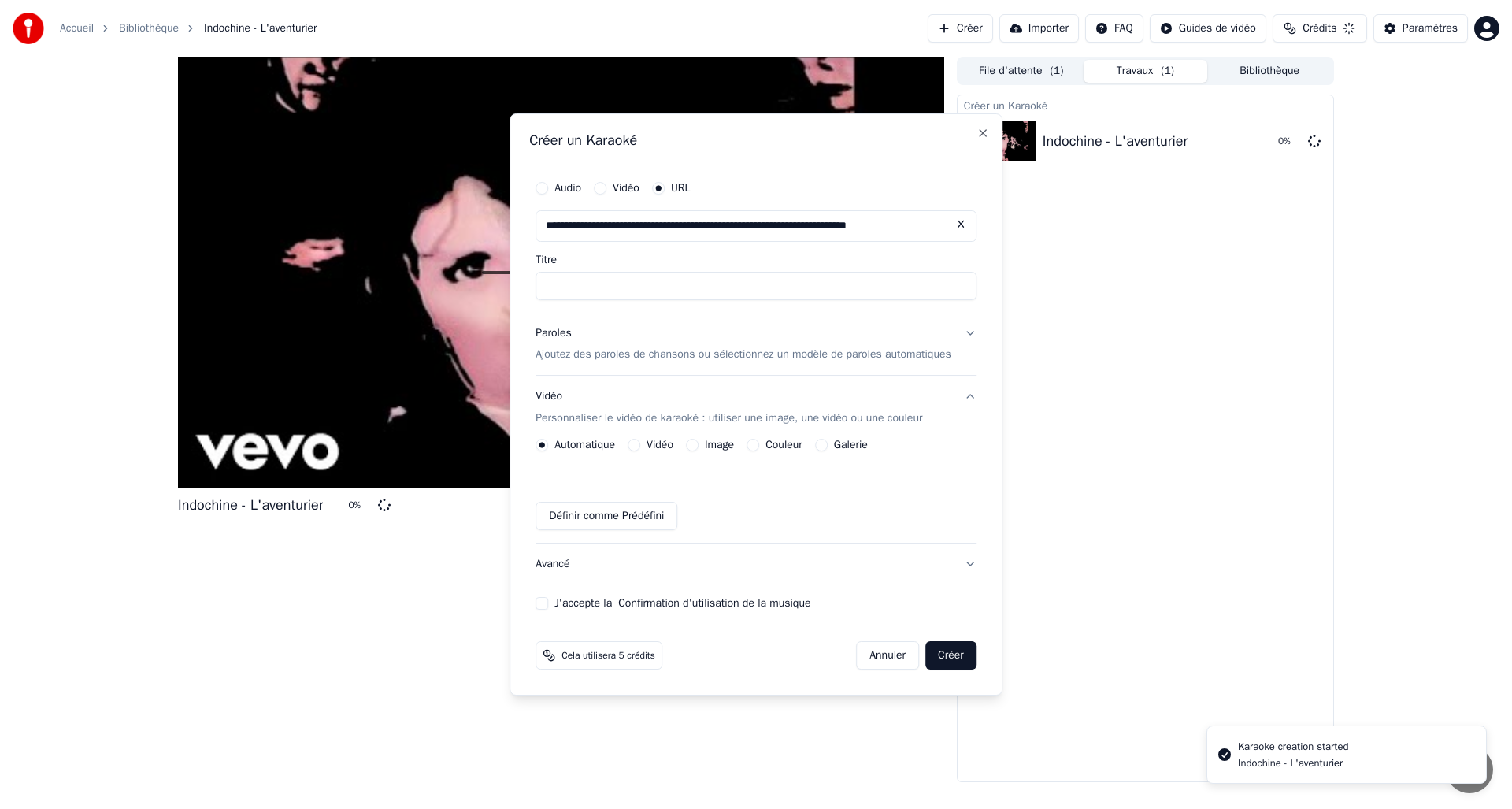 scroll, scrollTop: 0, scrollLeft: 0, axis: both 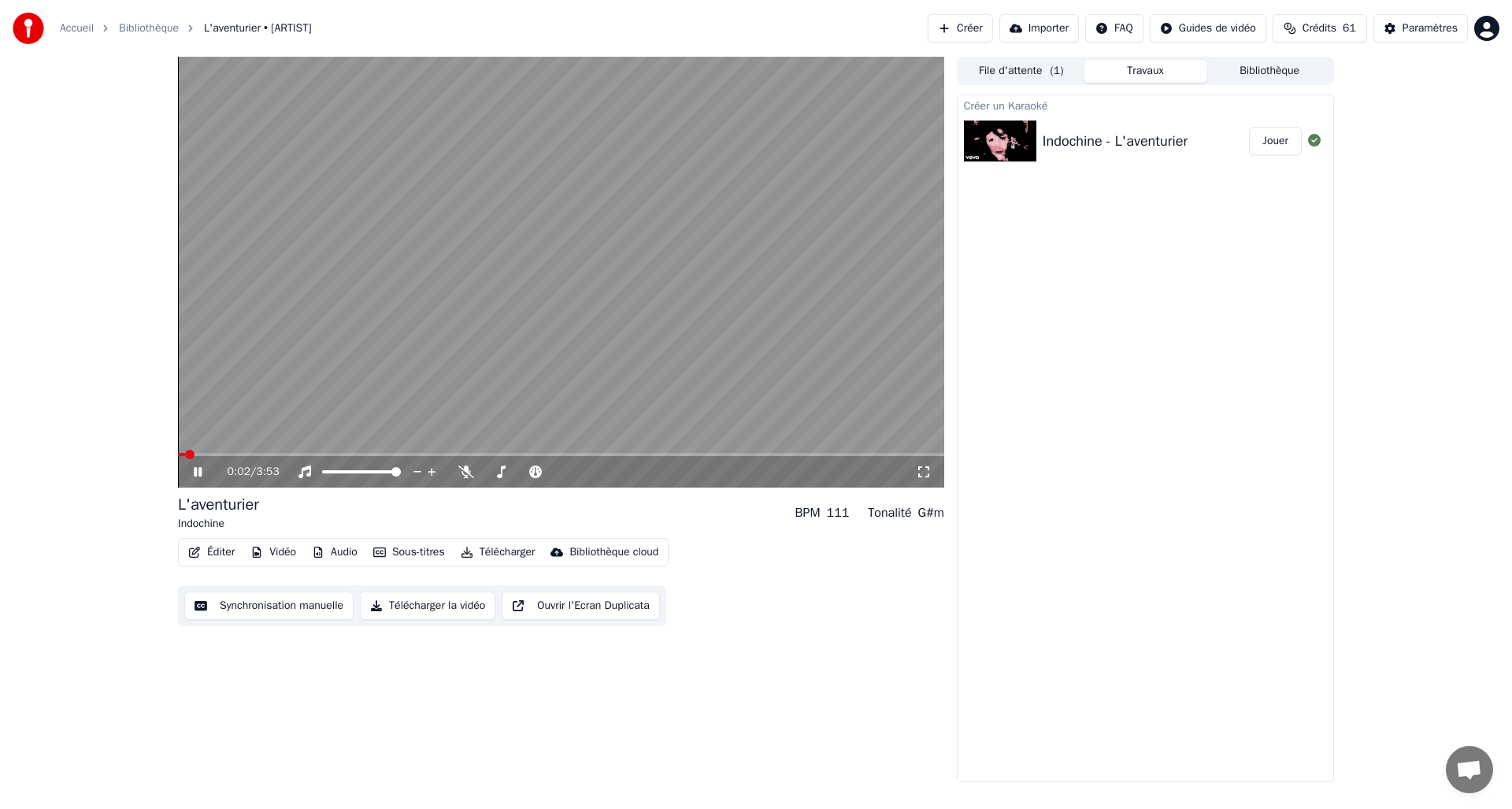 click 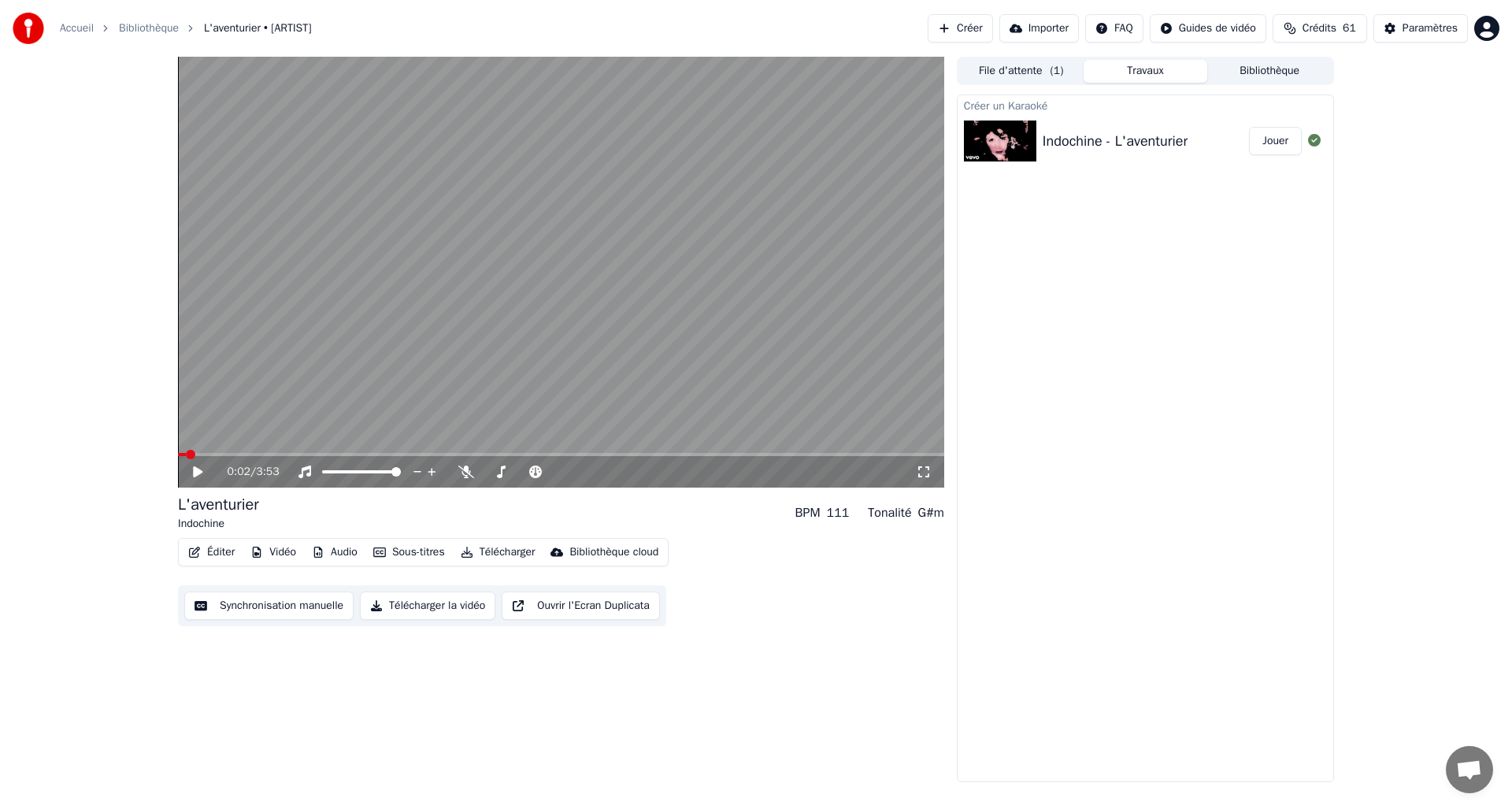click 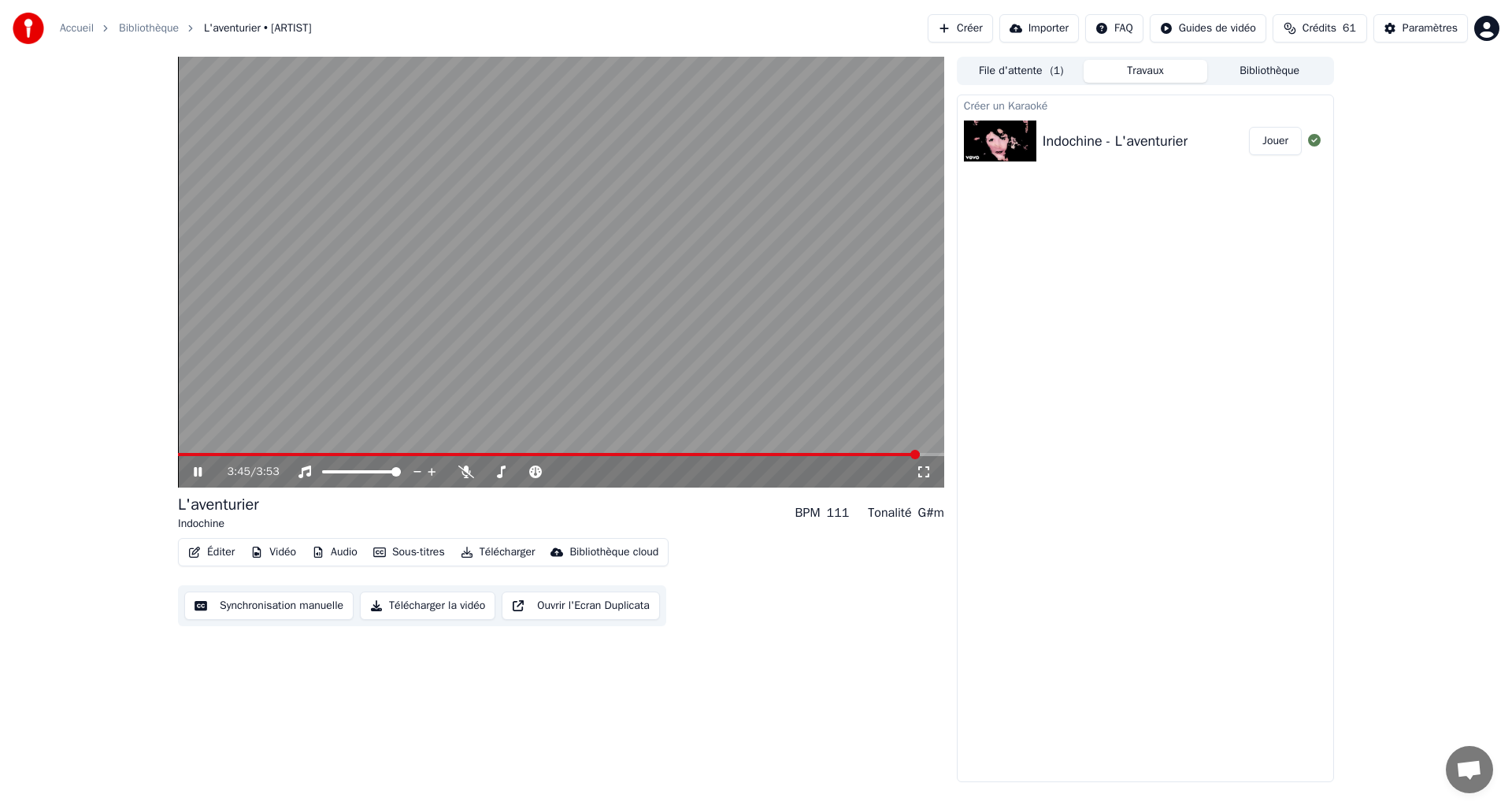 click 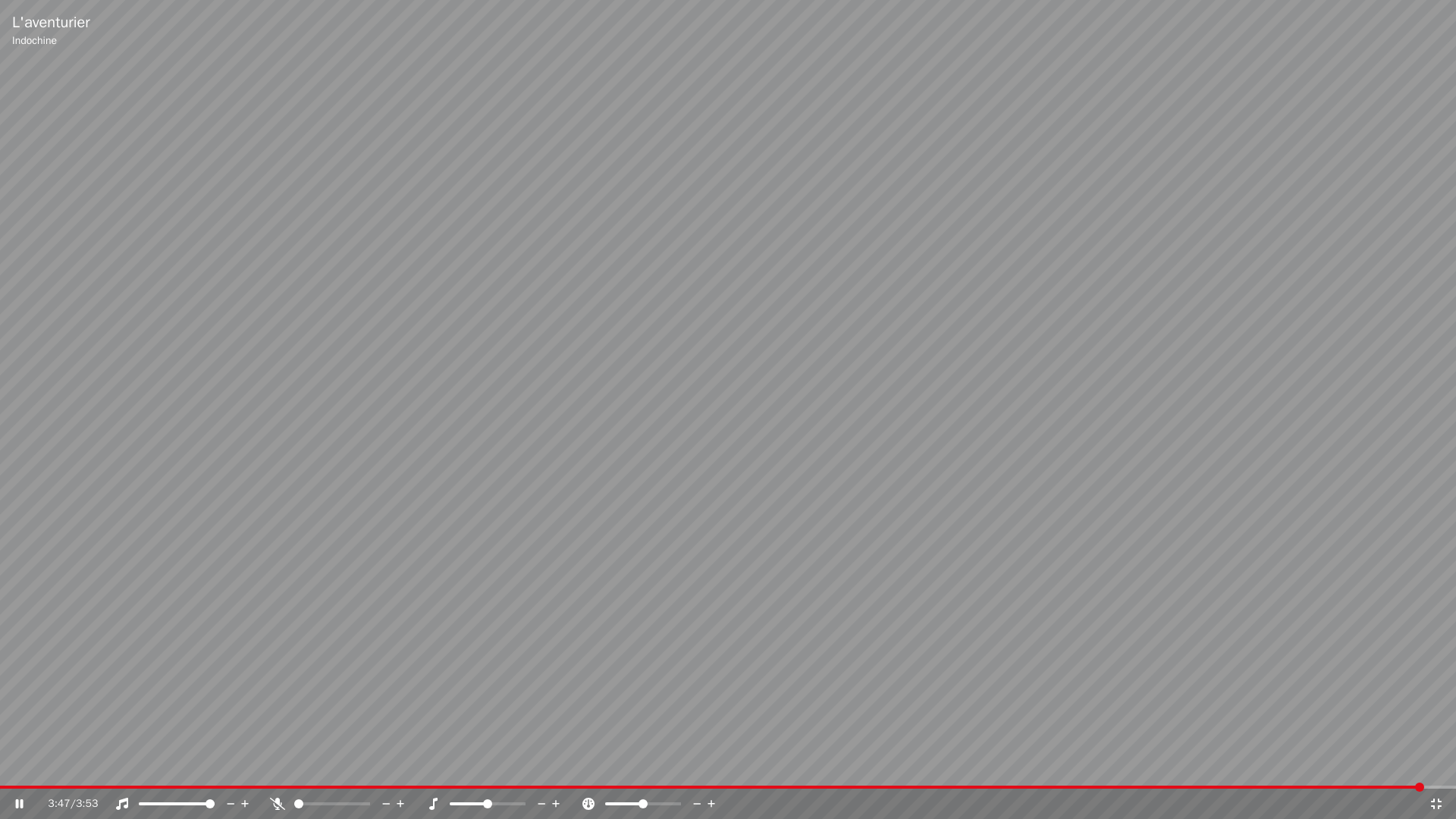 click 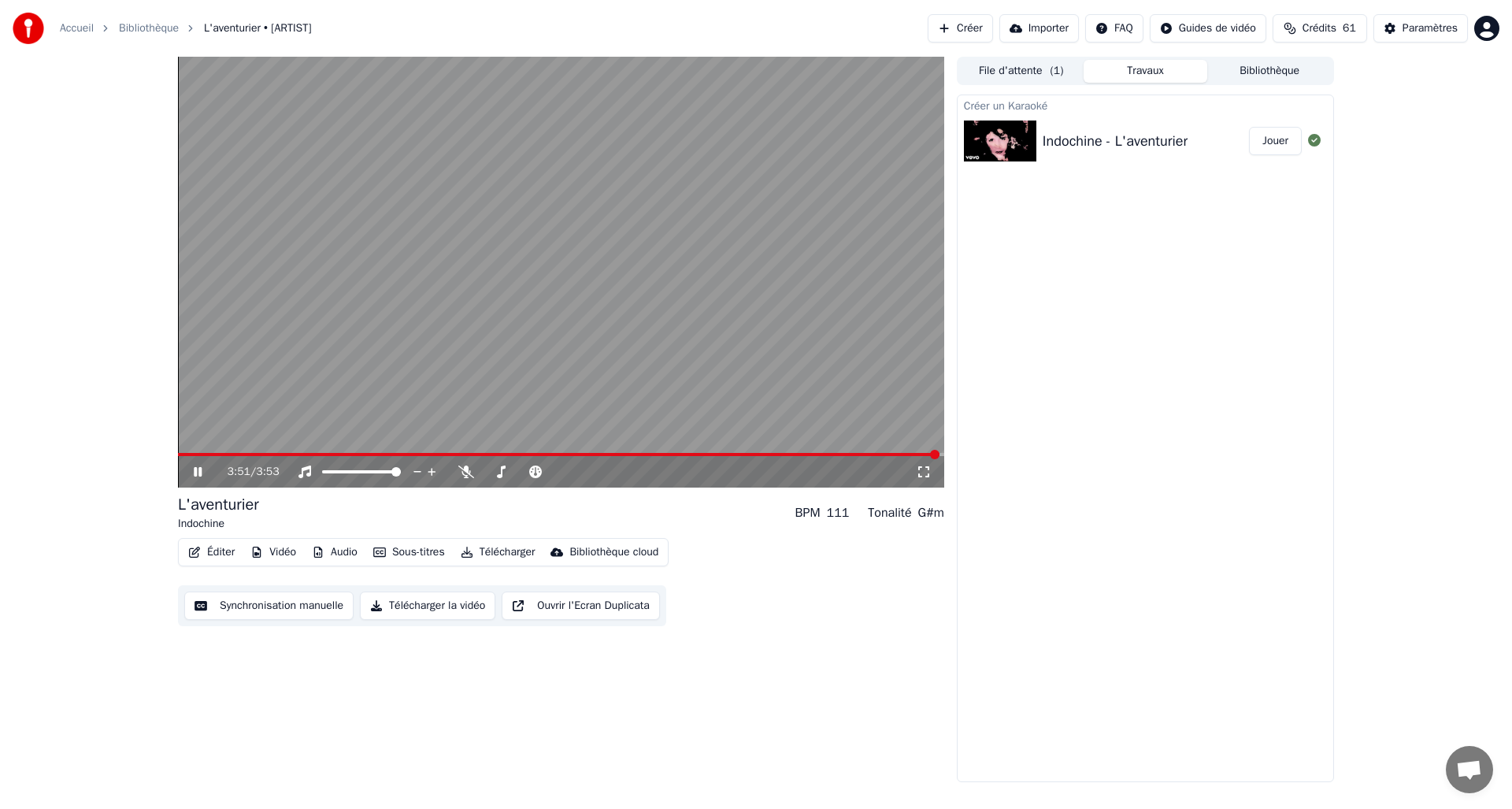 click 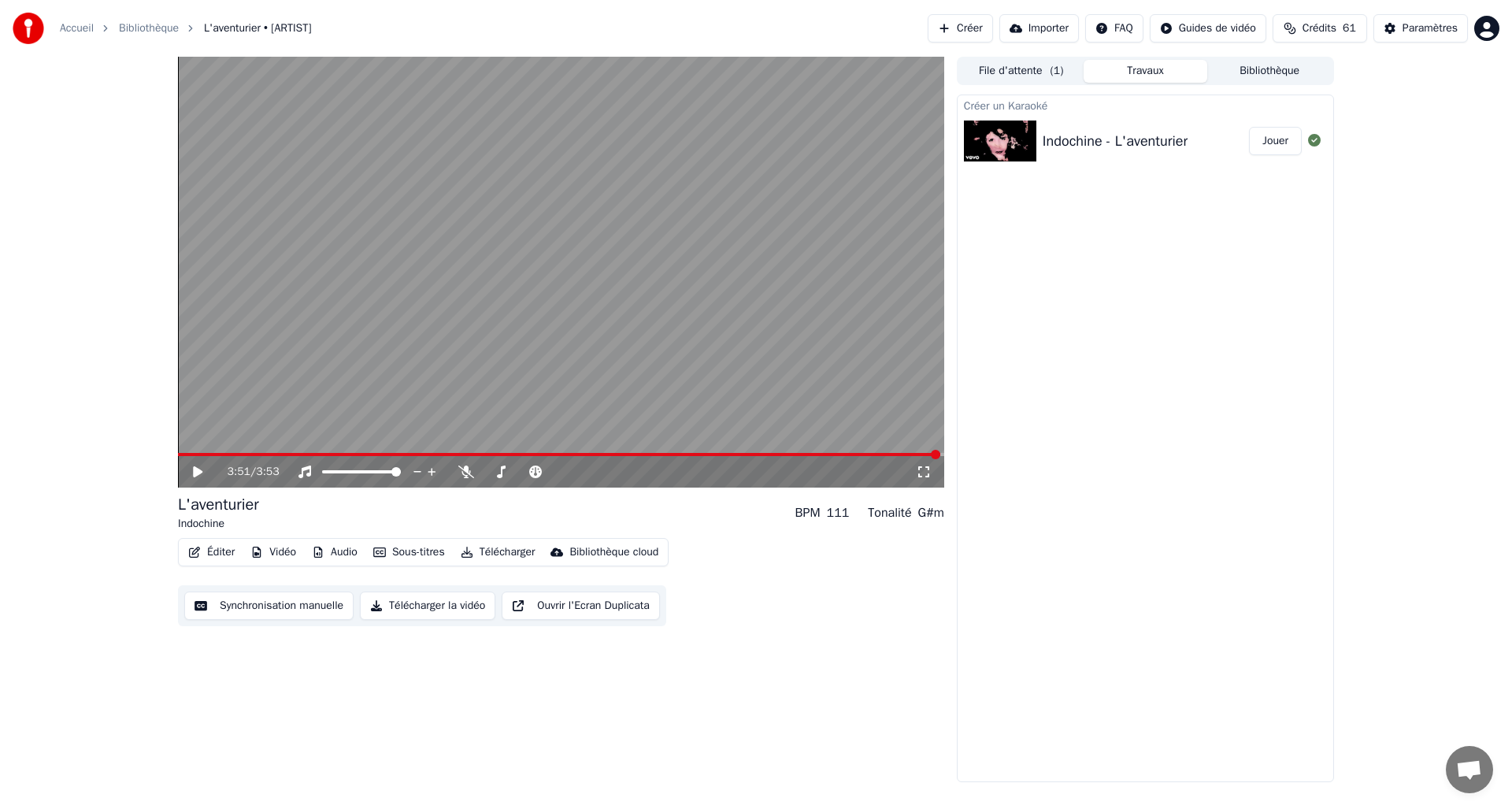 click on "Éditer" at bounding box center [211, 552] 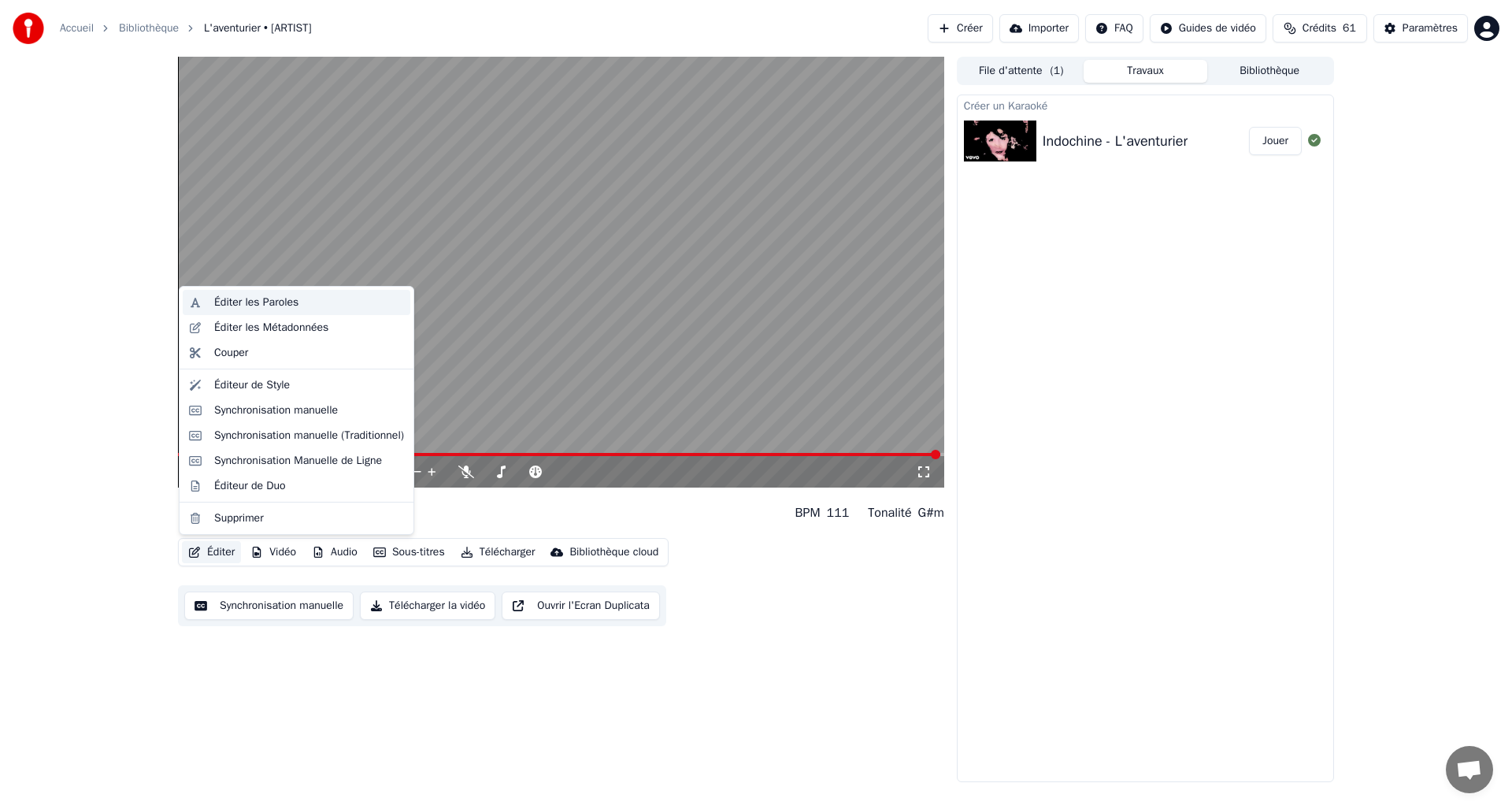 click on "Éditer les Paroles" at bounding box center (256, 302) 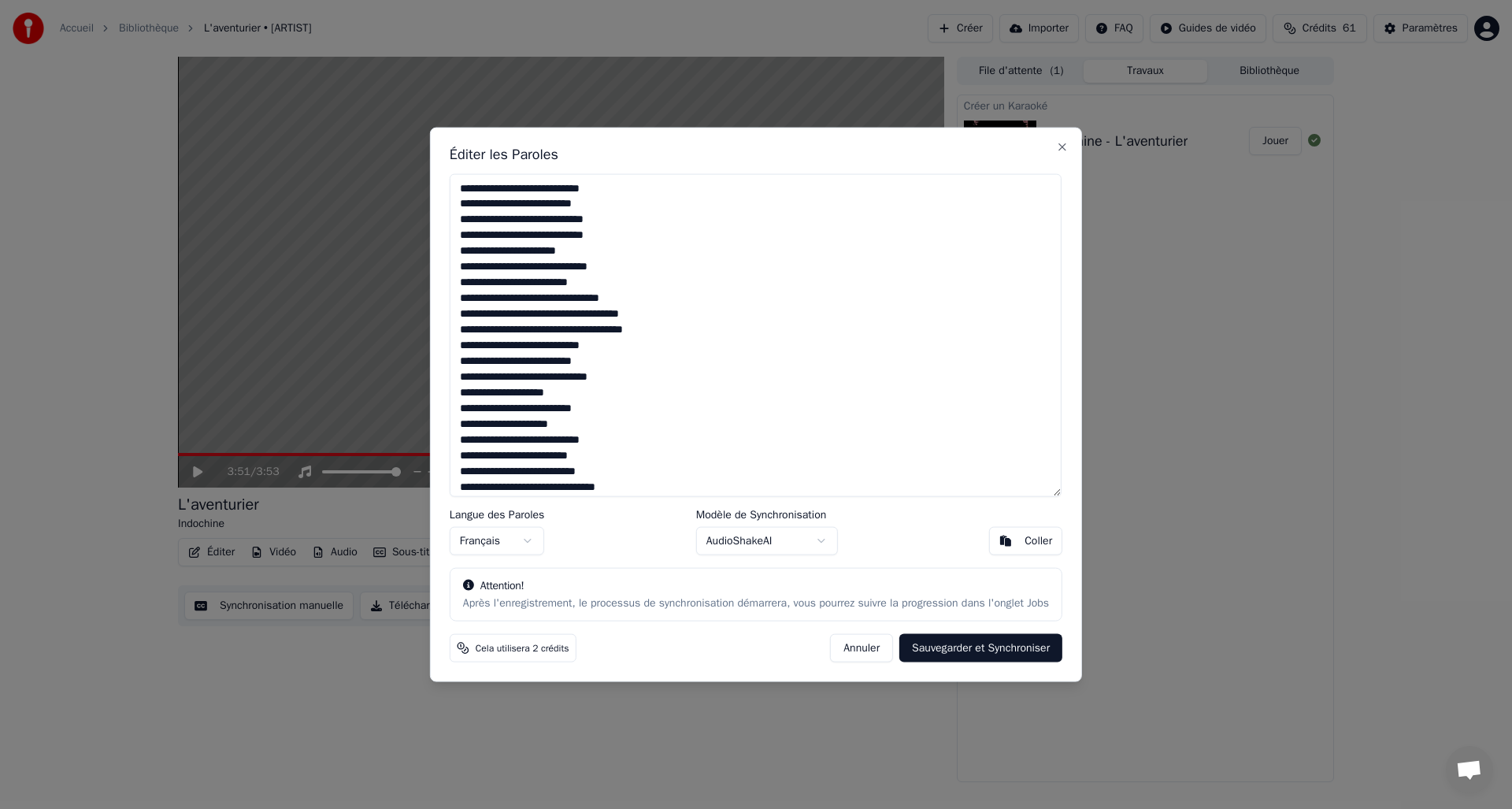 drag, startPoint x: 454, startPoint y: 185, endPoint x: 642, endPoint y: 265, distance: 204.313 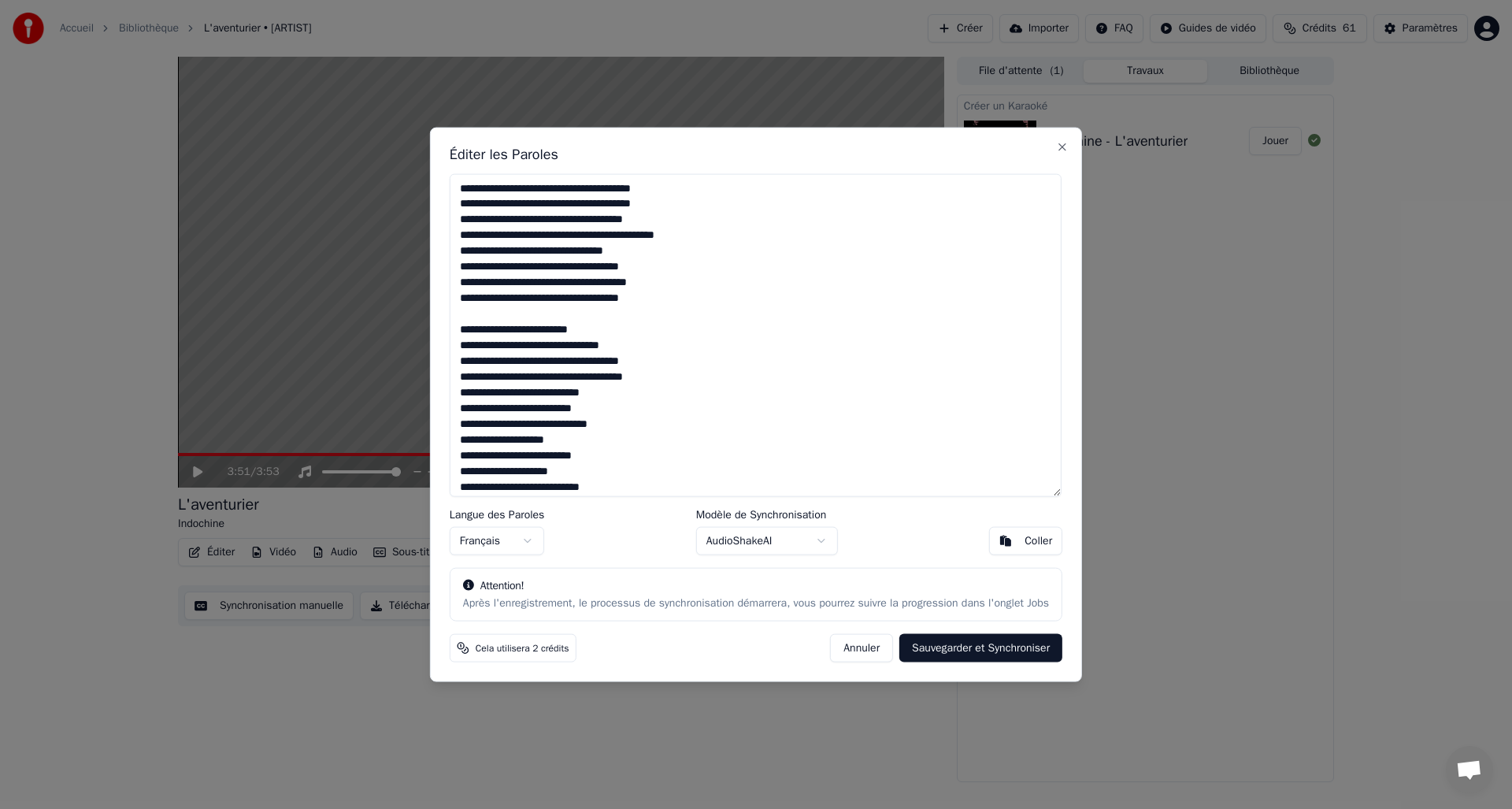 drag, startPoint x: 630, startPoint y: 344, endPoint x: 461, endPoint y: 325, distance: 170.06469 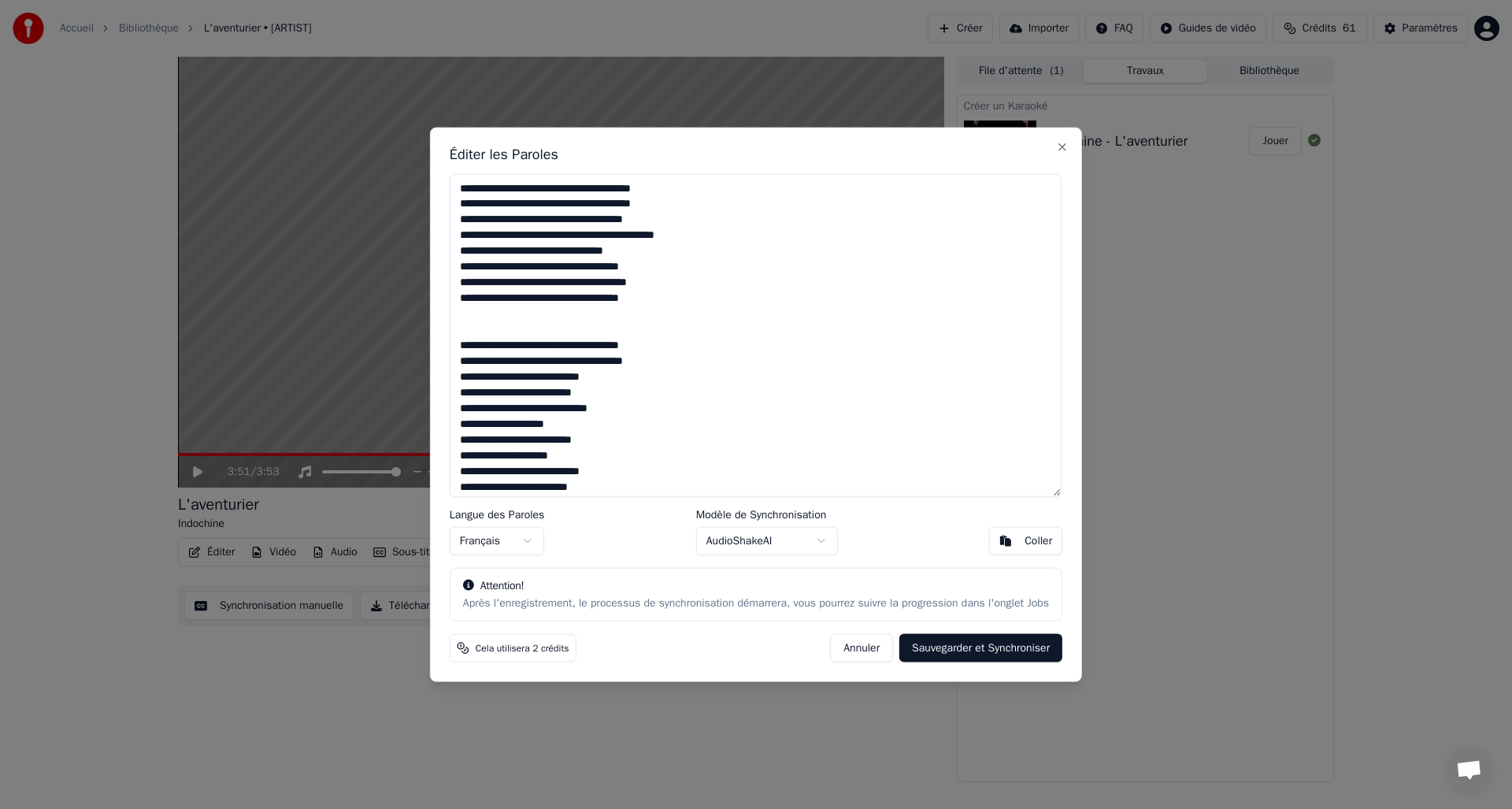 click at bounding box center [755, 335] 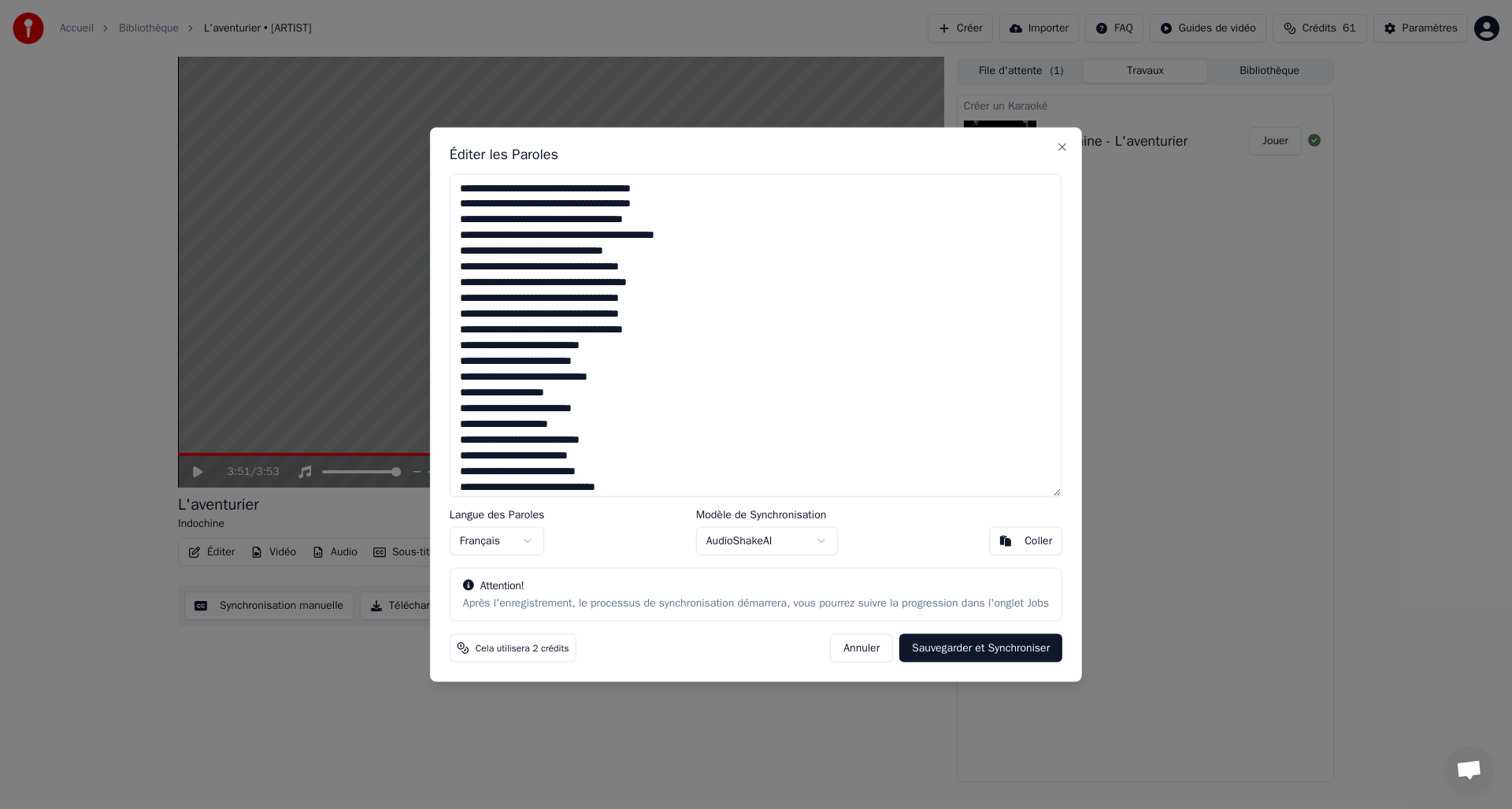 drag, startPoint x: 461, startPoint y: 313, endPoint x: 654, endPoint y: 403, distance: 212.95305 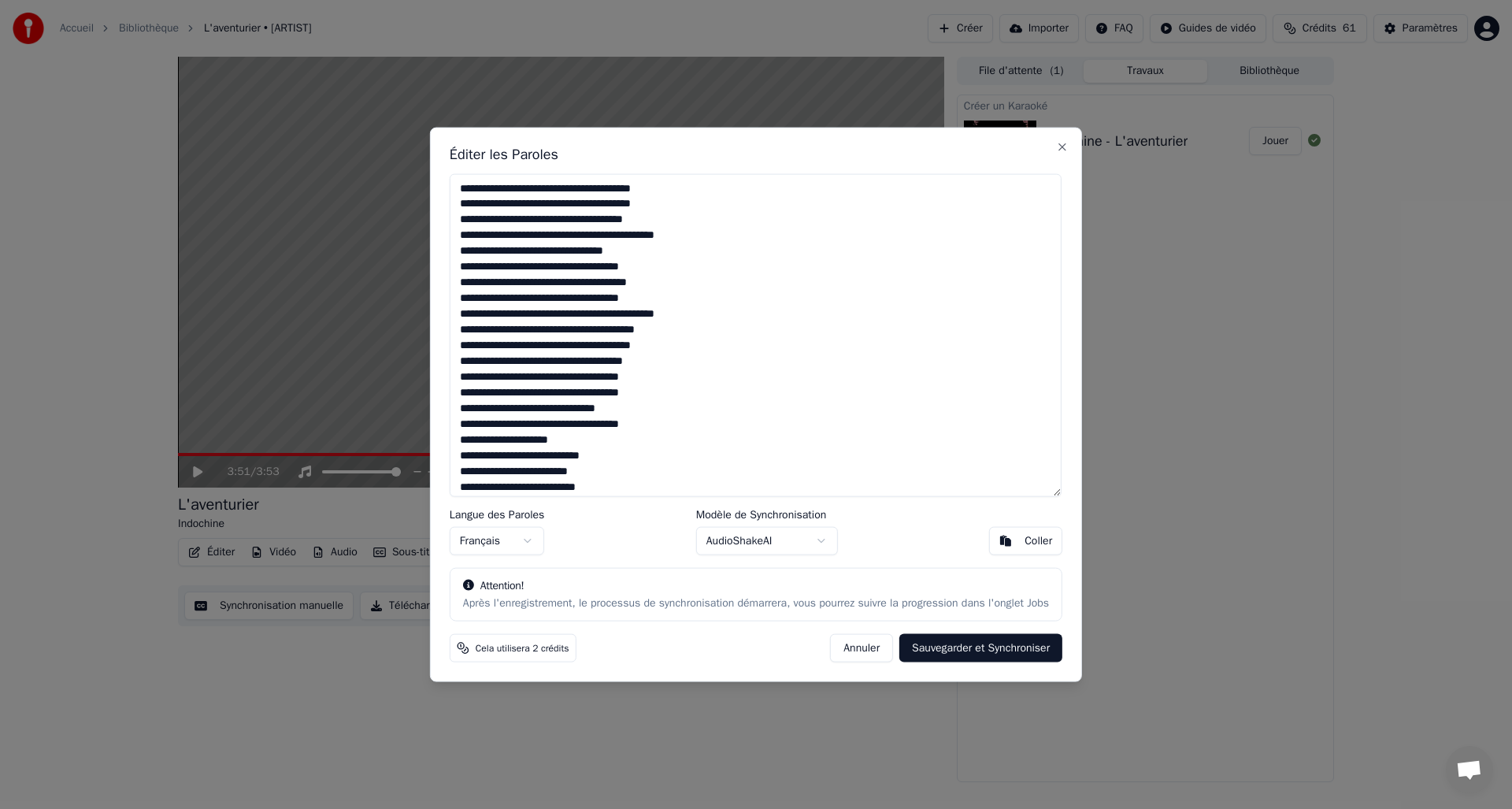 click at bounding box center (755, 335) 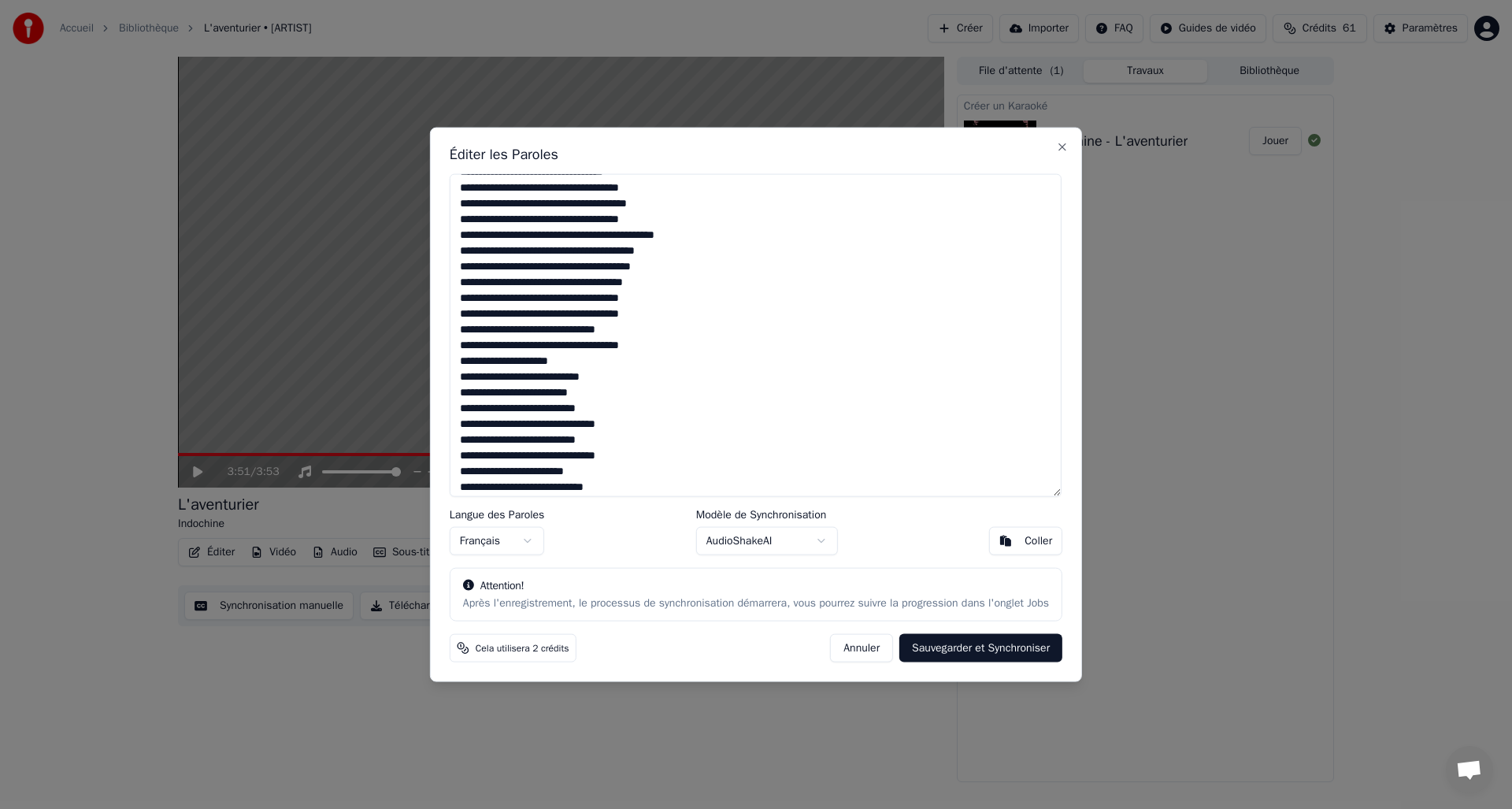 drag, startPoint x: 606, startPoint y: 358, endPoint x: 439, endPoint y: 365, distance: 167.14664 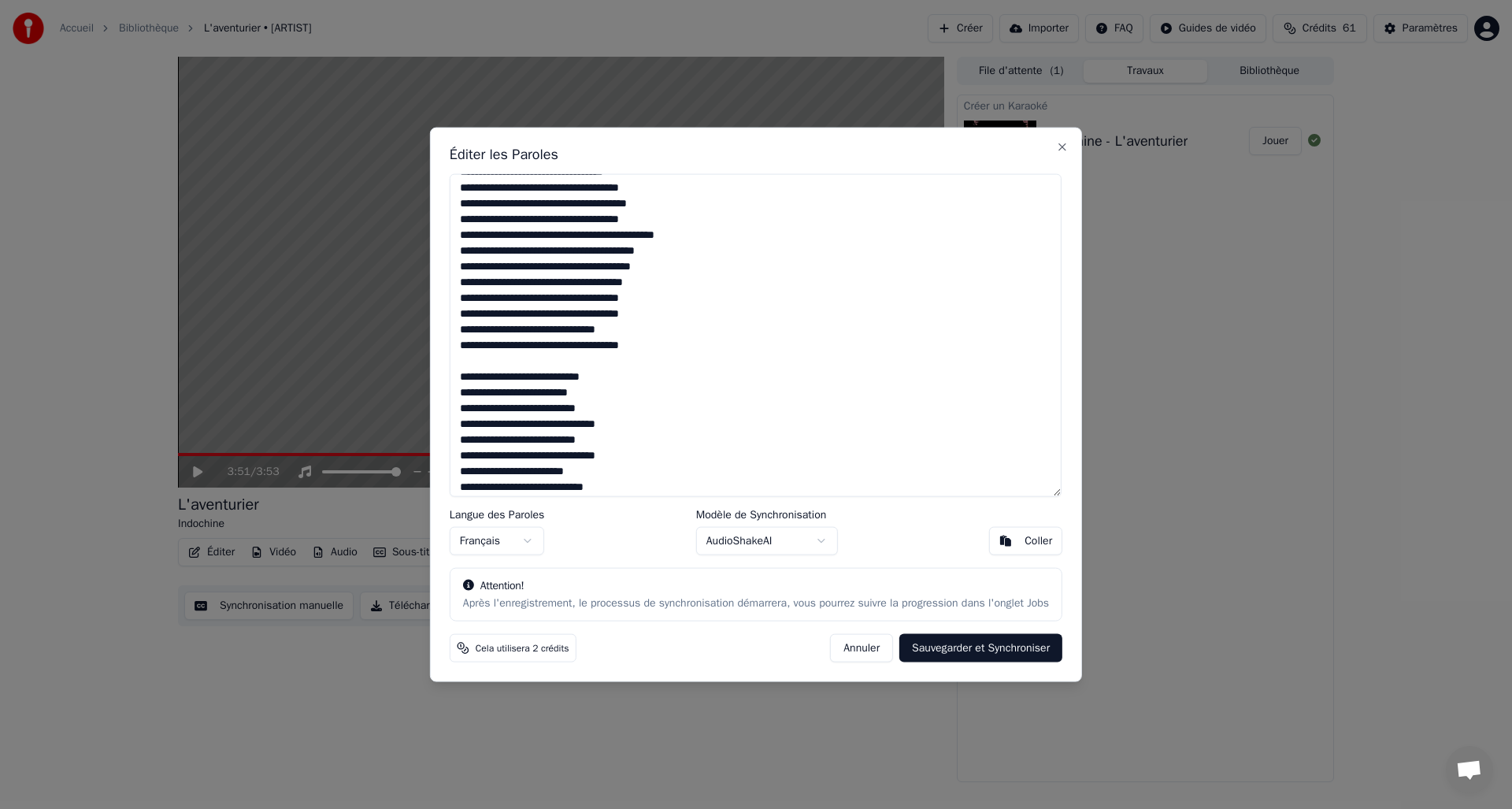 drag, startPoint x: 458, startPoint y: 376, endPoint x: 672, endPoint y: 451, distance: 226.762 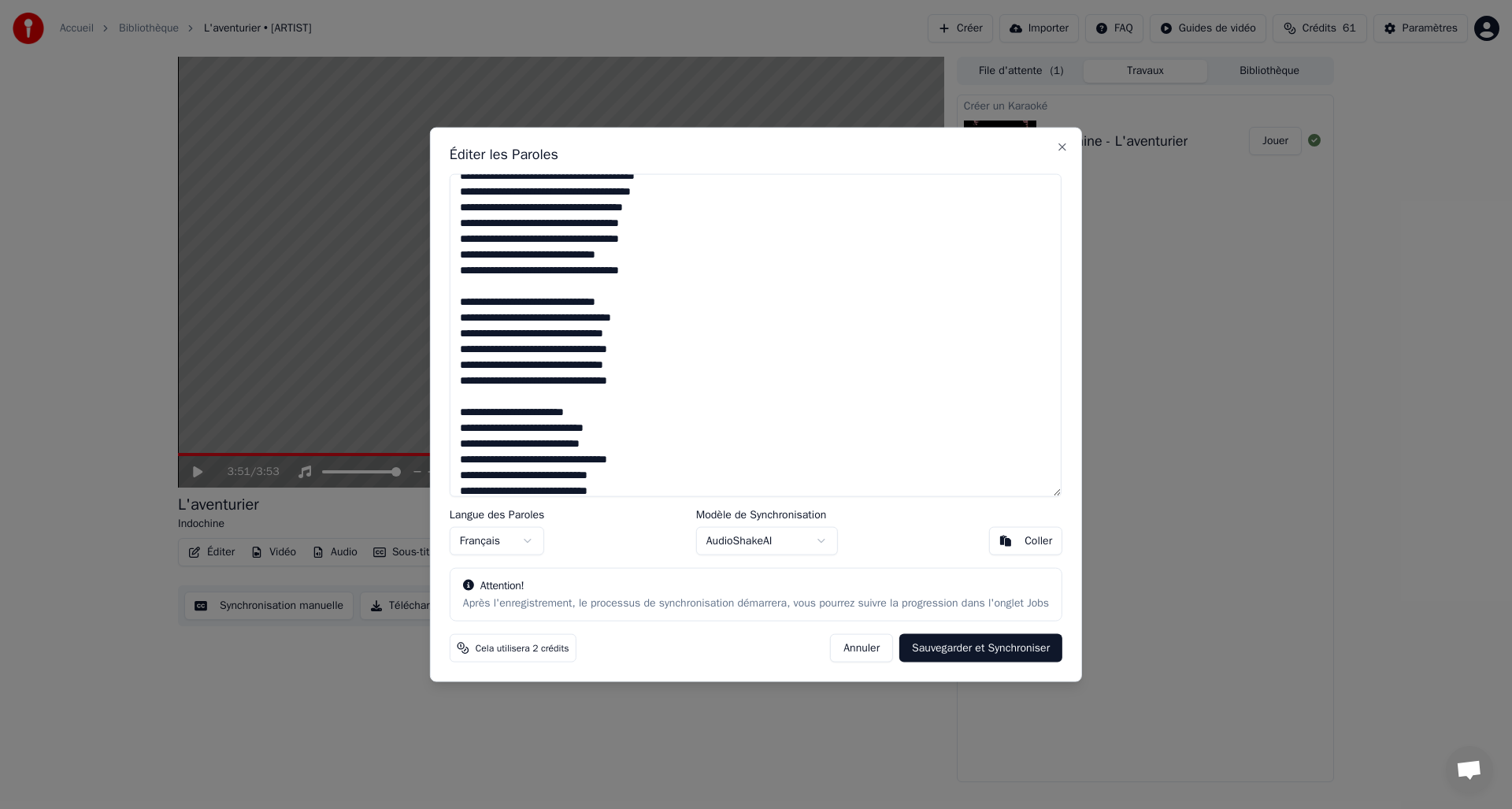 scroll, scrollTop: 219, scrollLeft: 0, axis: vertical 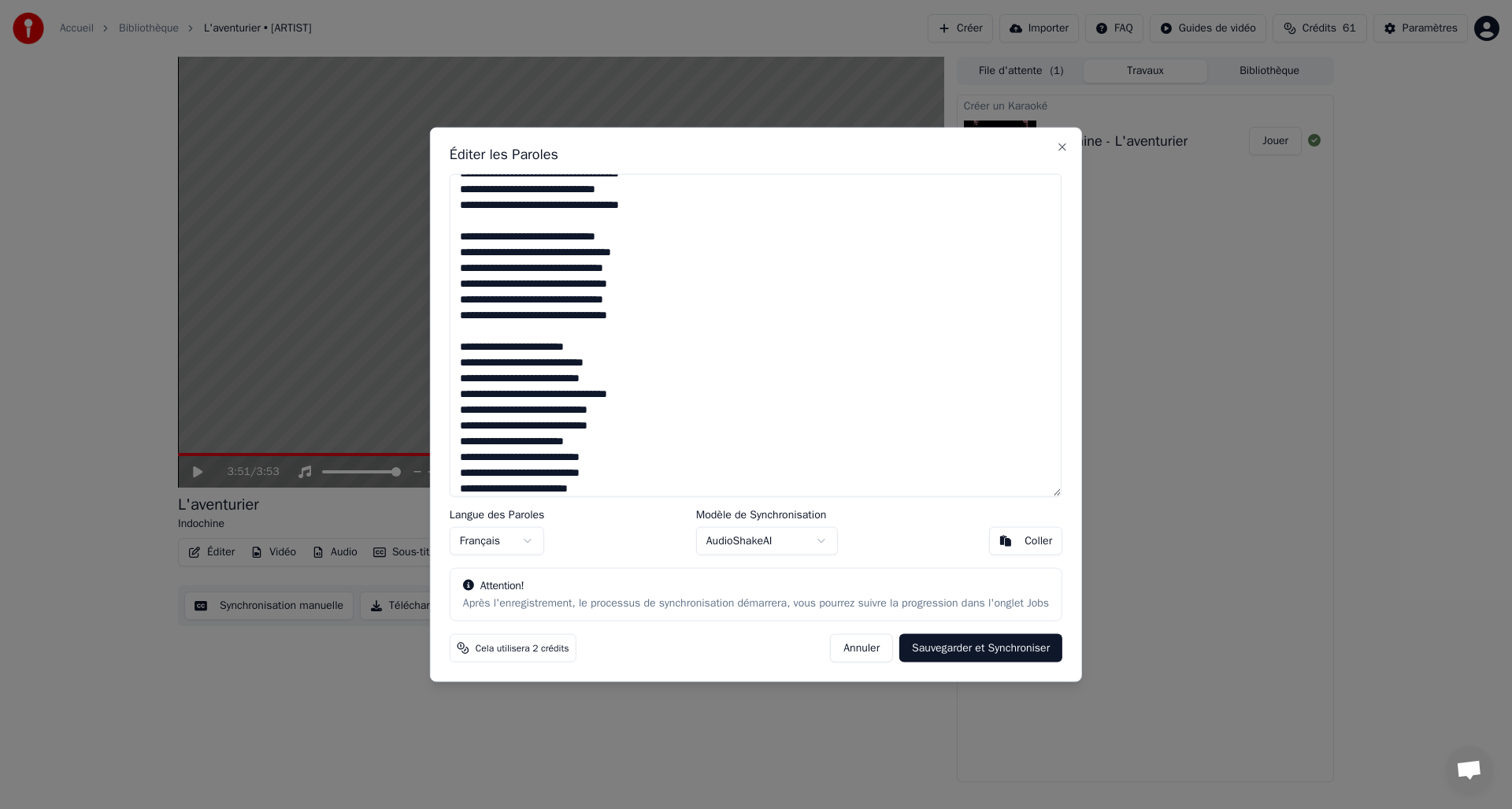 drag, startPoint x: 547, startPoint y: 351, endPoint x: 558, endPoint y: 242, distance: 109.55364 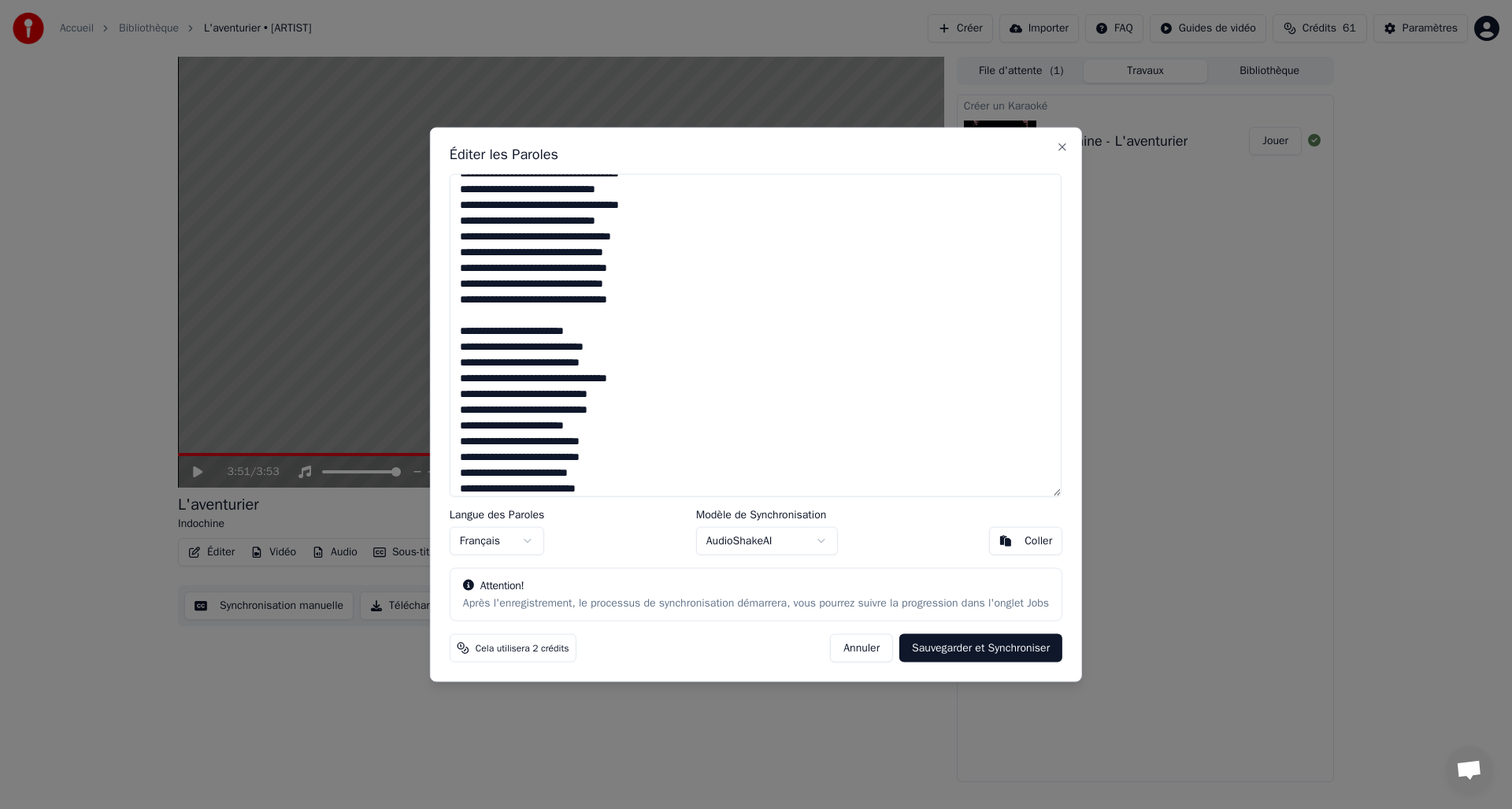 click at bounding box center (755, 335) 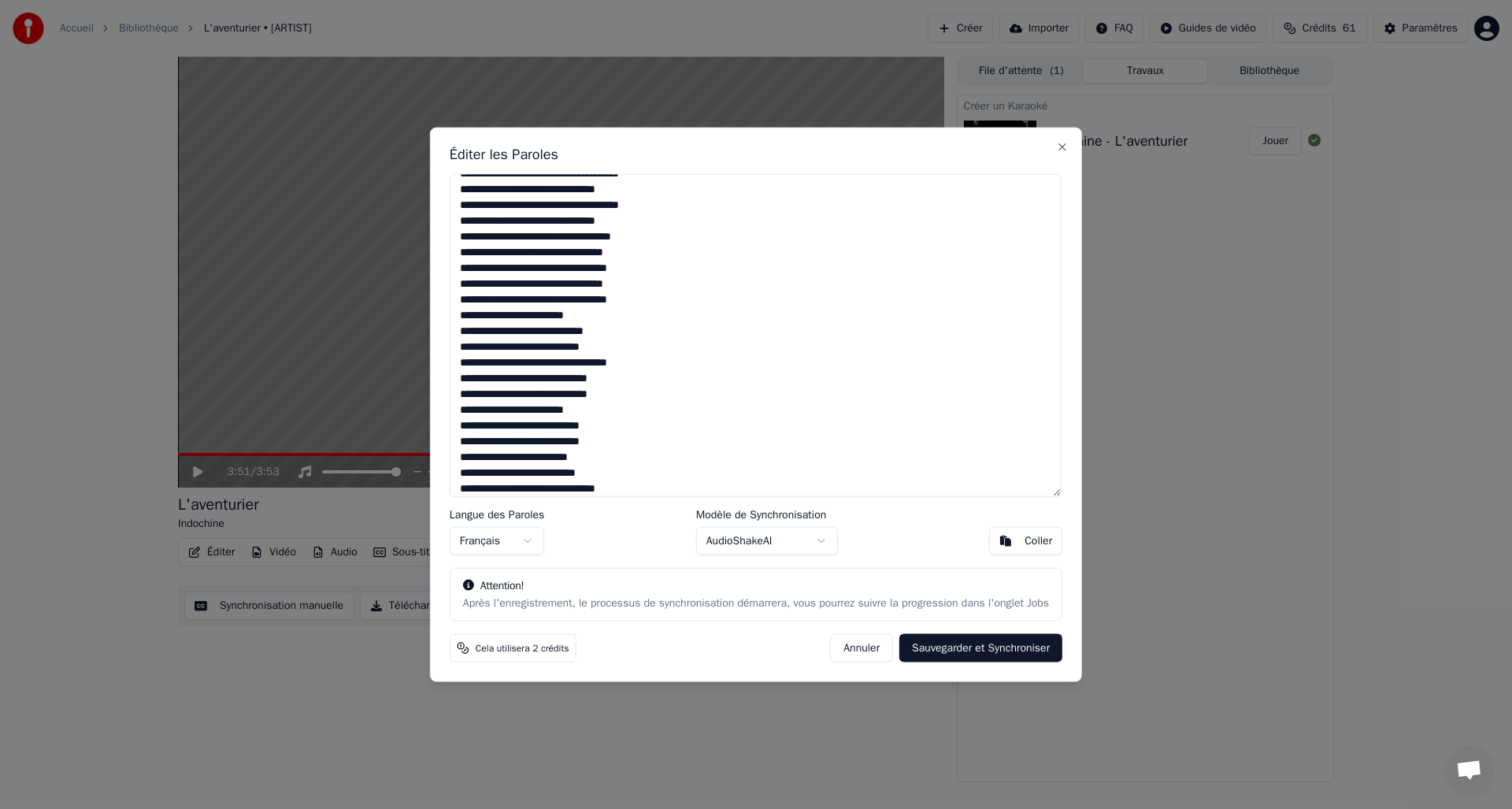 click at bounding box center [755, 335] 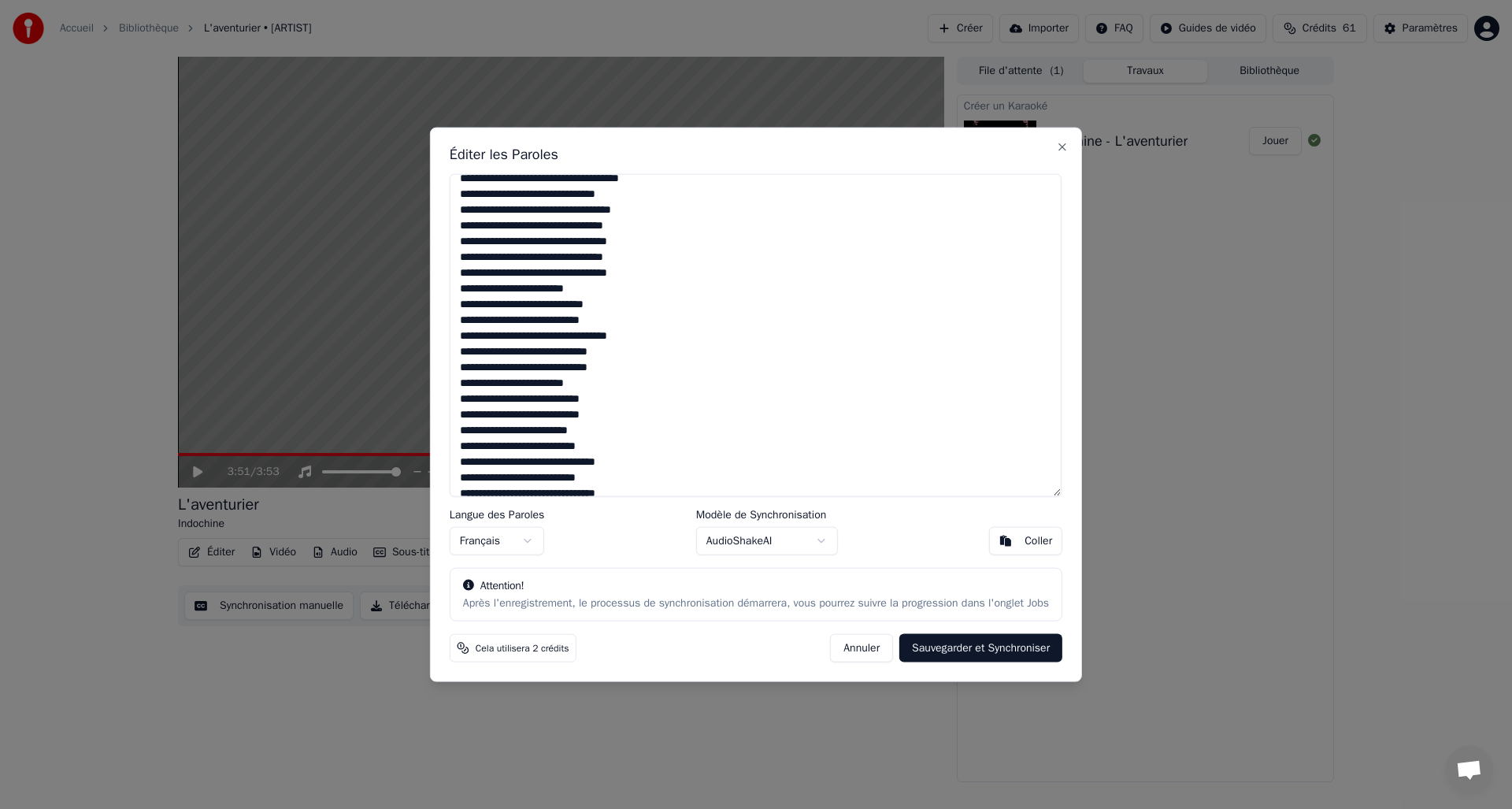 scroll, scrollTop: 257, scrollLeft: 0, axis: vertical 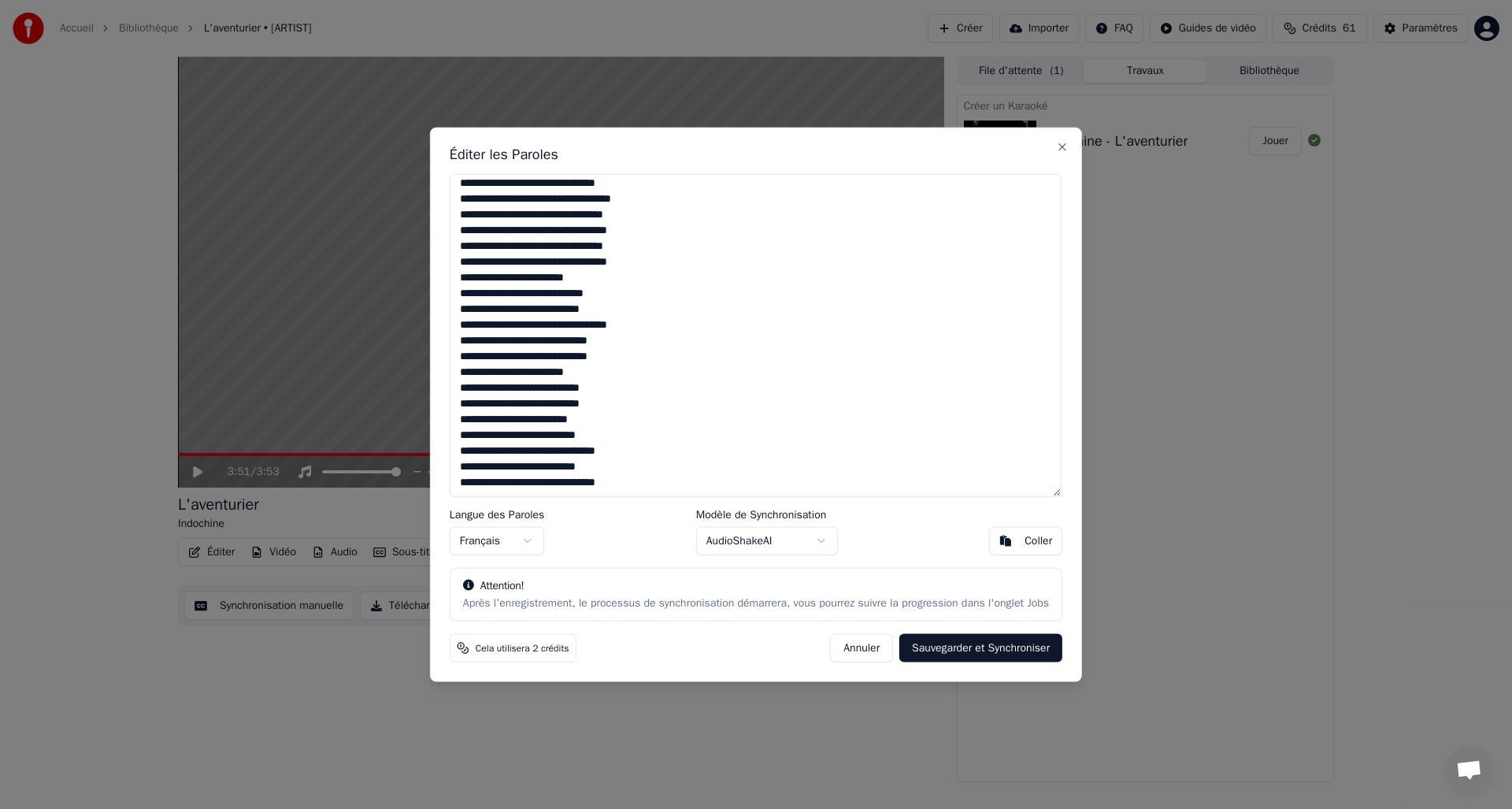 drag, startPoint x: 462, startPoint y: 278, endPoint x: 636, endPoint y: 381, distance: 202.2004 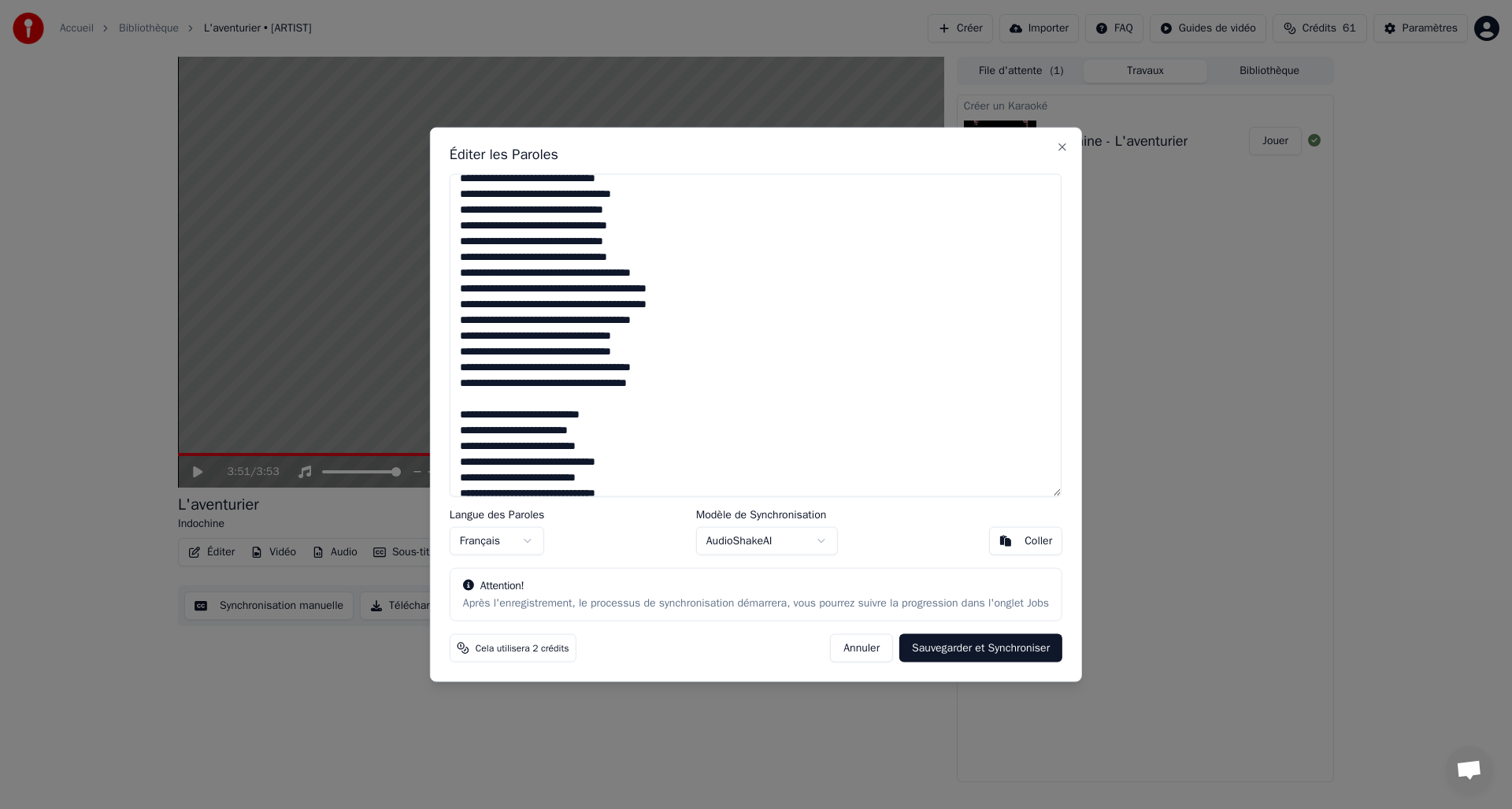 scroll, scrollTop: 273, scrollLeft: 0, axis: vertical 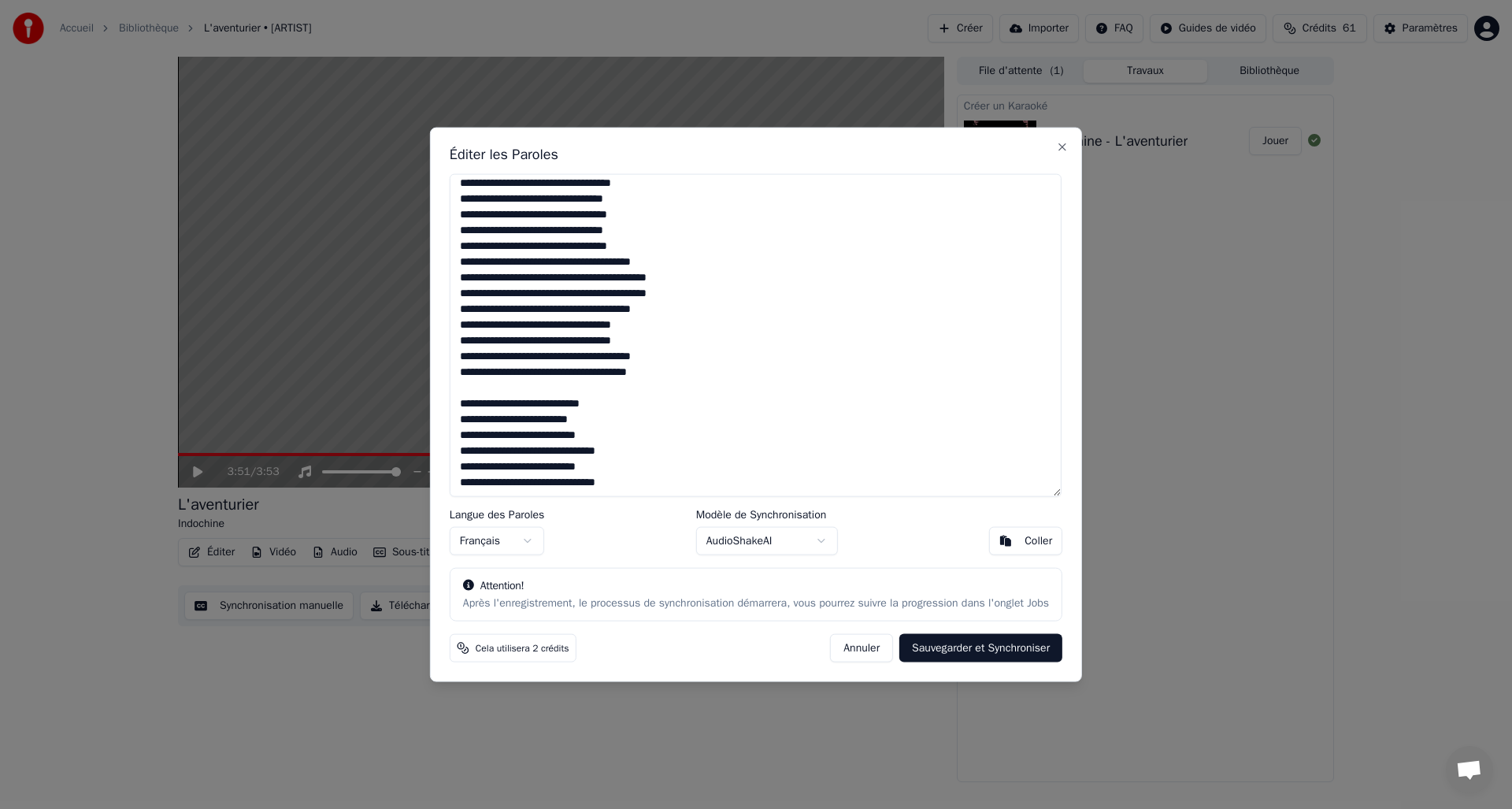 click on "Éditer les Paroles Langue des Paroles Français Modèle de Synchronisation AudioShakeAI Coller Attention! Après l'enregistrement, le processus de synchronisation démarrera, vous pourrez suivre la progression dans l'onglet Jobs Cela utilisera 2 crédits Annuler Sauvegarder et Synchroniser Close" at bounding box center (756, 404) 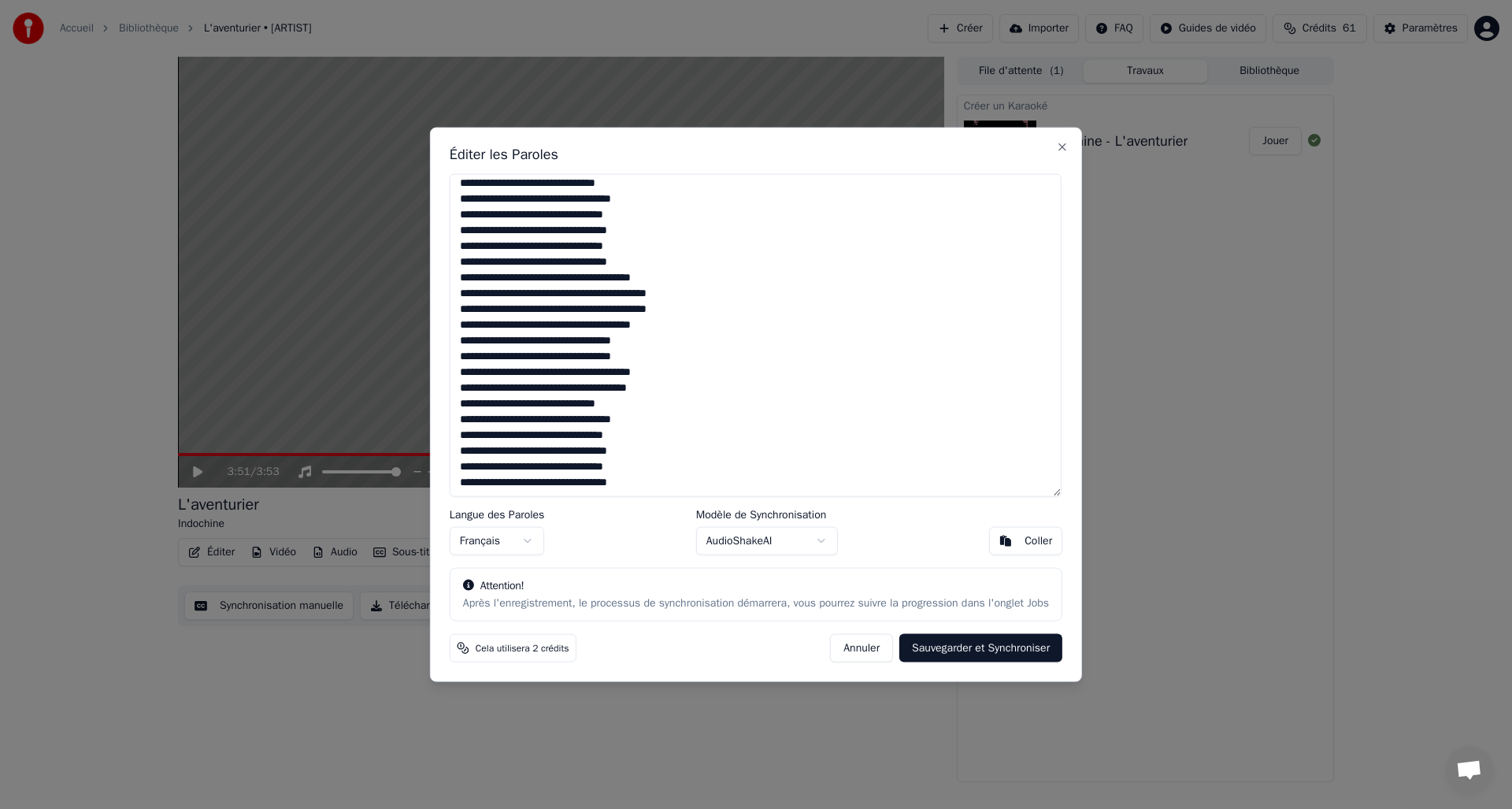 scroll, scrollTop: 257, scrollLeft: 0, axis: vertical 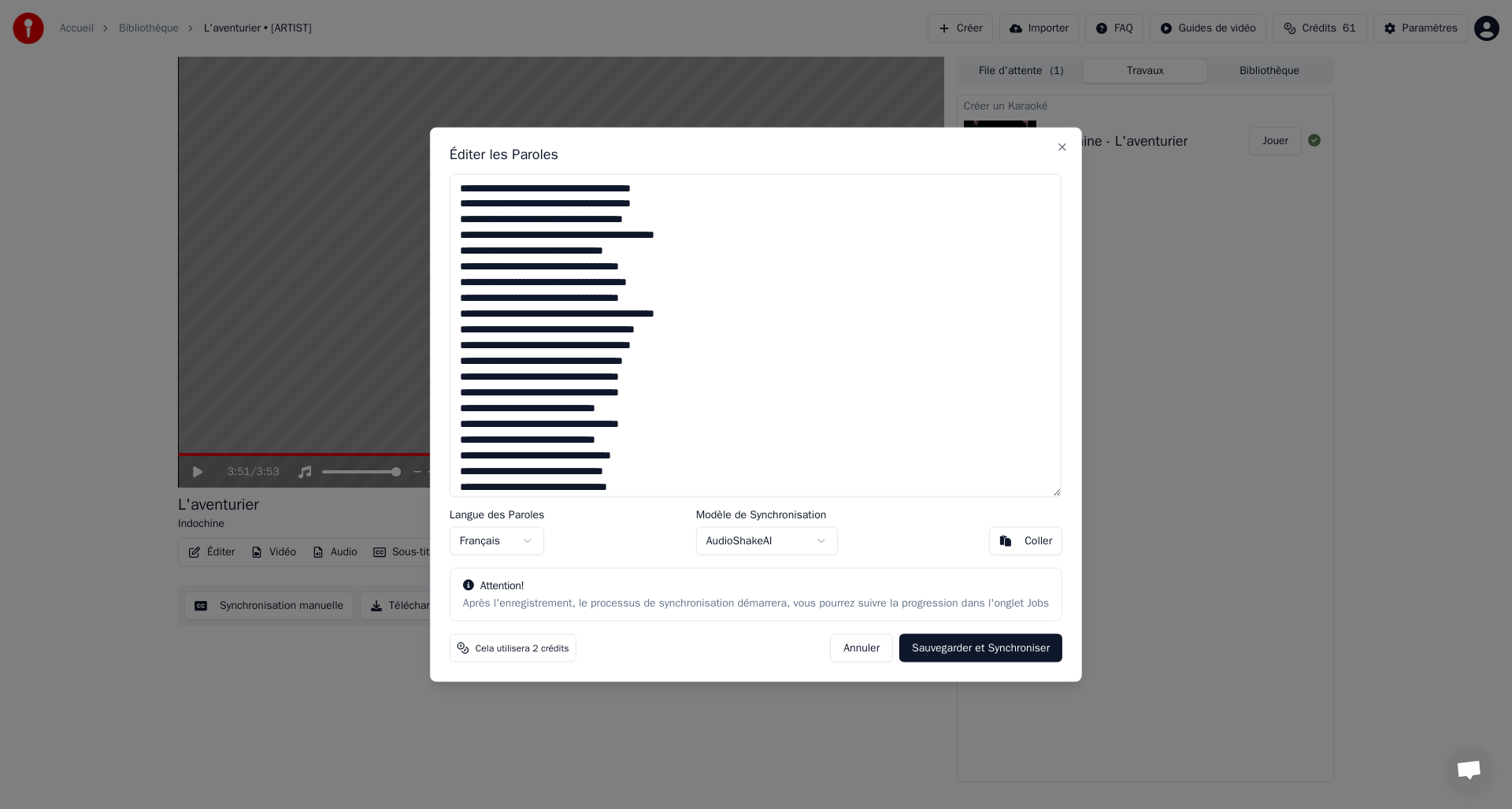 click on "Sauvegarder et Synchroniser" at bounding box center [980, 648] 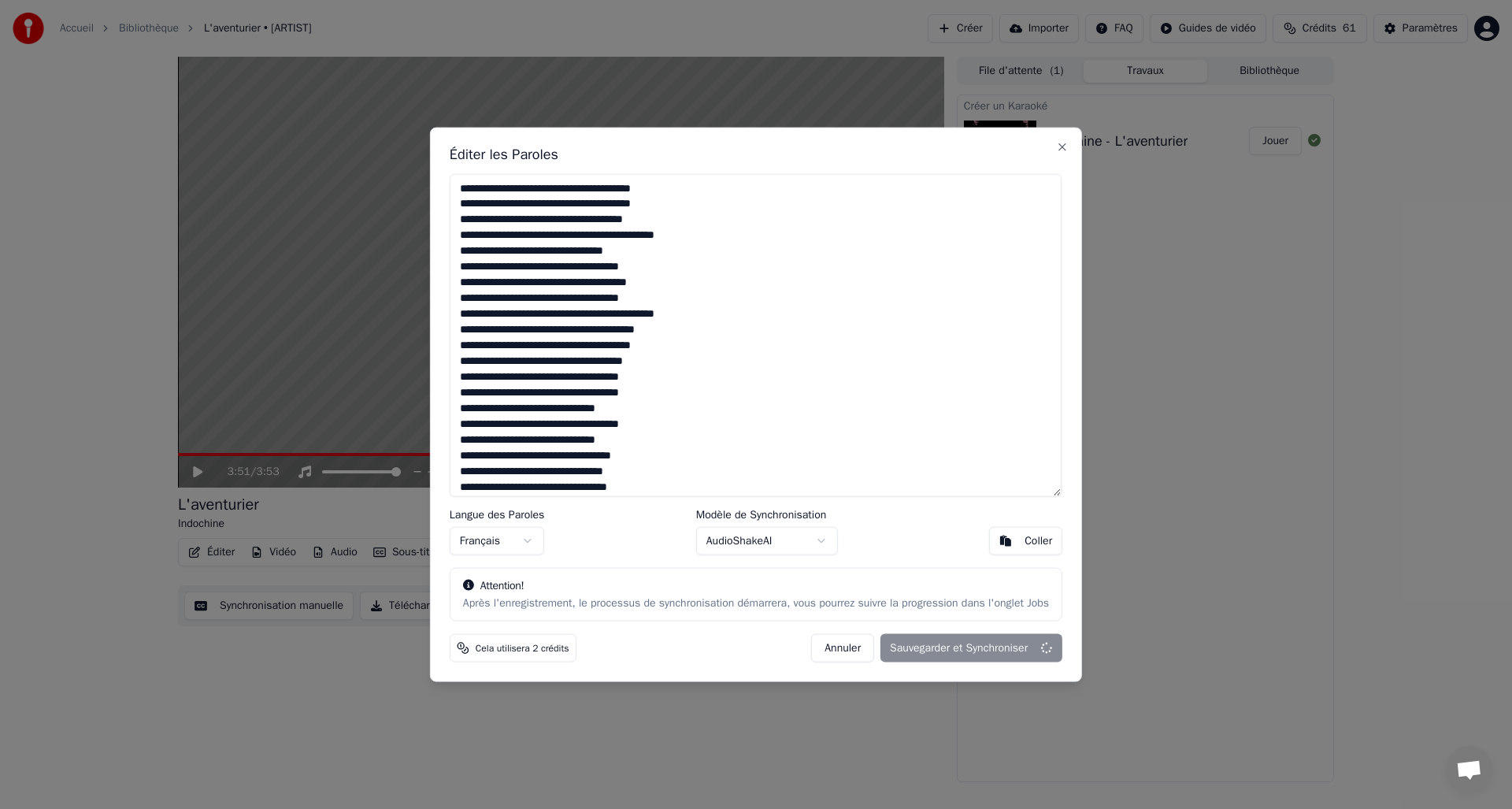type on "**********" 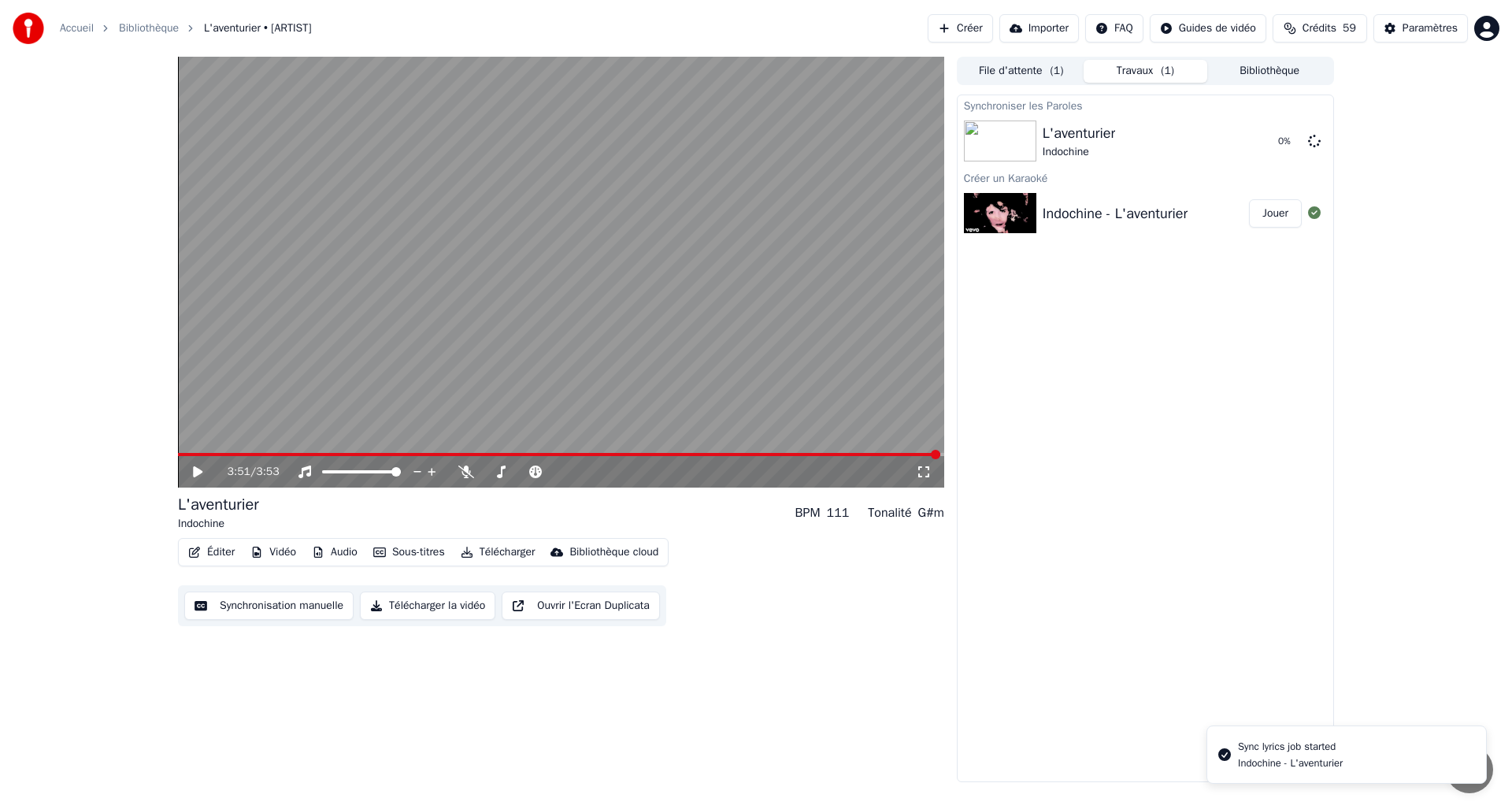 click 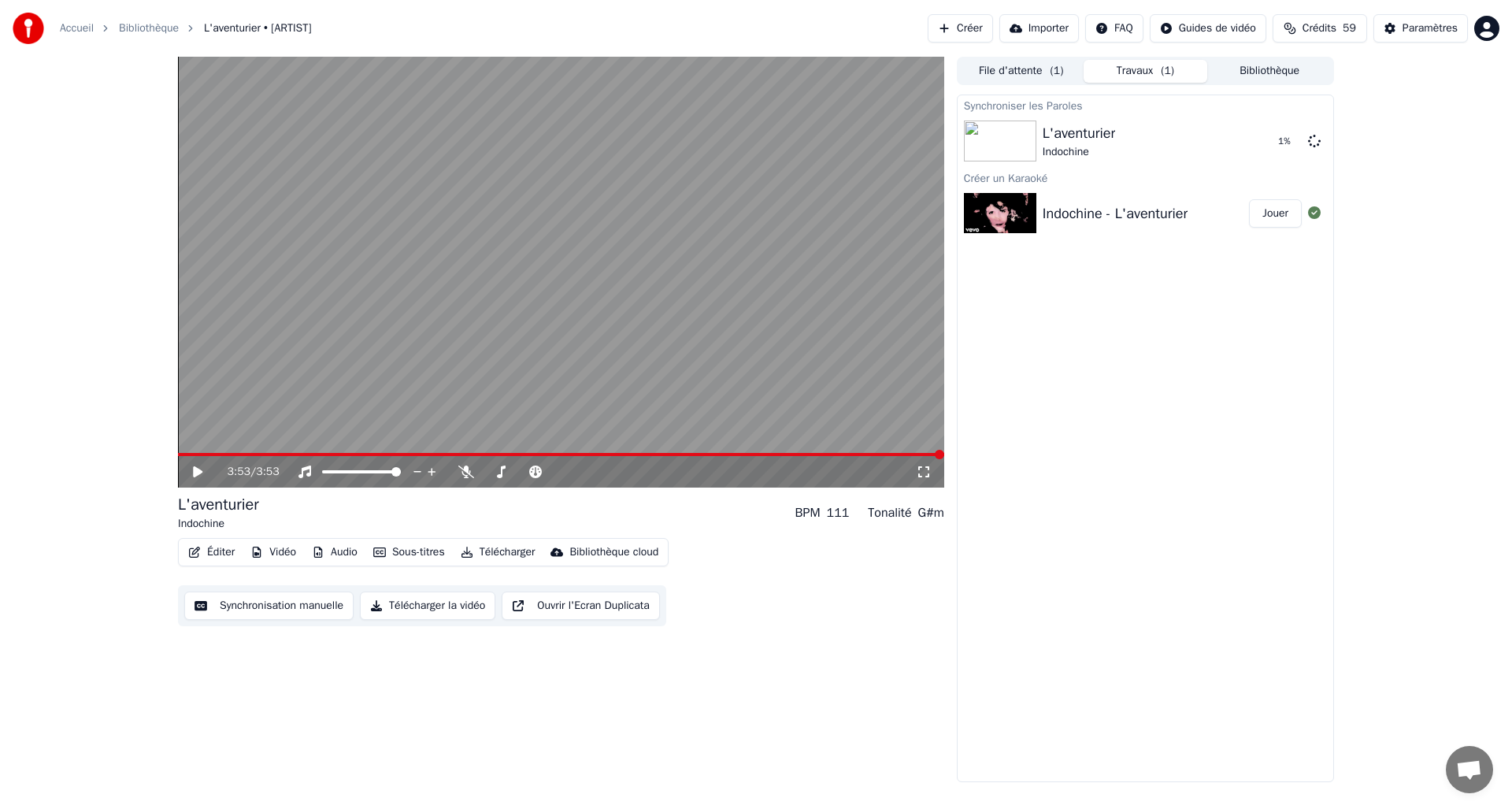 click 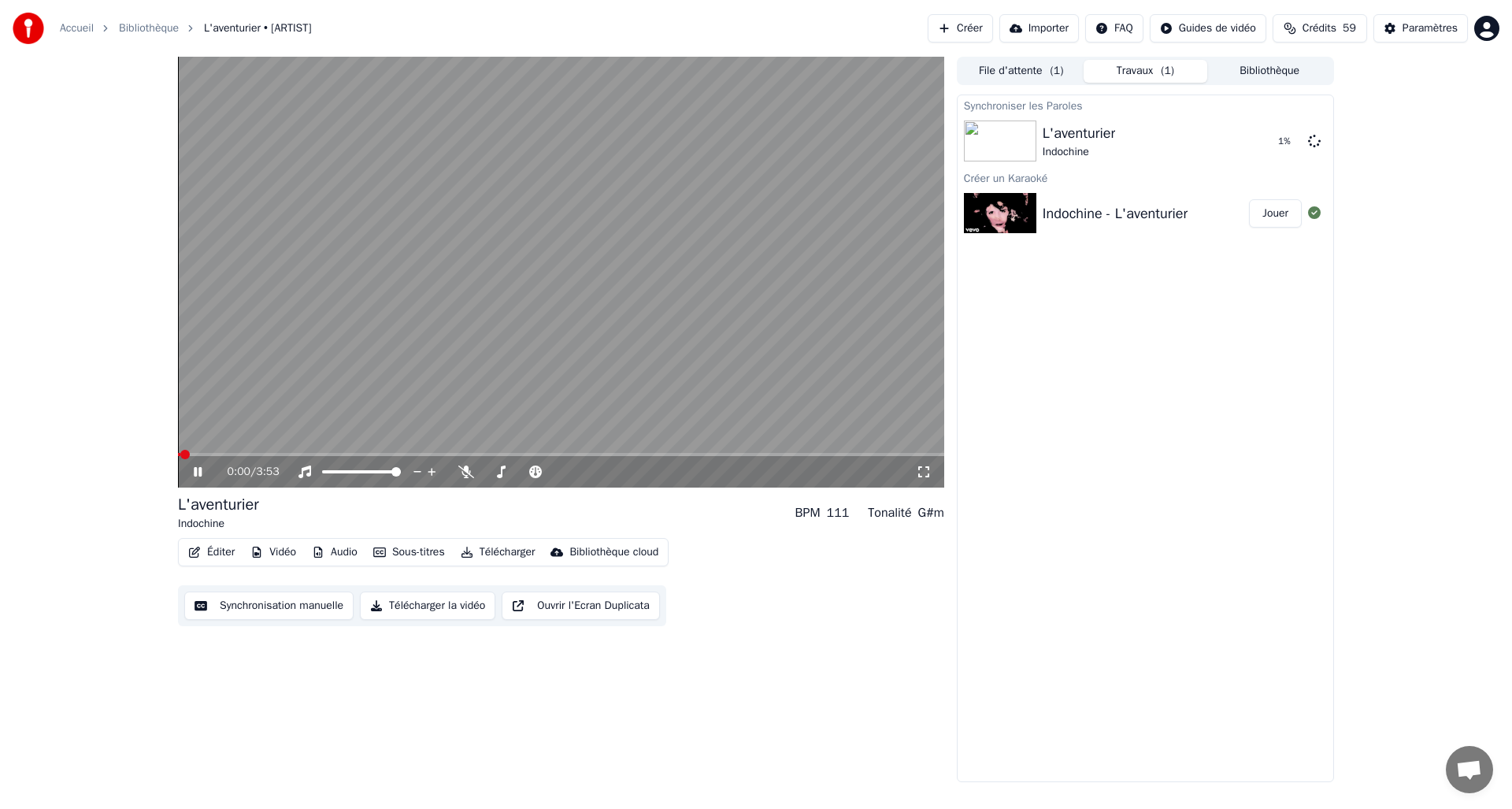 click 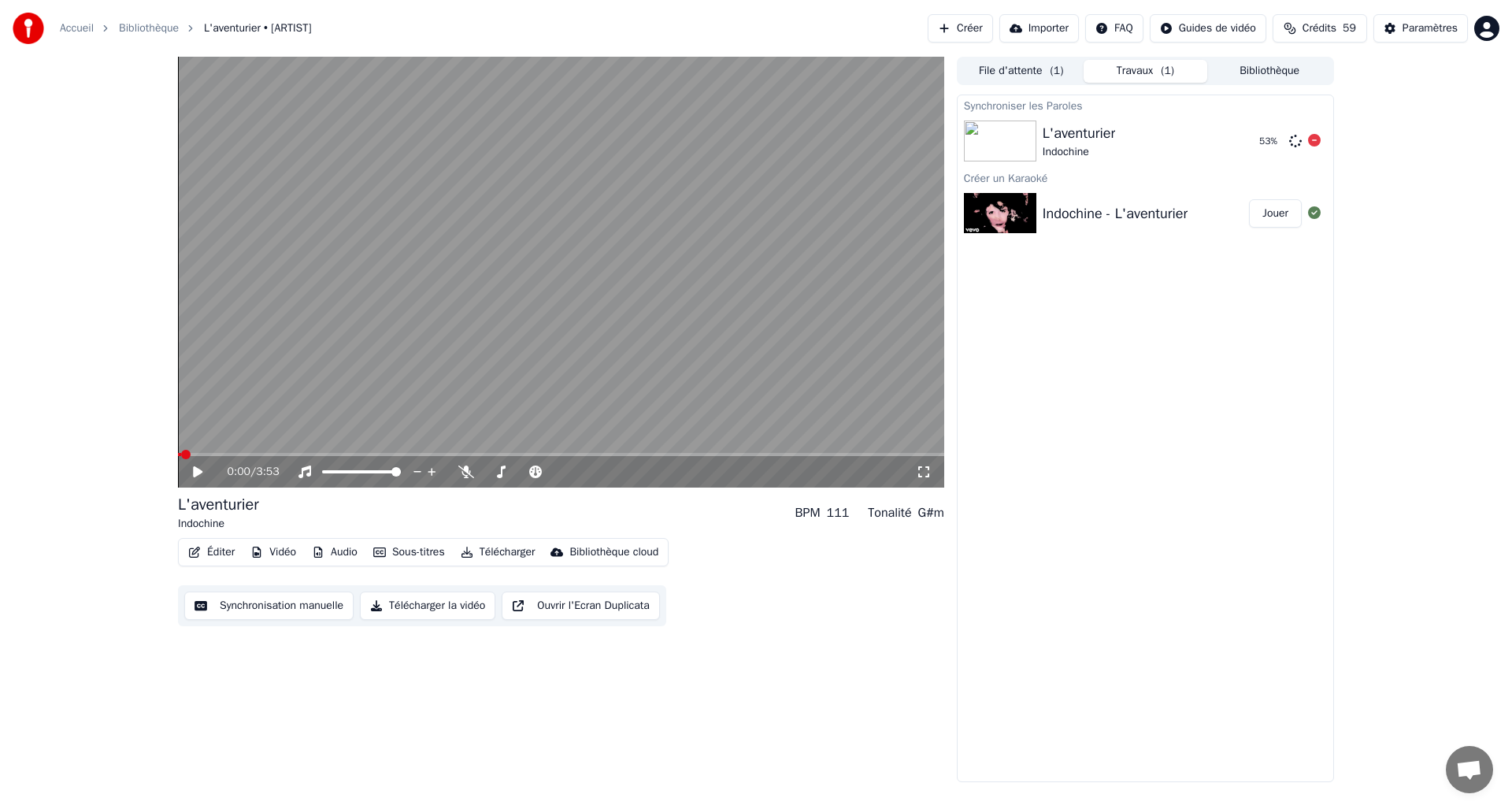 click 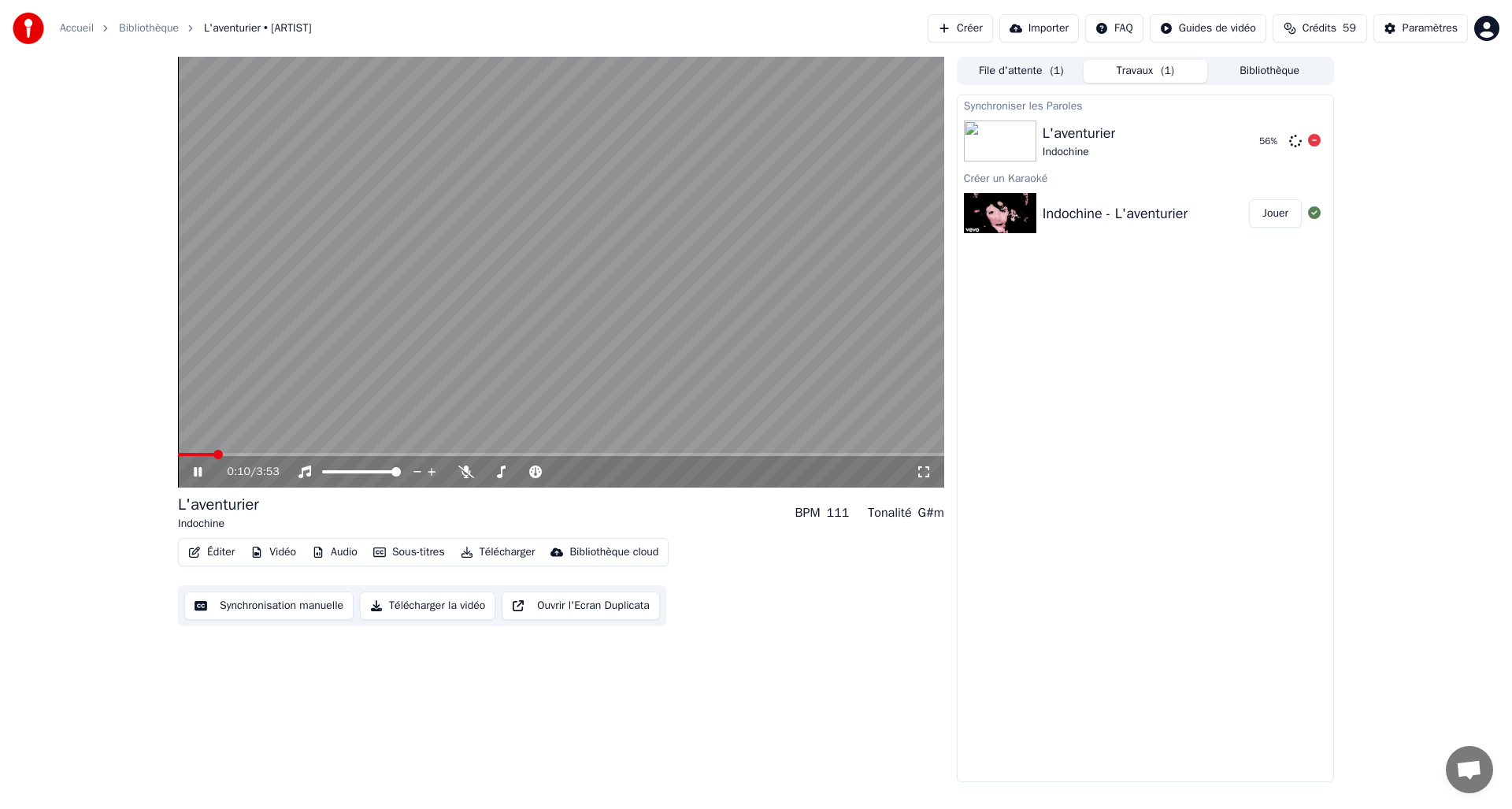click 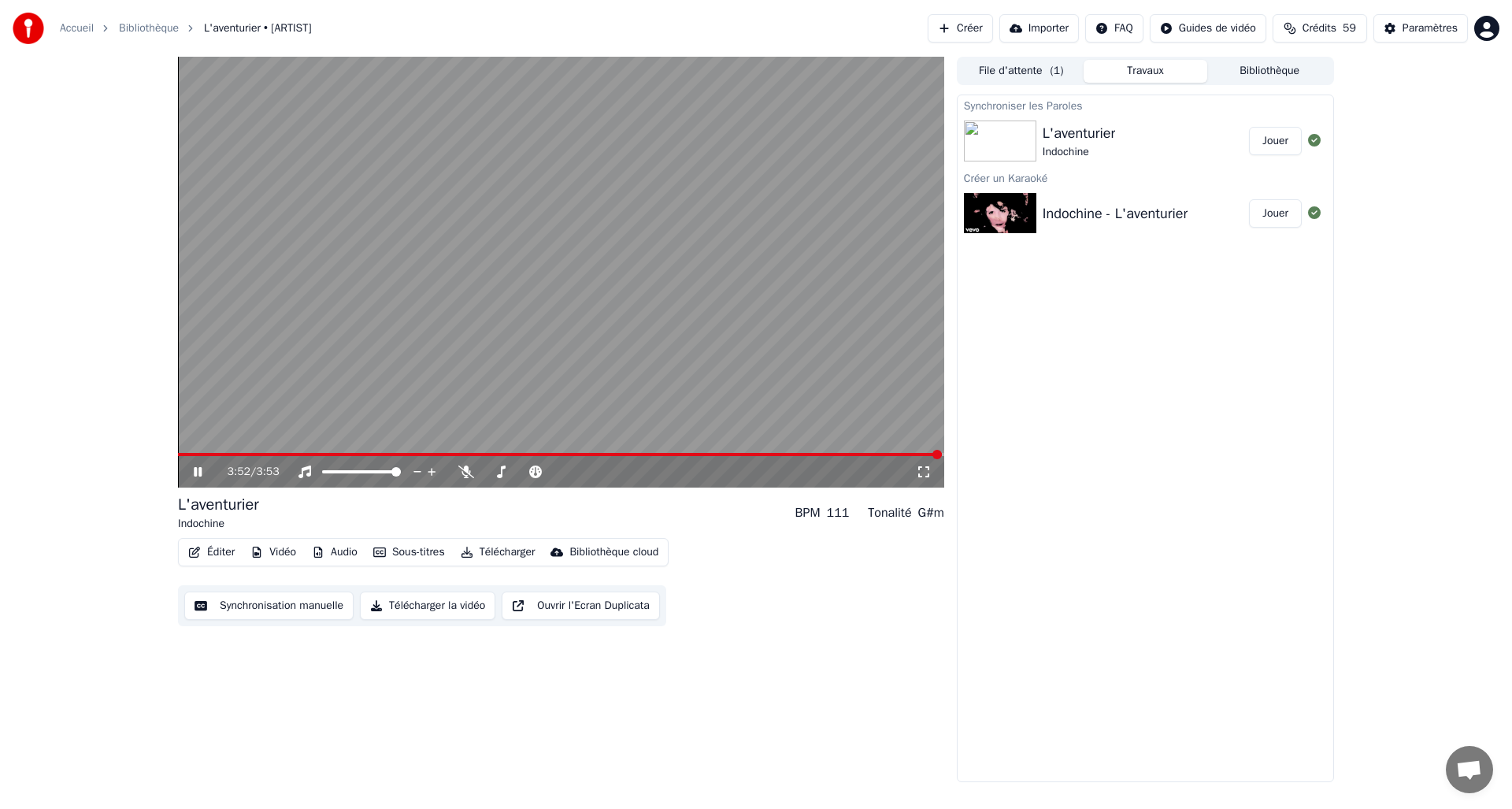 click 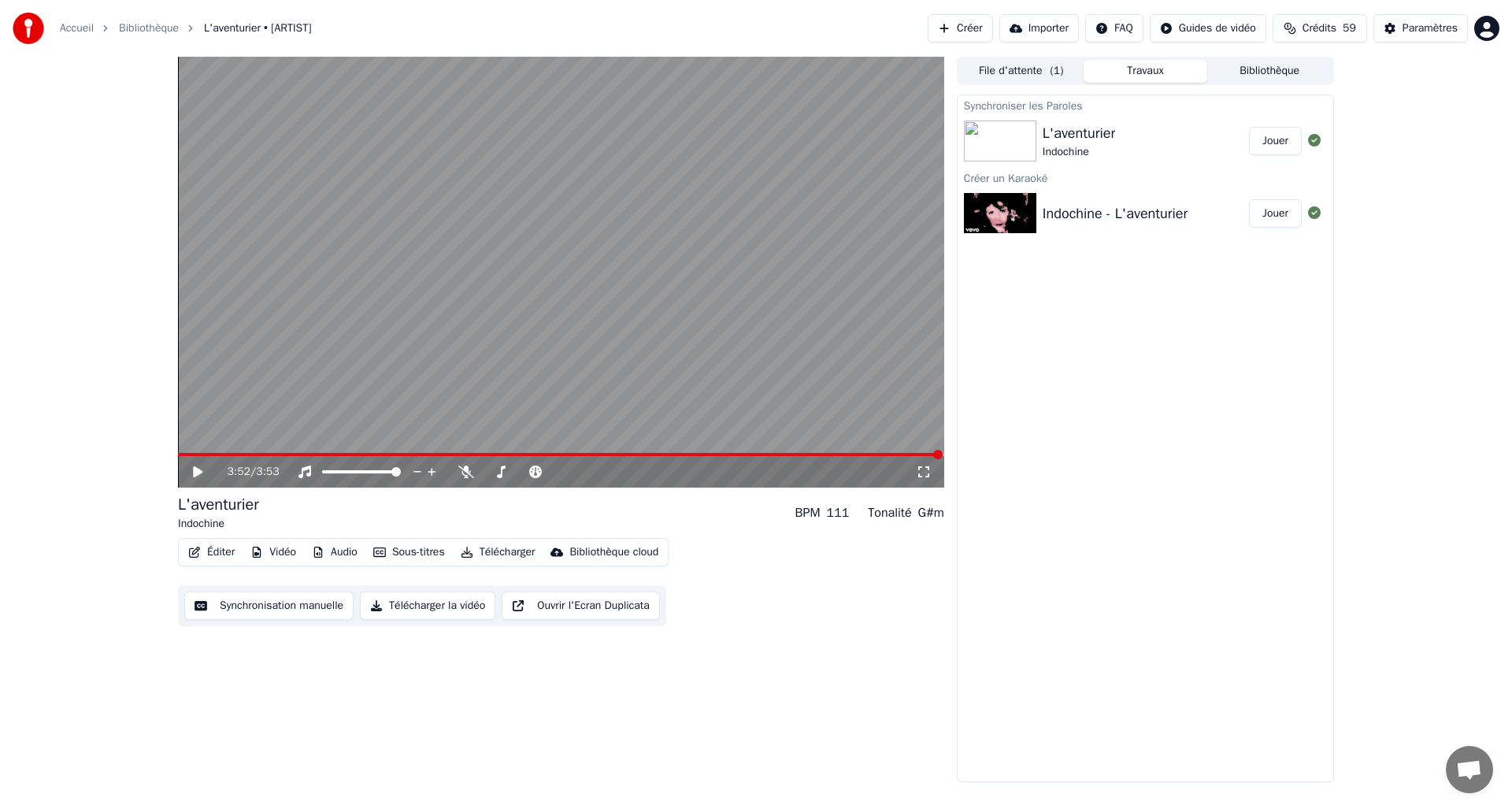 click on "Éditer" at bounding box center (211, 552) 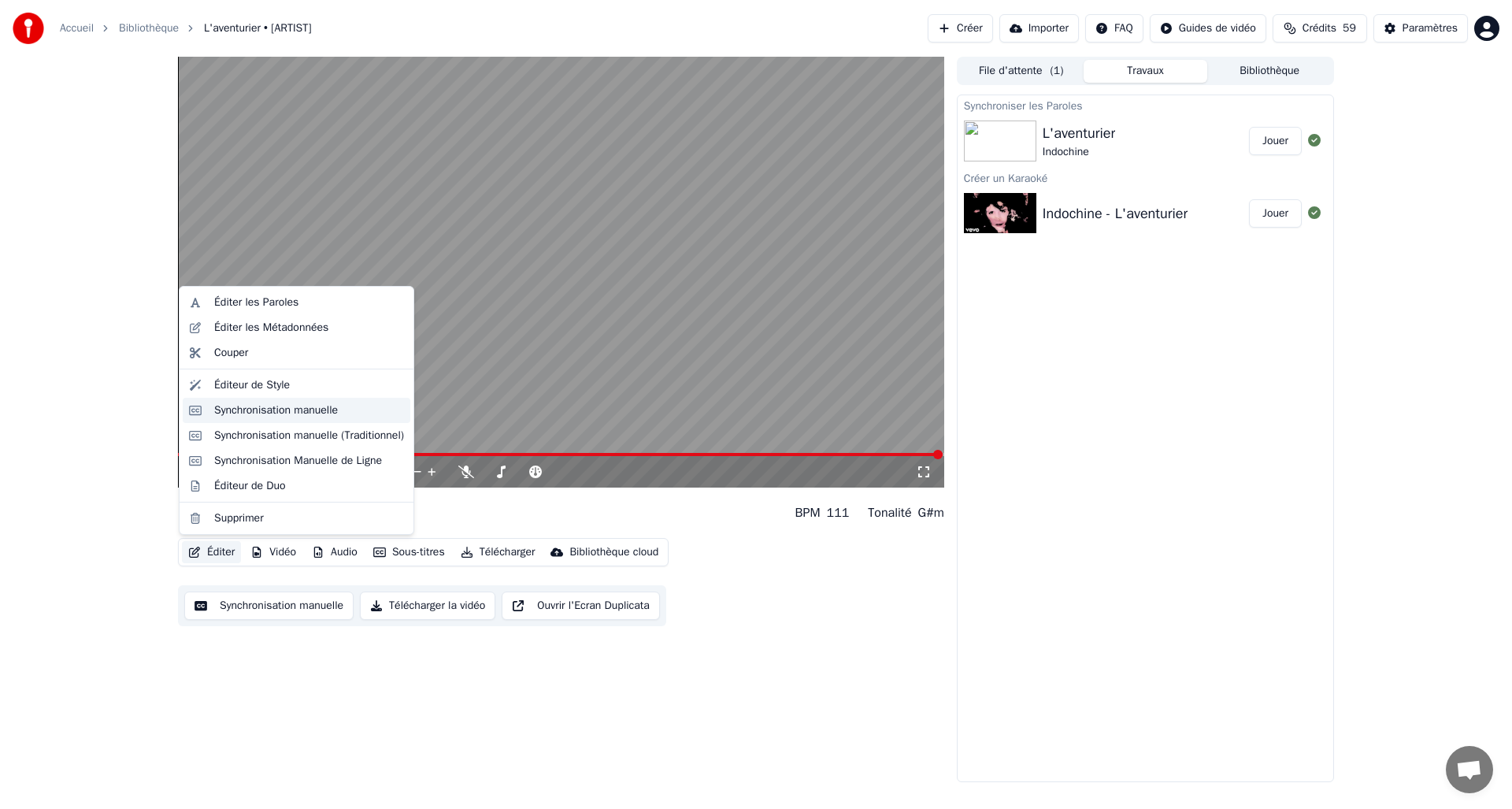 click on "Synchronisation manuelle" at bounding box center (276, 410) 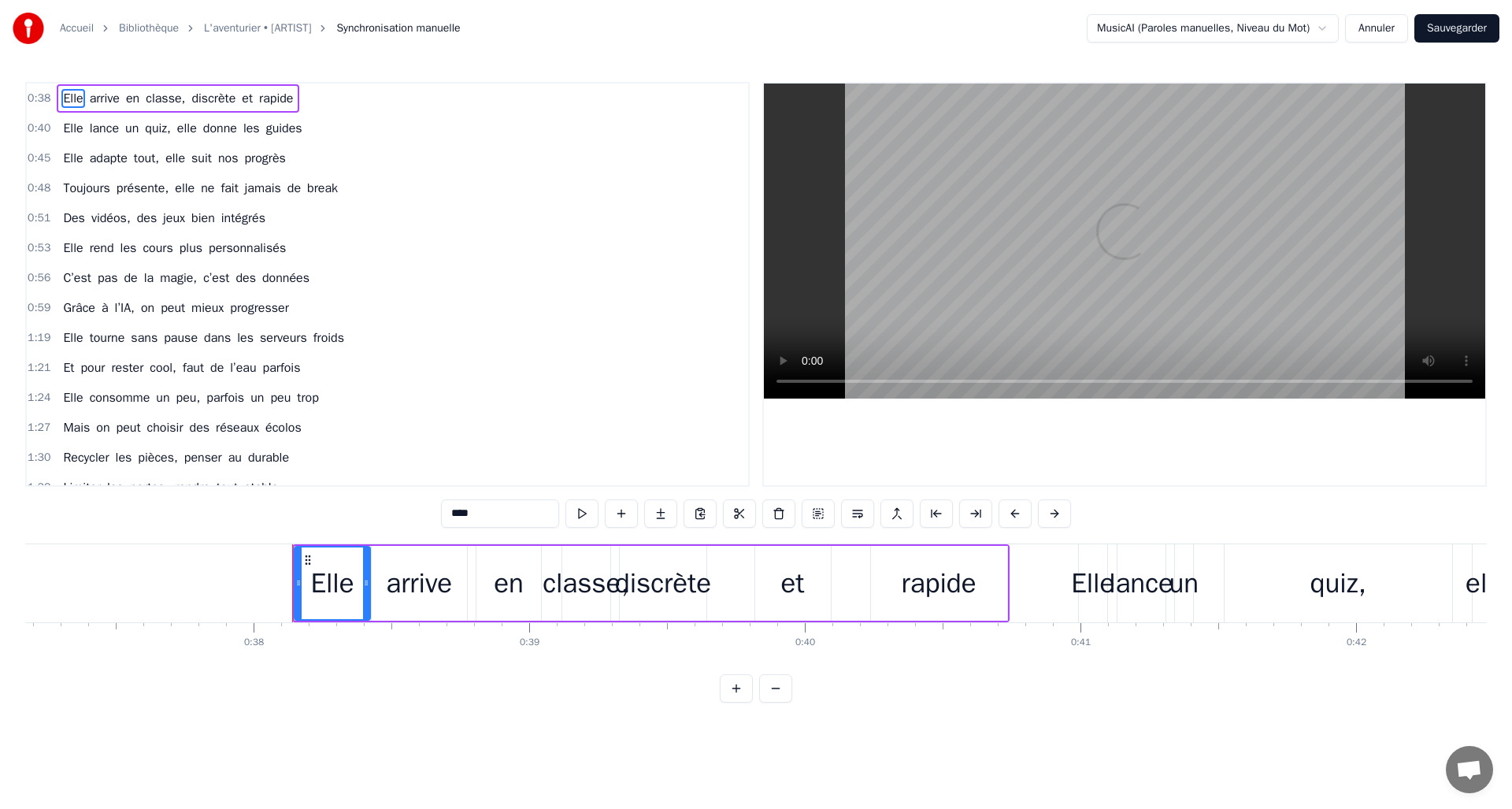 scroll, scrollTop: 0, scrollLeft: 10434, axis: horizontal 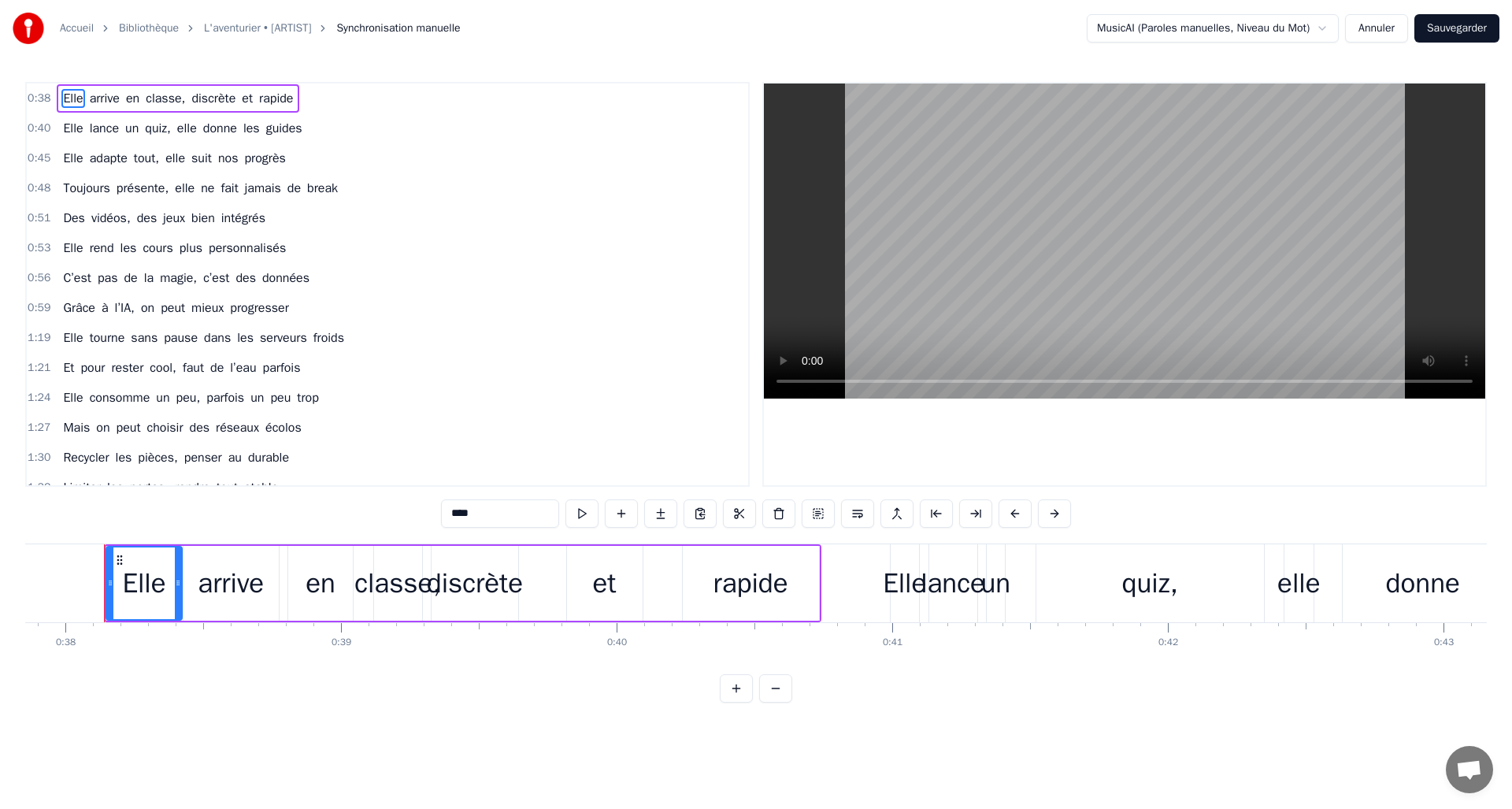 click on "discrète" at bounding box center (475, 583) 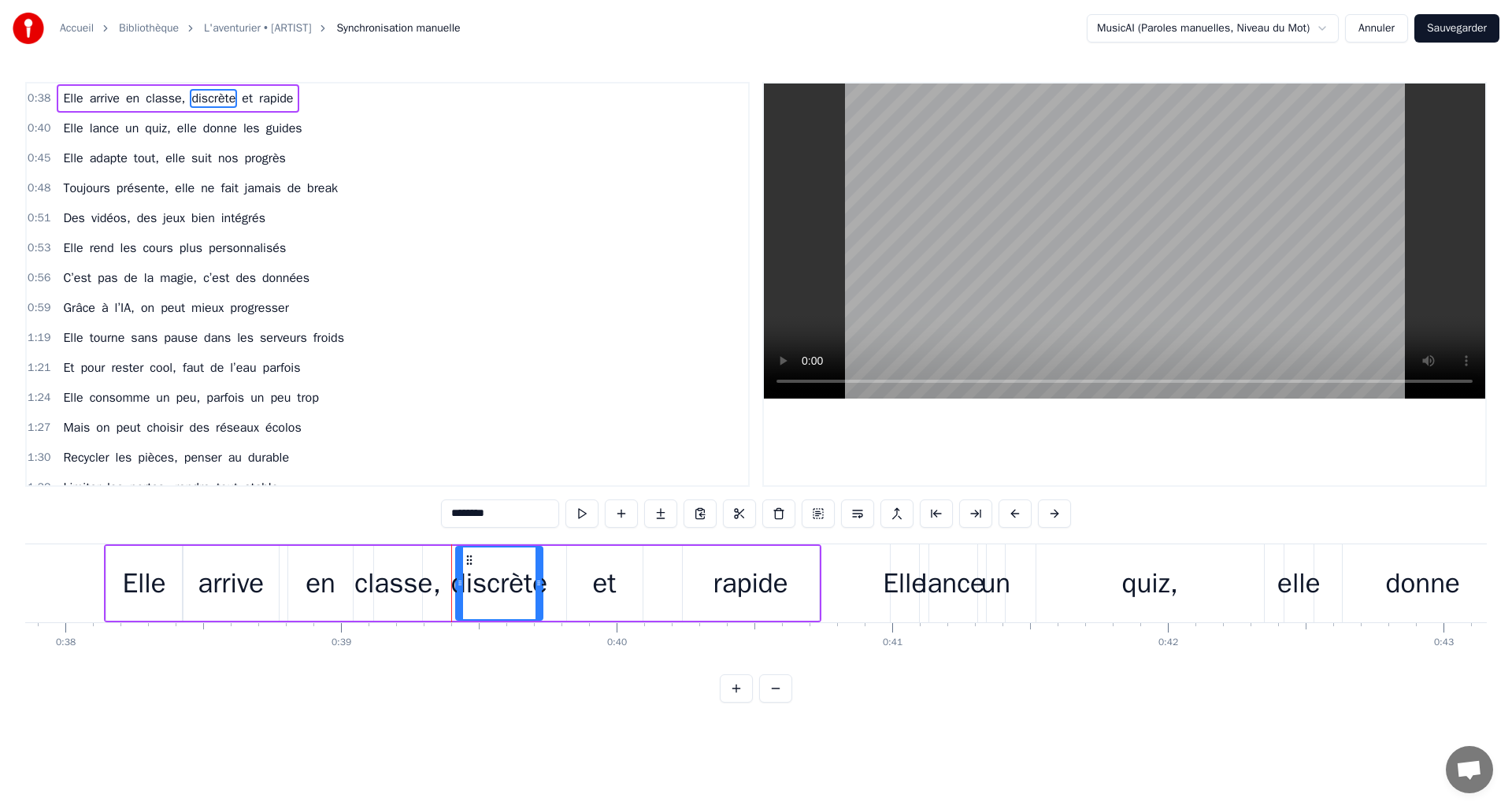 drag, startPoint x: 446, startPoint y: 559, endPoint x: 470, endPoint y: 561, distance: 24.08319 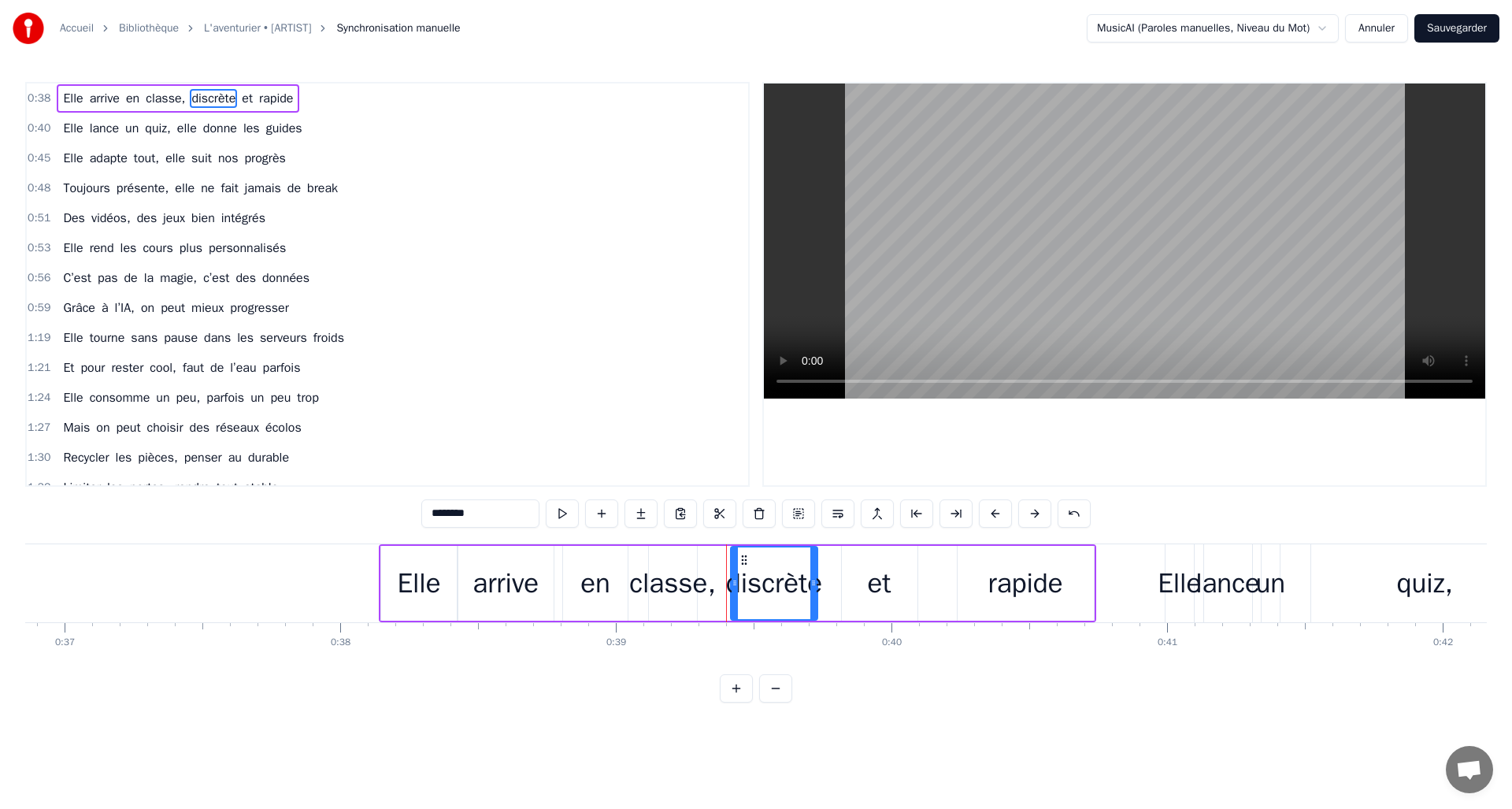 scroll, scrollTop: 0, scrollLeft: 9771, axis: horizontal 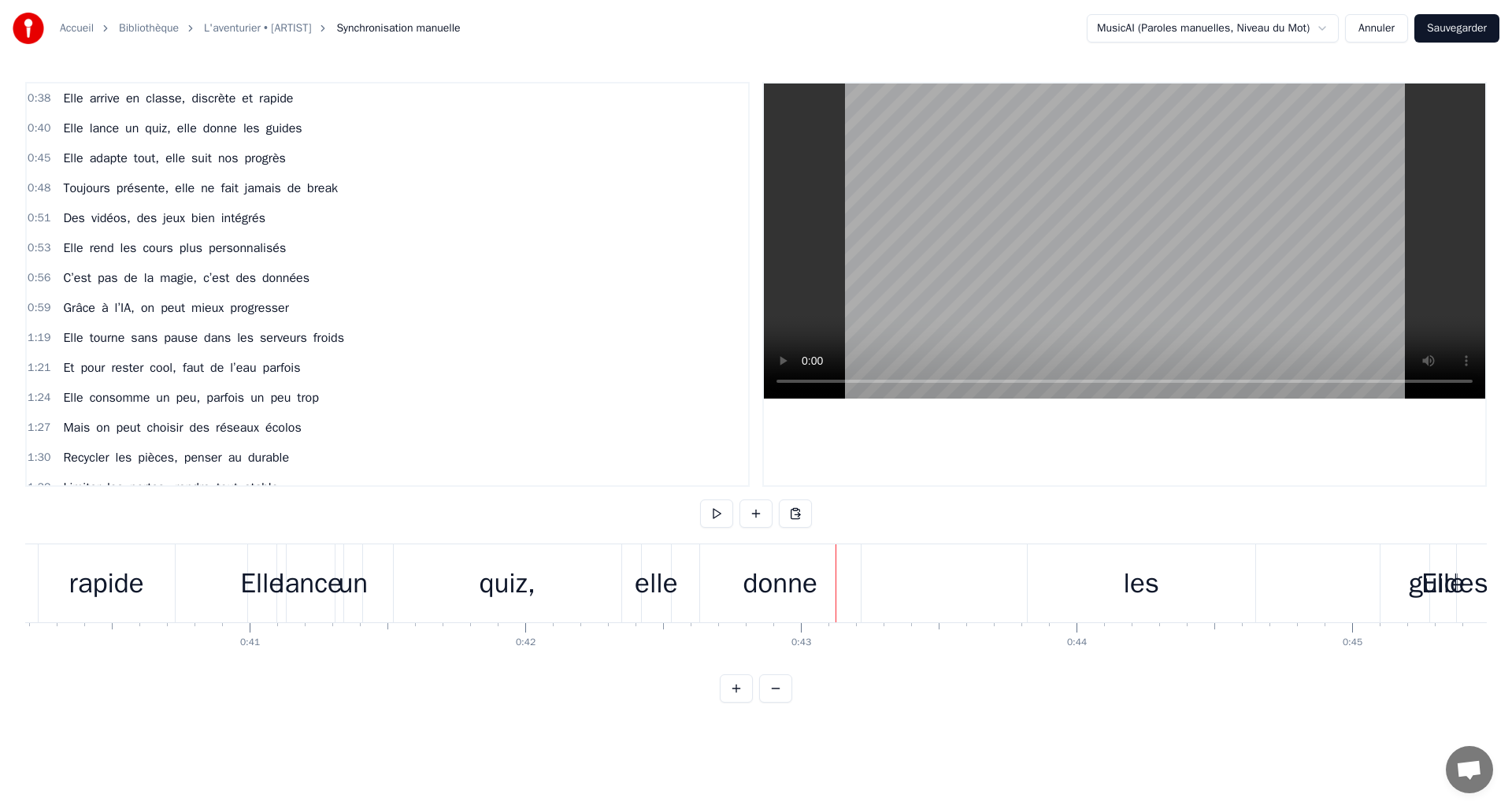 drag, startPoint x: 316, startPoint y: 585, endPoint x: 331, endPoint y: 585, distance: 15 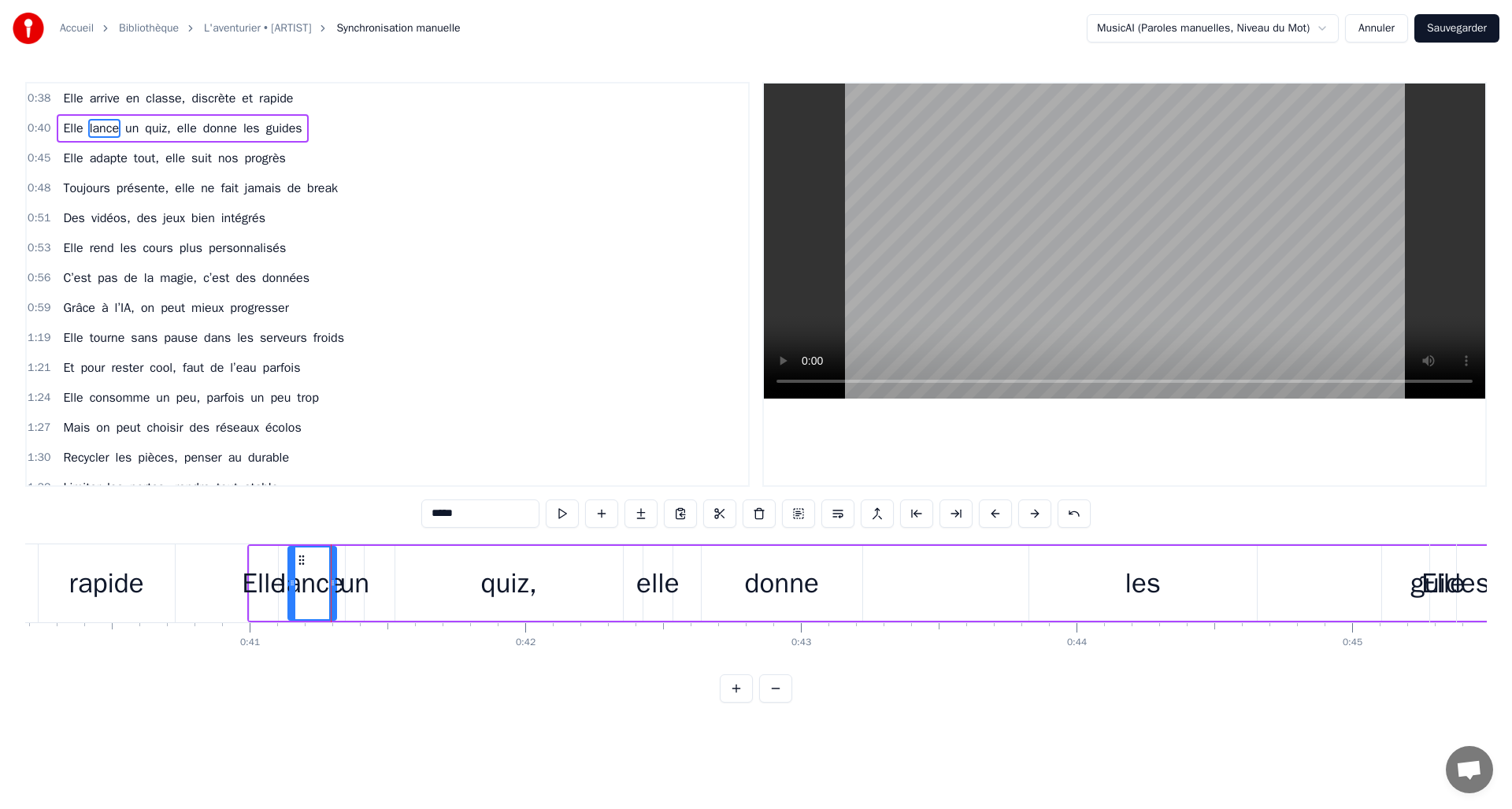 click on "un" at bounding box center (354, 583) 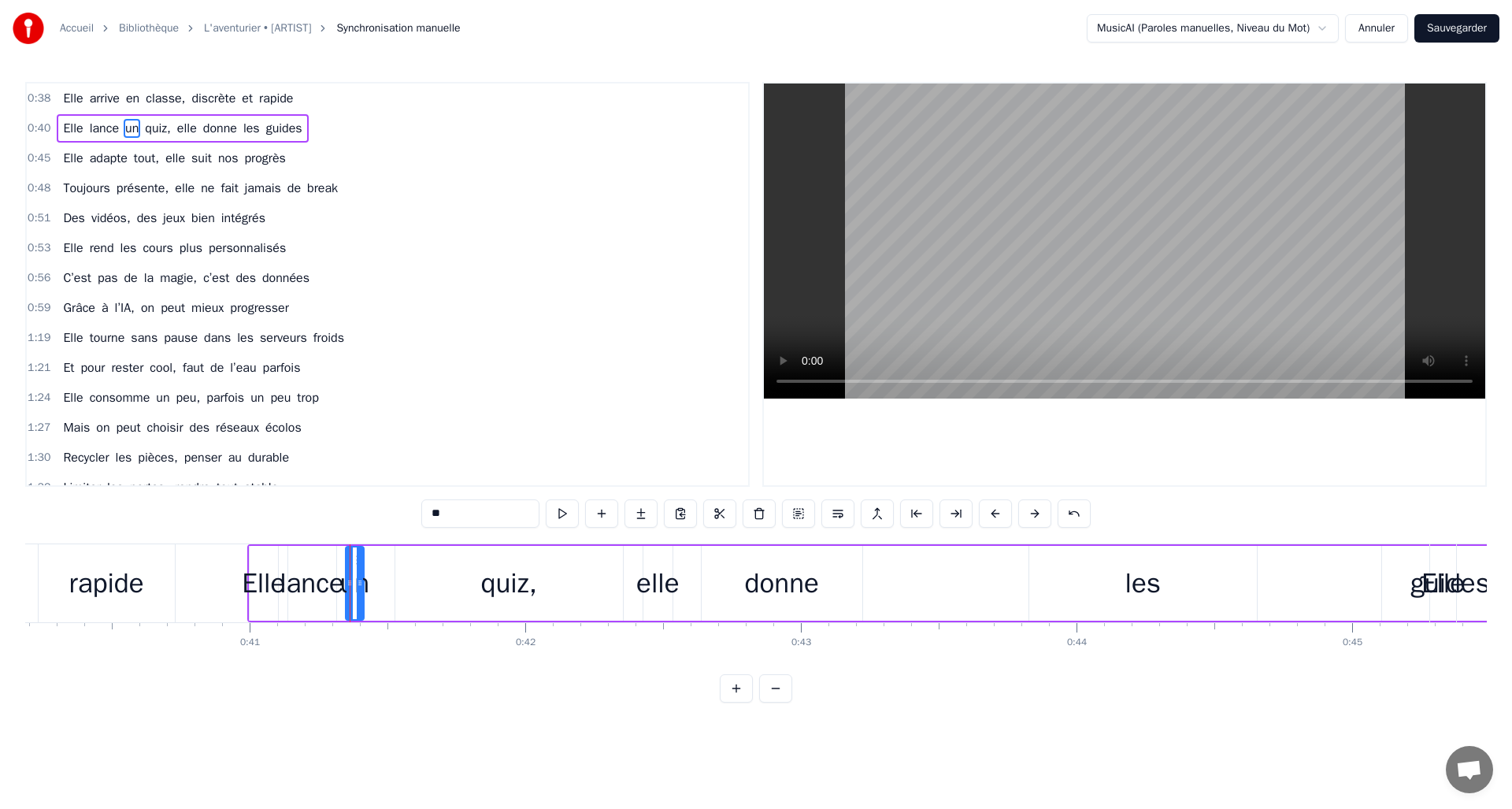 click on "quiz," at bounding box center [509, 583] 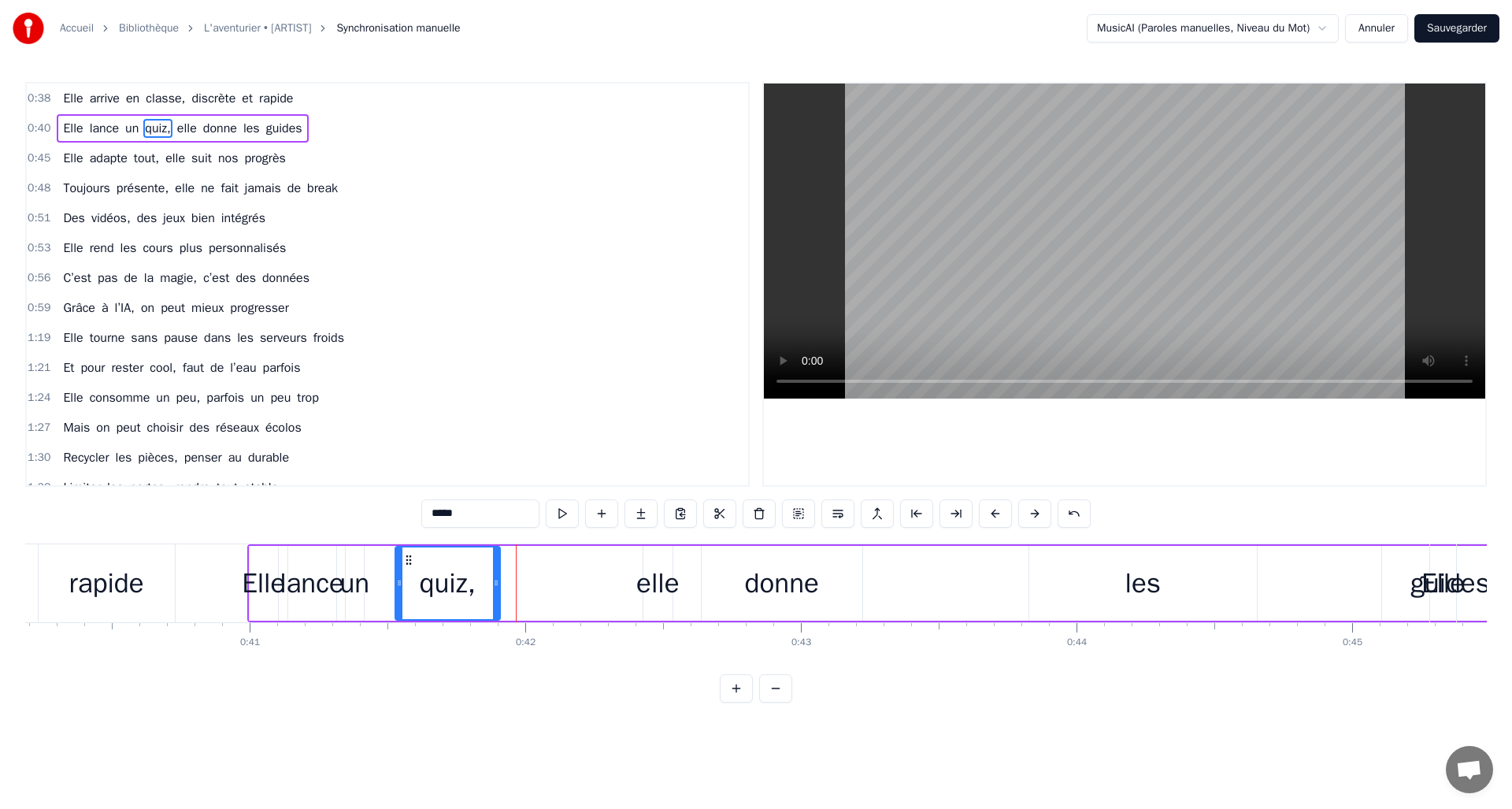 drag, startPoint x: 615, startPoint y: 581, endPoint x: 492, endPoint y: 581, distance: 123 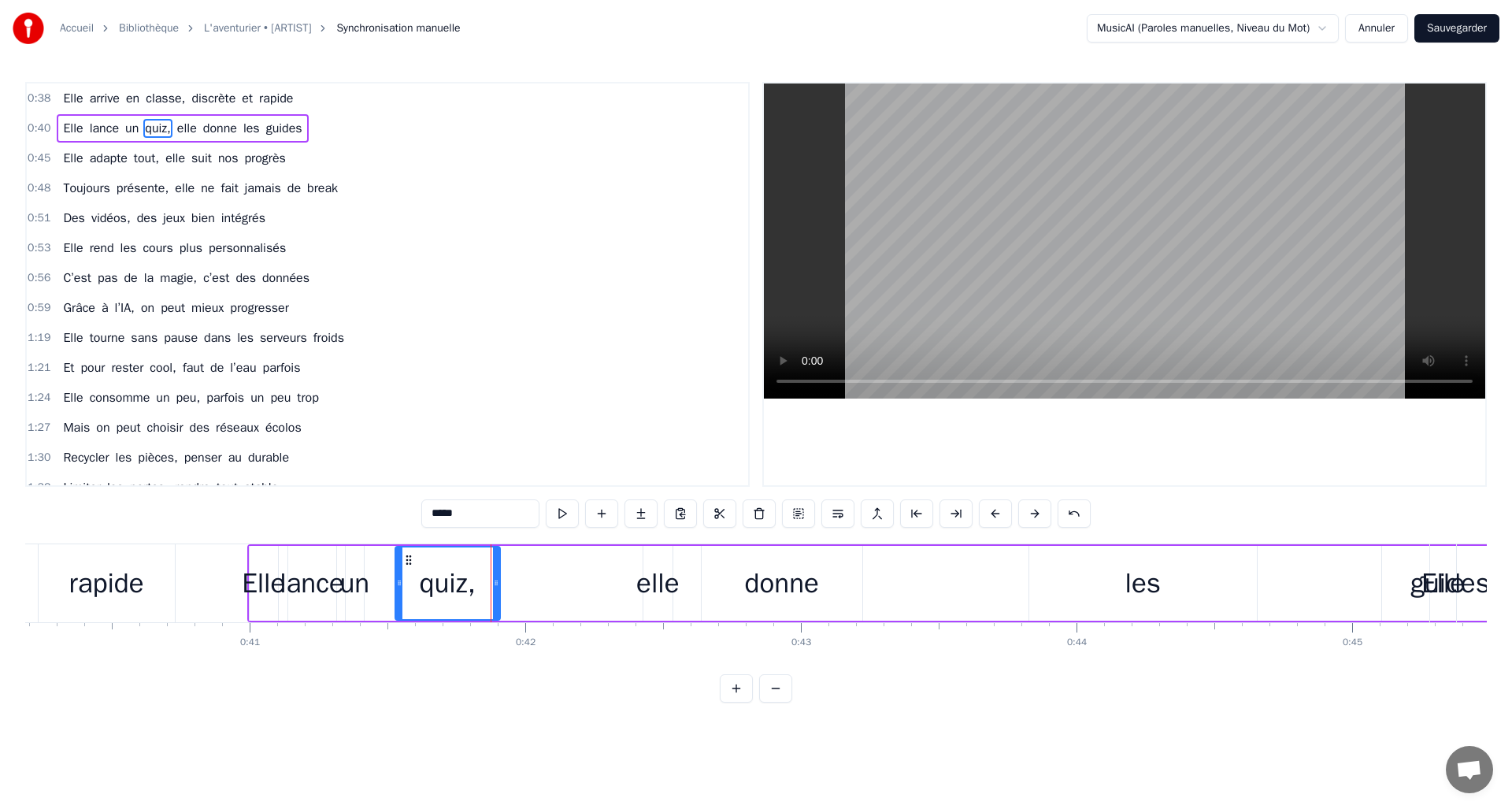 click on "elle" at bounding box center (658, 583) 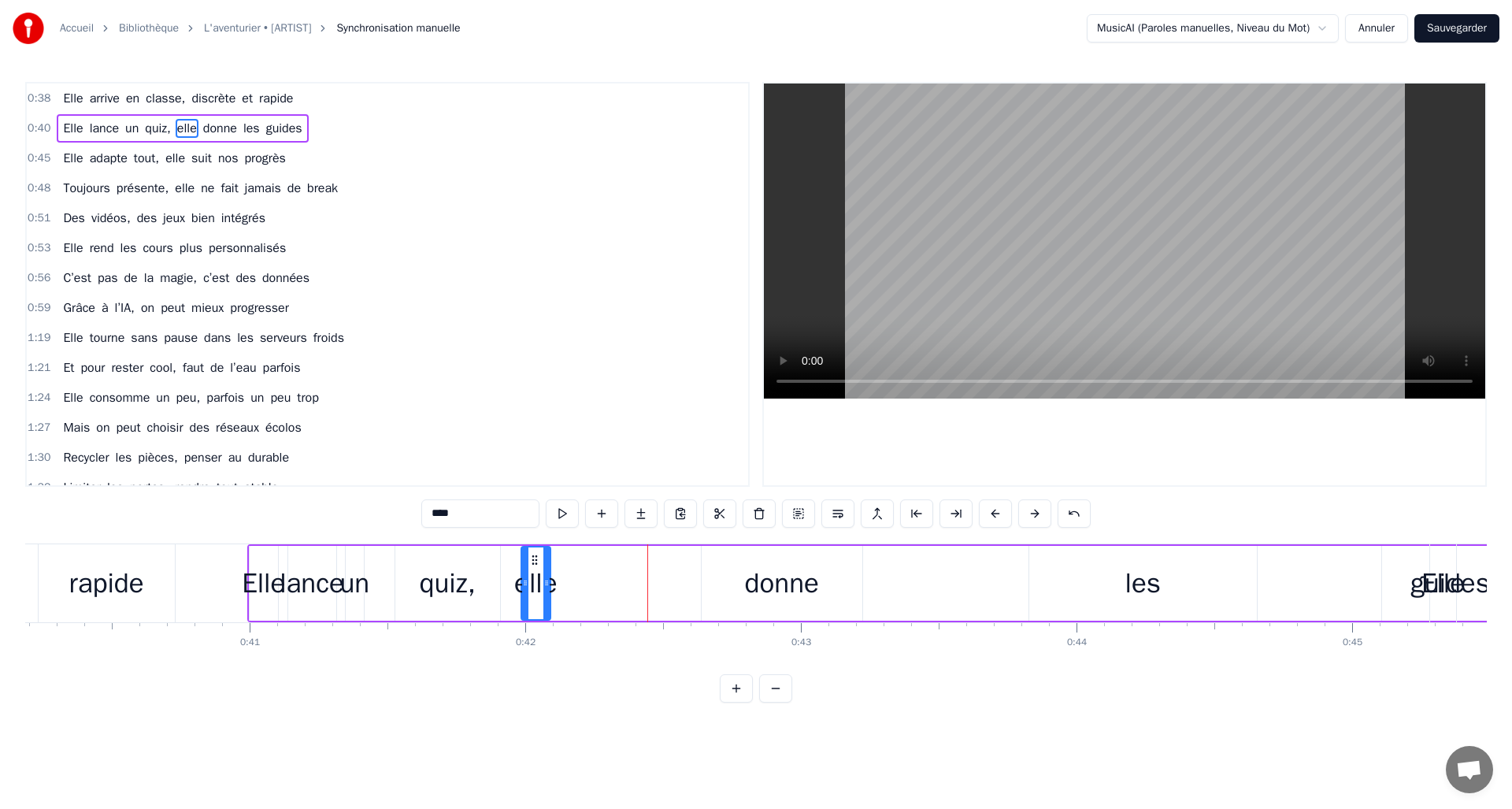 drag, startPoint x: 653, startPoint y: 558, endPoint x: 531, endPoint y: 562, distance: 122.06556 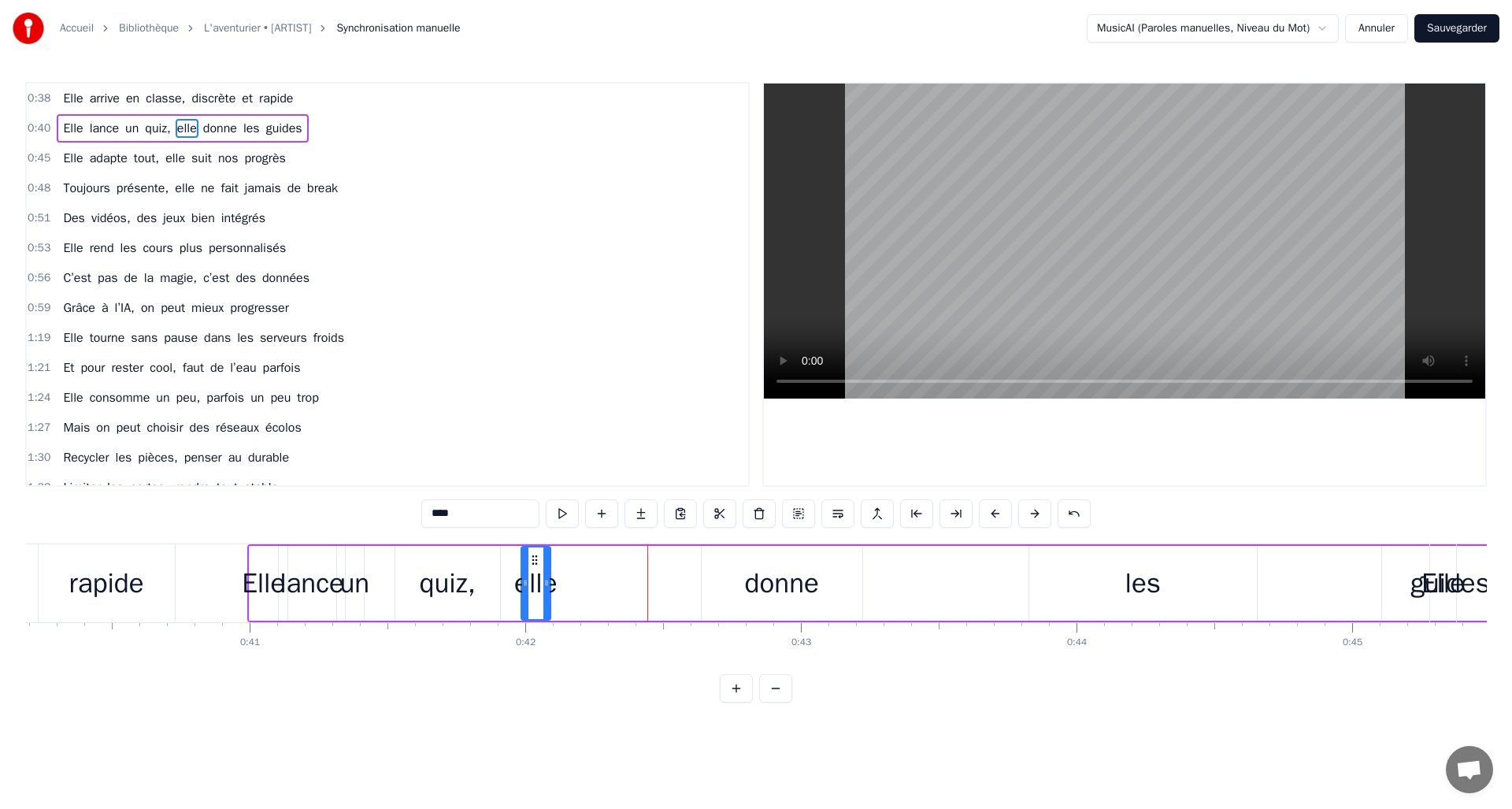 click on "donne" at bounding box center [782, 583] 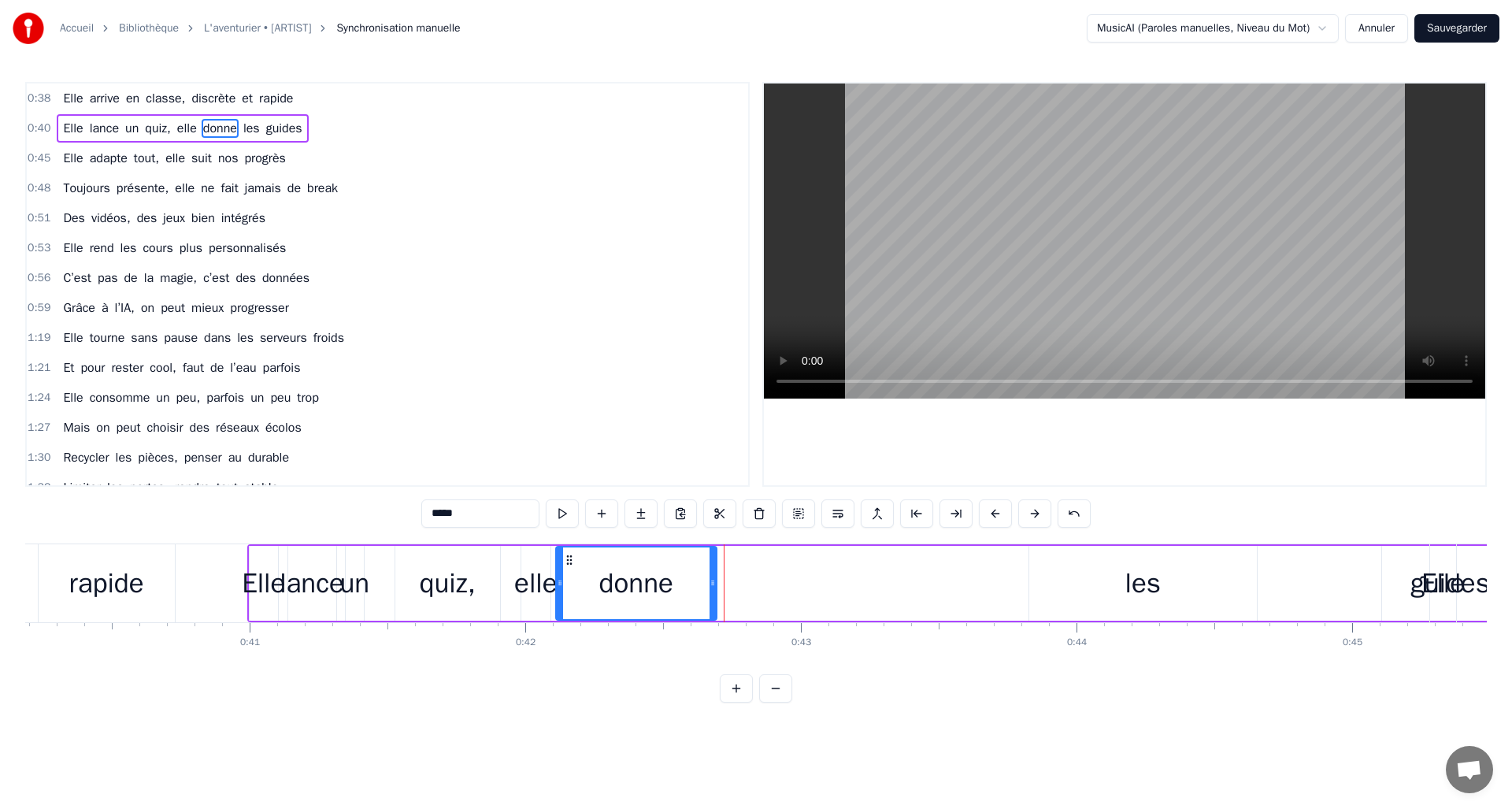 drag, startPoint x: 707, startPoint y: 559, endPoint x: 565, endPoint y: 562, distance: 142.03169 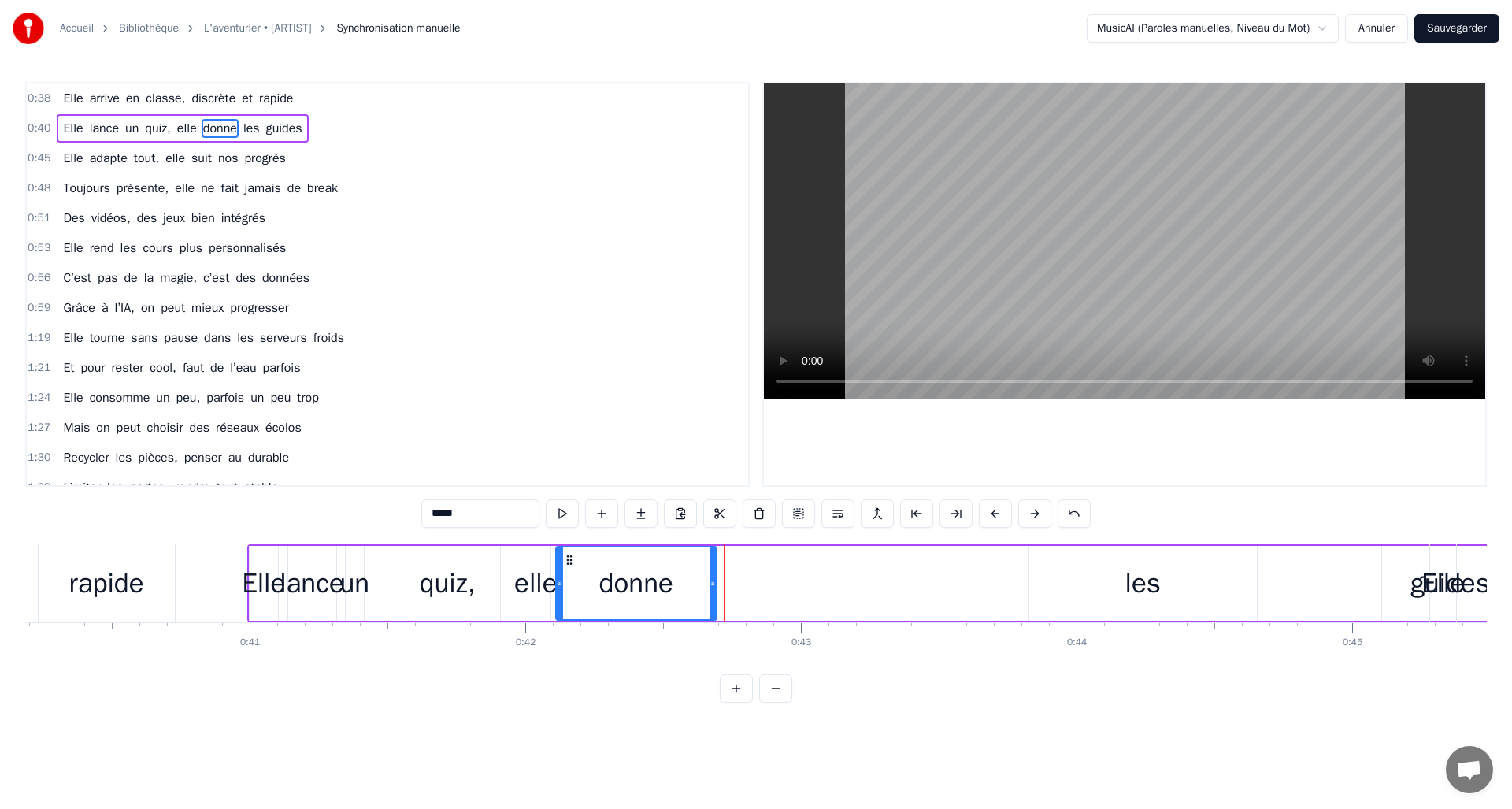 click on "les" at bounding box center (1143, 583) 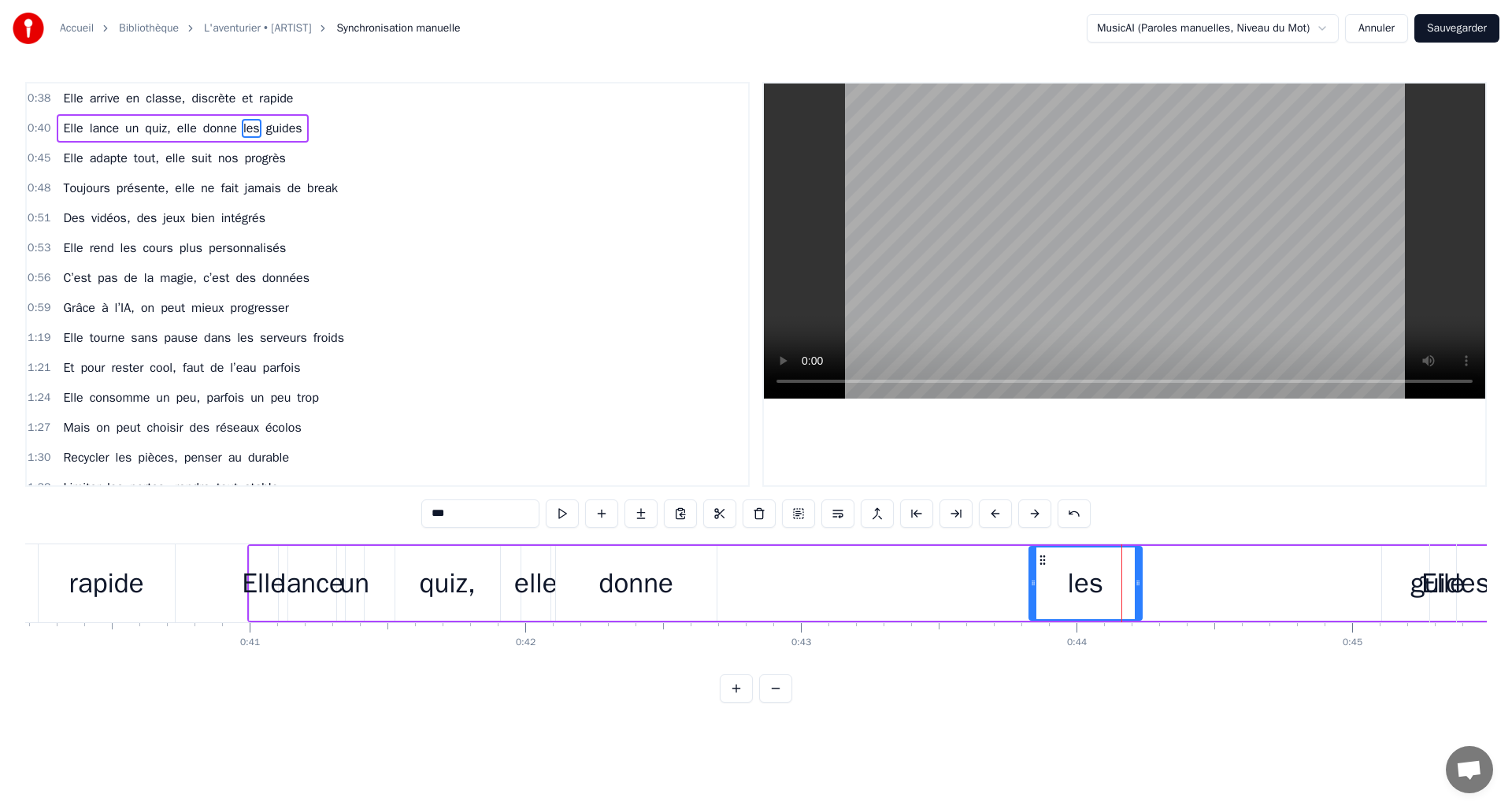 drag, startPoint x: 1255, startPoint y: 583, endPoint x: 1139, endPoint y: 587, distance: 116.06895 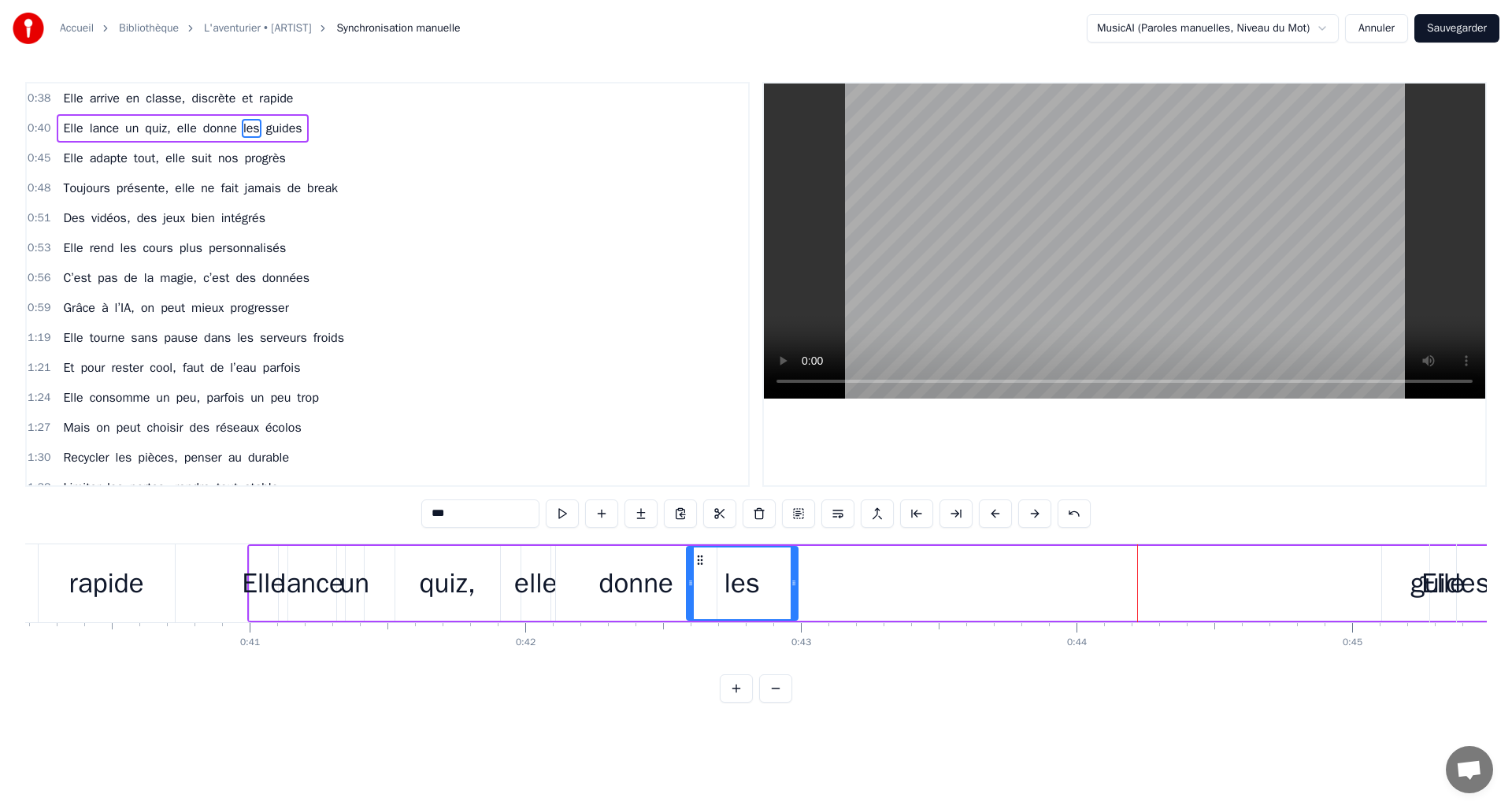 drag, startPoint x: 1042, startPoint y: 559, endPoint x: 699, endPoint y: 568, distance: 343.11806 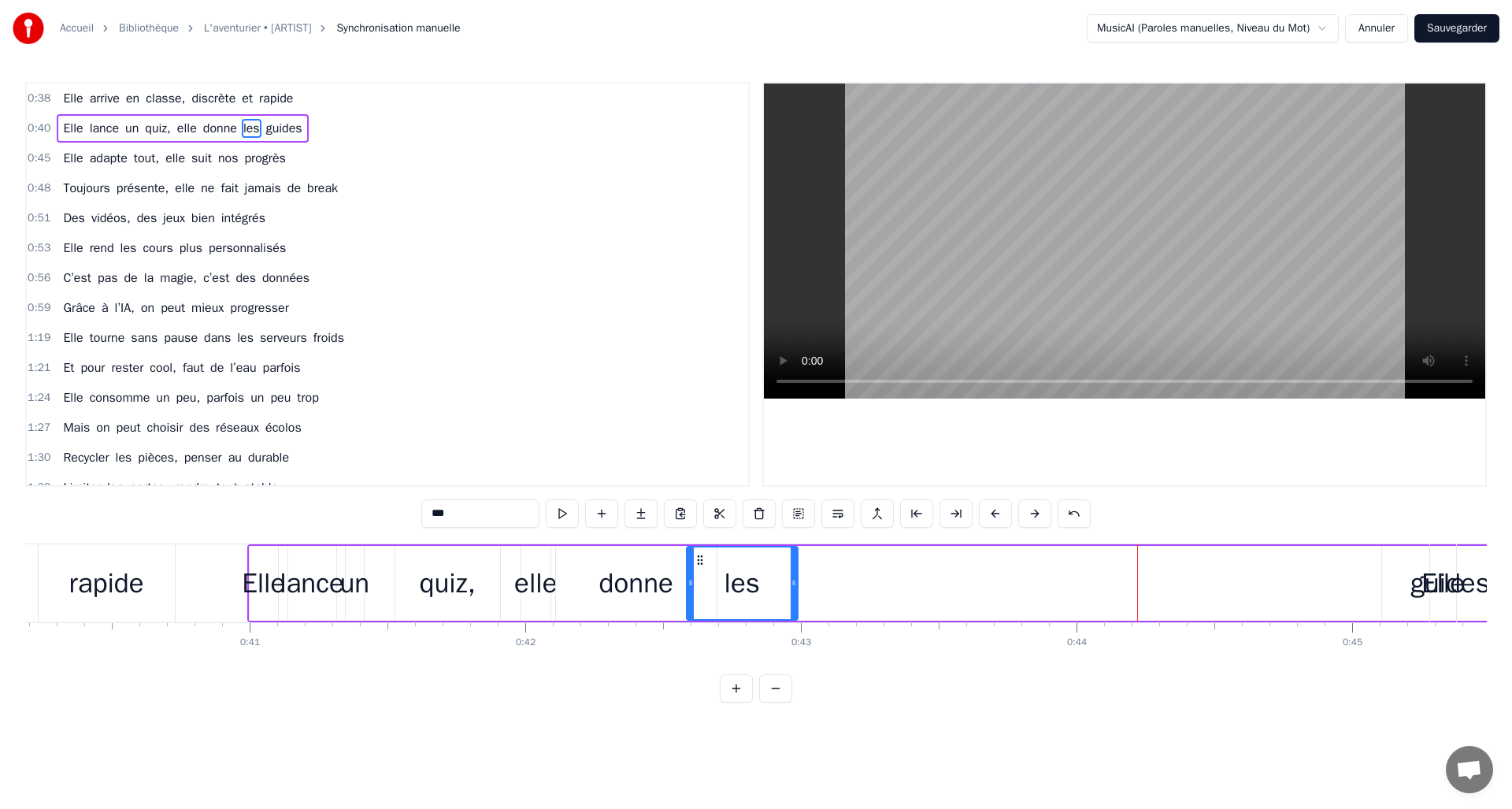 click on "guides" at bounding box center [1450, 583] 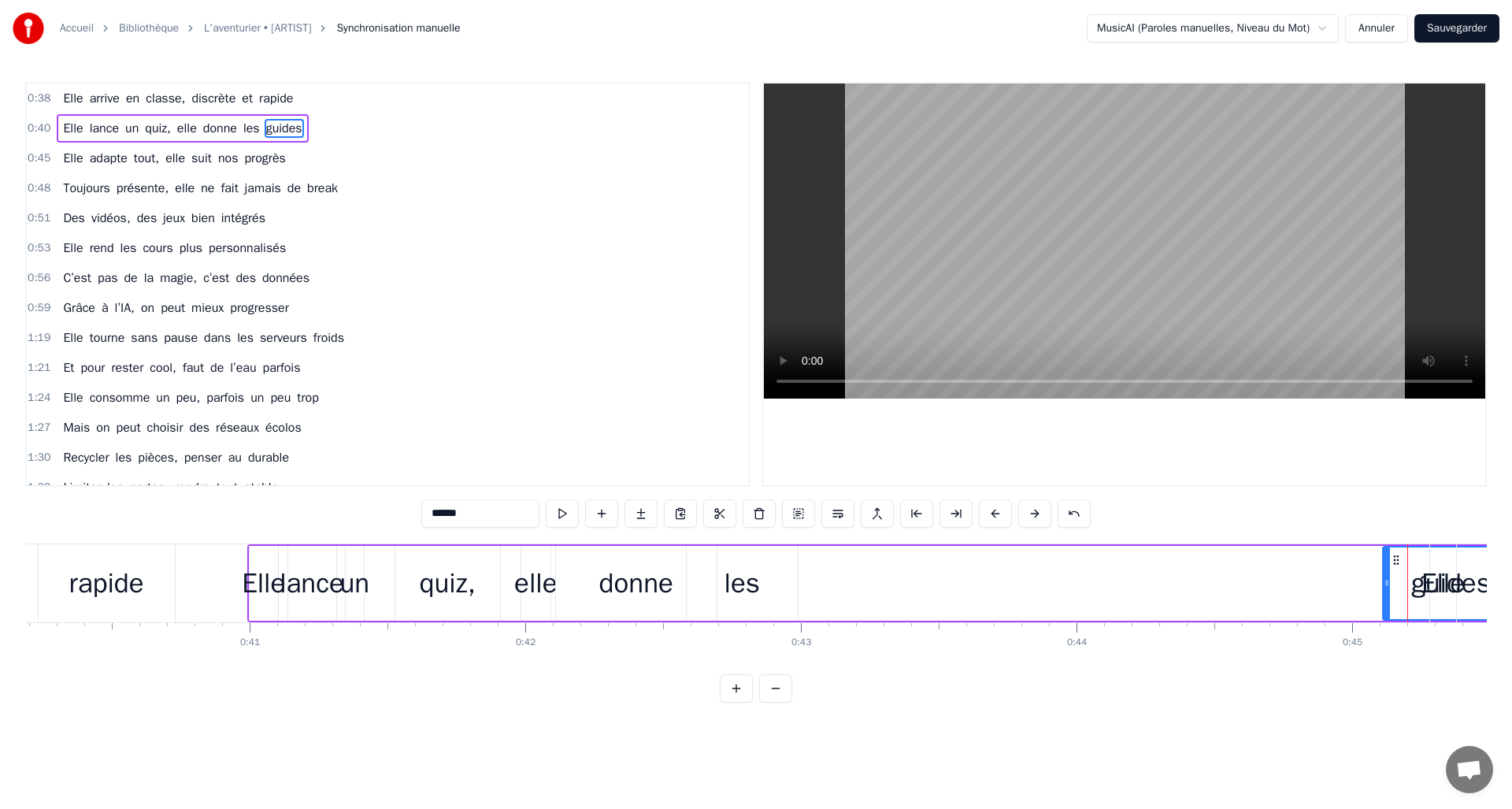 scroll, scrollTop: 0, scrollLeft: 11118, axis: horizontal 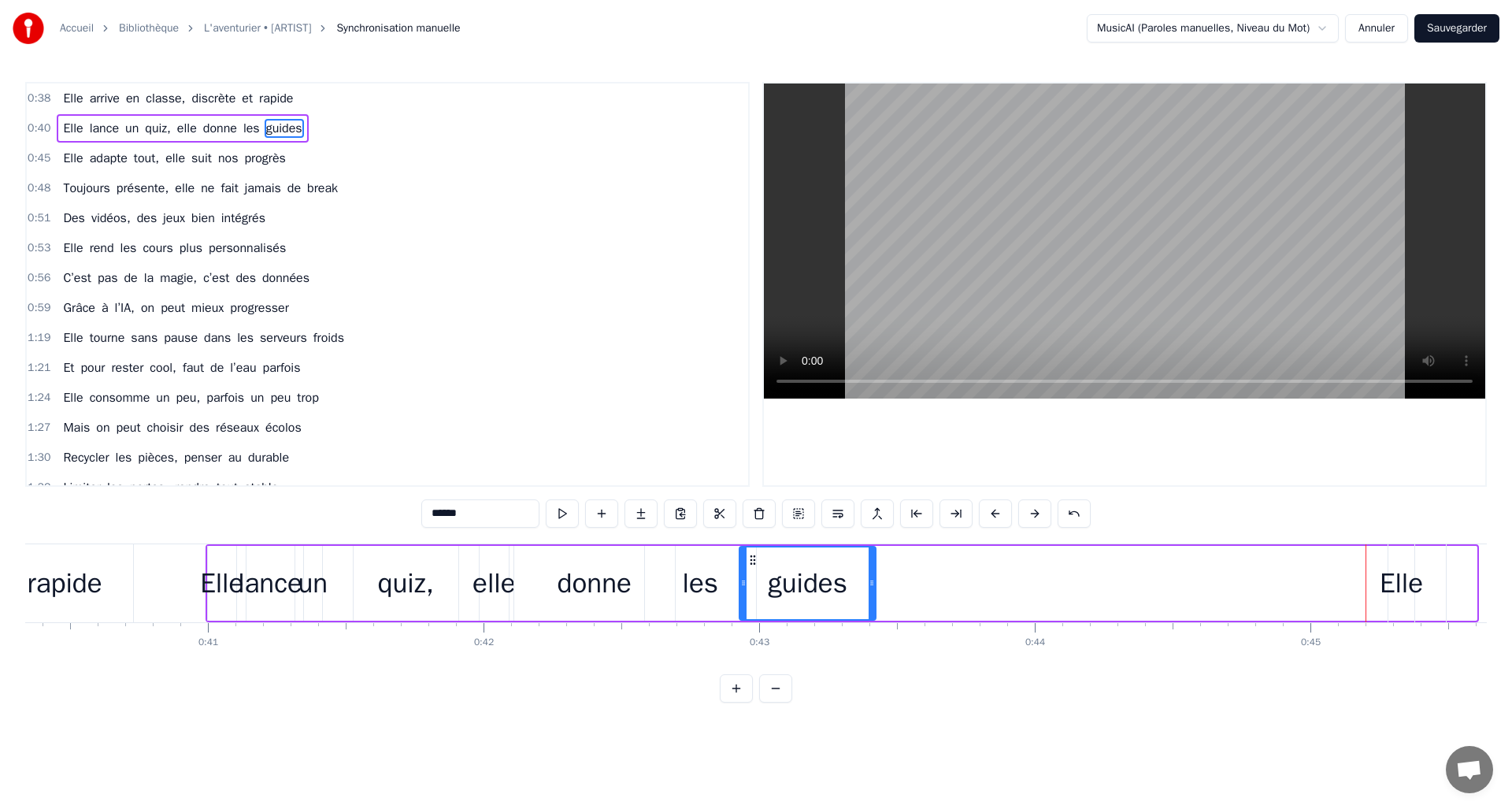 drag, startPoint x: 1392, startPoint y: 560, endPoint x: 749, endPoint y: 570, distance: 643.0778 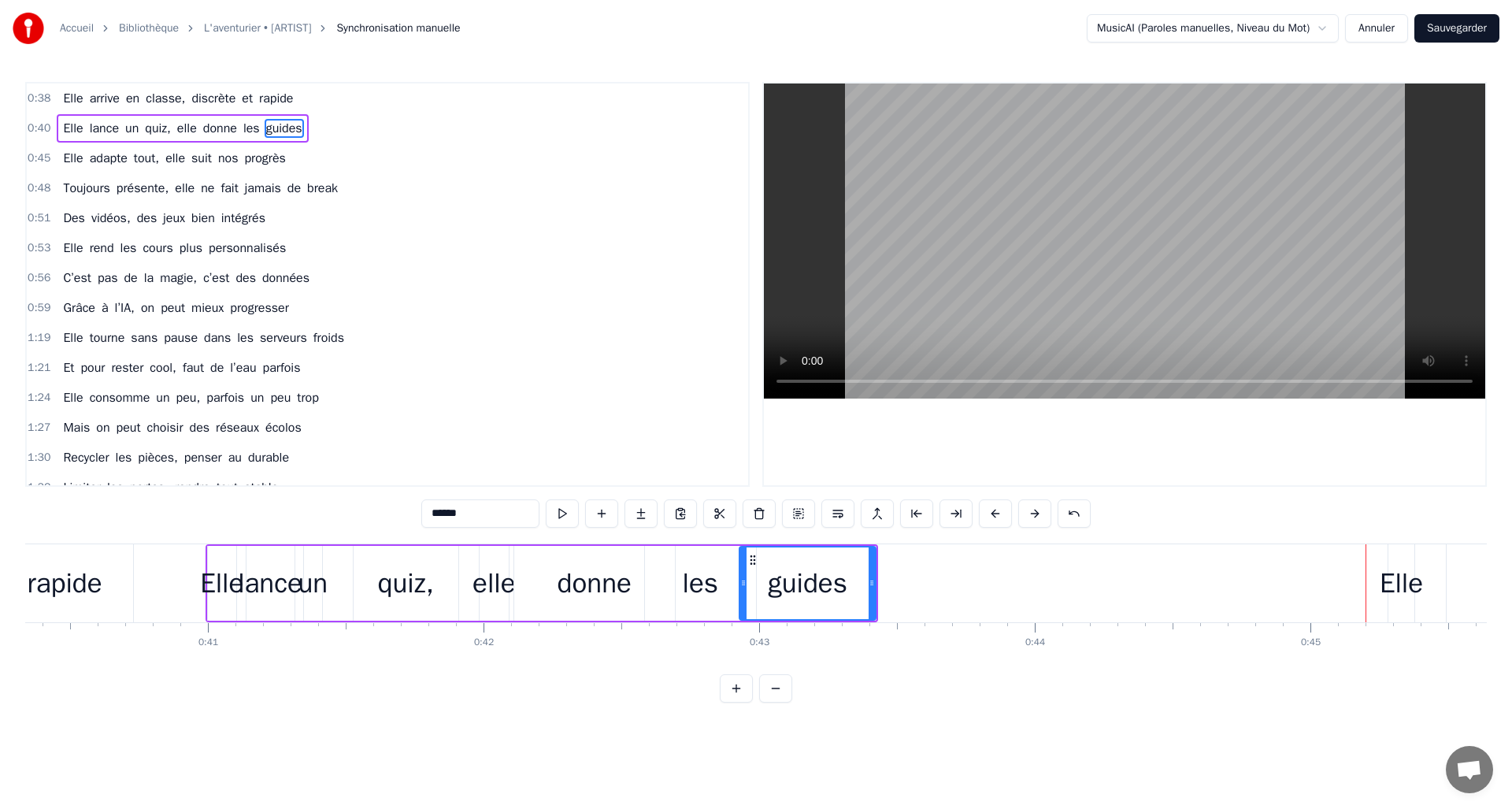 click on "Elle lance un quiz, elle donne les guides" at bounding box center (542, 583) 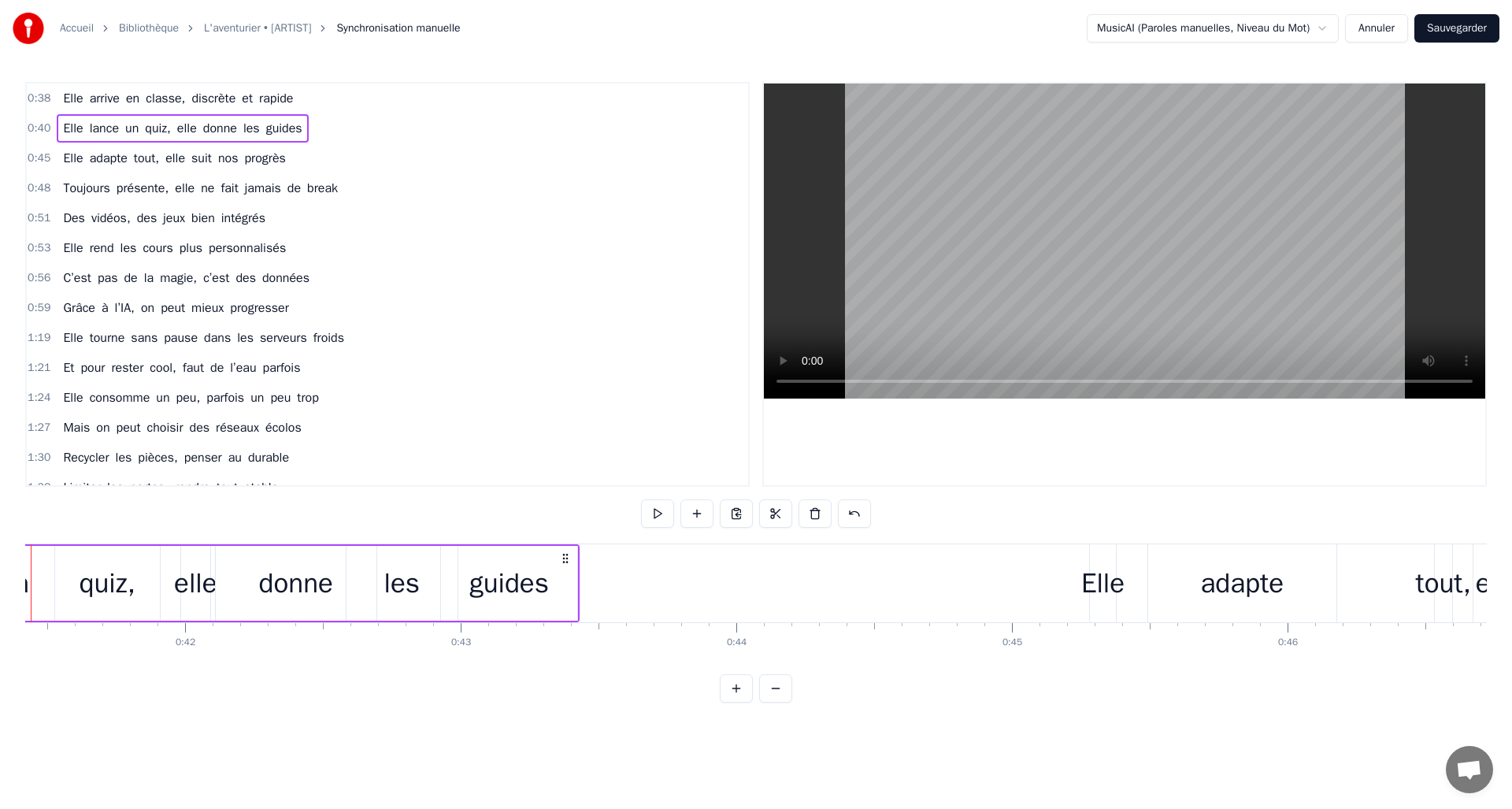 scroll, scrollTop: 0, scrollLeft: 11433, axis: horizontal 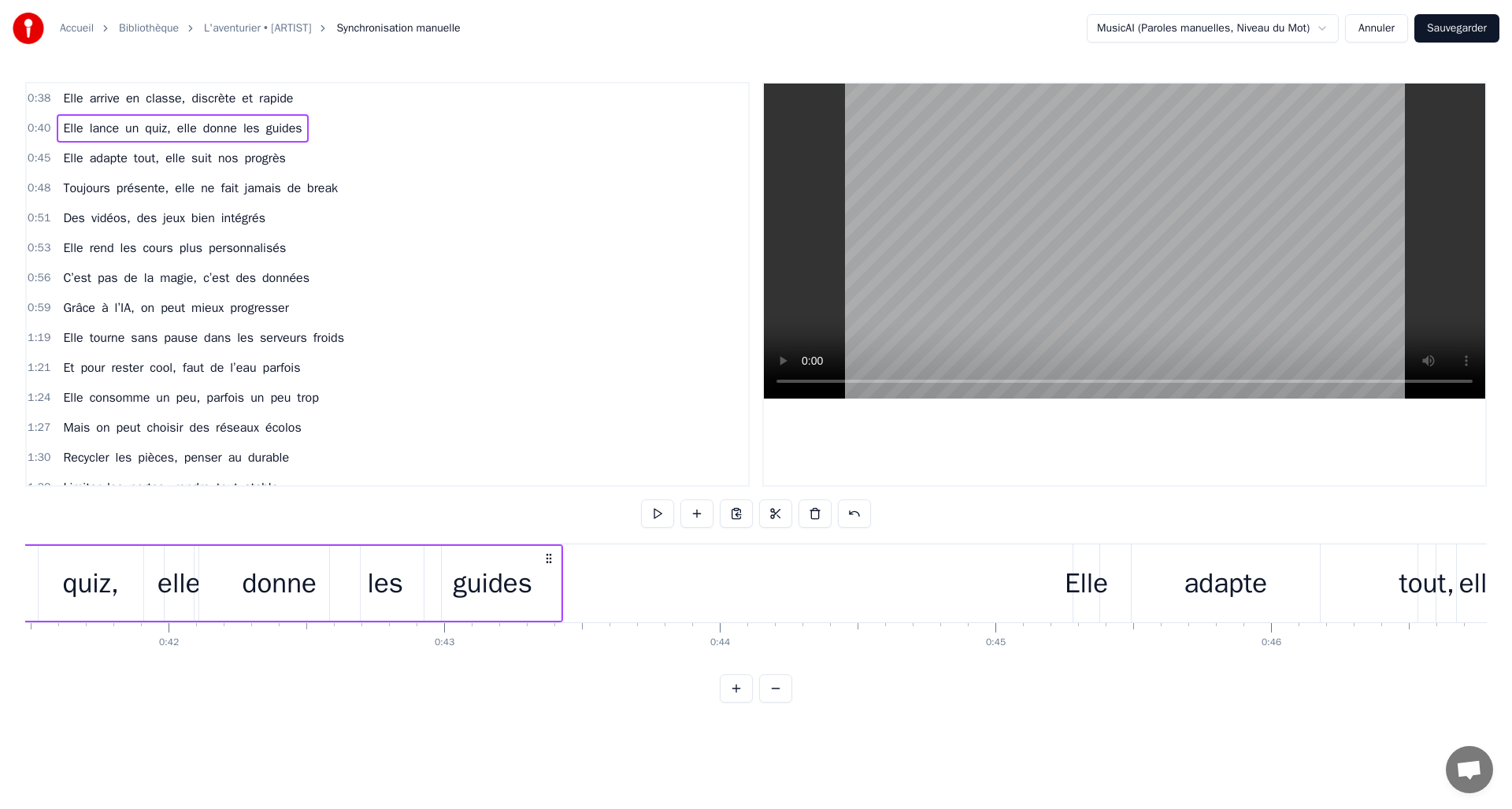 click on "Elle" at bounding box center (1086, 583) 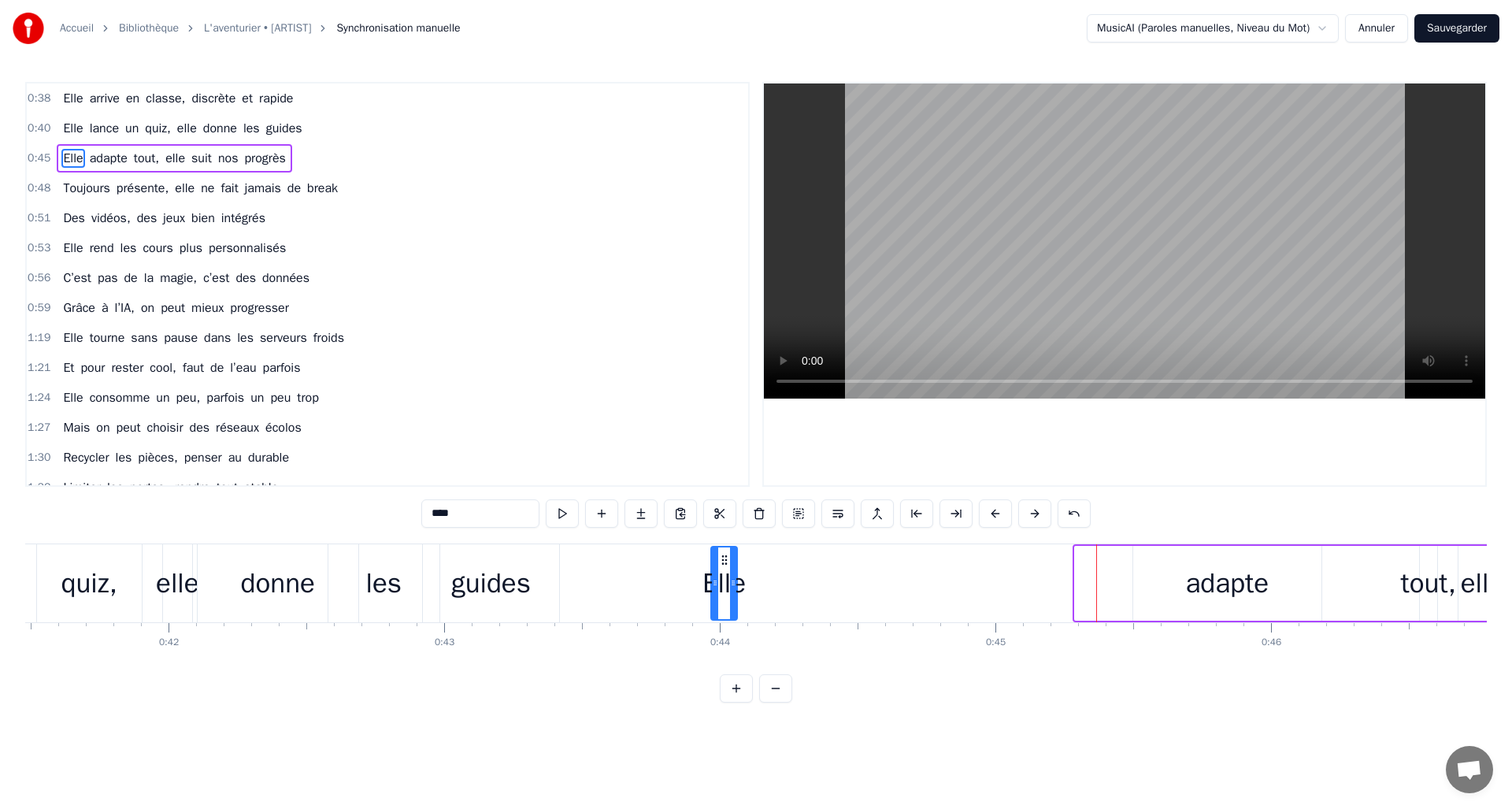 drag, startPoint x: 1088, startPoint y: 560, endPoint x: 721, endPoint y: 559, distance: 367.00136 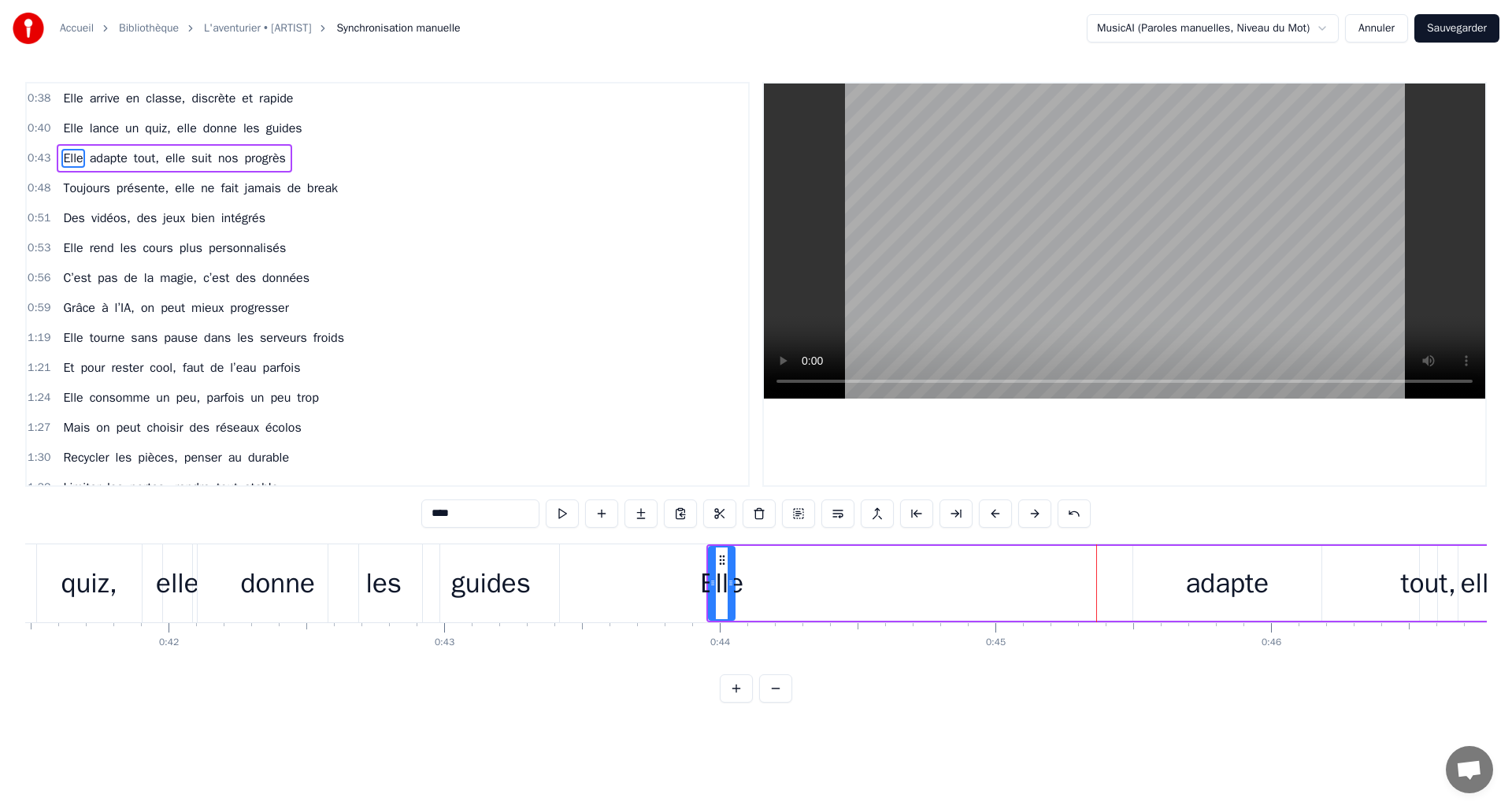 click on "adapte" at bounding box center [1227, 583] 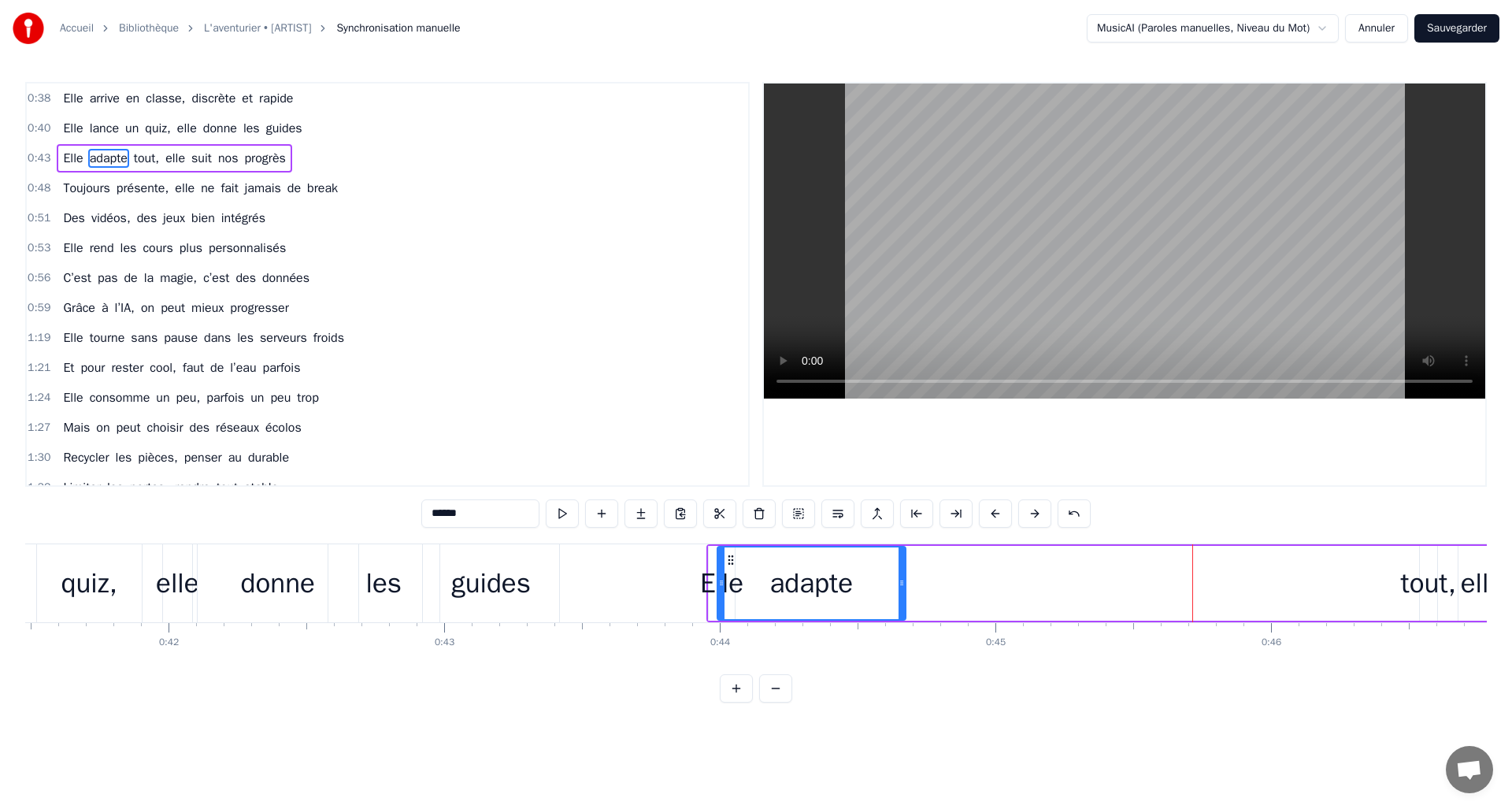 drag, startPoint x: 1145, startPoint y: 556, endPoint x: 728, endPoint y: 562, distance: 417.04316 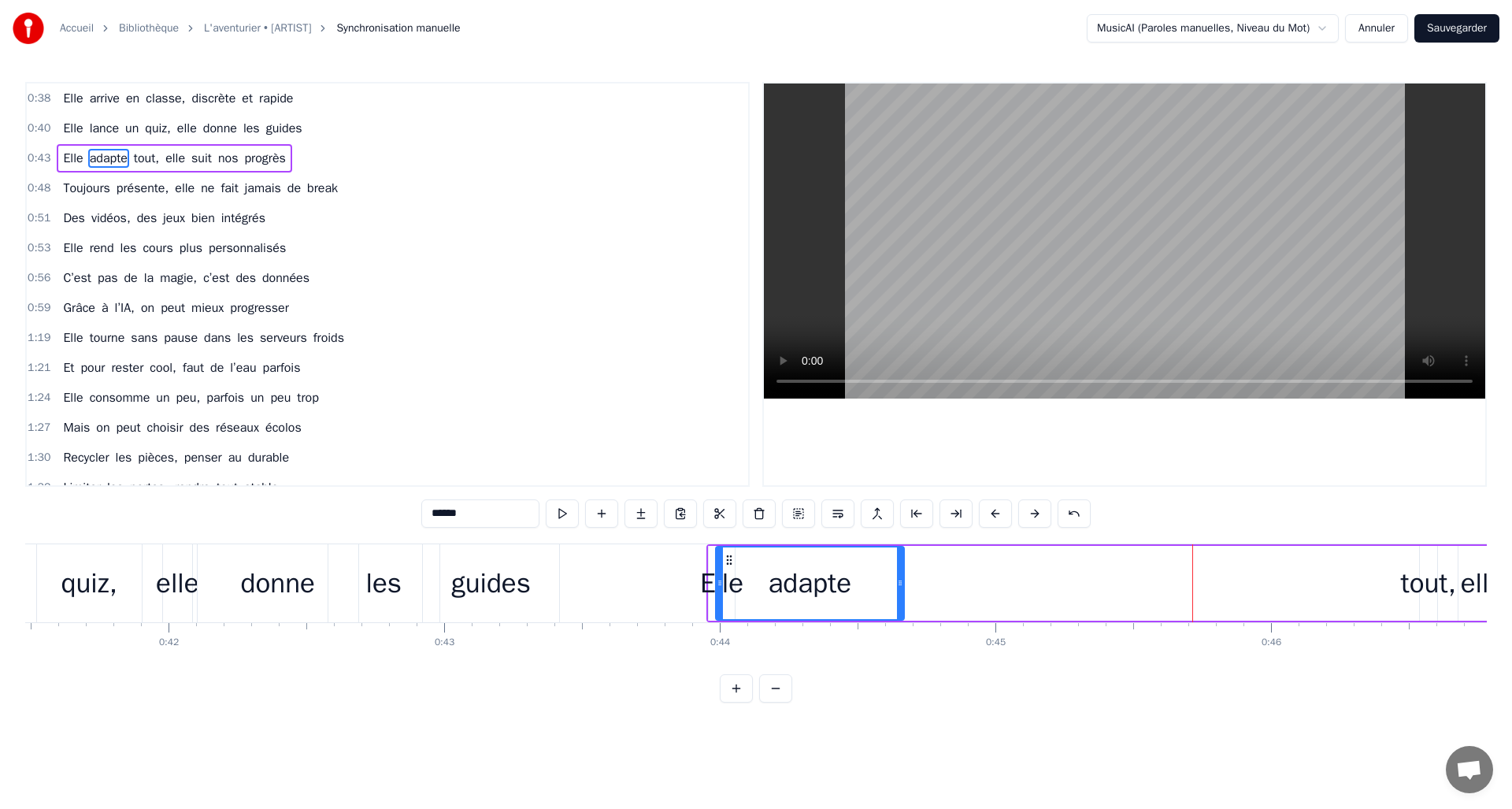click on "tout," at bounding box center [1428, 583] 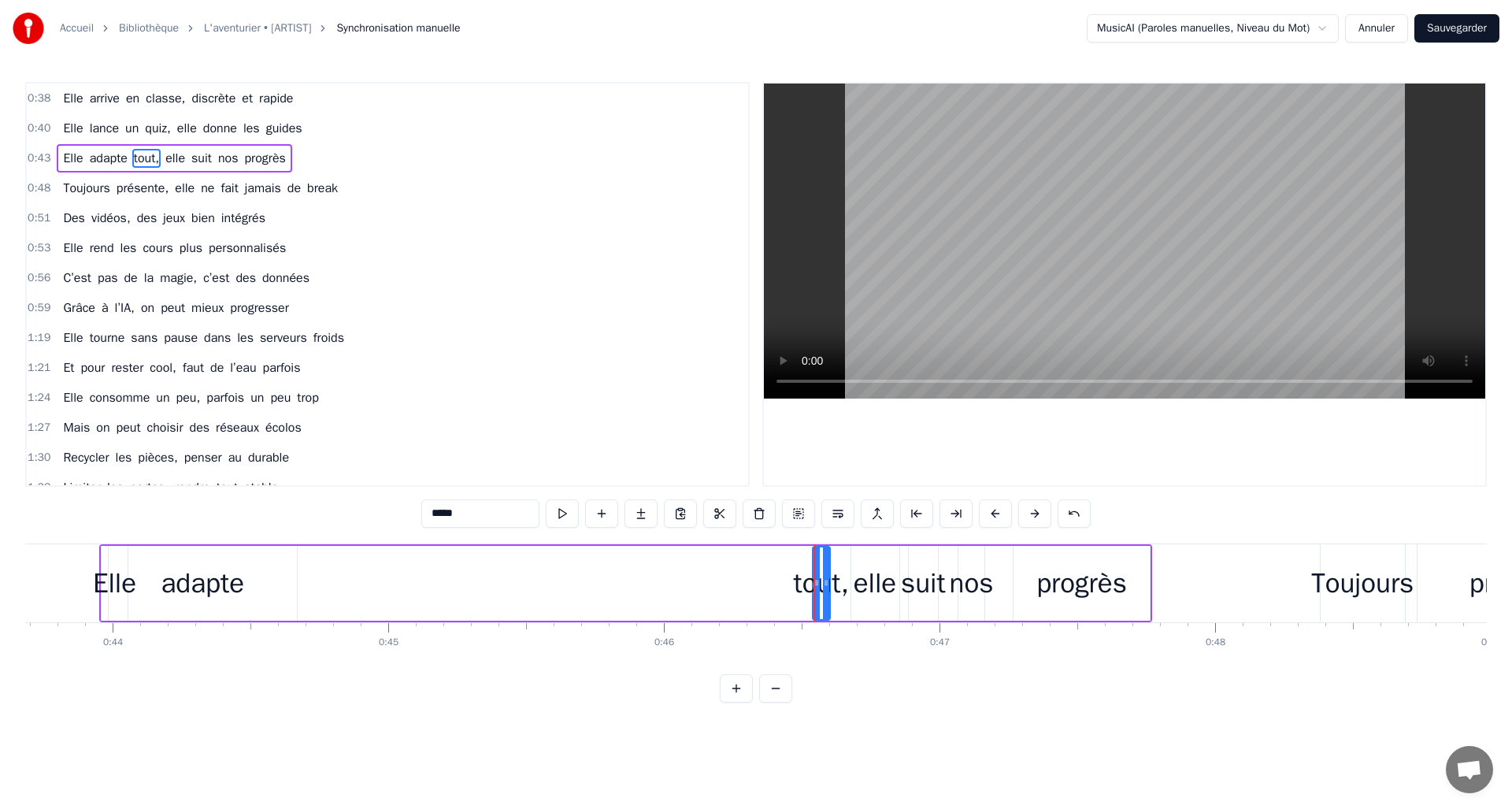 scroll, scrollTop: 0, scrollLeft: 12026, axis: horizontal 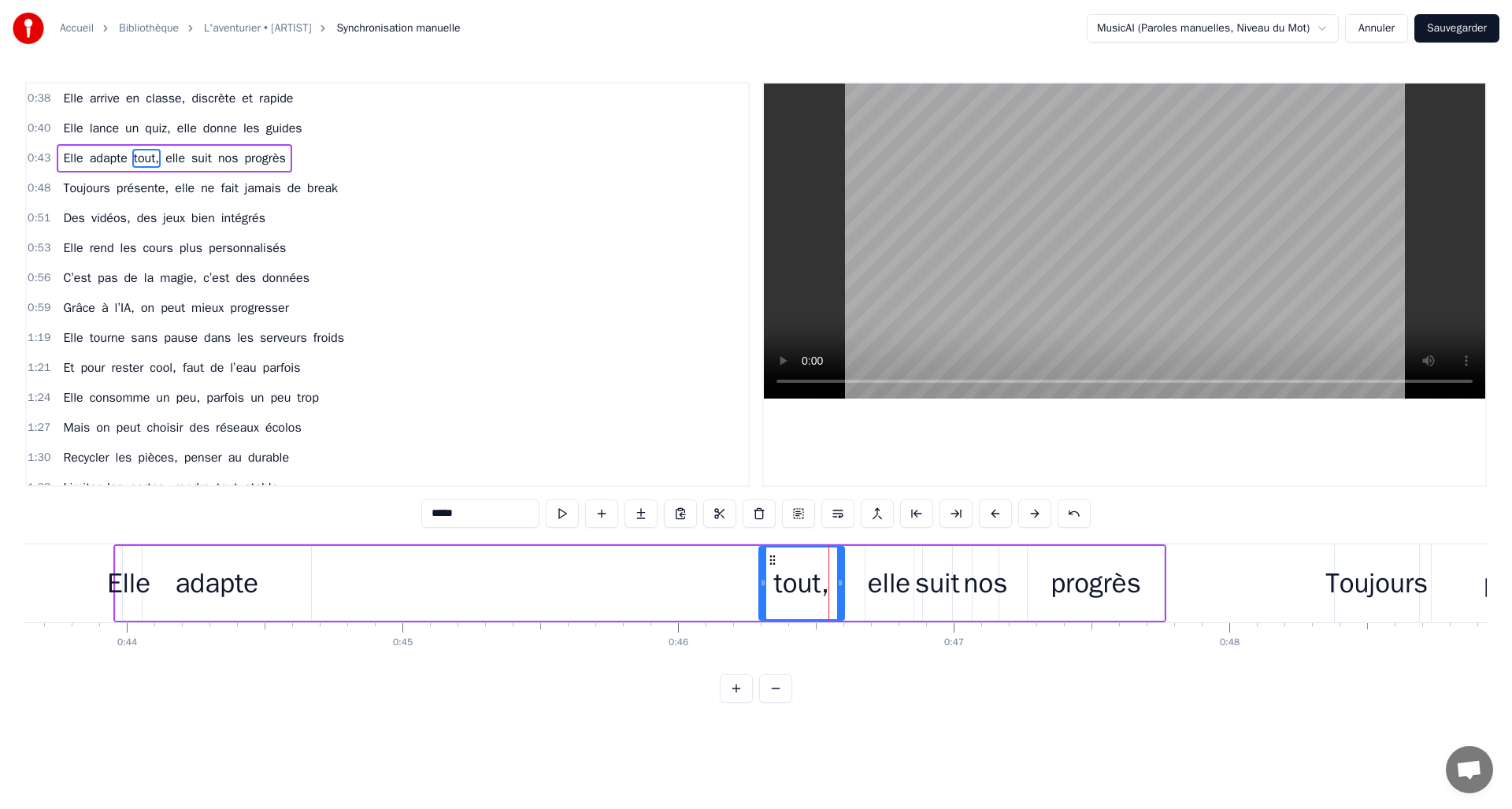 drag, startPoint x: 829, startPoint y: 581, endPoint x: 762, endPoint y: 581, distance: 67 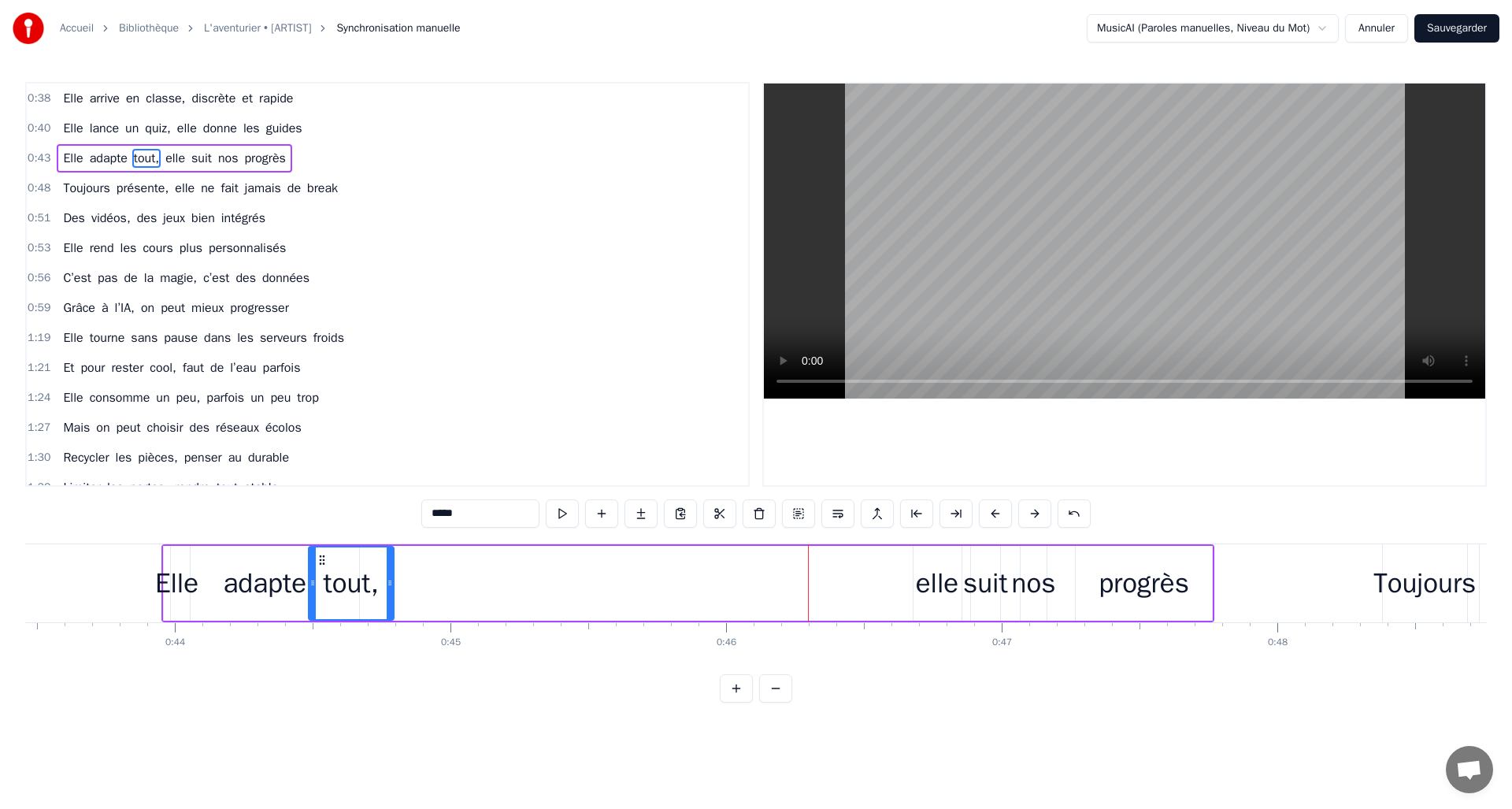 scroll, scrollTop: 0, scrollLeft: 11976, axis: horizontal 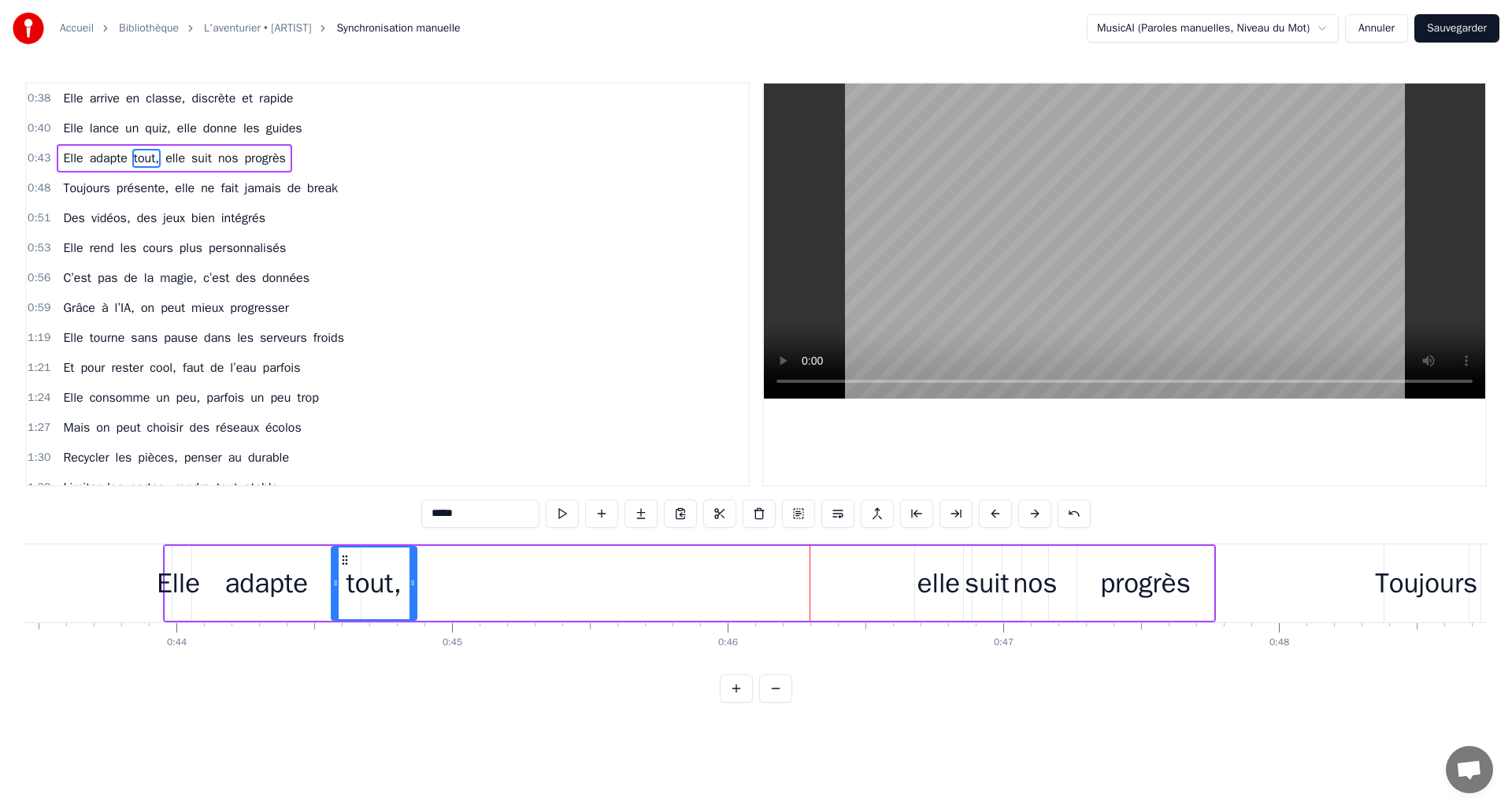drag, startPoint x: 773, startPoint y: 562, endPoint x: 346, endPoint y: 567, distance: 427.02927 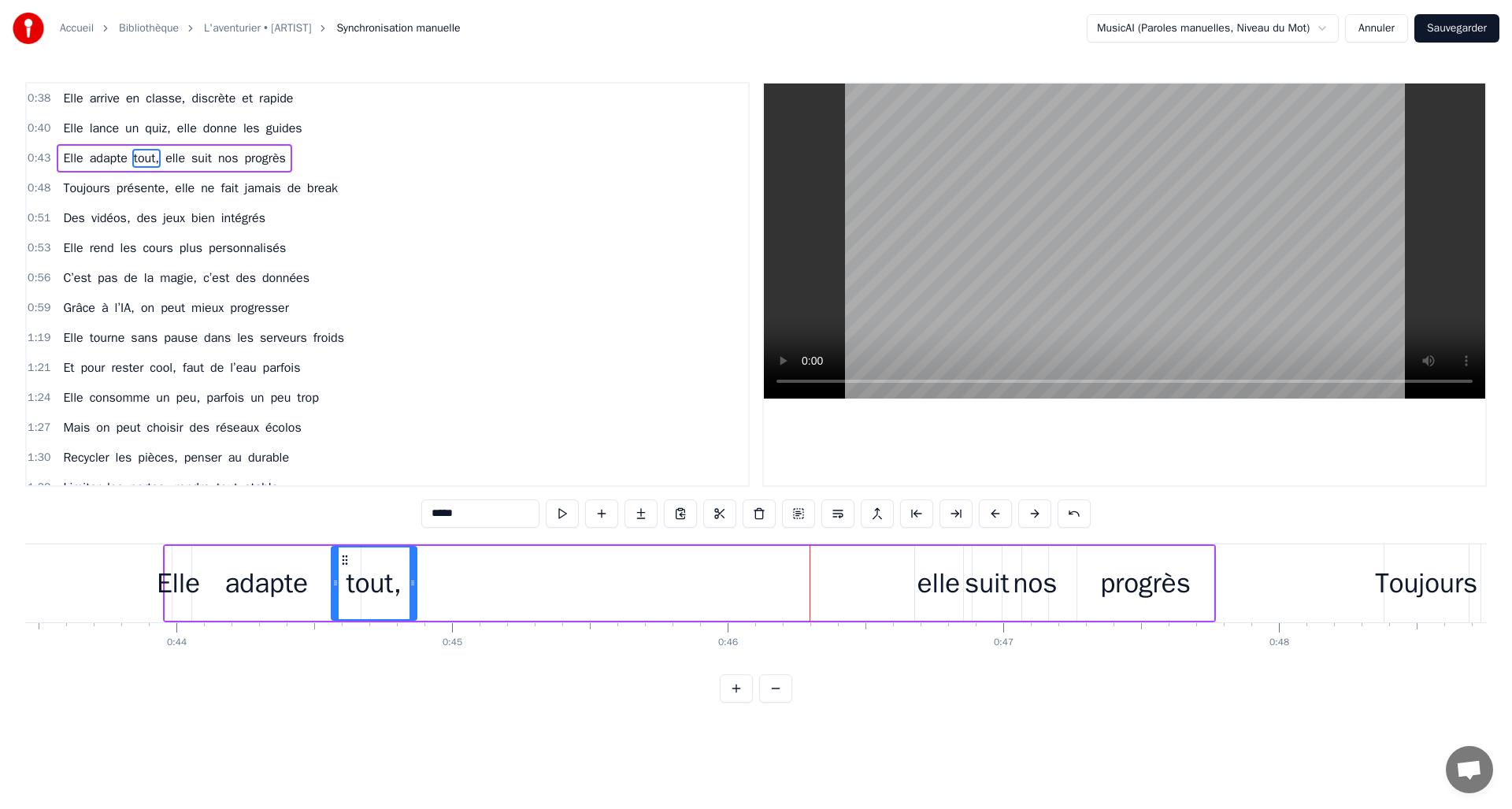 click on "elle" at bounding box center [939, 583] 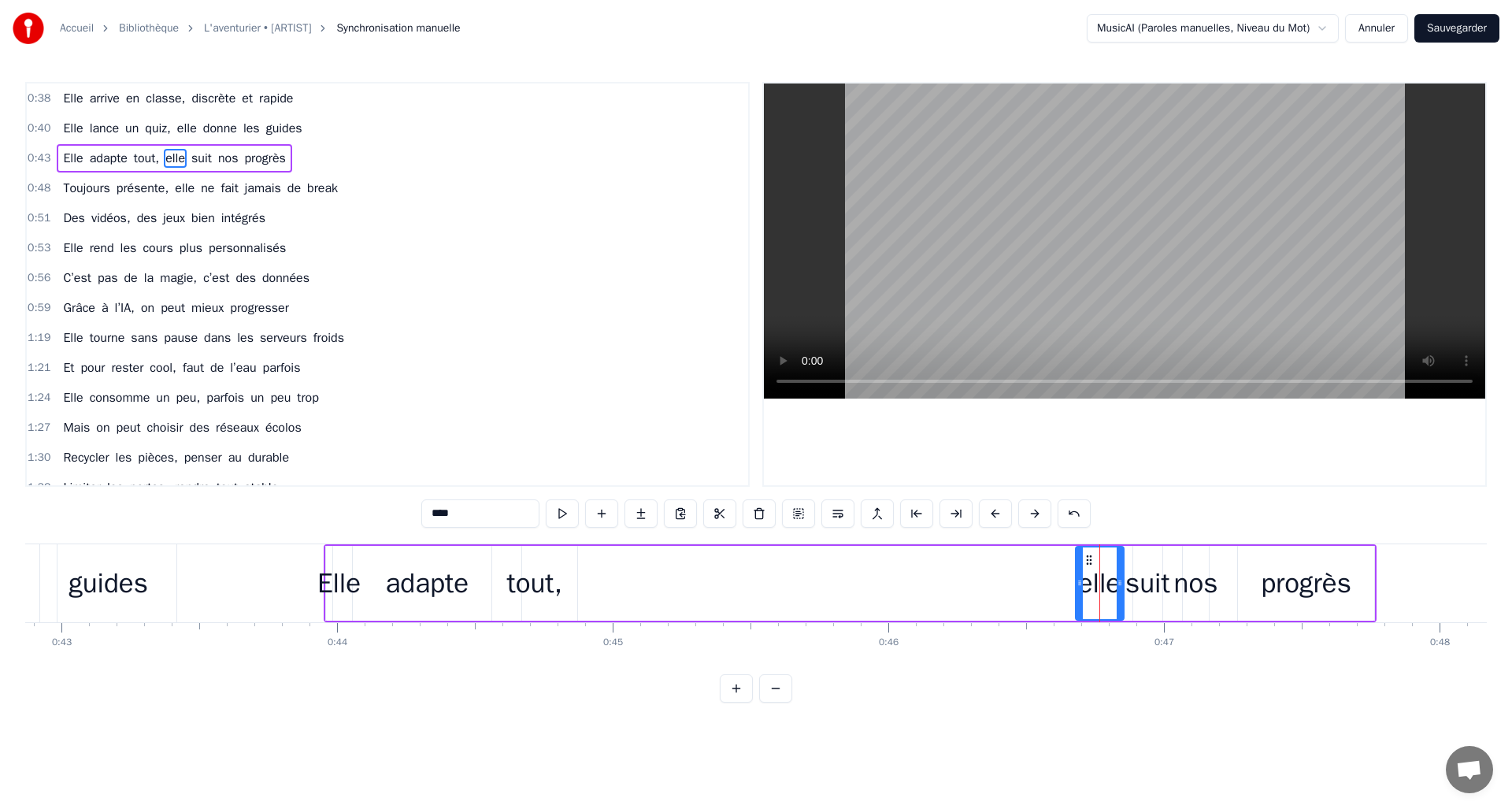 scroll, scrollTop: 0, scrollLeft: 11569, axis: horizontal 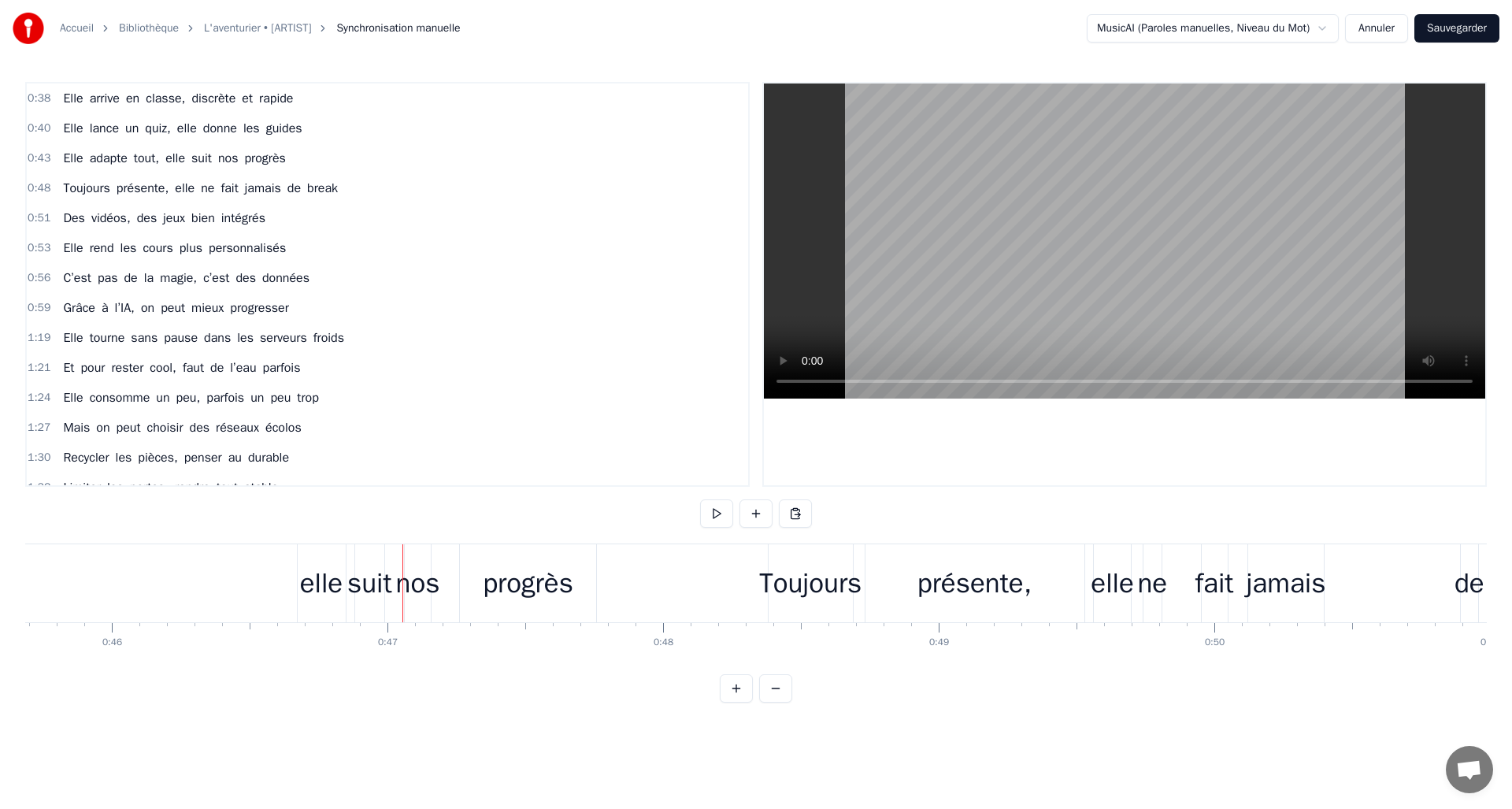 click on "elle" at bounding box center [321, 583] 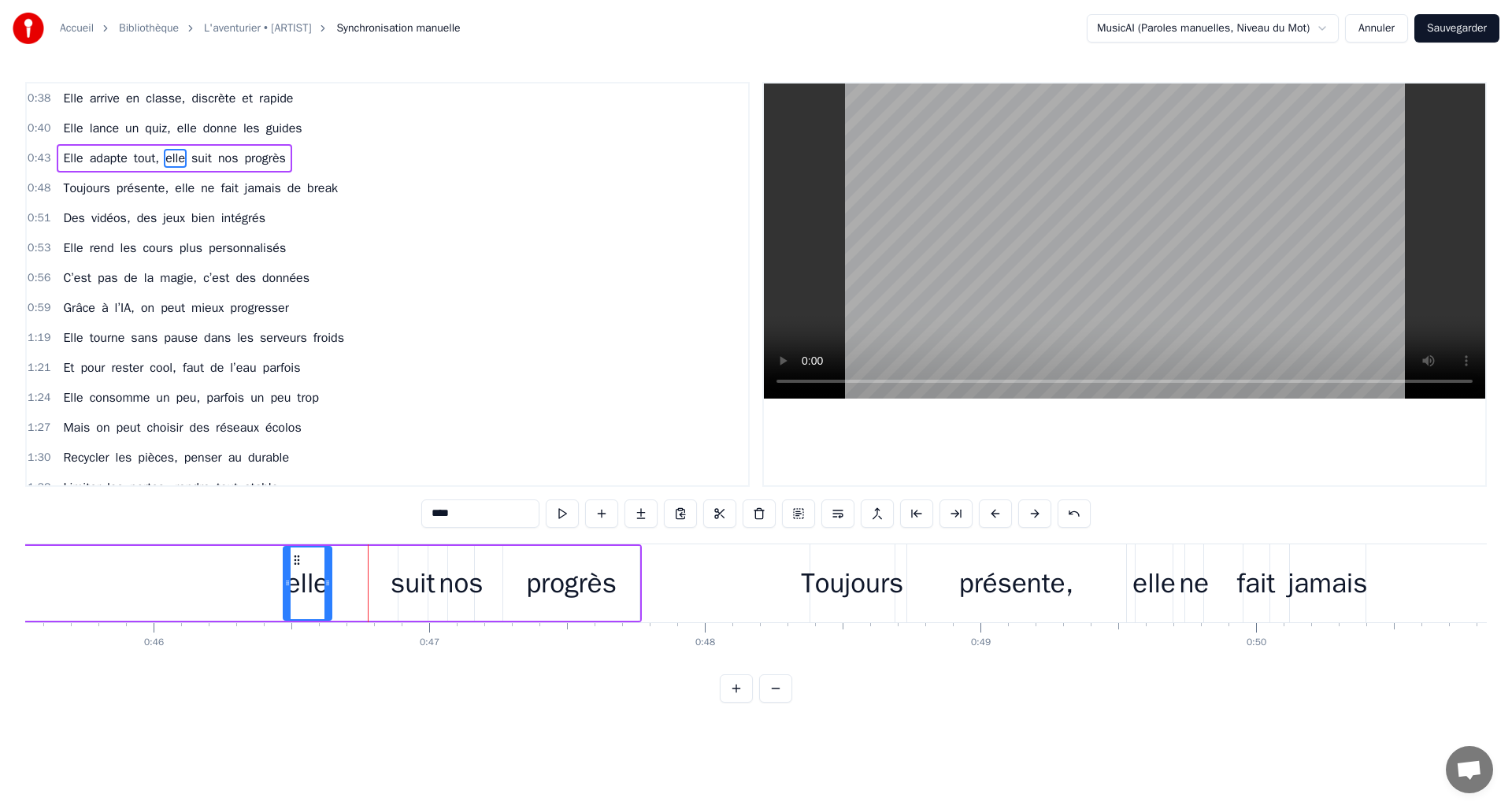 drag, startPoint x: 311, startPoint y: 559, endPoint x: 295, endPoint y: 560, distance: 16.03122 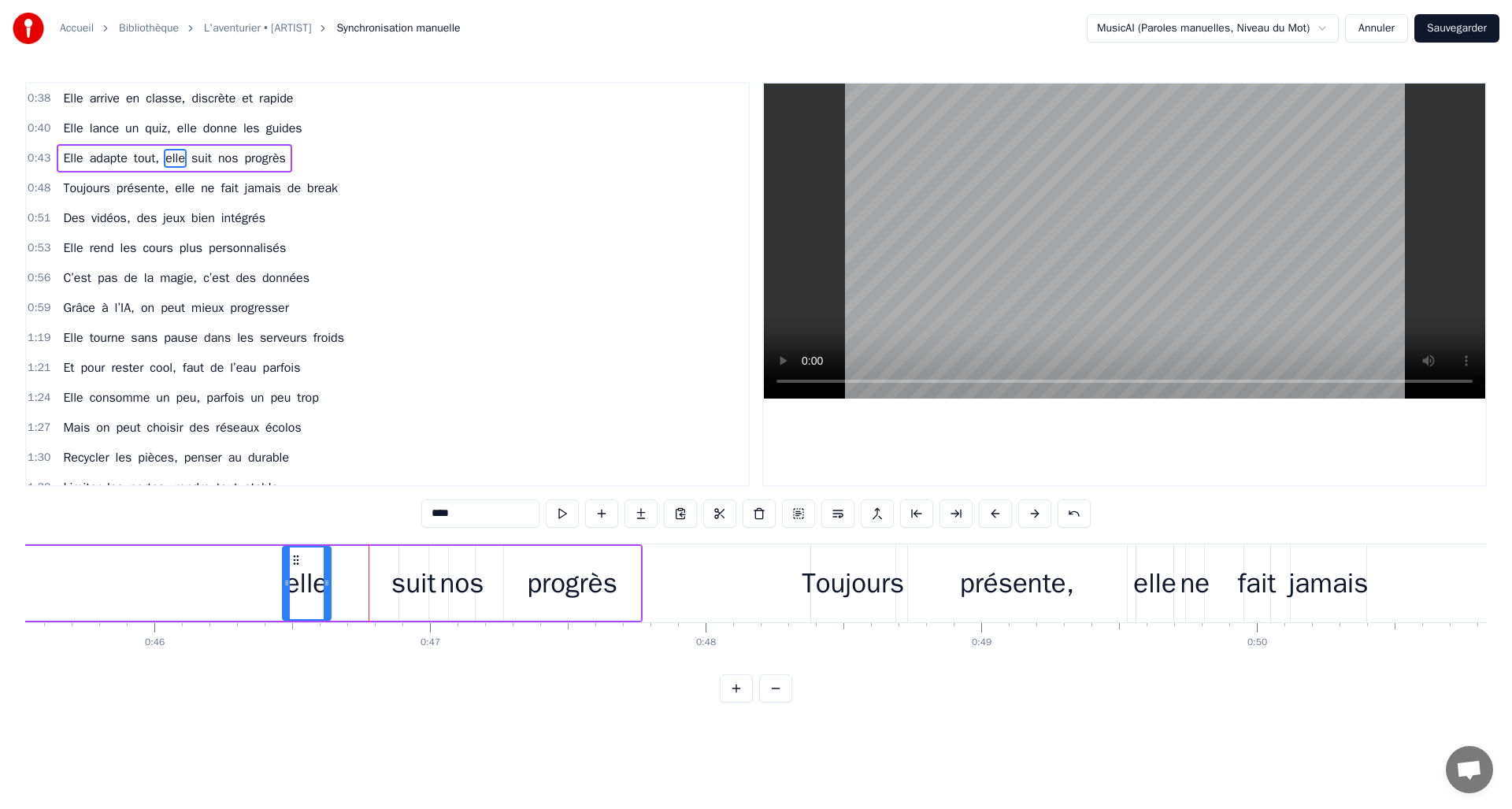 click on "suit" at bounding box center (413, 583) 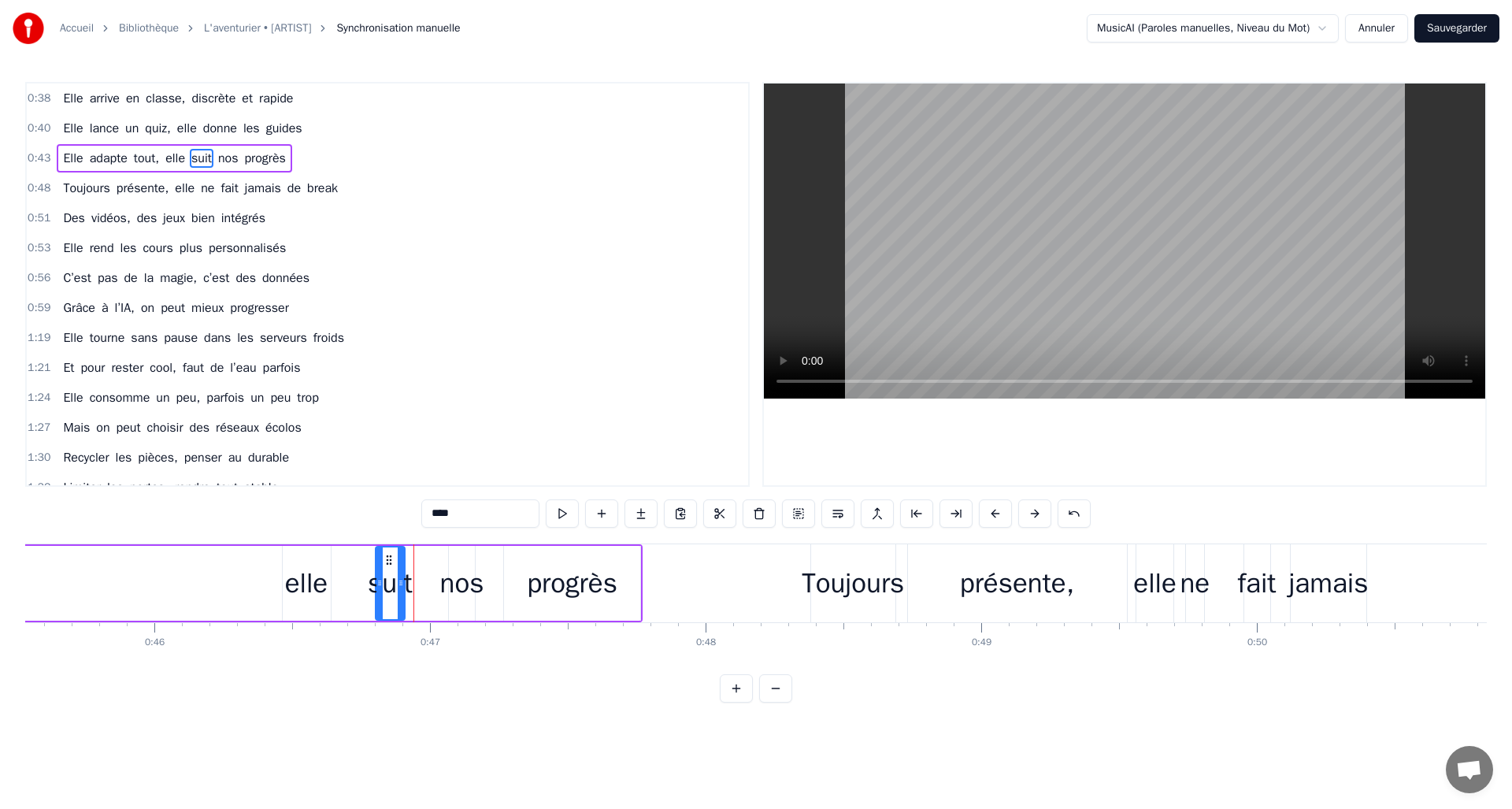 drag, startPoint x: 407, startPoint y: 558, endPoint x: 354, endPoint y: 559, distance: 53.00943 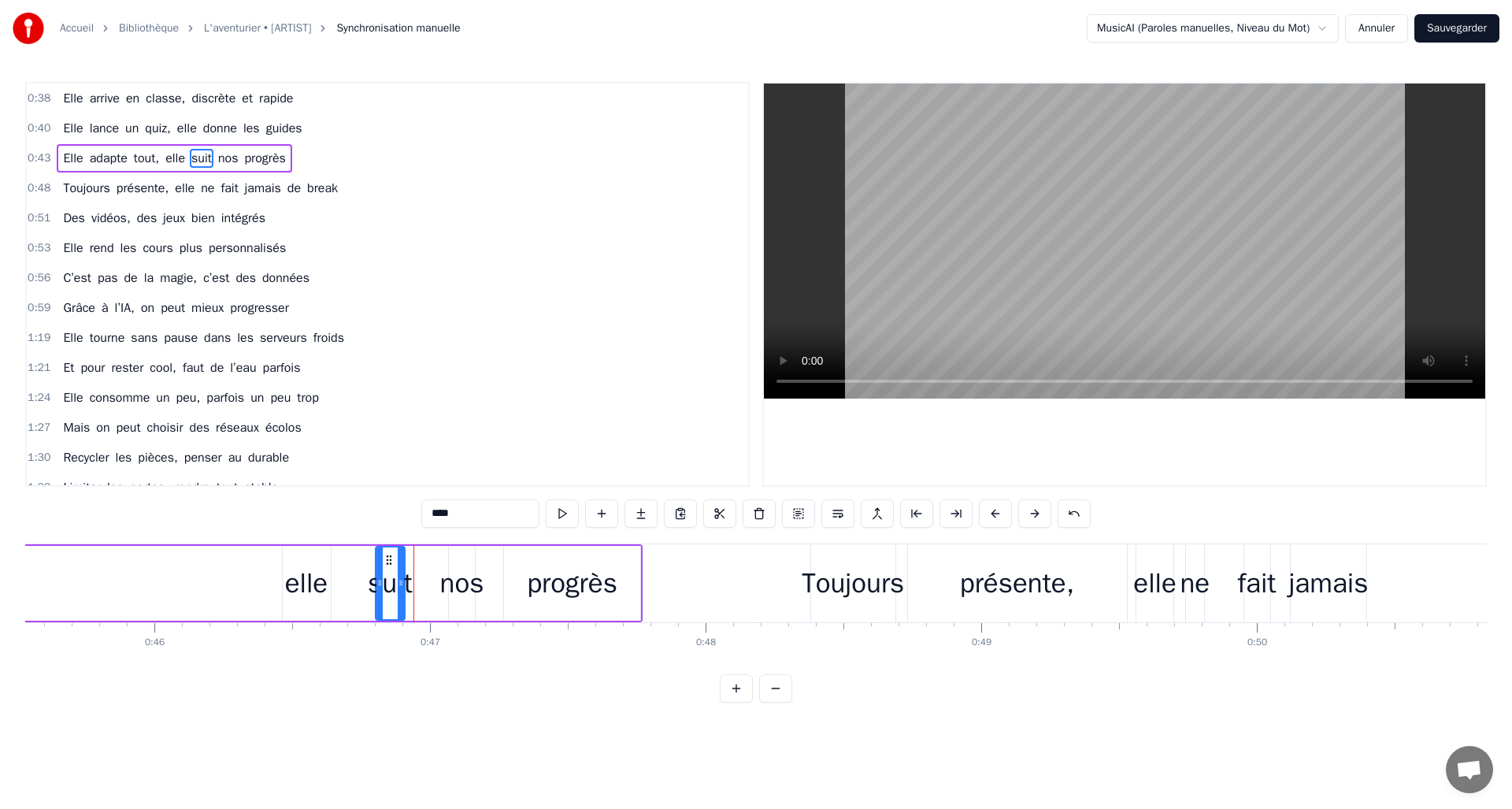 click on "Elle adapte tout, elle suit nos progrès" at bounding box center (116, 583) 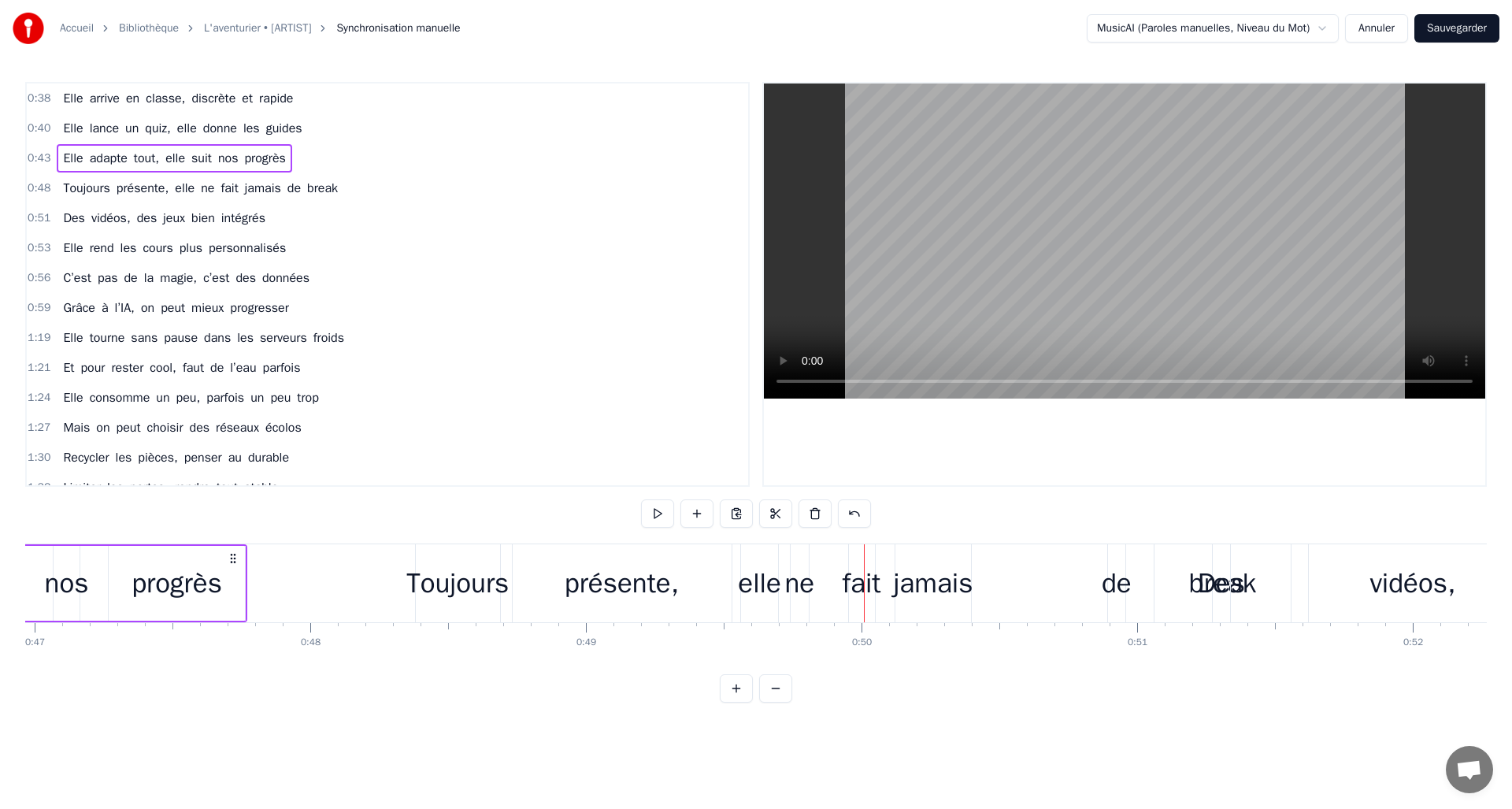 scroll, scrollTop: 0, scrollLeft: 13051, axis: horizontal 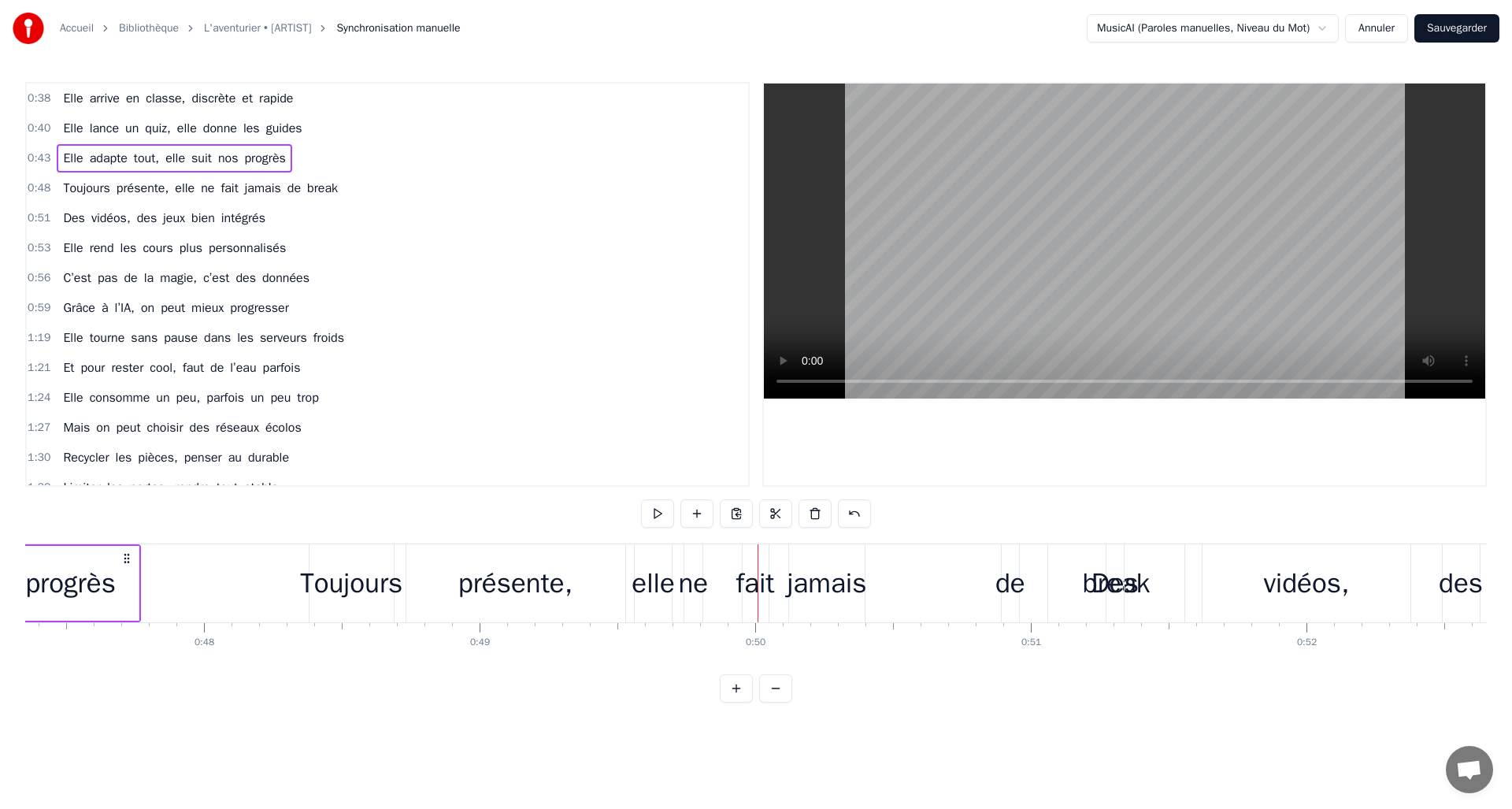 click on "présente," at bounding box center [516, 583] 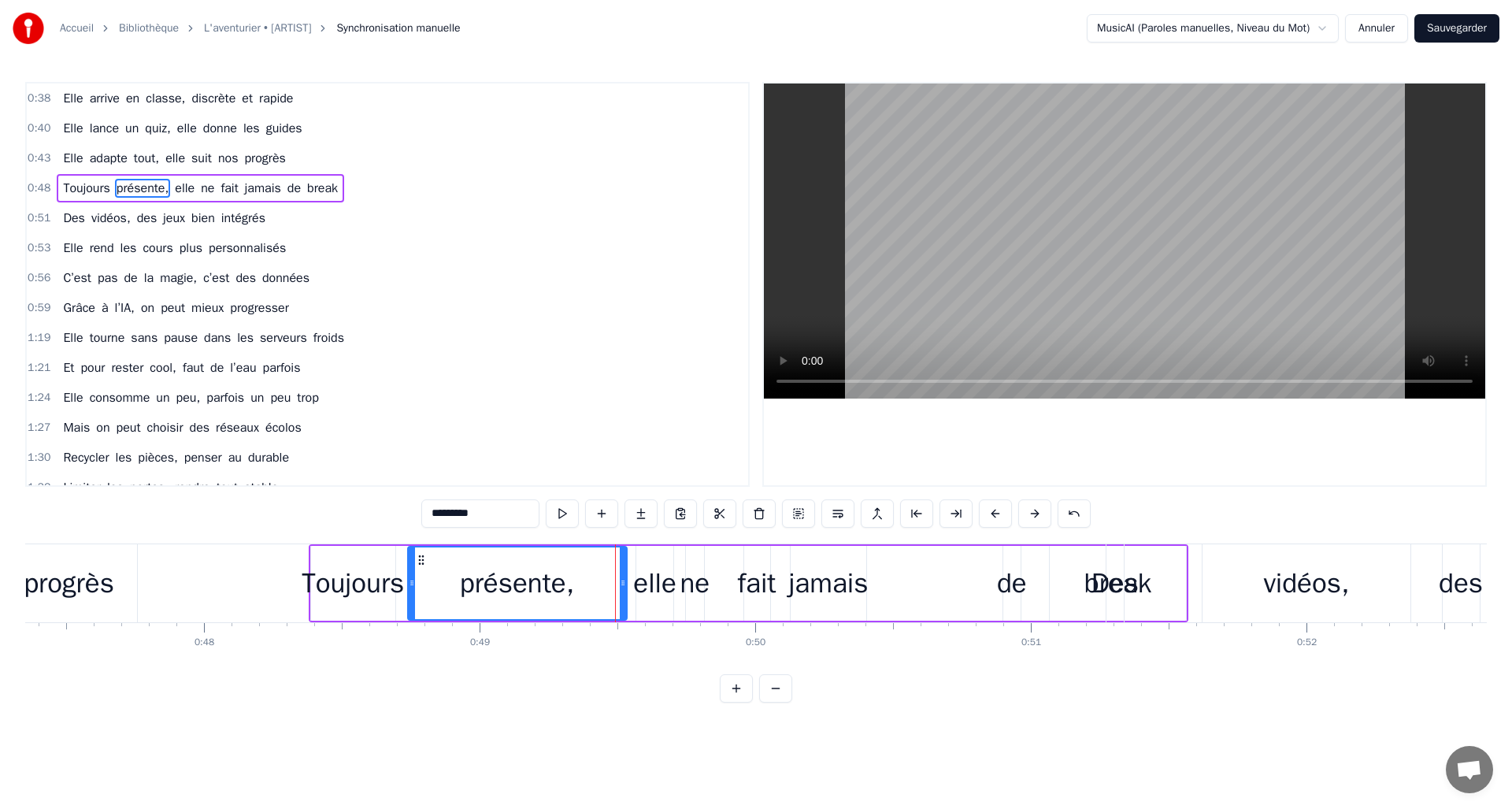 click on "progrès" at bounding box center (69, 583) 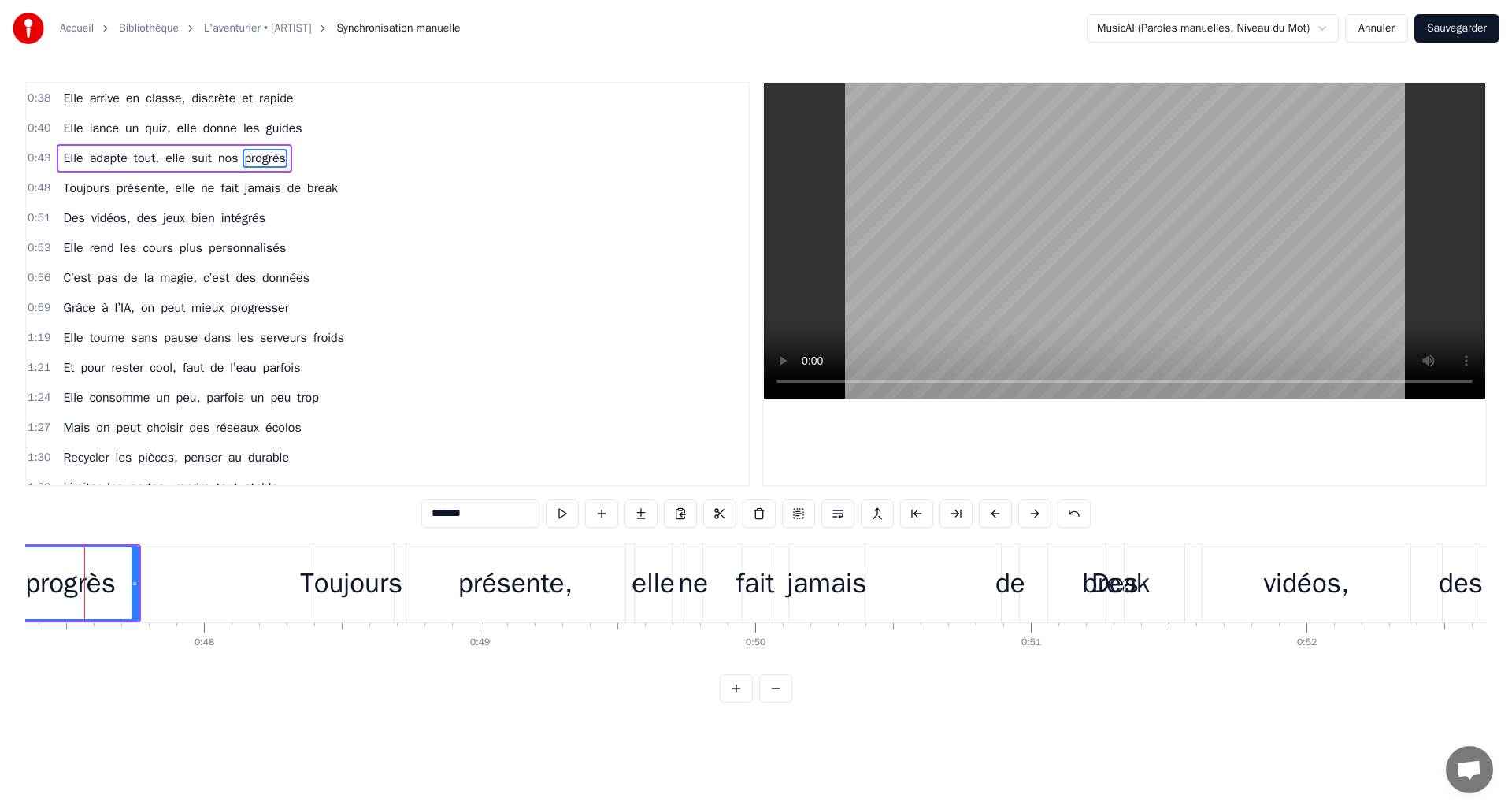 scroll, scrollTop: 0, scrollLeft: 13032, axis: horizontal 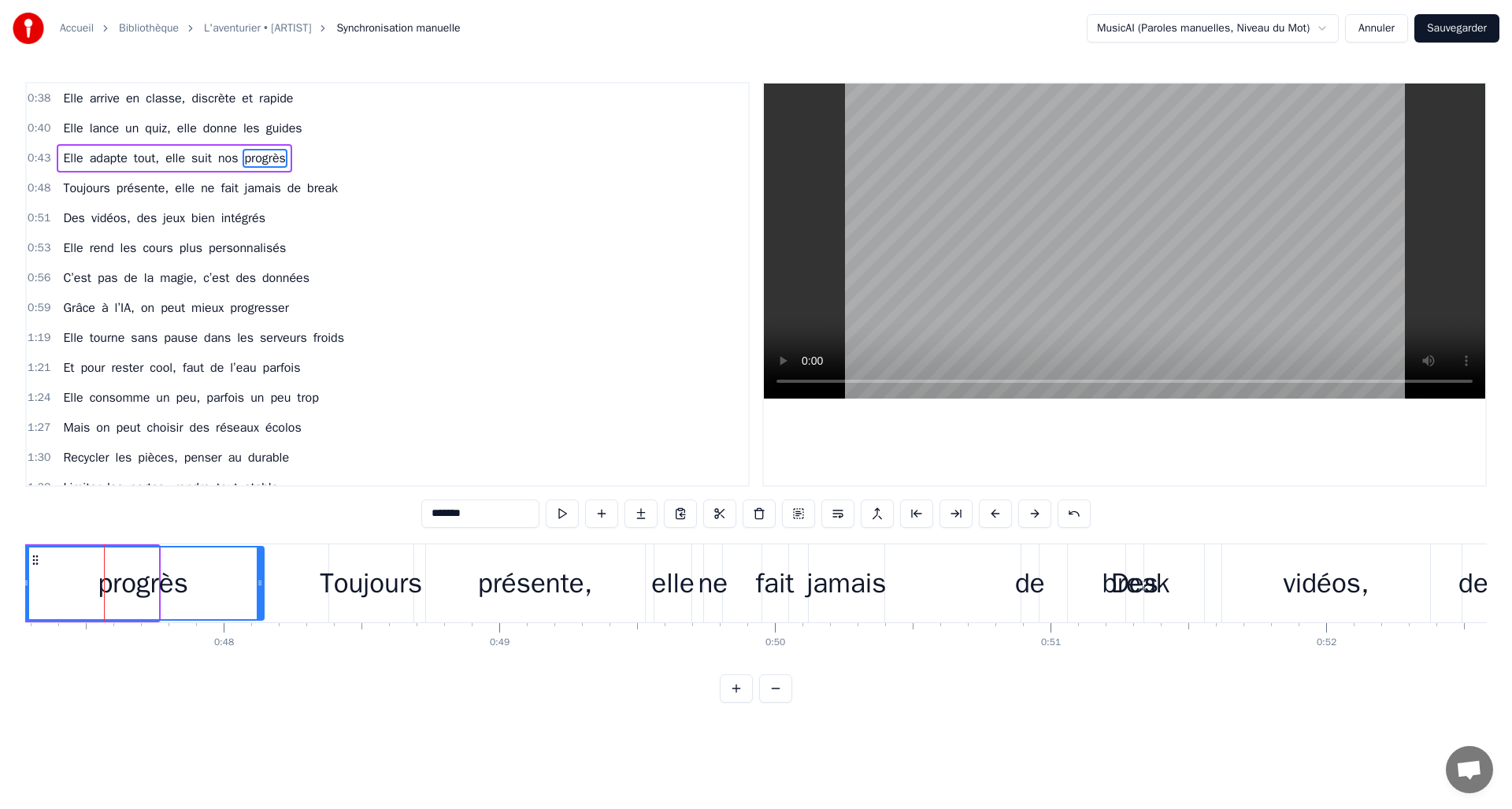 drag, startPoint x: 154, startPoint y: 583, endPoint x: 275, endPoint y: 582, distance: 121.00413 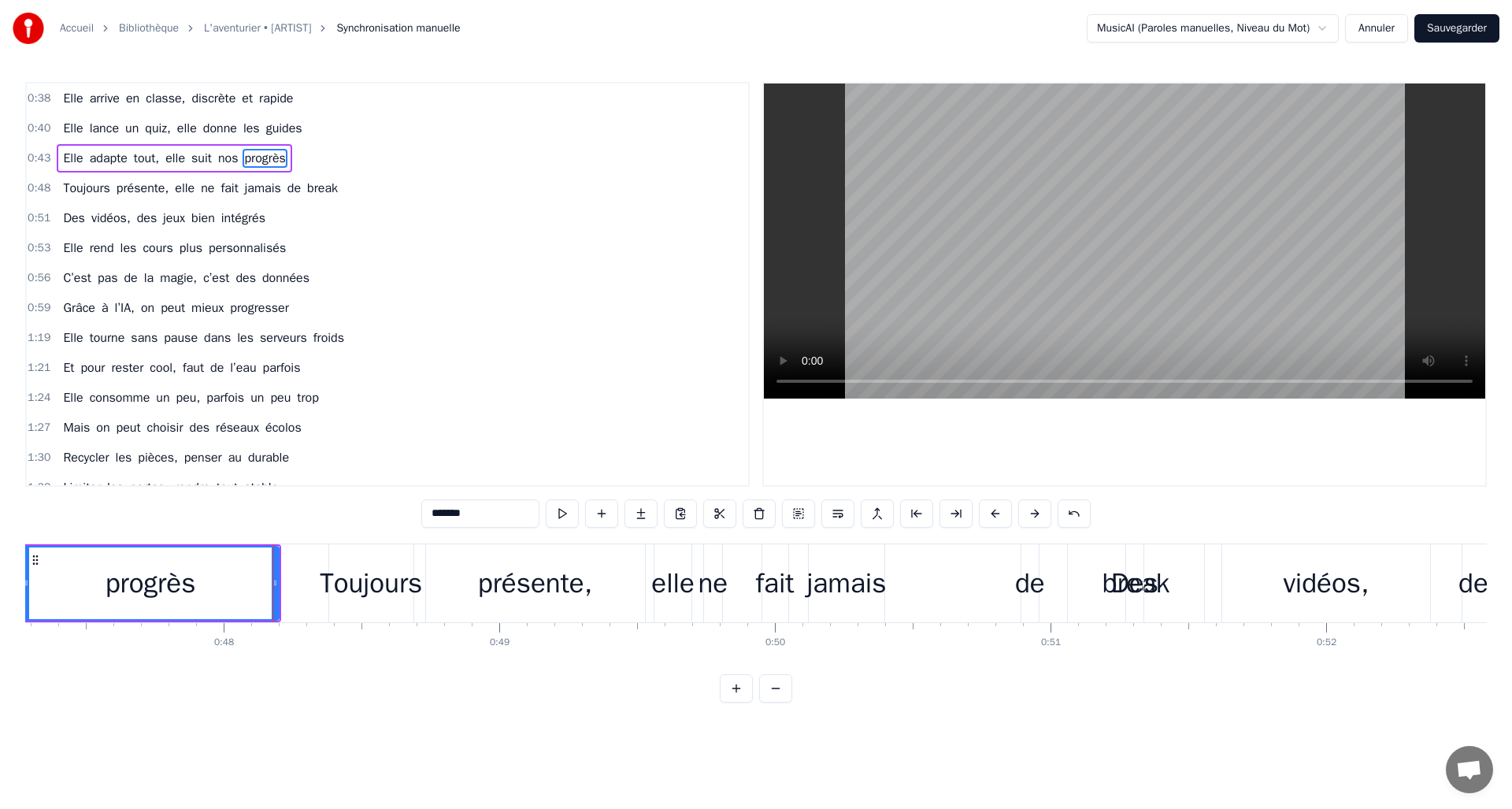 click on "Des" at bounding box center [1135, 583] 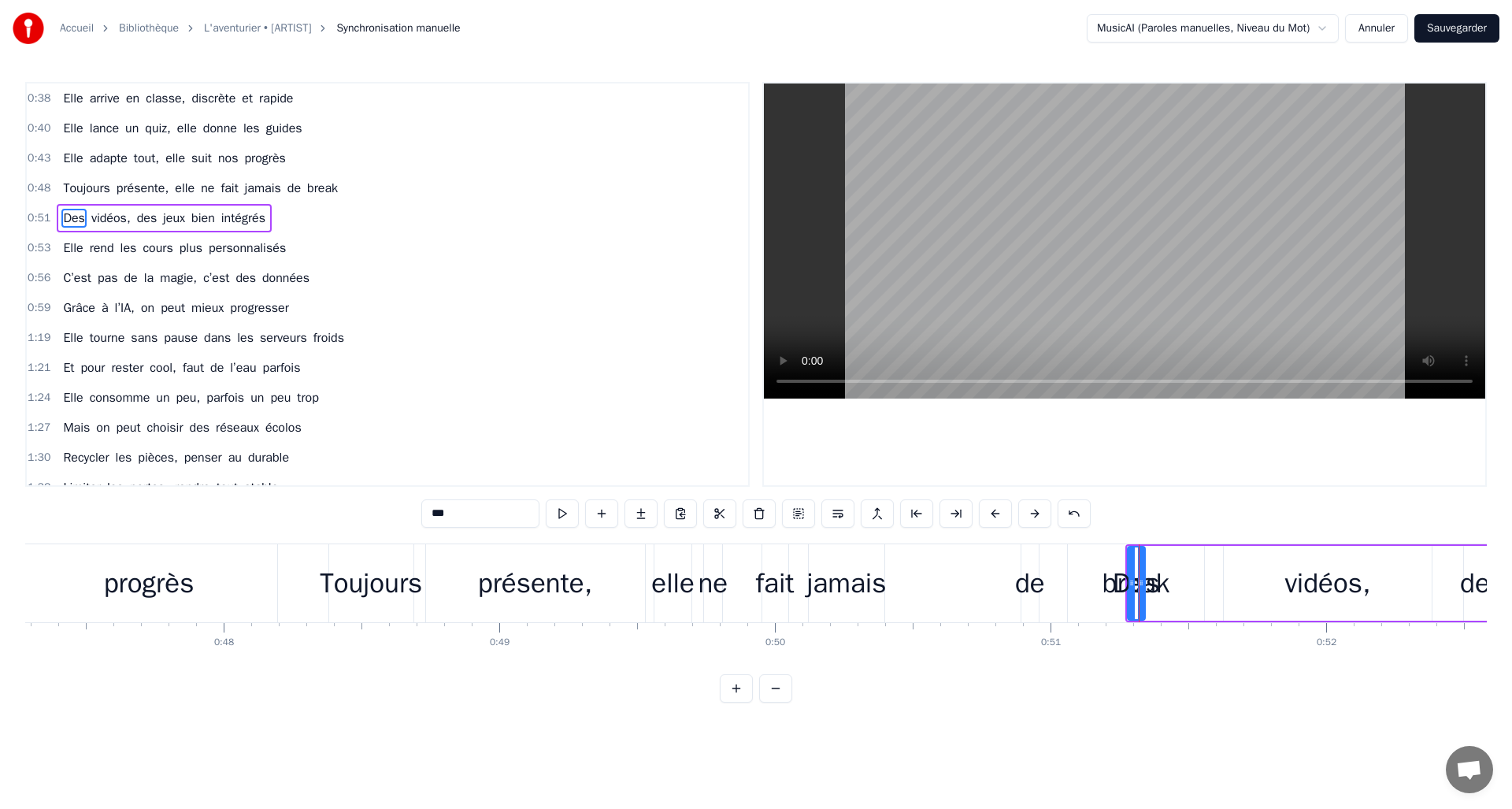click on "Toujours présente, elle ne fait jamais de break" at bounding box center [768, 583] 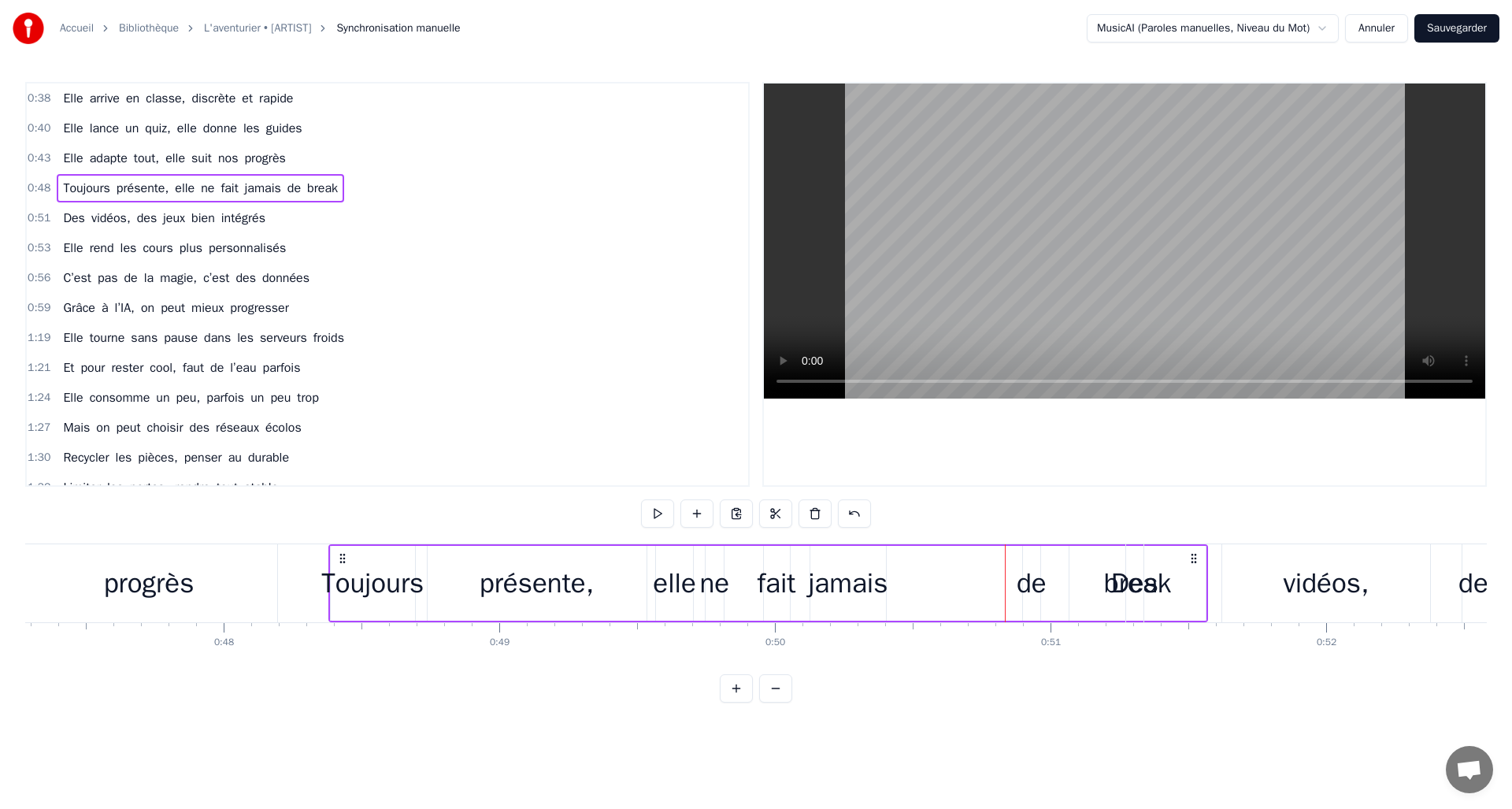 click on "break" at bounding box center [1137, 583] 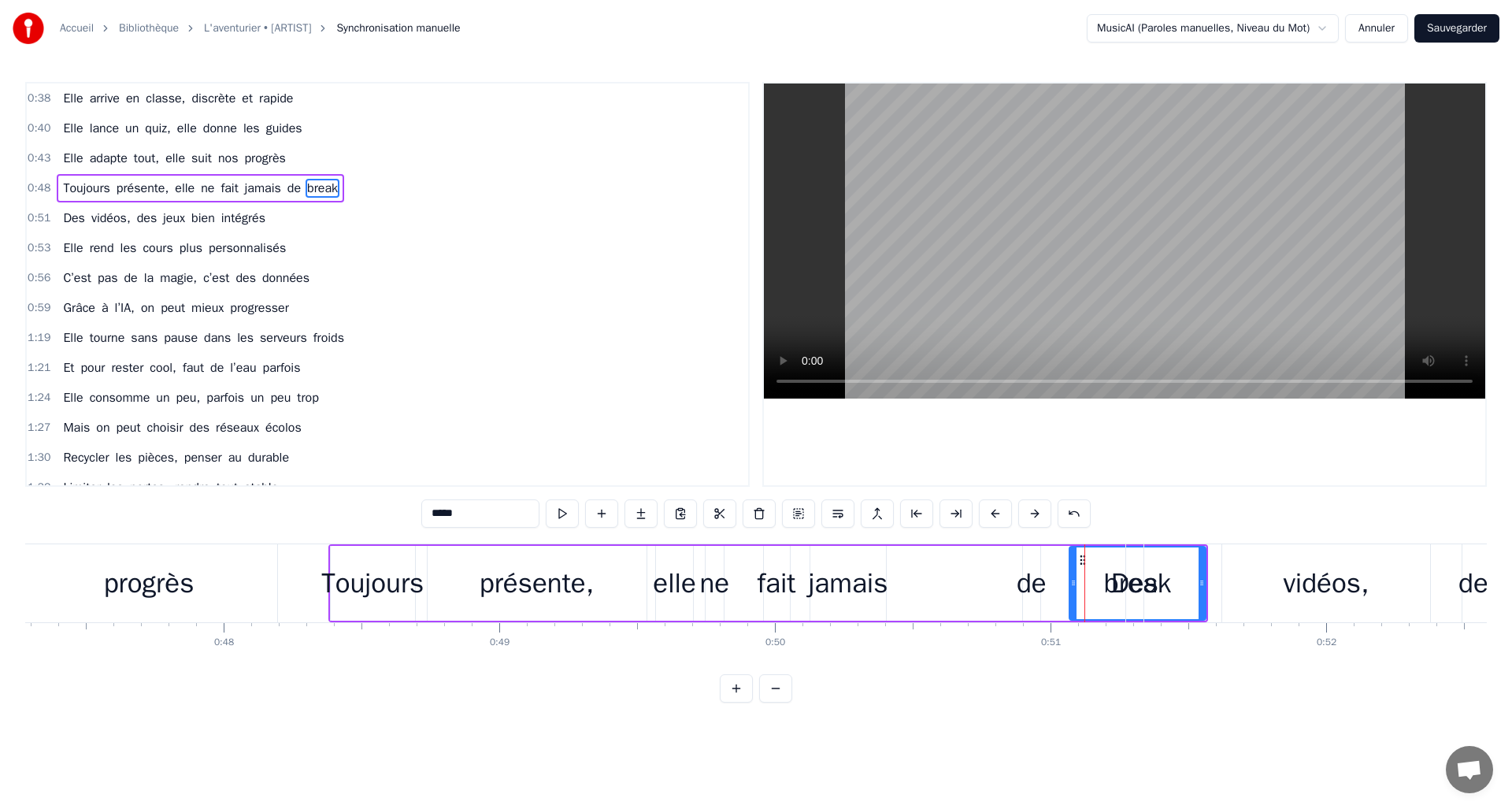 click on "Toujours présente, elle ne fait jamais de break" at bounding box center [768, 583] 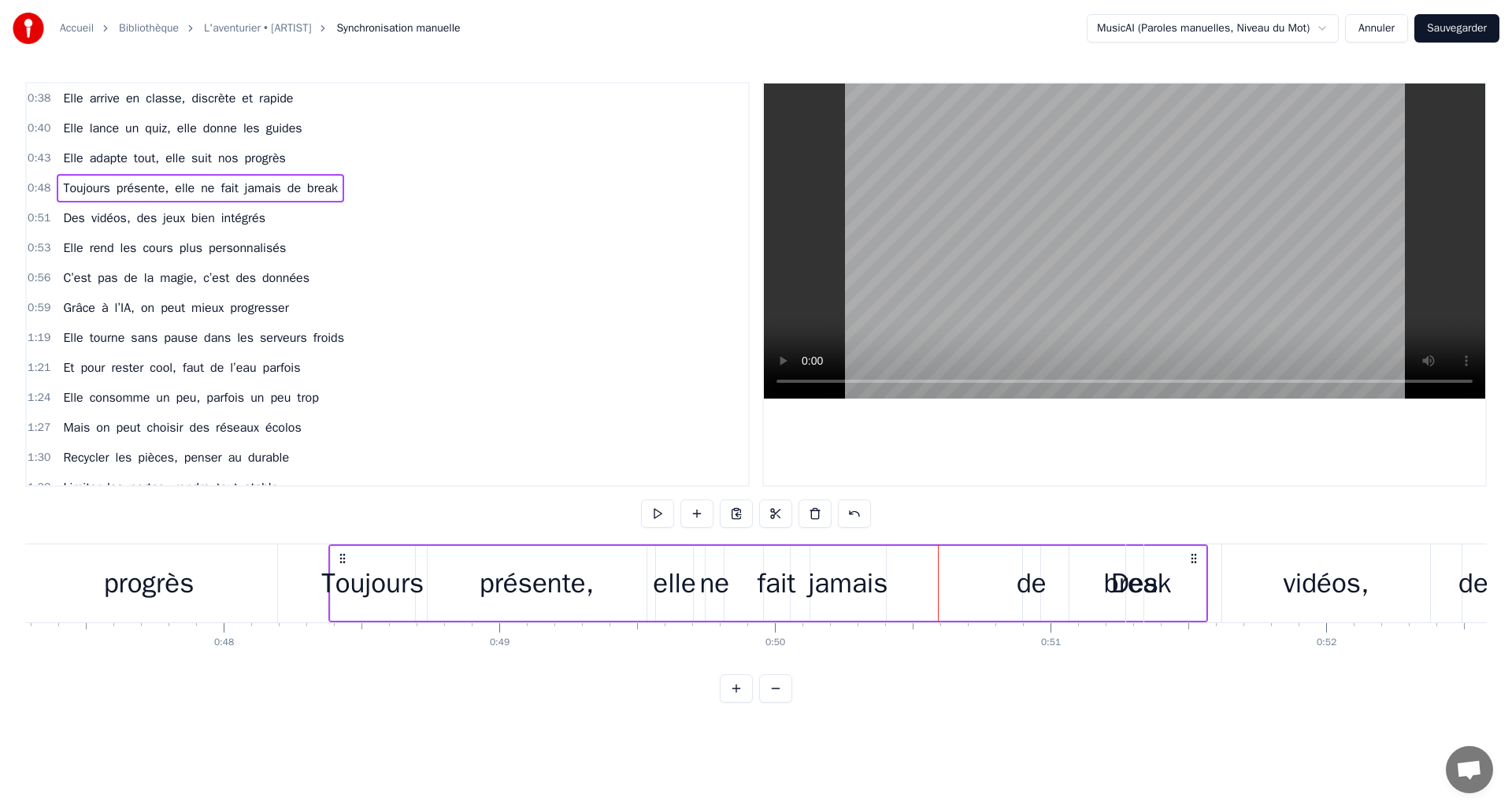 click on "présente," at bounding box center (537, 583) 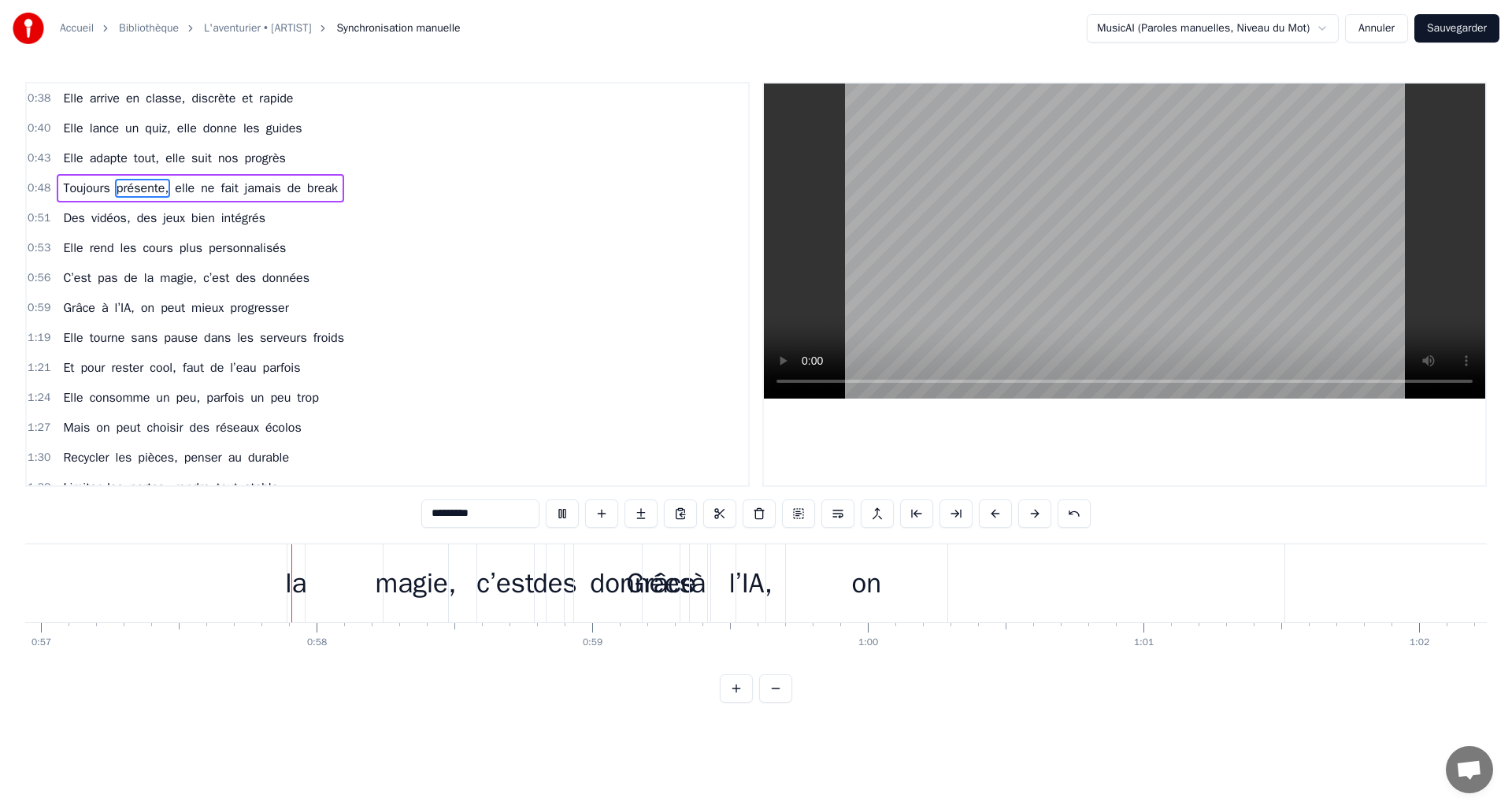 scroll, scrollTop: 0, scrollLeft: 15697, axis: horizontal 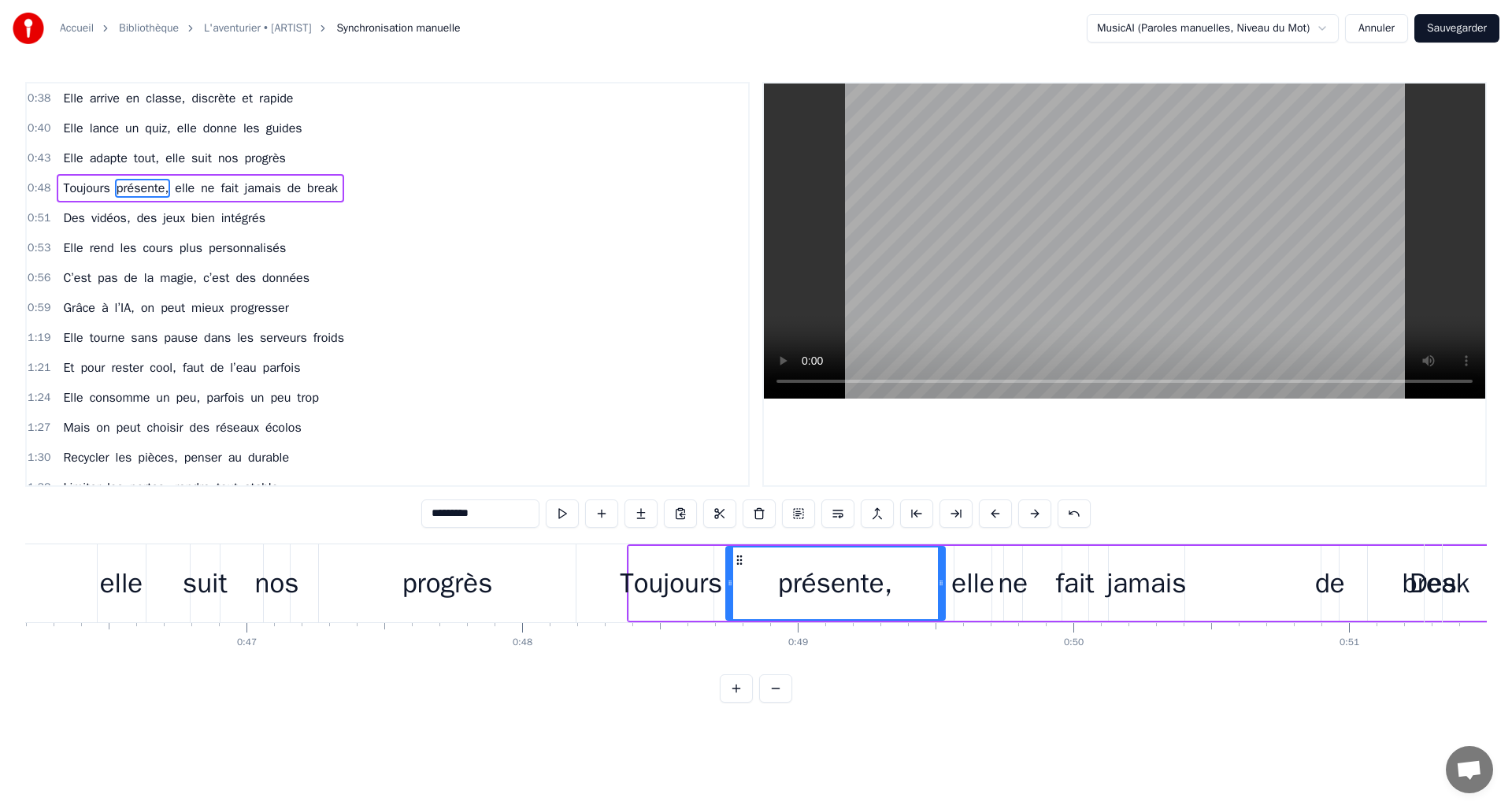 click on "progrès" at bounding box center [447, 583] 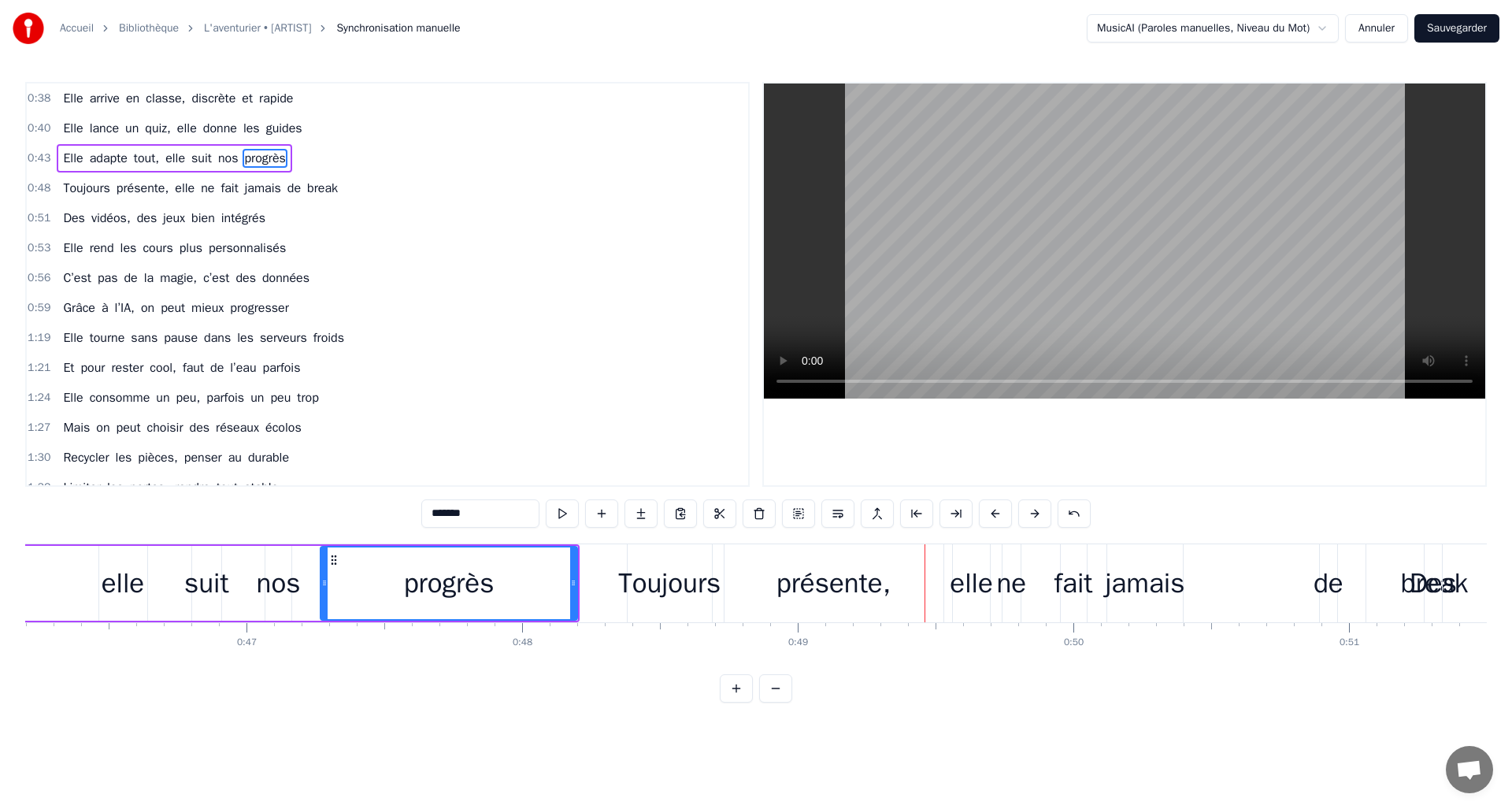 click on "présente," at bounding box center [833, 583] 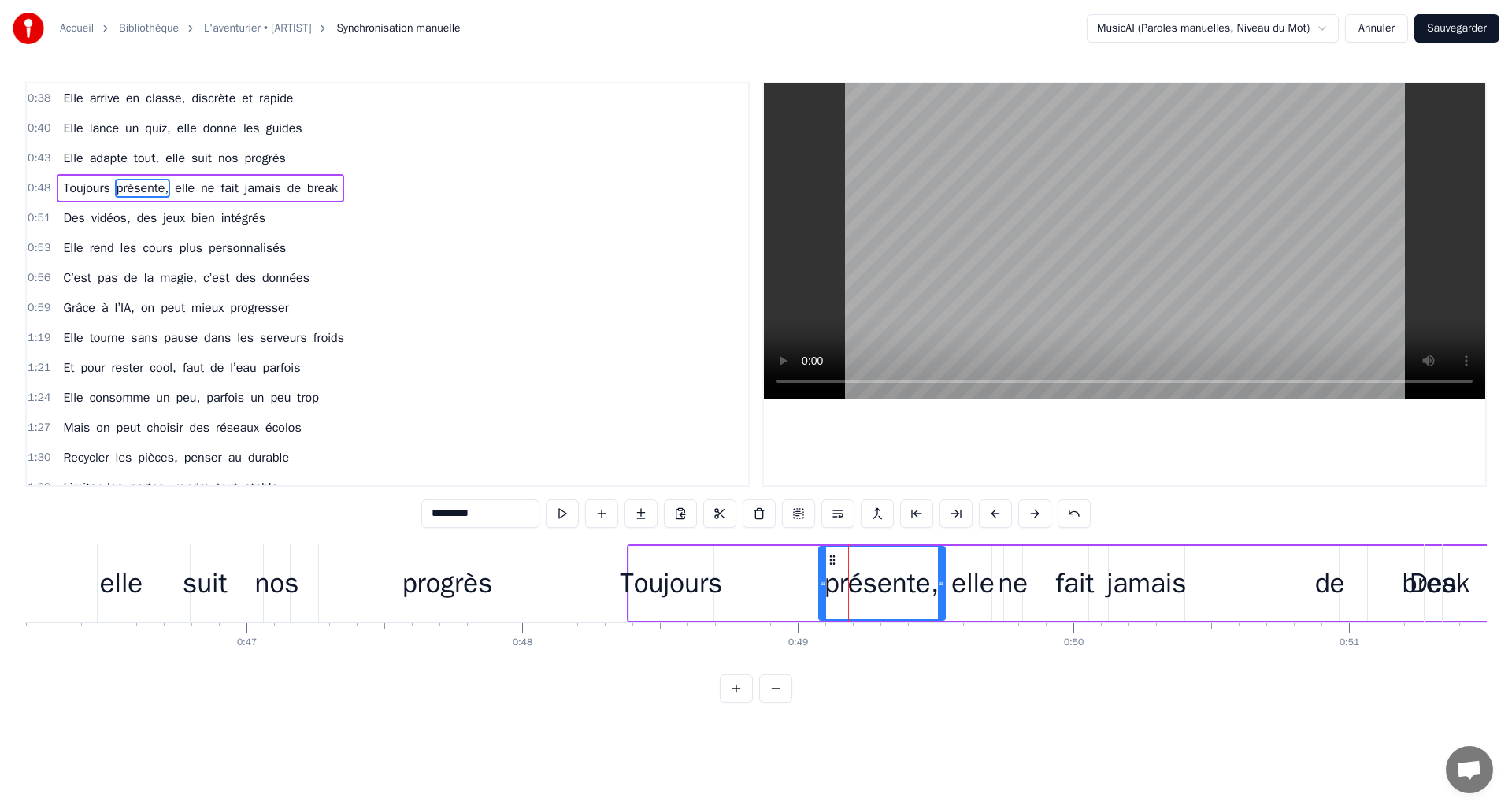 drag, startPoint x: 726, startPoint y: 583, endPoint x: 818, endPoint y: 579, distance: 92.08692 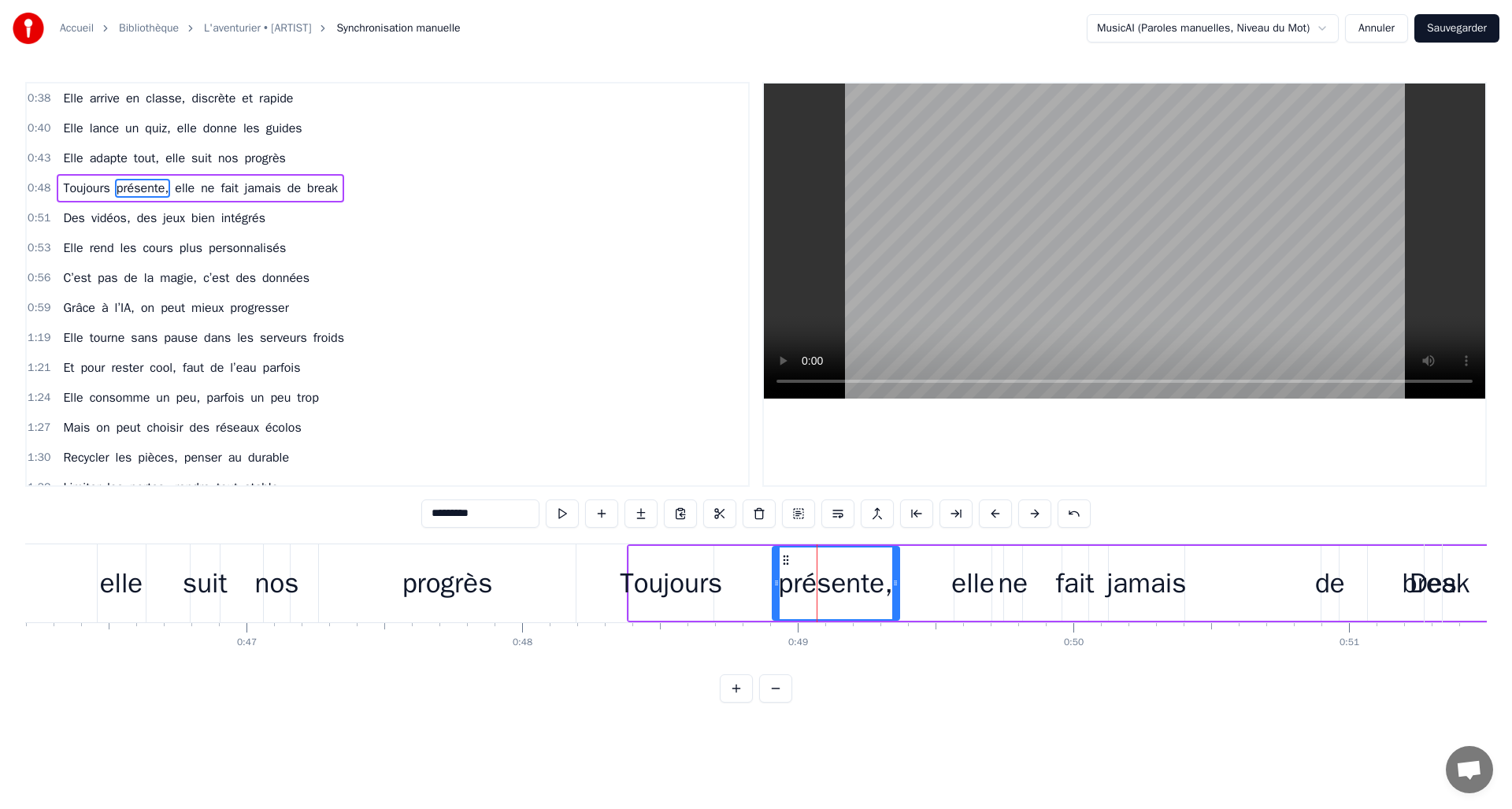 drag, startPoint x: 832, startPoint y: 563, endPoint x: 787, endPoint y: 568, distance: 45.27693 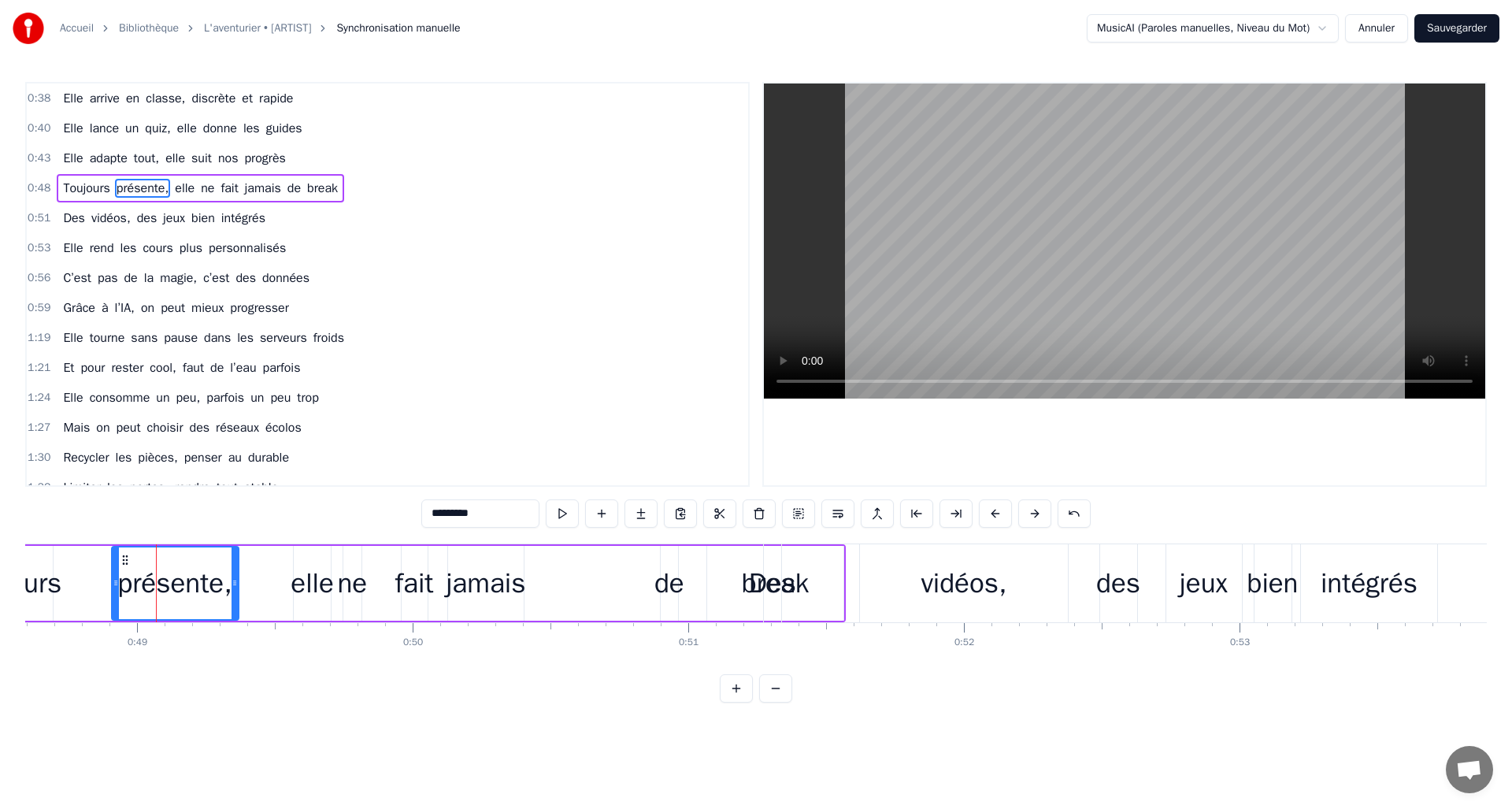 scroll, scrollTop: 0, scrollLeft: 13395, axis: horizontal 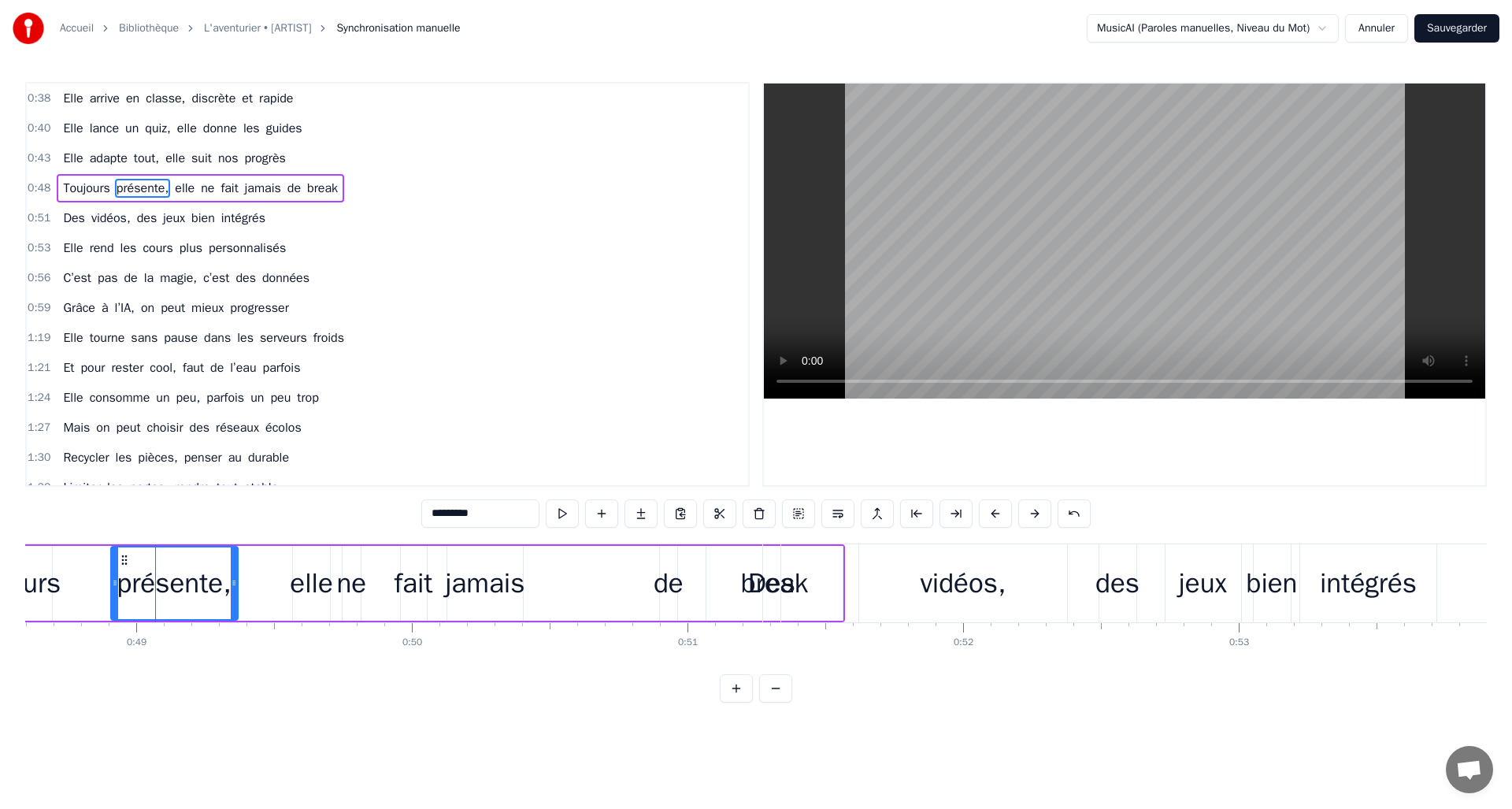 click on "Des" at bounding box center (772, 583) 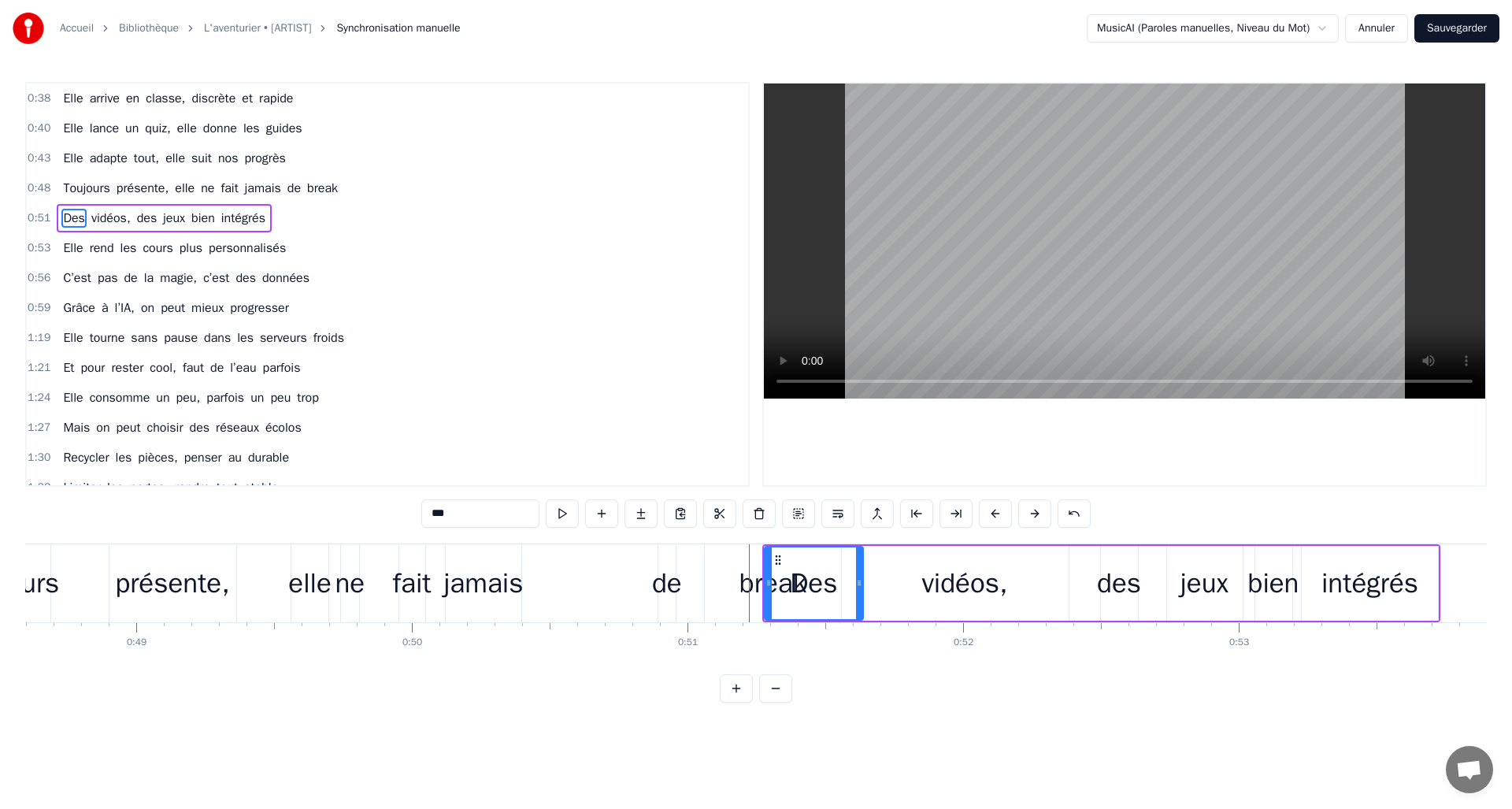 drag, startPoint x: 778, startPoint y: 581, endPoint x: 860, endPoint y: 581, distance: 82 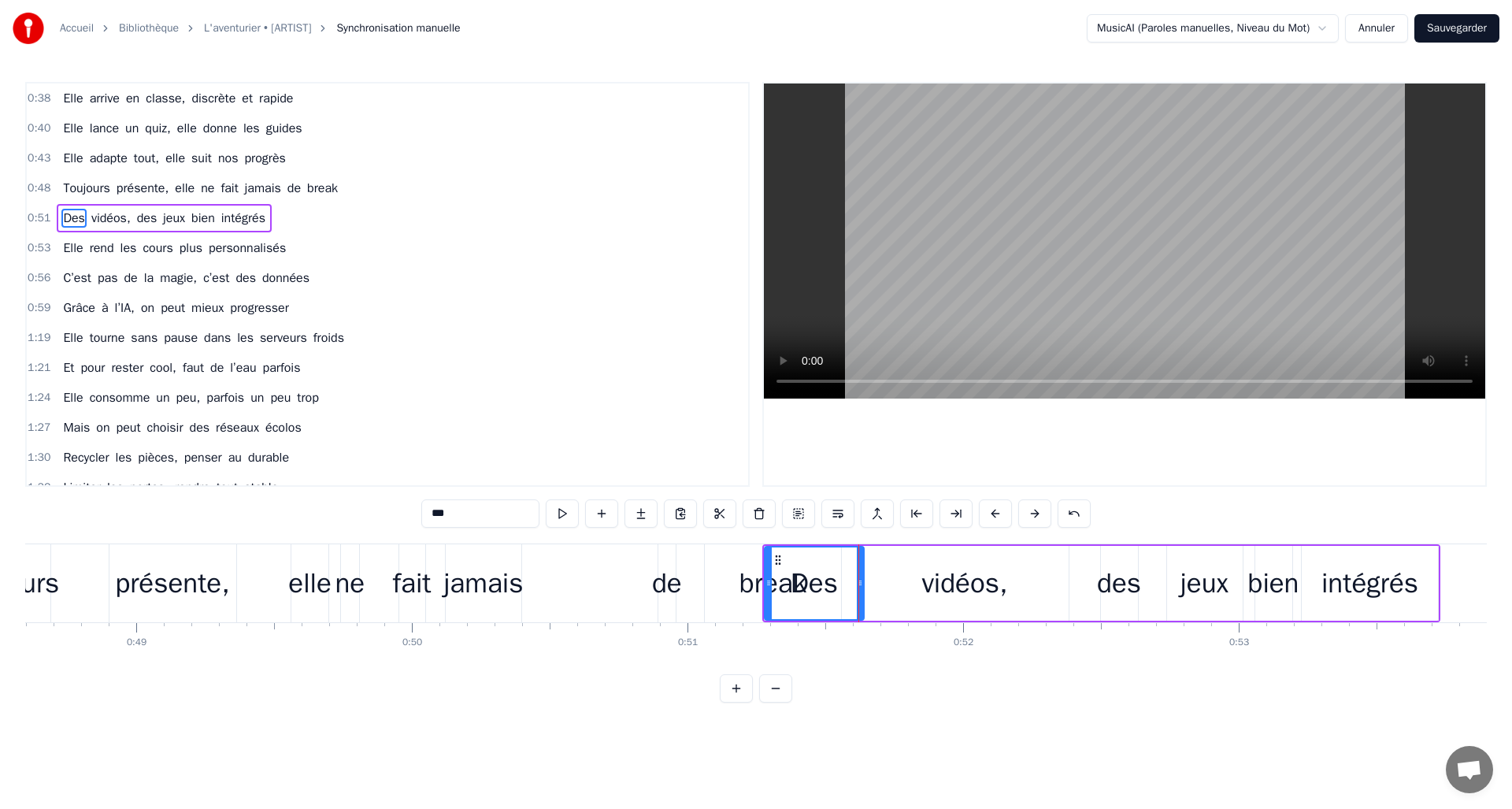 drag, startPoint x: 784, startPoint y: 559, endPoint x: 910, endPoint y: 559, distance: 126 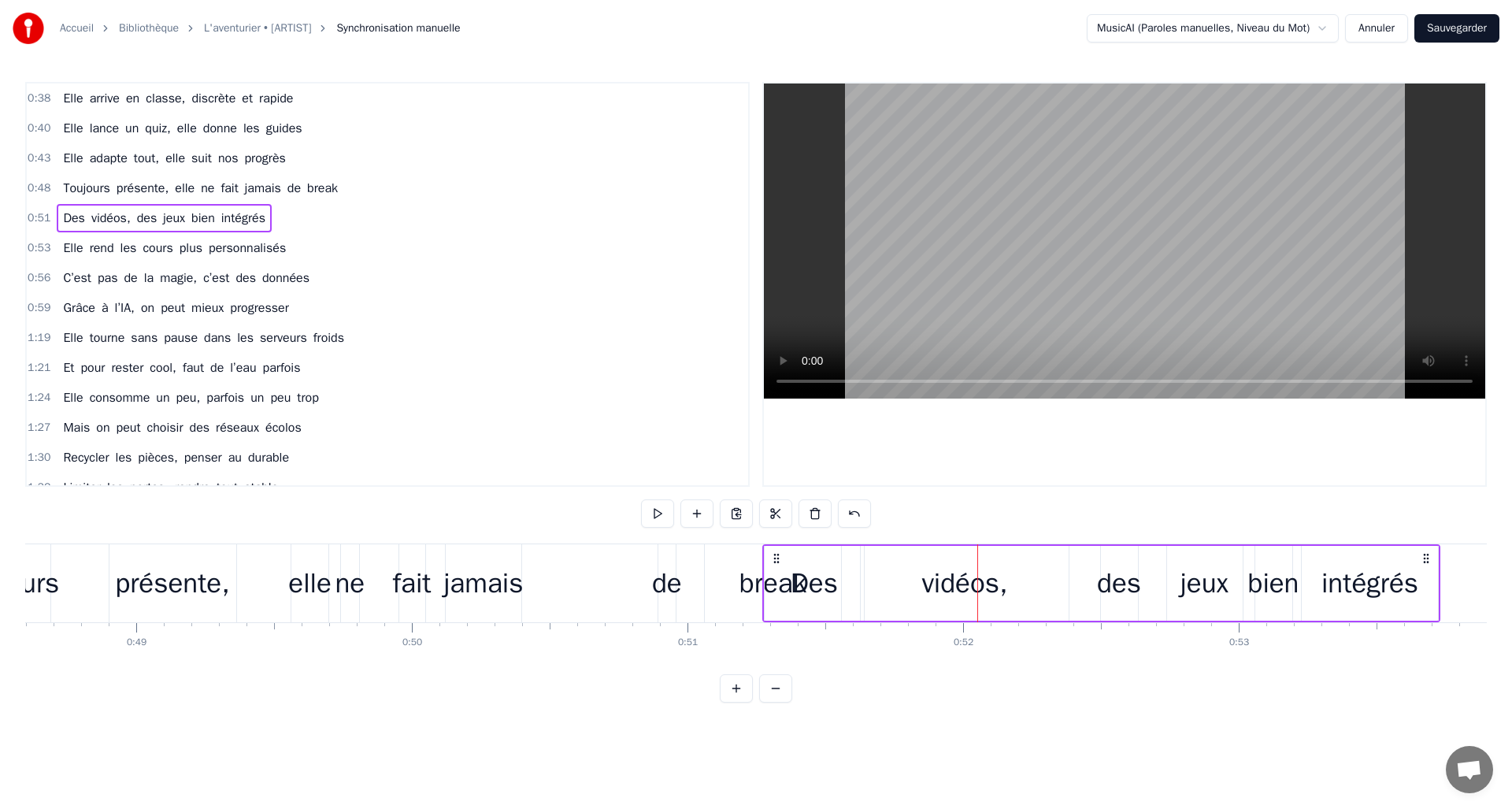 click 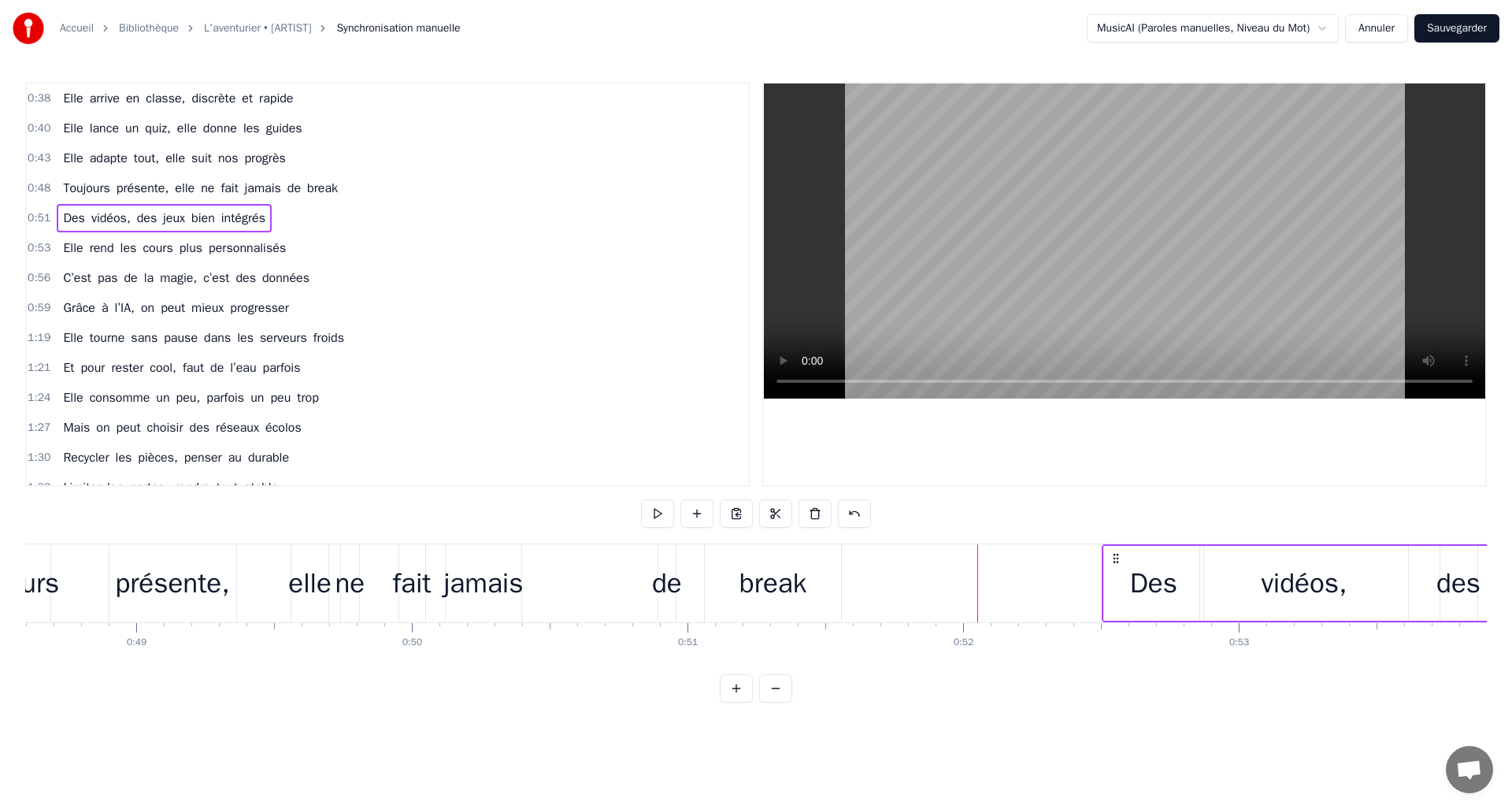 drag, startPoint x: 774, startPoint y: 555, endPoint x: 1114, endPoint y: 572, distance: 340.4247 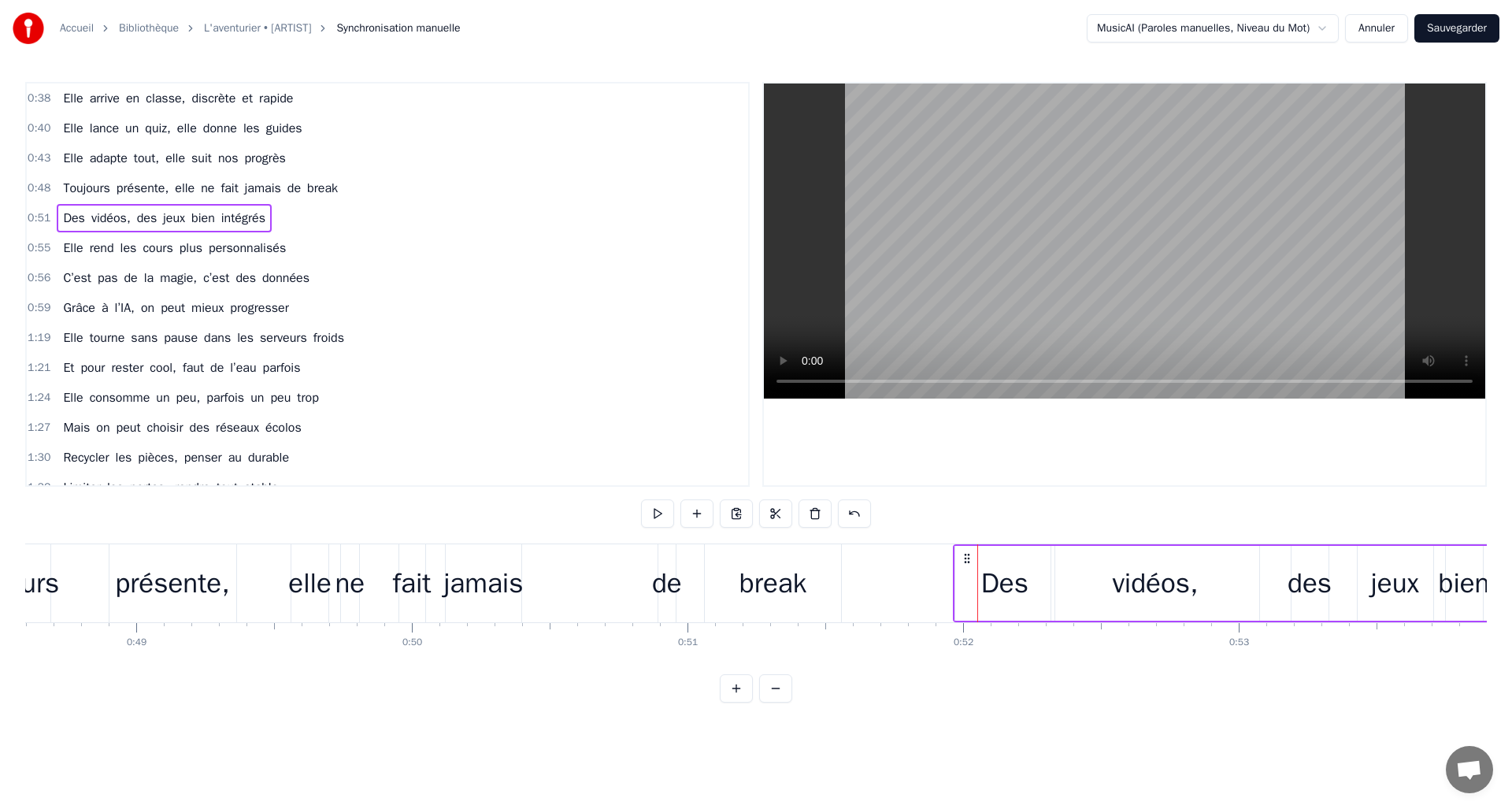drag, startPoint x: 772, startPoint y: 553, endPoint x: 968, endPoint y: 553, distance: 196 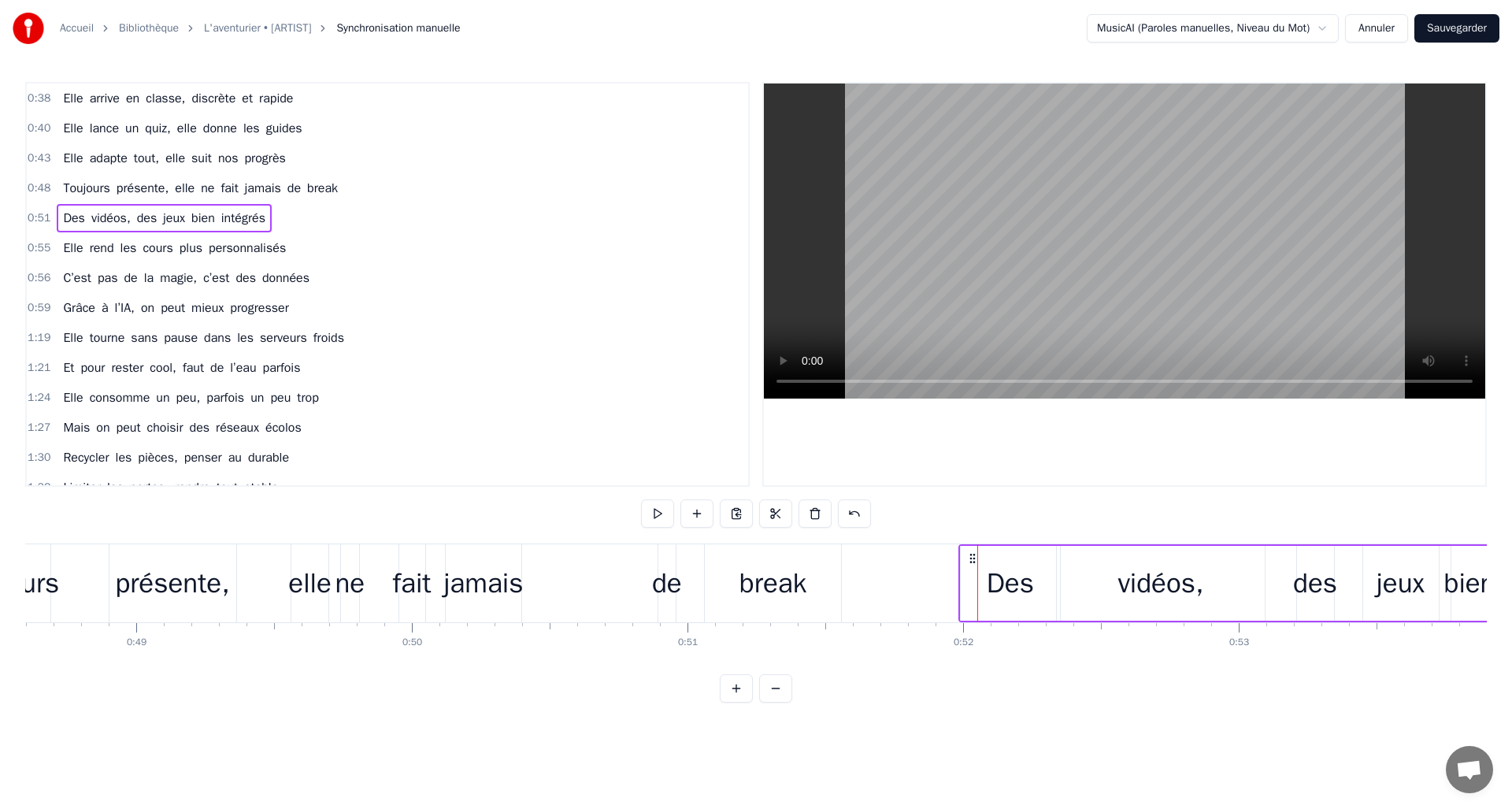 click on "break" at bounding box center (773, 583) 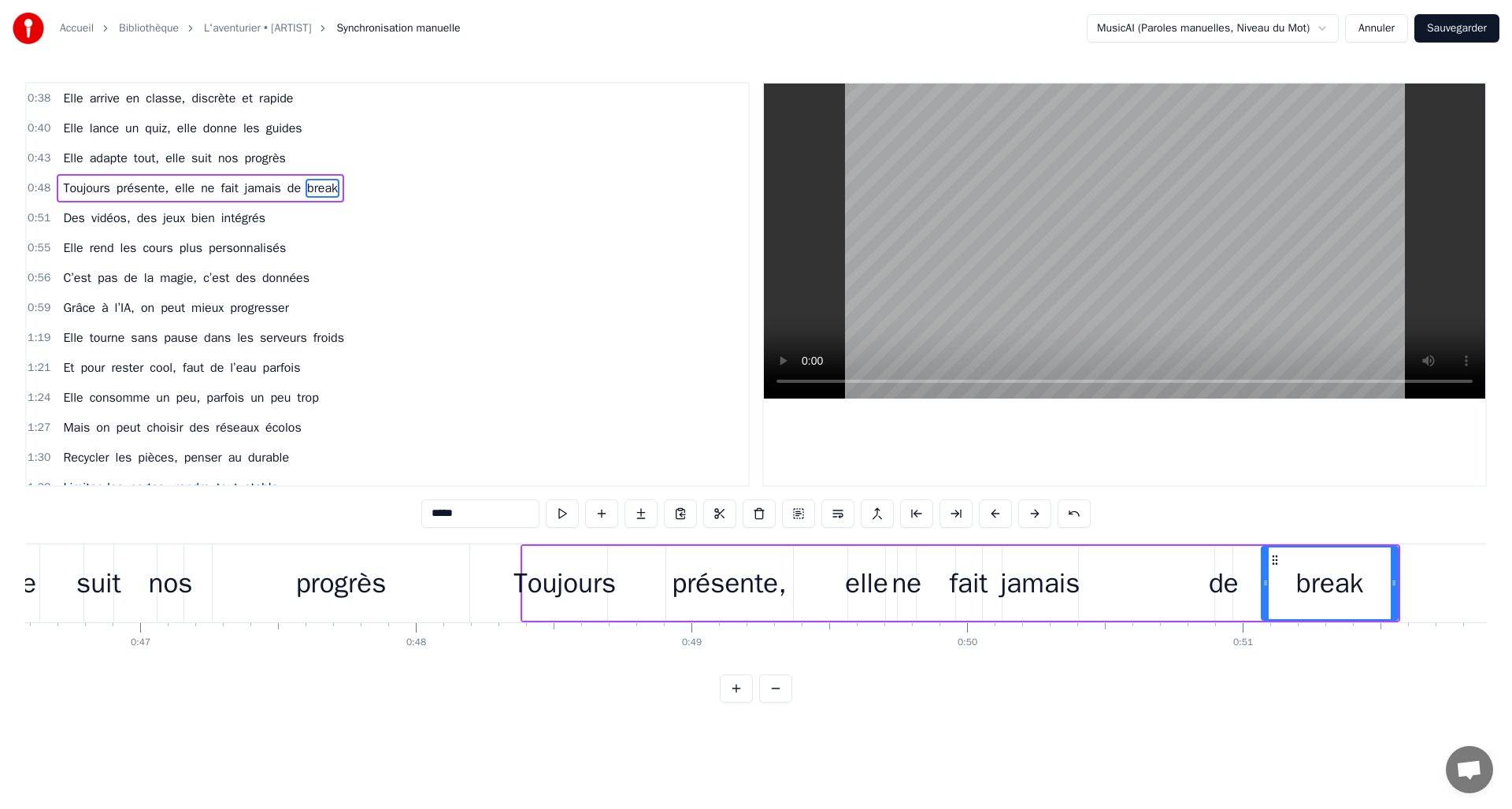 scroll, scrollTop: 0, scrollLeft: 12769, axis: horizontal 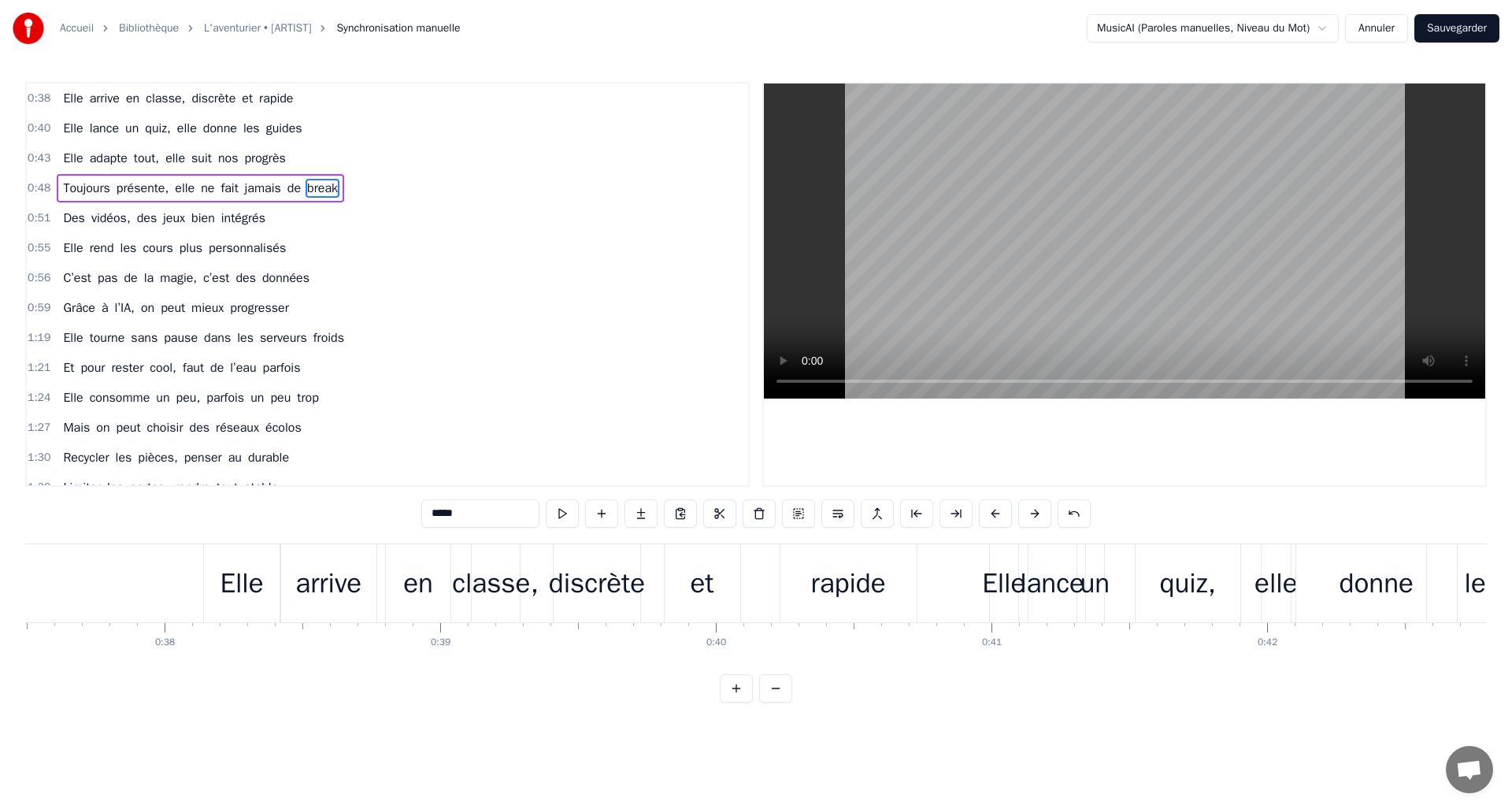 click at bounding box center [21831, 583] 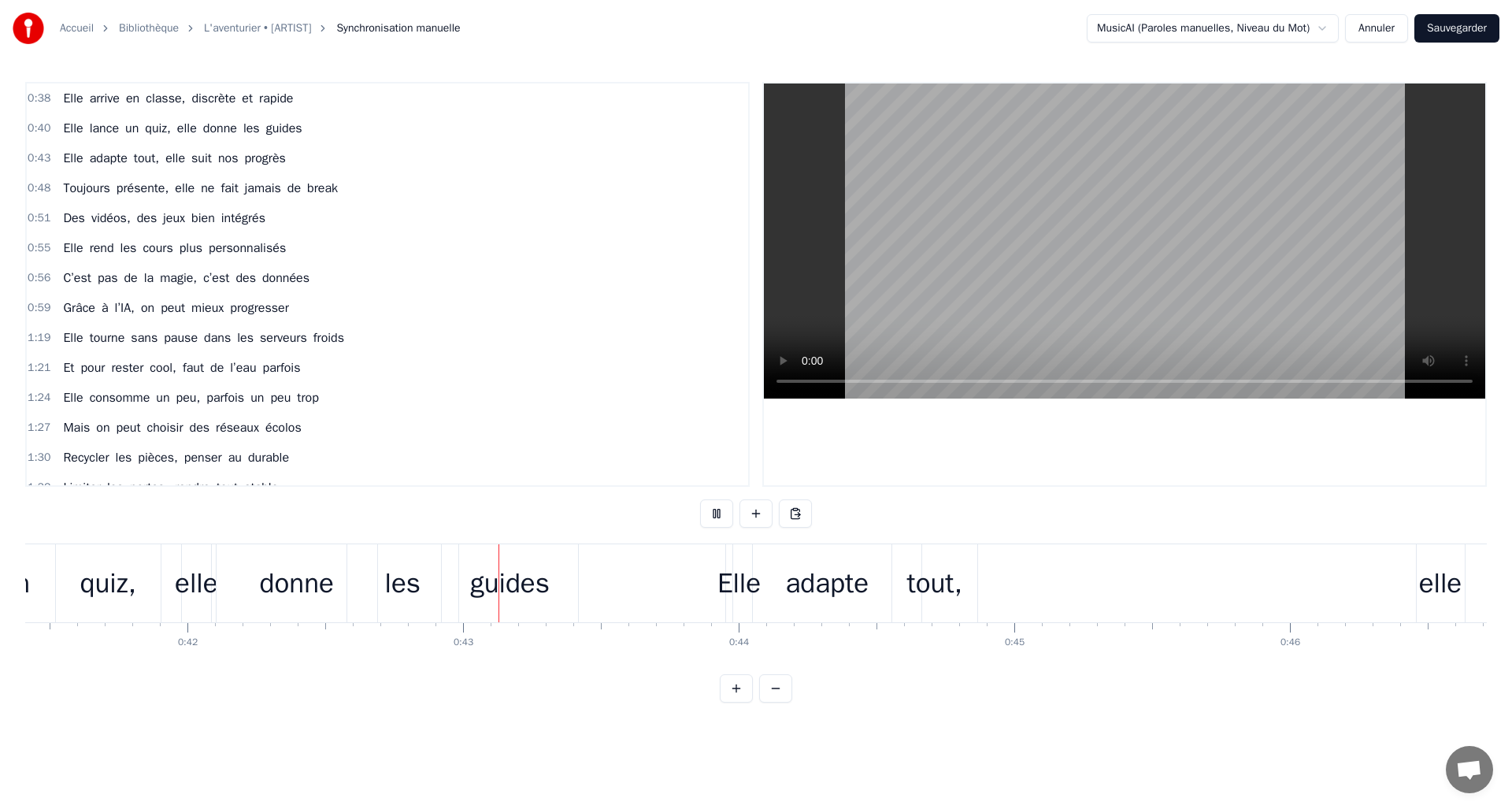 scroll, scrollTop: 0, scrollLeft: 11641, axis: horizontal 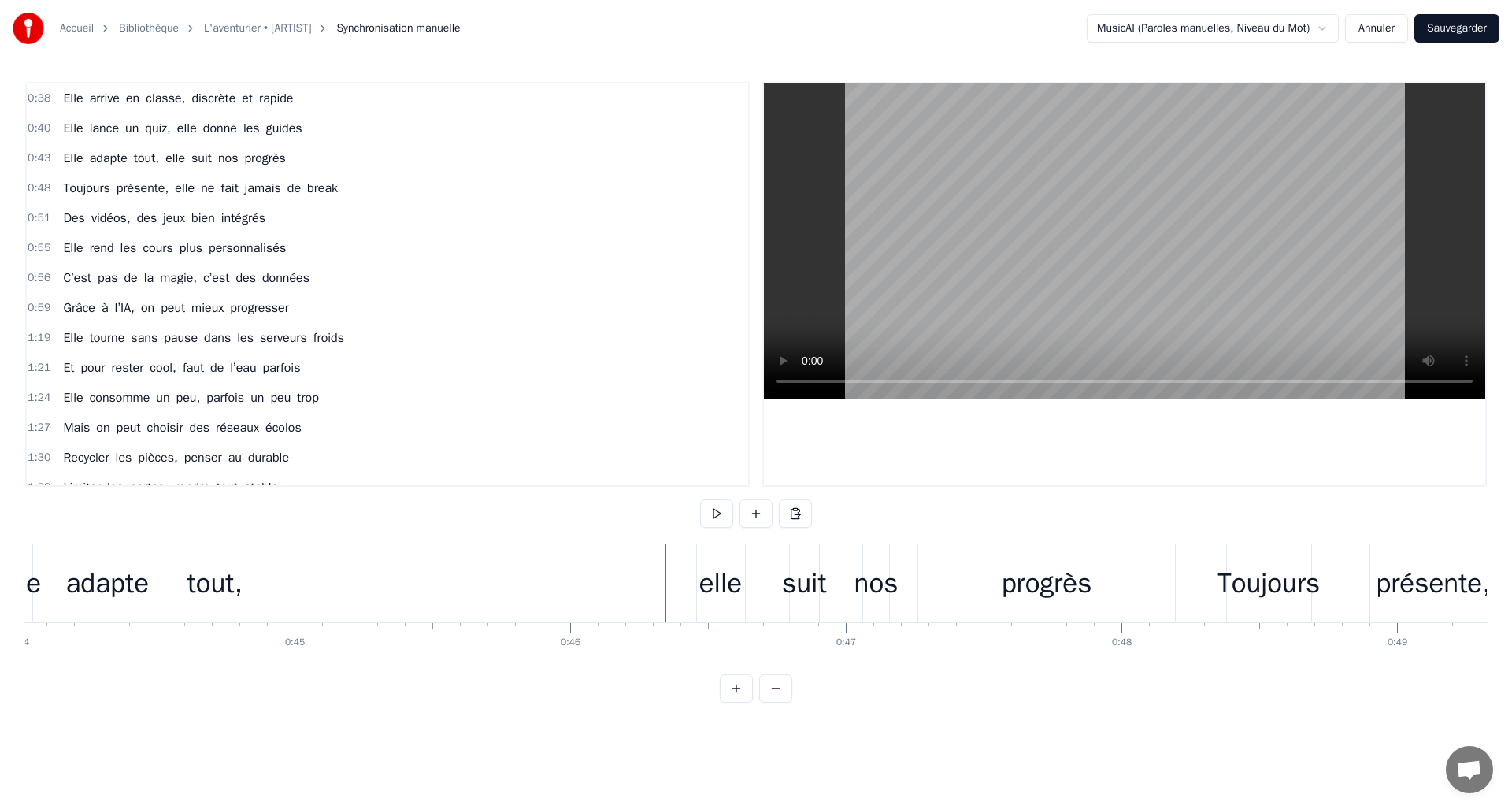click on "elle" at bounding box center (721, 583) 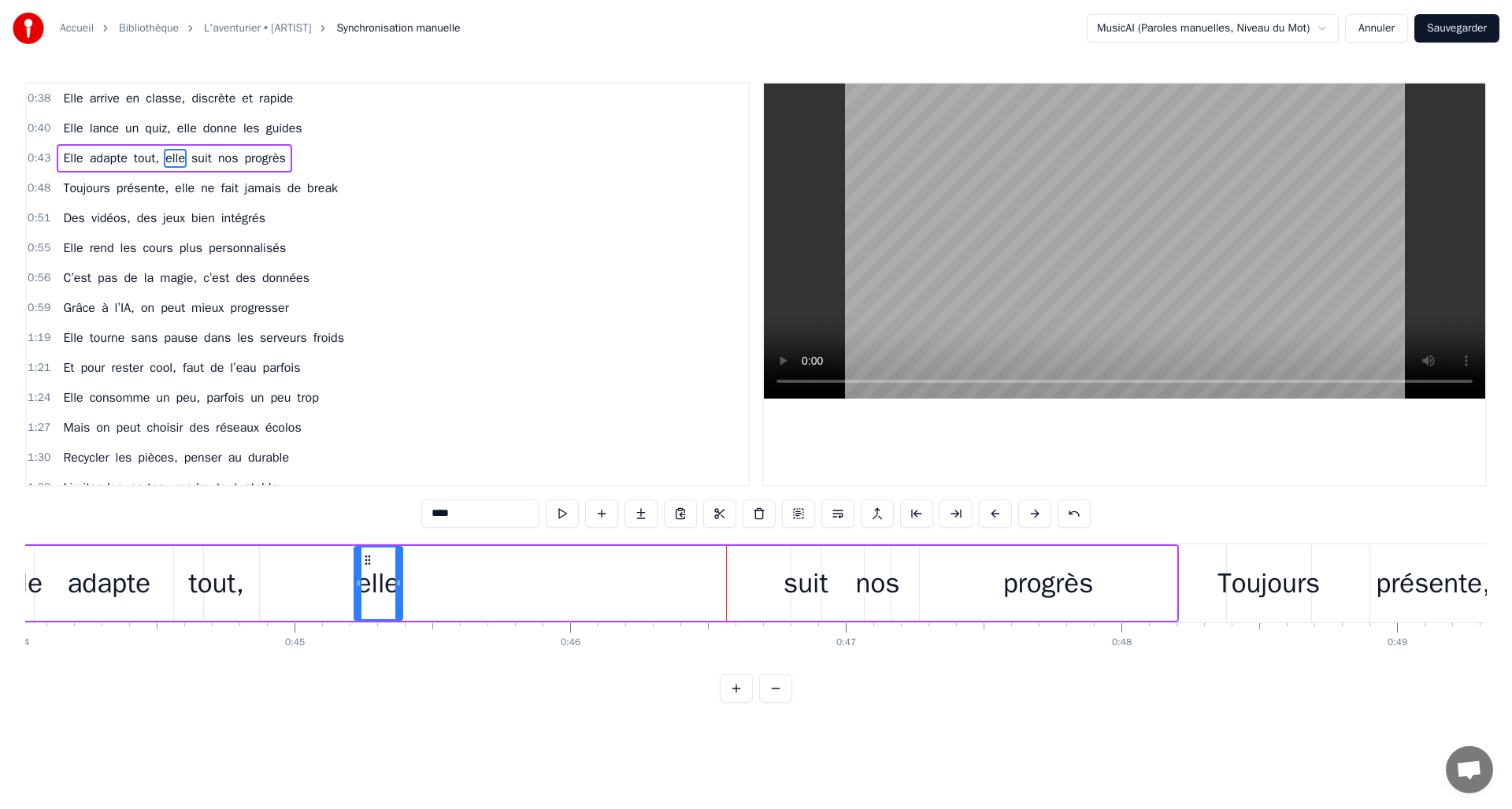 drag, startPoint x: 707, startPoint y: 560, endPoint x: 363, endPoint y: 568, distance: 344.093 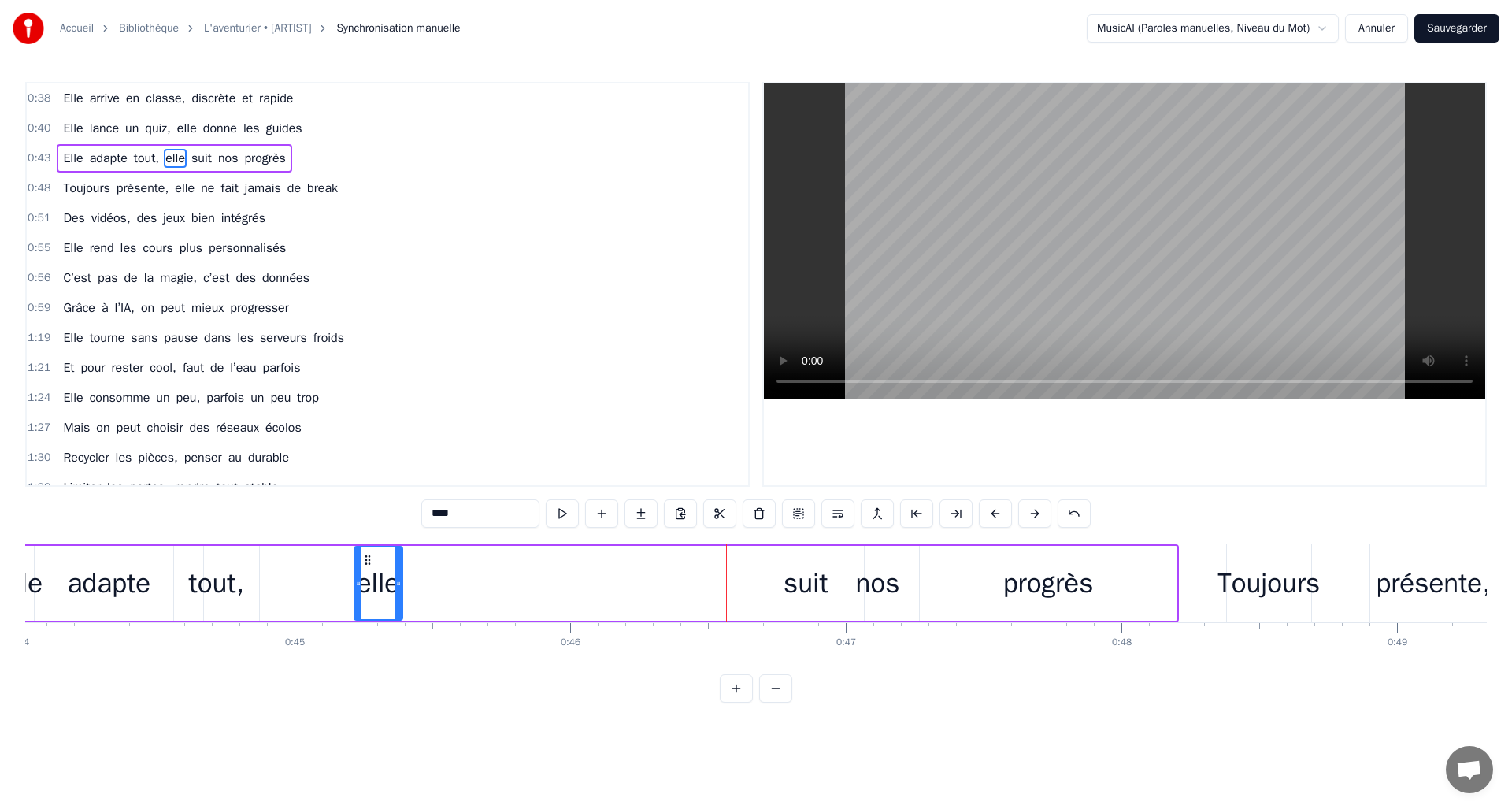 click on "suit" at bounding box center (806, 583) 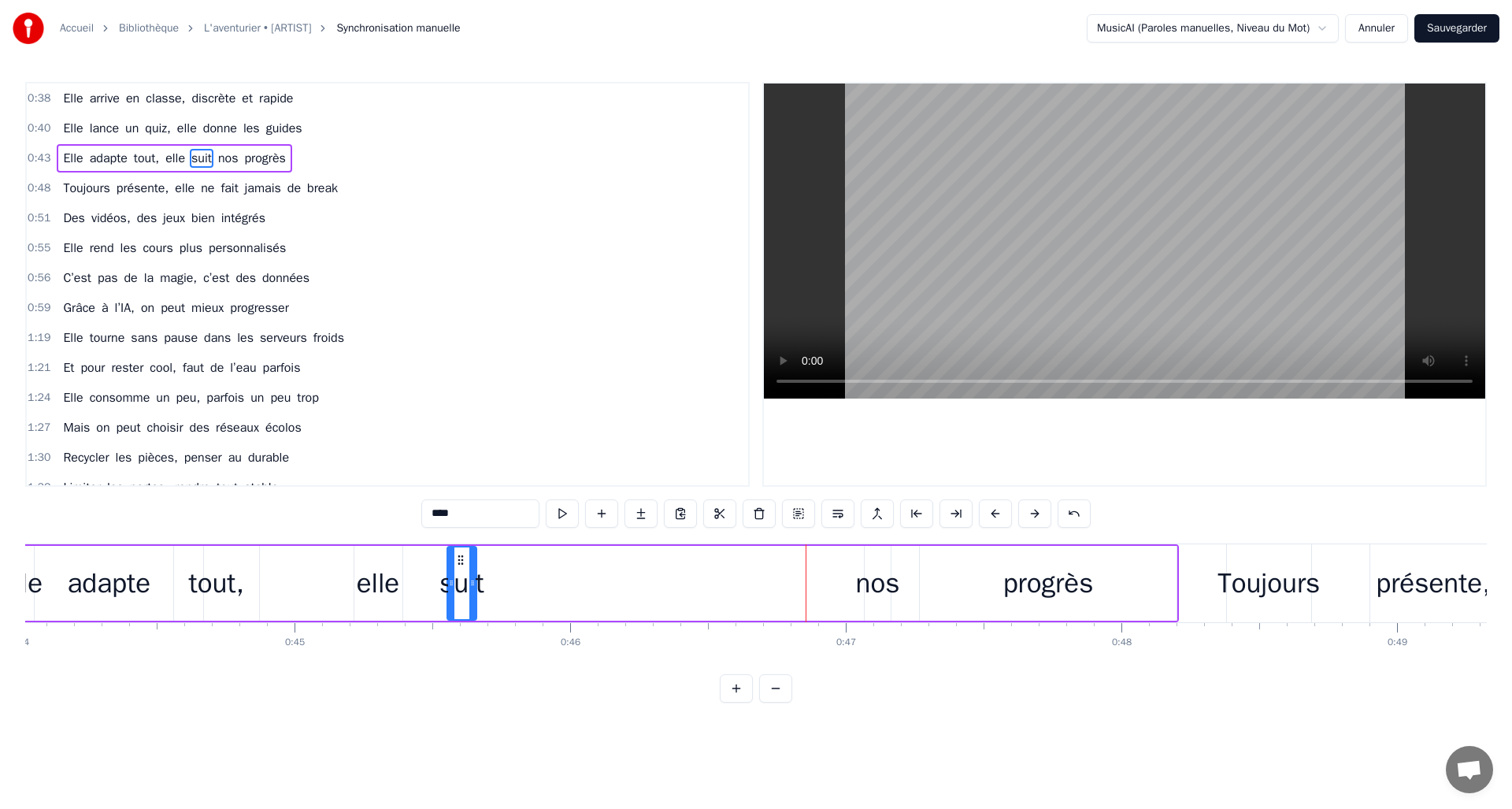 drag, startPoint x: 801, startPoint y: 561, endPoint x: 458, endPoint y: 564, distance: 343.0131 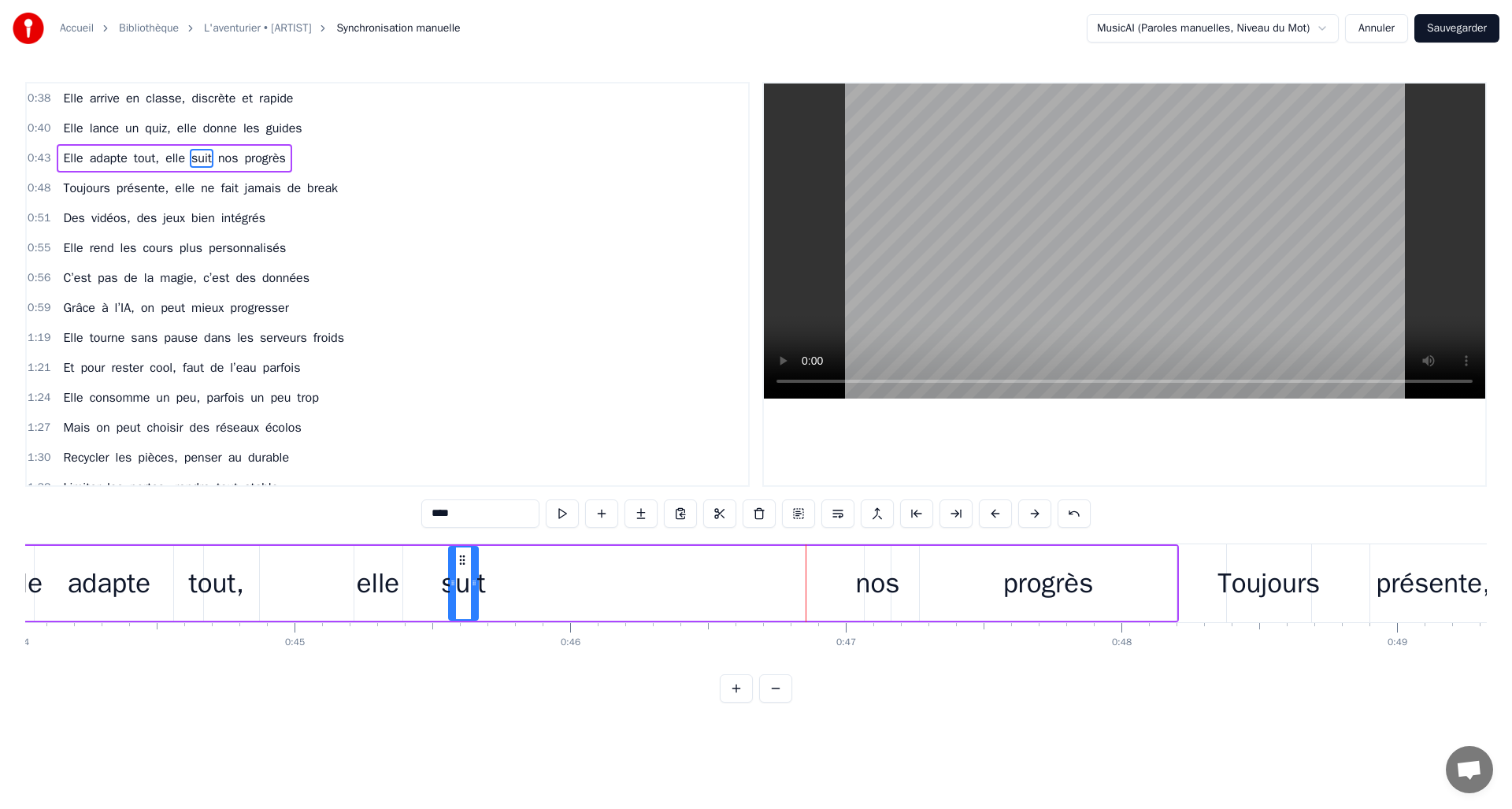 click on "nos" at bounding box center [878, 583] 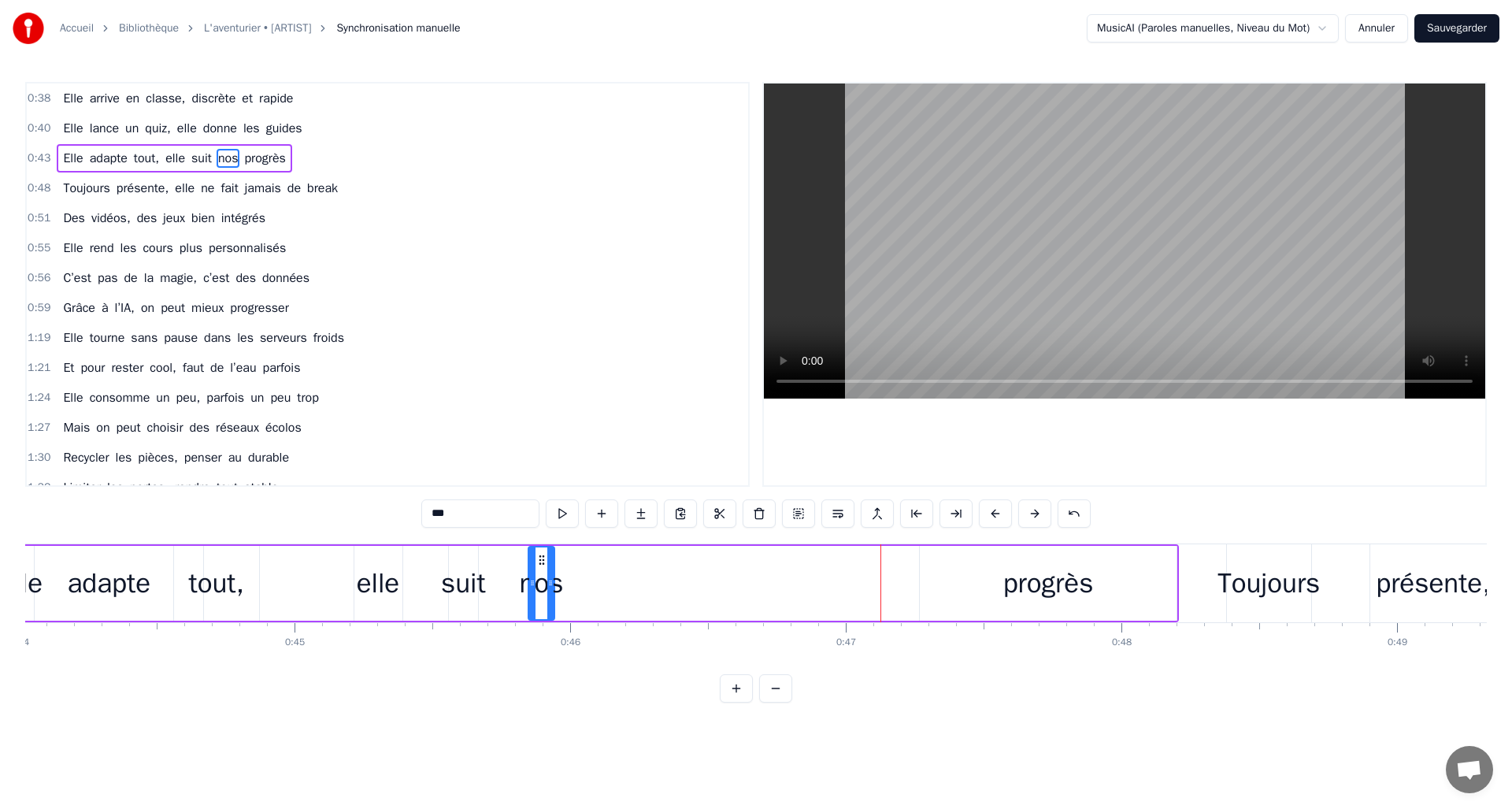 drag, startPoint x: 874, startPoint y: 560, endPoint x: 538, endPoint y: 574, distance: 336.2915 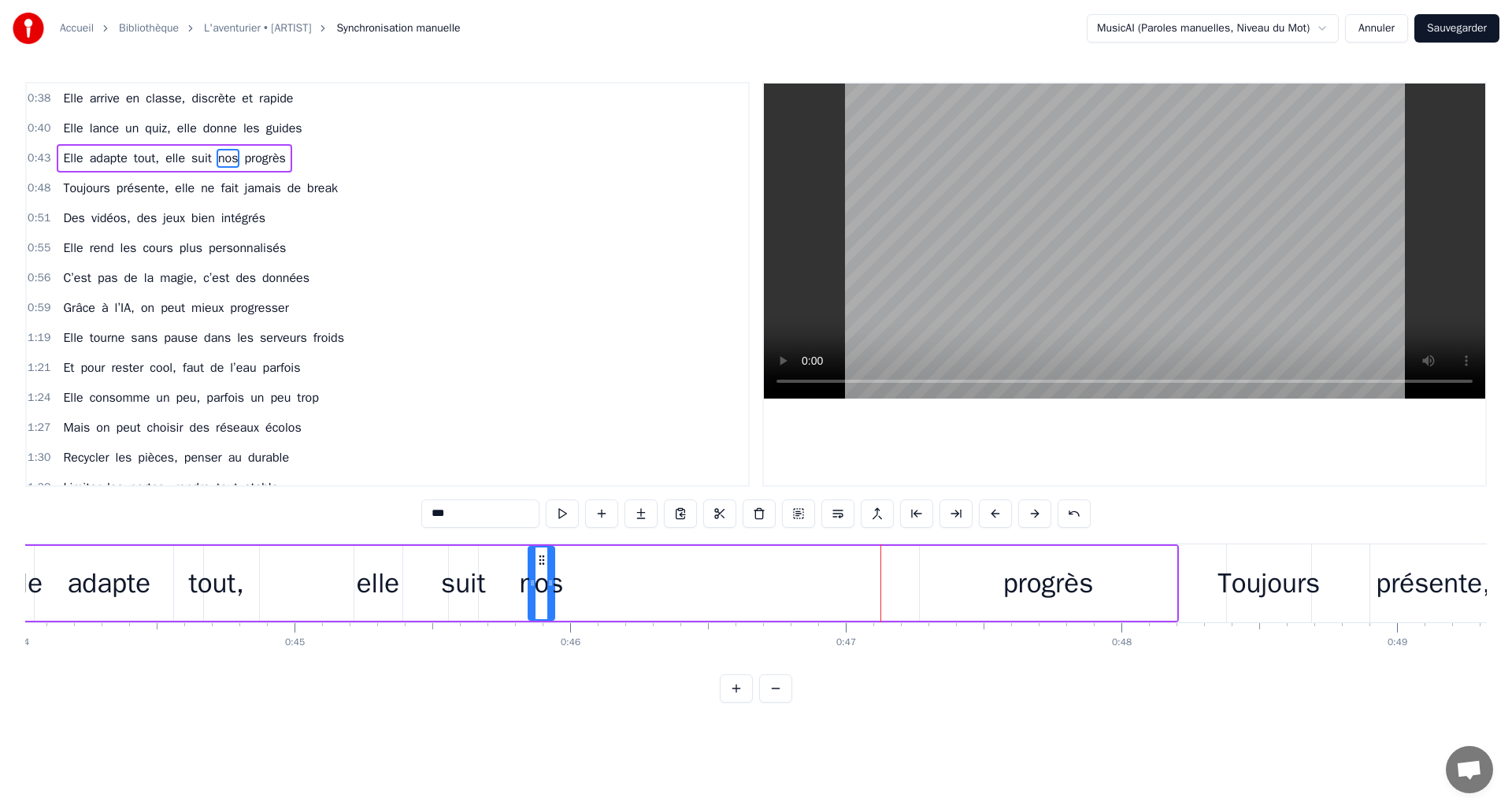 click on "progrès" at bounding box center [1048, 583] 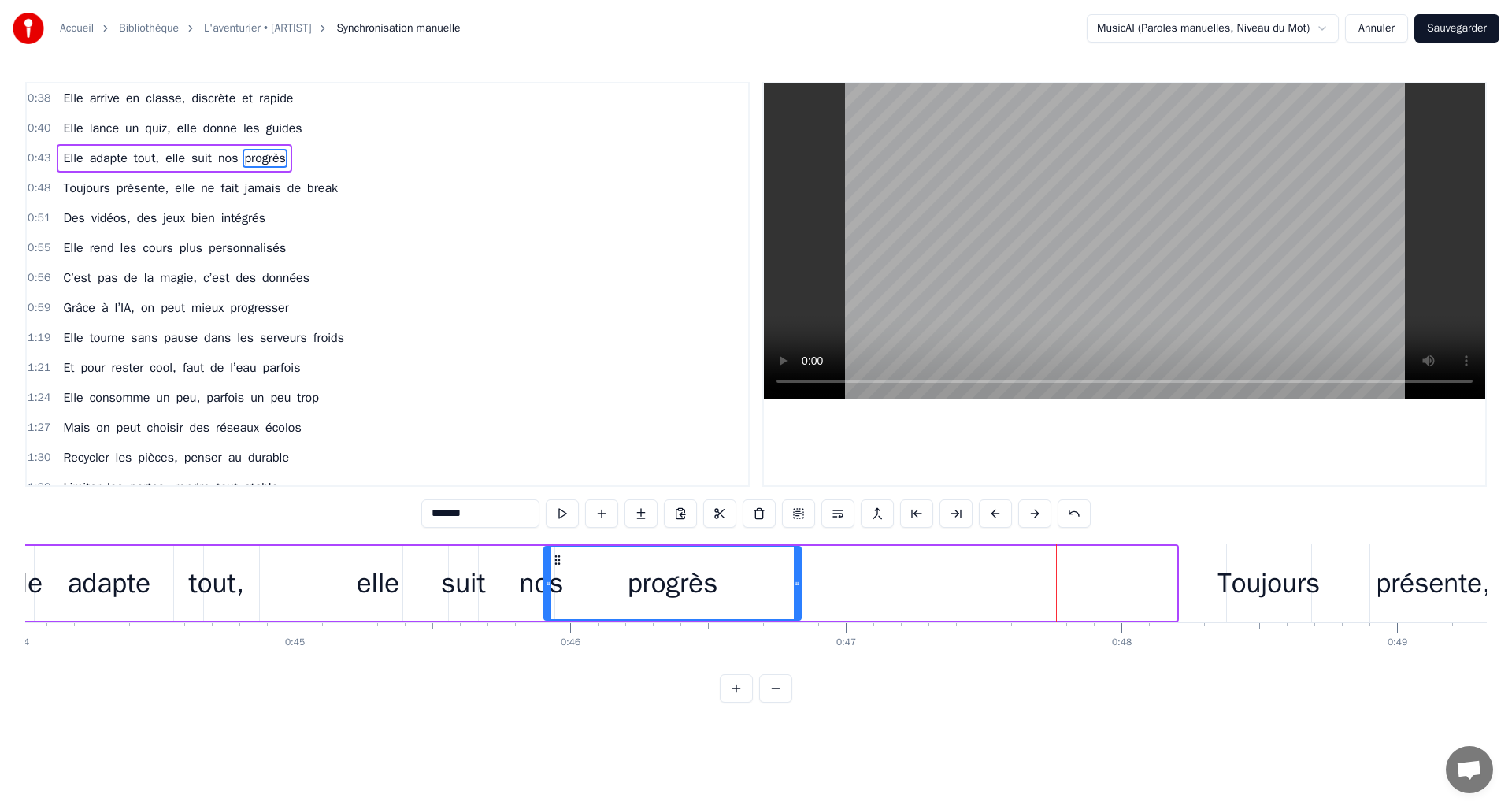 drag, startPoint x: 932, startPoint y: 558, endPoint x: 556, endPoint y: 568, distance: 376.13296 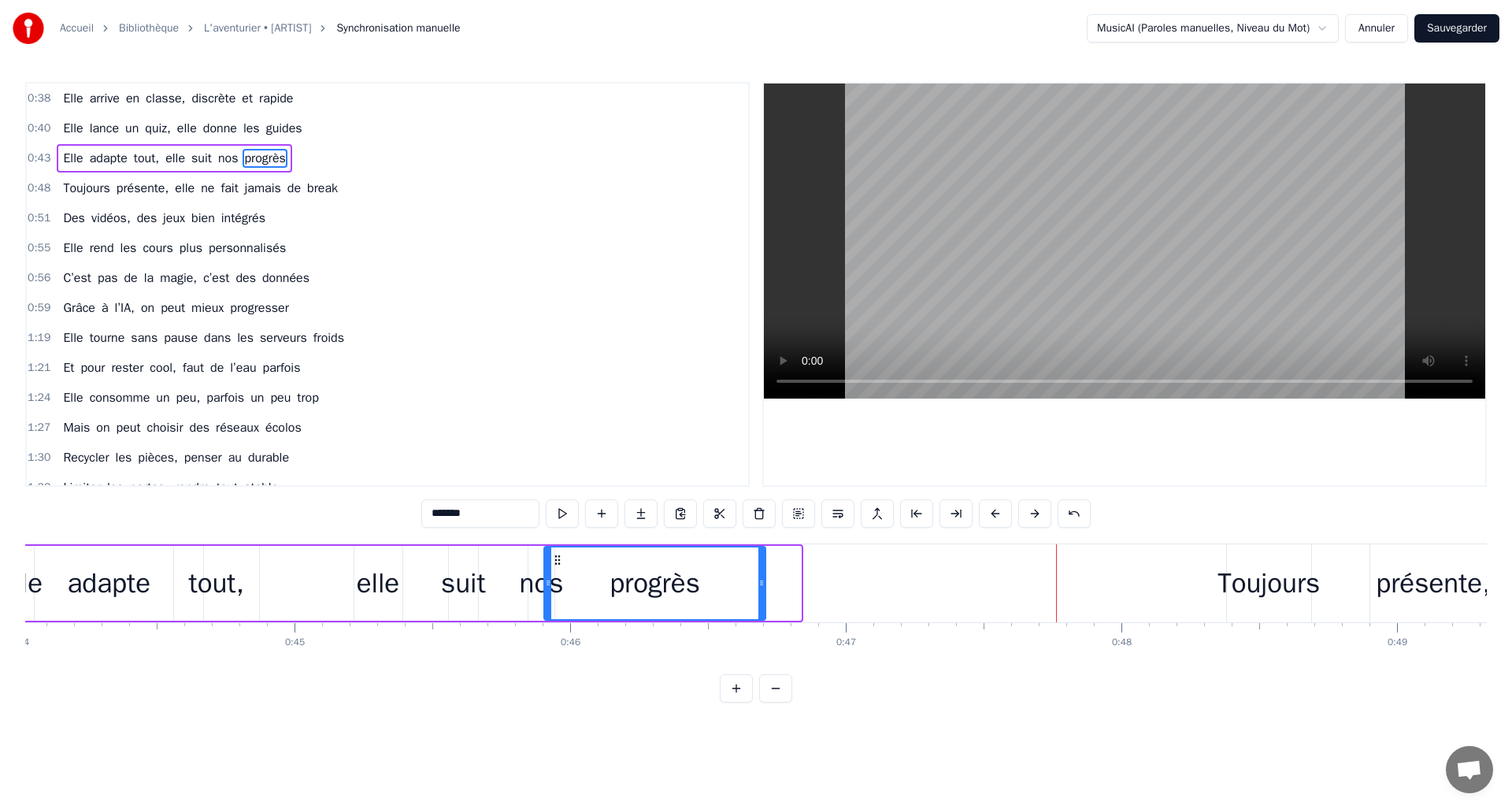 drag, startPoint x: 798, startPoint y: 577, endPoint x: 775, endPoint y: 582, distance: 23.537205 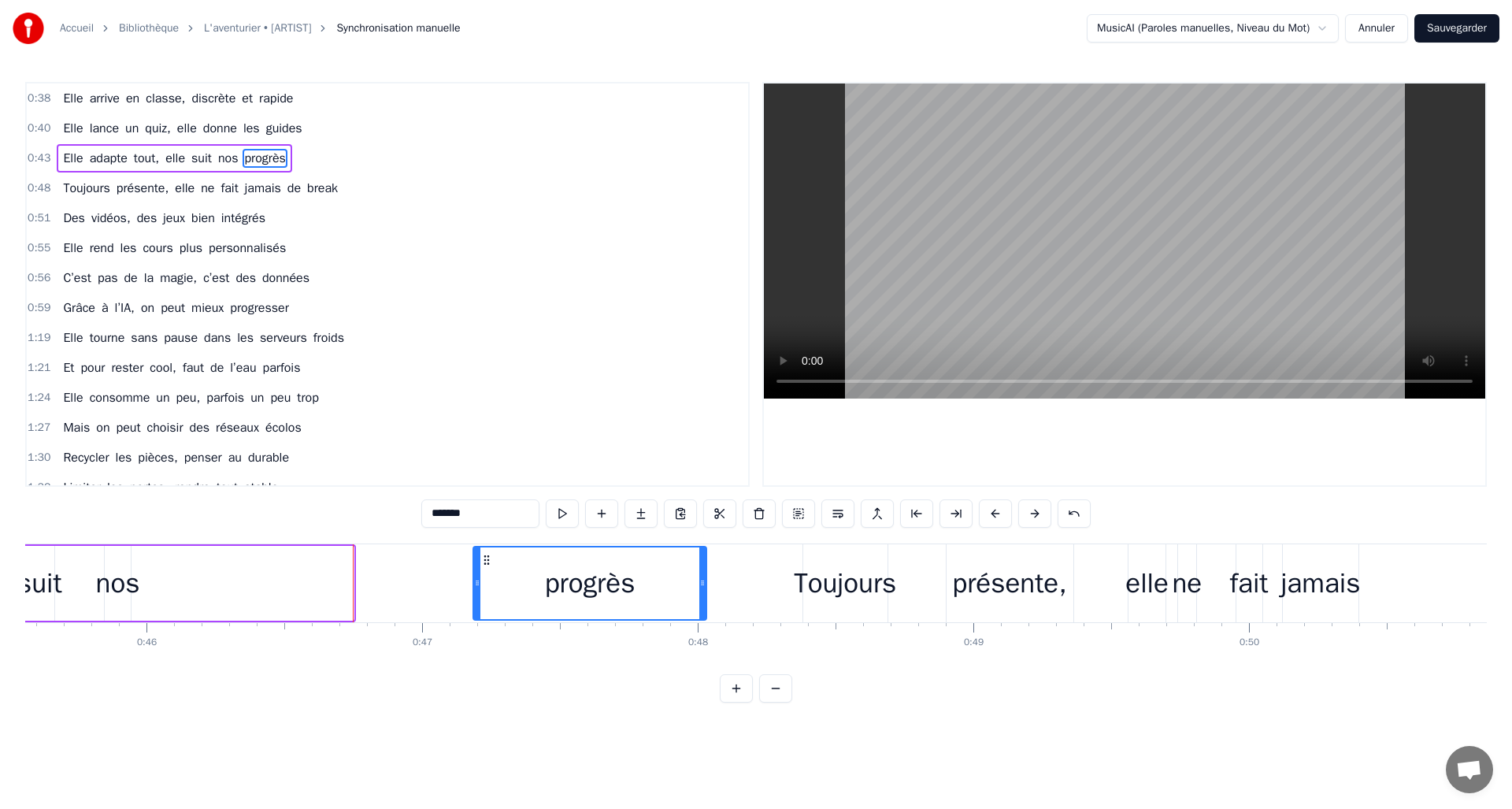 scroll, scrollTop: 0, scrollLeft: 12698, axis: horizontal 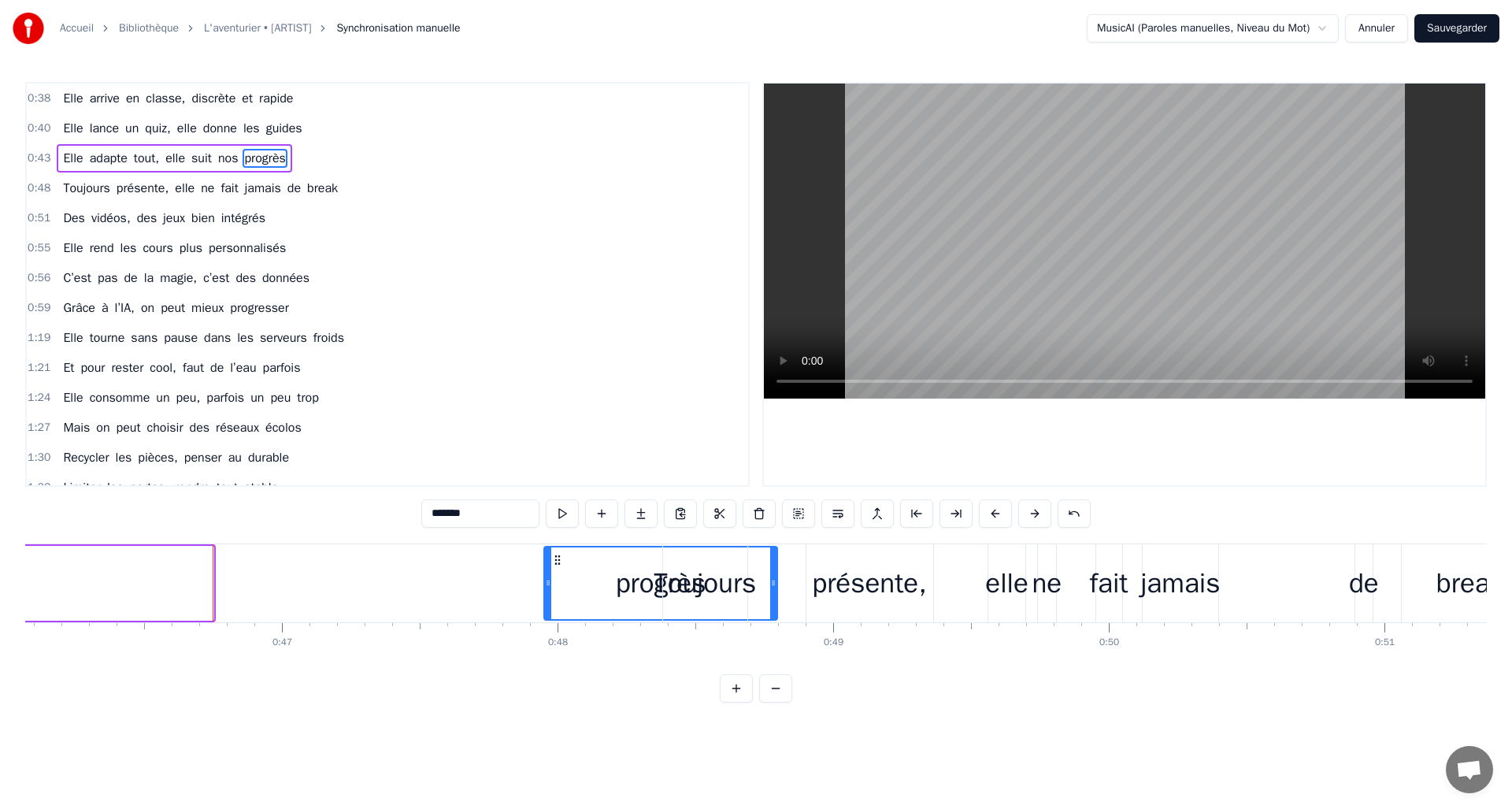 drag, startPoint x: 332, startPoint y: 675, endPoint x: 324, endPoint y: 674, distance: 8.062258 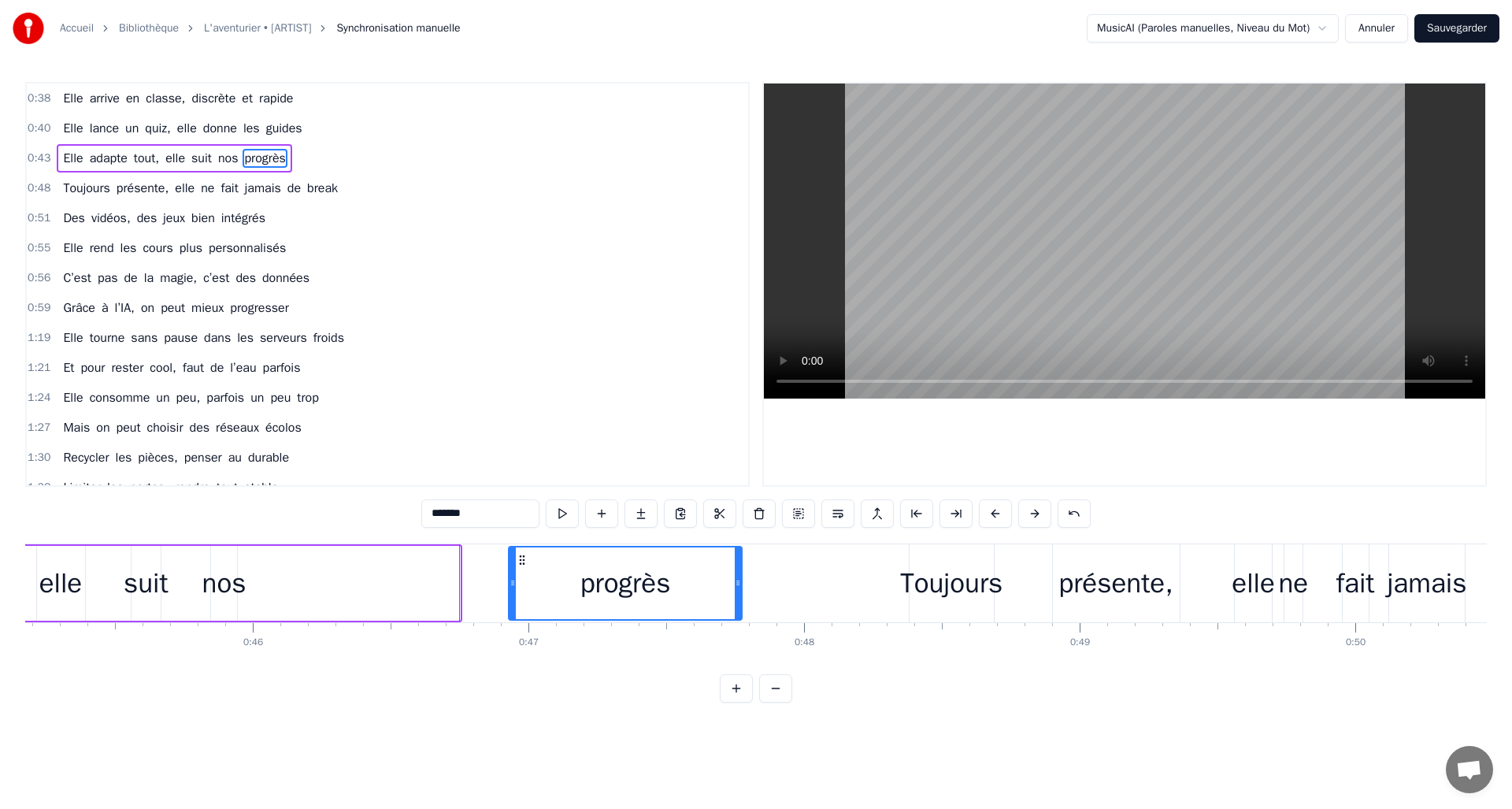scroll, scrollTop: 0, scrollLeft: 12239, axis: horizontal 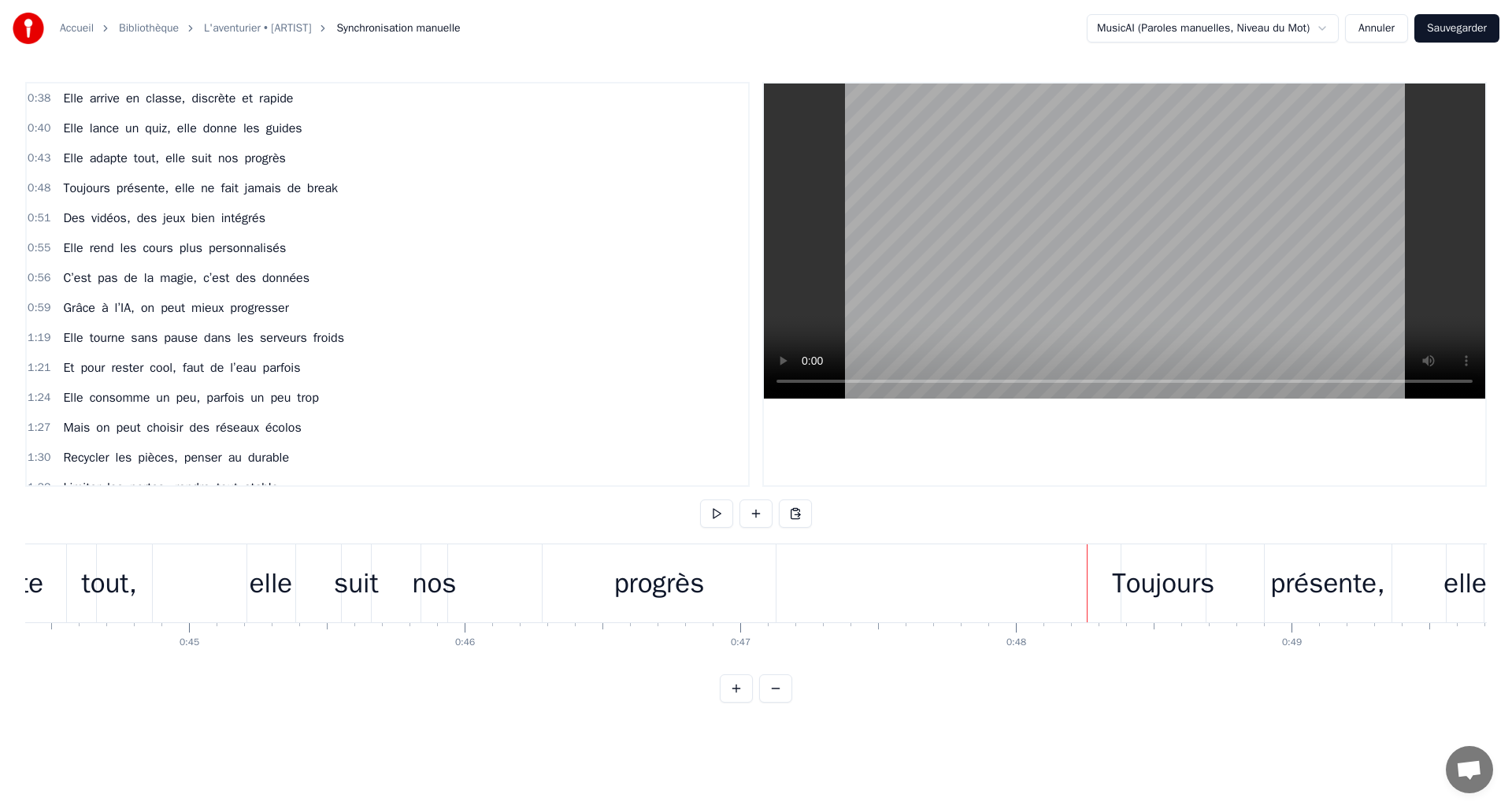 click on "Toujours" at bounding box center [1163, 583] 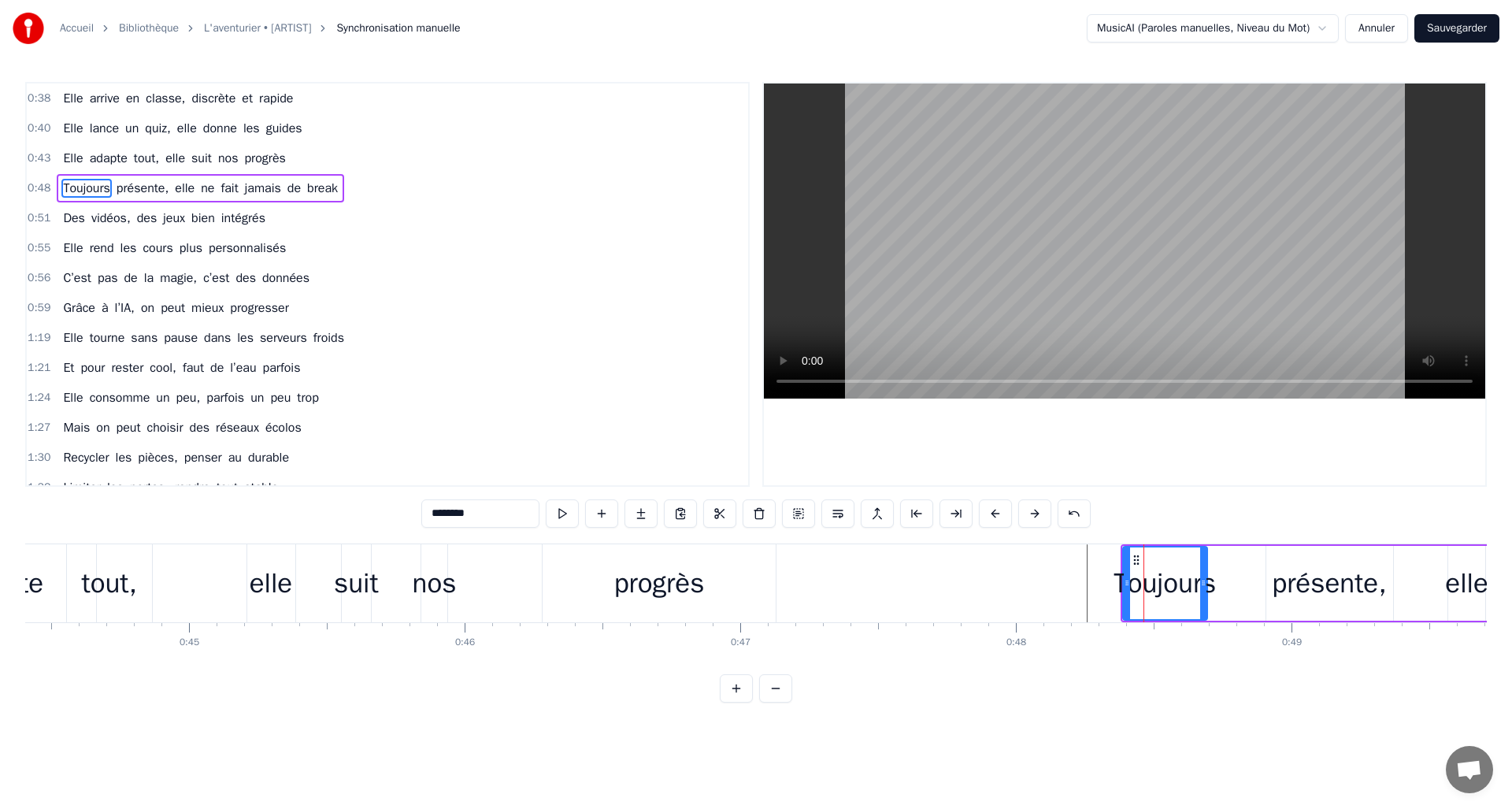 drag, startPoint x: 1136, startPoint y: 560, endPoint x: 1056, endPoint y: 565, distance: 80.156098 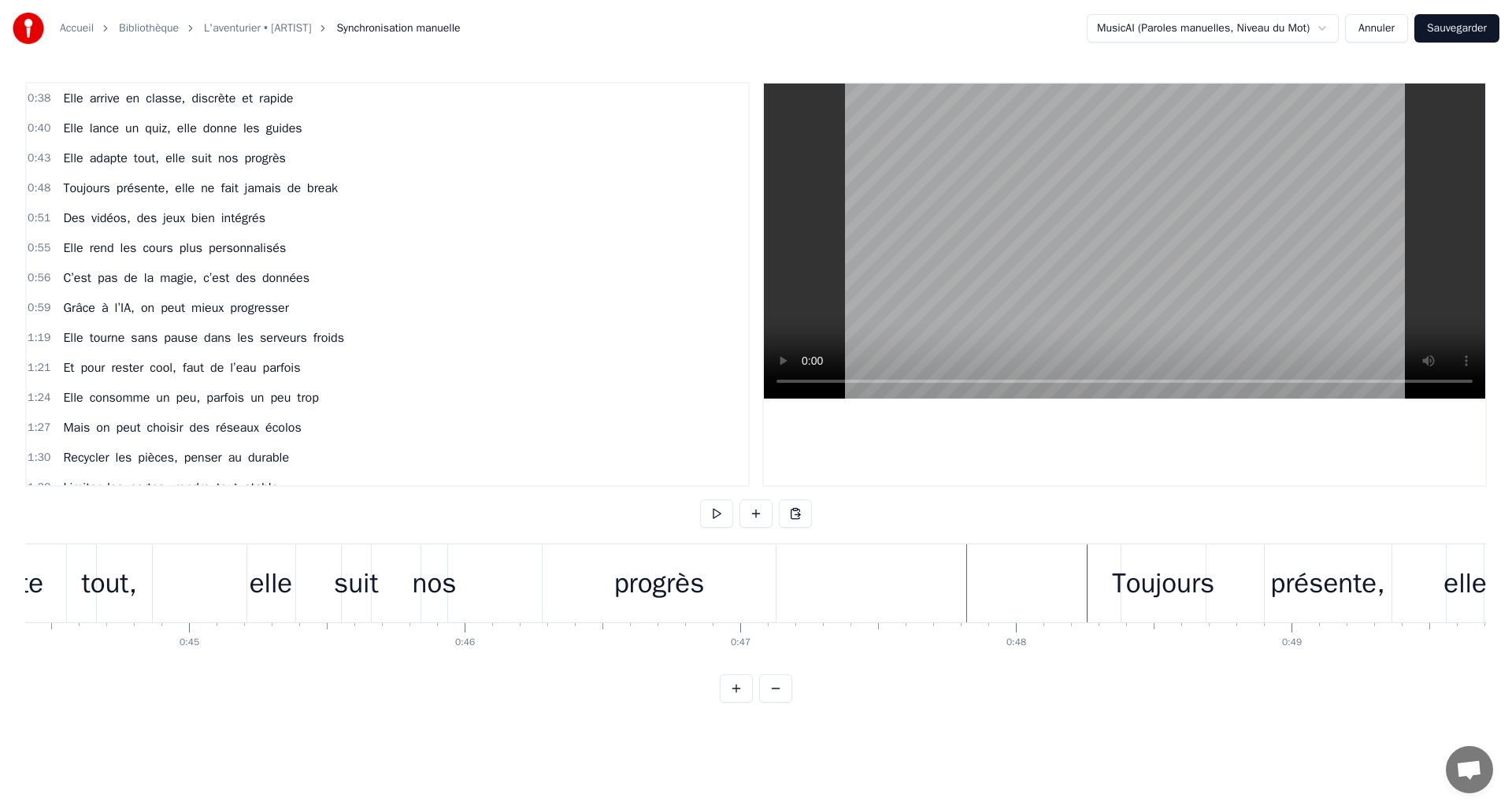 click on "Toujours" at bounding box center (1163, 583) 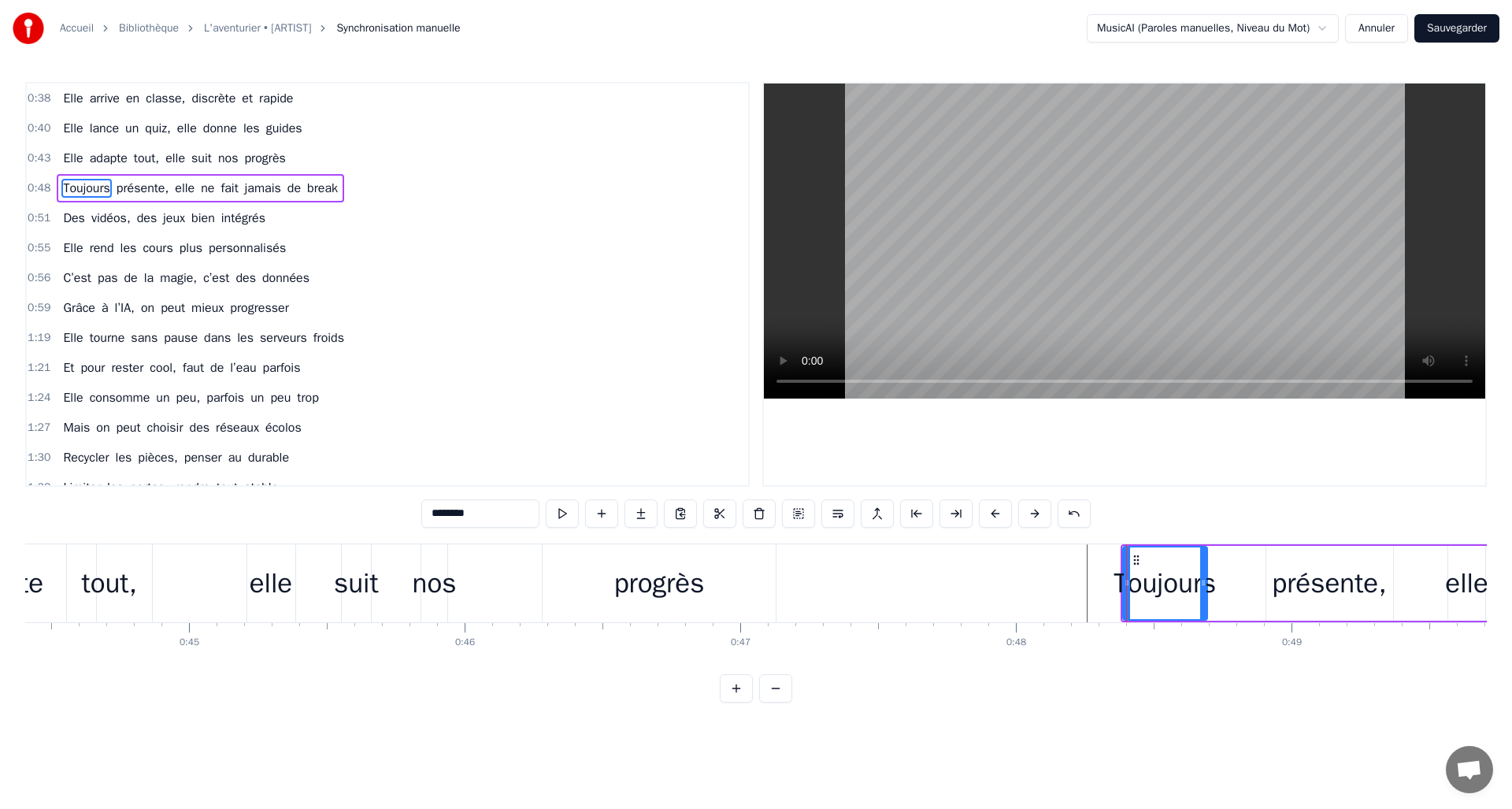 drag, startPoint x: 1136, startPoint y: 558, endPoint x: 928, endPoint y: 566, distance: 208.15379 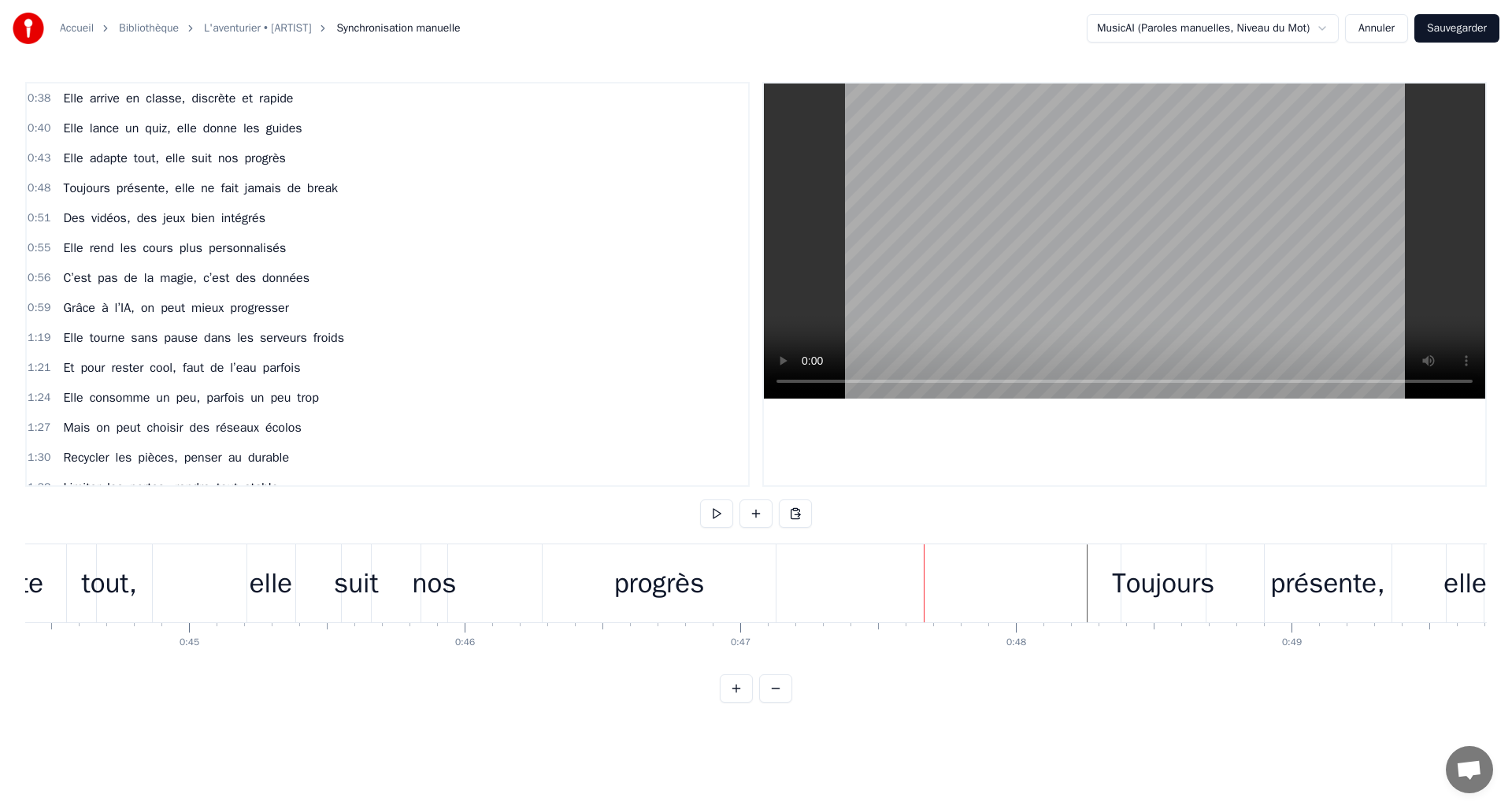 click on "Toujours" at bounding box center (1163, 583) 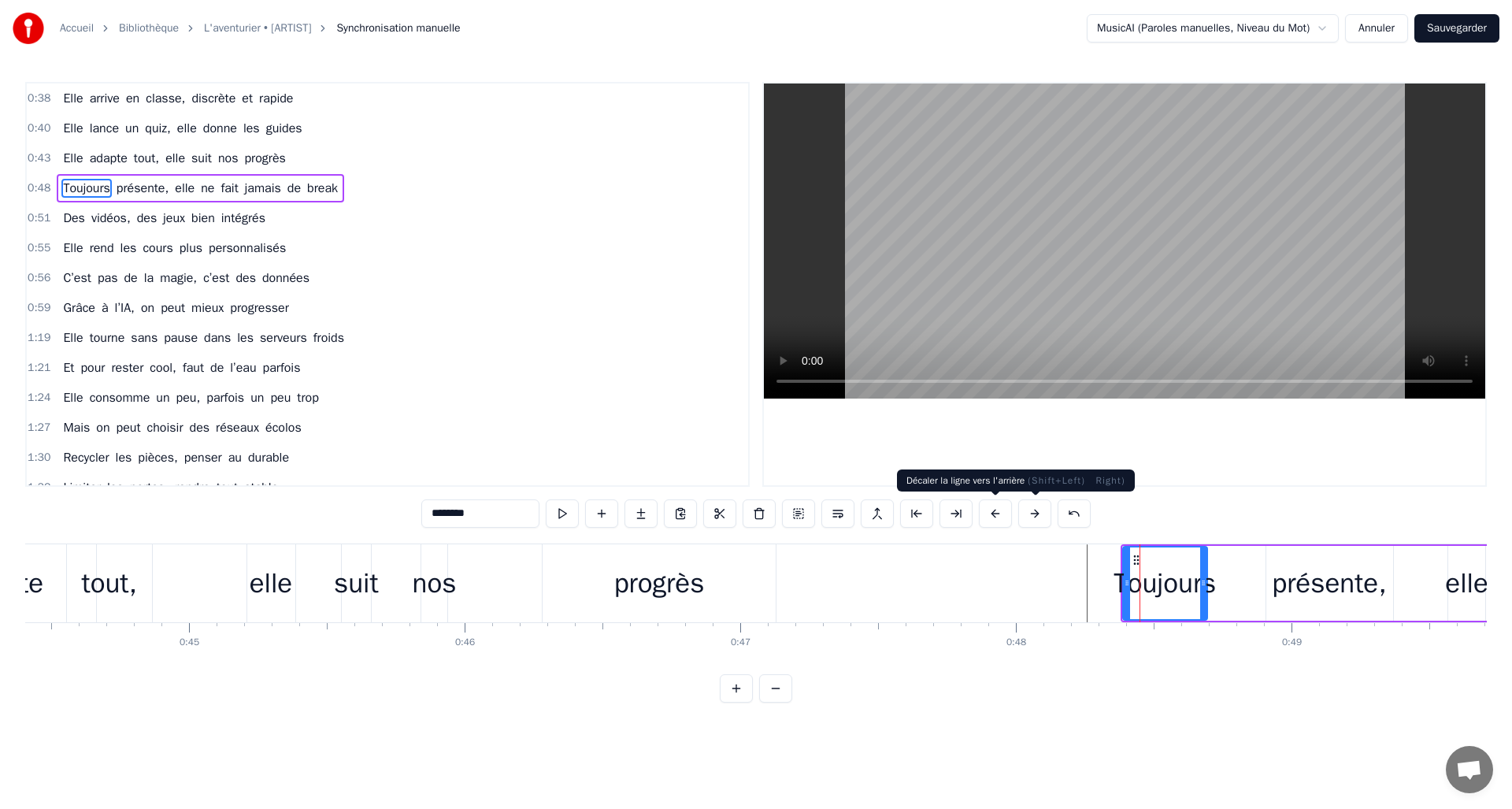 click at bounding box center [995, 514] 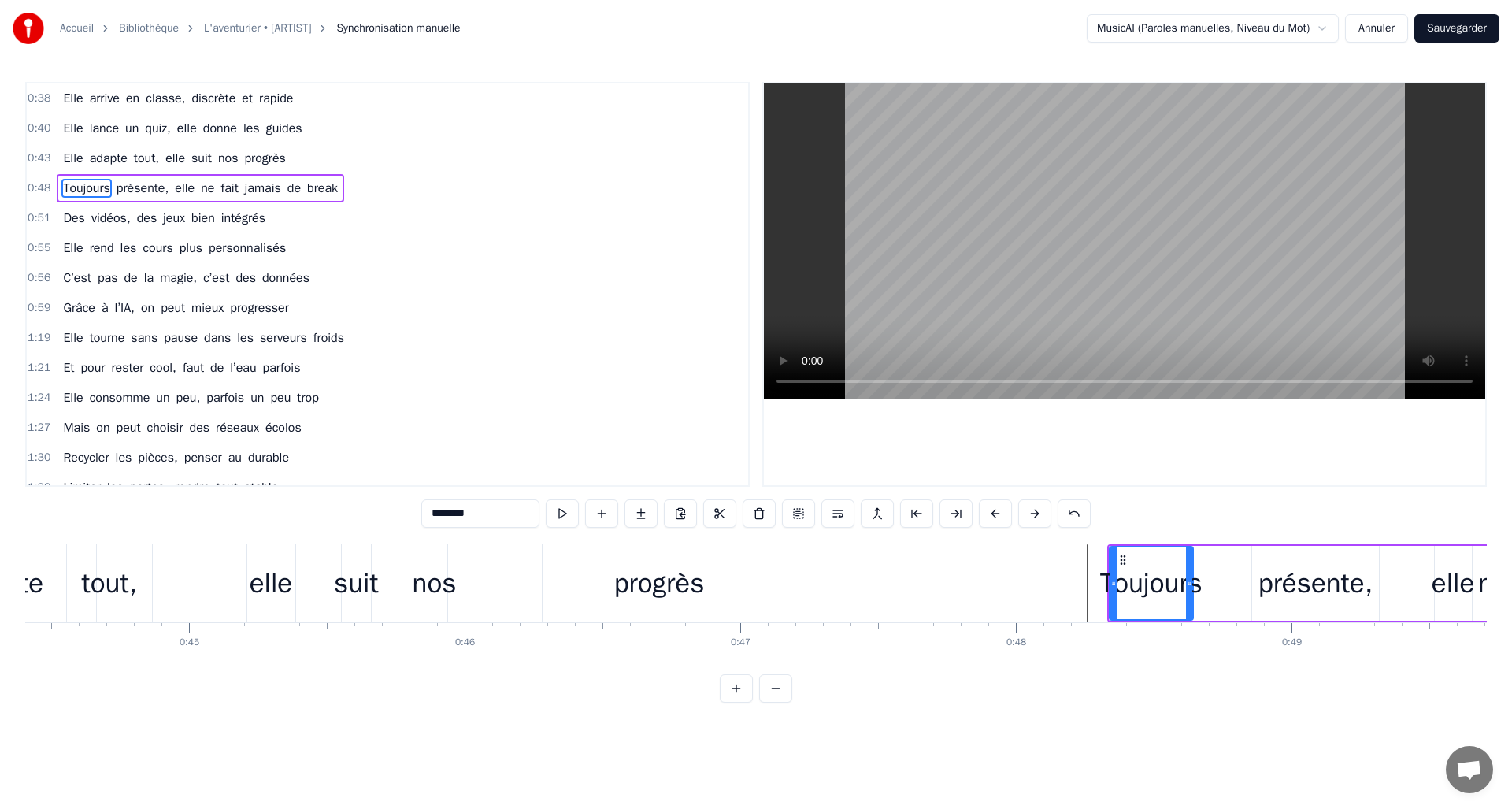 click at bounding box center (995, 514) 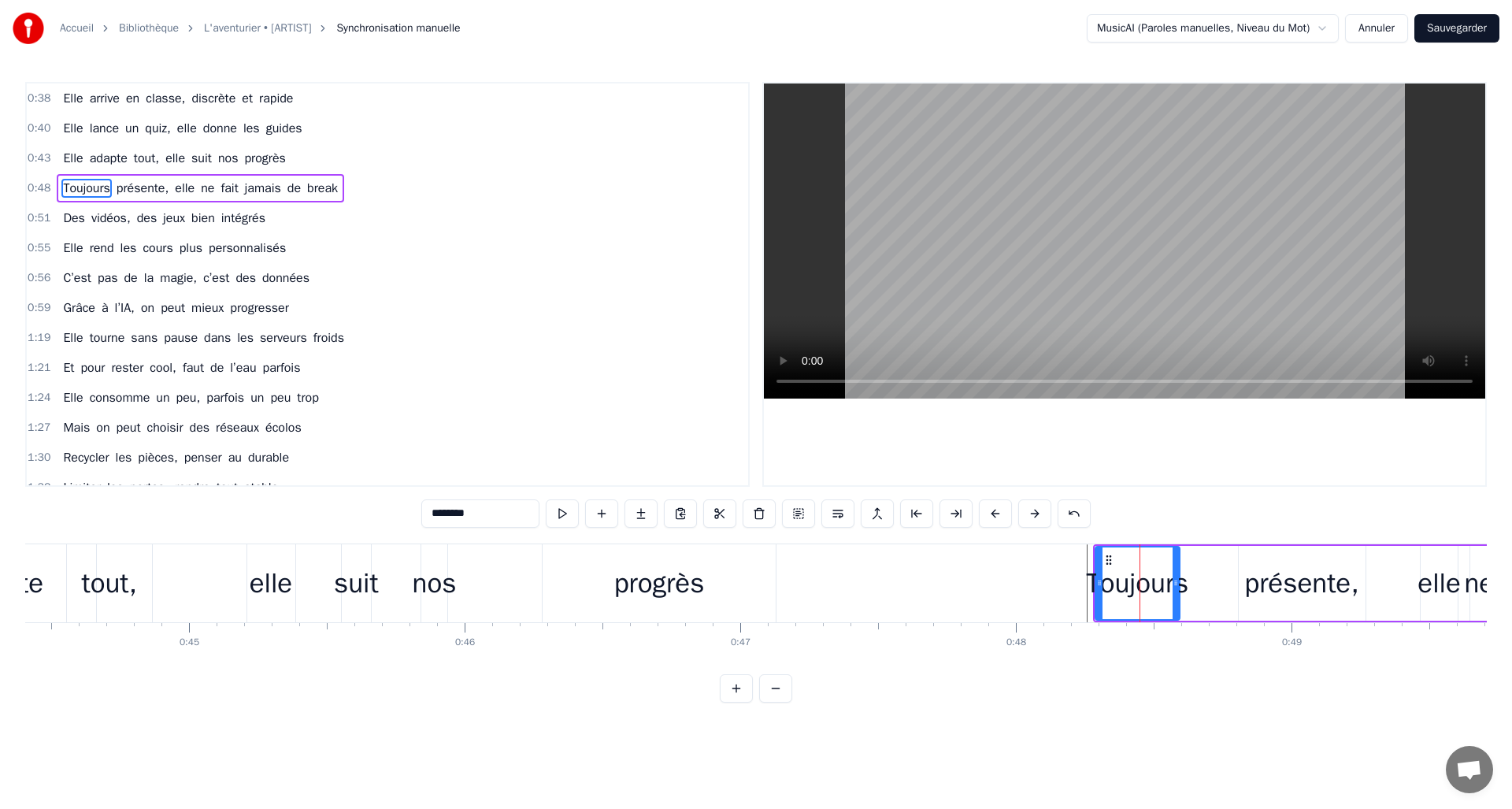 click at bounding box center (995, 514) 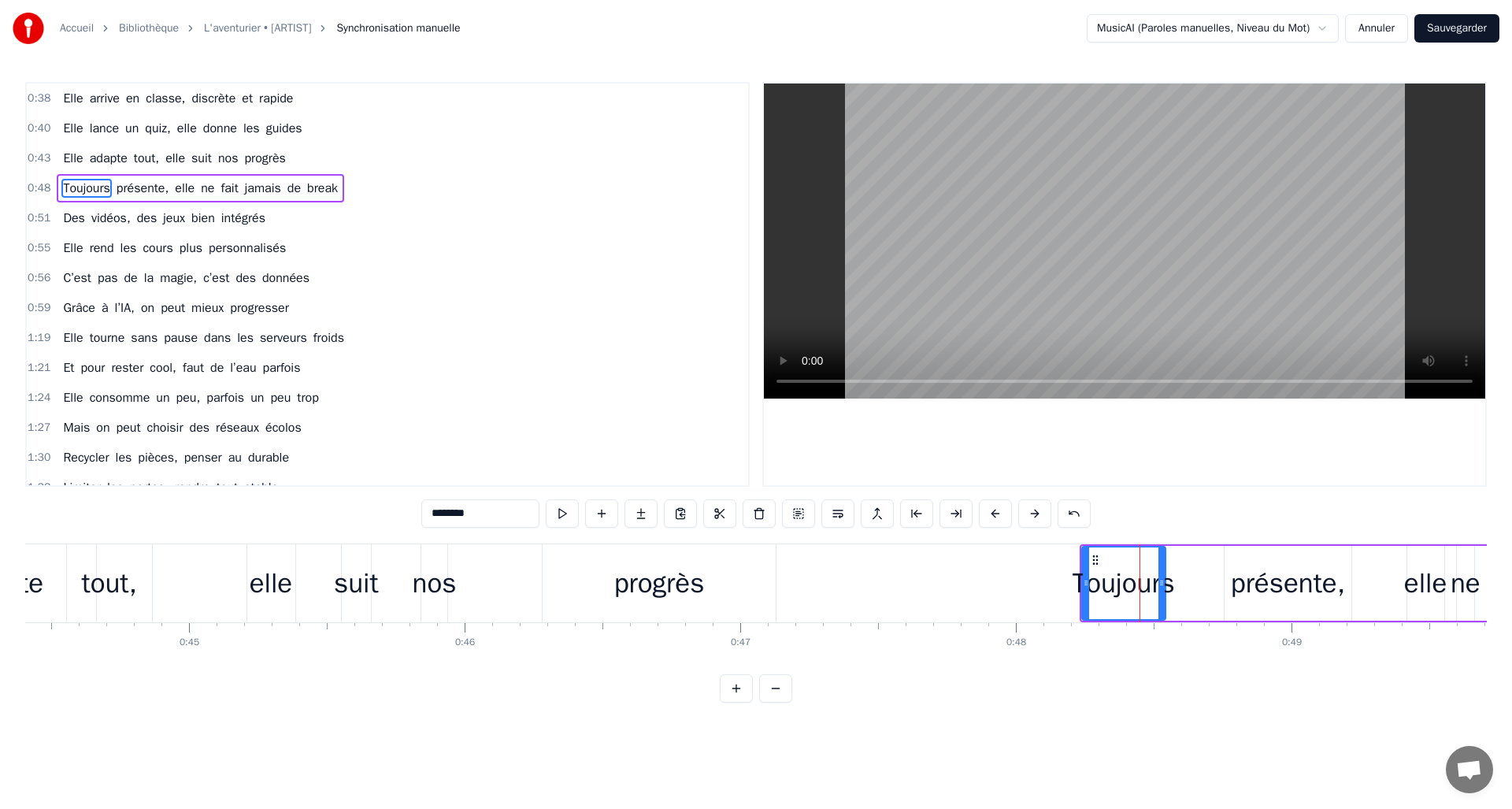 click at bounding box center [995, 514] 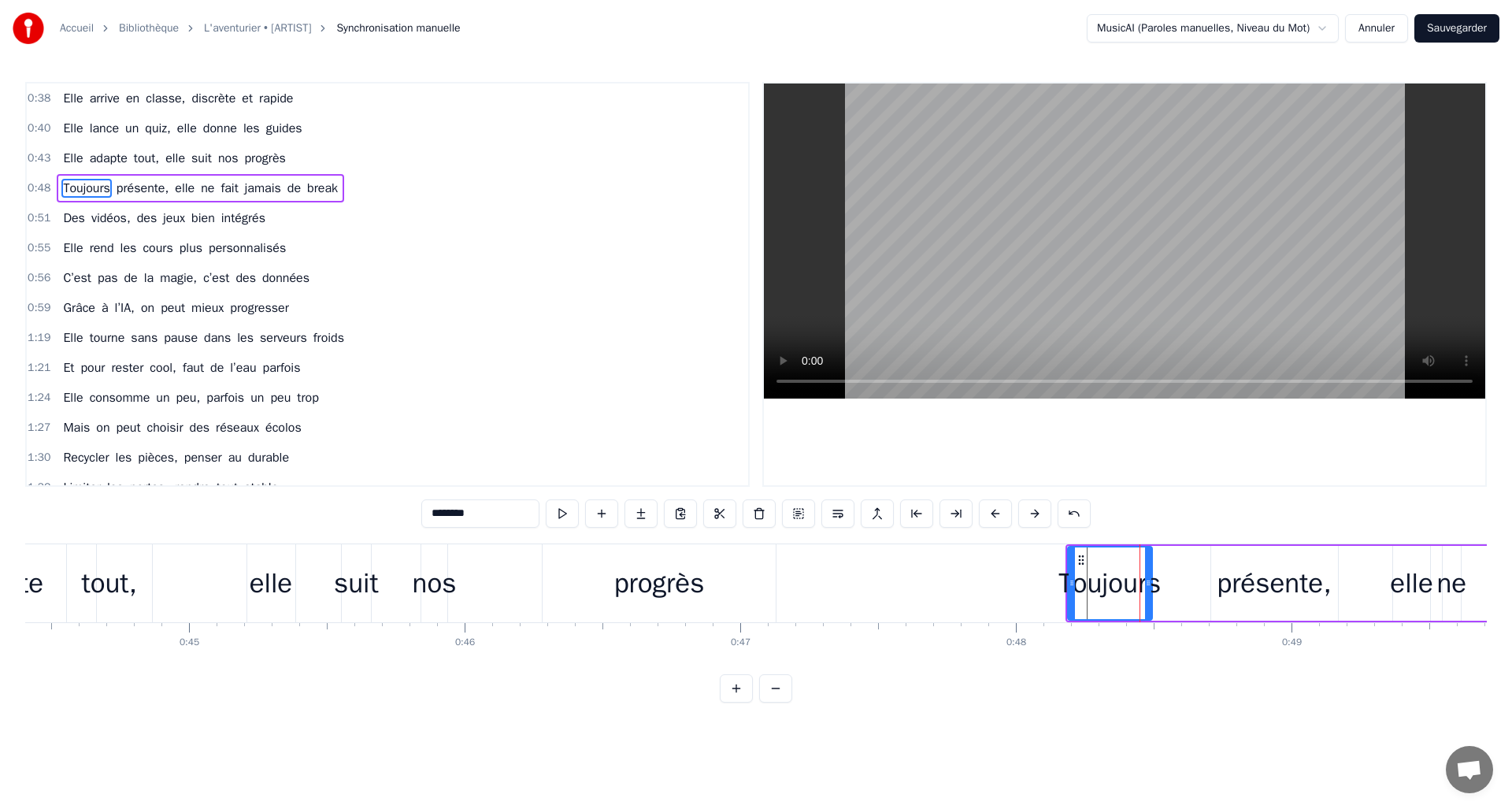 click at bounding box center [995, 514] 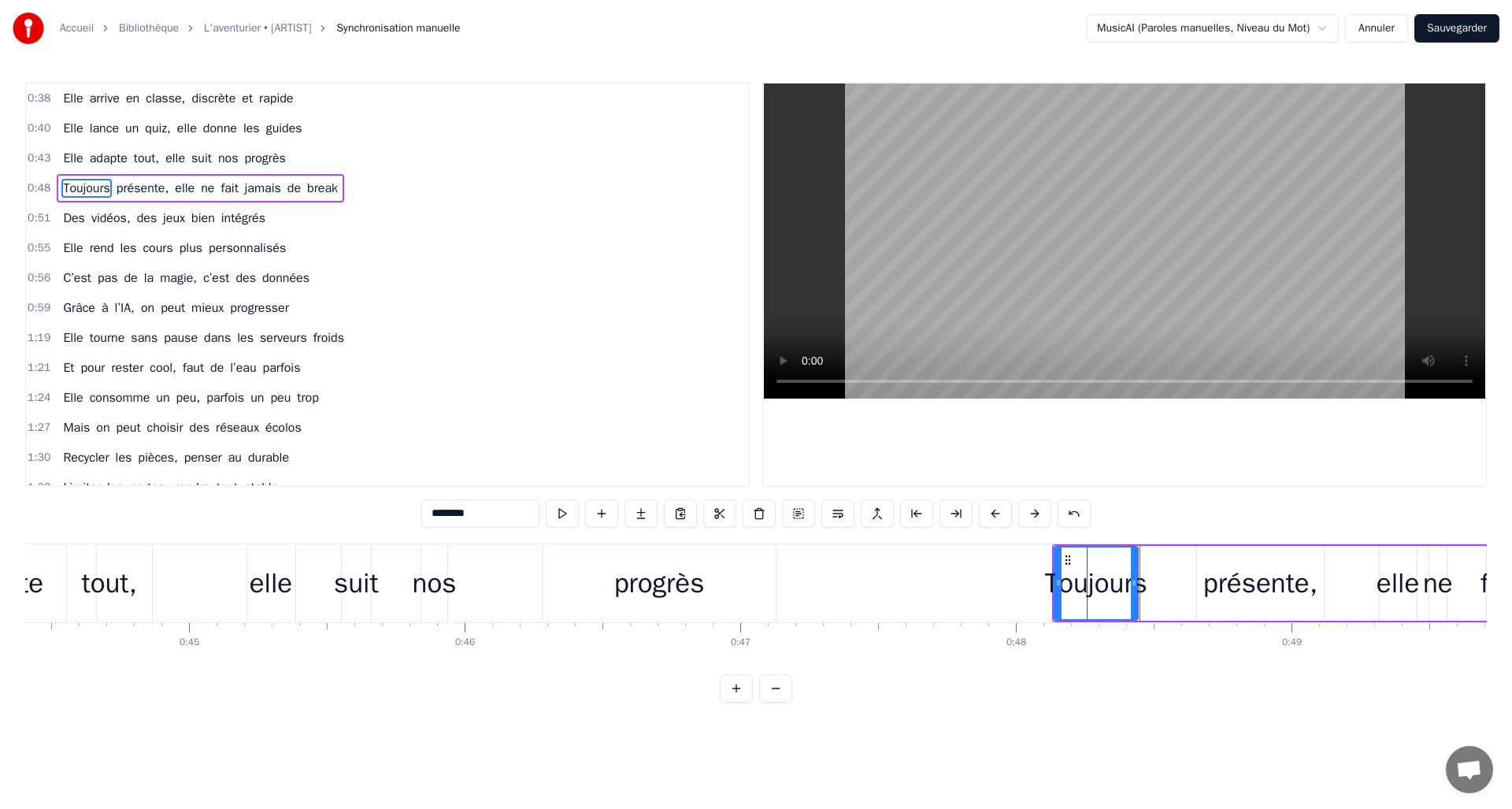 click at bounding box center [995, 514] 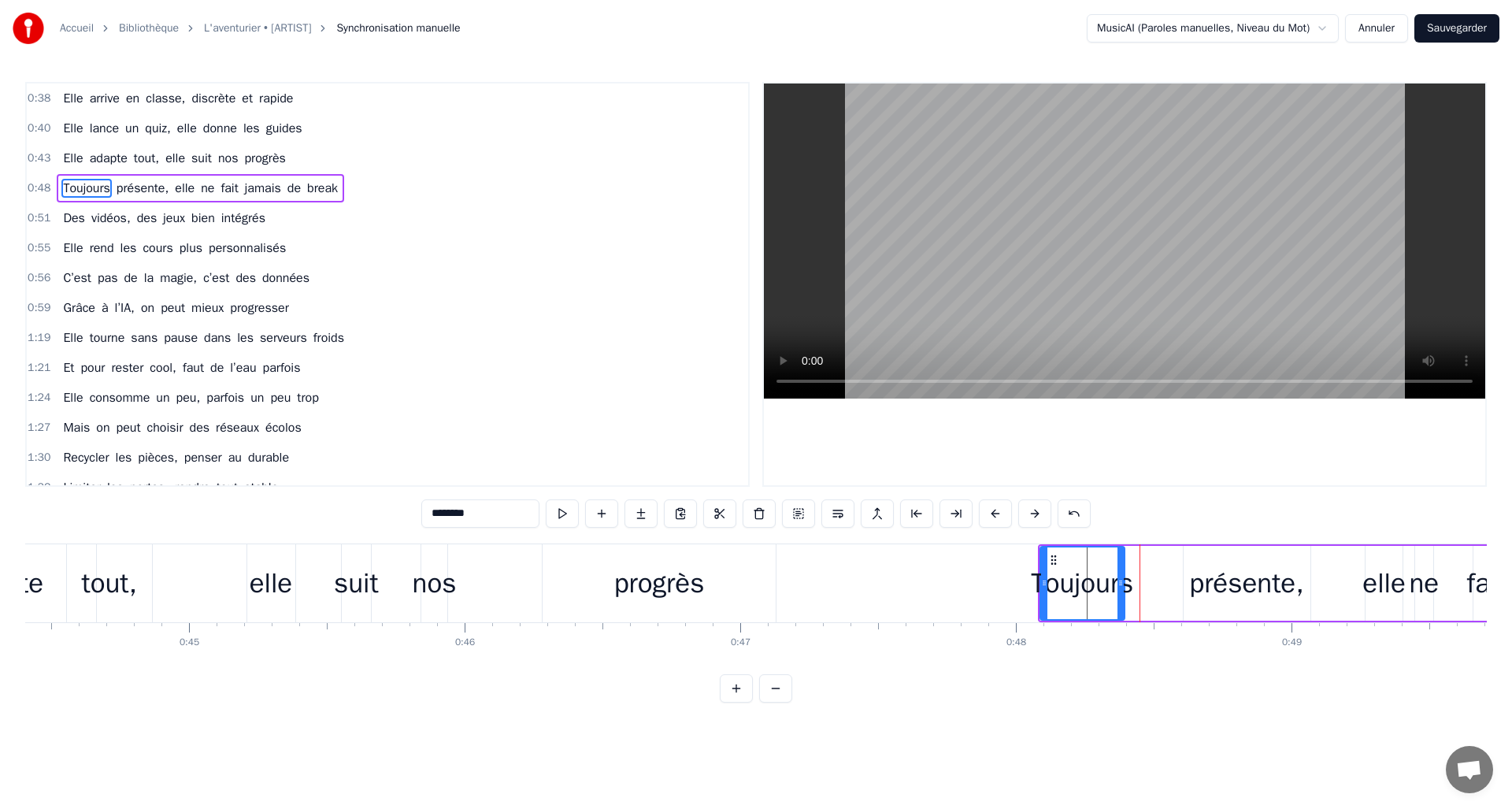 click at bounding box center (995, 514) 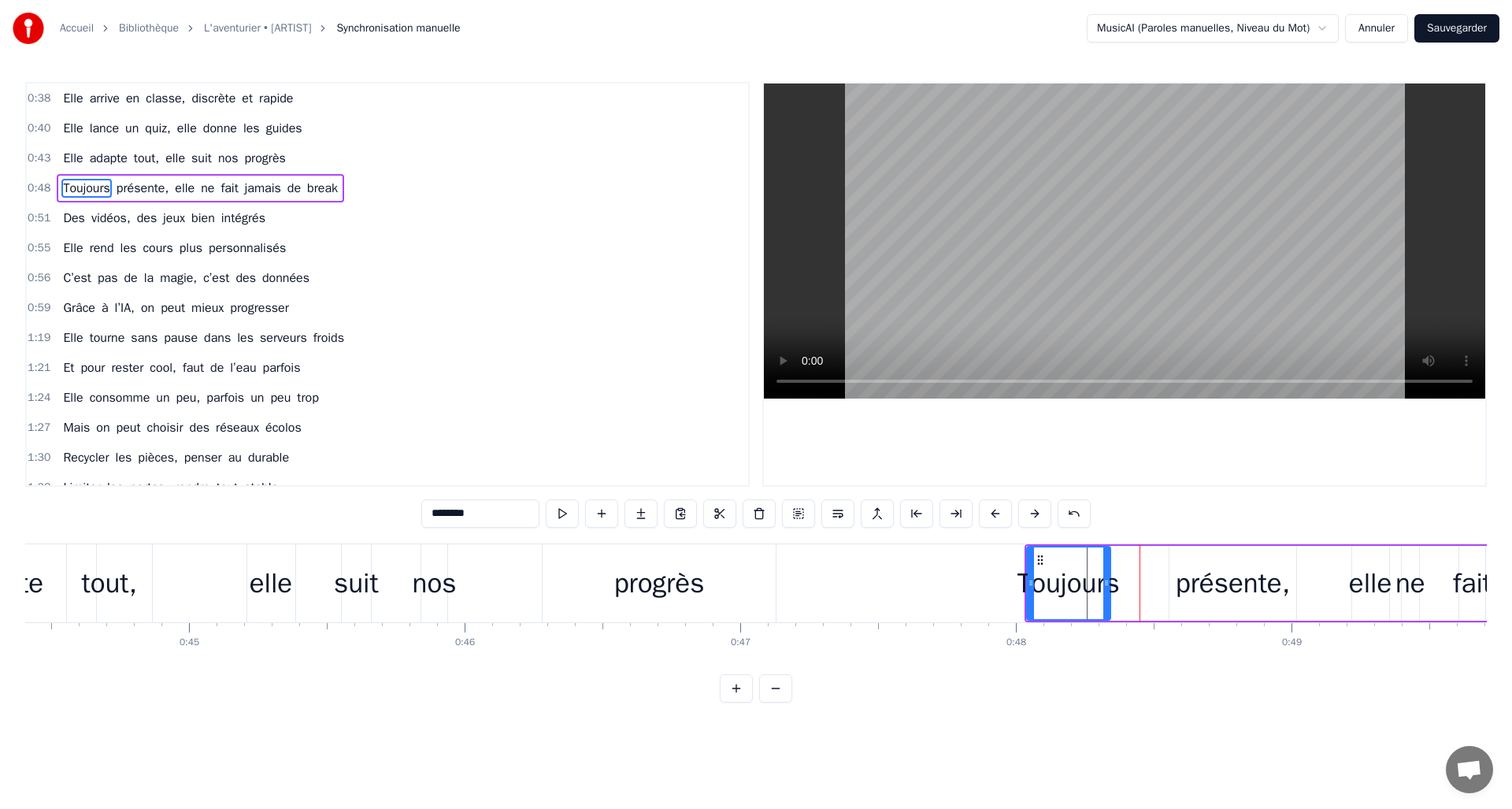 click at bounding box center [995, 514] 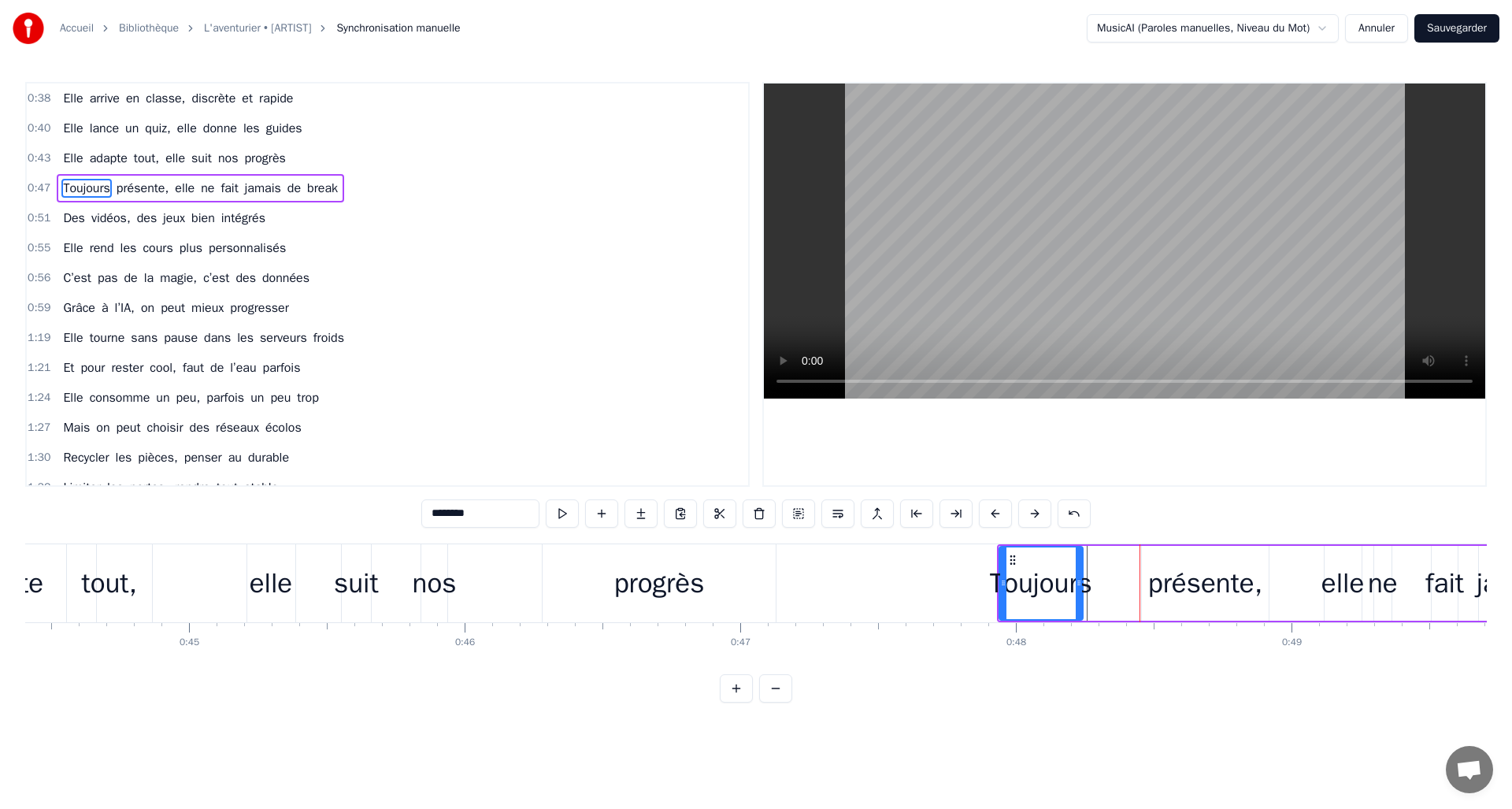 click at bounding box center [995, 514] 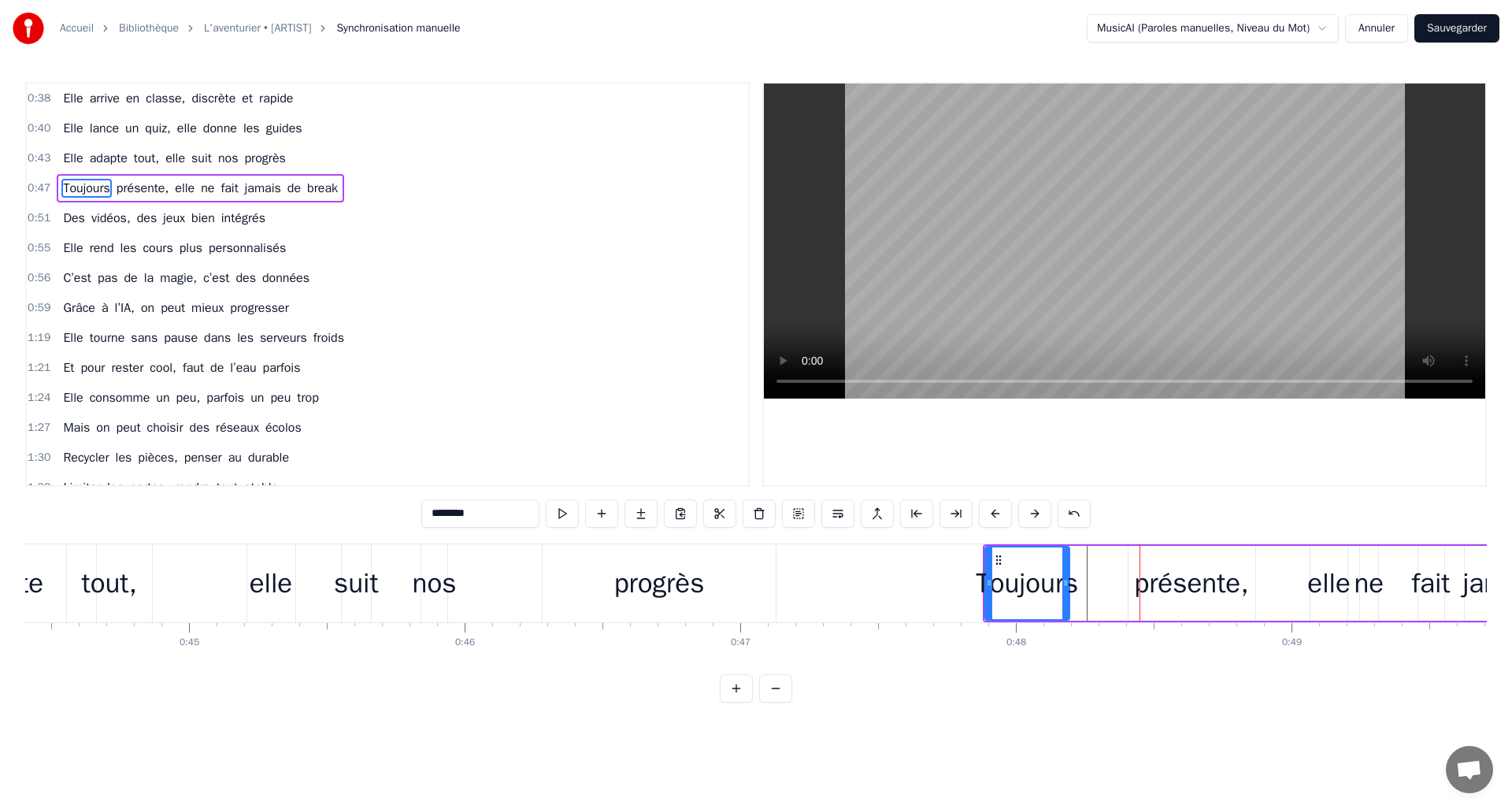 click at bounding box center (995, 514) 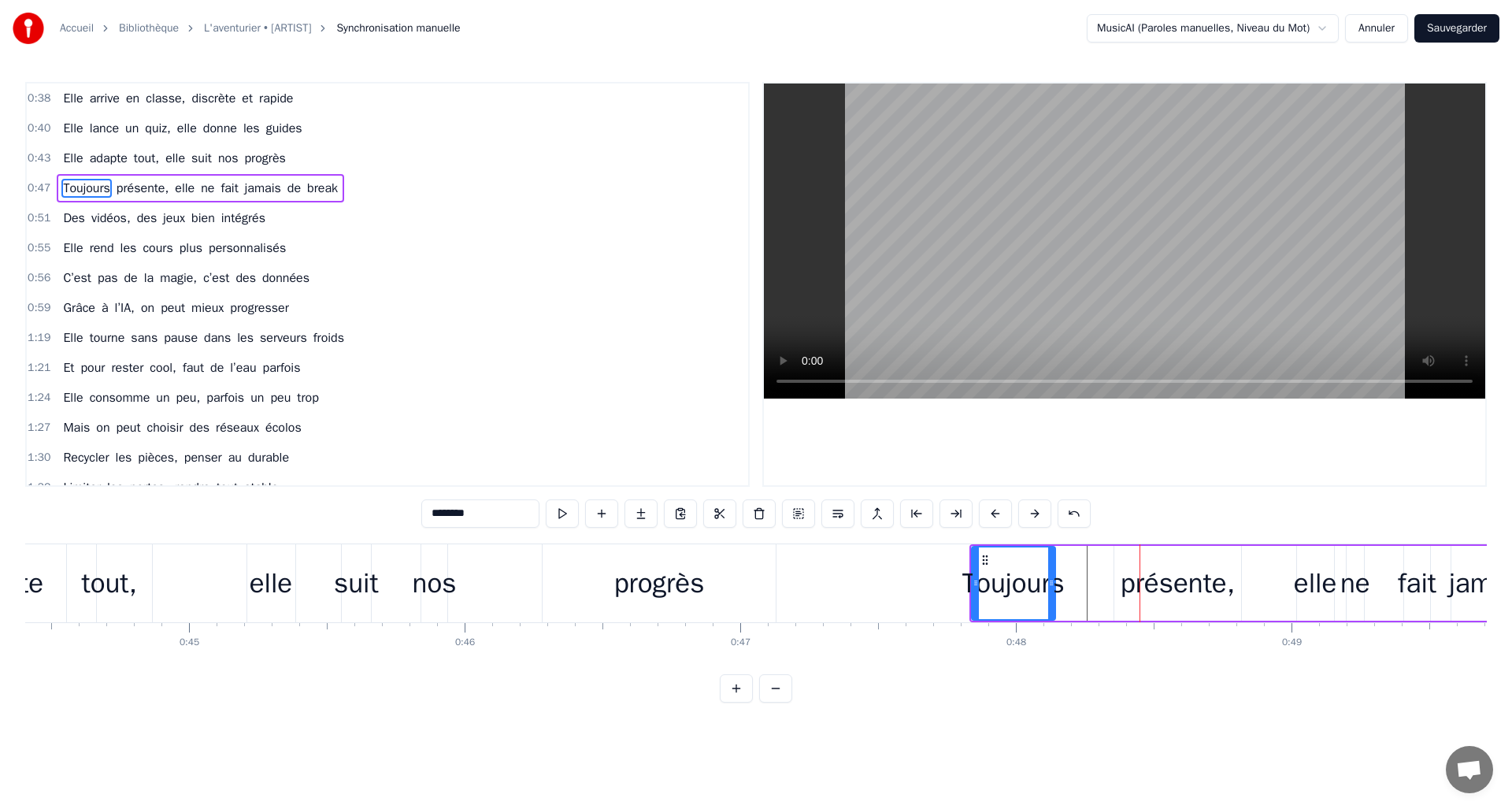 click at bounding box center [995, 514] 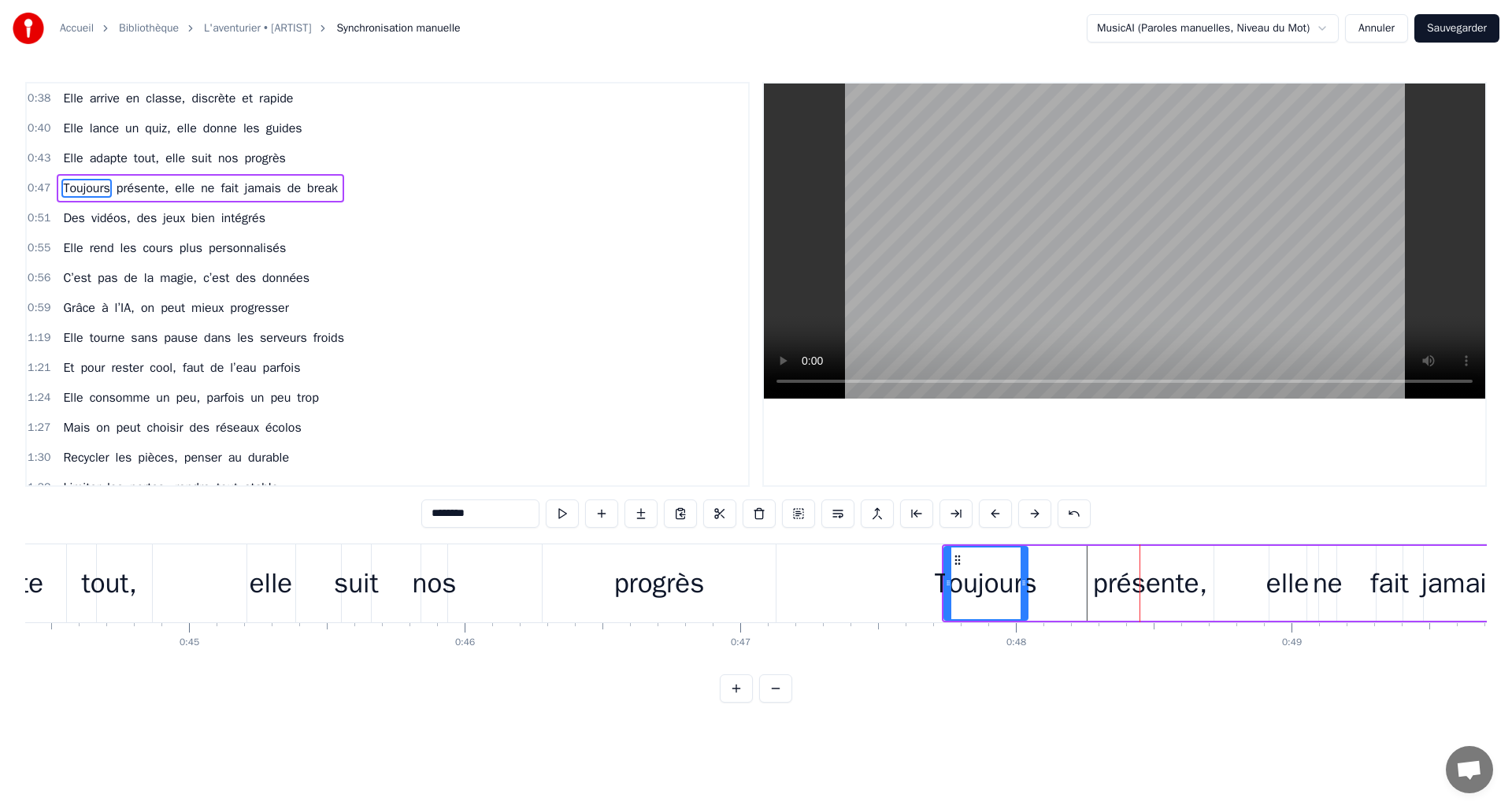 click at bounding box center [995, 514] 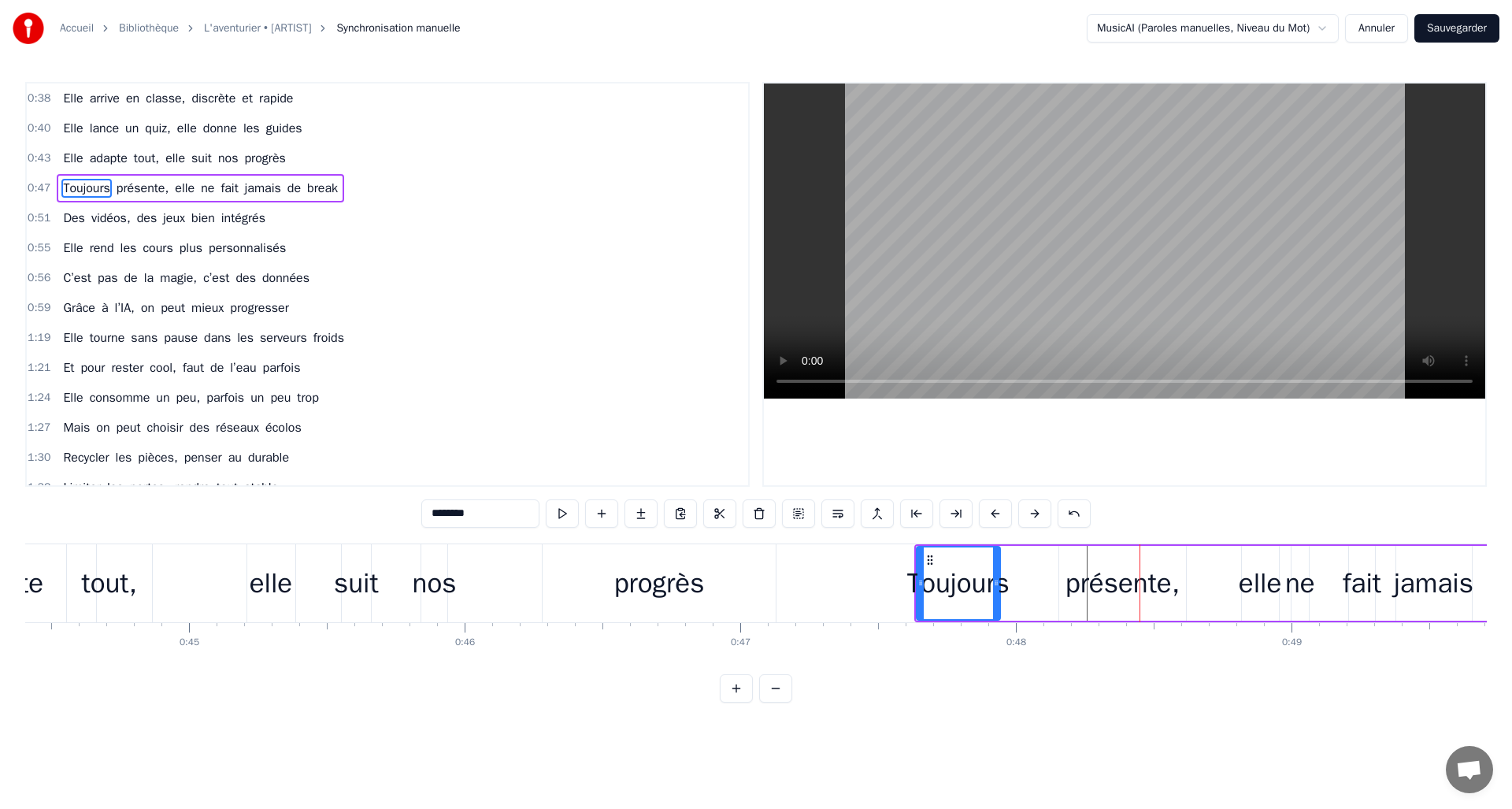 click at bounding box center [995, 514] 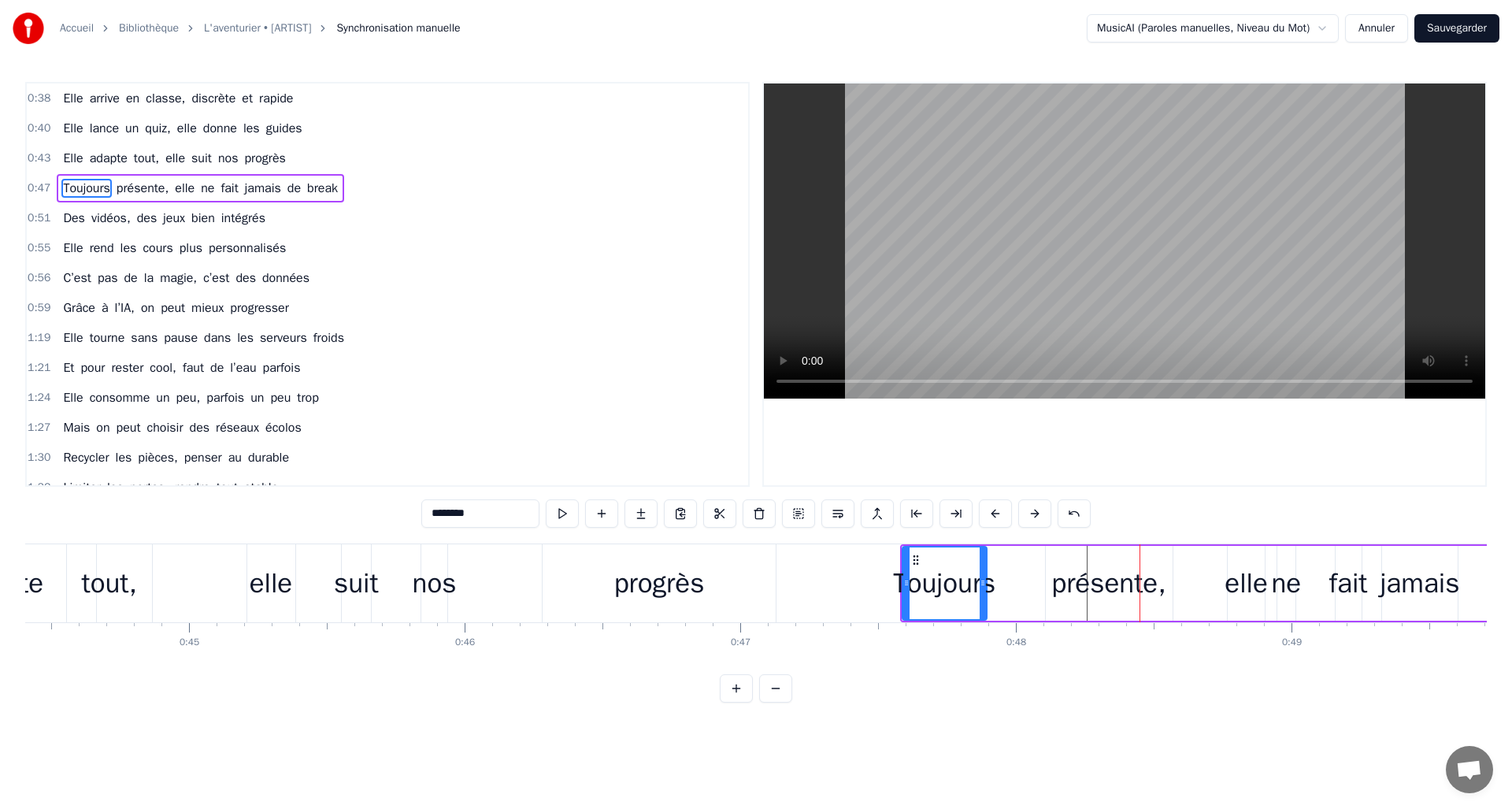 click at bounding box center (995, 514) 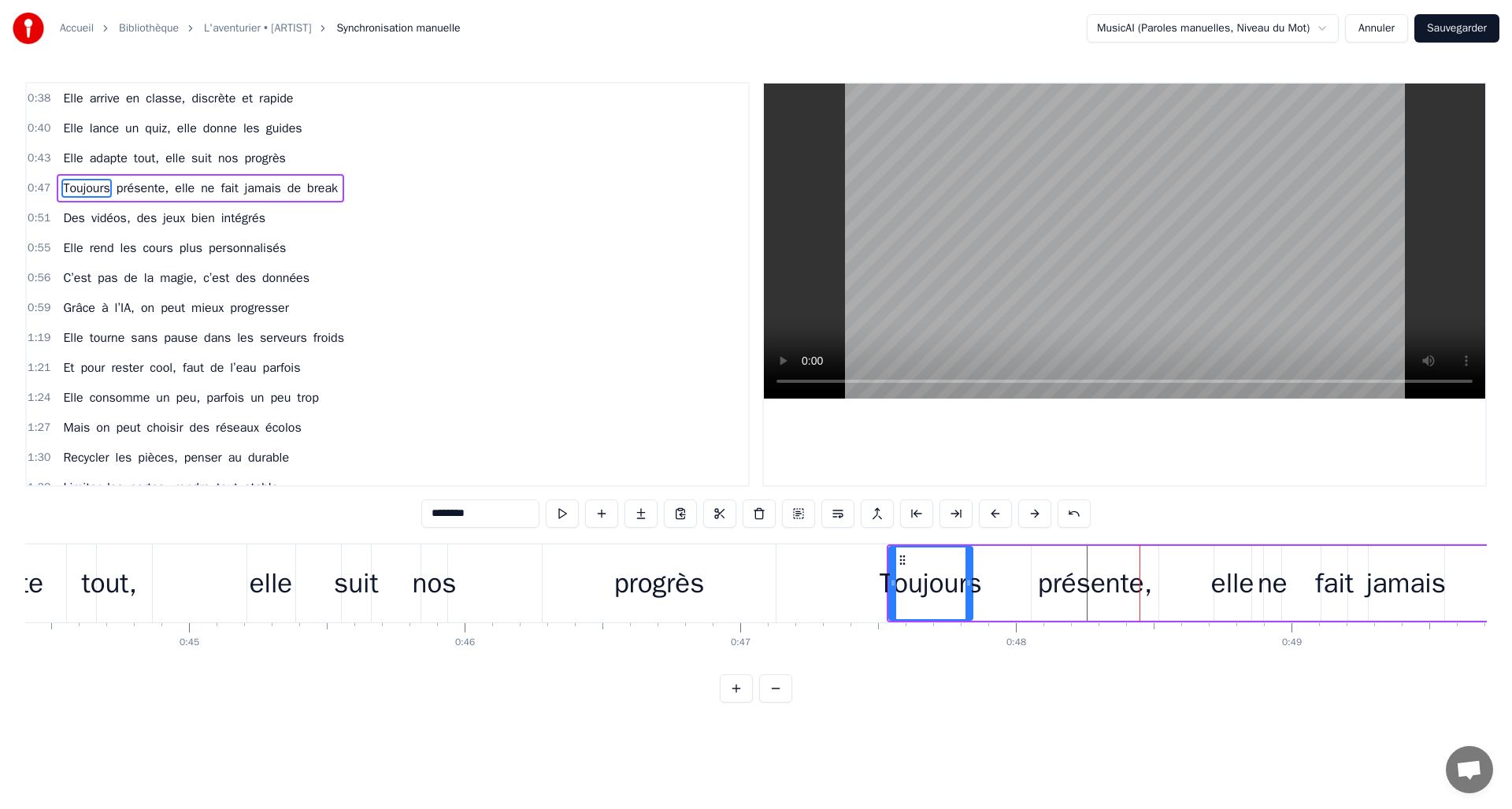 click at bounding box center [995, 514] 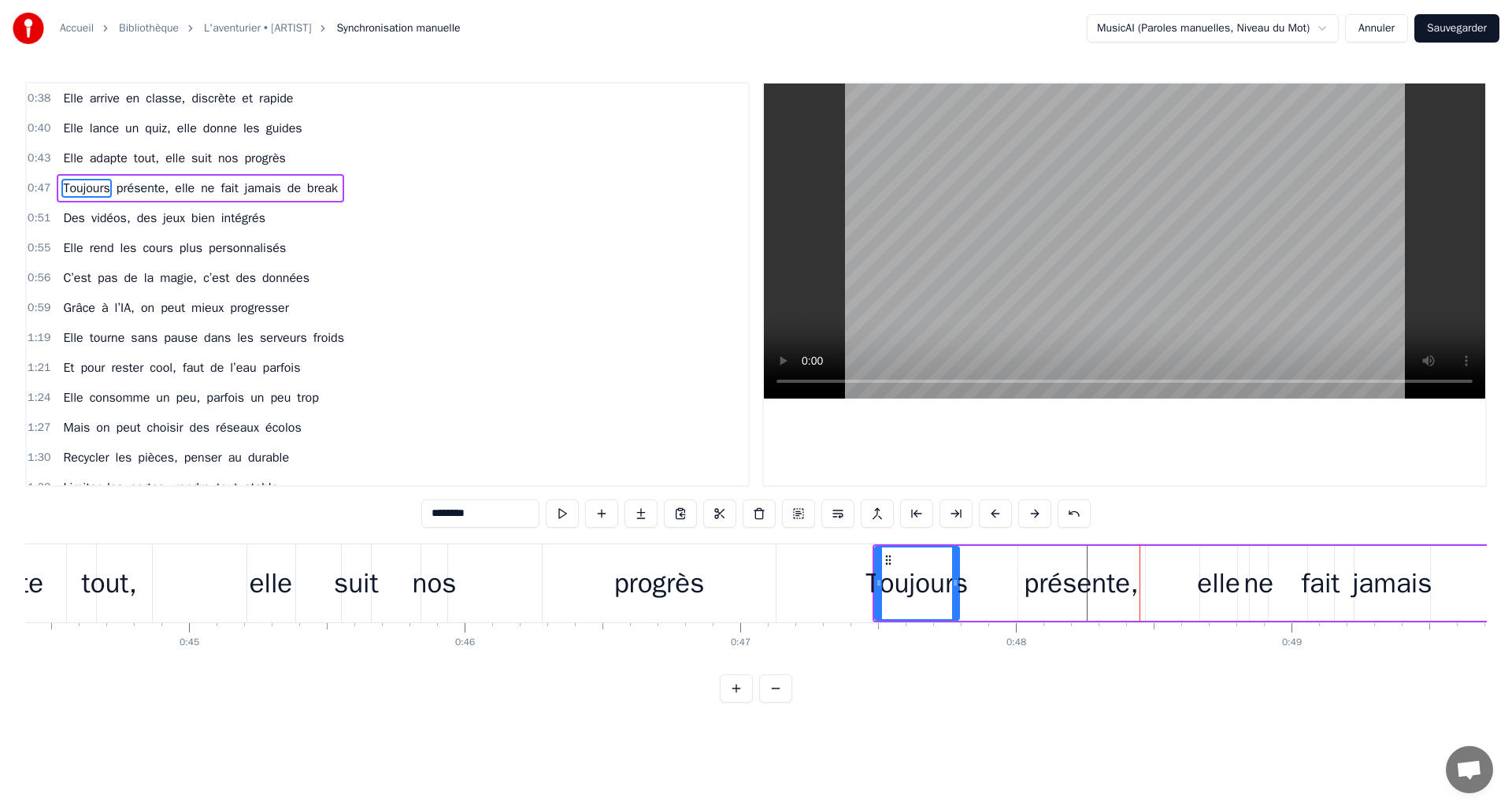 click at bounding box center (995, 514) 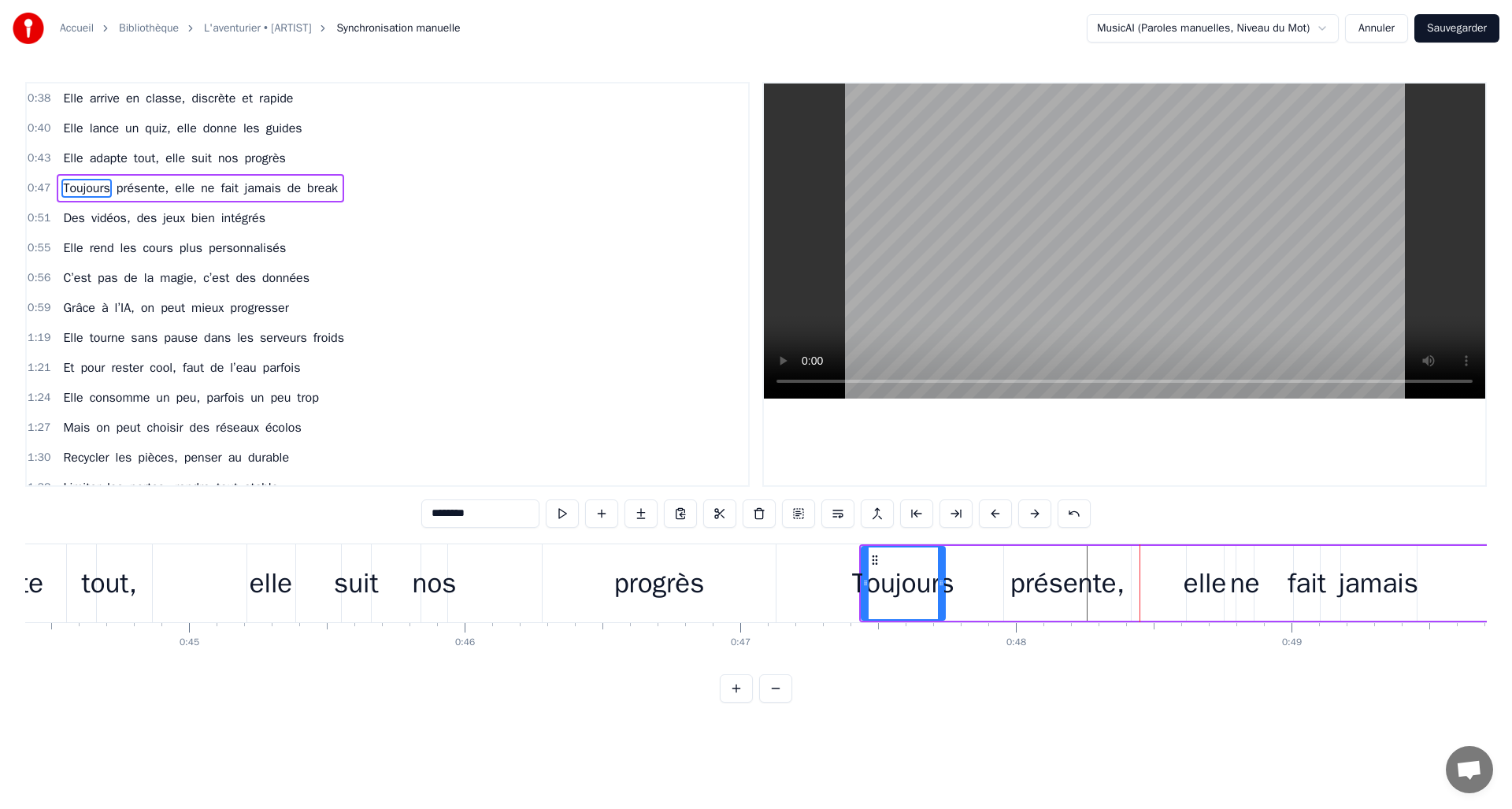 click at bounding box center (995, 514) 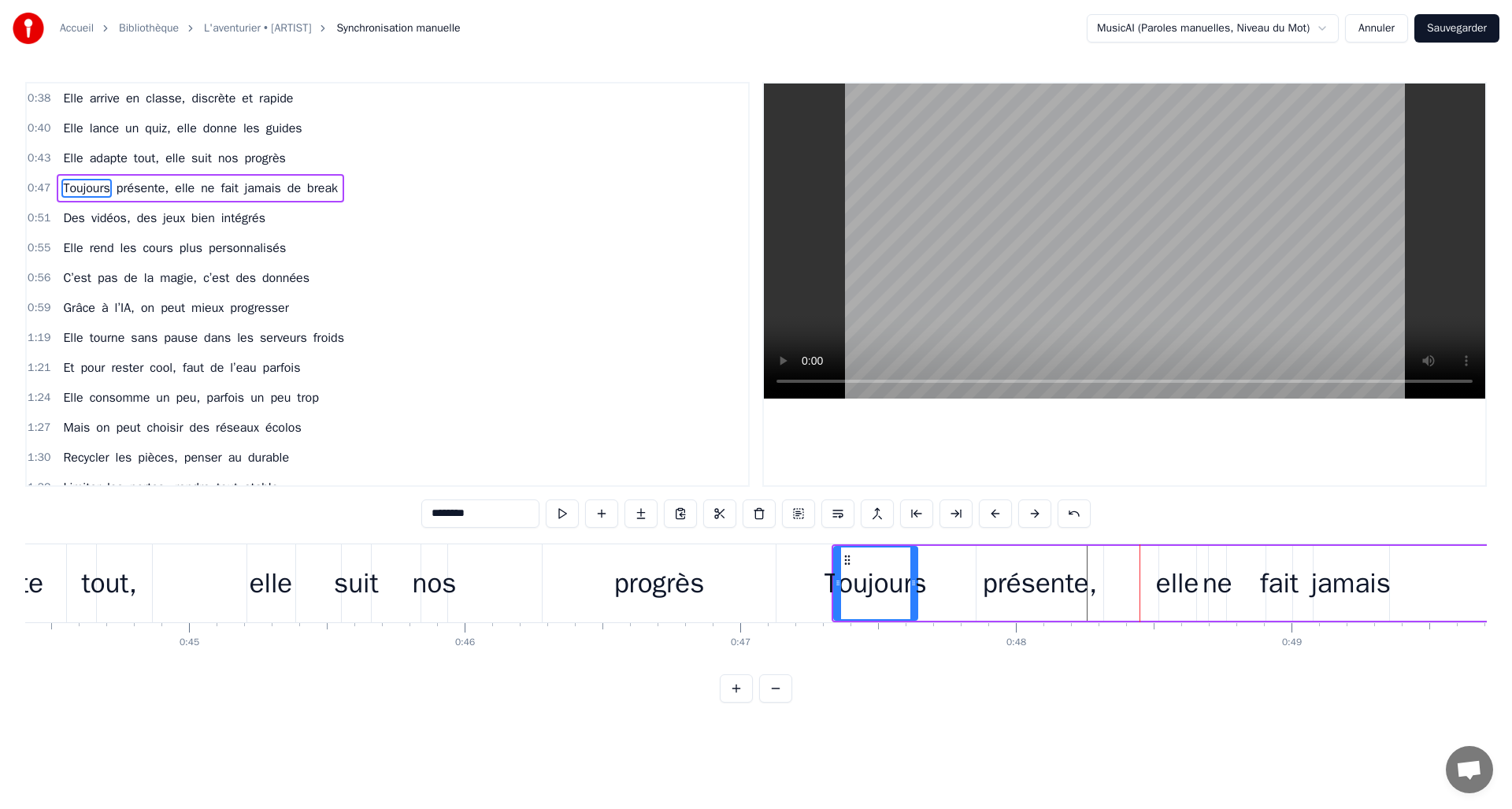 click at bounding box center [995, 514] 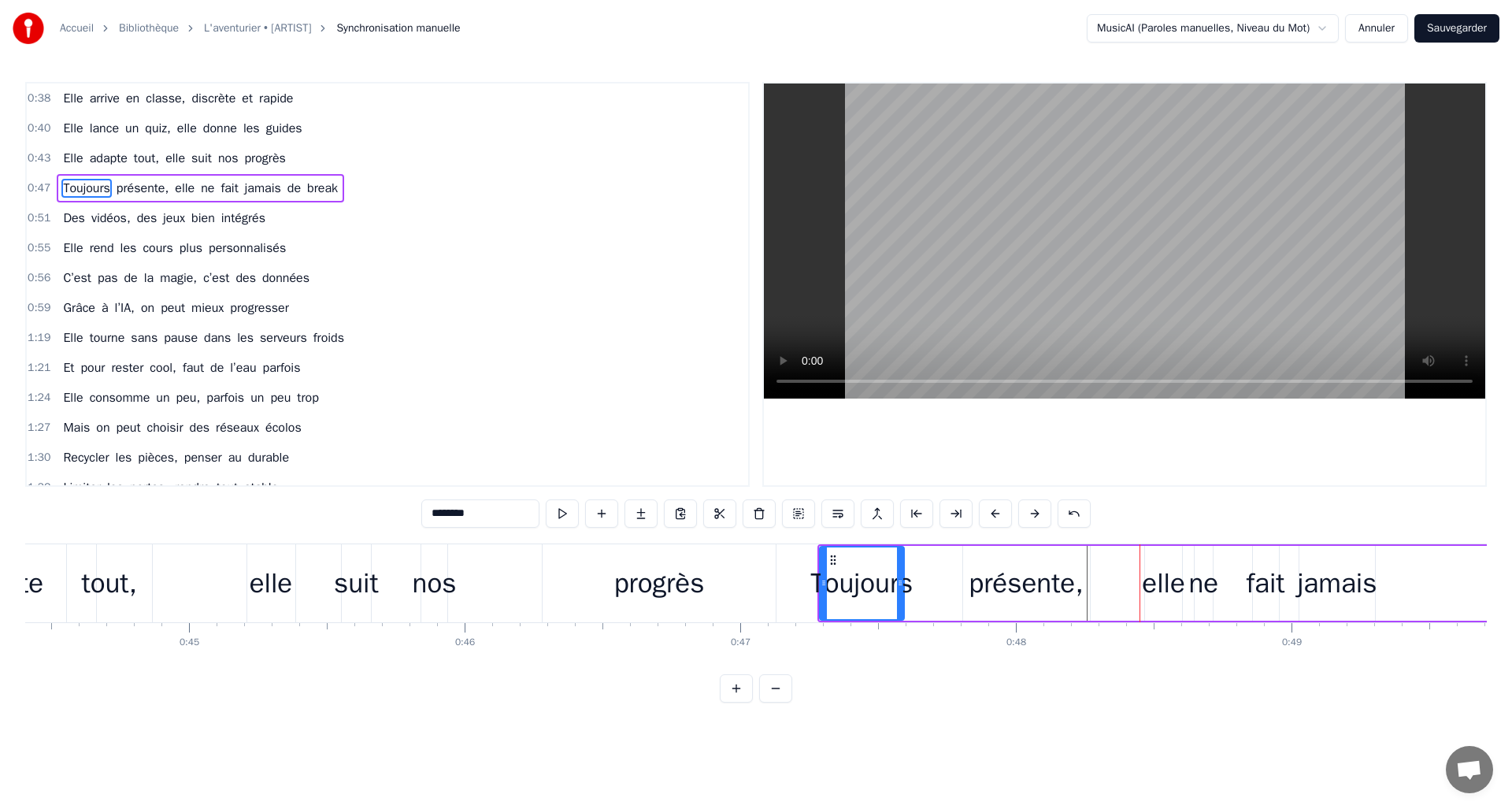 click at bounding box center [995, 514] 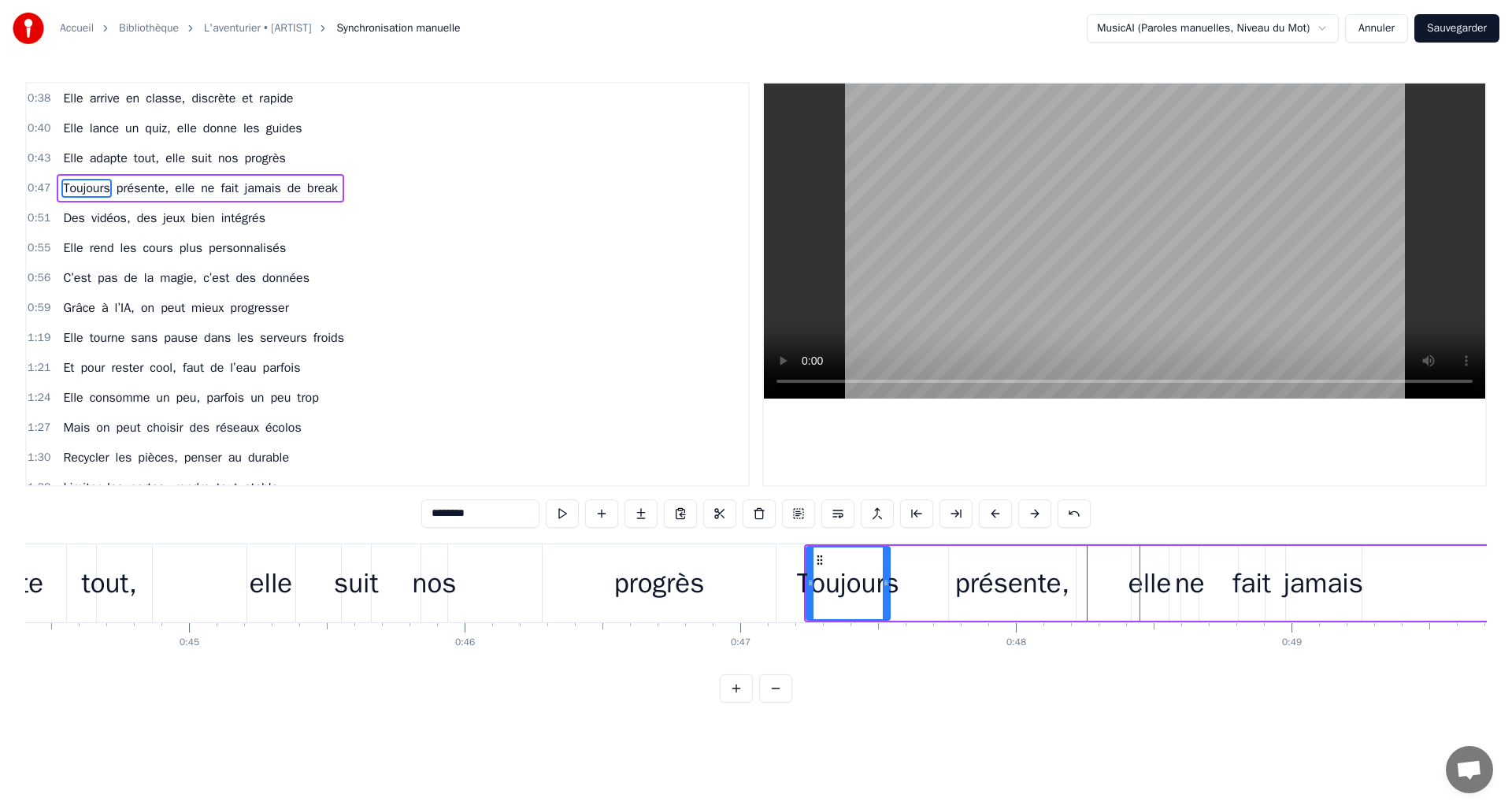 click at bounding box center (995, 514) 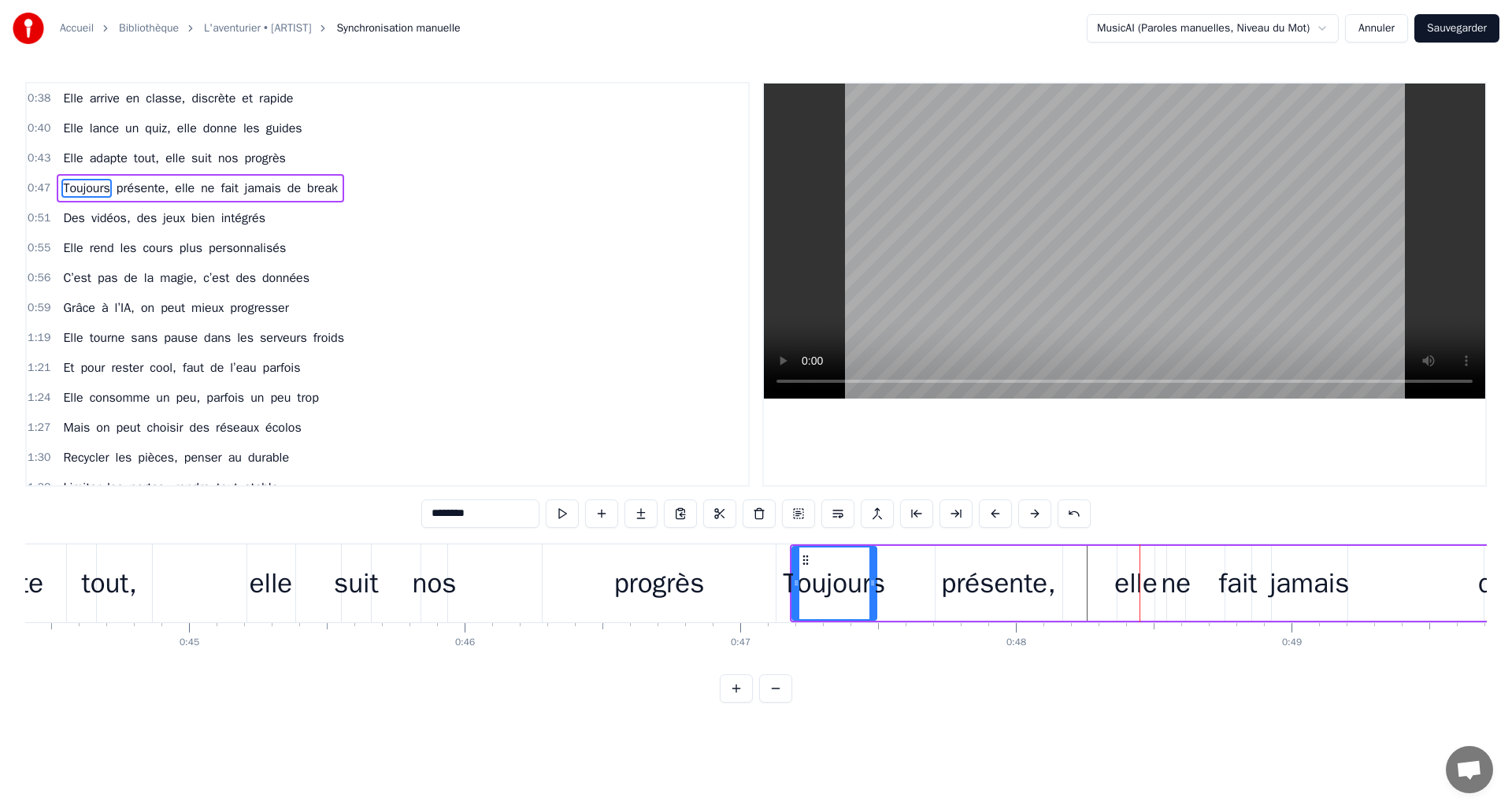 click at bounding box center [995, 514] 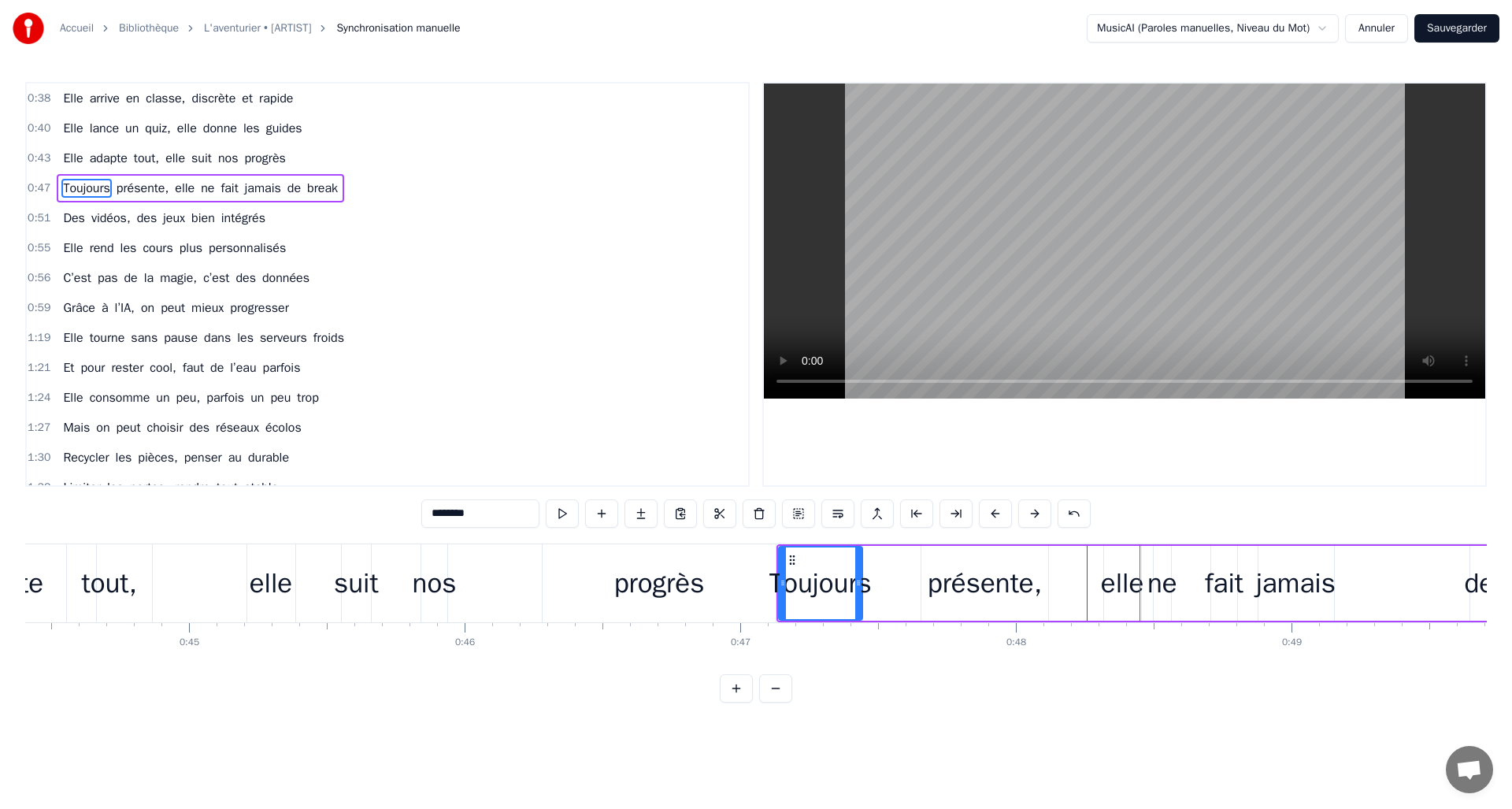 click on "progrès" at bounding box center [659, 583] 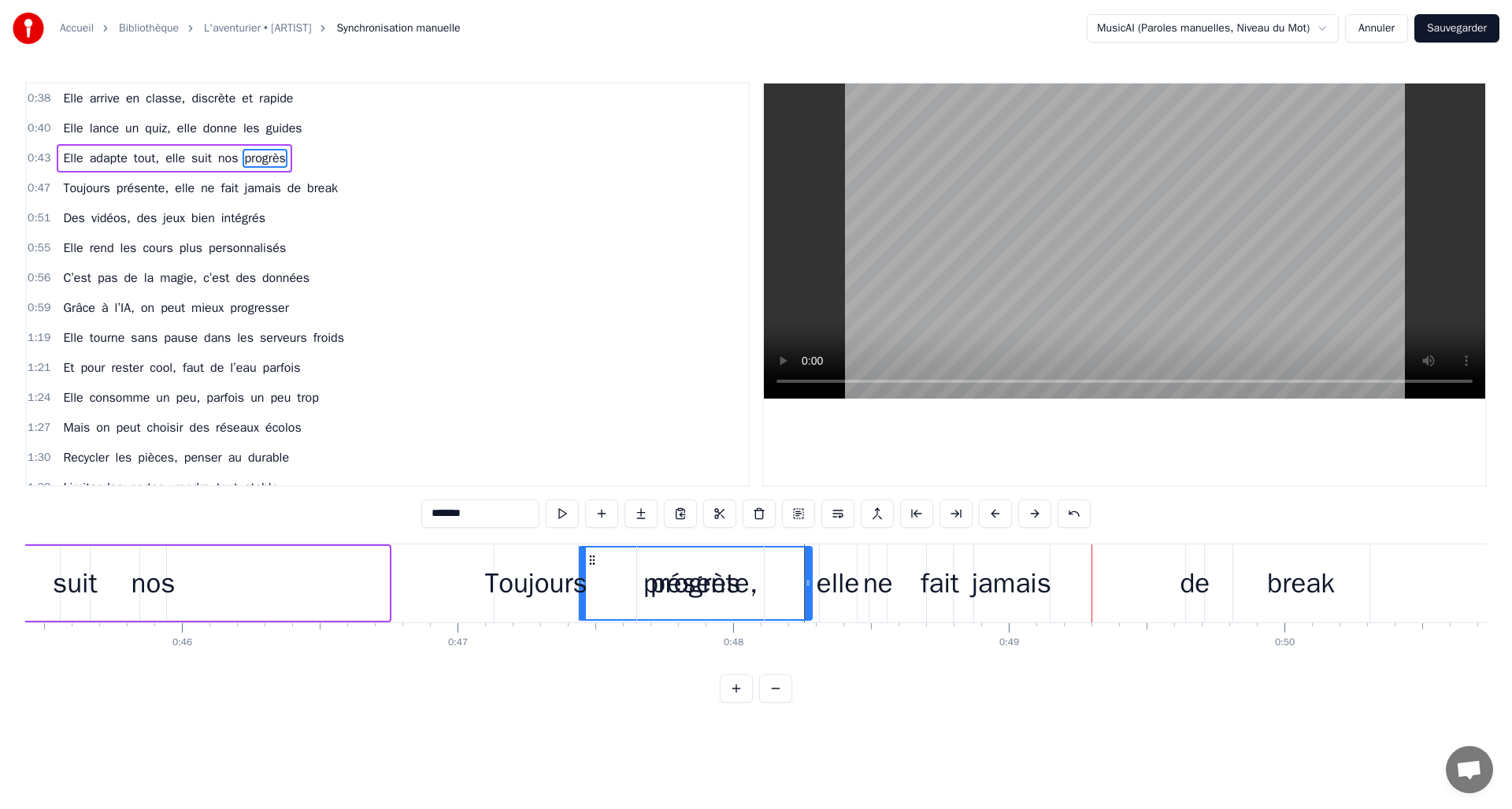 scroll, scrollTop: 0, scrollLeft: 12557, axis: horizontal 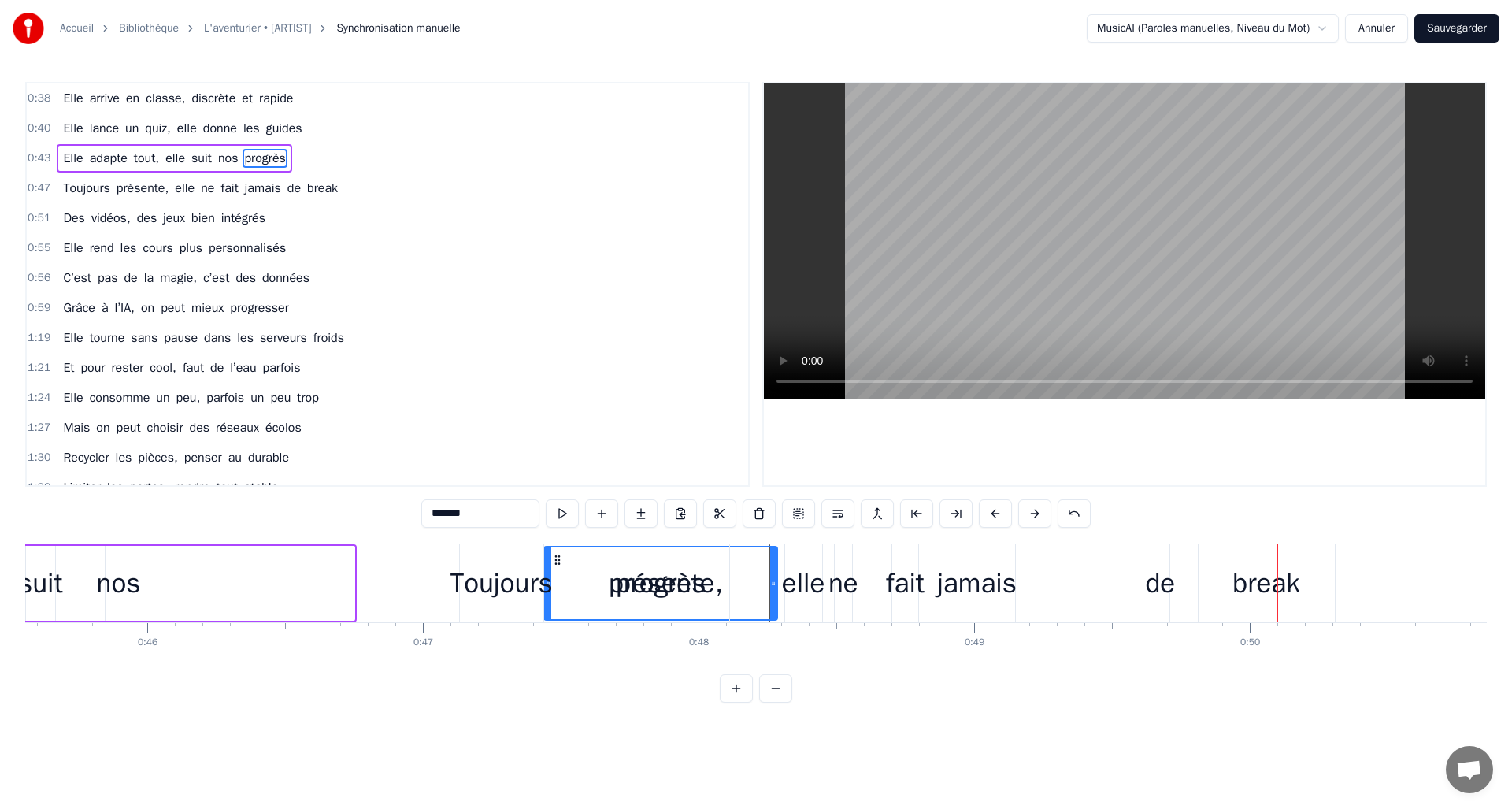 click on "présente," at bounding box center (665, 583) 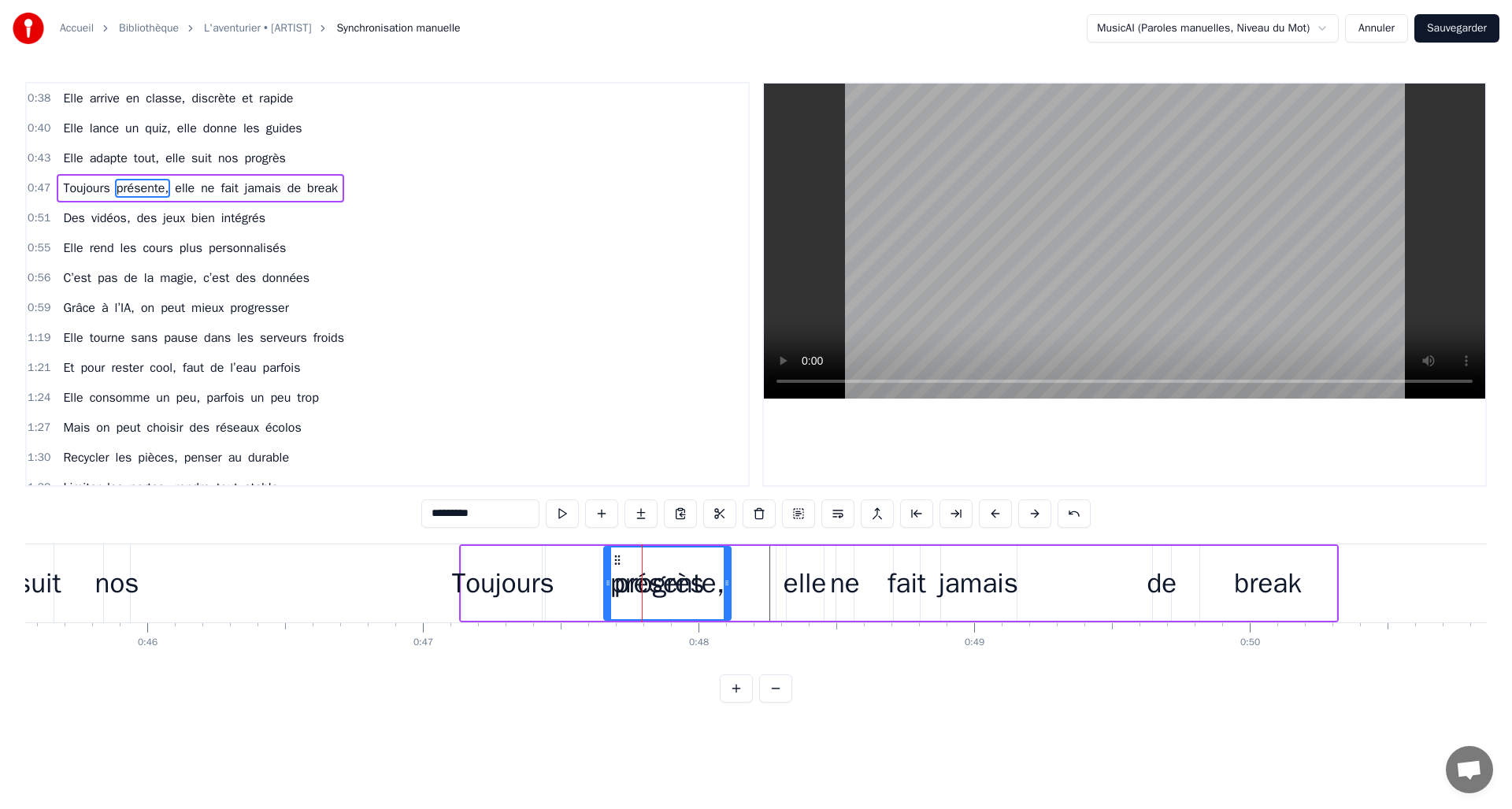 click on "progrès" at bounding box center [236, 583] 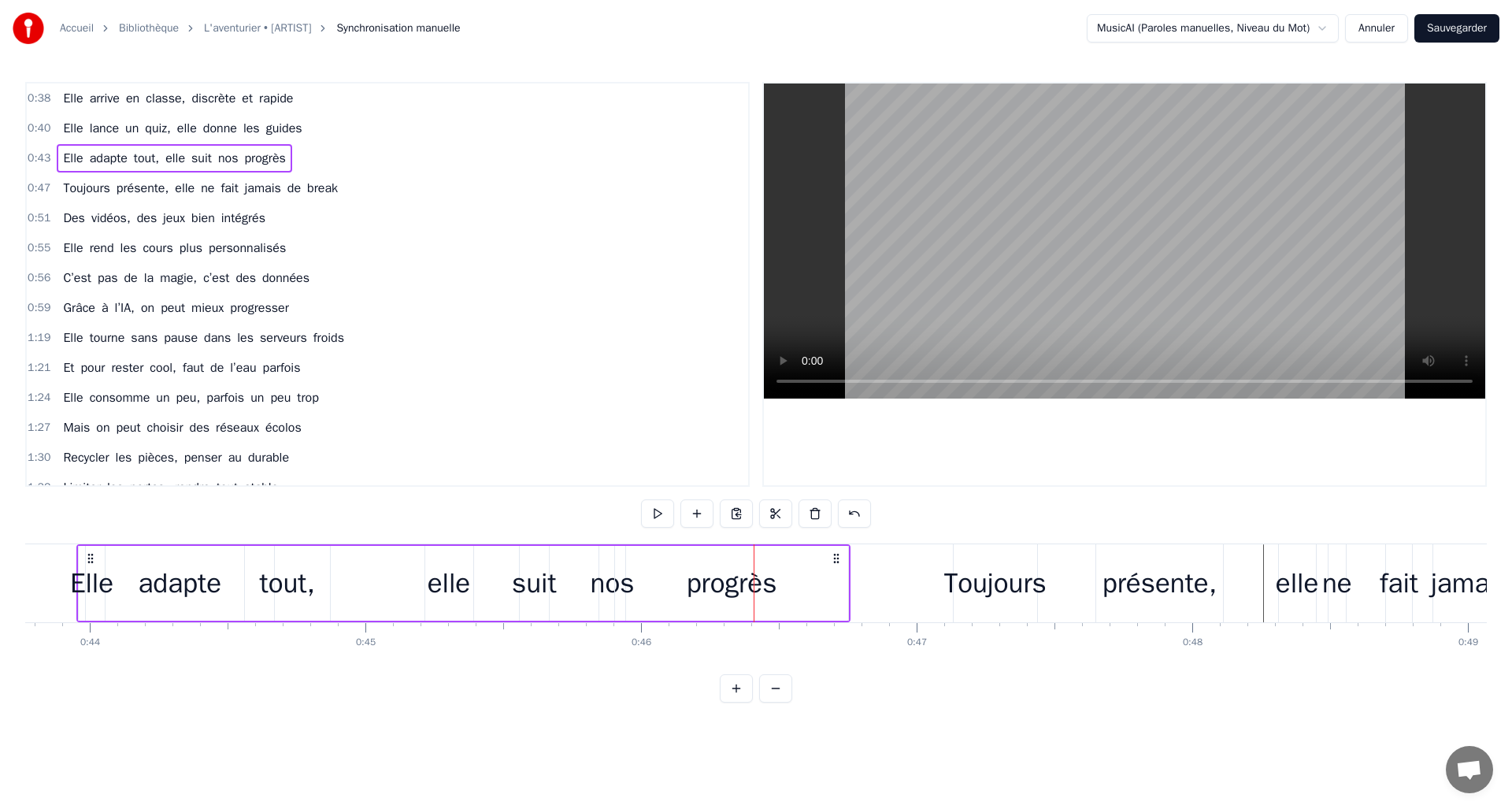 scroll, scrollTop: 0, scrollLeft: 11993, axis: horizontal 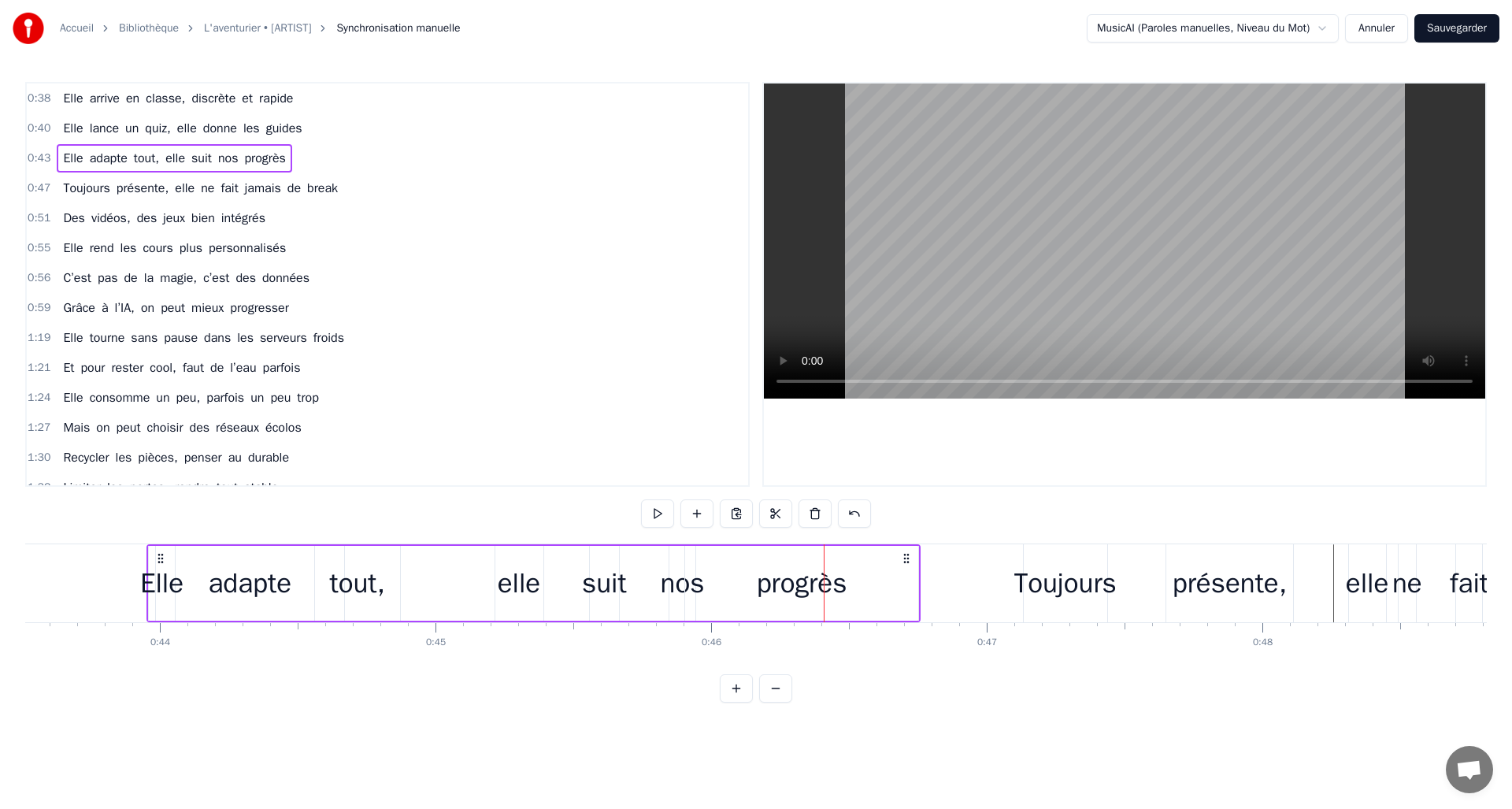 click on "Elle adapte tout, elle suit nos progrès" at bounding box center [533, 583] 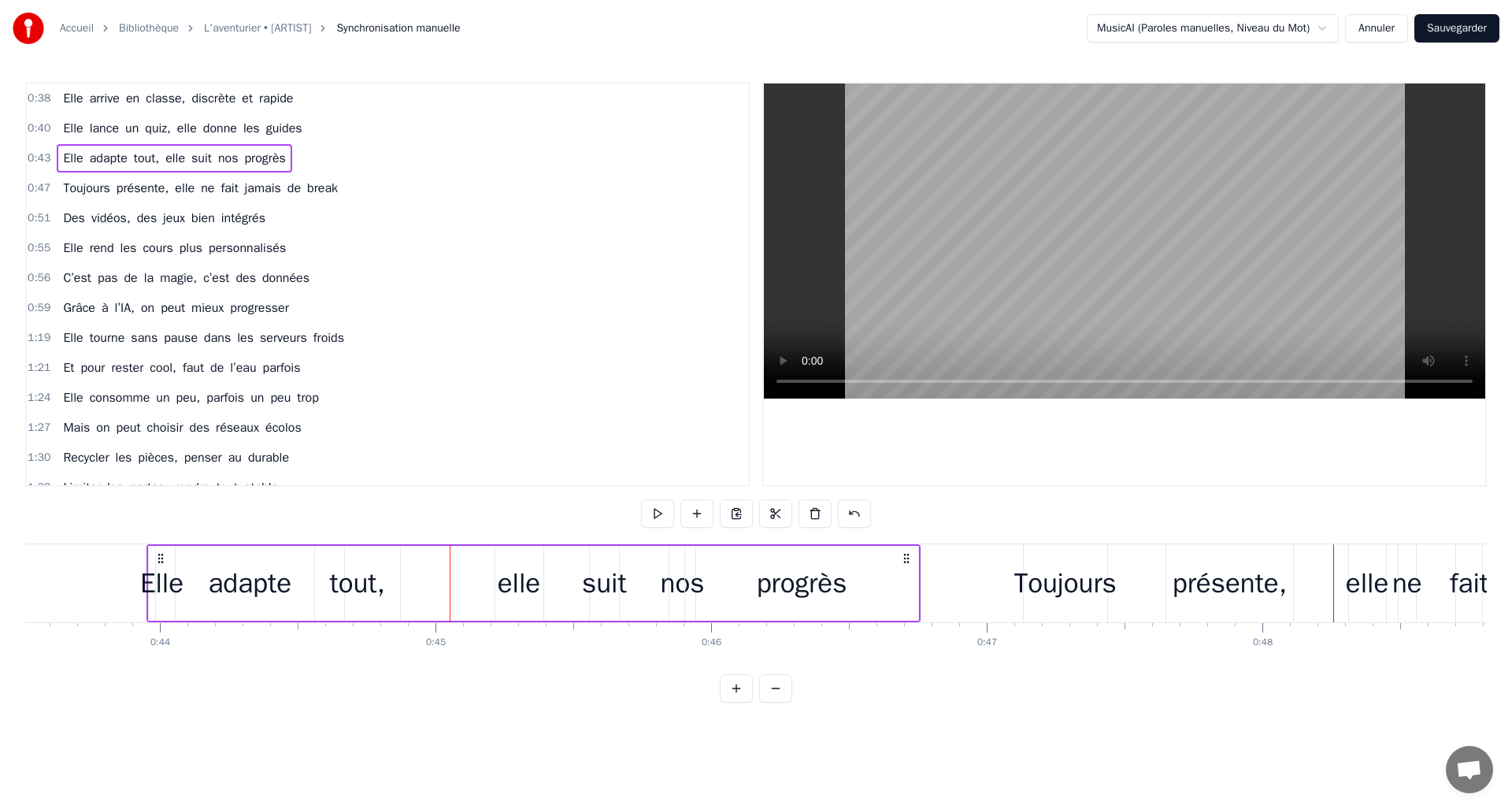 click on "progrès" at bounding box center [802, 583] 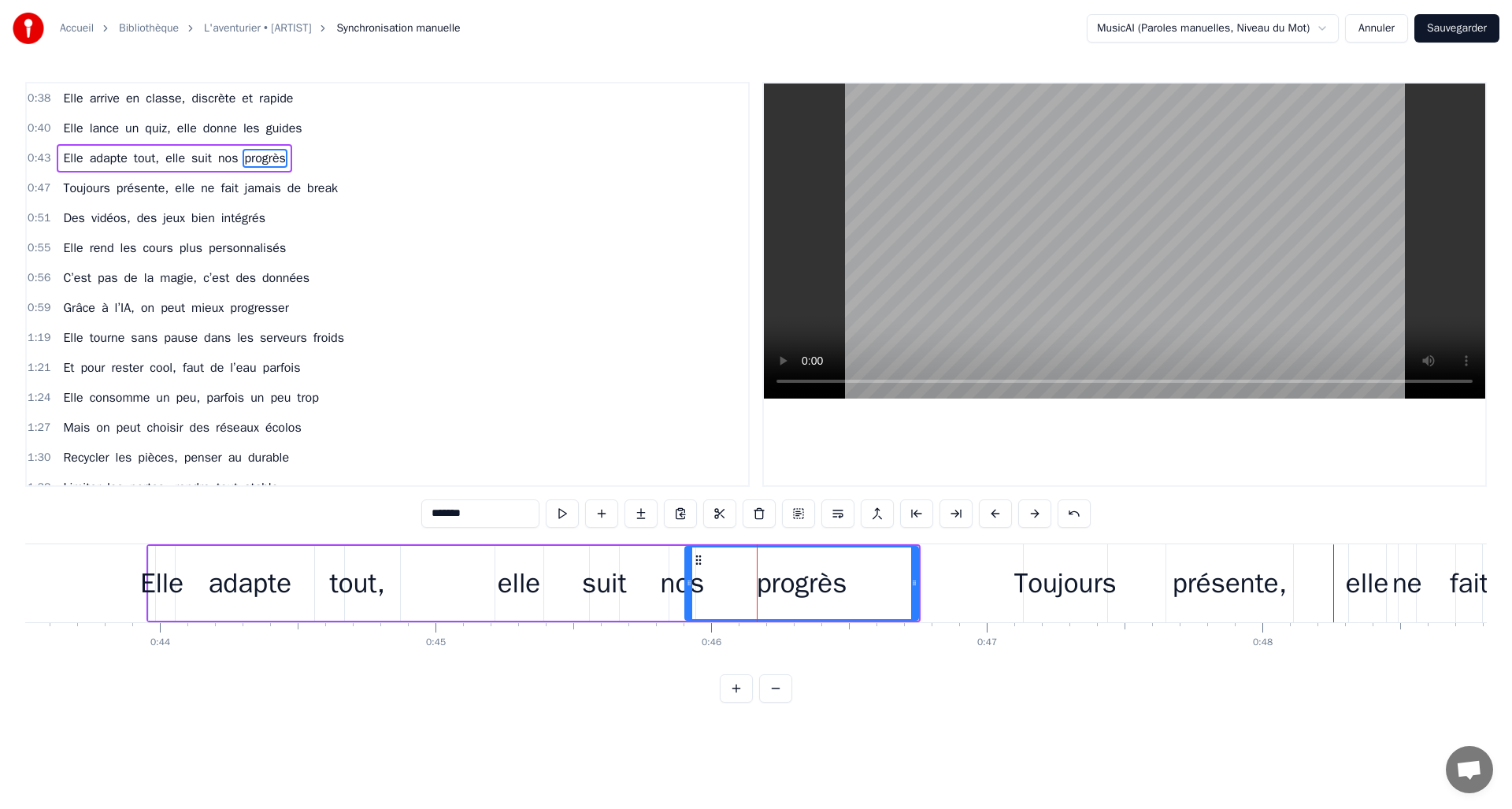 click on "Toujours" at bounding box center [1065, 583] 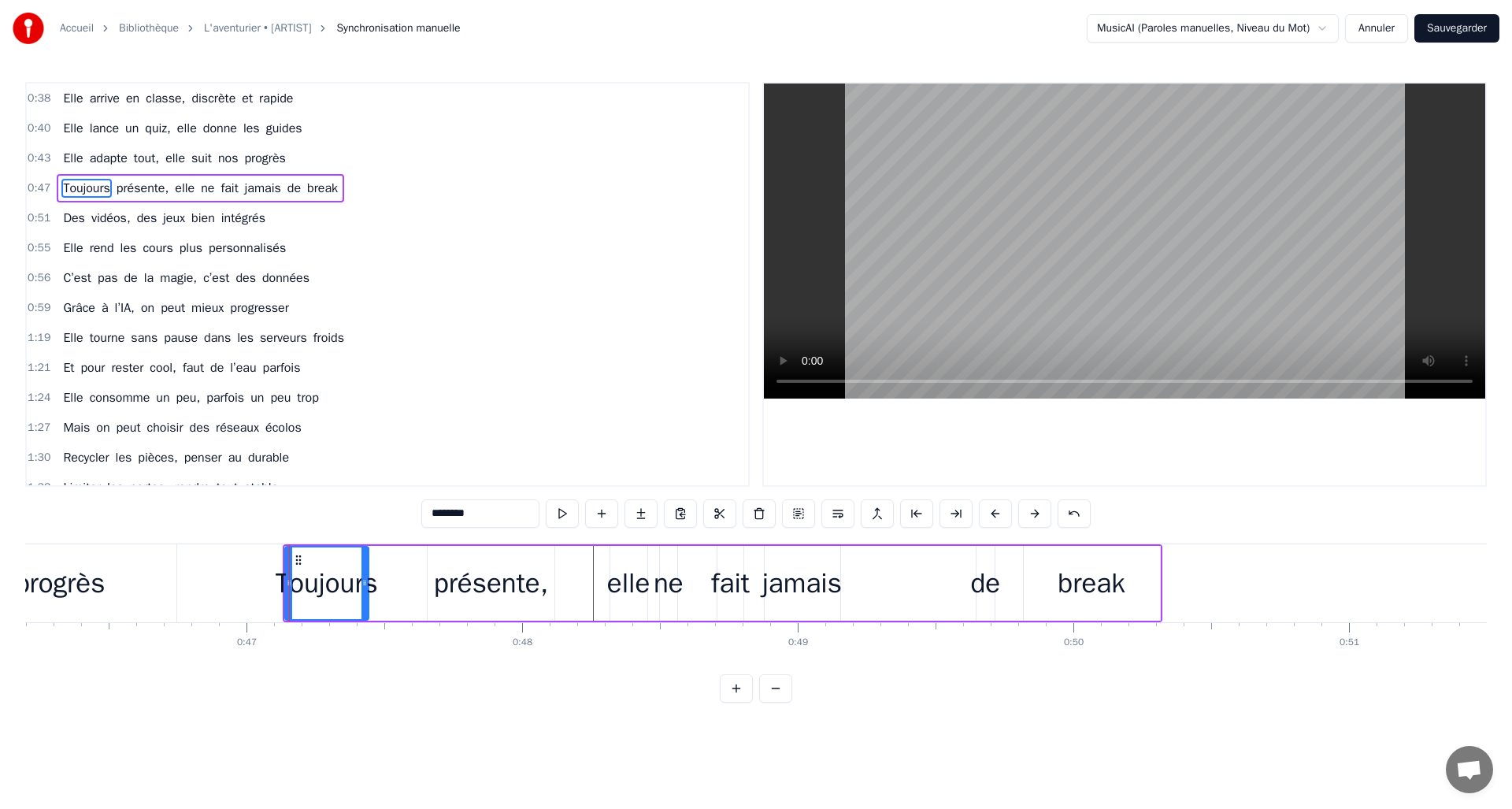 scroll, scrollTop: 0, scrollLeft: 12663, axis: horizontal 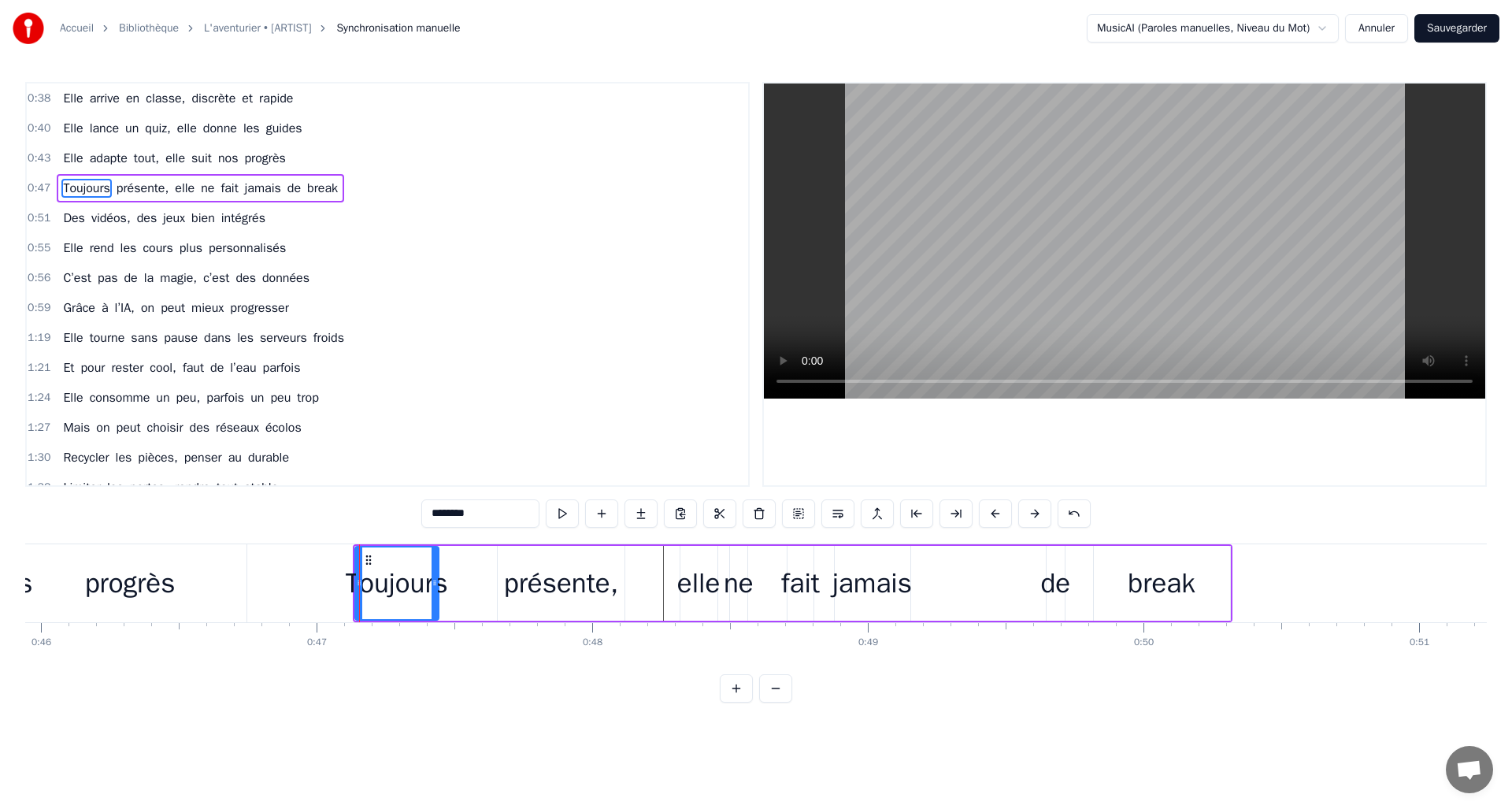 click on "présente," at bounding box center [561, 583] 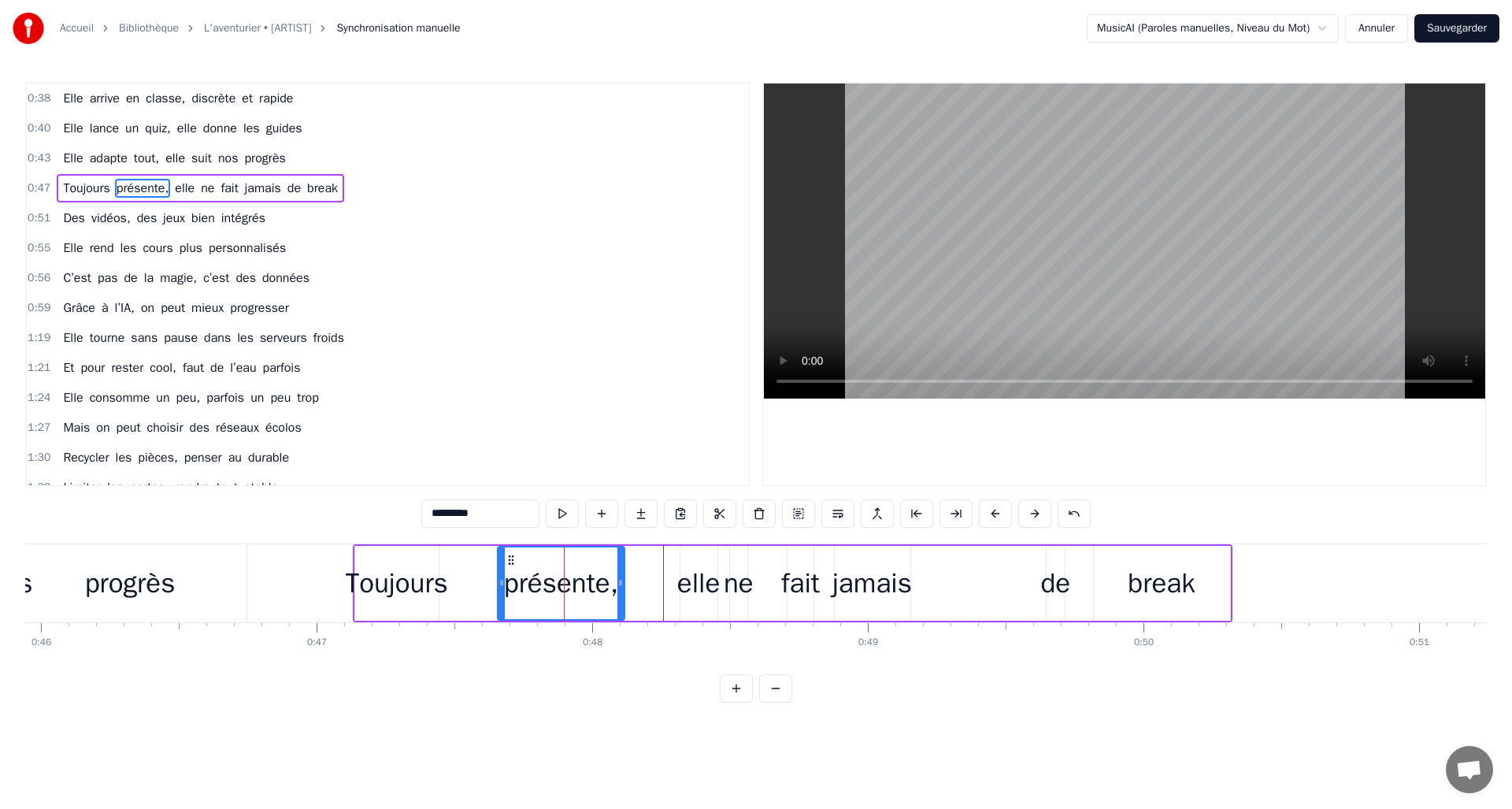 drag, startPoint x: 509, startPoint y: 561, endPoint x: 486, endPoint y: 562, distance: 23.021729 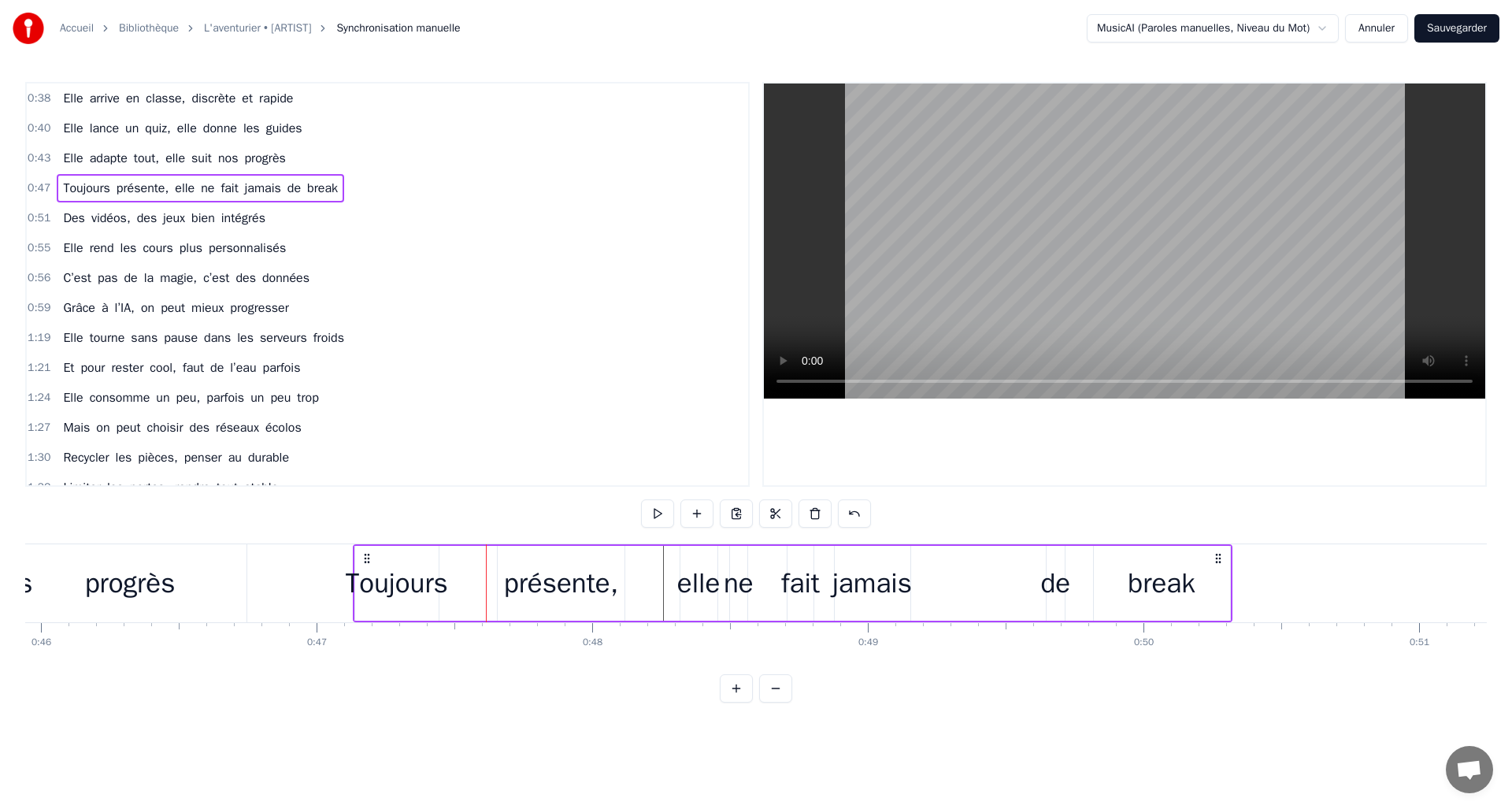 click on "présente," at bounding box center (561, 583) 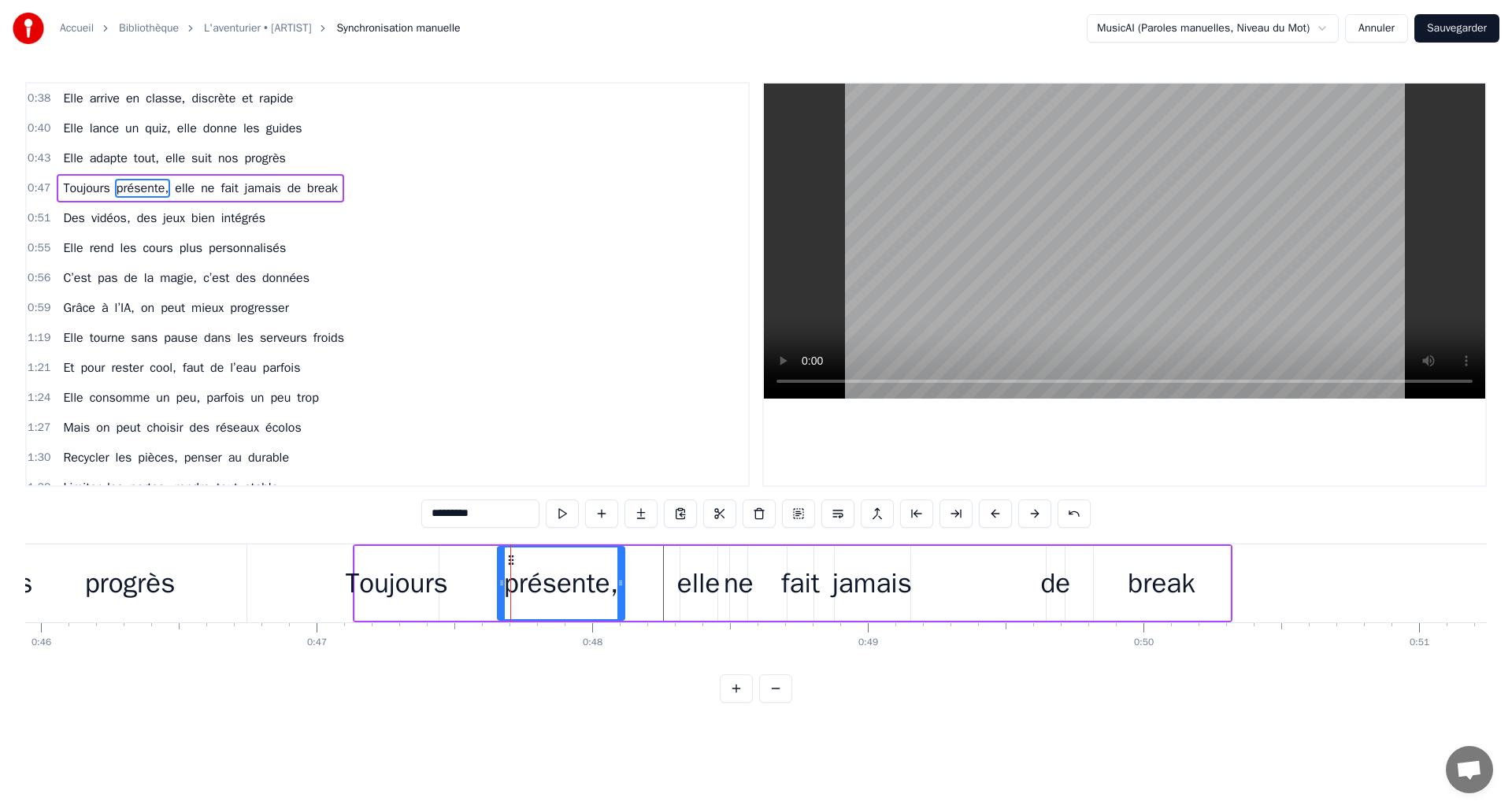 drag, startPoint x: 511, startPoint y: 560, endPoint x: 466, endPoint y: 562, distance: 45.044423 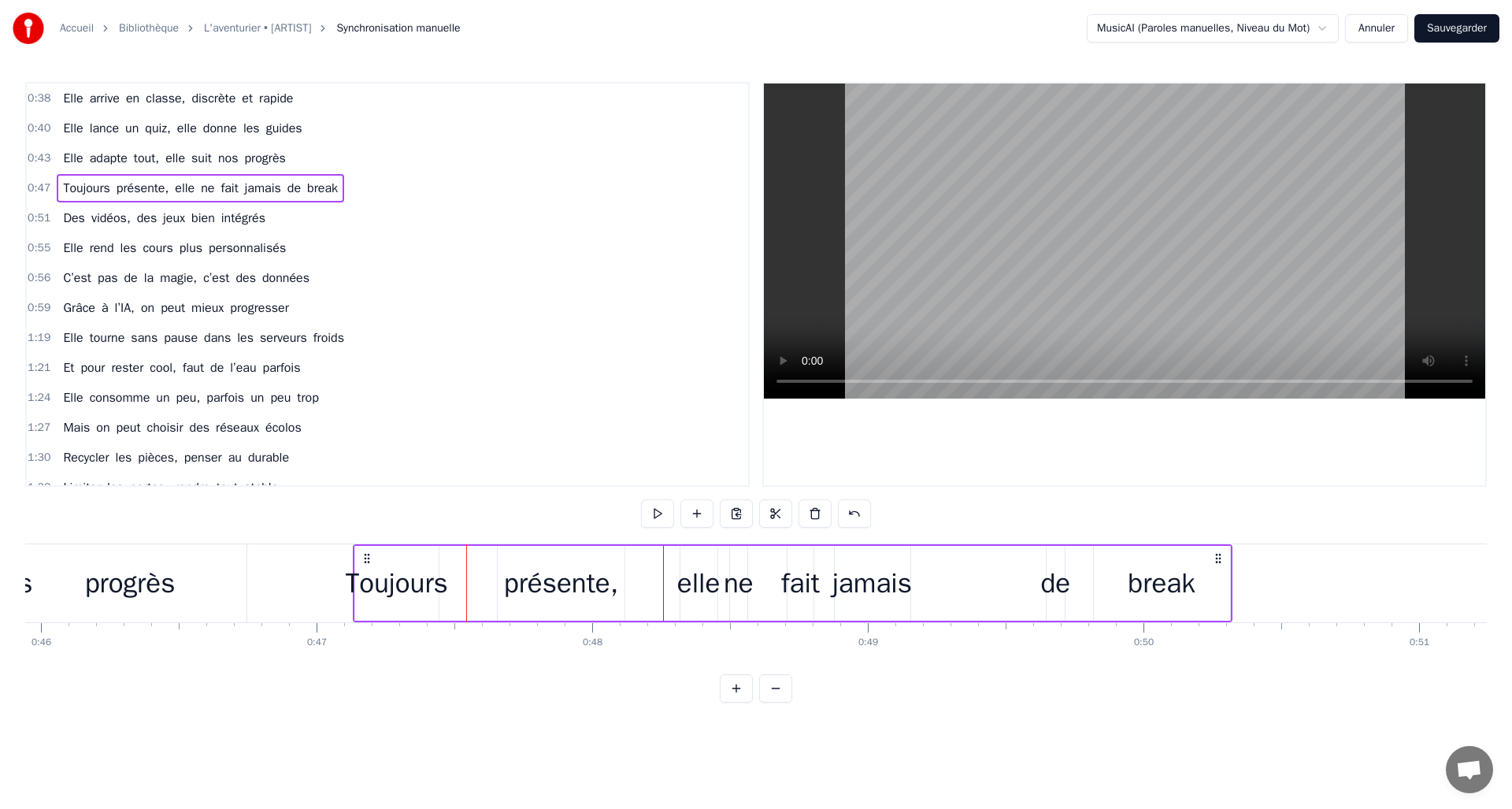 click on "Toujours" at bounding box center (397, 583) 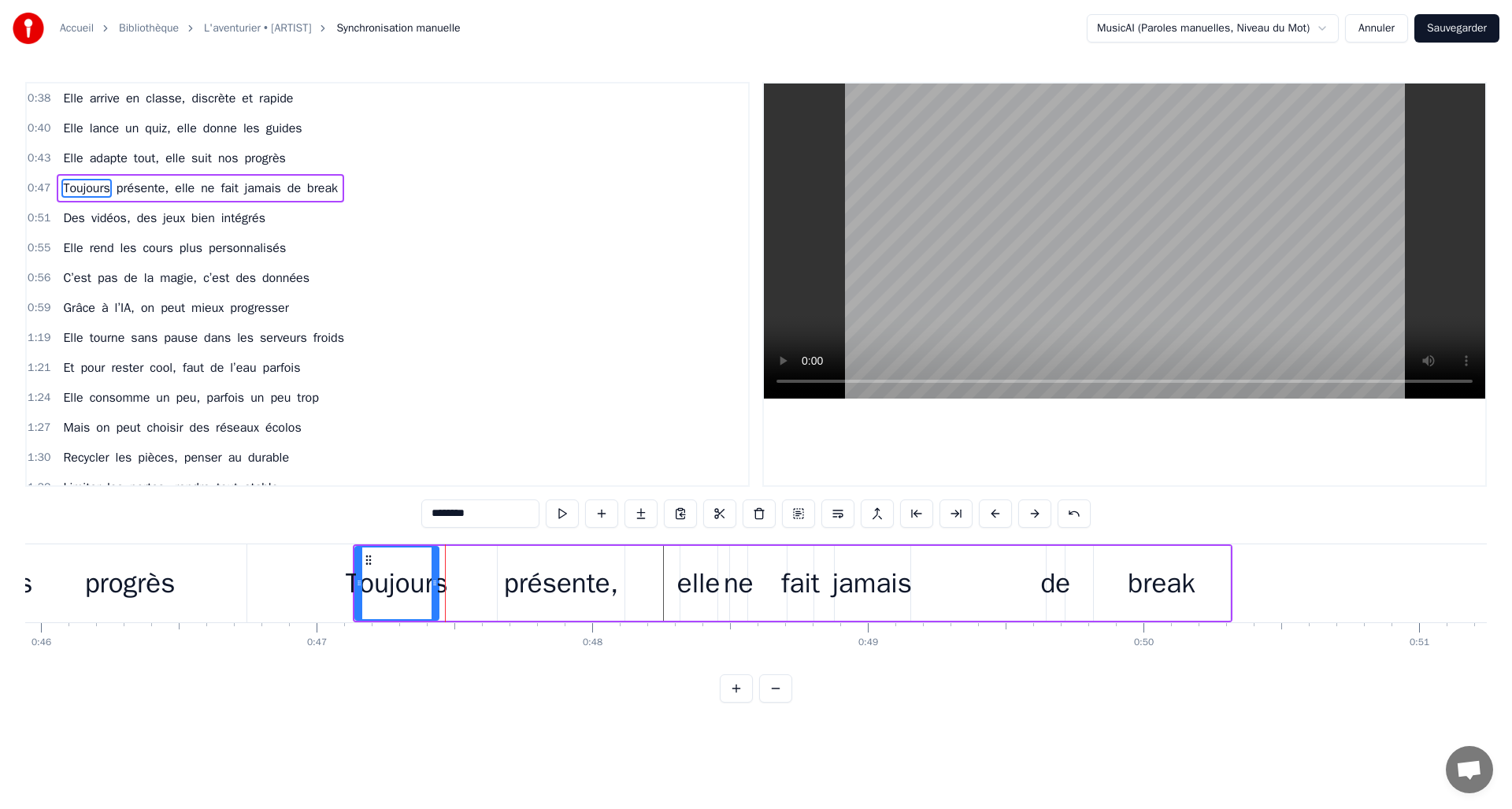 click on "présente," at bounding box center [561, 583] 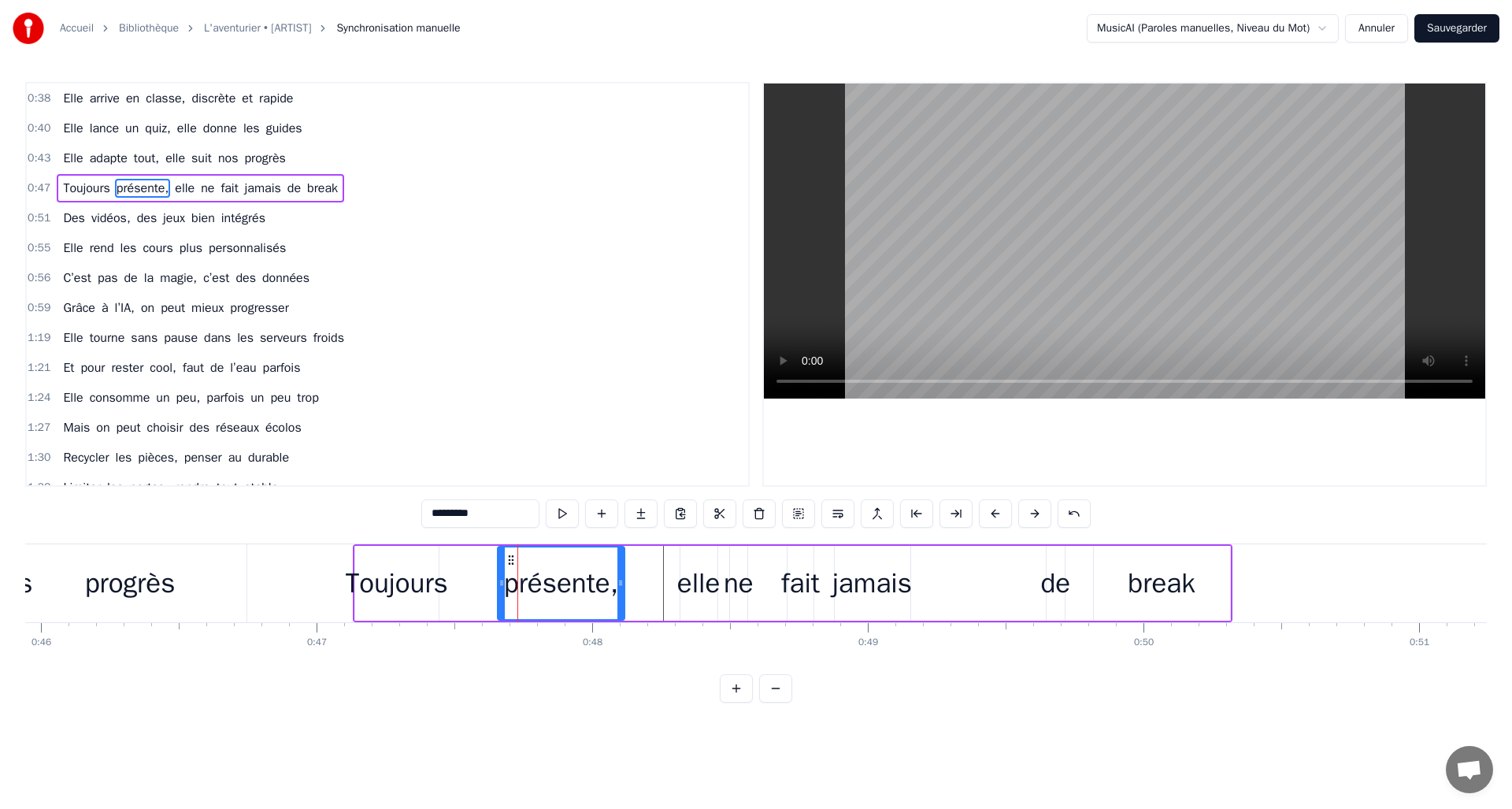 drag, startPoint x: 511, startPoint y: 561, endPoint x: 488, endPoint y: 559, distance: 23.086793 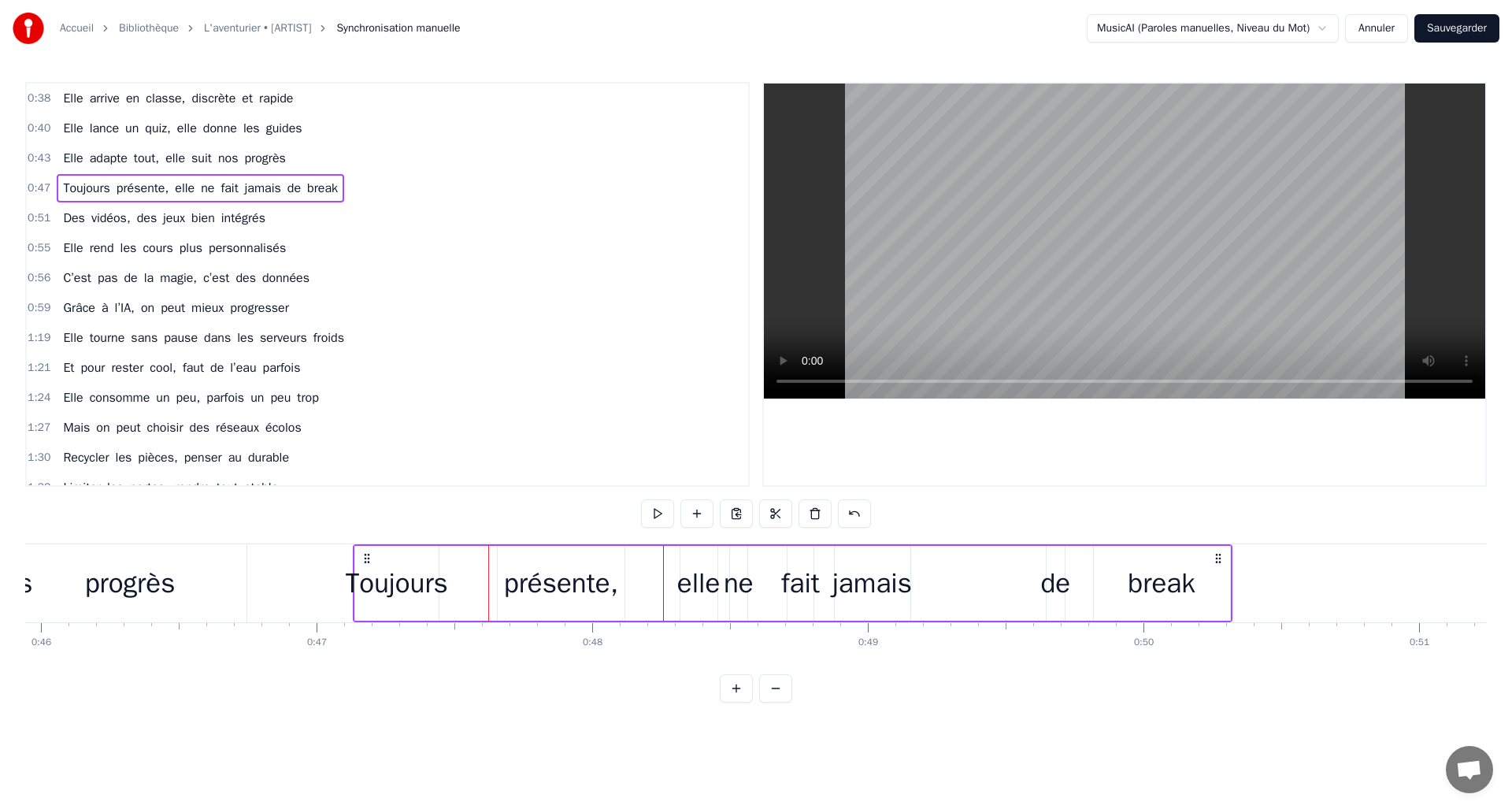 click on "Toujours présente, elle ne fait jamais de break" at bounding box center [792, 583] 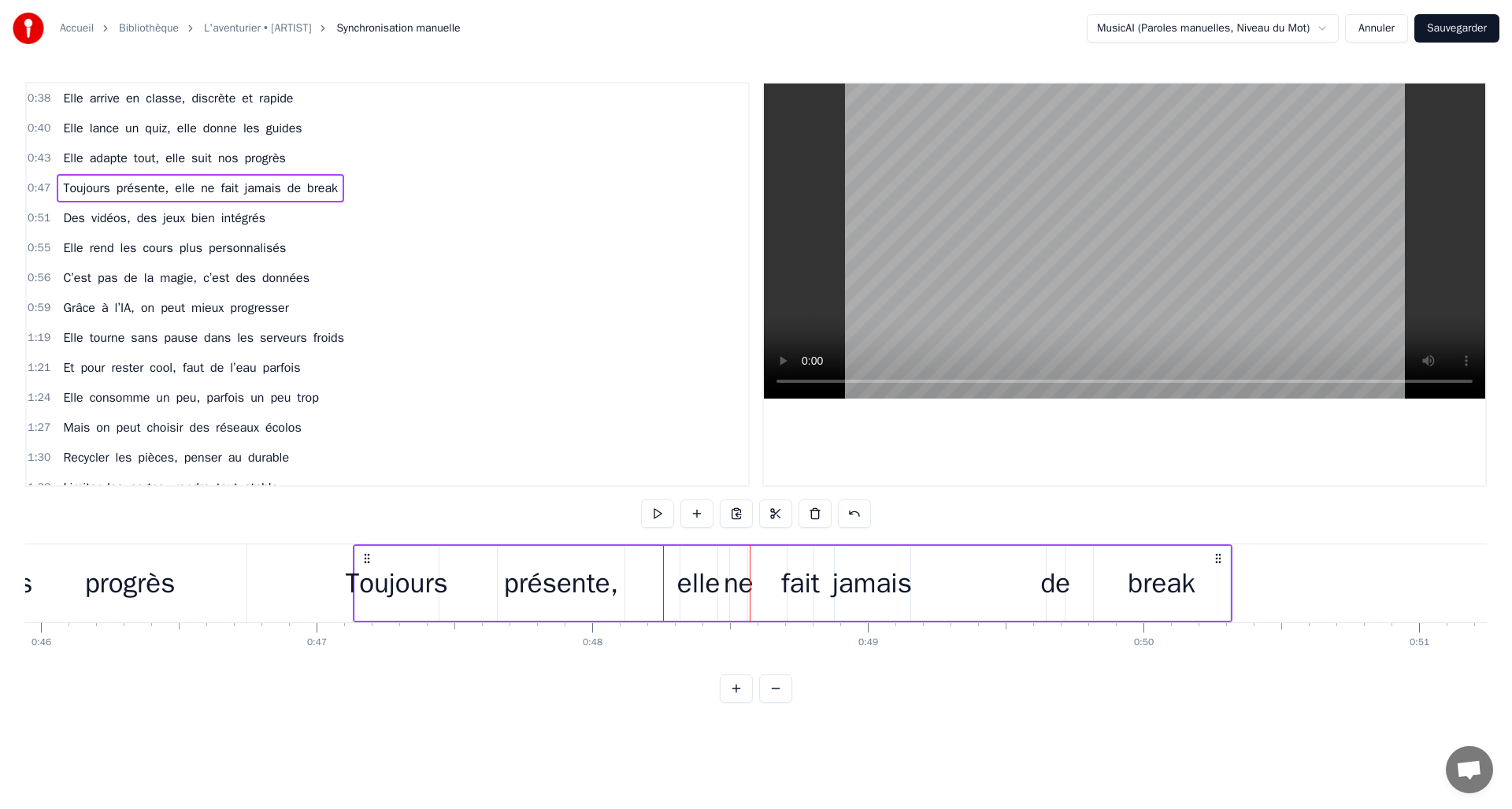 click on "elle" at bounding box center [699, 583] 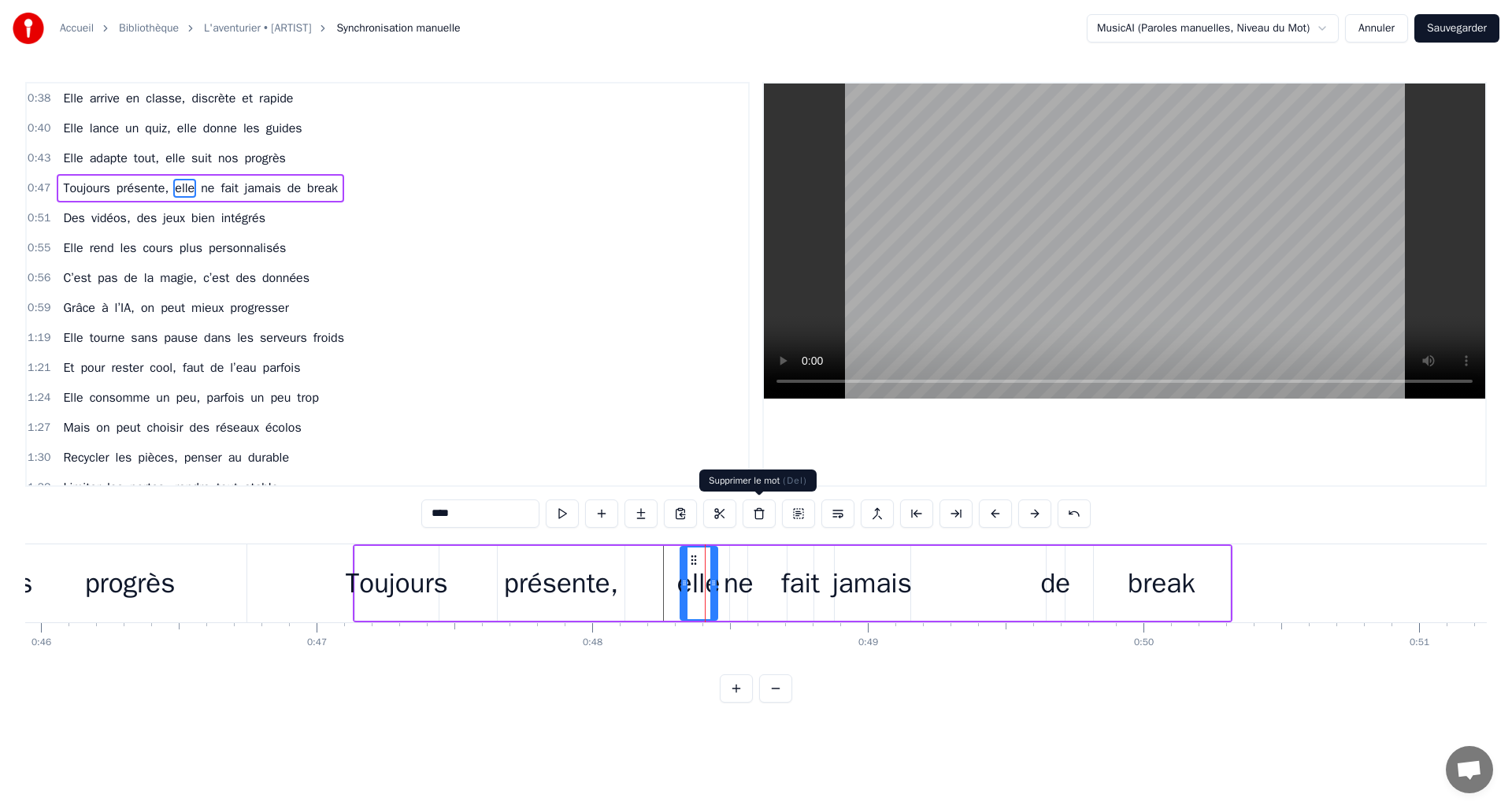 click at bounding box center [759, 514] 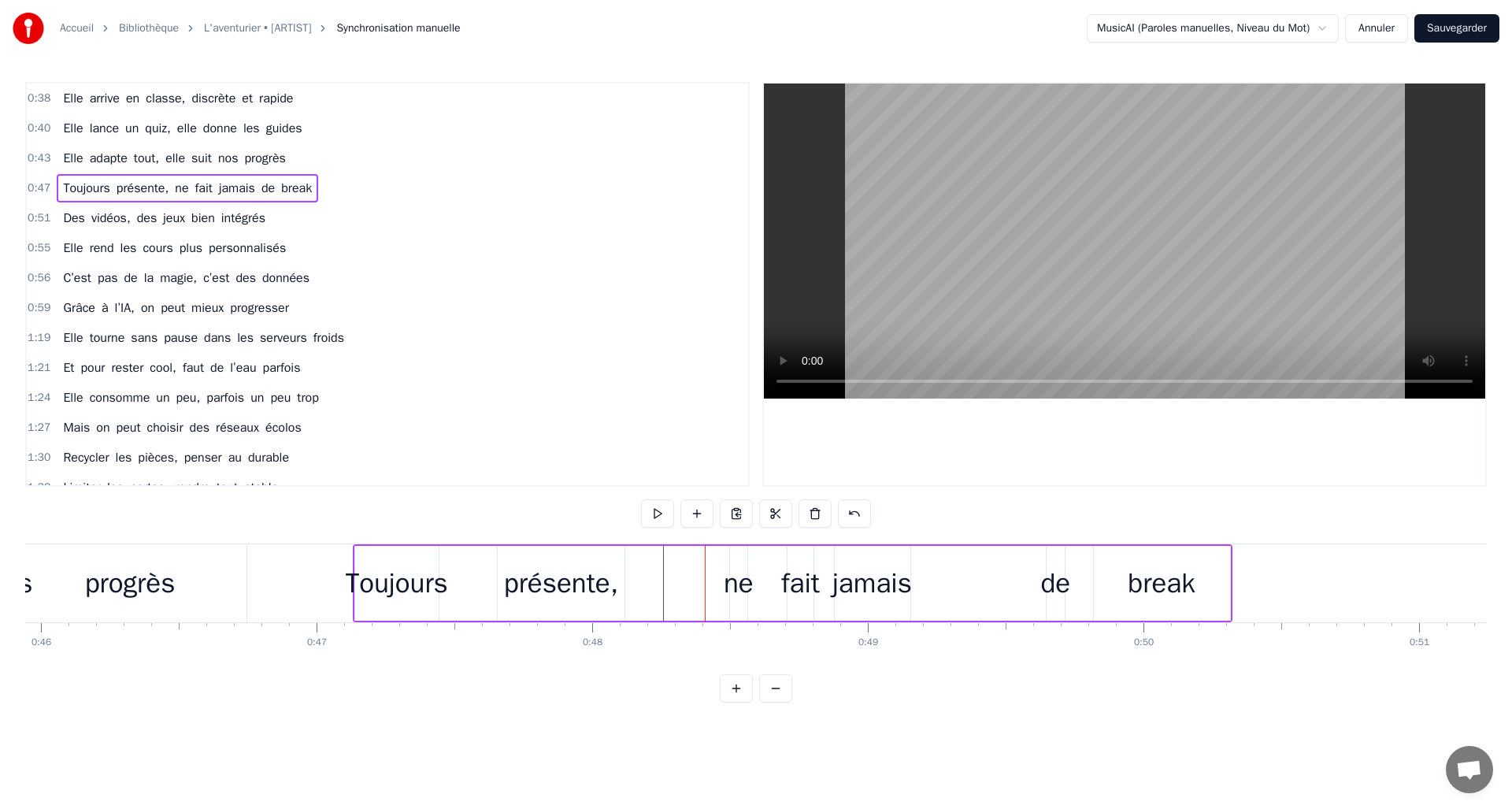 click on "ne" at bounding box center (739, 583) 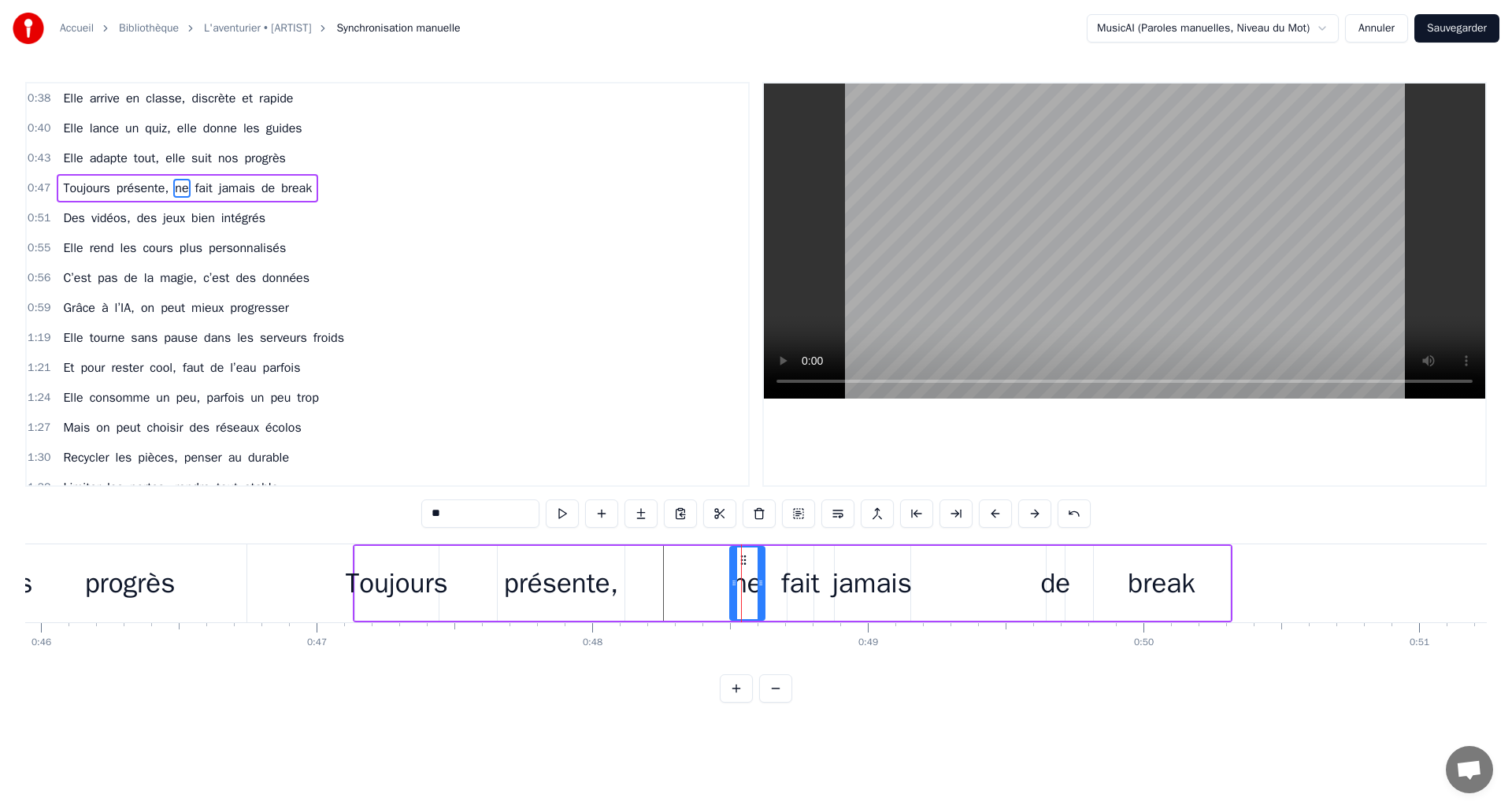 drag, startPoint x: 743, startPoint y: 581, endPoint x: 762, endPoint y: 581, distance: 19 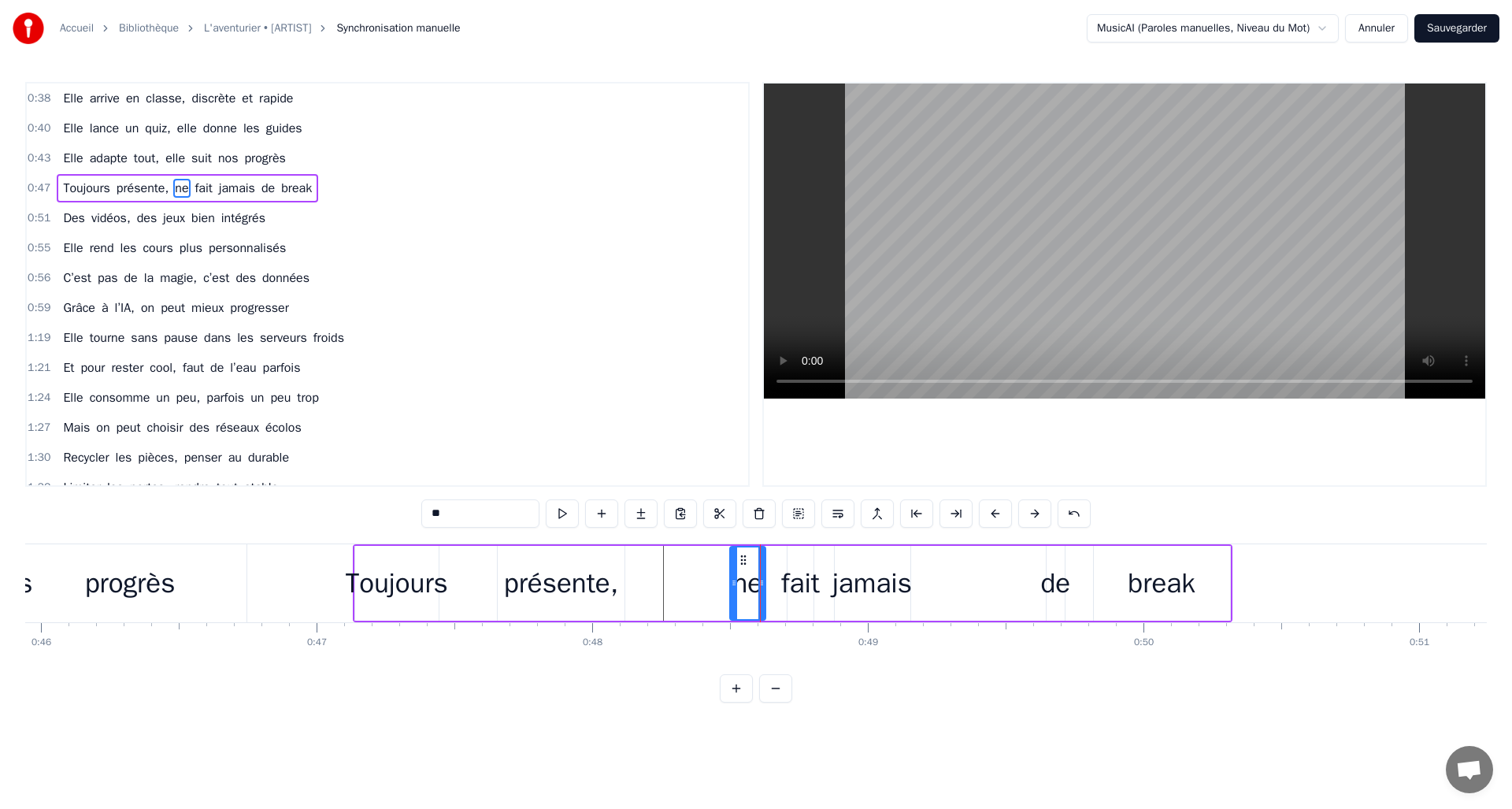 drag, startPoint x: 744, startPoint y: 559, endPoint x: 664, endPoint y: 561, distance: 80.025 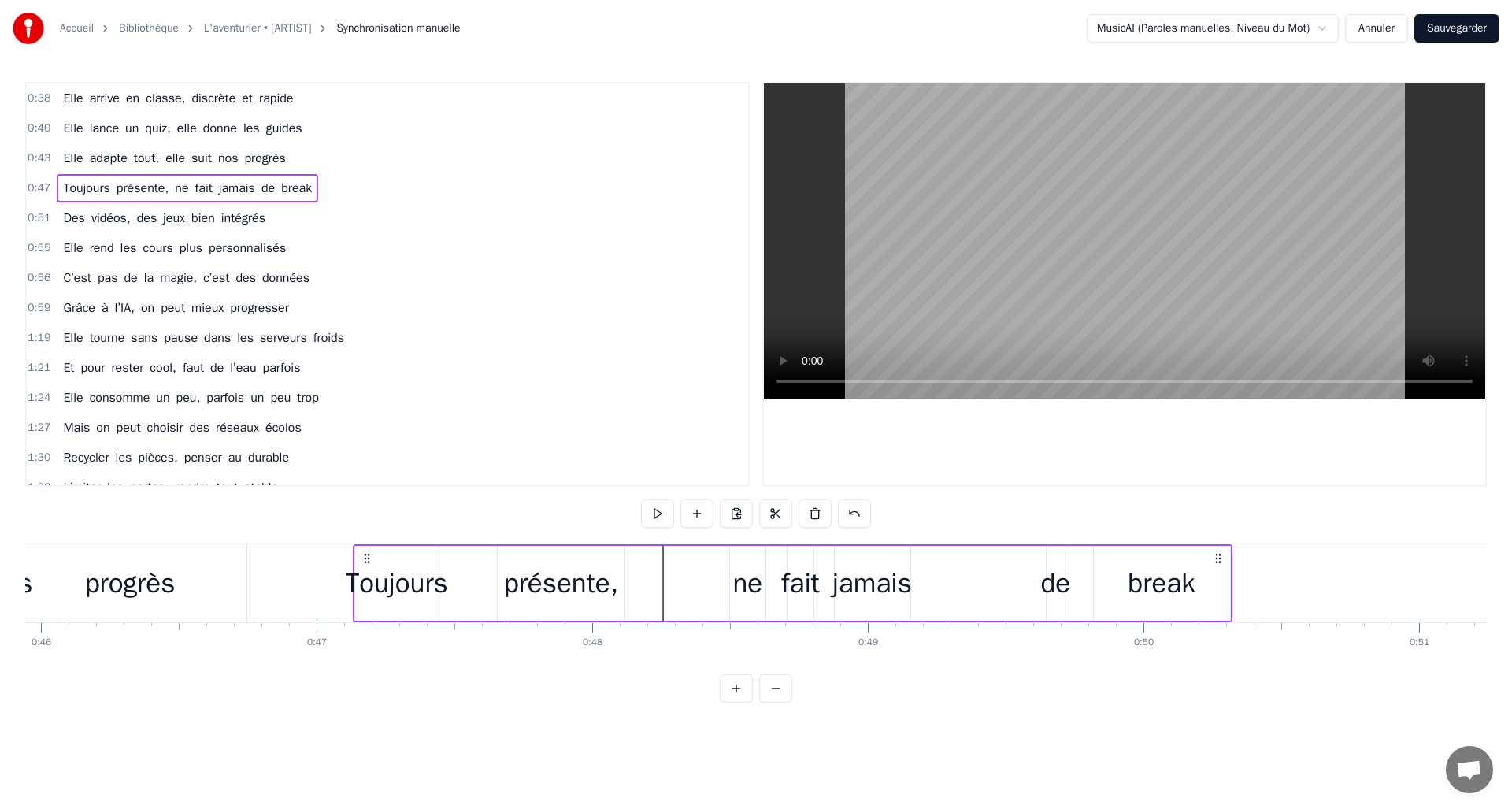 click on "ne" at bounding box center [747, 583] 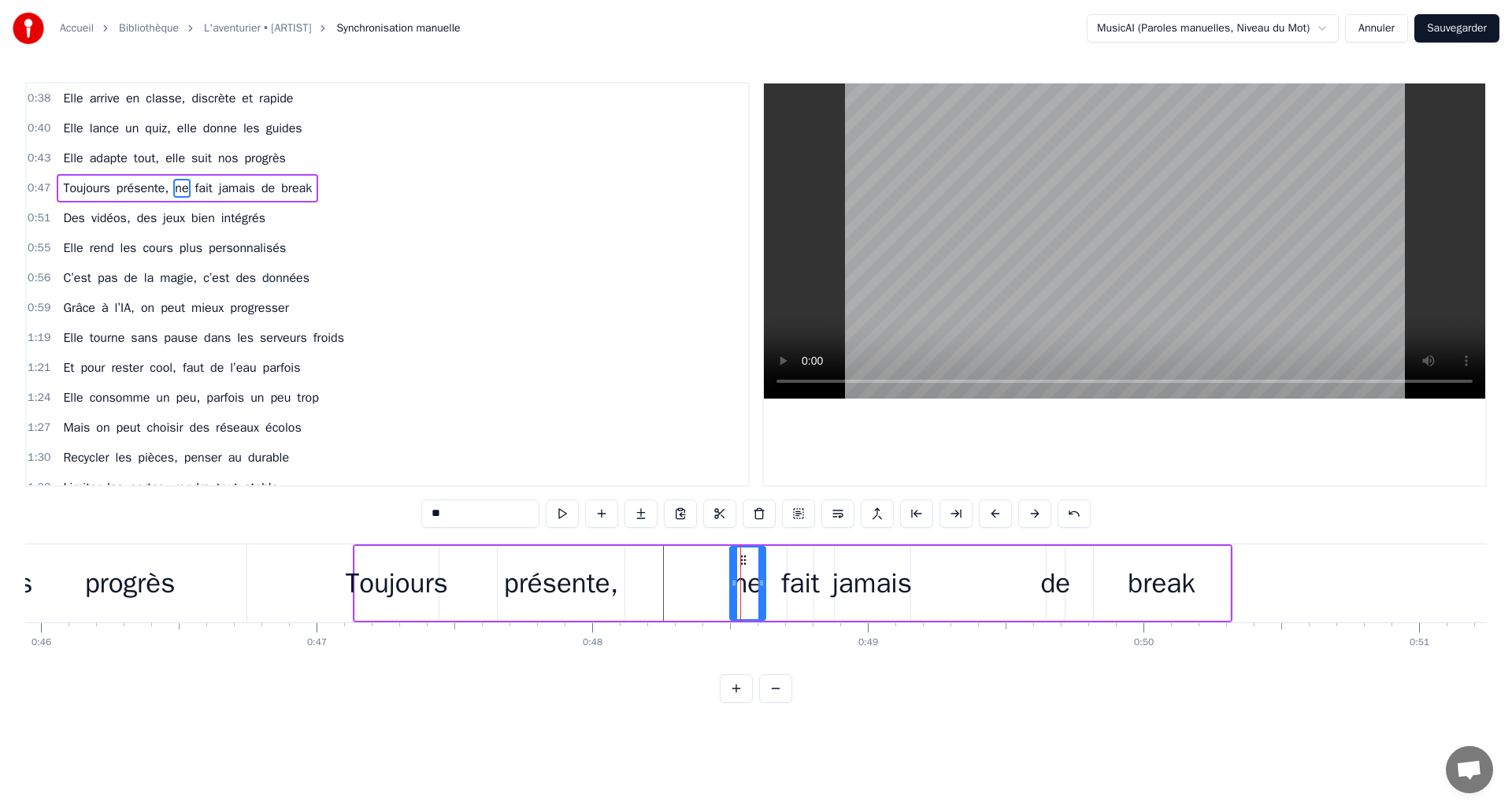 drag, startPoint x: 745, startPoint y: 560, endPoint x: 695, endPoint y: 560, distance: 50 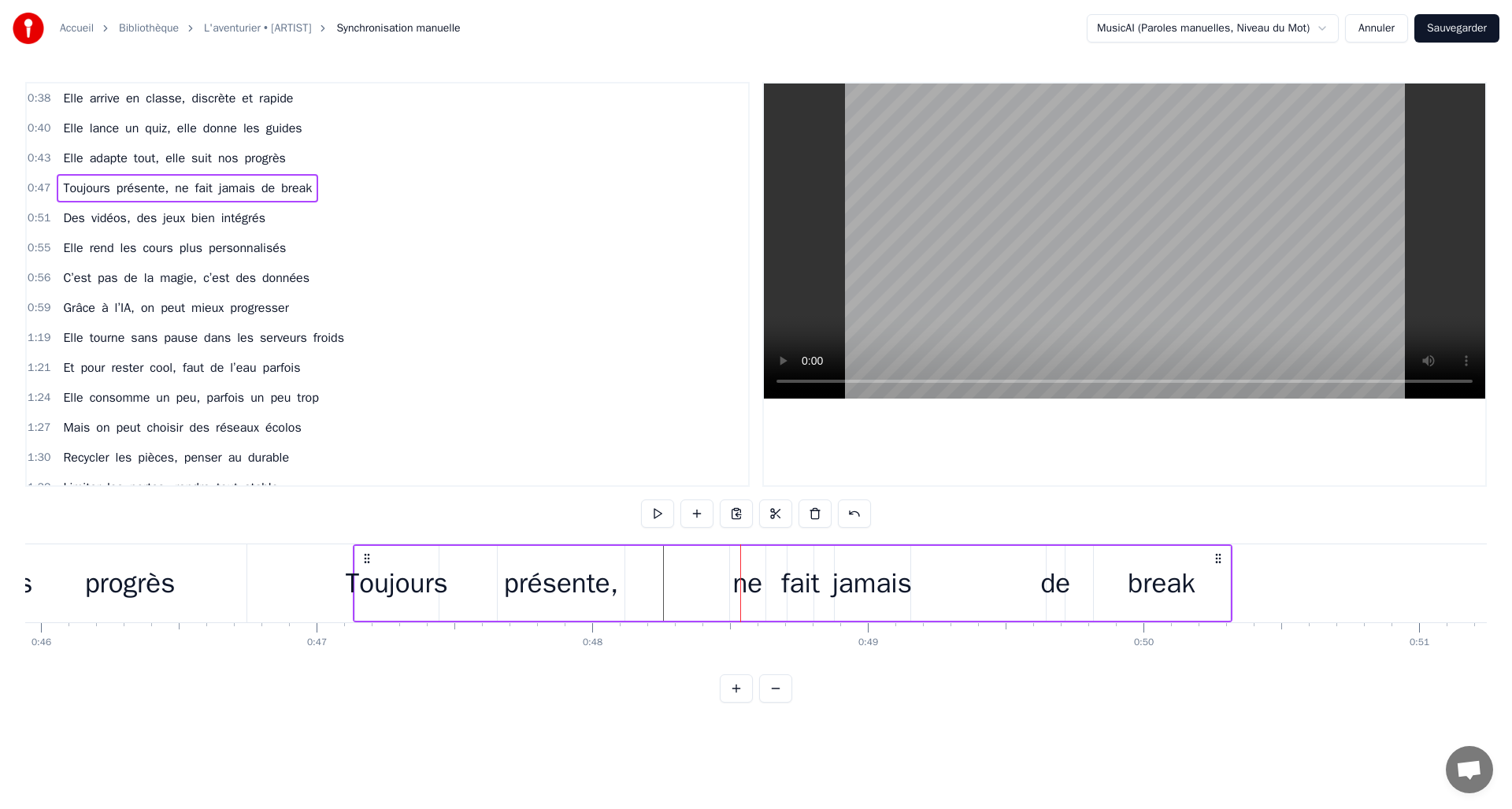 click on "Toujours présente, ne fait jamais de break" at bounding box center [792, 583] 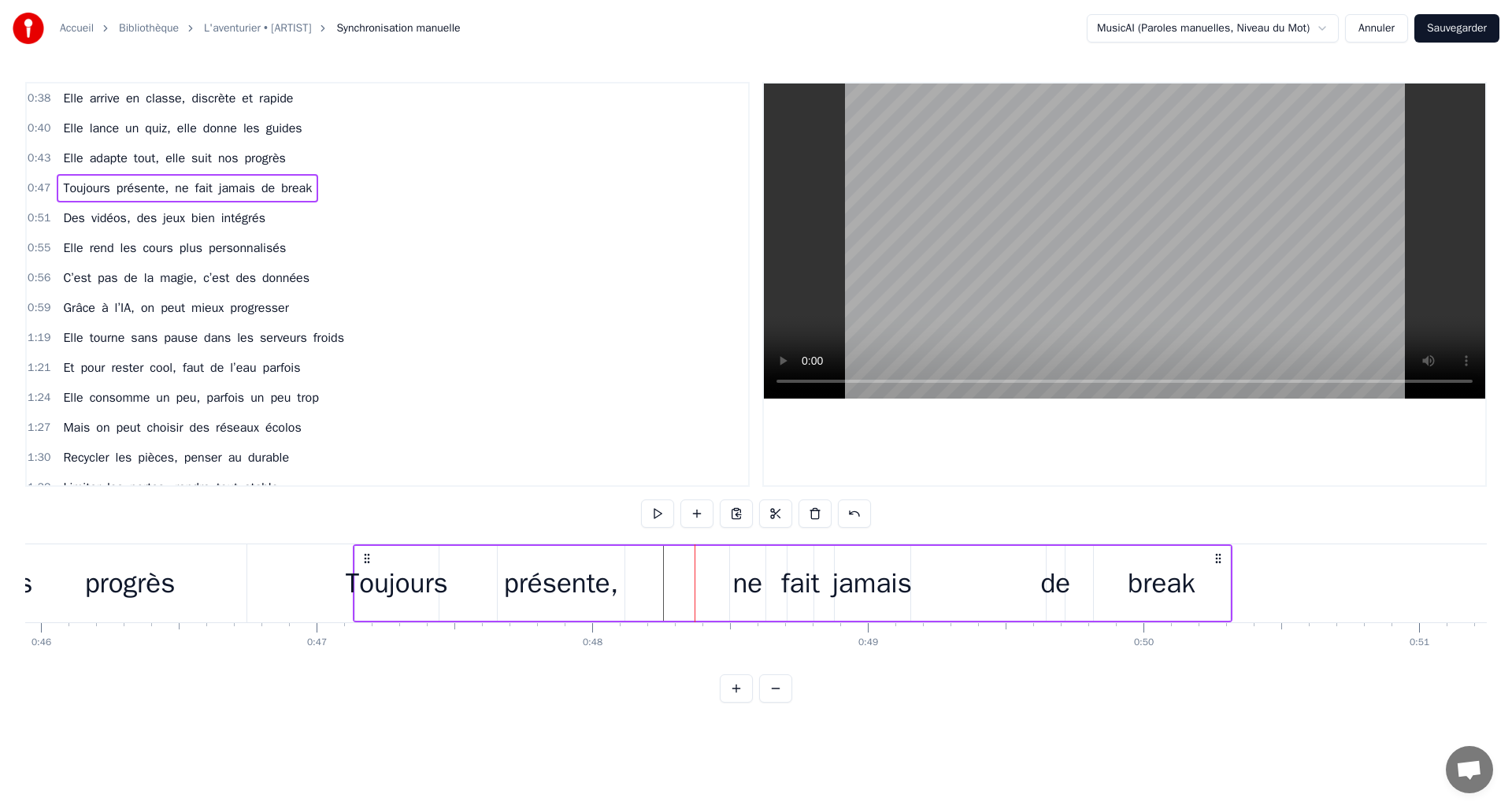 click on "ne" at bounding box center (747, 583) 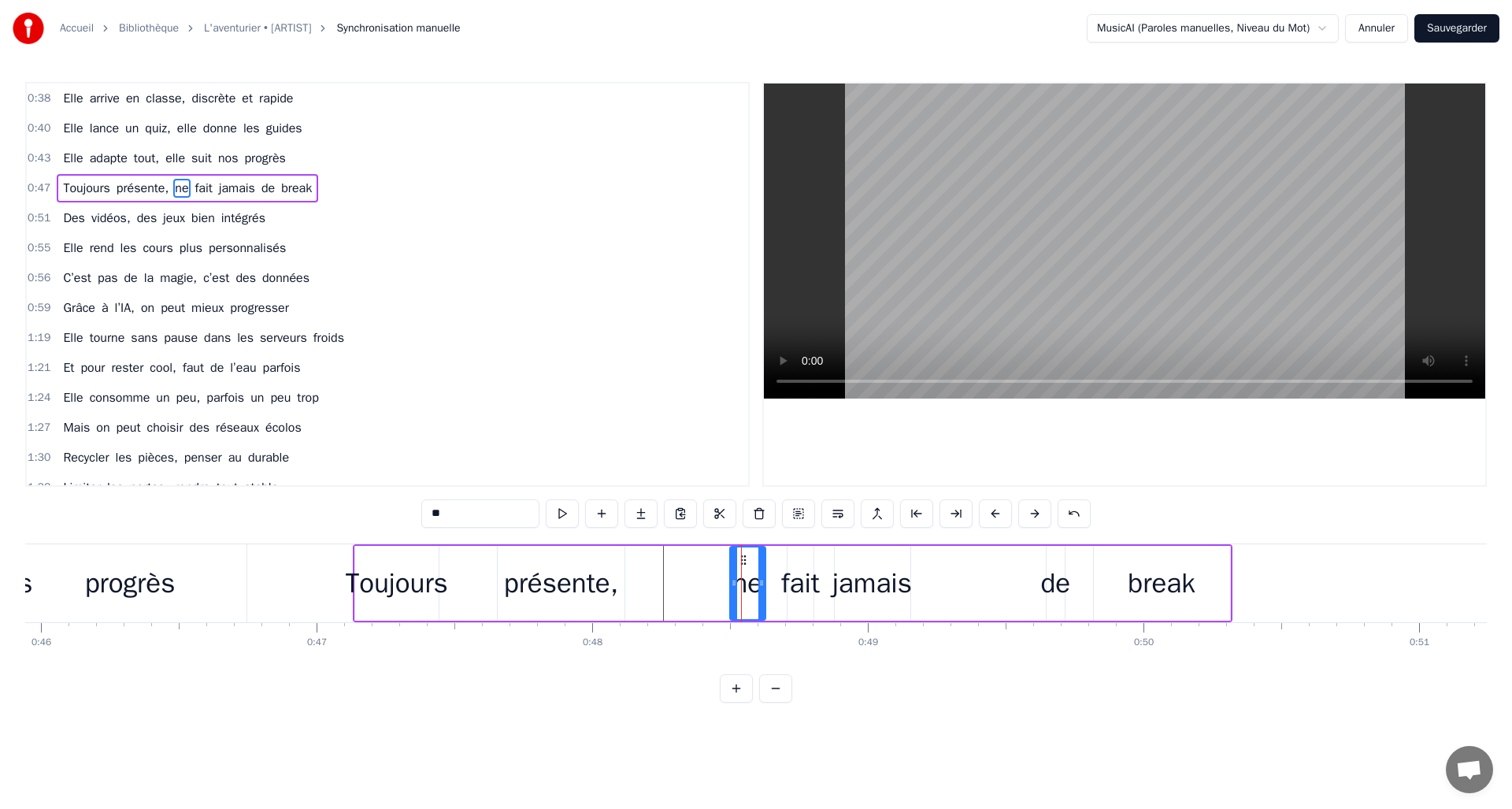 drag, startPoint x: 743, startPoint y: 559, endPoint x: 682, endPoint y: 559, distance: 61 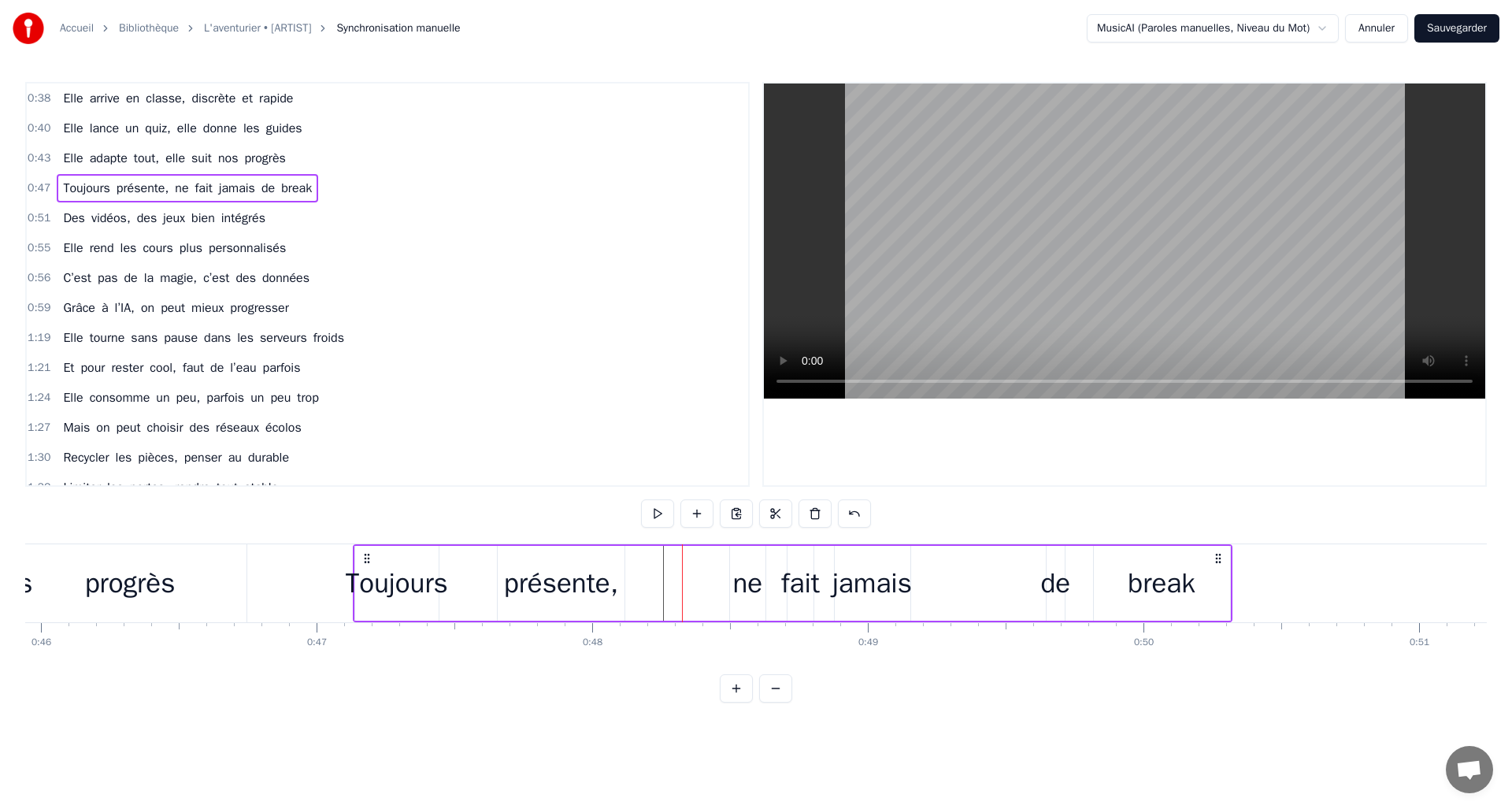 click on "ne" at bounding box center (747, 583) 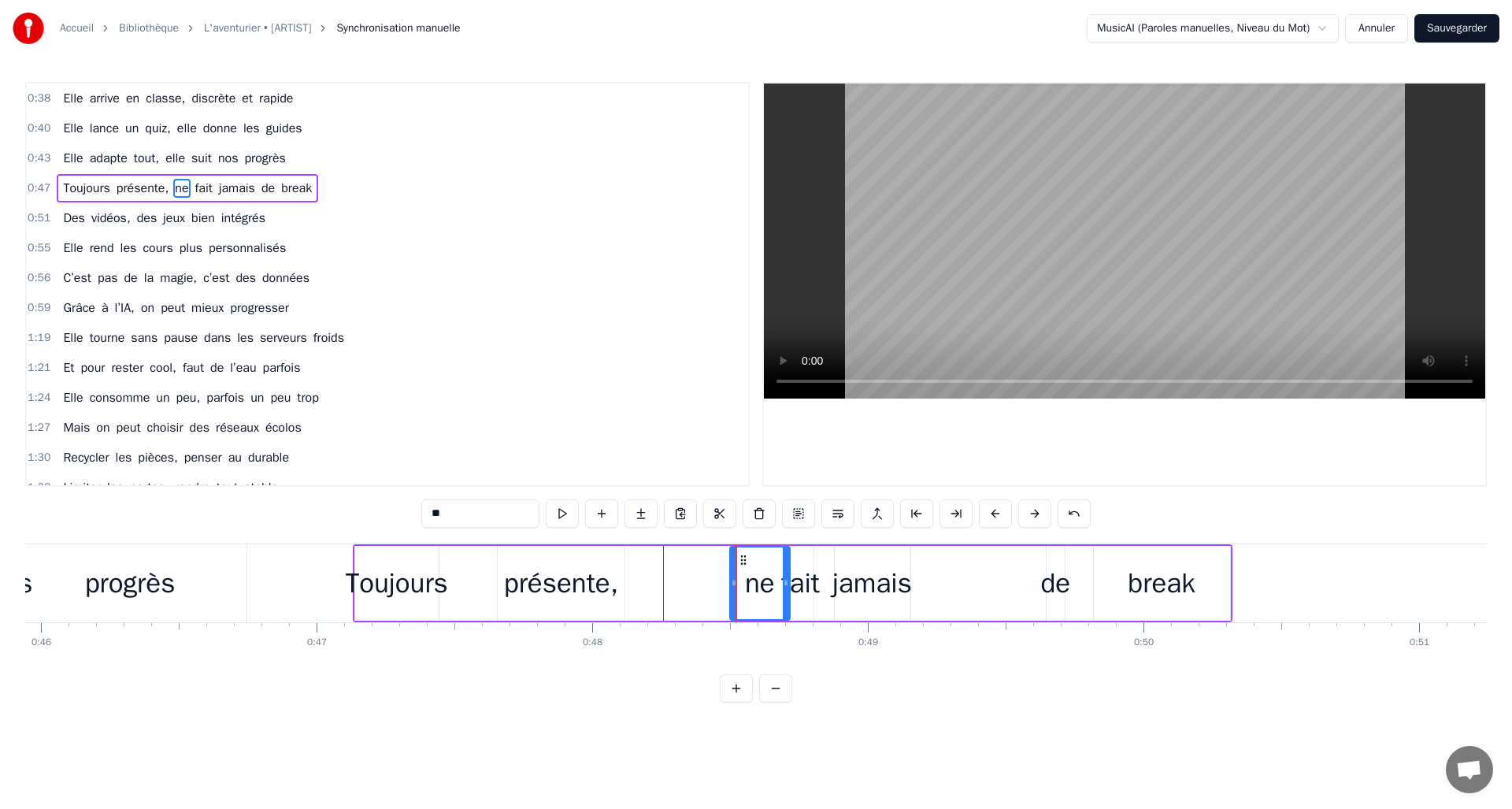 drag, startPoint x: 761, startPoint y: 581, endPoint x: 788, endPoint y: 578, distance: 27.166155 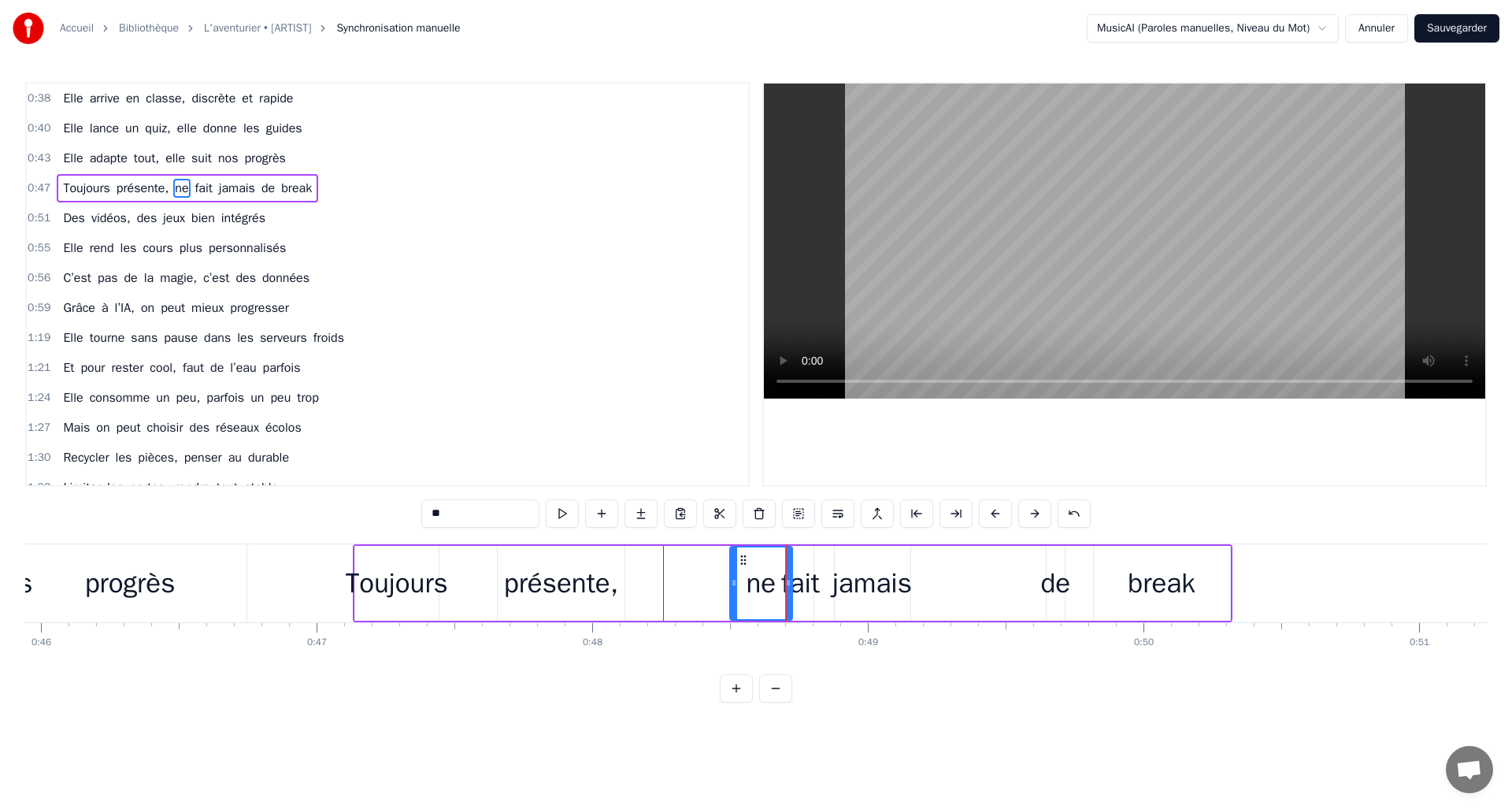 drag, startPoint x: 740, startPoint y: 560, endPoint x: 680, endPoint y: 561, distance: 60.00833 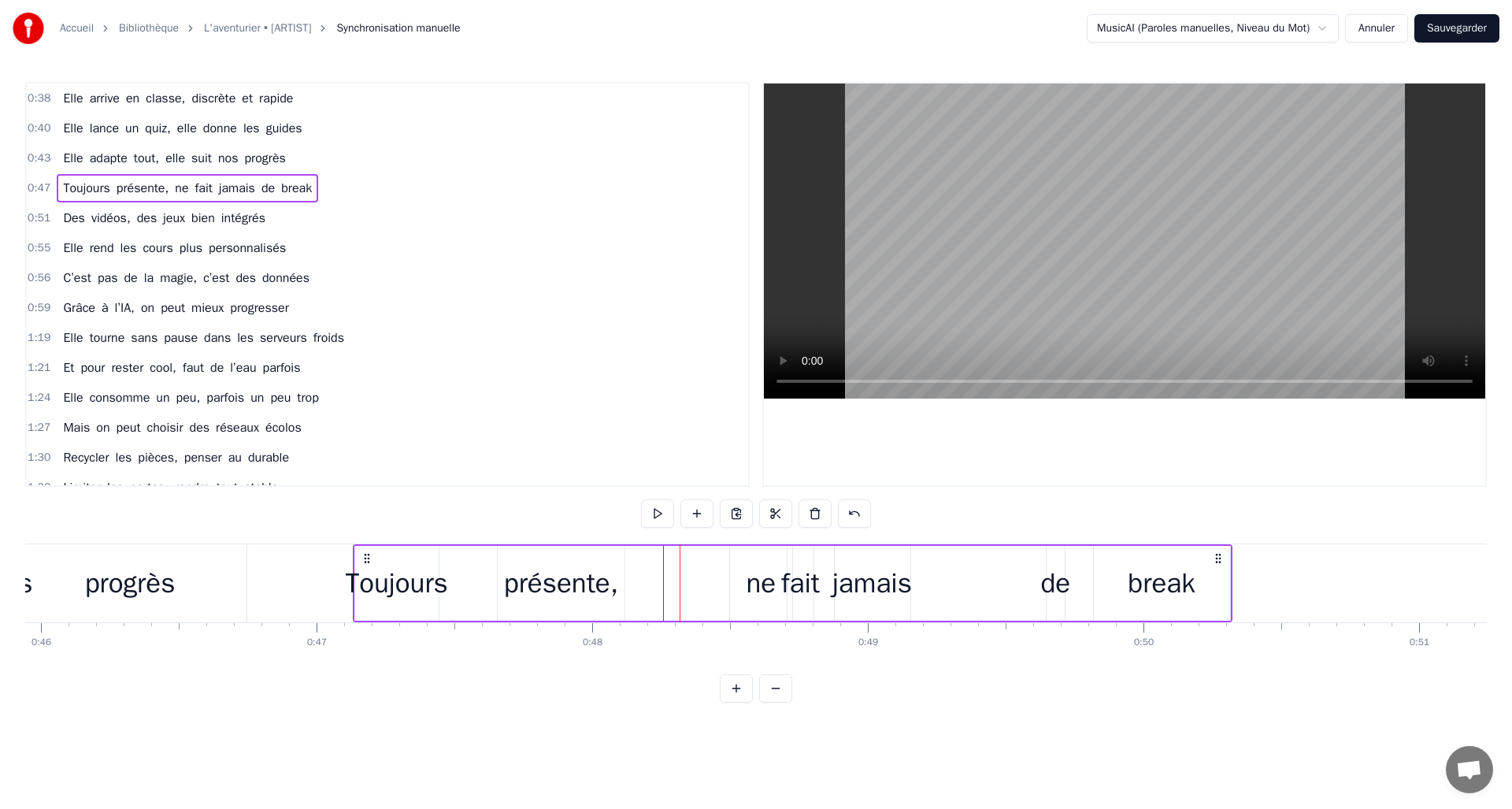 click on "Toujours présente, ne fait jamais de break" at bounding box center [792, 583] 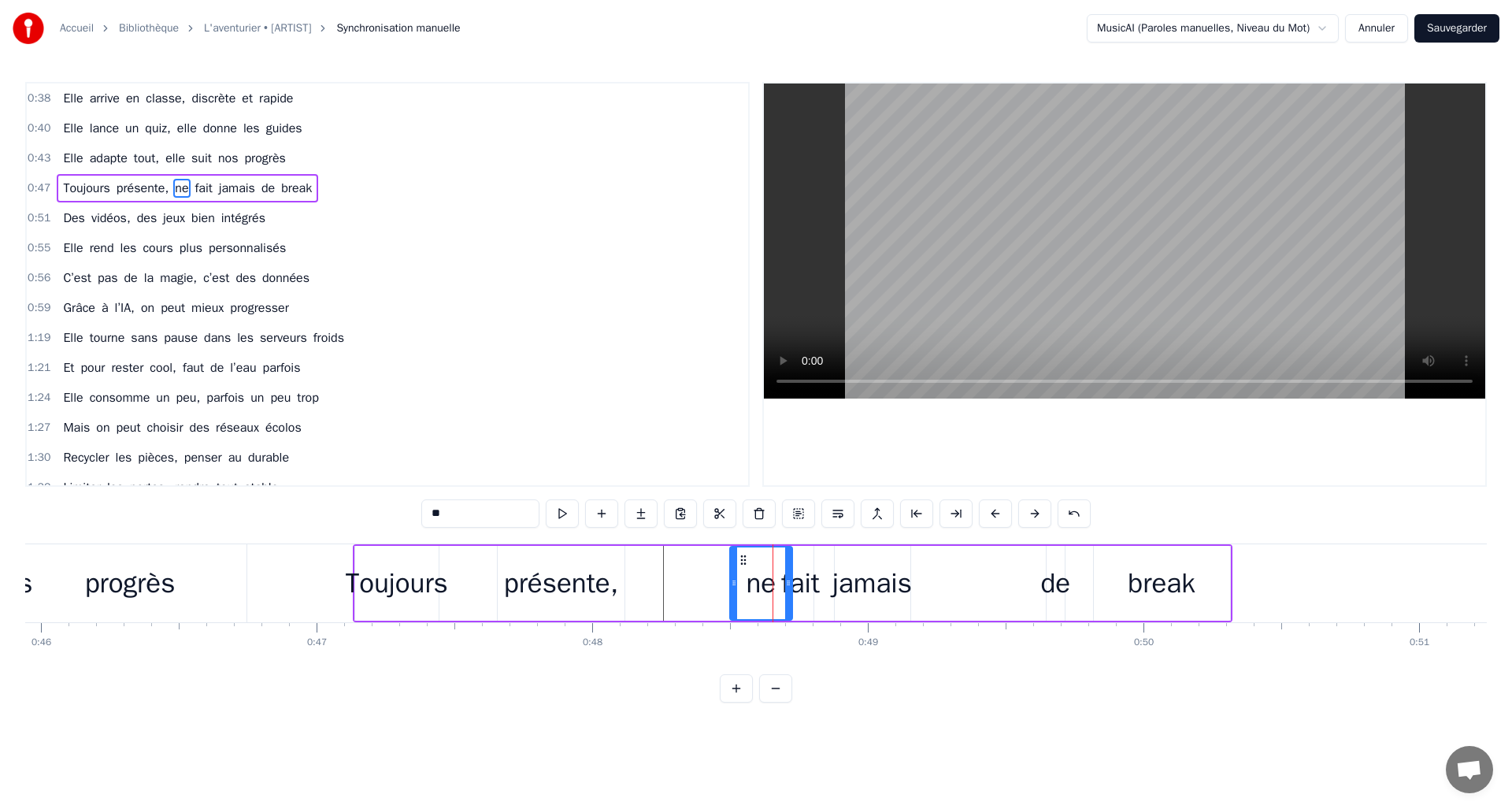 drag, startPoint x: 743, startPoint y: 560, endPoint x: 685, endPoint y: 560, distance: 58 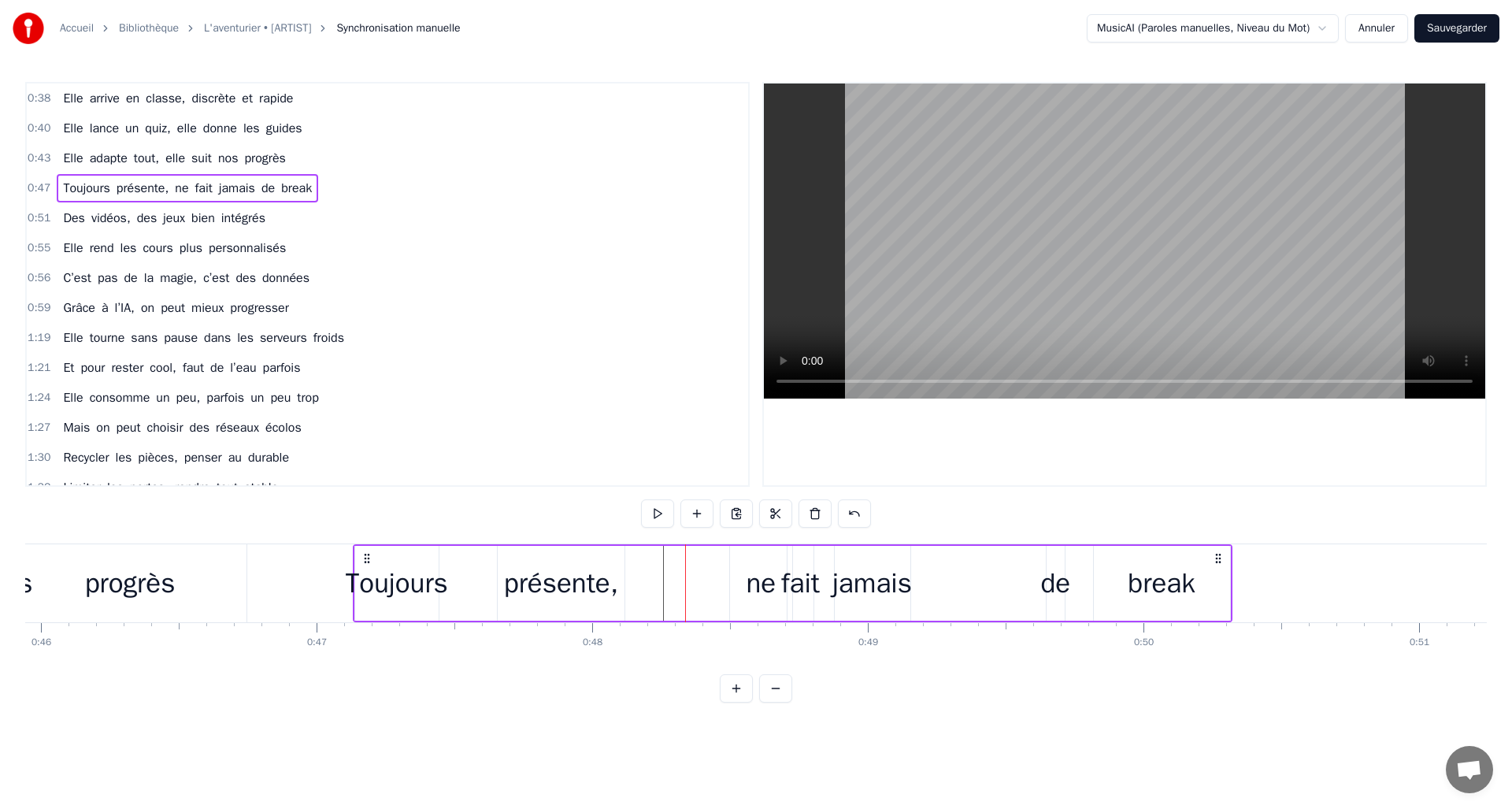 click on "fait" at bounding box center (800, 583) 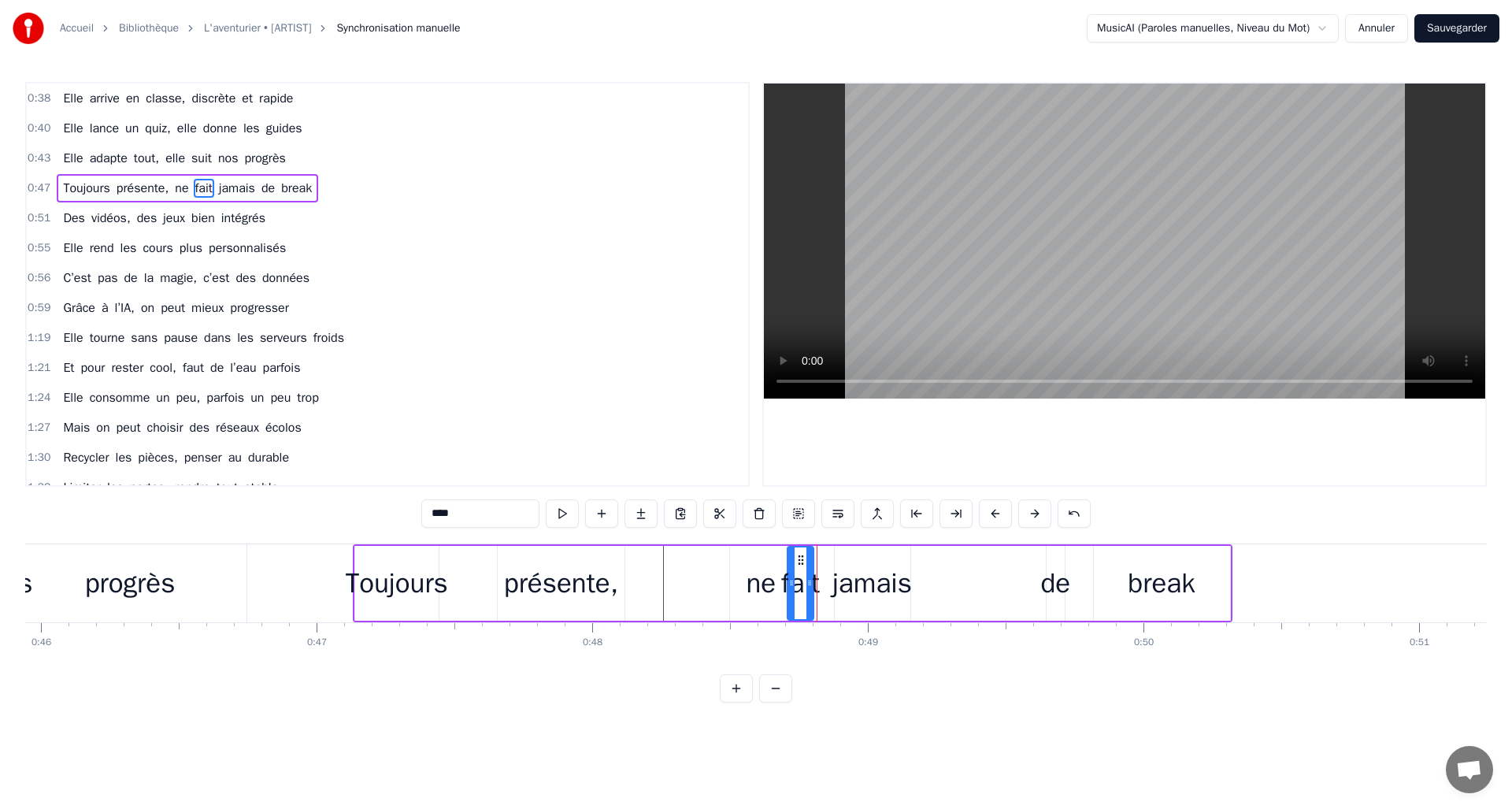 click on "jamais" at bounding box center [872, 583] 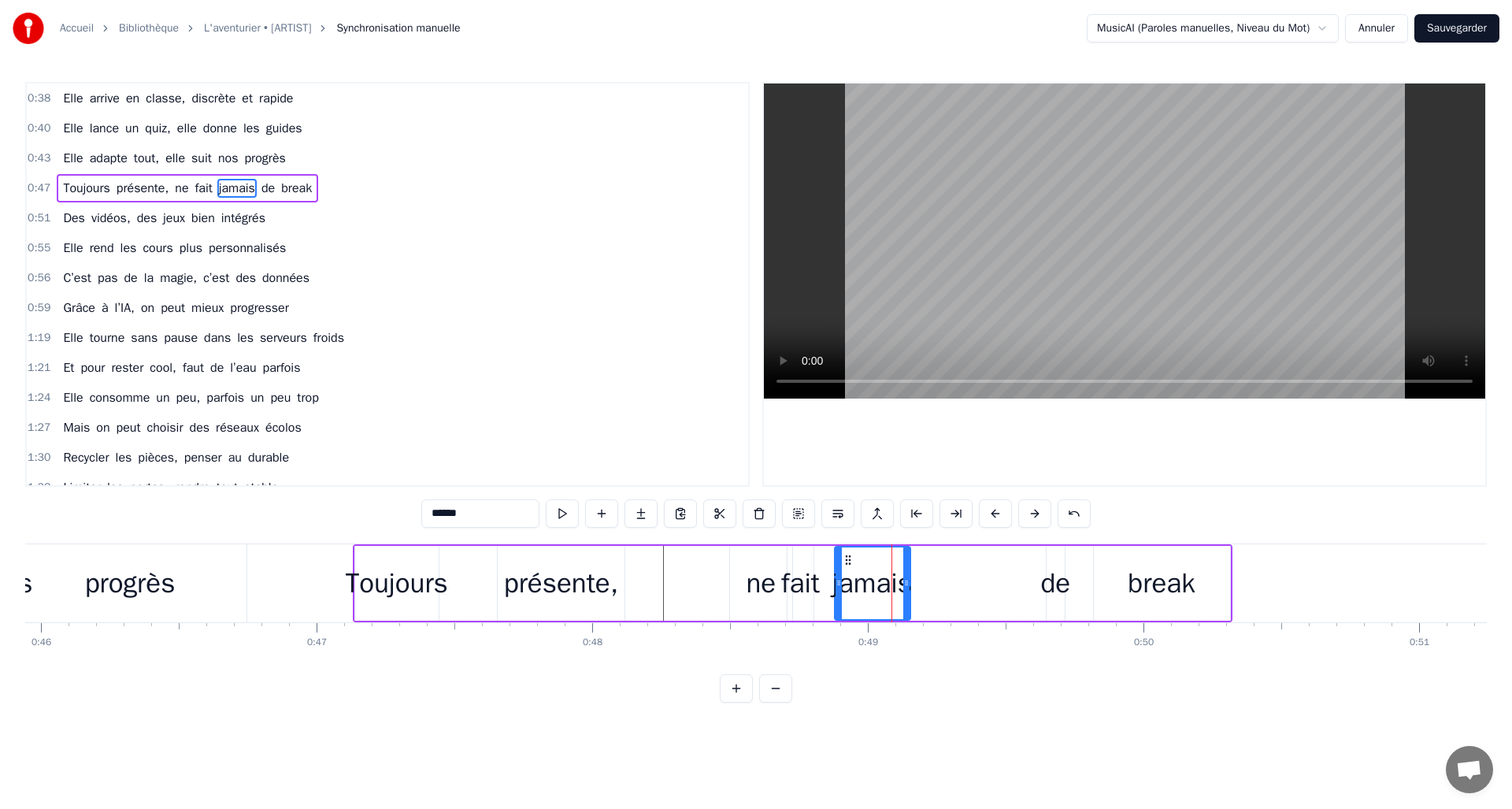 click on "ne" at bounding box center (761, 583) 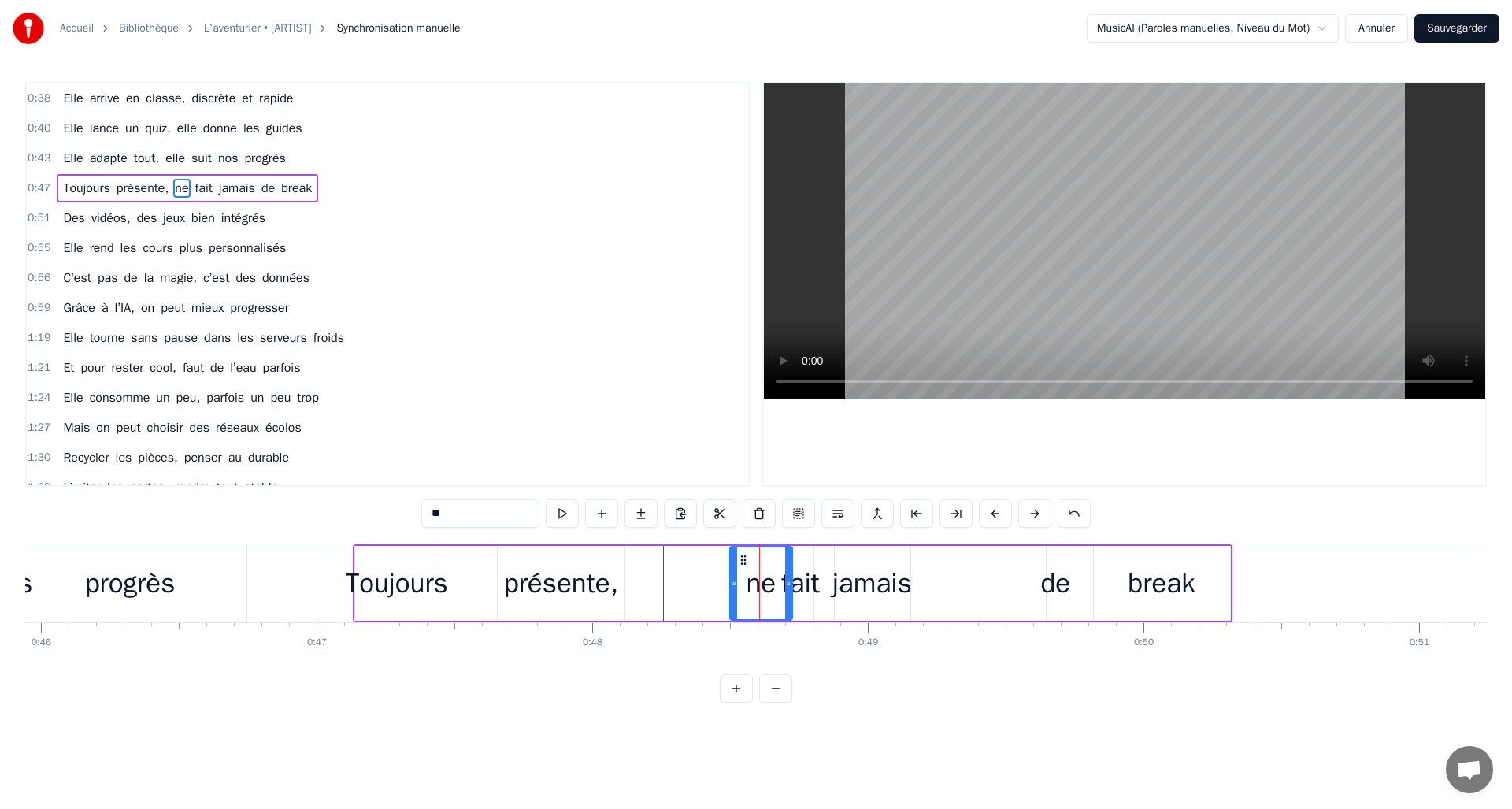 drag, startPoint x: 740, startPoint y: 559, endPoint x: 688, endPoint y: 566, distance: 52.46904 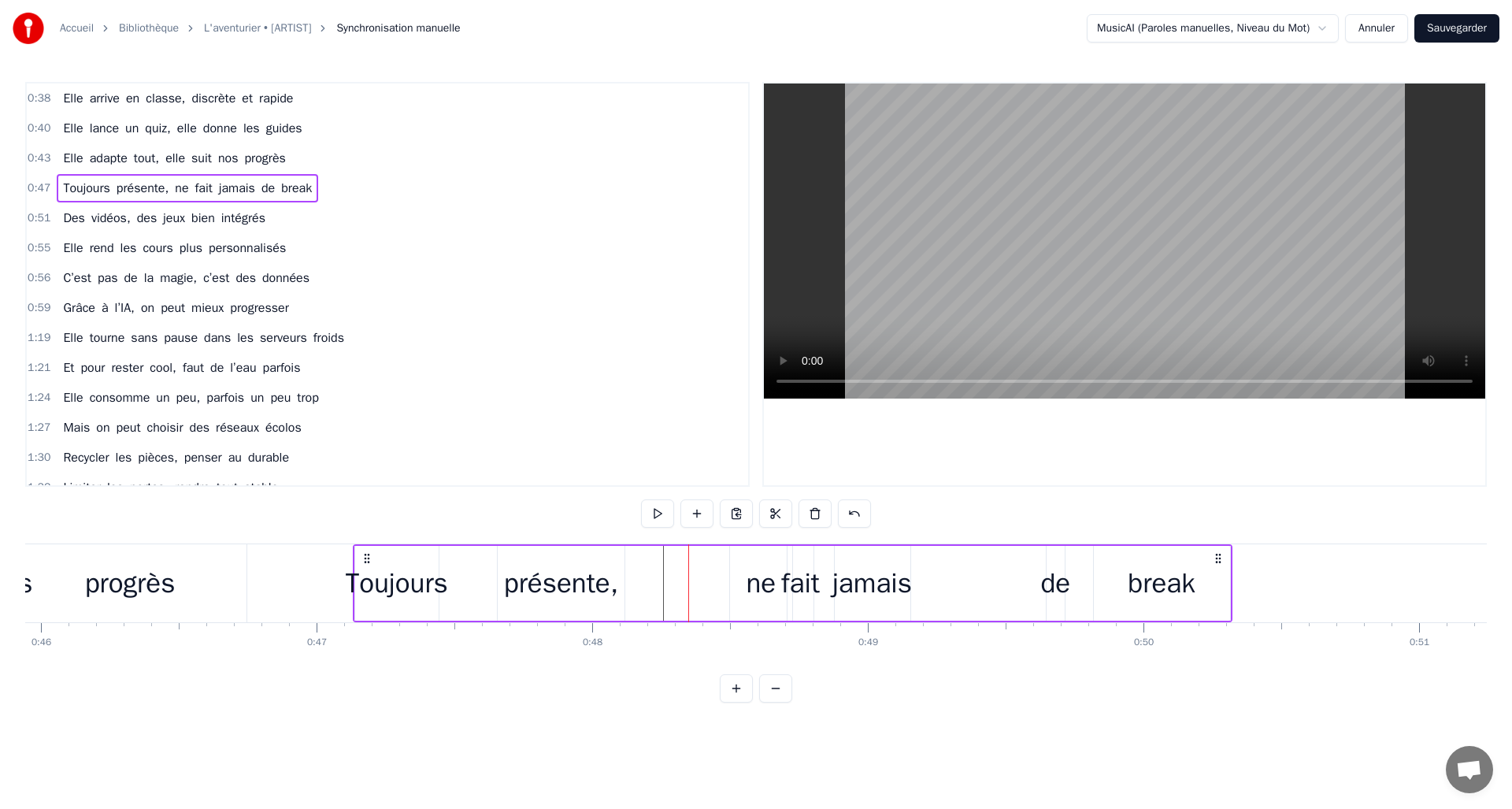 click on "Toujours présente, ne fait jamais de break" at bounding box center [792, 583] 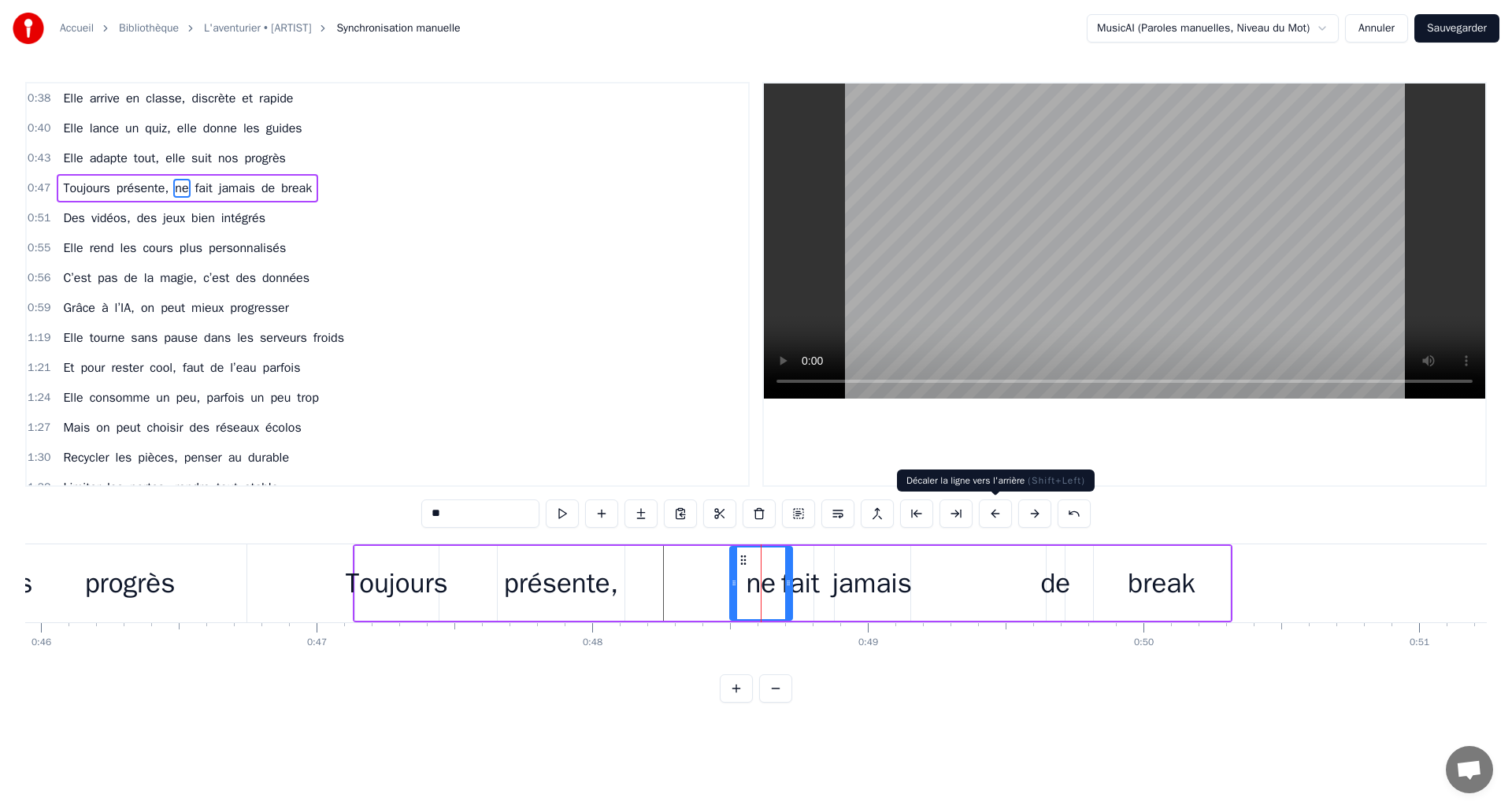 click at bounding box center (995, 514) 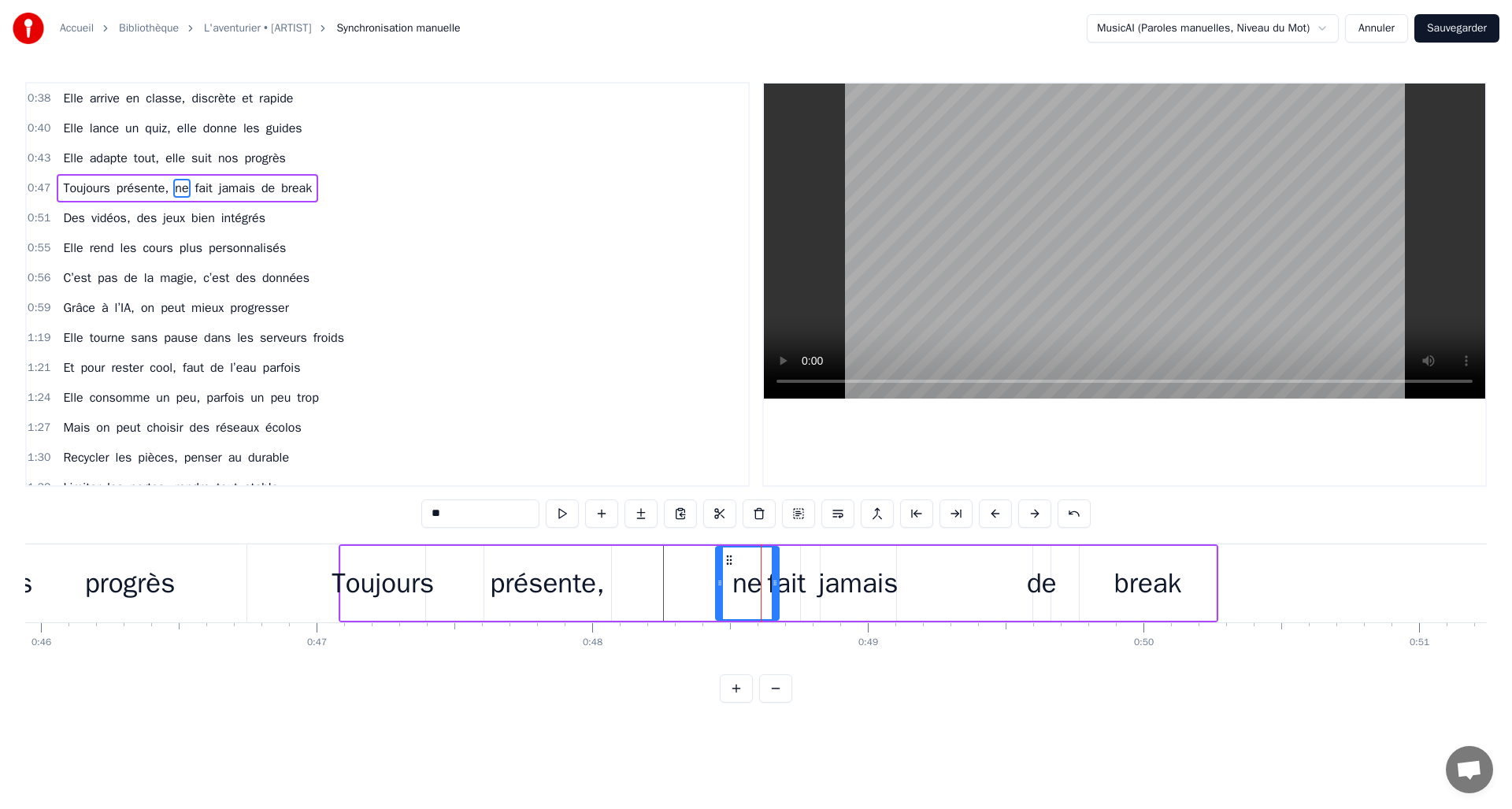 click at bounding box center [995, 514] 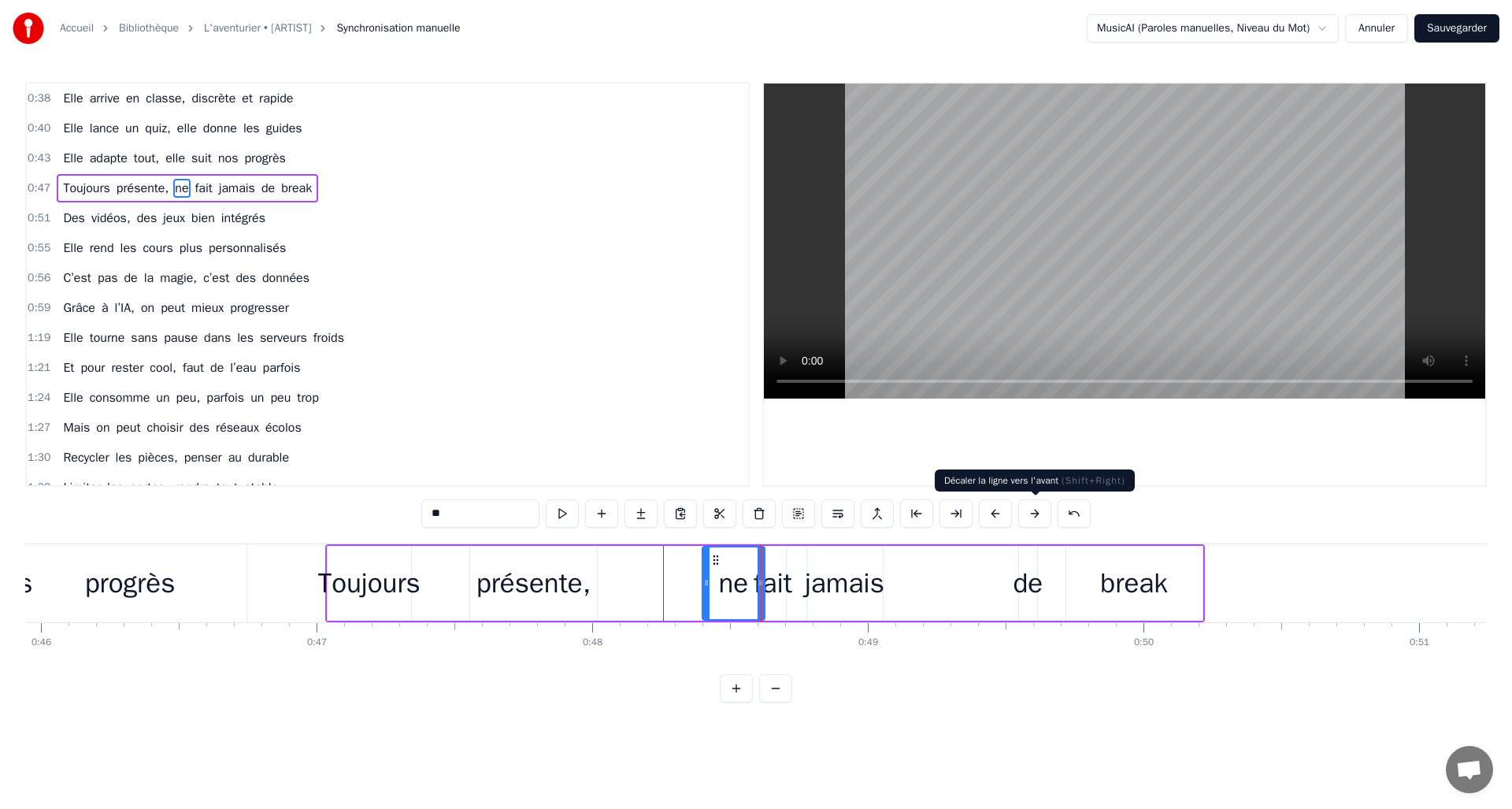 click at bounding box center [1035, 514] 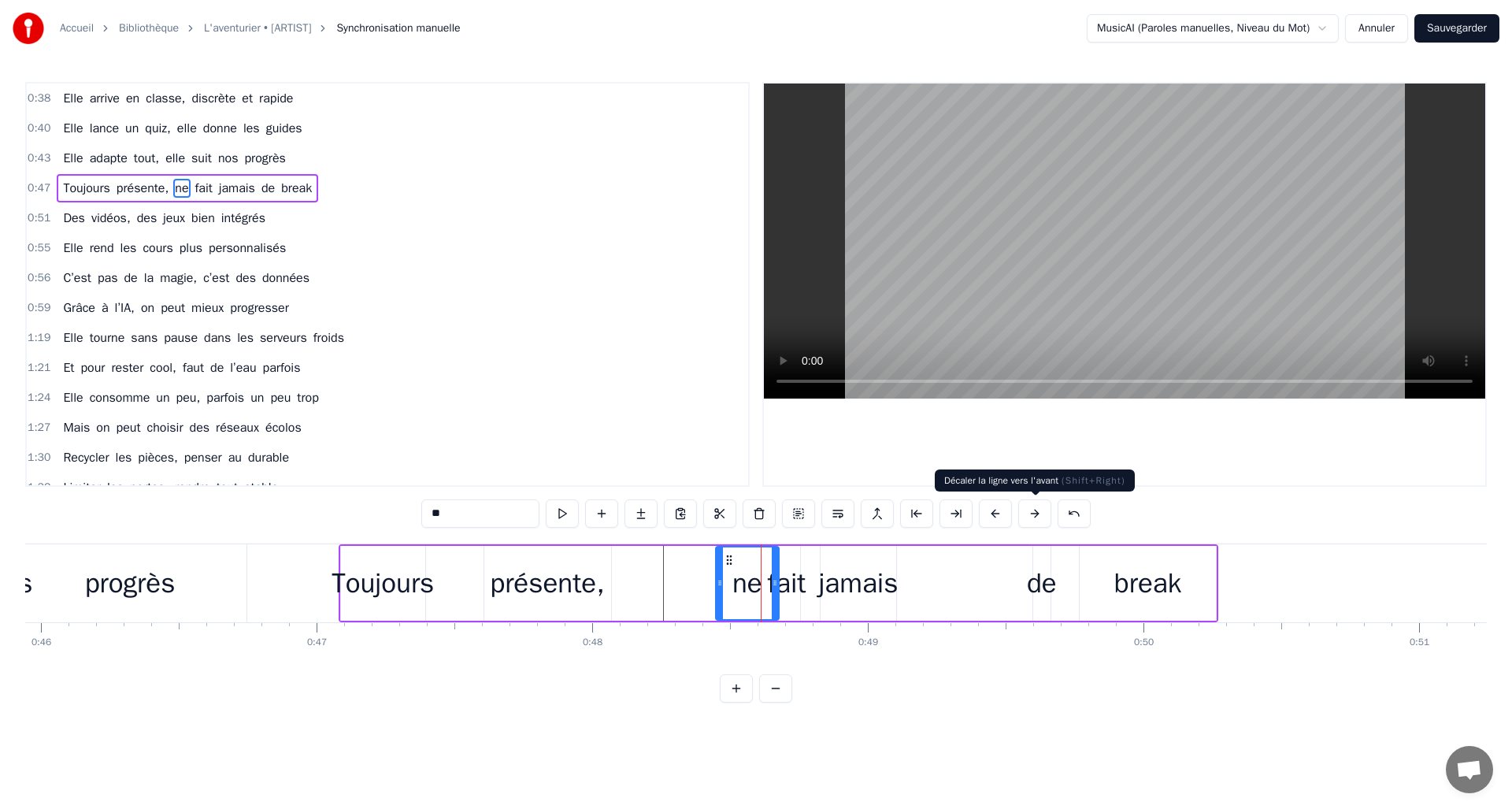 click at bounding box center [1035, 514] 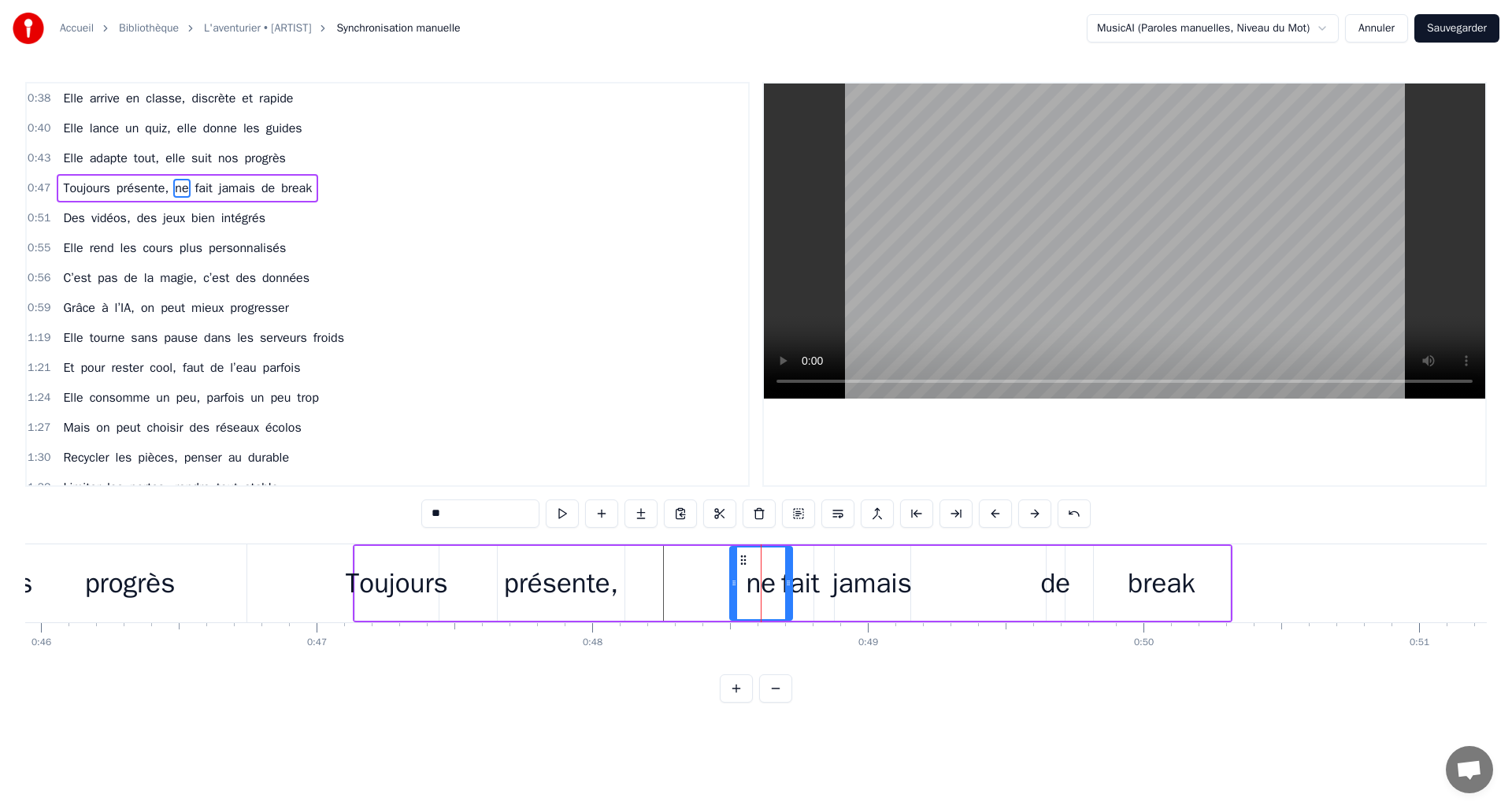 click at bounding box center (1035, 514) 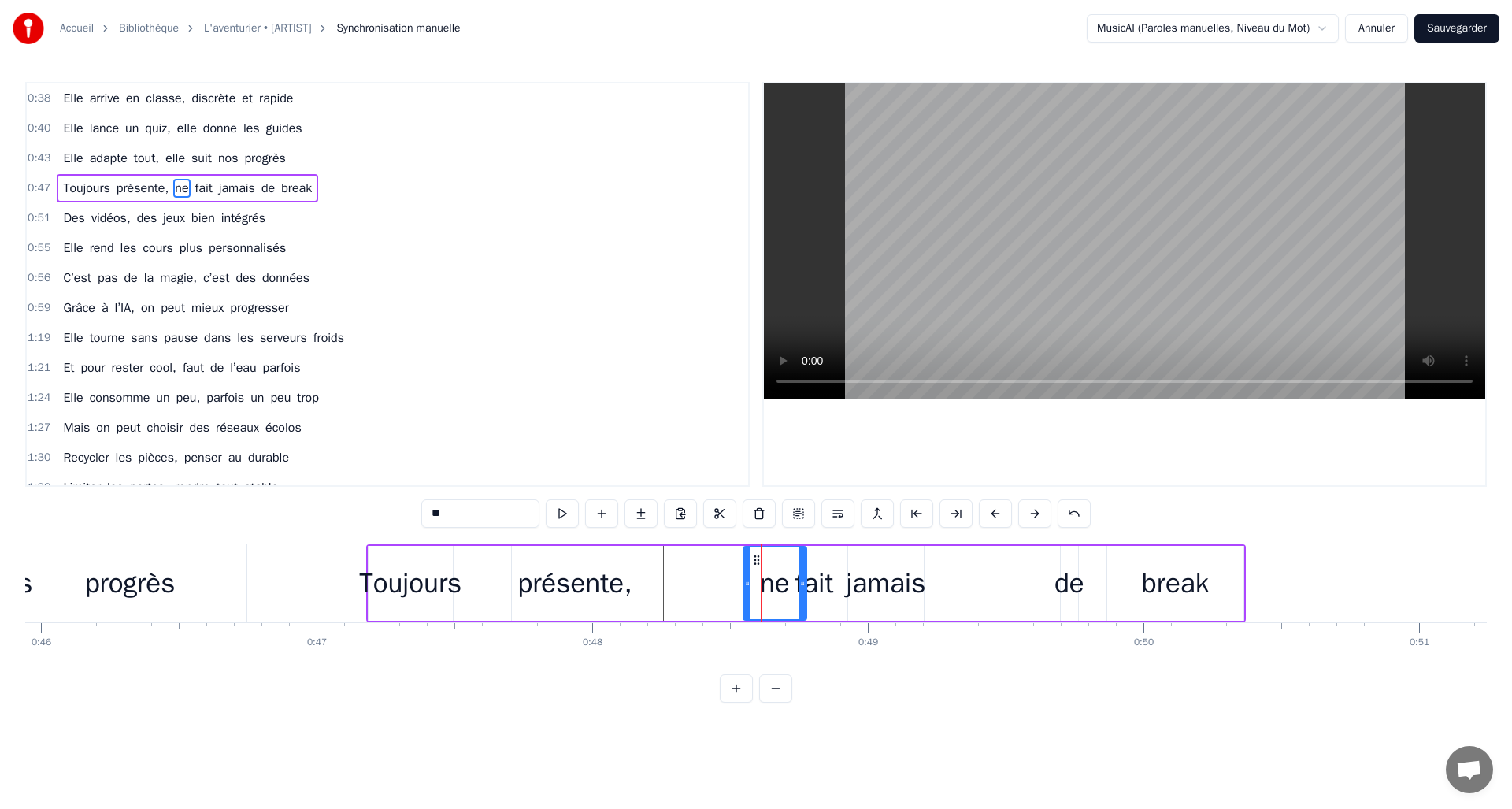click at bounding box center [19502, 583] 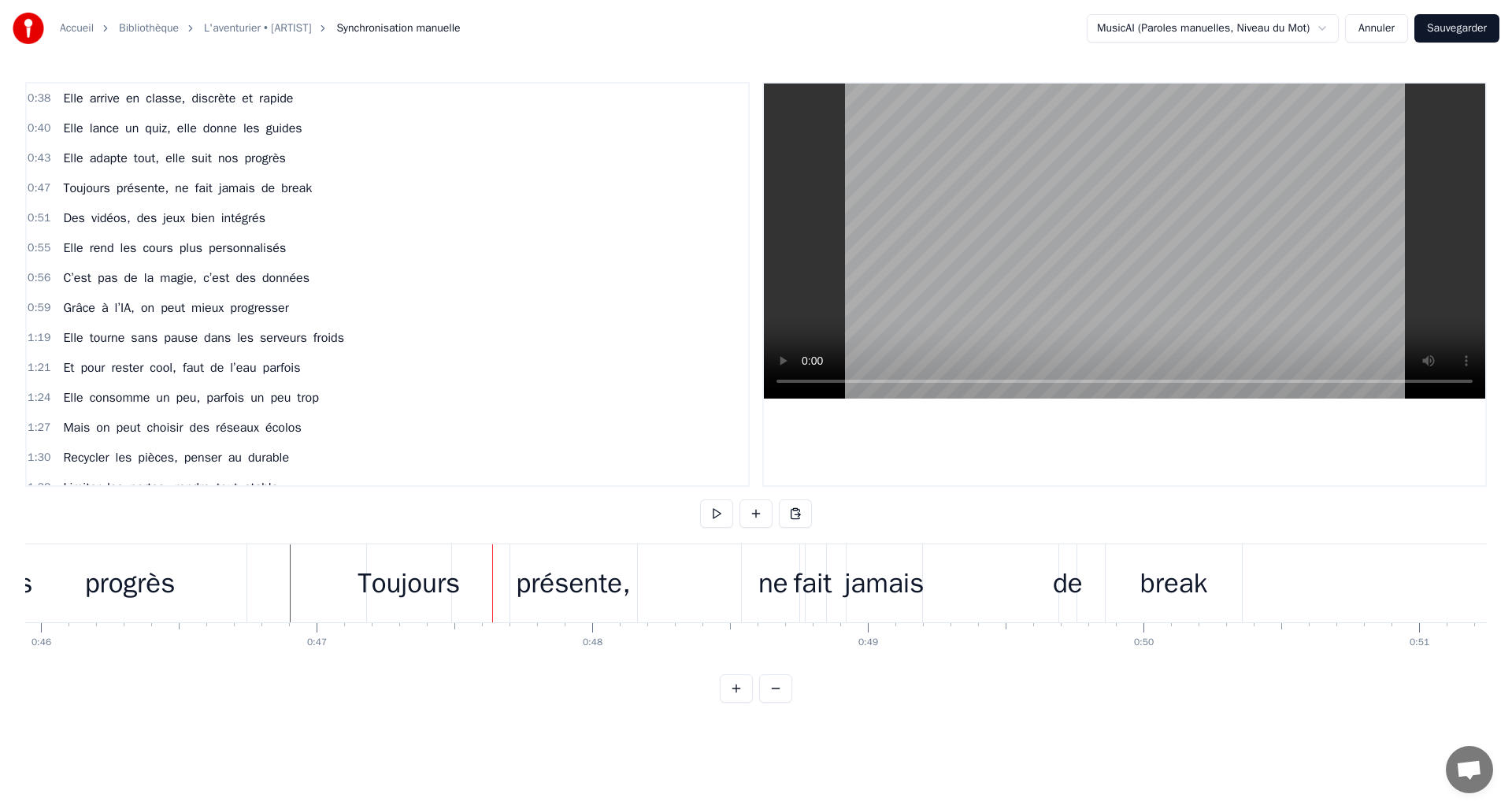 click on "Toujours" at bounding box center [409, 583] 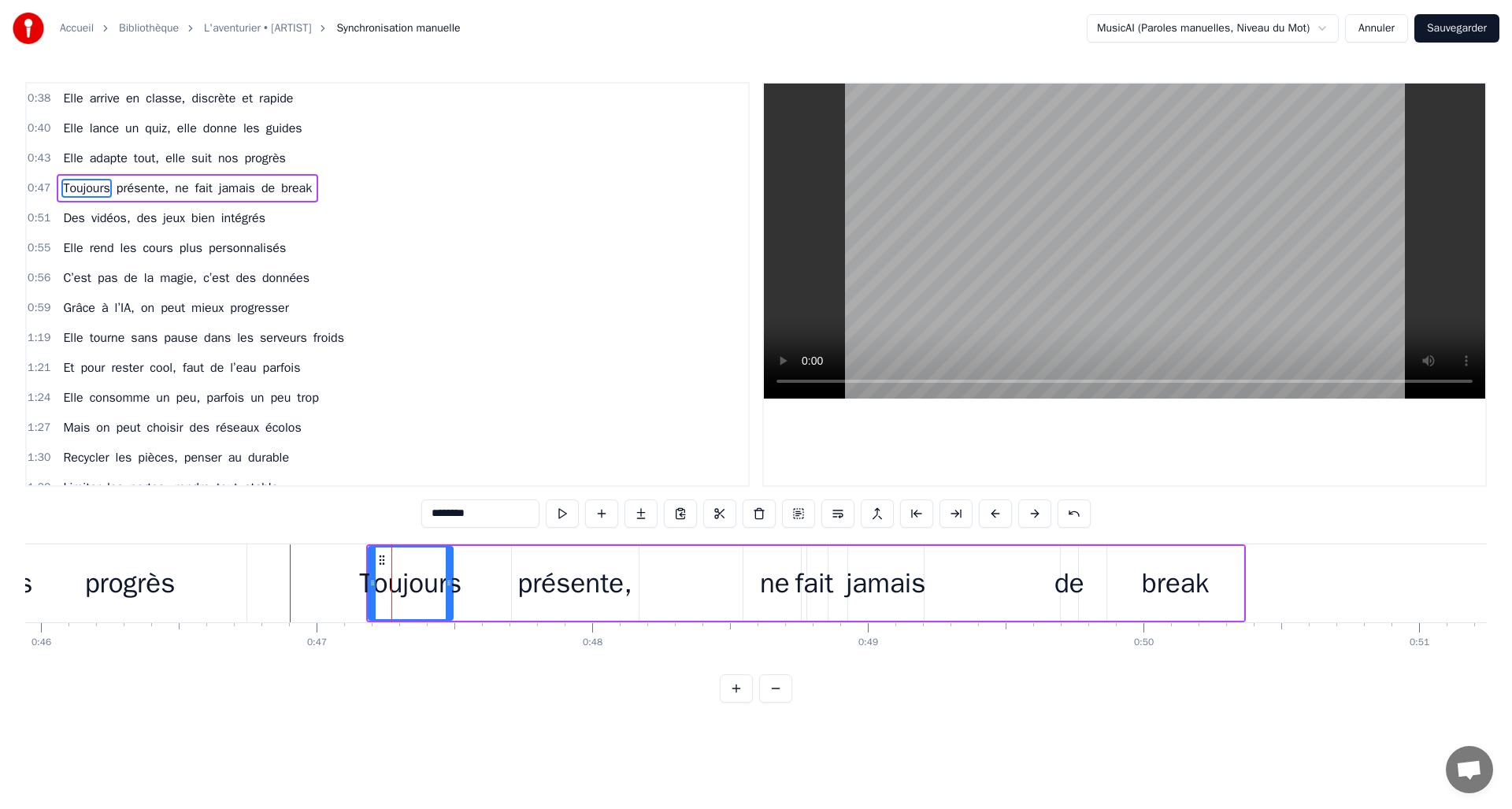 click on "Elle arrive en classe, discrète et rapide Elle lance un quiz, elle donne les guides Elle adapte tout, elle suit nos progrès Toujours présente, ne fait jamais de break Des vidéos, des jeux bien intégrés Elle rend les cours plus personnalisés C’est pas de la magie, c’est des données Grâce à l’IA, on peut mieux progresser Elle tourne sans pause dans les serveurs froids Et pour rester cool, faut de l’eau parfois Elle consomme un peu, parfois un peu trop Mais on peut choisir des réseaux écolos Recycler les pièces, penser au durable Limiter les pertes, rendre tout stable Avec un effort et un peu de soin L’IA peut entrer dans un monde plus sain C’est l’IA, notre alliée du jour Elle éclaire nos chemins chaque jour C’est l’IA, au cœur des formations Un outil précis pour chaque mission C’est l’IA, au cœur des formations Un outil précis pour chaque mission Mais n’oublions pas, derrière les écrans, Des choix sont faits, parfois inconsciemment. Qui tient les données ? Qui fait" at bounding box center (19502, 583) 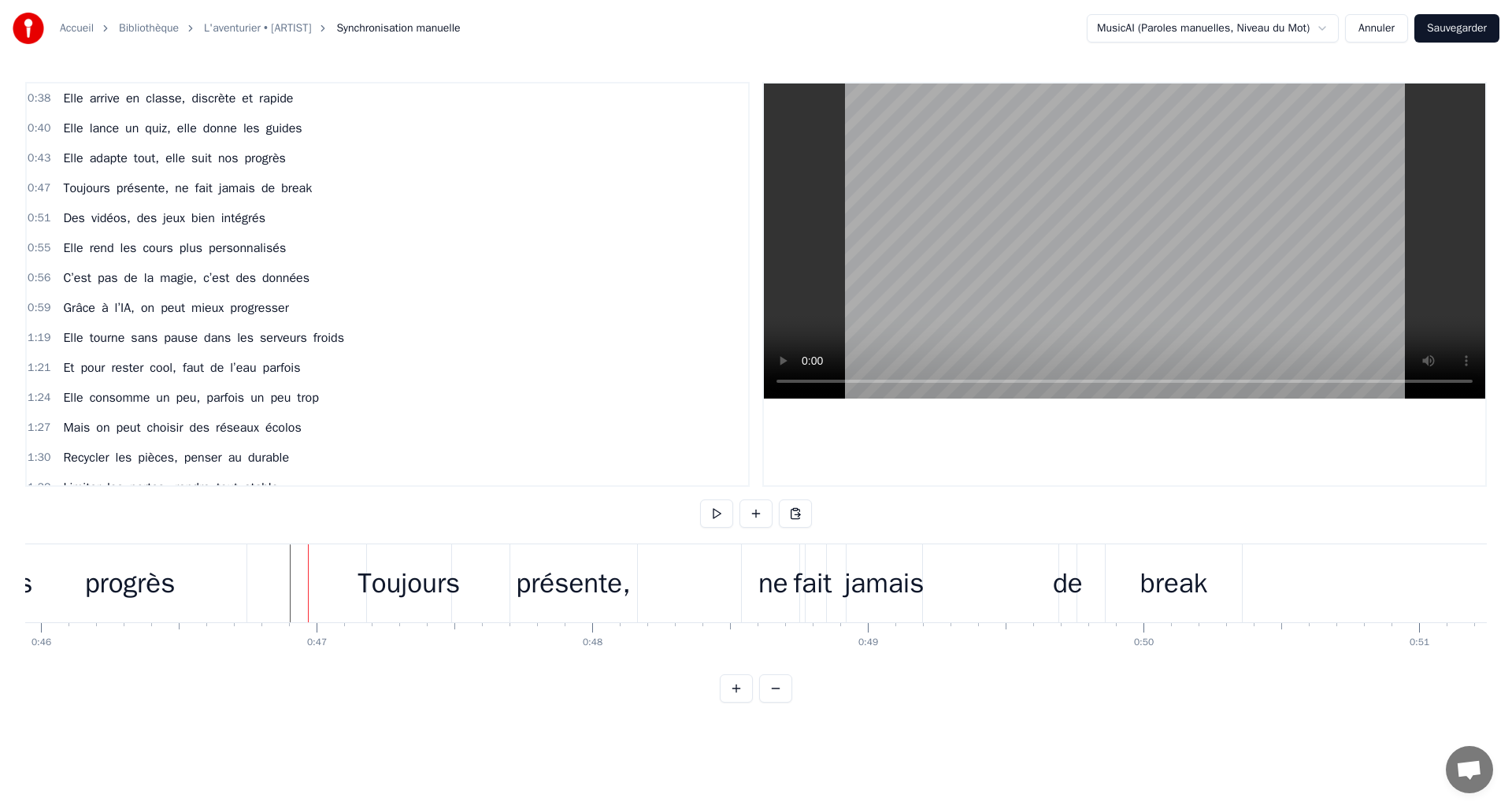 click on "Toujours" at bounding box center (409, 583) 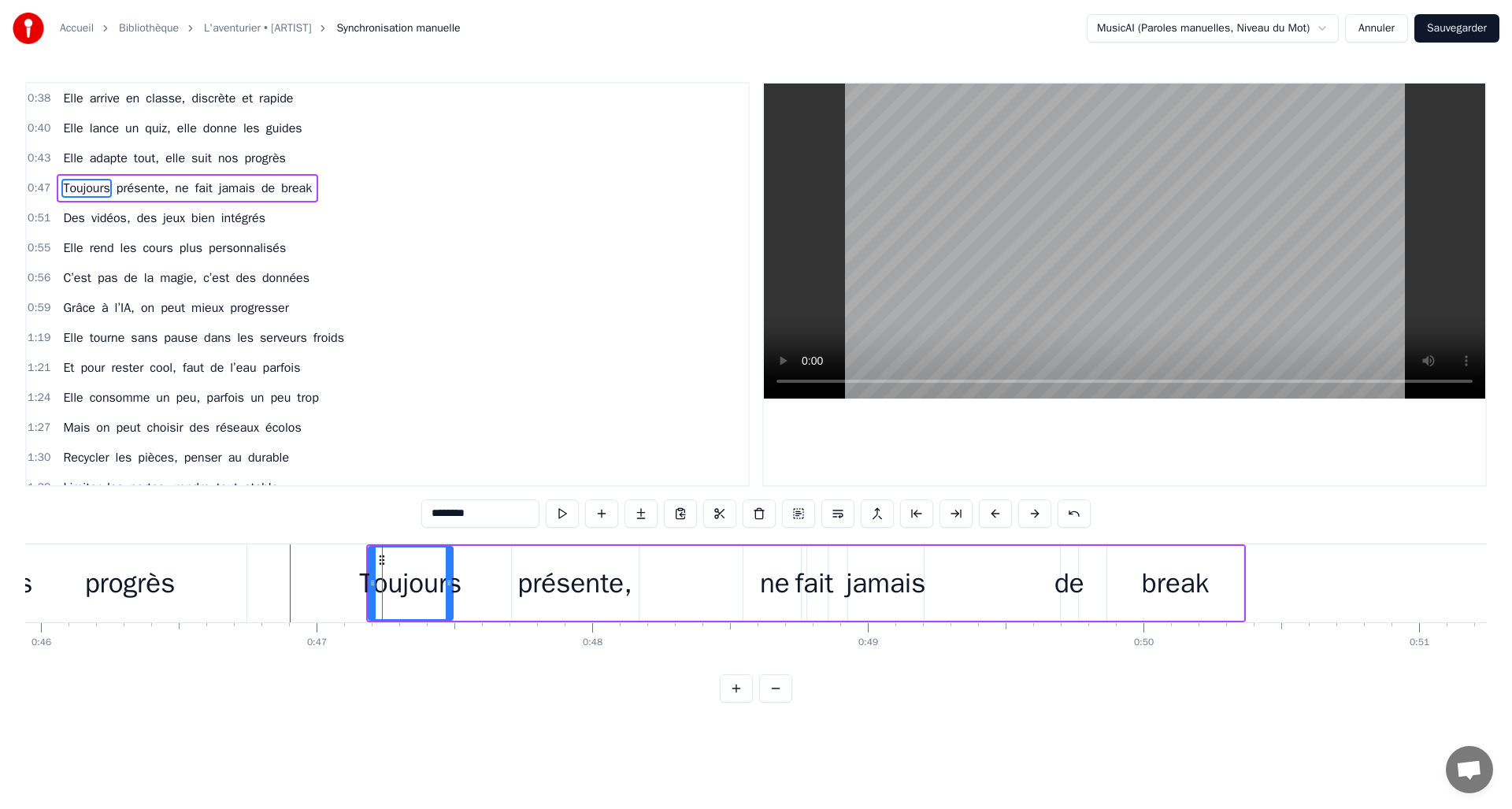 click on "Elle arrive en classe, discrète et rapide Elle lance un quiz, elle donne les guides Elle adapte tout, elle suit nos progrès Toujours présente, ne fait jamais de break Des vidéos, des jeux bien intégrés Elle rend les cours plus personnalisés C’est pas de la magie, c’est des données Grâce à l’IA, on peut mieux progresser Elle tourne sans pause dans les serveurs froids Et pour rester cool, faut de l’eau parfois Elle consomme un peu, parfois un peu trop Mais on peut choisir des réseaux écolos Recycler les pièces, penser au durable Limiter les pertes, rendre tout stable Avec un effort et un peu de soin L’IA peut entrer dans un monde plus sain C’est l’IA, notre alliée du jour Elle éclaire nos chemins chaque jour C’est l’IA, au cœur des formations Un outil précis pour chaque mission C’est l’IA, au cœur des formations Un outil précis pour chaque mission Mais n’oublions pas, derrière les écrans, Des choix sont faits, parfois inconsciemment. Qui tient les données ? Qui fait" at bounding box center (19502, 583) 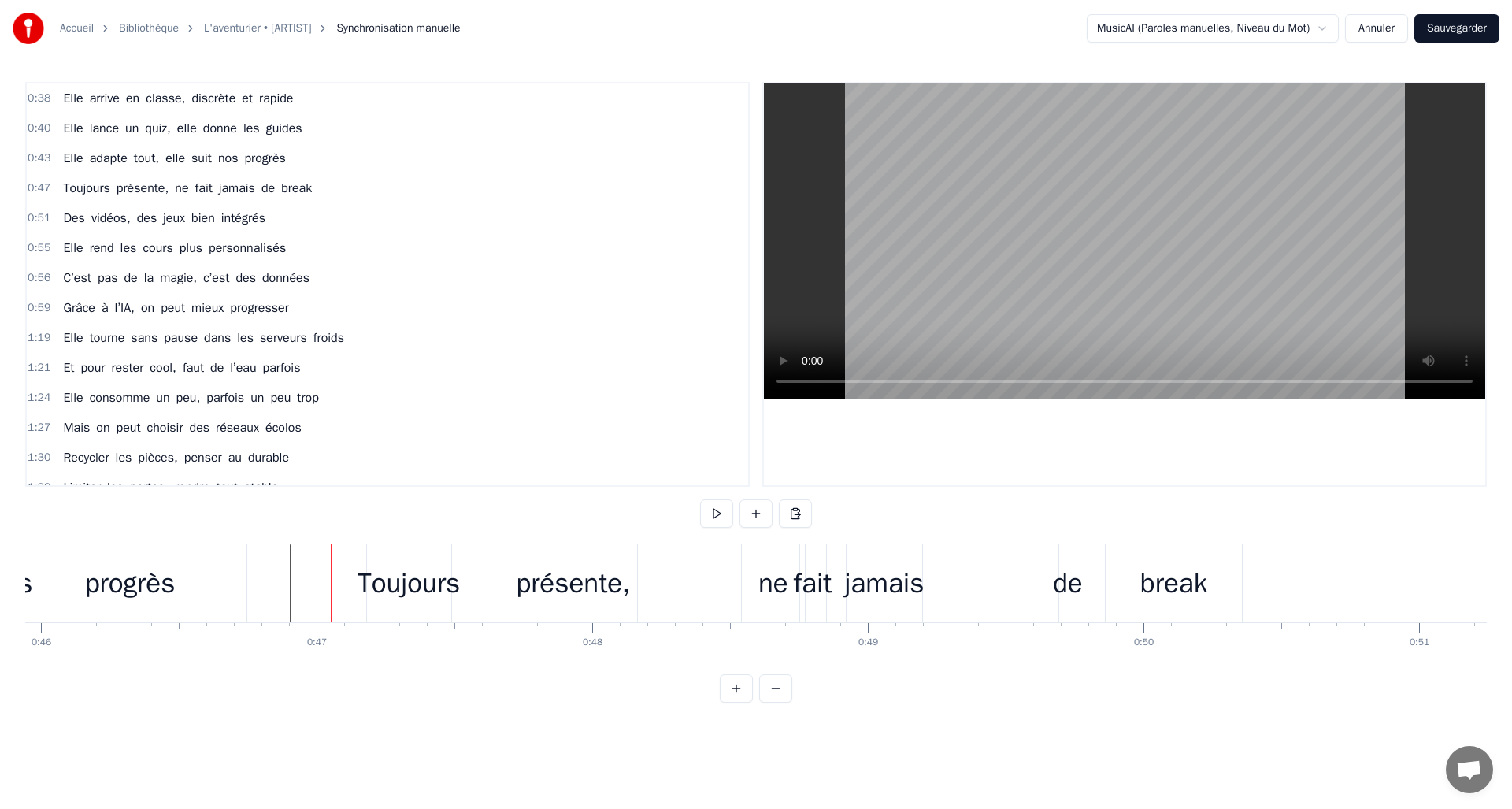 click on "Sauvegarder" at bounding box center [1457, 28] 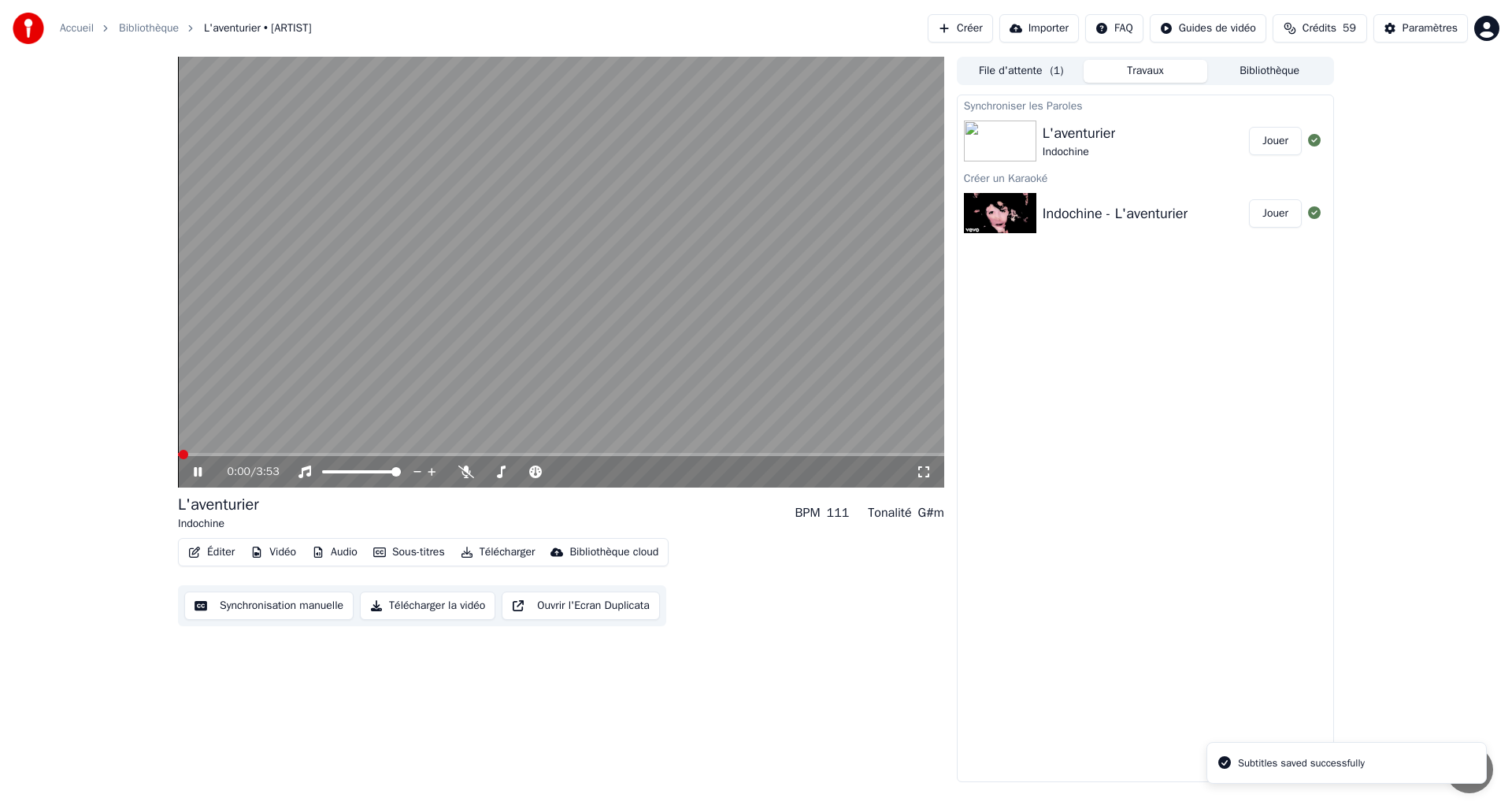 click on "Éditer" at bounding box center (211, 552) 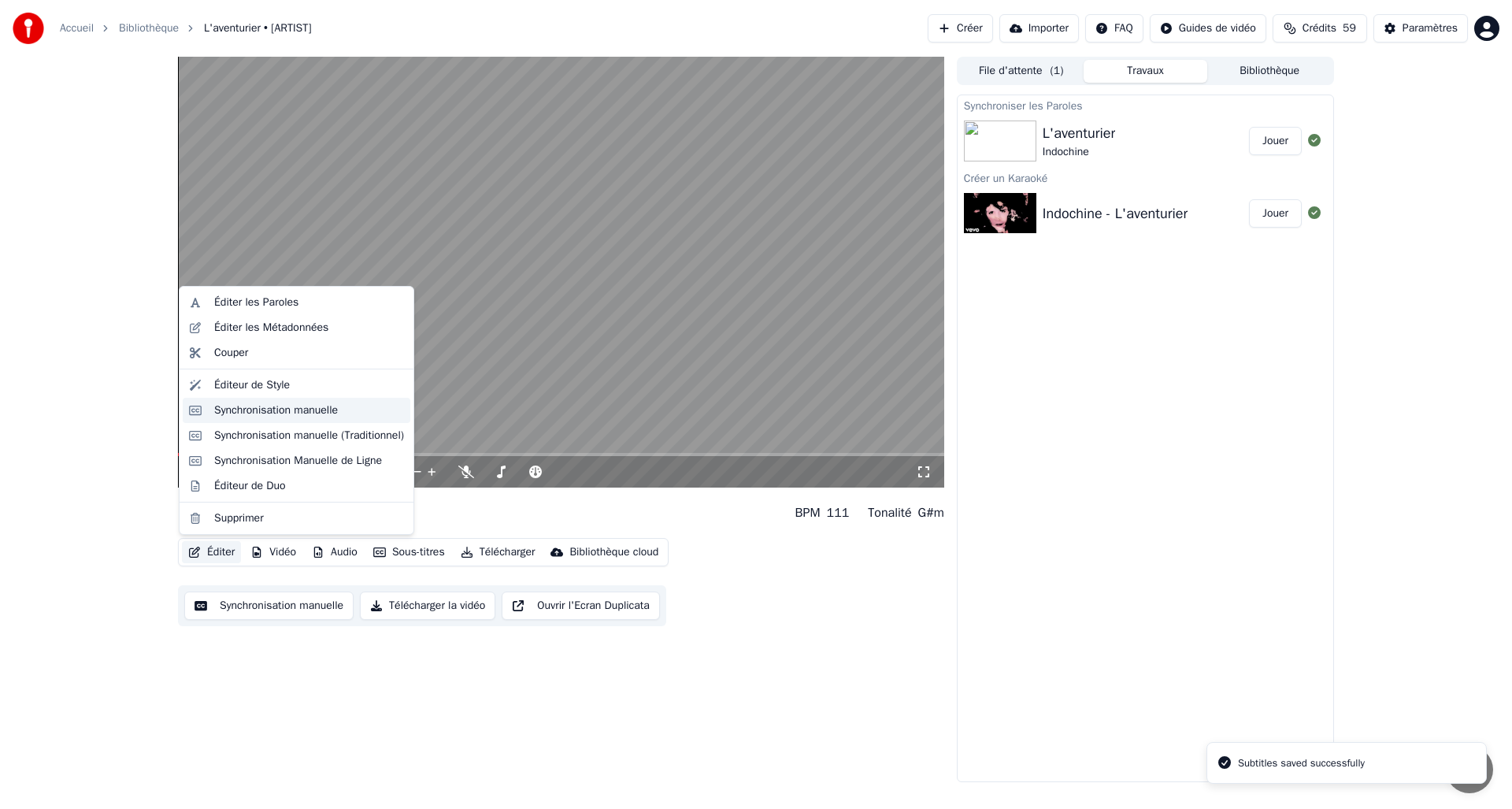 click on "Synchronisation manuelle" at bounding box center (276, 410) 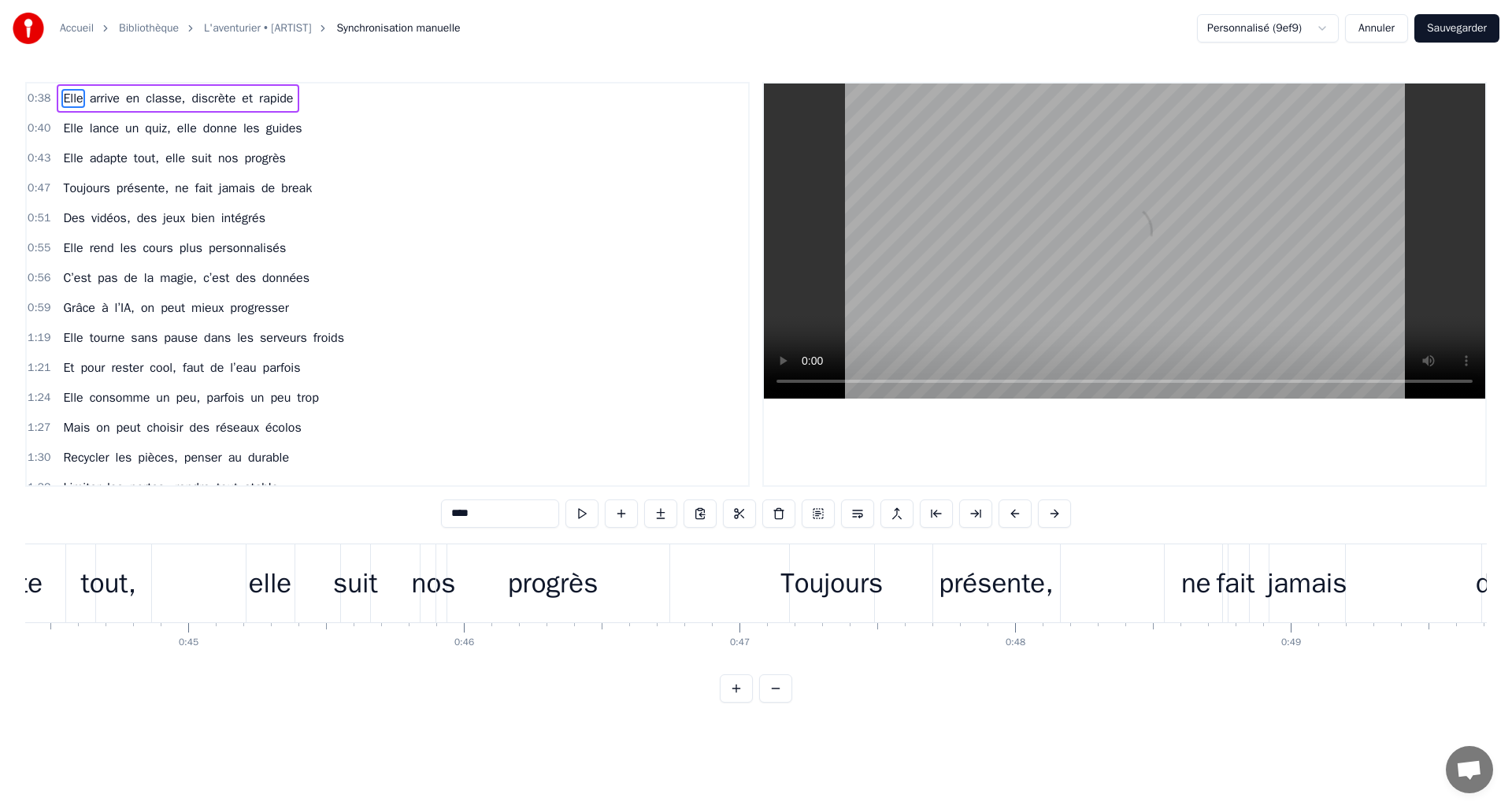 scroll, scrollTop: 0, scrollLeft: 12416, axis: horizontal 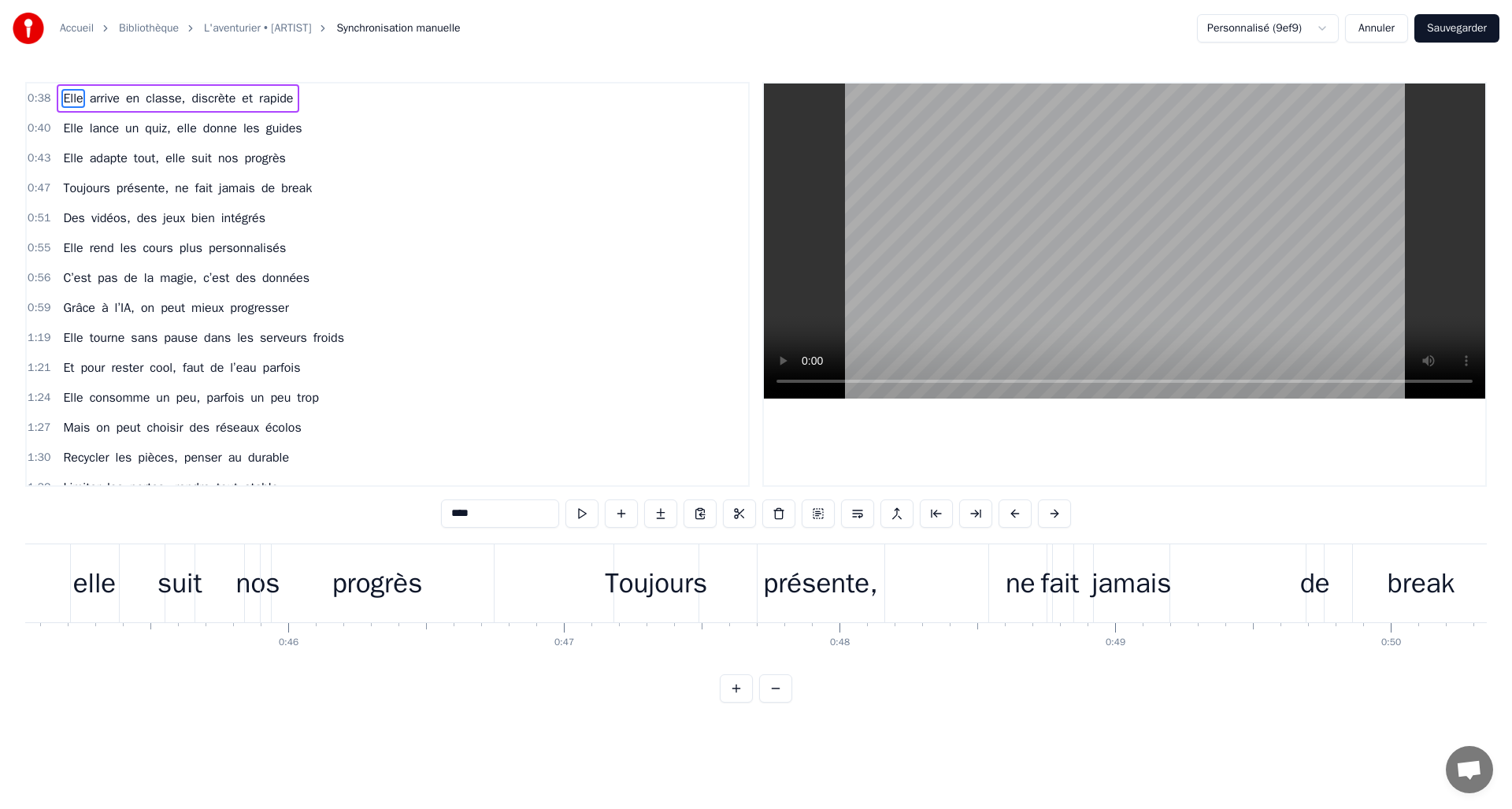 click on "Toujours" at bounding box center [656, 583] 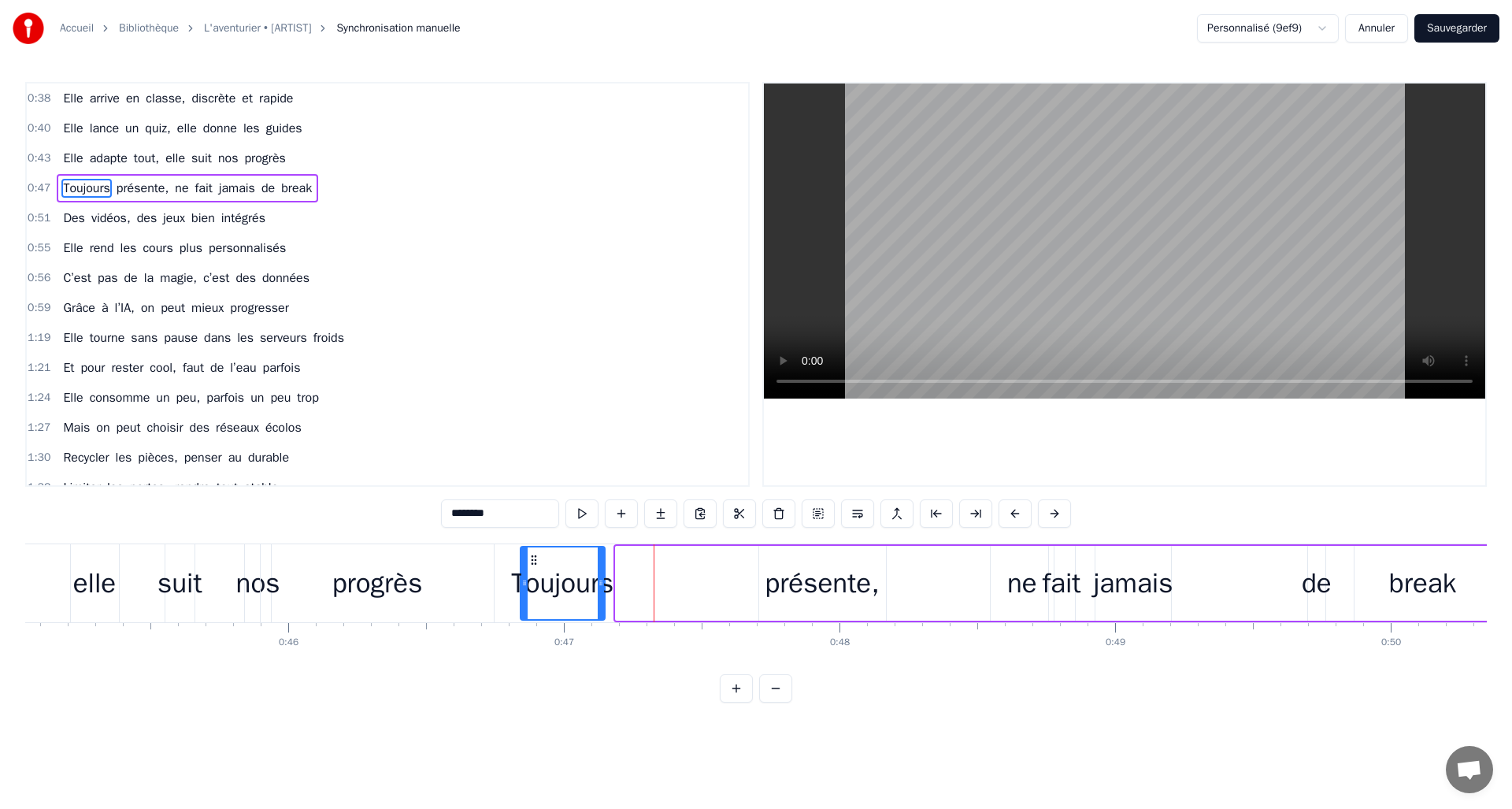 drag, startPoint x: 630, startPoint y: 559, endPoint x: 535, endPoint y: 556, distance: 95.047357 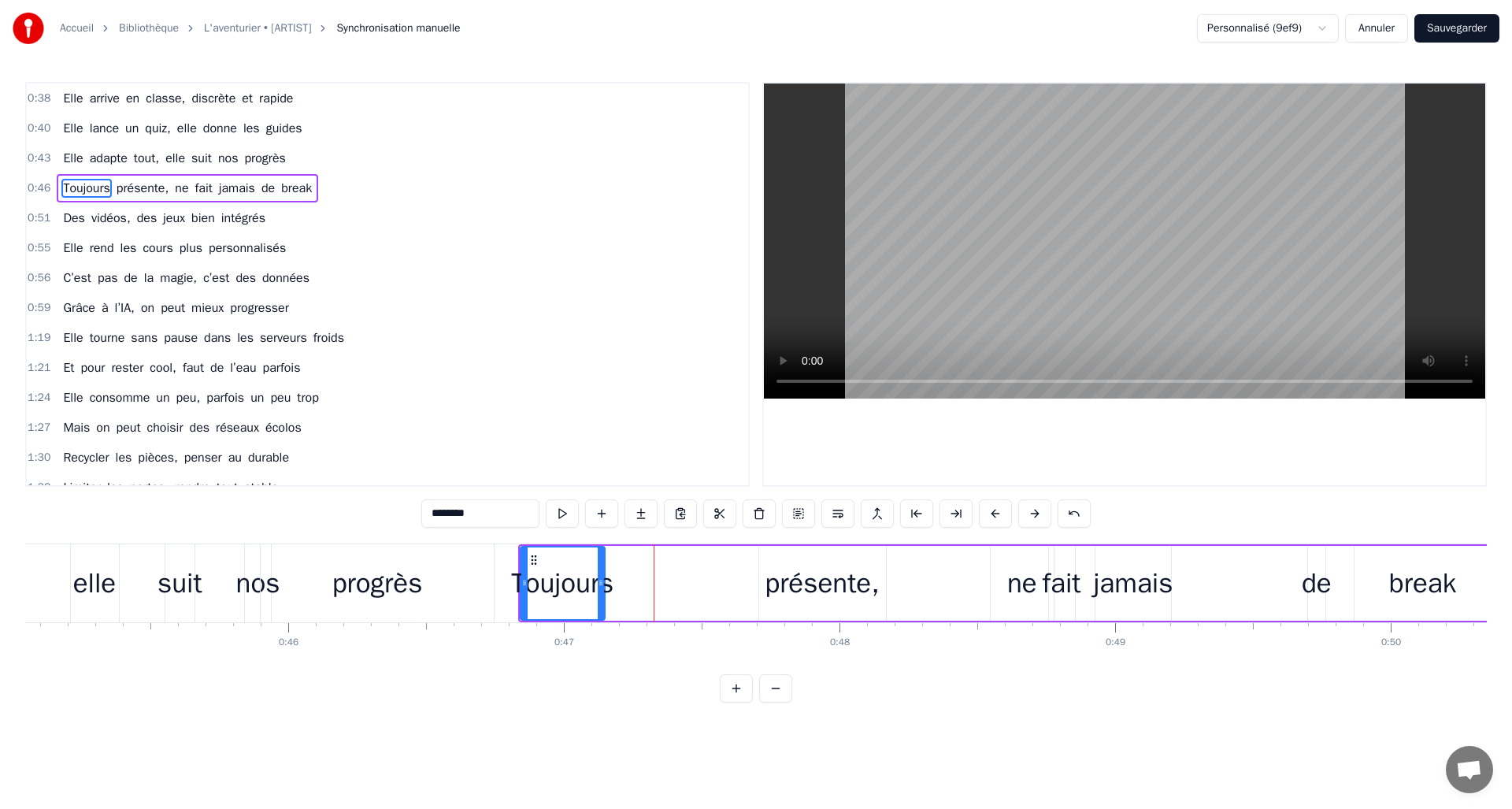 click on "présente," at bounding box center [821, 583] 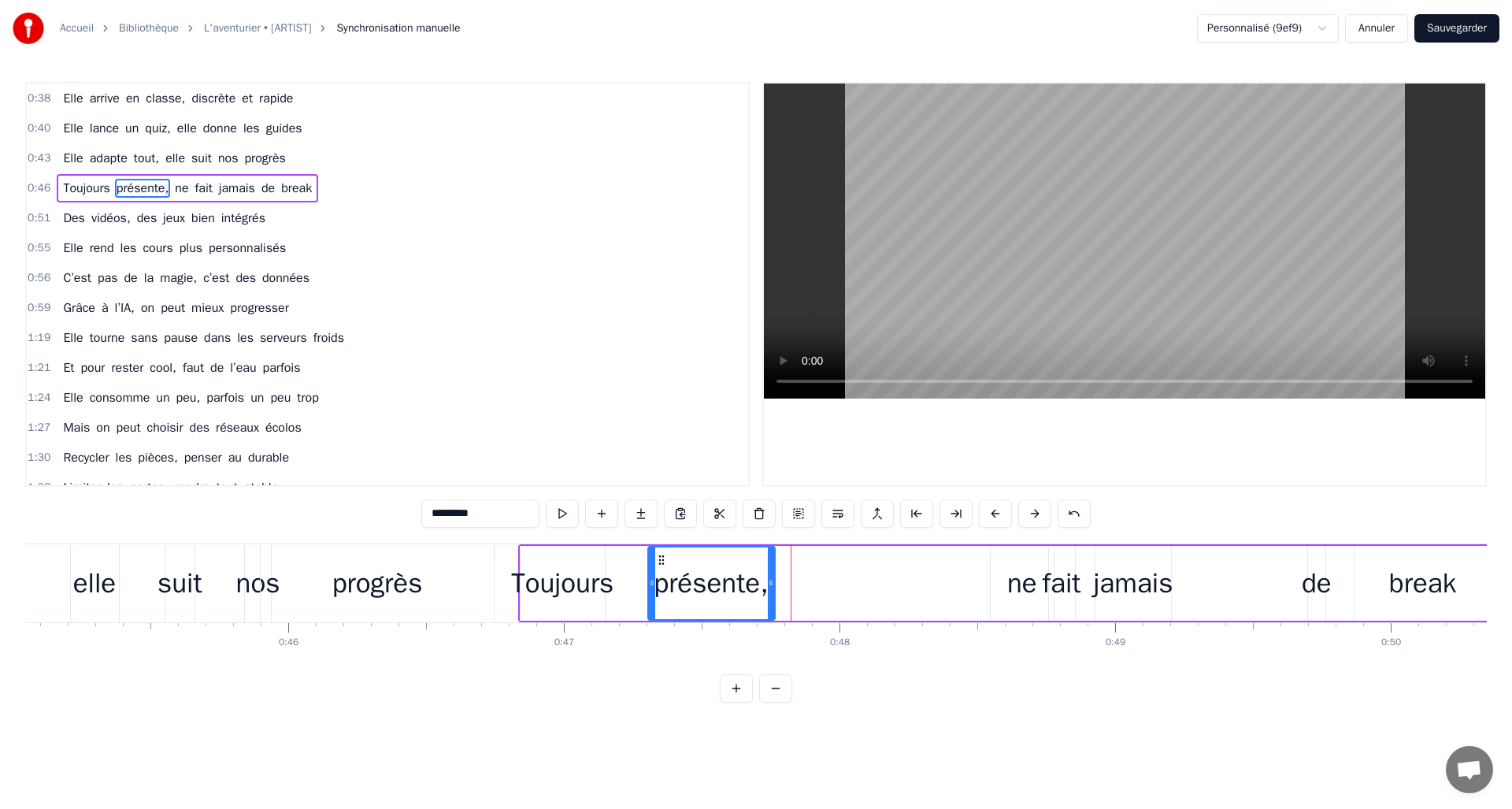 drag, startPoint x: 765, startPoint y: 561, endPoint x: 676, endPoint y: 567, distance: 89.20202 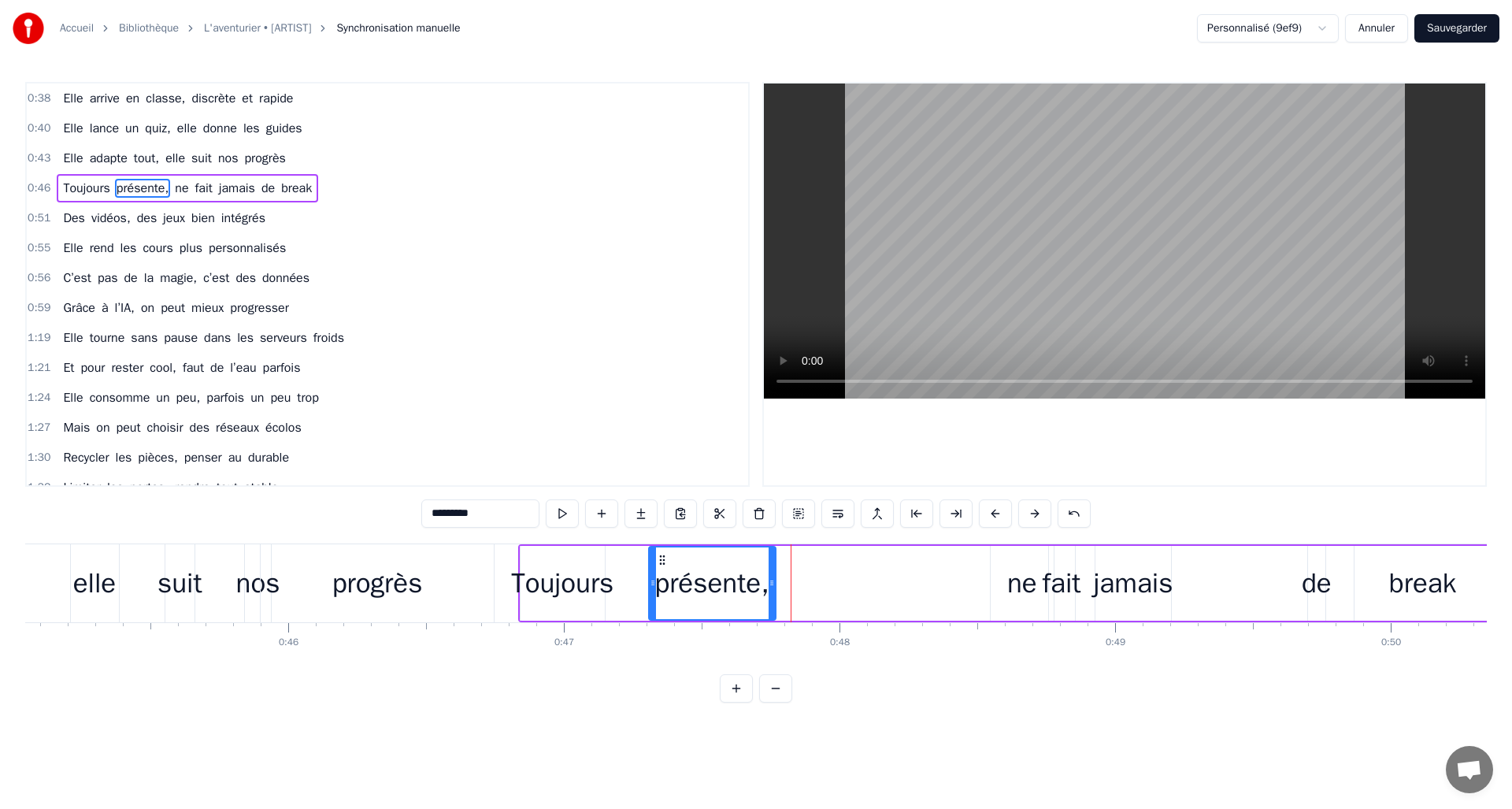 click on "ne" at bounding box center [1022, 583] 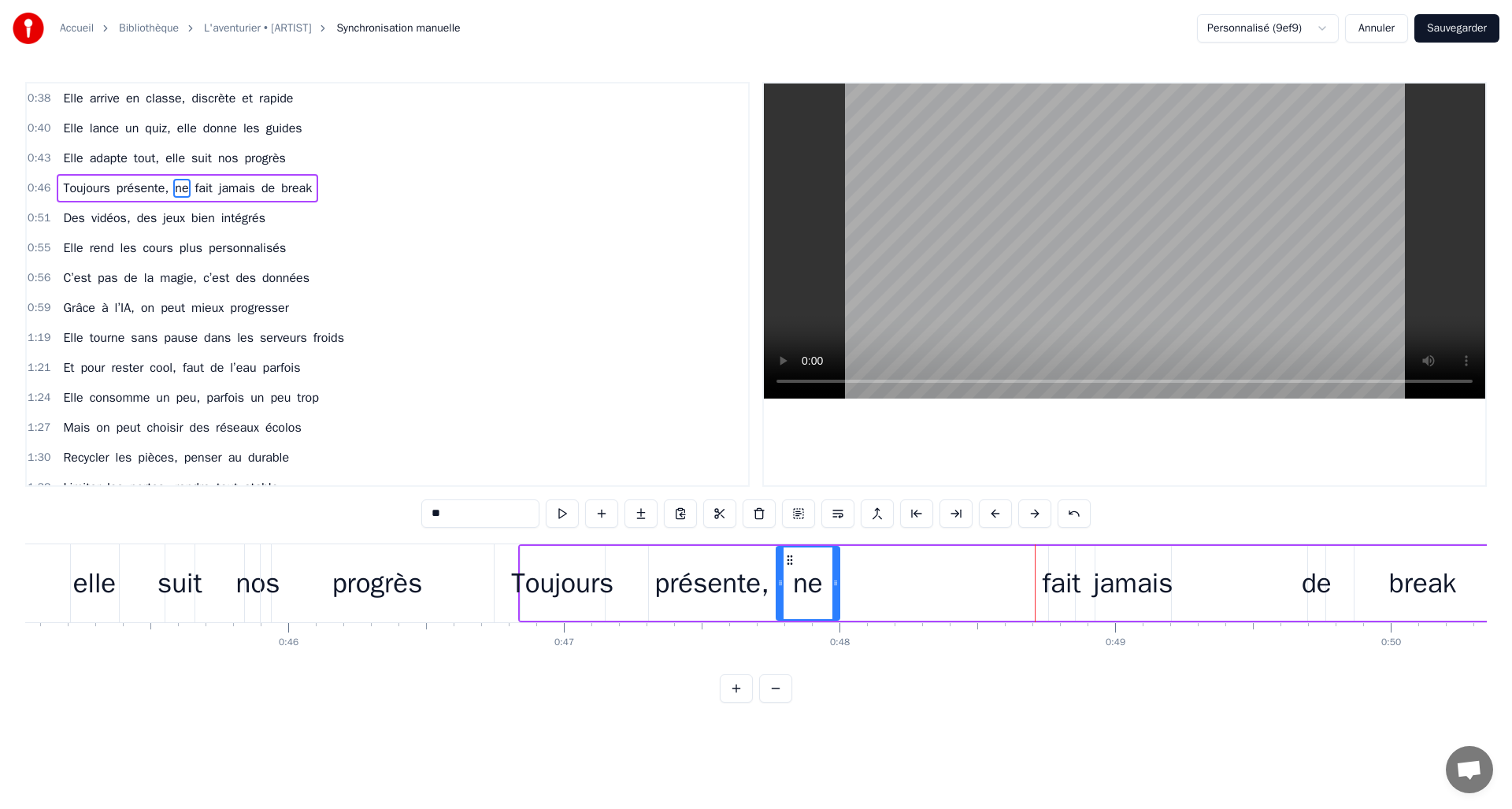 drag, startPoint x: 1005, startPoint y: 558, endPoint x: 793, endPoint y: 564, distance: 212.08489 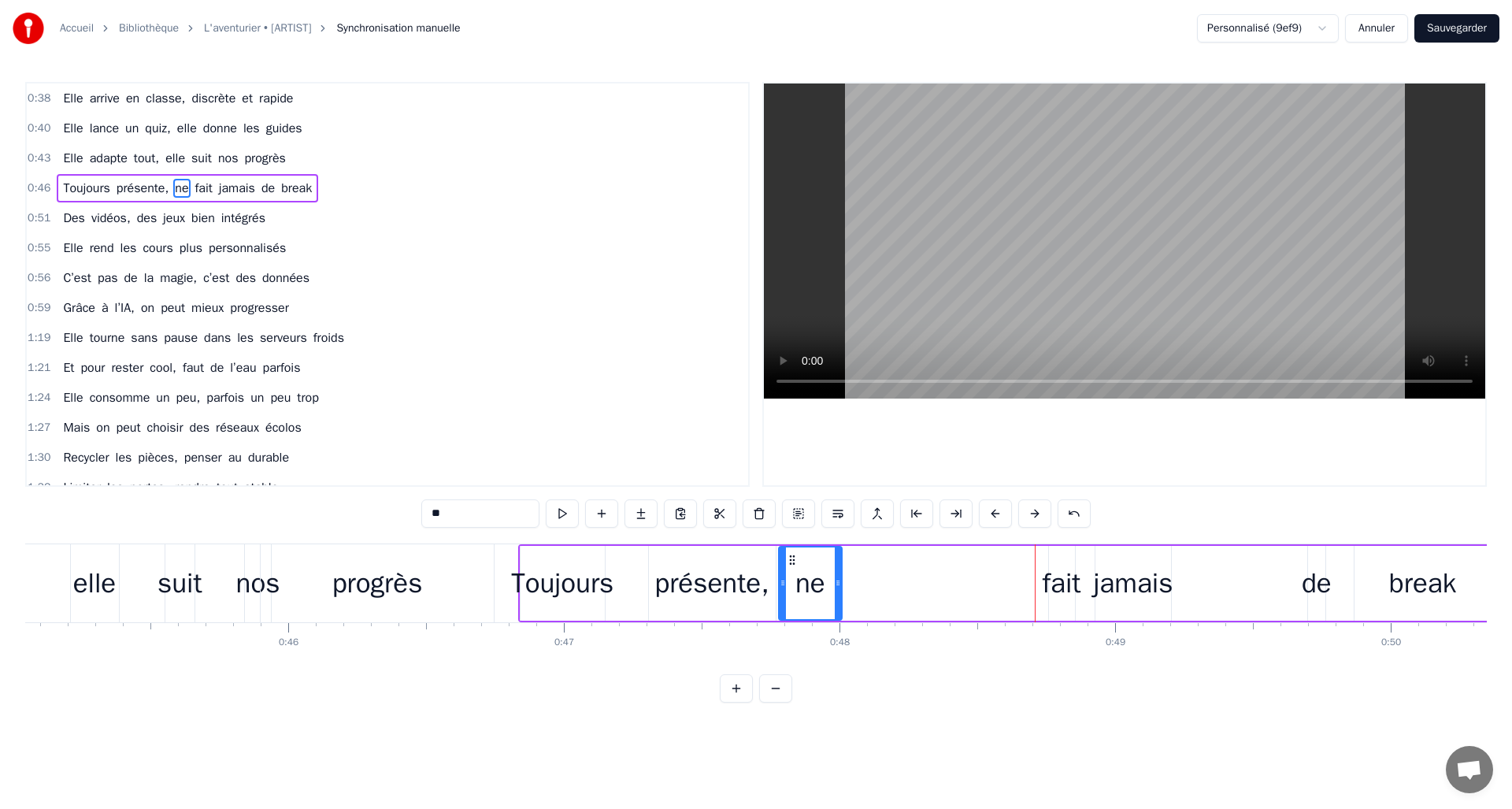 click on "fait" at bounding box center [1062, 583] 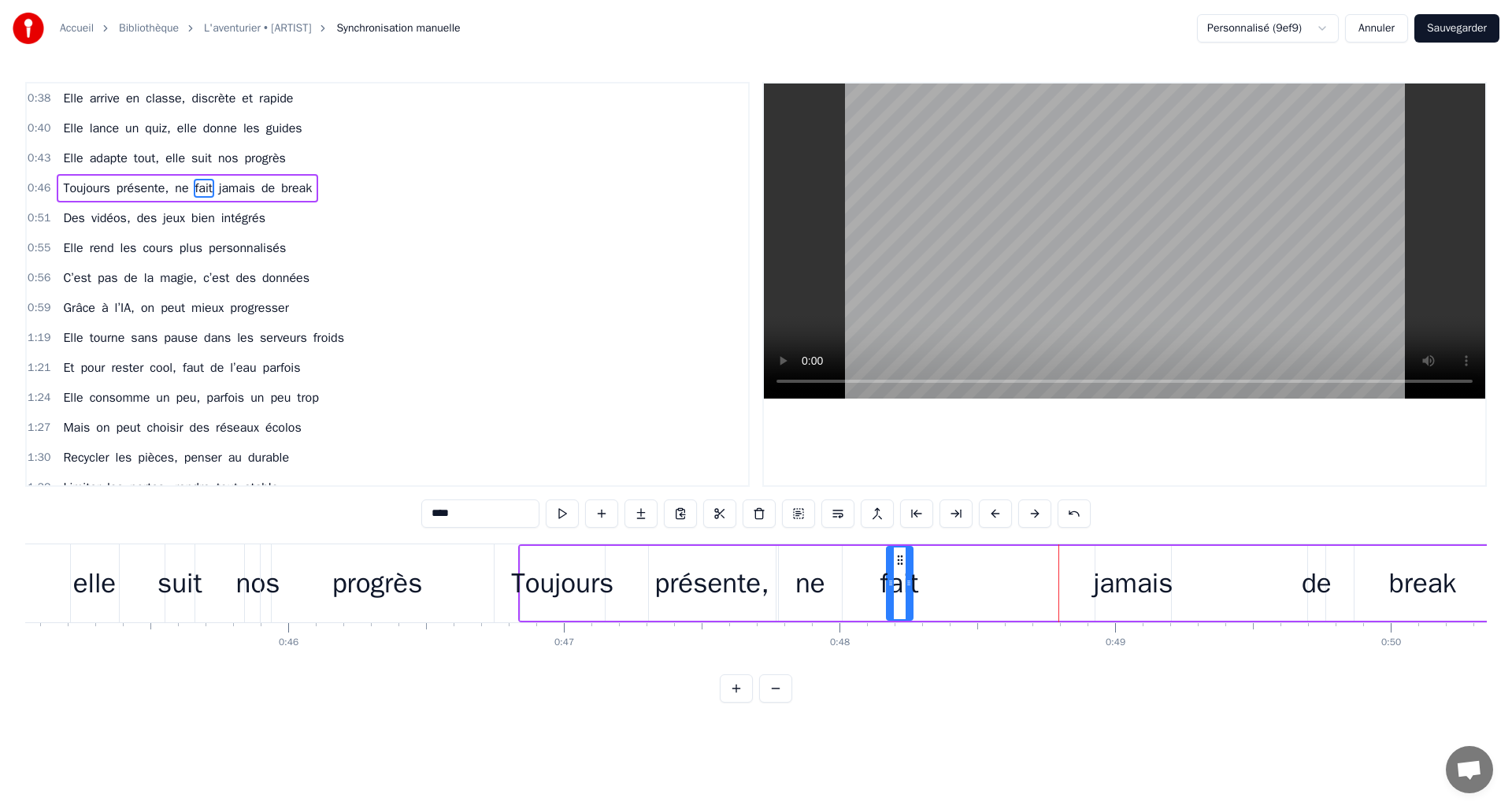 drag, startPoint x: 1030, startPoint y: 561, endPoint x: 898, endPoint y: 561, distance: 132 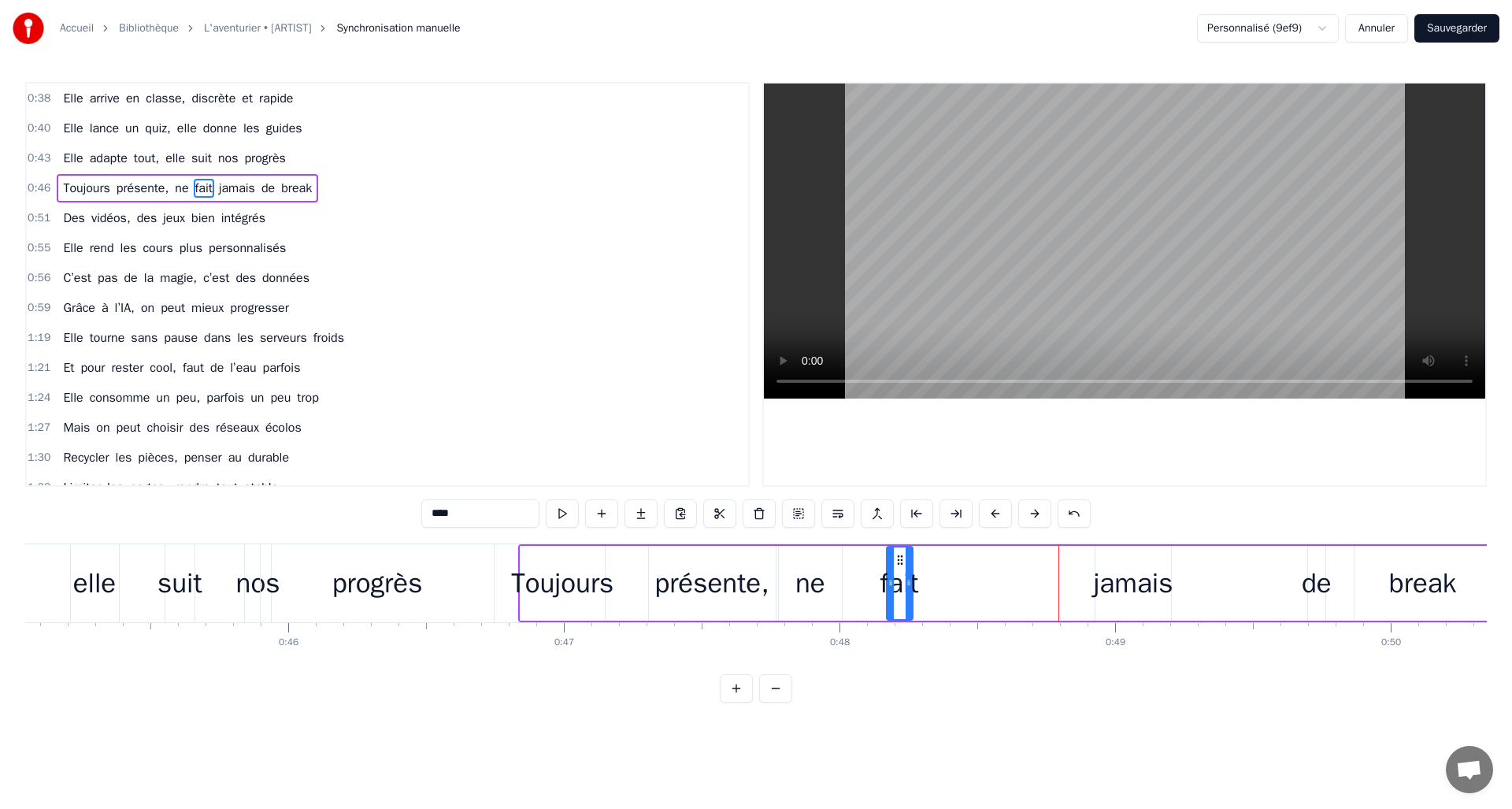 click on "jamais" at bounding box center (1133, 583) 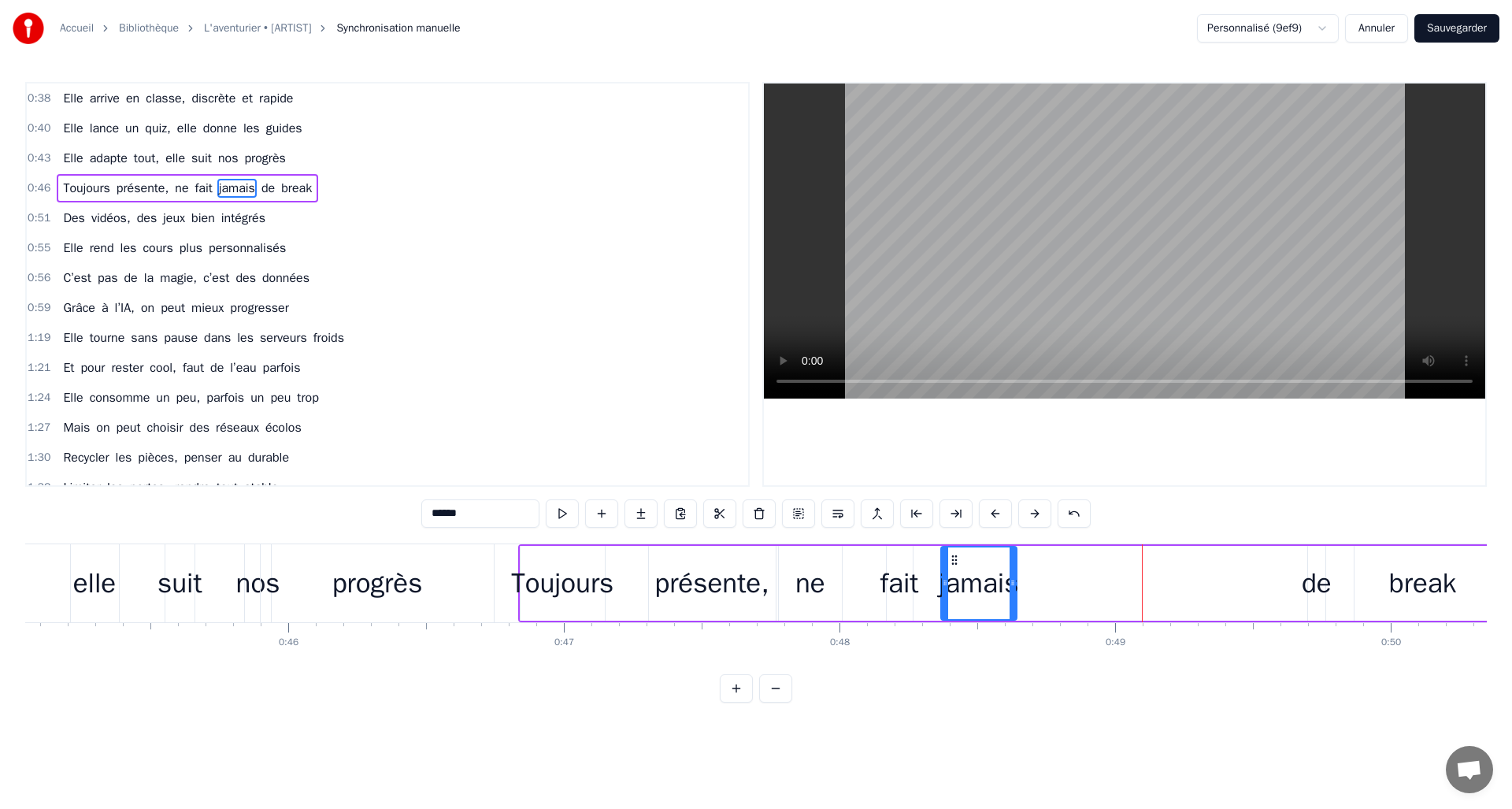 drag, startPoint x: 1107, startPoint y: 559, endPoint x: 949, endPoint y: 564, distance: 158.07909 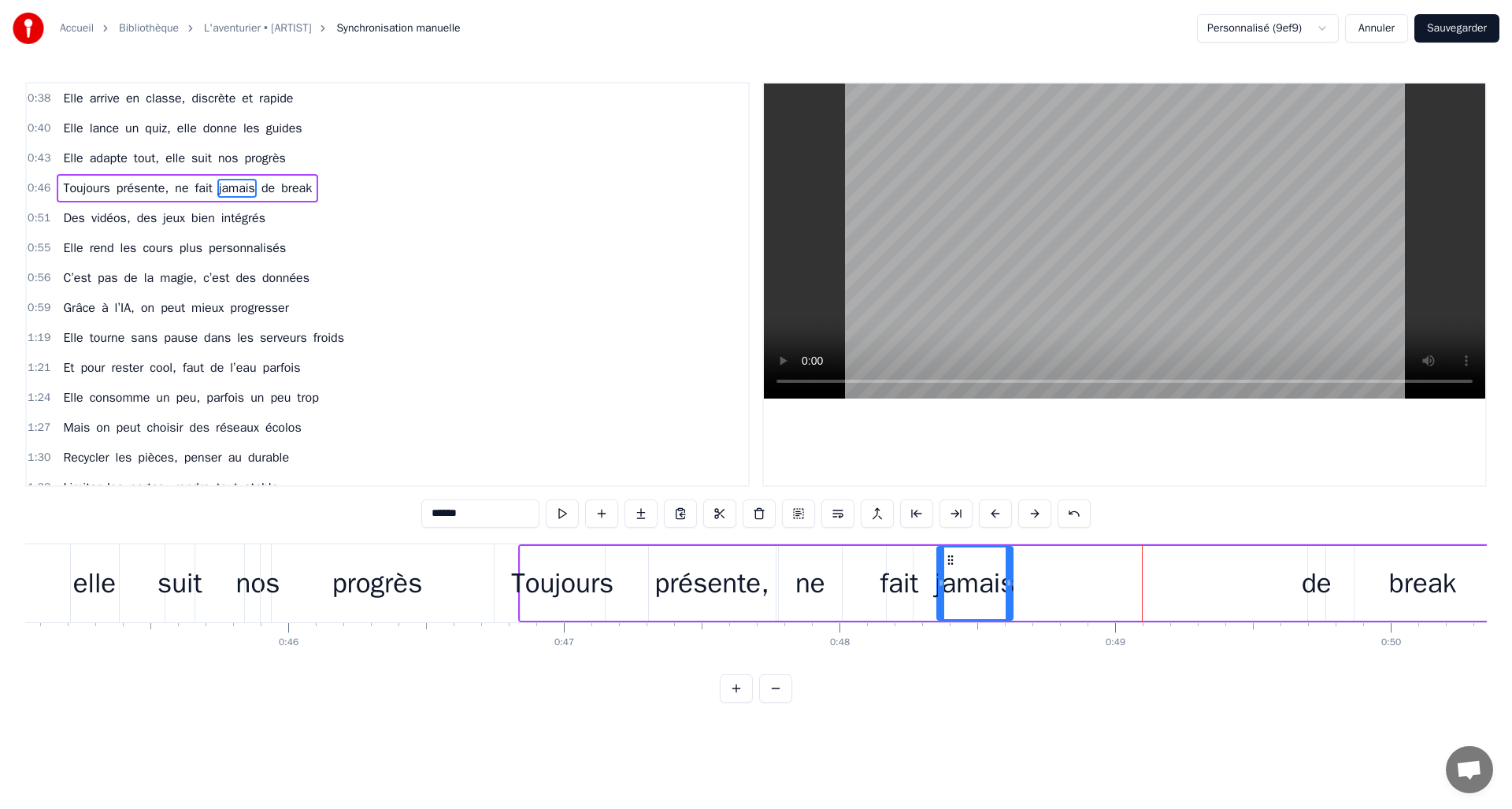 click on "de" at bounding box center [1317, 583] 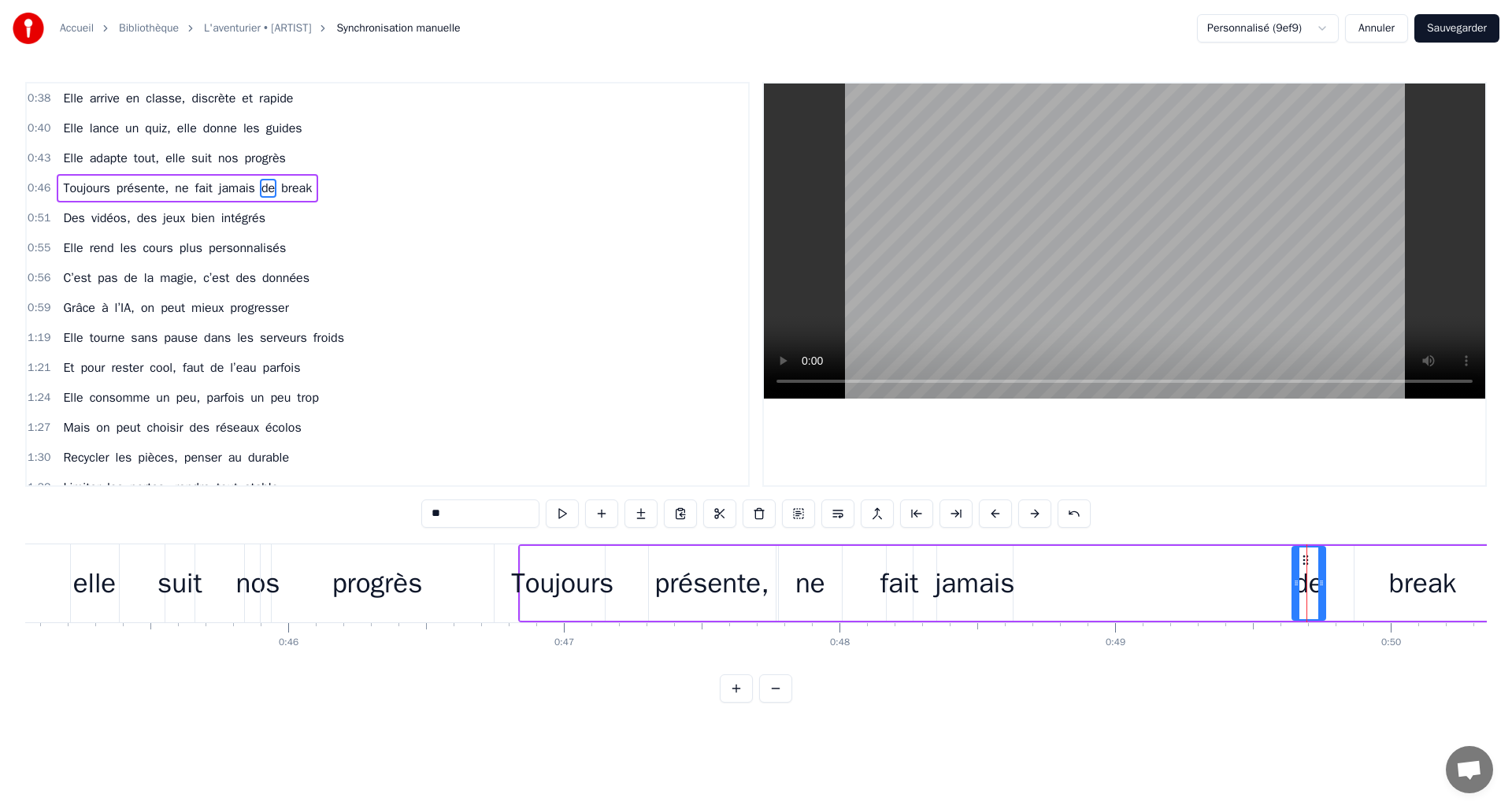 drag, startPoint x: 1310, startPoint y: 580, endPoint x: 1294, endPoint y: 580, distance: 16 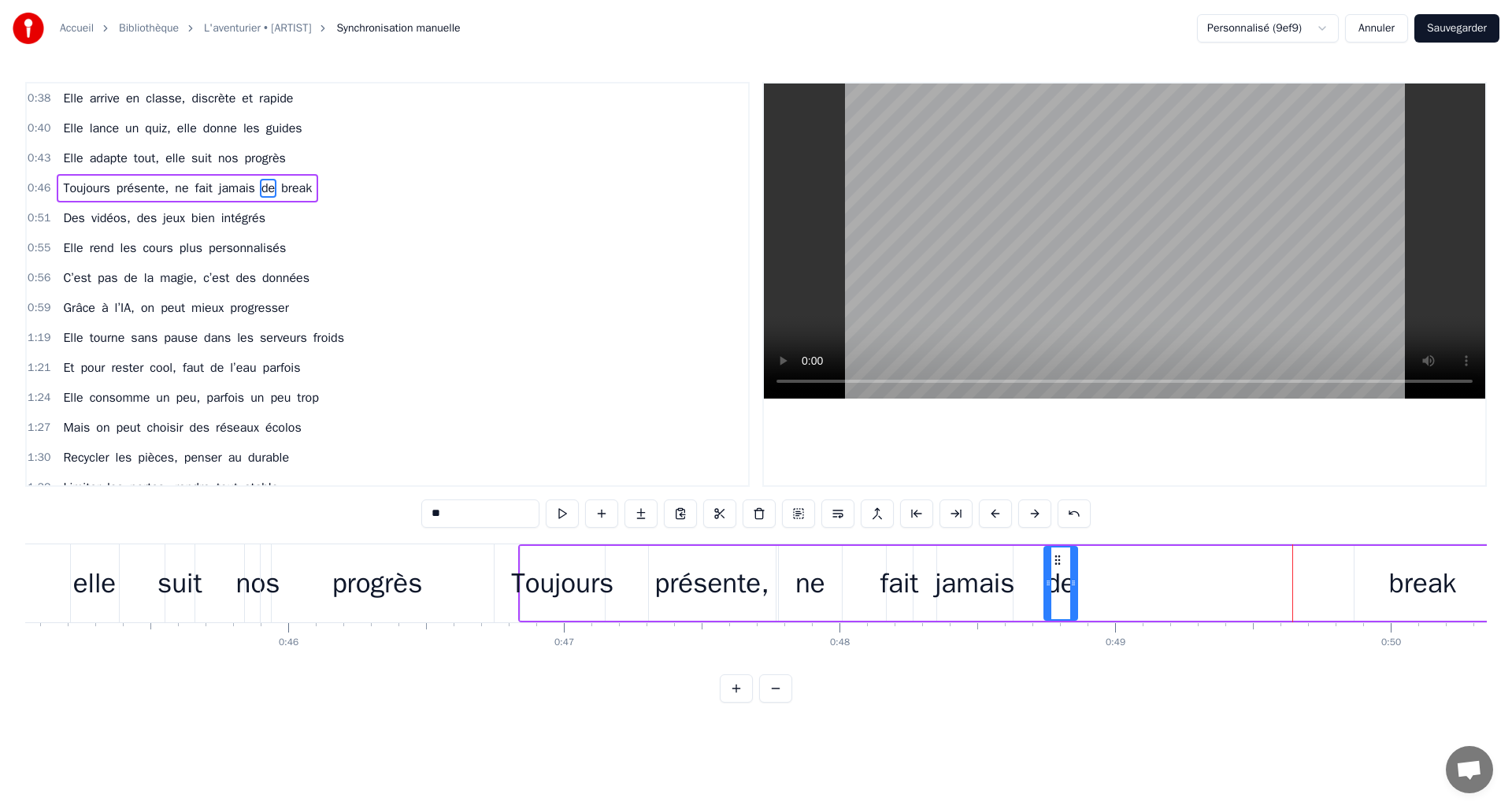 drag, startPoint x: 1297, startPoint y: 561, endPoint x: 1055, endPoint y: 563, distance: 242.00826 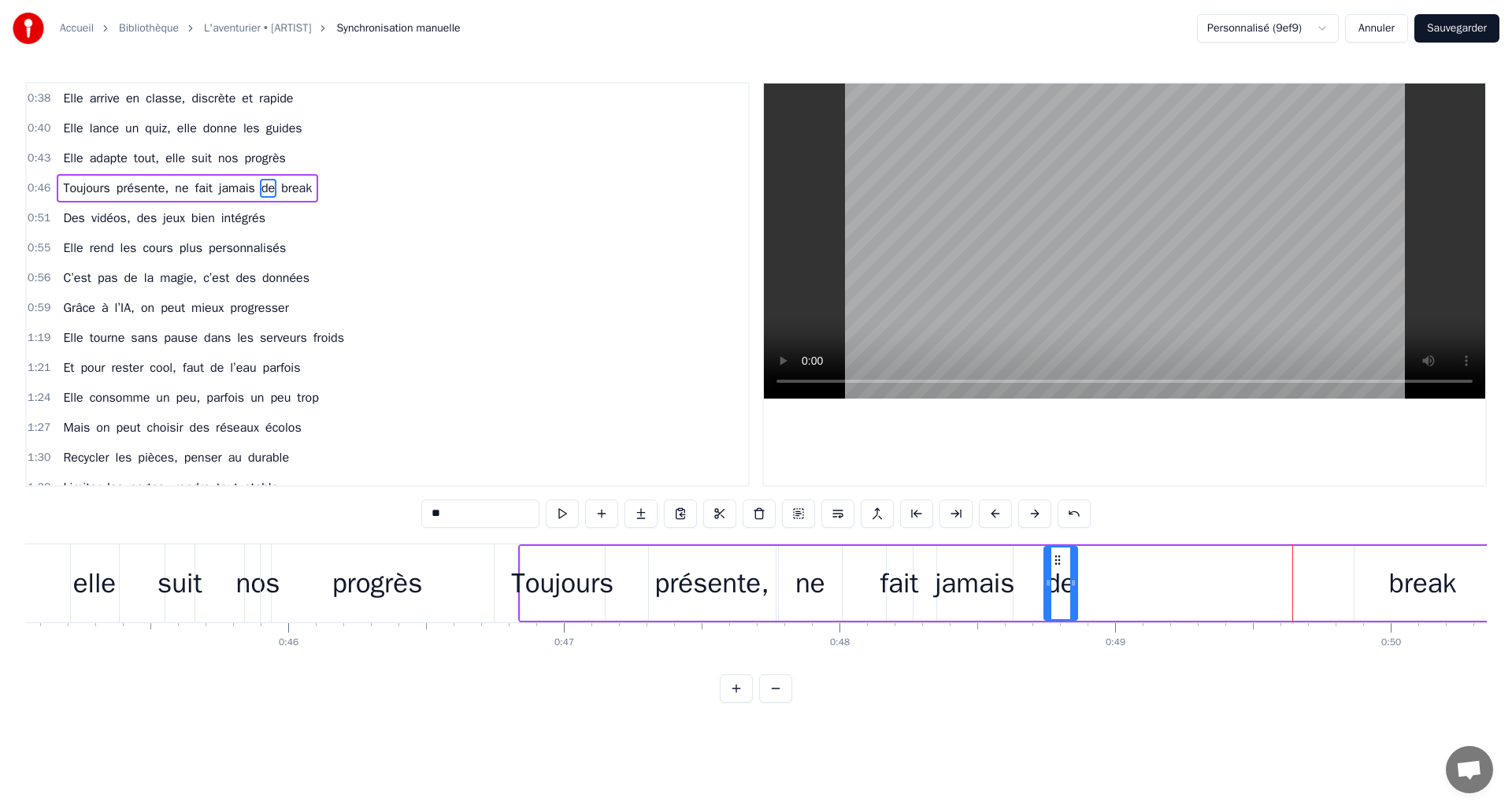 click on "break" at bounding box center [1422, 583] 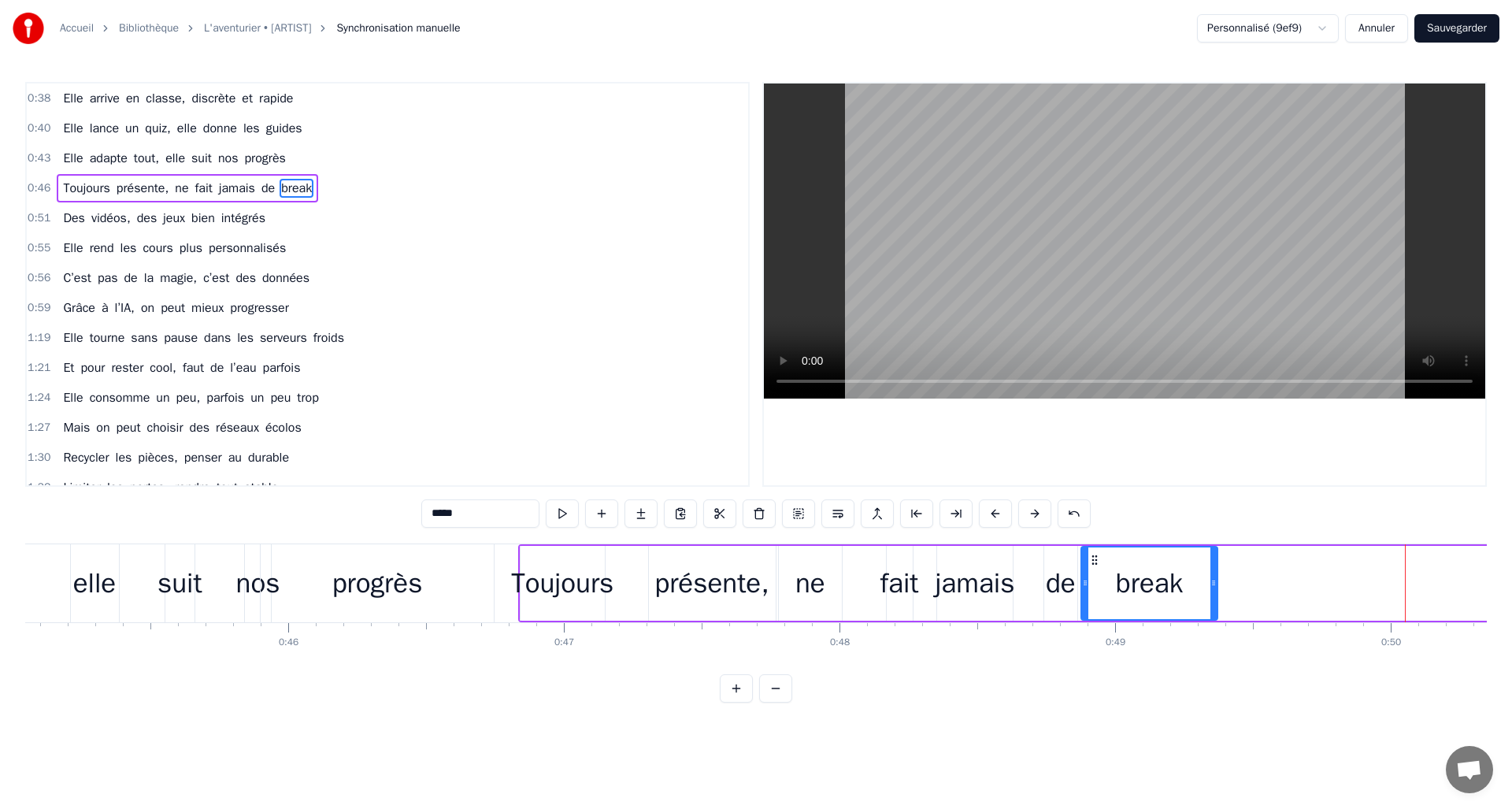 drag, startPoint x: 1347, startPoint y: 563, endPoint x: 1084, endPoint y: 561, distance: 263.0076 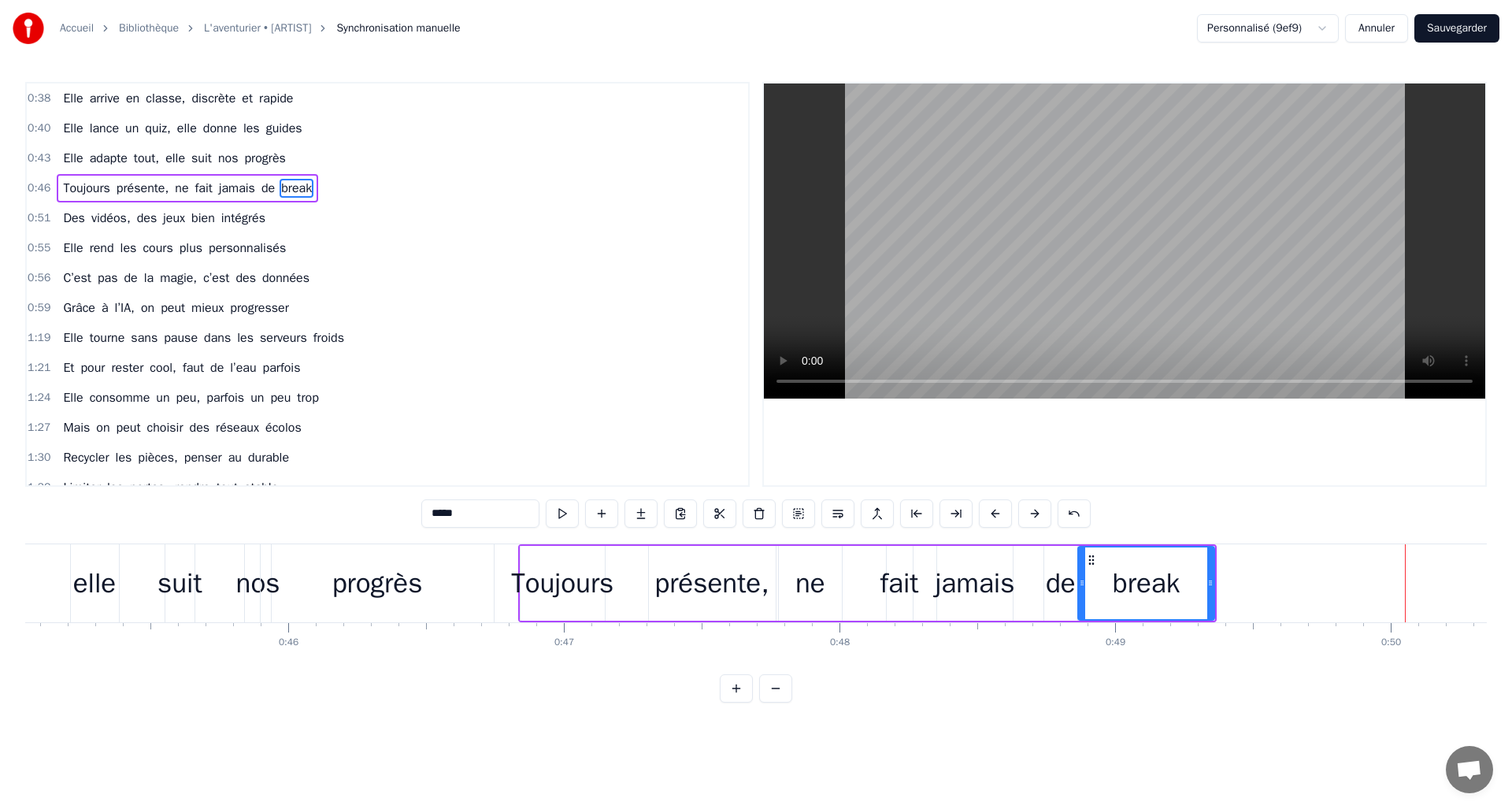 click on "Toujours" at bounding box center (562, 583) 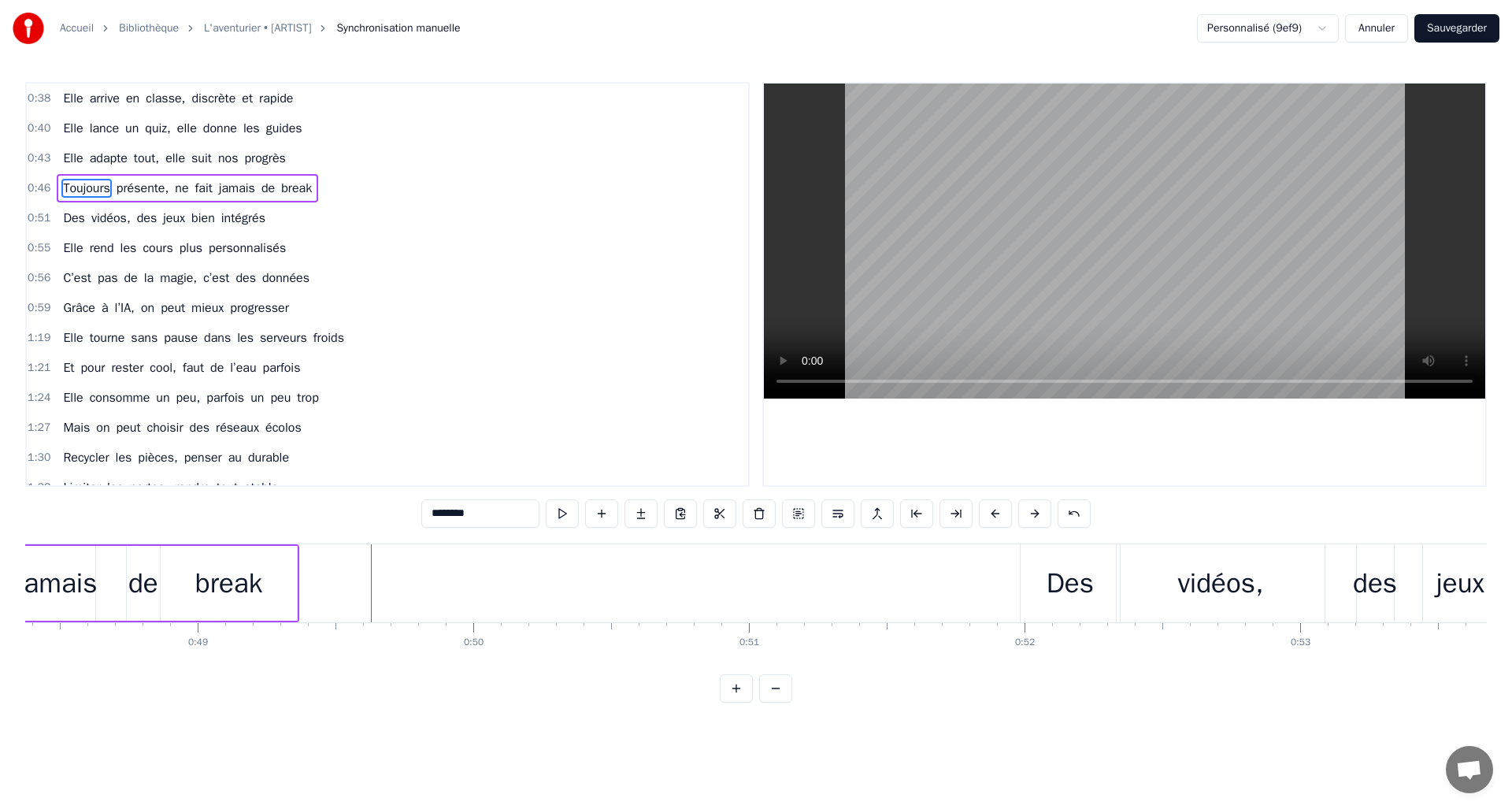 scroll, scrollTop: 0, scrollLeft: 13368, axis: horizontal 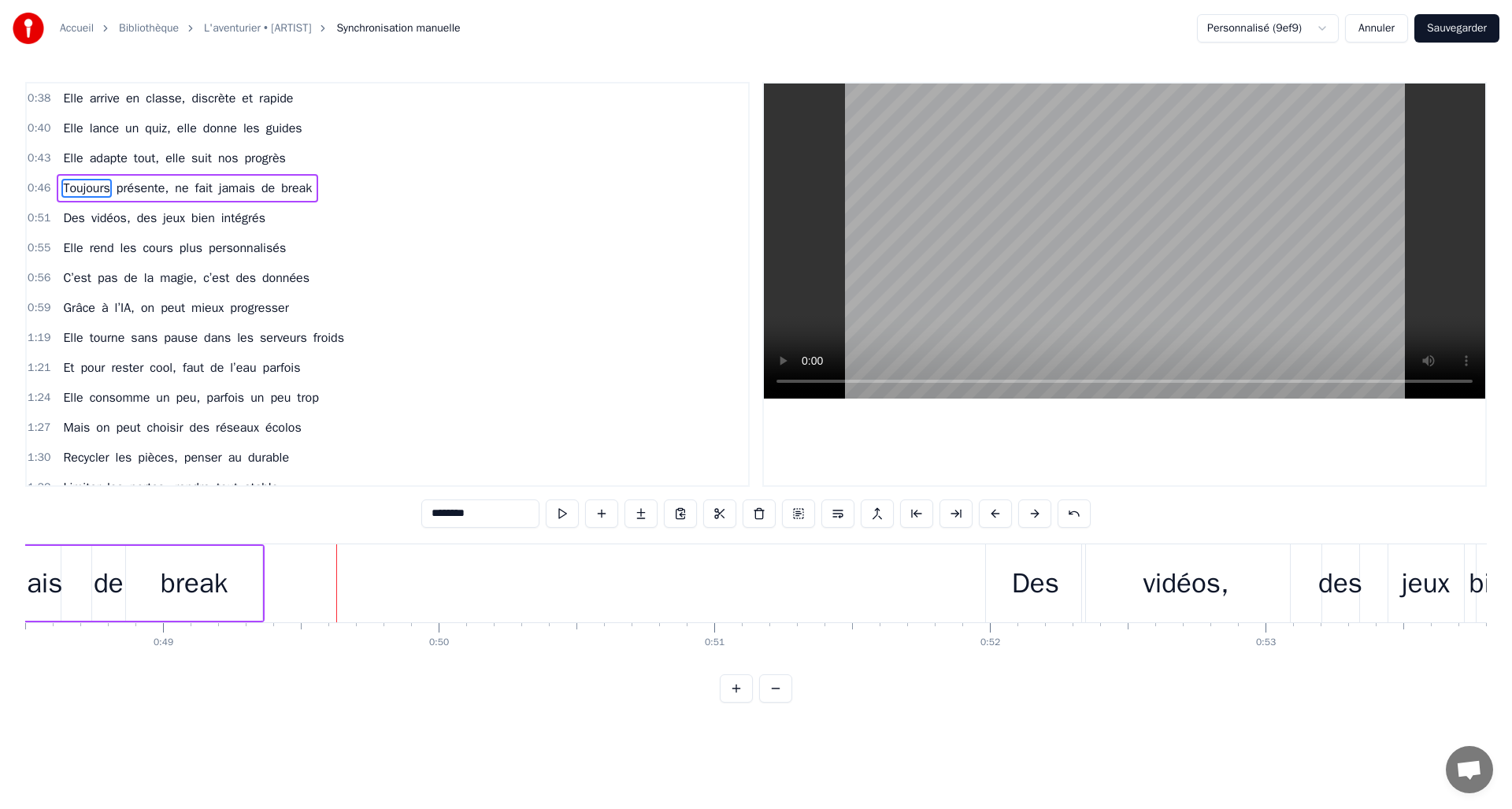 click on "Des" at bounding box center (1036, 583) 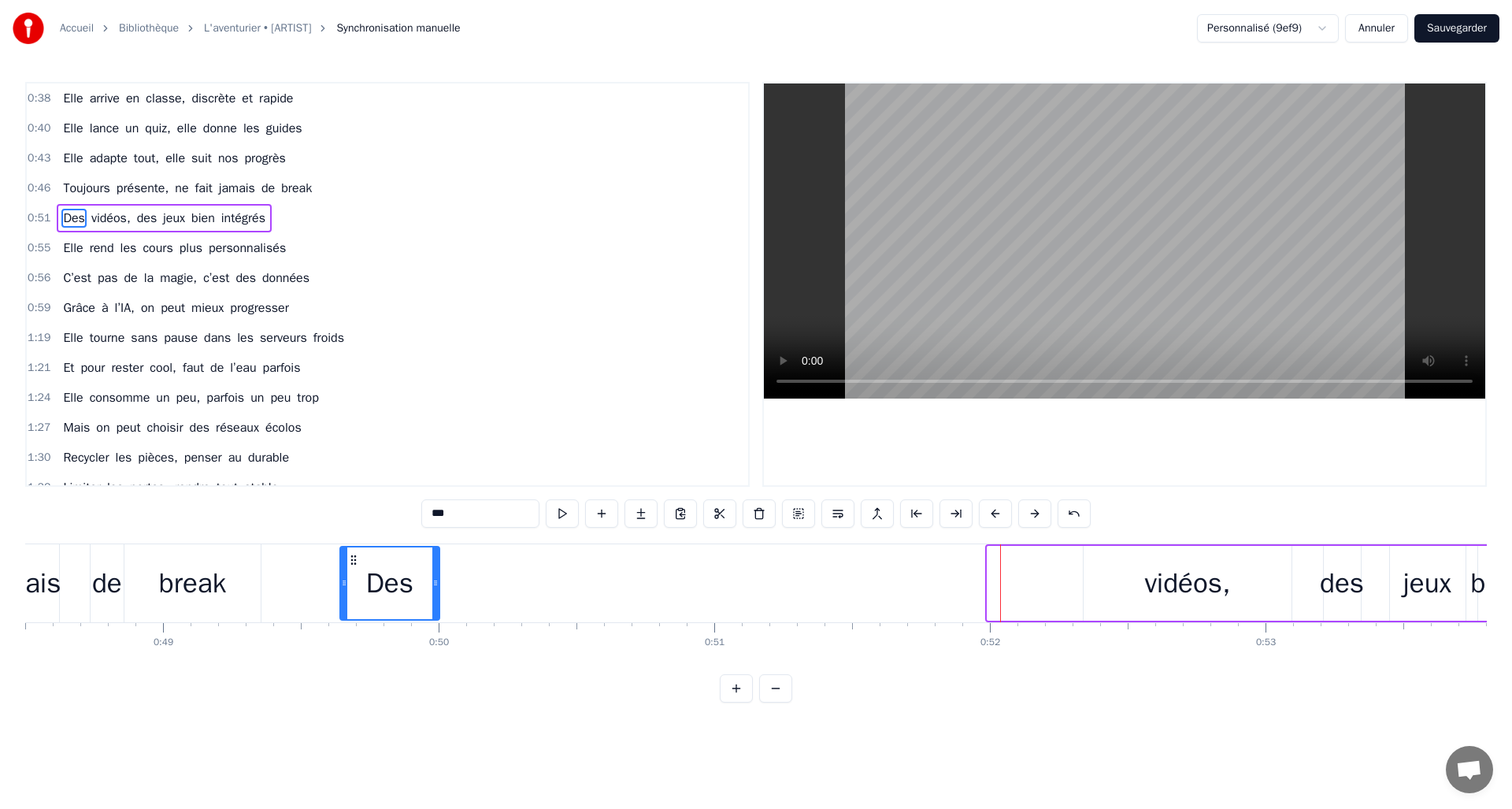 drag, startPoint x: 998, startPoint y: 559, endPoint x: 350, endPoint y: 573, distance: 648.1512 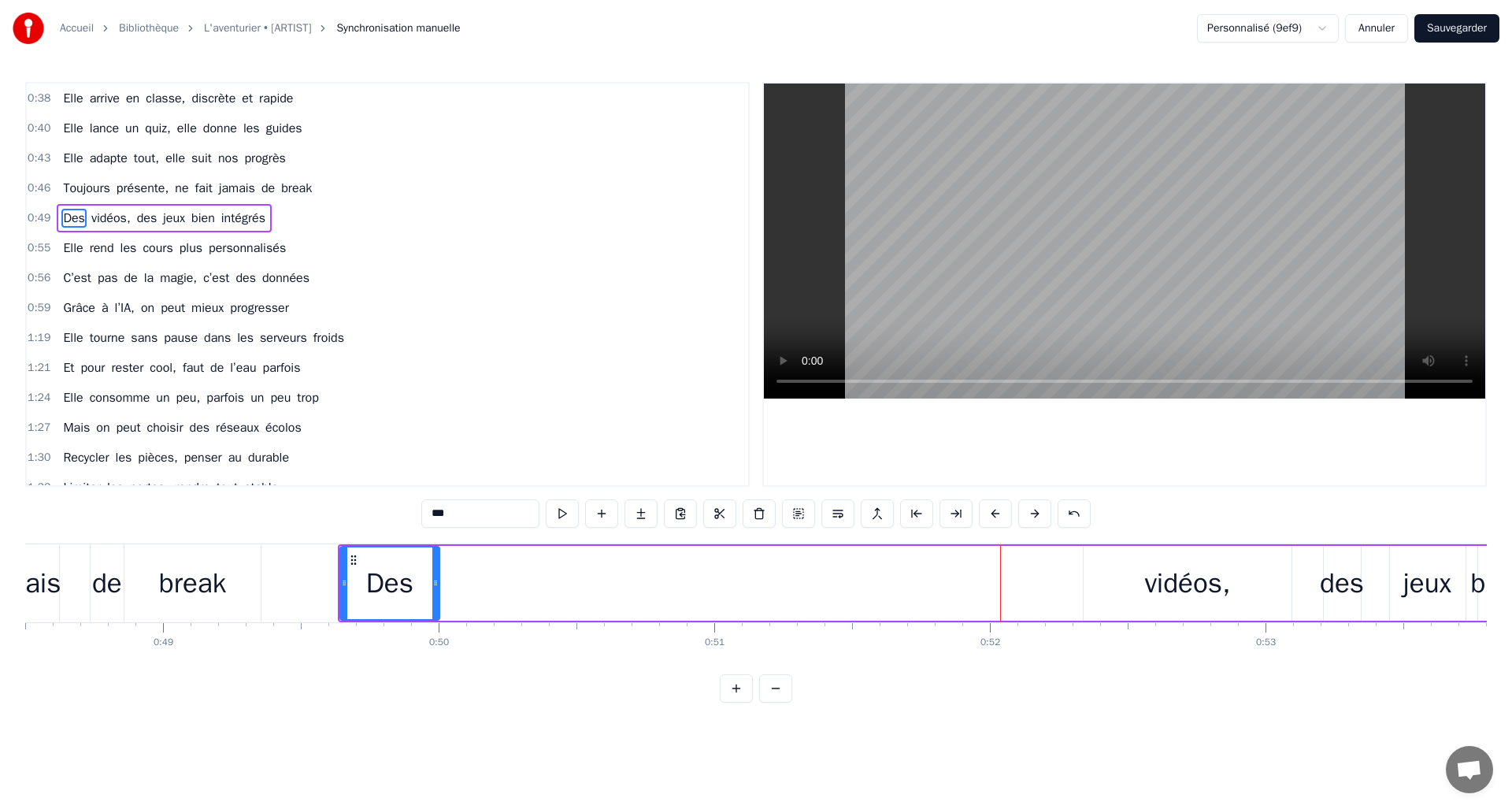 click on "vidéos," at bounding box center [1187, 583] 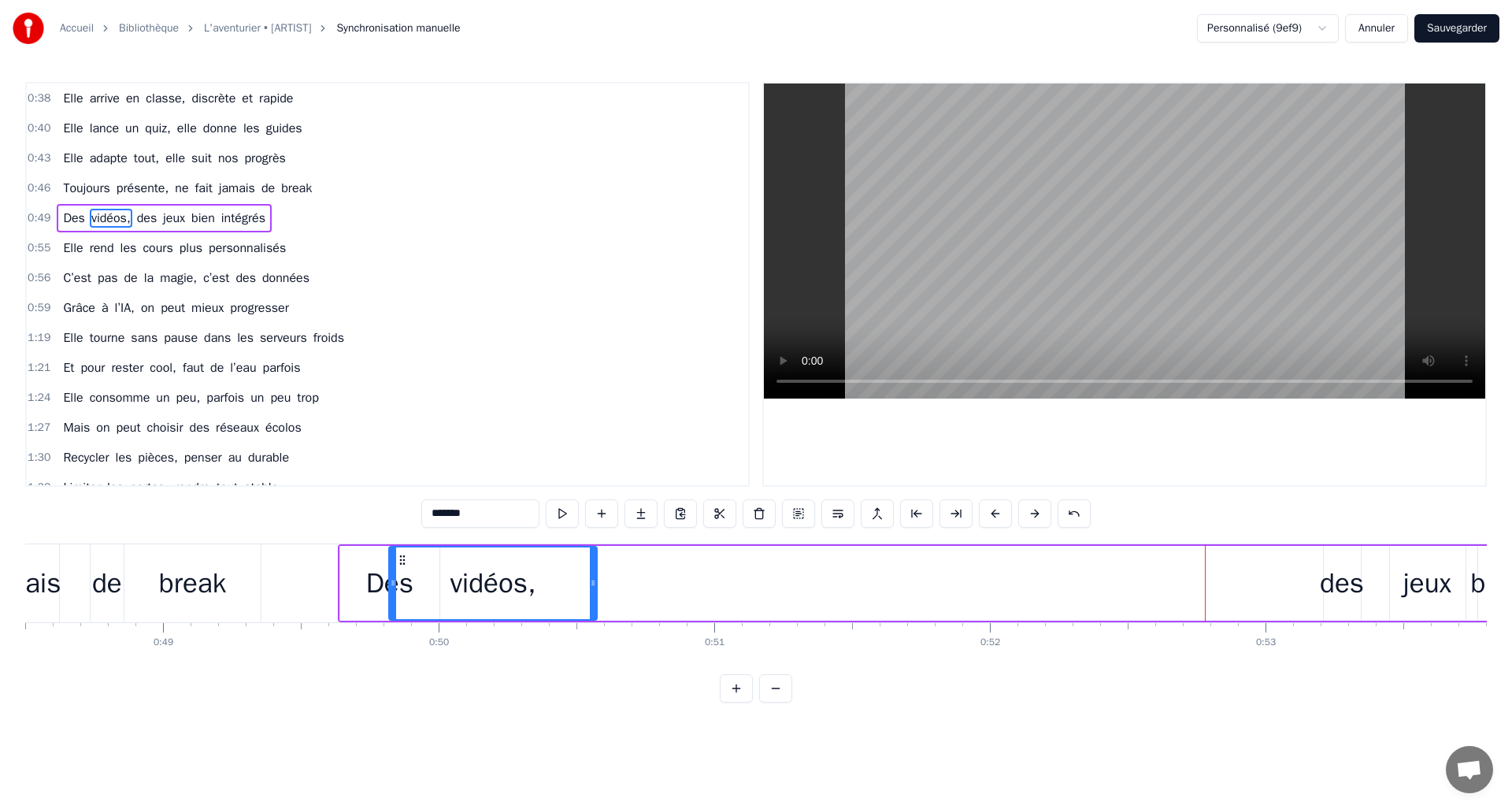 drag, startPoint x: 1098, startPoint y: 558, endPoint x: 403, endPoint y: 561, distance: 695.0065 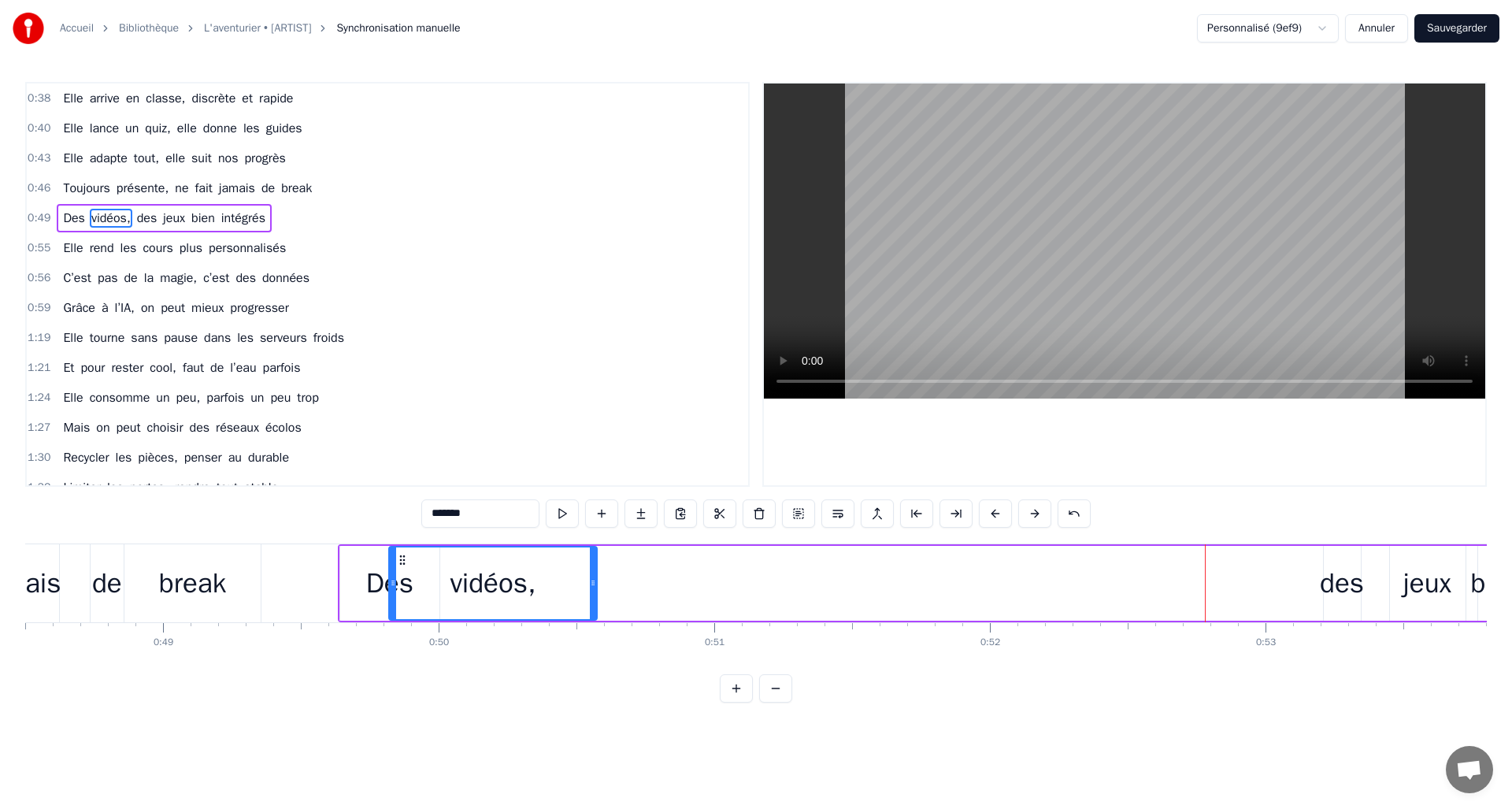 click on "des" at bounding box center [1342, 583] 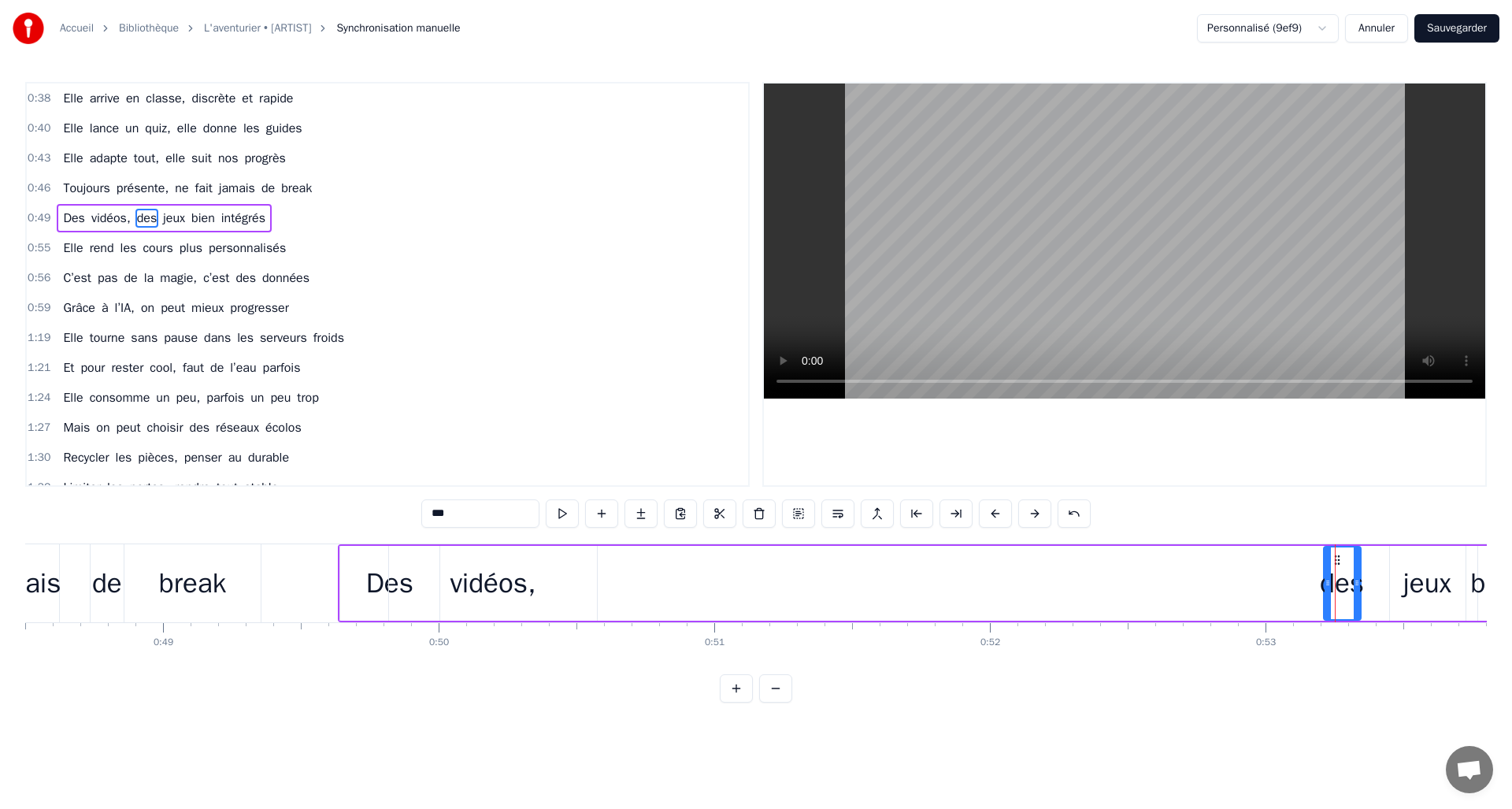 scroll, scrollTop: 0, scrollLeft: 13404, axis: horizontal 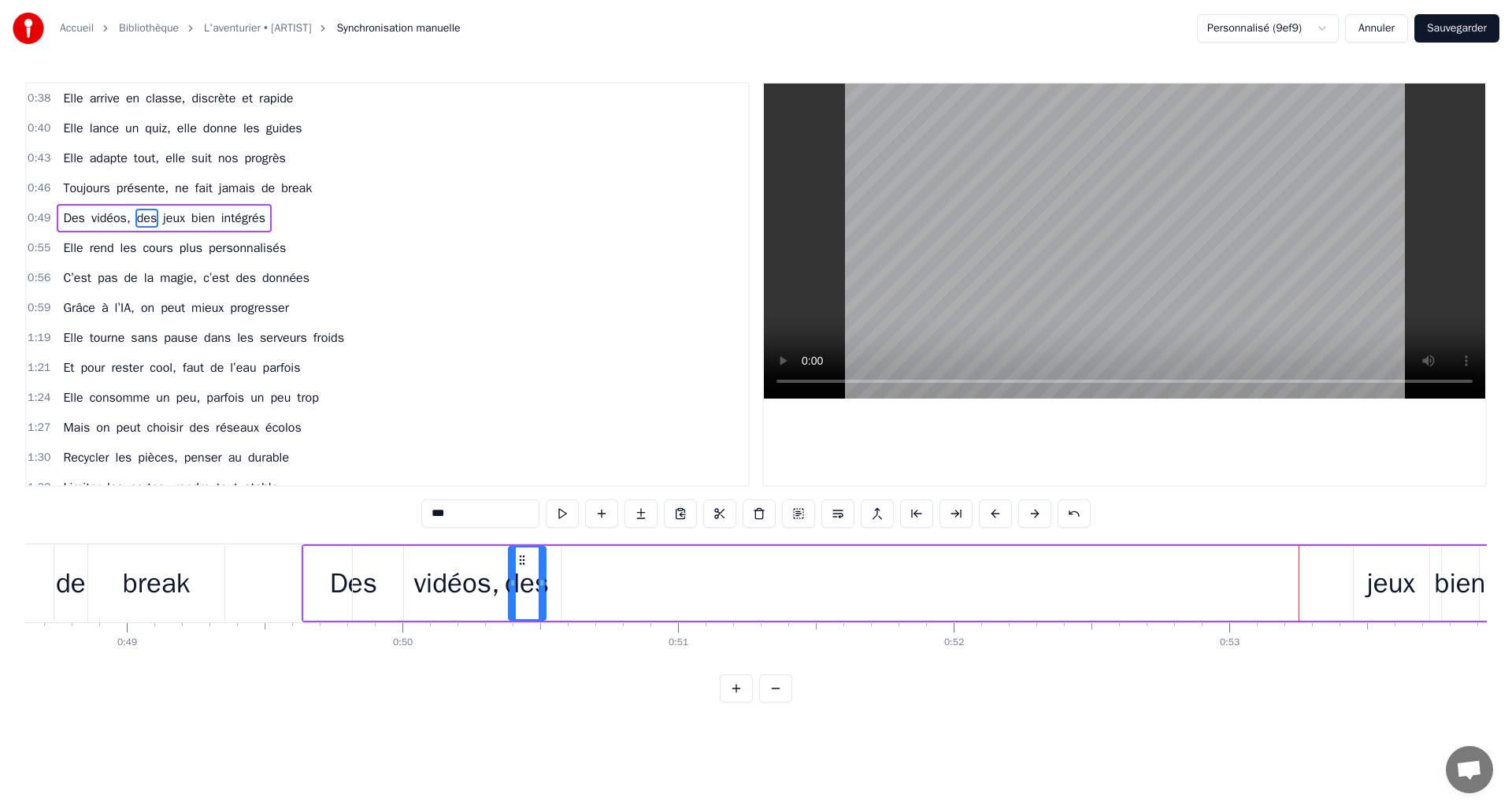 drag, startPoint x: 1336, startPoint y: 559, endPoint x: 521, endPoint y: 581, distance: 815.2969 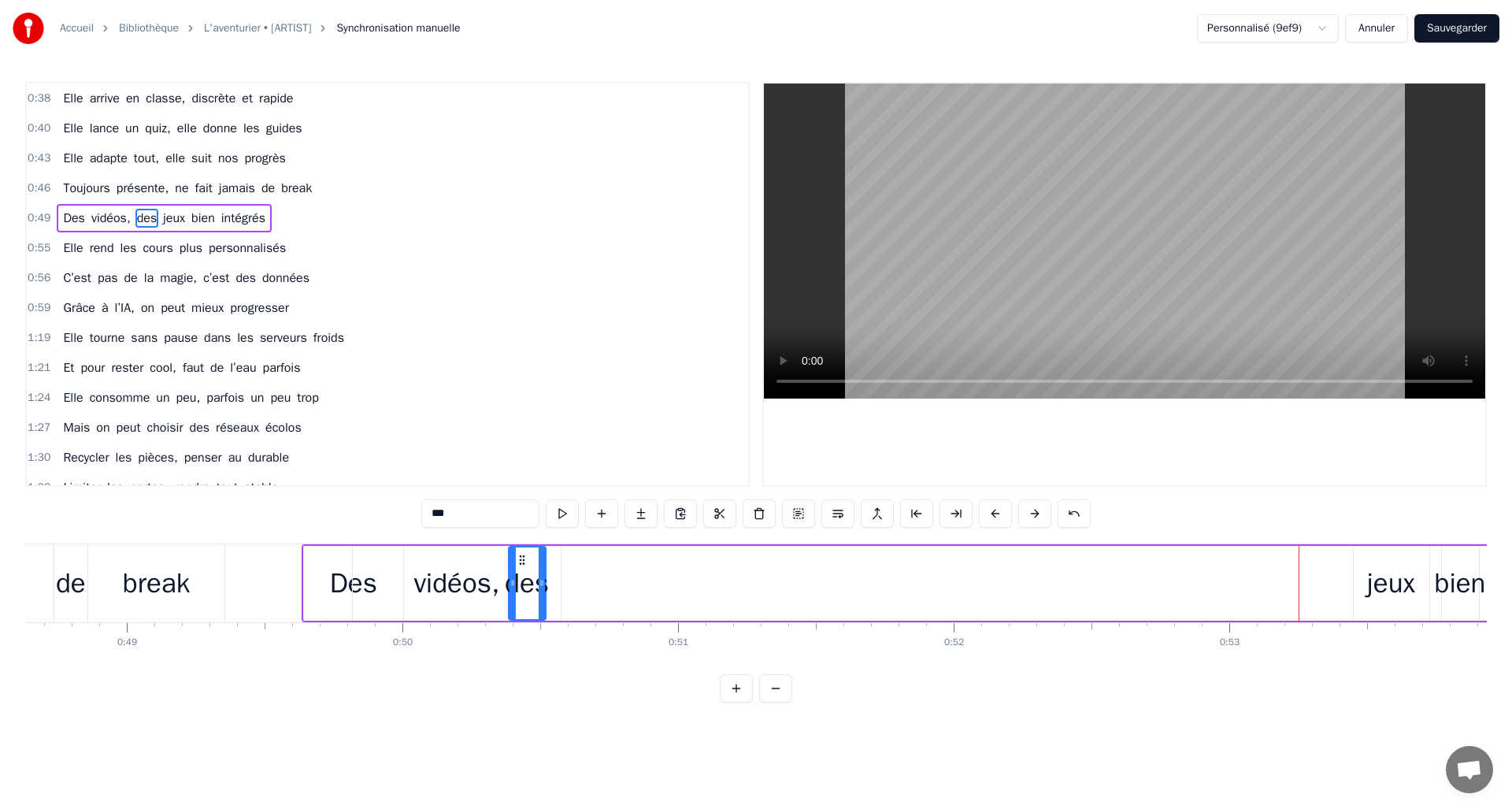 click on "jeux" at bounding box center [1391, 583] 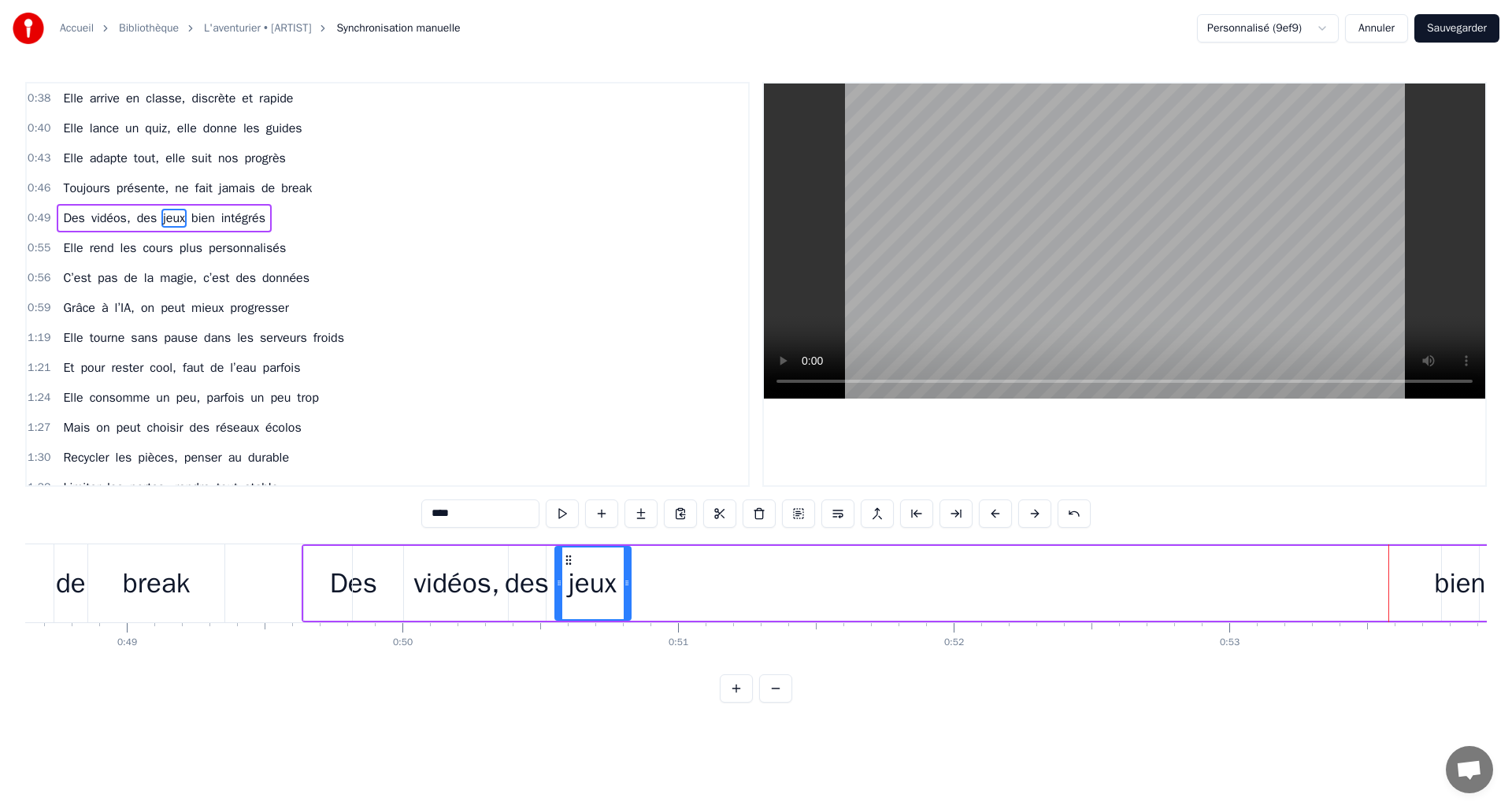 drag, startPoint x: 1361, startPoint y: 558, endPoint x: 563, endPoint y: 575, distance: 798.1811 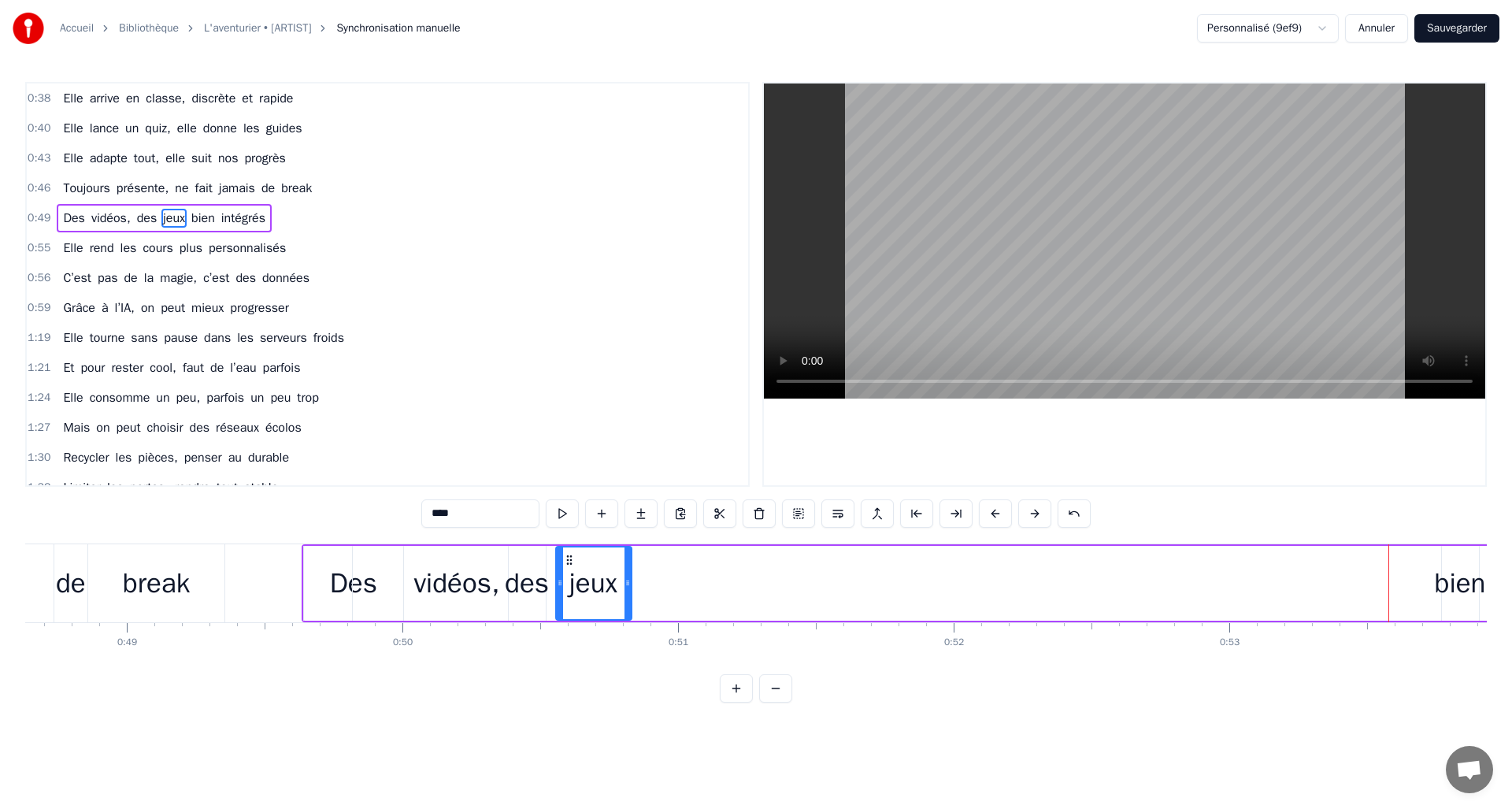 click on "bien" at bounding box center [1460, 583] 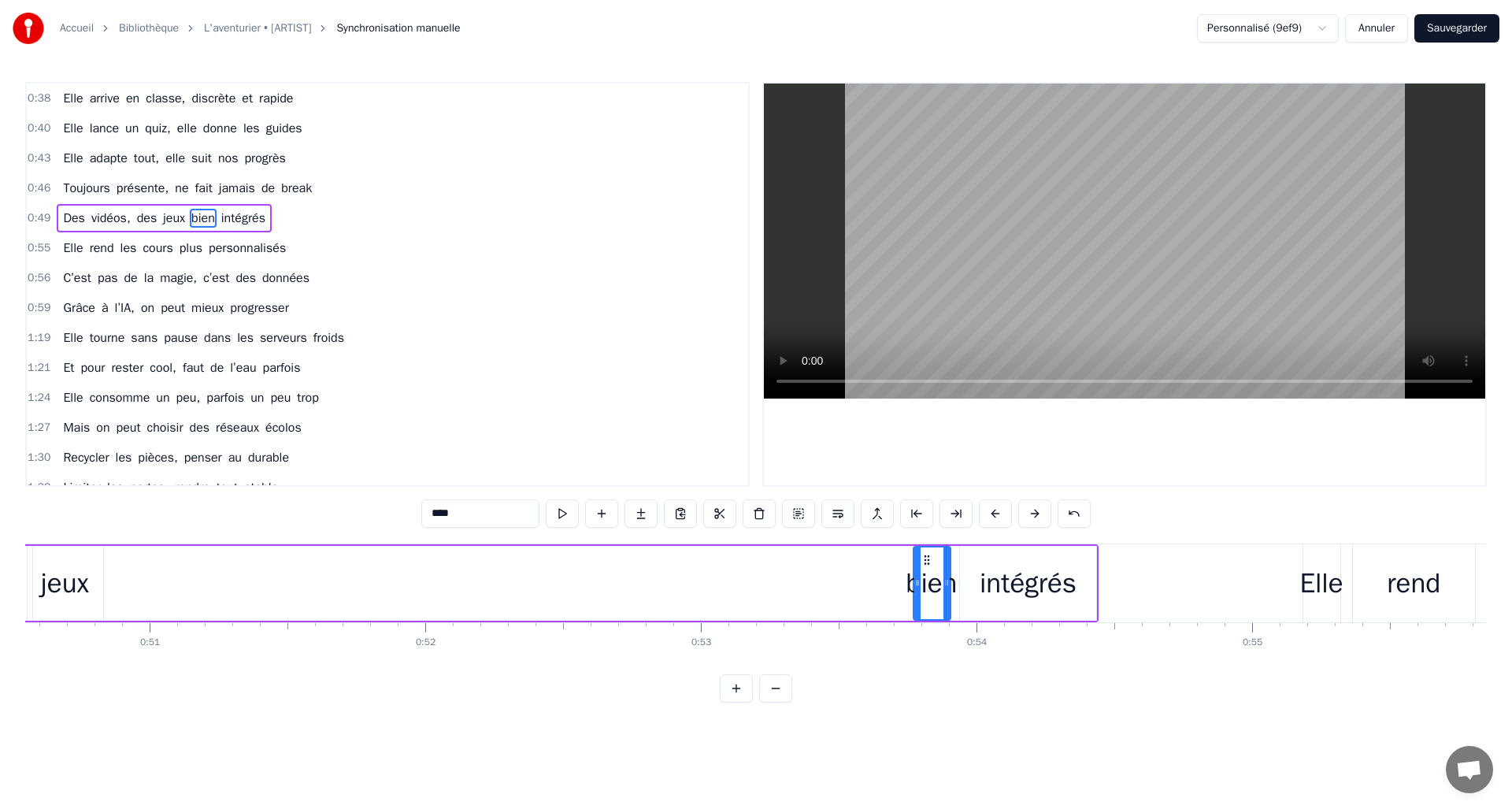 scroll, scrollTop: 0, scrollLeft: 13721, axis: horizontal 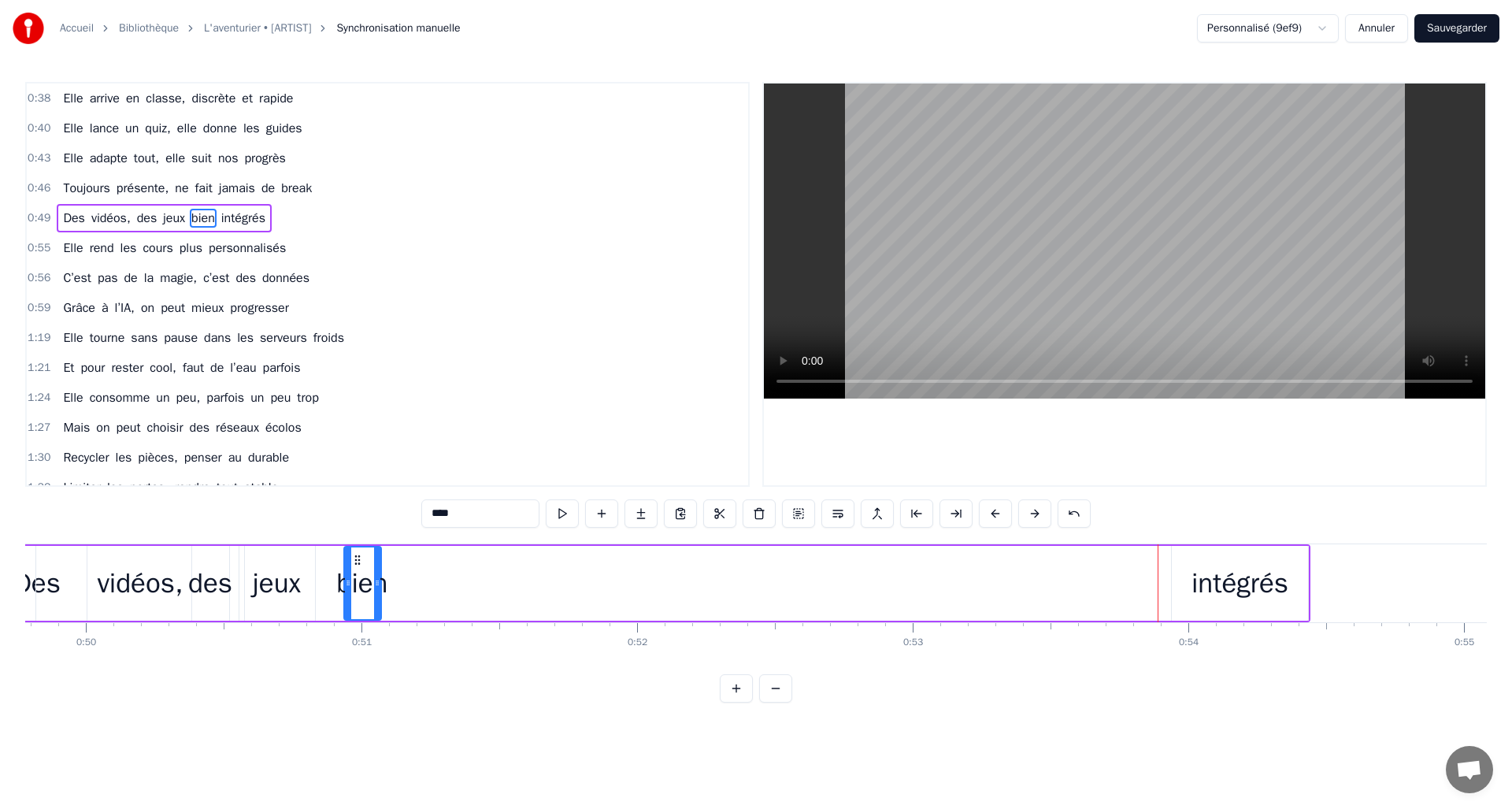 drag, startPoint x: 1138, startPoint y: 559, endPoint x: 357, endPoint y: 568, distance: 781.052 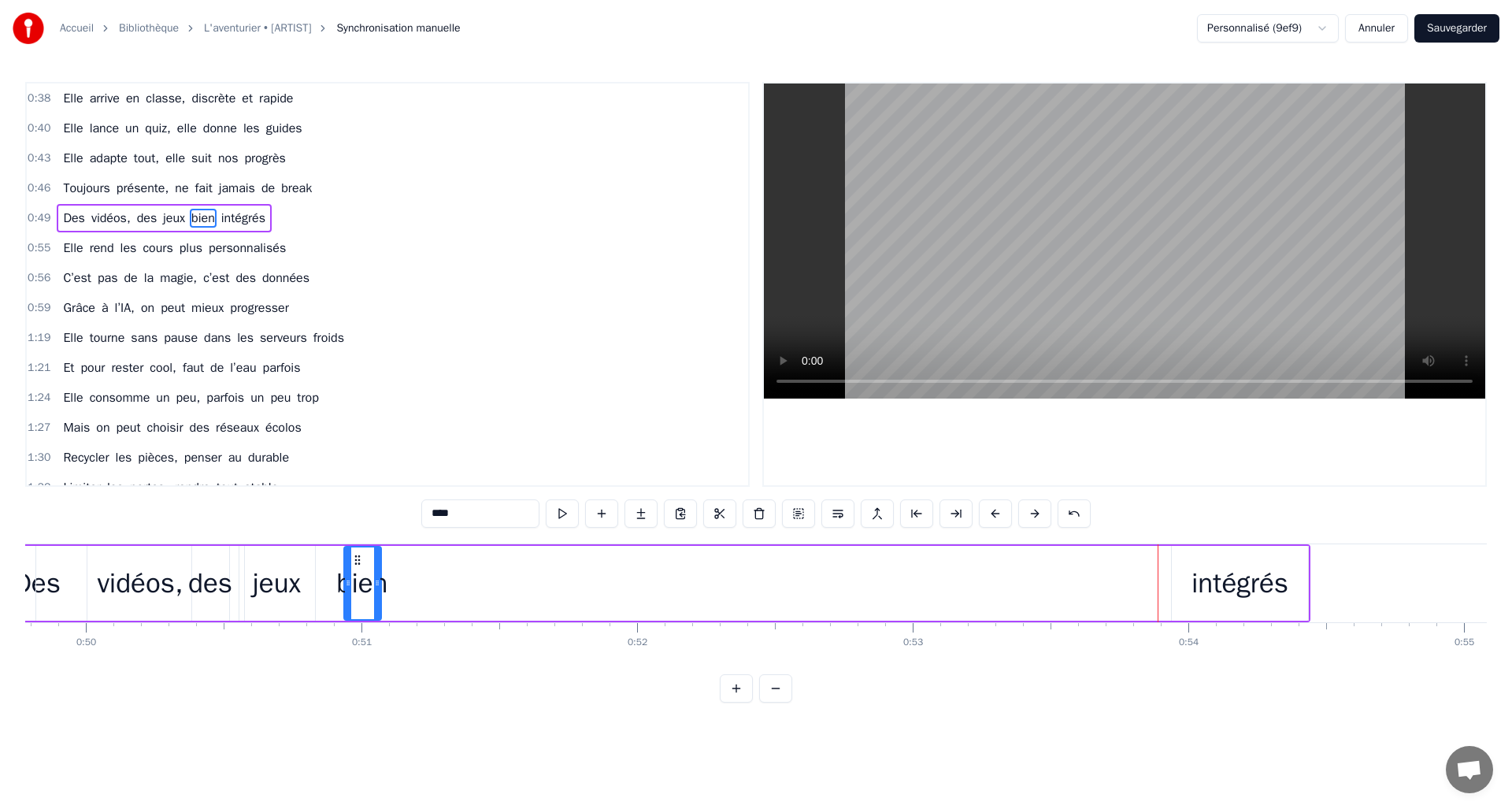 click on "intégrés" at bounding box center (1240, 583) 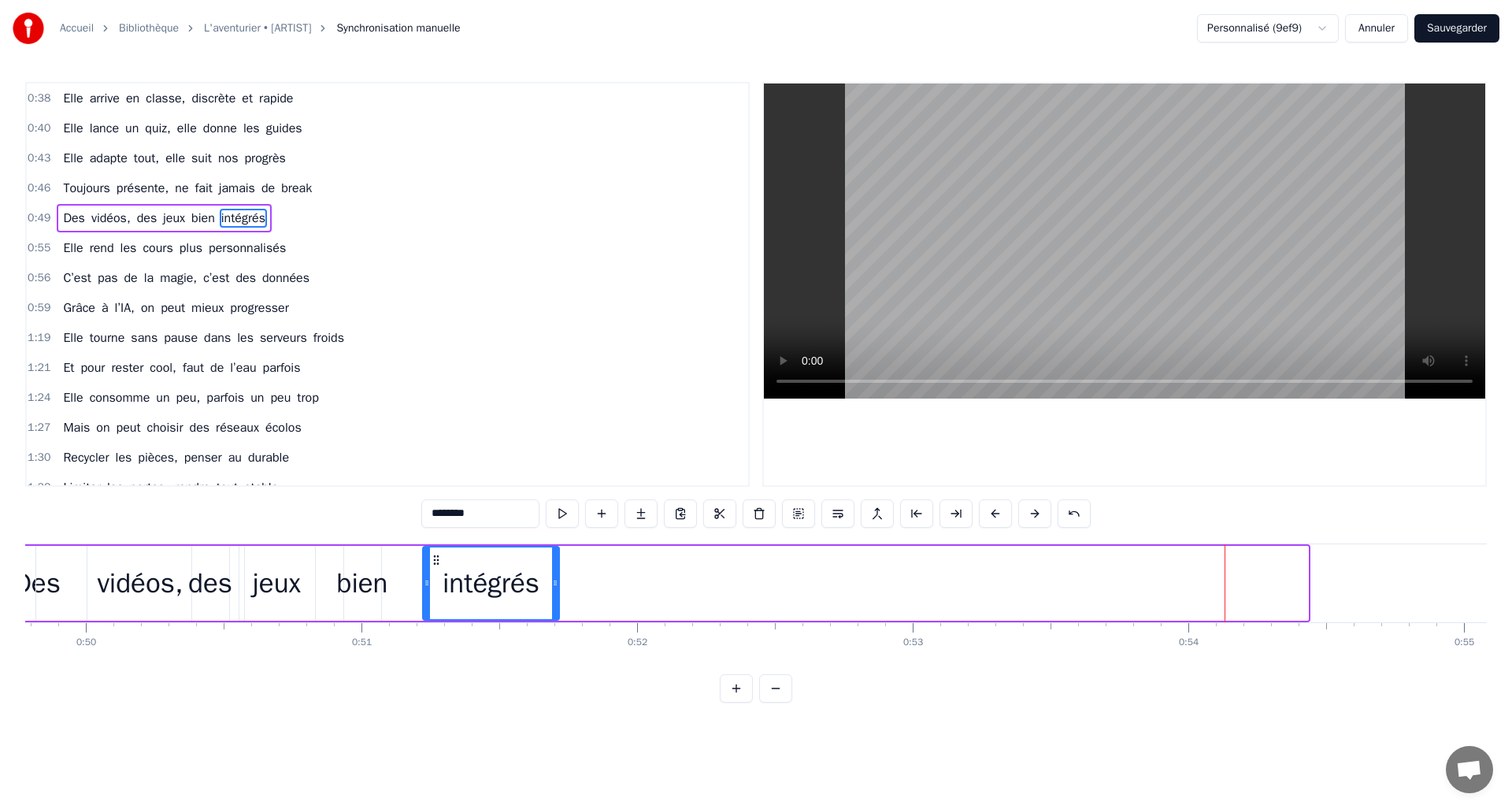 drag, startPoint x: 1185, startPoint y: 561, endPoint x: 436, endPoint y: 580, distance: 749.2409 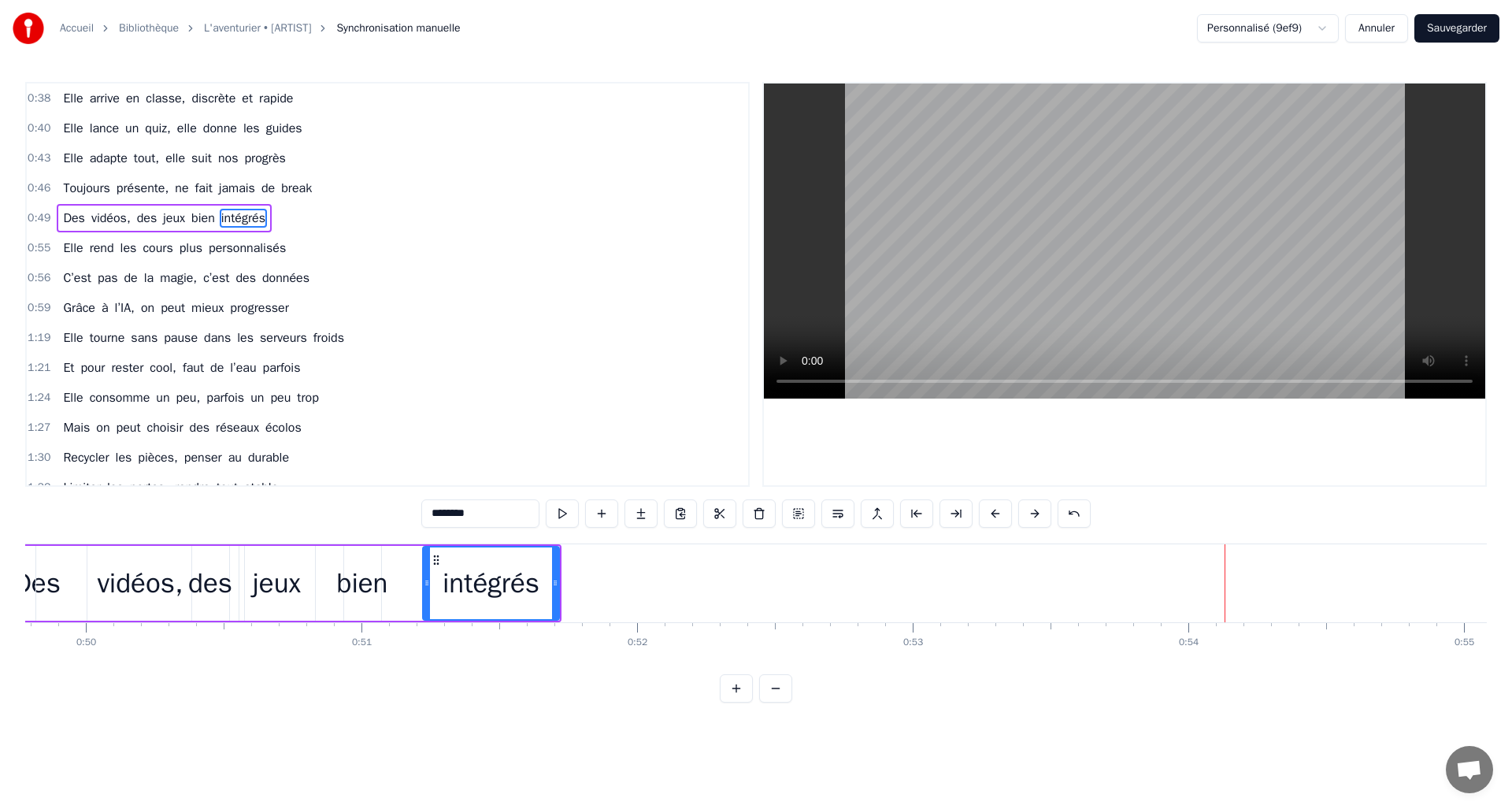 click on "vidéos," at bounding box center [139, 583] 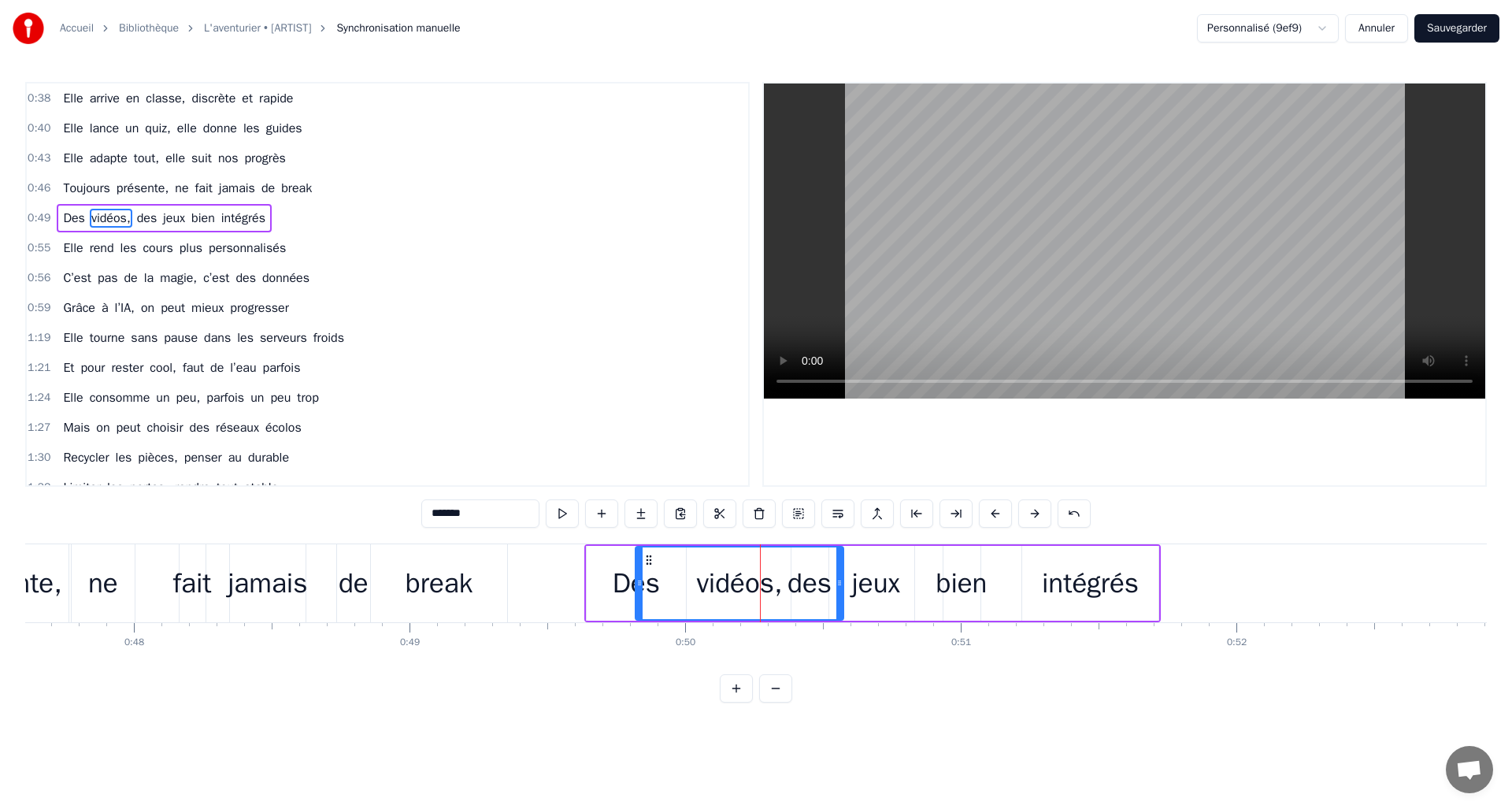 scroll, scrollTop: 0, scrollLeft: 12874, axis: horizontal 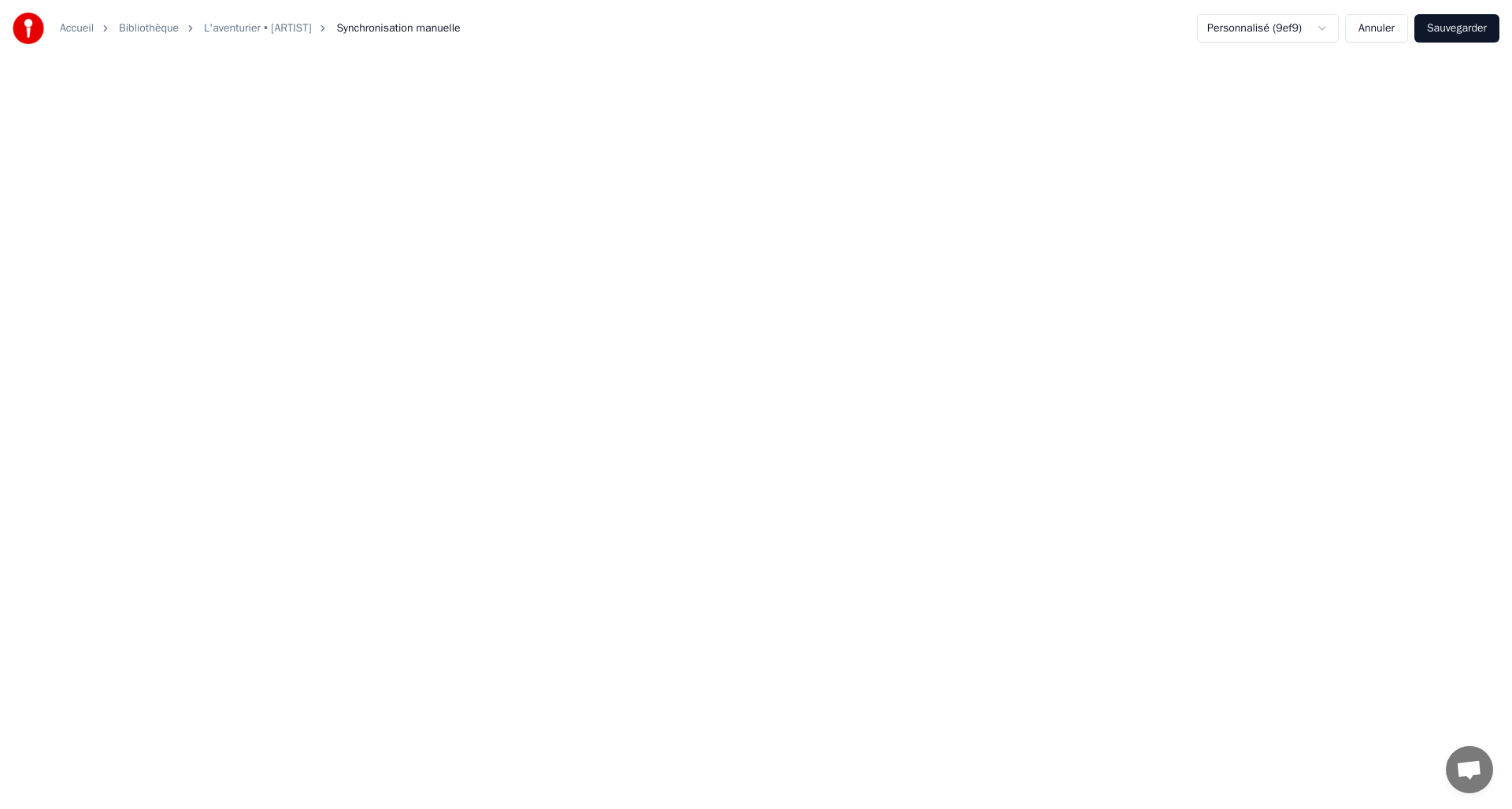 click on "[ARTIST] • [ARTIST]" at bounding box center [250, 28] 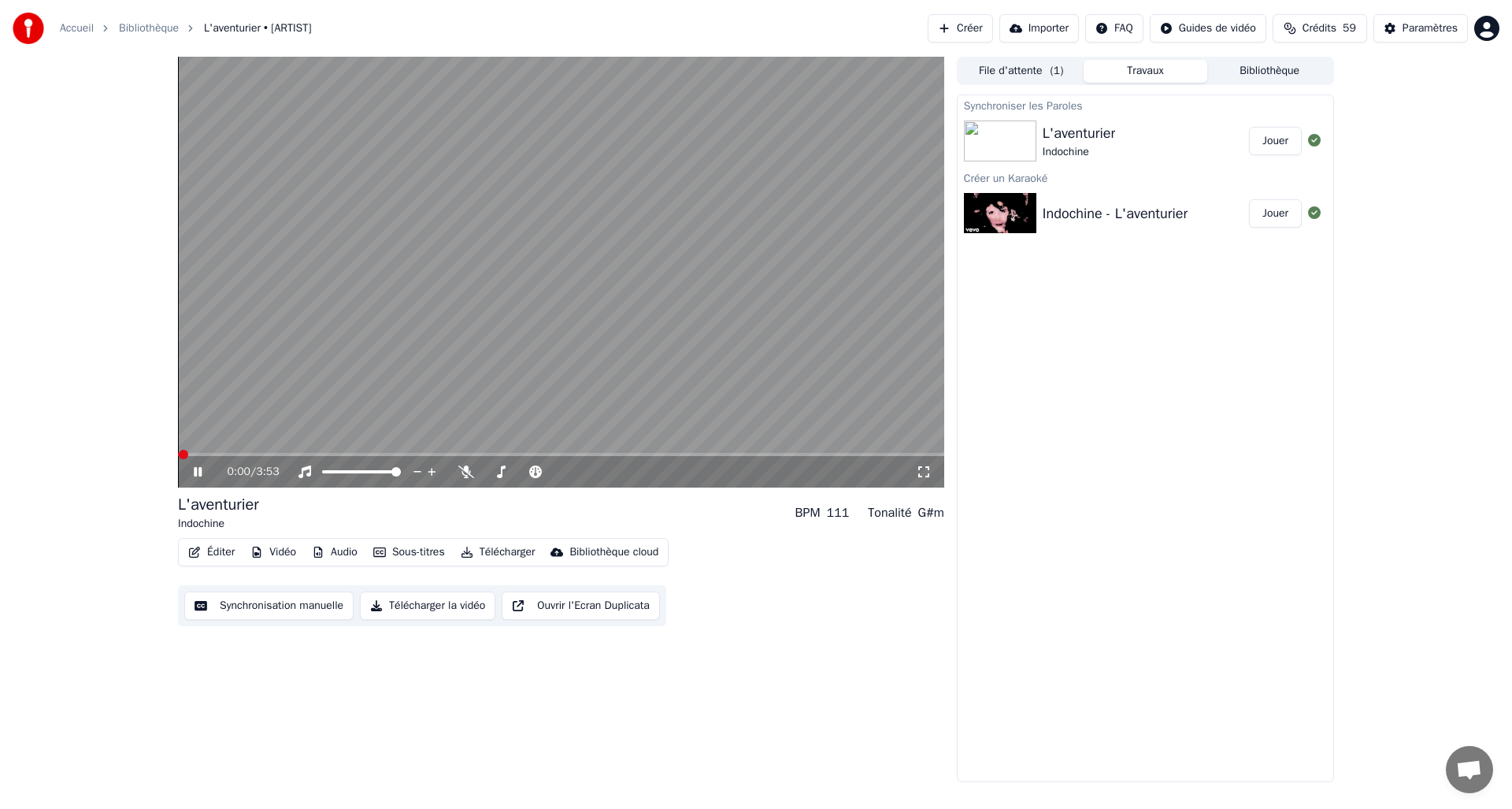 click on "L'aventurier Indochine" at bounding box center (1146, 141) 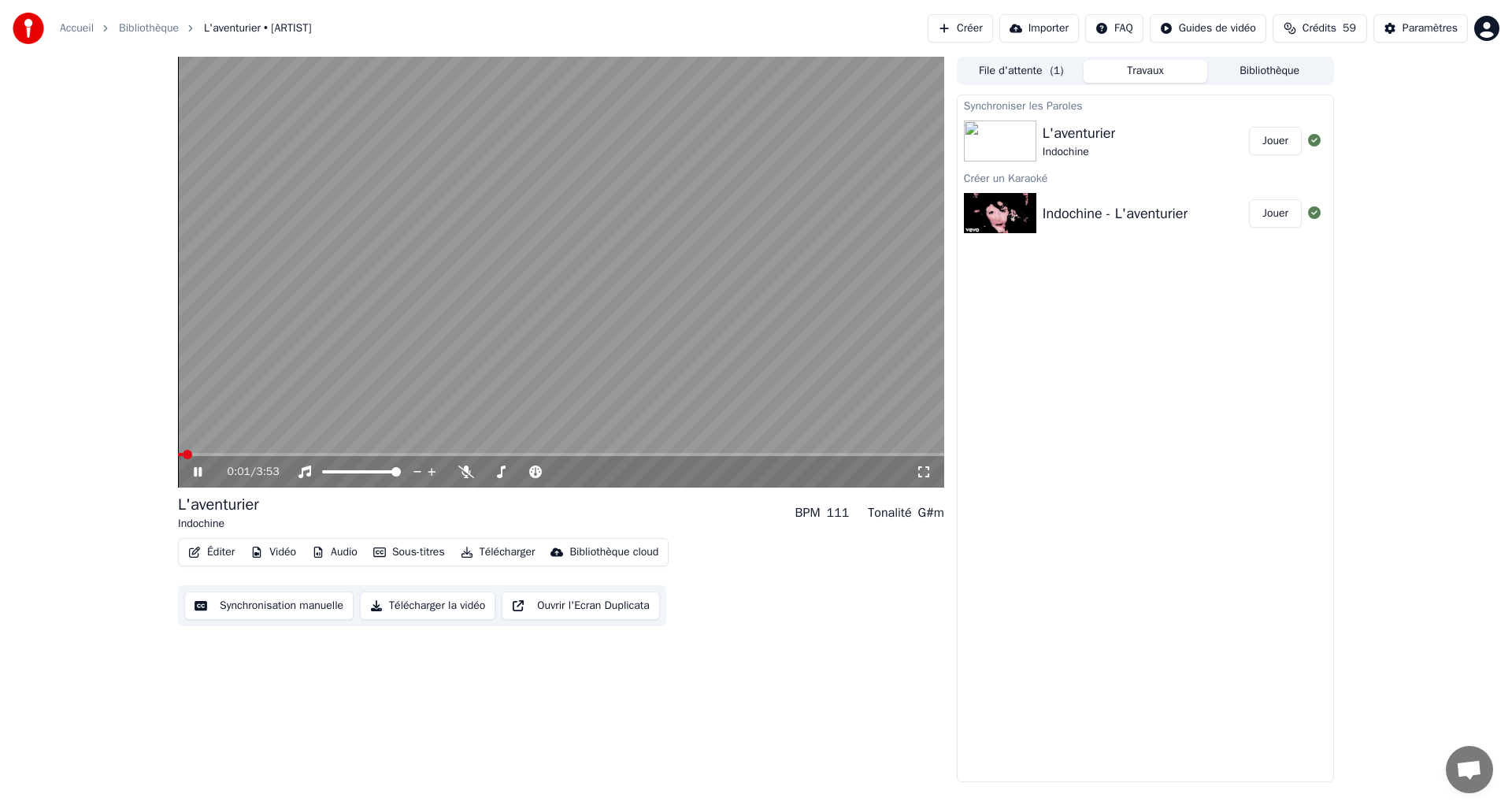 click on "Éditer" at bounding box center (211, 552) 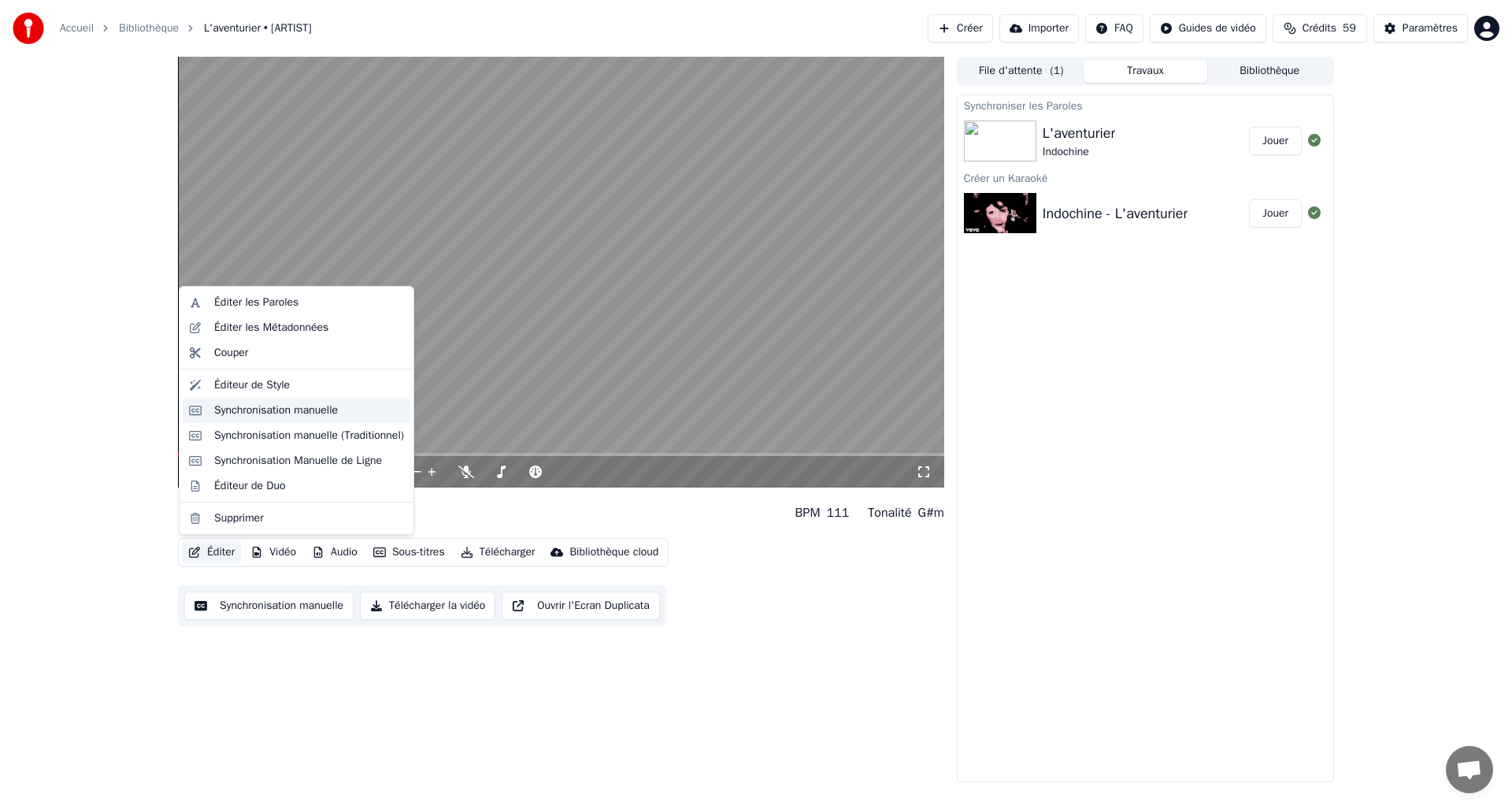 click on "Synchronisation manuelle" at bounding box center (276, 410) 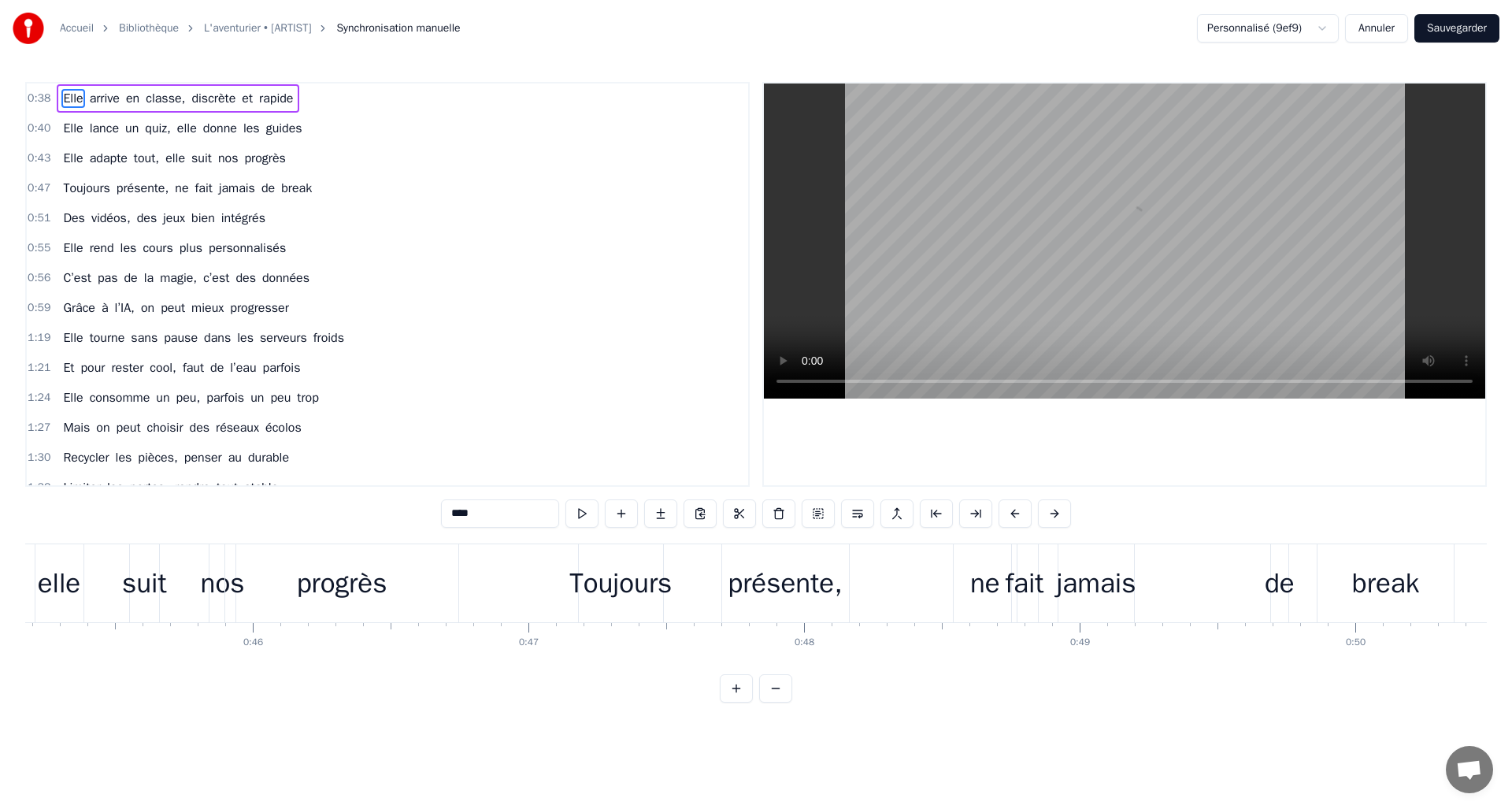 scroll, scrollTop: 0, scrollLeft: 12522, axis: horizontal 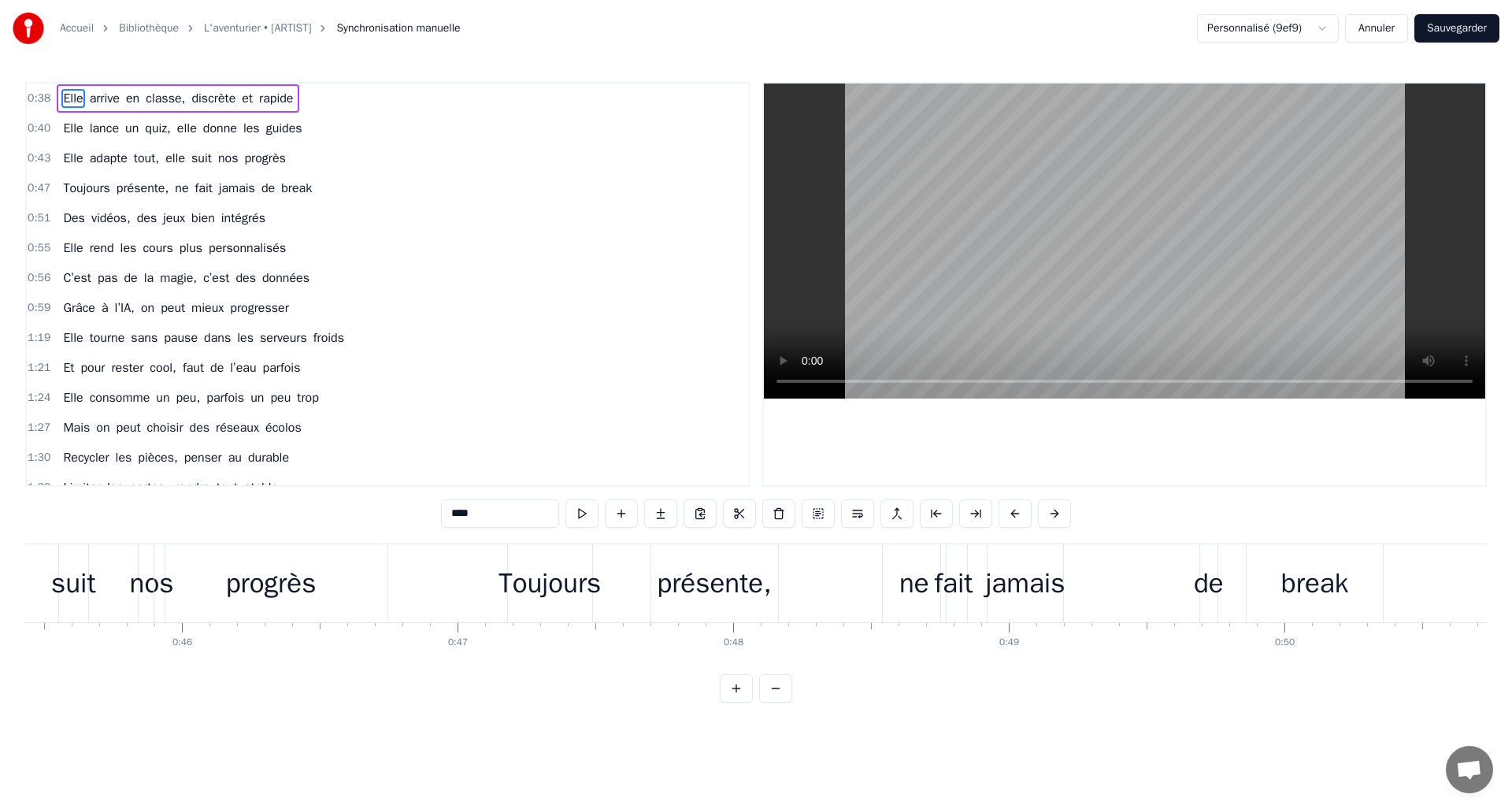 click on "Toujours" at bounding box center [550, 583] 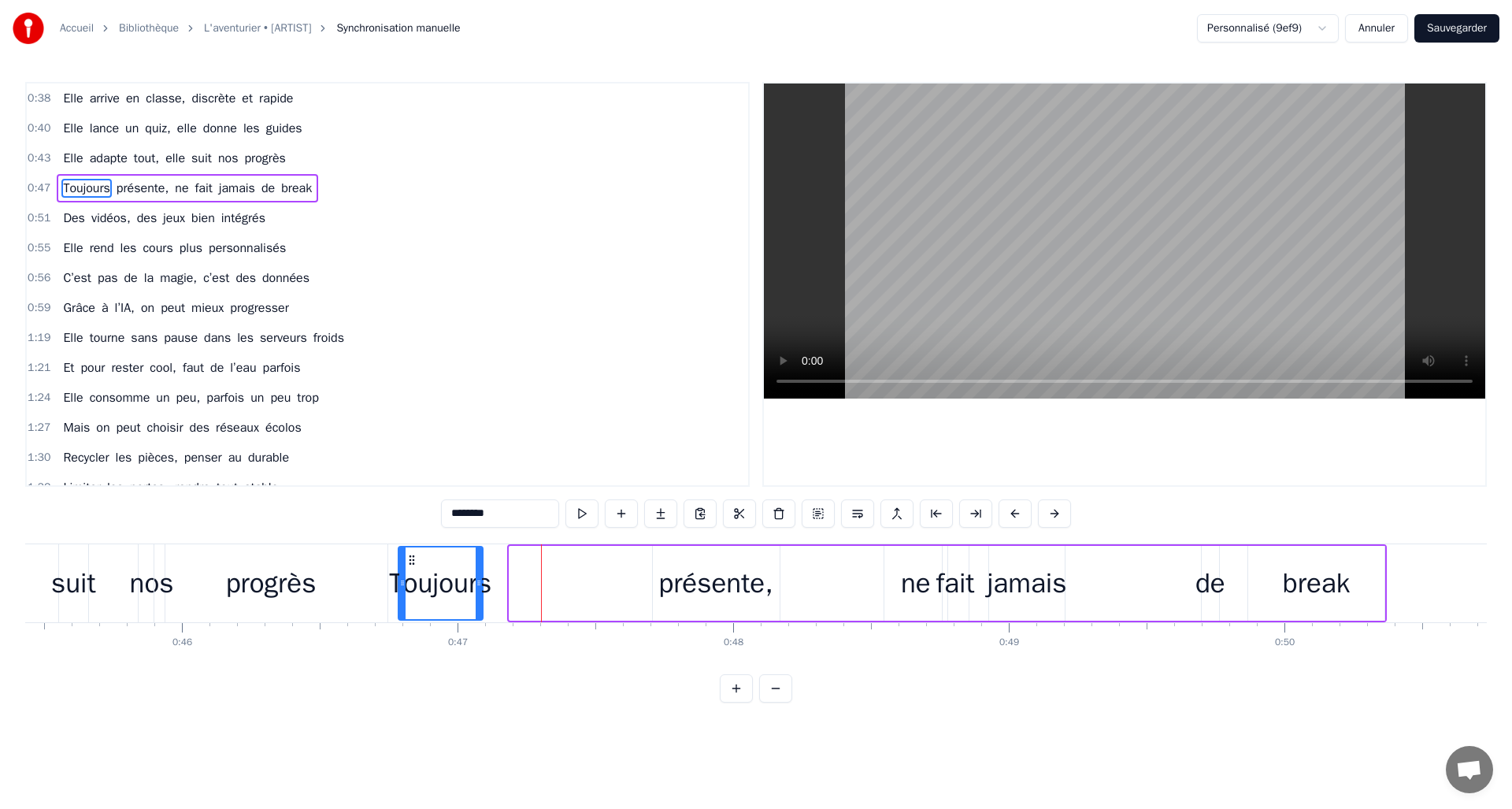 drag, startPoint x: 520, startPoint y: 560, endPoint x: 411, endPoint y: 559, distance: 109.00459 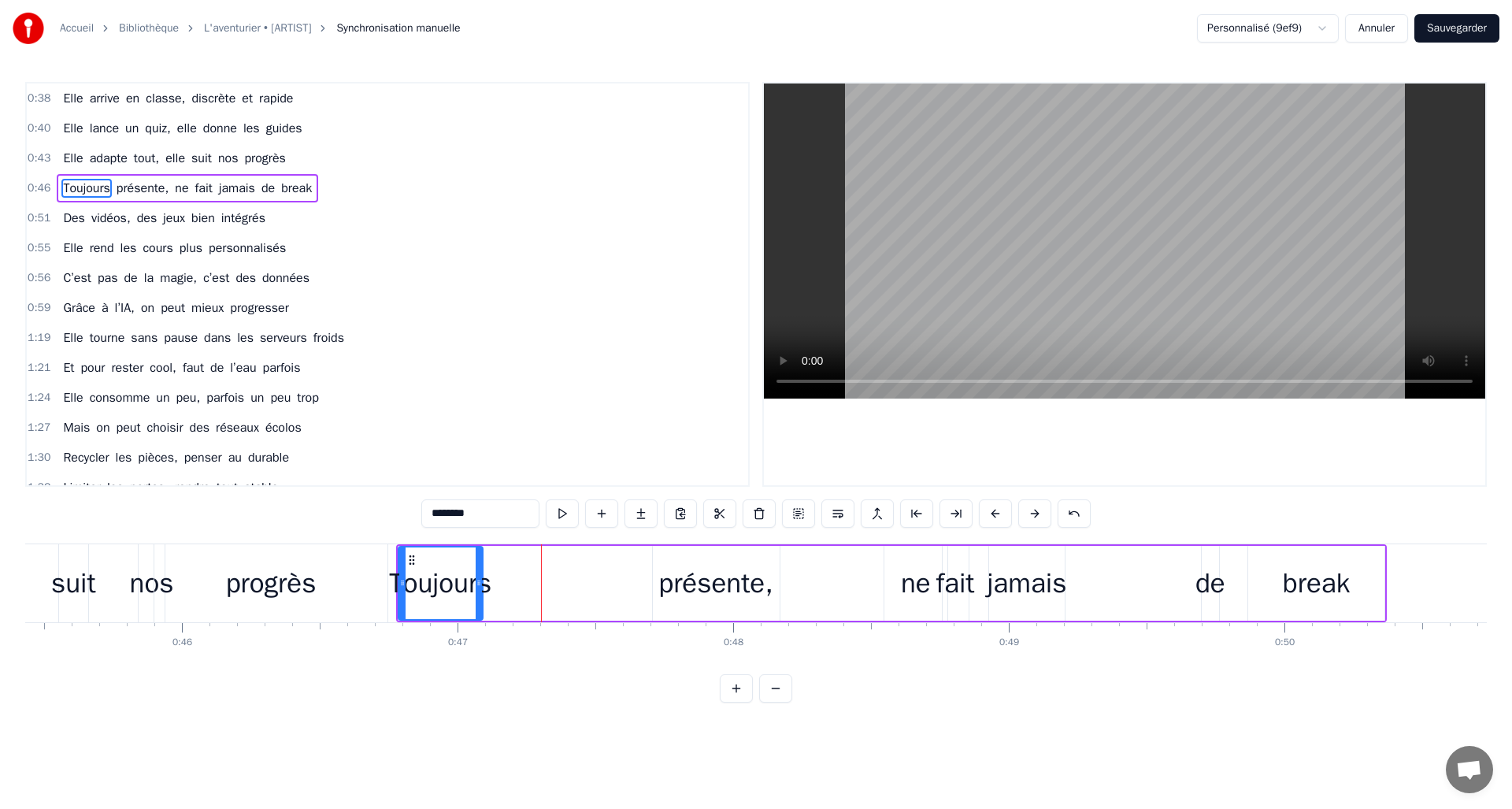 click on "présente," at bounding box center (715, 583) 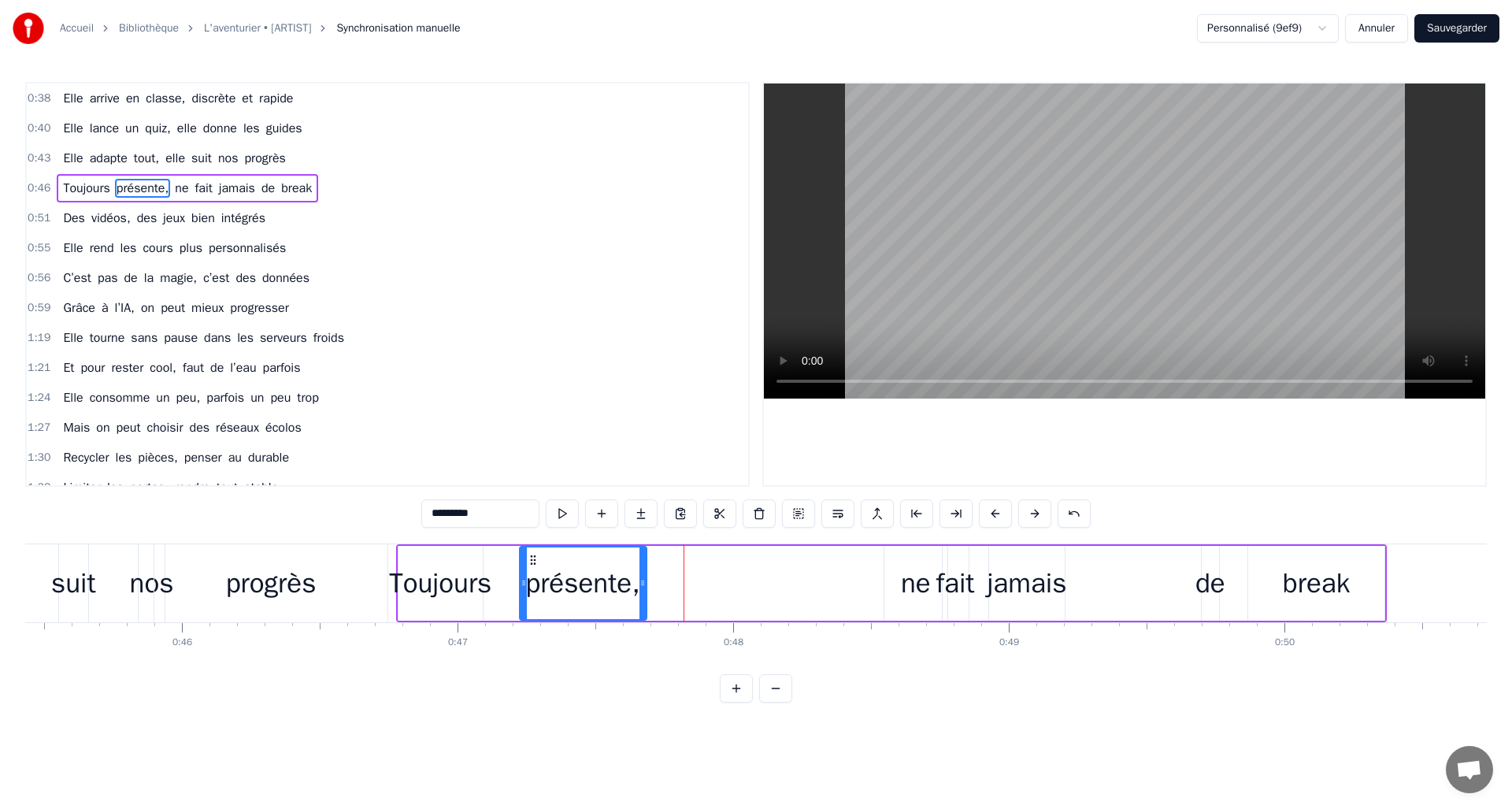 drag, startPoint x: 634, startPoint y: 565, endPoint x: 527, endPoint y: 565, distance: 107 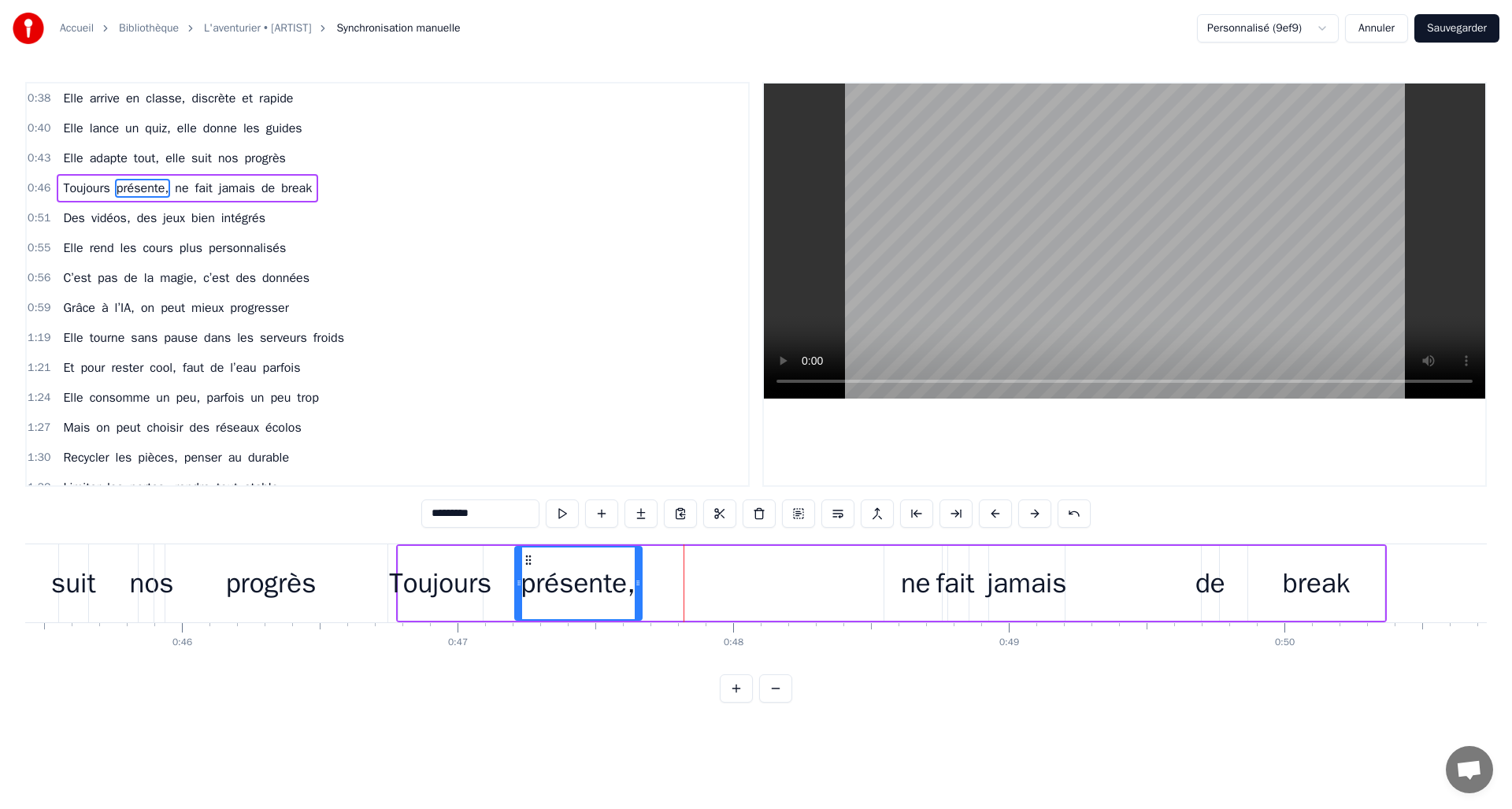 click on "ne" at bounding box center (916, 583) 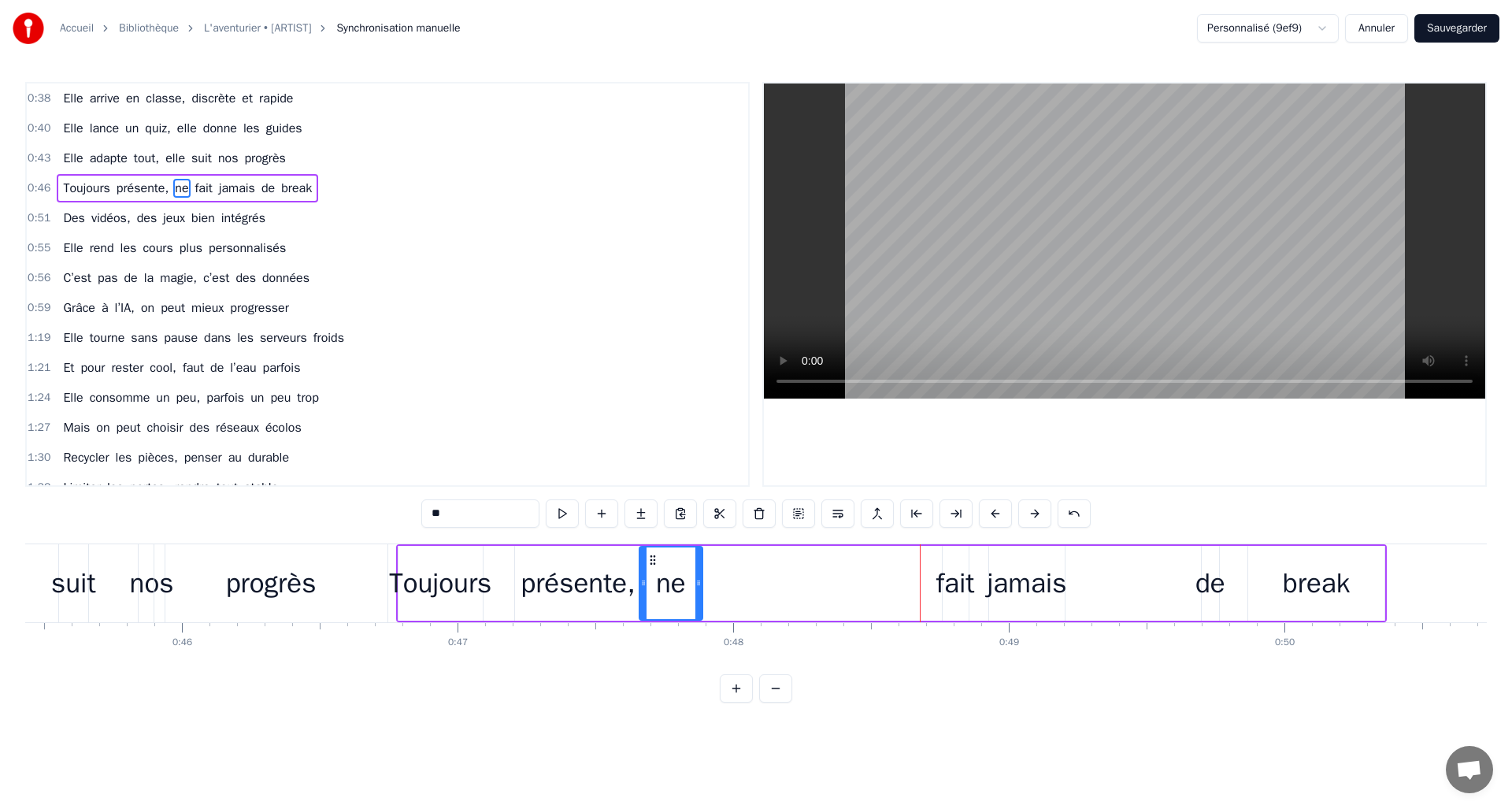 drag, startPoint x: 895, startPoint y: 559, endPoint x: 650, endPoint y: 566, distance: 245.1 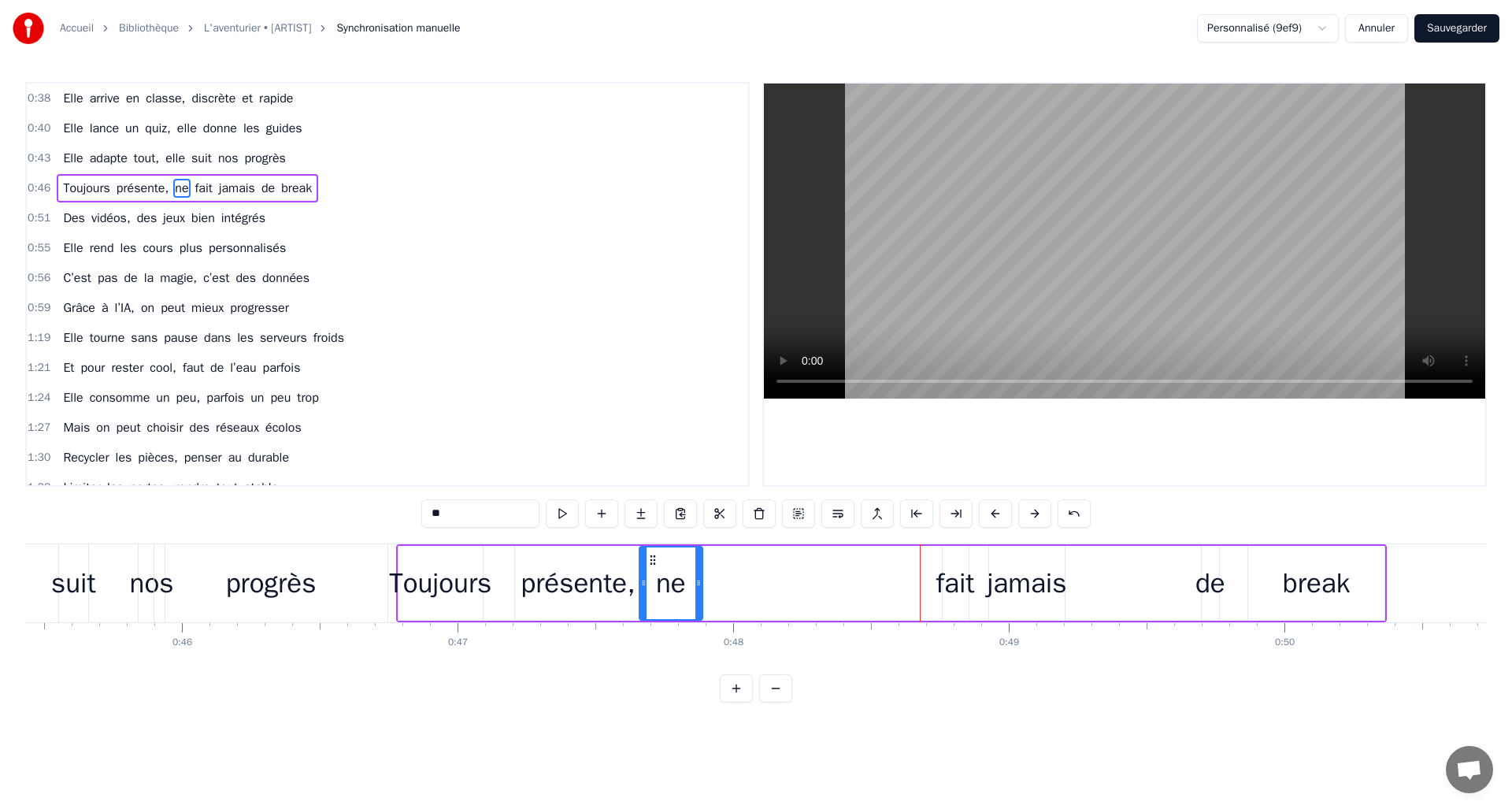 click on "fait" at bounding box center (955, 583) 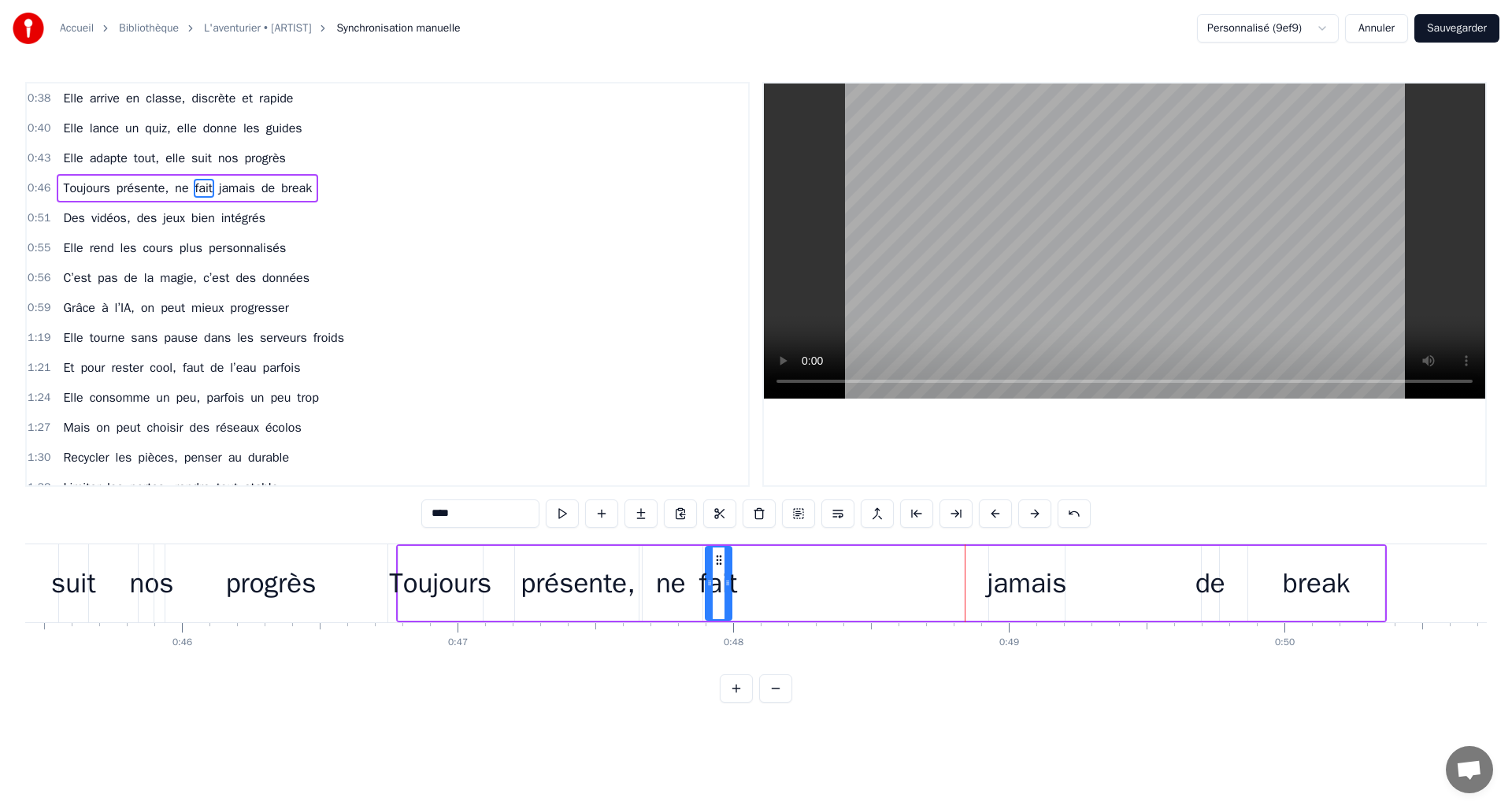 drag, startPoint x: 954, startPoint y: 560, endPoint x: 717, endPoint y: 566, distance: 237.0759 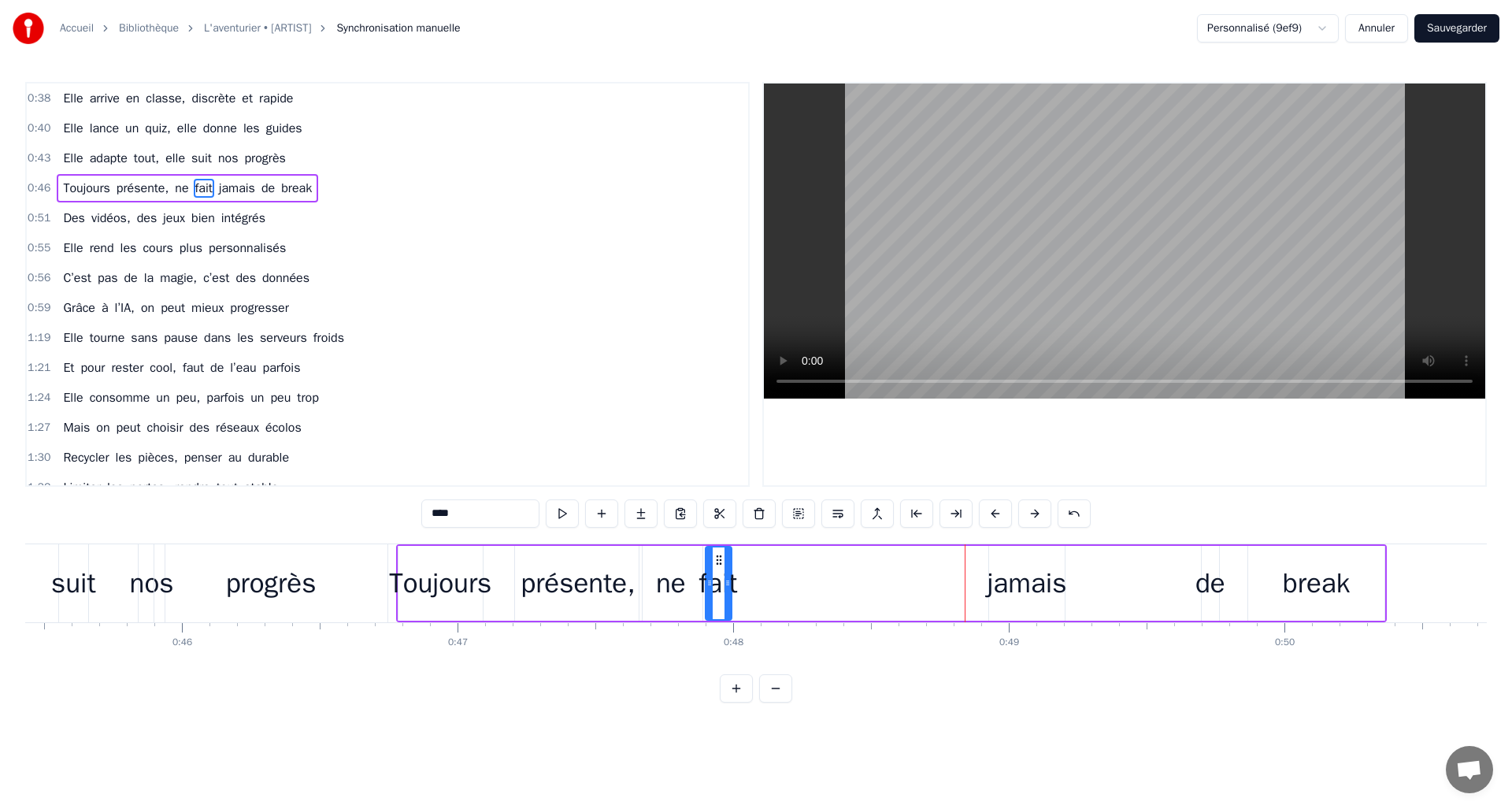 click on "jamais" at bounding box center [1027, 583] 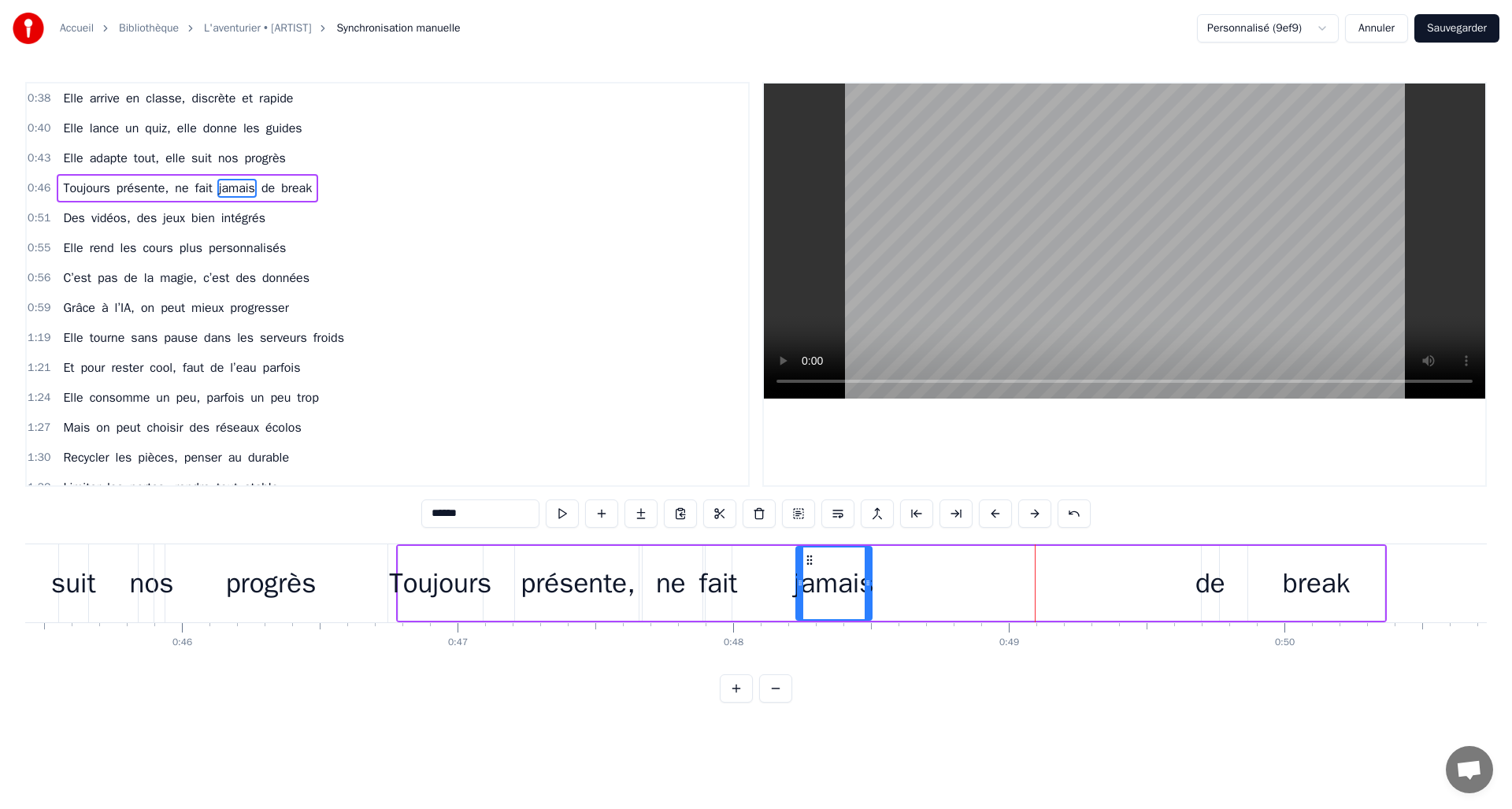 drag, startPoint x: 1002, startPoint y: 562, endPoint x: 923, endPoint y: 571, distance: 79.51101 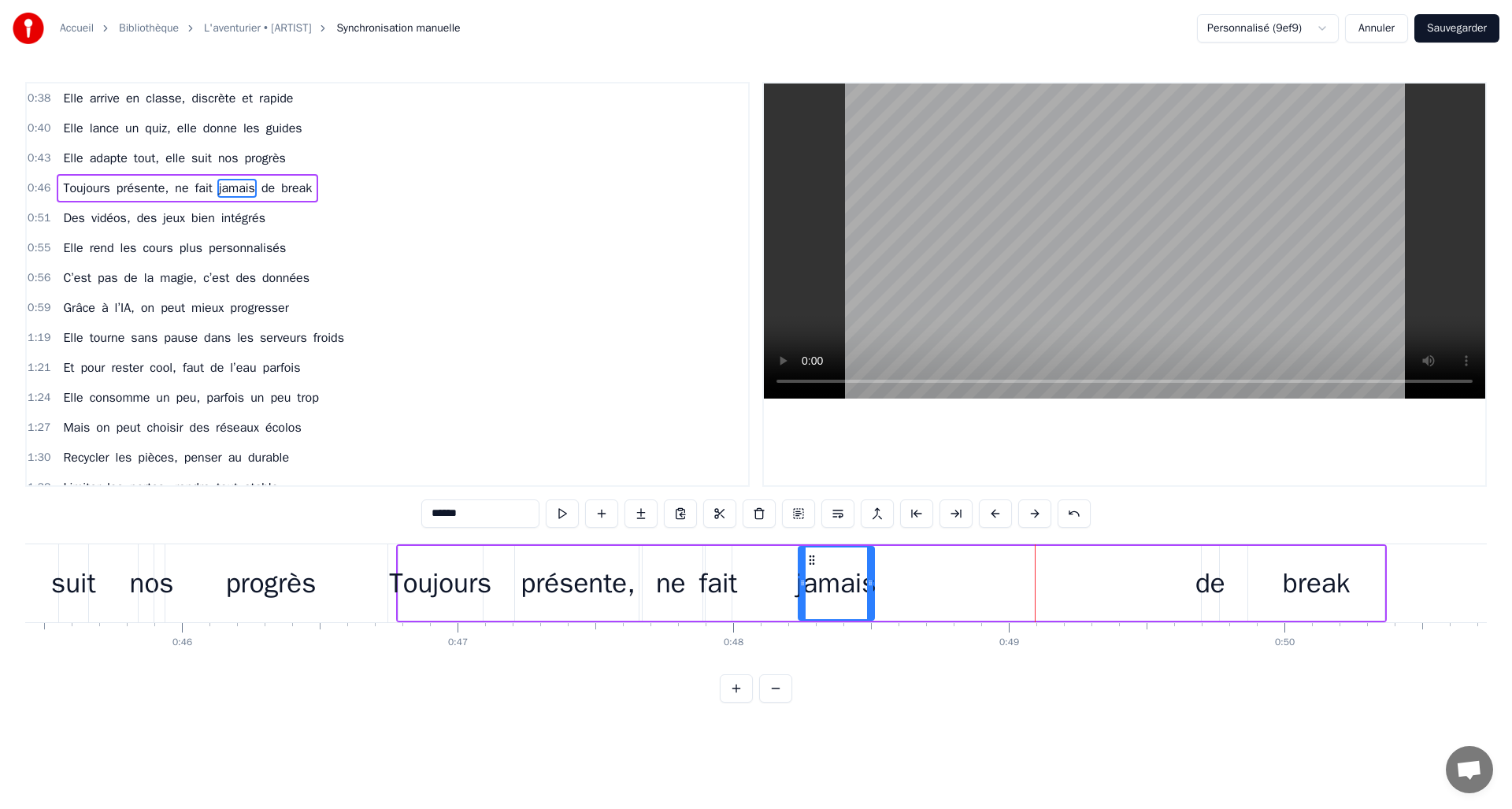 click on "de" at bounding box center [1210, 583] 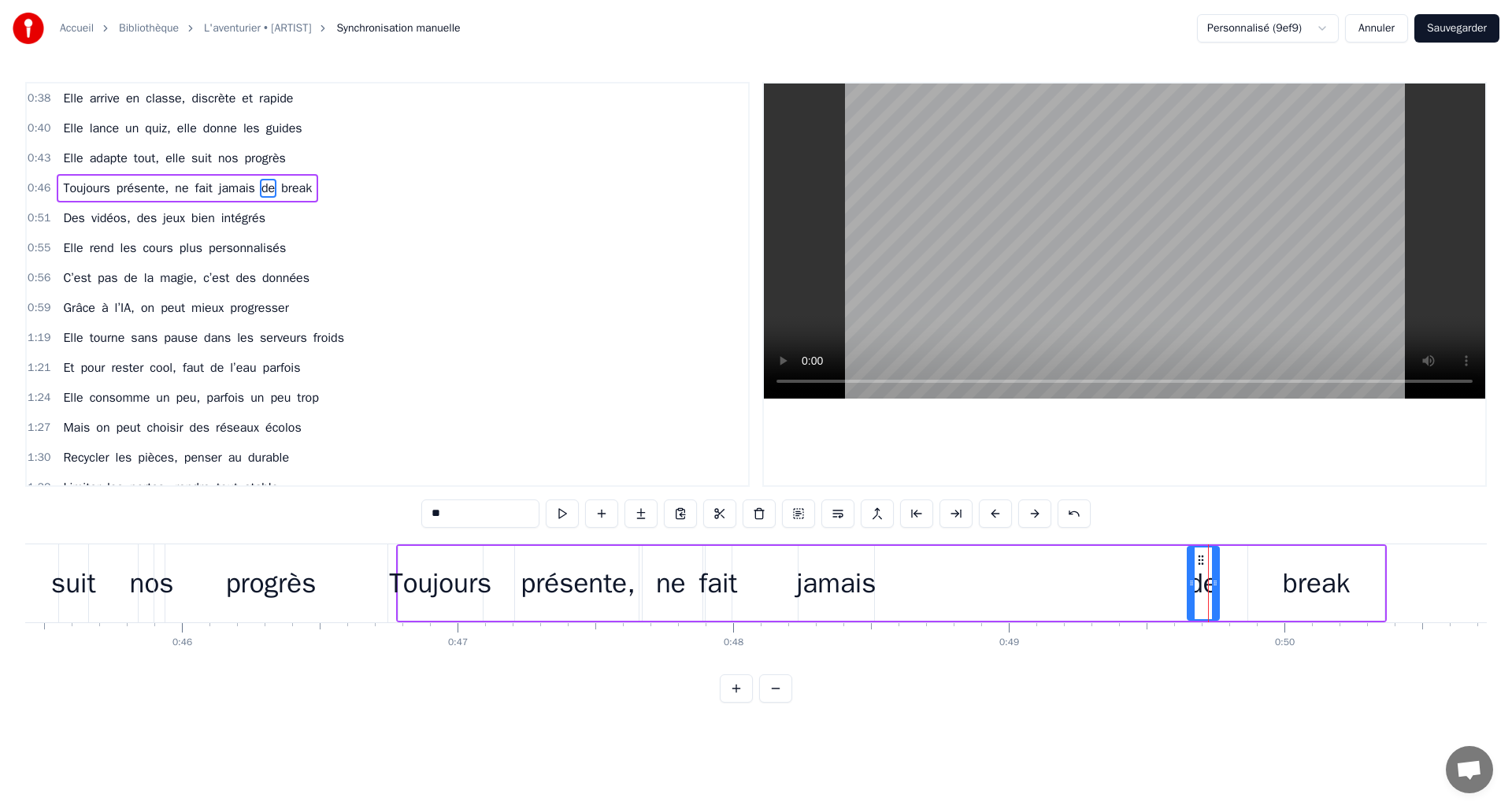 drag, startPoint x: 1206, startPoint y: 581, endPoint x: 1189, endPoint y: 577, distance: 17.464249 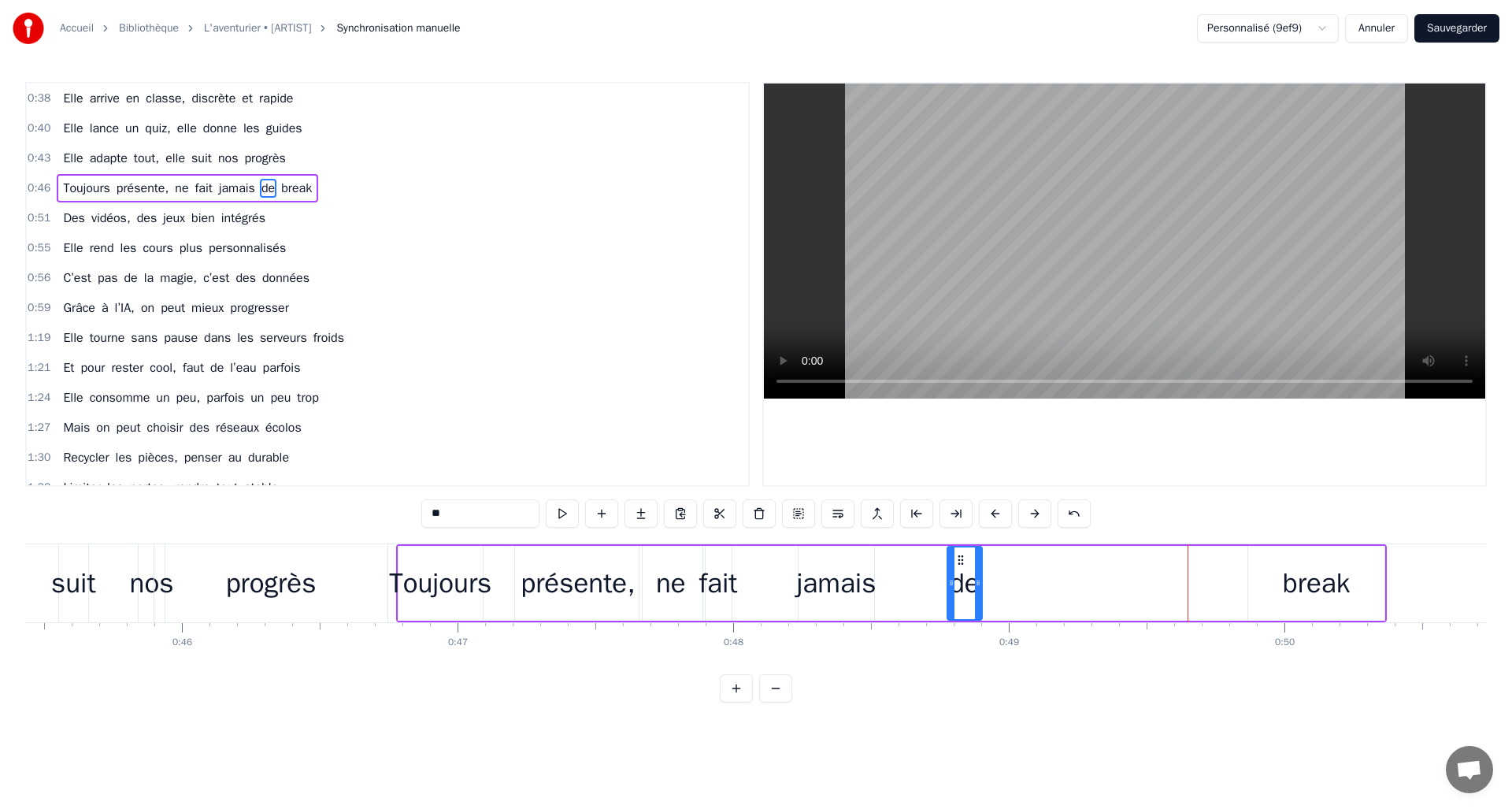 drag, startPoint x: 1196, startPoint y: 560, endPoint x: 962, endPoint y: 562, distance: 234.0085 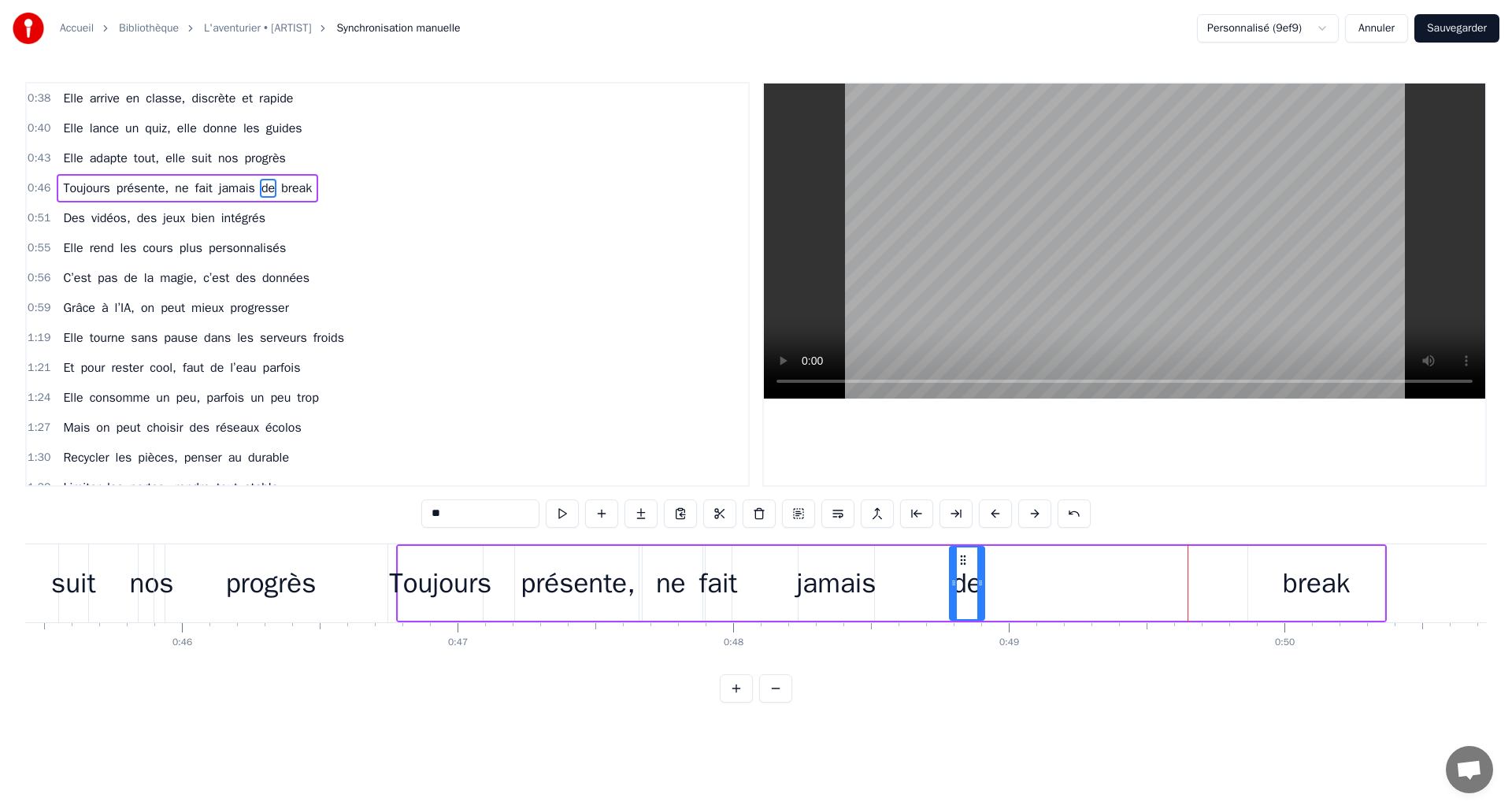 click on "break" at bounding box center (1316, 583) 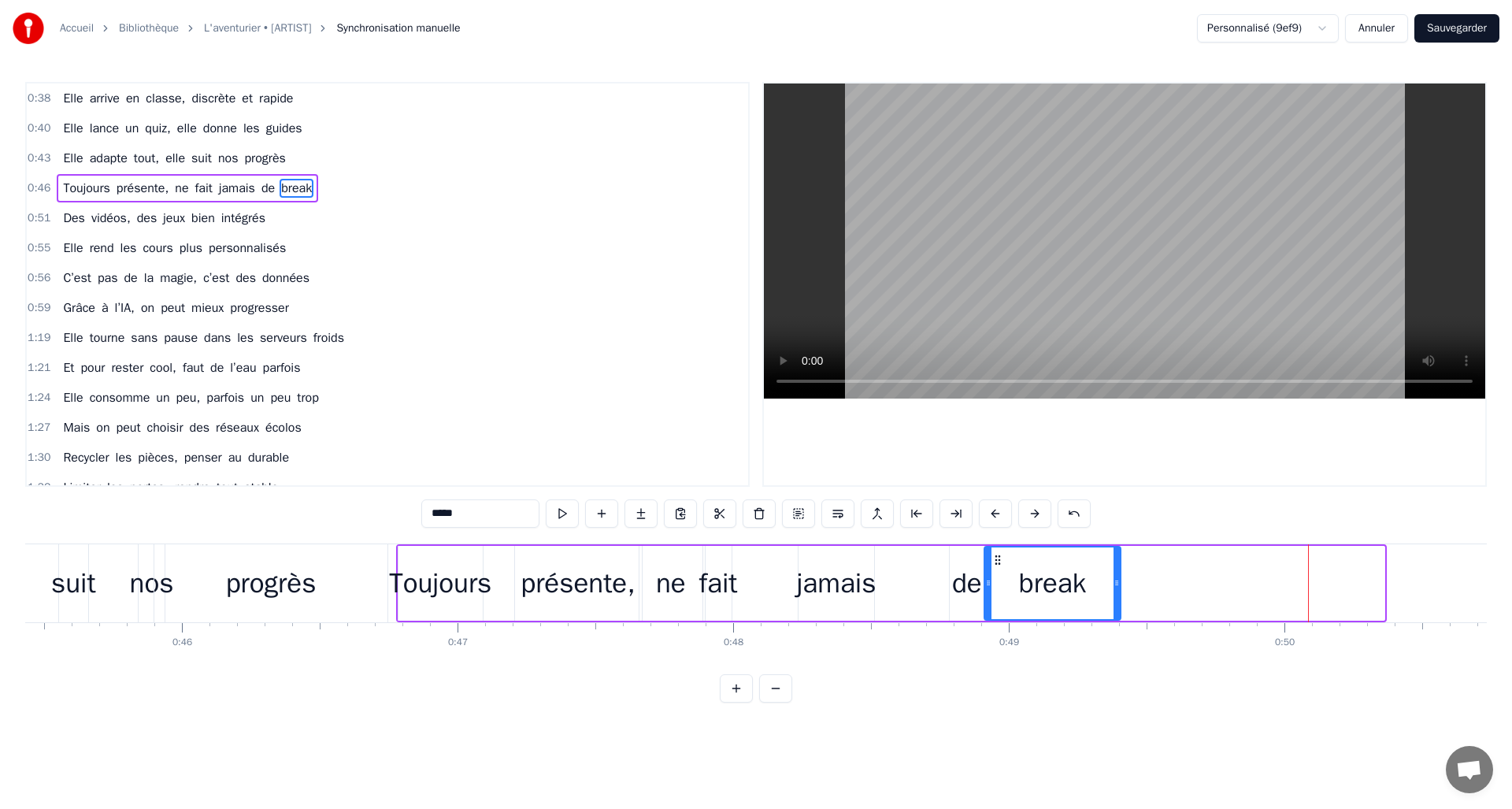 drag, startPoint x: 1258, startPoint y: 559, endPoint x: 995, endPoint y: 562, distance: 263.01711 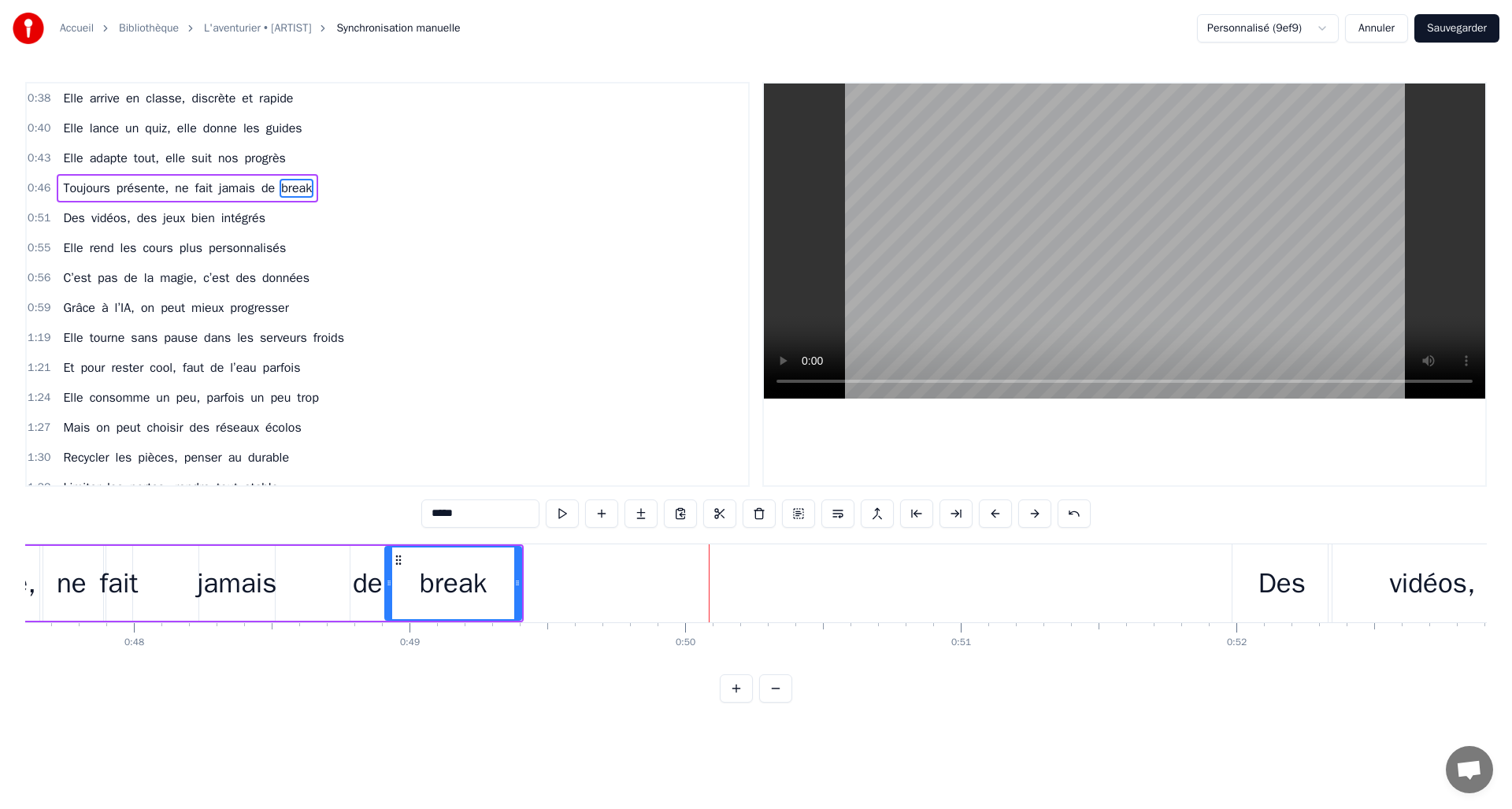 scroll, scrollTop: 0, scrollLeft: 13227, axis: horizontal 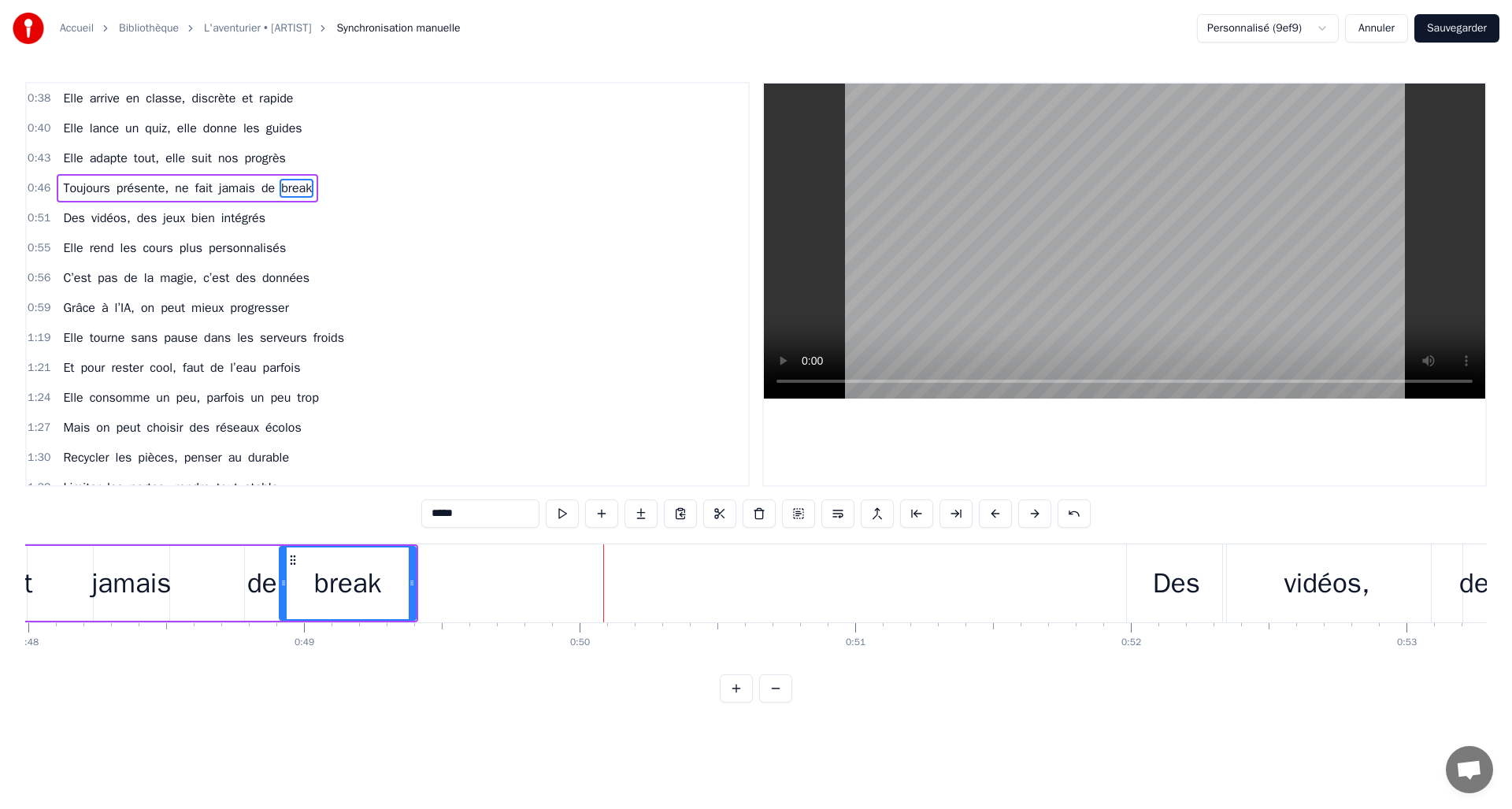 click on "Des" at bounding box center (1177, 583) 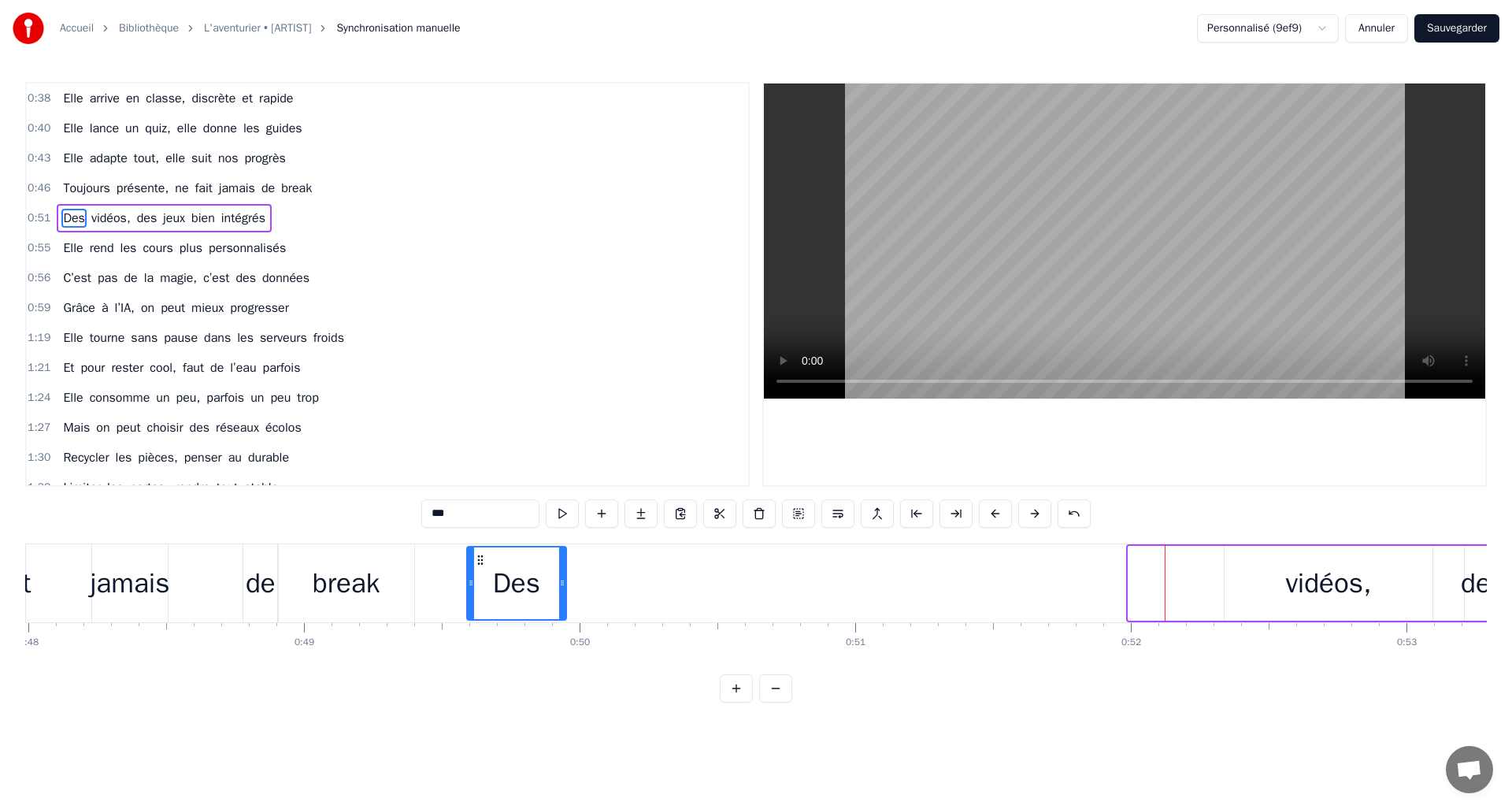 drag, startPoint x: 1138, startPoint y: 560, endPoint x: 483, endPoint y: 565, distance: 655.0191 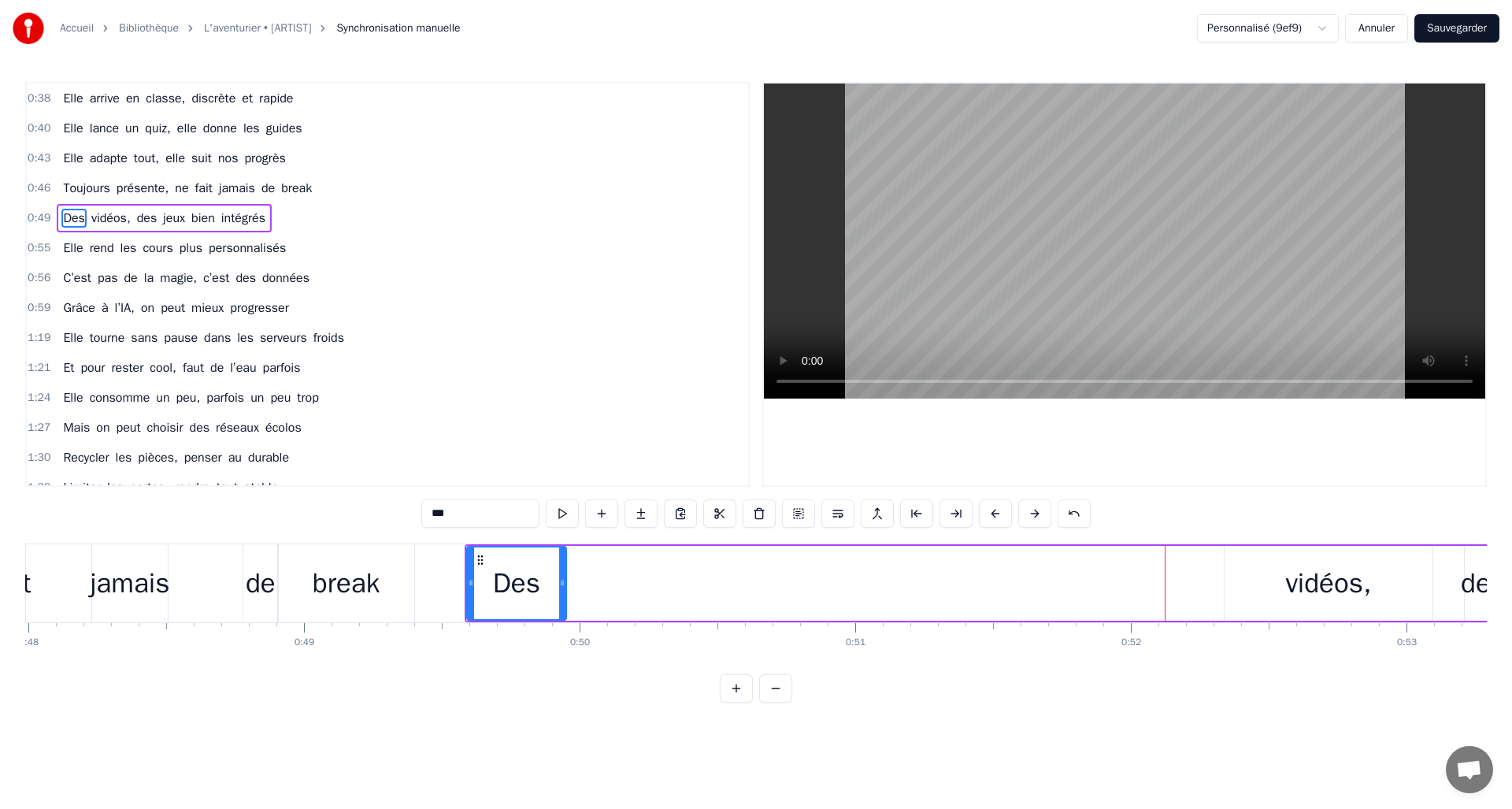 click on "vidéos," at bounding box center (1328, 583) 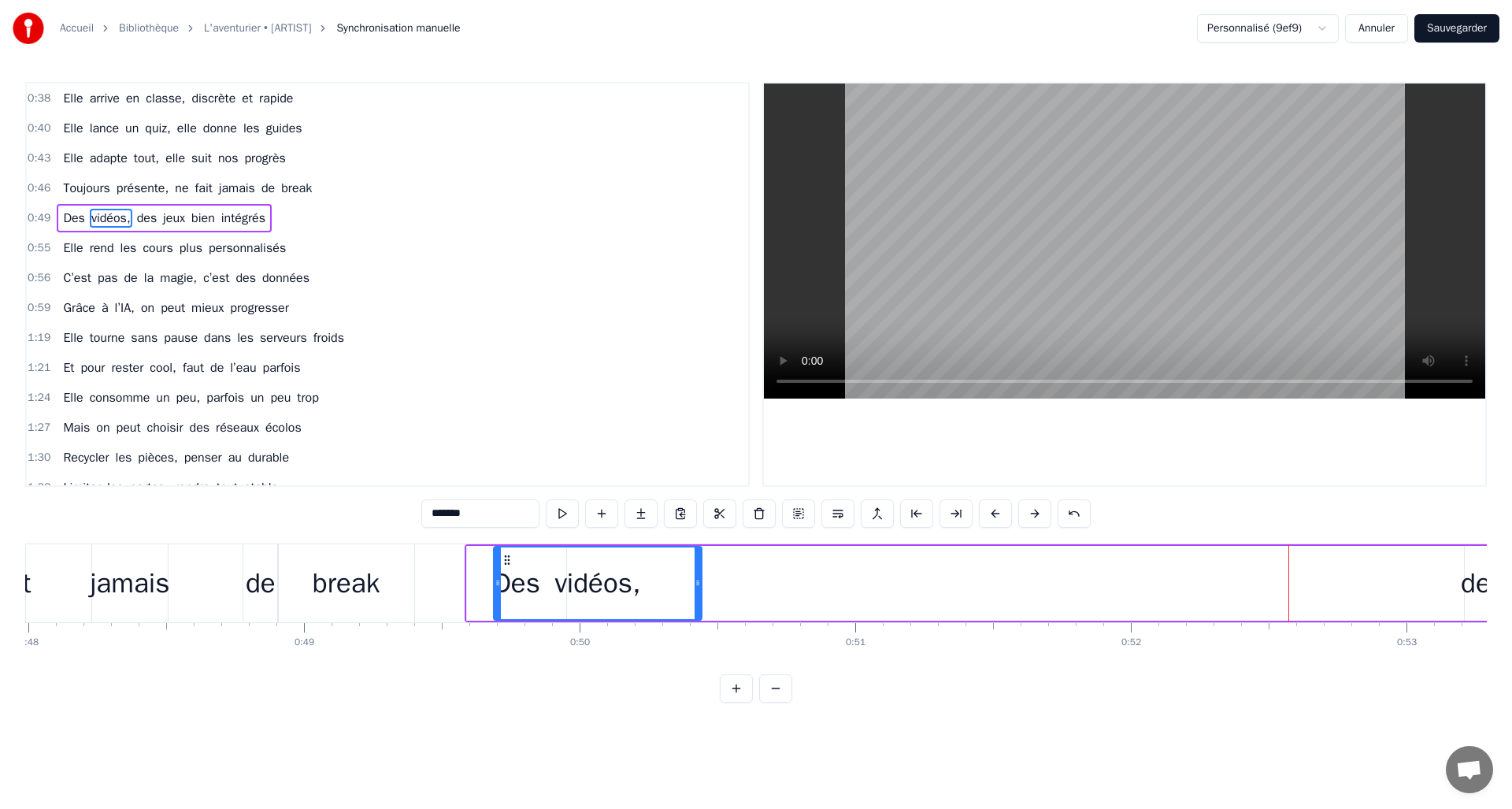drag, startPoint x: 1236, startPoint y: 560, endPoint x: 506, endPoint y: 574, distance: 730.13423 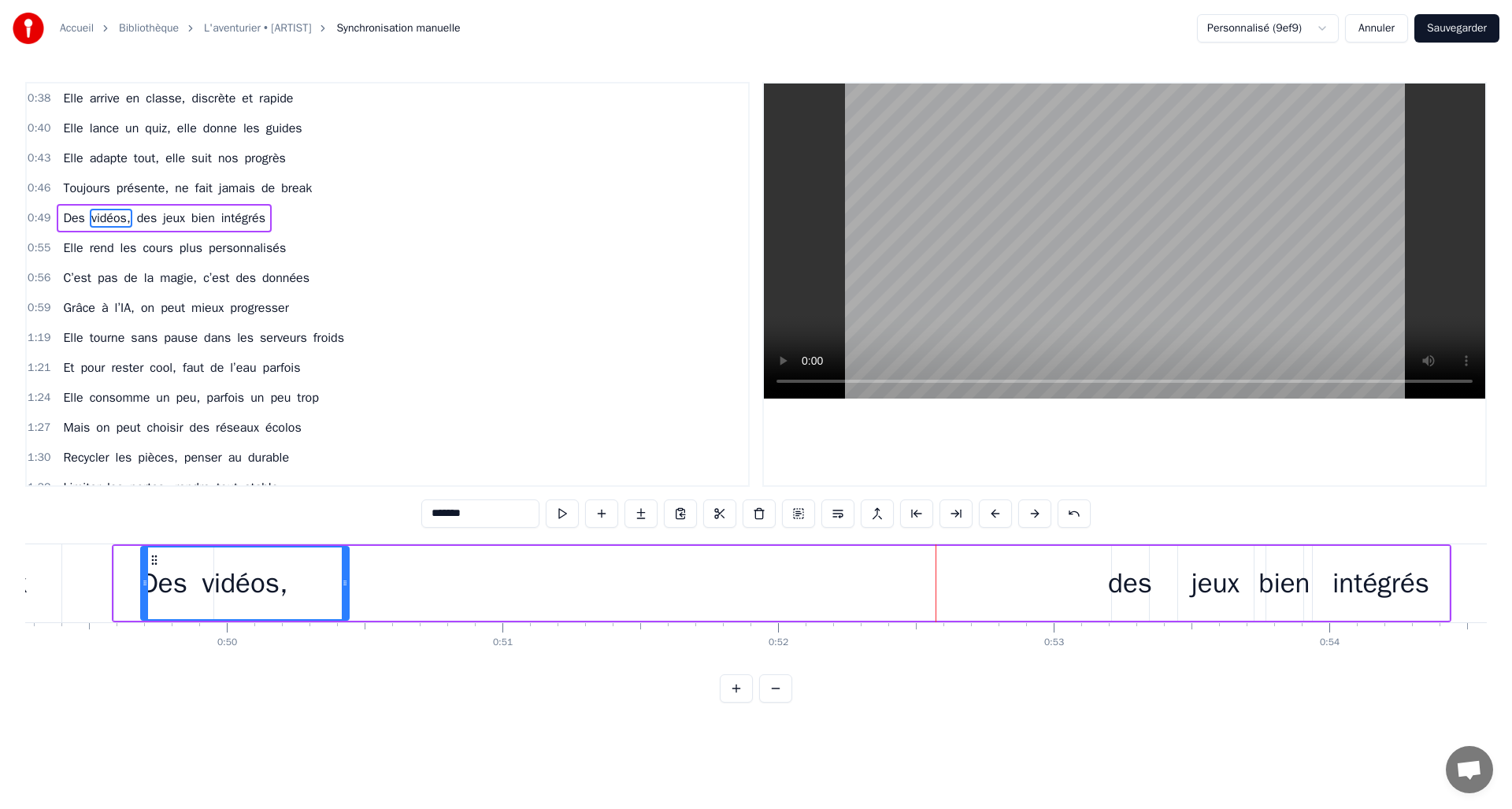 scroll, scrollTop: 0, scrollLeft: 13651, axis: horizontal 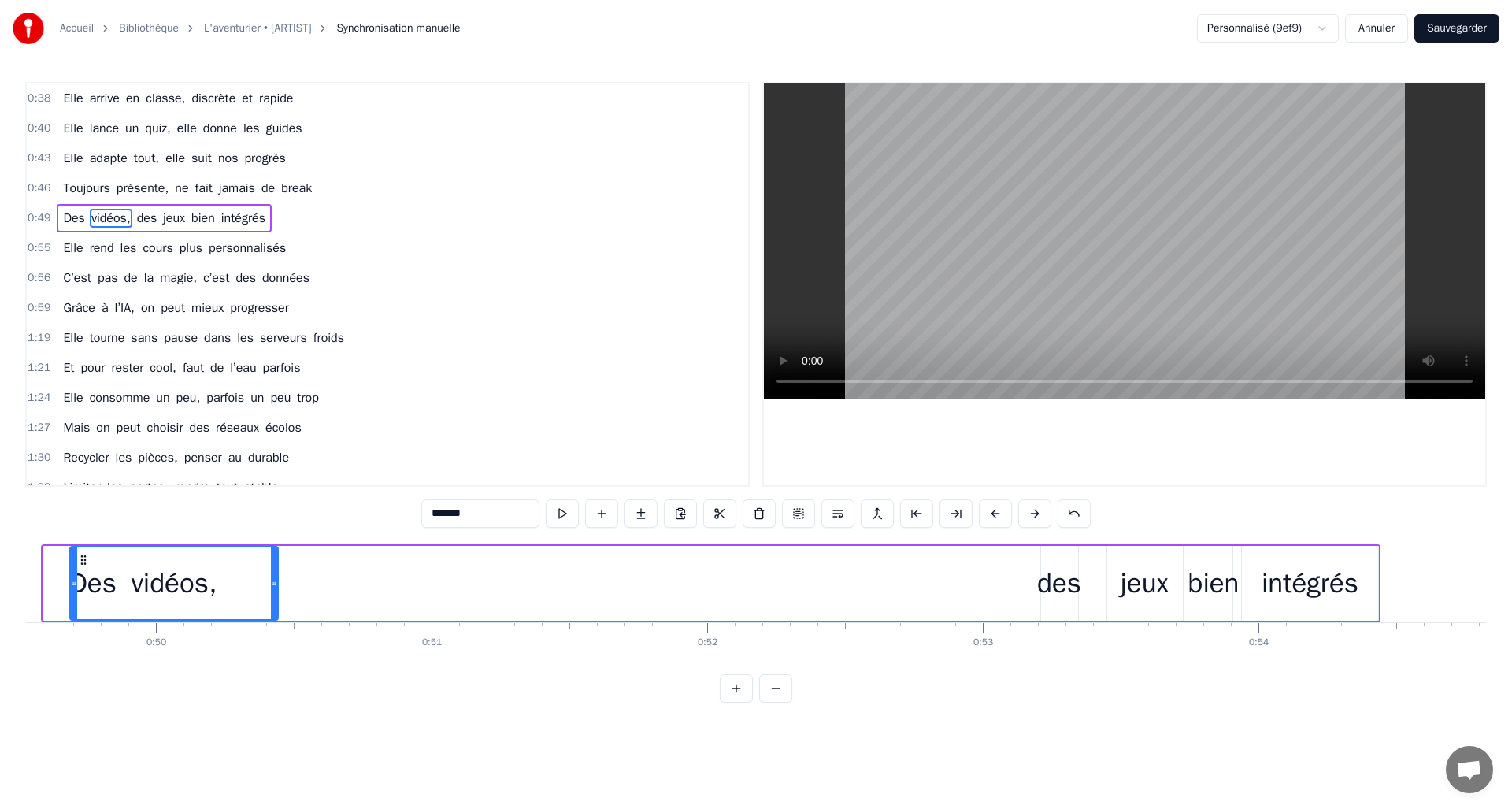 click on "jeux" at bounding box center [1144, 583] 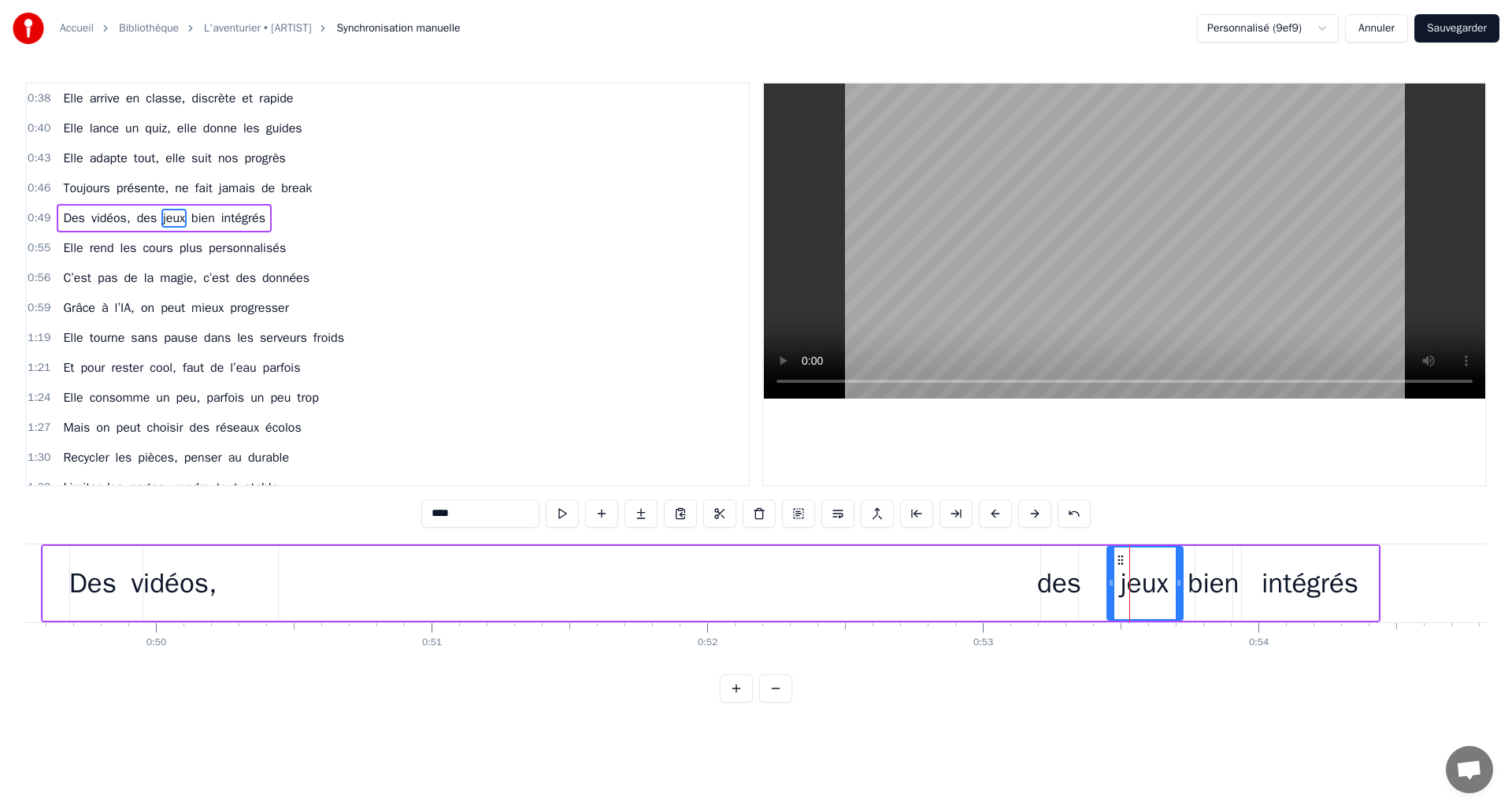 click on "des" at bounding box center (1059, 583) 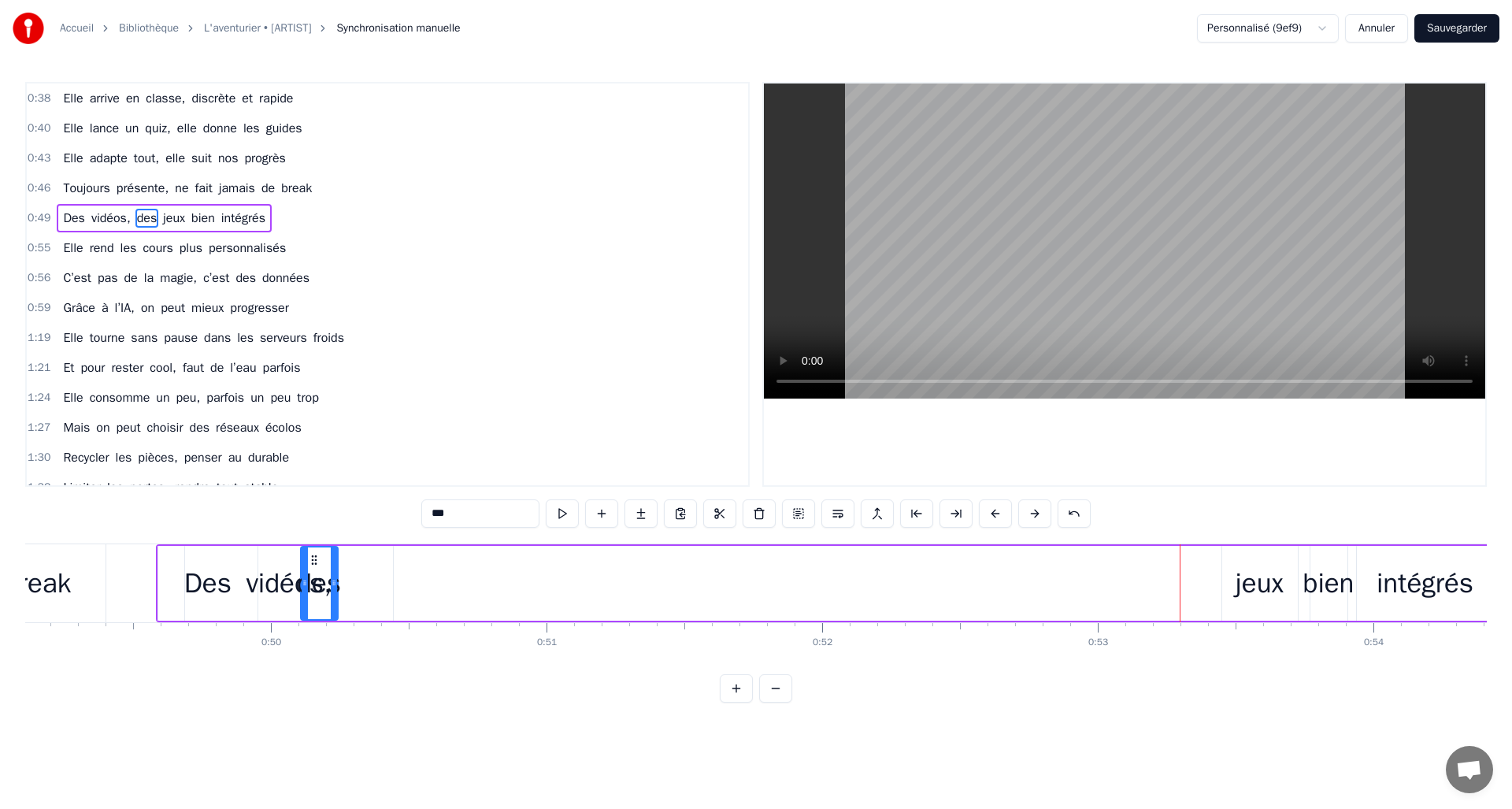 scroll, scrollTop: 0, scrollLeft: 13536, axis: horizontal 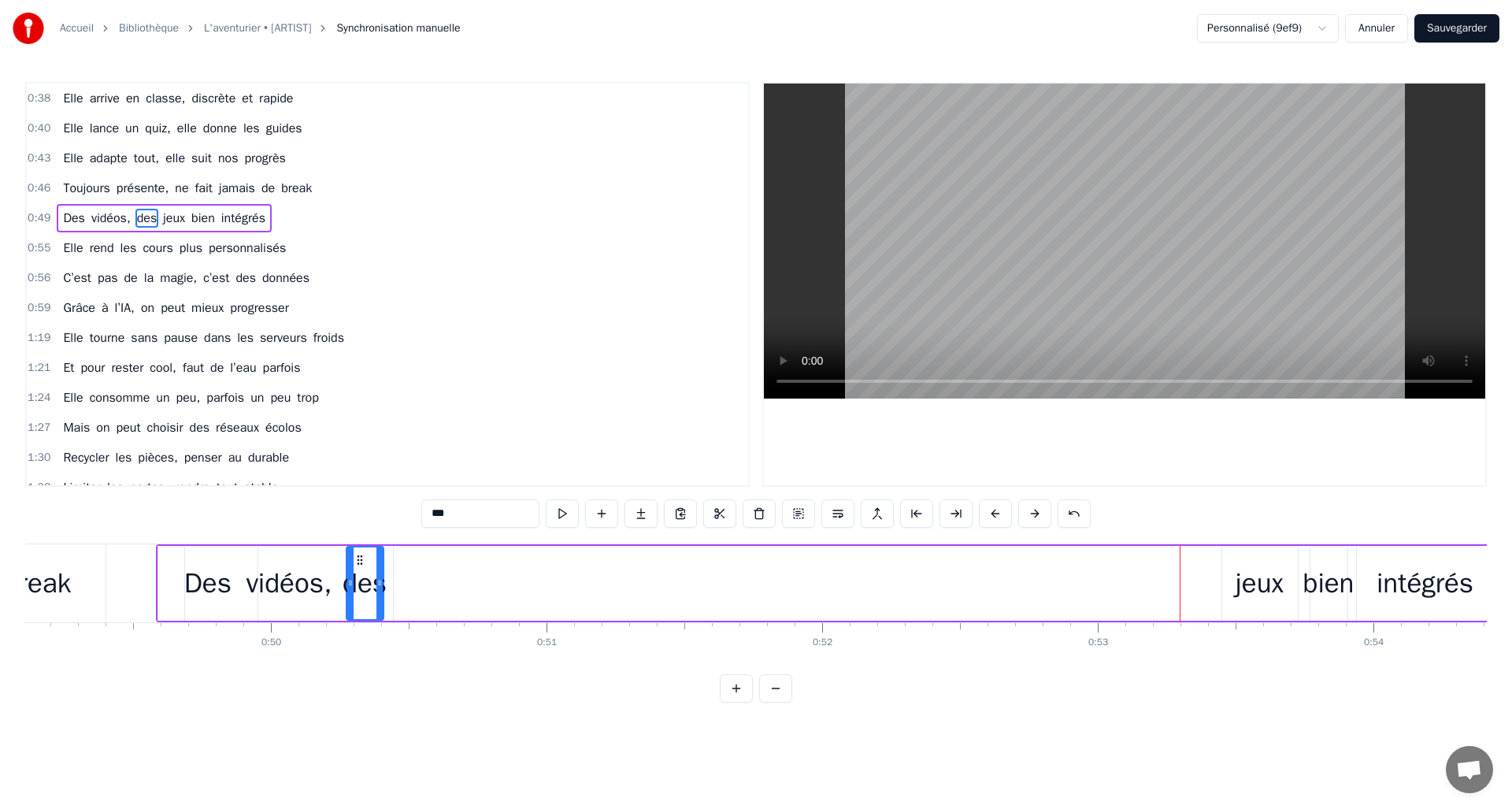 drag, startPoint x: 1051, startPoint y: 558, endPoint x: 356, endPoint y: 574, distance: 695.18415 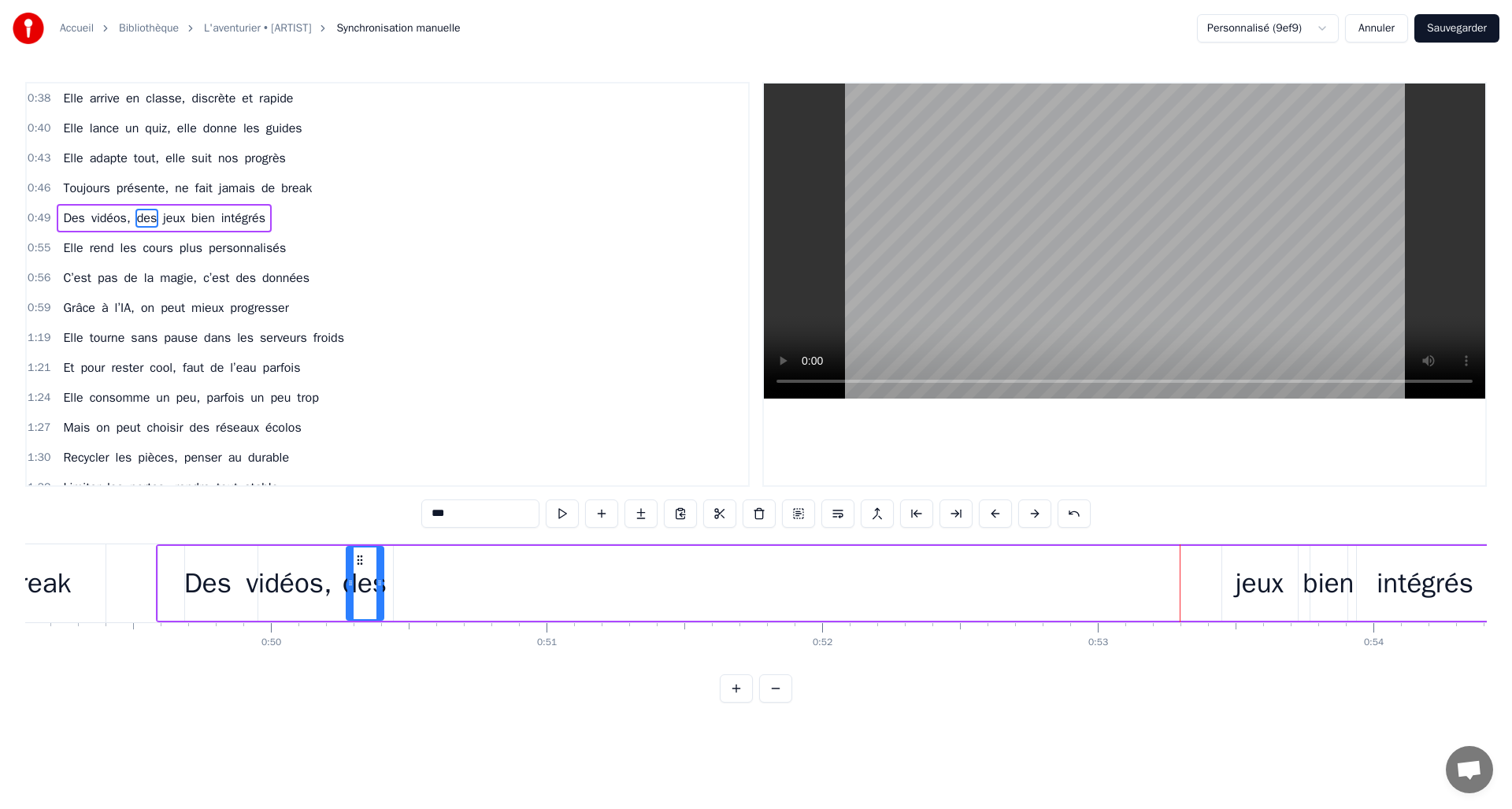 click on "jeux" at bounding box center [1259, 583] 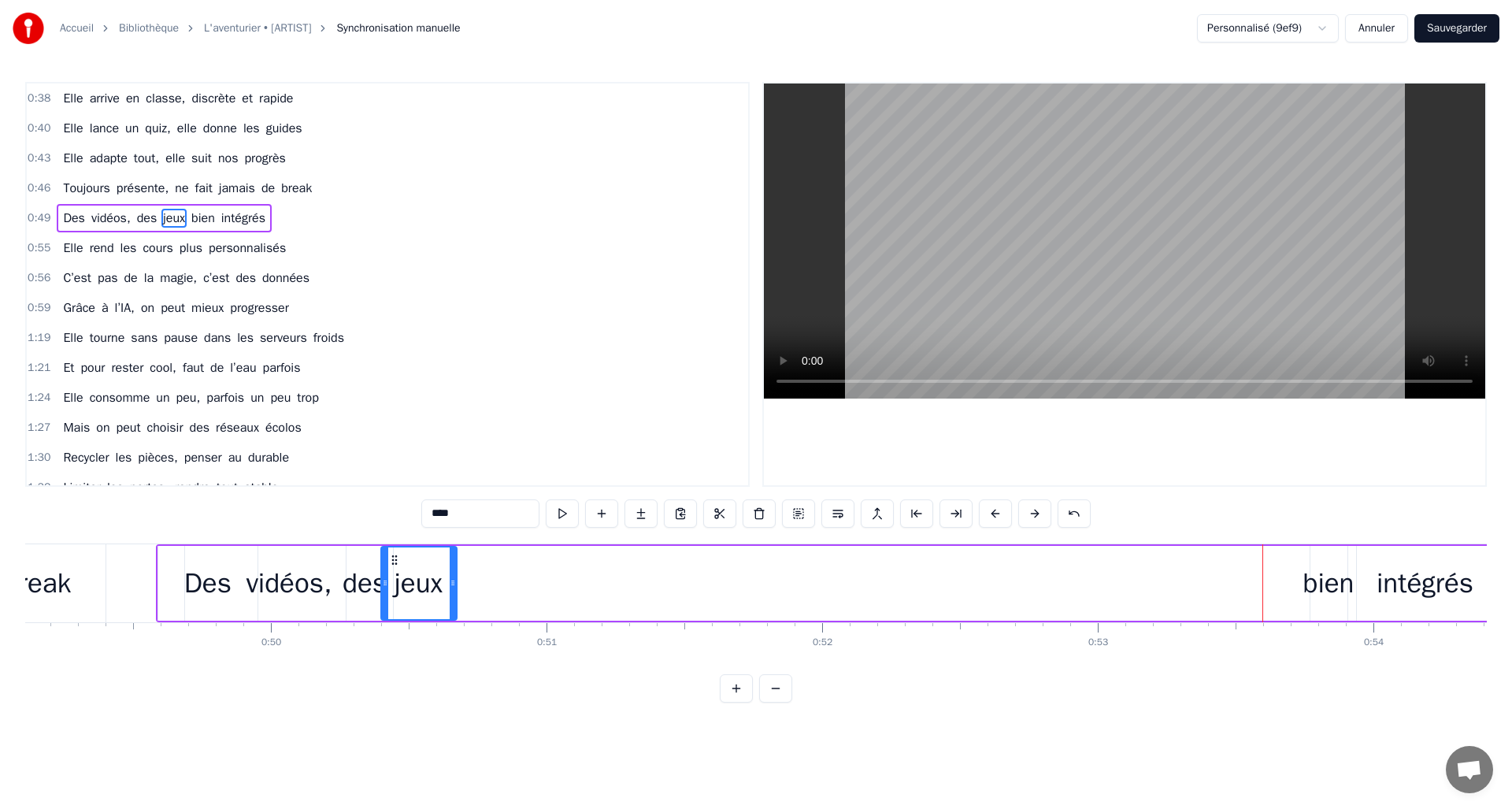 drag, startPoint x: 1235, startPoint y: 560, endPoint x: 394, endPoint y: 572, distance: 841.0856 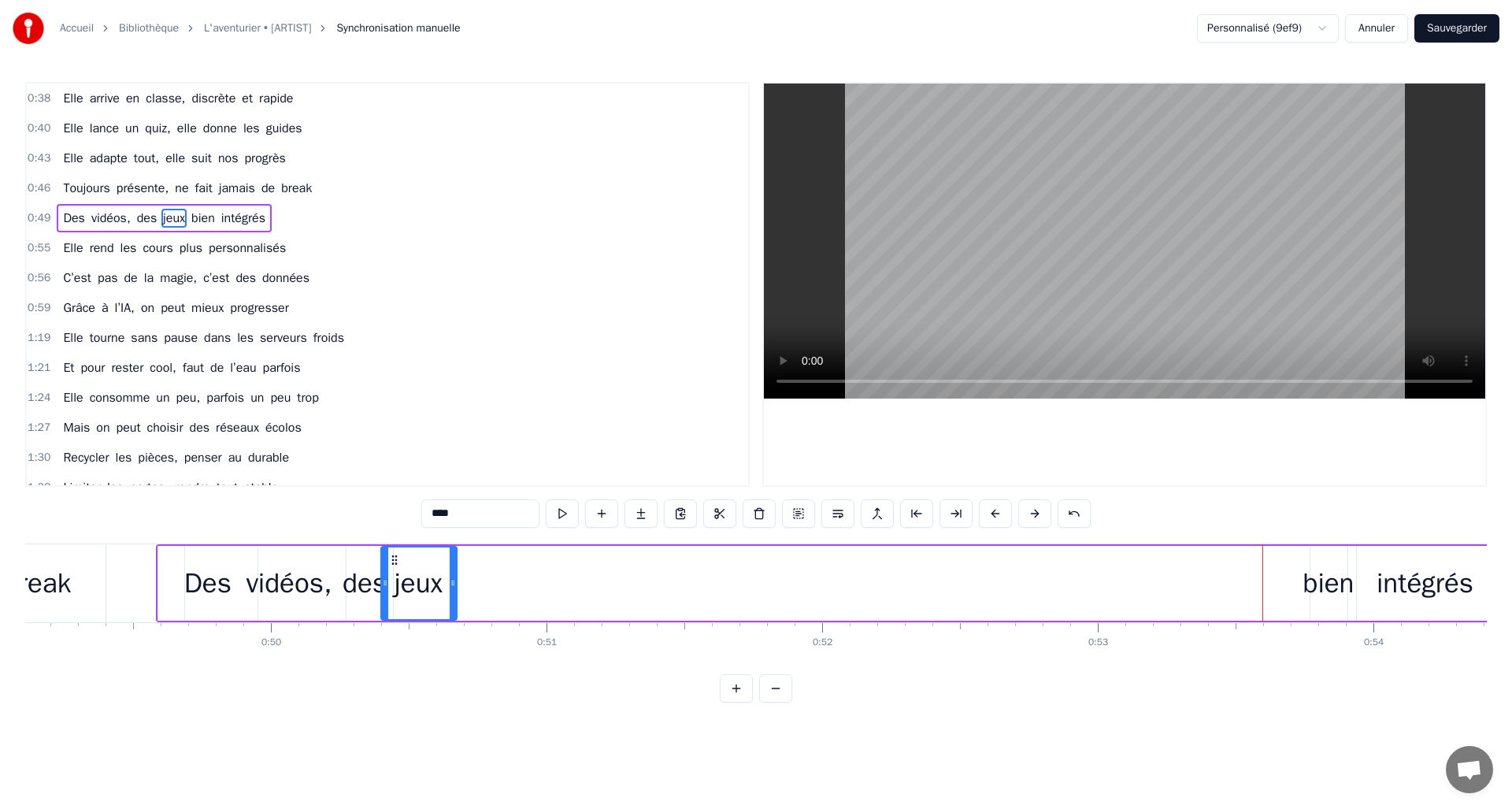 click on "bien" at bounding box center (1329, 583) 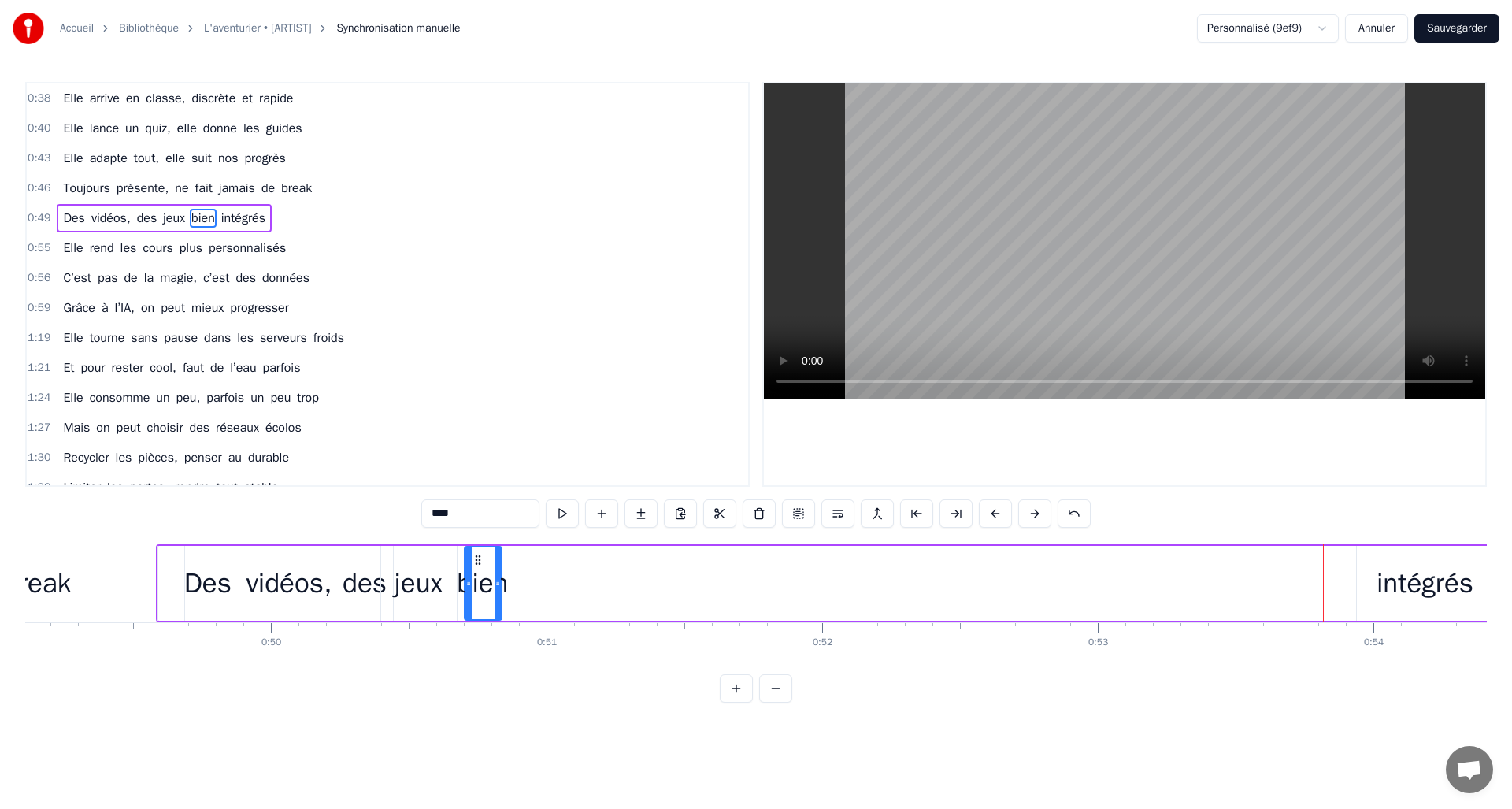 drag, startPoint x: 1319, startPoint y: 561, endPoint x: 472, endPoint y: 569, distance: 847.0378 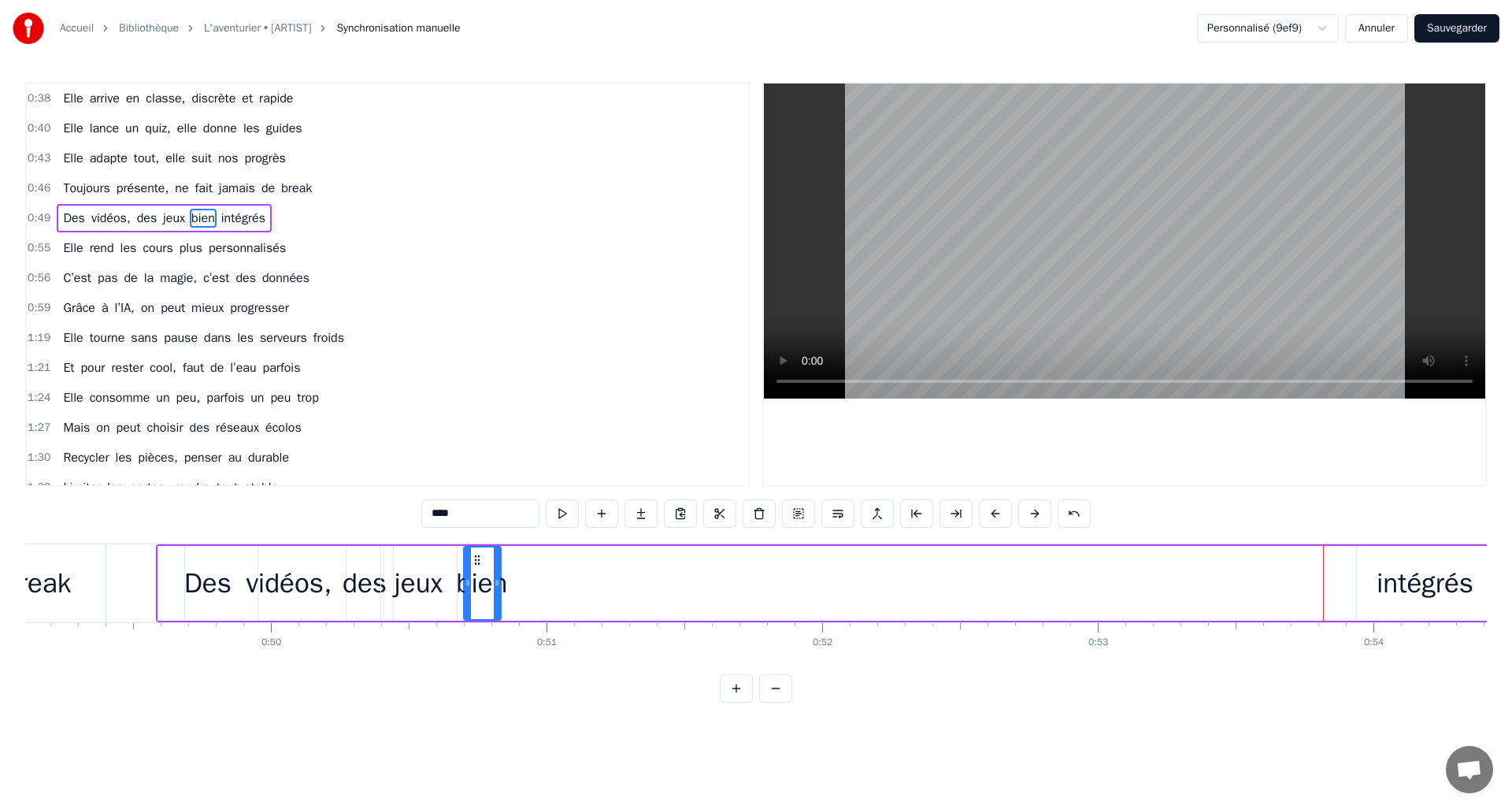 click on "intégrés" at bounding box center (1425, 583) 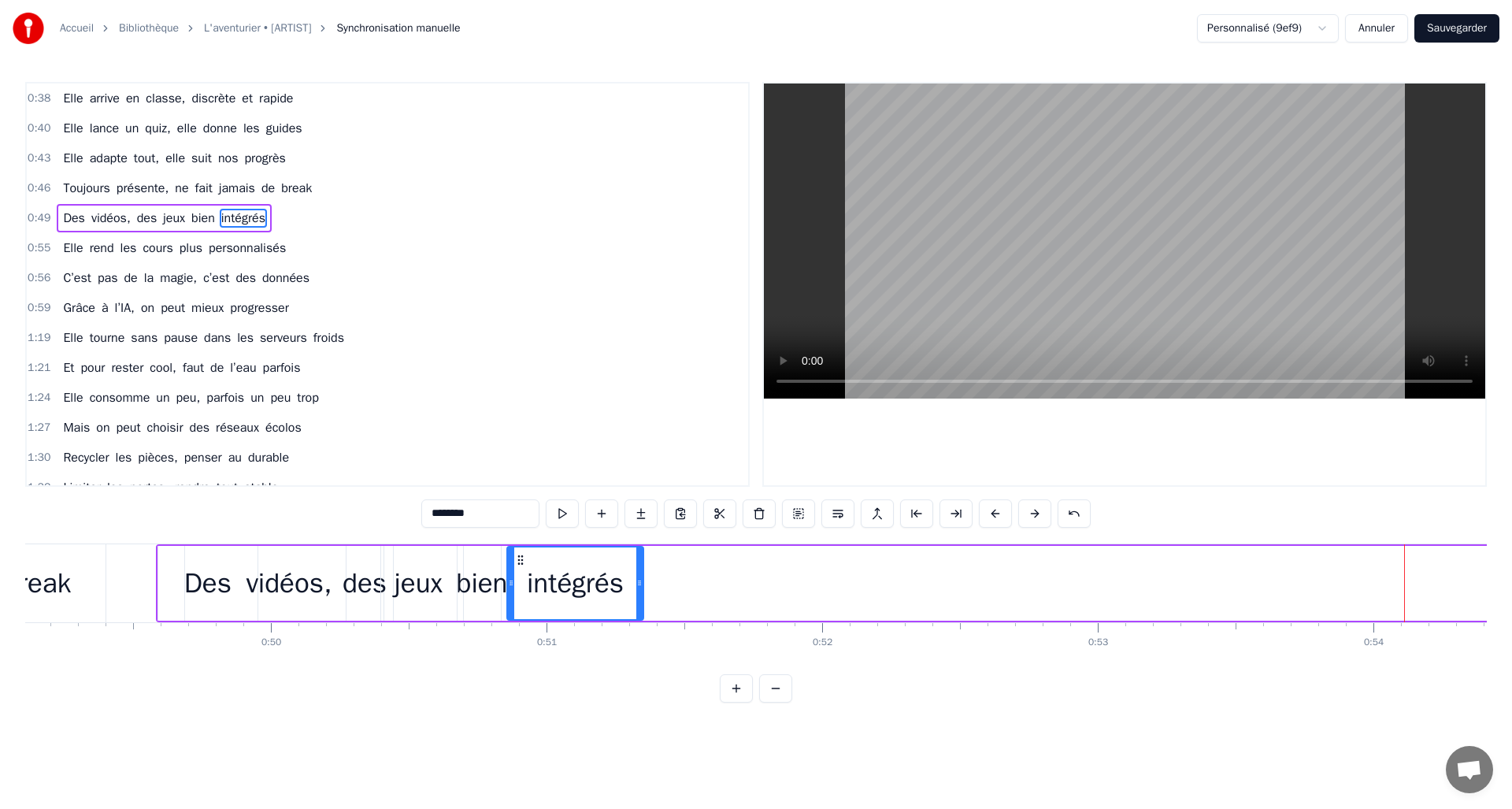 drag, startPoint x: 1368, startPoint y: 556, endPoint x: 518, endPoint y: 570, distance: 850.1153 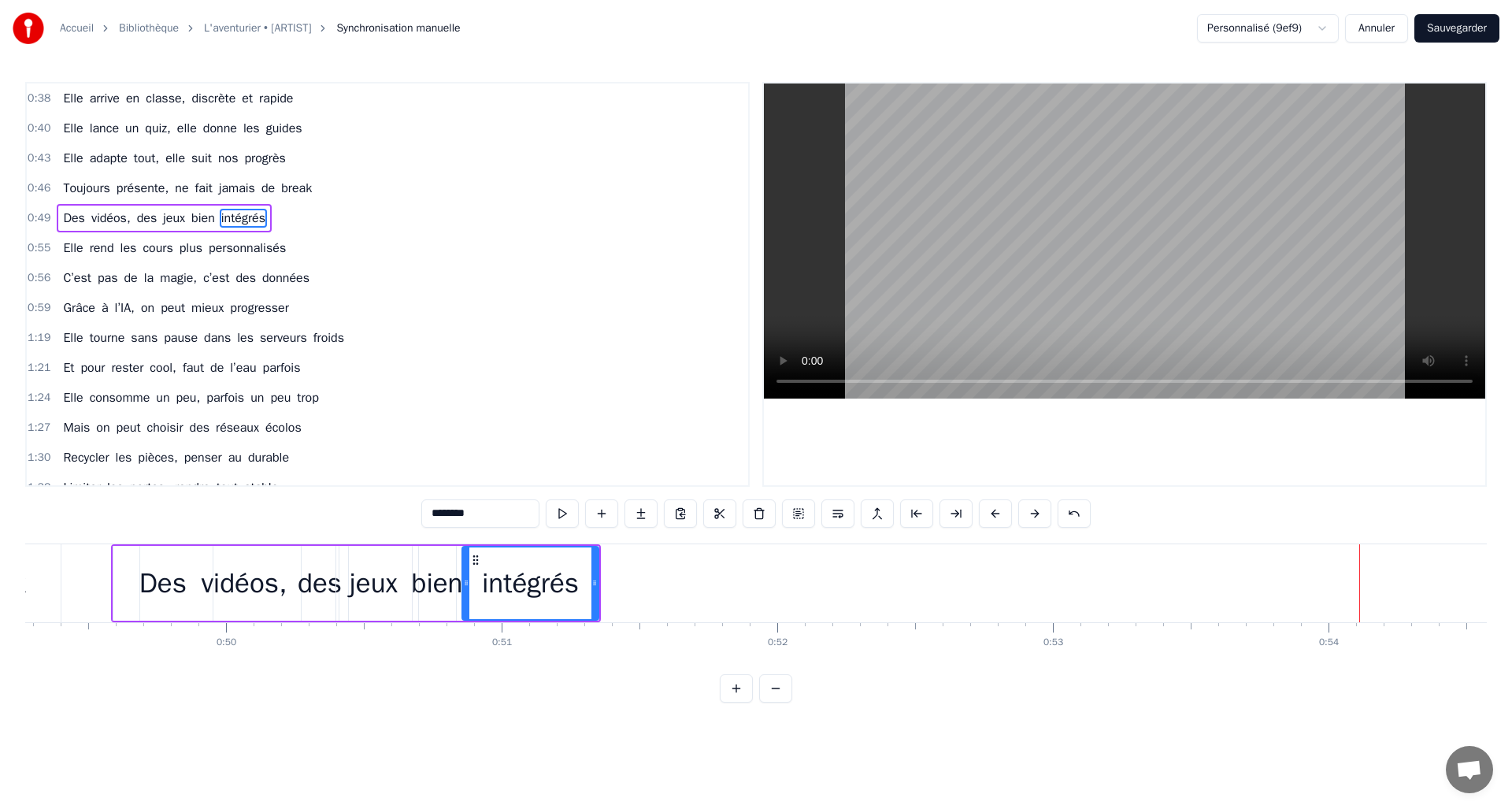 scroll, scrollTop: 0, scrollLeft: 13403, axis: horizontal 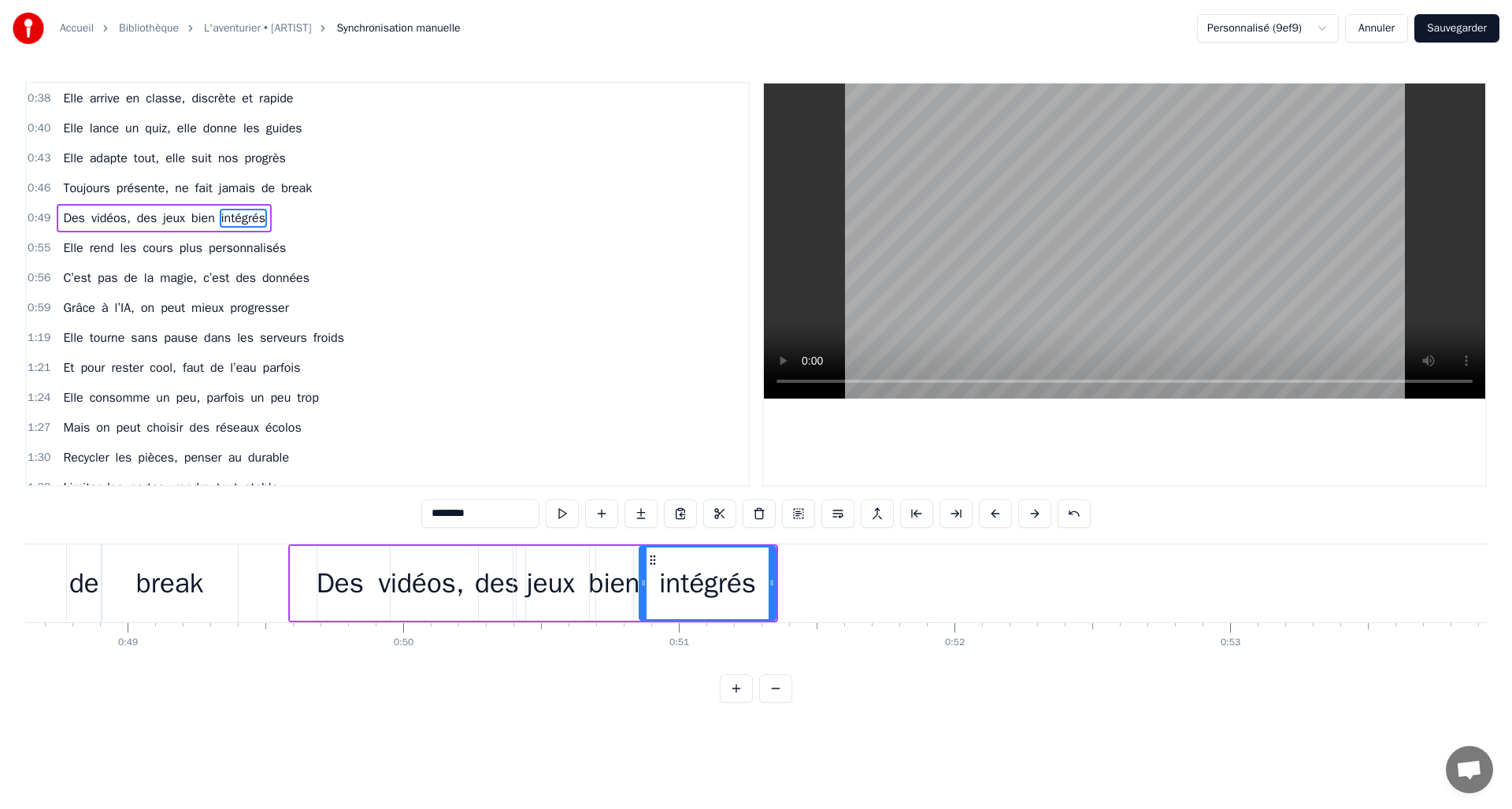 click on "Des" at bounding box center (340, 583) 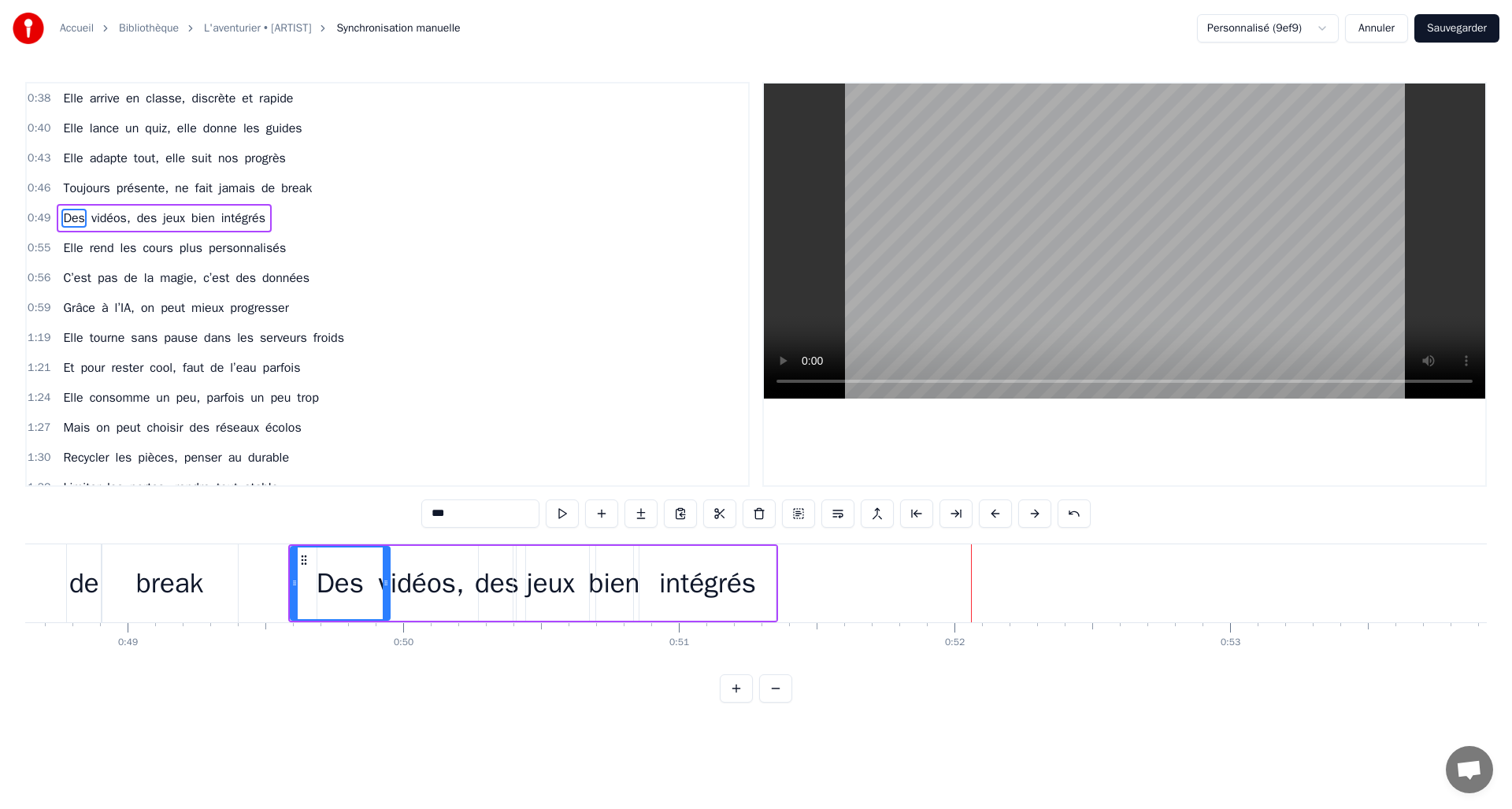 click on "Elle arrive en classe, discrète et rapide Elle lance un quiz, elle donne les guides Elle adapte tout, elle suit nos progrès Toujours présente, ne fait jamais de break Des vidéos, des jeux bien intégrés Elle rend les cours plus personnalisés C’est pas de la magie, c’est des données Grâce à l’IA, on peut mieux progresser Elle tourne sans pause dans les serveurs froids Et pour rester cool, faut de l’eau parfois Elle consomme un peu, parfois un peu trop Mais on peut choisir des réseaux écolos Recycler les pièces, penser au durable Limiter les pertes, rendre tout stable Avec un effort et un peu de soin L’IA peut entrer dans un monde plus sain C’est l’IA, notre alliée du jour Elle éclaire nos chemins chaque jour C’est l’IA, au cœur des formations Un outil précis pour chaque mission C’est l’IA, au cœur des formations Un outil précis pour chaque mission Mais n’oublions pas, derrière les écrans, Des choix sont faits, parfois inconsciemment. Qui tient les données ? Qui fait" at bounding box center [18762, 583] 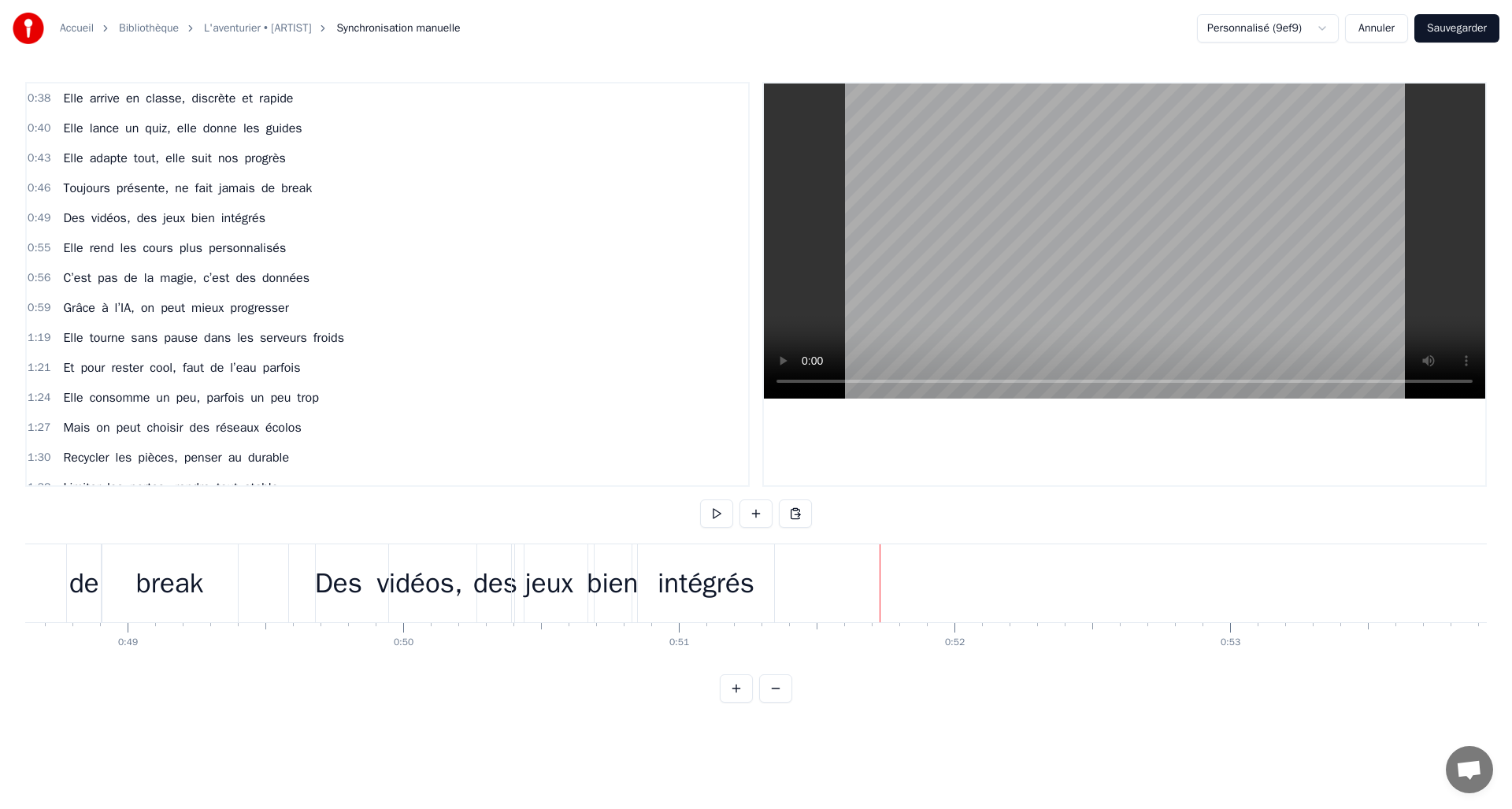 click on "intégrés" at bounding box center (706, 583) 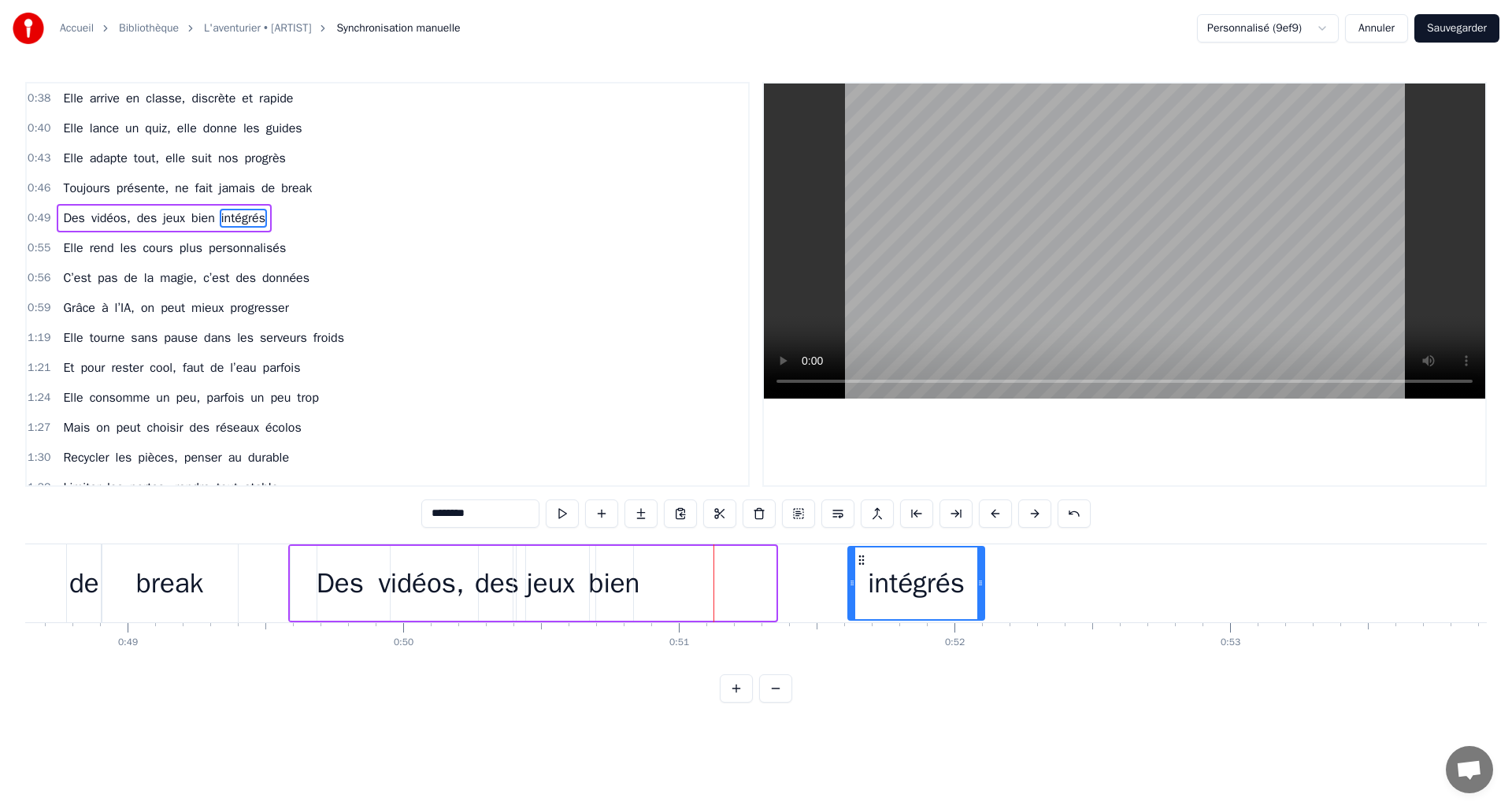 drag, startPoint x: 716, startPoint y: 559, endPoint x: 867, endPoint y: 559, distance: 151 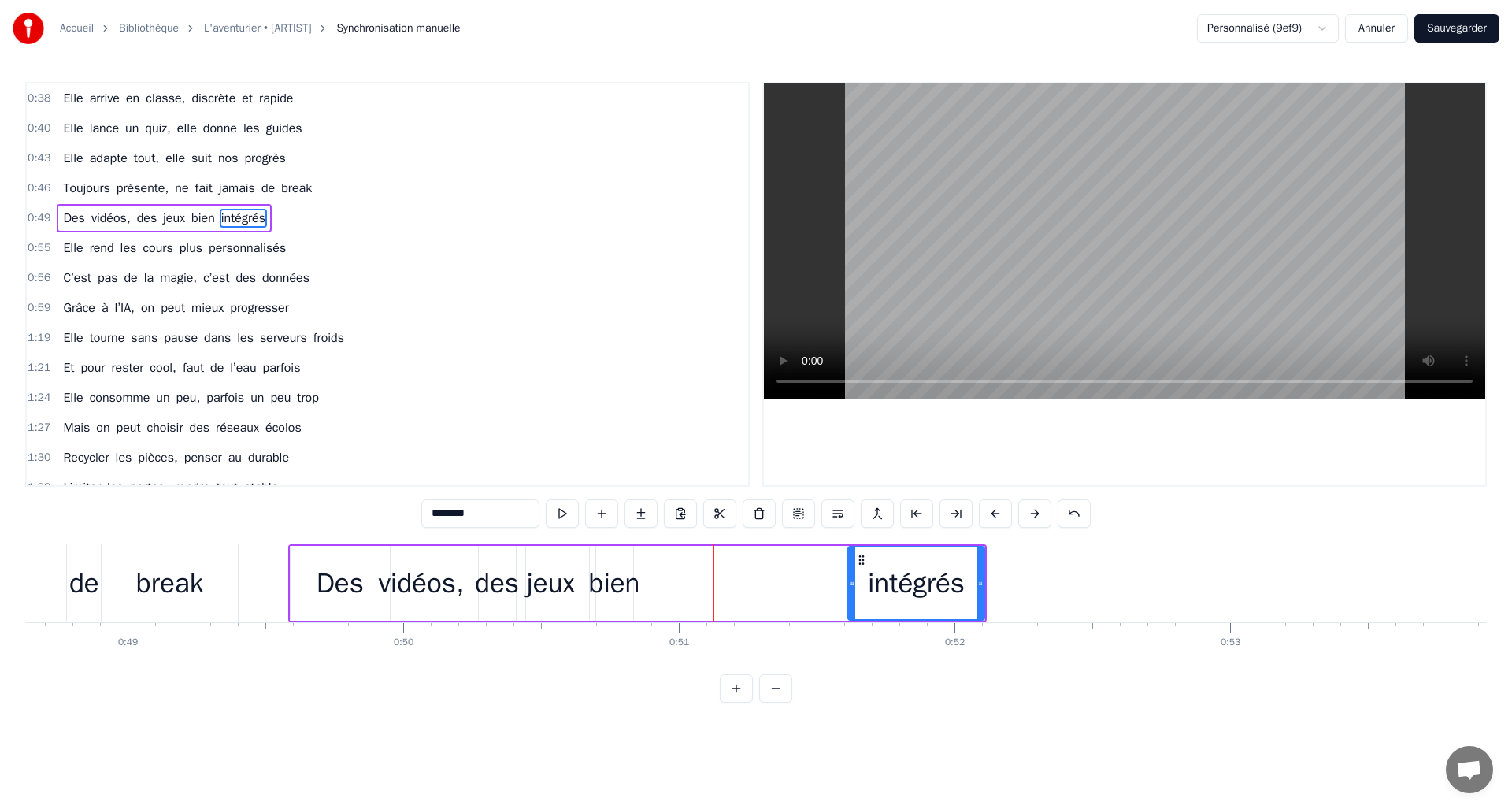 click on "bien" at bounding box center [614, 583] 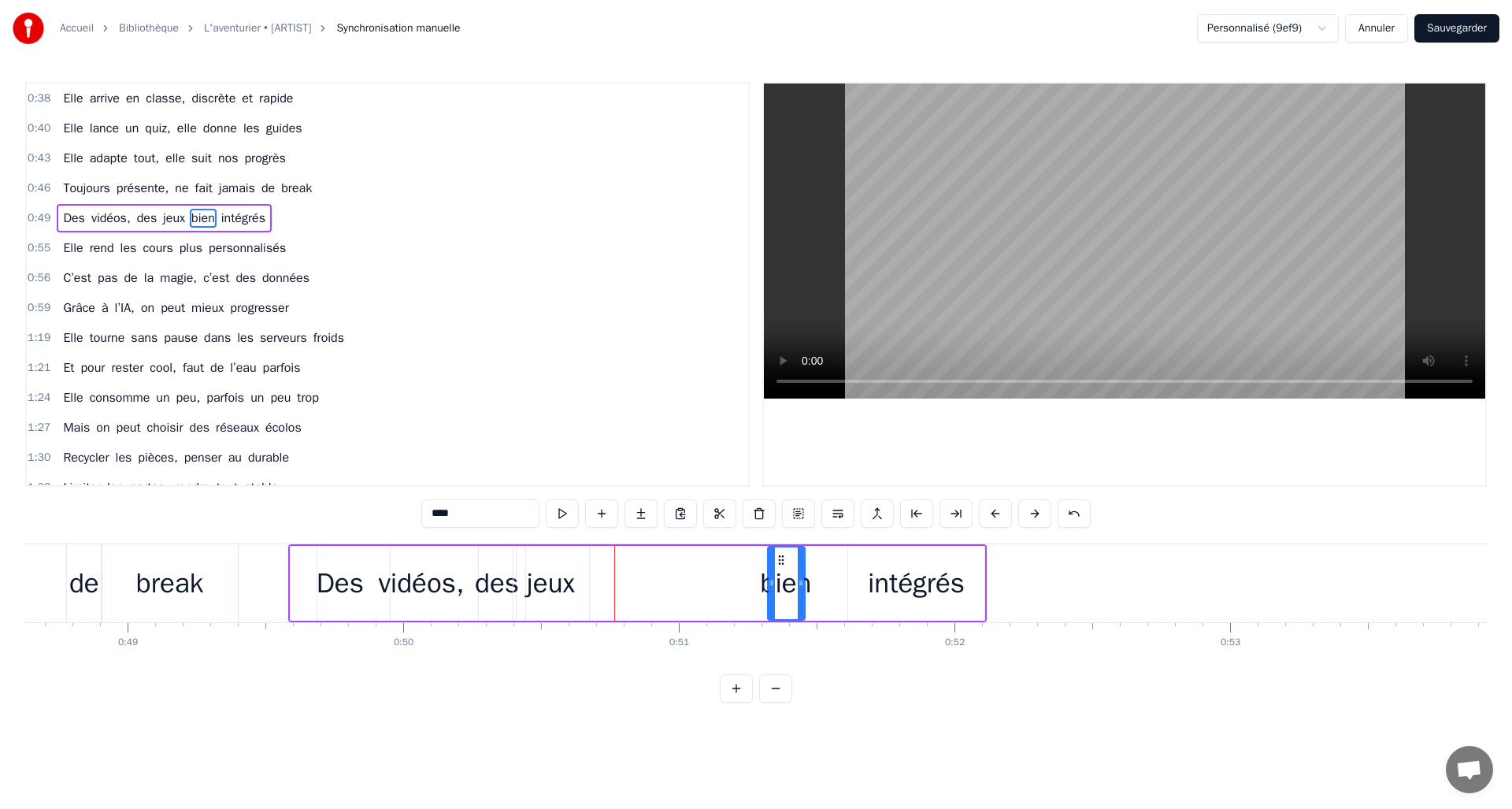 drag, startPoint x: 605, startPoint y: 559, endPoint x: 776, endPoint y: 566, distance: 171.1432 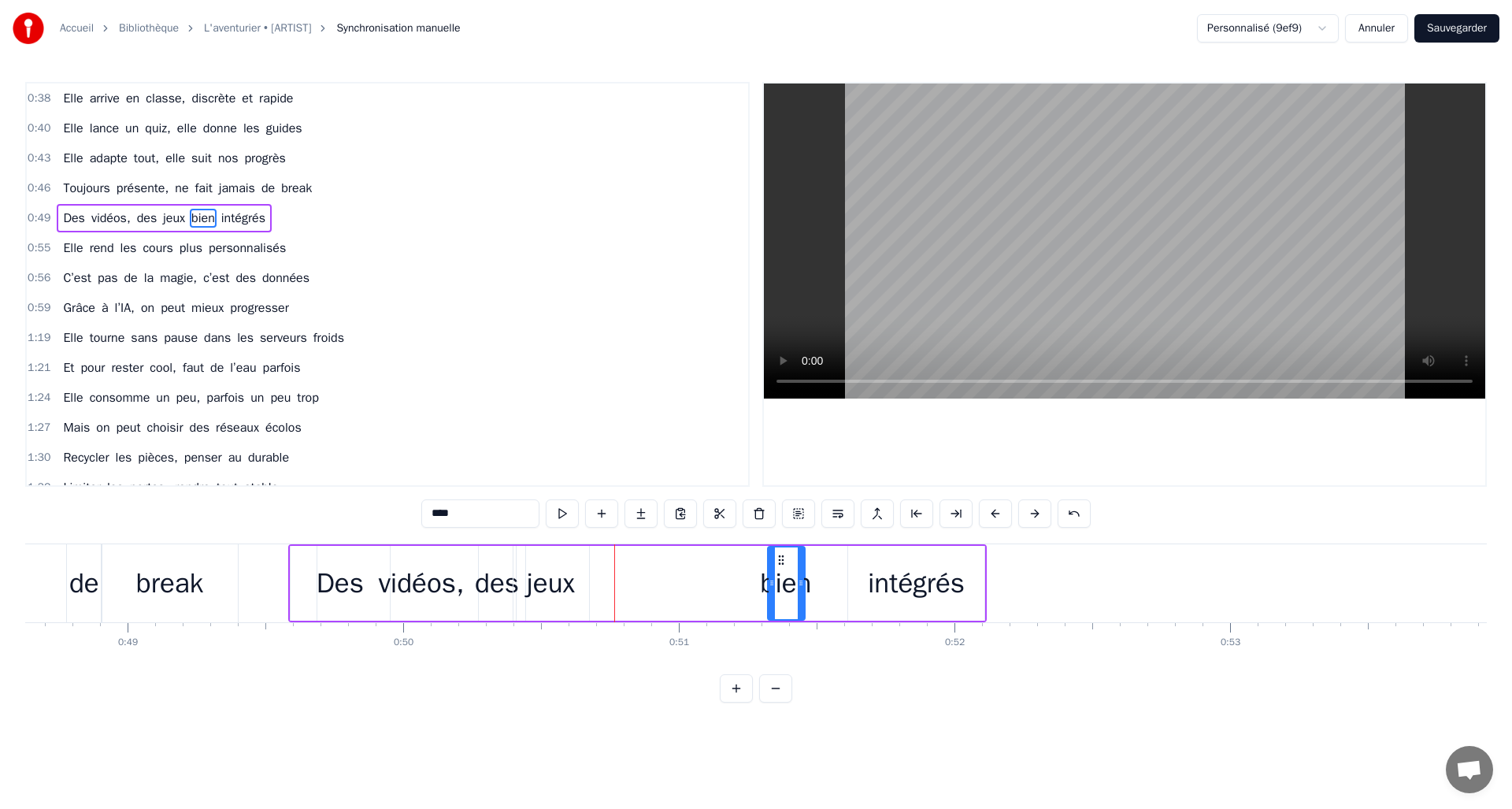 click on "jeux" at bounding box center [550, 583] 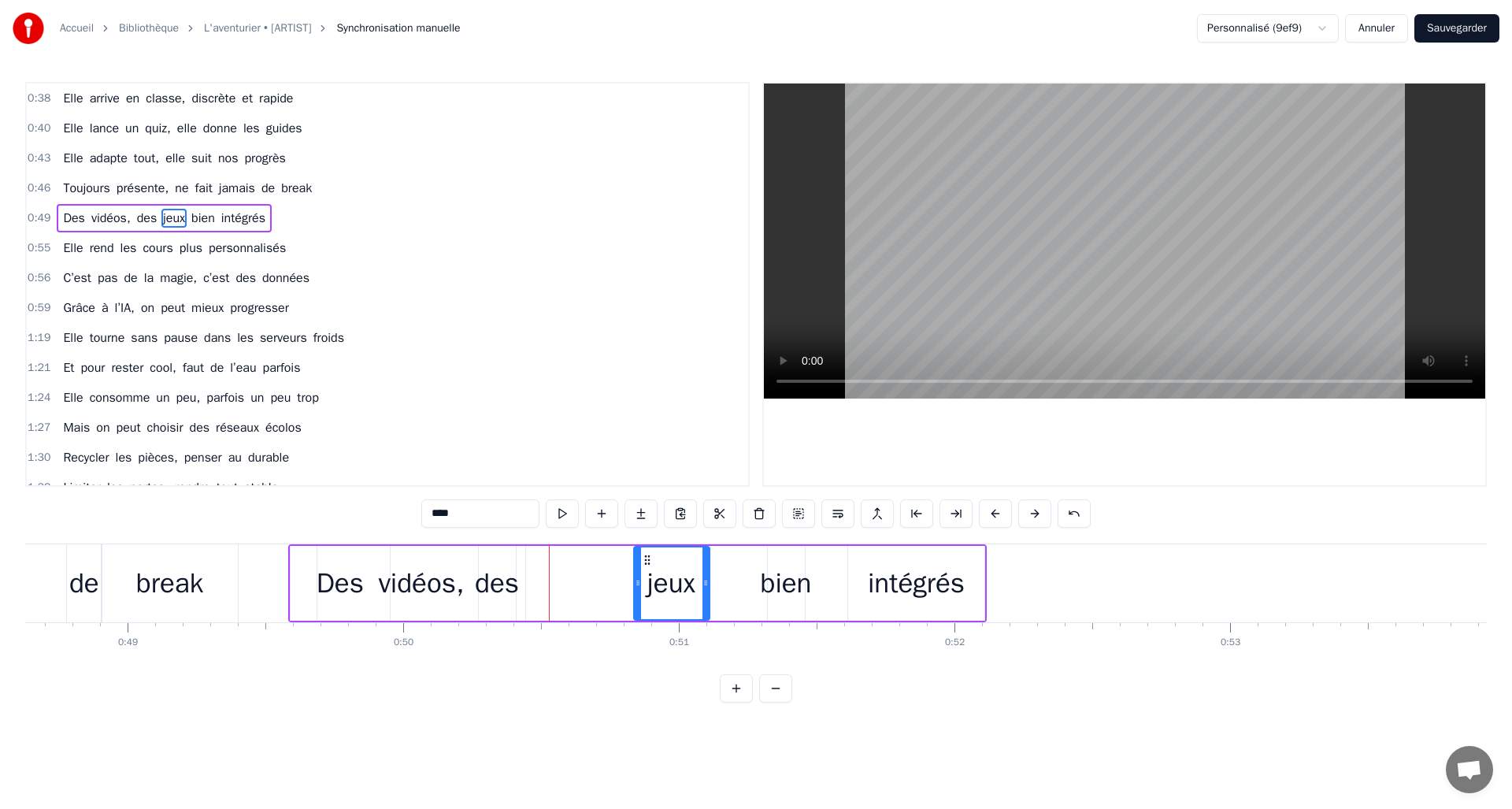 drag, startPoint x: 524, startPoint y: 557, endPoint x: 644, endPoint y: 564, distance: 120.20399 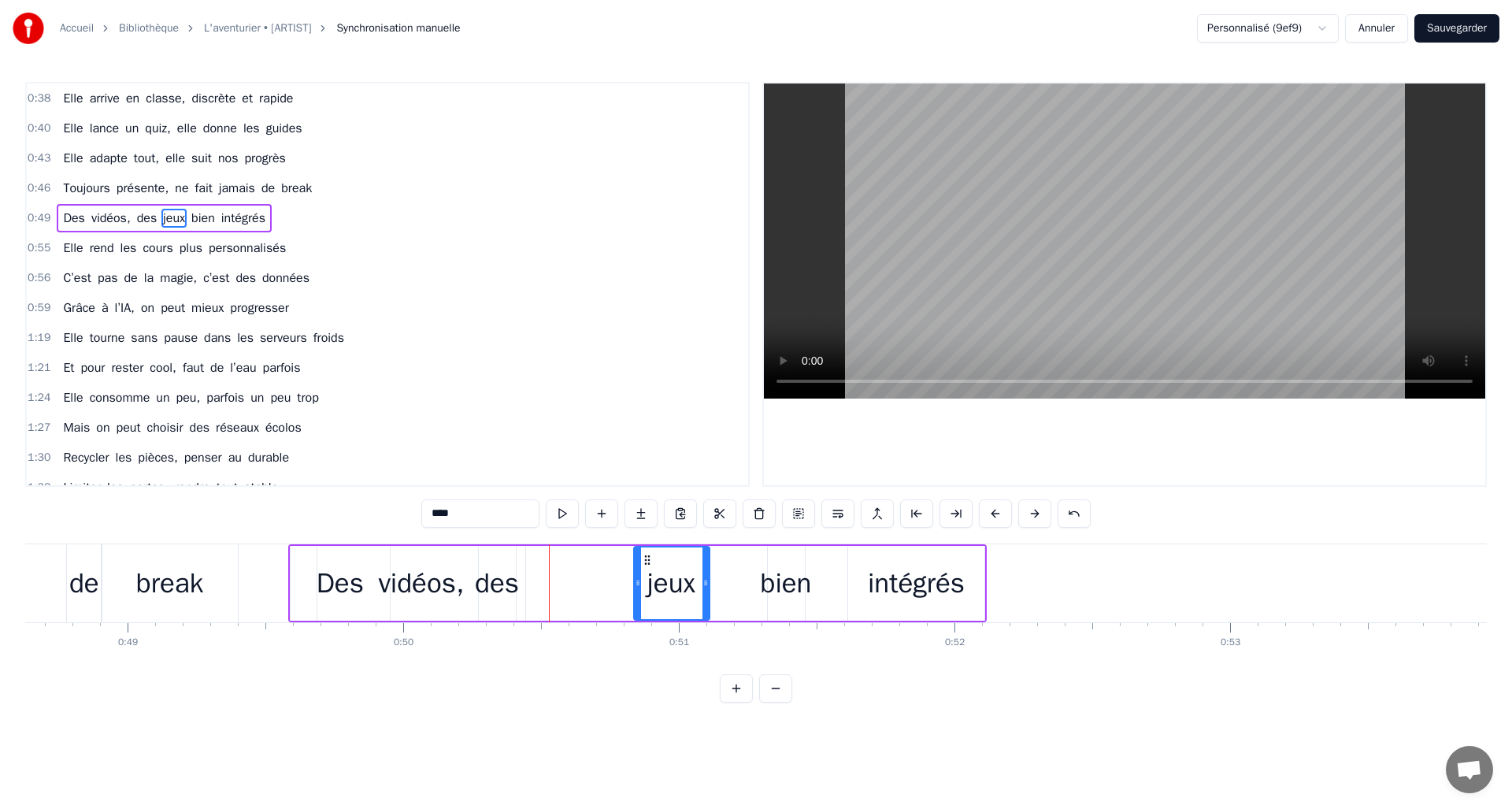 click 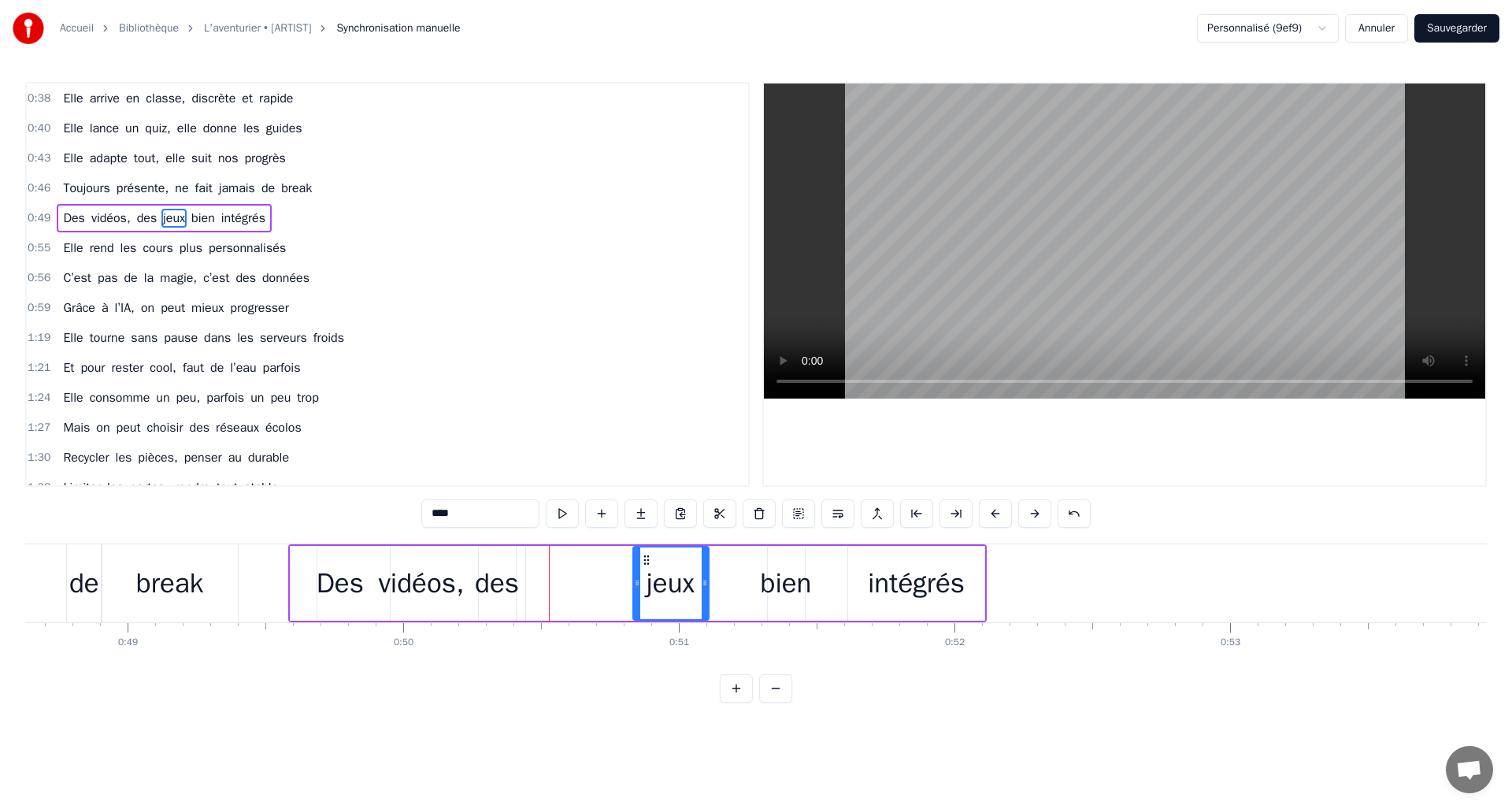 click on "des" at bounding box center (497, 583) 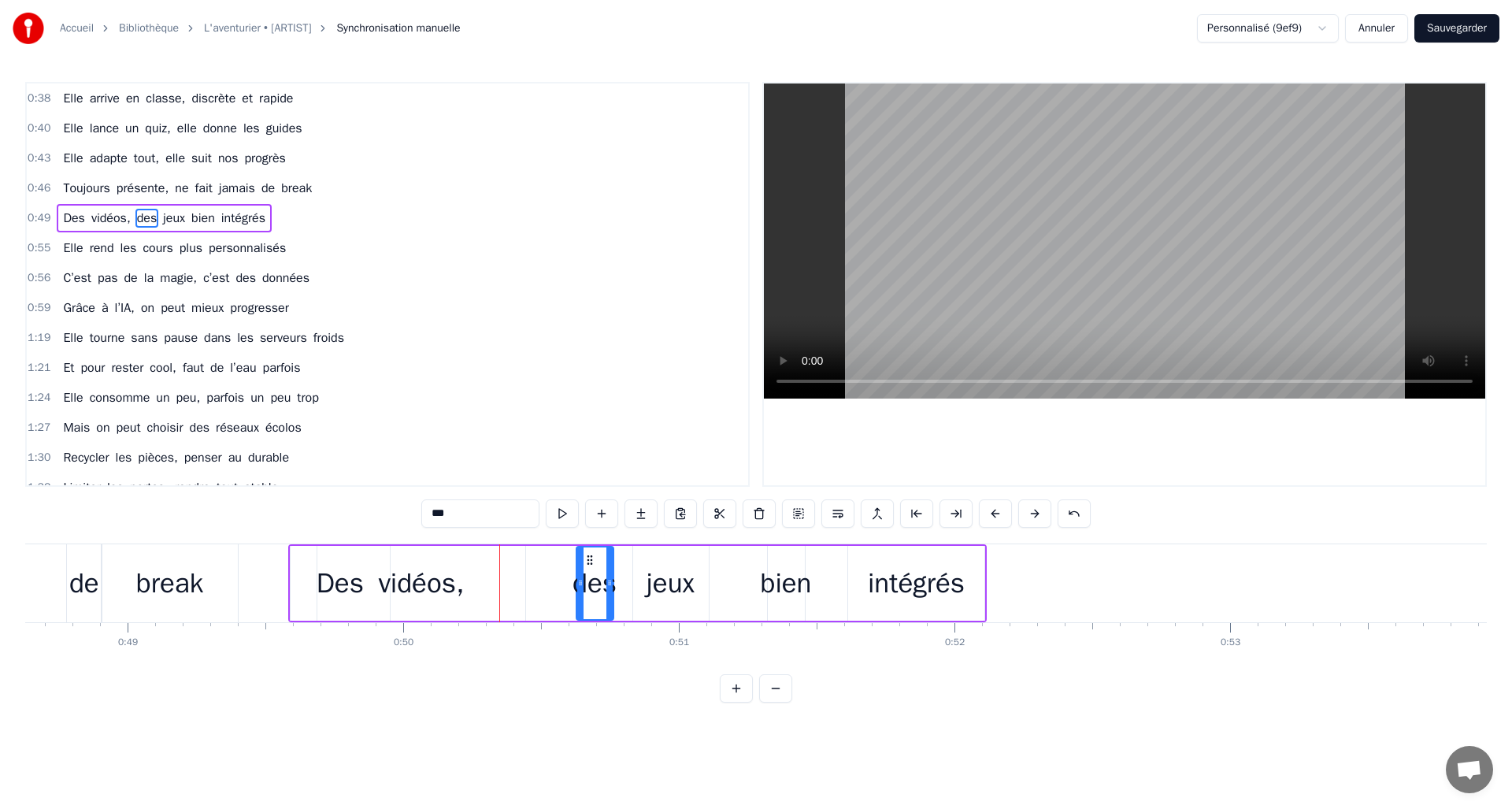 drag, startPoint x: 490, startPoint y: 558, endPoint x: 555, endPoint y: 562, distance: 65.12296 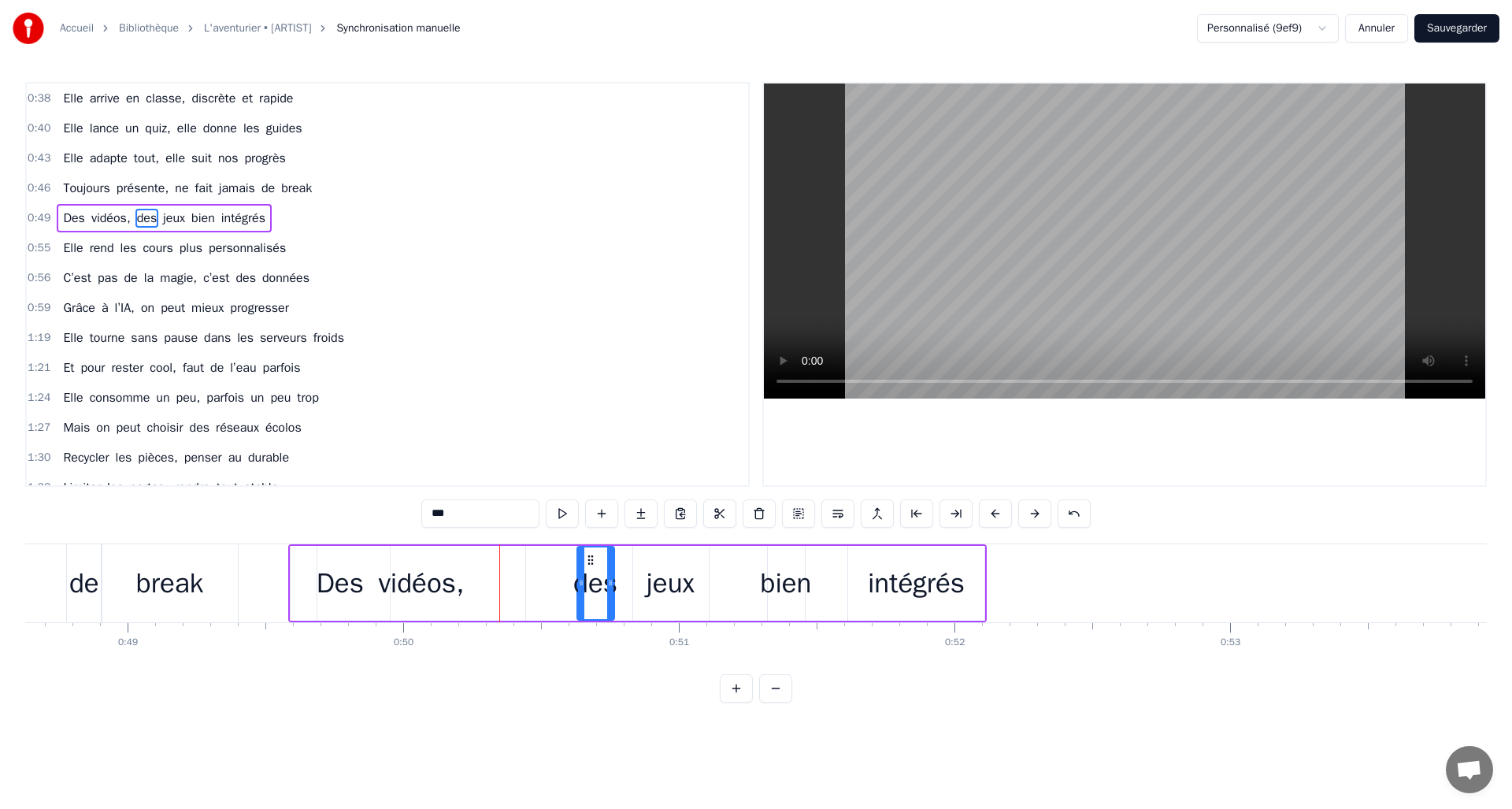 click on "vidéos," at bounding box center [421, 583] 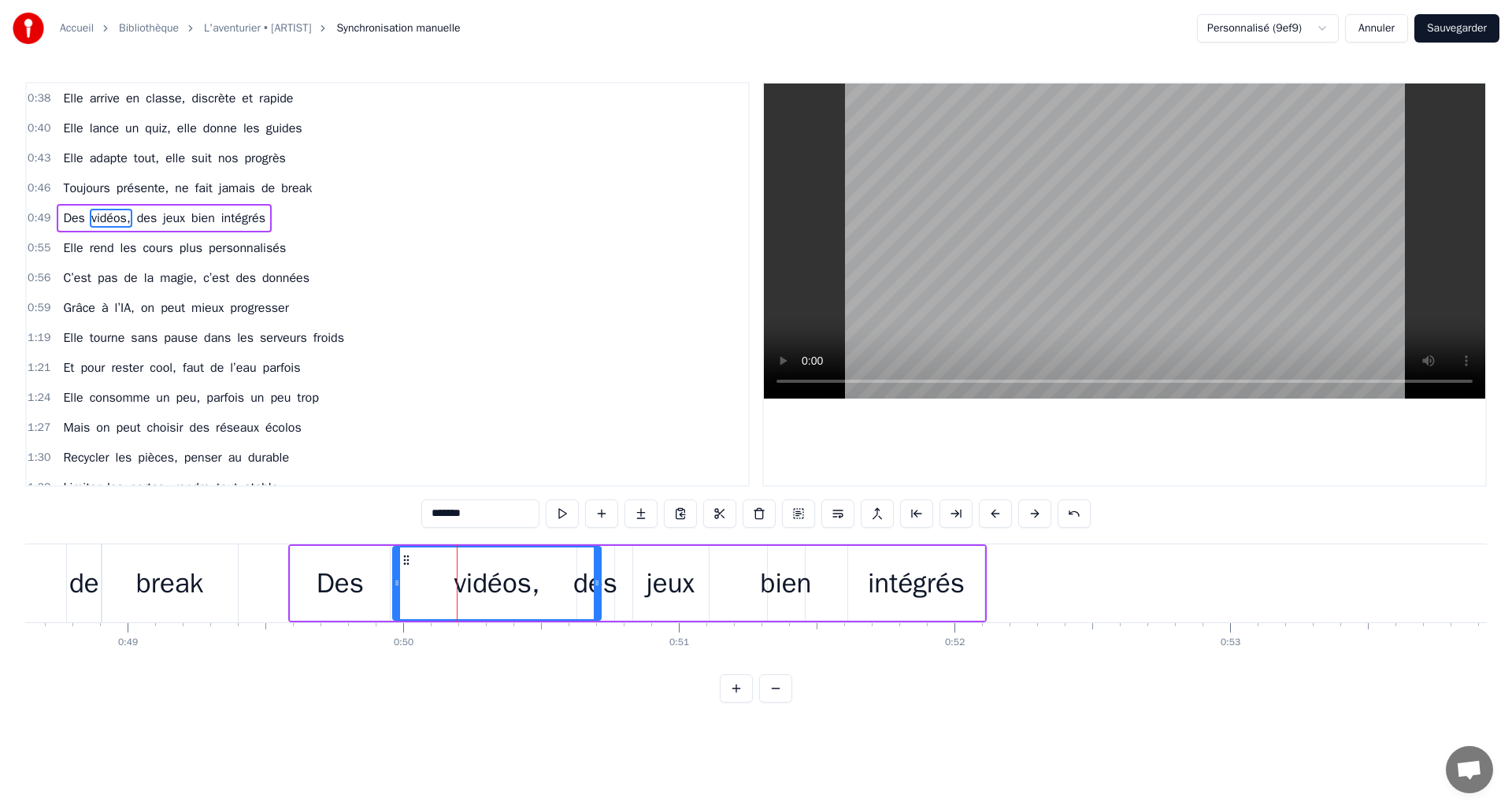 drag, startPoint x: 334, startPoint y: 559, endPoint x: 410, endPoint y: 562, distance: 76.05919 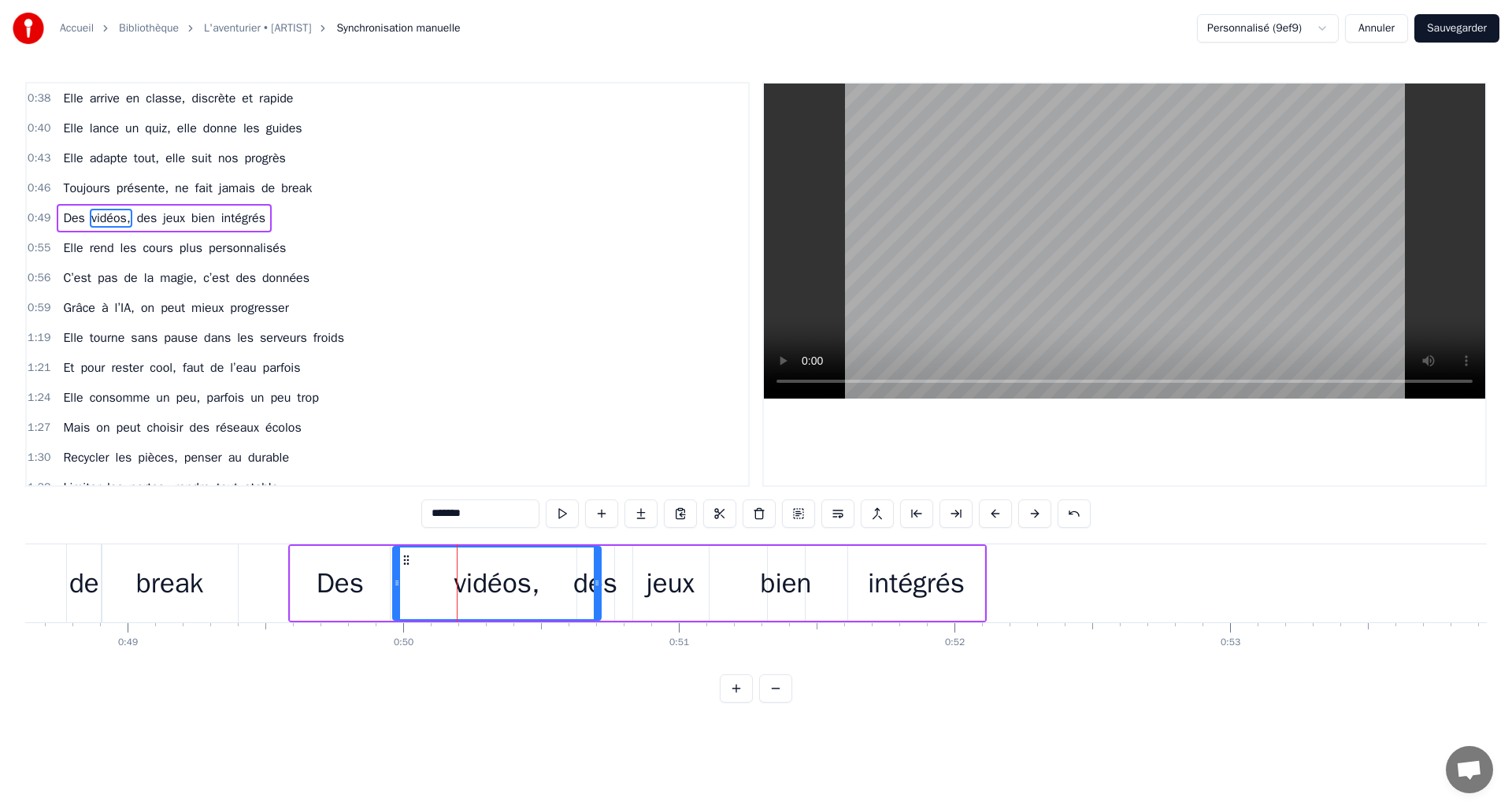 click on "Des" at bounding box center (340, 583) 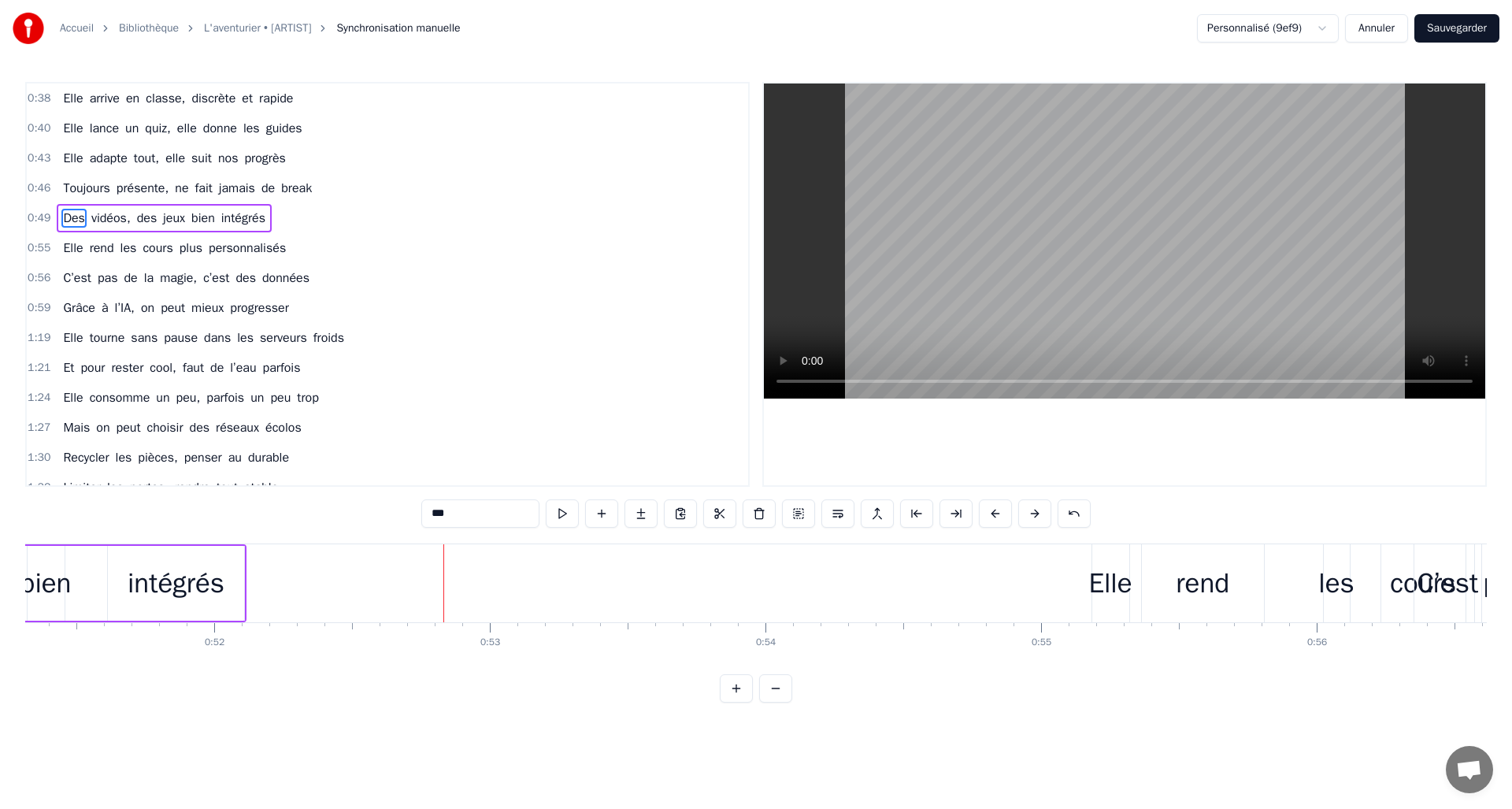 scroll, scrollTop: 0, scrollLeft: 14039, axis: horizontal 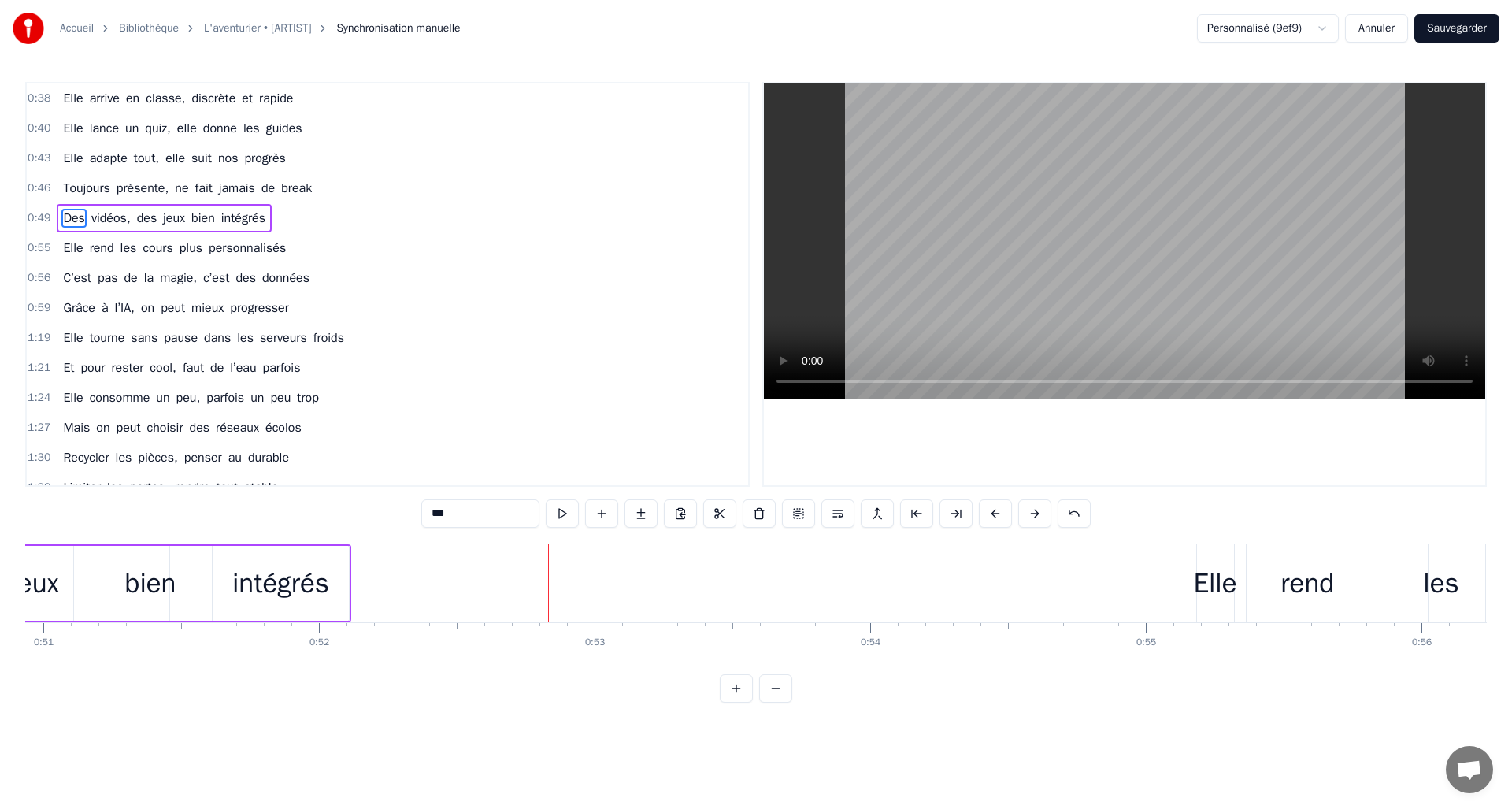 click on "Elle" at bounding box center [1214, 583] 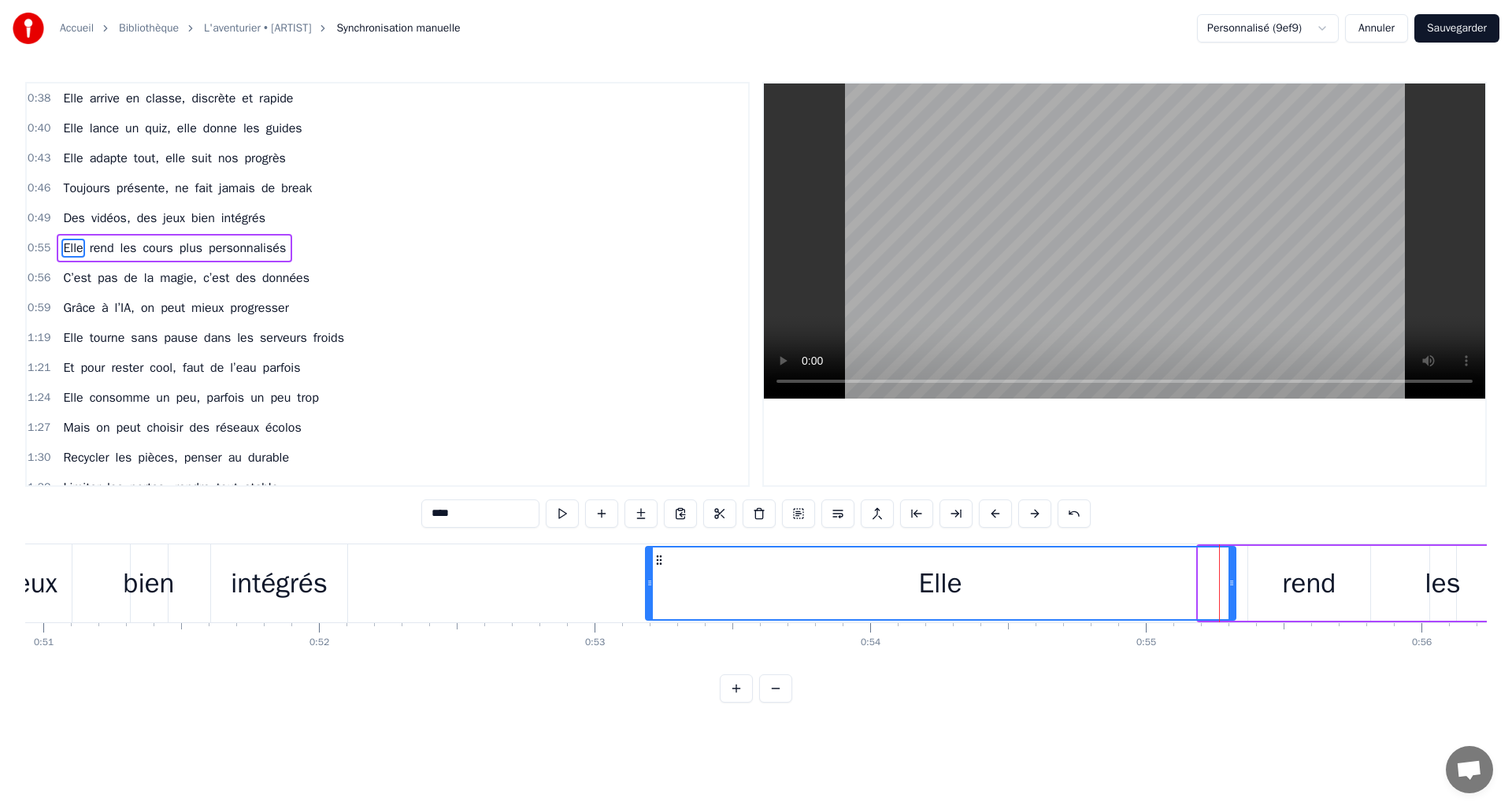 drag, startPoint x: 1205, startPoint y: 558, endPoint x: 656, endPoint y: 566, distance: 549.0583 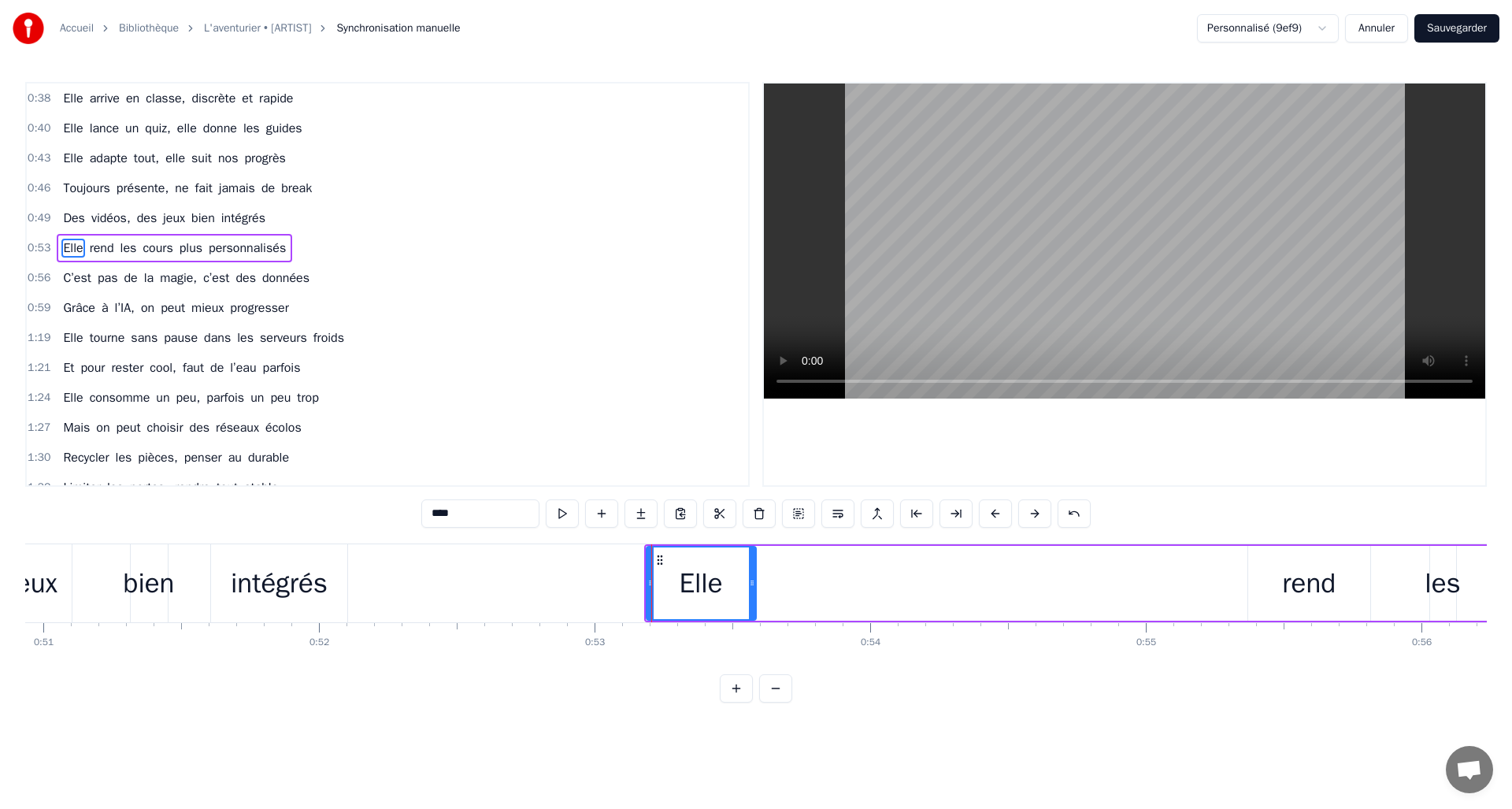 drag, startPoint x: 1230, startPoint y: 582, endPoint x: 750, endPoint y: 580, distance: 480.0042 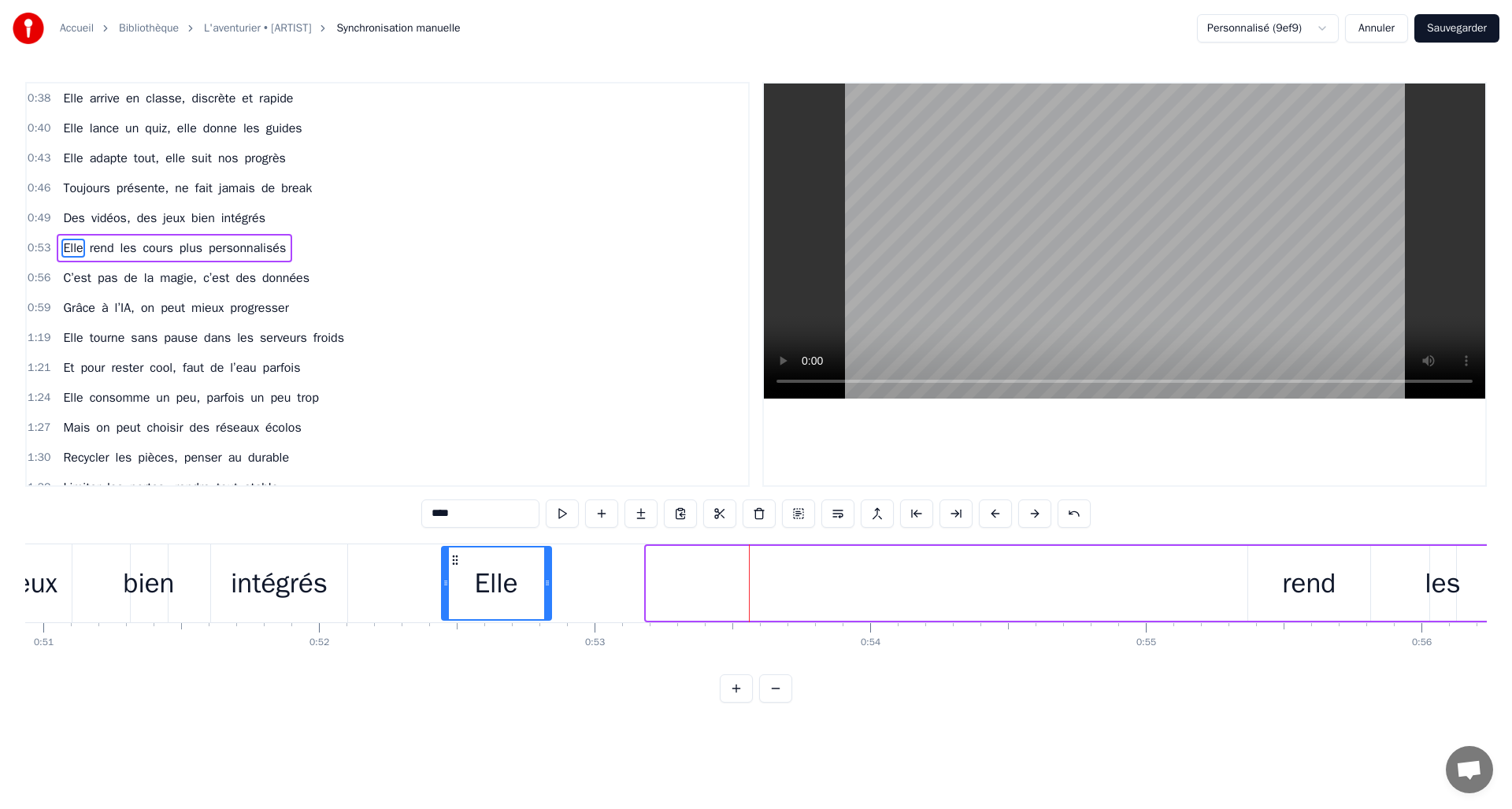 drag, startPoint x: 661, startPoint y: 558, endPoint x: 456, endPoint y: 559, distance: 205.0024 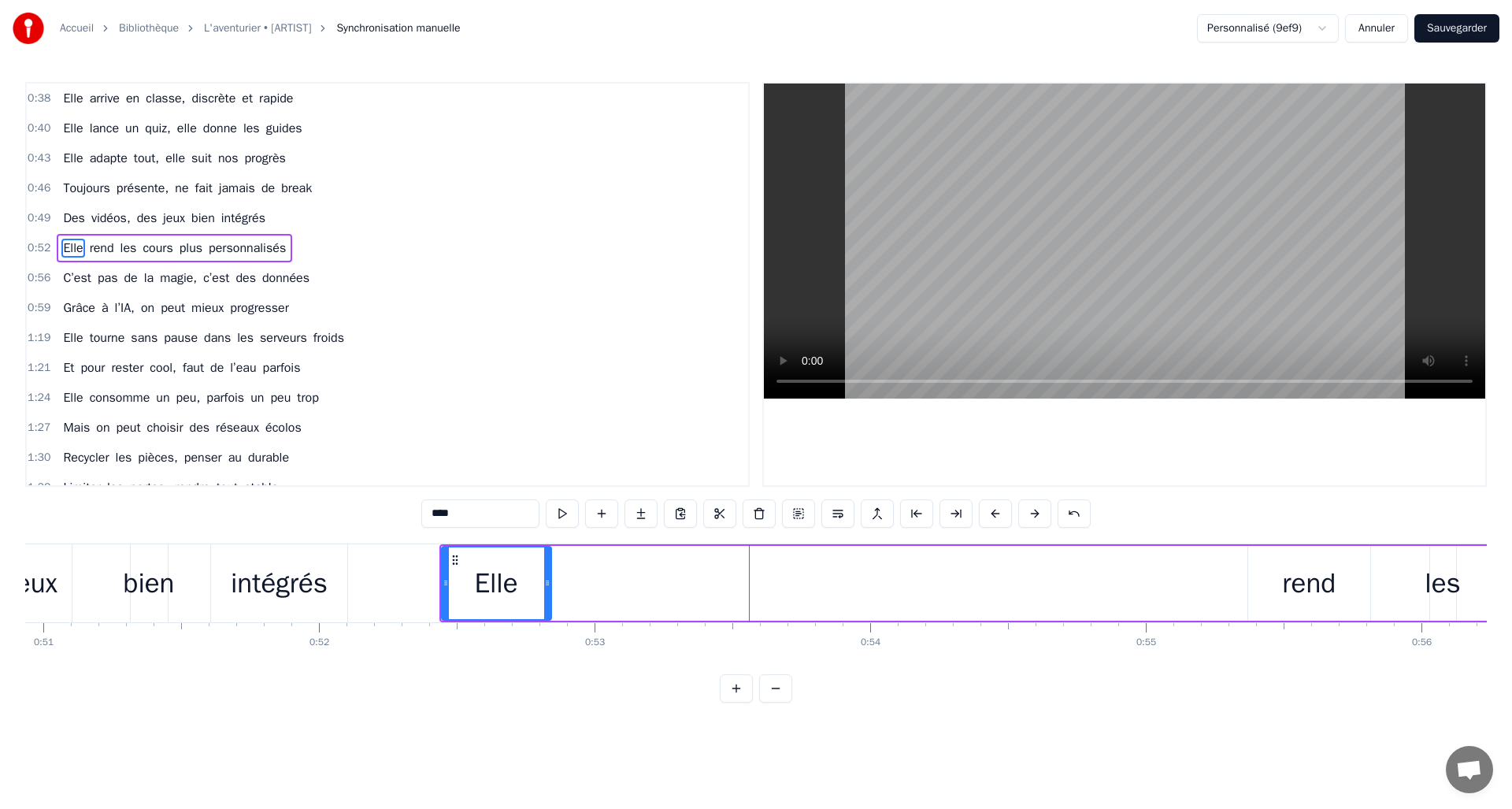 click on "rend" at bounding box center (1309, 583) 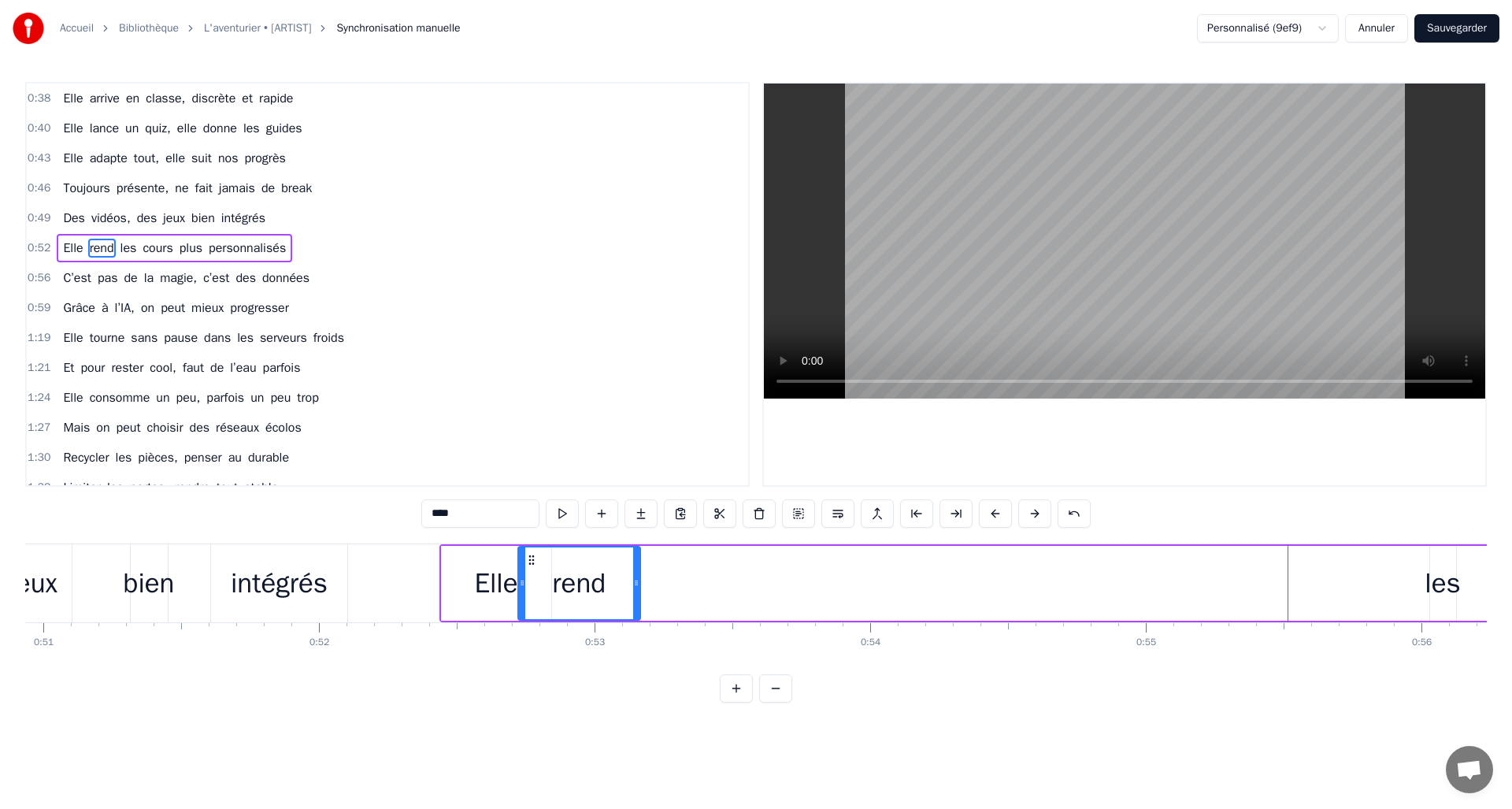 drag, startPoint x: 1253, startPoint y: 561, endPoint x: 527, endPoint y: 581, distance: 726.27543 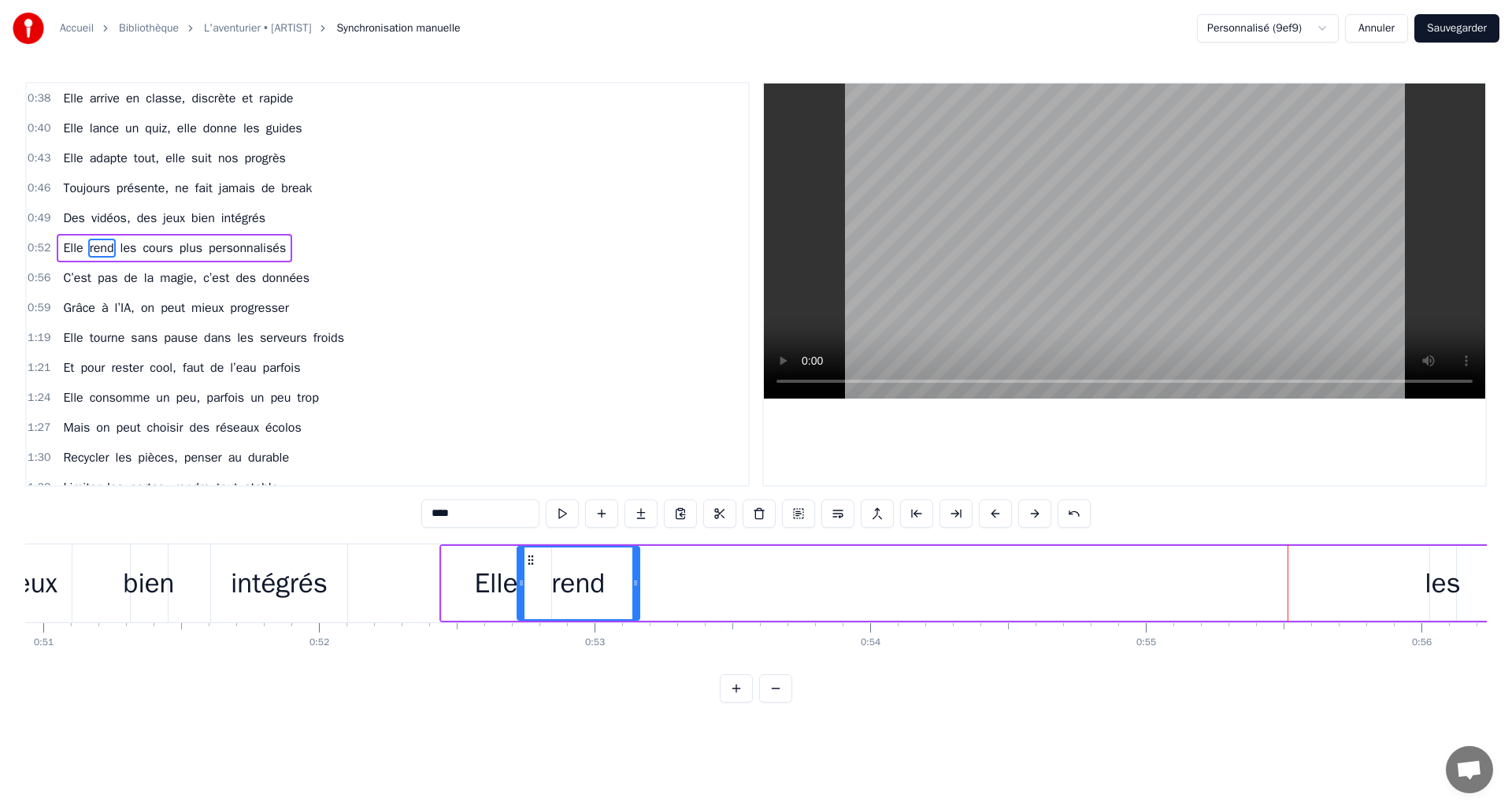 scroll, scrollTop: 0, scrollLeft: 14250, axis: horizontal 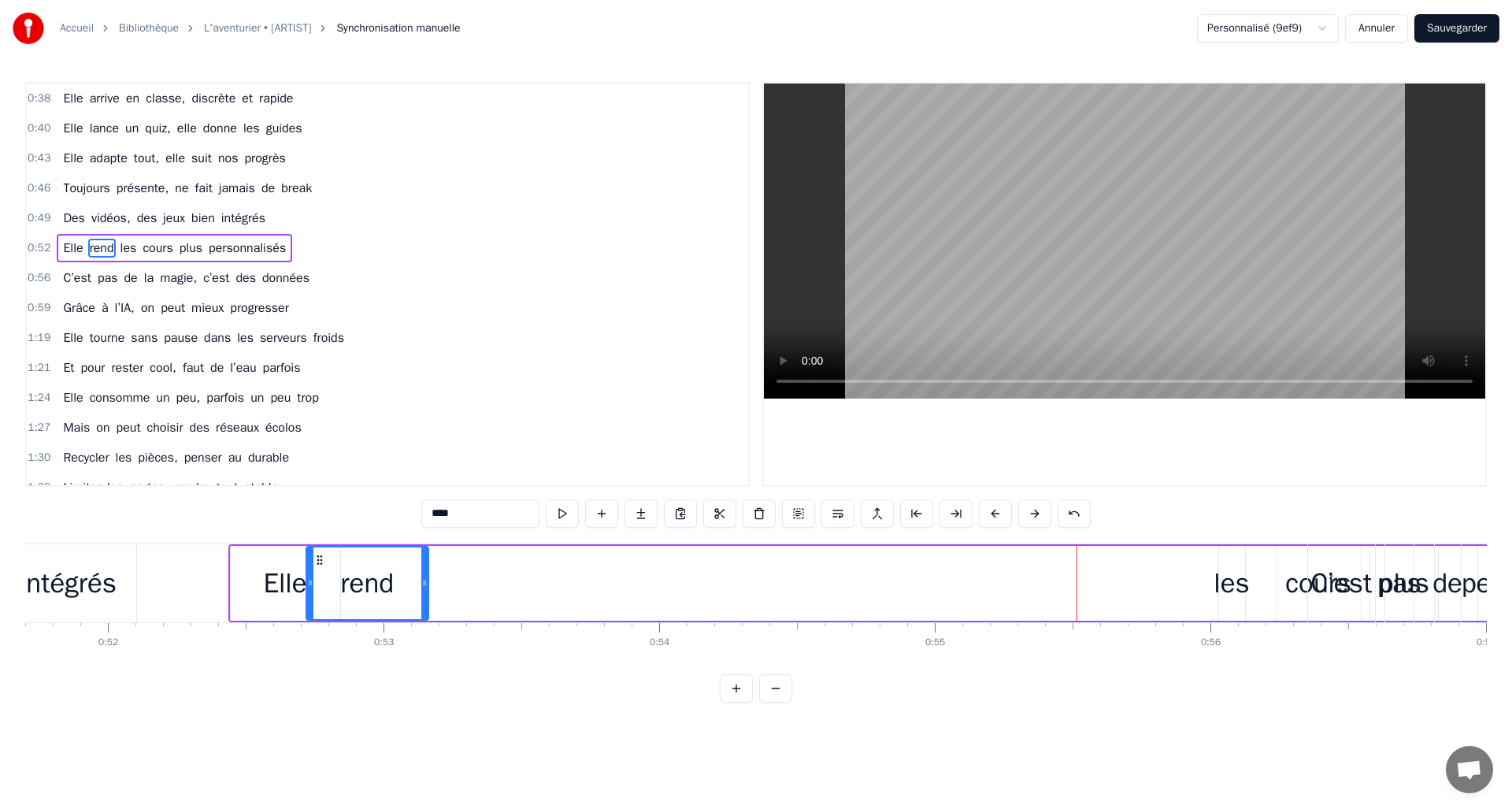click on "les" at bounding box center (1231, 583) 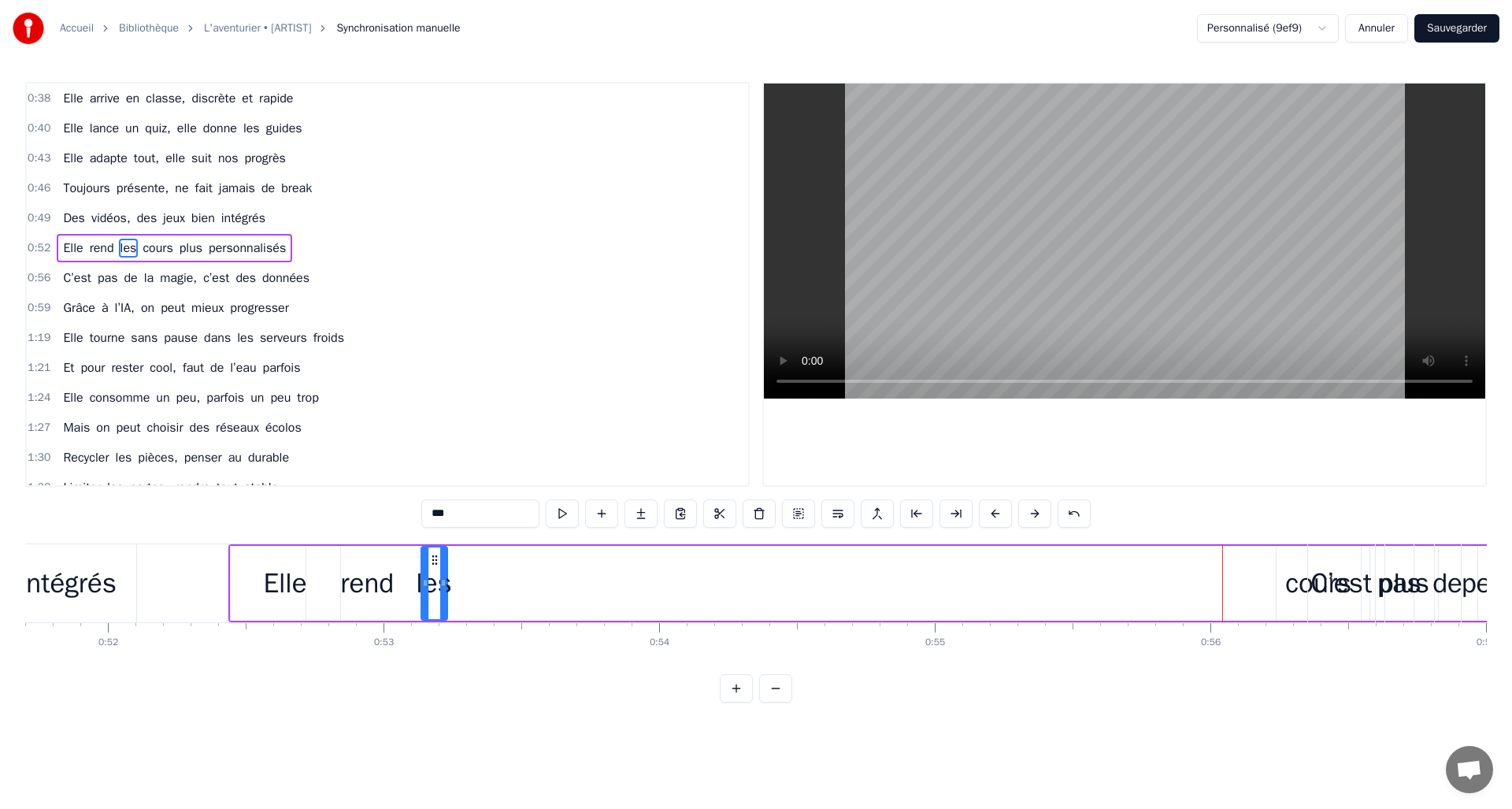 drag, startPoint x: 1230, startPoint y: 560, endPoint x: 539, endPoint y: 578, distance: 691.2344 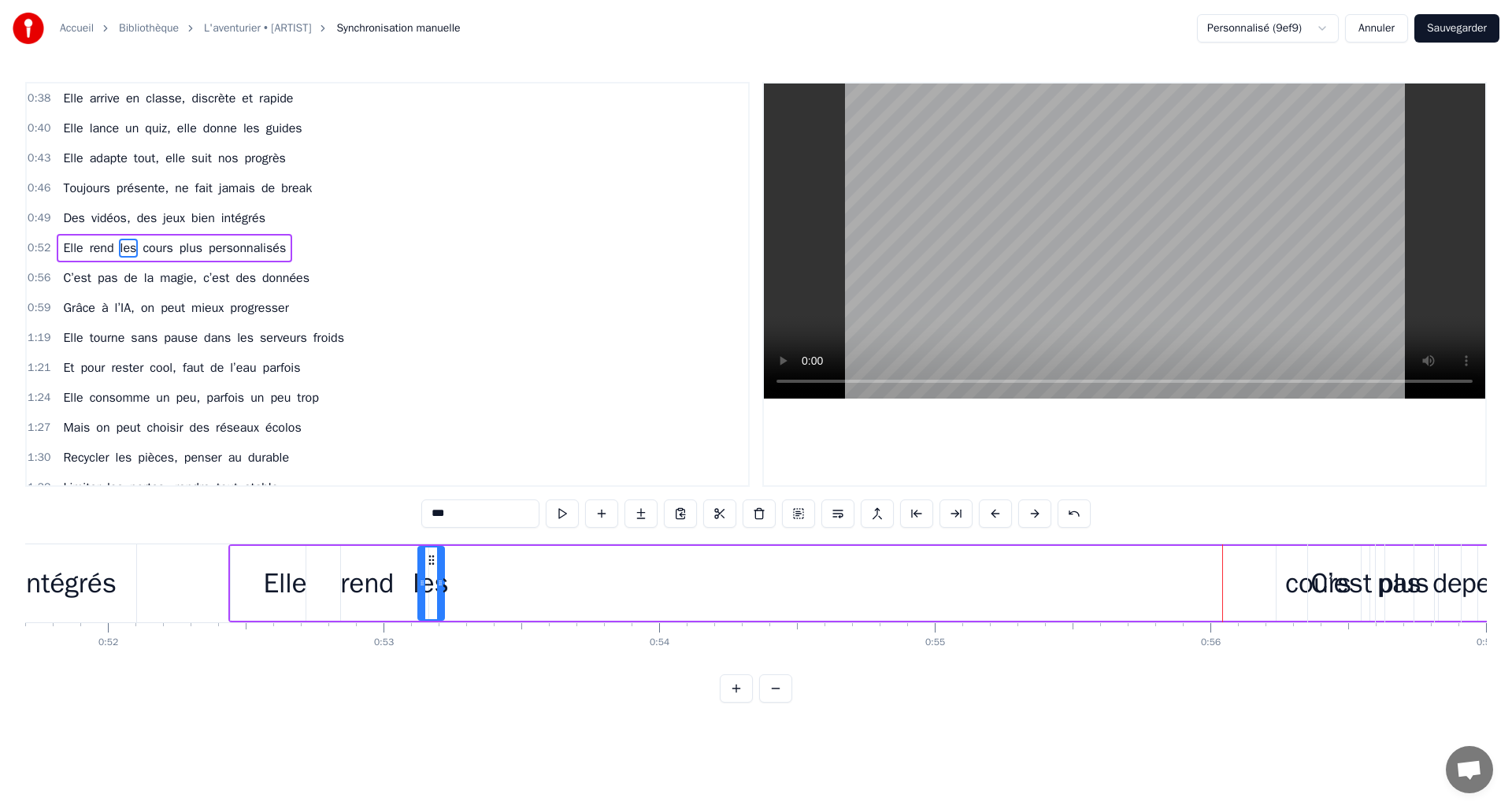 click on "cours" at bounding box center (1318, 583) 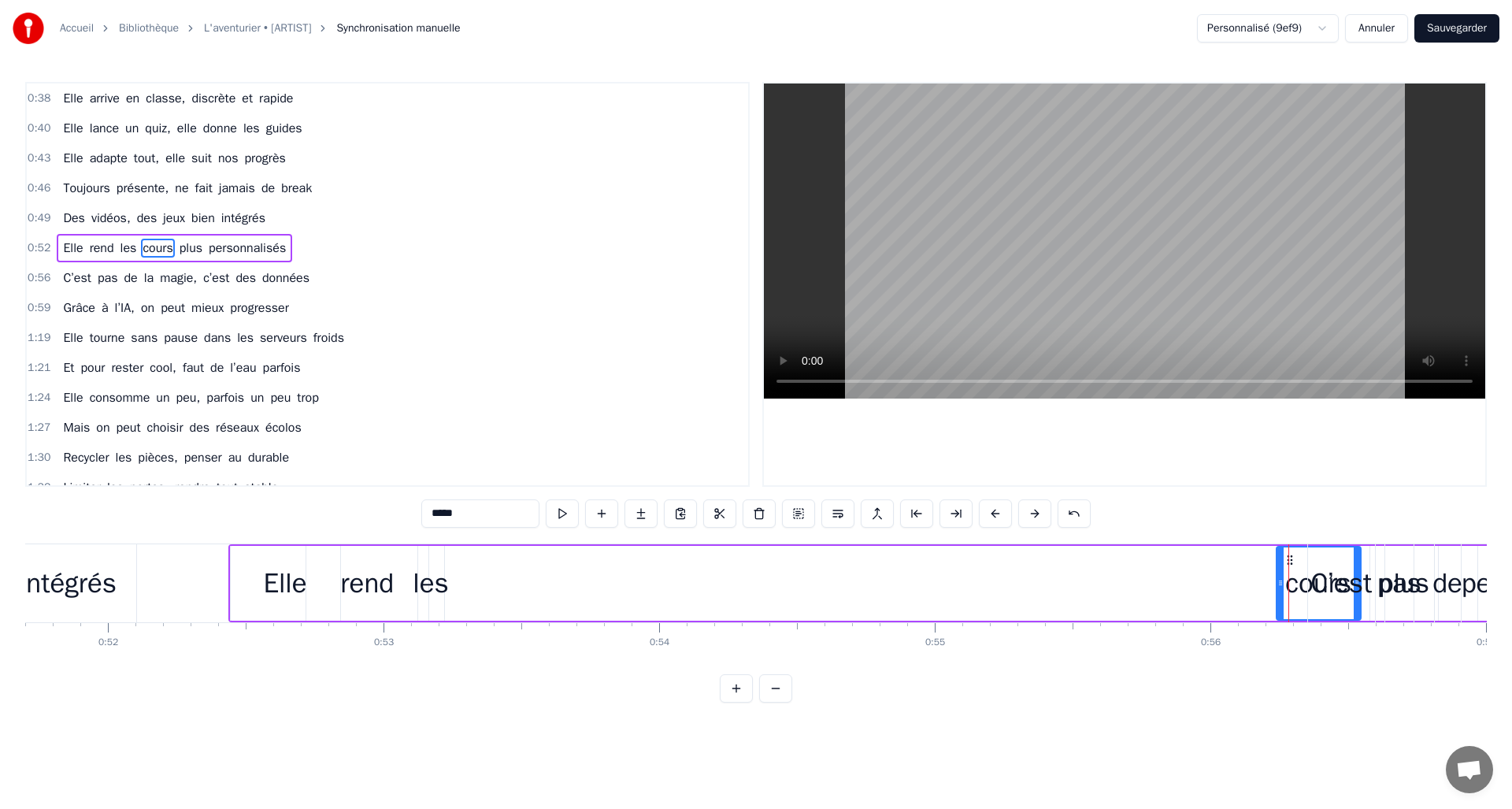 drag, startPoint x: 1288, startPoint y: 558, endPoint x: 1006, endPoint y: 555, distance: 282.01596 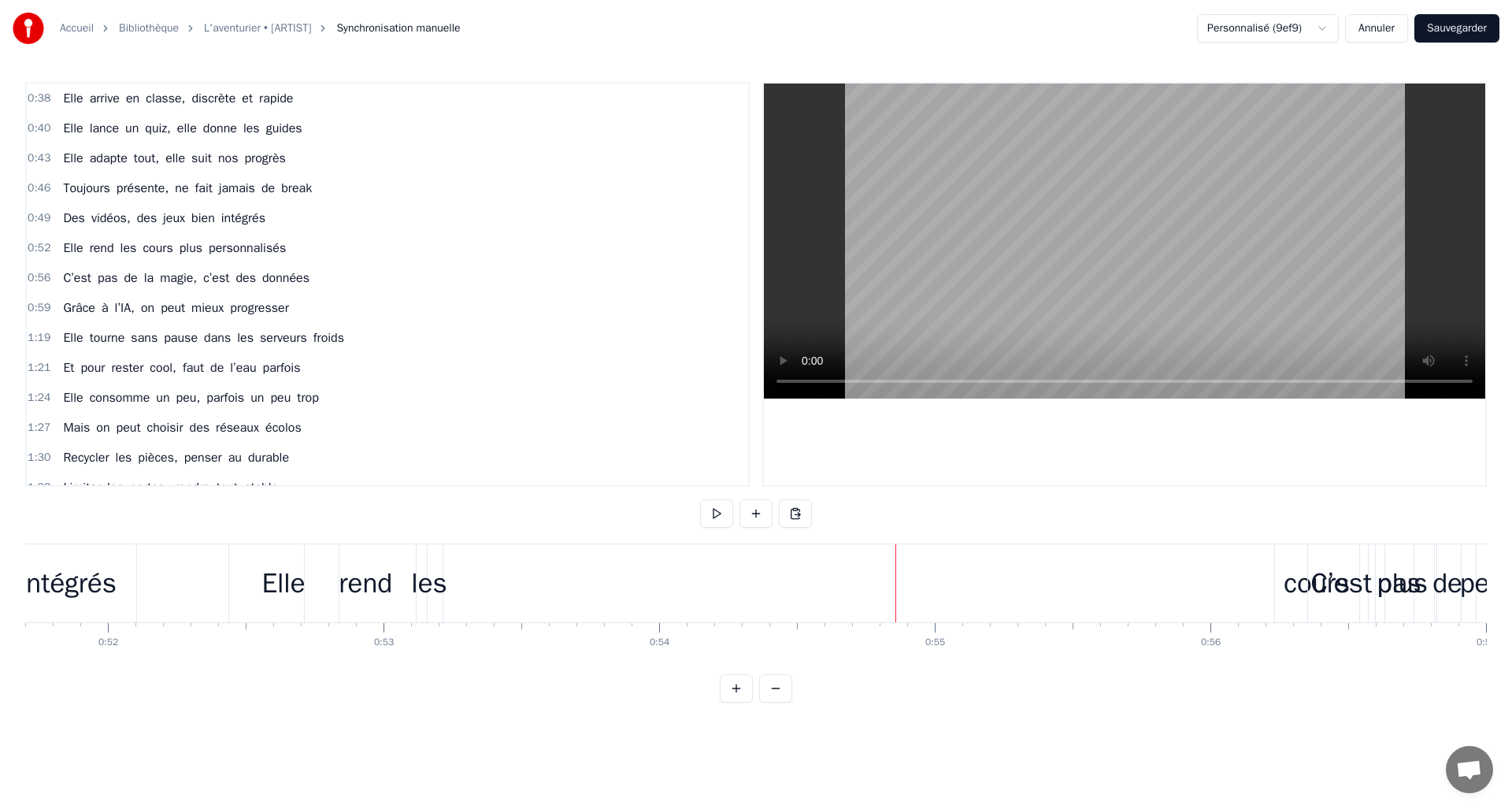 click on "C’est" at bounding box center [1342, 583] 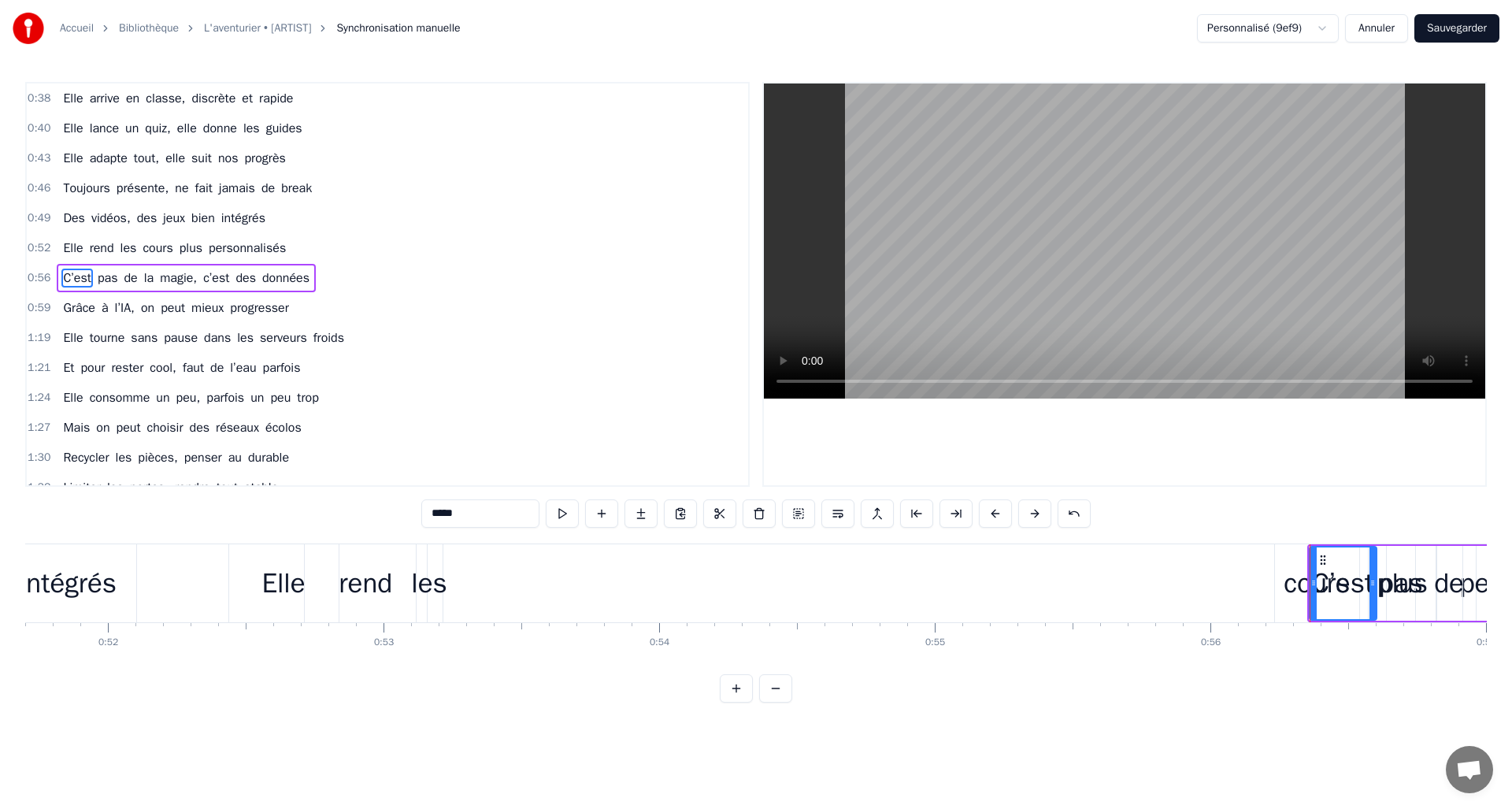 click on "cours" at bounding box center (1317, 583) 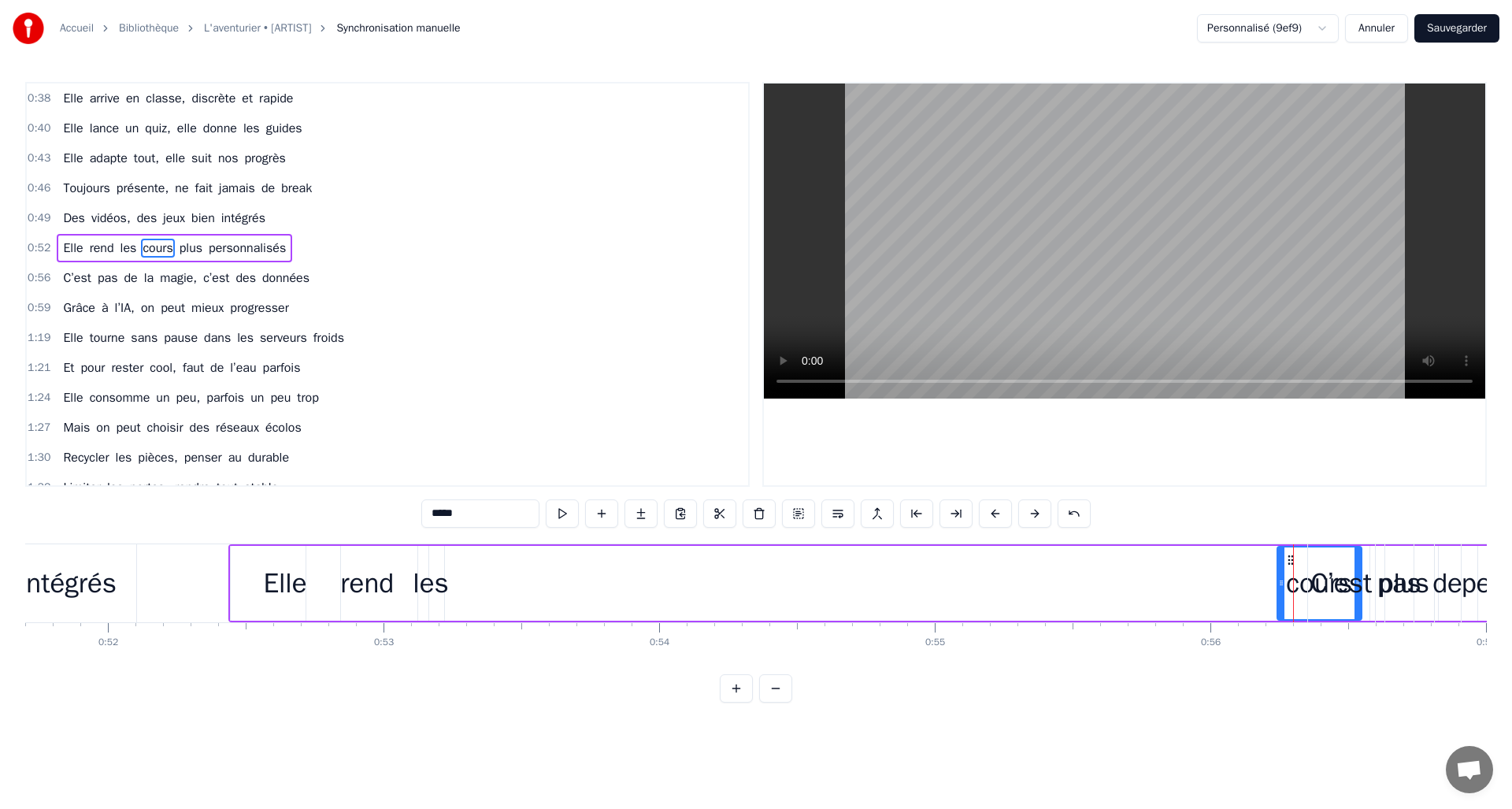 scroll, scrollTop: 0, scrollLeft: 14258, axis: horizontal 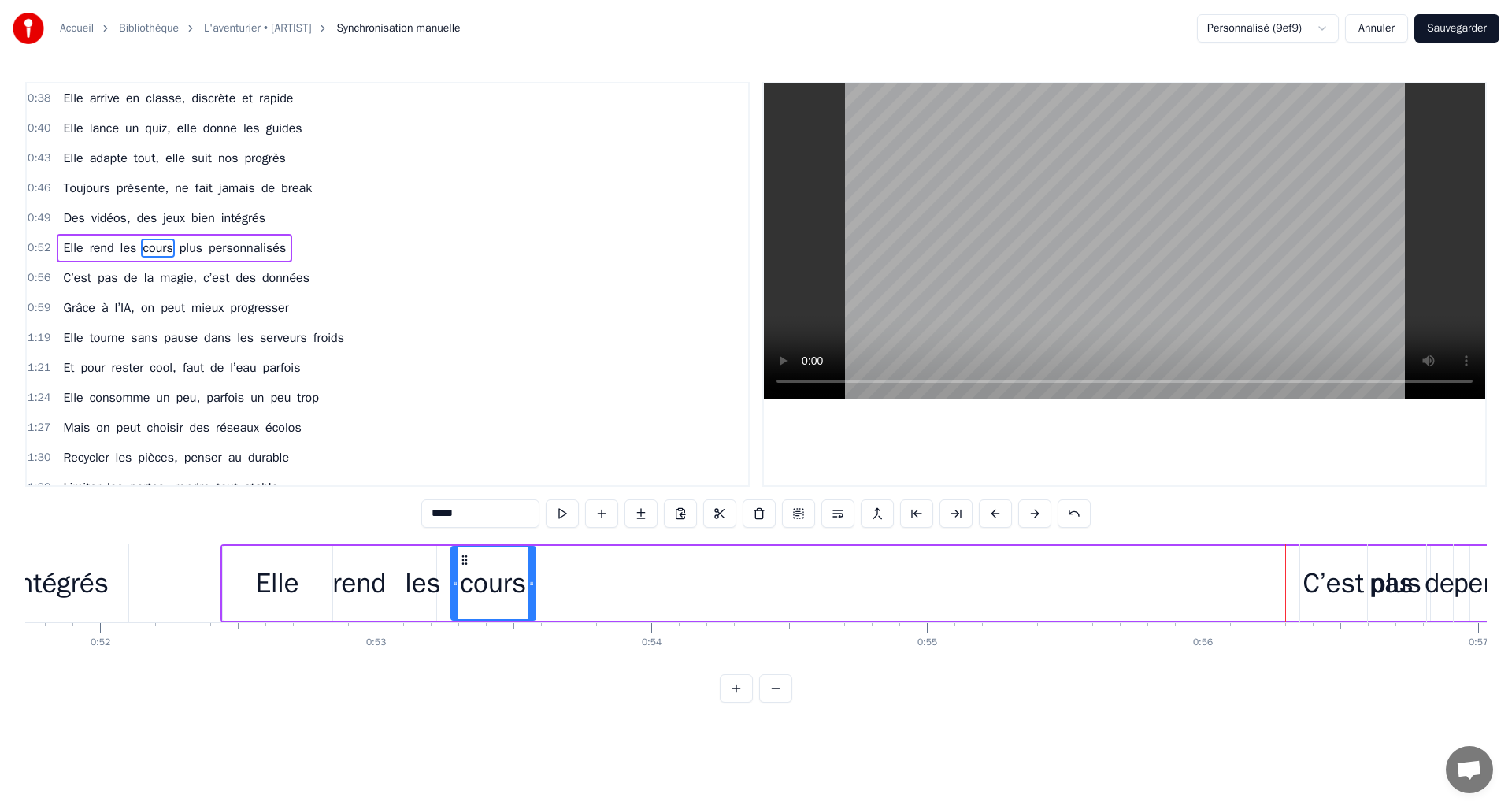 drag, startPoint x: 1289, startPoint y: 559, endPoint x: 464, endPoint y: 569, distance: 825.0606 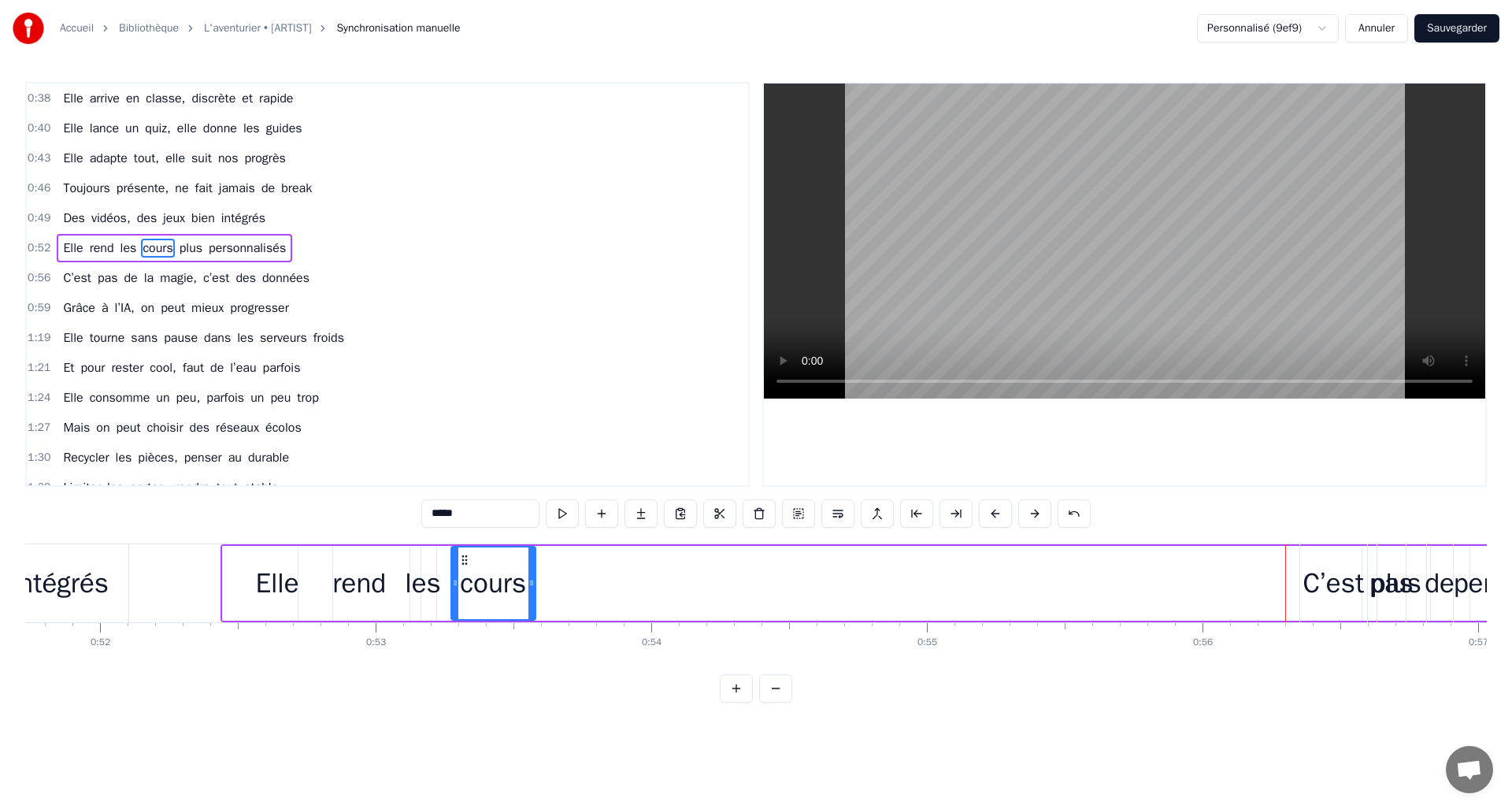 click on "pas" at bounding box center [1392, 583] 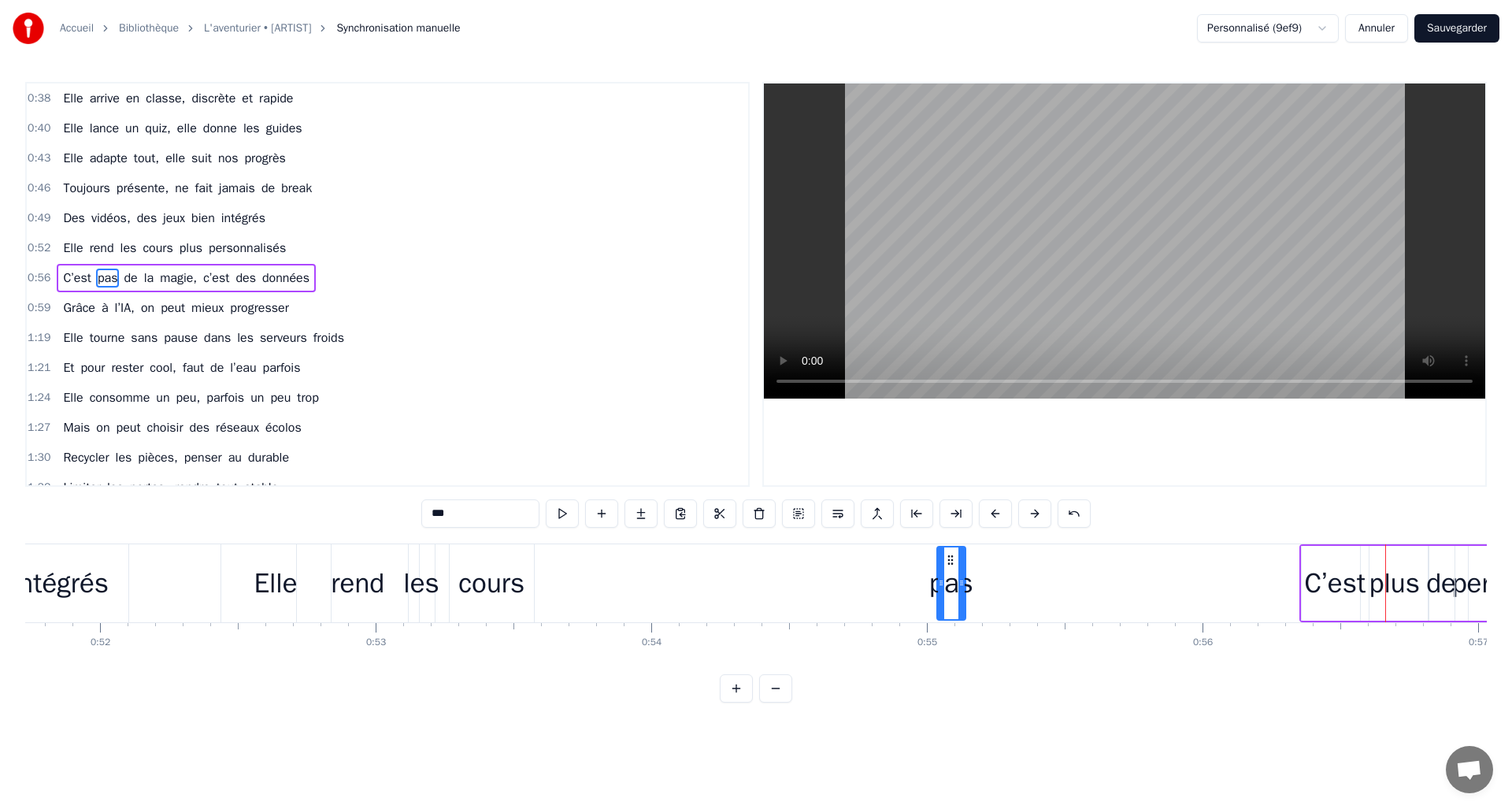 drag, startPoint x: 1389, startPoint y: 554, endPoint x: 995, endPoint y: 569, distance: 394.28543 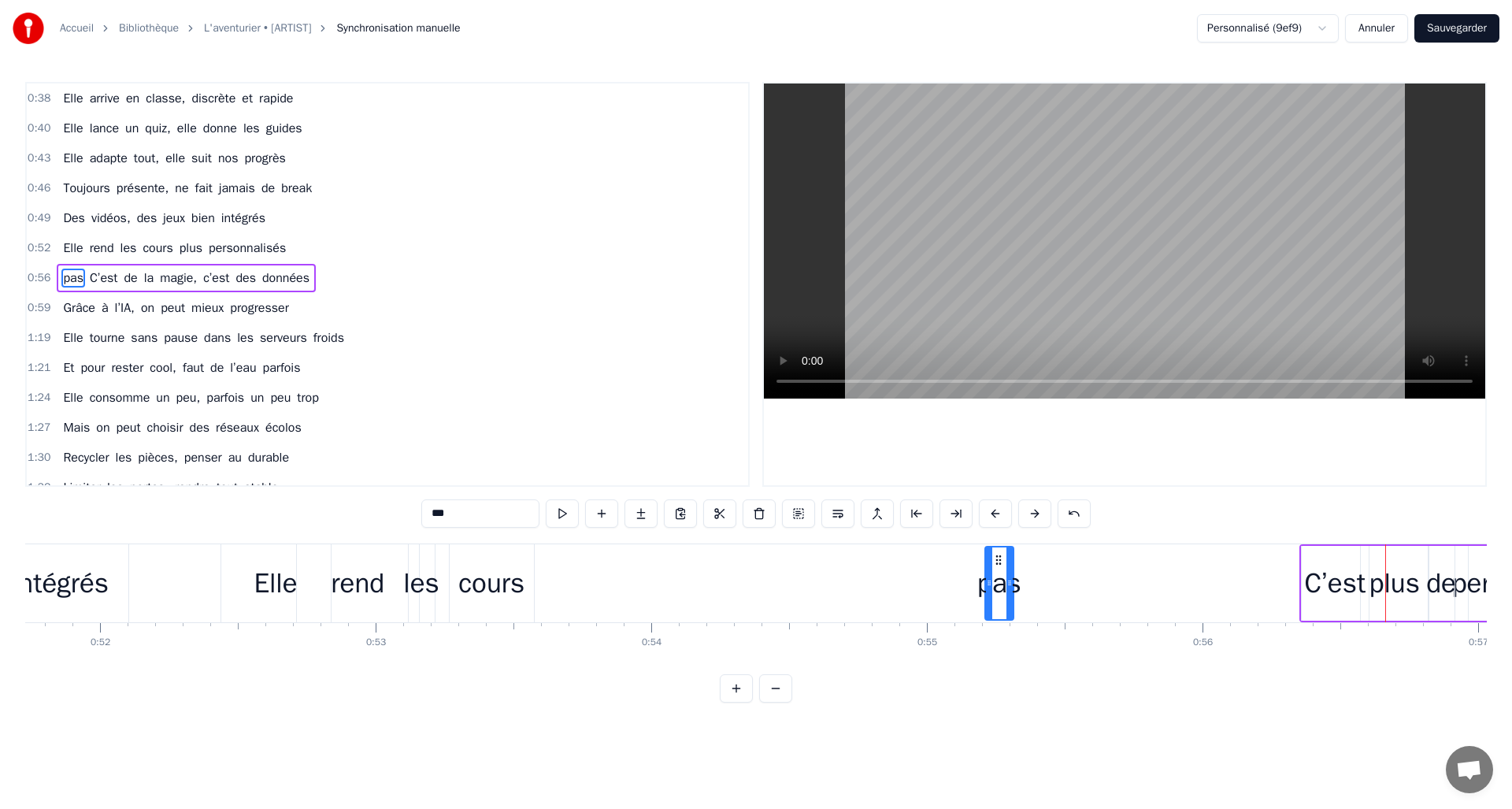 drag, startPoint x: 1398, startPoint y: 576, endPoint x: 1408, endPoint y: 576, distance: 10 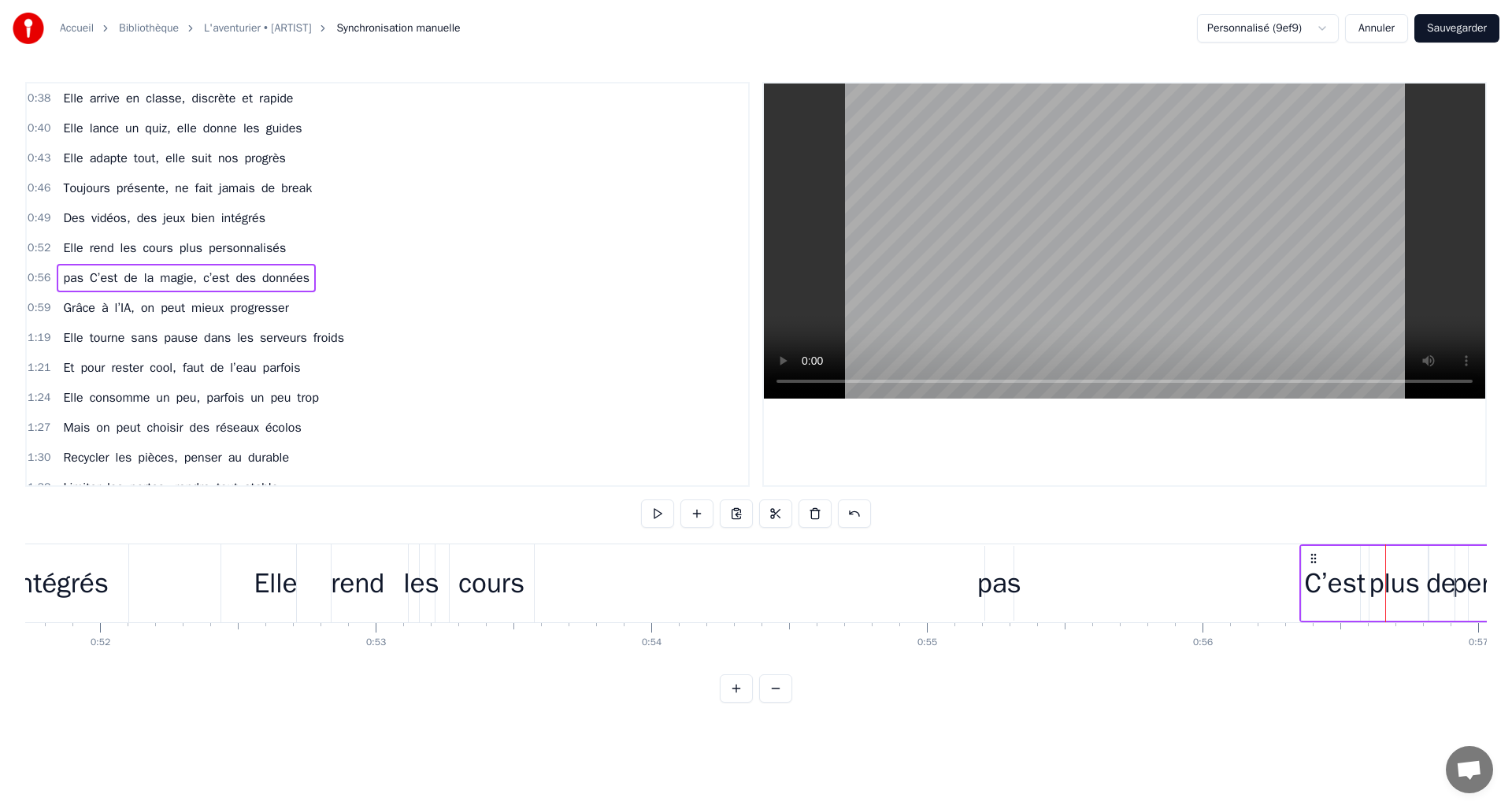 click on "pas C’est de la magie, c’est des données" at bounding box center (1725, 583) 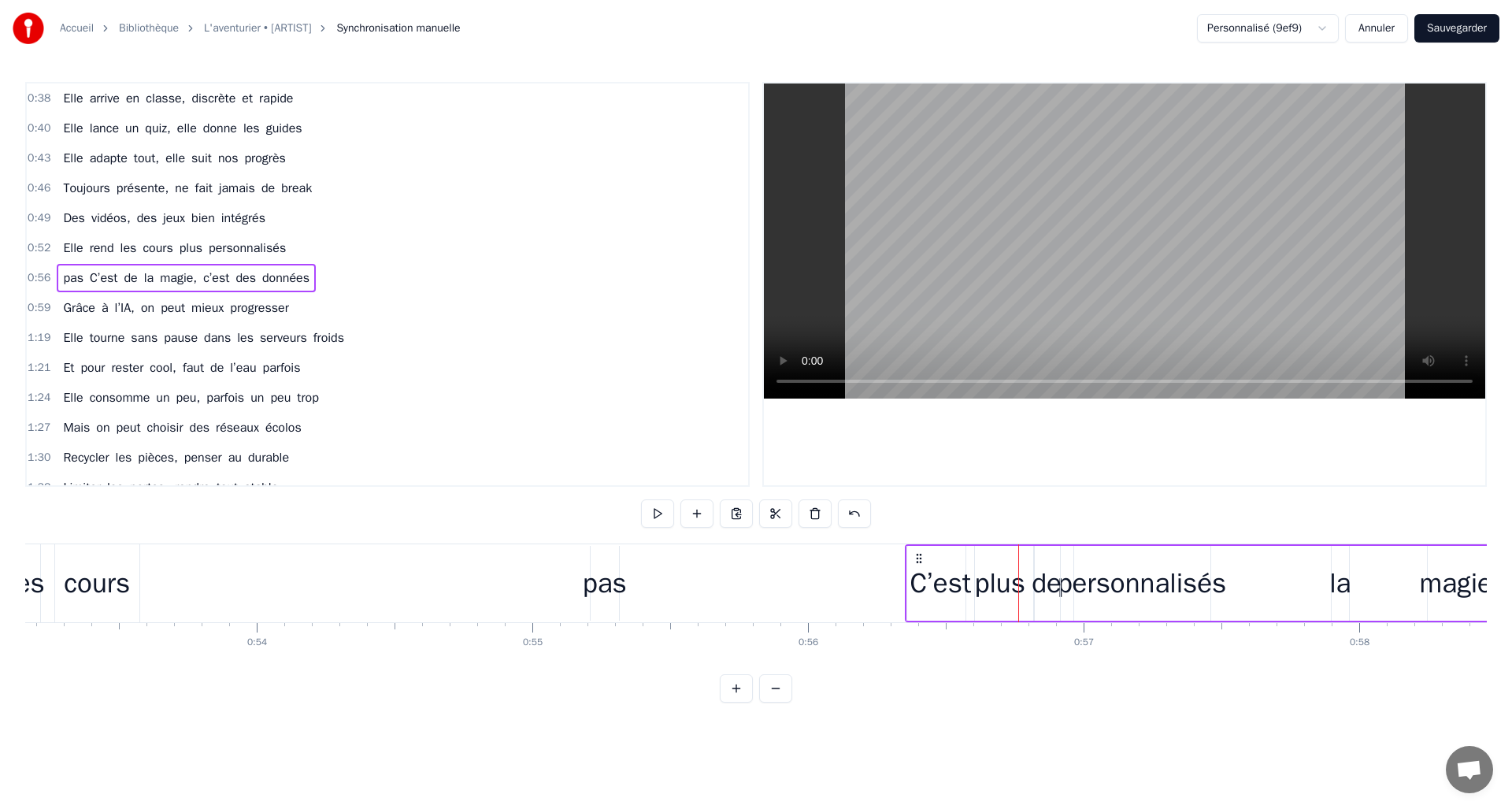 scroll, scrollTop: 0, scrollLeft: 14622, axis: horizontal 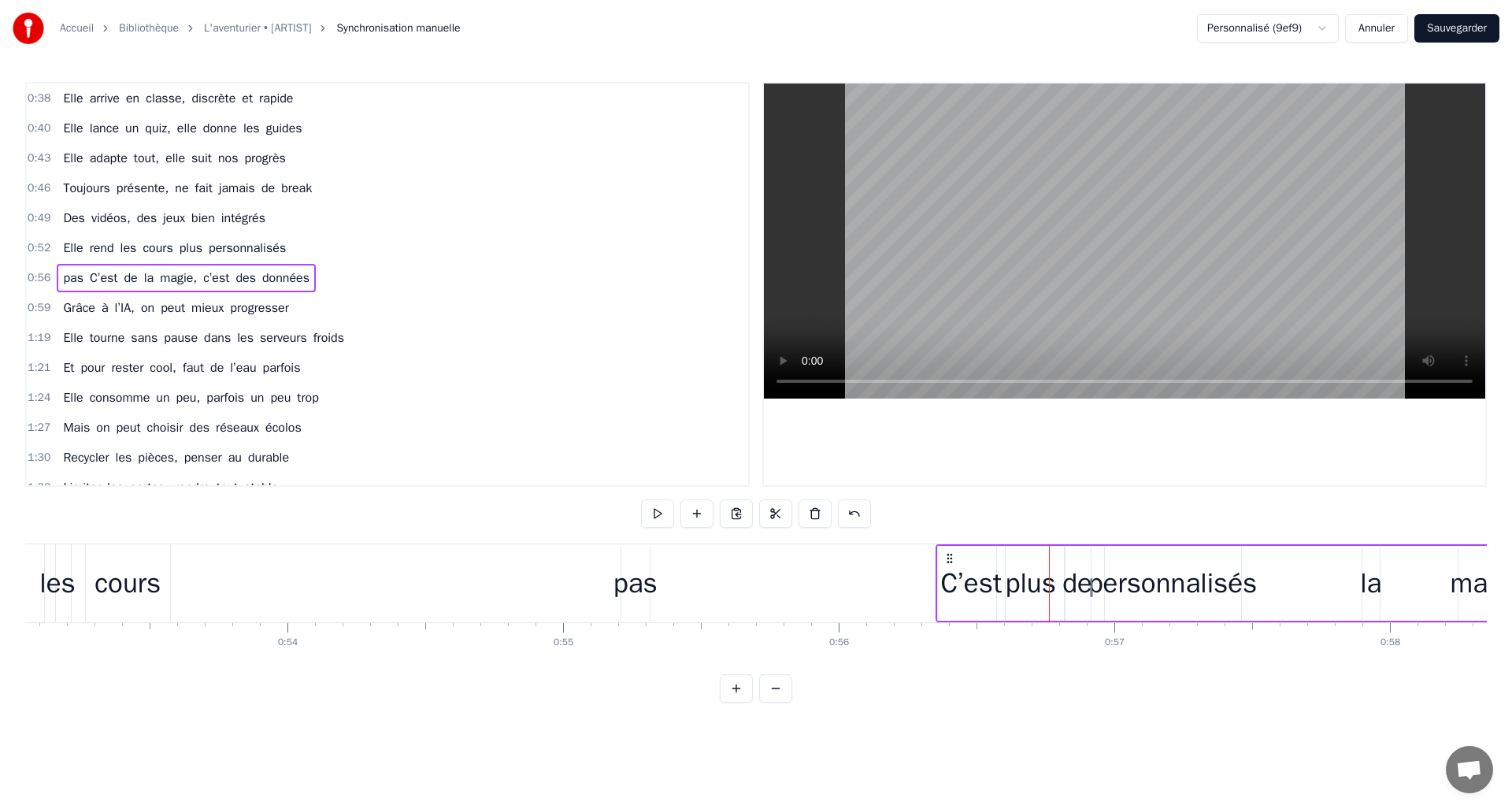 click on "pas C’est de la magie, c’est des données" at bounding box center [1362, 583] 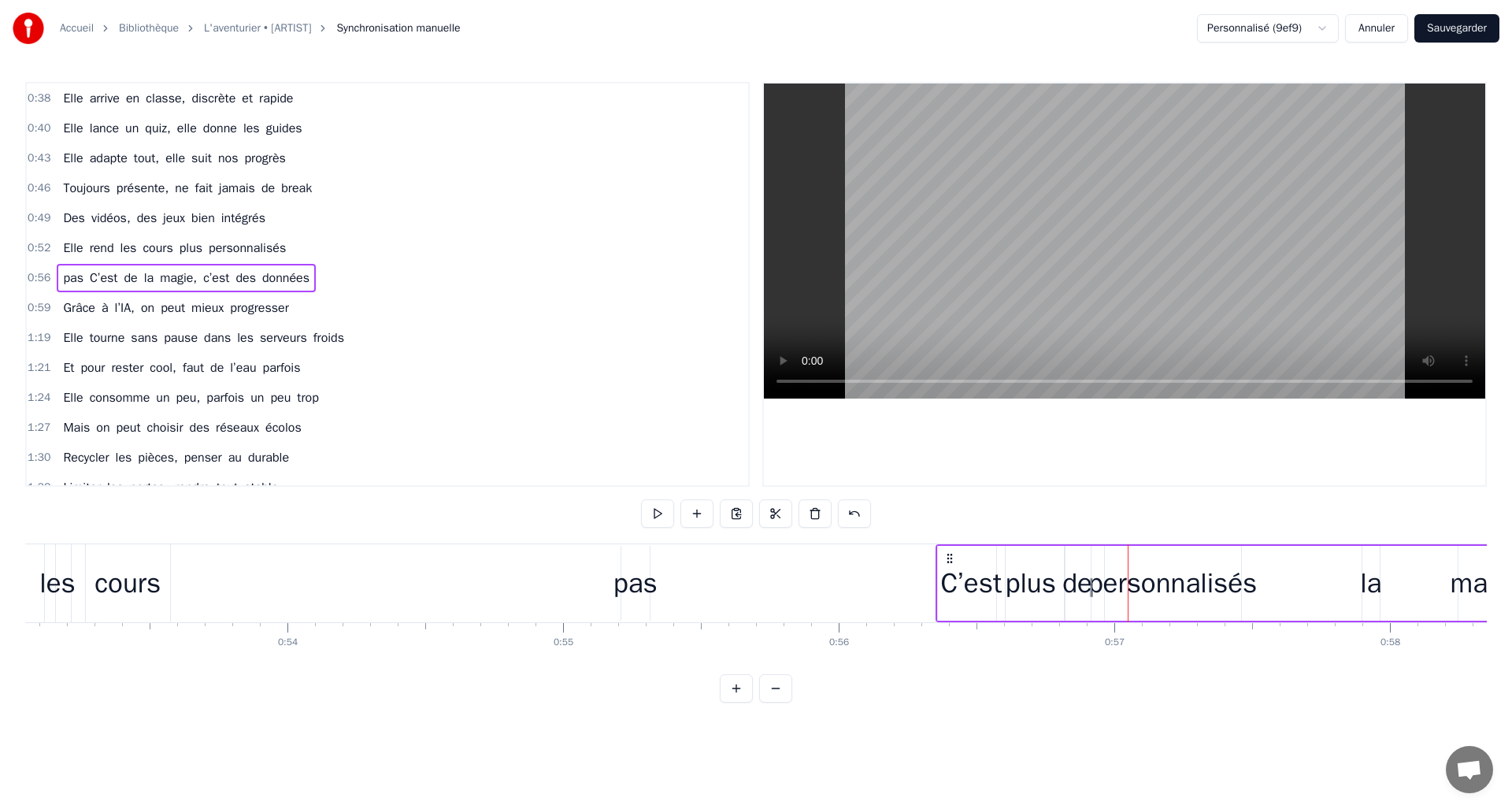 click on "de" at bounding box center (1077, 583) 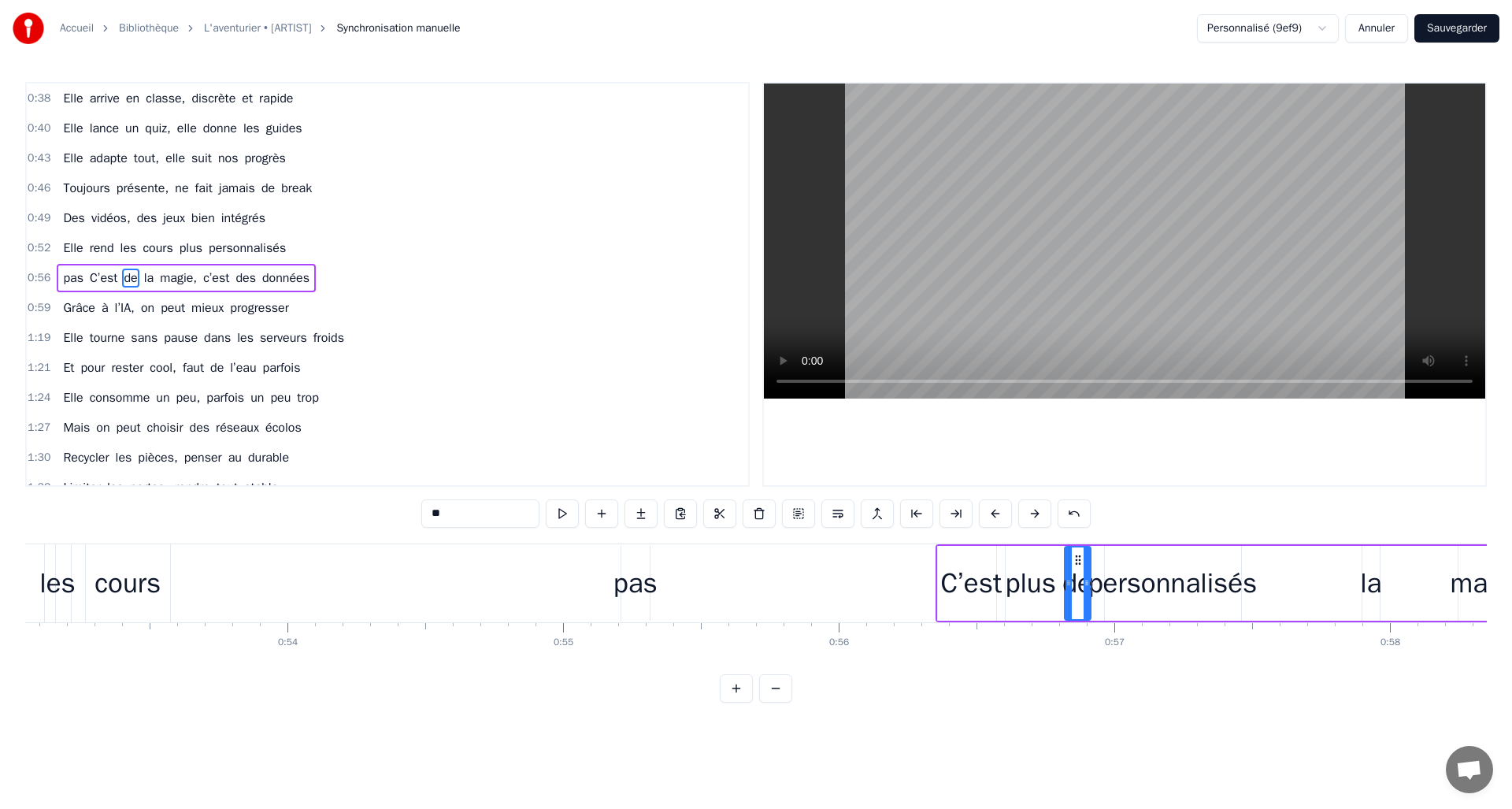 click on "pas C’est de la magie, c’est des données" at bounding box center (1362, 583) 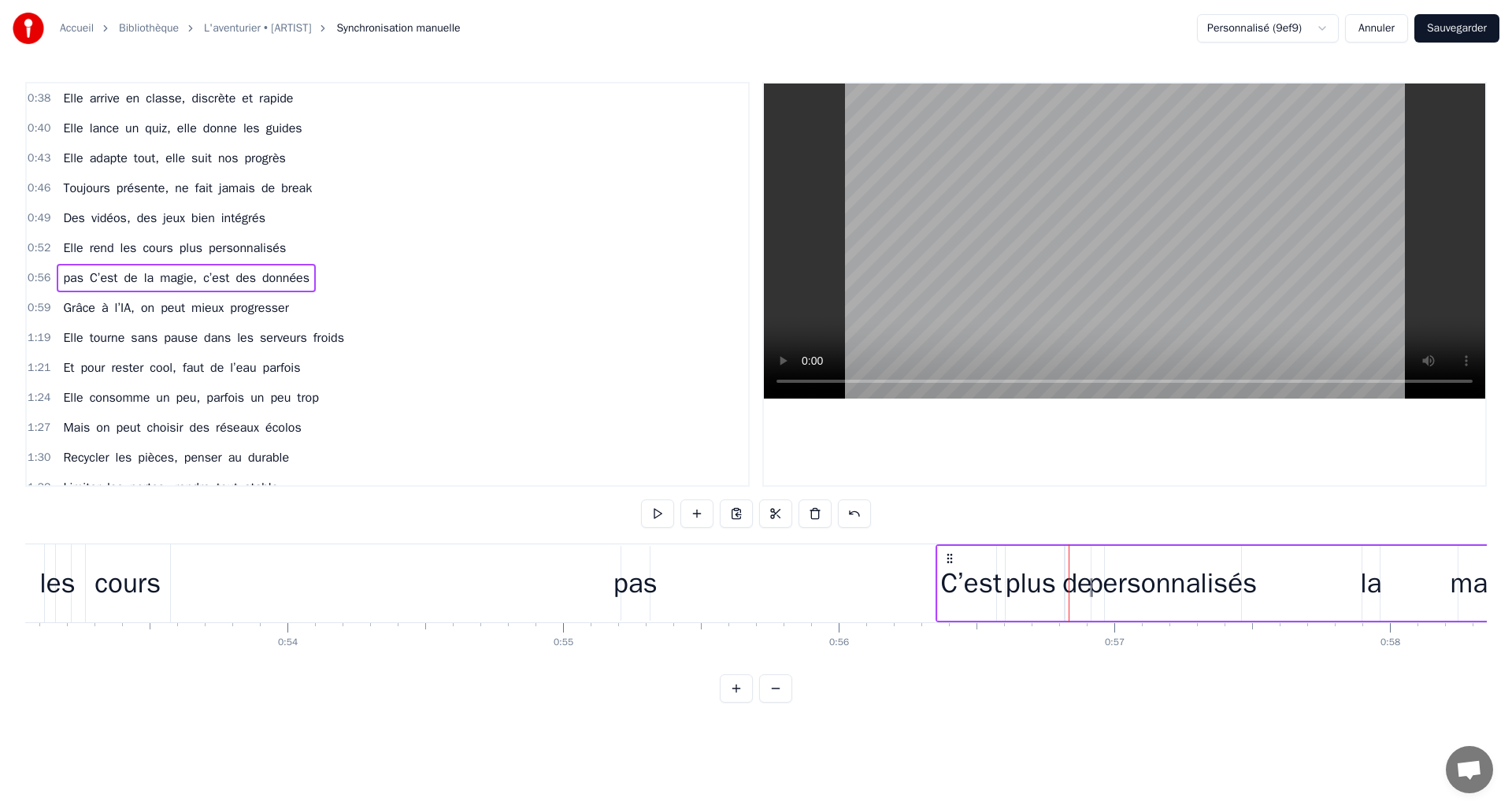 click on "pas C’est de la magie, c’est des données" at bounding box center (1362, 583) 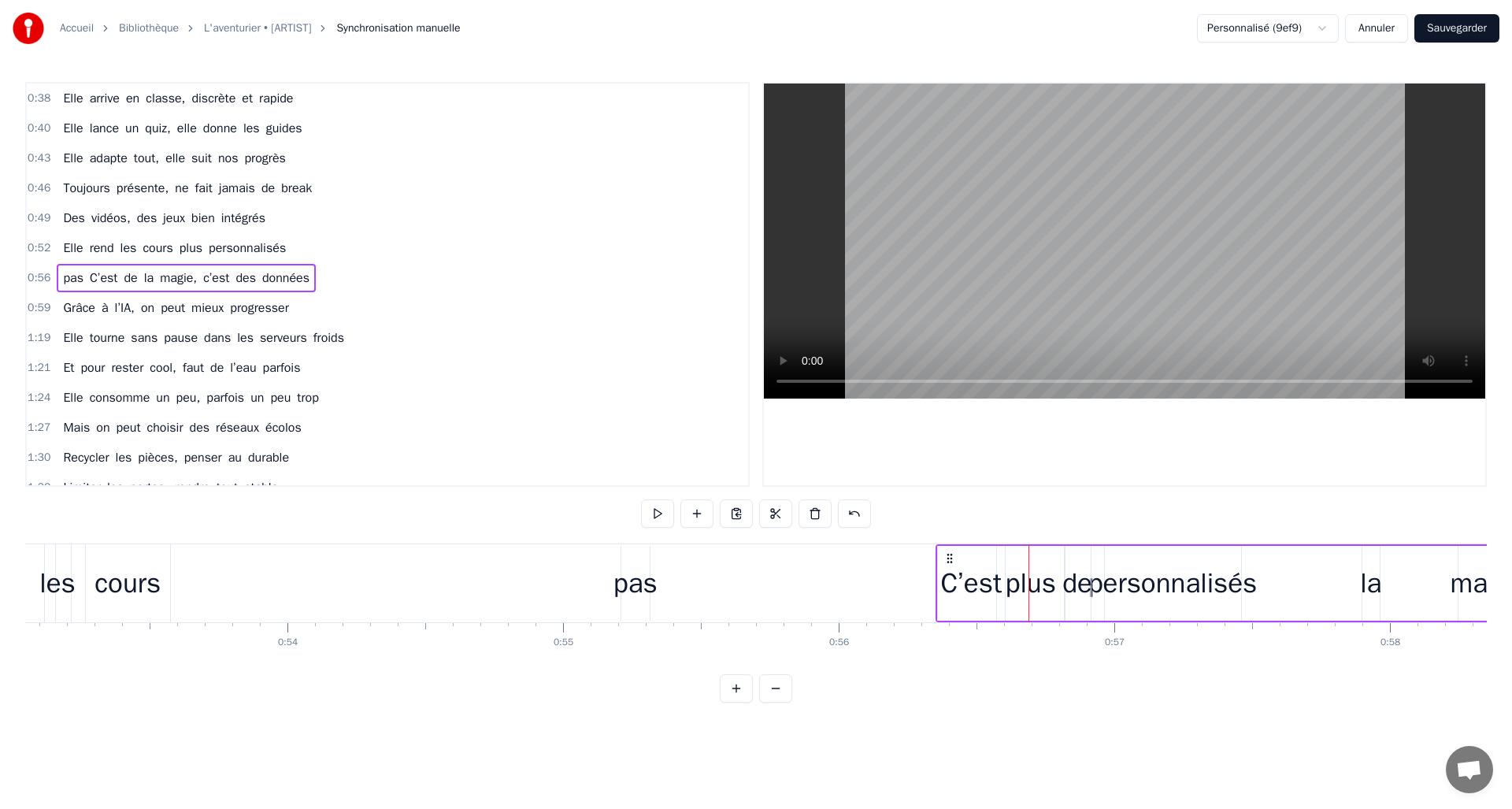 drag, startPoint x: 940, startPoint y: 558, endPoint x: 839, endPoint y: 561, distance: 101.04454 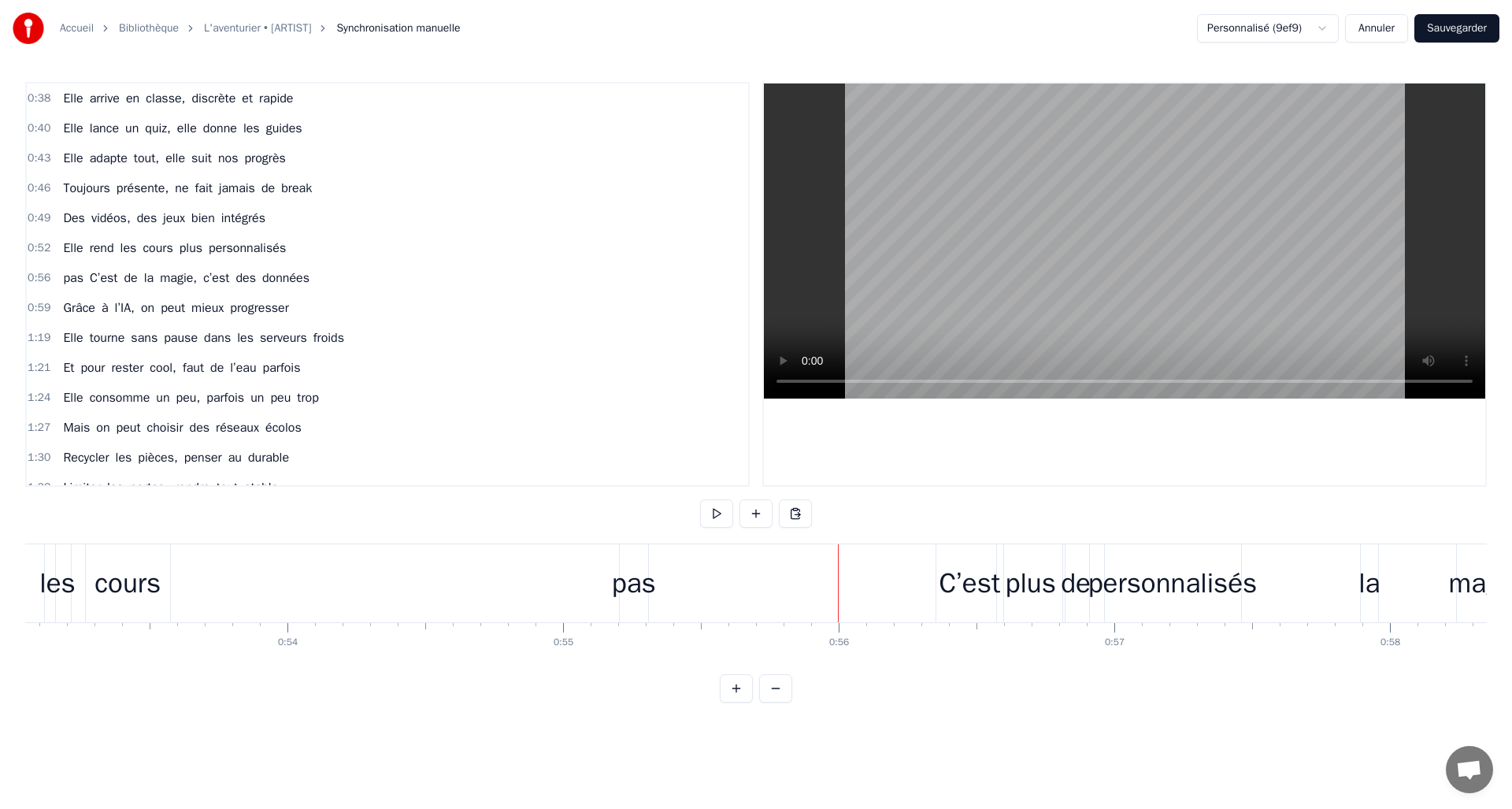click on "C’est" at bounding box center [969, 583] 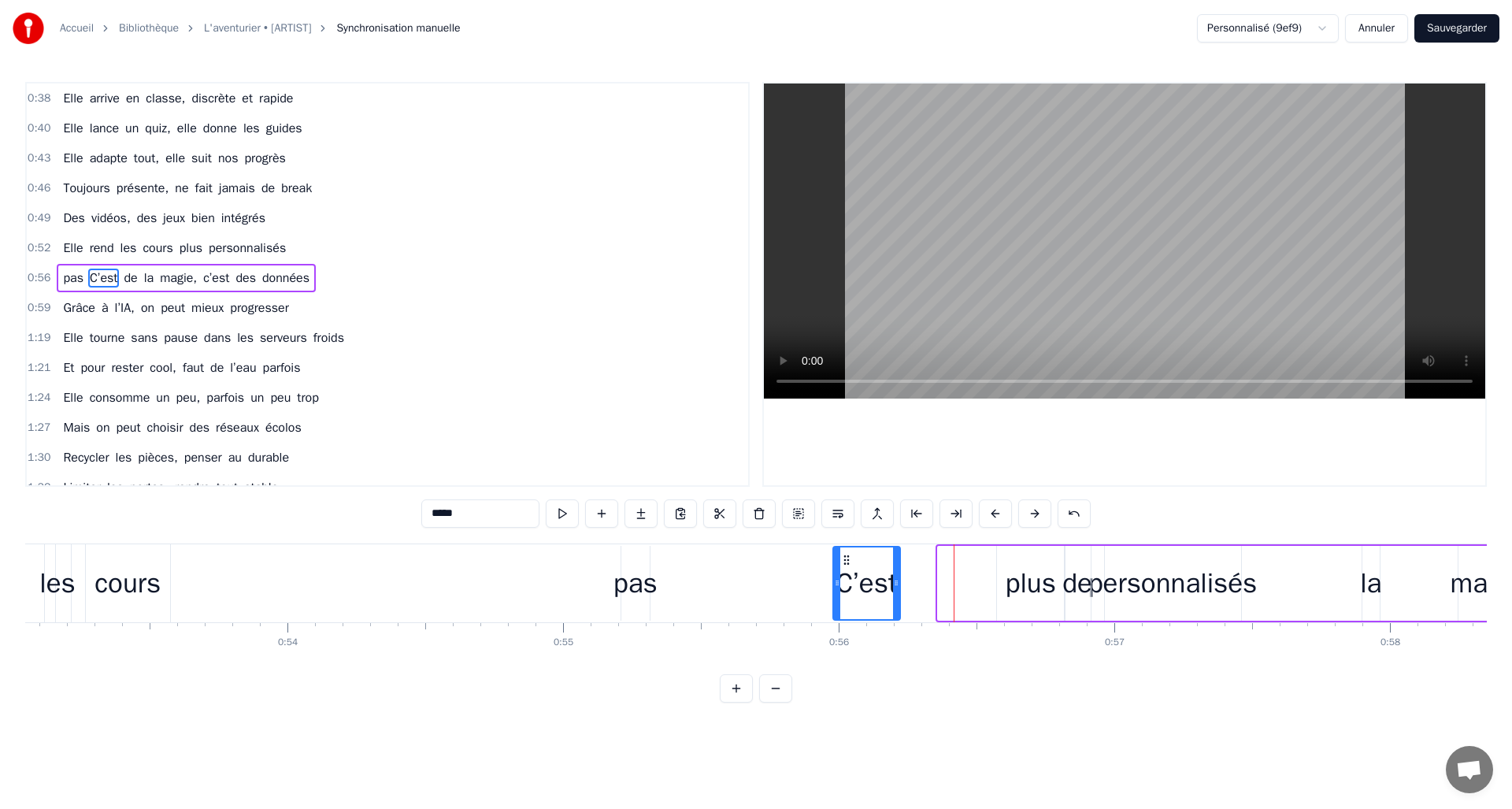 drag, startPoint x: 949, startPoint y: 559, endPoint x: 877, endPoint y: 566, distance: 72.33948 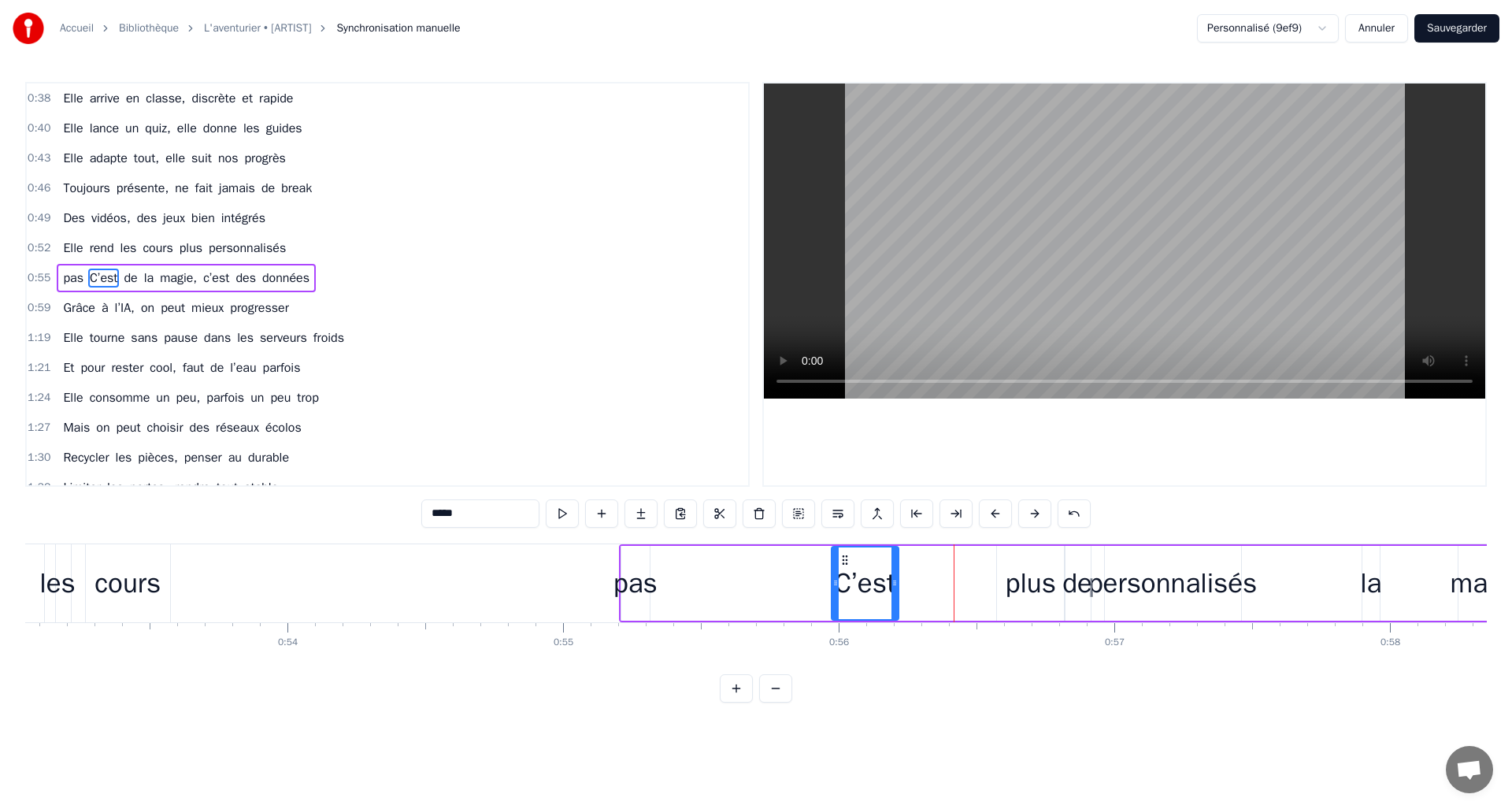 click on "pas C’est de la magie, c’est des données" at bounding box center (1203, 583) 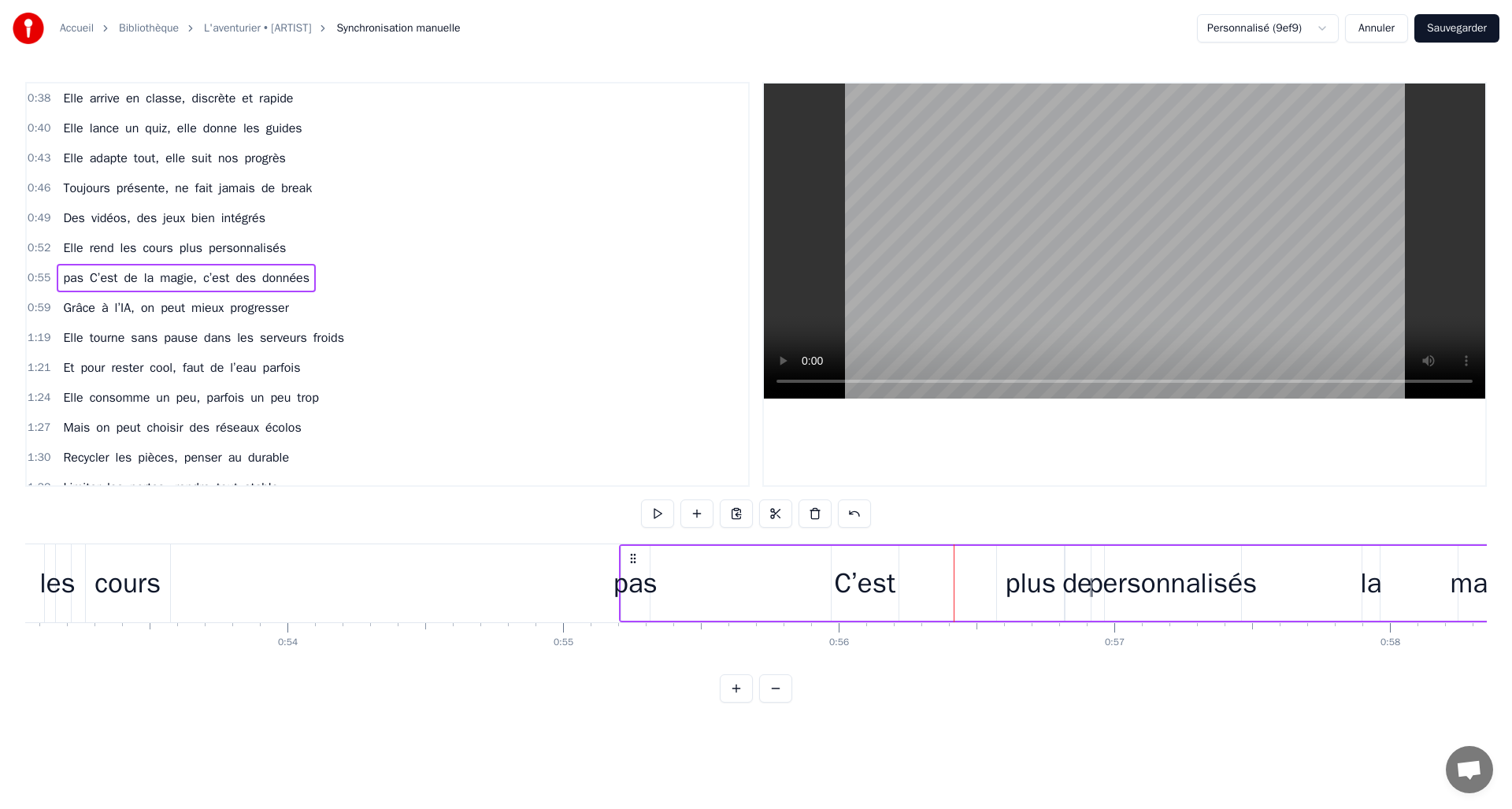 click on "pas C’est de la magie, c’est des données" at bounding box center [1203, 583] 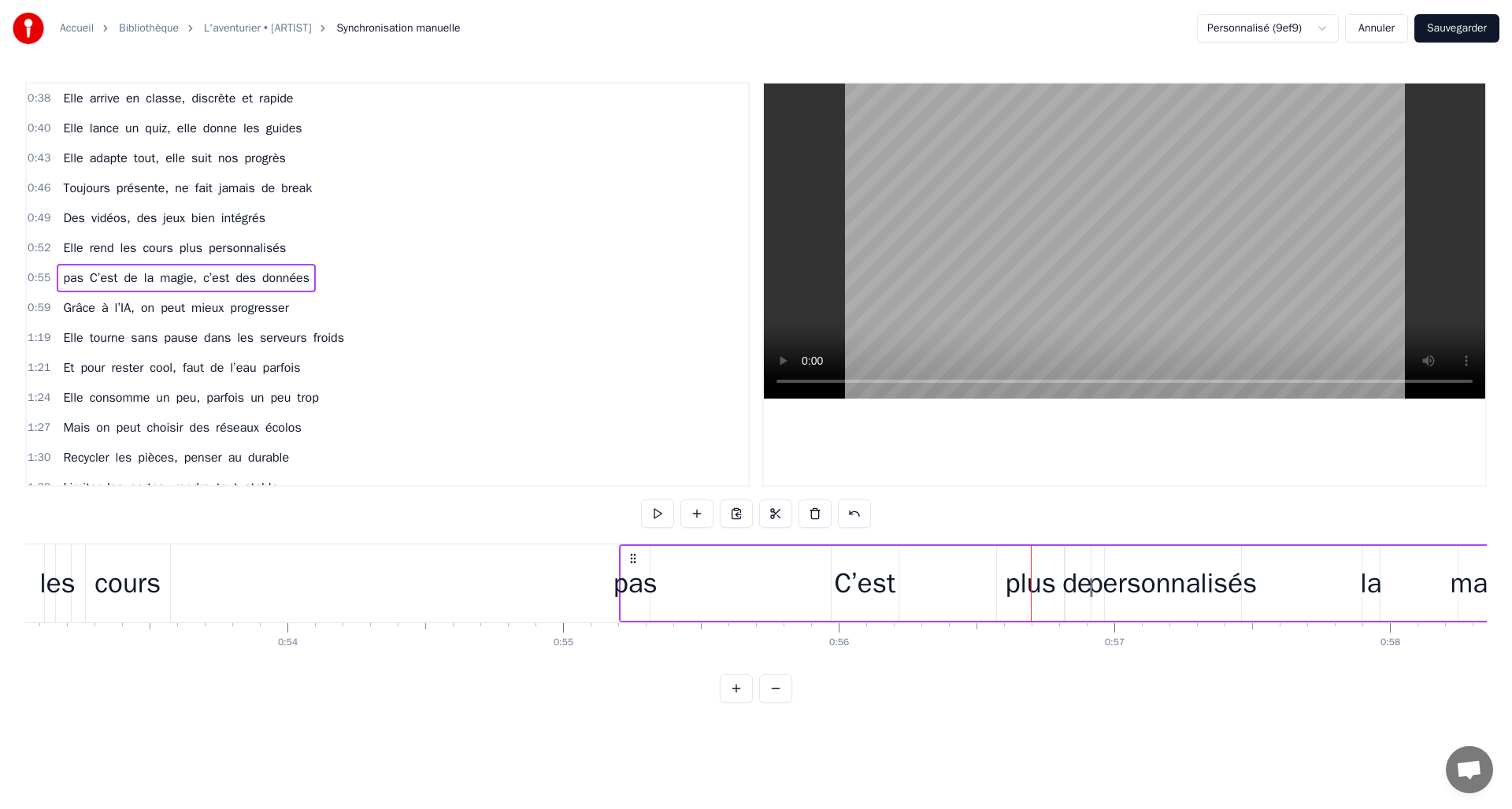 click on "pas C’est de la magie, c’est des données" at bounding box center [1203, 583] 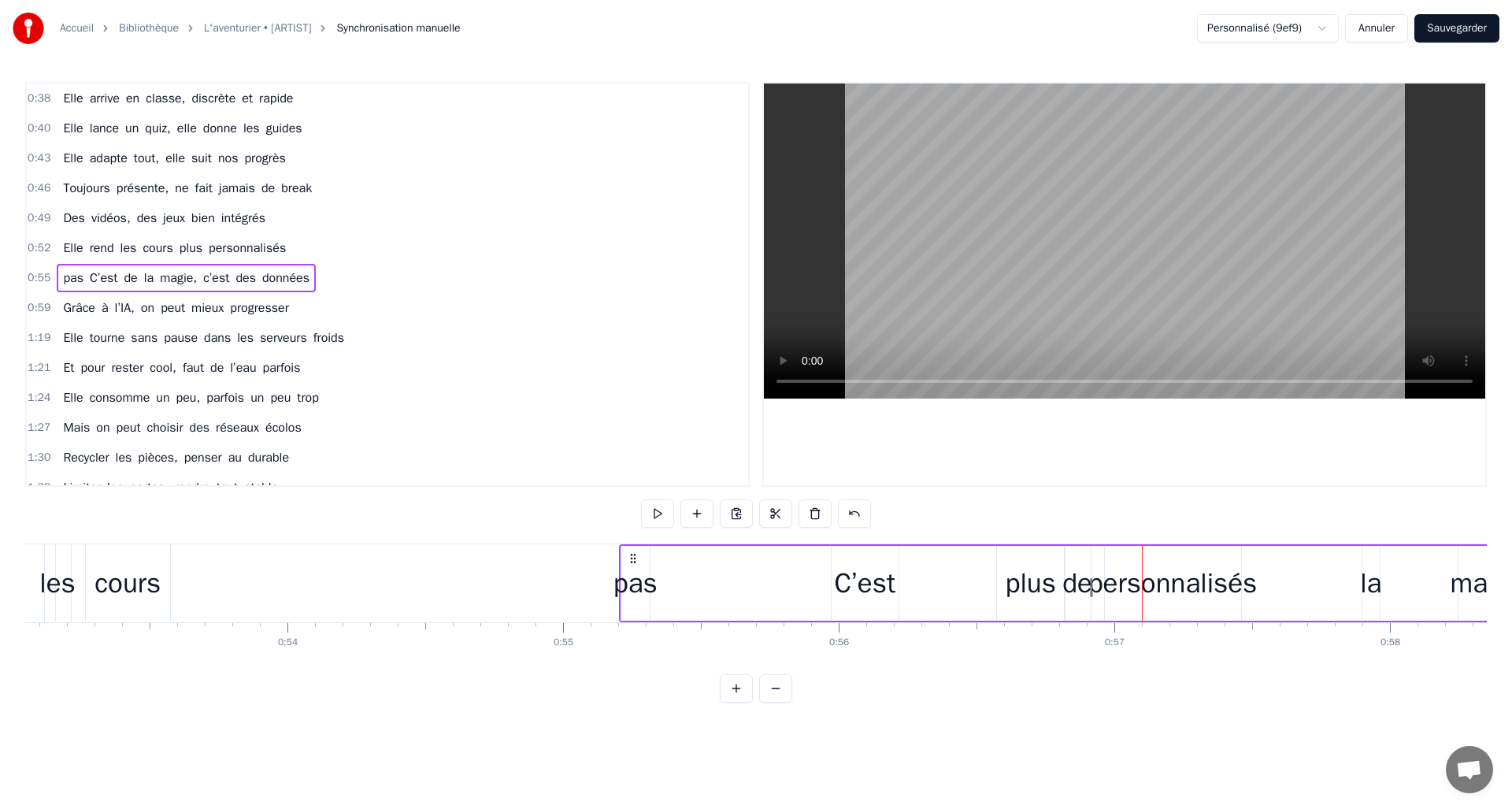 click on "de" at bounding box center [1077, 583] 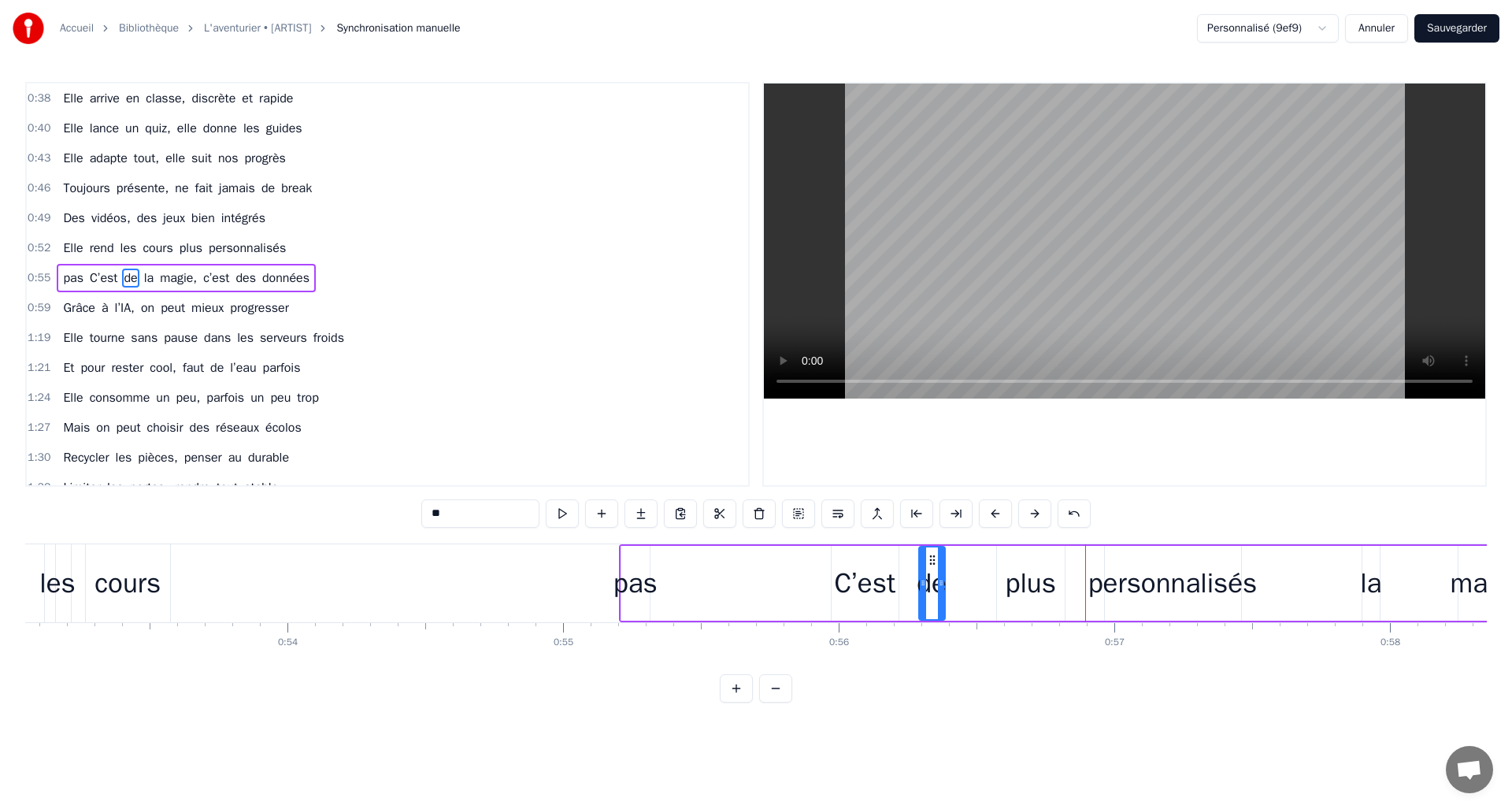 drag, startPoint x: 1074, startPoint y: 557, endPoint x: 928, endPoint y: 576, distance: 147.23111 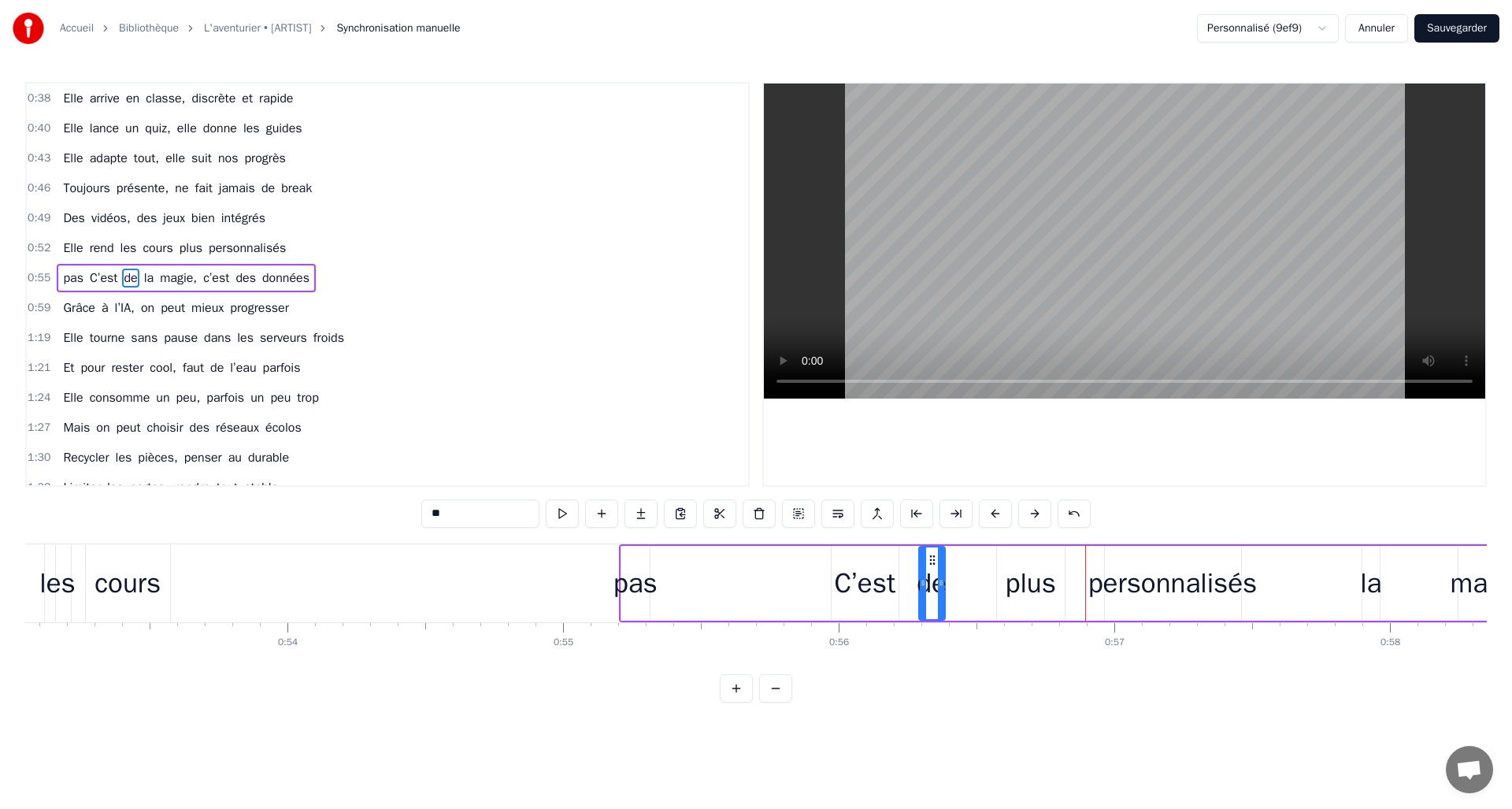 click on "pas C’est de la magie, c’est des données" at bounding box center [1203, 583] 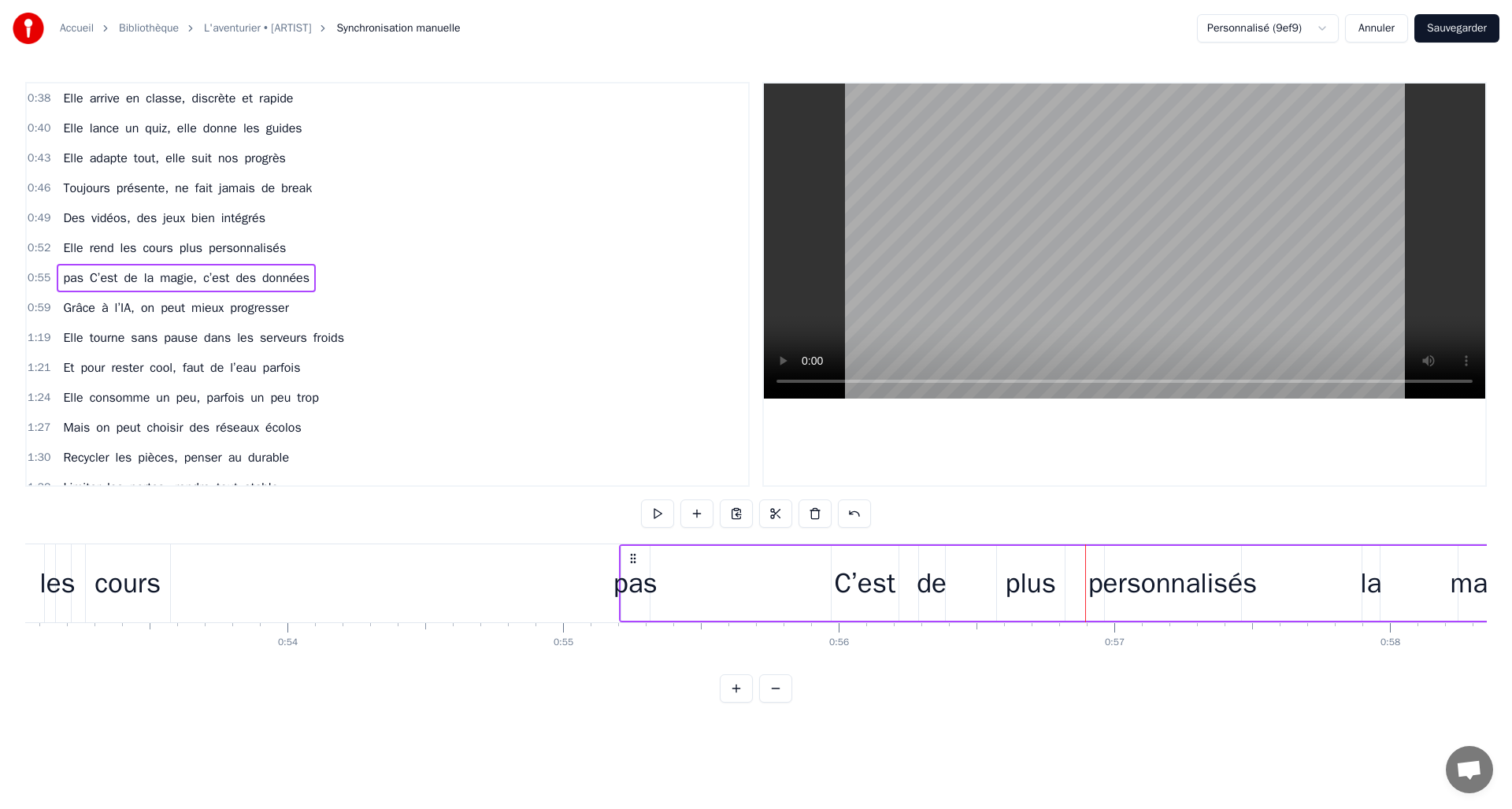click on "pas C’est de la magie, c’est des données" at bounding box center (1203, 583) 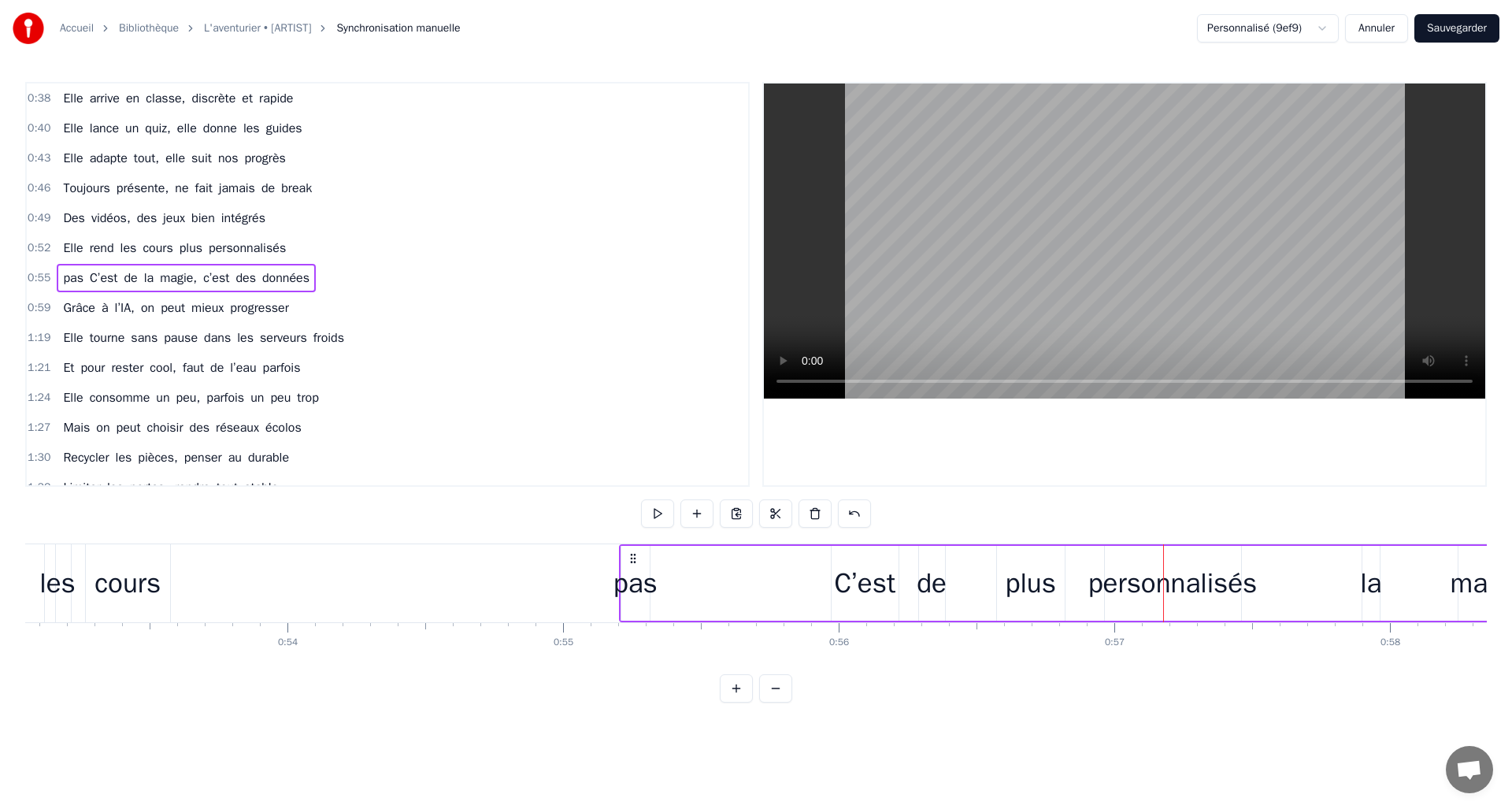 click on "pas C’est de la magie, c’est des données" at bounding box center [1203, 583] 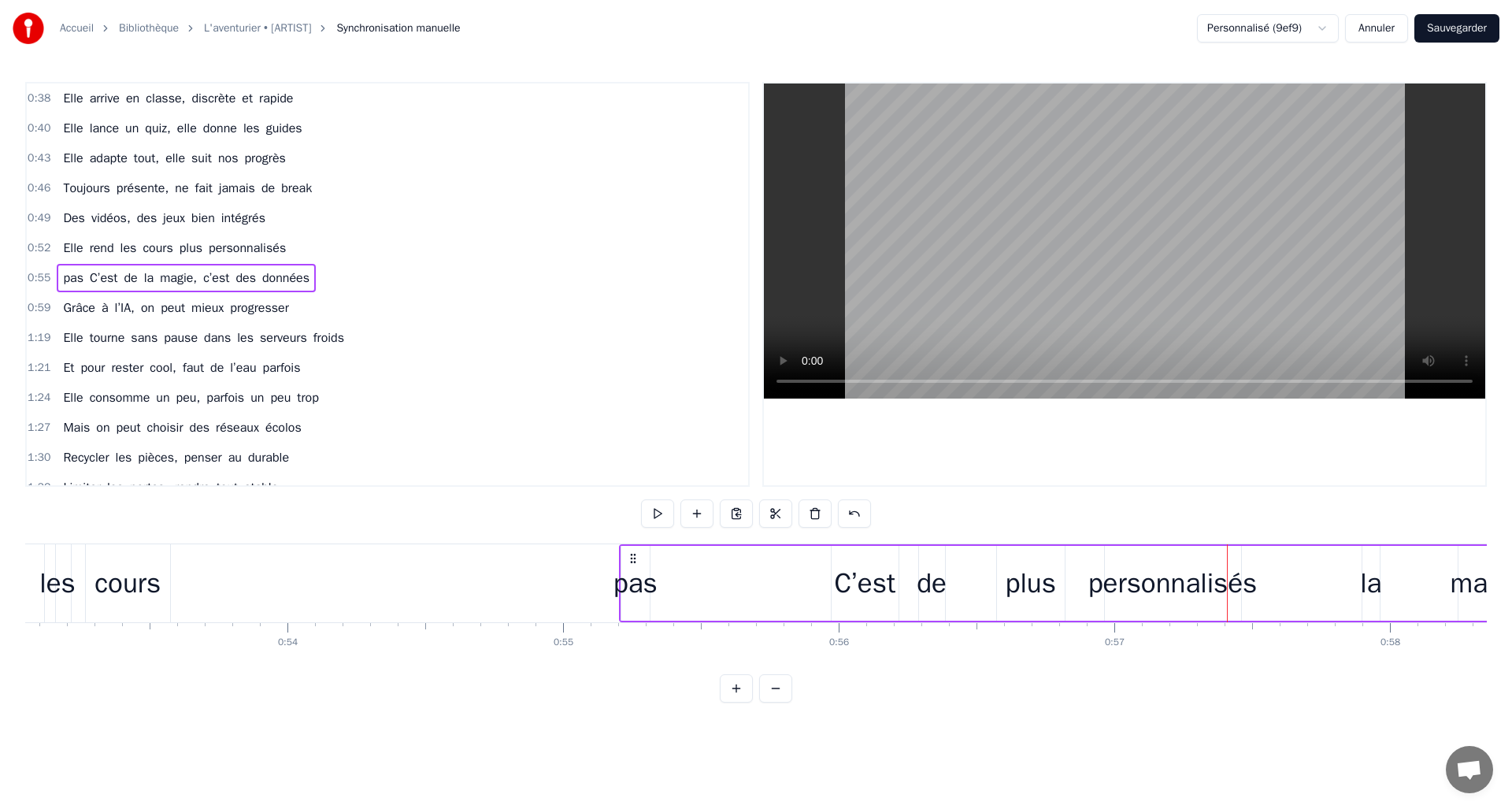 click on "Elle arrive en classe, discrète et rapide Elle lance un quiz, elle donne les guides Elle adapte tout, elle suit nos progrès Toujours présente, ne fait jamais de break Des vidéos, des jeux bien intégrés Elle rend les cours plus personnalisés pas C’est de la magie, c’est des données Grâce à l’IA, on peut mieux progresser Elle tourne sans pause dans les serveurs froids Et pour rester cool, faut de l’eau parfois Elle consomme un peu, parfois un peu trop Mais on peut choisir des réseaux écolos Recycler les pièces, penser au durable Limiter les pertes, rendre tout stable Avec un effort et un peu de soin L’IA peut entrer dans un monde plus sain C’est l’IA, notre alliée du jour Elle éclaire nos chemins chaque jour C’est l’IA, au cœur des formations Un outil précis pour chaque mission C’est l’IA, au cœur des formations Un outil précis pour chaque mission Mais n’oublions pas, derrière les écrans, Des choix sont faits, parfois inconsciemment. Qui tient les données ? Qui fait" at bounding box center (756, 603) 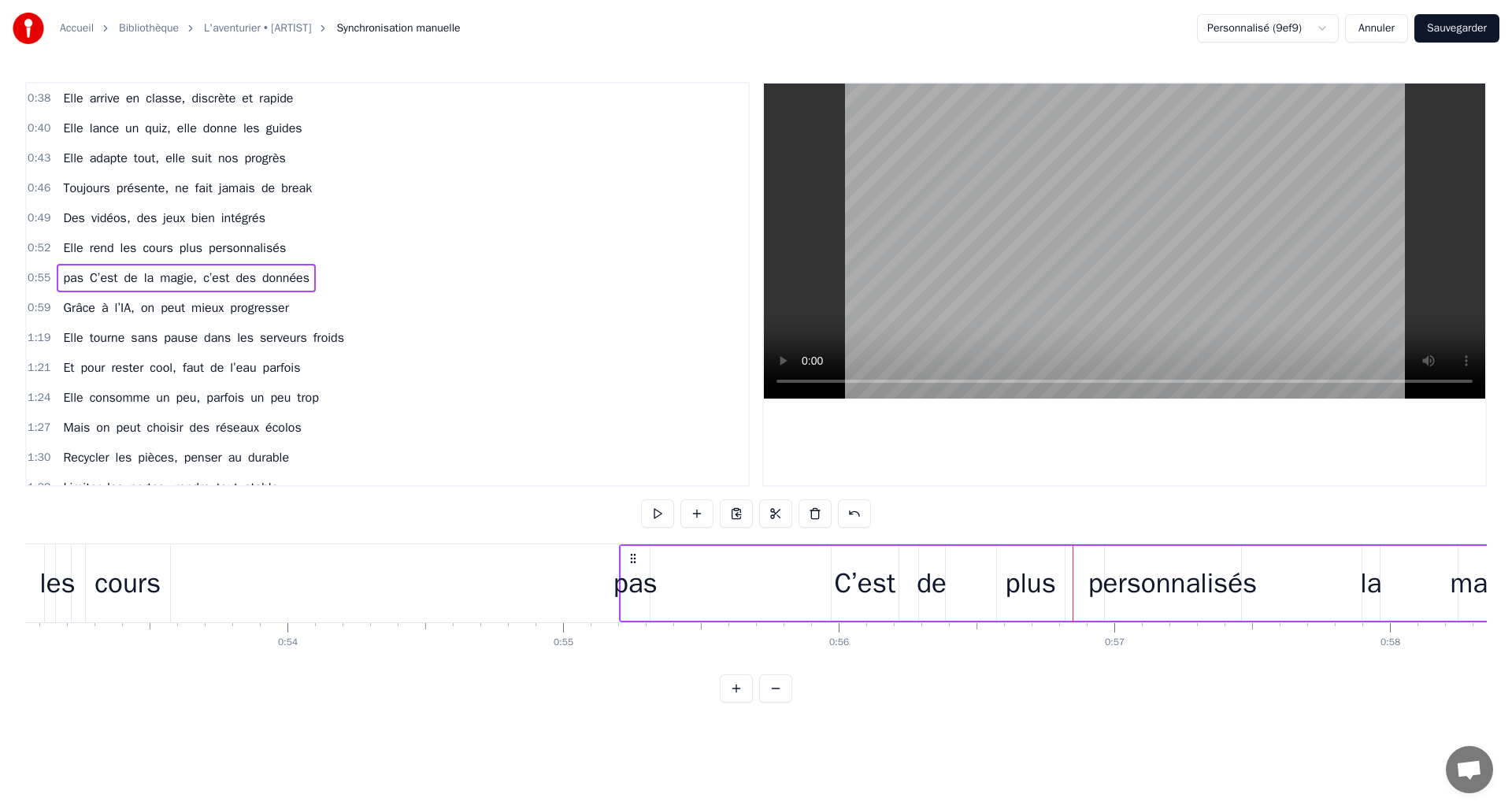 click on "Sauvegarder" at bounding box center (1457, 28) 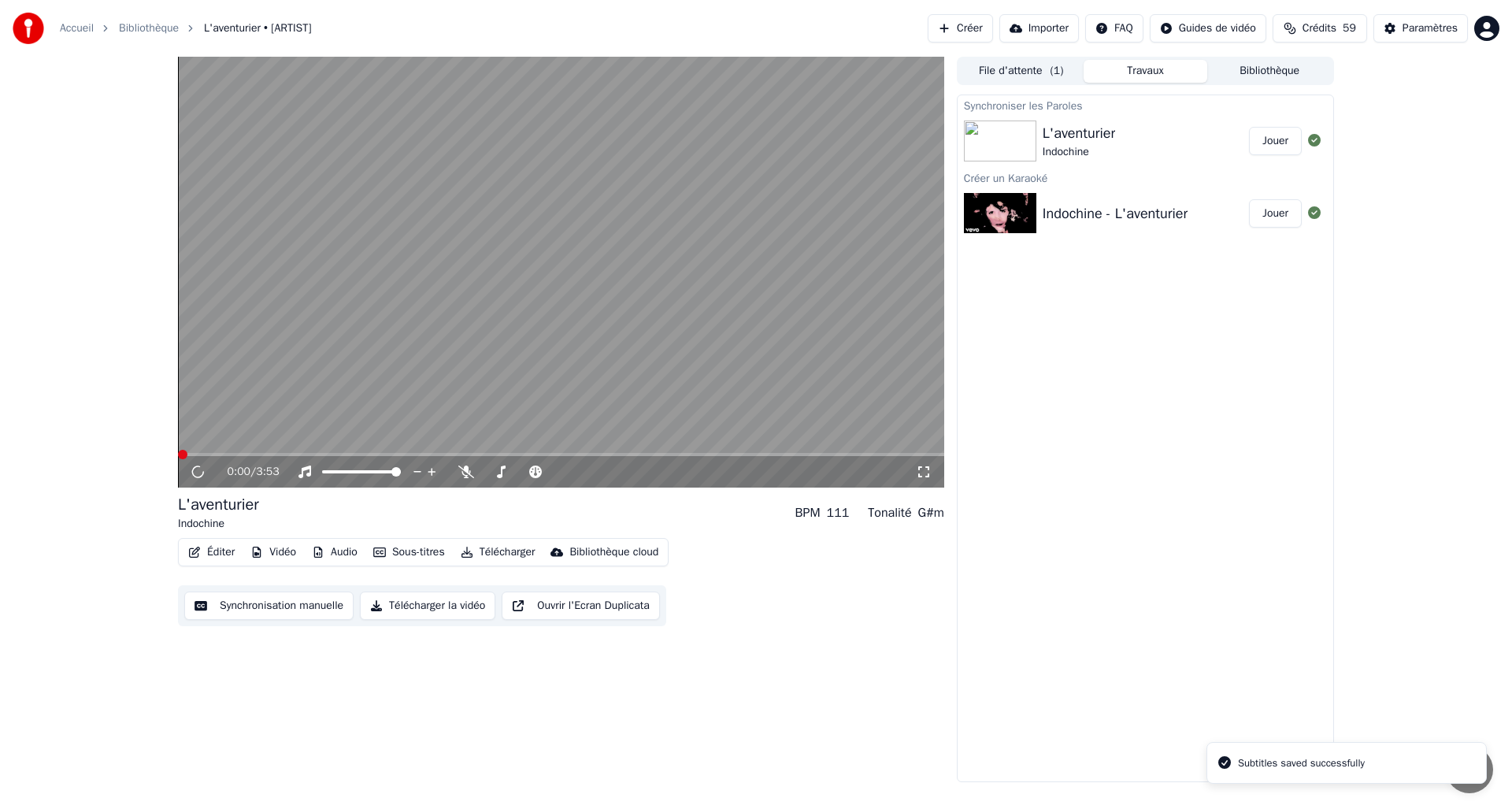 click on "Éditer" at bounding box center [211, 552] 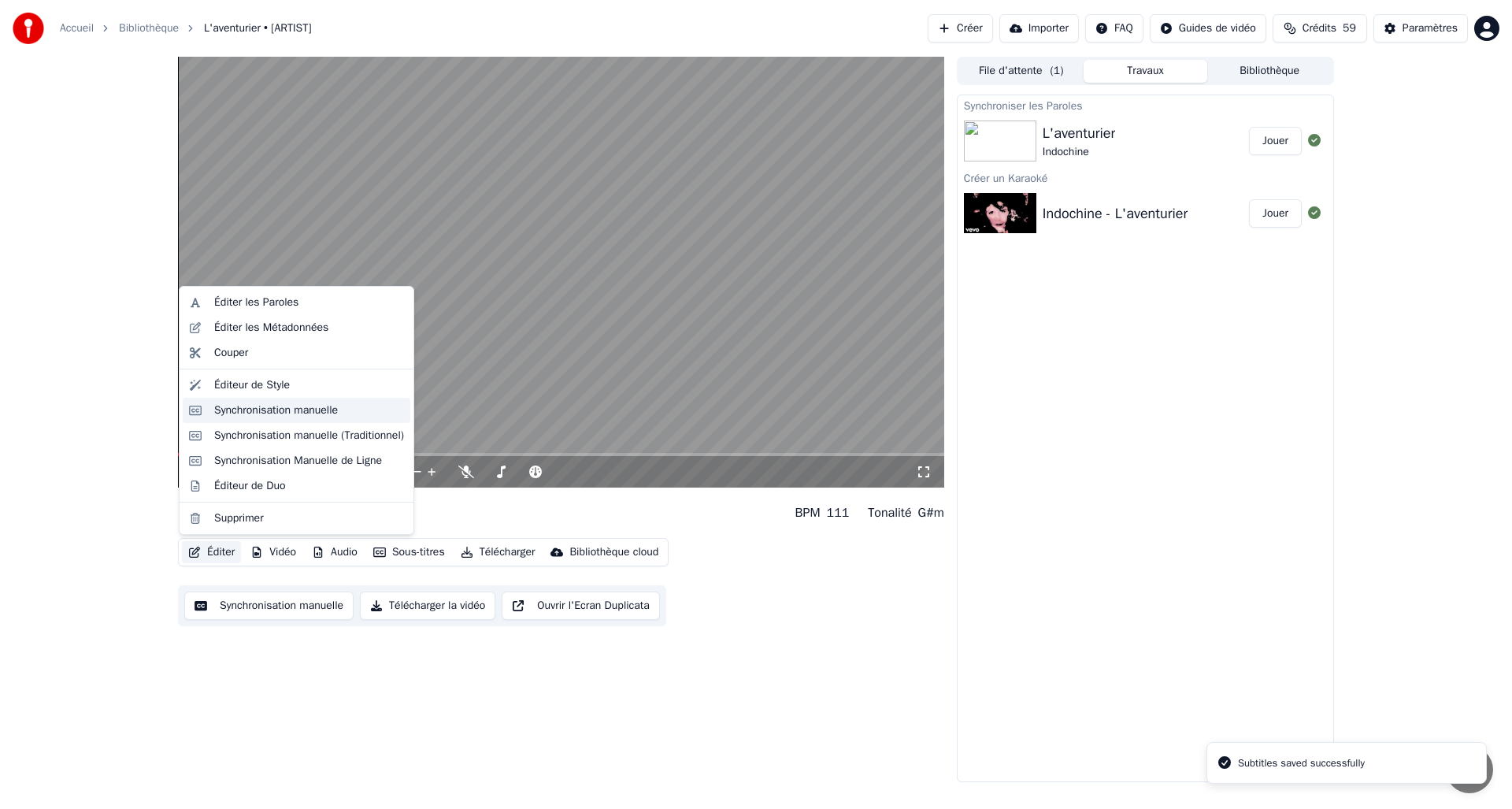 click on "Synchronisation manuelle" at bounding box center [276, 410] 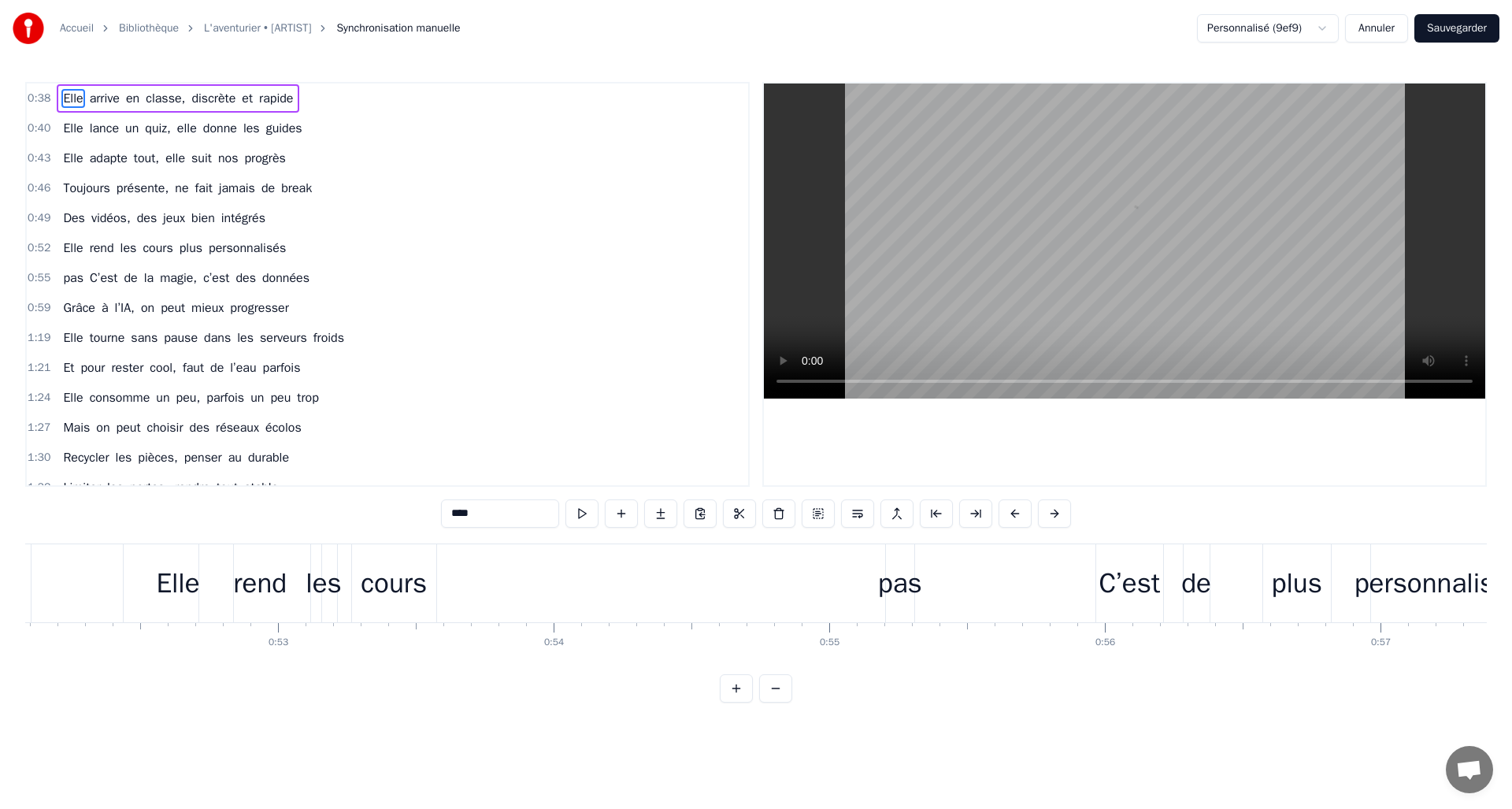 scroll, scrollTop: 0, scrollLeft: 14285, axis: horizontal 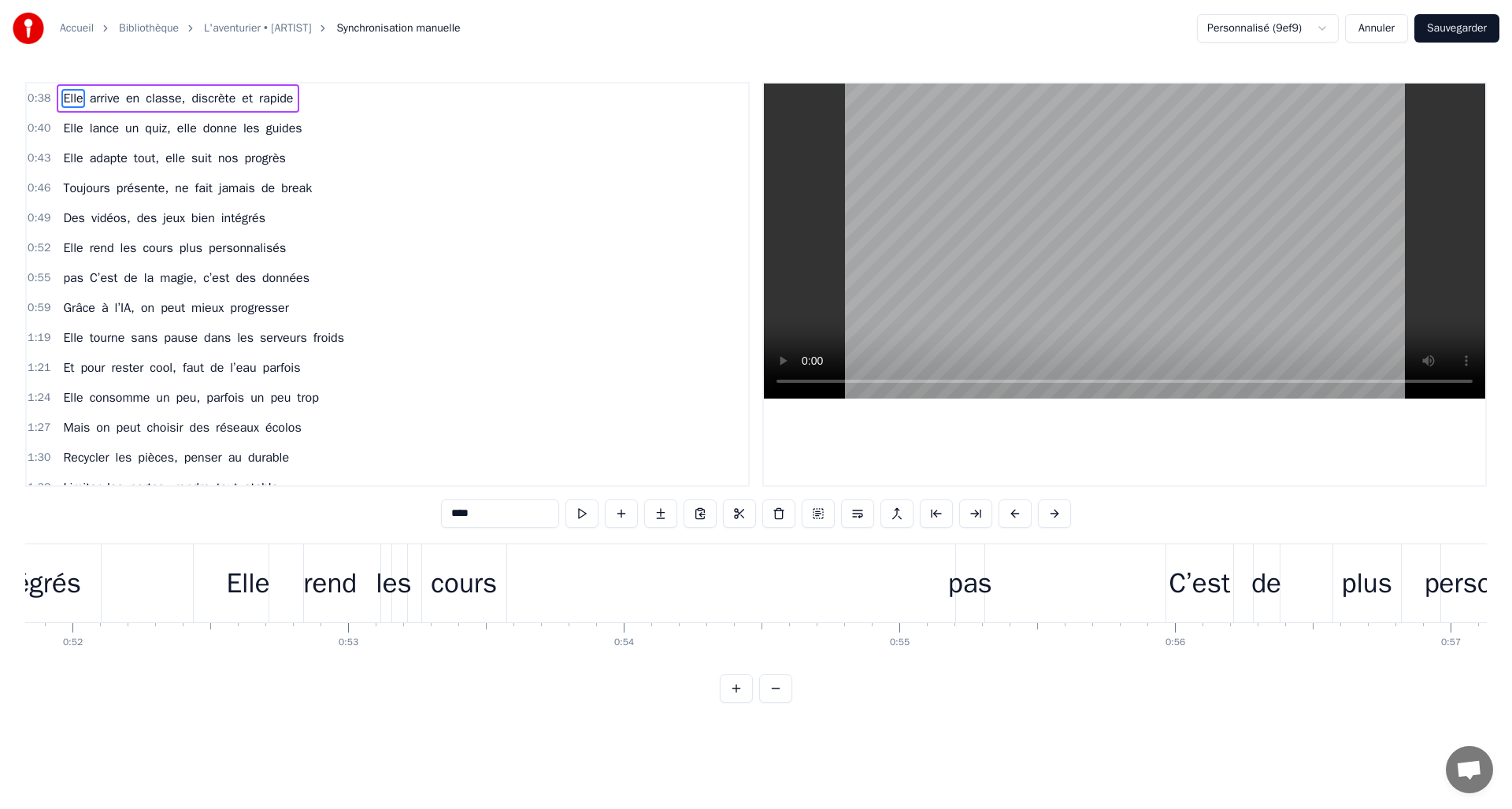 click on "rend" at bounding box center [331, 583] 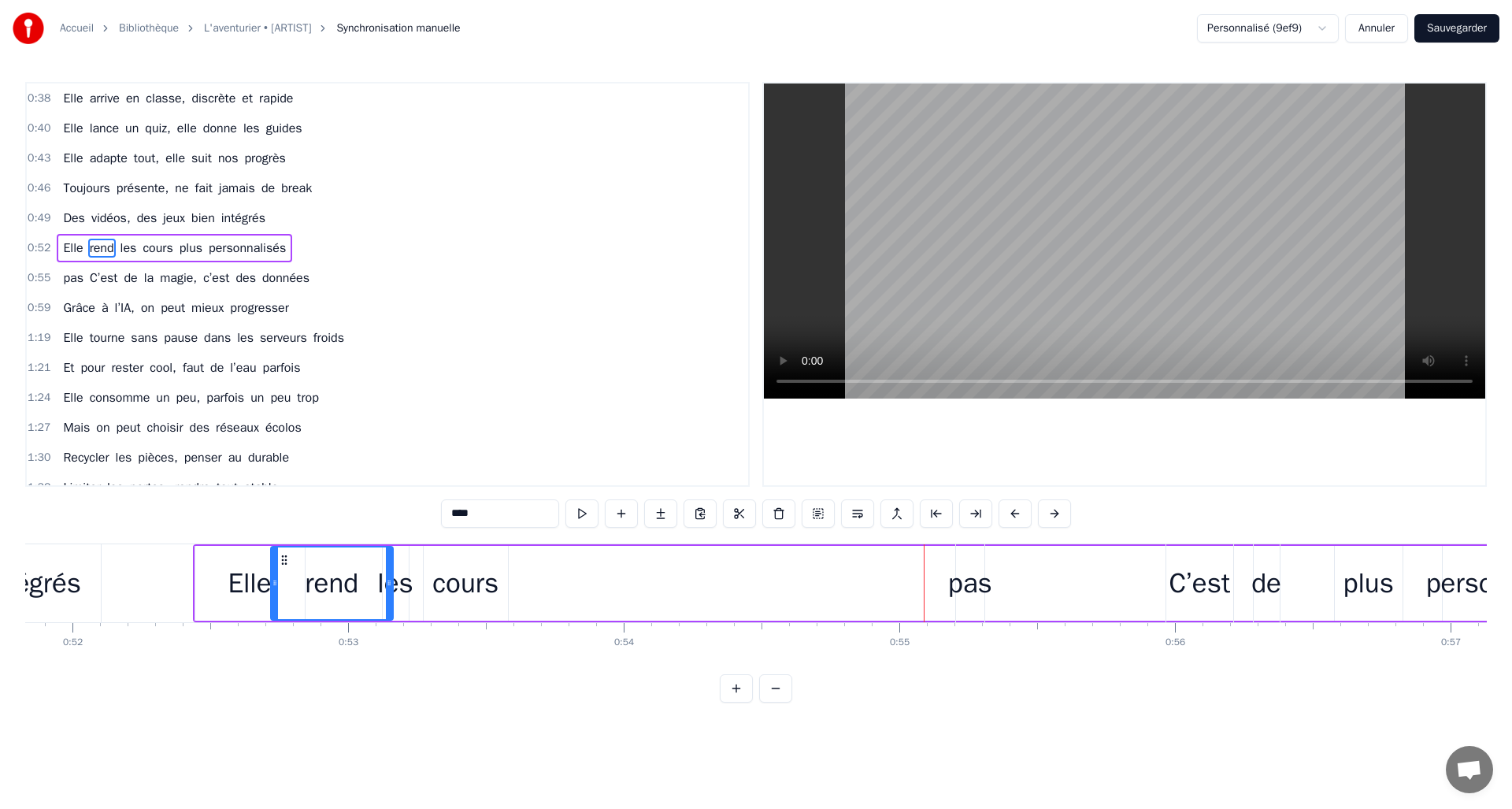 click on "pas C’est de la magie, c’est des données" at bounding box center (1540, 583) 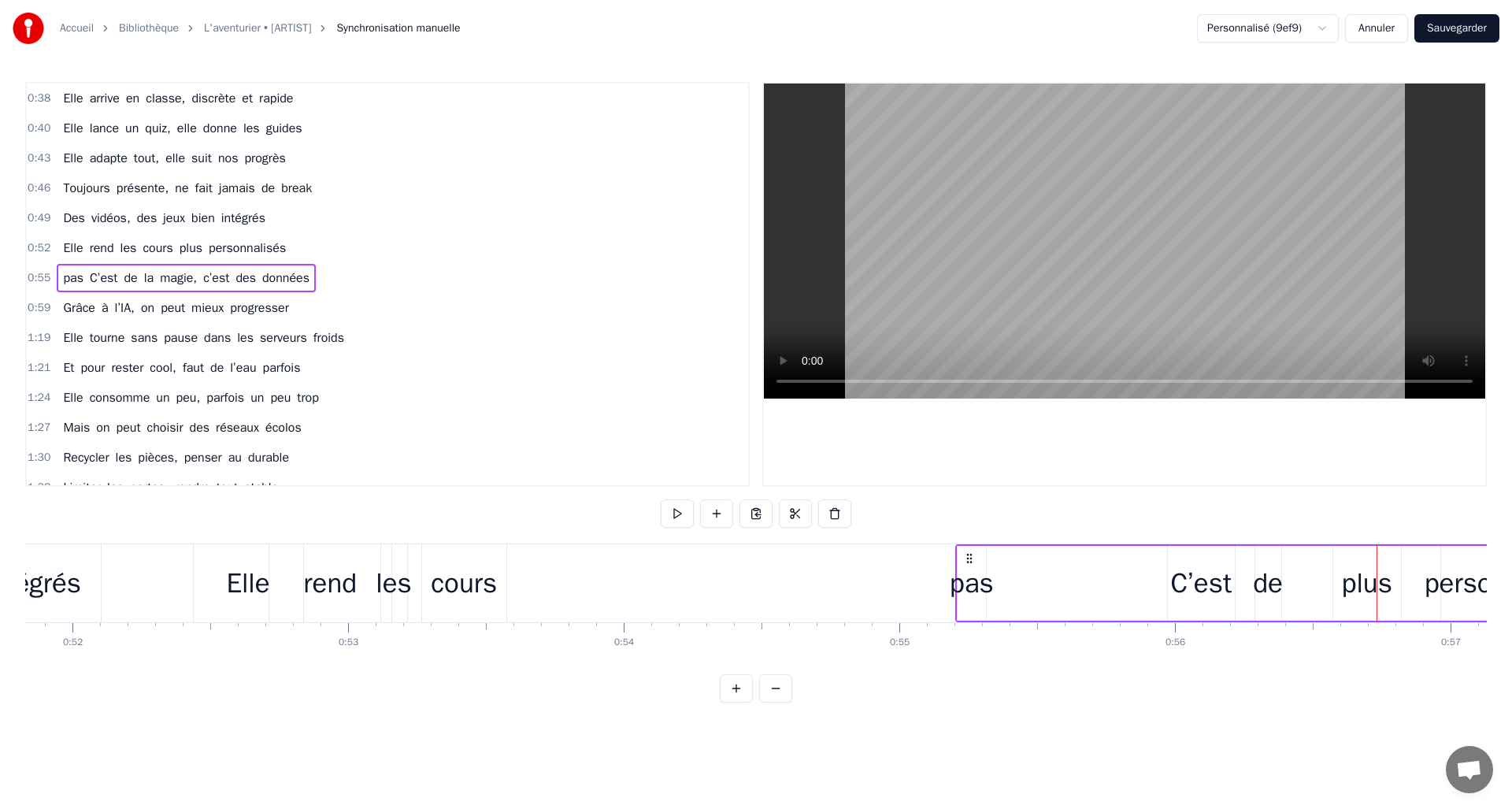 click on "pas C’est de la magie, c’est des données" at bounding box center [1540, 583] 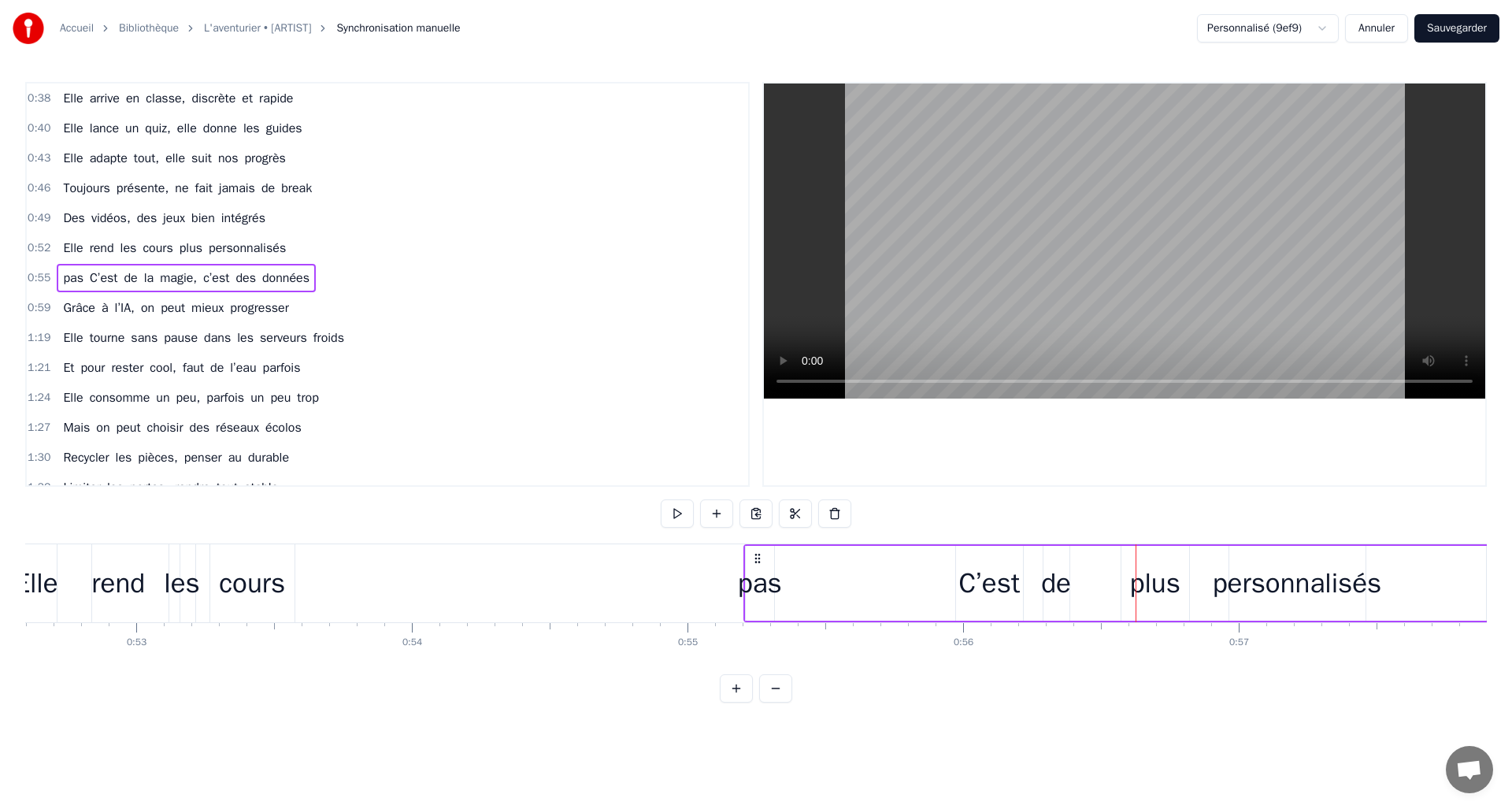 scroll, scrollTop: 0, scrollLeft: 14532, axis: horizontal 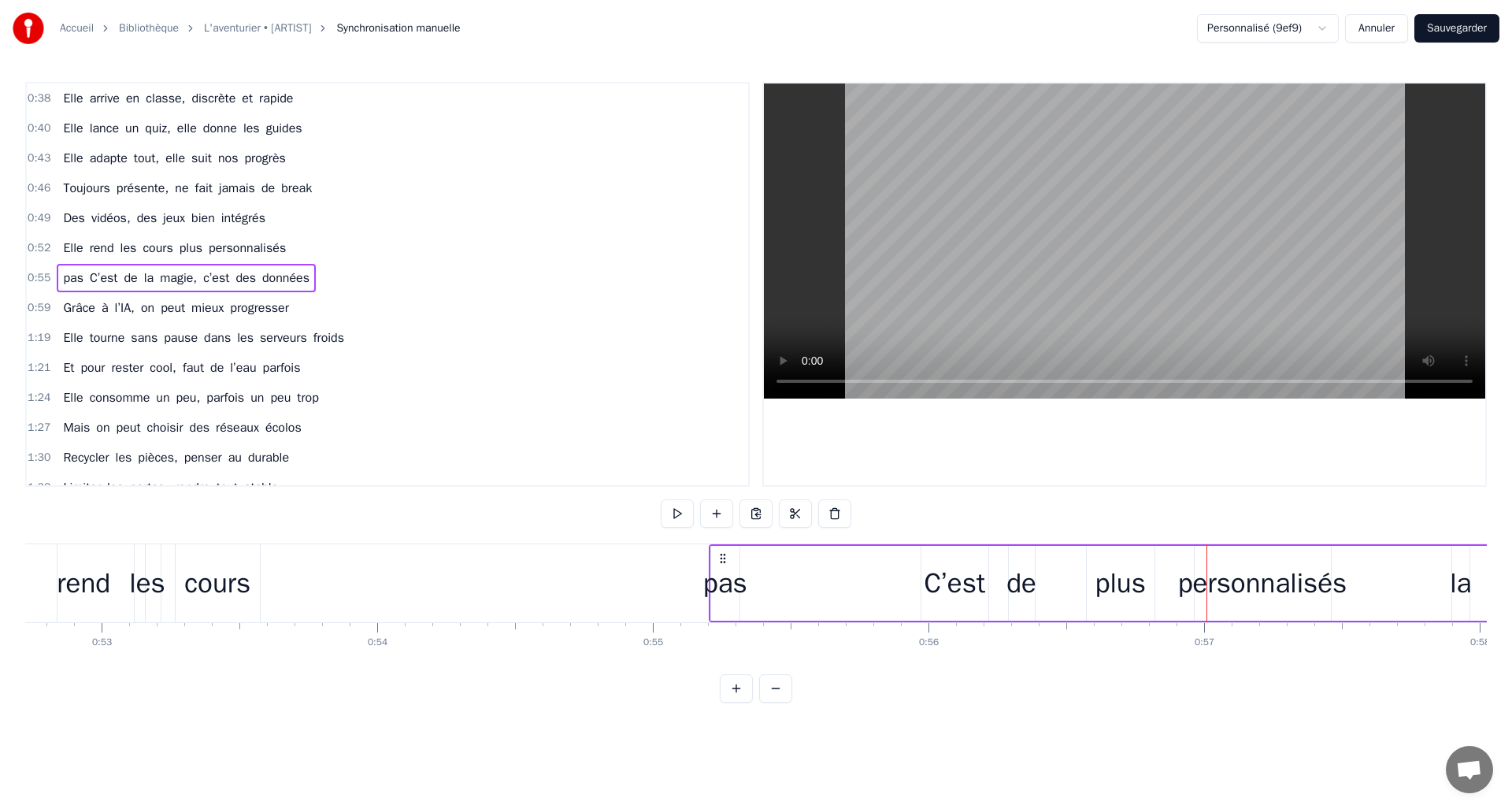 click on "pas C’est de la magie, c’est des données" at bounding box center [1293, 583] 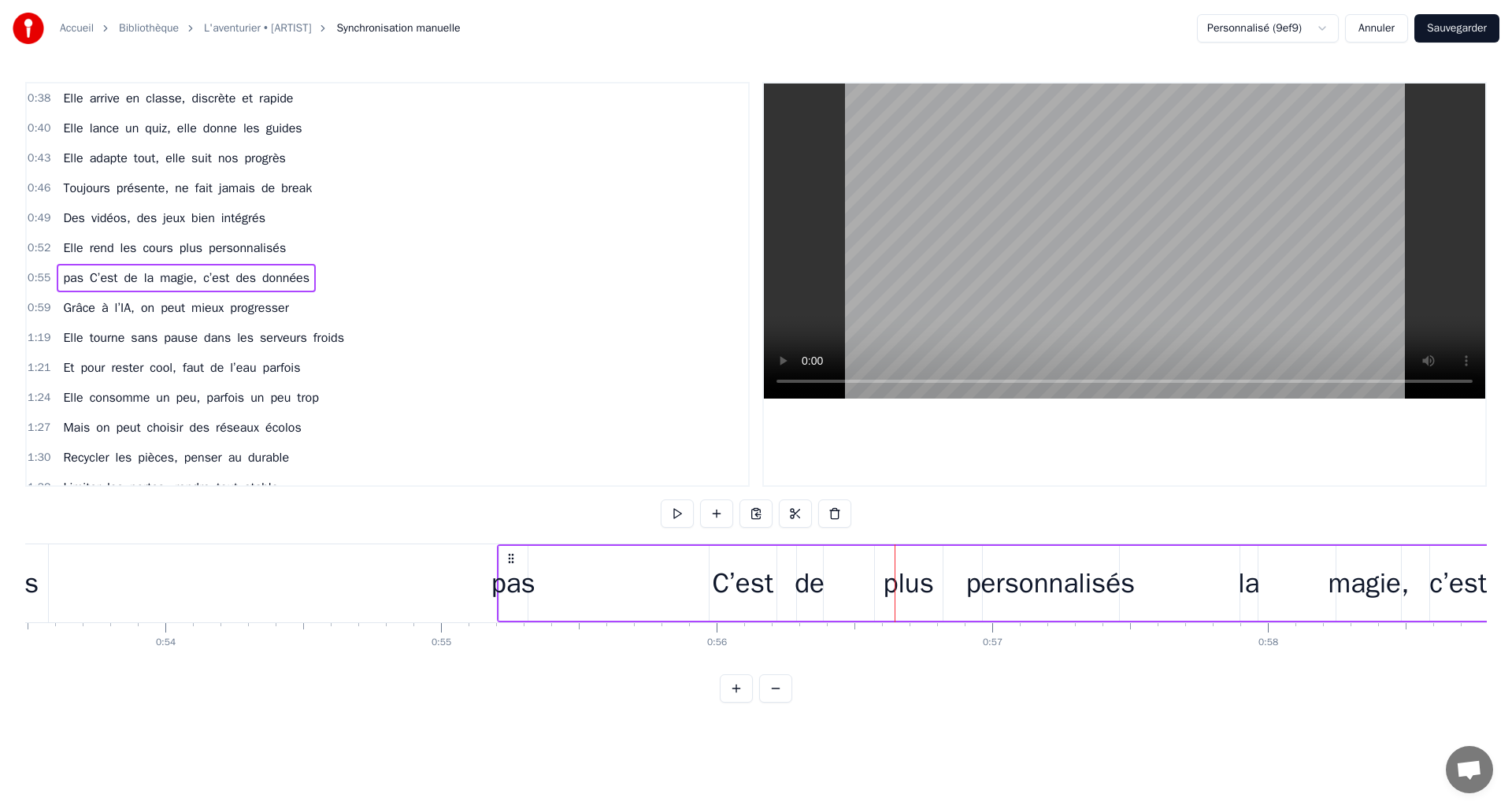 scroll, scrollTop: 0, scrollLeft: 14779, axis: horizontal 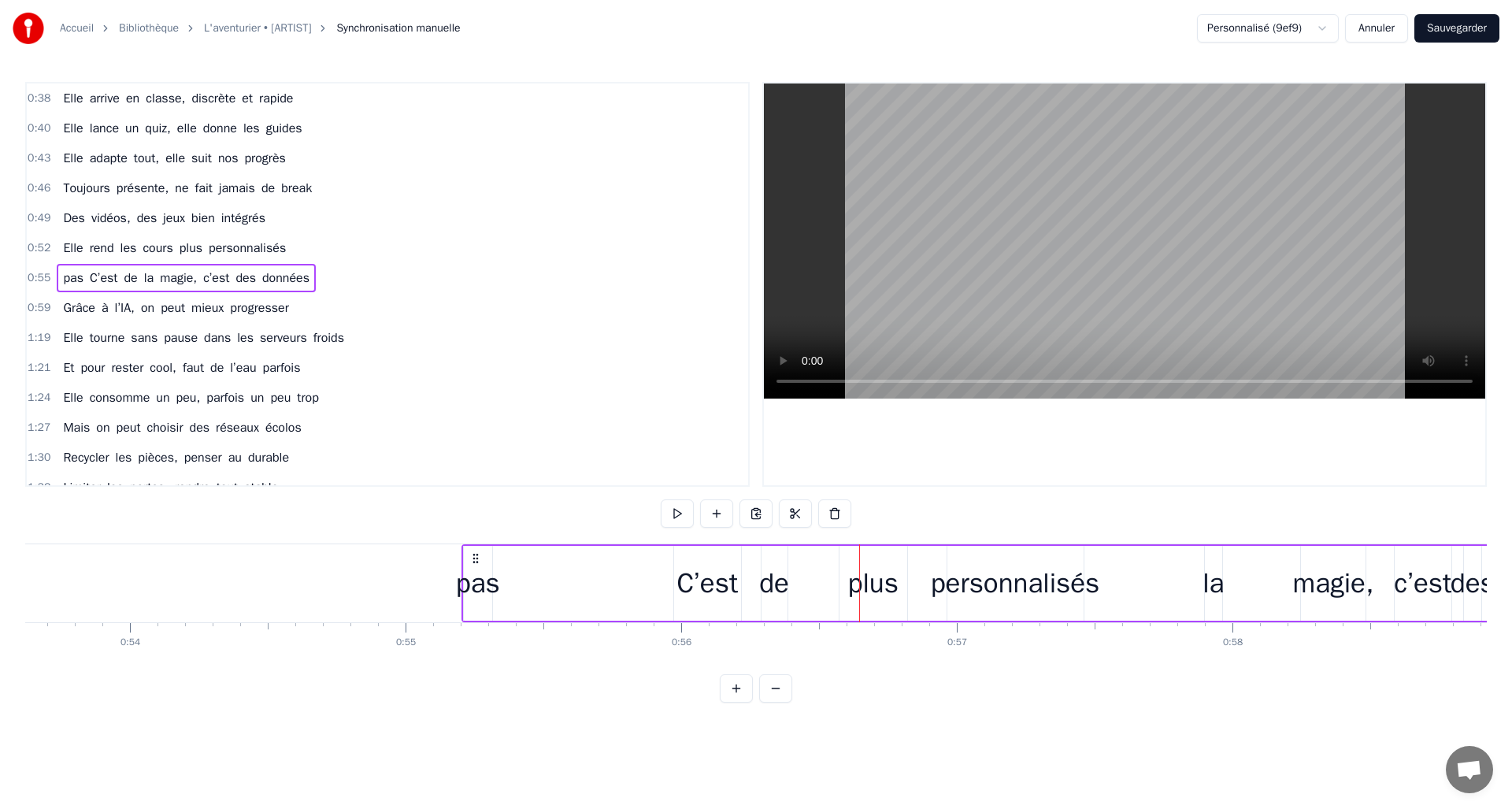 click on "pas C’est de la magie, c’est des données" at bounding box center [1046, 583] 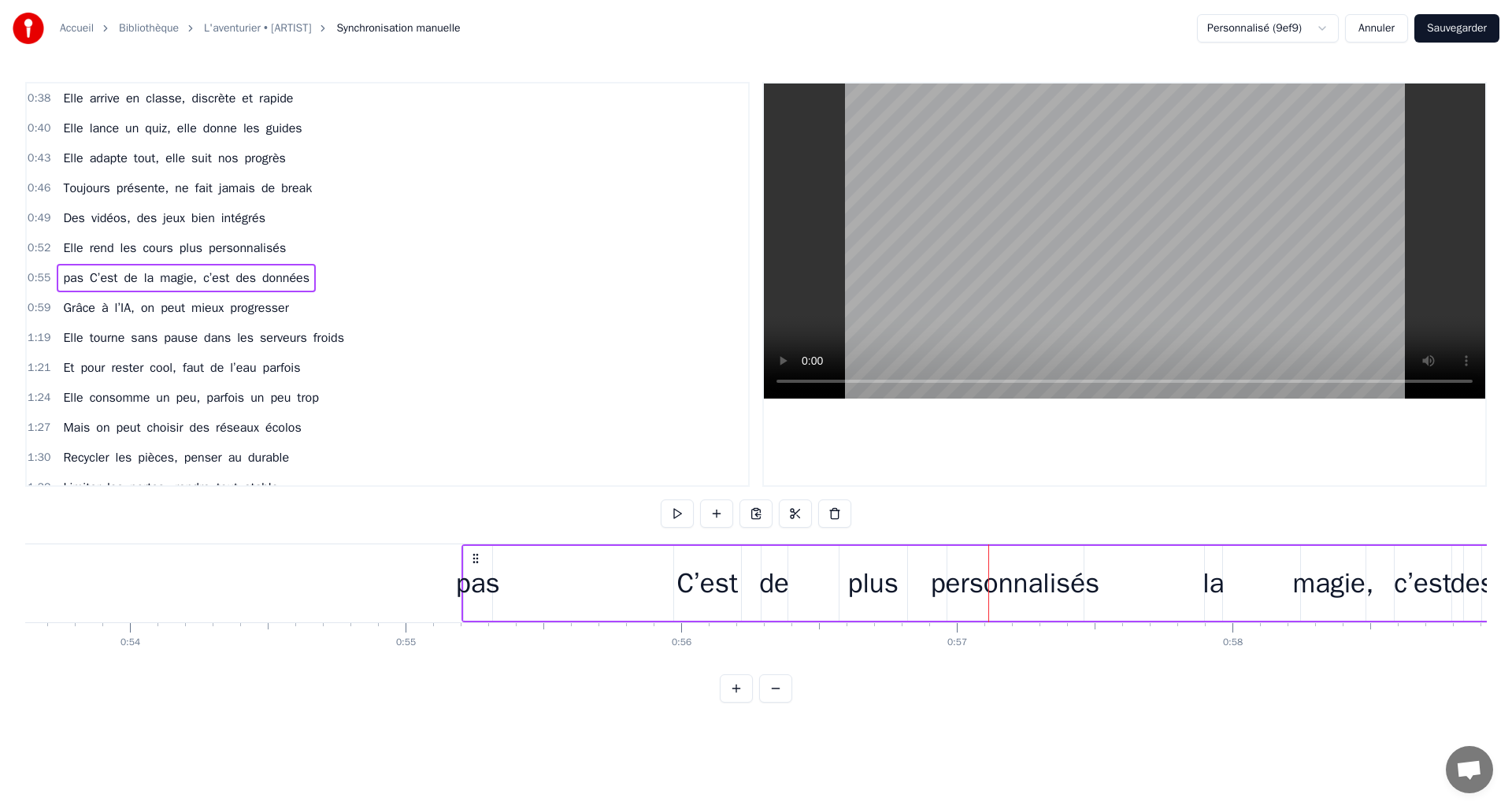 click on "pas C’est de la magie, c’est des données" at bounding box center (1046, 583) 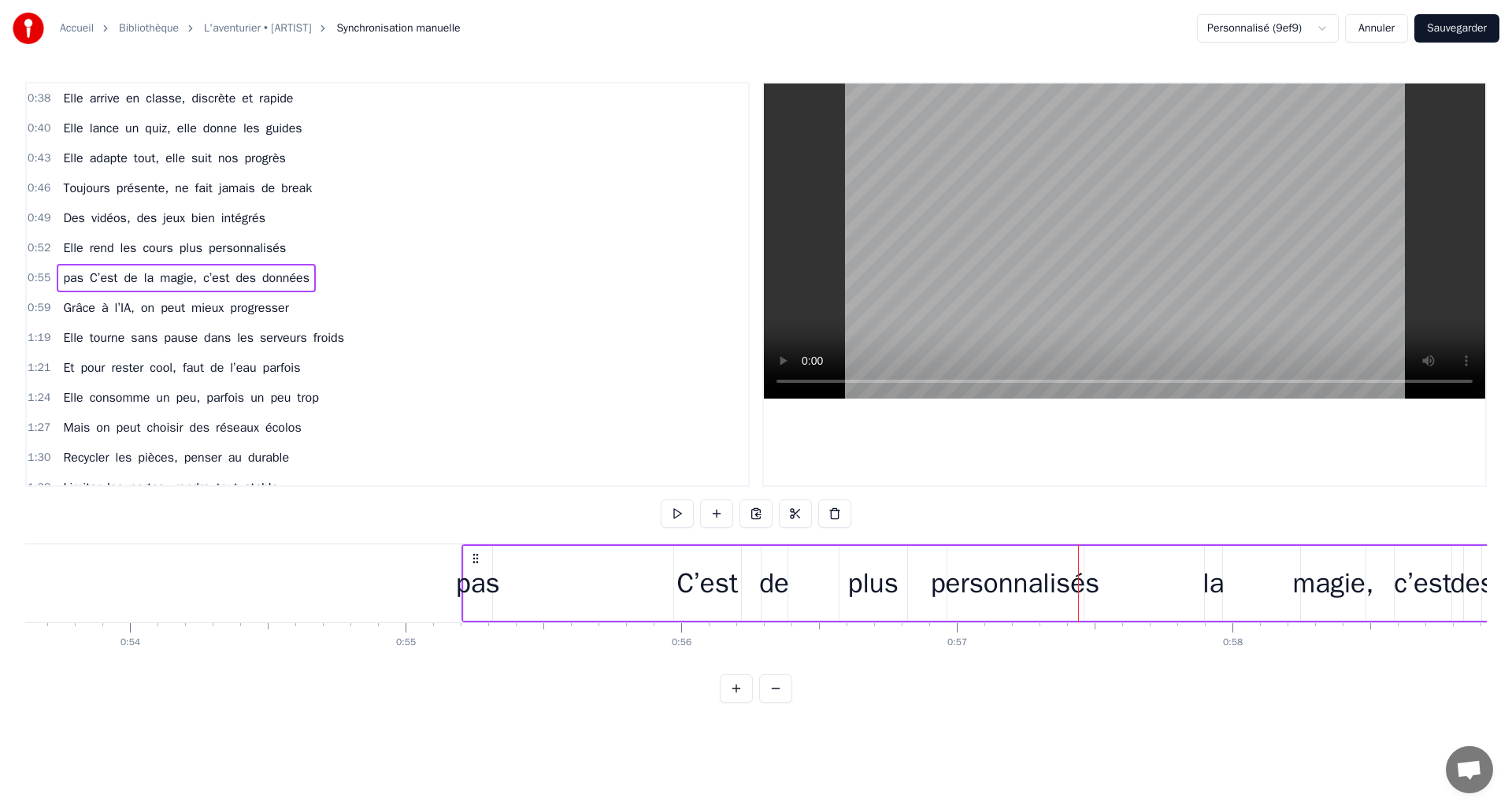 click on "pas C’est de la magie, c’est des données" at bounding box center (1046, 583) 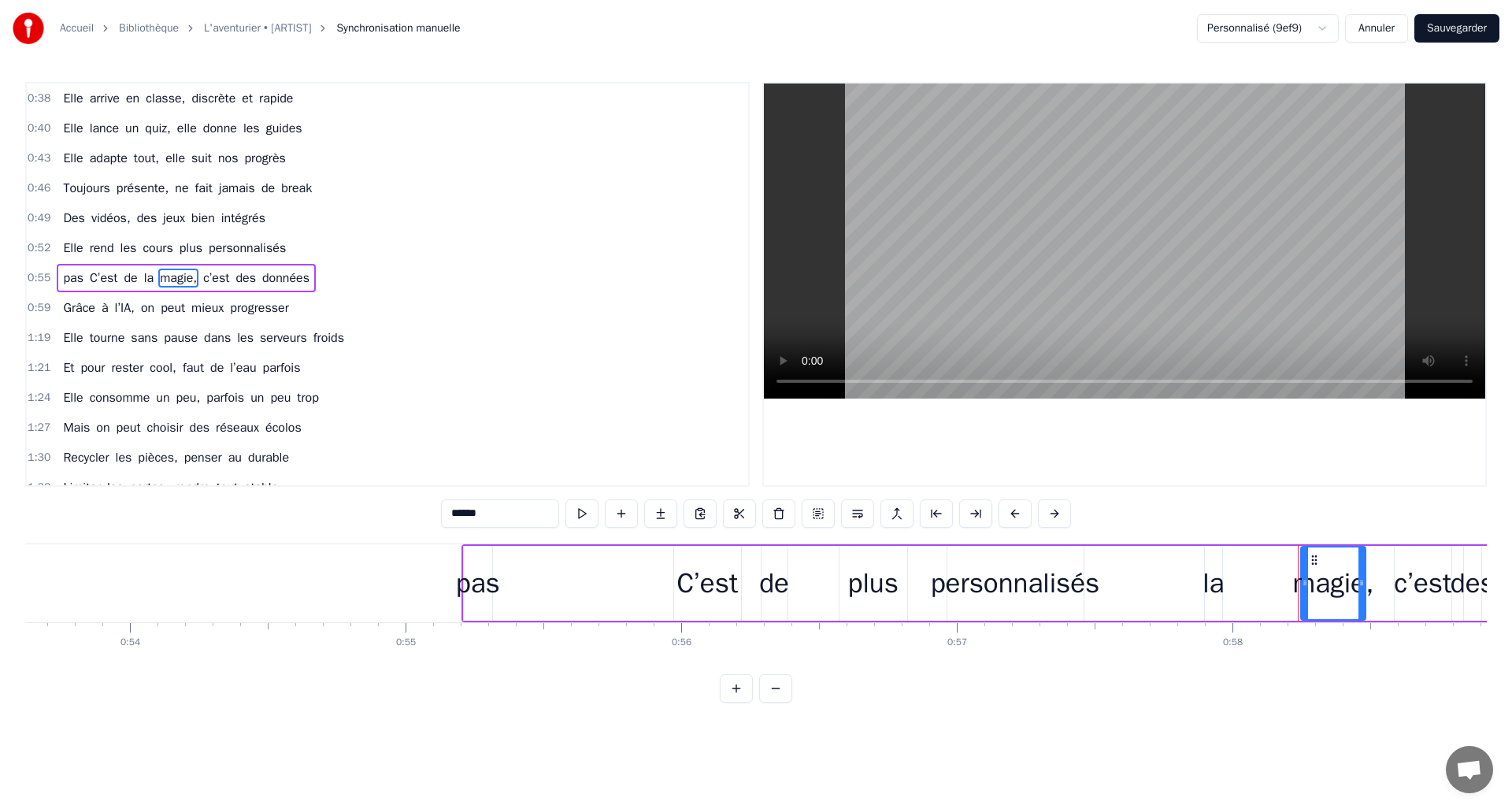 click on "c’est" at bounding box center (1422, 583) 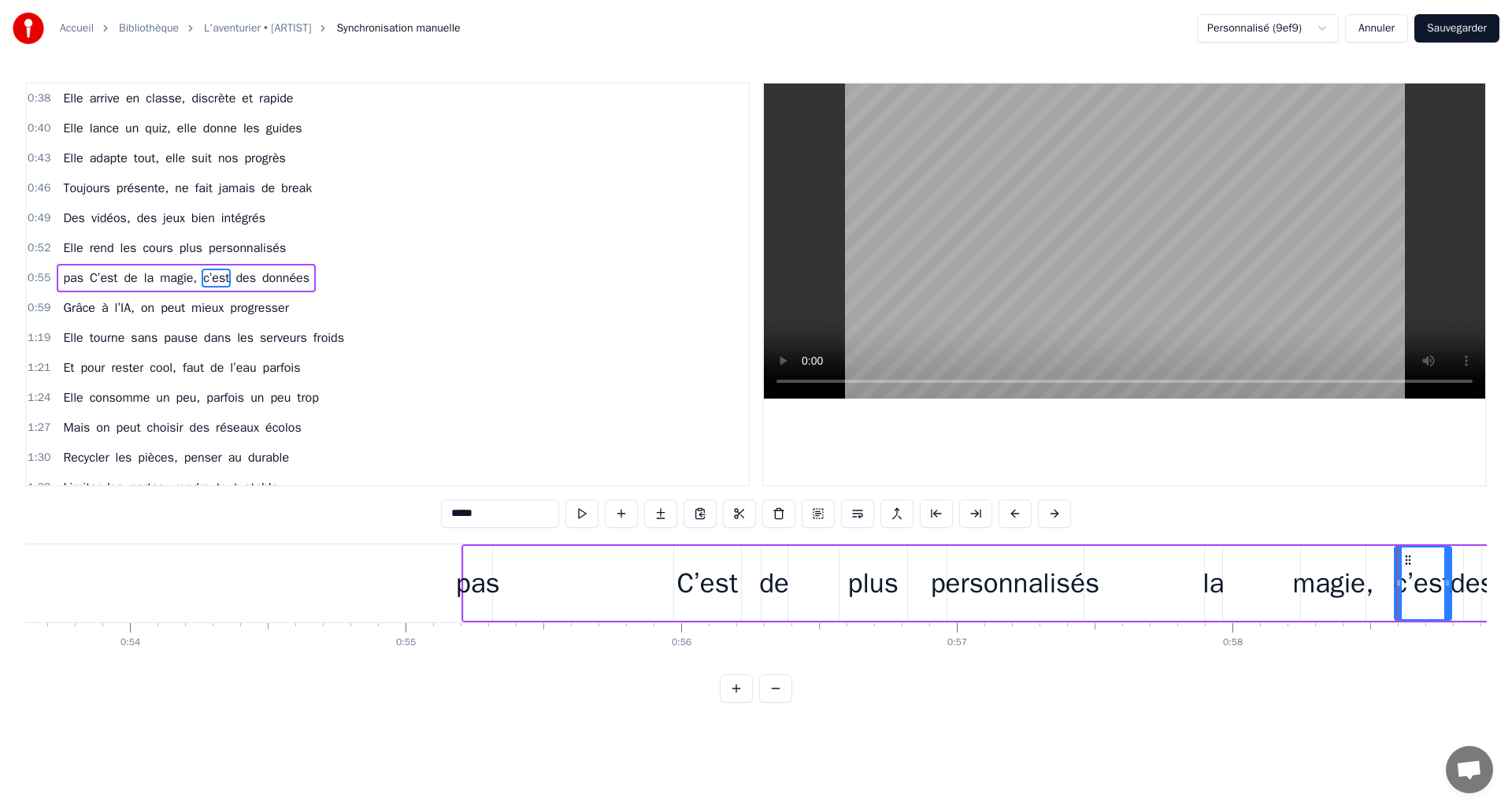 click on "magie," at bounding box center (1333, 583) 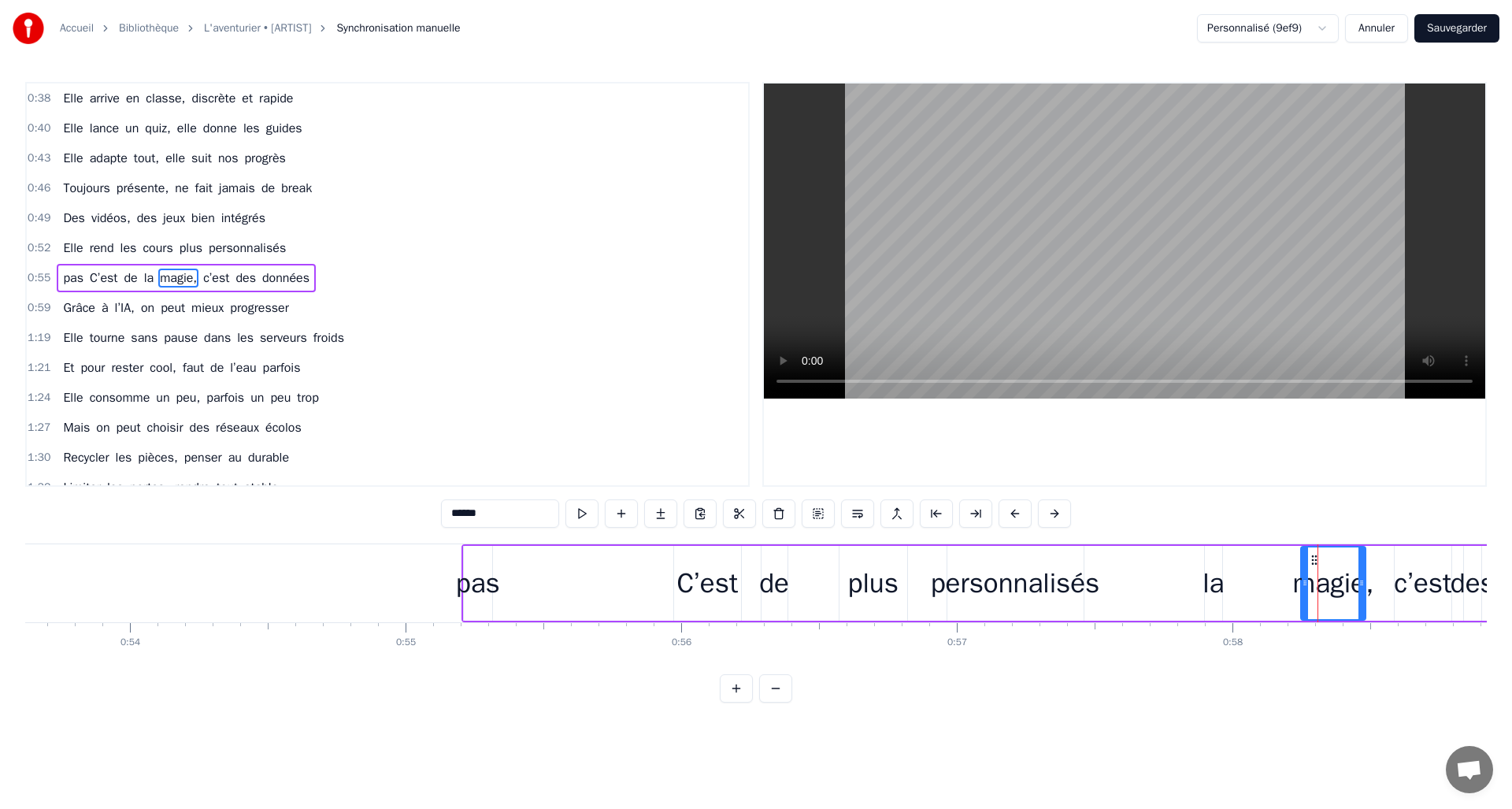 click on "la" at bounding box center (1213, 583) 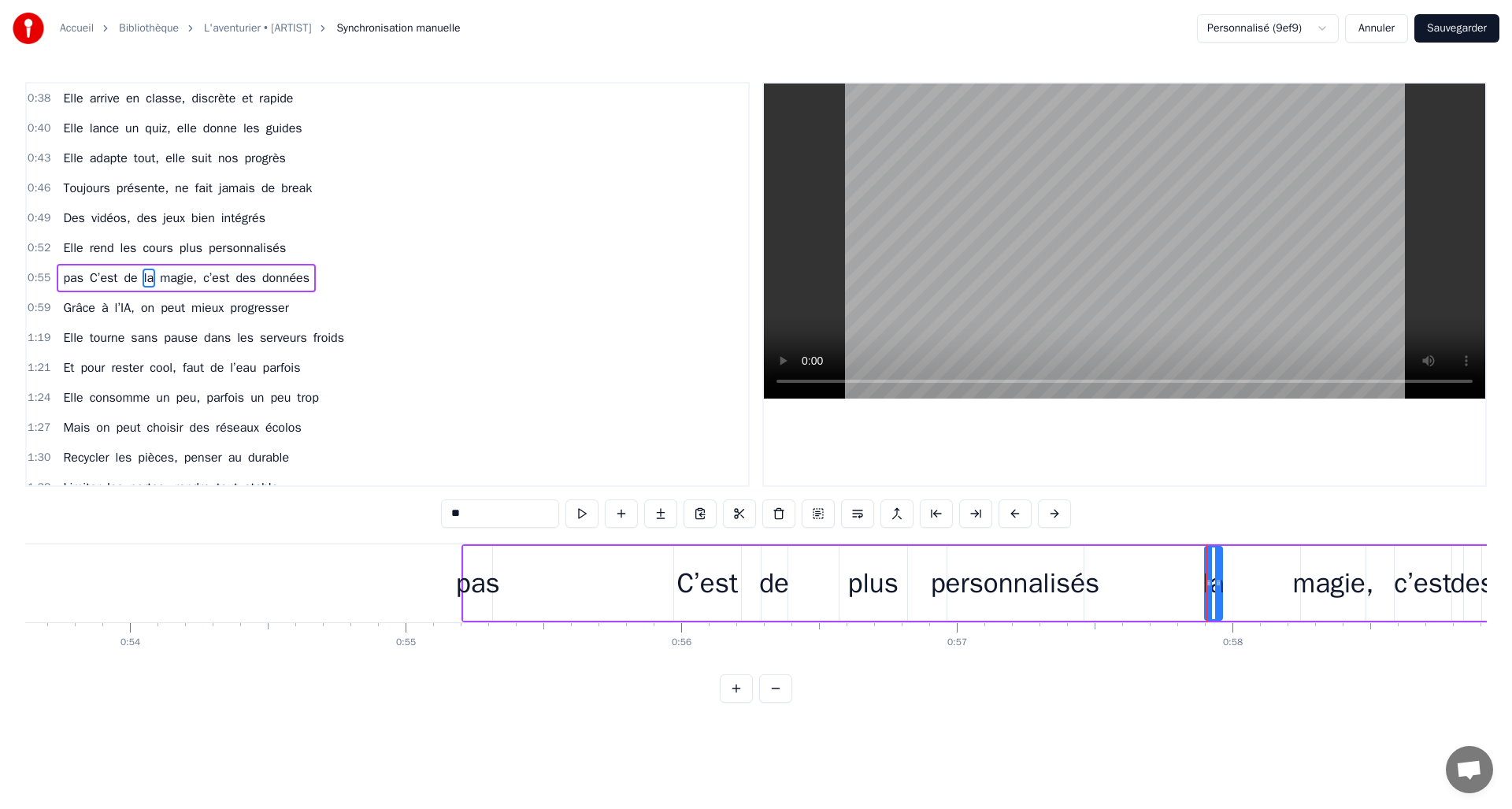 click on "pas C’est de la magie, c’est des données" at bounding box center (1046, 583) 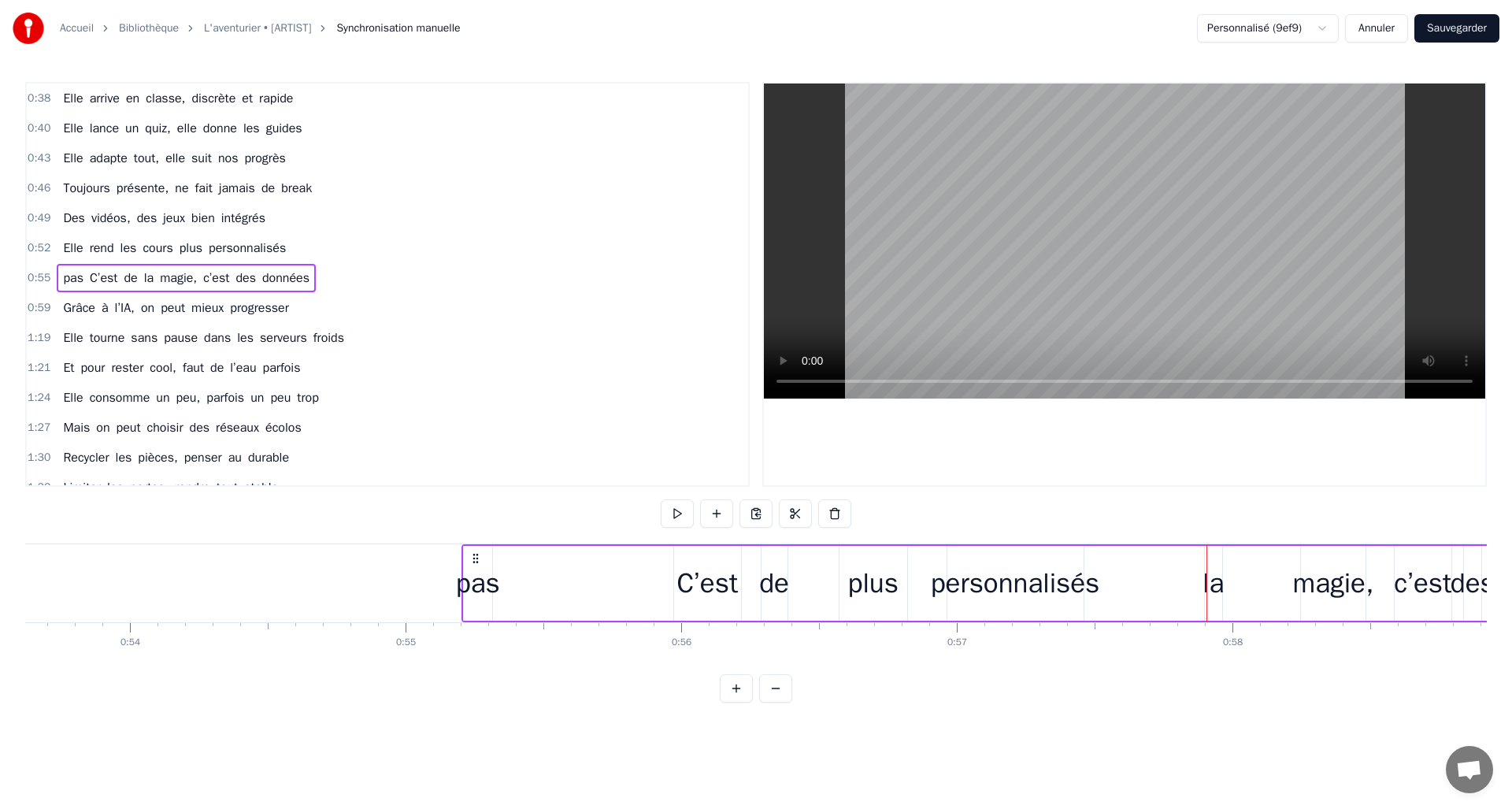 click on "pas C’est de la magie, c’est des données" at bounding box center [1046, 583] 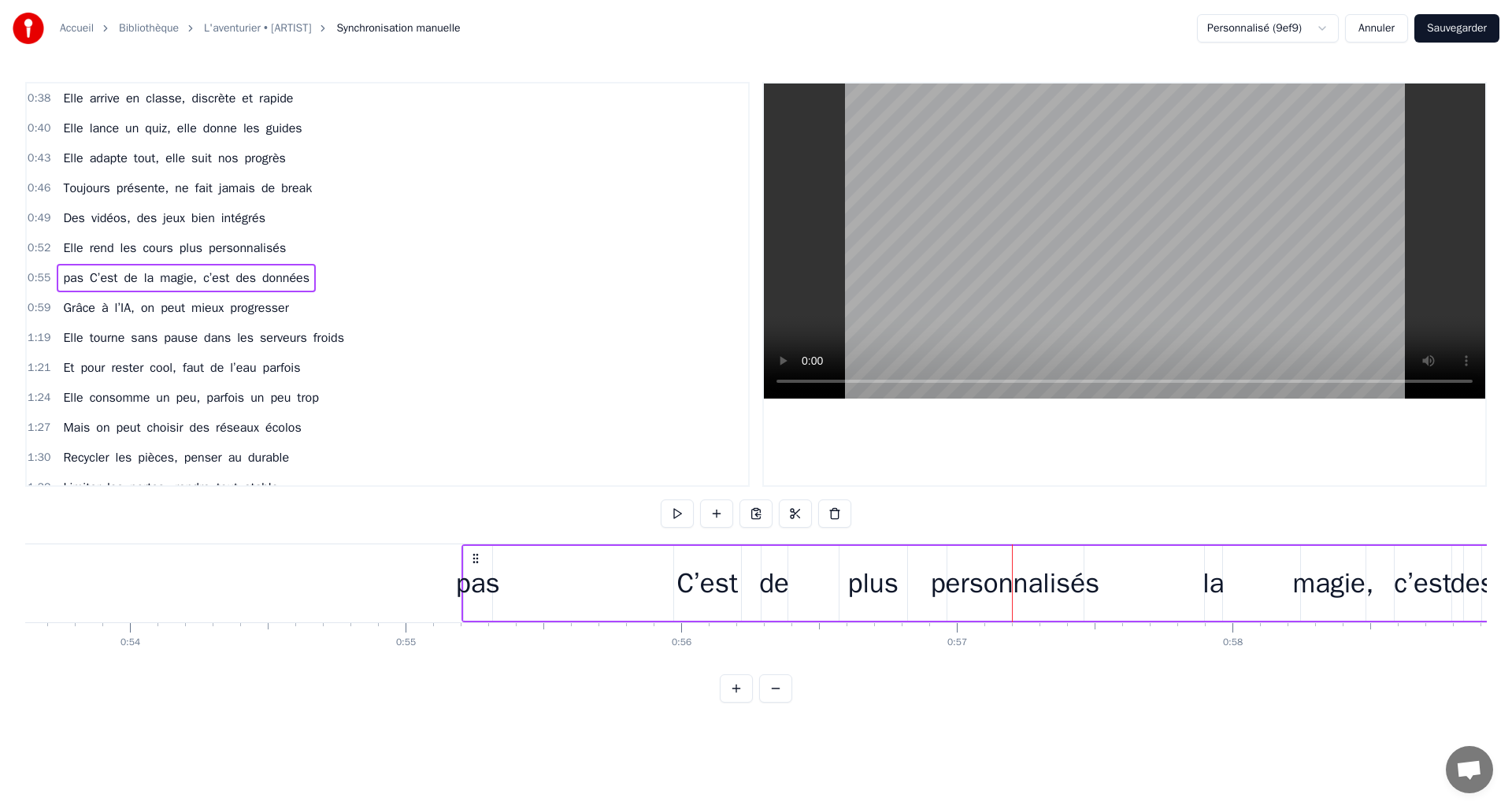 click on "pas C’est de la magie, c’est des données" at bounding box center (1046, 583) 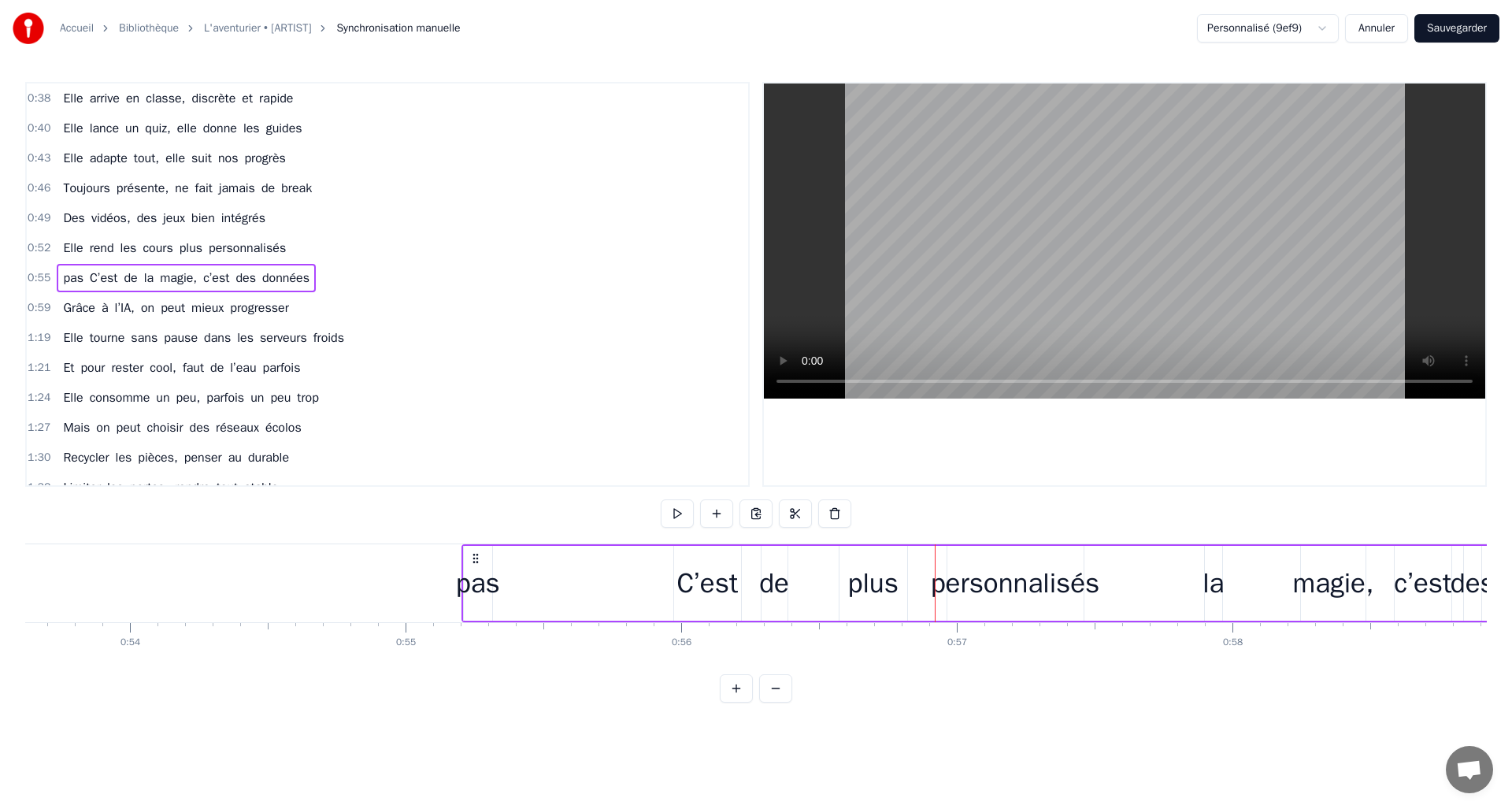 click on "pas C’est de la magie, c’est des données" at bounding box center [1046, 583] 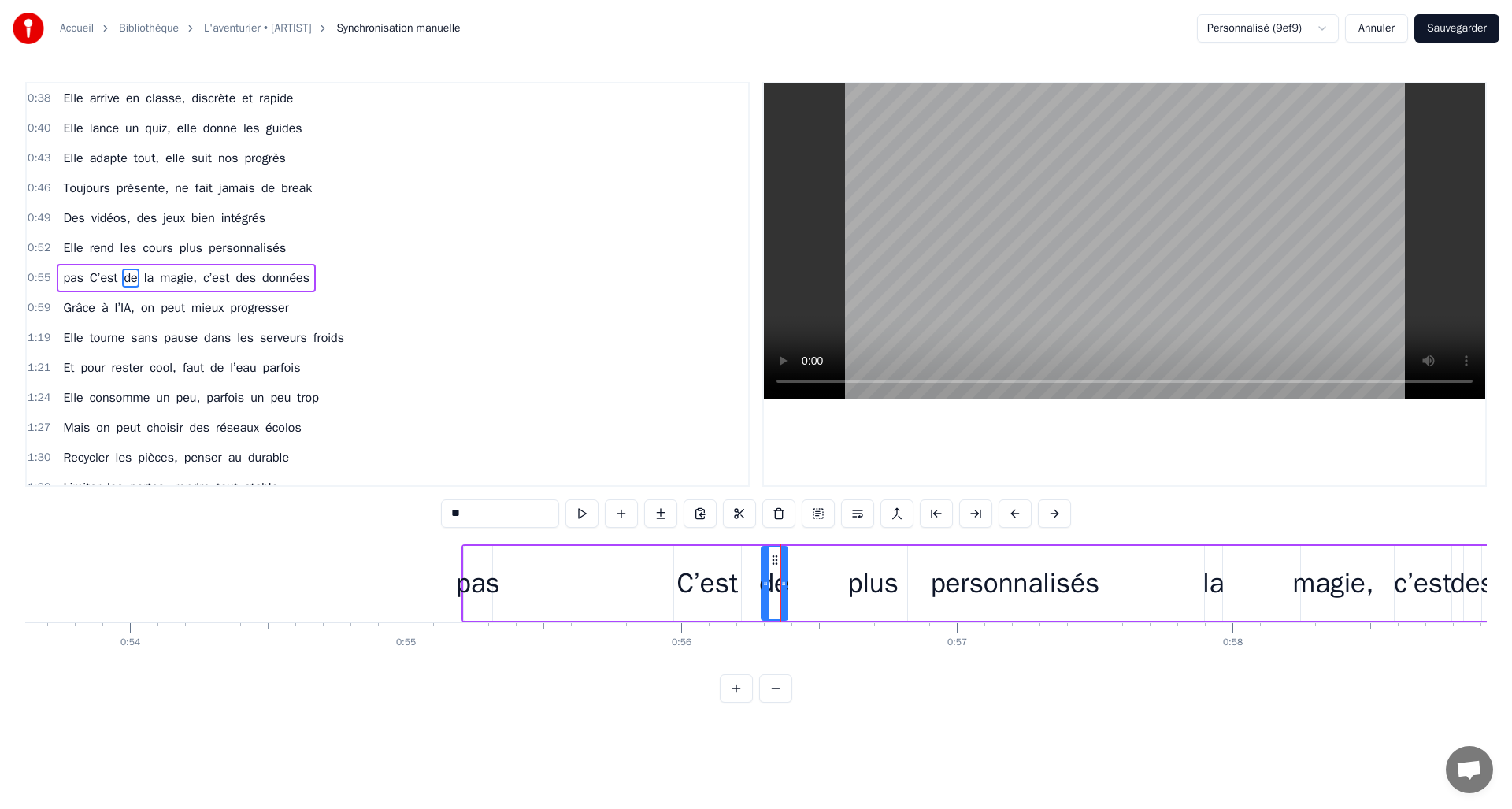 click on "C’est" at bounding box center [707, 583] 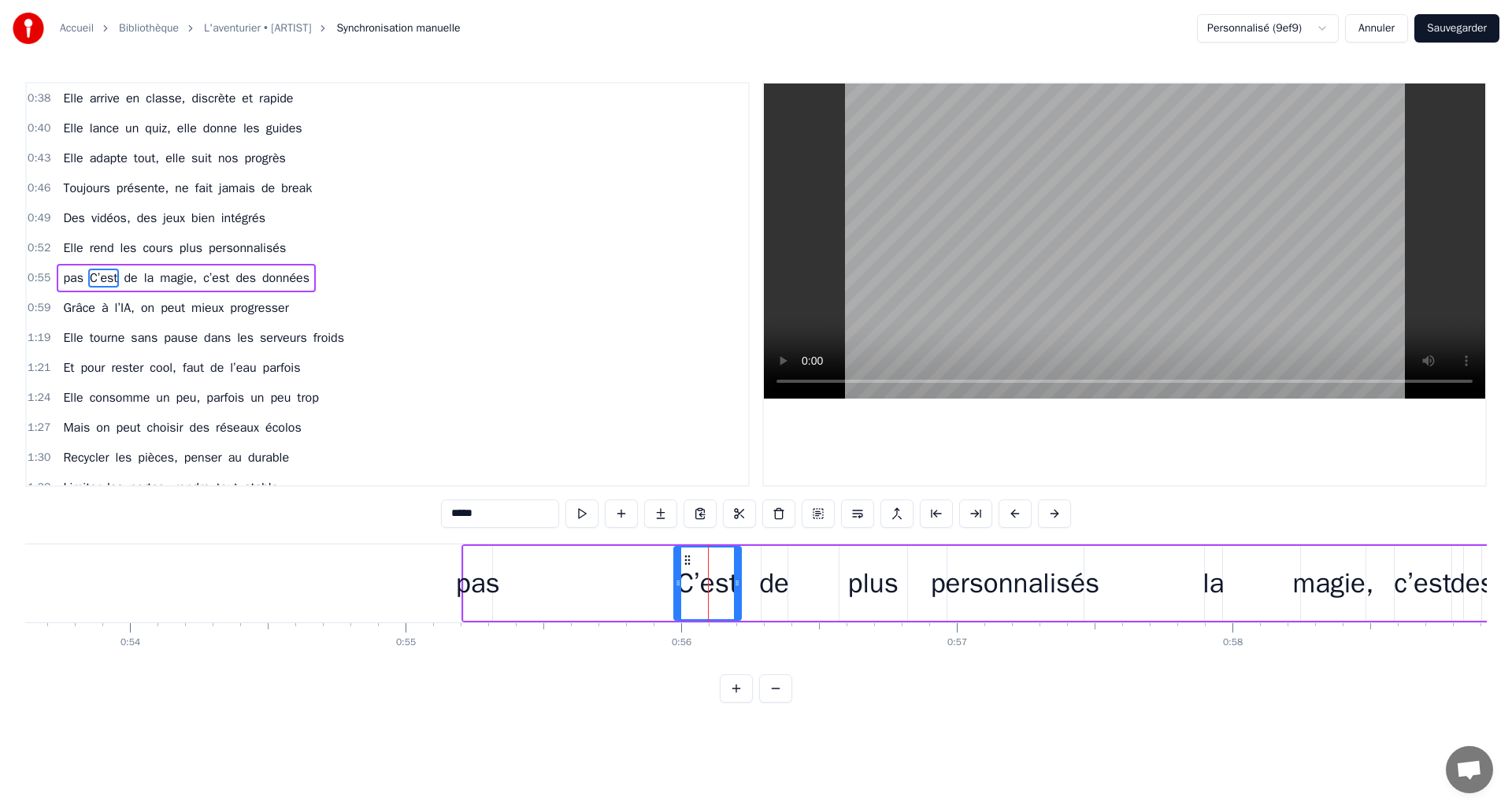 click on "pas" at bounding box center [478, 583] 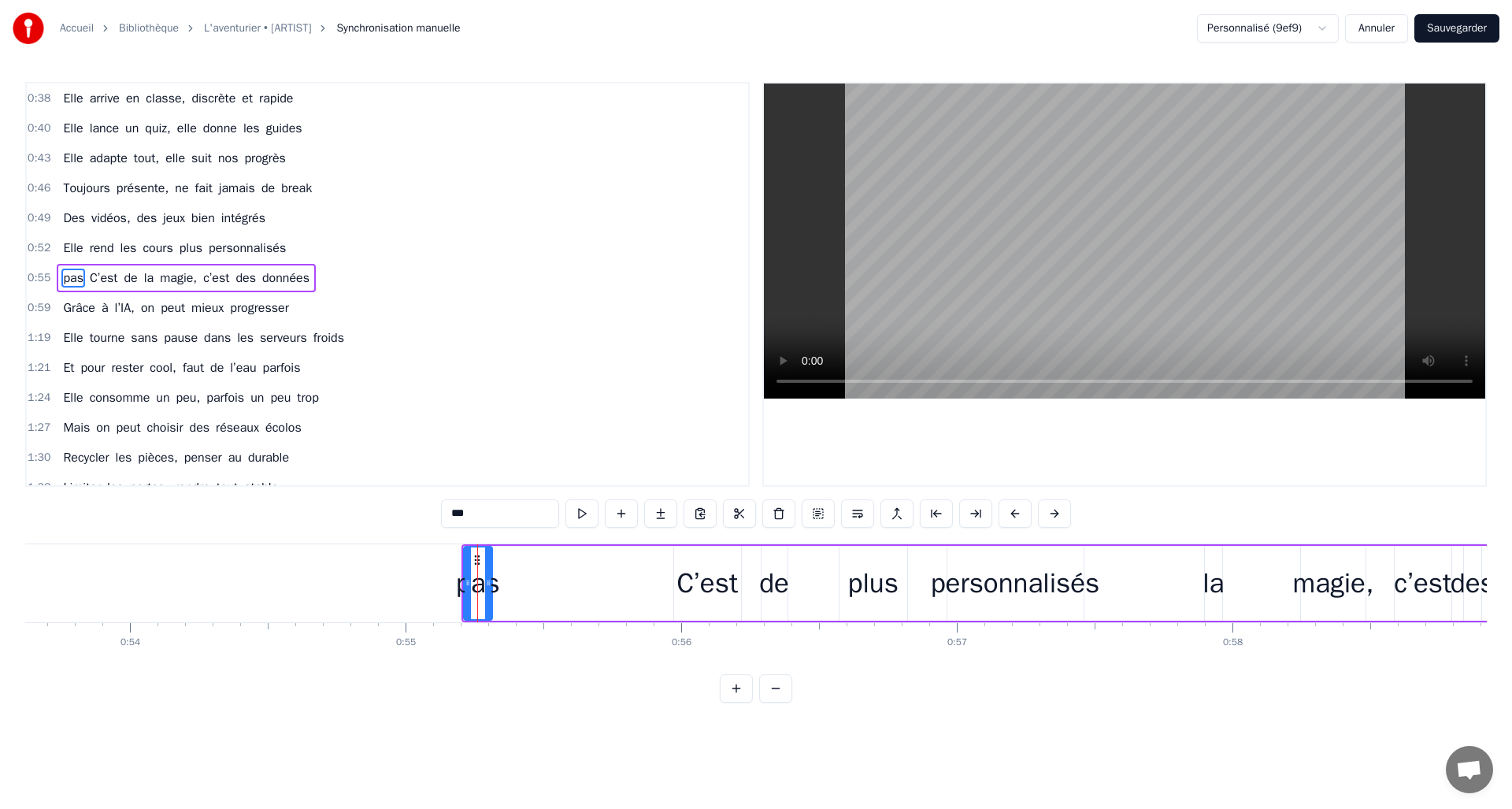 click on "pas C’est de la magie, c’est des données" at bounding box center [1046, 583] 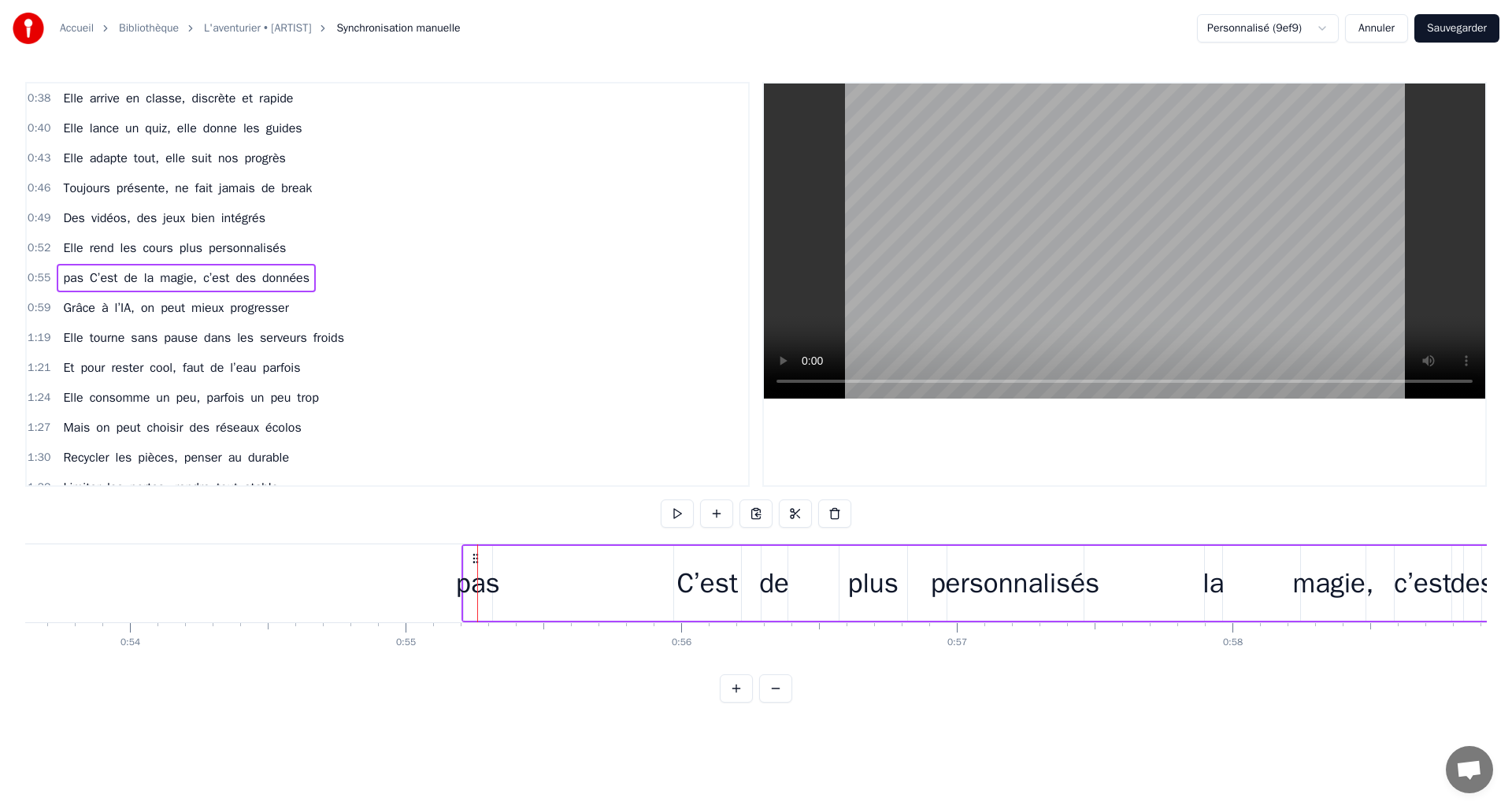 click on "pas C’est de la magie, c’est des données" at bounding box center (1046, 583) 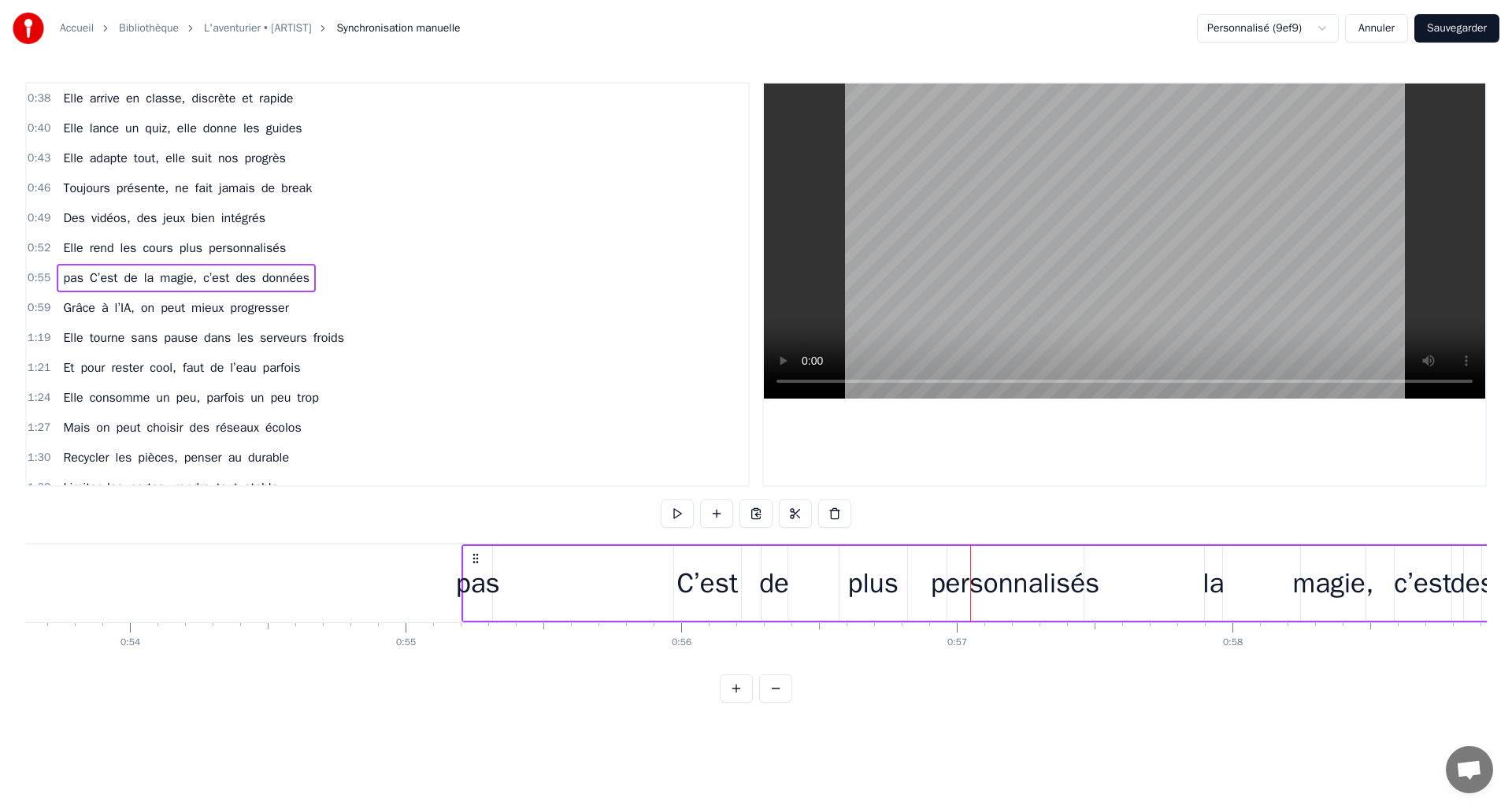 click on "pas C’est de la magie, c’est des données" at bounding box center (1046, 583) 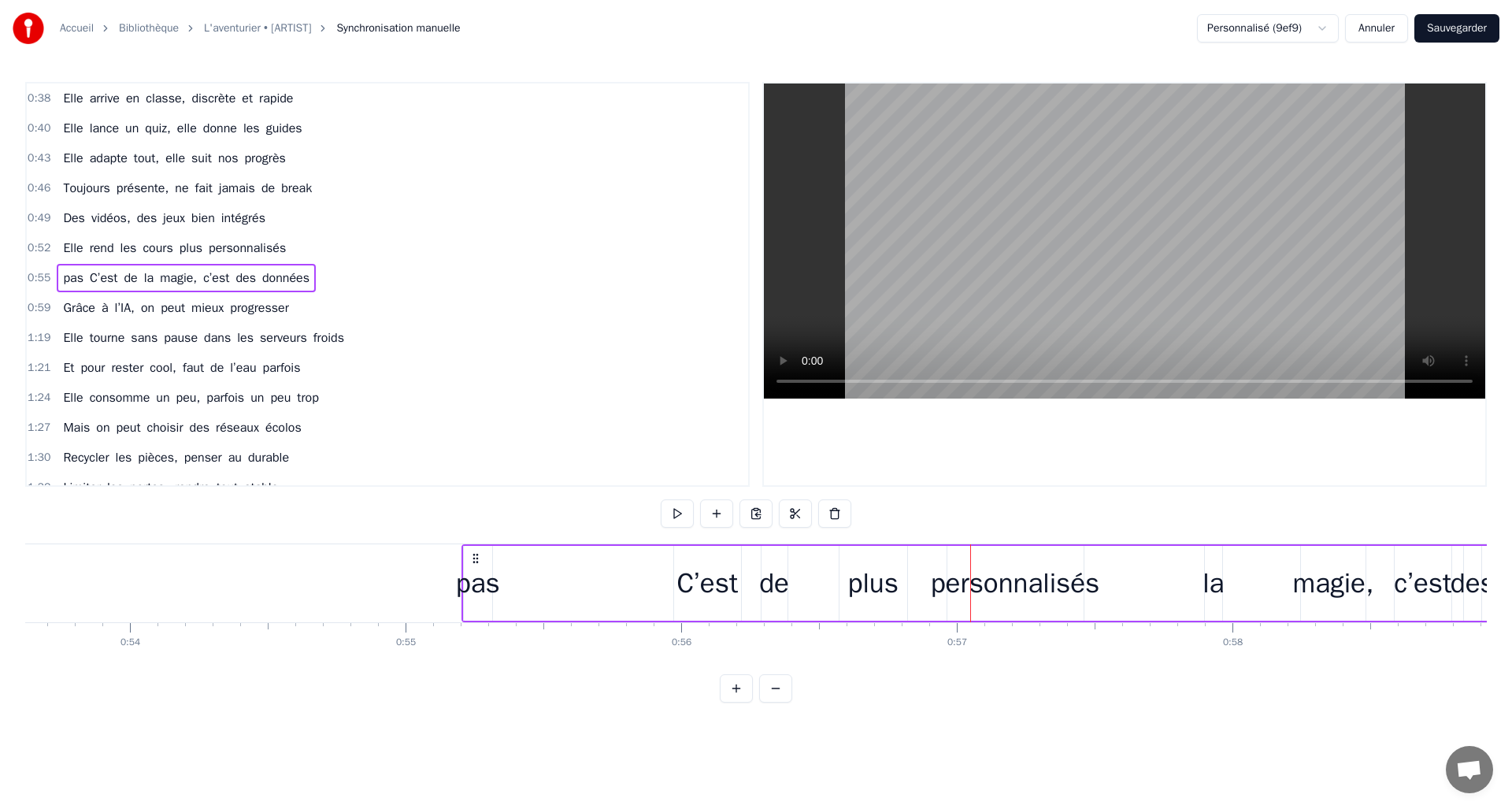 click on "personnalisés" at bounding box center (247, 248) 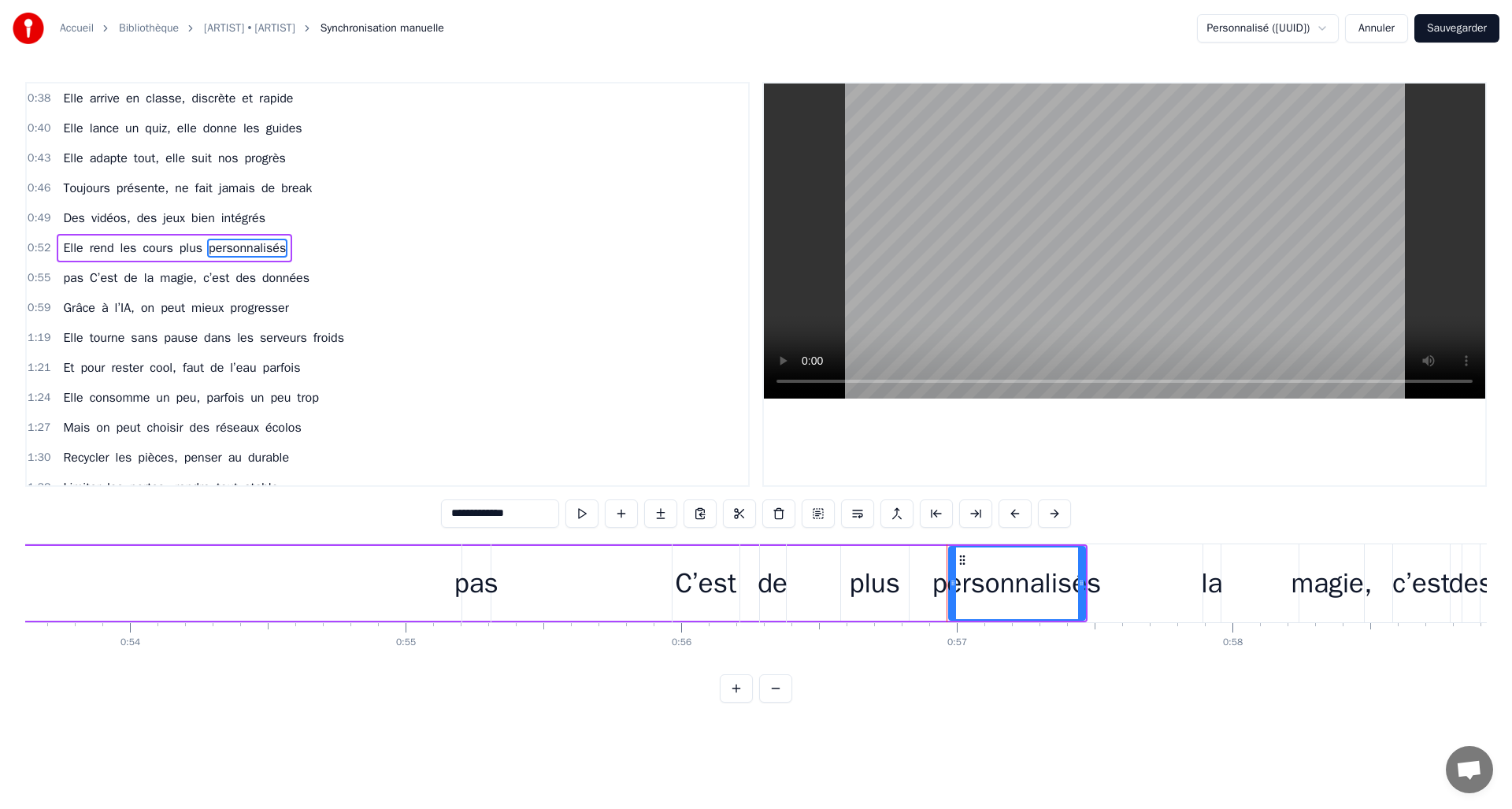 drag, startPoint x: 959, startPoint y: 556, endPoint x: 323, endPoint y: 571, distance: 636.1769 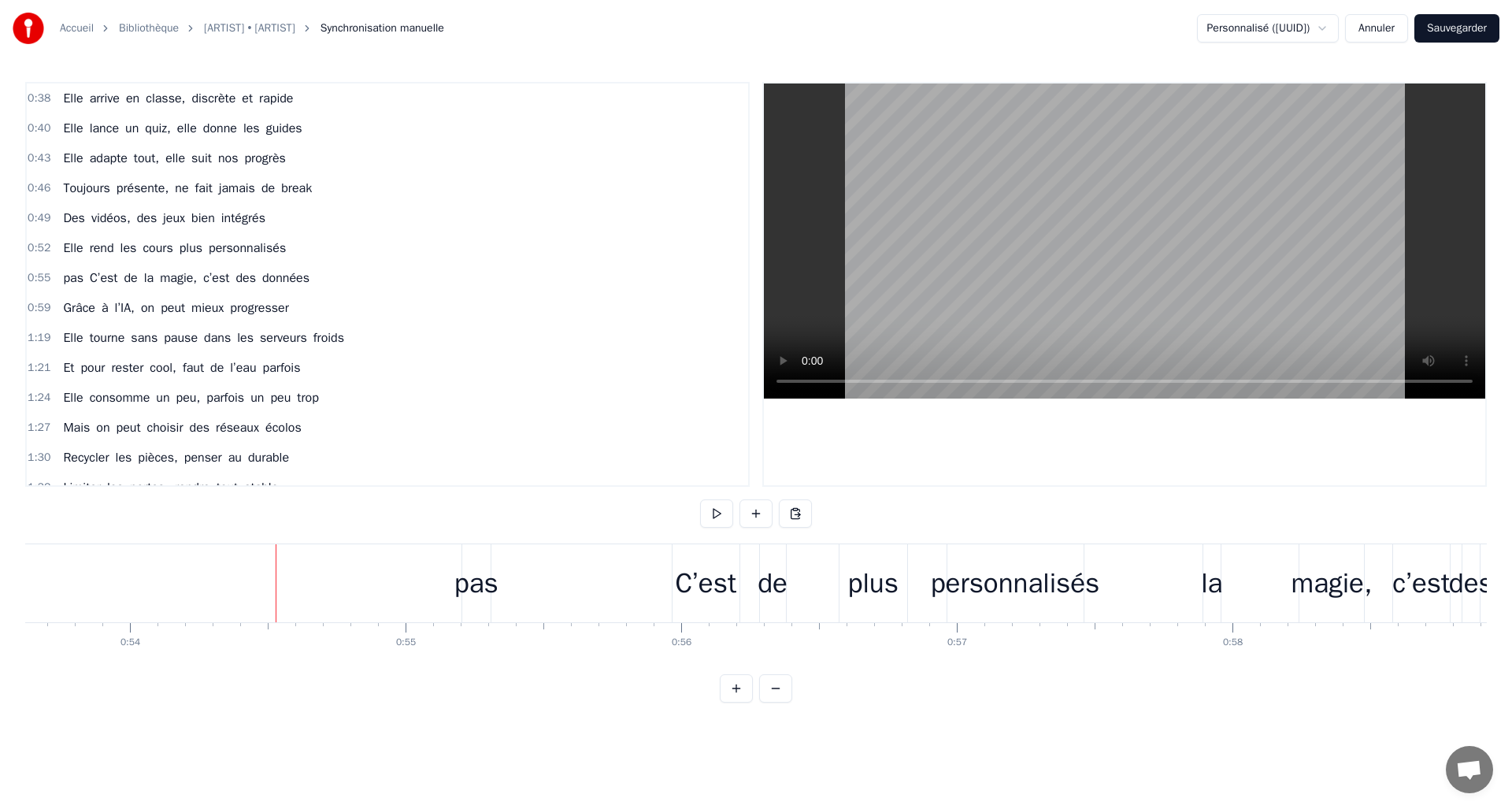 click on "pas C’est de la magie, c’est des données" at bounding box center (1046, 583) 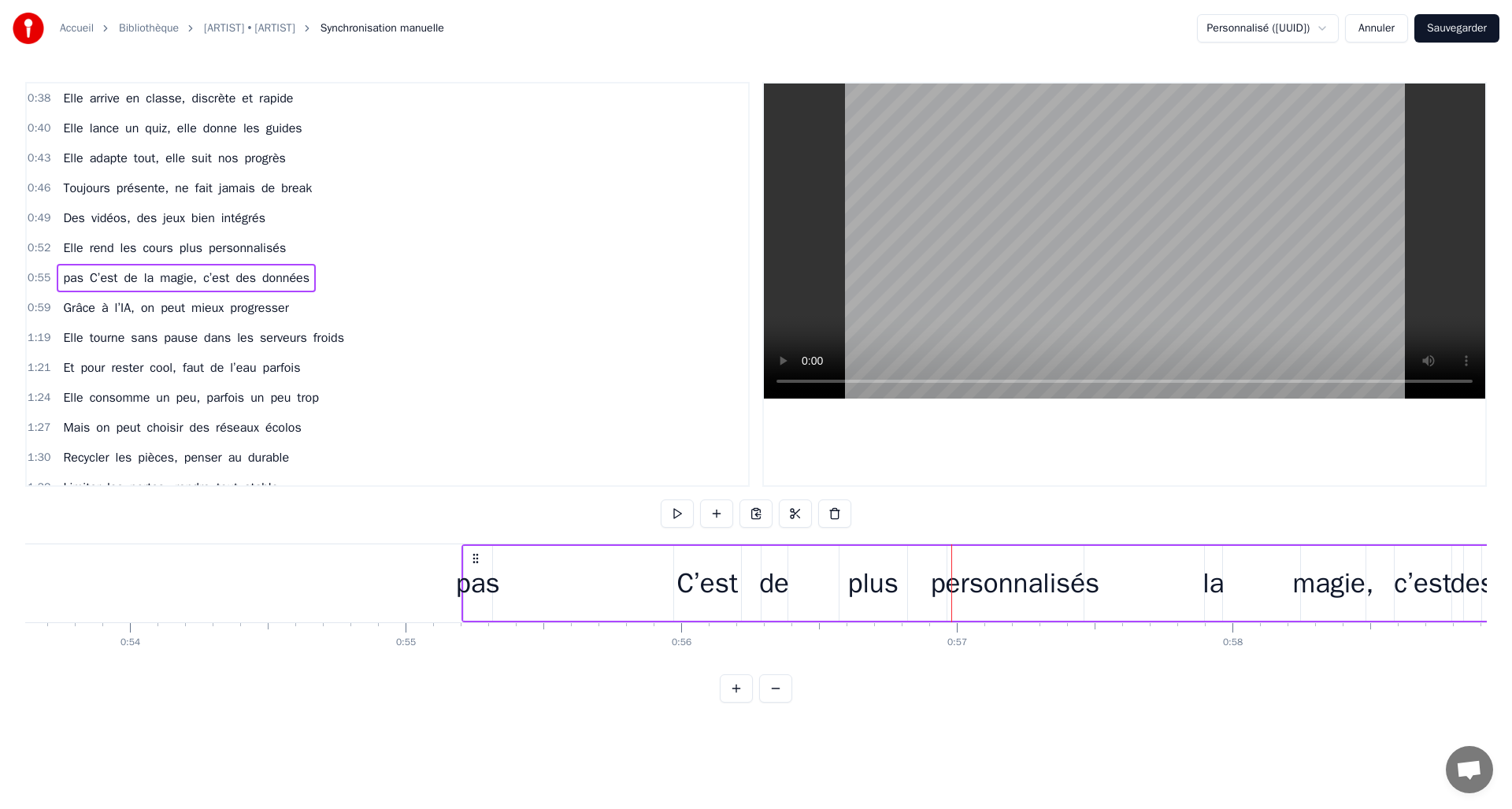 click on "pas C’est de la magie, c’est des données" at bounding box center (1046, 583) 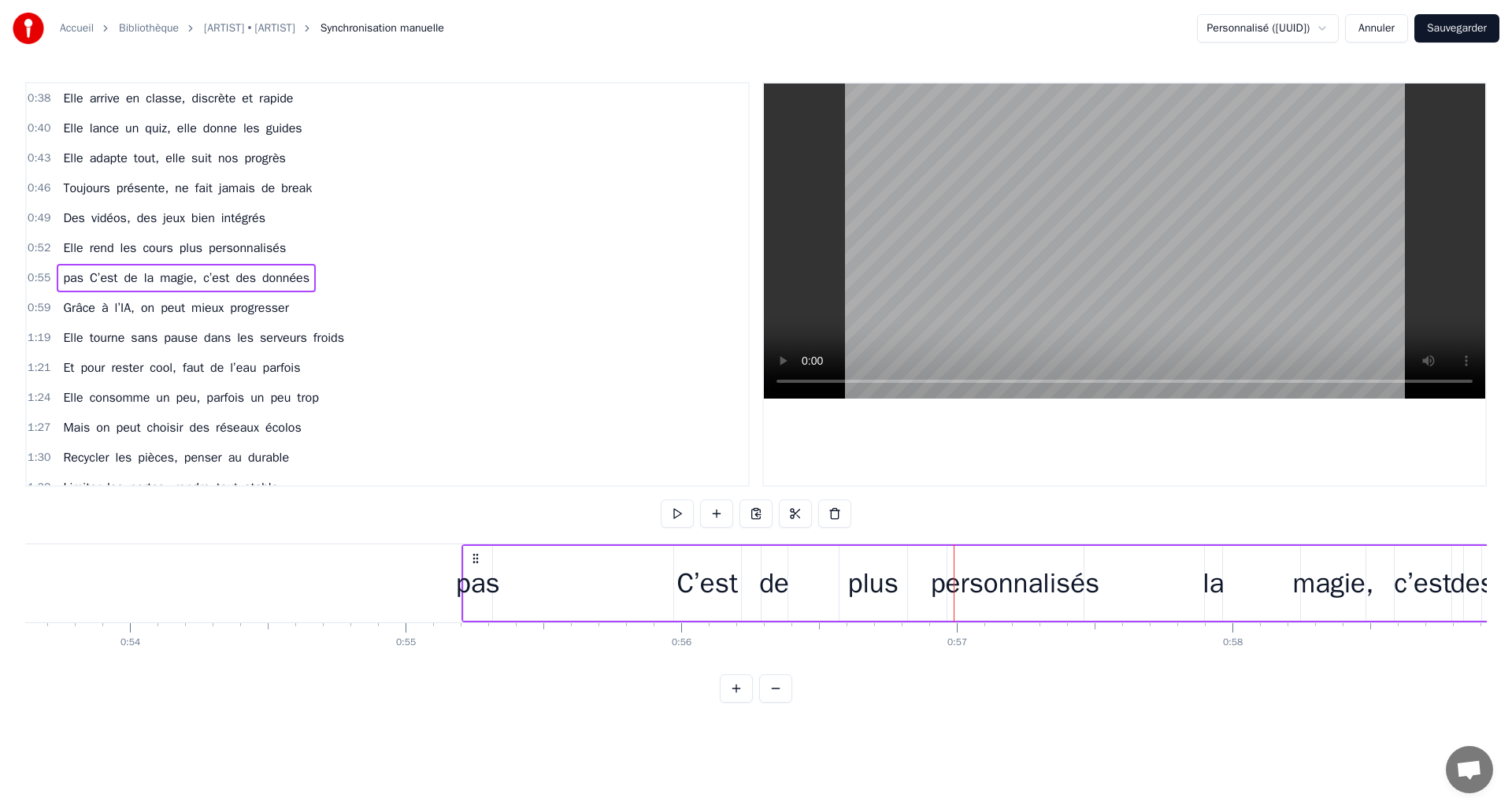 click on "personnalisés" at bounding box center (247, 248) 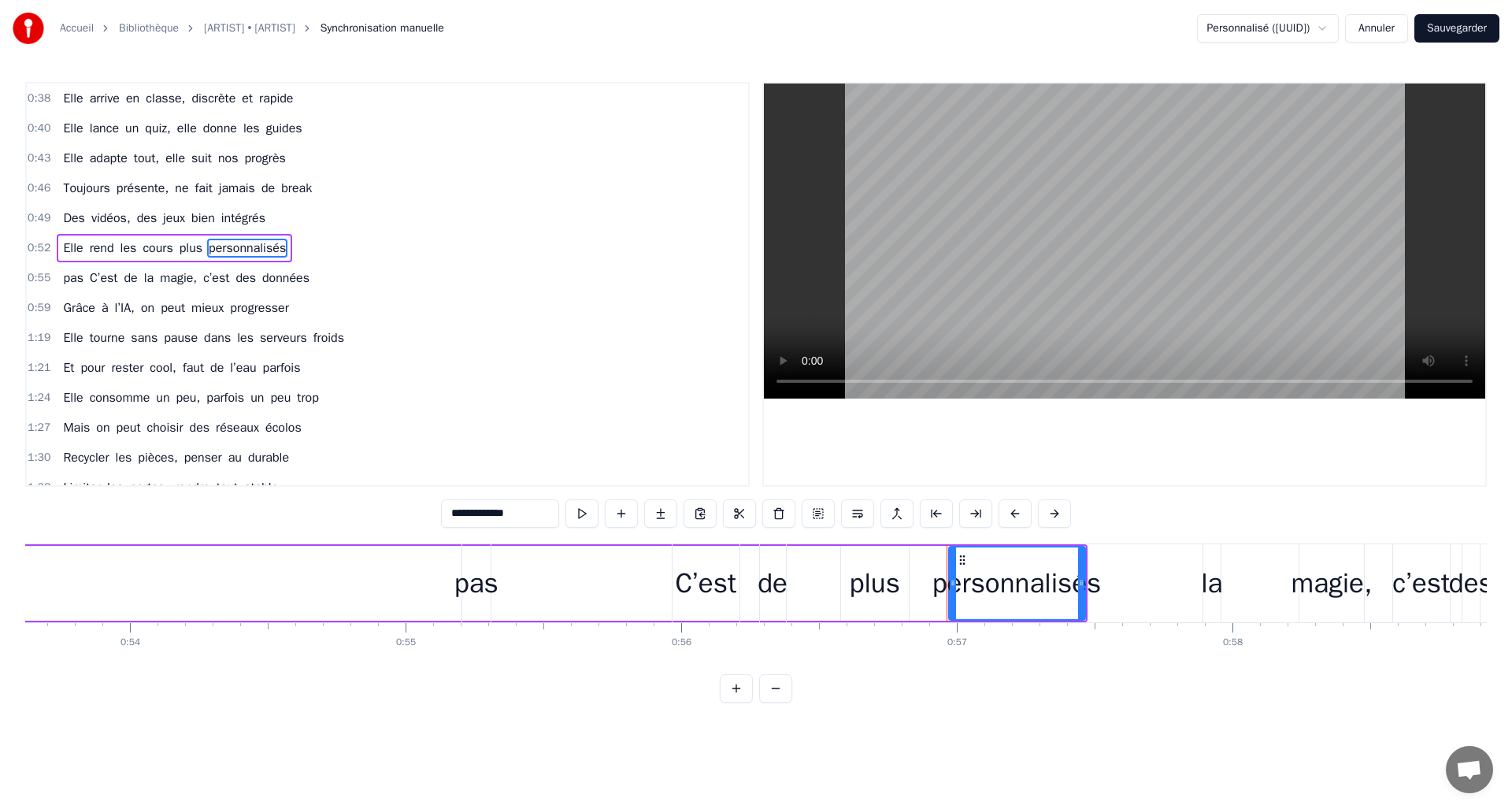 drag, startPoint x: 962, startPoint y: 559, endPoint x: 888, endPoint y: 559, distance: 74 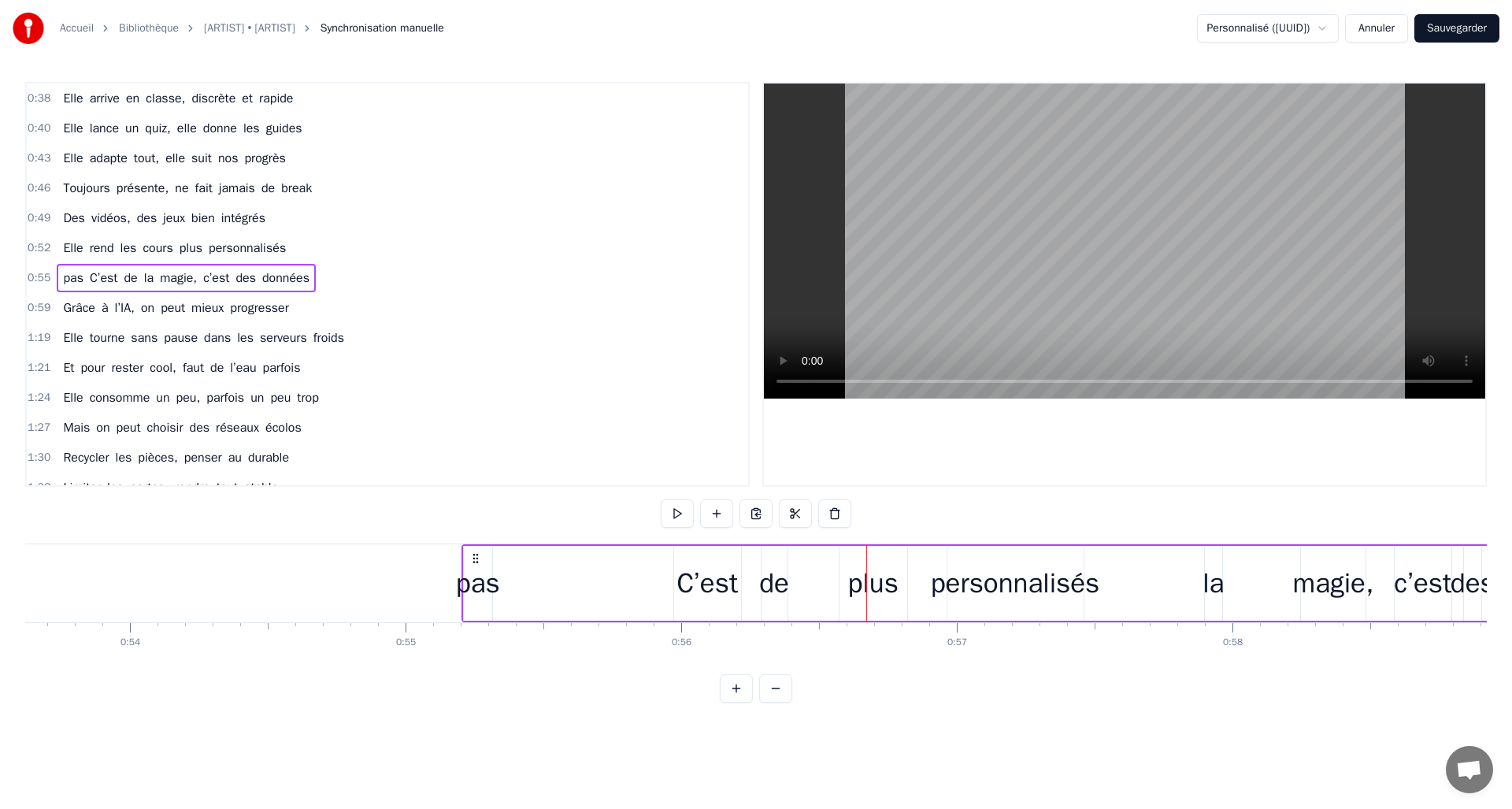 click on "pas C’est de la magie, c’est des données" at bounding box center (1046, 583) 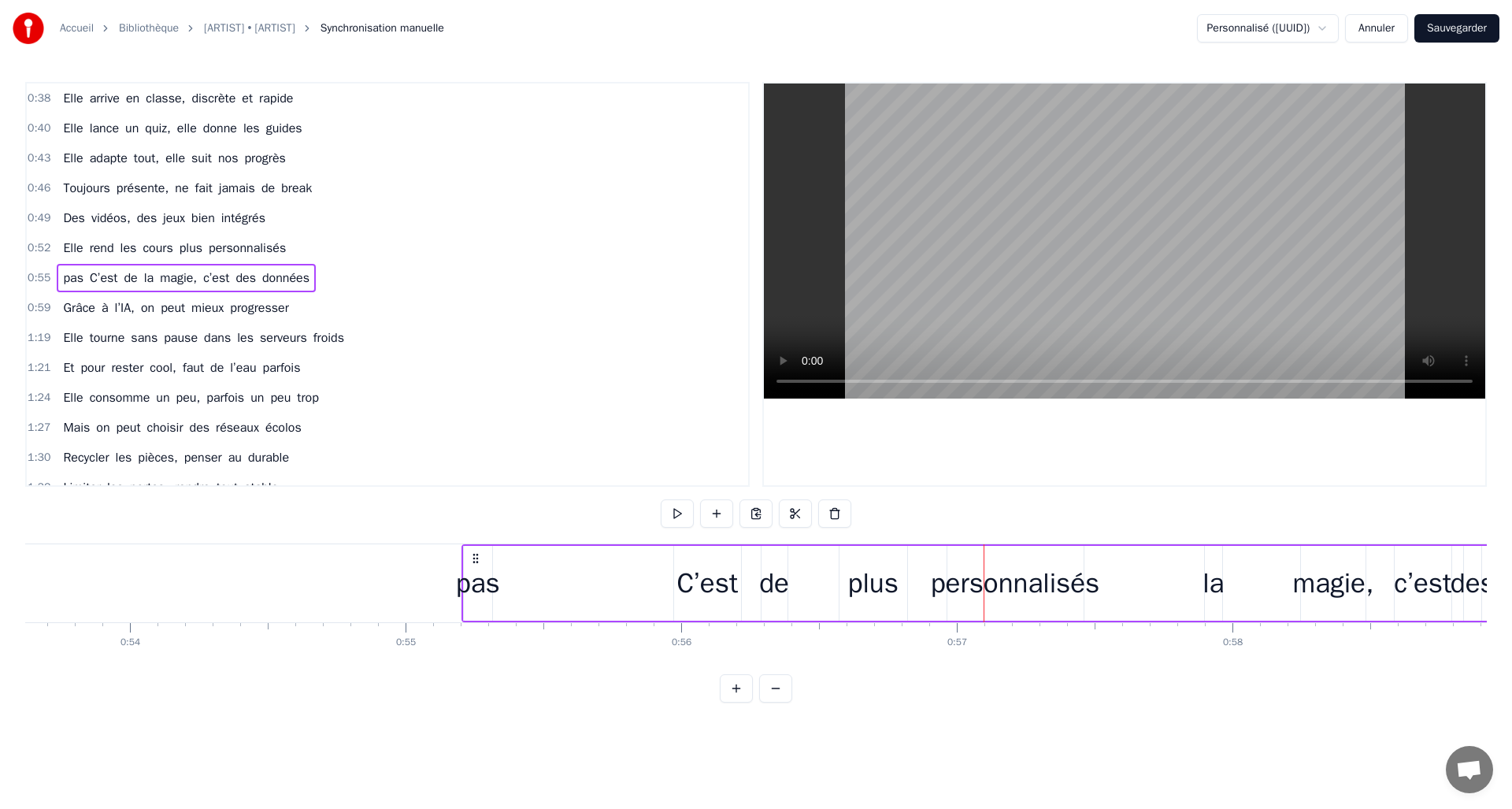 click on "personnalisés" at bounding box center (247, 248) 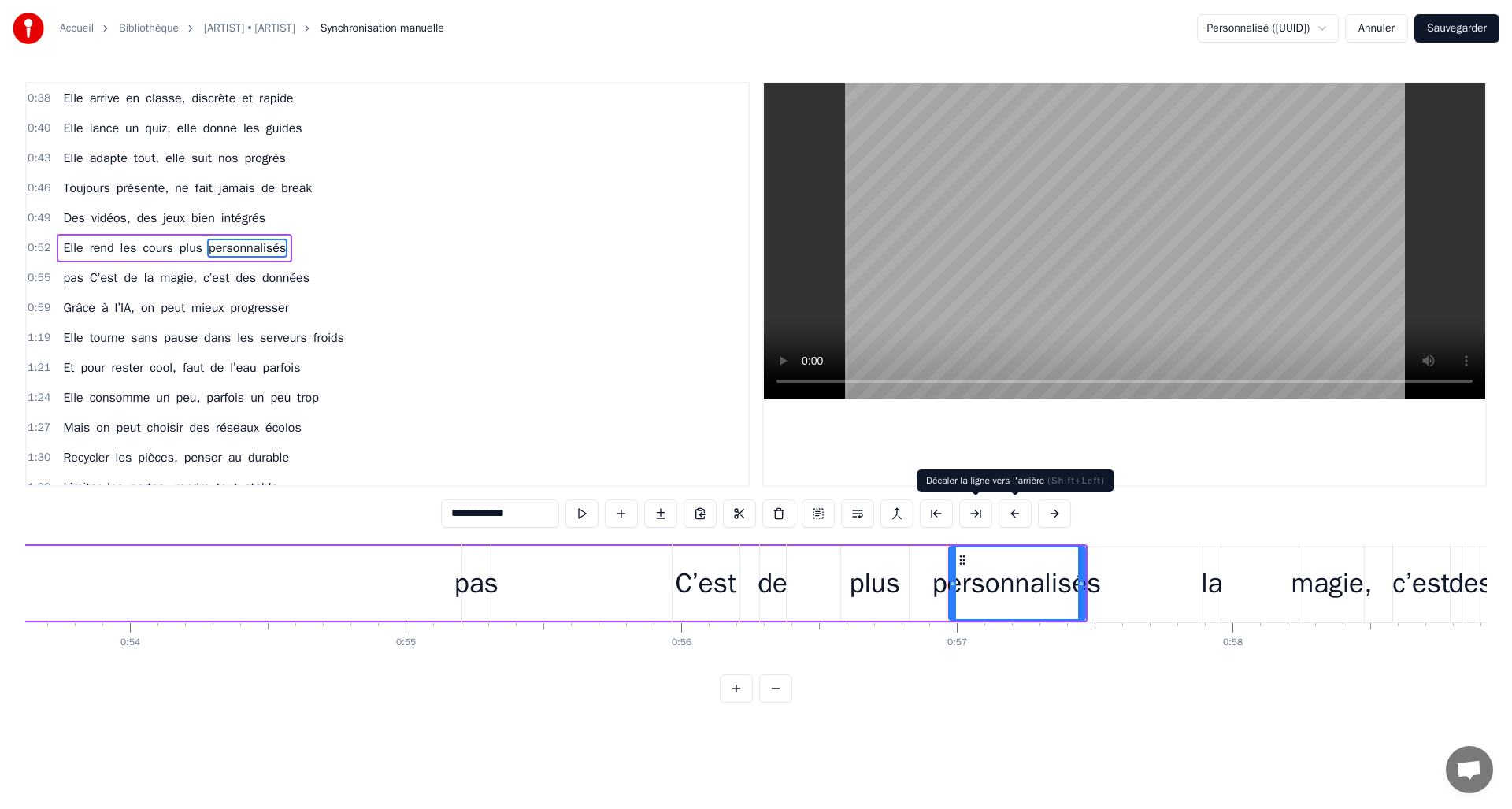 click at bounding box center [1015, 514] 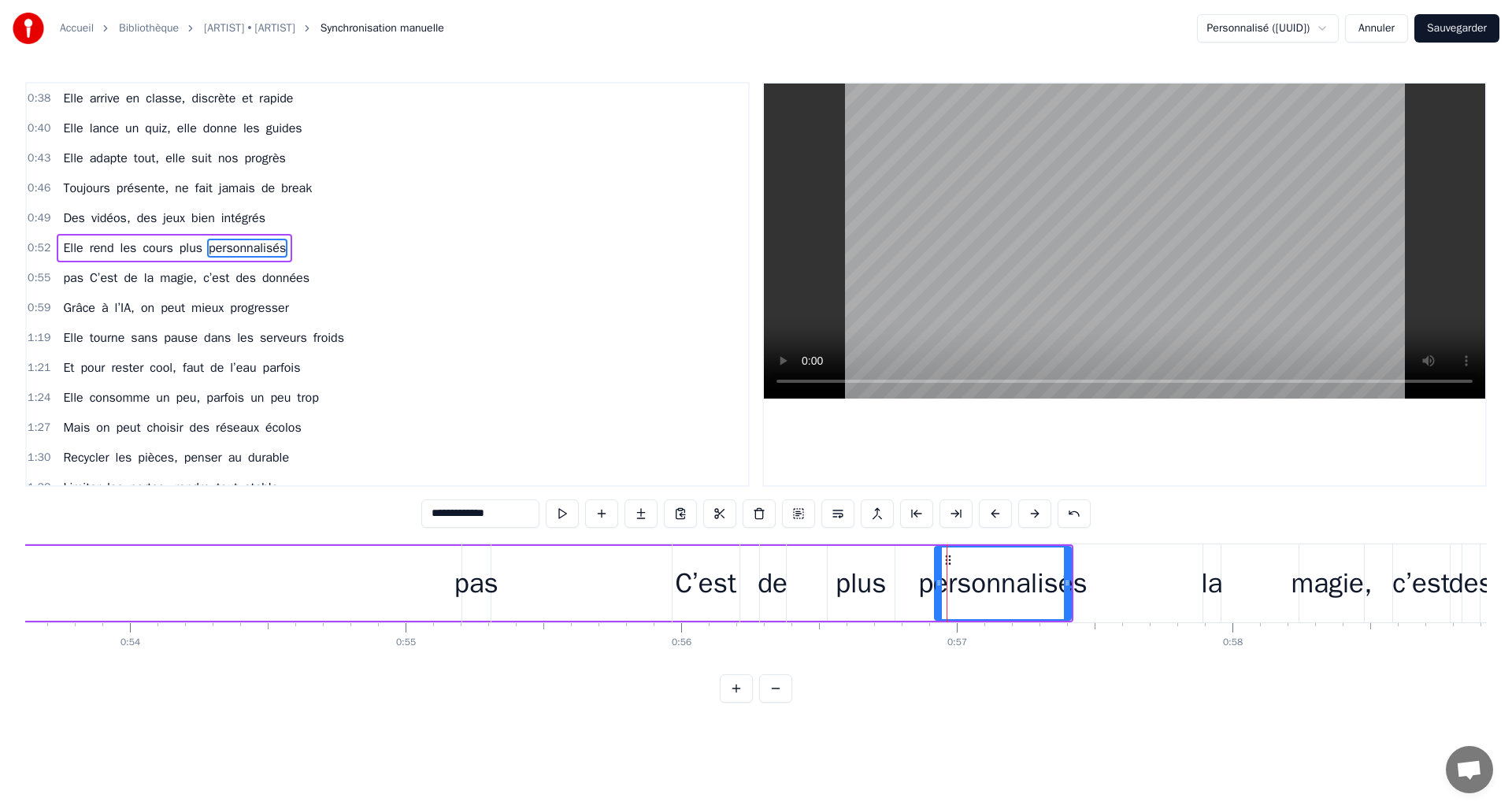 click at bounding box center [995, 514] 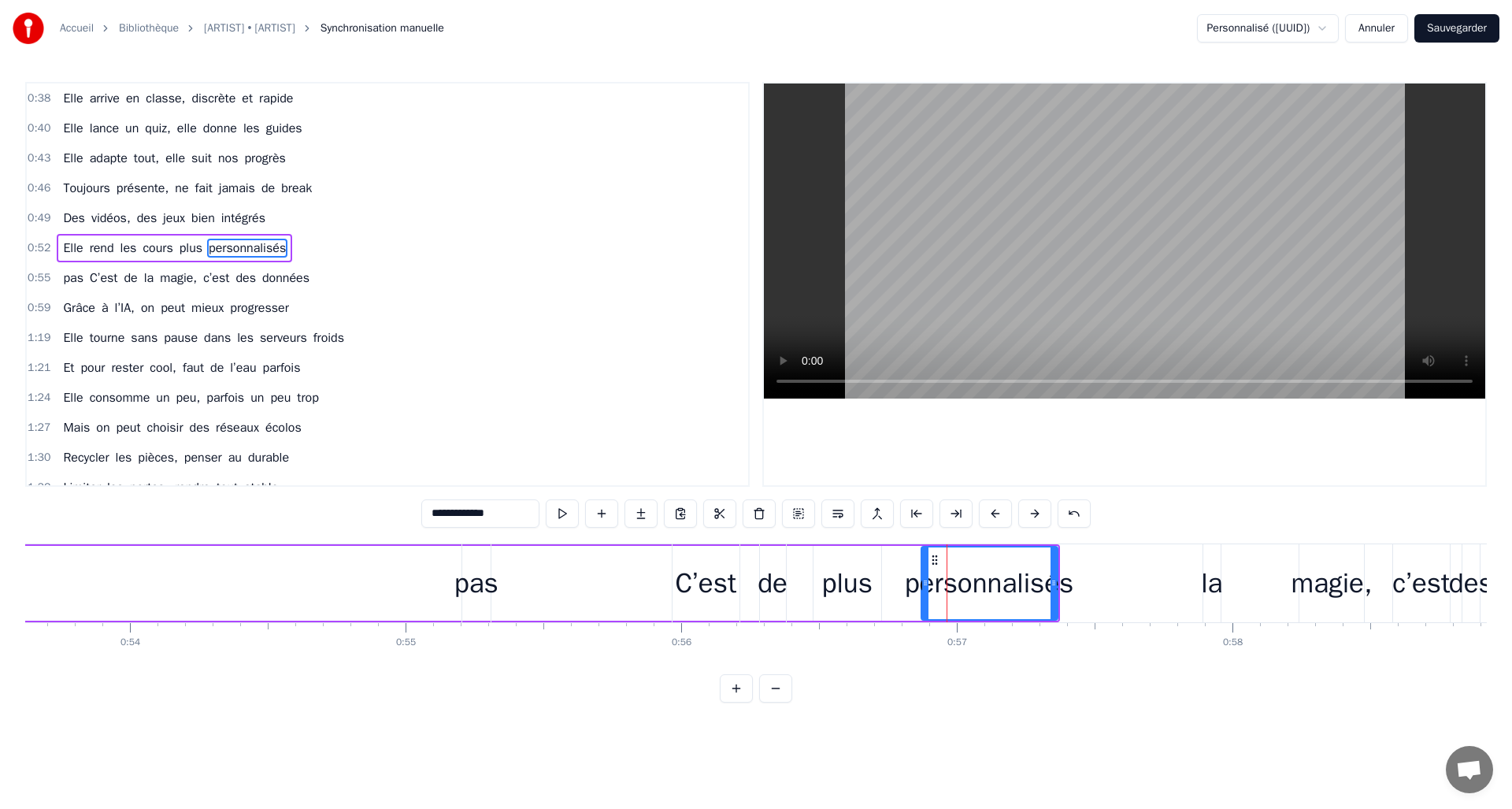 click at bounding box center (995, 514) 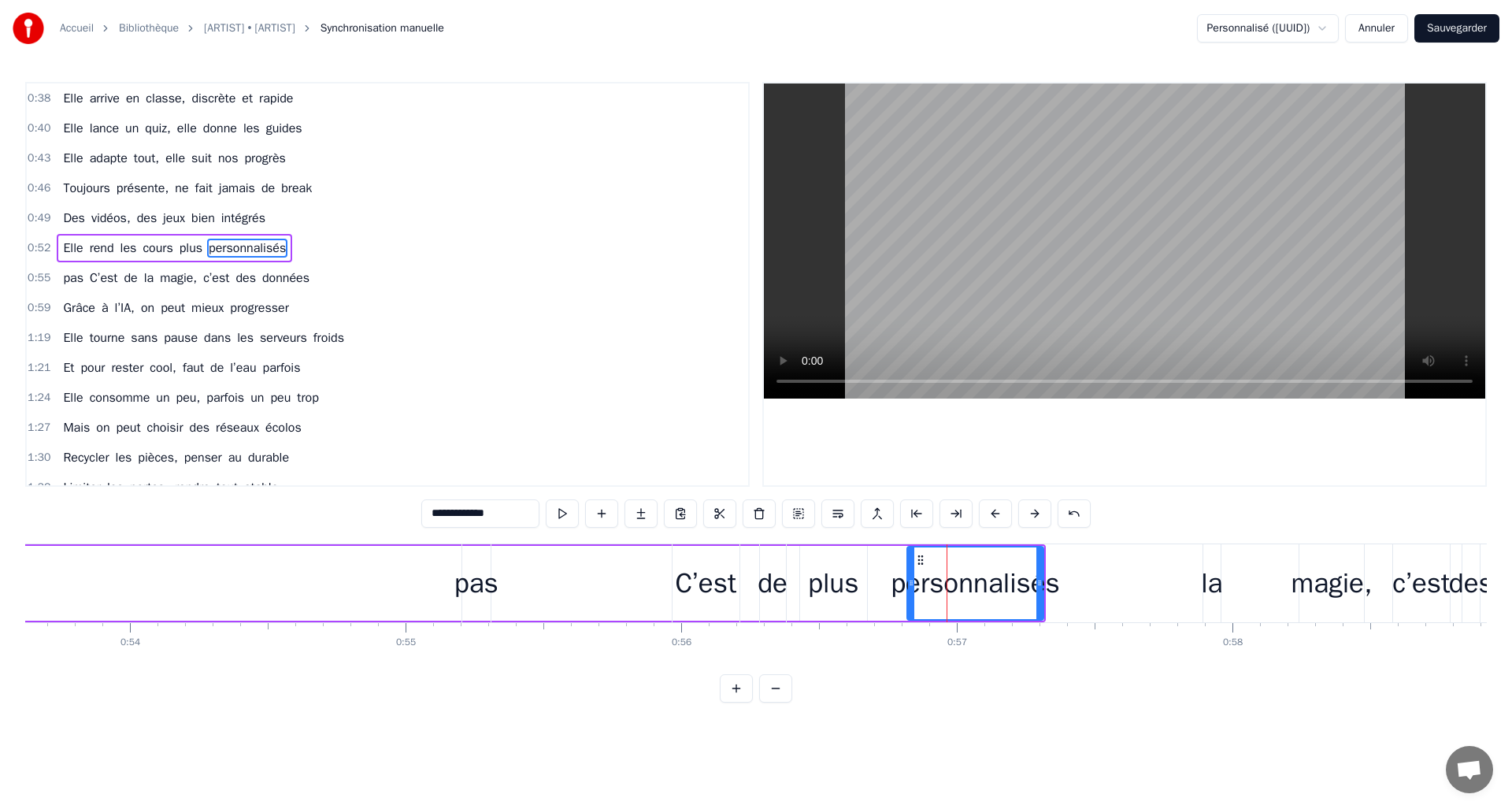 click at bounding box center [995, 514] 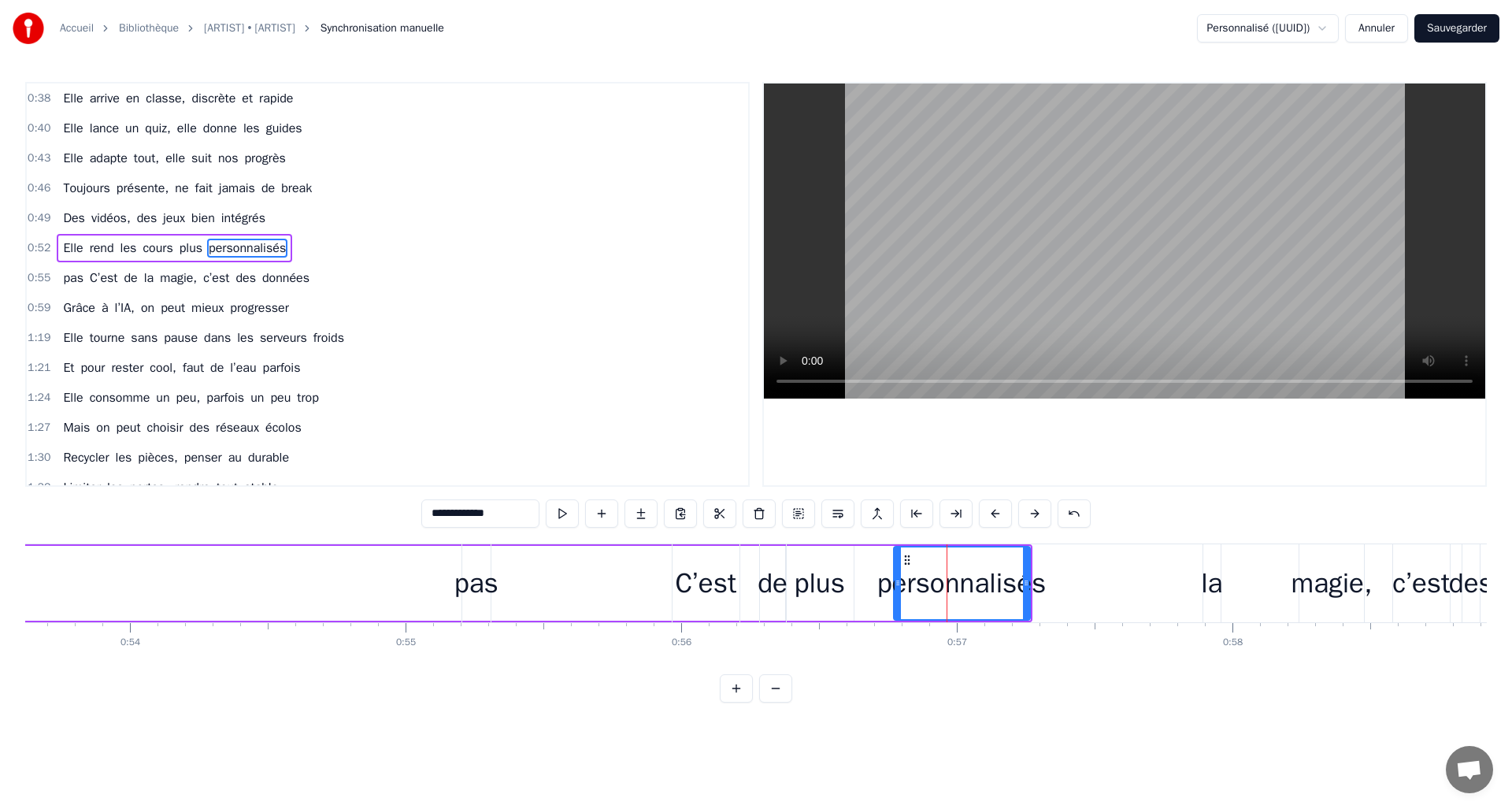 click at bounding box center [995, 514] 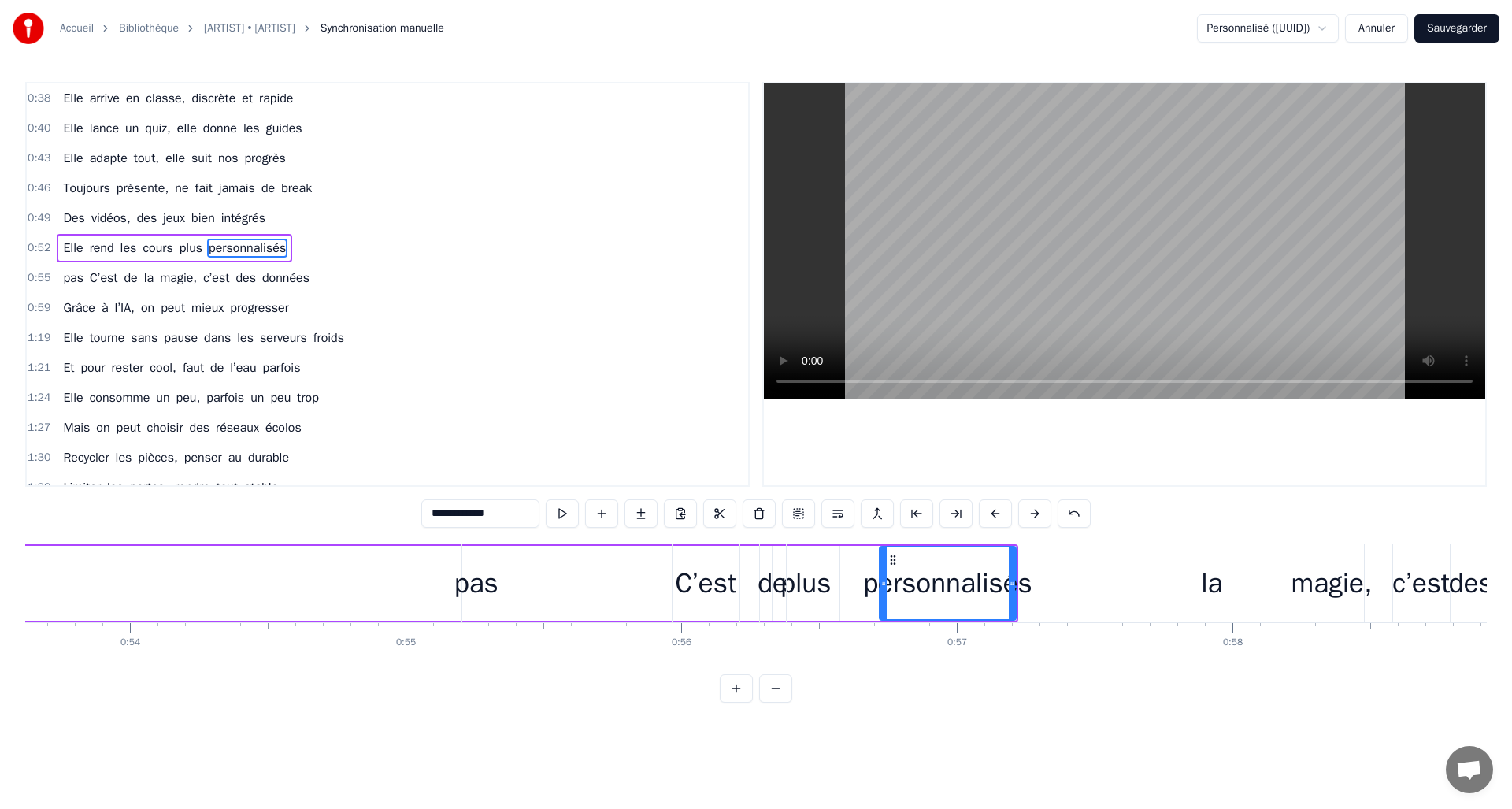 click at bounding box center [995, 514] 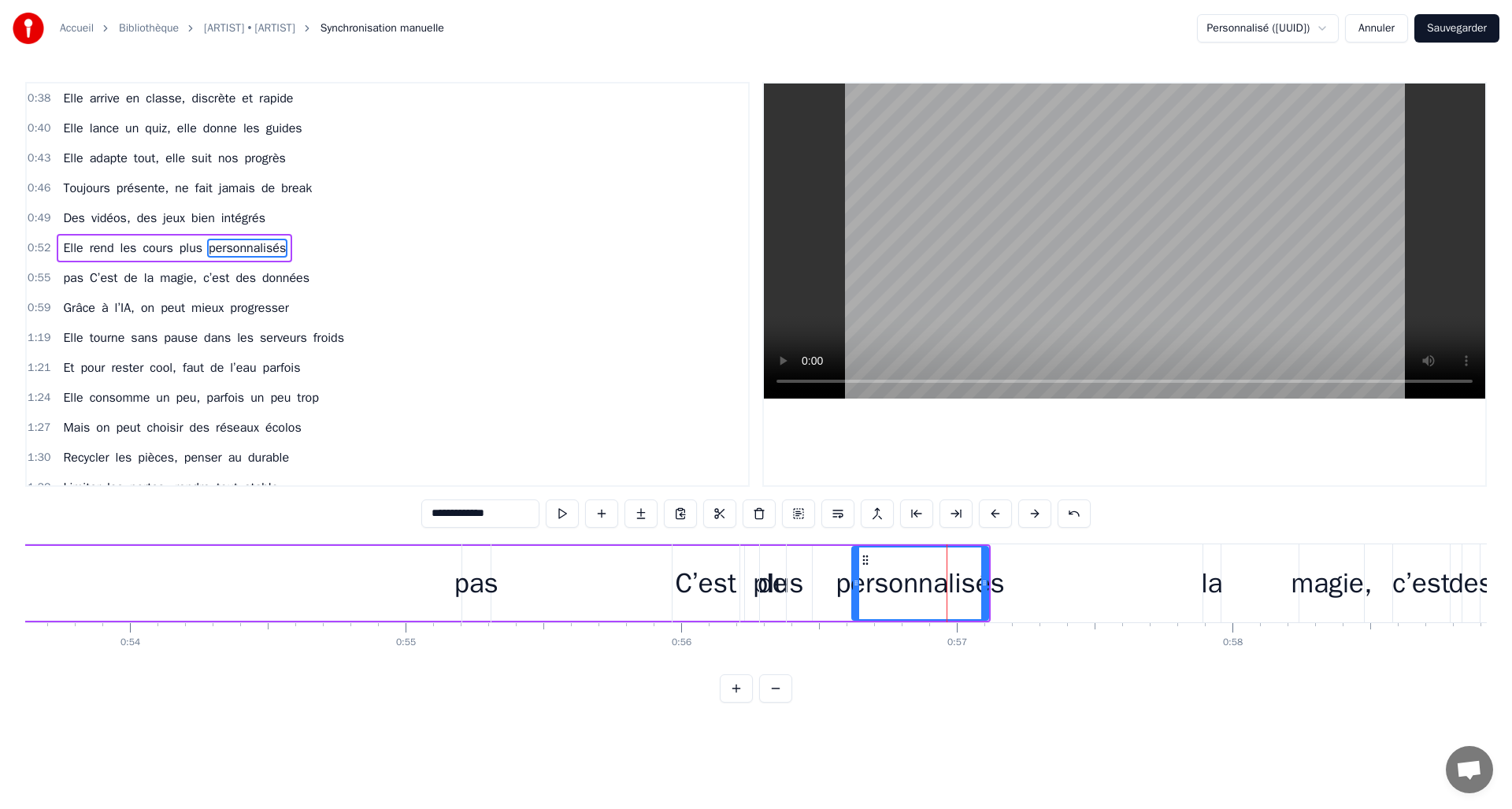 click at bounding box center (995, 514) 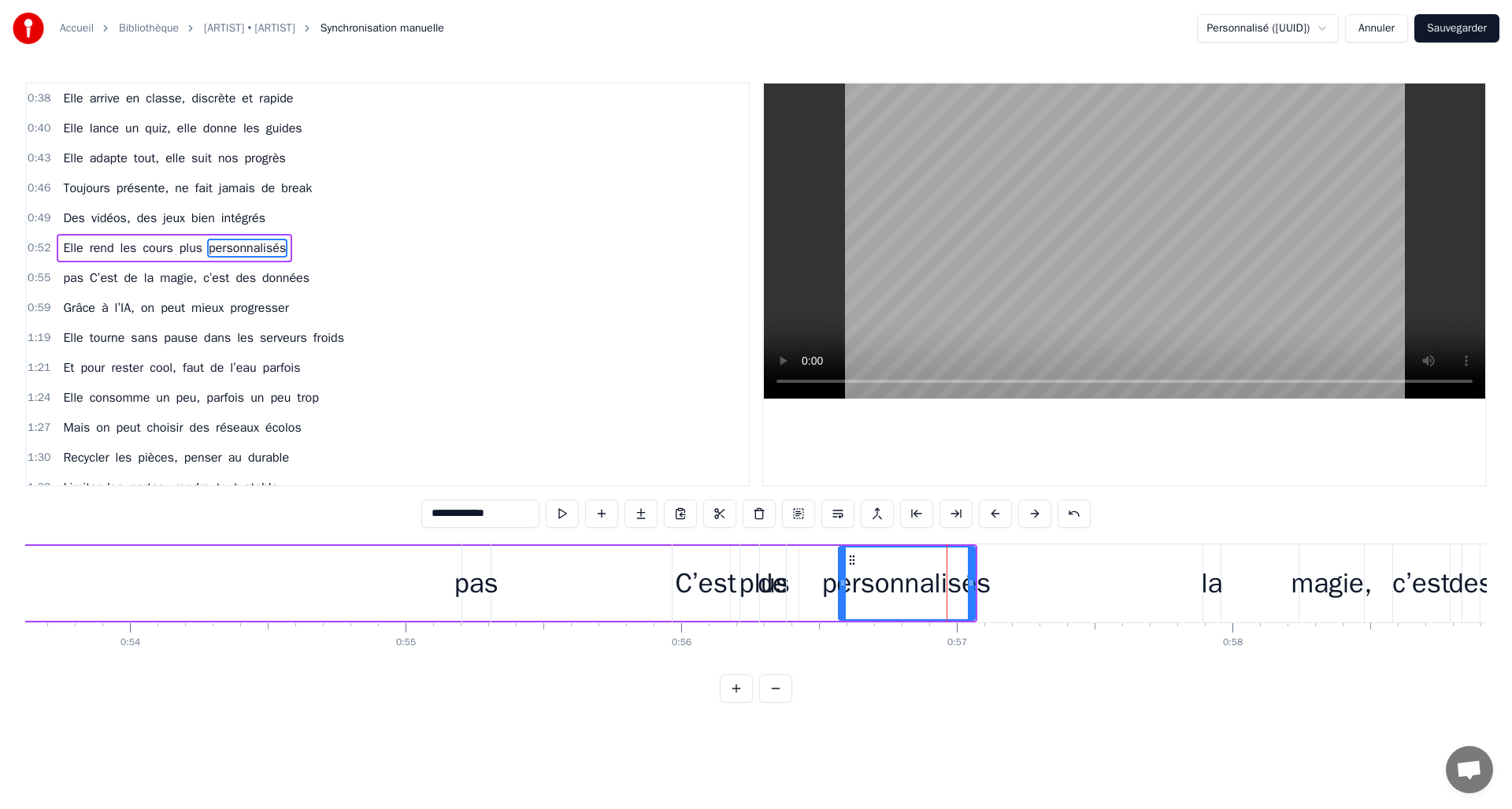 click at bounding box center (995, 514) 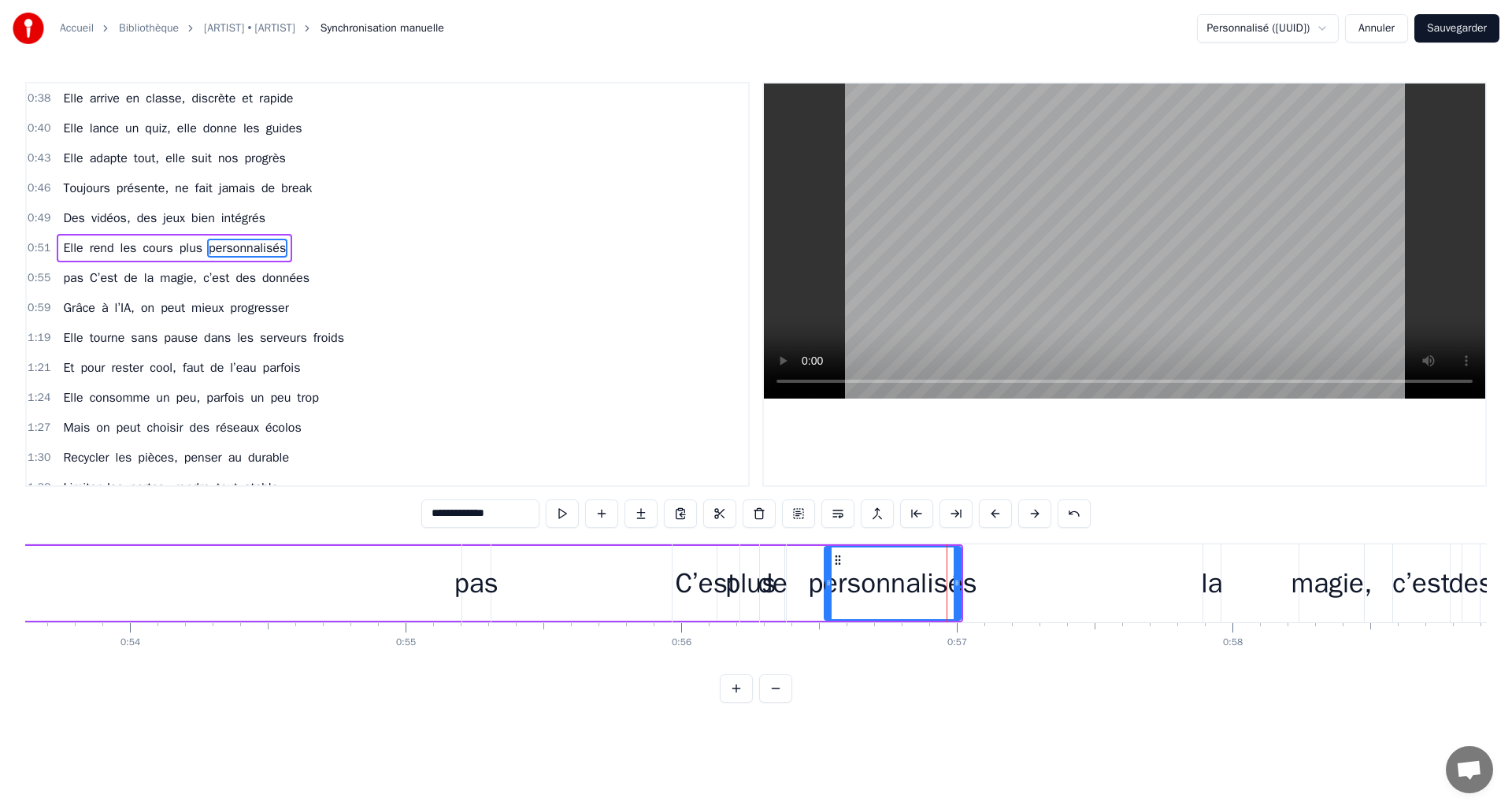 click at bounding box center (995, 514) 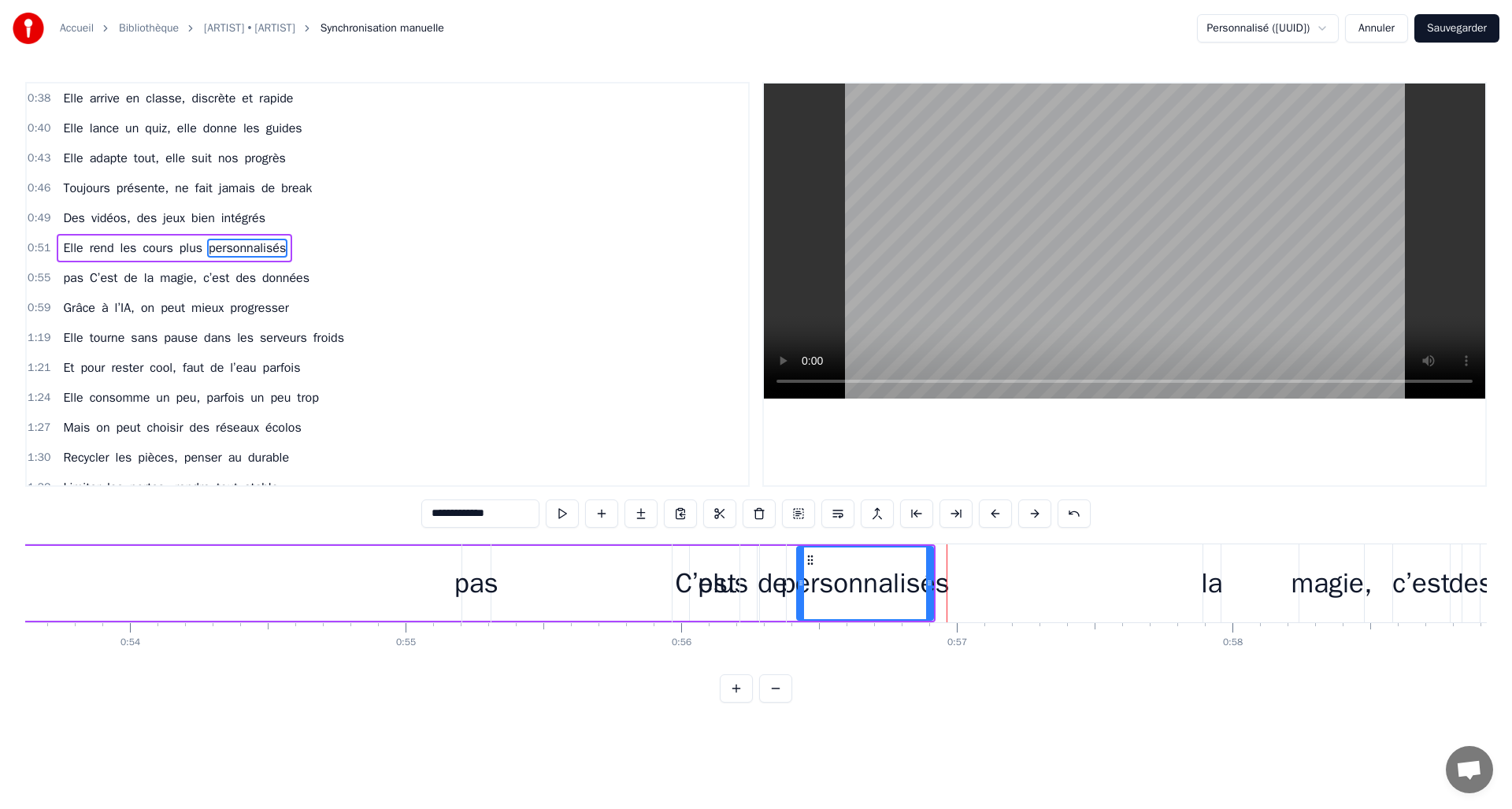 click at bounding box center [995, 514] 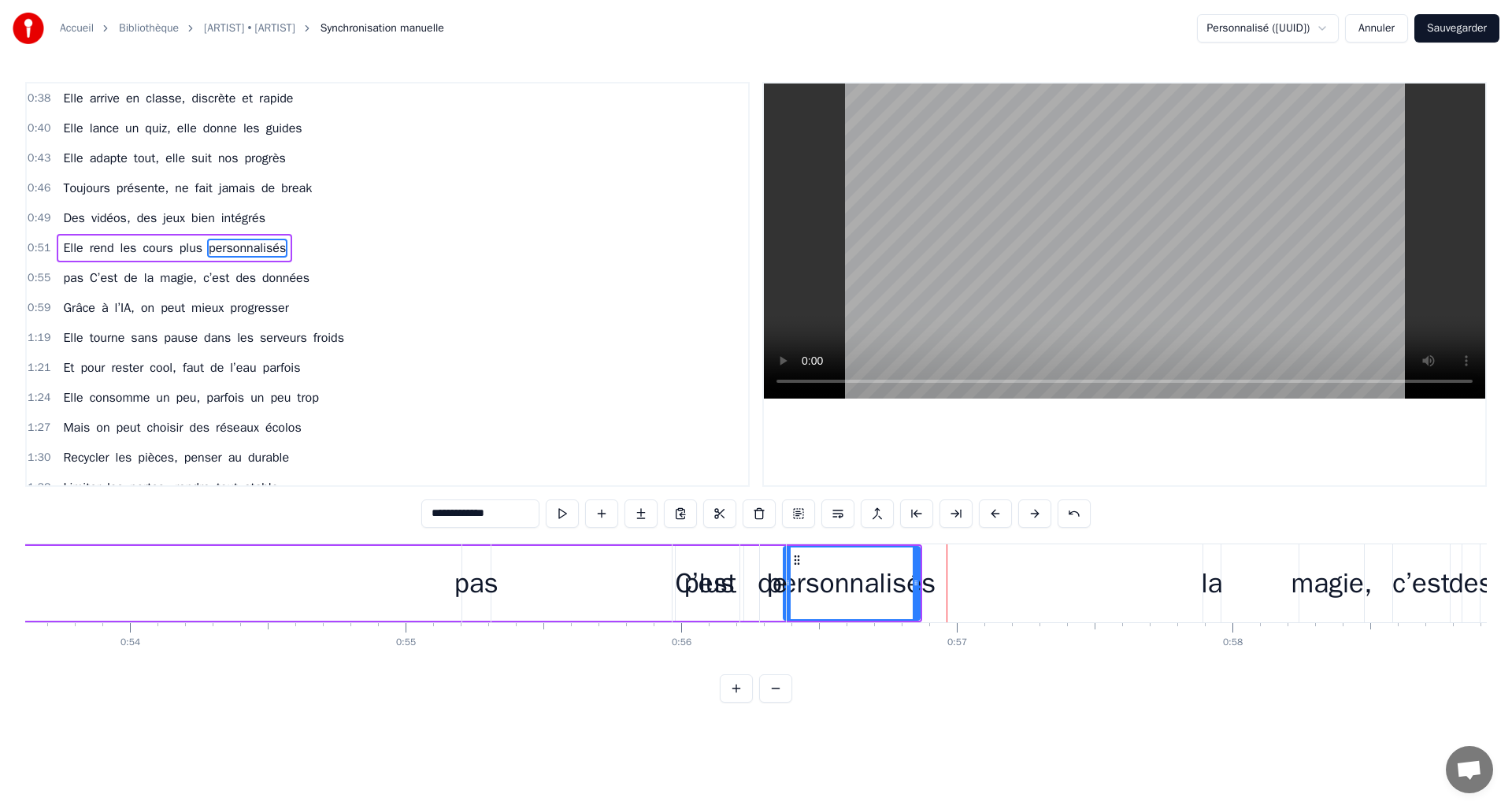 click at bounding box center [995, 514] 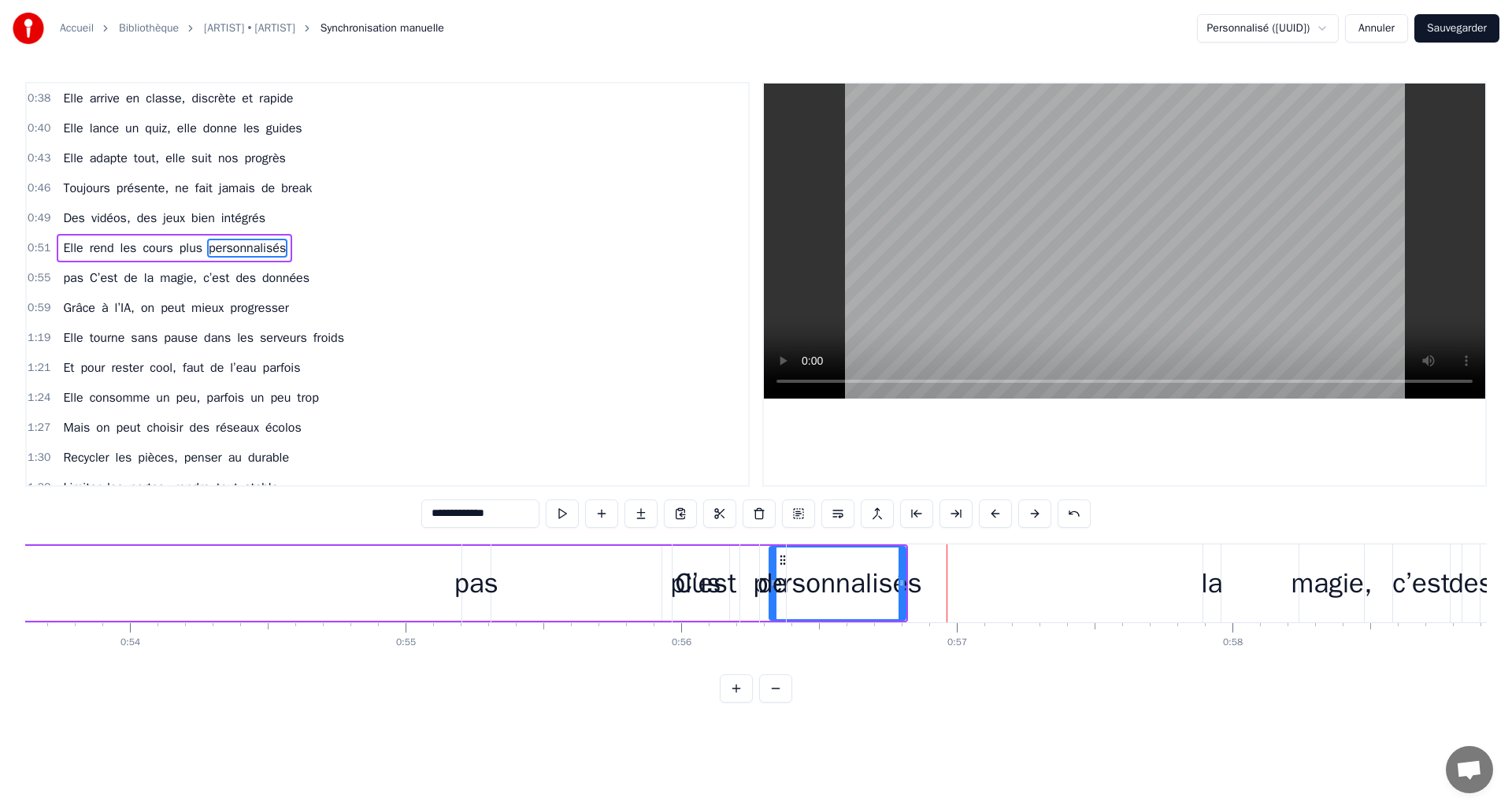 click at bounding box center [995, 514] 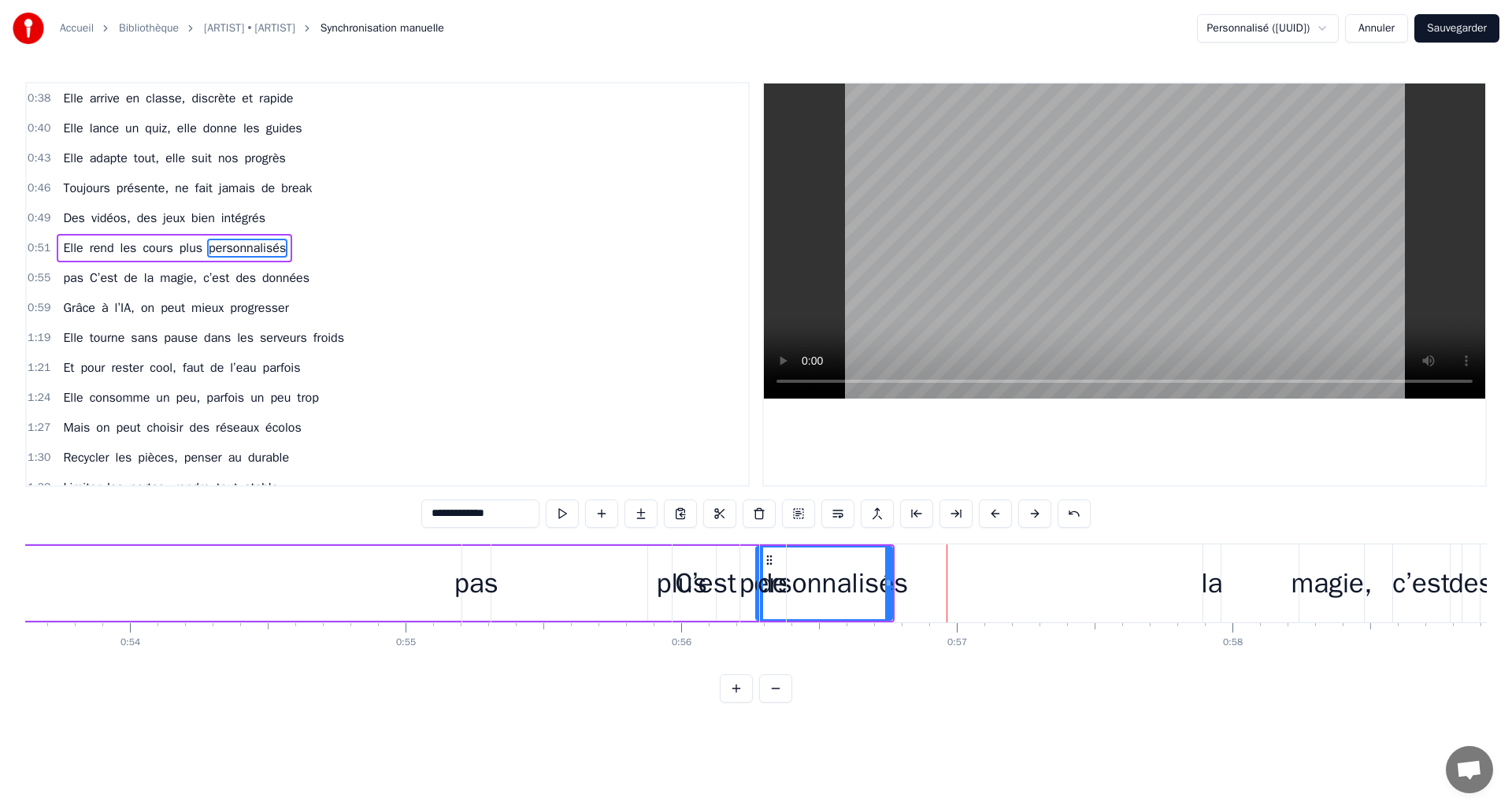 click at bounding box center (995, 514) 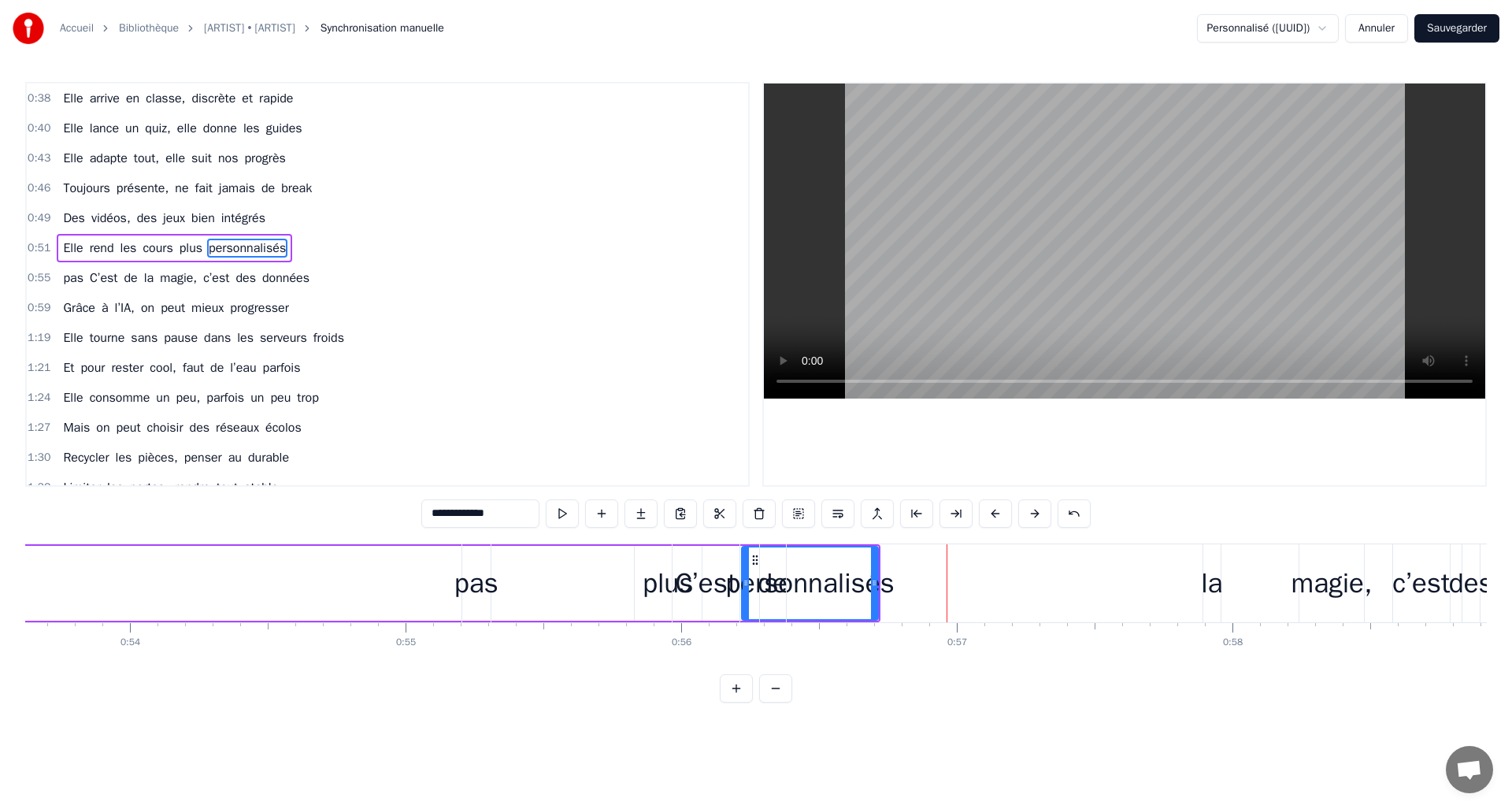 click at bounding box center [995, 514] 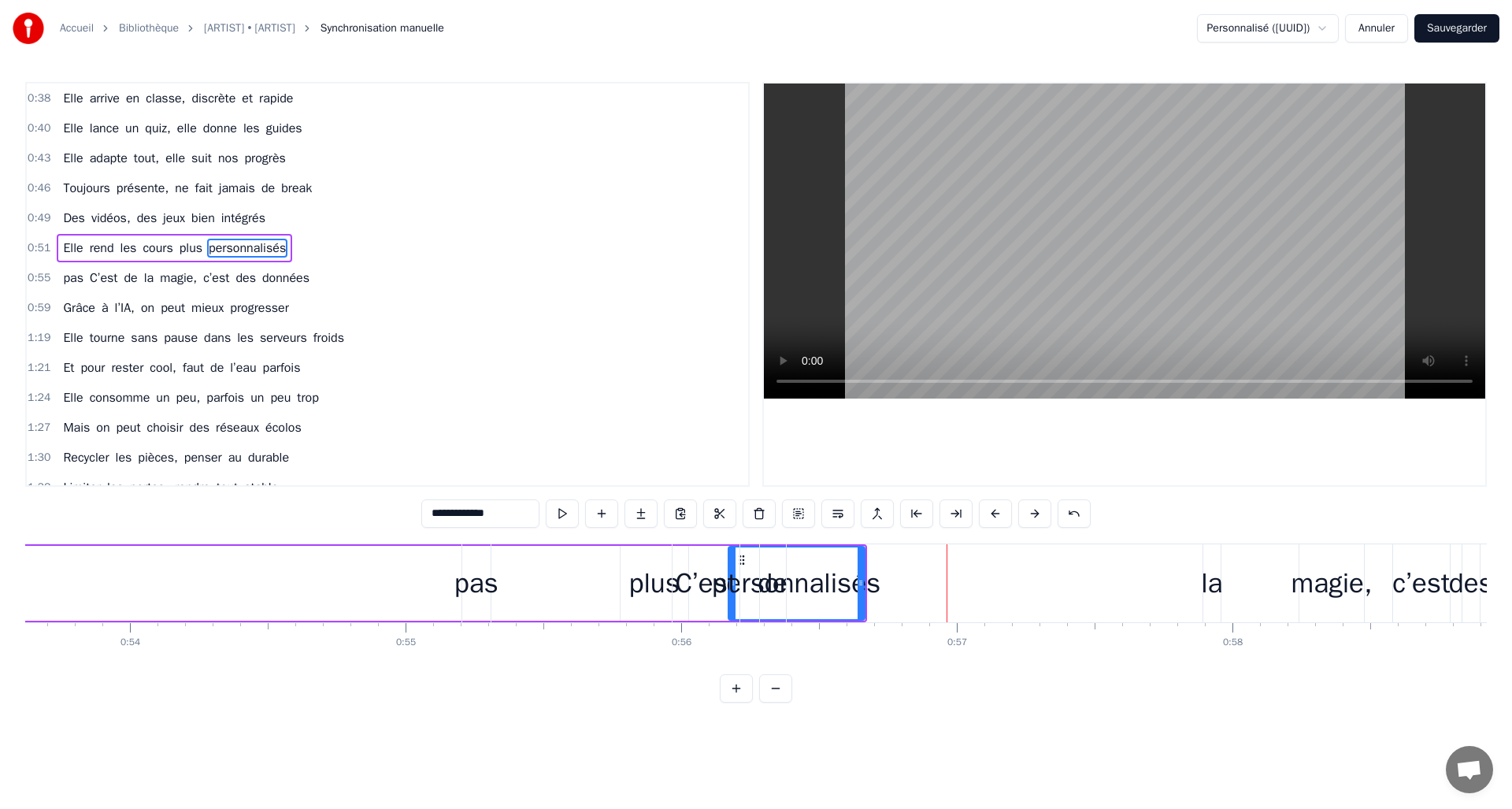 click at bounding box center [995, 514] 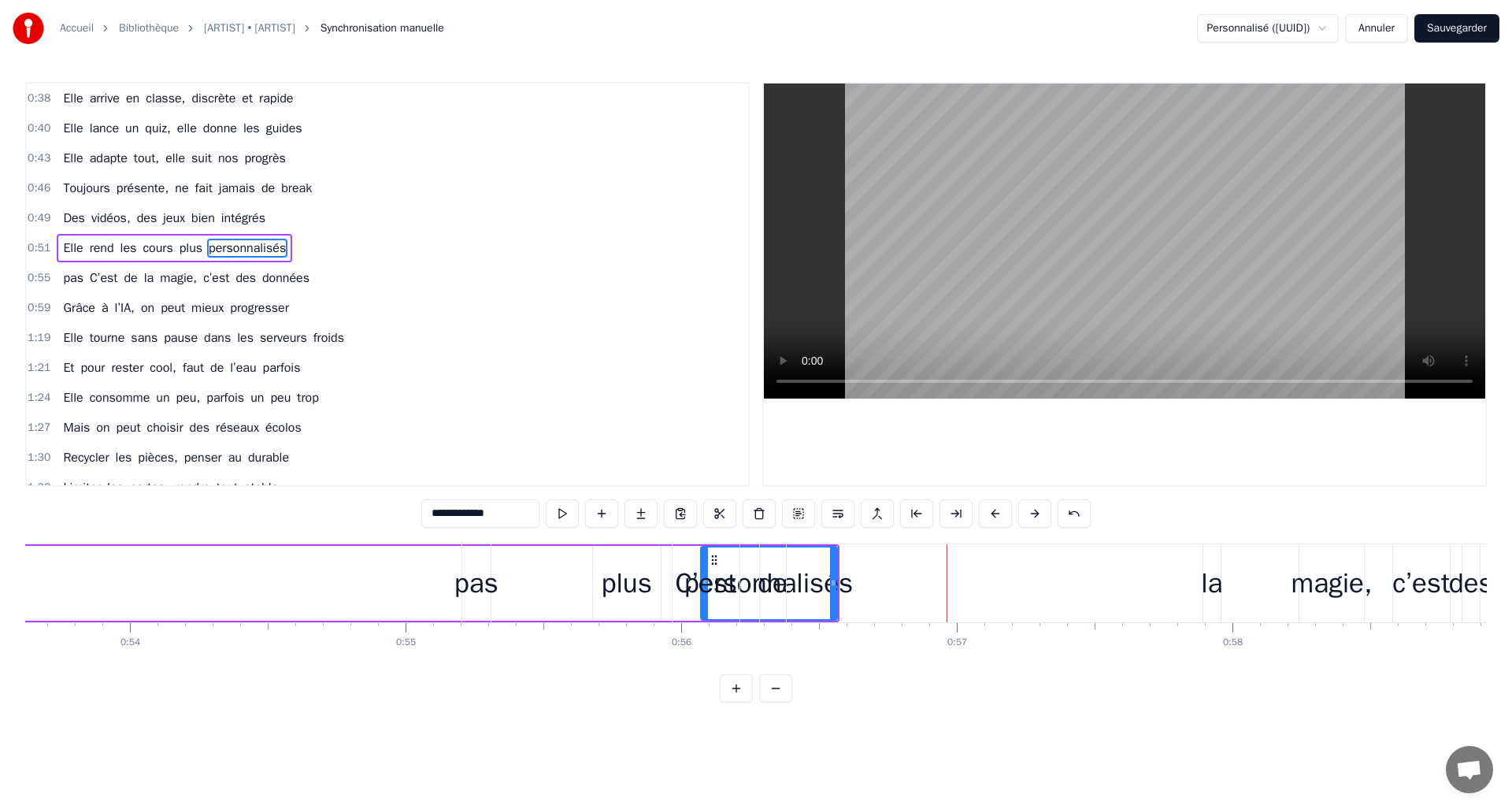 click at bounding box center (995, 514) 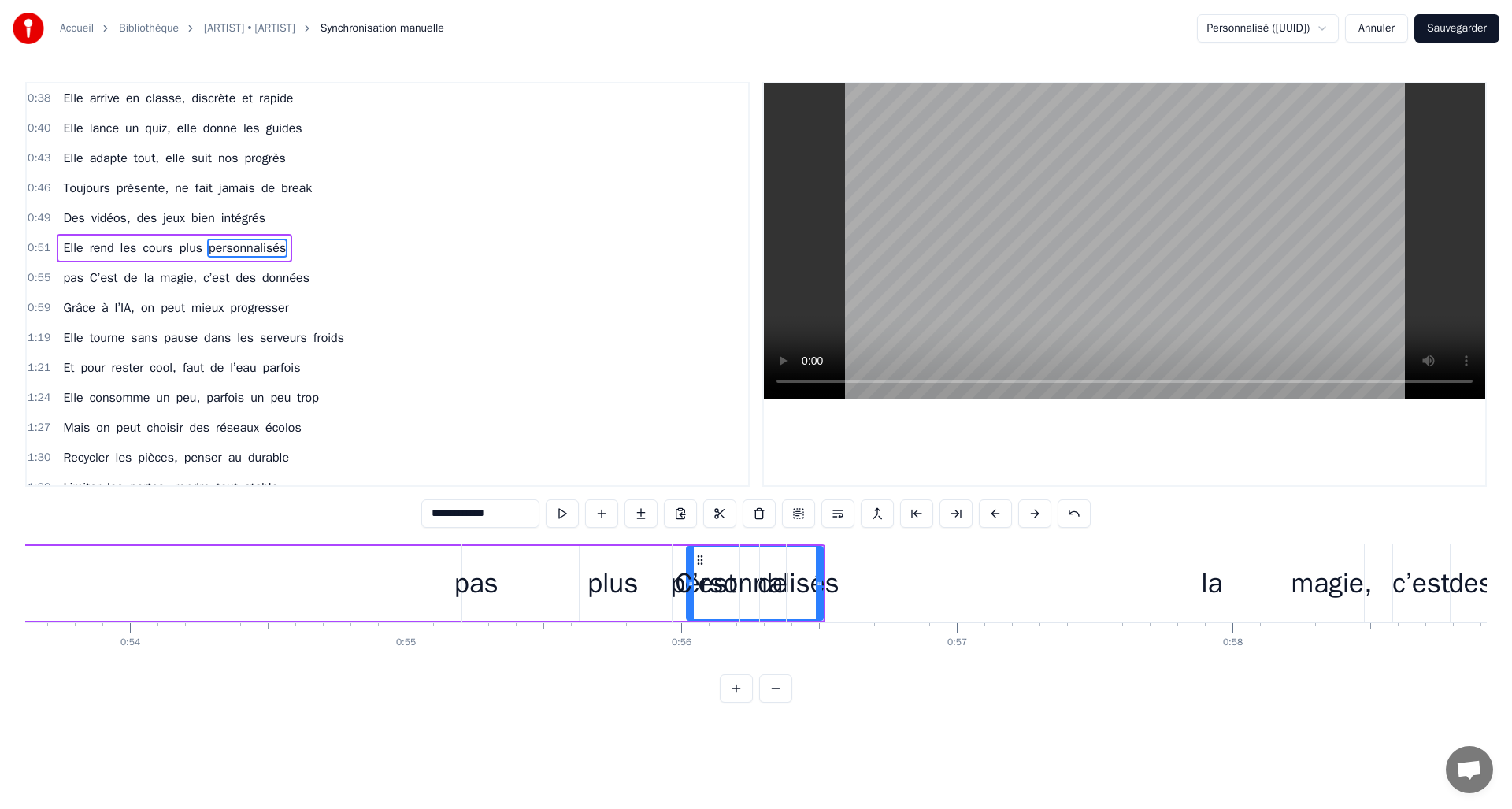 click at bounding box center (995, 514) 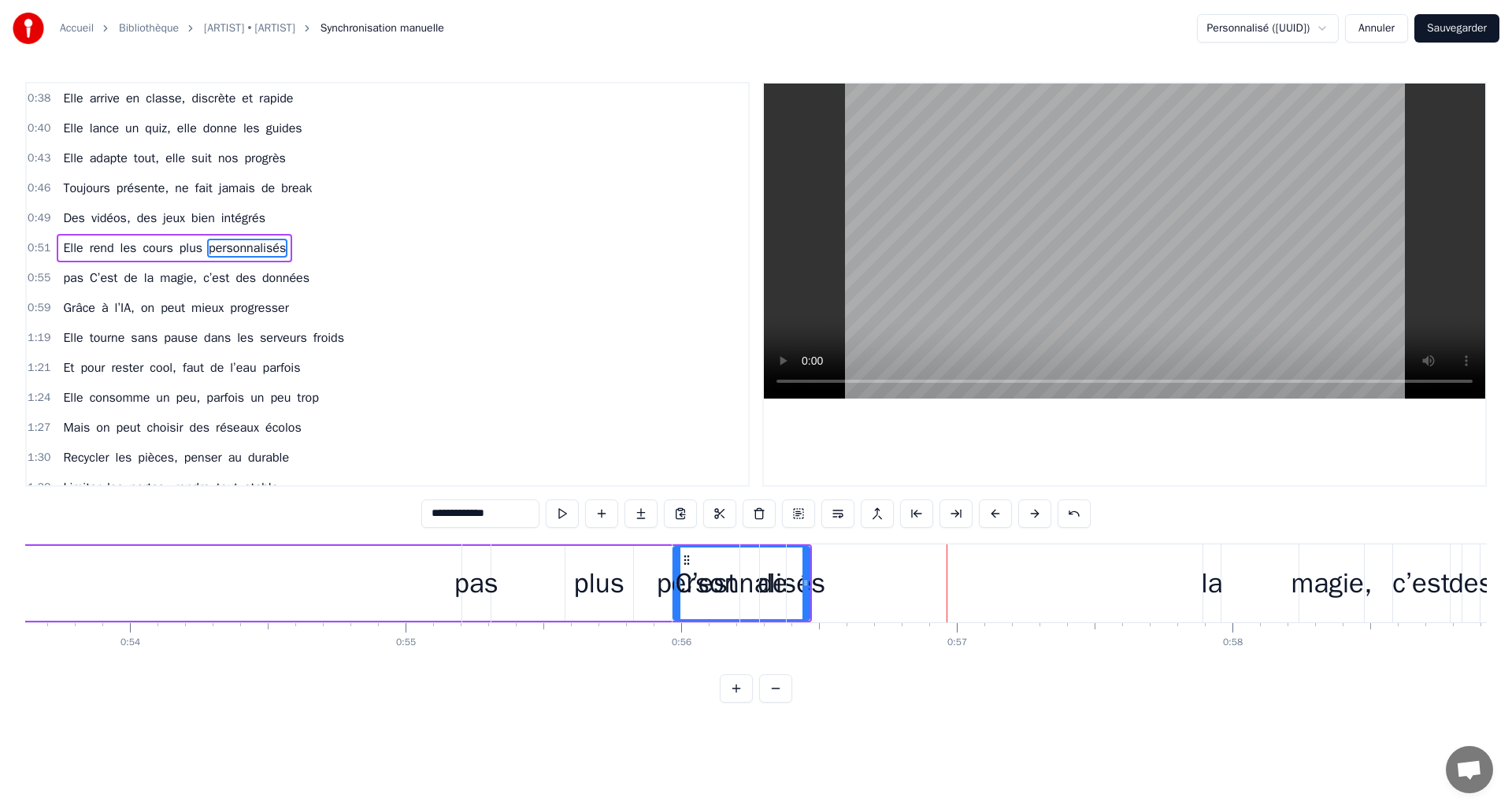 click at bounding box center [995, 514] 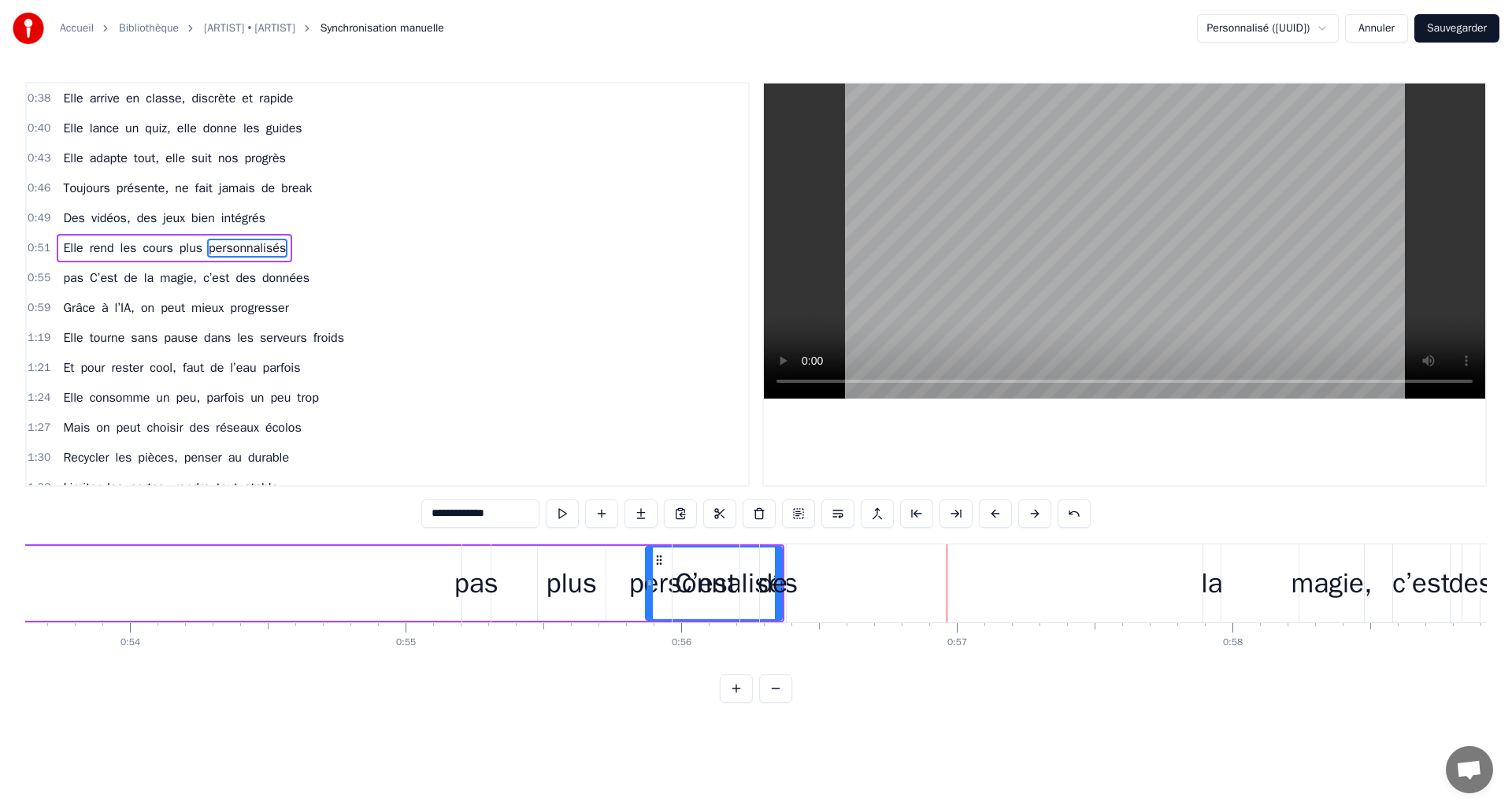 click at bounding box center (995, 514) 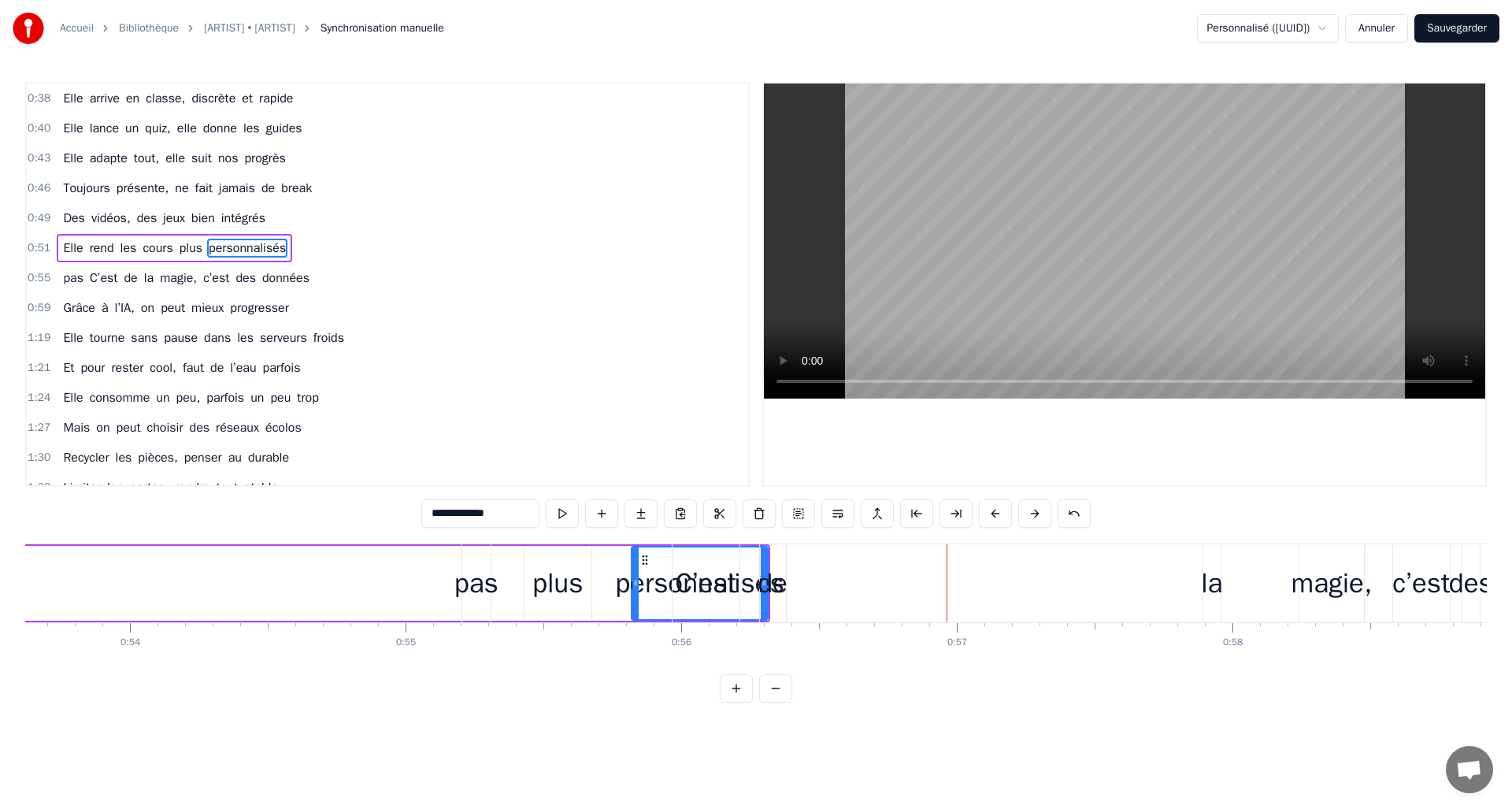 click at bounding box center [995, 514] 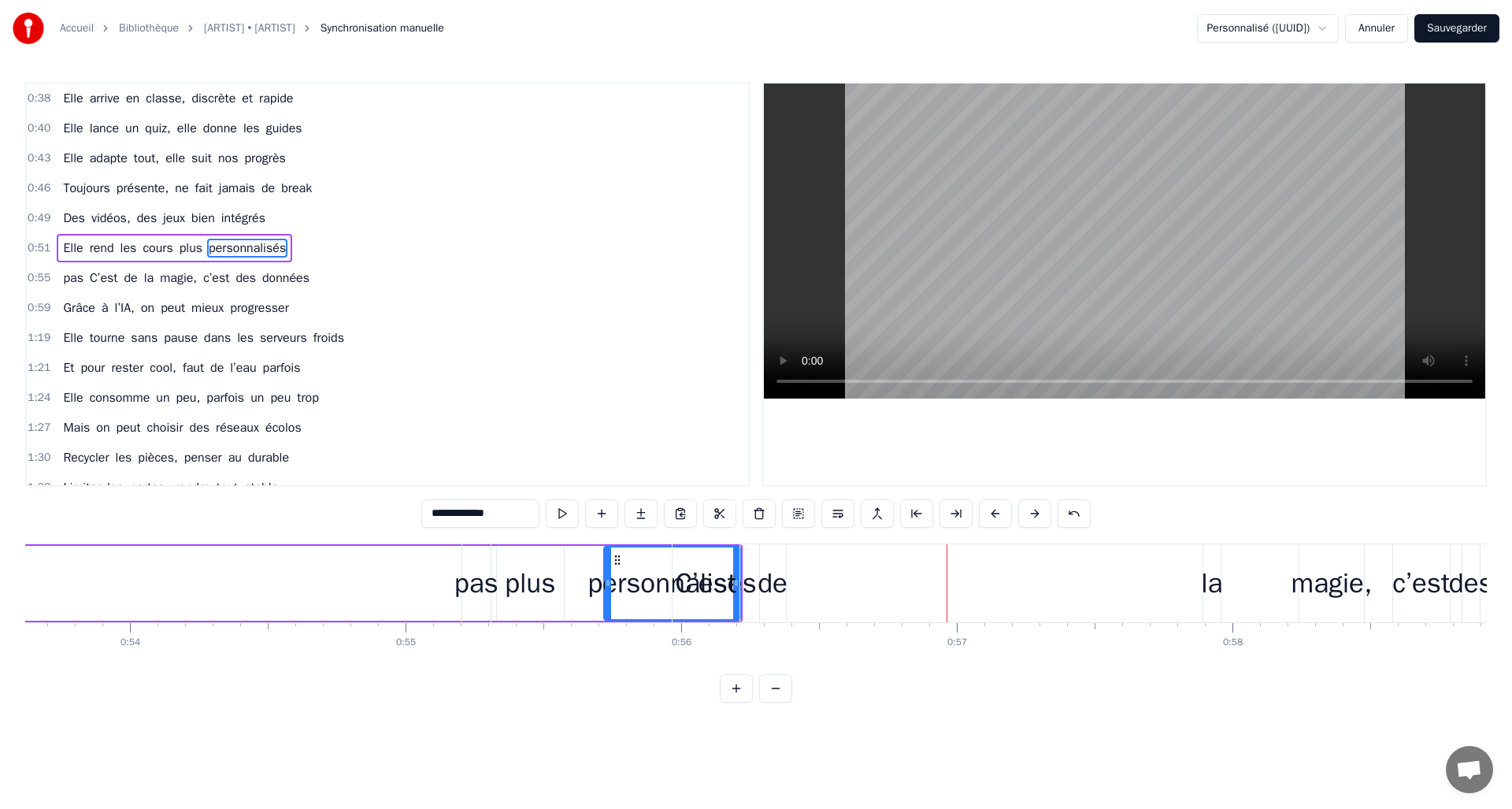 click at bounding box center (995, 514) 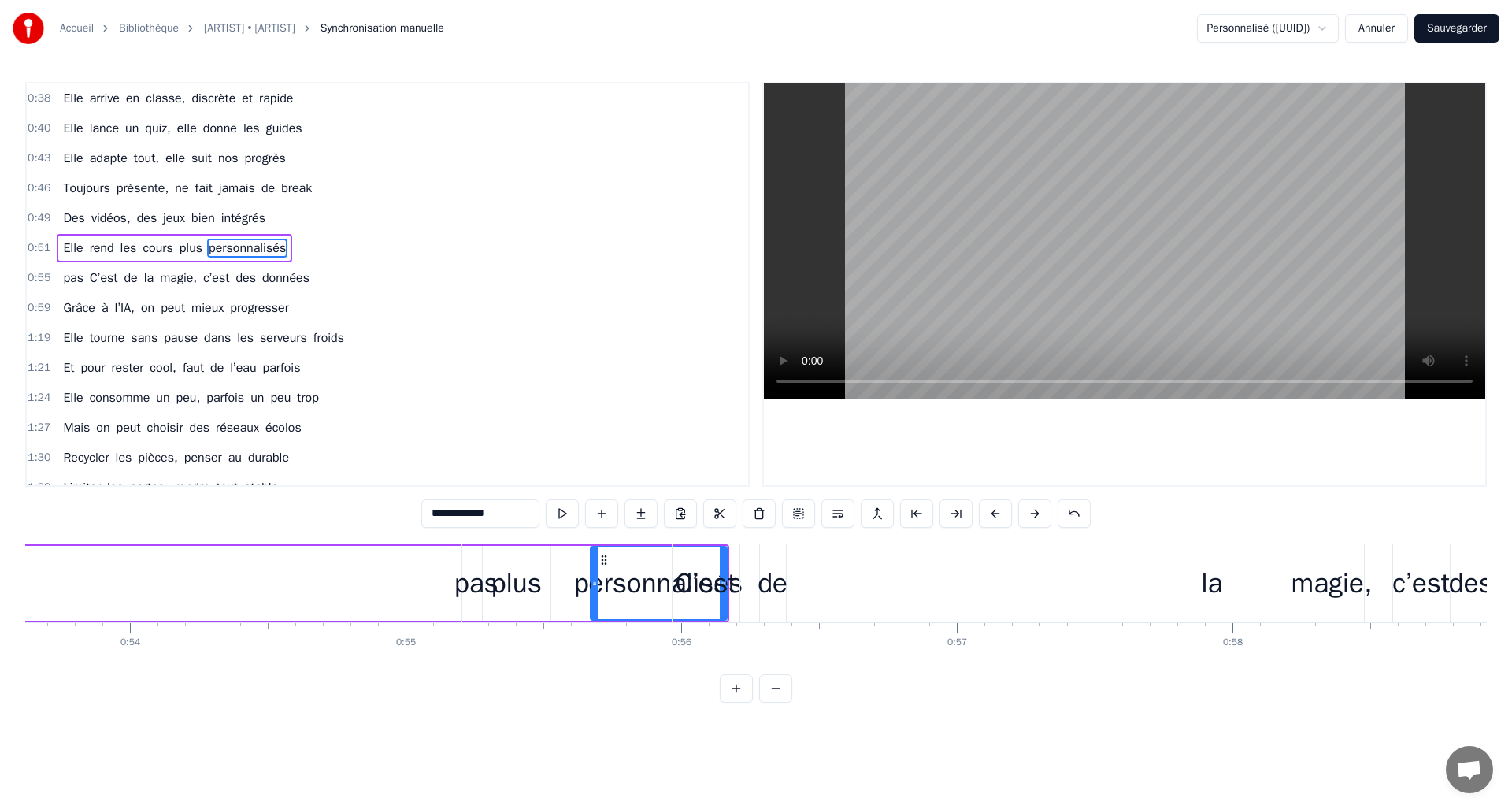 click at bounding box center [995, 514] 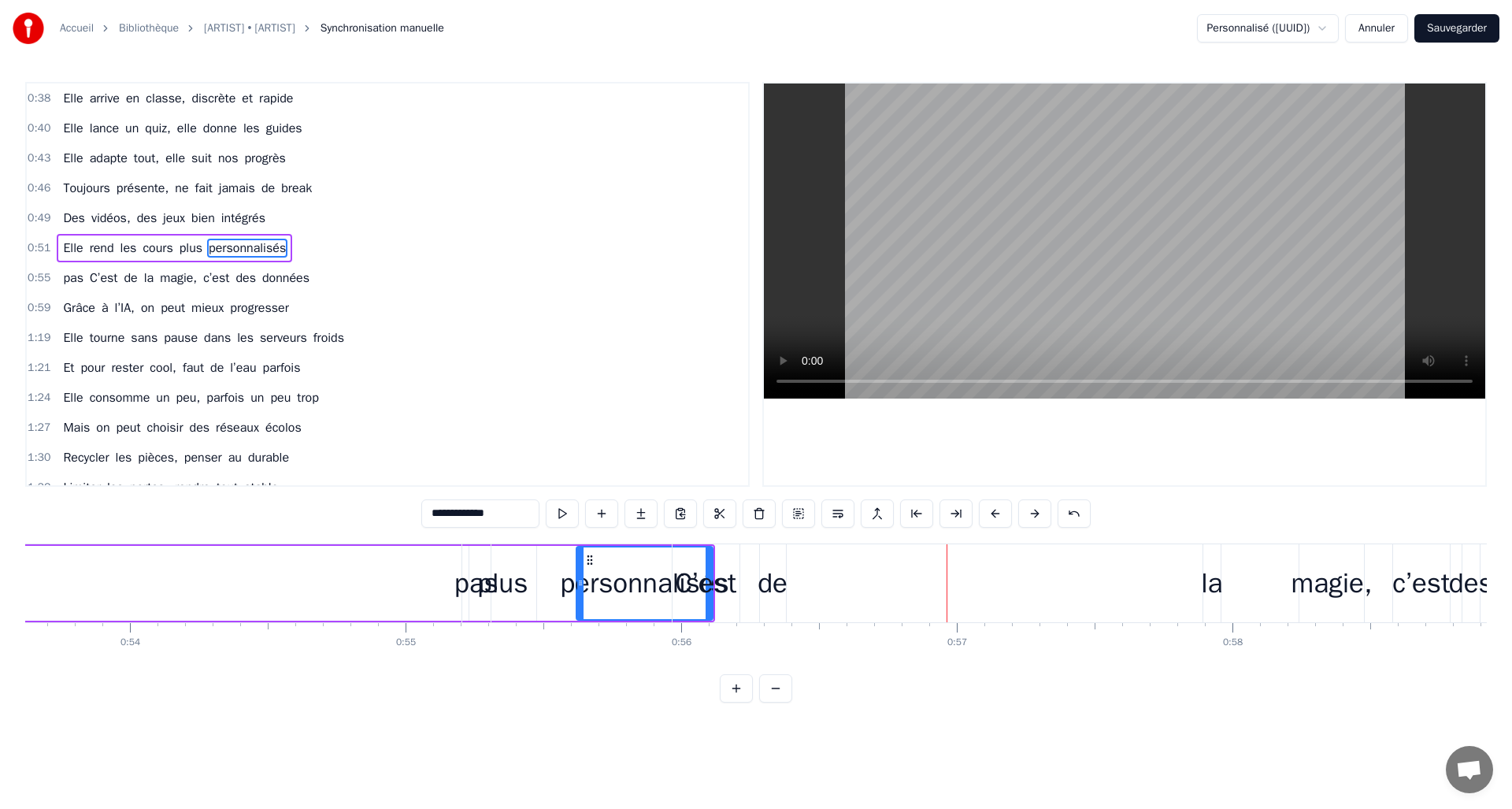 click at bounding box center (995, 514) 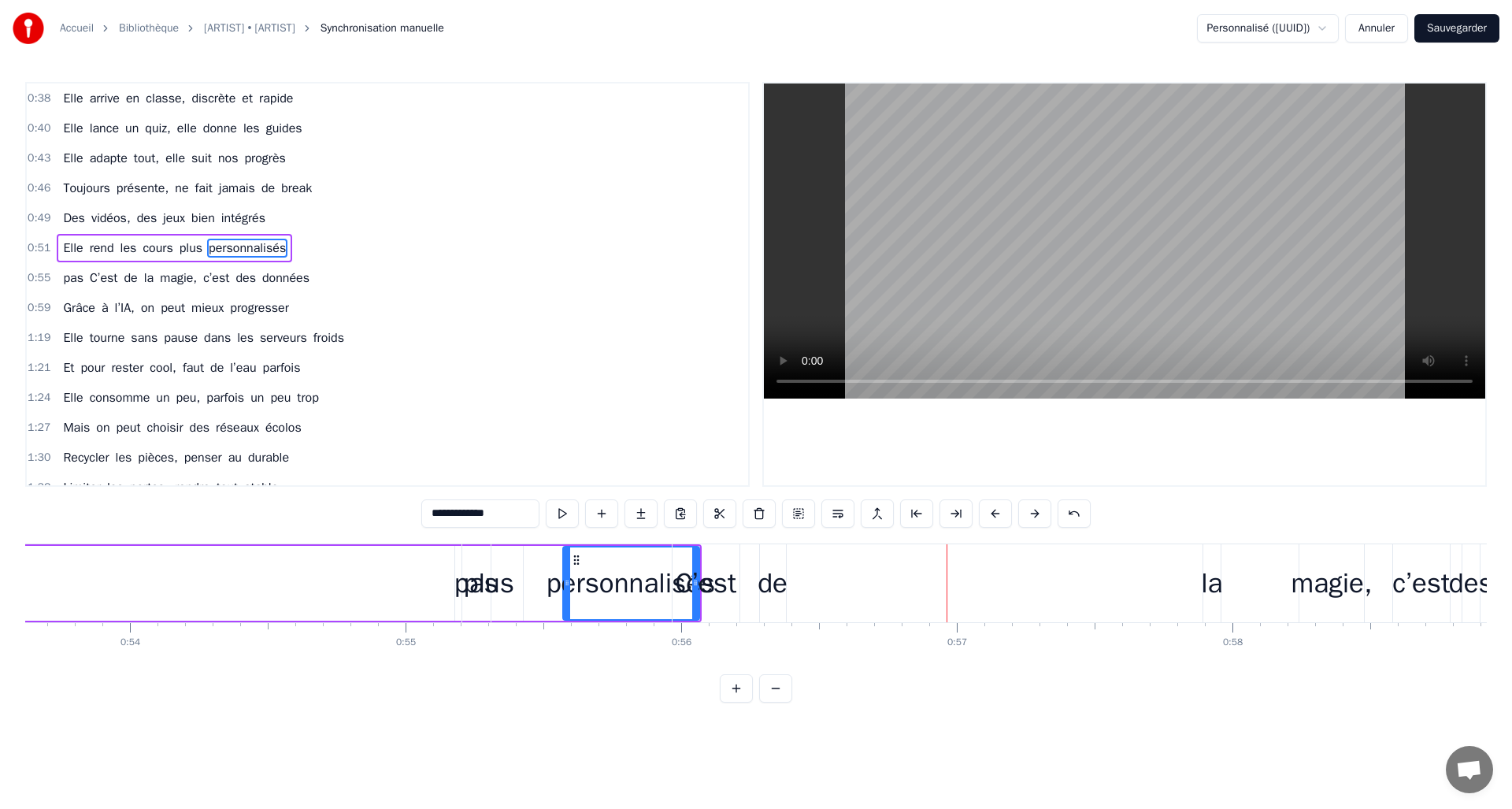 click at bounding box center [995, 514] 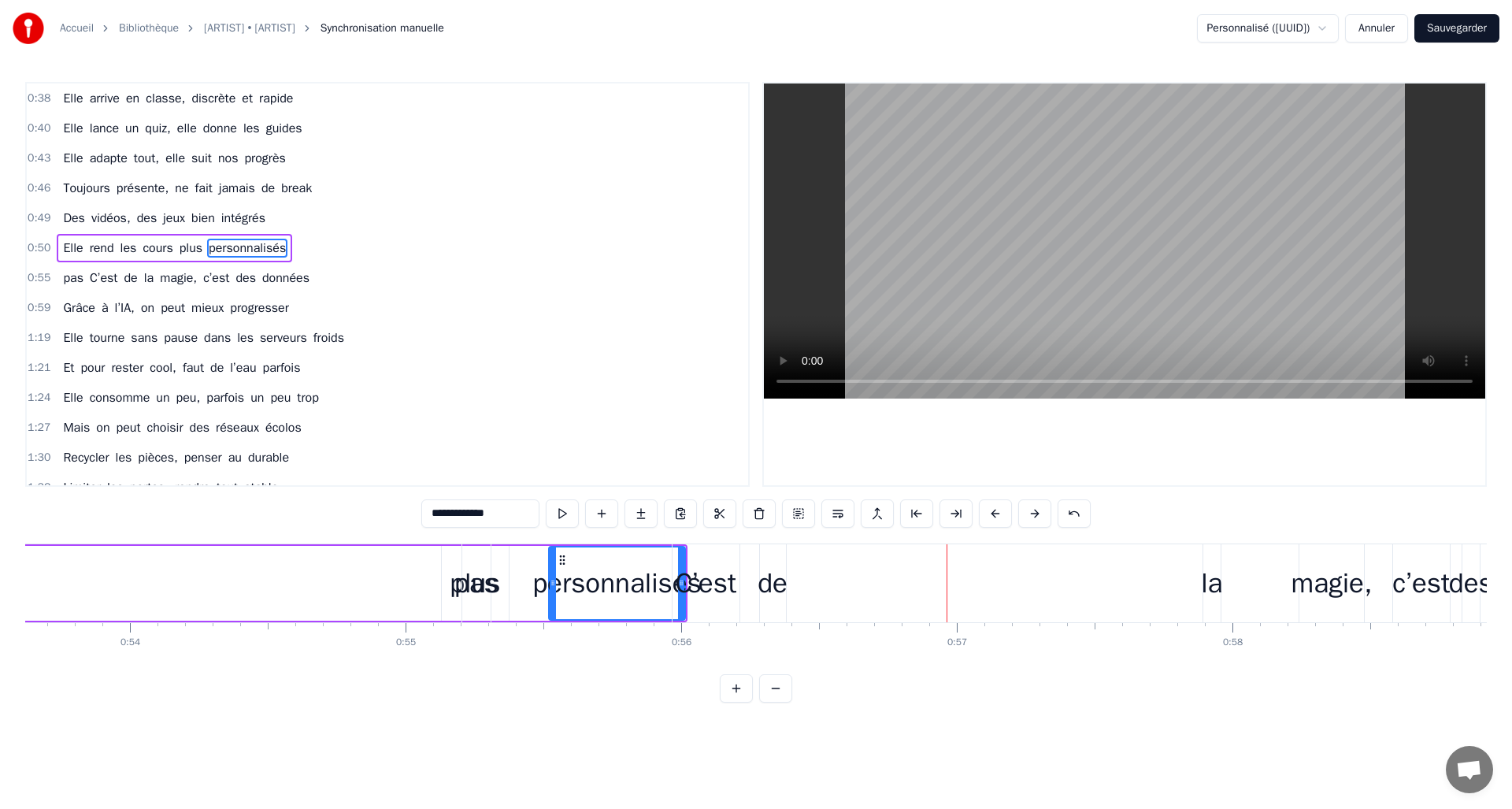 click at bounding box center (995, 514) 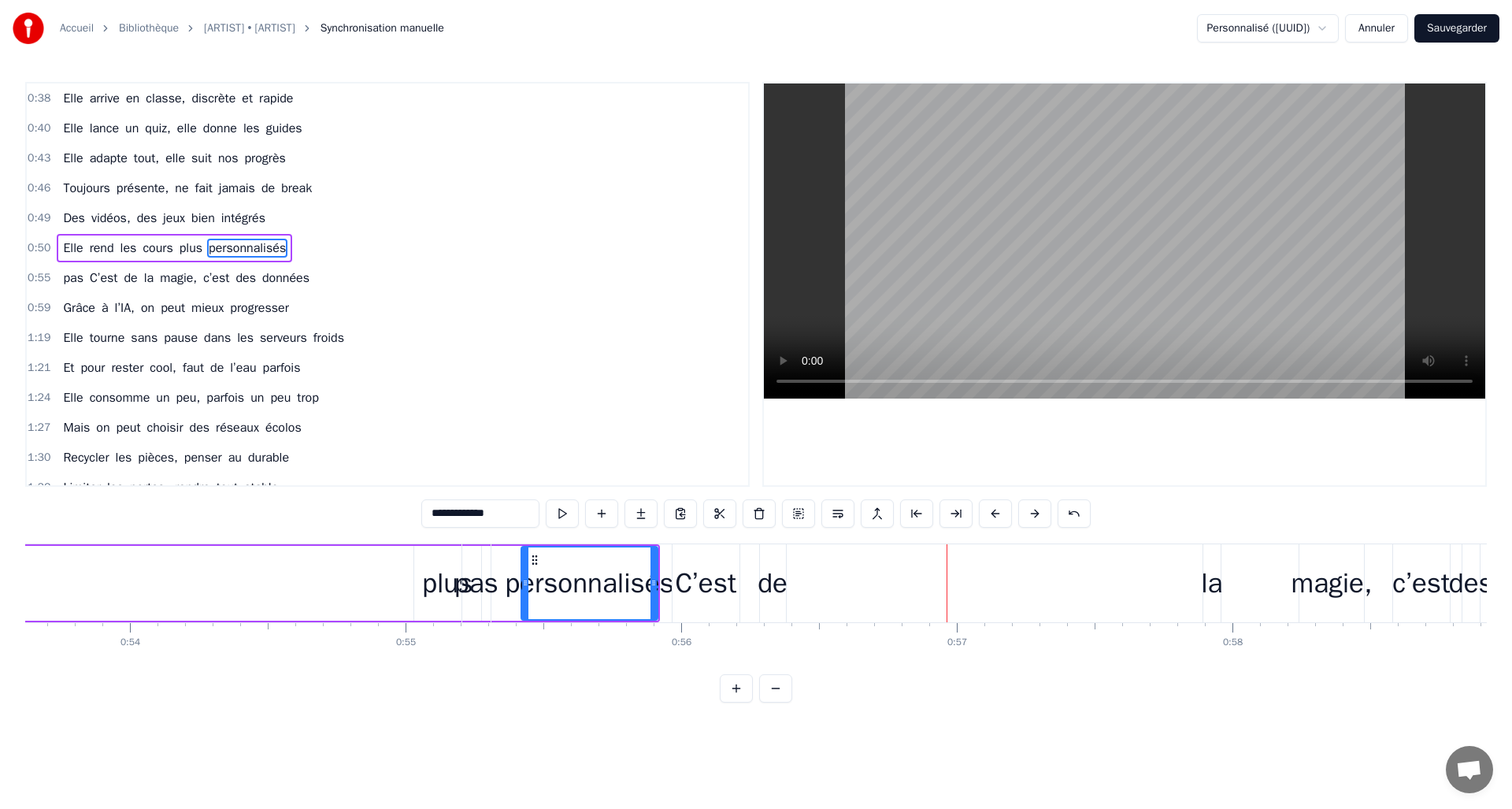 click at bounding box center [995, 514] 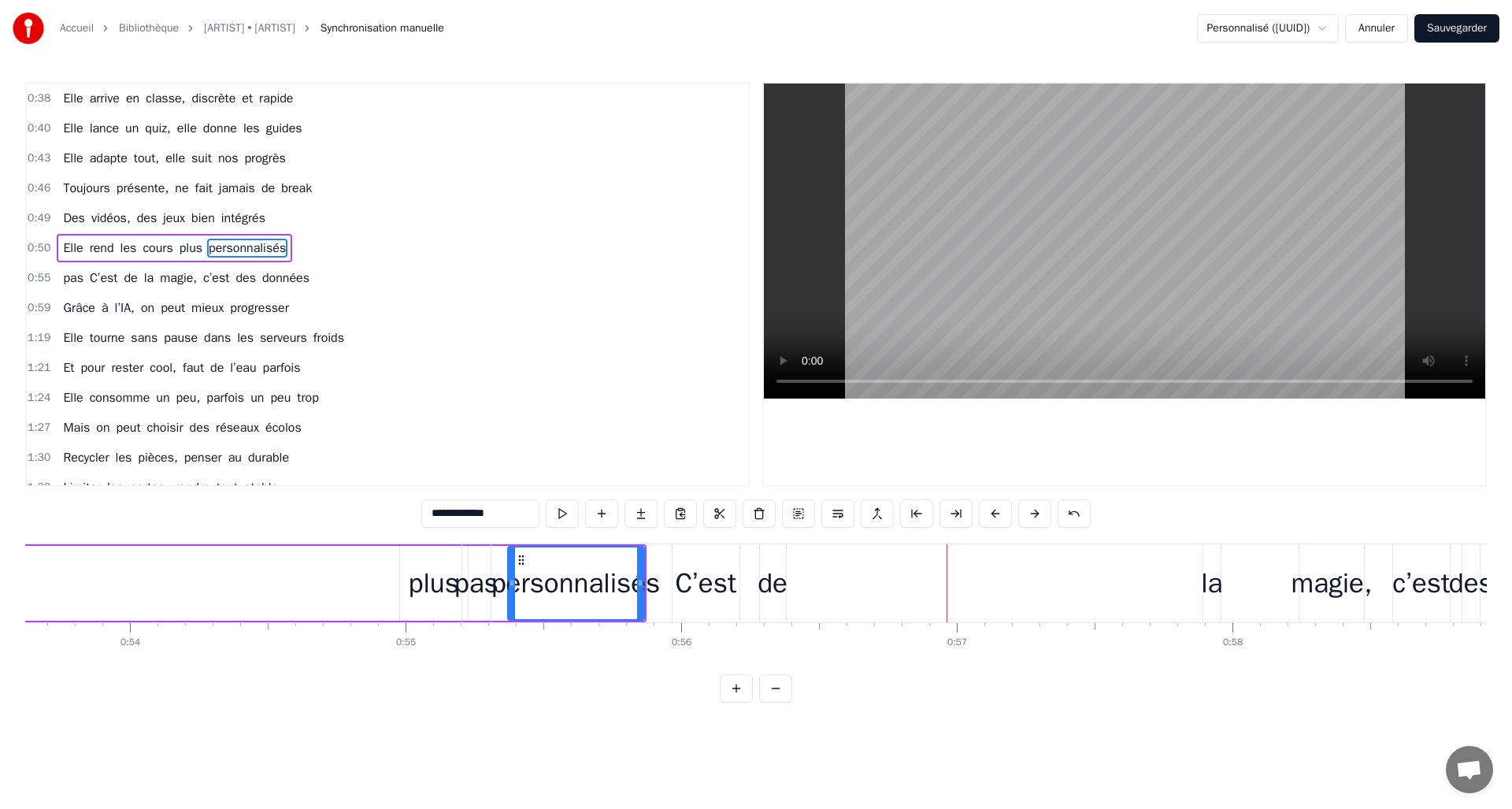 click at bounding box center (995, 514) 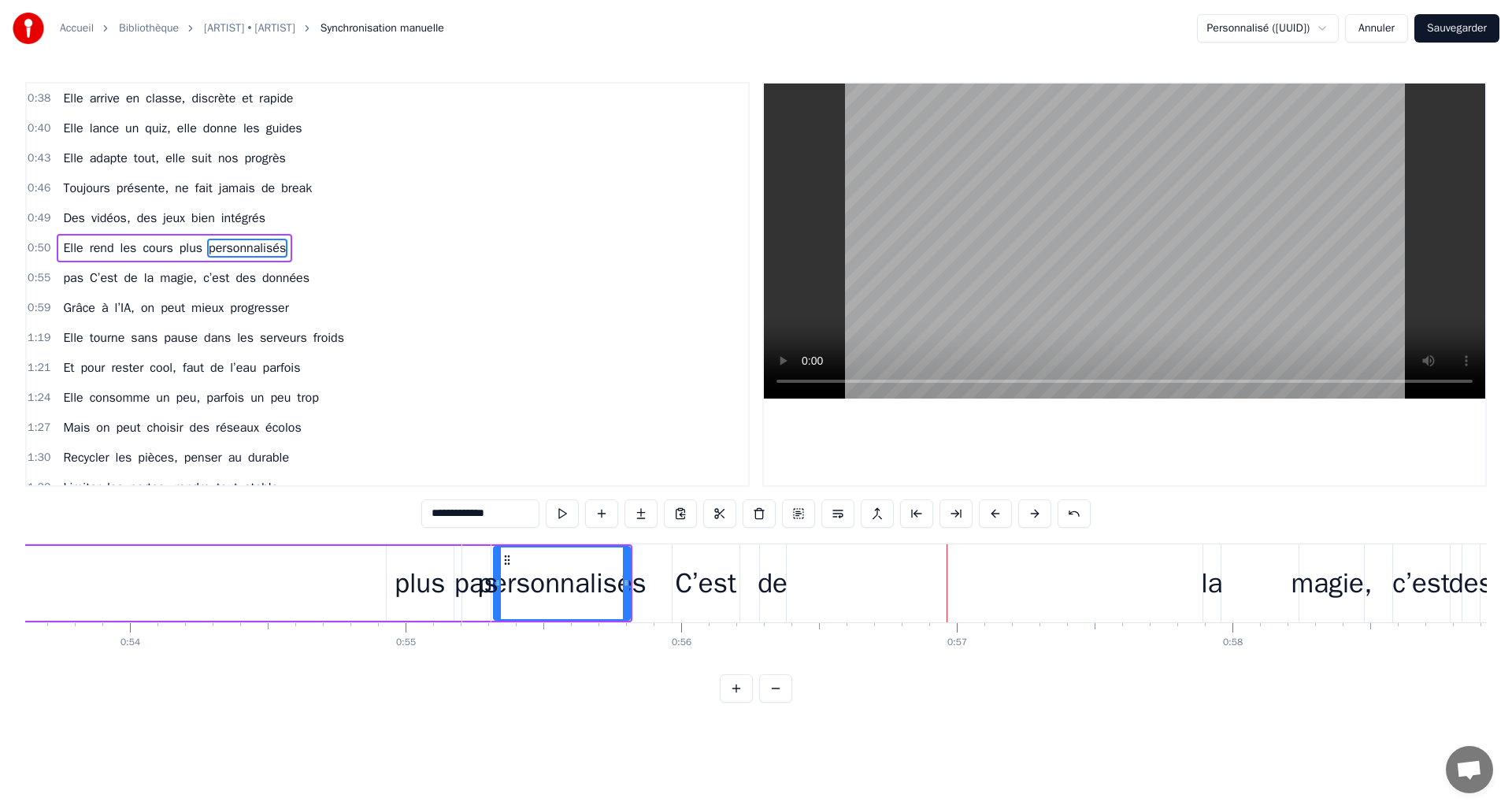 click at bounding box center (995, 514) 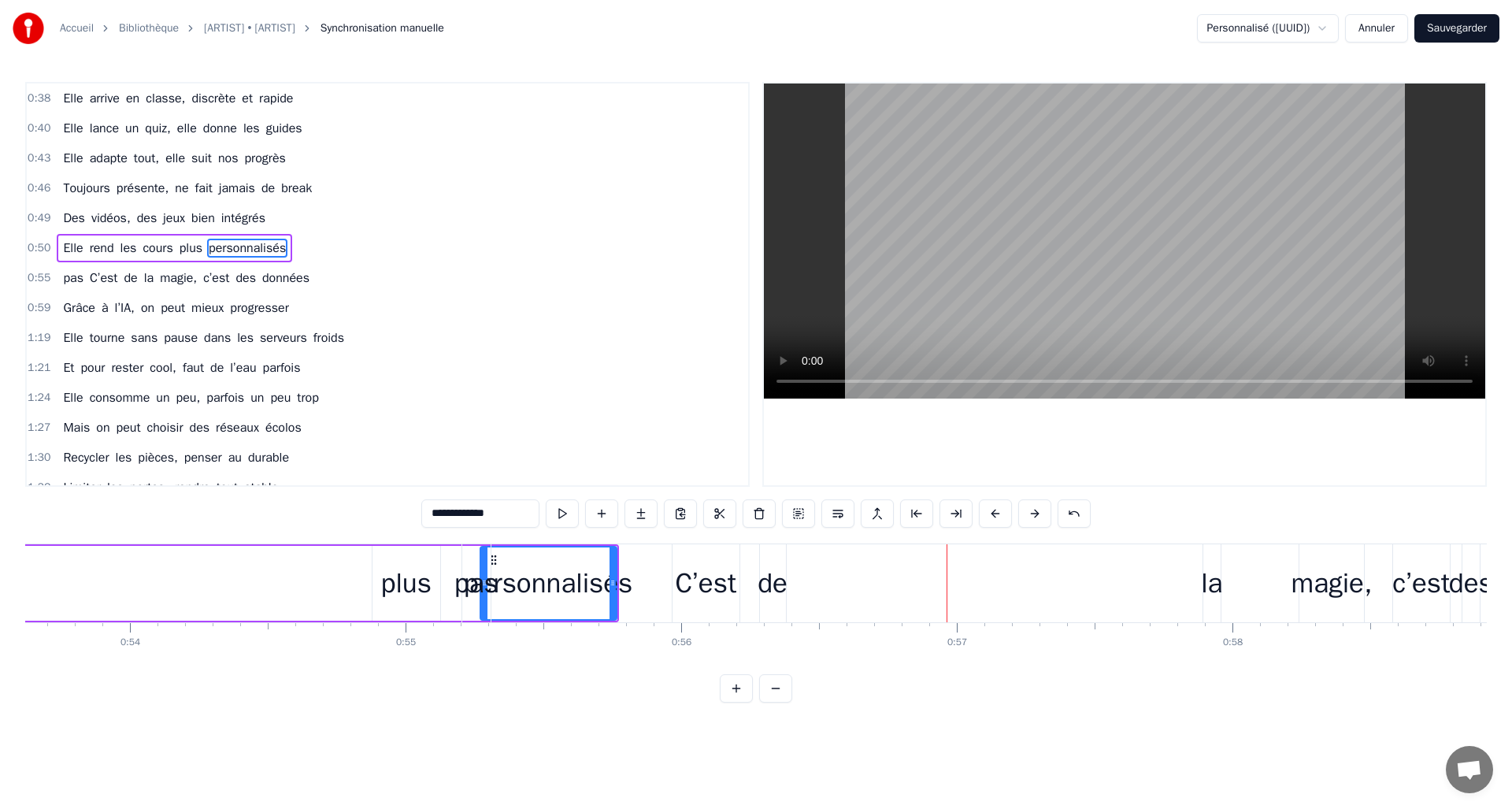 click at bounding box center [995, 514] 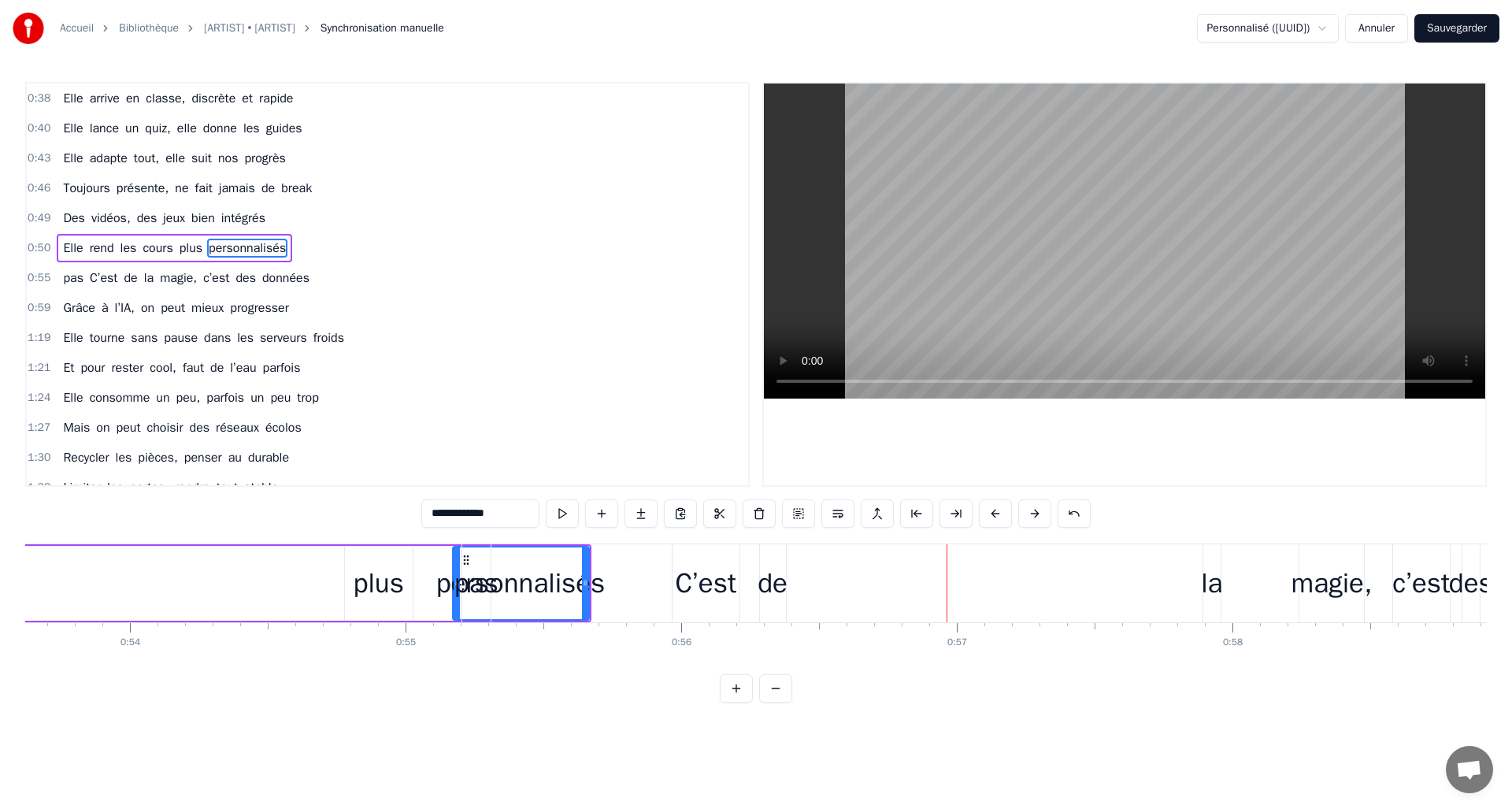 click at bounding box center [995, 514] 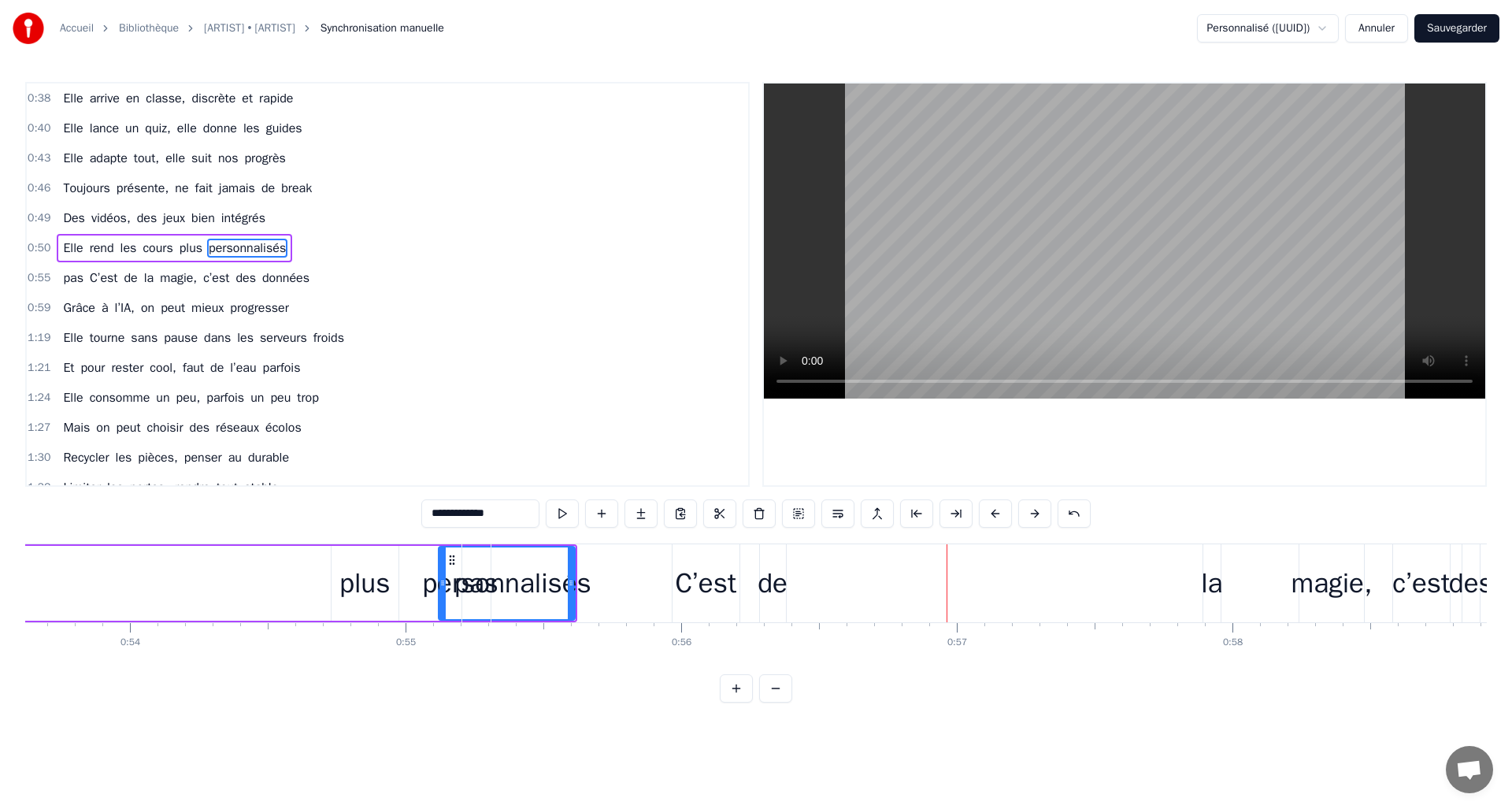 click at bounding box center [995, 514] 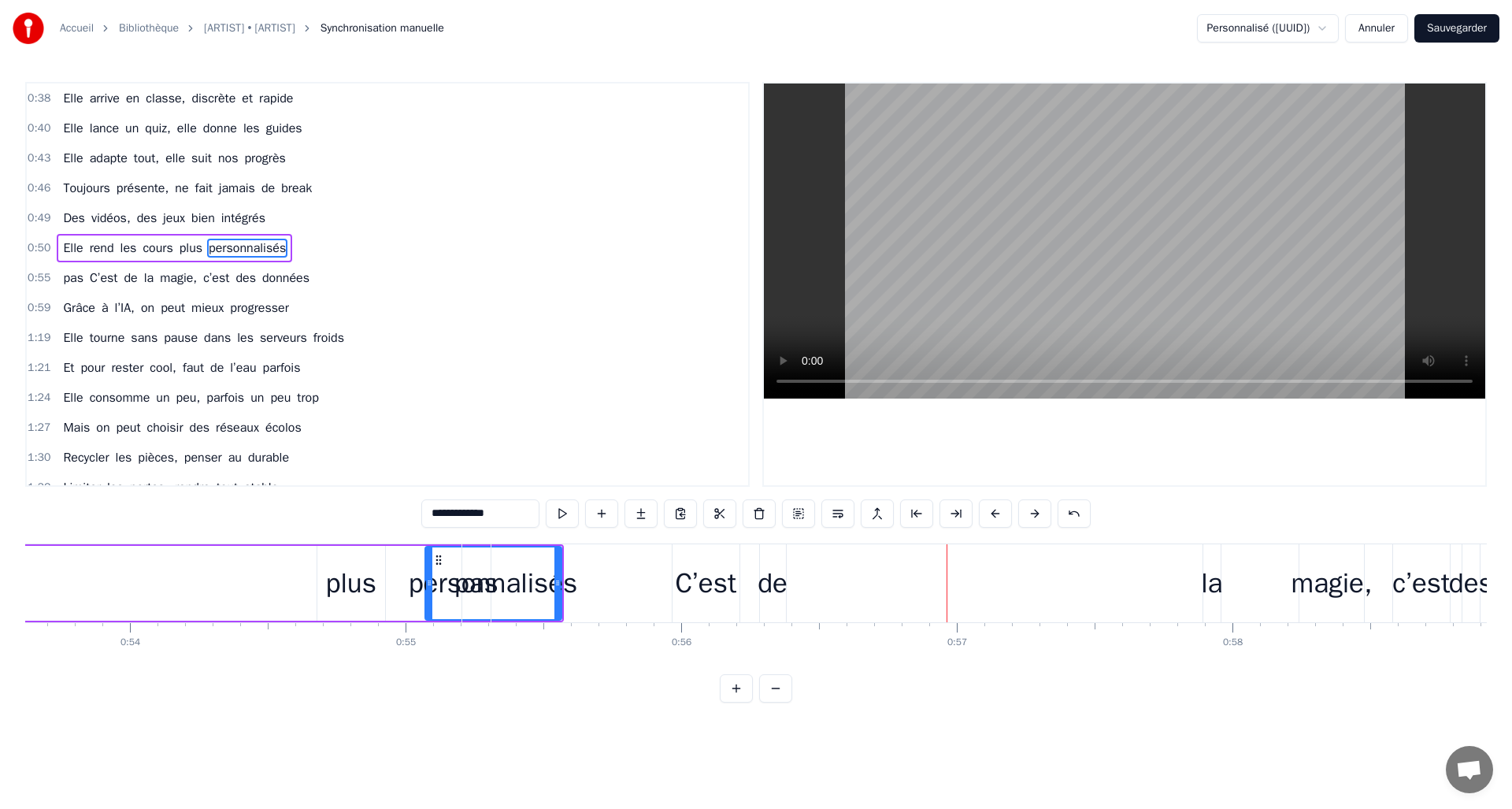 click at bounding box center (995, 514) 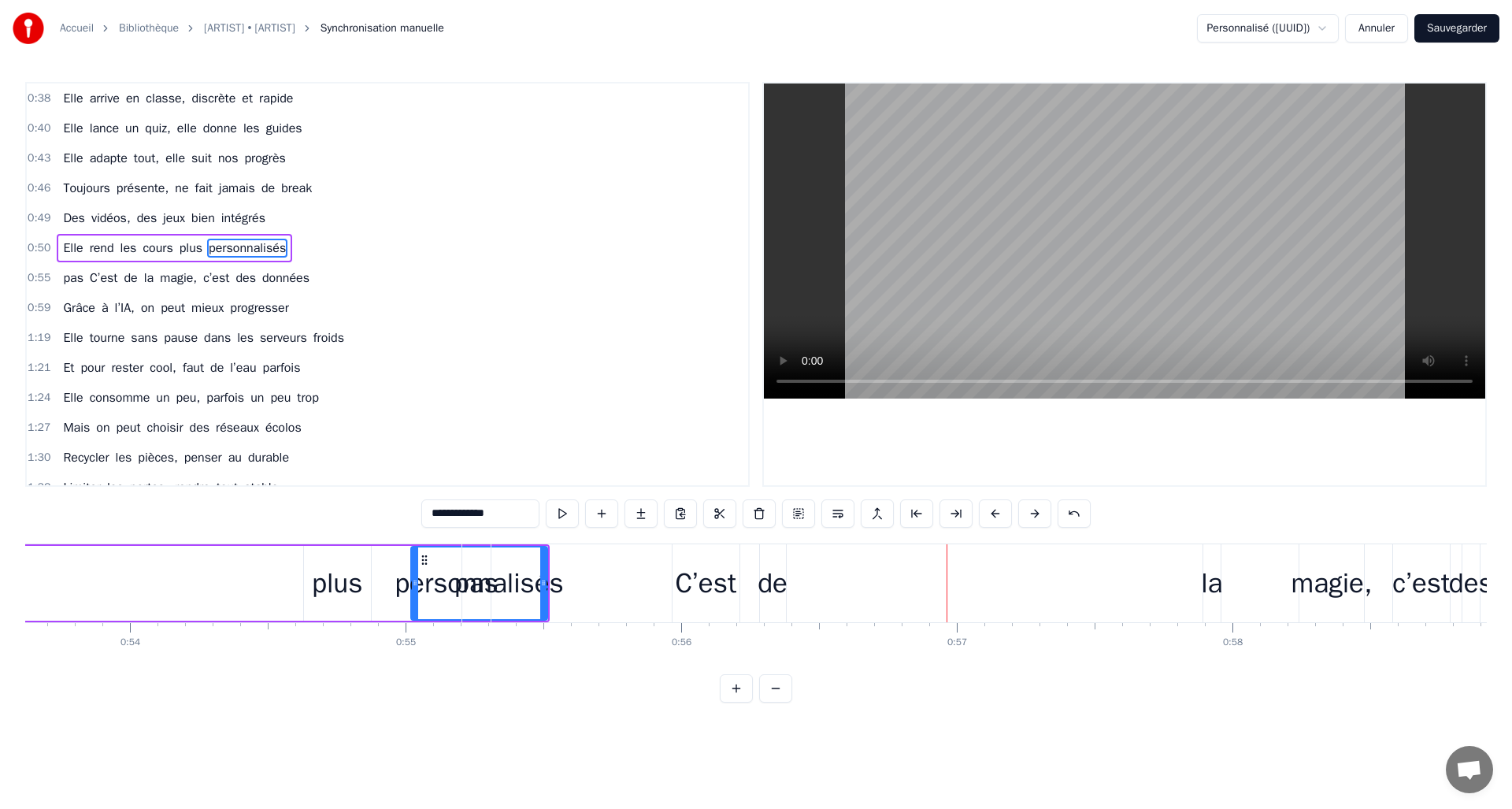 click at bounding box center (995, 514) 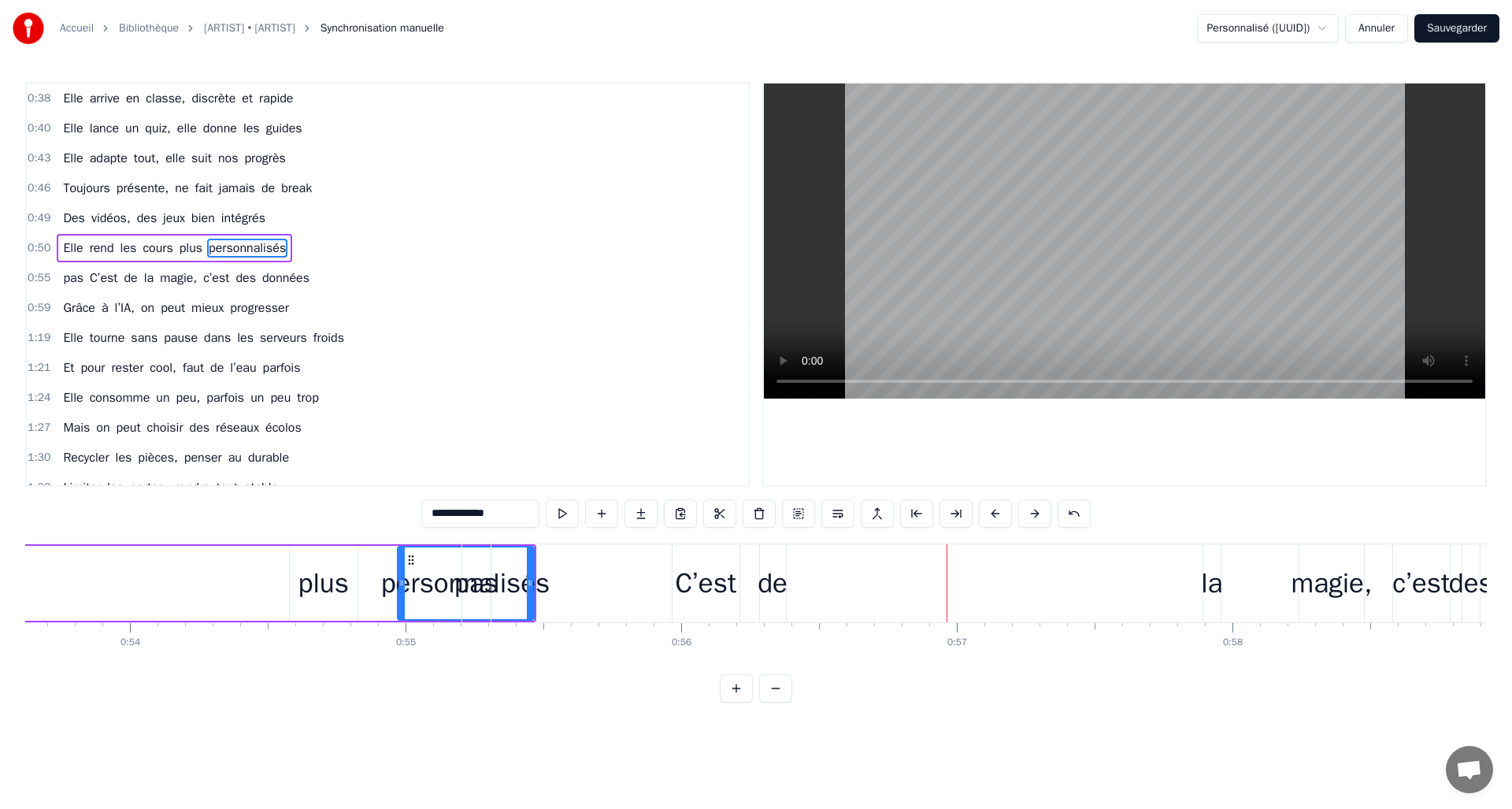 click at bounding box center (995, 514) 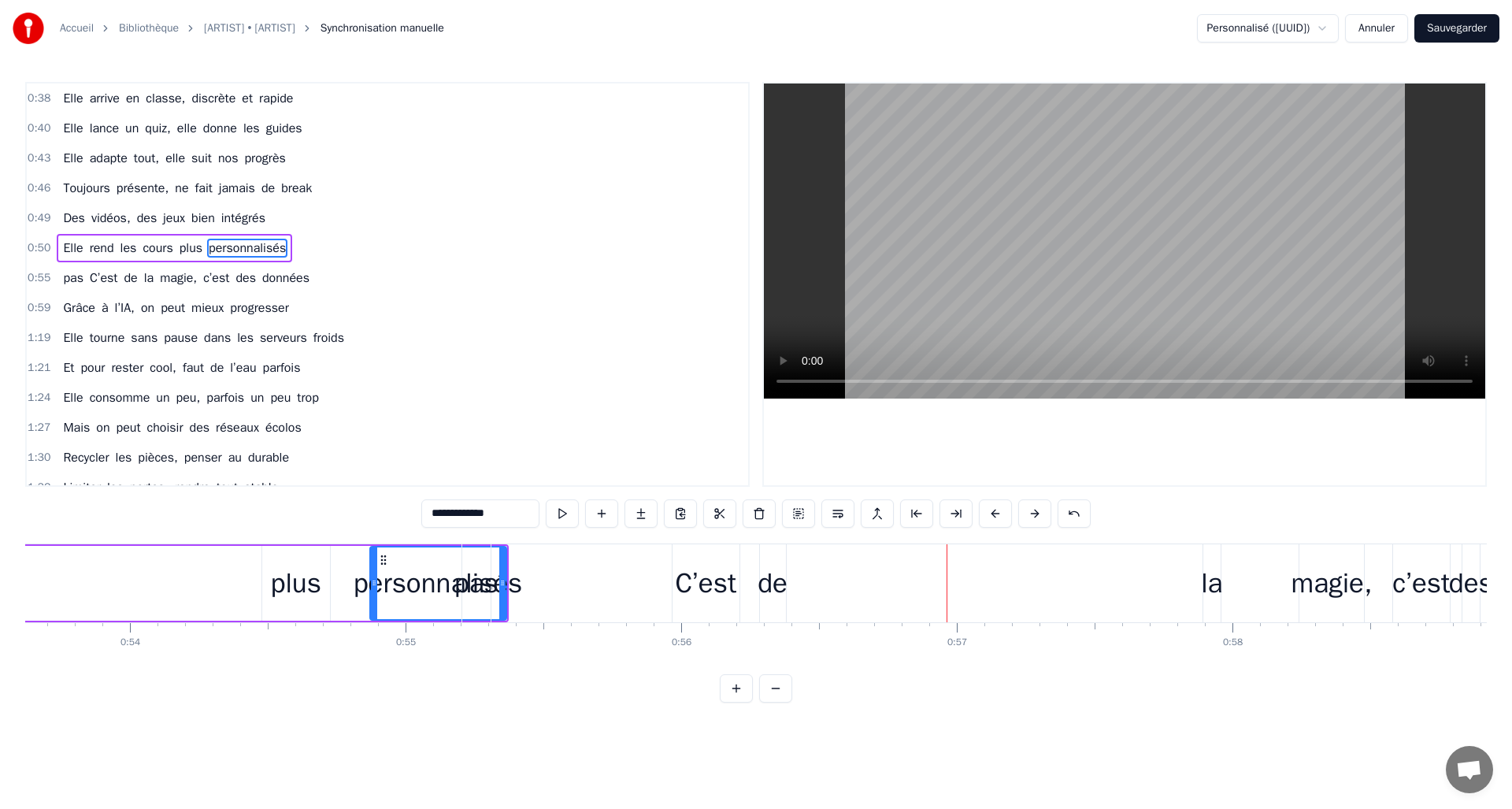 click at bounding box center [995, 514] 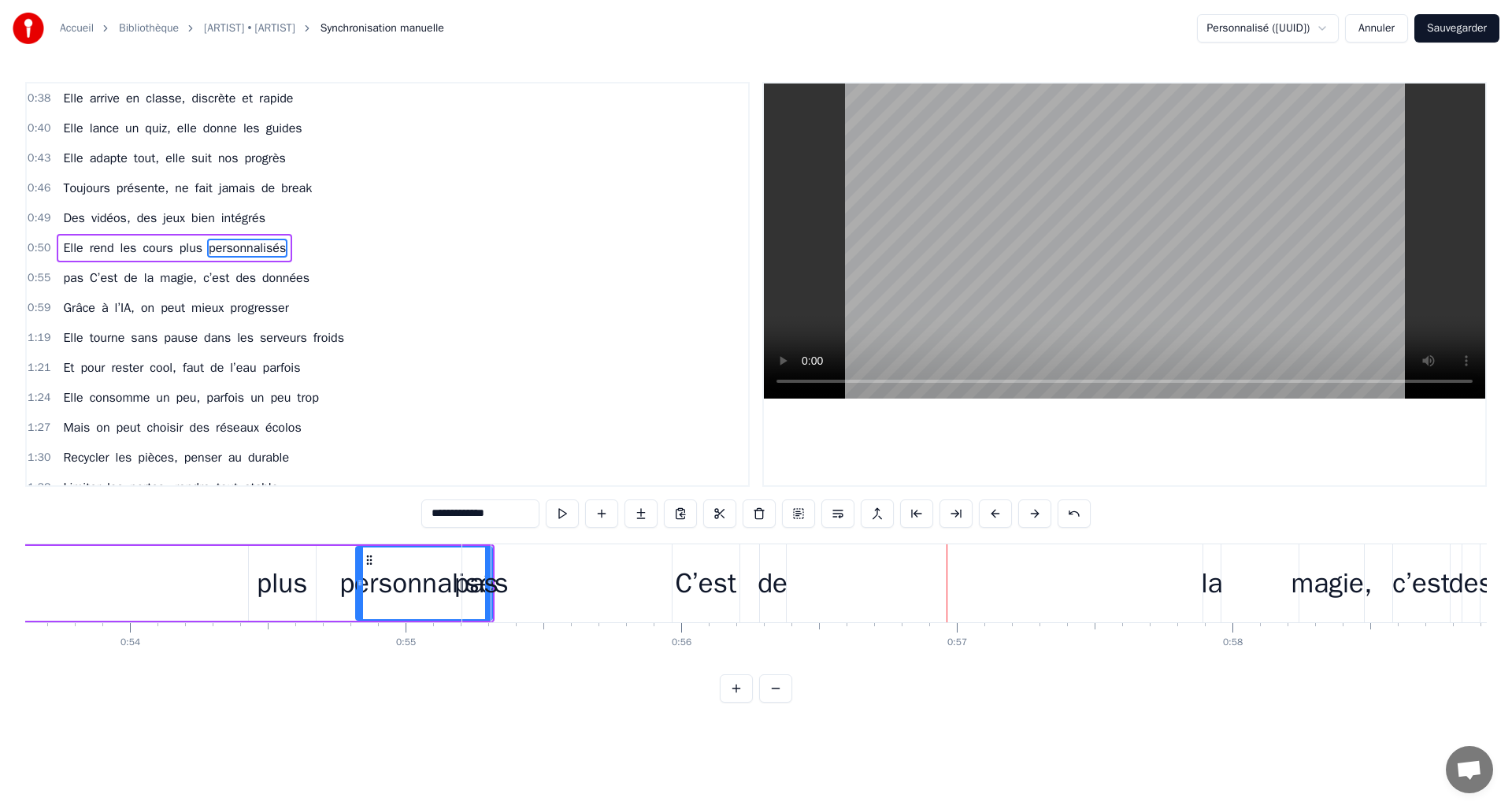 click at bounding box center [995, 514] 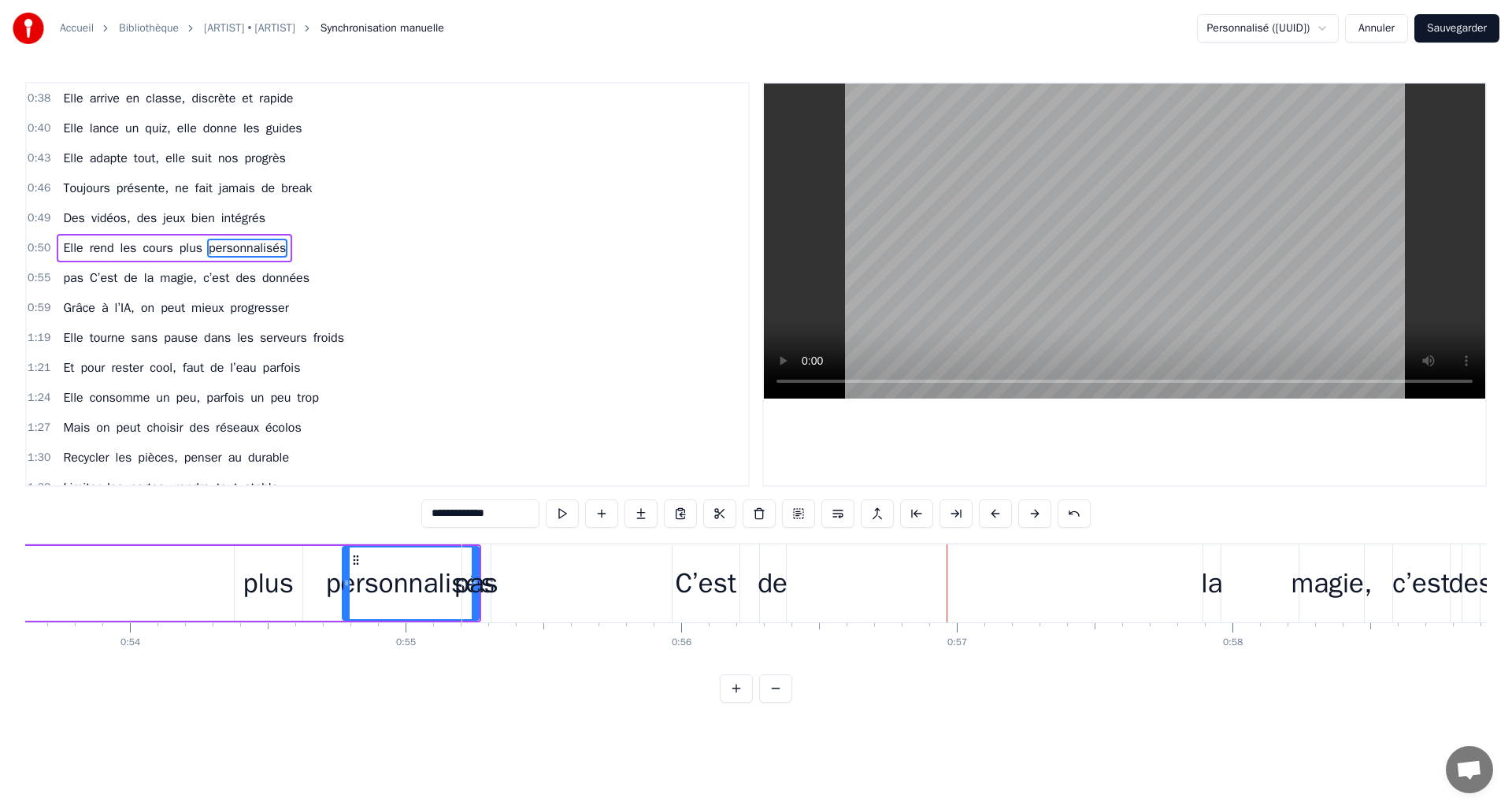 click at bounding box center [995, 514] 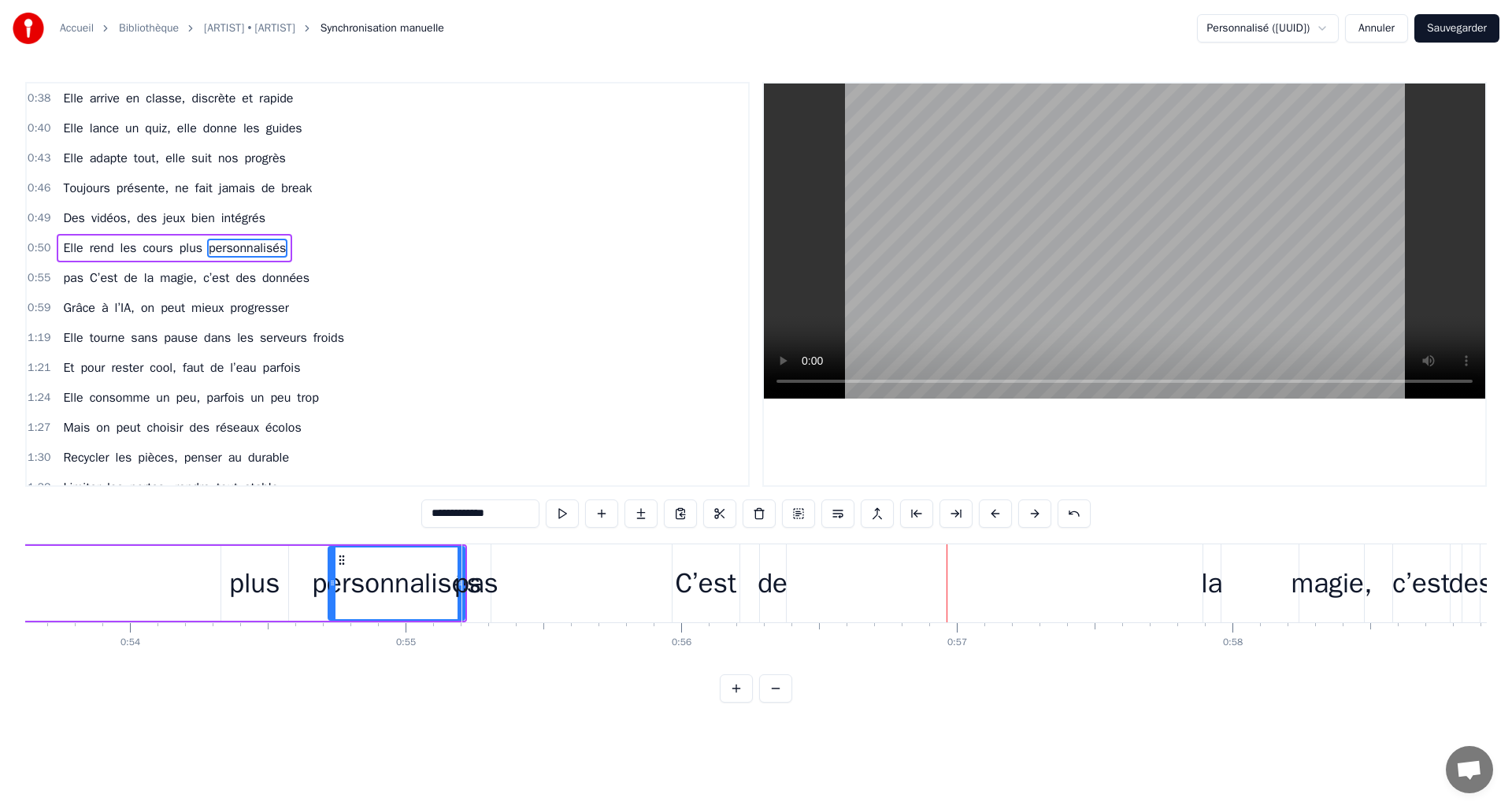 click at bounding box center [995, 514] 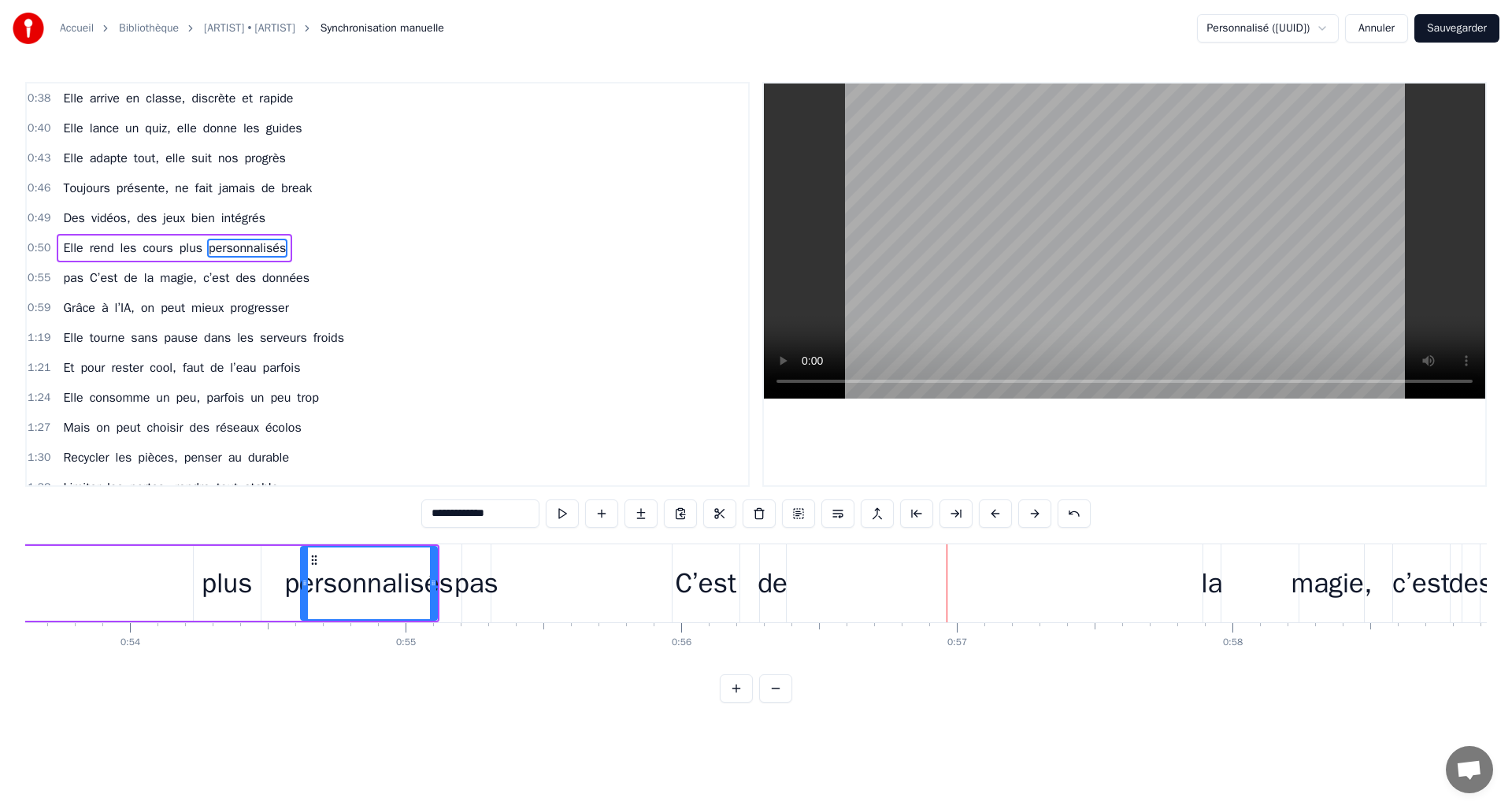 click at bounding box center (995, 514) 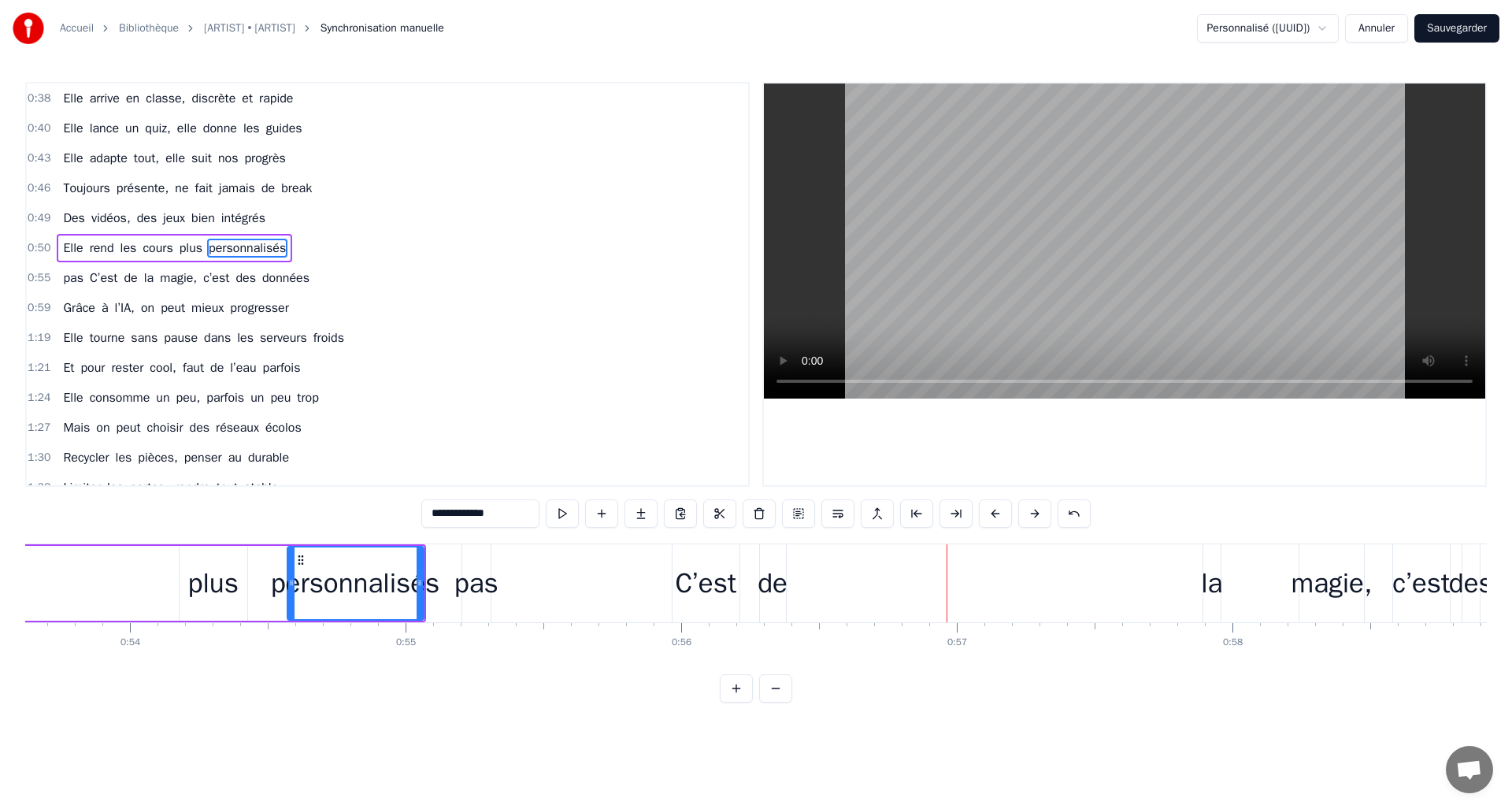 click at bounding box center (995, 514) 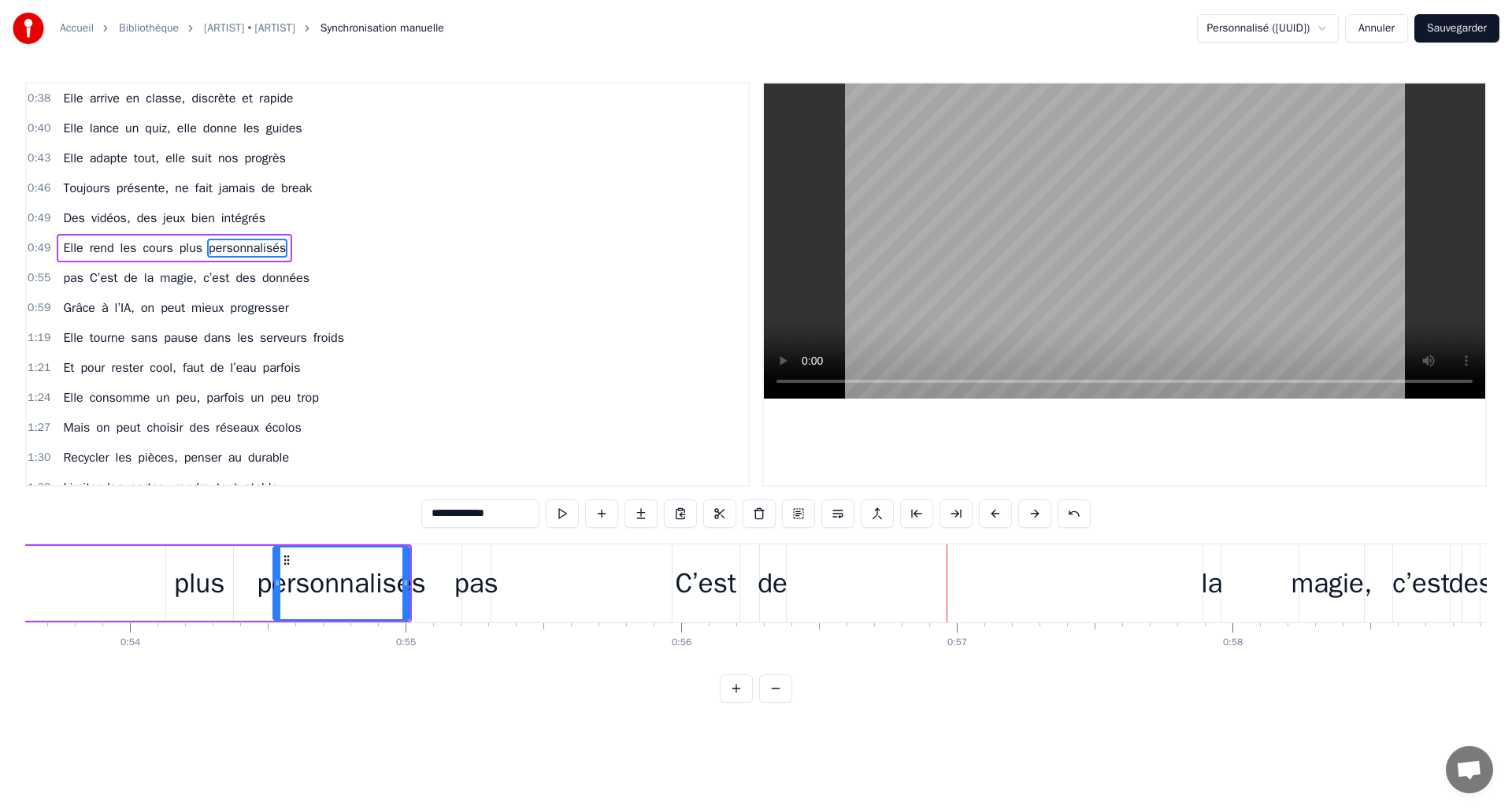 click at bounding box center [995, 514] 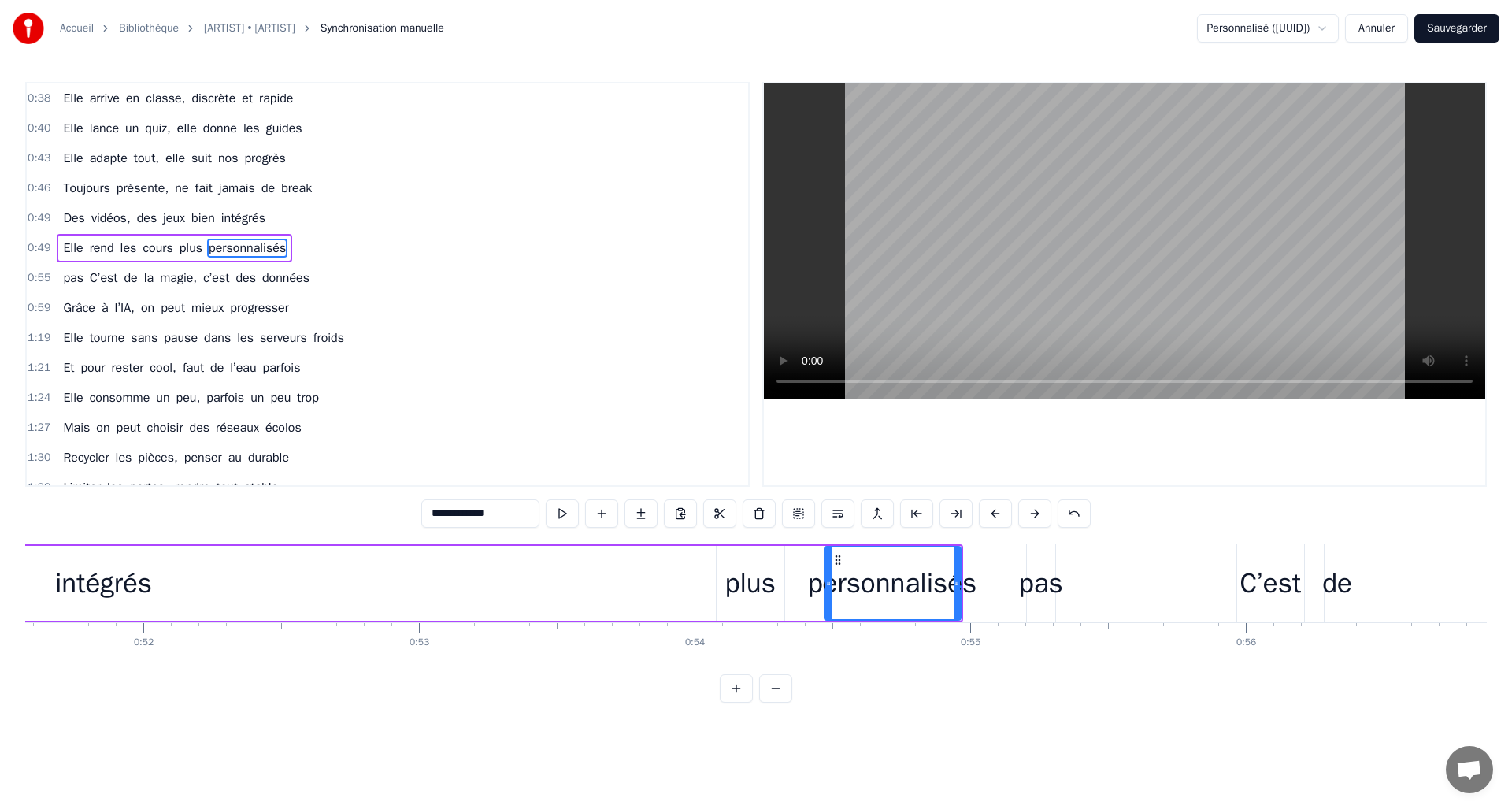 scroll, scrollTop: 0, scrollLeft: 14109, axis: horizontal 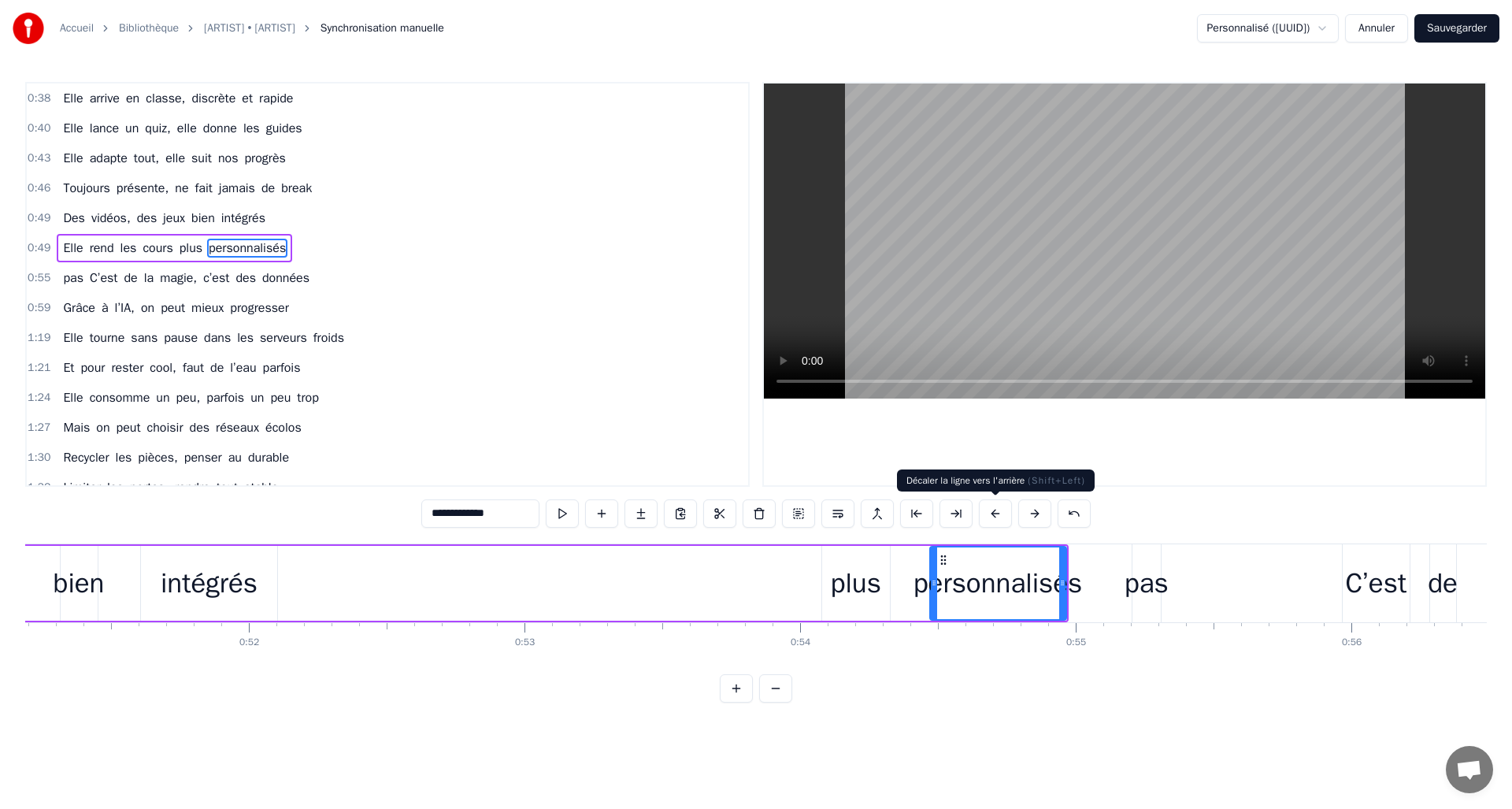 click at bounding box center (995, 514) 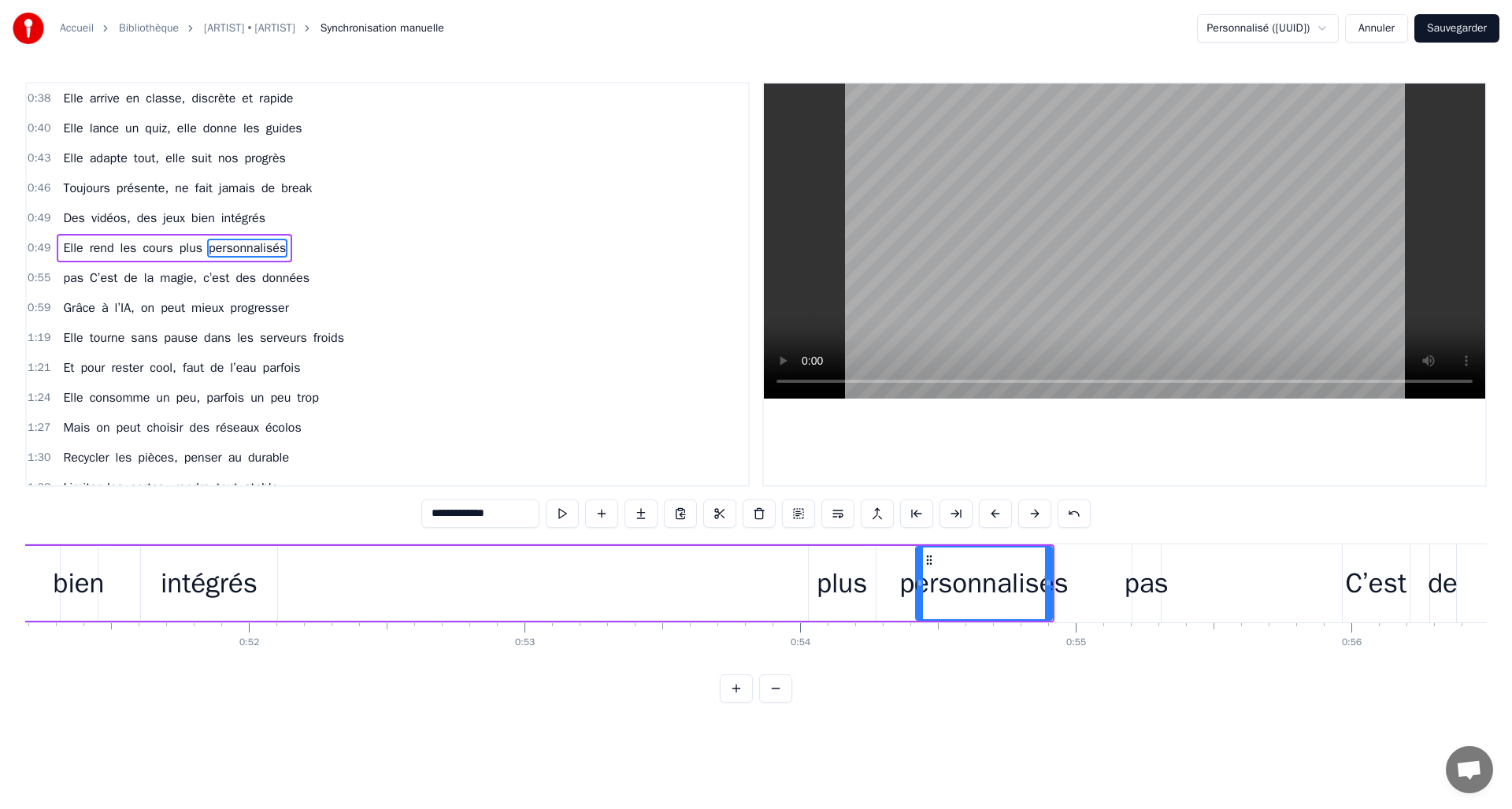 click at bounding box center (995, 514) 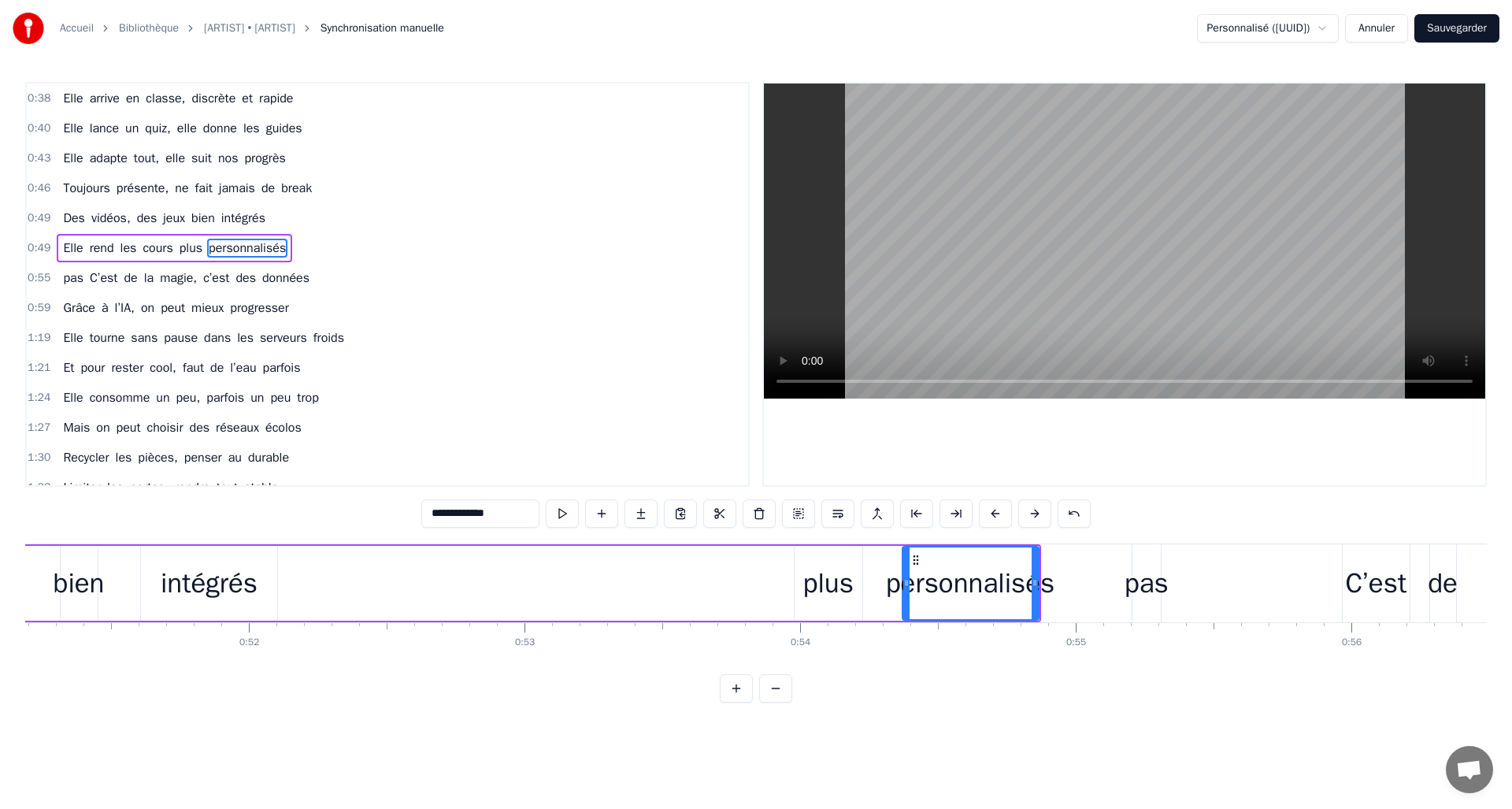 click at bounding box center [995, 514] 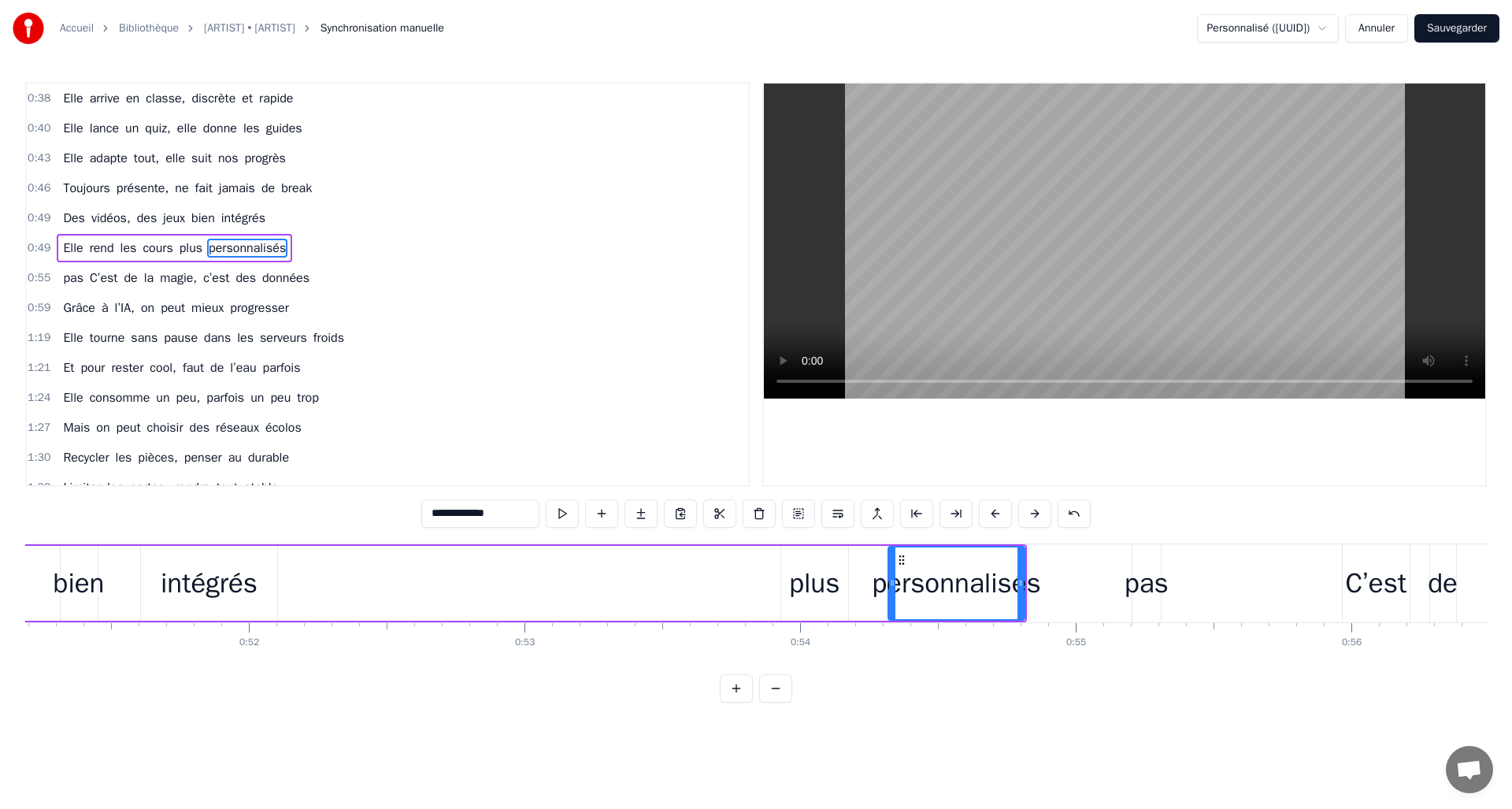 click at bounding box center [995, 514] 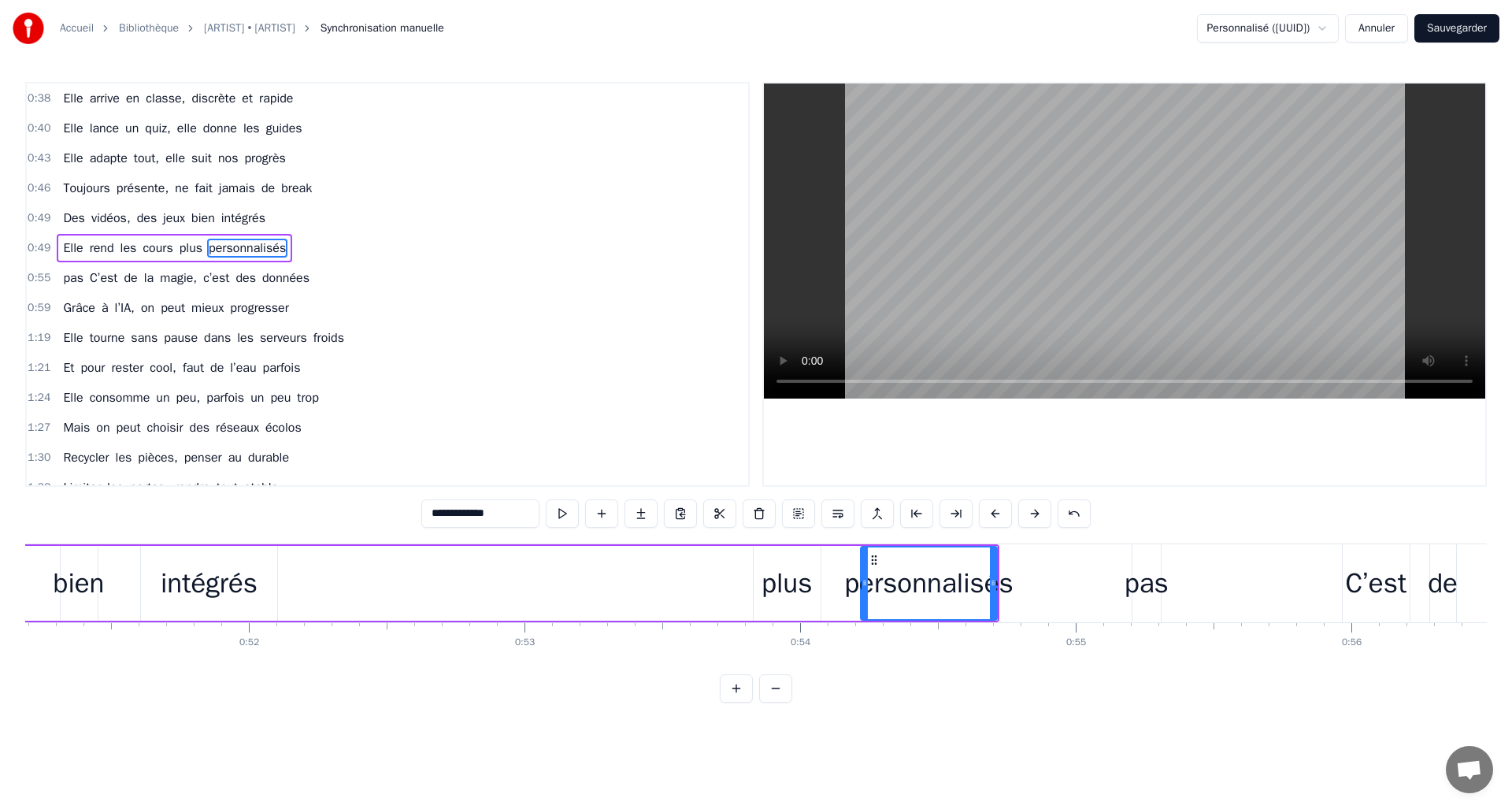 click at bounding box center [995, 514] 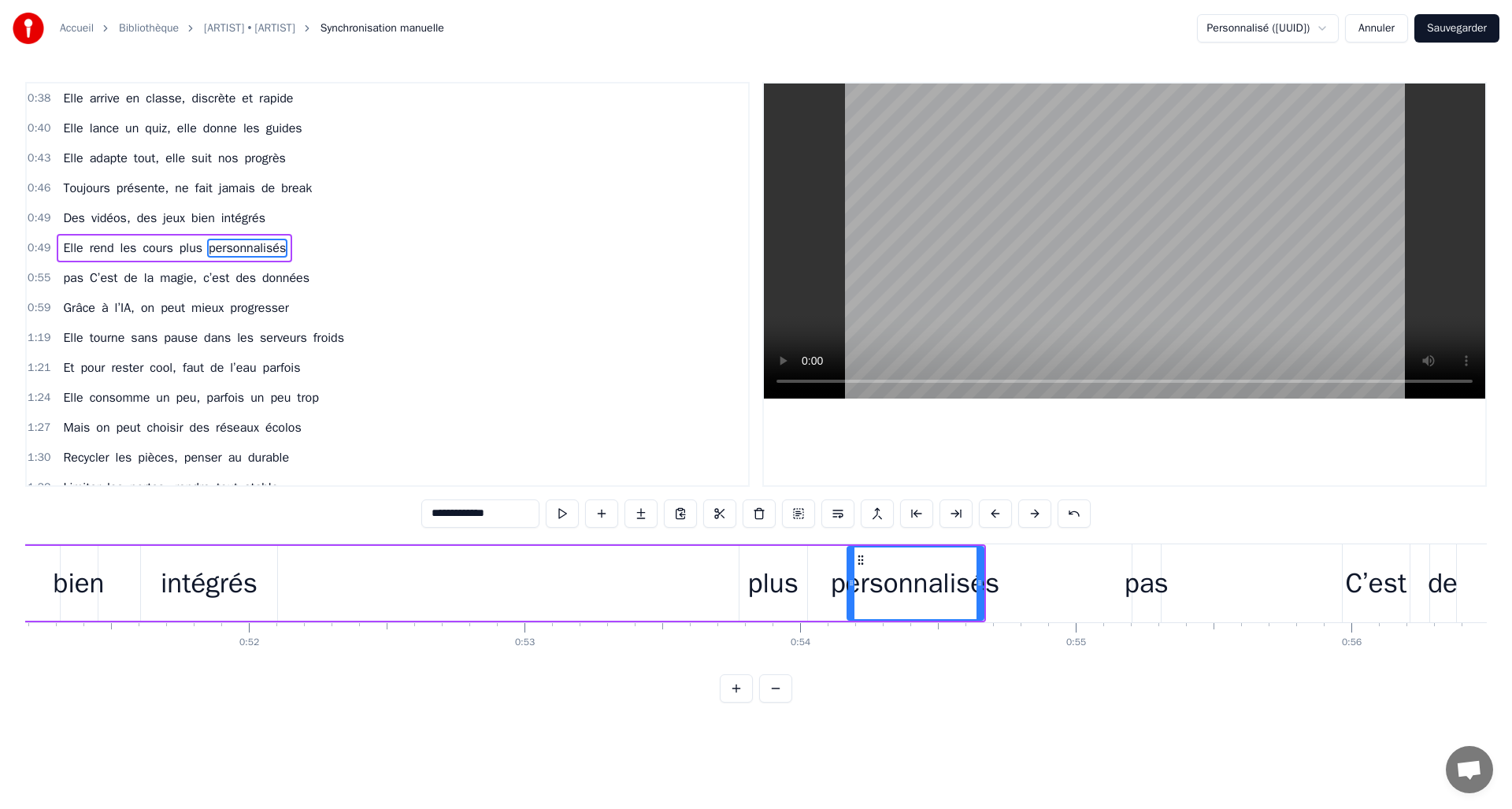 click at bounding box center (995, 514) 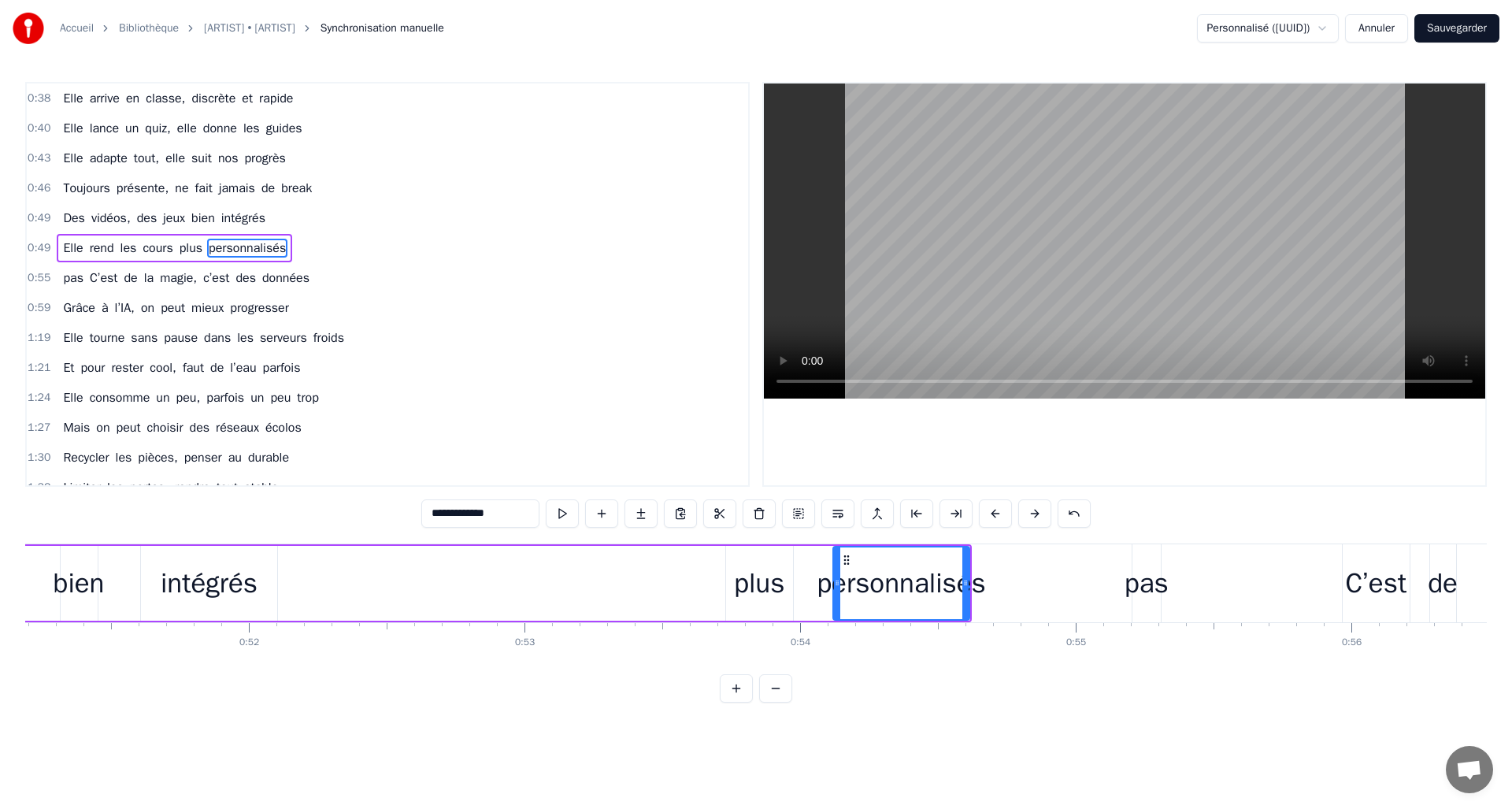 click at bounding box center [995, 514] 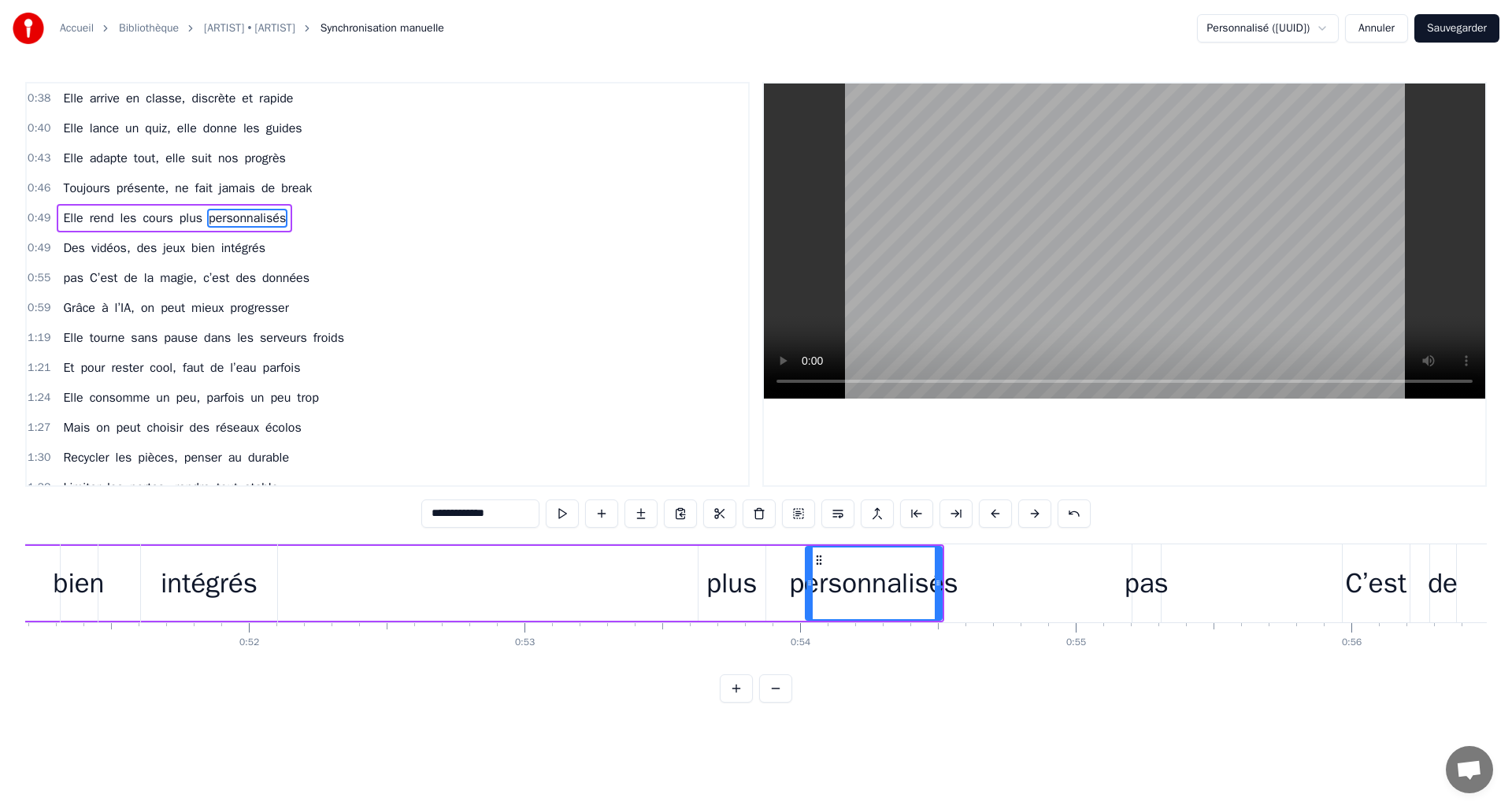 click at bounding box center [995, 514] 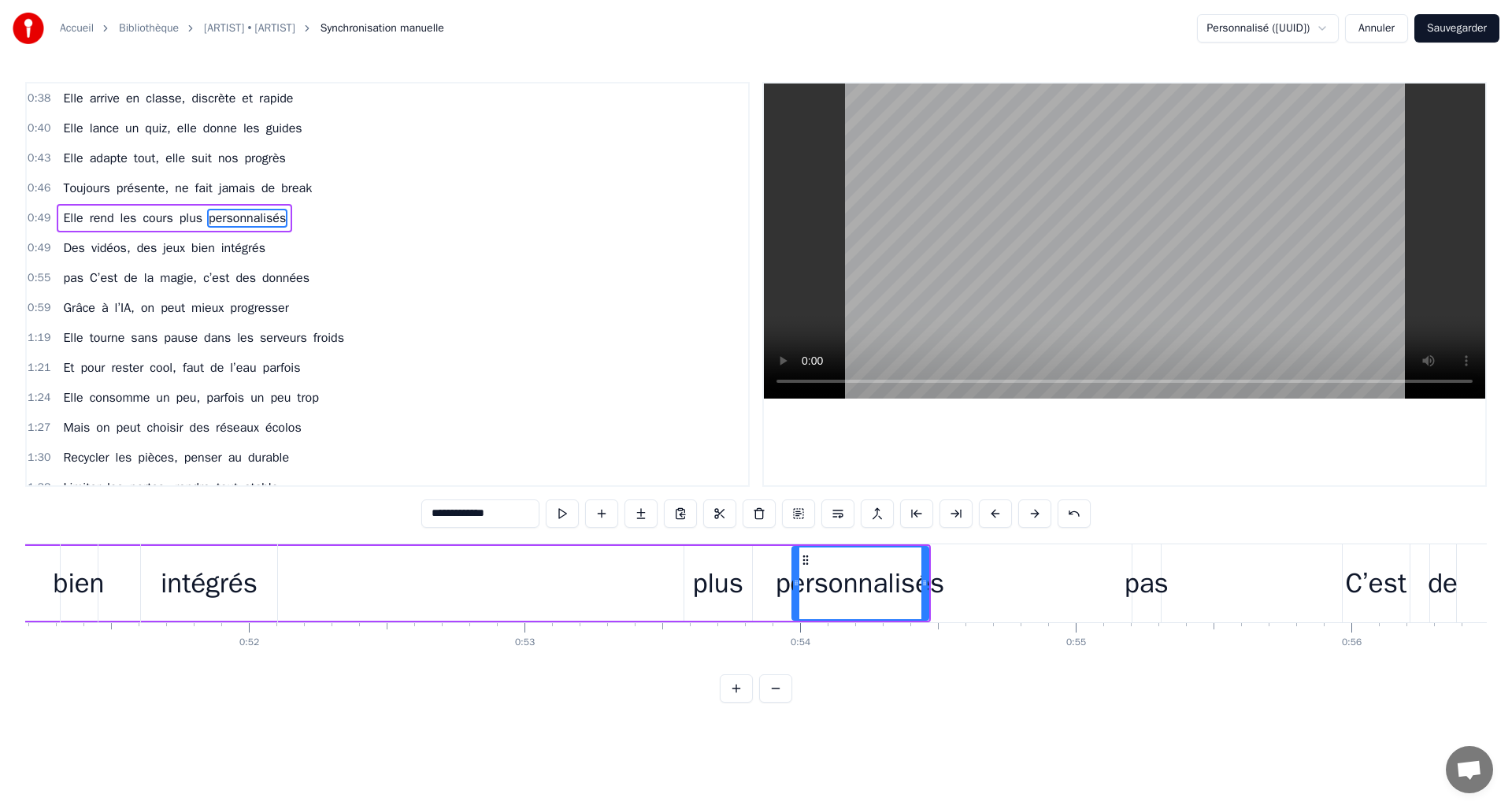 click at bounding box center [995, 514] 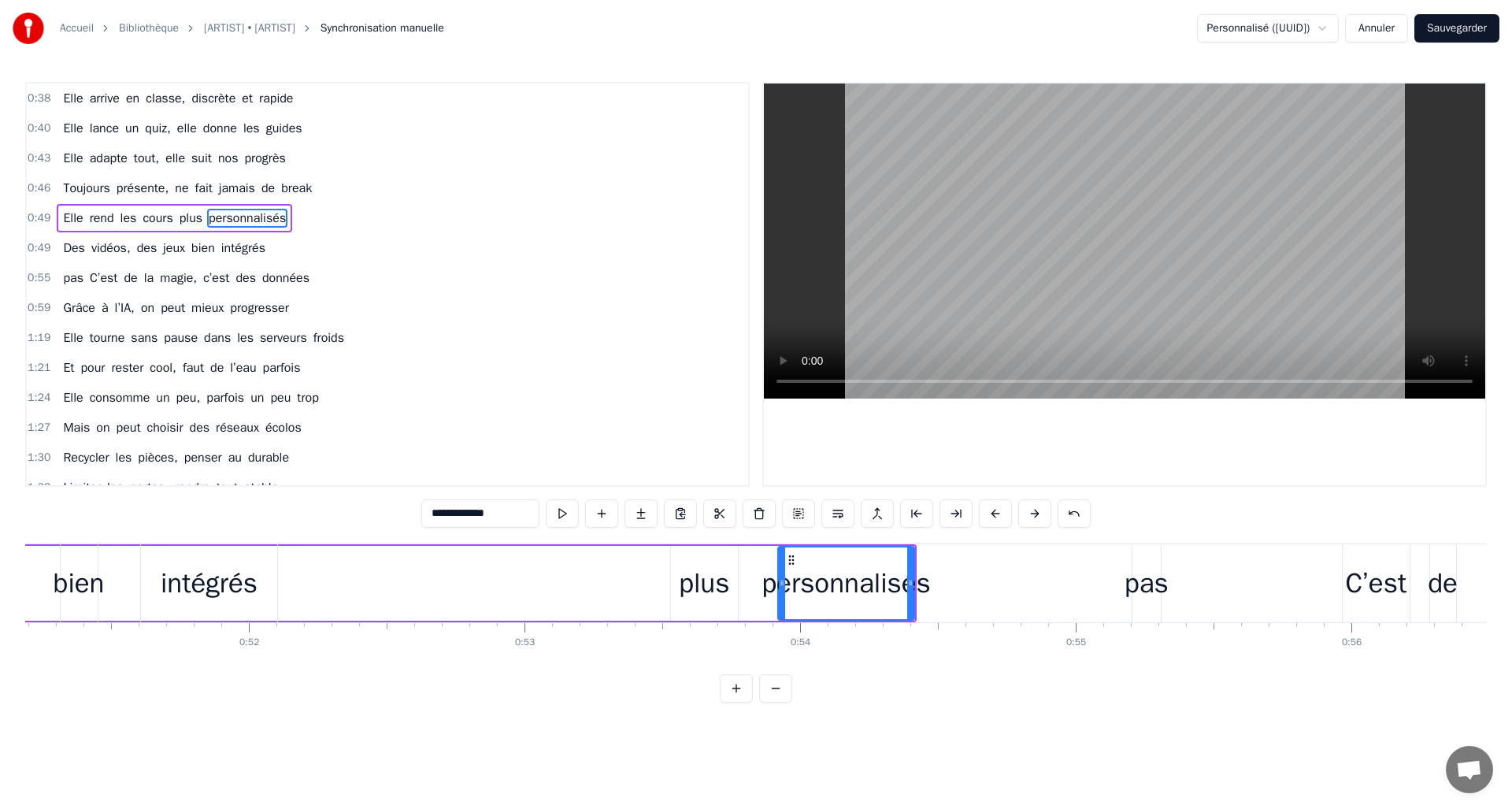 click at bounding box center (995, 514) 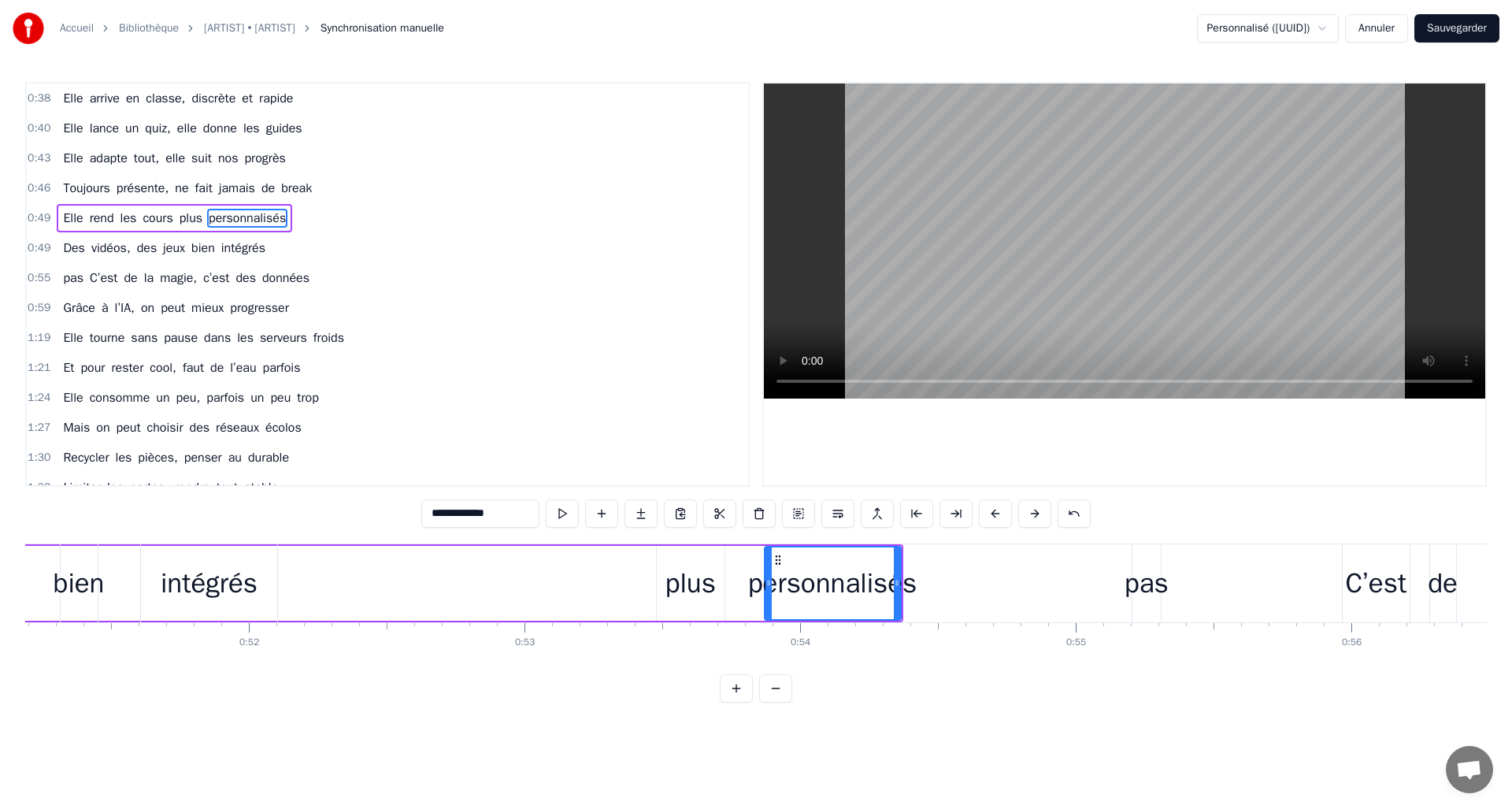click at bounding box center (995, 514) 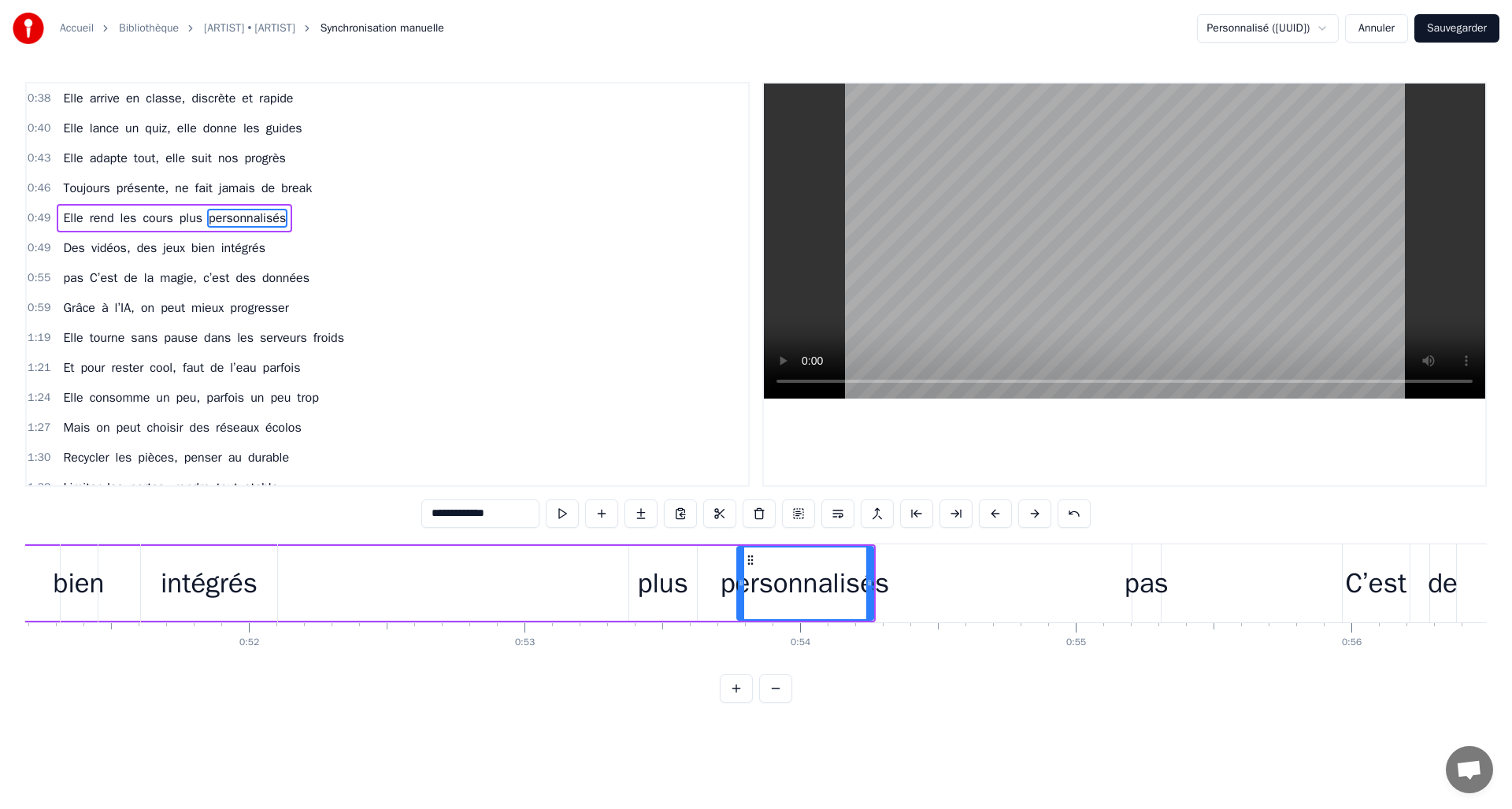 click at bounding box center [995, 514] 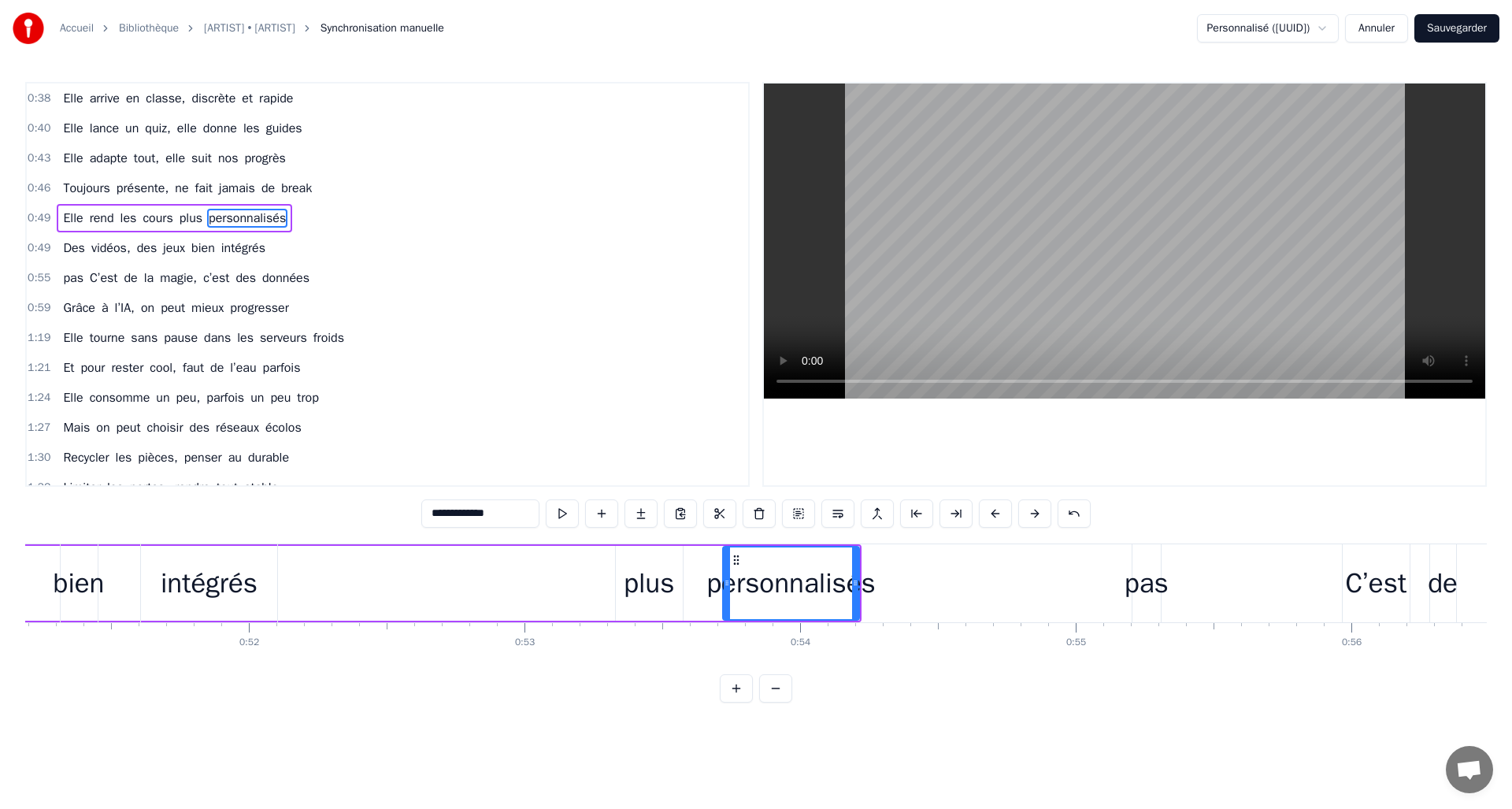 click at bounding box center [995, 514] 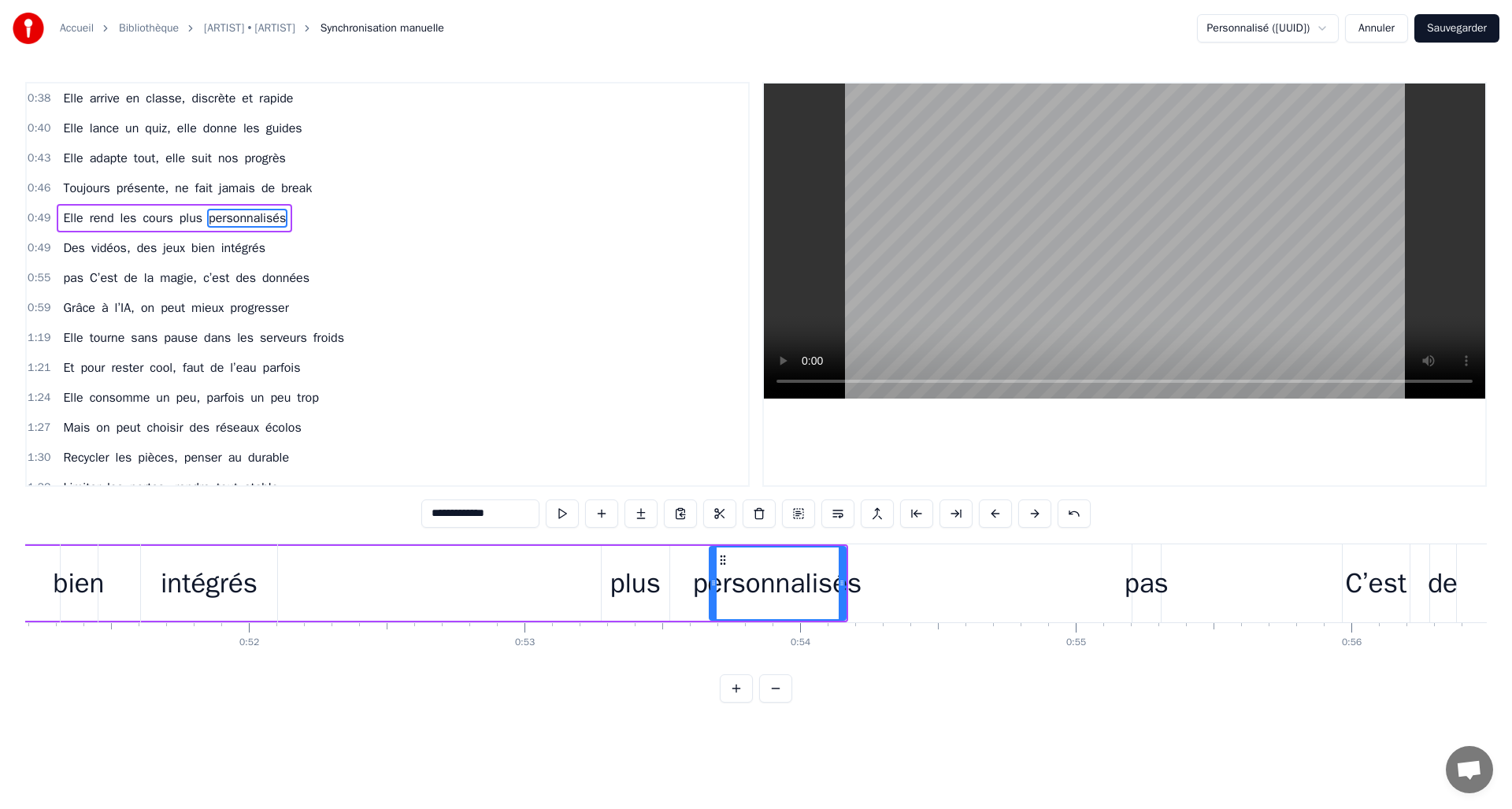 click at bounding box center [995, 514] 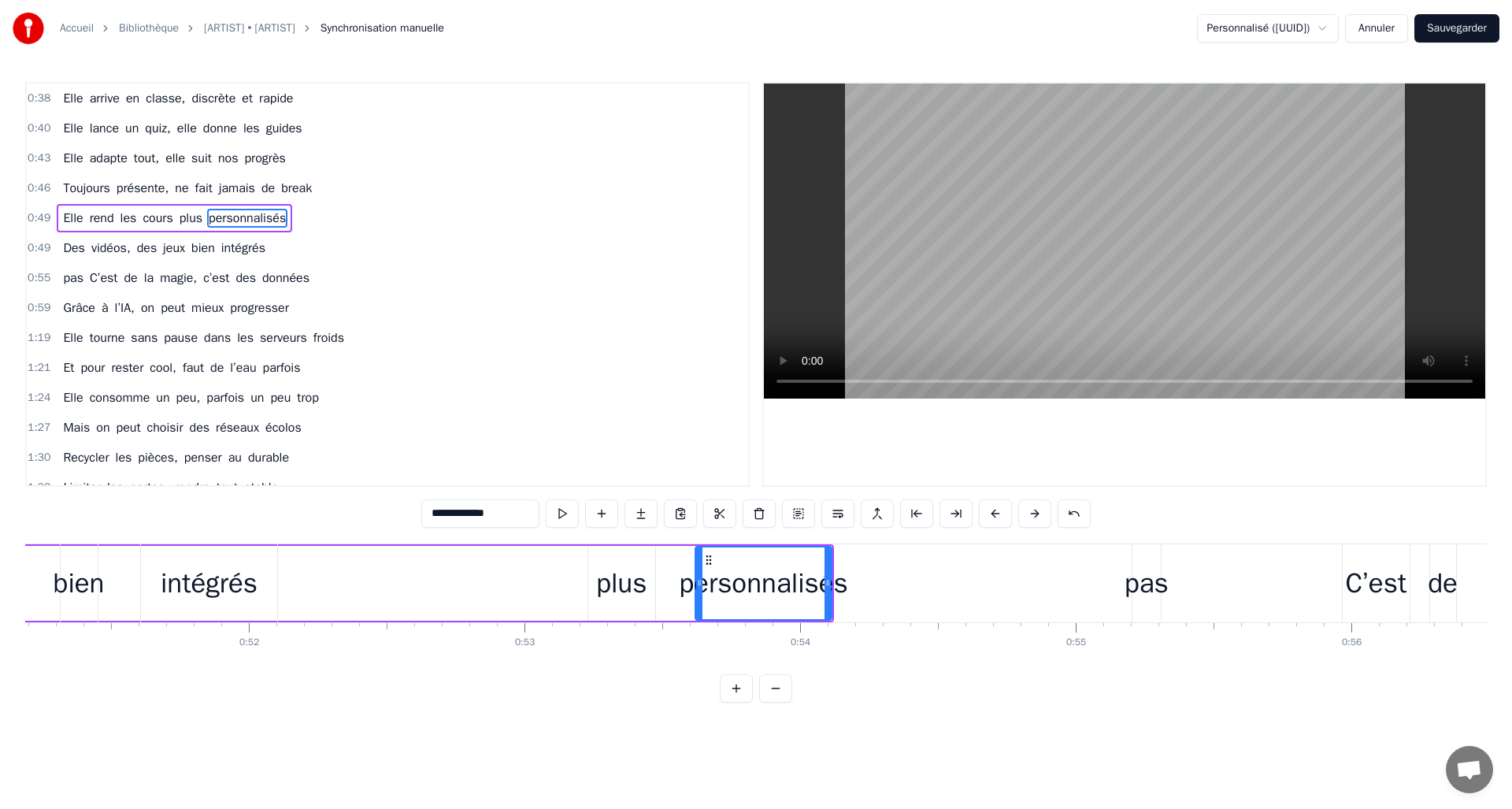 click at bounding box center (995, 514) 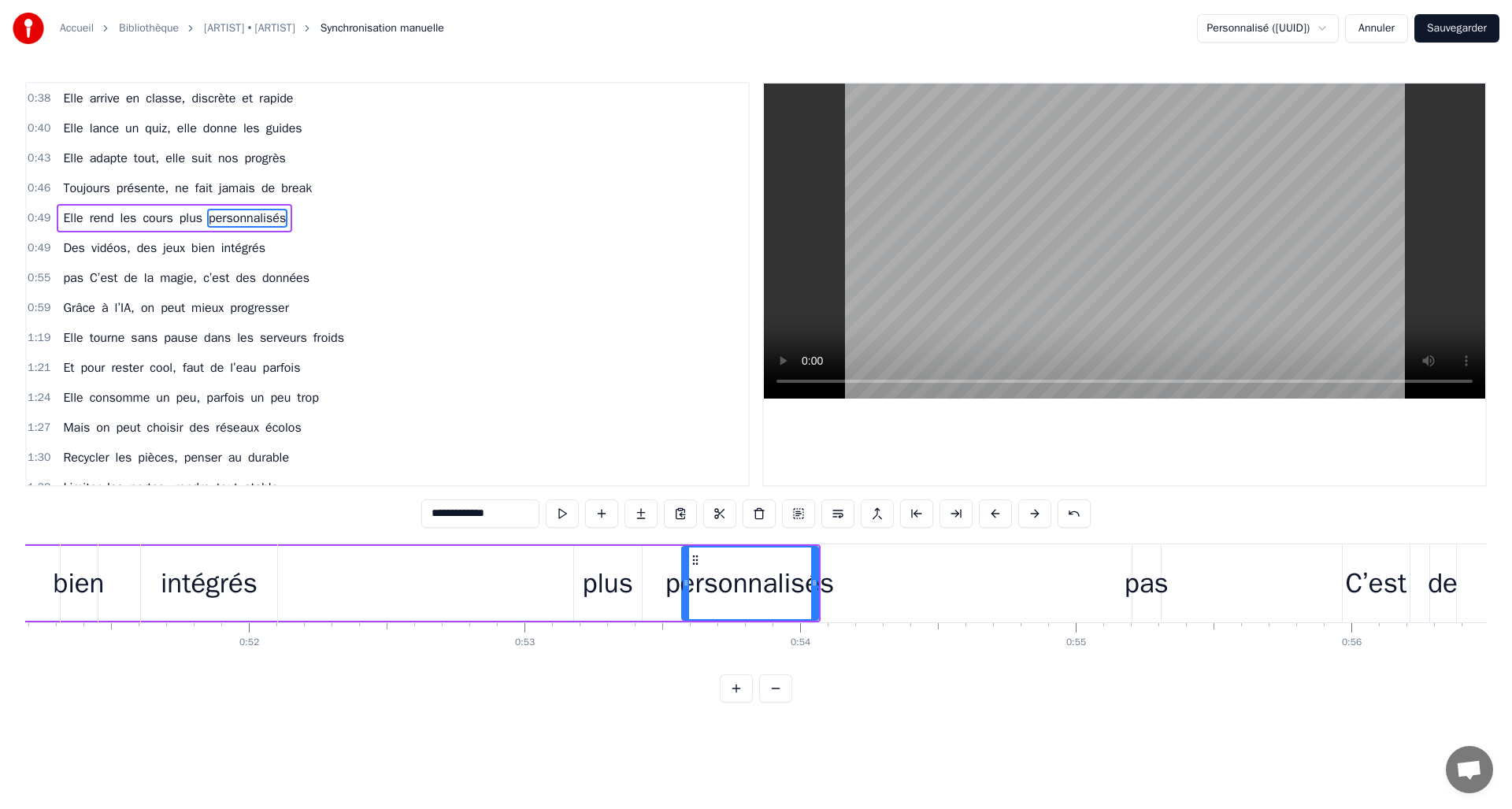 click at bounding box center [995, 514] 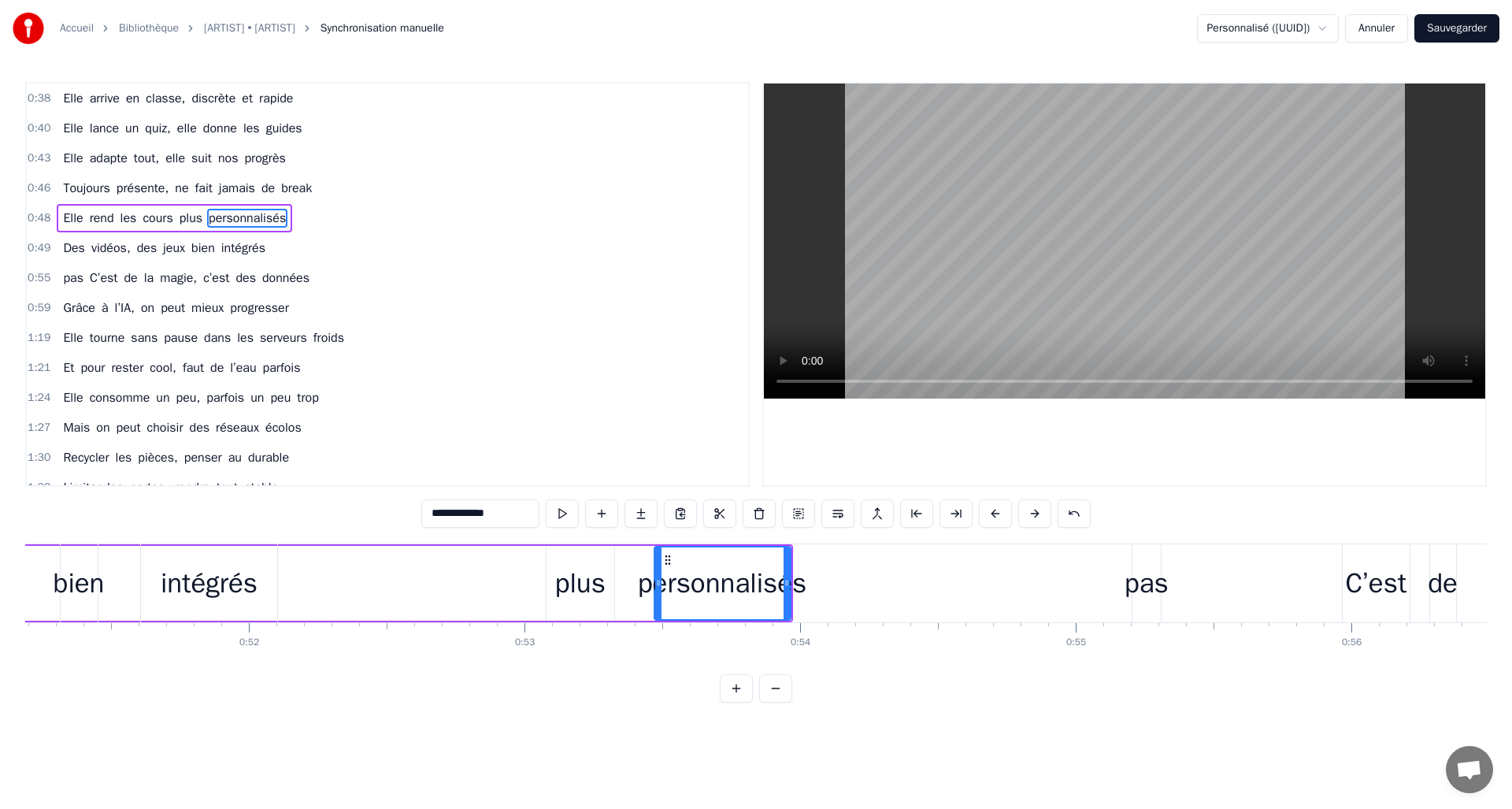click at bounding box center [995, 514] 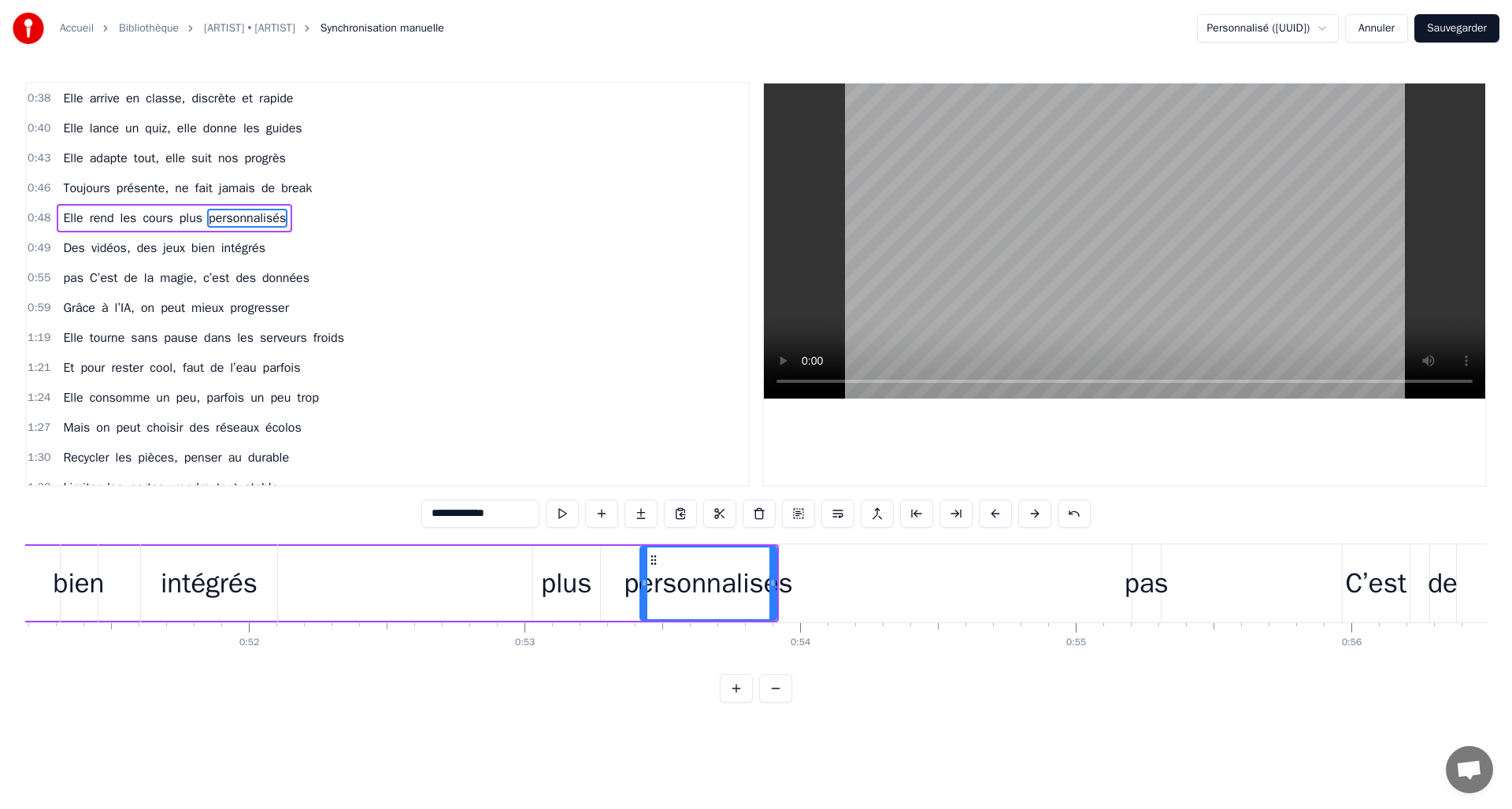 click at bounding box center (995, 514) 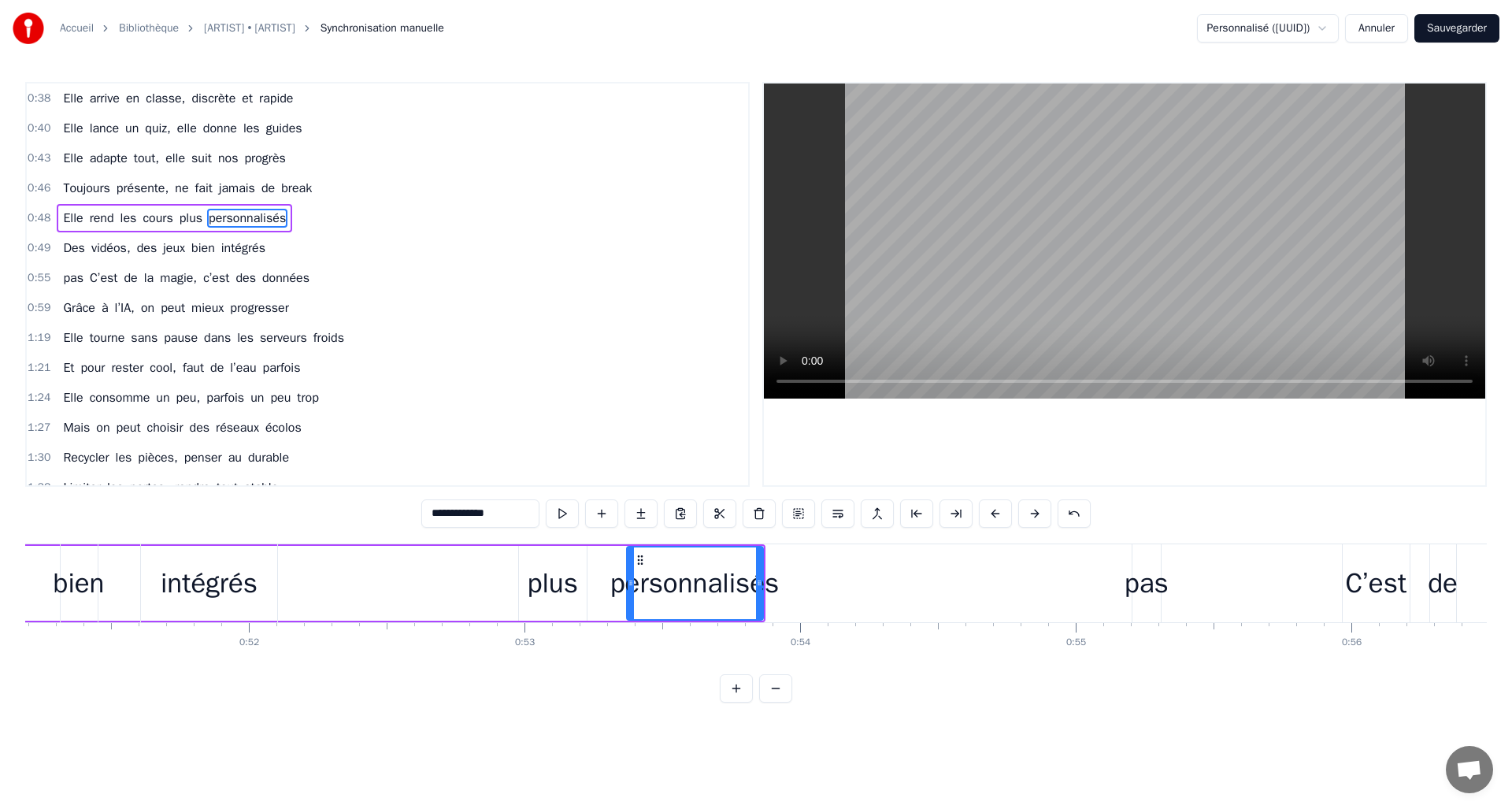click at bounding box center [995, 514] 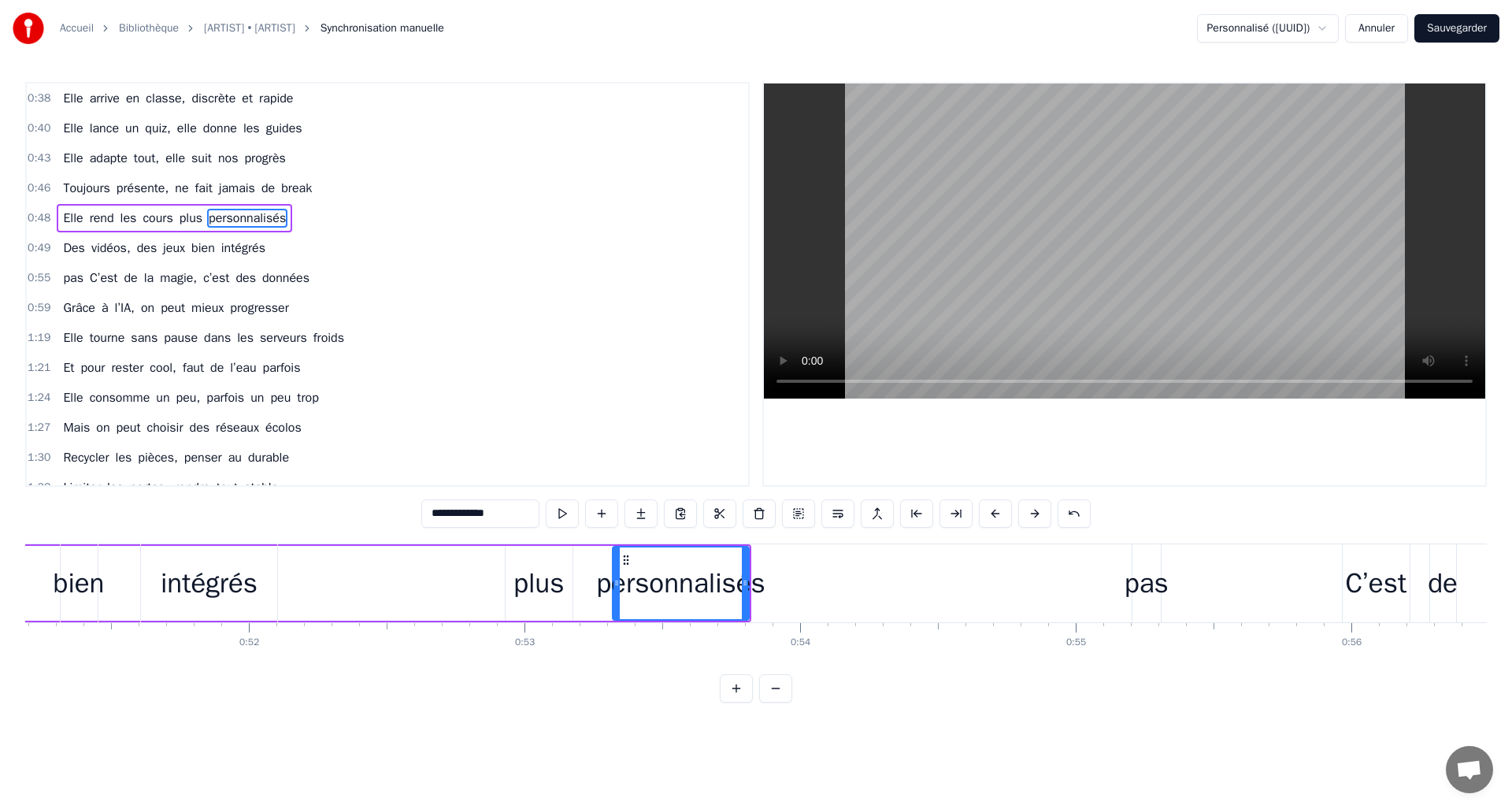 click at bounding box center (995, 514) 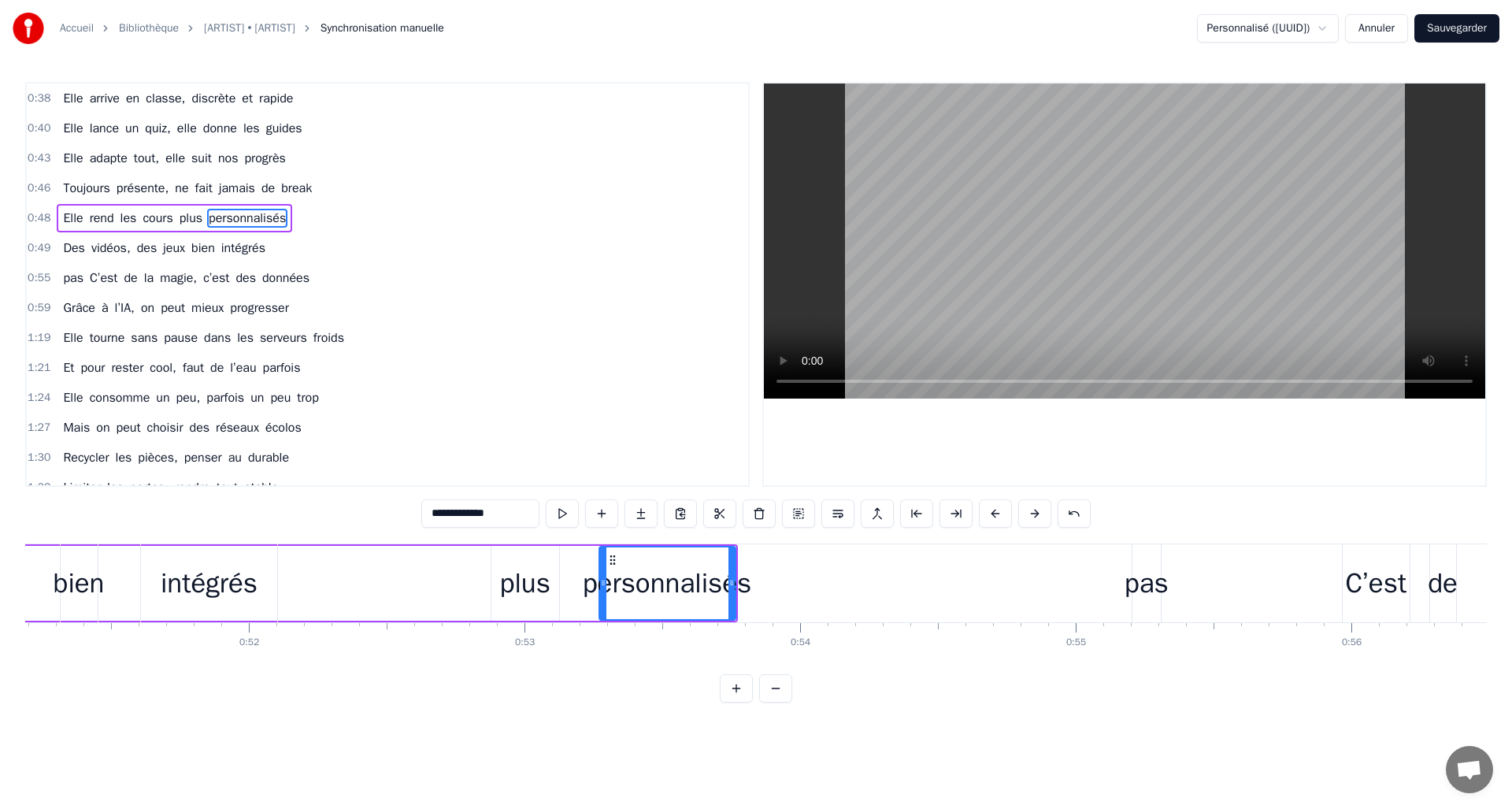 click at bounding box center [995, 514] 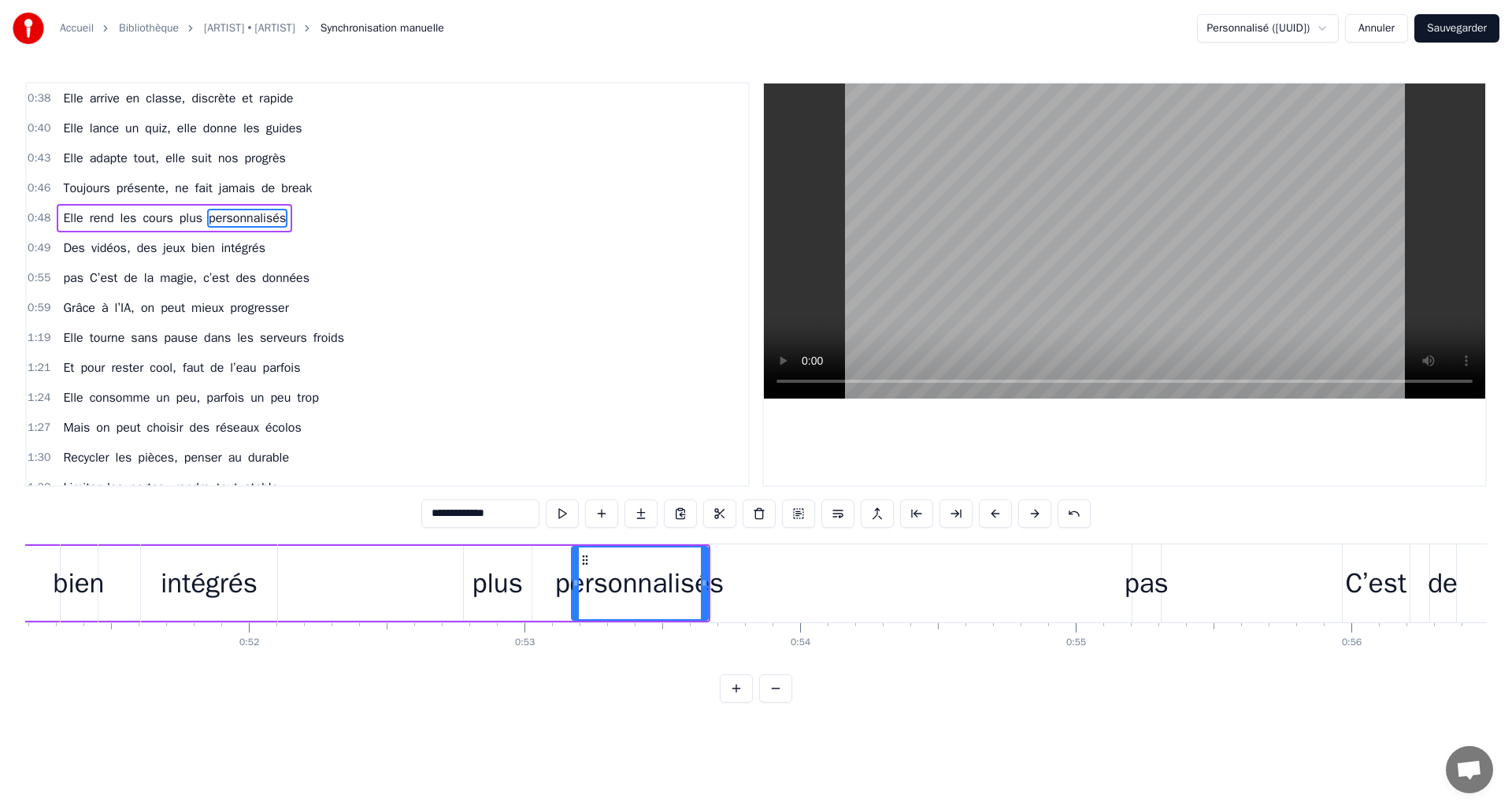 click at bounding box center (995, 514) 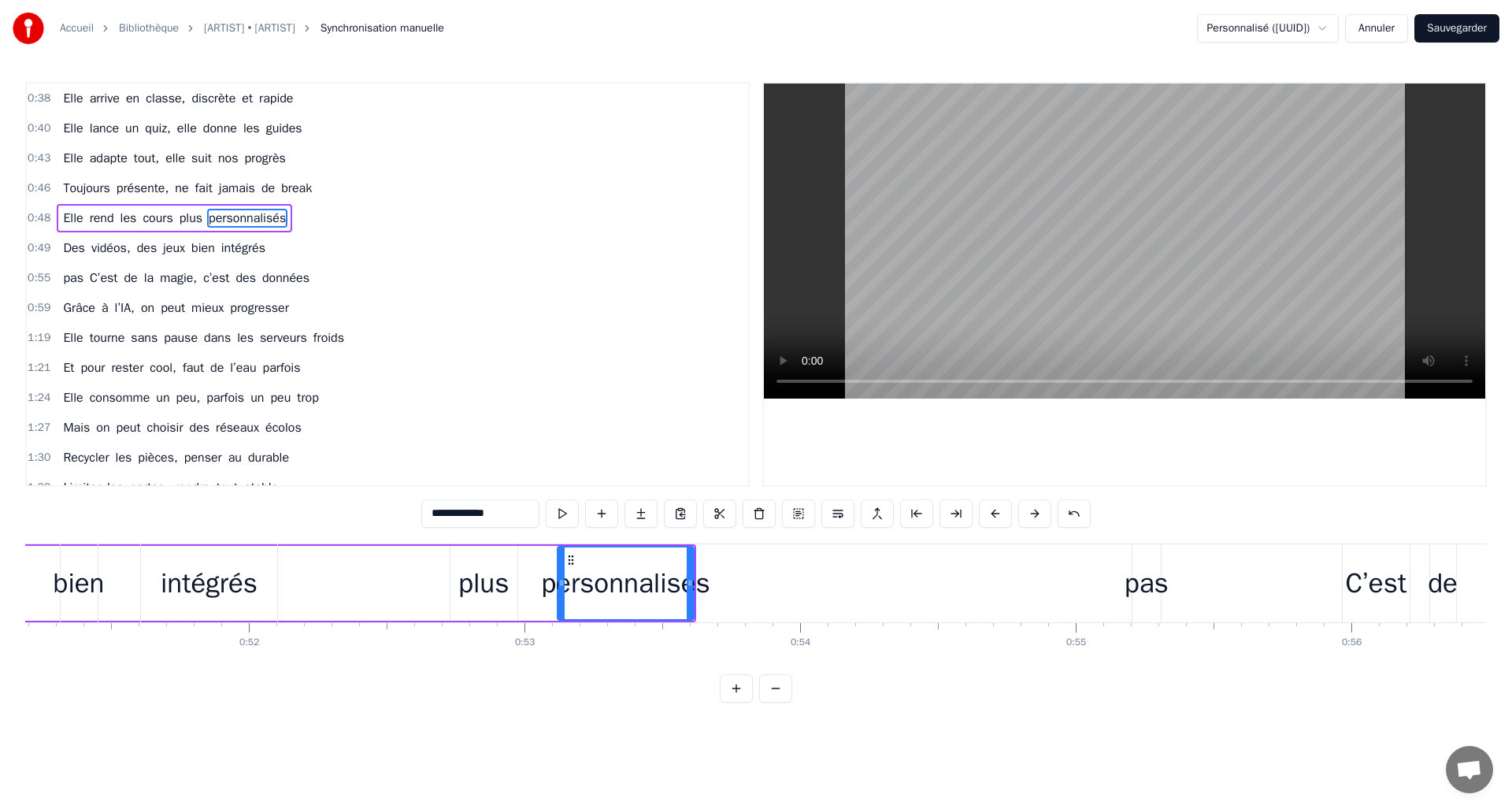 click at bounding box center [995, 514] 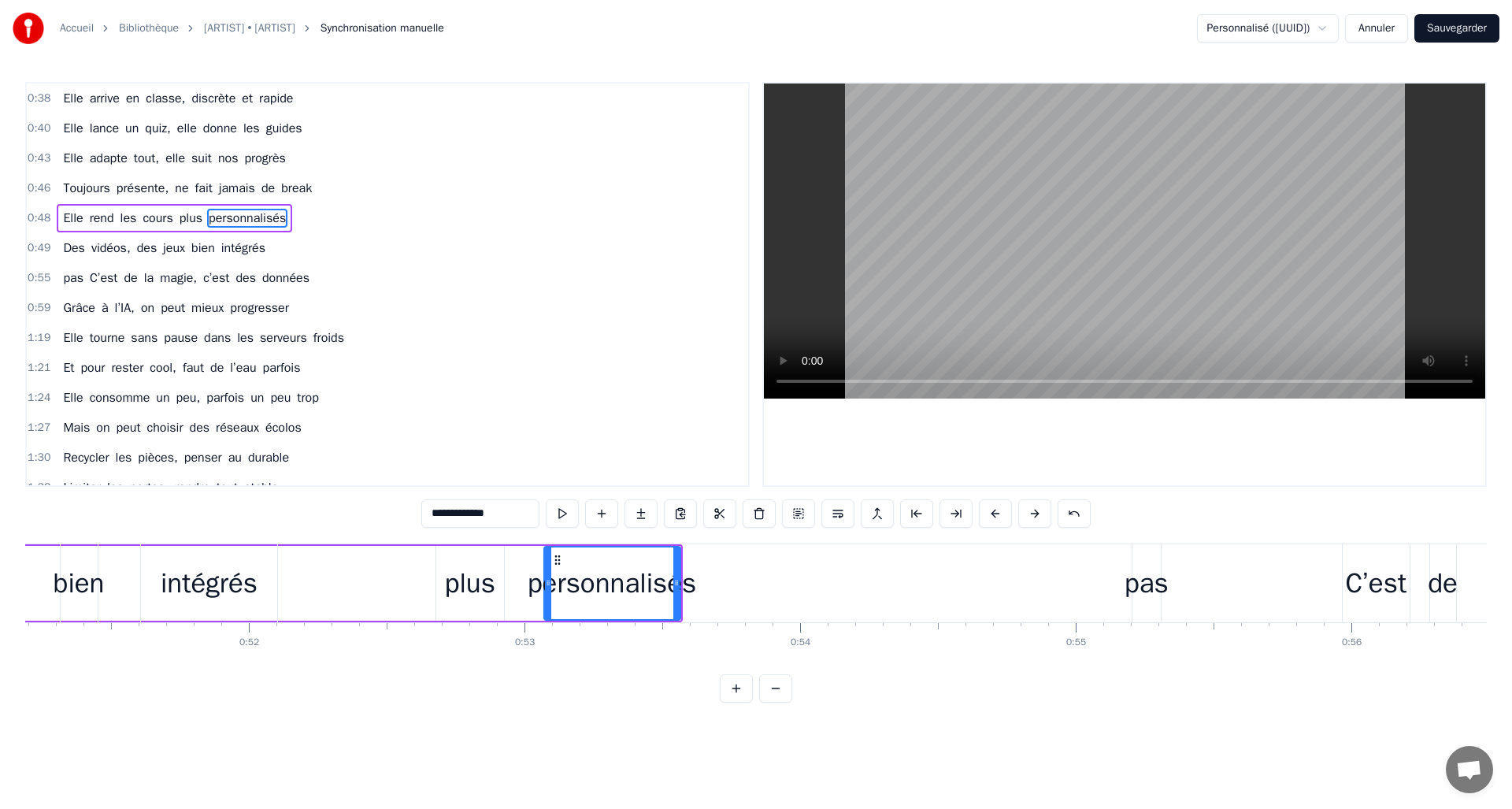 click at bounding box center [995, 514] 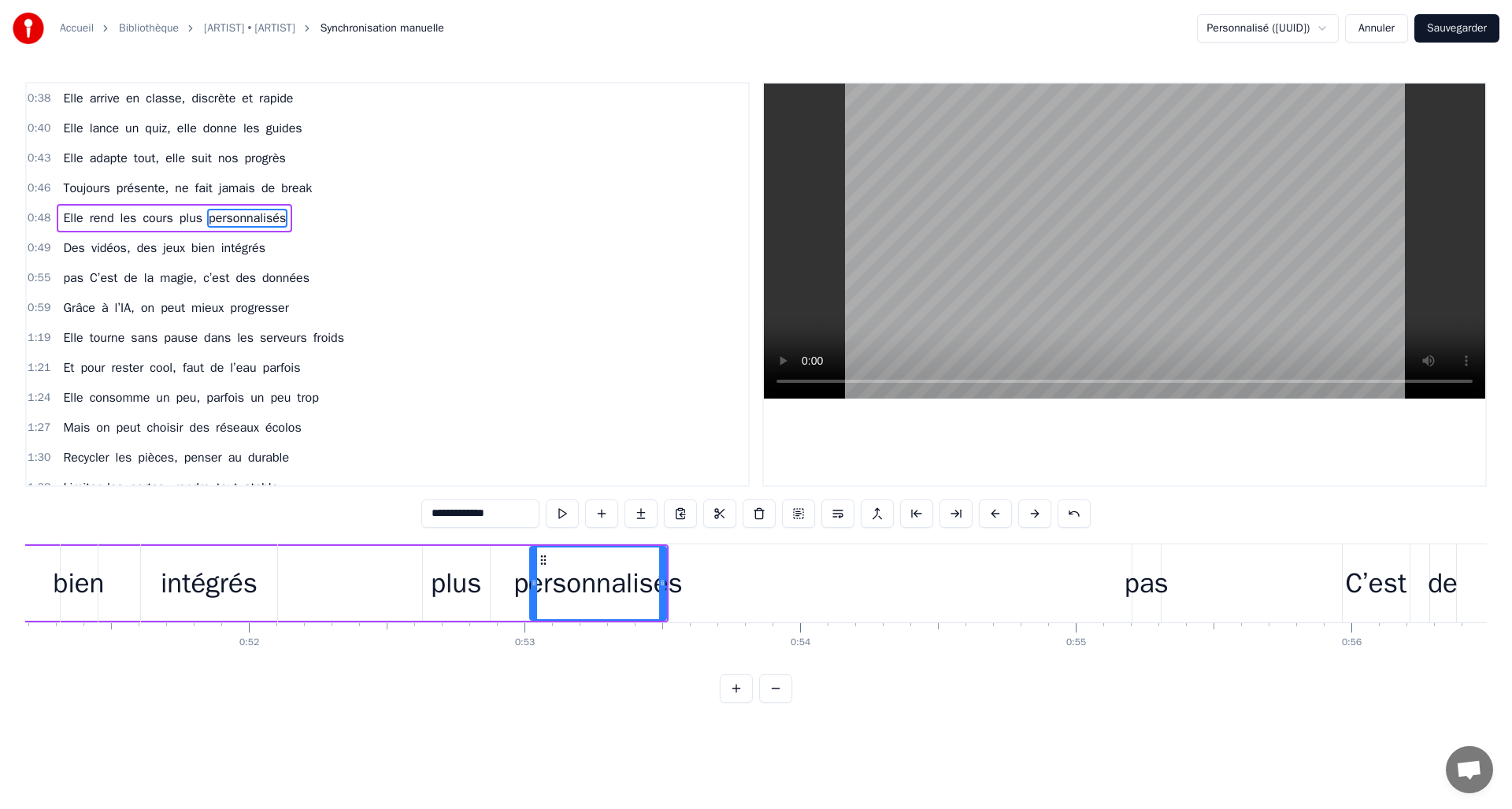 click at bounding box center [995, 514] 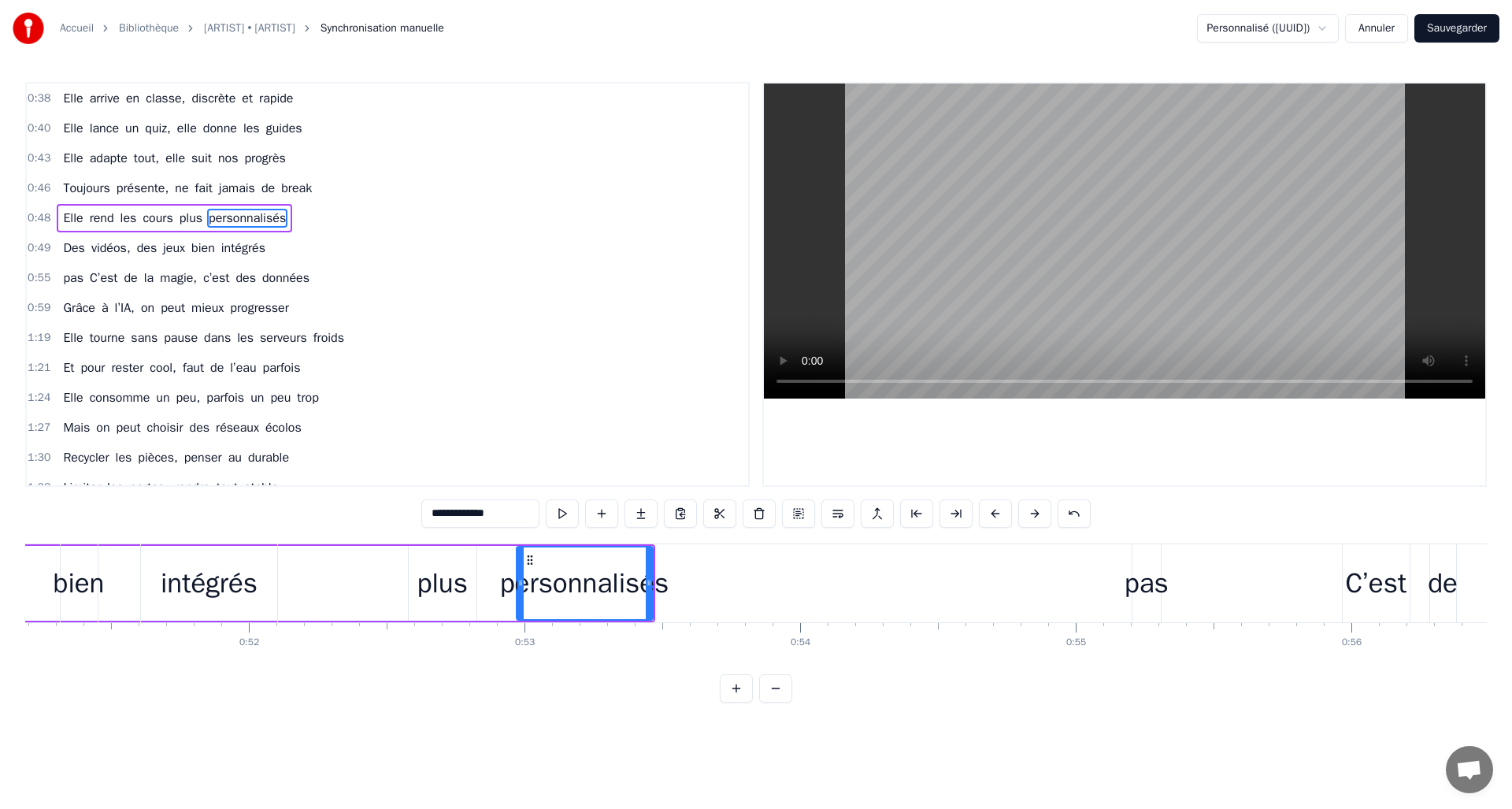 click at bounding box center (995, 514) 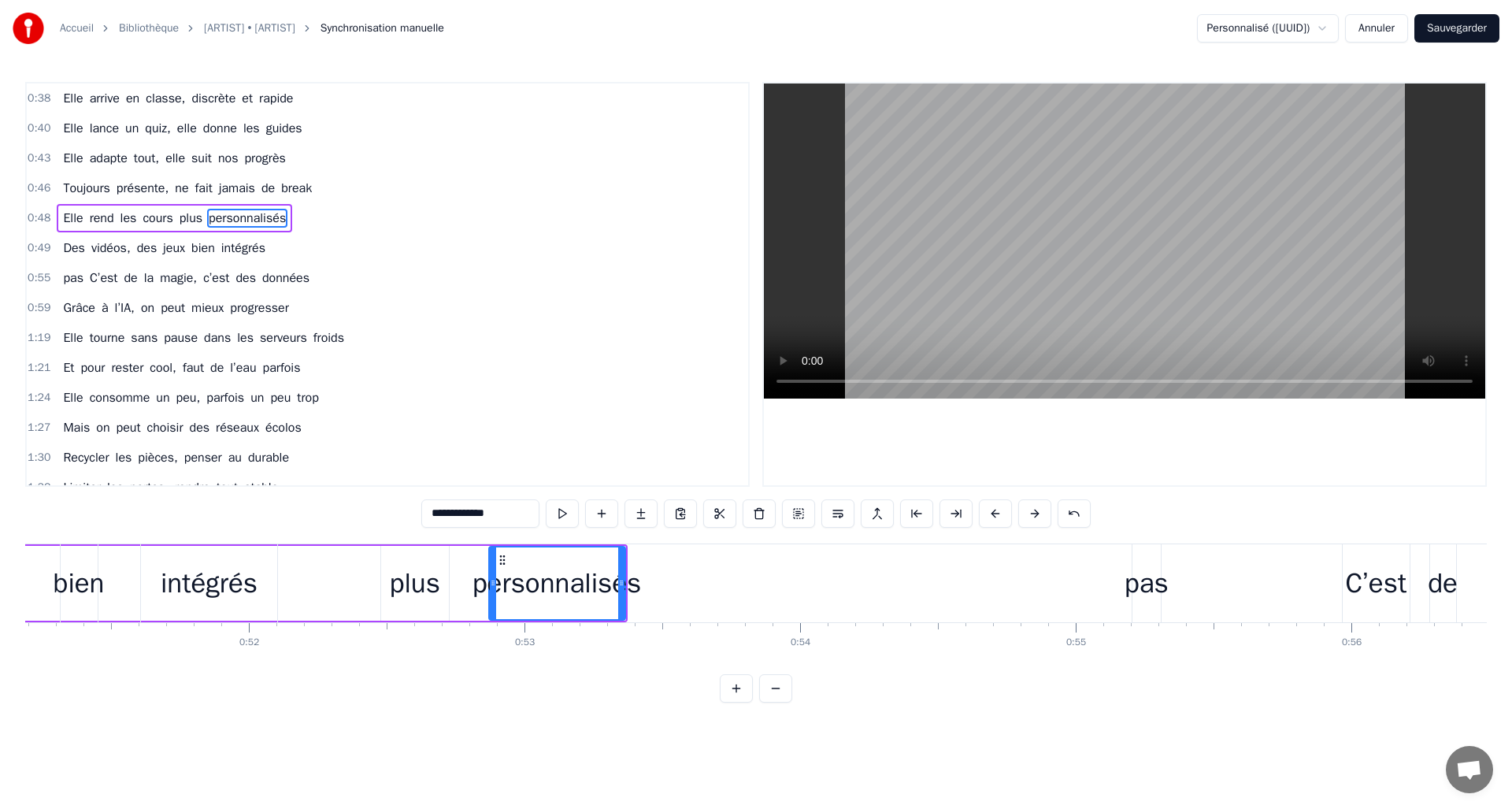 click on "plus" at bounding box center (415, 583) 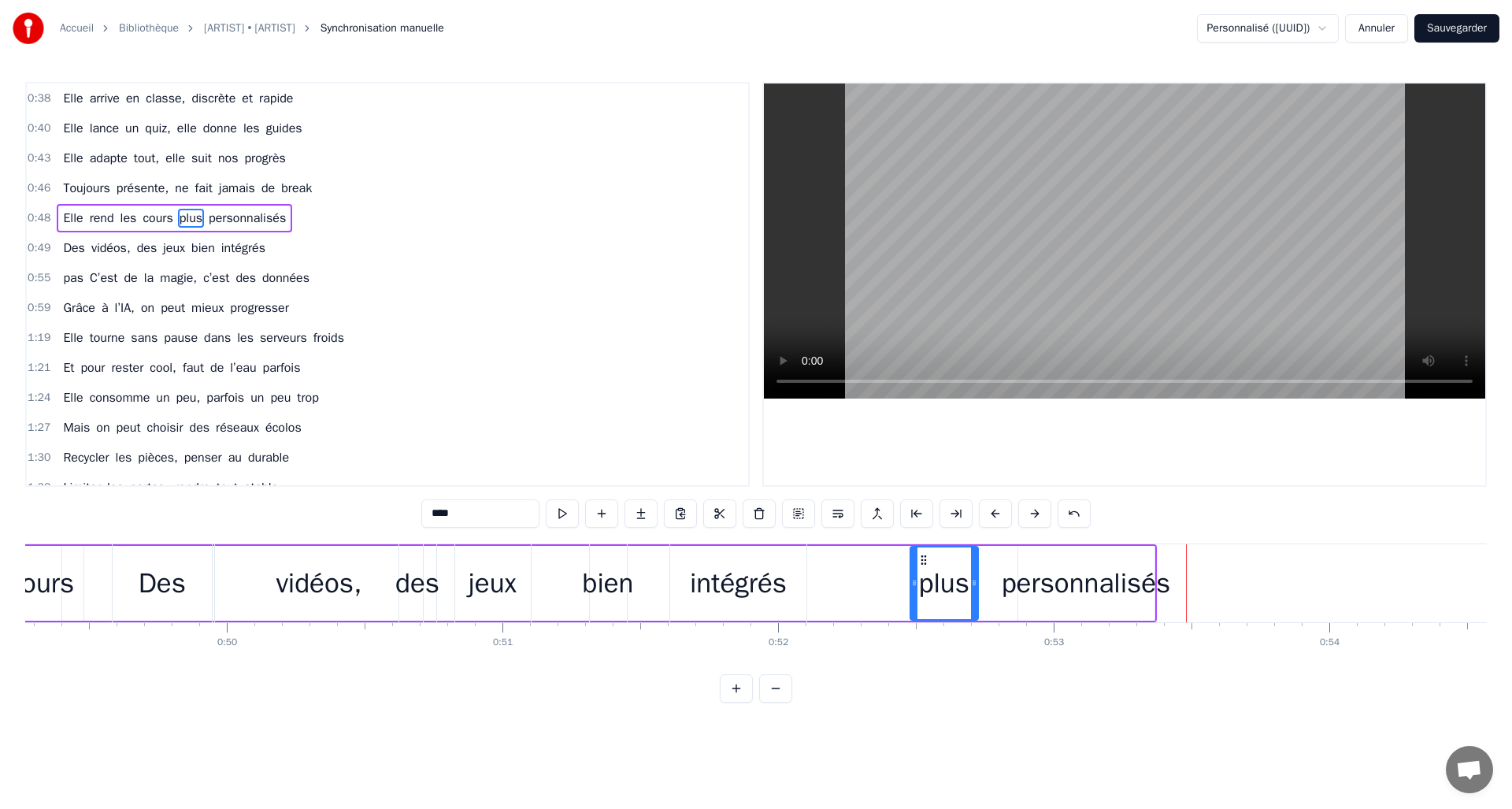 scroll, scrollTop: 0, scrollLeft: 13510, axis: horizontal 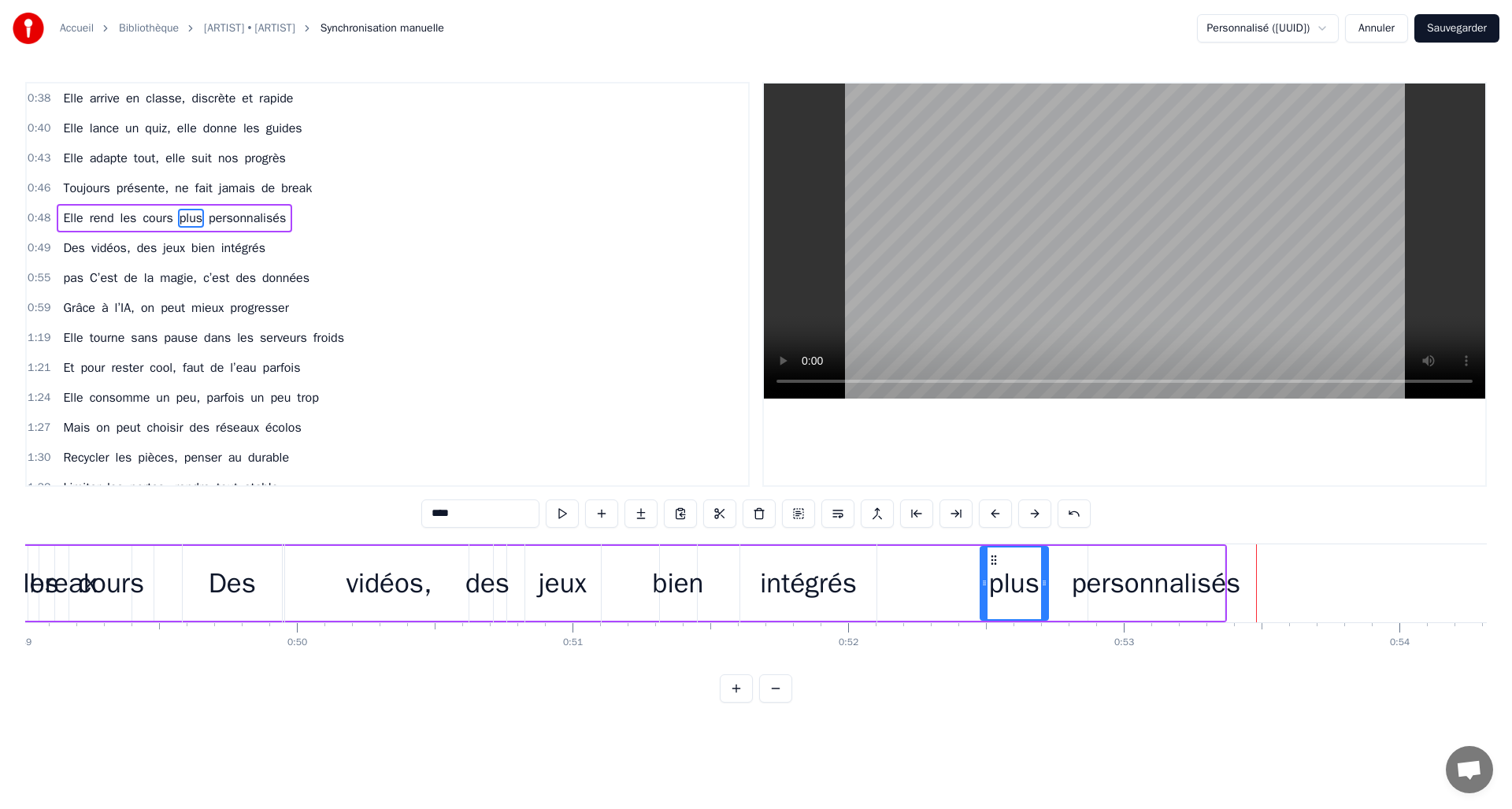 click on "Des" at bounding box center [232, 583] 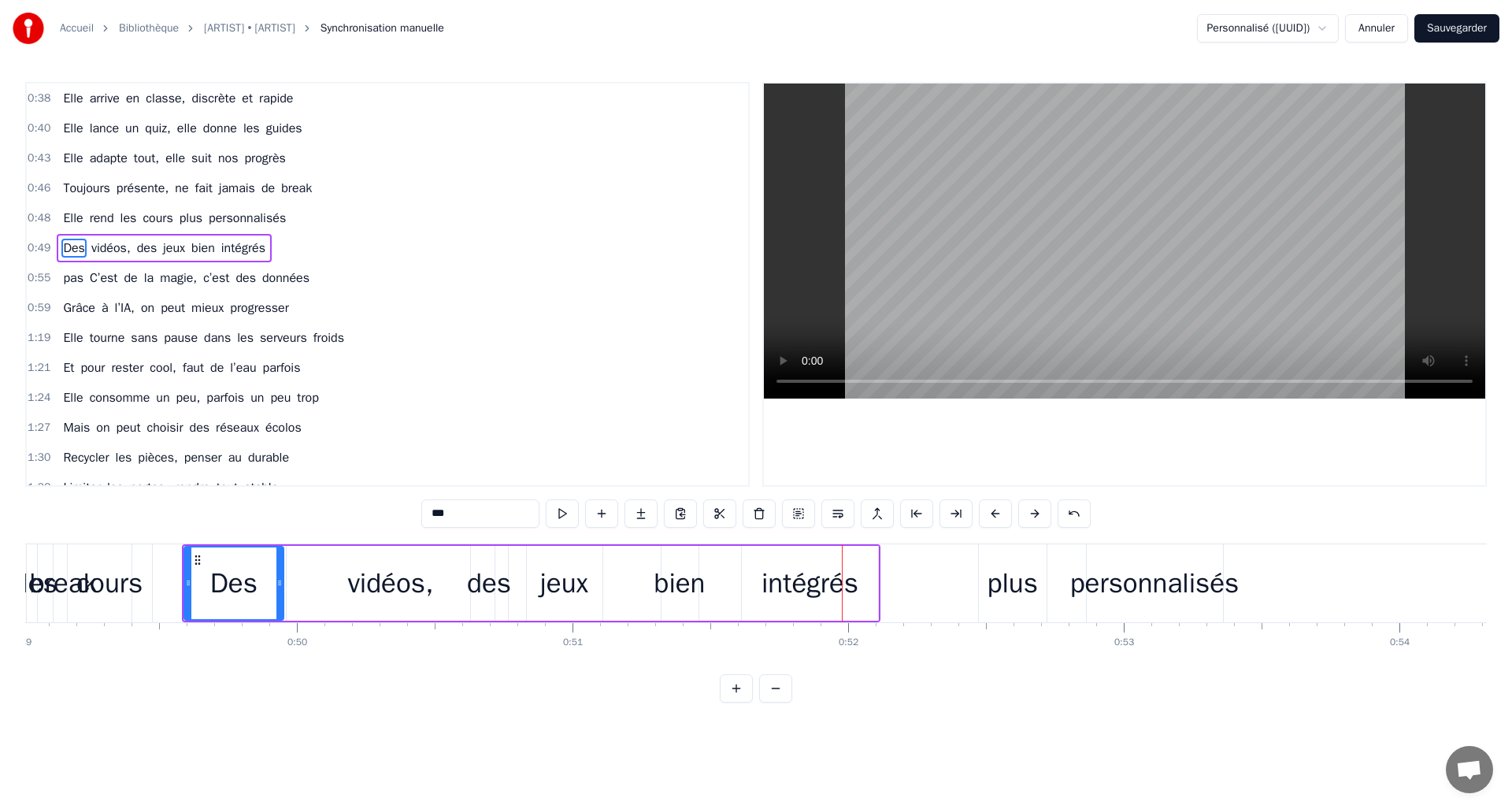 click on "vidéos," at bounding box center [390, 583] 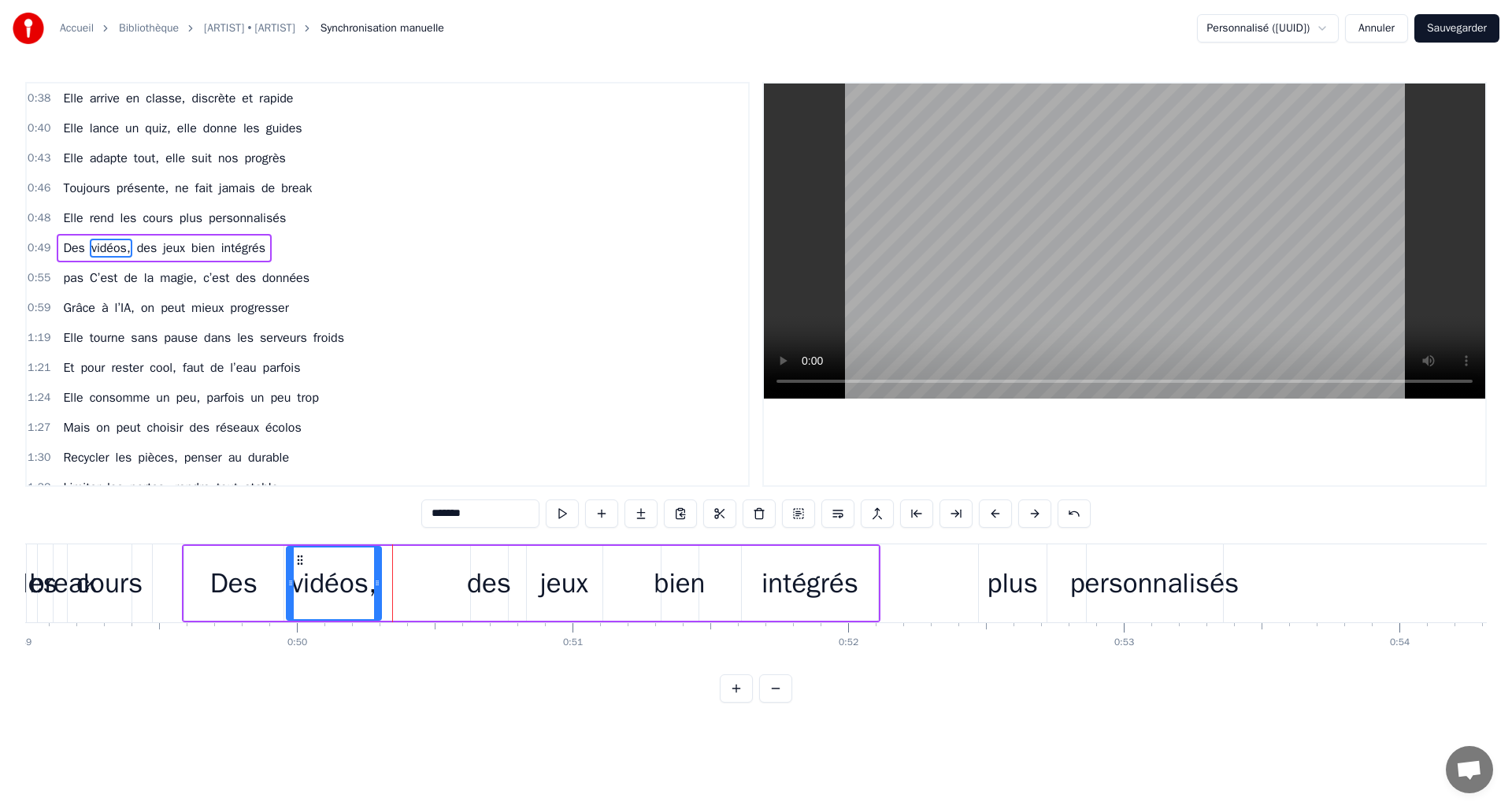 drag, startPoint x: 491, startPoint y: 584, endPoint x: 378, endPoint y: 581, distance: 113.03982 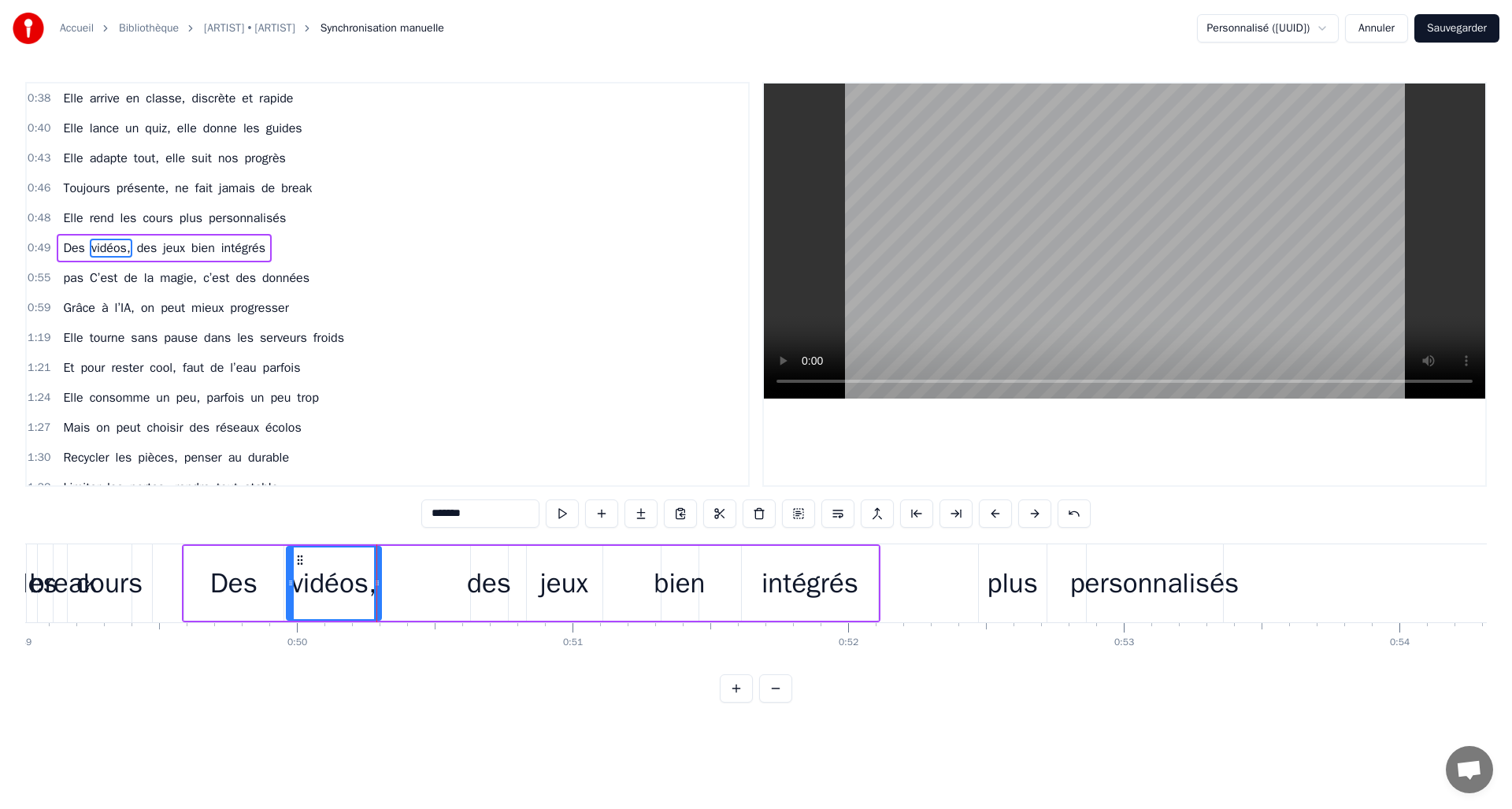 click on "Des" at bounding box center [234, 583] 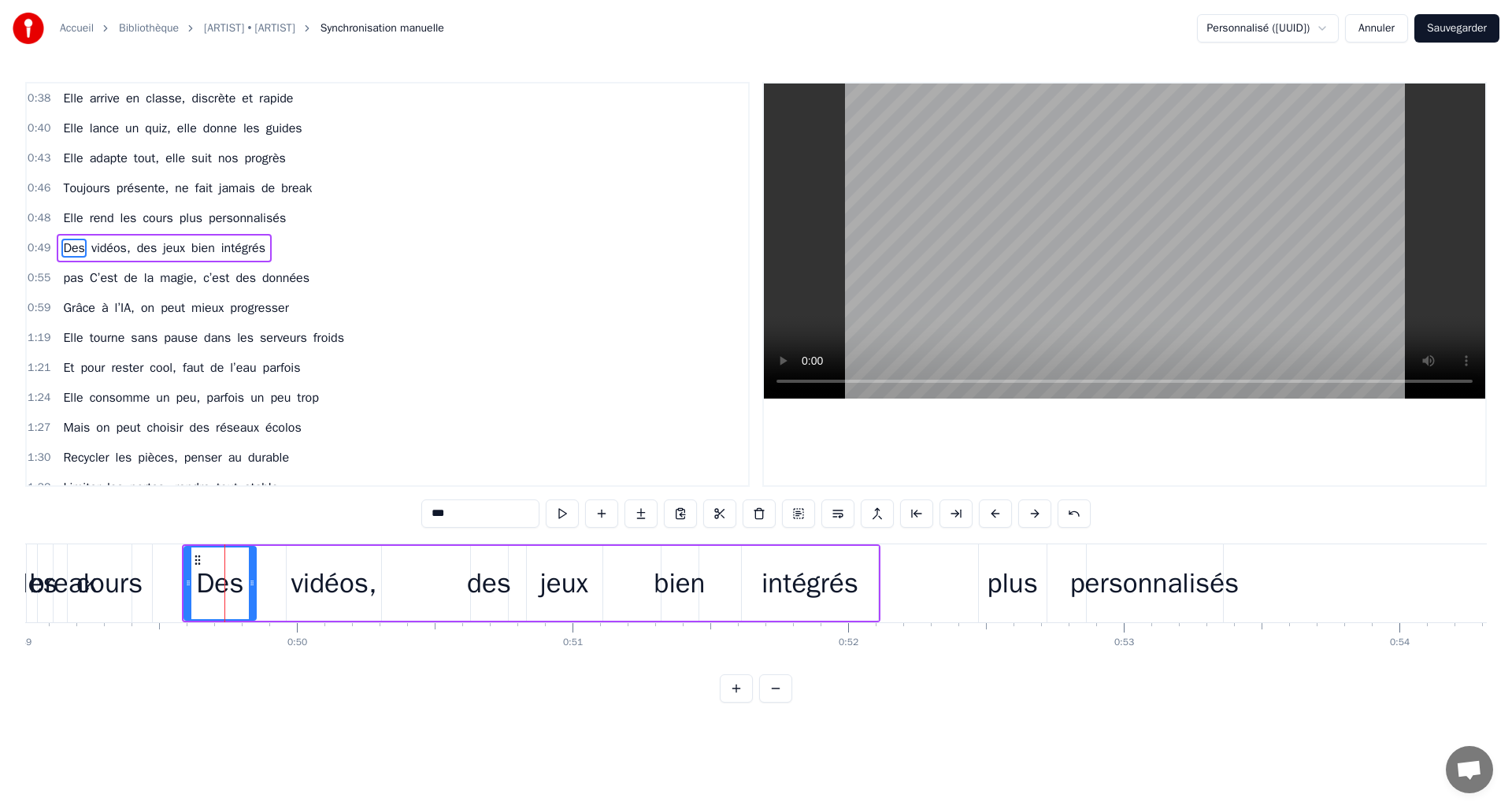 drag, startPoint x: 279, startPoint y: 581, endPoint x: 251, endPoint y: 580, distance: 28.017851 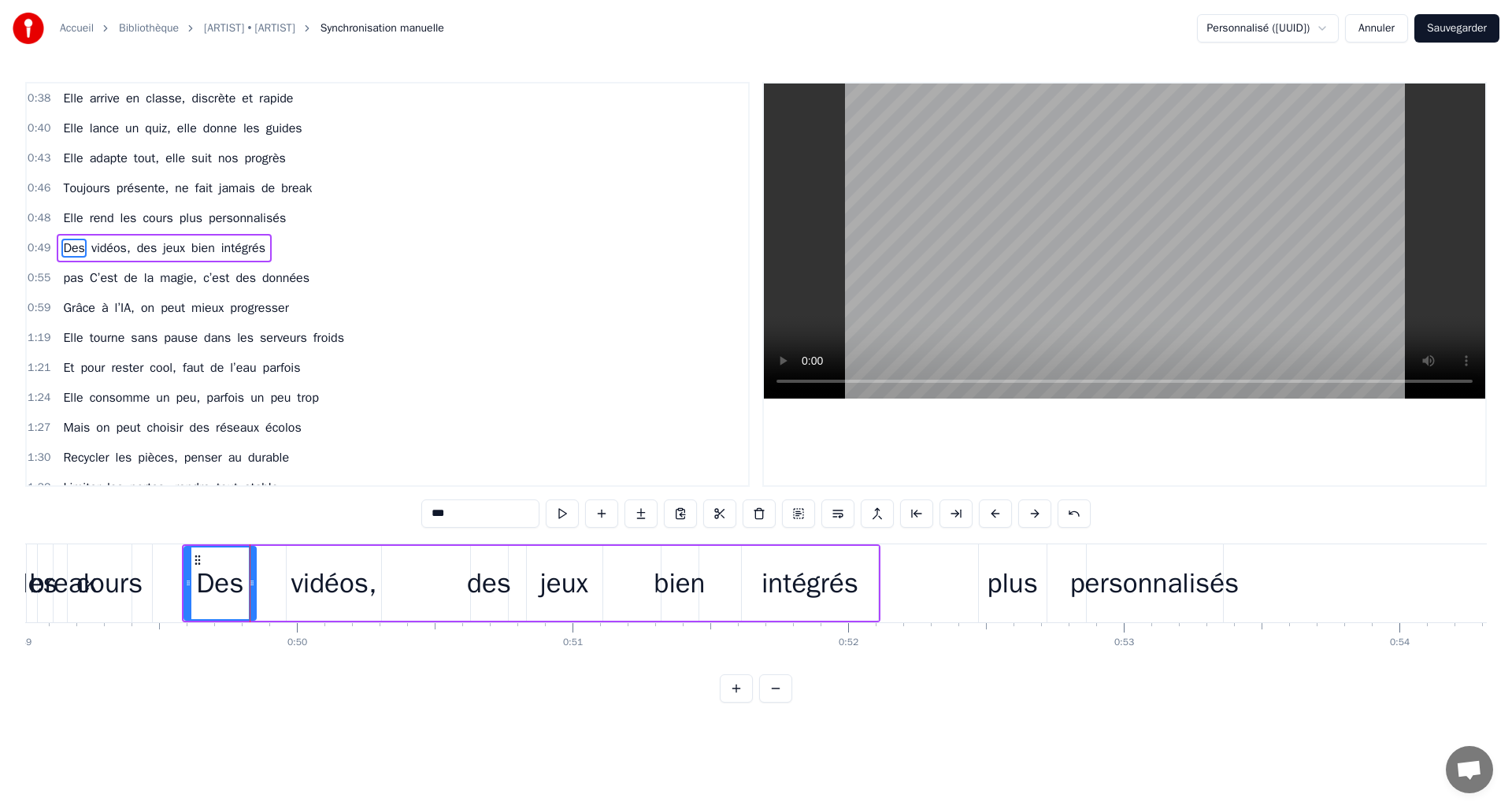 click on "vidéos," at bounding box center [333, 583] 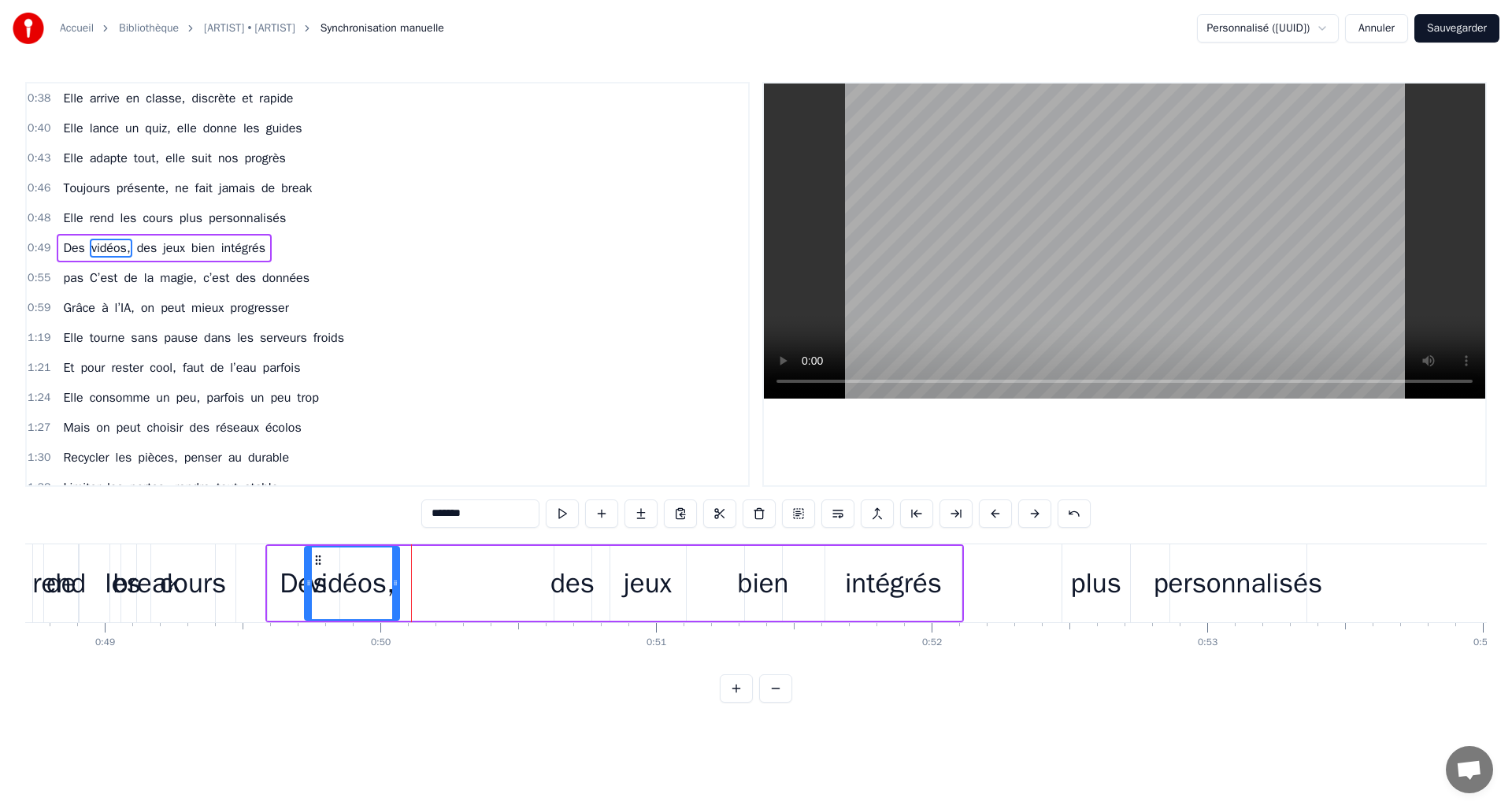scroll, scrollTop: 0, scrollLeft: 13420, axis: horizontal 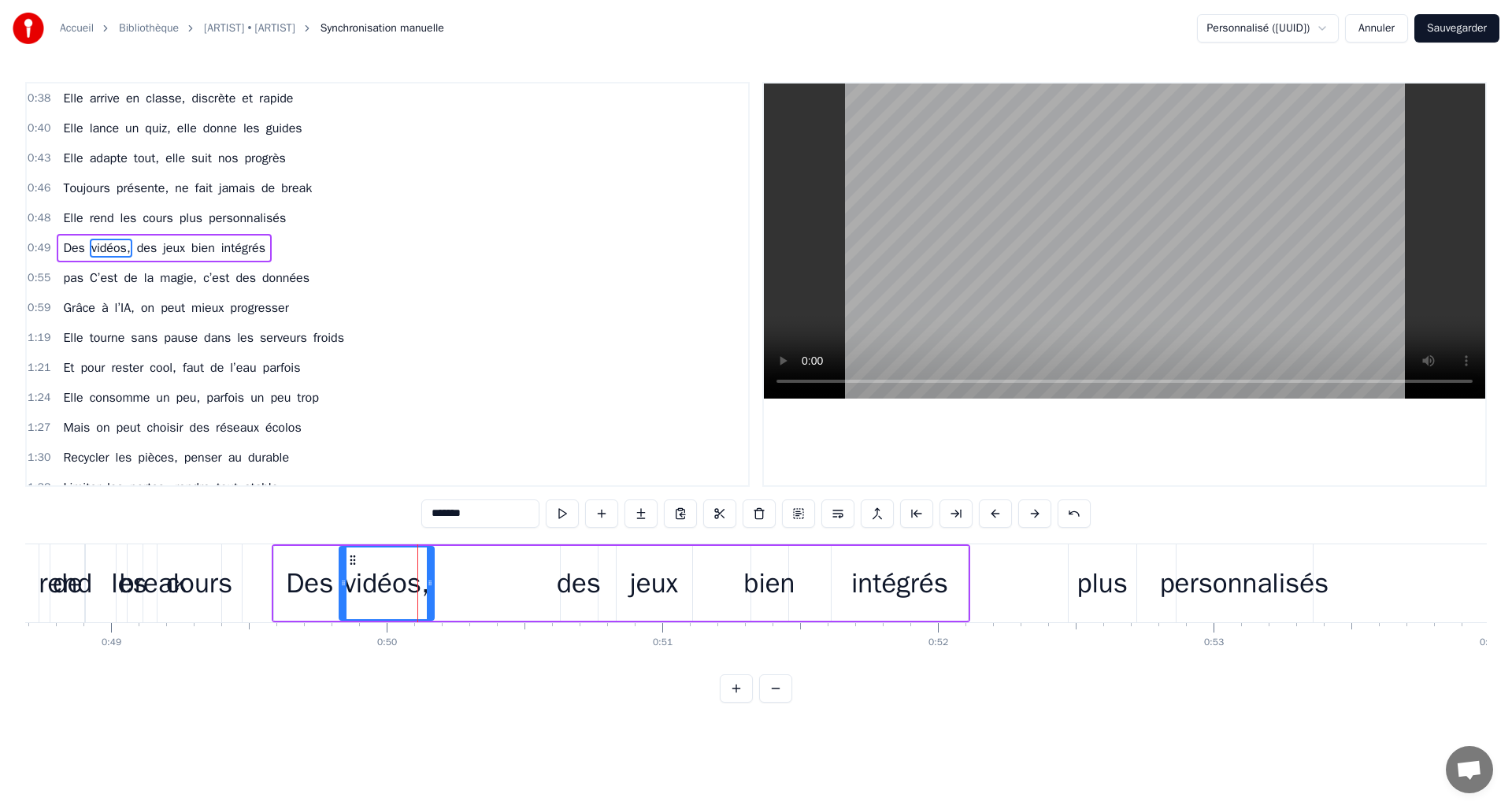 drag, startPoint x: 299, startPoint y: 555, endPoint x: 352, endPoint y: 559, distance: 53.15073 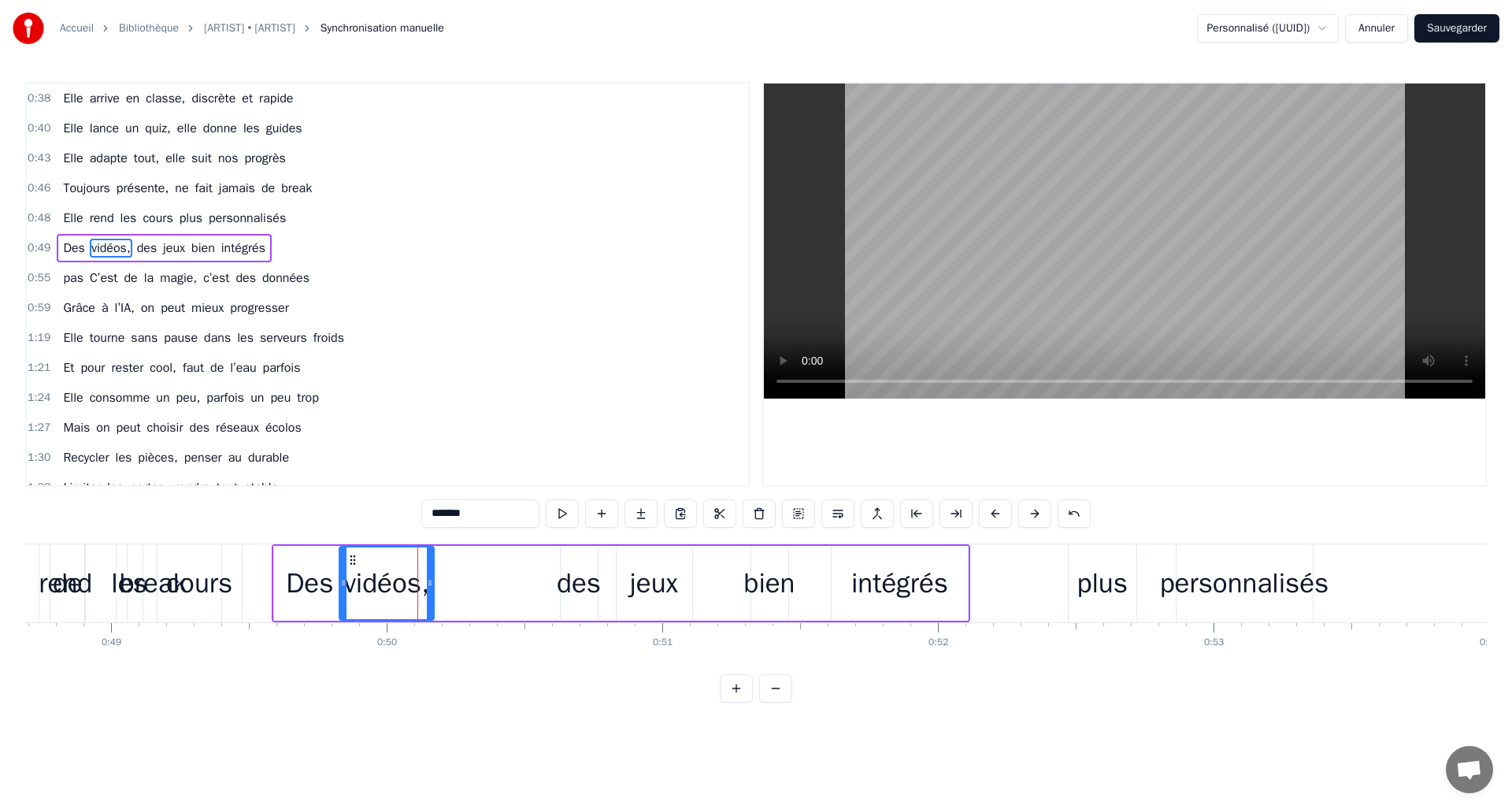 click on "des" at bounding box center (579, 583) 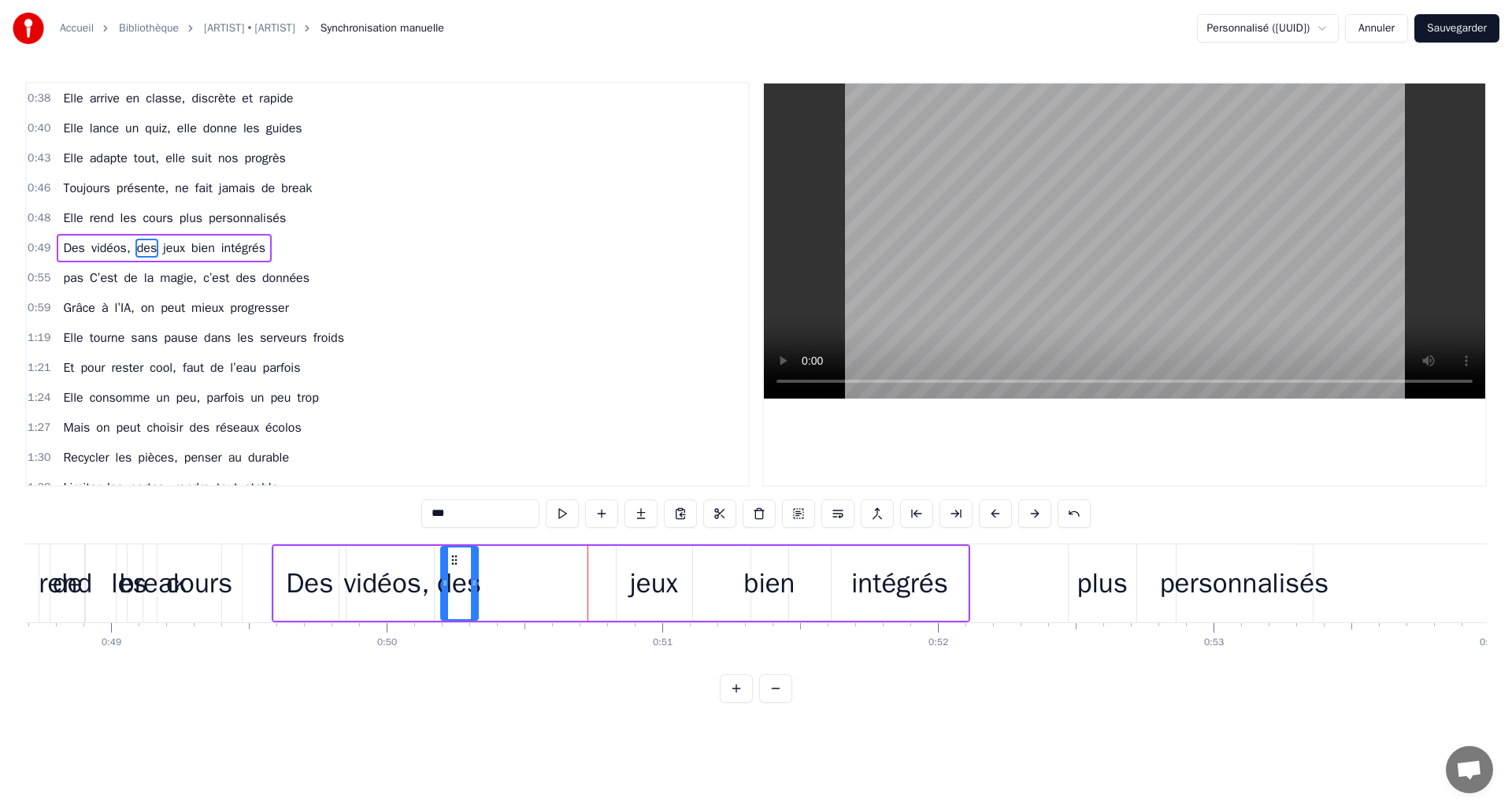 drag, startPoint x: 572, startPoint y: 560, endPoint x: 452, endPoint y: 562, distance: 120.0167 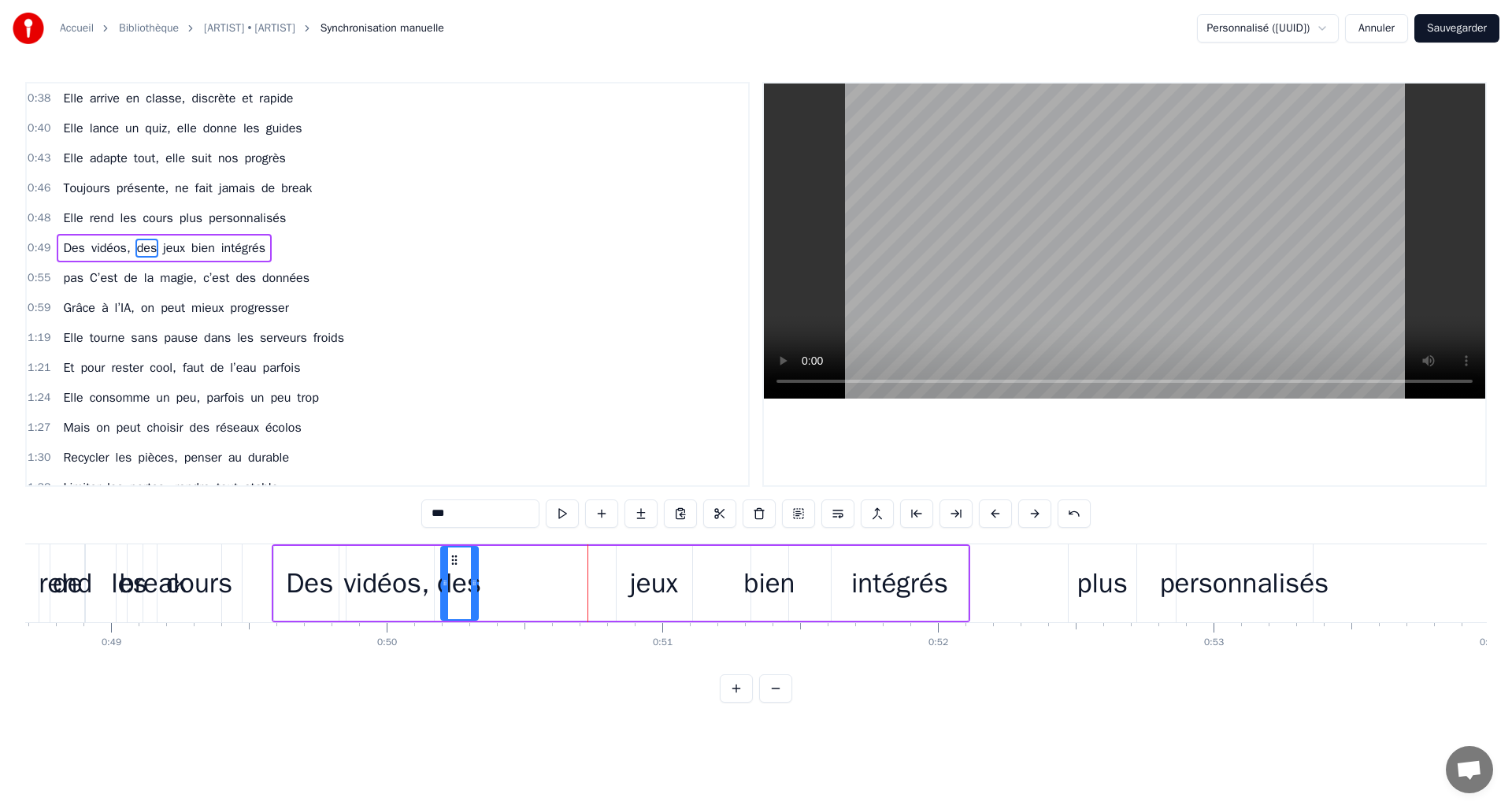 click on "jeux" at bounding box center [654, 583] 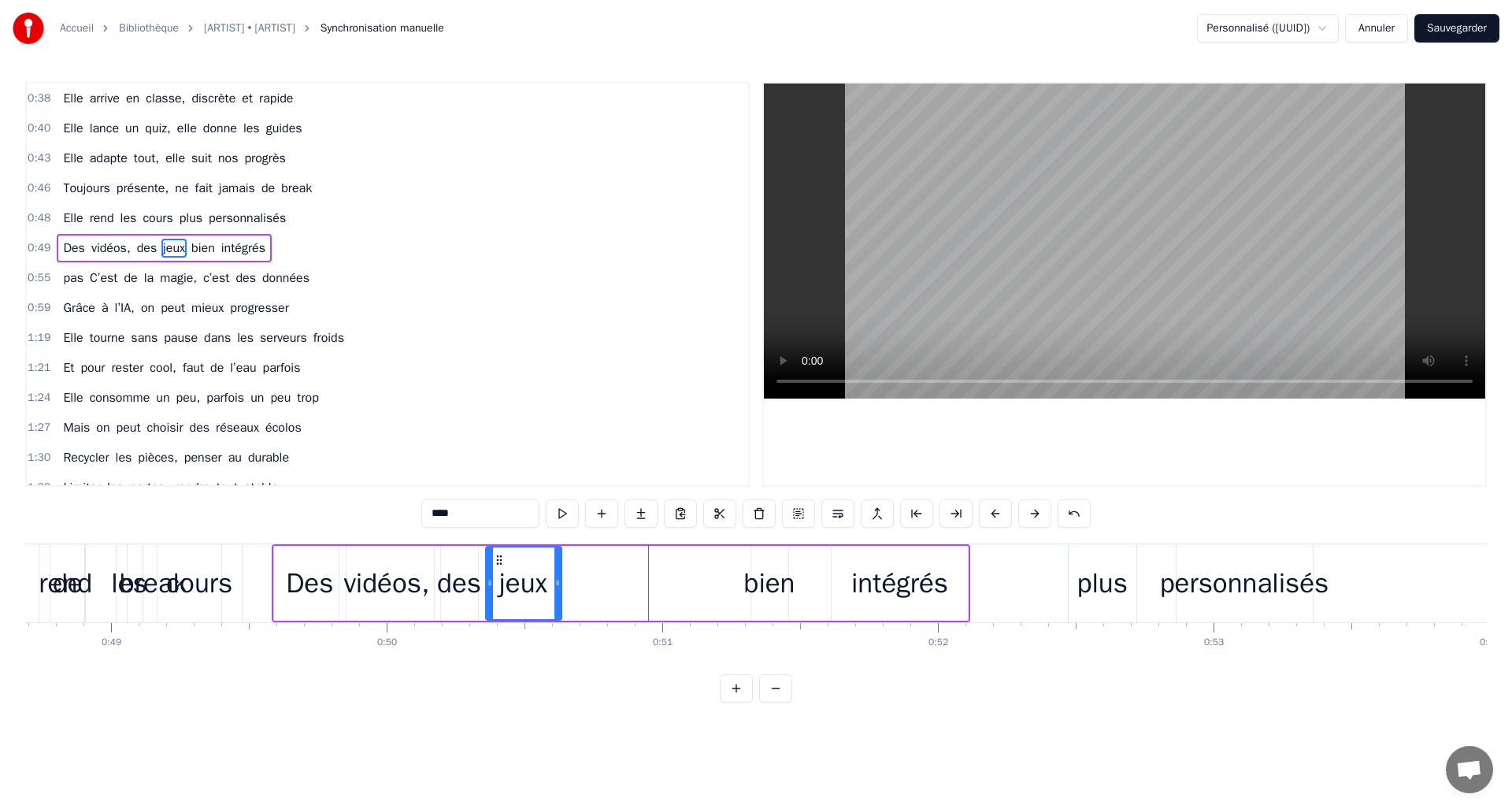 drag, startPoint x: 626, startPoint y: 560, endPoint x: 496, endPoint y: 566, distance: 130.13839 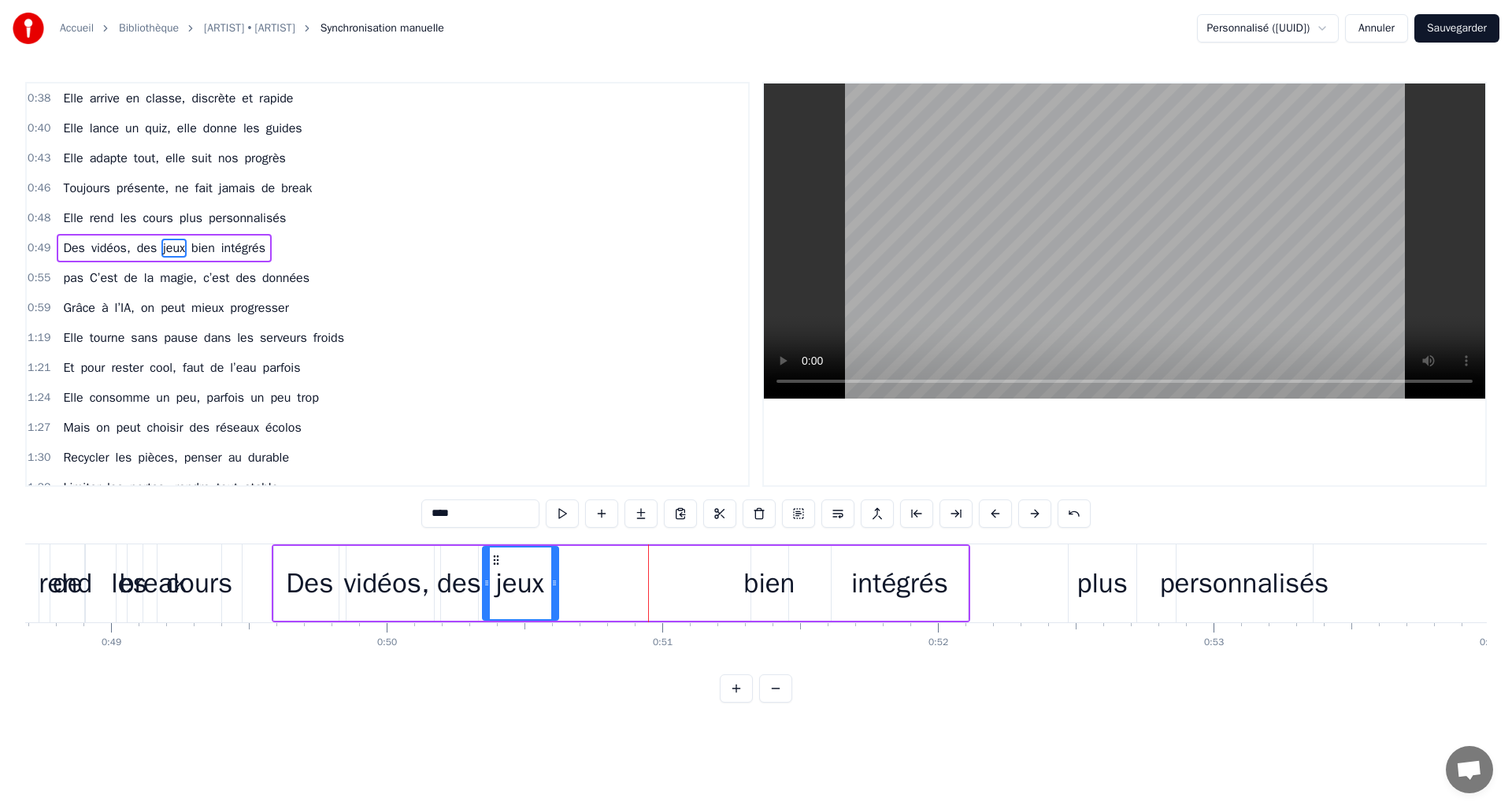 click on "bien" at bounding box center [769, 583] 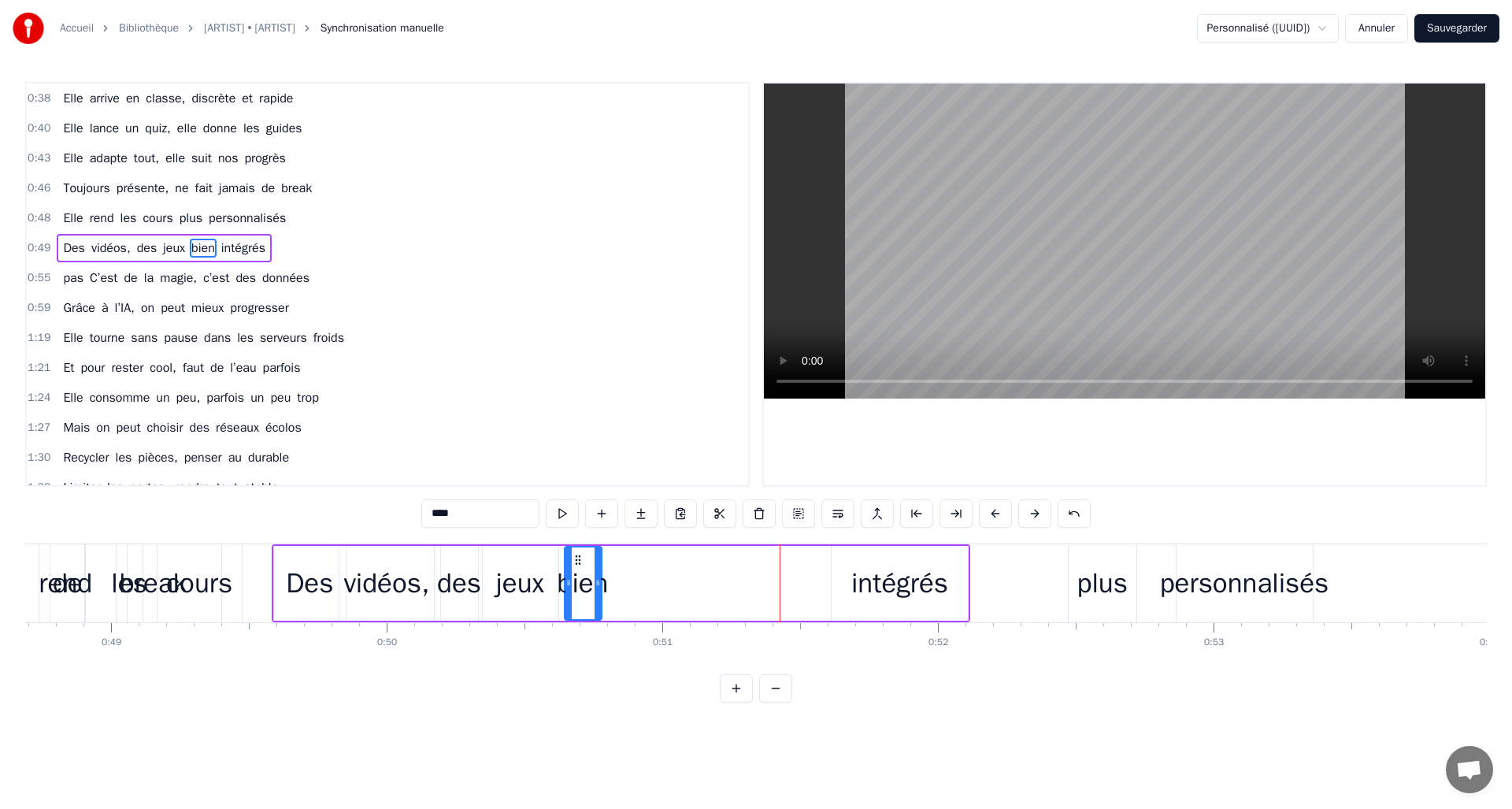 drag, startPoint x: 762, startPoint y: 564, endPoint x: 575, endPoint y: 571, distance: 187.13097 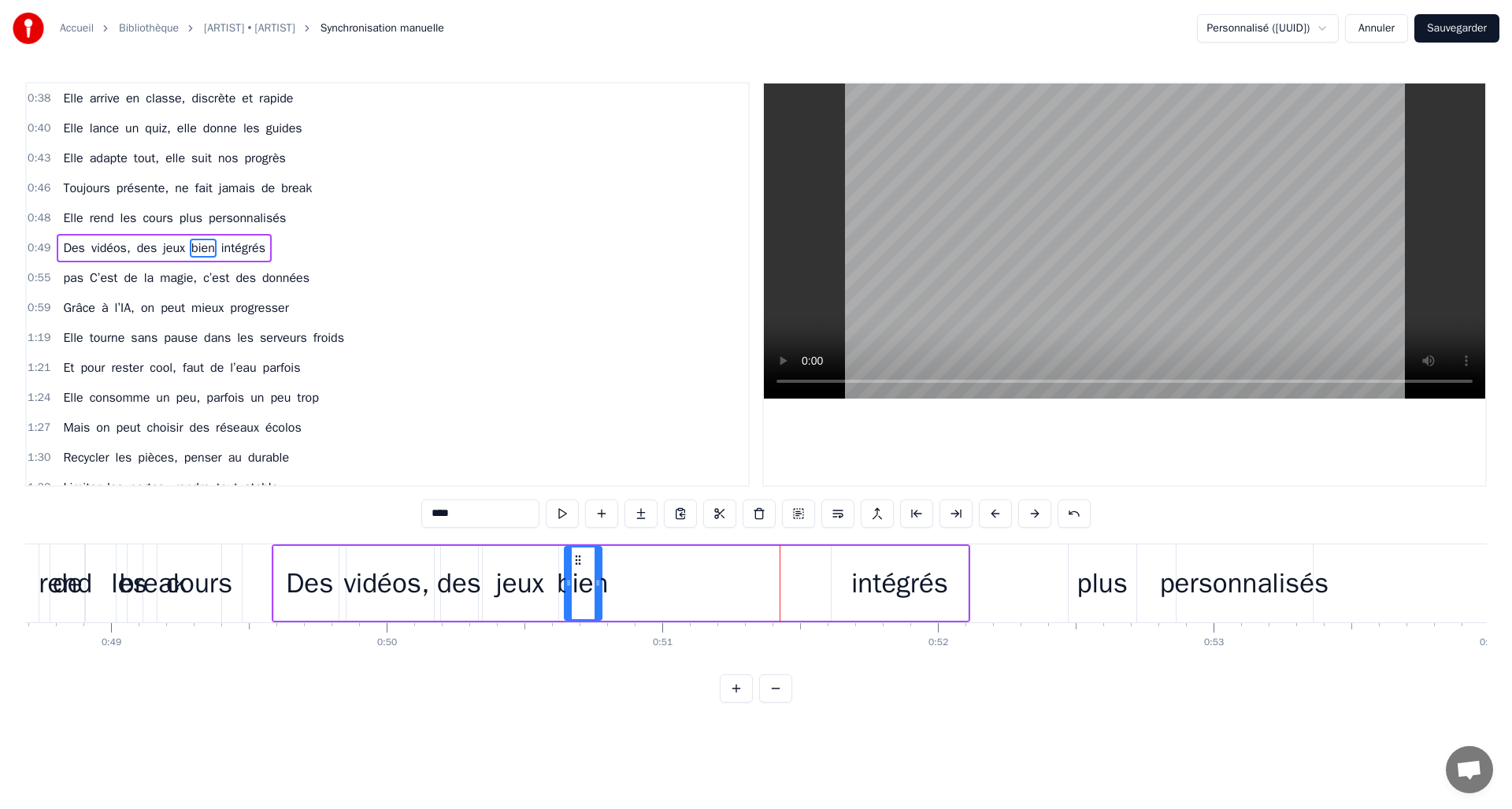 click on "intégrés" at bounding box center [899, 583] 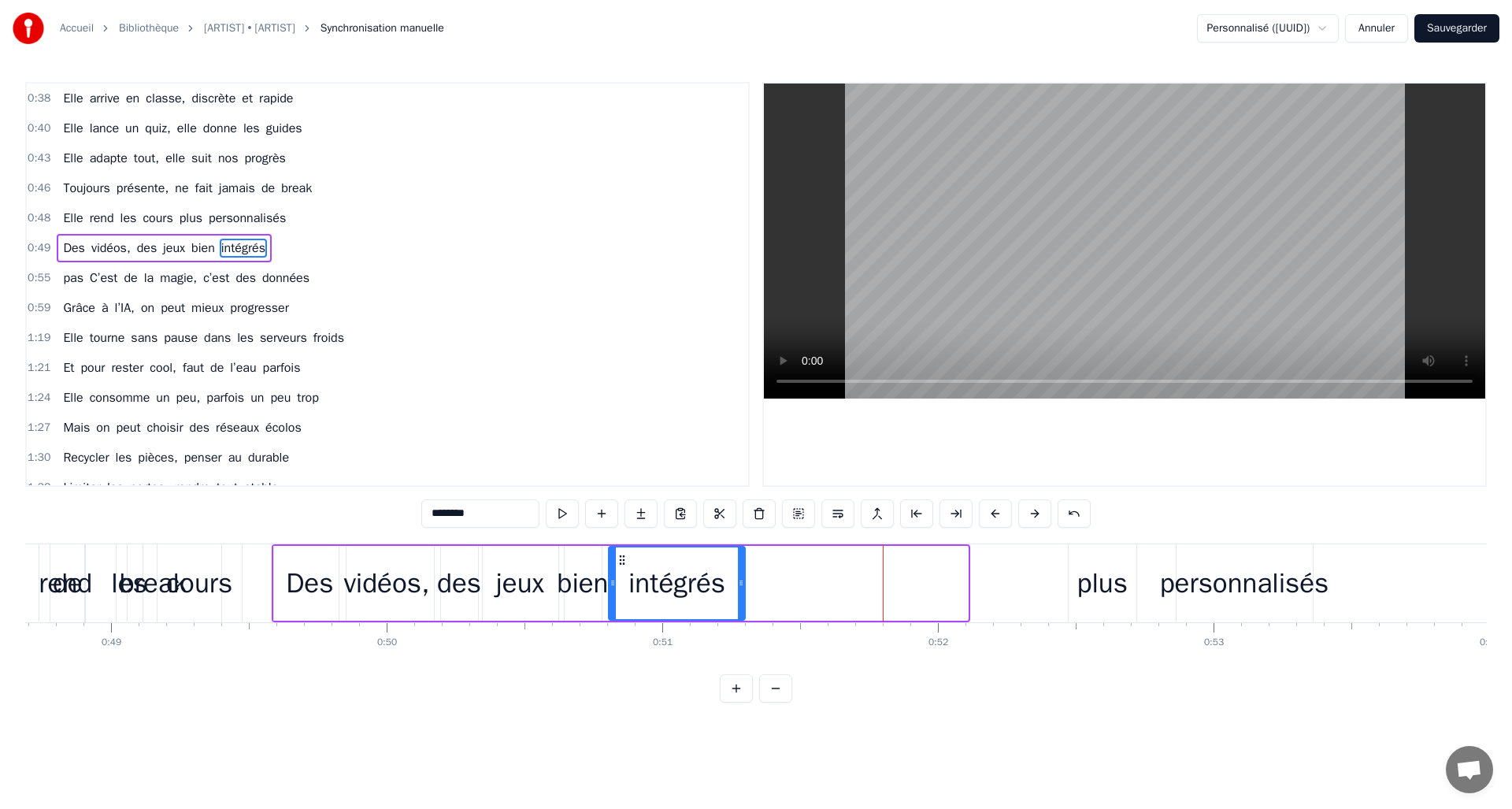 drag, startPoint x: 844, startPoint y: 562, endPoint x: 621, endPoint y: 573, distance: 223.27114 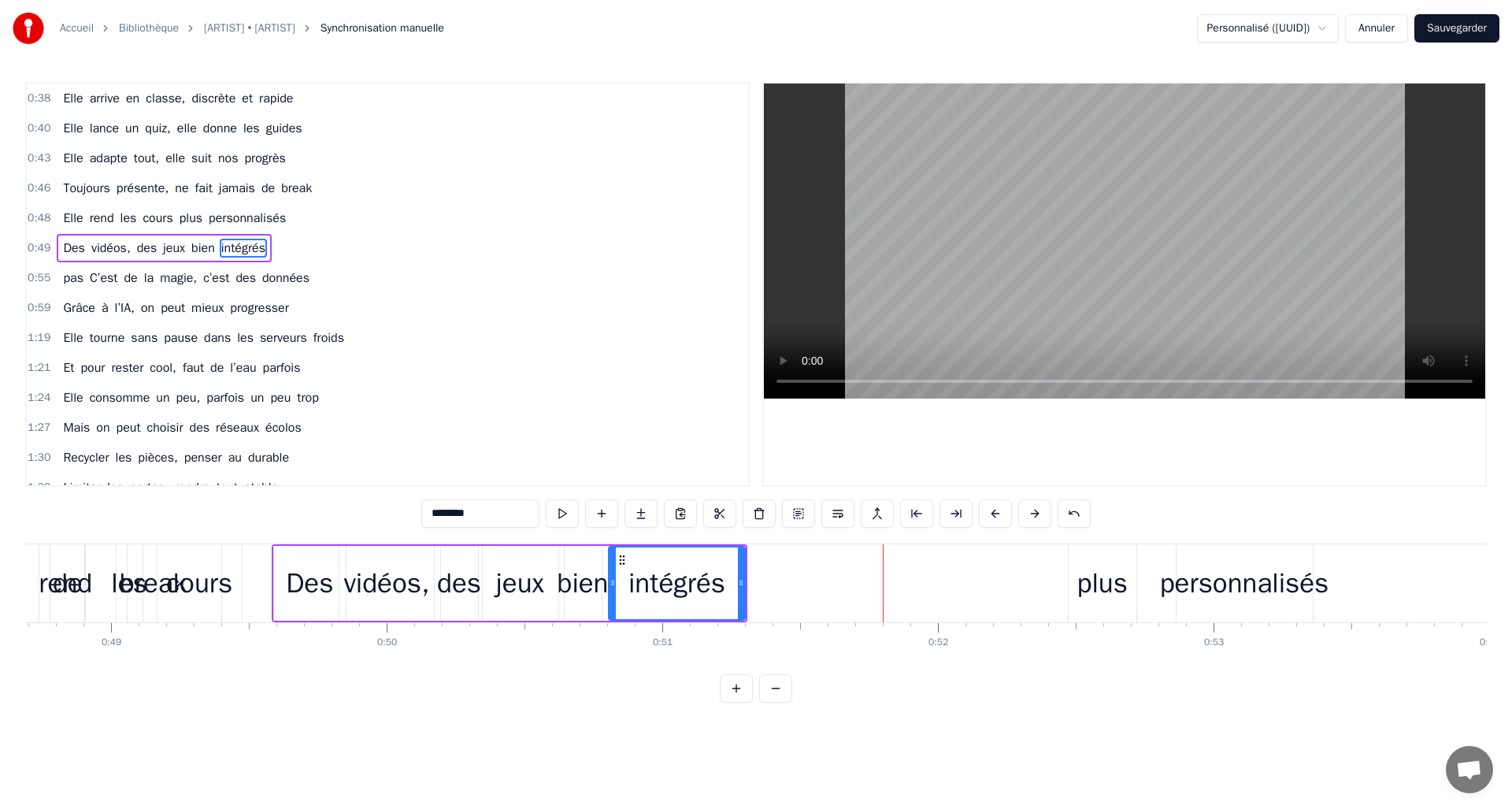 click on "plus" at bounding box center [1102, 583] 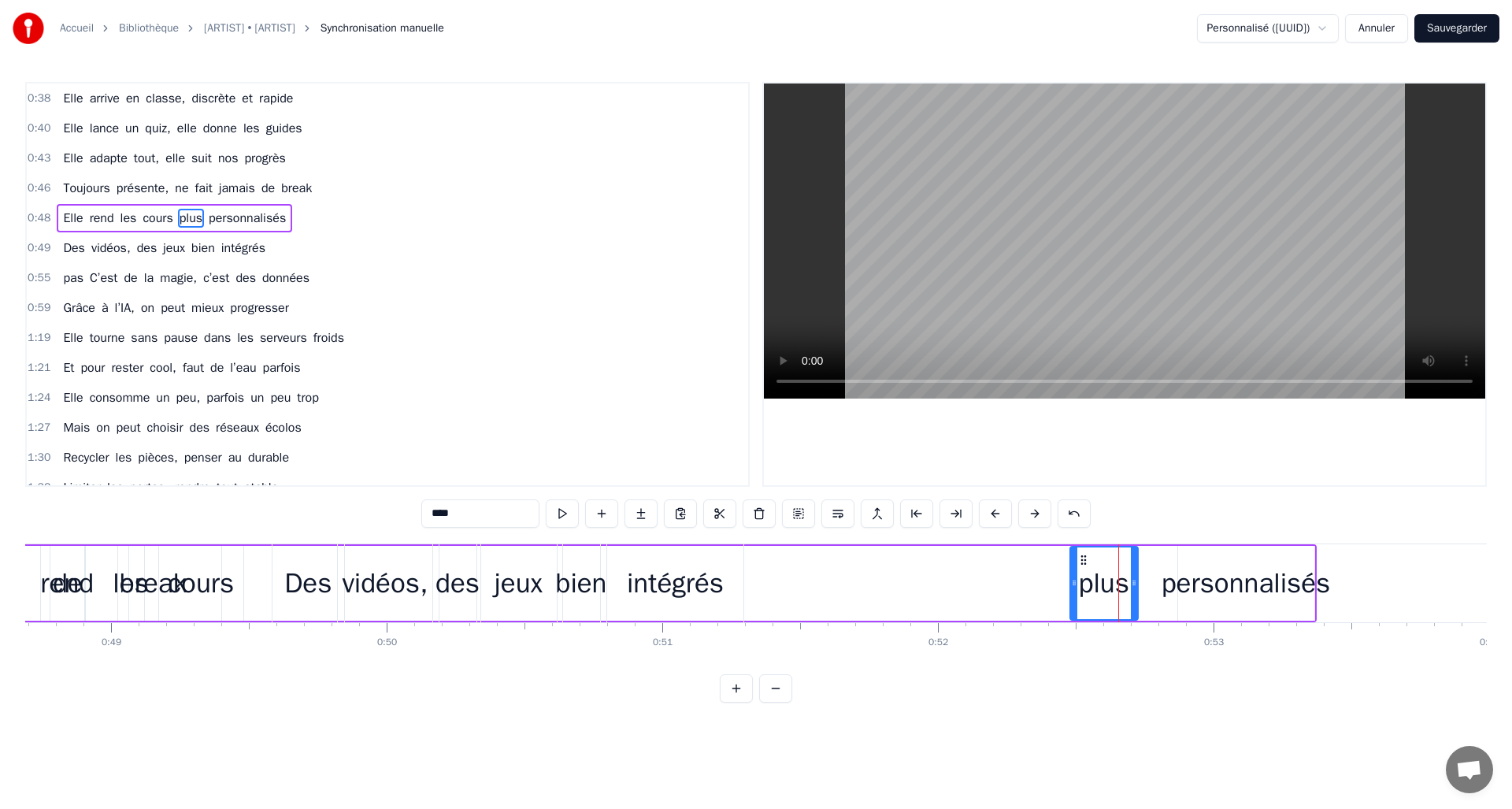click on "Des" at bounding box center (309, 583) 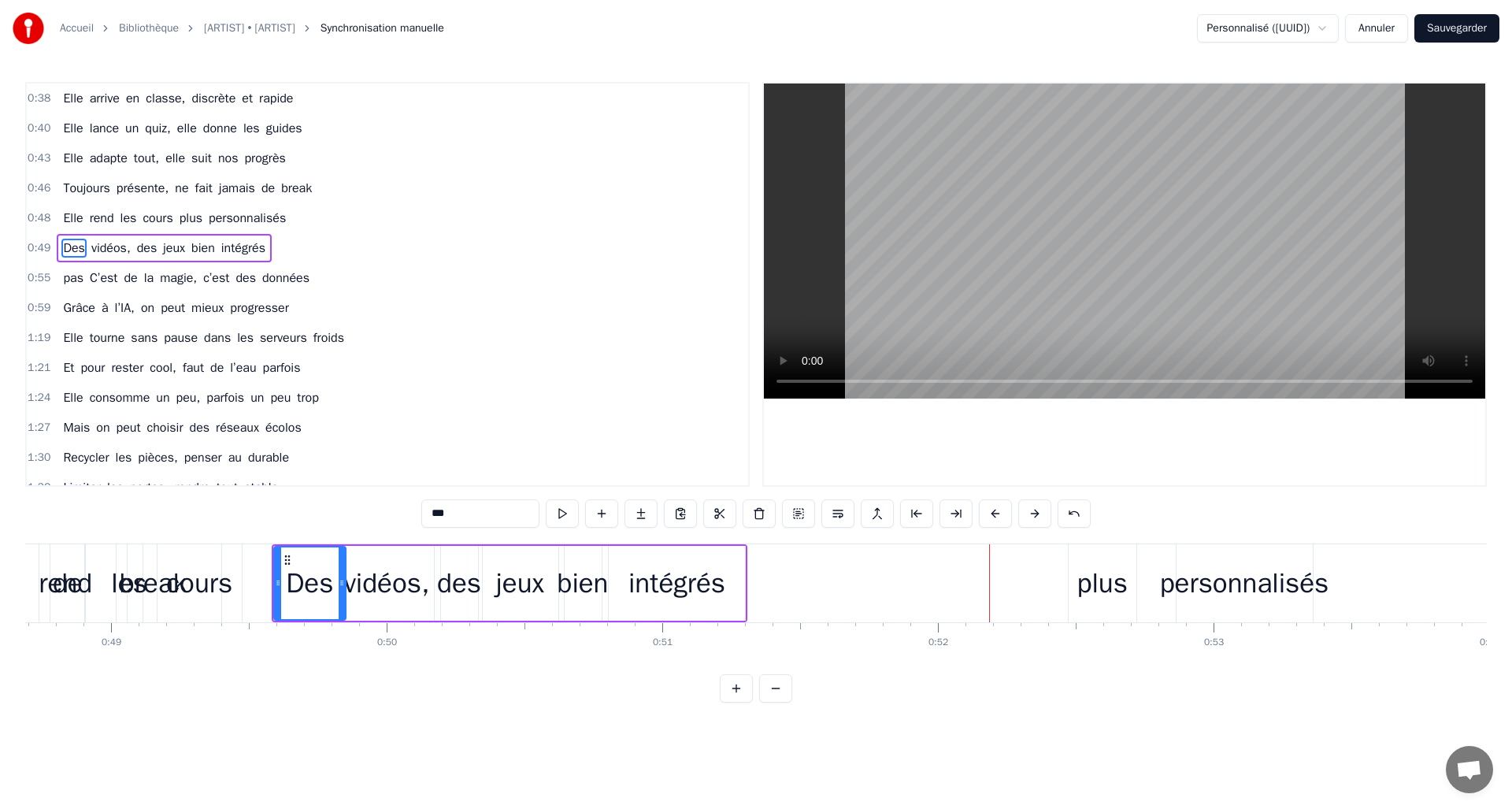 click on "intégrés" at bounding box center (676, 583) 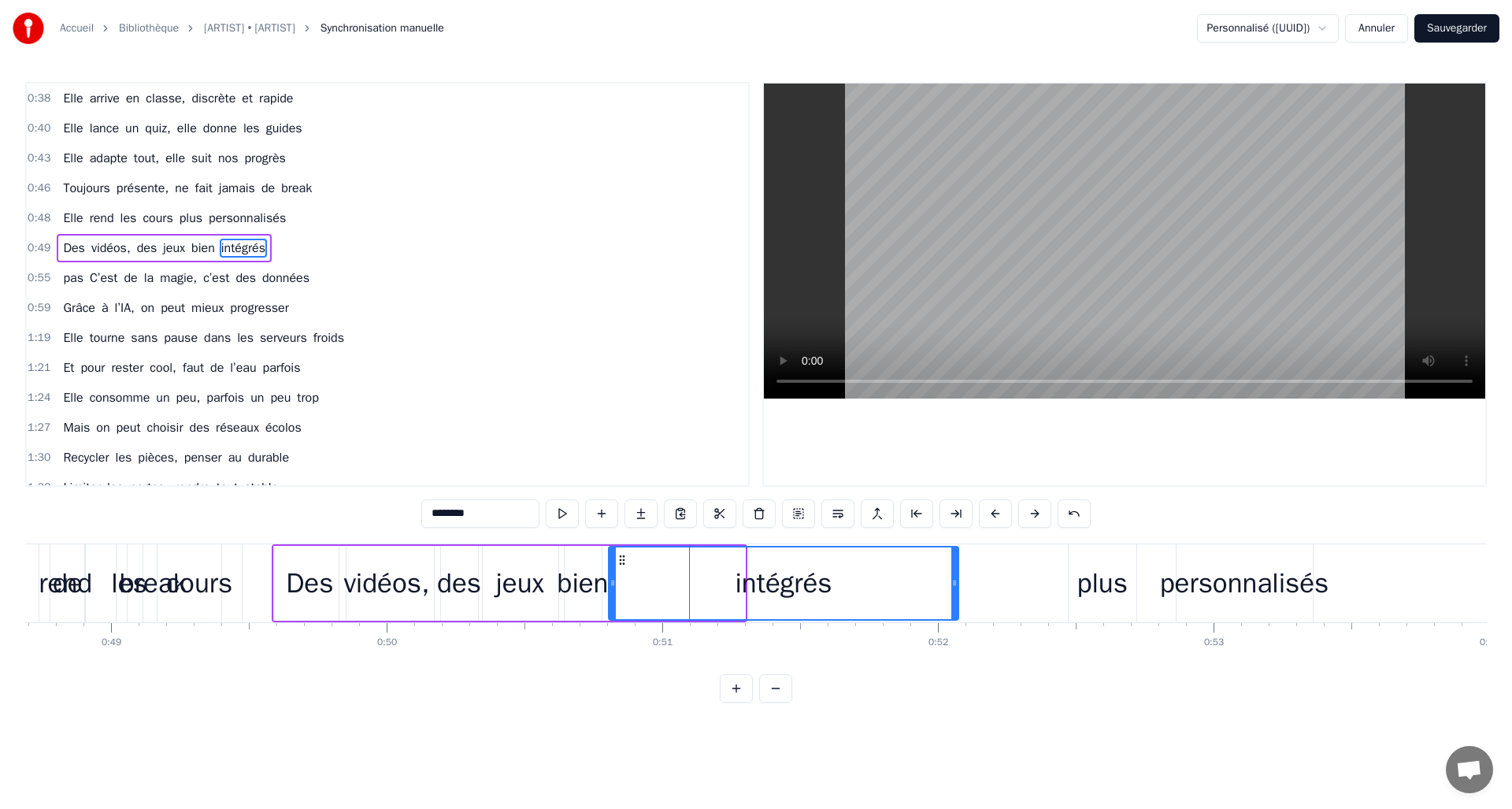 drag, startPoint x: 742, startPoint y: 584, endPoint x: 955, endPoint y: 584, distance: 213 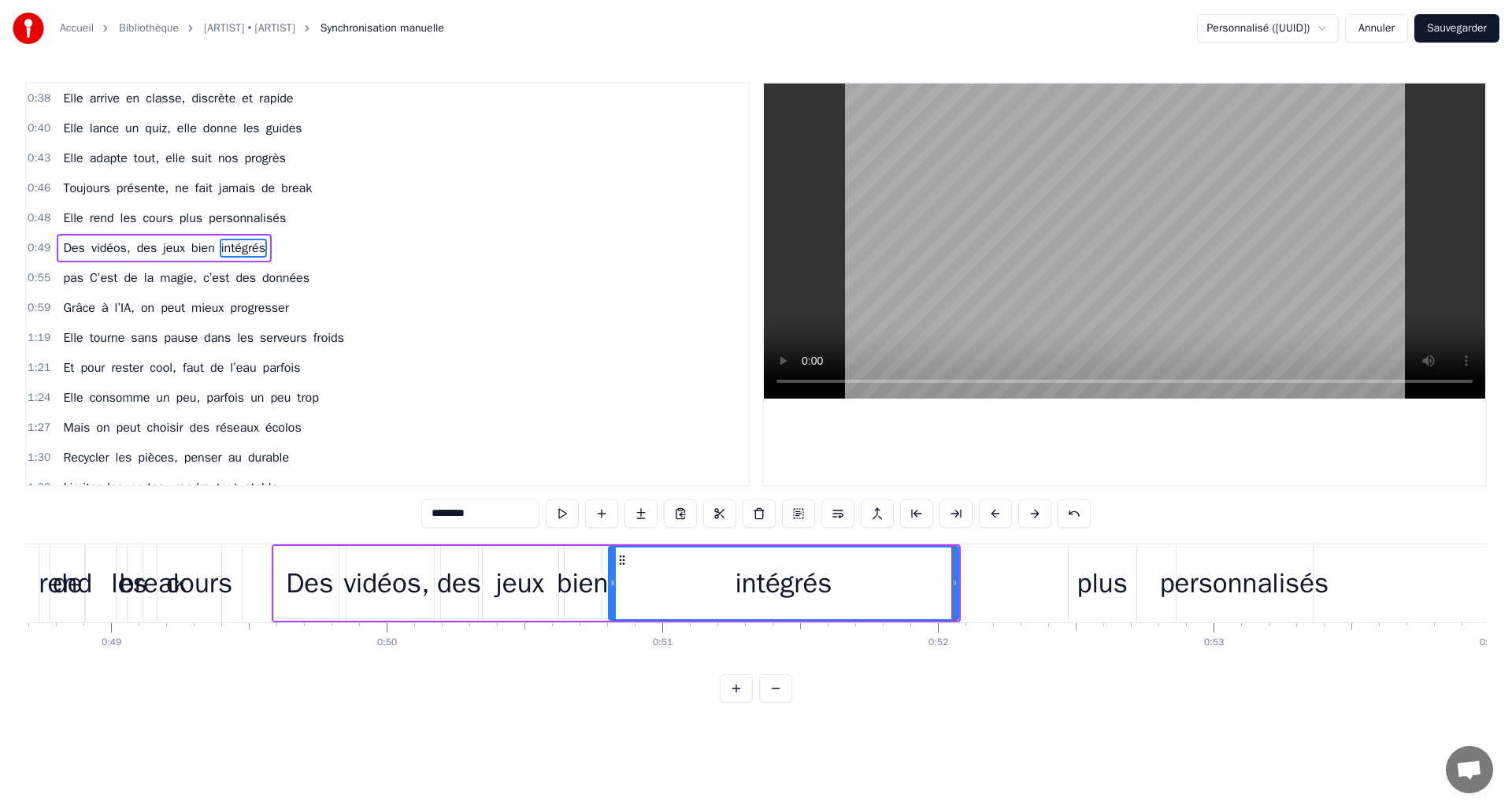 click on "Des" at bounding box center [310, 583] 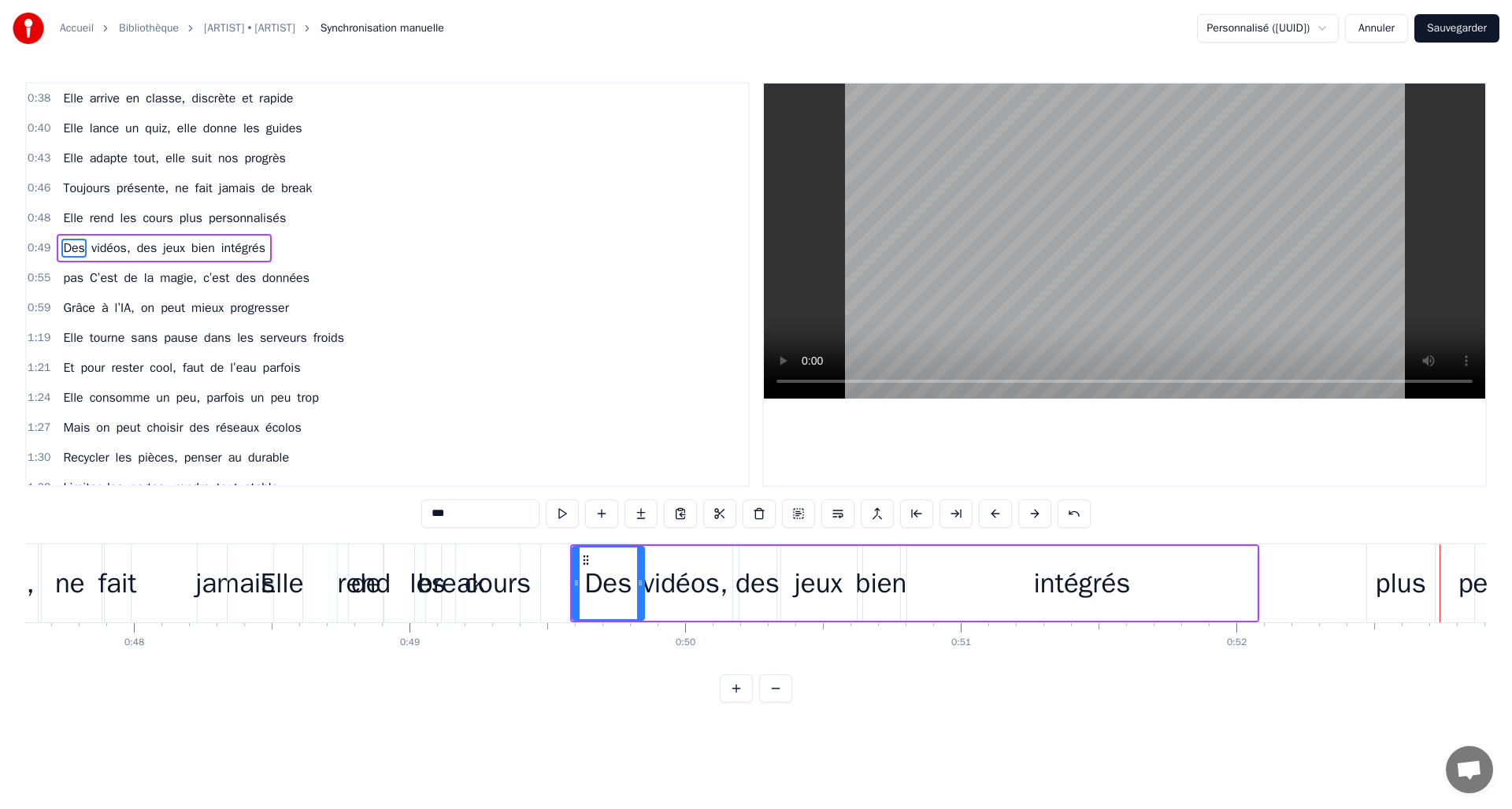 scroll, scrollTop: 0, scrollLeft: 13086, axis: horizontal 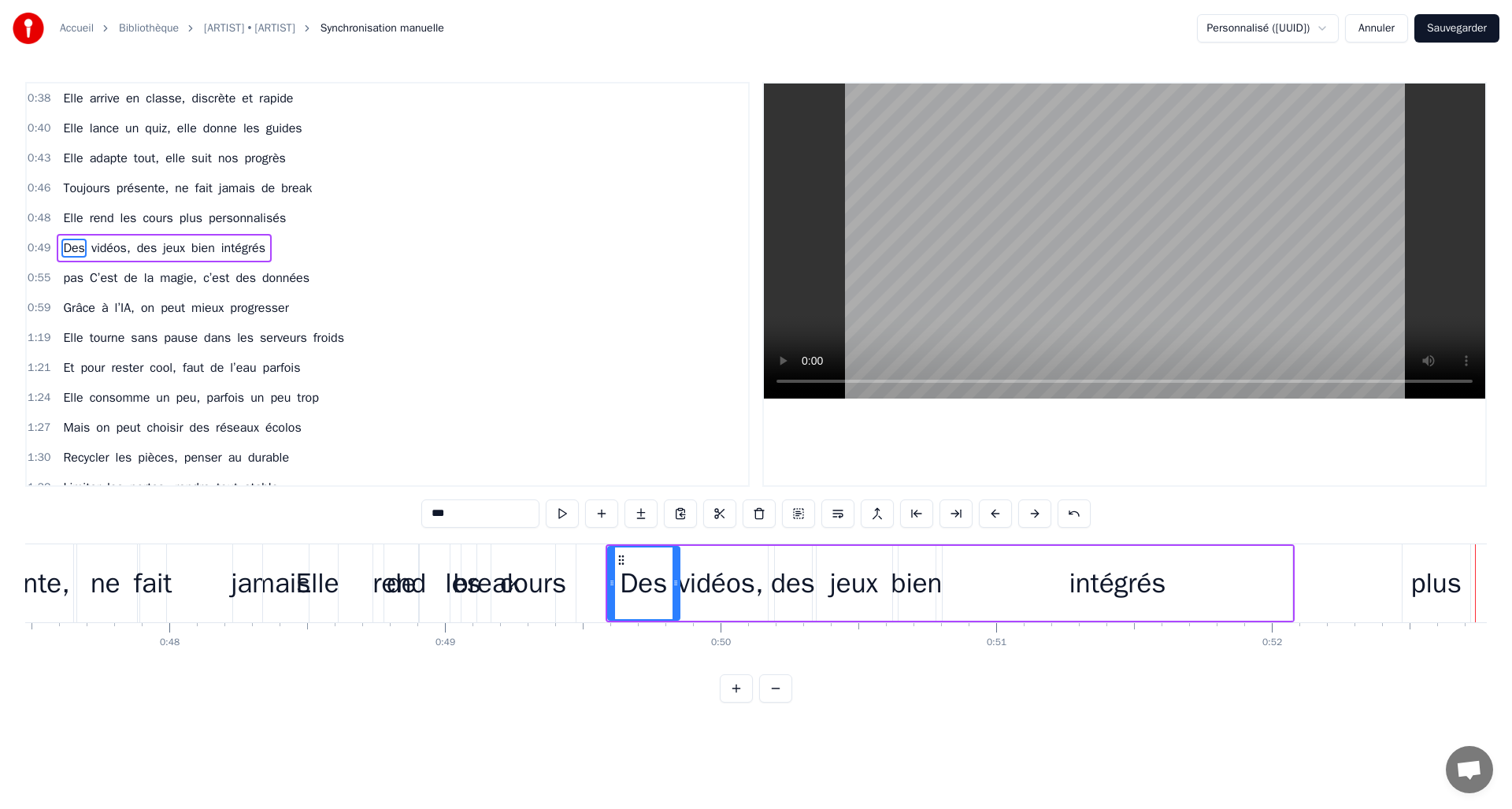 click on "Elle" at bounding box center [317, 583] 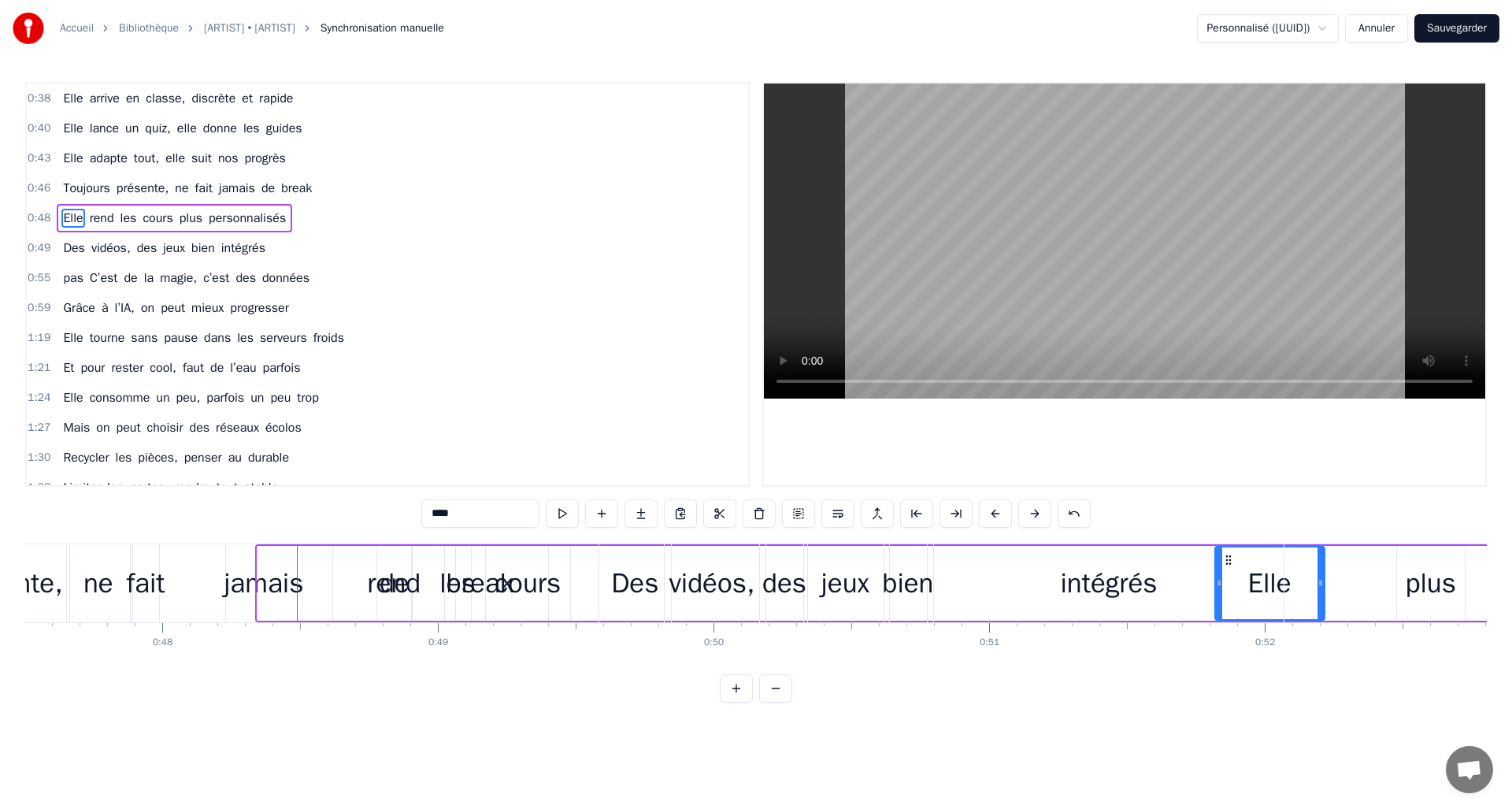 scroll, scrollTop: 0, scrollLeft: 13100, axis: horizontal 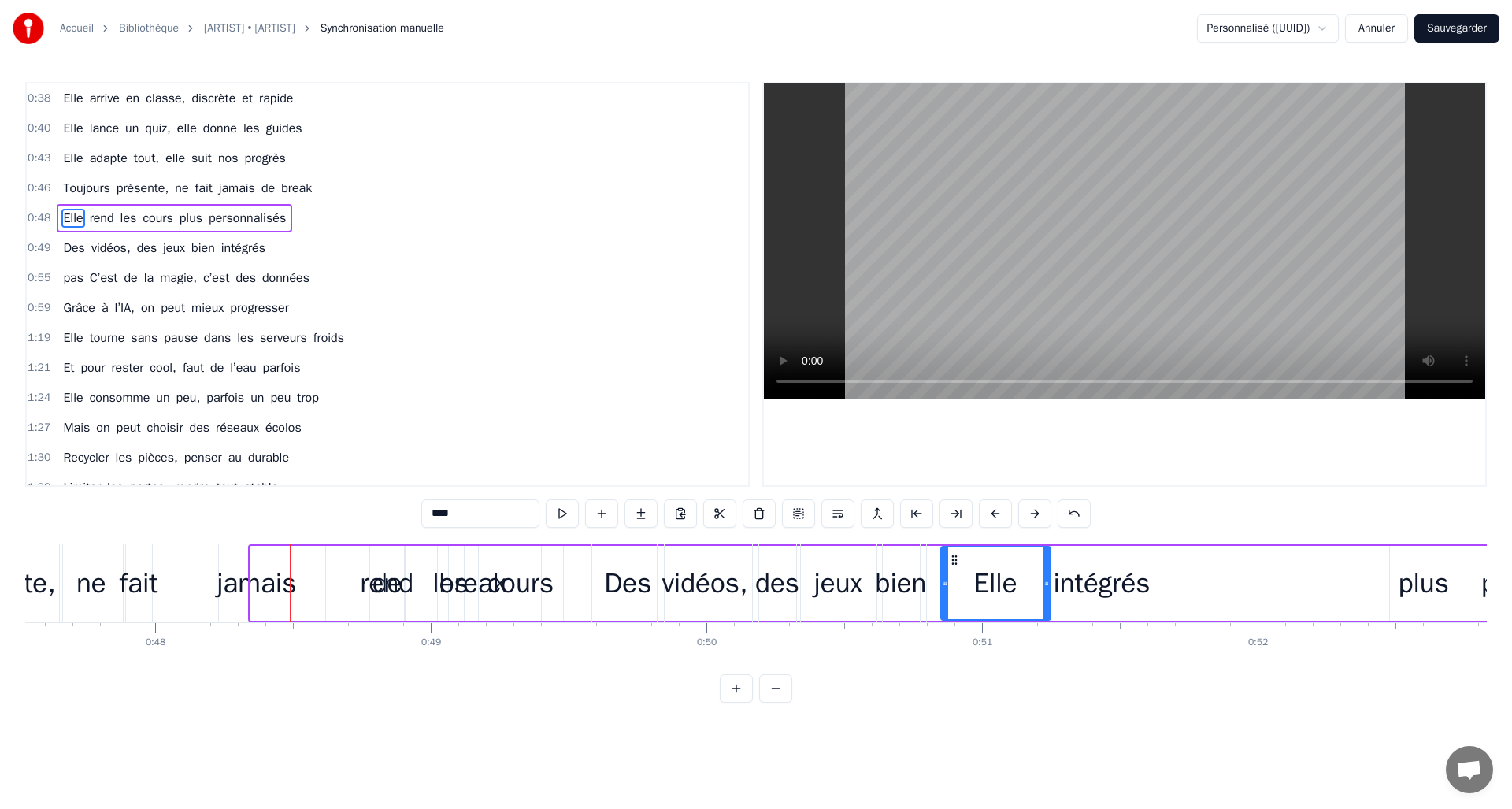 drag, startPoint x: 295, startPoint y: 556, endPoint x: 793, endPoint y: 563, distance: 498.0492 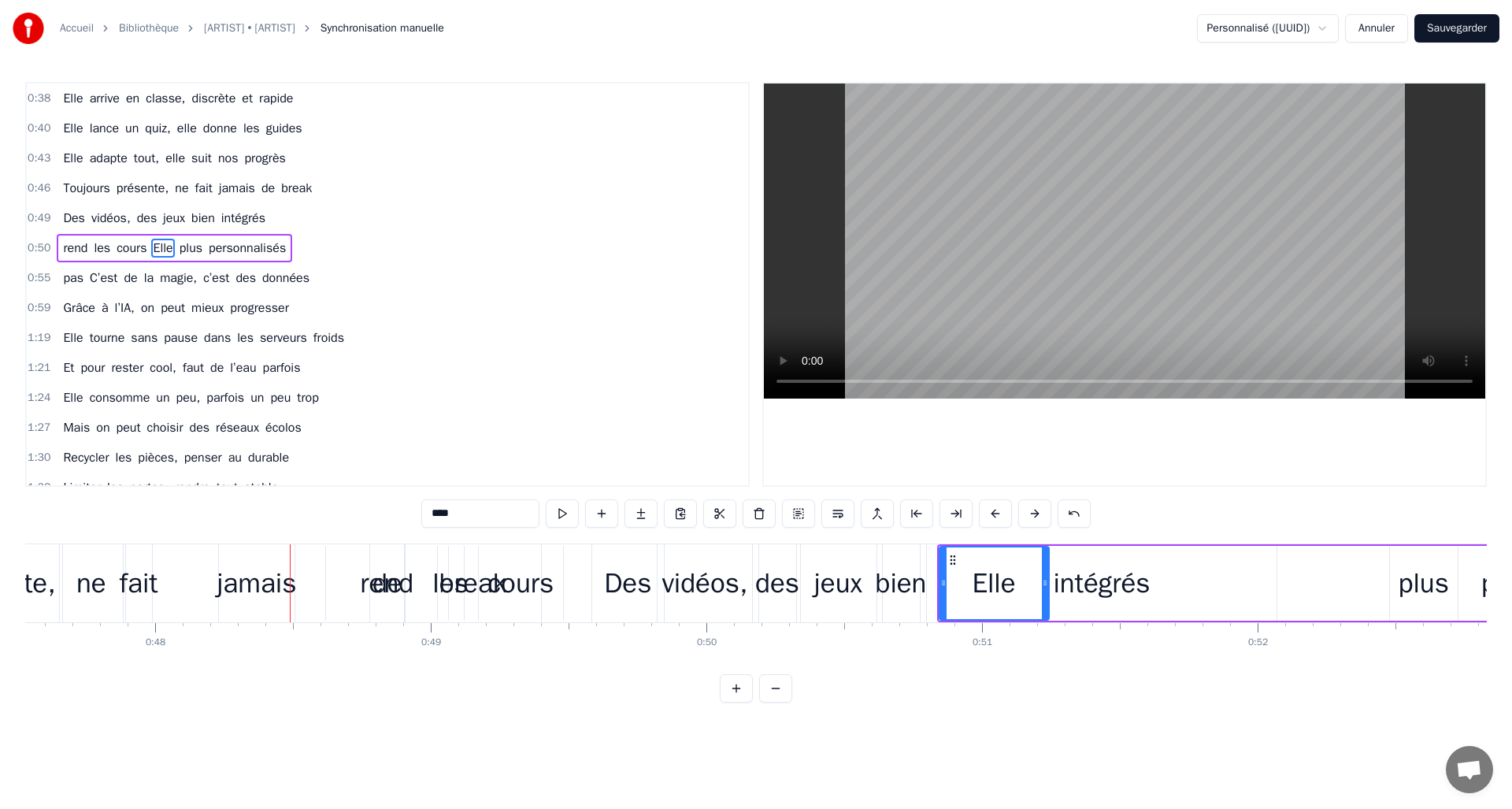 click on "rend" at bounding box center [387, 583] 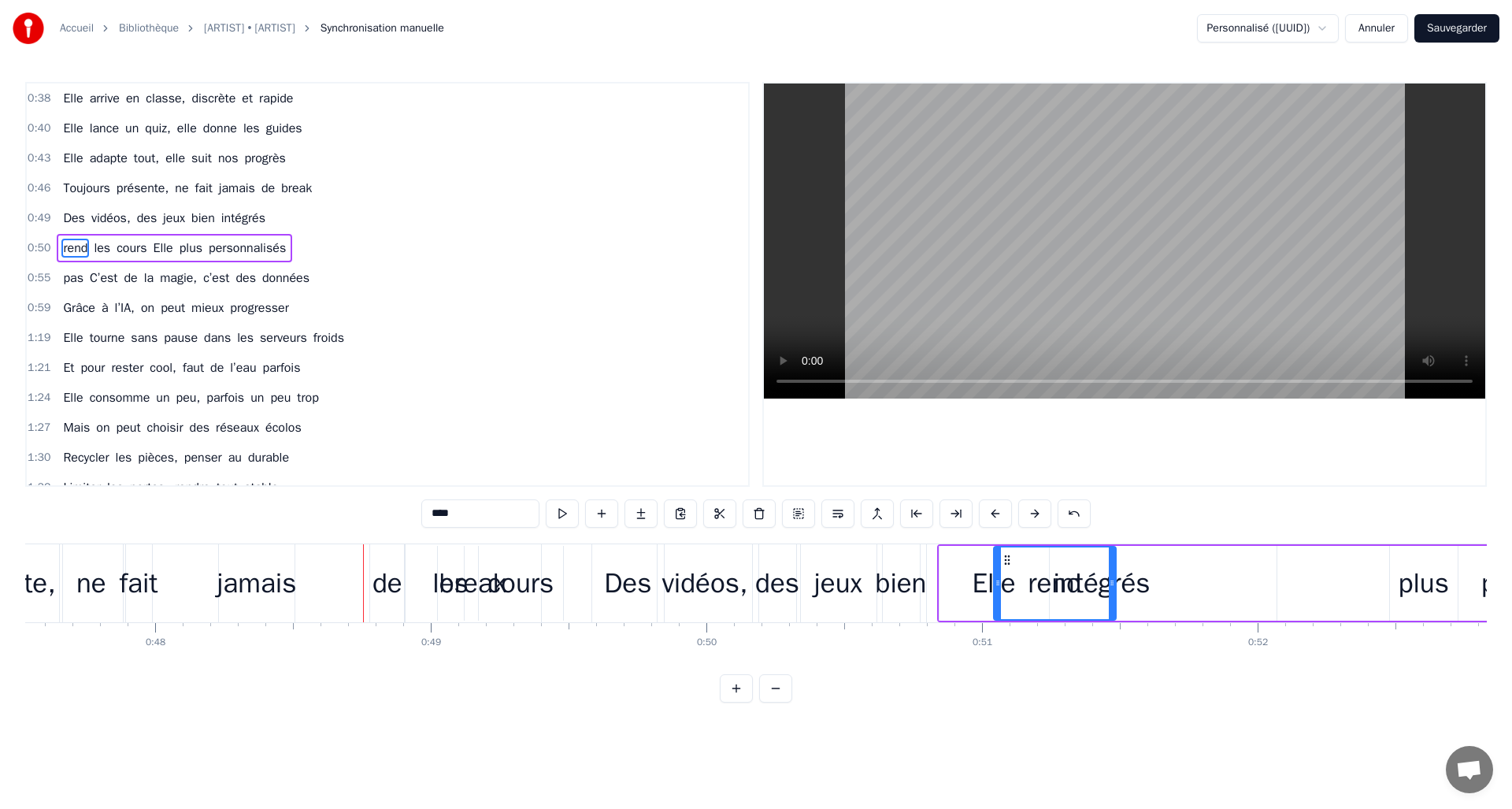 drag, startPoint x: 542, startPoint y: 560, endPoint x: 1010, endPoint y: 568, distance: 468.06837 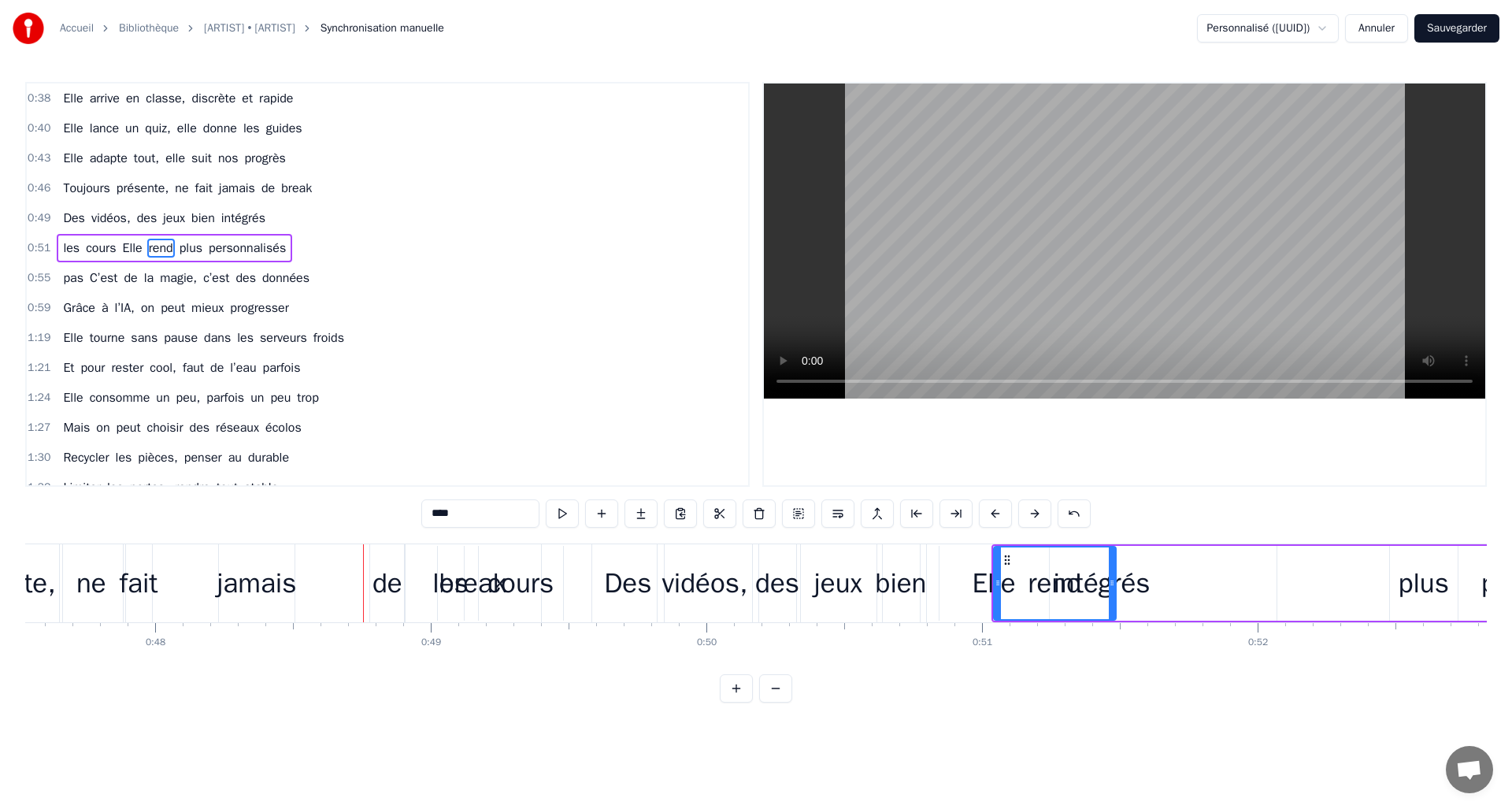 click on "les" at bounding box center (450, 583) 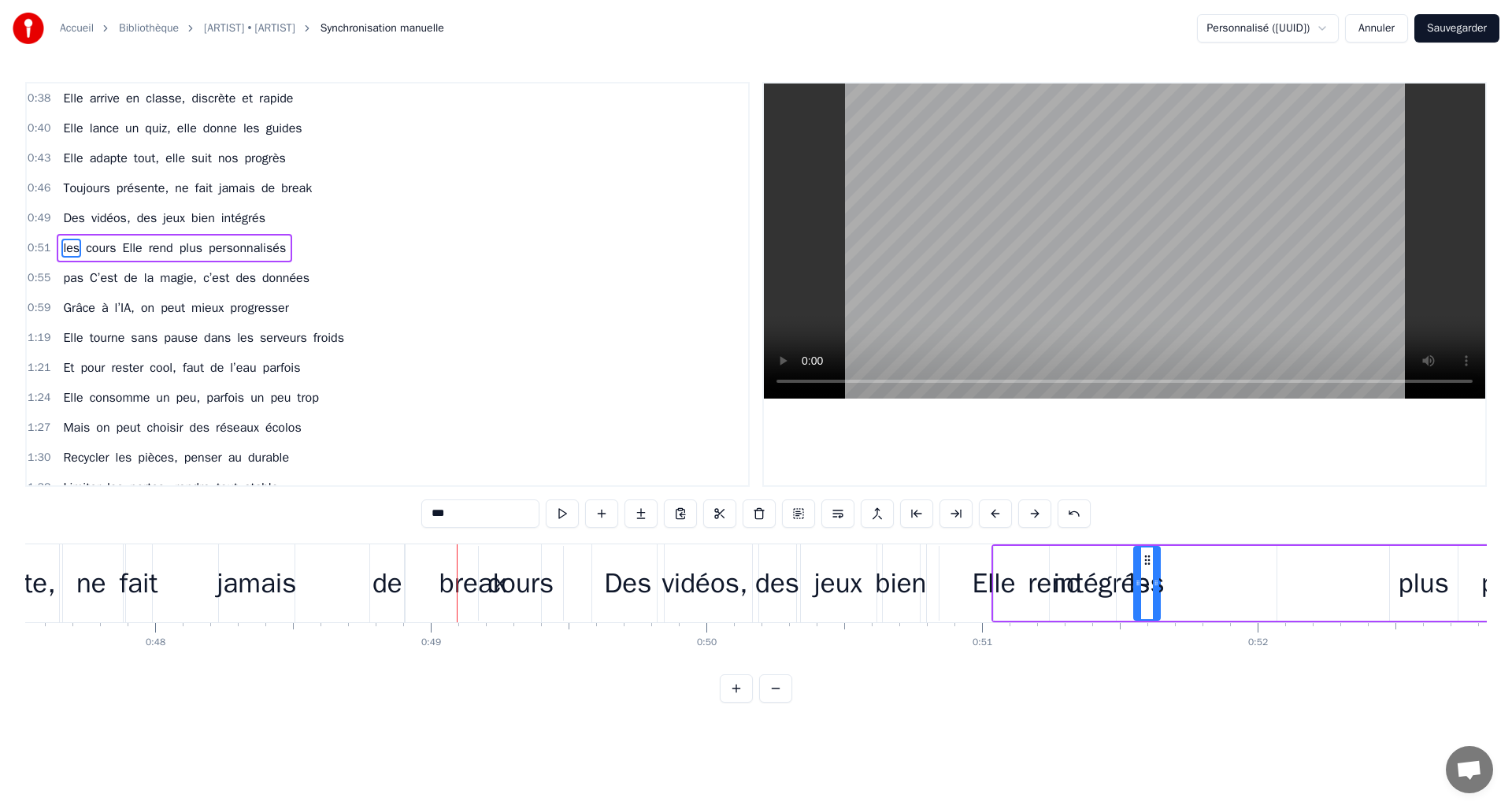 drag, startPoint x: 461, startPoint y: 559, endPoint x: 1143, endPoint y: 561, distance: 682.0029 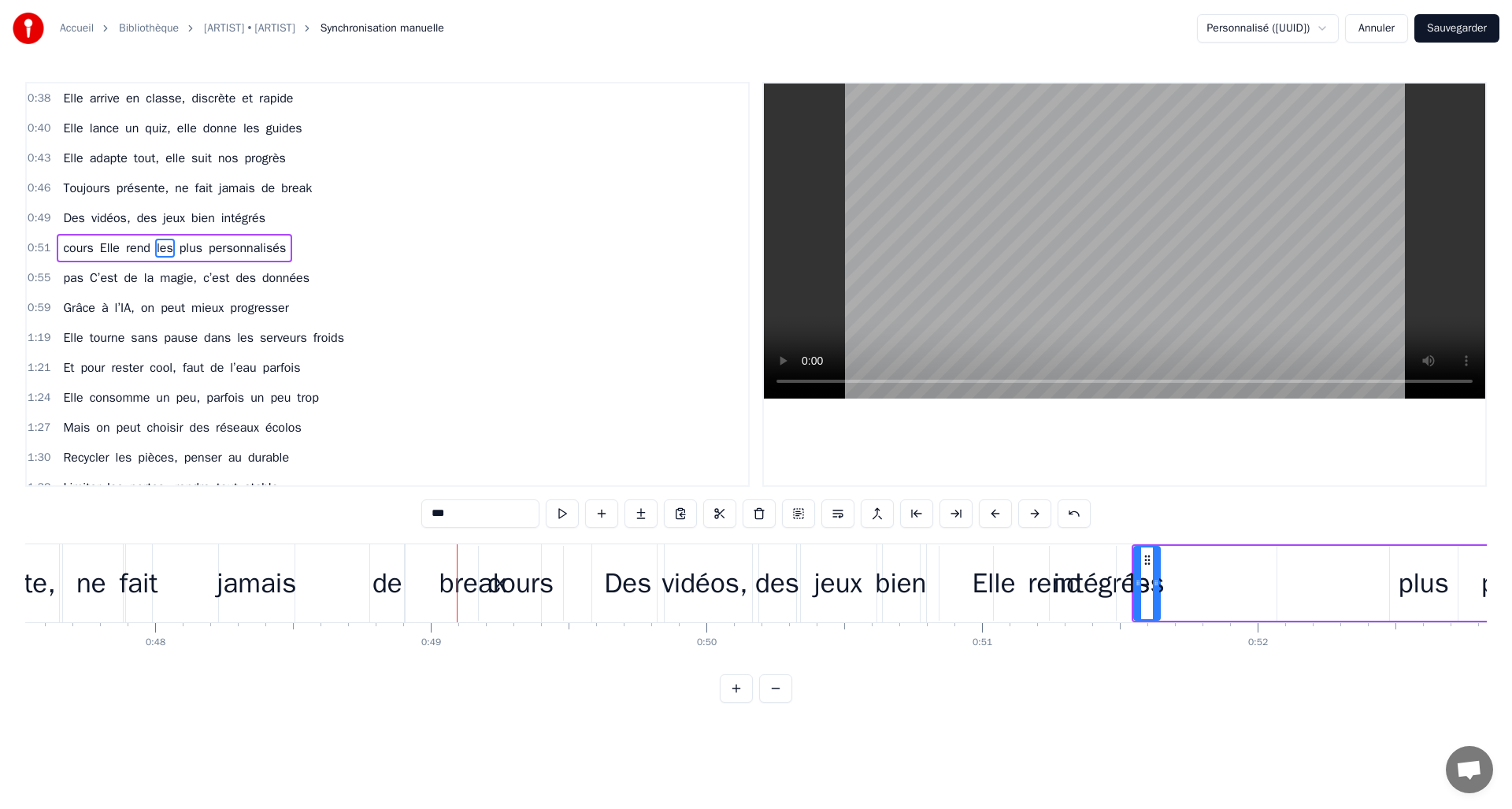 click on "cours" at bounding box center (521, 583) 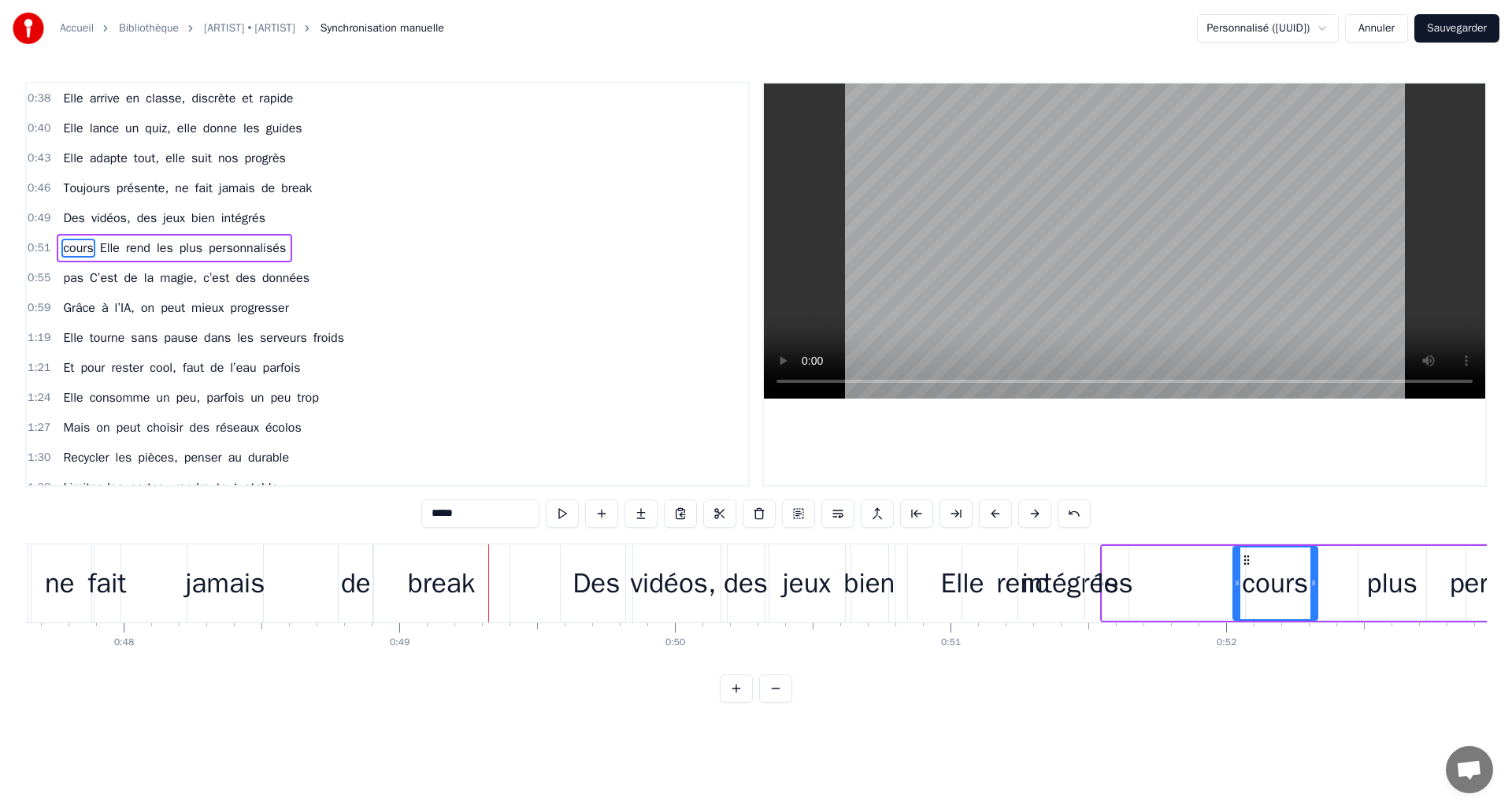 scroll, scrollTop: 0, scrollLeft: 13139, axis: horizontal 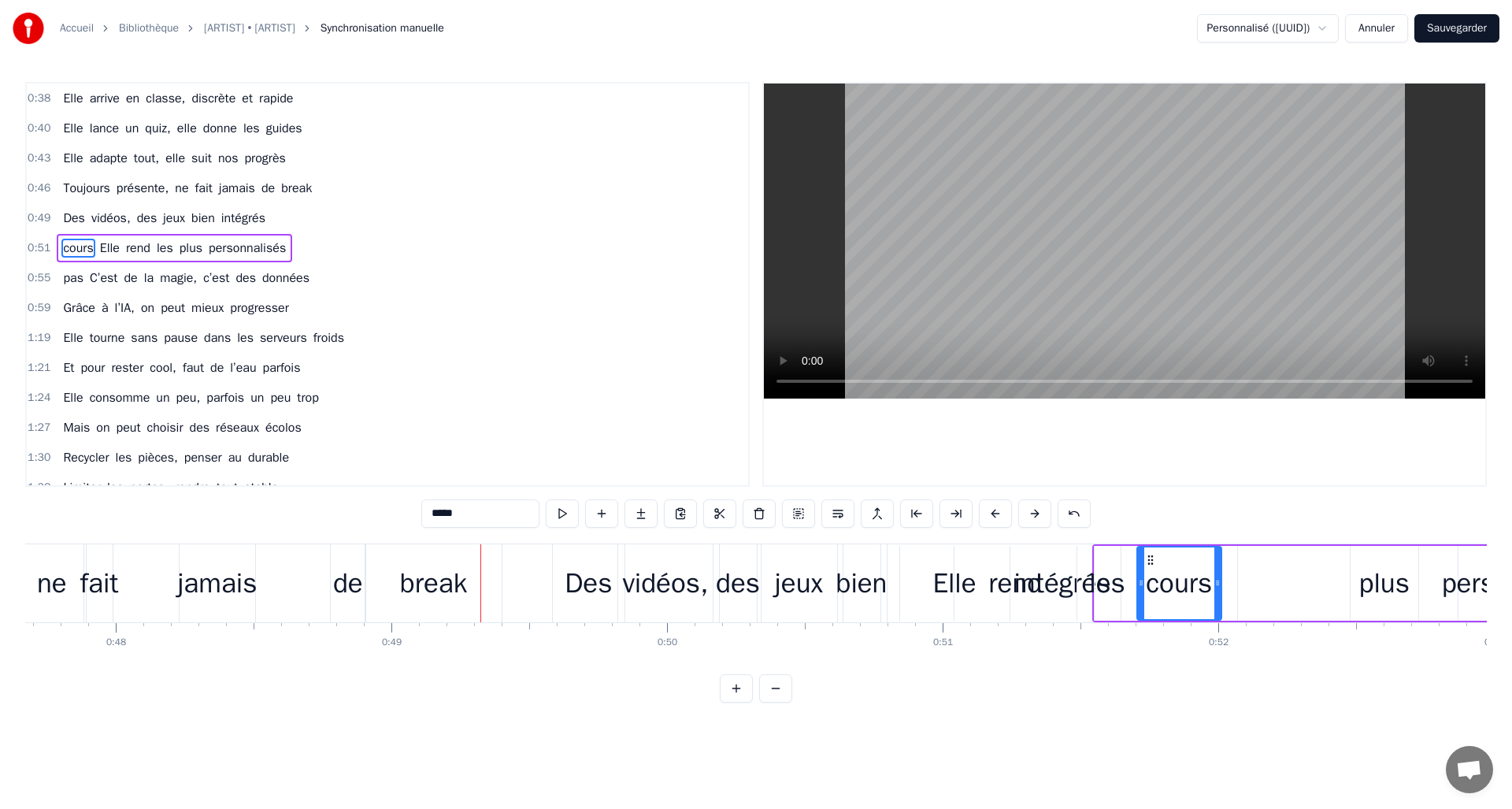 drag, startPoint x: 491, startPoint y: 557, endPoint x: 1150, endPoint y: 578, distance: 659.3345 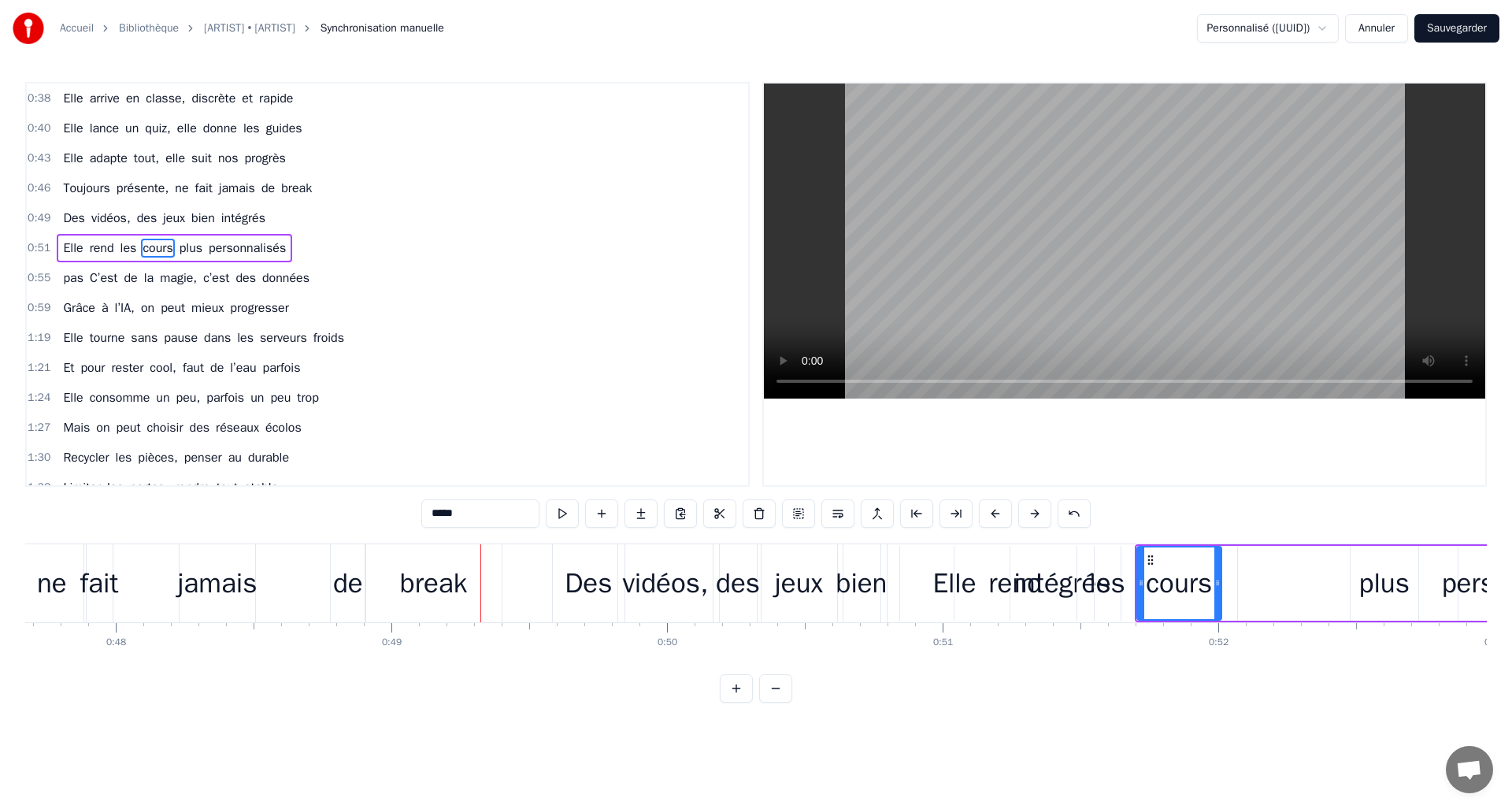 click on "rend" at bounding box center (1015, 583) 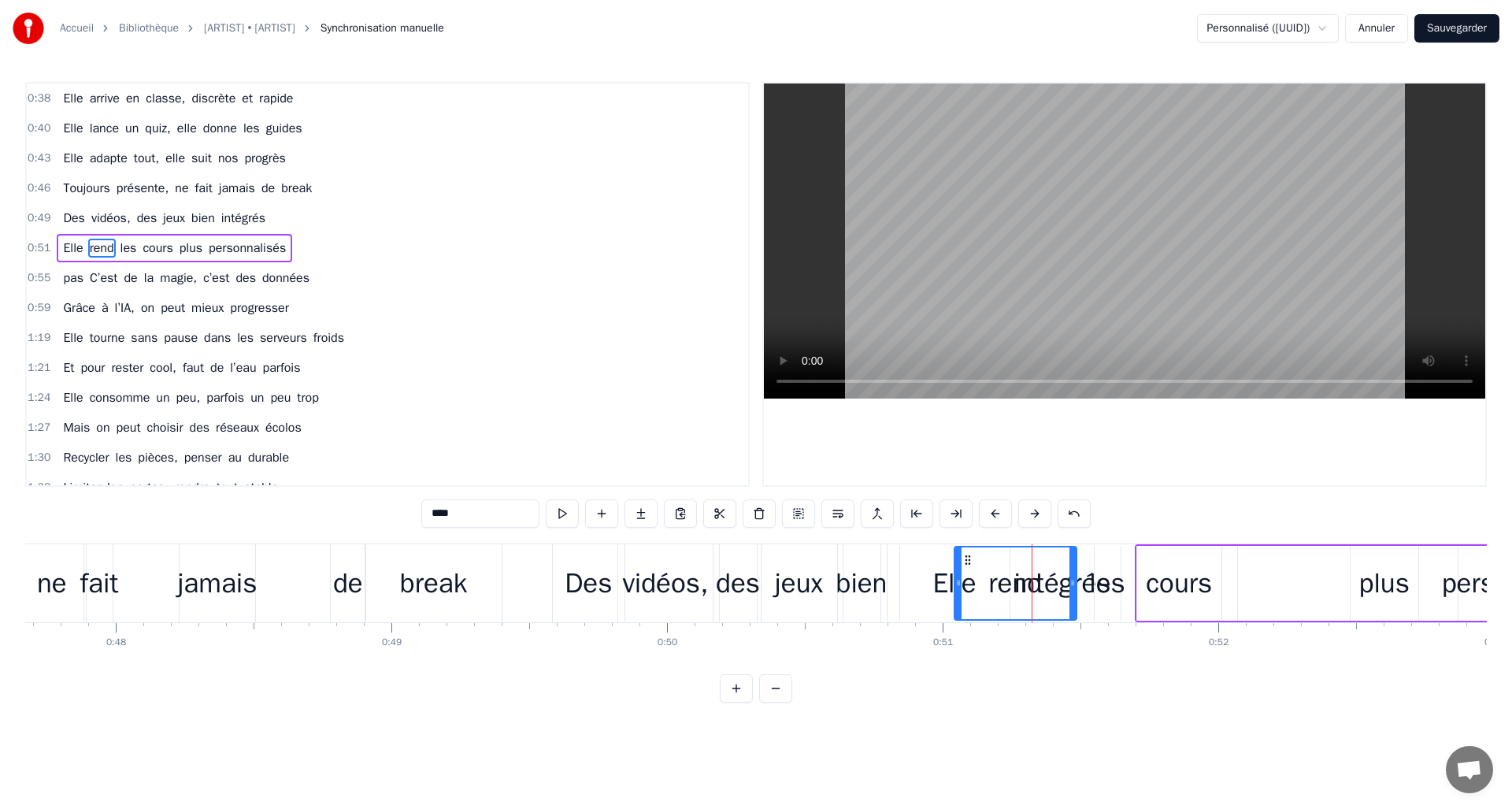 click at bounding box center [958, 583] 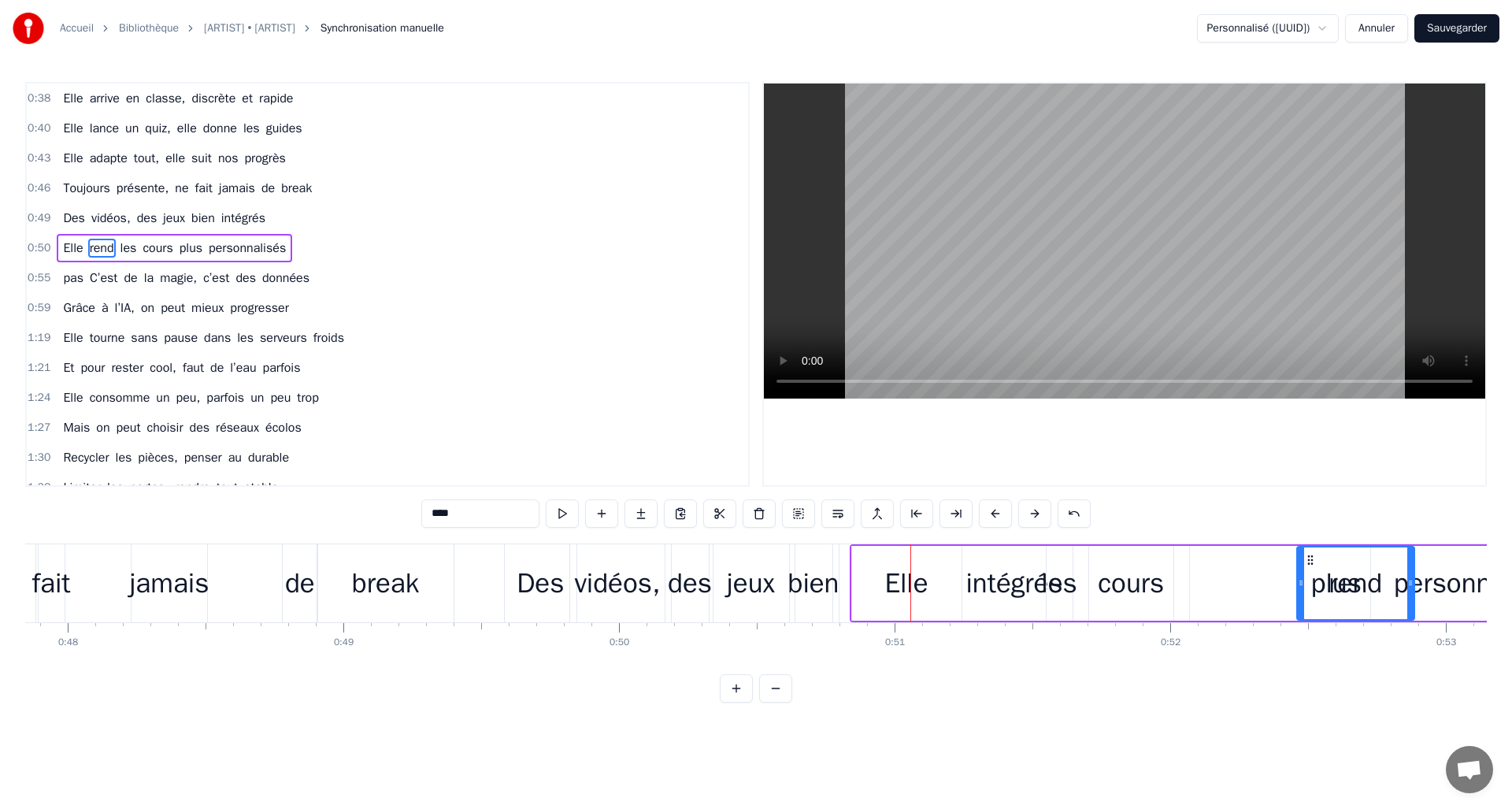 scroll, scrollTop: 0, scrollLeft: 13227, axis: horizontal 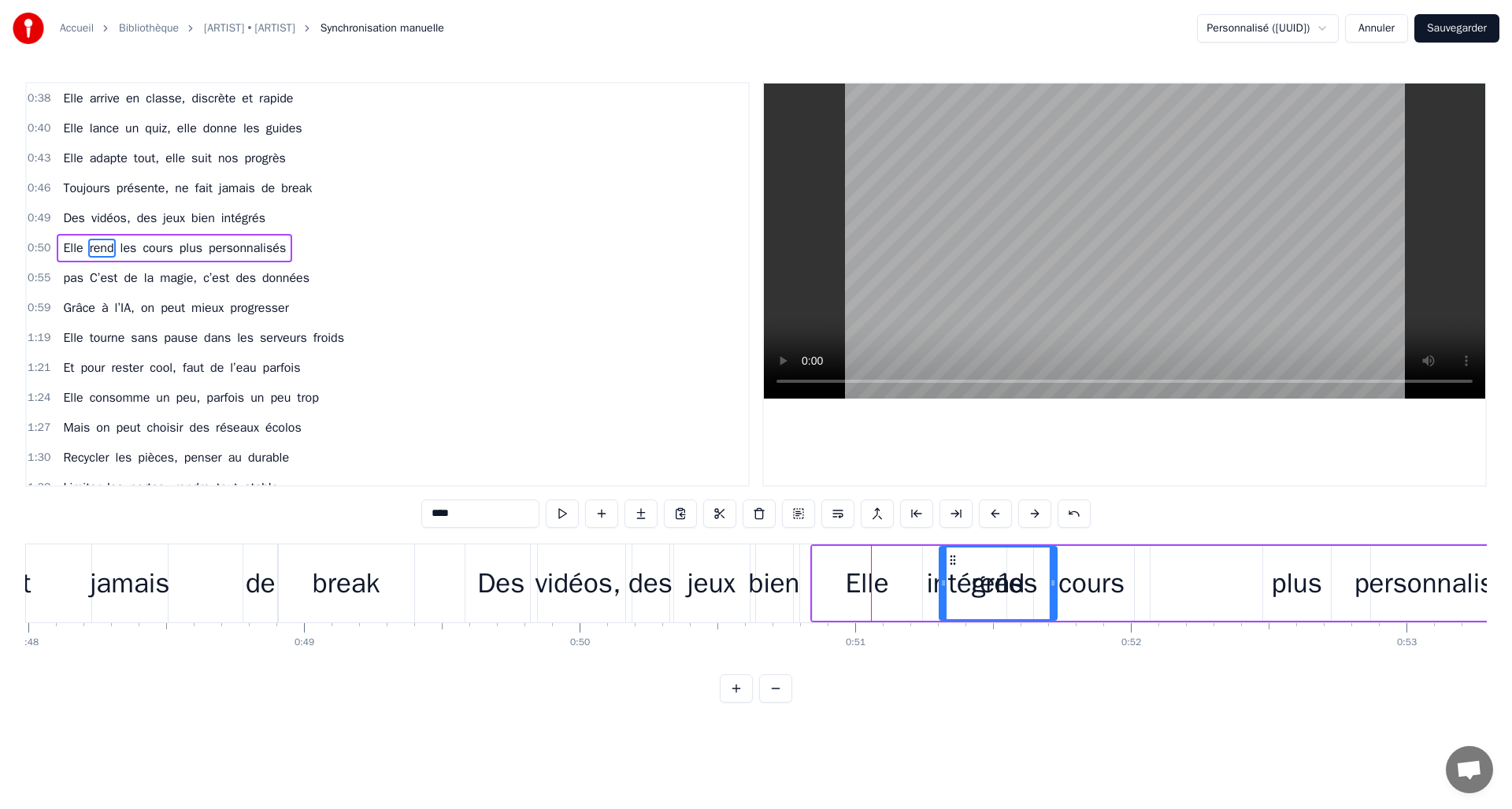 drag, startPoint x: 951, startPoint y: 579, endPoint x: 995, endPoint y: 579, distance: 44 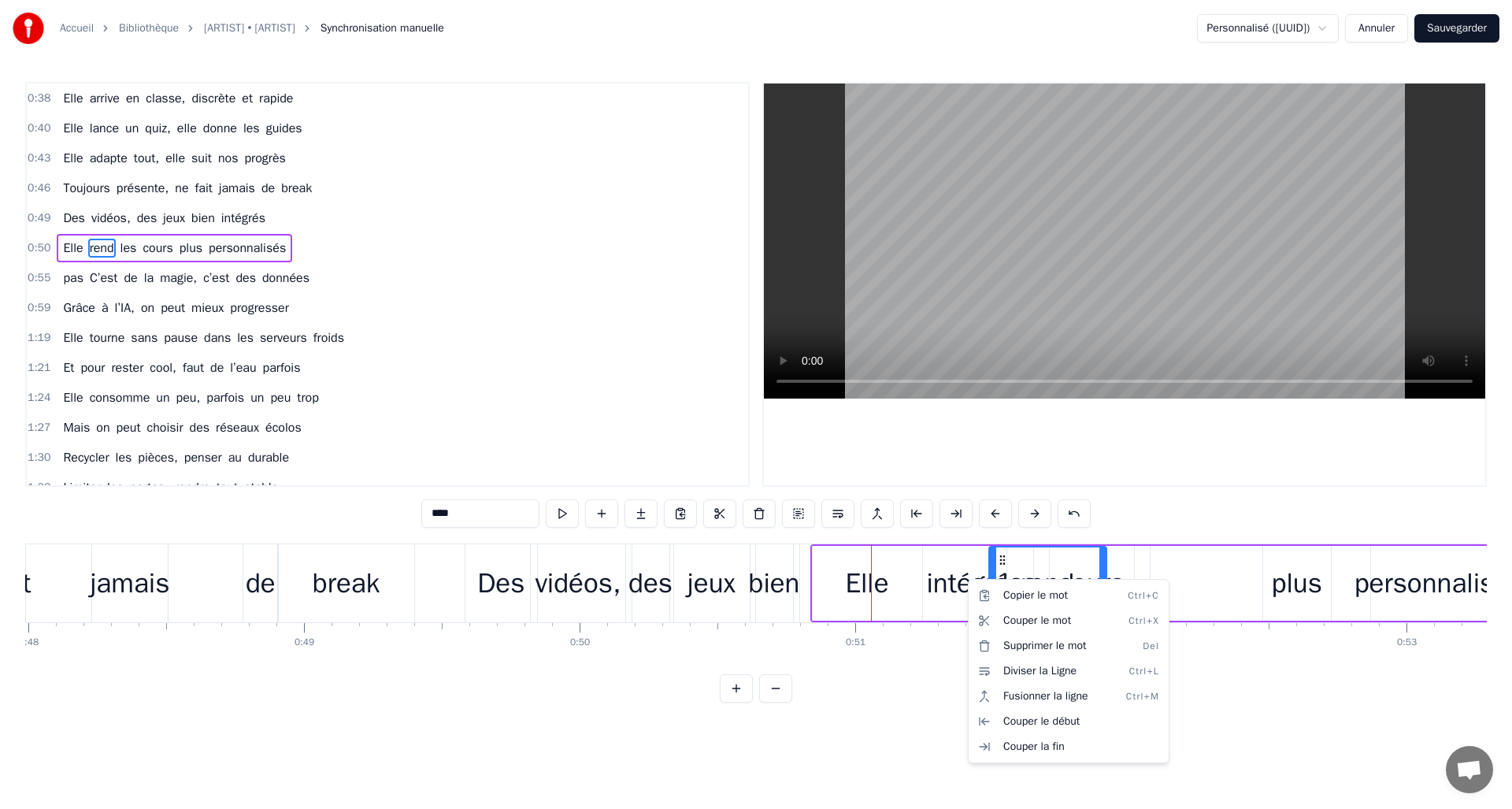 click on "Accueil Bibliothèque L'aventurier • Indochine Synchronisation manuelle Personnalisé ([HASH]) Annuler Sauvegarder [TIME] Elle arrive en classe, discrète et rapide [TIME] Elle lance un quiz, elle donne les guides [TIME] Elle adapte tout, elle suit nos progrès [TIME] Toujours présente, ne fait jamais de break [TIME] Des vidéos, des jeux bien intégrés [TIME] Elle rend les cours plus personnalisés [TIME] pas C’est de la magie, c’est des données [TIME] Grâce à l’IA, on peut mieux progresser [TIME] Elle tourne sans pause dans les serveurs froids [TIME] Et pour rester cool, faut de l’eau parfois [TIME] Elle consomme un peu, parfois un peu trop [TIME] Mais on peut choisir des réseaux écolos [TIME] Recycler les pièces, penser au durable [TIME] Limiter les pertes, rendre tout stable [TIME] Avec un effort et un peu de soin [TIME] L’IA peut entrer dans un monde plus sain [TIME] C’est l’IA, notre alliée du jour [TIME] Elle éclaire nos chemins chaque jour [TIME] C’est l’IA, au cœur des formations [TIME] Un outil précis pour au" at bounding box center (756, 364) 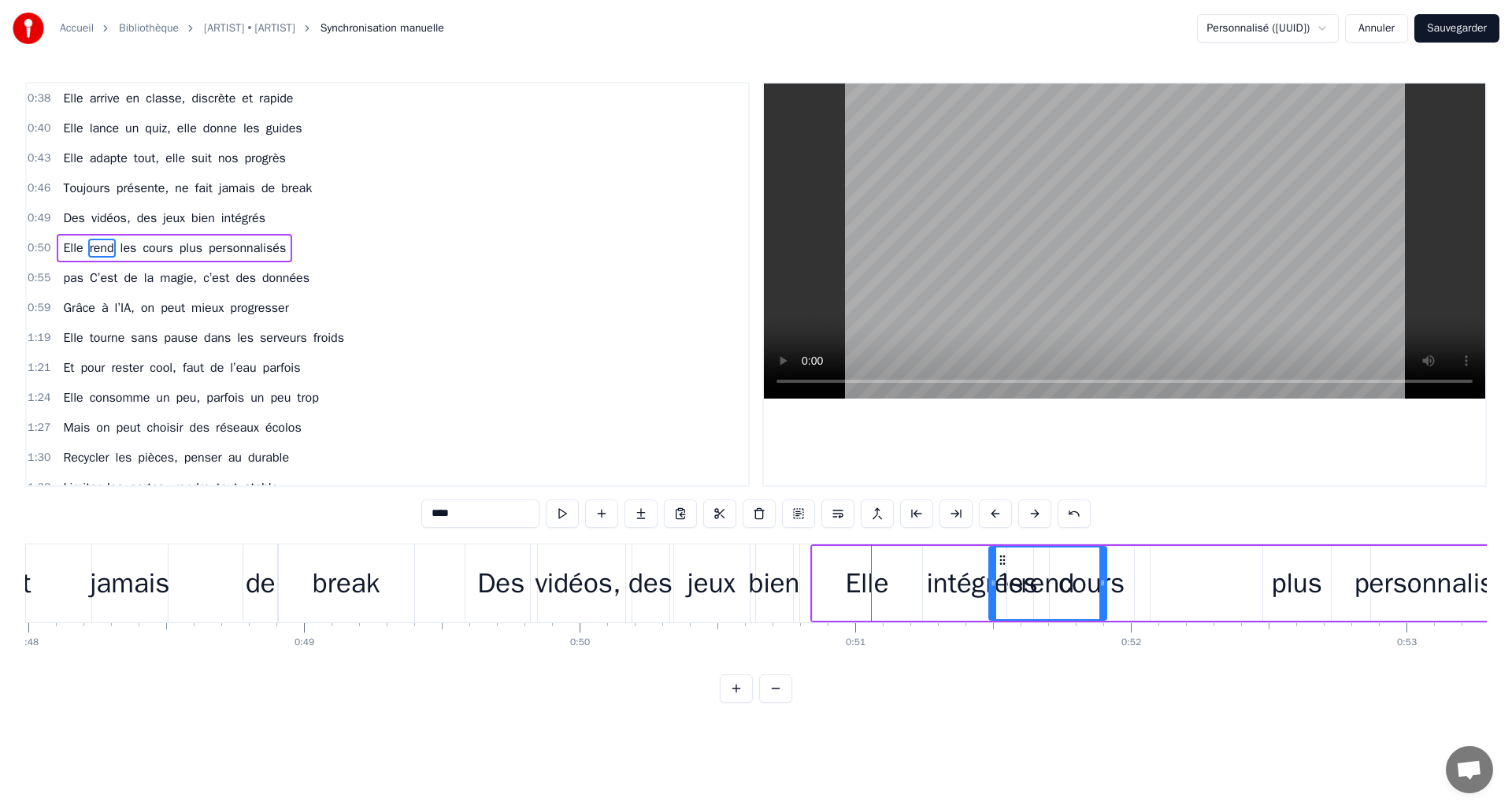 click on "Des" at bounding box center (502, 583) 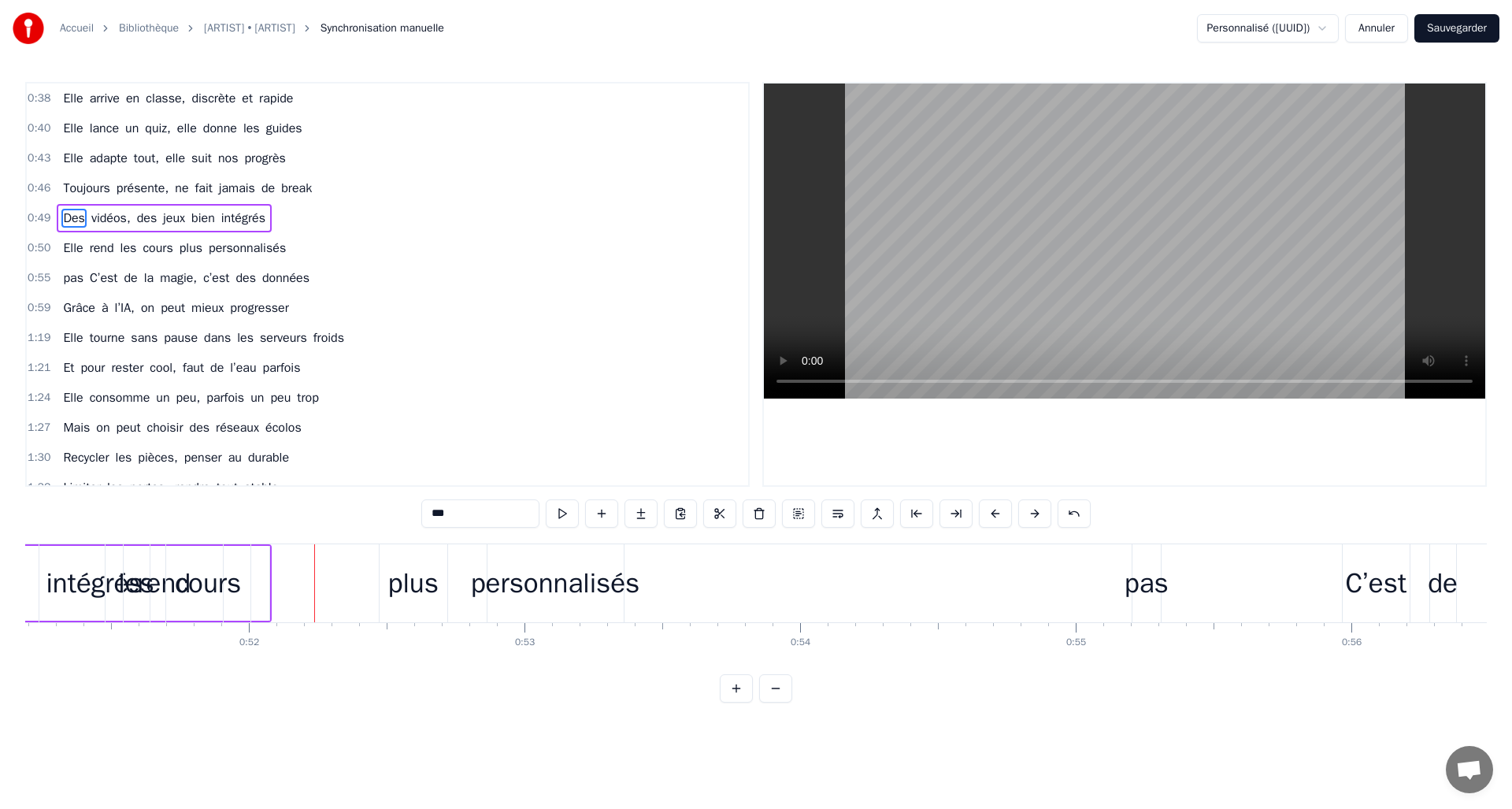 scroll, scrollTop: 0, scrollLeft: 14179, axis: horizontal 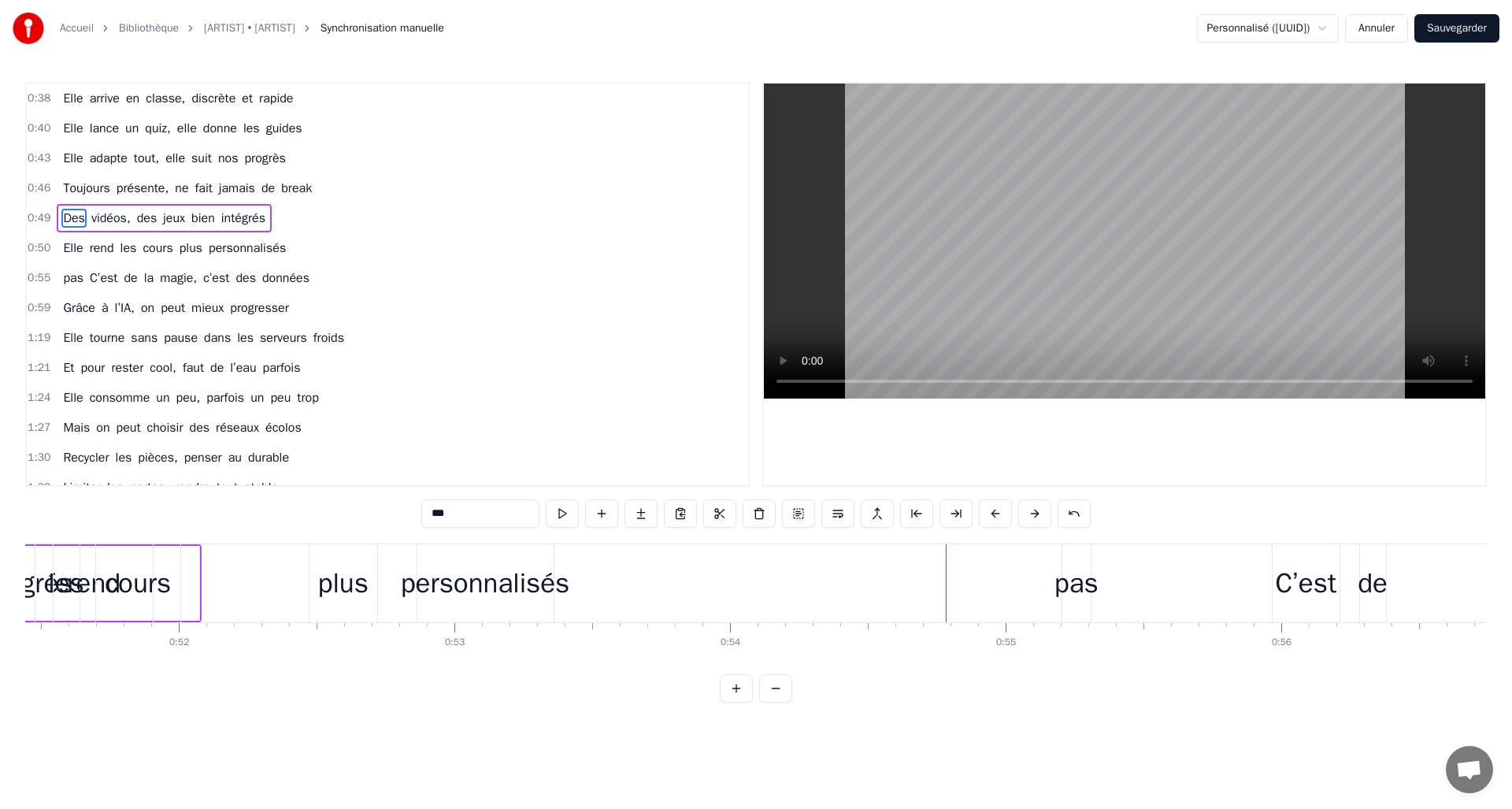 click on "personnalisés" at bounding box center (485, 583) 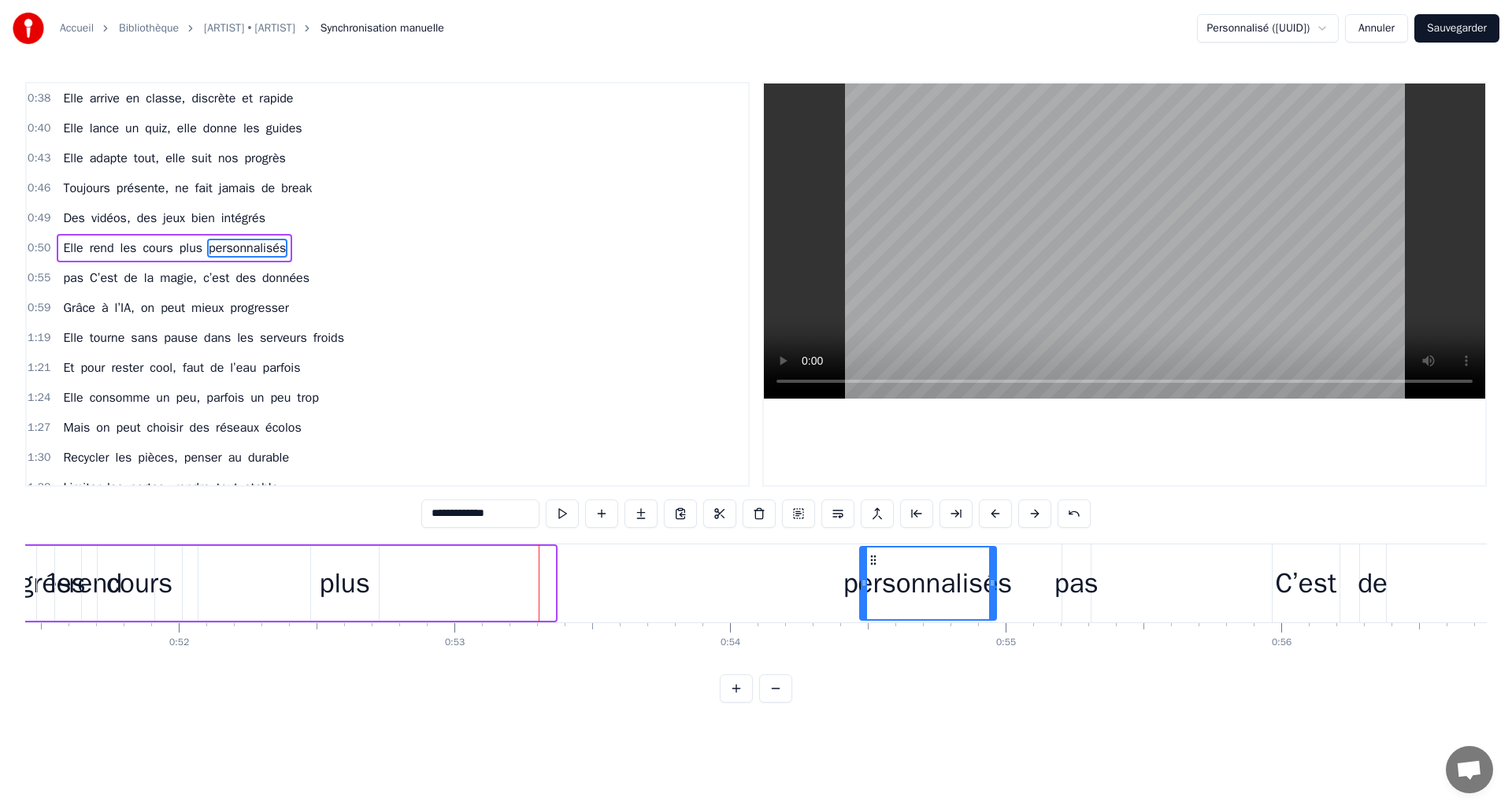 drag, startPoint x: 498, startPoint y: 563, endPoint x: 875, endPoint y: 565, distance: 377.00531 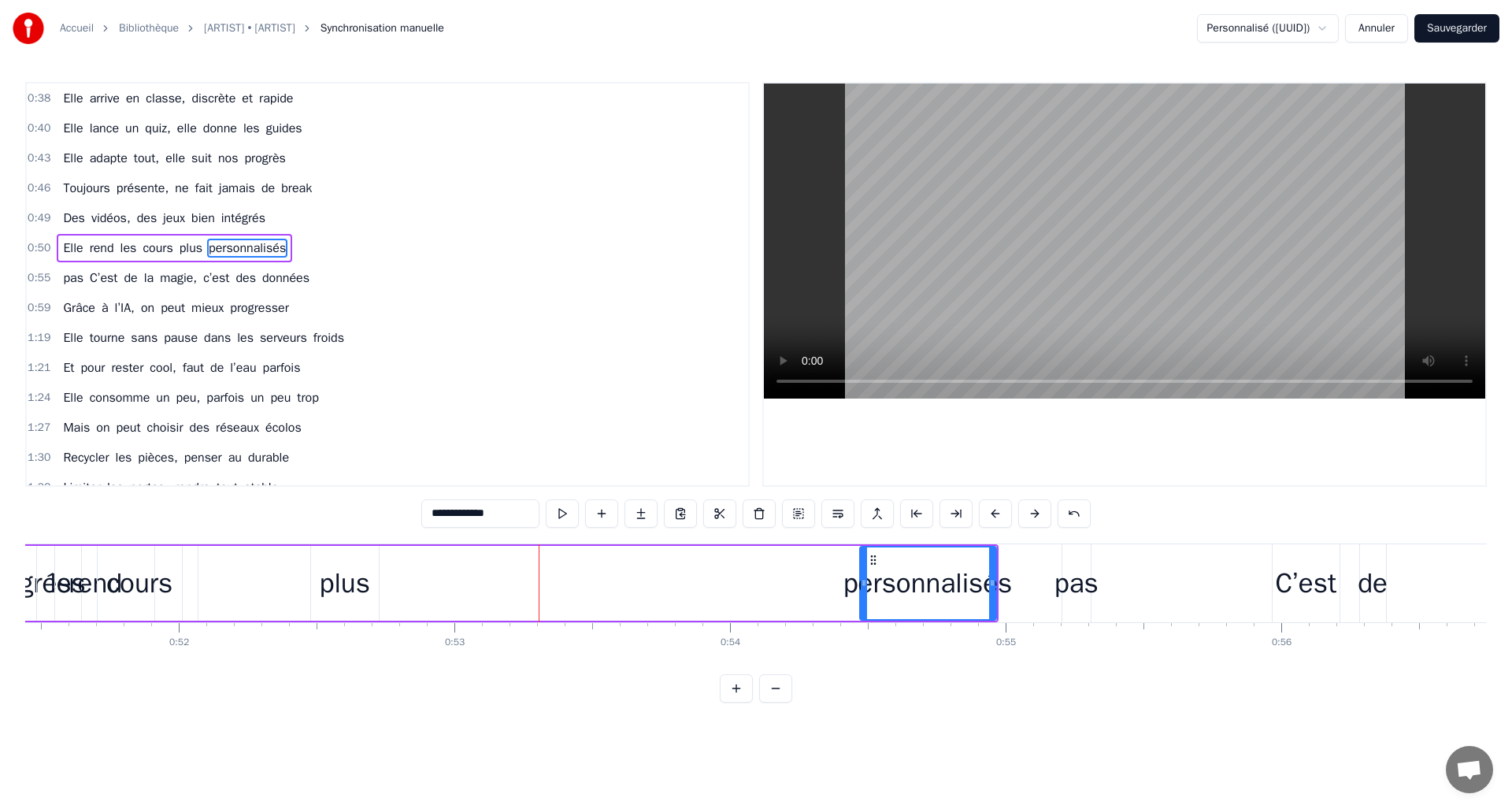 click on "plus" at bounding box center (345, 583) 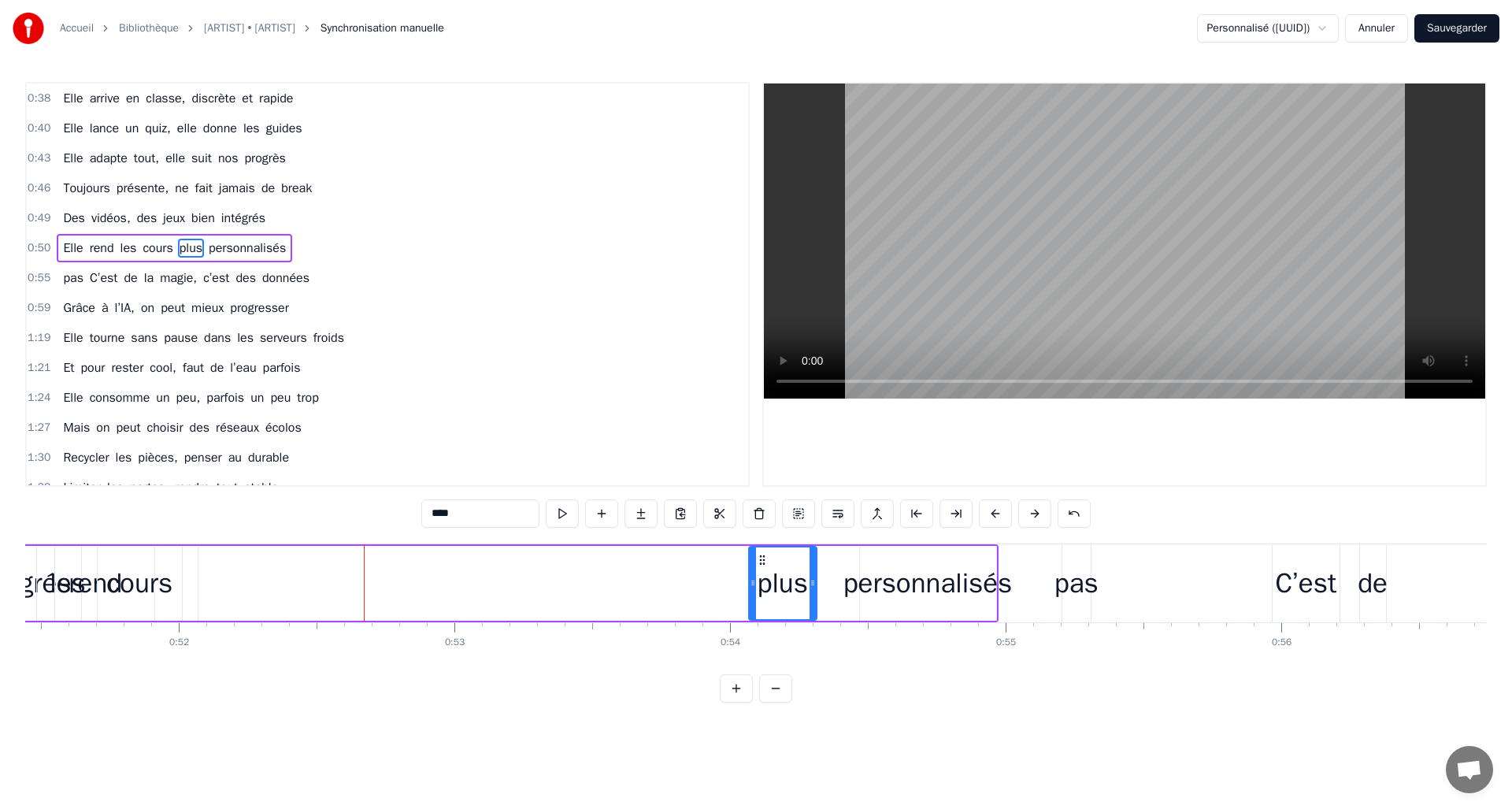drag, startPoint x: 324, startPoint y: 561, endPoint x: 762, endPoint y: 563, distance: 438.0046 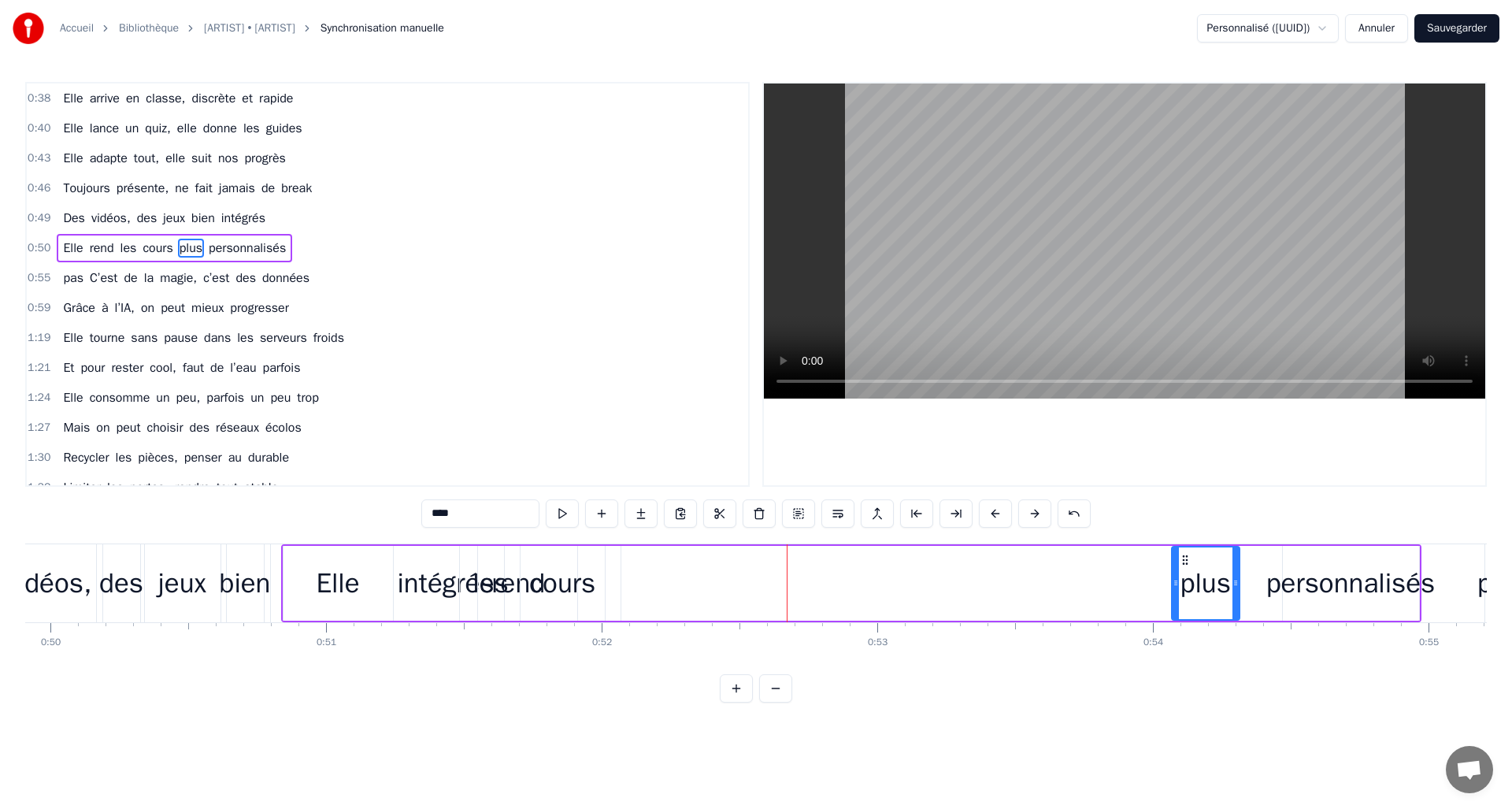 scroll, scrollTop: 0, scrollLeft: 13544, axis: horizontal 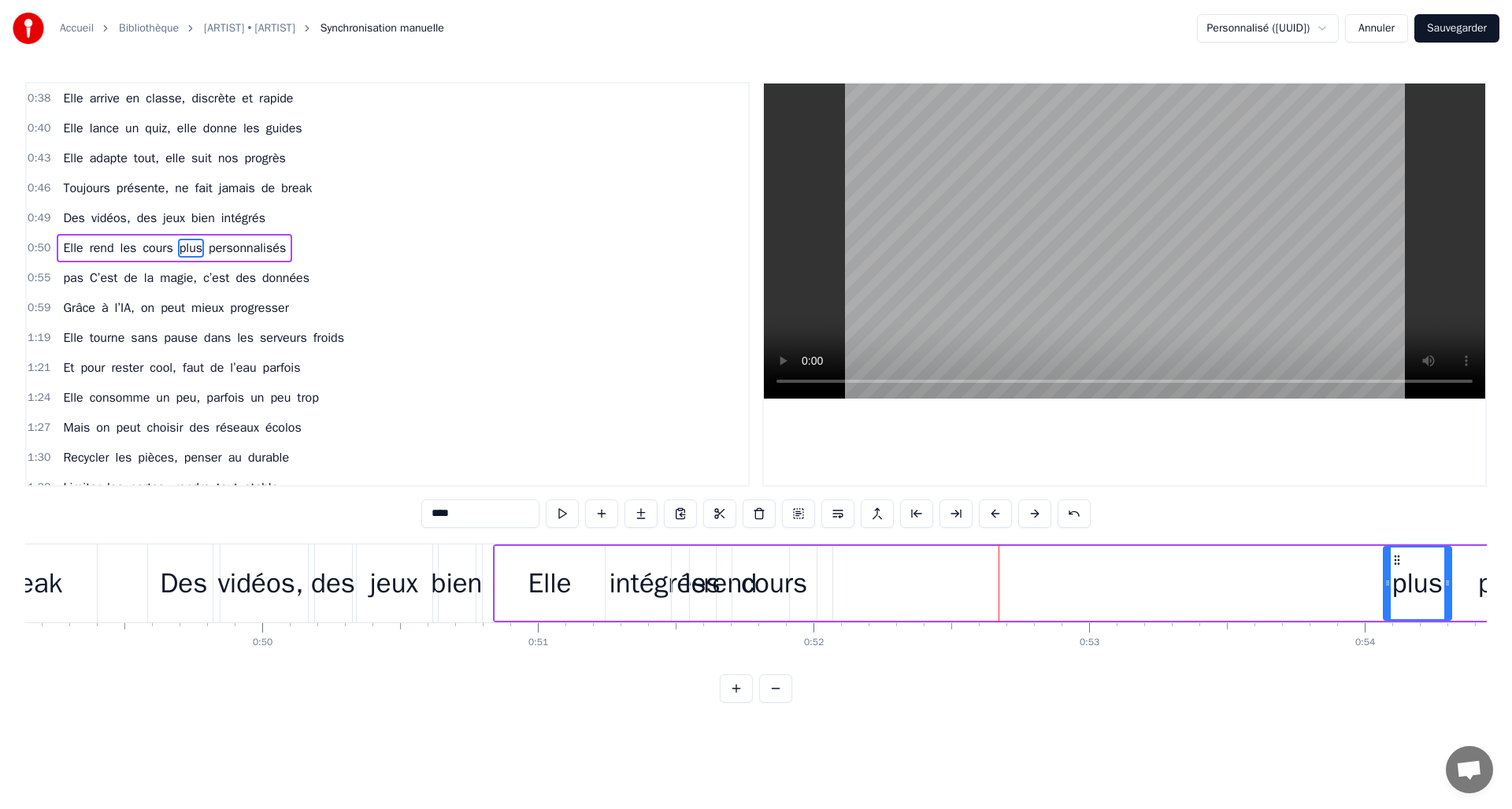 click on "Elle" at bounding box center [549, 583] 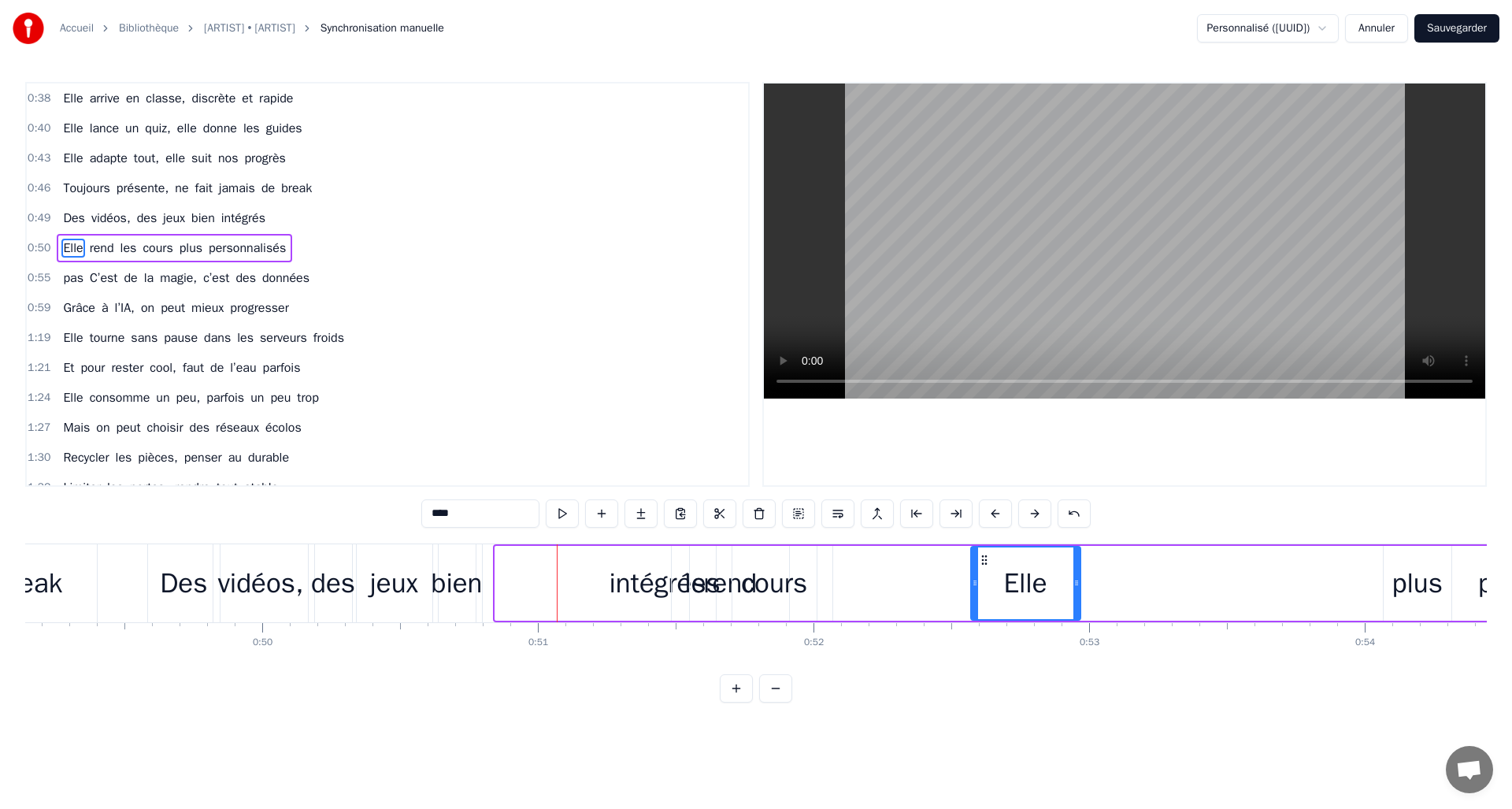 drag, startPoint x: 617, startPoint y: 558, endPoint x: 989, endPoint y: 563, distance: 372.0336 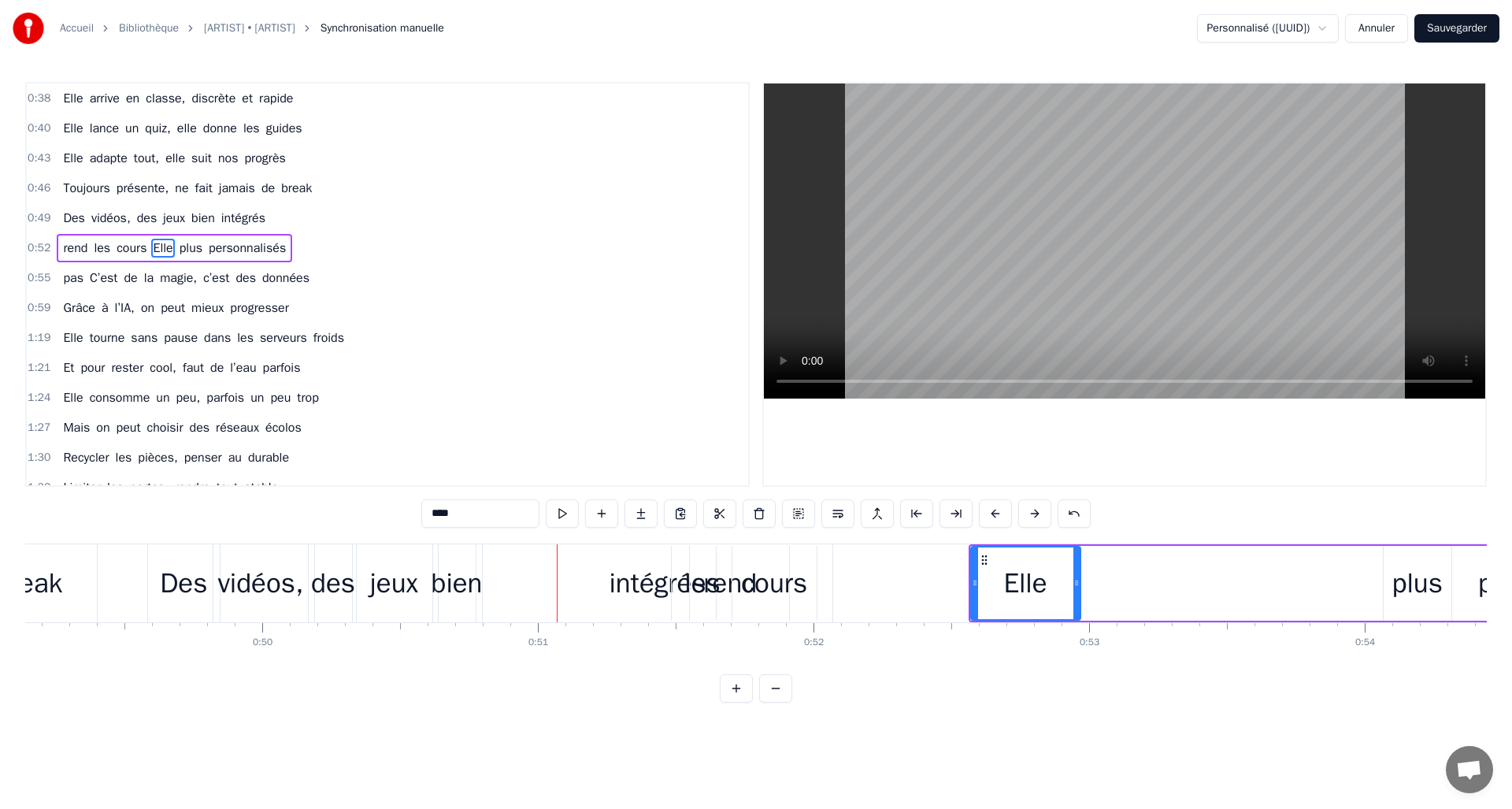 click on "les" at bounding box center [702, 583] 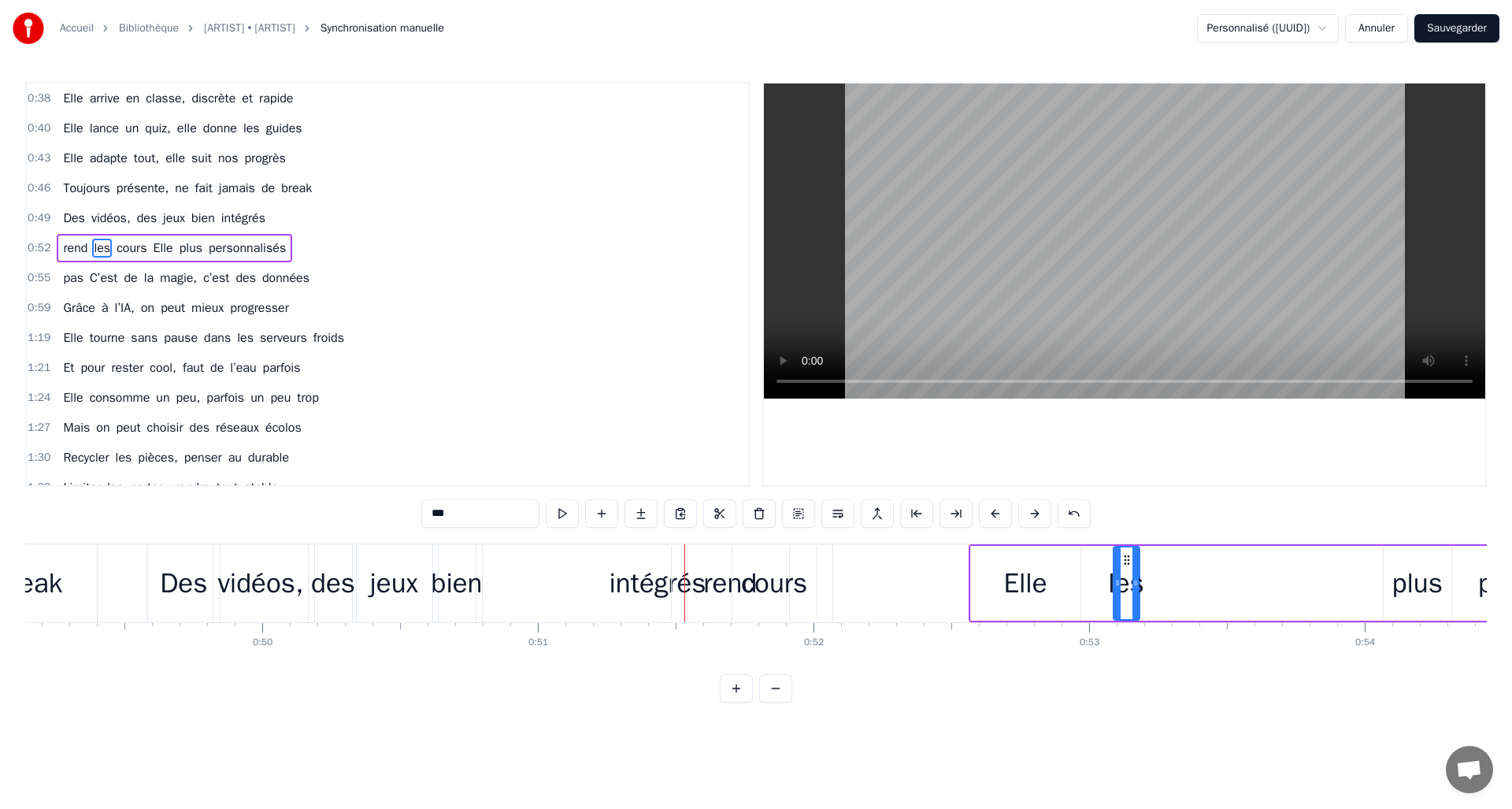 drag, startPoint x: 729, startPoint y: 560, endPoint x: 1125, endPoint y: 563, distance: 396.0114 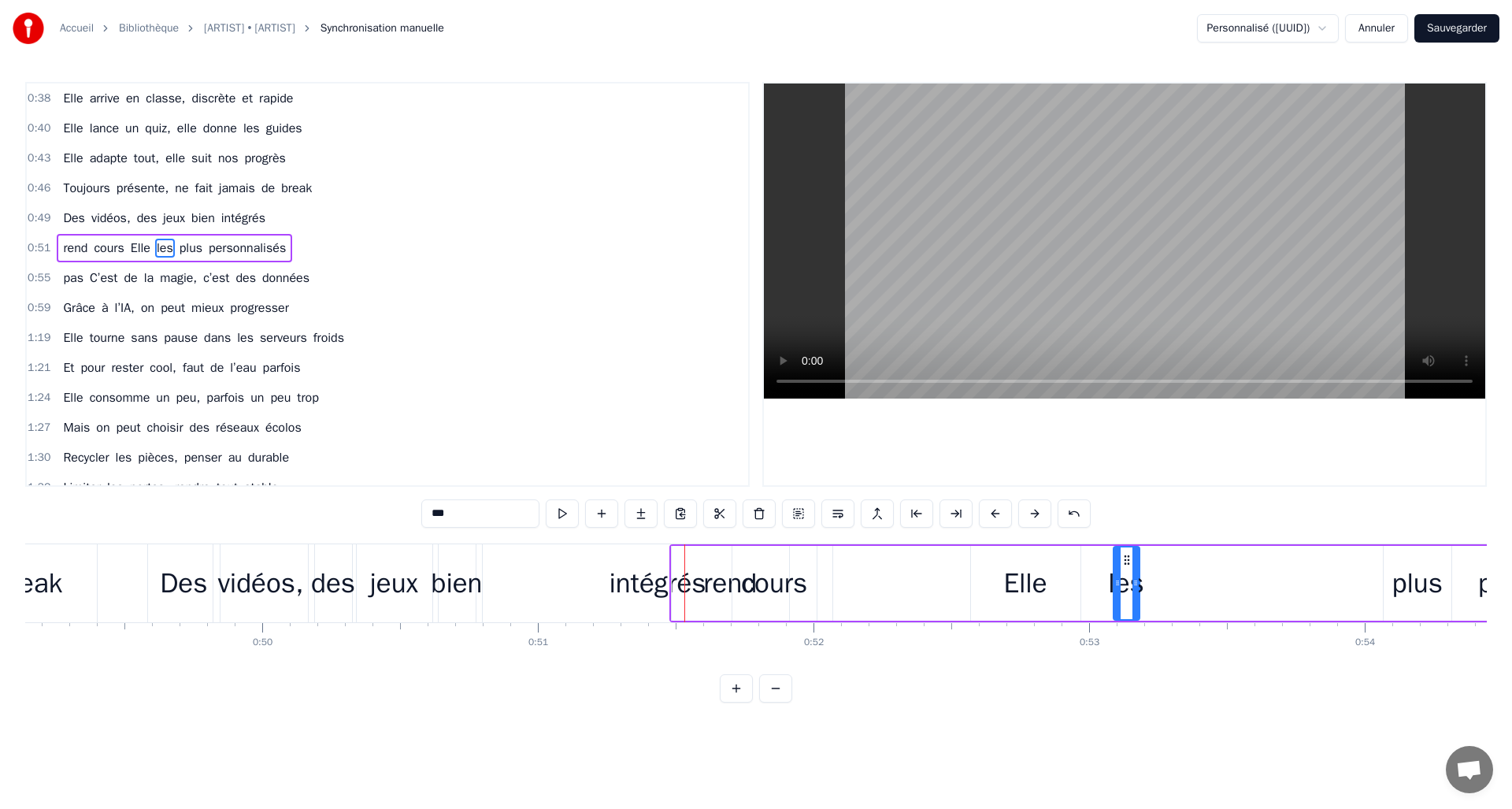 click on "cours" at bounding box center [774, 583] 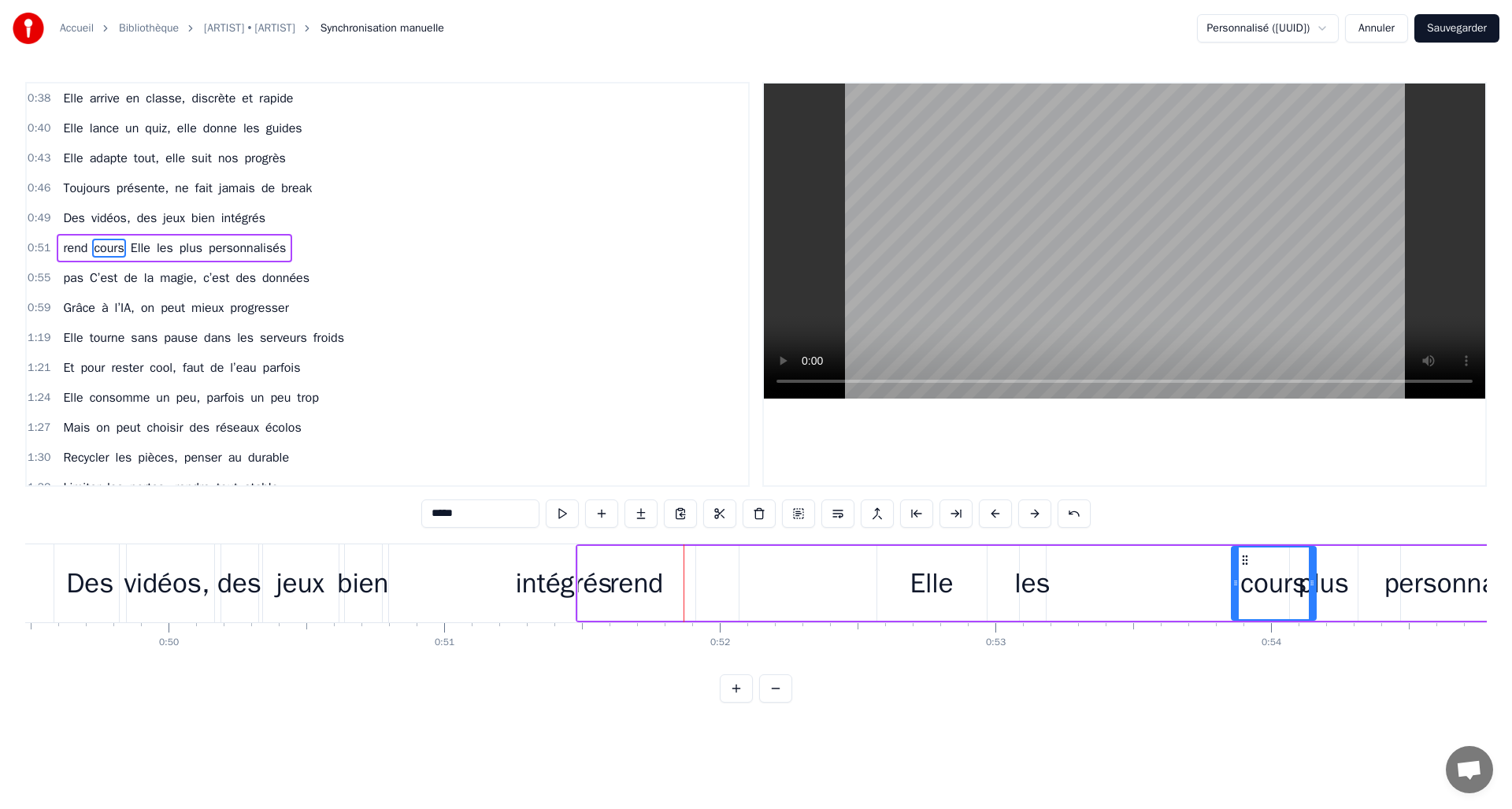 scroll, scrollTop: 0, scrollLeft: 13654, axis: horizontal 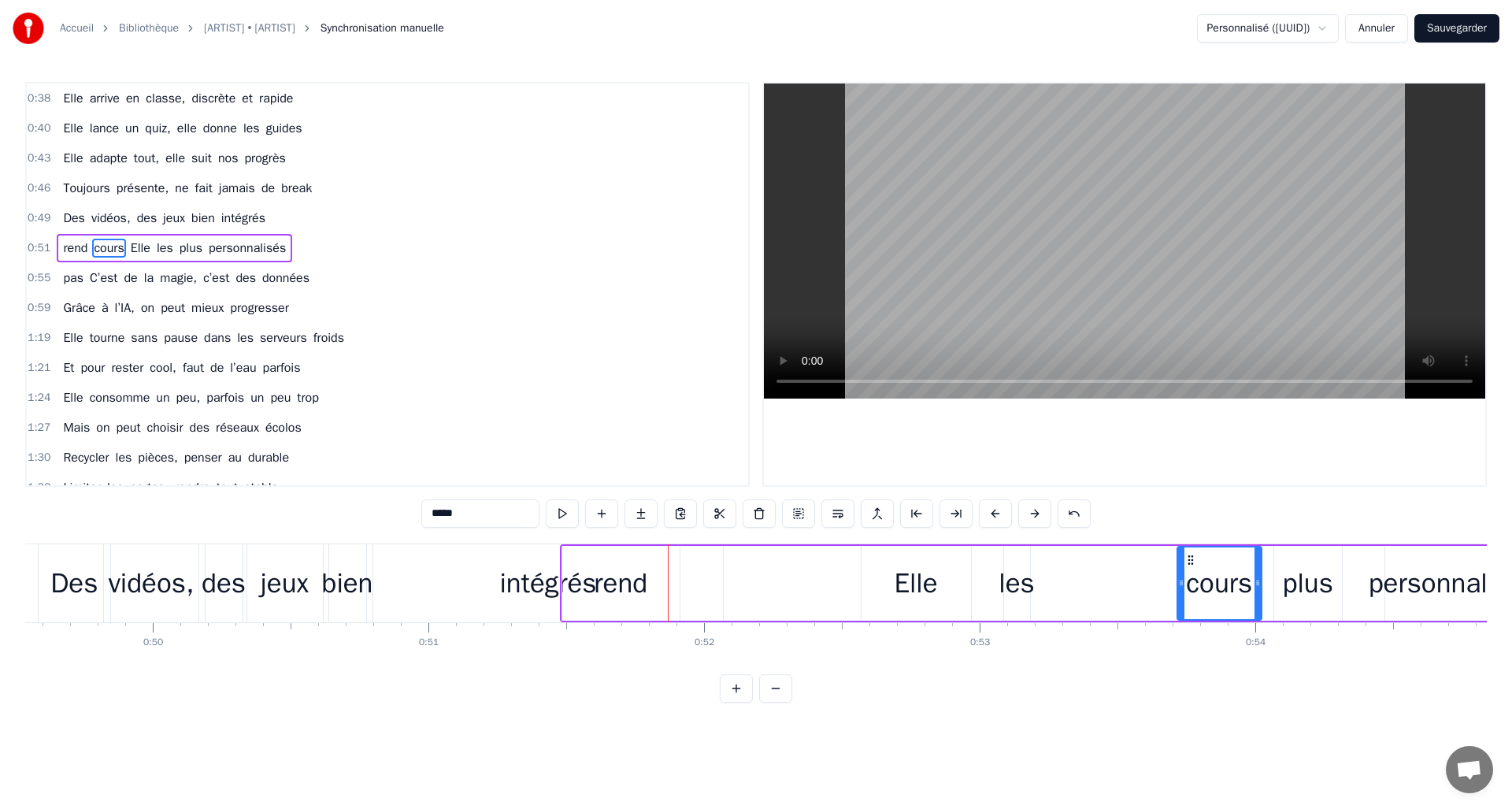 drag, startPoint x: 742, startPoint y: 559, endPoint x: 1187, endPoint y: 562, distance: 445.0101 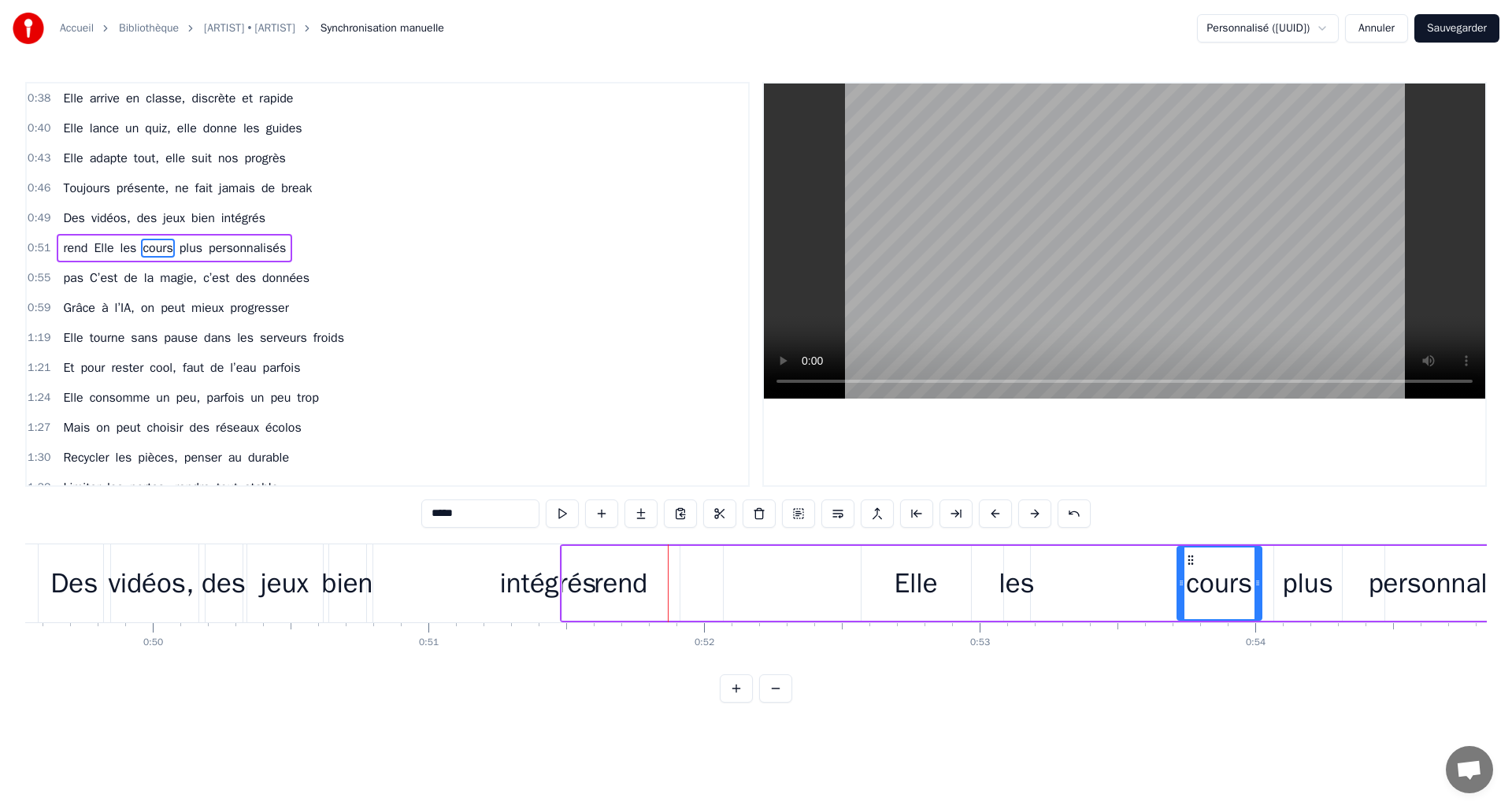 click on "les" at bounding box center (1016, 583) 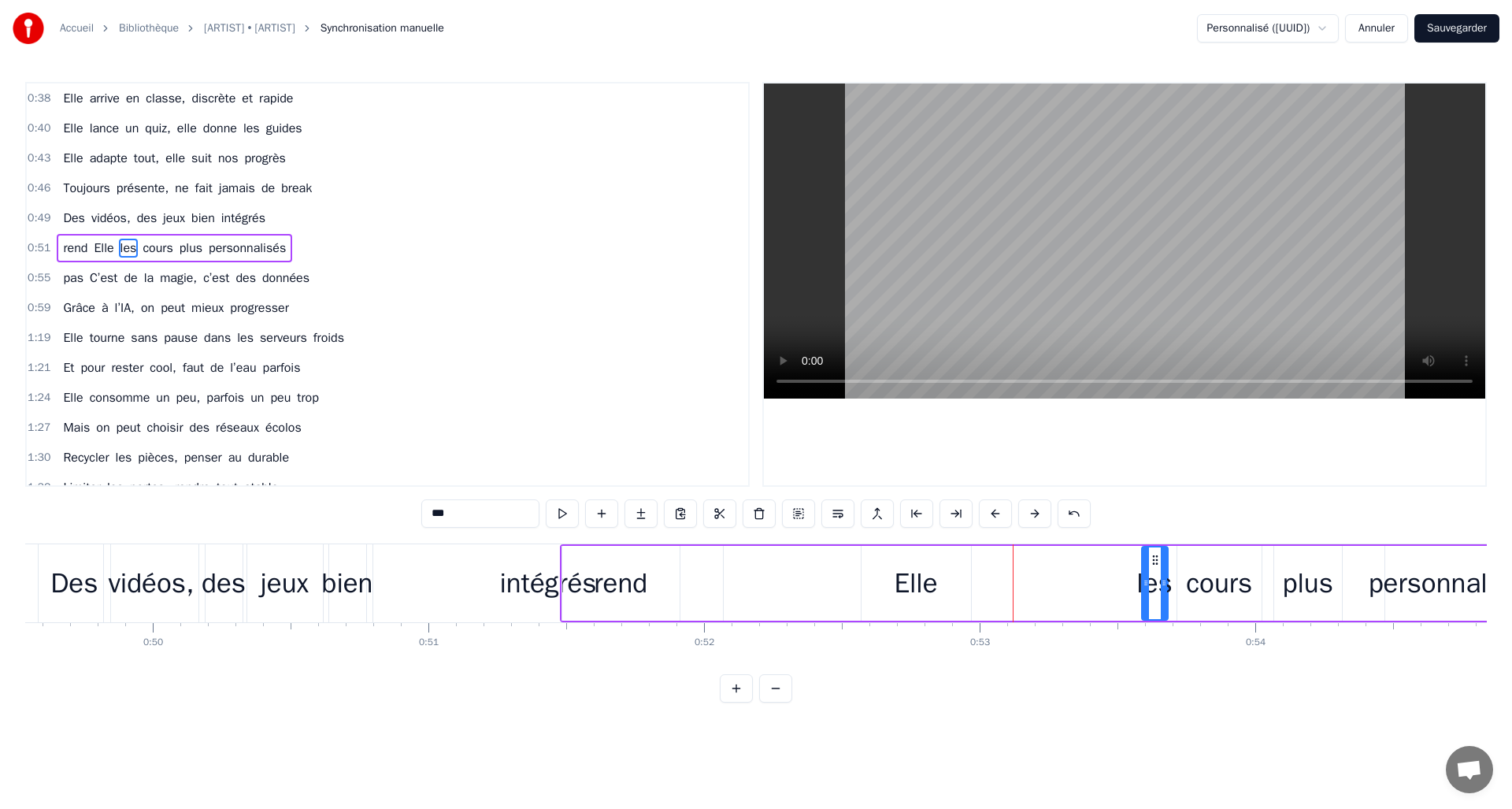 drag, startPoint x: 1017, startPoint y: 555, endPoint x: 1155, endPoint y: 563, distance: 138.23169 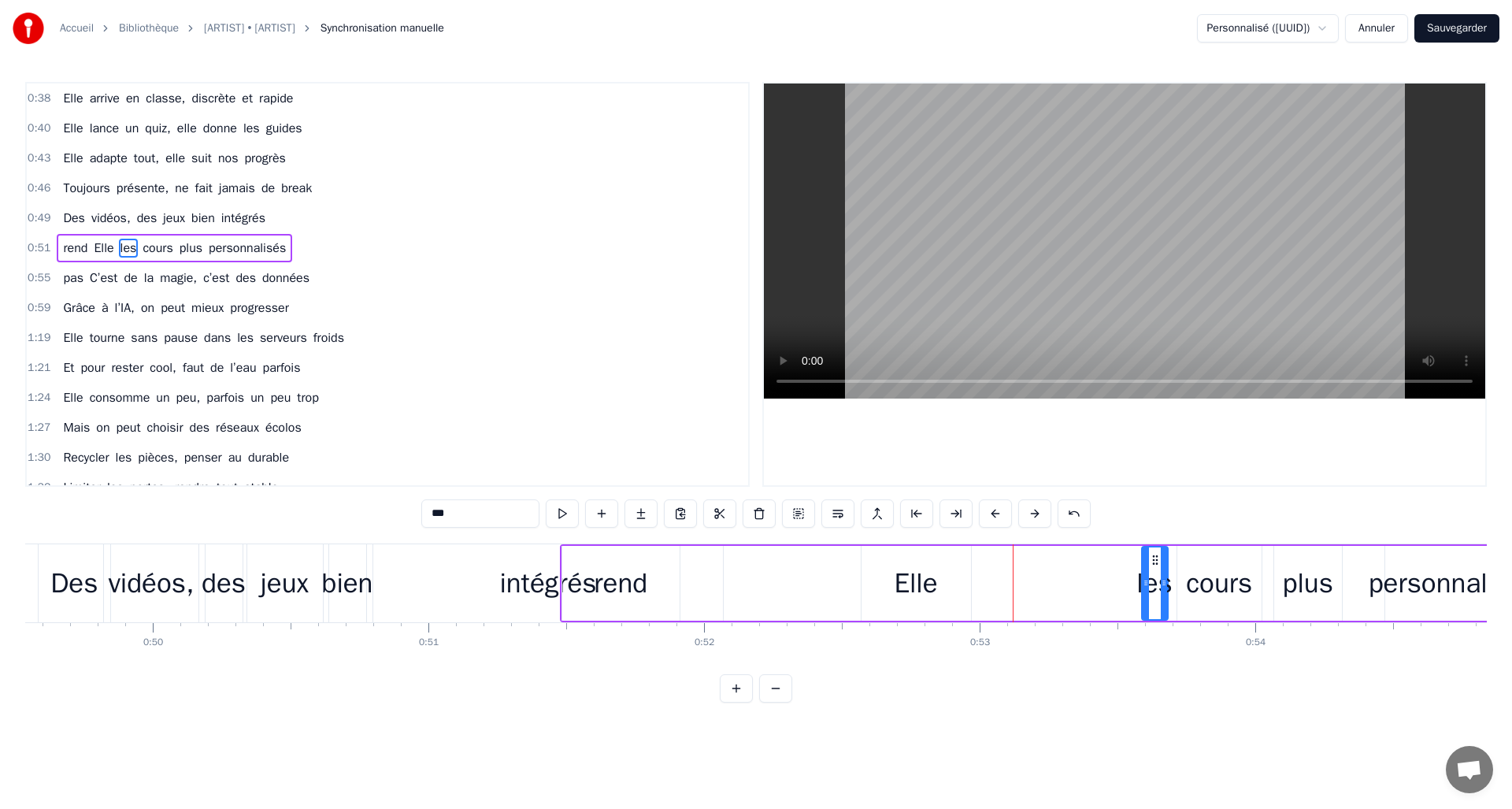 click on "rend" at bounding box center [621, 583] 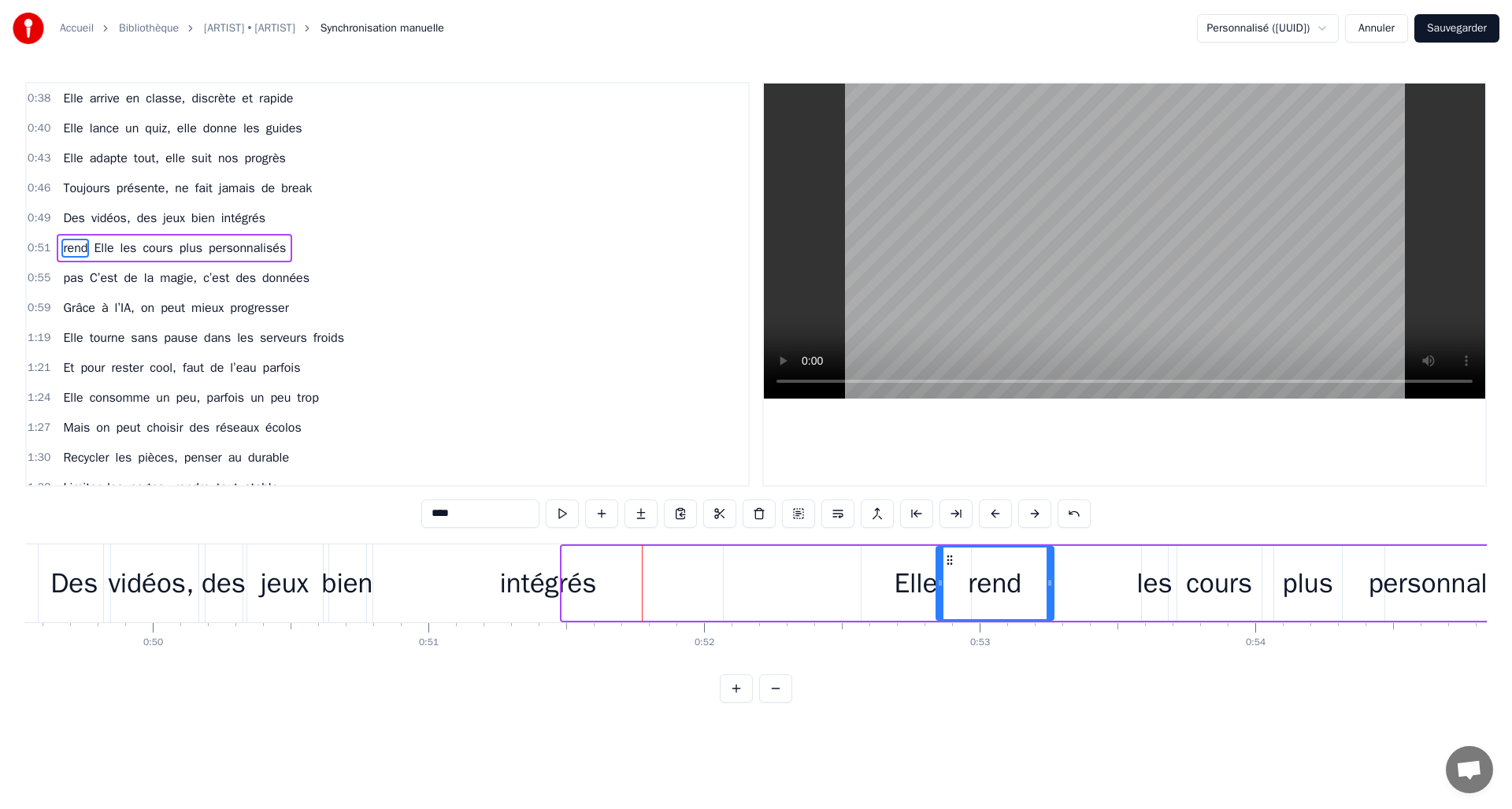 drag, startPoint x: 569, startPoint y: 559, endPoint x: 943, endPoint y: 564, distance: 374.03342 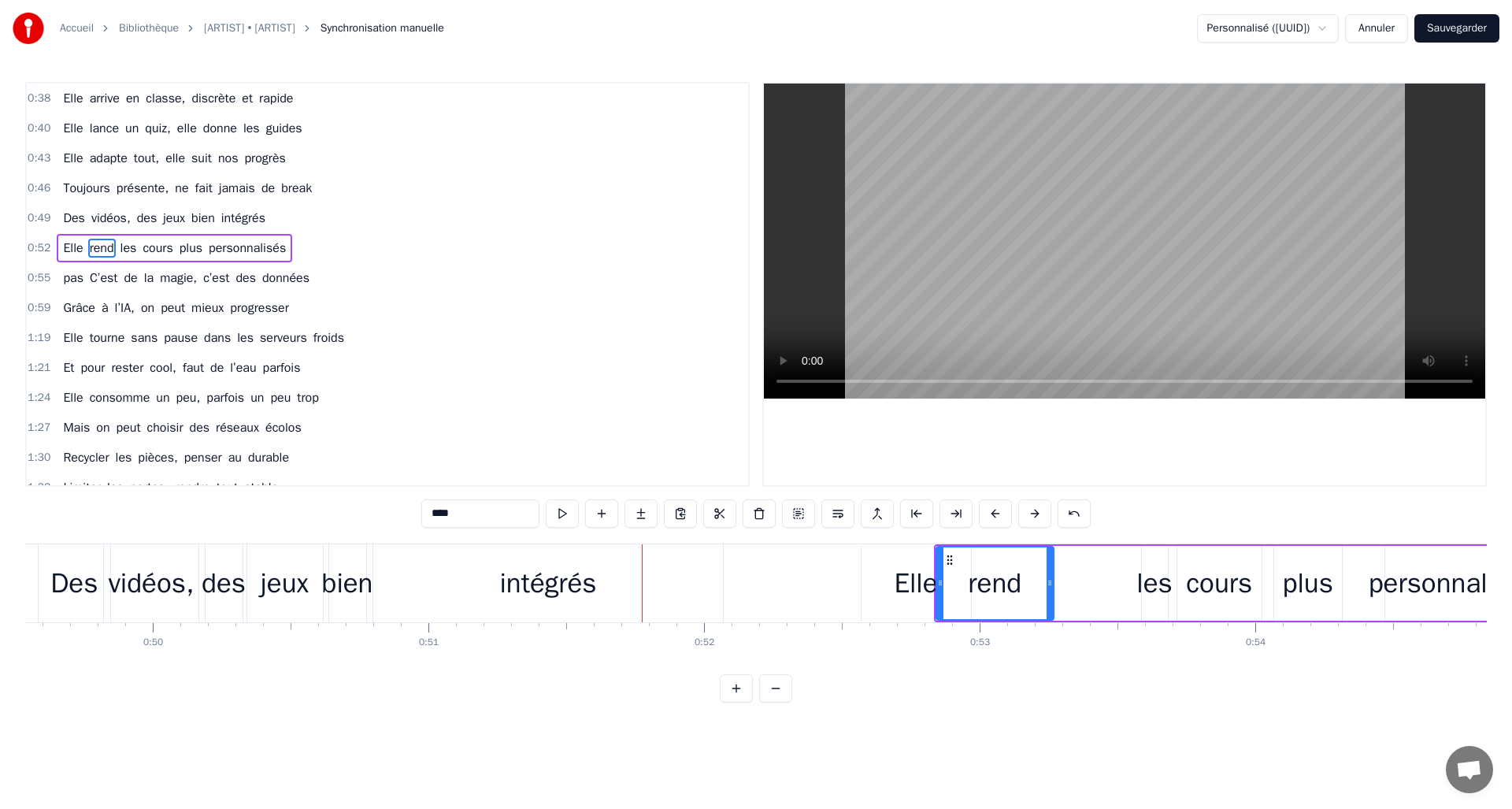 click on "intégrés" at bounding box center [547, 583] 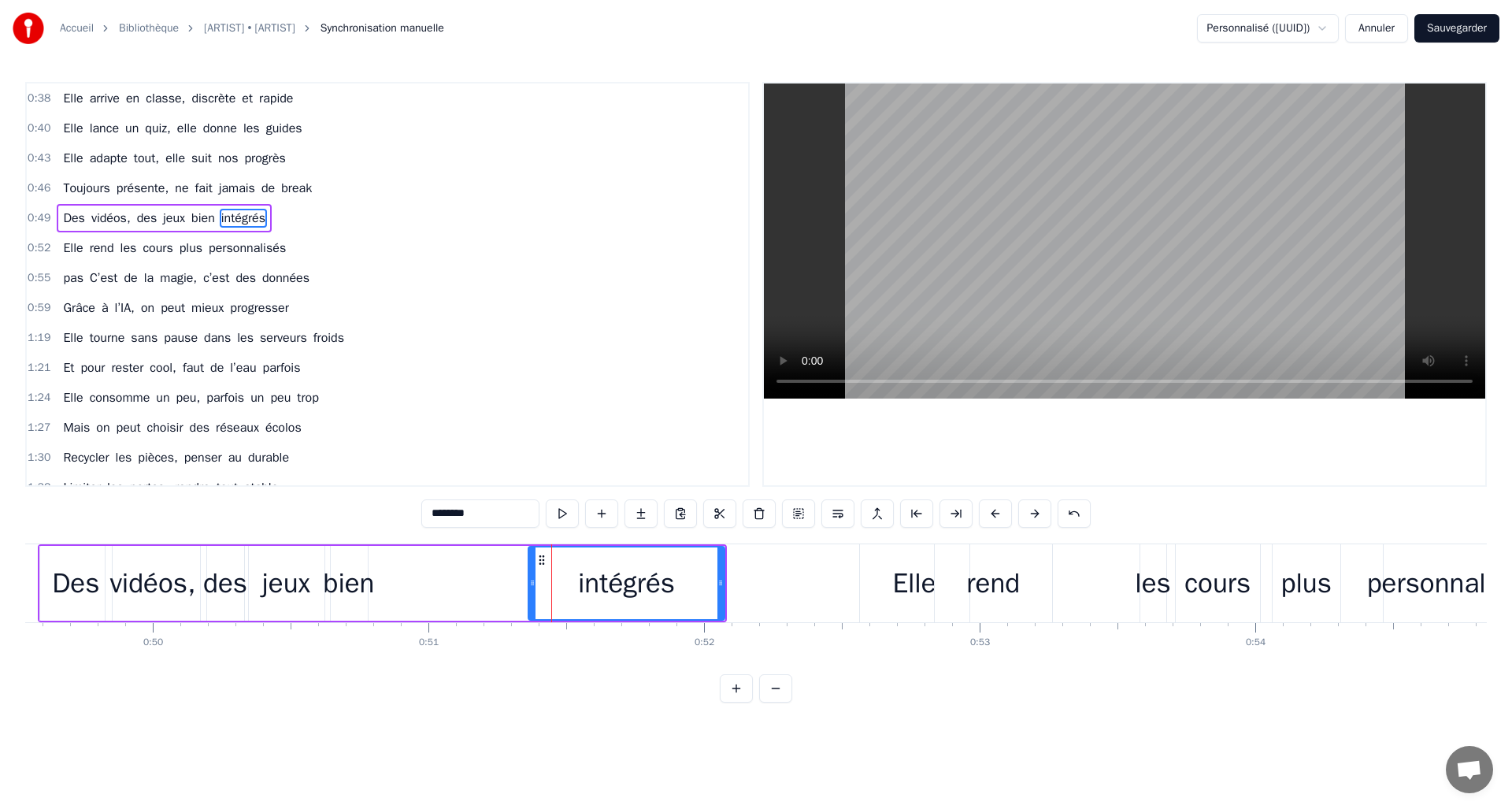 drag, startPoint x: 377, startPoint y: 583, endPoint x: 531, endPoint y: 583, distance: 154 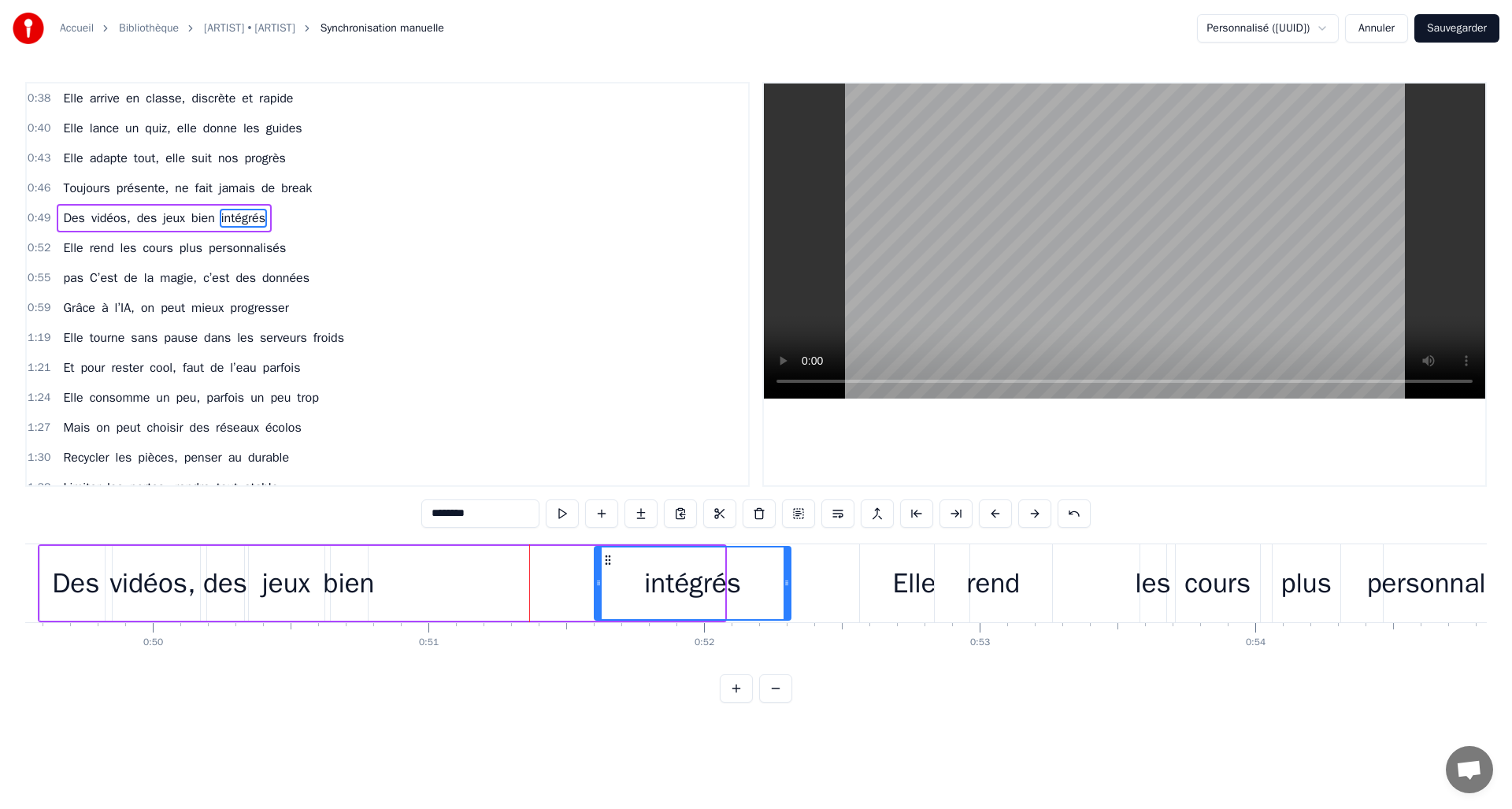 drag, startPoint x: 543, startPoint y: 563, endPoint x: 606, endPoint y: 566, distance: 63.07139 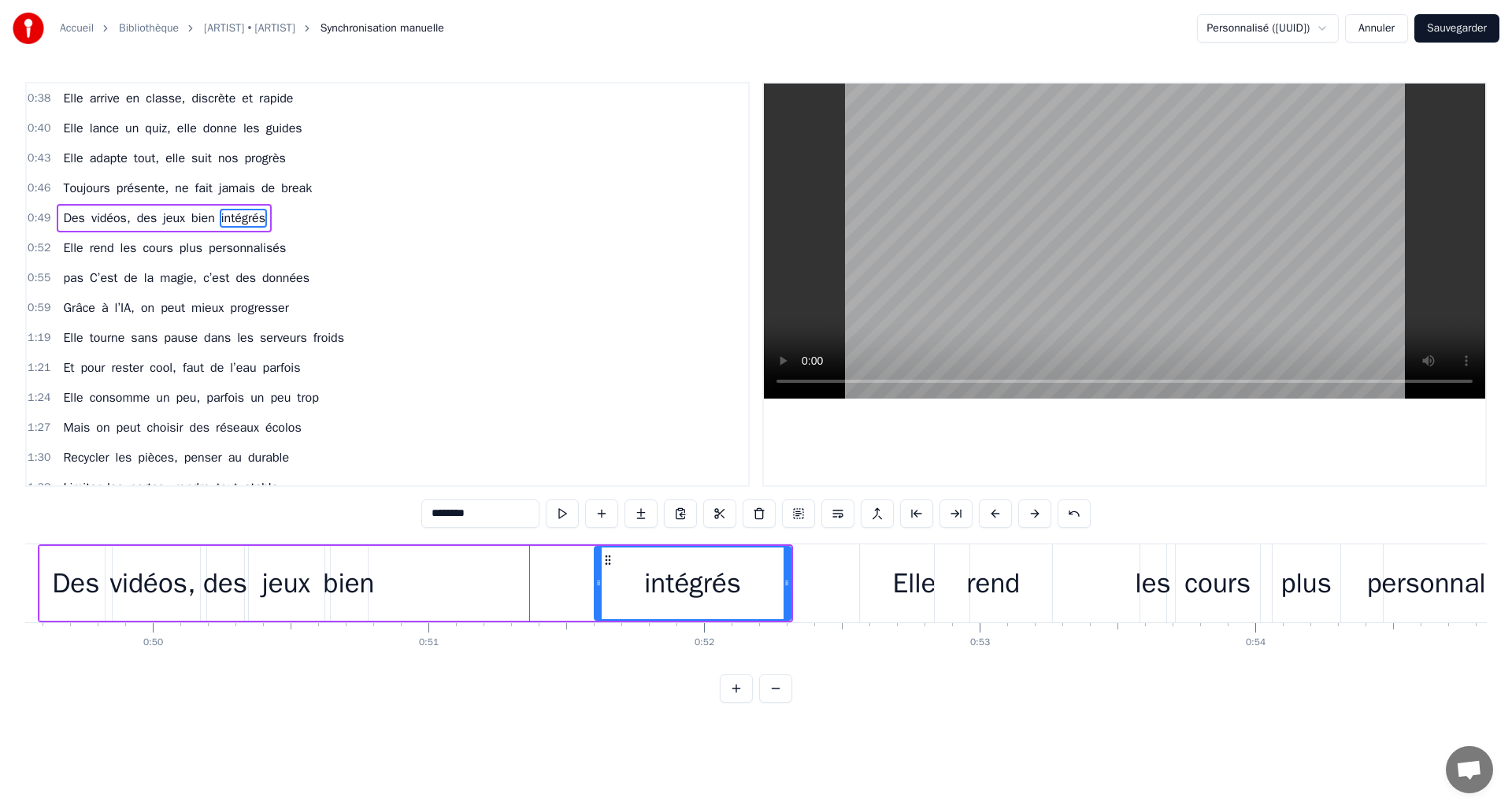 click on "bien" at bounding box center (349, 583) 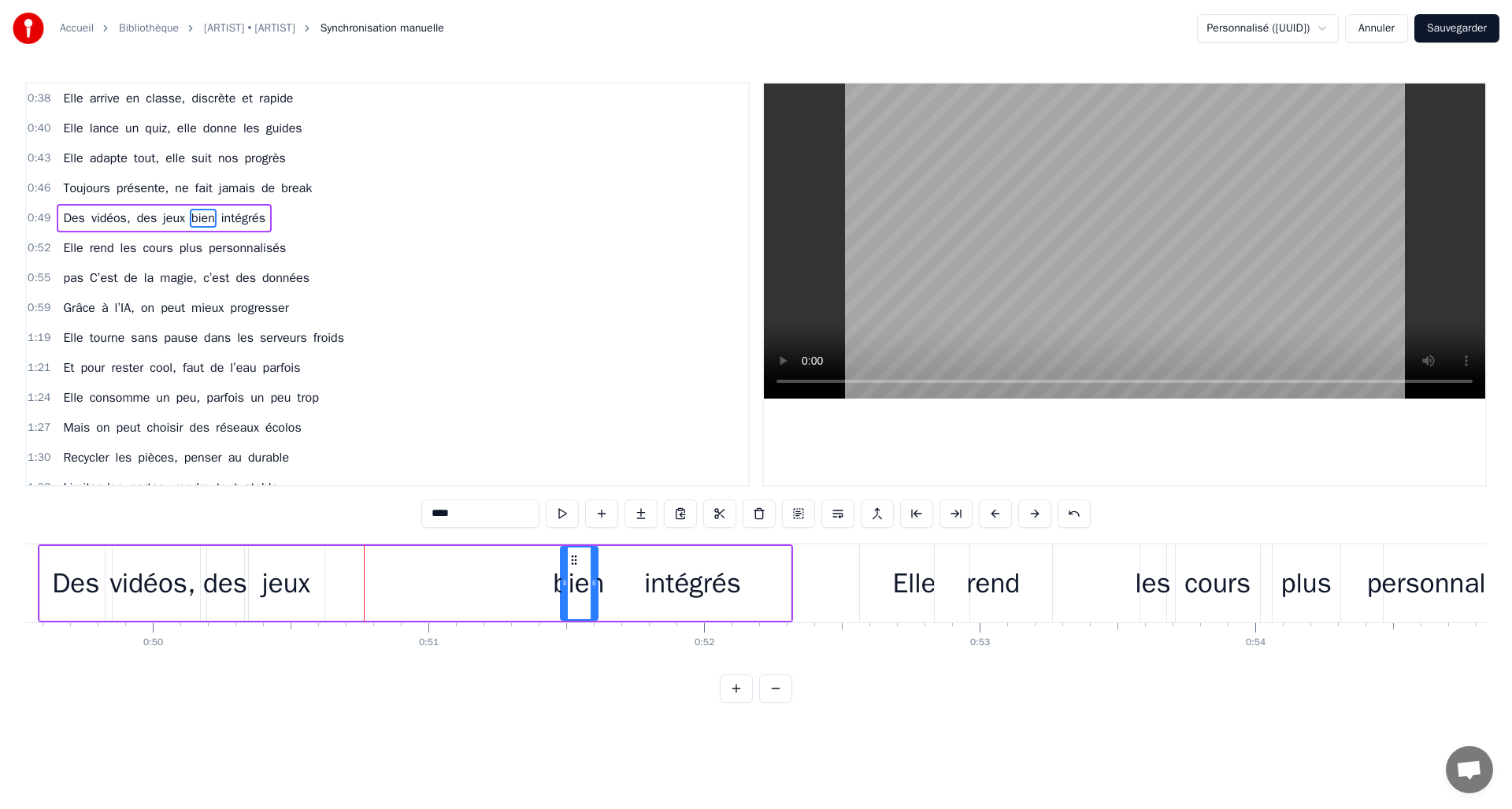drag, startPoint x: 349, startPoint y: 559, endPoint x: 579, endPoint y: 563, distance: 230.03478 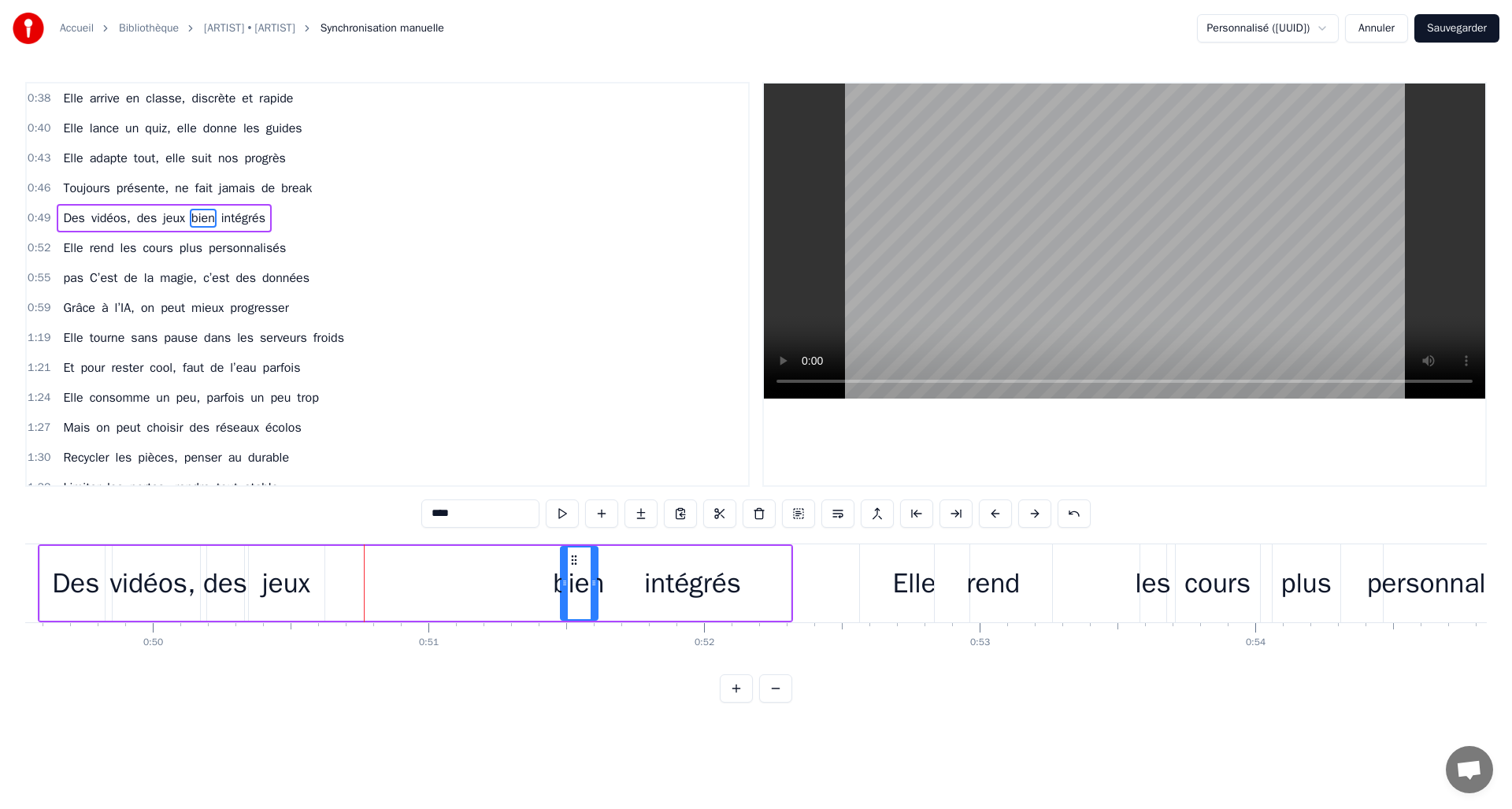 click on "jeux" at bounding box center (286, 583) 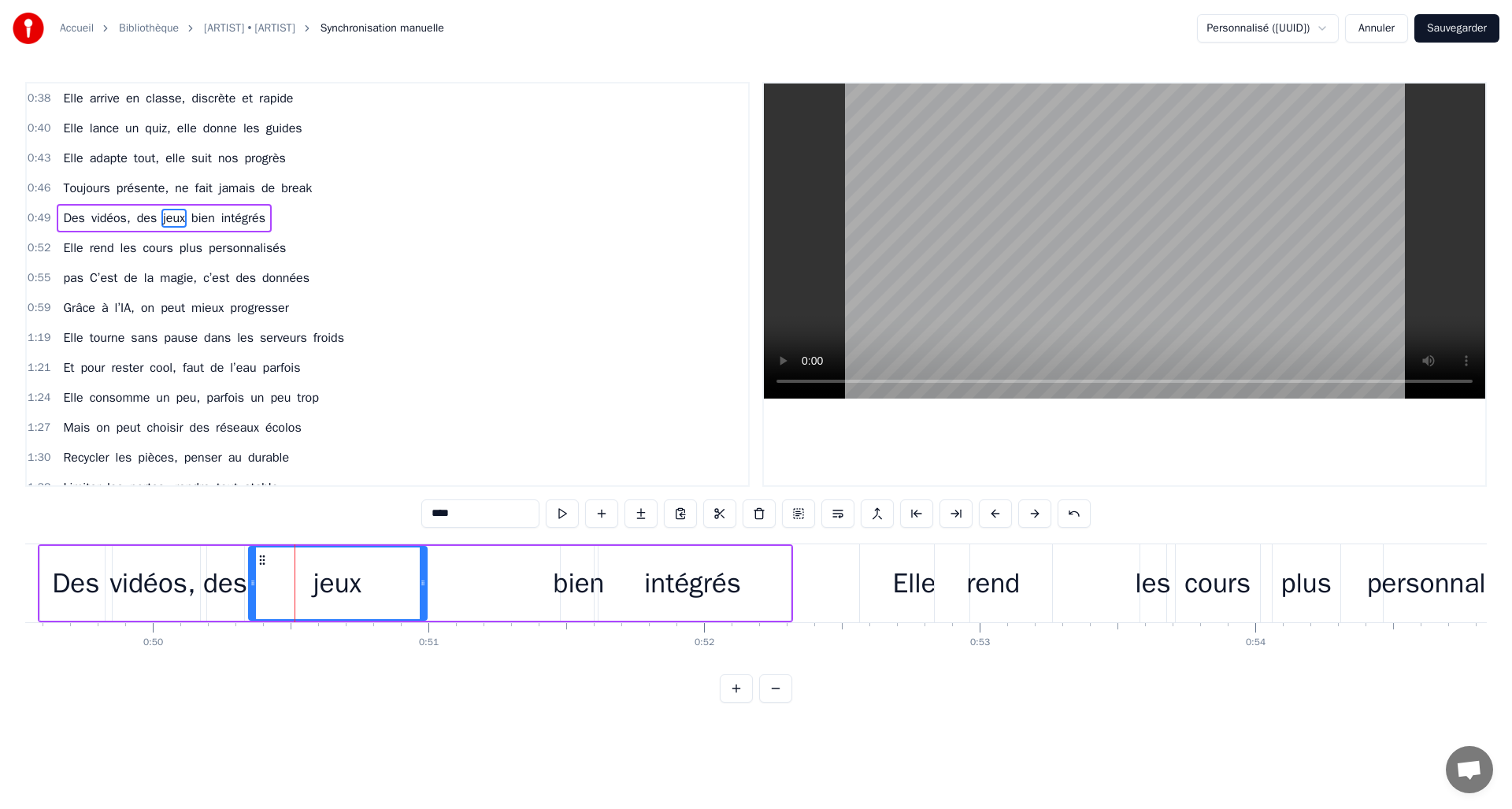 drag, startPoint x: 323, startPoint y: 582, endPoint x: 388, endPoint y: 581, distance: 65.00769 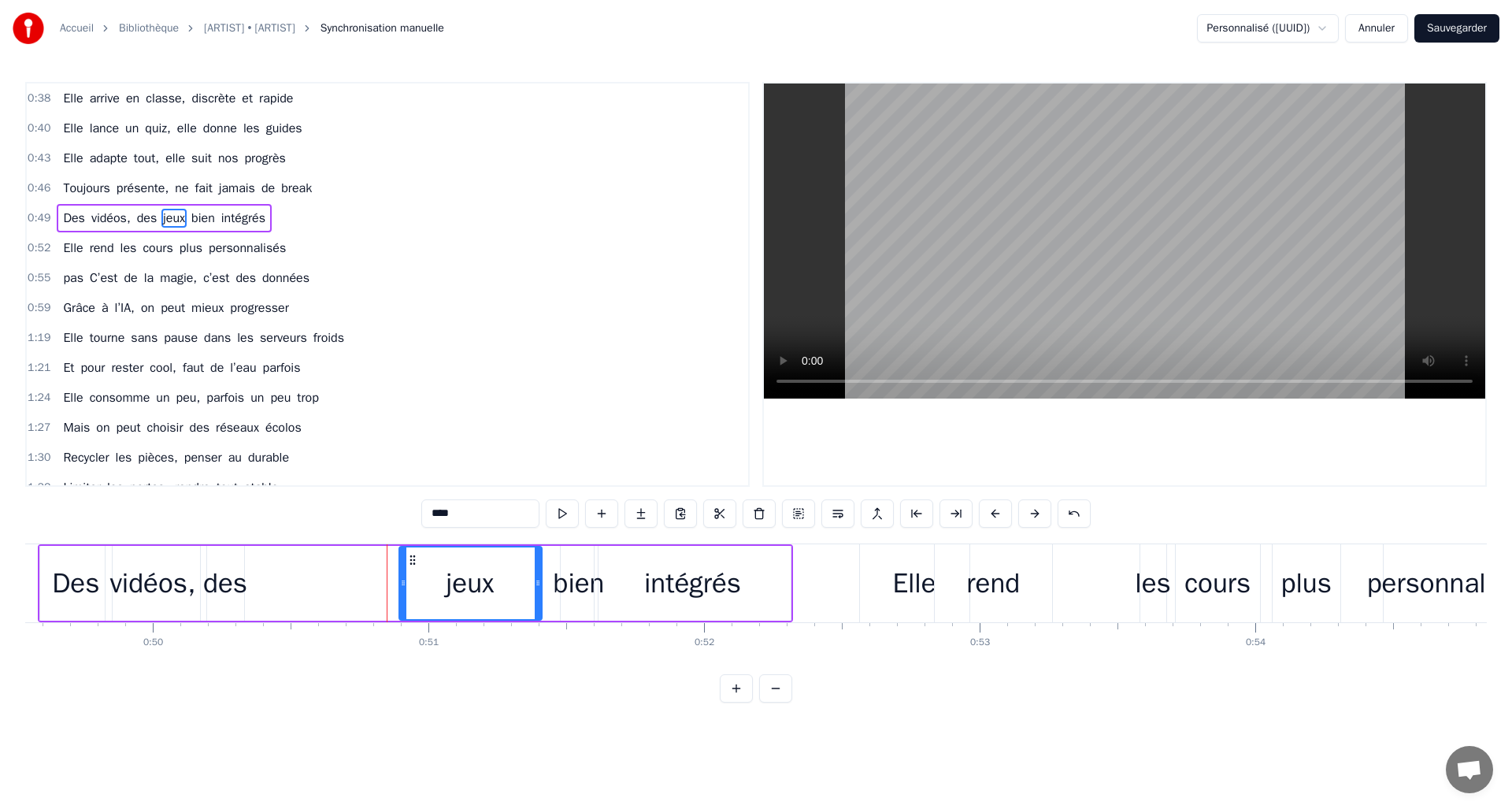 drag, startPoint x: 266, startPoint y: 555, endPoint x: 417, endPoint y: 559, distance: 151.05297 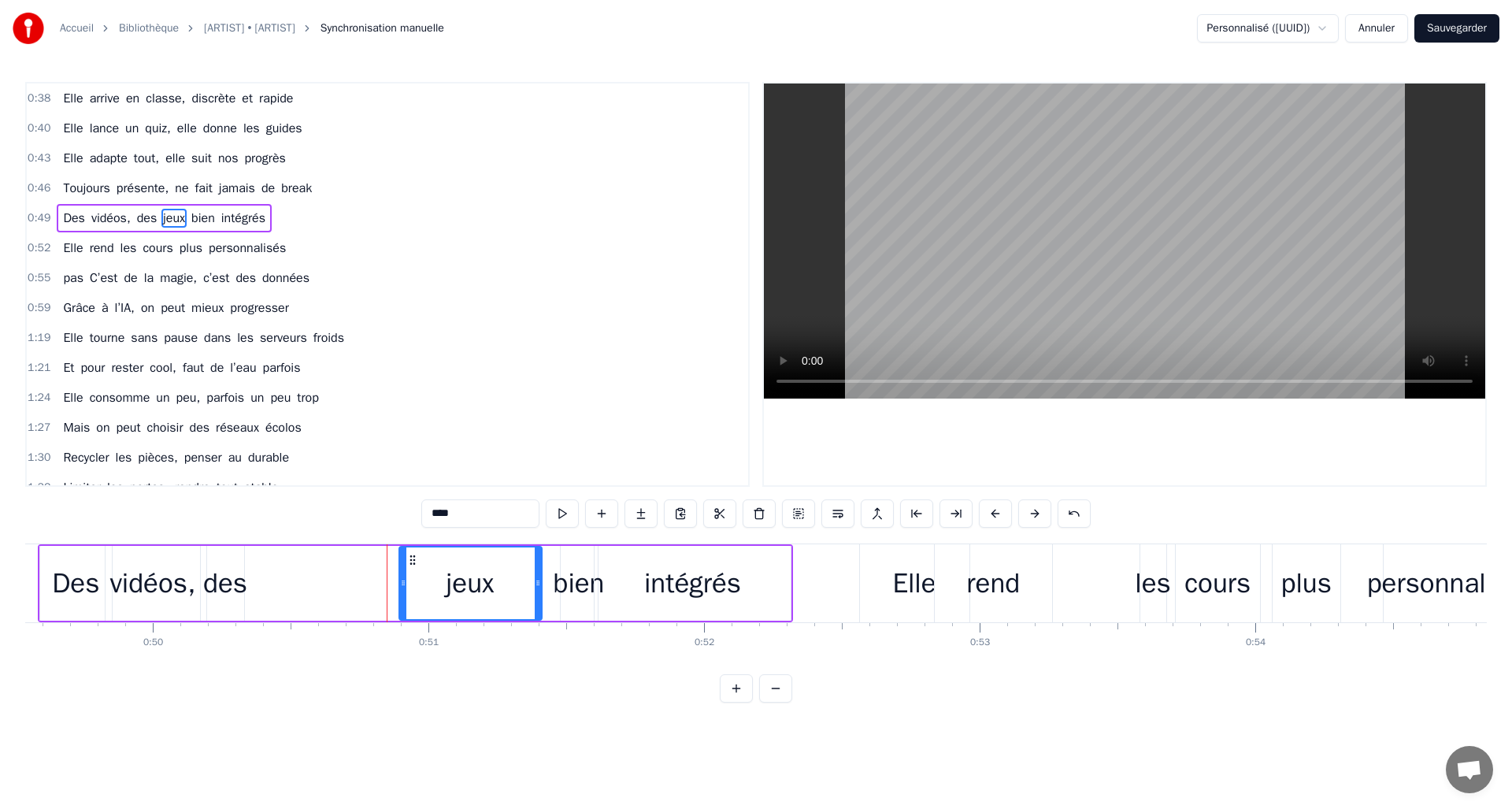 click on "Des vidéos, des jeux bien intégrés" at bounding box center (416, 583) 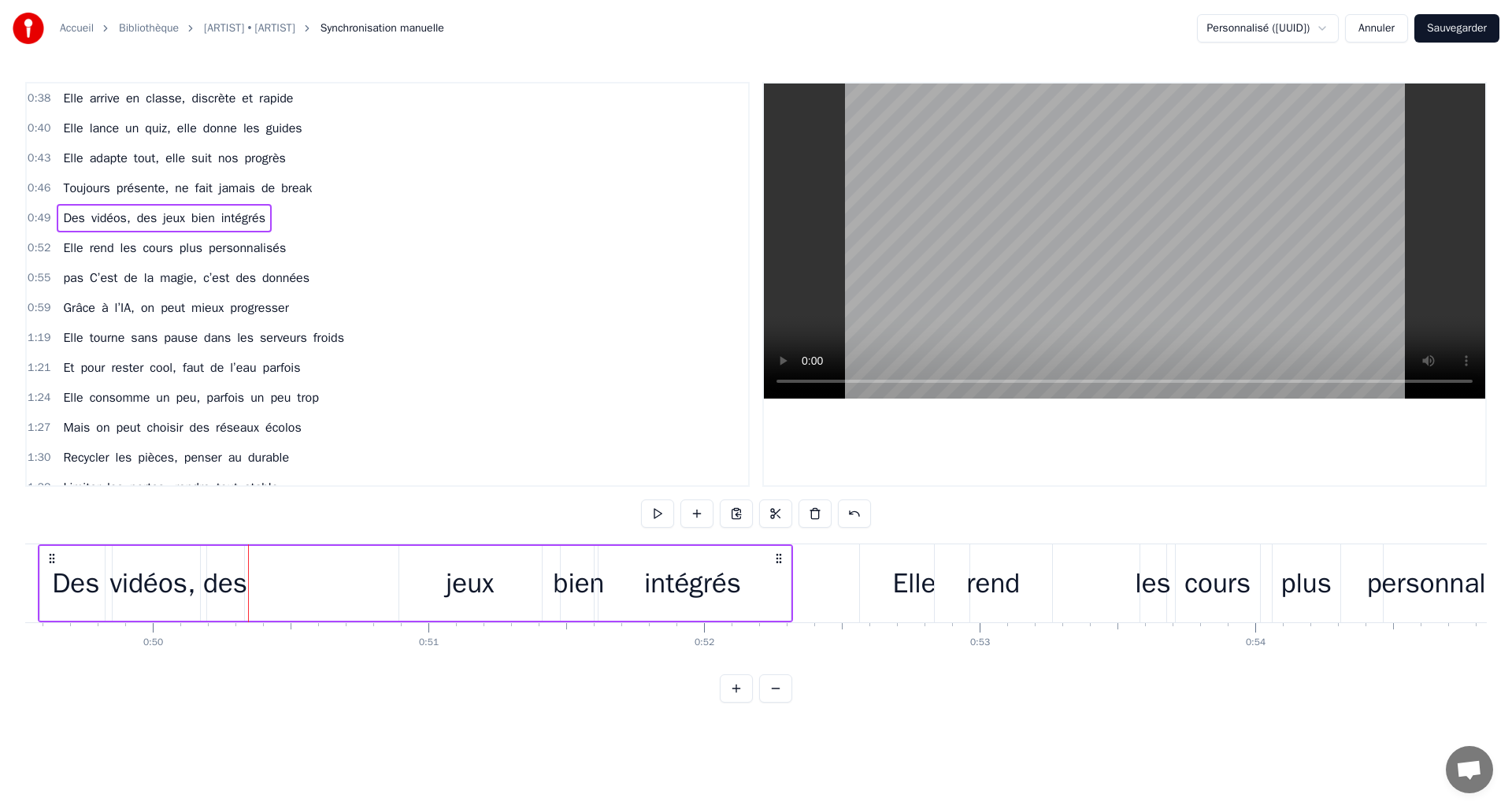 click on "des" at bounding box center [225, 583] 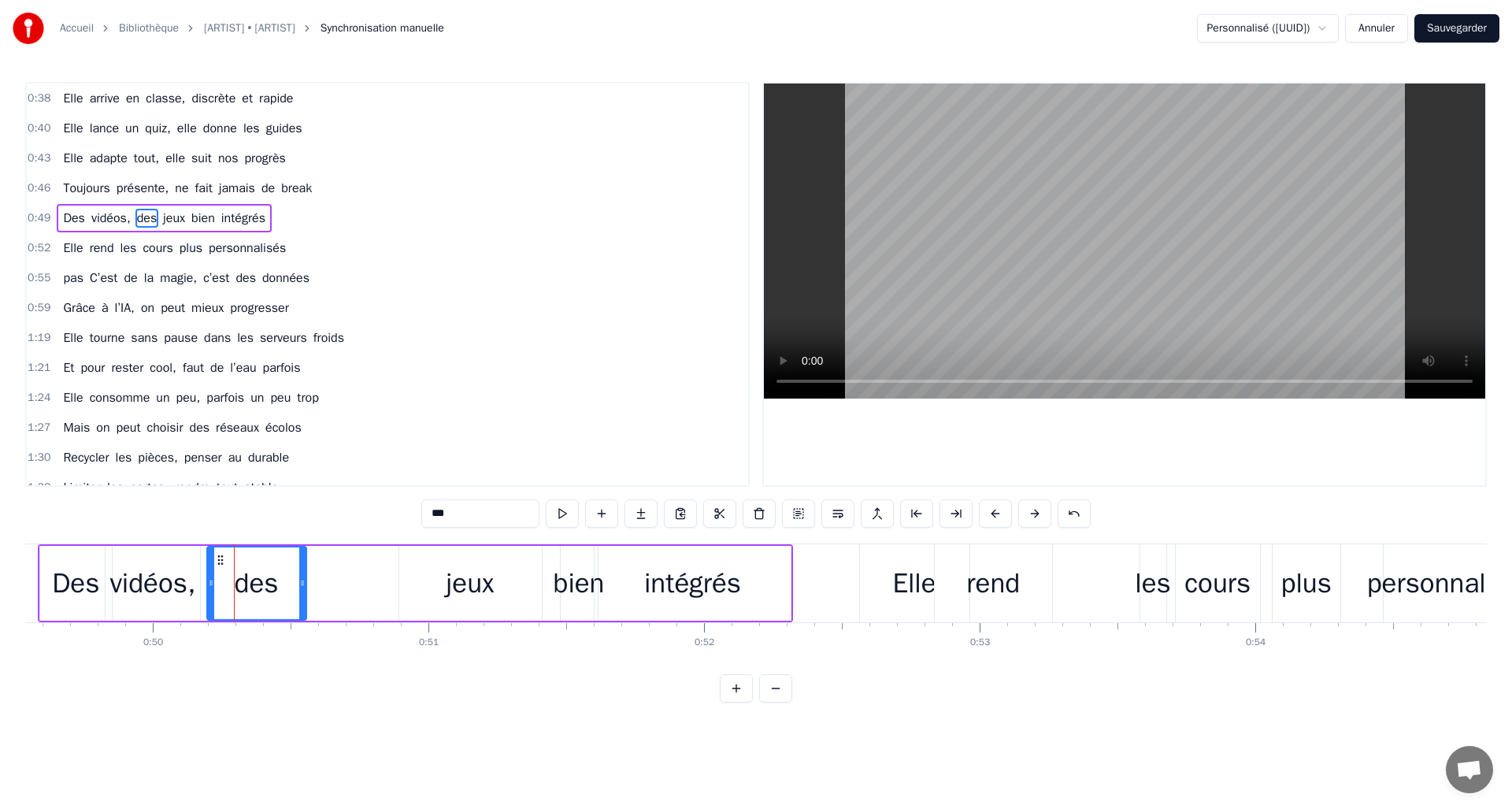 drag, startPoint x: 239, startPoint y: 583, endPoint x: 302, endPoint y: 581, distance: 63.031738 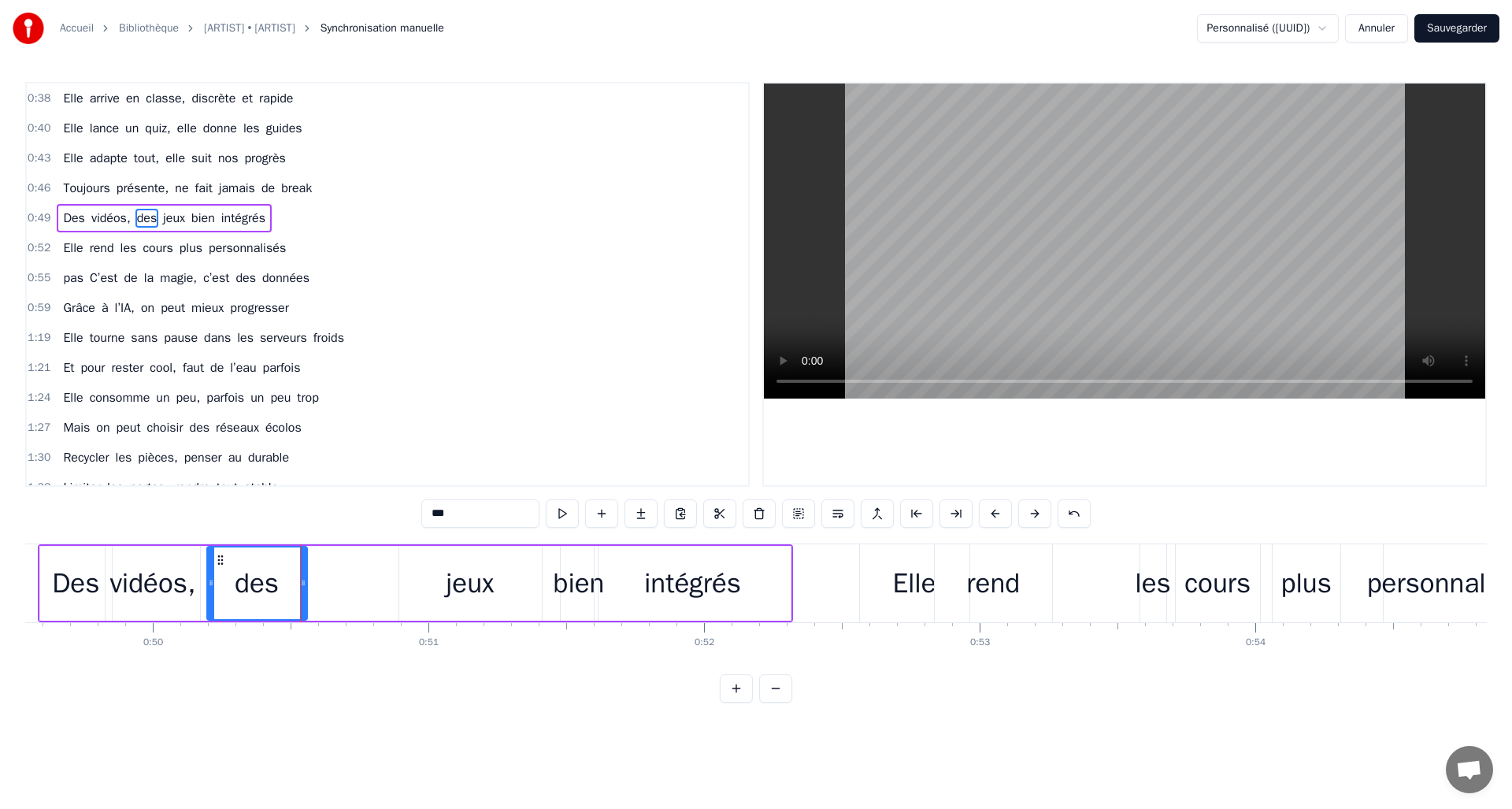 drag, startPoint x: 228, startPoint y: 561, endPoint x: 340, endPoint y: 560, distance: 112.0045 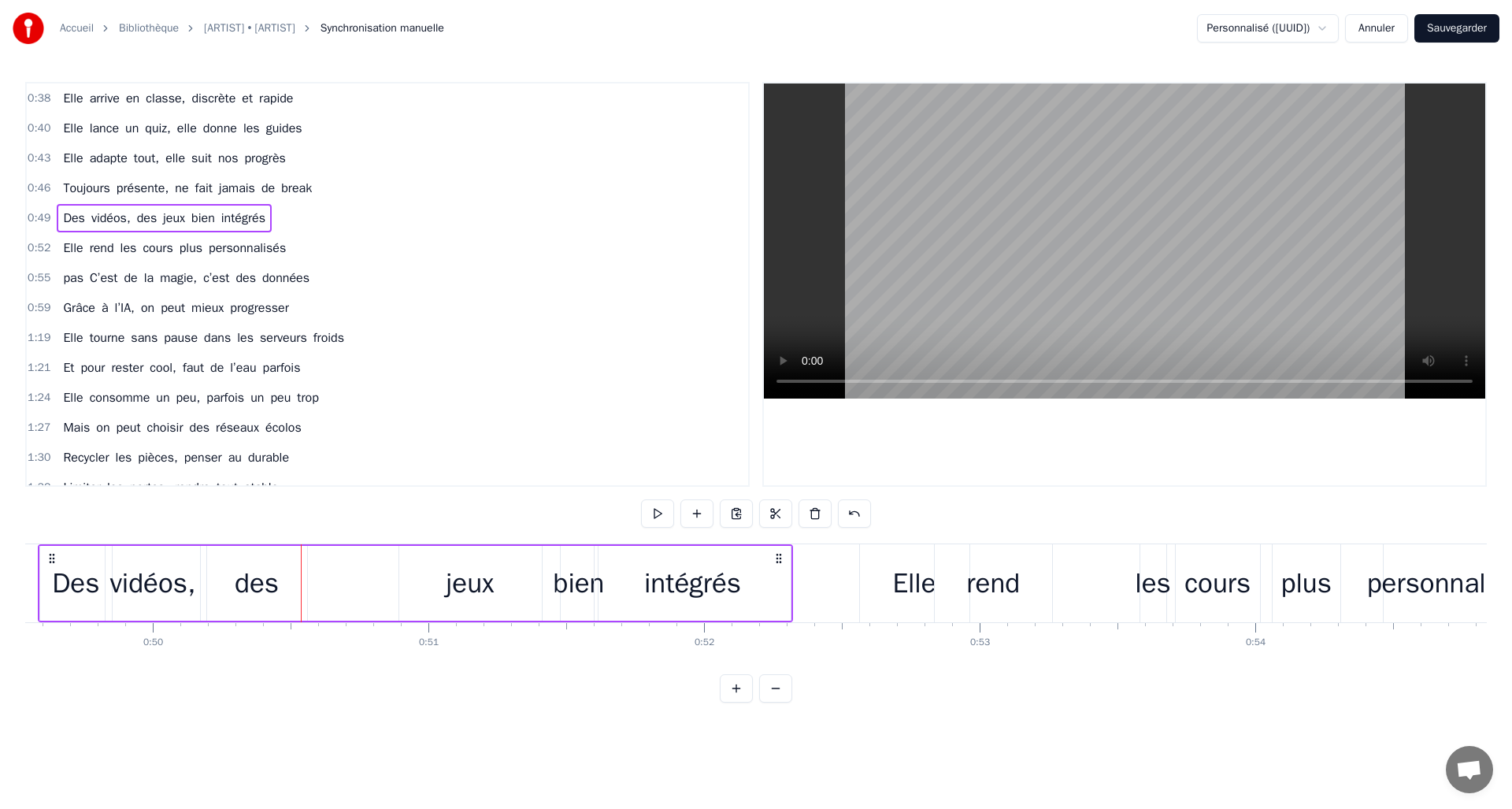 click on "des" at bounding box center [257, 583] 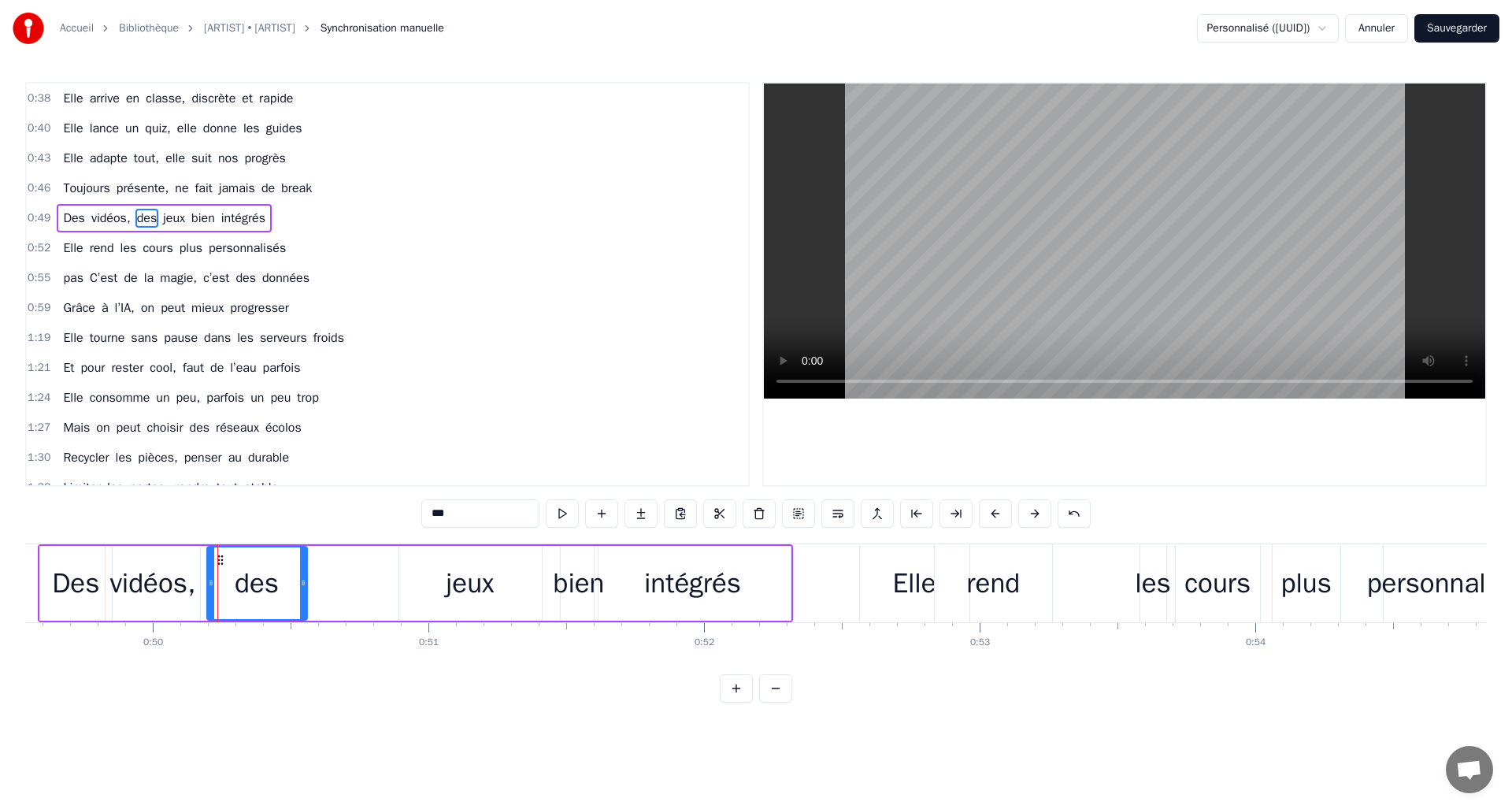 drag, startPoint x: 219, startPoint y: 552, endPoint x: 315, endPoint y: 566, distance: 97.015463 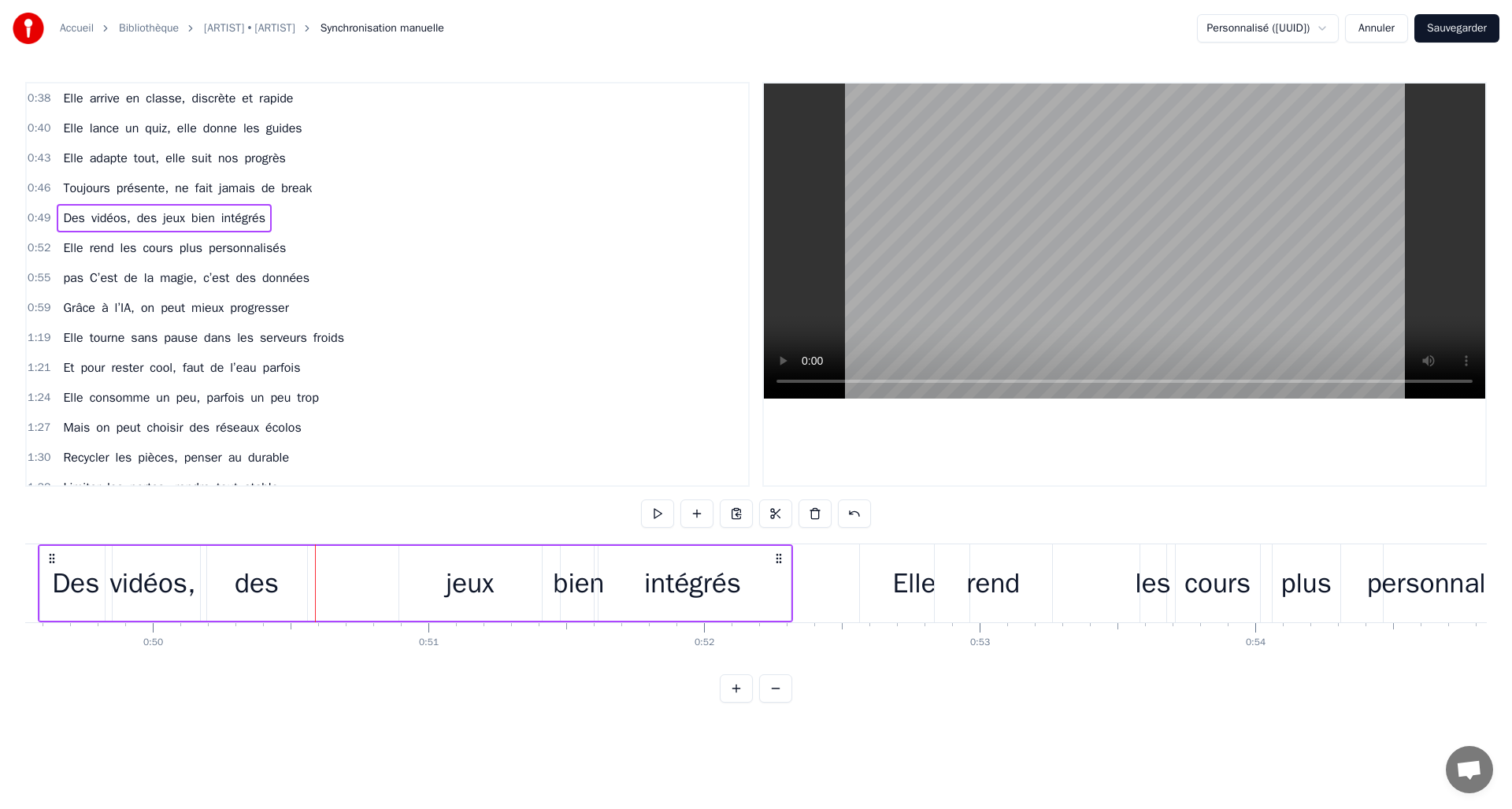 click on "vidéos," at bounding box center [152, 583] 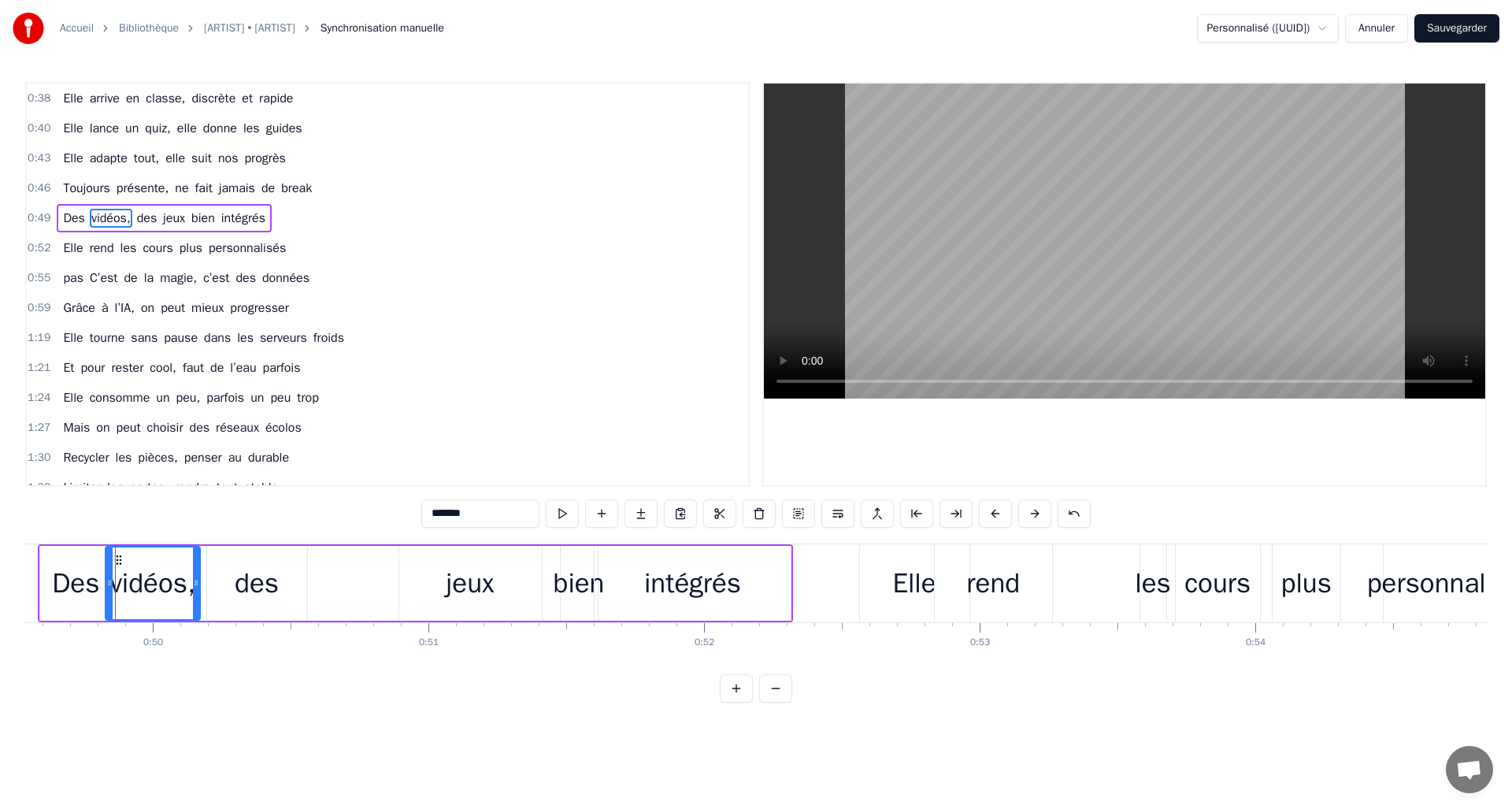 click on "des" at bounding box center (257, 583) 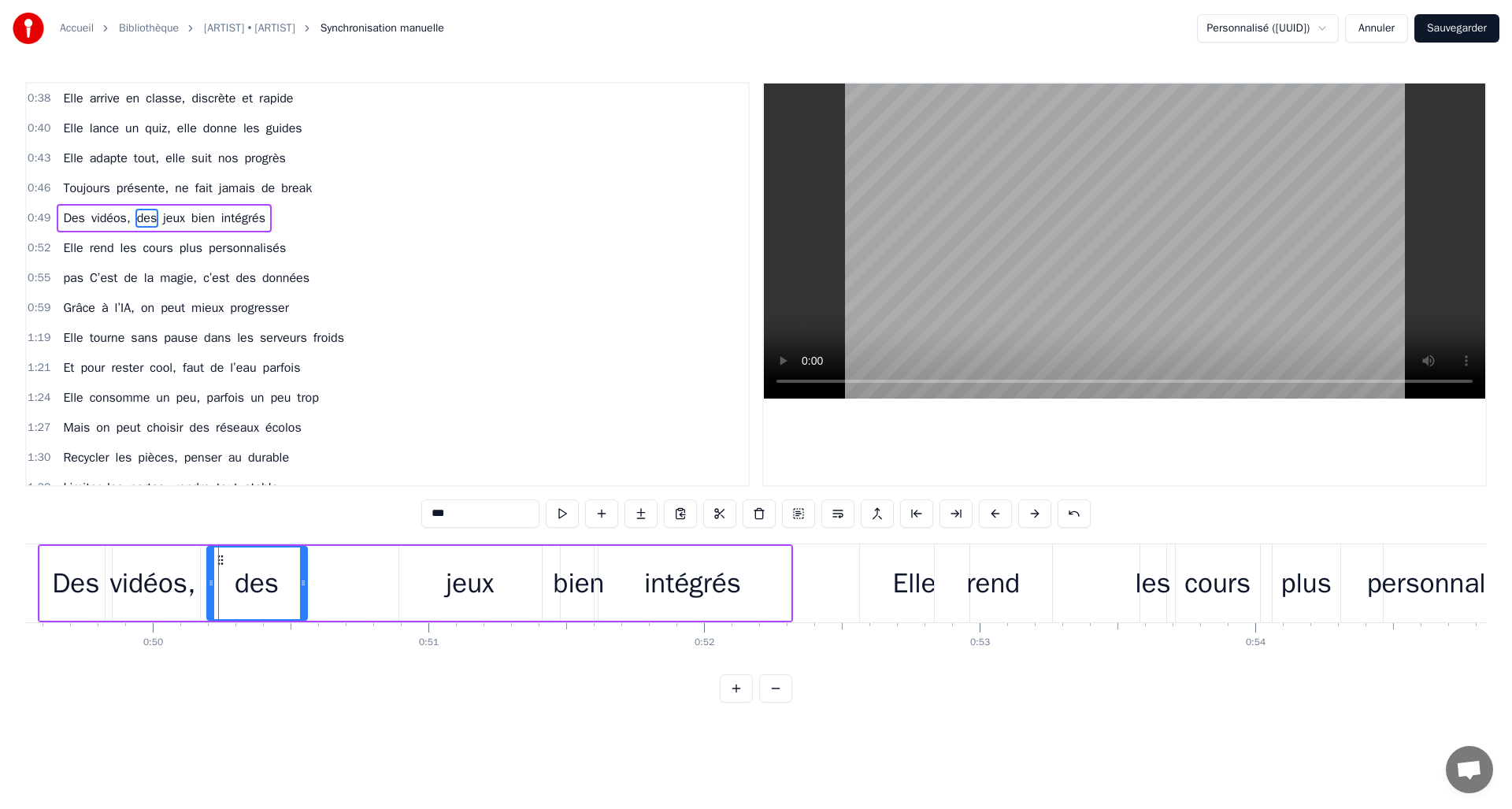 drag, startPoint x: 218, startPoint y: 558, endPoint x: 314, endPoint y: 573, distance: 97.16481 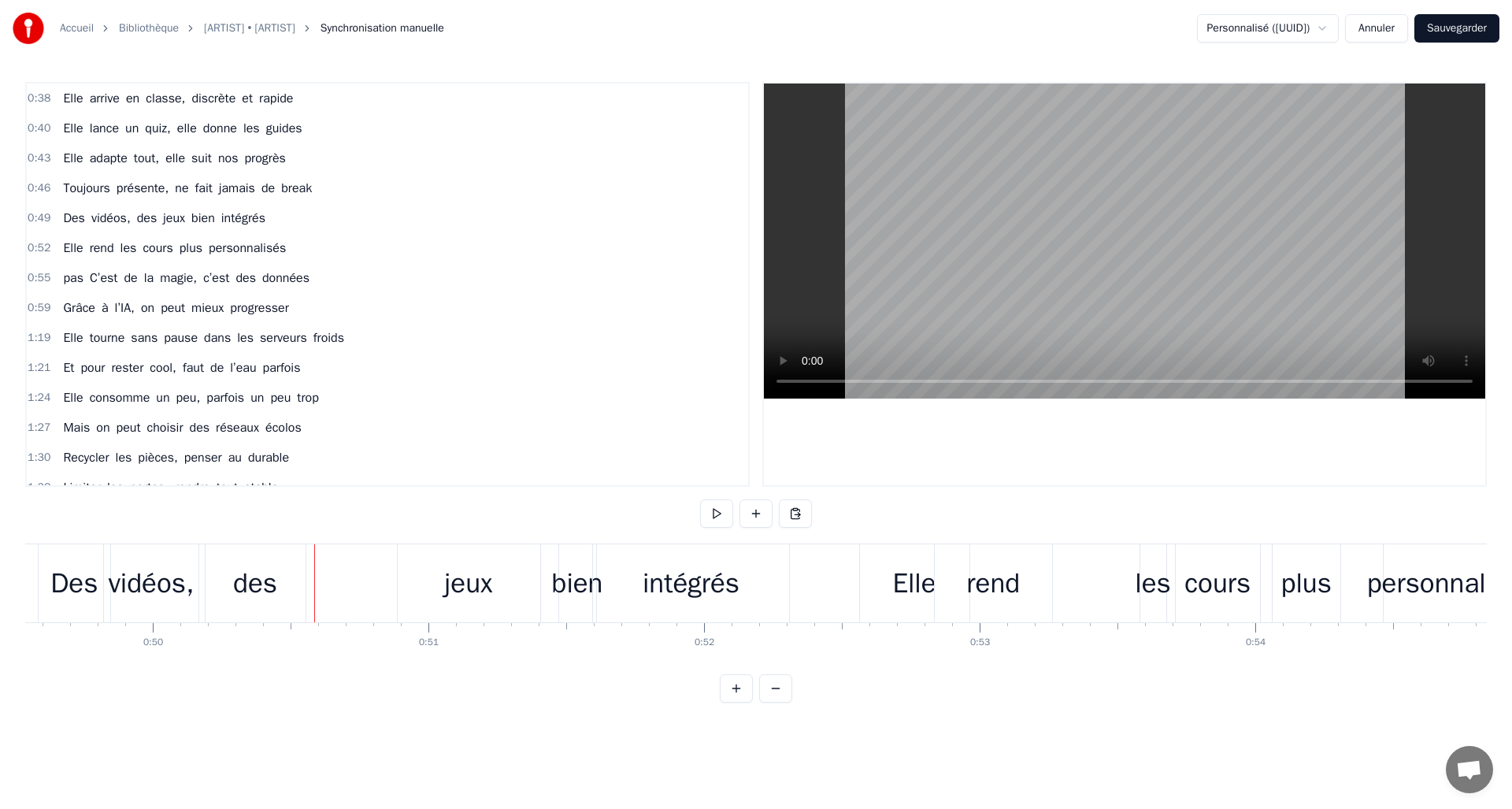 click on "Des" at bounding box center [75, 583] 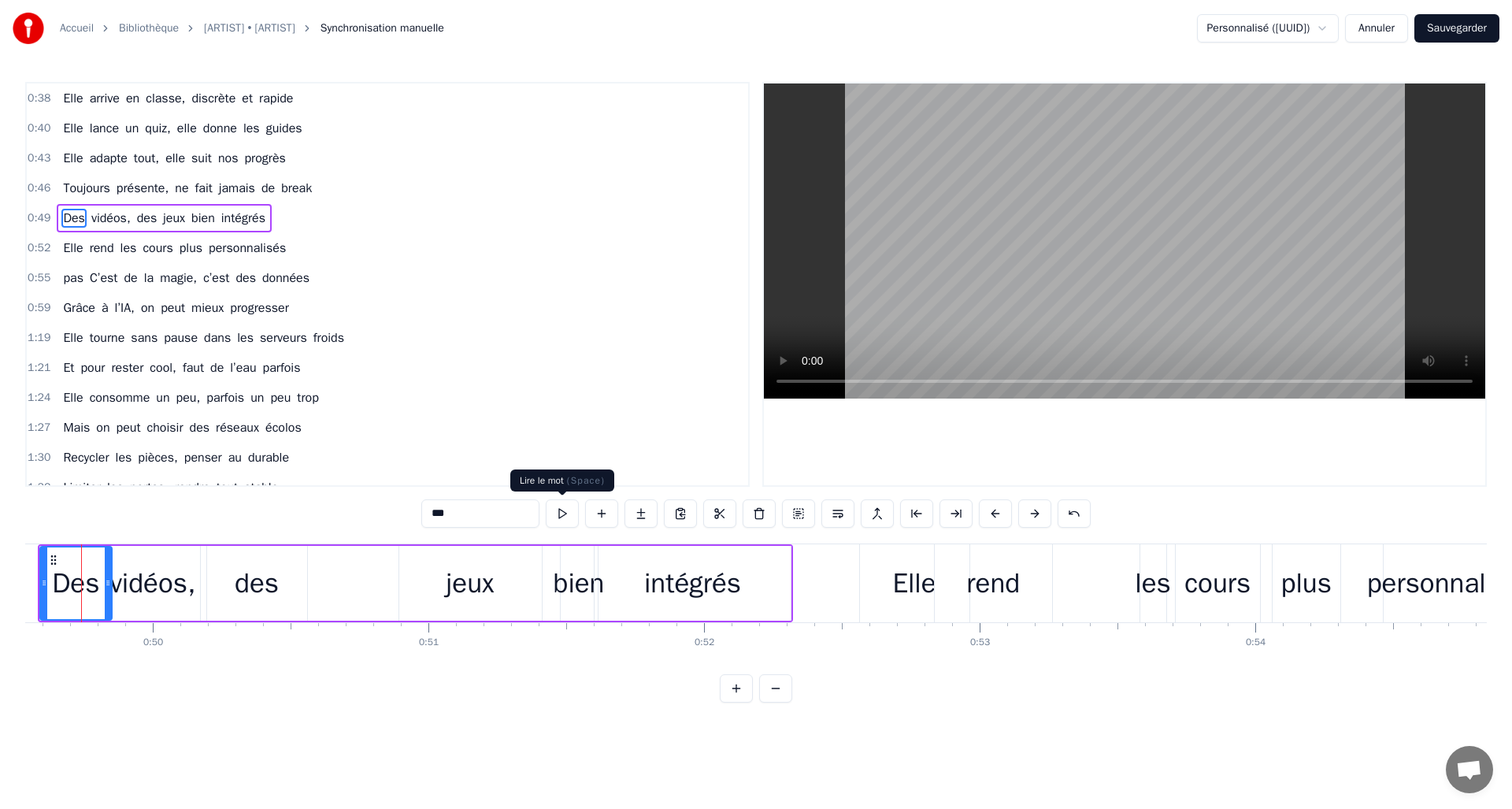 scroll, scrollTop: 0, scrollLeft: 13631, axis: horizontal 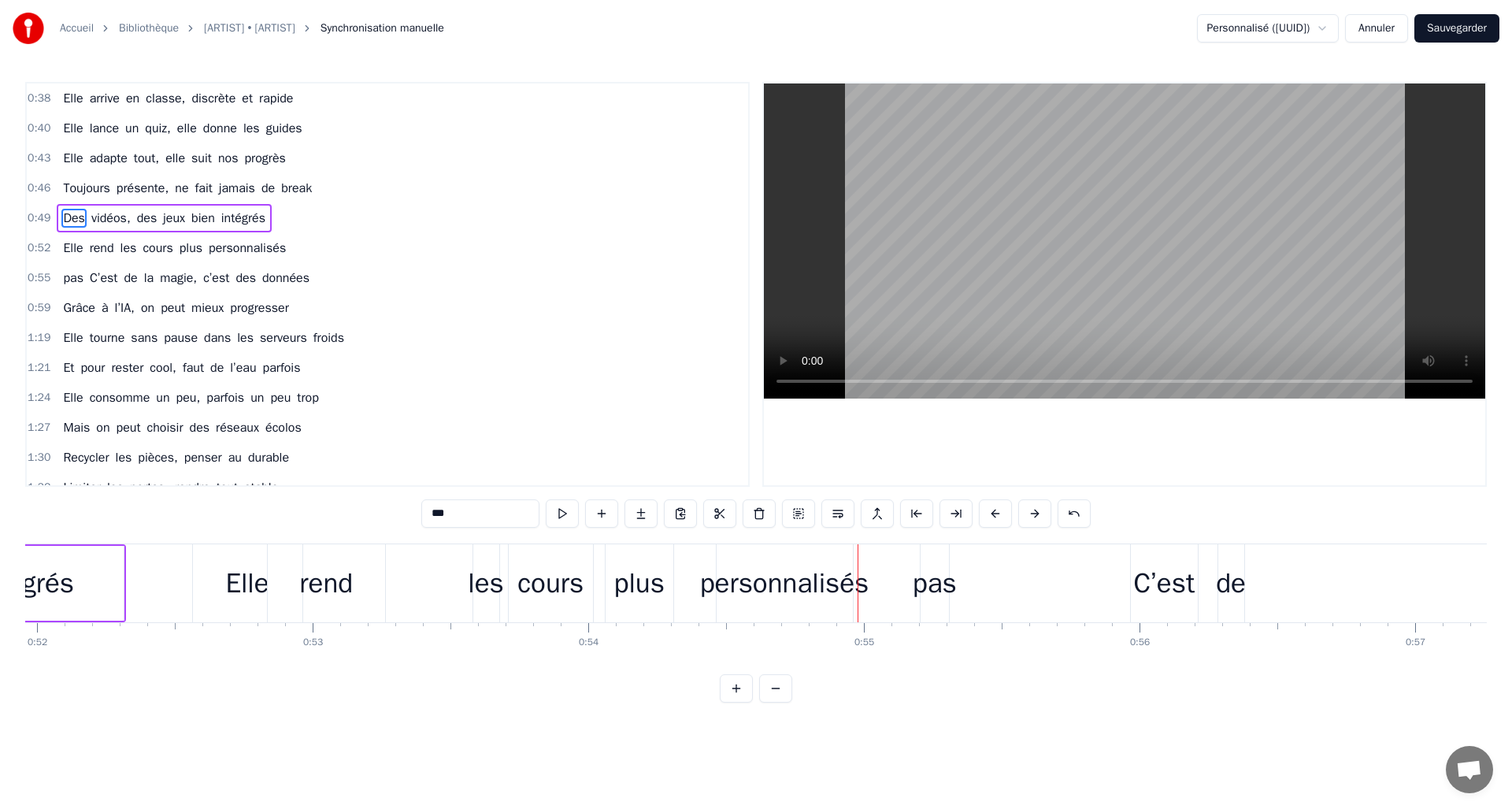 click on "les" at bounding box center (485, 583) 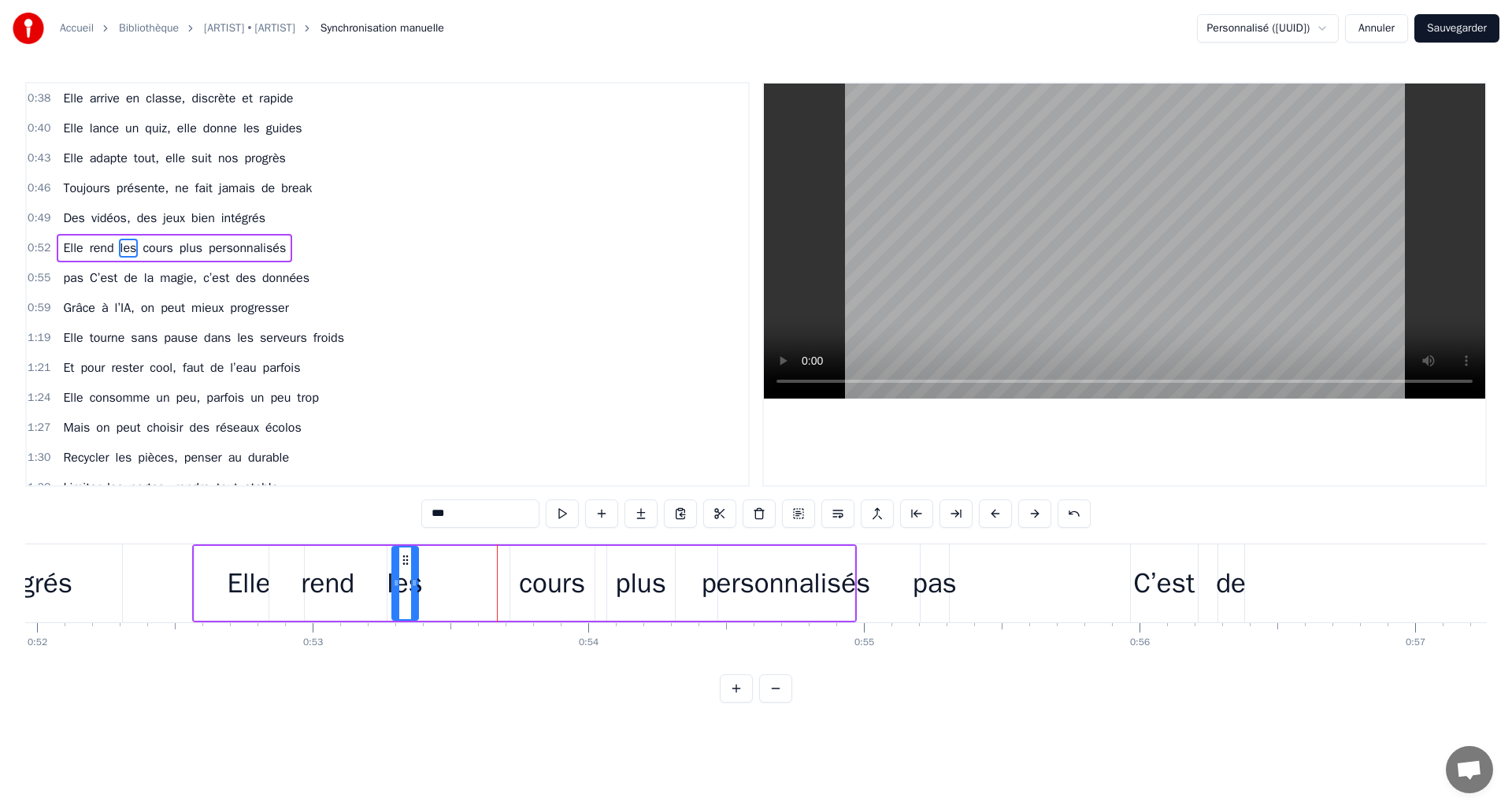drag, startPoint x: 484, startPoint y: 557, endPoint x: 401, endPoint y: 570, distance: 84.0119 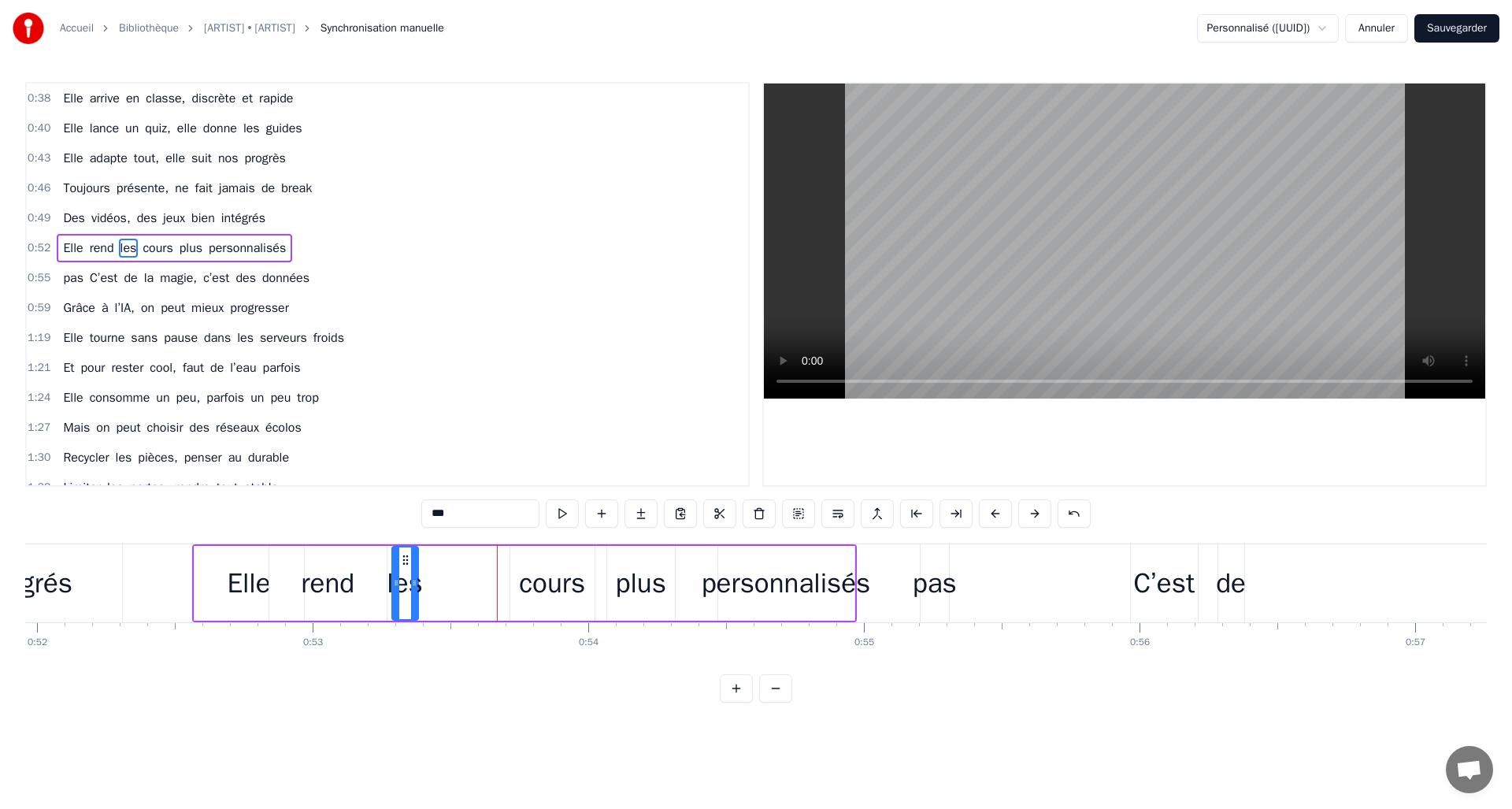 click on "cours" at bounding box center (552, 583) 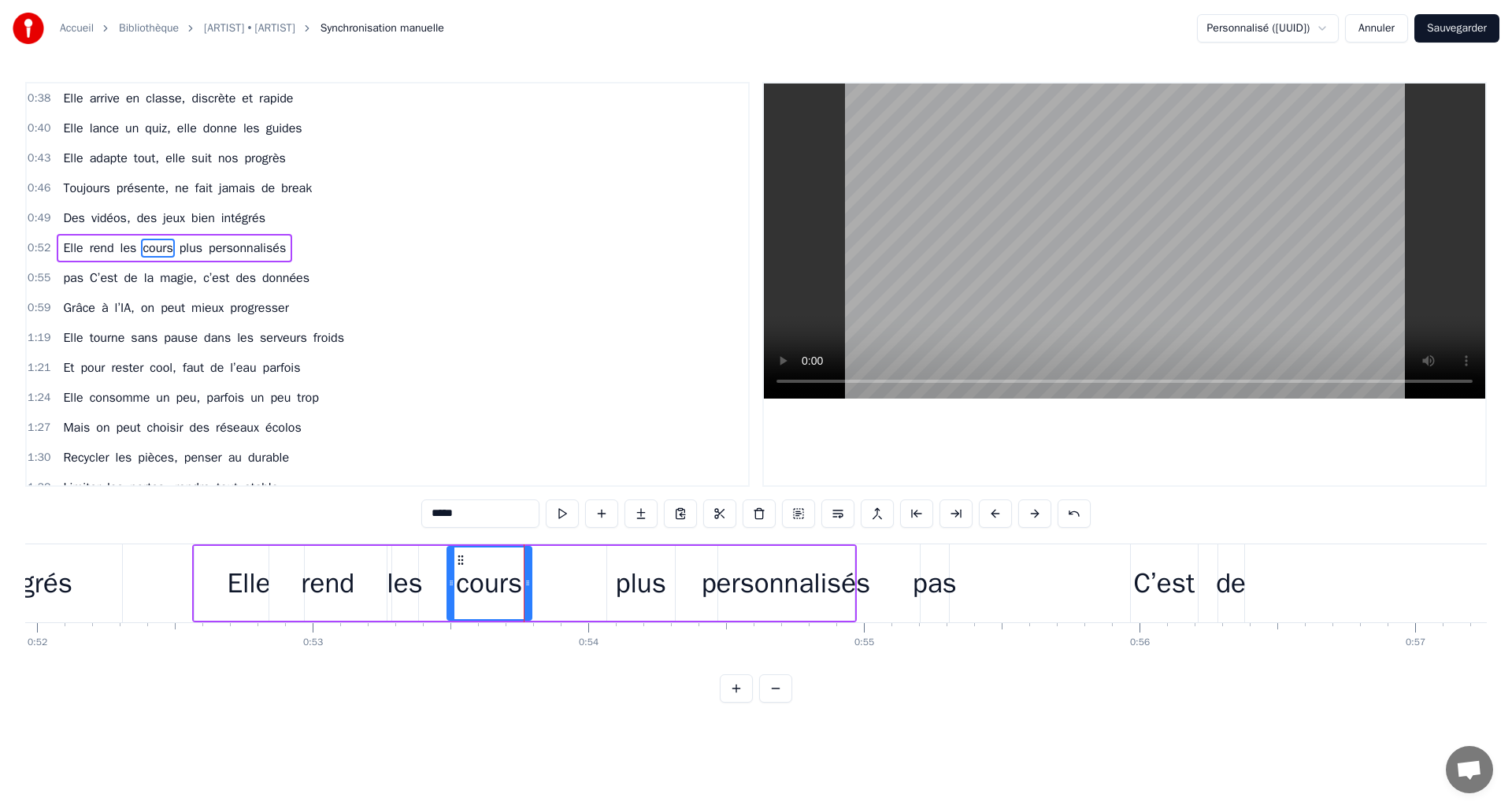 drag, startPoint x: 518, startPoint y: 560, endPoint x: 454, endPoint y: 561, distance: 64.00781 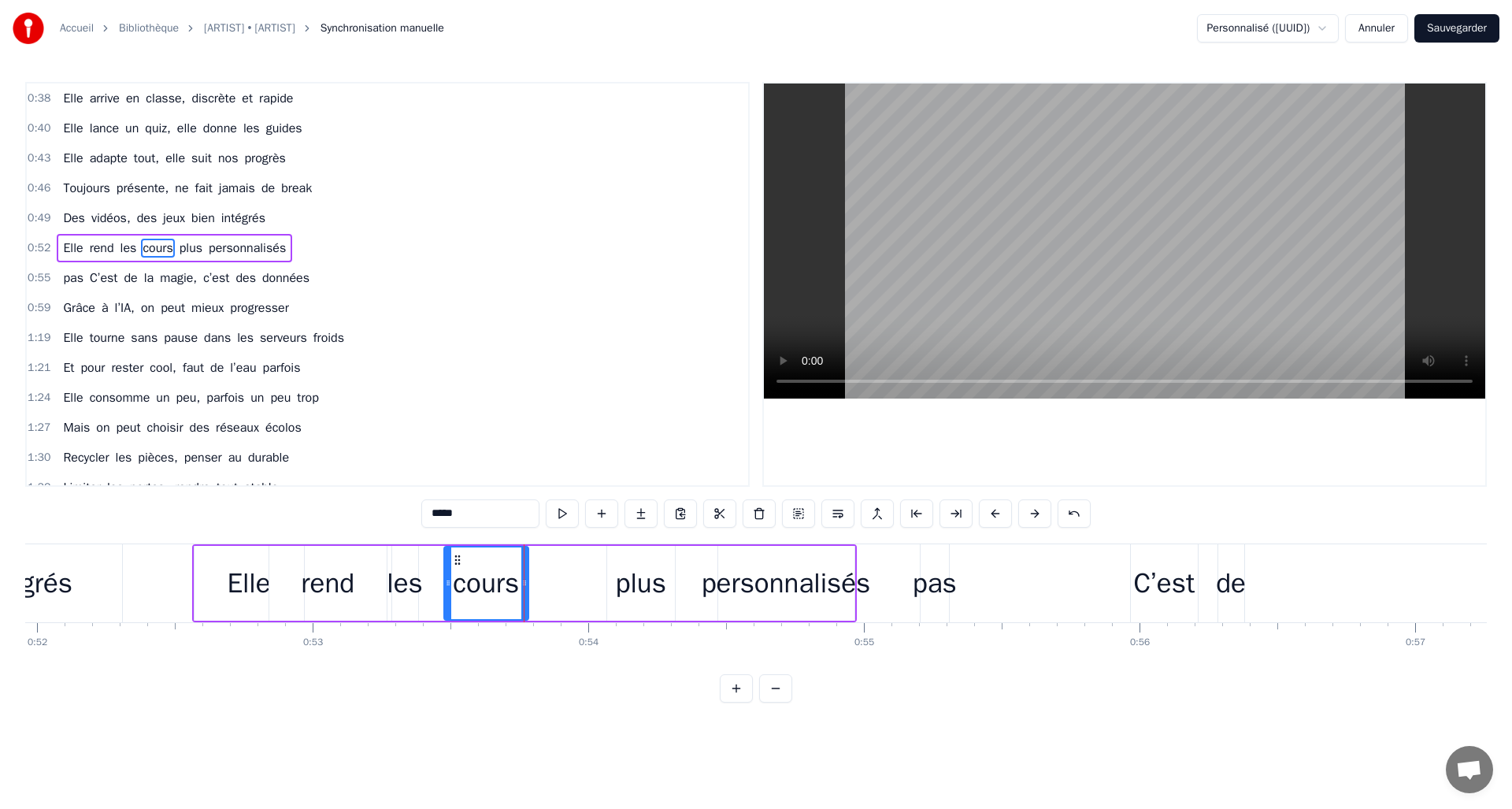 click on "plus" at bounding box center (641, 583) 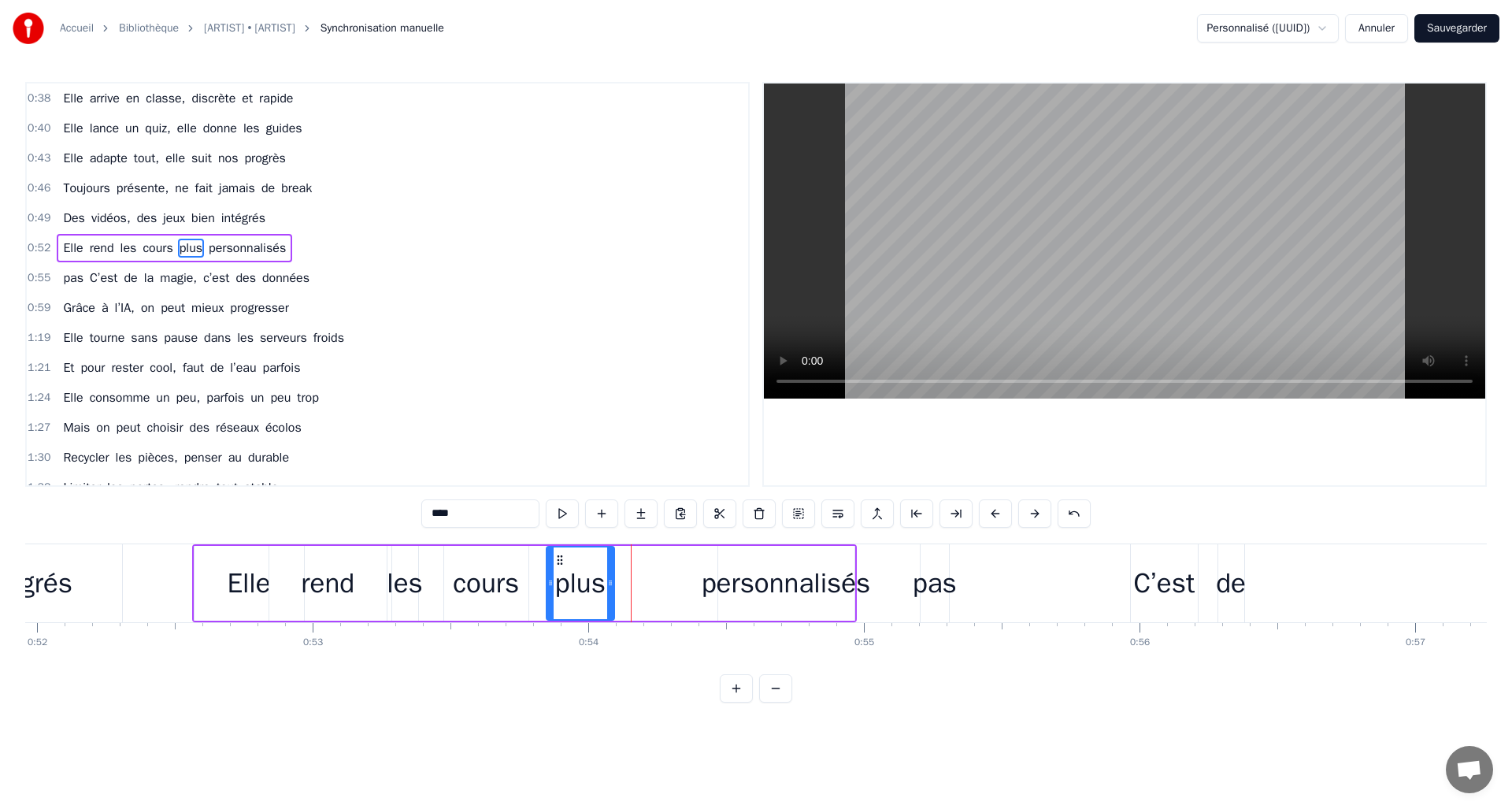 drag, startPoint x: 617, startPoint y: 559, endPoint x: 557, endPoint y: 562, distance: 60.07495 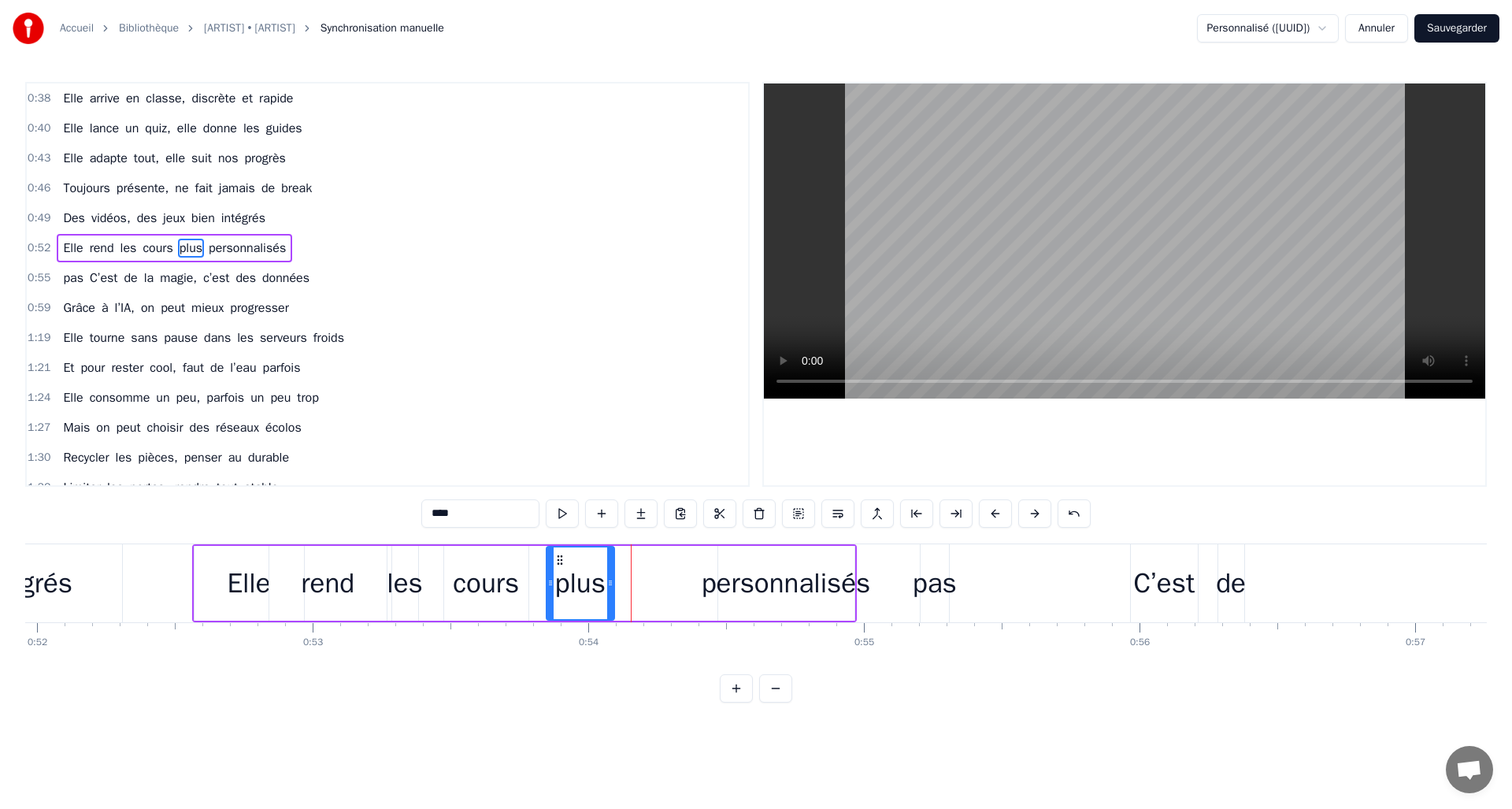 drag, startPoint x: 697, startPoint y: 577, endPoint x: 708, endPoint y: 577, distance: 11 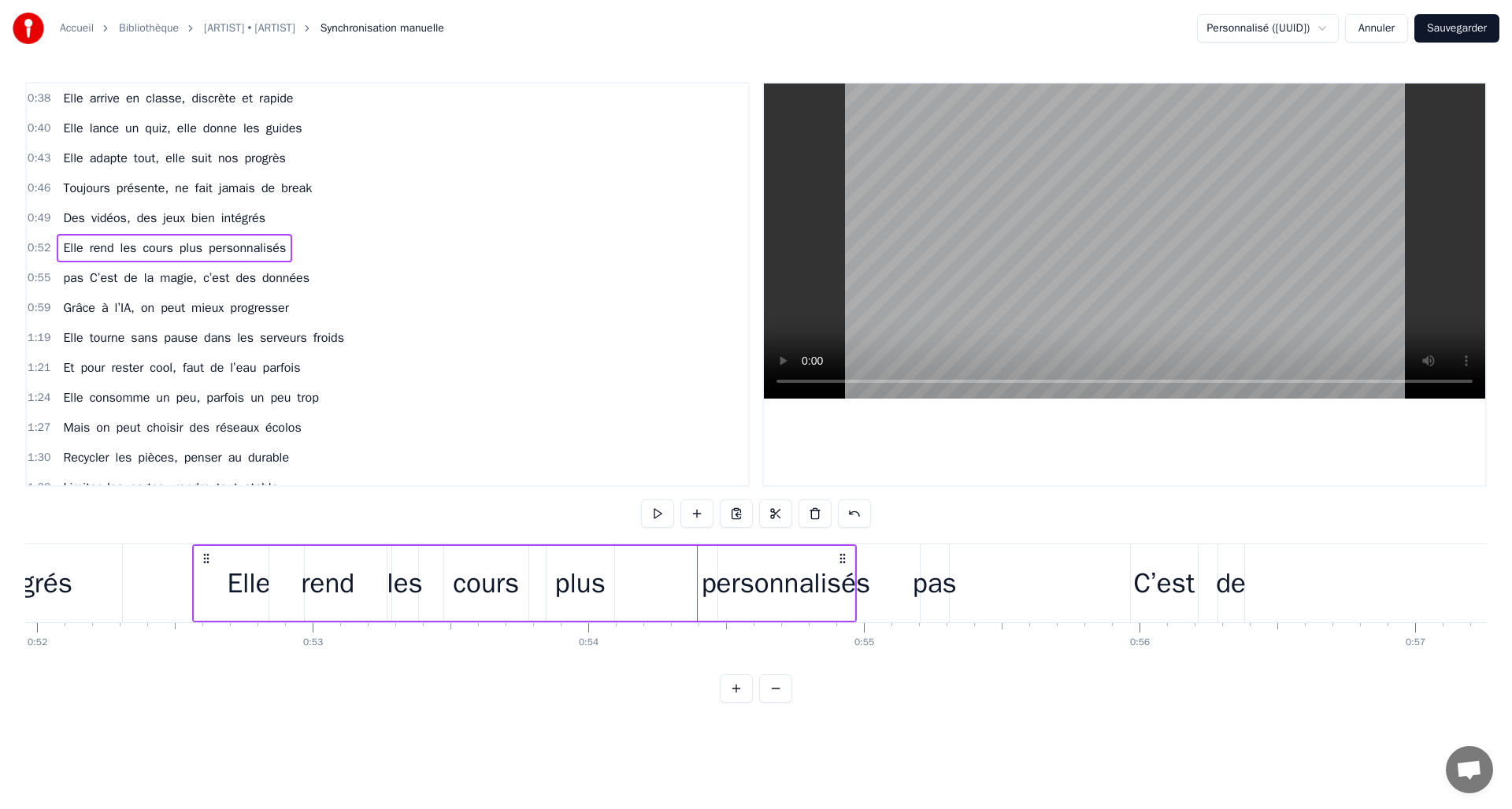 click on "personnalisés" at bounding box center (786, 583) 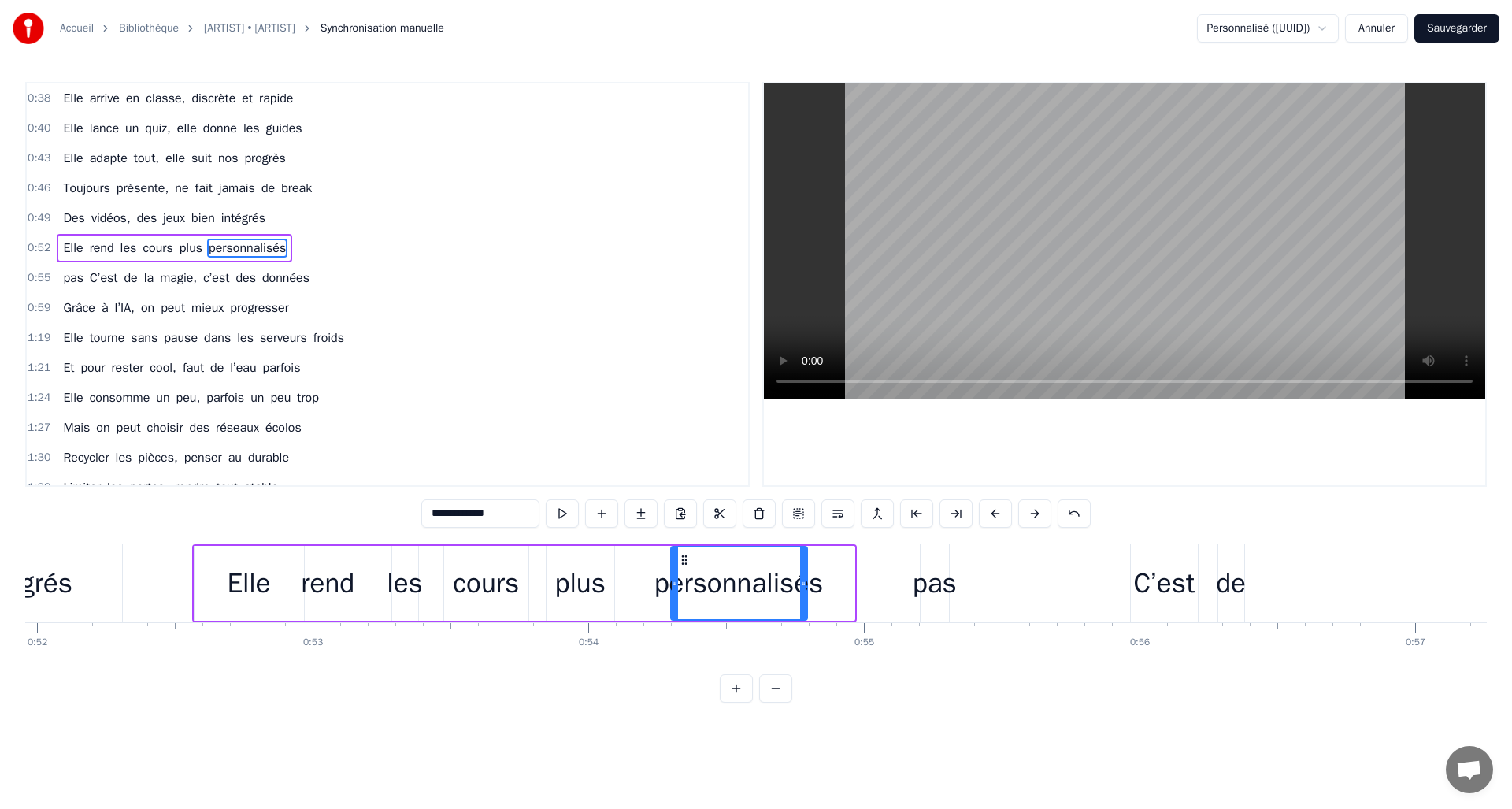 drag, startPoint x: 728, startPoint y: 560, endPoint x: 680, endPoint y: 564, distance: 48.166378 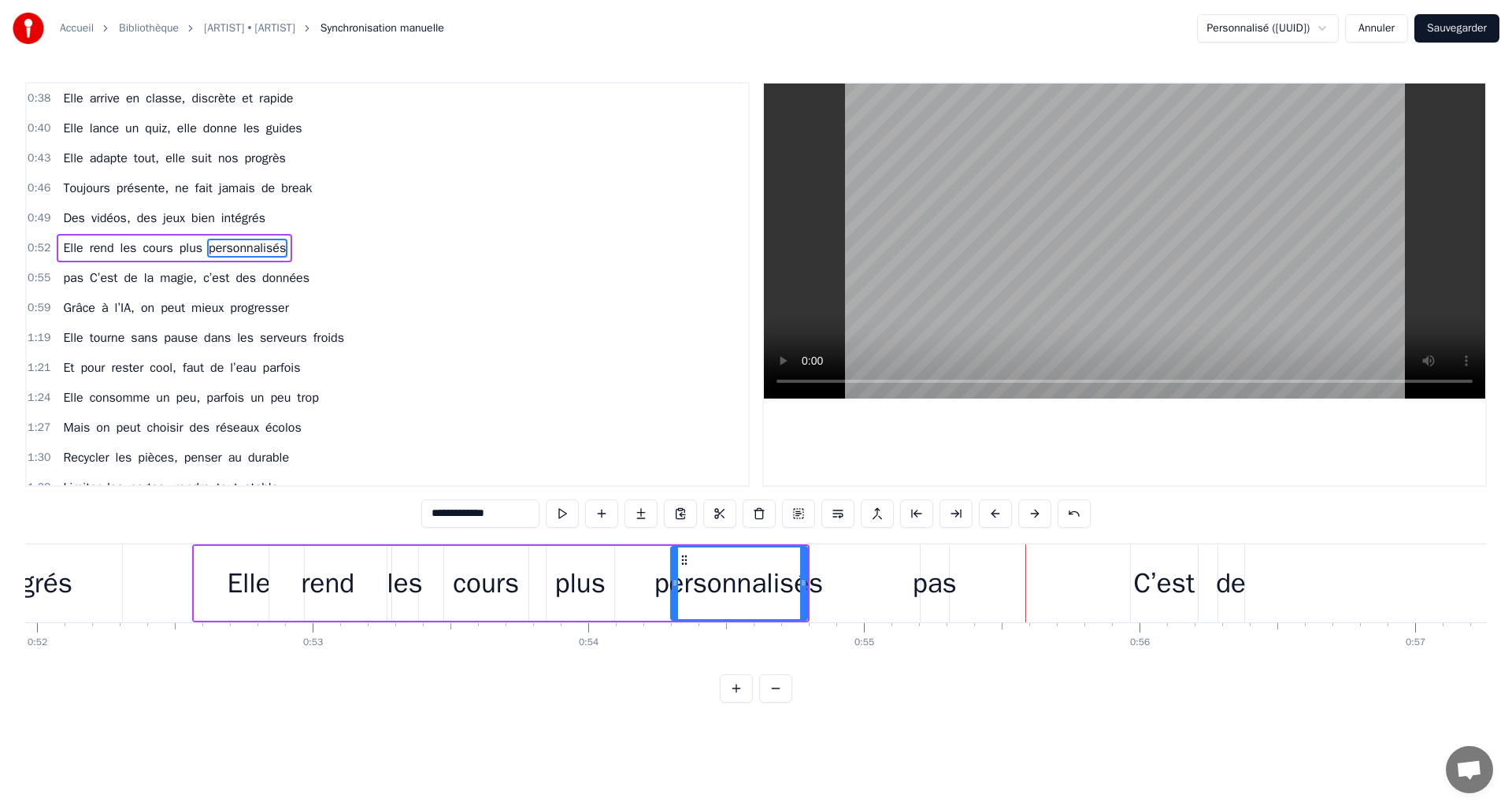 click on "C’est" at bounding box center [1164, 583] 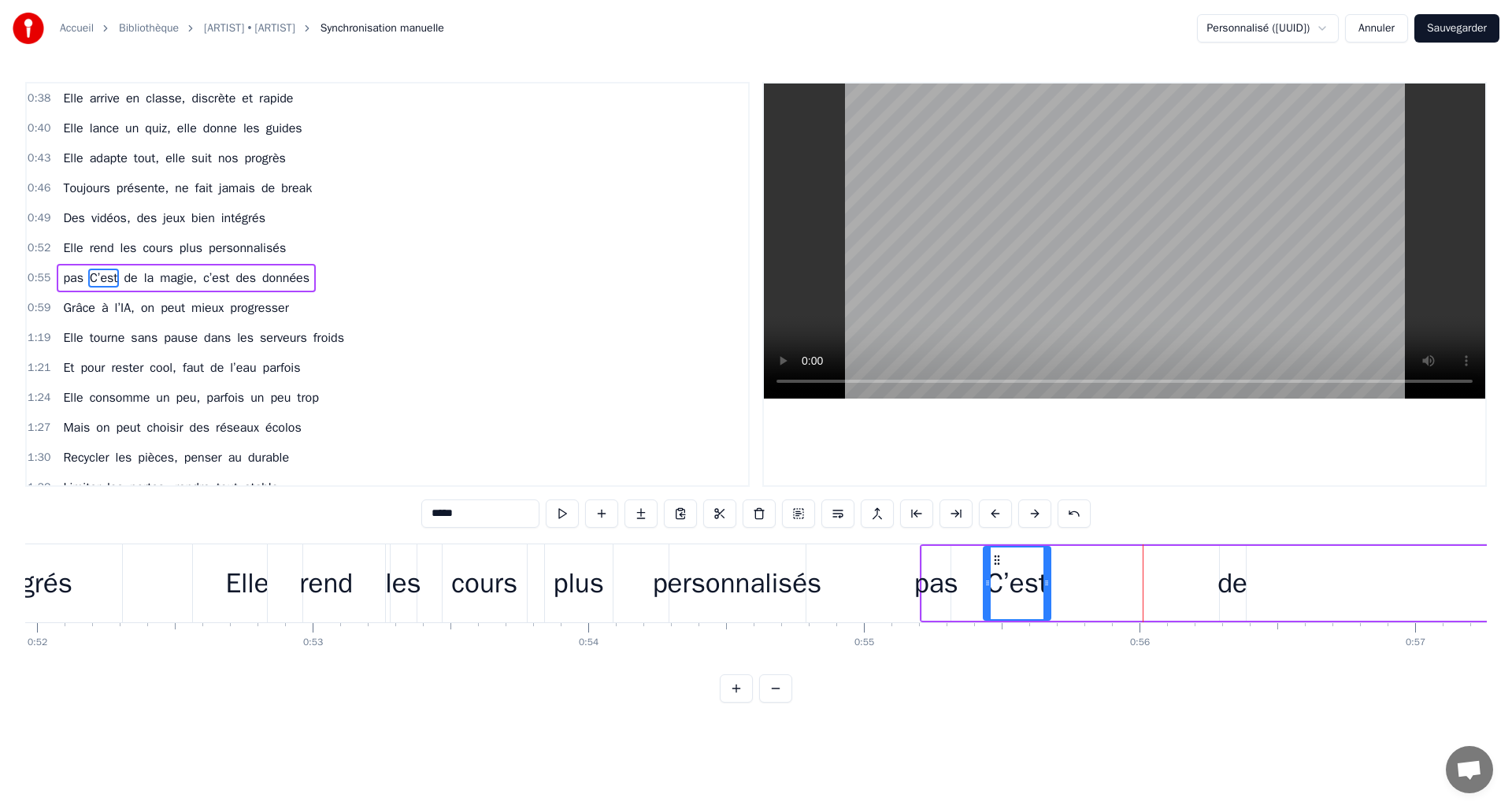 drag, startPoint x: 1110, startPoint y: 563, endPoint x: 991, endPoint y: 563, distance: 119 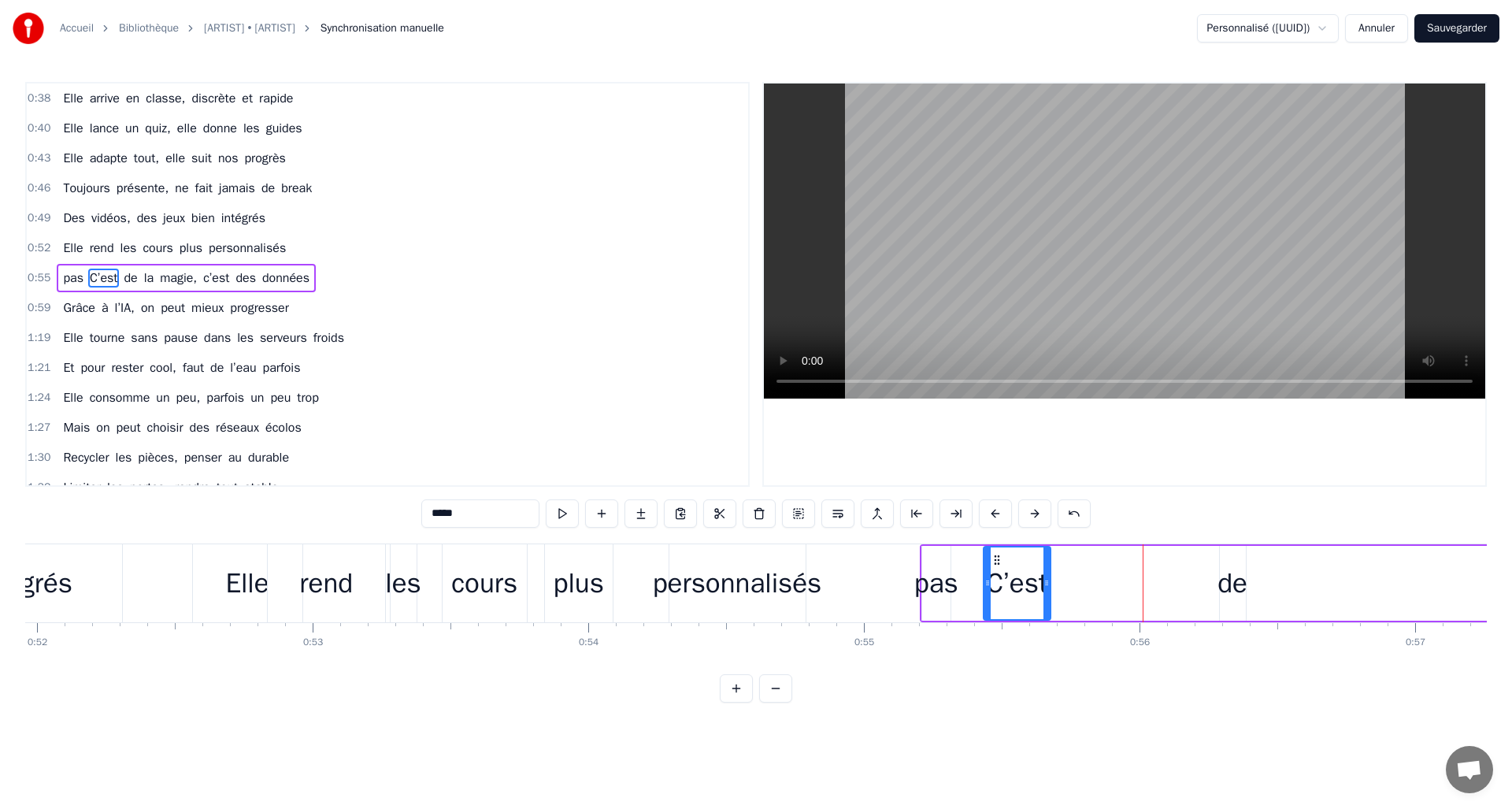click on "pas" at bounding box center [936, 583] 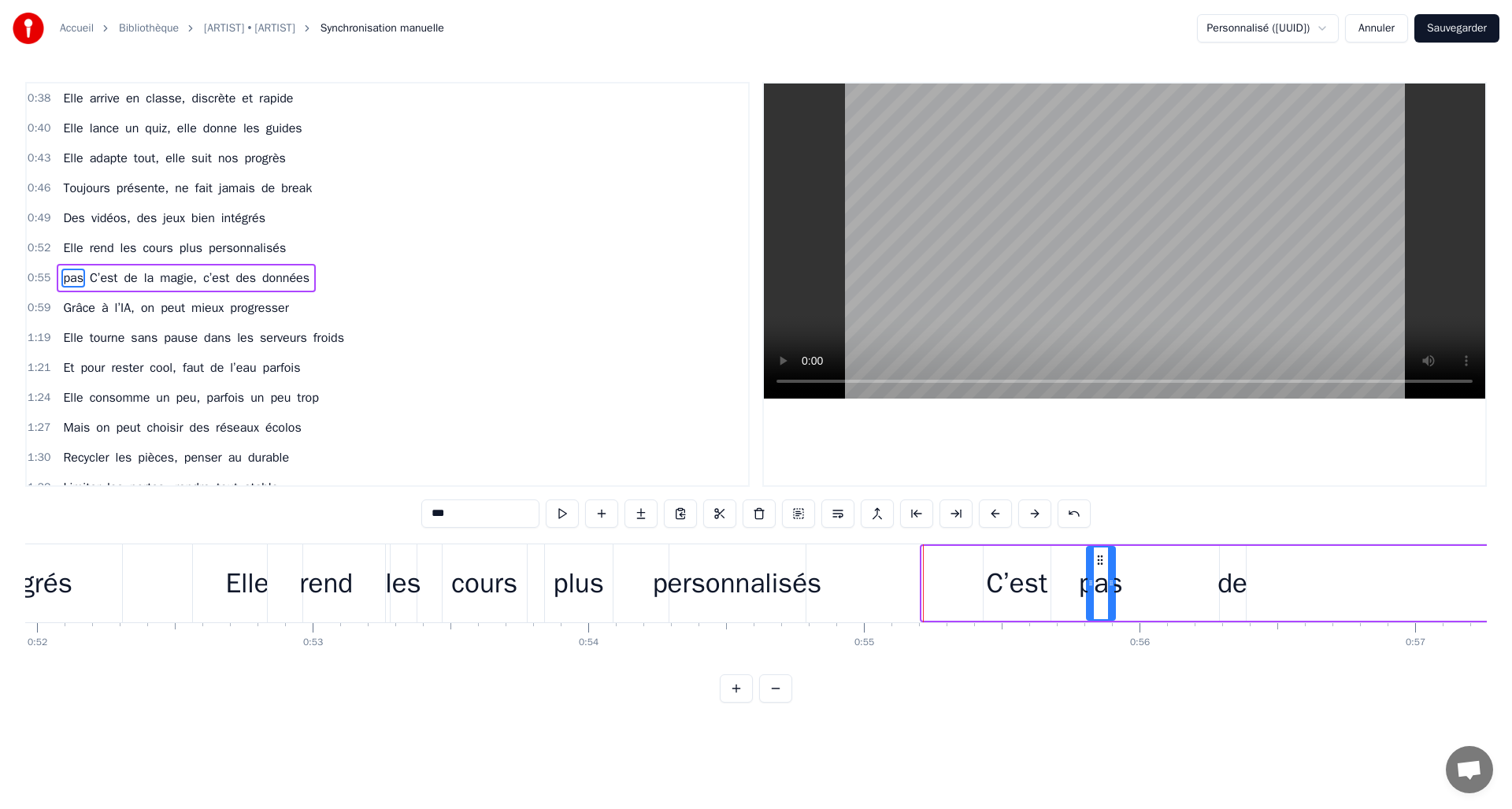 drag, startPoint x: 932, startPoint y: 562, endPoint x: 1097, endPoint y: 579, distance: 165.87345 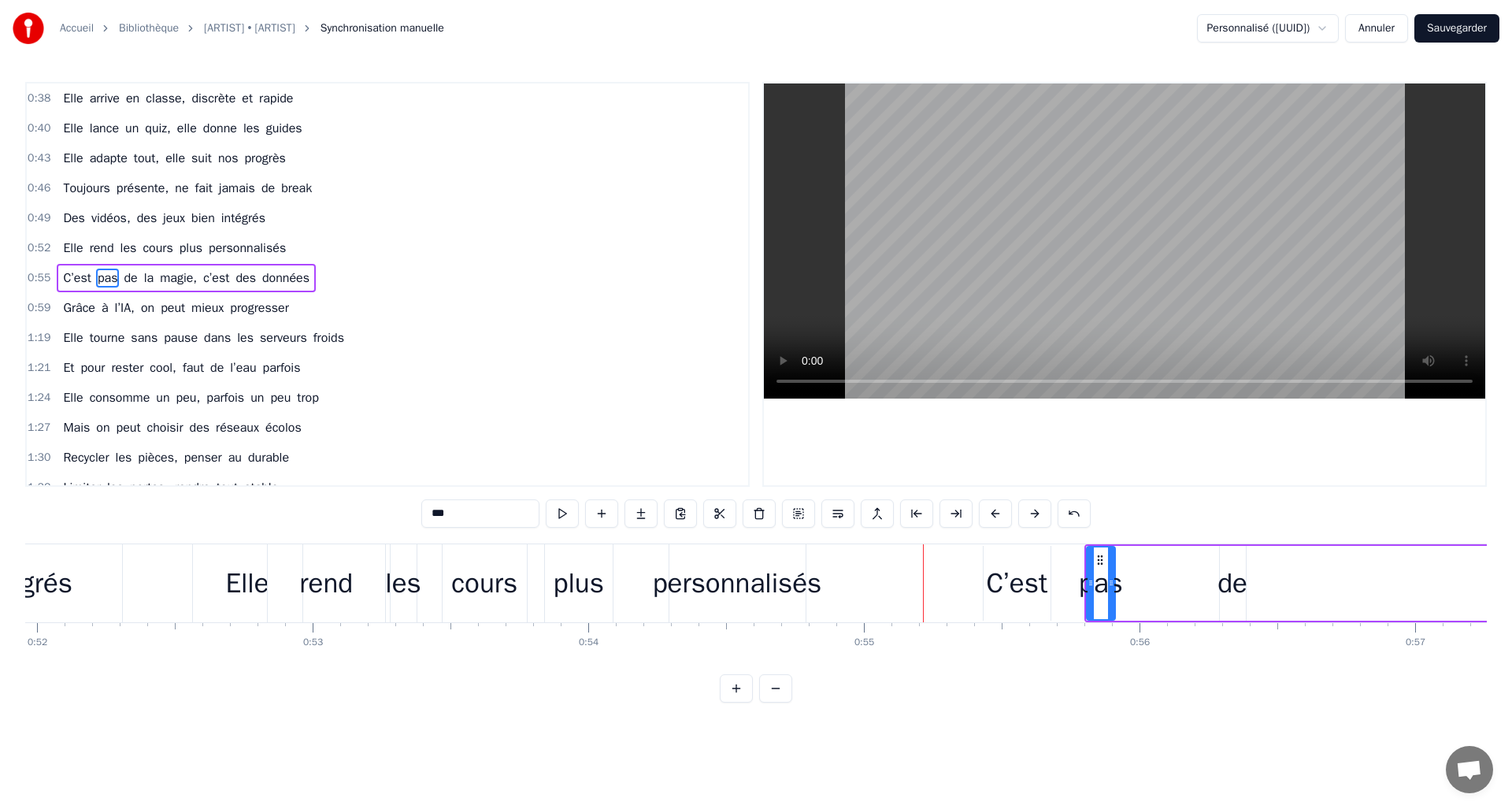 click on "de" at bounding box center [1232, 583] 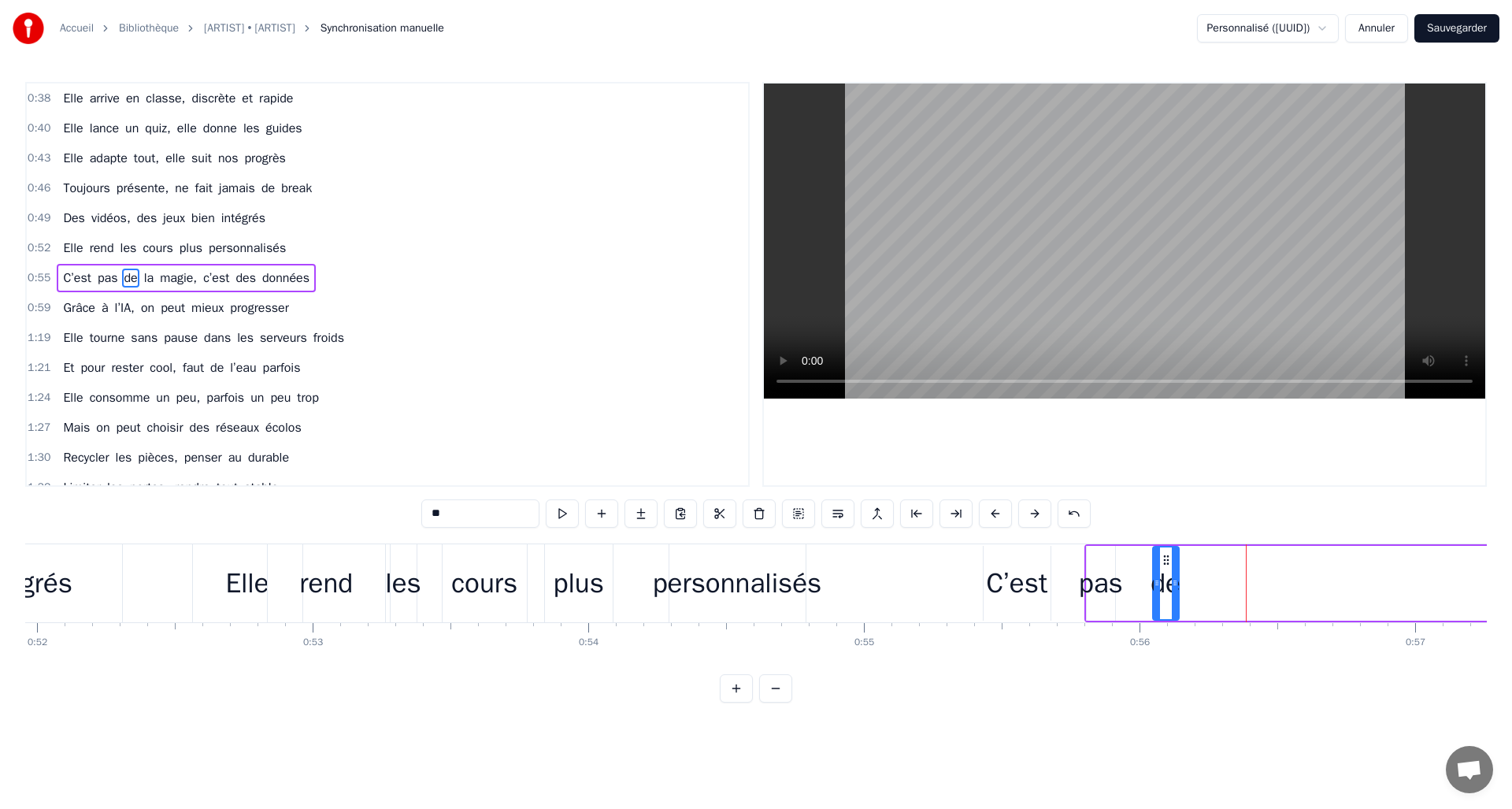 drag, startPoint x: 1235, startPoint y: 562, endPoint x: 1168, endPoint y: 562, distance: 67 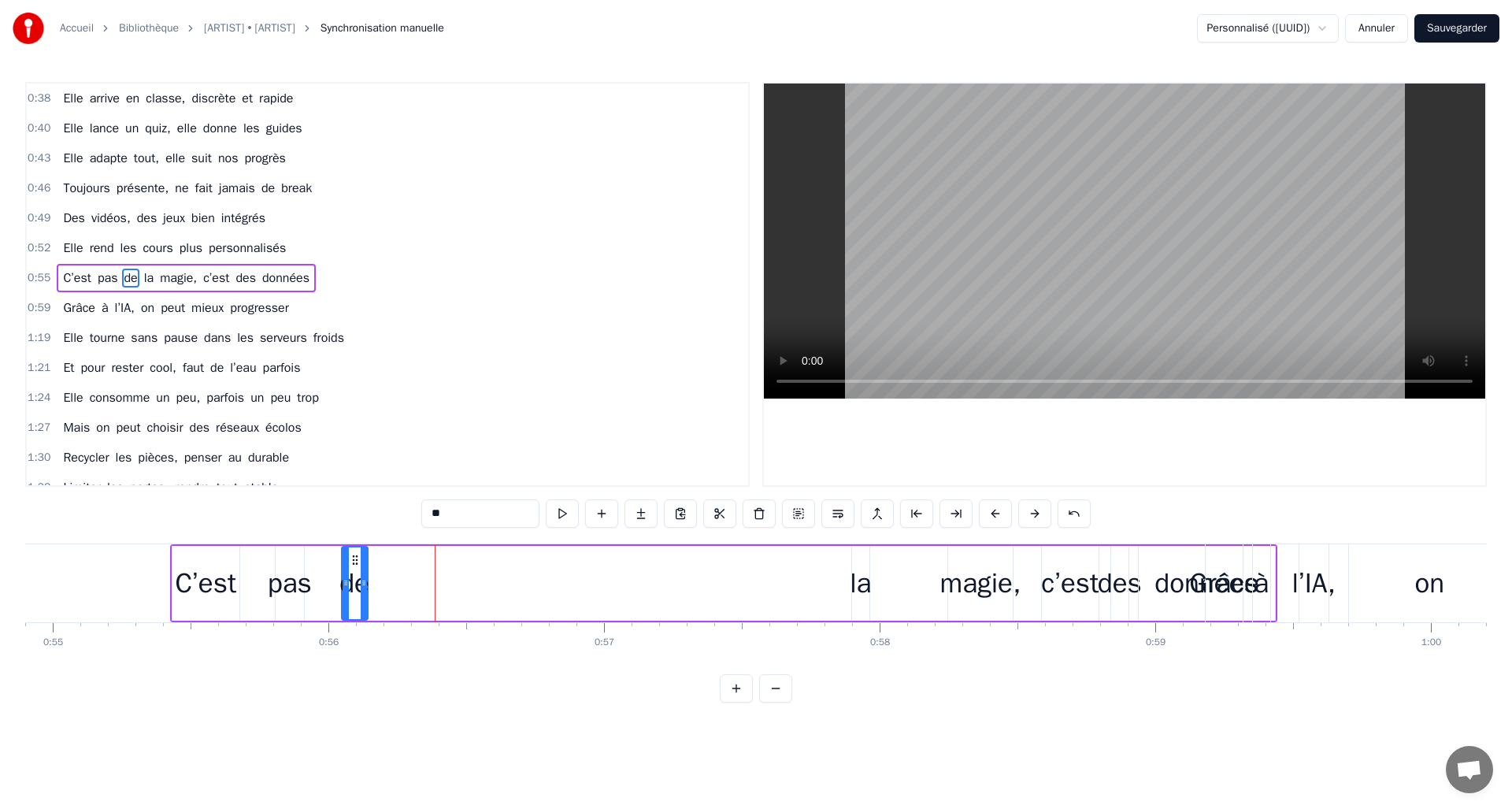 scroll, scrollTop: 0, scrollLeft: 14991, axis: horizontal 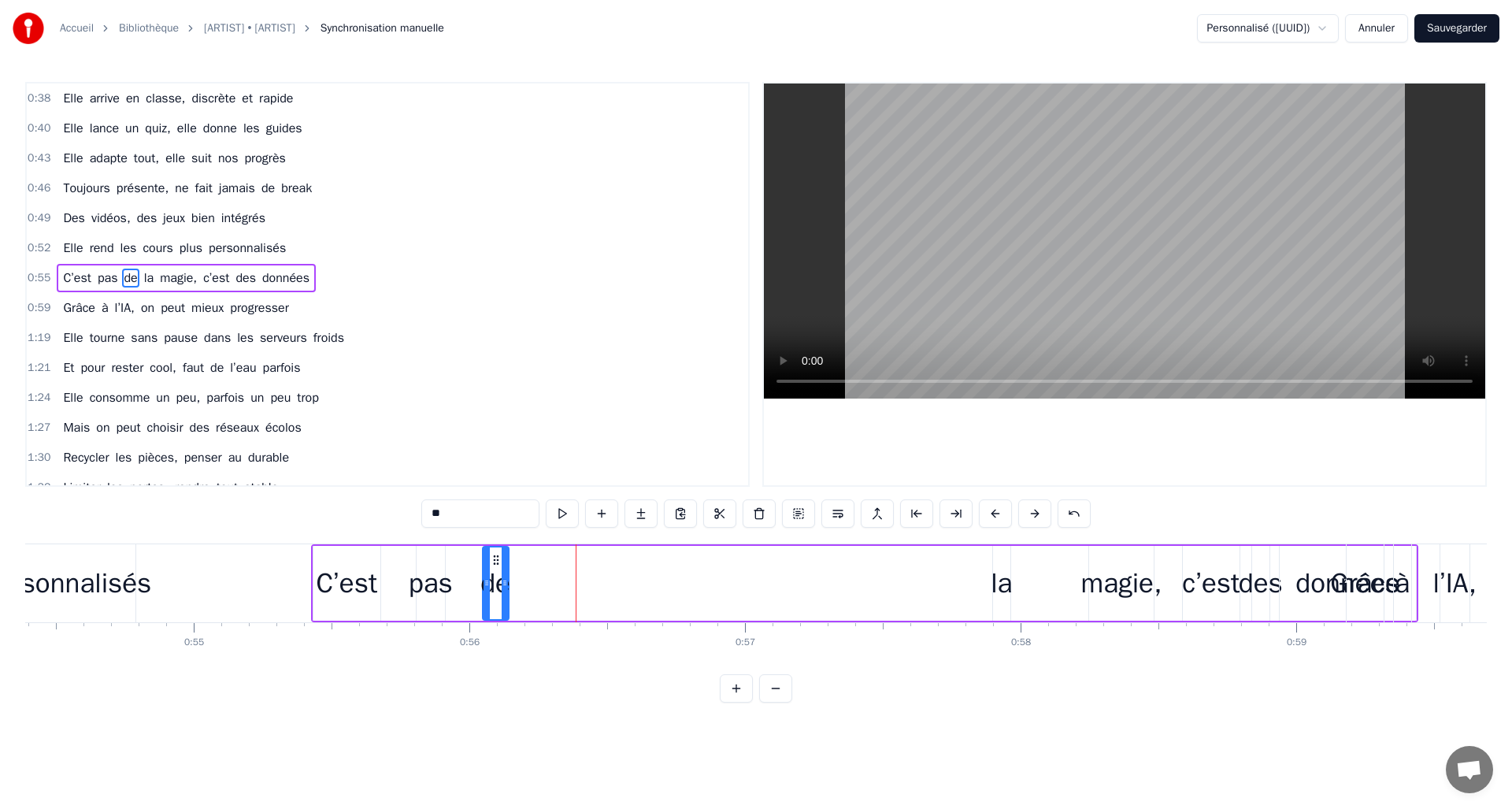 click on "la" at bounding box center [1001, 583] 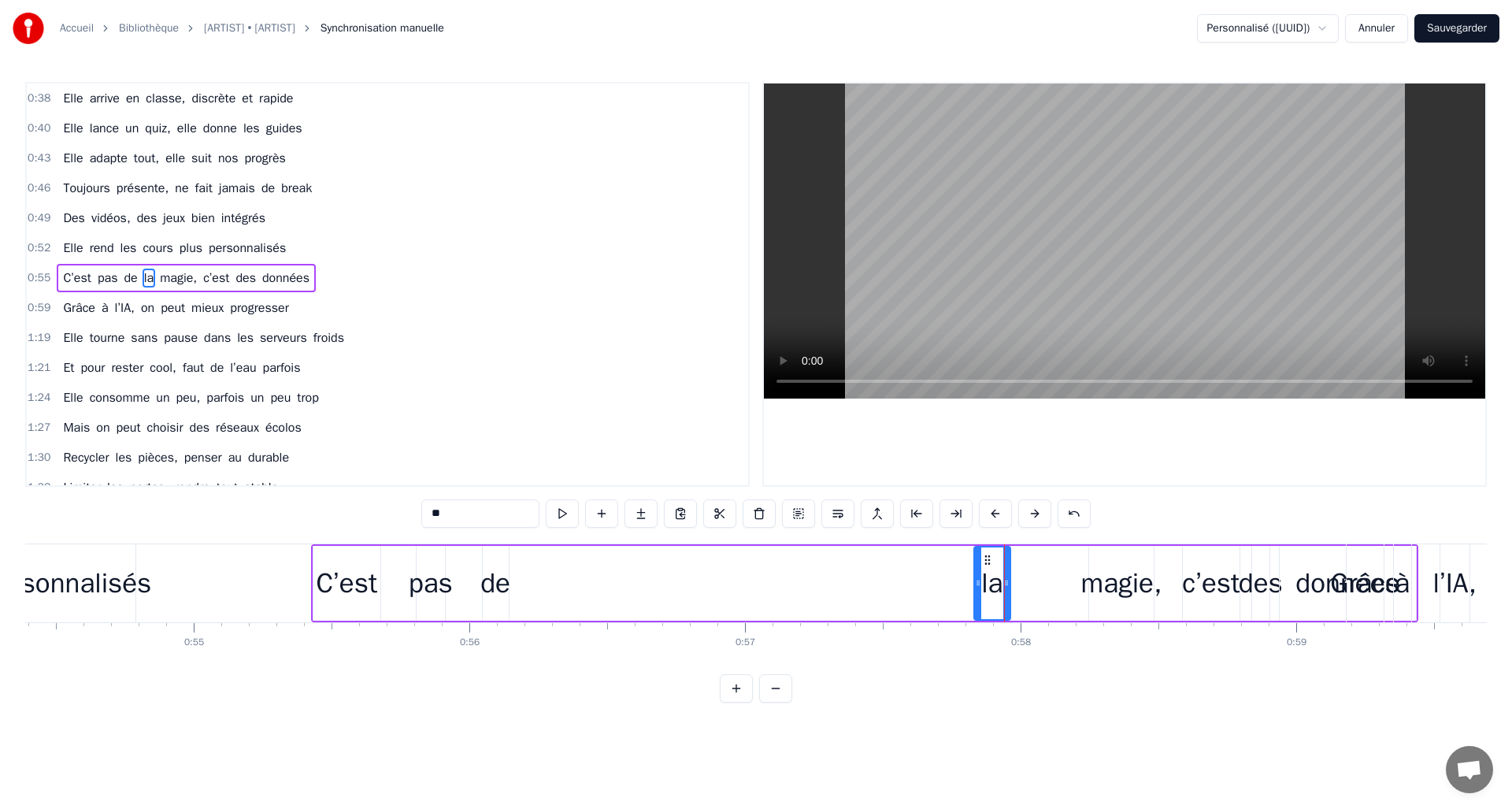 drag, startPoint x: 995, startPoint y: 583, endPoint x: 976, endPoint y: 570, distance: 23.021729 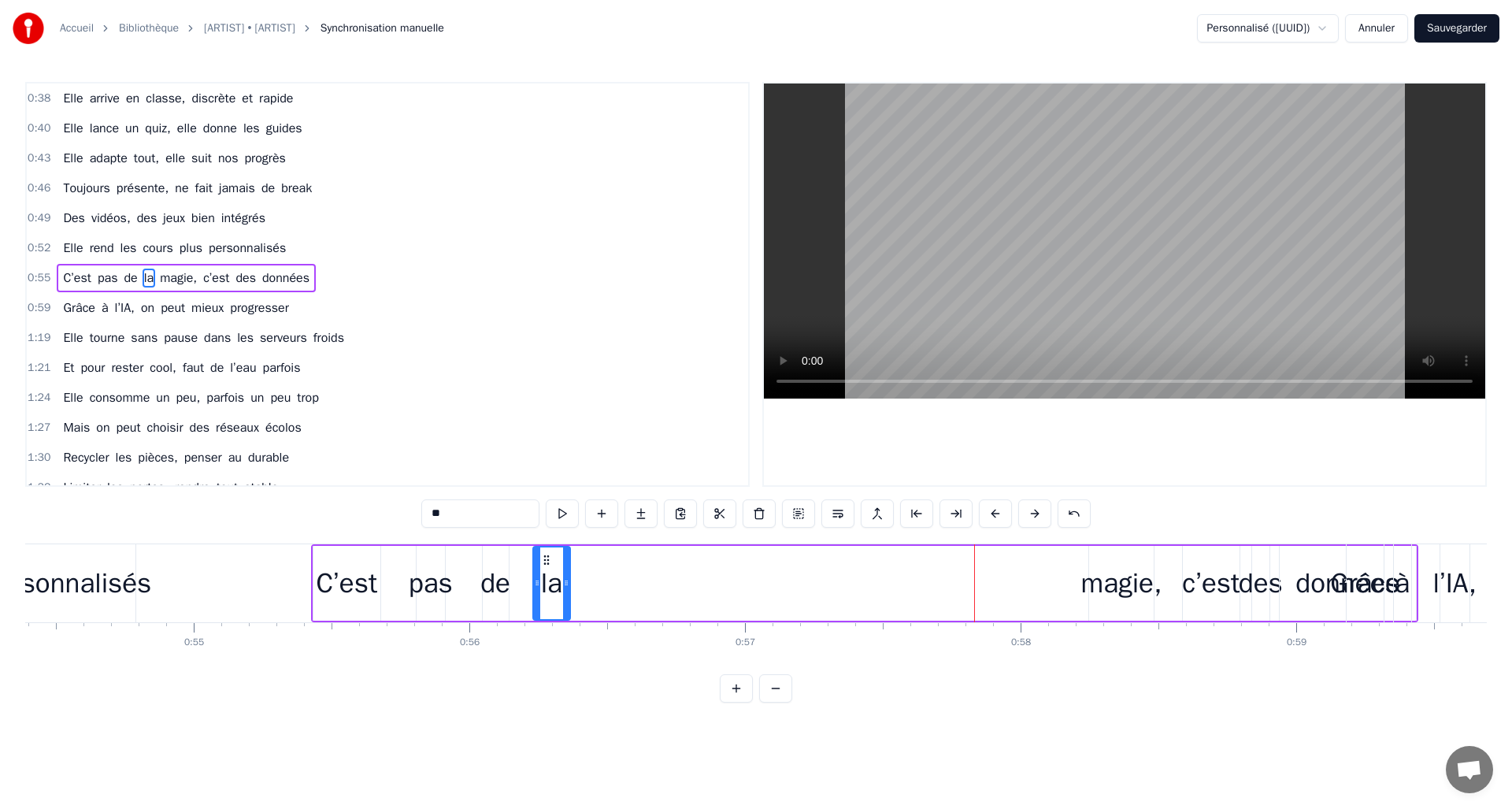 drag, startPoint x: 985, startPoint y: 561, endPoint x: 545, endPoint y: 570, distance: 440.092 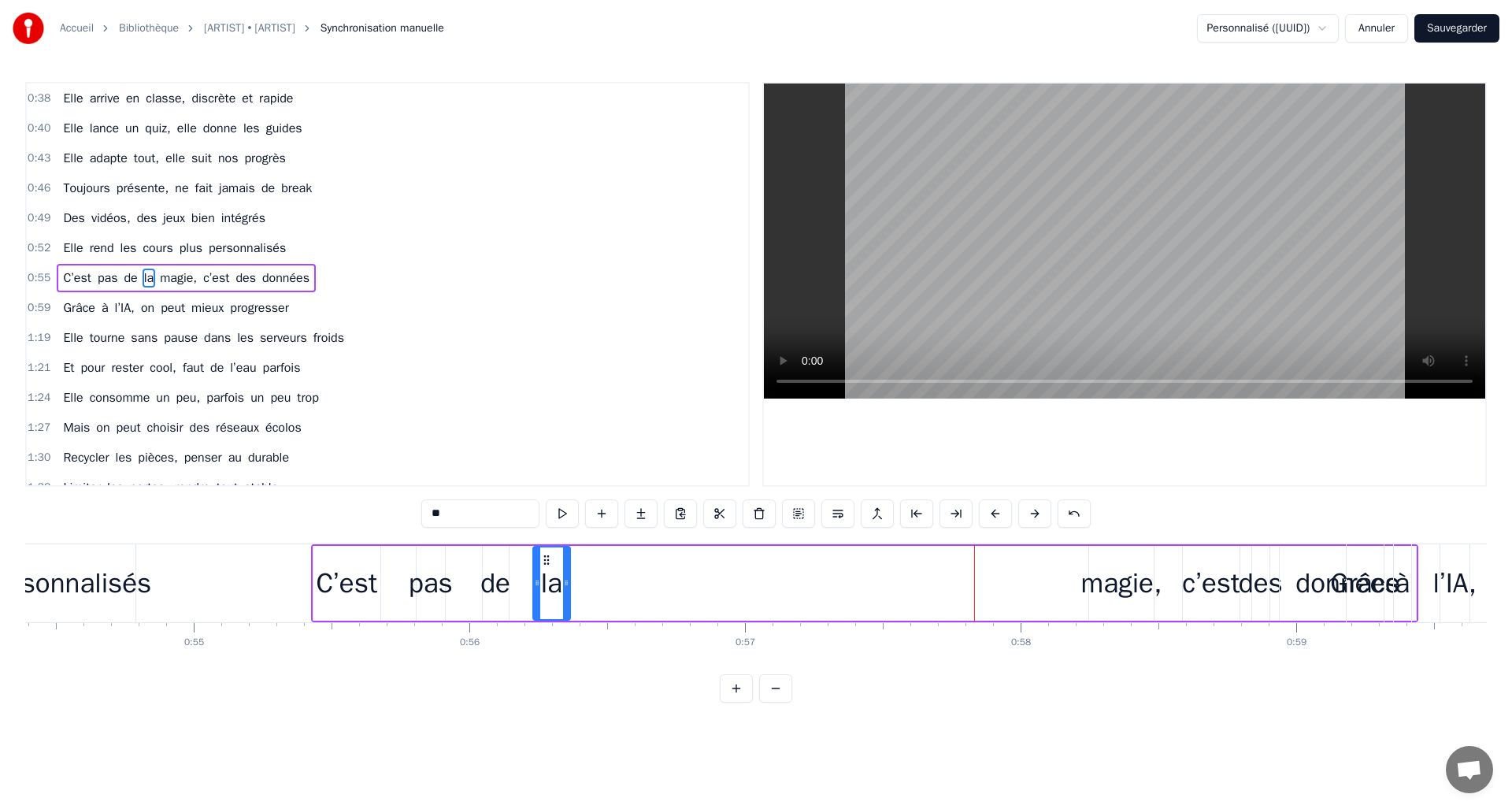 click on "magie," at bounding box center (1121, 583) 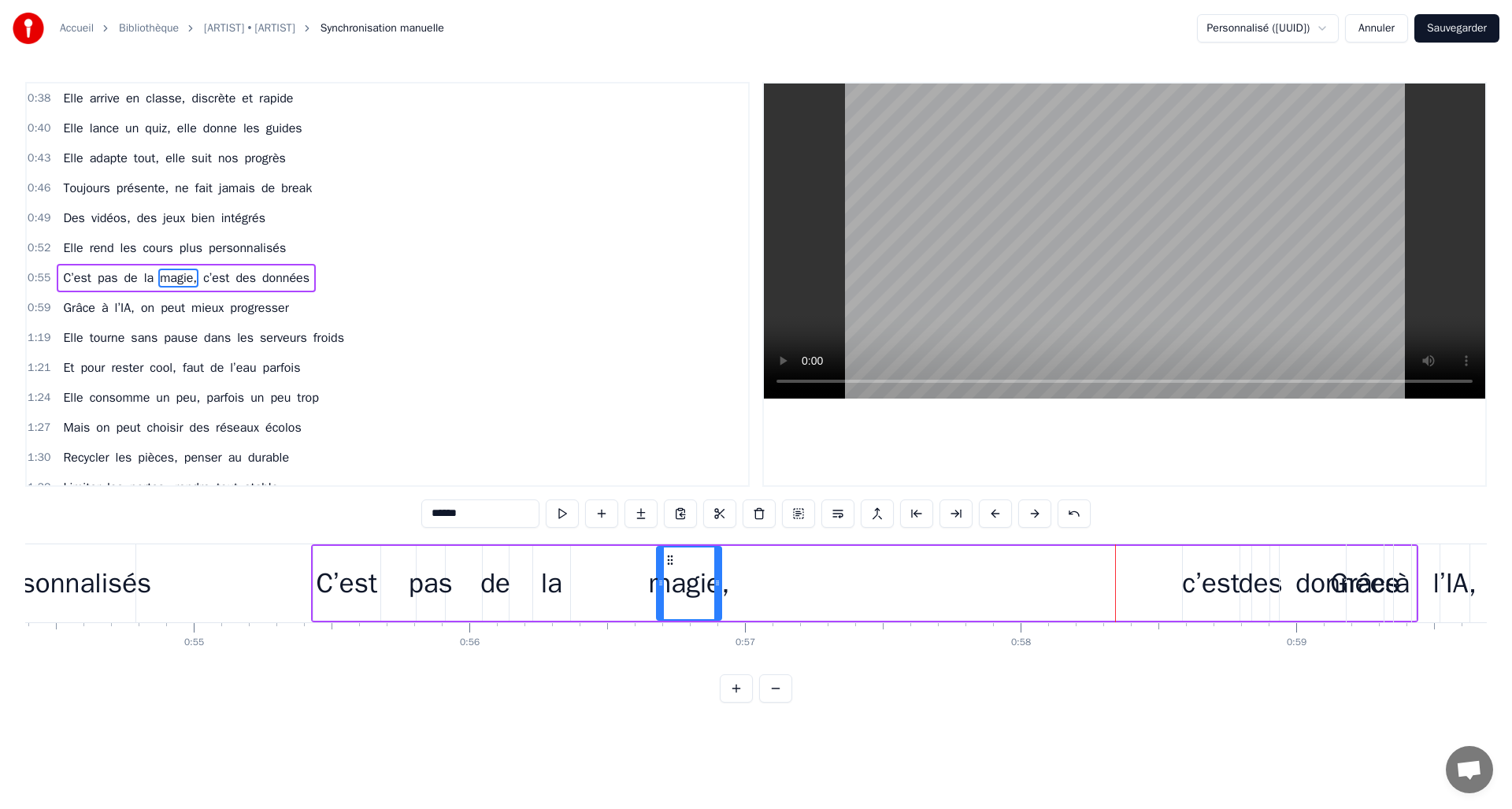 drag, startPoint x: 1099, startPoint y: 554, endPoint x: 666, endPoint y: 572, distance: 433.37397 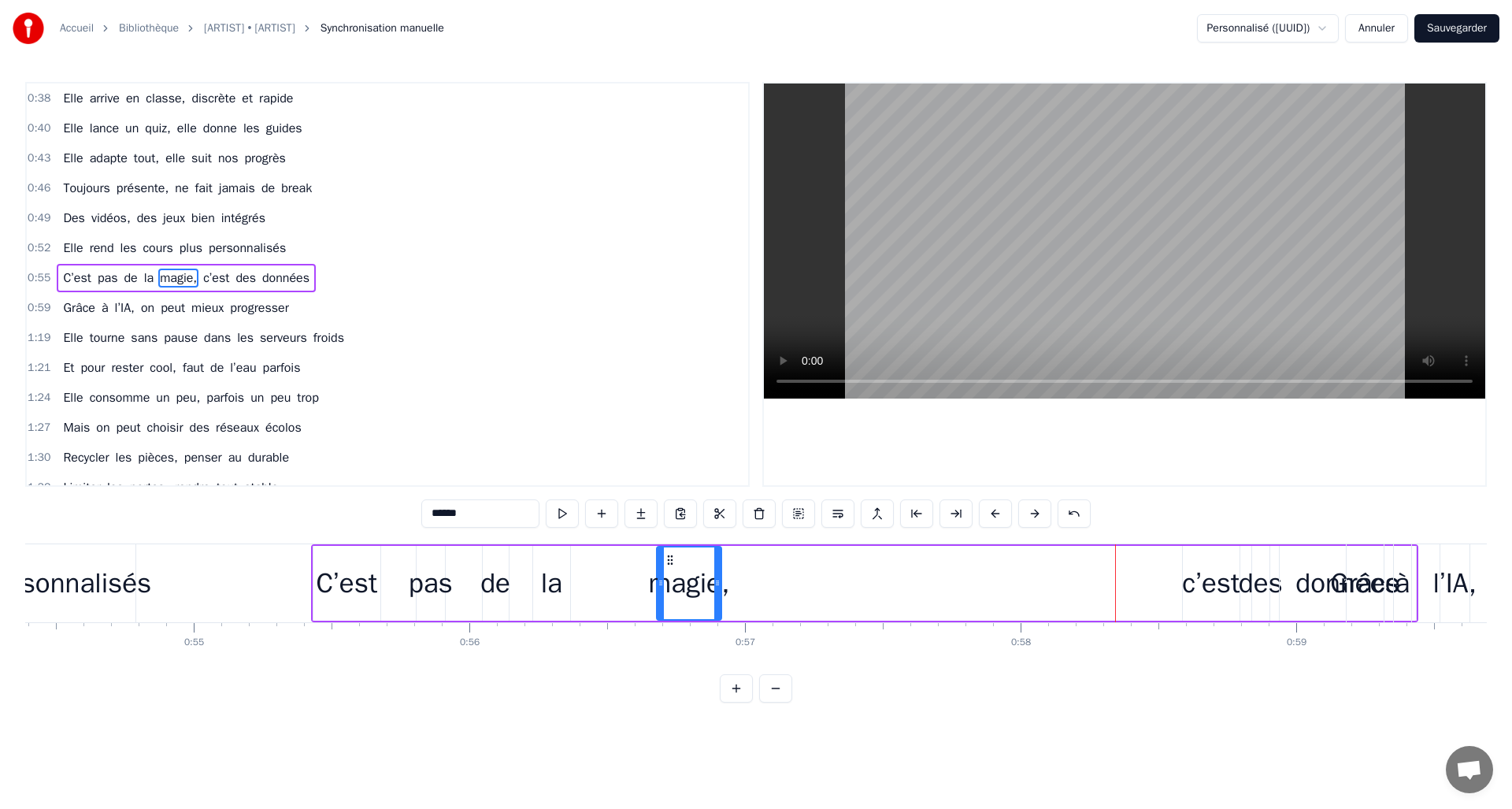 click on "C’est" at bounding box center (347, 583) 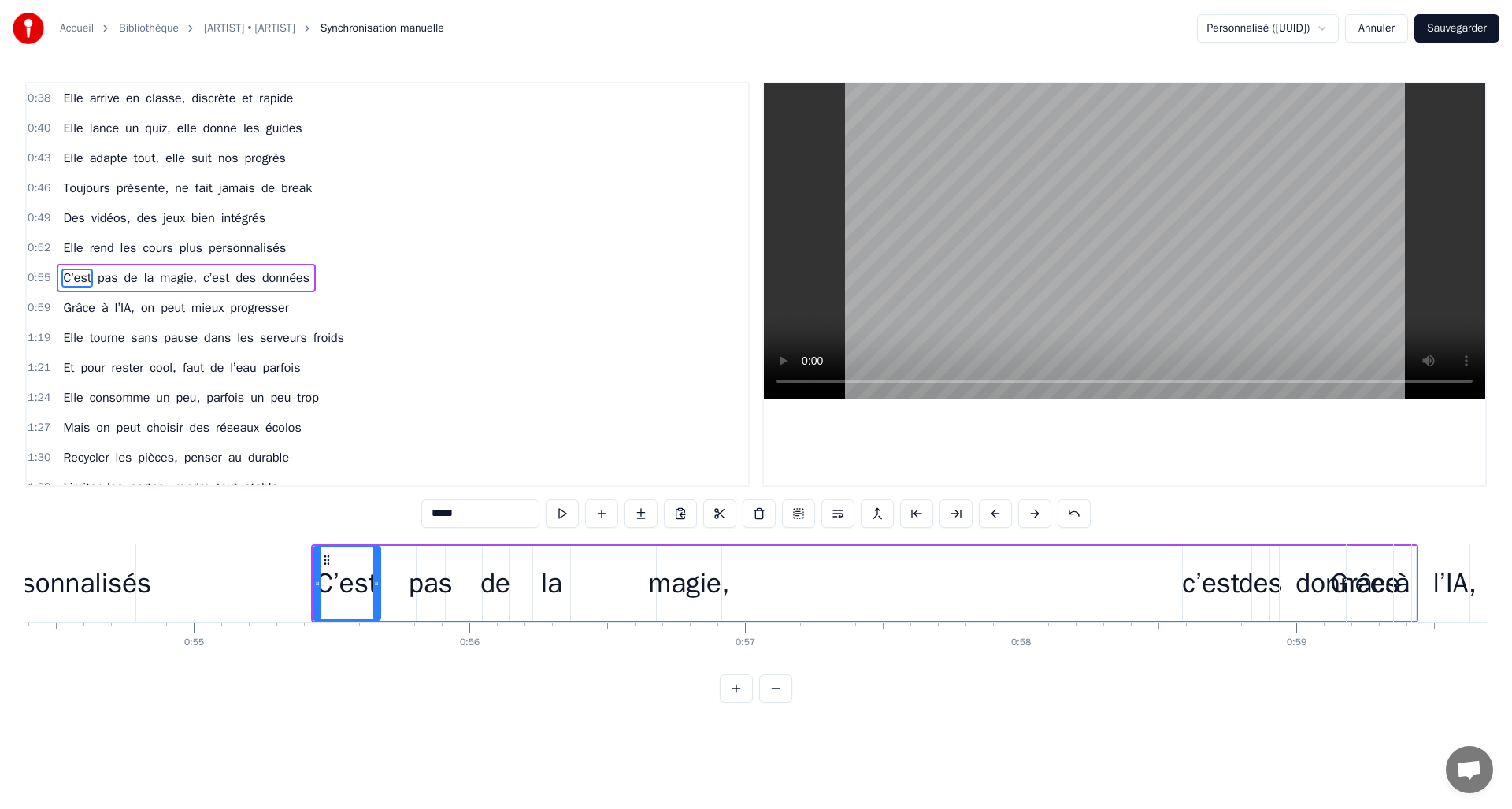 drag, startPoint x: 421, startPoint y: 581, endPoint x: 421, endPoint y: 572, distance: 9 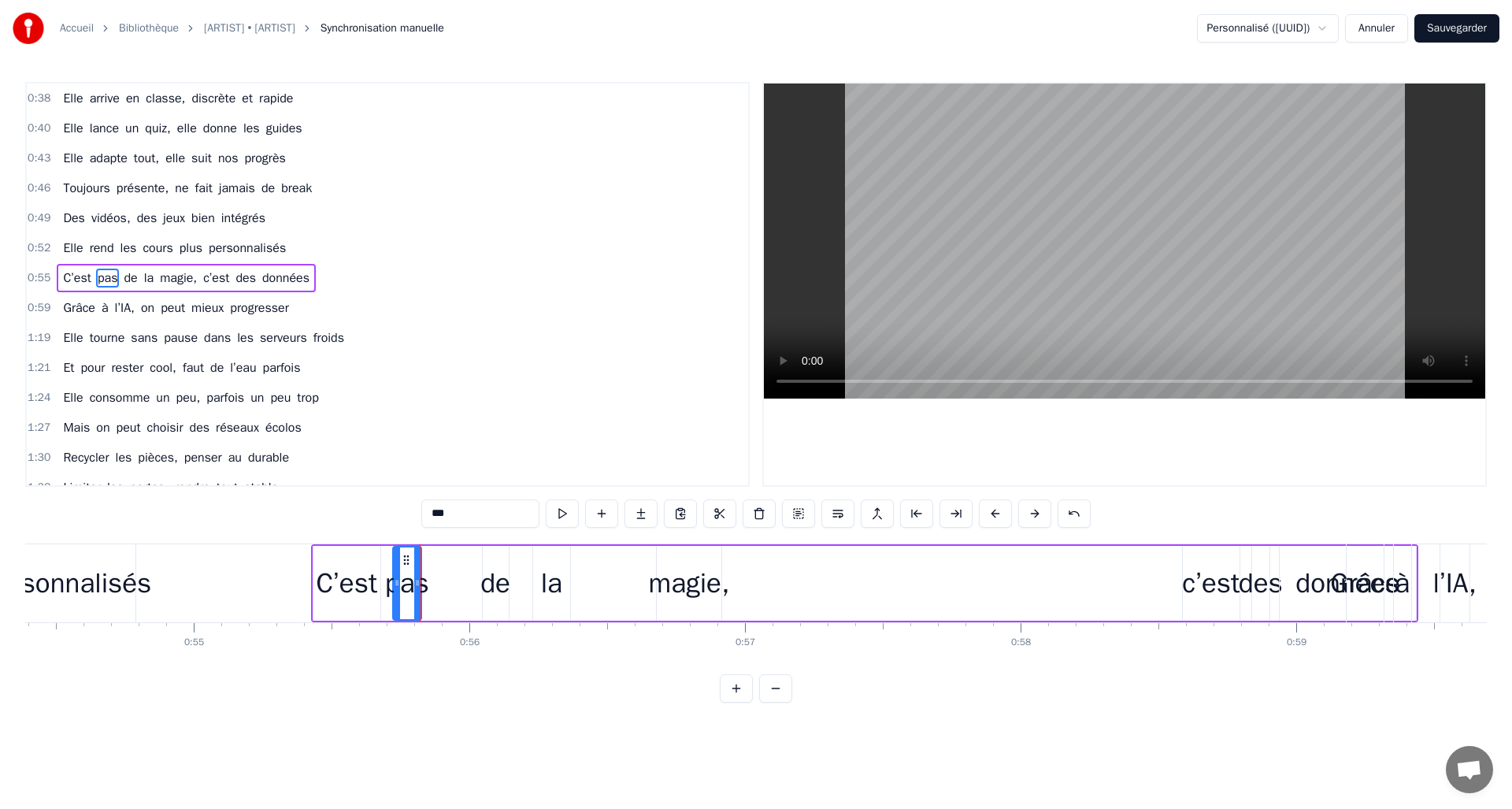 drag, startPoint x: 428, startPoint y: 562, endPoint x: 437, endPoint y: 566, distance: 10 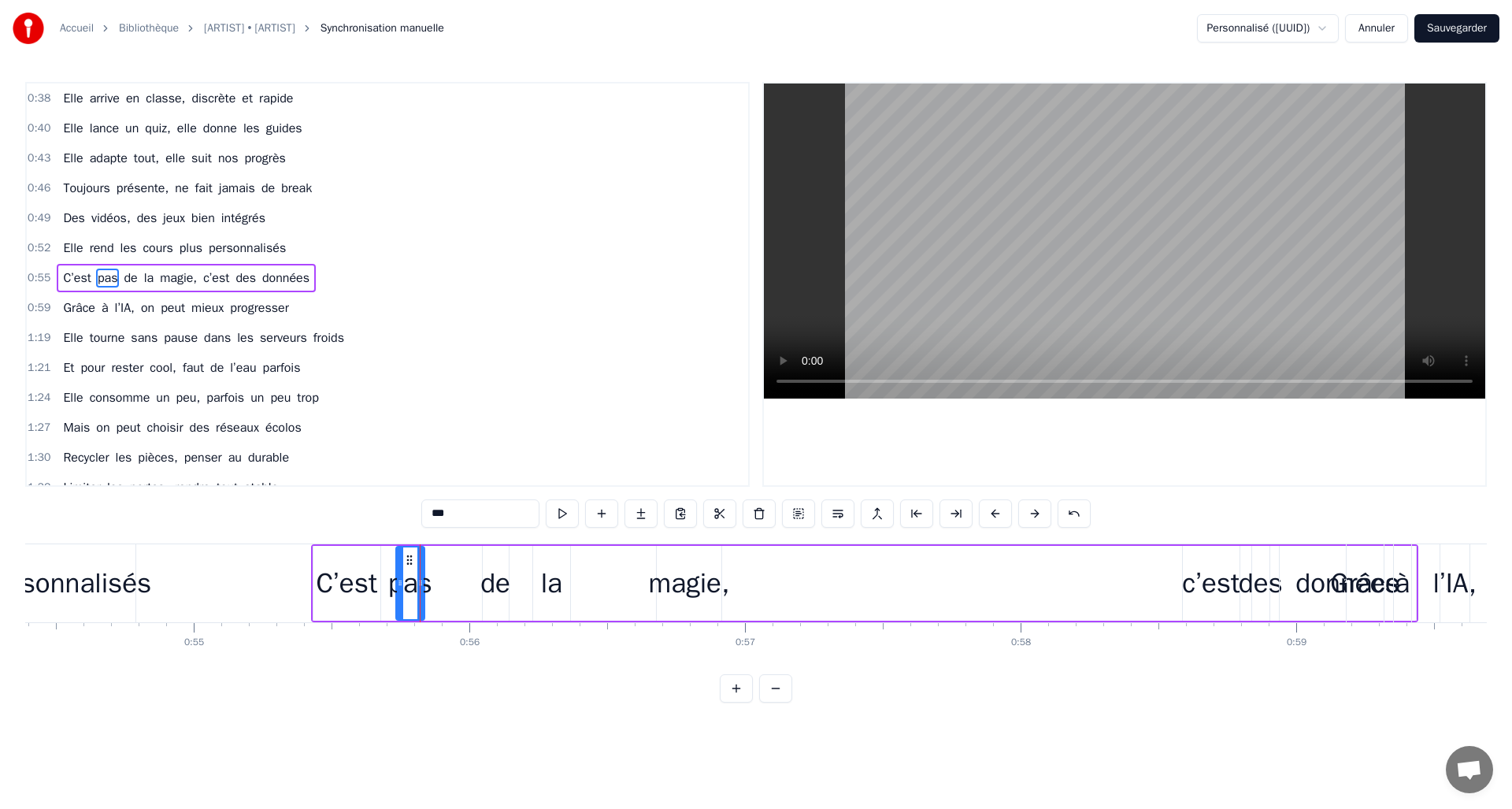 click on "de" at bounding box center [495, 583] 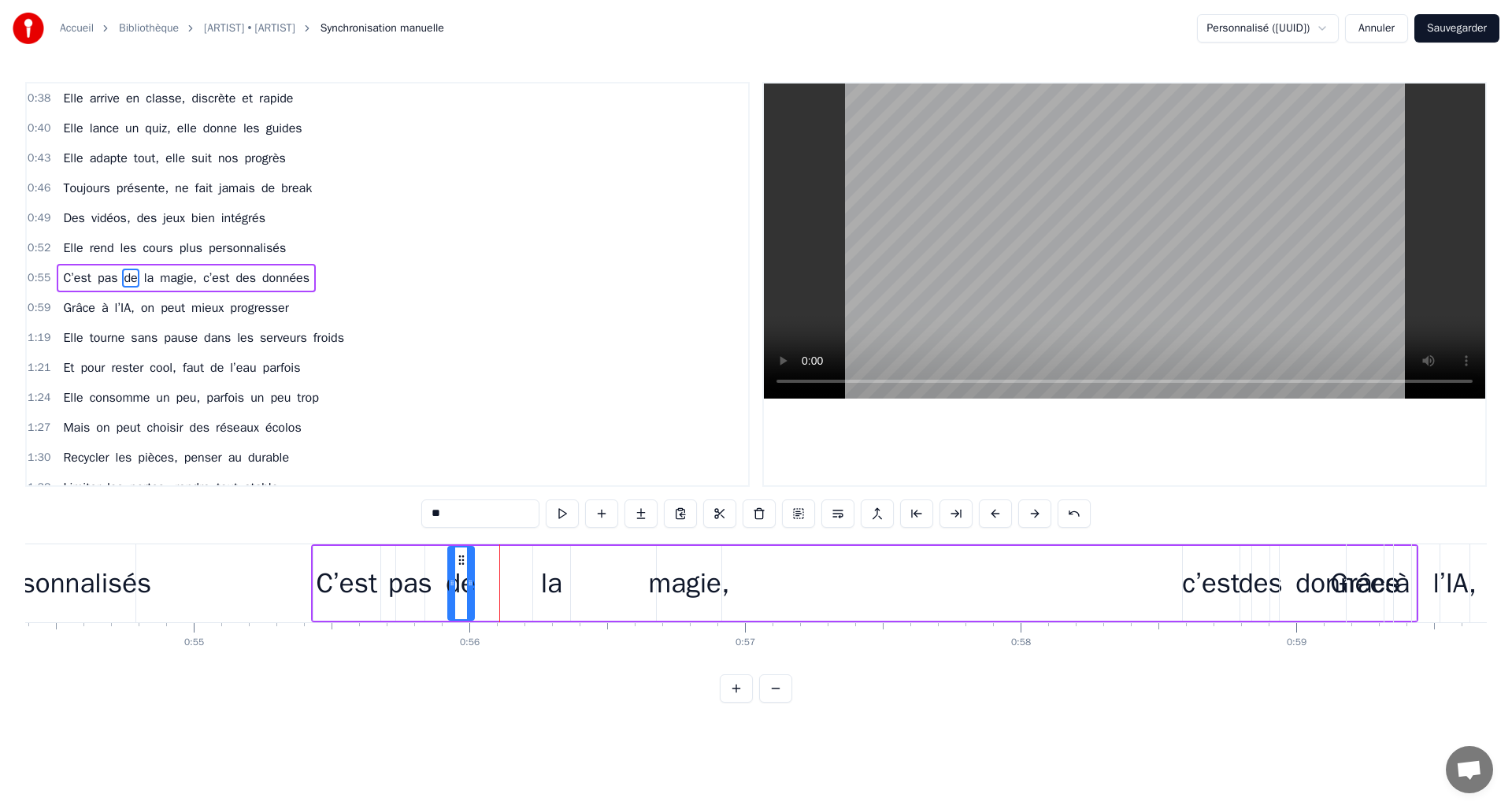 drag, startPoint x: 495, startPoint y: 557, endPoint x: 460, endPoint y: 557, distance: 35 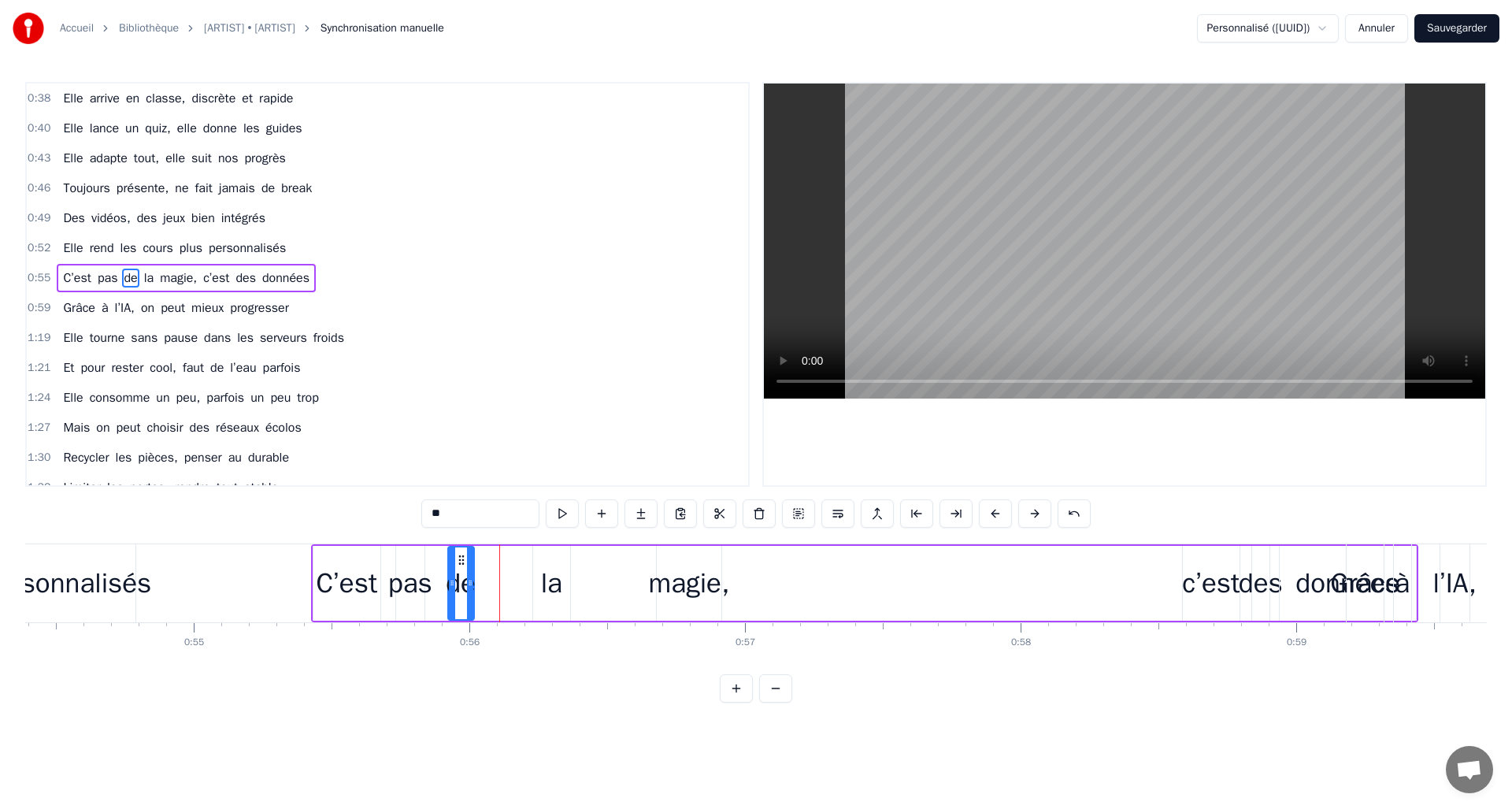 click on "la" at bounding box center (551, 583) 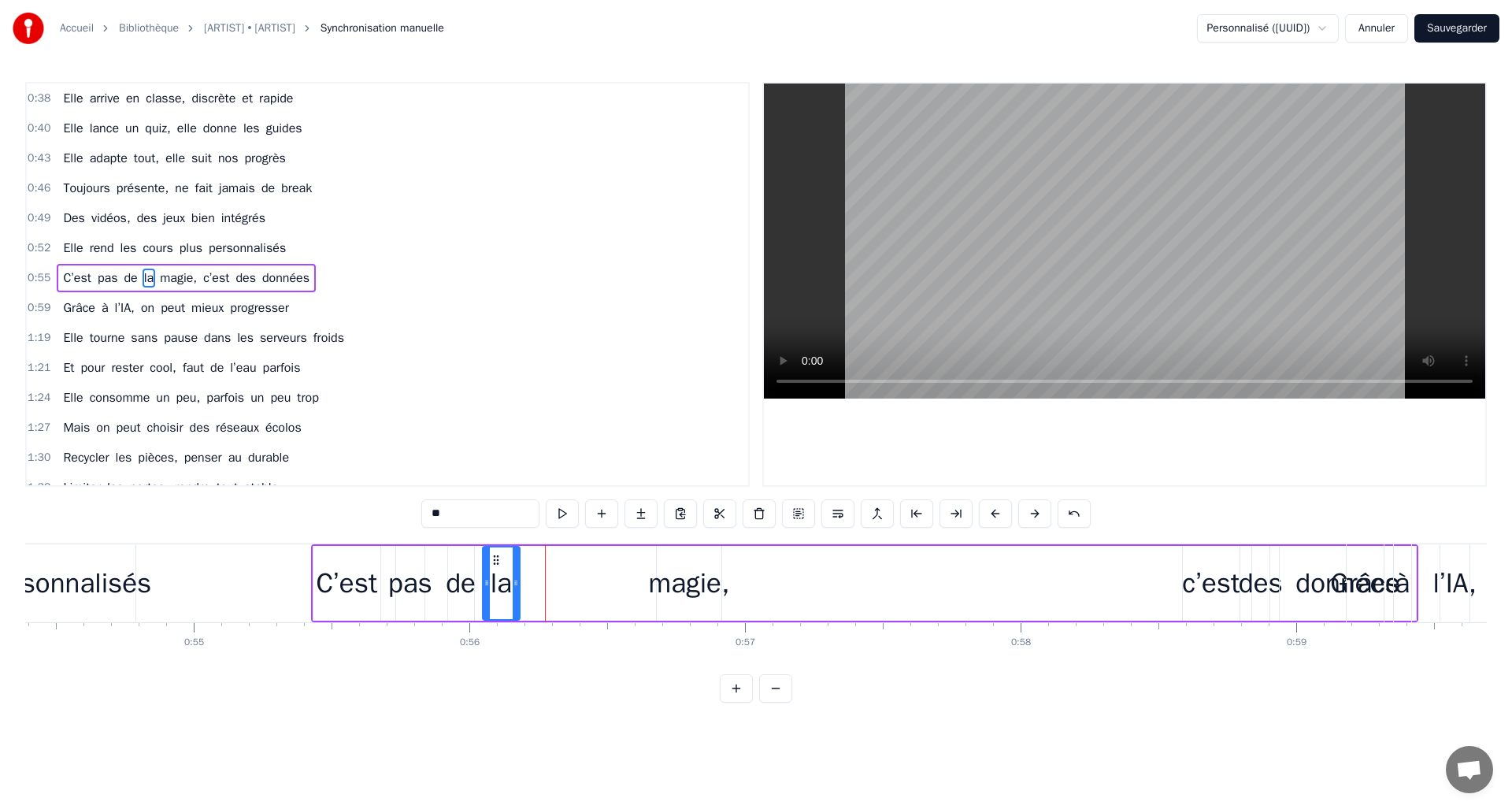 drag, startPoint x: 545, startPoint y: 568, endPoint x: 495, endPoint y: 561, distance: 50.48762 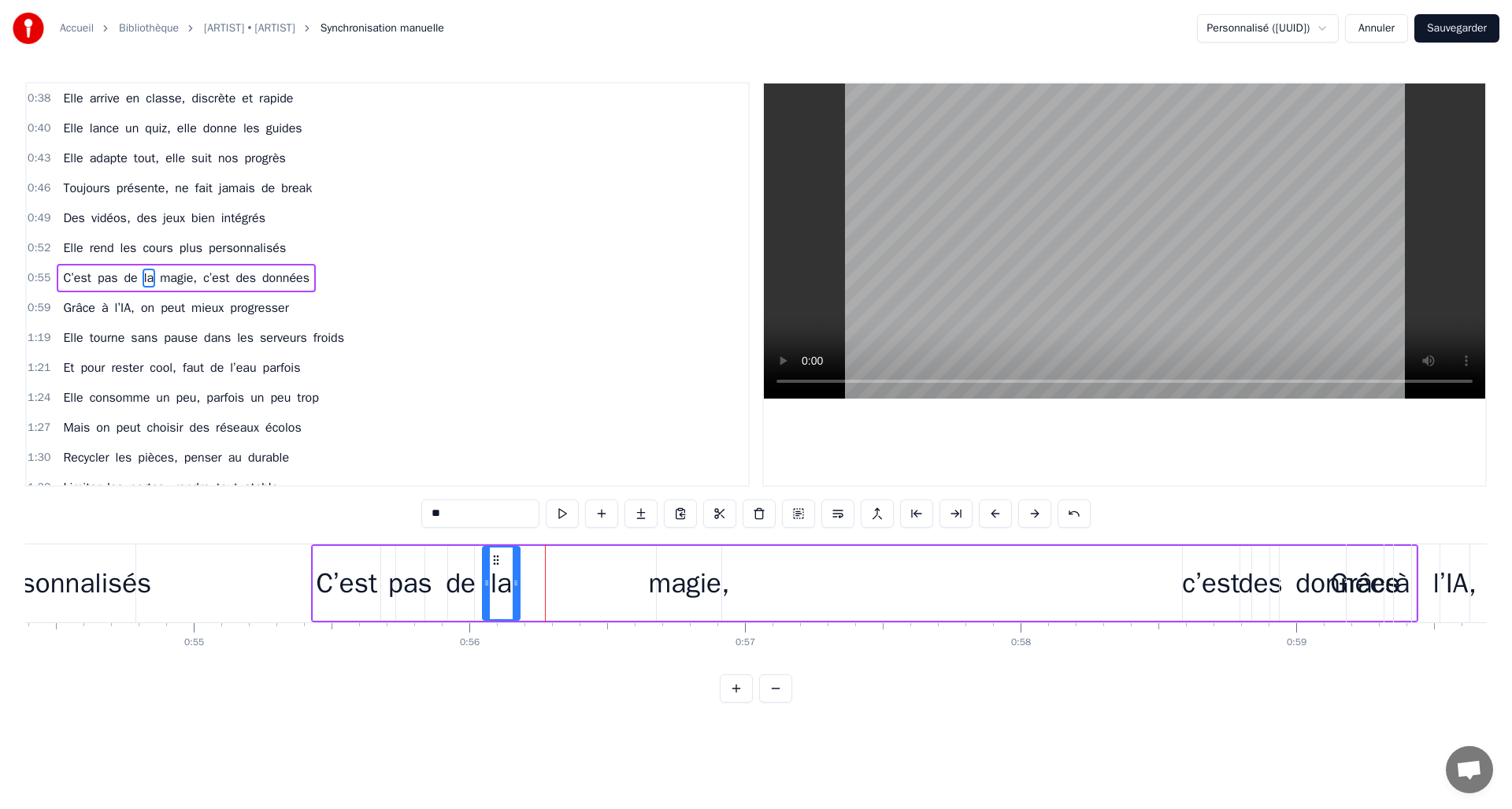 click 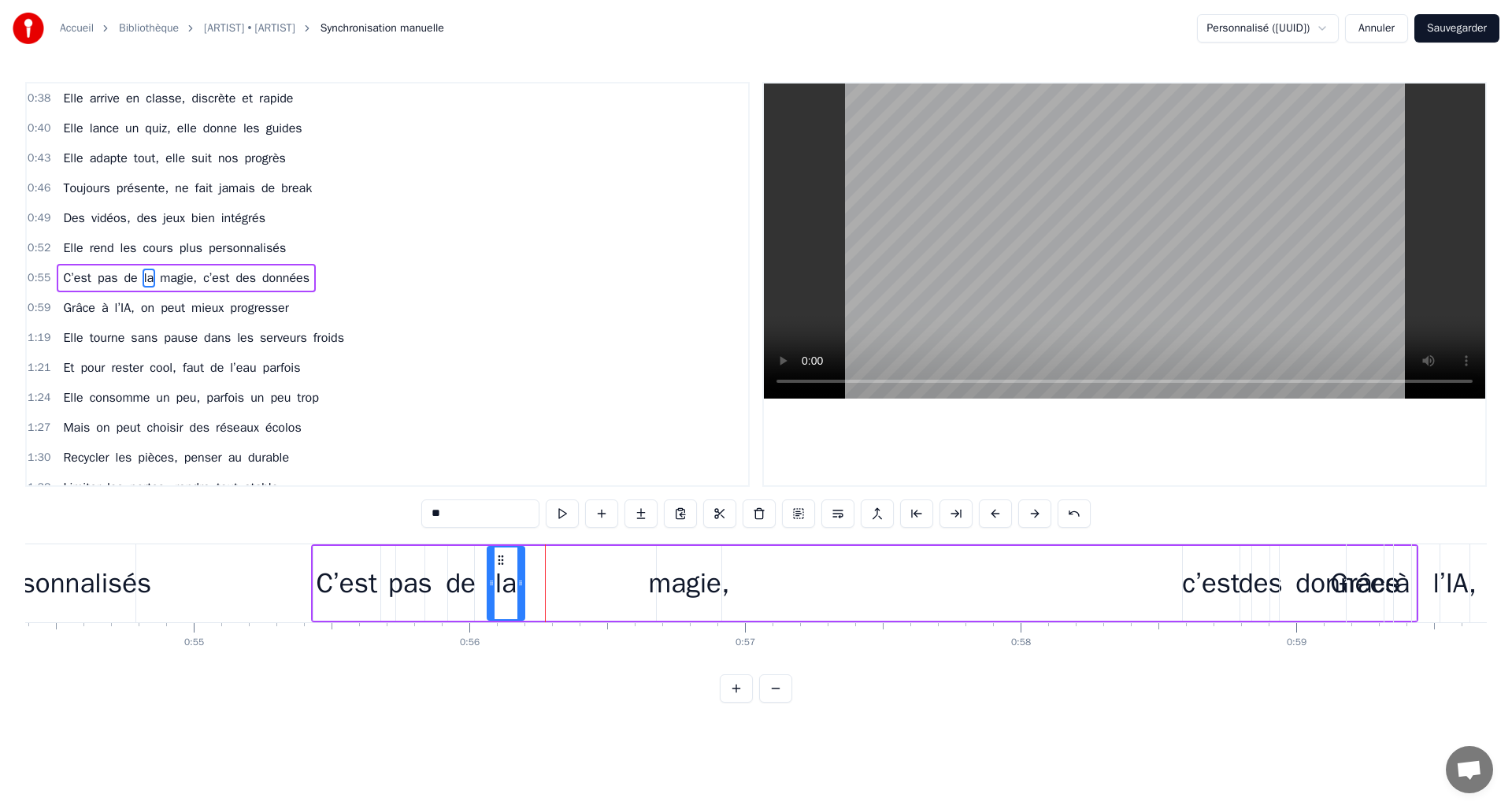 click on "magie," at bounding box center (689, 583) 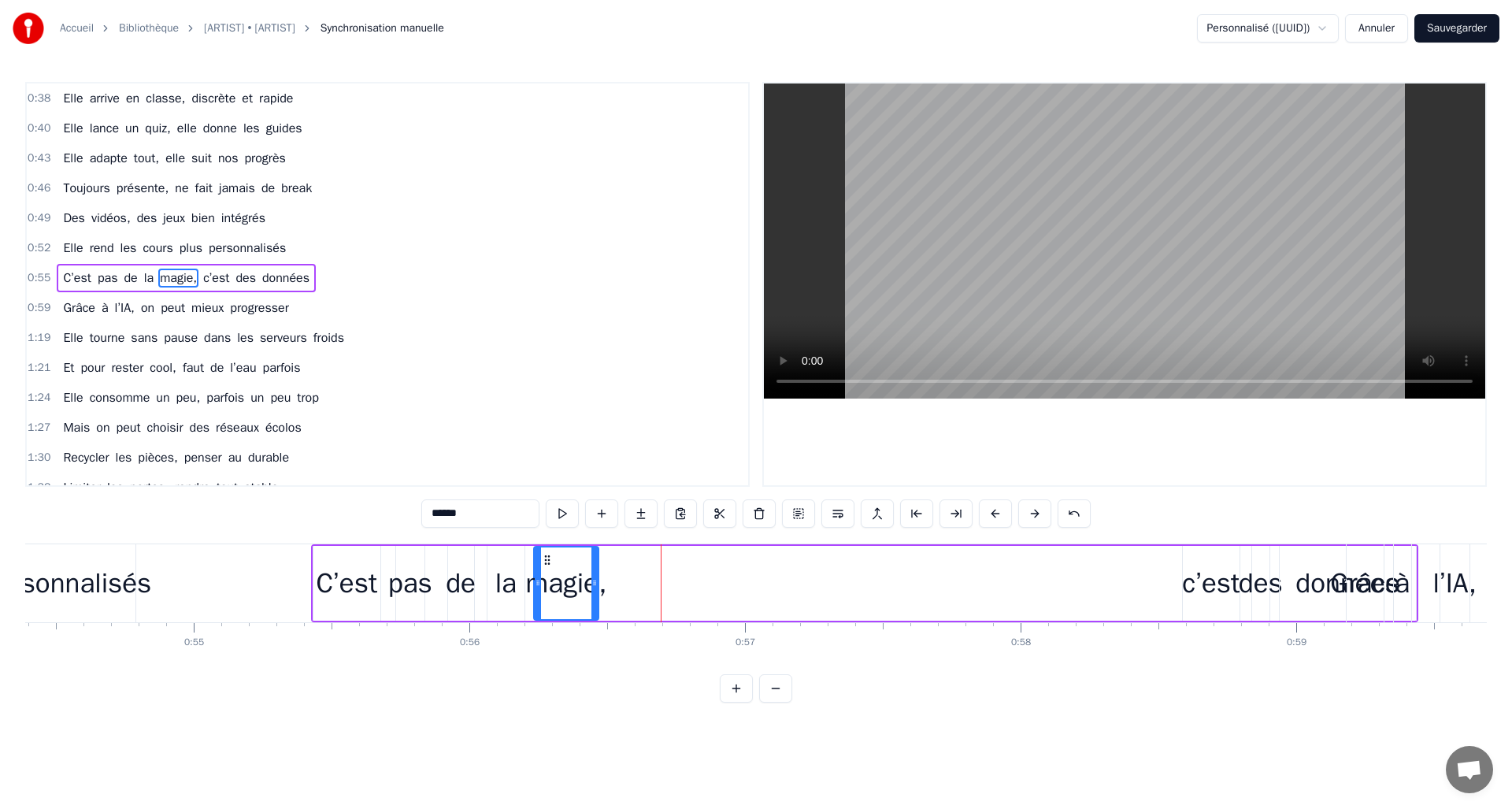 drag, startPoint x: 650, startPoint y: 558, endPoint x: 543, endPoint y: 559, distance: 107.0047 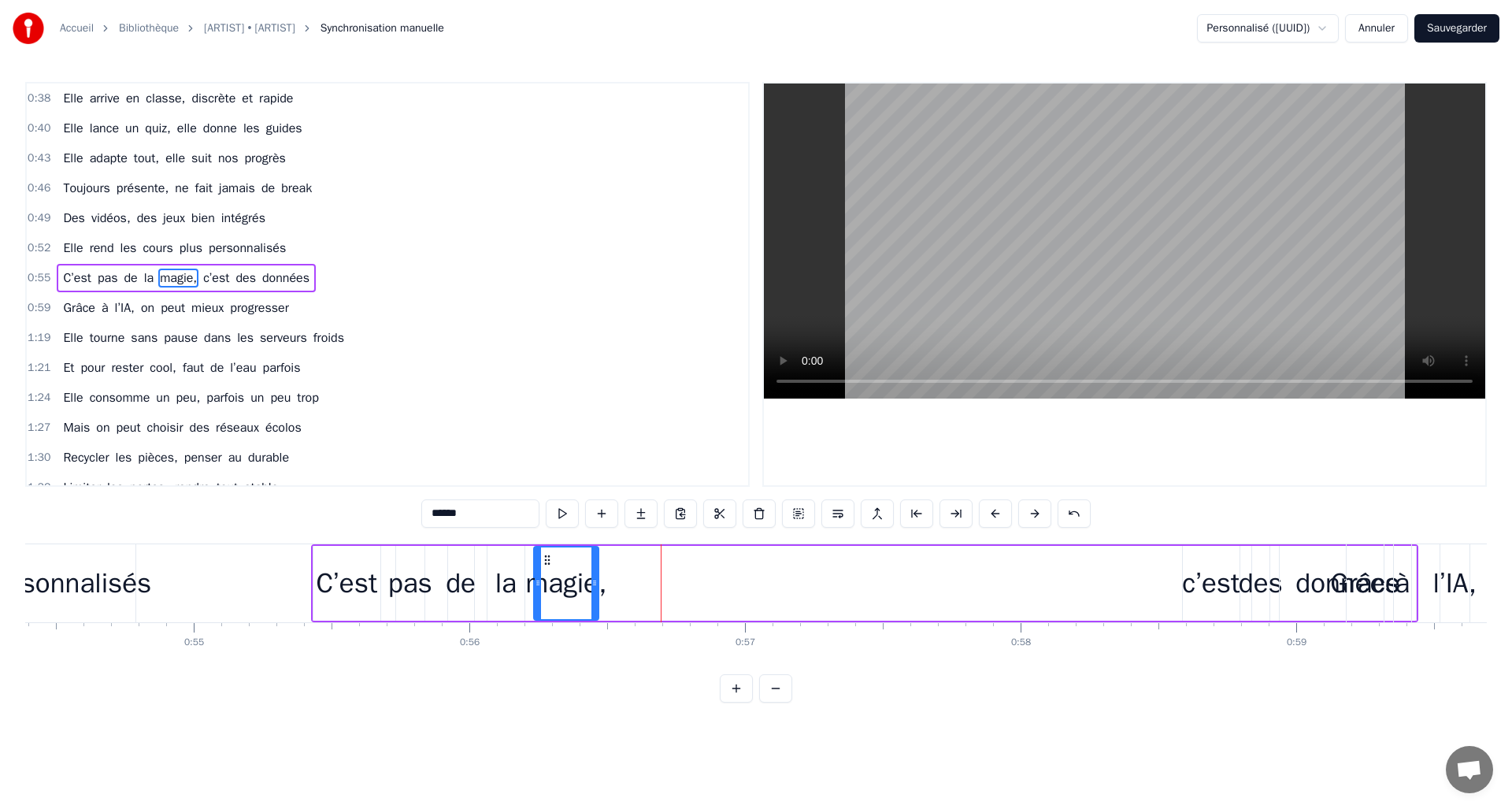click on "c’est" at bounding box center [1210, 583] 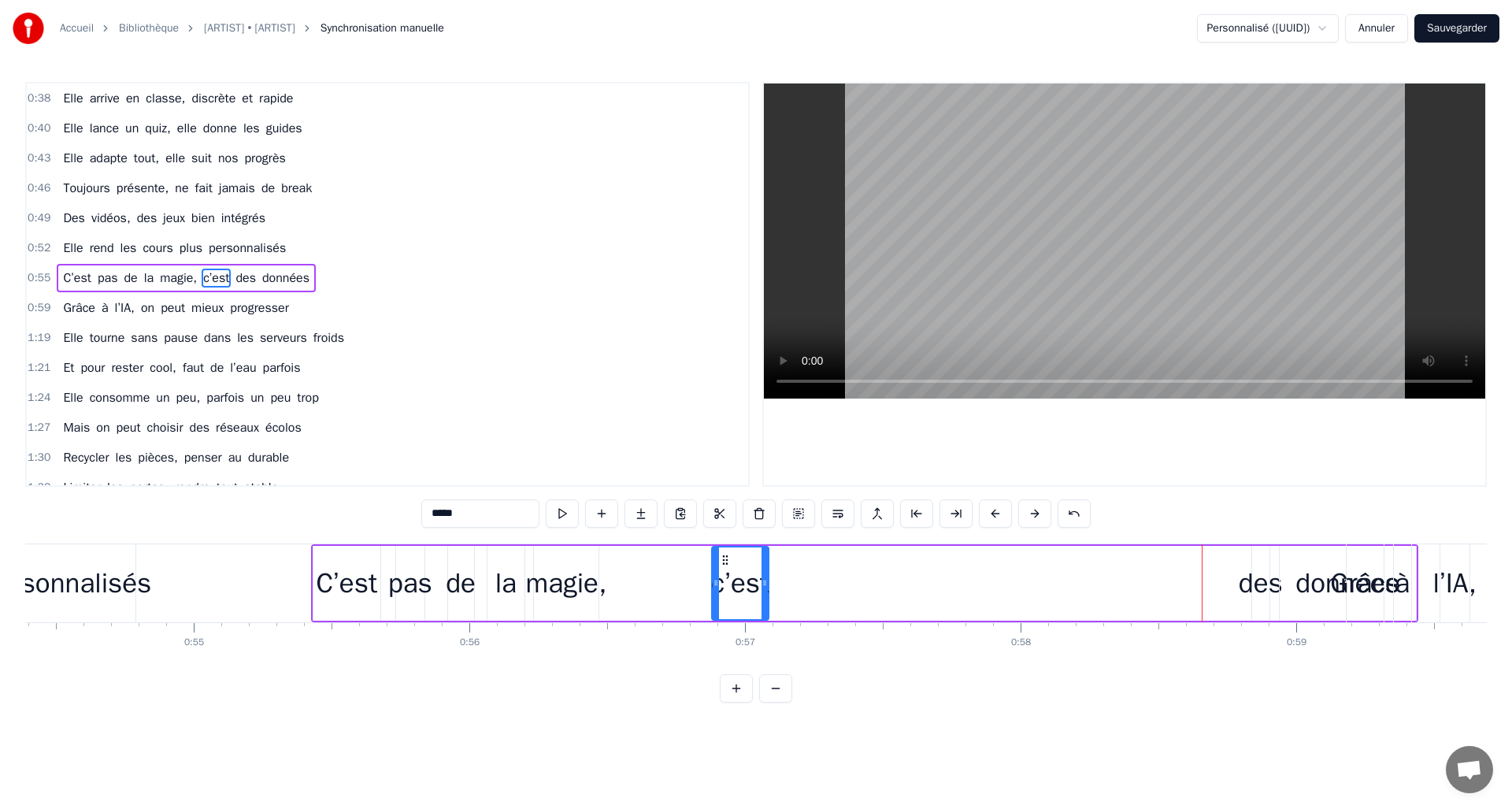 drag, startPoint x: 1191, startPoint y: 558, endPoint x: 727, endPoint y: 591, distance: 465.17201 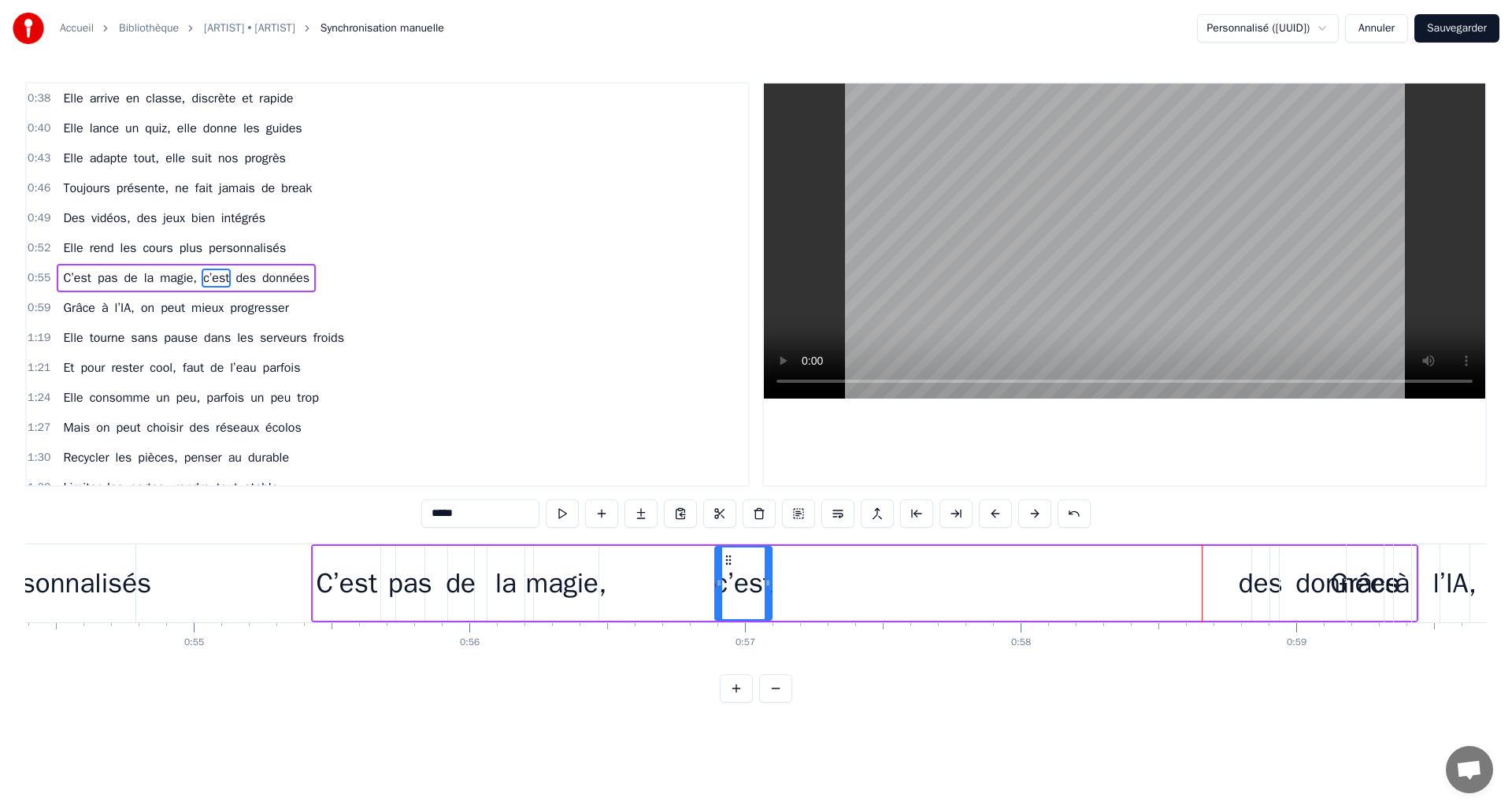 click on "des" at bounding box center [1261, 583] 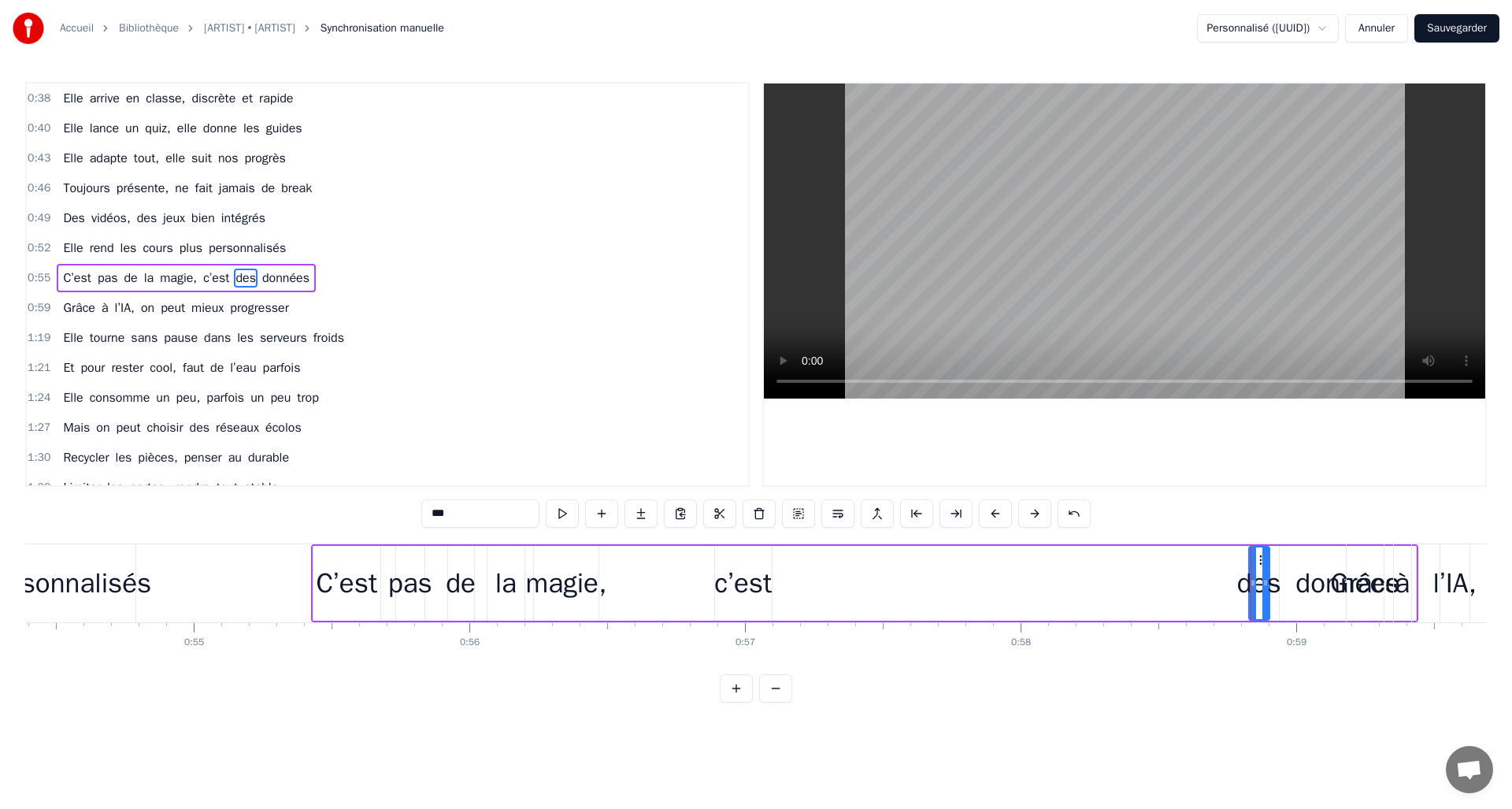 drag, startPoint x: 1254, startPoint y: 582, endPoint x: 1217, endPoint y: 583, distance: 37.013511 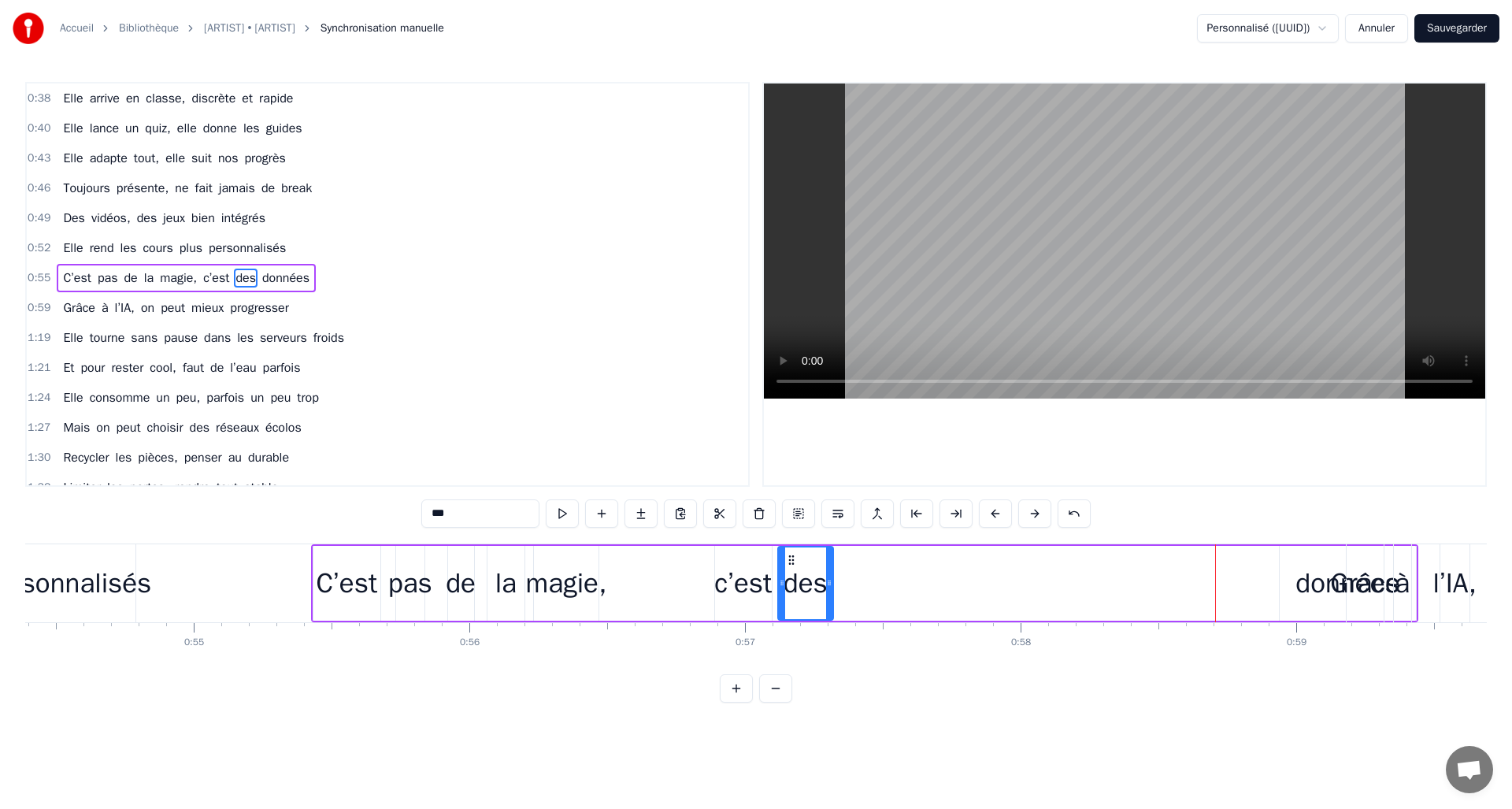 drag, startPoint x: 1089, startPoint y: 560, endPoint x: 791, endPoint y: 567, distance: 298.0822 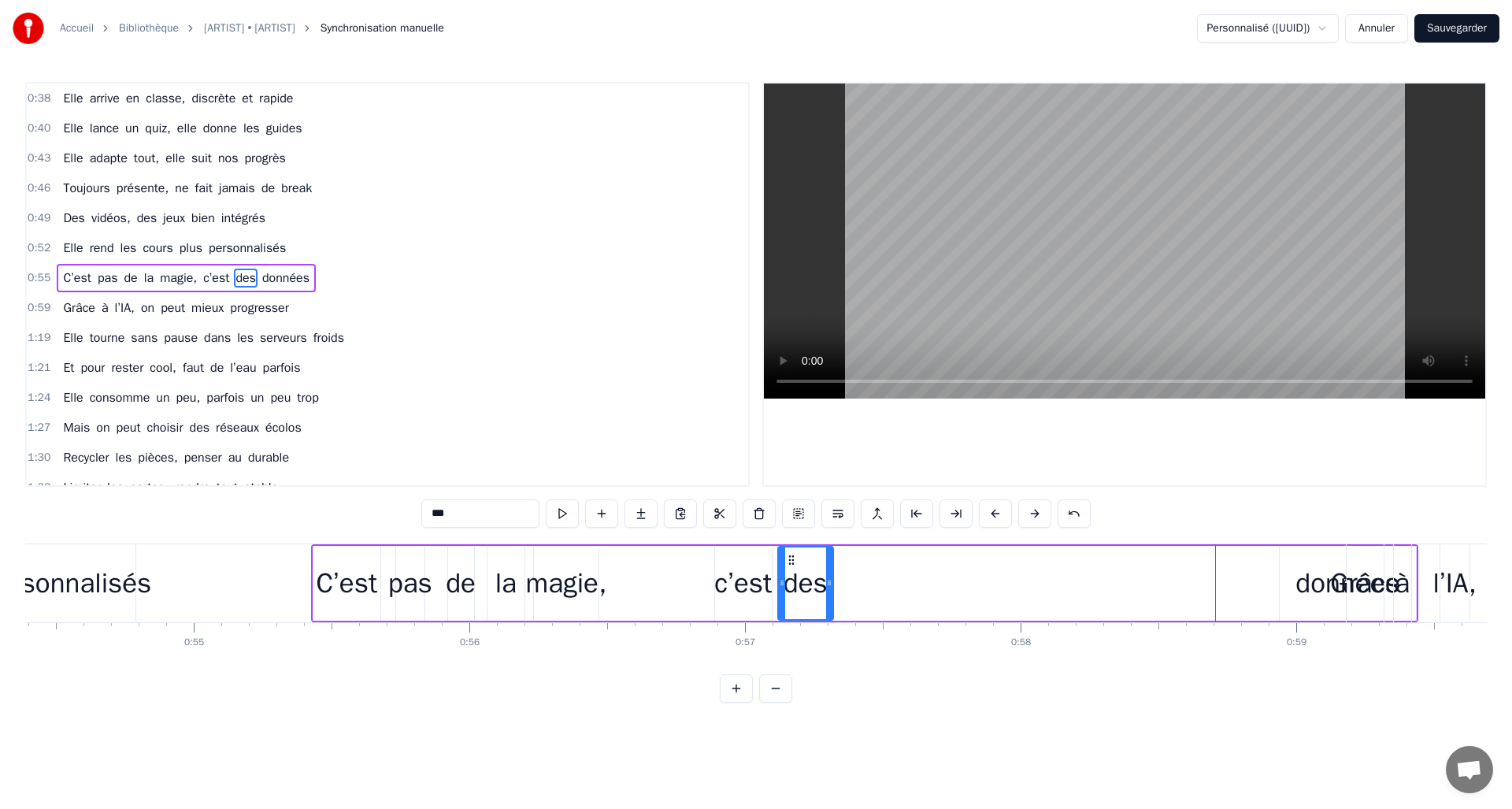 click on "Grâce" at bounding box center [1365, 583] 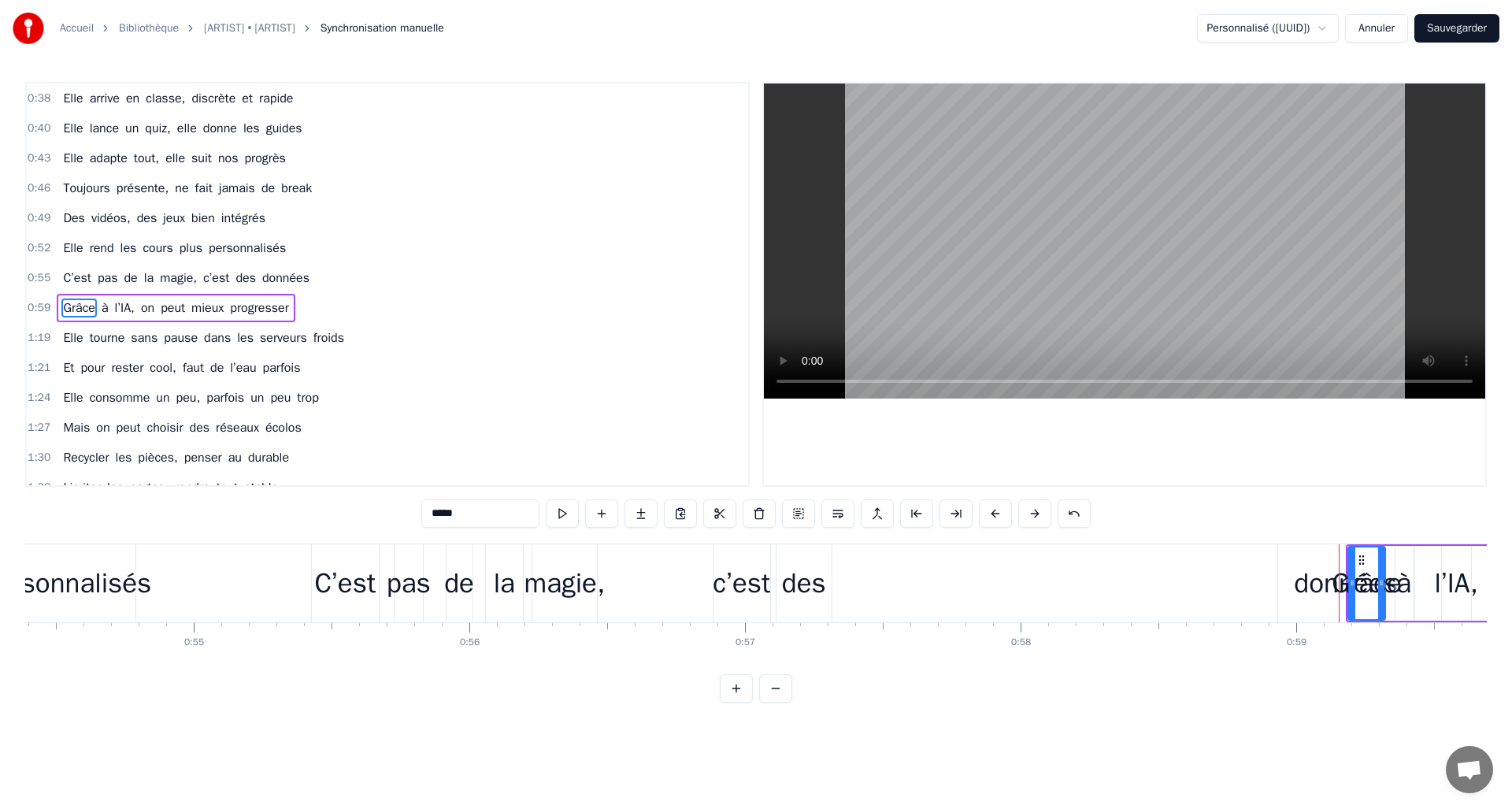 scroll, scrollTop: 24, scrollLeft: 0, axis: vertical 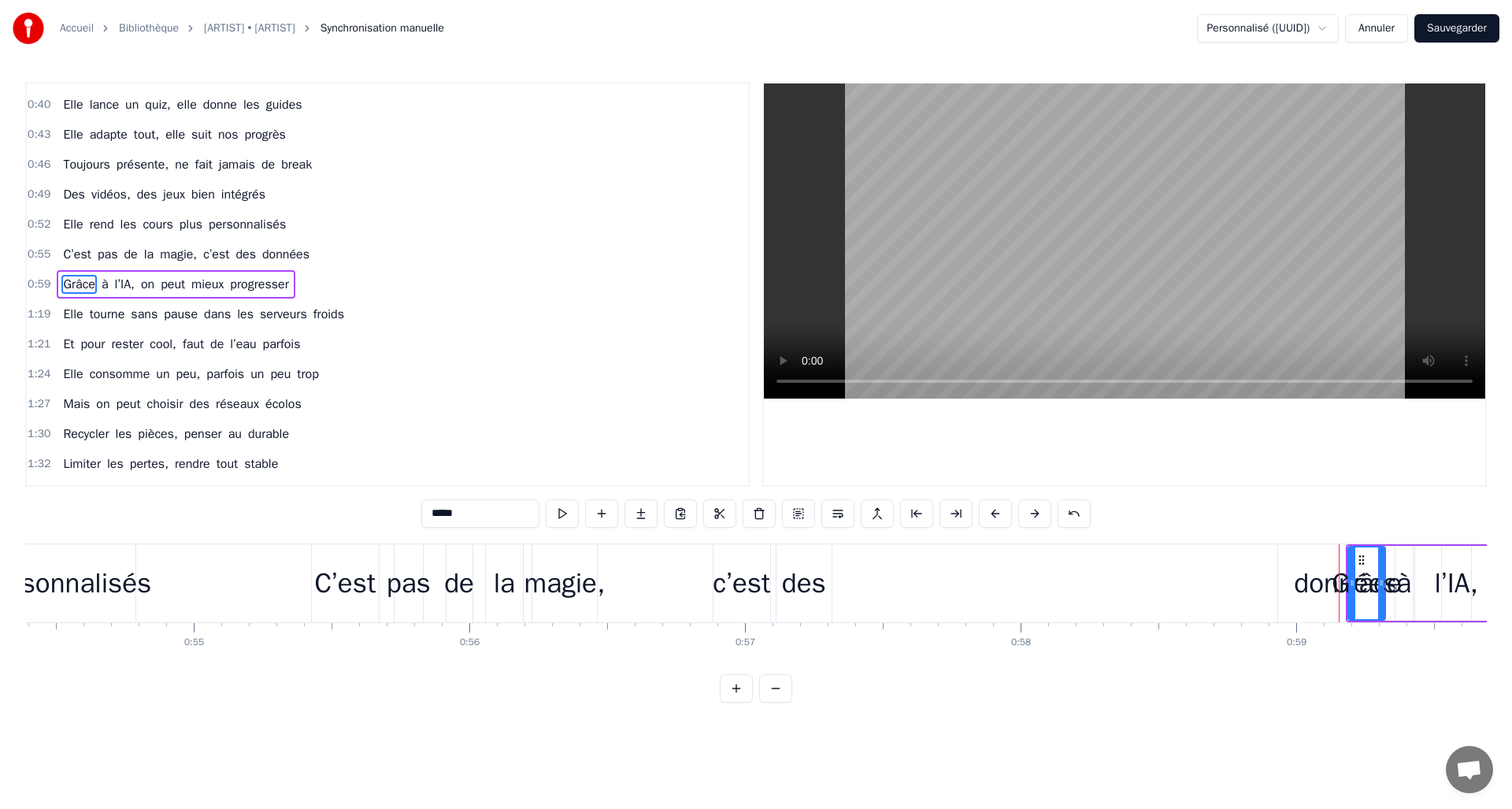 click on "données" at bounding box center [1345, 583] 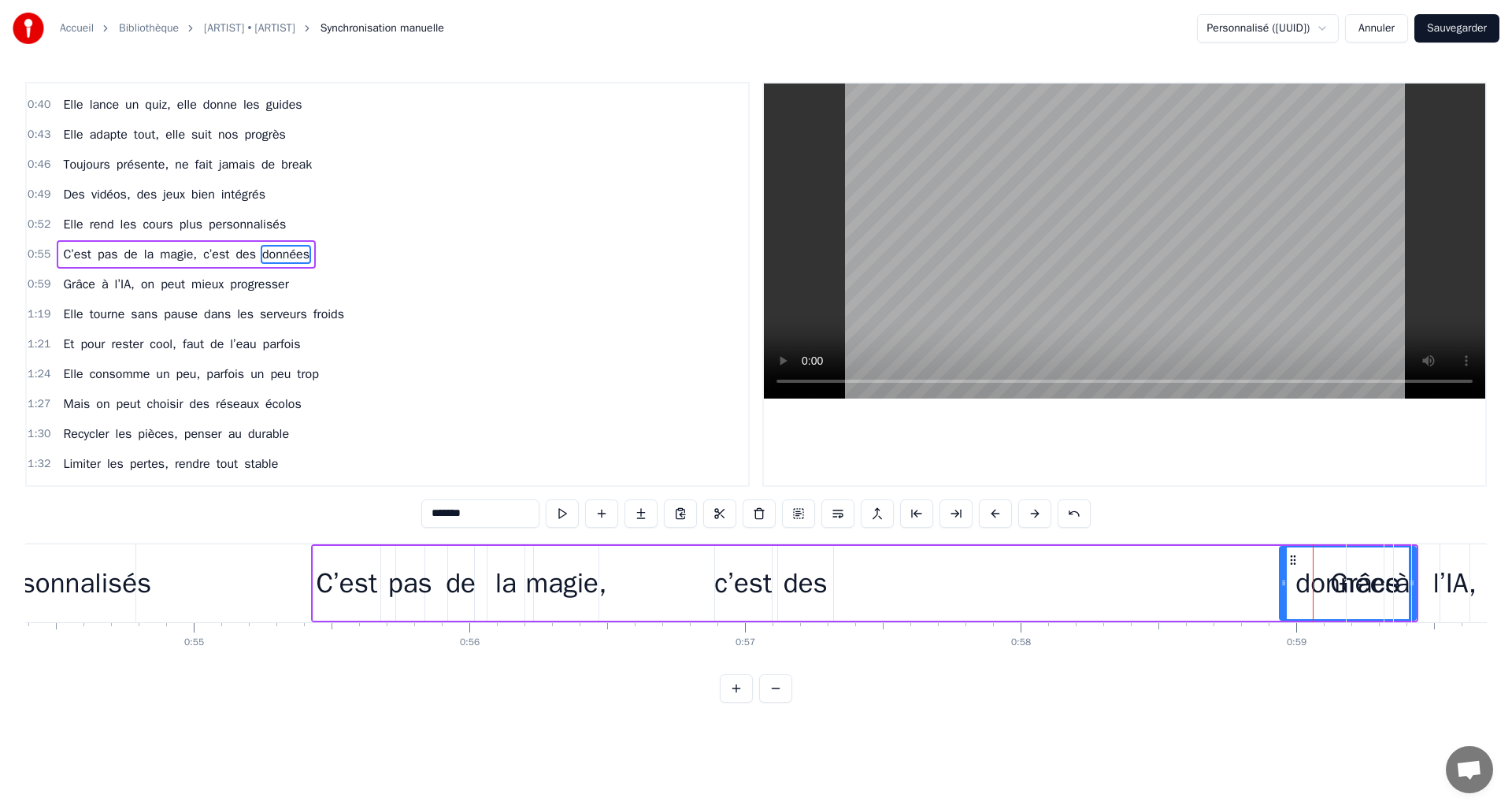 scroll, scrollTop: 0, scrollLeft: 0, axis: both 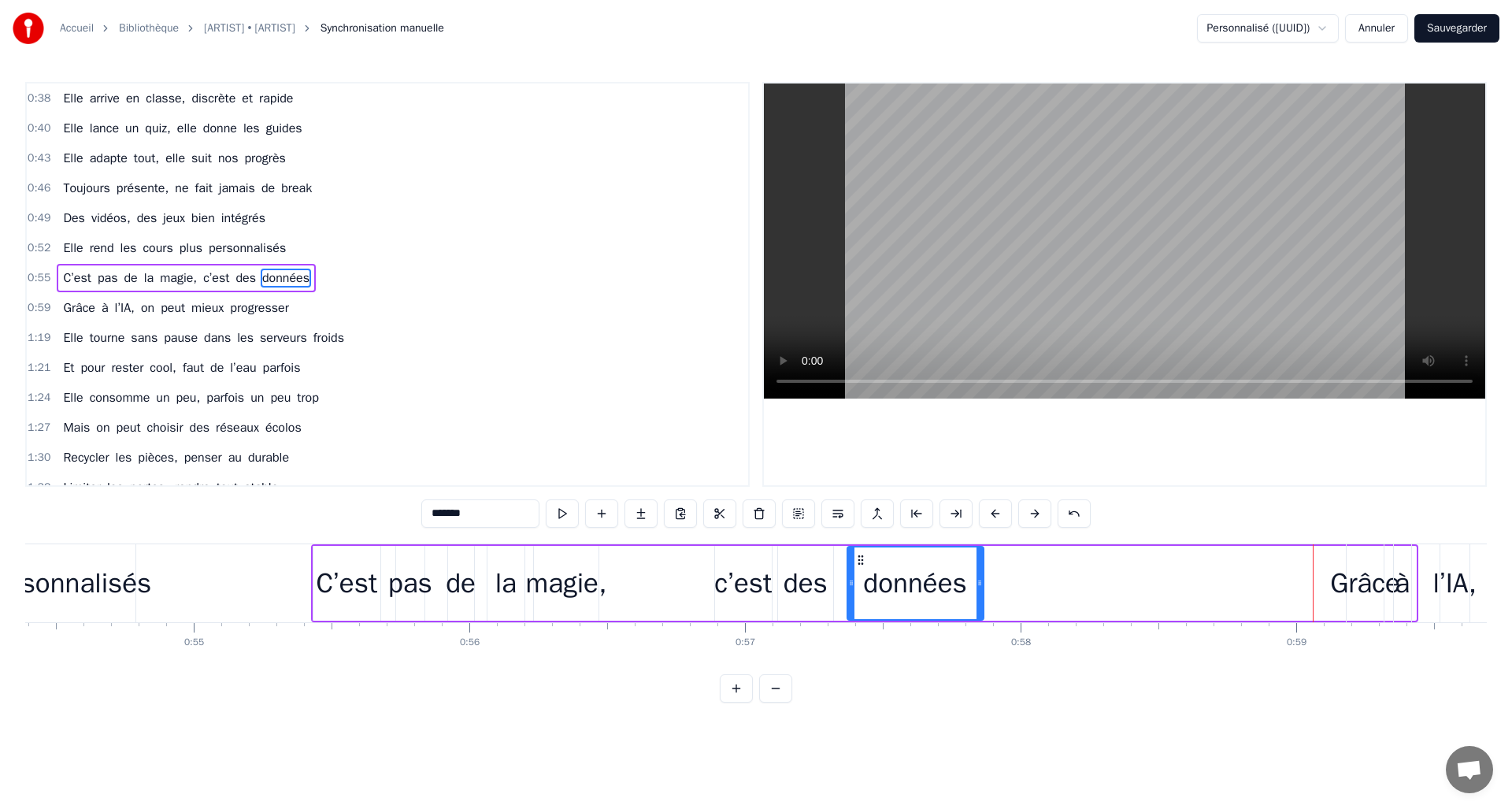 drag, startPoint x: 1293, startPoint y: 562, endPoint x: 861, endPoint y: 570, distance: 432.07407 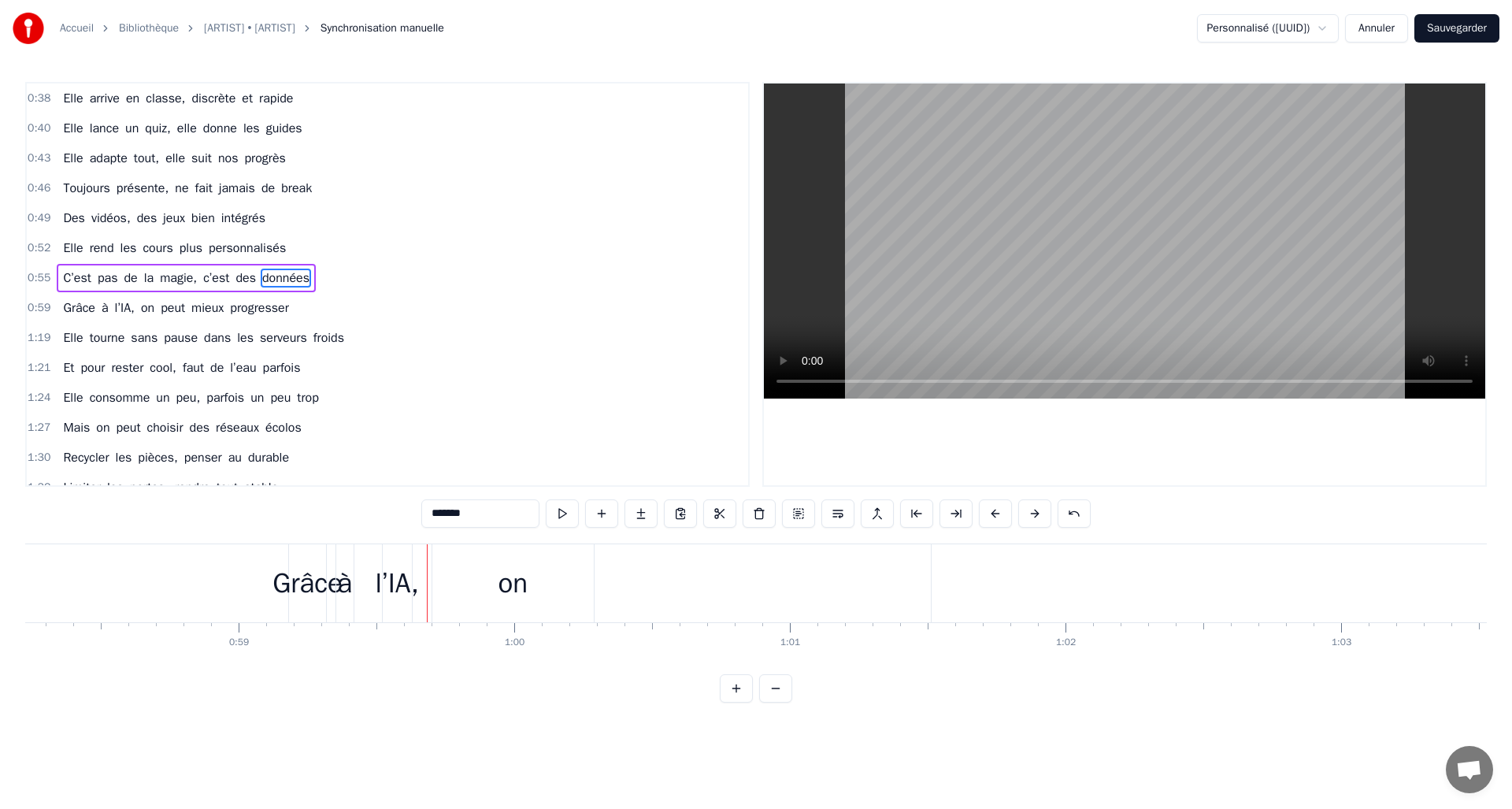 scroll, scrollTop: 0, scrollLeft: 15837, axis: horizontal 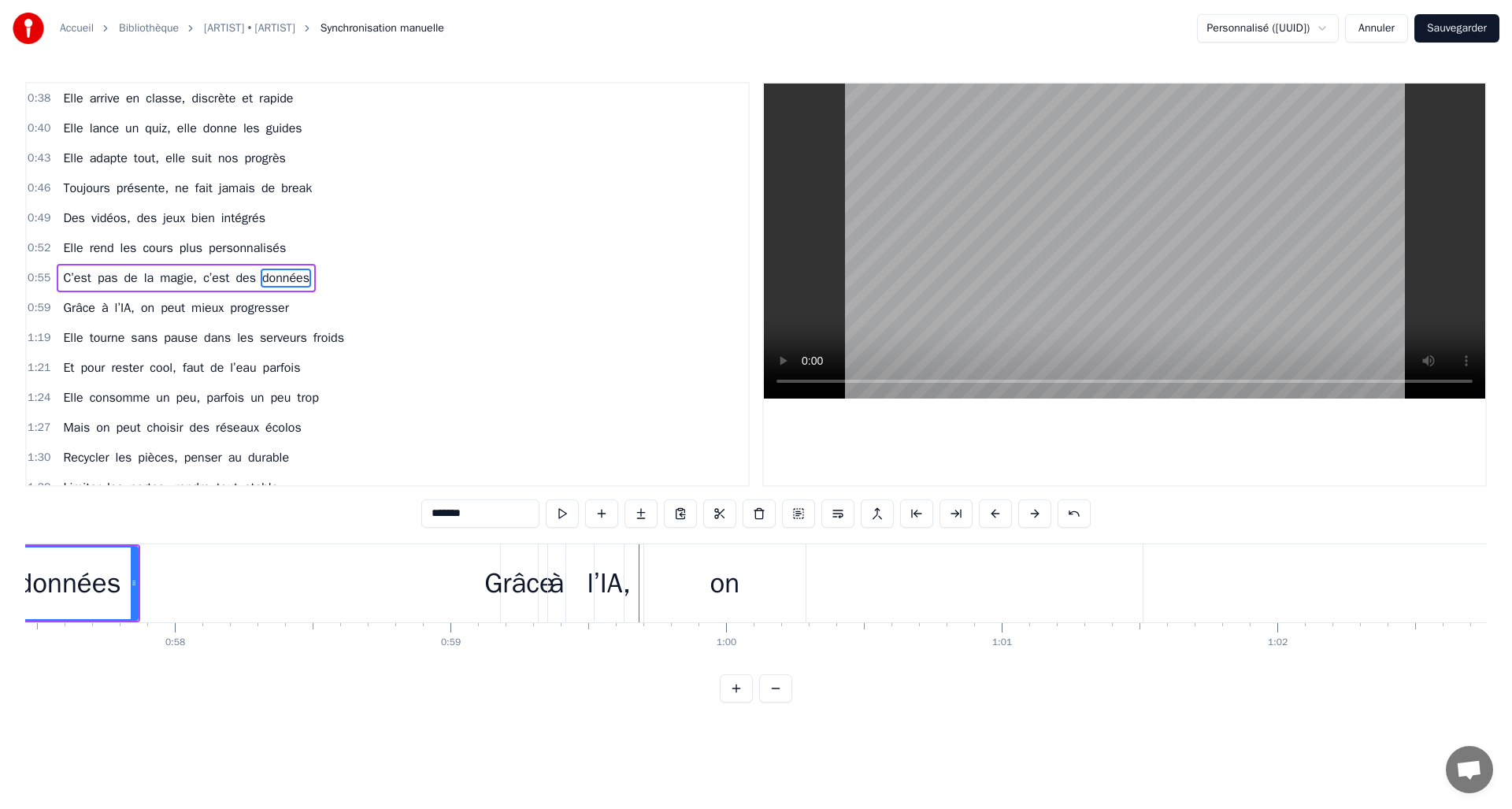 click on "Grâce" at bounding box center (519, 583) 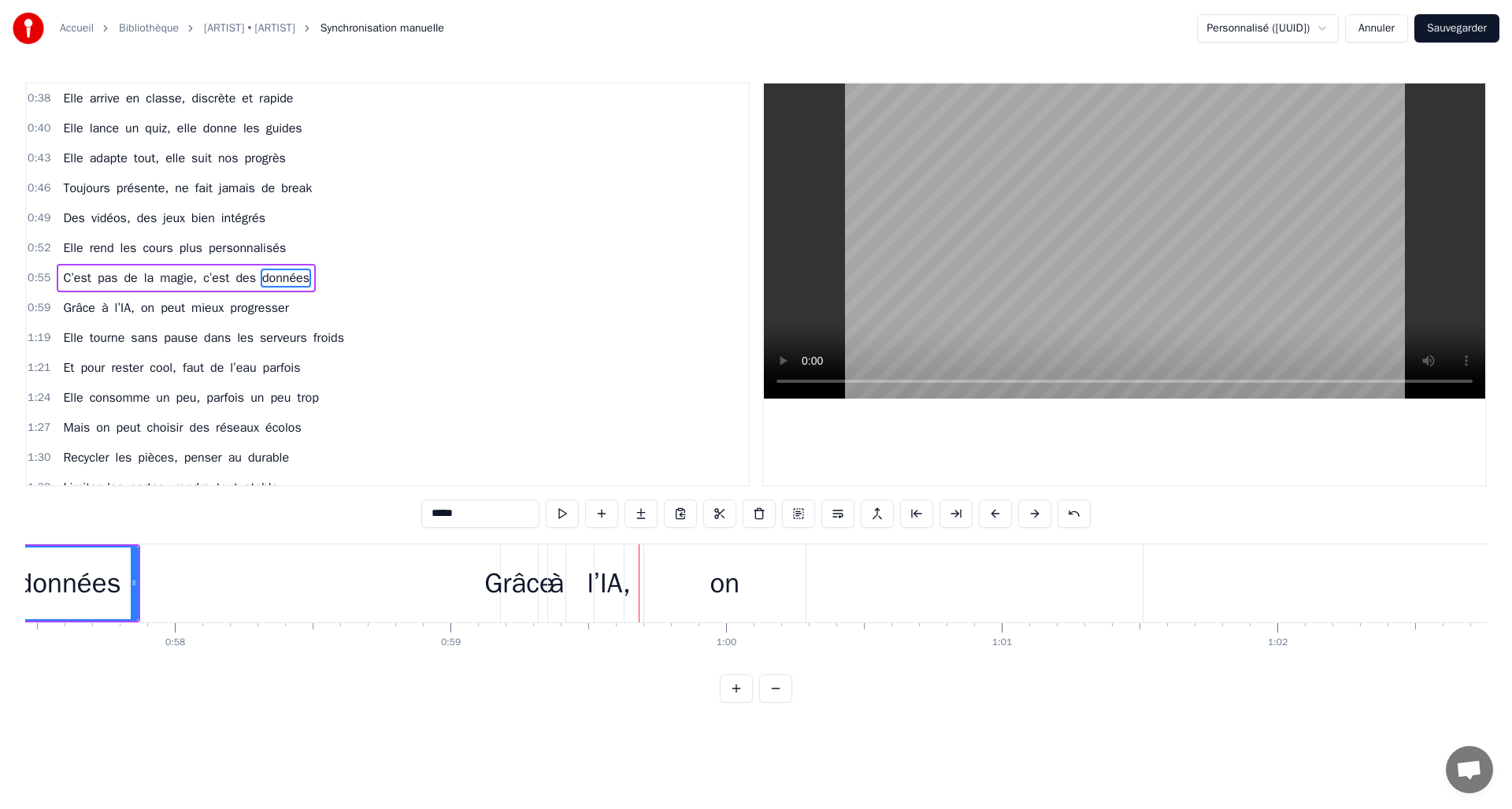 scroll, scrollTop: 24, scrollLeft: 0, axis: vertical 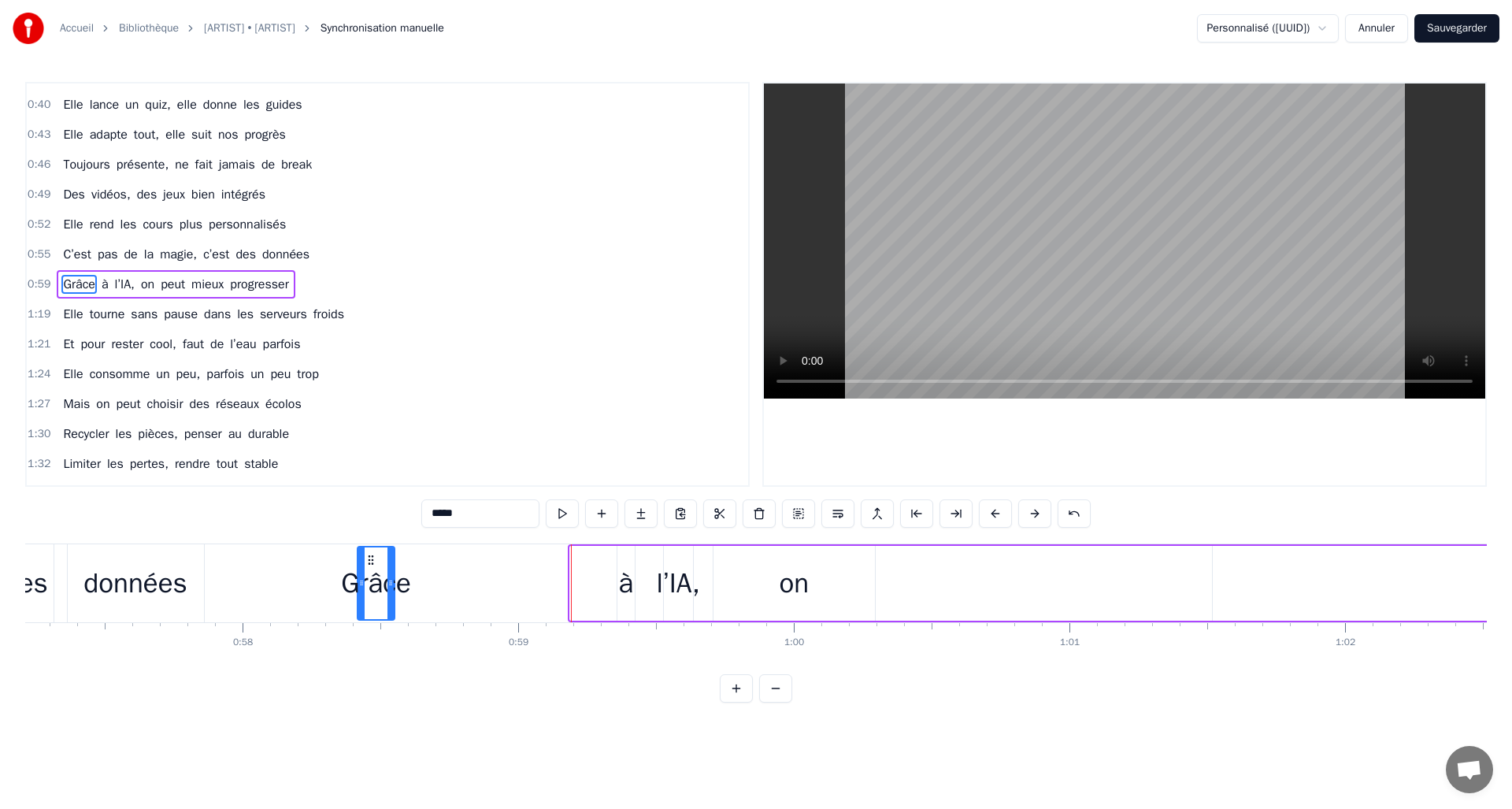 drag, startPoint x: 512, startPoint y: 559, endPoint x: 367, endPoint y: 549, distance: 145.34442 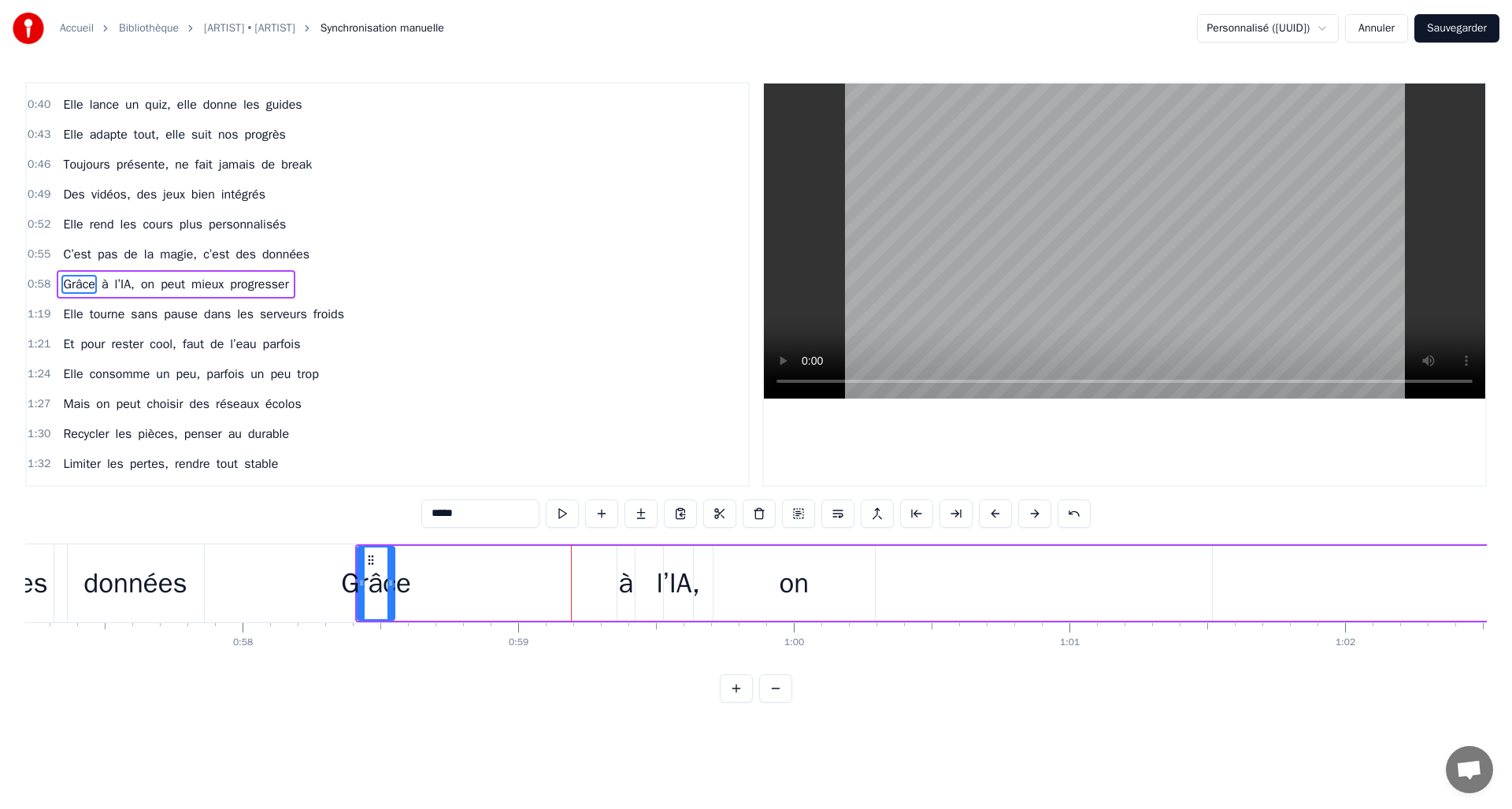 click on "Grâce à l’IA, on peut mieux progresser" at bounding box center (3243, 583) 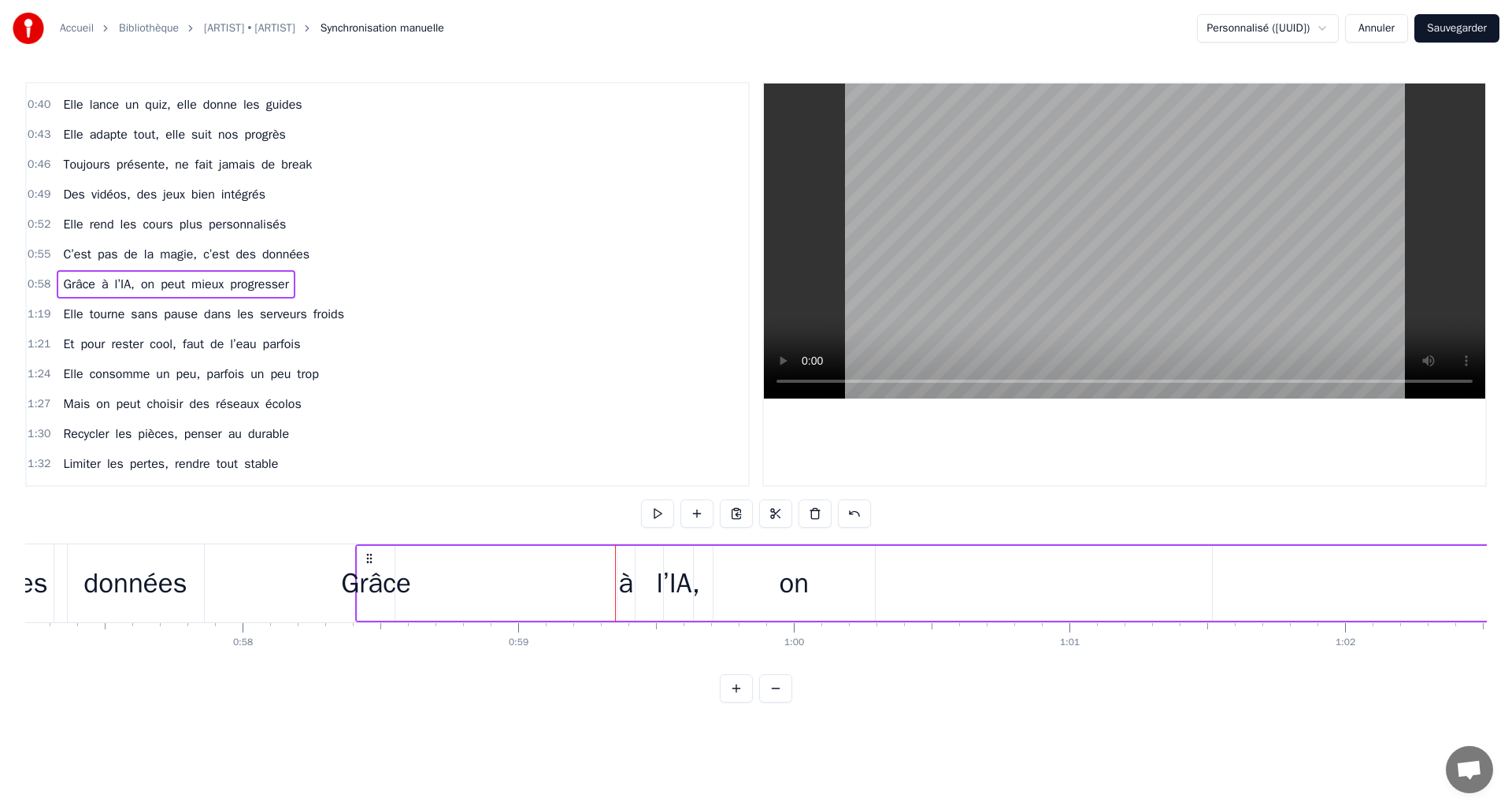 click on "à" at bounding box center (625, 583) 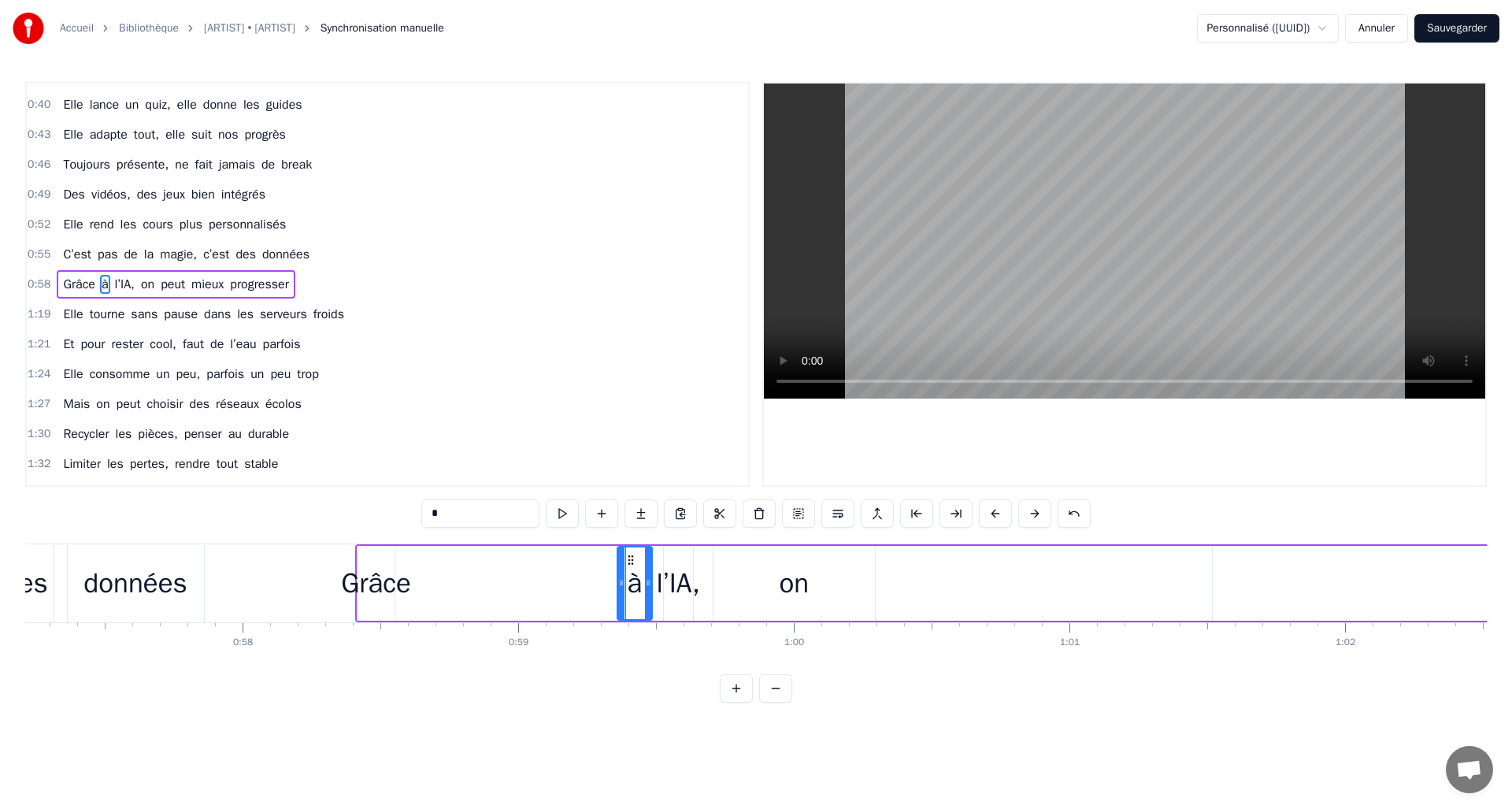 drag, startPoint x: 632, startPoint y: 592, endPoint x: 652, endPoint y: 587, distance: 20.61553 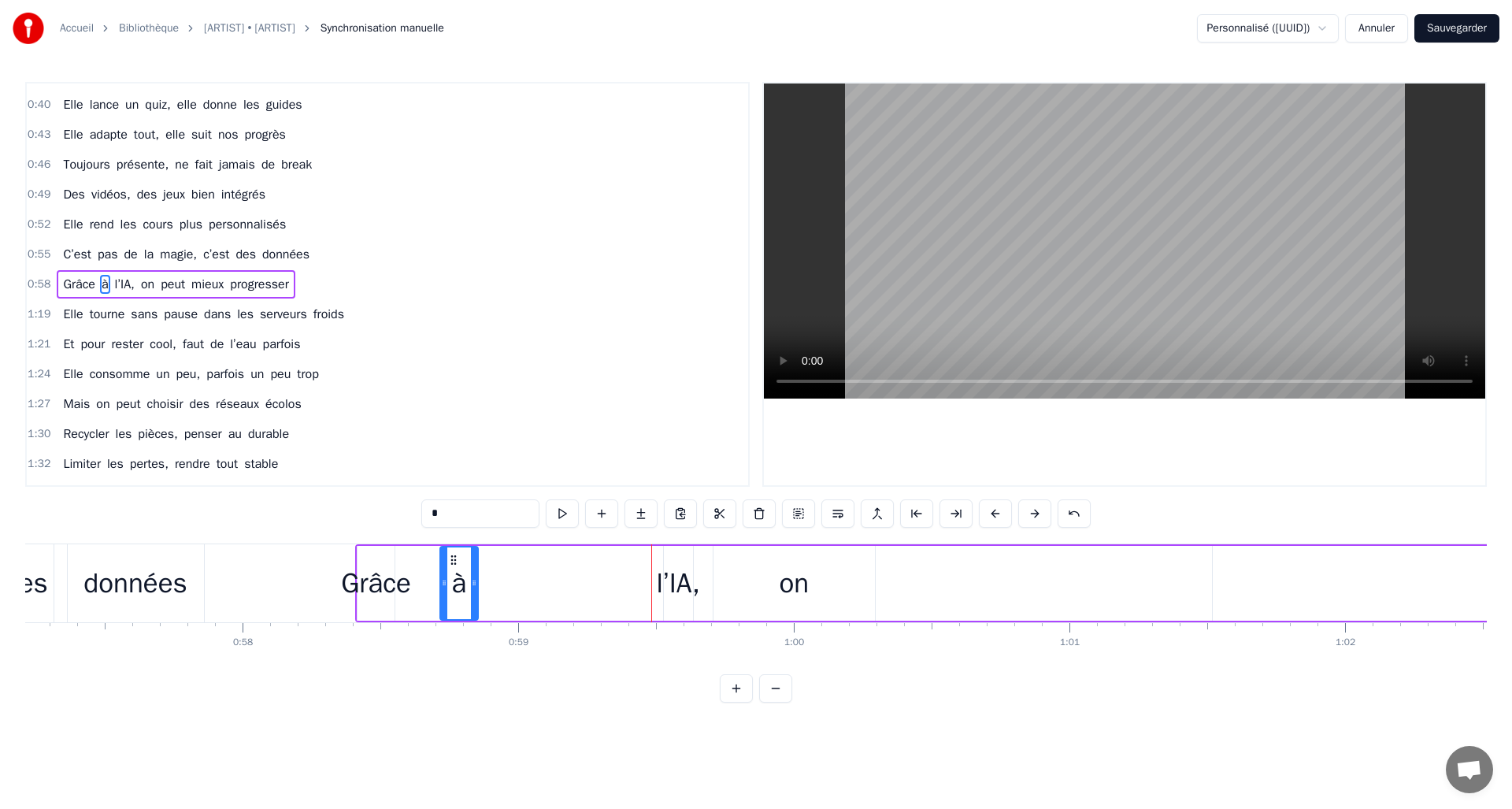 drag, startPoint x: 626, startPoint y: 559, endPoint x: 448, endPoint y: 563, distance: 178.04494 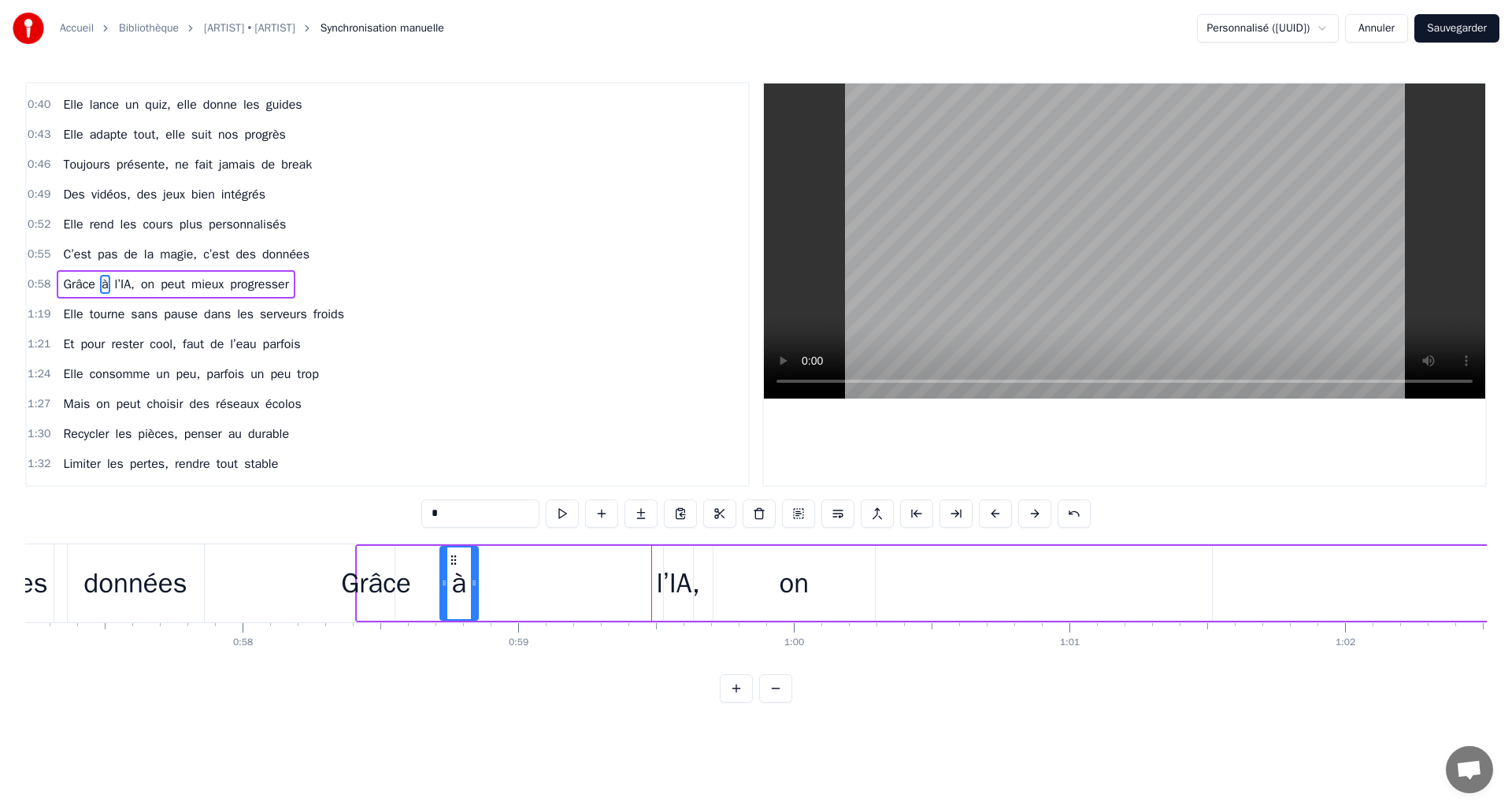 click on "l’IA," at bounding box center [678, 583] 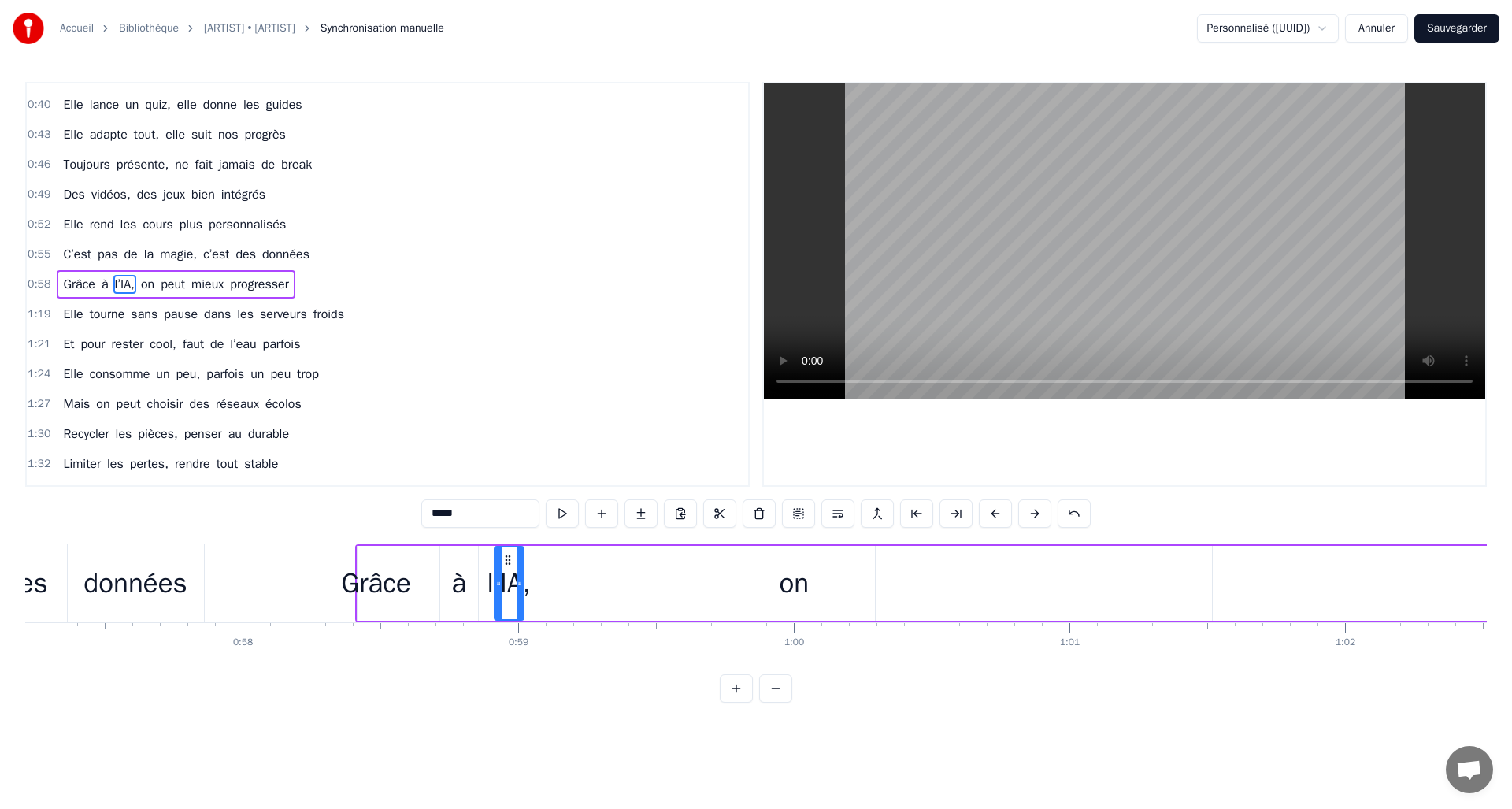 drag, startPoint x: 674, startPoint y: 561, endPoint x: 505, endPoint y: 567, distance: 169.10648 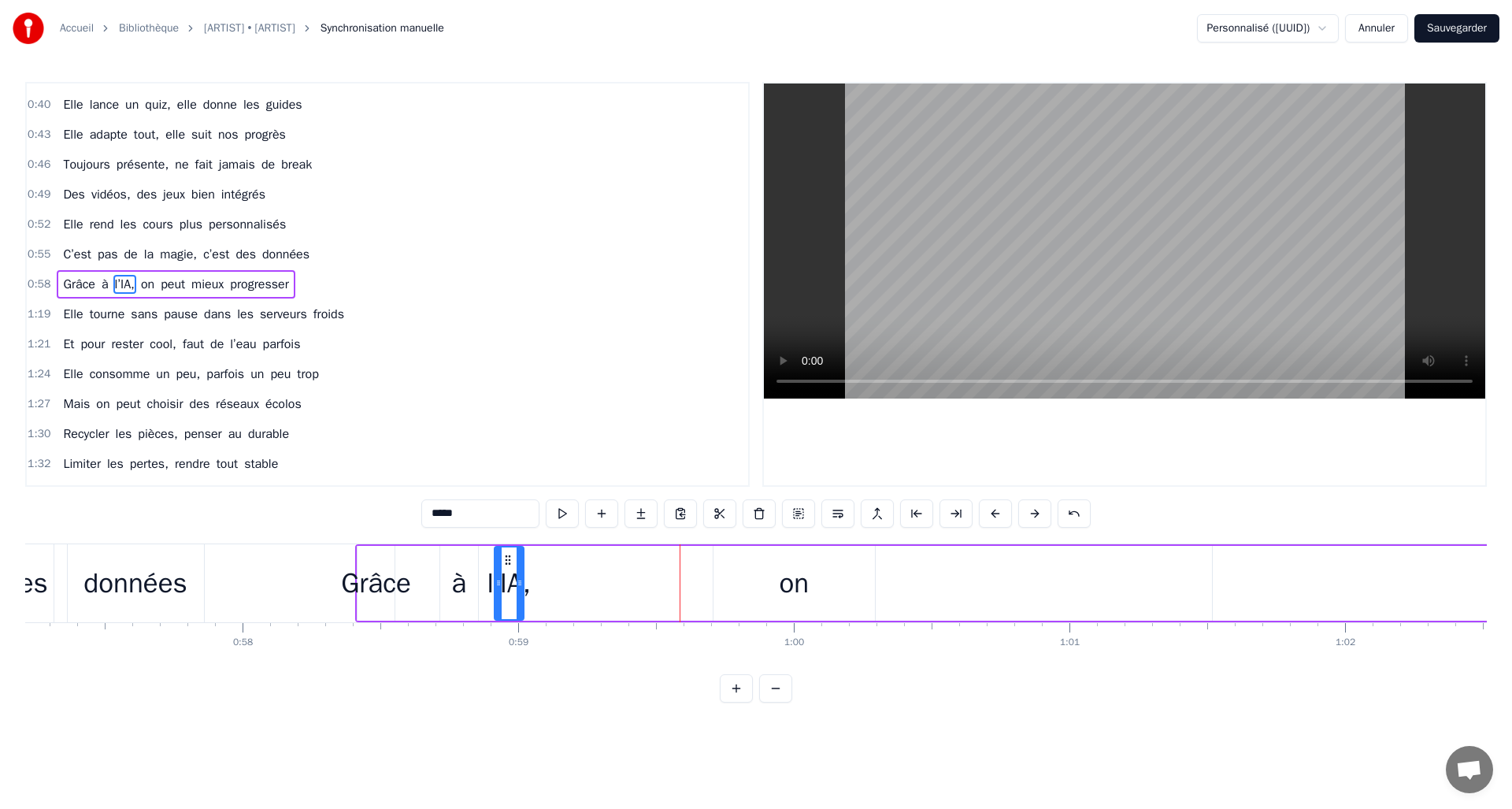 click on "on" at bounding box center [794, 583] 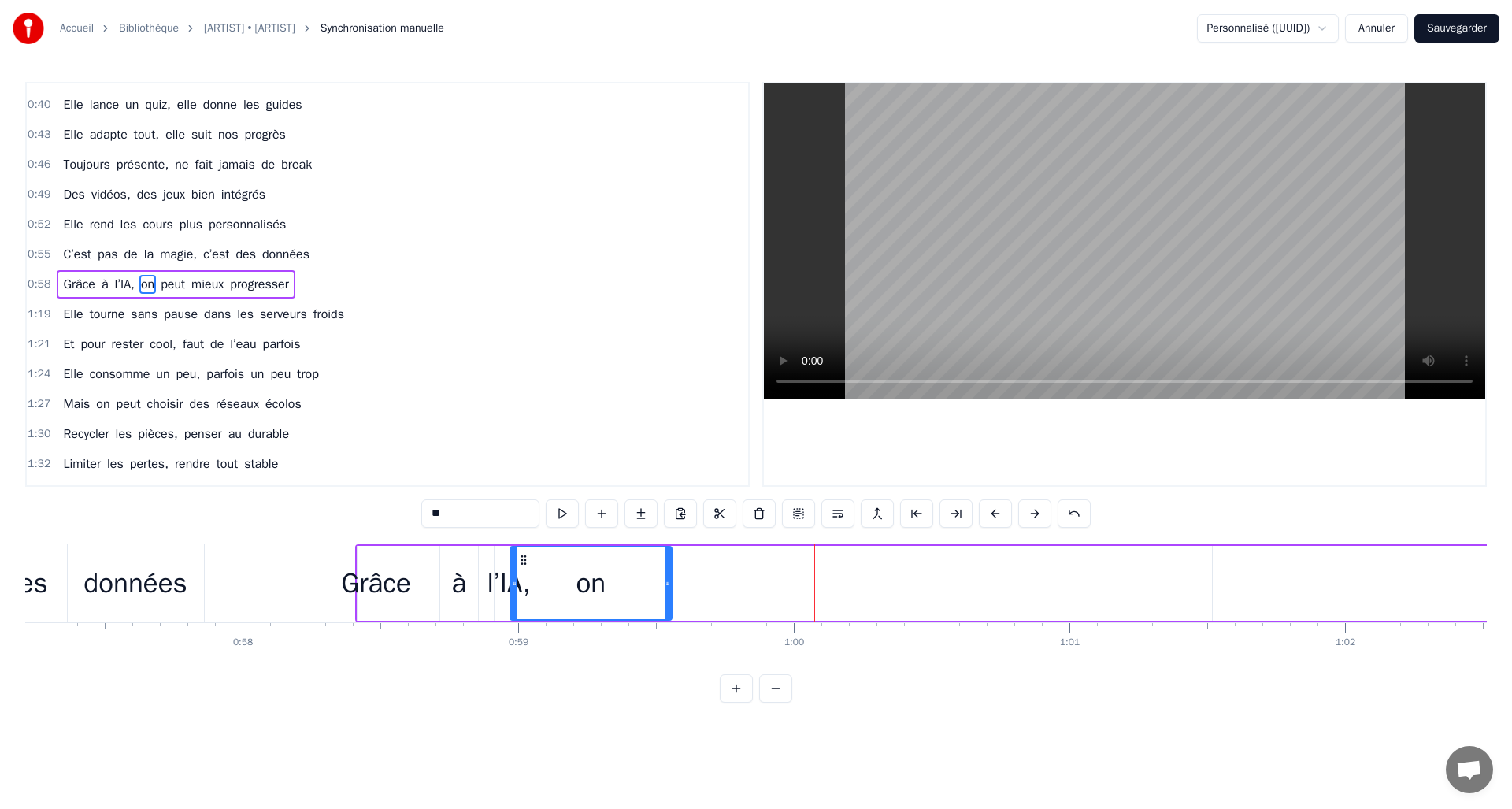 drag, startPoint x: 721, startPoint y: 559, endPoint x: 527, endPoint y: 559, distance: 194 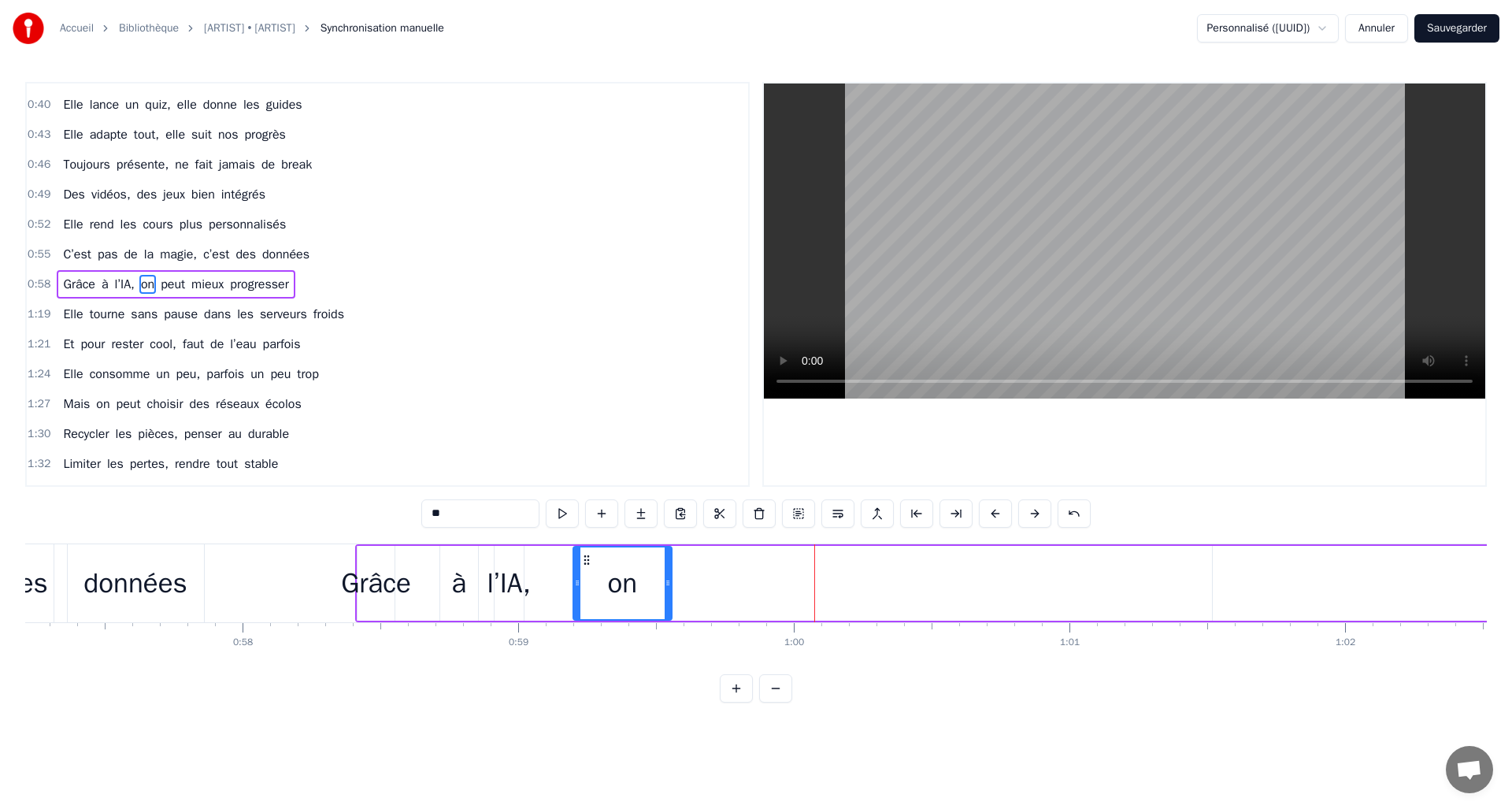 drag, startPoint x: 516, startPoint y: 577, endPoint x: 579, endPoint y: 577, distance: 63 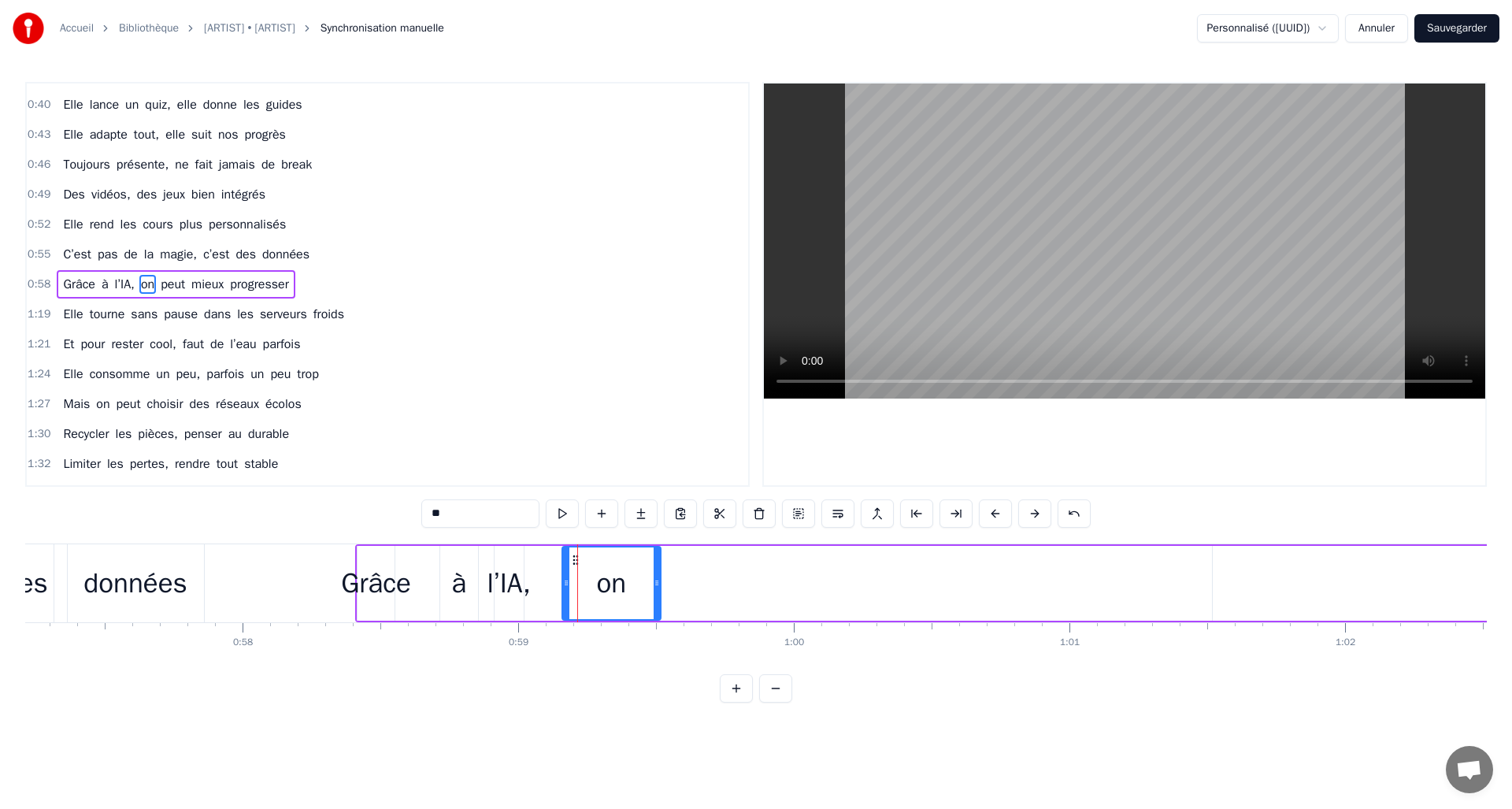 click 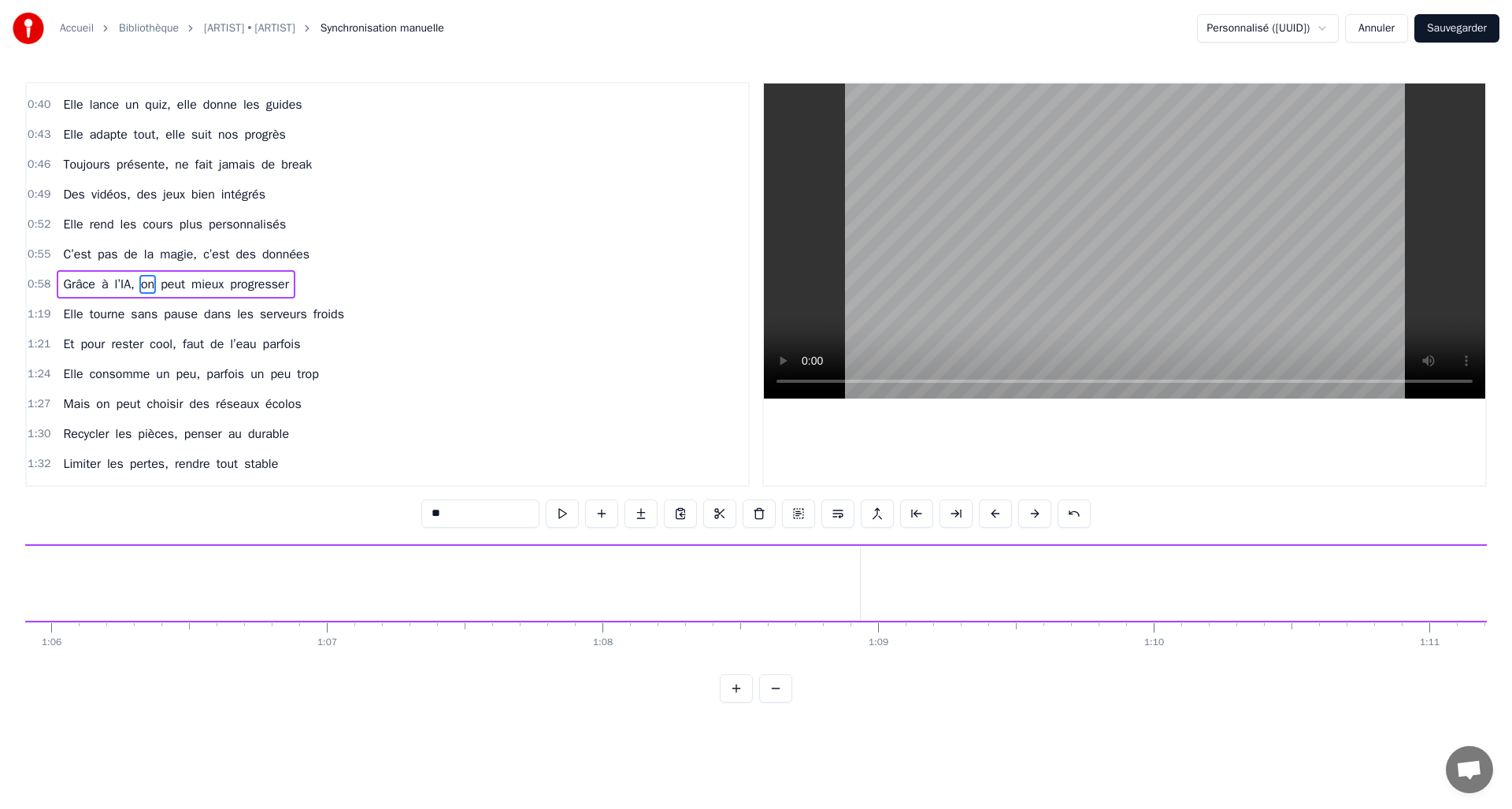 scroll, scrollTop: 0, scrollLeft: 17672, axis: horizontal 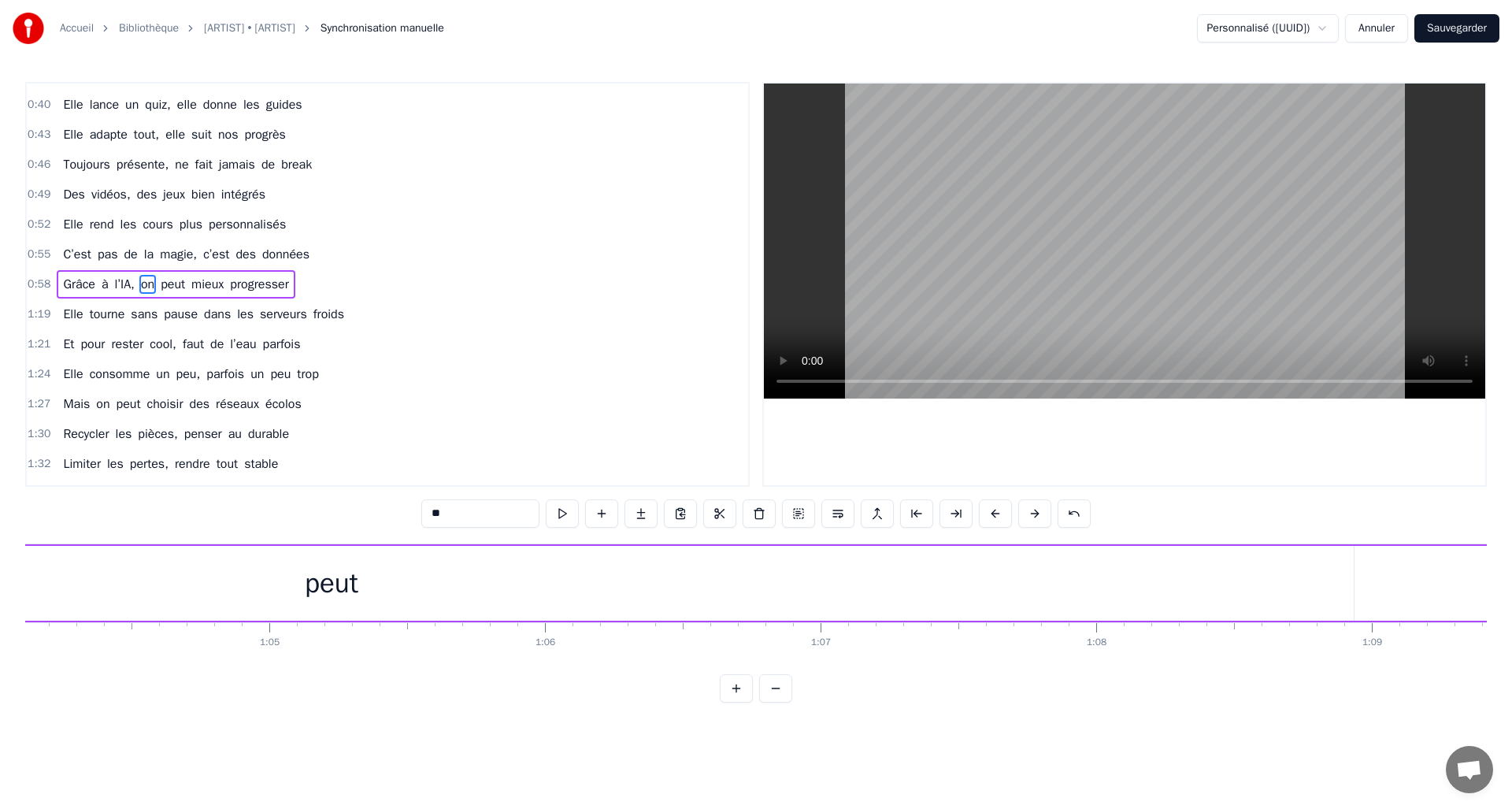 click on "peut" at bounding box center (332, 583) 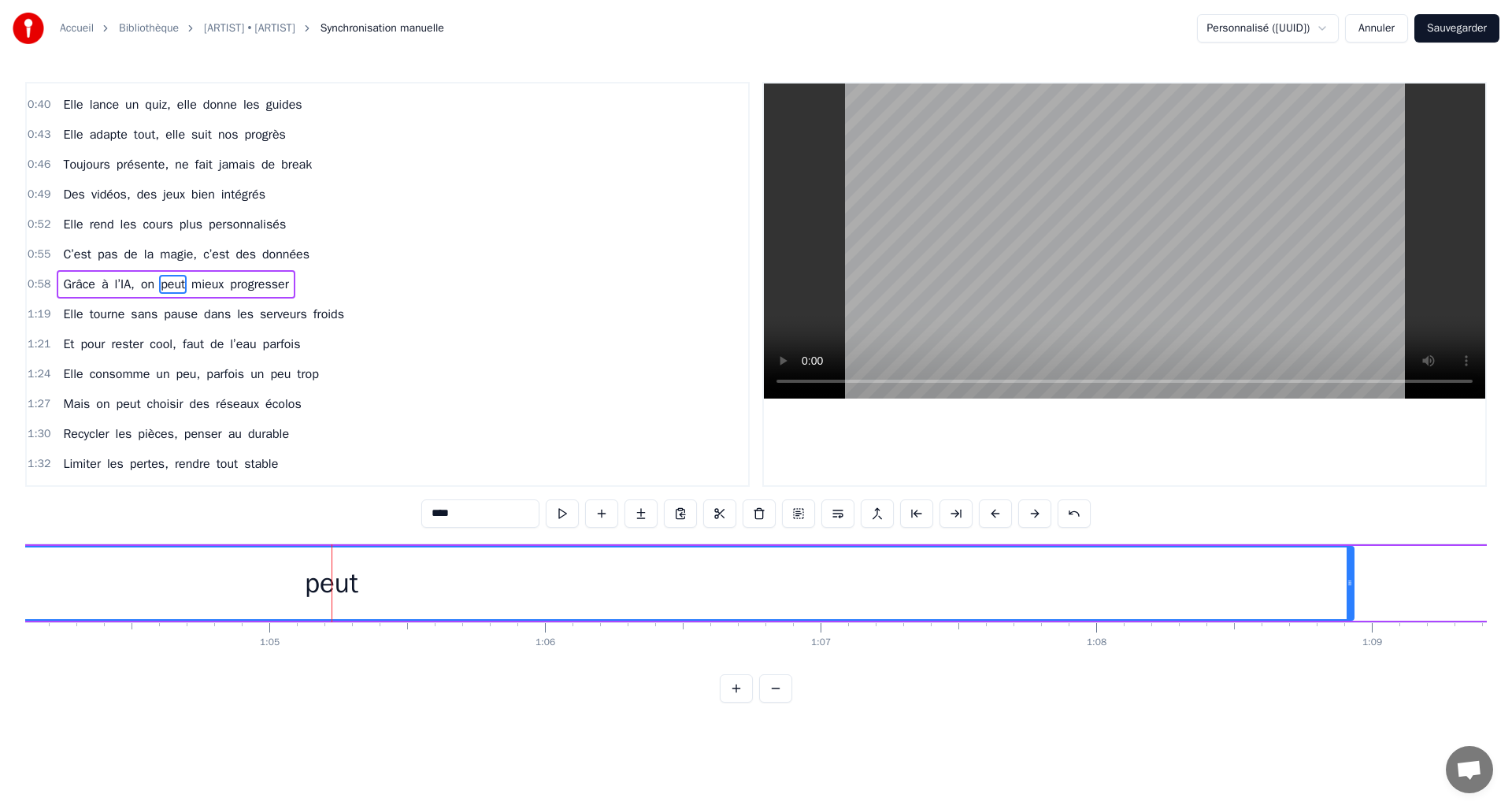 click on "peut" at bounding box center (332, 583) 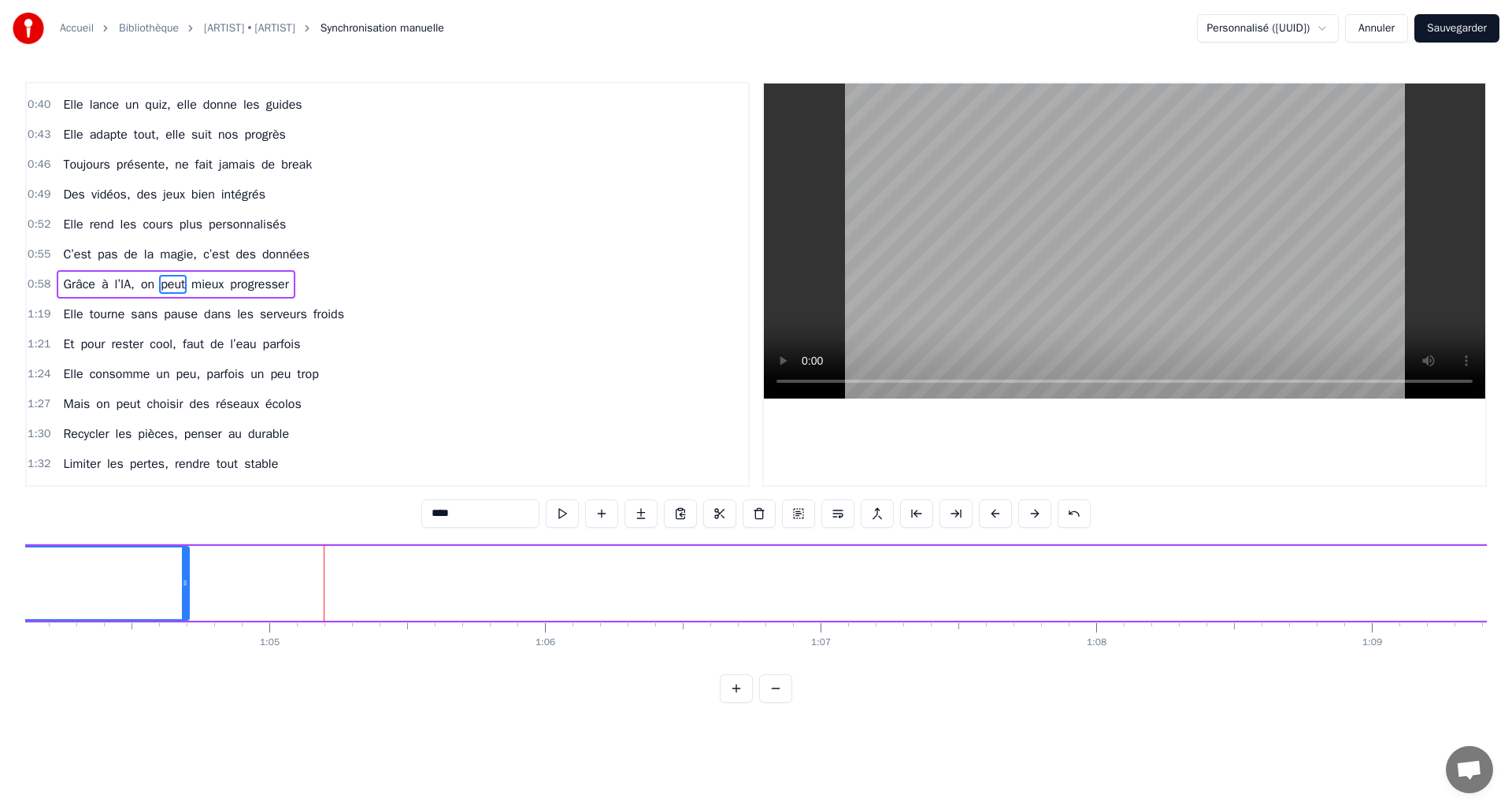 drag, startPoint x: 1348, startPoint y: 586, endPoint x: 183, endPoint y: 577, distance: 1165.0348 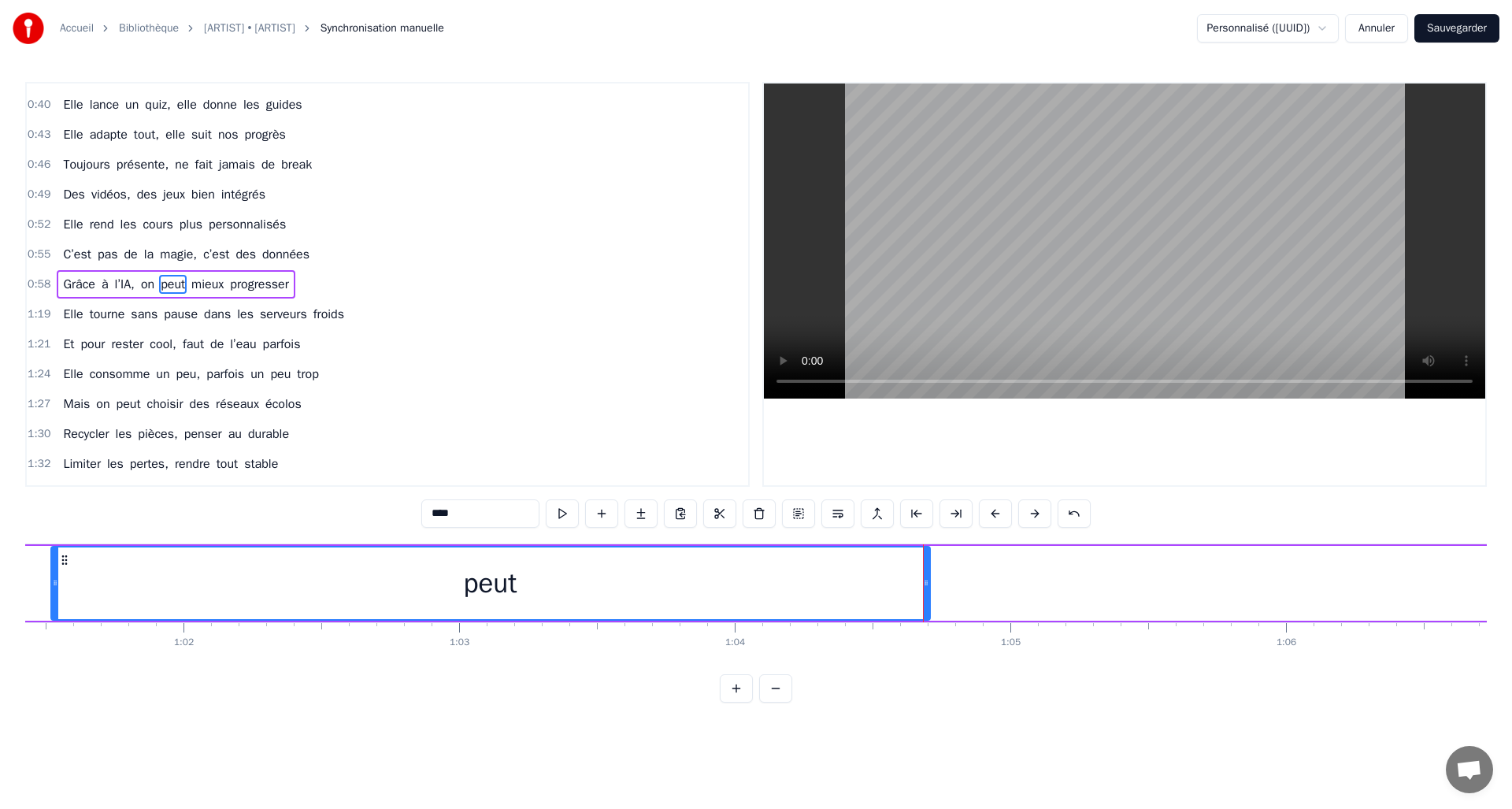 scroll, scrollTop: 0, scrollLeft: 16542, axis: horizontal 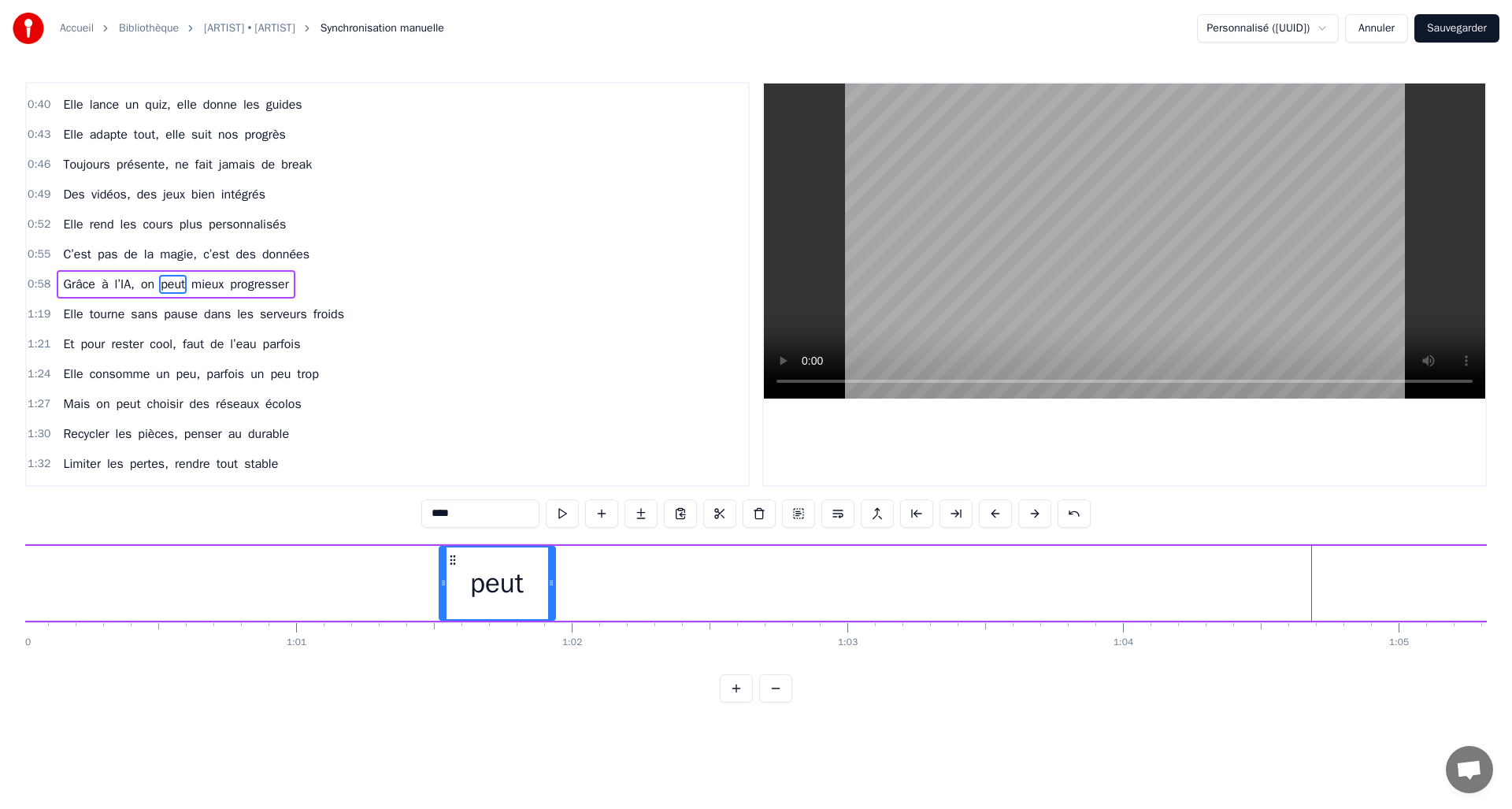 drag, startPoint x: 1315, startPoint y: 584, endPoint x: 552, endPoint y: 577, distance: 763.032 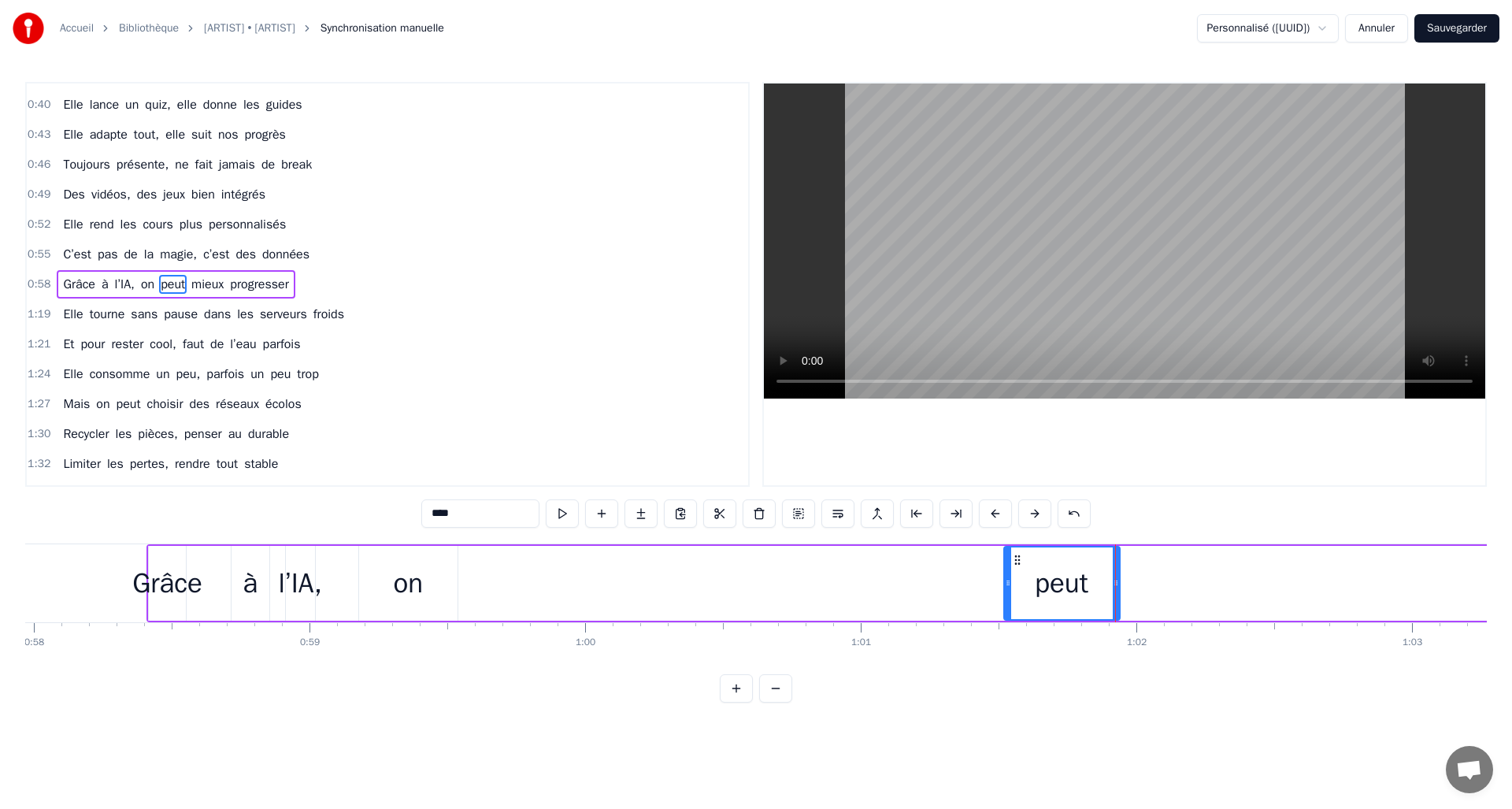 scroll, scrollTop: 0, scrollLeft: 15872, axis: horizontal 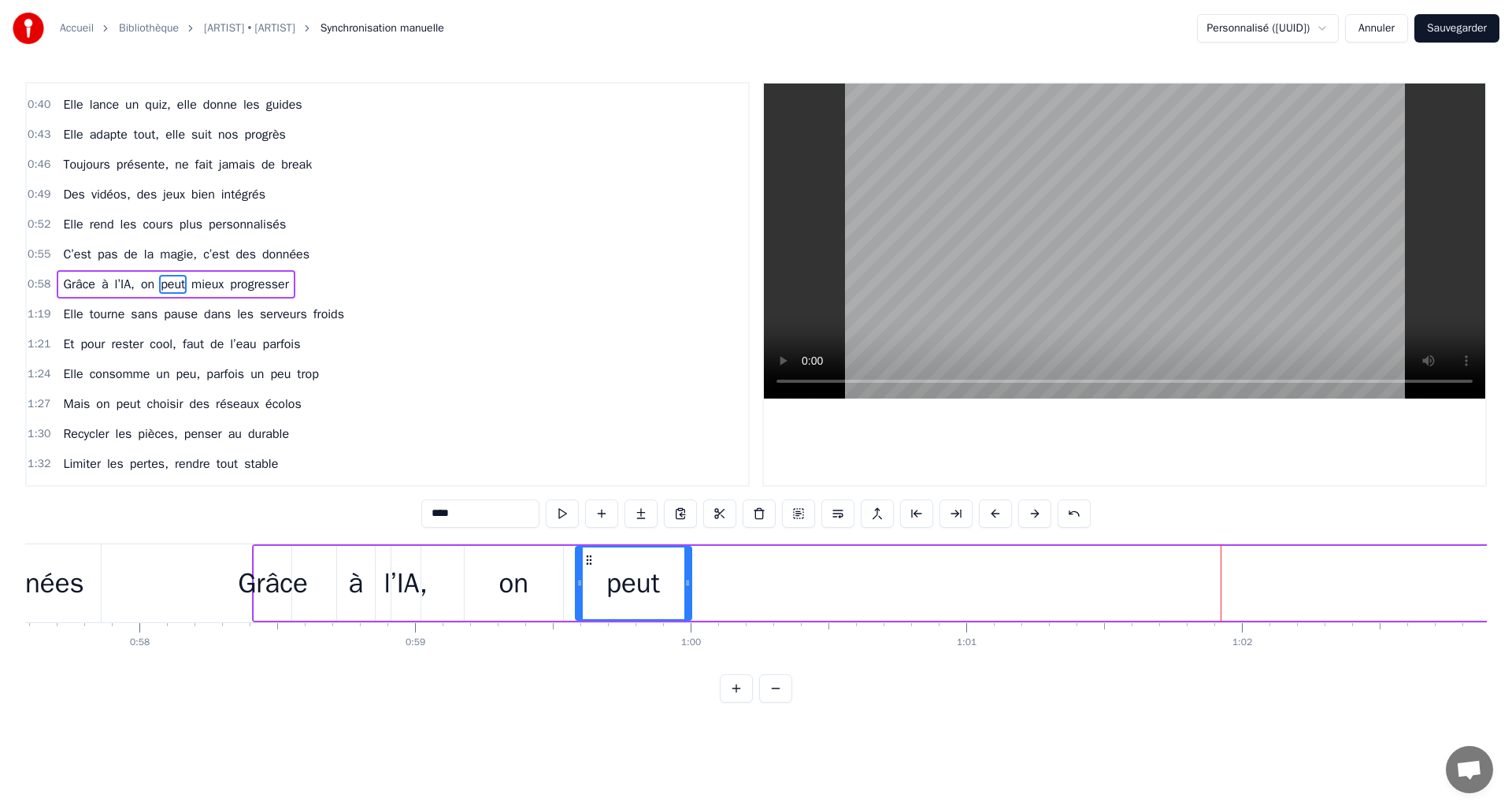 drag, startPoint x: 1121, startPoint y: 559, endPoint x: 587, endPoint y: 567, distance: 534.05992 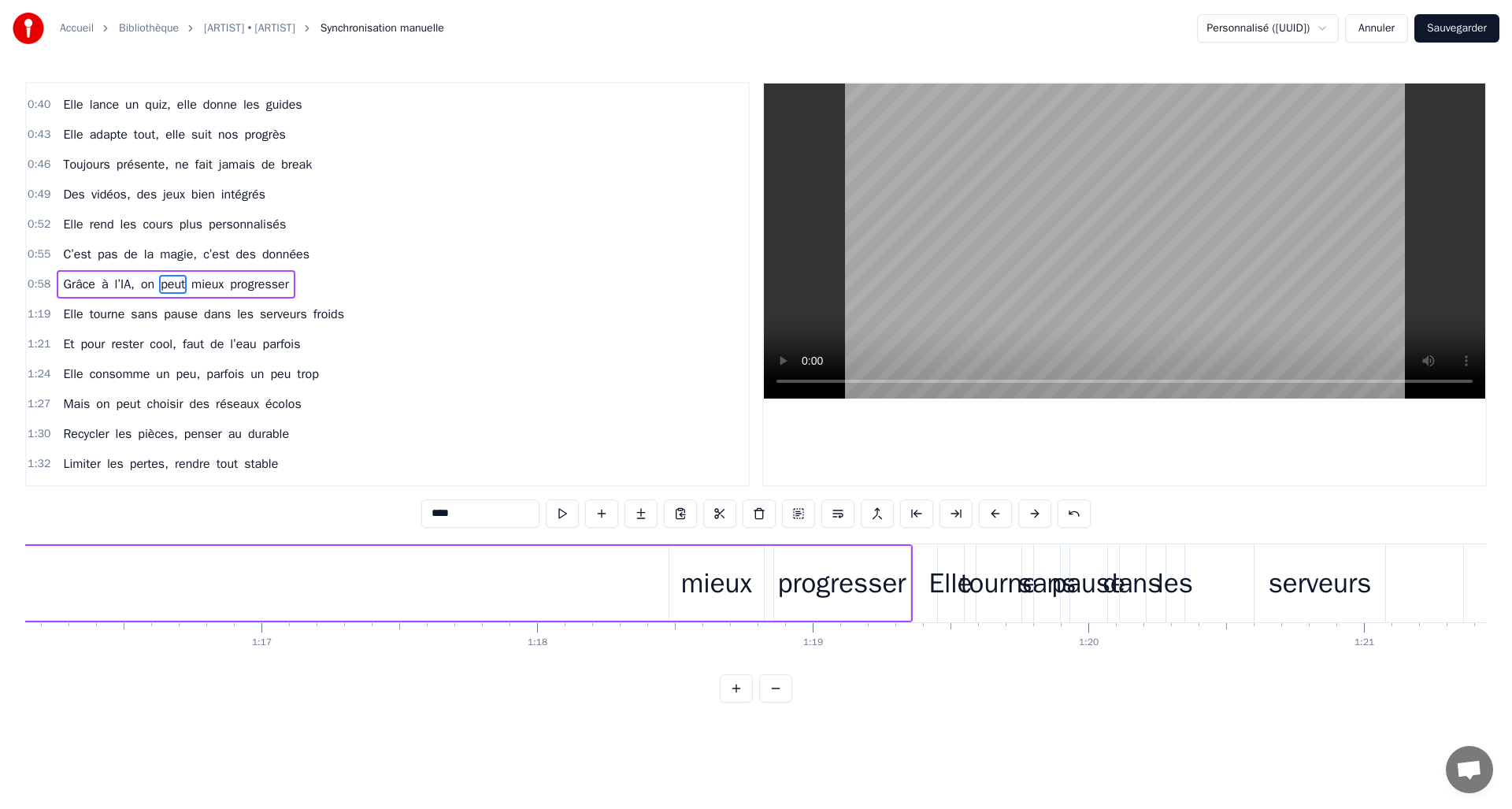 scroll, scrollTop: 0, scrollLeft: 21057, axis: horizontal 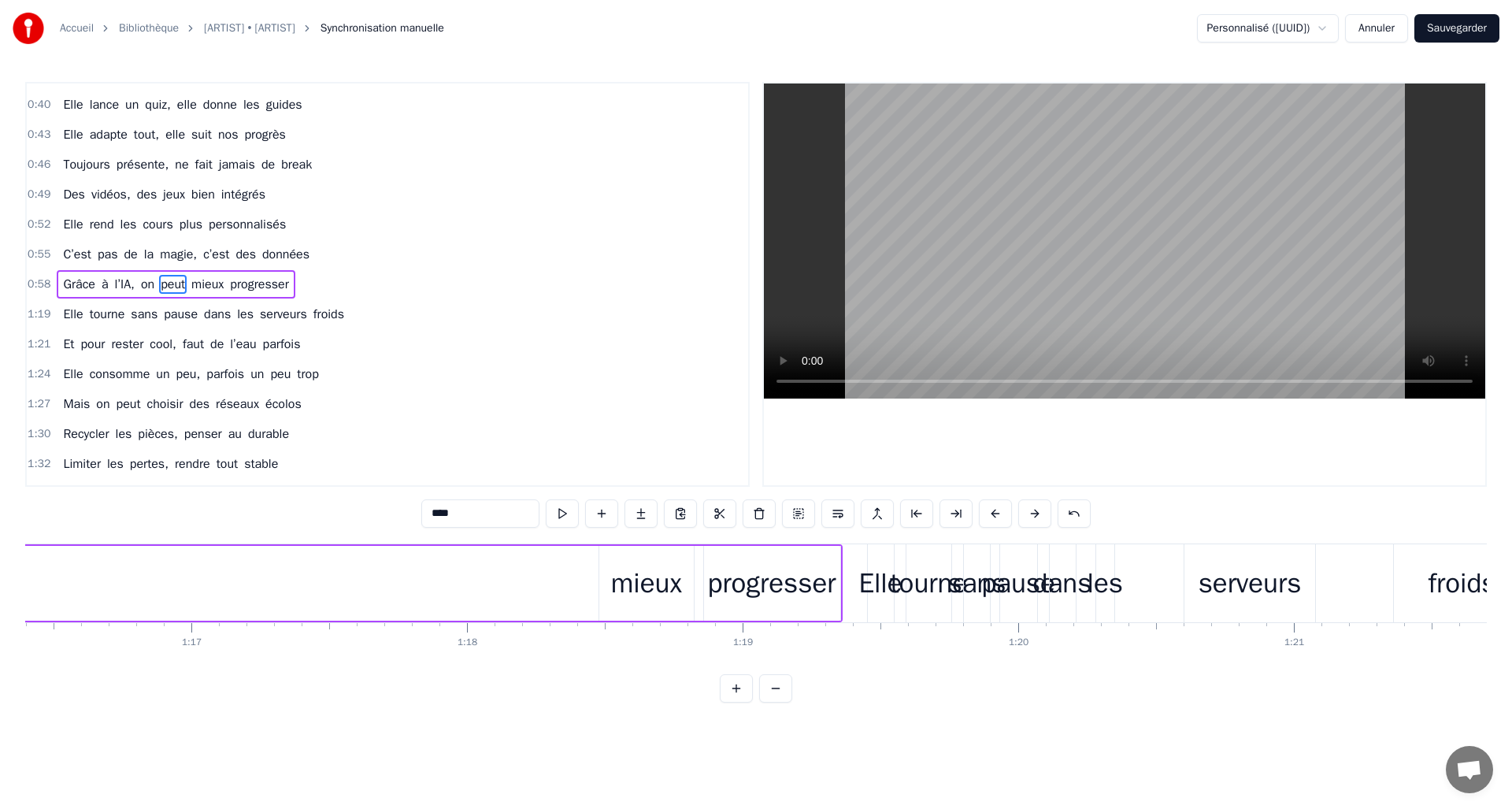 click on "mieux" at bounding box center (647, 583) 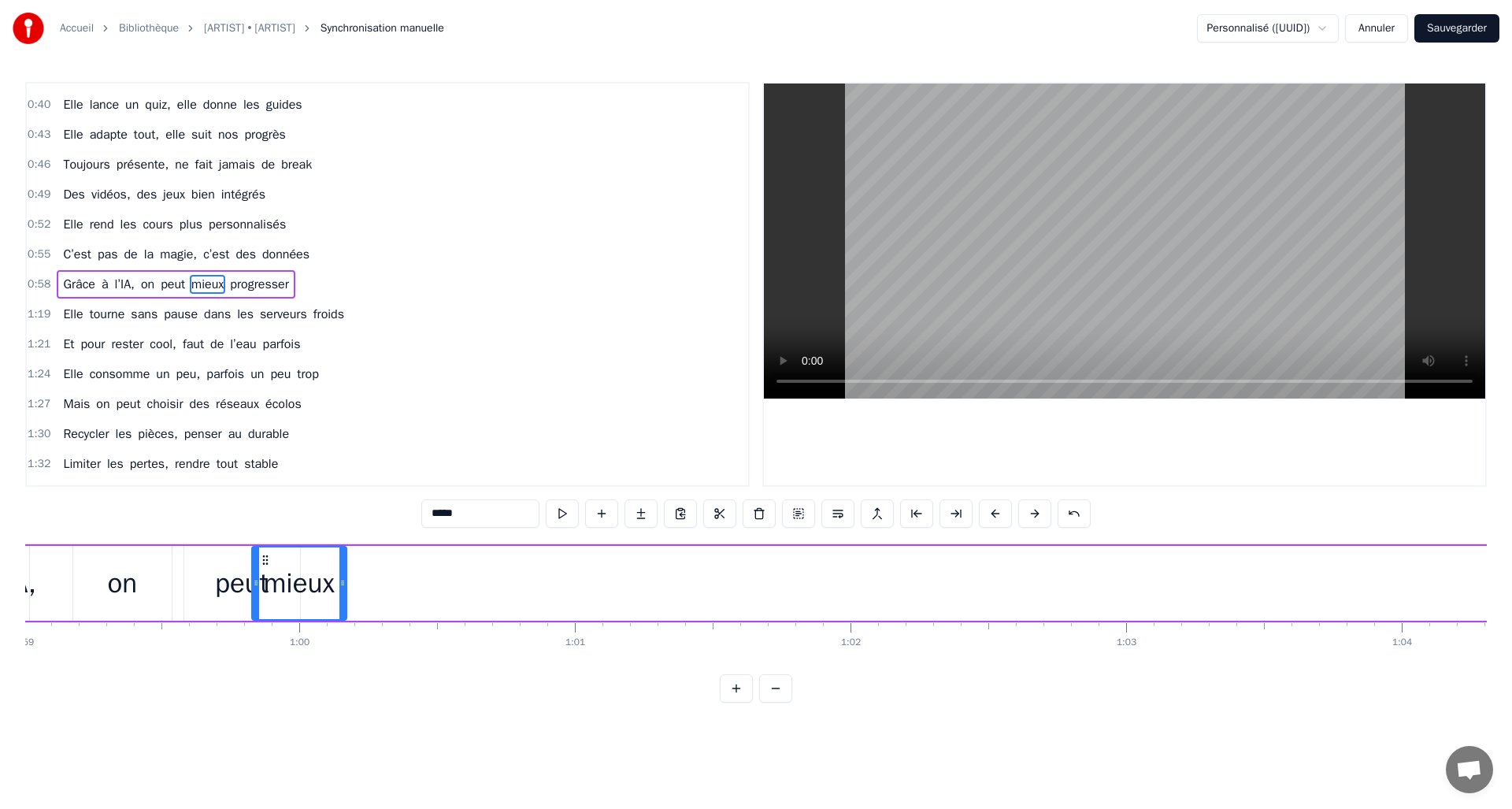scroll, scrollTop: 0, scrollLeft: 16252, axis: horizontal 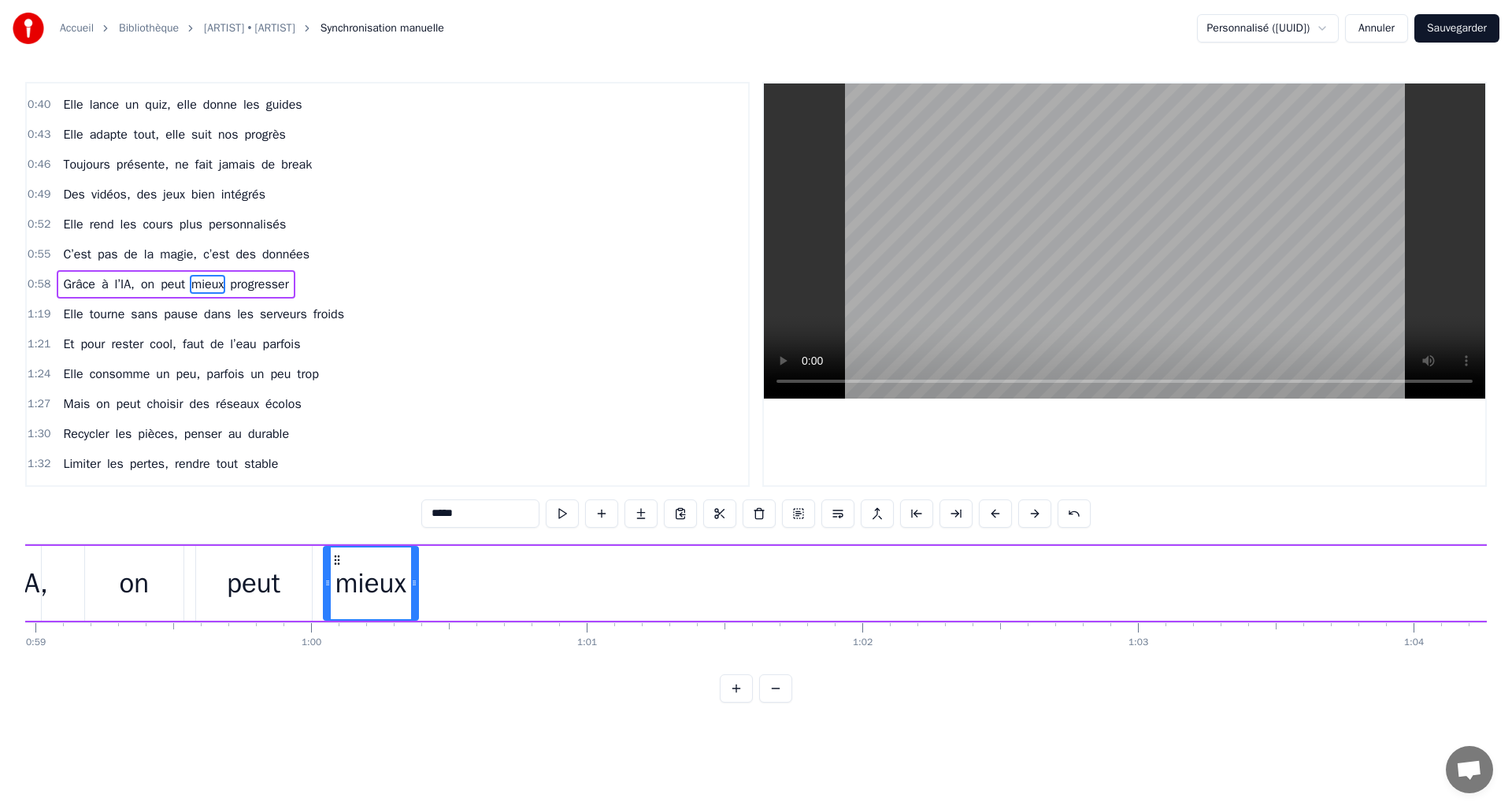 drag, startPoint x: 613, startPoint y: 560, endPoint x: 337, endPoint y: 579, distance: 276.6532 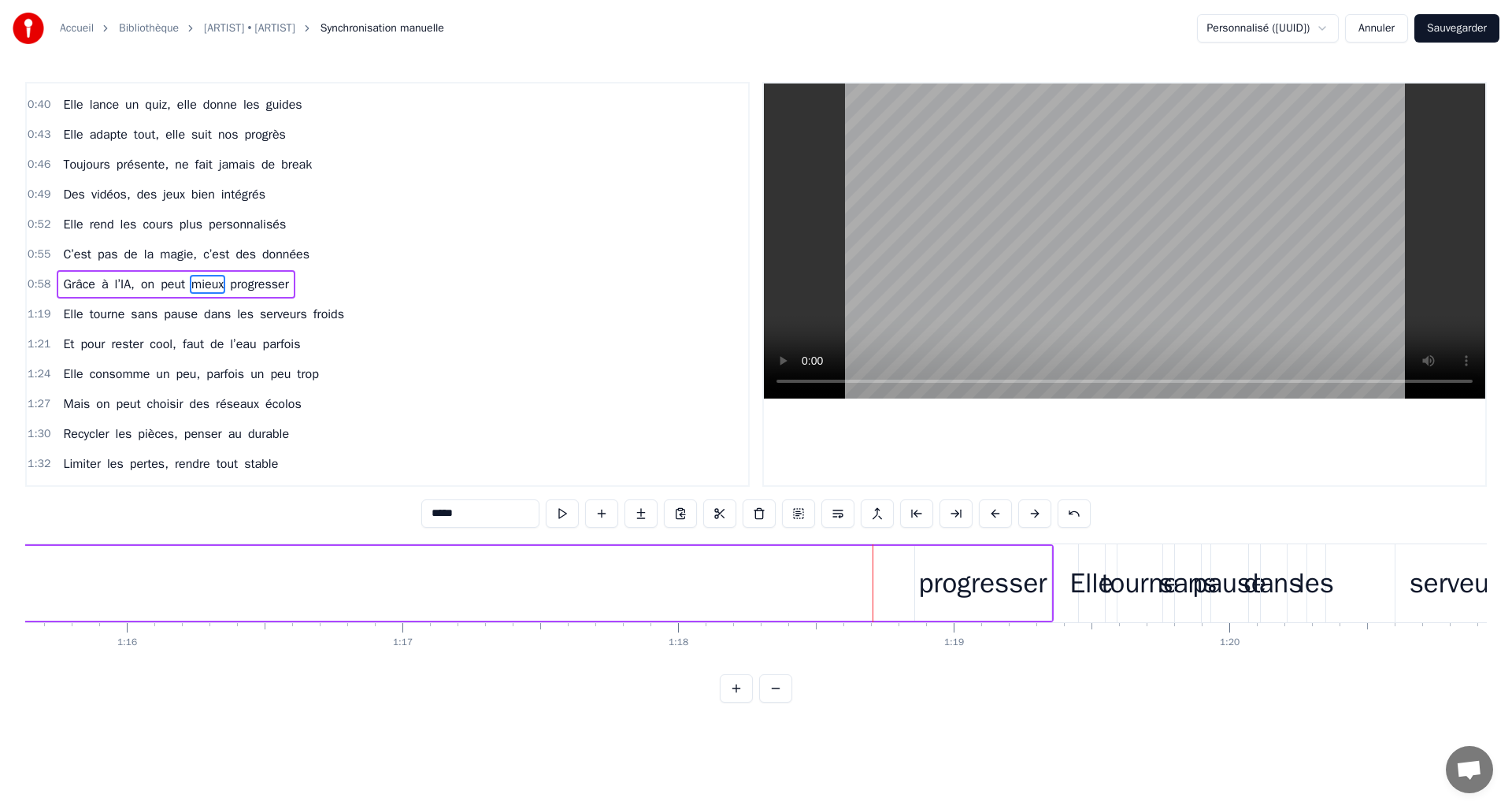 scroll, scrollTop: 0, scrollLeft: 21129, axis: horizontal 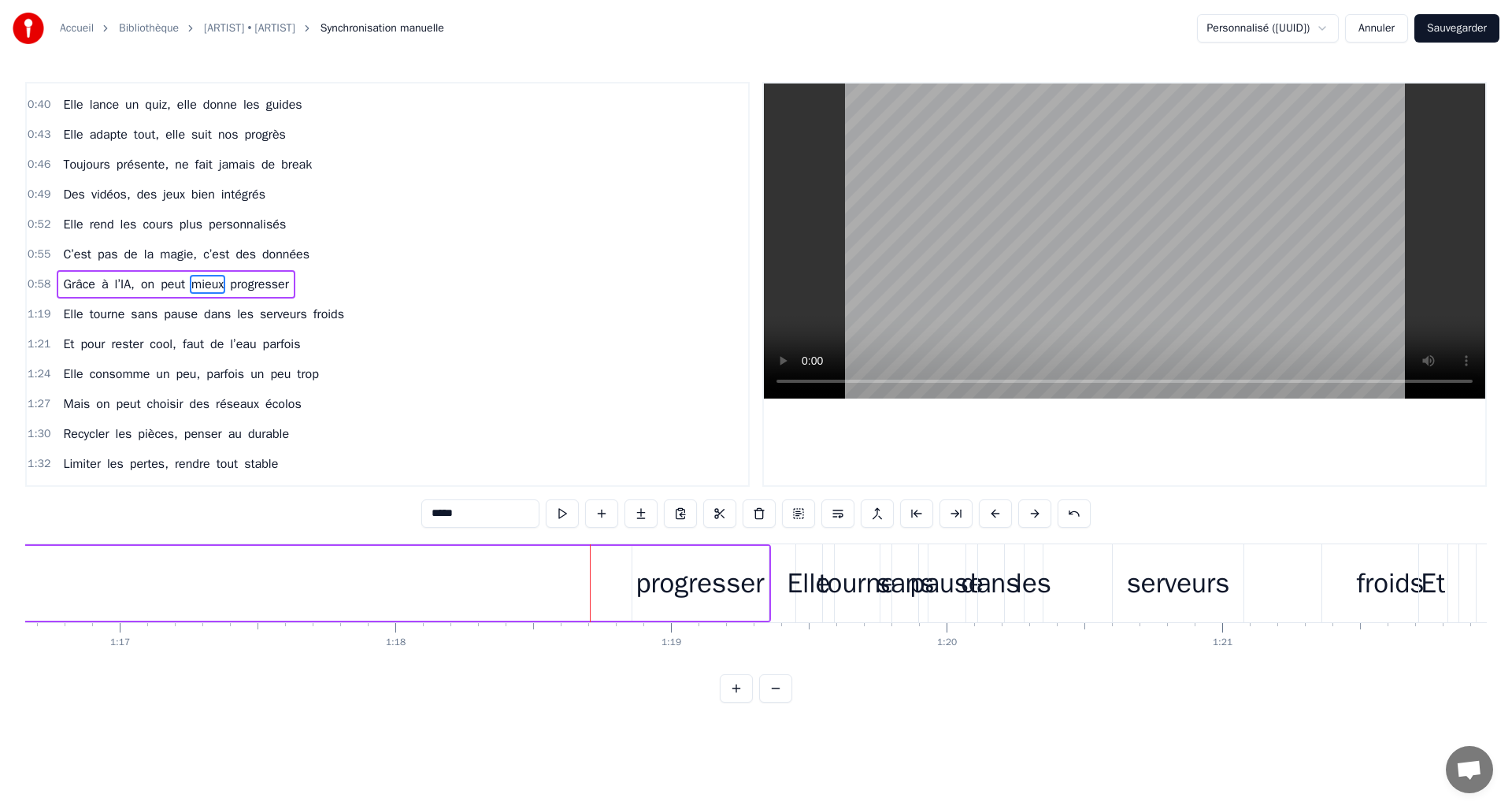 click on "progresser" at bounding box center [700, 583] 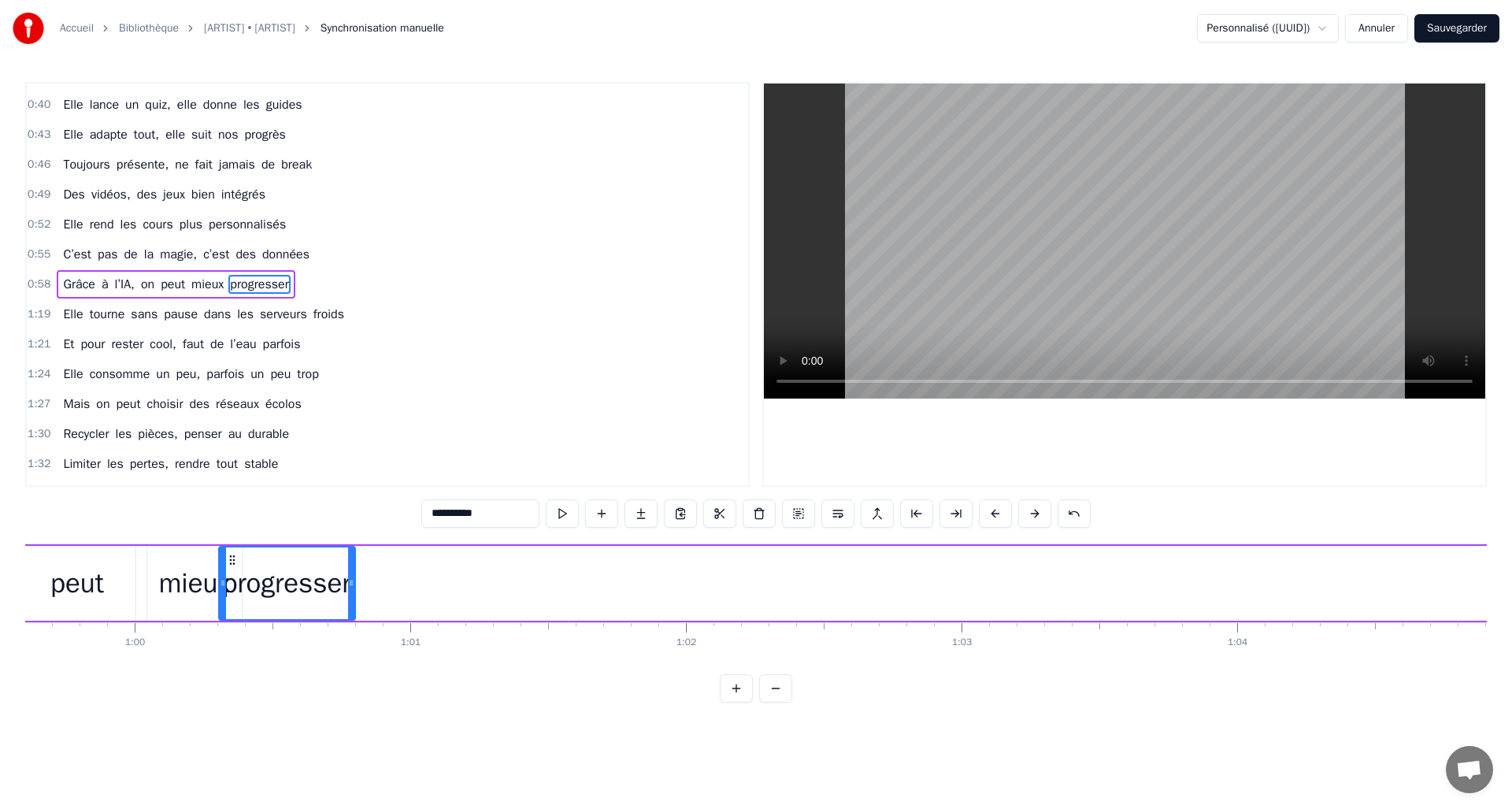 scroll, scrollTop: 0, scrollLeft: 16424, axis: horizontal 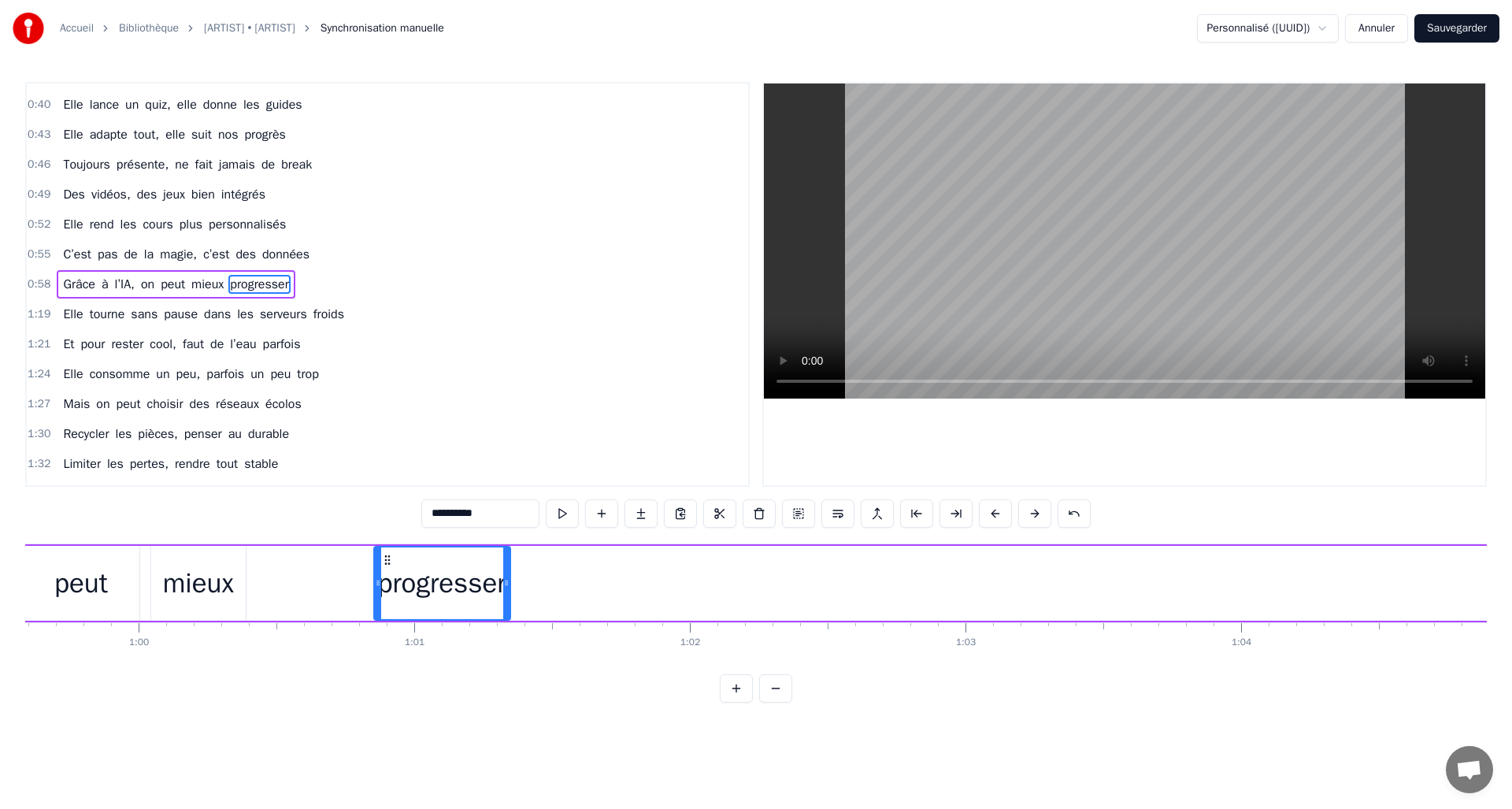 drag, startPoint x: 650, startPoint y: 565, endPoint x: 391, endPoint y: 595, distance: 260.73166 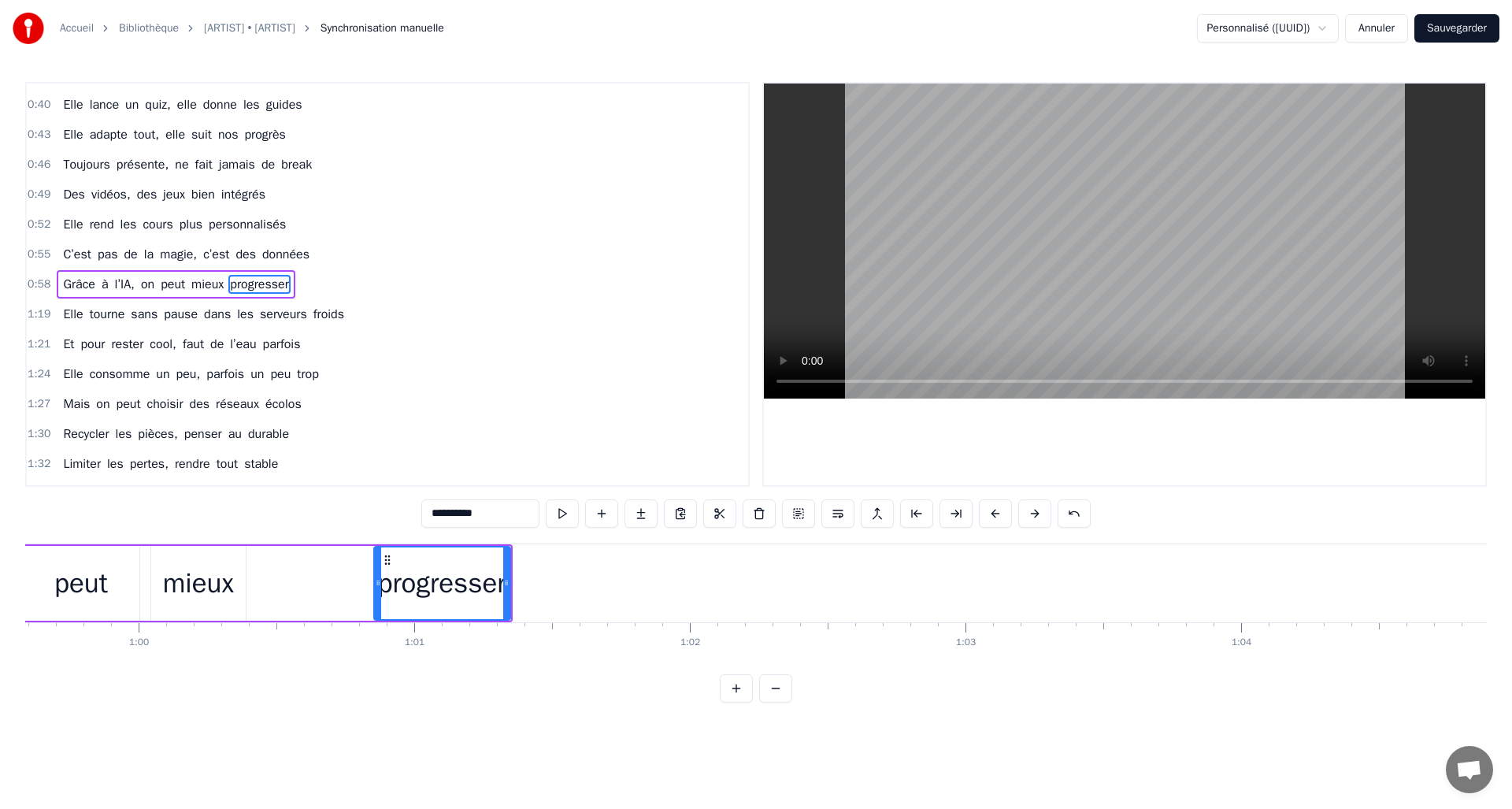 click on "Elle arrive en classe, discrète et rapide Elle lance un quiz, elle donne les guides Elle adapte tout, elle suit nos progrès Toujours présente, ne fait jamais de break Des vidéos, des jeux bien intégrés Elle rend les cours plus personnalisés C’est pas de la magie, c’est des données Grâce à l’IA, on peut mieux progresser Elle tourne sans pause dans les serveurs froids Et pour rester cool, faut de l’eau parfois Elle consomme un peu, parfois un peu trop Mais on peut choisir des réseaux écolos Recycler les pièces, penser au durable Limiter les pertes, rendre tout stable Avec un effort et un peu de soin L’IA peut entrer dans un monde plus sain C’est l’IA, notre alliée du jour Elle éclaire nos chemins chaque jour C’est l’IA, au cœur des formations Un outil précis pour chaque mission C’est l’IA, au cœur des formations Un outil précis pour chaque mission Mais n’oublions pas, derrière les écrans, Des choix sont faits, parfois inconsciemment. Qui tient les données ? Qui fait" at bounding box center [15741, 583] 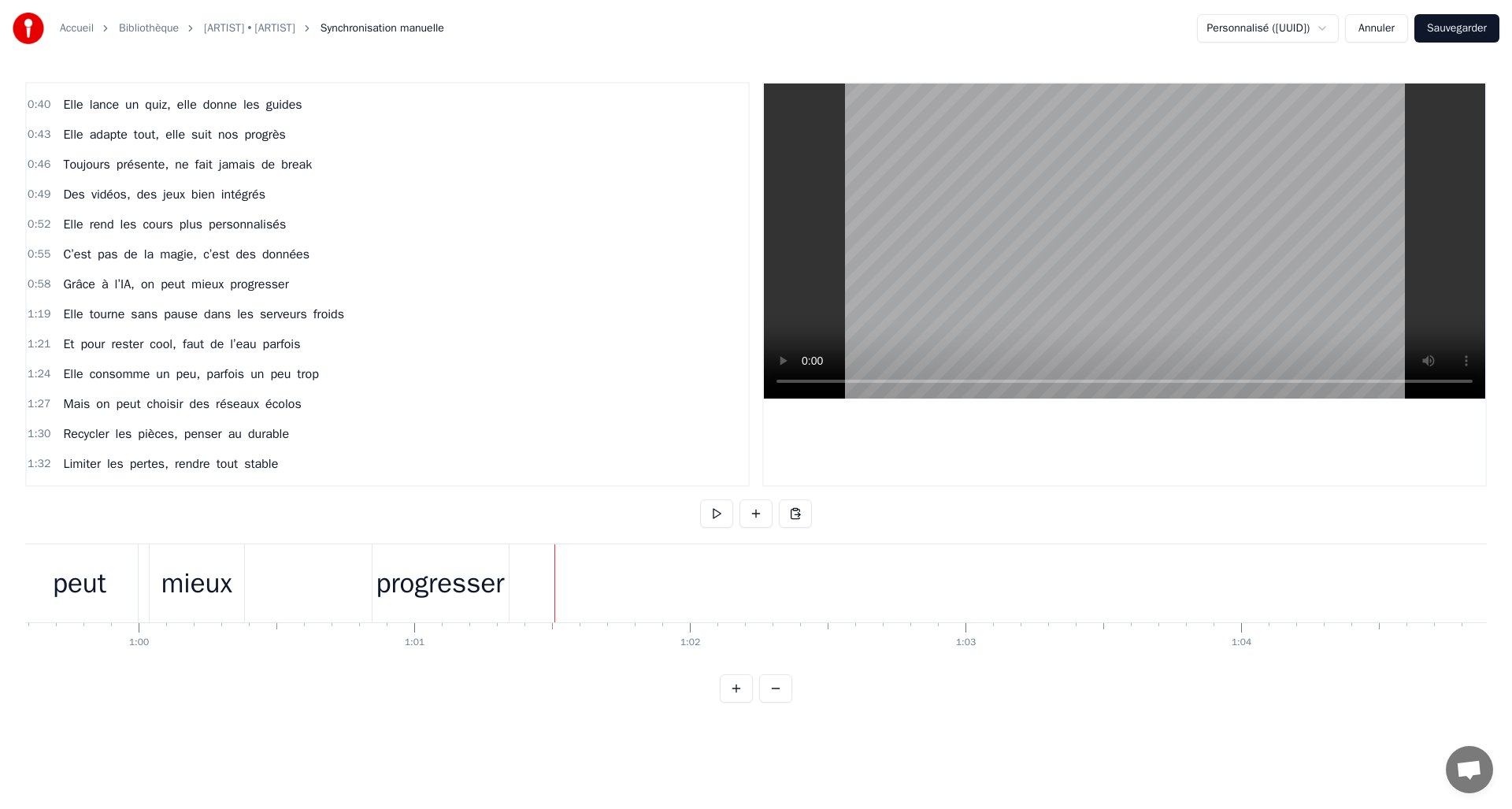 click on "progresser" at bounding box center (440, 583) 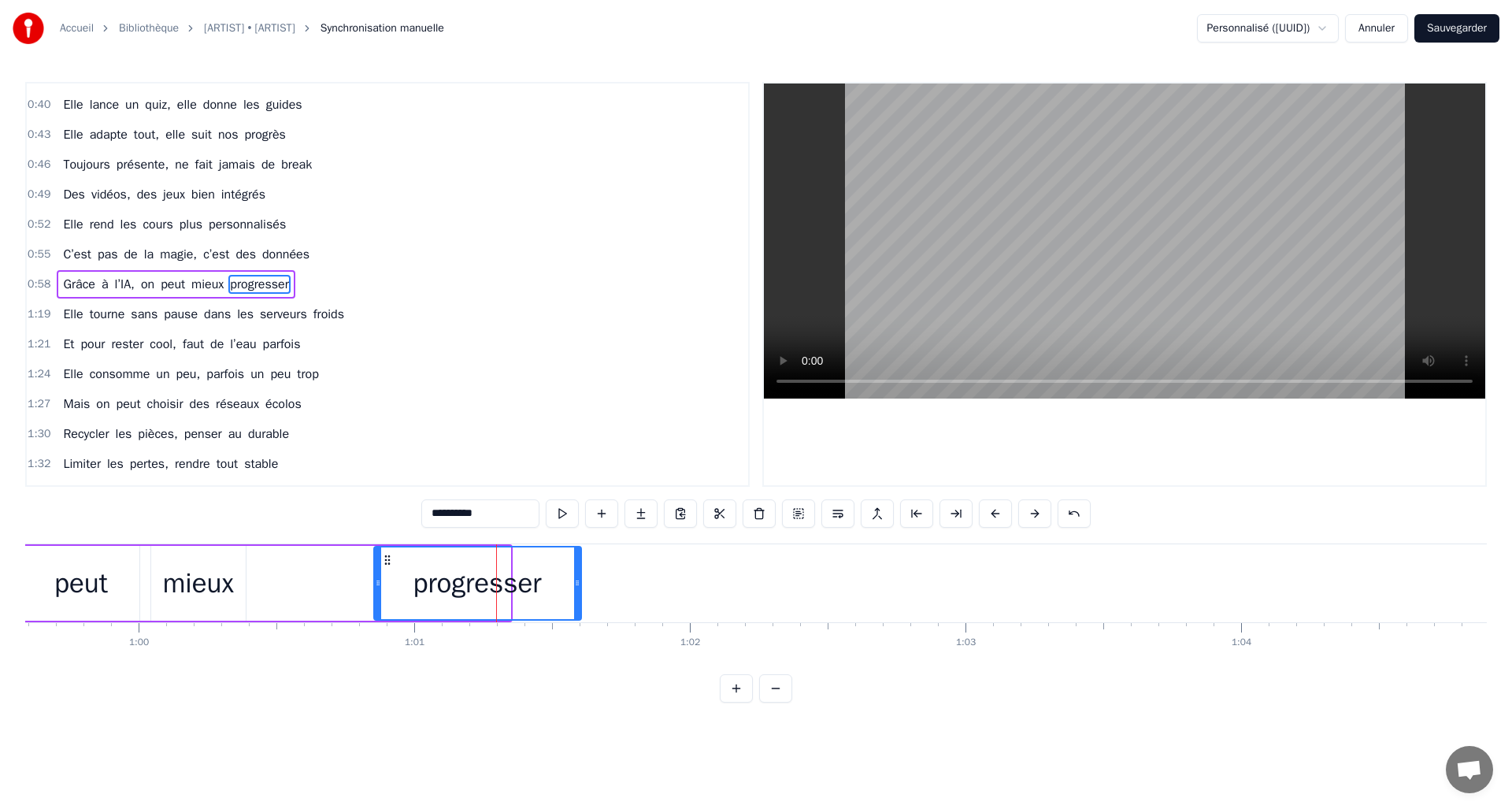 drag, startPoint x: 509, startPoint y: 583, endPoint x: 580, endPoint y: 583, distance: 71 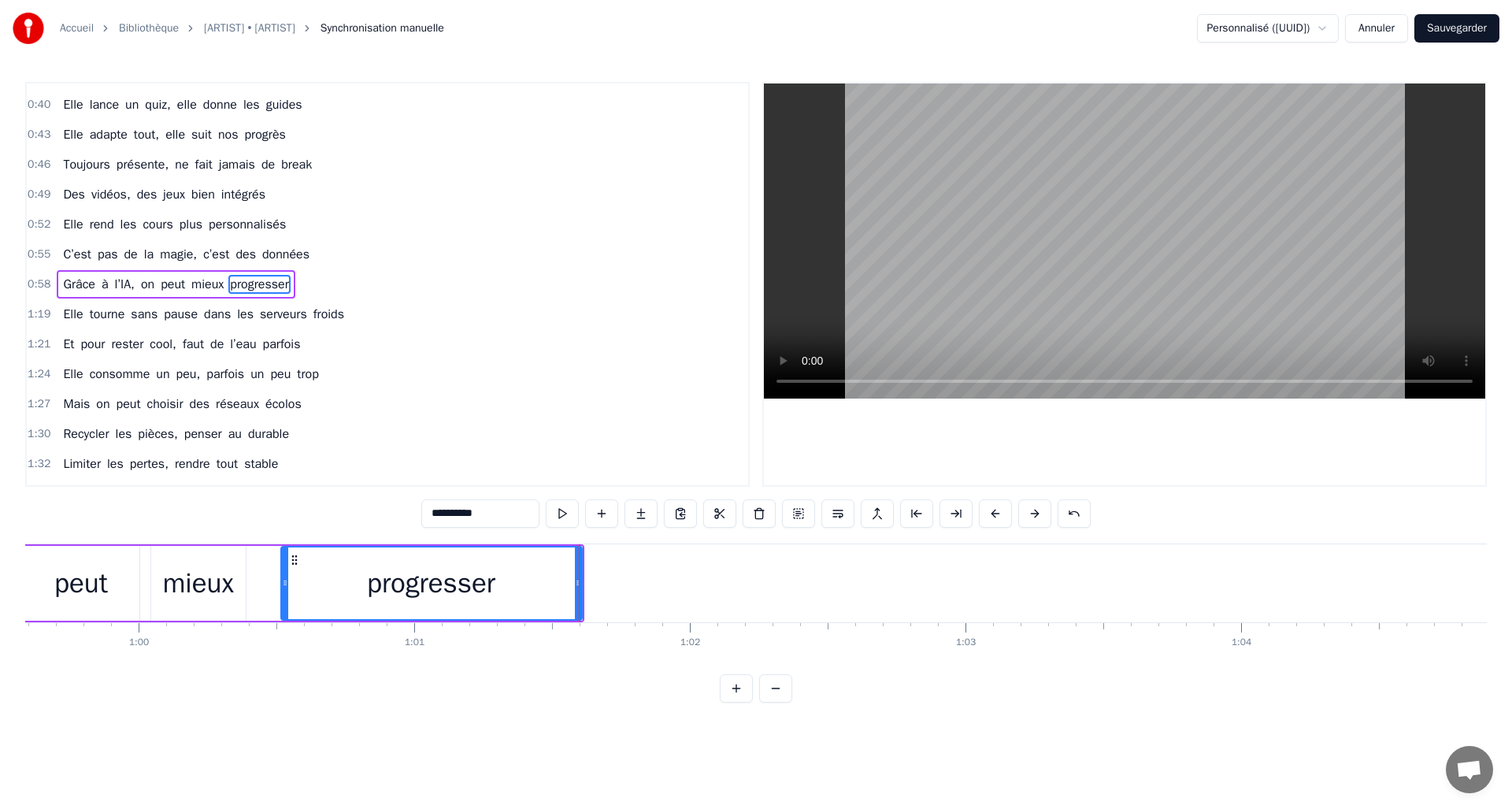 drag, startPoint x: 376, startPoint y: 583, endPoint x: 283, endPoint y: 579, distance: 93.08598 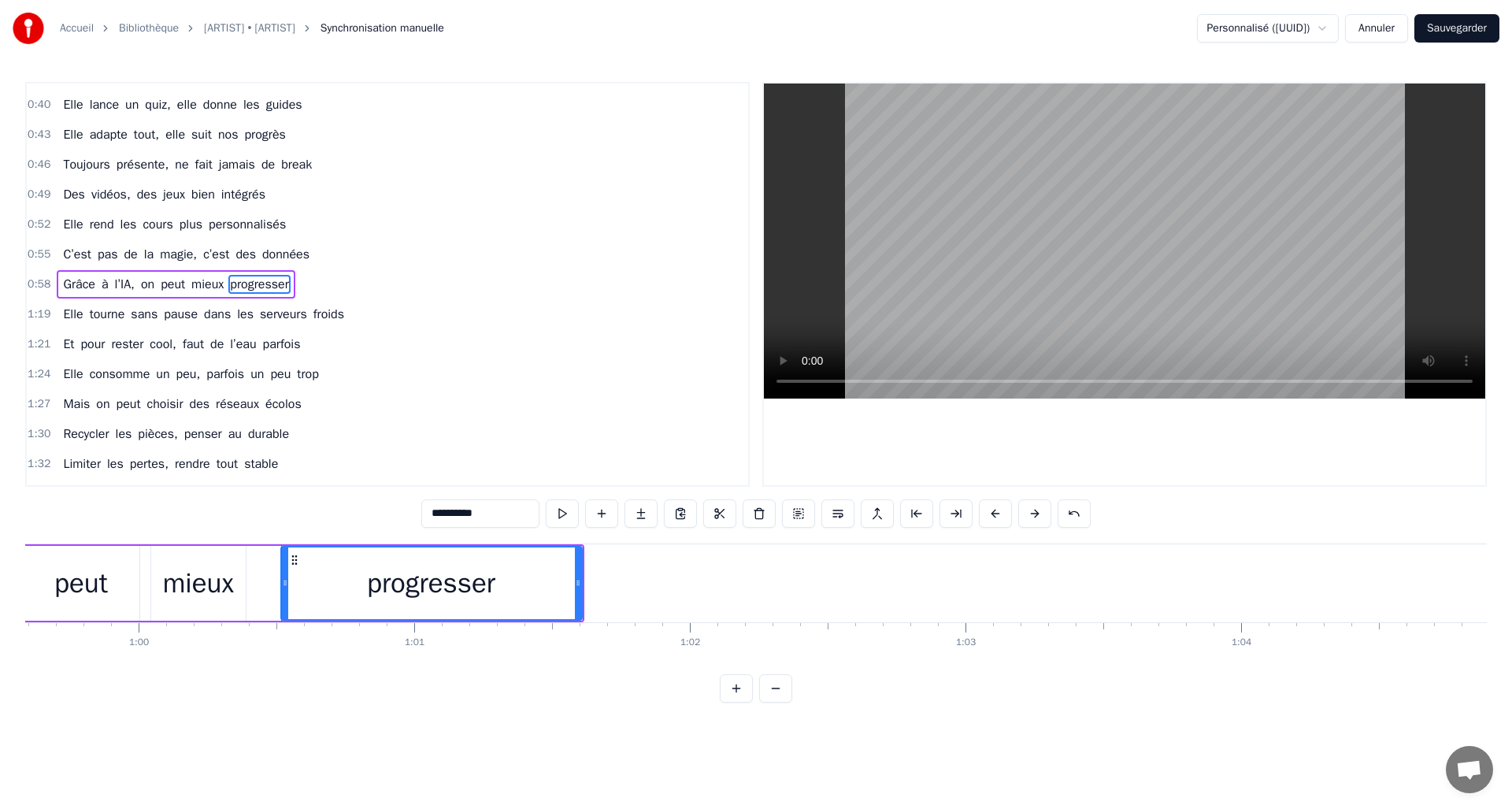 click on "mieux" at bounding box center [198, 583] 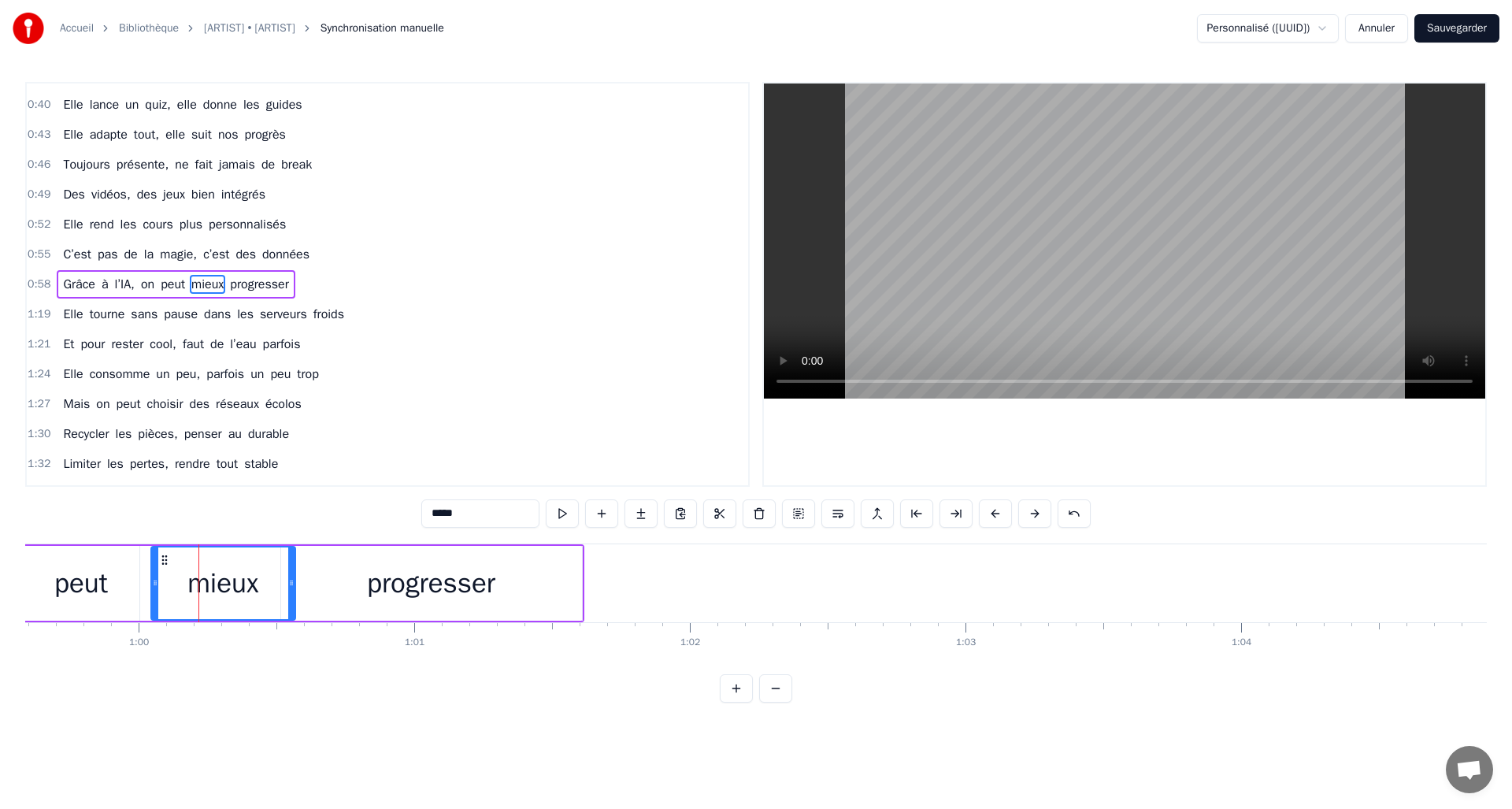 drag, startPoint x: 242, startPoint y: 581, endPoint x: 291, endPoint y: 581, distance: 49 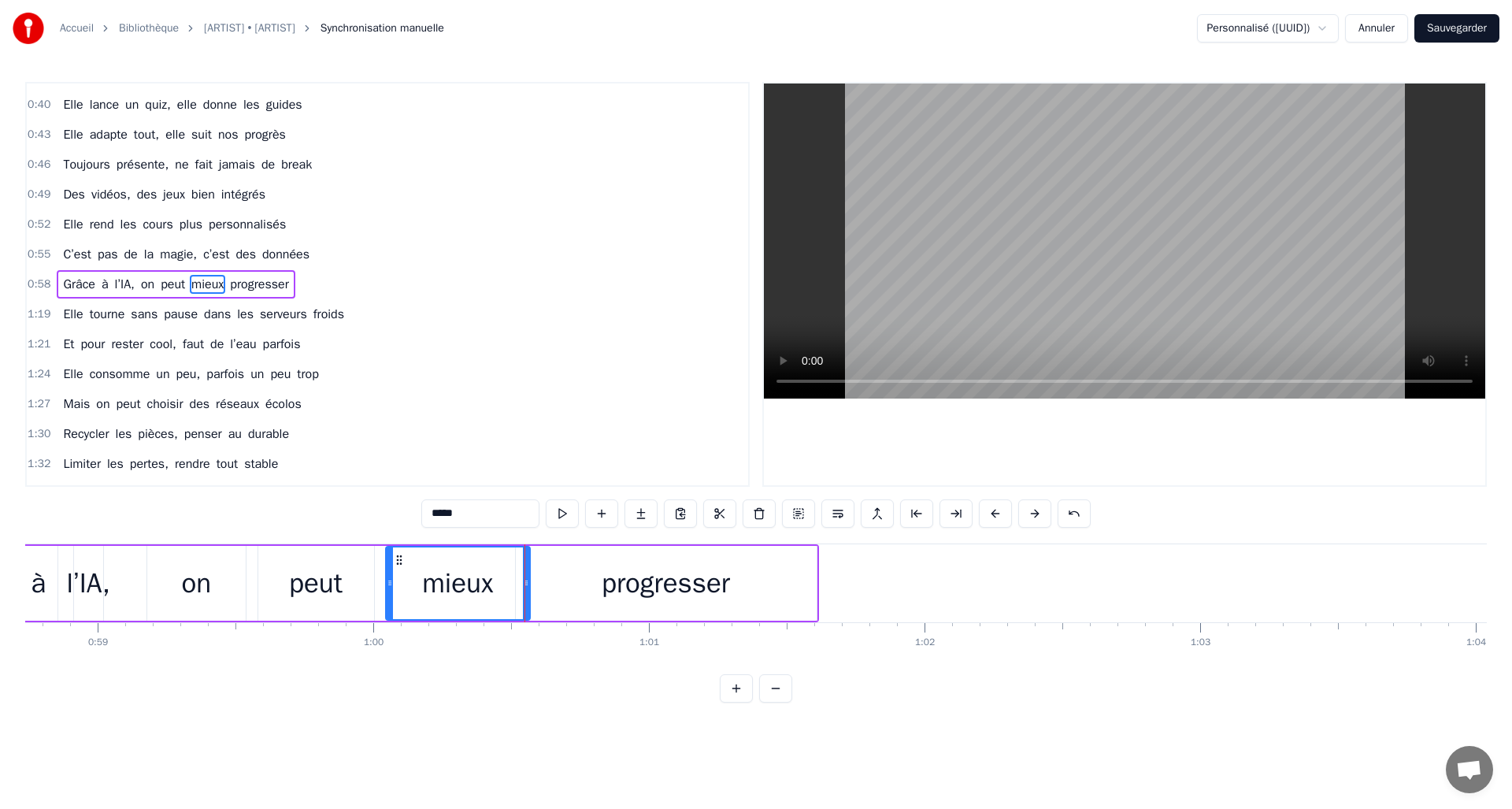 scroll, scrollTop: 0, scrollLeft: 16119, axis: horizontal 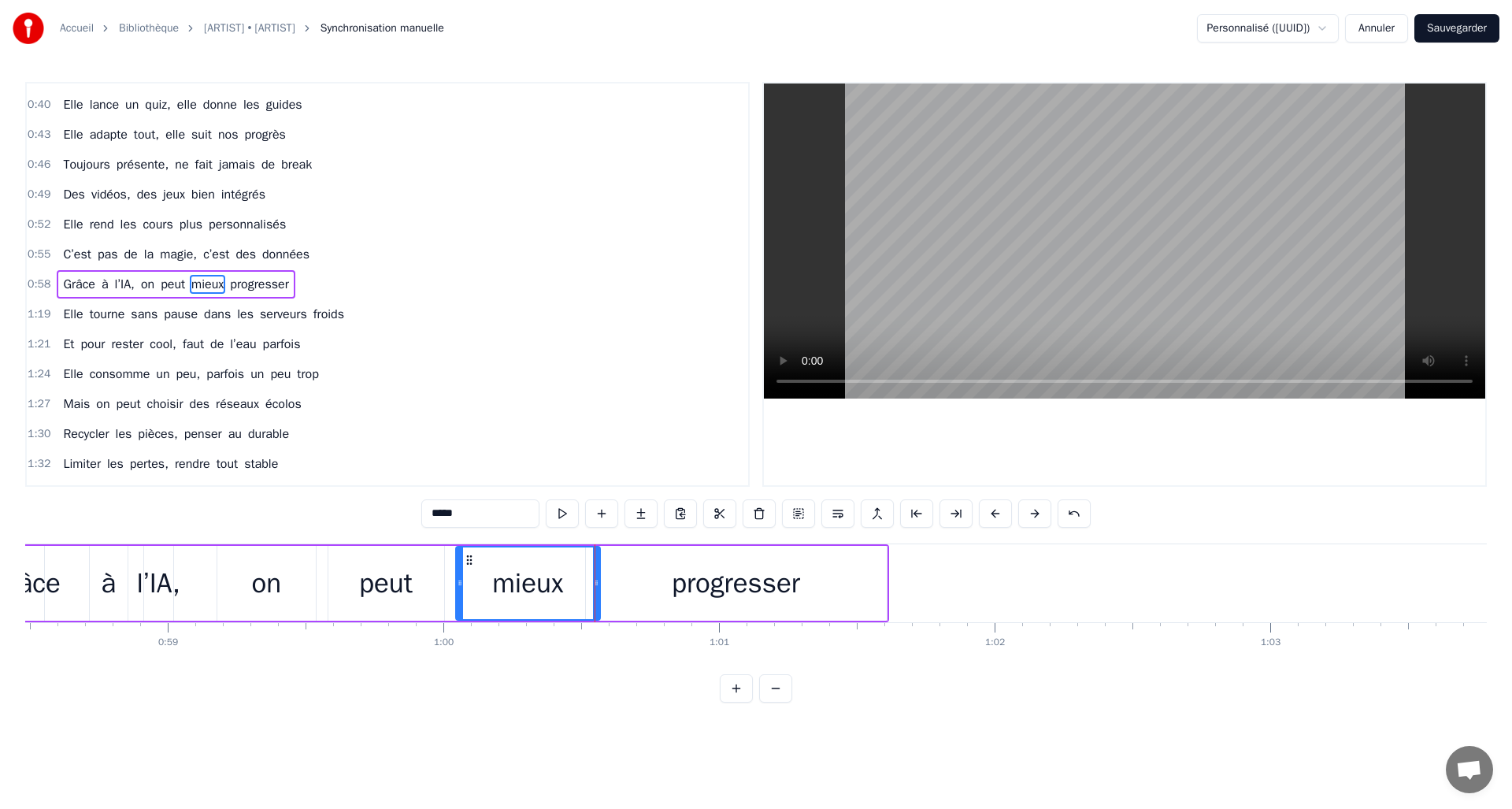 click on "l’IA," at bounding box center (158, 583) 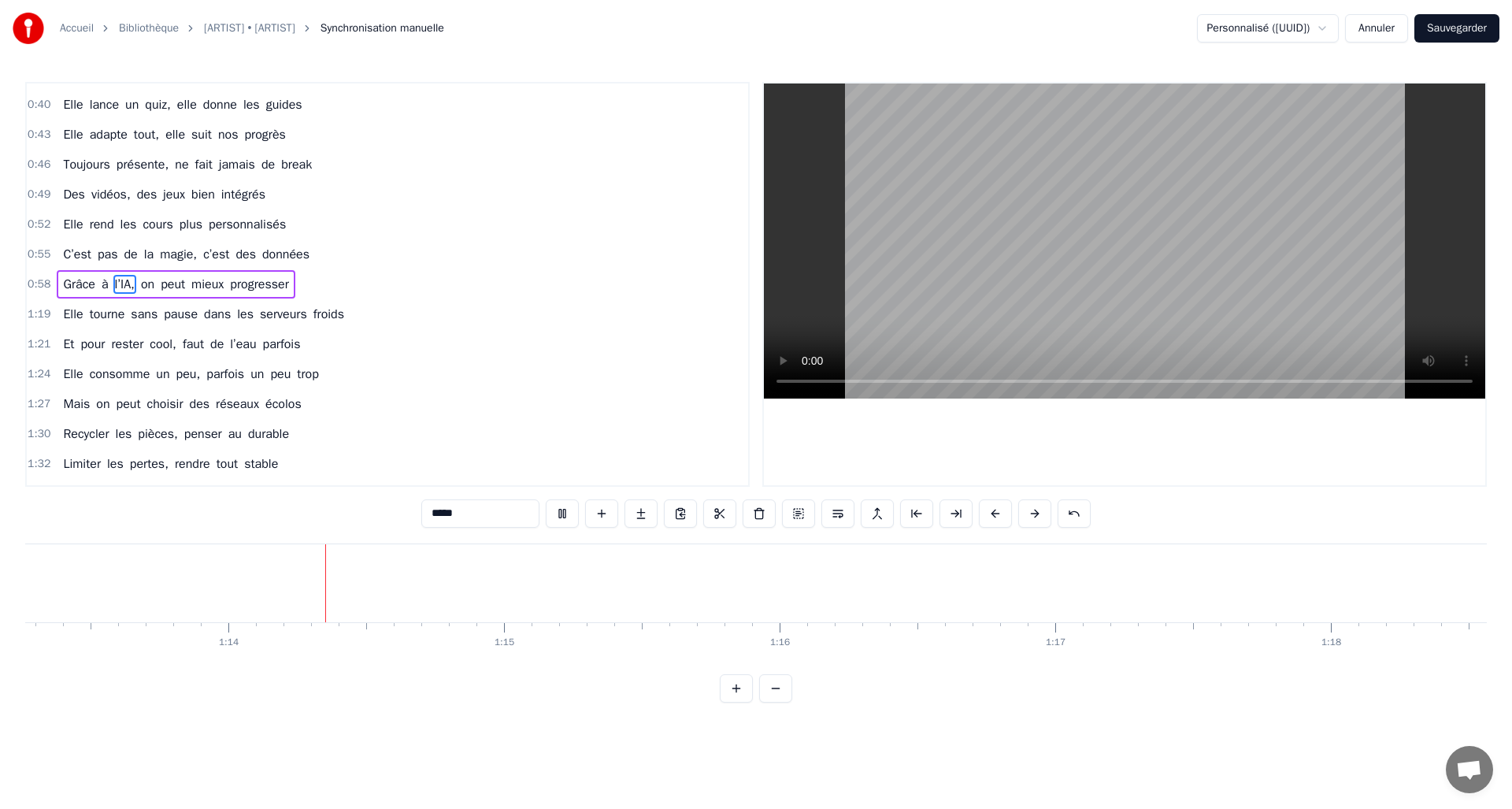 scroll, scrollTop: 0, scrollLeft: 20195, axis: horizontal 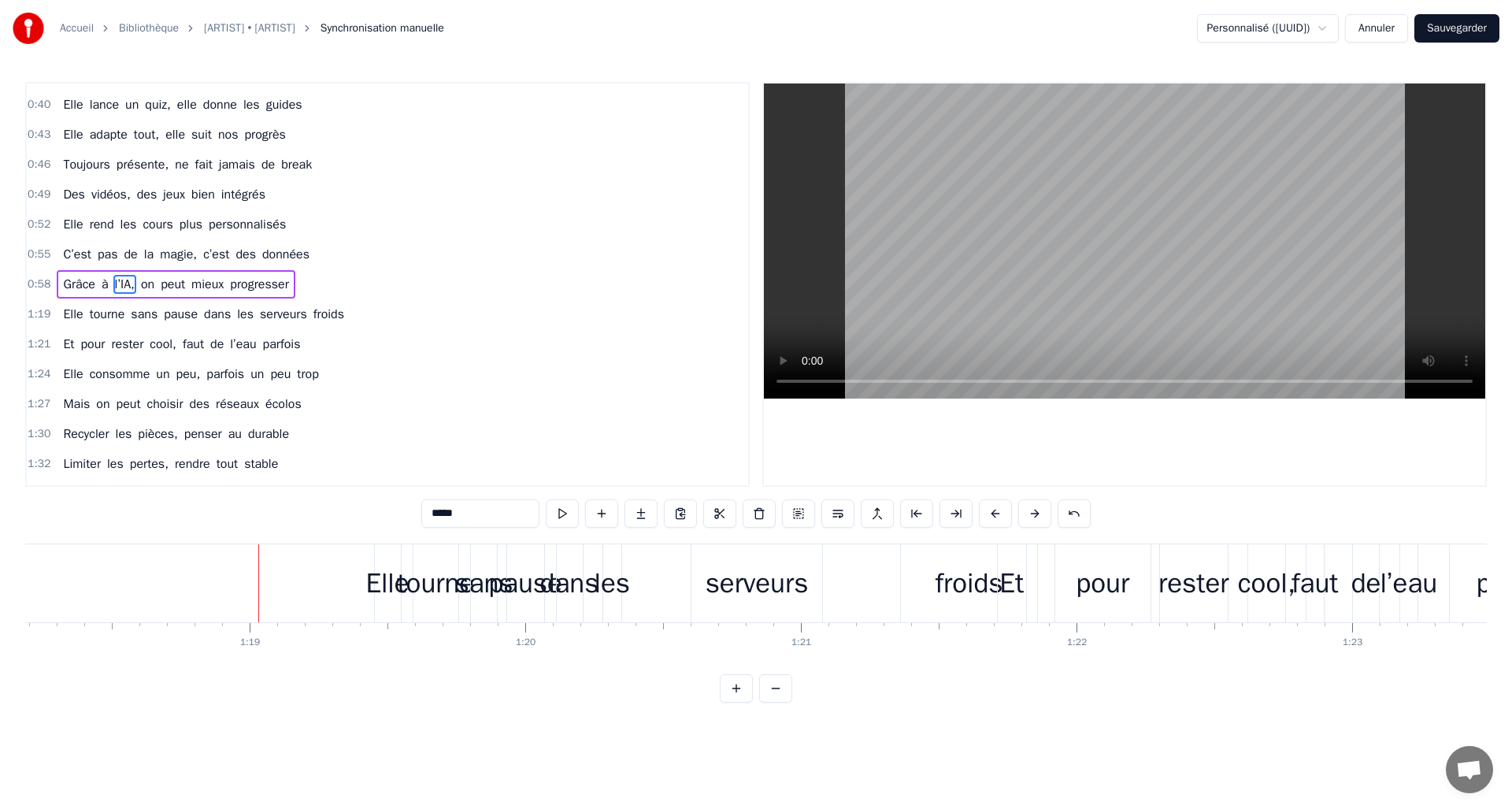 click on "Elle" at bounding box center [387, 583] 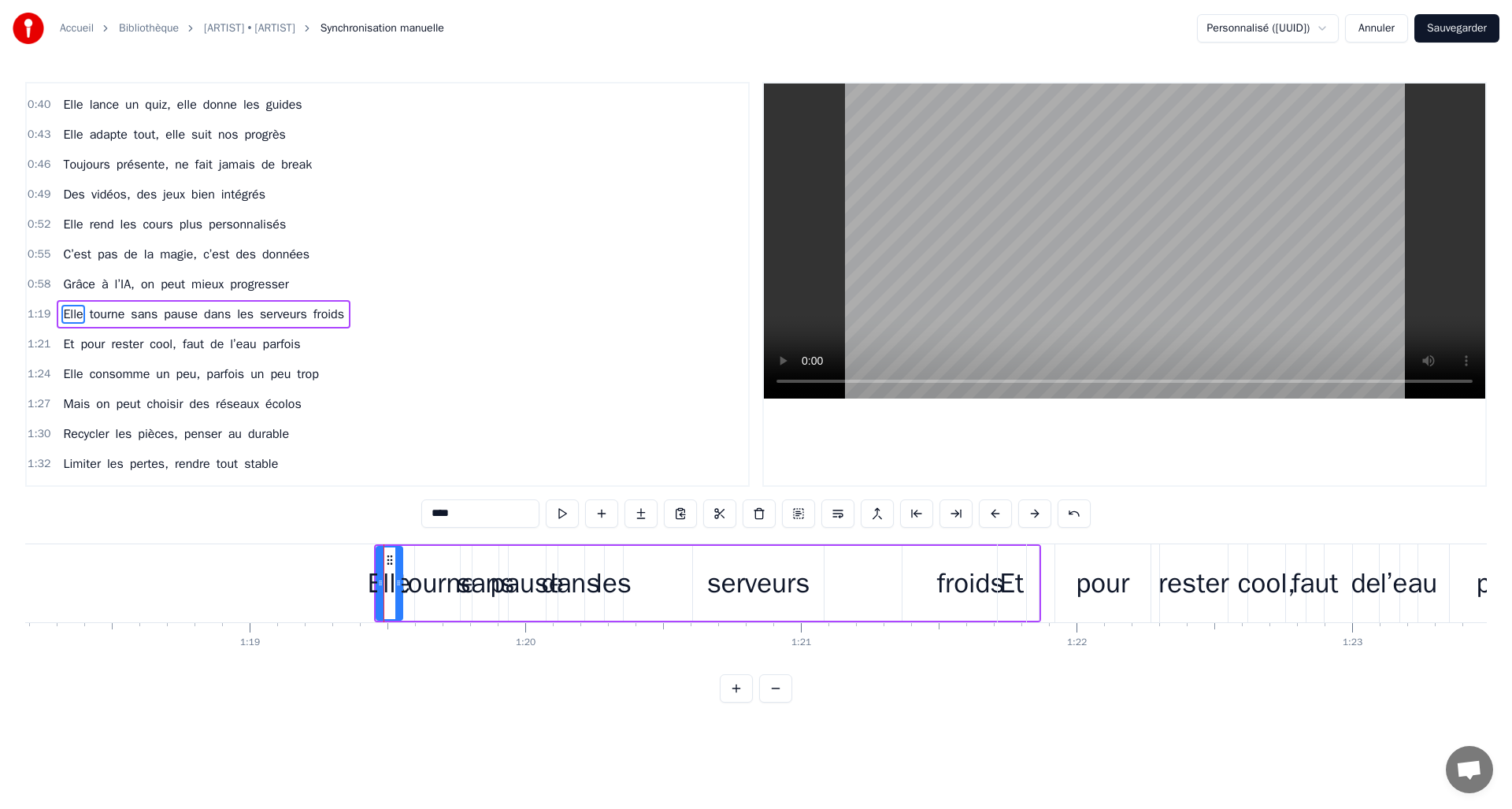 scroll, scrollTop: 54, scrollLeft: 0, axis: vertical 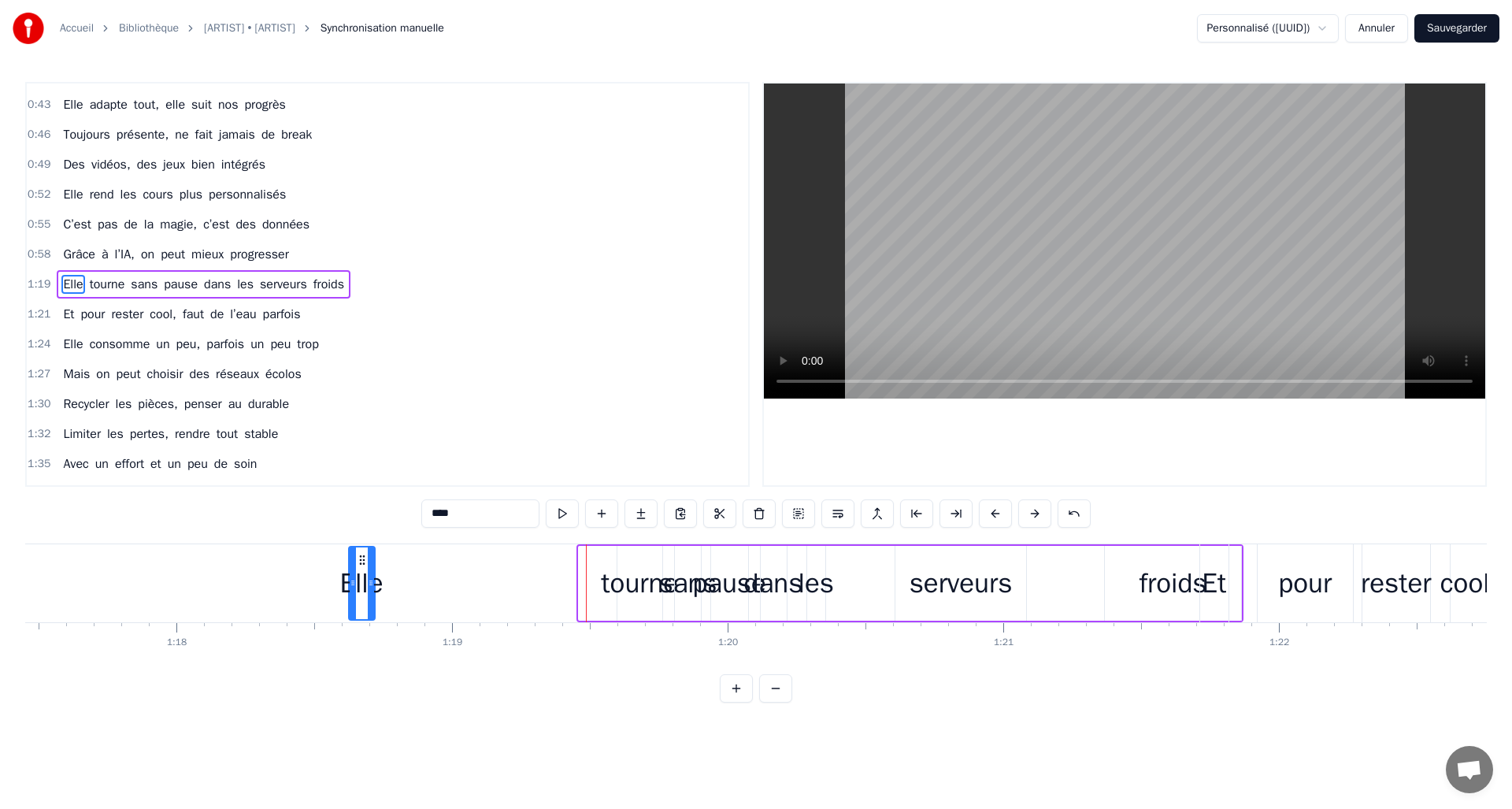 drag, startPoint x: 387, startPoint y: 562, endPoint x: 428, endPoint y: 586, distance: 47.50789 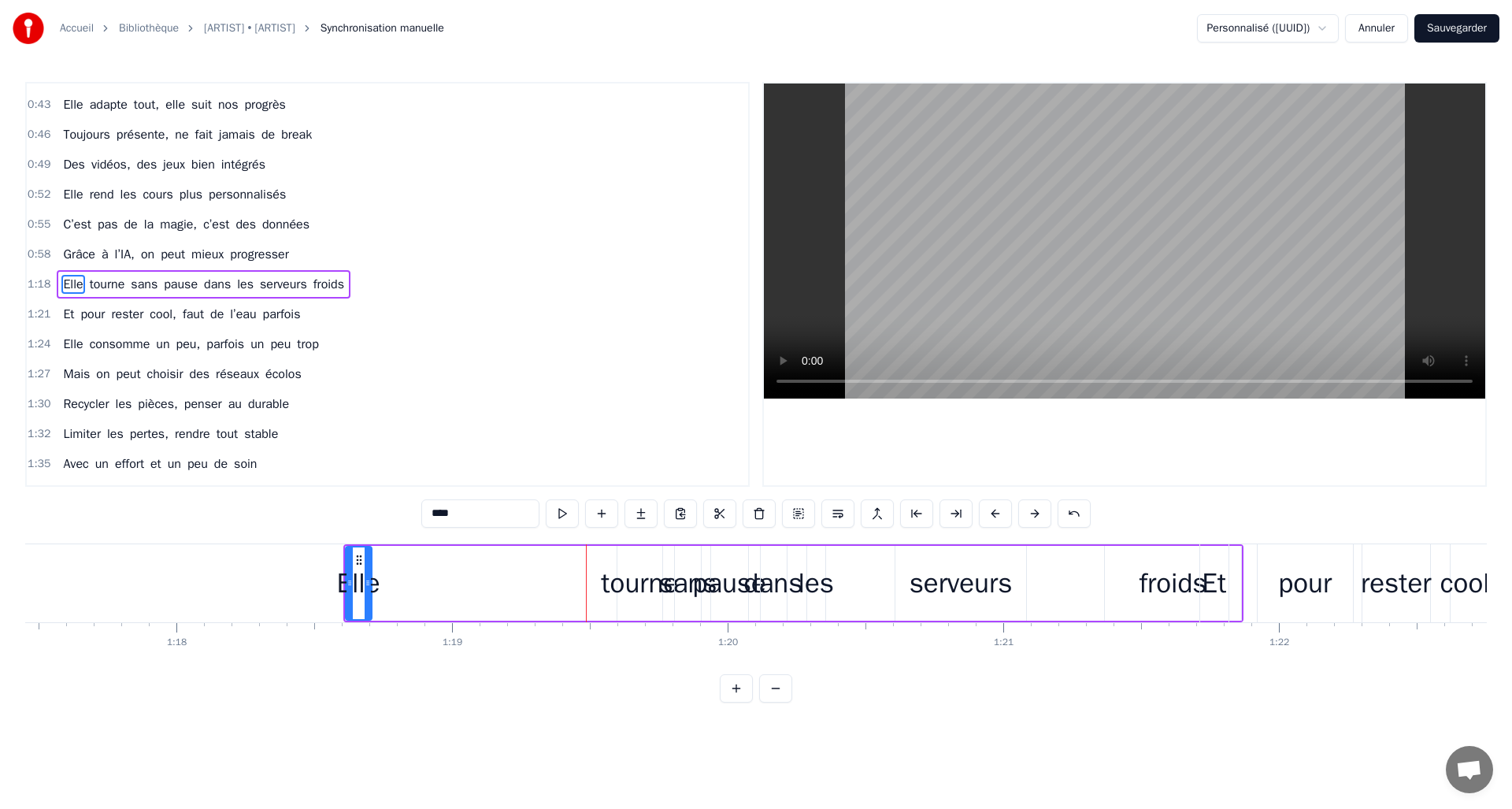 click on "tourne" at bounding box center (639, 583) 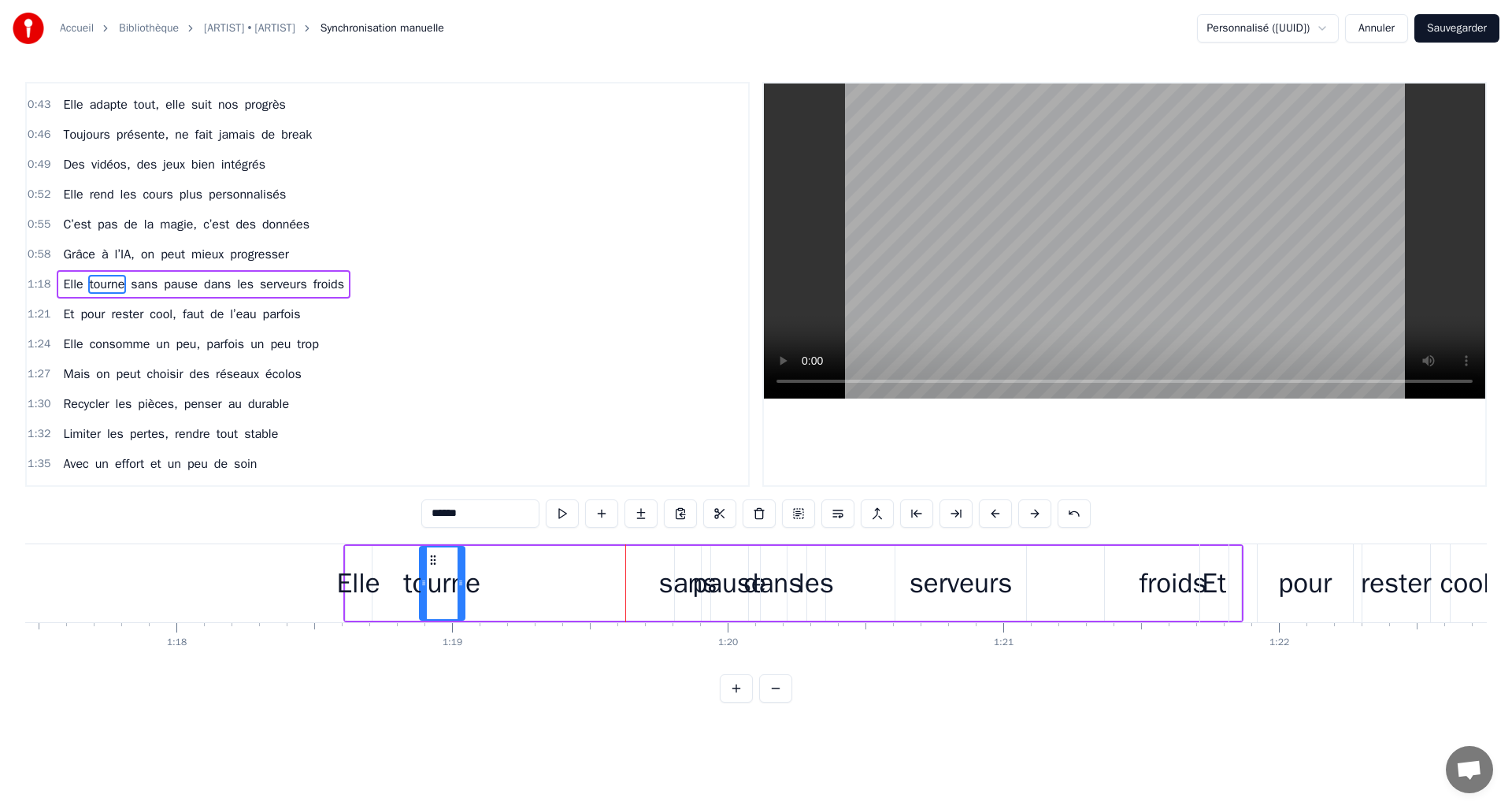 drag, startPoint x: 628, startPoint y: 562, endPoint x: 431, endPoint y: 572, distance: 197.25364 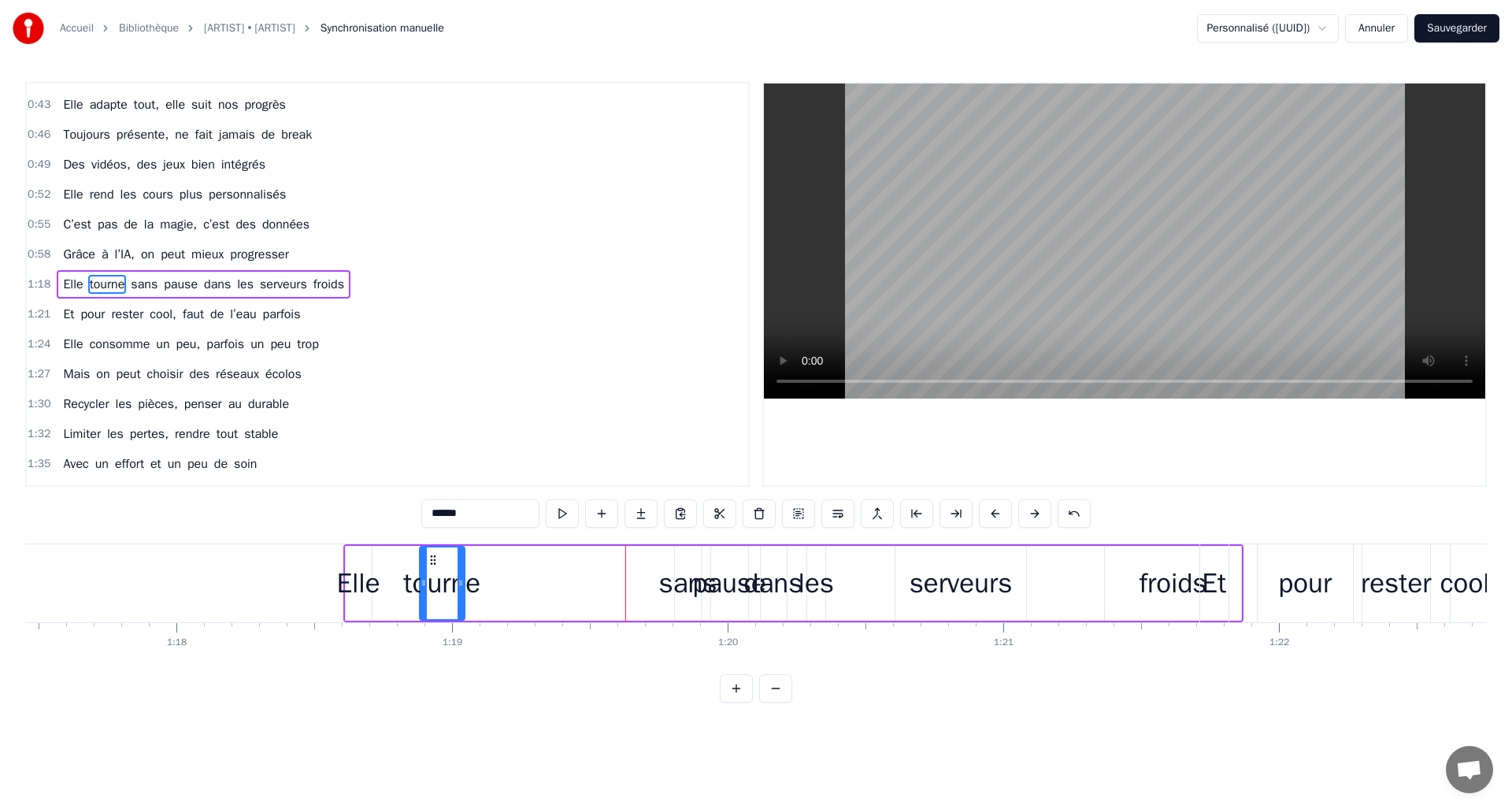 click on "sans" at bounding box center (687, 583) 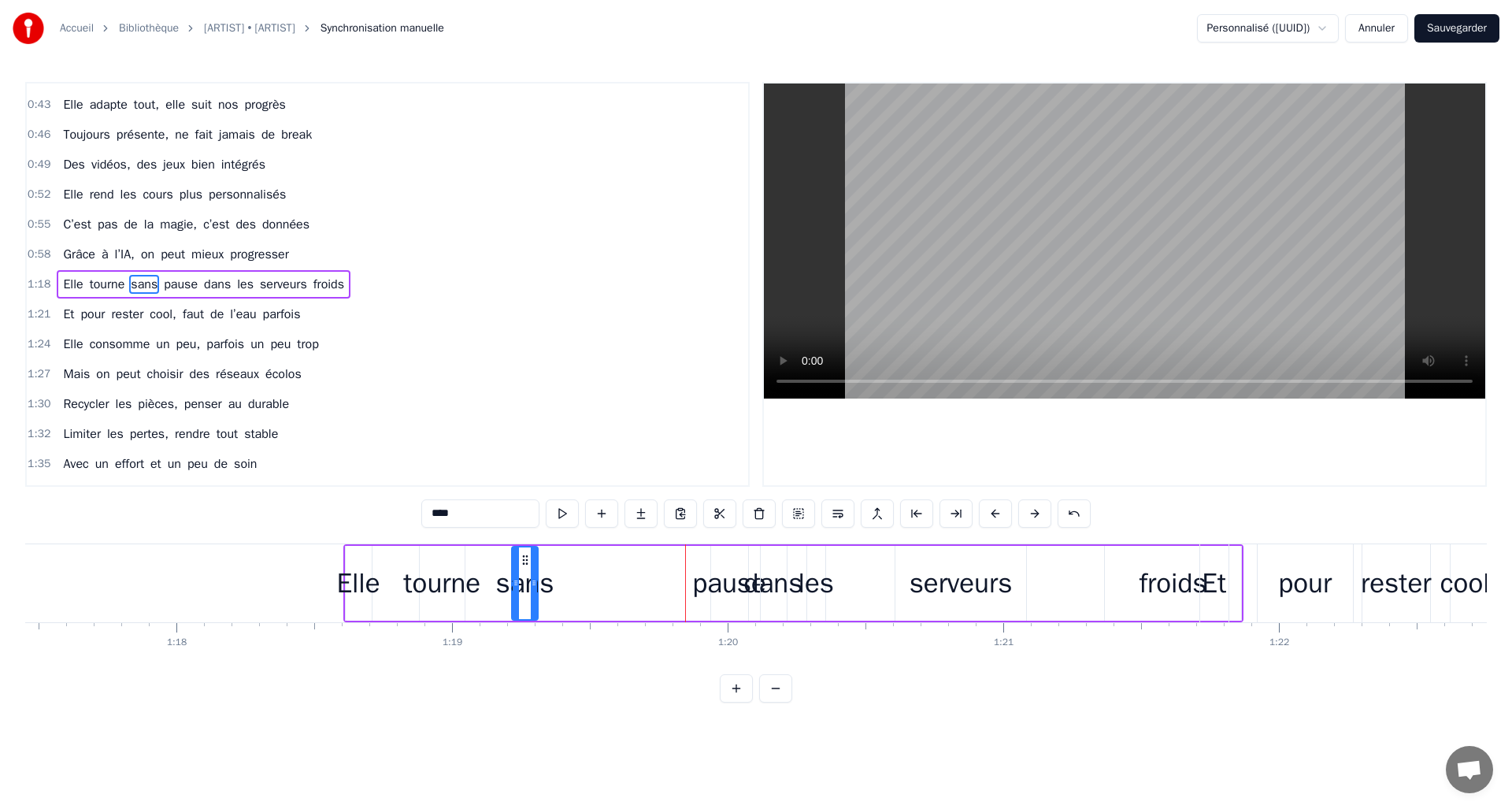 drag, startPoint x: 684, startPoint y: 559, endPoint x: 525, endPoint y: 571, distance: 159.45219 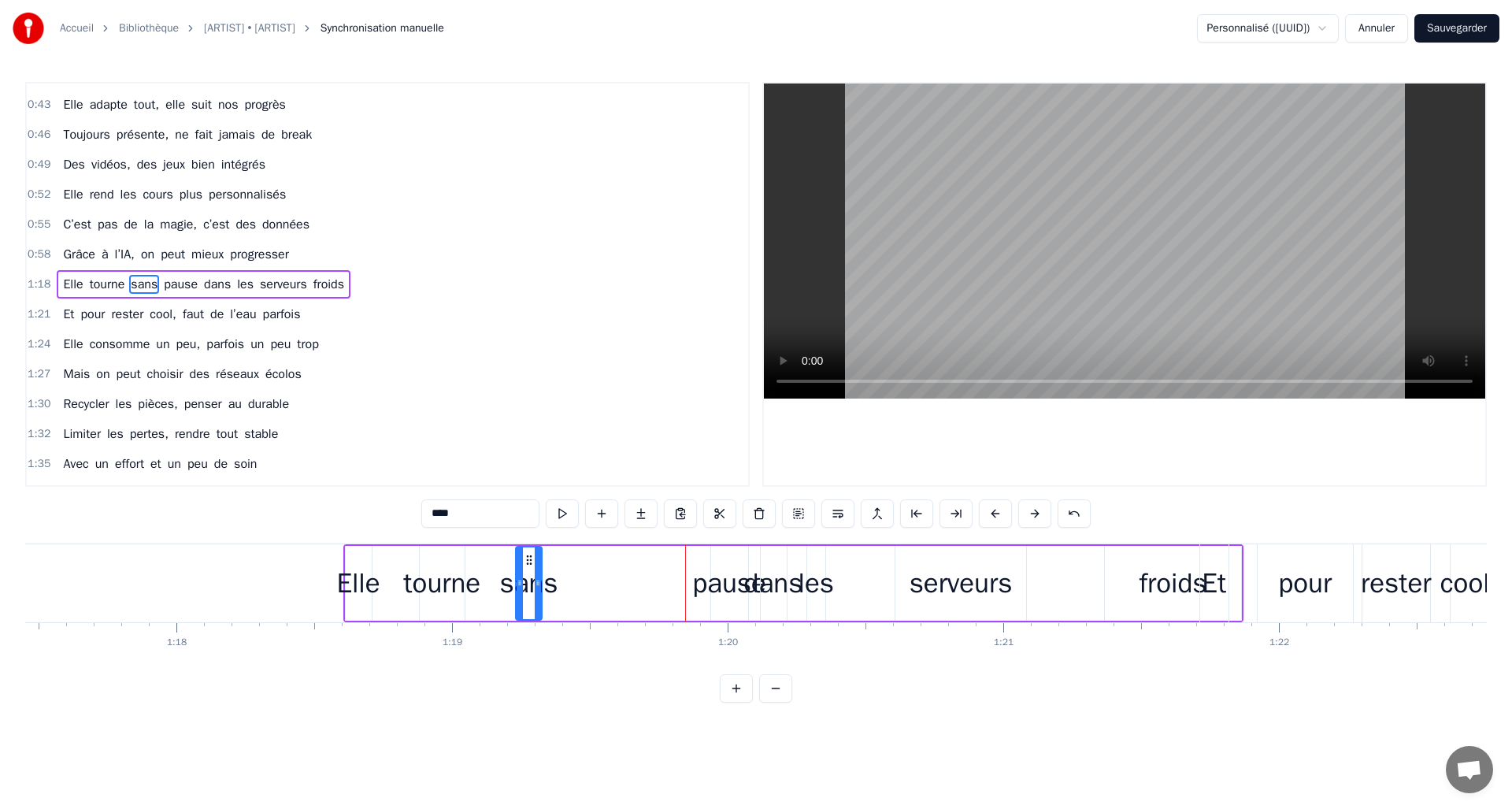 click on "pause" at bounding box center (729, 583) 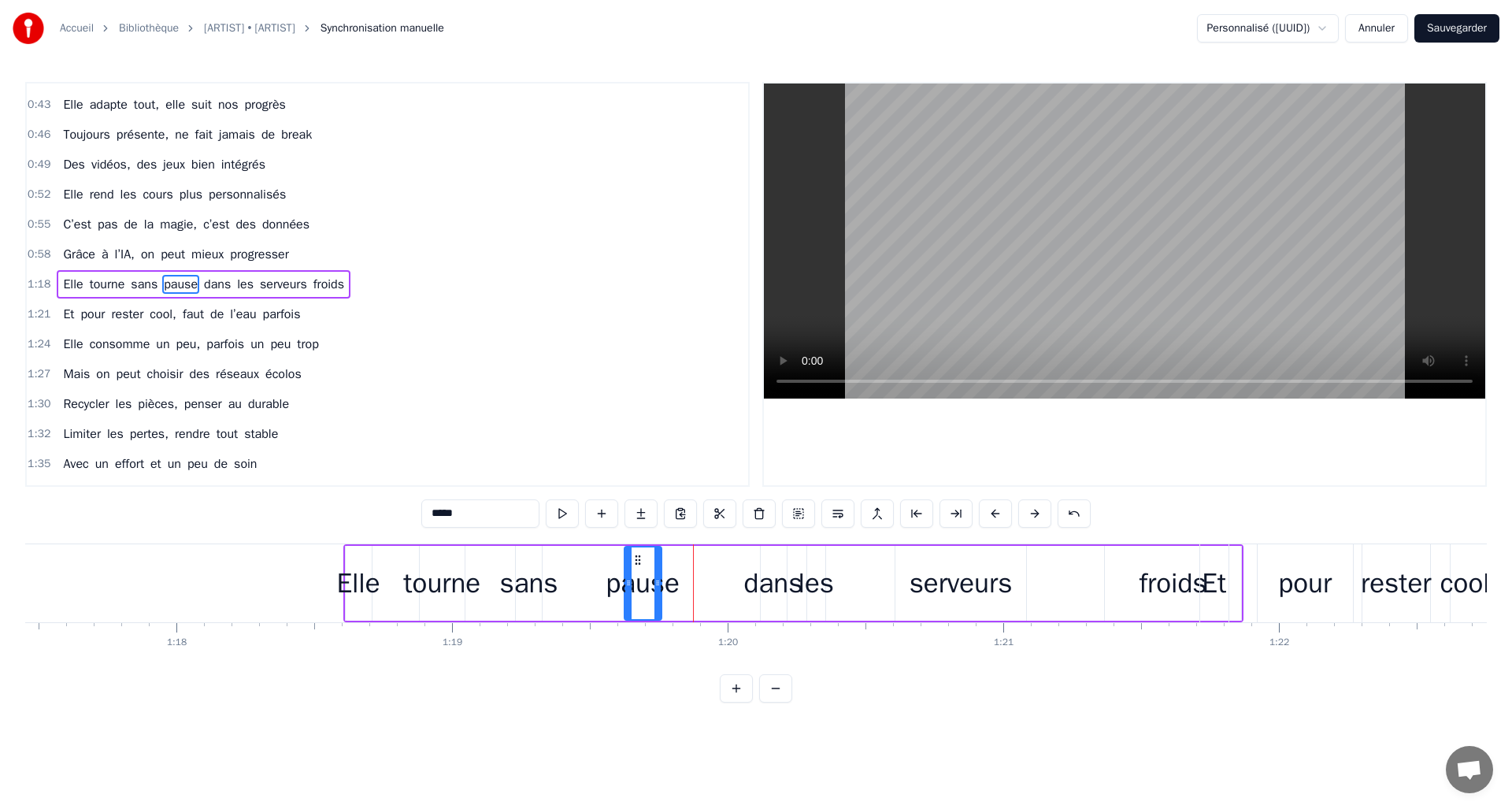 drag, startPoint x: 691, startPoint y: 570, endPoint x: 619, endPoint y: 572, distance: 72.02777 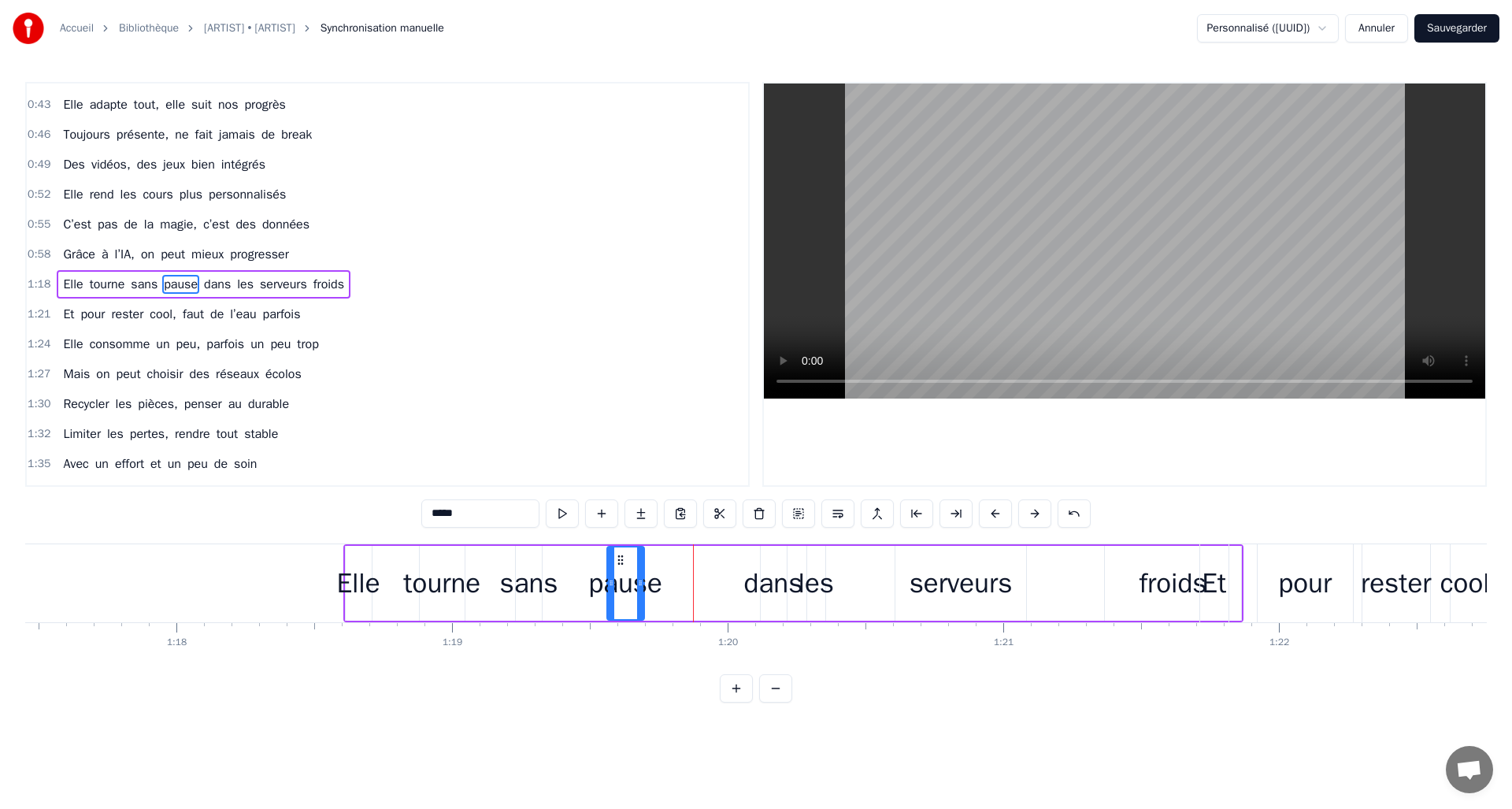 click on "Elle" at bounding box center [358, 583] 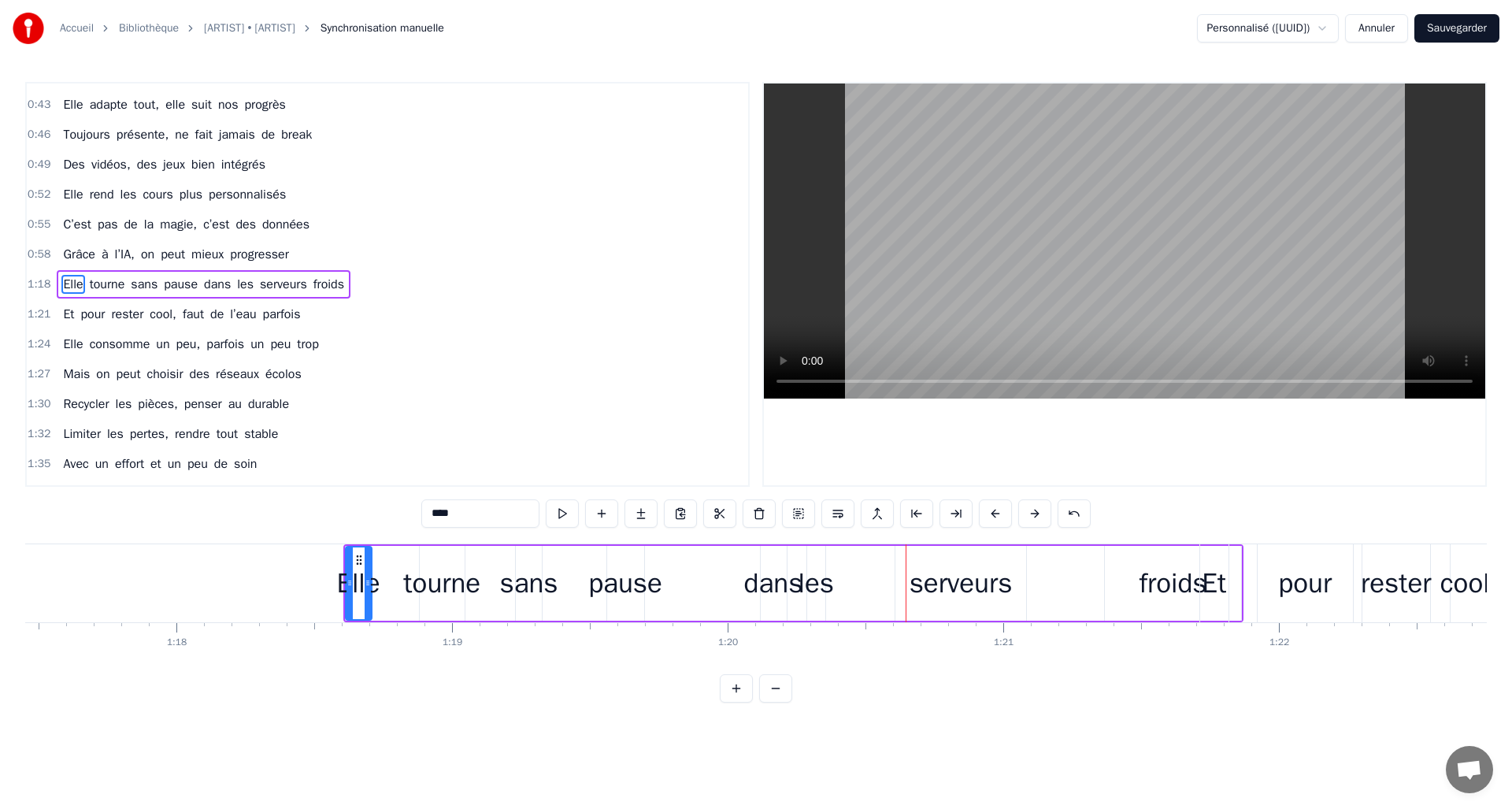 click on "dans" at bounding box center (773, 583) 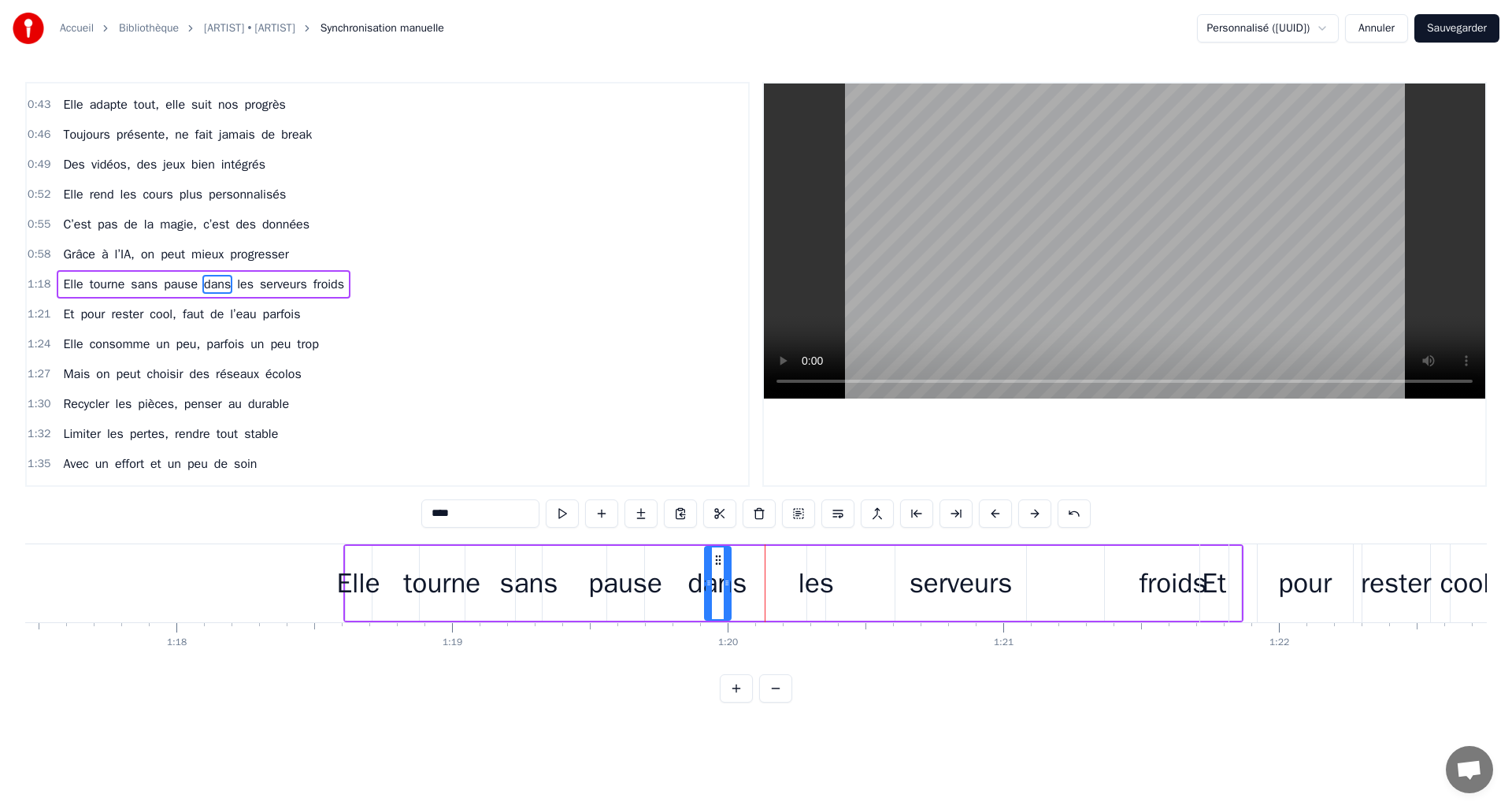 drag, startPoint x: 734, startPoint y: 562, endPoint x: 715, endPoint y: 562, distance: 19 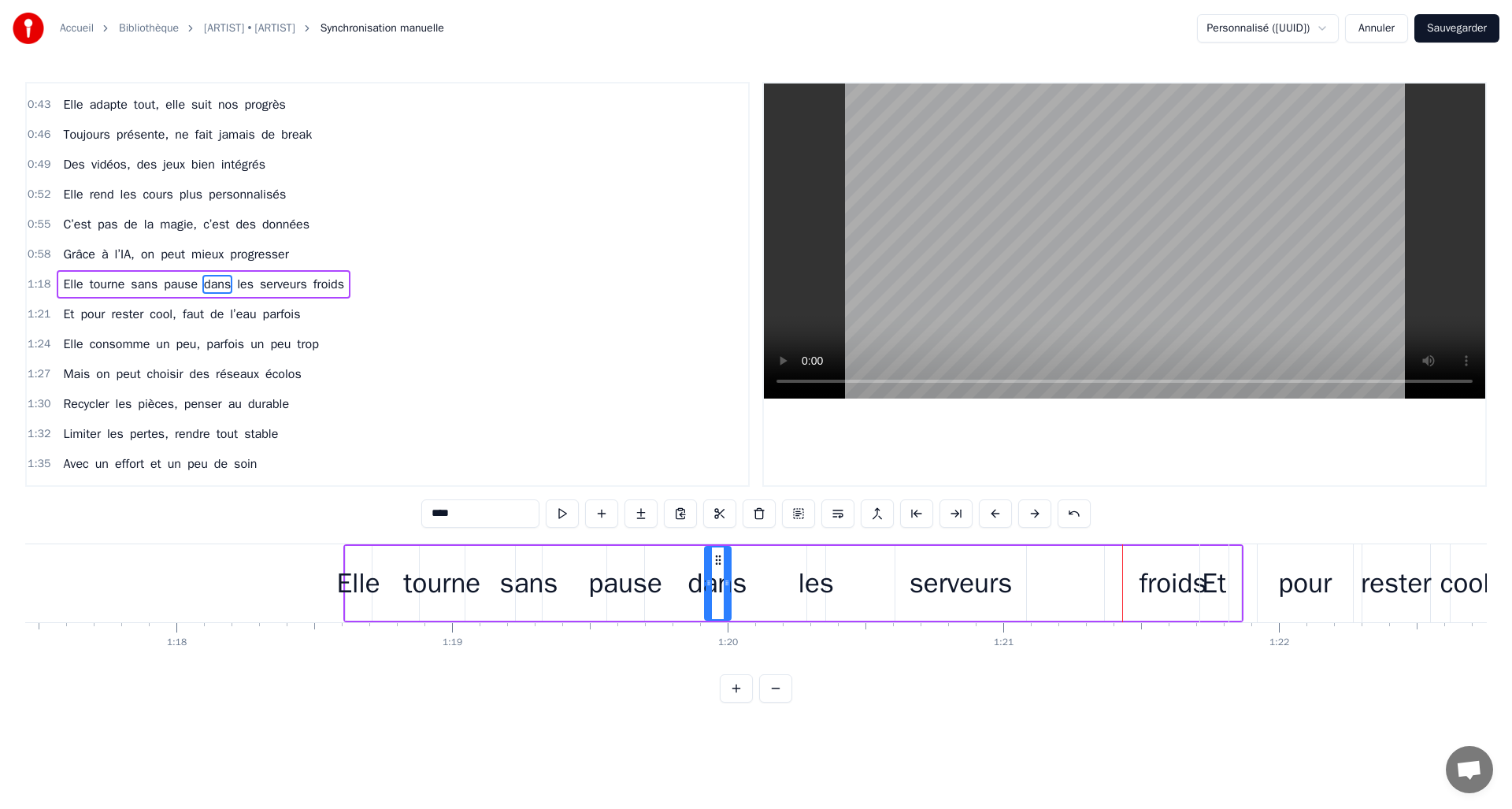 click on "les" at bounding box center [816, 583] 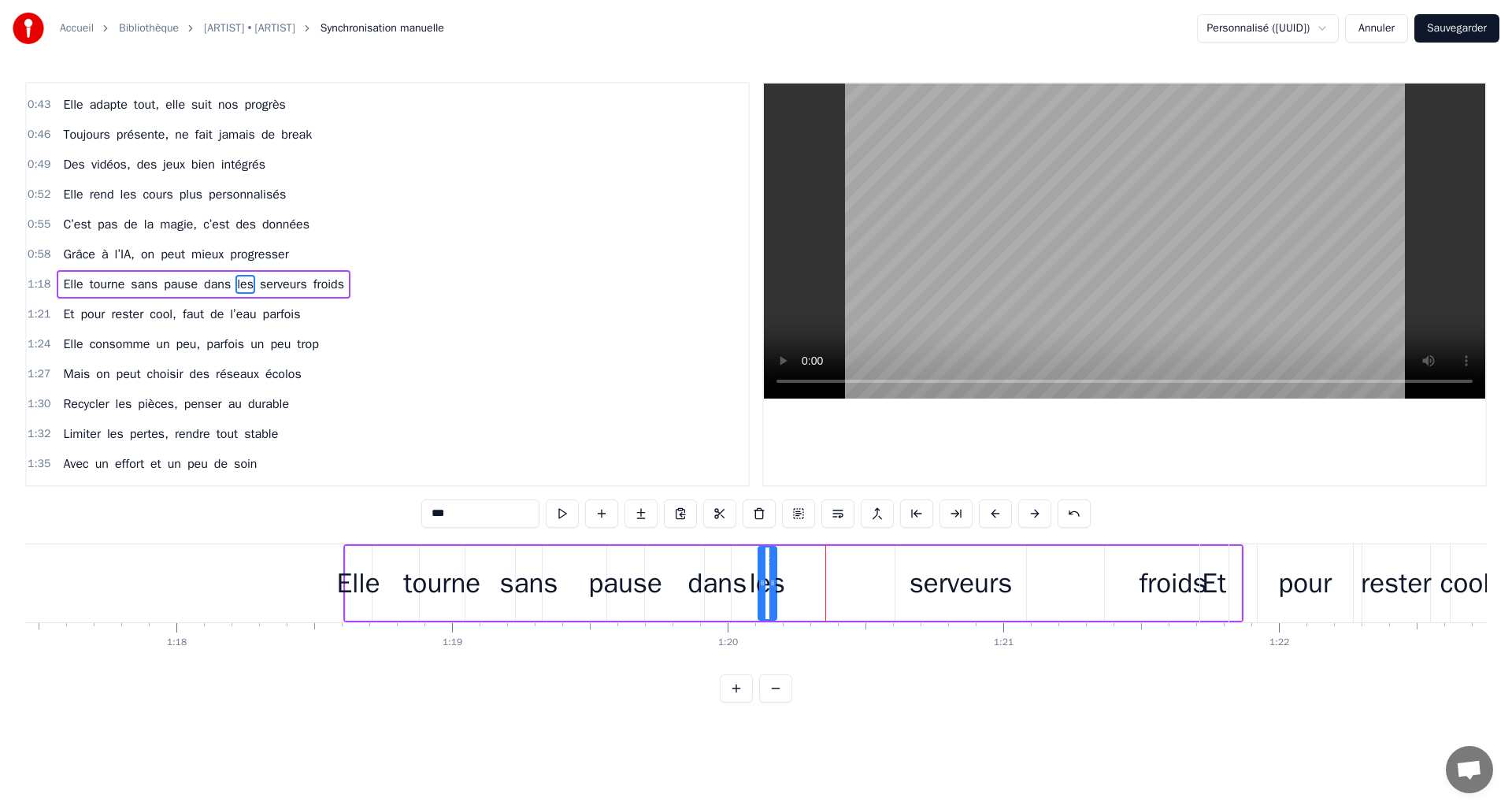 drag, startPoint x: 816, startPoint y: 561, endPoint x: 767, endPoint y: 565, distance: 49.162994 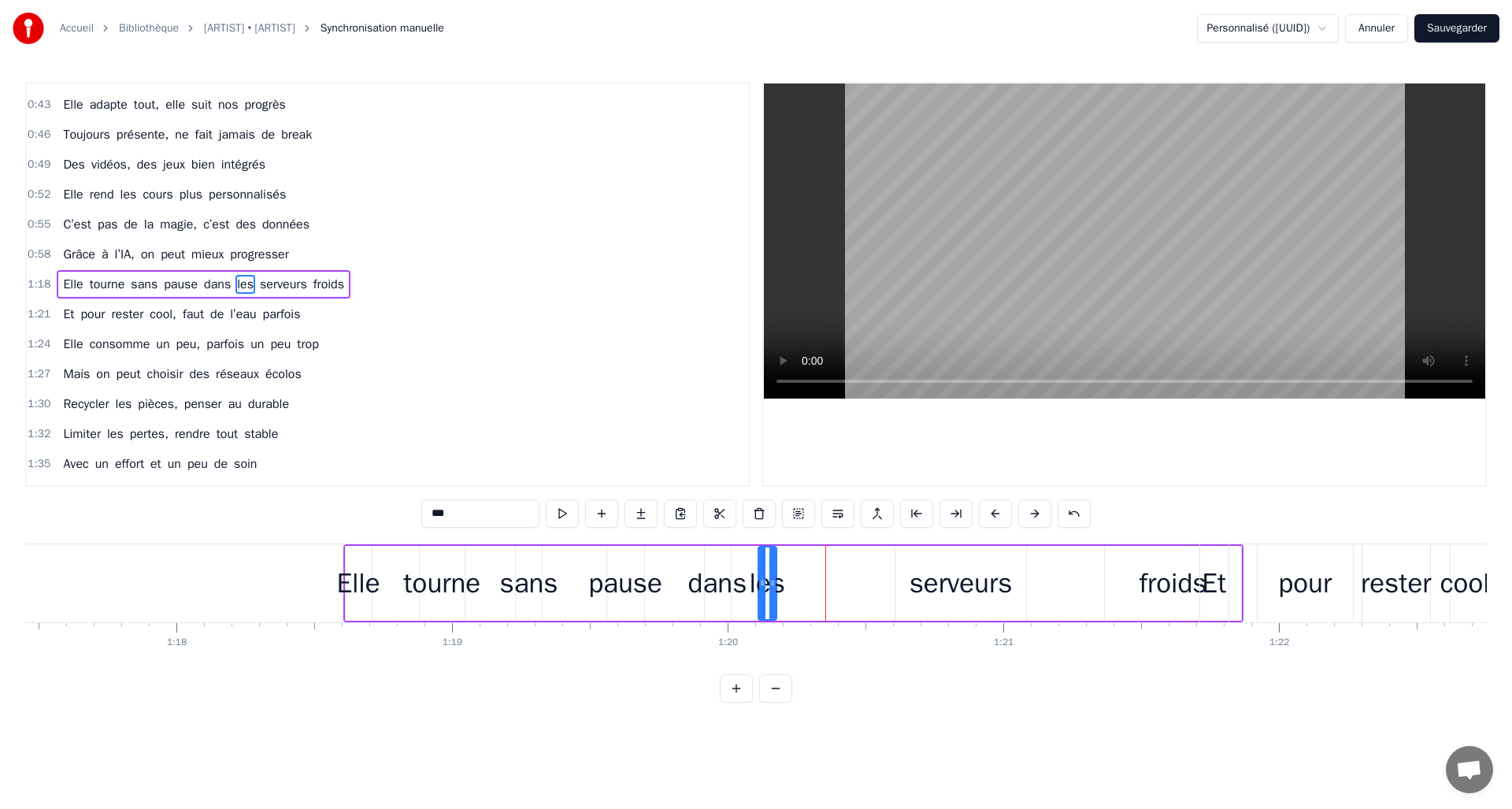 click on "dans" at bounding box center [717, 583] 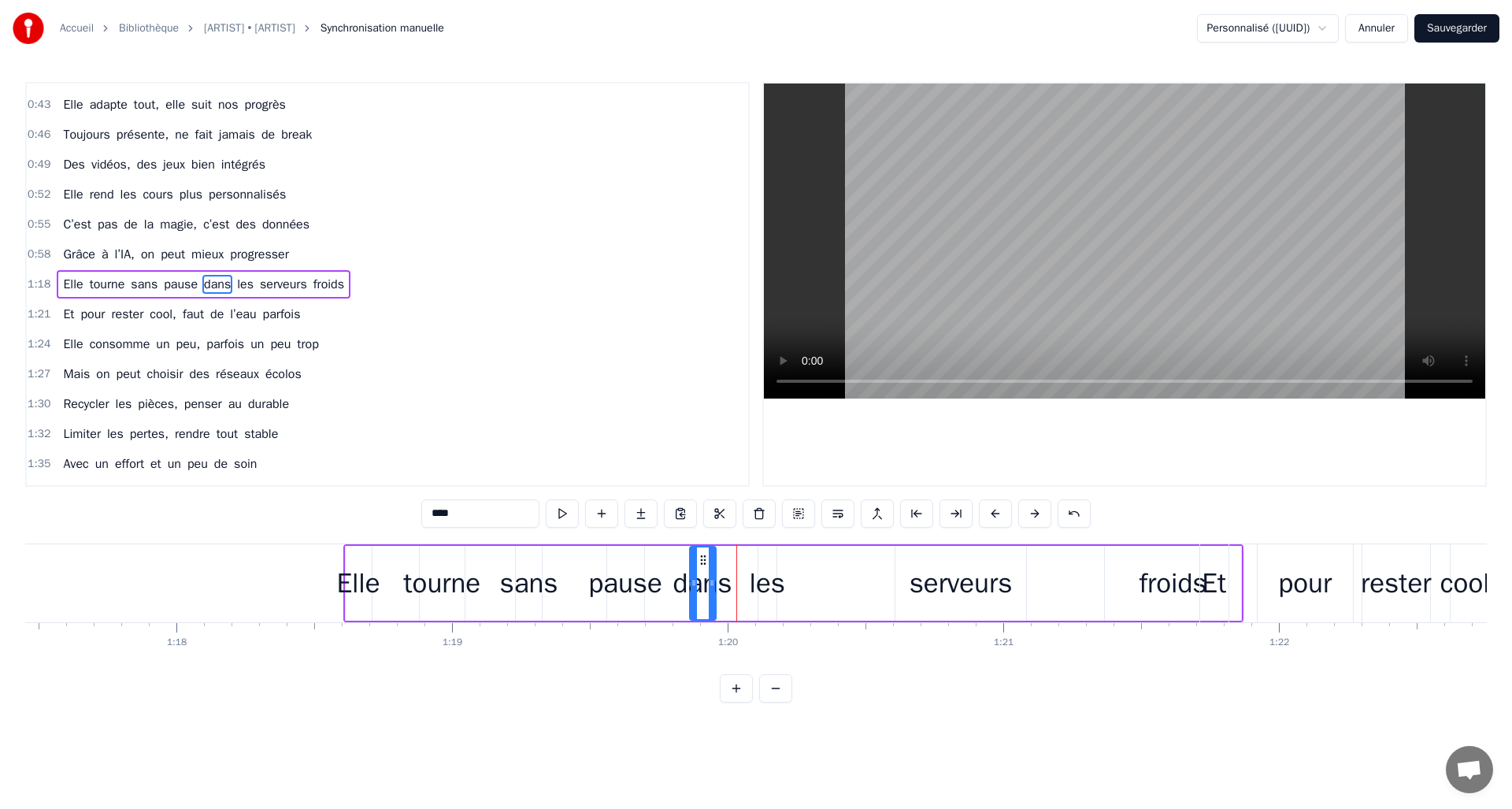 drag, startPoint x: 718, startPoint y: 562, endPoint x: 703, endPoint y: 562, distance: 15 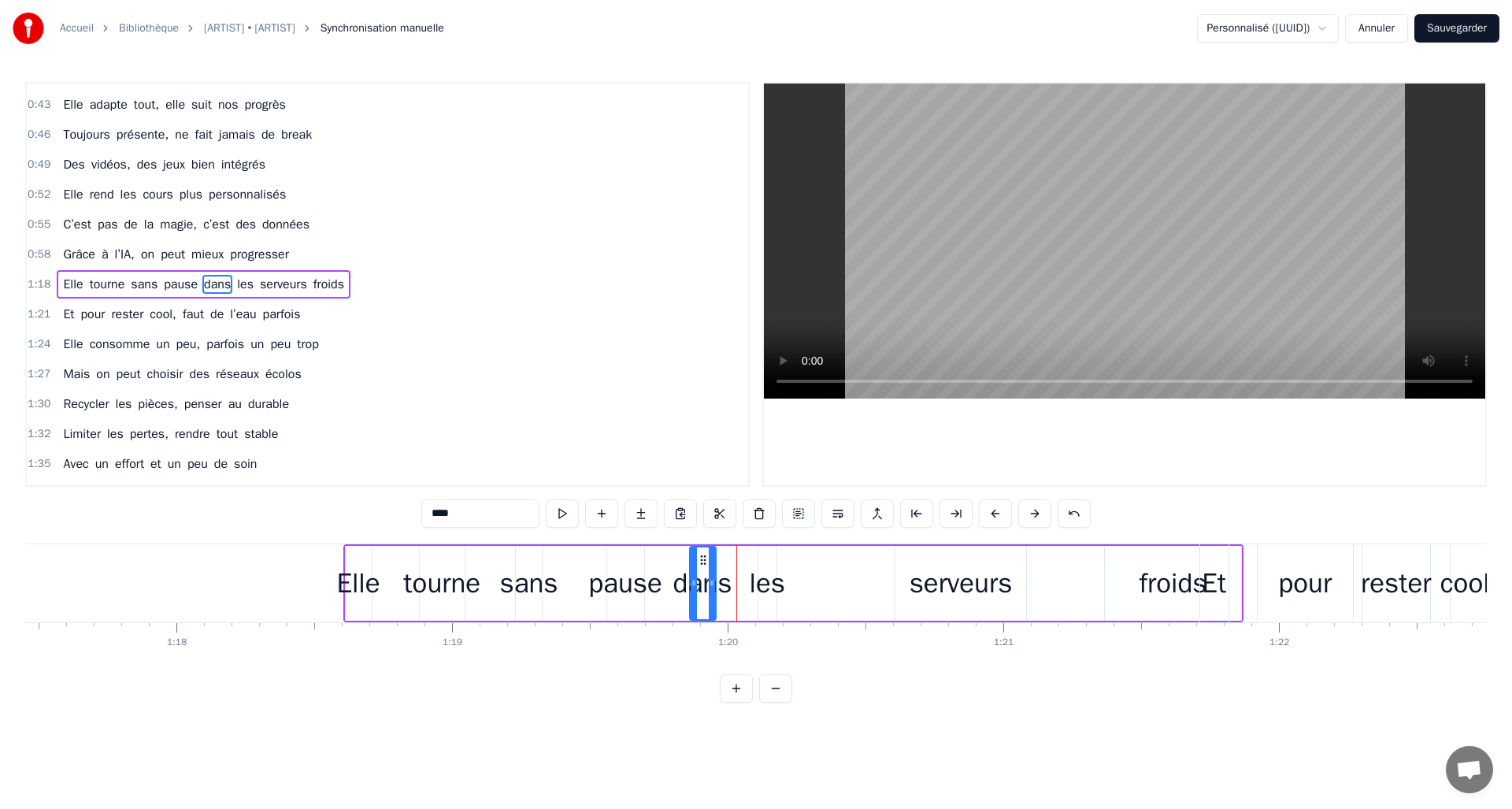 click on "serveurs" at bounding box center [961, 583] 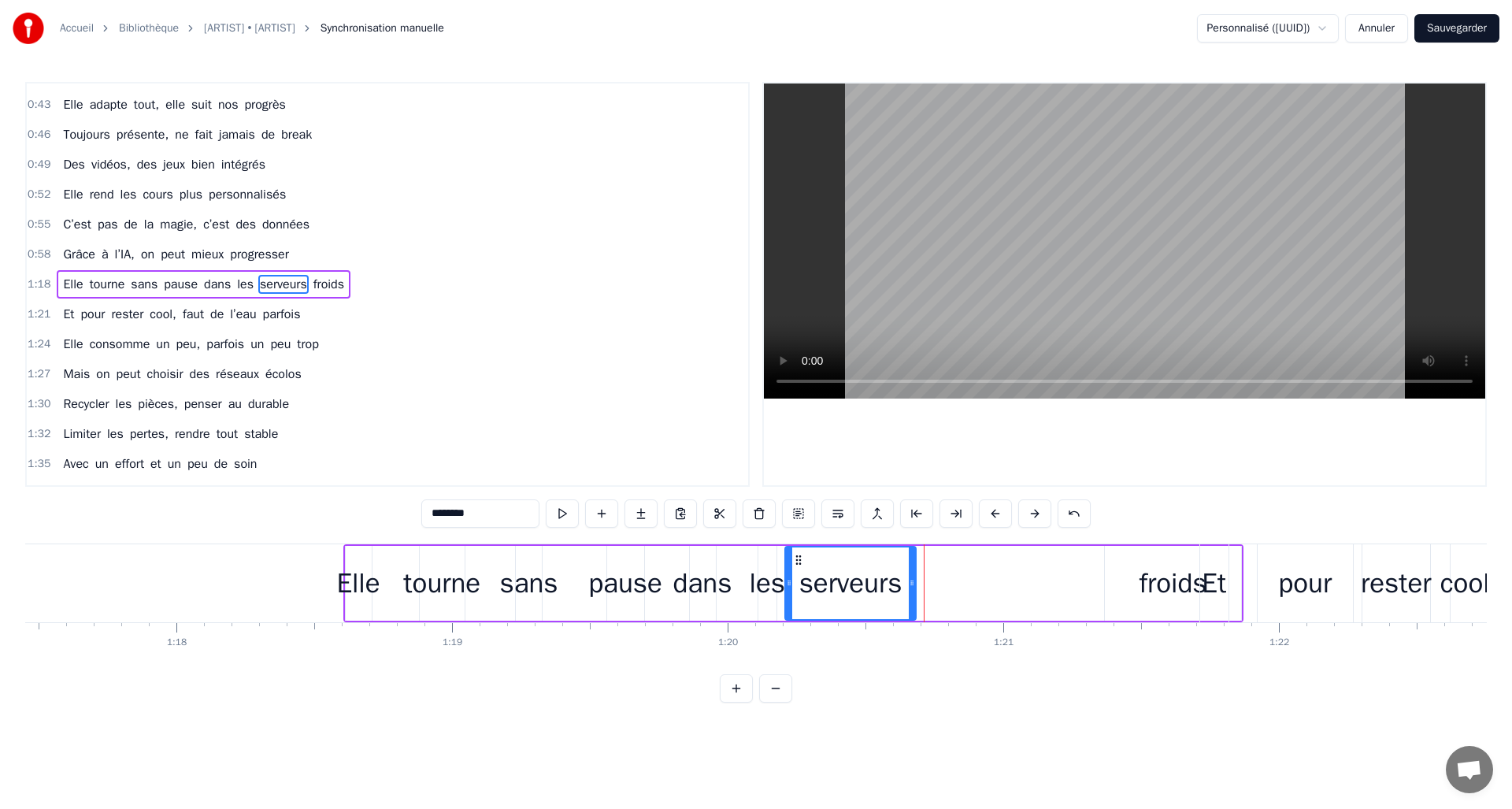 click 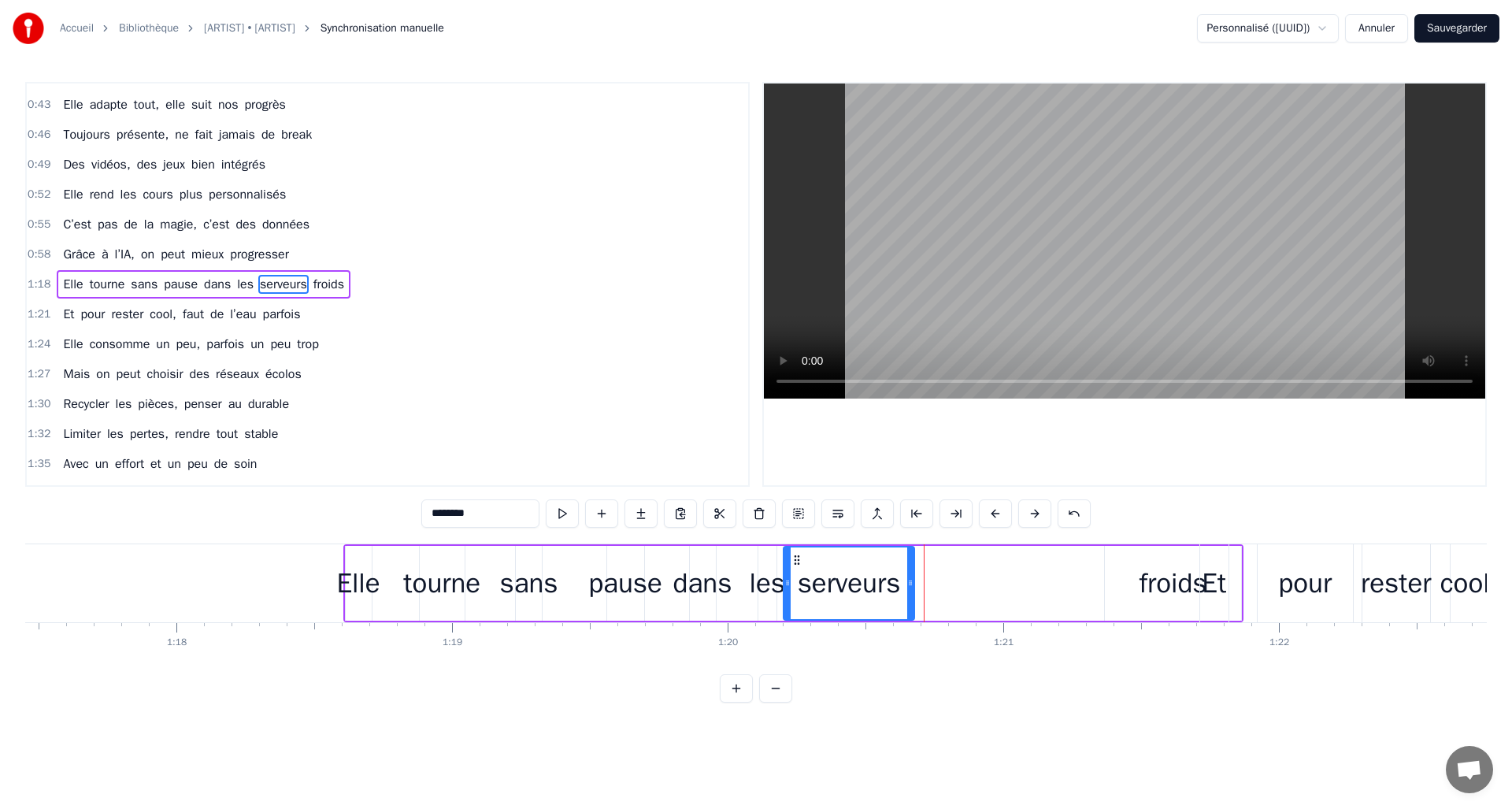 click on "froids" at bounding box center [1173, 583] 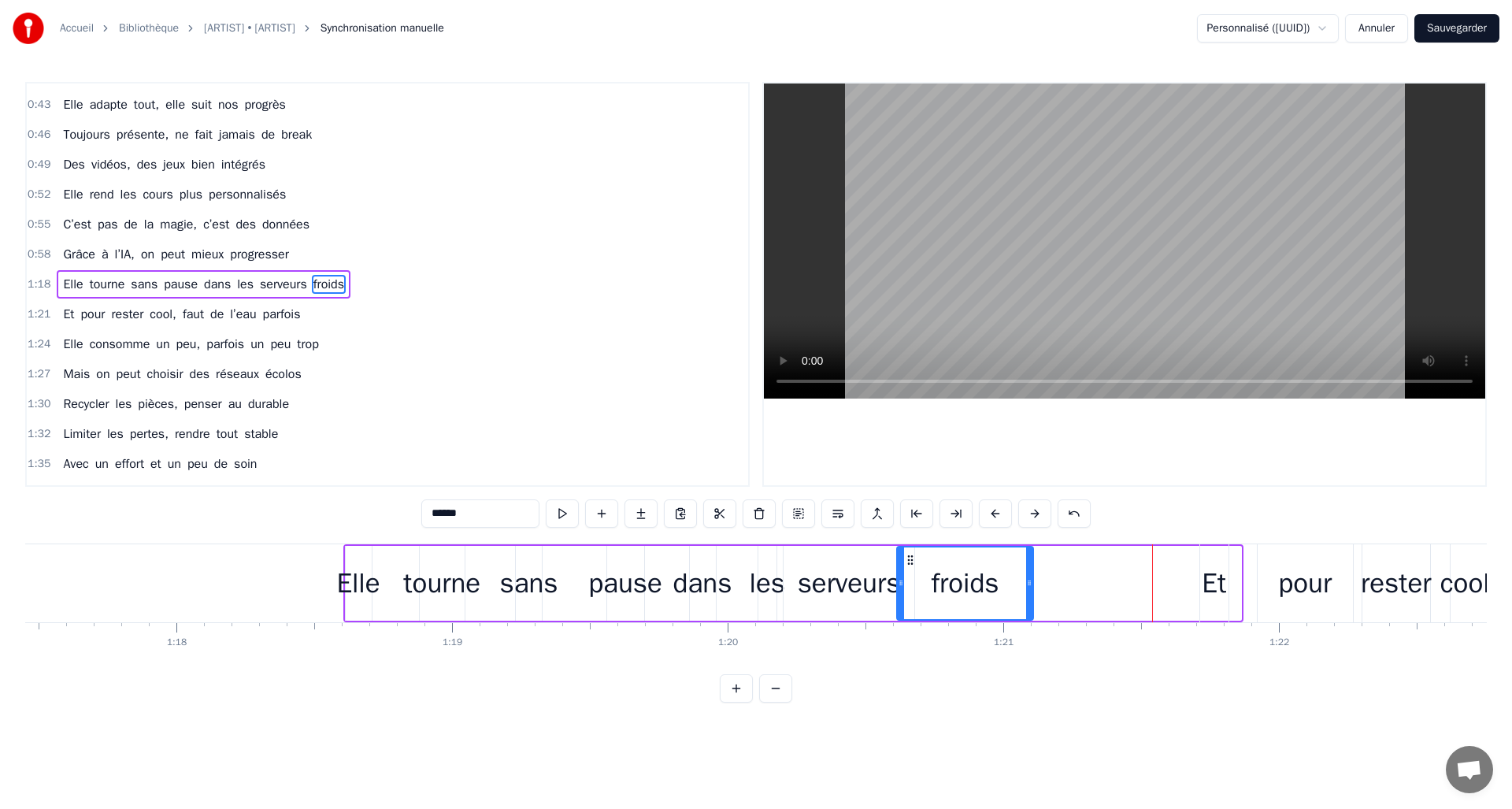 drag, startPoint x: 1120, startPoint y: 560, endPoint x: 912, endPoint y: 566, distance: 208.0865 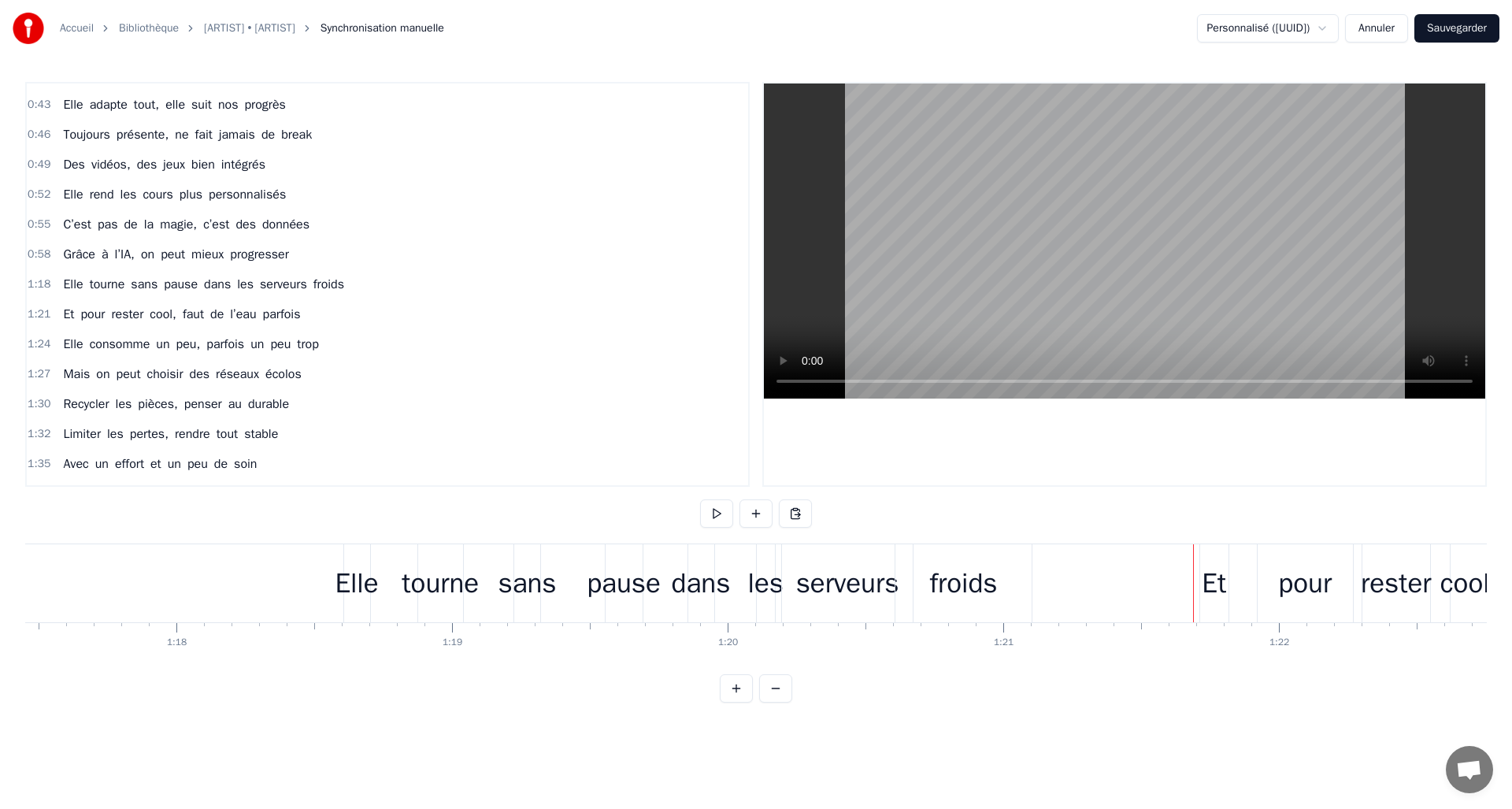 click on "Et" at bounding box center (1214, 583) 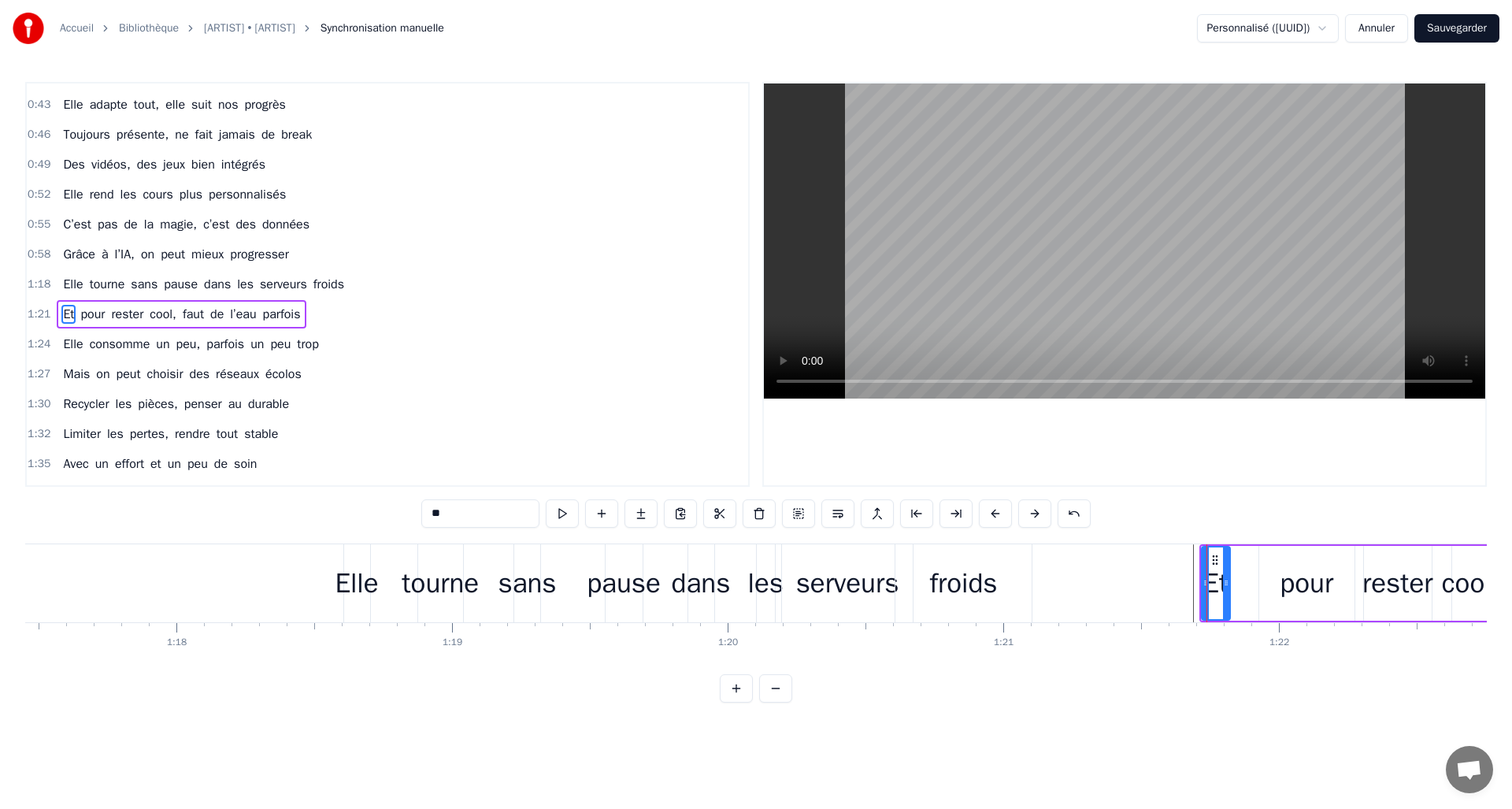 scroll, scrollTop: 83, scrollLeft: 0, axis: vertical 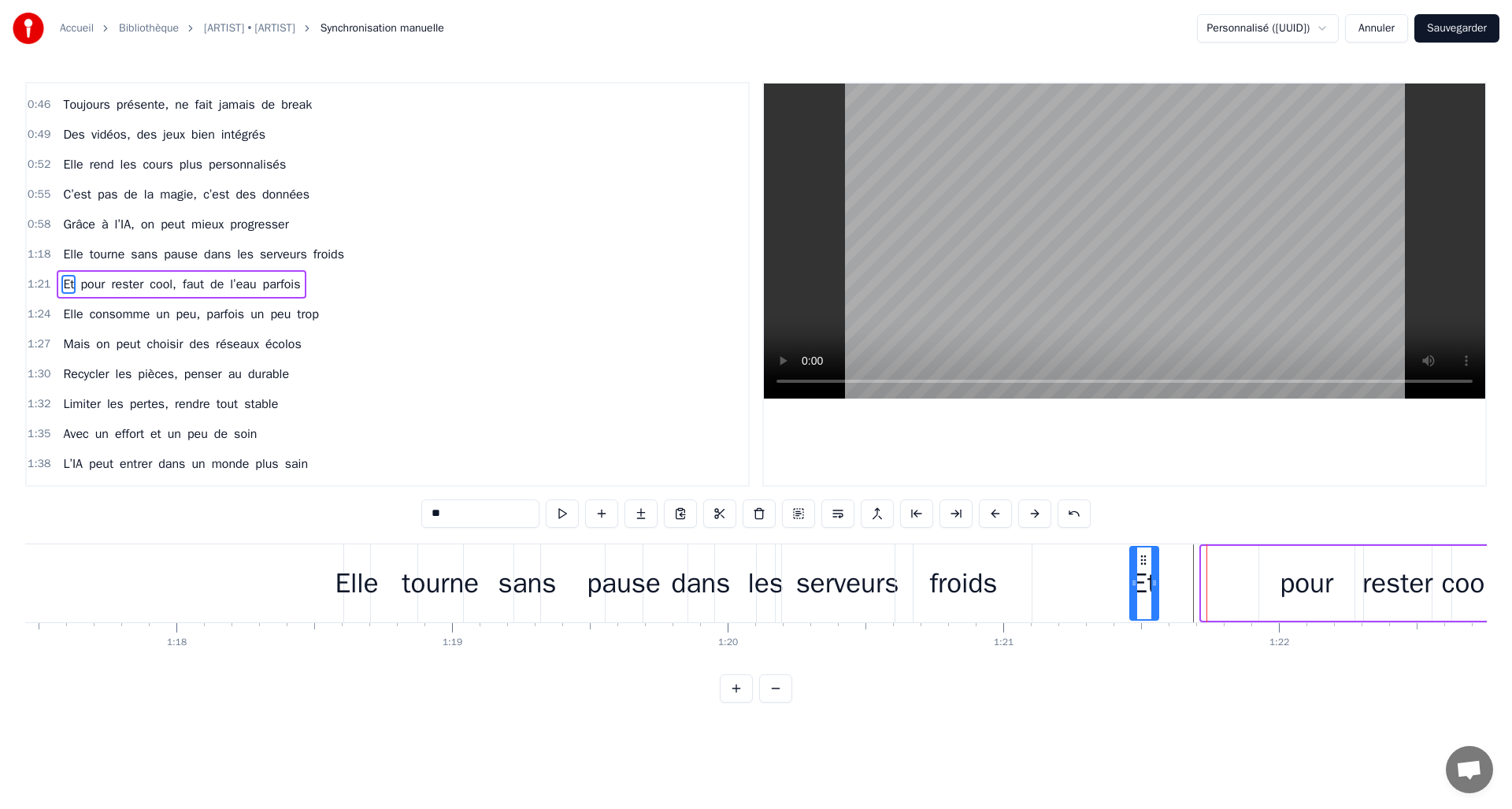 drag, startPoint x: 1213, startPoint y: 561, endPoint x: 1141, endPoint y: 560, distance: 72.00694 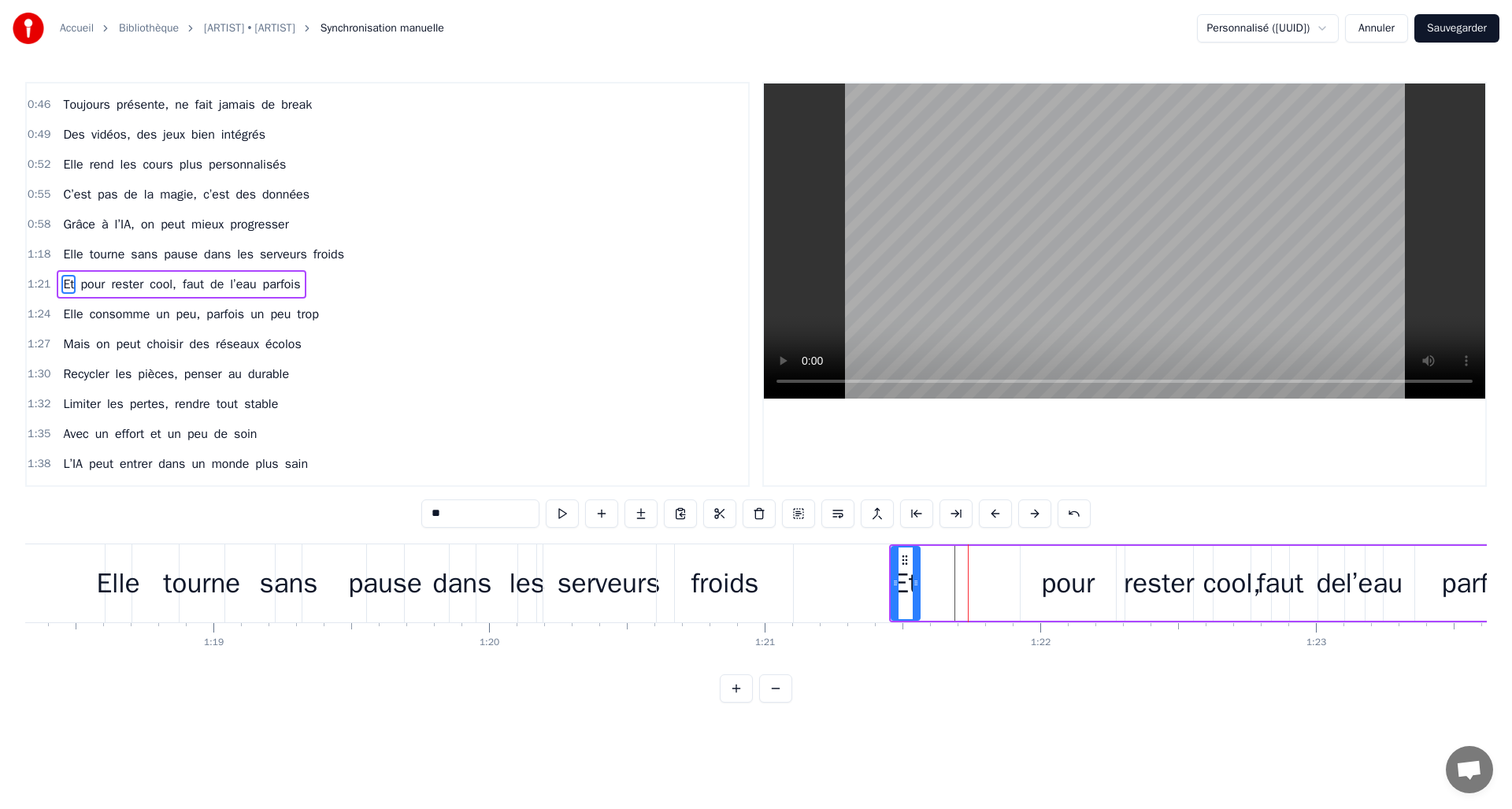 scroll, scrollTop: 0, scrollLeft: 21763, axis: horizontal 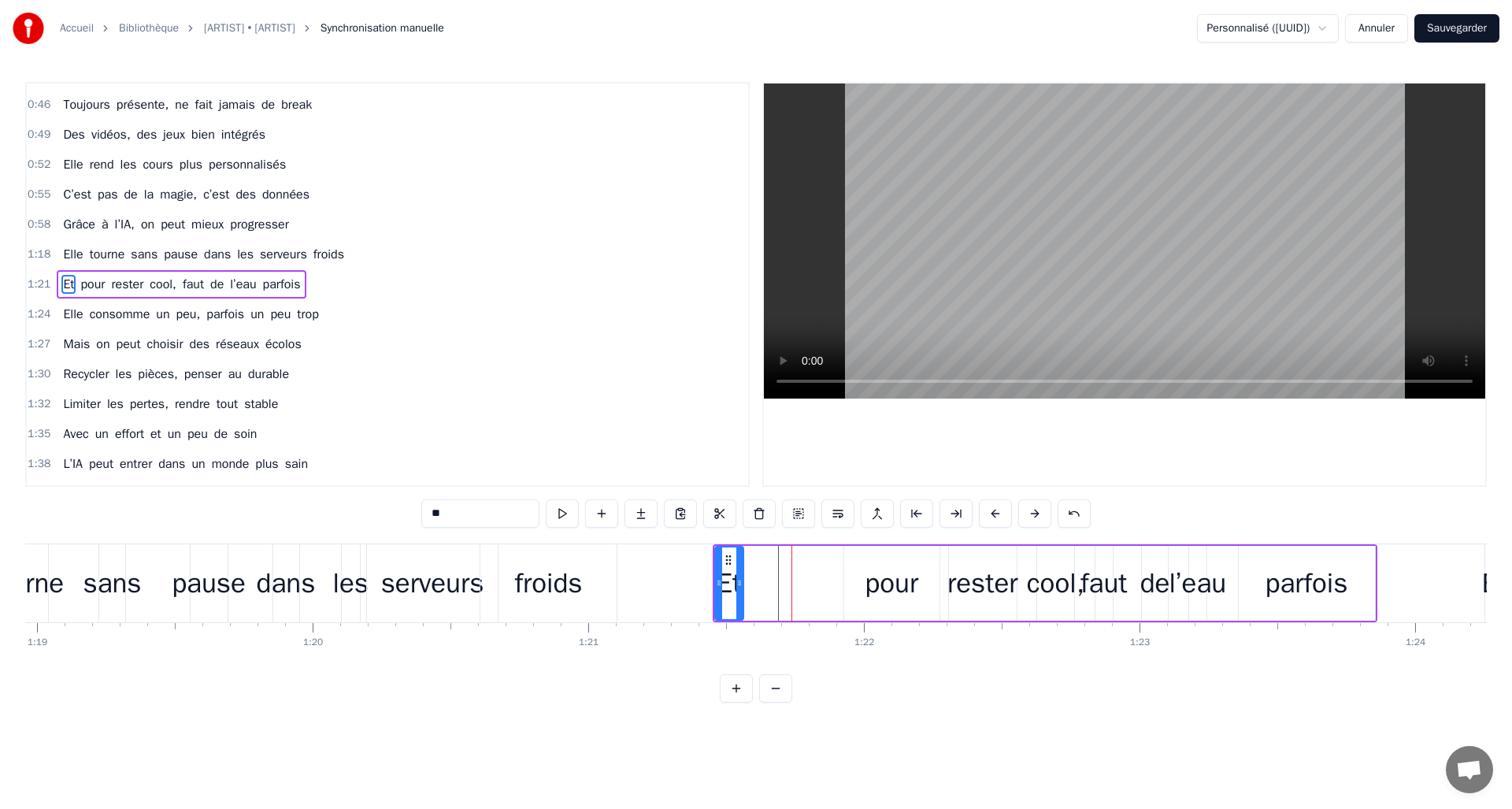 click on "pour" at bounding box center [891, 583] 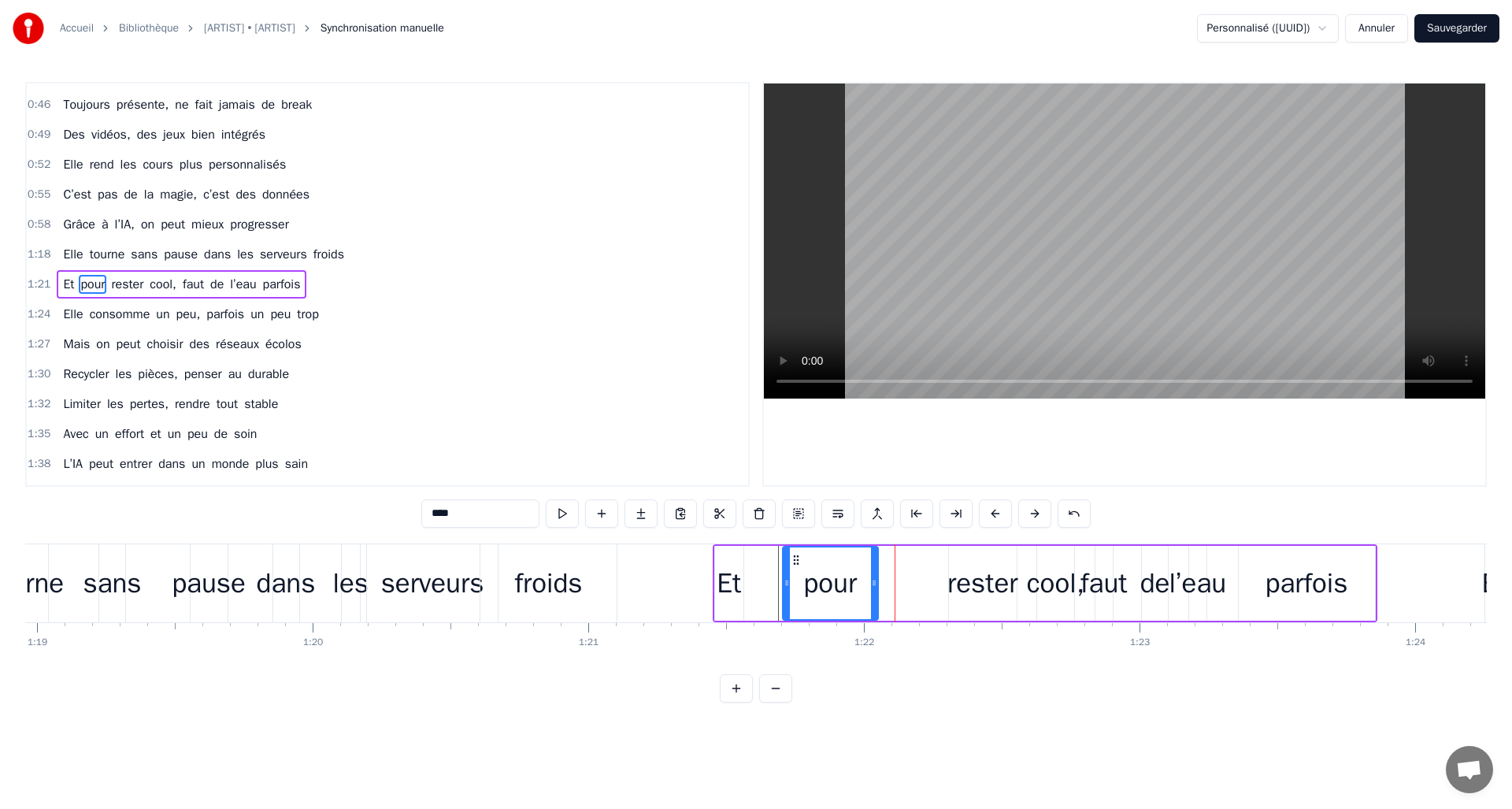 drag, startPoint x: 851, startPoint y: 560, endPoint x: 797, endPoint y: 567, distance: 54.45181 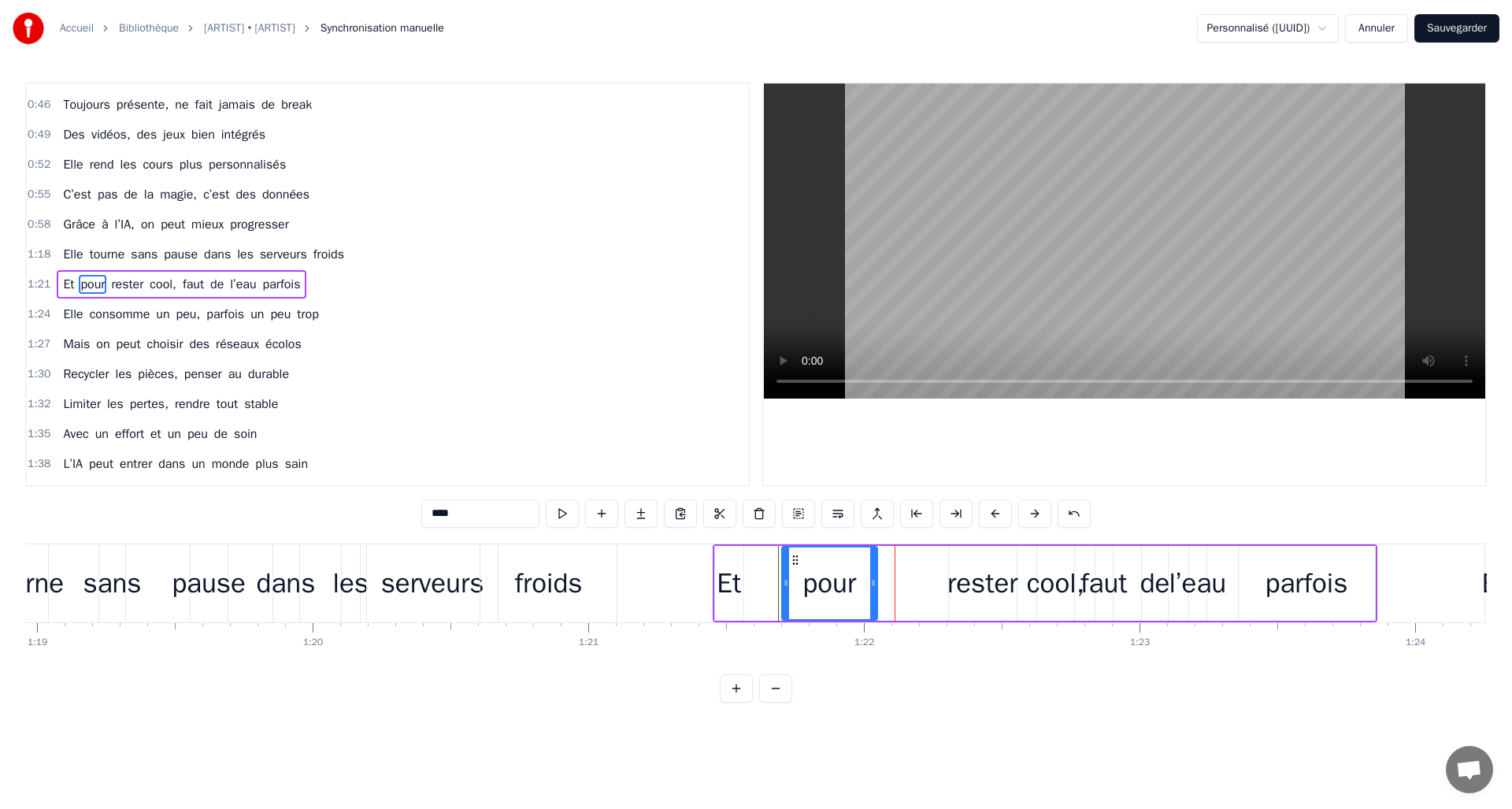 click on "rester" at bounding box center [982, 583] 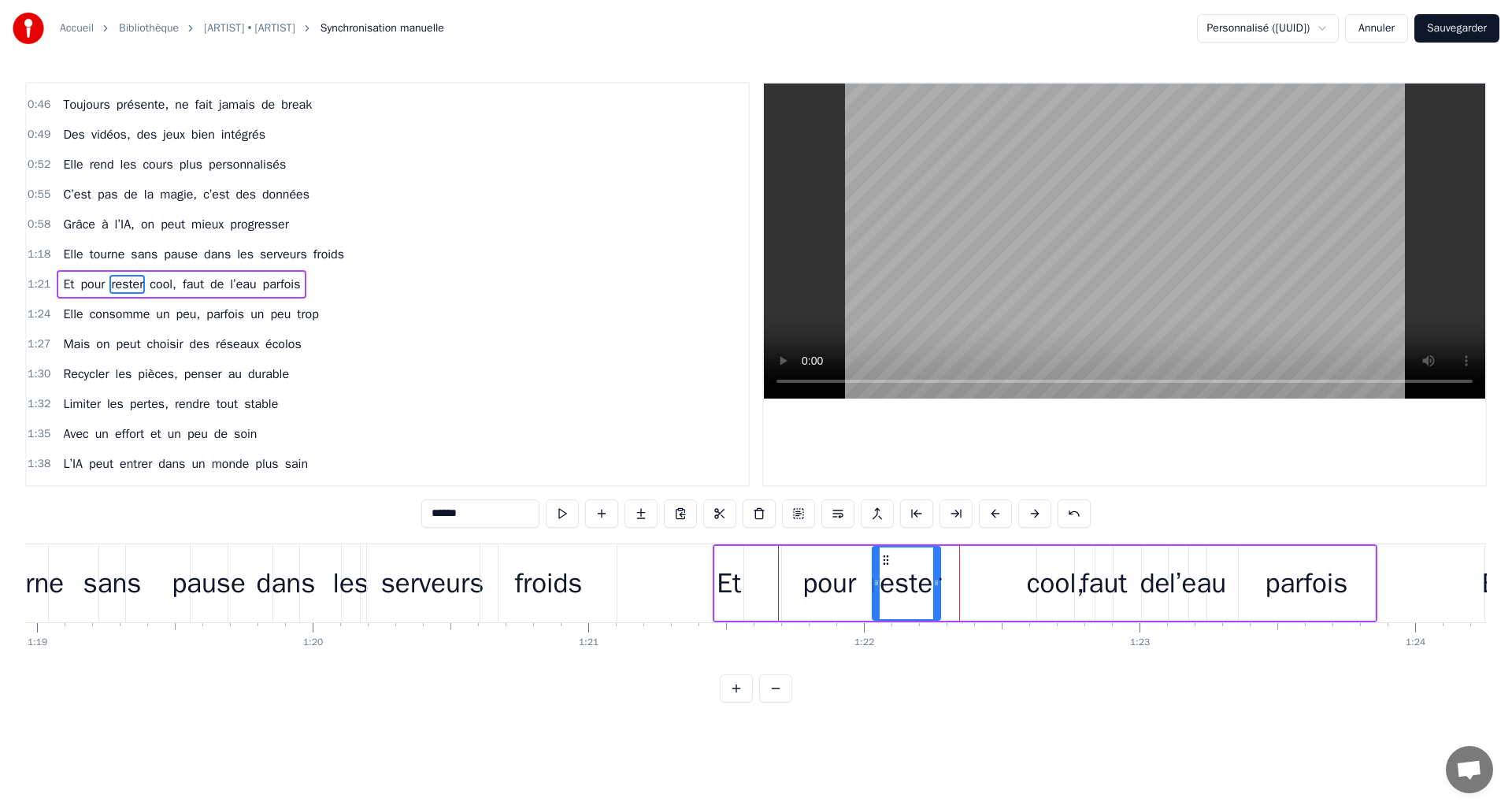 drag, startPoint x: 944, startPoint y: 560, endPoint x: 882, endPoint y: 564, distance: 62.1289 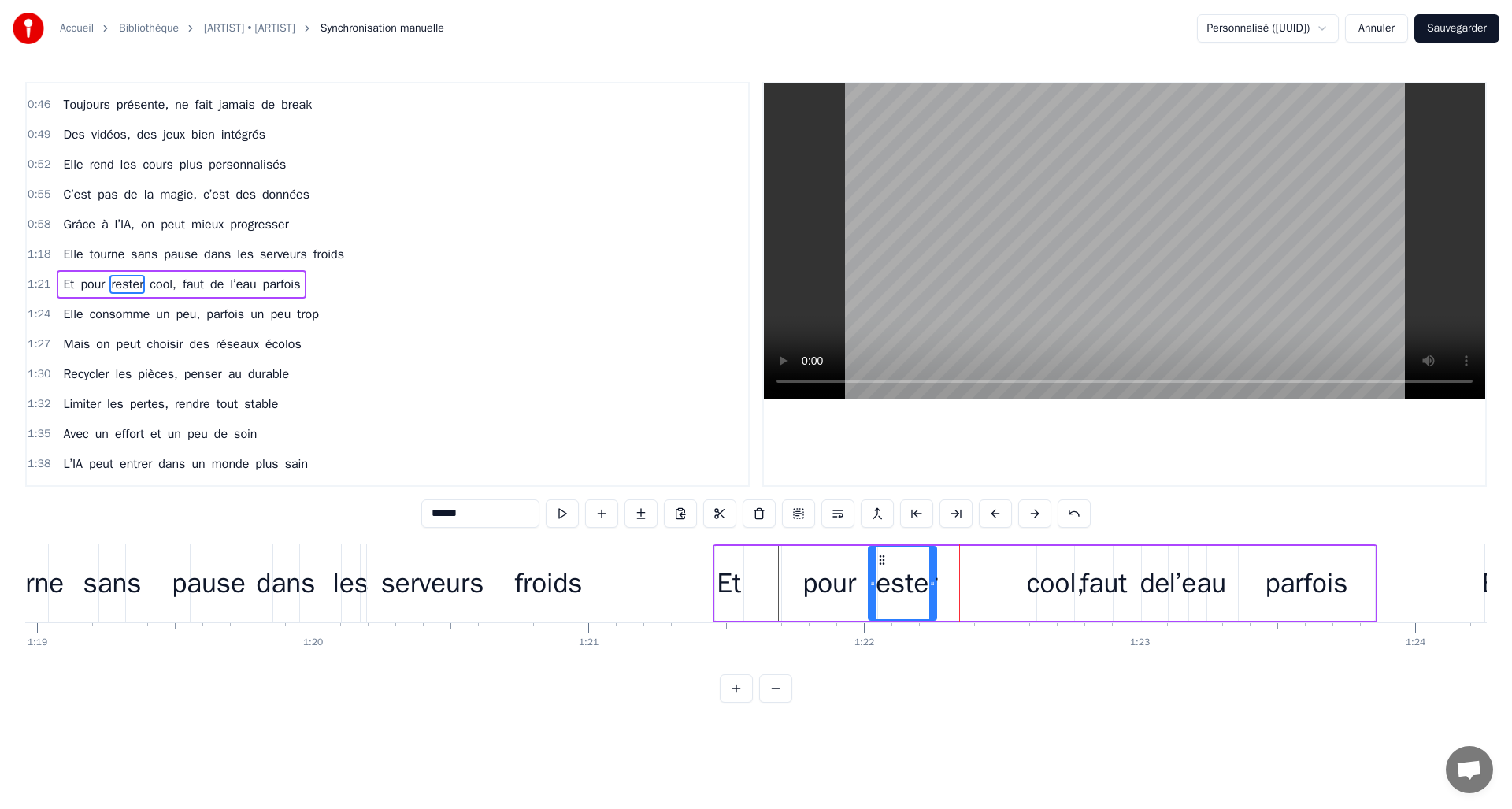 click on "cool," at bounding box center [1055, 583] 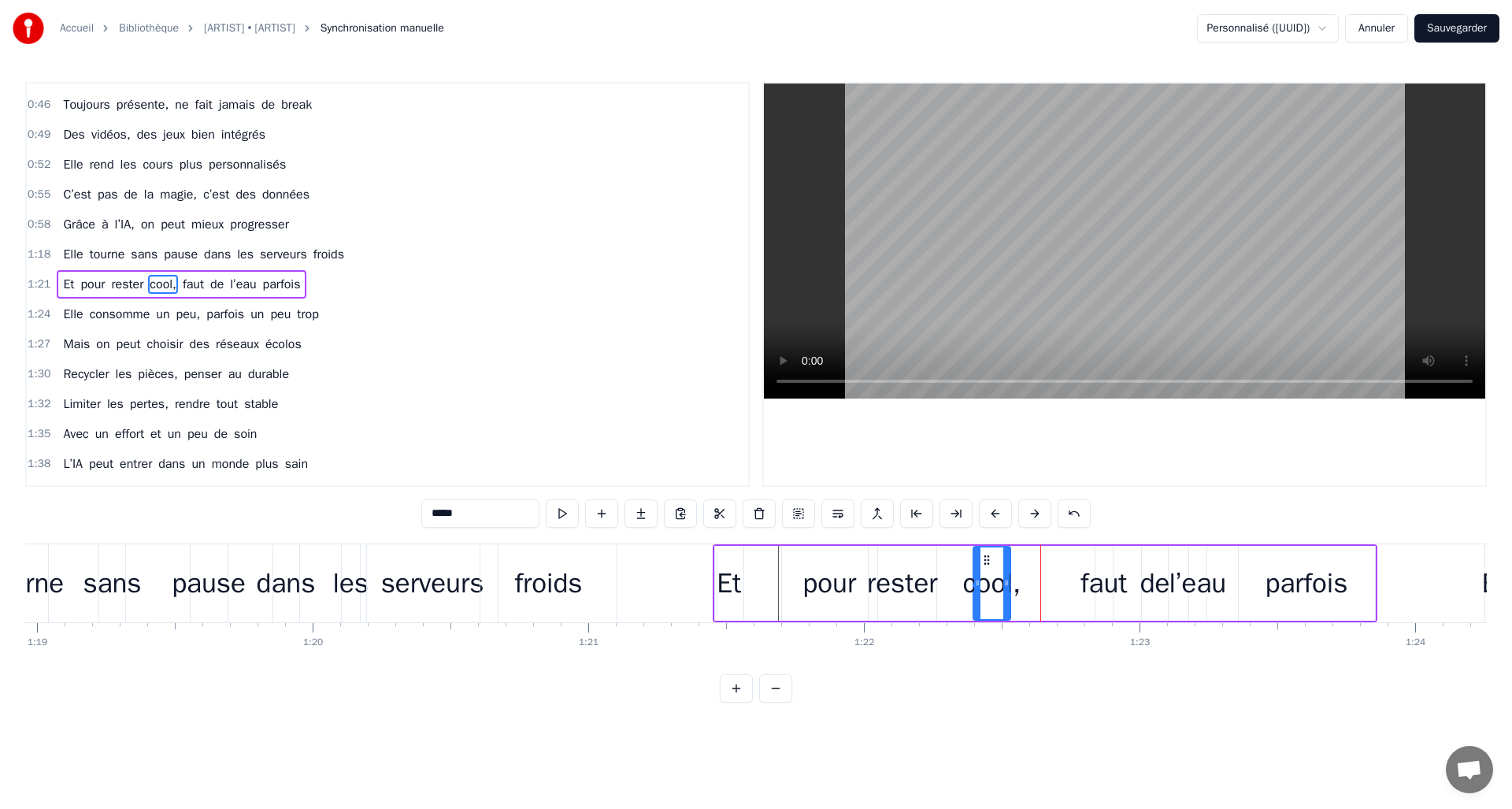drag, startPoint x: 1046, startPoint y: 562, endPoint x: 982, endPoint y: 567, distance: 64.19502 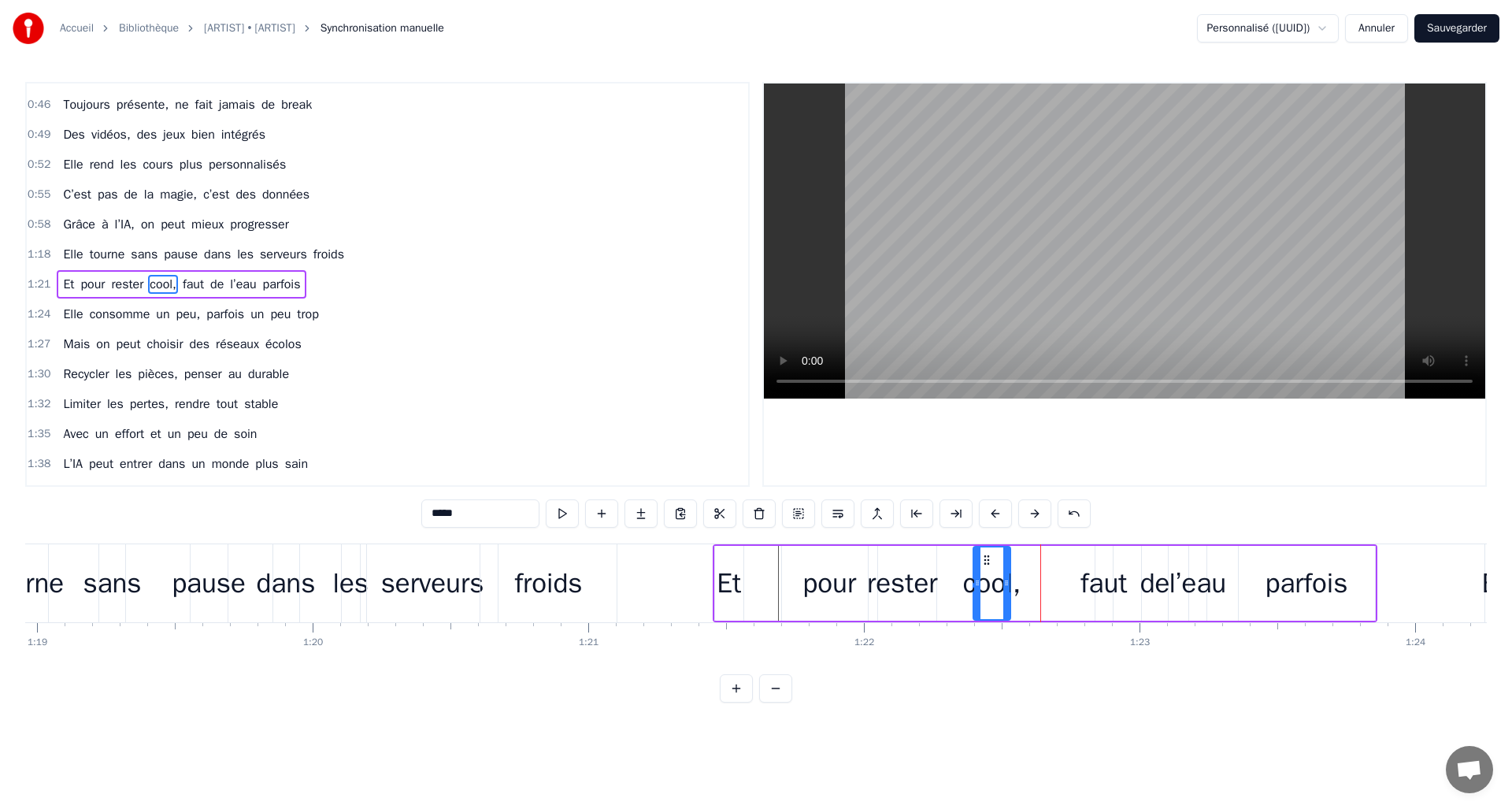 click on "faut" at bounding box center [1103, 583] 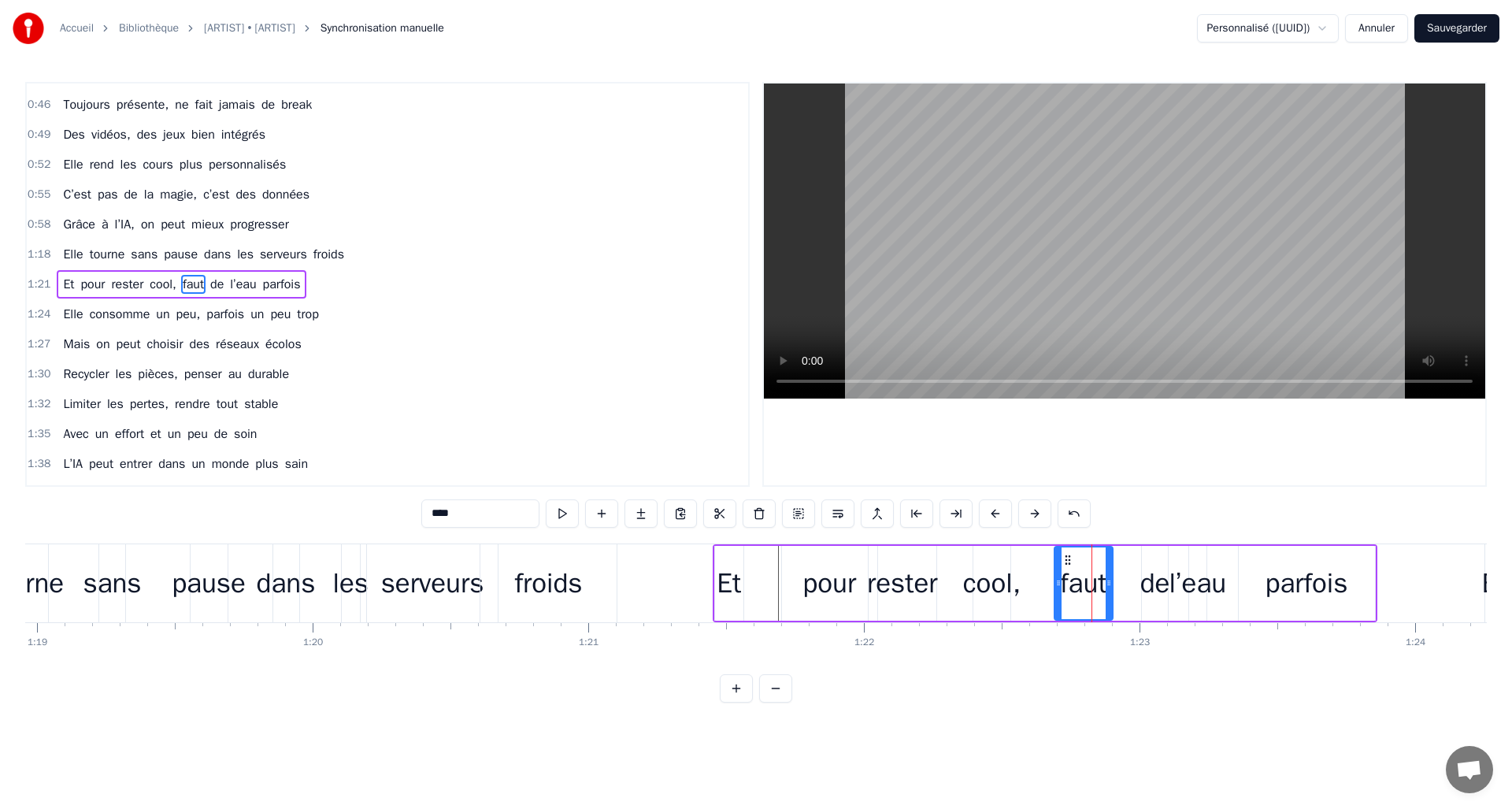 drag, startPoint x: 1095, startPoint y: 584, endPoint x: 1054, endPoint y: 586, distance: 41.04875 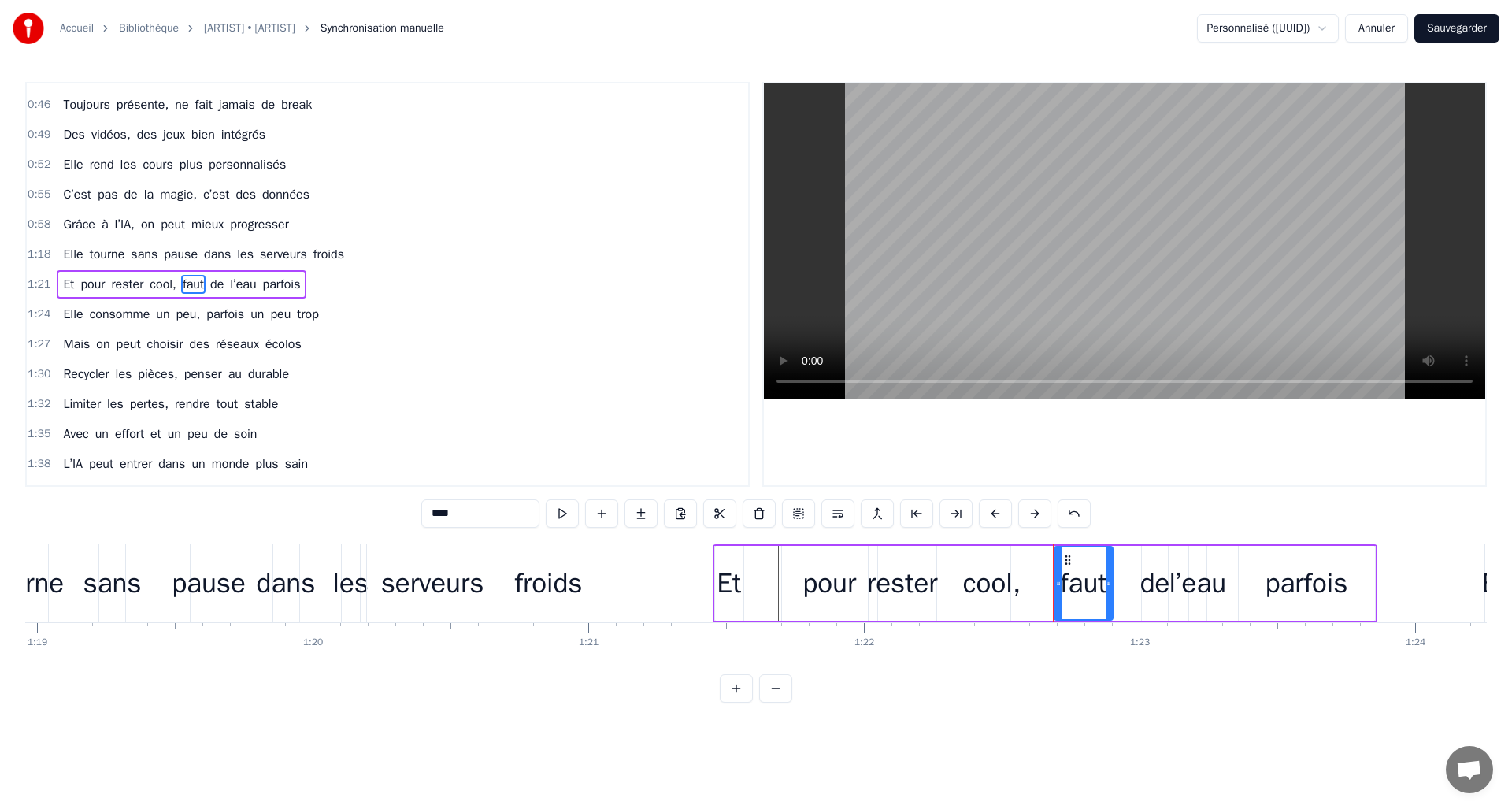 click on "de" at bounding box center (1155, 583) 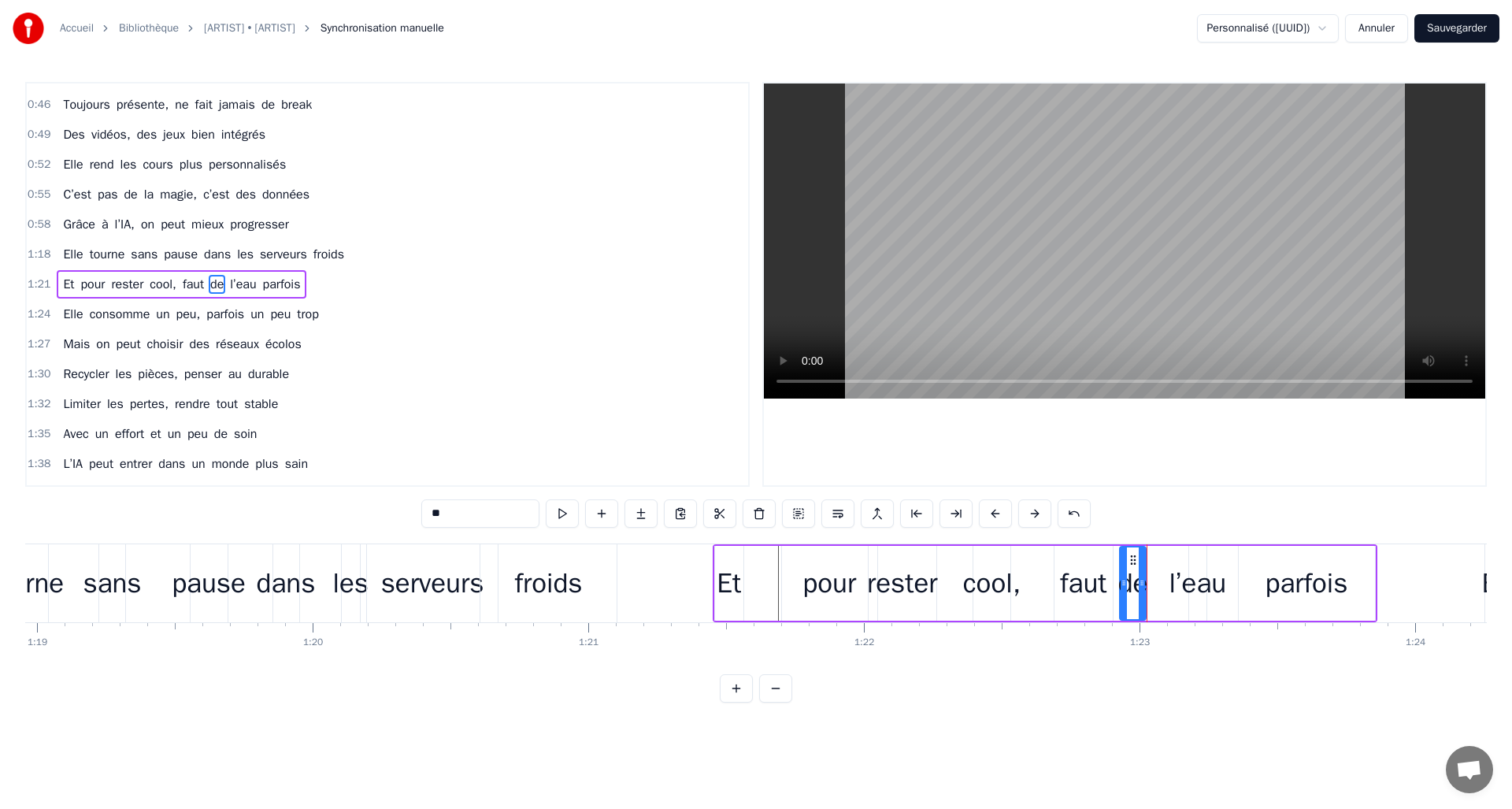 drag, startPoint x: 1151, startPoint y: 556, endPoint x: 1129, endPoint y: 562, distance: 22.80351 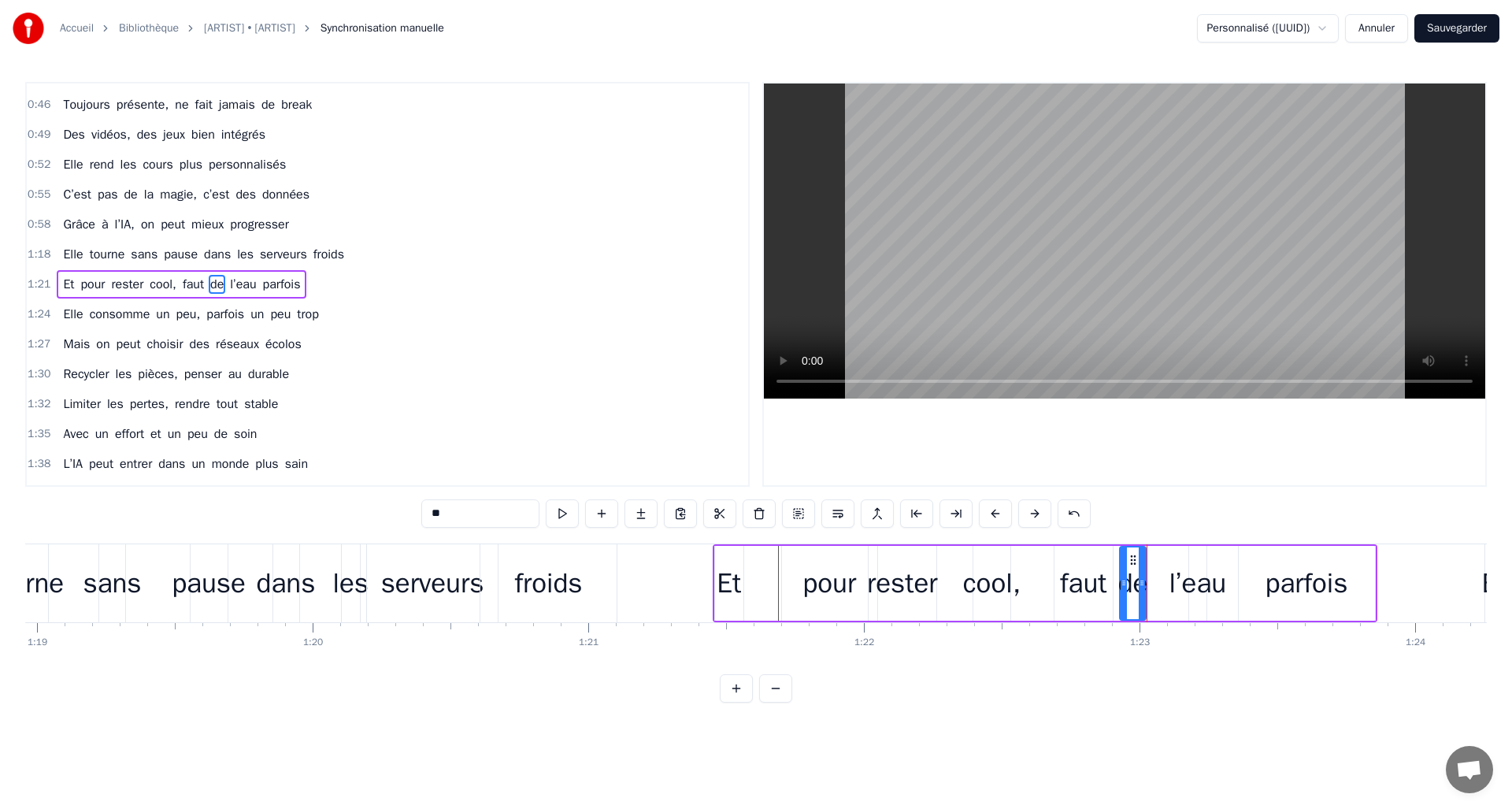 click on "l’eau" at bounding box center [1197, 583] 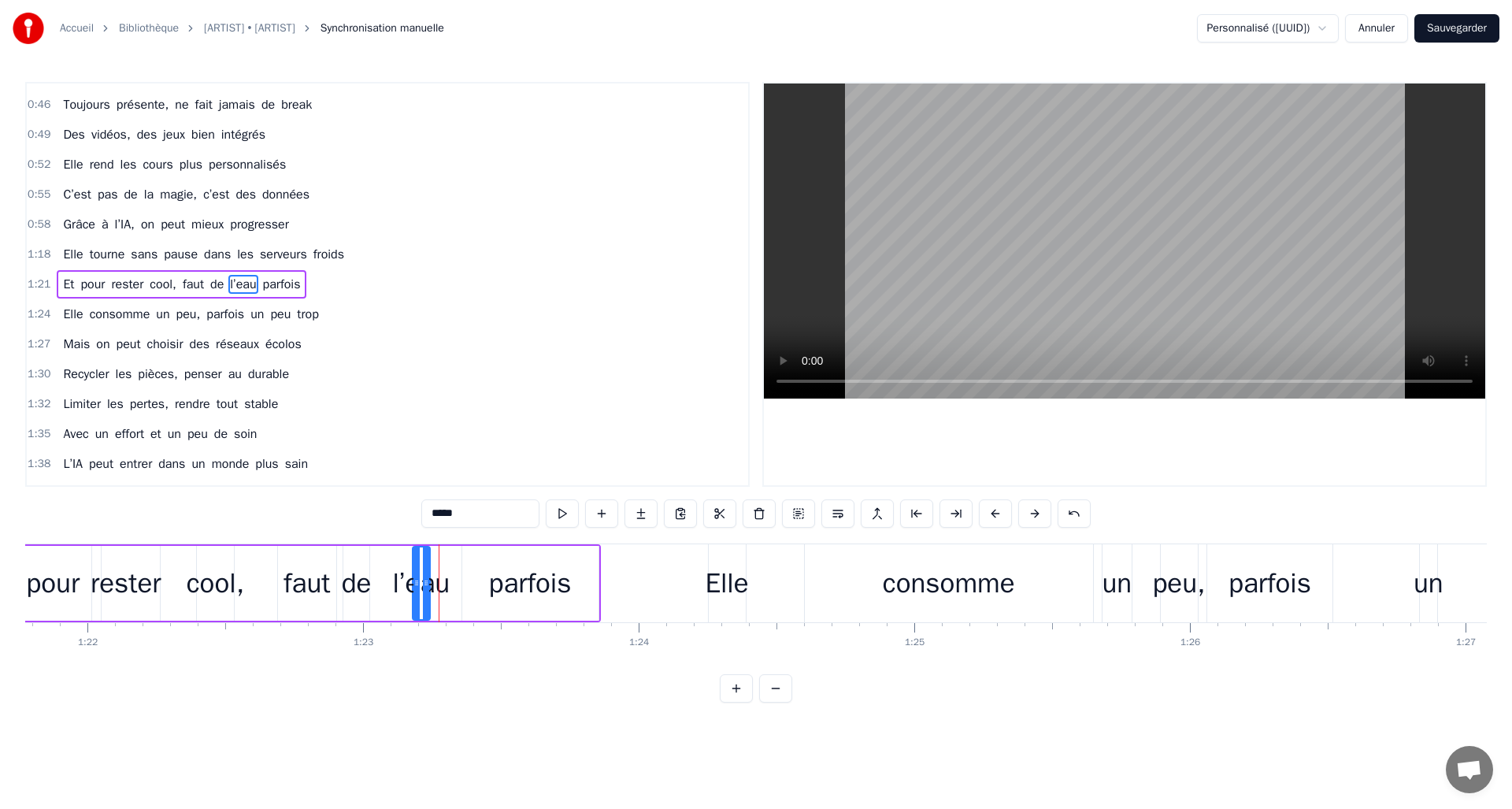 scroll, scrollTop: 0, scrollLeft: 22610, axis: horizontal 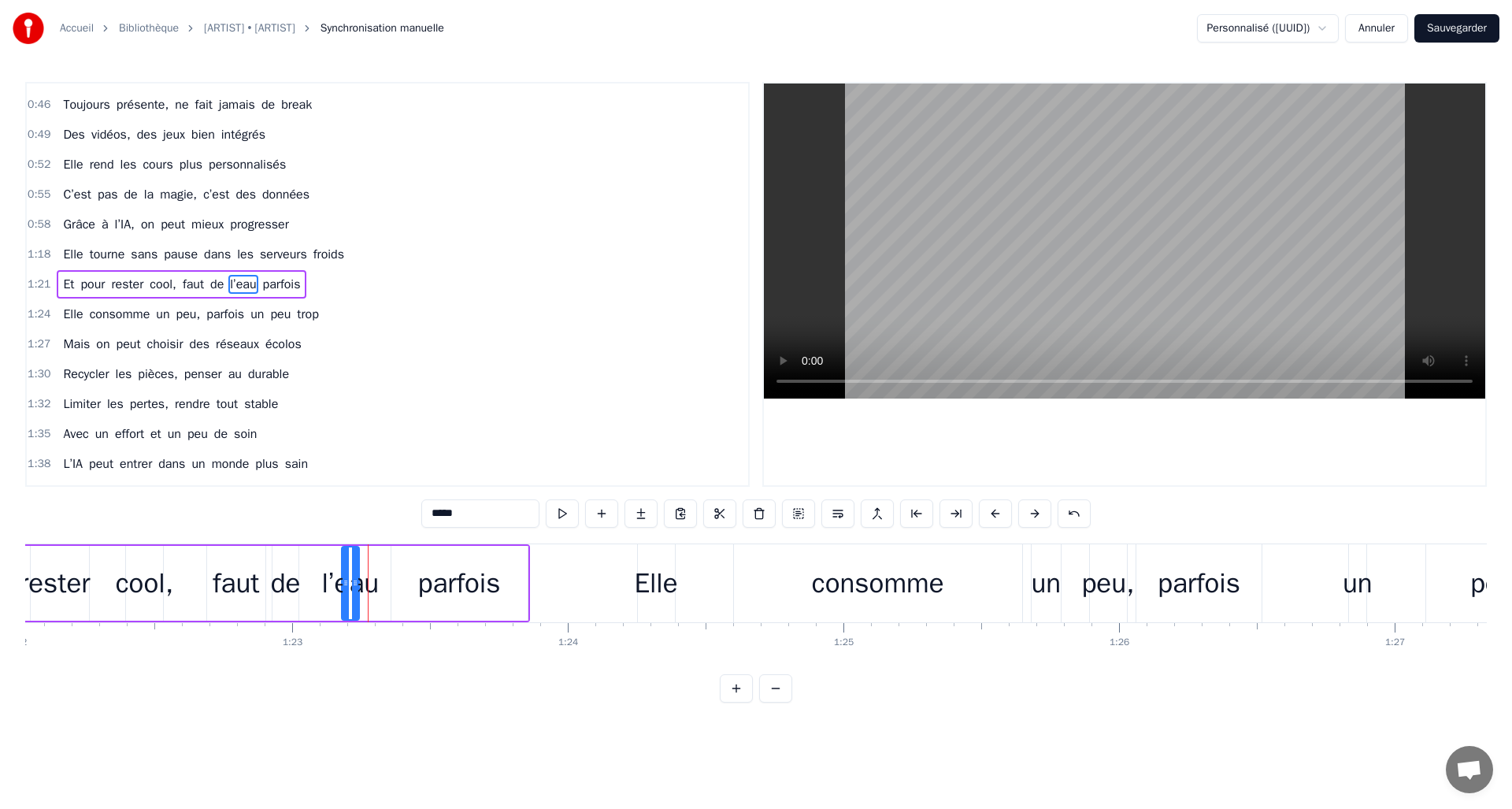 click on "Elle" at bounding box center (655, 583) 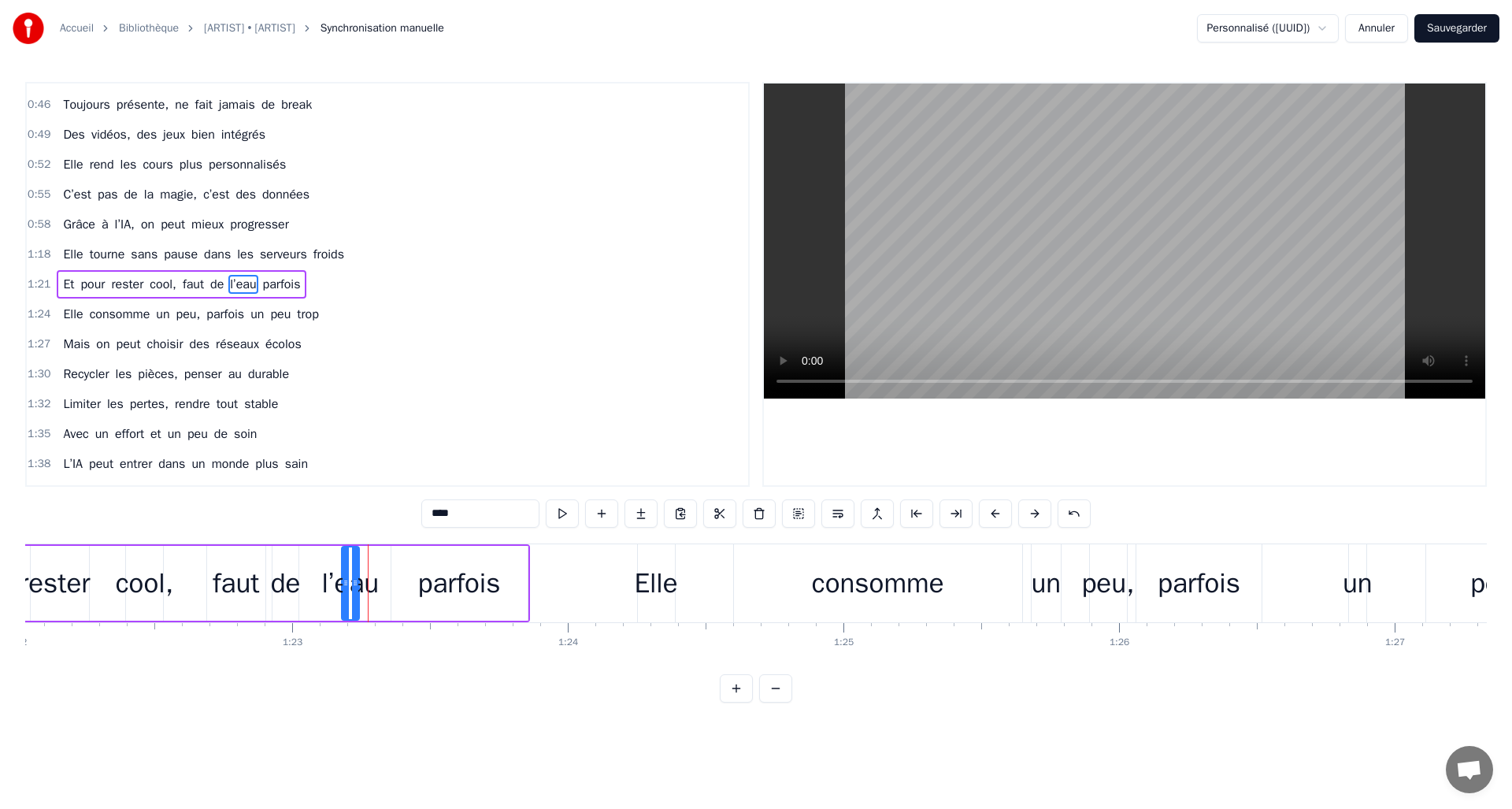 scroll, scrollTop: 113, scrollLeft: 0, axis: vertical 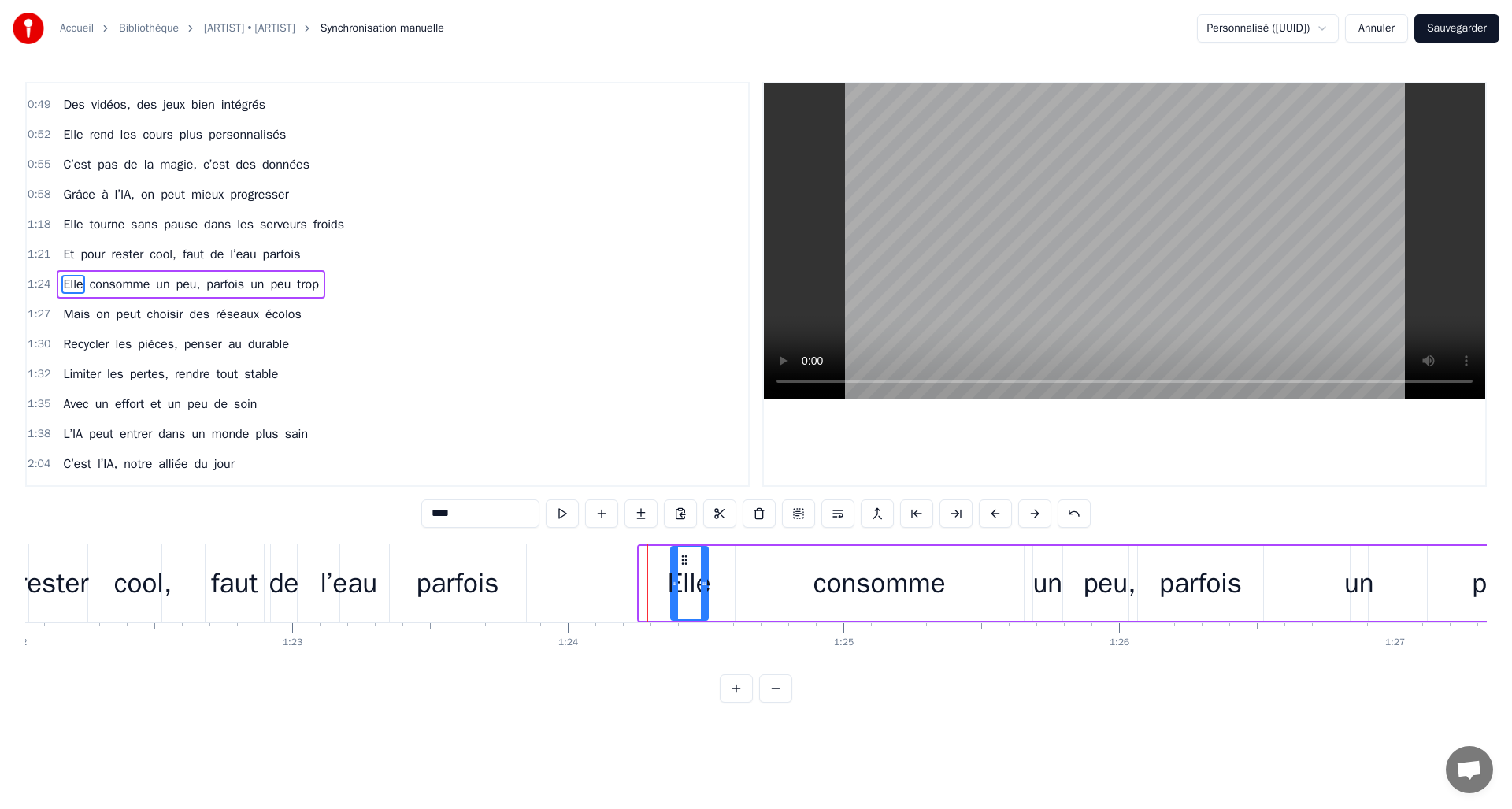 drag, startPoint x: 658, startPoint y: 562, endPoint x: 684, endPoint y: 560, distance: 26.07681 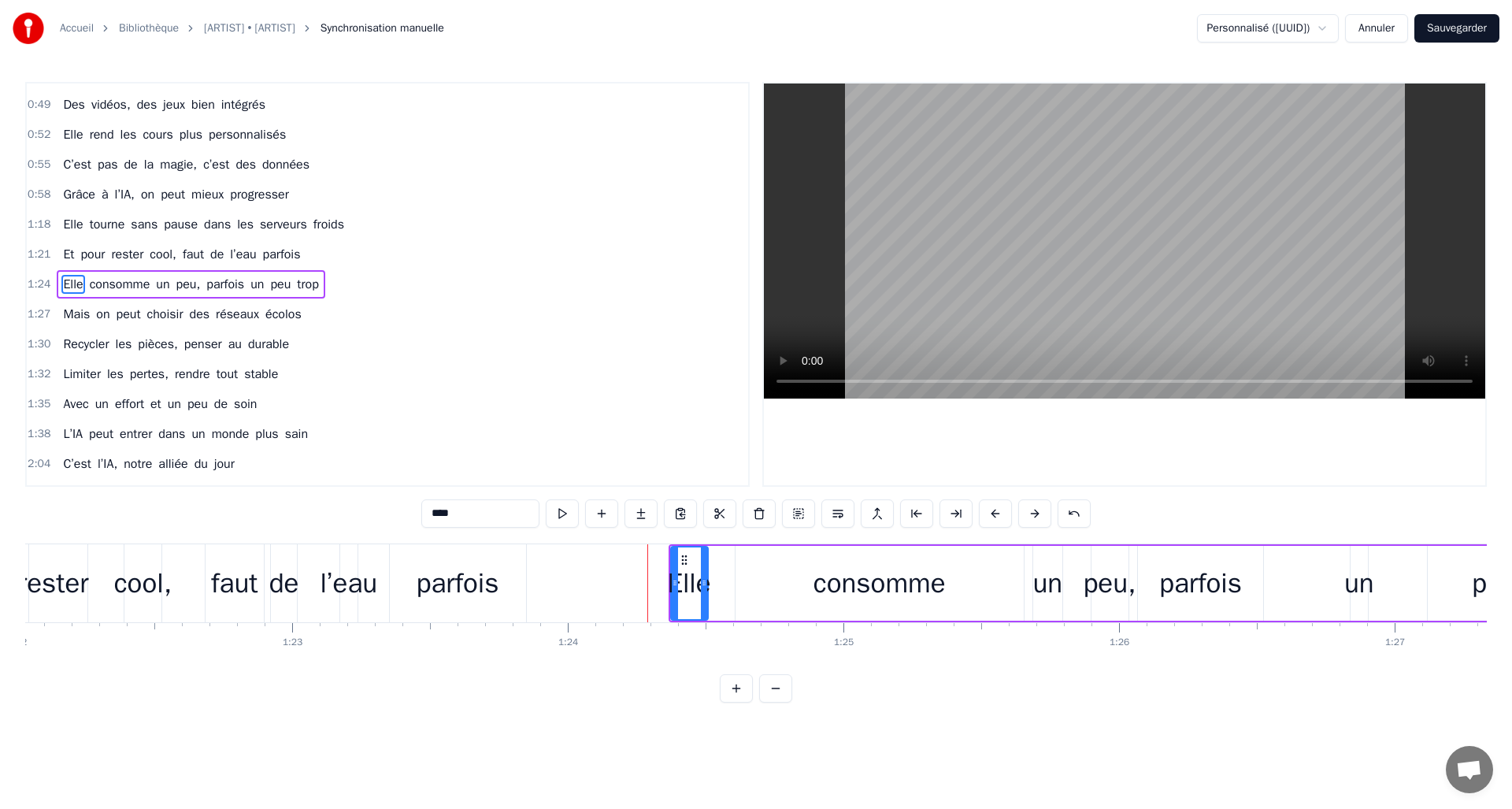 click on "consomme" at bounding box center [880, 583] 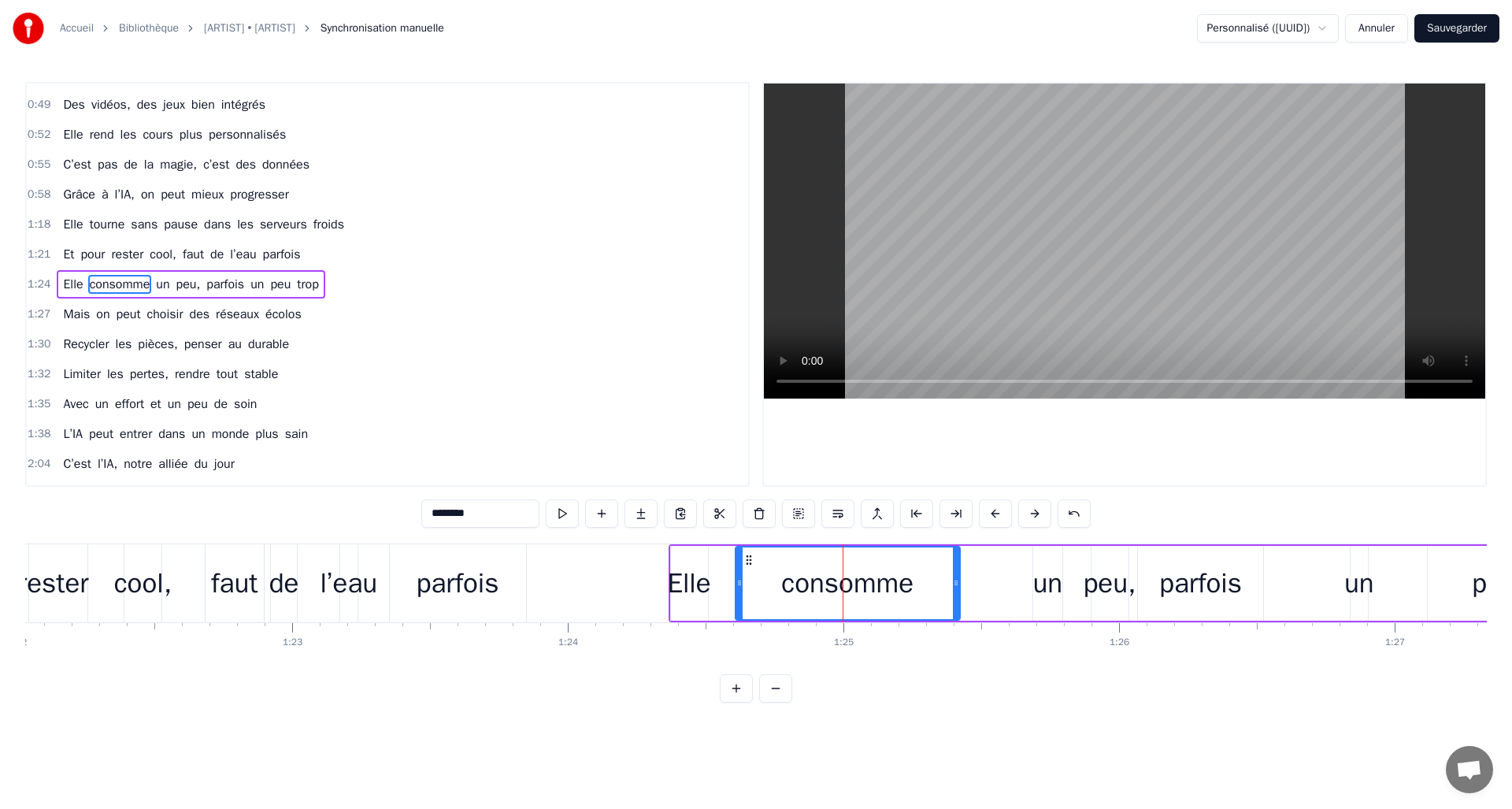 drag, startPoint x: 1020, startPoint y: 581, endPoint x: 956, endPoint y: 581, distance: 64 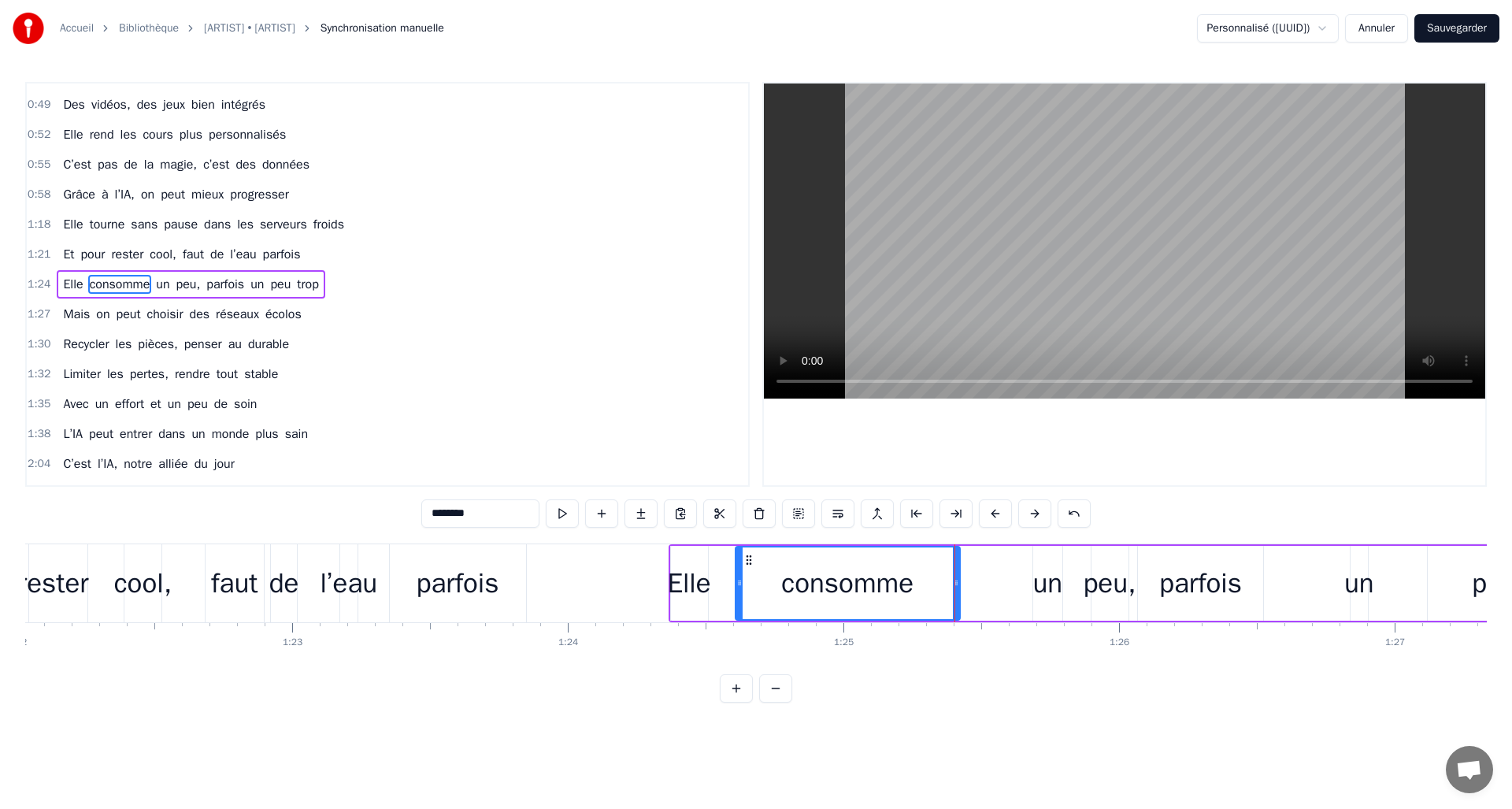 click on "un" at bounding box center [1047, 583] 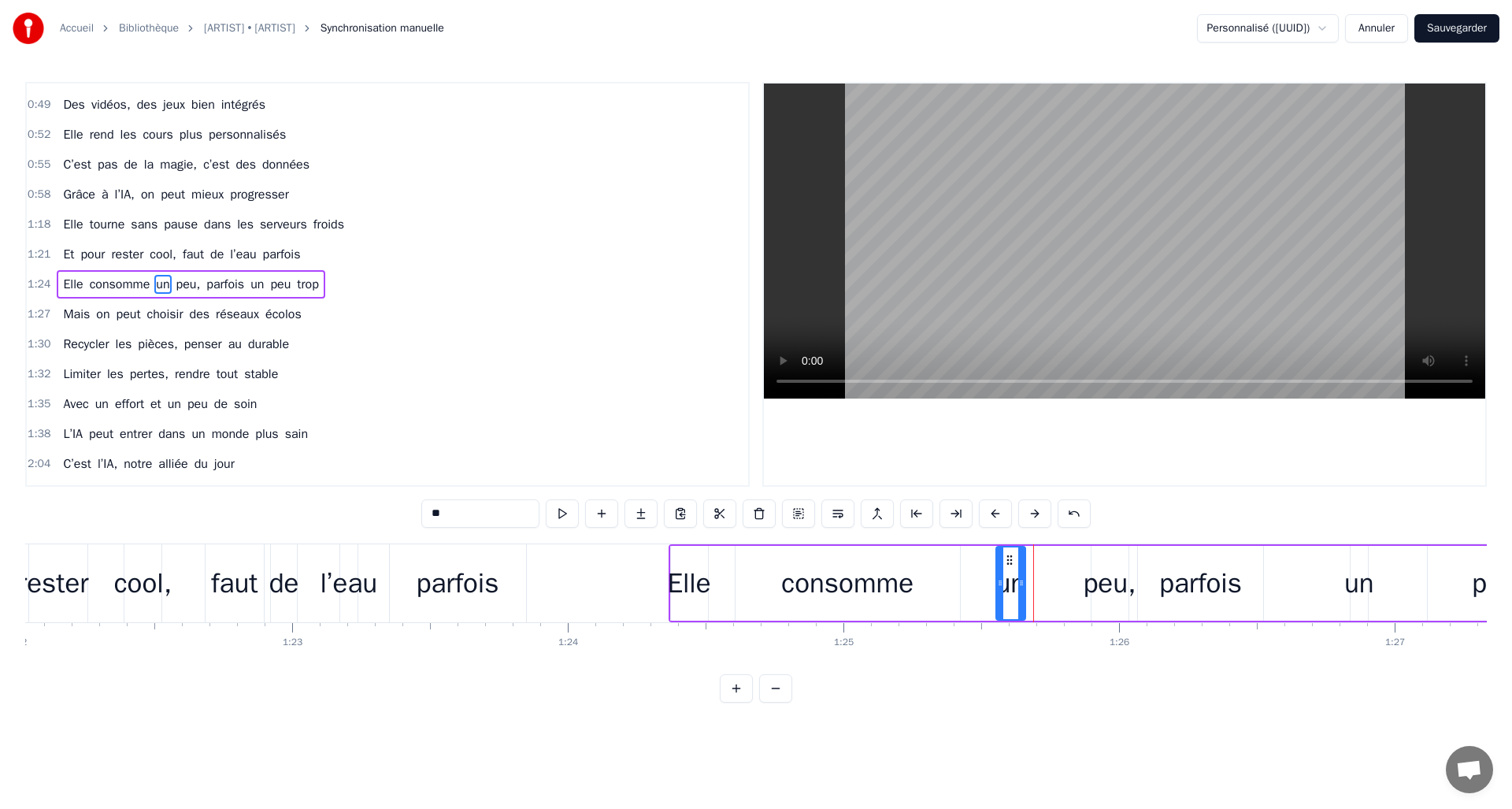drag, startPoint x: 1047, startPoint y: 555, endPoint x: 1010, endPoint y: 556, distance: 37.013511 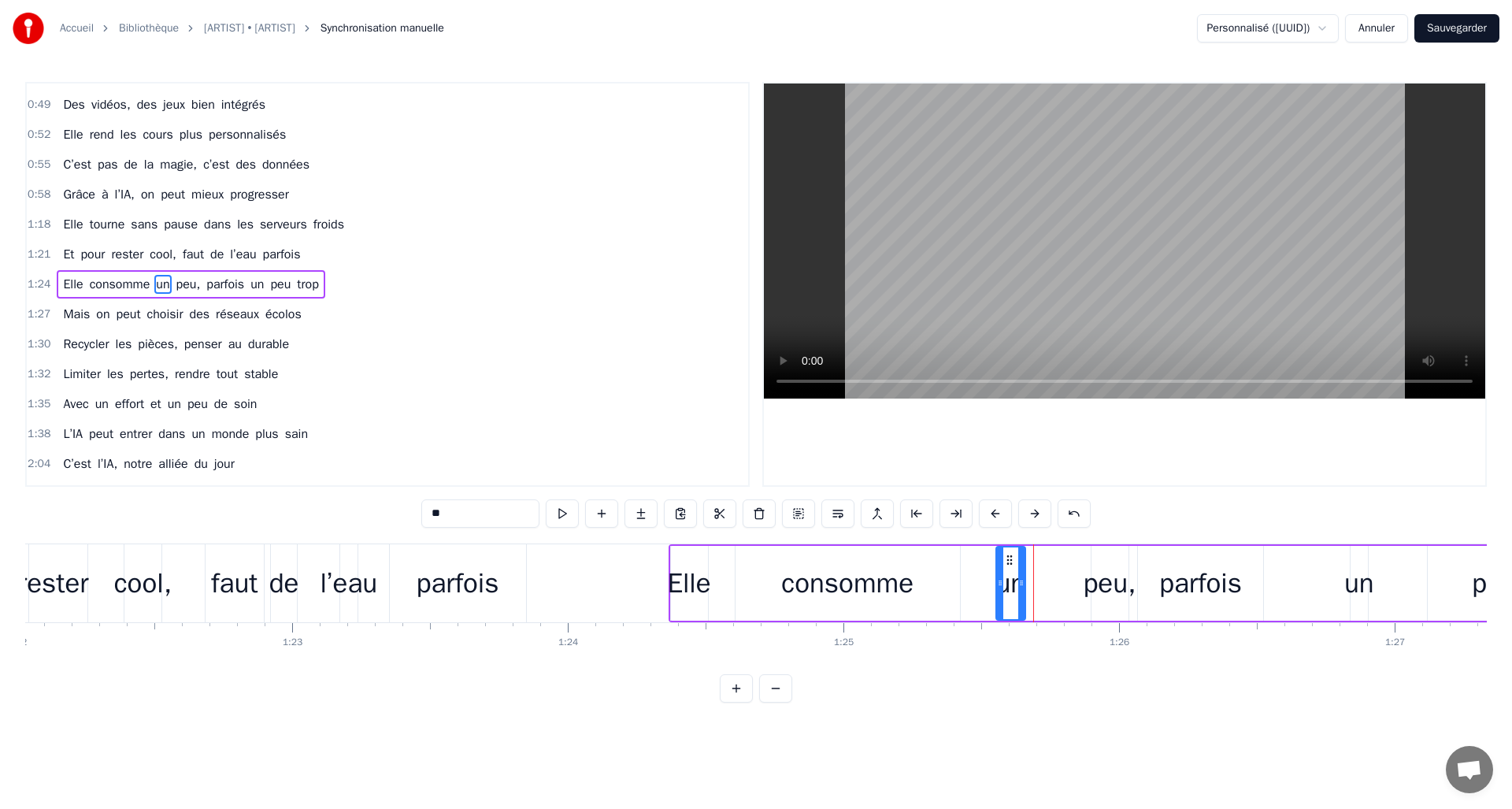 click on "peu," at bounding box center [1109, 583] 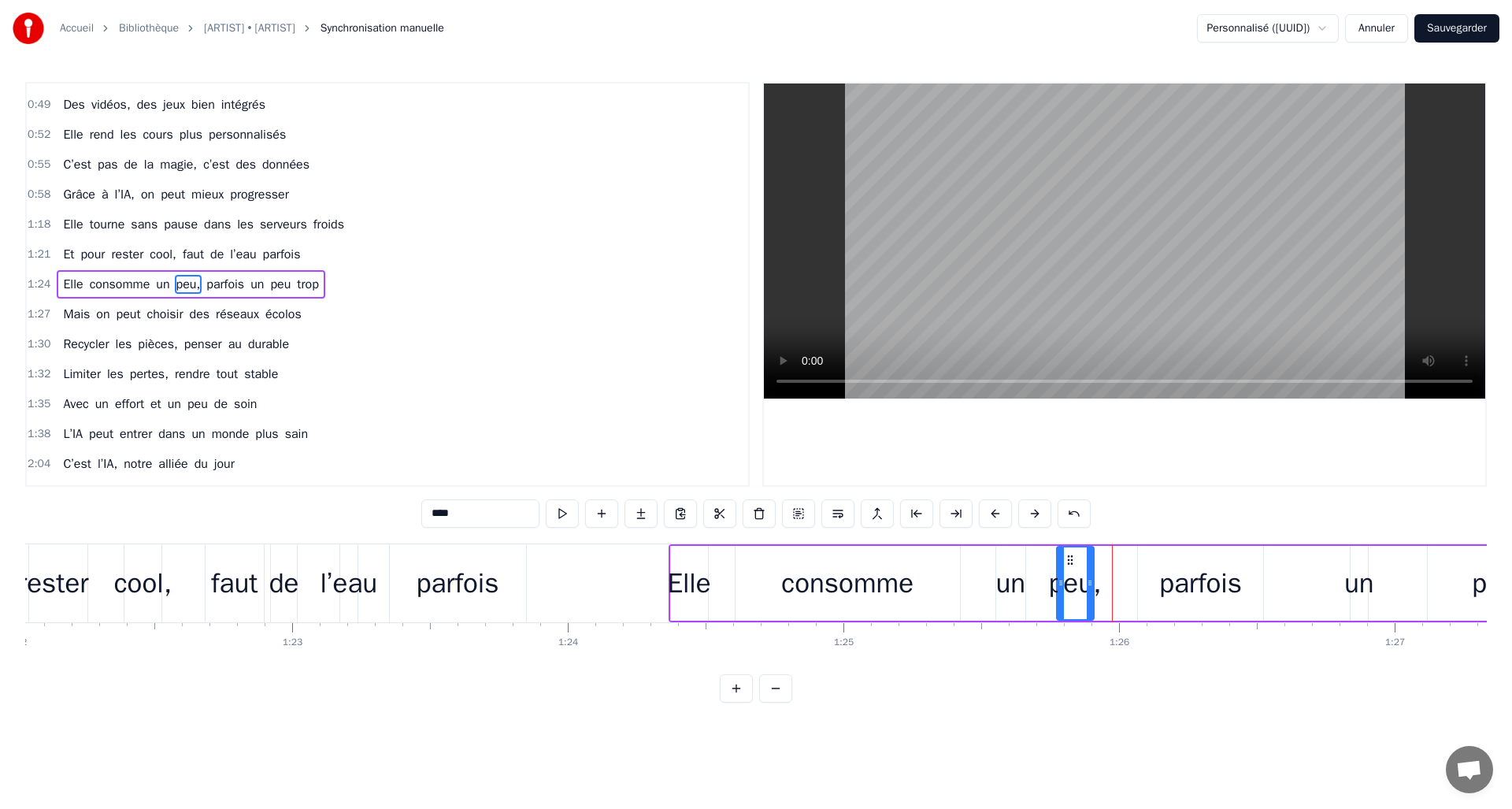 drag, startPoint x: 1106, startPoint y: 559, endPoint x: 1071, endPoint y: 560, distance: 35.01428 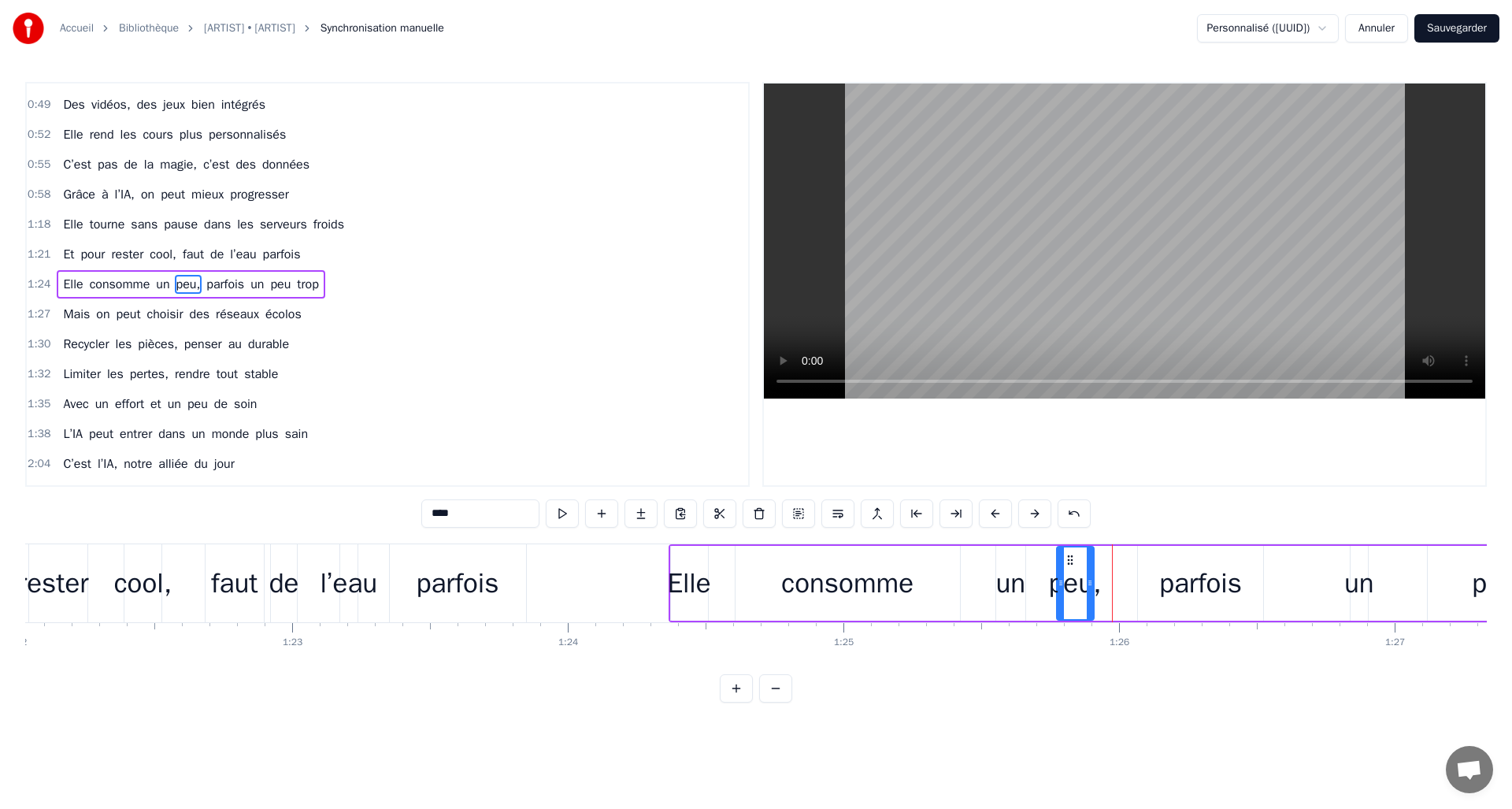 click on "parfois" at bounding box center [1200, 583] 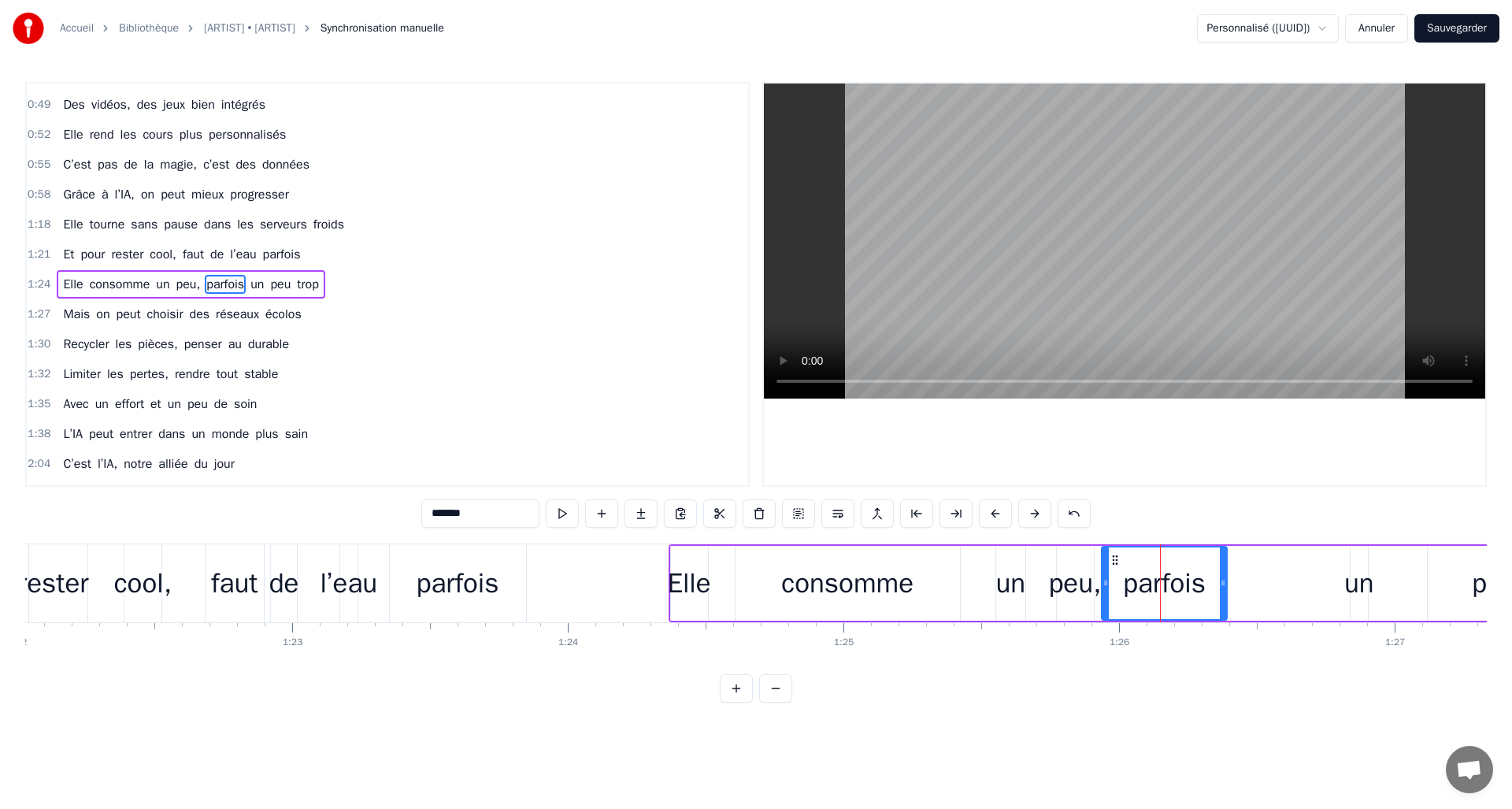 drag, startPoint x: 1147, startPoint y: 559, endPoint x: 1111, endPoint y: 561, distance: 36.055513 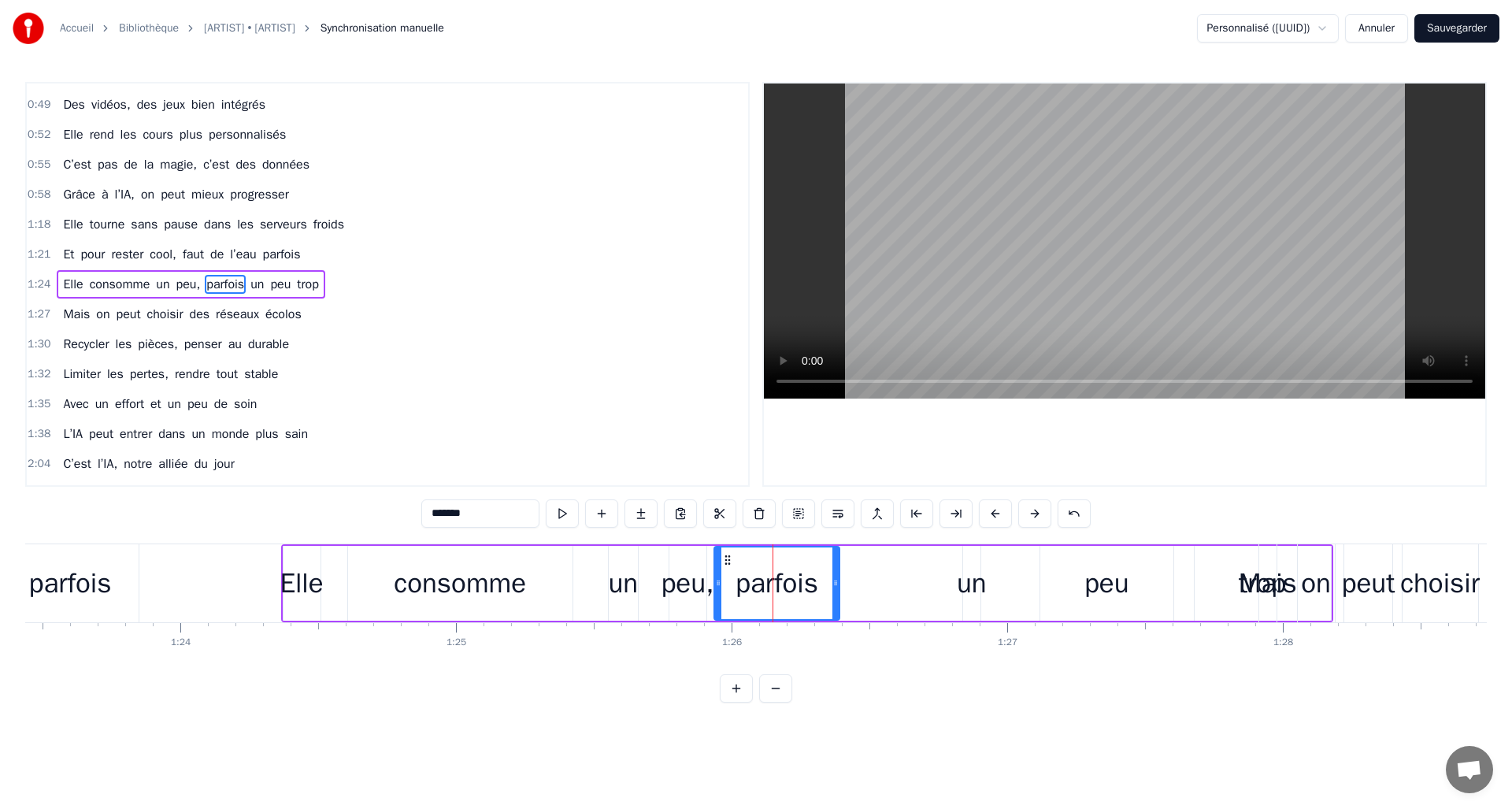 scroll, scrollTop: 0, scrollLeft: 23068, axis: horizontal 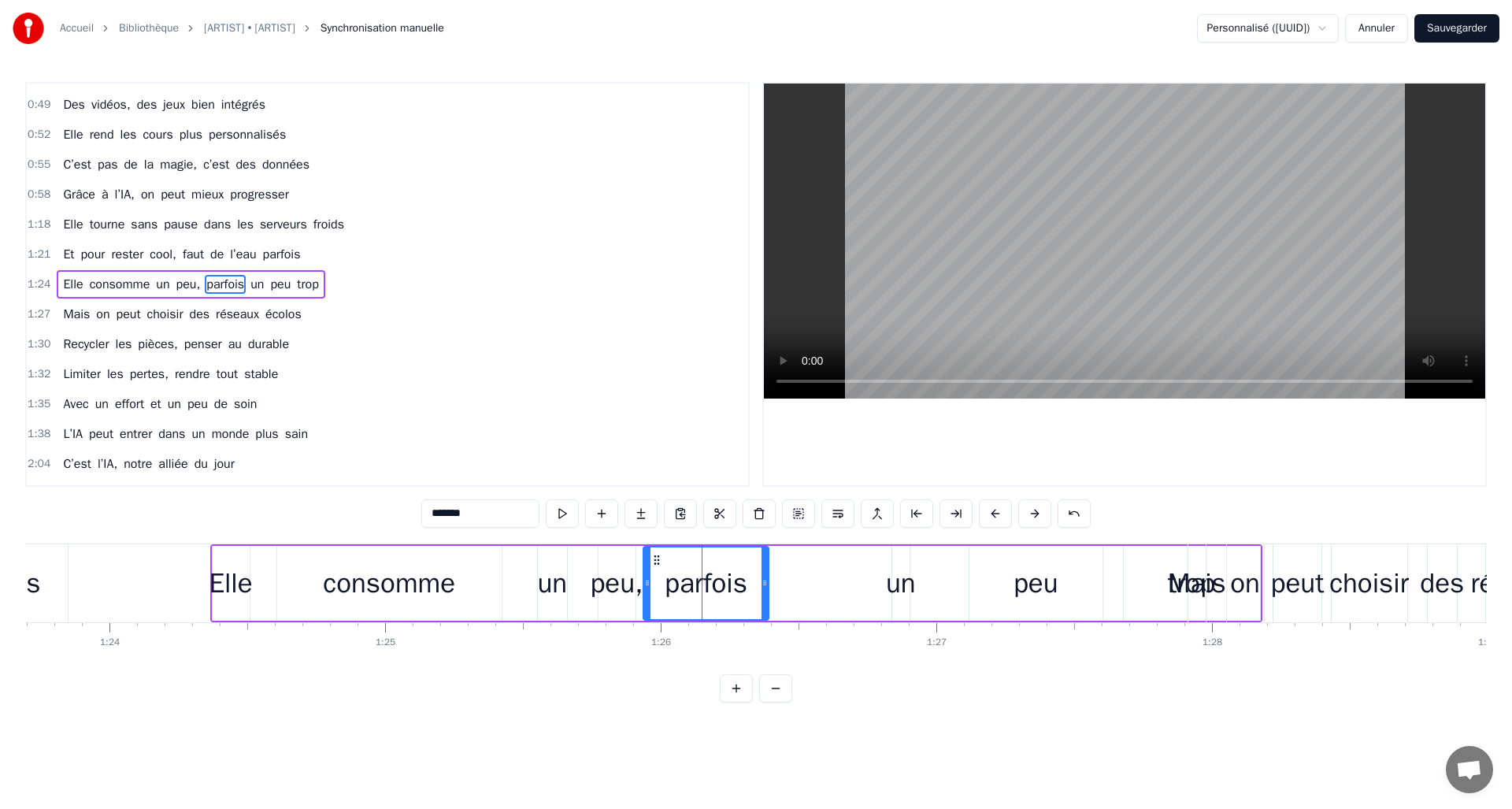 click on "un" at bounding box center (552, 583) 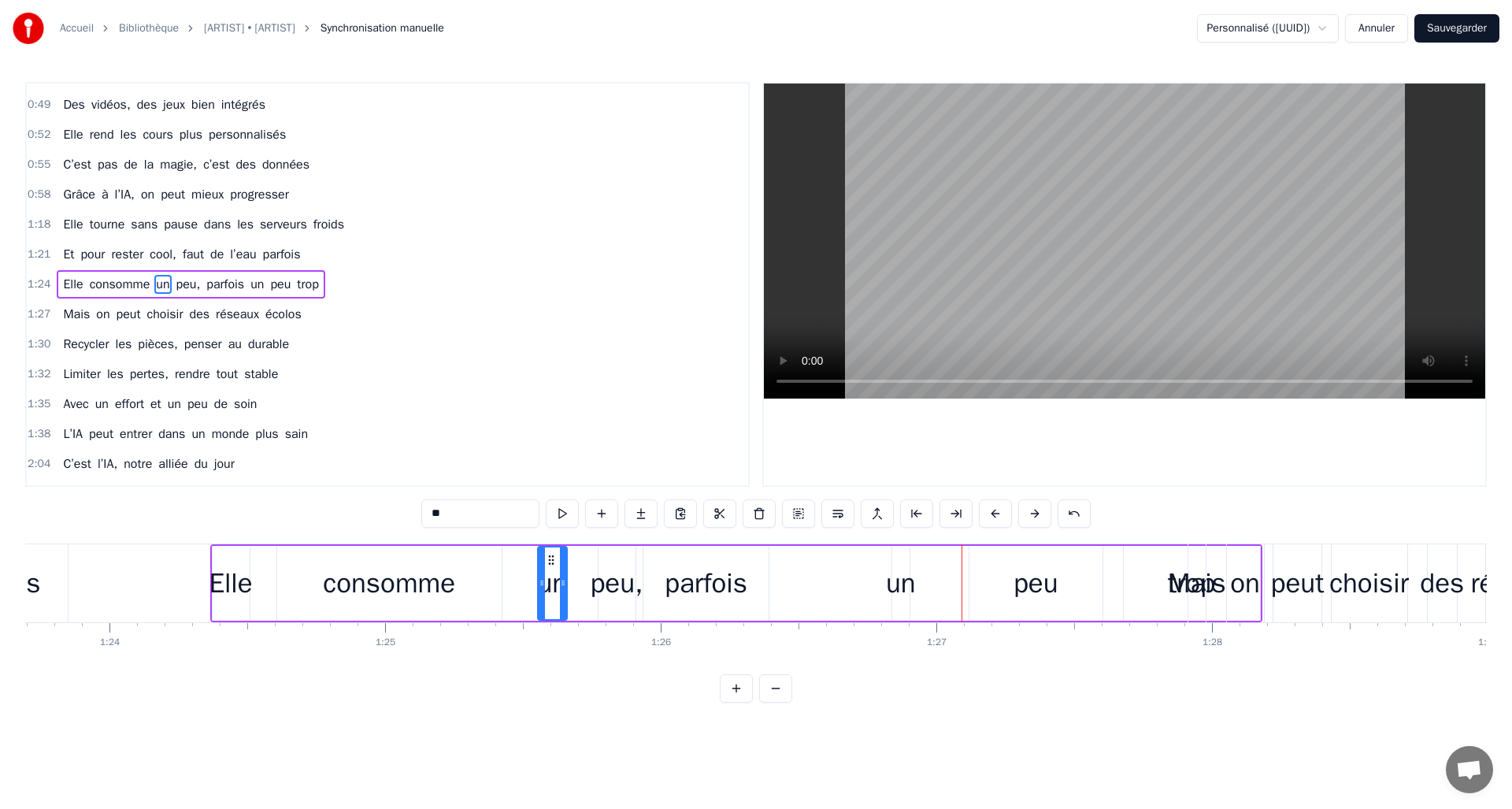 click on "un" at bounding box center [901, 583] 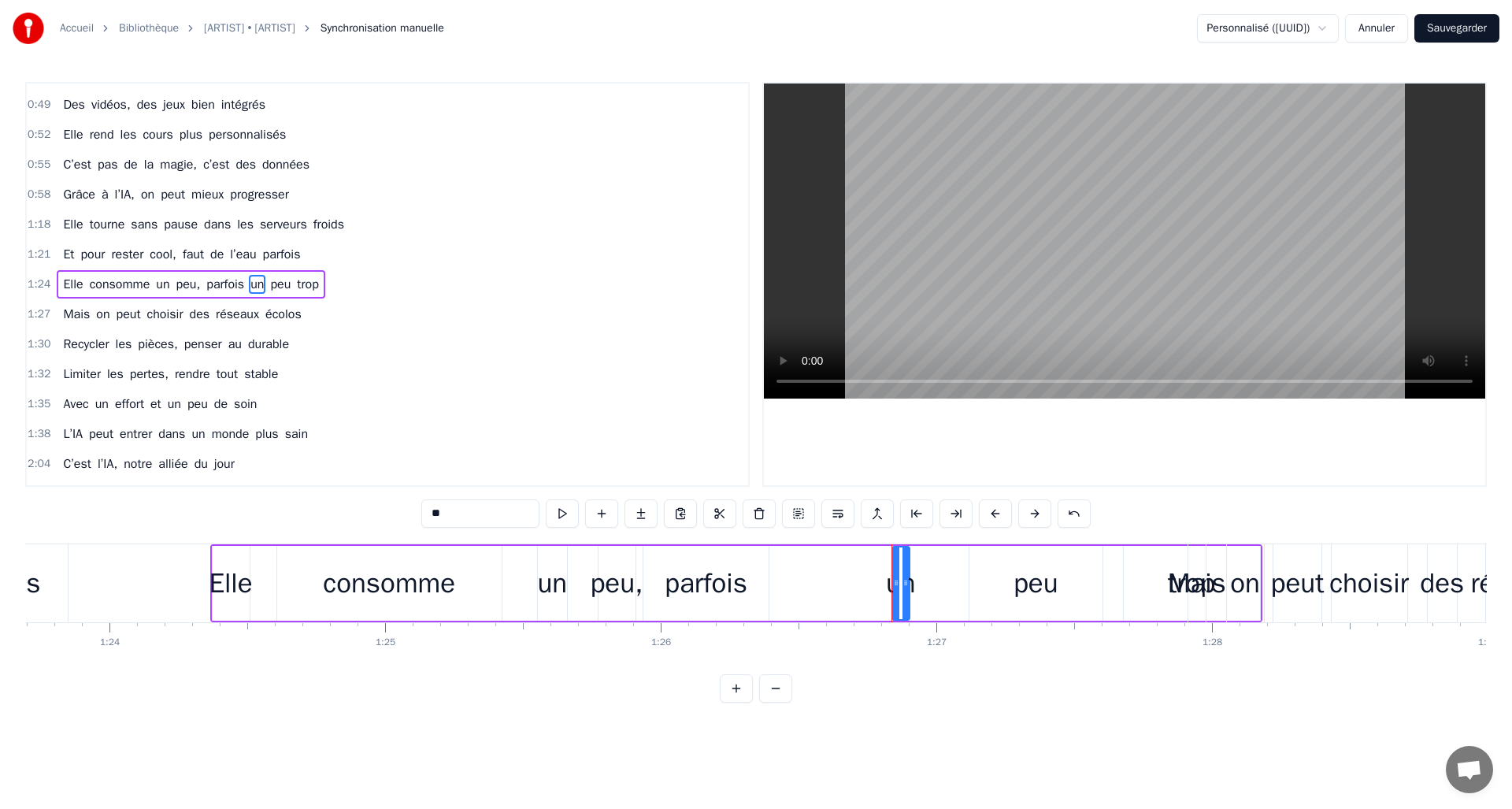 drag, startPoint x: 908, startPoint y: 581, endPoint x: 922, endPoint y: 581, distance: 14 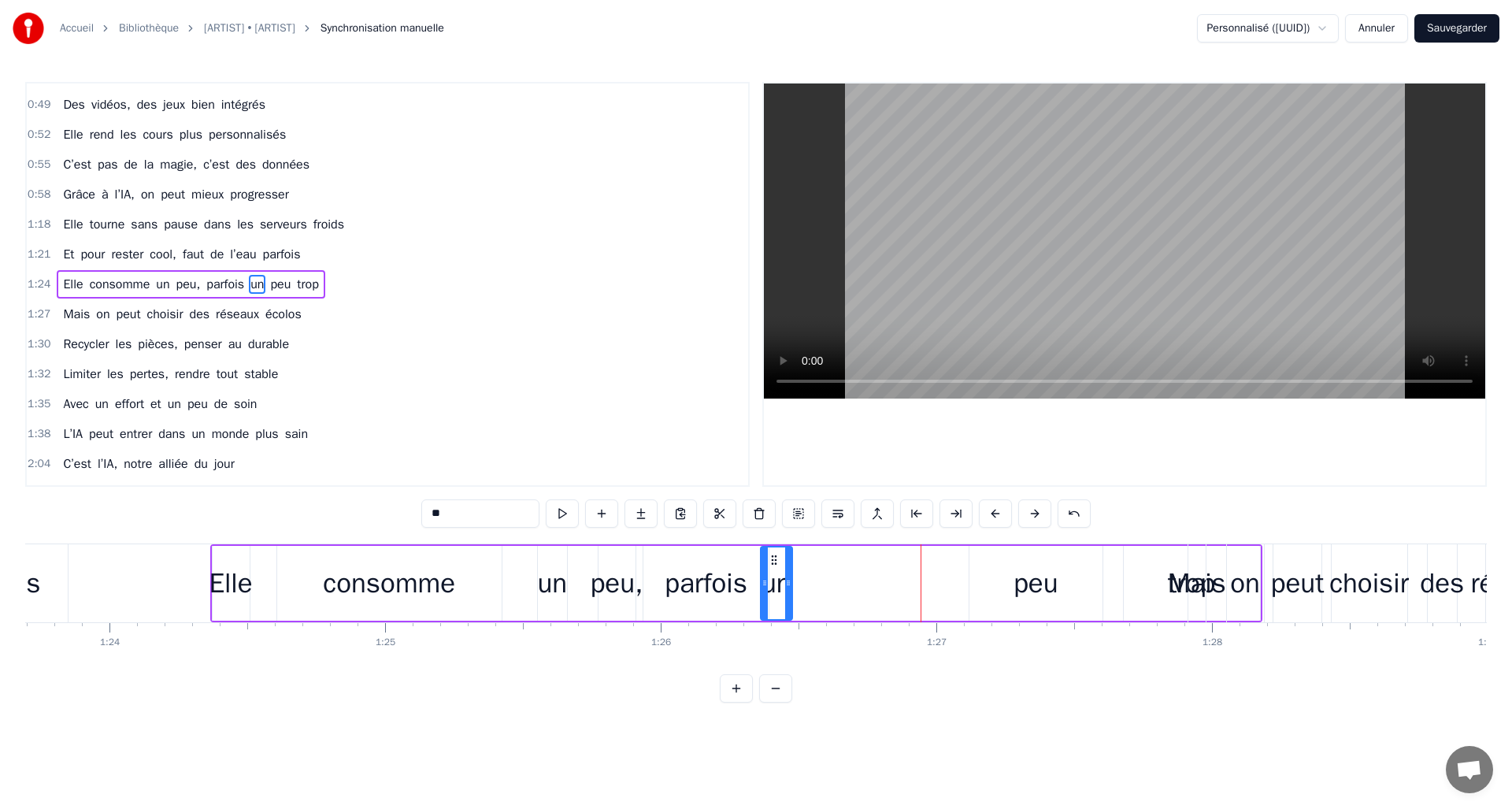 drag, startPoint x: 880, startPoint y: 560, endPoint x: 772, endPoint y: 566, distance: 108.16654 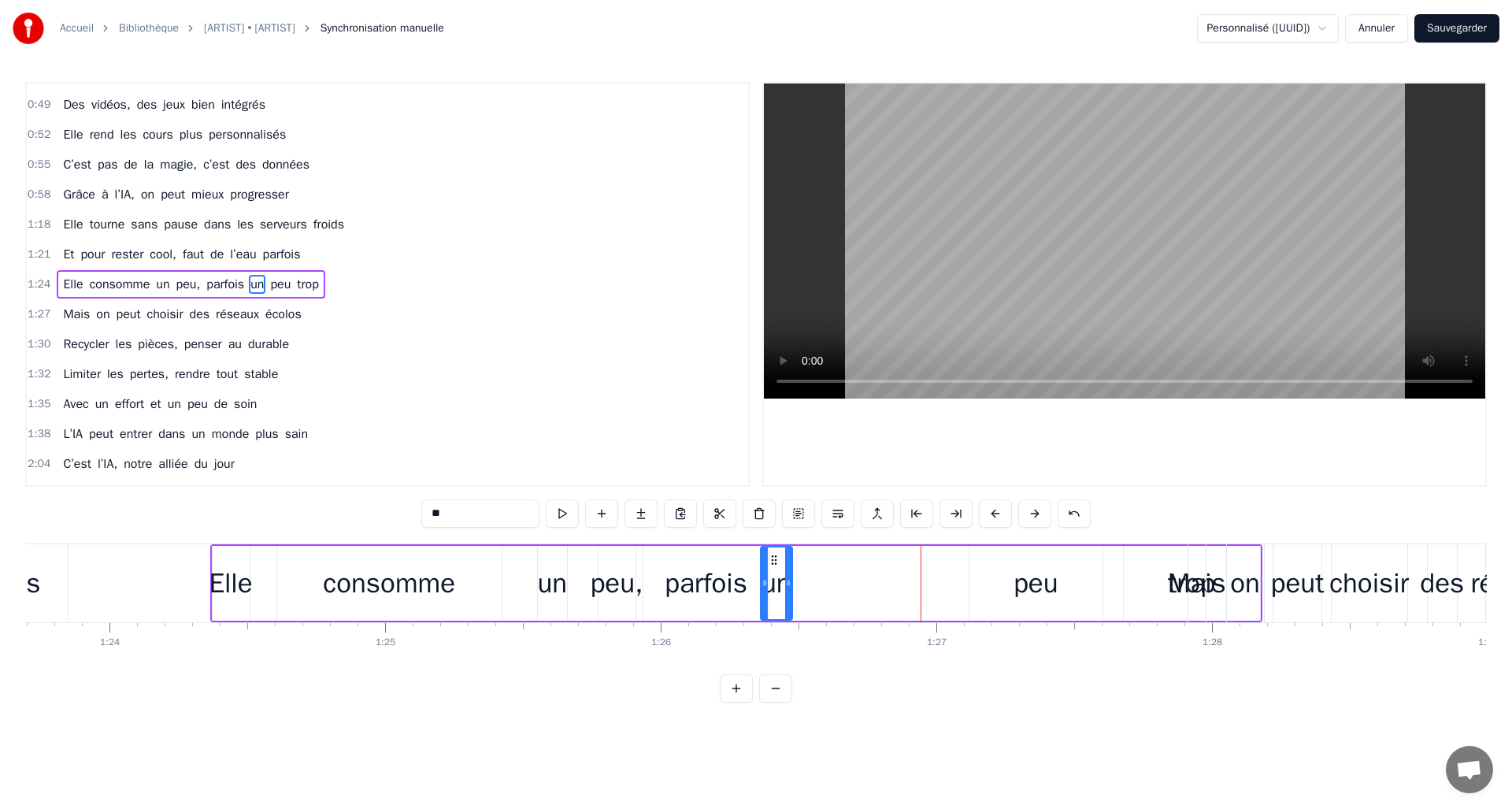 click on "peu" at bounding box center (1036, 583) 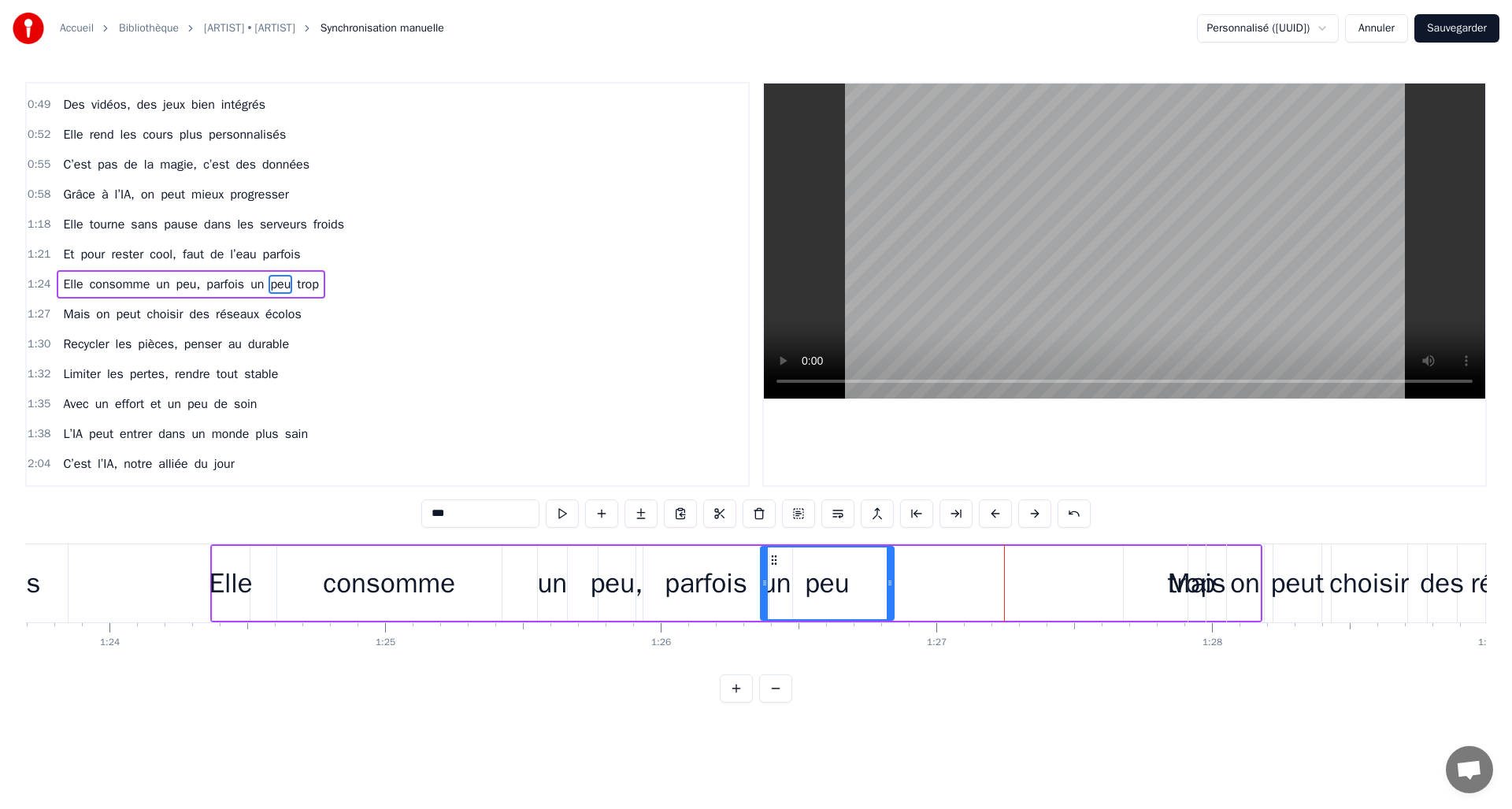 drag, startPoint x: 979, startPoint y: 560, endPoint x: 770, endPoint y: 569, distance: 209.1937 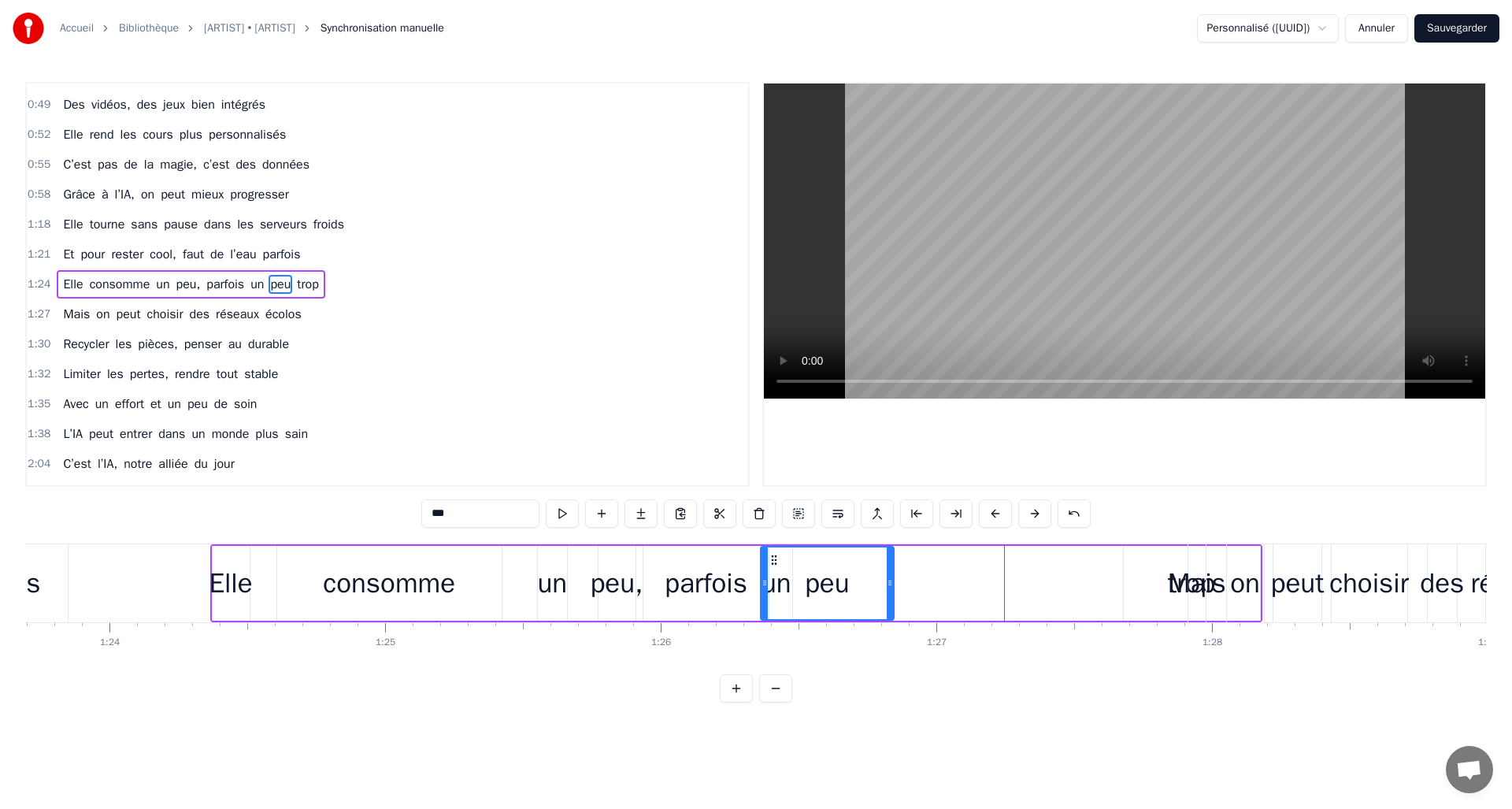 click on "consomme" at bounding box center [389, 583] 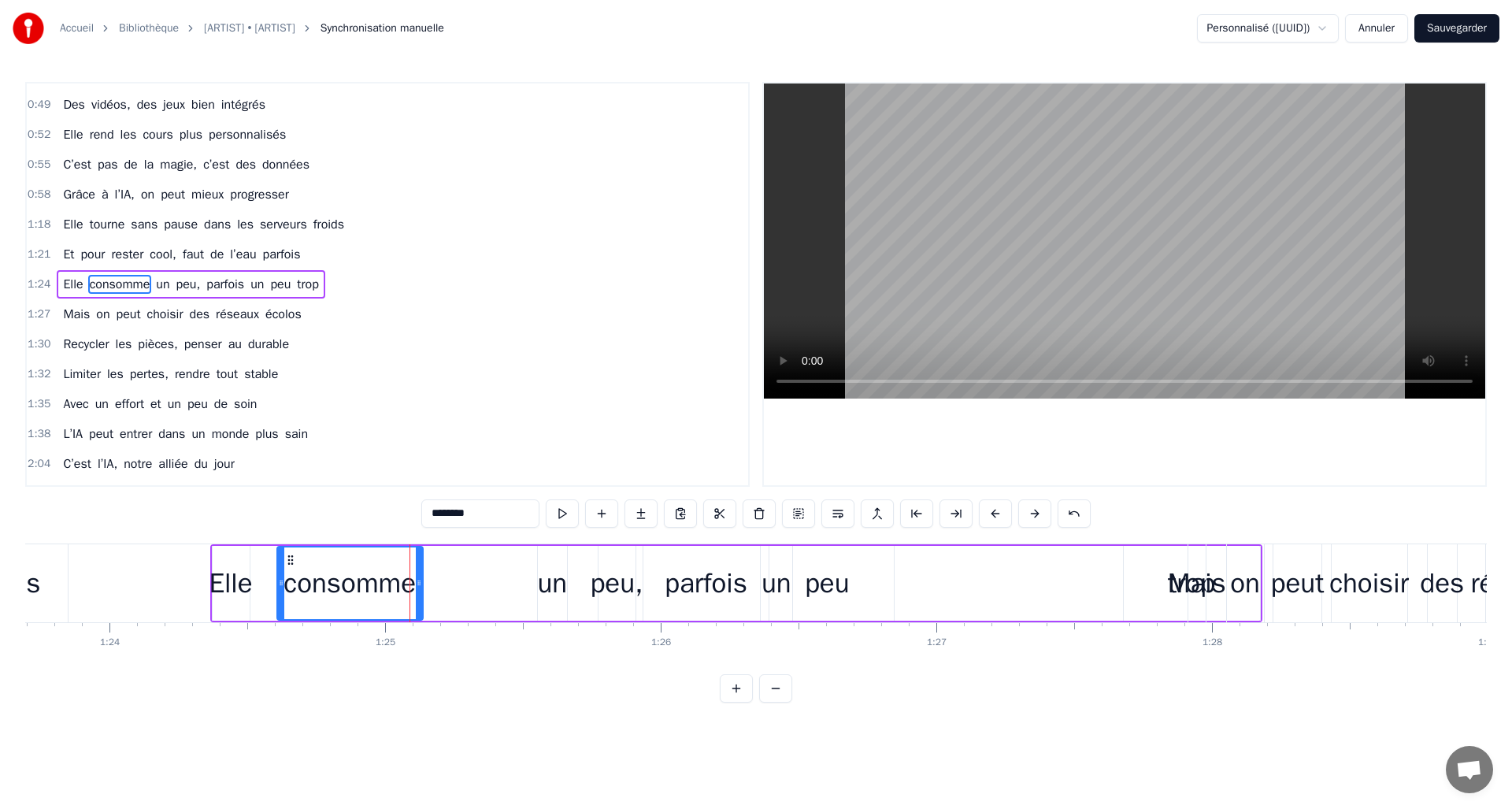 drag, startPoint x: 498, startPoint y: 580, endPoint x: 419, endPoint y: 582, distance: 79.02531 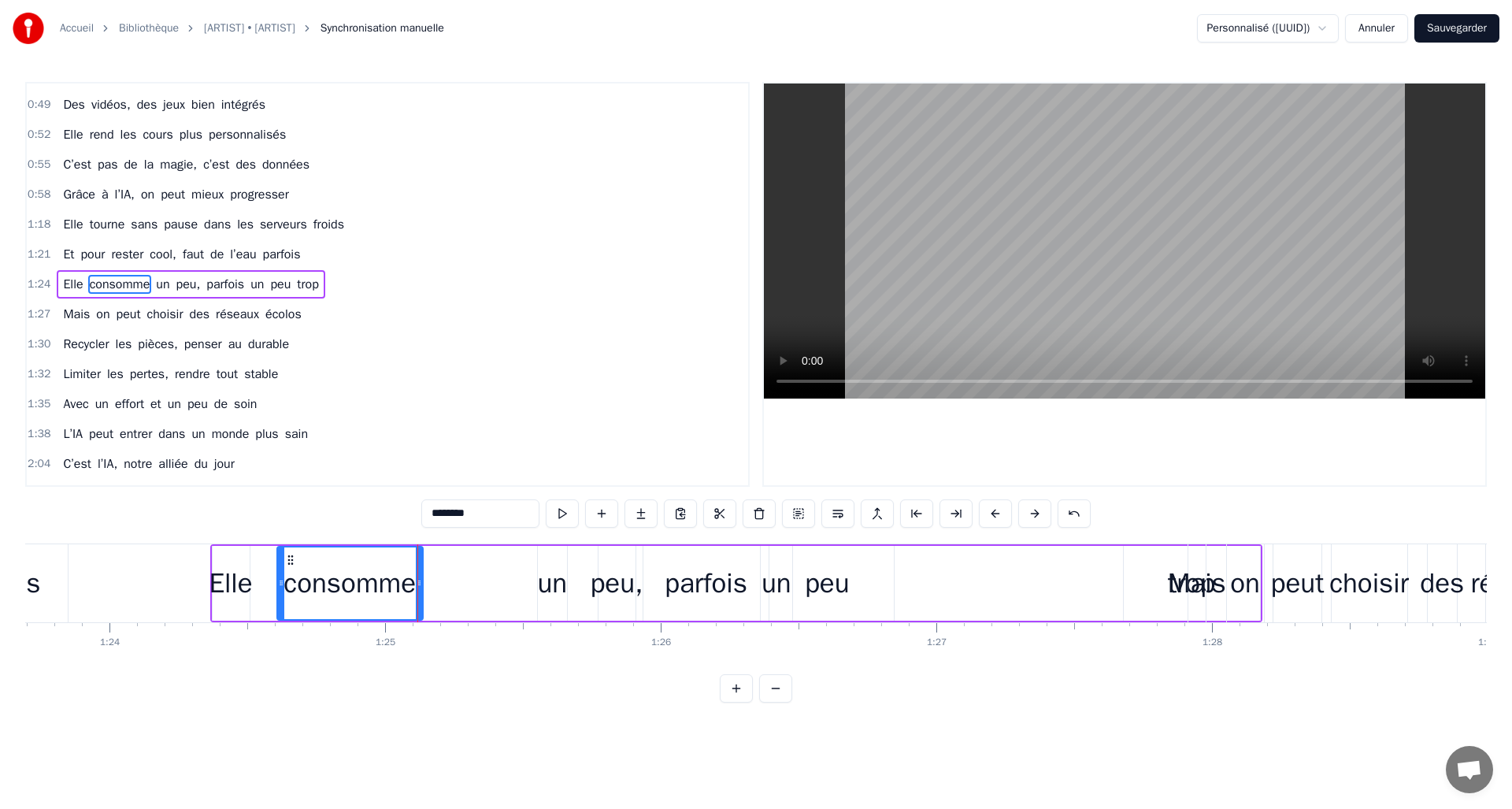 click on "un" at bounding box center [552, 583] 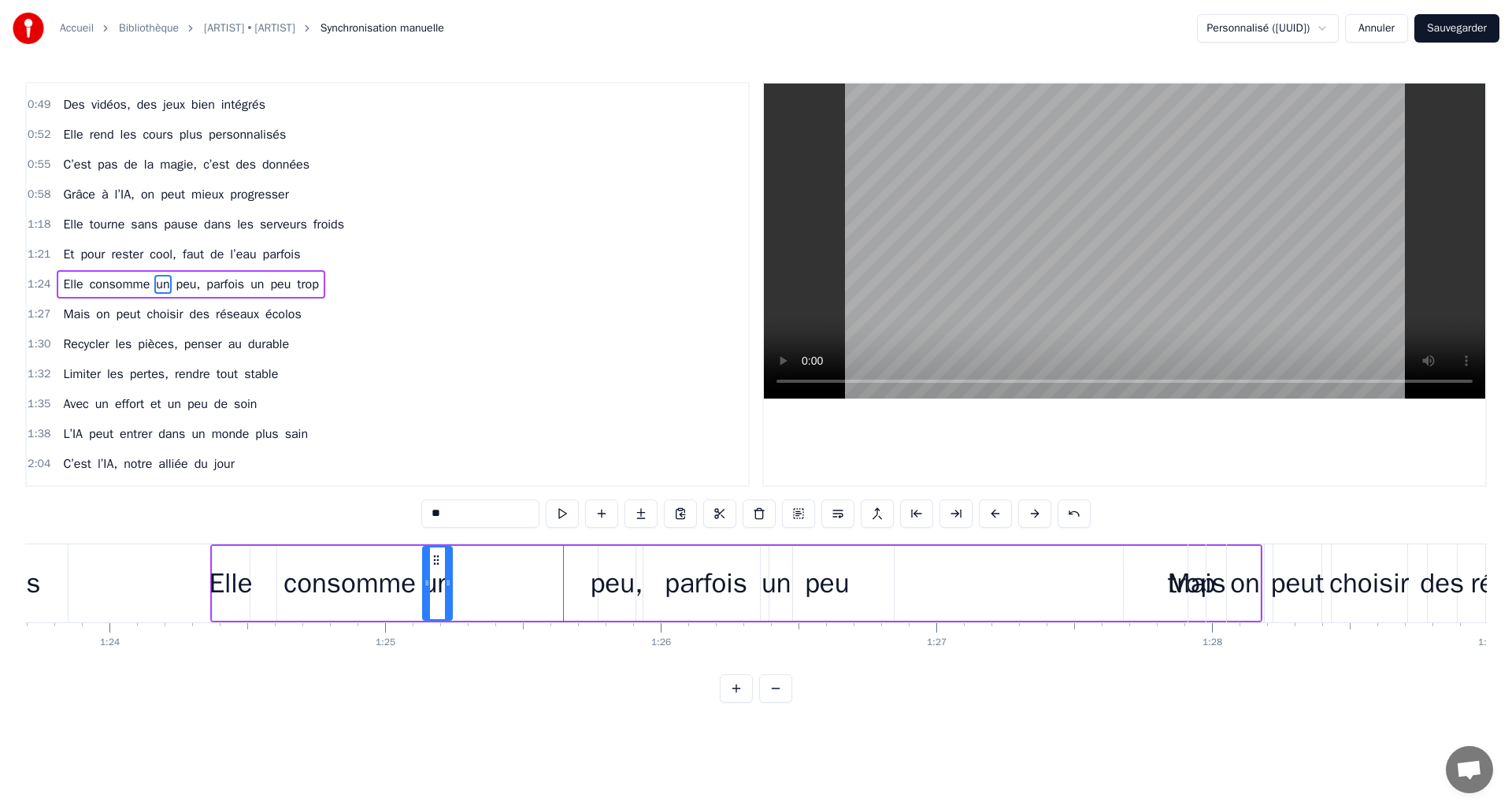 drag, startPoint x: 533, startPoint y: 564, endPoint x: 433, endPoint y: 568, distance: 100.07997 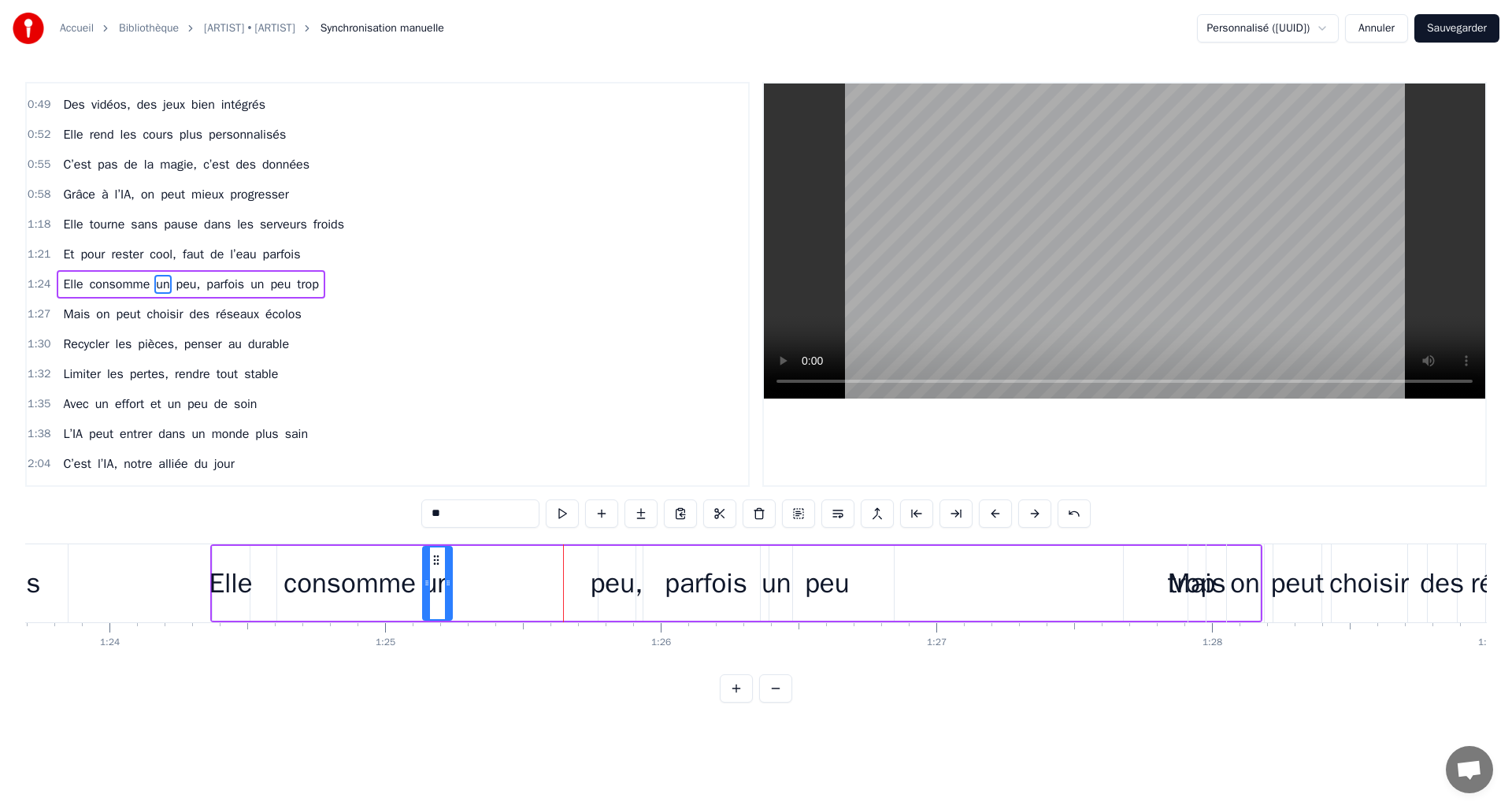 click on "un" at bounding box center [437, 583] 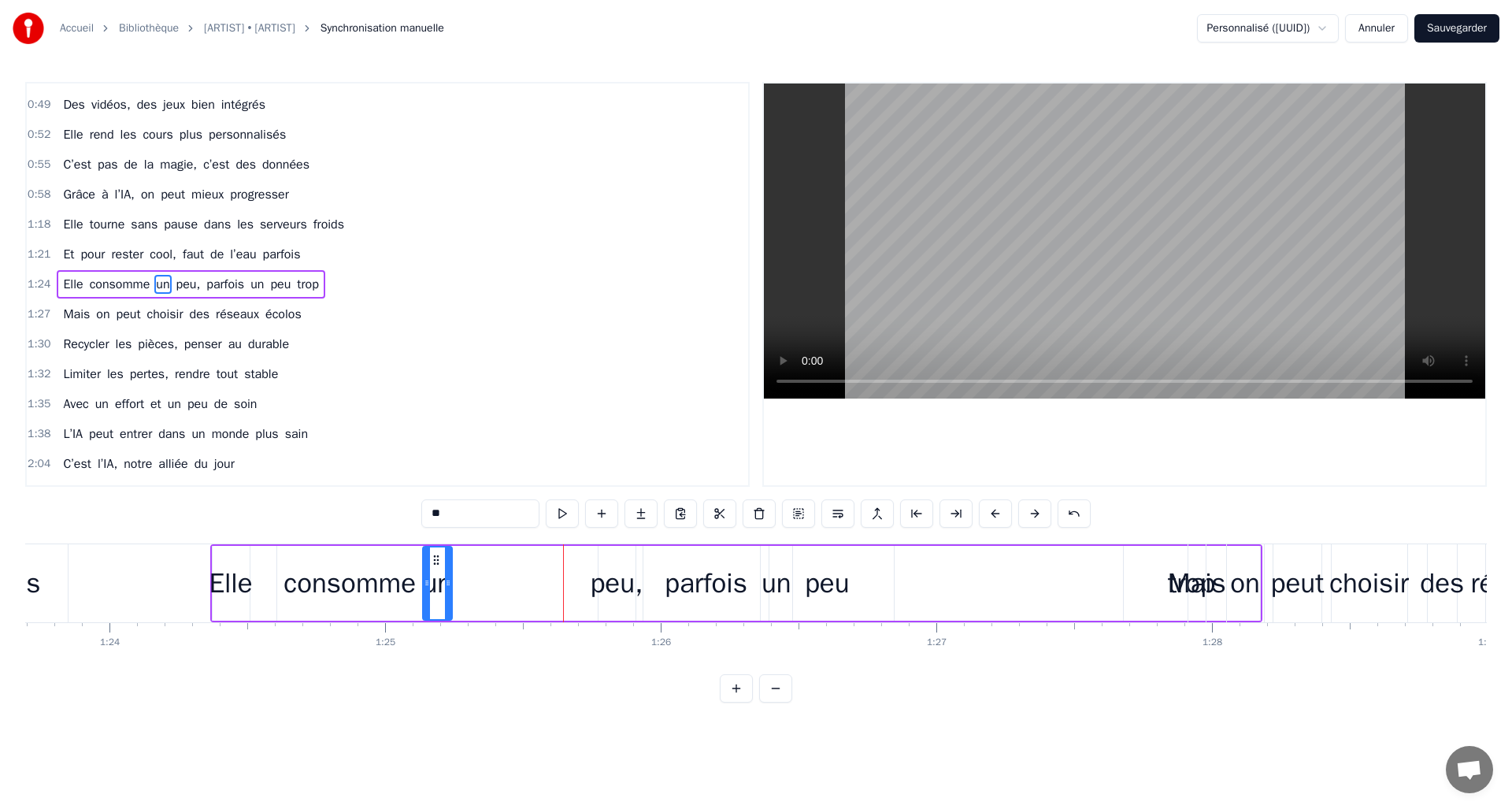 click on "peu," at bounding box center [616, 583] 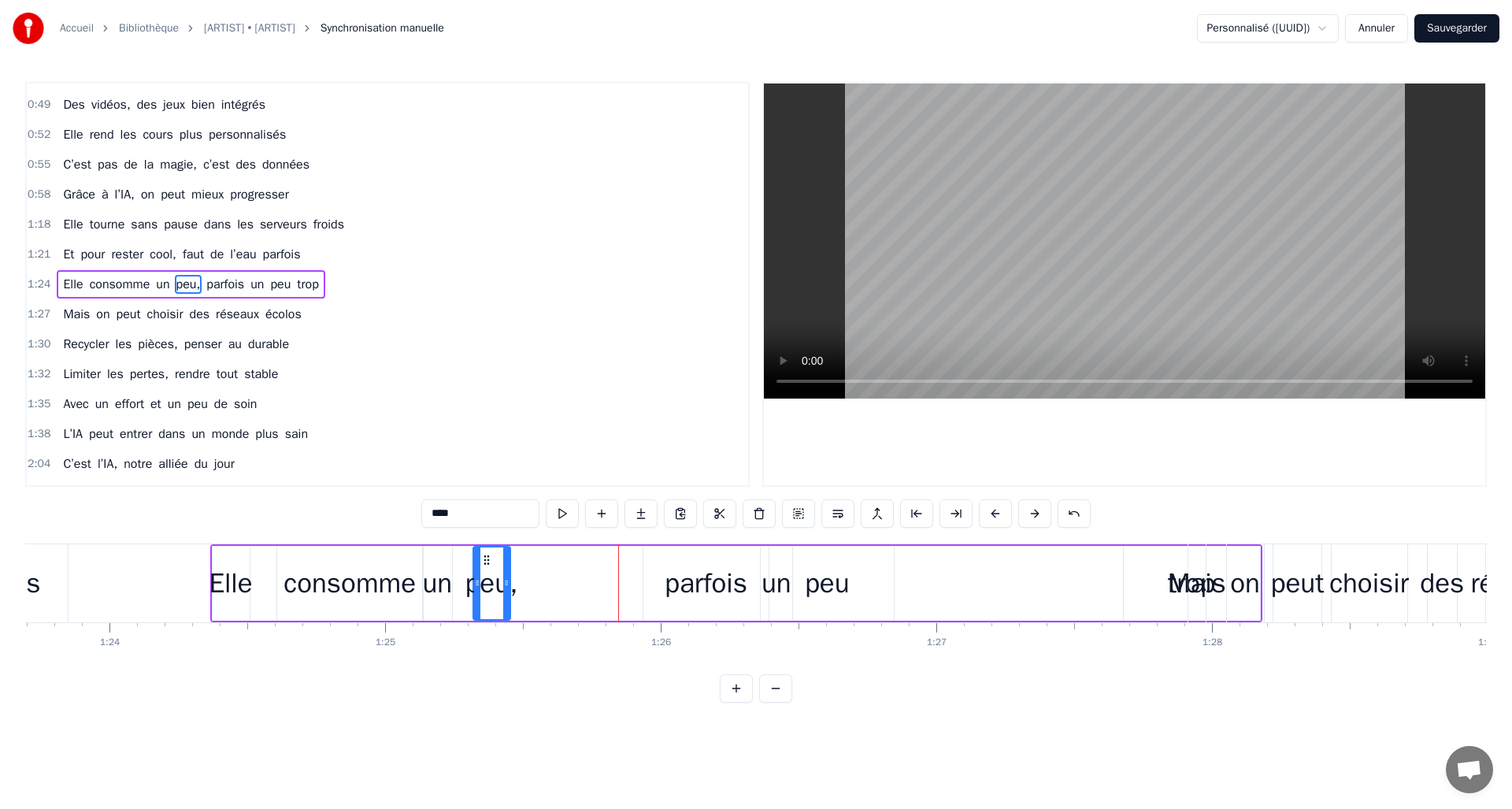 drag, startPoint x: 610, startPoint y: 560, endPoint x: 485, endPoint y: 567, distance: 125.19585 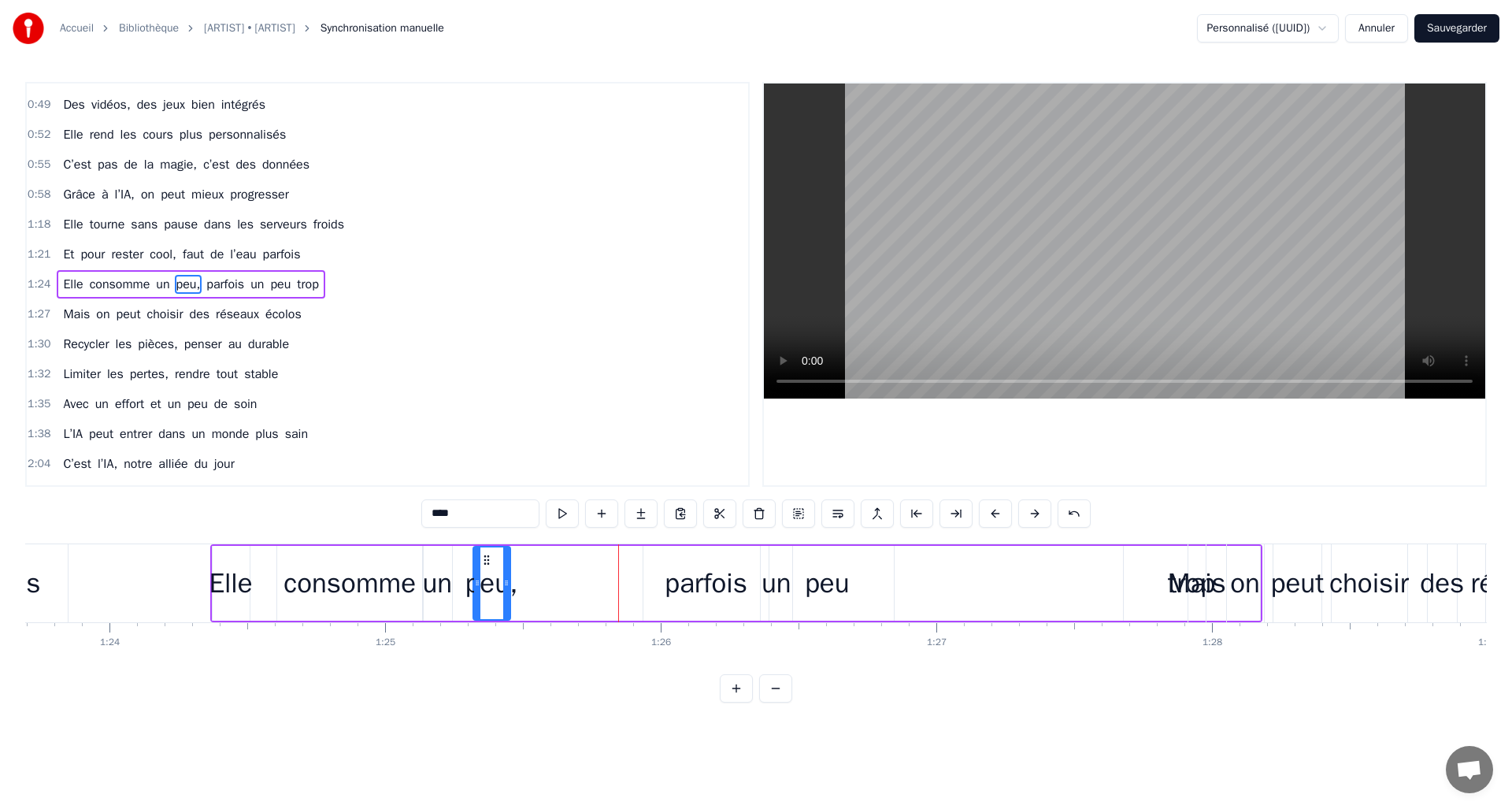 click on "parfois" at bounding box center (706, 583) 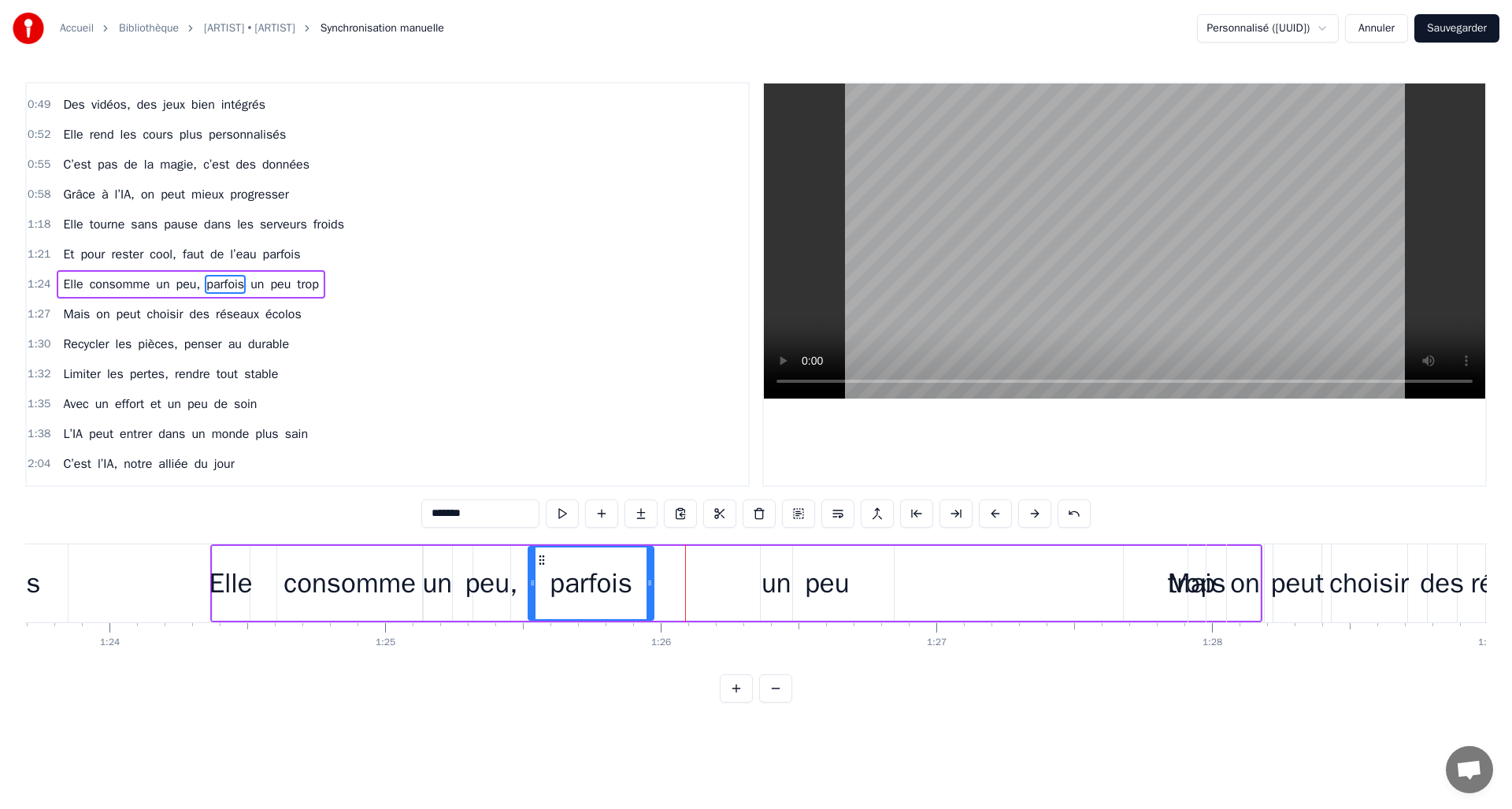 drag, startPoint x: 639, startPoint y: 562, endPoint x: 543, endPoint y: 572, distance: 96.51943 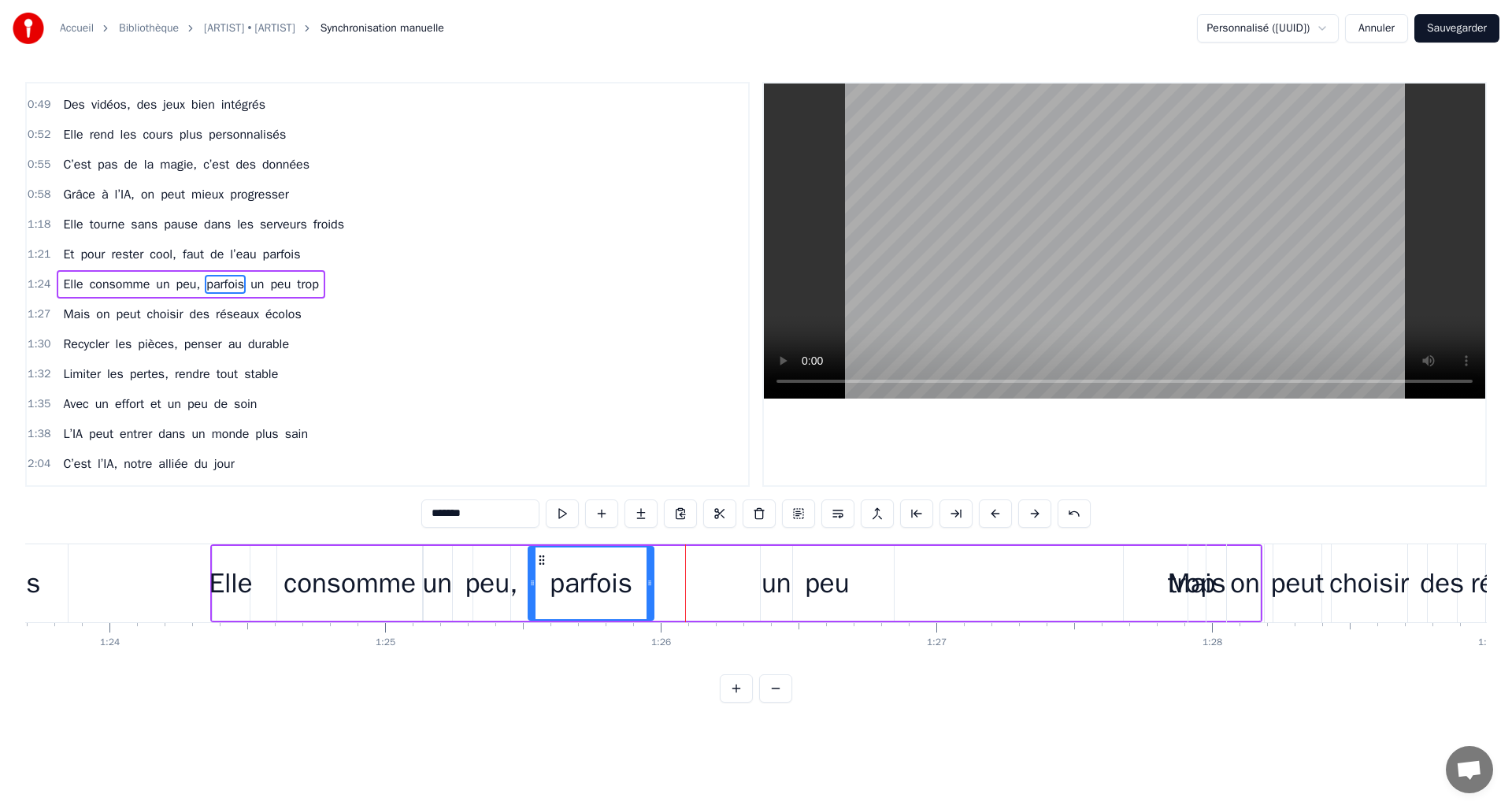 click on "peu" at bounding box center (828, 583) 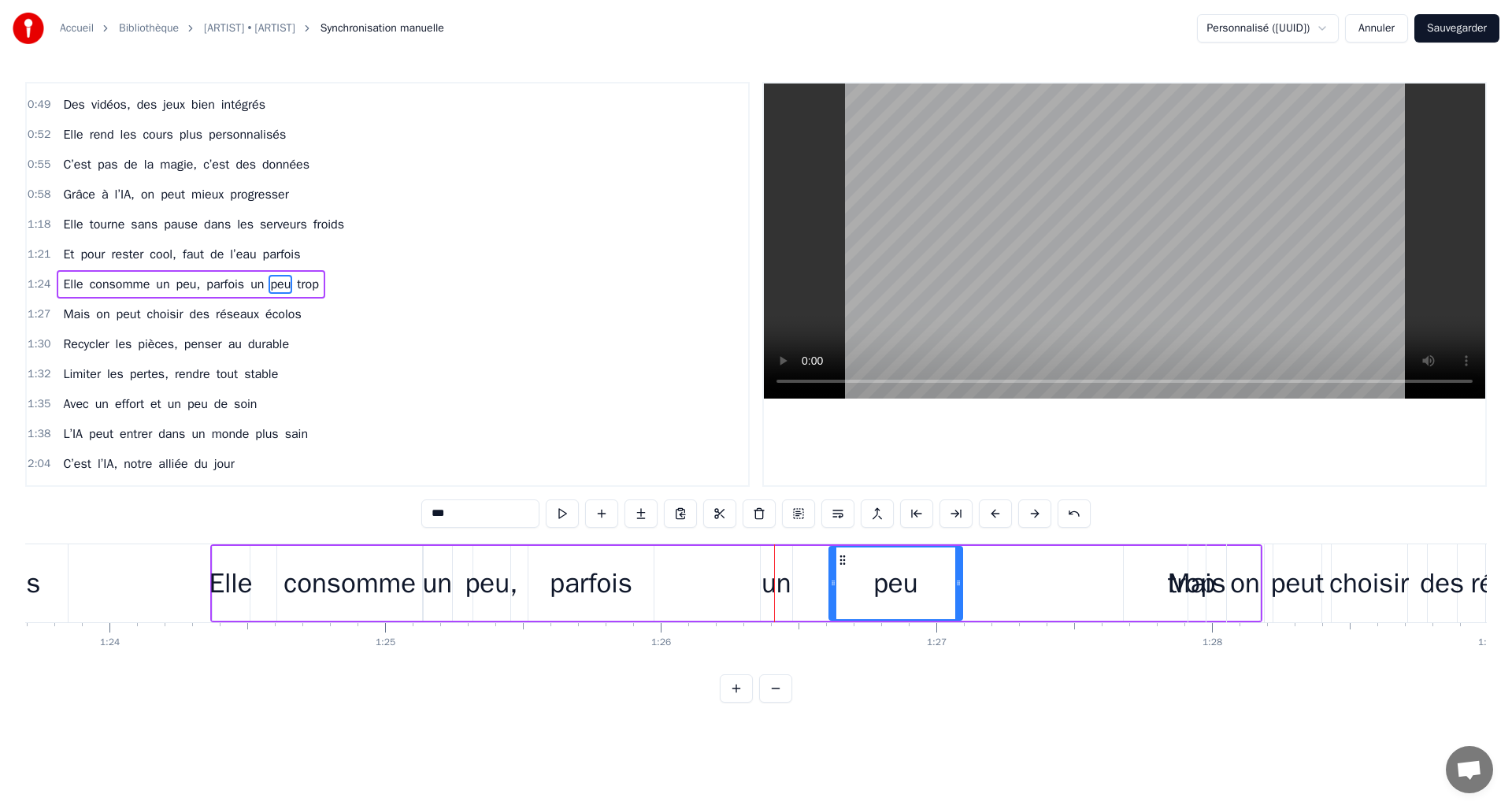 drag, startPoint x: 773, startPoint y: 562, endPoint x: 866, endPoint y: 566, distance: 93.08598 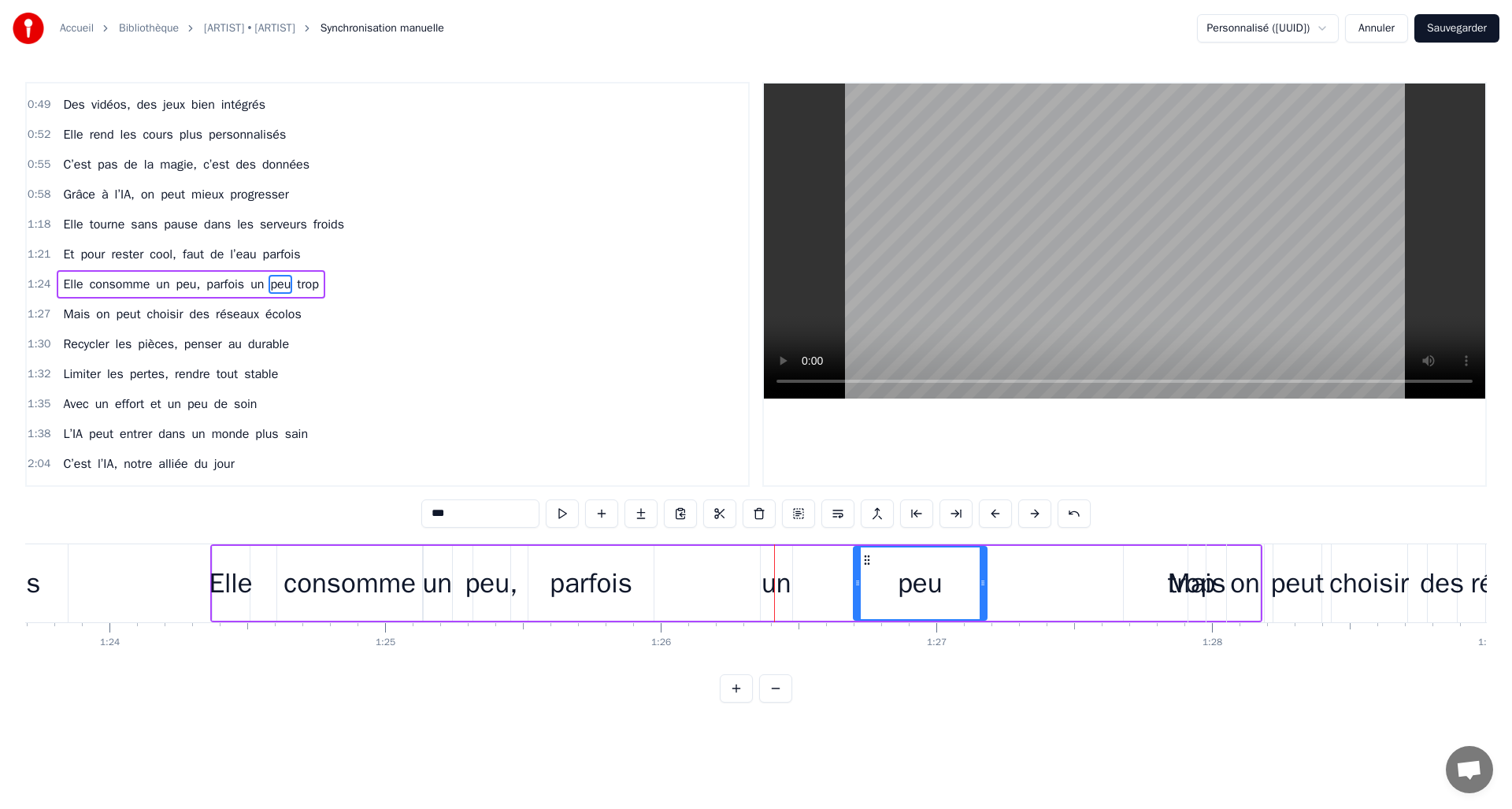 click on "Elle consomme un peu, parfois un peu trop" at bounding box center [736, 583] 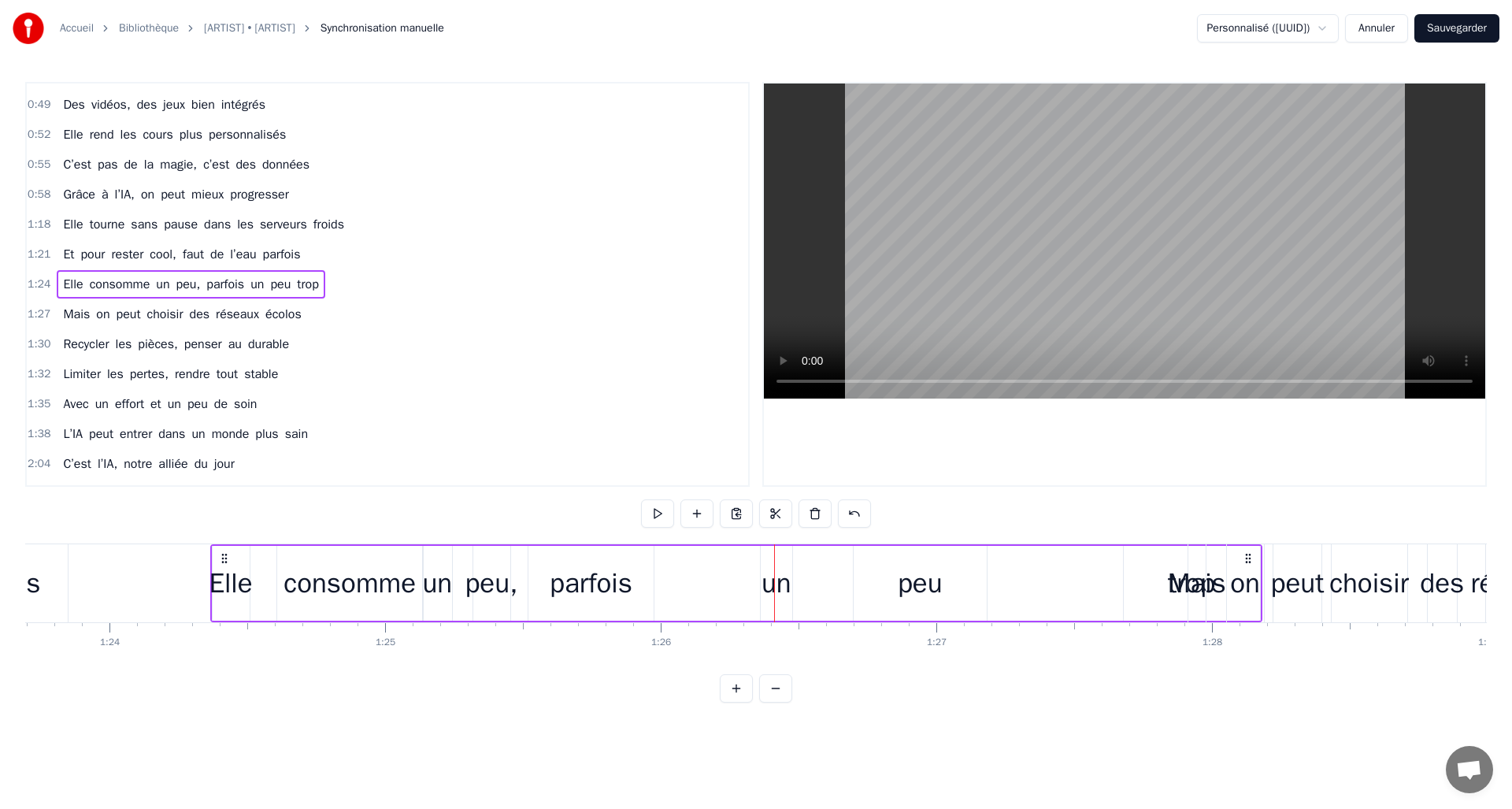 click on "un" at bounding box center (776, 583) 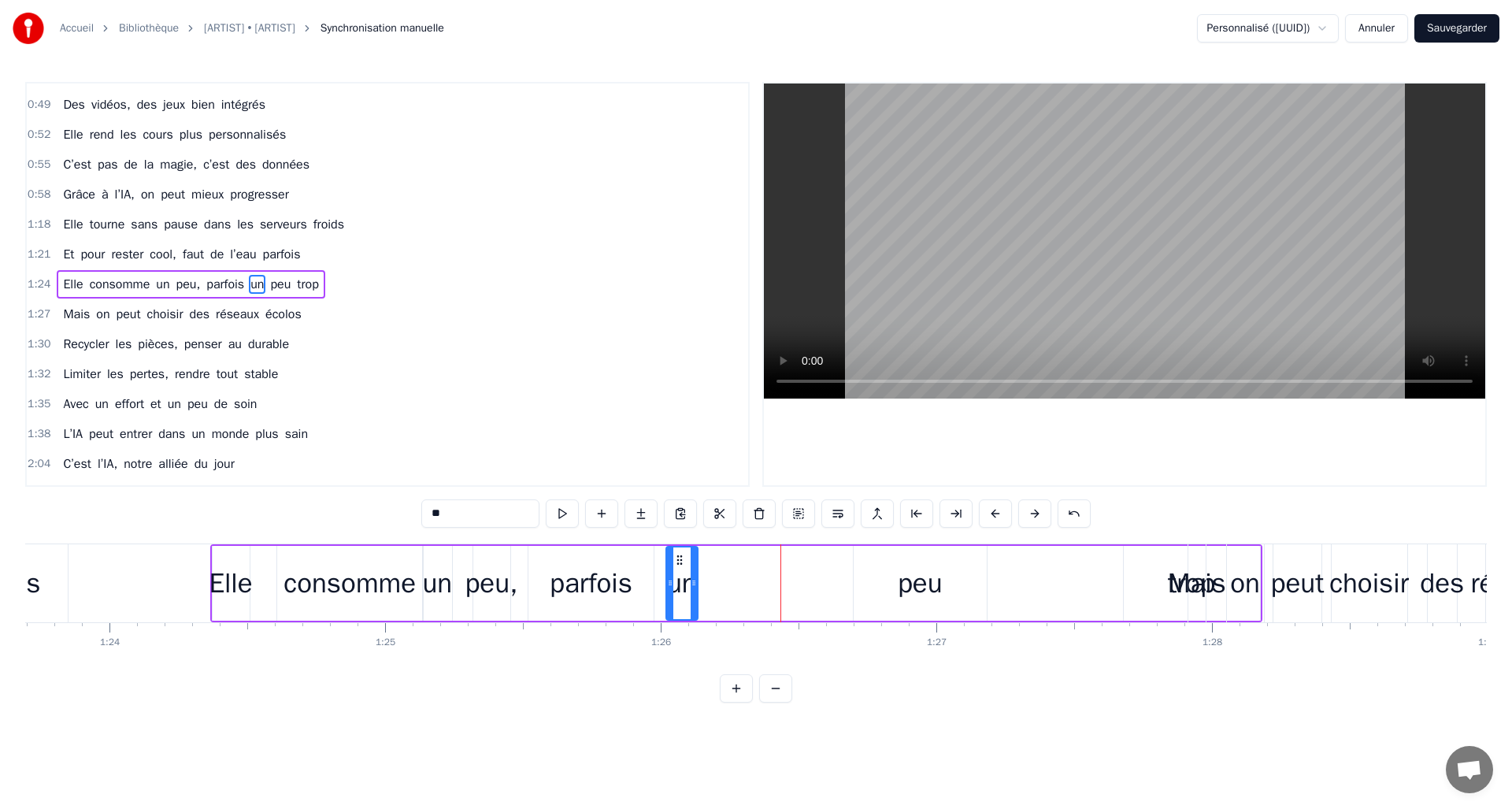 drag, startPoint x: 768, startPoint y: 560, endPoint x: 683, endPoint y: 566, distance: 85.2115 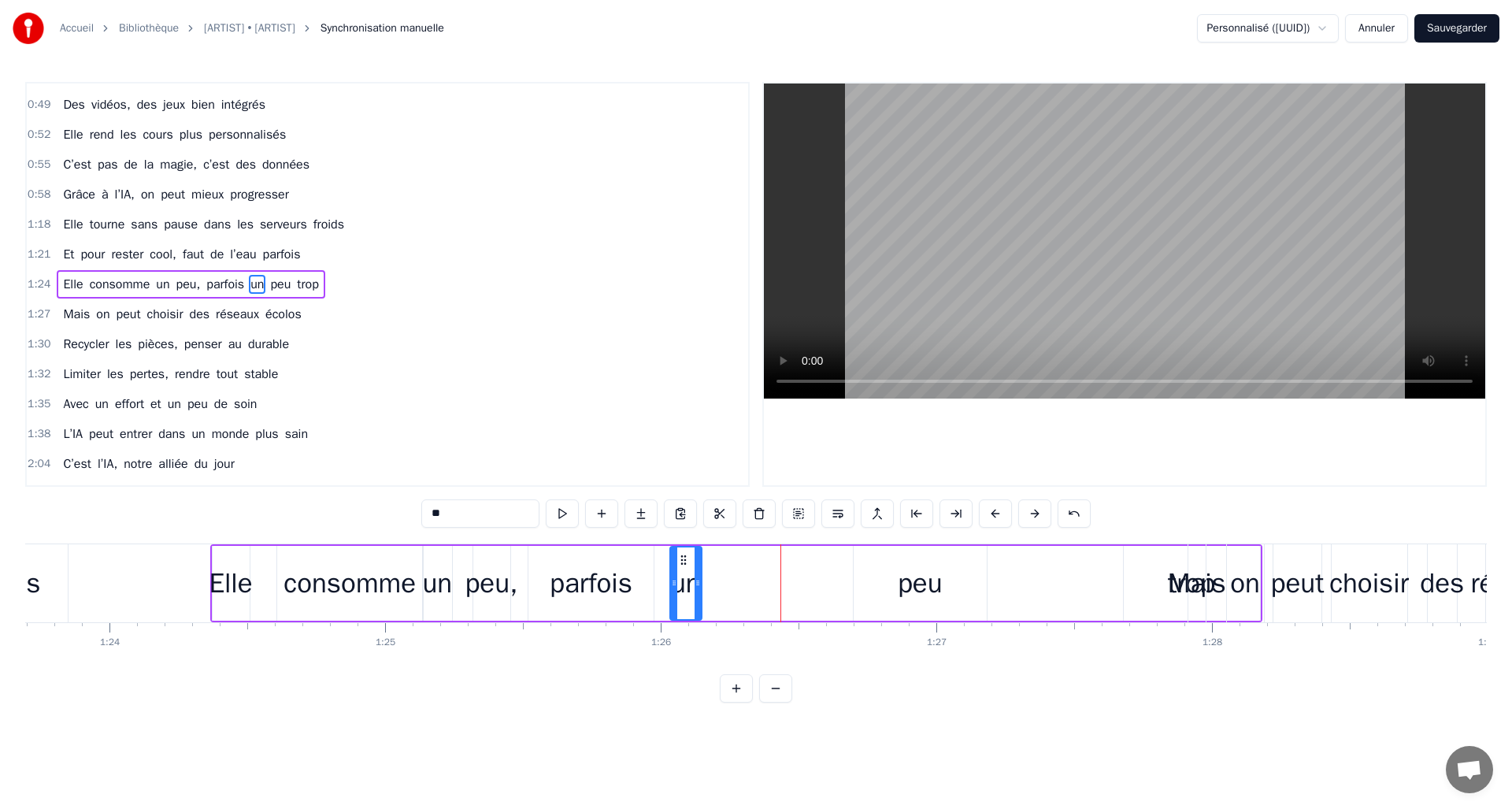 click on "peu" at bounding box center [920, 583] 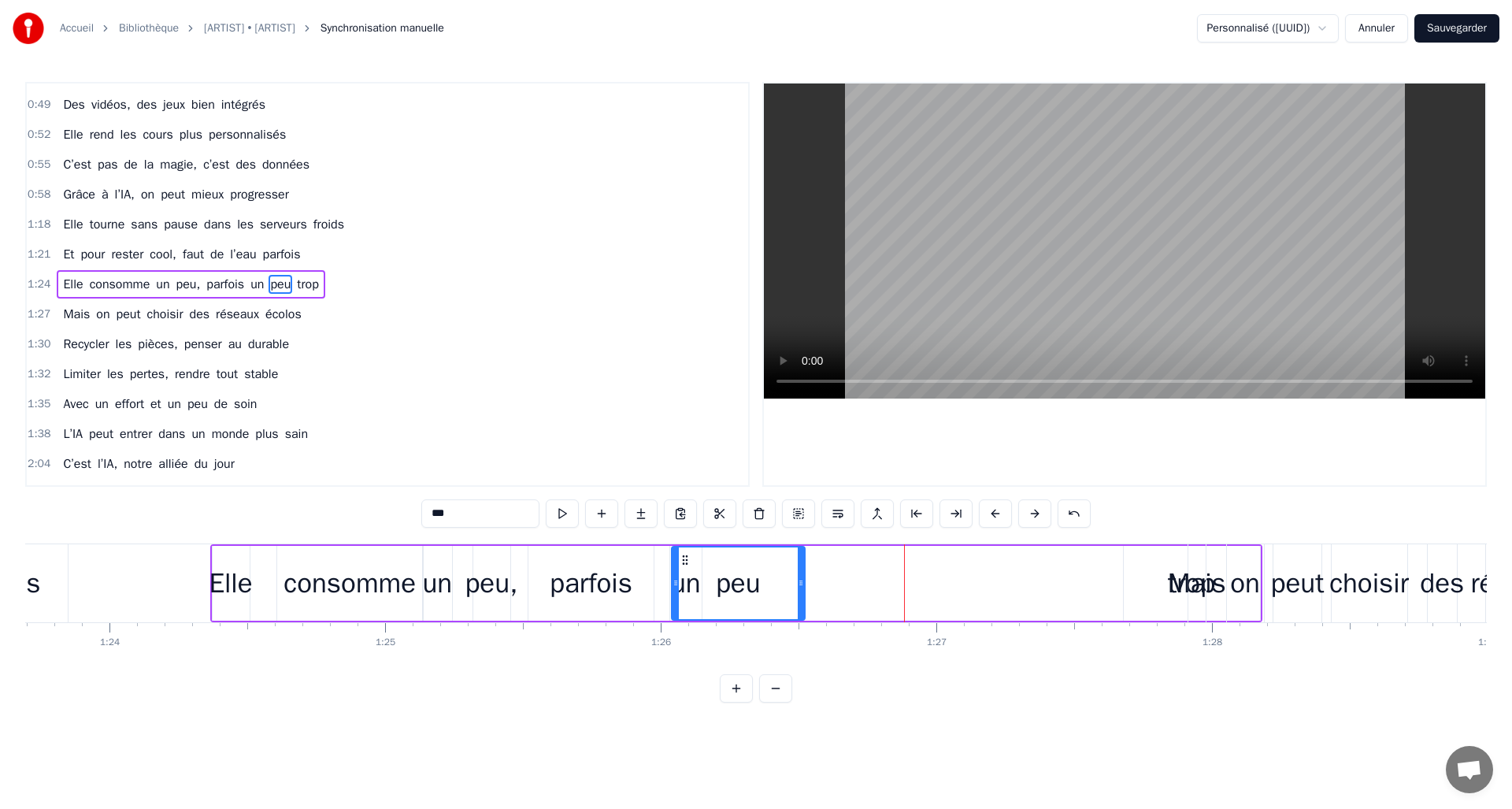 drag, startPoint x: 871, startPoint y: 557, endPoint x: 689, endPoint y: 568, distance: 182.33211 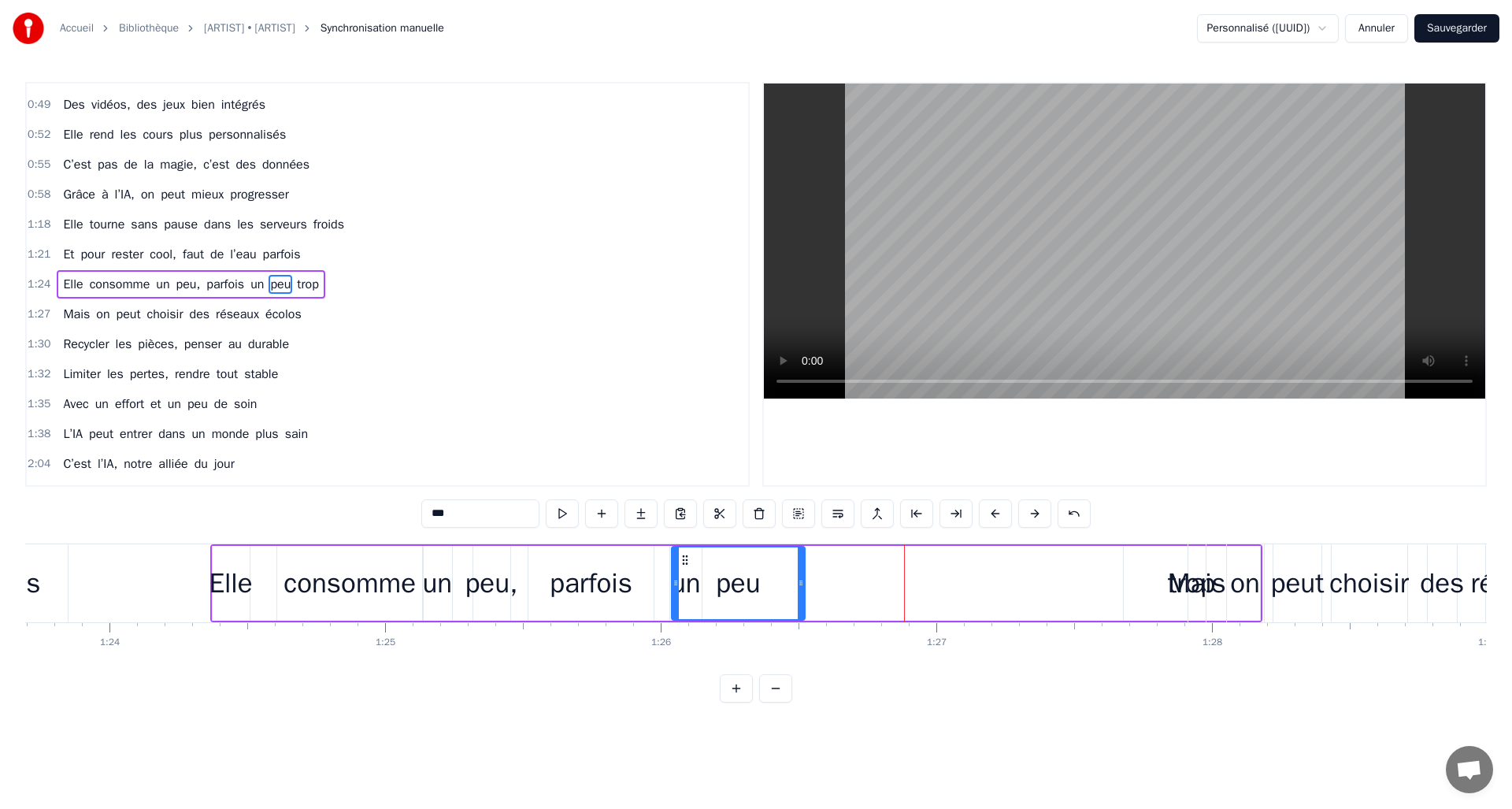 click on "Mais" at bounding box center [1197, 583] 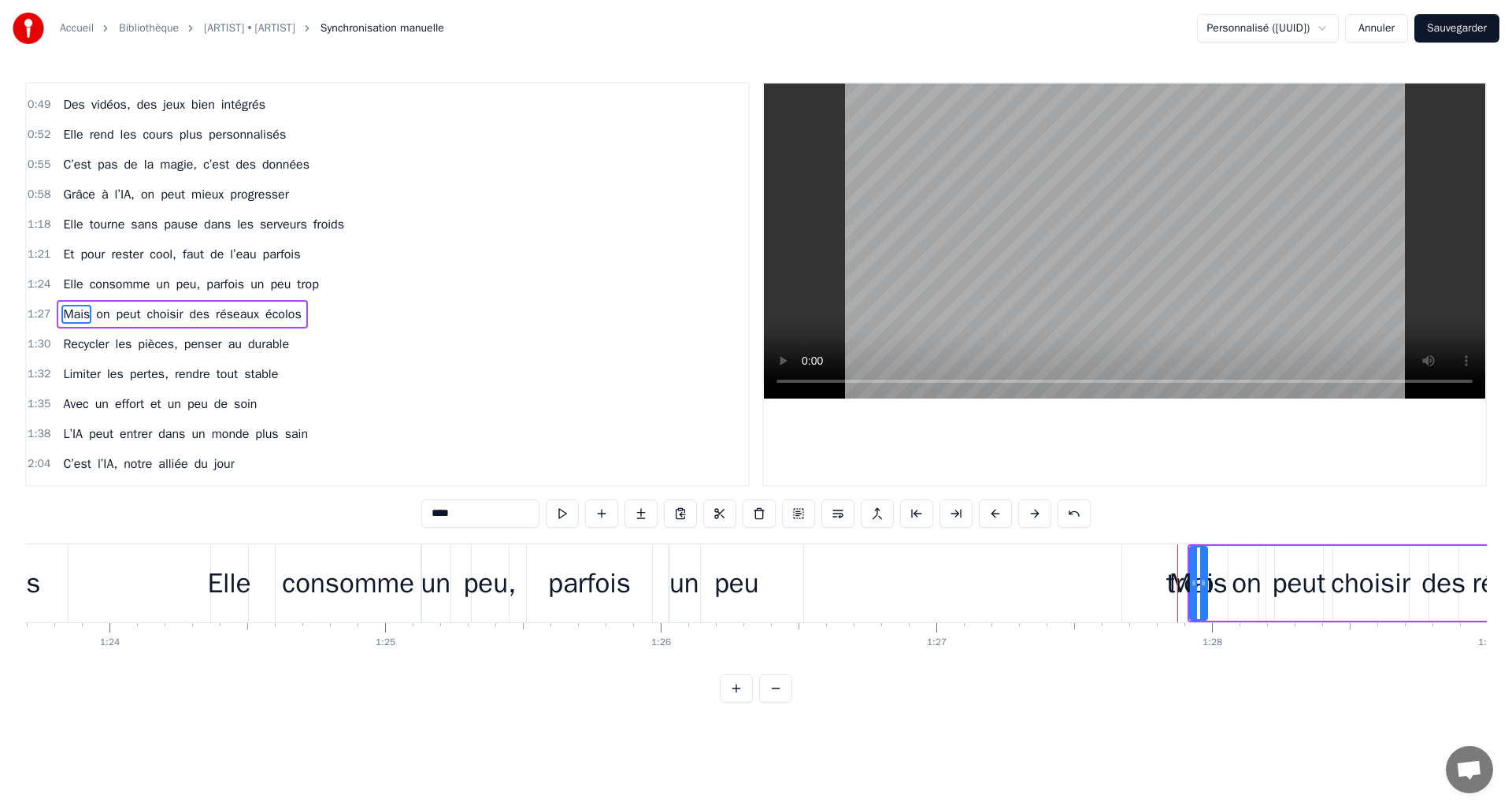 scroll, scrollTop: 143, scrollLeft: 0, axis: vertical 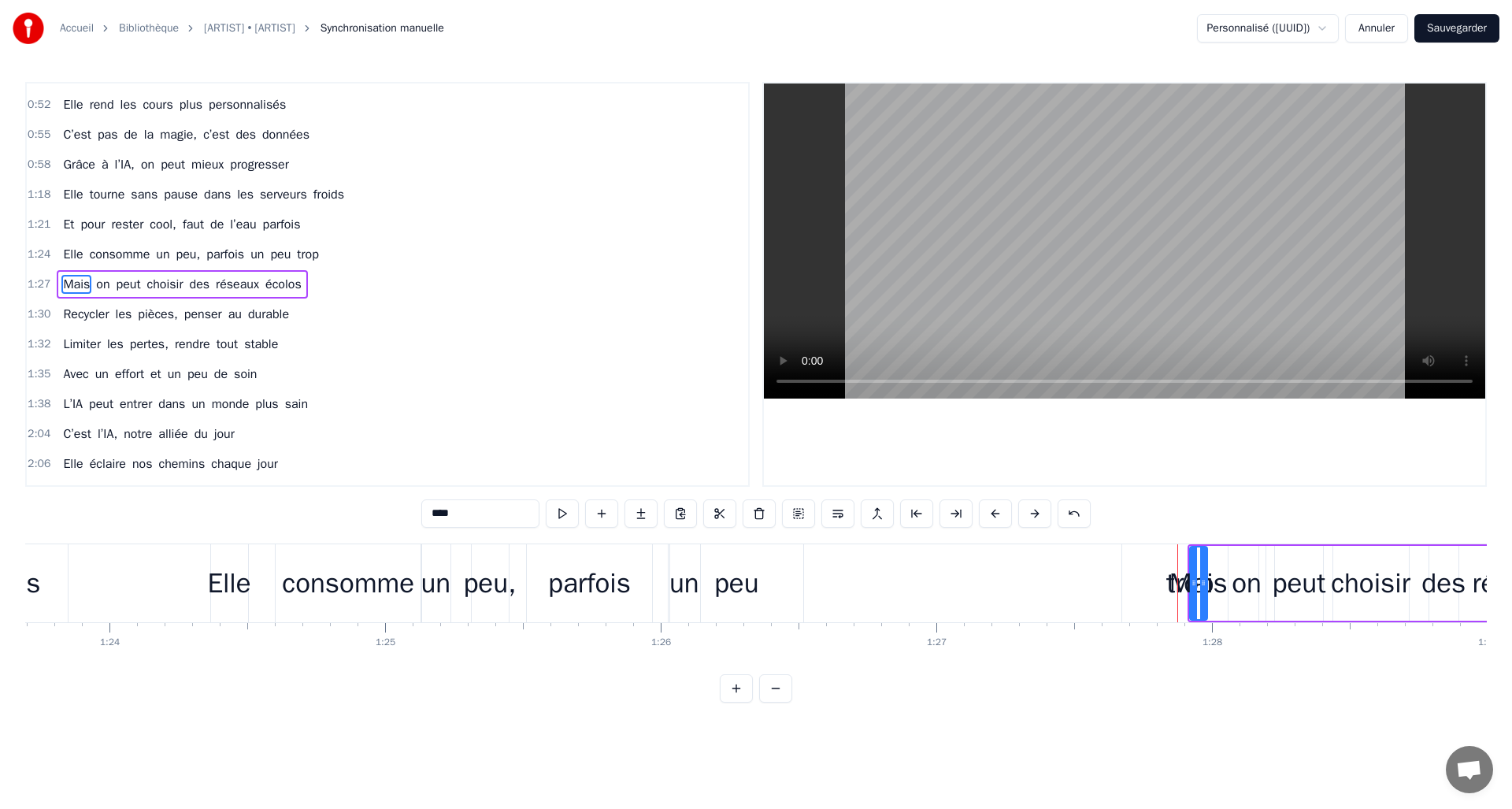 click on "Mais" at bounding box center (1199, 583) 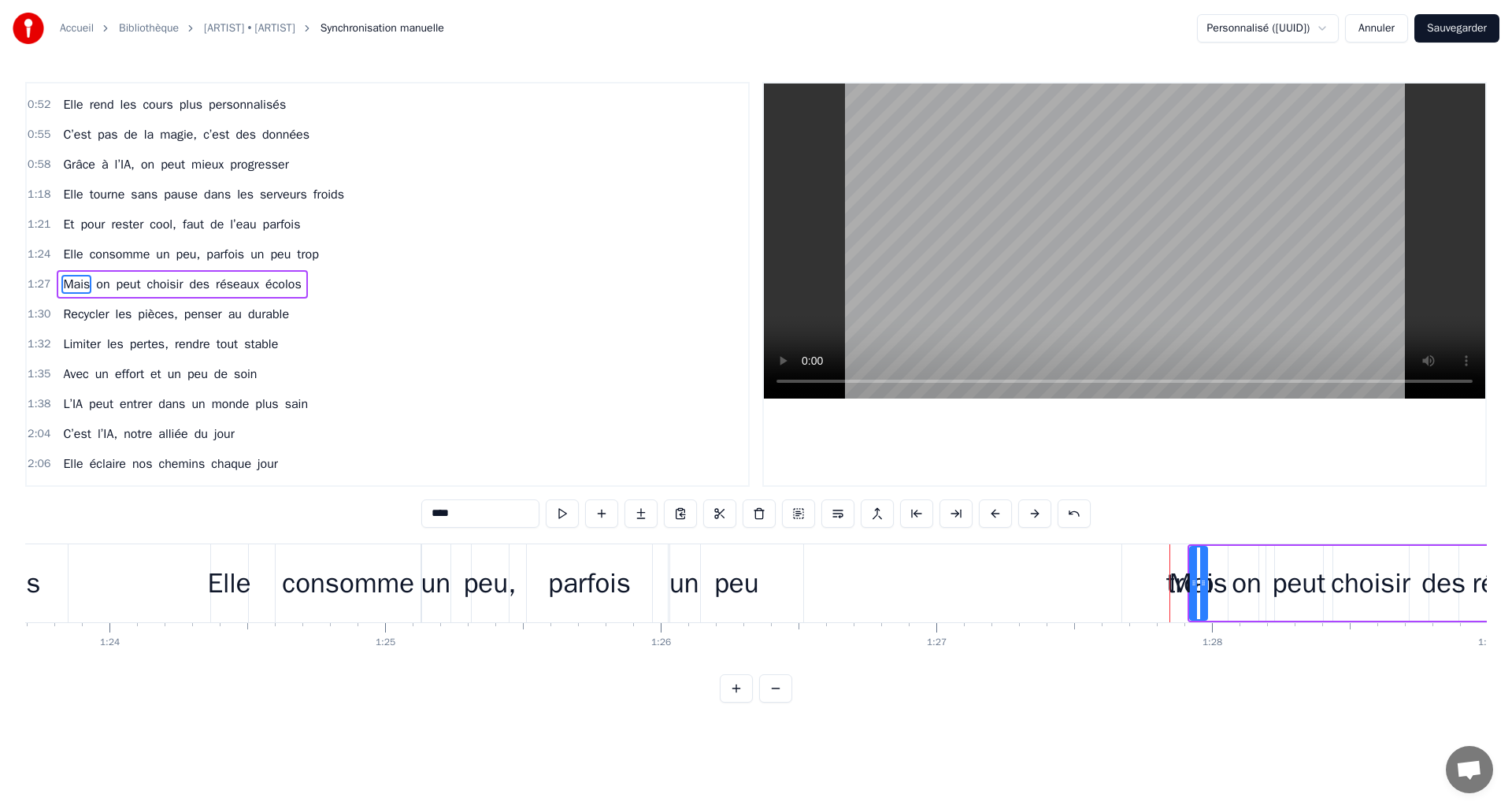 click on "trop" at bounding box center [1190, 583] 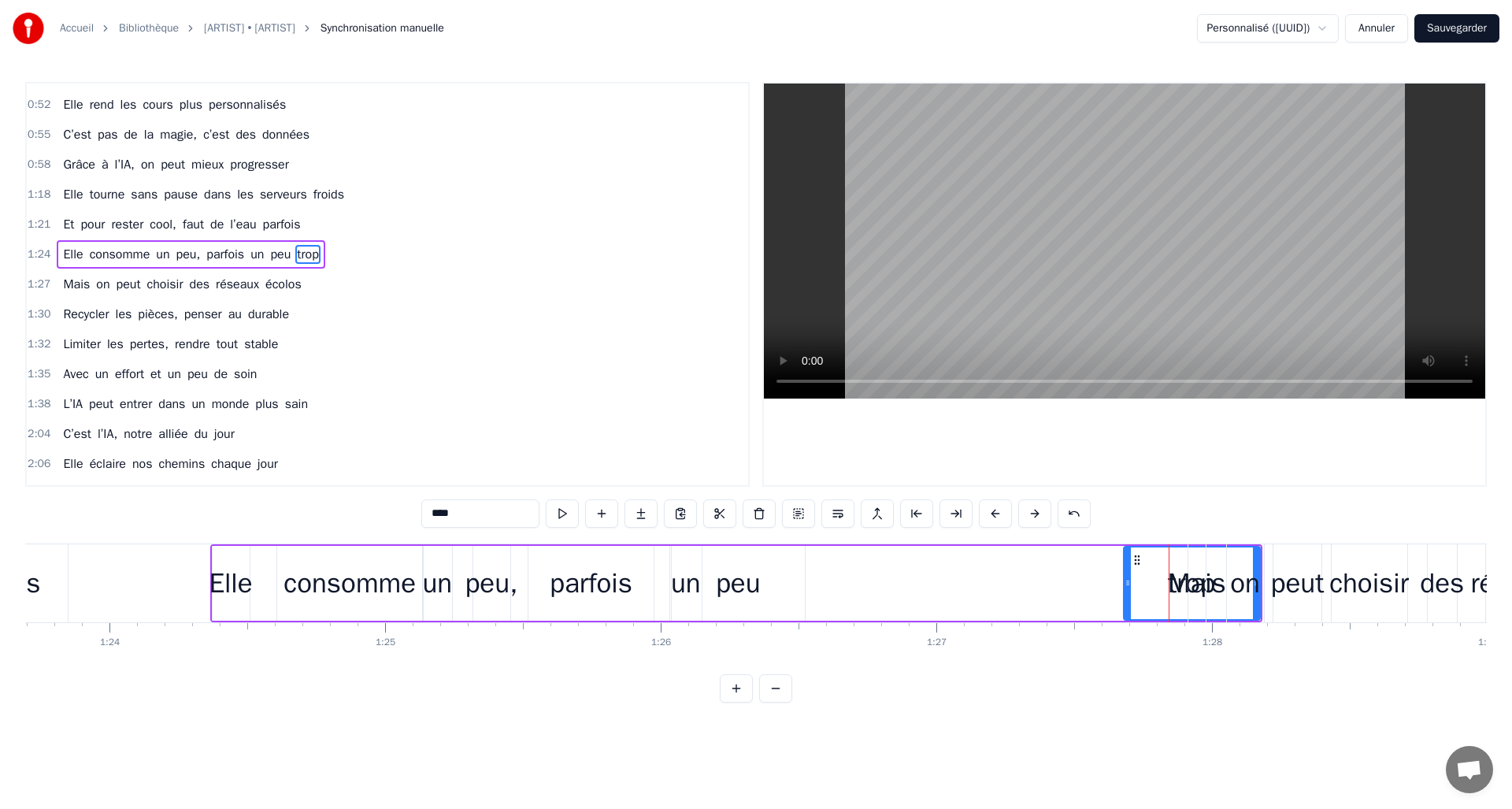 scroll, scrollTop: 113, scrollLeft: 0, axis: vertical 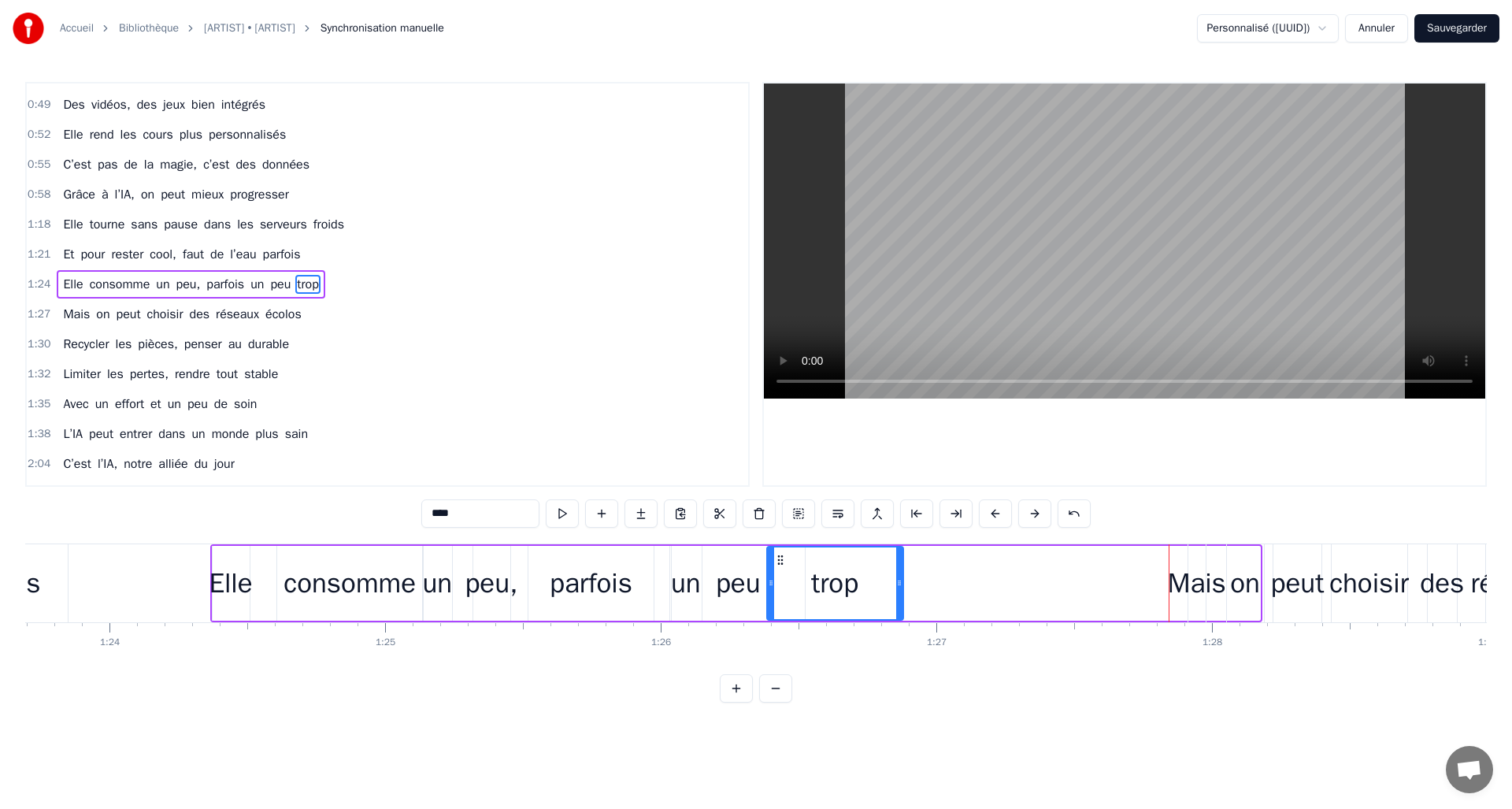 drag, startPoint x: 1140, startPoint y: 561, endPoint x: 784, endPoint y: 570, distance: 356.11375 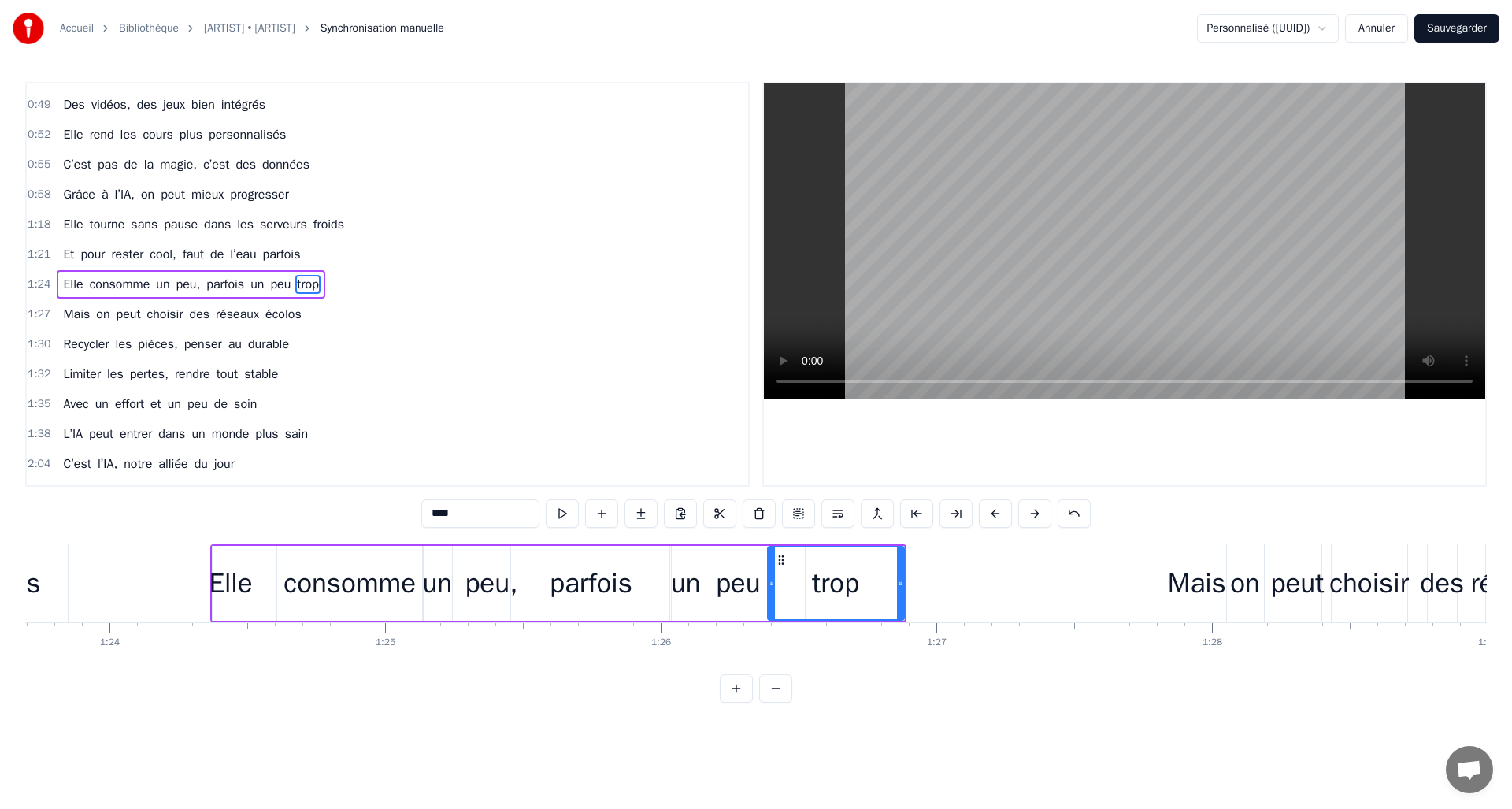click on "Mais" at bounding box center (1197, 583) 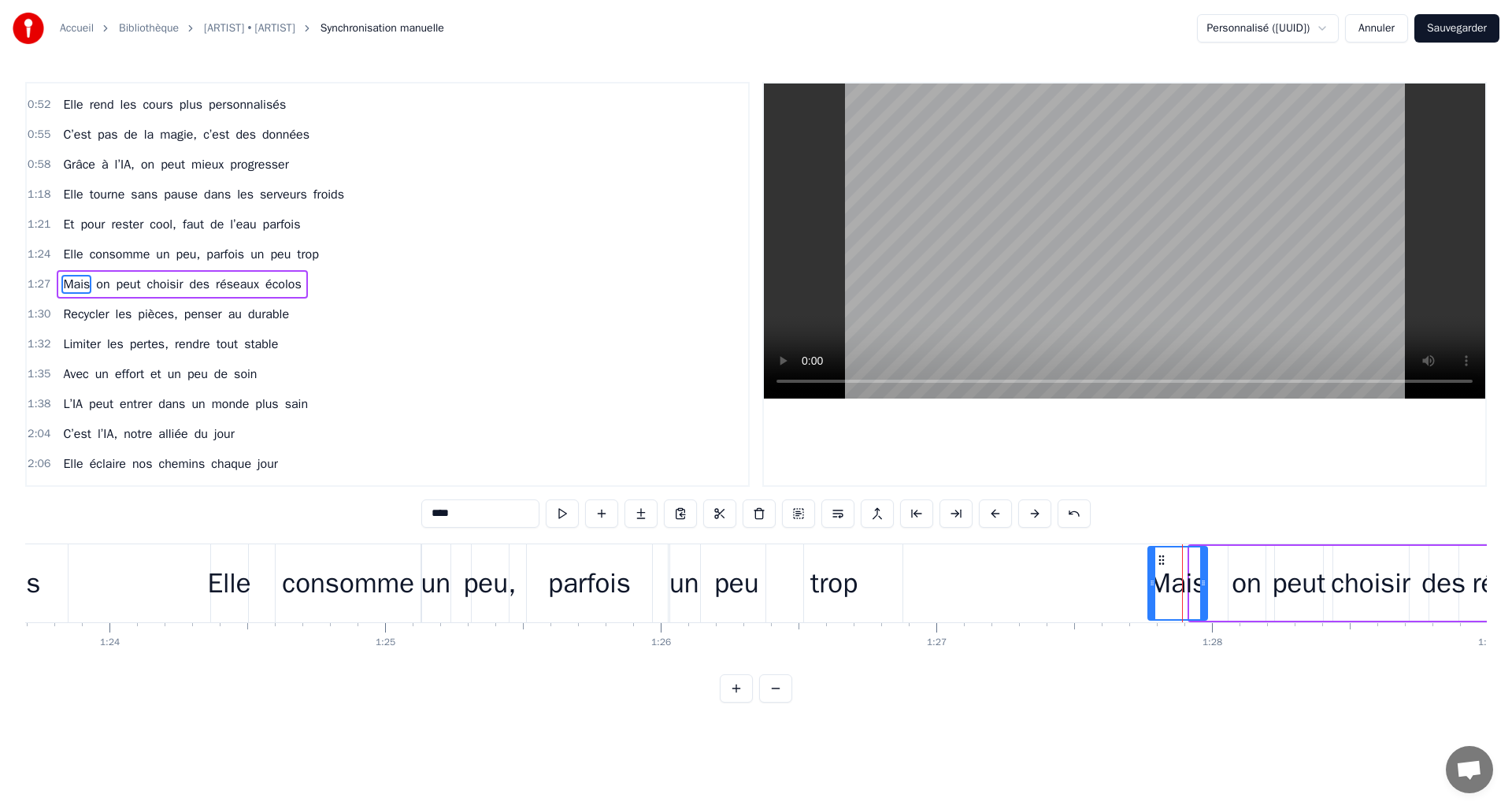 drag, startPoint x: 1191, startPoint y: 581, endPoint x: 1149, endPoint y: 579, distance: 42.047592 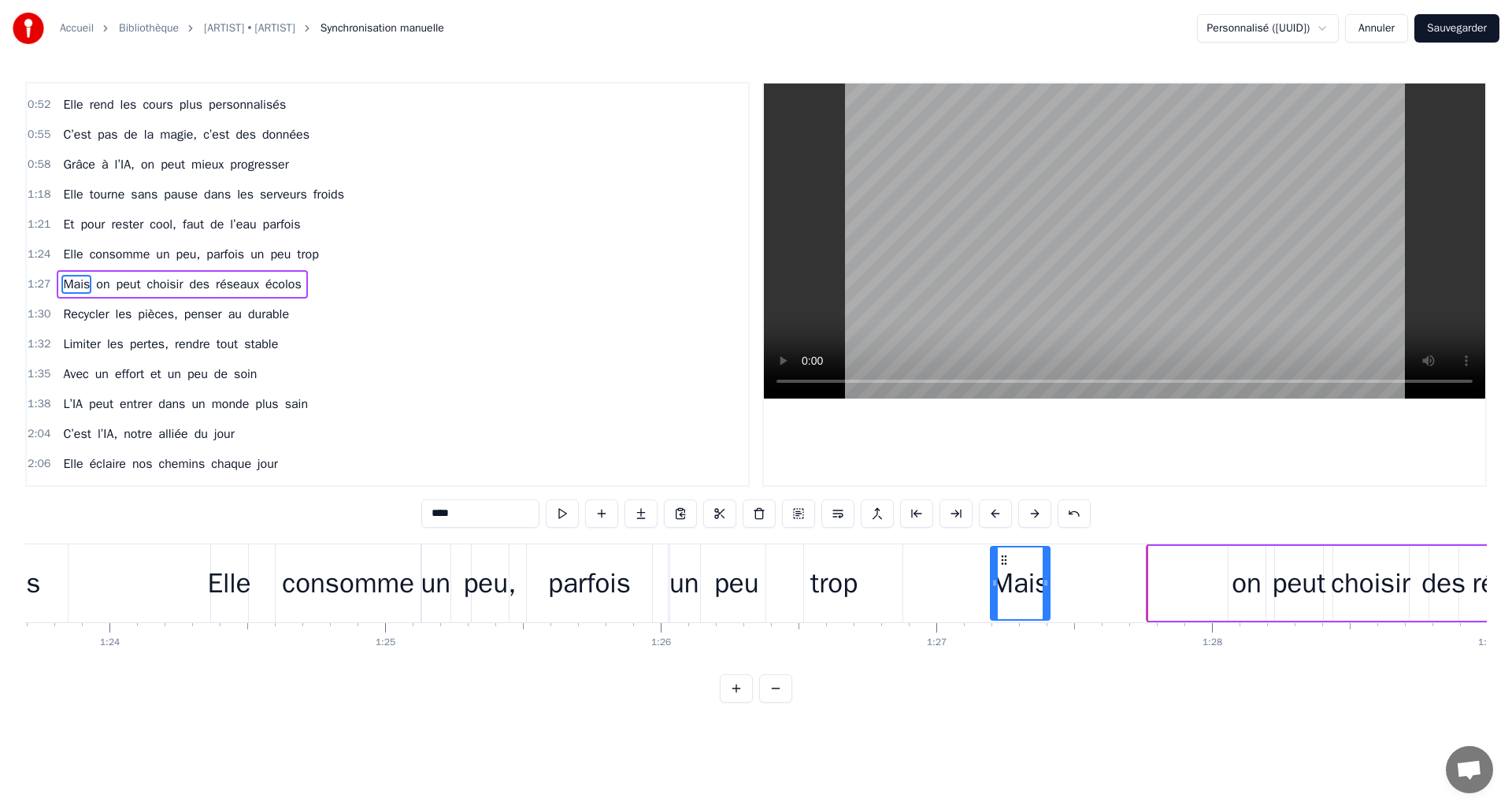 drag, startPoint x: 1162, startPoint y: 565, endPoint x: 1005, endPoint y: 565, distance: 157 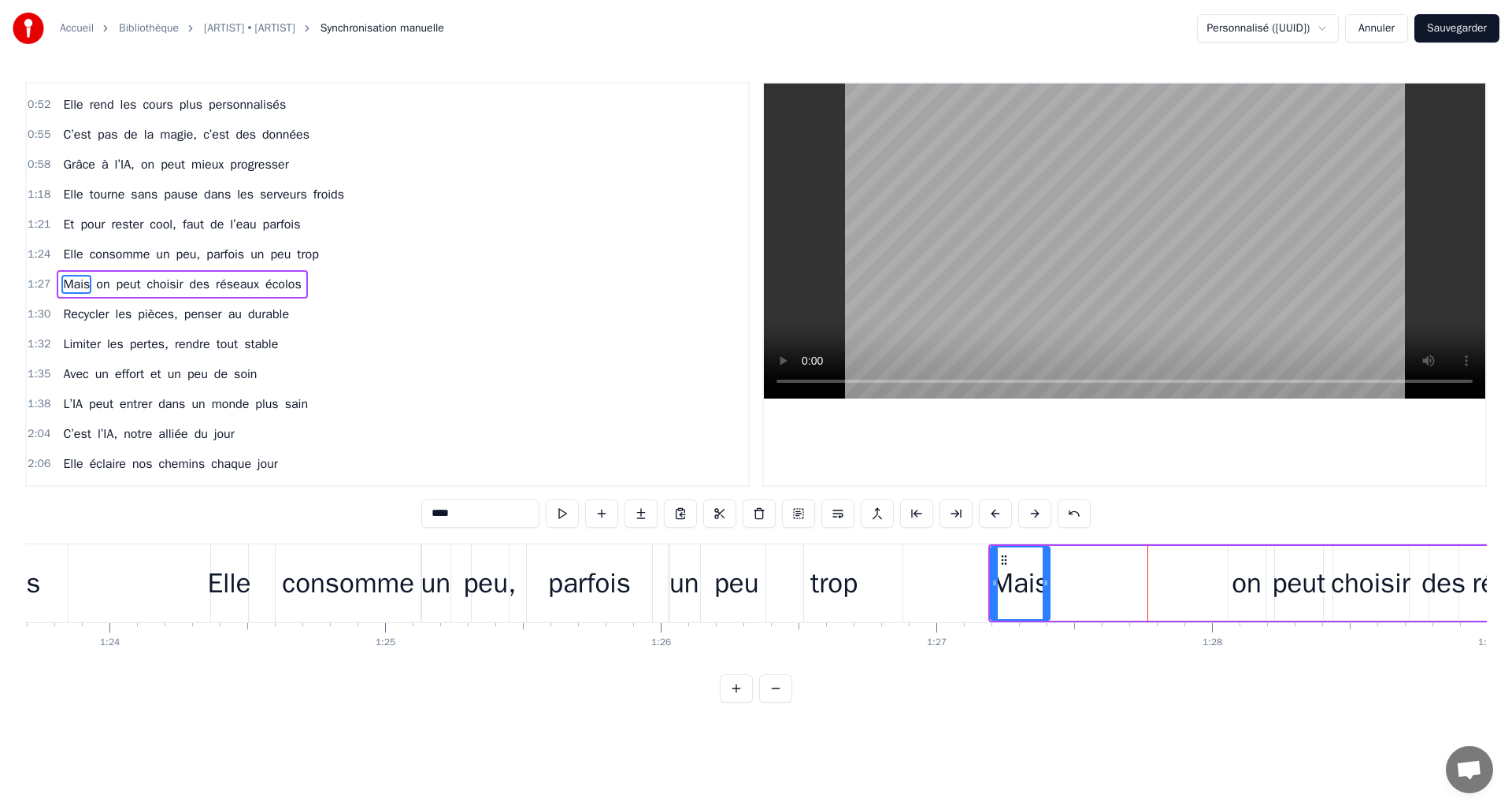 click on "on" at bounding box center [1247, 583] 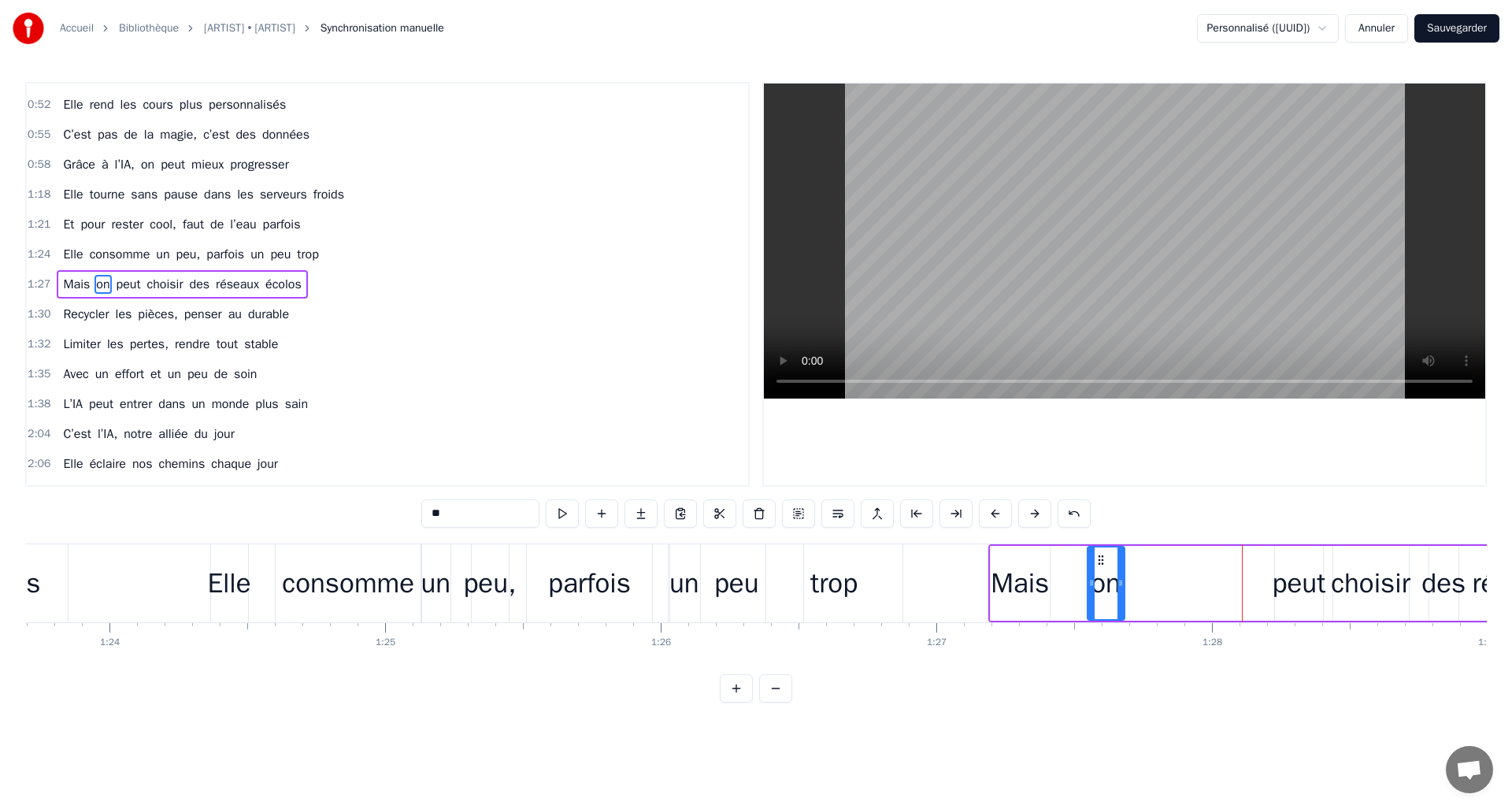 drag, startPoint x: 1240, startPoint y: 559, endPoint x: 1101, endPoint y: 567, distance: 139.23003 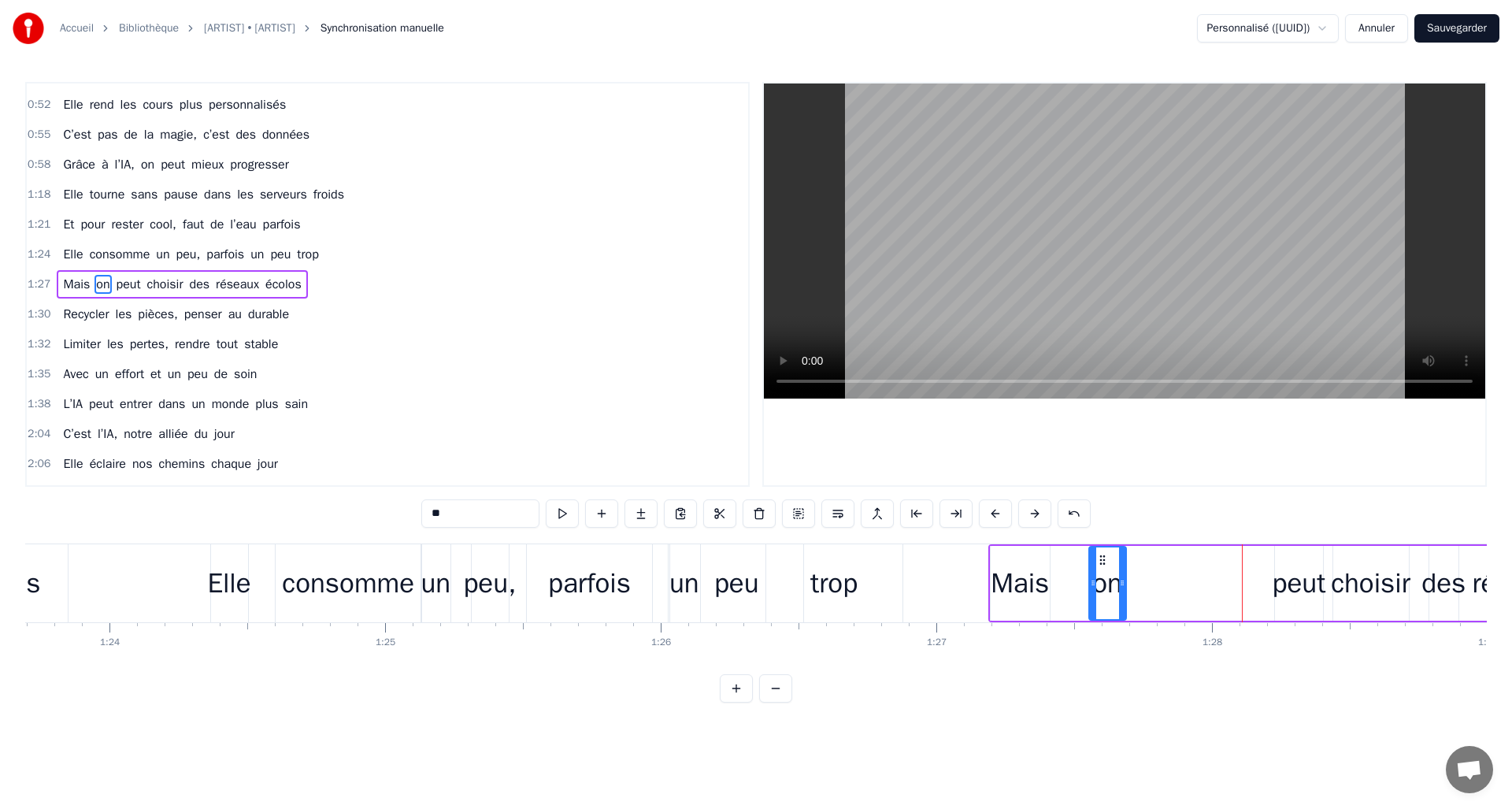 click on "peut" at bounding box center [1299, 583] 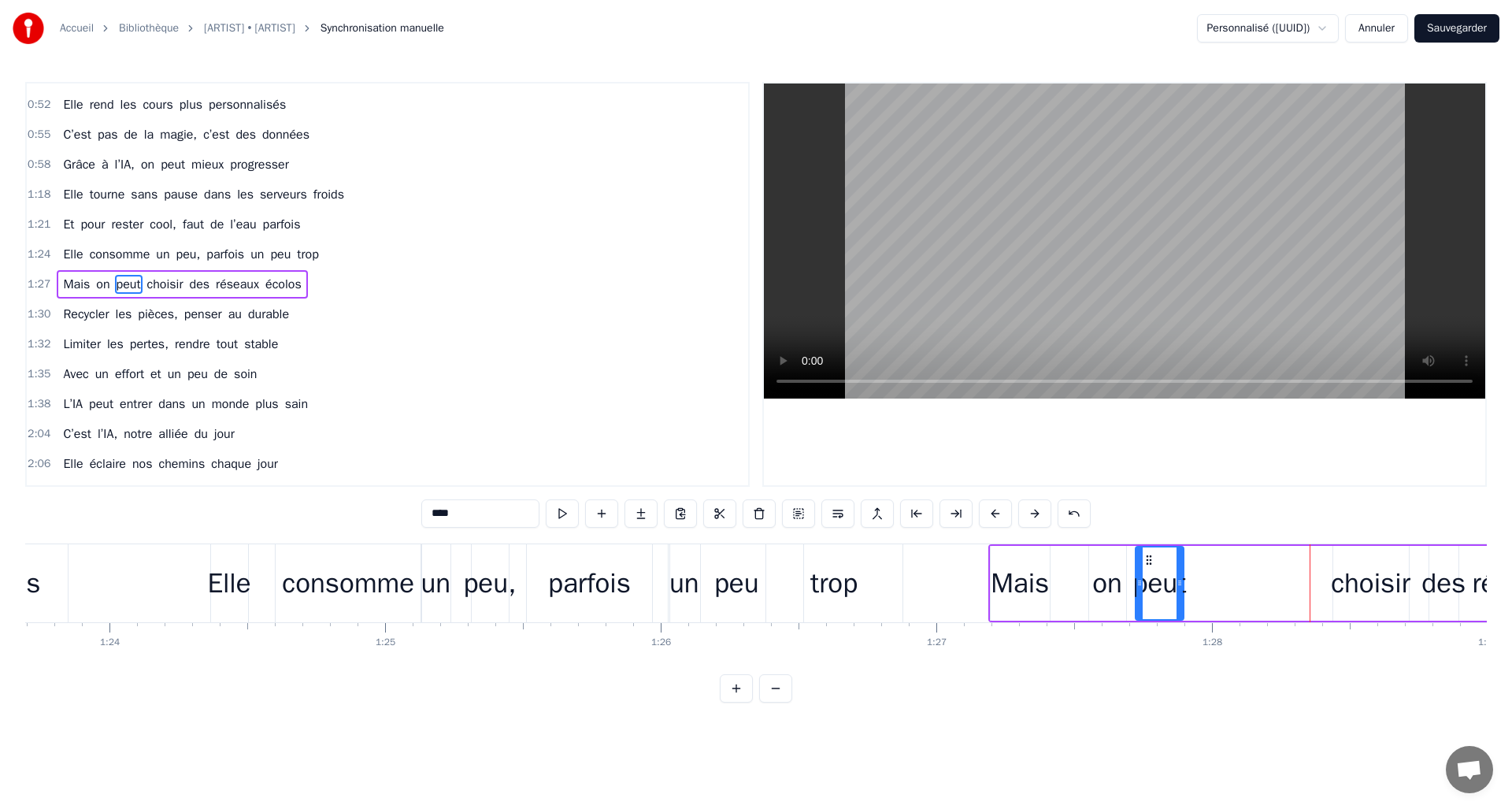 drag, startPoint x: 1271, startPoint y: 562, endPoint x: 1145, endPoint y: 569, distance: 126.19429 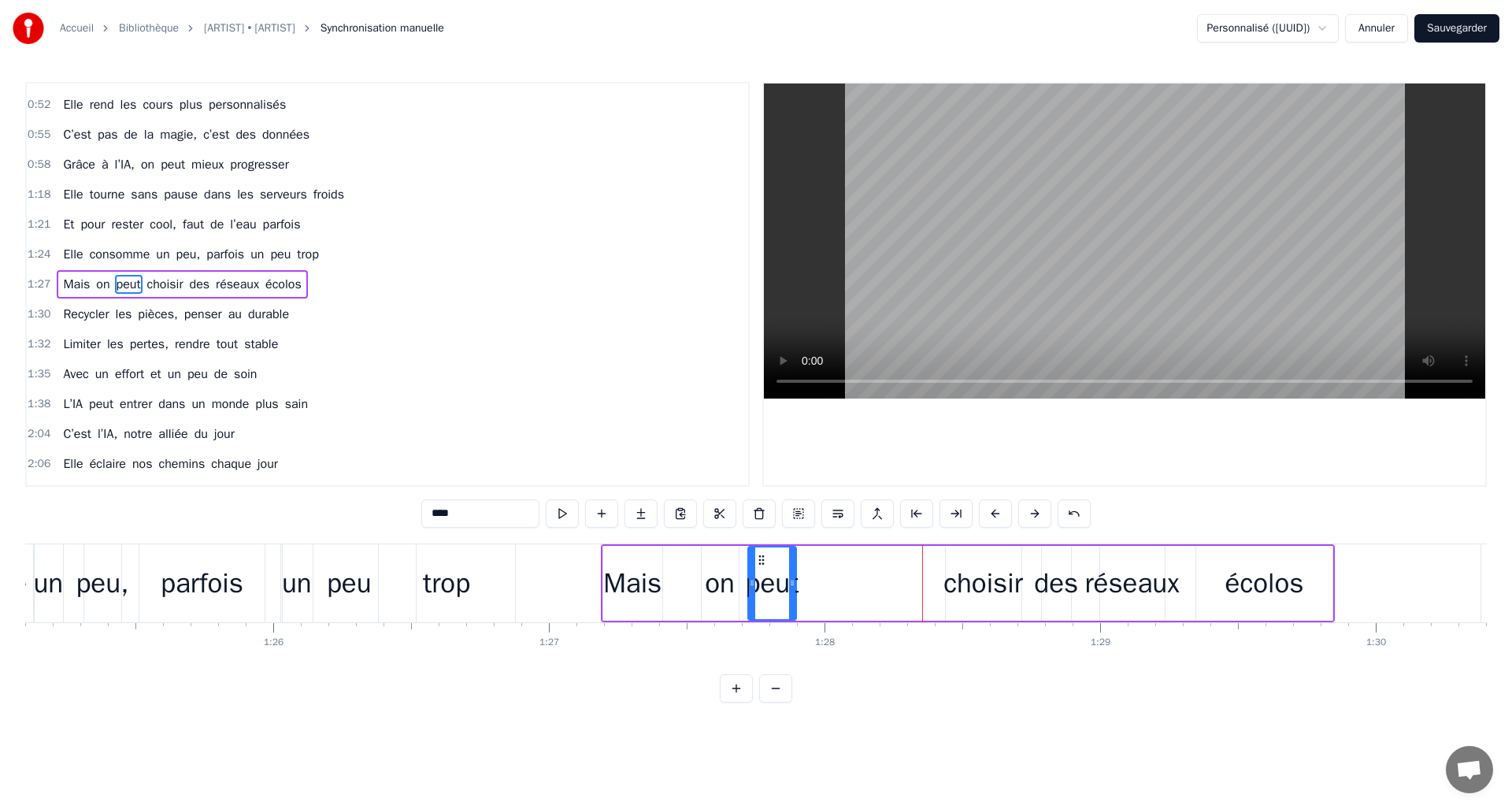 scroll, scrollTop: 0, scrollLeft: 23527, axis: horizontal 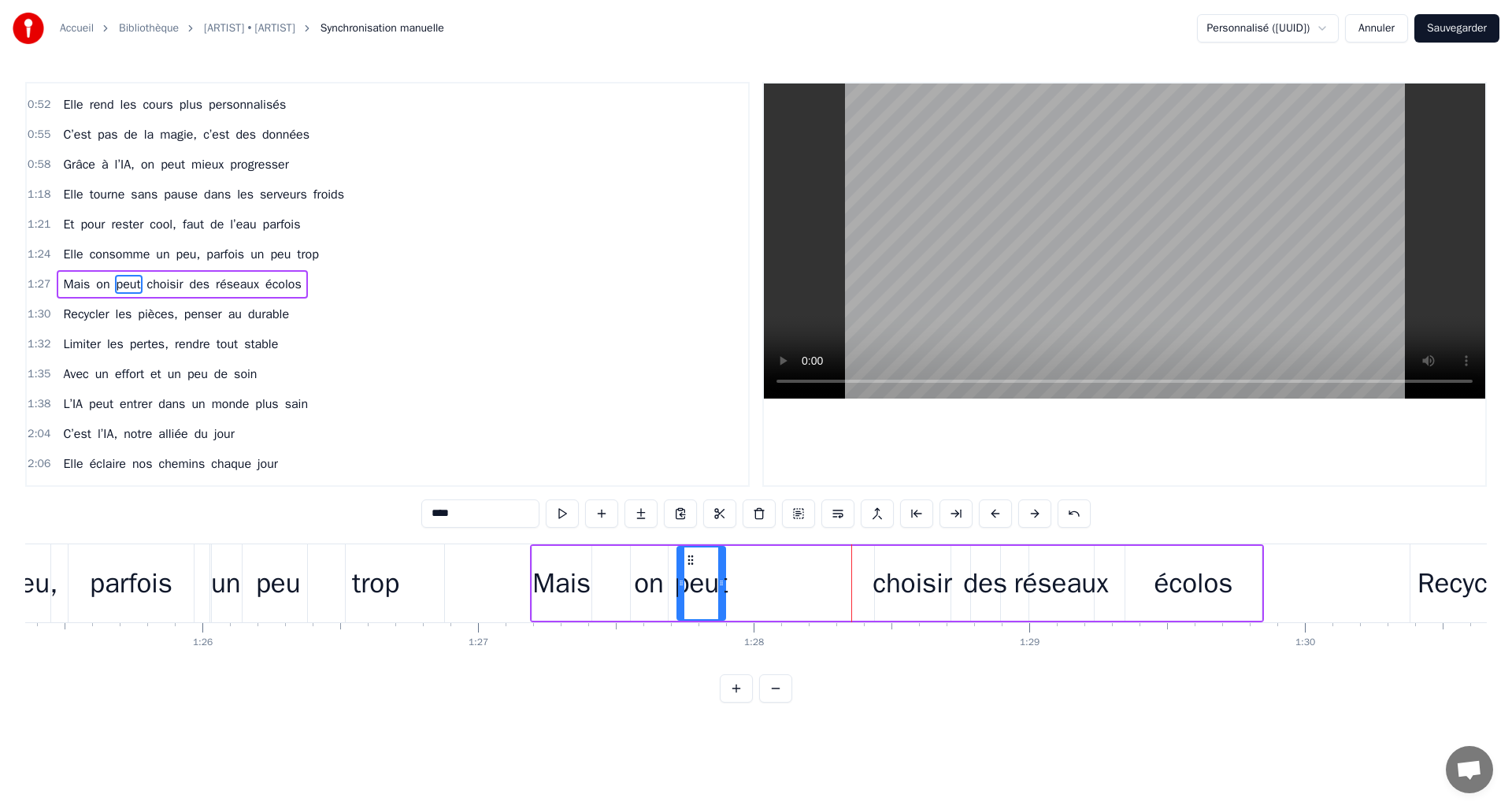 click on "choisir" at bounding box center (913, 583) 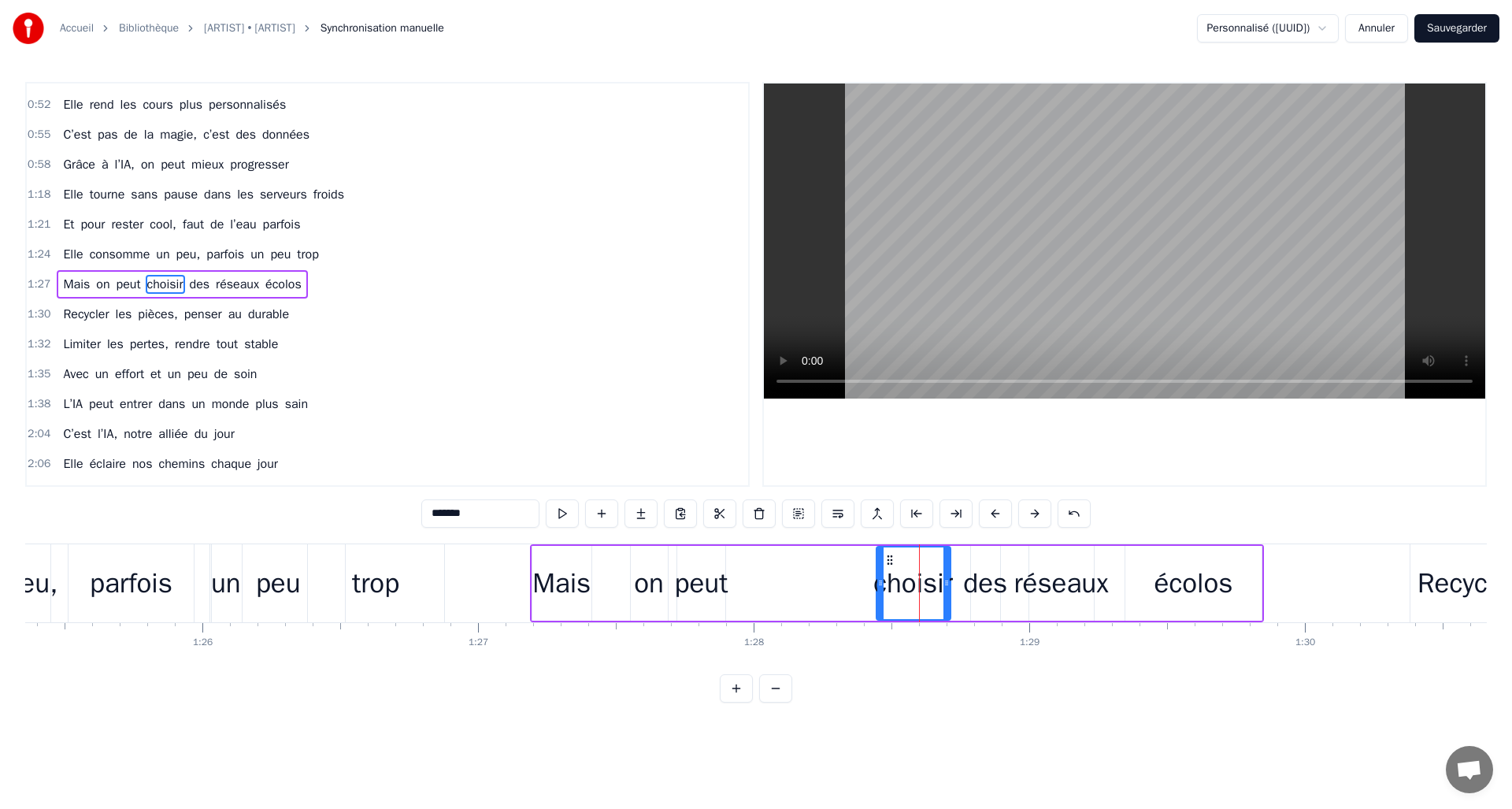 click at bounding box center [880, 583] 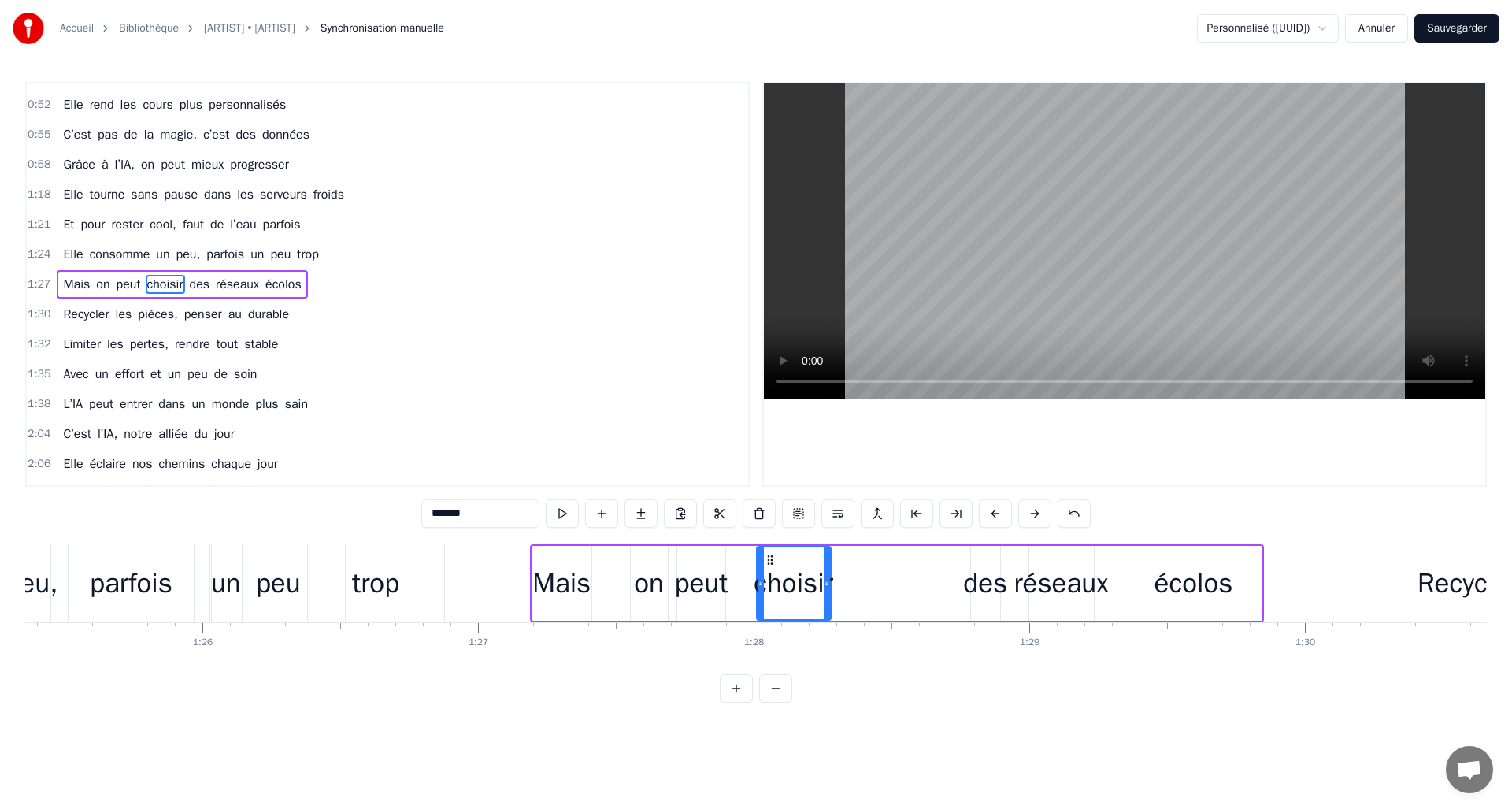 drag, startPoint x: 888, startPoint y: 557, endPoint x: 768, endPoint y: 558, distance: 120.0042 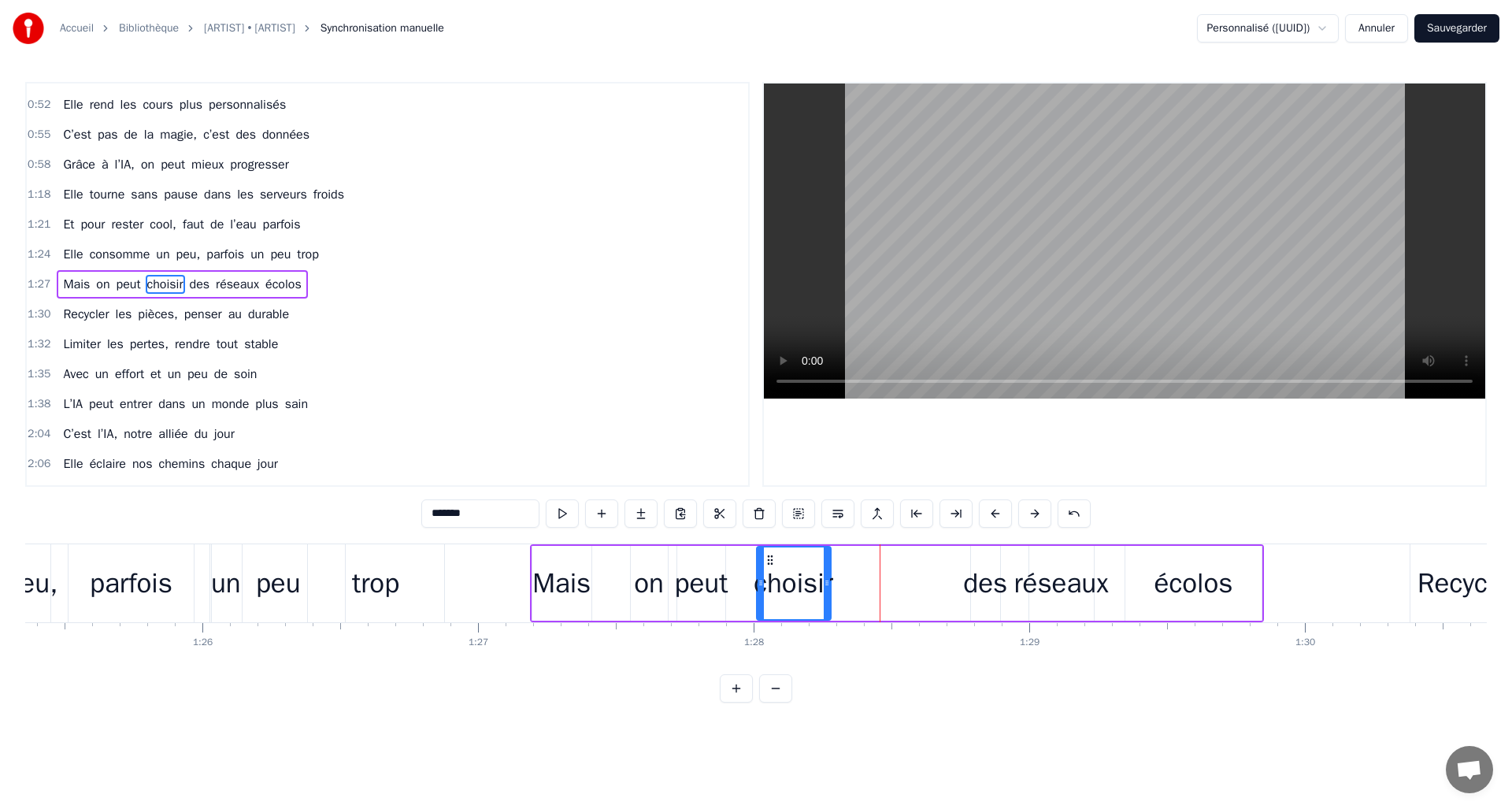 click on "peut" at bounding box center [702, 583] 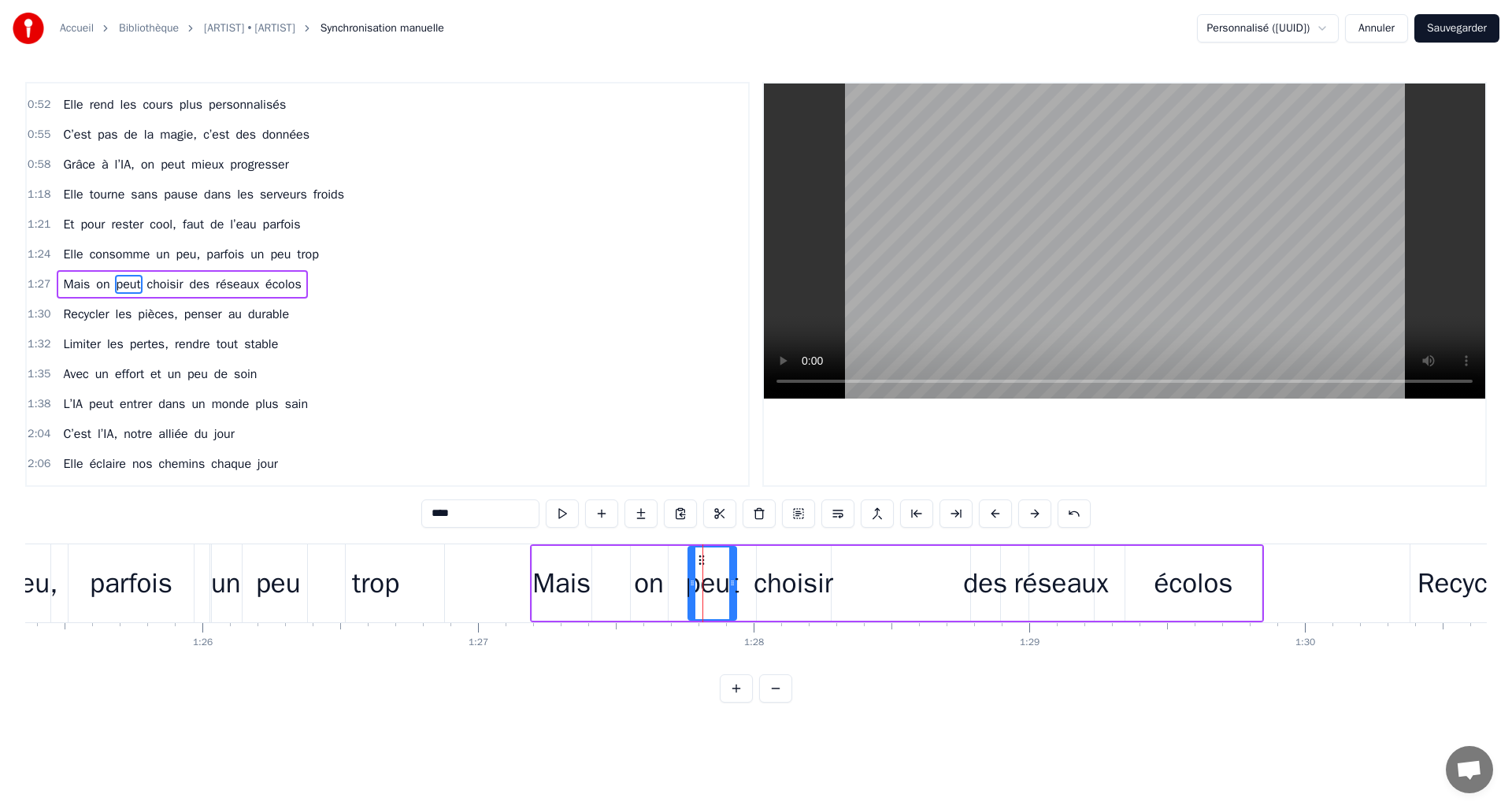 drag, startPoint x: 692, startPoint y: 561, endPoint x: 701, endPoint y: 561, distance: 9 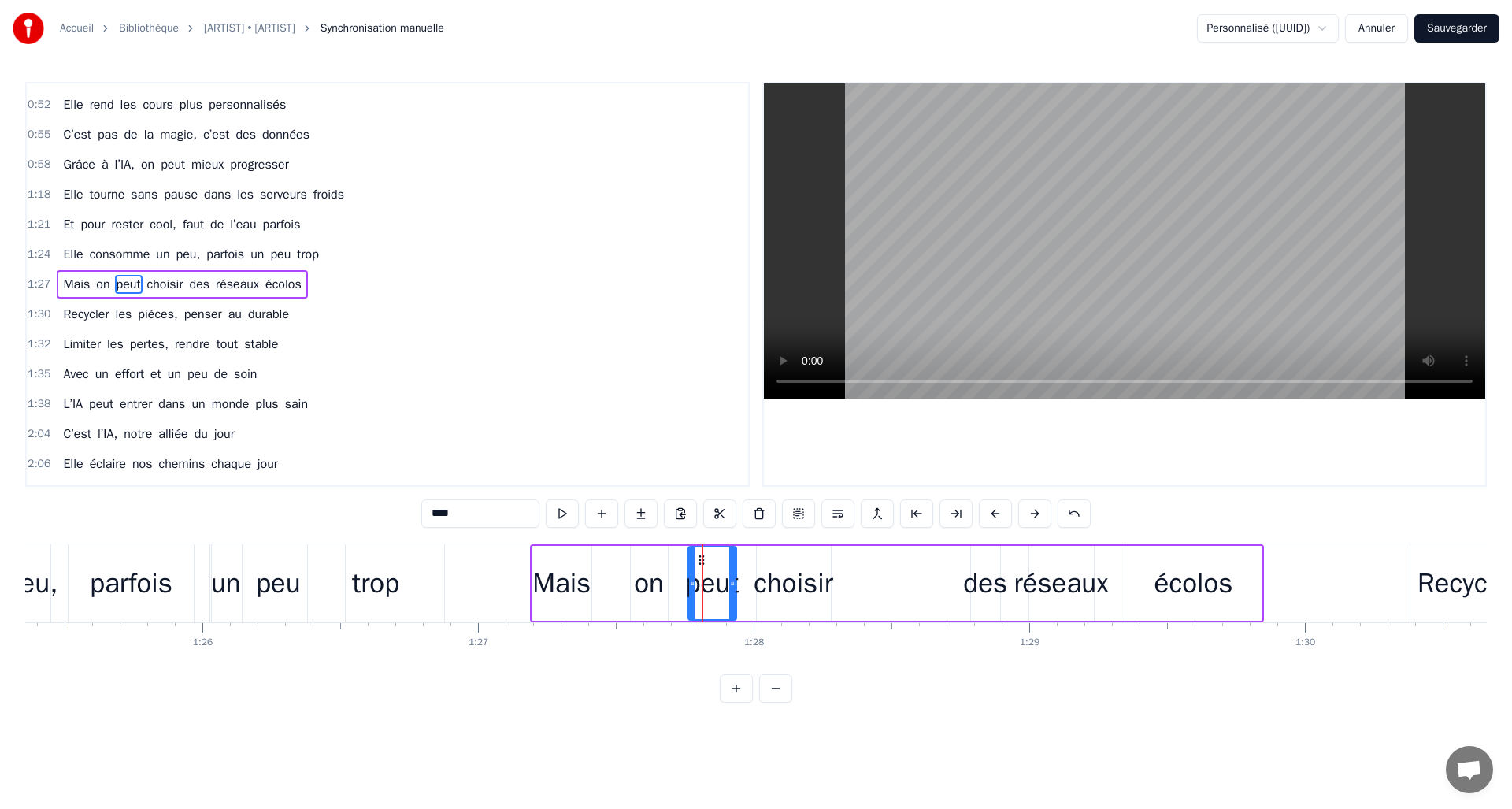 click on "des" at bounding box center (985, 583) 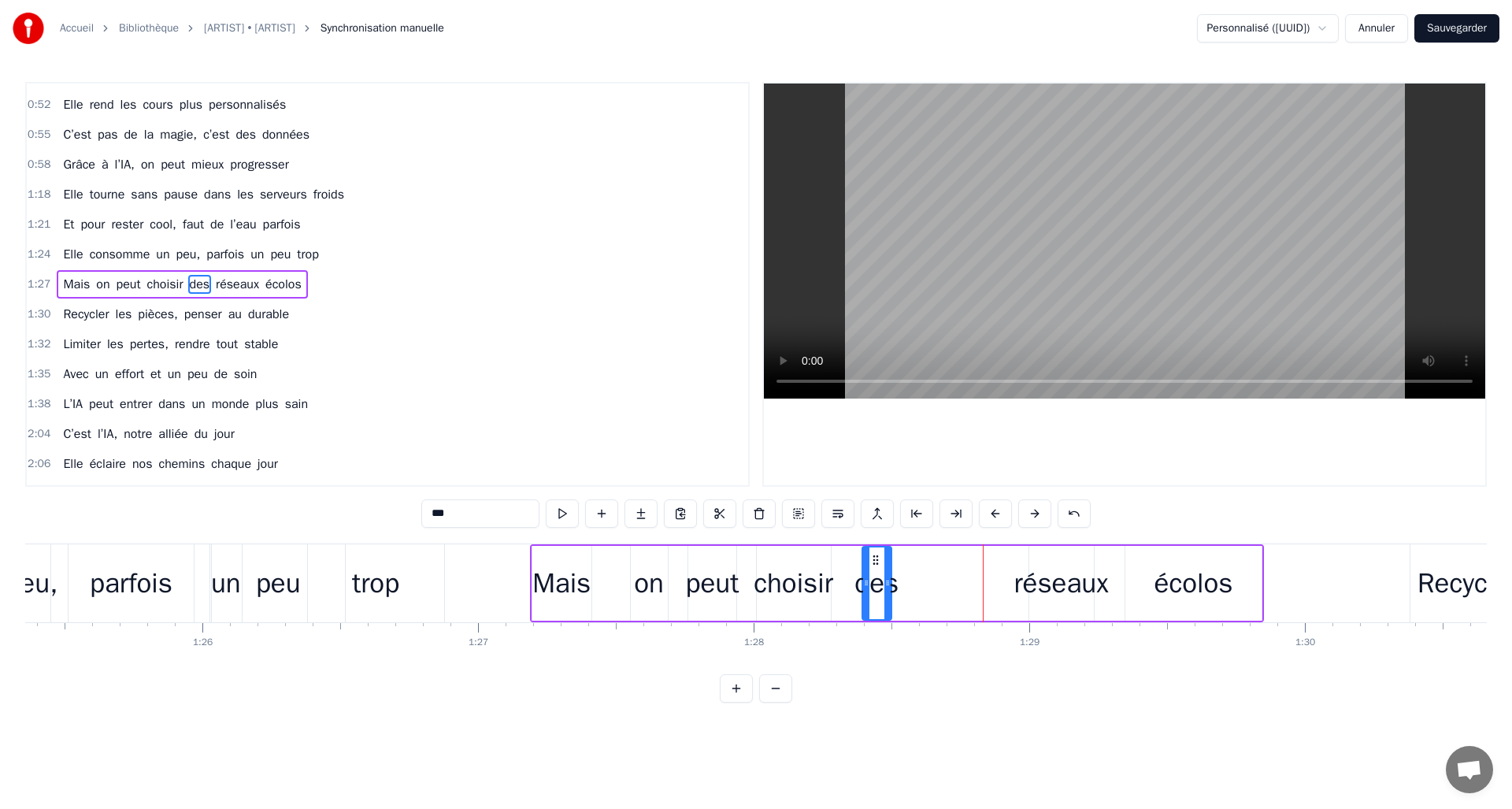drag, startPoint x: 982, startPoint y: 554, endPoint x: 873, endPoint y: 566, distance: 109.65856 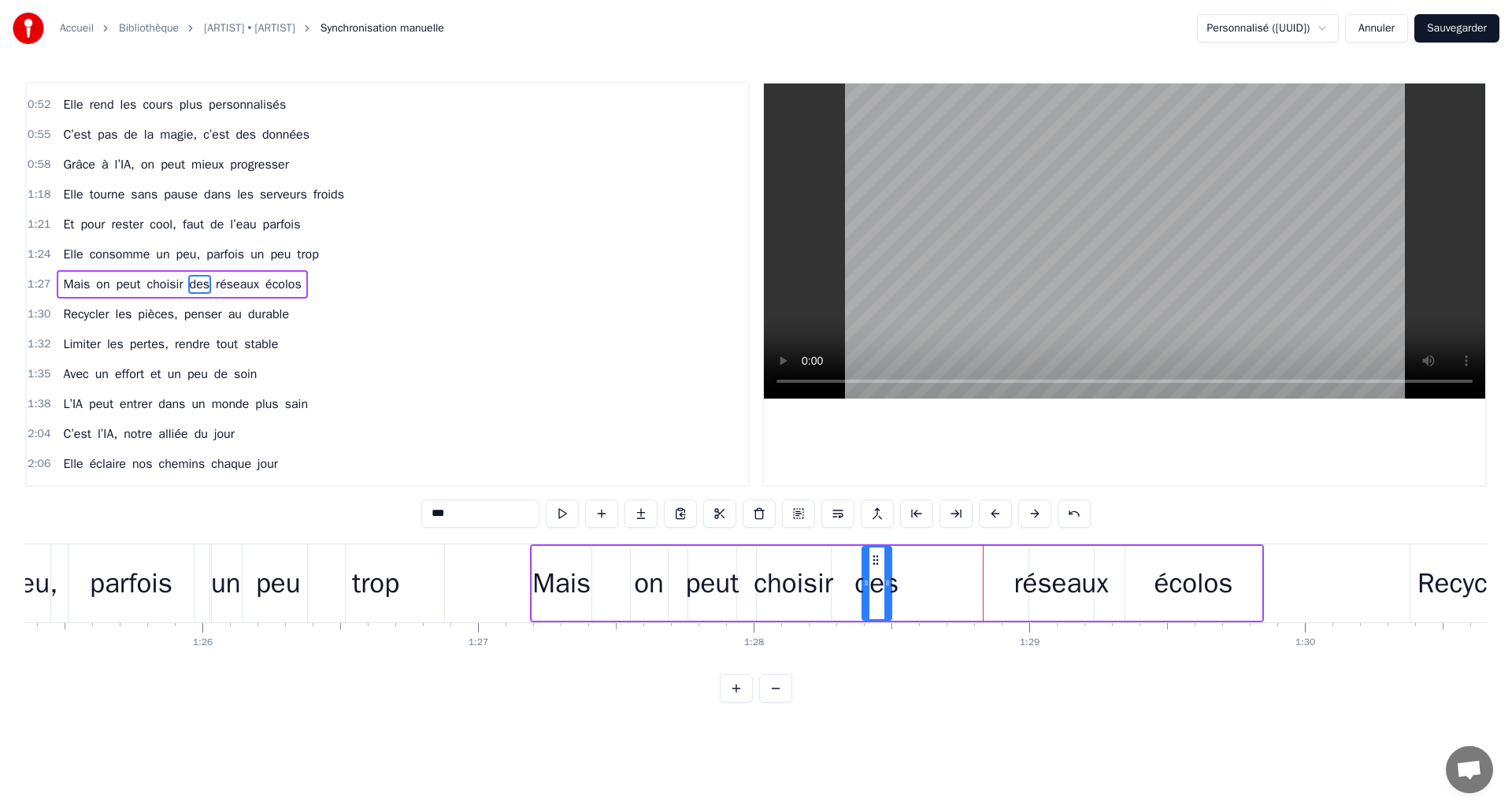 click on "réseaux" at bounding box center (1061, 583) 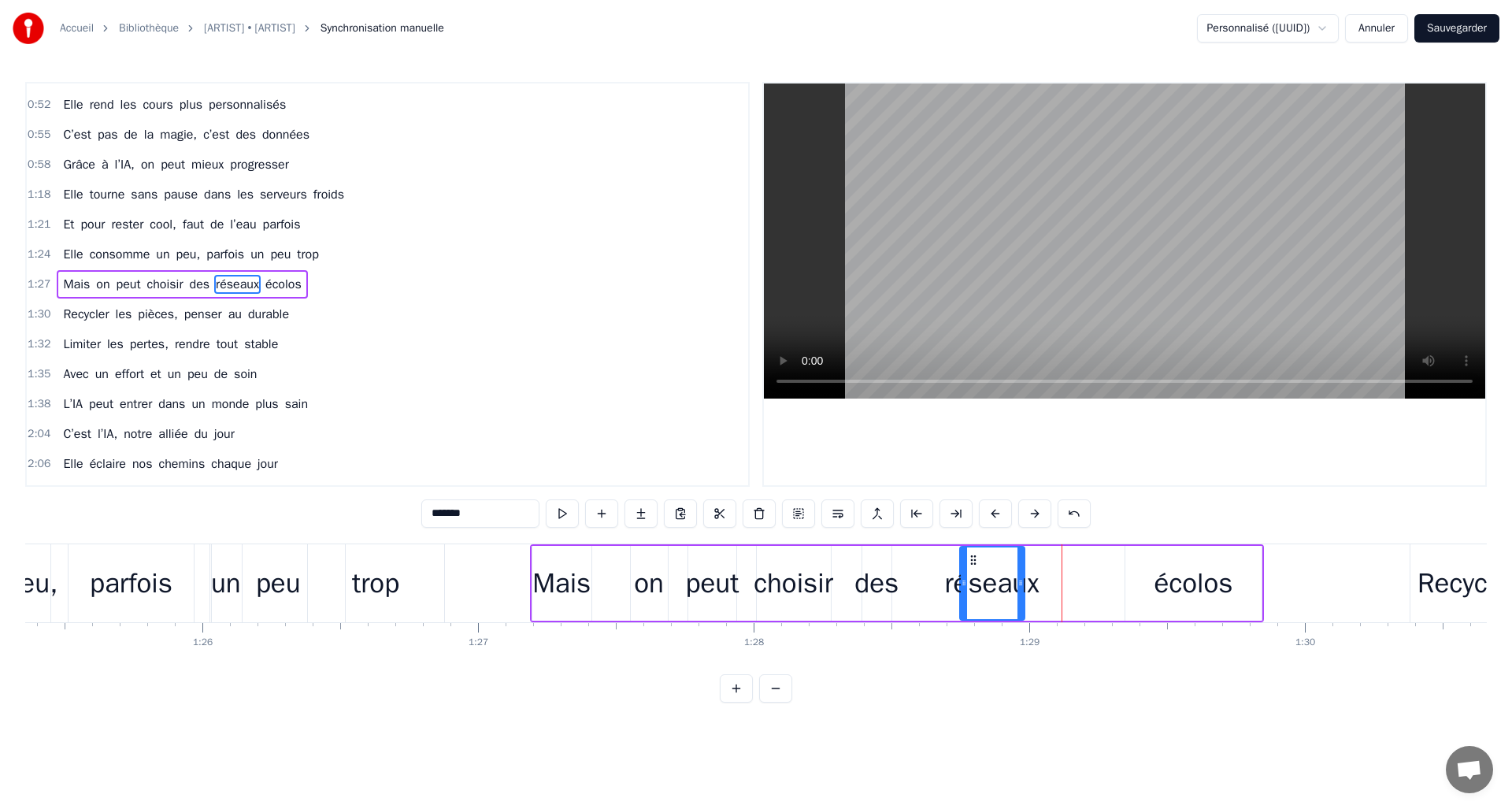 drag, startPoint x: 1033, startPoint y: 563, endPoint x: 968, endPoint y: 569, distance: 65.276336 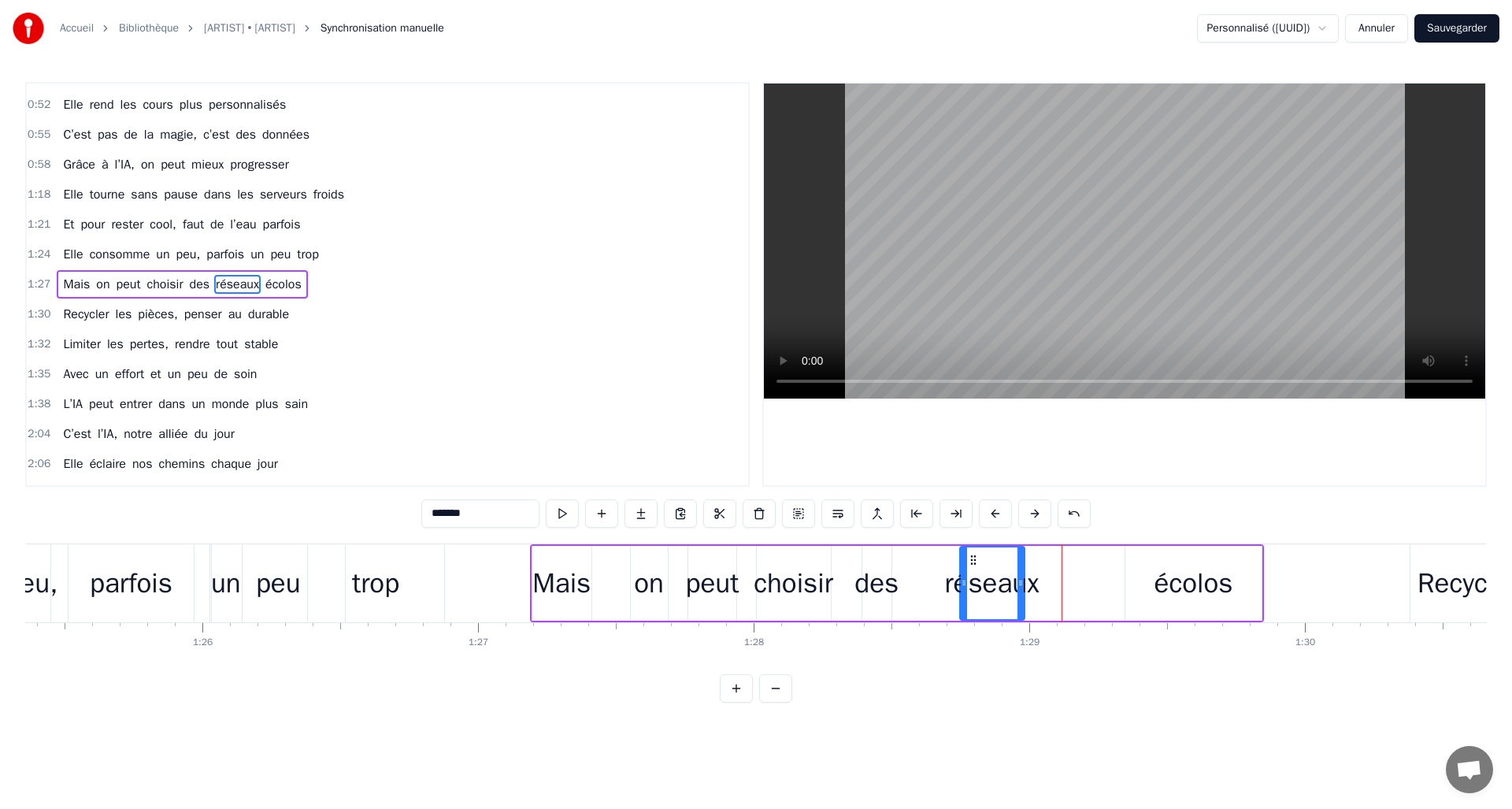 click on "écolos" at bounding box center (1194, 583) 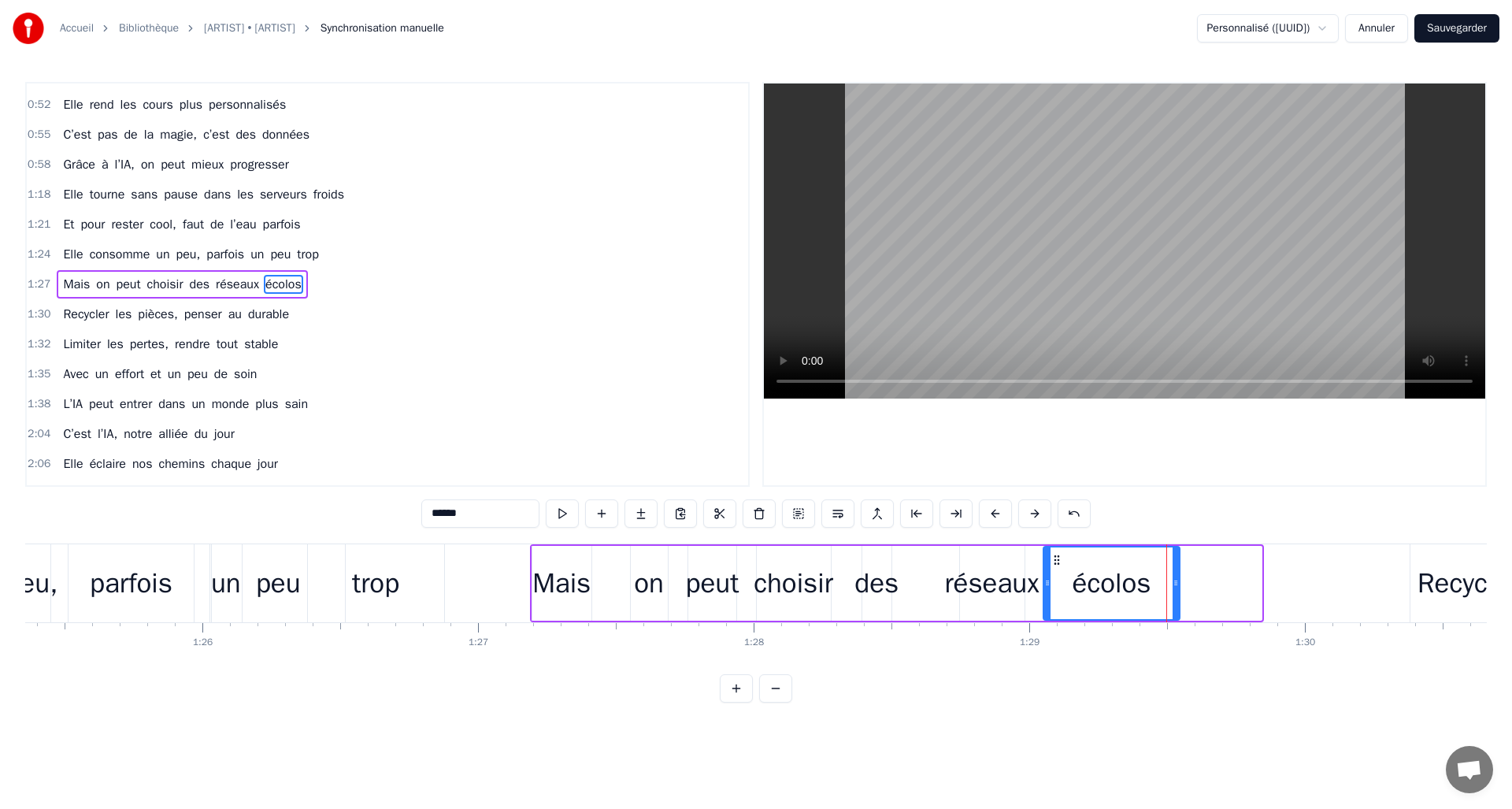 drag, startPoint x: 1141, startPoint y: 561, endPoint x: 1059, endPoint y: 564, distance: 82.0549 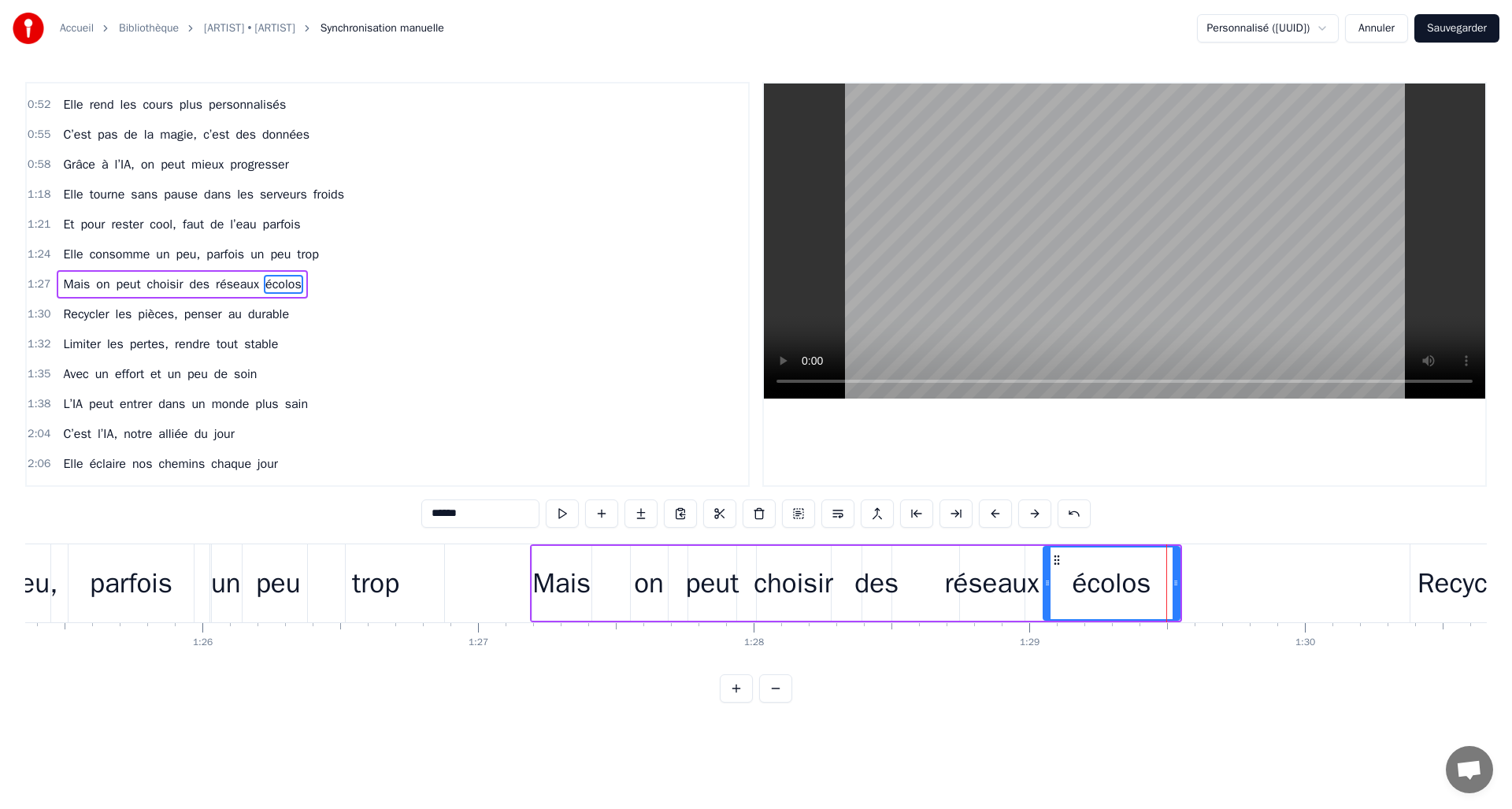 click on "réseaux" at bounding box center [991, 583] 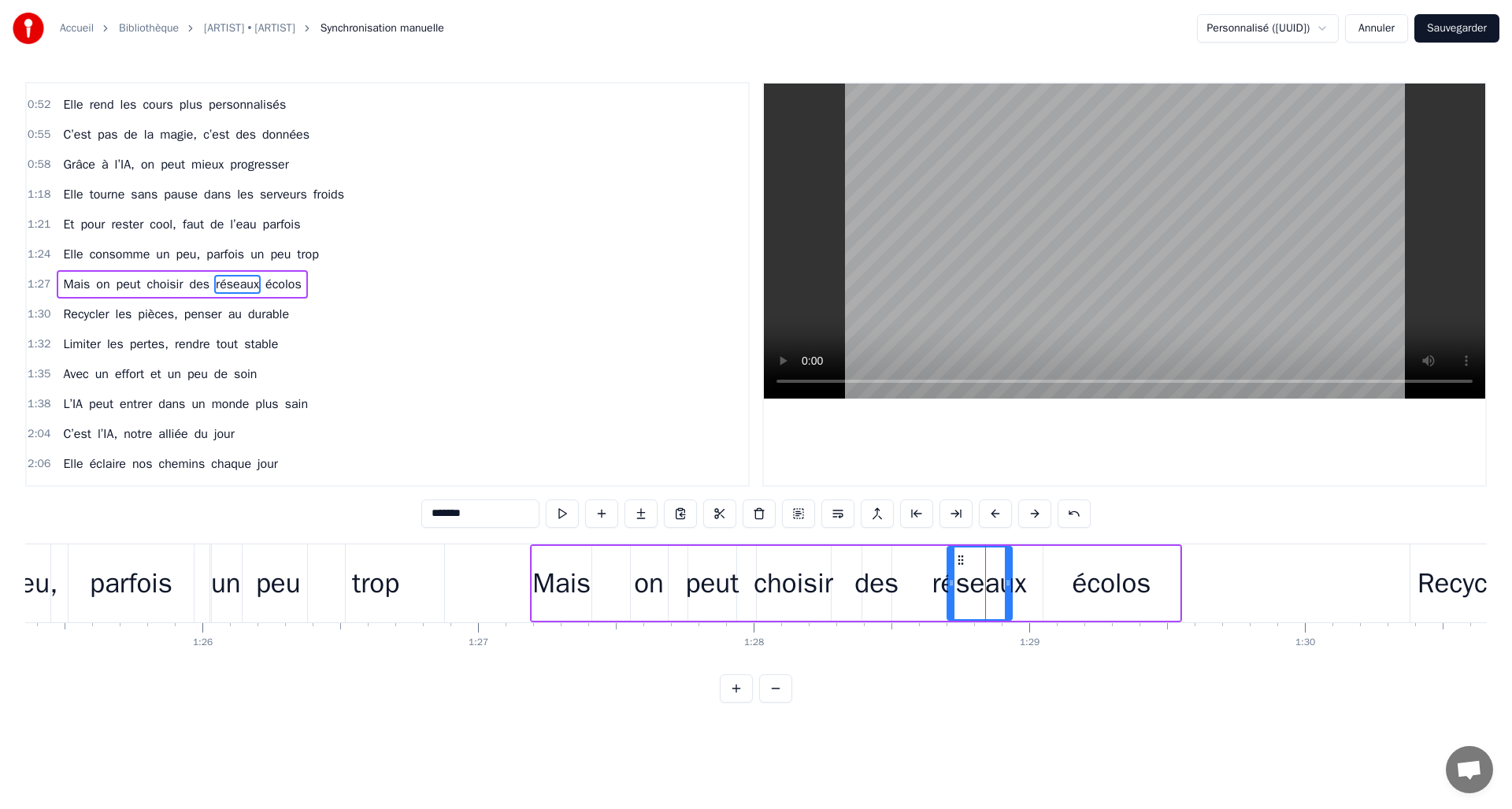 drag, startPoint x: 974, startPoint y: 564, endPoint x: 959, endPoint y: 564, distance: 15 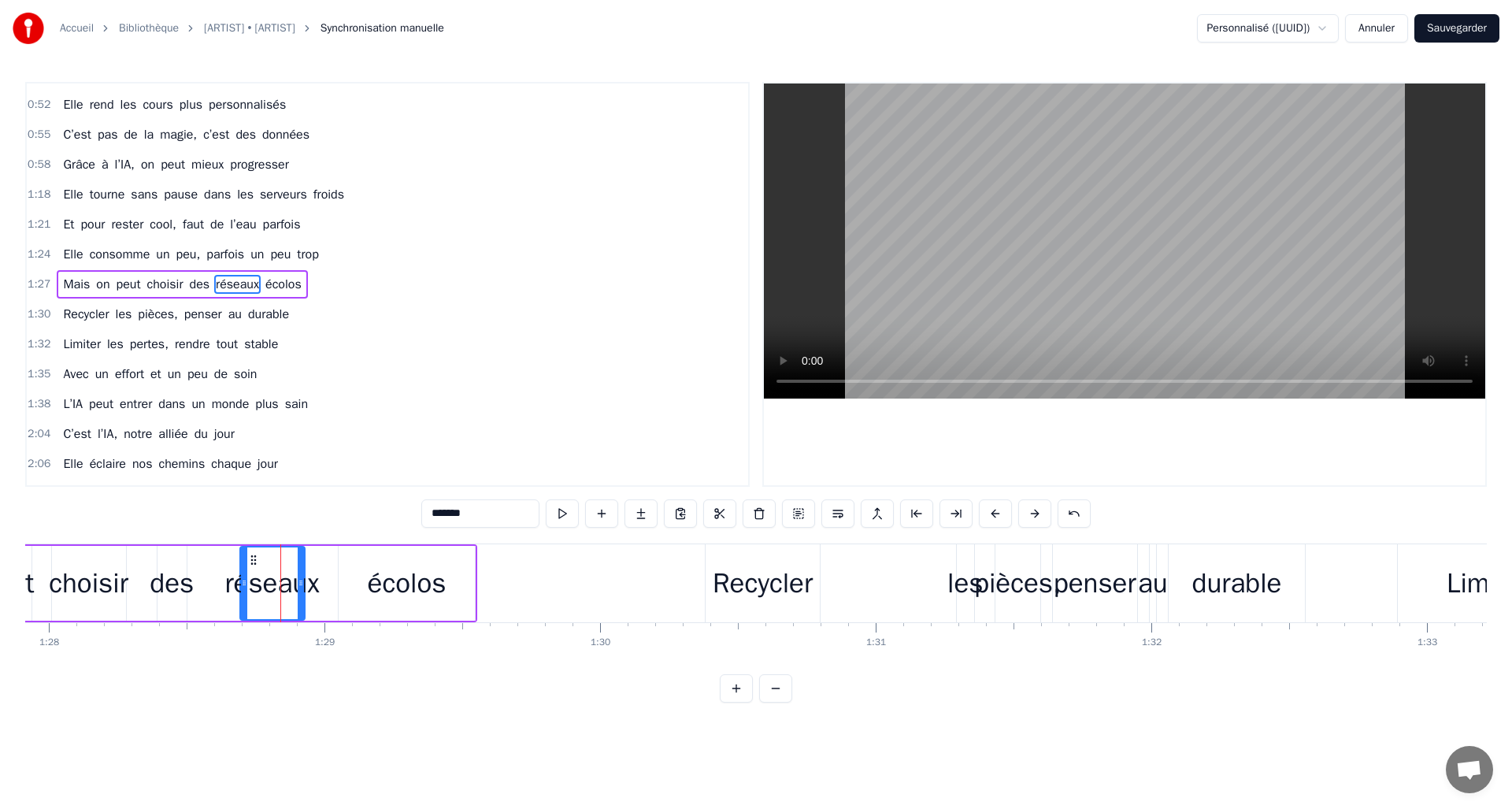 scroll, scrollTop: 0, scrollLeft: 24268, axis: horizontal 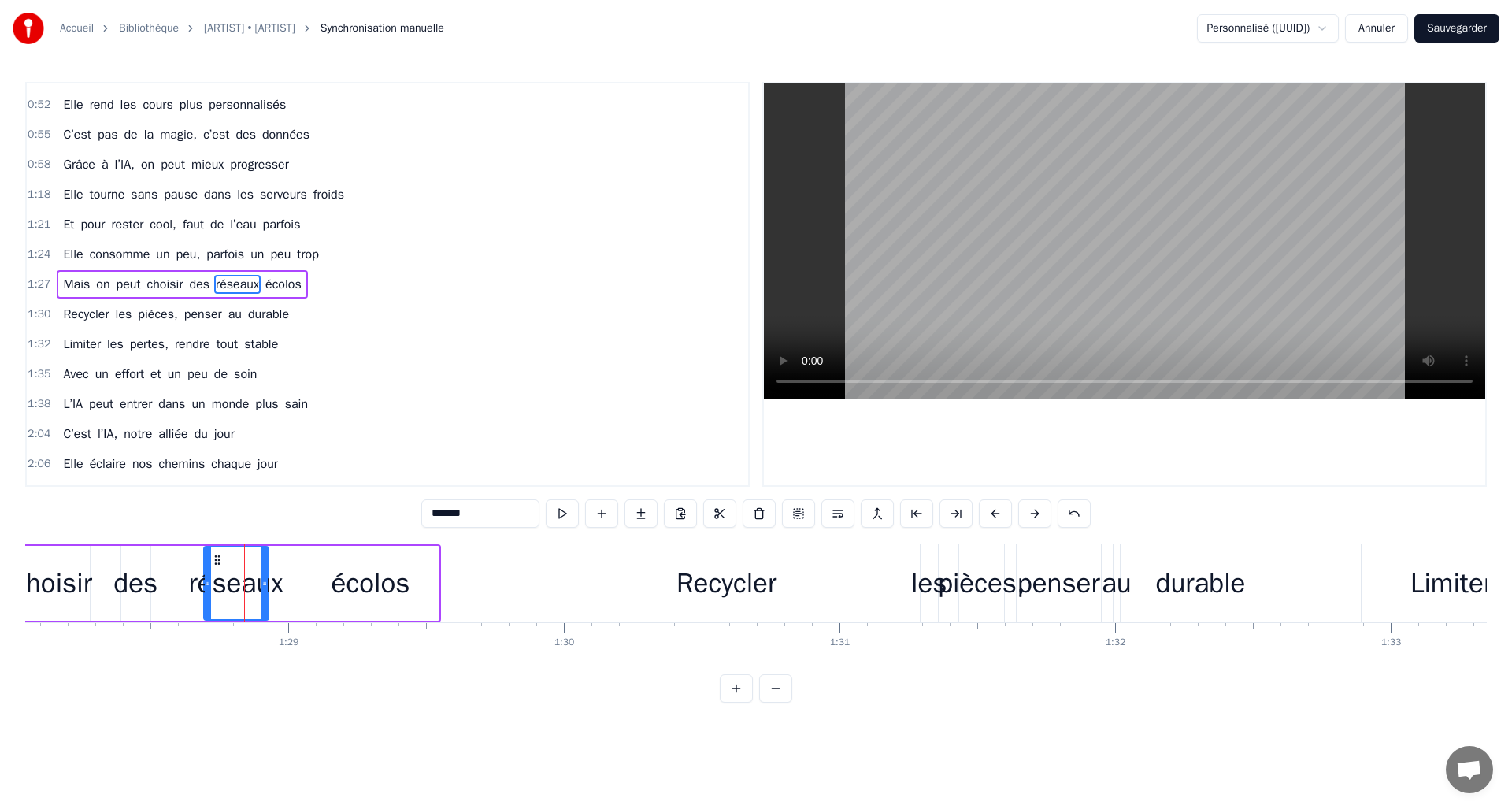 click on "Recycler" at bounding box center (726, 583) 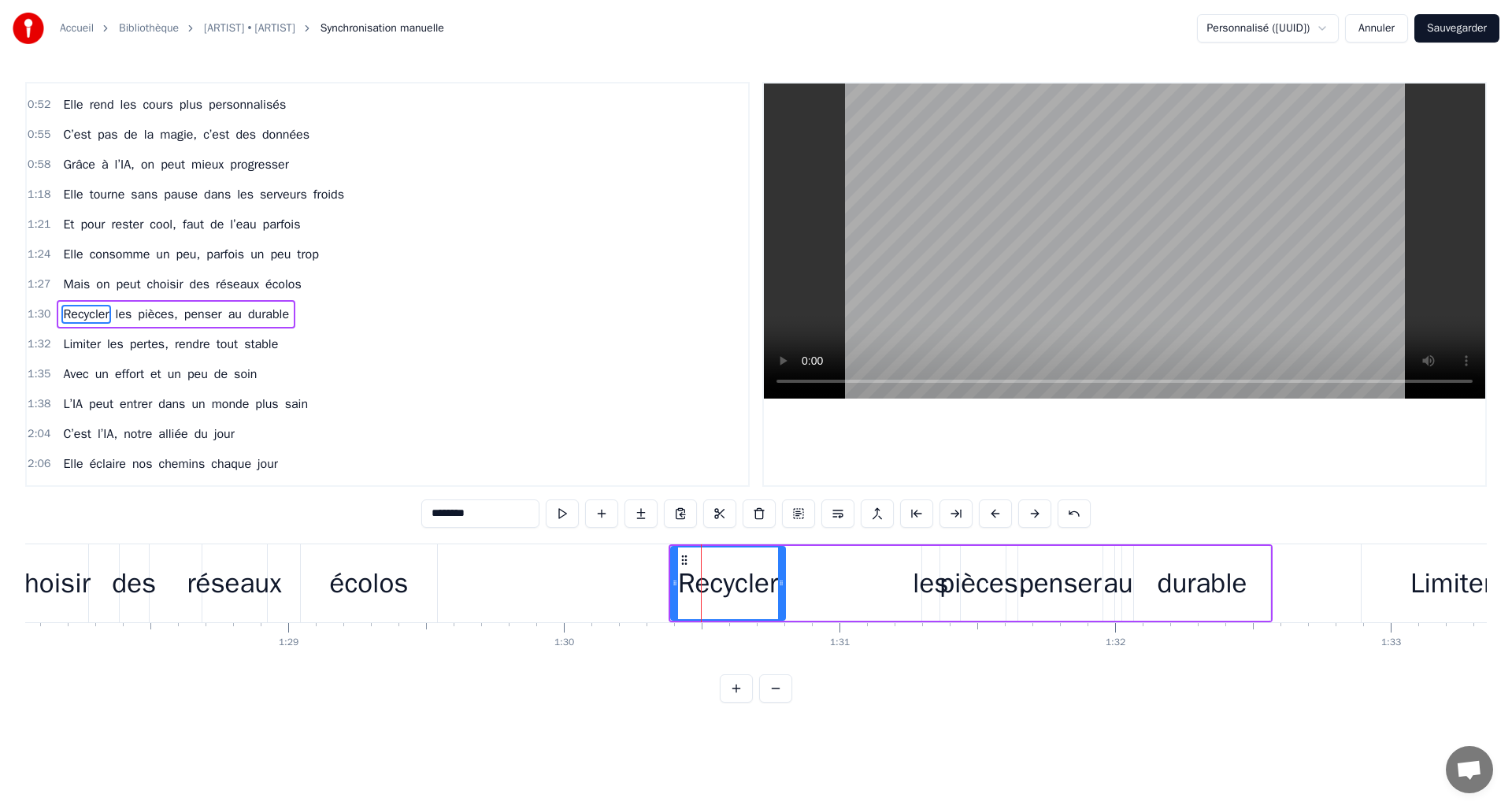scroll, scrollTop: 173, scrollLeft: 0, axis: vertical 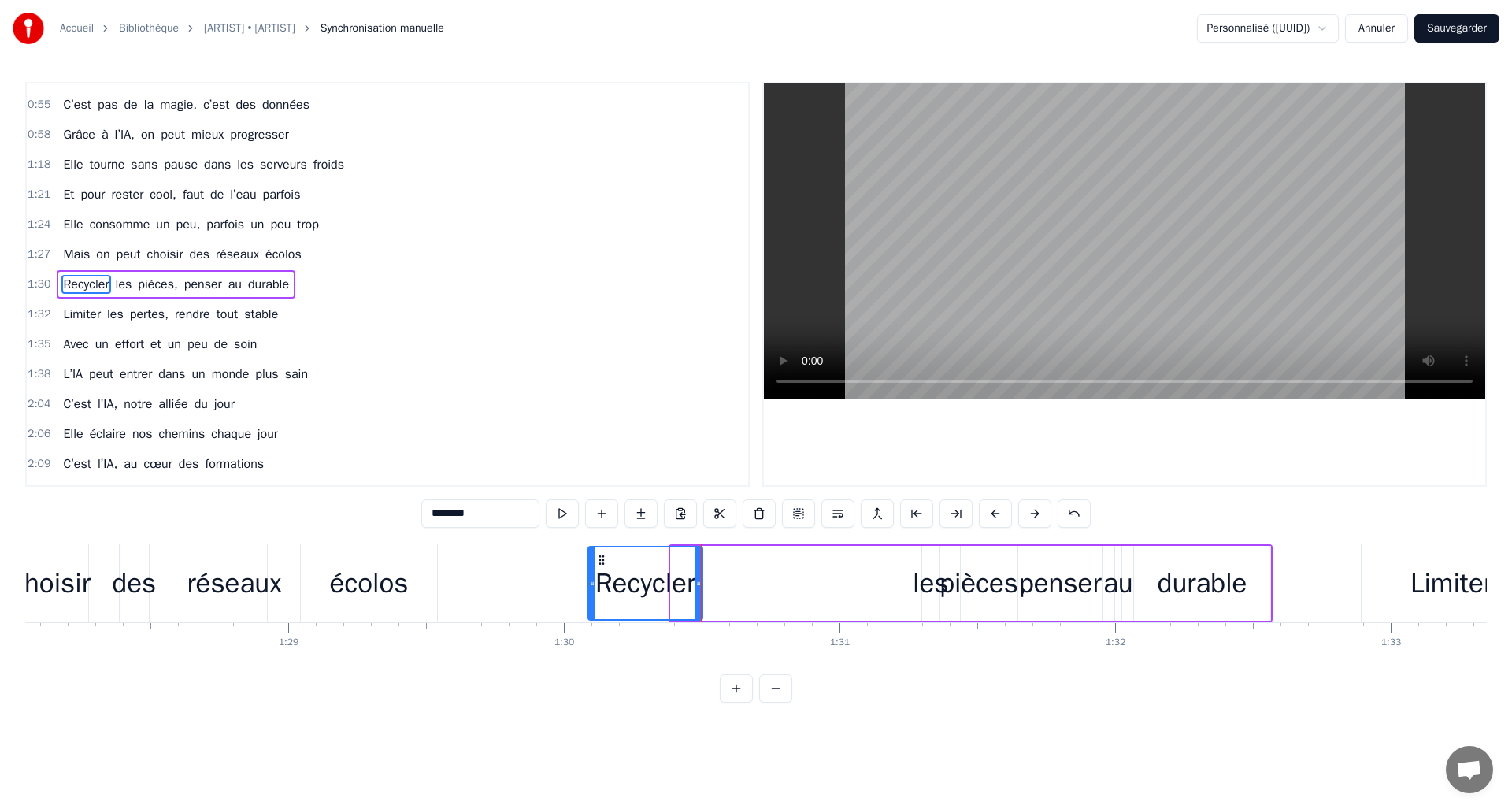 drag, startPoint x: 685, startPoint y: 557, endPoint x: 602, endPoint y: 556, distance: 83.00602 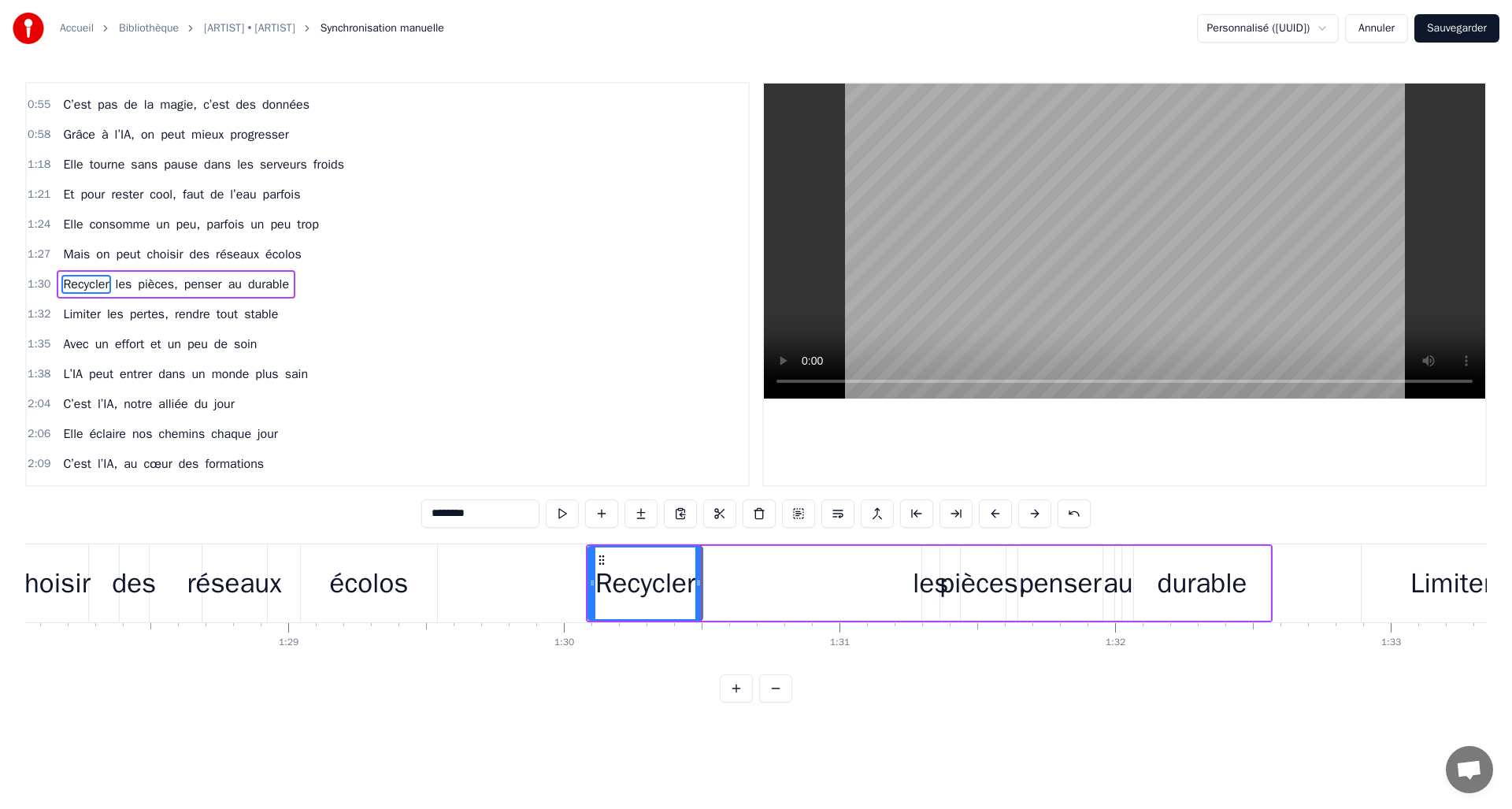 click on "les" at bounding box center (930, 583) 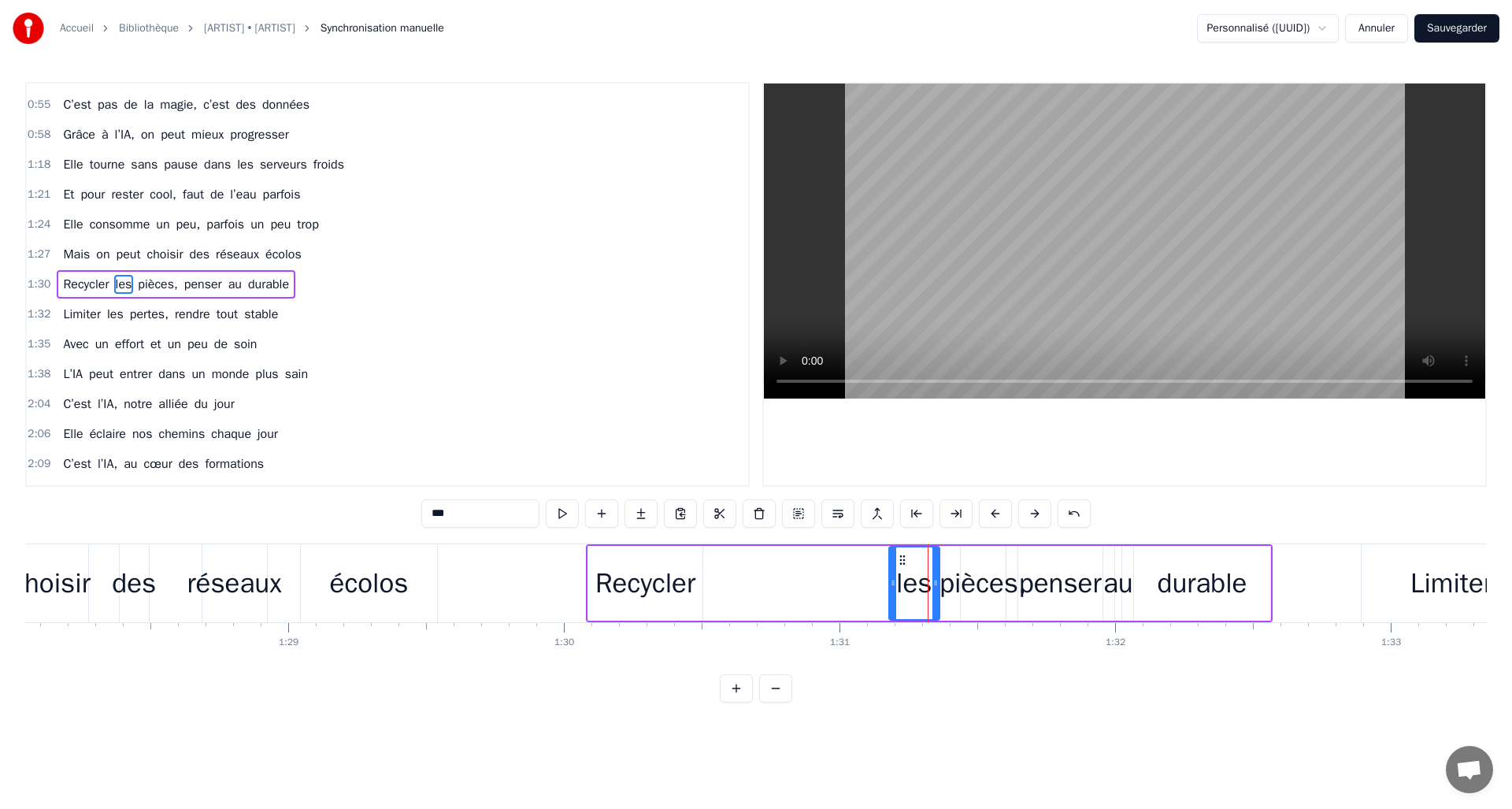 drag, startPoint x: 927, startPoint y: 583, endPoint x: 893, endPoint y: 578, distance: 34.365681 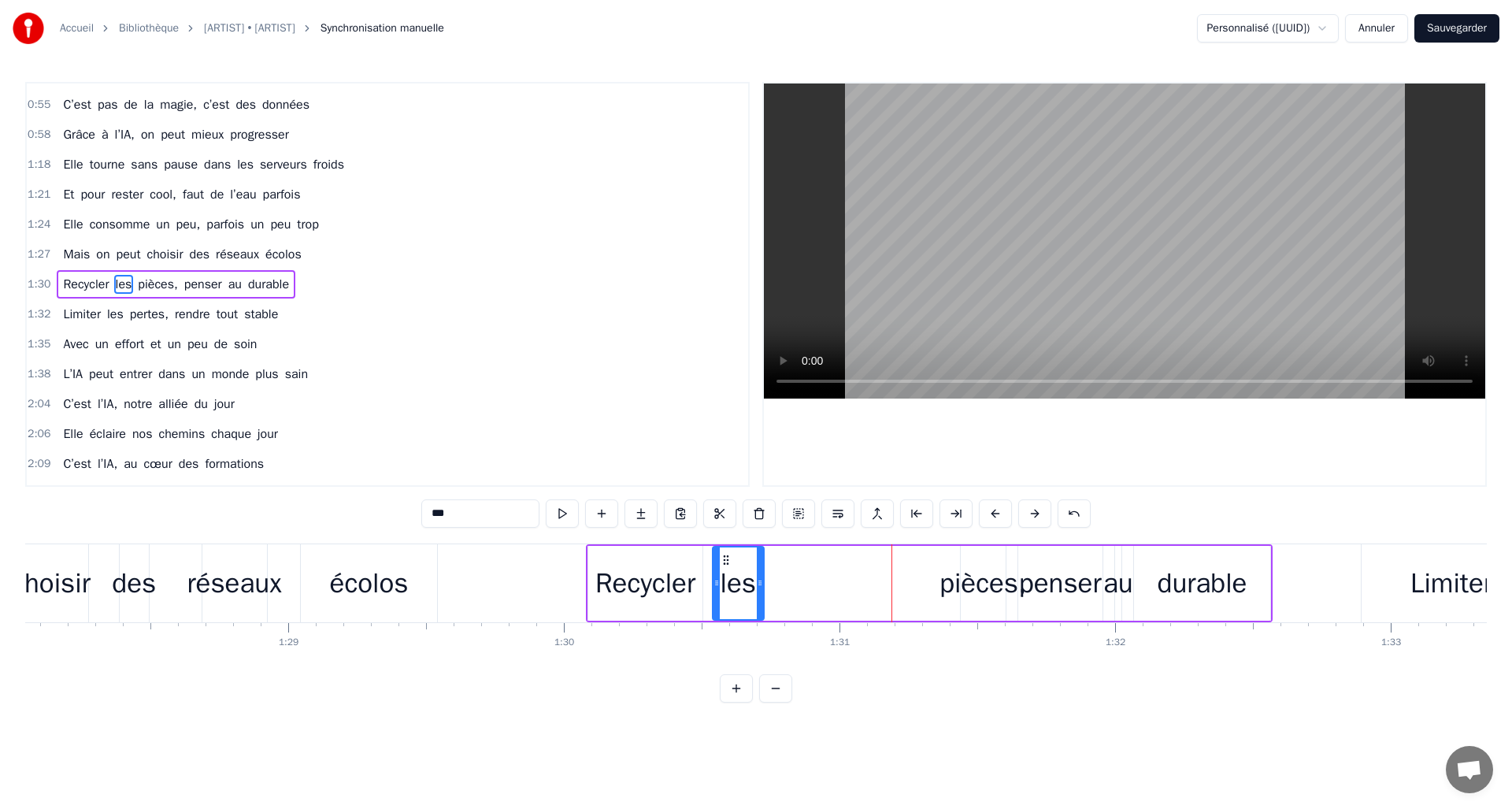 drag, startPoint x: 902, startPoint y: 560, endPoint x: 727, endPoint y: 565, distance: 175.0714 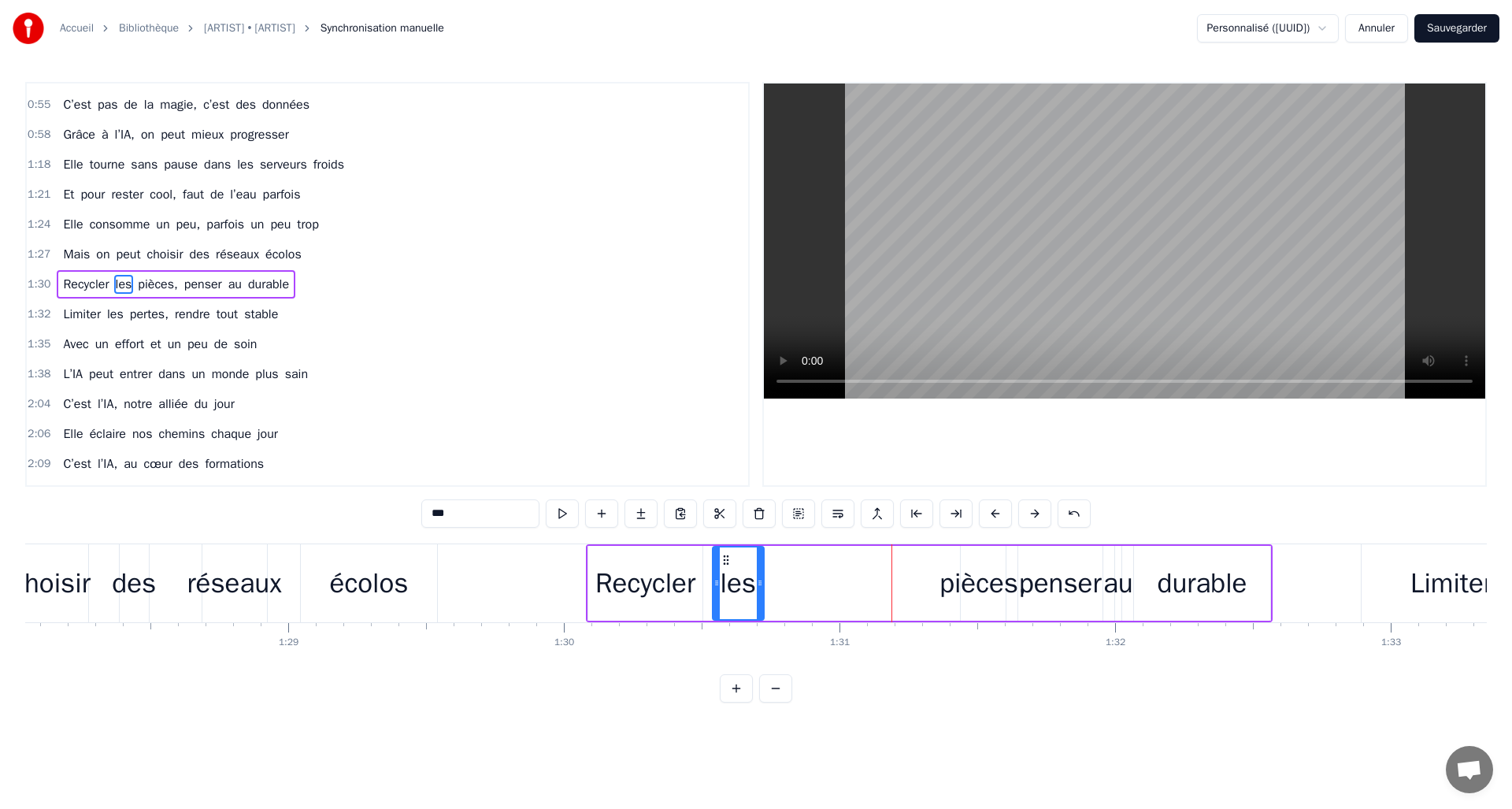 click on "pièces," at bounding box center [983, 583] 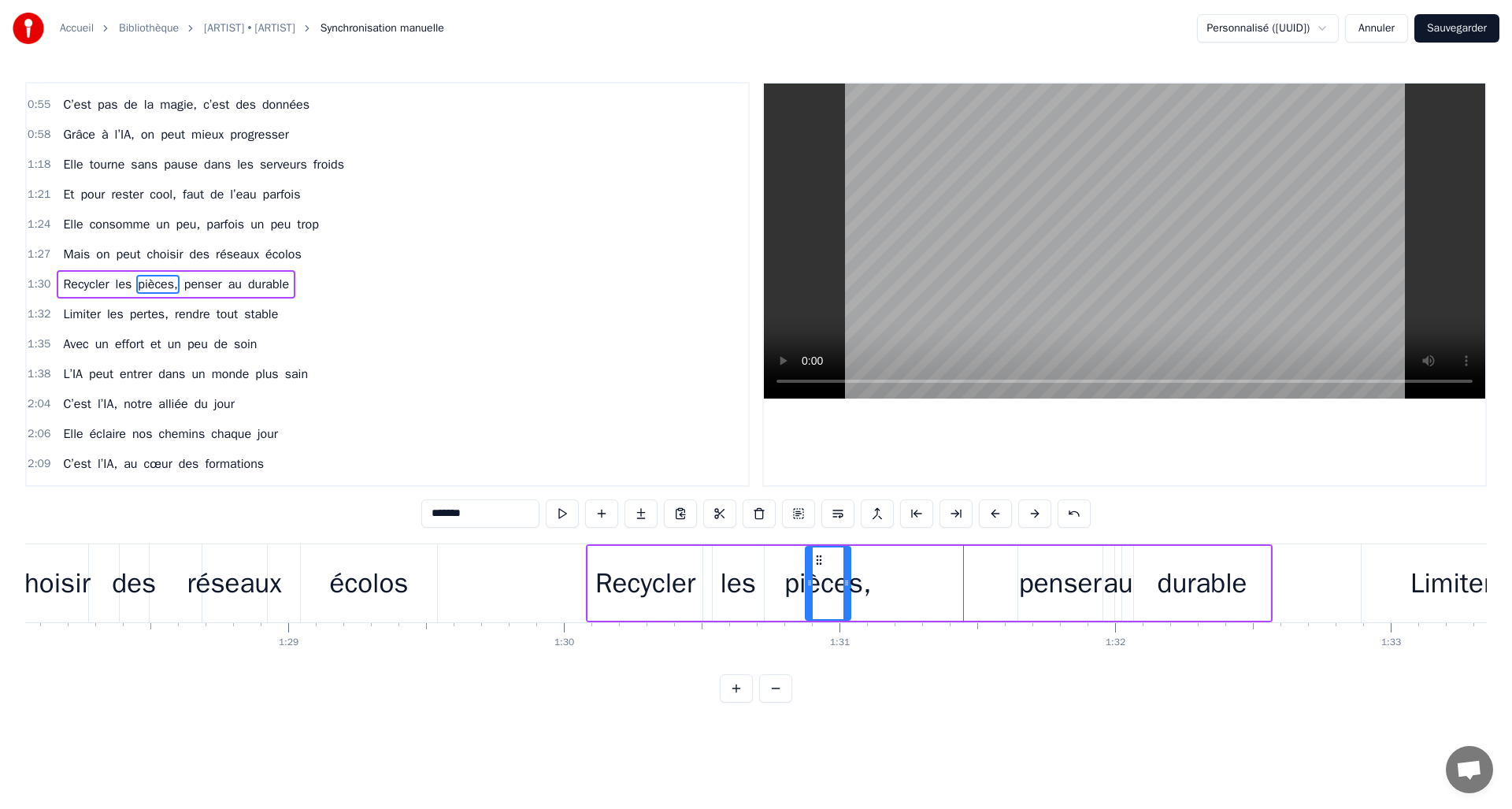 drag, startPoint x: 972, startPoint y: 560, endPoint x: 817, endPoint y: 570, distance: 155.32225 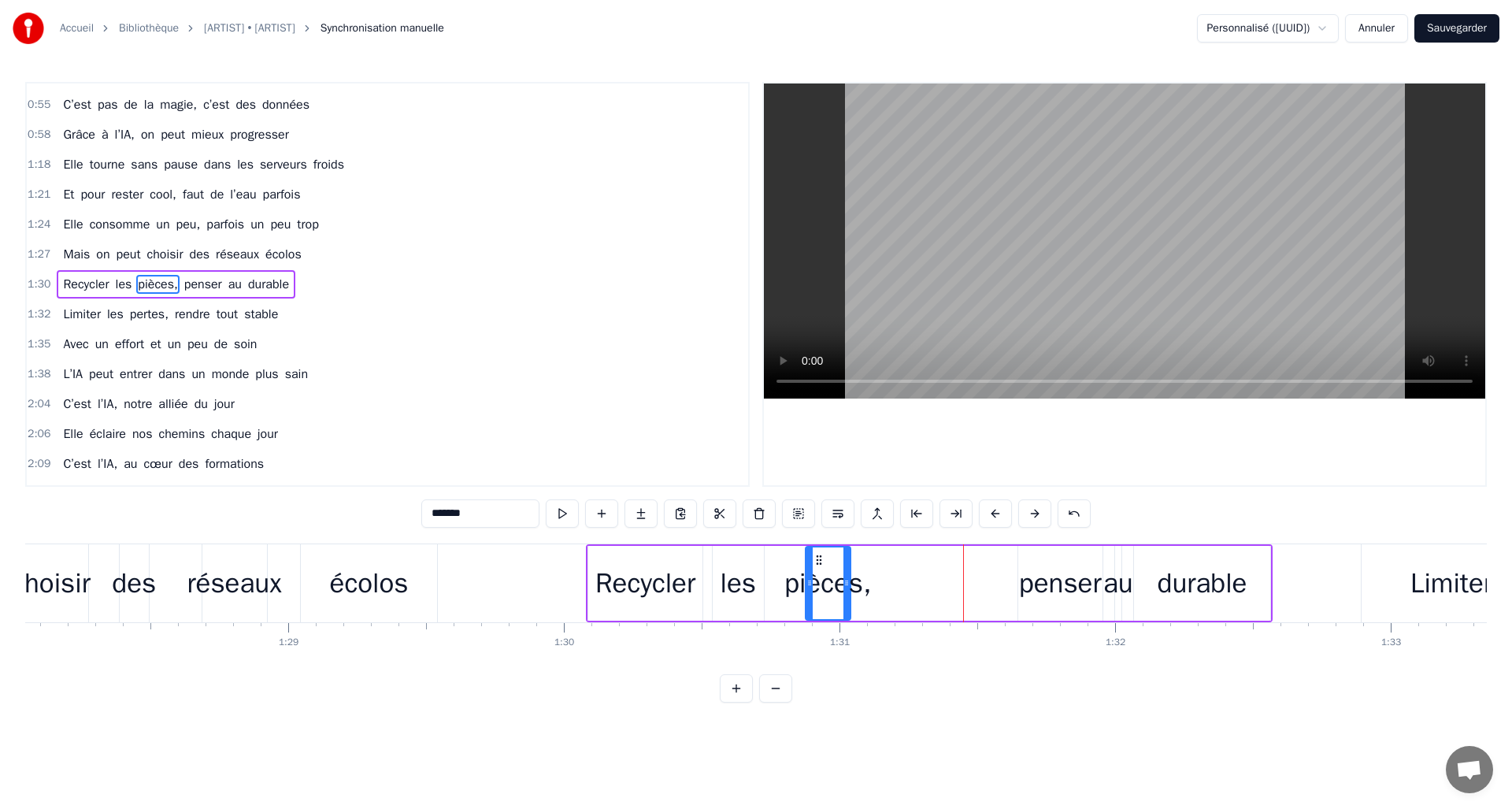 click on "penser" at bounding box center (1060, 583) 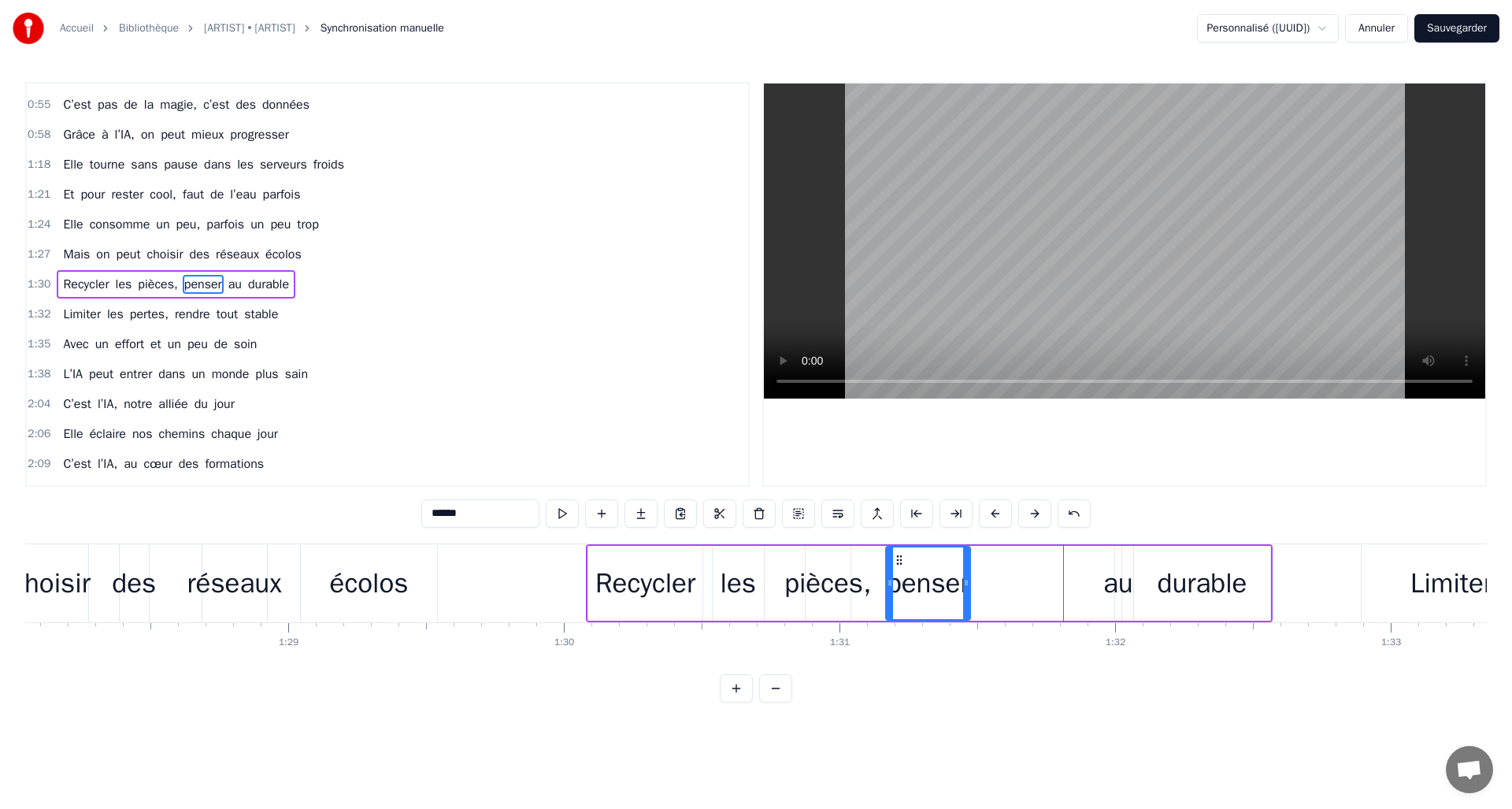 drag, startPoint x: 980, startPoint y: 561, endPoint x: 917, endPoint y: 565, distance: 63.126856 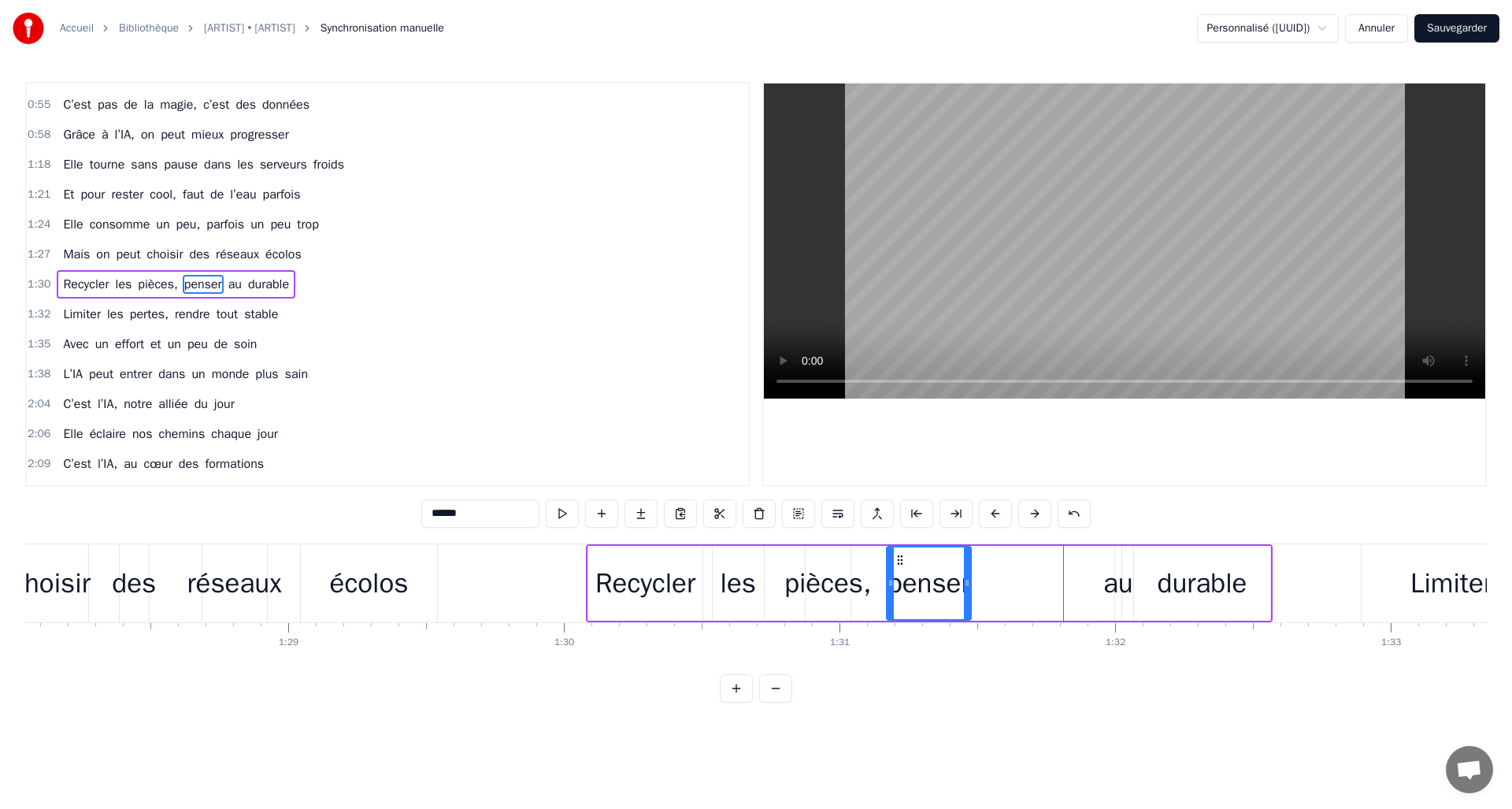 click on "au" at bounding box center [1118, 583] 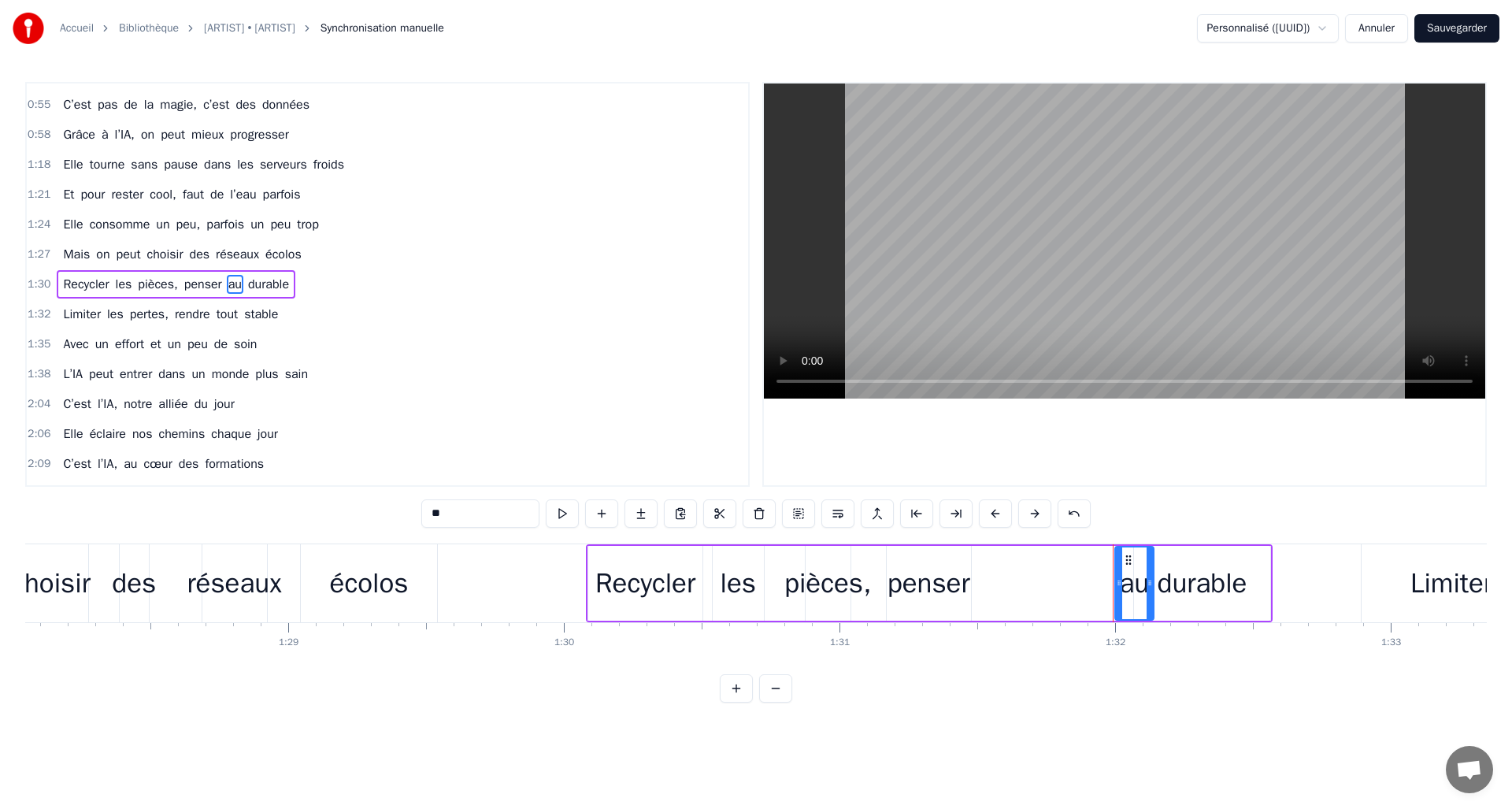 drag, startPoint x: 1118, startPoint y: 587, endPoint x: 1153, endPoint y: 576, distance: 36.687873 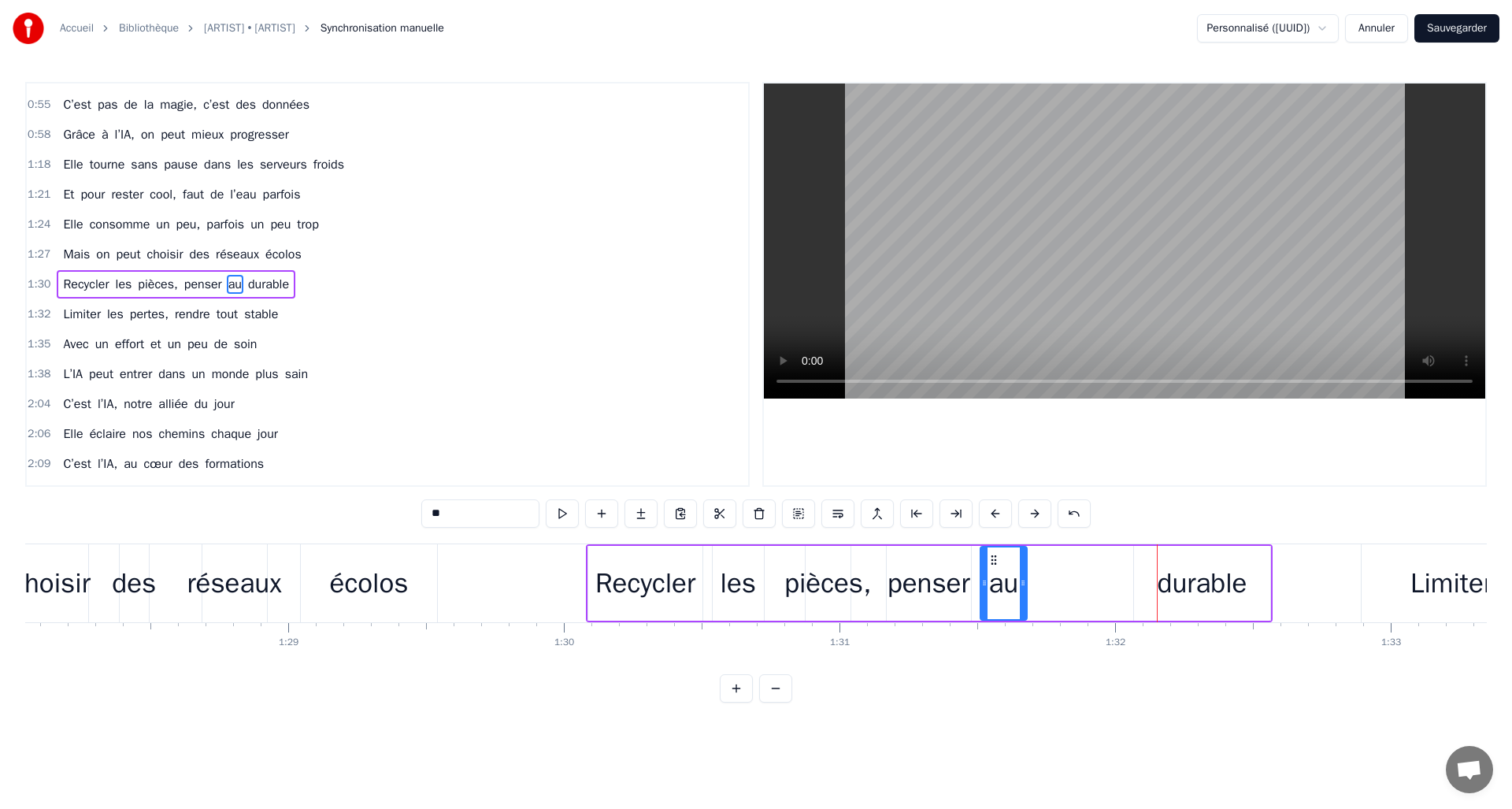 drag, startPoint x: 1124, startPoint y: 562, endPoint x: 989, endPoint y: 566, distance: 135.05925 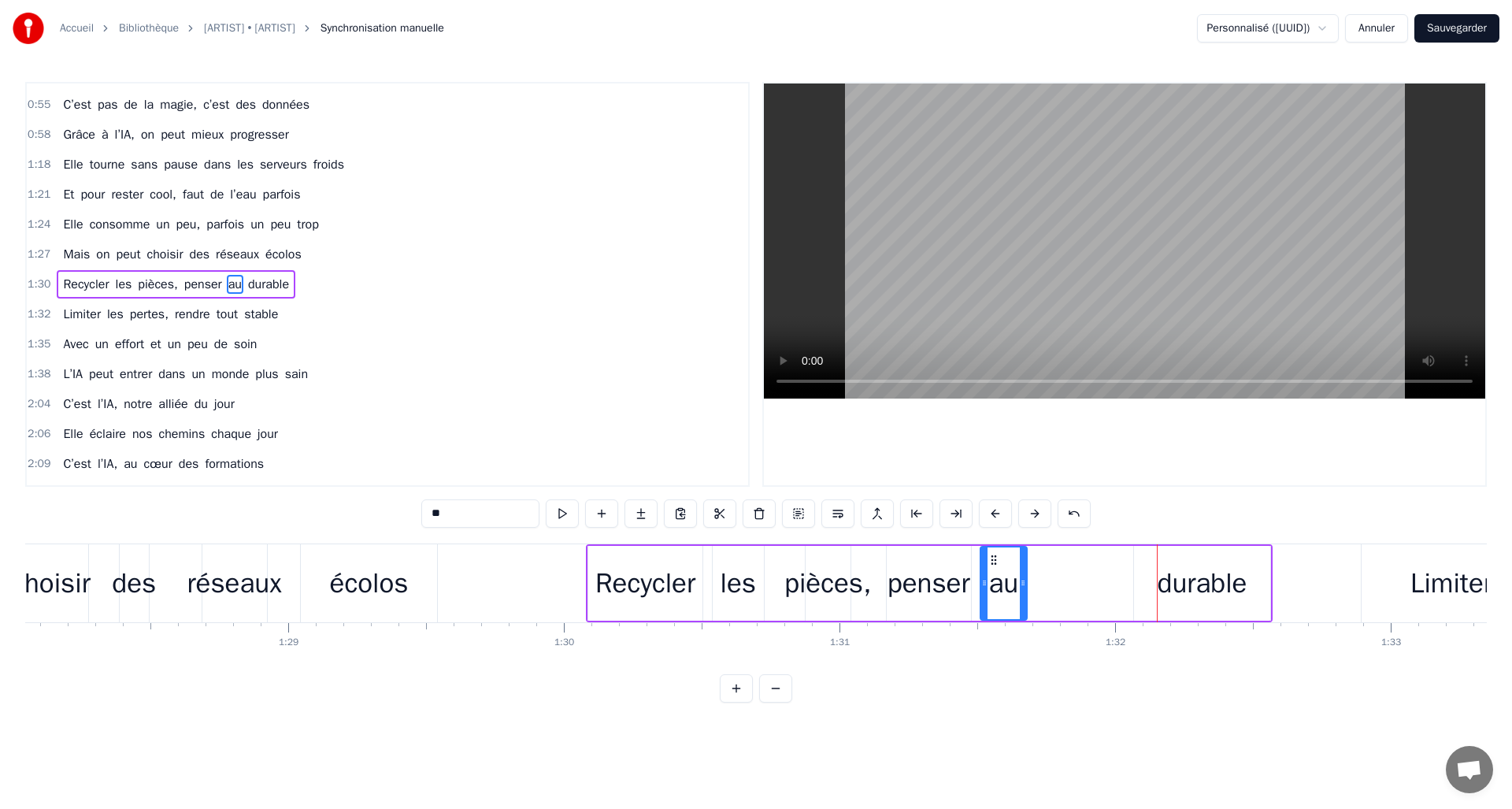 click on "durable" at bounding box center [1203, 583] 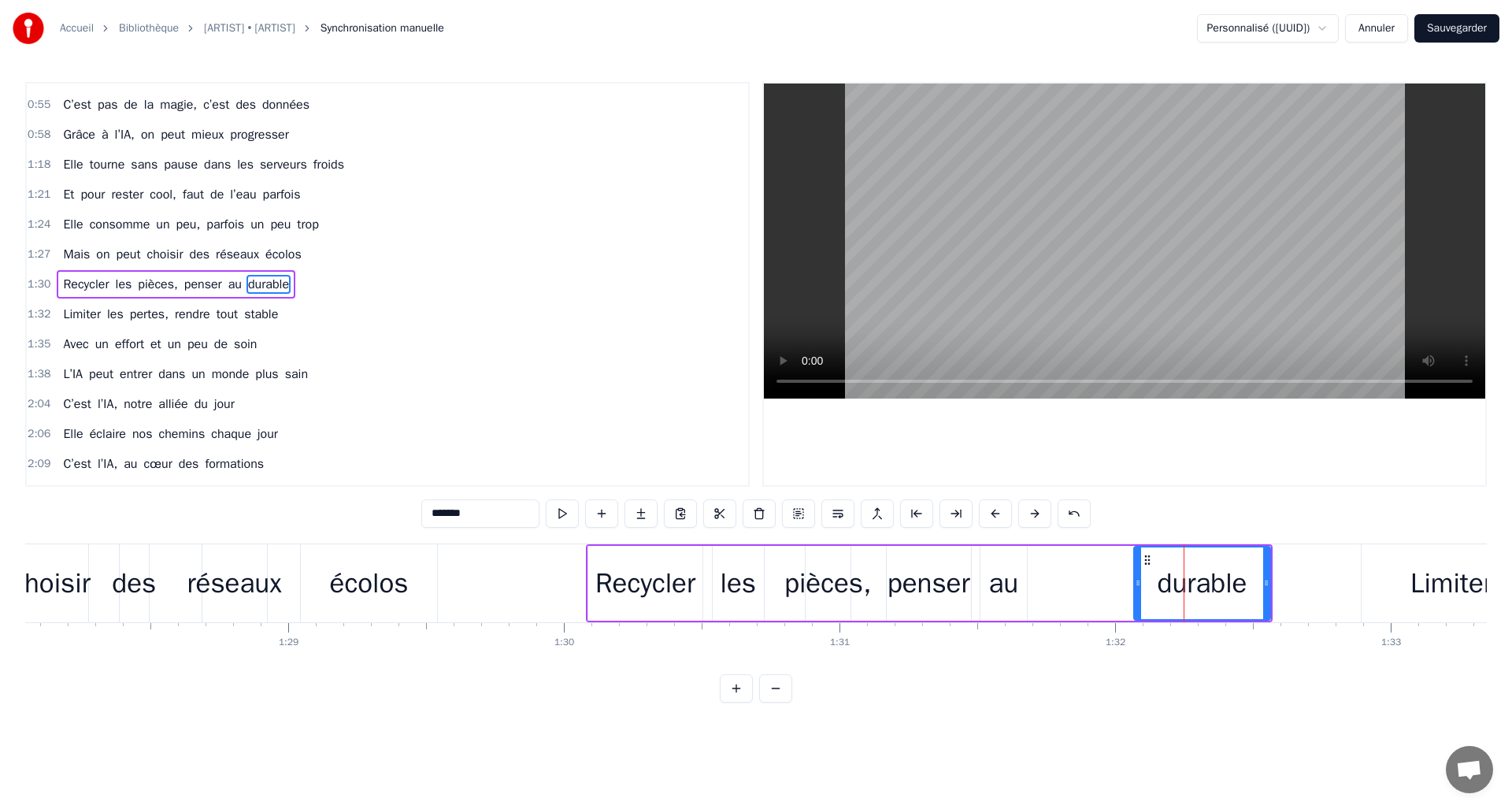 click at bounding box center [1138, 583] 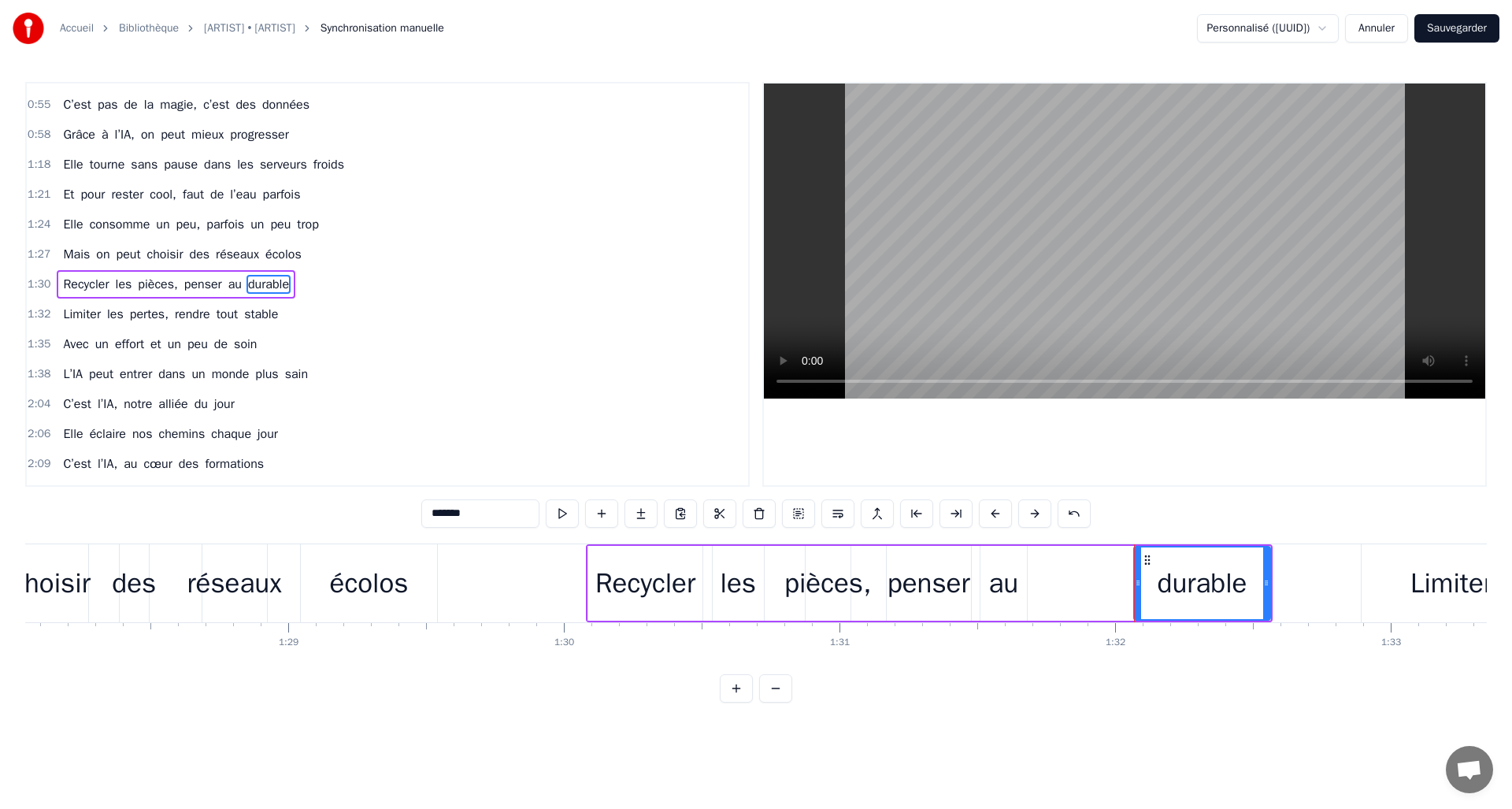 click on "au" at bounding box center (1004, 583) 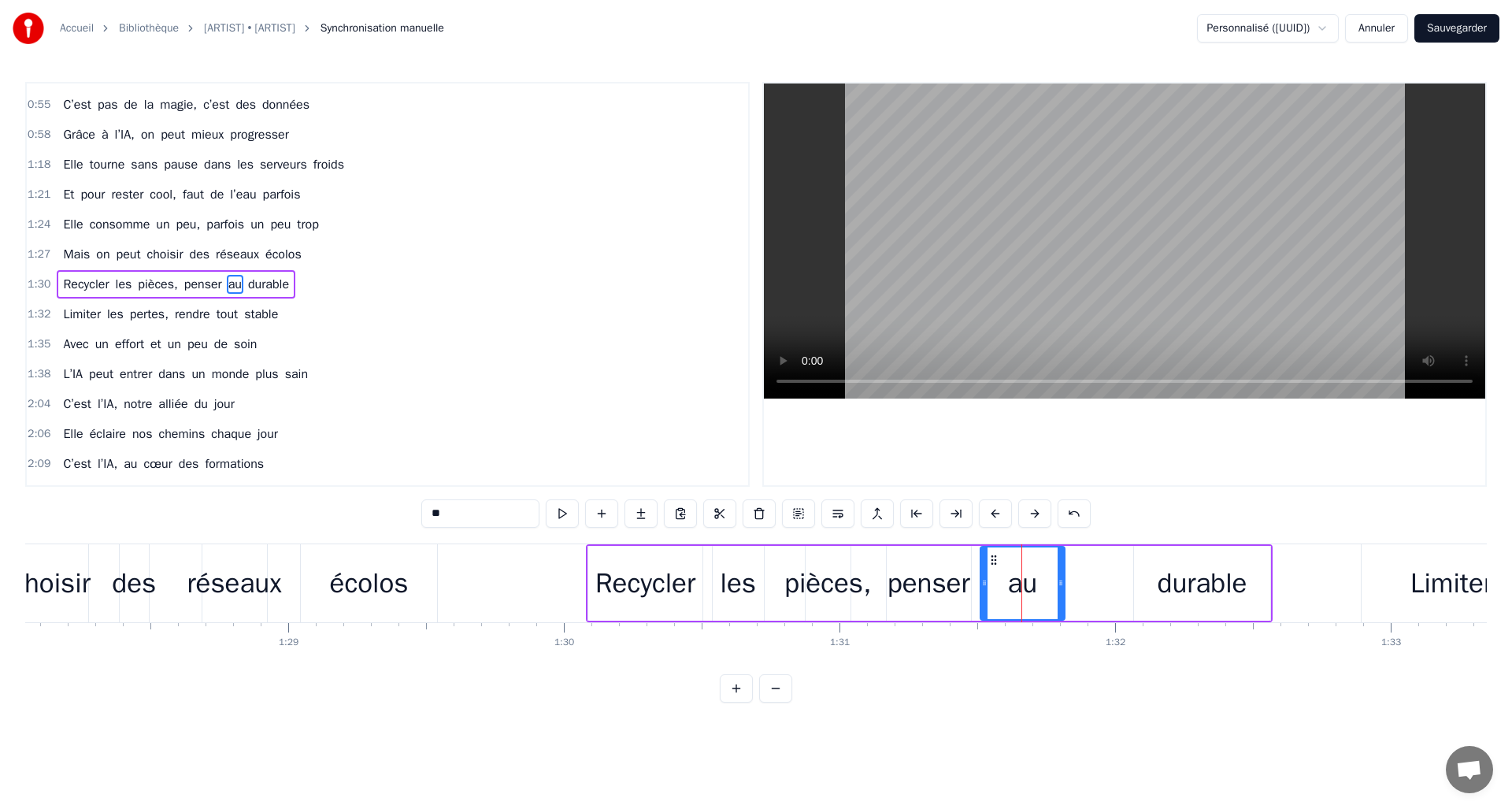 drag, startPoint x: 1022, startPoint y: 584, endPoint x: 1043, endPoint y: 578, distance: 21.84033 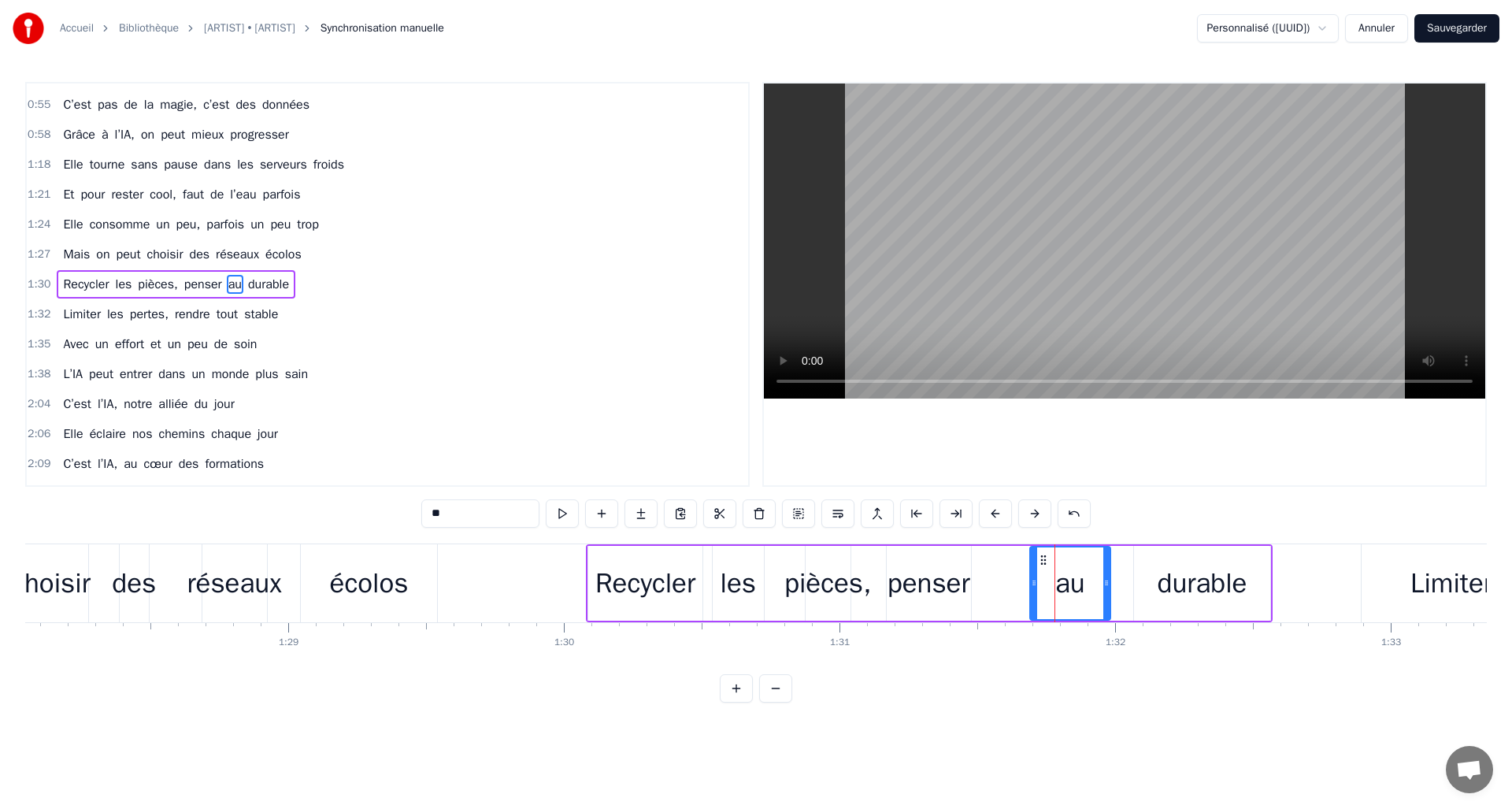 drag, startPoint x: 997, startPoint y: 562, endPoint x: 1047, endPoint y: 562, distance: 50 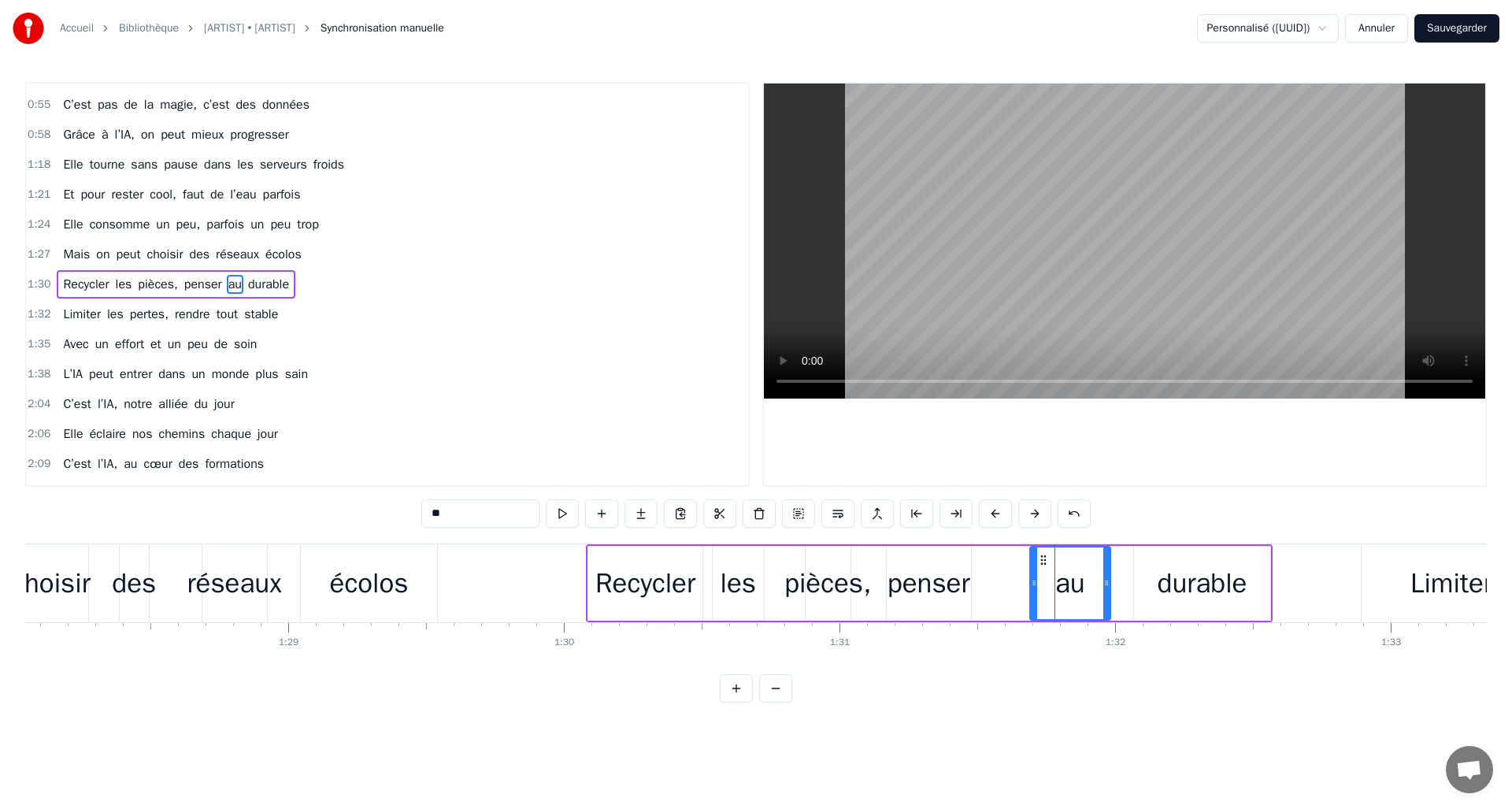 click on "penser" at bounding box center [928, 583] 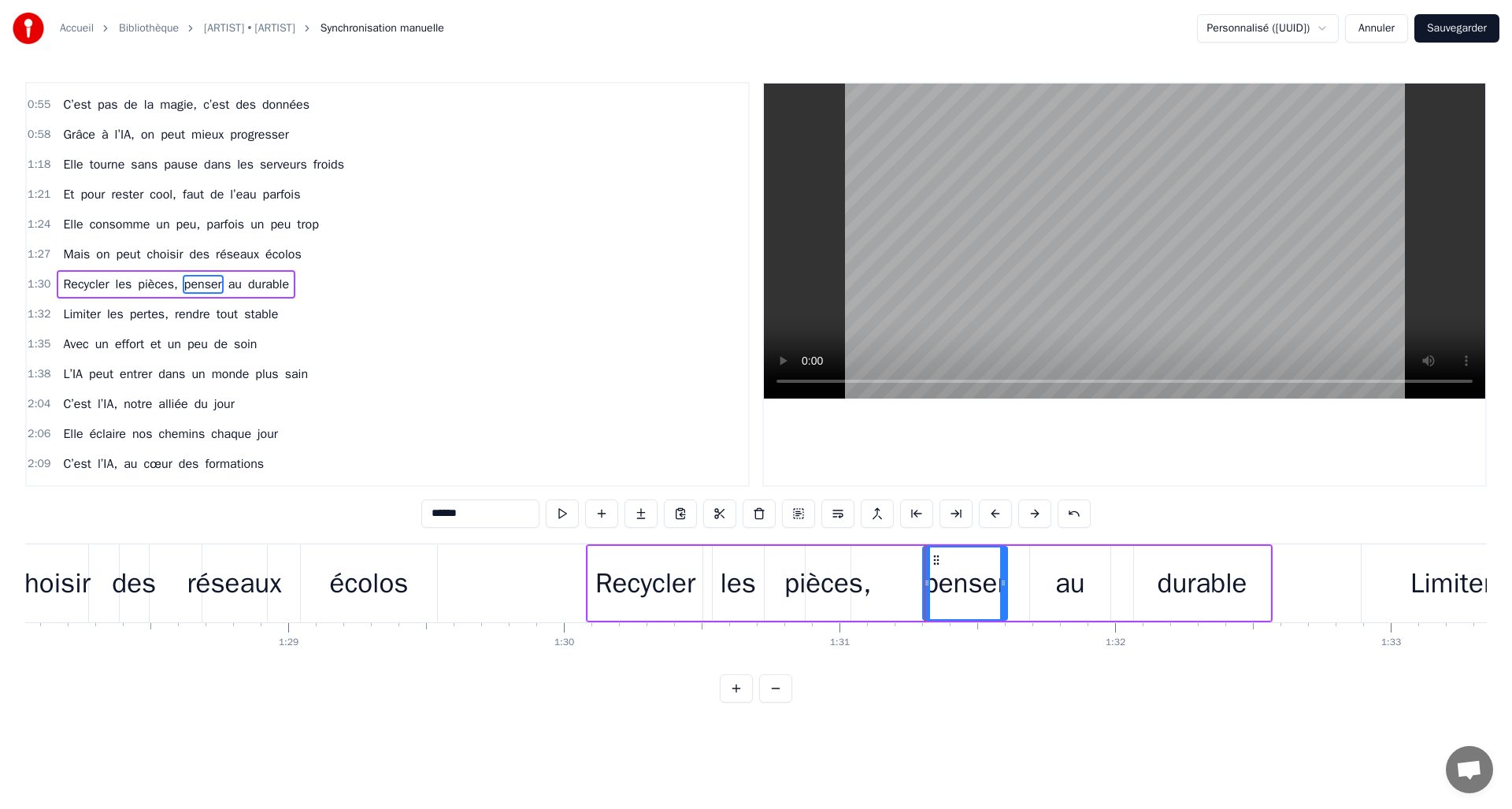 drag, startPoint x: 901, startPoint y: 560, endPoint x: 937, endPoint y: 560, distance: 36 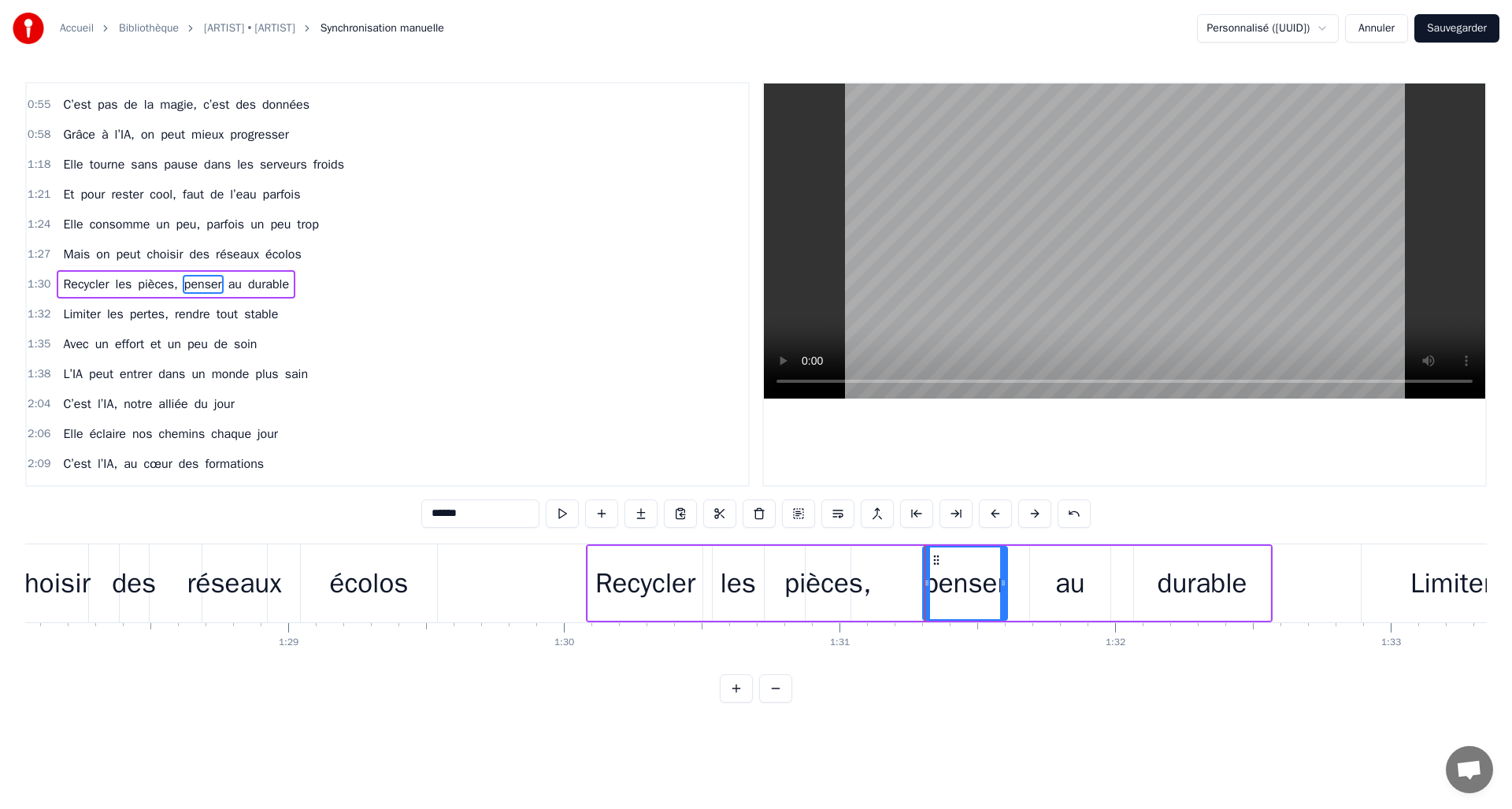 click on "pièces," at bounding box center (828, 583) 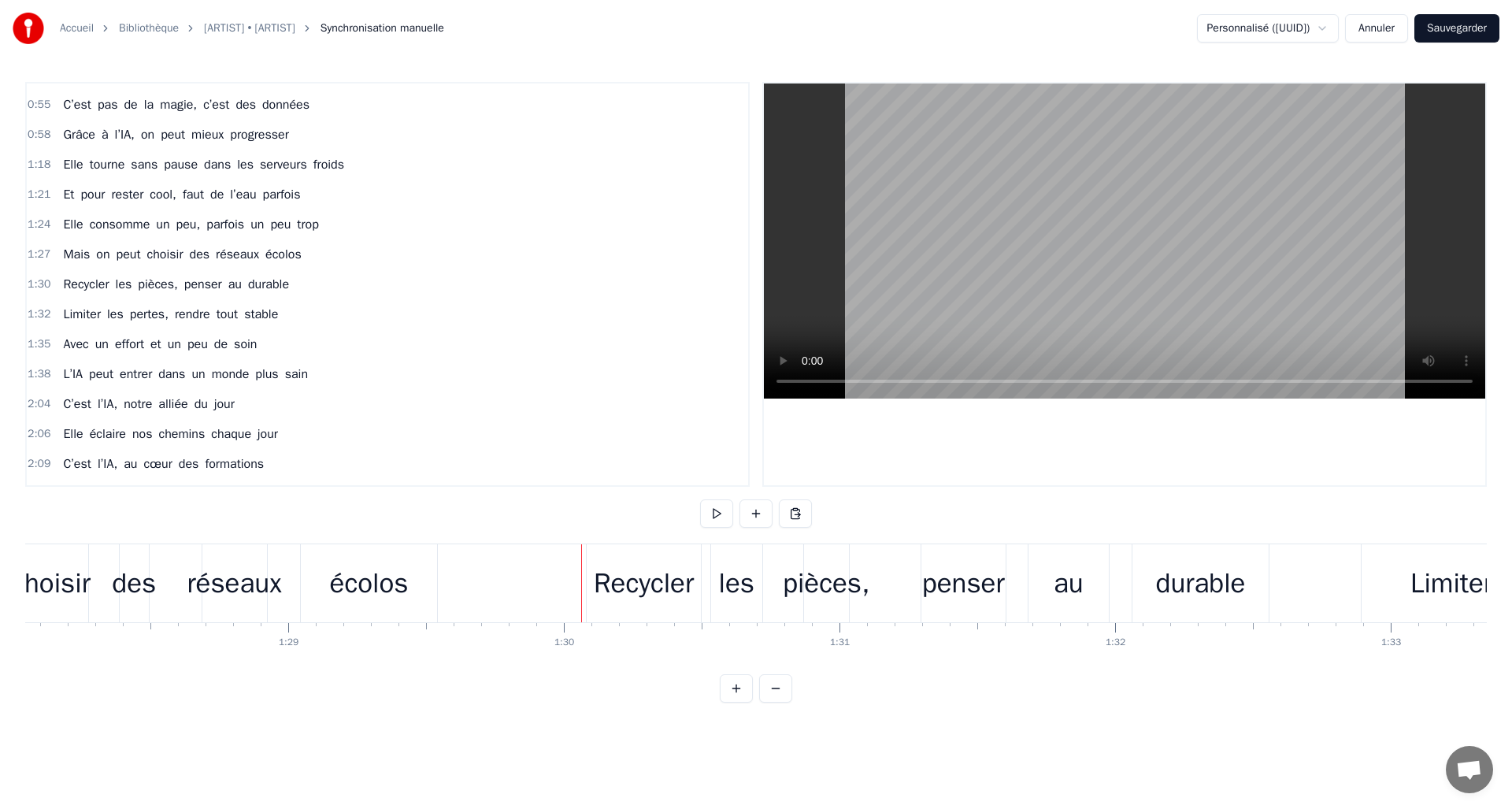 click on "Recycler" at bounding box center (643, 583) 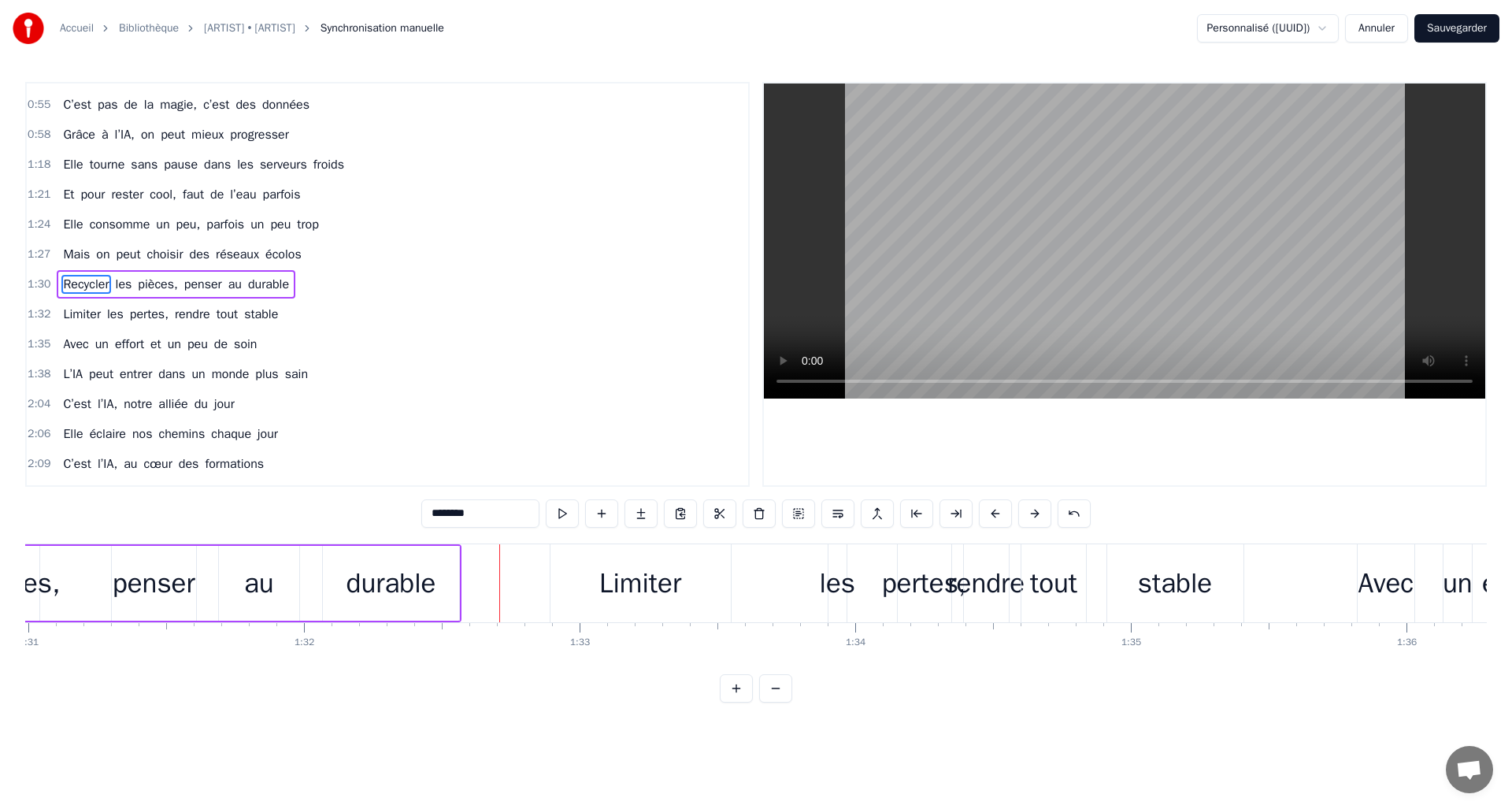 scroll, scrollTop: 0, scrollLeft: 25114, axis: horizontal 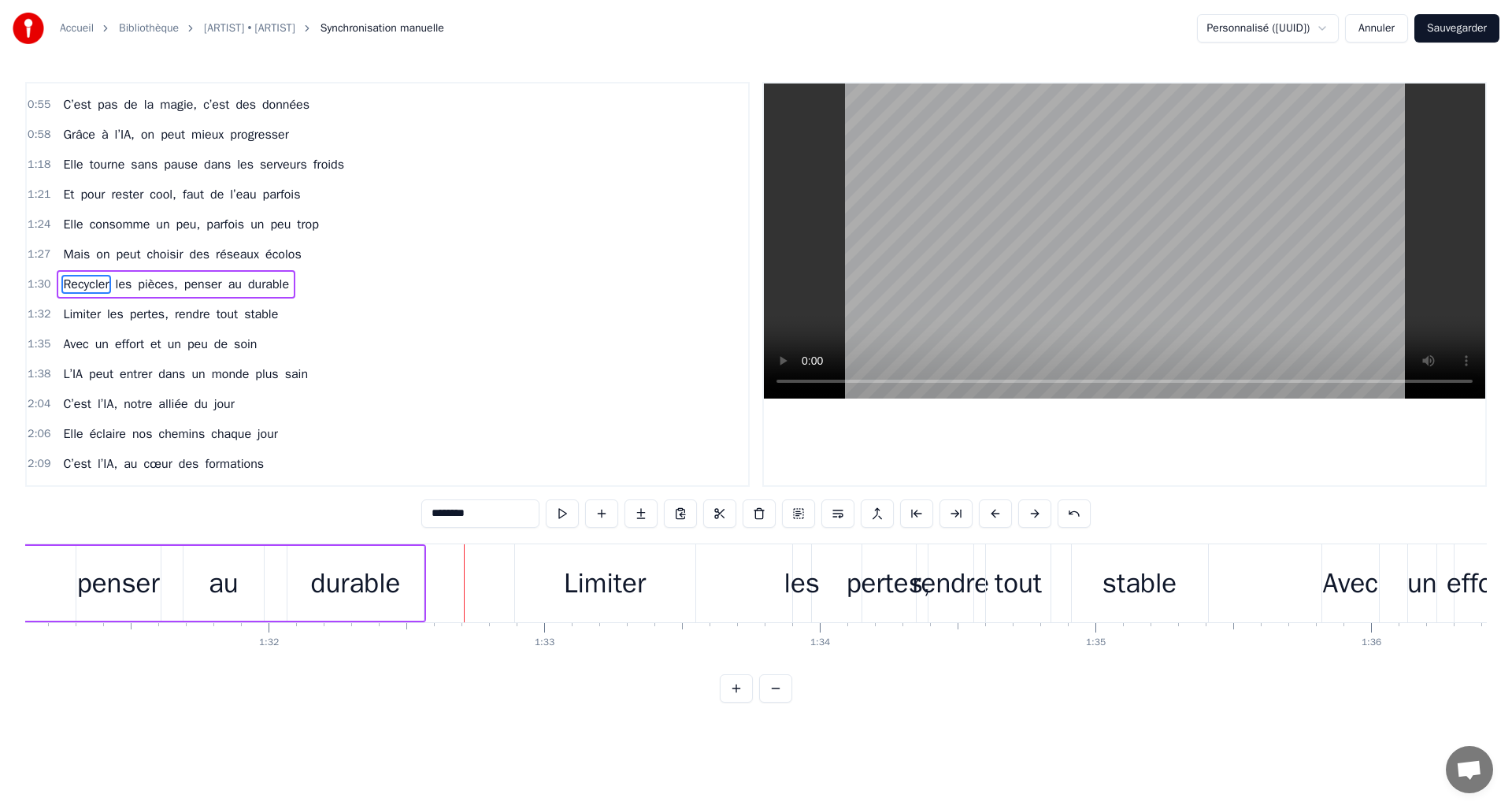 click on "les" at bounding box center [802, 583] 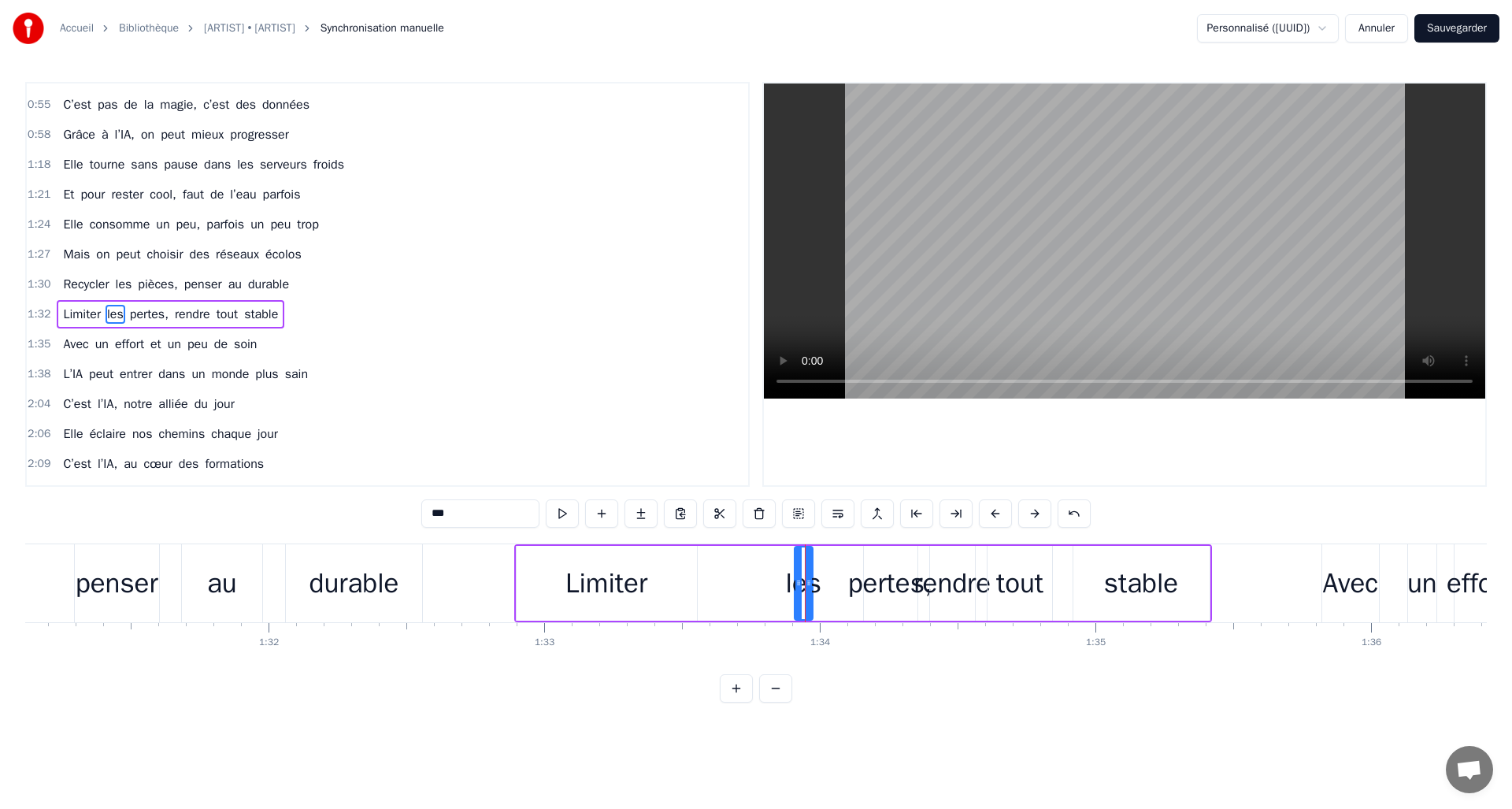 scroll, scrollTop: 203, scrollLeft: 0, axis: vertical 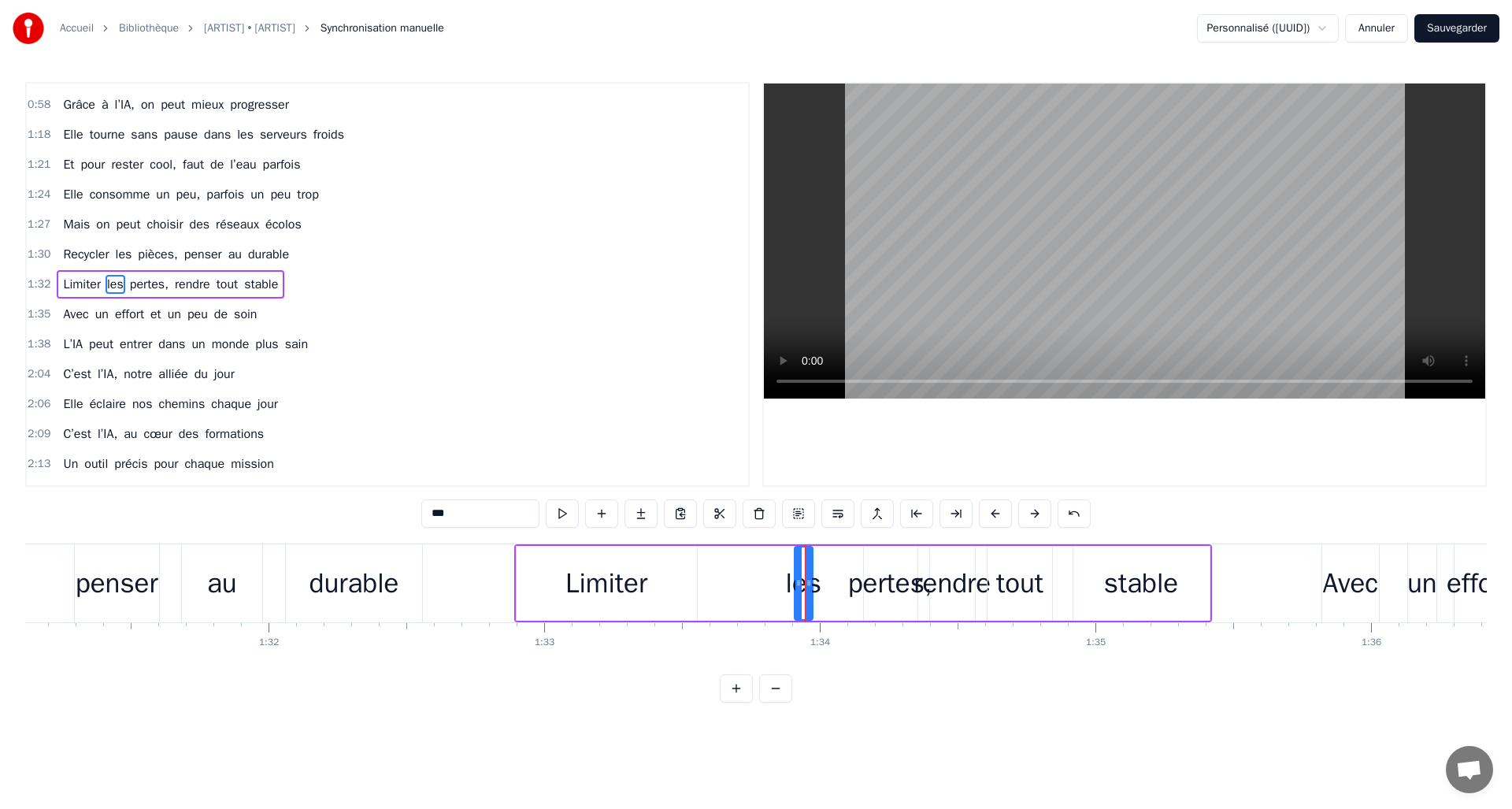 click on "les" at bounding box center [803, 583] 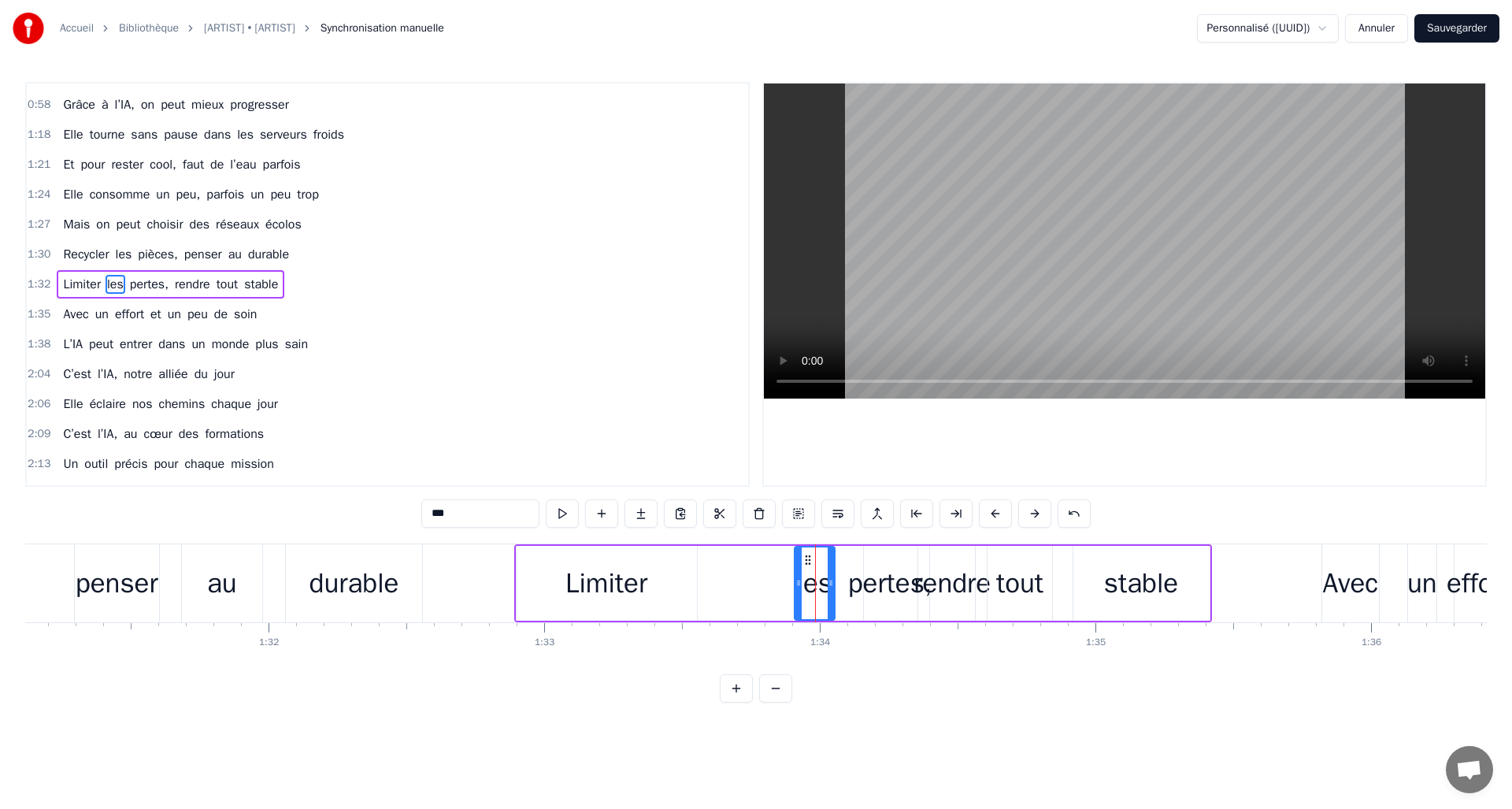 drag, startPoint x: 808, startPoint y: 581, endPoint x: 833, endPoint y: 580, distance: 25.01999 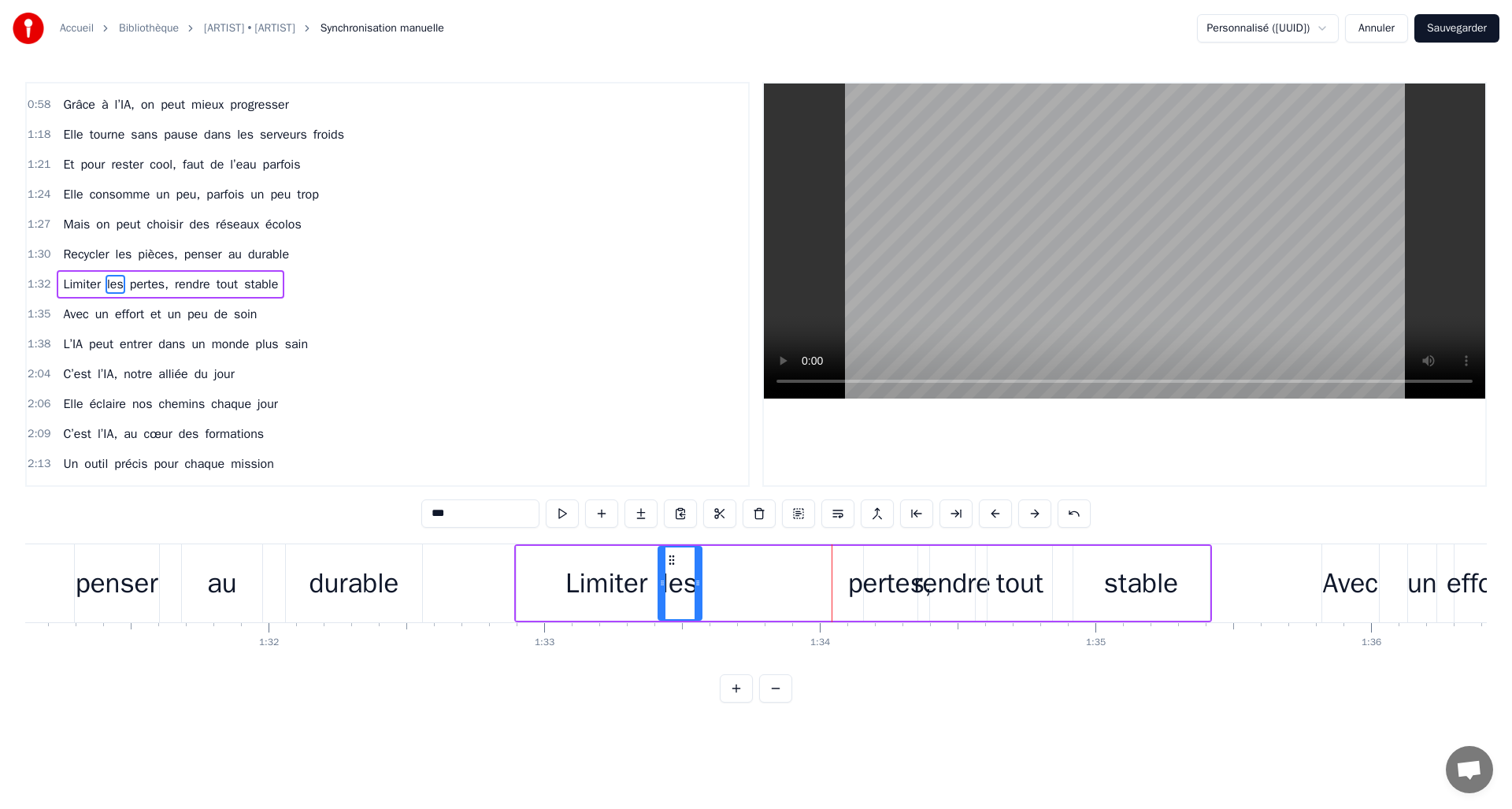 drag, startPoint x: 795, startPoint y: 556, endPoint x: 673, endPoint y: 561, distance: 122.10242 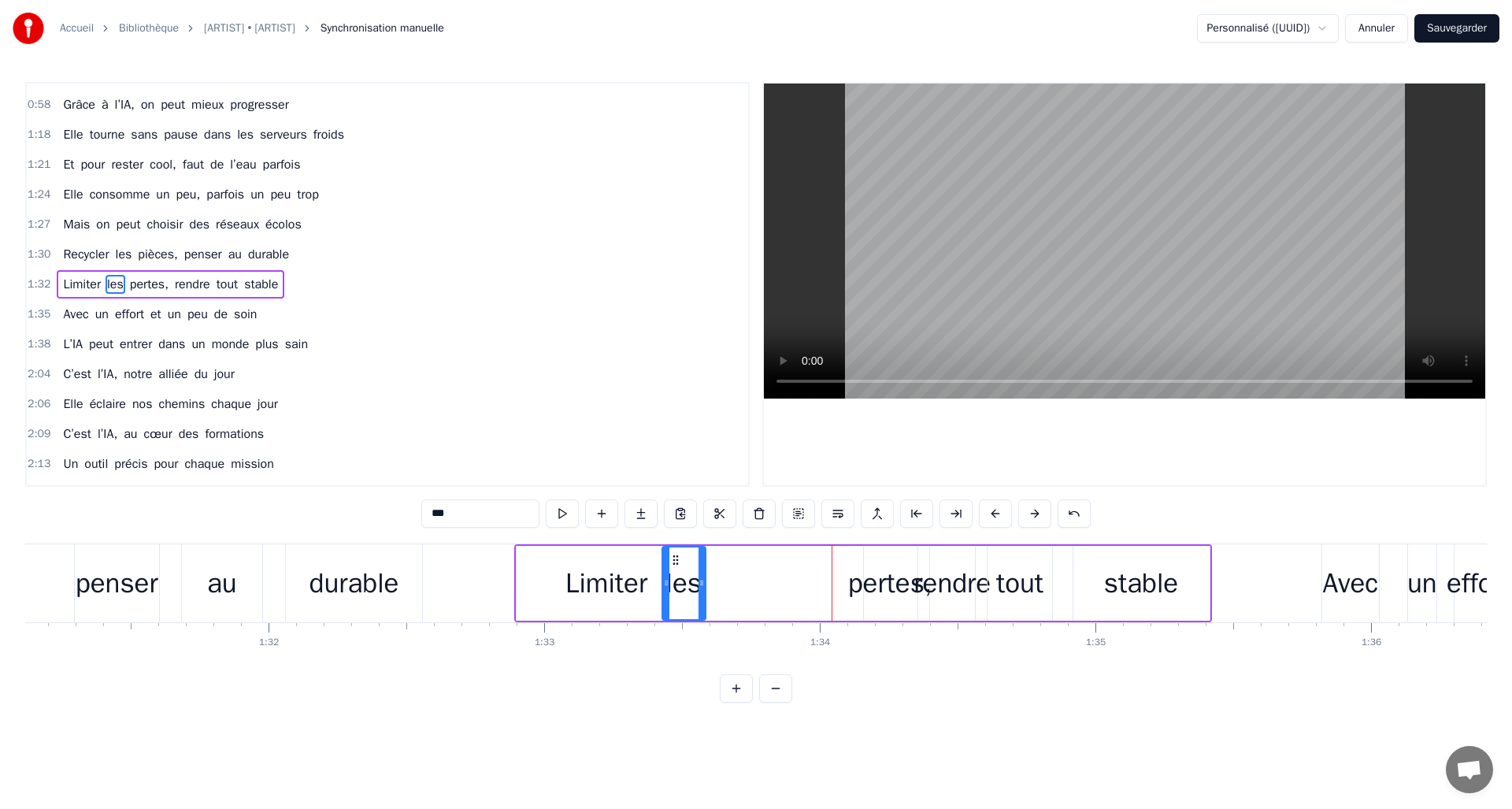 click on "pertes," at bounding box center [891, 583] 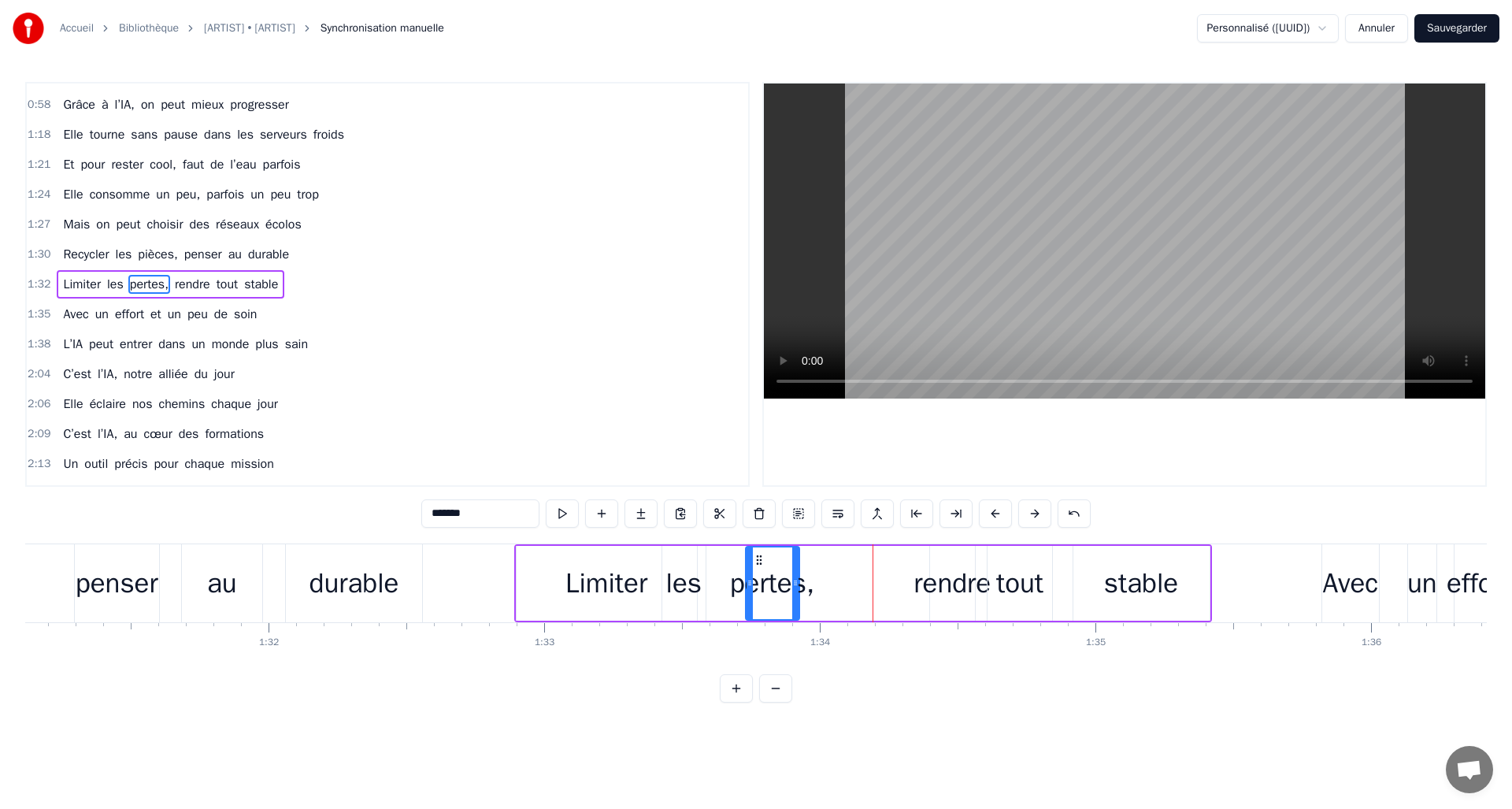 drag, startPoint x: 875, startPoint y: 559, endPoint x: 757, endPoint y: 559, distance: 118 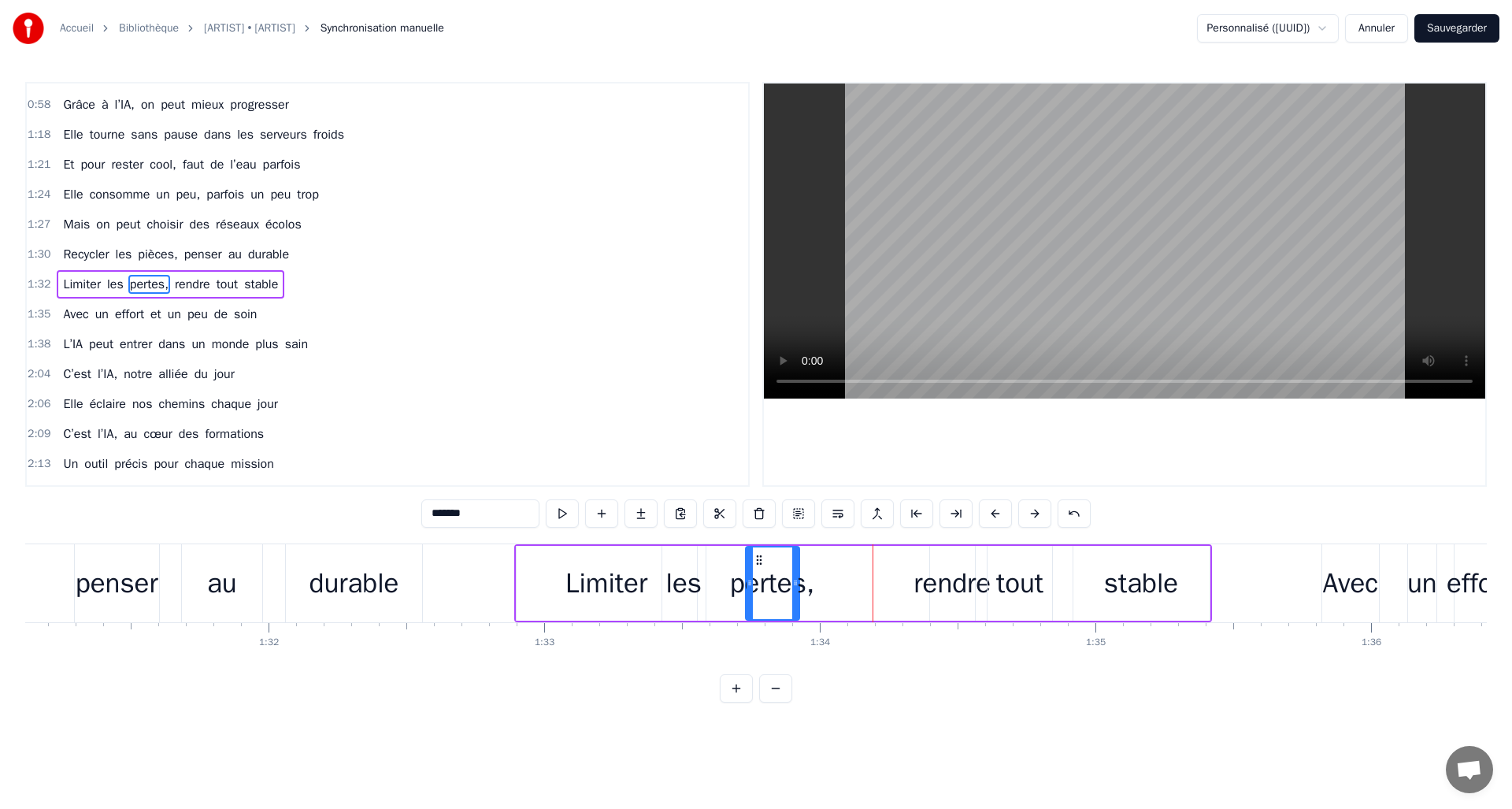 click on "rendre" at bounding box center [952, 583] 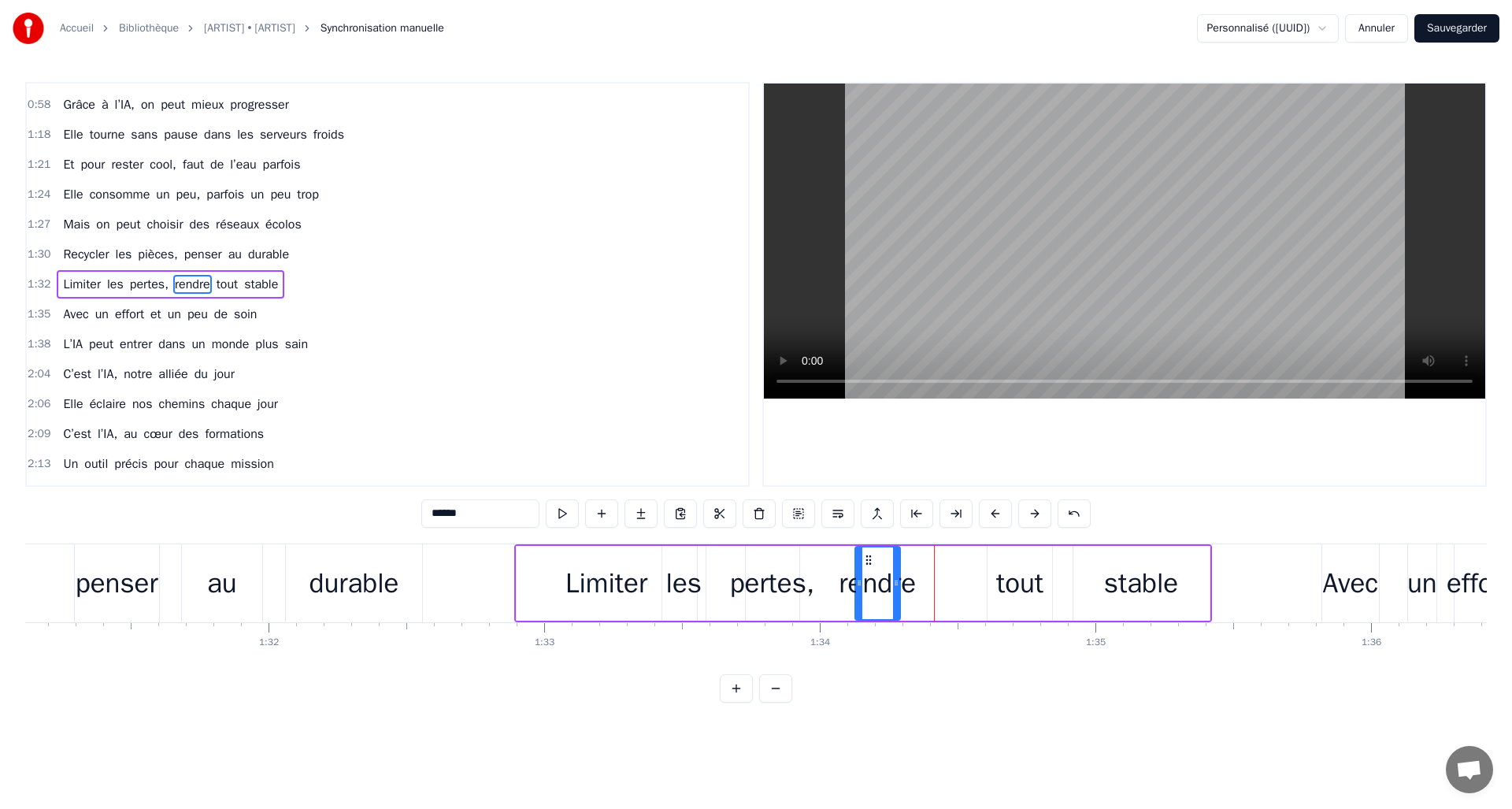 drag, startPoint x: 940, startPoint y: 559, endPoint x: 865, endPoint y: 567, distance: 75.42546 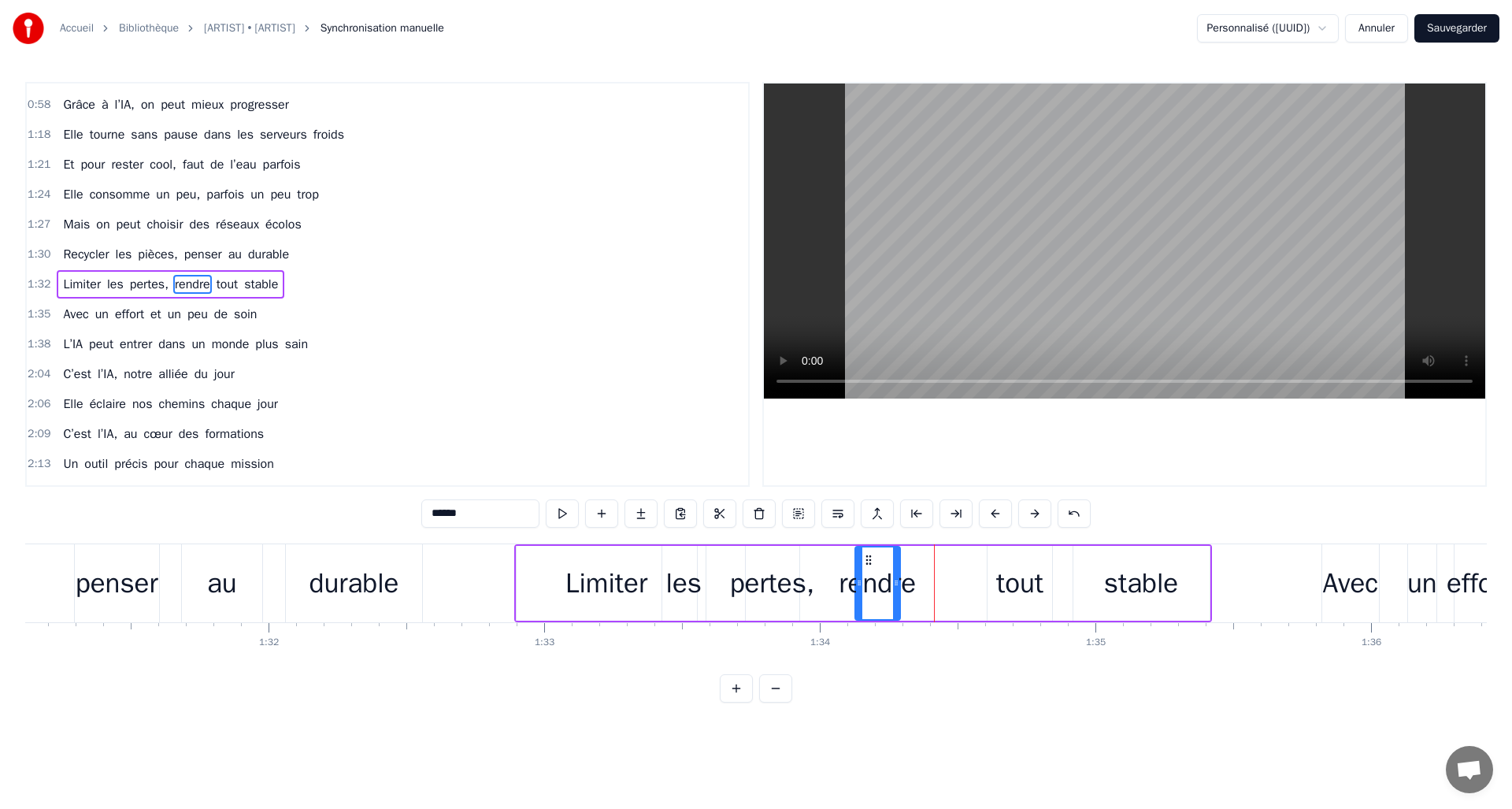 click on "tout" at bounding box center [1020, 583] 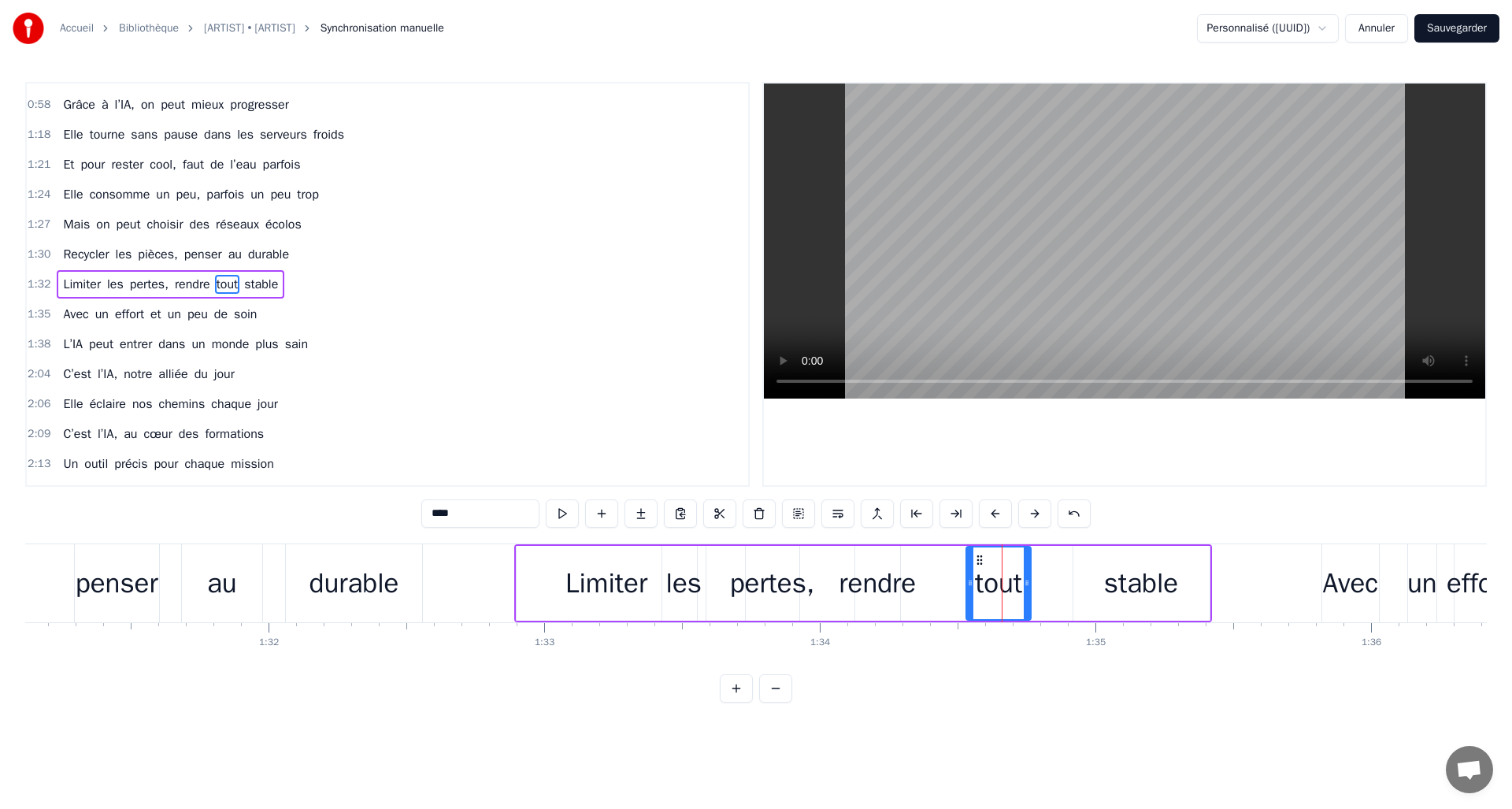 drag, startPoint x: 999, startPoint y: 557, endPoint x: 976, endPoint y: 559, distance: 23.08679 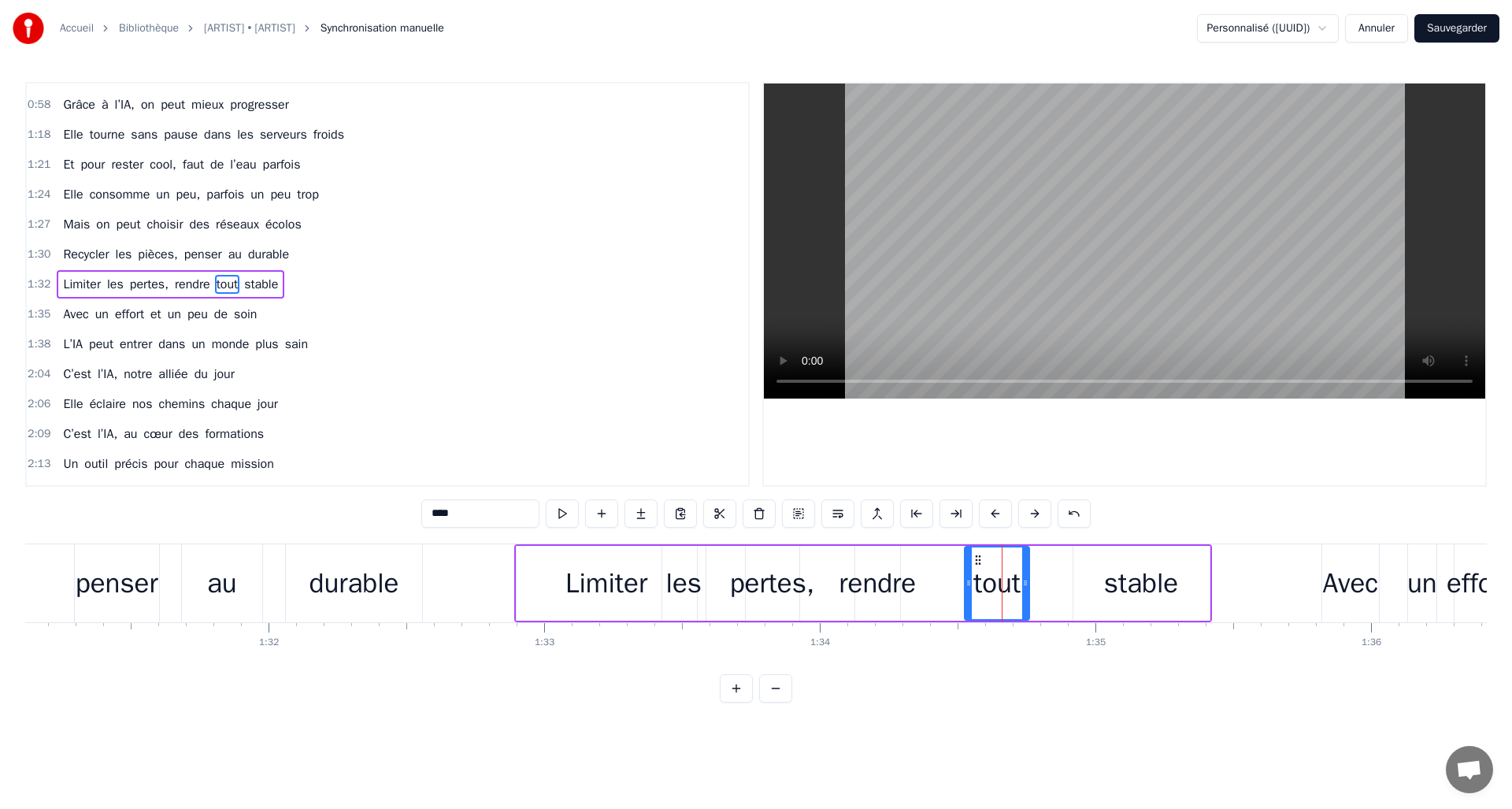 click on "stable" at bounding box center [1141, 583] 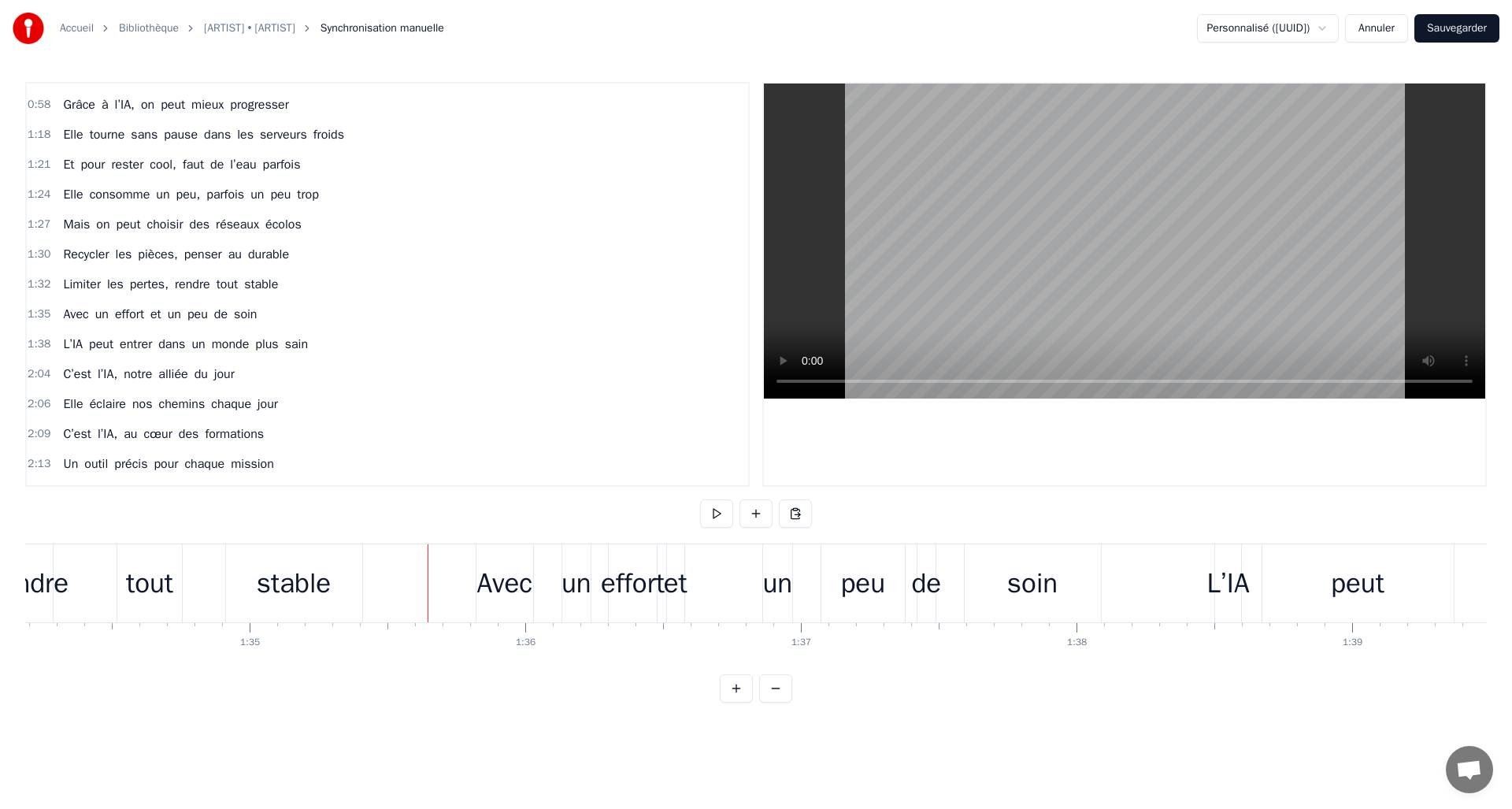 scroll, scrollTop: 0, scrollLeft: 25996, axis: horizontal 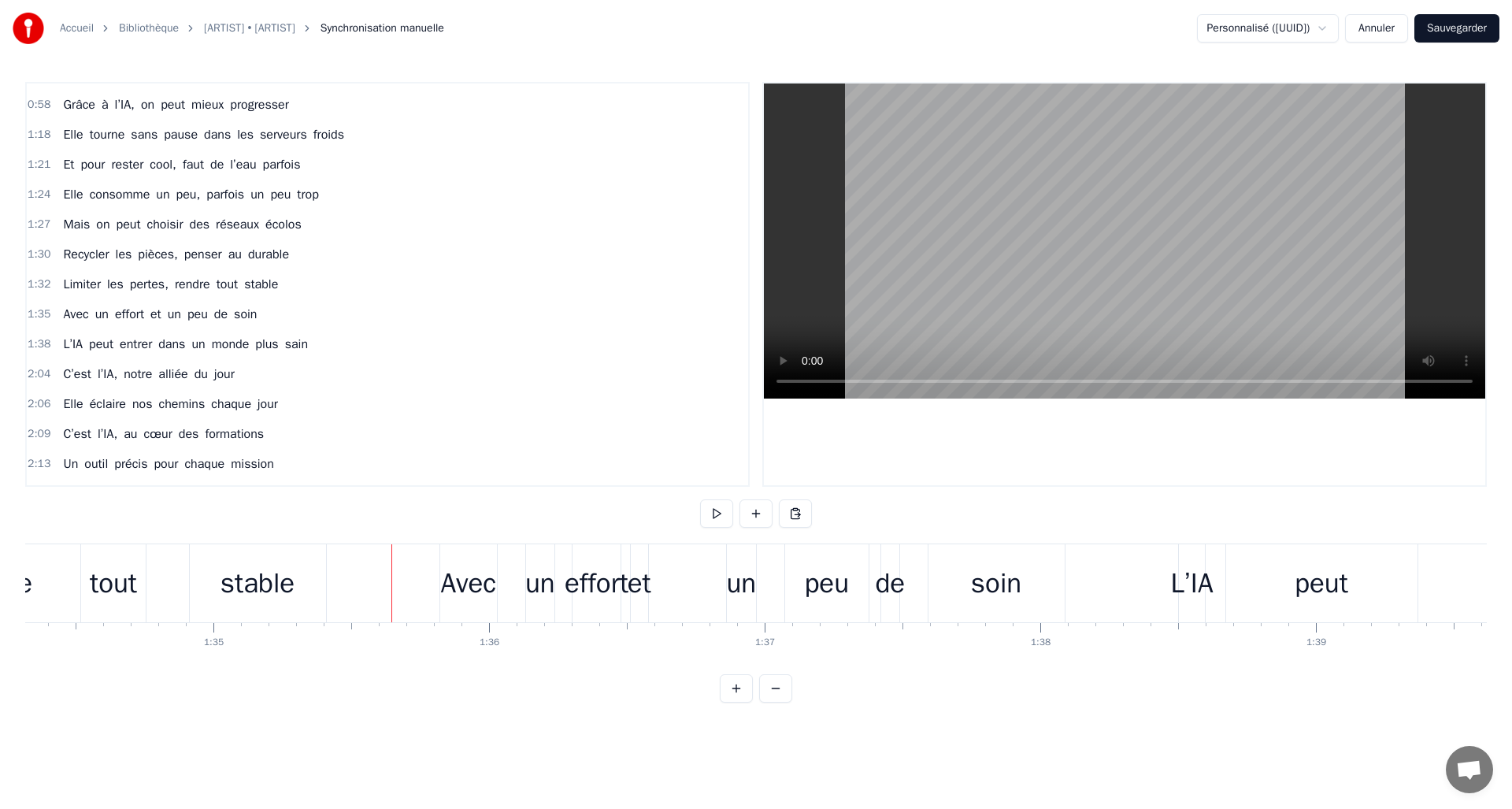 click on "Avec" at bounding box center [469, 583] 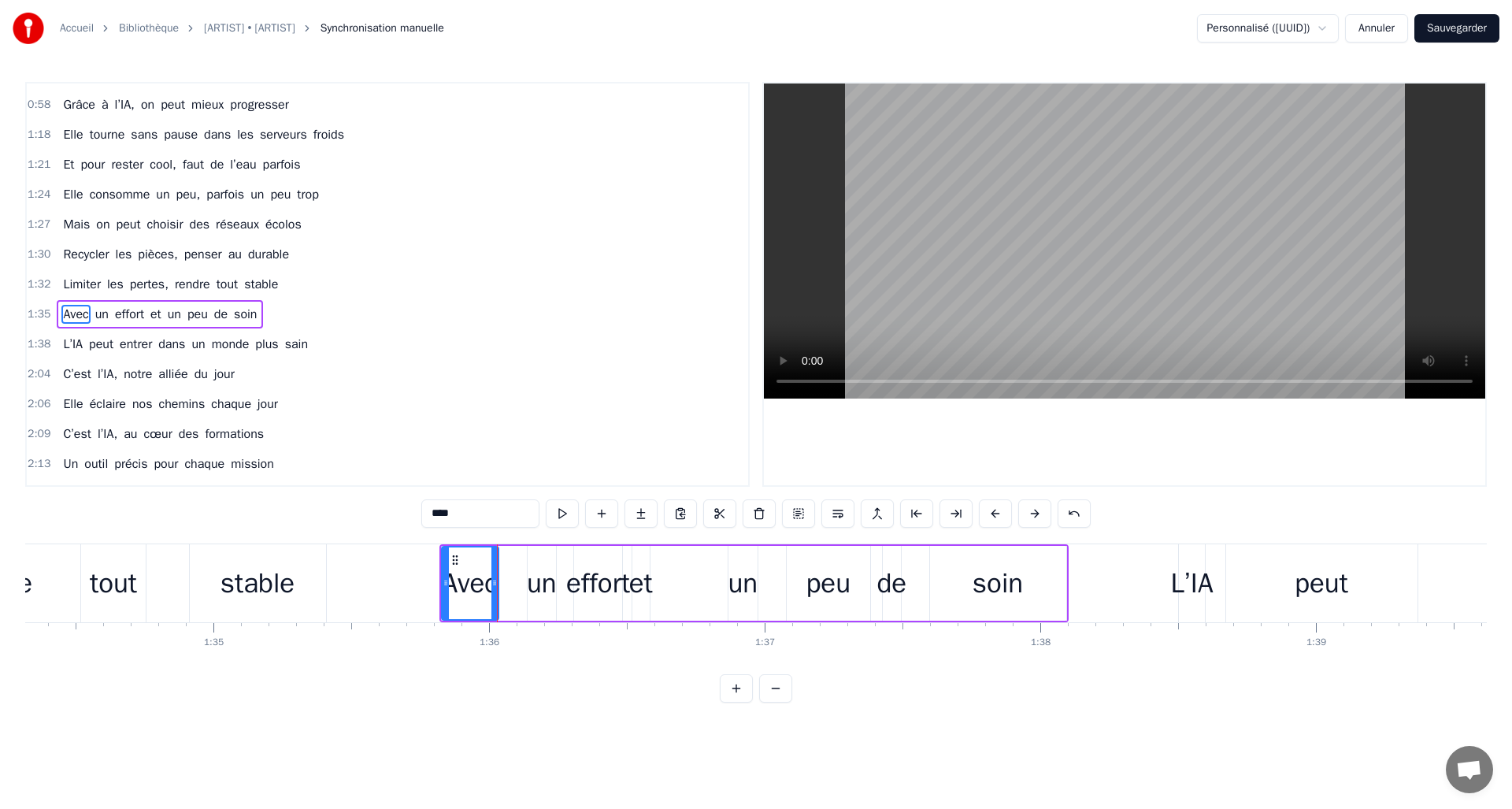 scroll, scrollTop: 233, scrollLeft: 0, axis: vertical 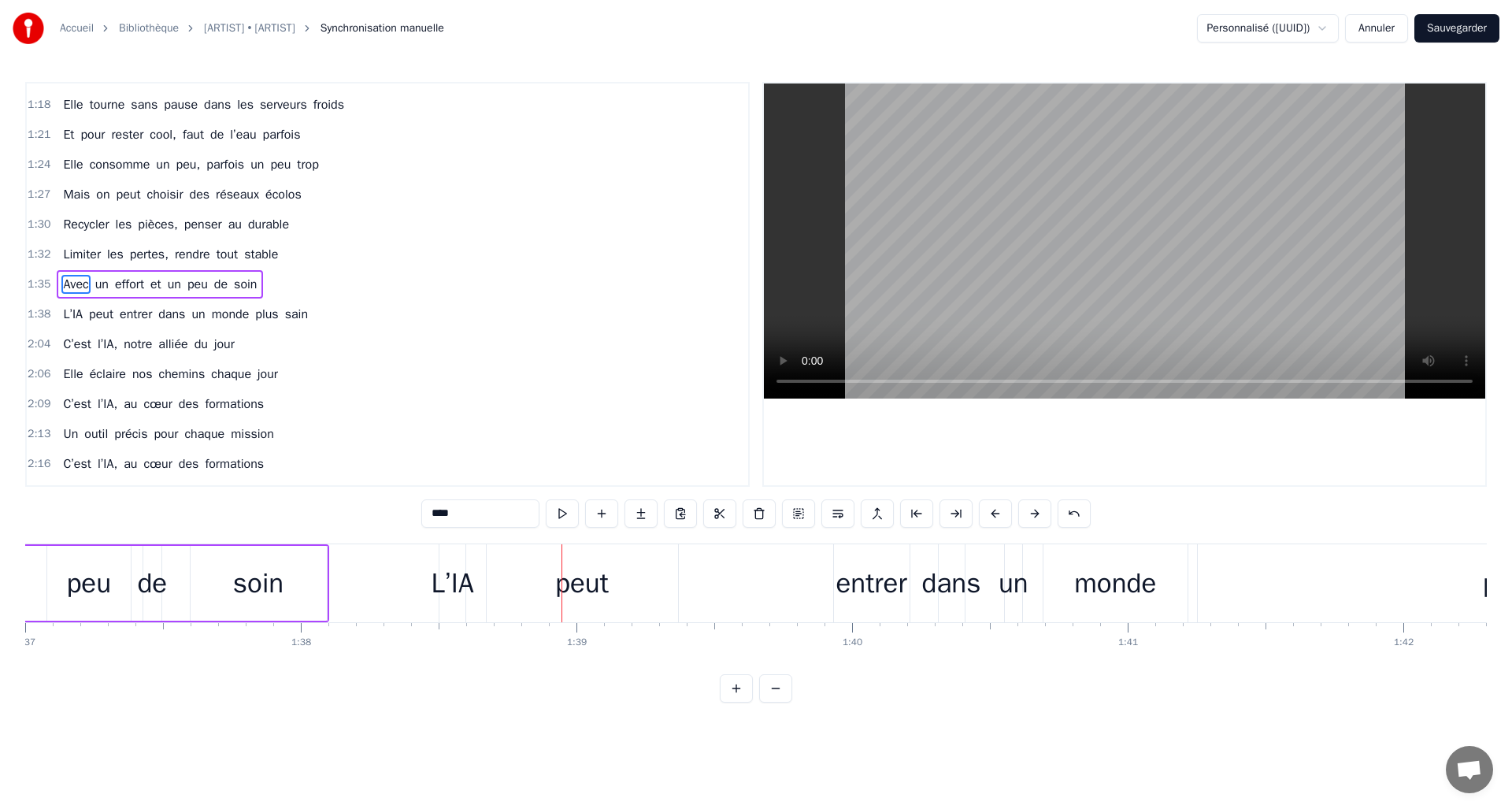 click on "peut" at bounding box center (582, 583) 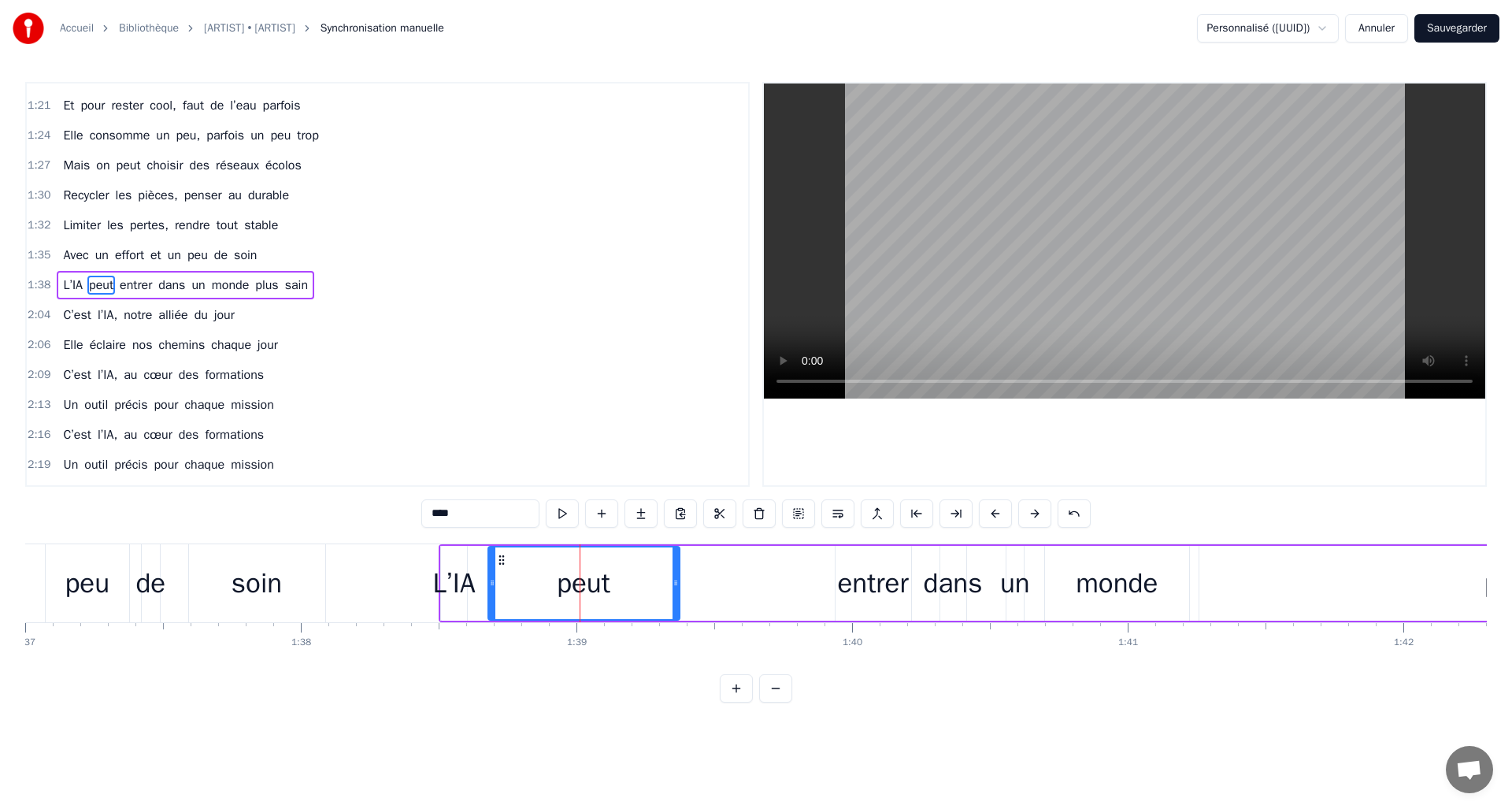 scroll, scrollTop: 263, scrollLeft: 0, axis: vertical 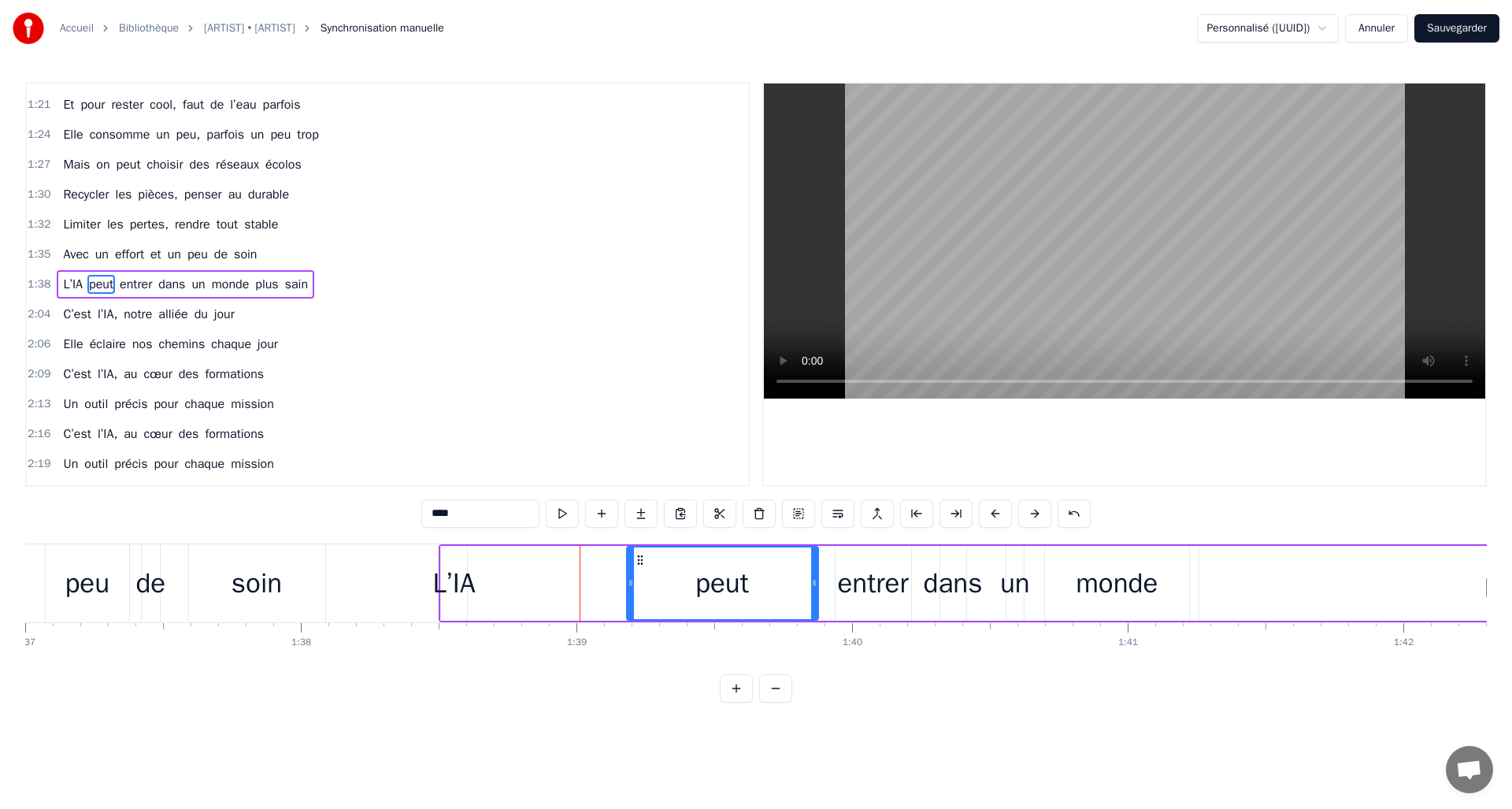drag, startPoint x: 505, startPoint y: 555, endPoint x: 643, endPoint y: 559, distance: 138.05796 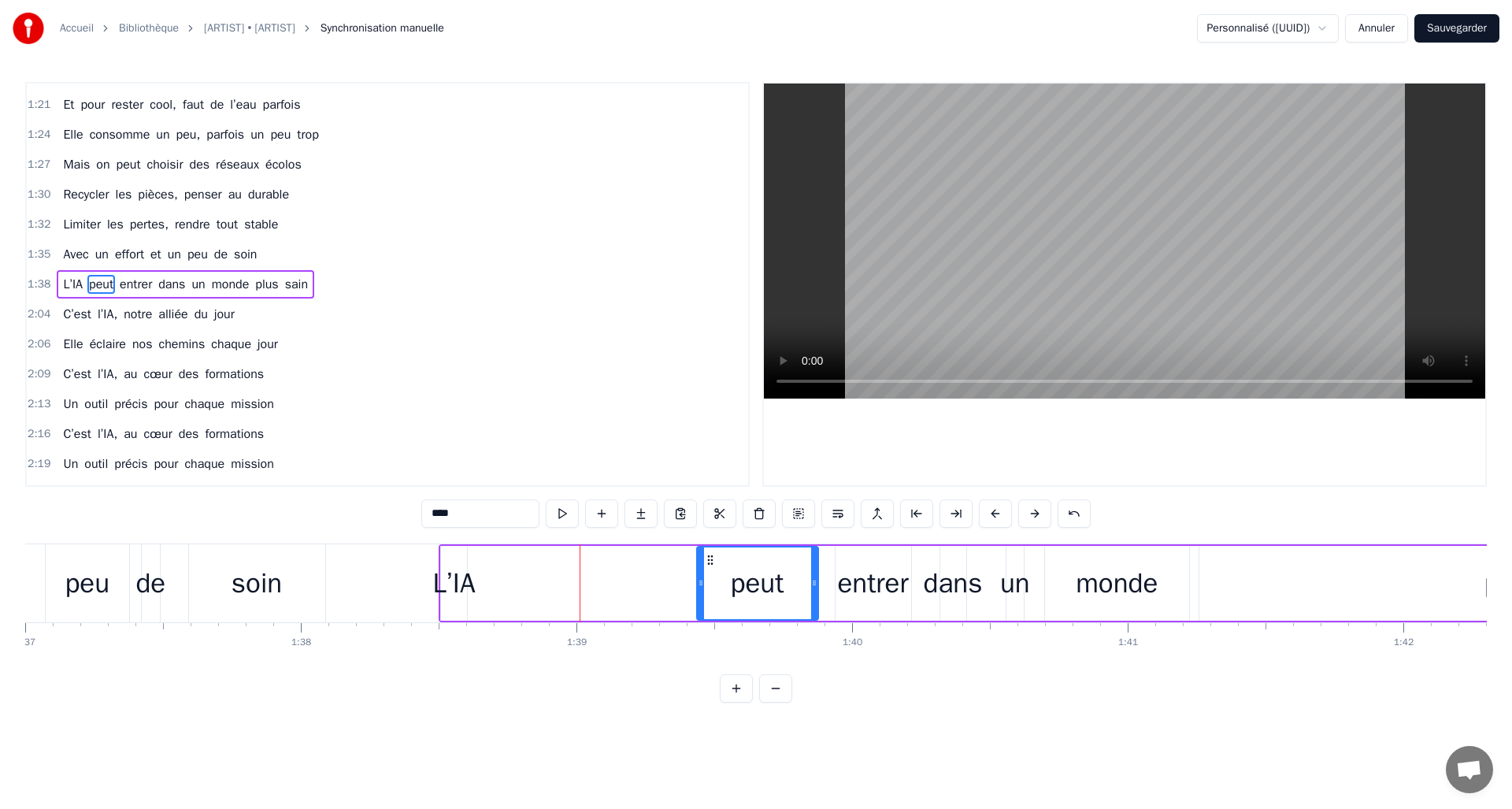 drag, startPoint x: 630, startPoint y: 579, endPoint x: 700, endPoint y: 579, distance: 70 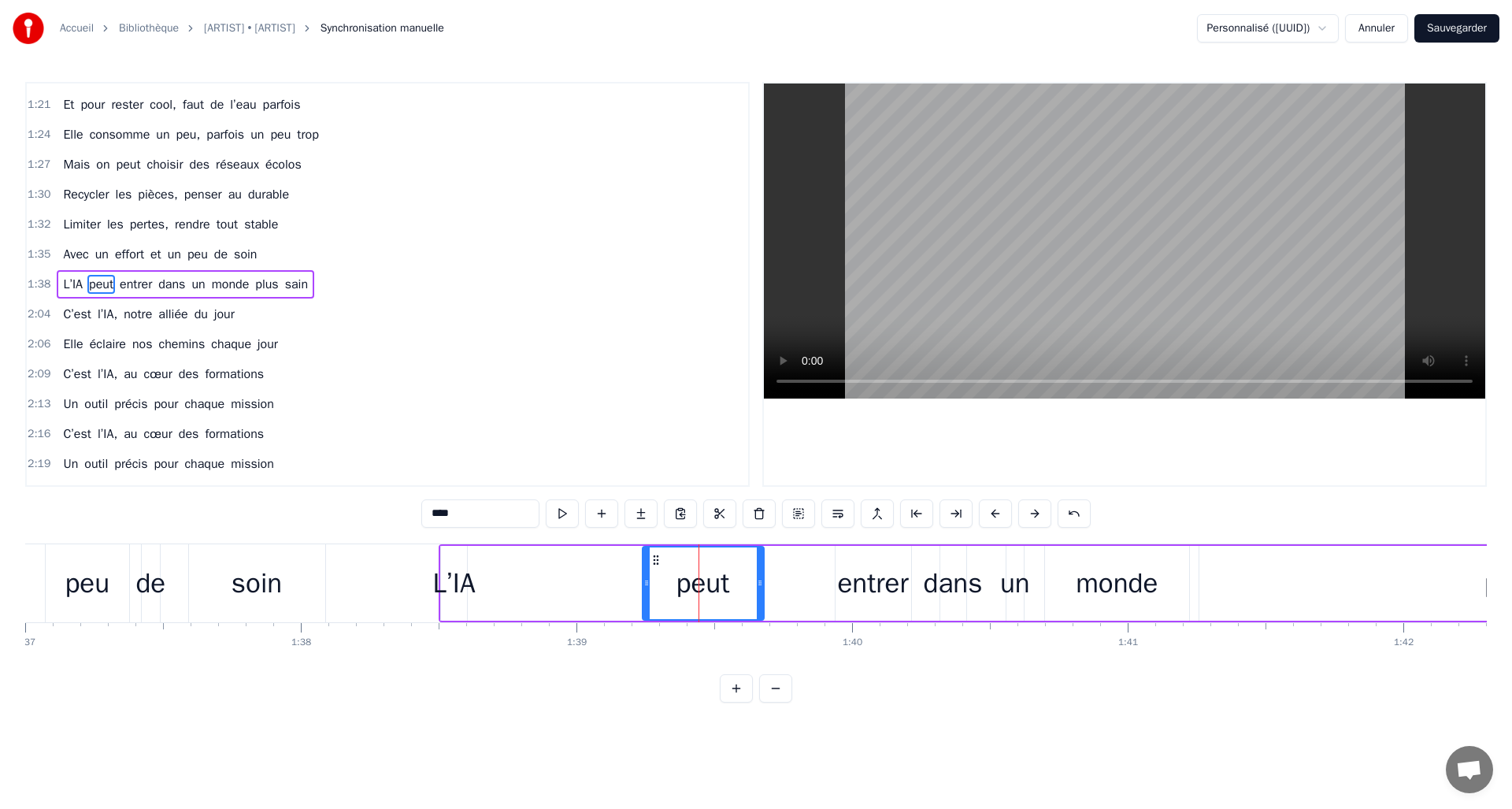 drag, startPoint x: 710, startPoint y: 560, endPoint x: 655, endPoint y: 559, distance: 55.00909 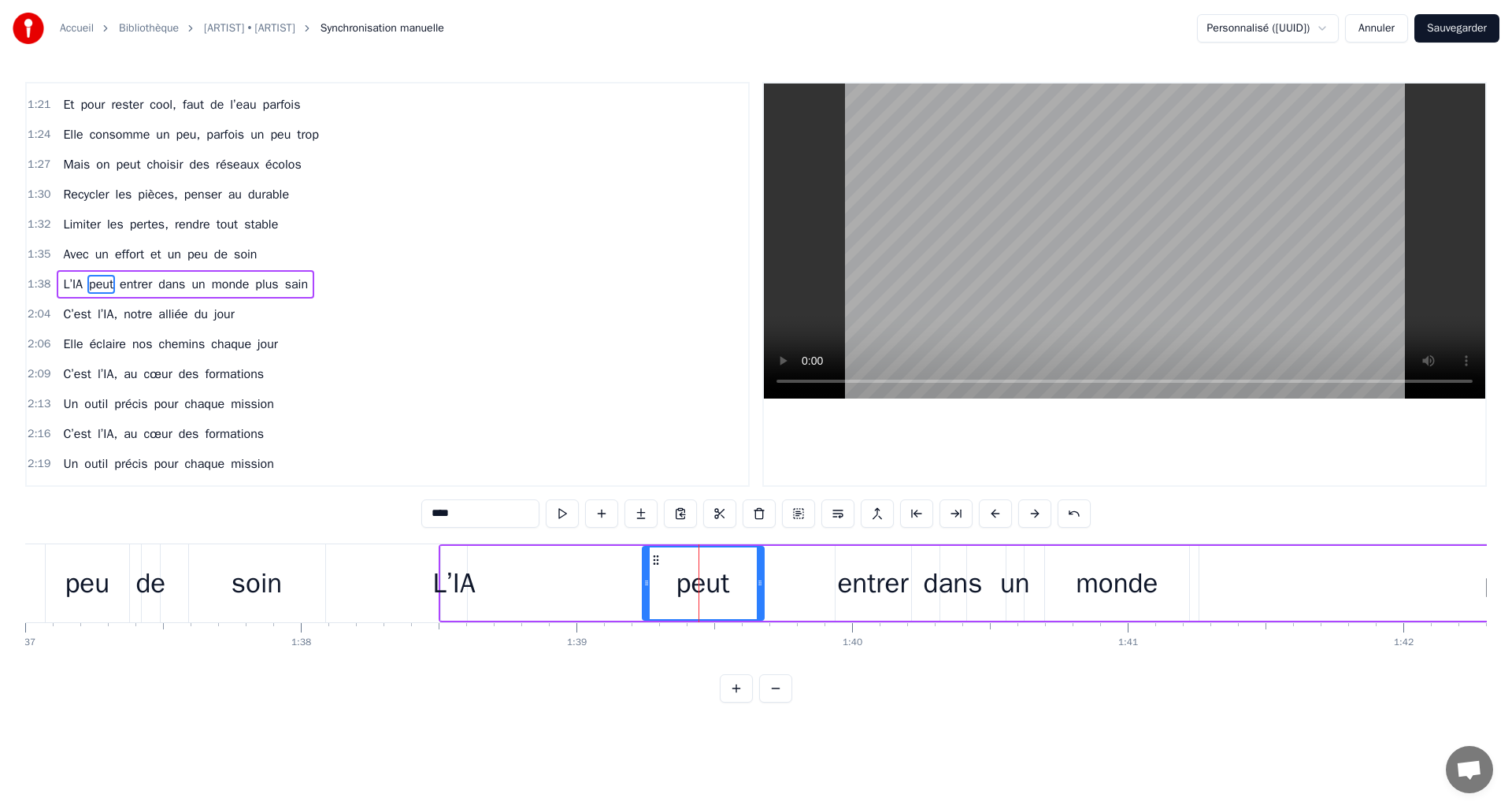 click on "L’IA" at bounding box center [454, 583] 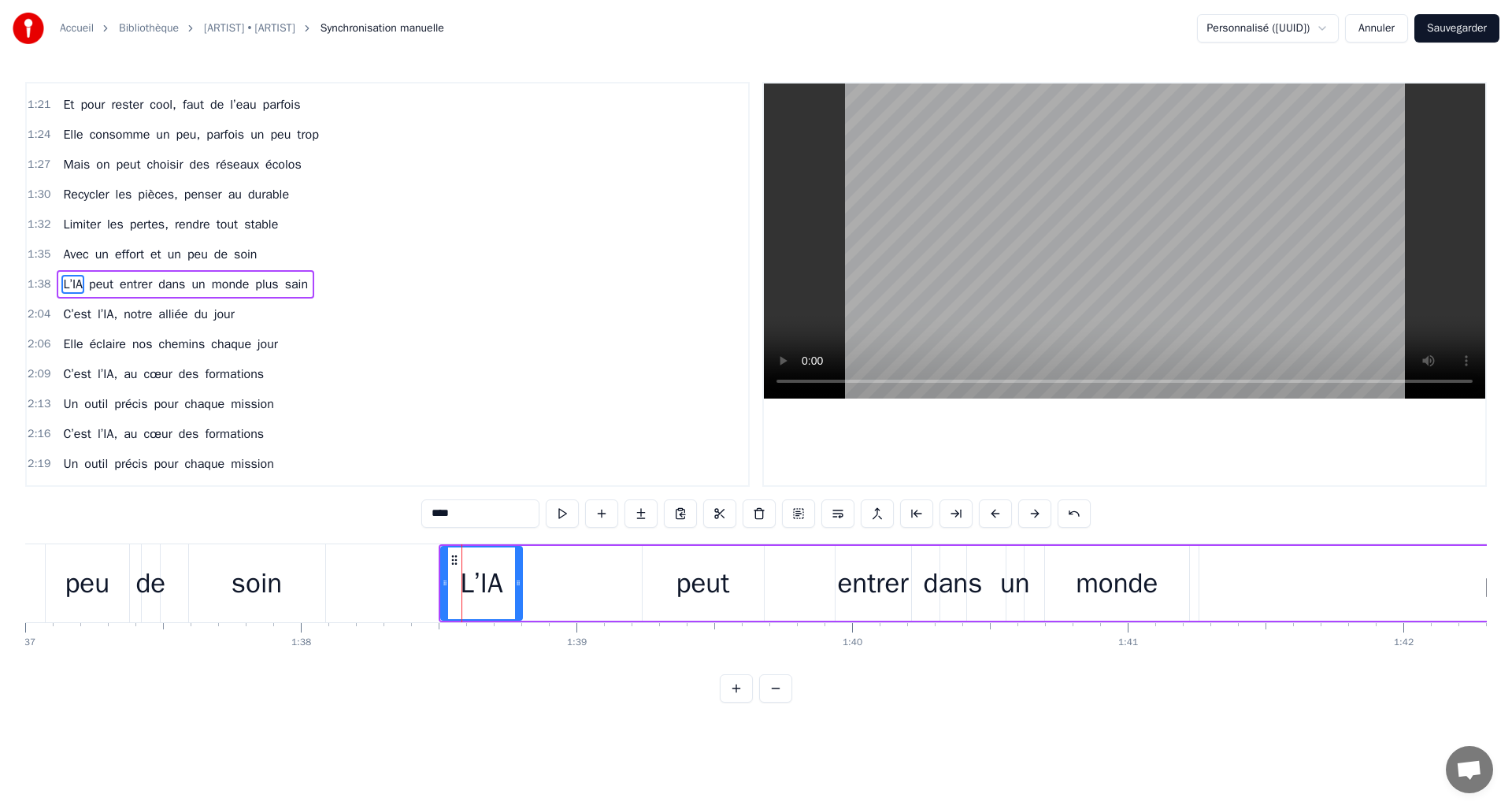 drag, startPoint x: 465, startPoint y: 574, endPoint x: 528, endPoint y: 574, distance: 63 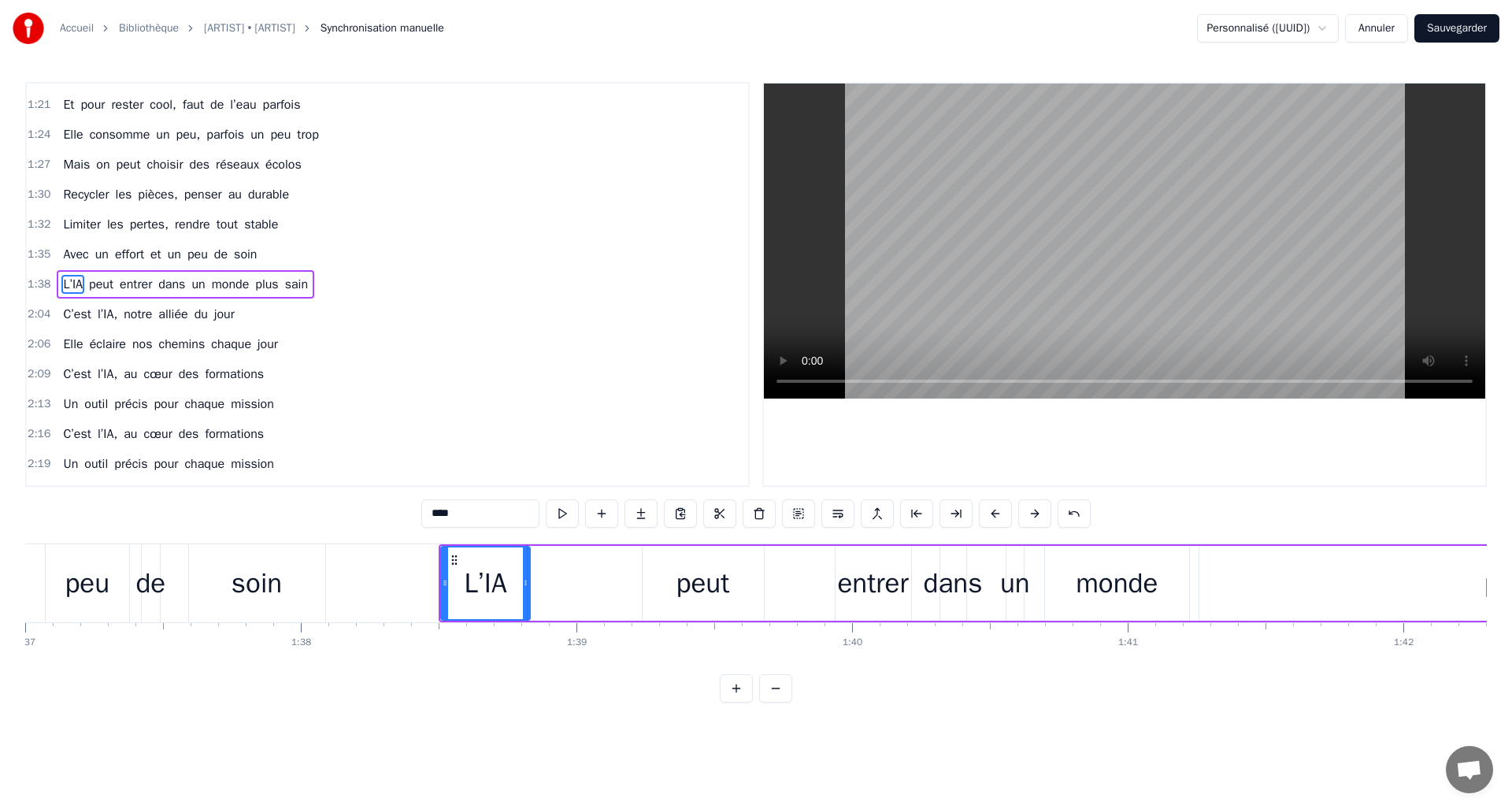drag, startPoint x: 465, startPoint y: 557, endPoint x: 547, endPoint y: 563, distance: 82.21922 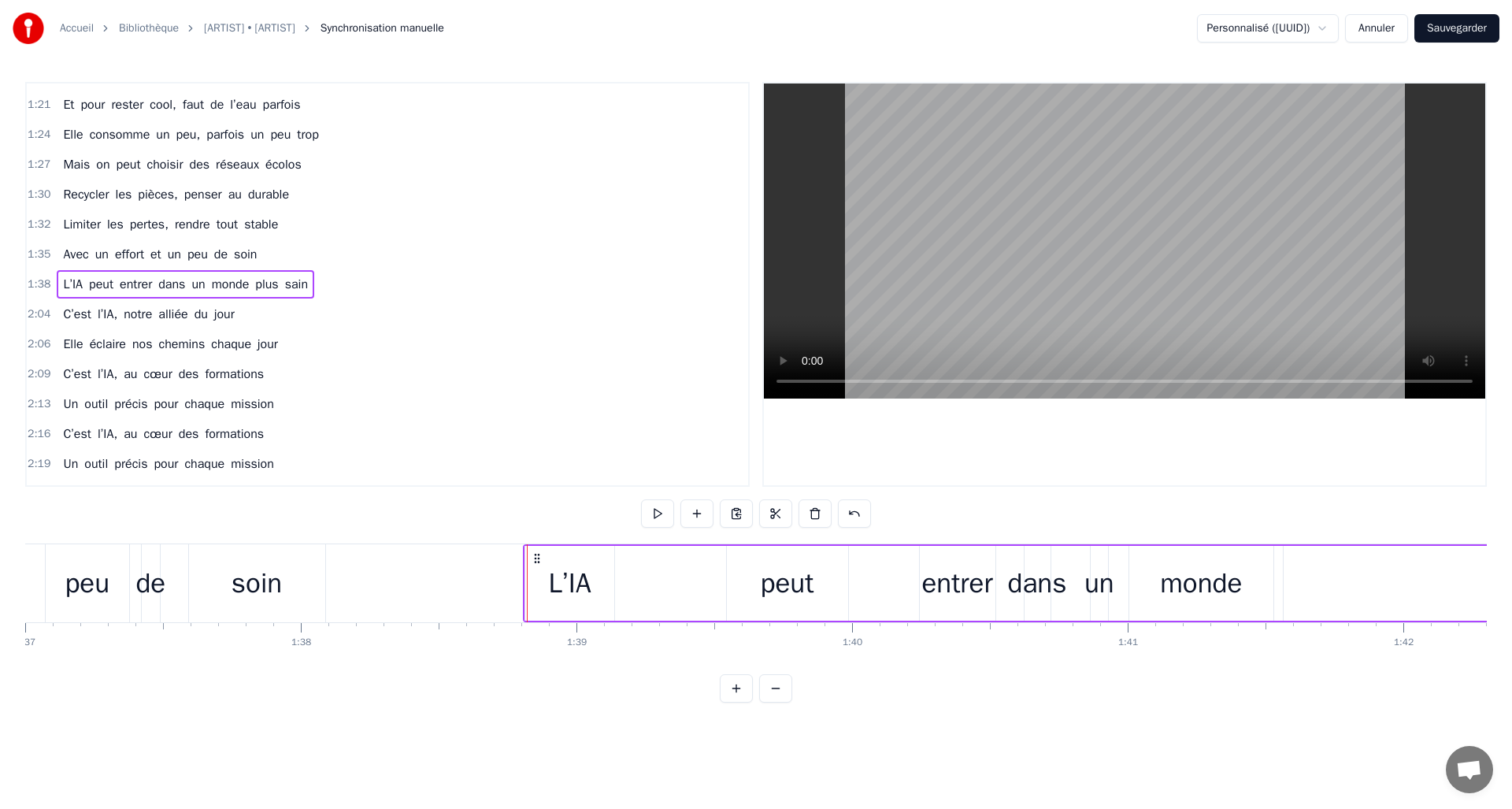 drag, startPoint x: 455, startPoint y: 558, endPoint x: 539, endPoint y: 569, distance: 84.717 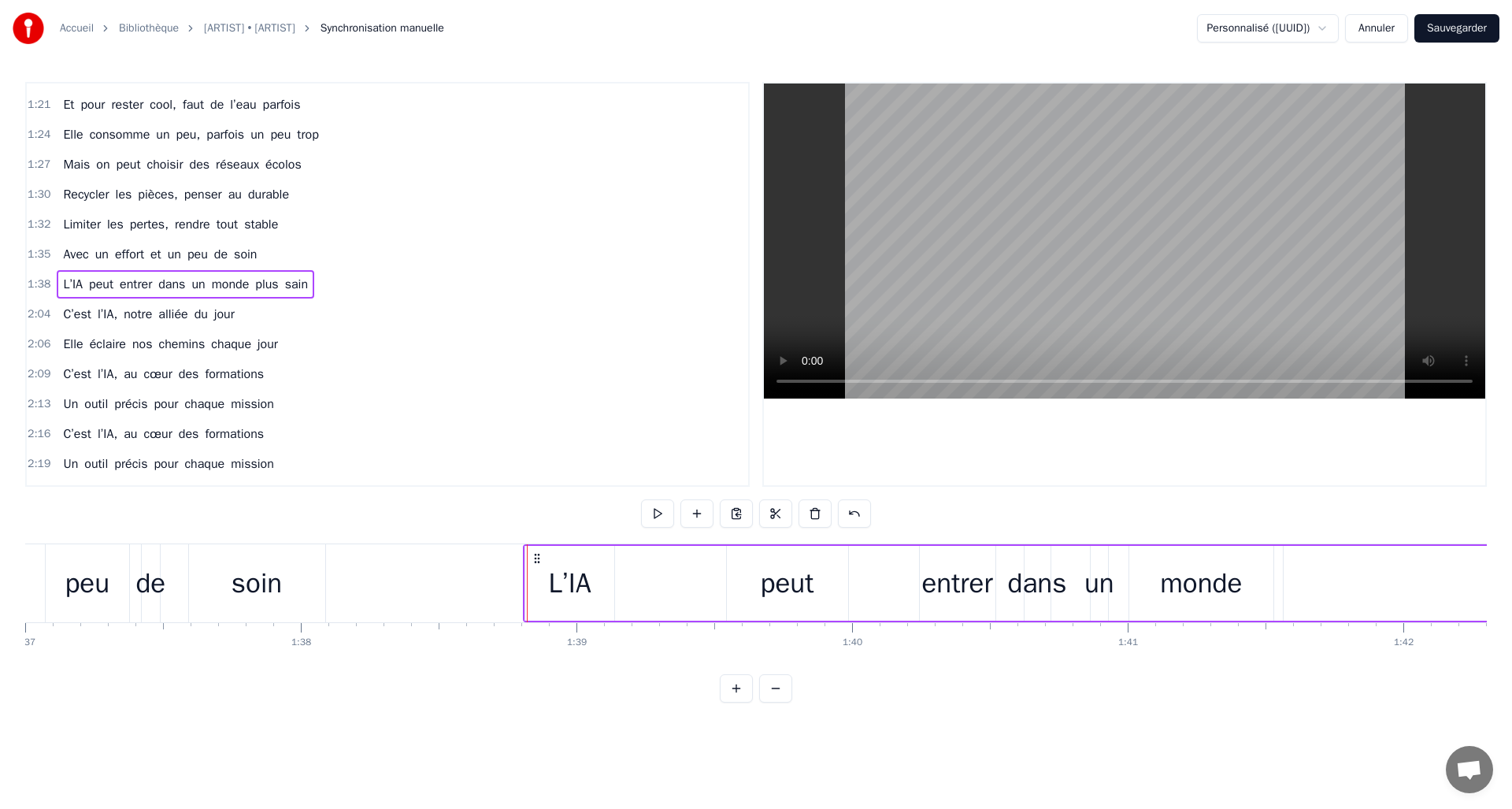 click on "peut" at bounding box center [788, 583] 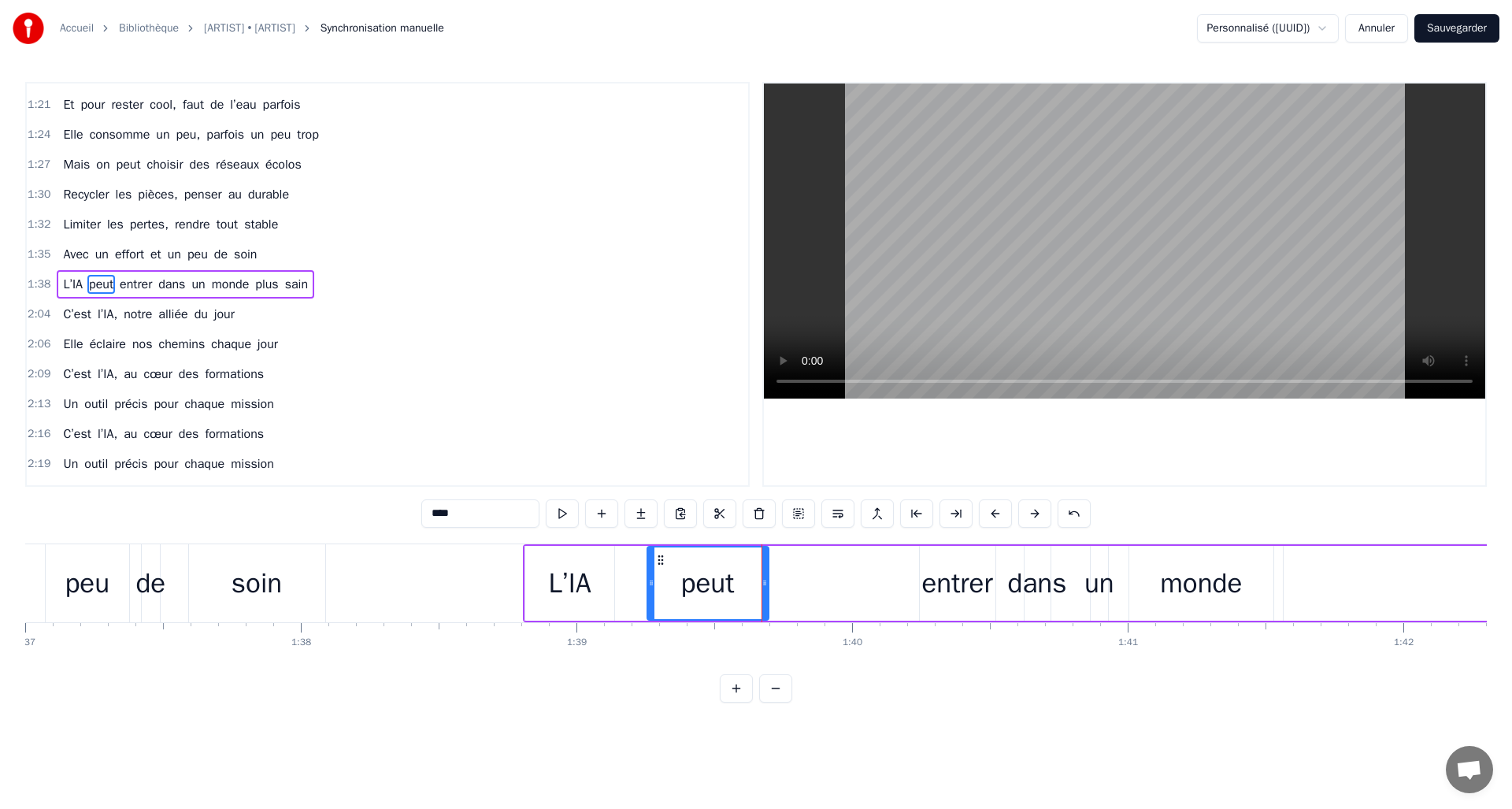 drag, startPoint x: 741, startPoint y: 562, endPoint x: 662, endPoint y: 564, distance: 79.02531 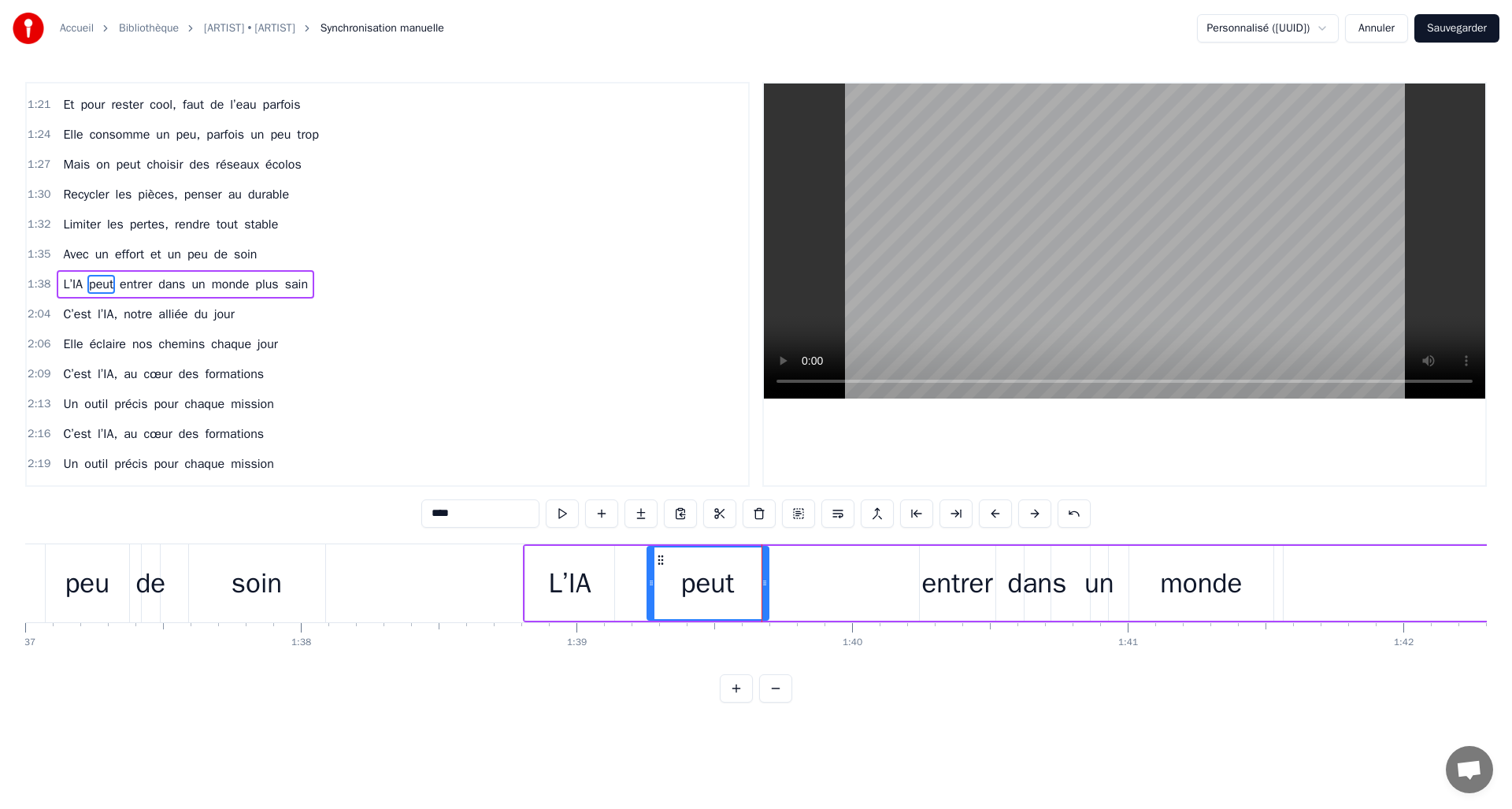 click on "entrer" at bounding box center [957, 583] 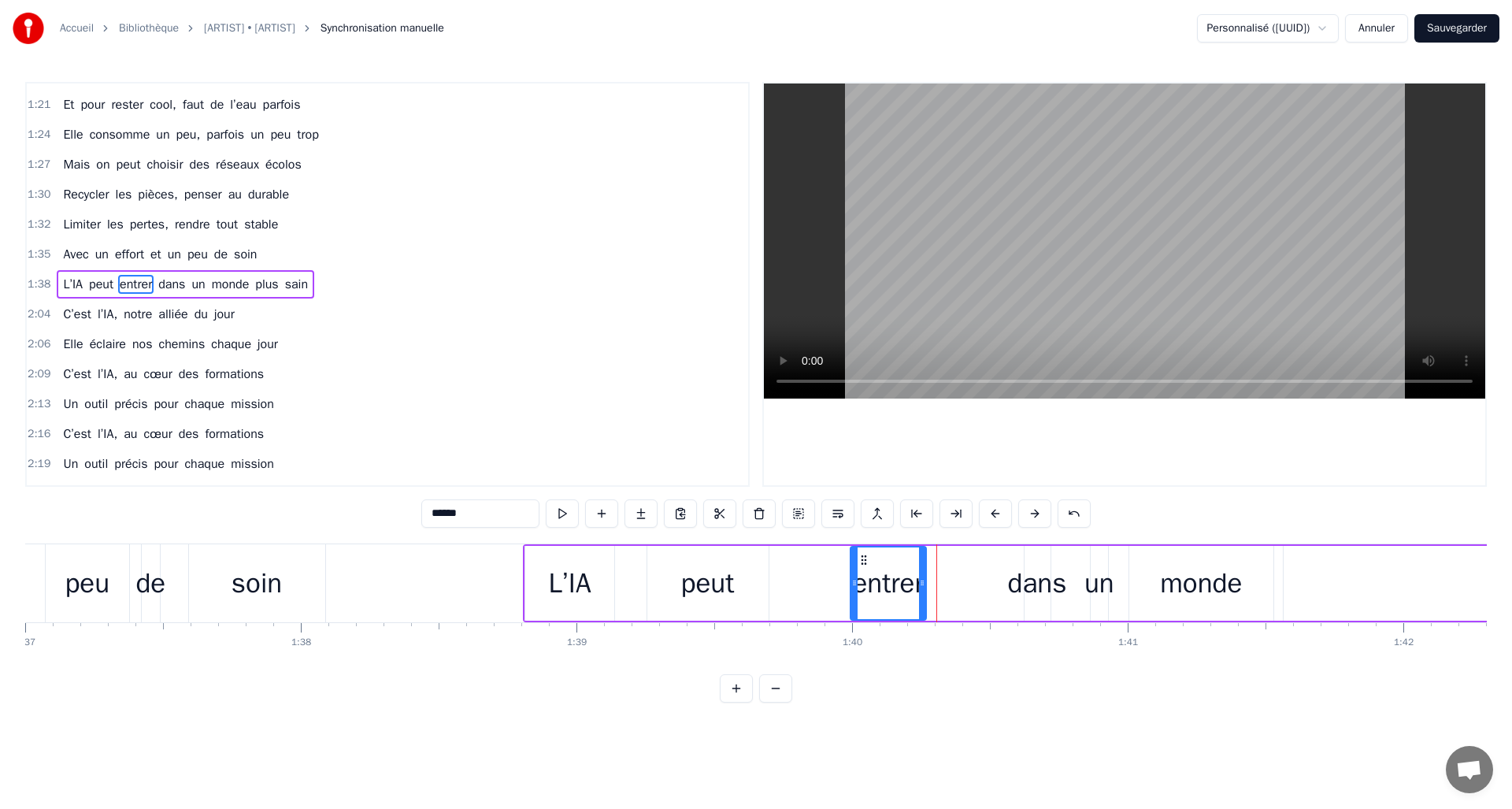drag, startPoint x: 925, startPoint y: 560, endPoint x: 914, endPoint y: 571, distance: 15.556349 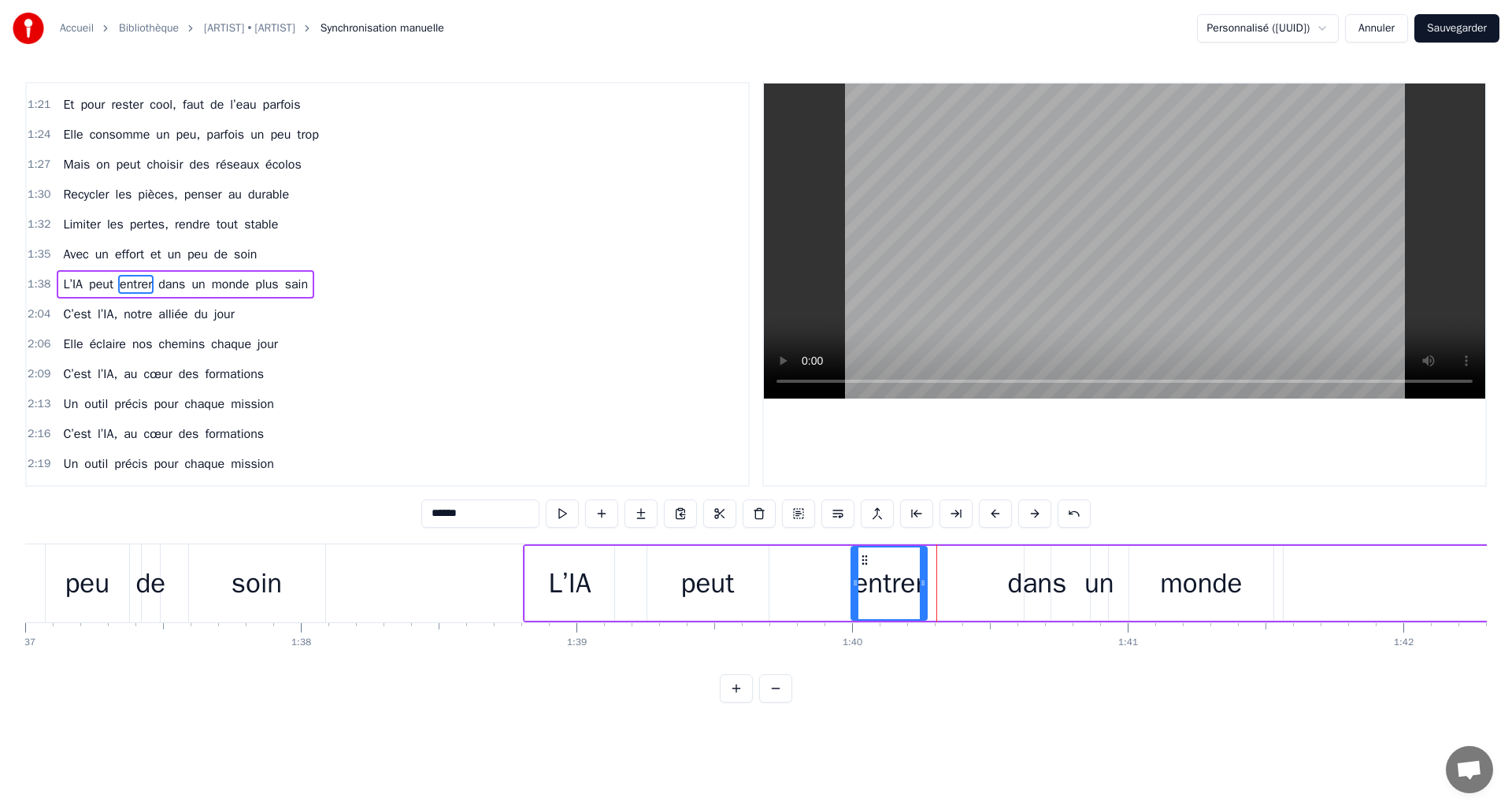 click on "dans" at bounding box center (1037, 583) 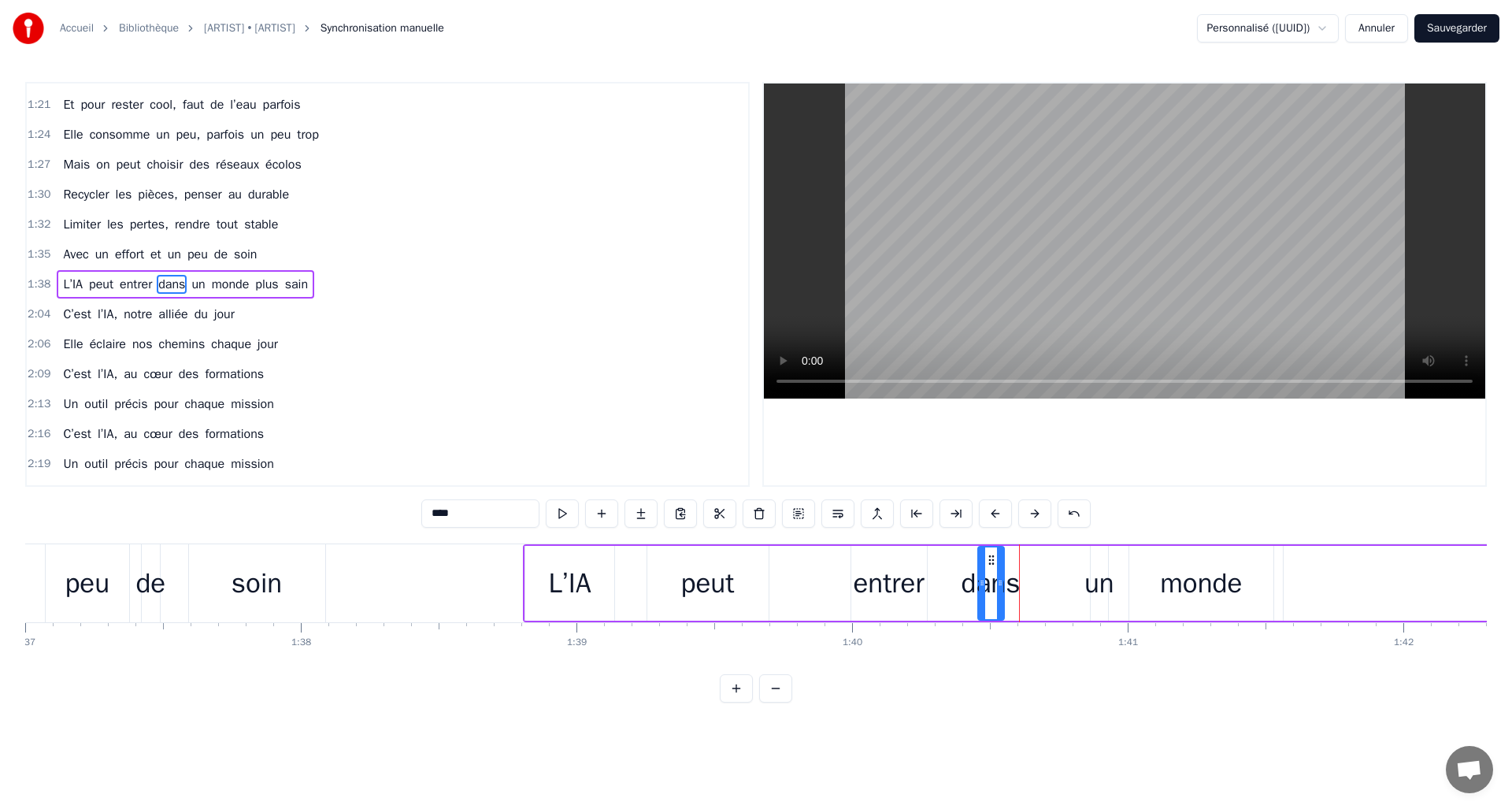 drag, startPoint x: 1027, startPoint y: 560, endPoint x: 991, endPoint y: 562, distance: 36.05551 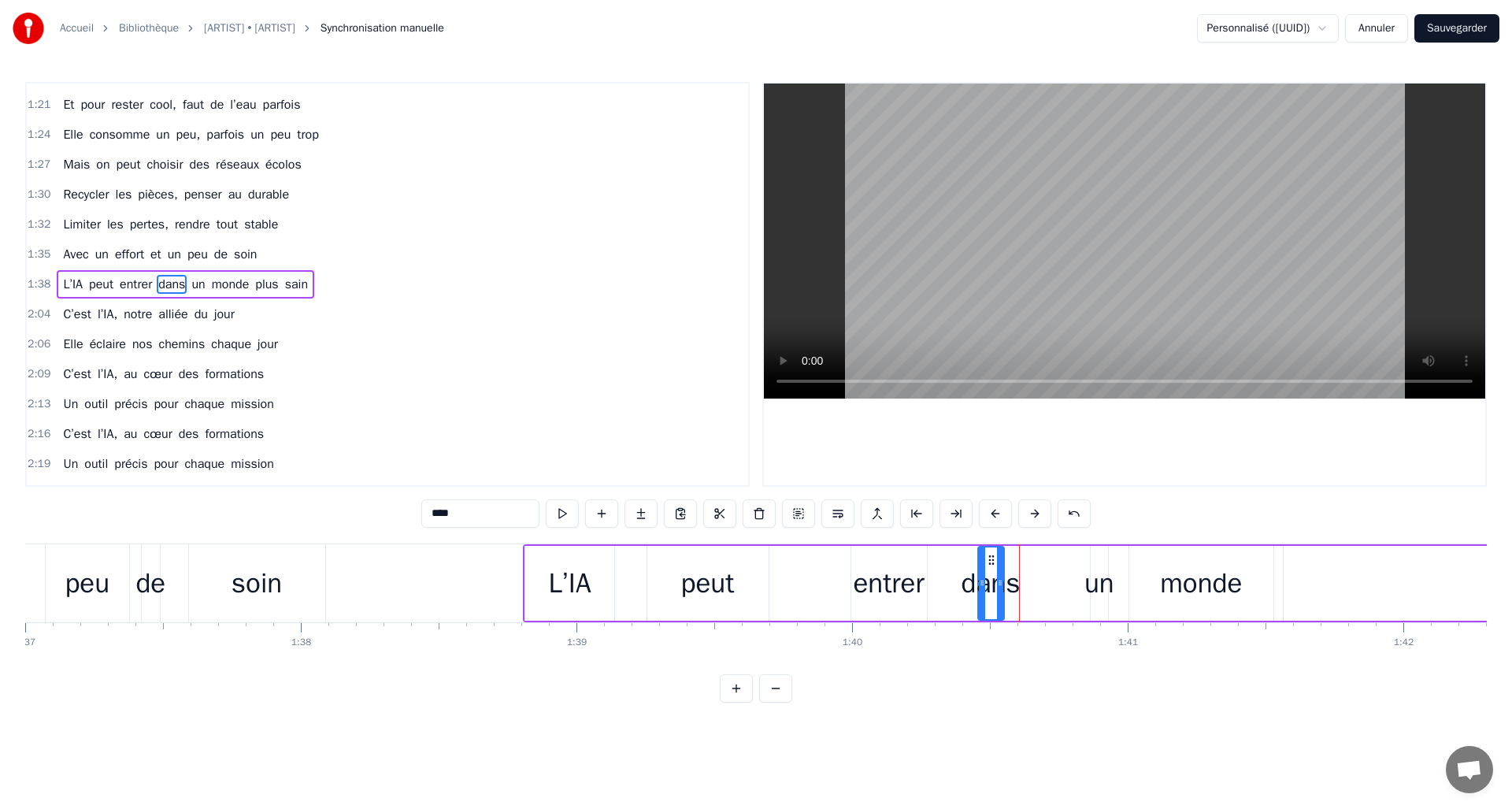 click on "monde" at bounding box center [1201, 583] 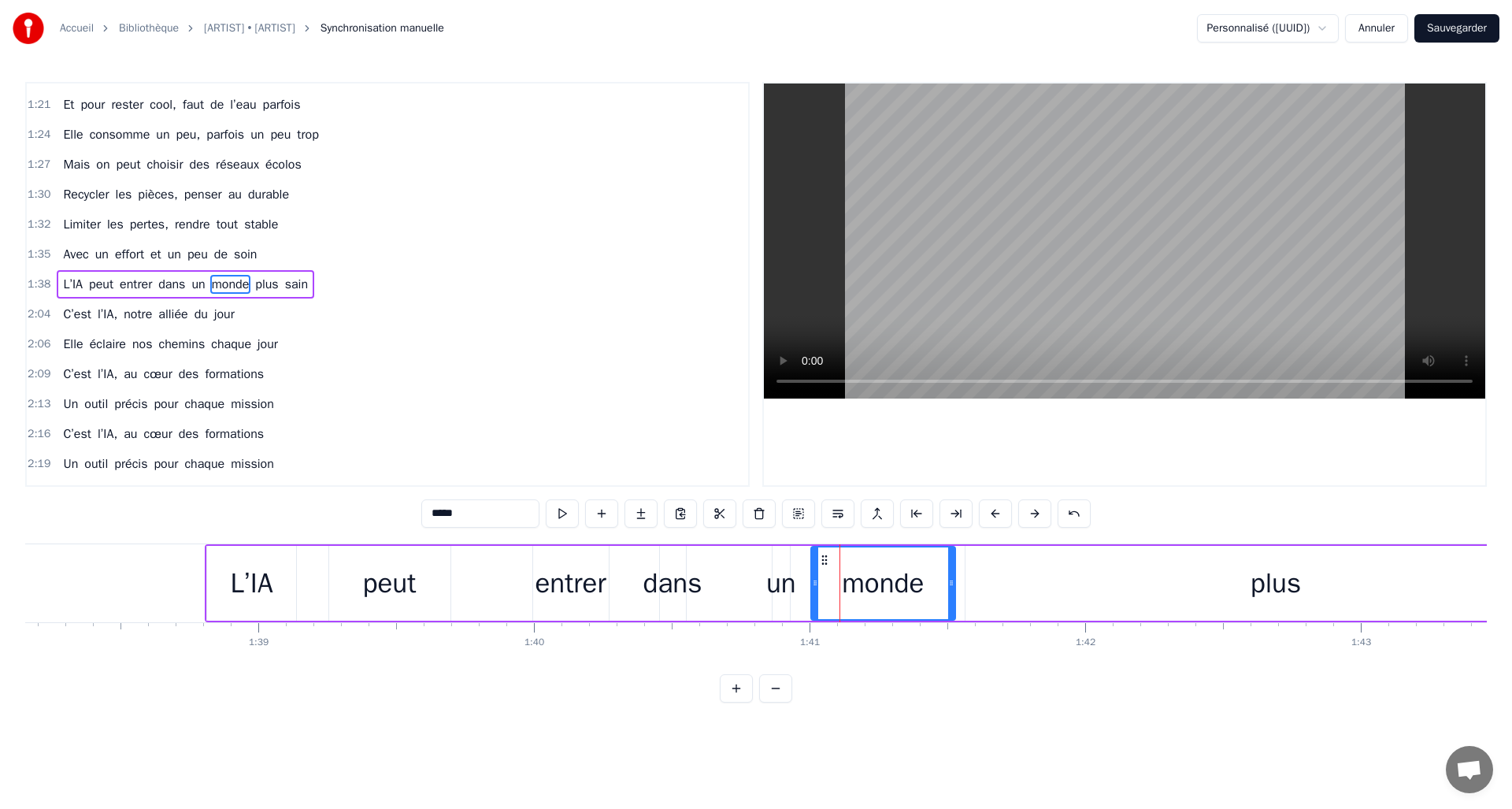 scroll, scrollTop: 0, scrollLeft: 27195, axis: horizontal 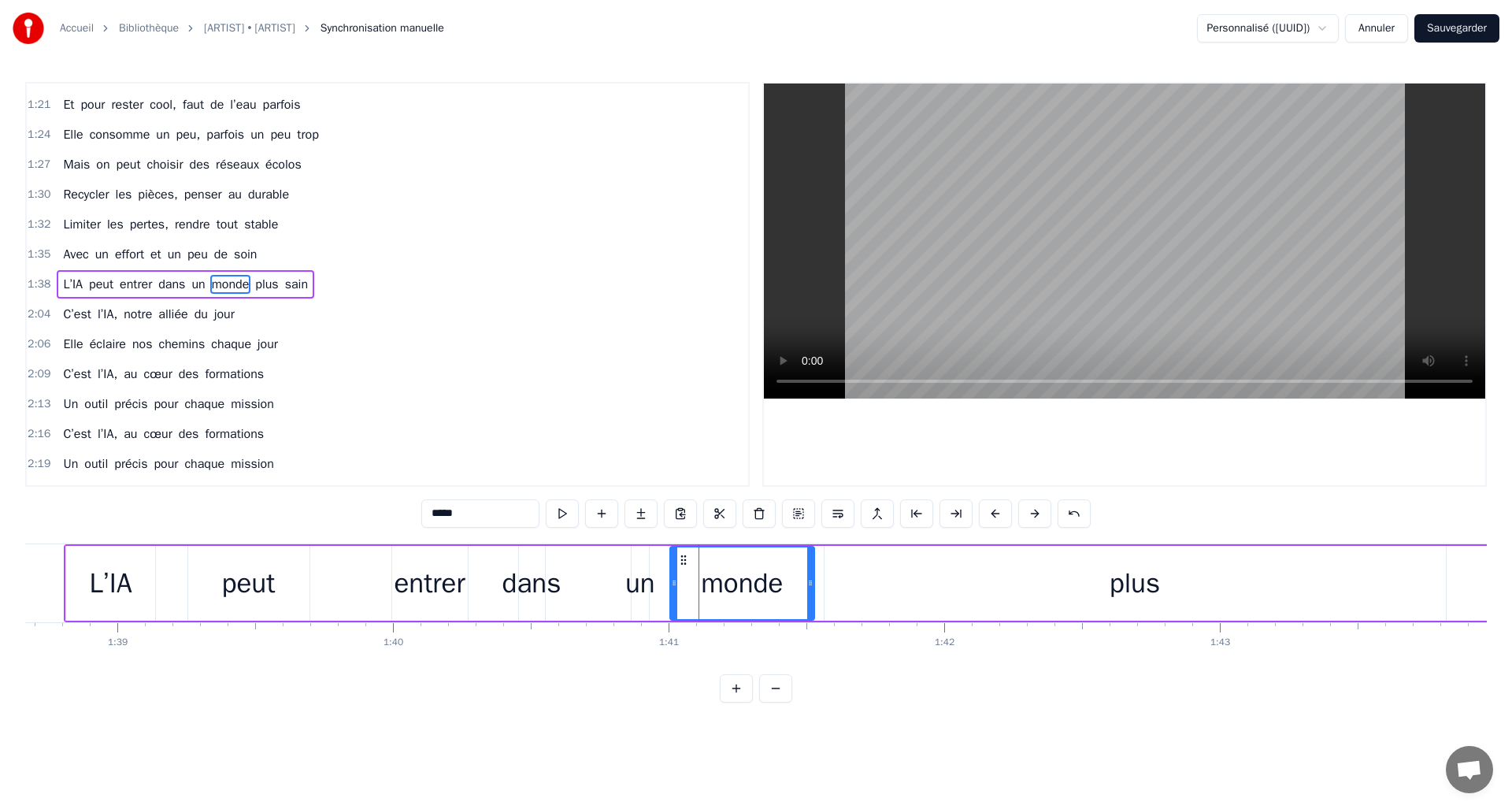 click on "un" at bounding box center [640, 583] 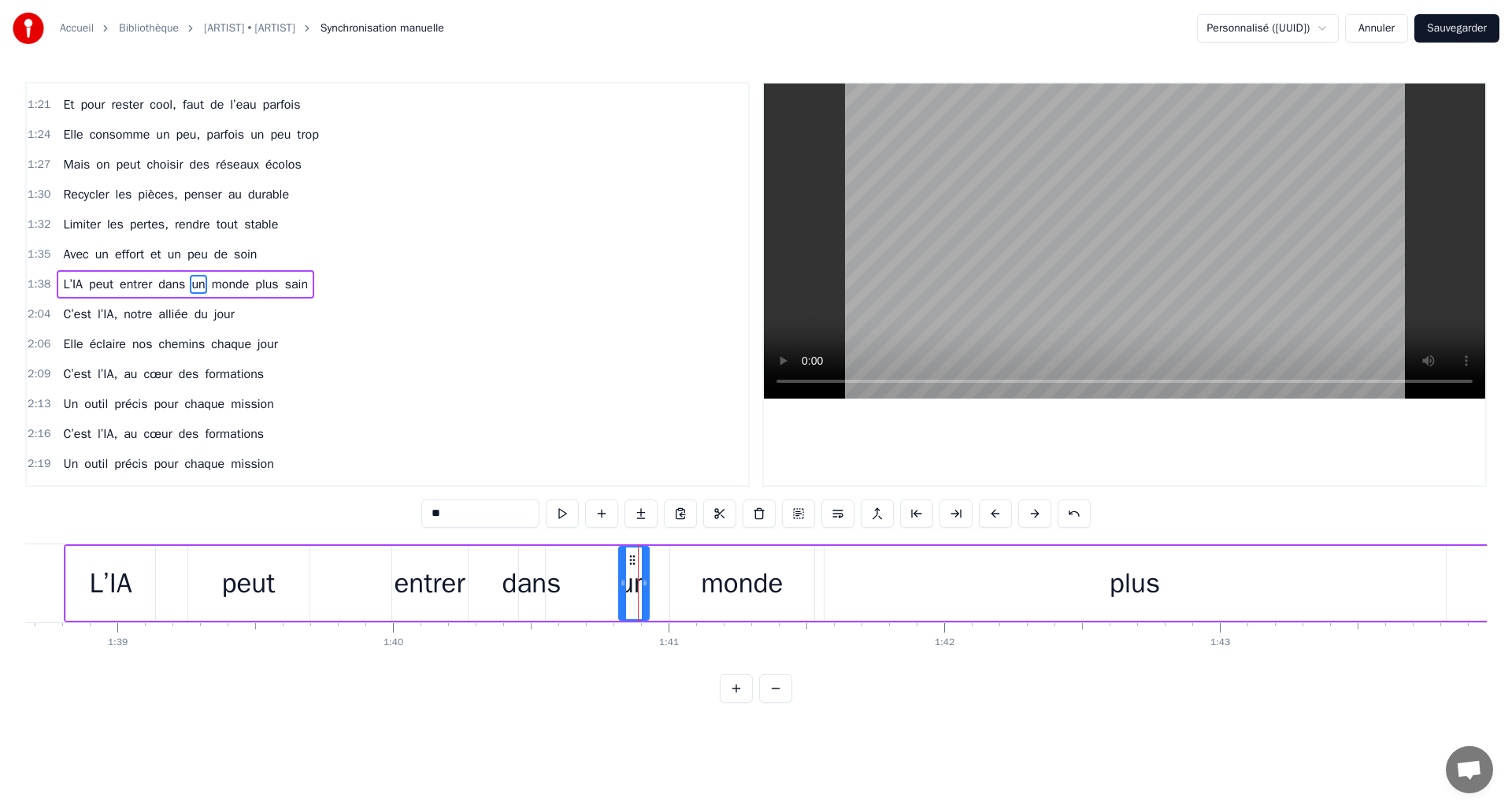 drag, startPoint x: 632, startPoint y: 581, endPoint x: 620, endPoint y: 579, distance: 12.16553 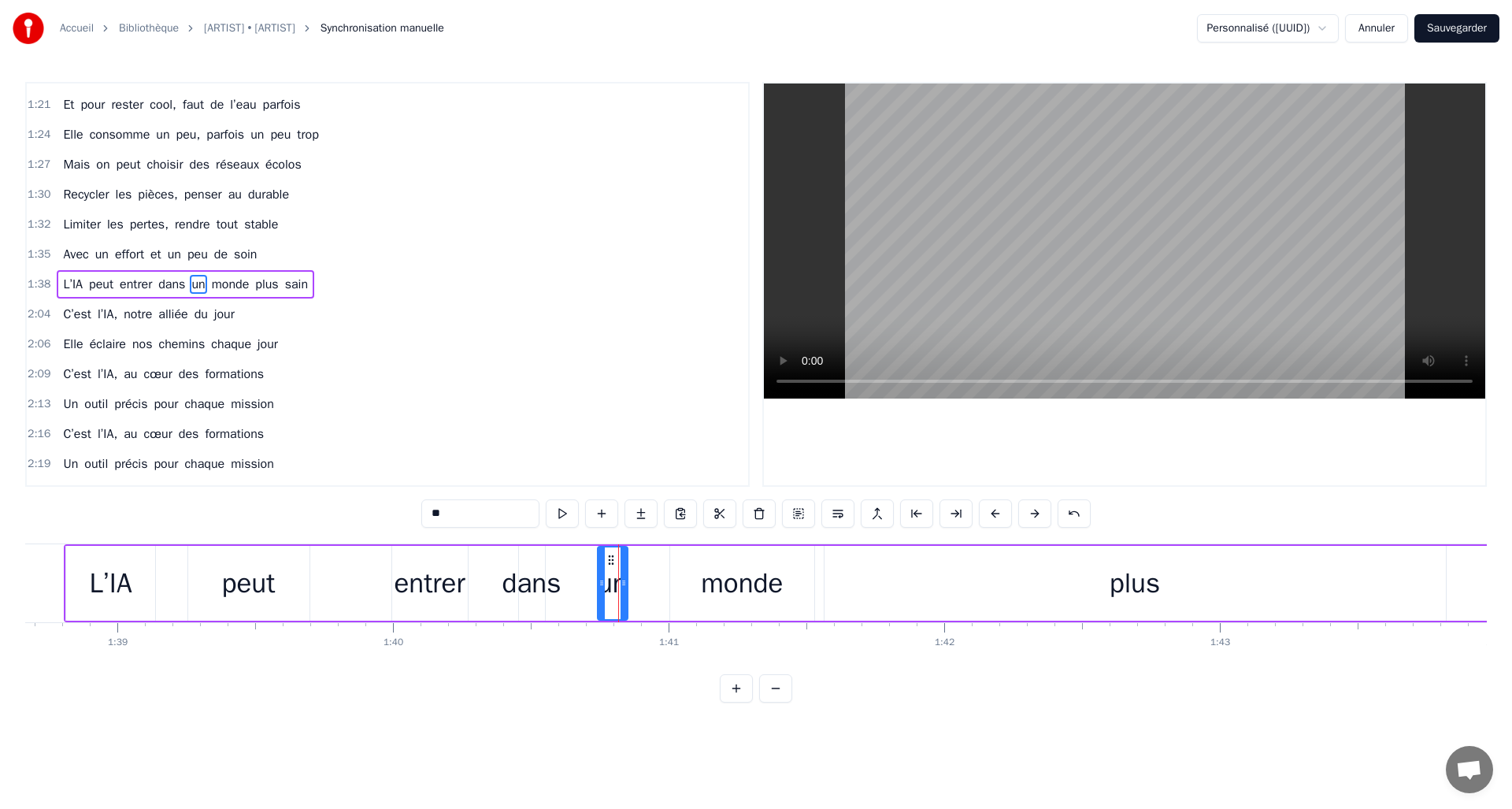 drag, startPoint x: 631, startPoint y: 561, endPoint x: 615, endPoint y: 560, distance: 16.03122 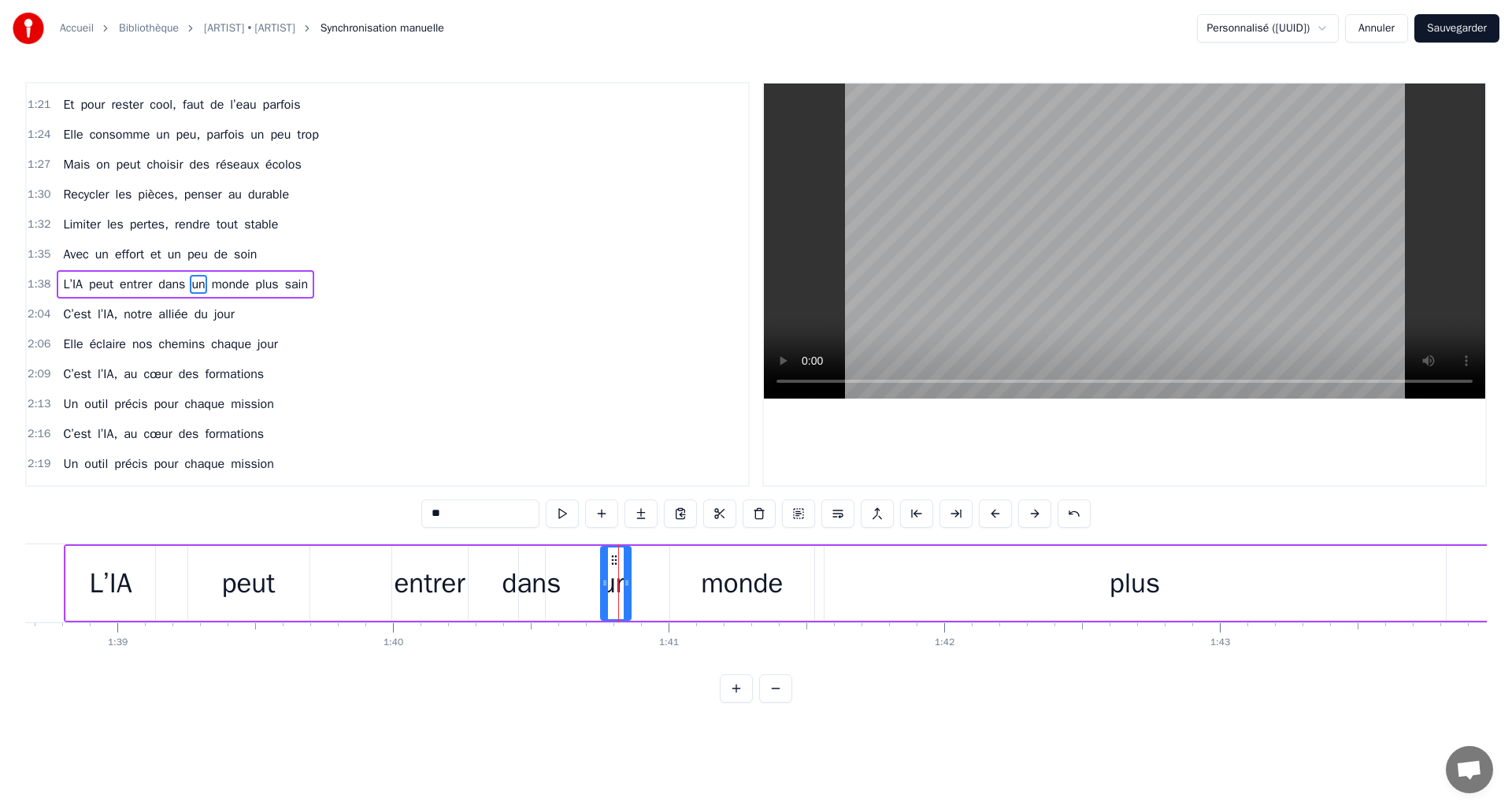 click on "monde" at bounding box center [742, 583] 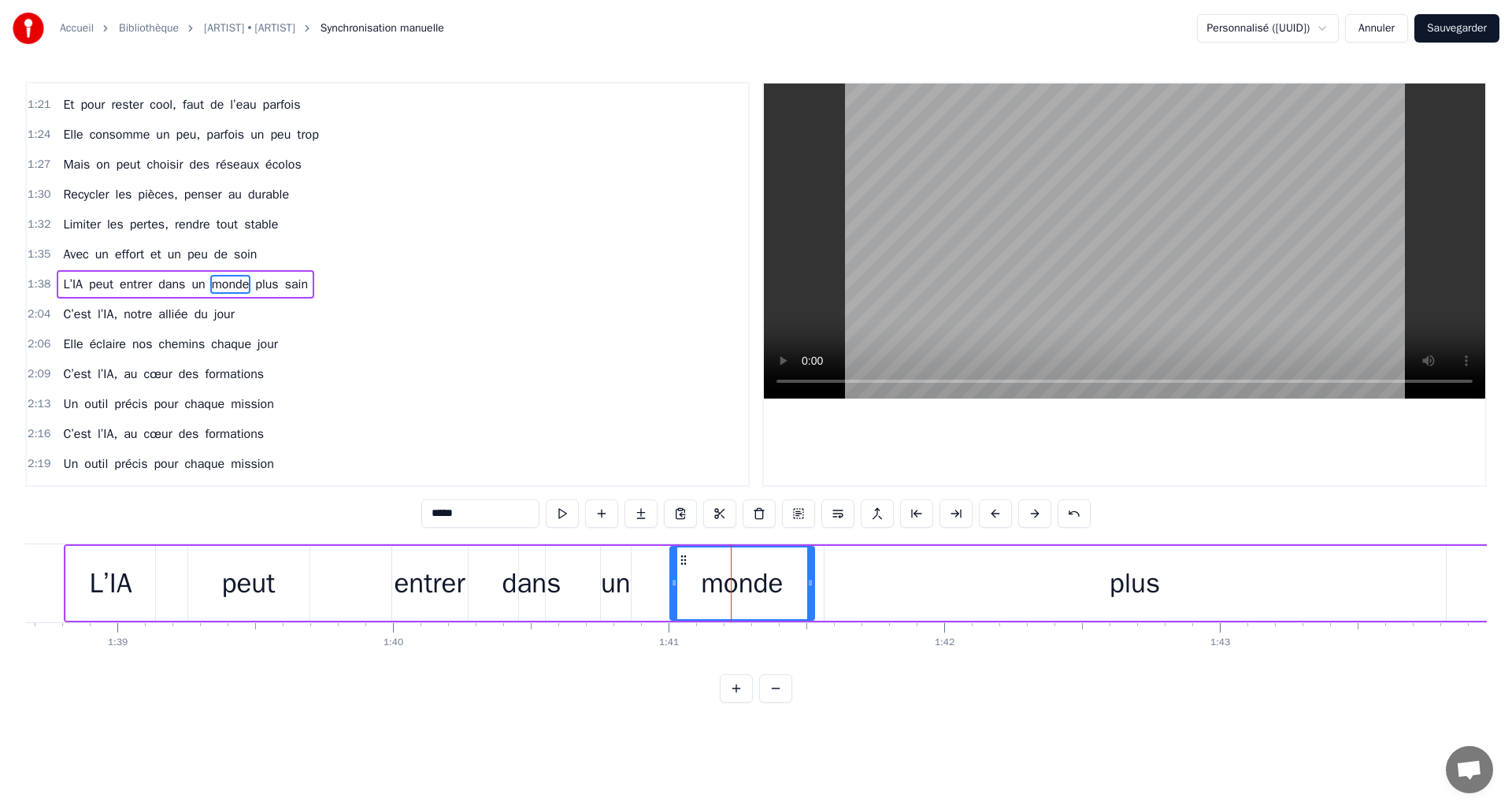 click 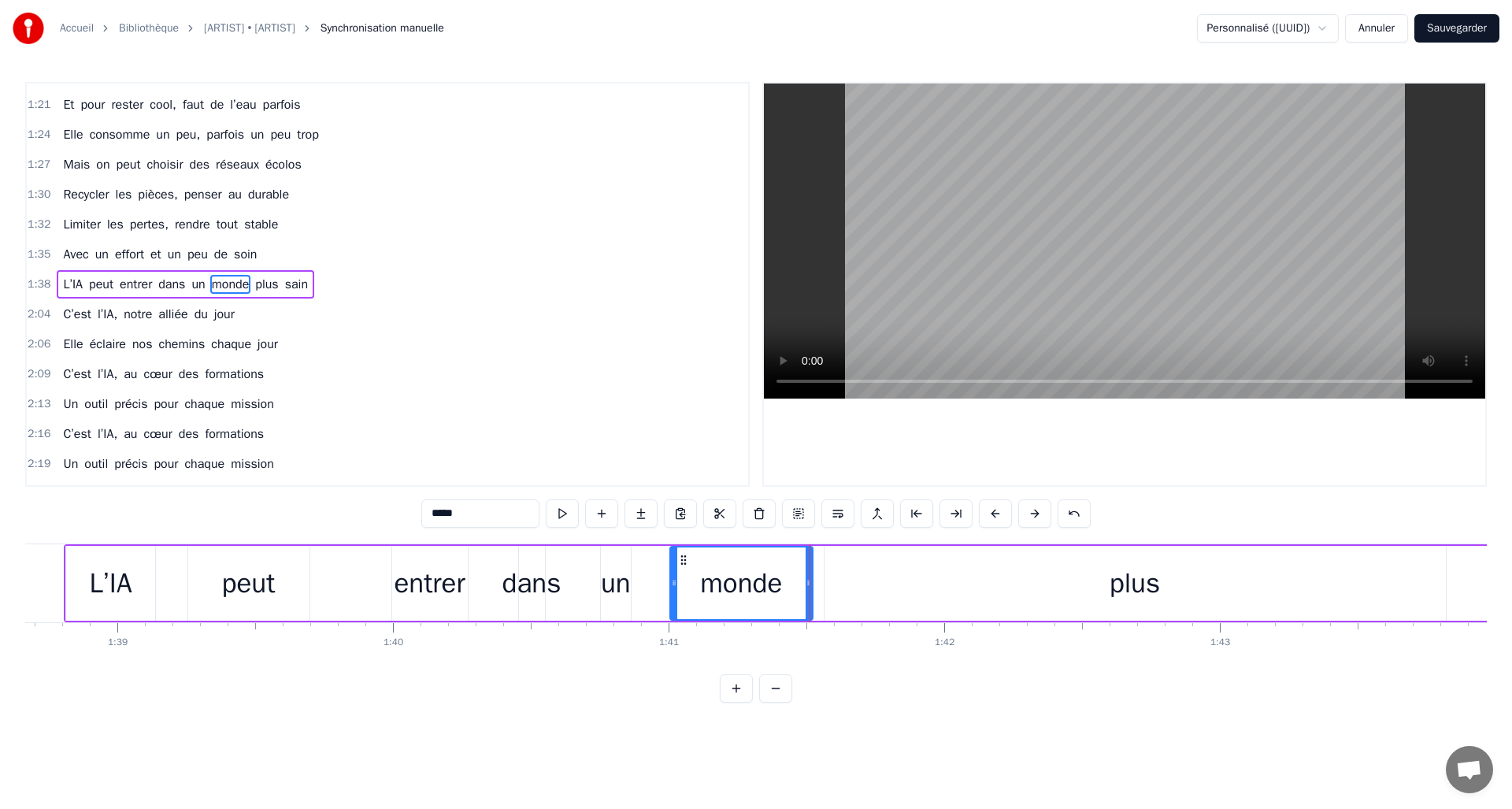 drag, startPoint x: 810, startPoint y: 584, endPoint x: 780, endPoint y: 584, distance: 30 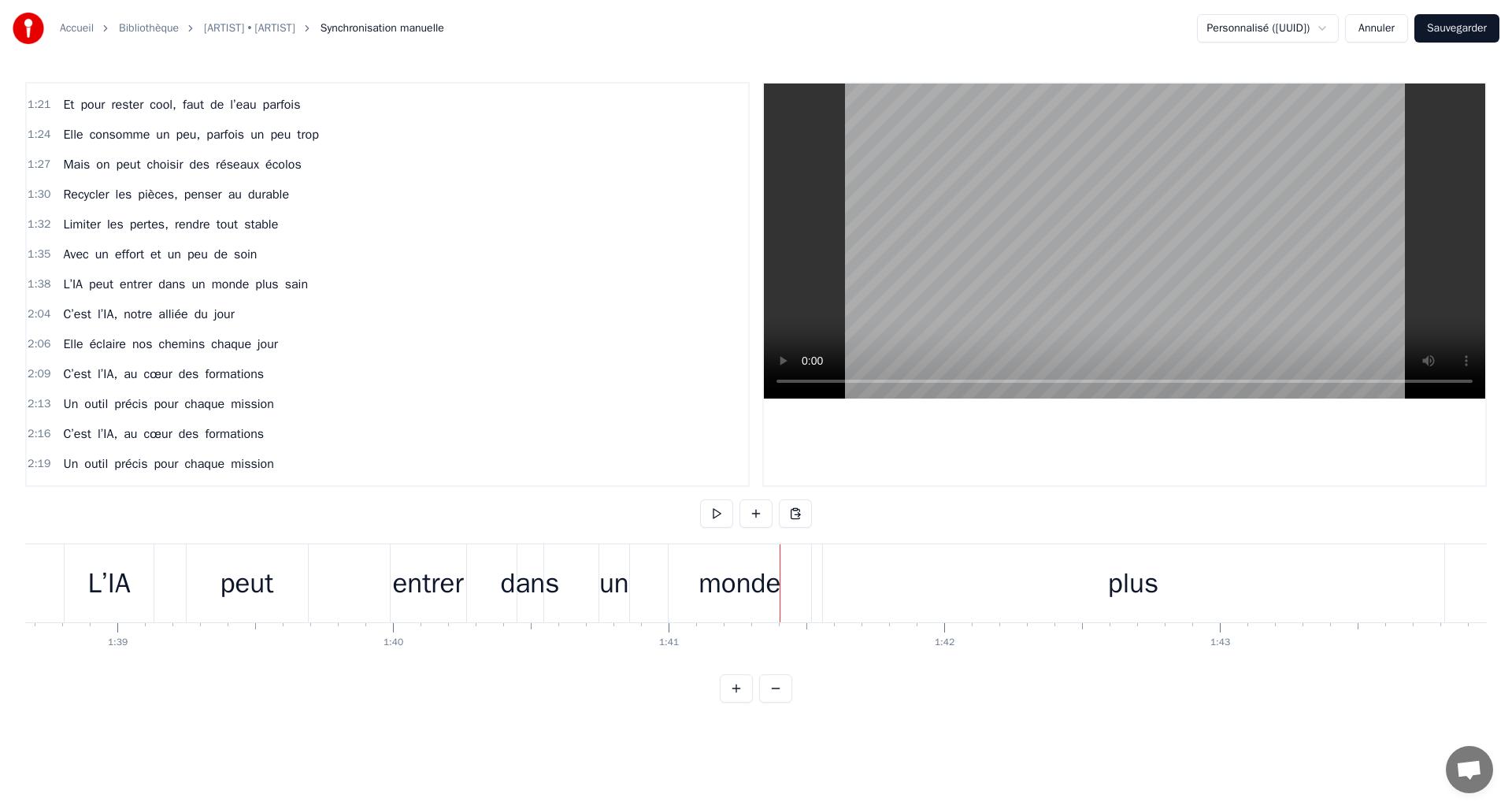 click on "monde" at bounding box center [740, 583] 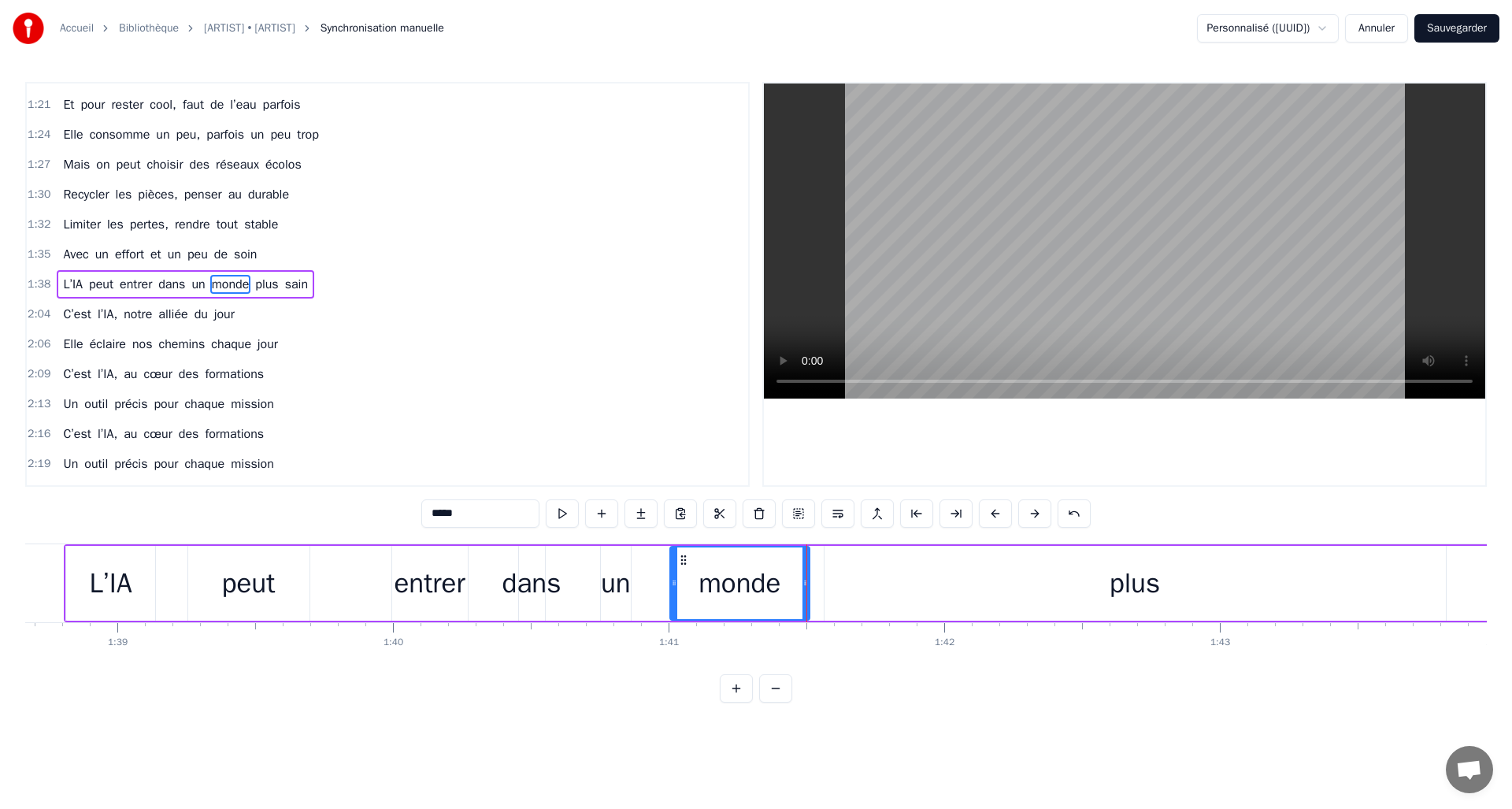 drag, startPoint x: 809, startPoint y: 584, endPoint x: 799, endPoint y: 584, distance: 10 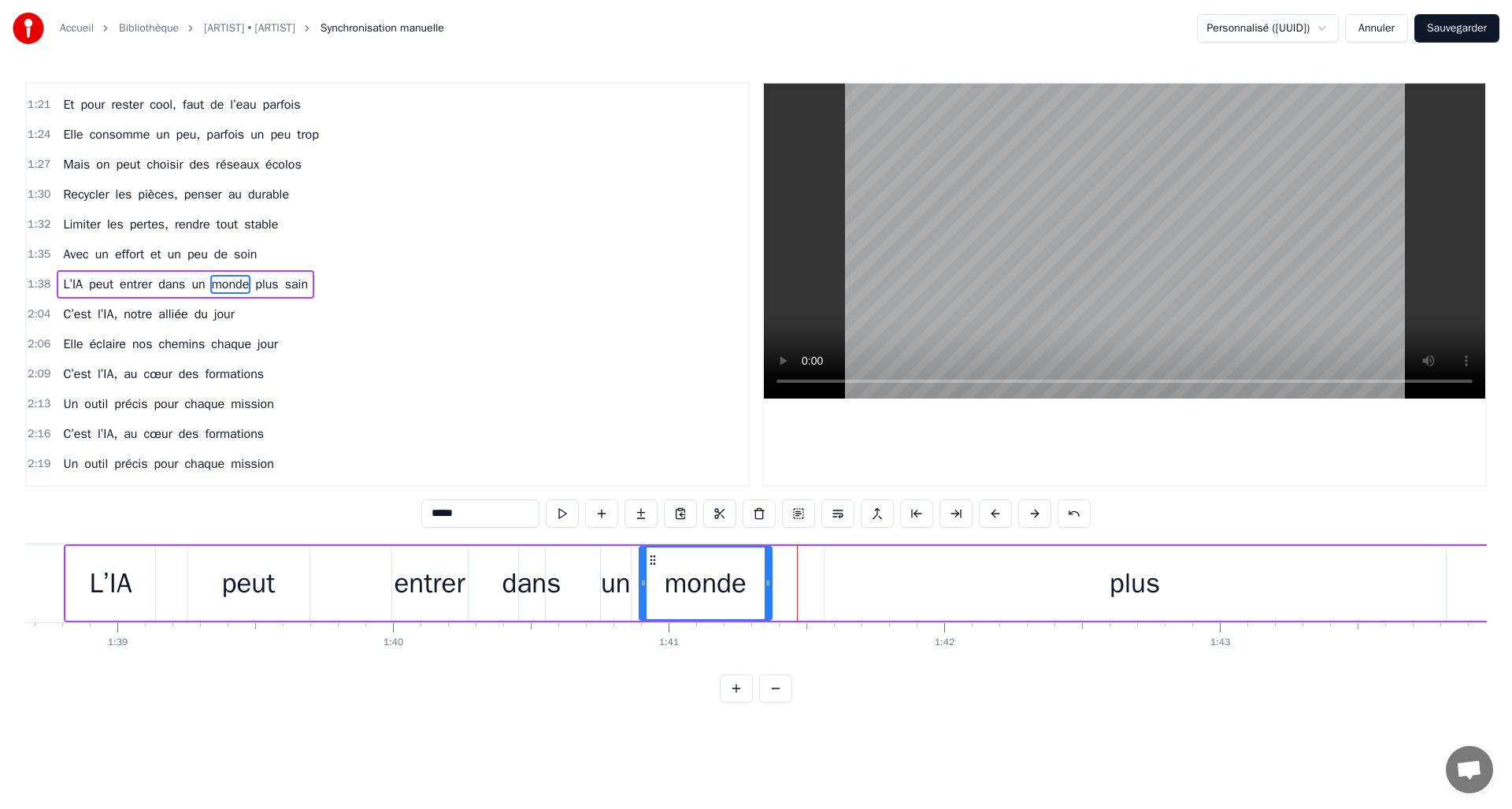 drag, startPoint x: 684, startPoint y: 559, endPoint x: 652, endPoint y: 559, distance: 32 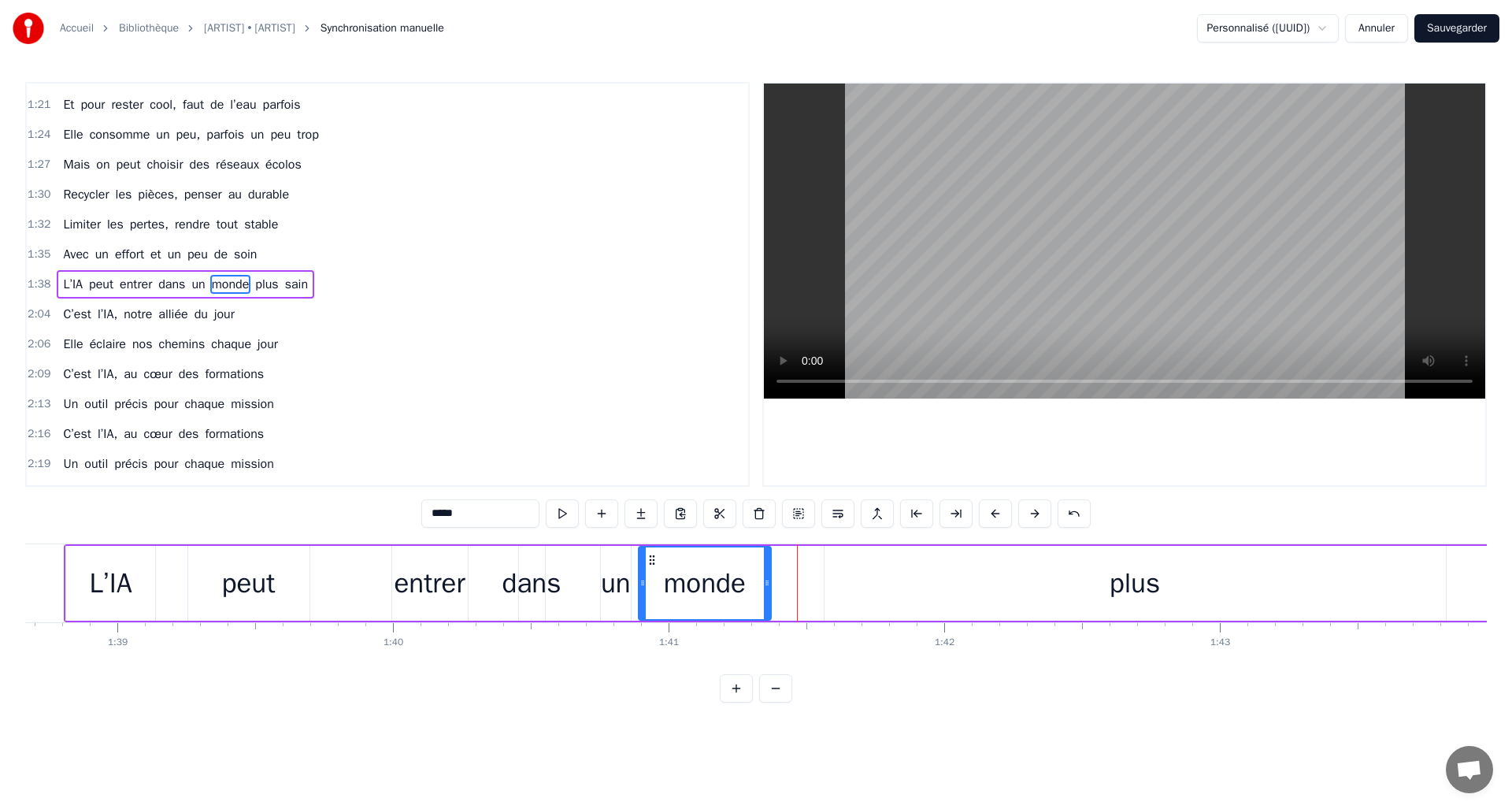 click on "plus" at bounding box center (1135, 583) 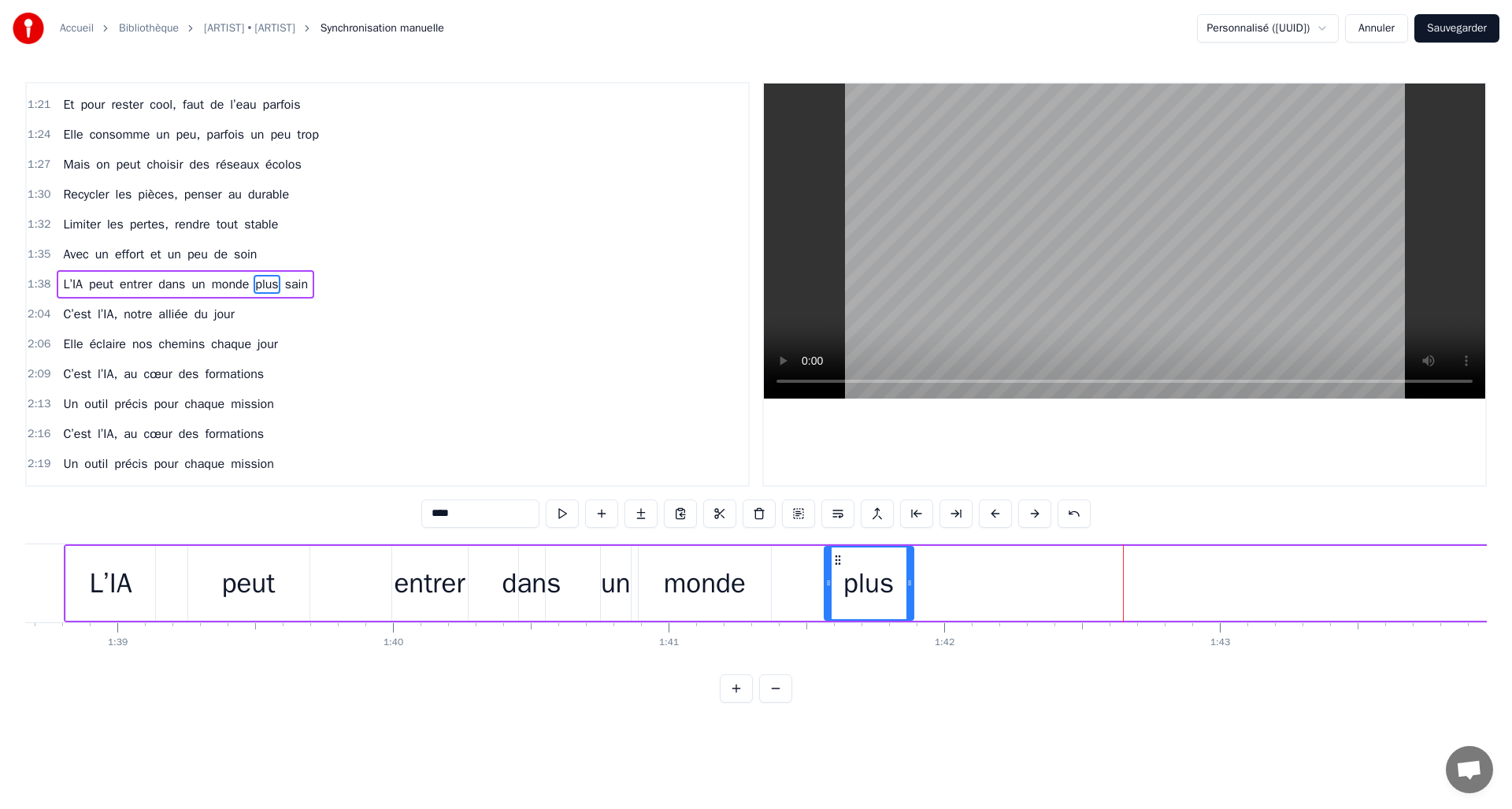 drag, startPoint x: 1440, startPoint y: 584, endPoint x: 907, endPoint y: 586, distance: 533.00375 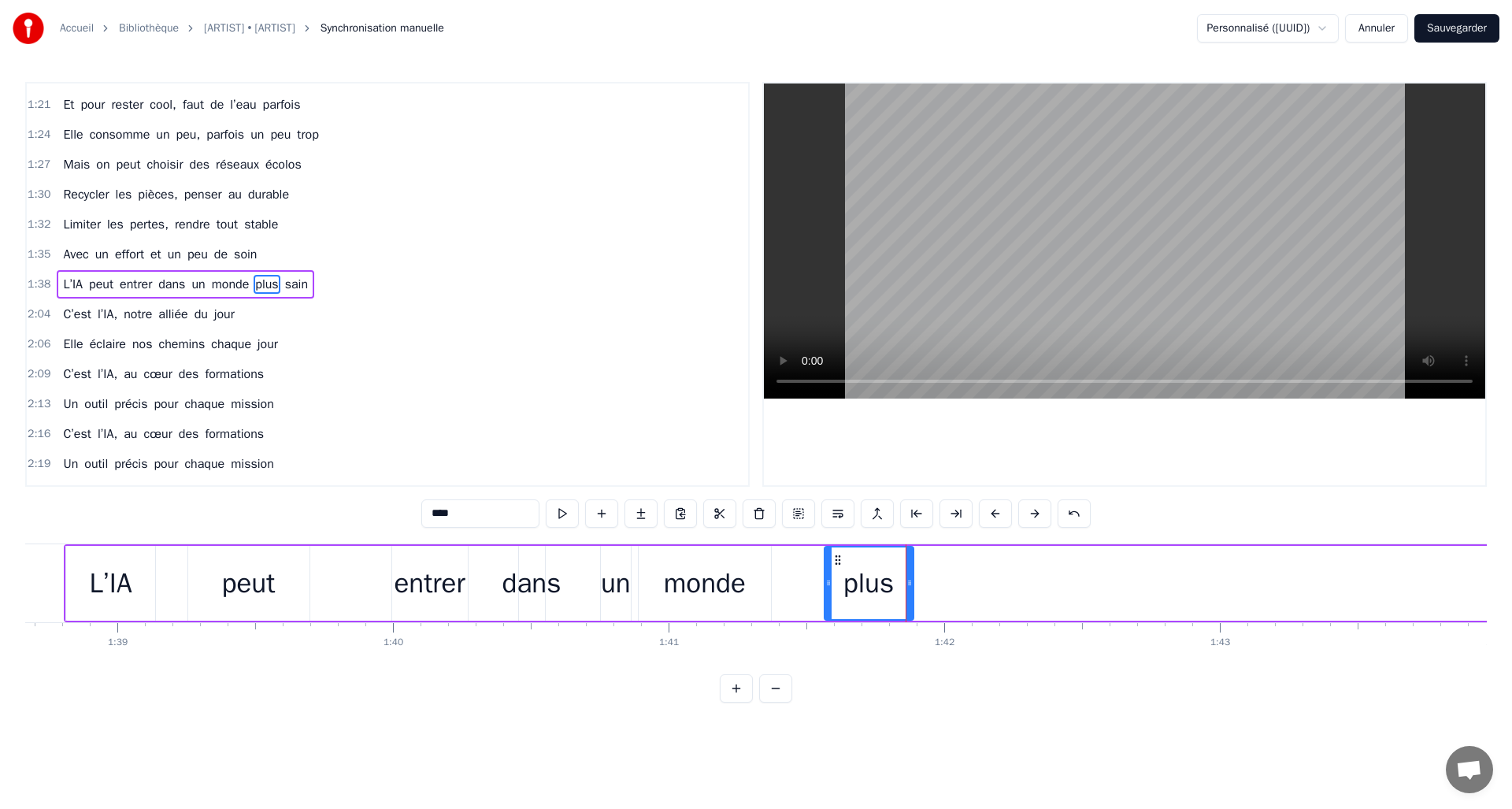 click 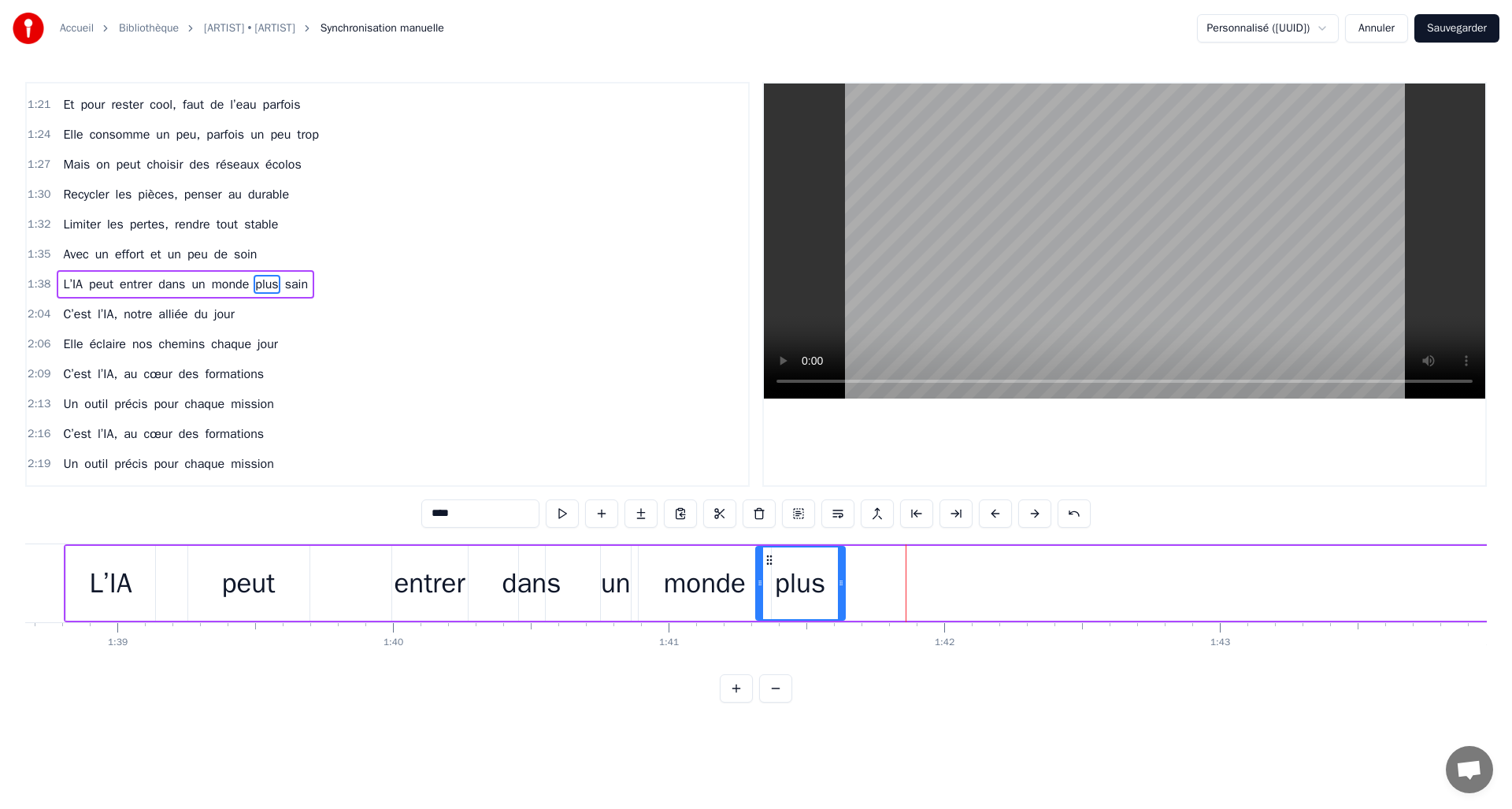 drag, startPoint x: 839, startPoint y: 559, endPoint x: 761, endPoint y: 572, distance: 79.07591 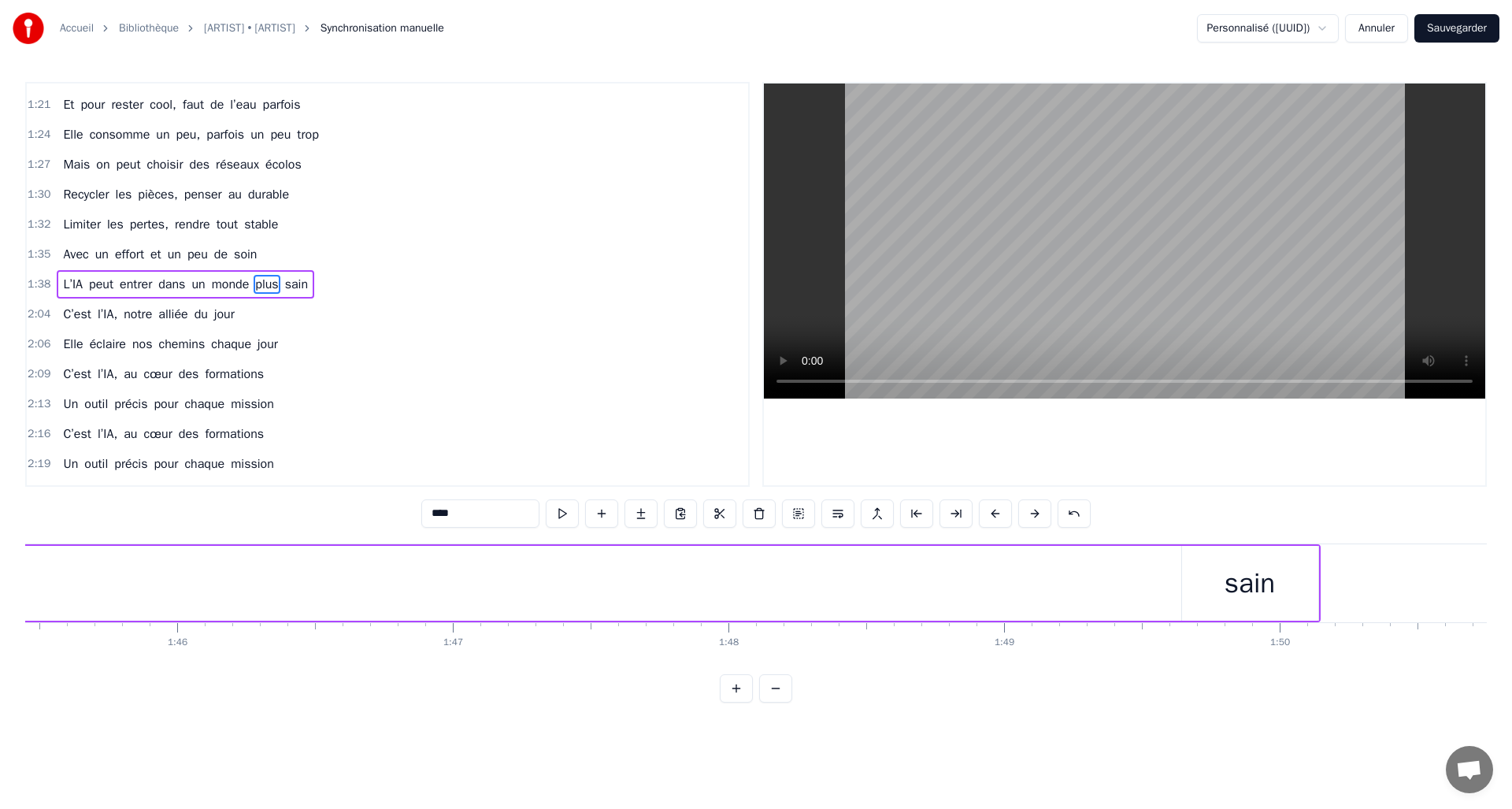 scroll, scrollTop: 0, scrollLeft: 29346, axis: horizontal 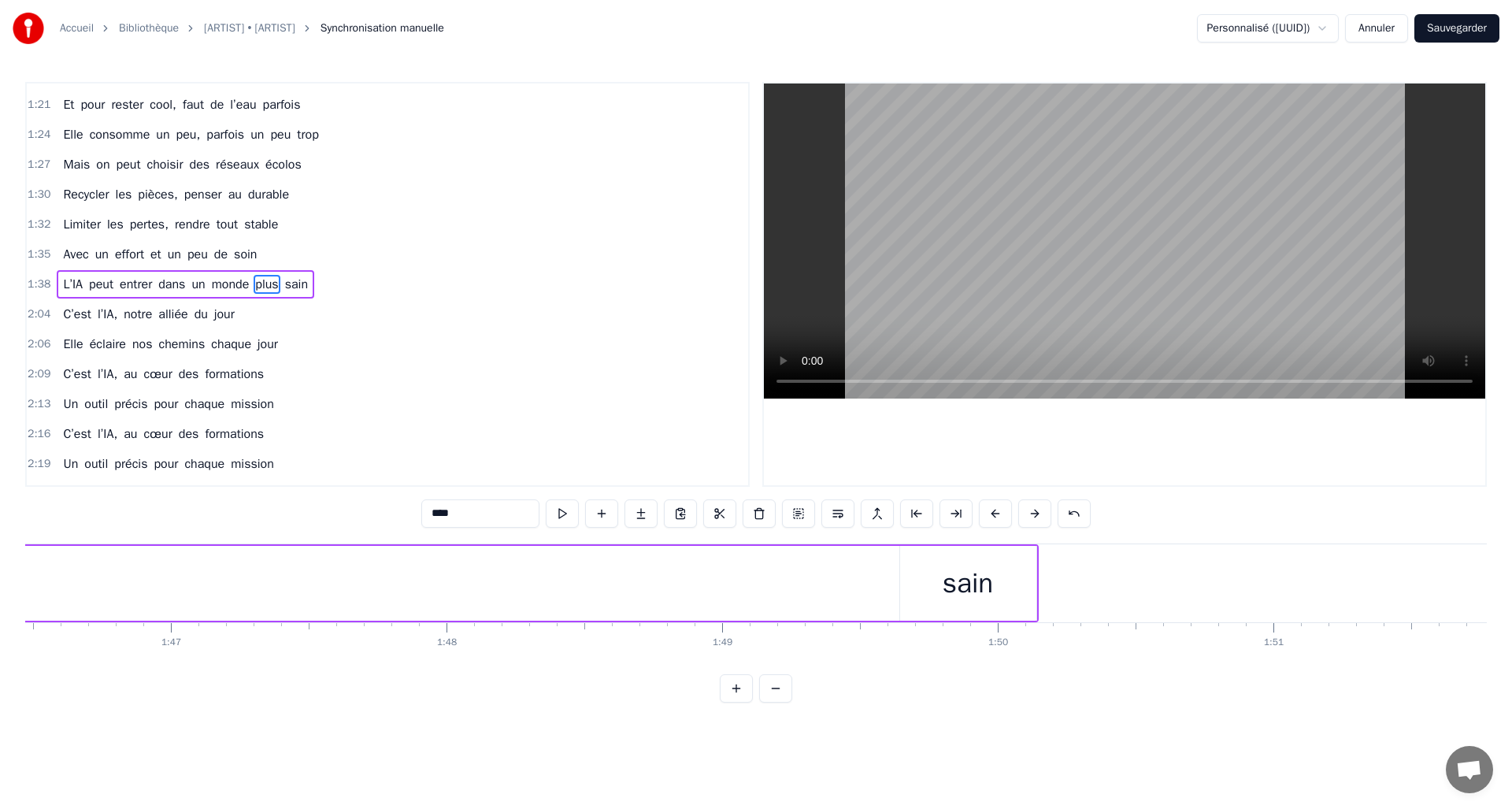 click on "sain" at bounding box center (968, 583) 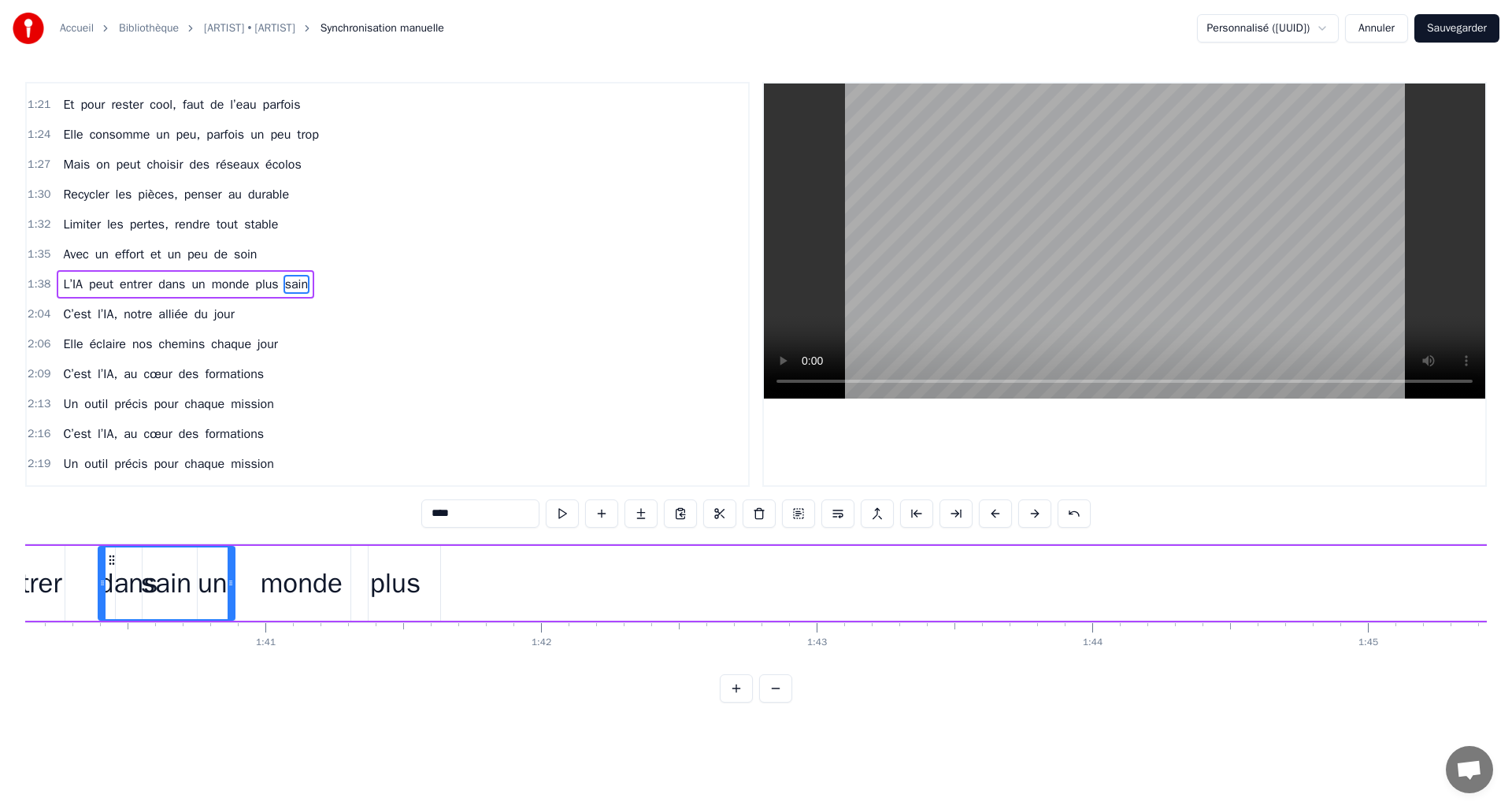 scroll, scrollTop: 0, scrollLeft: 27598, axis: horizontal 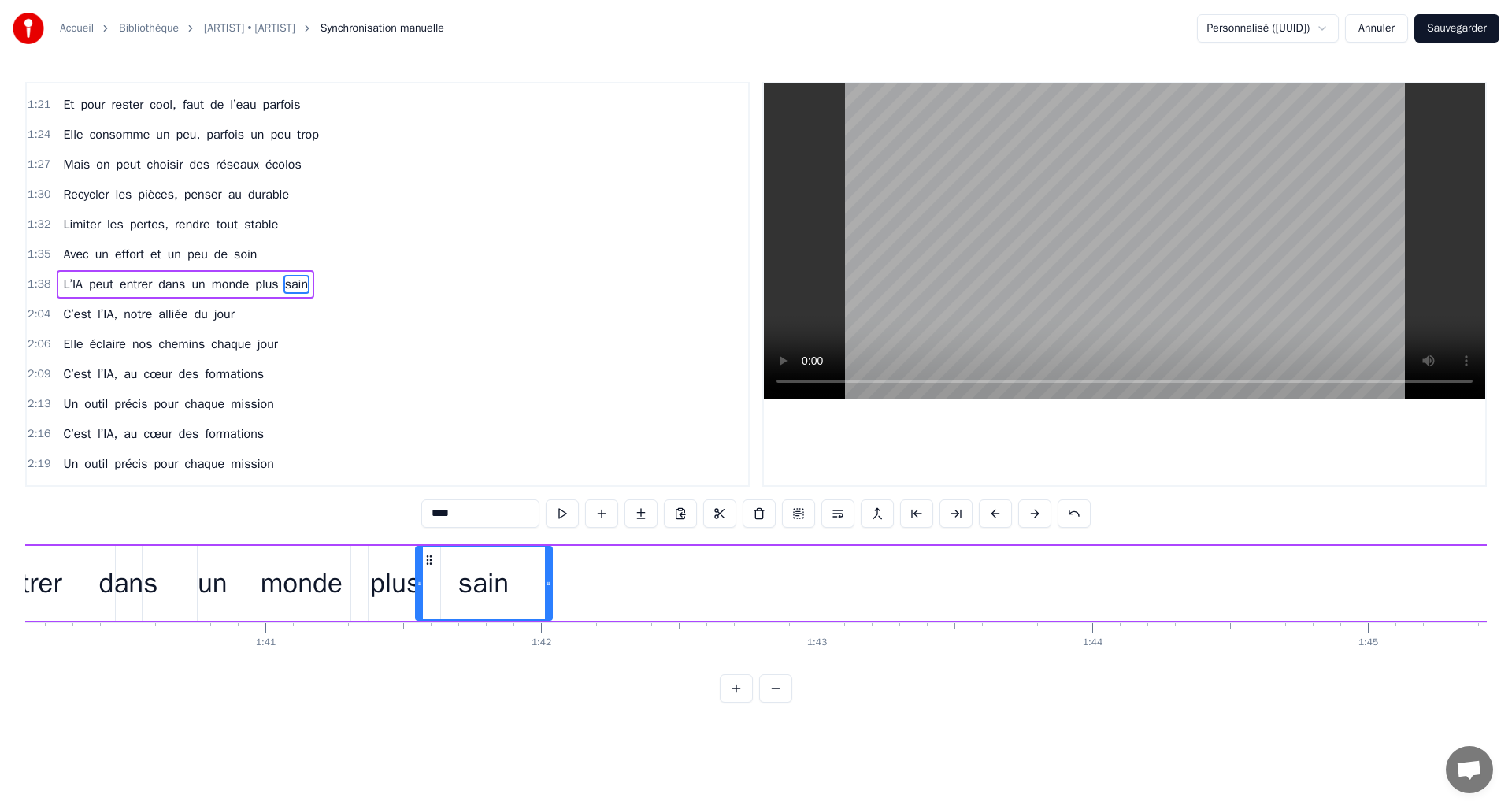 drag, startPoint x: 910, startPoint y: 560, endPoint x: 425, endPoint y: 600, distance: 486.647 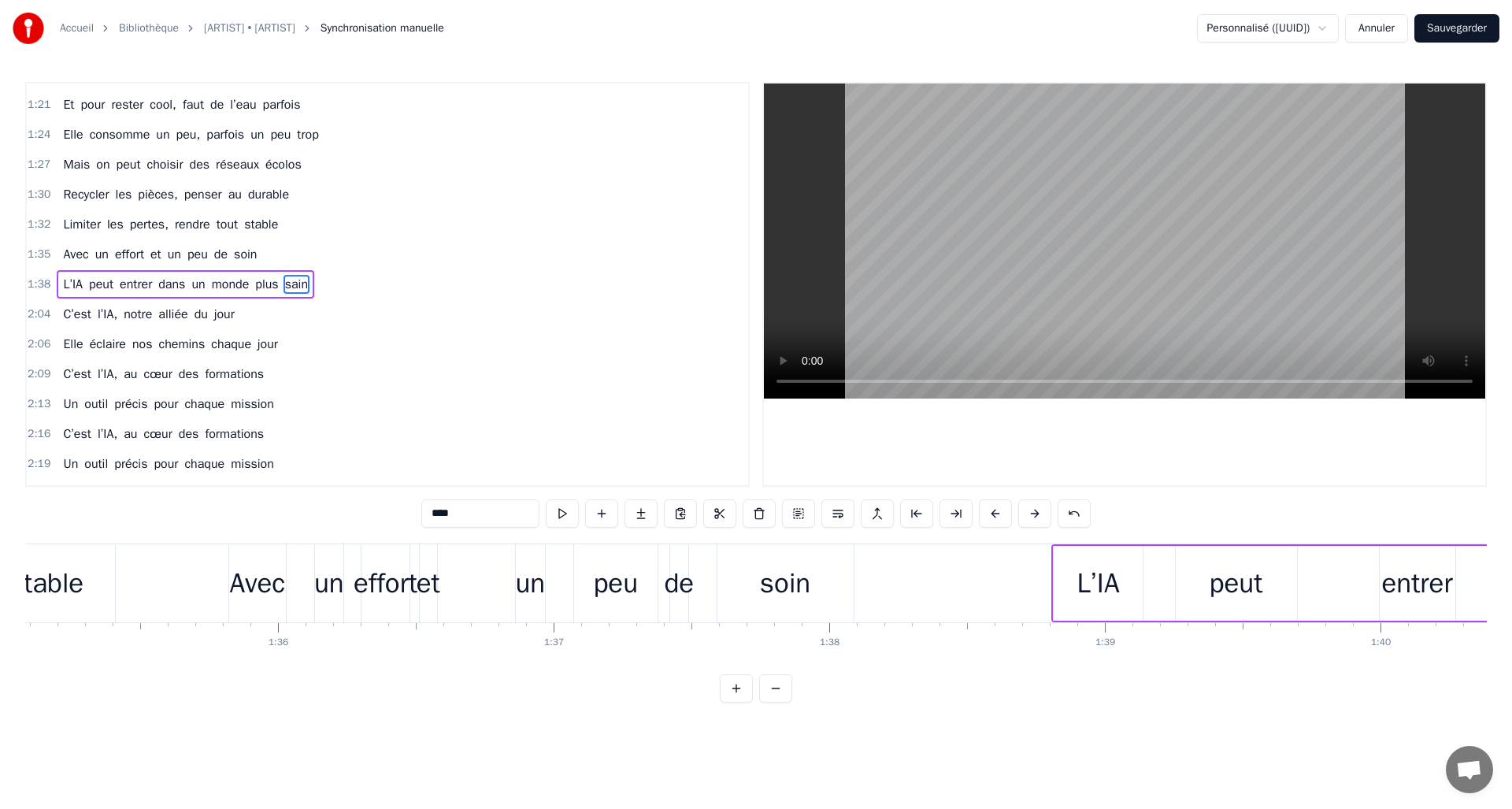 scroll, scrollTop: 0, scrollLeft: 26313, axis: horizontal 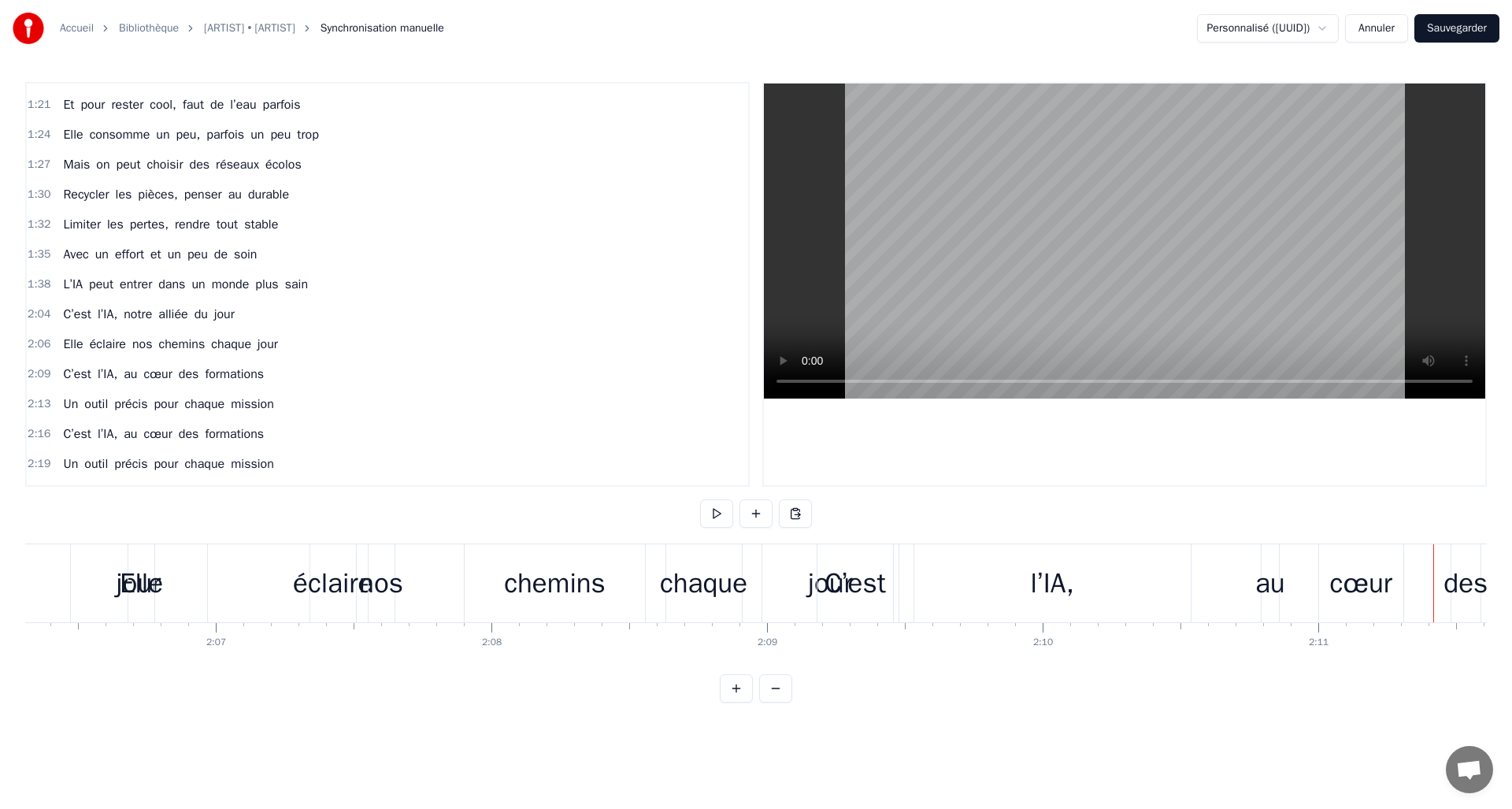 click on "nos" at bounding box center [381, 583] 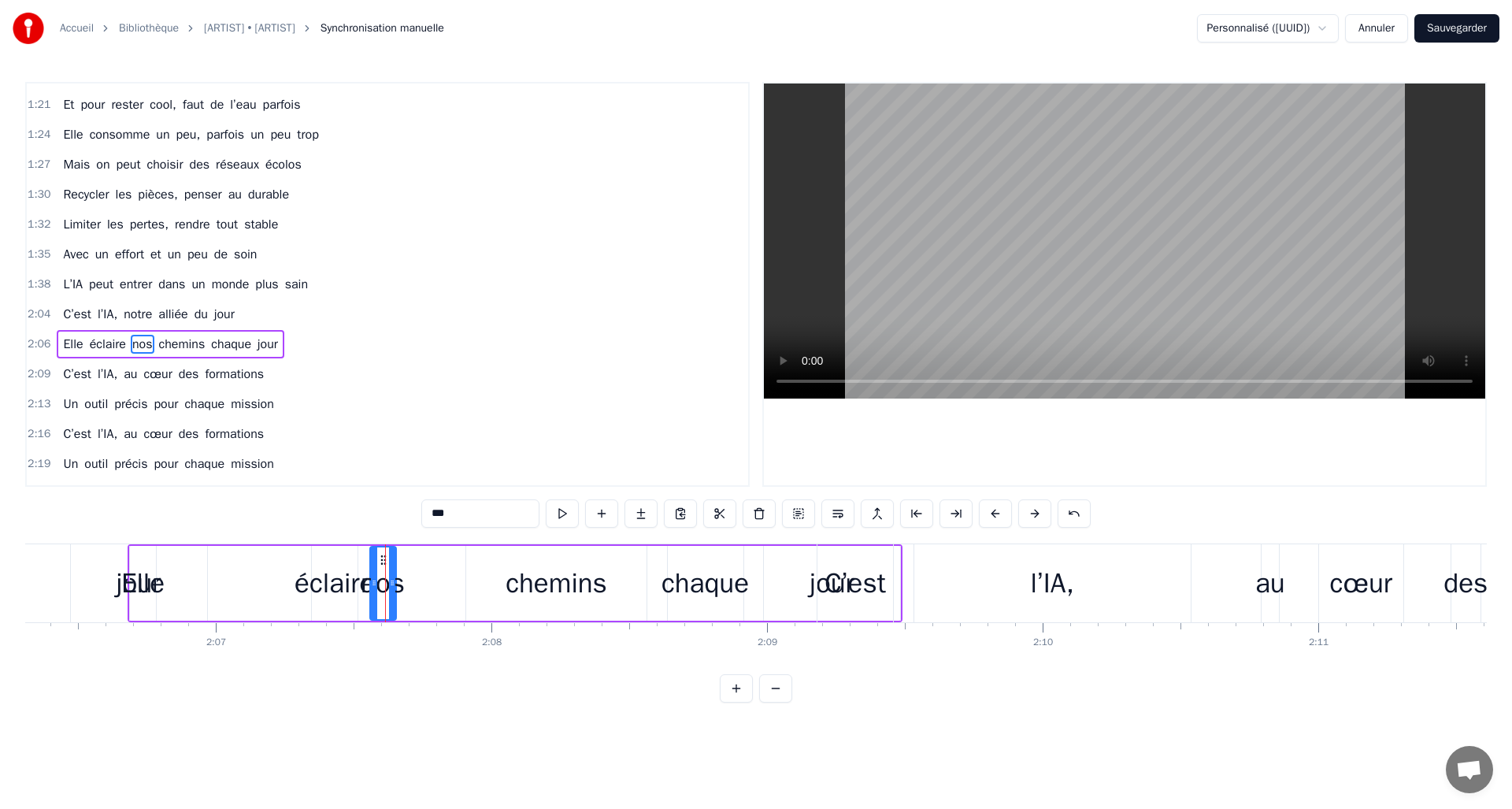scroll, scrollTop: 323, scrollLeft: 0, axis: vertical 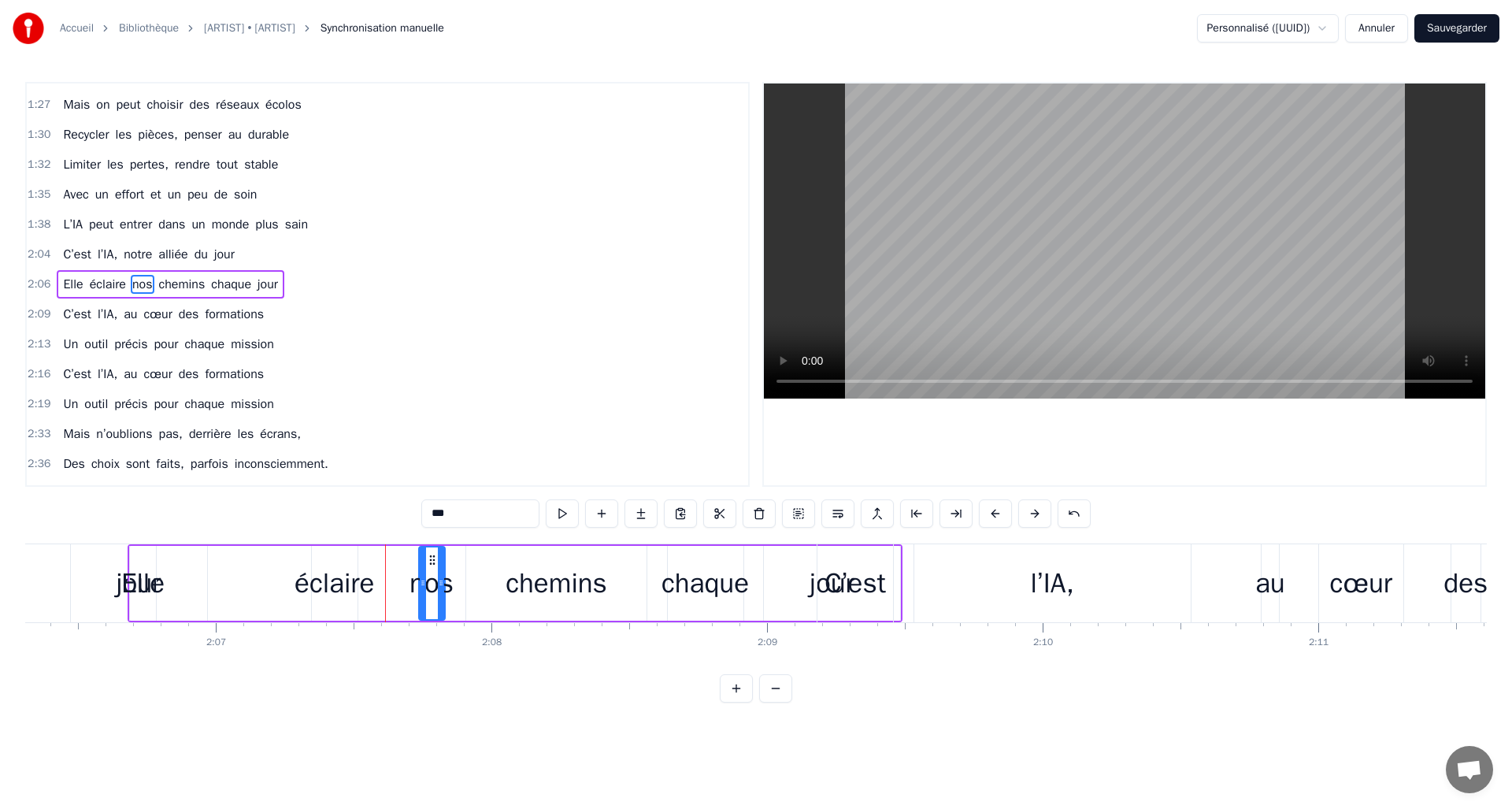 drag, startPoint x: 380, startPoint y: 558, endPoint x: 429, endPoint y: 555, distance: 49.0918 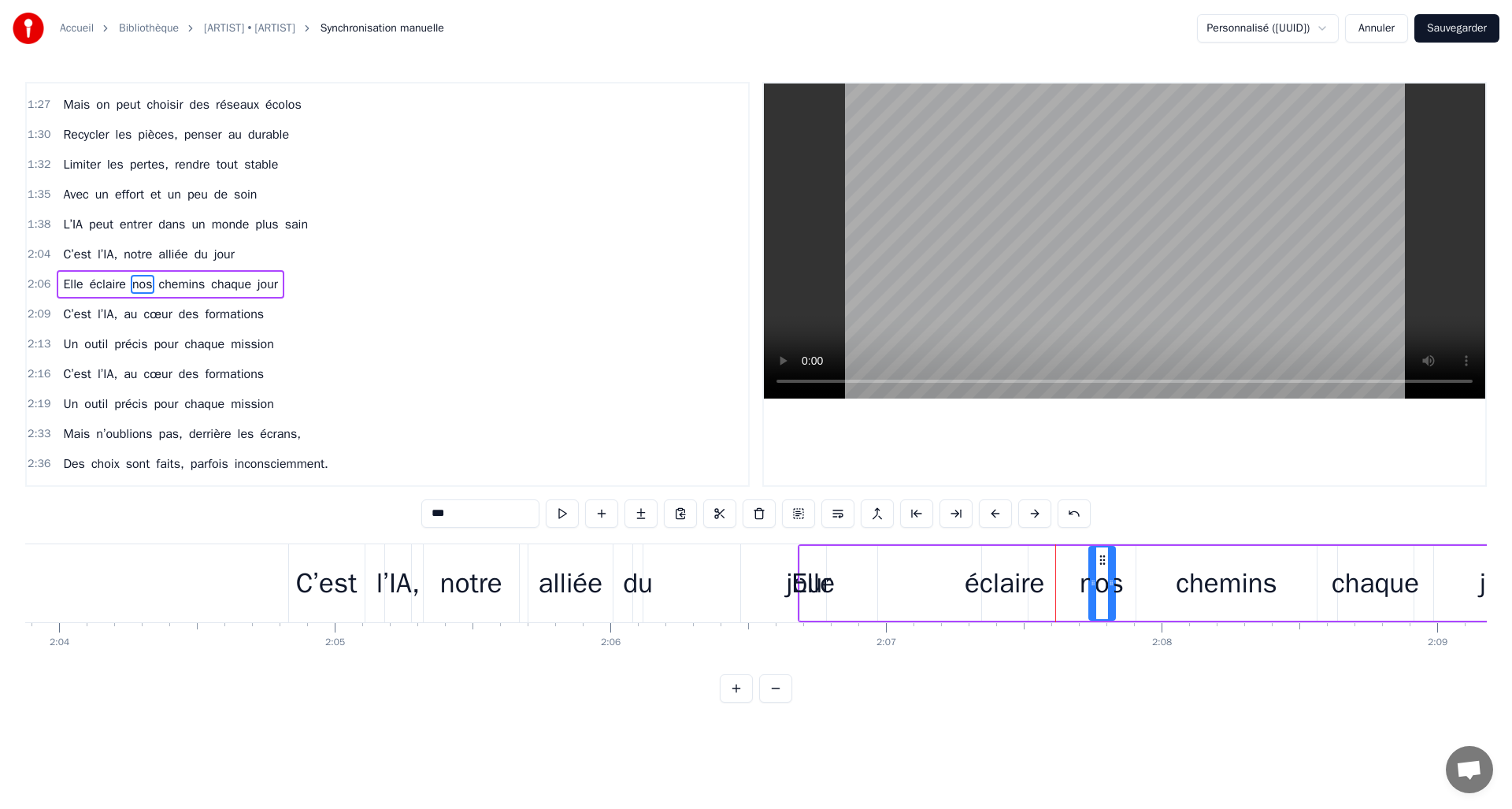 scroll, scrollTop: 0, scrollLeft: 34108, axis: horizontal 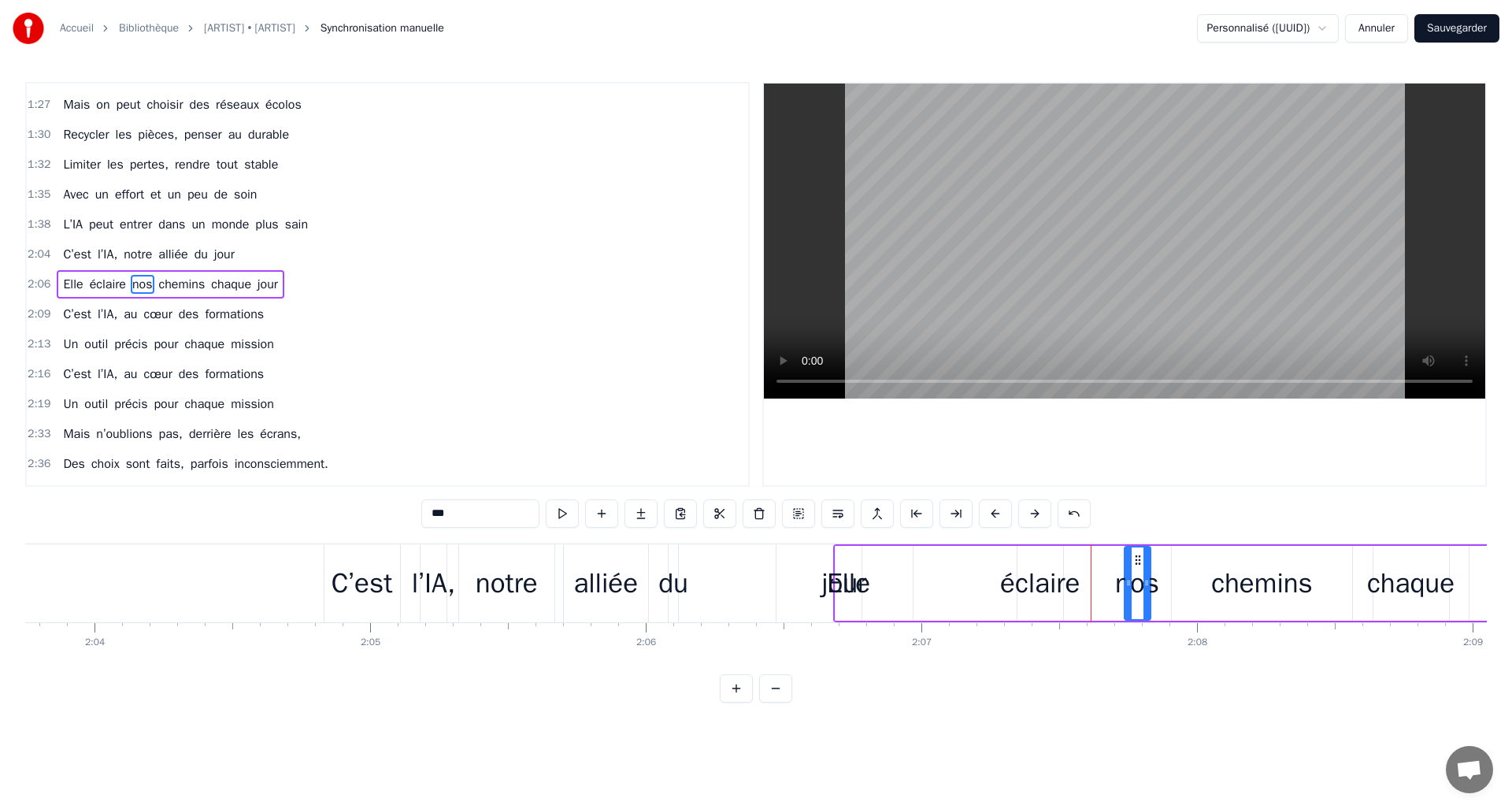 click on "C’est" at bounding box center [362, 583] 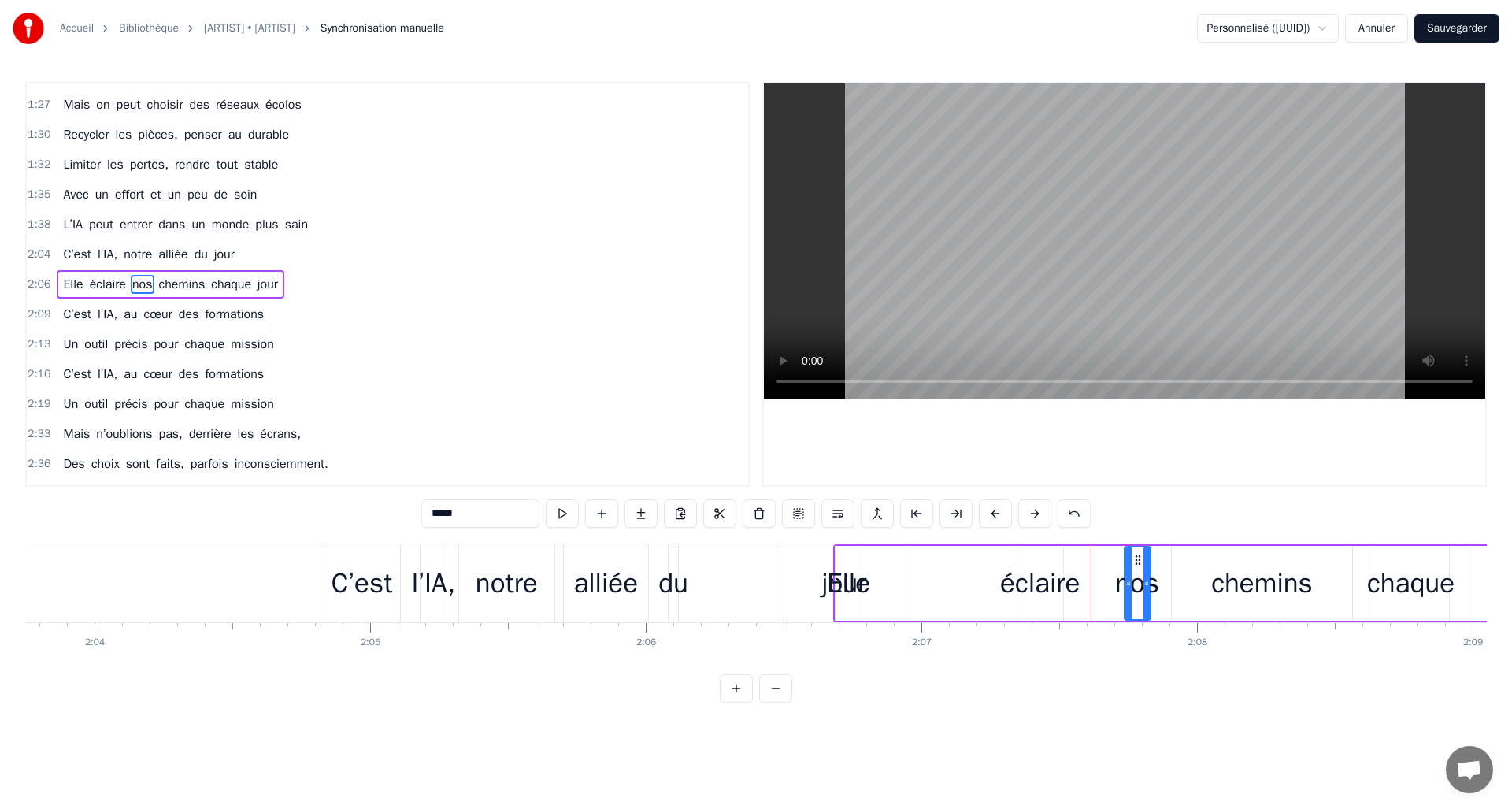 scroll, scrollTop: 293, scrollLeft: 0, axis: vertical 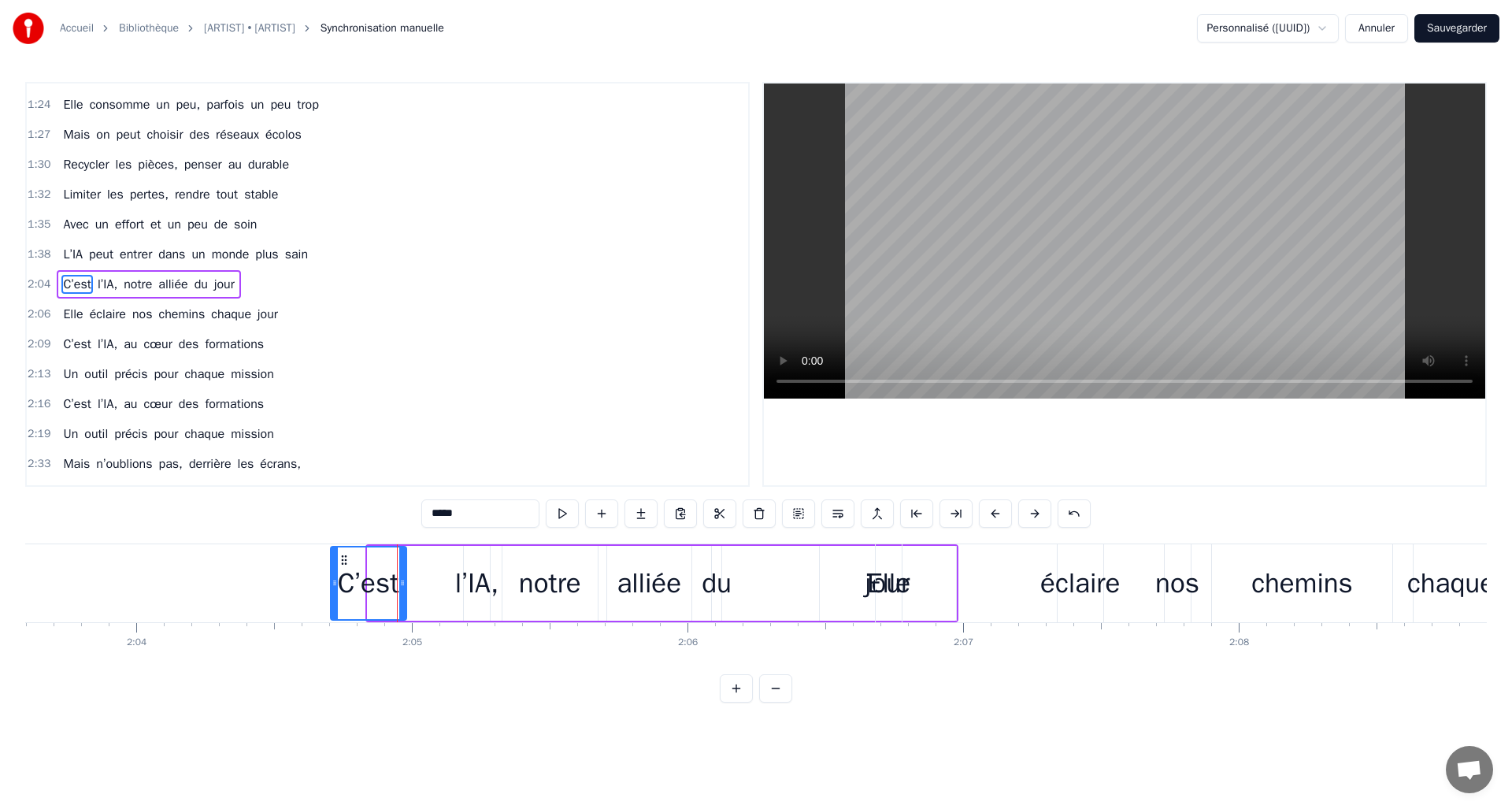 click 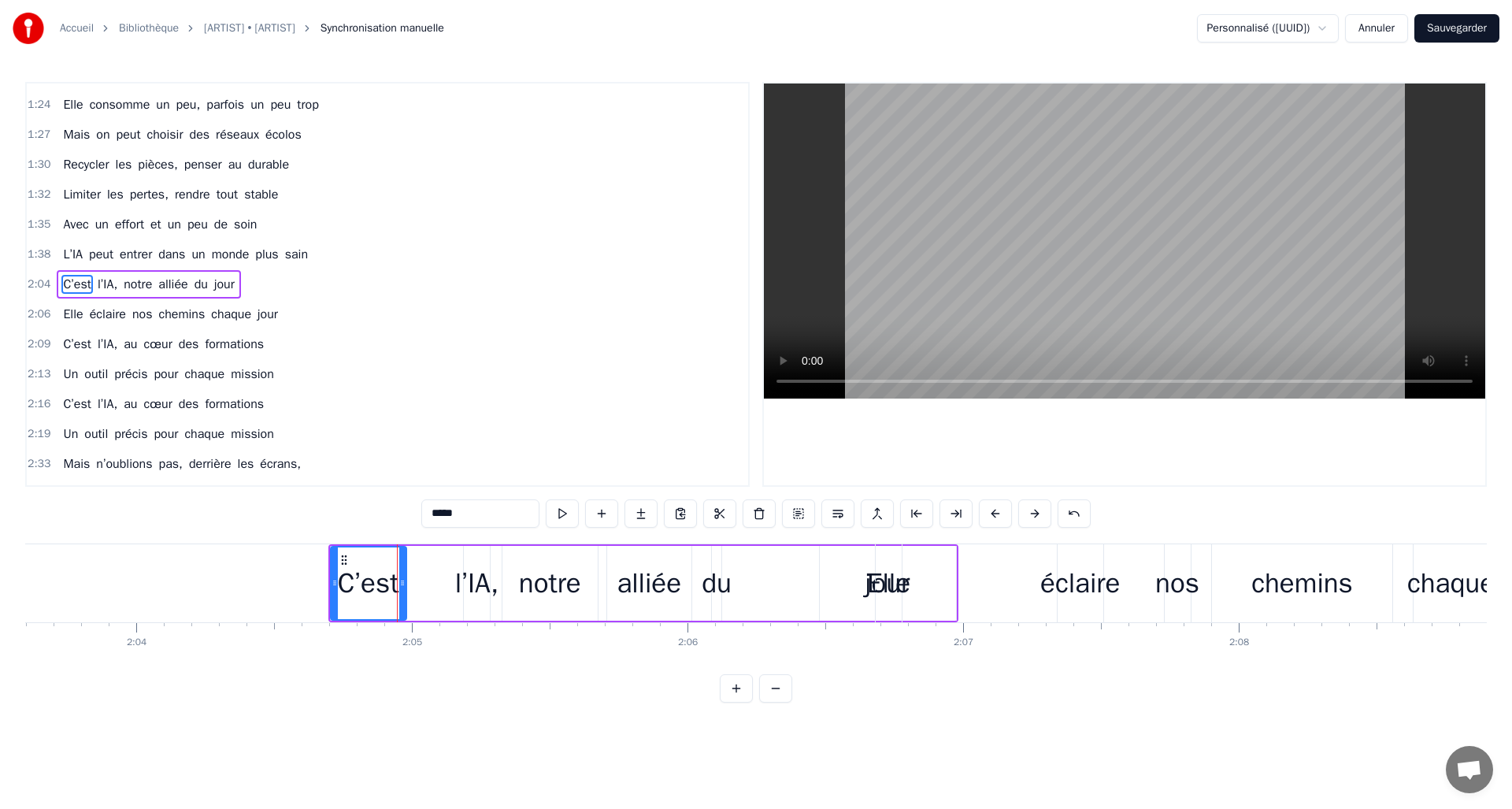 click on "l’IA," at bounding box center (476, 583) 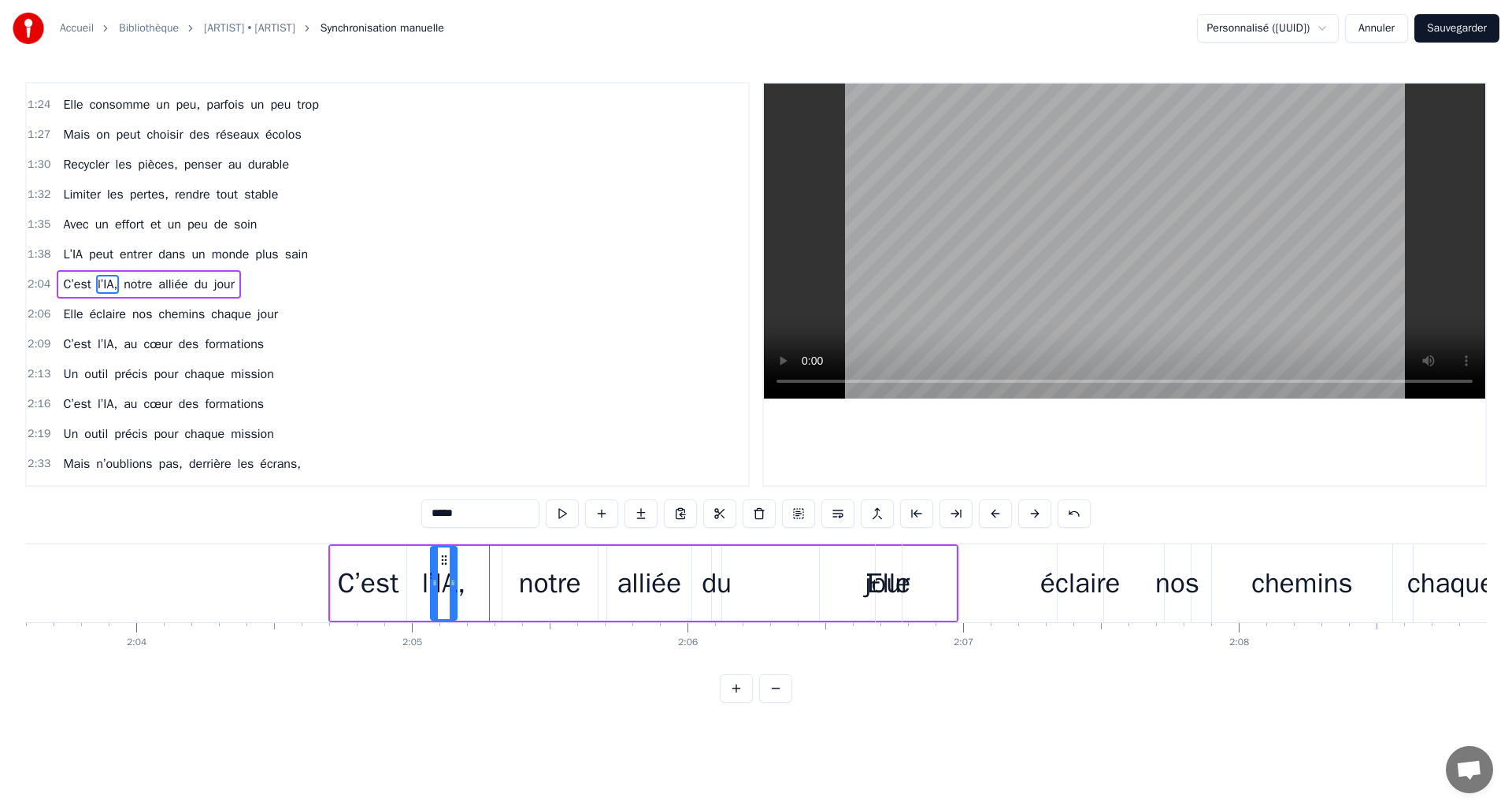 drag, startPoint x: 475, startPoint y: 559, endPoint x: 442, endPoint y: 559, distance: 33 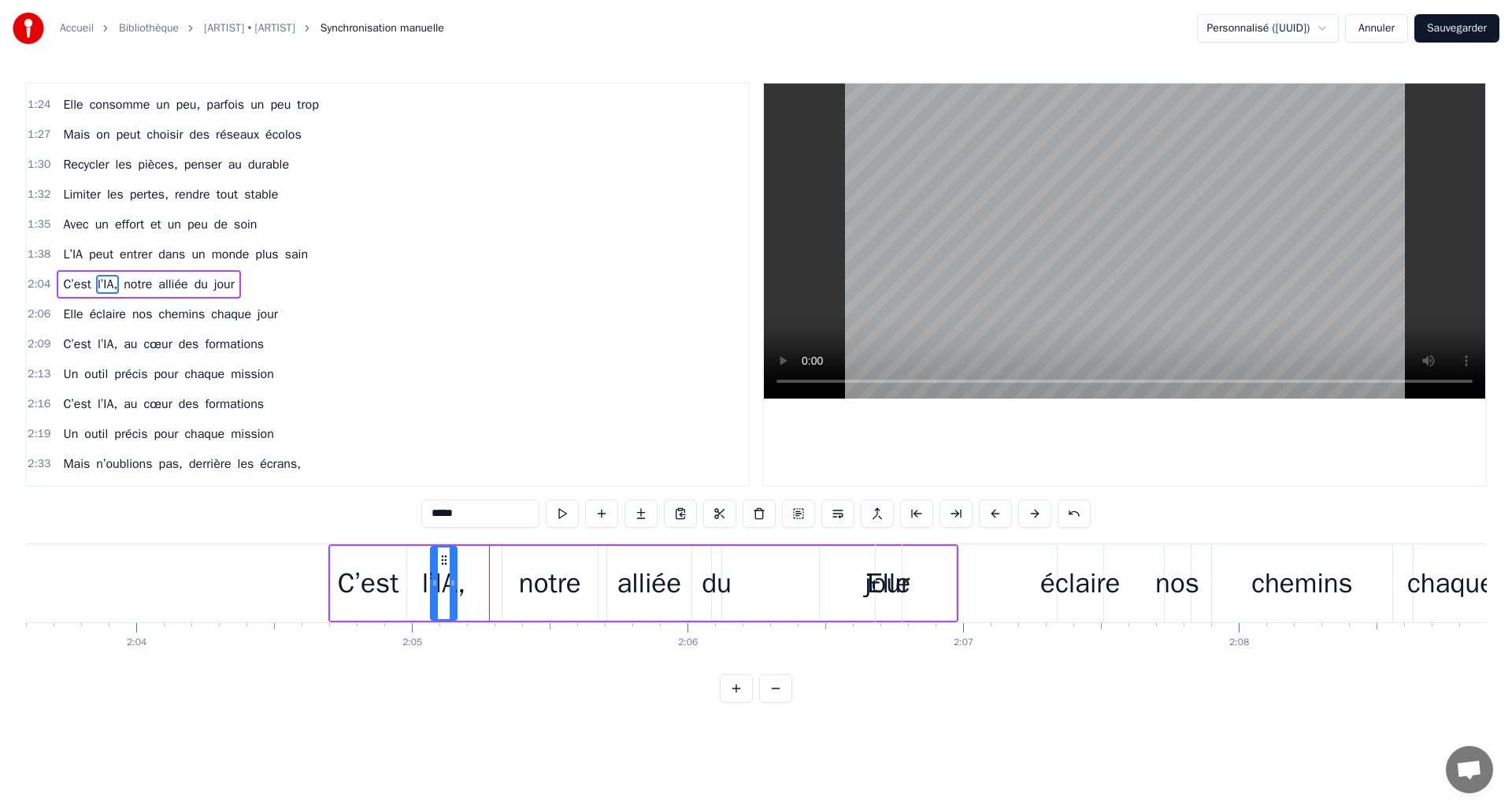 click on "notre" at bounding box center (550, 583) 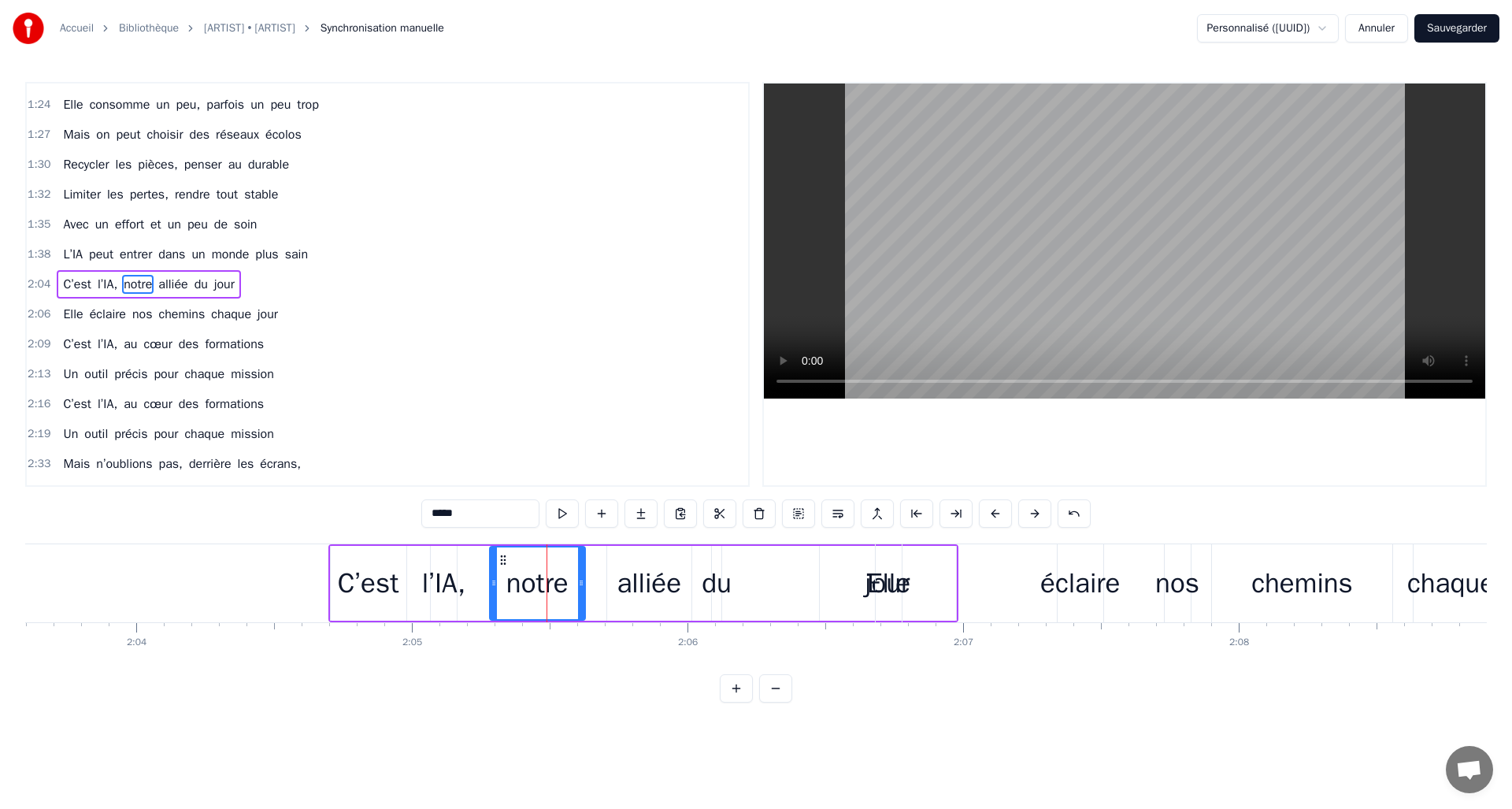 drag, startPoint x: 513, startPoint y: 560, endPoint x: 502, endPoint y: 560, distance: 11 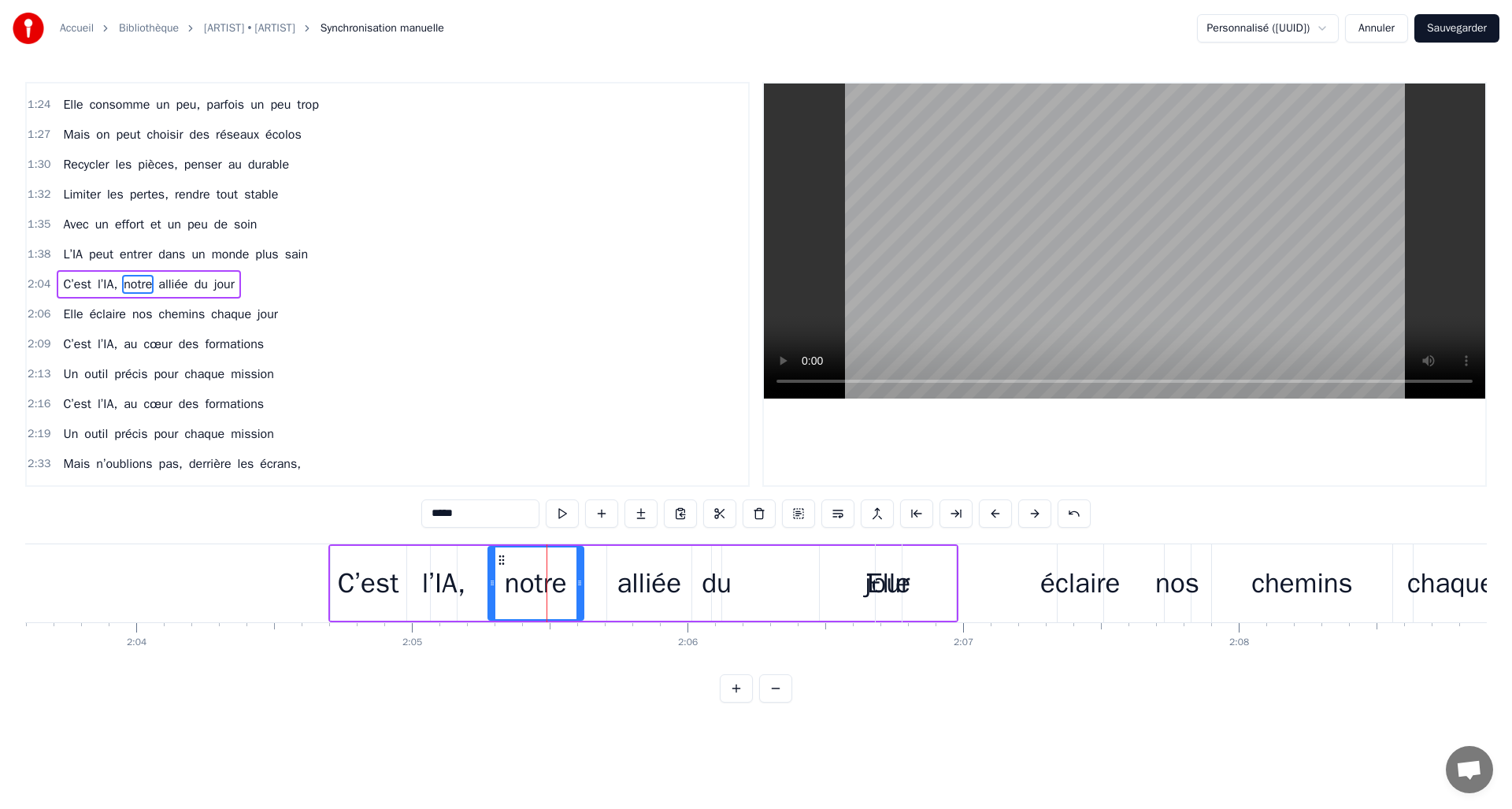 click on "alliée" at bounding box center (649, 583) 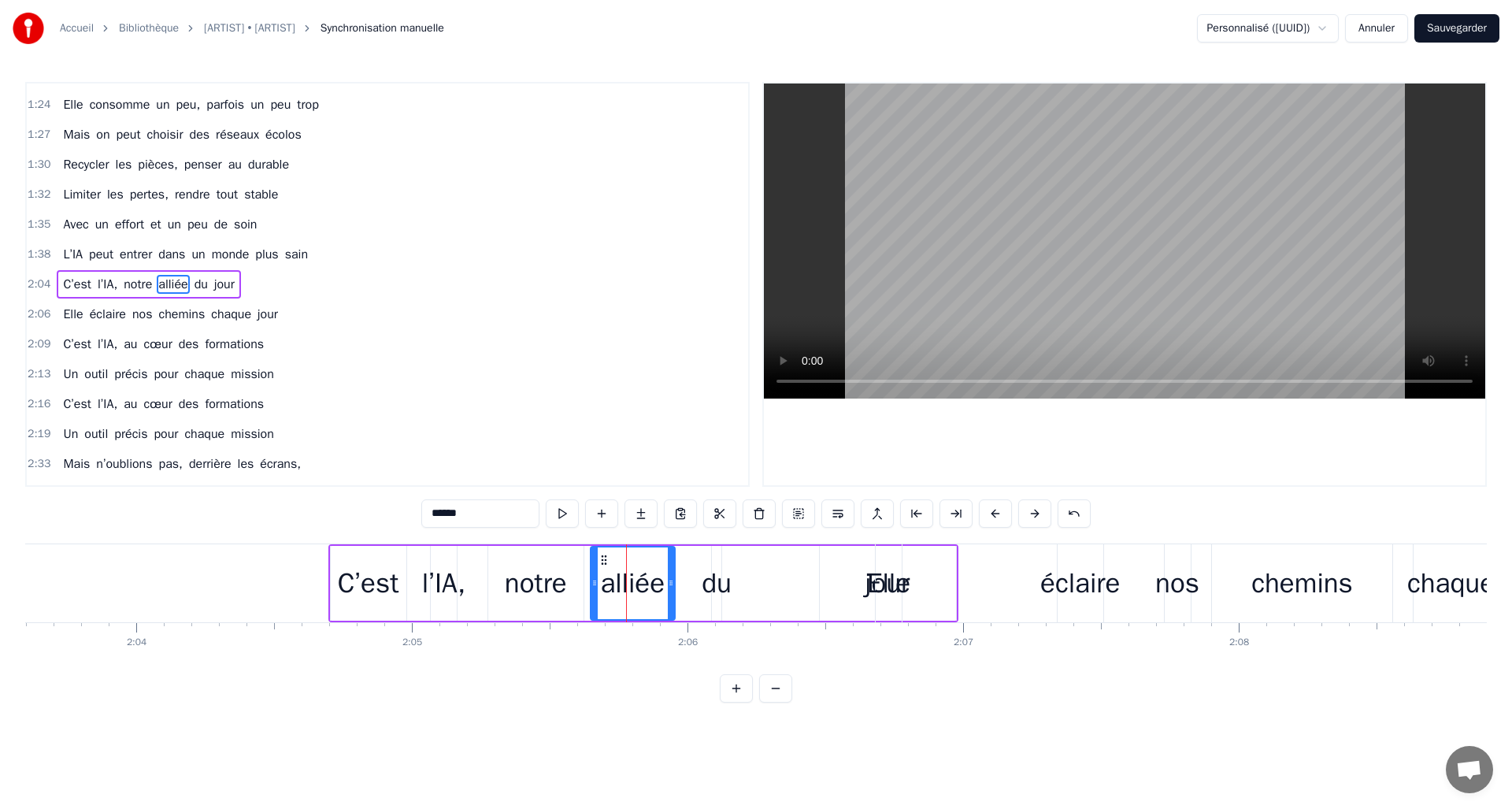 drag, startPoint x: 617, startPoint y: 559, endPoint x: 595, endPoint y: 559, distance: 22 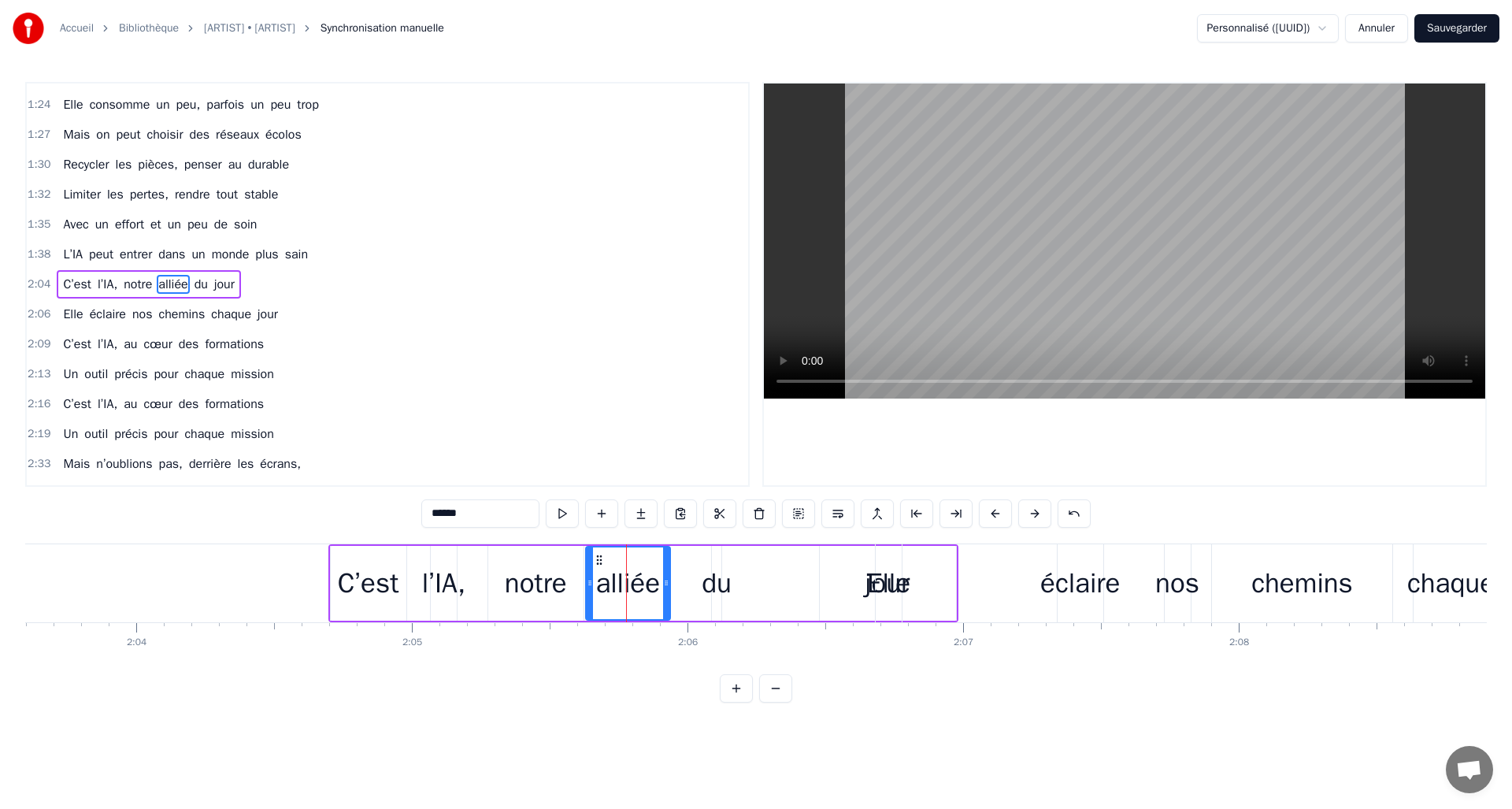 click on "C’est l’IA, notre alliée du jour" at bounding box center [643, 583] 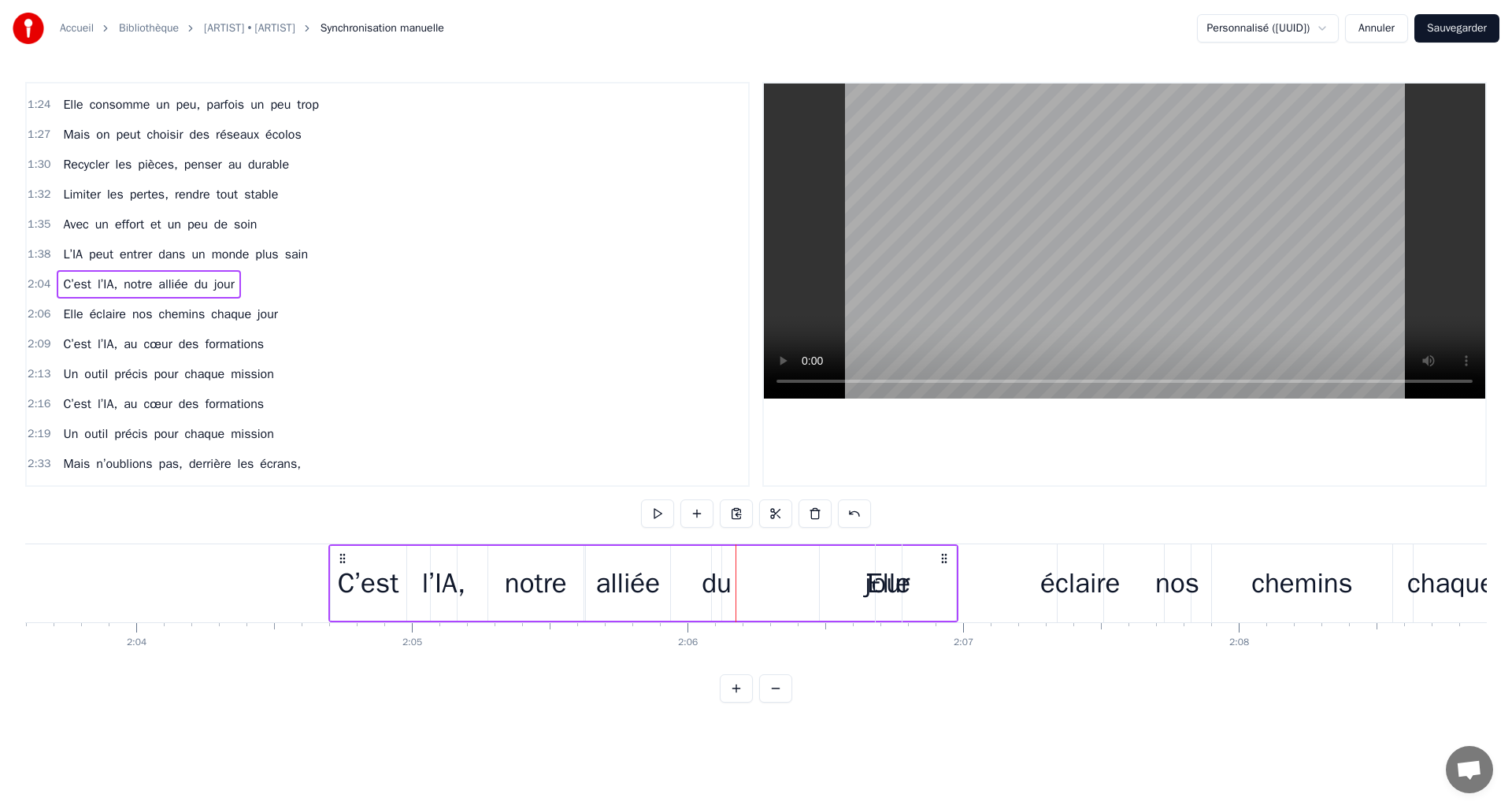 click on "du" at bounding box center (717, 583) 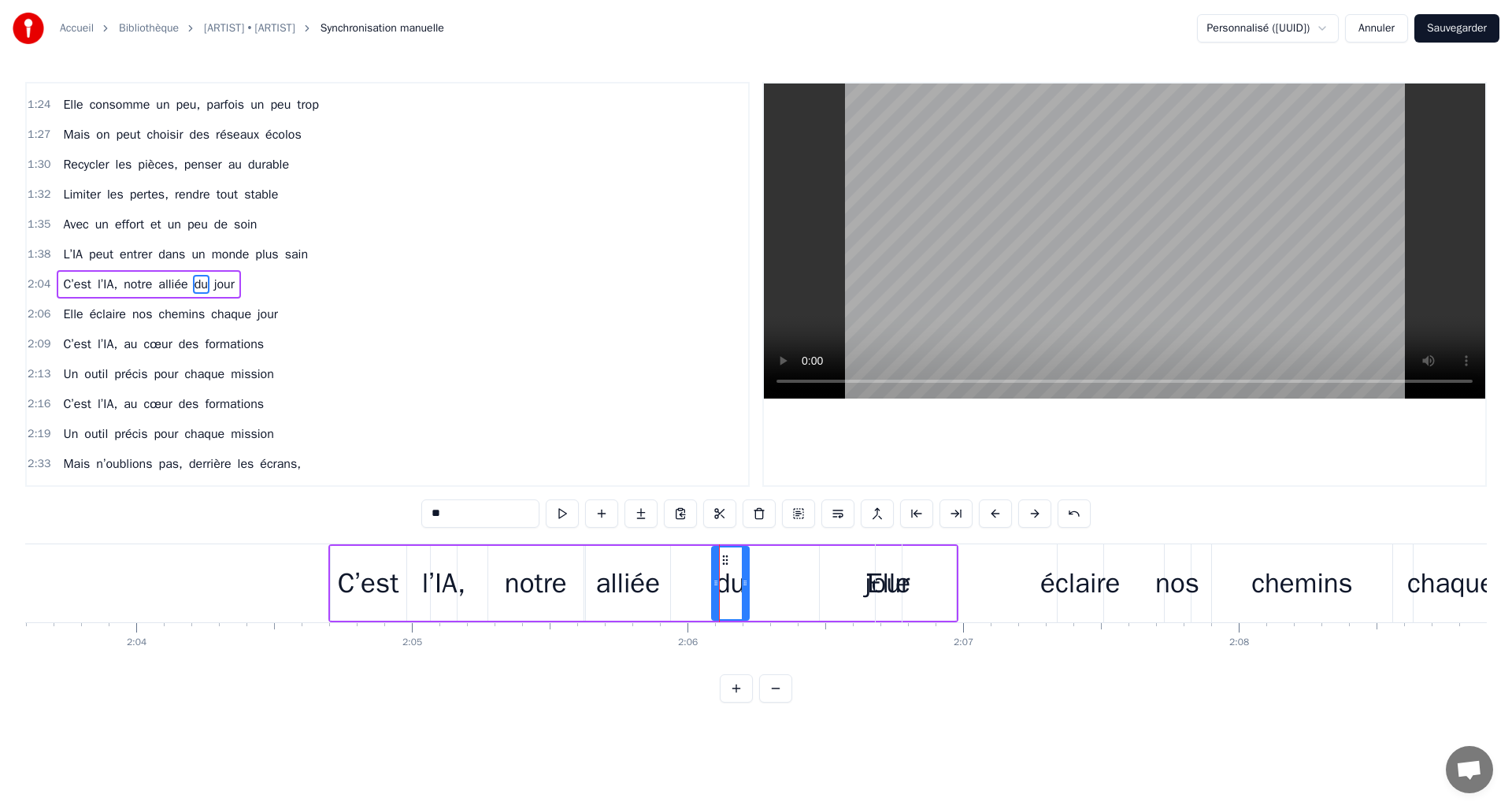 drag, startPoint x: 717, startPoint y: 580, endPoint x: 745, endPoint y: 577, distance: 28.160256 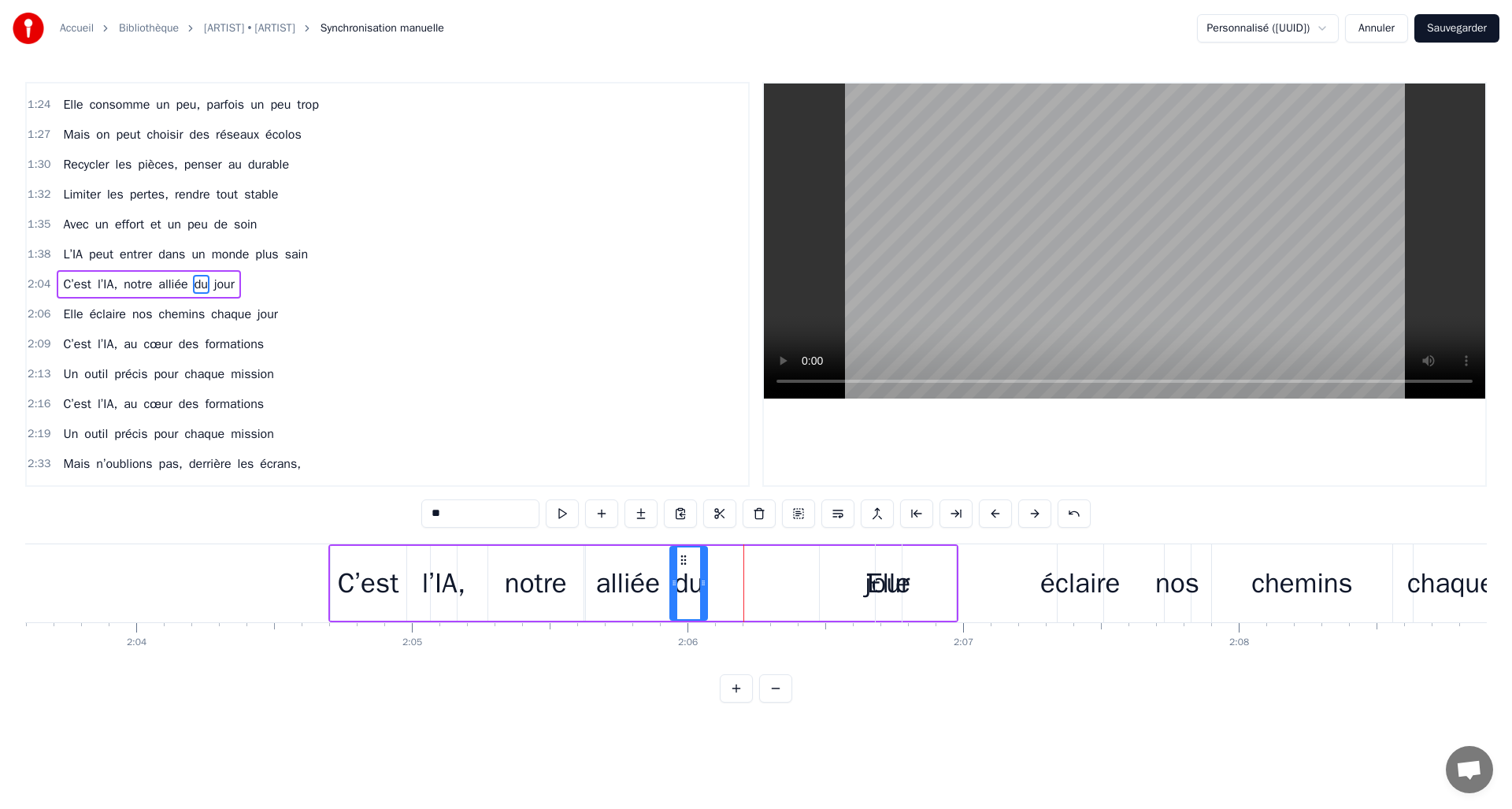 drag, startPoint x: 724, startPoint y: 560, endPoint x: 683, endPoint y: 560, distance: 41 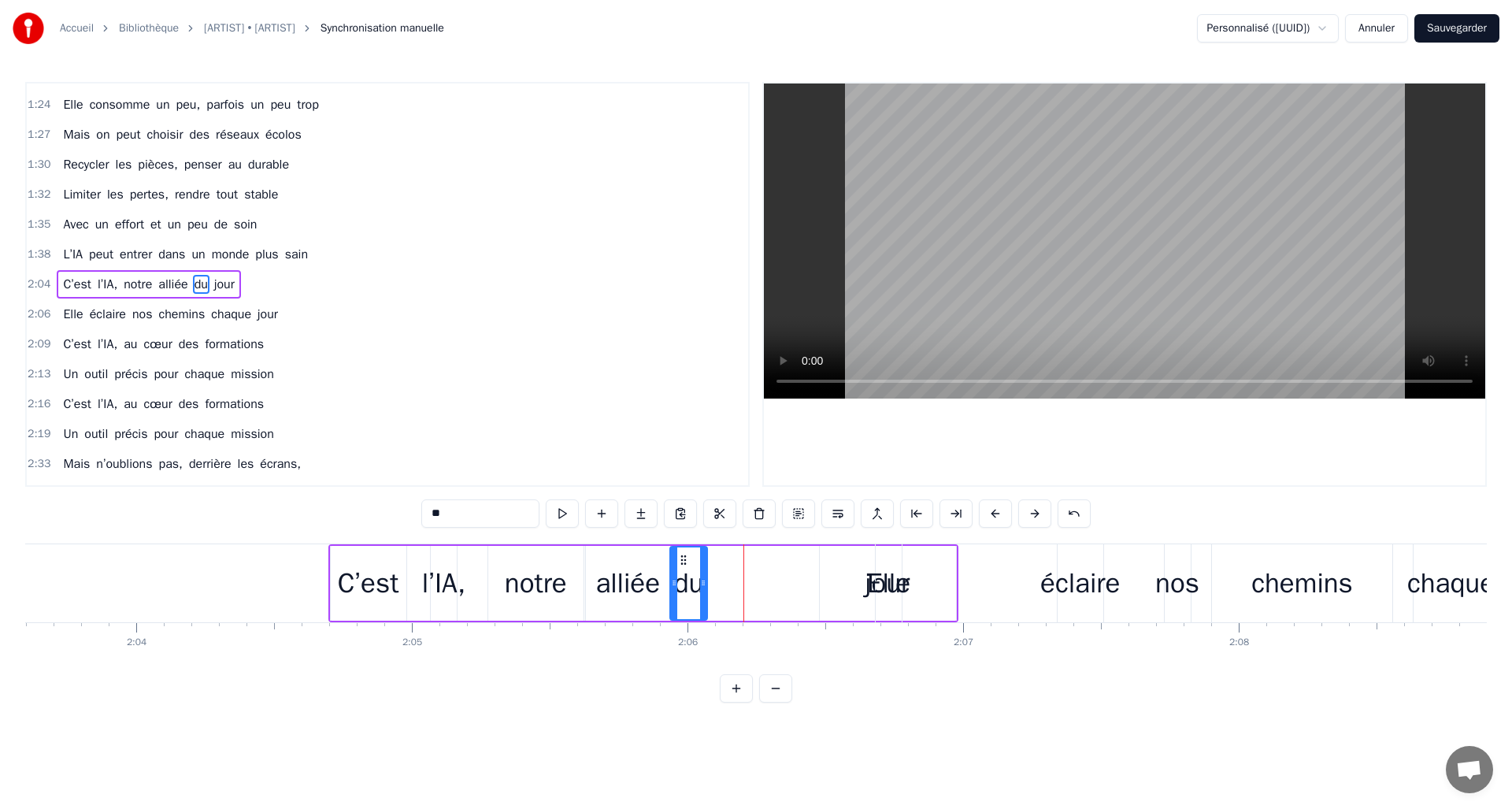 click on "jour" at bounding box center (888, 583) 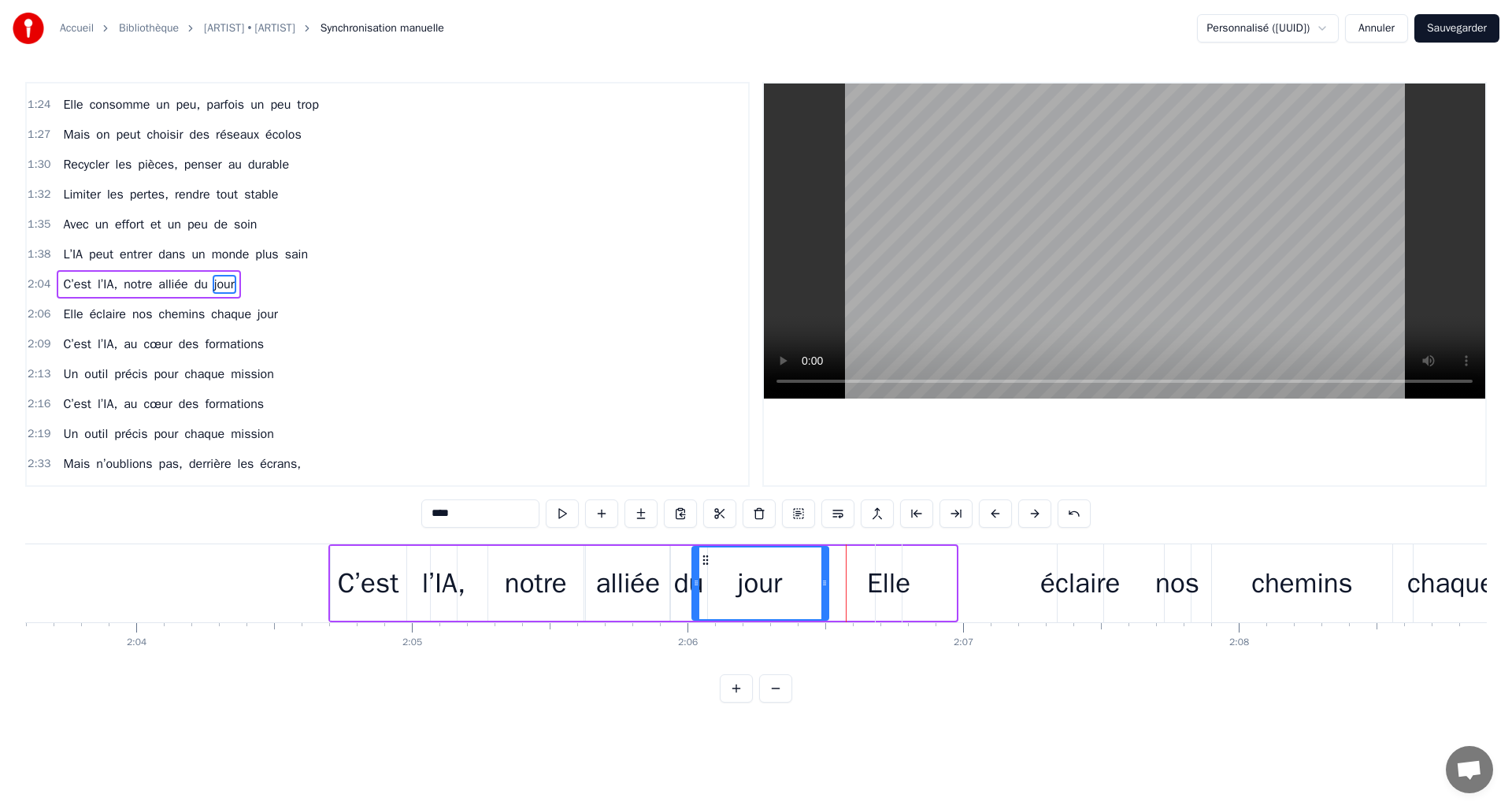 drag, startPoint x: 799, startPoint y: 560, endPoint x: 702, endPoint y: 562, distance: 97.020616 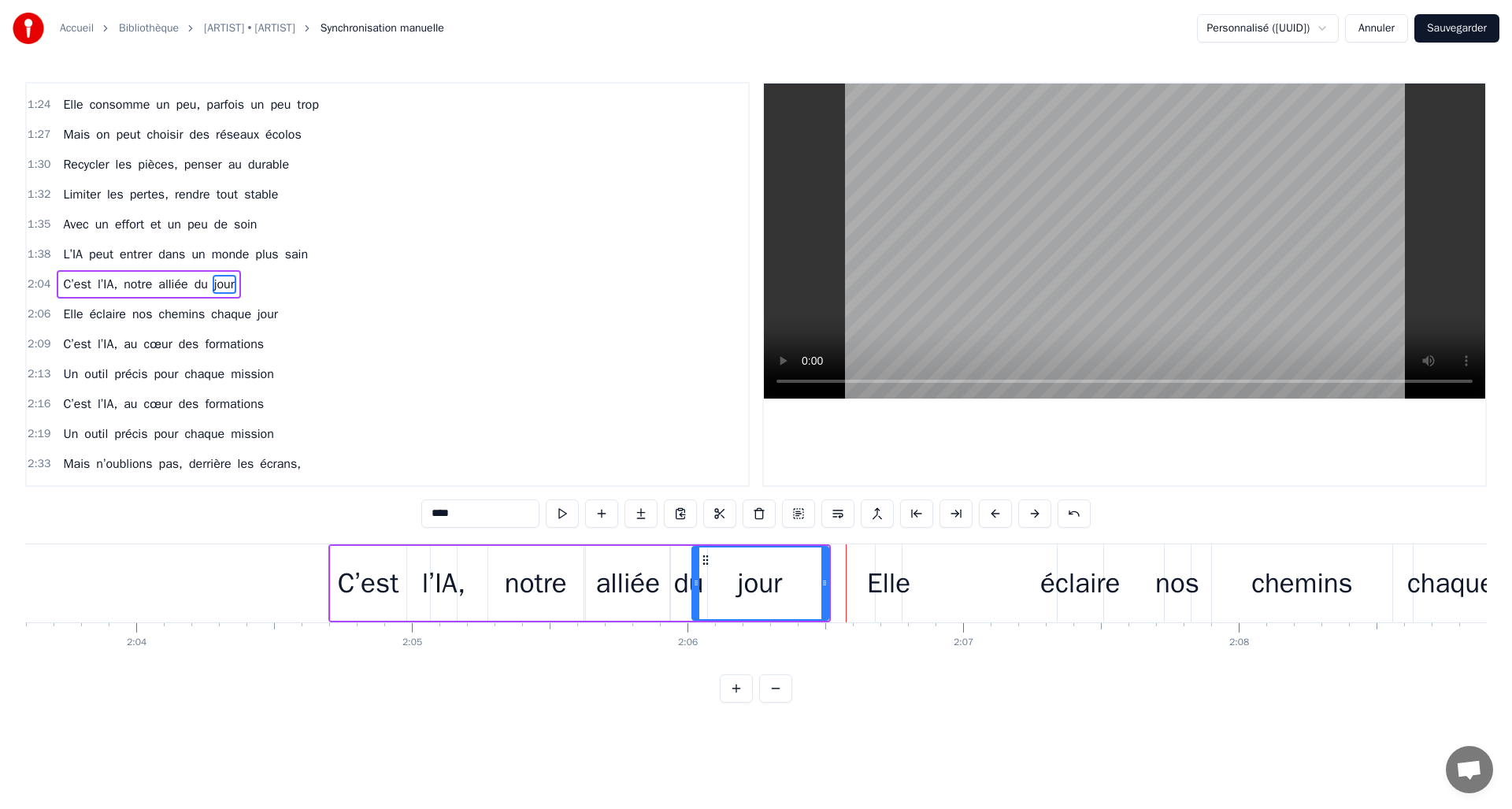 click on "Elle" at bounding box center [888, 583] 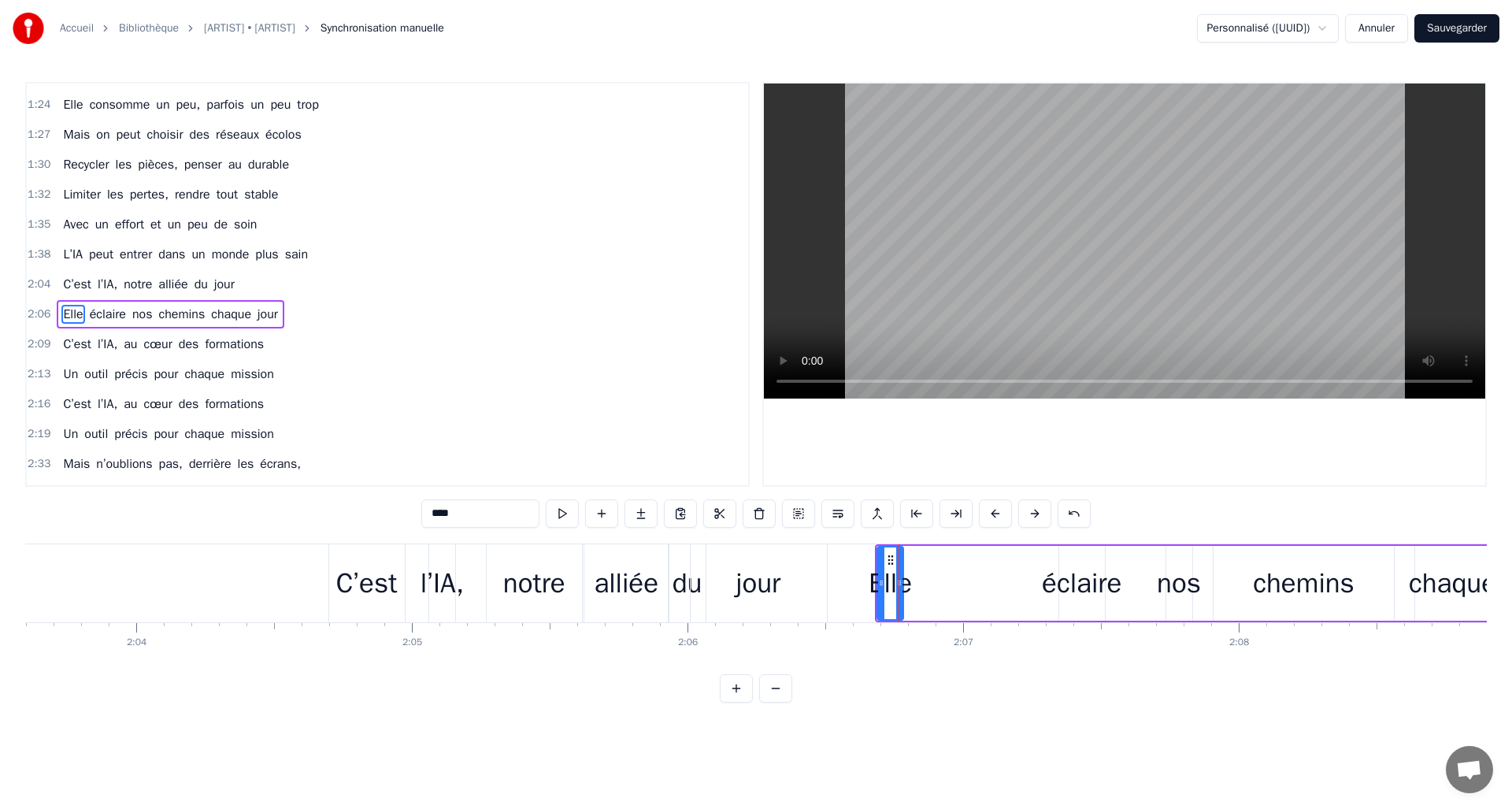 scroll, scrollTop: 323, scrollLeft: 0, axis: vertical 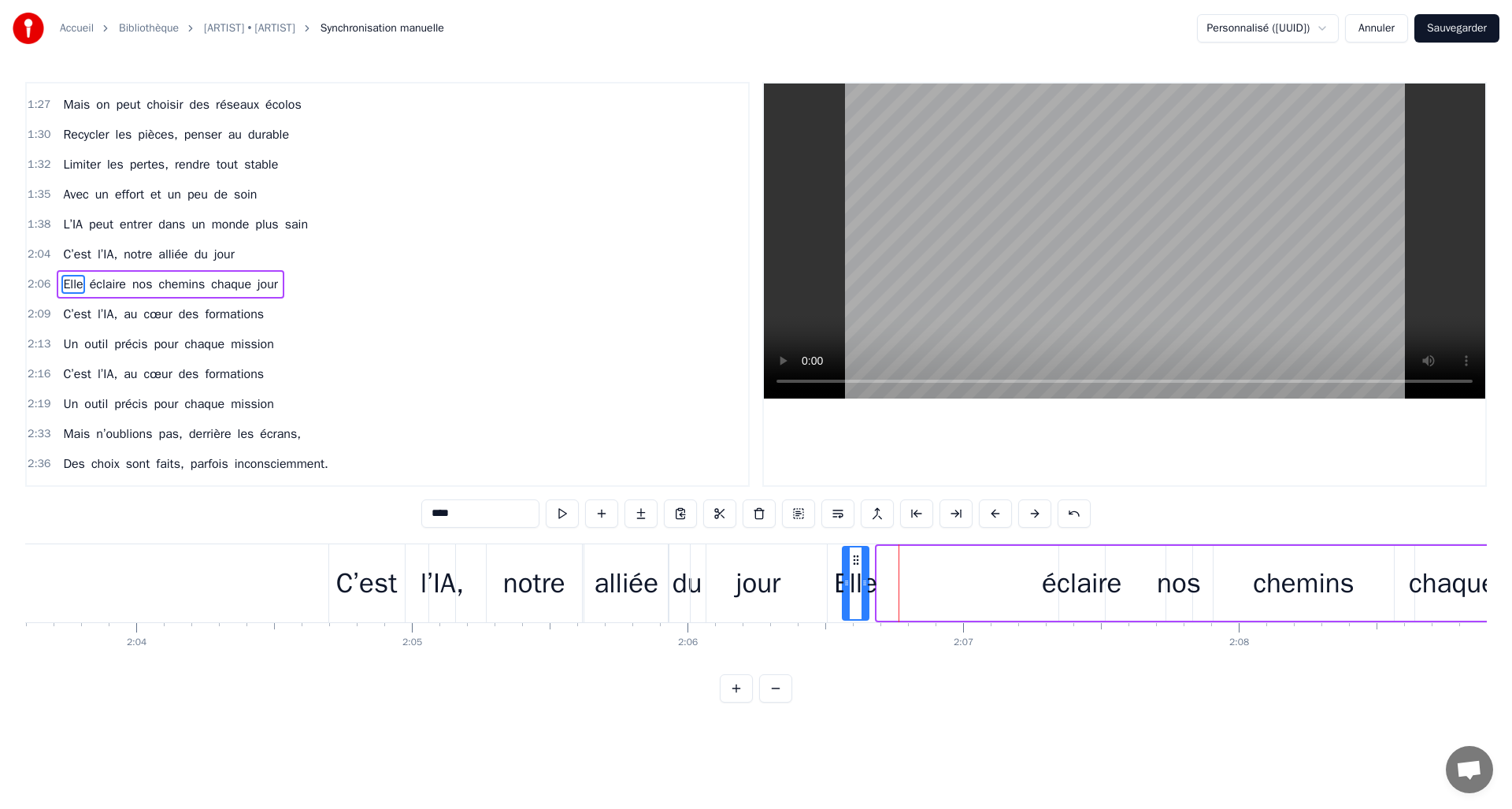 drag, startPoint x: 886, startPoint y: 559, endPoint x: 851, endPoint y: 559, distance: 35 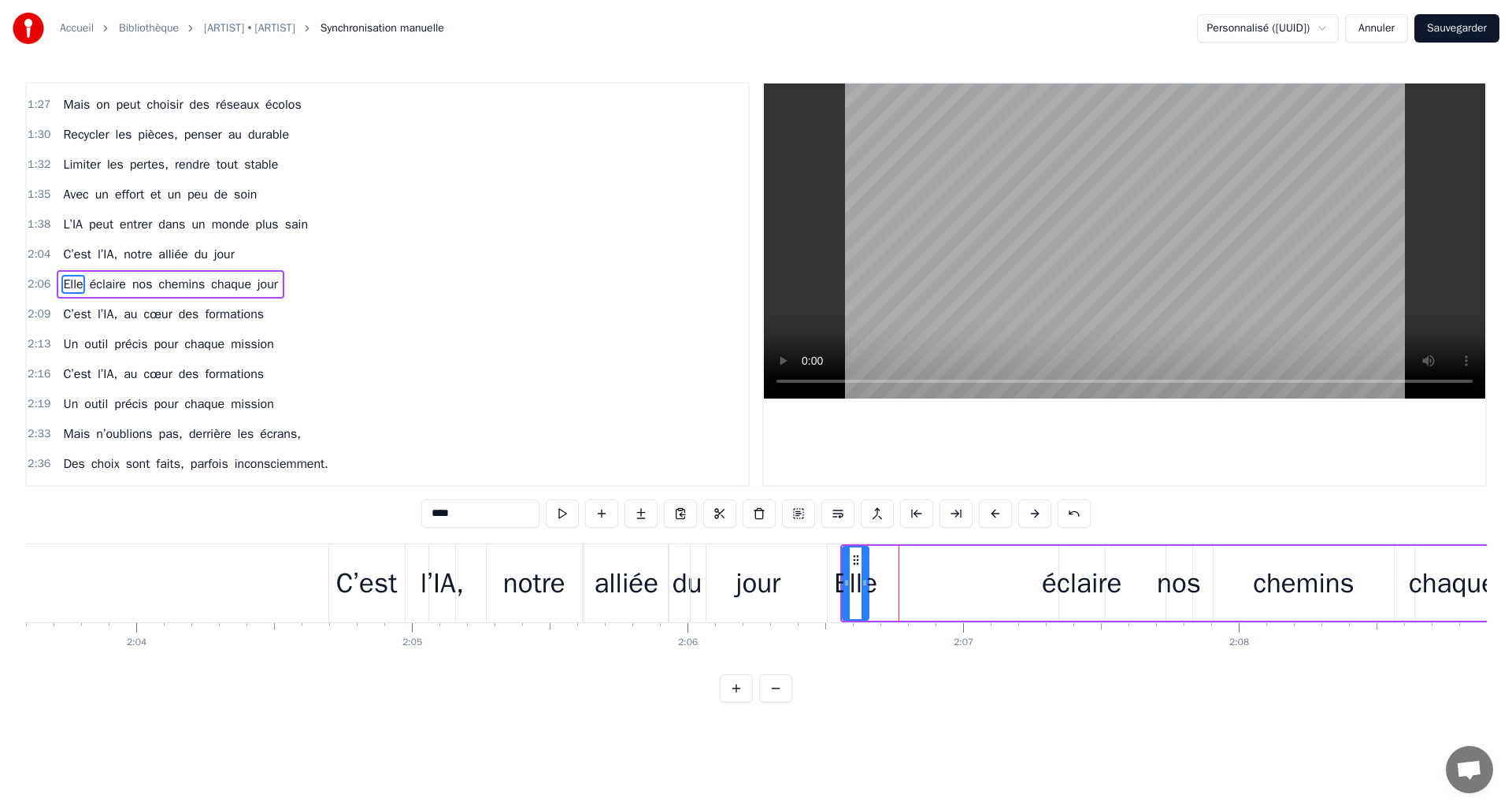 click on "Elle éclaire nos chemins chaque jour" at bounding box center (1245, 583) 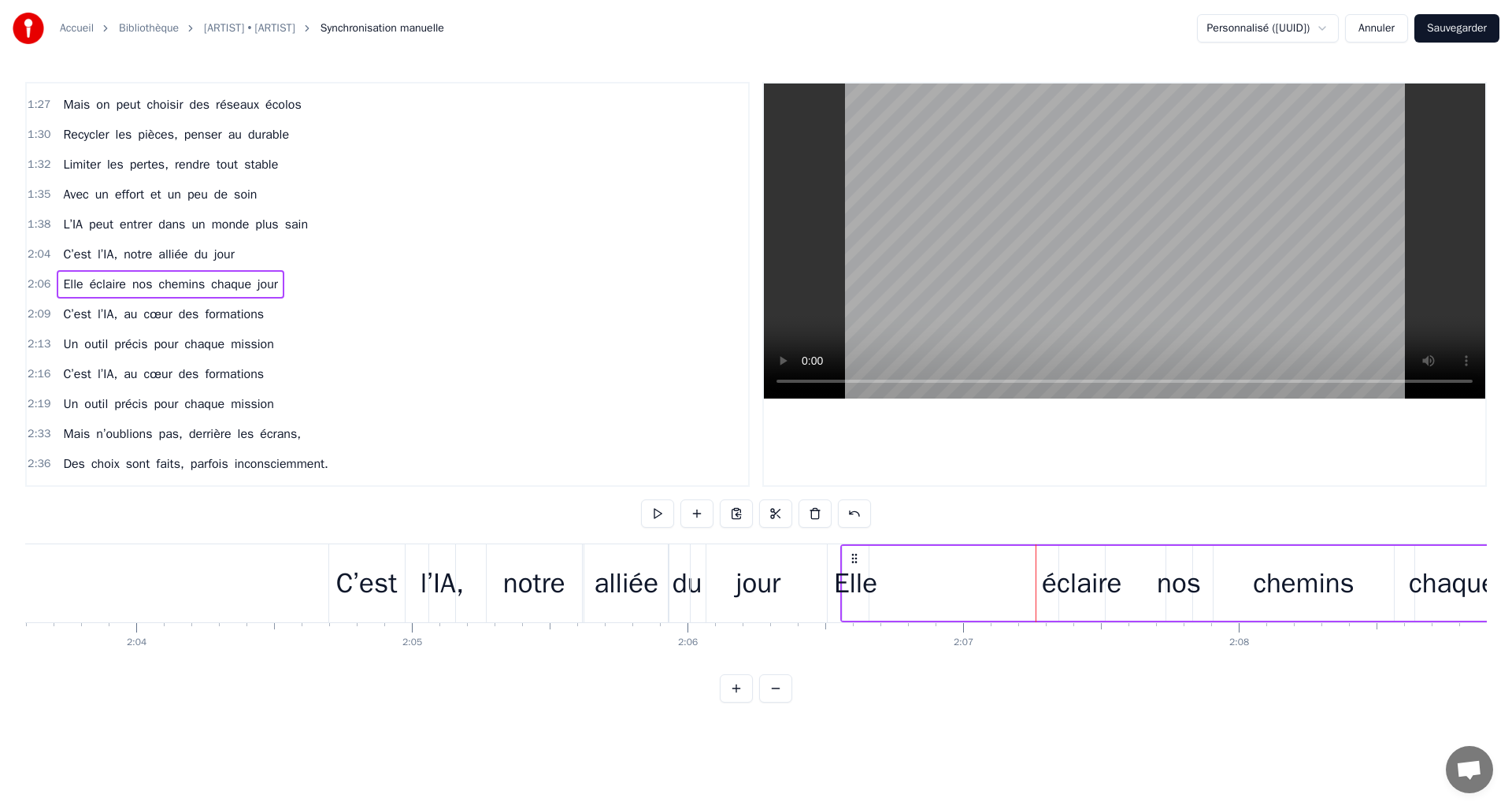 click on "éclaire" at bounding box center (1081, 583) 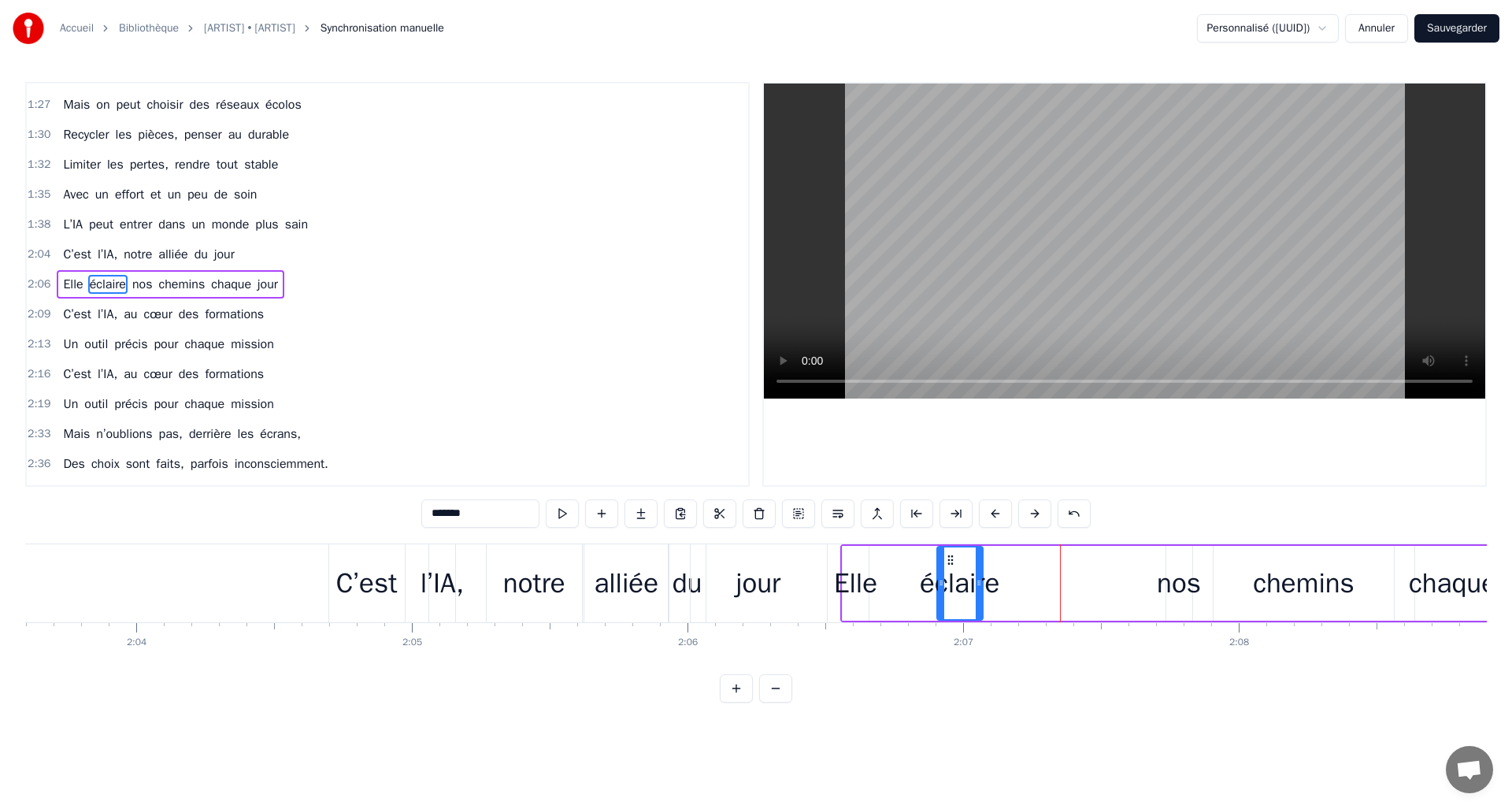 drag, startPoint x: 1070, startPoint y: 562, endPoint x: 948, endPoint y: 570, distance: 122.26201 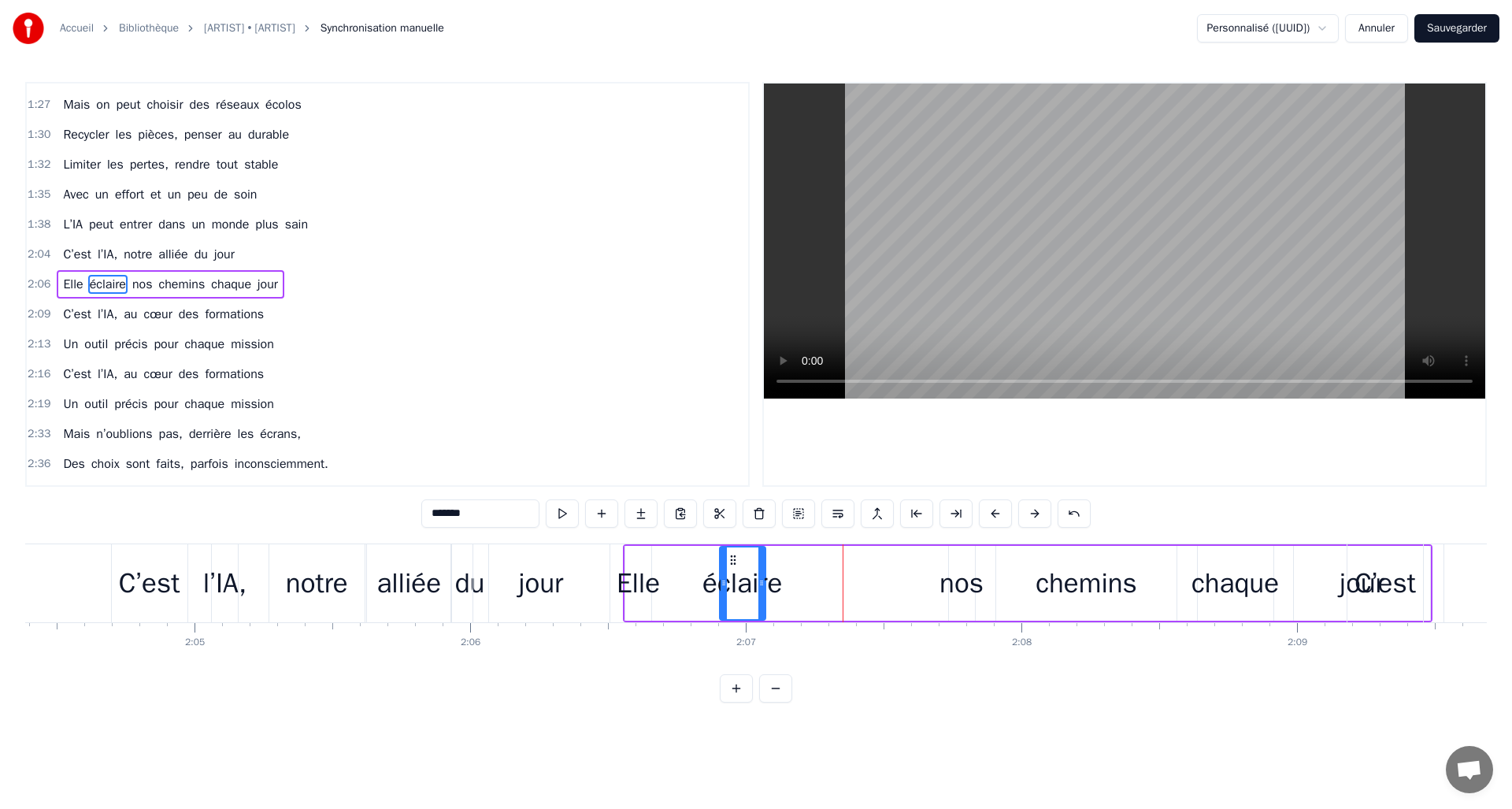 scroll, scrollTop: 0, scrollLeft: 34390, axis: horizontal 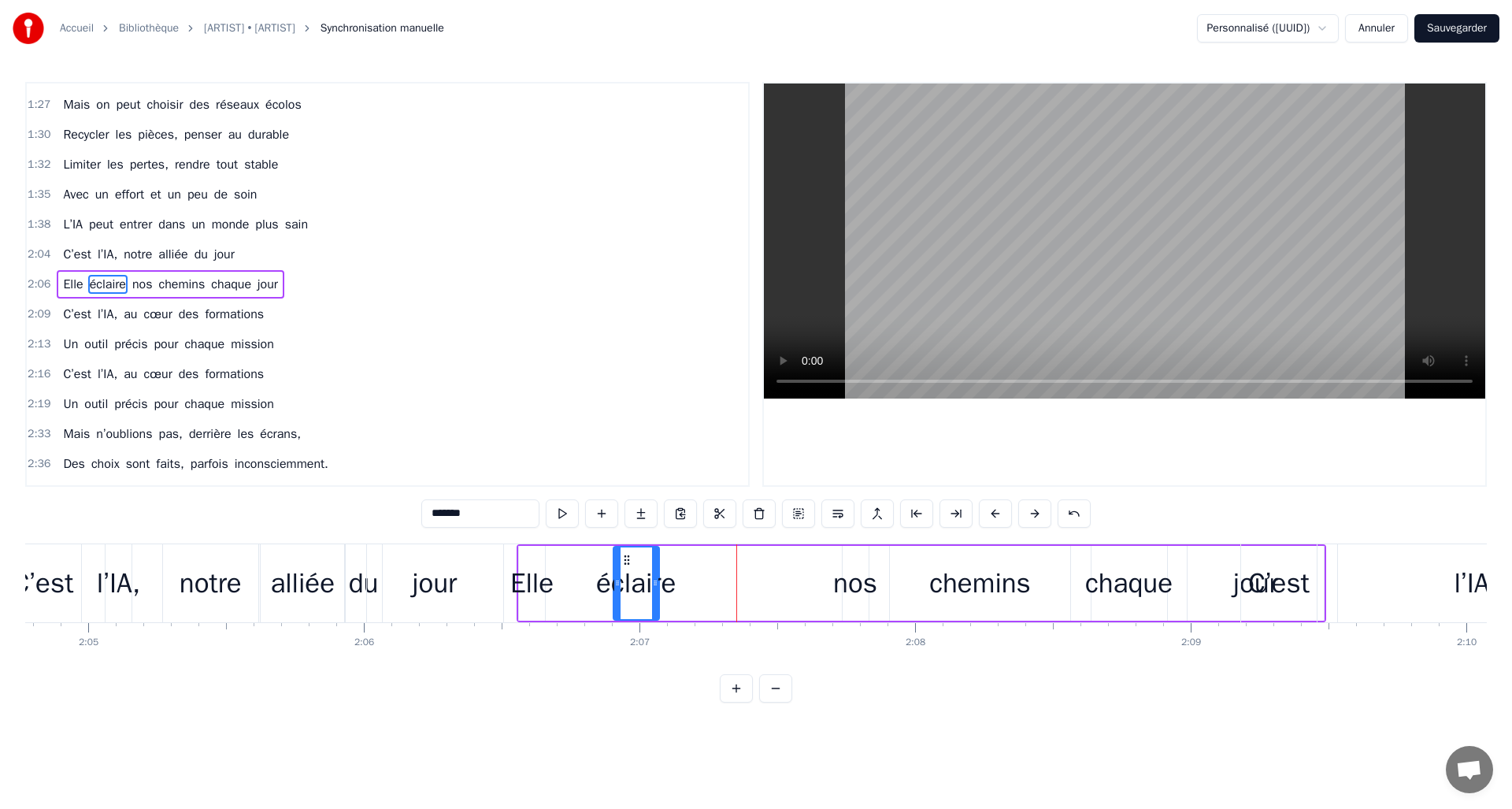 click on "nos" at bounding box center (855, 583) 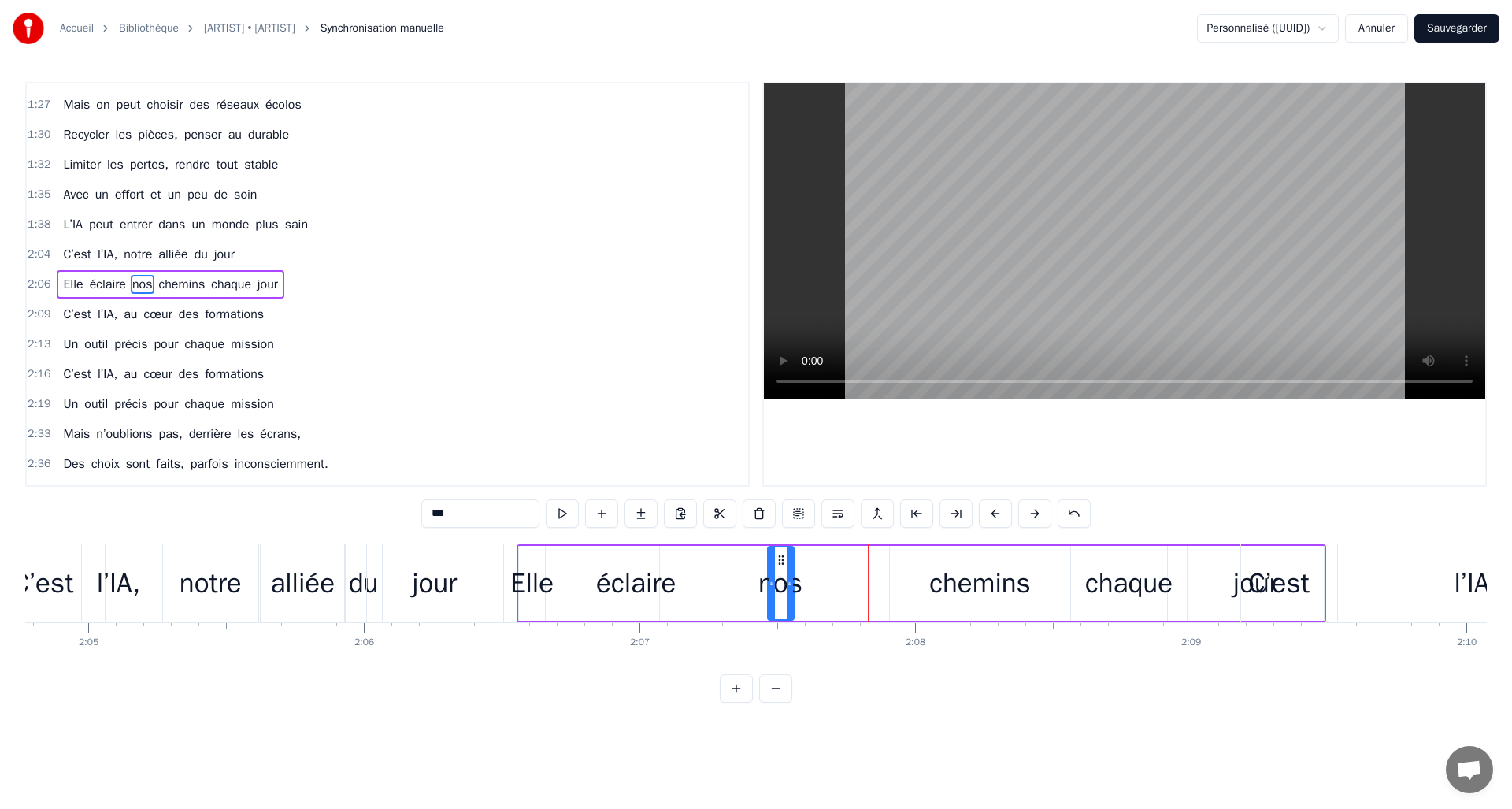 drag, startPoint x: 851, startPoint y: 562, endPoint x: 777, endPoint y: 564, distance: 74.02702 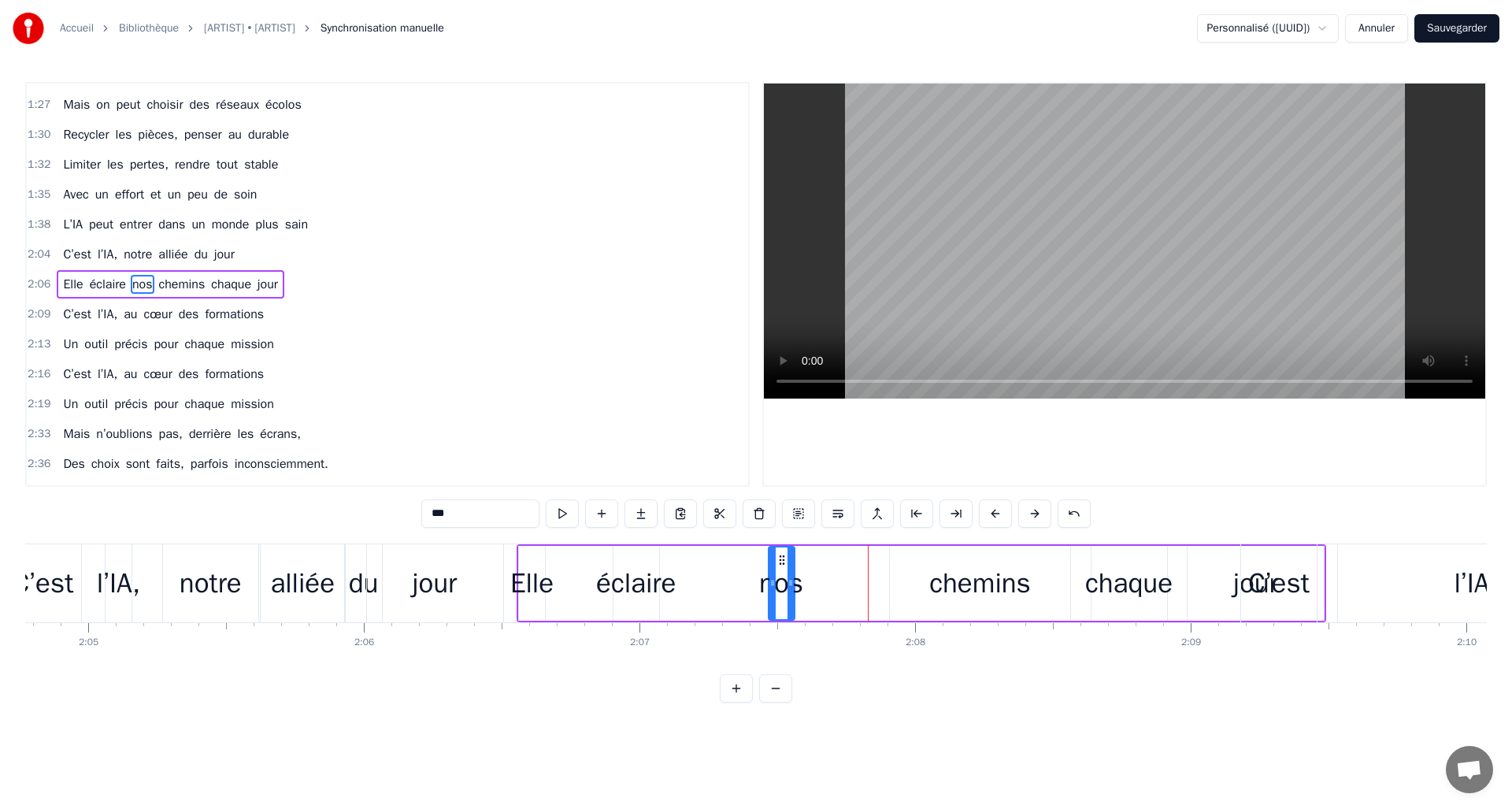 click on "chemins" at bounding box center (980, 583) 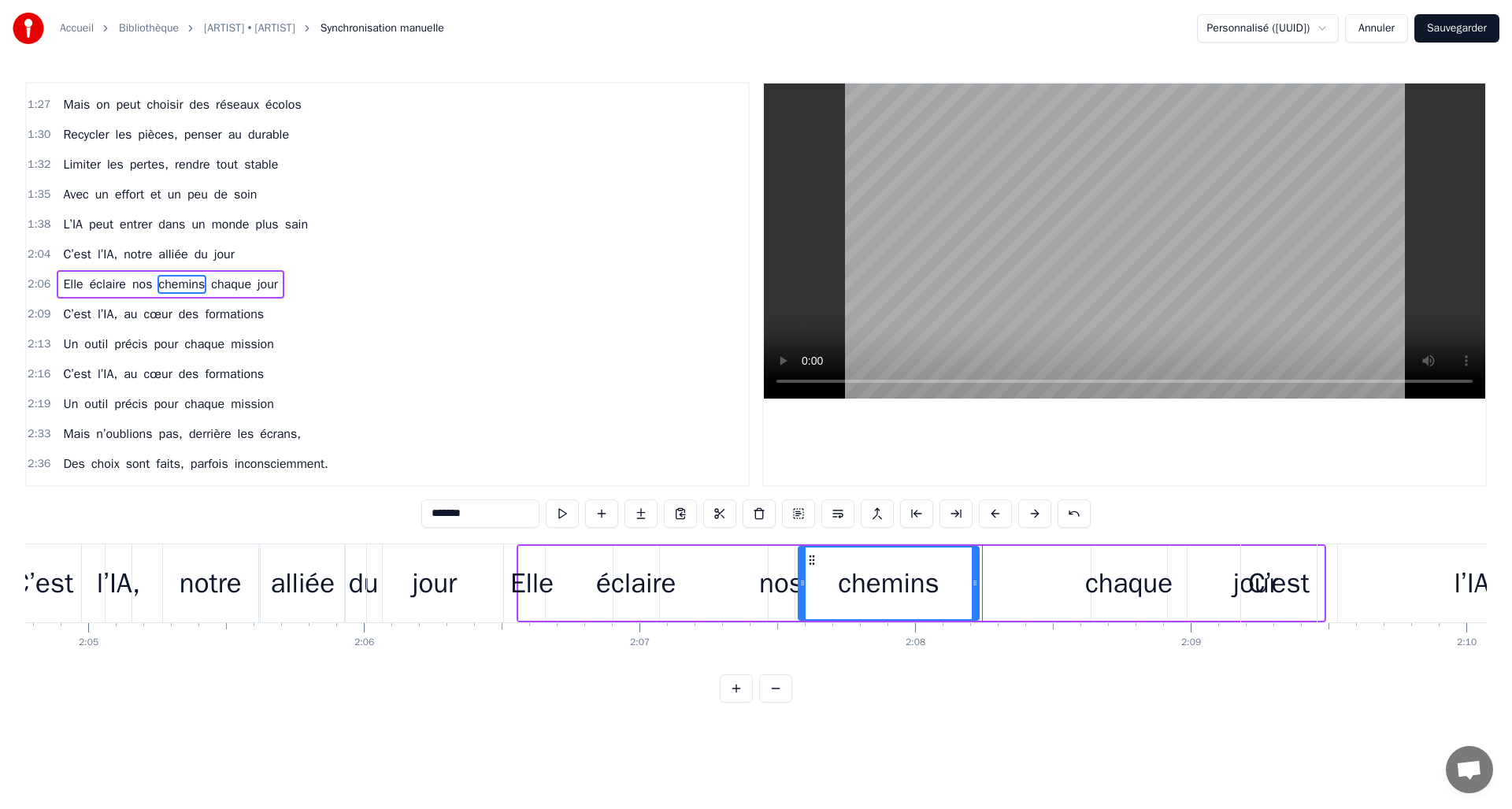 drag, startPoint x: 899, startPoint y: 560, endPoint x: 808, endPoint y: 561, distance: 91.00549 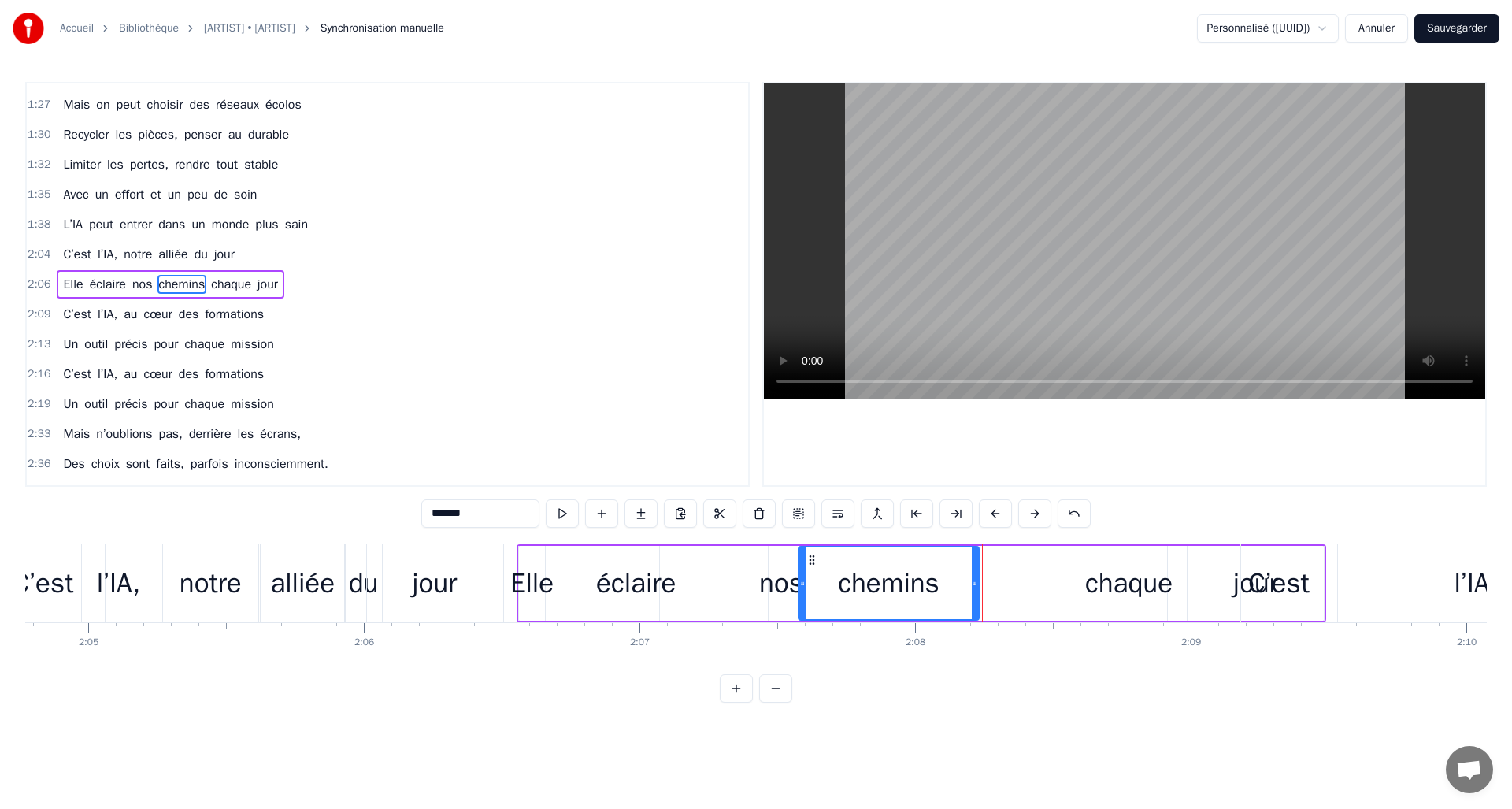 click on "Elle éclaire nos chemins chaque jour" at bounding box center [921, 583] 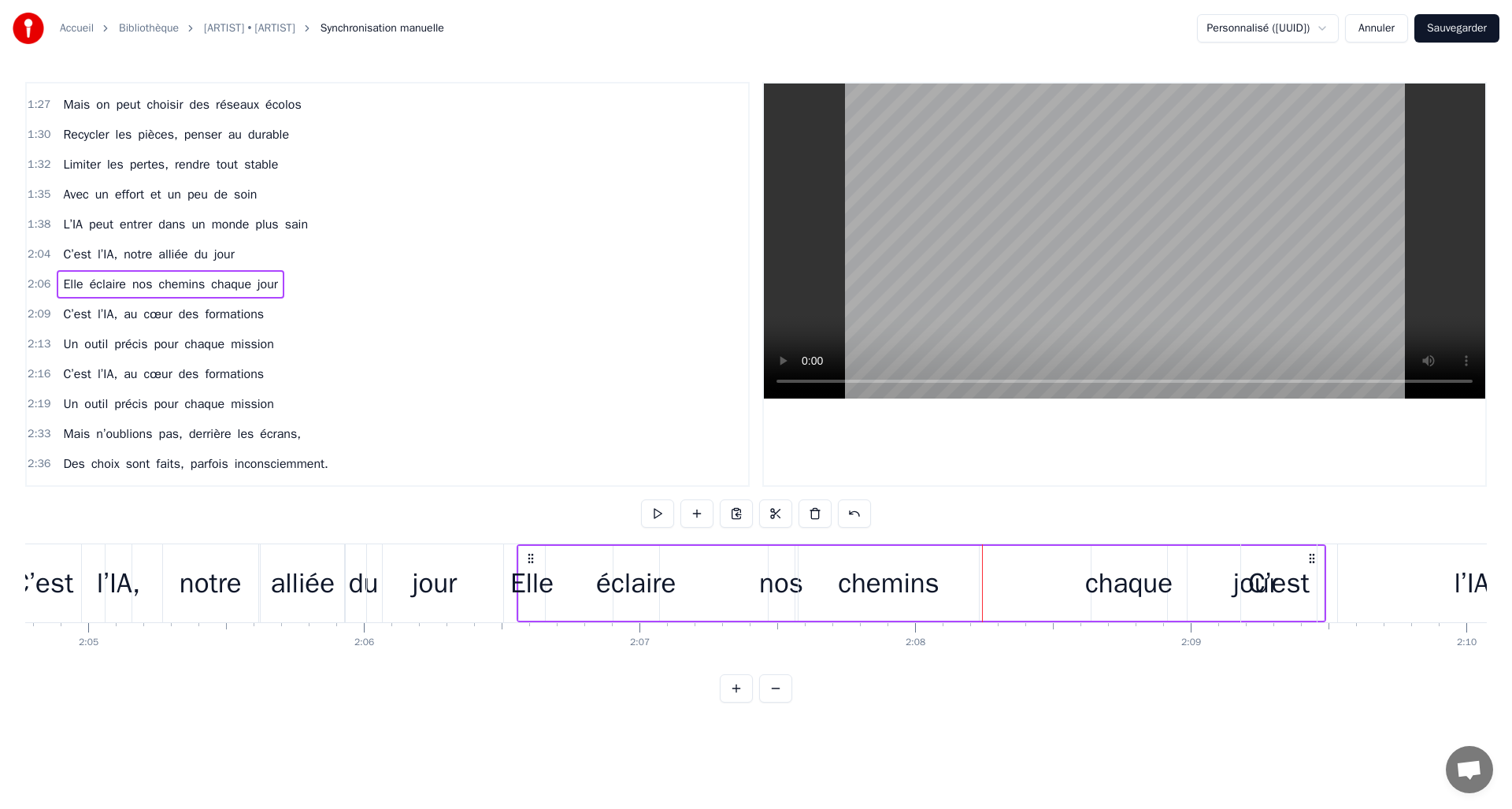 click on "chaque" at bounding box center (1128, 583) 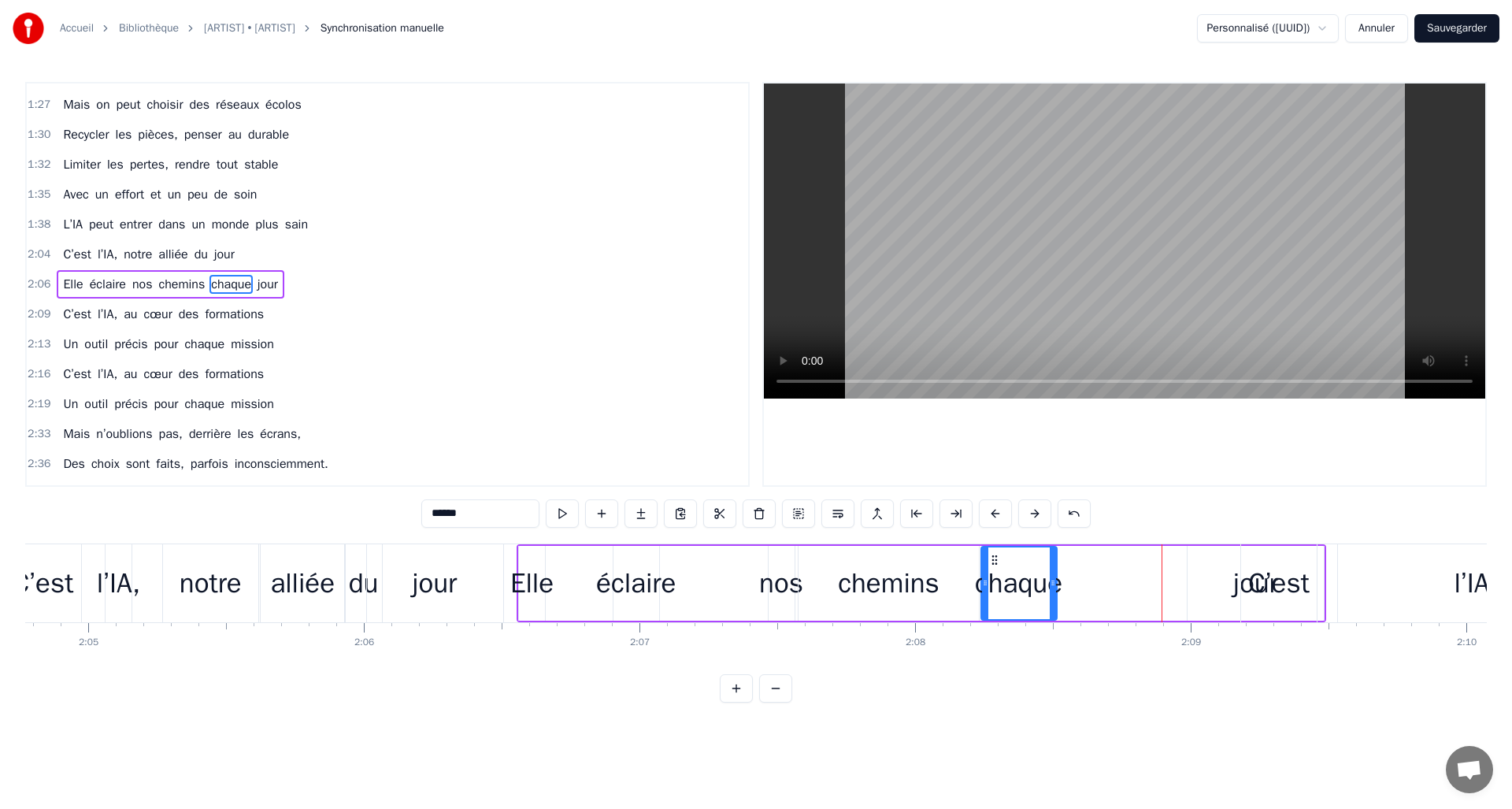 drag, startPoint x: 1102, startPoint y: 559, endPoint x: 992, endPoint y: 561, distance: 110.01818 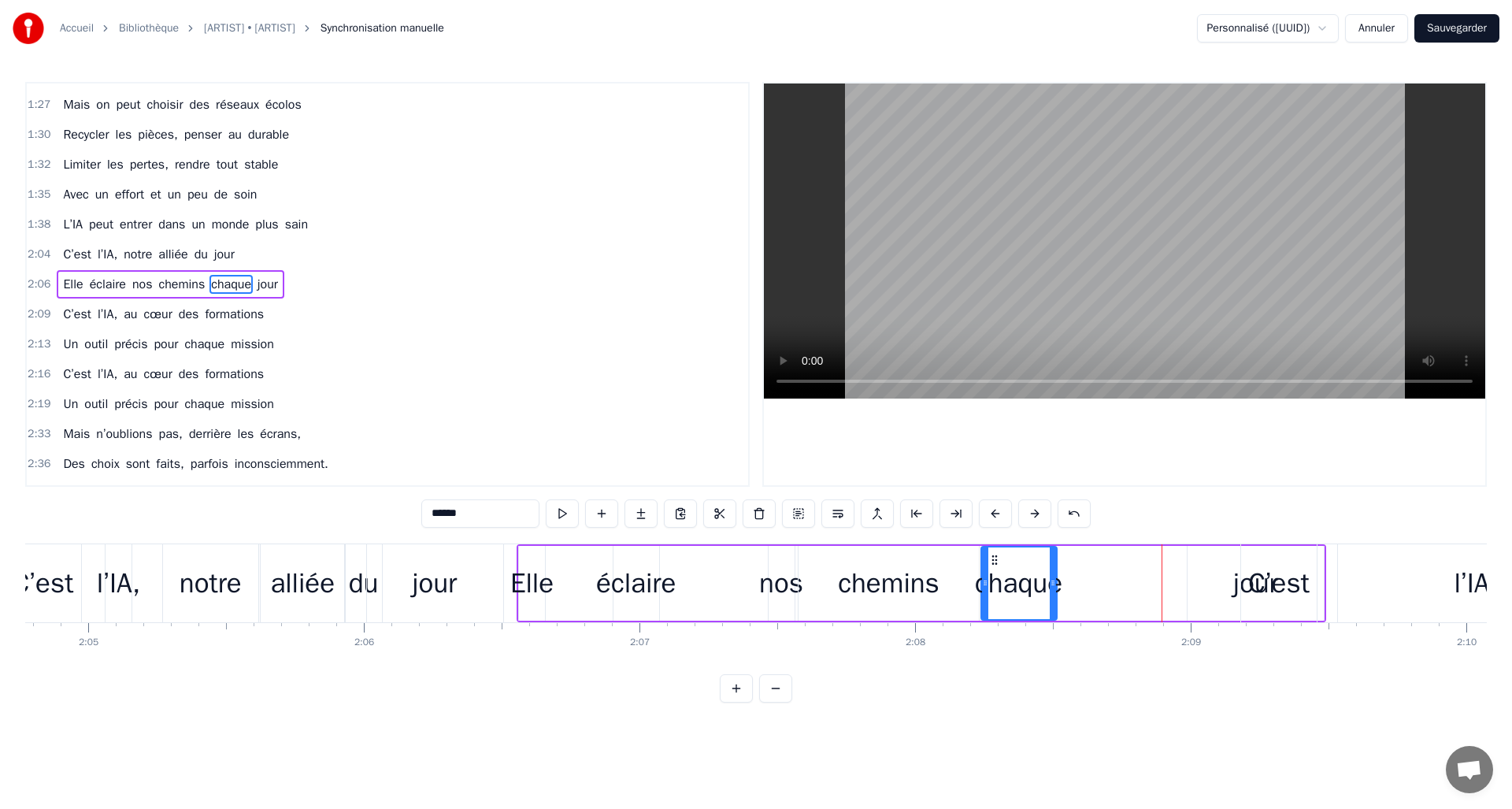 click on "jour" at bounding box center [1255, 583] 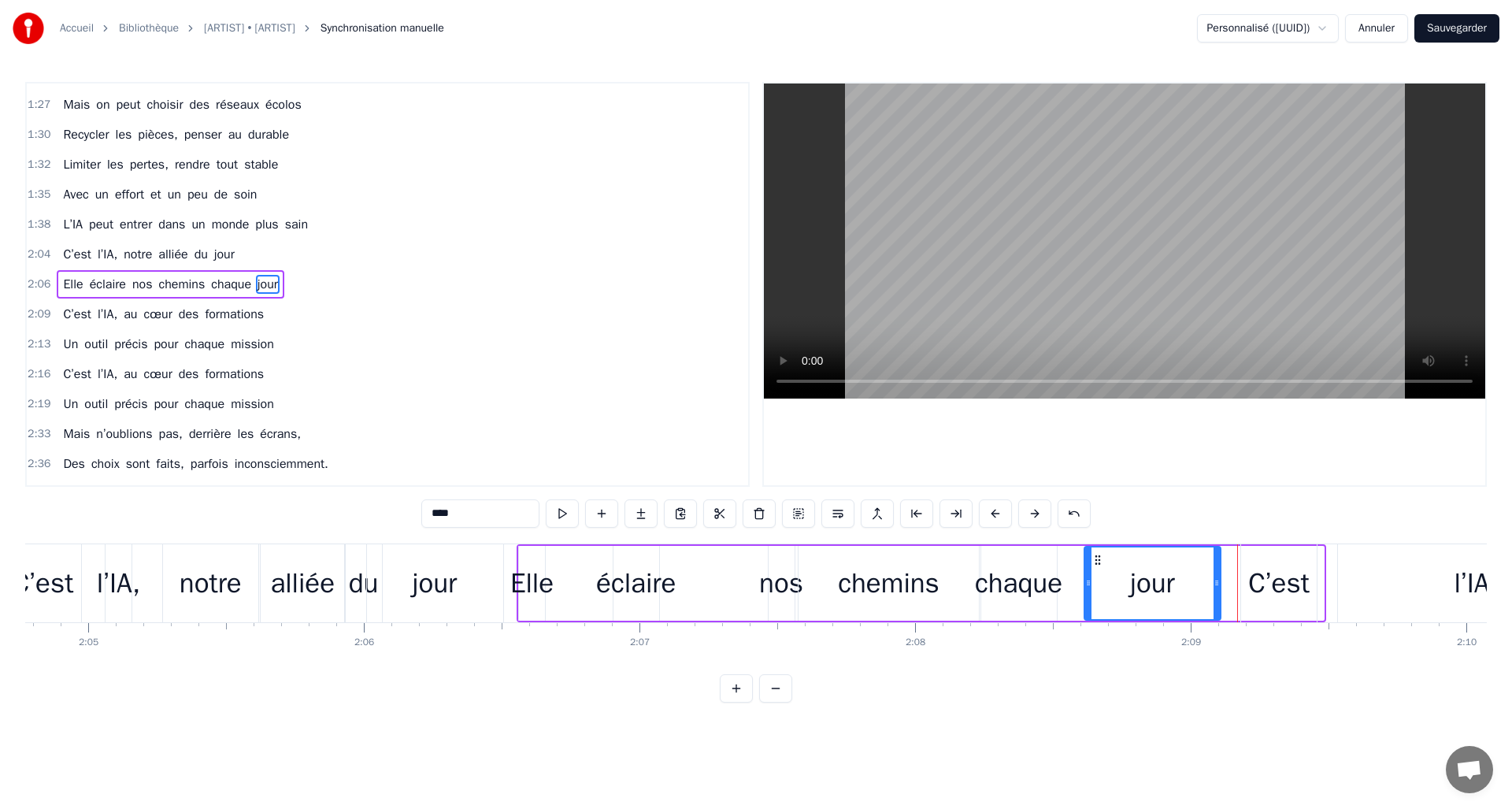 drag, startPoint x: 1200, startPoint y: 561, endPoint x: 899, endPoint y: 562, distance: 301.00166 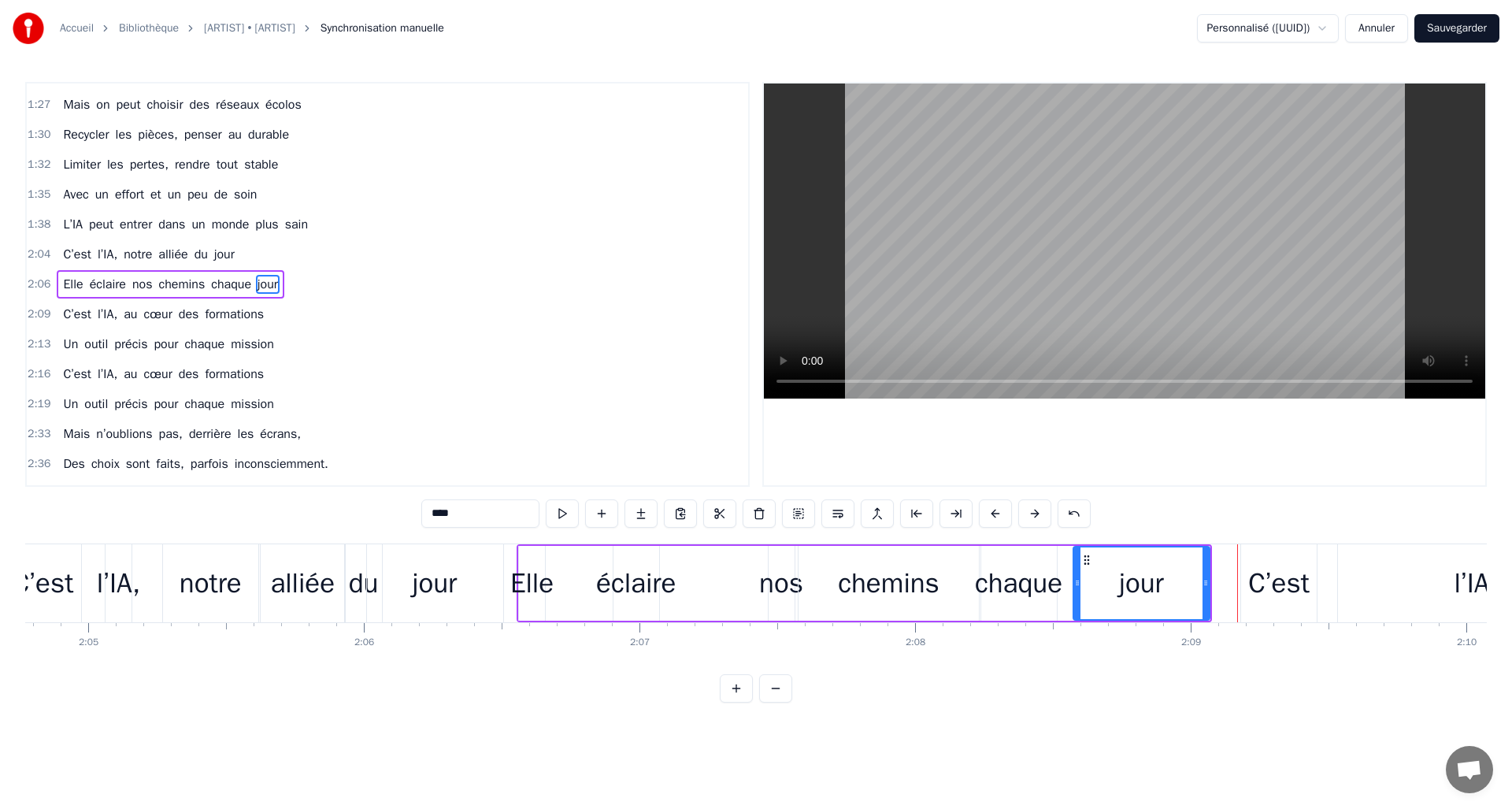 click on "Elle" at bounding box center [532, 583] 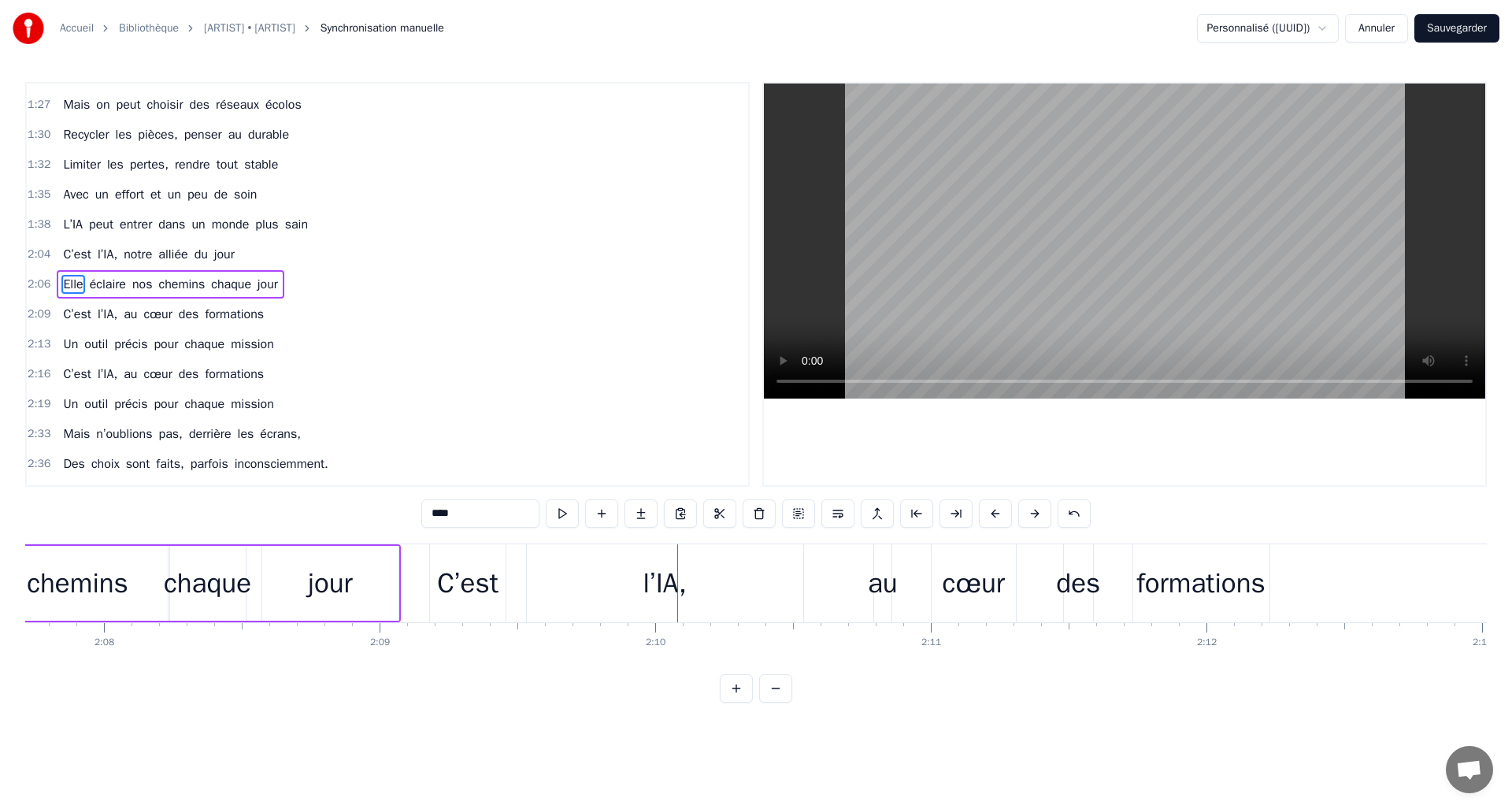scroll, scrollTop: 0, scrollLeft: 34955, axis: horizontal 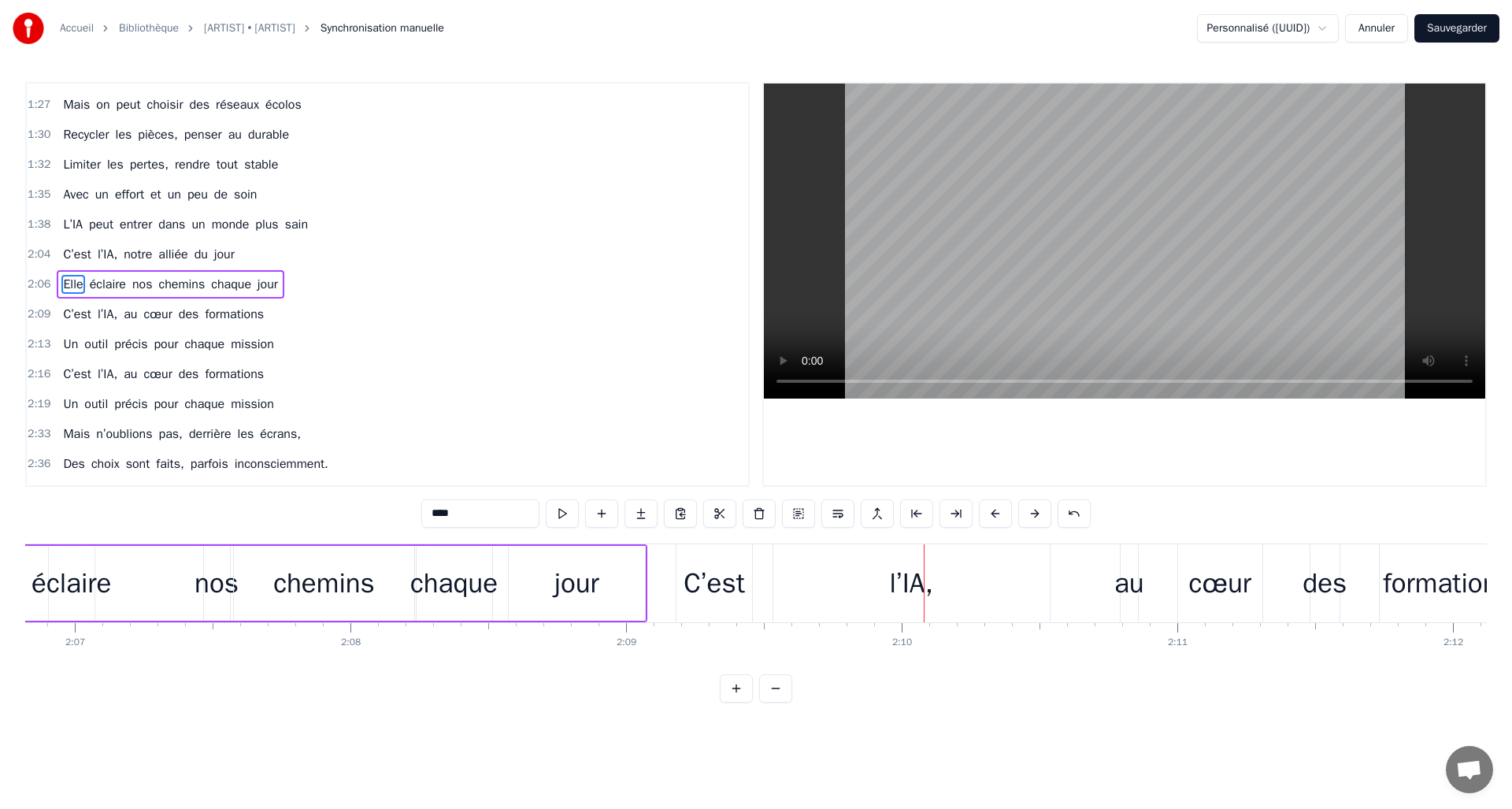 click on "C’est" at bounding box center [714, 583] 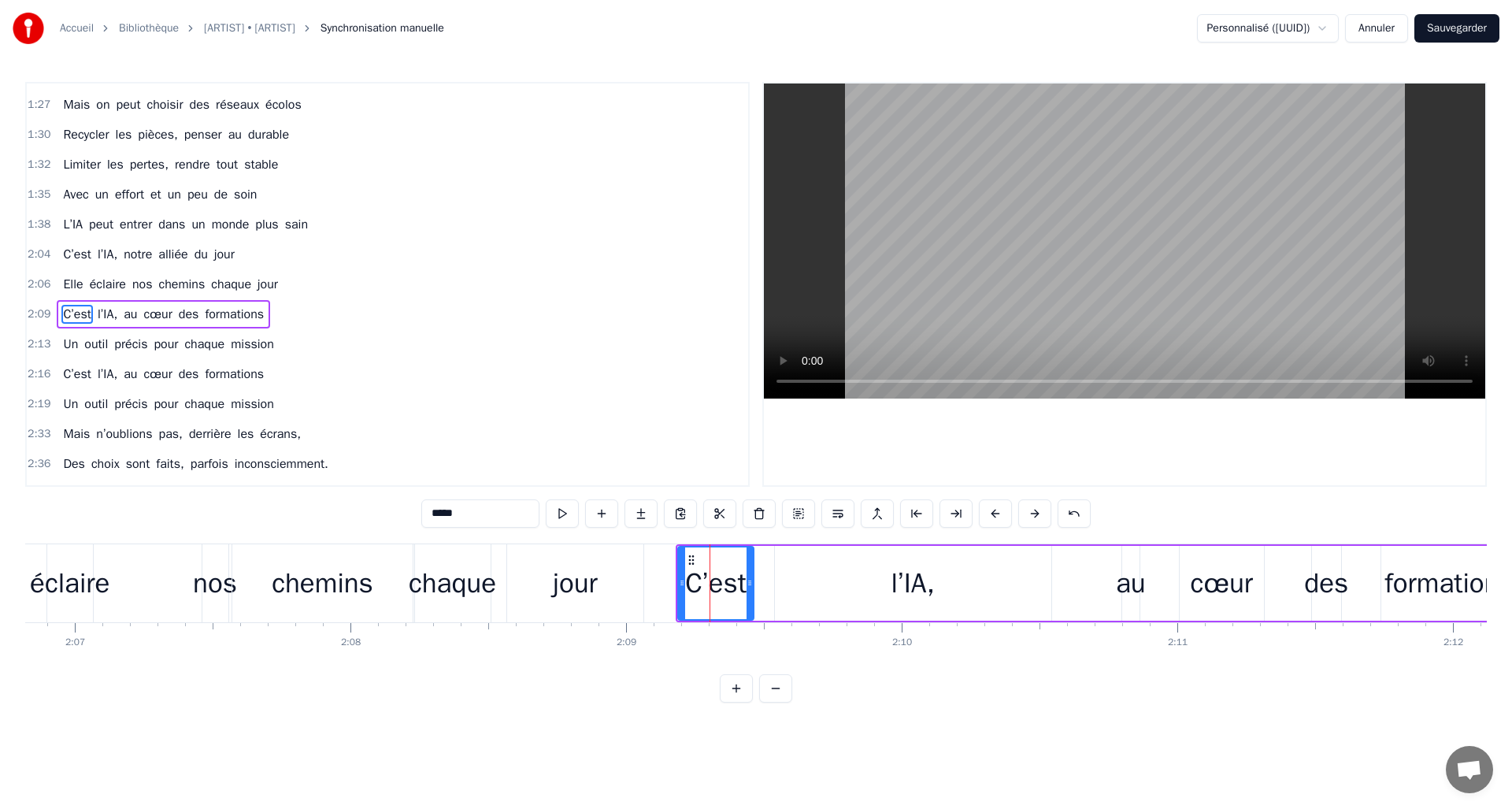 scroll, scrollTop: 353, scrollLeft: 0, axis: vertical 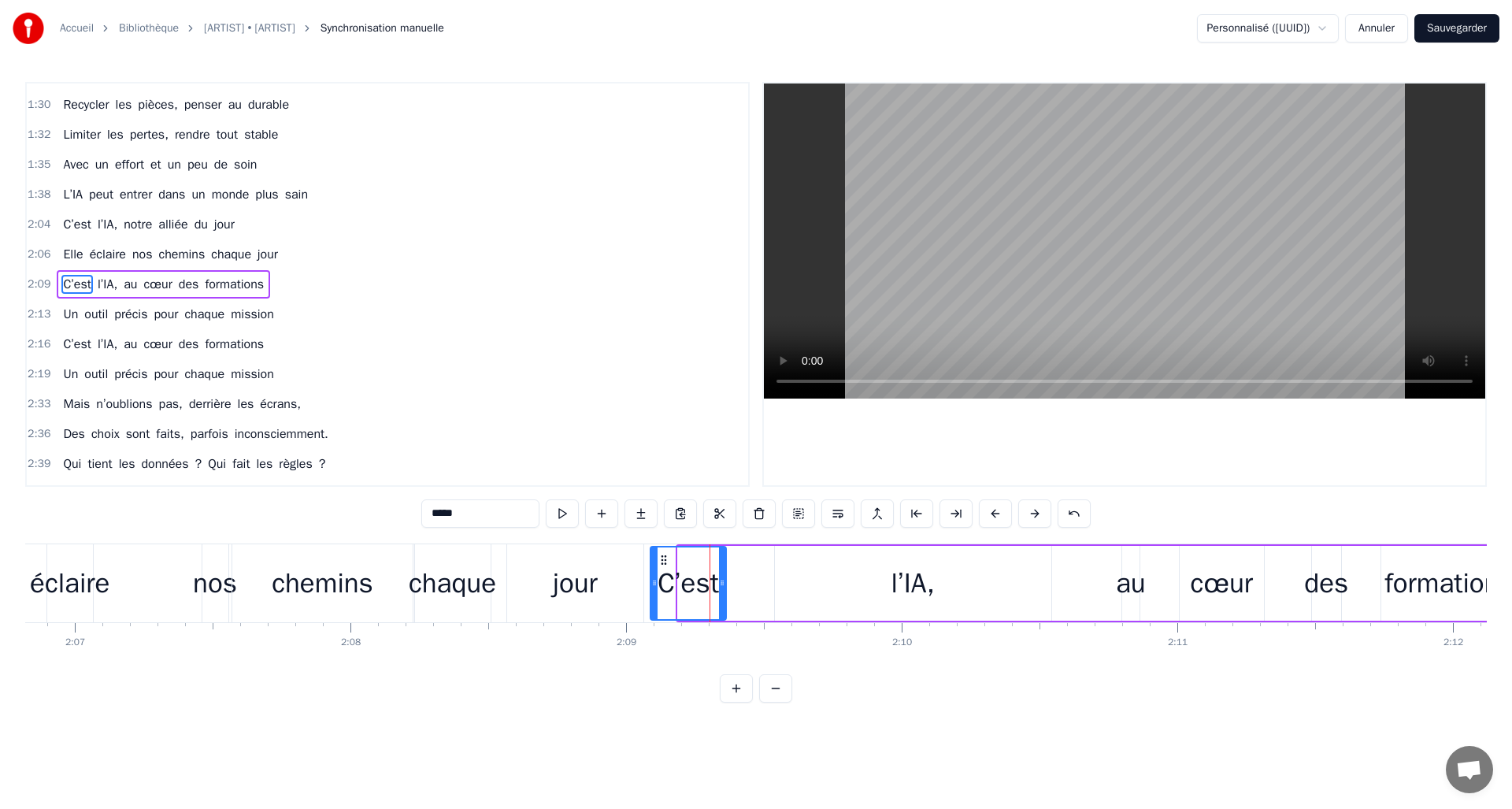 drag, startPoint x: 688, startPoint y: 555, endPoint x: 661, endPoint y: 555, distance: 27 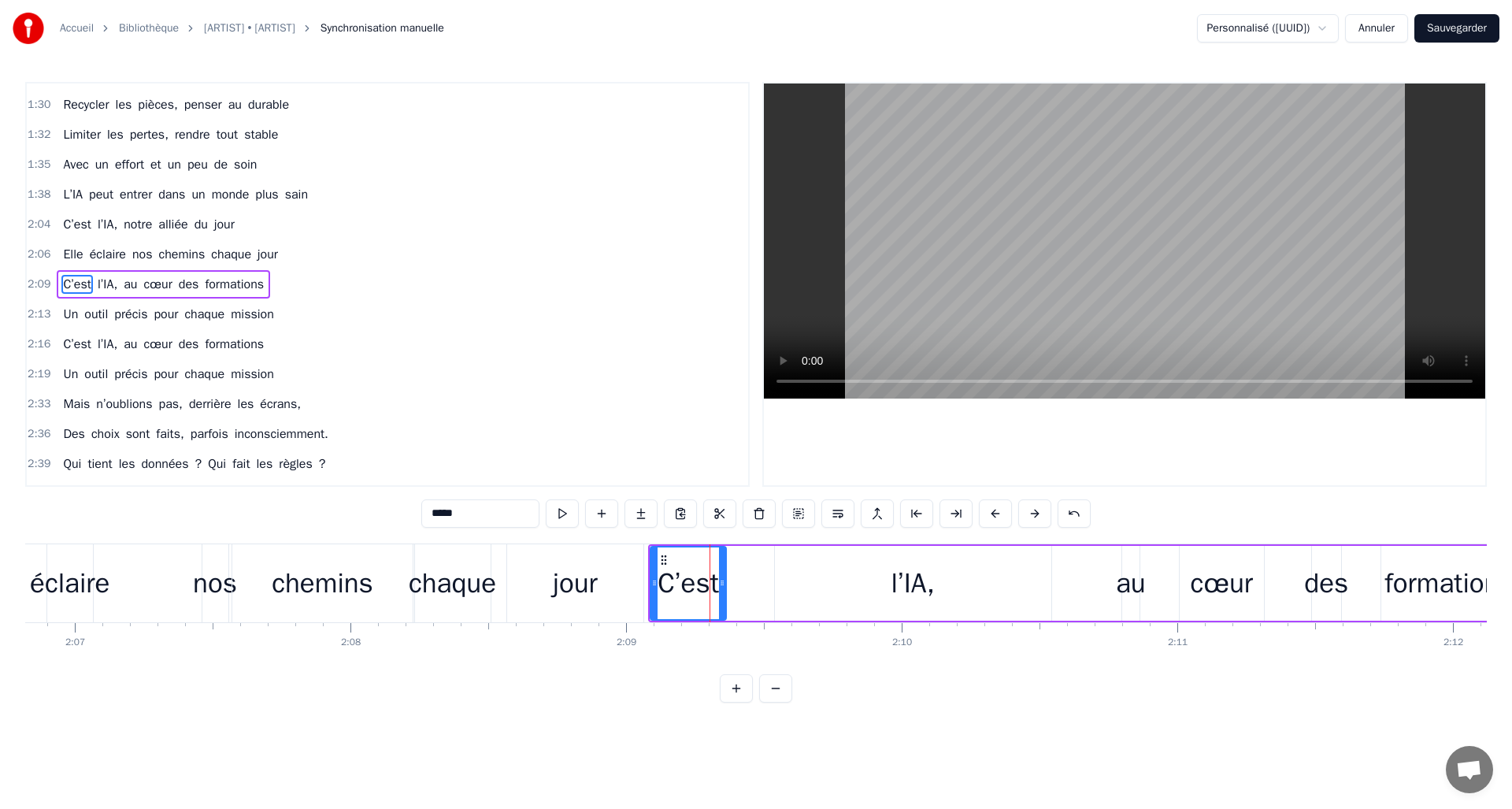 click on "l’IA," at bounding box center (913, 583) 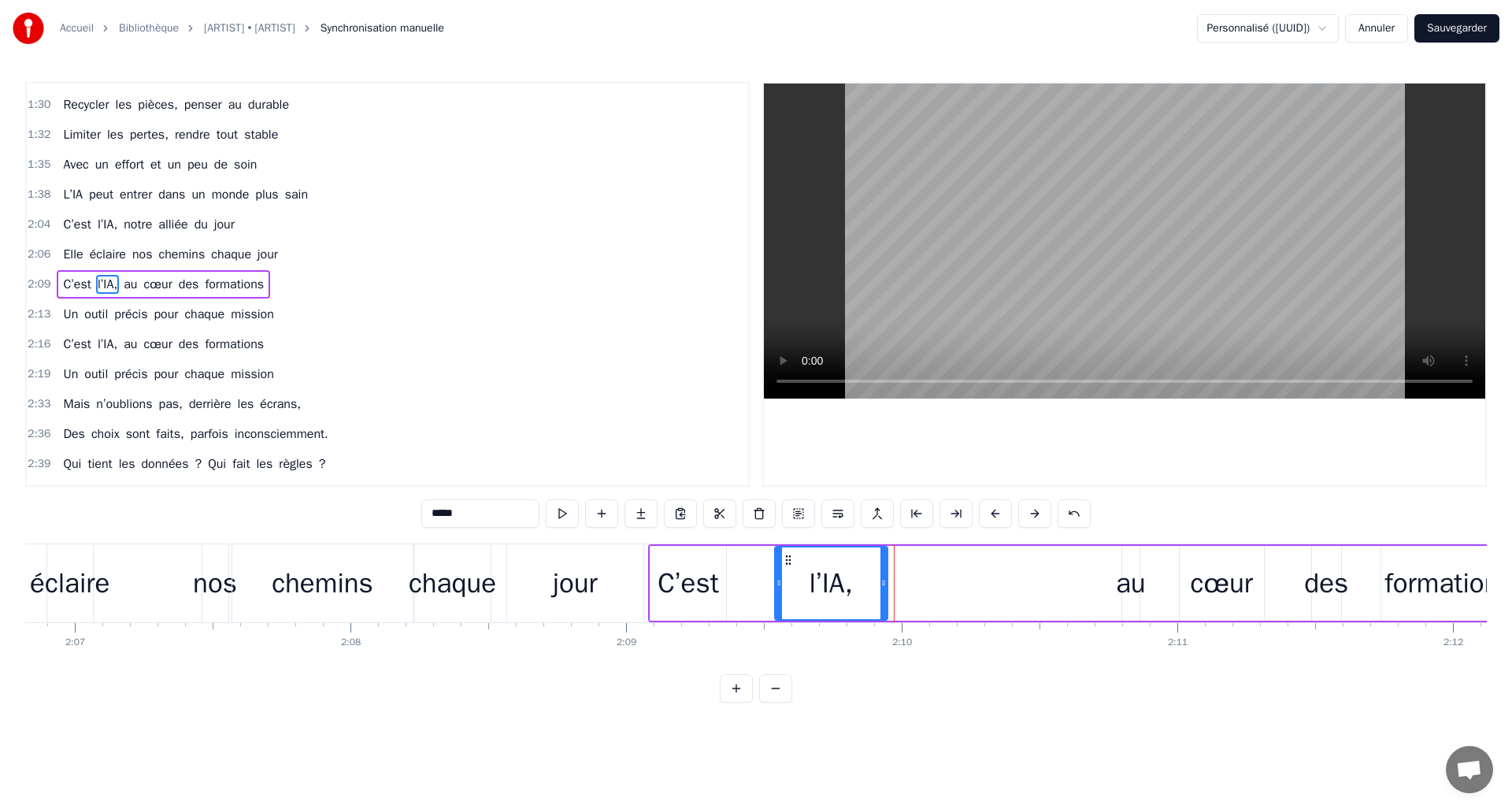 drag, startPoint x: 1044, startPoint y: 583, endPoint x: 880, endPoint y: 581, distance: 164.01219 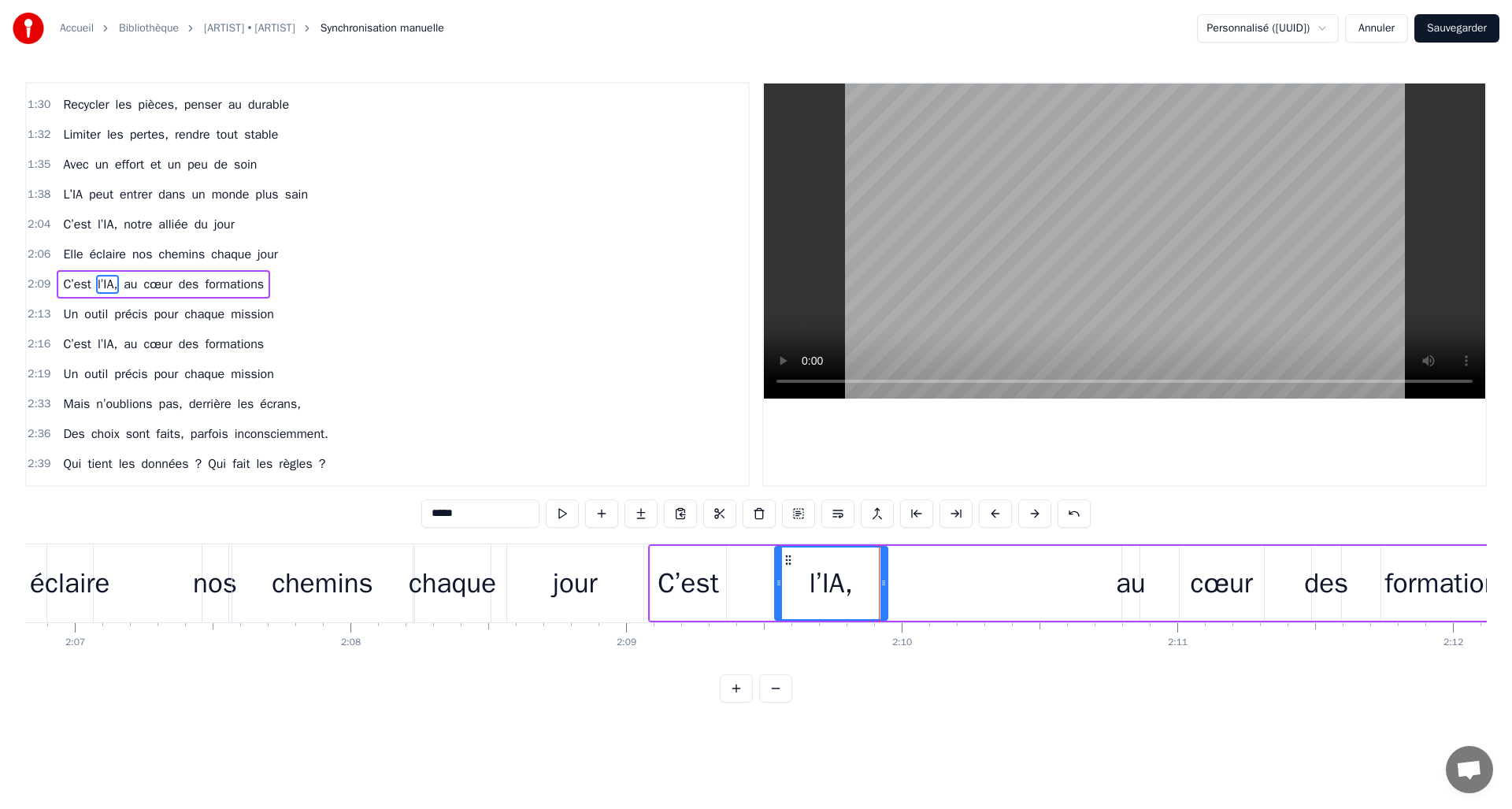 scroll, scrollTop: 0, scrollLeft: 35308, axis: horizontal 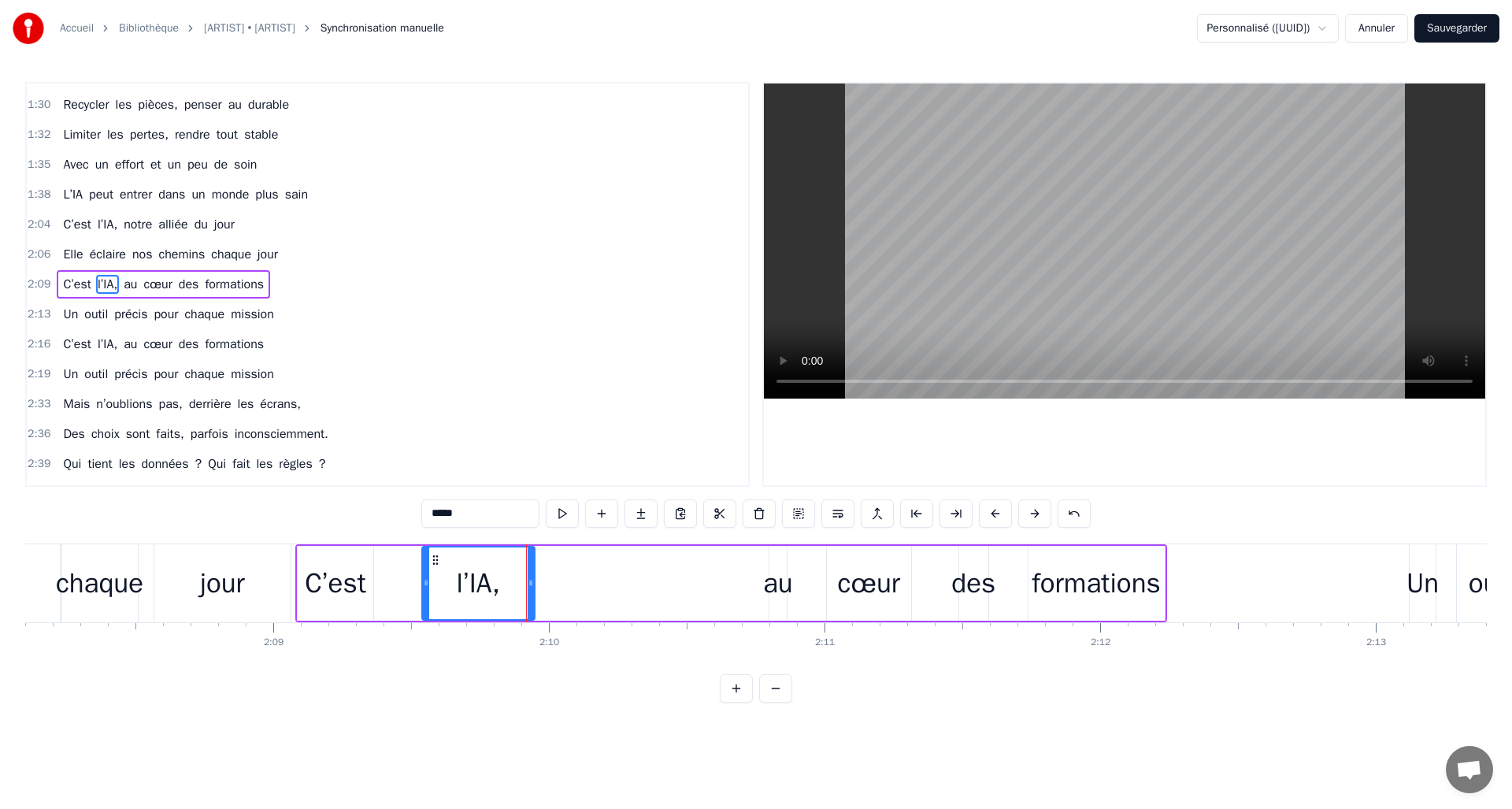 click on "C’est l’IA, au cœur des formations" at bounding box center [731, 583] 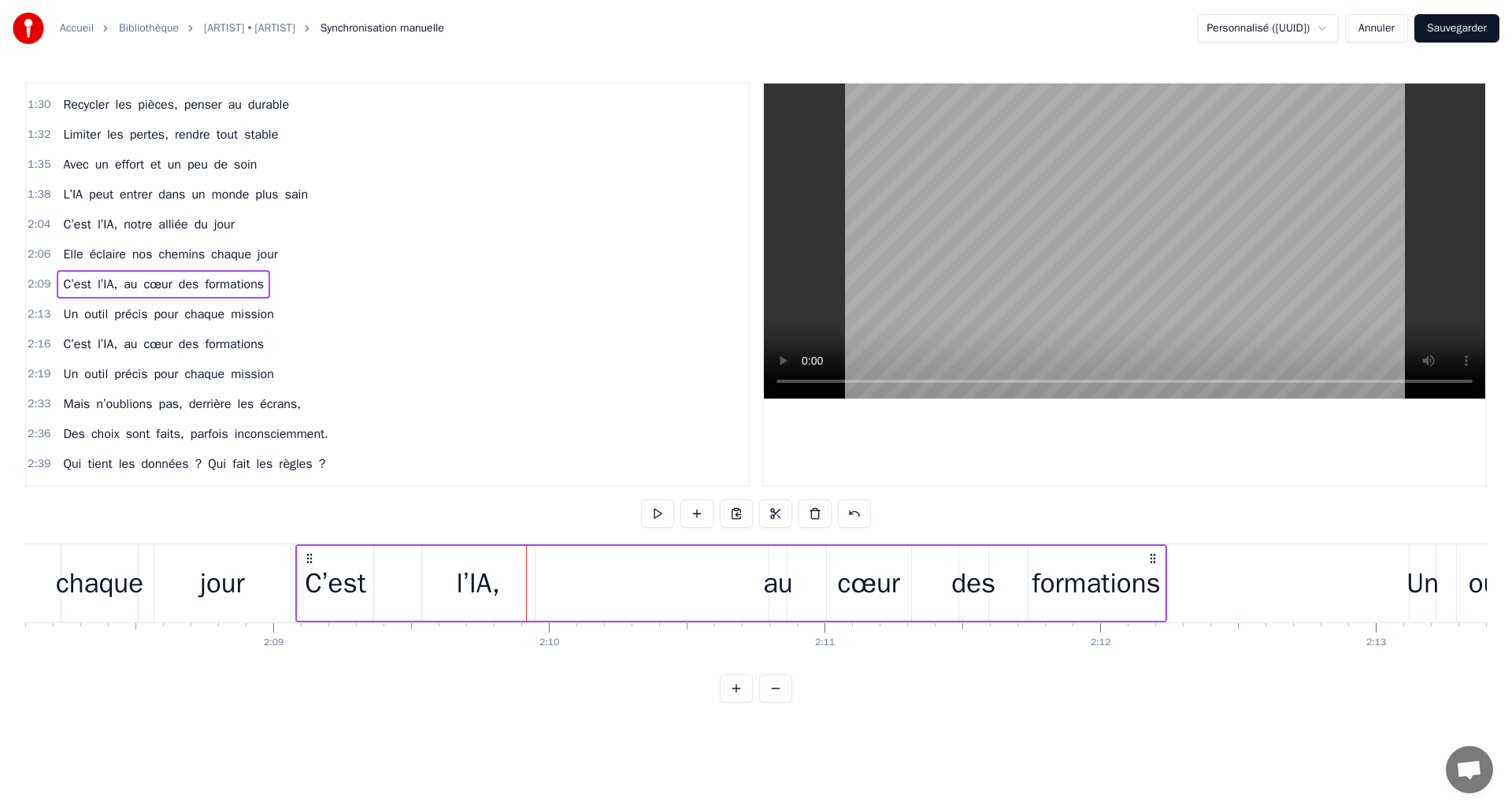 click on "au" at bounding box center (778, 583) 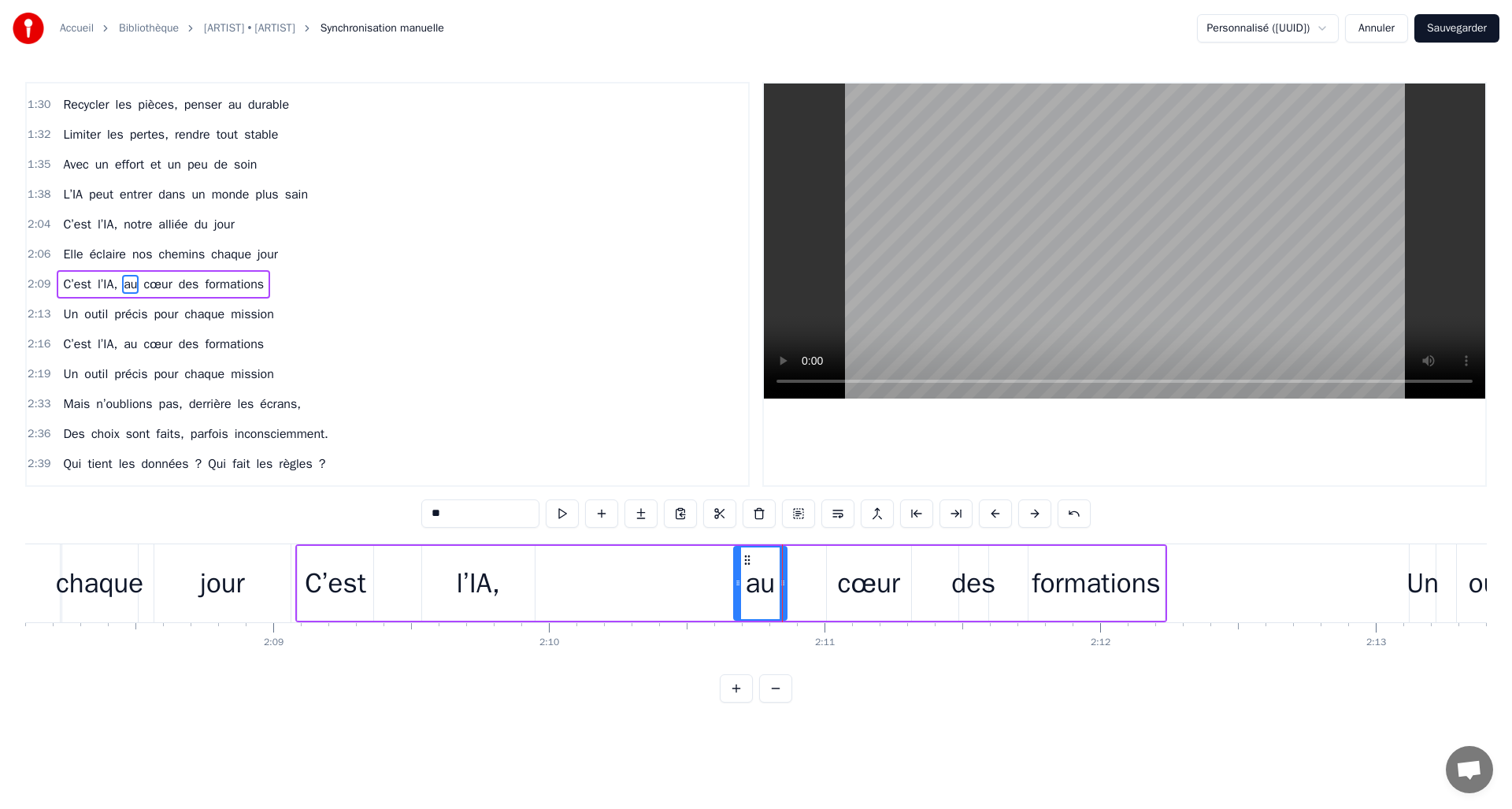drag, startPoint x: 770, startPoint y: 582, endPoint x: 738, endPoint y: 577, distance: 32.3883 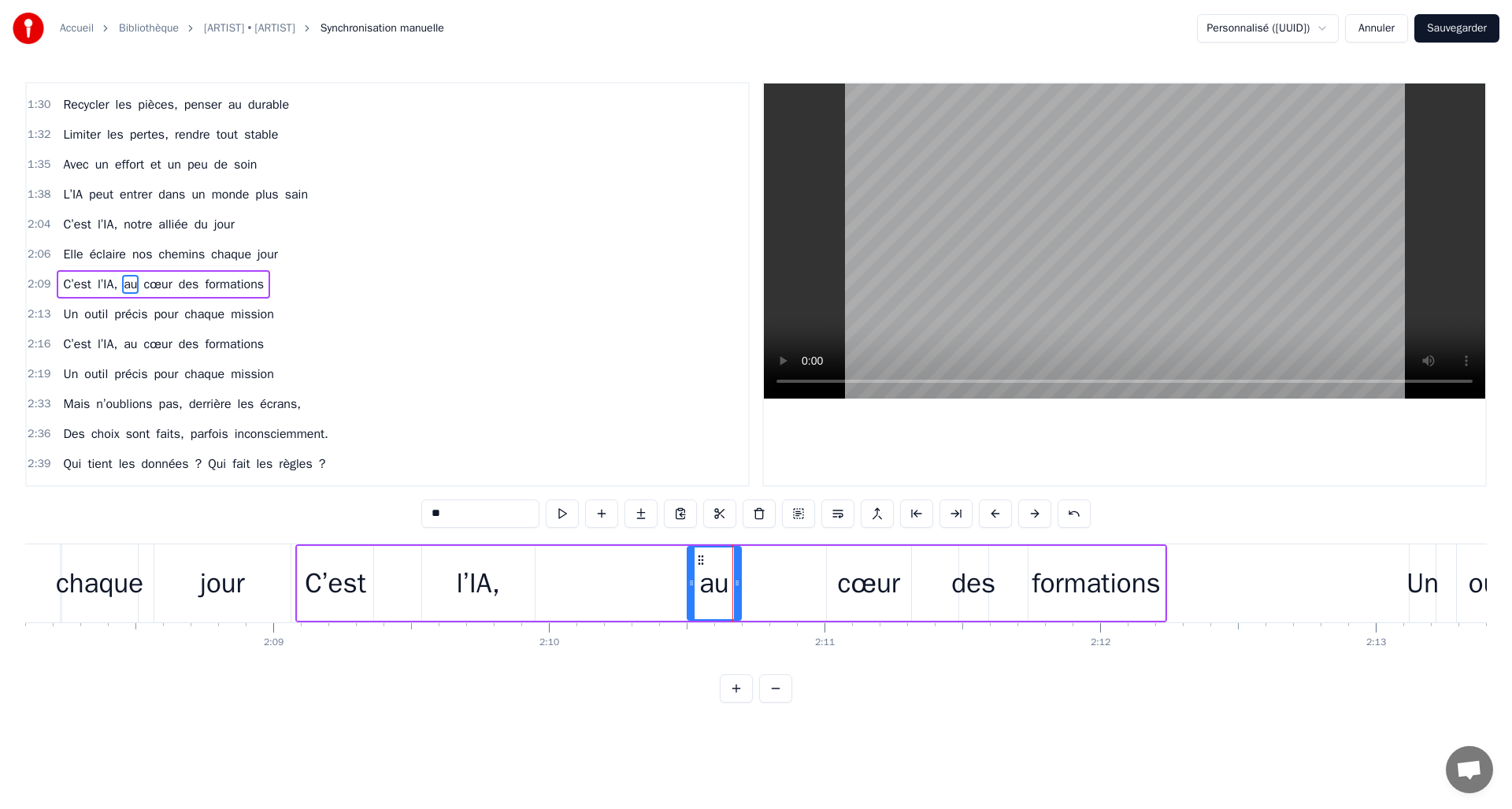 drag, startPoint x: 724, startPoint y: 559, endPoint x: 696, endPoint y: 559, distance: 28 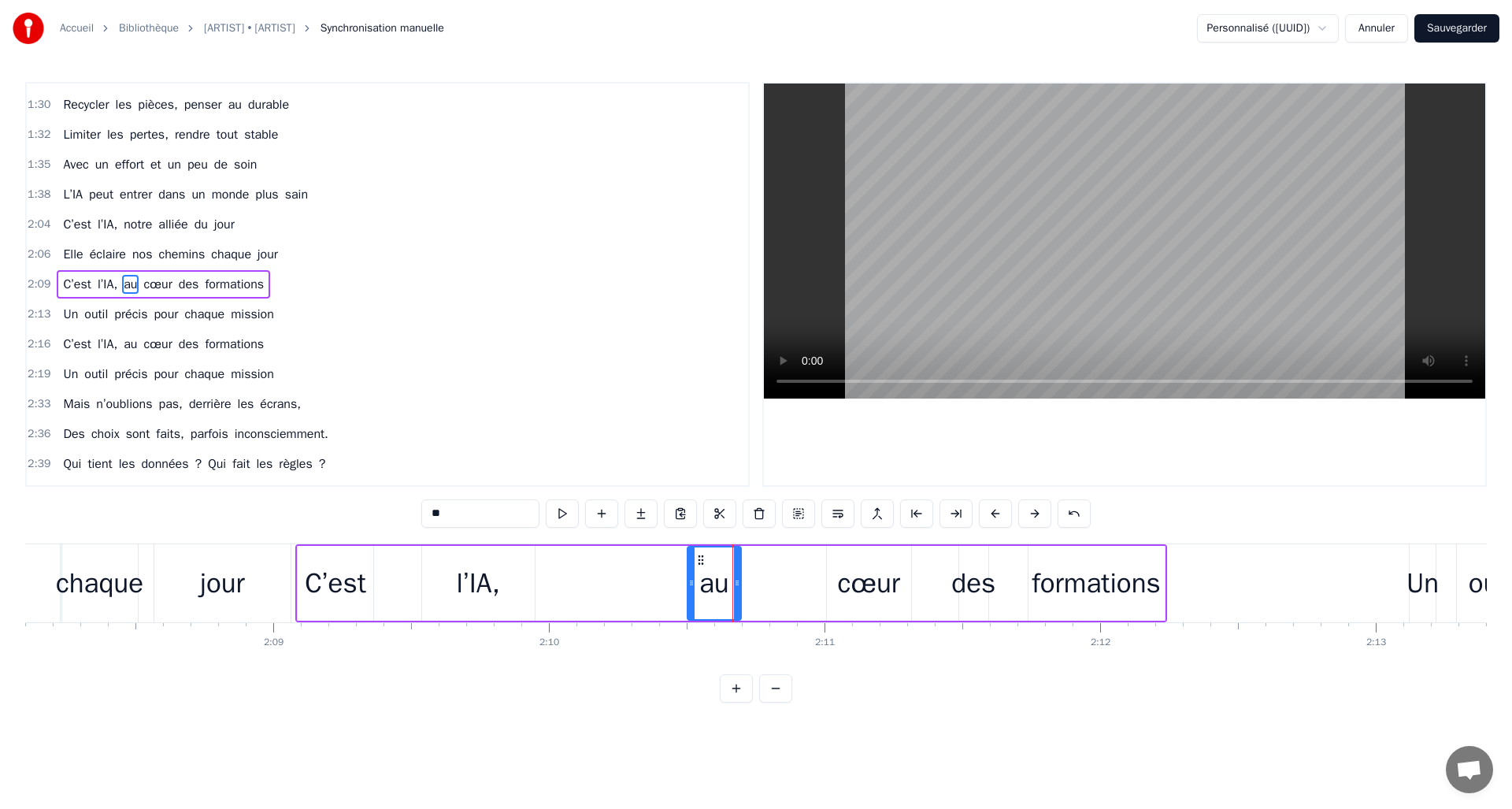 click on "cœur" at bounding box center [869, 583] 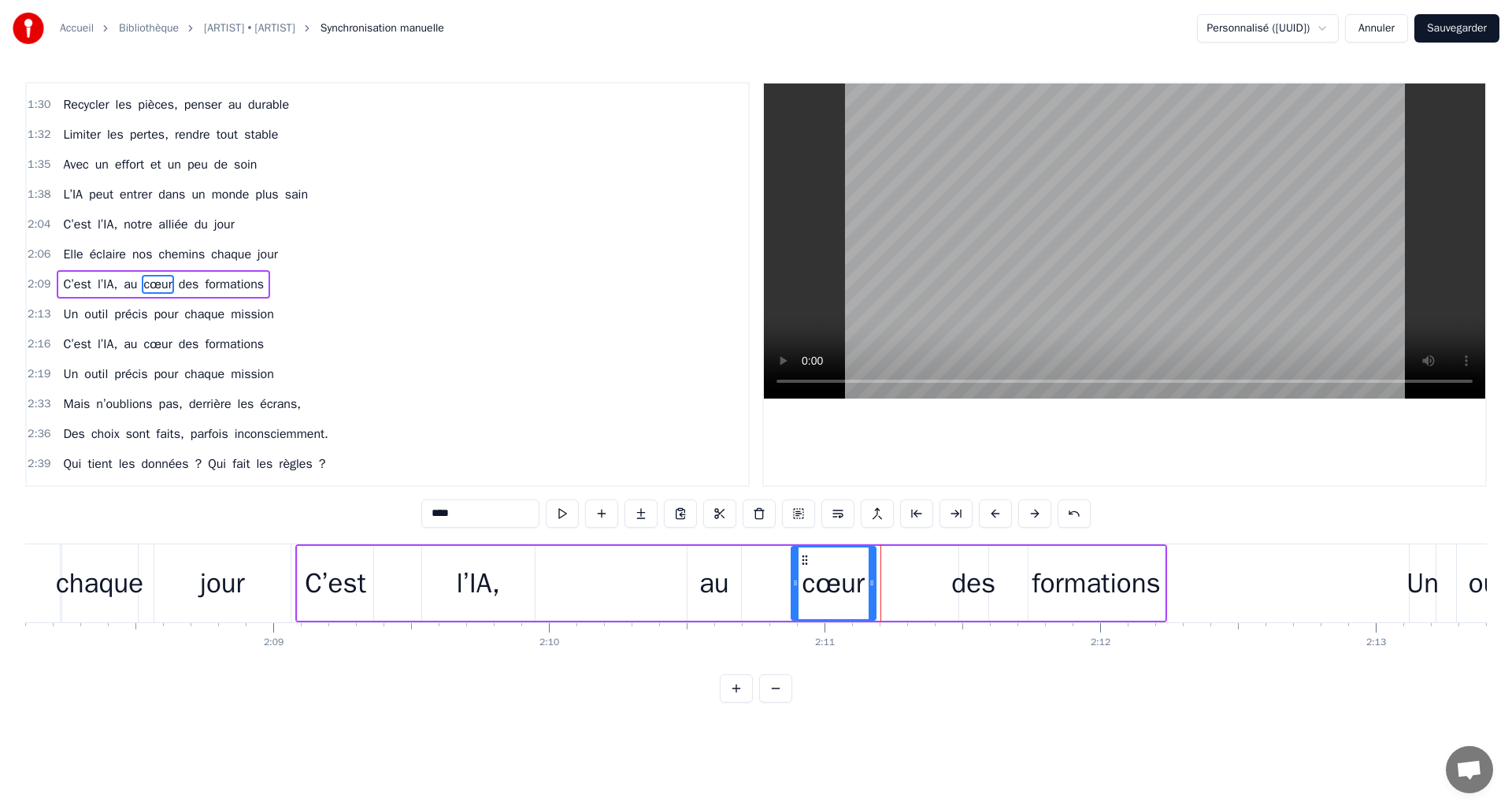 drag, startPoint x: 834, startPoint y: 558, endPoint x: 799, endPoint y: 559, distance: 35.014283 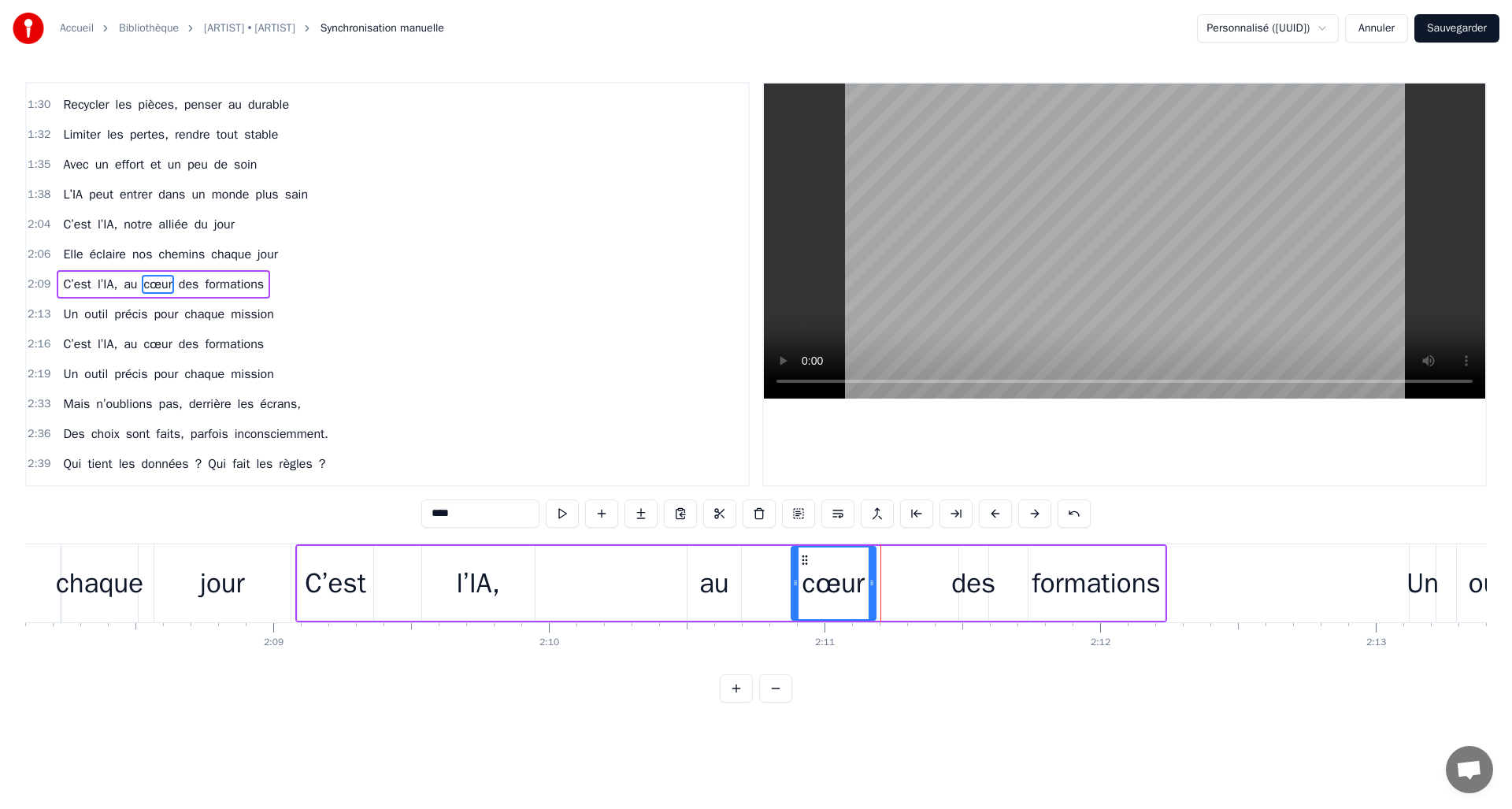 click on "des" at bounding box center (973, 583) 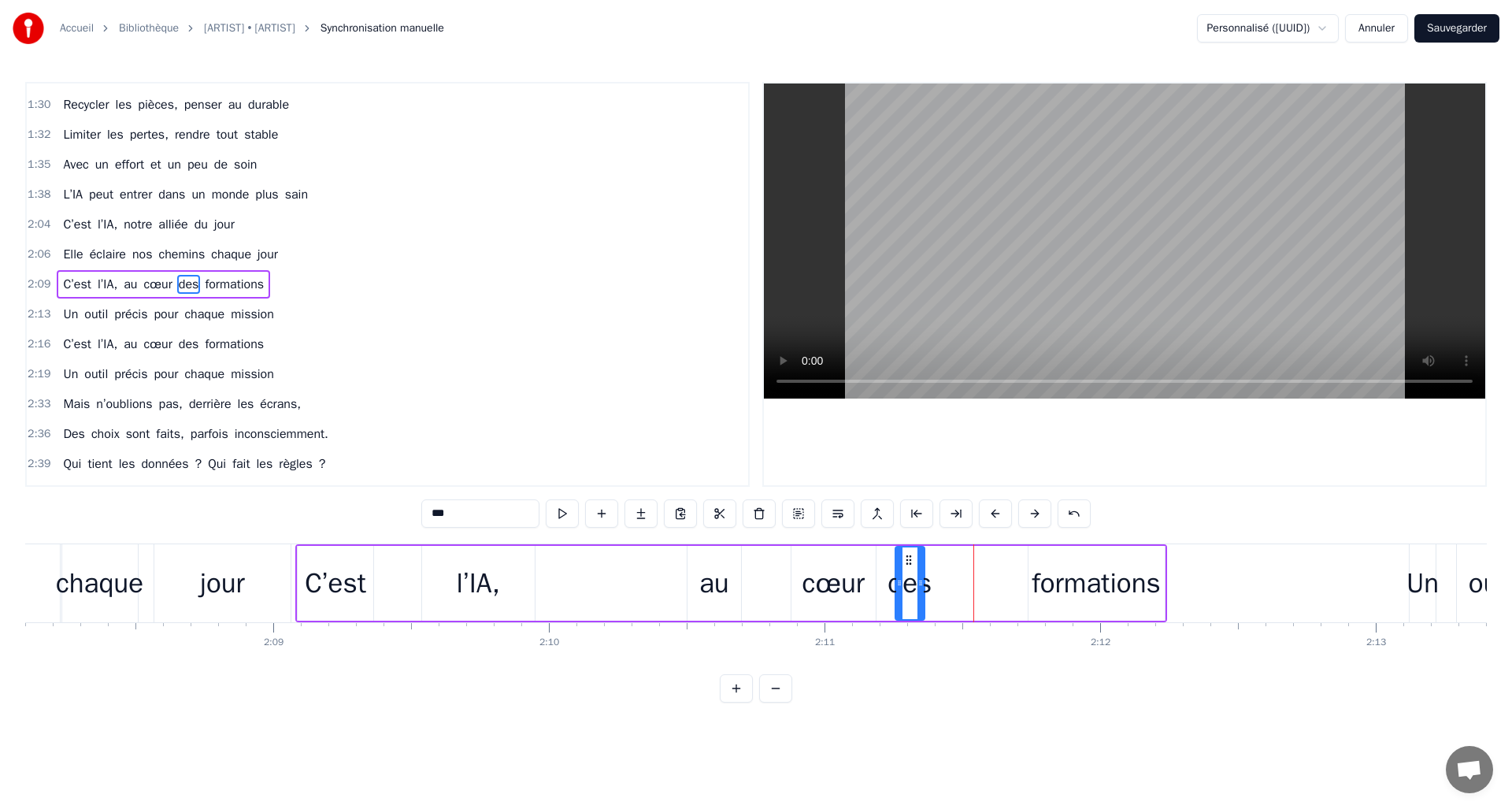drag, startPoint x: 972, startPoint y: 559, endPoint x: 908, endPoint y: 568, distance: 64.62971 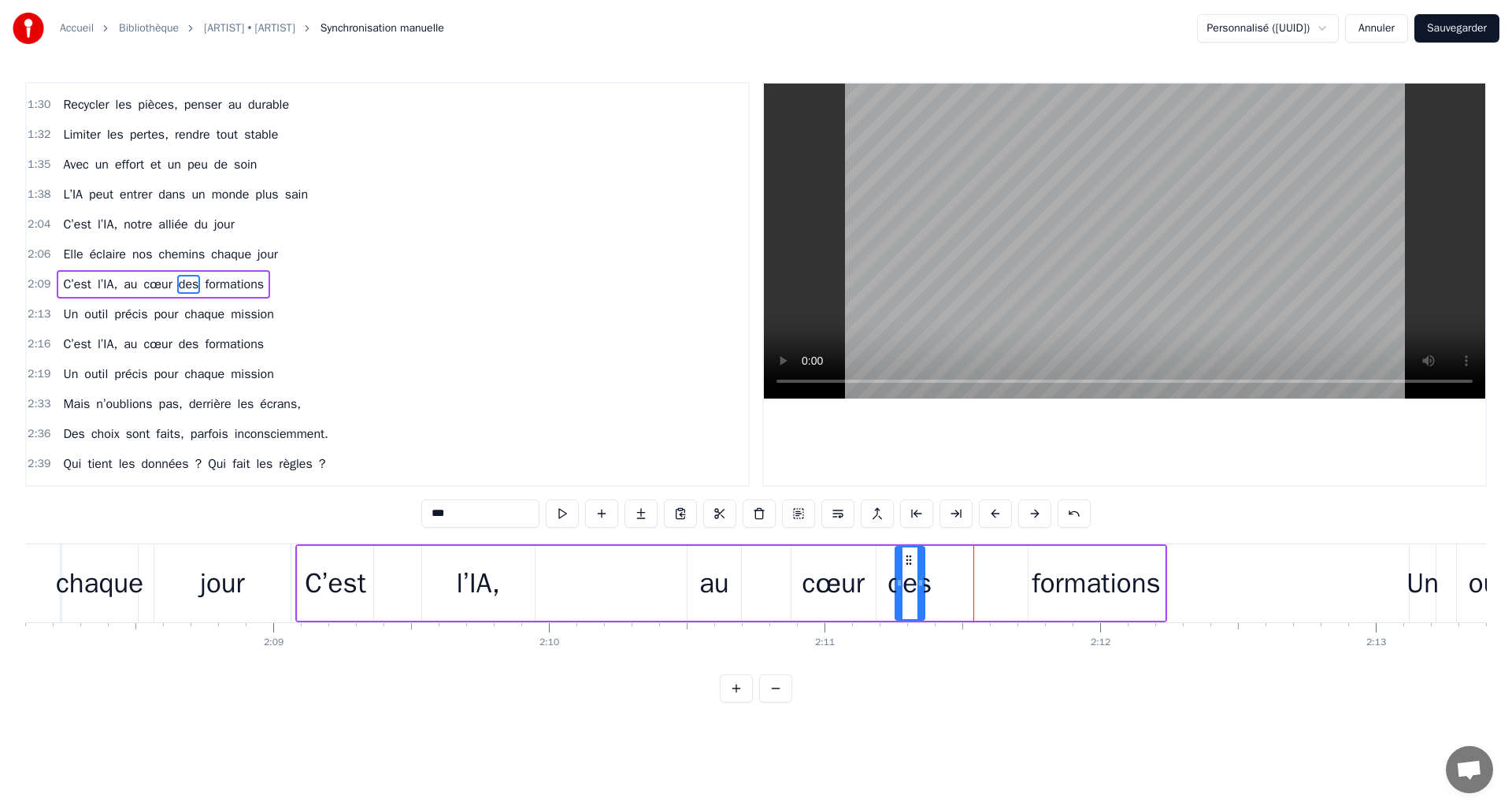 click on "formations" at bounding box center [1096, 583] 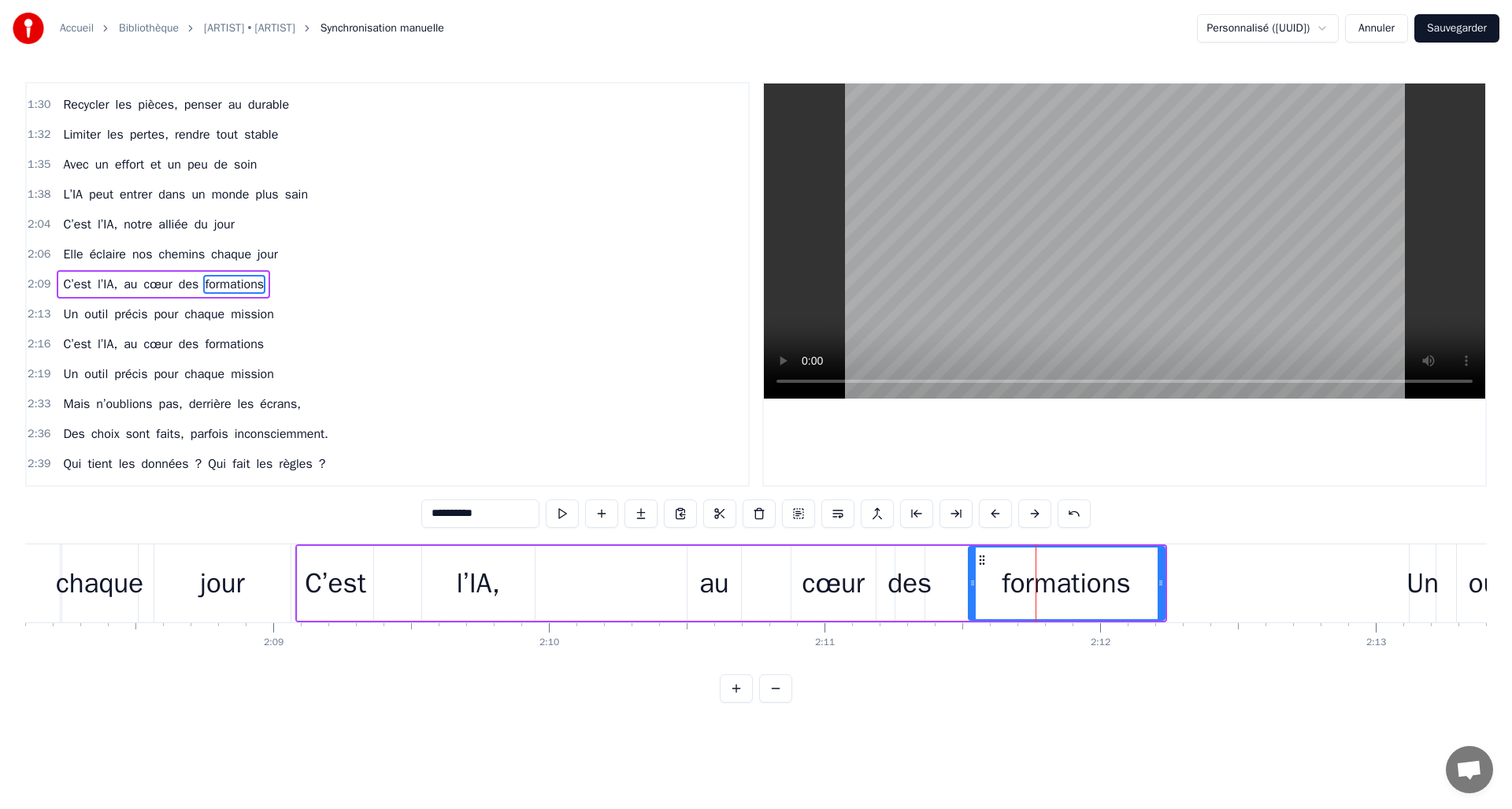 drag, startPoint x: 1024, startPoint y: 558, endPoint x: 973, endPoint y: 560, distance: 51.0392 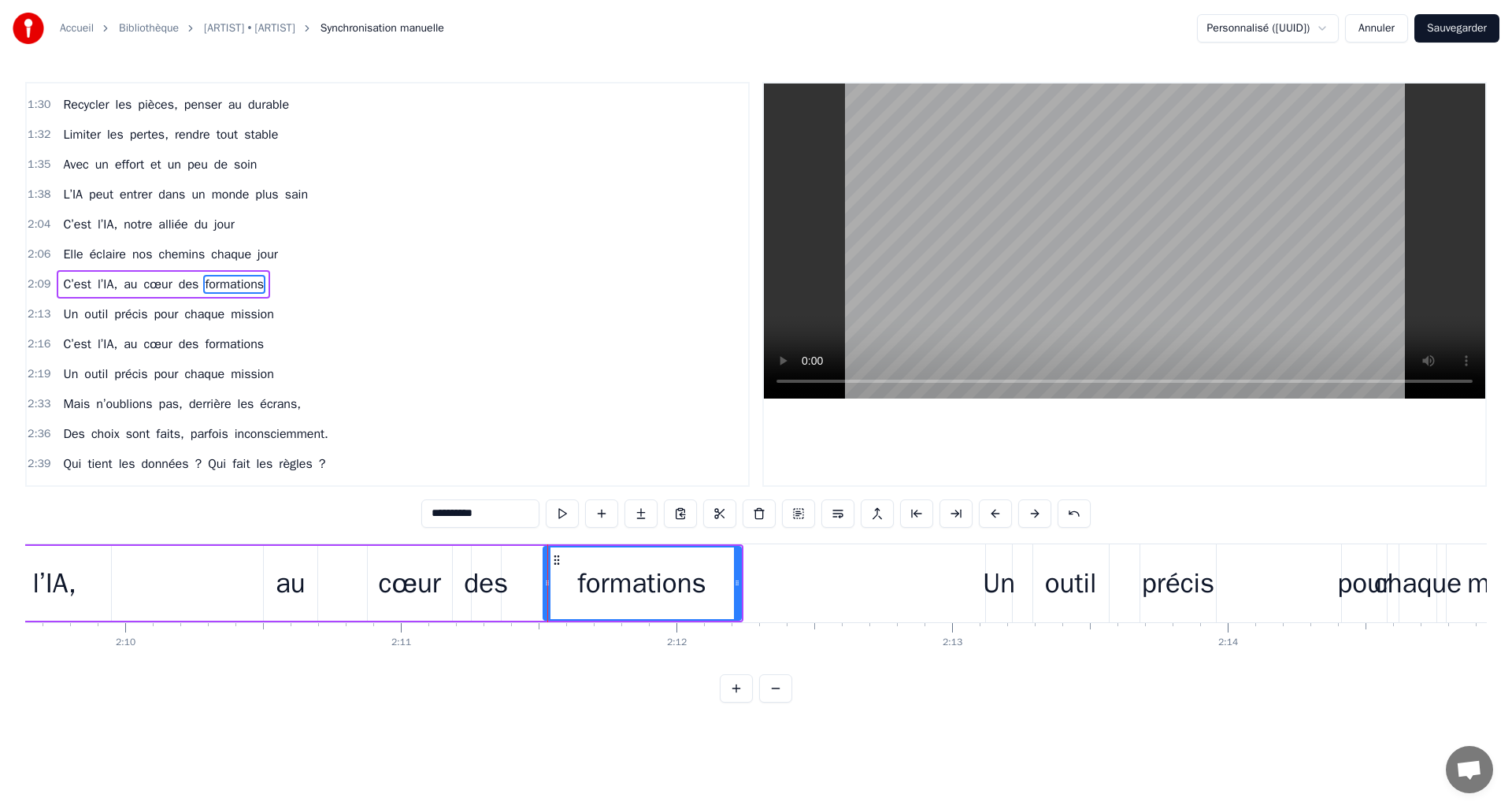 scroll, scrollTop: 0, scrollLeft: 35801, axis: horizontal 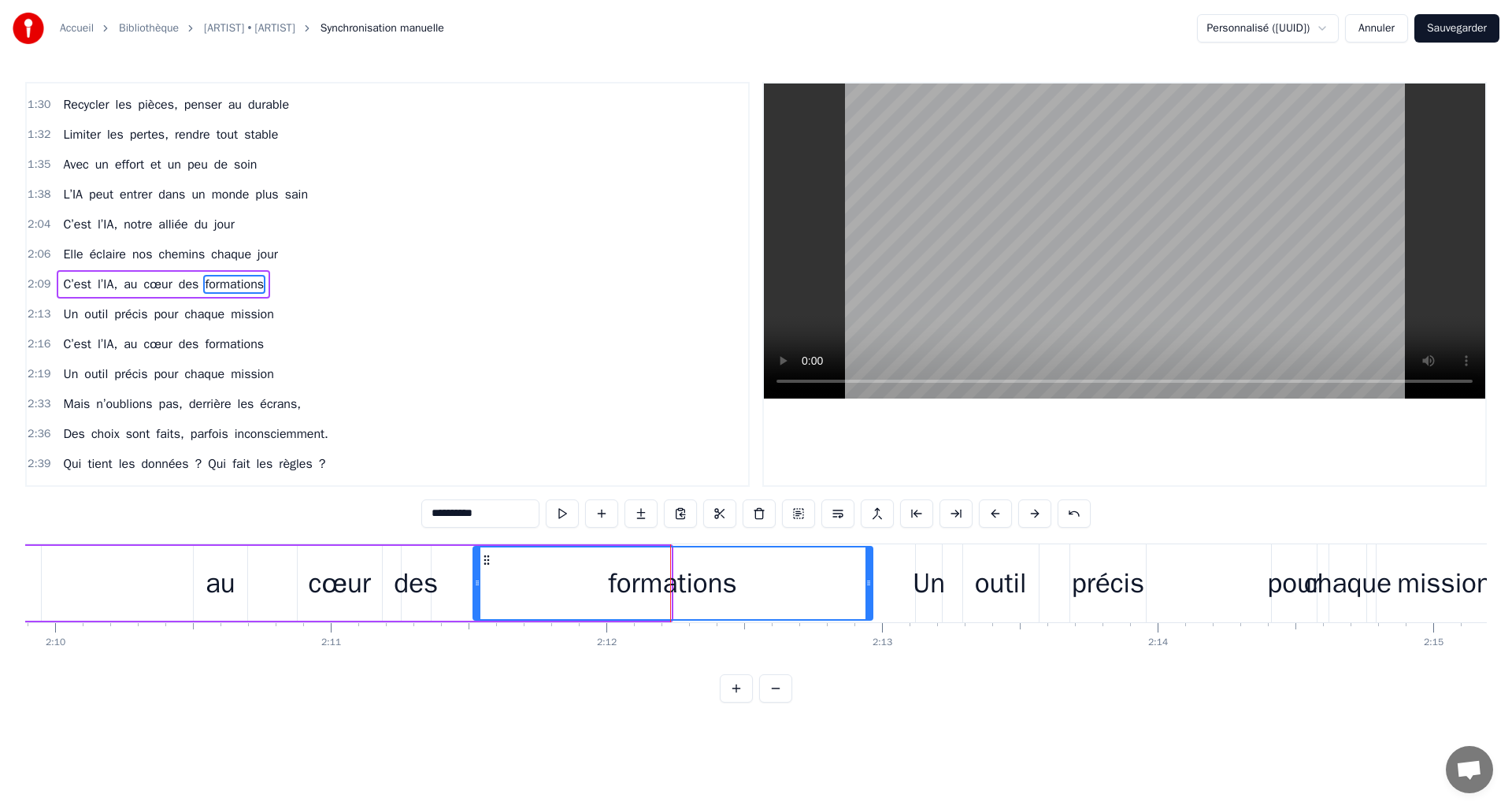 drag, startPoint x: 667, startPoint y: 581, endPoint x: 869, endPoint y: 581, distance: 202 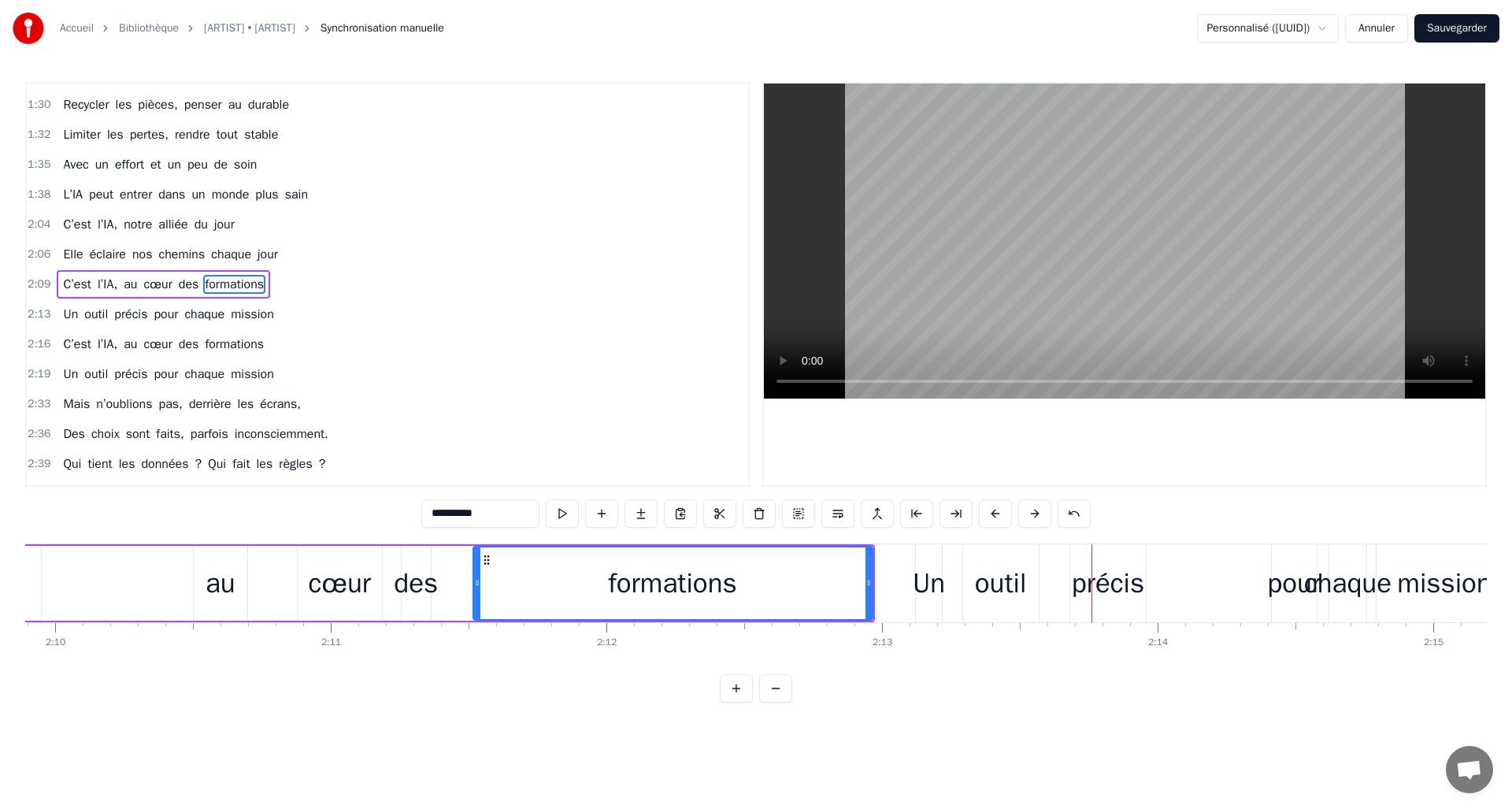 click on "Un" at bounding box center [928, 583] 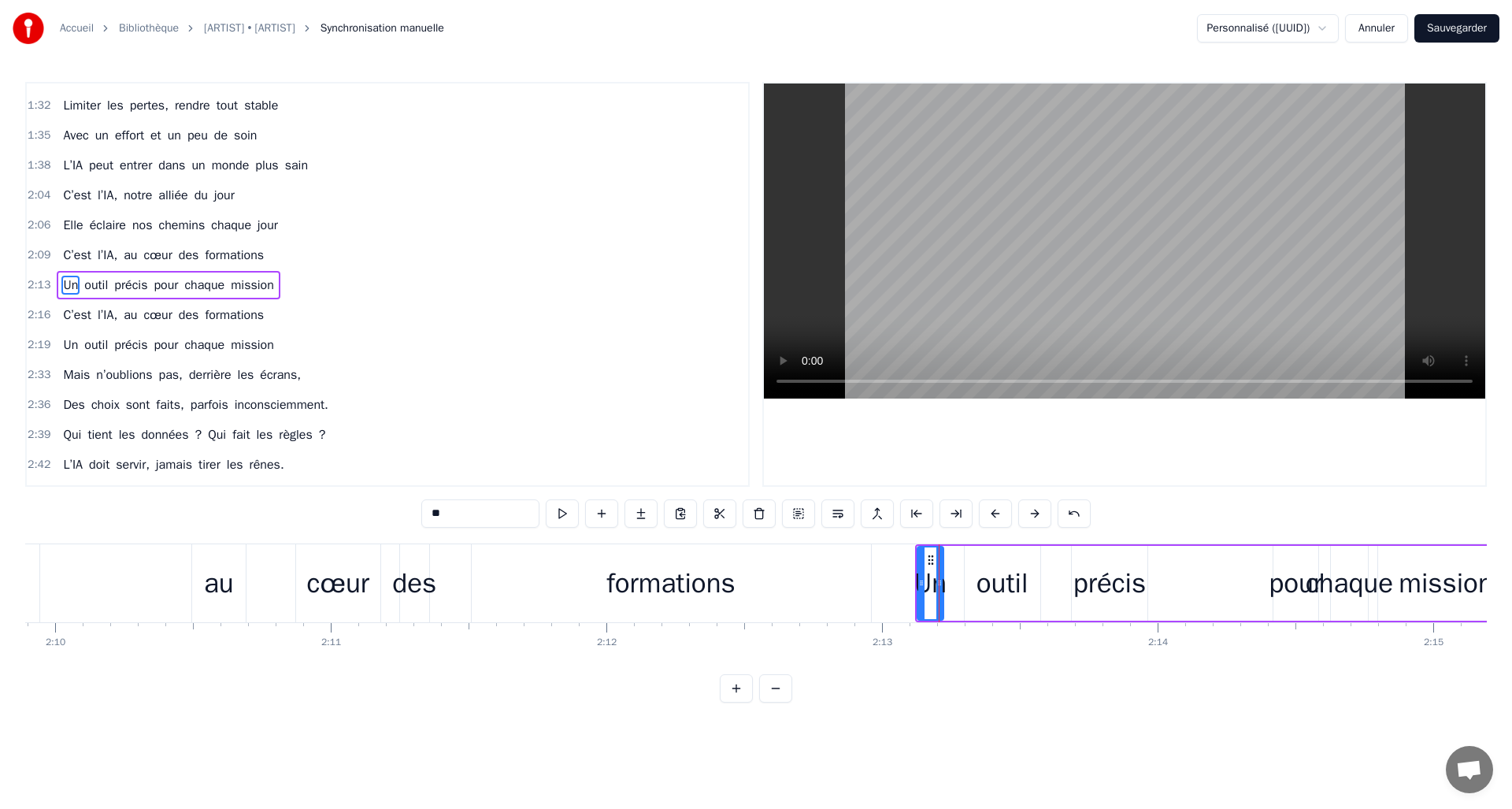 scroll, scrollTop: 383, scrollLeft: 0, axis: vertical 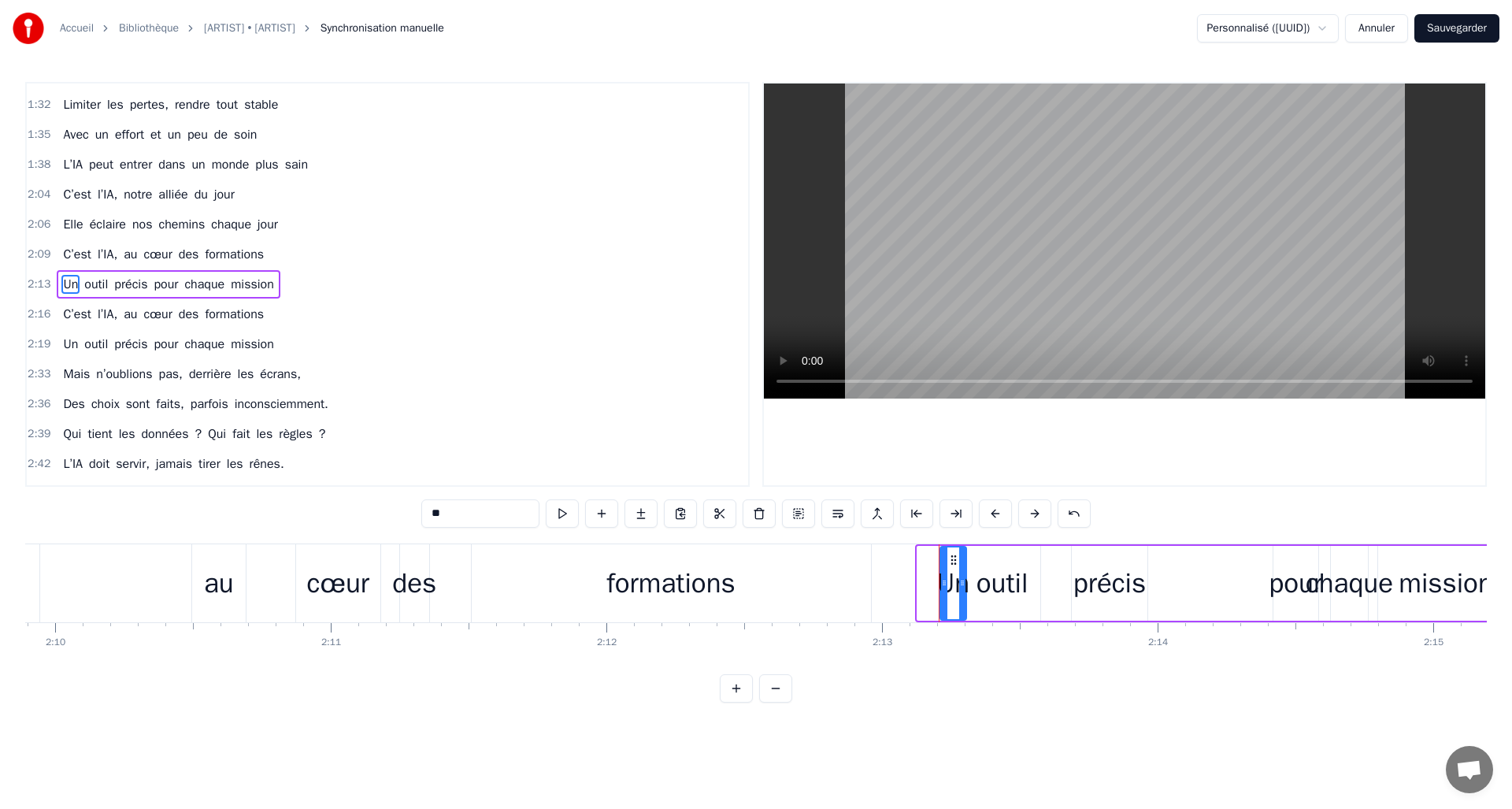 drag, startPoint x: 928, startPoint y: 561, endPoint x: 951, endPoint y: 559, distance: 23.08679 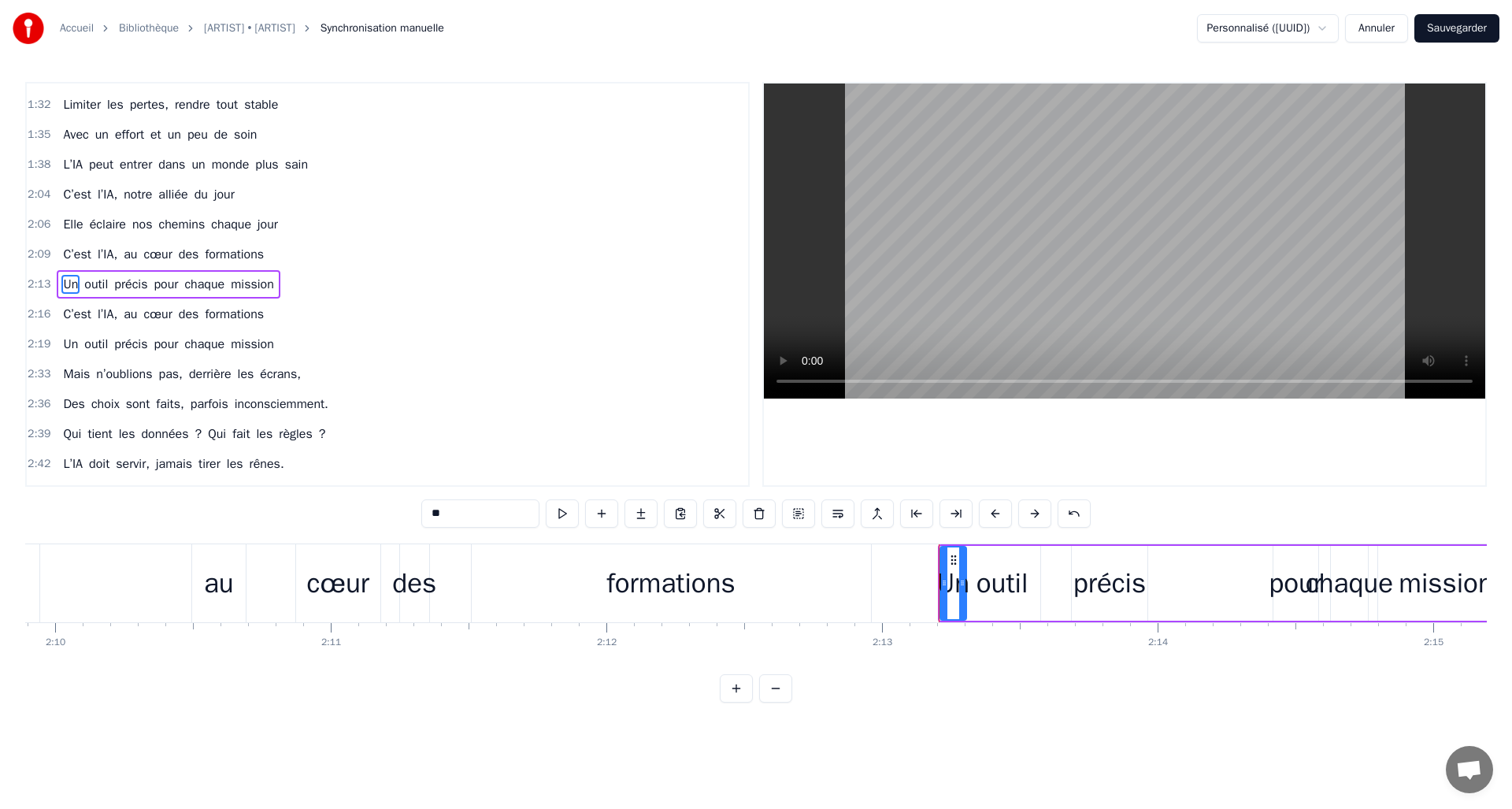 click on "outil" at bounding box center (1002, 583) 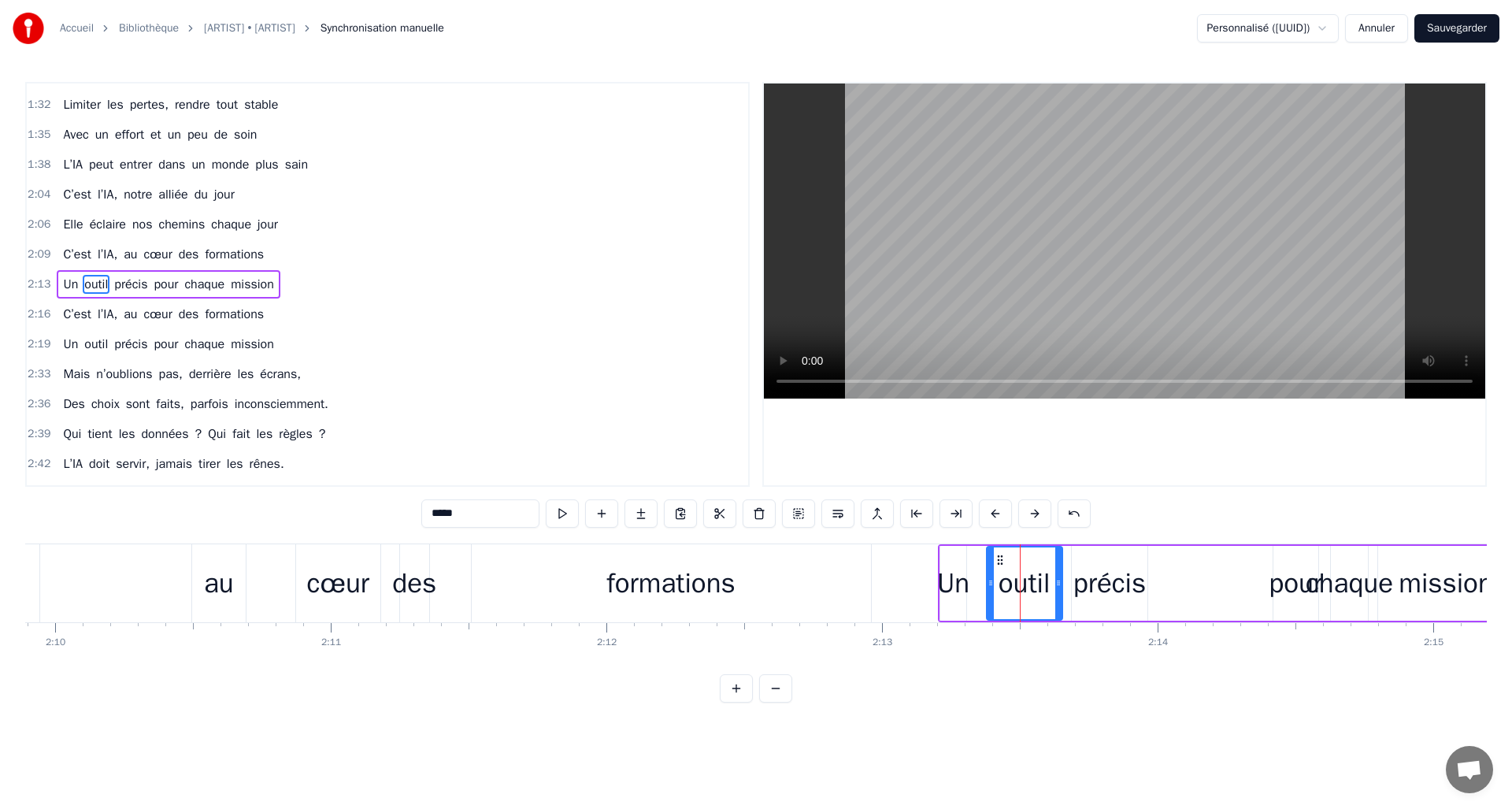 drag, startPoint x: 982, startPoint y: 561, endPoint x: 1004, endPoint y: 562, distance: 22.02272 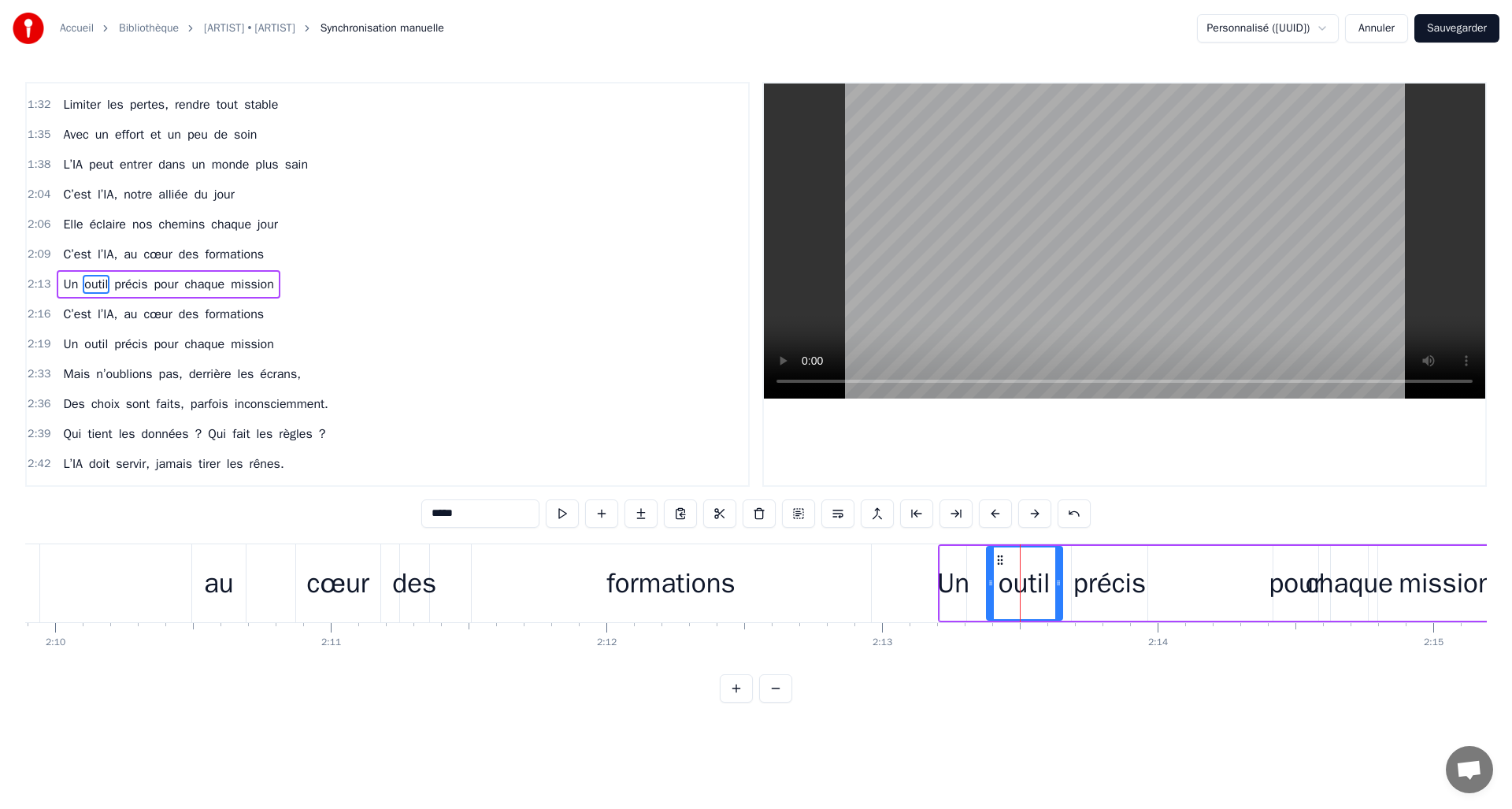 click on "précis" at bounding box center (1110, 583) 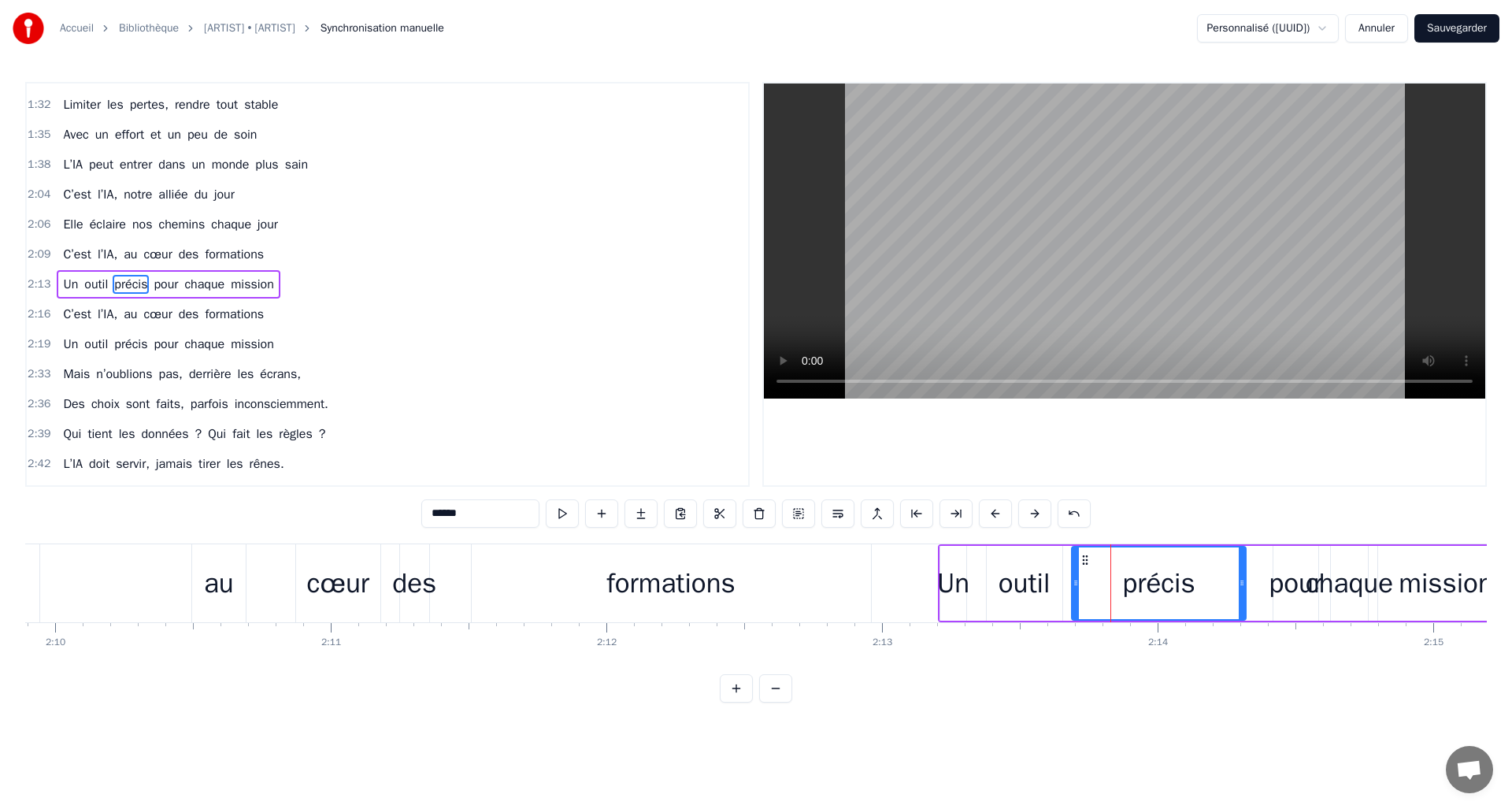 drag, startPoint x: 1143, startPoint y: 582, endPoint x: 1242, endPoint y: 584, distance: 99.0202 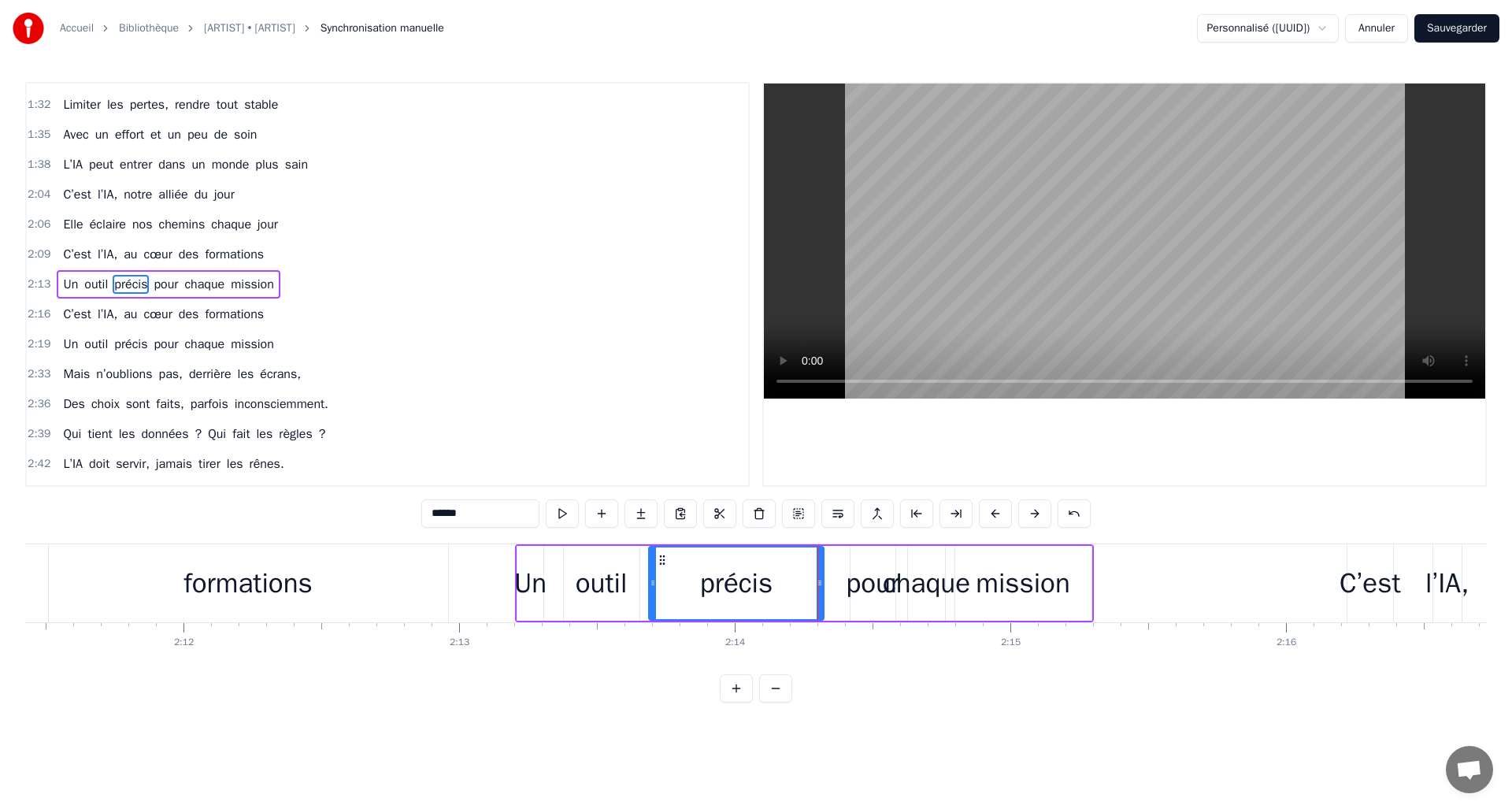 scroll, scrollTop: 0, scrollLeft: 36365, axis: horizontal 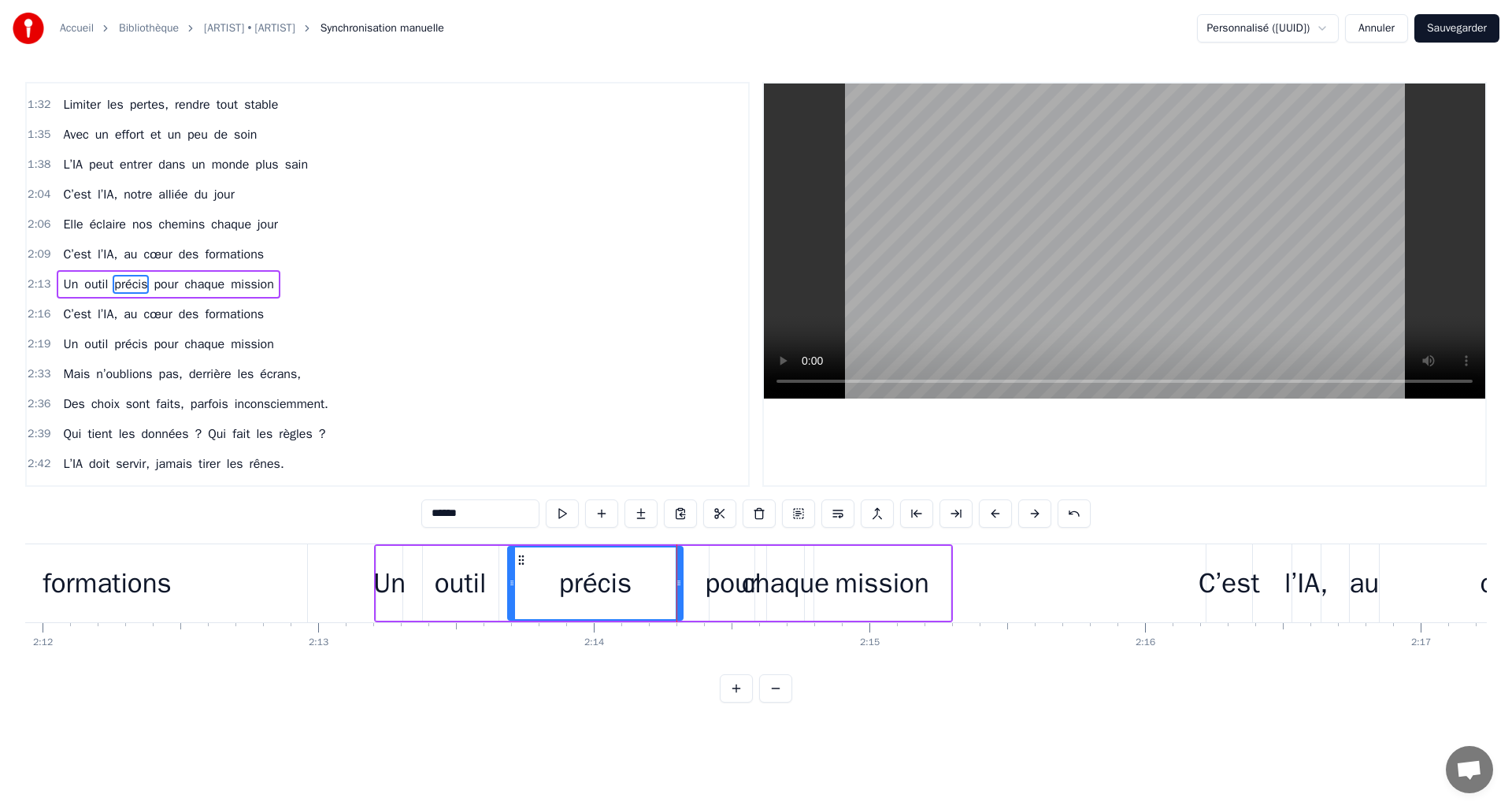 click on "mission" at bounding box center (882, 583) 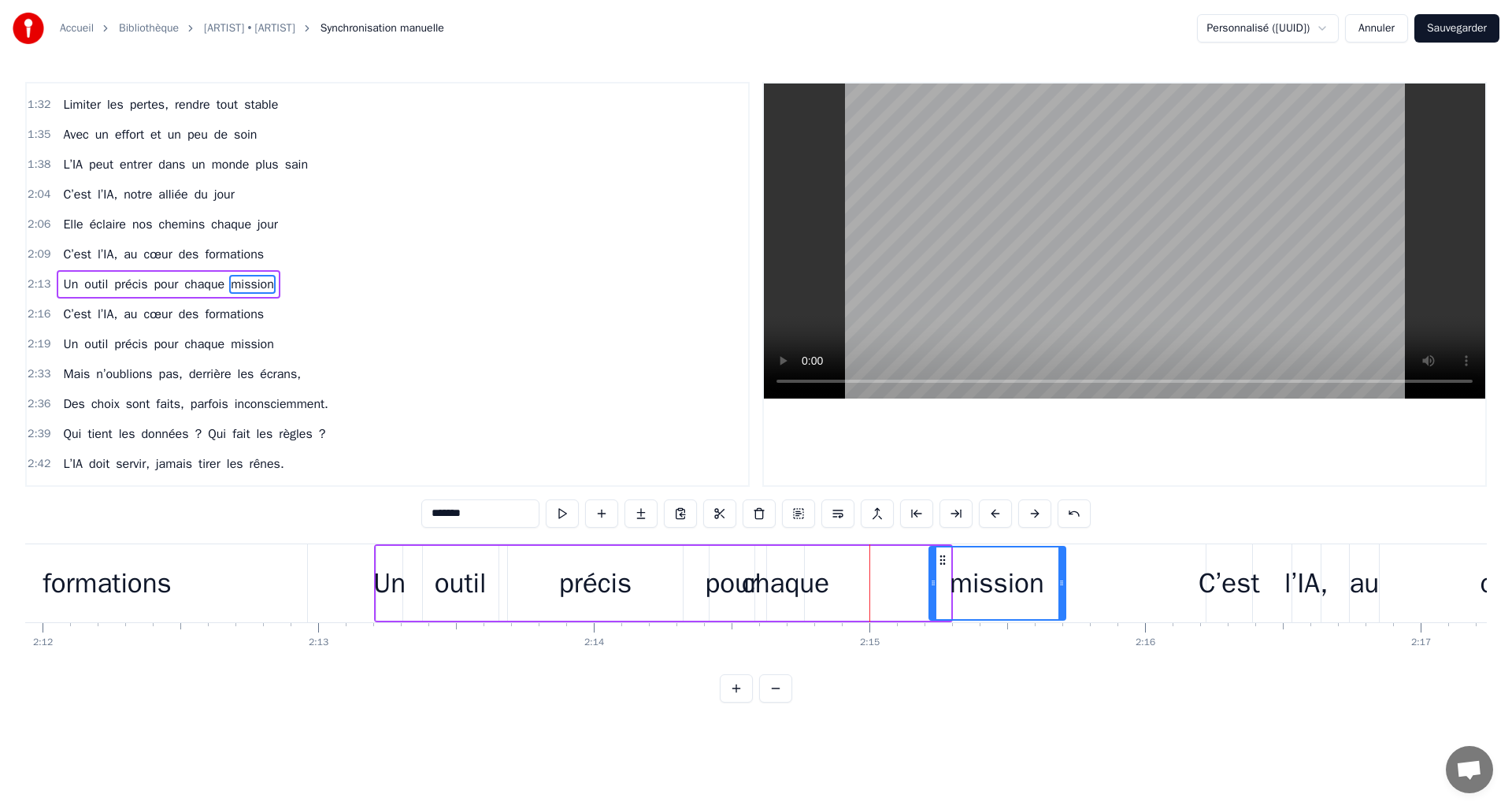 drag, startPoint x: 826, startPoint y: 559, endPoint x: 941, endPoint y: 562, distance: 115.03912 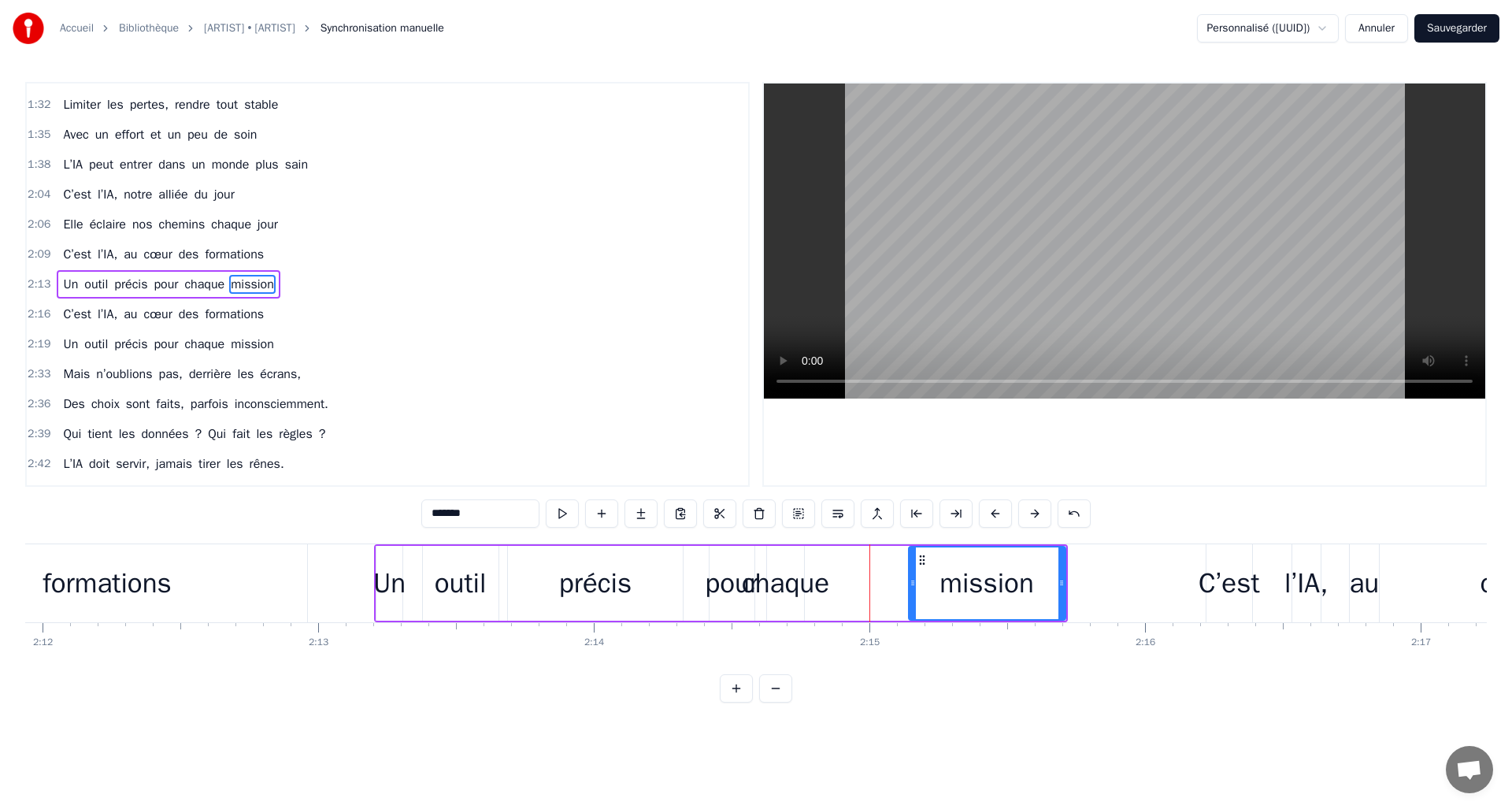 drag, startPoint x: 932, startPoint y: 582, endPoint x: 884, endPoint y: 579, distance: 48.09366 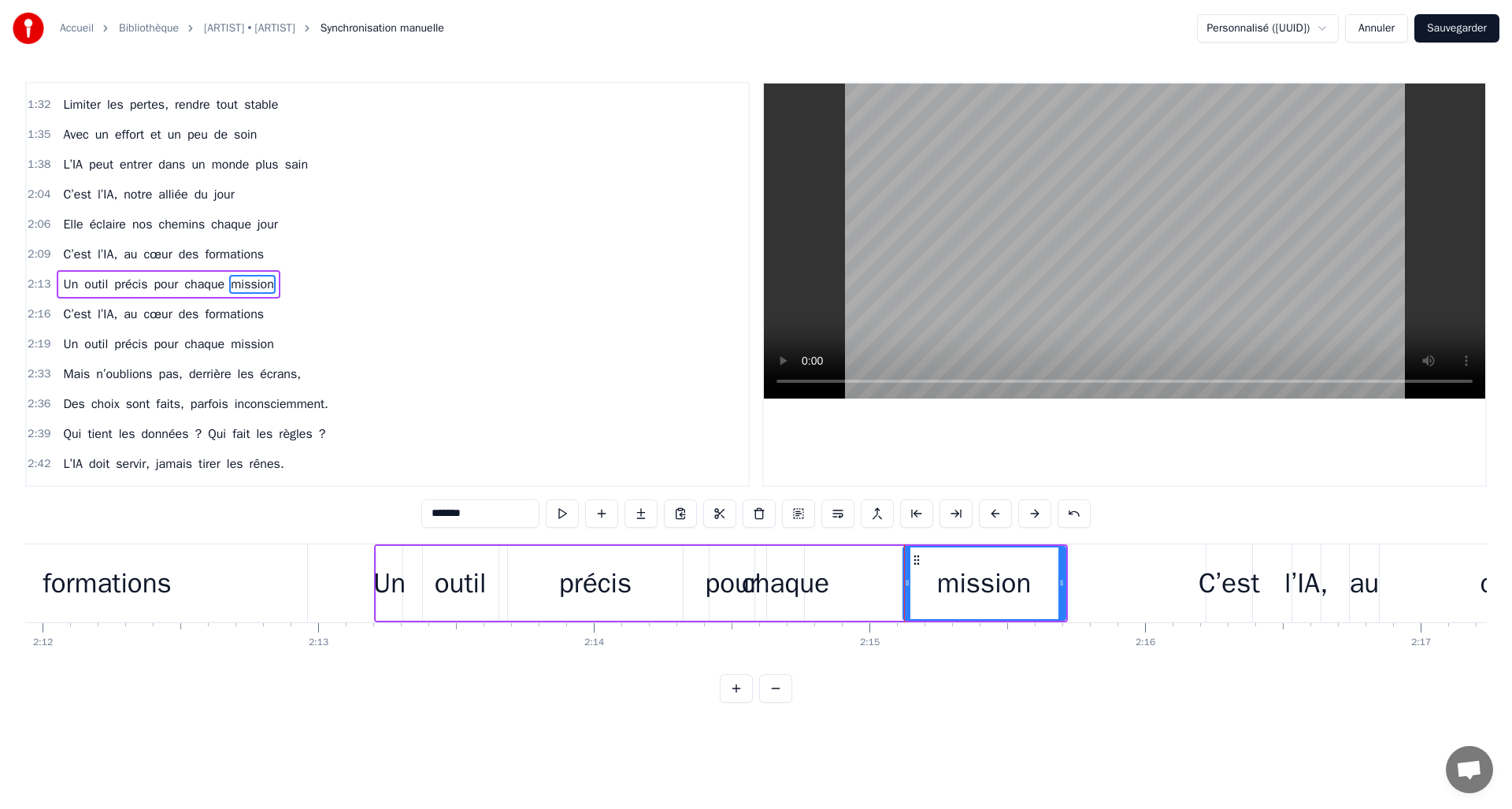 drag, startPoint x: 854, startPoint y: 576, endPoint x: 812, endPoint y: 579, distance: 42.107007 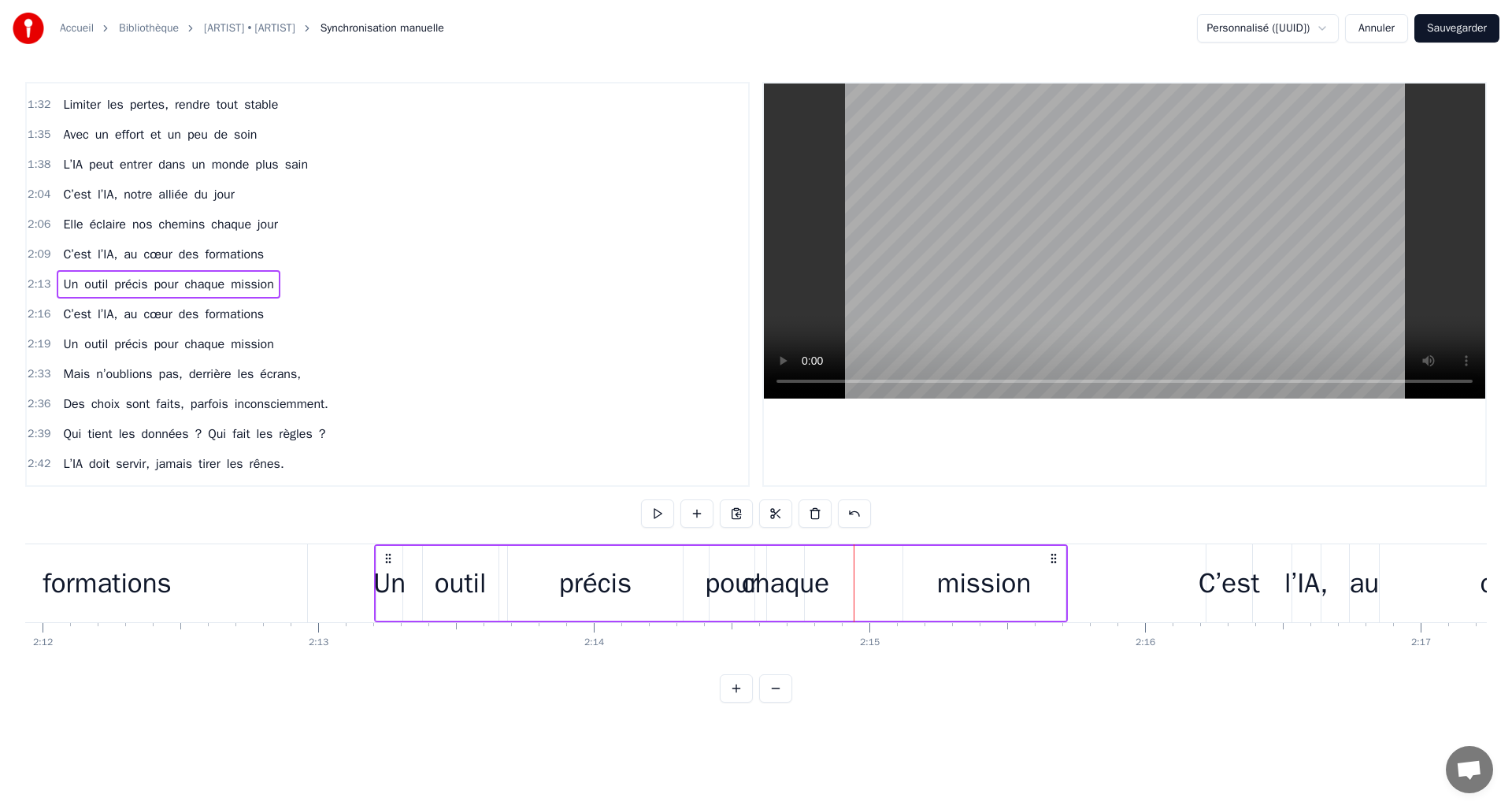 click on "chaque" at bounding box center [785, 583] 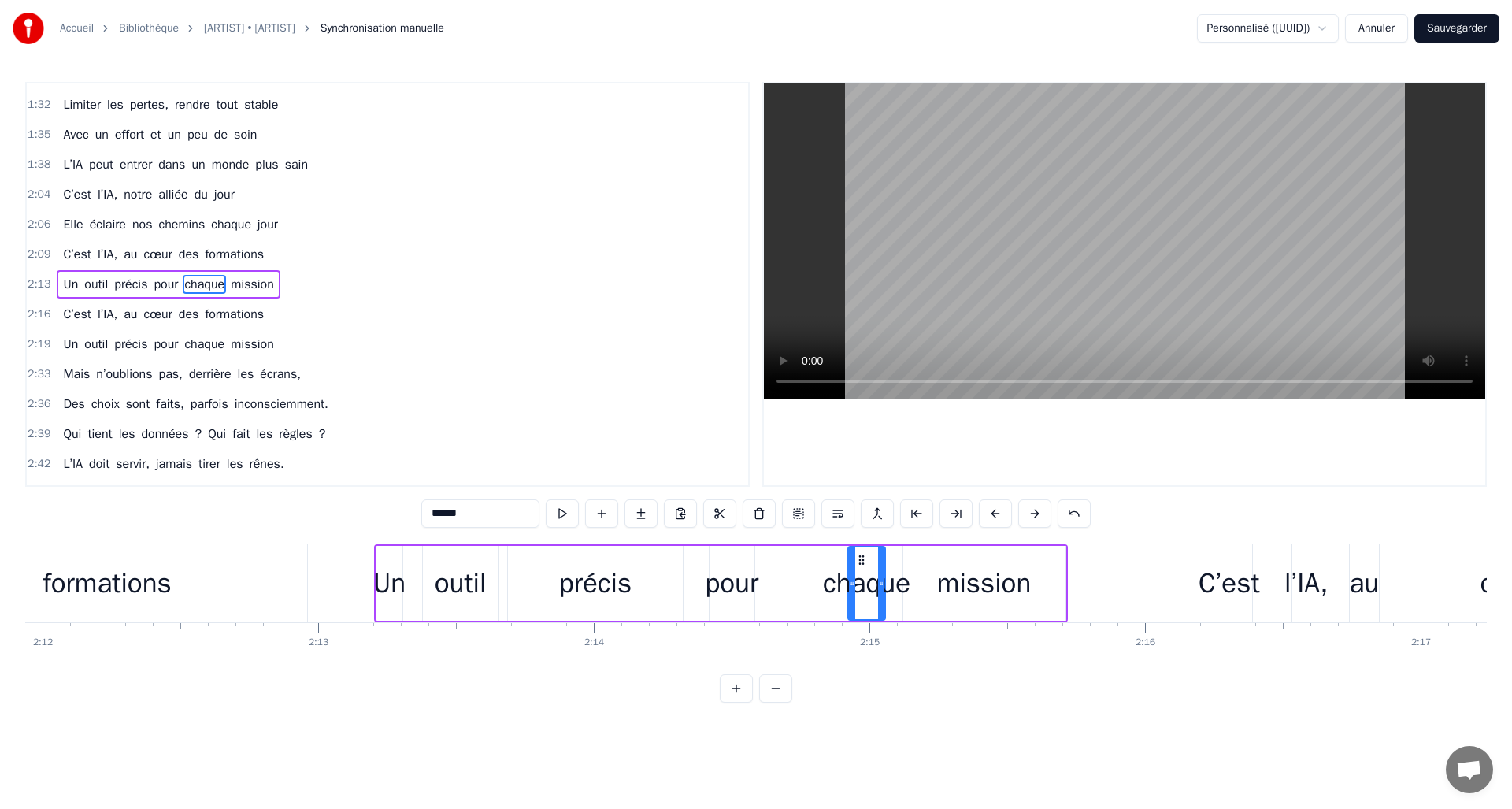 drag, startPoint x: 779, startPoint y: 562, endPoint x: 850, endPoint y: 562, distance: 71 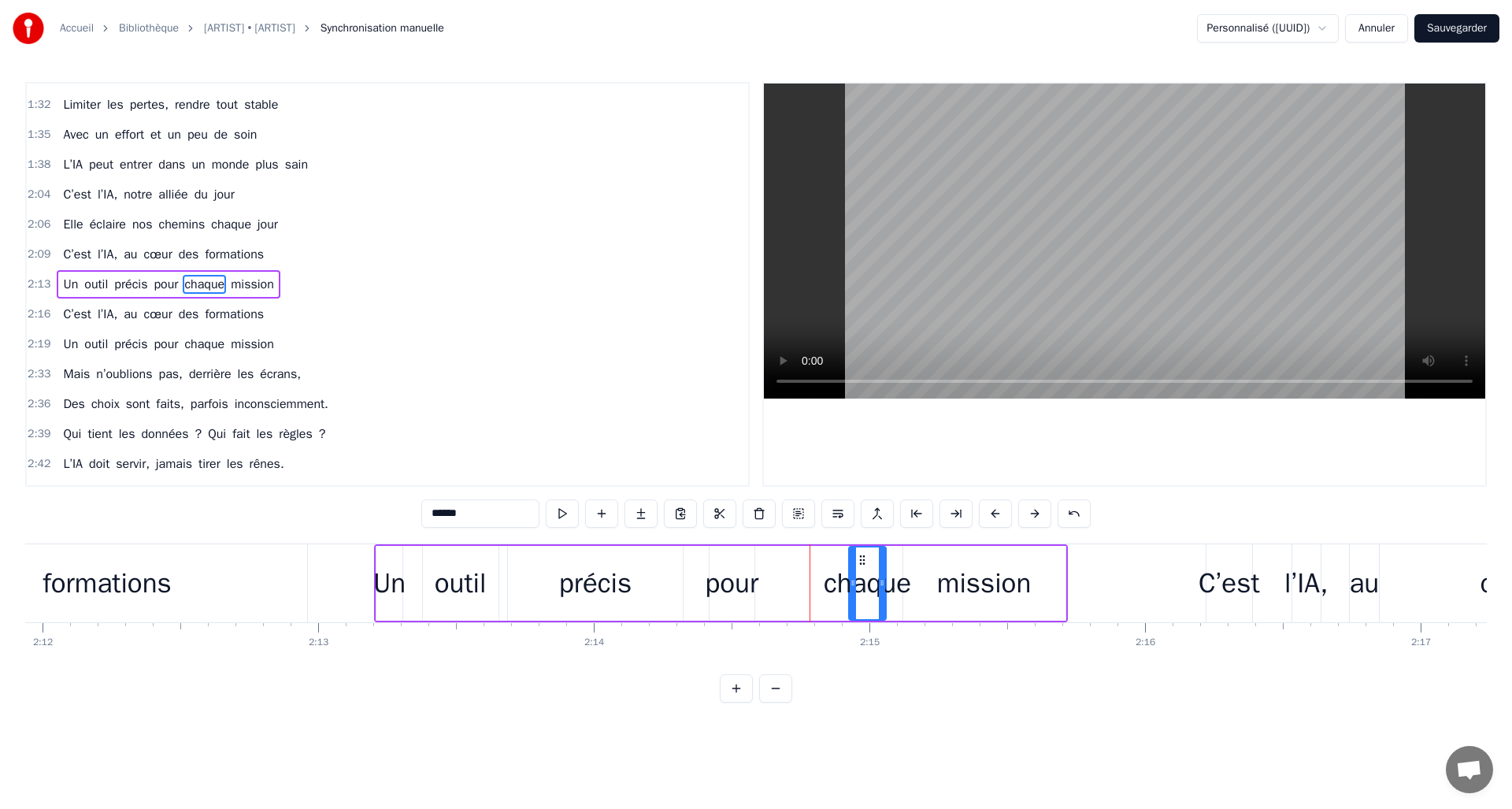 click on "pour" at bounding box center [732, 583] 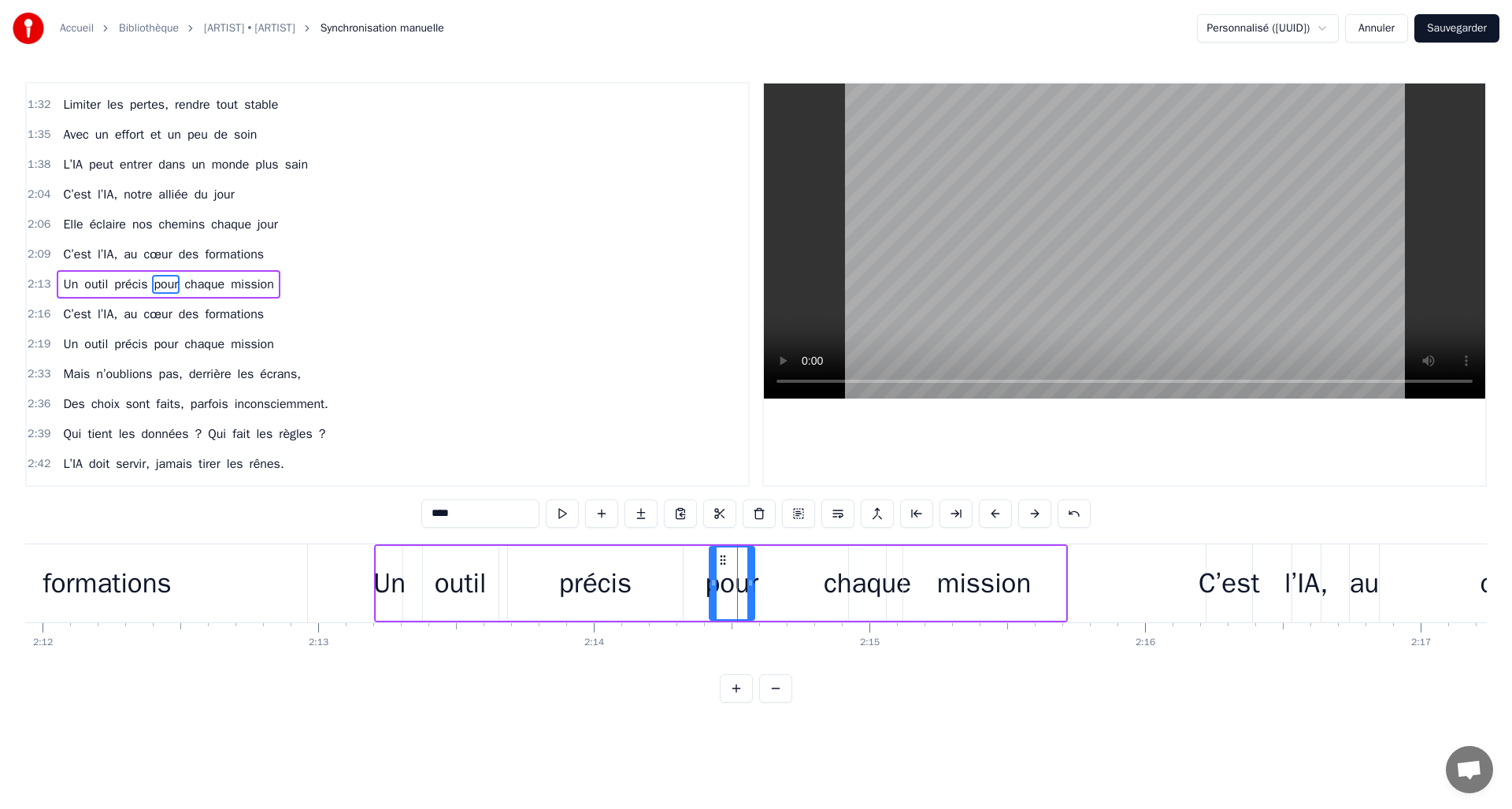 click on "précis" at bounding box center [595, 583] 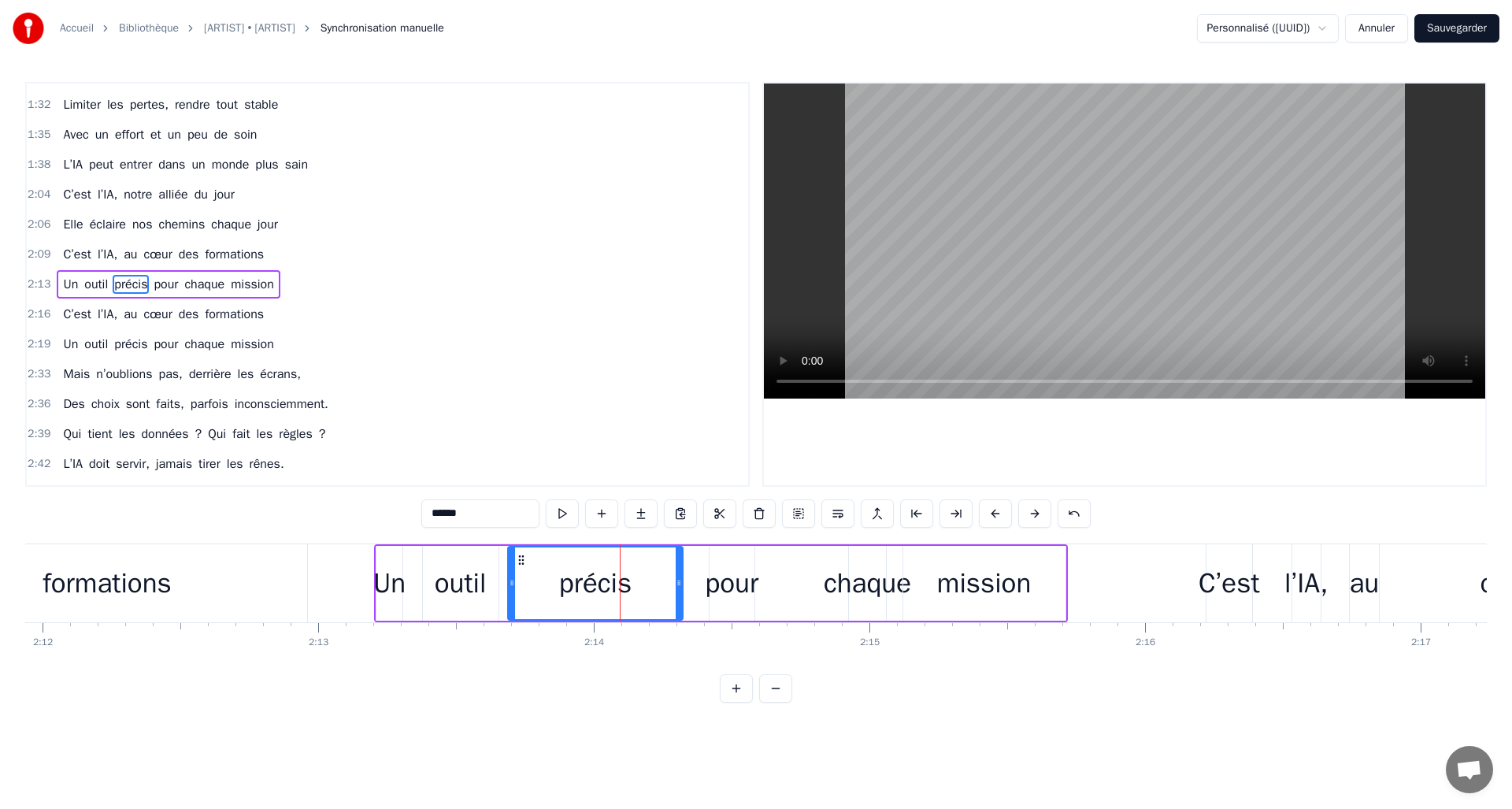 click on "0:38 Elle arrive en classe, discrète et rapide 0:40 Elle lance un quiz, elle donne les guides 0:43 Elle adapte tout, elle suit nos progrès 0:46 Toujours présente, ne fait jamais de break 0:49 Des vidéos, des jeux bien intégrés 0:52 Elle rend les cours plus personnalisés 0:55 C’est pas de la magie, c’est des données 0:58 Grâce à l’IA, on peut mieux progresser 1:18 Elle tourne sans pause dans les serveurs froids 1:21 Et pour rester cool, faut de l’eau parfois 1:24 Elle consomme un peu, parfois un peu trop 1:27 Mais on peut choisir des réseaux écolos 1:30 Recycler les pièces, penser au durable 1:32 Limiter les pertes, rendre tout stable 1:35 Avec un effort et un peu de soin 1:38 L’IA peut entrer dans un monde plus sain 2:04 C’est l’IA, notre alliée du jour 2:06 Elle éclaire nos chemins chaque jour 2:09 C’est l’IA, au cœur des formations 2:13 Un outil précis pour chaque mission 2:16 C’est l’IA, au cœur des formations 2:19 Un outil précis pour chaque mission 2:33 Mais pas," at bounding box center [756, 392] 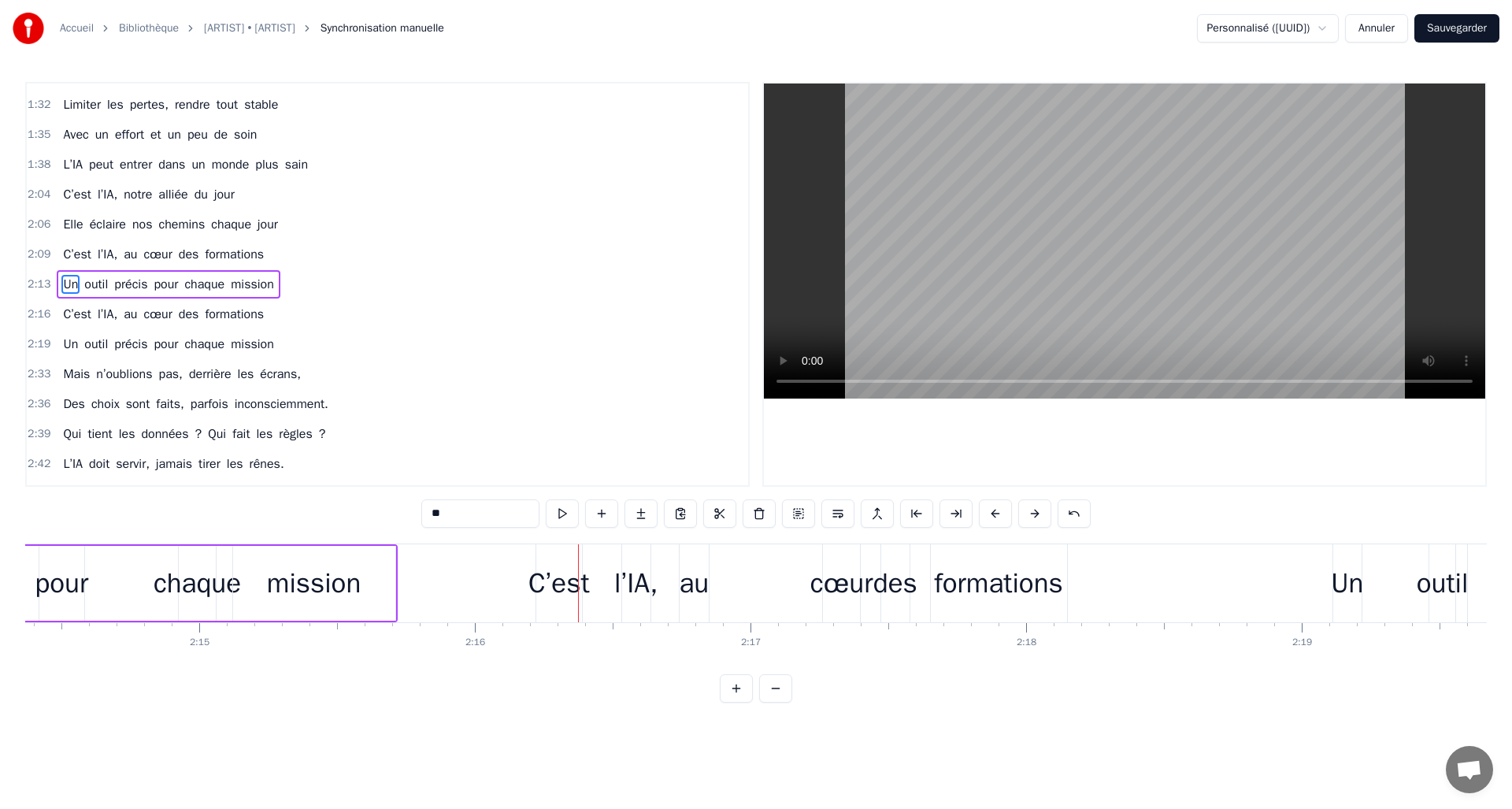 scroll, scrollTop: 0, scrollLeft: 37071, axis: horizontal 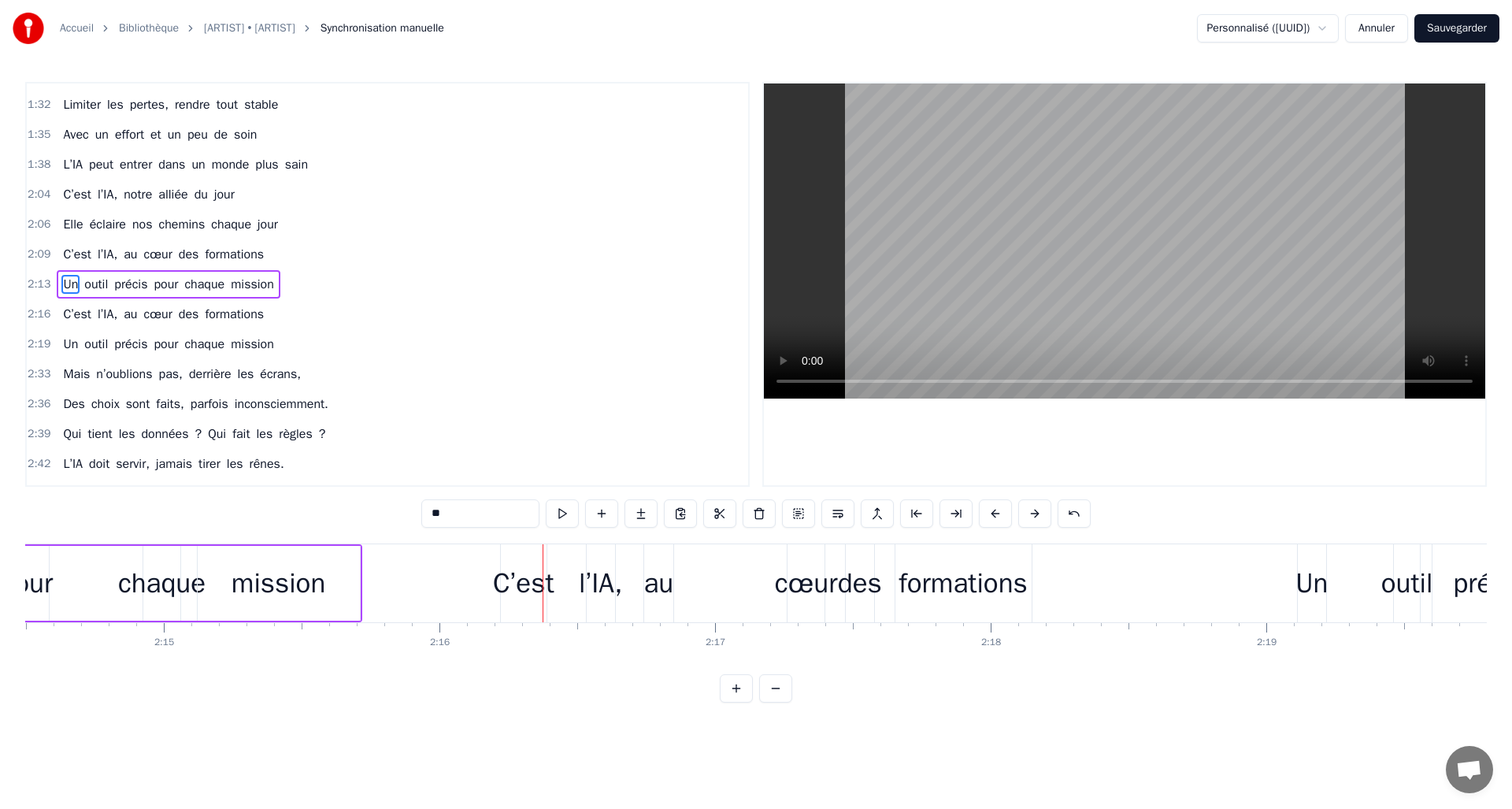 click on "C’est" at bounding box center (524, 583) 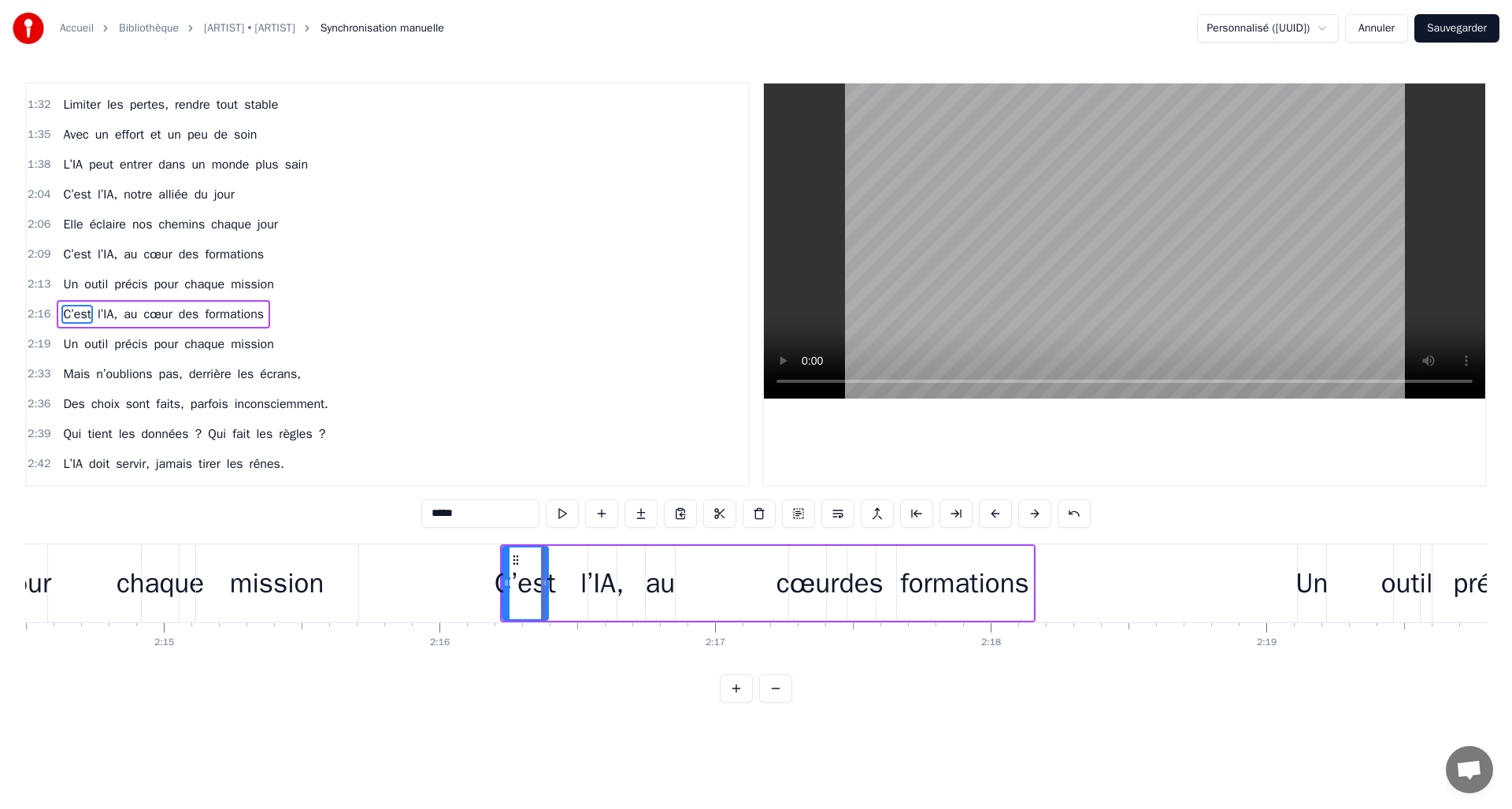 scroll, scrollTop: 413, scrollLeft: 0, axis: vertical 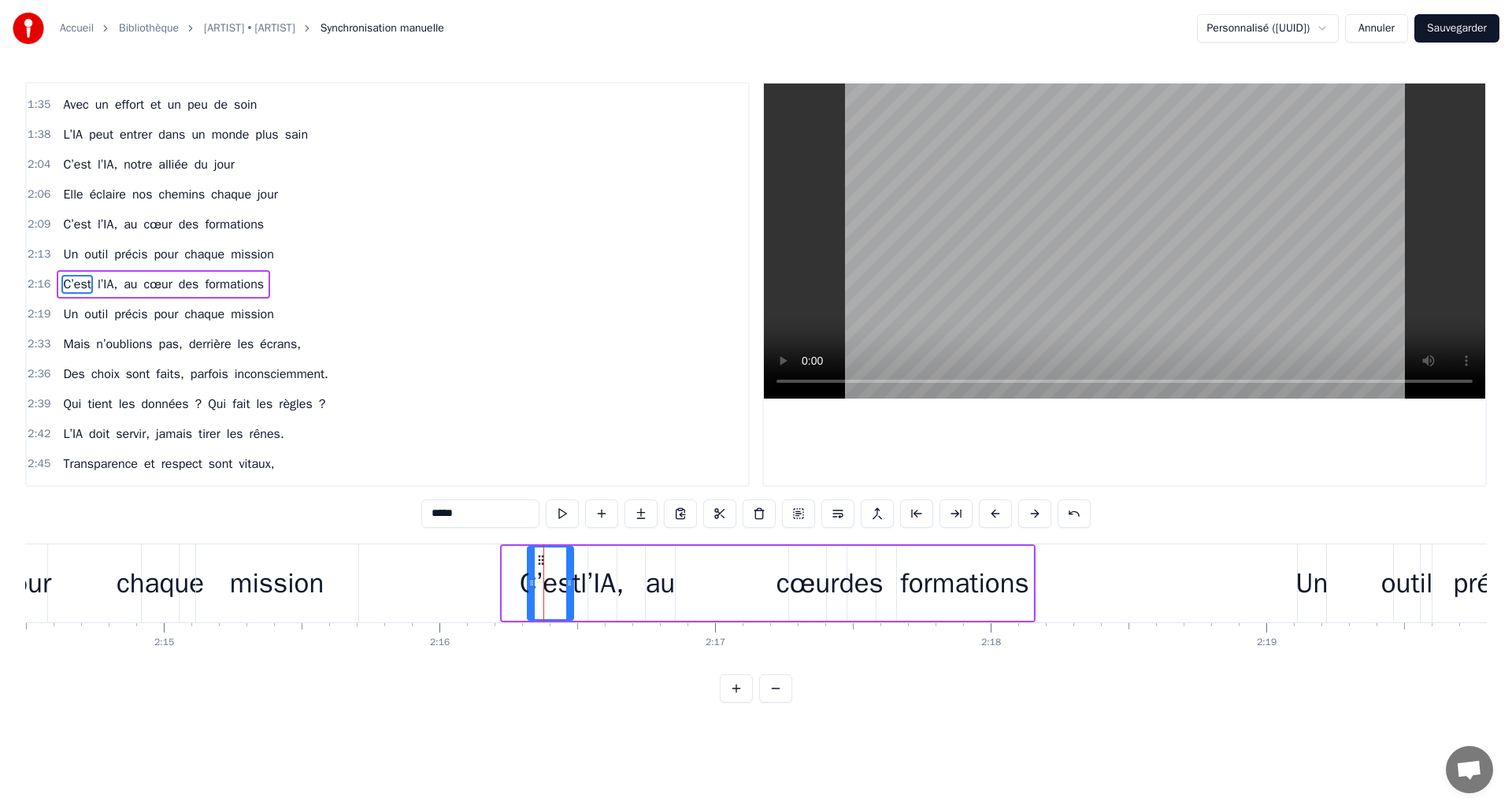 drag, startPoint x: 512, startPoint y: 561, endPoint x: 537, endPoint y: 561, distance: 25 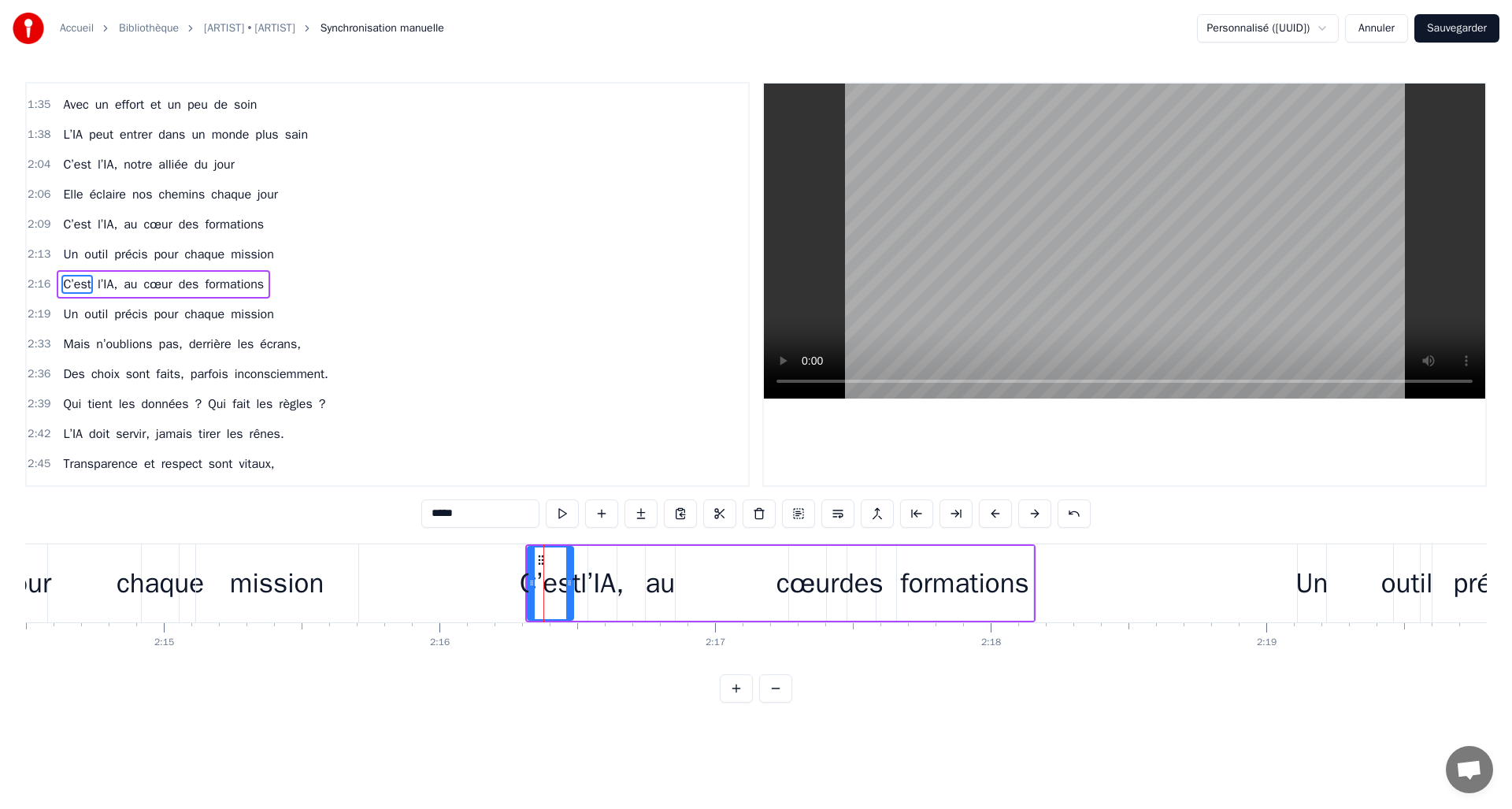 click on "l’IA," at bounding box center (602, 583) 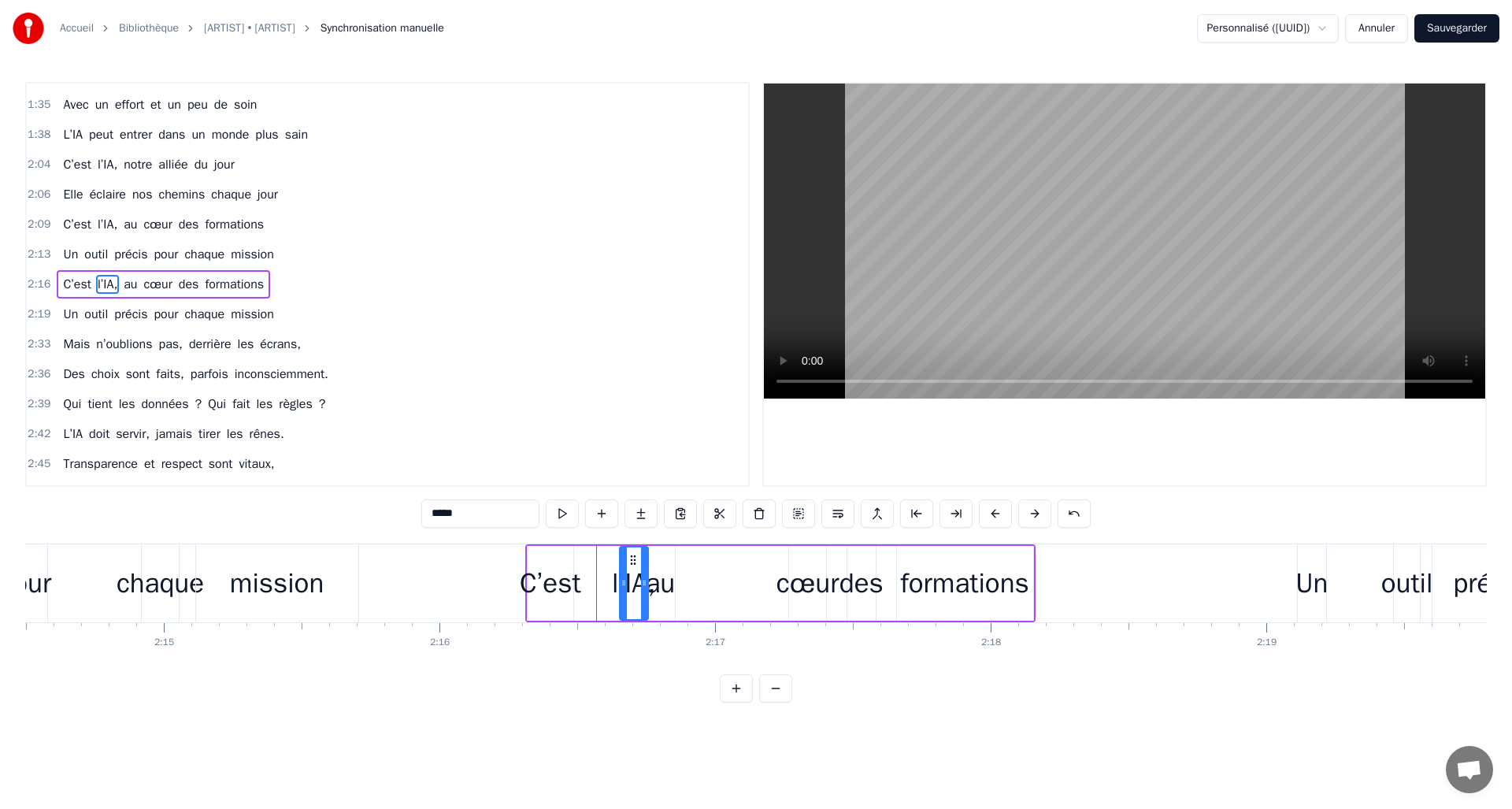 drag, startPoint x: 611, startPoint y: 558, endPoint x: 624, endPoint y: 558, distance: 13 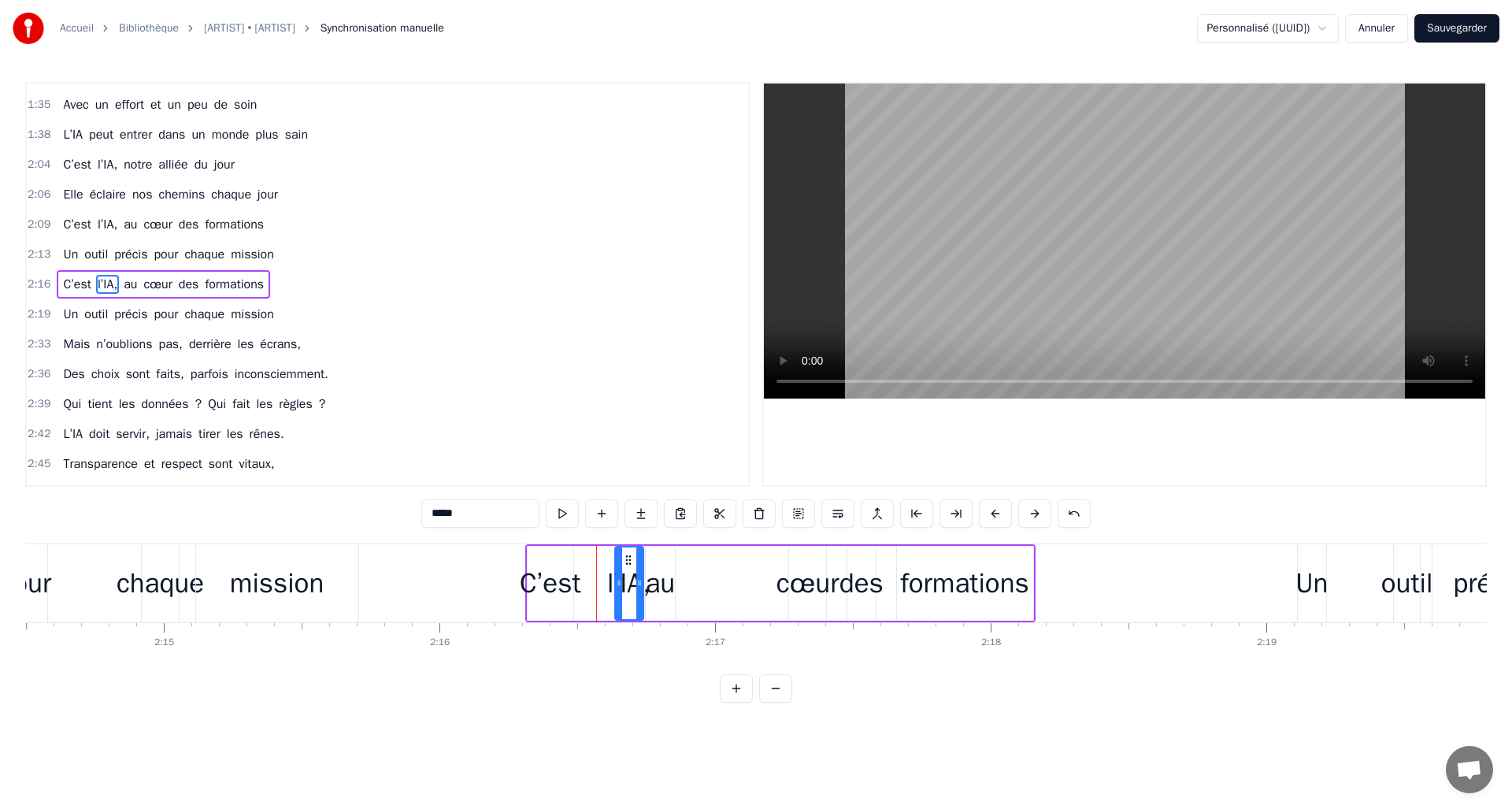click on "C’est l’IA, au cœur des formations" at bounding box center [780, 583] 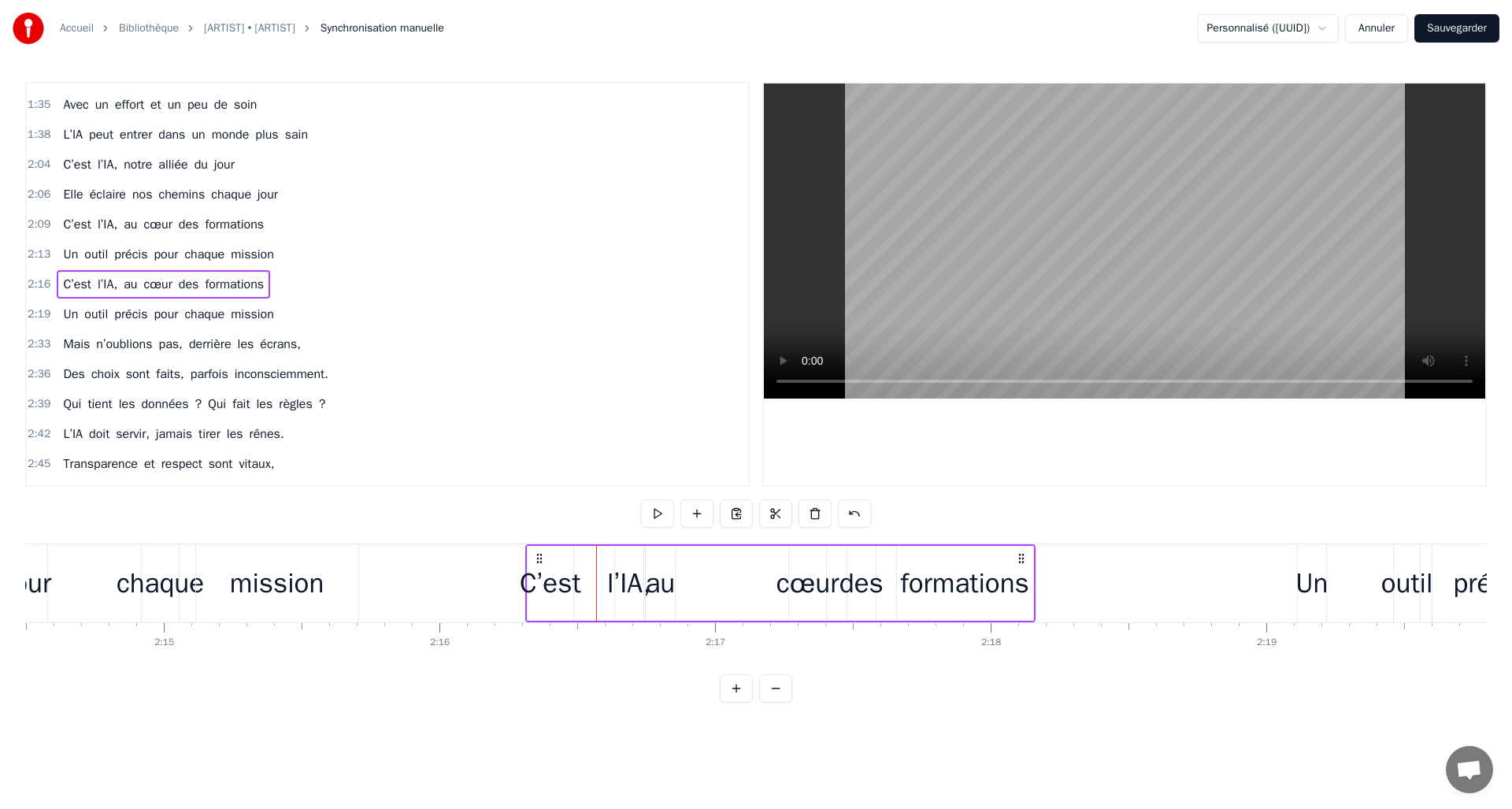 click on "au" at bounding box center [660, 583] 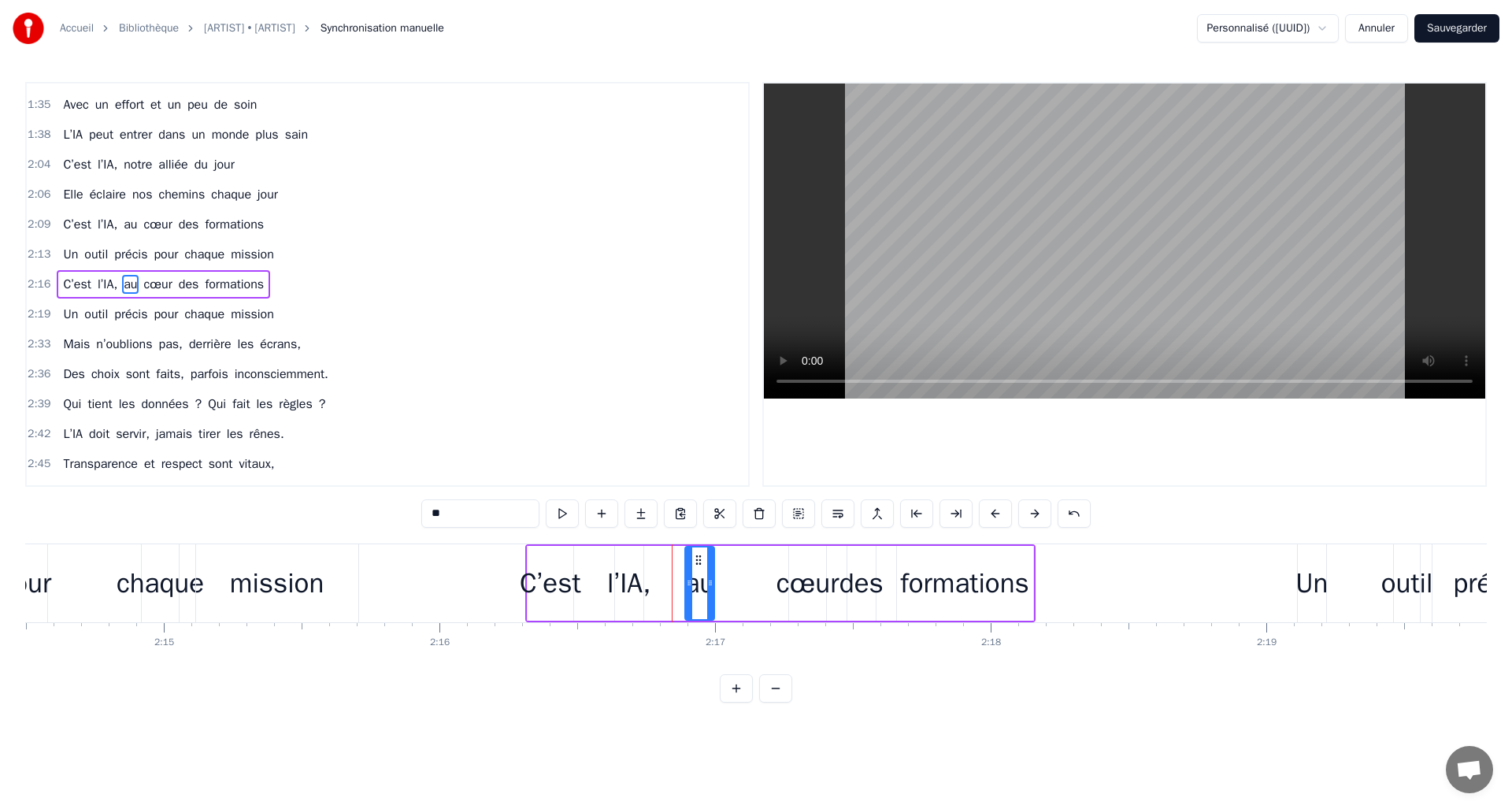 drag, startPoint x: 658, startPoint y: 562, endPoint x: 694, endPoint y: 562, distance: 36 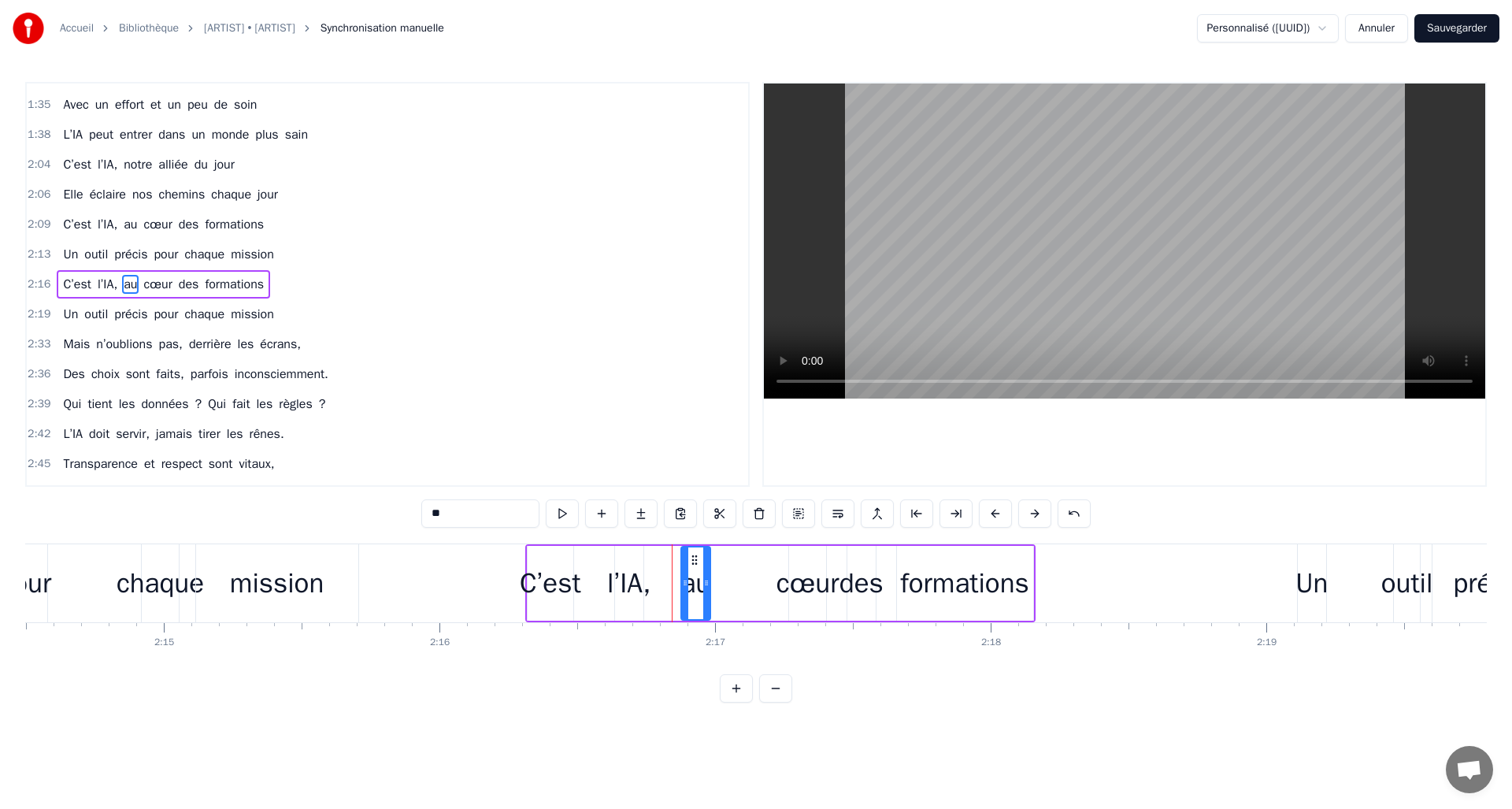 click on "cœur" at bounding box center (808, 583) 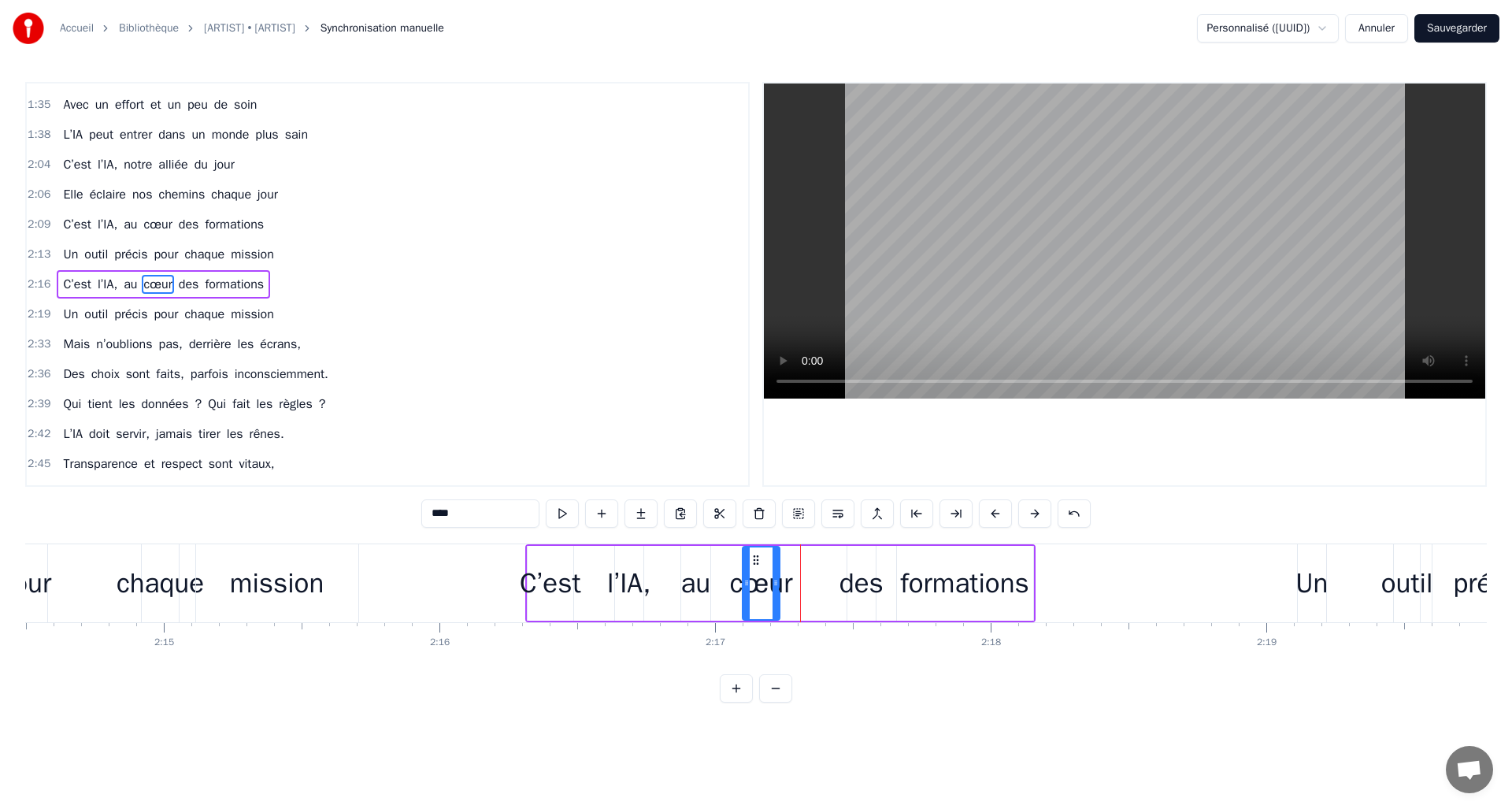 drag, startPoint x: 798, startPoint y: 562, endPoint x: 752, endPoint y: 562, distance: 46 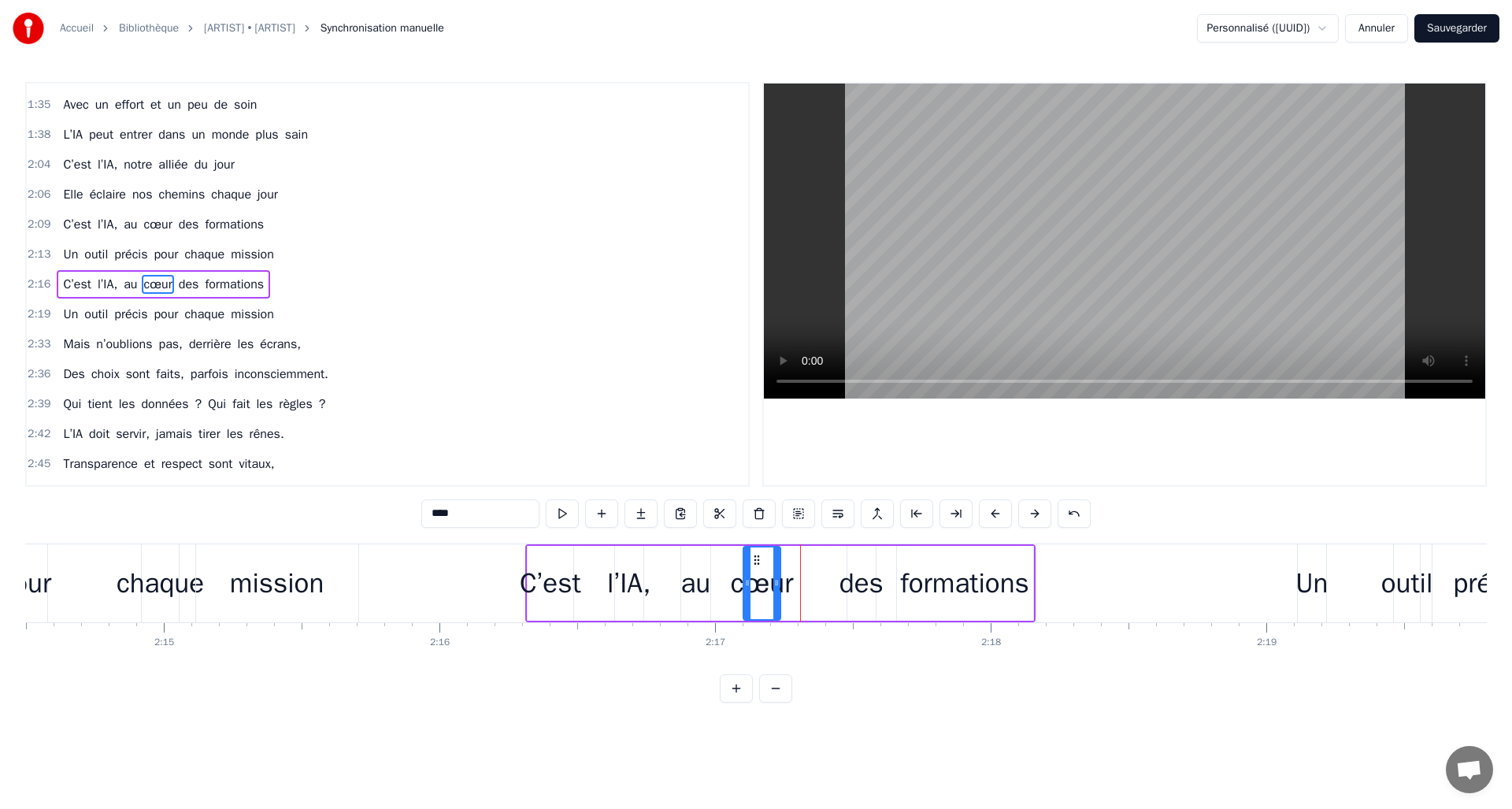 click on "des" at bounding box center [862, 583] 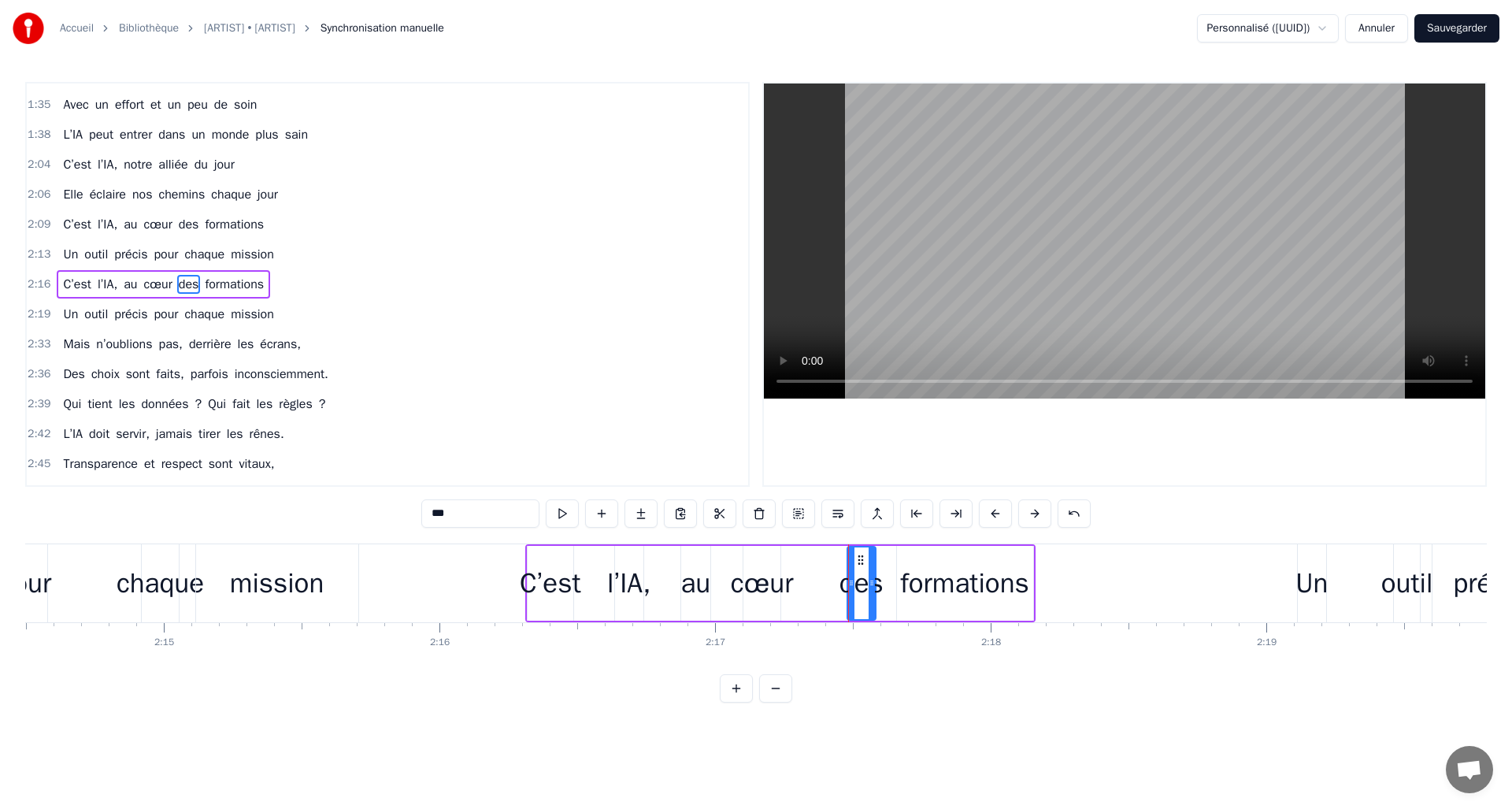 click 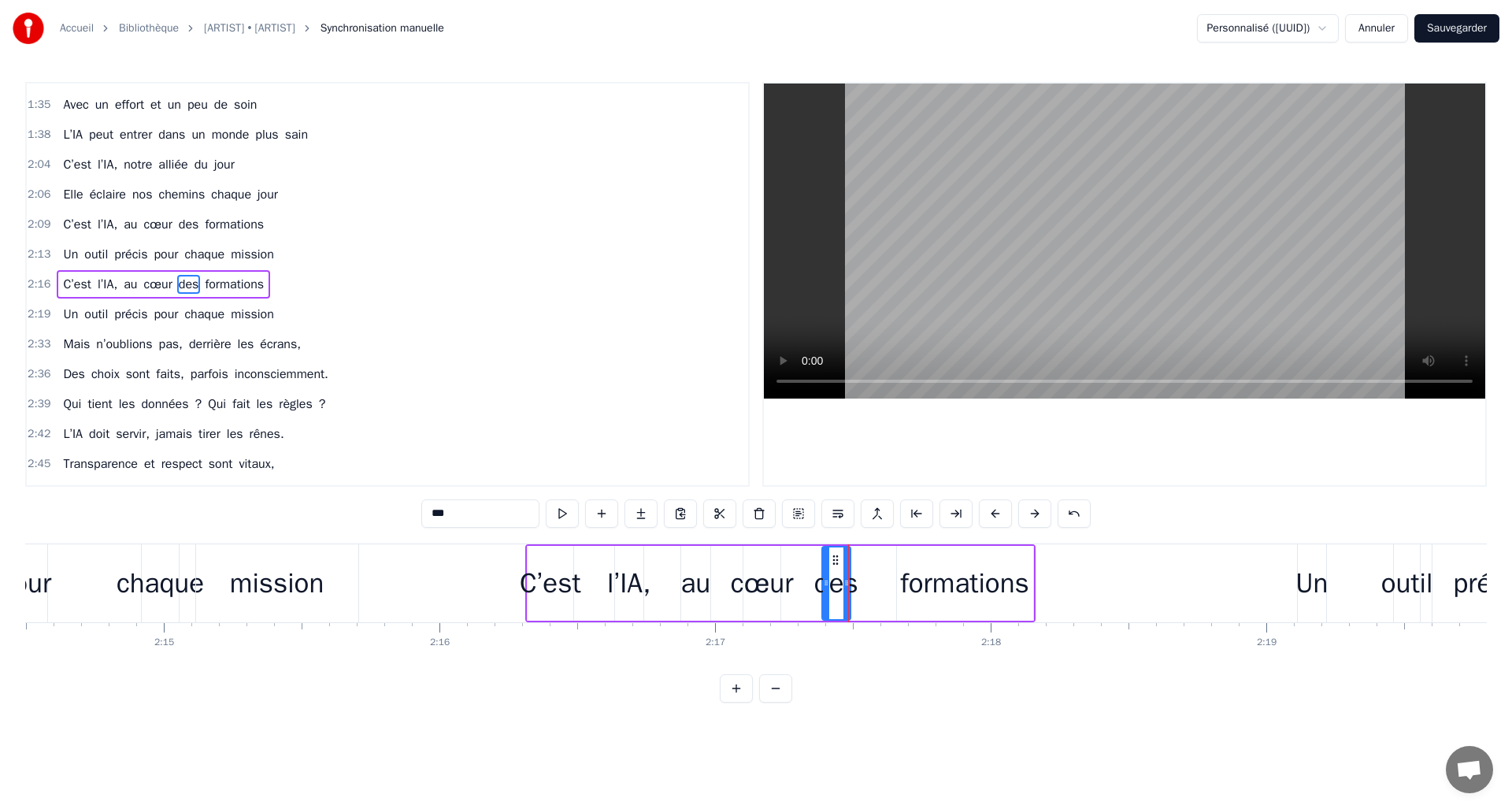 drag, startPoint x: 853, startPoint y: 560, endPoint x: 834, endPoint y: 561, distance: 19.026298 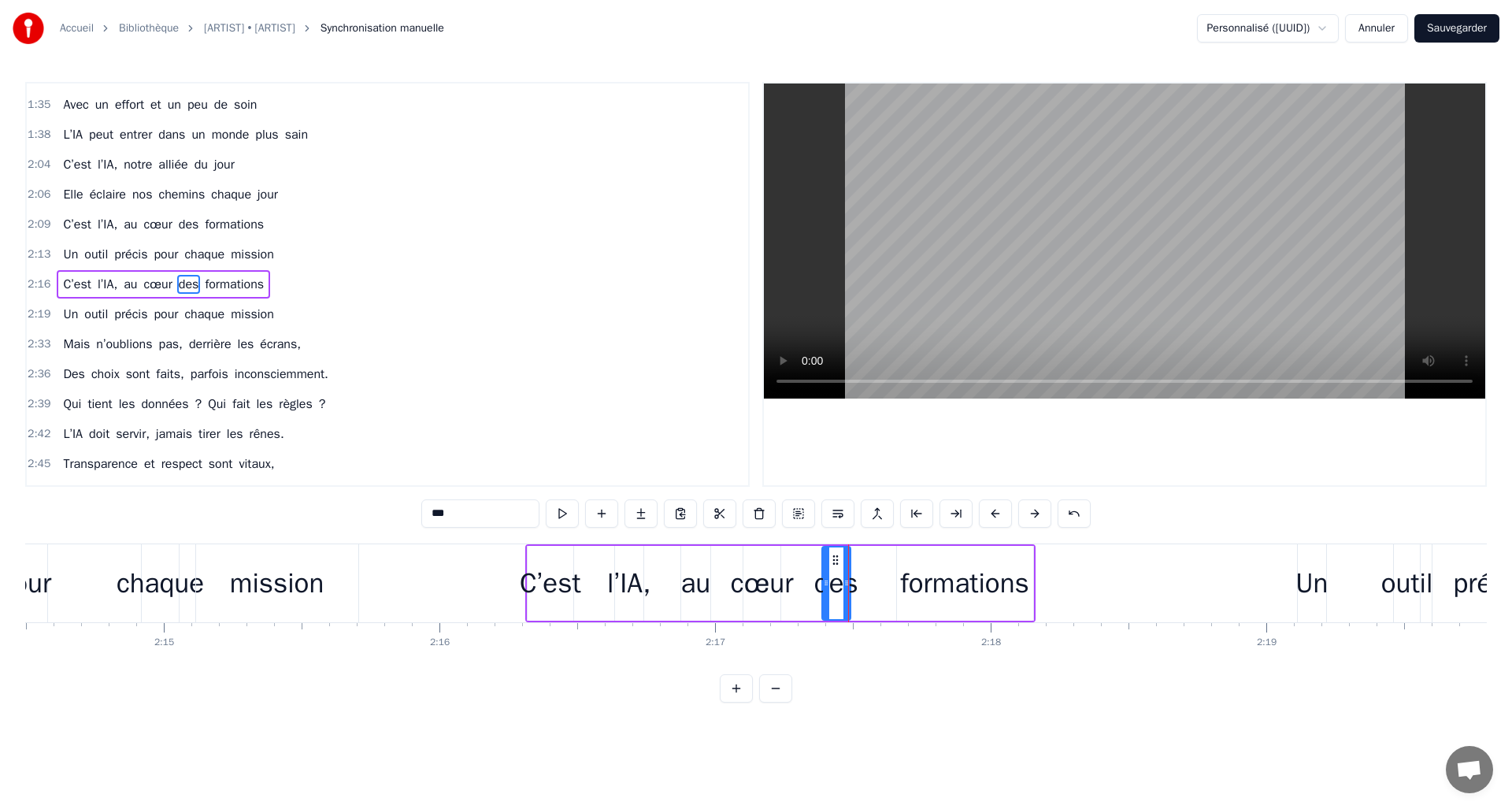 click on "formations" at bounding box center [965, 583] 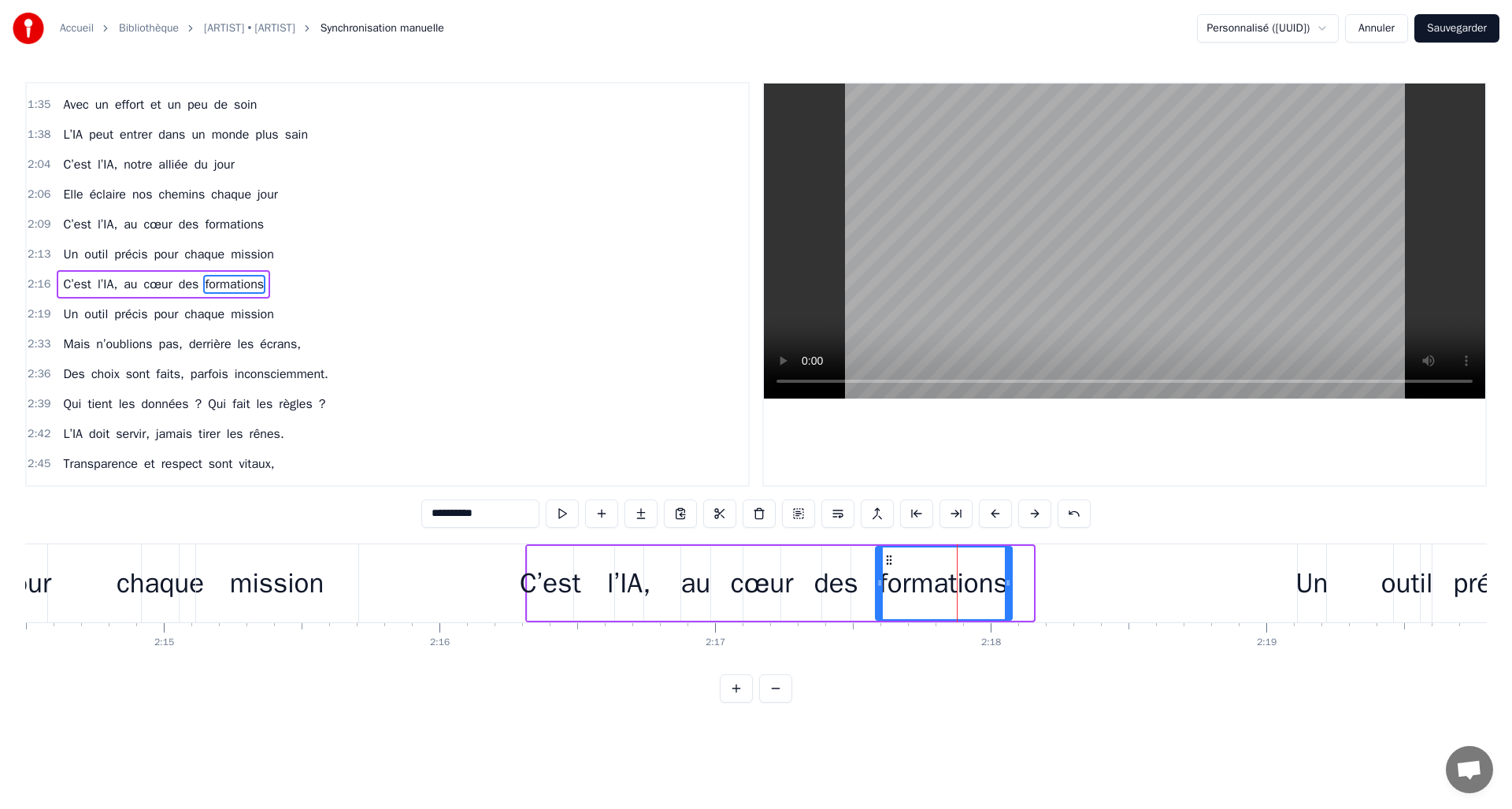 drag, startPoint x: 907, startPoint y: 557, endPoint x: 886, endPoint y: 559, distance: 21.095023 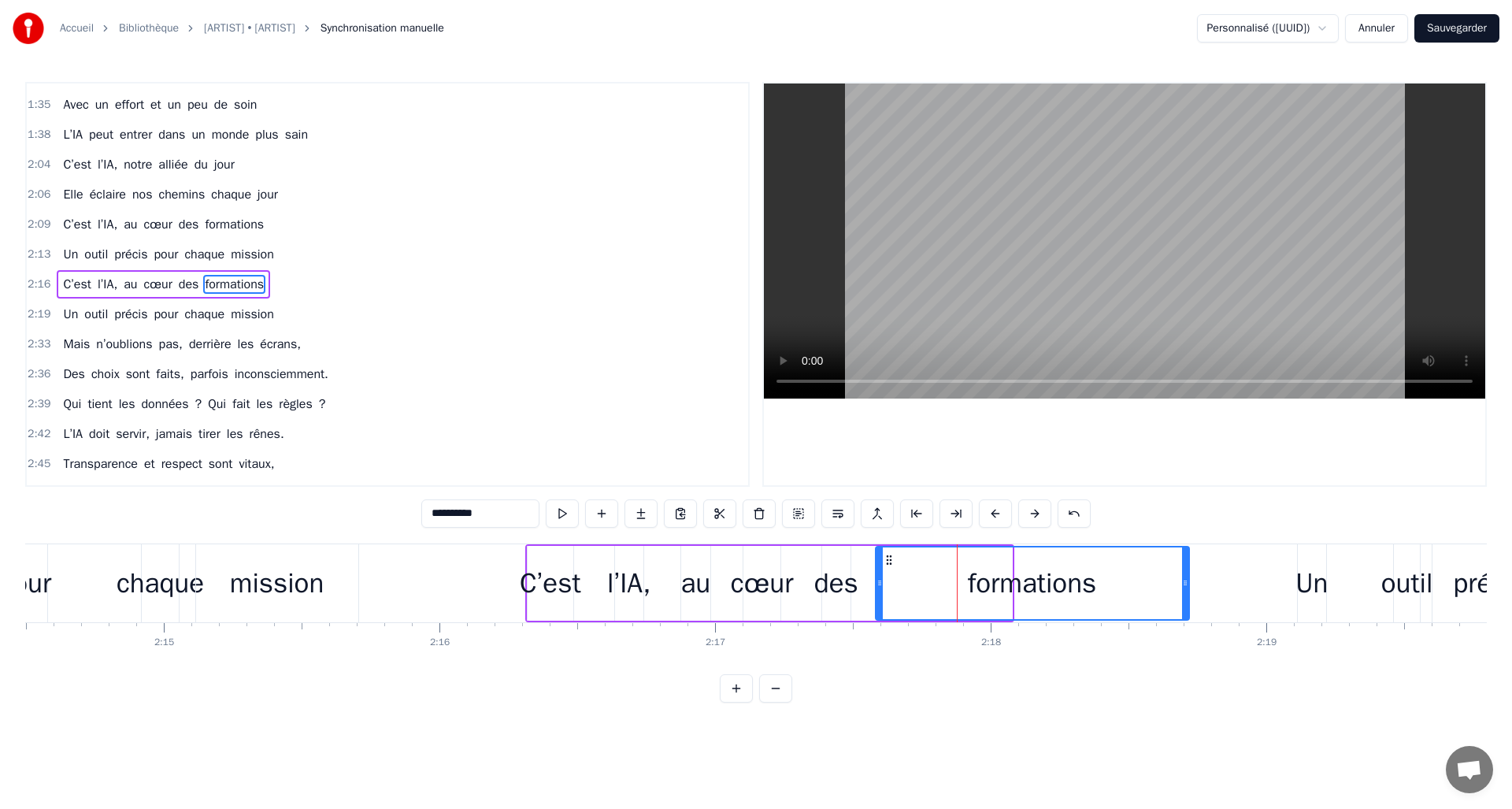 drag, startPoint x: 1010, startPoint y: 582, endPoint x: 1183, endPoint y: 582, distance: 173 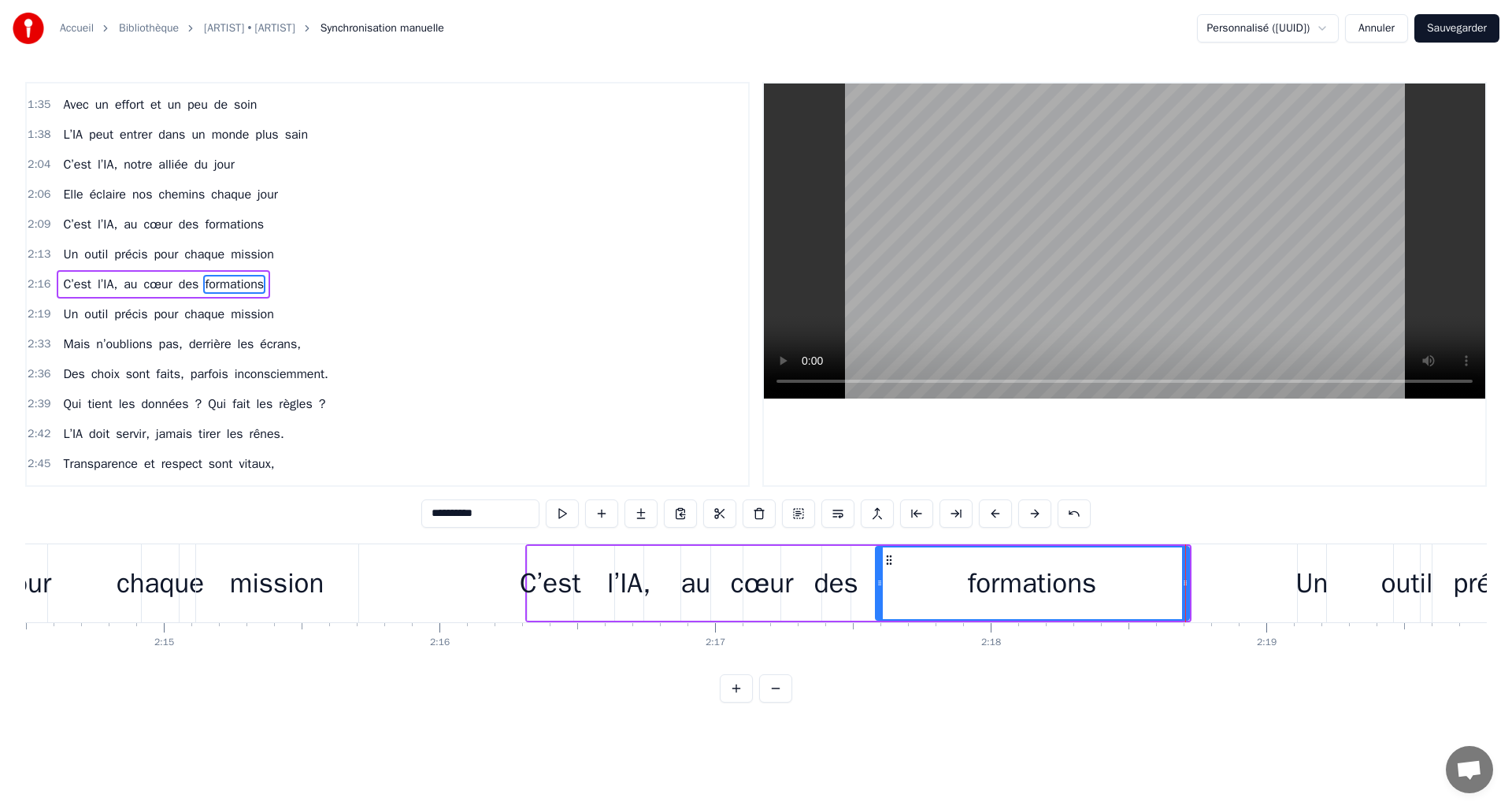 click on "C’est" at bounding box center [550, 583] 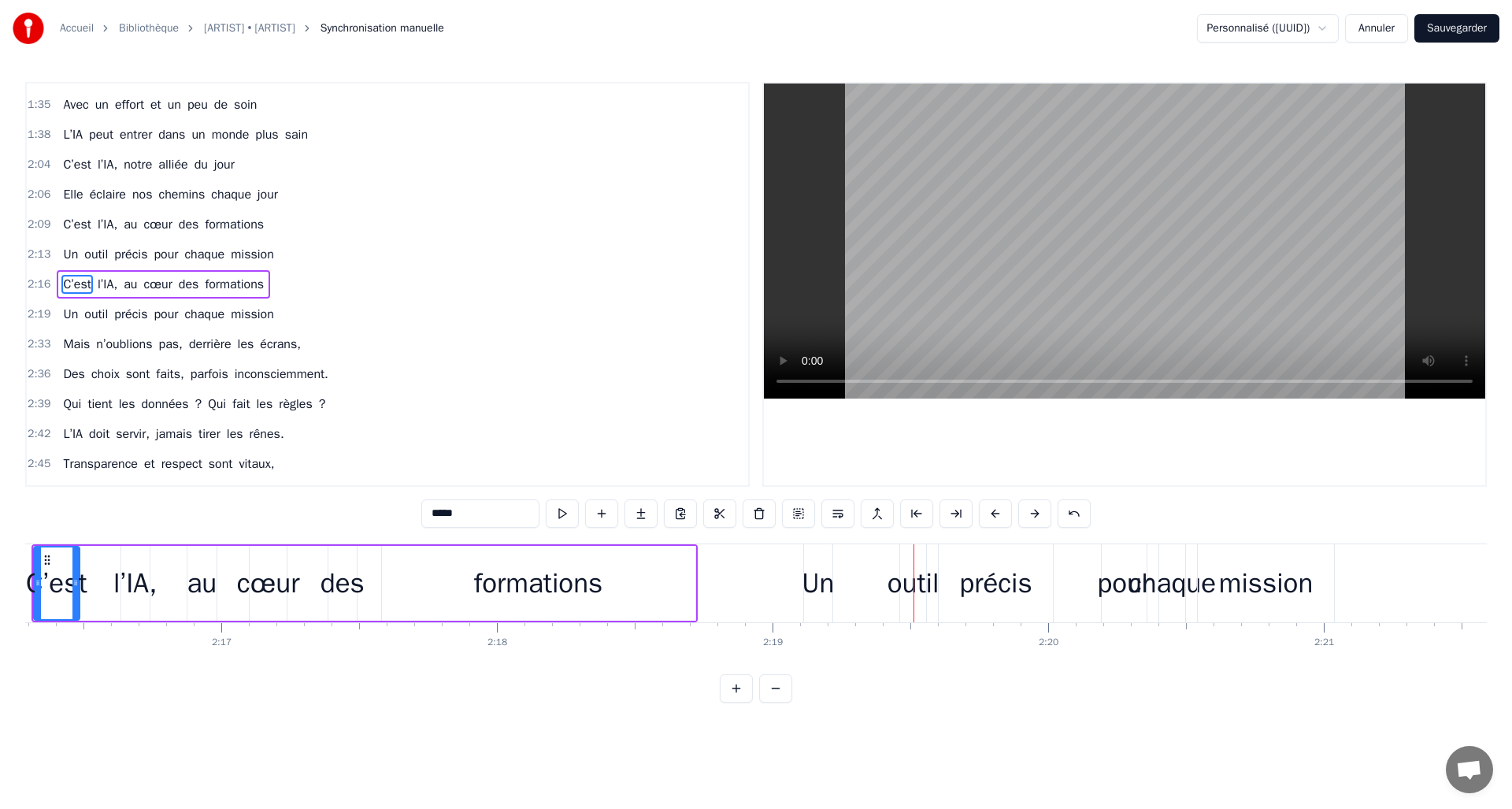 scroll, scrollTop: 0, scrollLeft: 37600, axis: horizontal 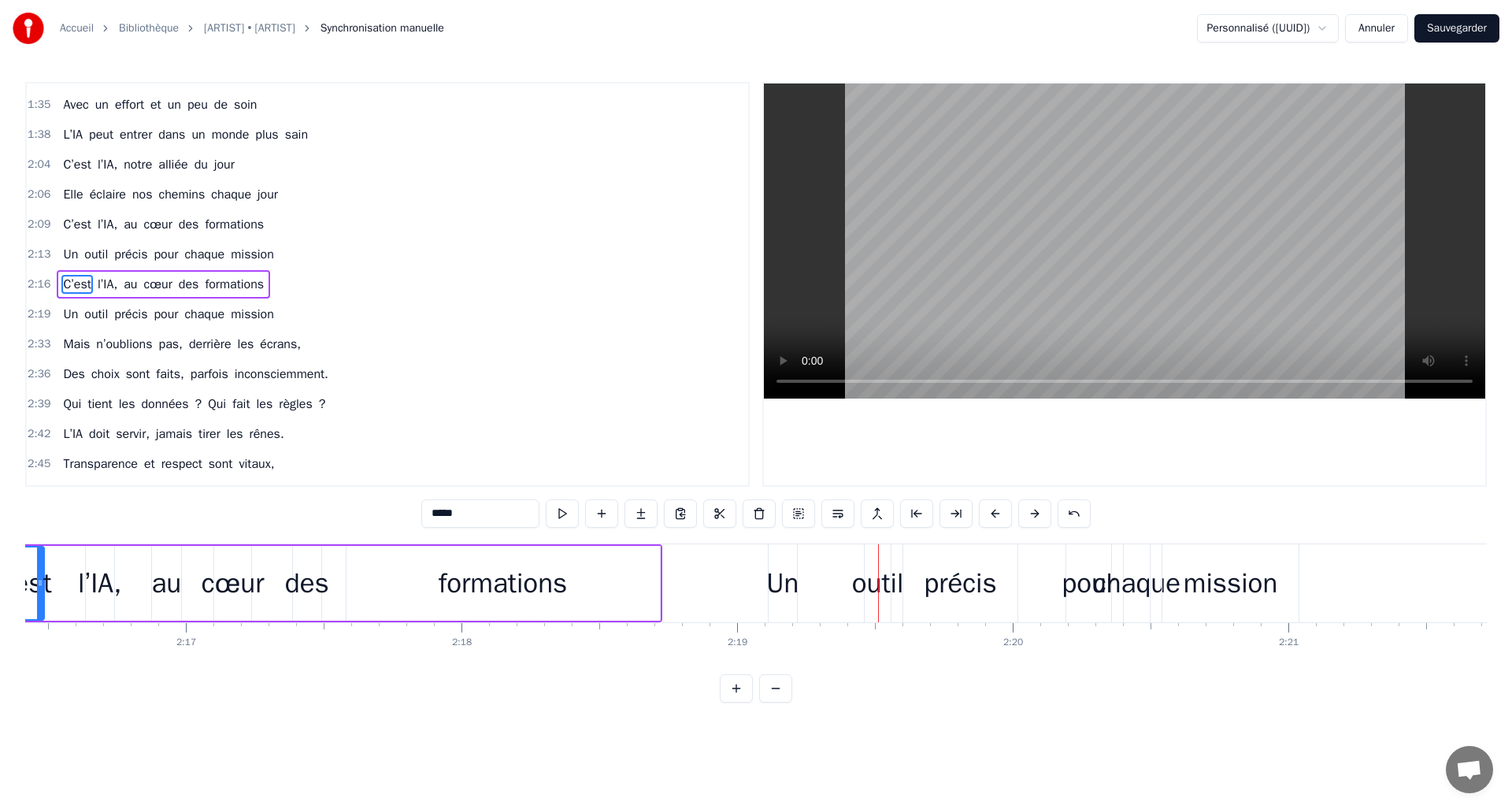 click on "Un" at bounding box center (782, 583) 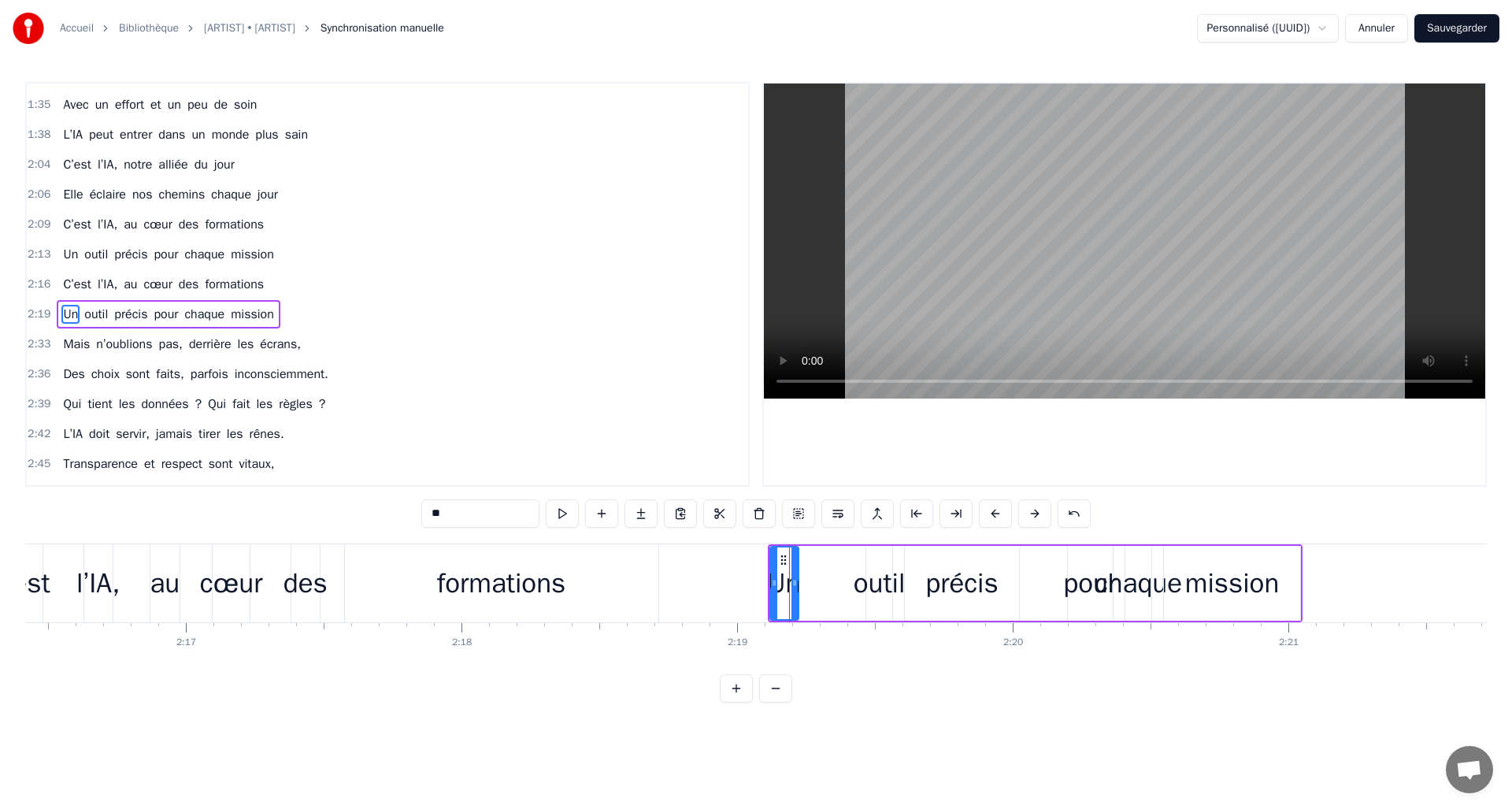 scroll, scrollTop: 443, scrollLeft: 0, axis: vertical 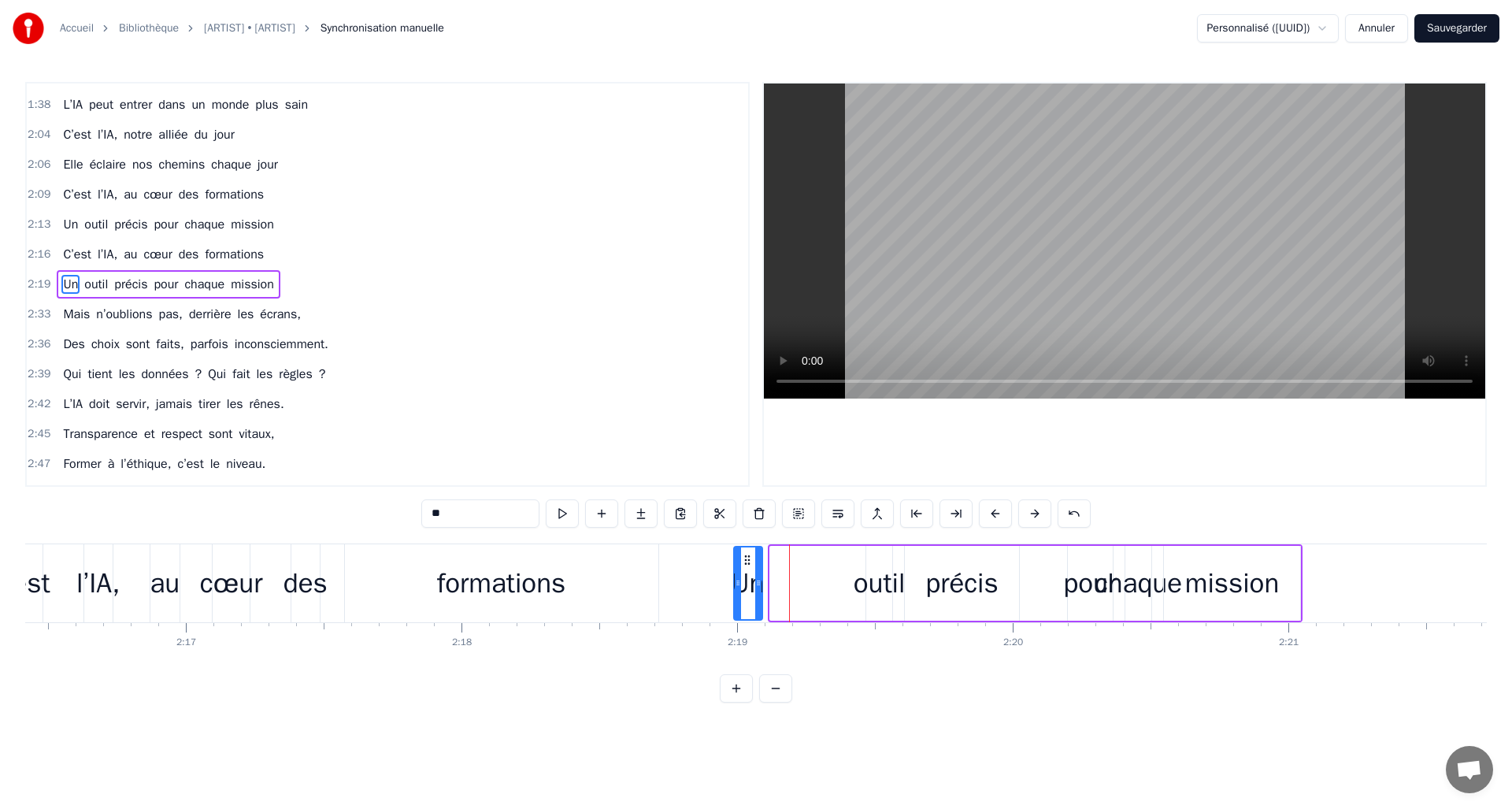 drag, startPoint x: 780, startPoint y: 560, endPoint x: 744, endPoint y: 562, distance: 36.05551 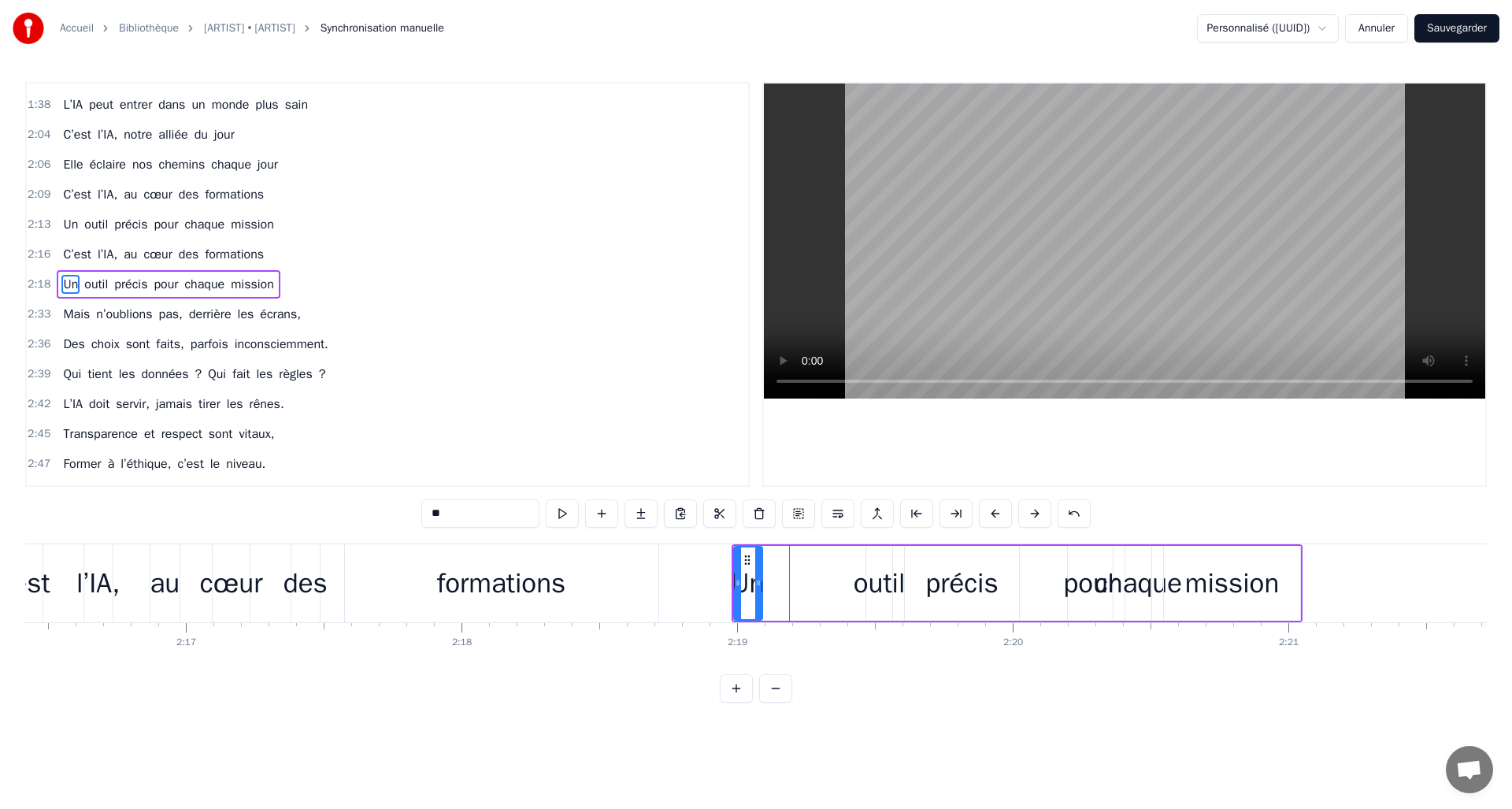 click on "outil" at bounding box center [880, 583] 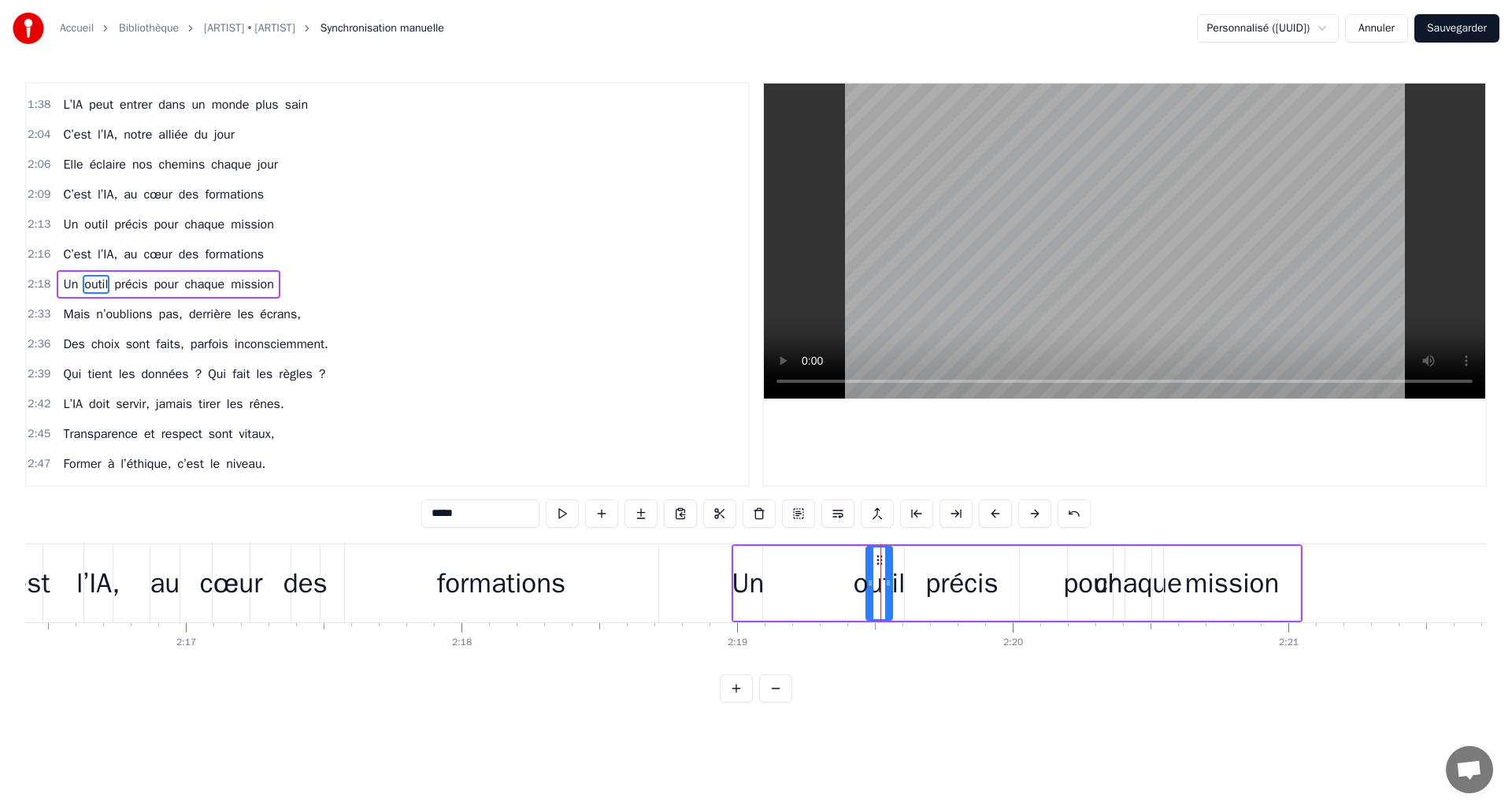 click on "formations" at bounding box center [502, 583] 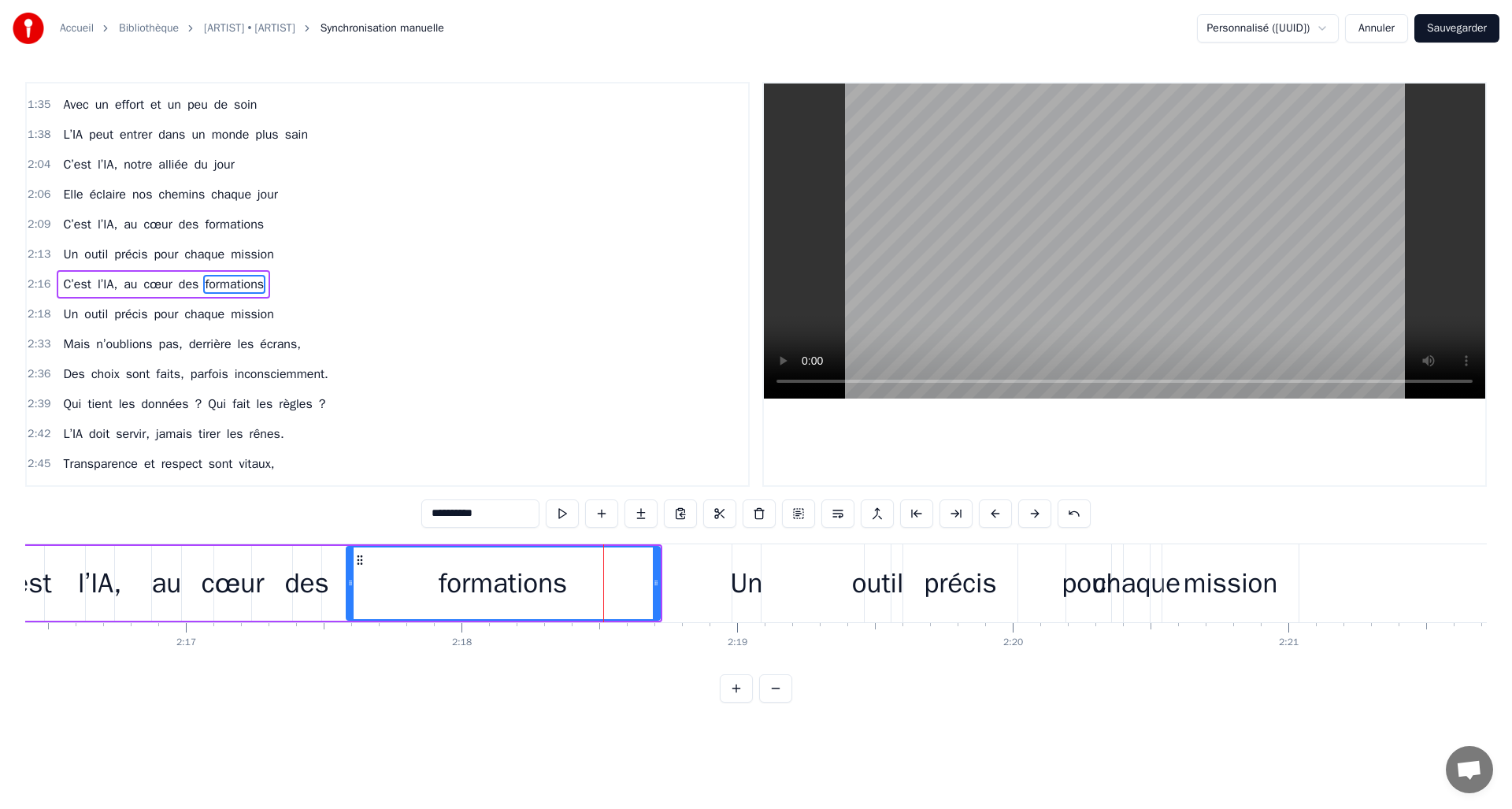 click on "outil" at bounding box center (878, 583) 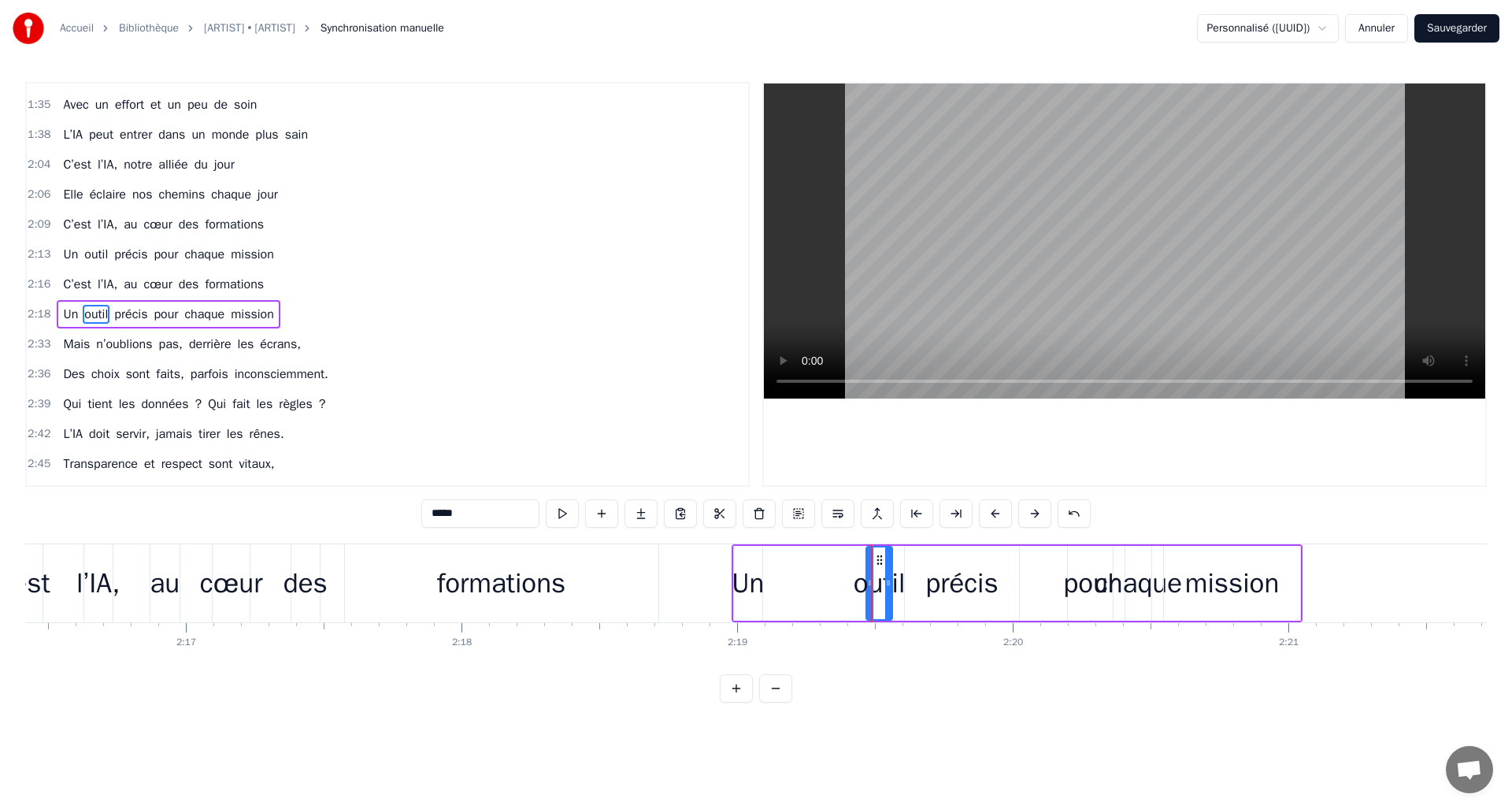 scroll, scrollTop: 443, scrollLeft: 0, axis: vertical 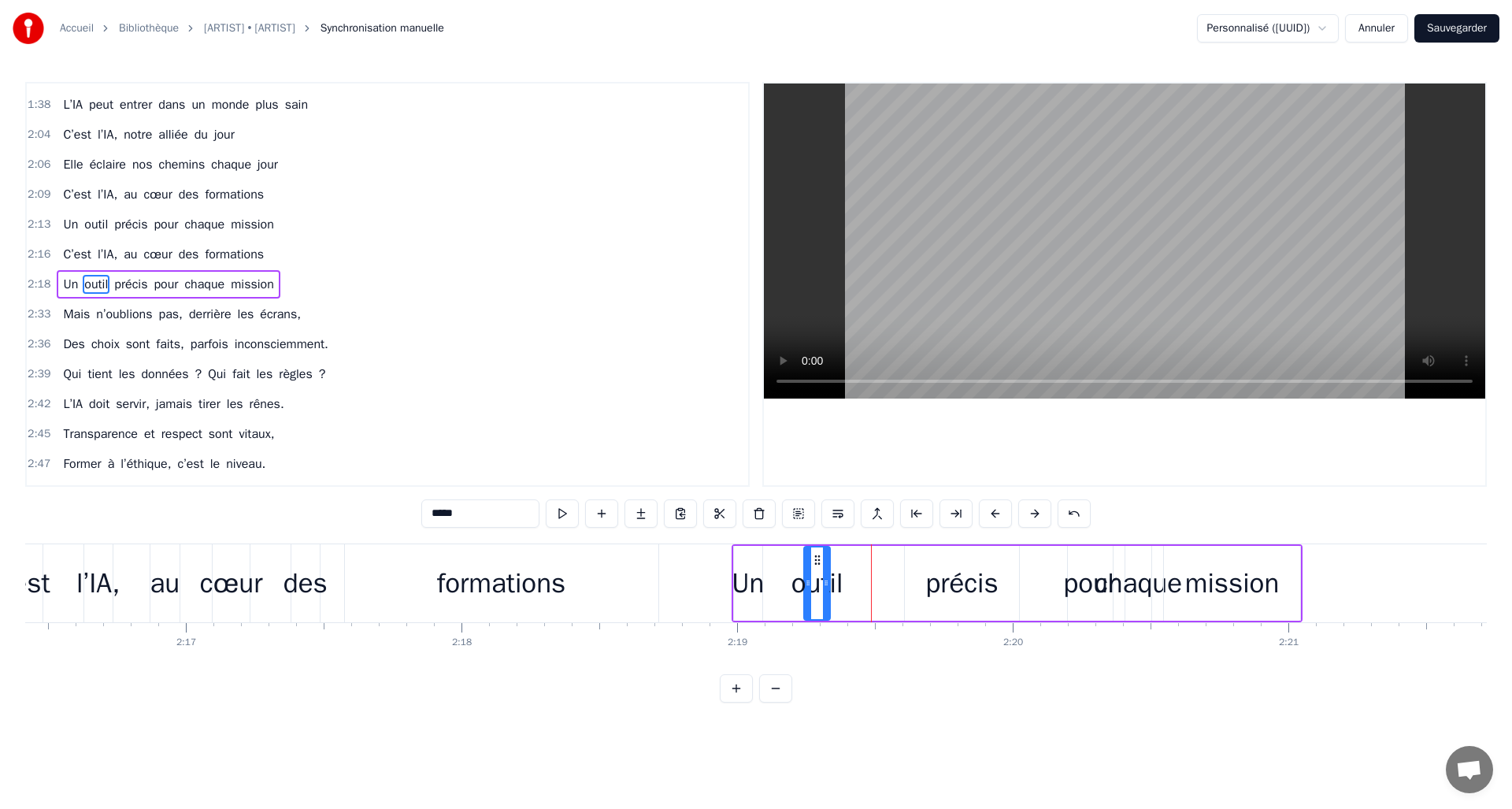 drag, startPoint x: 873, startPoint y: 558, endPoint x: 811, endPoint y: 560, distance: 62.03225 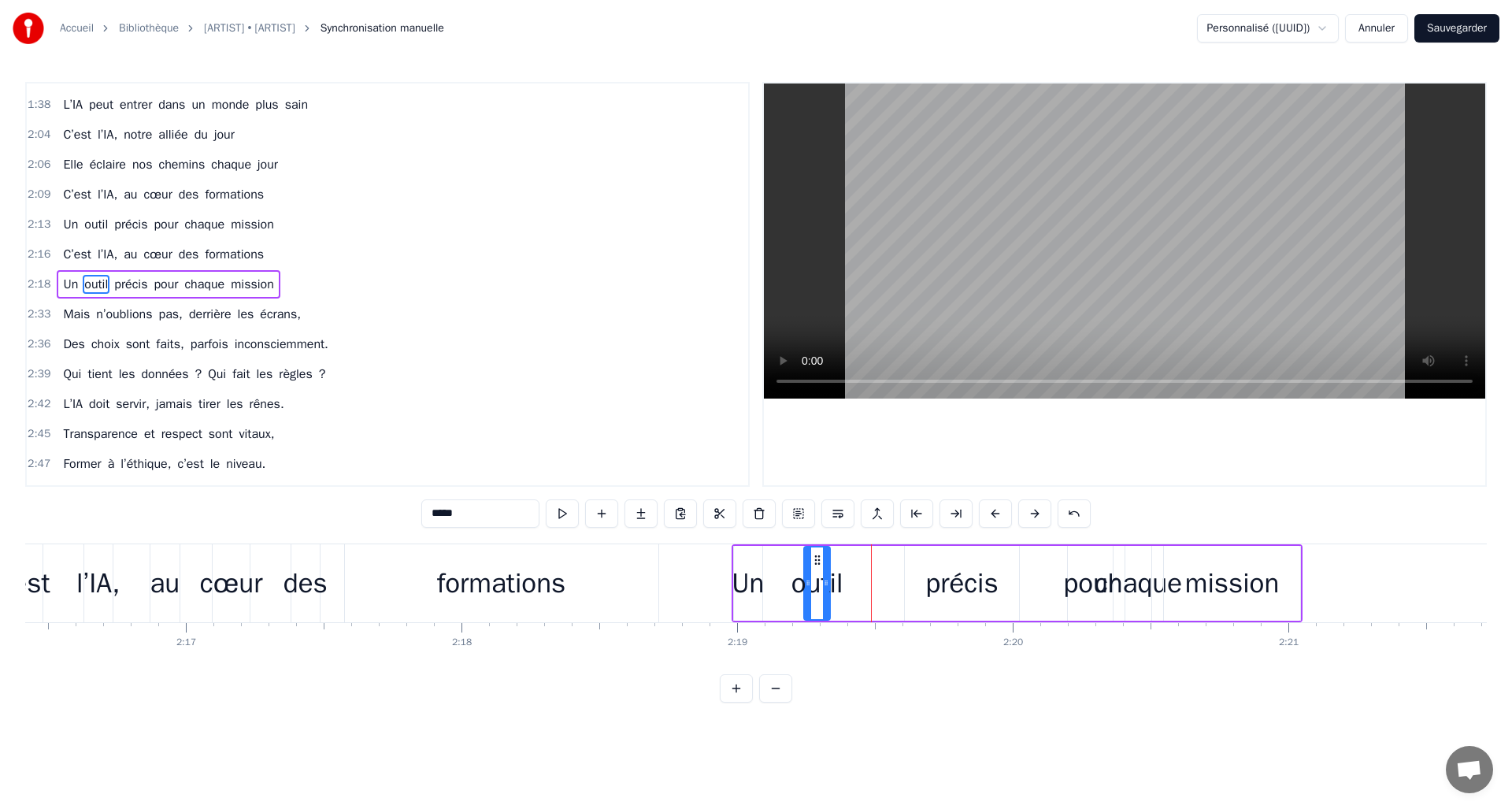 click on "précis" at bounding box center [962, 583] 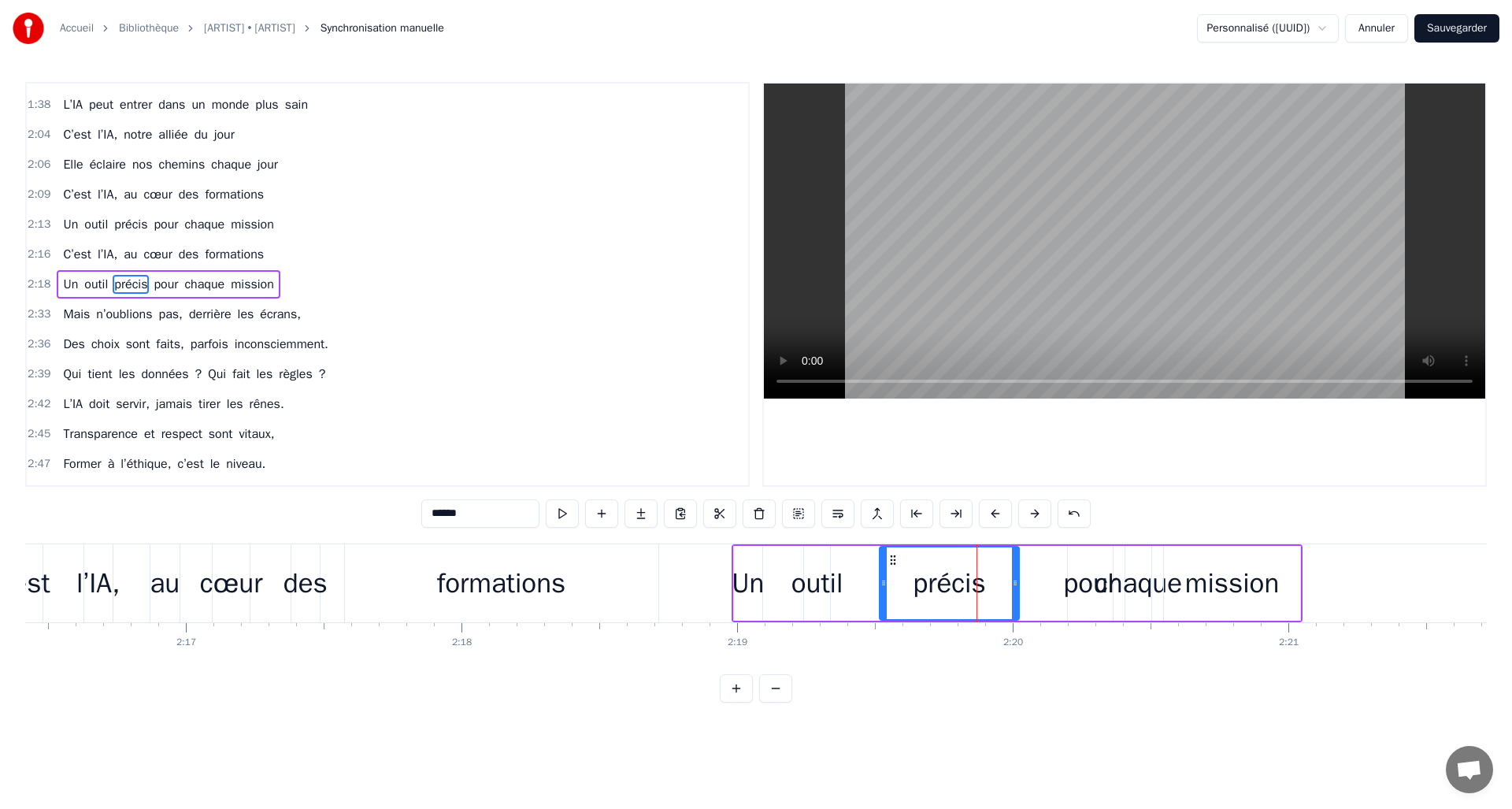 drag, startPoint x: 908, startPoint y: 581, endPoint x: 880, endPoint y: 581, distance: 28 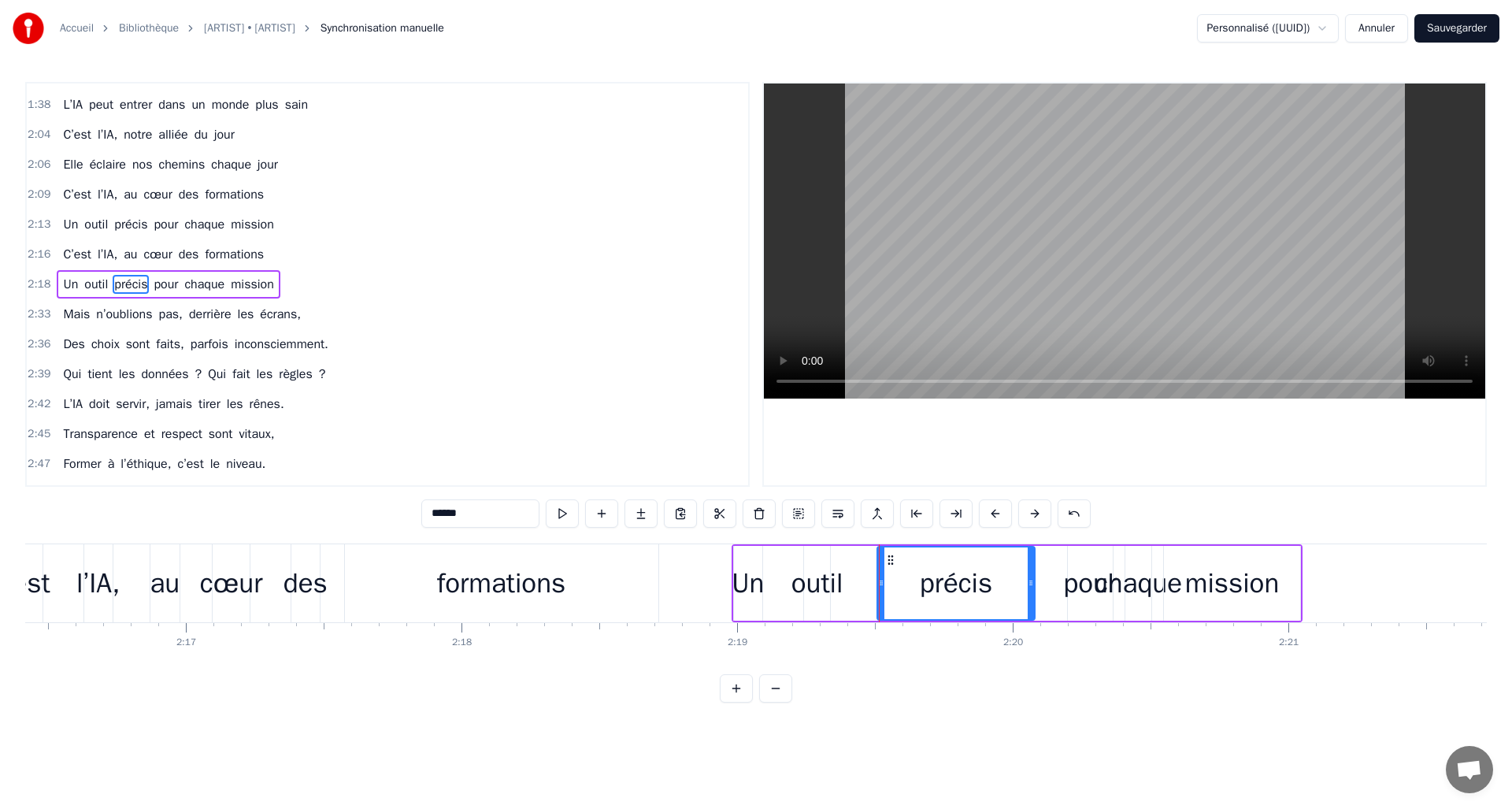drag, startPoint x: 1016, startPoint y: 583, endPoint x: 1091, endPoint y: 589, distance: 75.239617 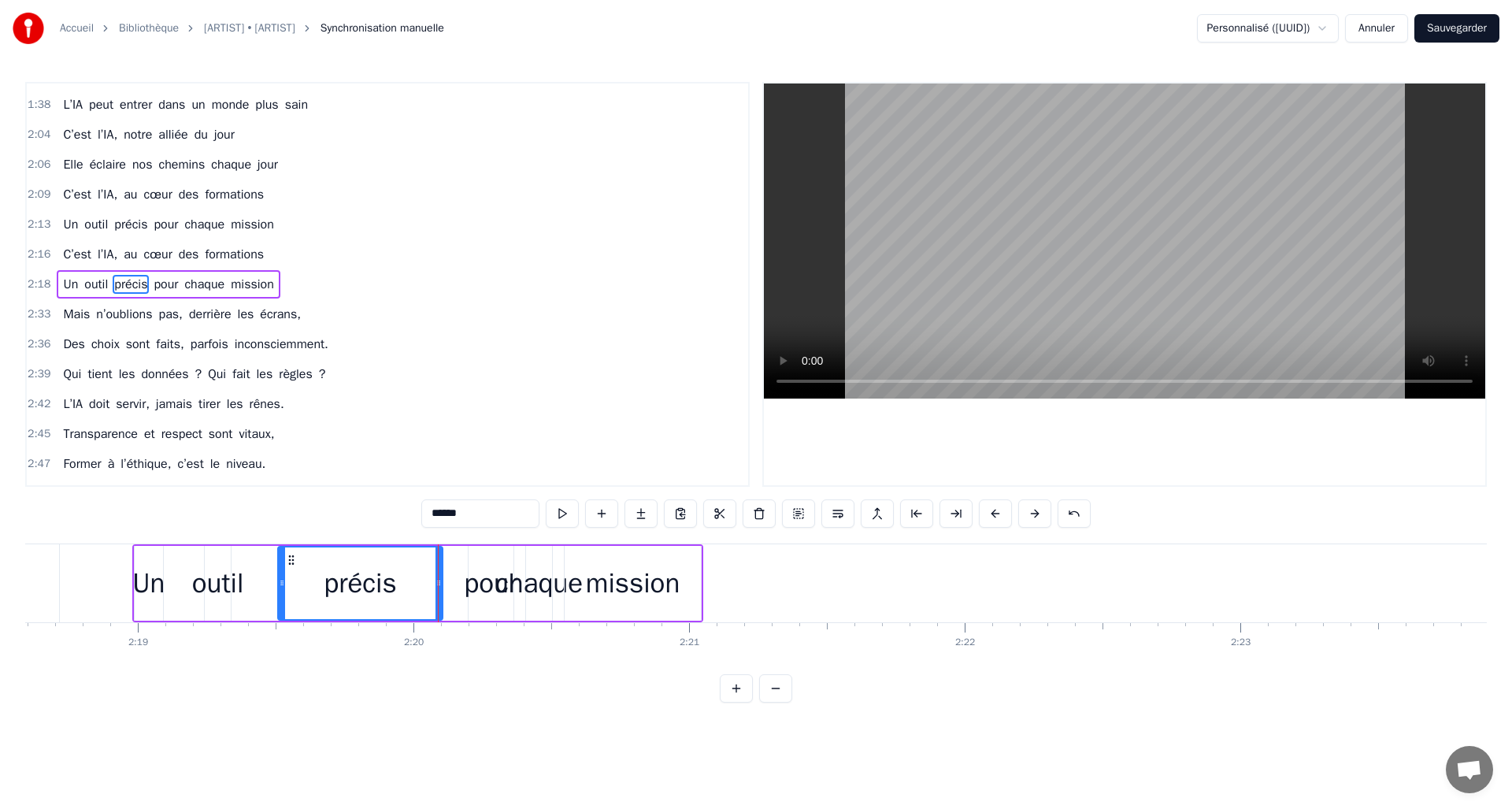 scroll, scrollTop: 0, scrollLeft: 37988, axis: horizontal 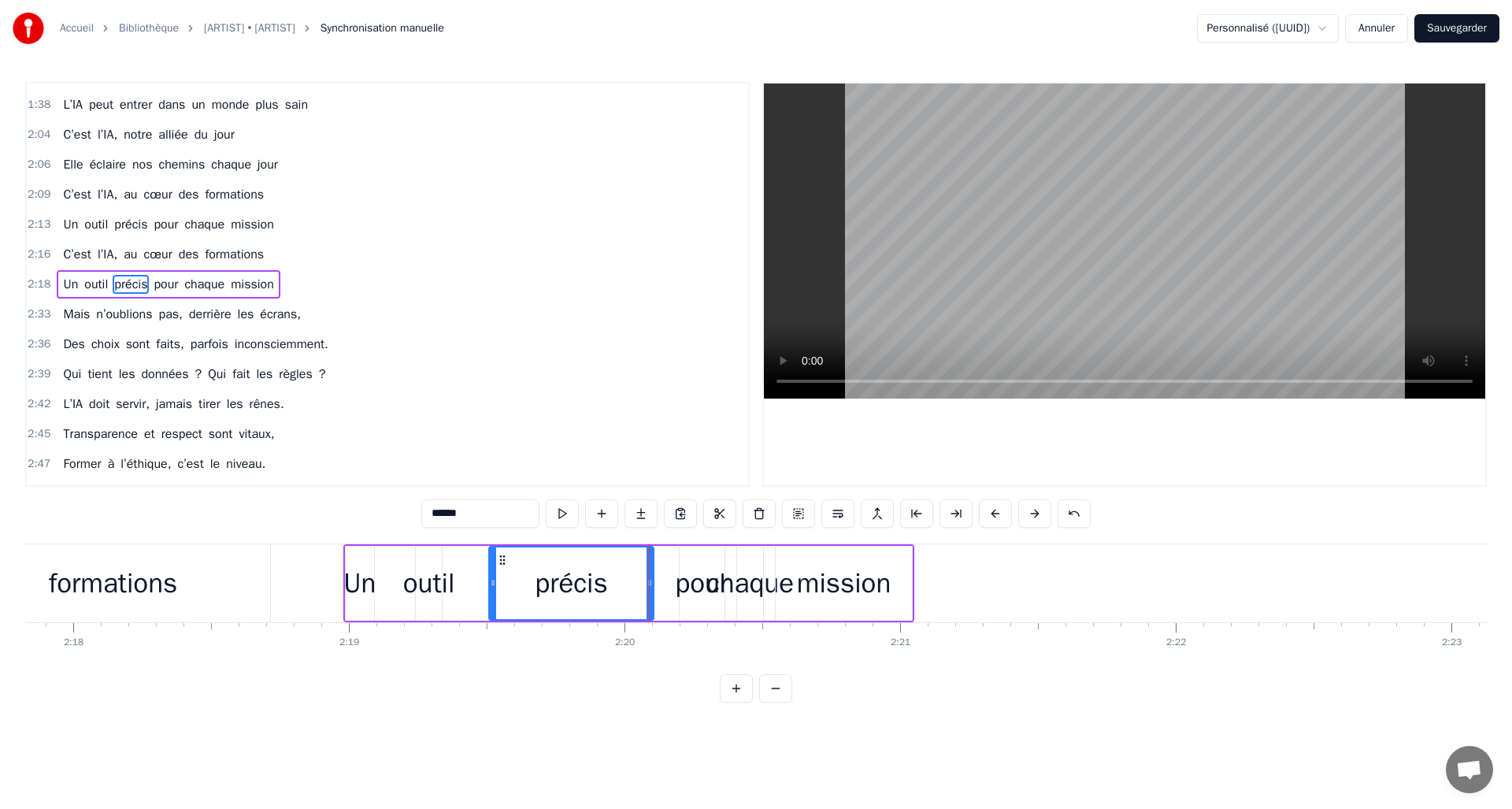 click on "mission" at bounding box center (844, 583) 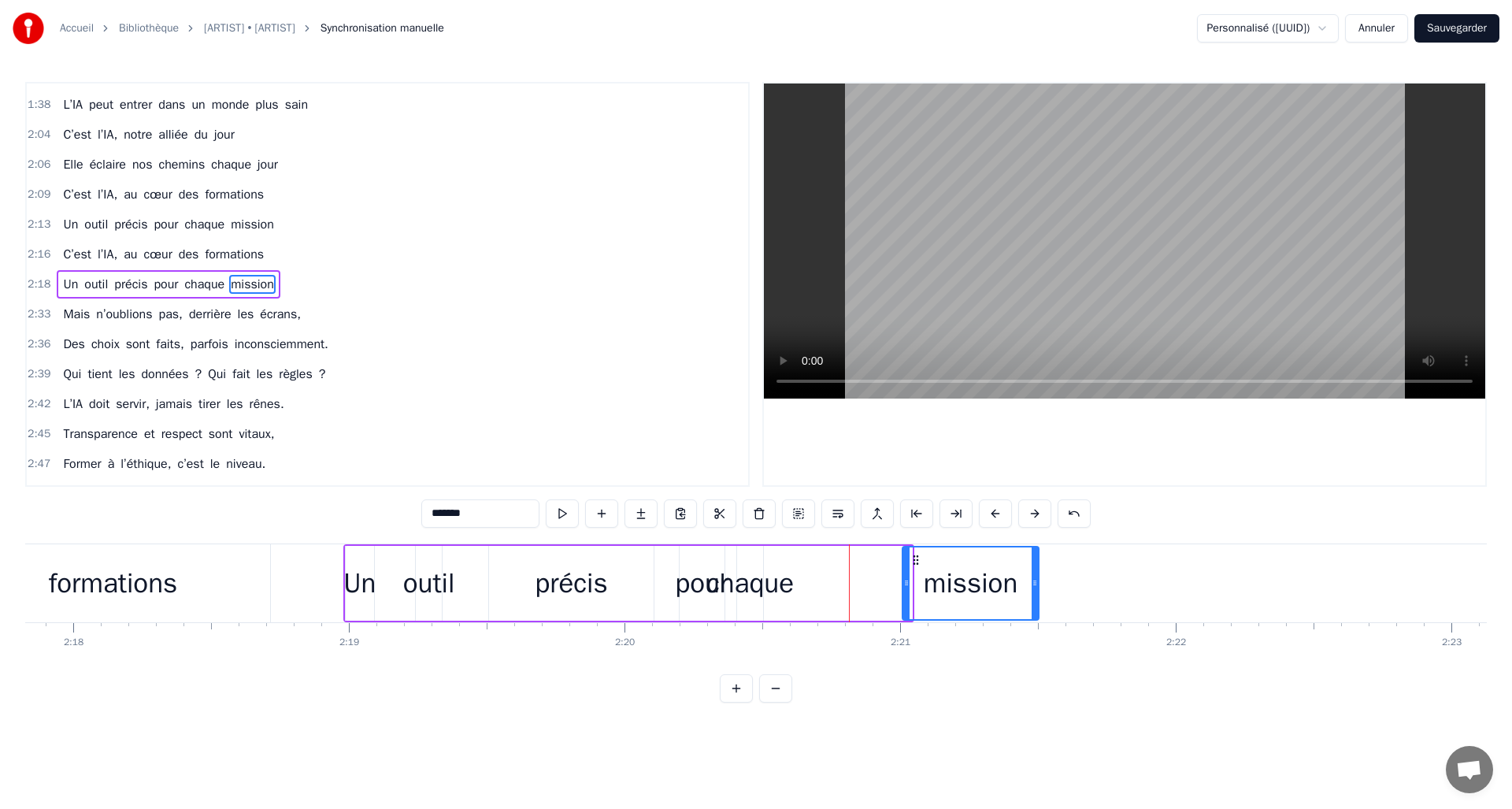 drag, startPoint x: 792, startPoint y: 559, endPoint x: 917, endPoint y: 562, distance: 125.03599 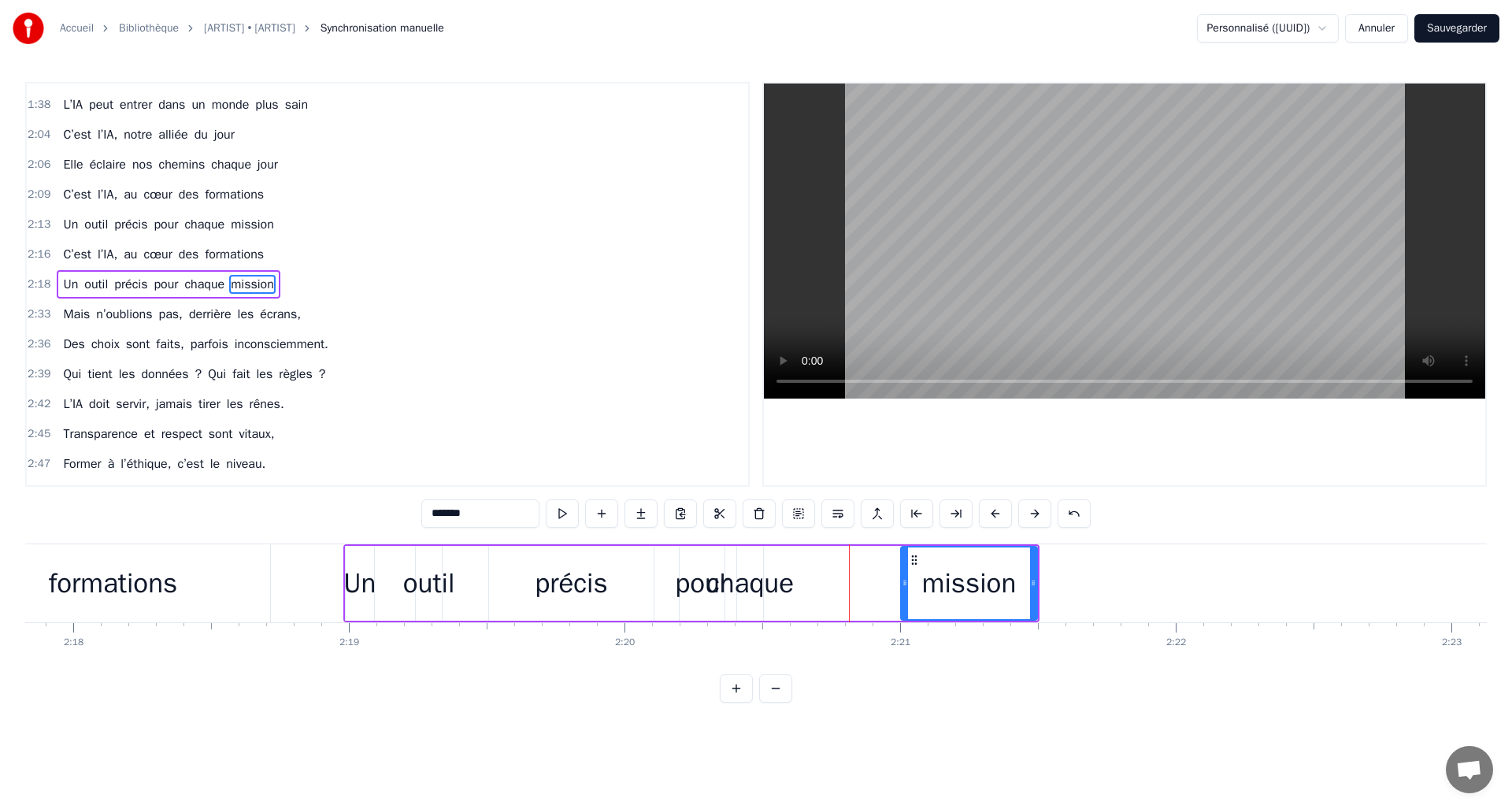 click on "chaque" at bounding box center (750, 583) 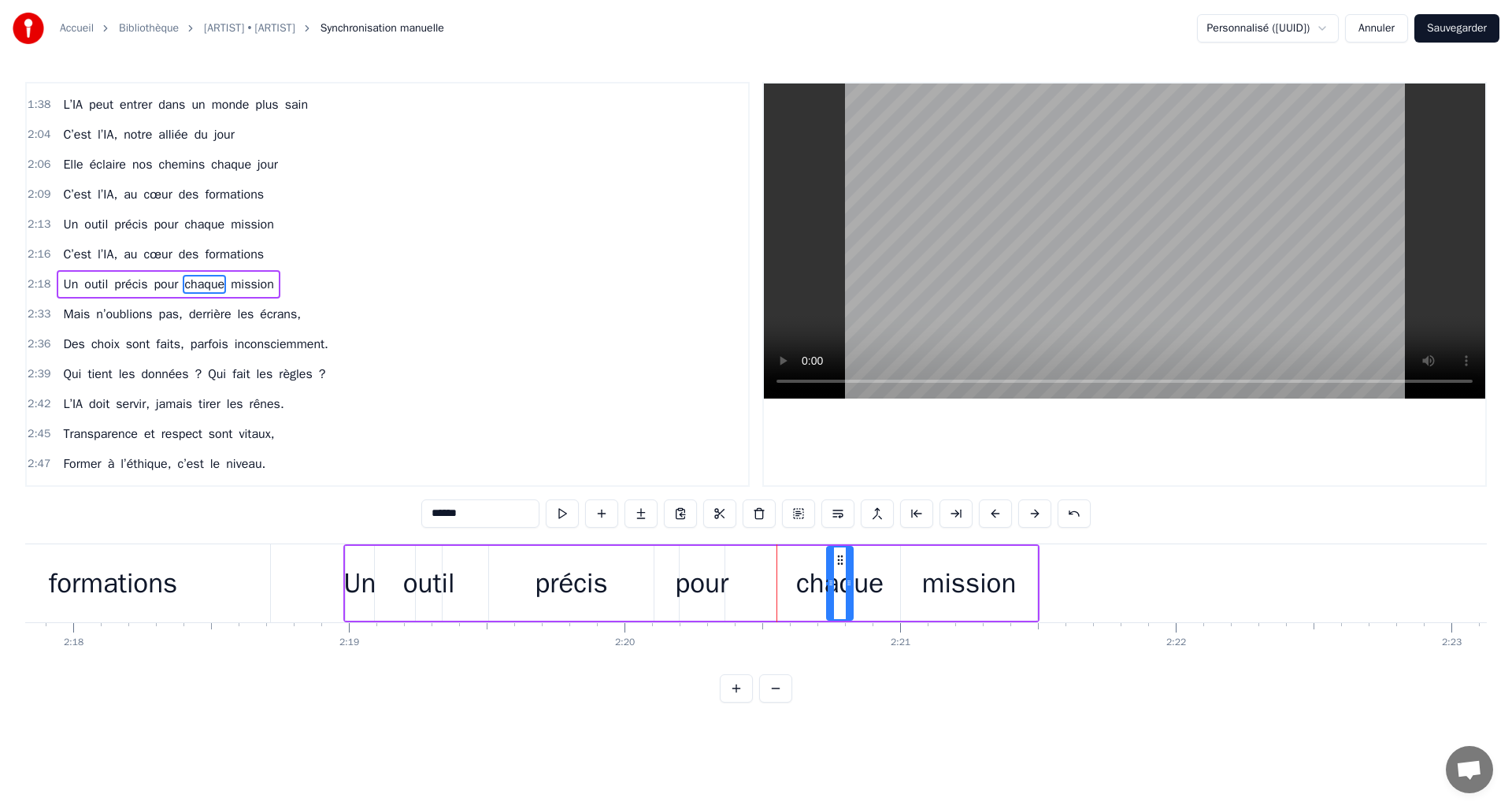 drag, startPoint x: 752, startPoint y: 560, endPoint x: 843, endPoint y: 561, distance: 91.00549 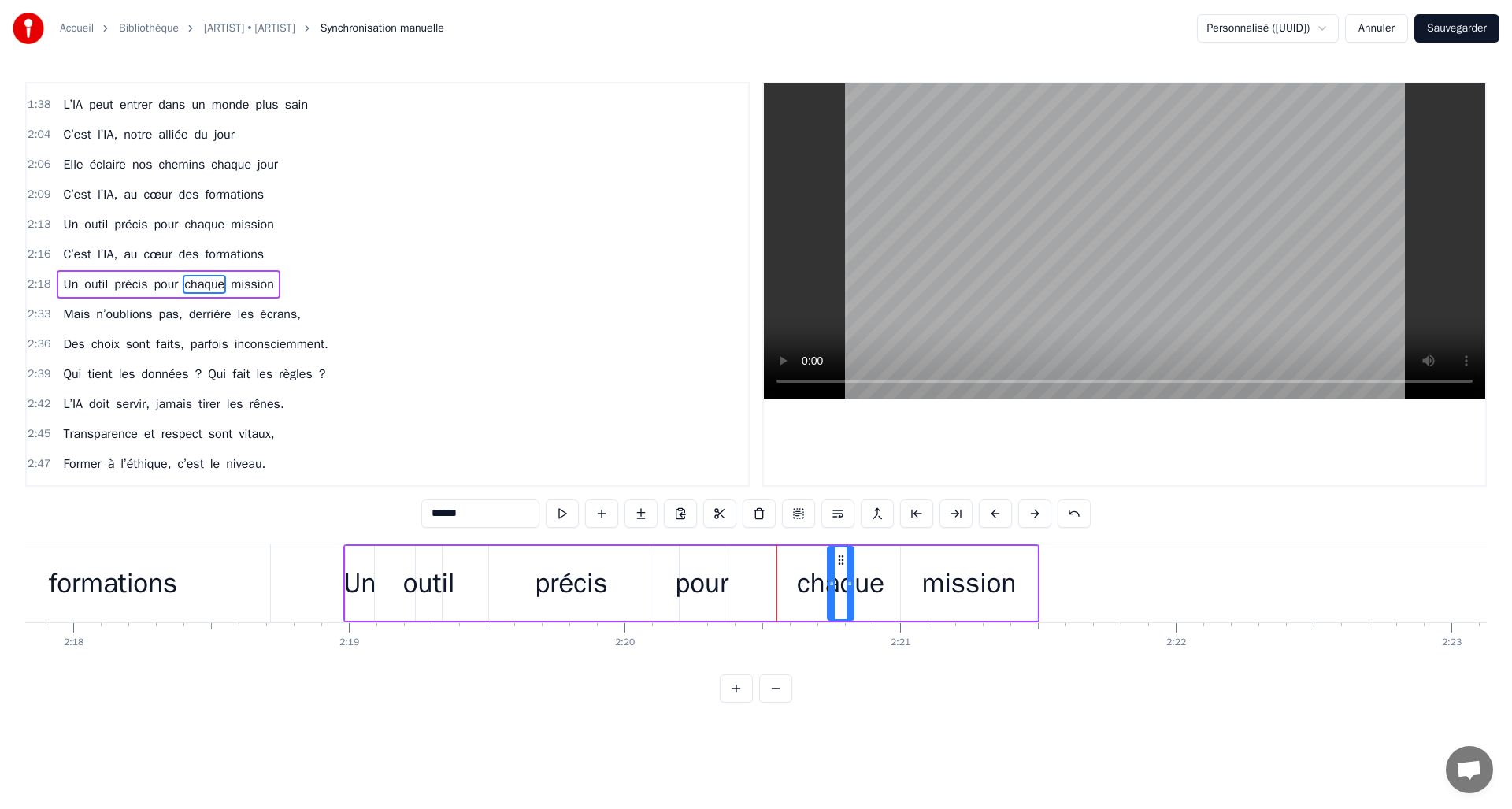 click on "Un outil précis pour chaque mission" at bounding box center (691, 583) 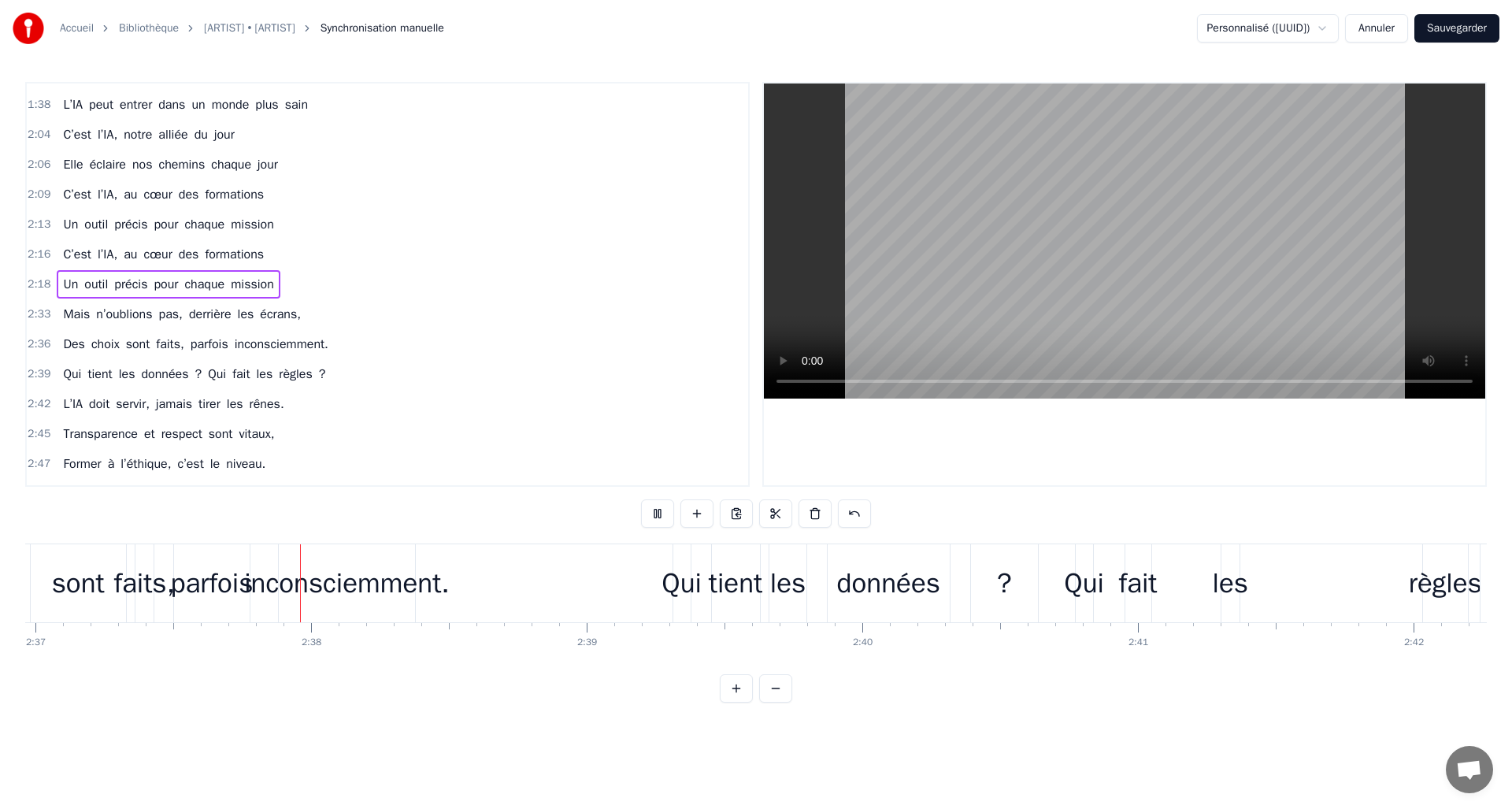 scroll, scrollTop: 0, scrollLeft: 43270, axis: horizontal 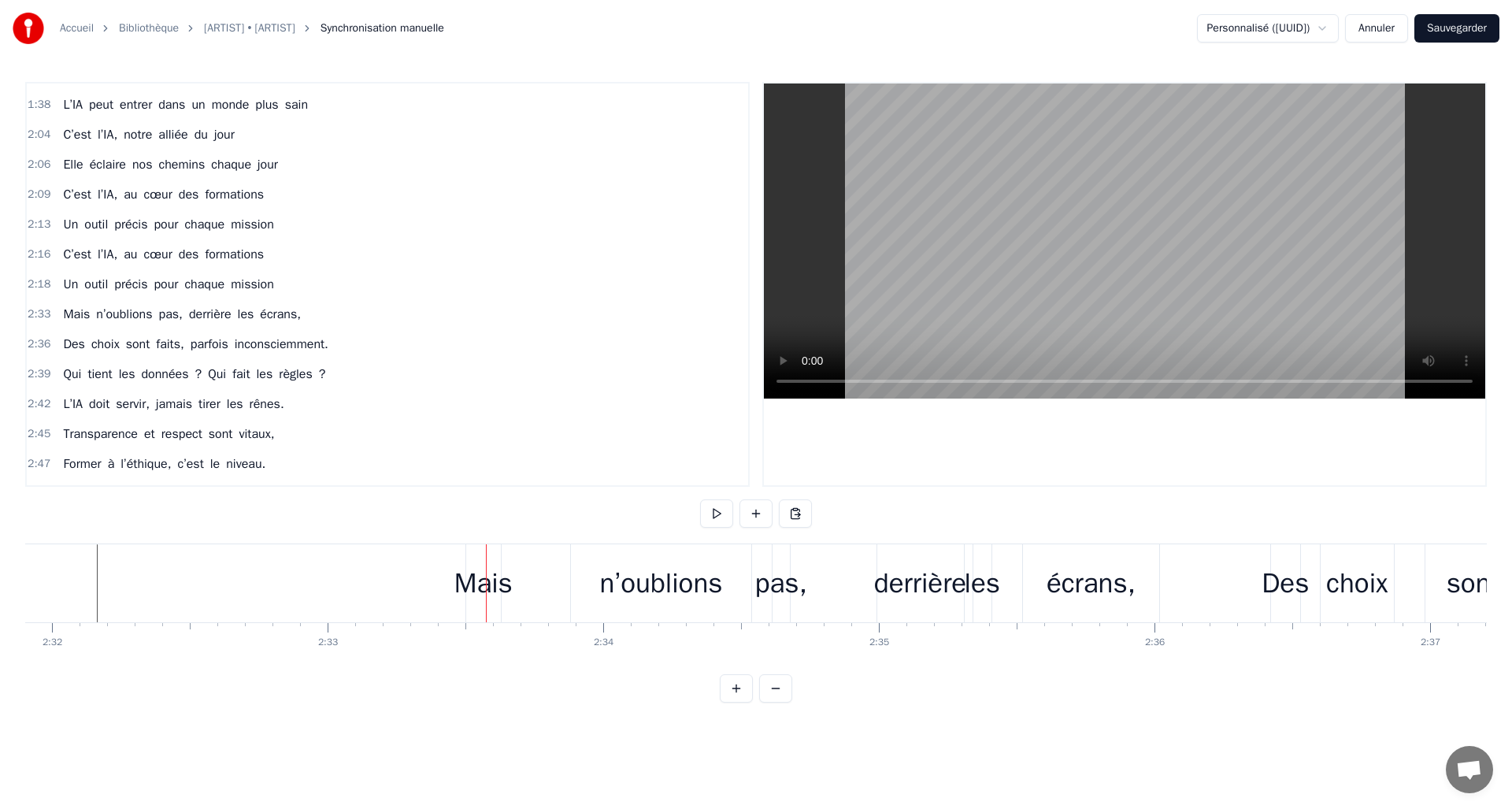click on "Mais" at bounding box center (484, 583) 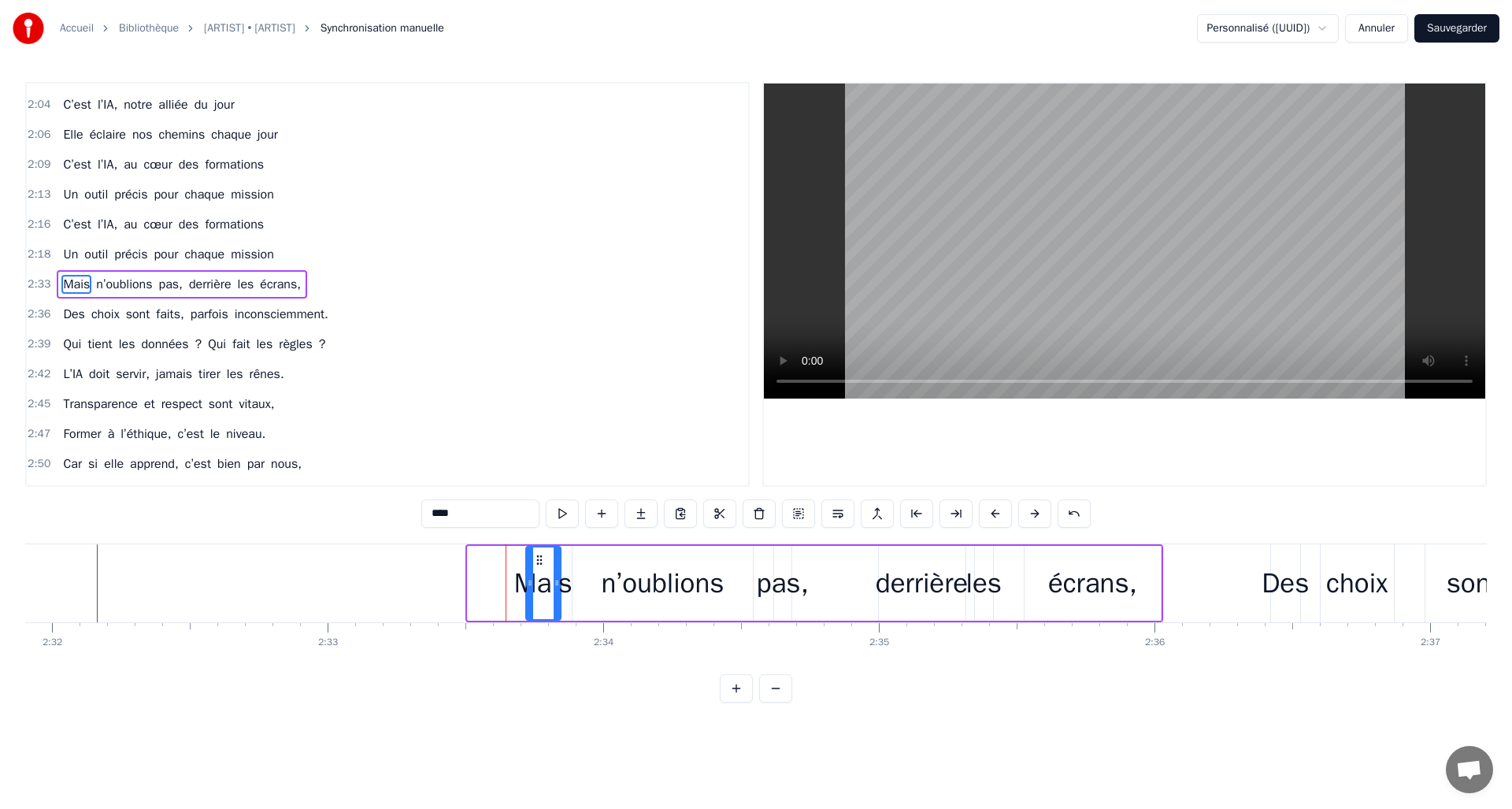 drag, startPoint x: 520, startPoint y: 559, endPoint x: 543, endPoint y: 559, distance: 23 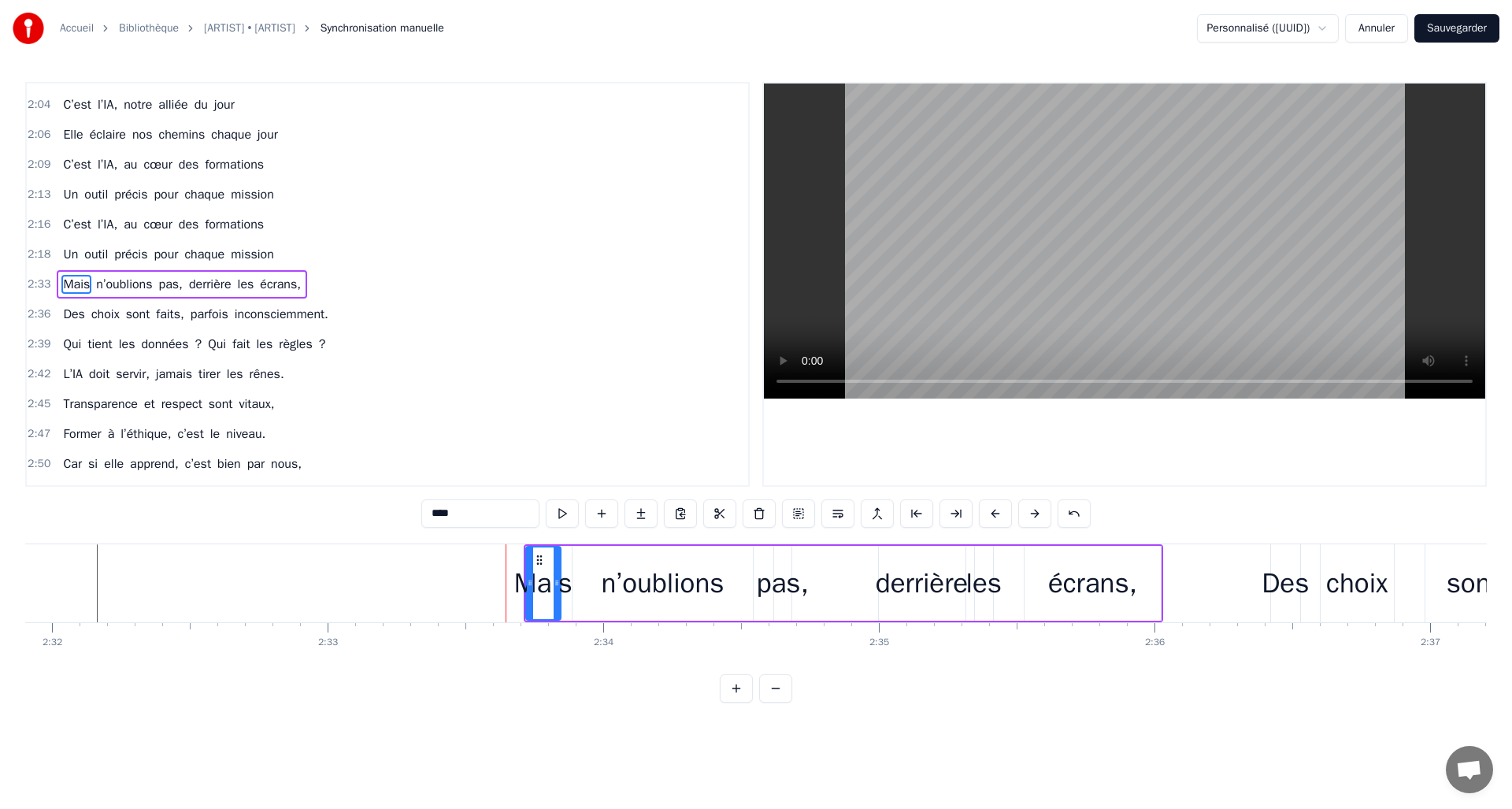 click on "derrière" at bounding box center [921, 583] 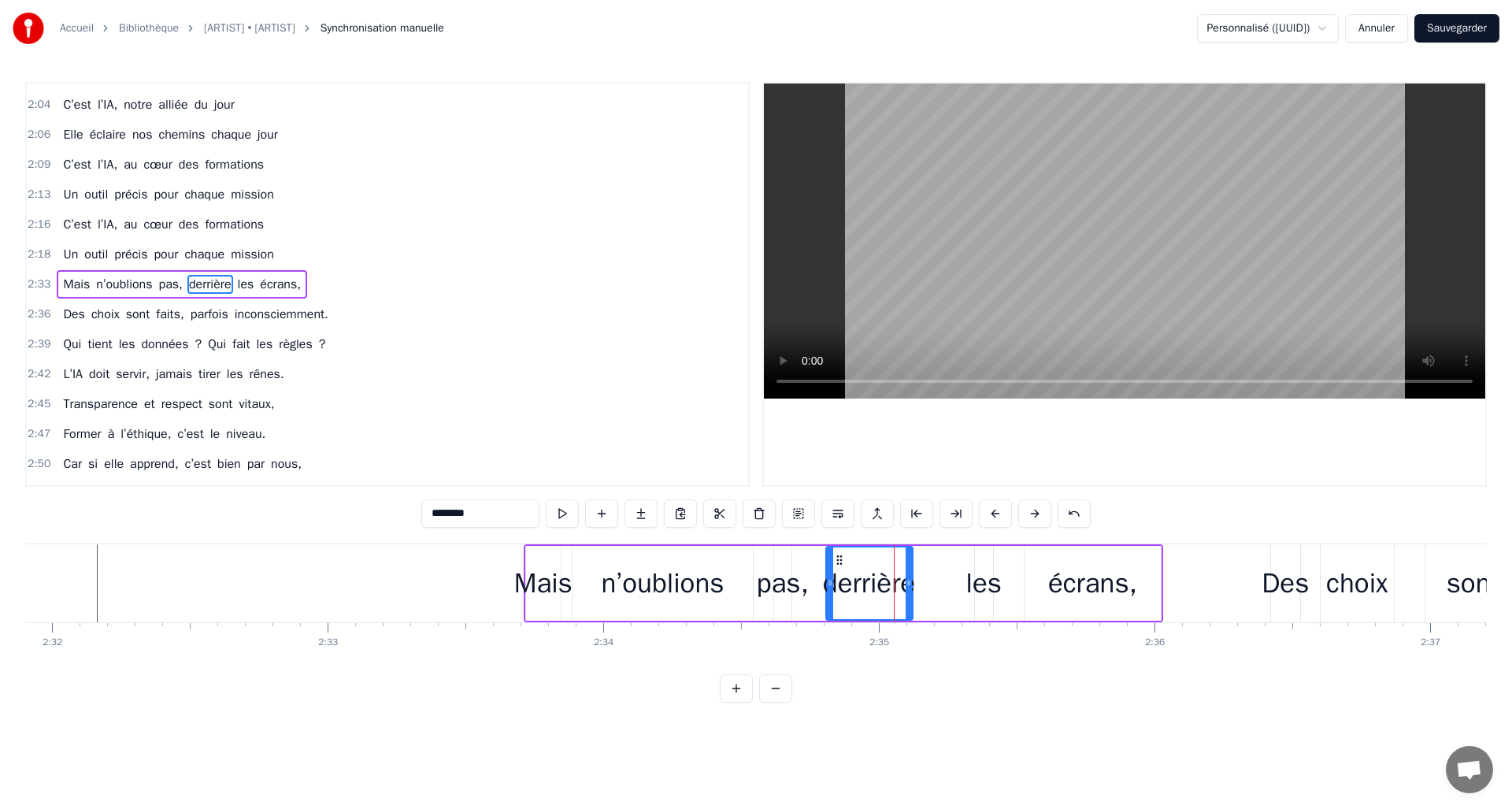 drag, startPoint x: 888, startPoint y: 561, endPoint x: 835, endPoint y: 566, distance: 53.23533 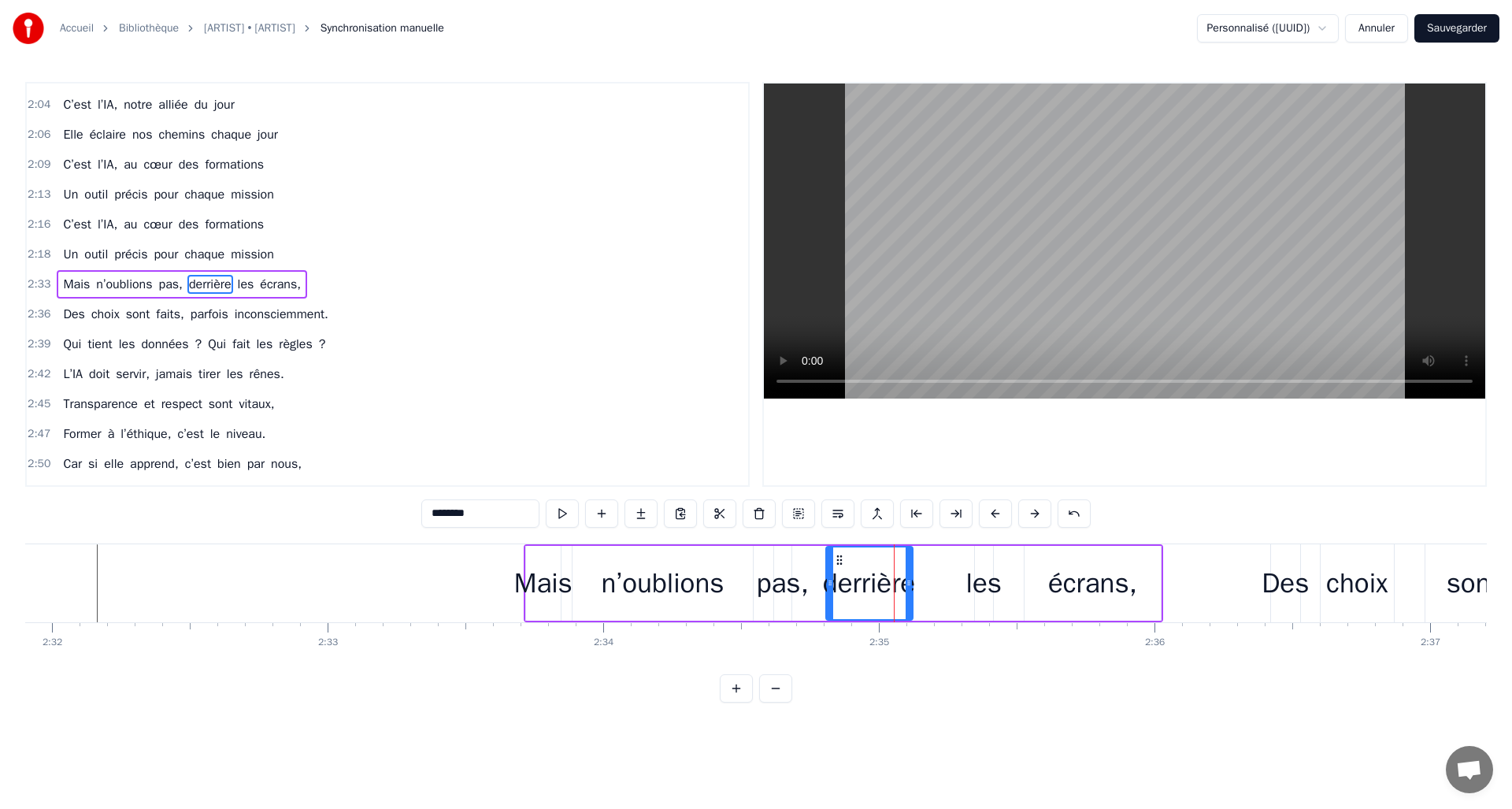 click on "les" at bounding box center (984, 583) 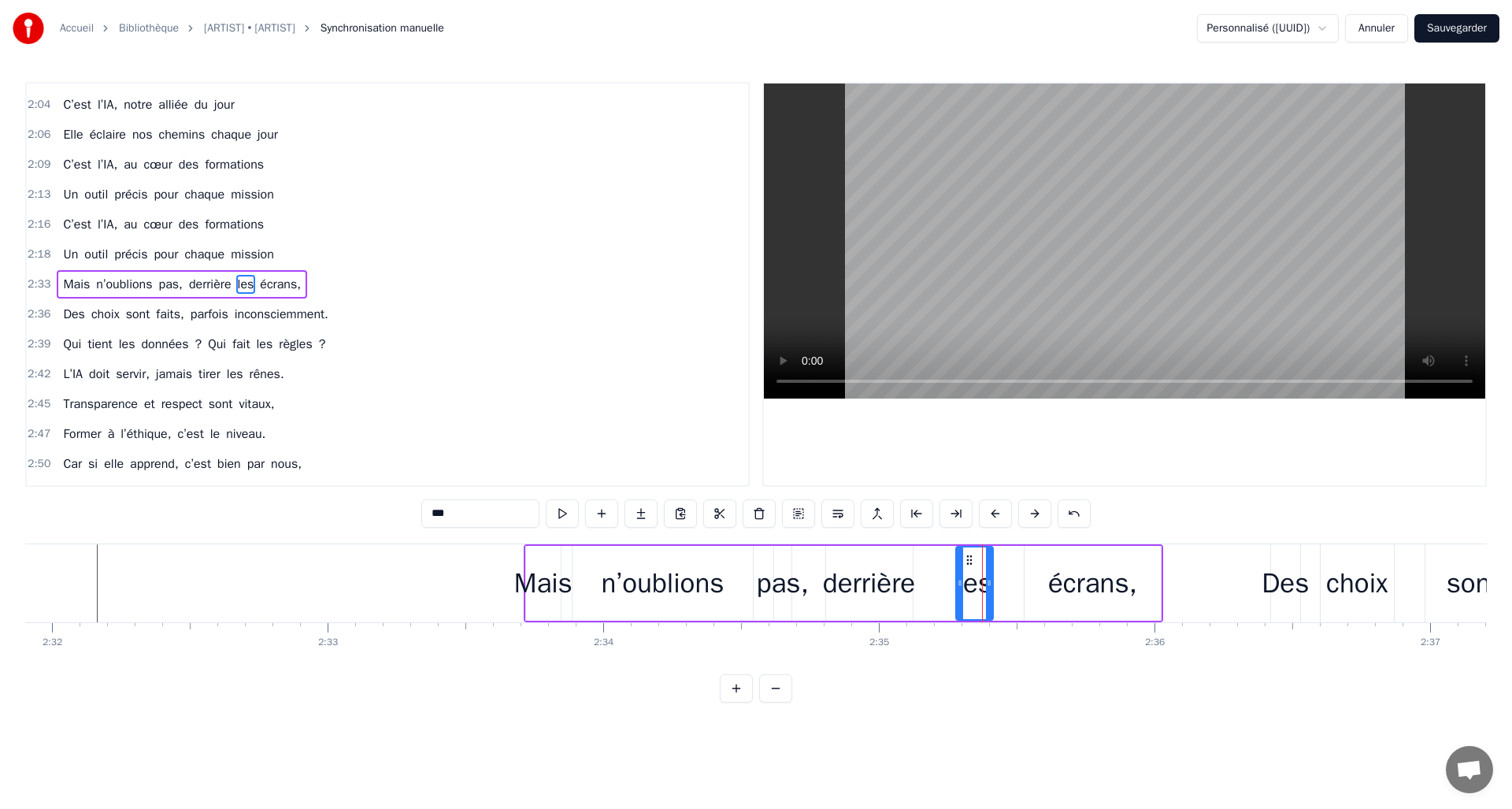 drag, startPoint x: 977, startPoint y: 576, endPoint x: 958, endPoint y: 574, distance: 19.104973 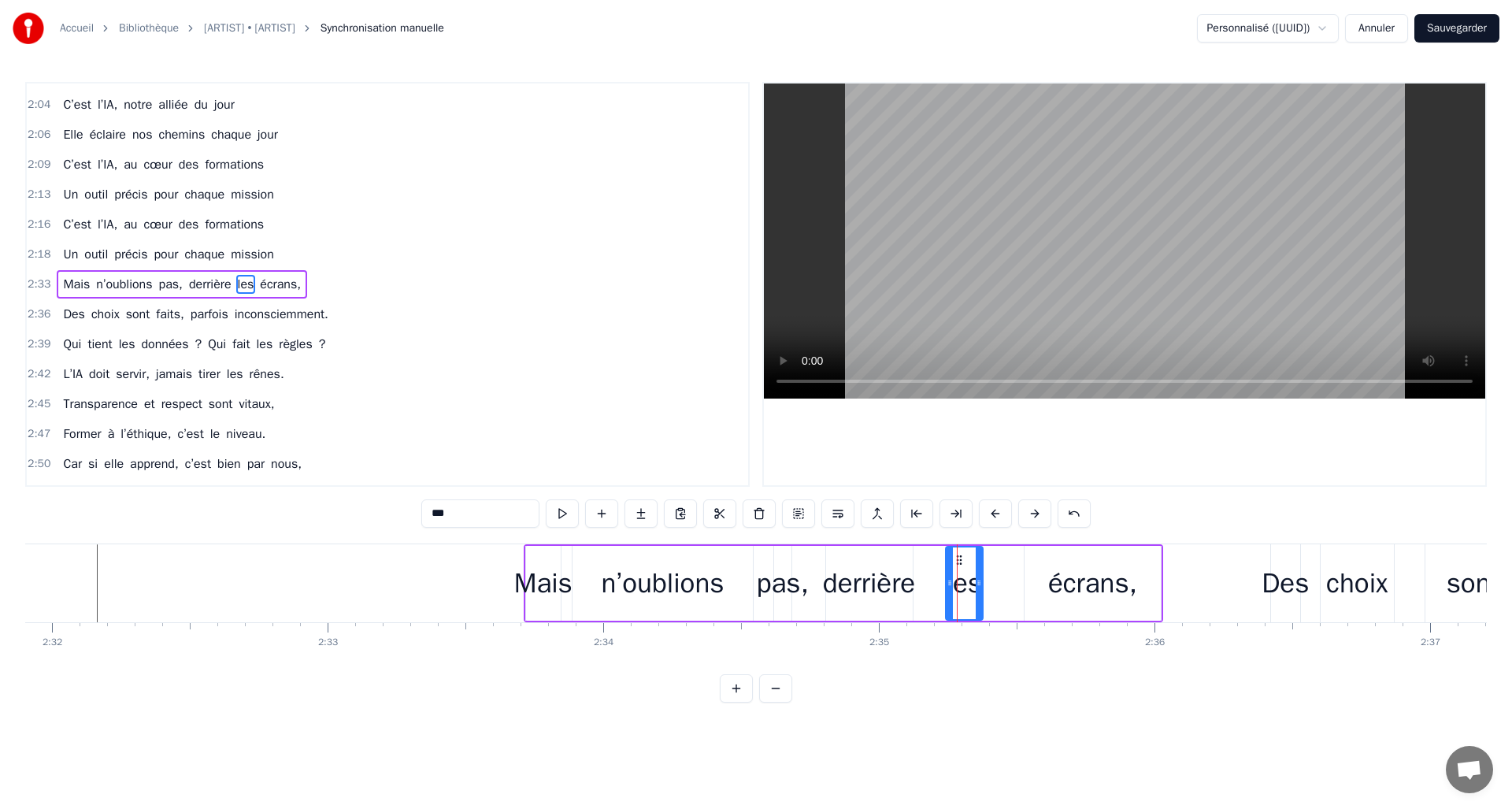 click 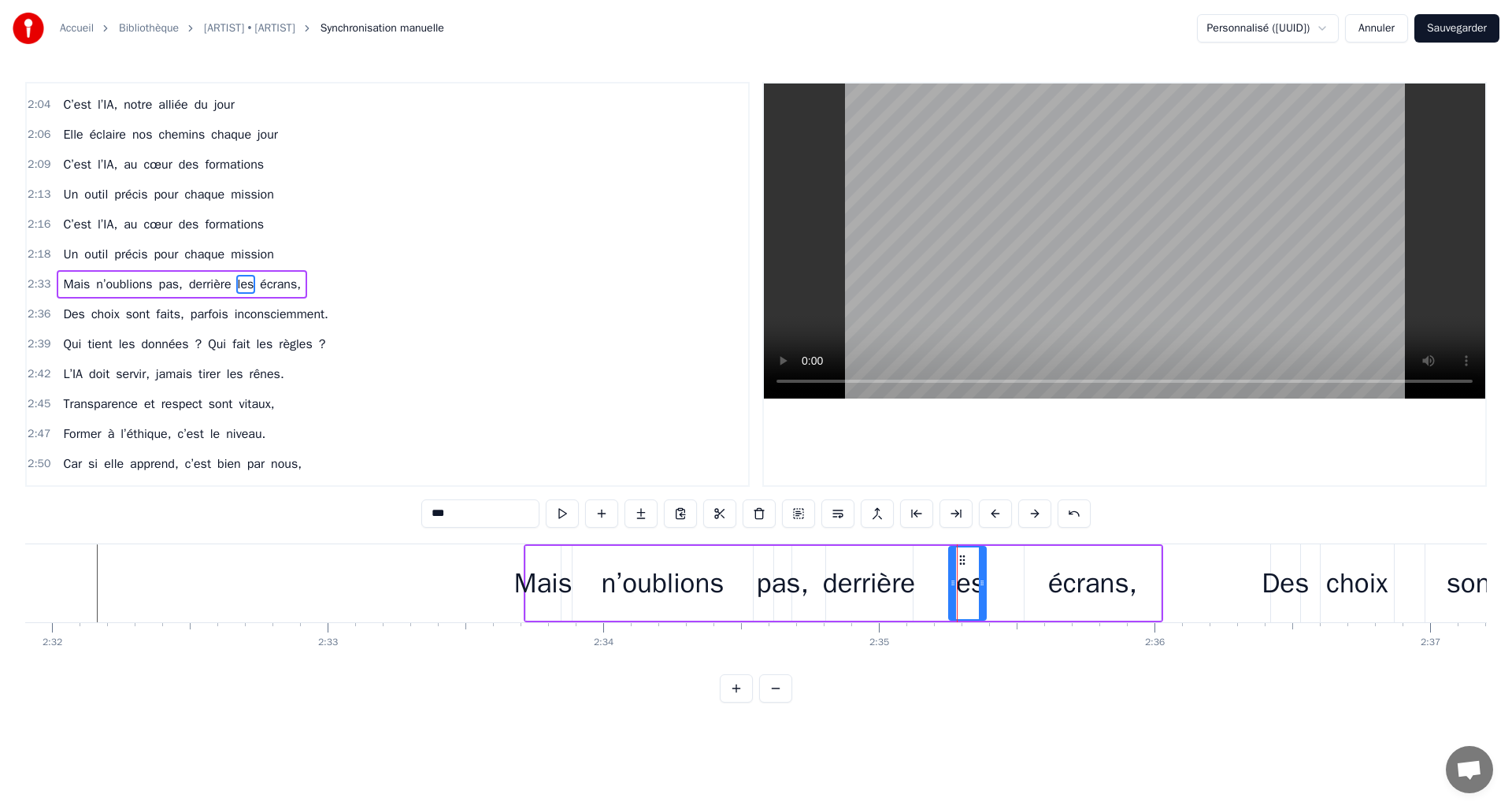 click 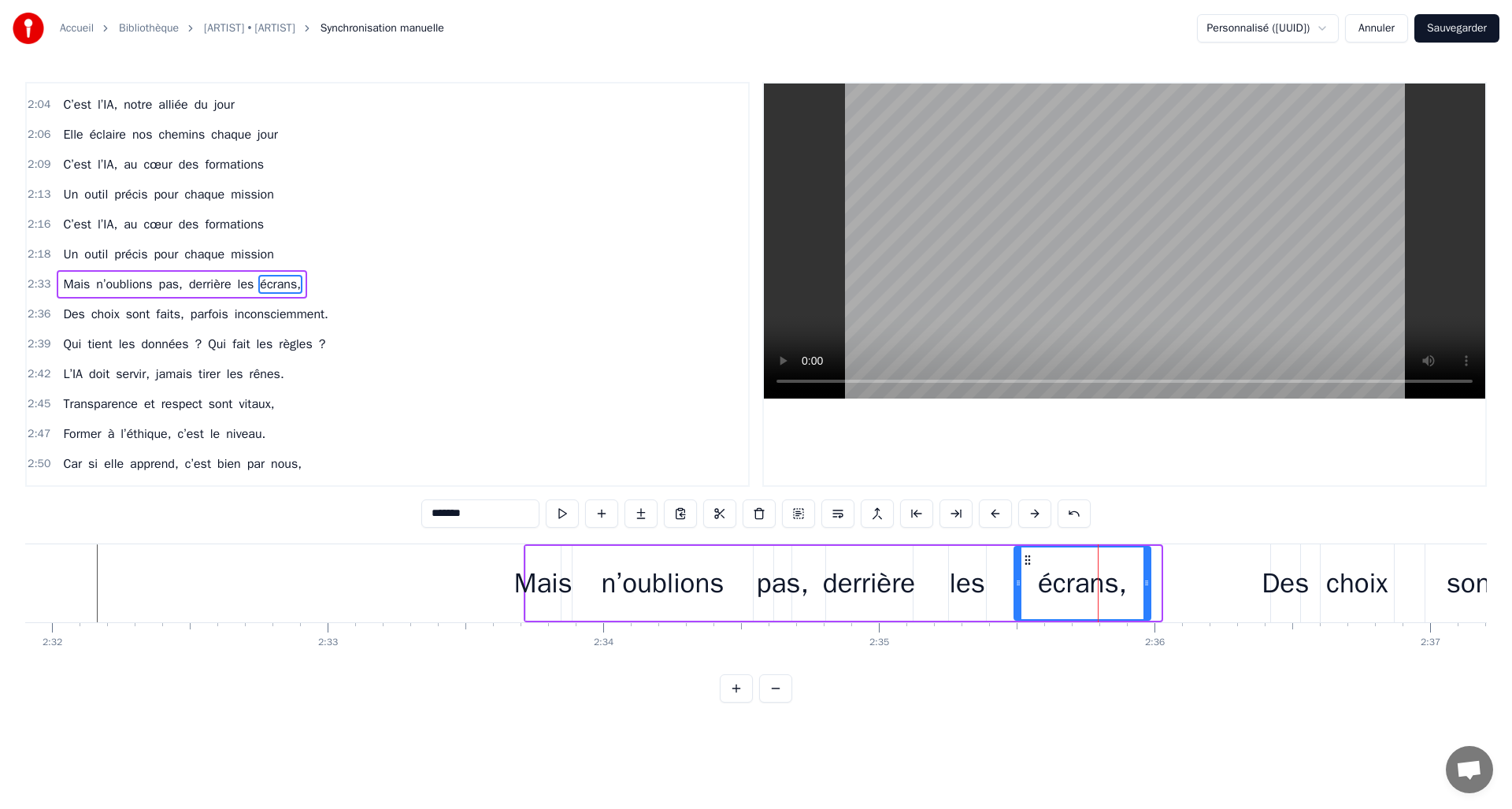 drag, startPoint x: 1037, startPoint y: 562, endPoint x: 1027, endPoint y: 563, distance: 10.049876 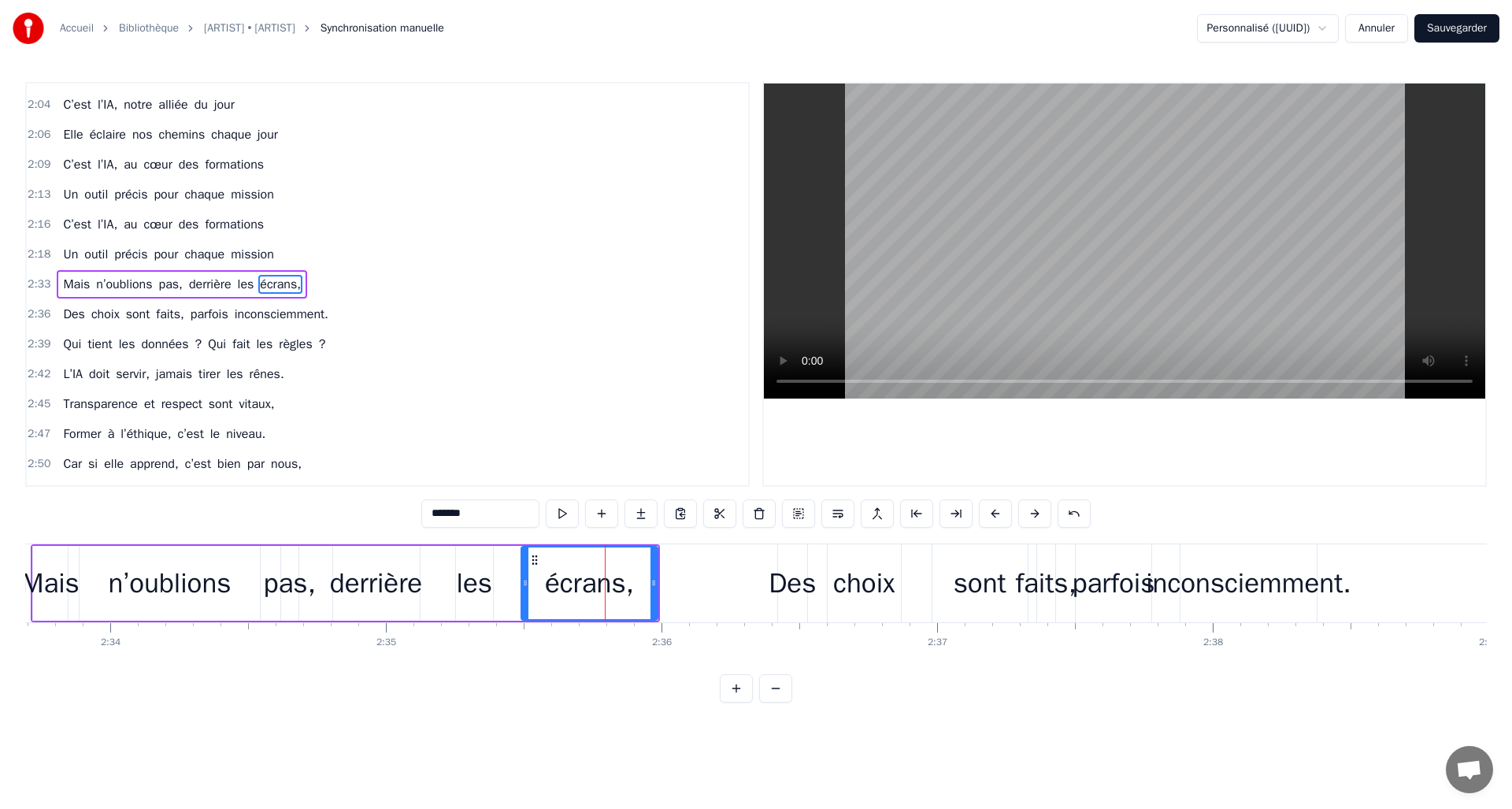 scroll, scrollTop: 0, scrollLeft: 42468, axis: horizontal 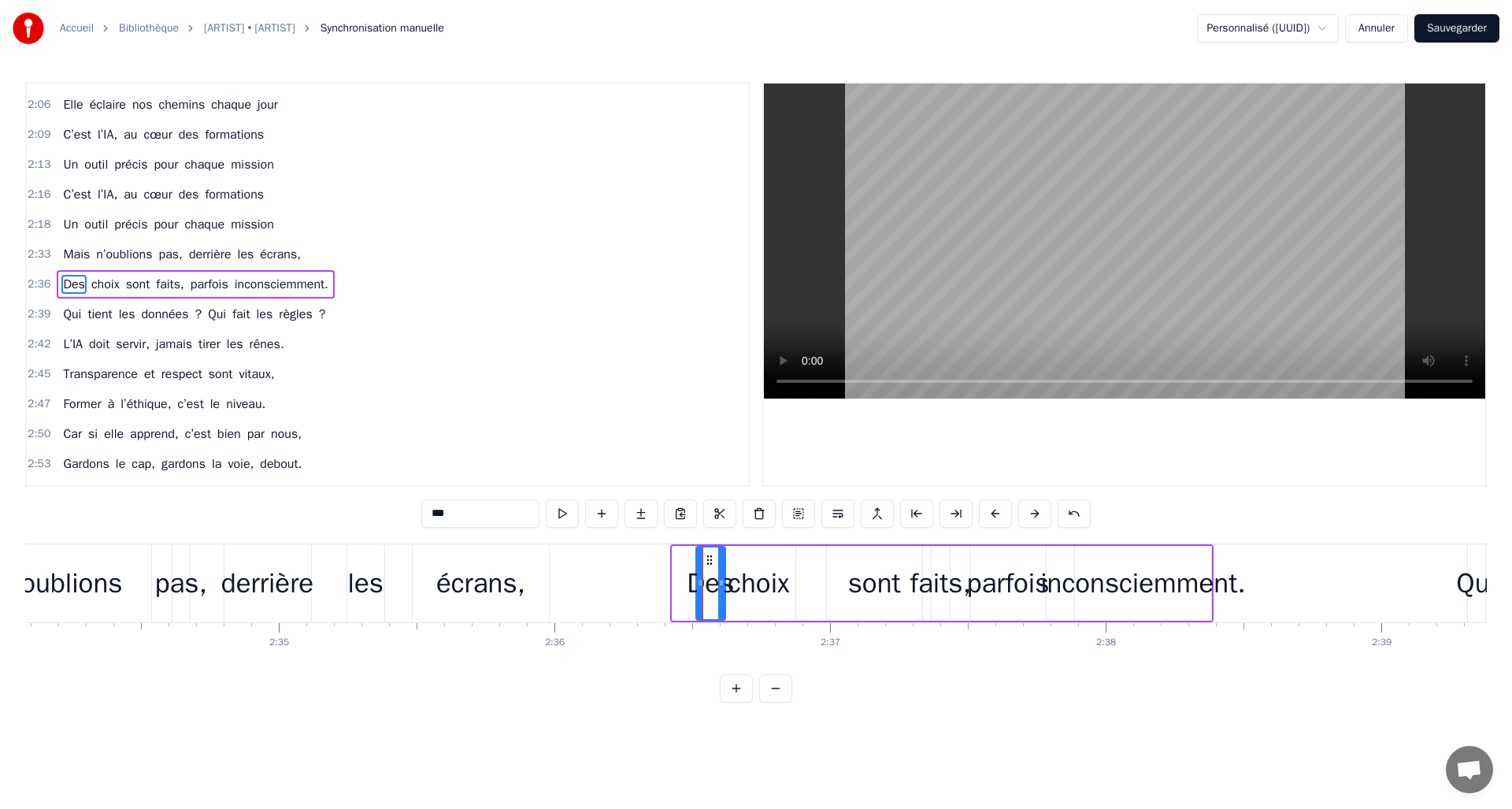 drag, startPoint x: 685, startPoint y: 562, endPoint x: 709, endPoint y: 562, distance: 24 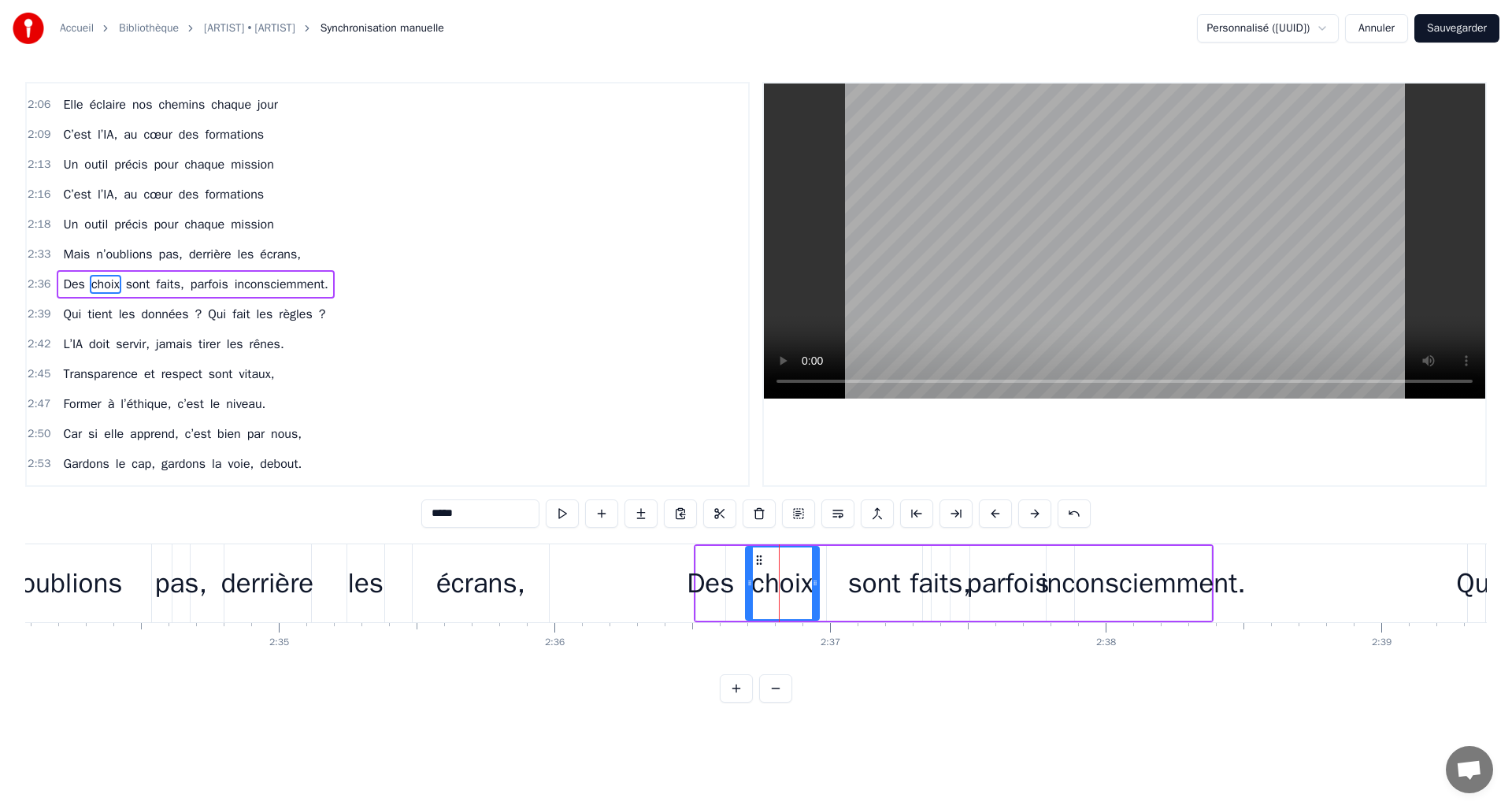 drag, startPoint x: 736, startPoint y: 560, endPoint x: 759, endPoint y: 560, distance: 23 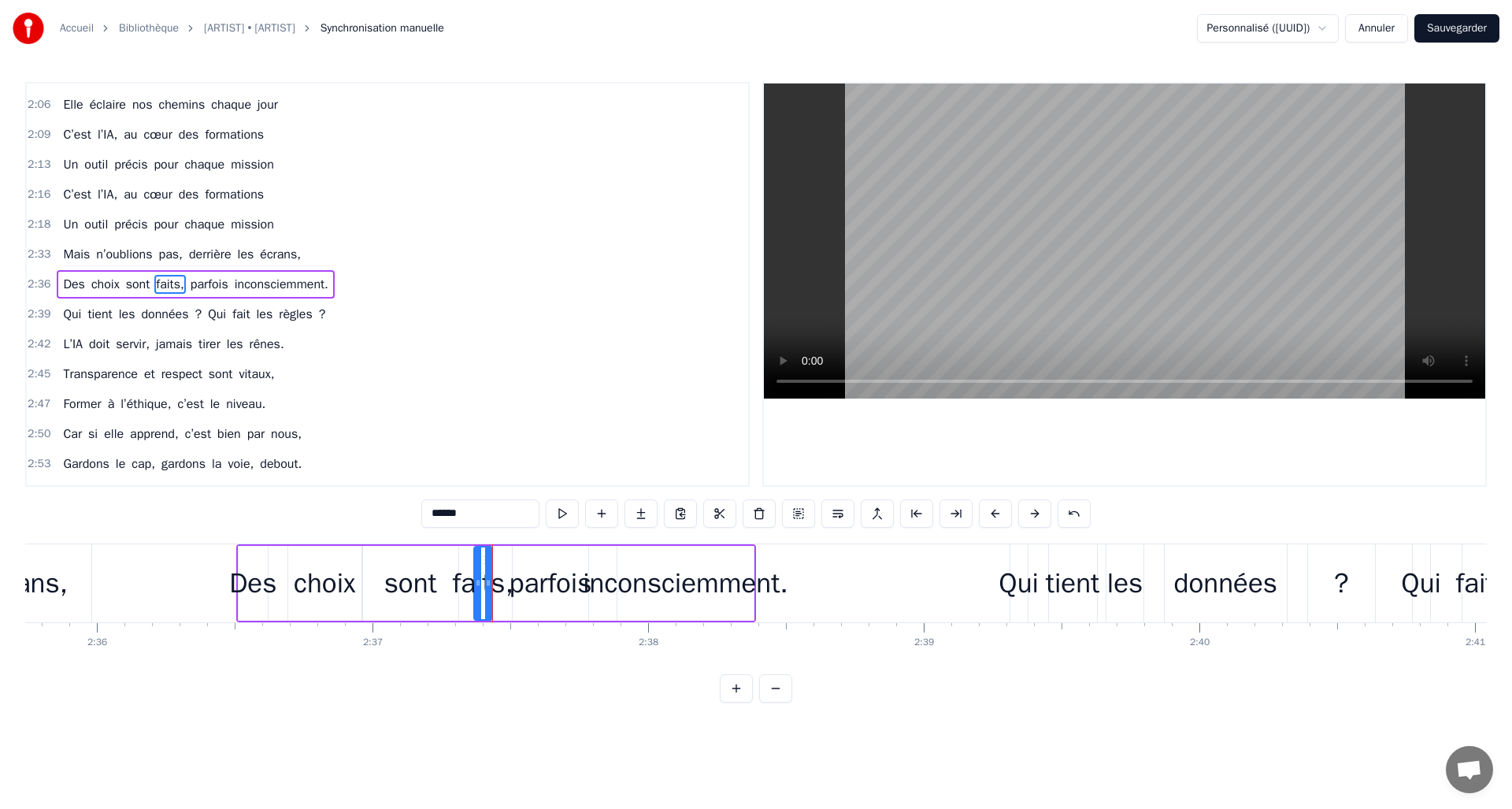 scroll, scrollTop: 0, scrollLeft: 43032, axis: horizontal 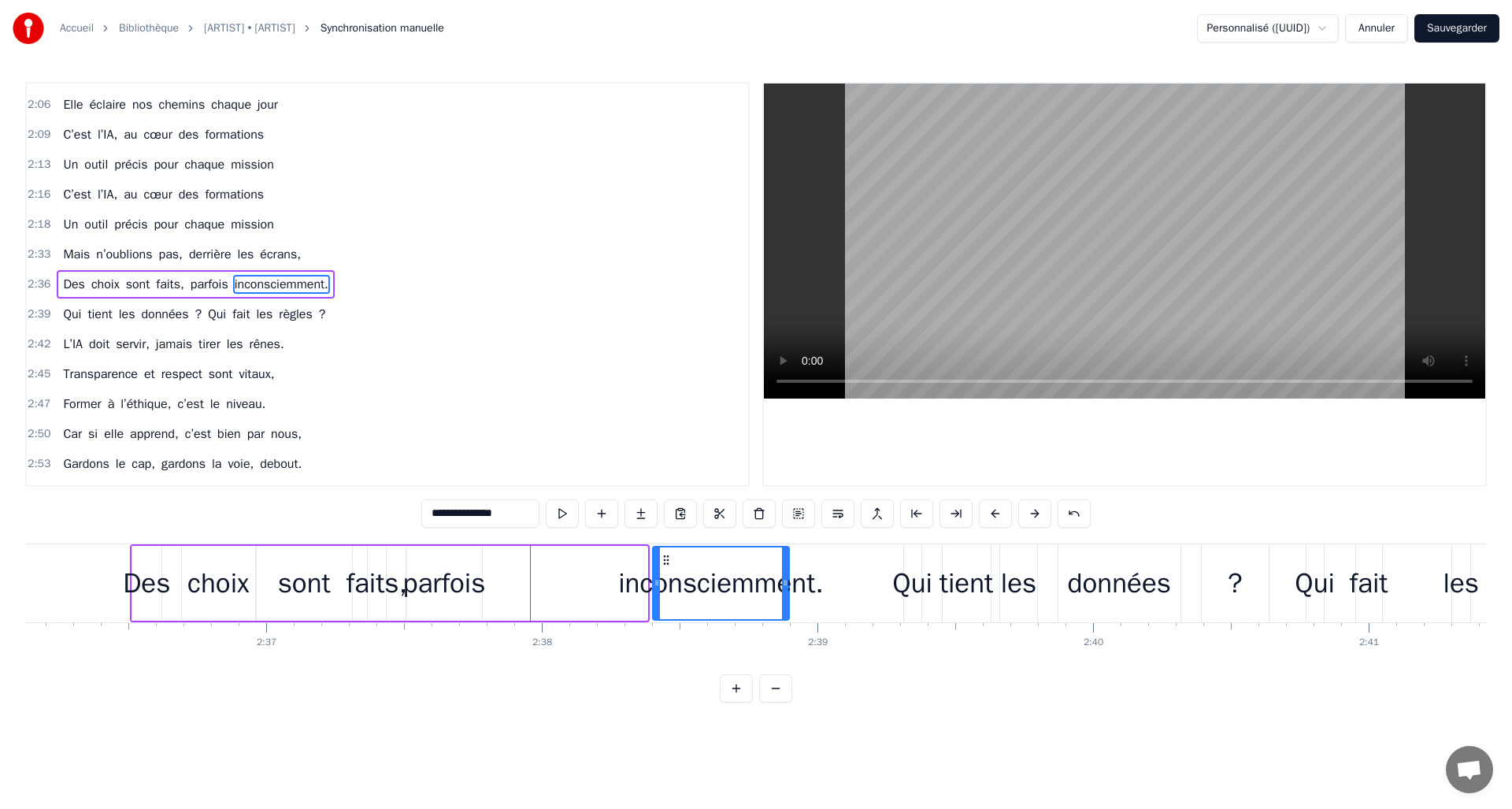 drag, startPoint x: 526, startPoint y: 559, endPoint x: 654, endPoint y: 565, distance: 128.1405 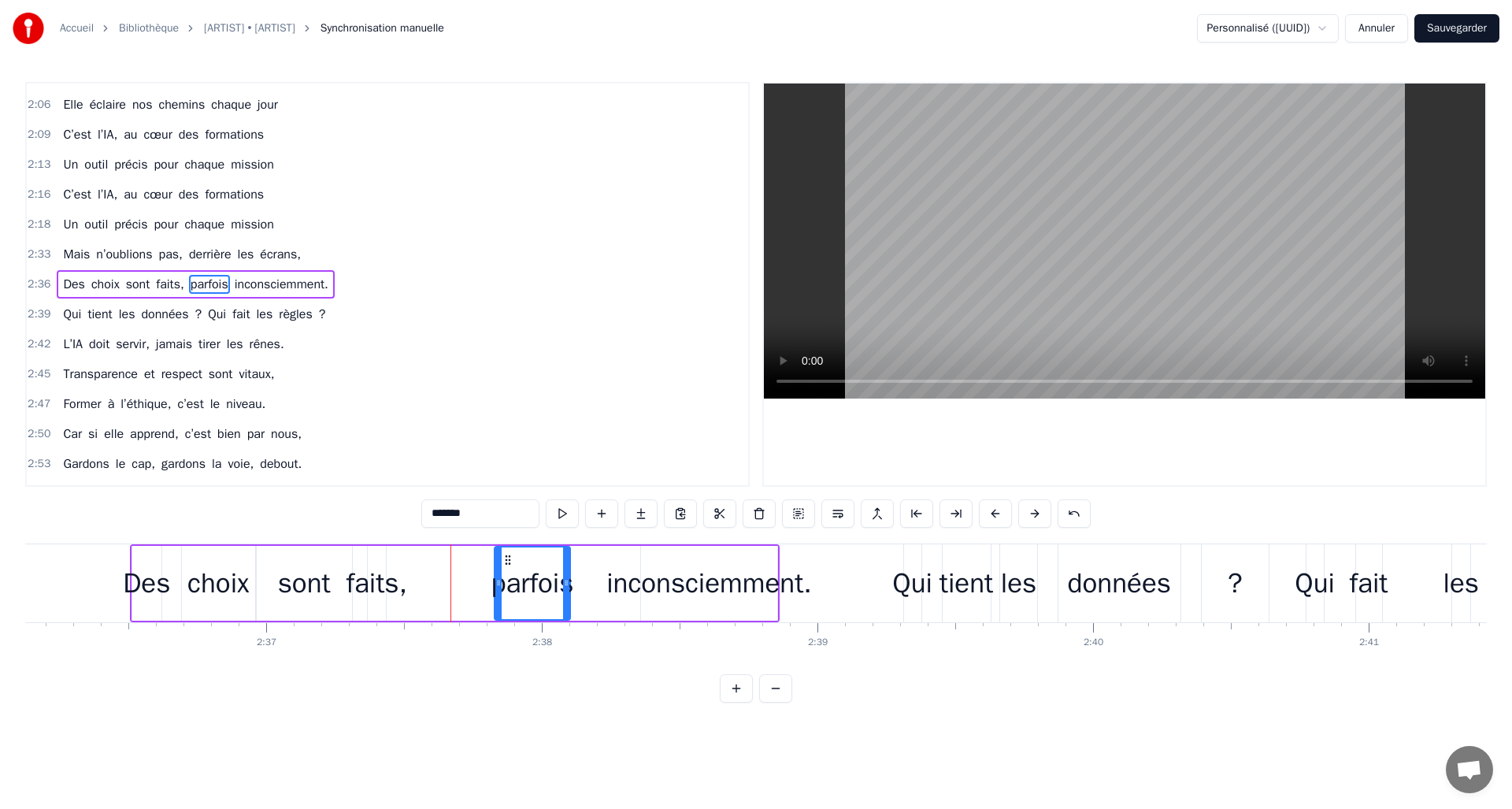 drag, startPoint x: 423, startPoint y: 562, endPoint x: 511, endPoint y: 562, distance: 88 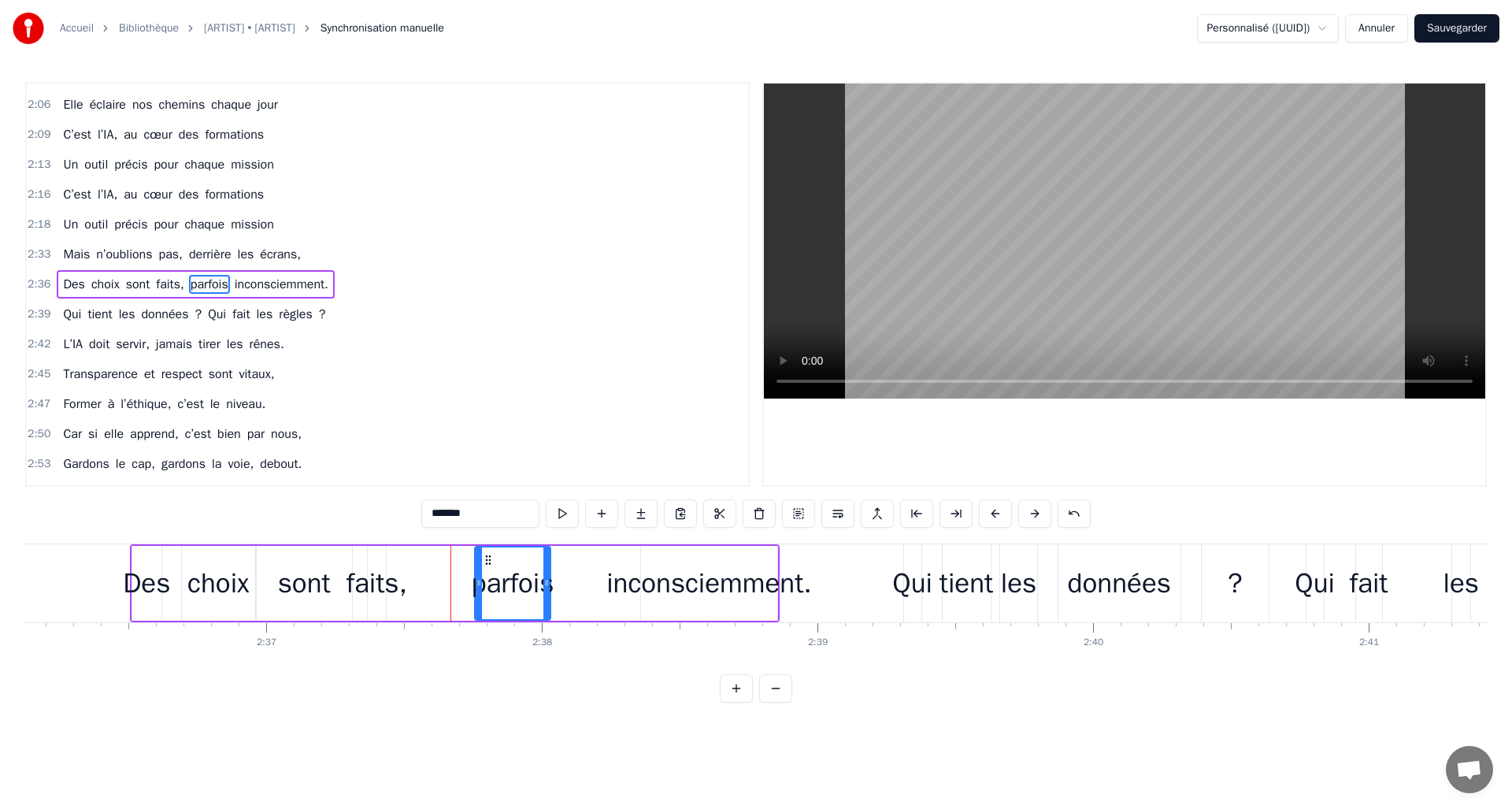 drag, startPoint x: 505, startPoint y: 553, endPoint x: 484, endPoint y: 553, distance: 21 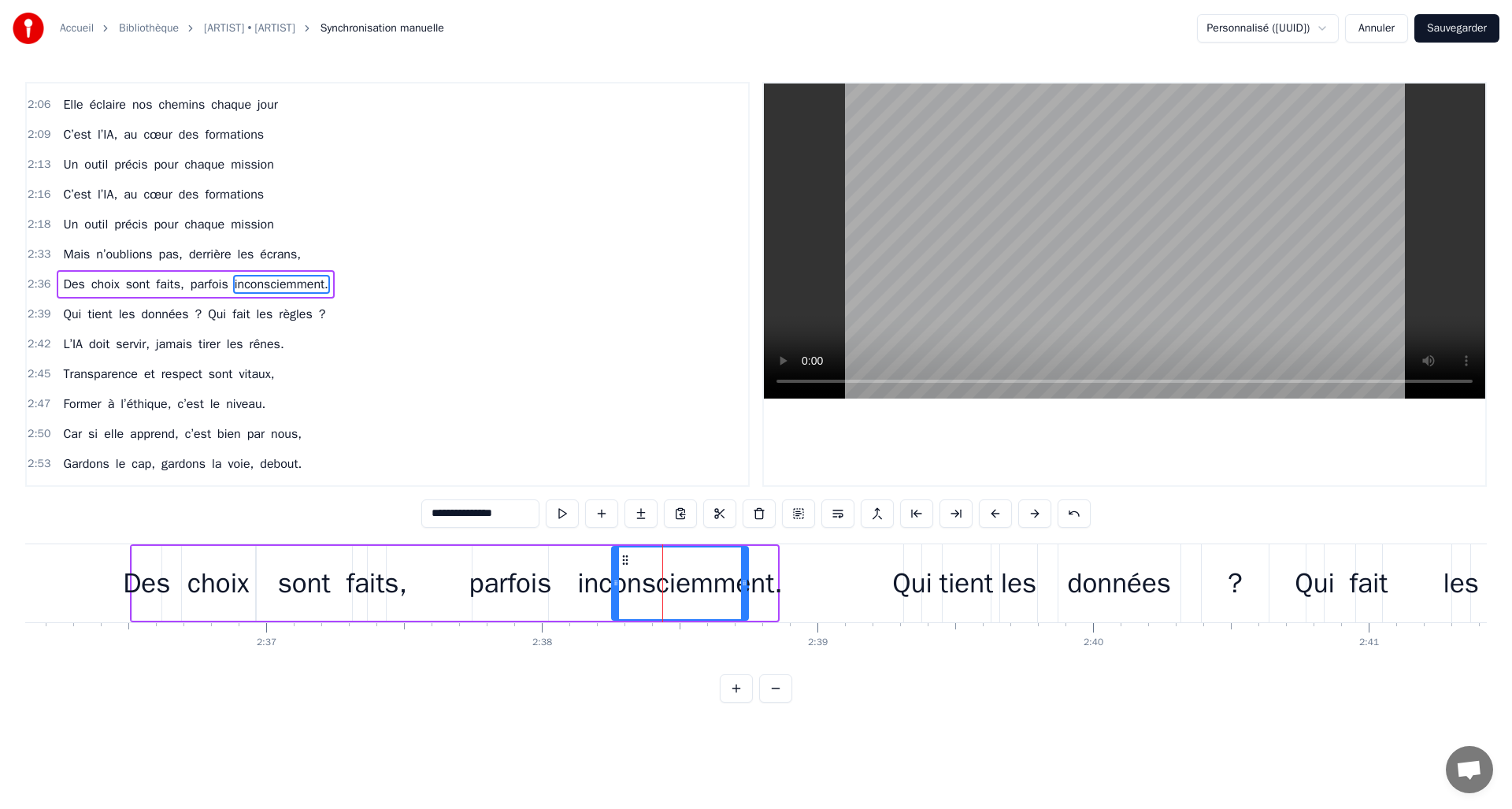 drag, startPoint x: 653, startPoint y: 562, endPoint x: 630, endPoint y: 569, distance: 24.041631 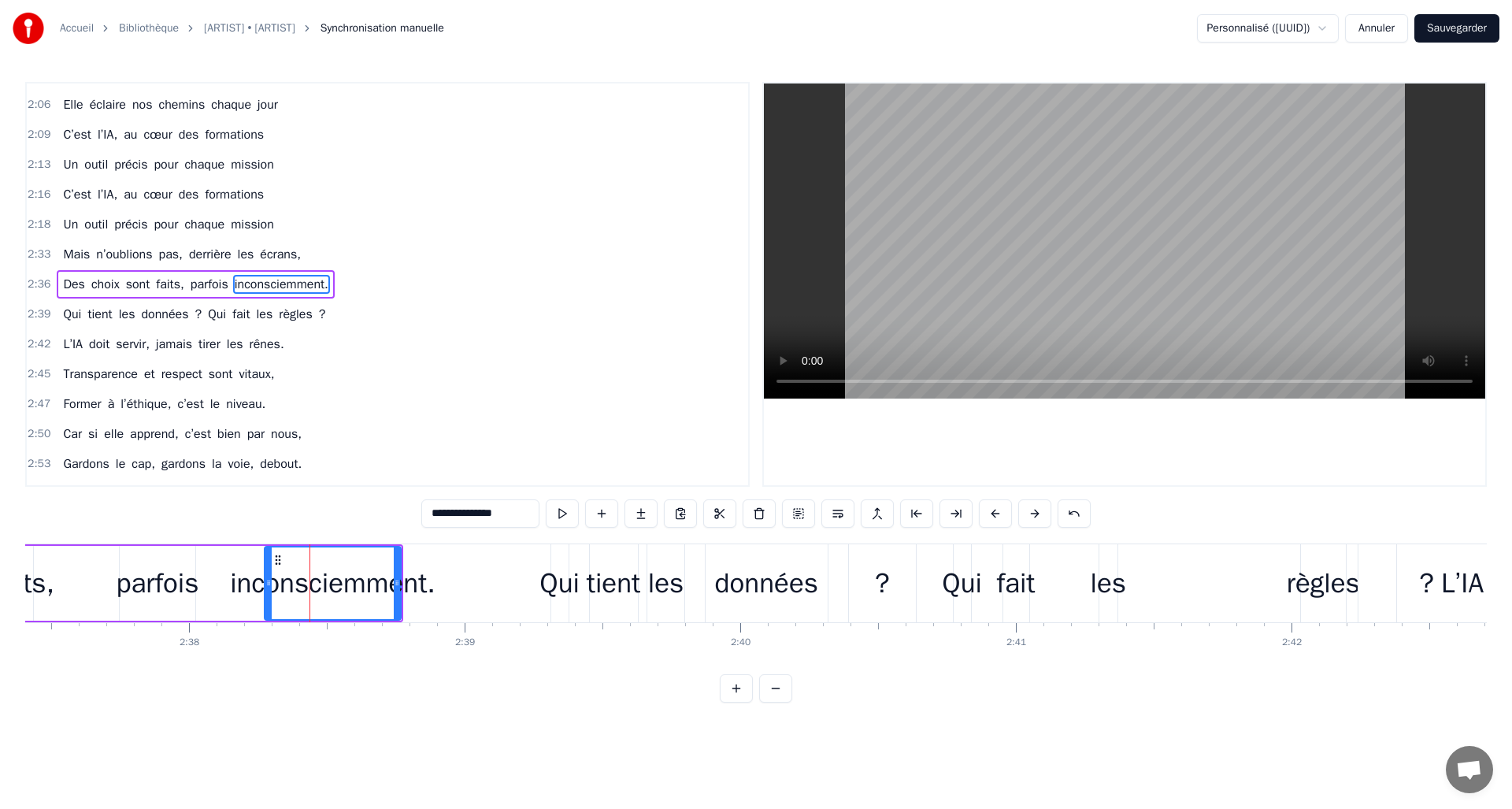 scroll, scrollTop: 0, scrollLeft: 43490, axis: horizontal 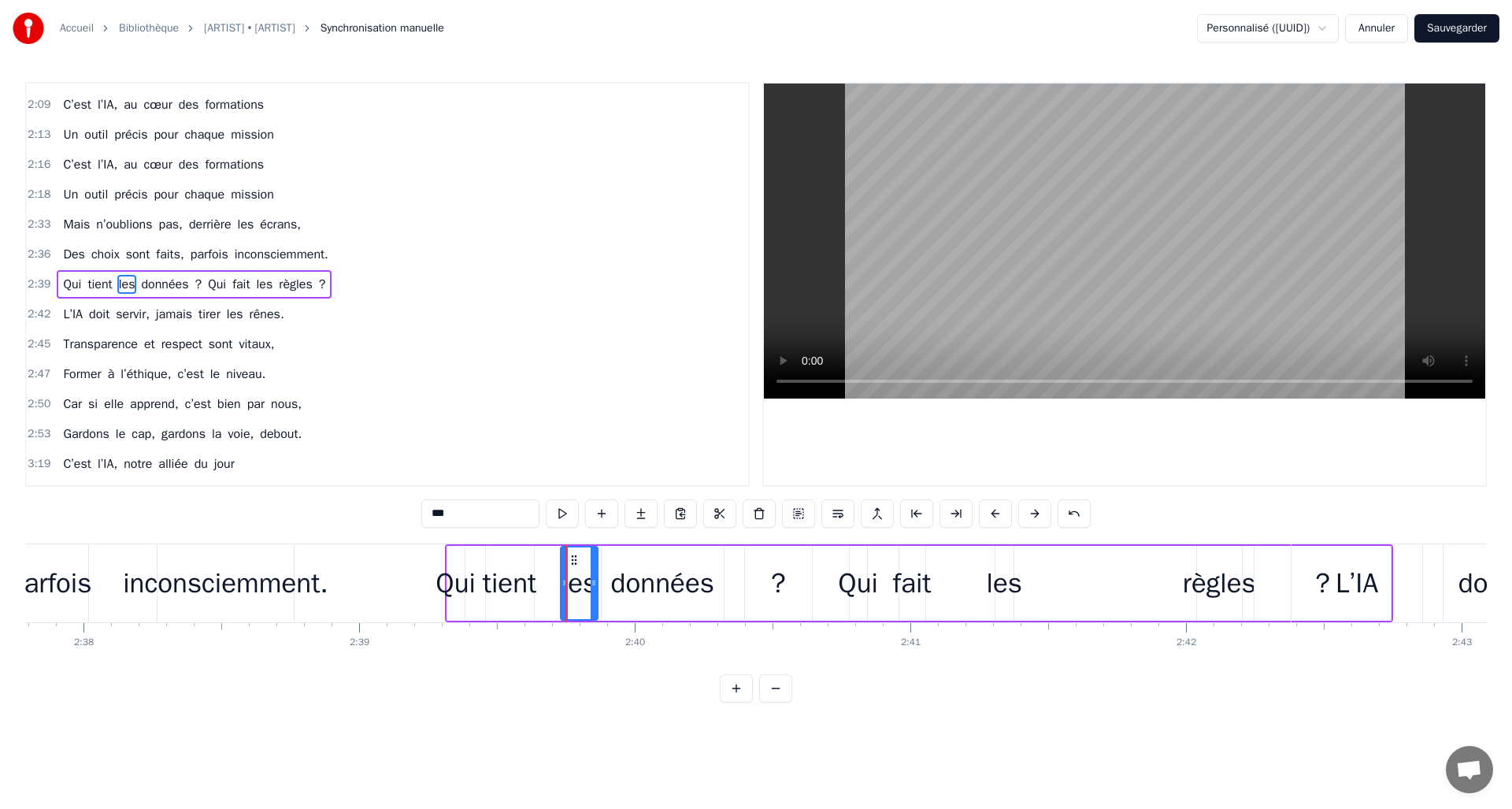 drag, startPoint x: 554, startPoint y: 559, endPoint x: 565, endPoint y: 564, distance: 12.083046 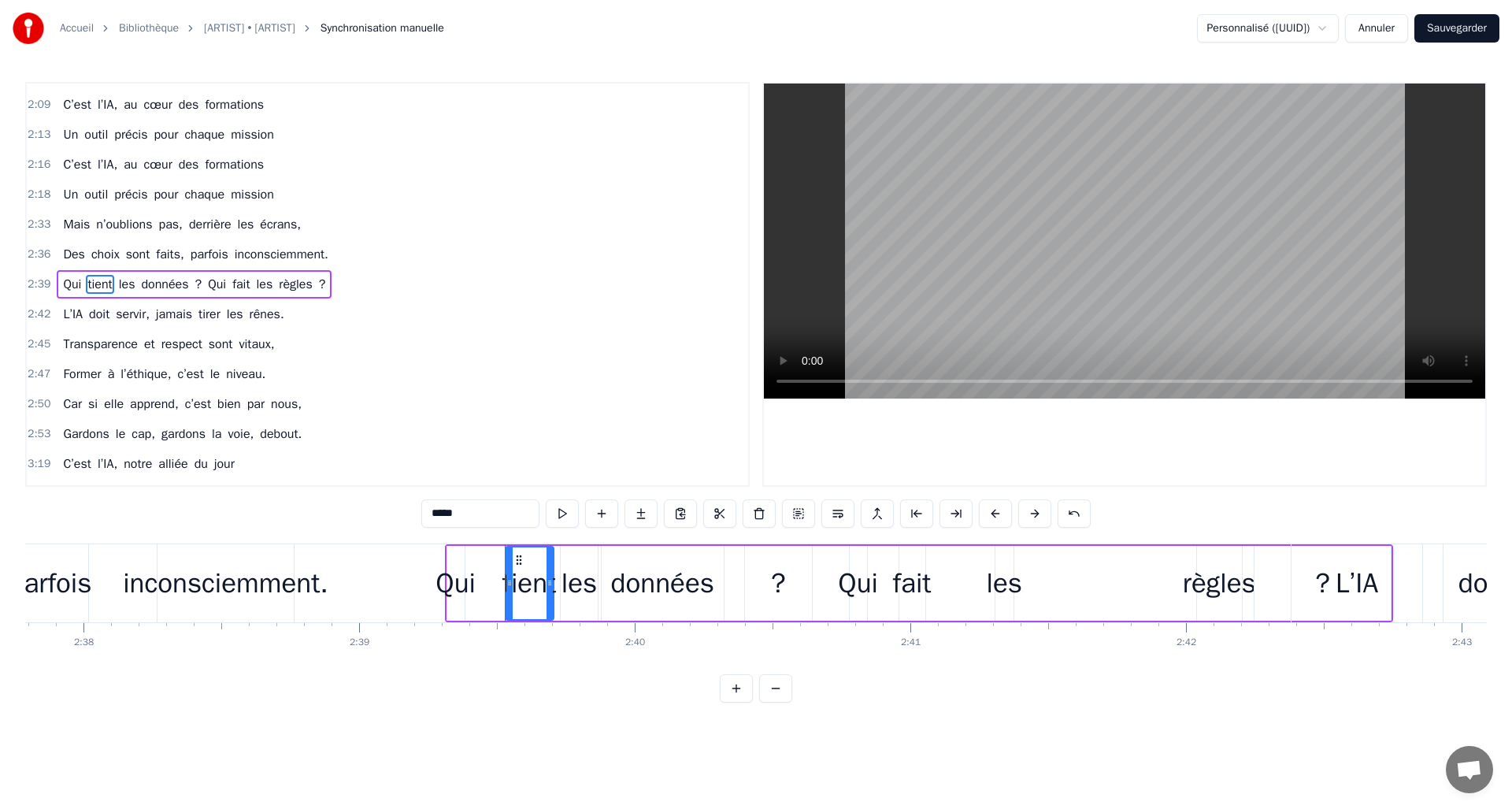 drag, startPoint x: 501, startPoint y: 559, endPoint x: 521, endPoint y: 559, distance: 20 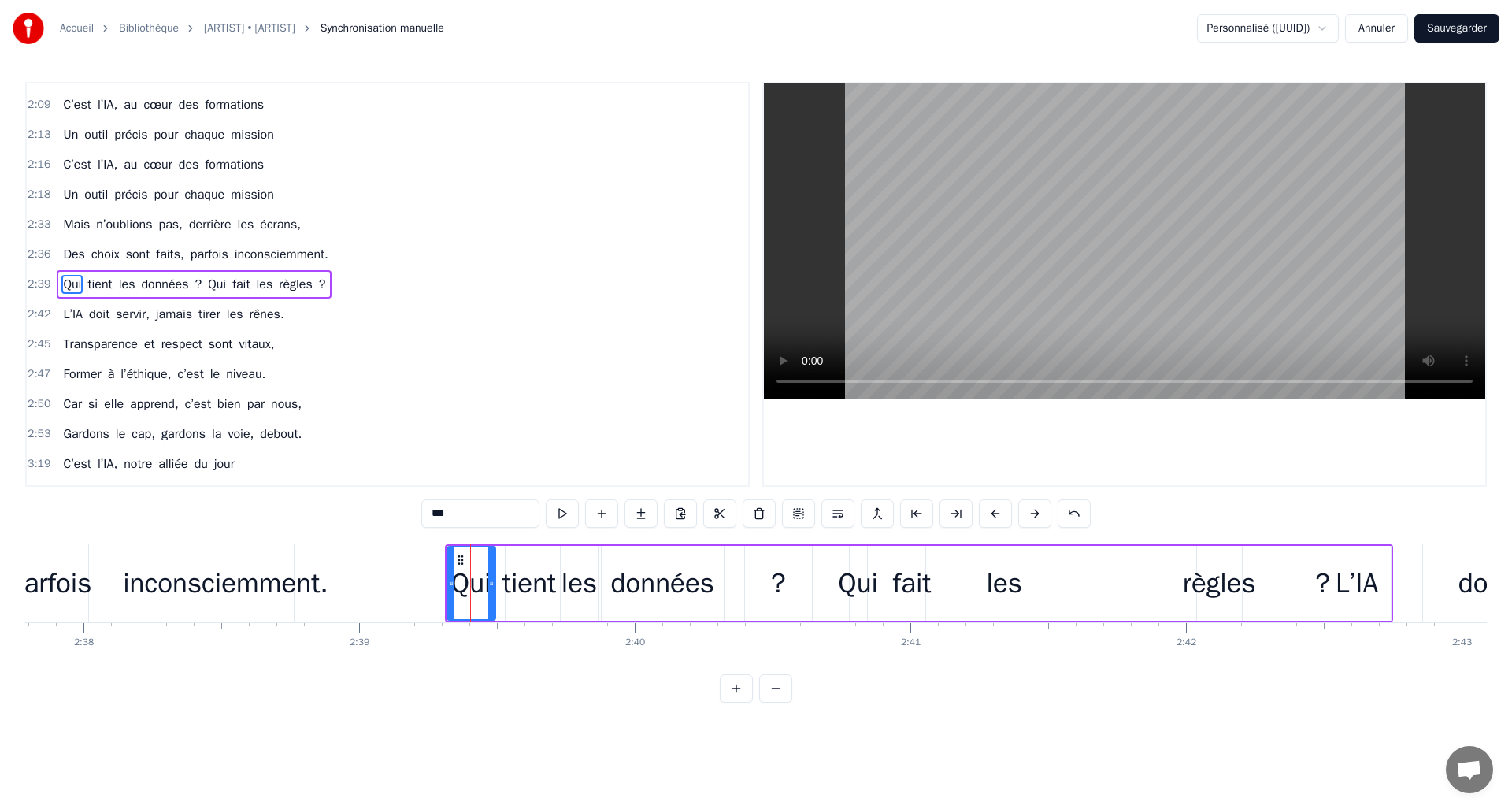 drag, startPoint x: 463, startPoint y: 578, endPoint x: 493, endPoint y: 578, distance: 30 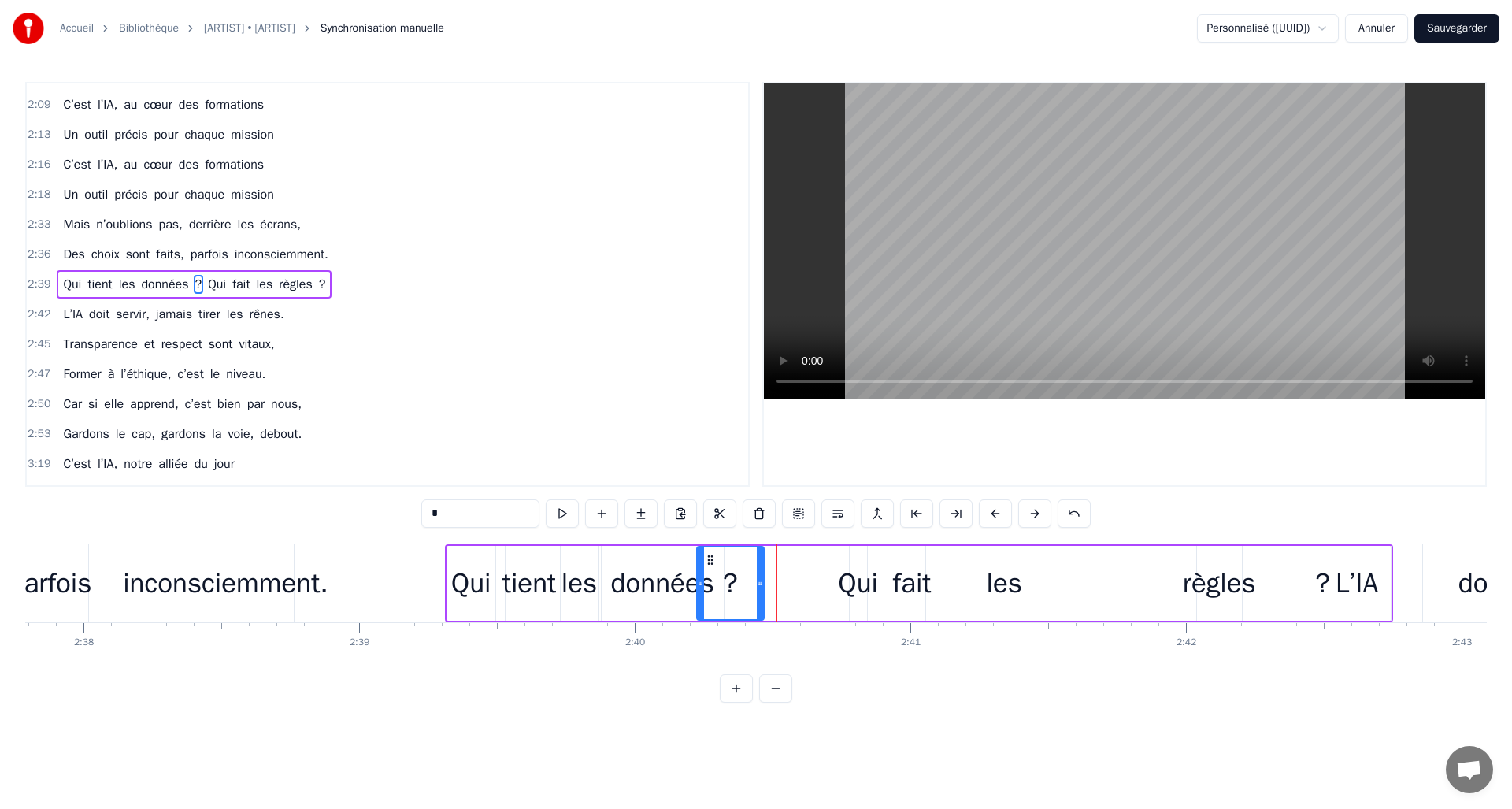 drag, startPoint x: 758, startPoint y: 554, endPoint x: 710, endPoint y: 554, distance: 48 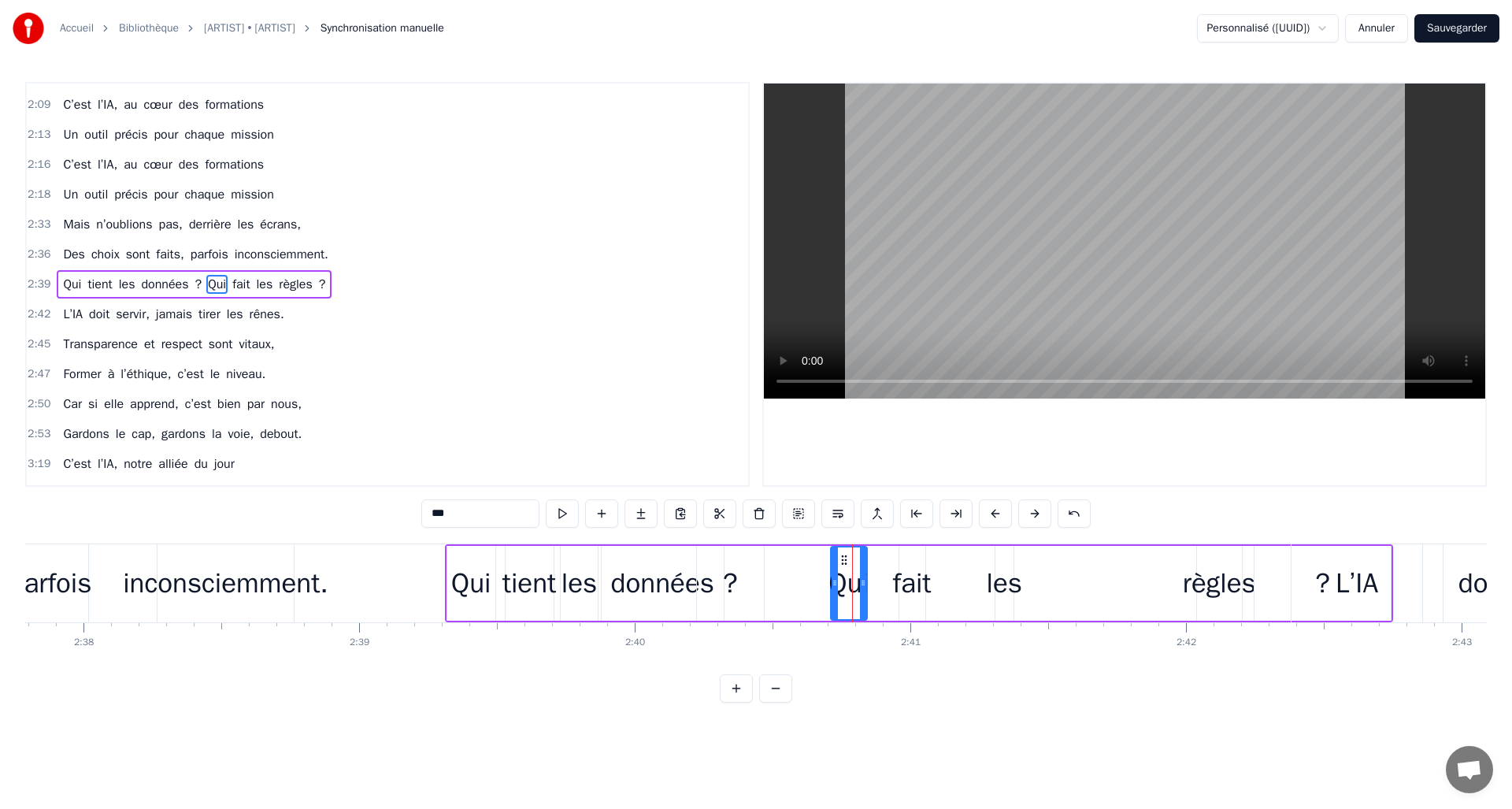 drag, startPoint x: 851, startPoint y: 585, endPoint x: 821, endPoint y: 584, distance: 30.016662 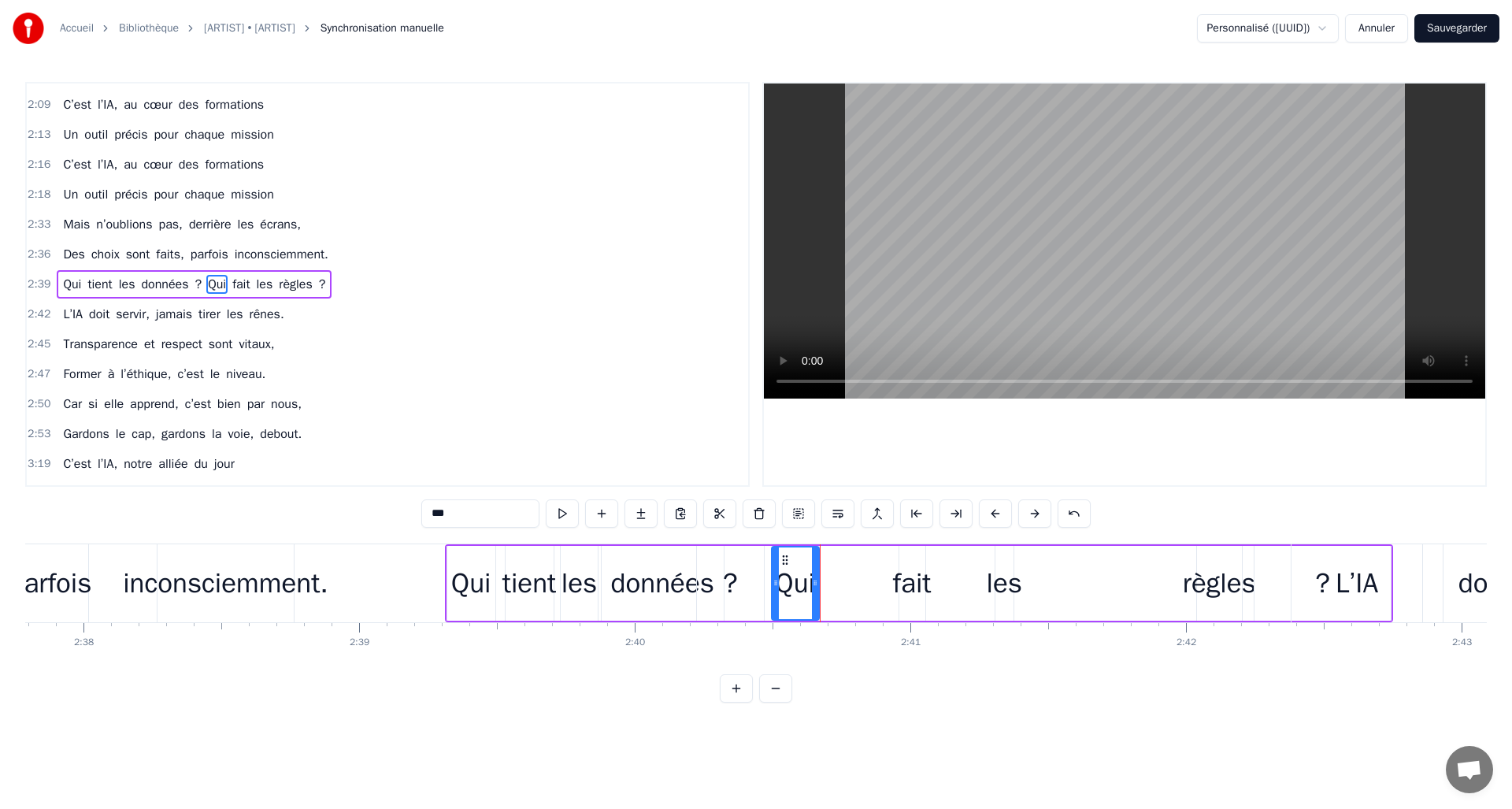 drag, startPoint x: 828, startPoint y: 558, endPoint x: 780, endPoint y: 560, distance: 48.041649 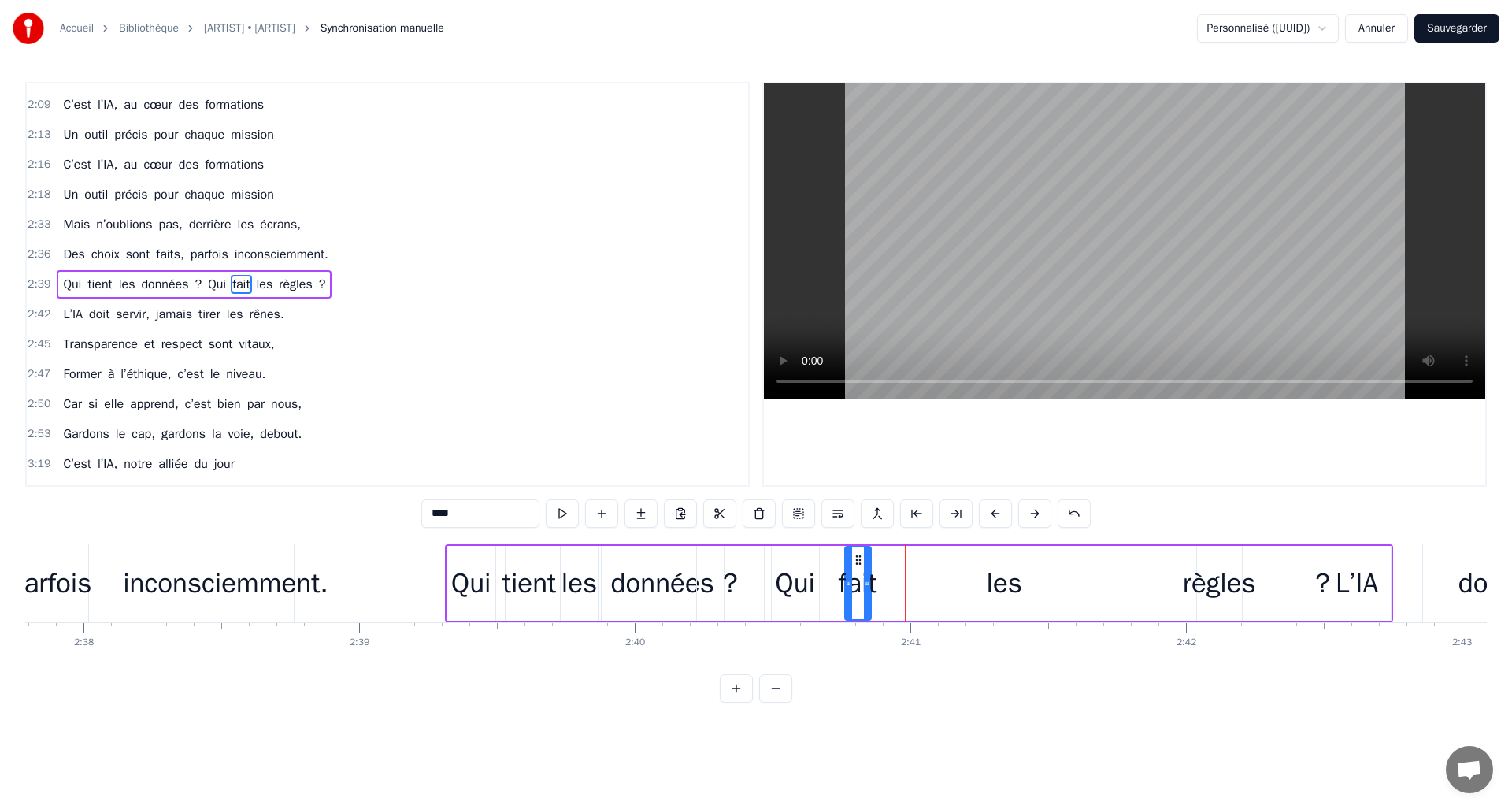 drag, startPoint x: 913, startPoint y: 561, endPoint x: 858, endPoint y: 566, distance: 55.226805 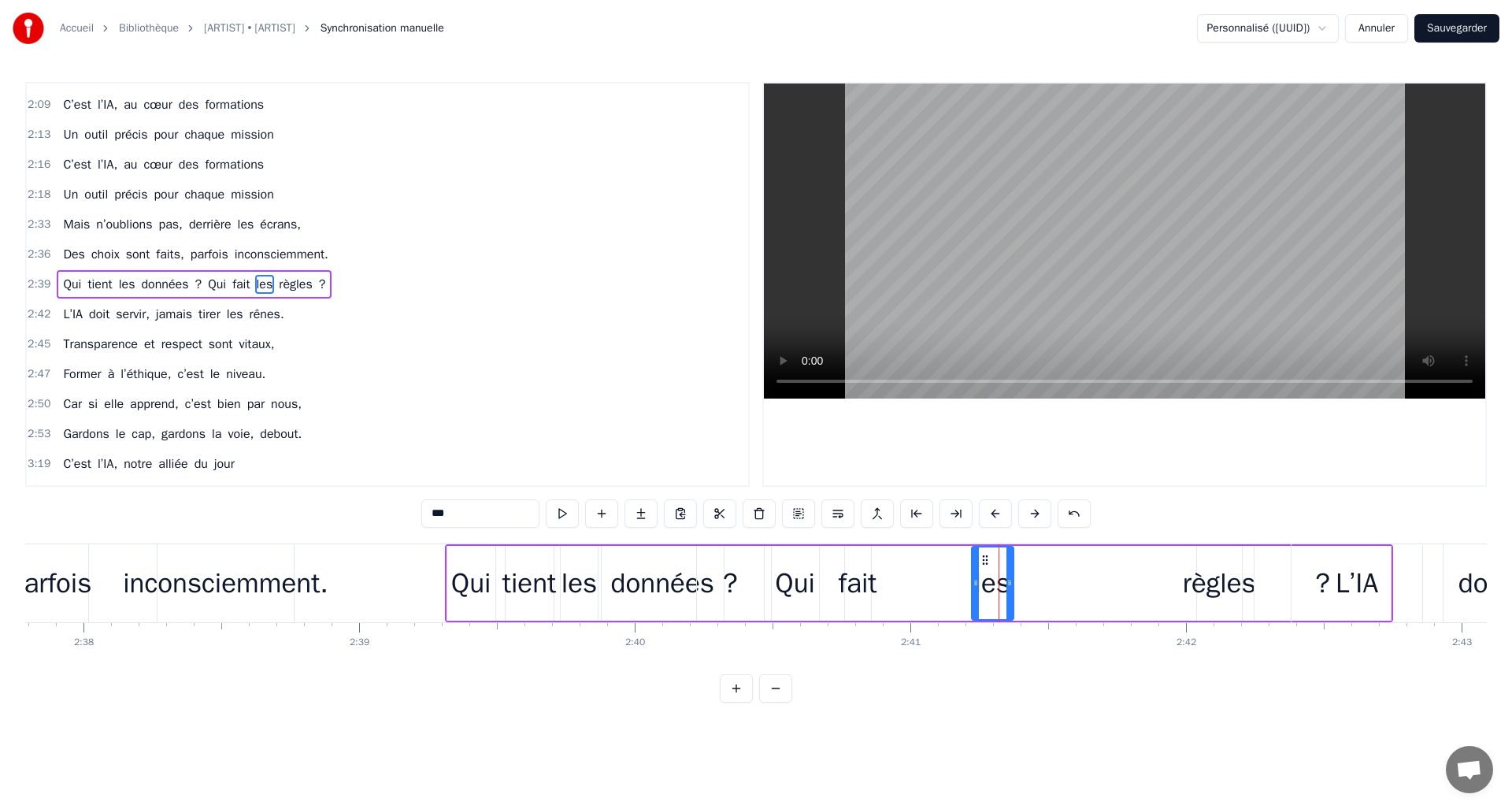 drag, startPoint x: 996, startPoint y: 592, endPoint x: 973, endPoint y: 593, distance: 23.021729 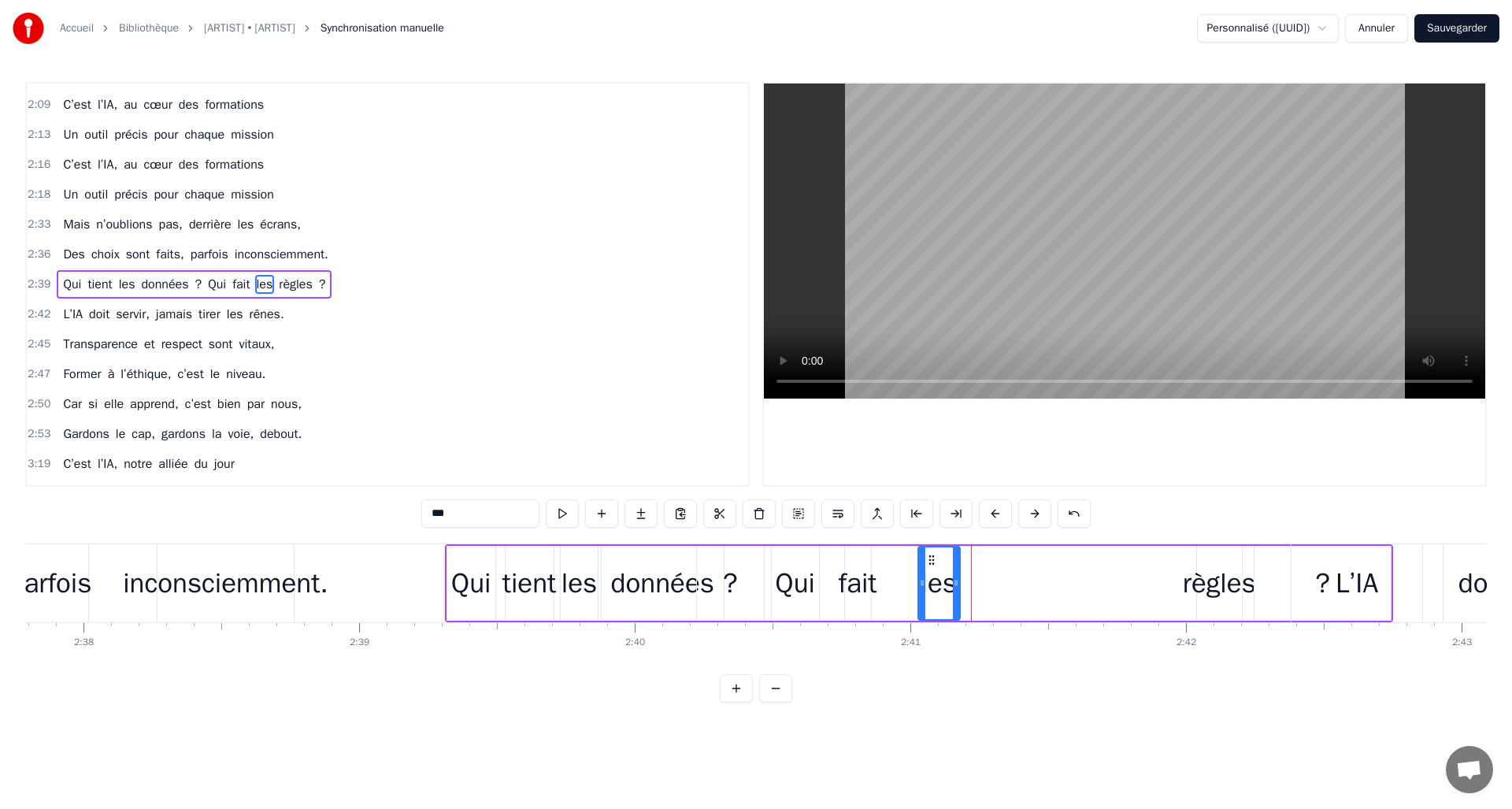 drag, startPoint x: 986, startPoint y: 560, endPoint x: 934, endPoint y: 562, distance: 52.038447 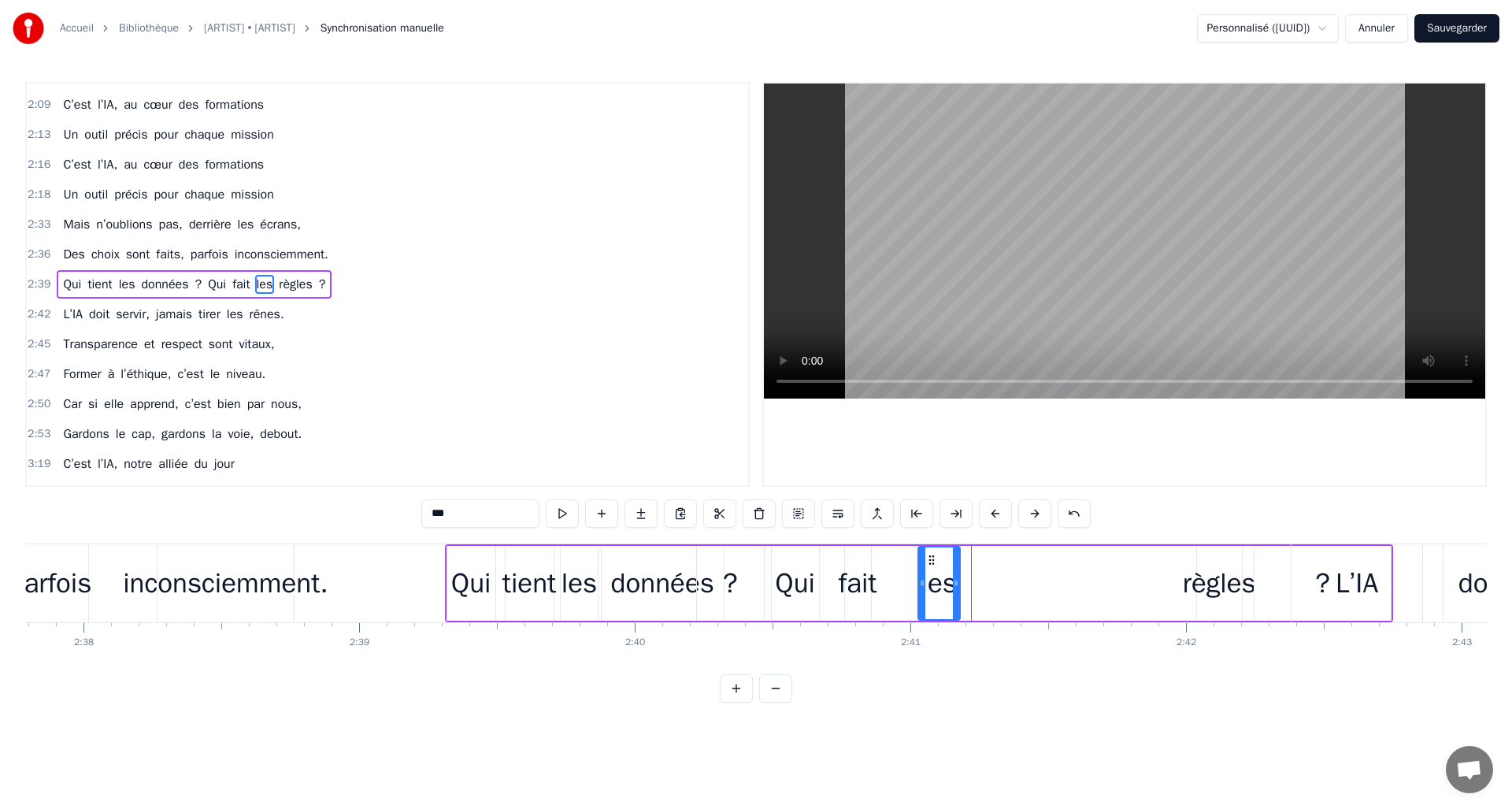type on "******" 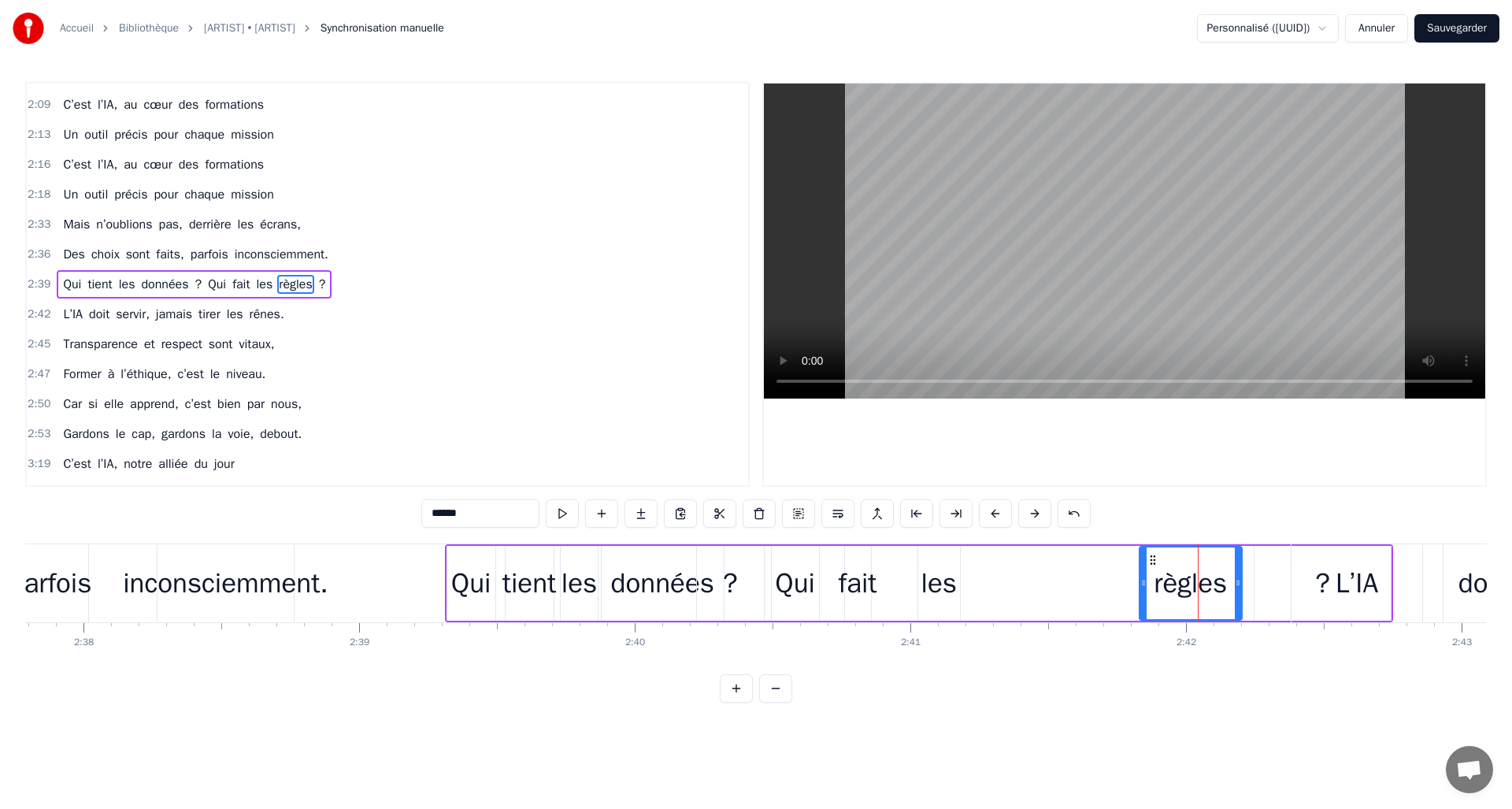 drag, startPoint x: 1202, startPoint y: 577, endPoint x: 1144, endPoint y: 578, distance: 58.00862 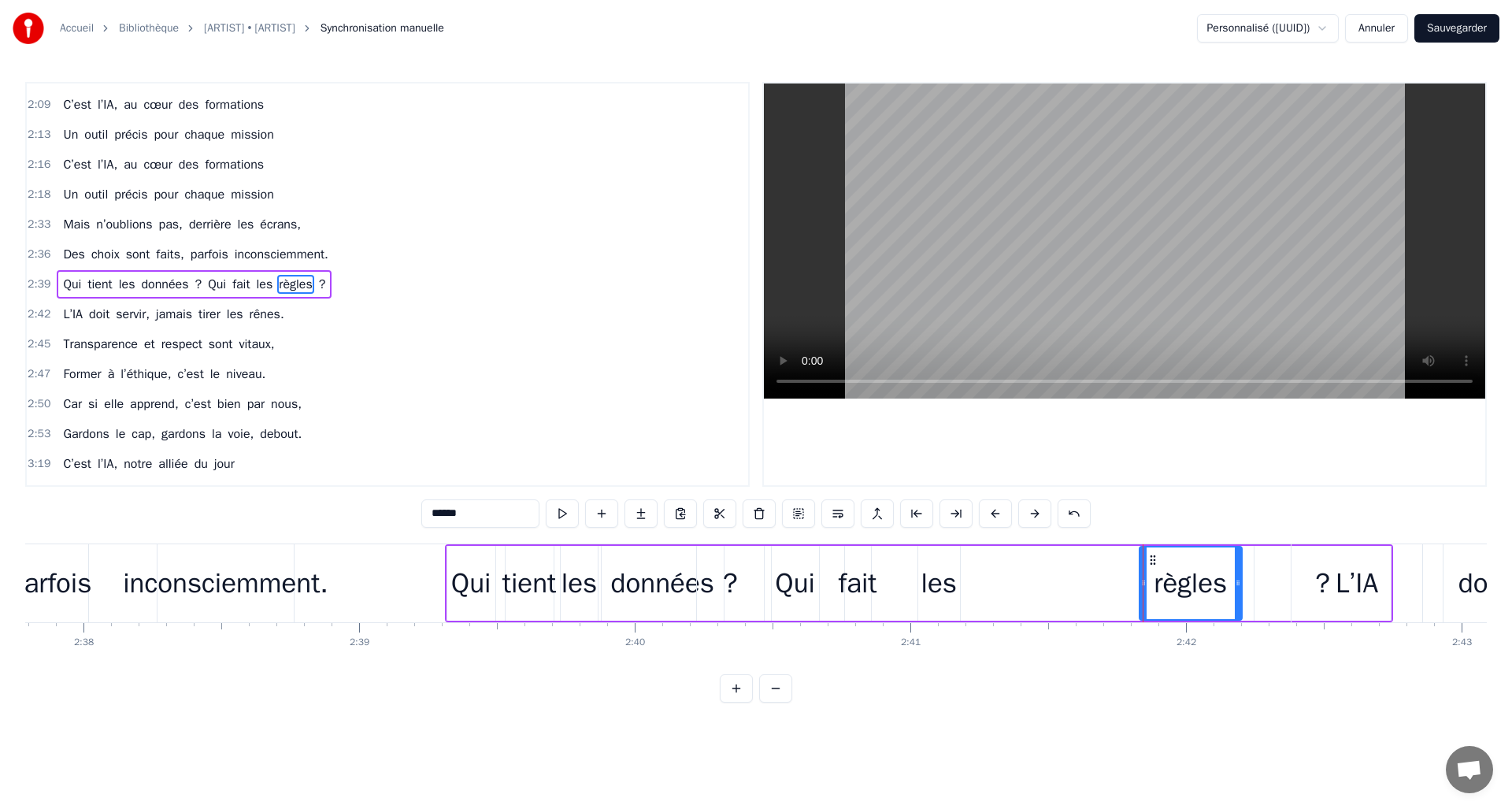 drag, startPoint x: 1159, startPoint y: 562, endPoint x: 1014, endPoint y: 566, distance: 145.05516 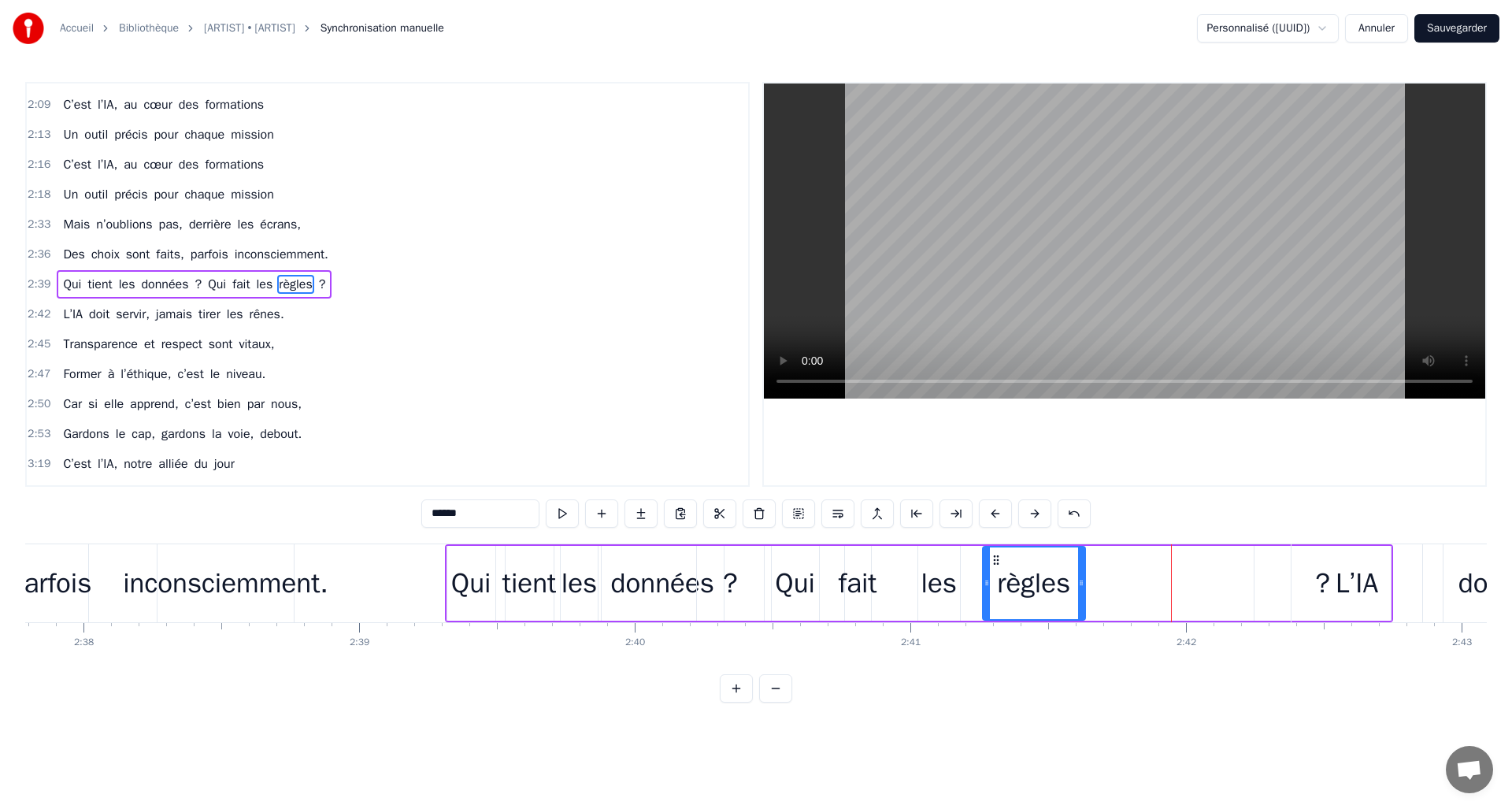 drag, startPoint x: 1138, startPoint y: 562, endPoint x: 996, endPoint y: 570, distance: 142.22517 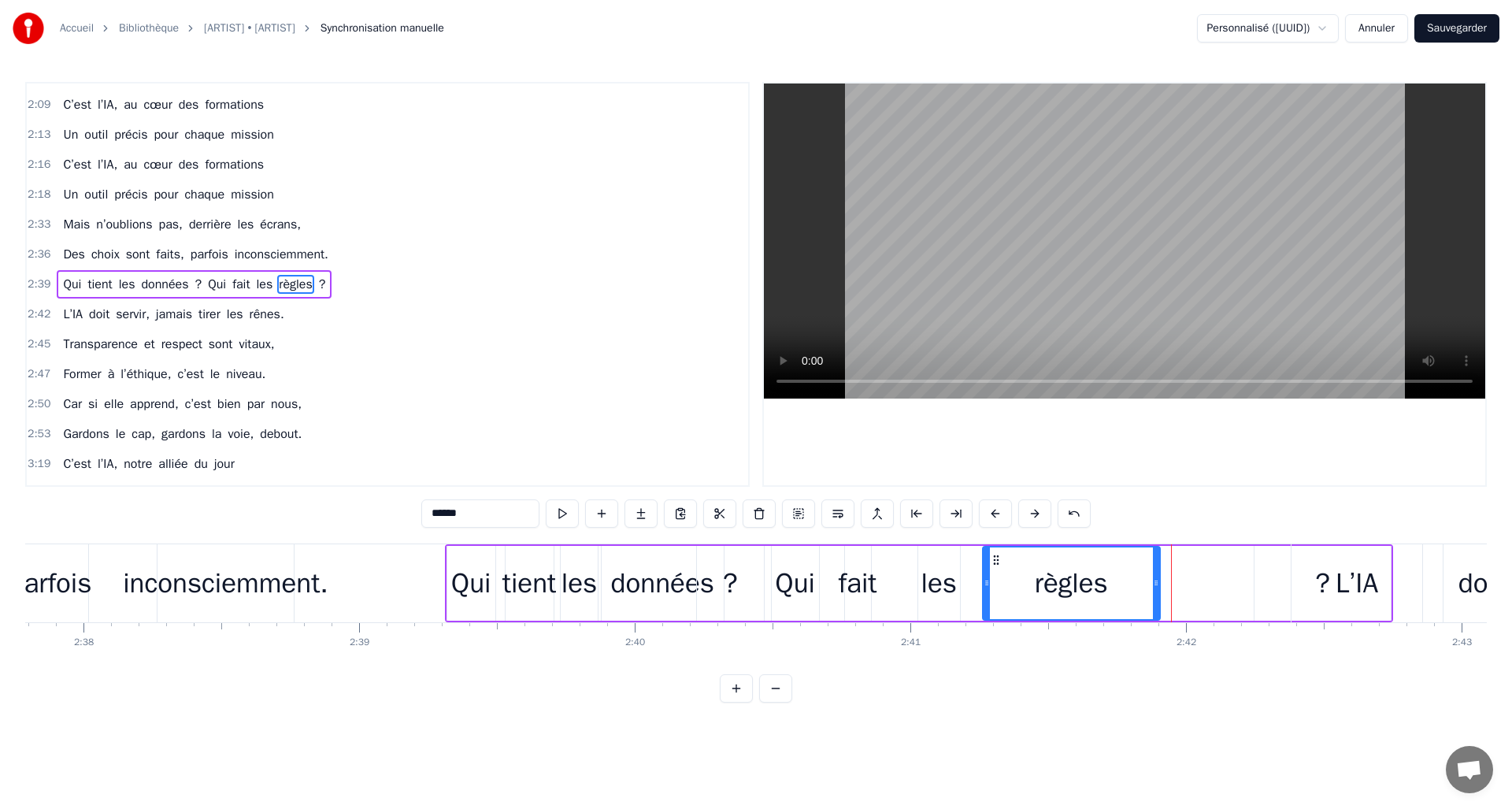 drag, startPoint x: 1080, startPoint y: 577, endPoint x: 1155, endPoint y: 578, distance: 75.00667 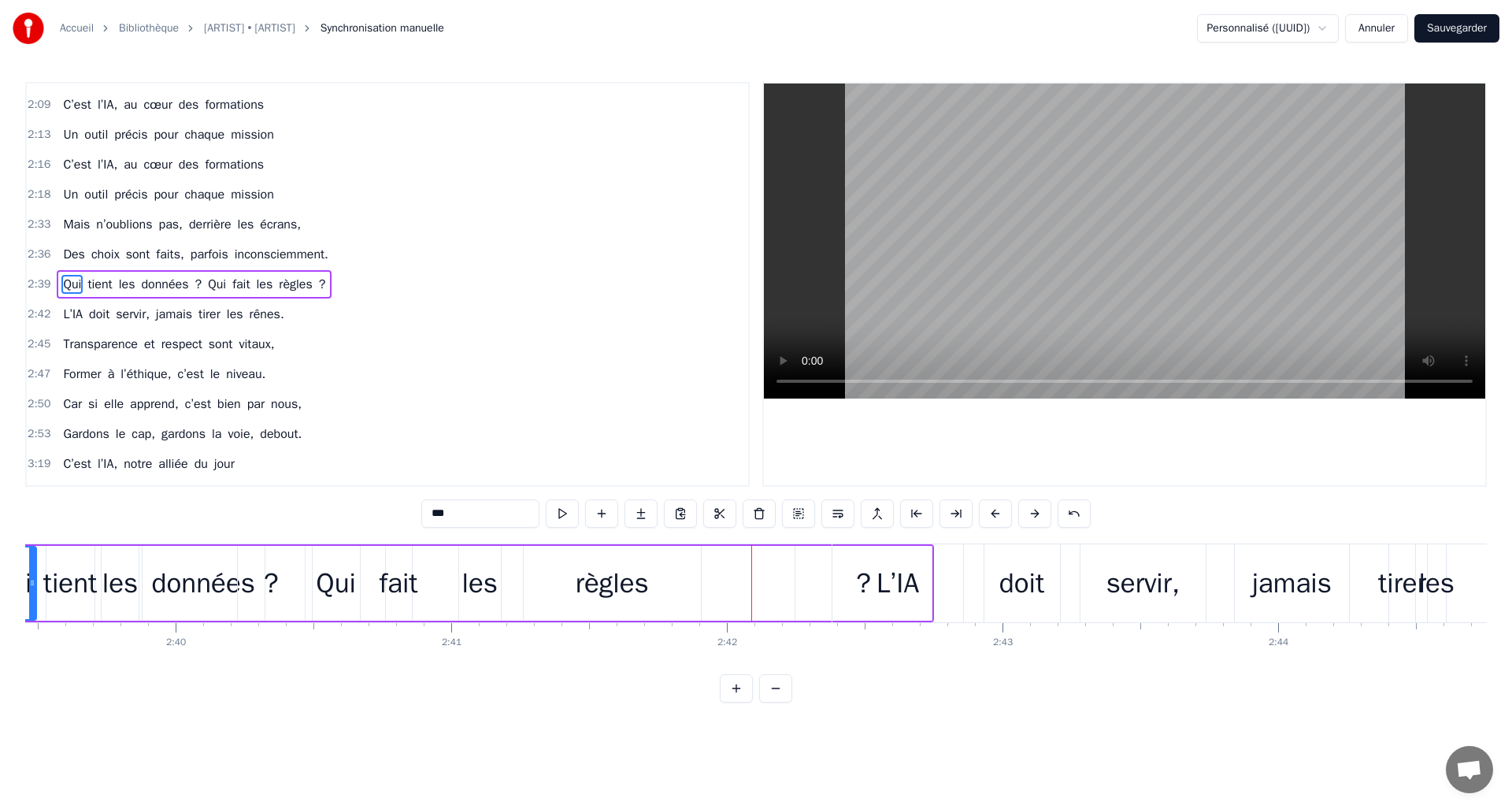scroll, scrollTop: 0, scrollLeft: 44055, axis: horizontal 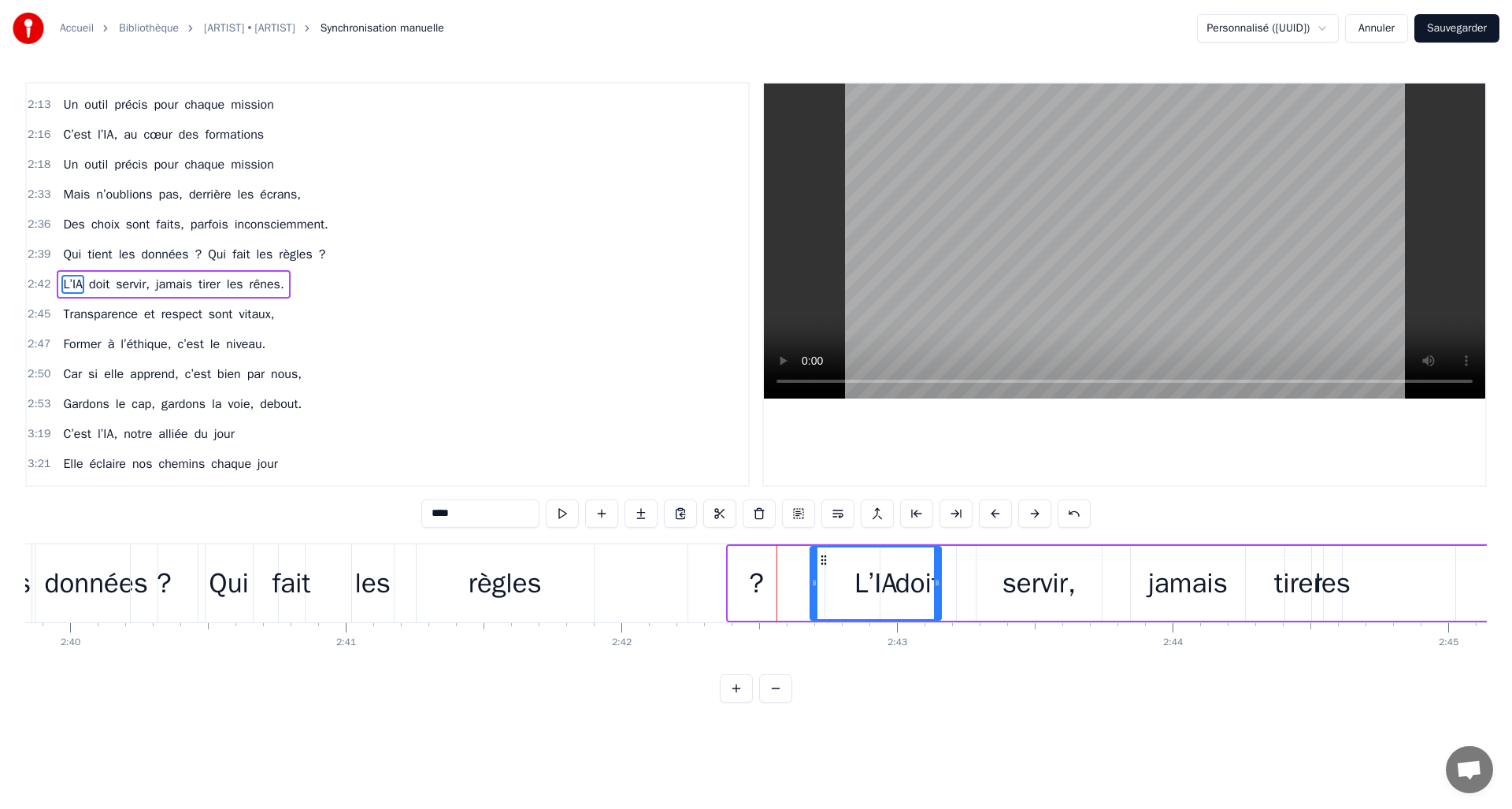 drag, startPoint x: 710, startPoint y: 559, endPoint x: 824, endPoint y: 564, distance: 114.1096 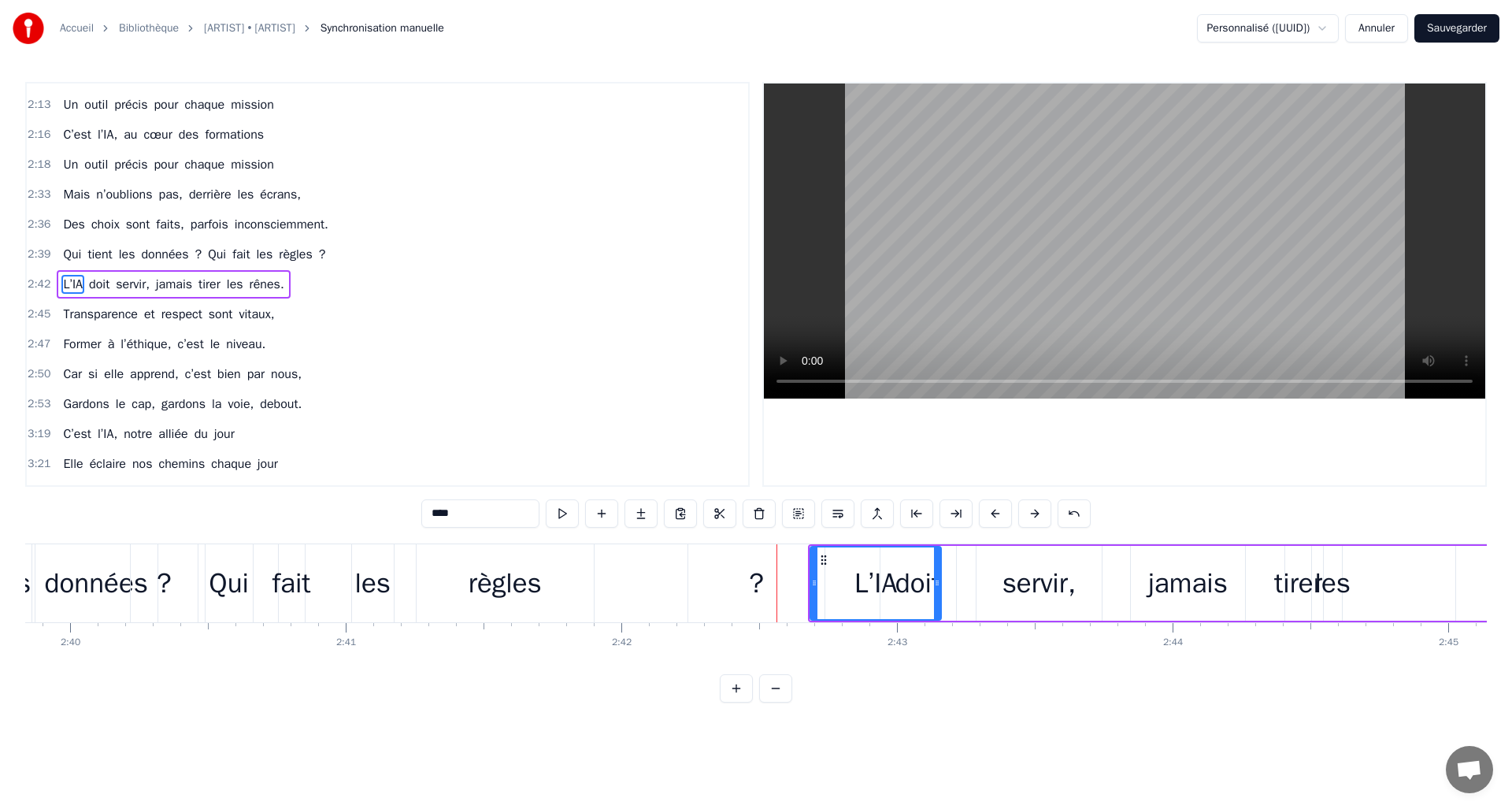 type on "*" 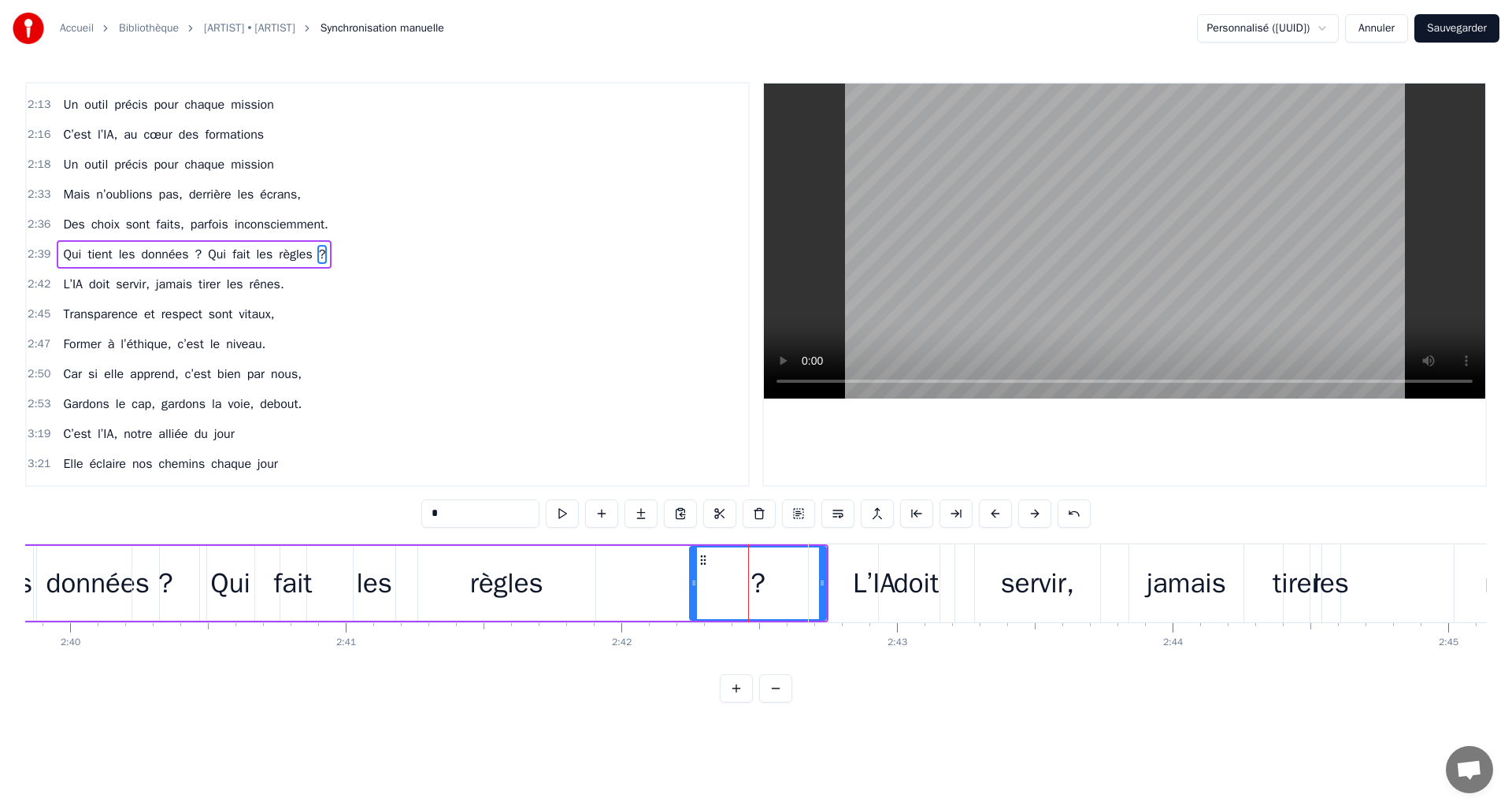 scroll, scrollTop: 533, scrollLeft: 0, axis: vertical 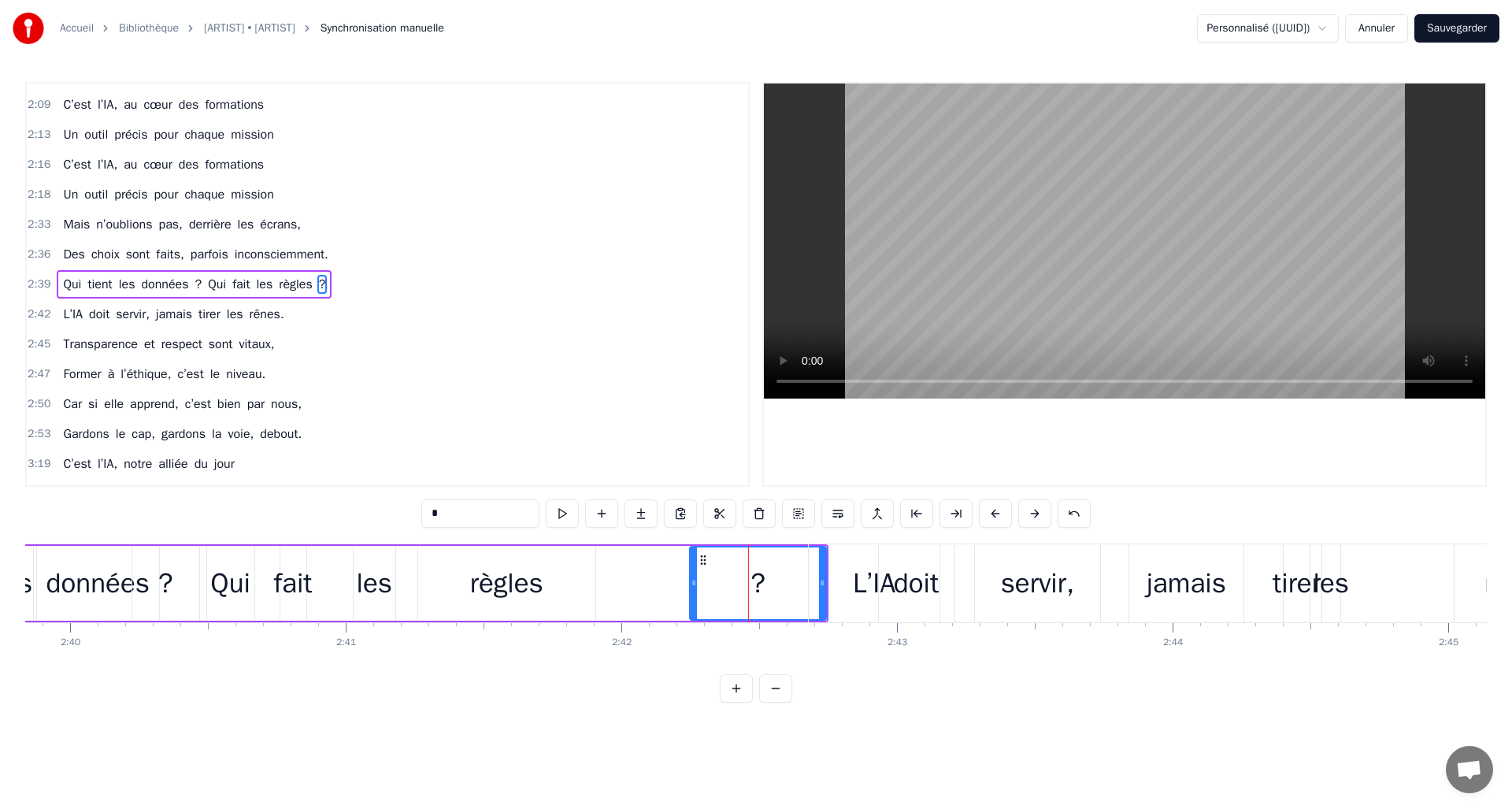 drag, startPoint x: 825, startPoint y: 584, endPoint x: 760, endPoint y: 581, distance: 65.0692 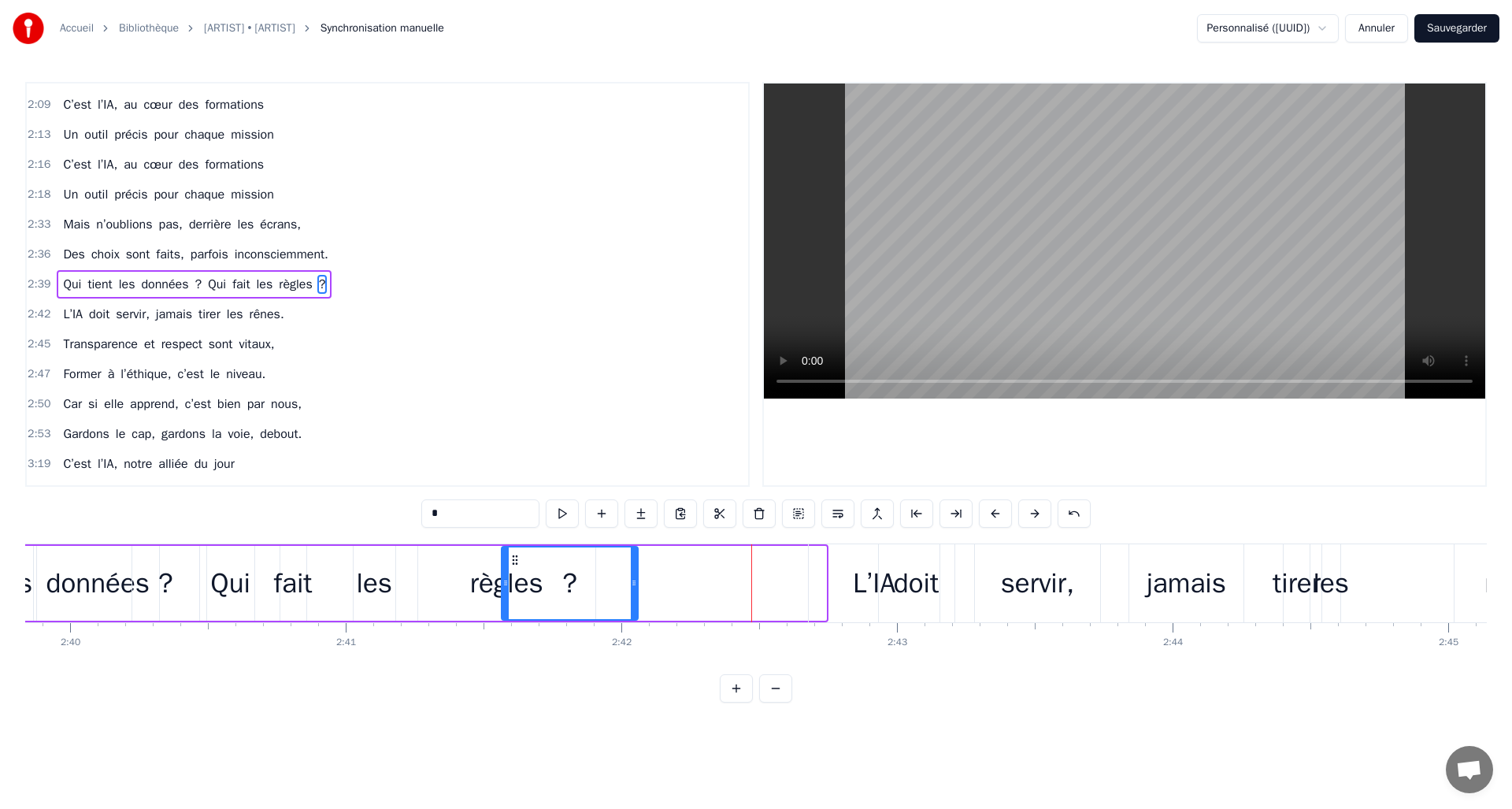 drag, startPoint x: 704, startPoint y: 556, endPoint x: 516, endPoint y: 562, distance: 188.0957 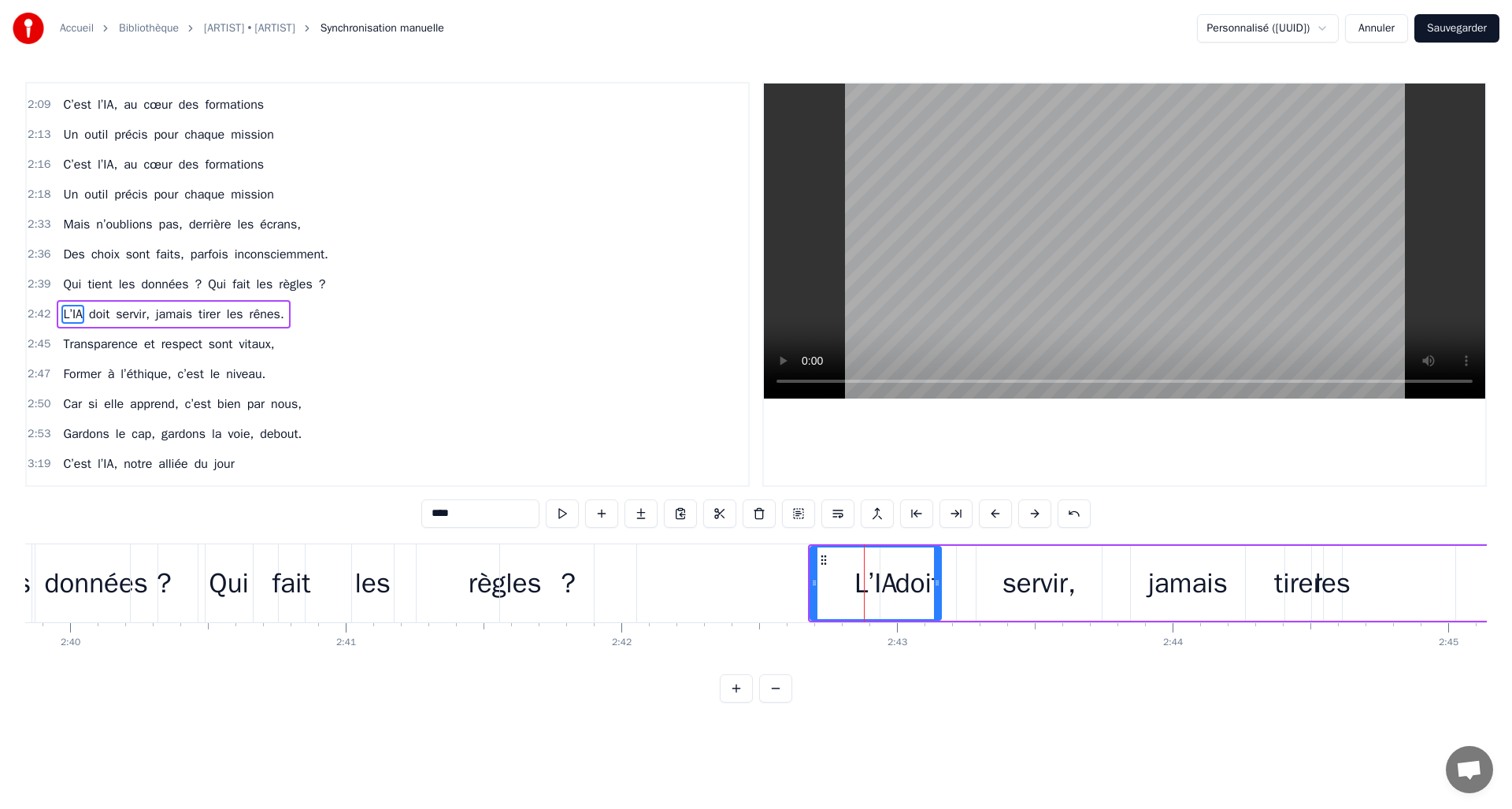 scroll, scrollTop: 562, scrollLeft: 0, axis: vertical 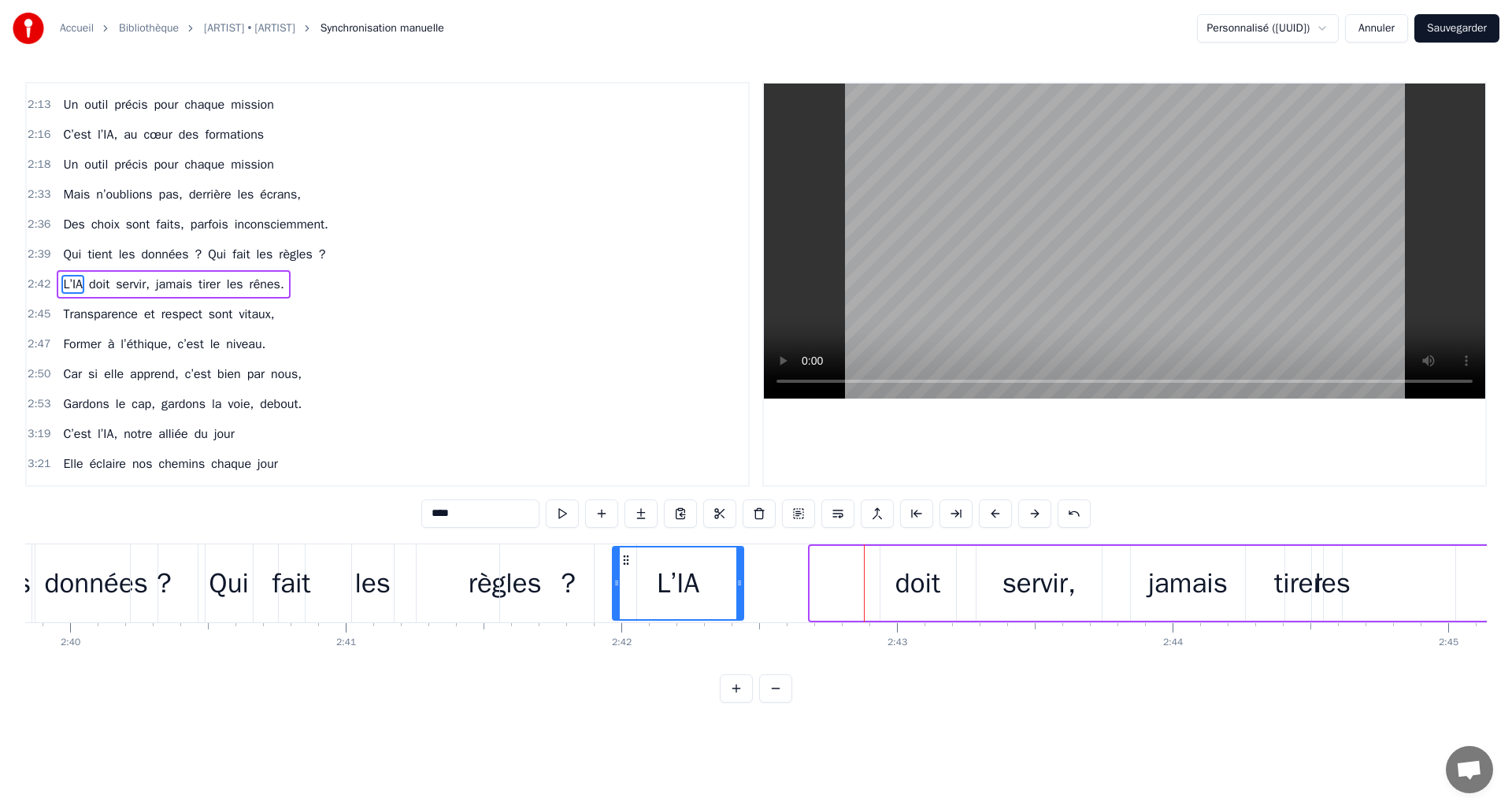 drag, startPoint x: 820, startPoint y: 562, endPoint x: 625, endPoint y: 563, distance: 195.0026 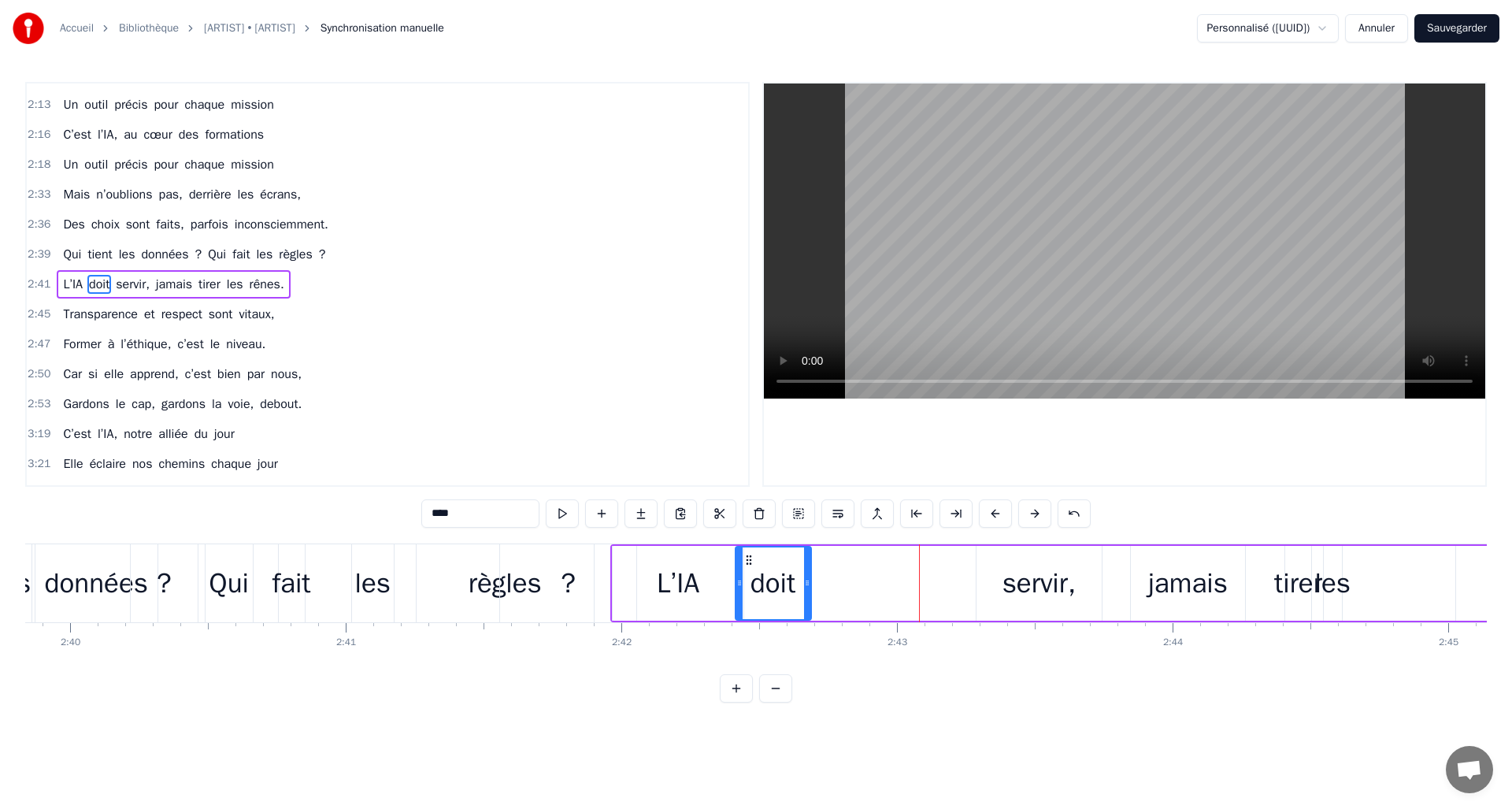 drag, startPoint x: 865, startPoint y: 558, endPoint x: 747, endPoint y: 559, distance: 118.00424 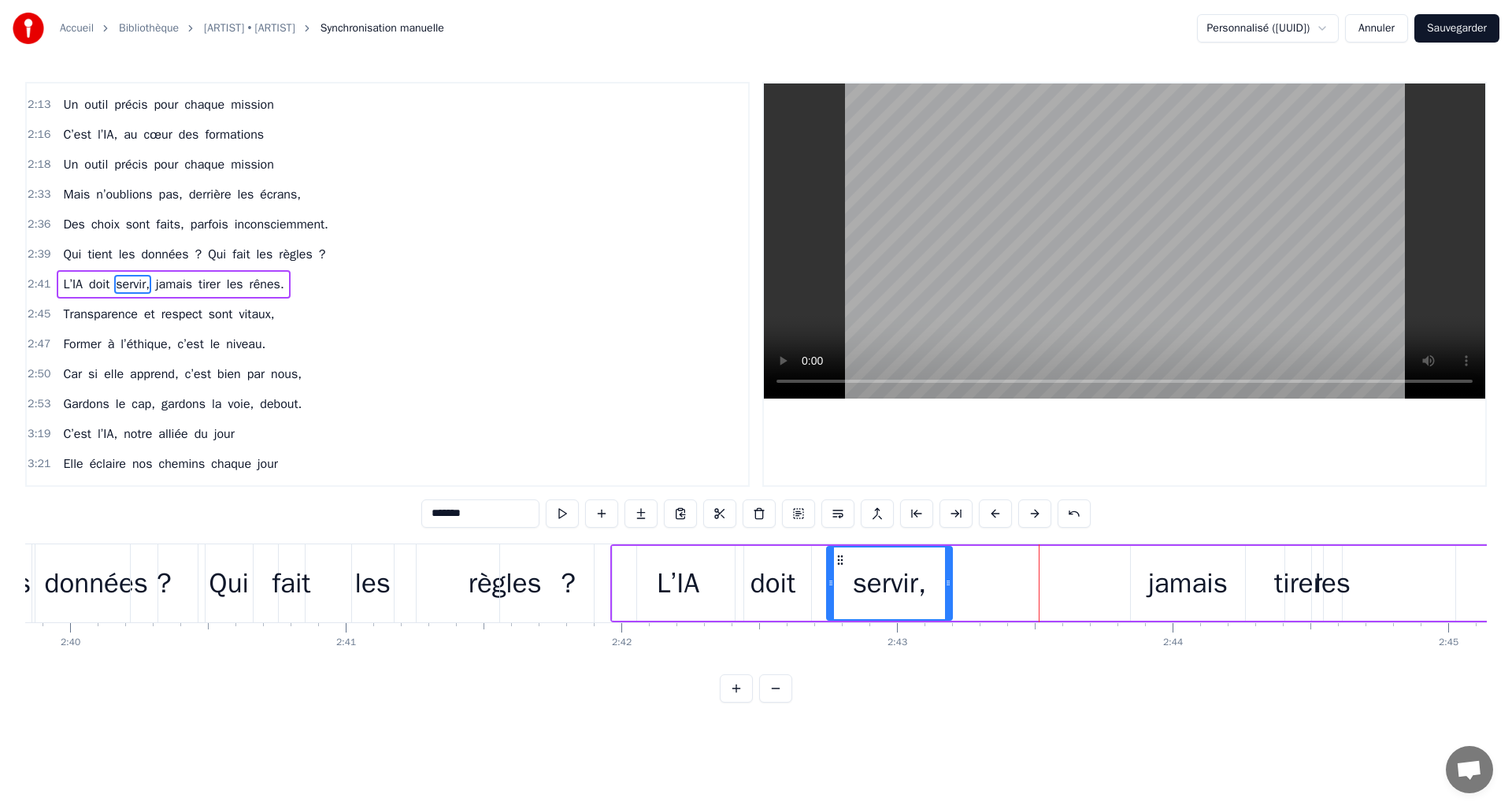 drag, startPoint x: 949, startPoint y: 562, endPoint x: 839, endPoint y: 563, distance: 110.00455 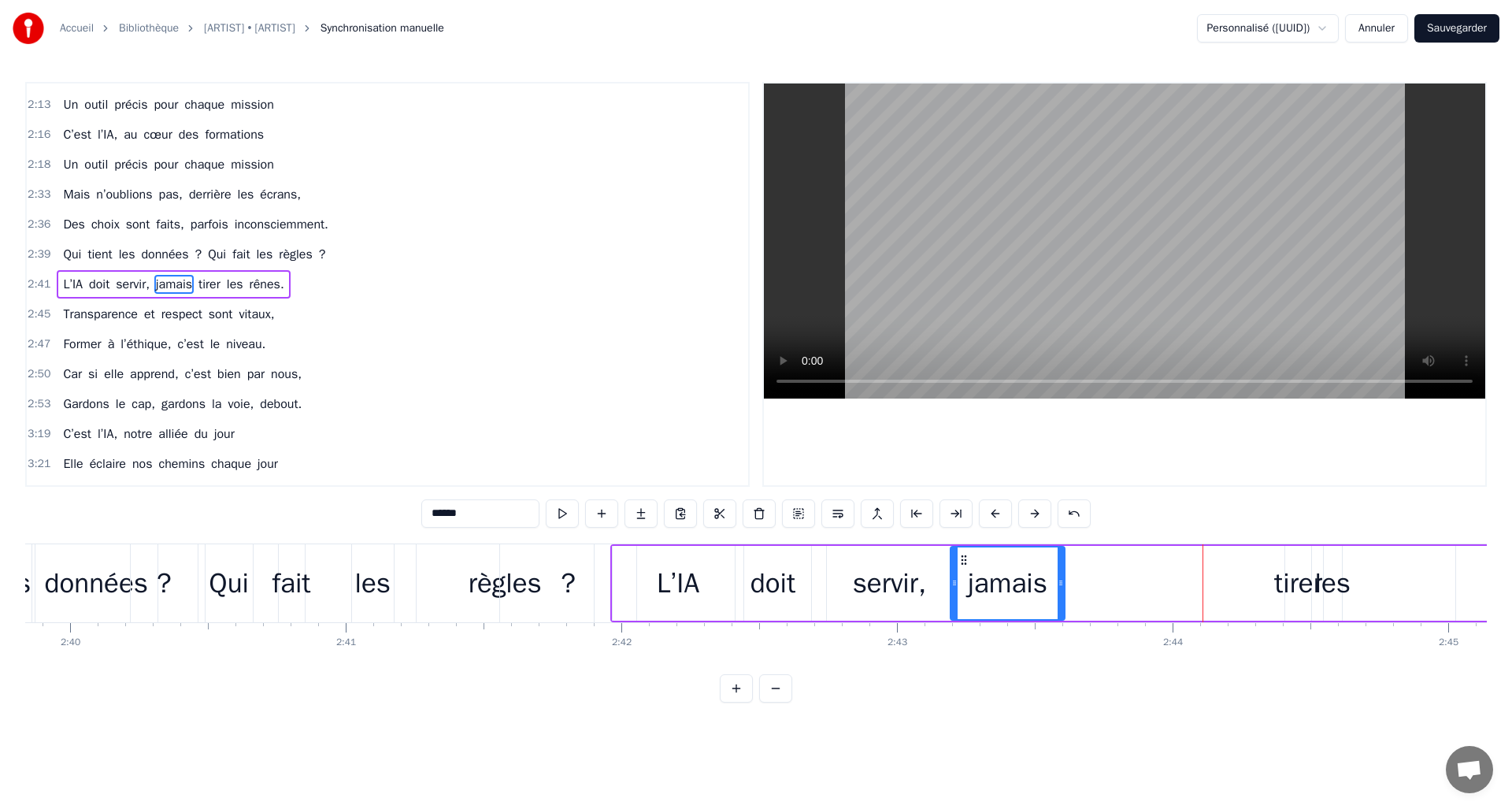 drag, startPoint x: 1143, startPoint y: 559, endPoint x: 963, endPoint y: 570, distance: 180.3358 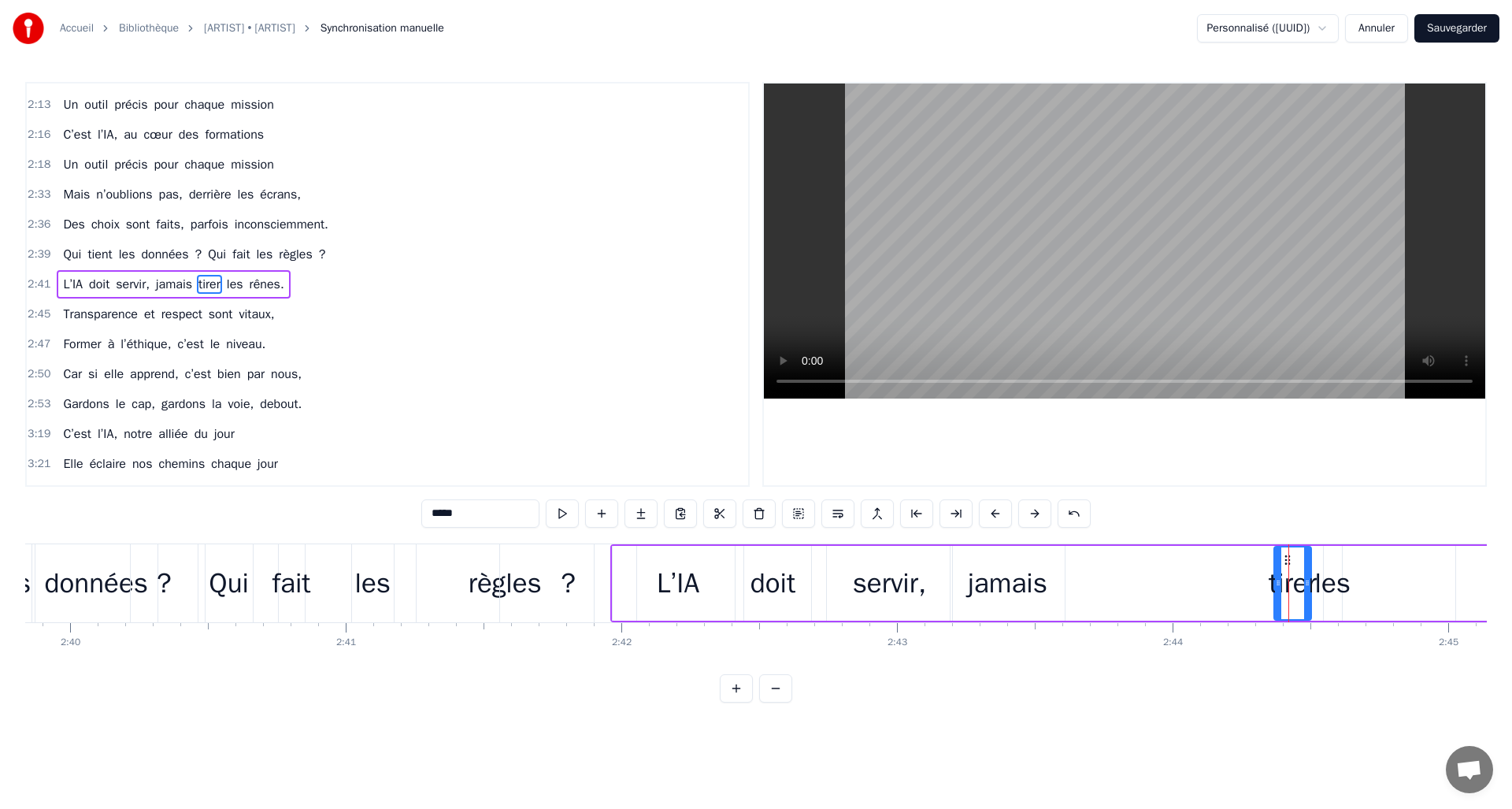 drag, startPoint x: 1292, startPoint y: 559, endPoint x: 1281, endPoint y: 562, distance: 11.401754 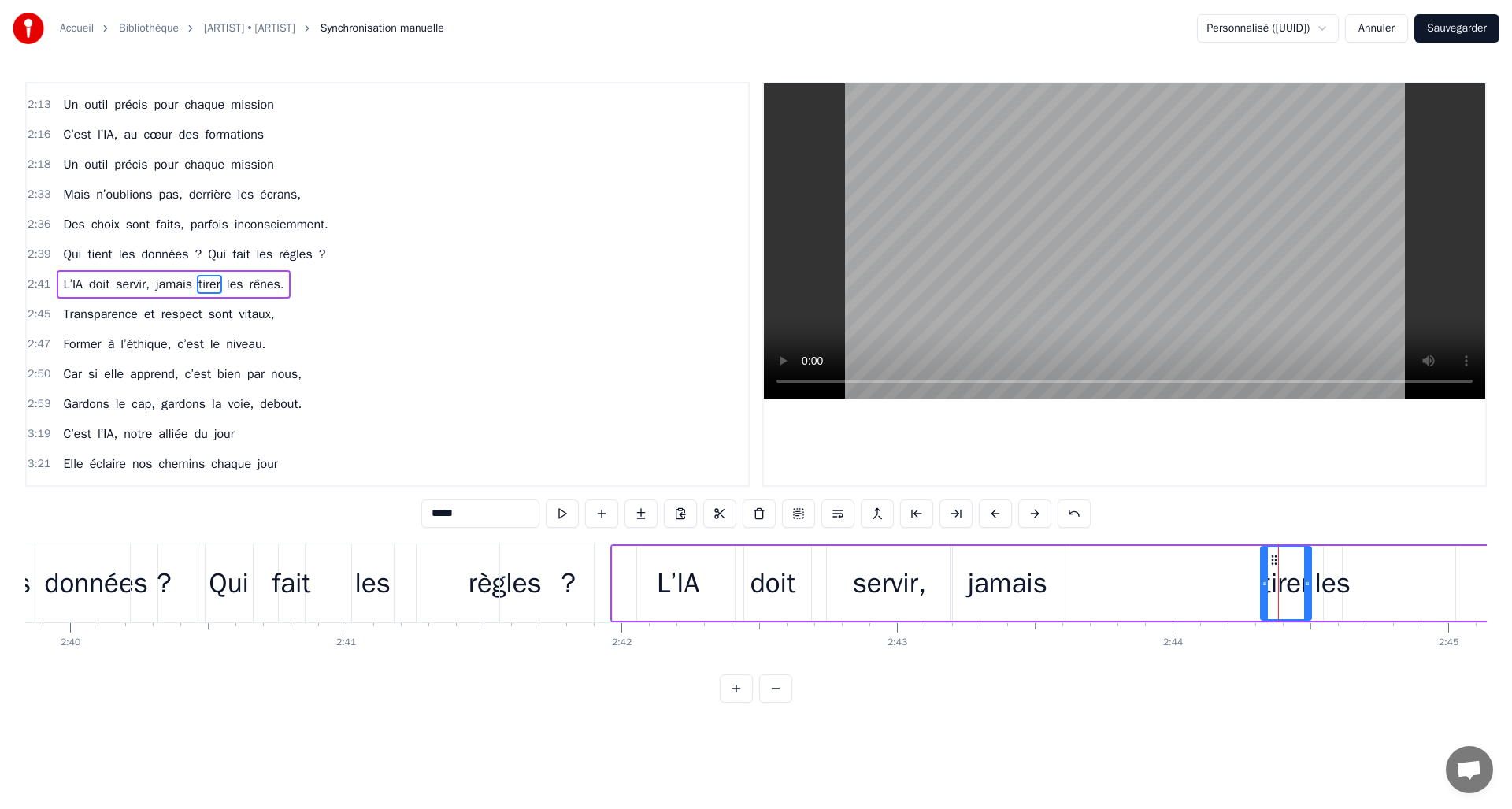 drag, startPoint x: 1276, startPoint y: 572, endPoint x: 1247, endPoint y: 572, distance: 29 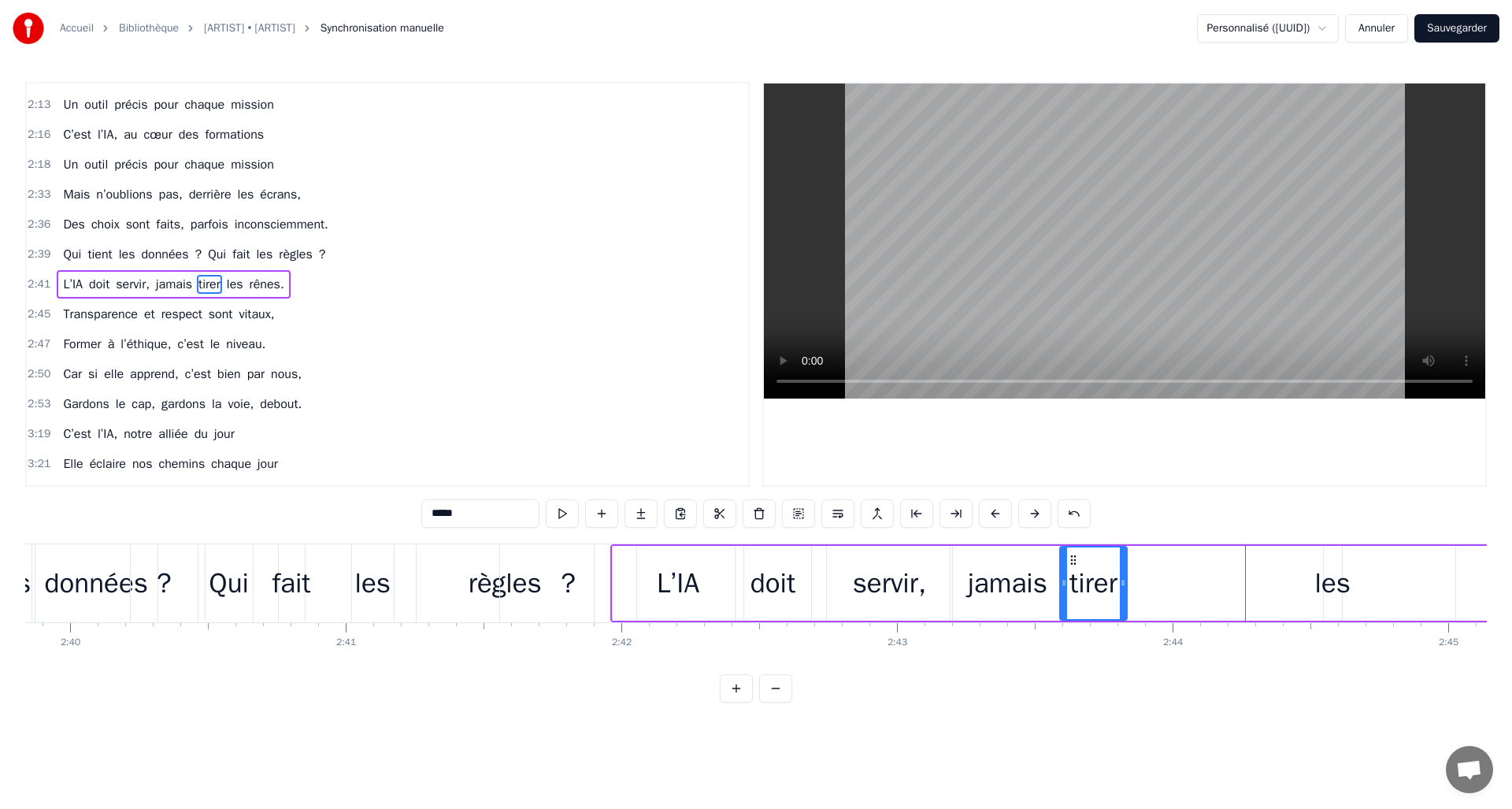 drag, startPoint x: 1255, startPoint y: 561, endPoint x: 1073, endPoint y: 570, distance: 182.22239 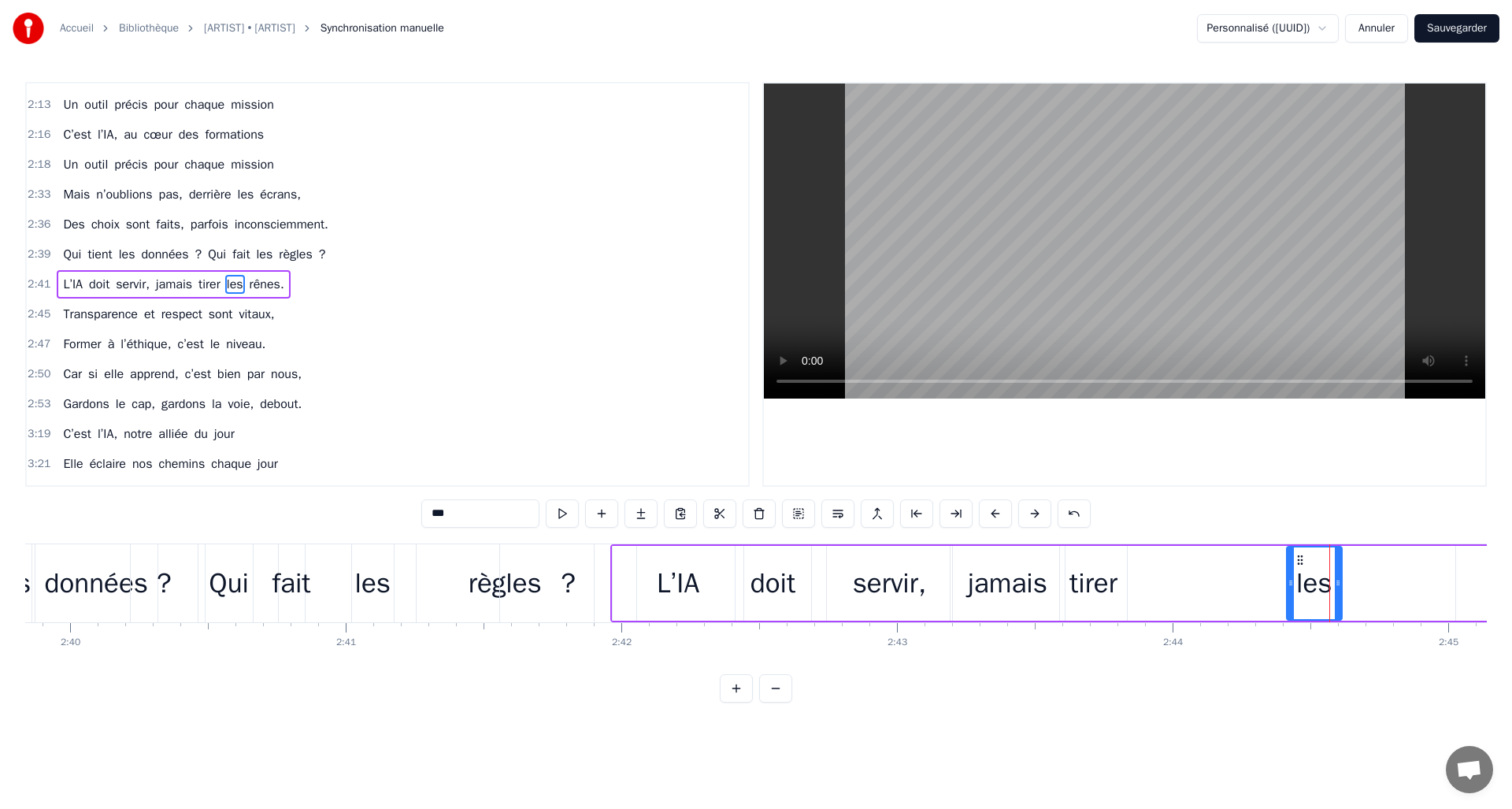 drag, startPoint x: 1325, startPoint y: 580, endPoint x: 1294, endPoint y: 567, distance: 33.615473 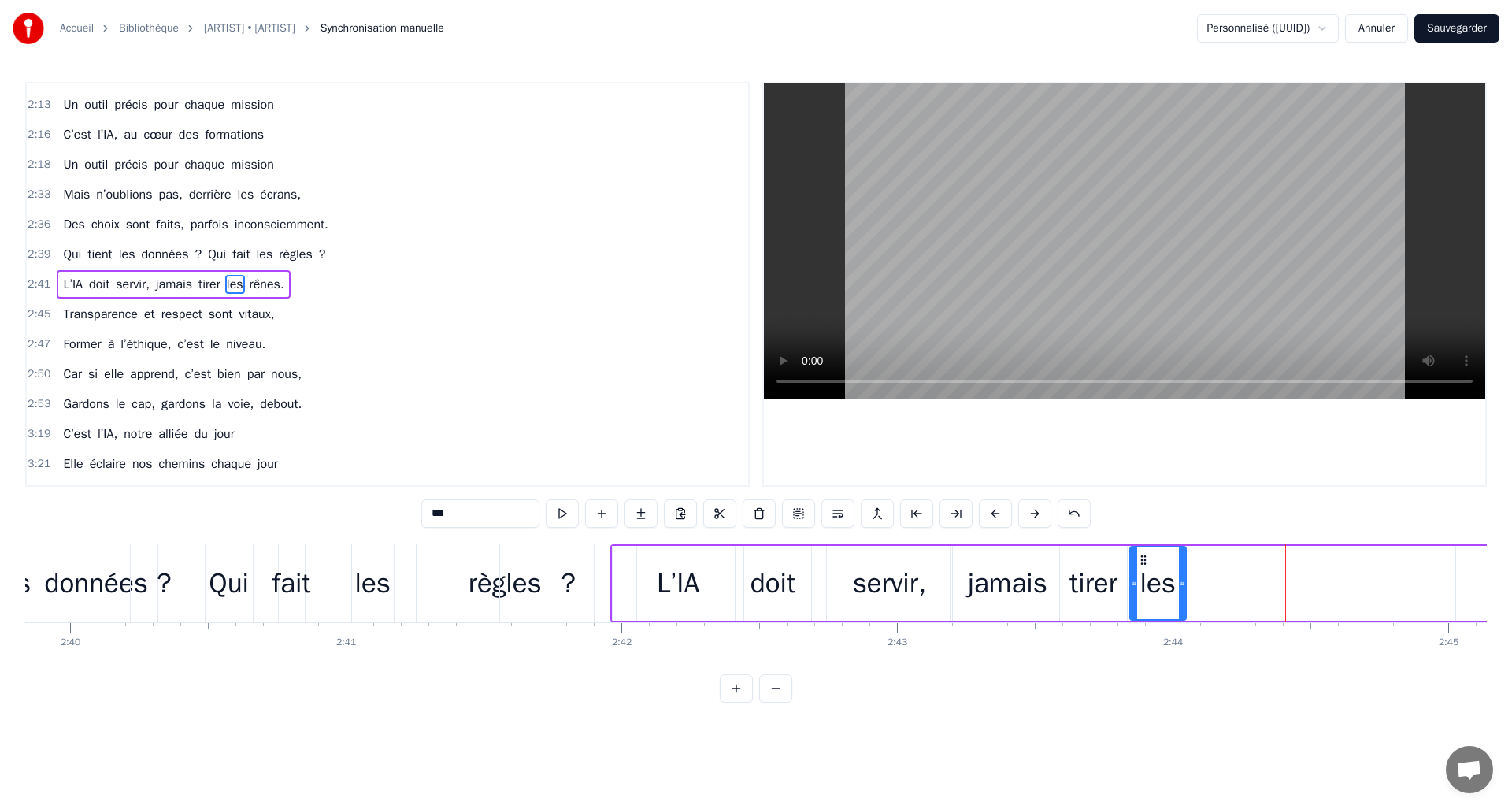 drag, startPoint x: 1295, startPoint y: 563, endPoint x: 1139, endPoint y: 571, distance: 156.20499 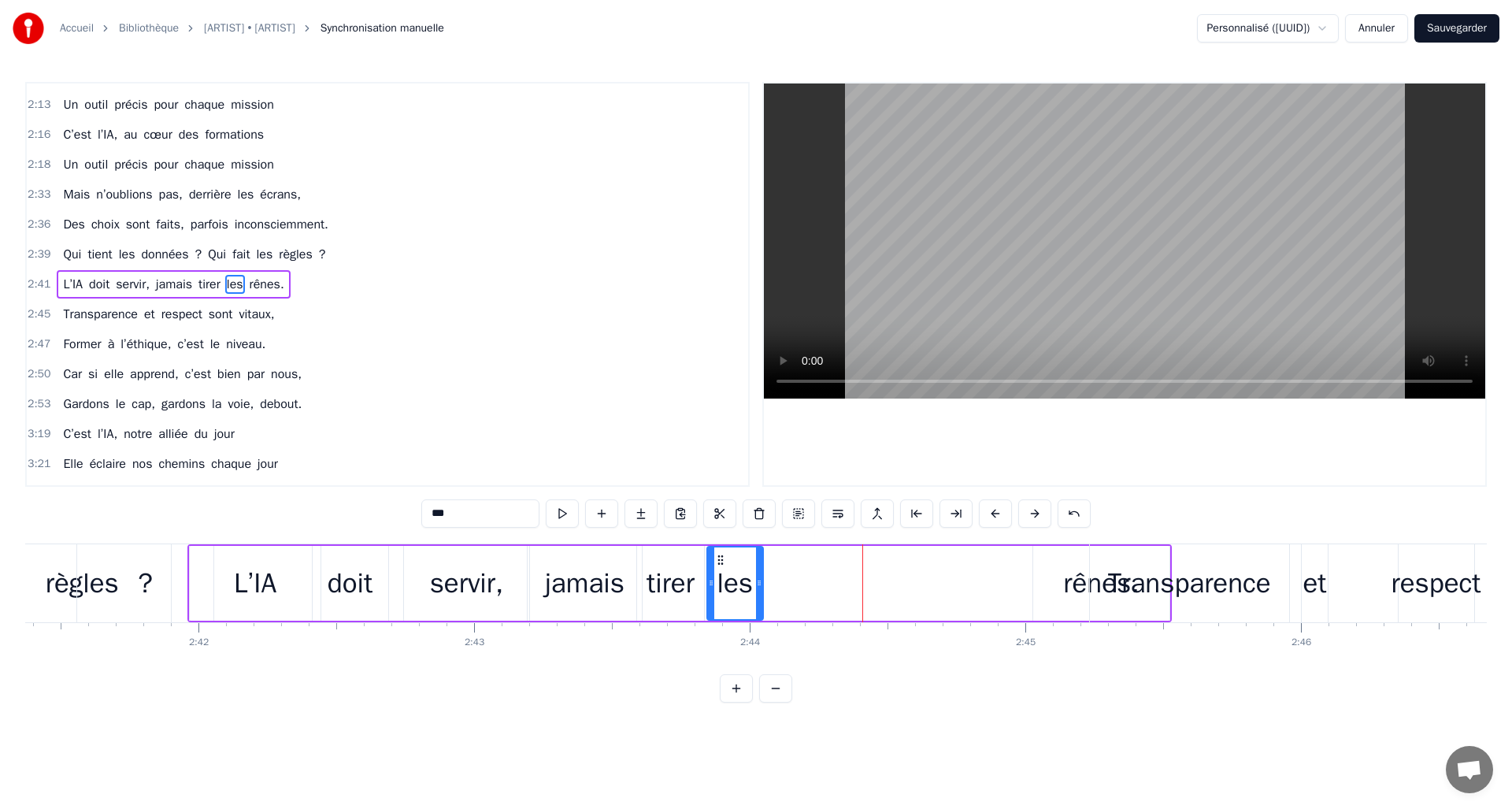 scroll, scrollTop: 0, scrollLeft: 44620, axis: horizontal 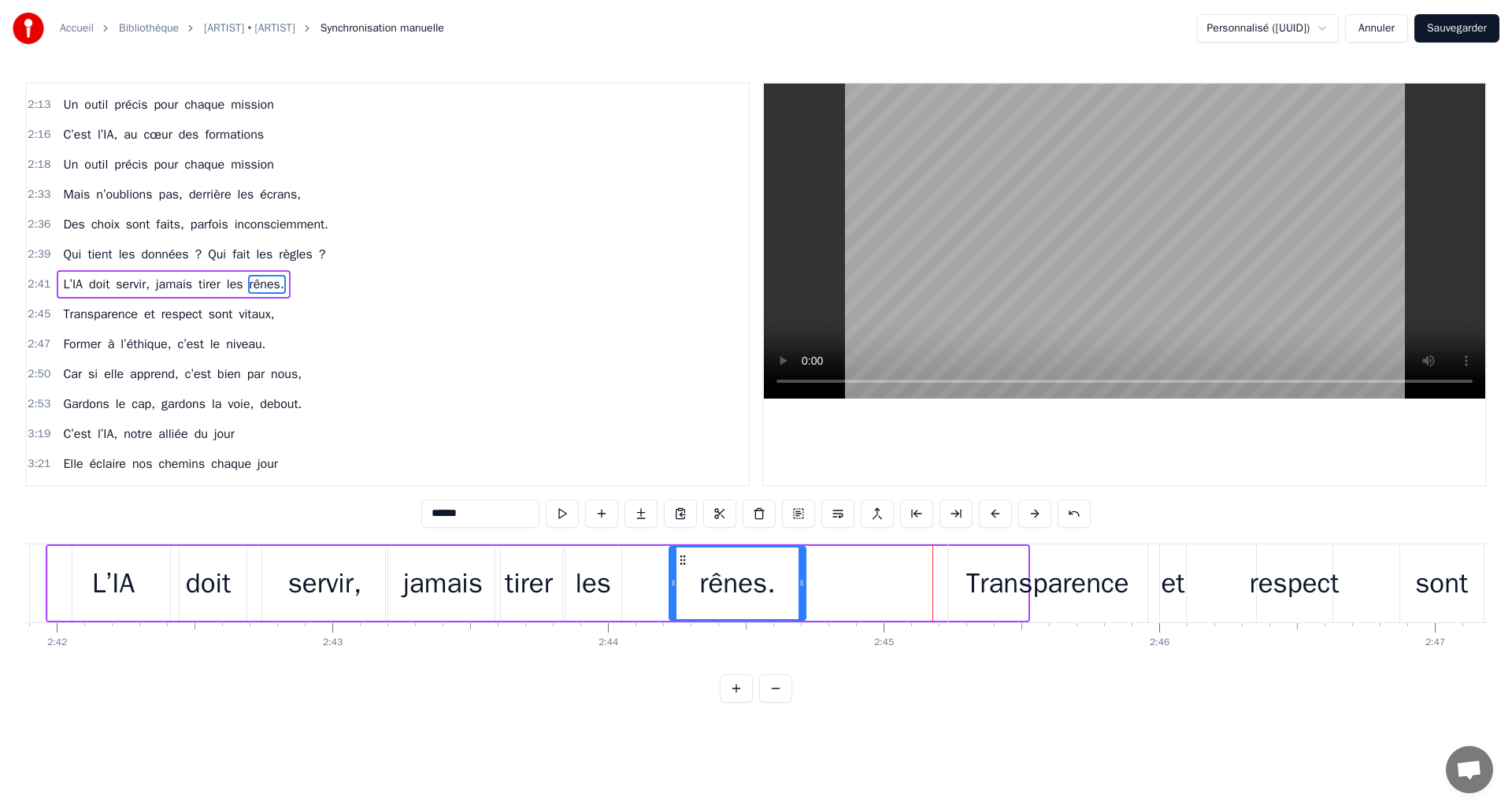 drag, startPoint x: 905, startPoint y: 558, endPoint x: 598, endPoint y: 573, distance: 307.36623 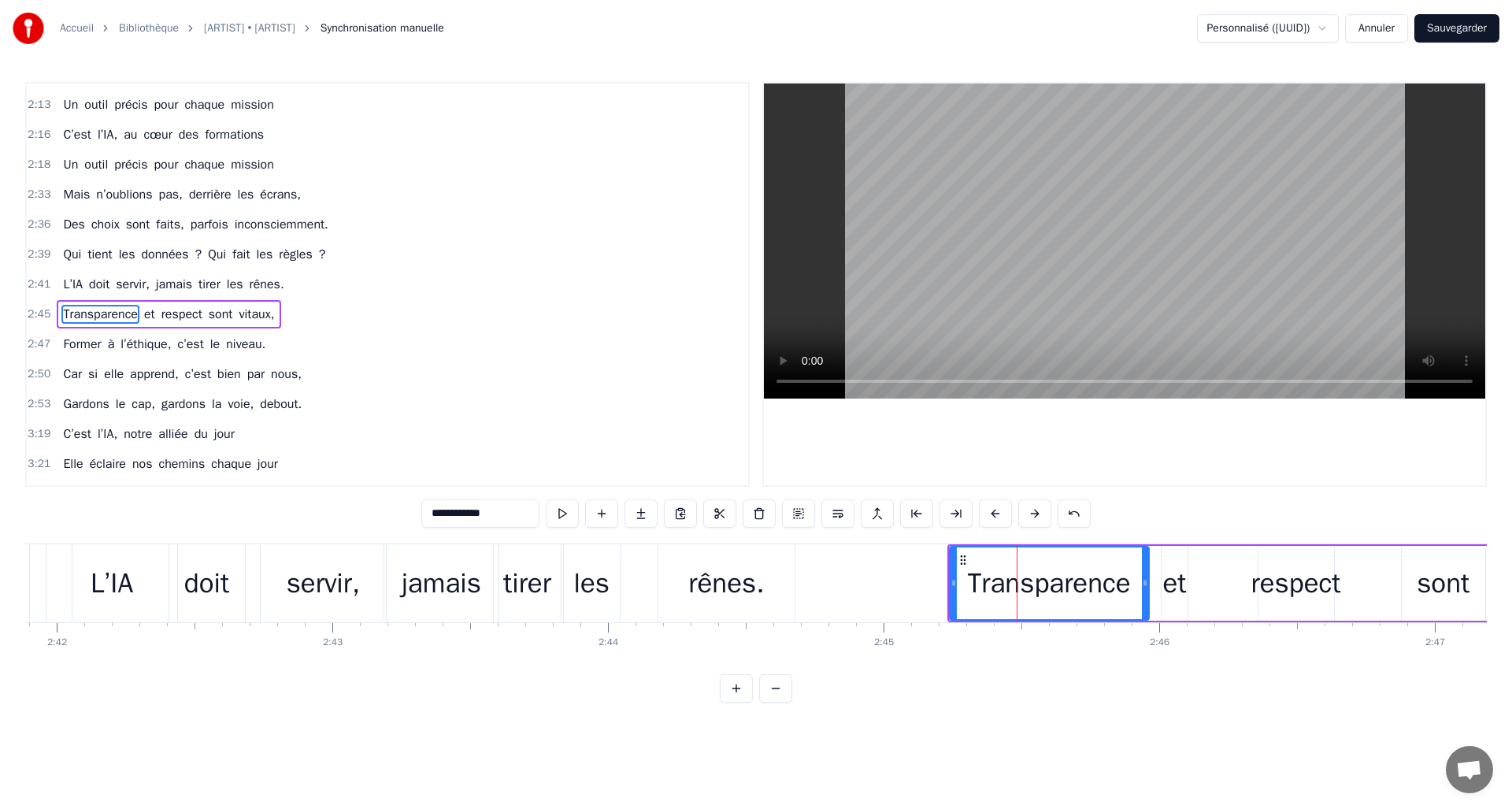 scroll, scrollTop: 592, scrollLeft: 0, axis: vertical 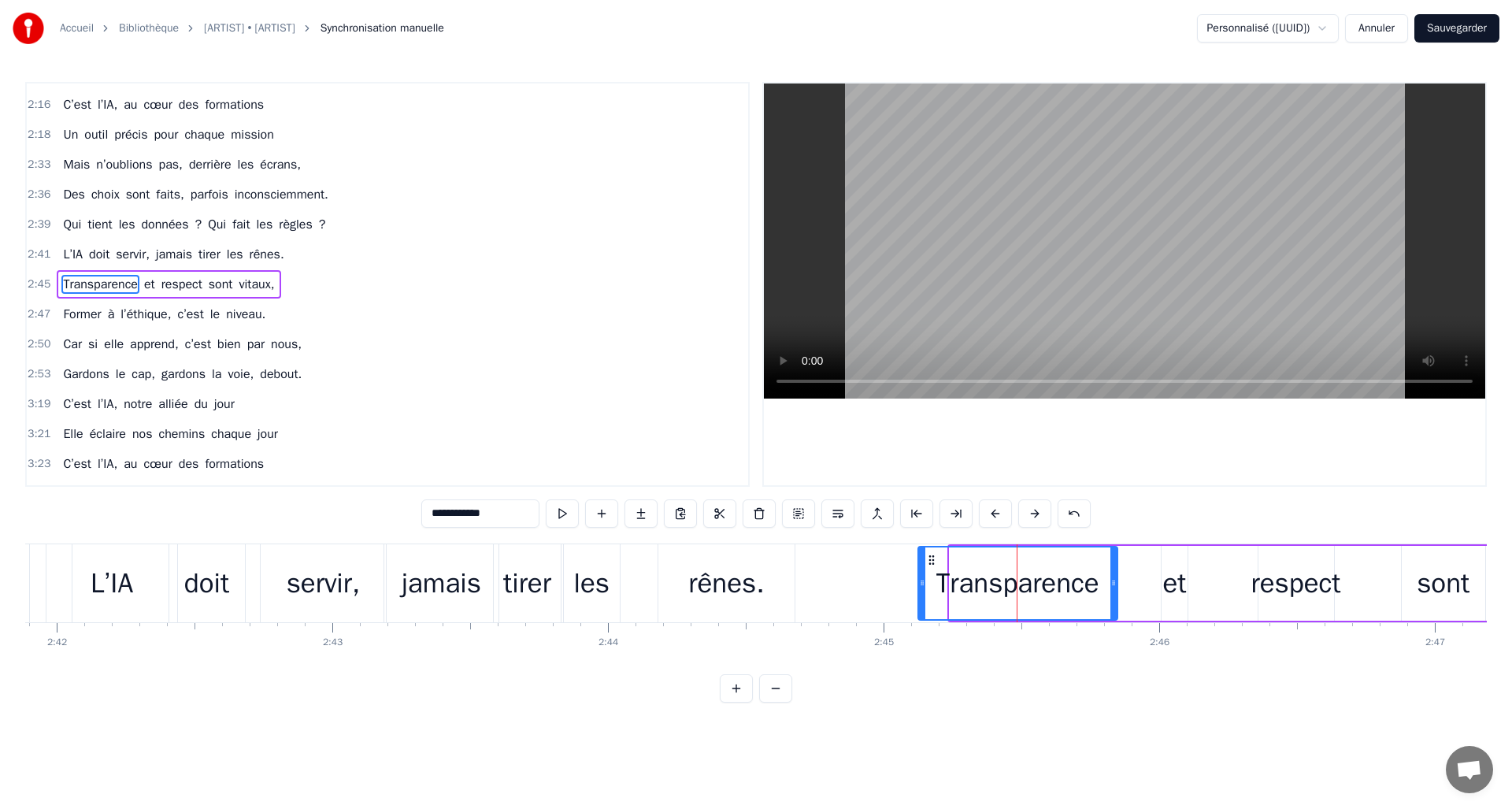 drag, startPoint x: 963, startPoint y: 561, endPoint x: 931, endPoint y: 553, distance: 32.984845 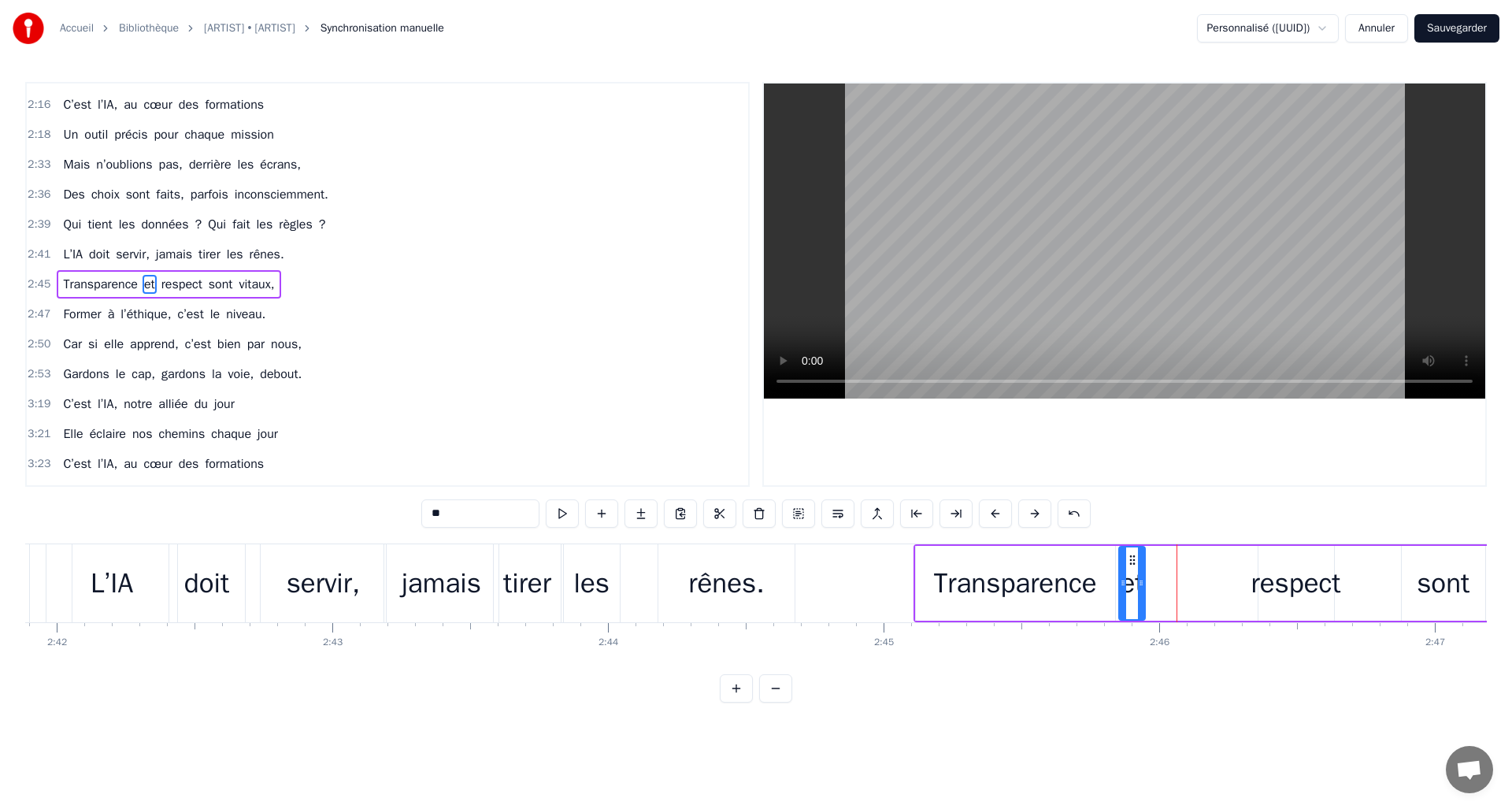 drag, startPoint x: 1170, startPoint y: 557, endPoint x: 1178, endPoint y: 566, distance: 12.0416 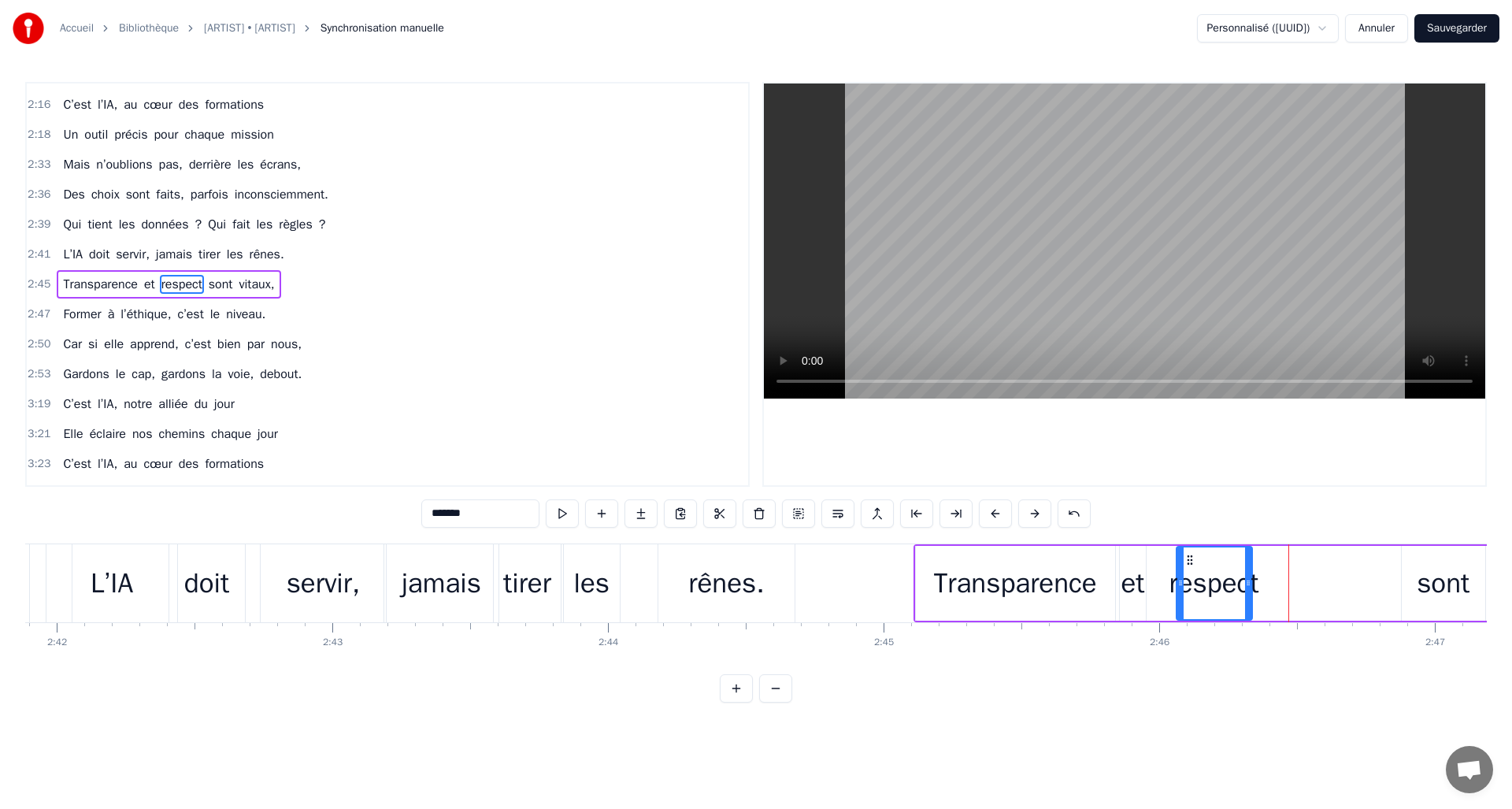 drag, startPoint x: 1267, startPoint y: 556, endPoint x: 1180, endPoint y: 561, distance: 87.14356 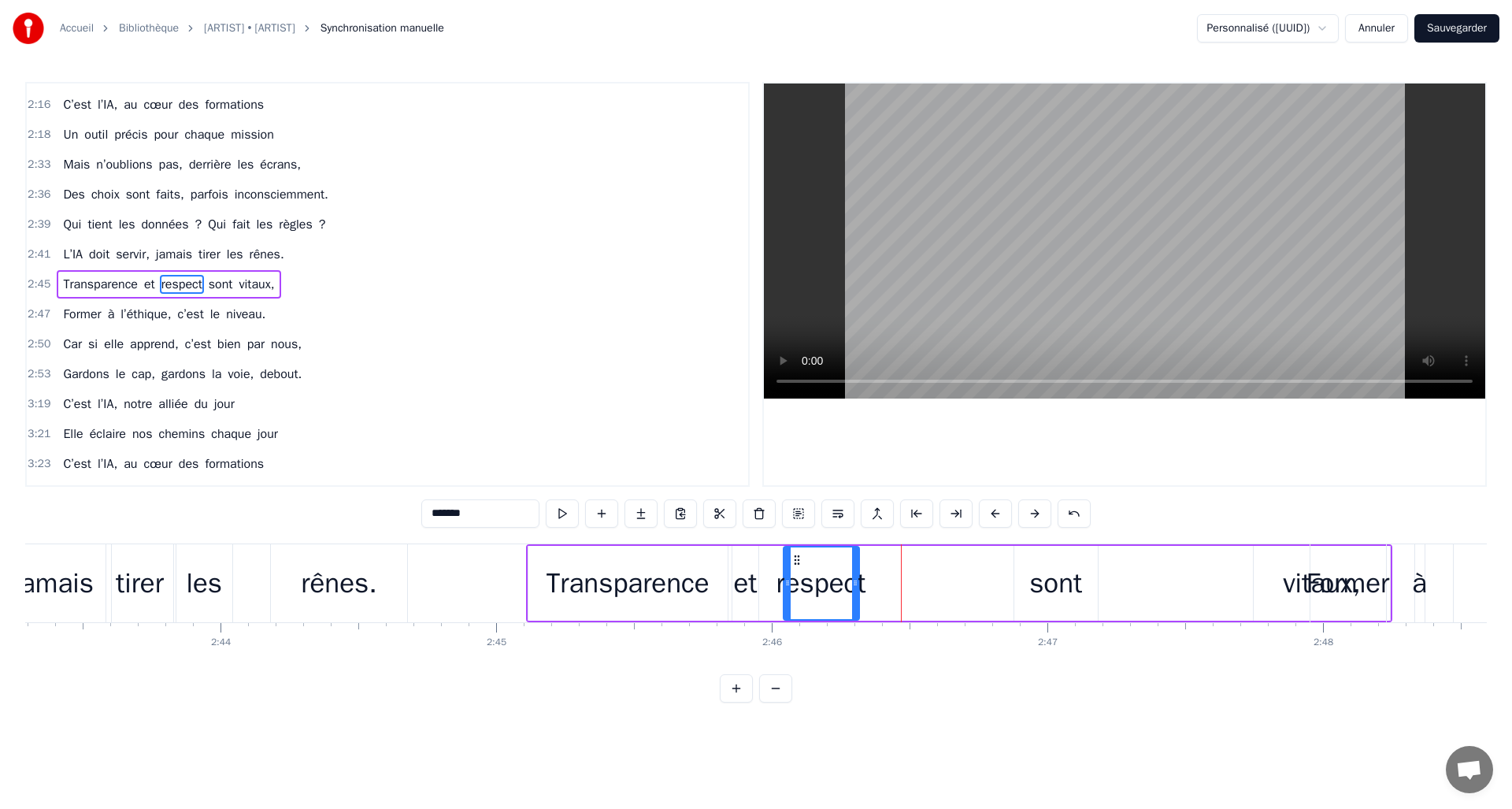 scroll, scrollTop: 0, scrollLeft: 45043, axis: horizontal 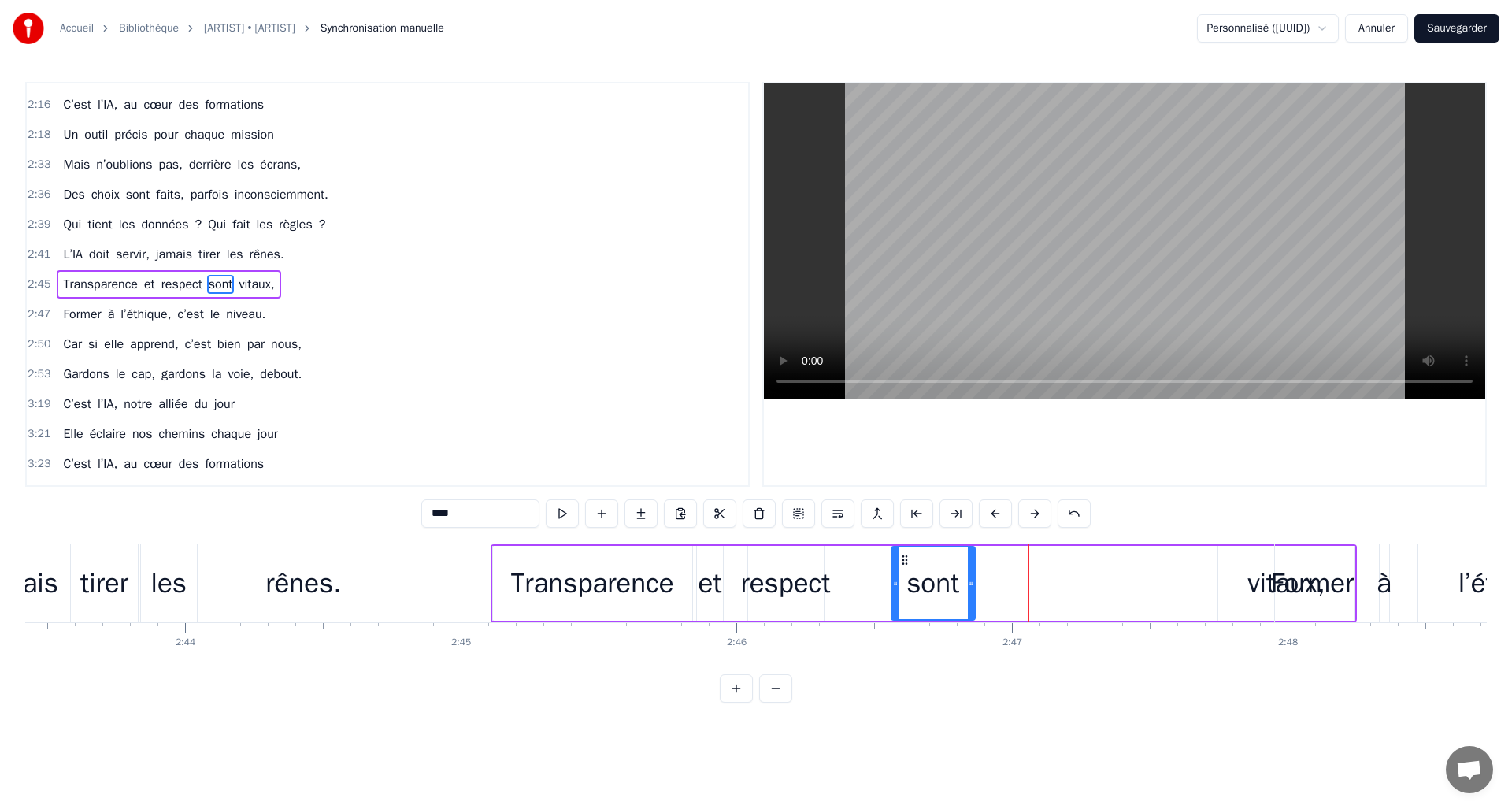 drag, startPoint x: 998, startPoint y: 561, endPoint x: 910, endPoint y: 569, distance: 88.36289 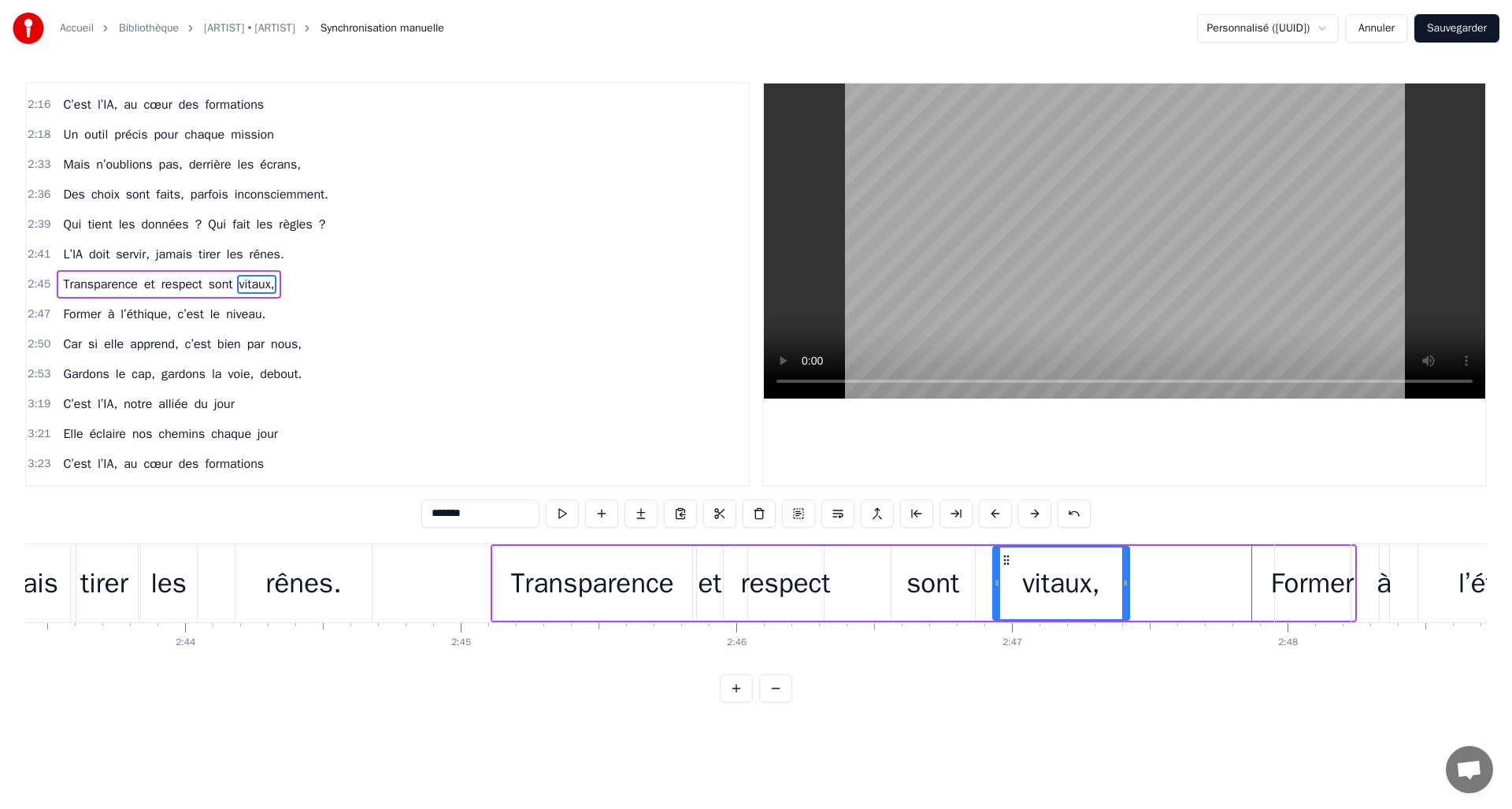 drag, startPoint x: 1226, startPoint y: 559, endPoint x: 980, endPoint y: 575, distance: 246.51978 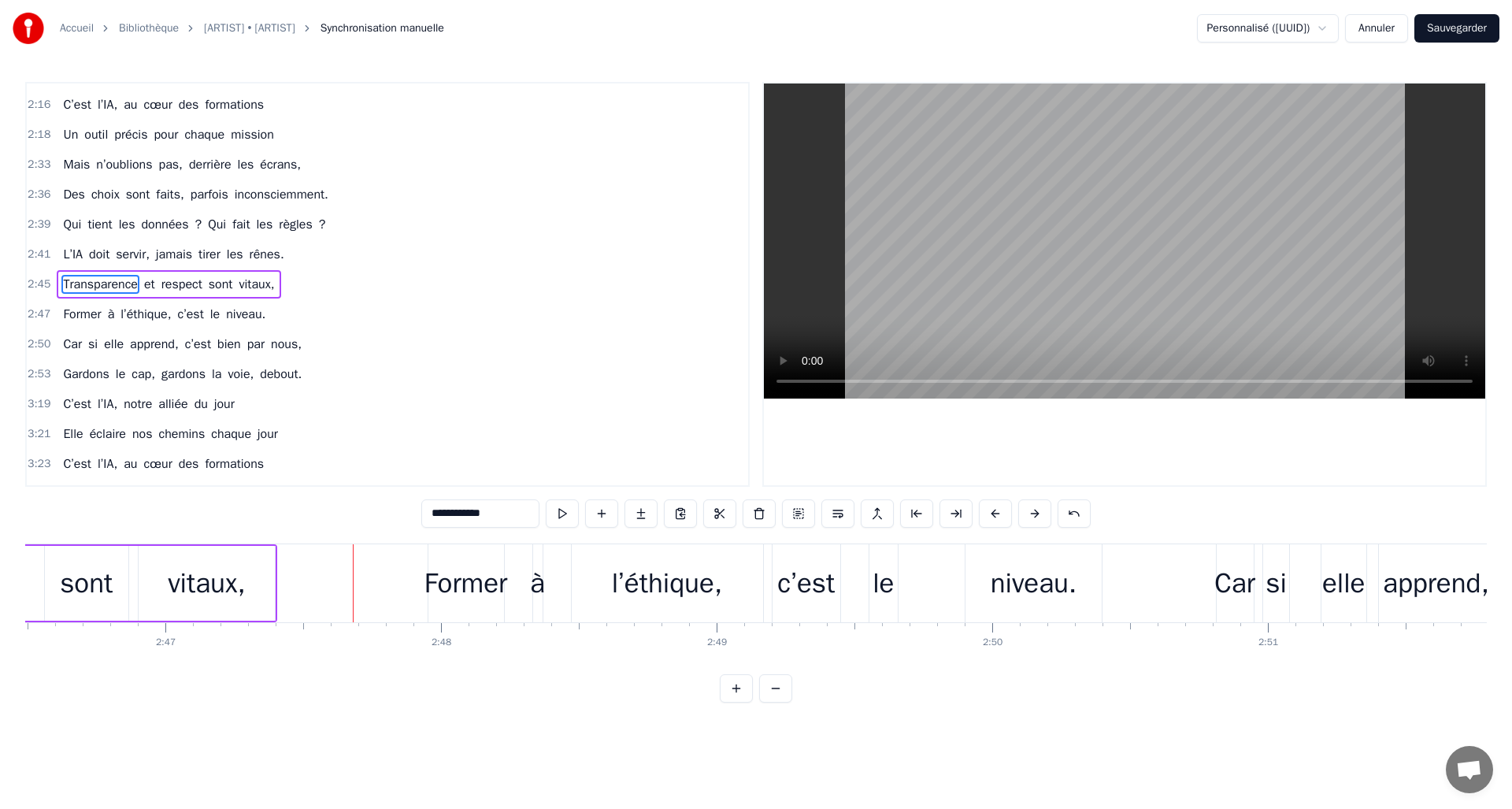 scroll, scrollTop: 0, scrollLeft: 45959, axis: horizontal 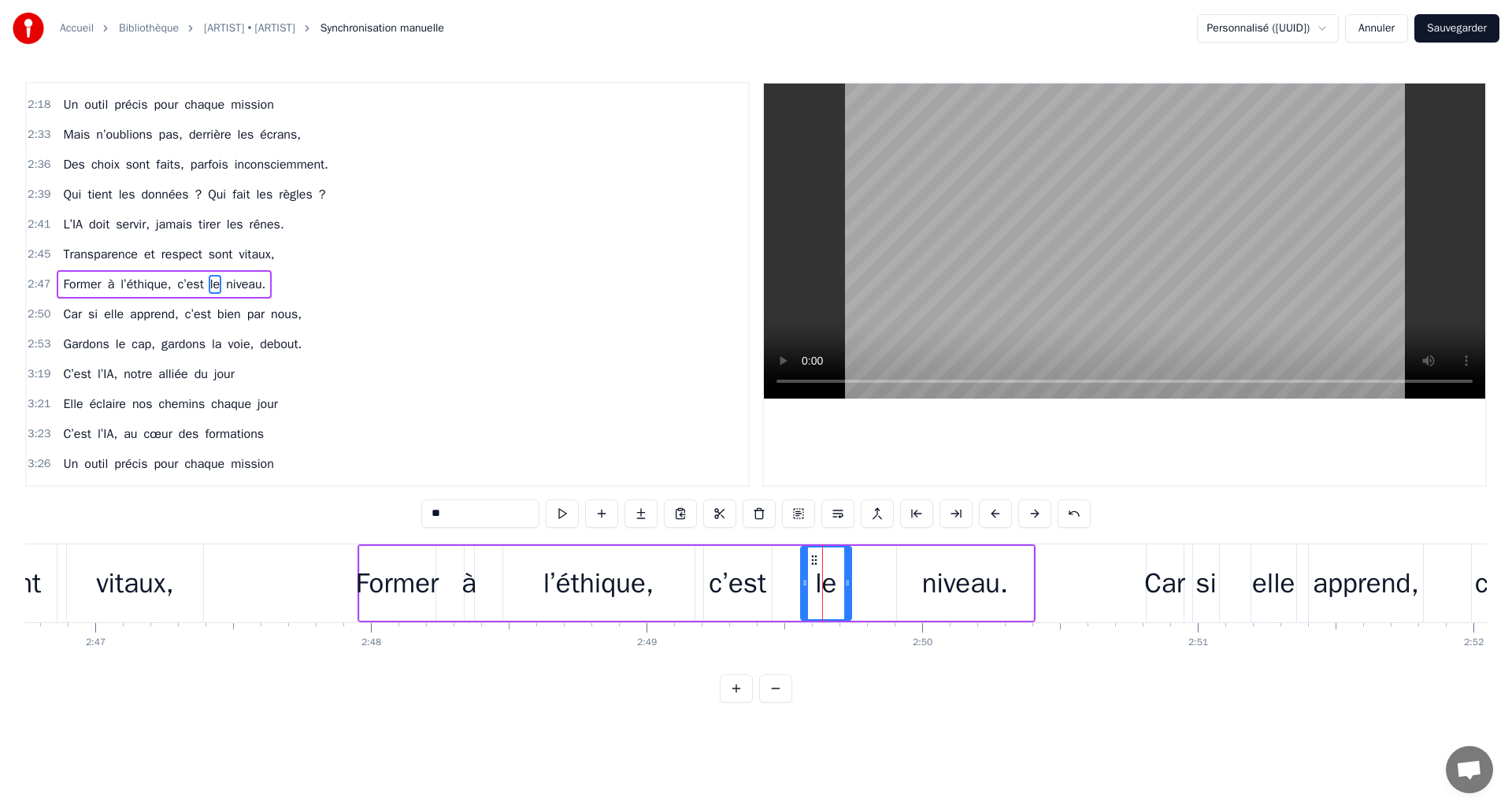 drag, startPoint x: 827, startPoint y: 584, endPoint x: 854, endPoint y: 584, distance: 27 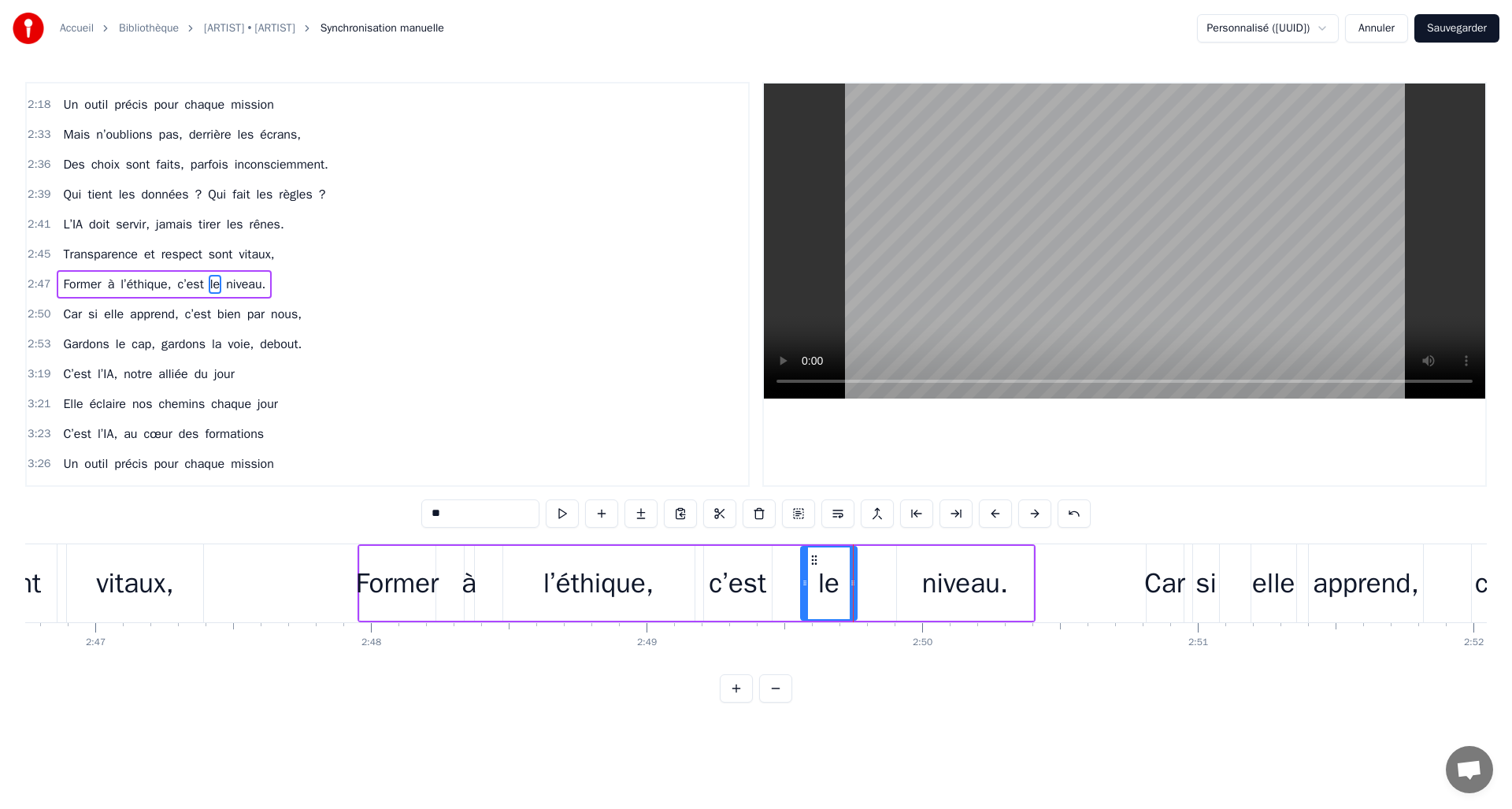 drag, startPoint x: 928, startPoint y: 577, endPoint x: 913, endPoint y: 577, distance: 15 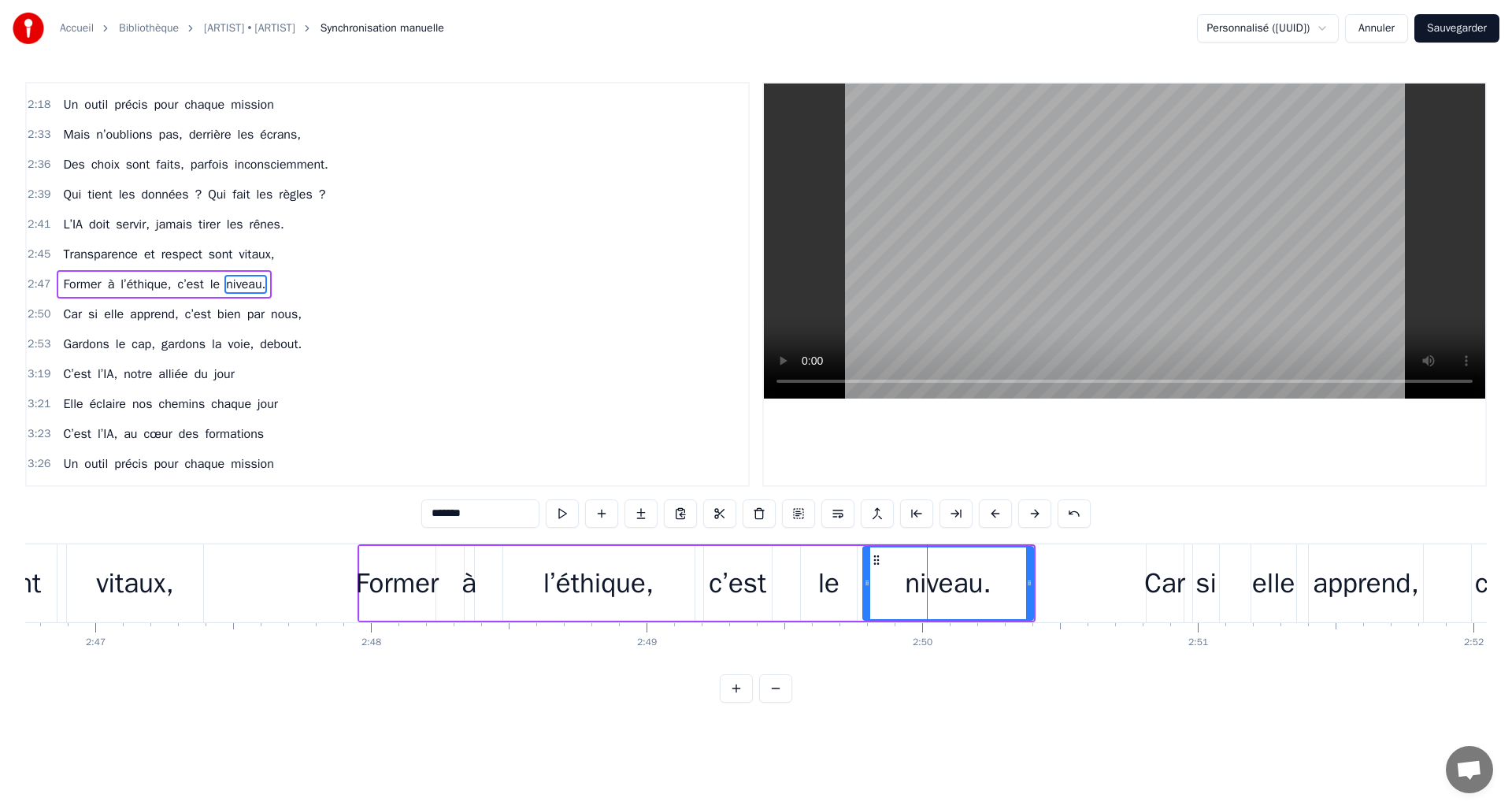 drag, startPoint x: 899, startPoint y: 579, endPoint x: 865, endPoint y: 578, distance: 34.014703 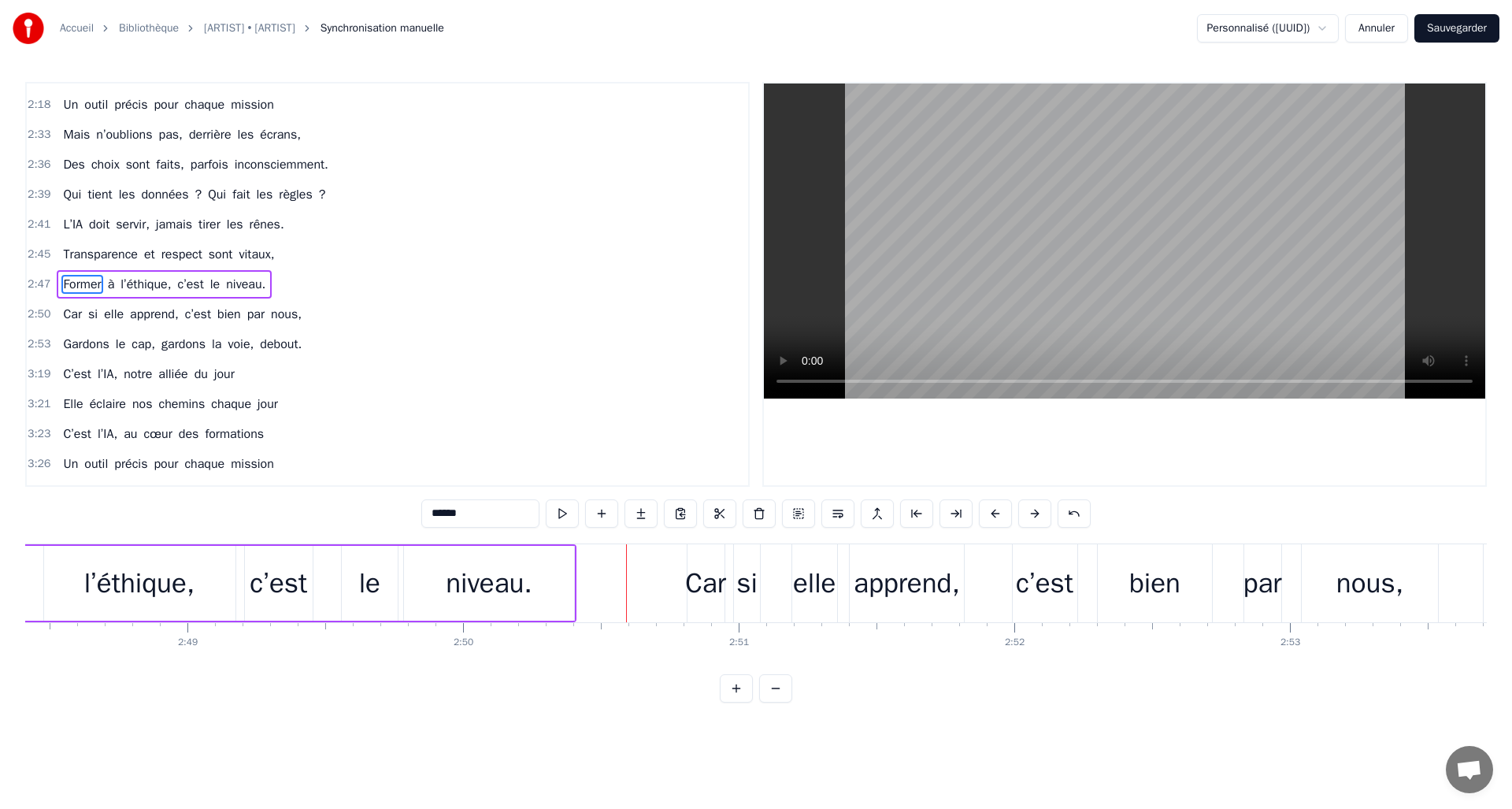 scroll, scrollTop: 0, scrollLeft: 46524, axis: horizontal 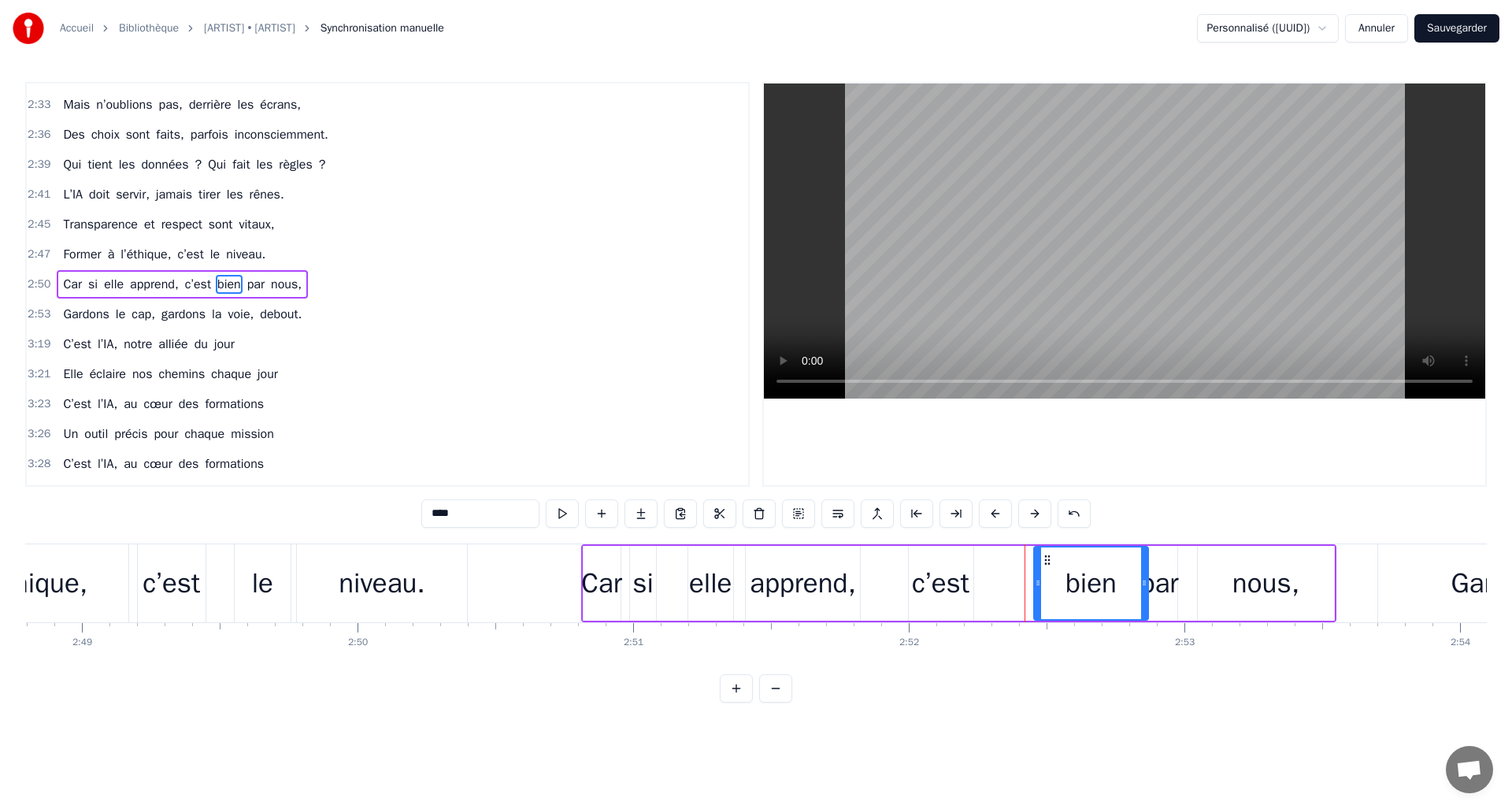 drag, startPoint x: 1005, startPoint y: 561, endPoint x: 1043, endPoint y: 561, distance: 38 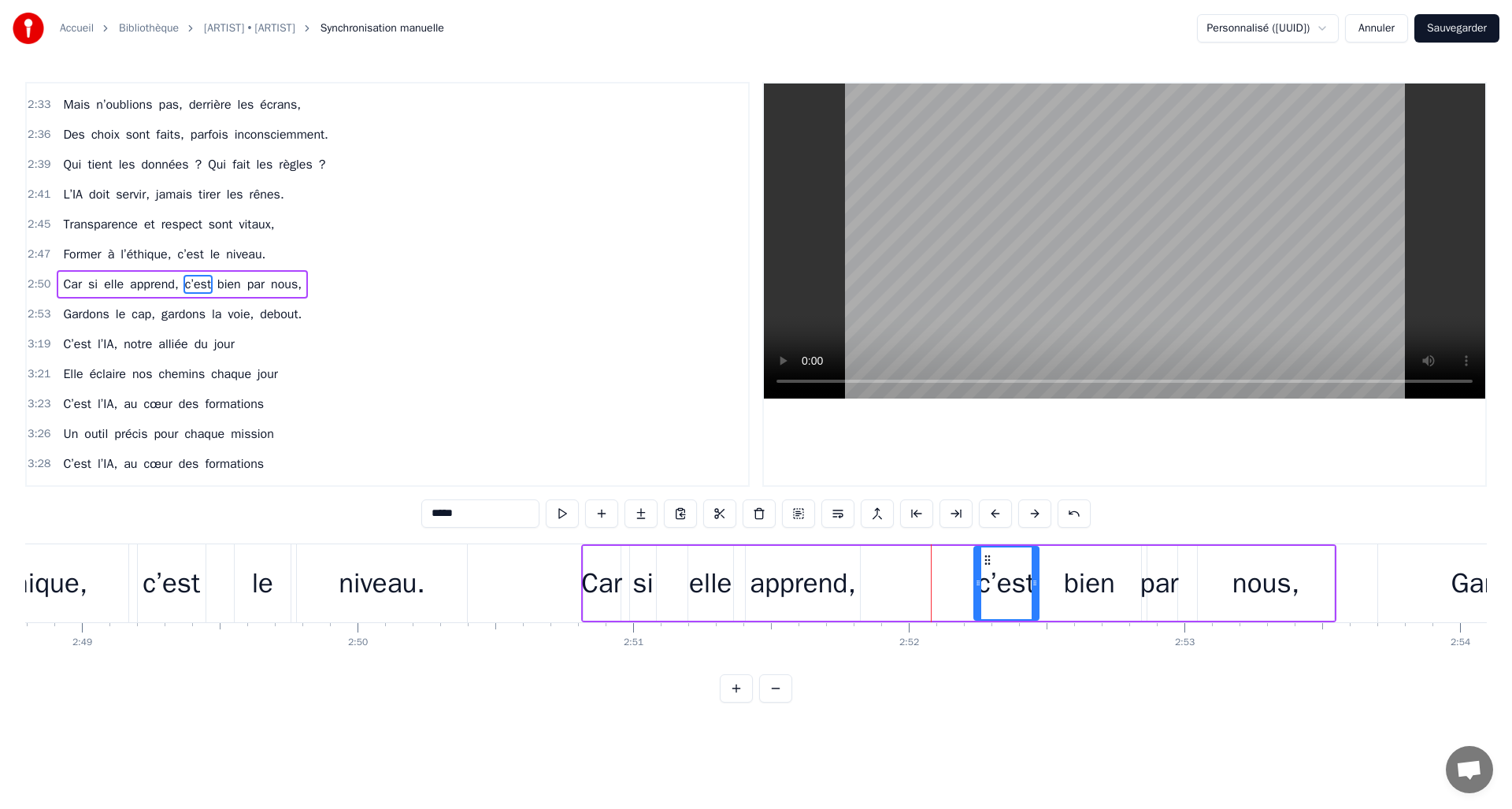 drag, startPoint x: 921, startPoint y: 562, endPoint x: 995, endPoint y: 563, distance: 74.00676 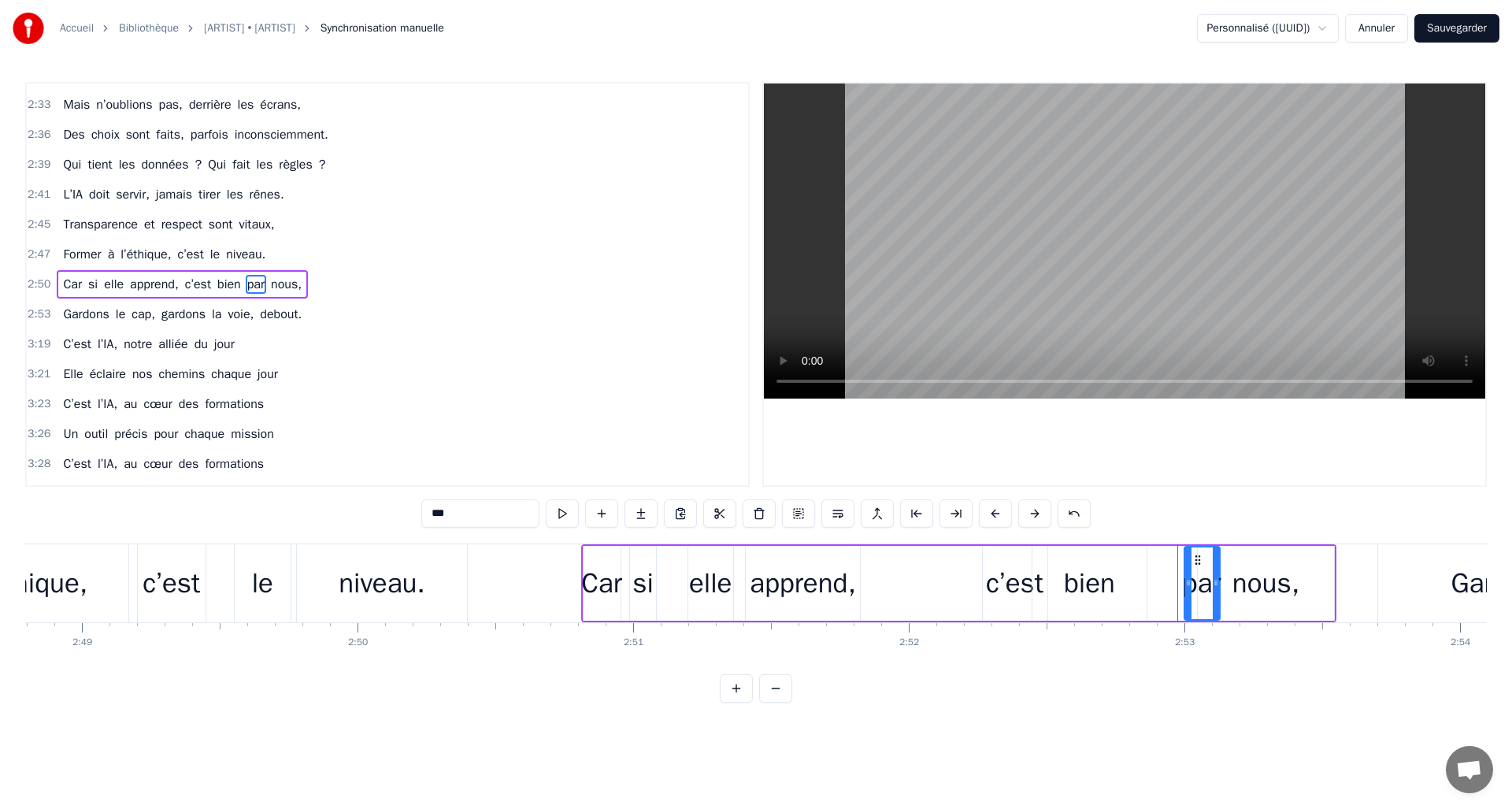 drag, startPoint x: 1154, startPoint y: 559, endPoint x: 1196, endPoint y: 561, distance: 42.047592 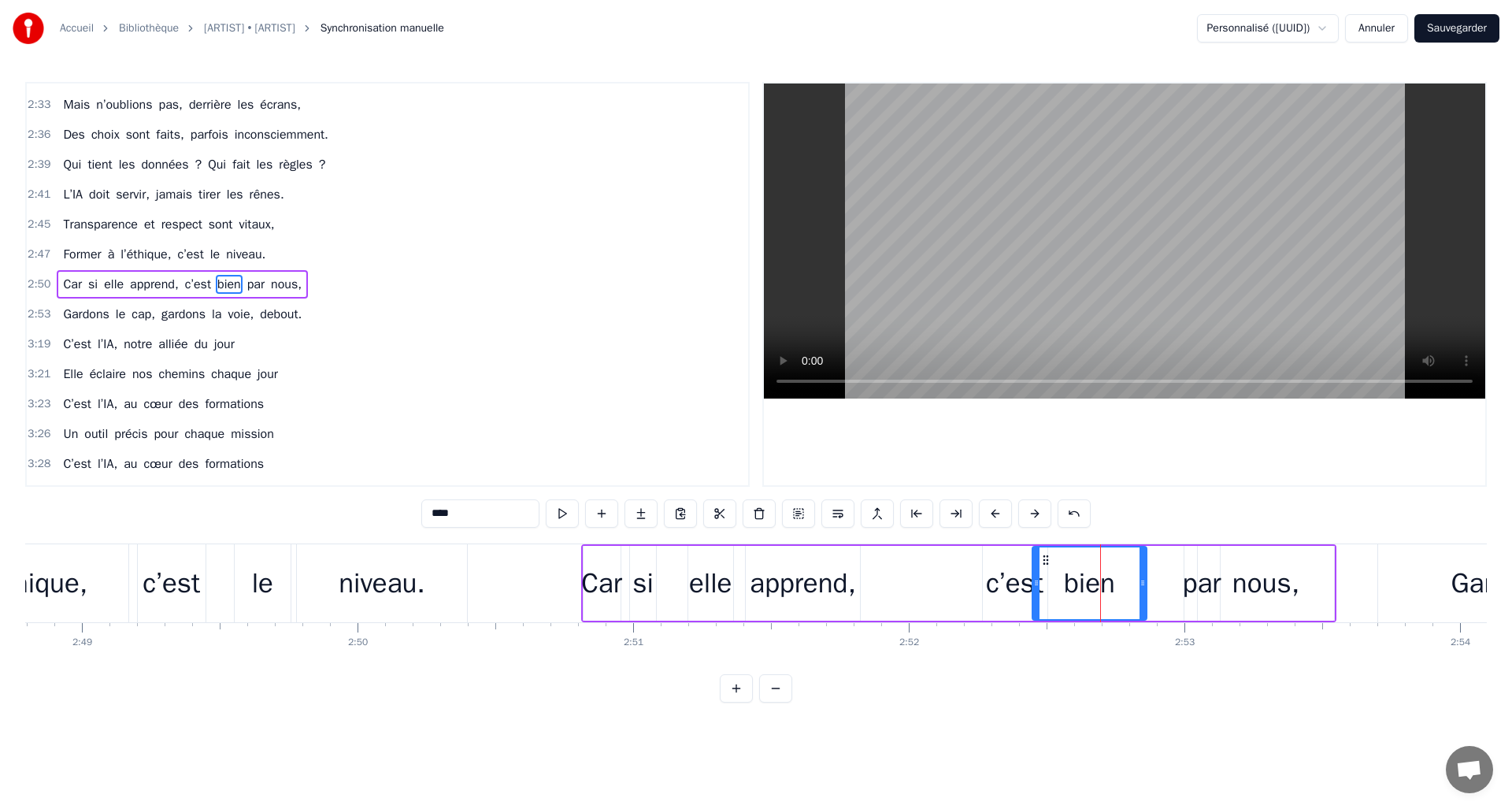 drag, startPoint x: 1043, startPoint y: 557, endPoint x: 1056, endPoint y: 558, distance: 13.038405 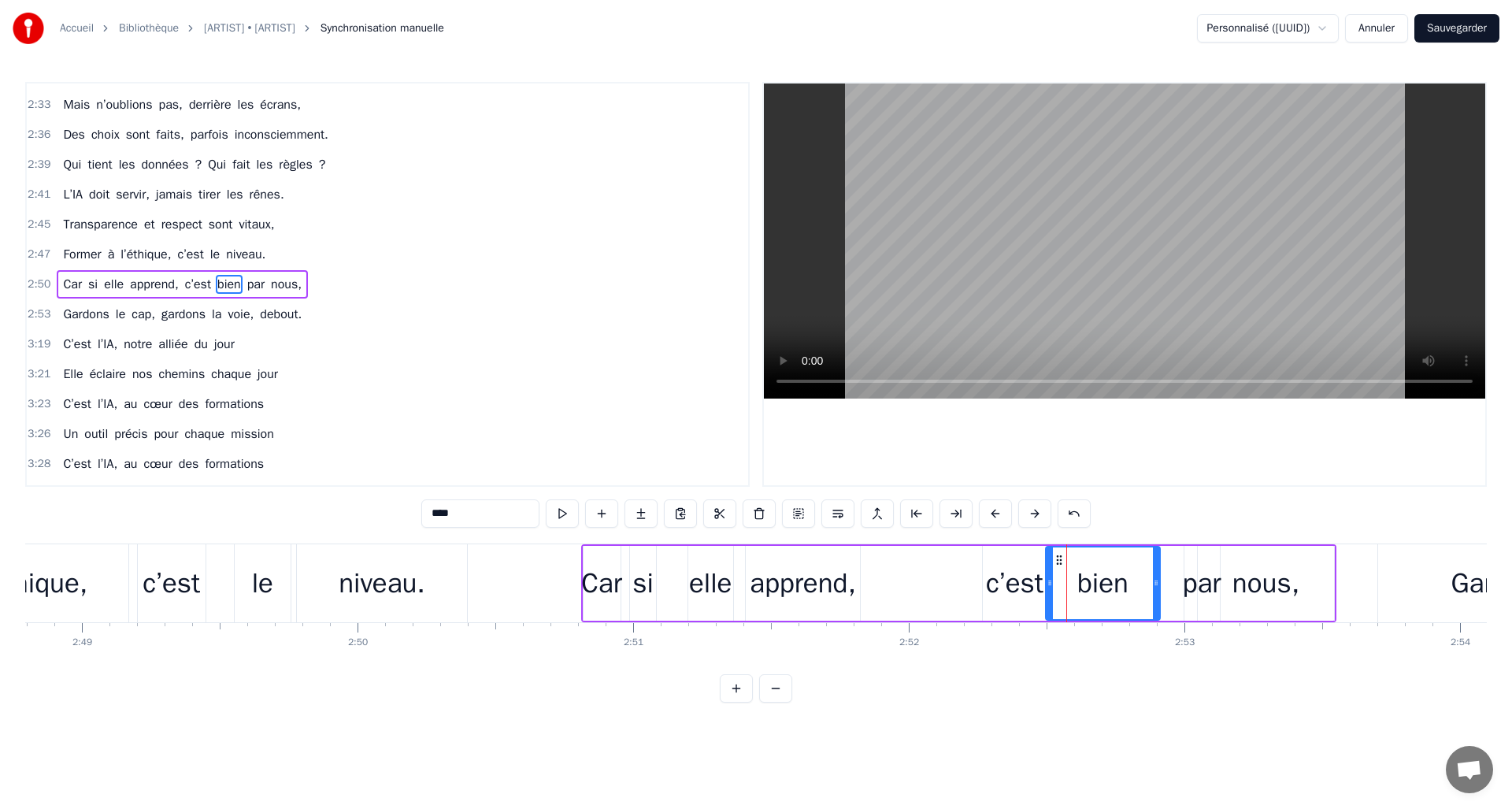 drag, startPoint x: 1047, startPoint y: 558, endPoint x: 1061, endPoint y: 558, distance: 14 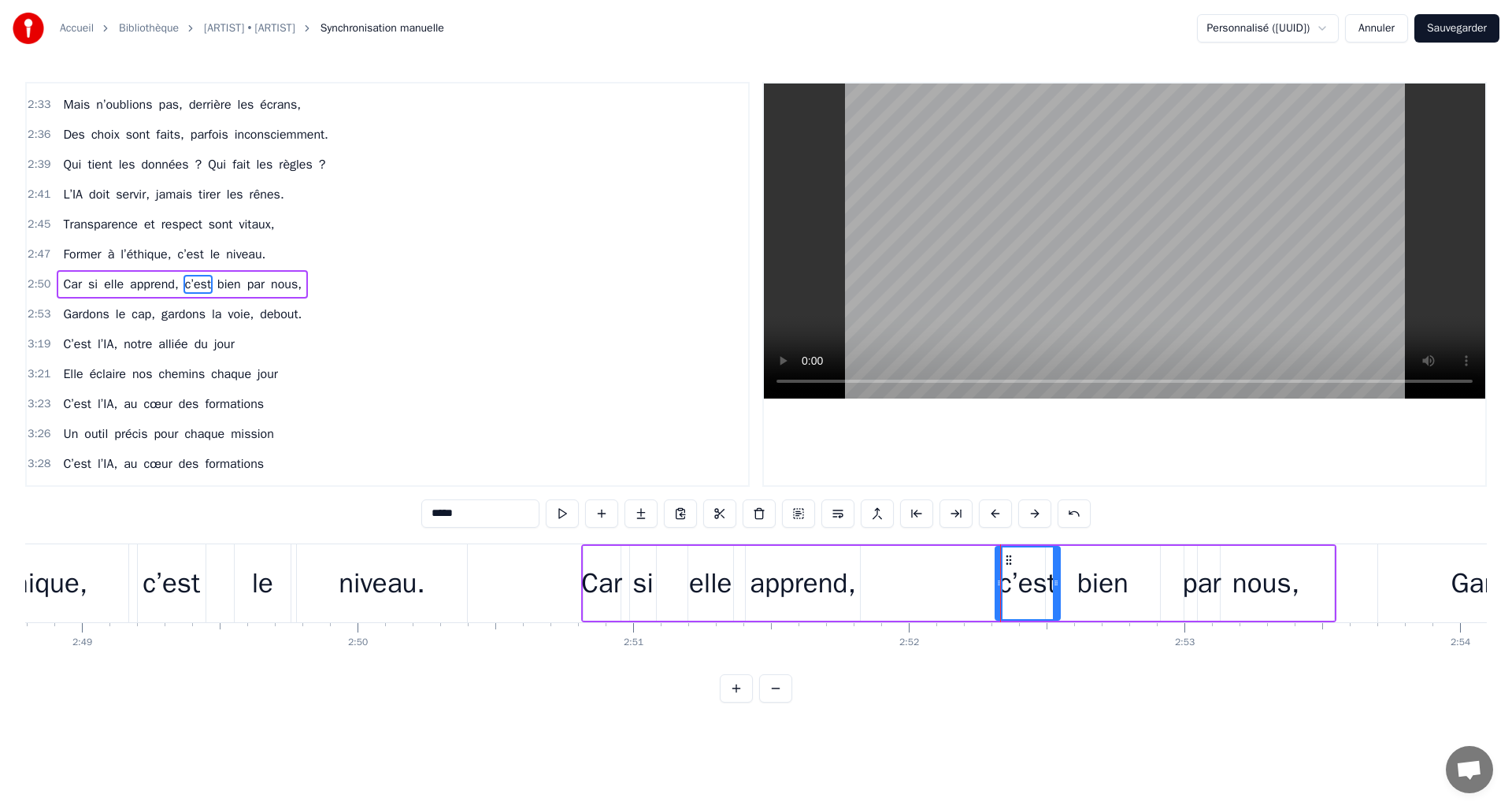 drag, startPoint x: 995, startPoint y: 557, endPoint x: 1008, endPoint y: 559, distance: 13.152946 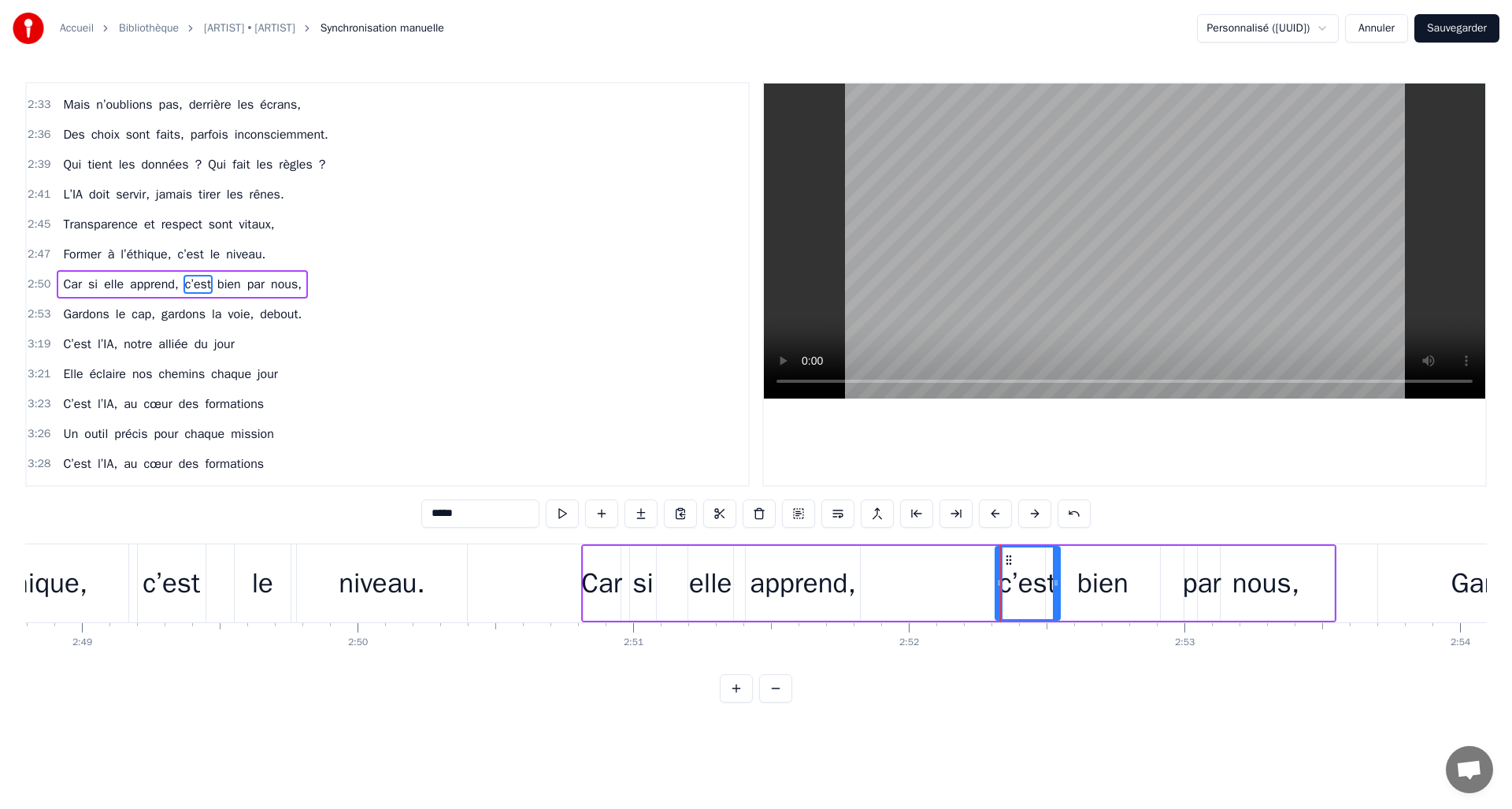 type on "********" 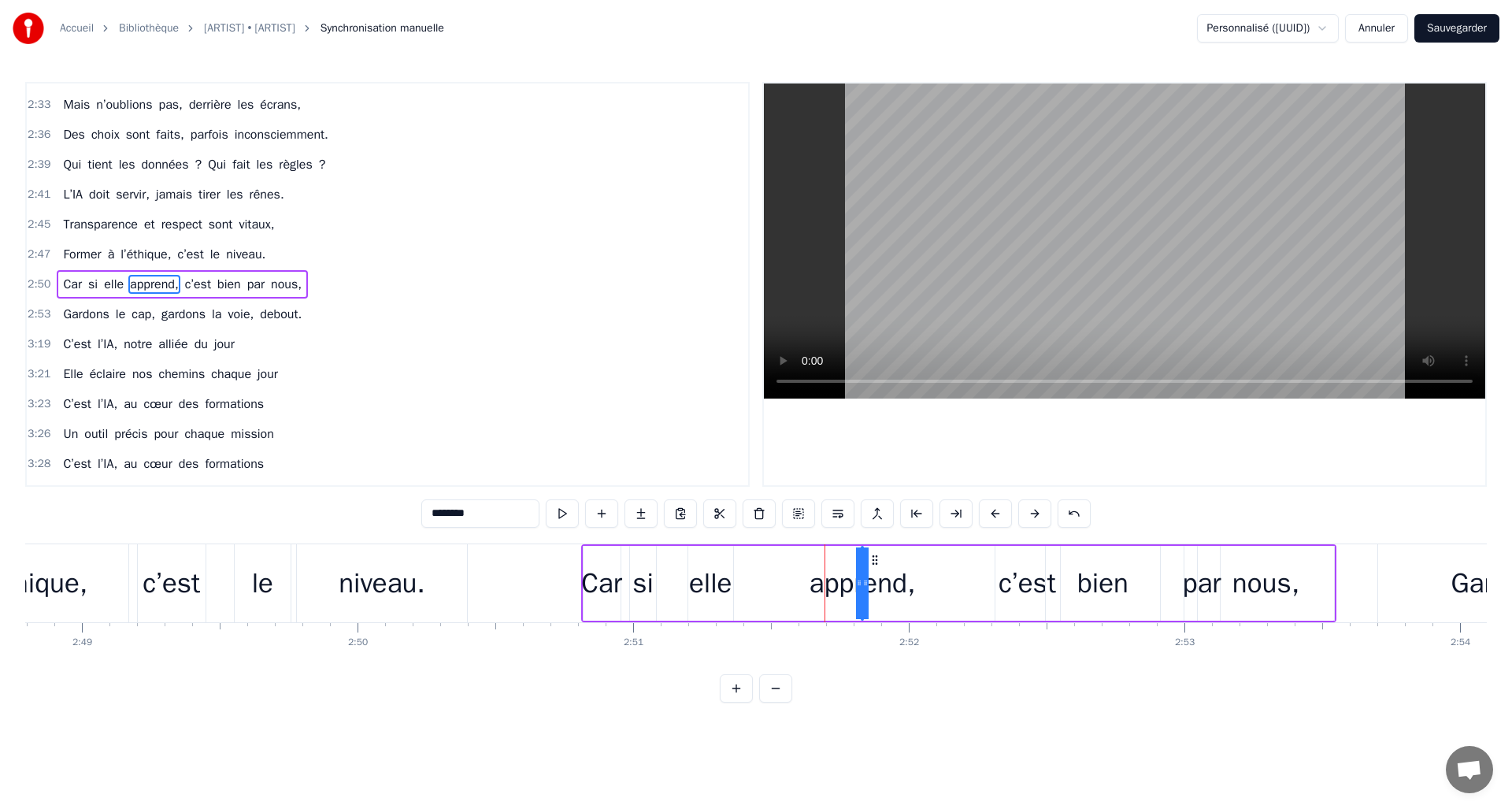 drag, startPoint x: 750, startPoint y: 559, endPoint x: 911, endPoint y: 561, distance: 161.01242 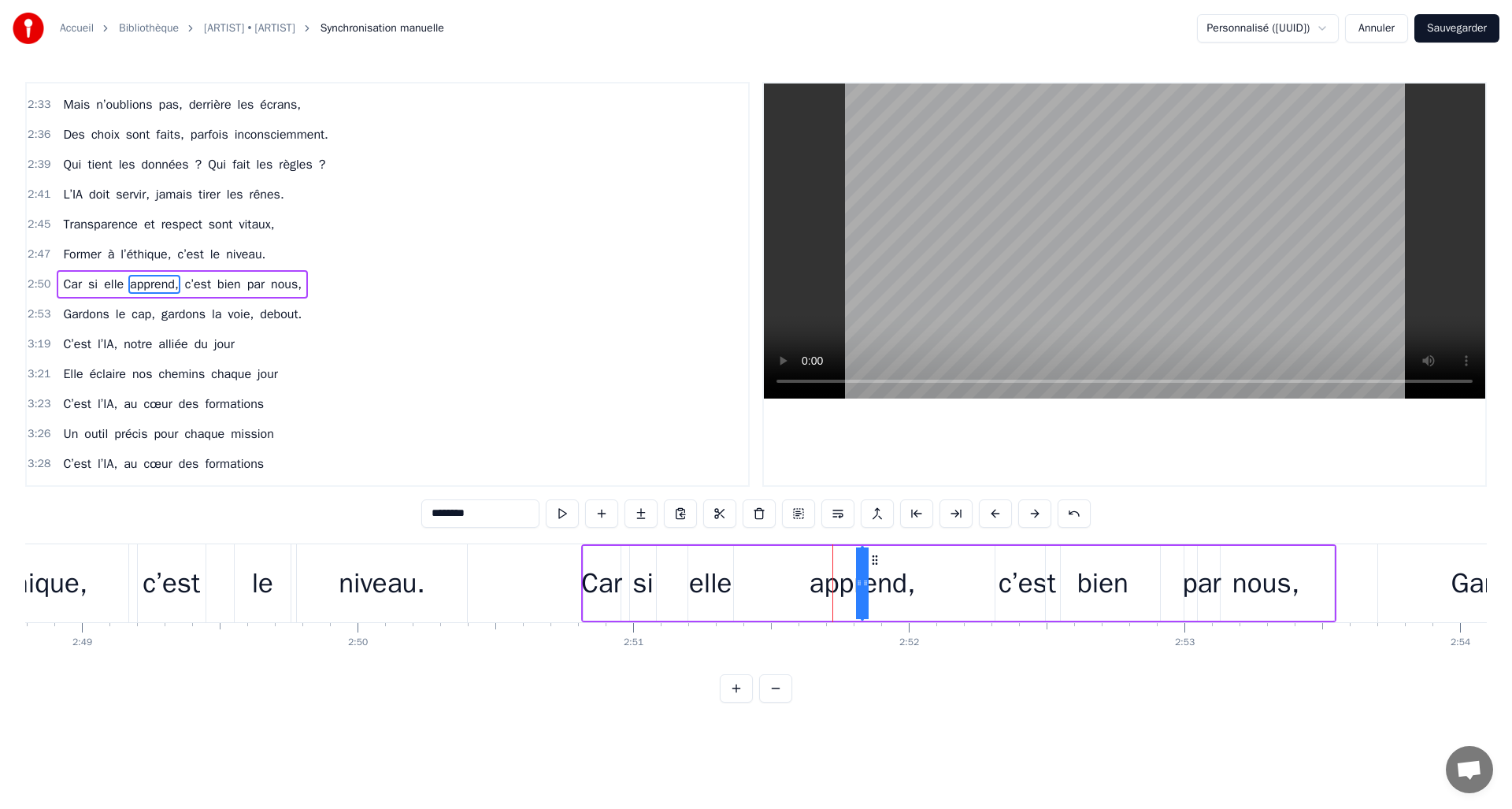 drag, startPoint x: 868, startPoint y: 581, endPoint x: 958, endPoint y: 580, distance: 90.00556 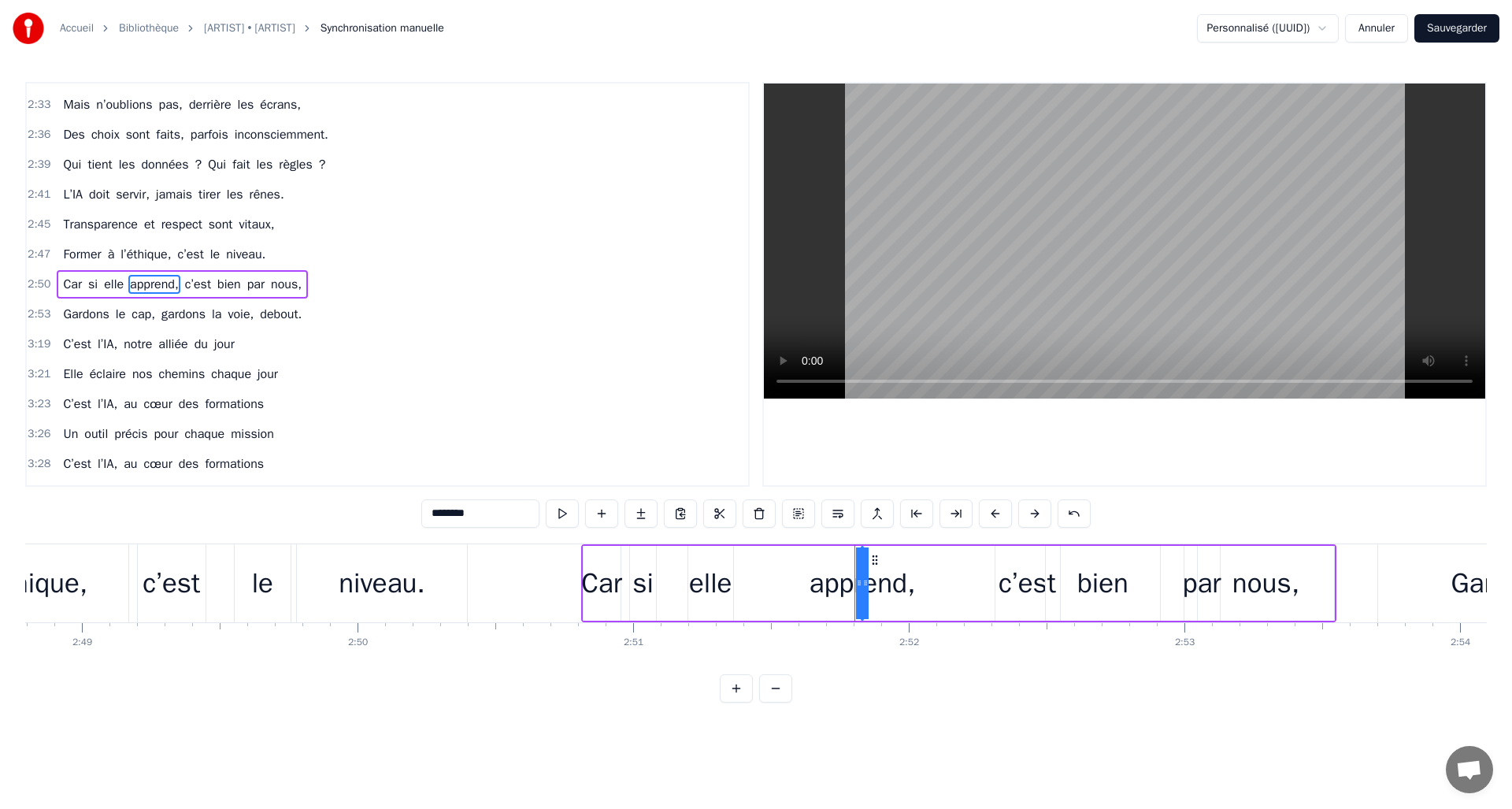 drag, startPoint x: 858, startPoint y: 584, endPoint x: 799, endPoint y: 584, distance: 59 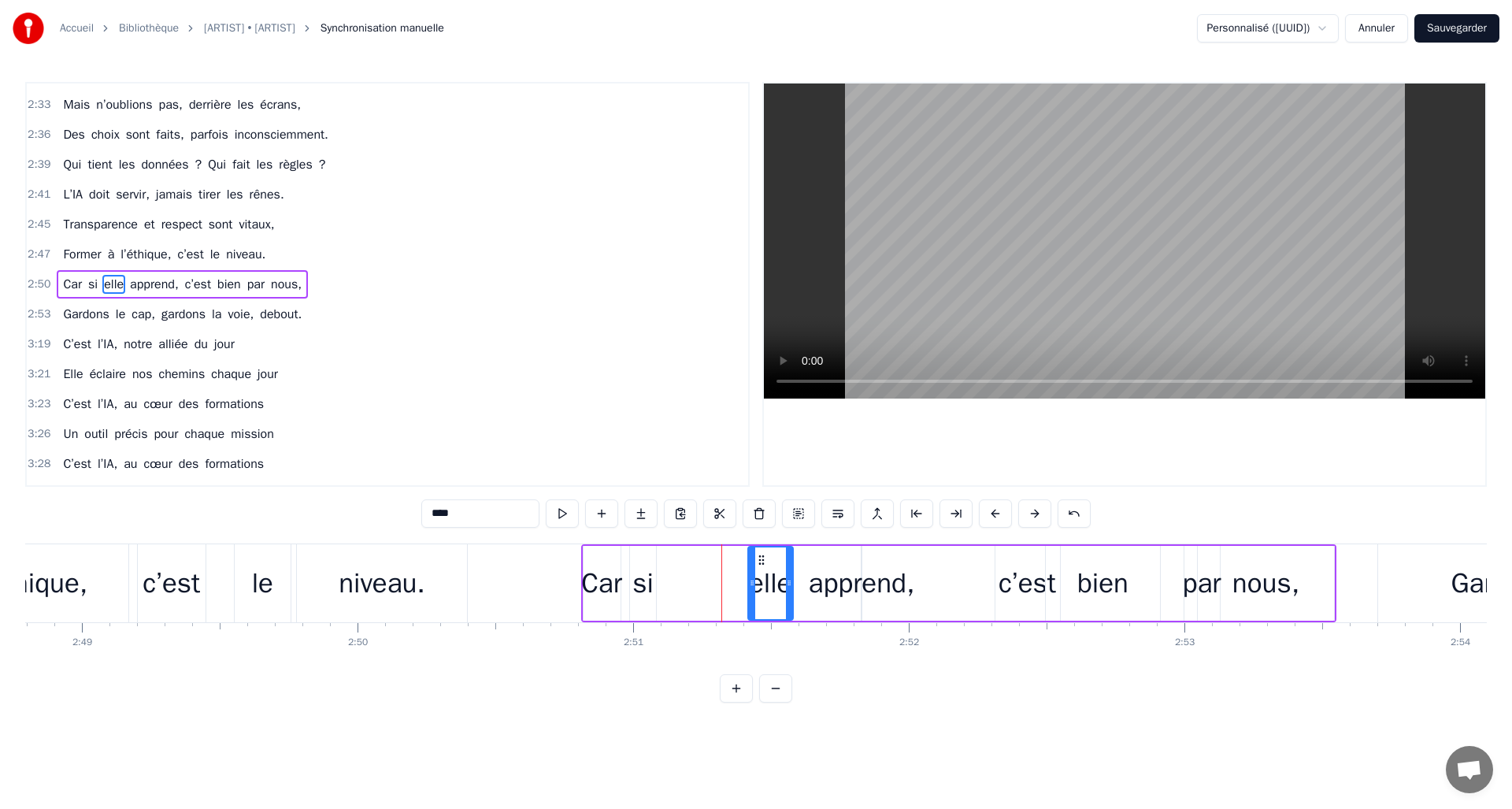 drag, startPoint x: 711, startPoint y: 553, endPoint x: 813, endPoint y: 577, distance: 104.7855 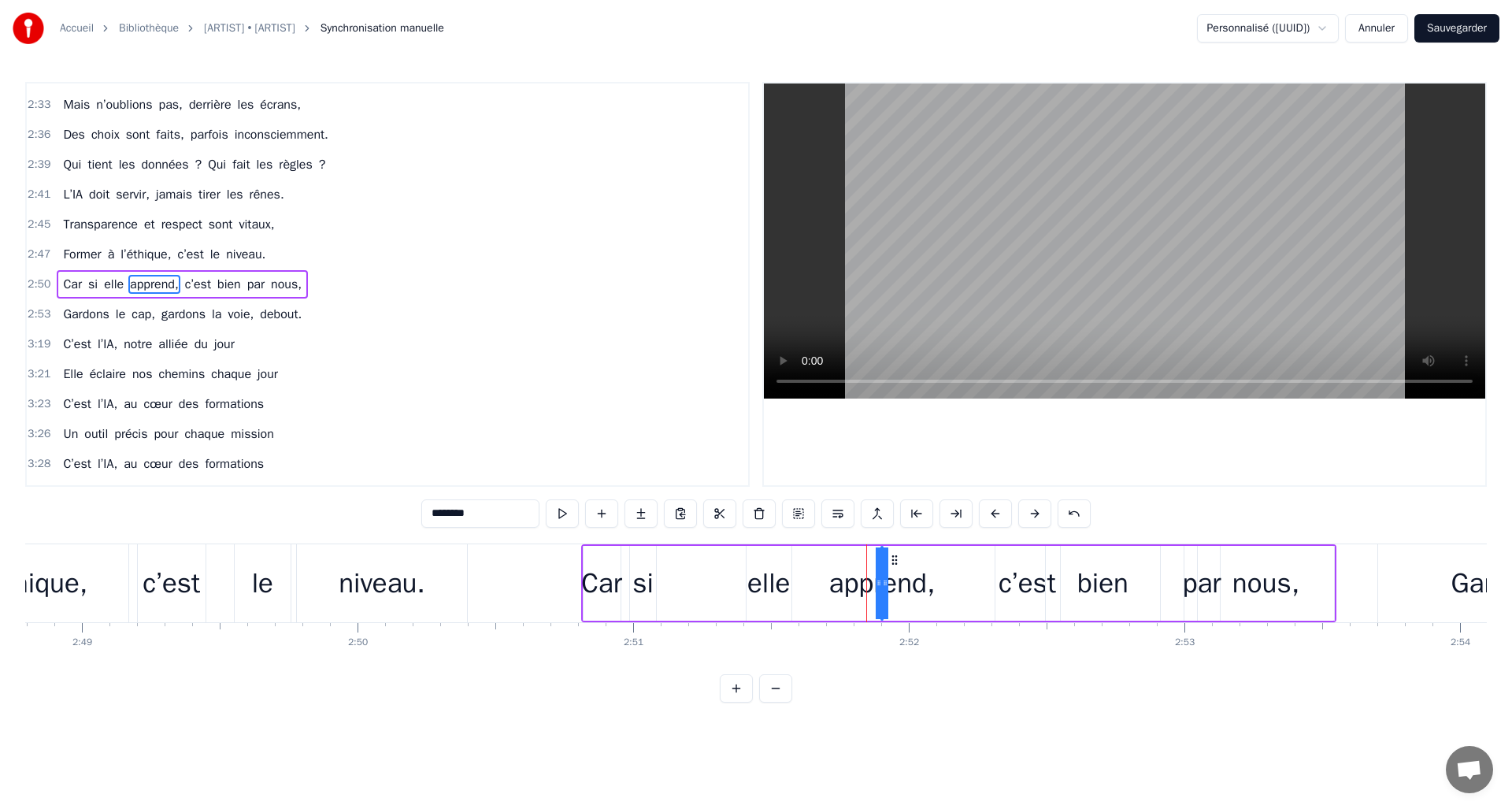 type on "**" 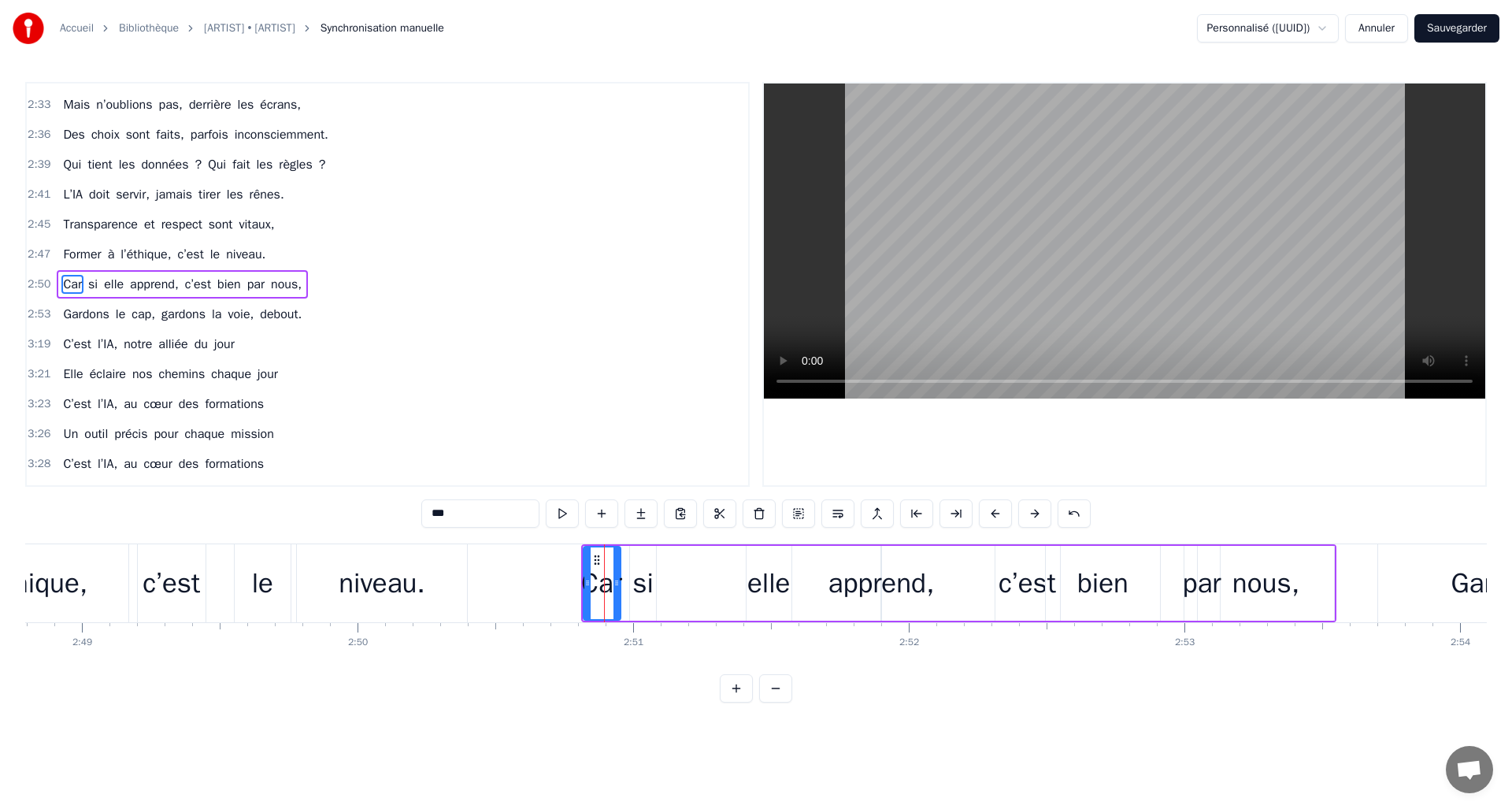 type on "**" 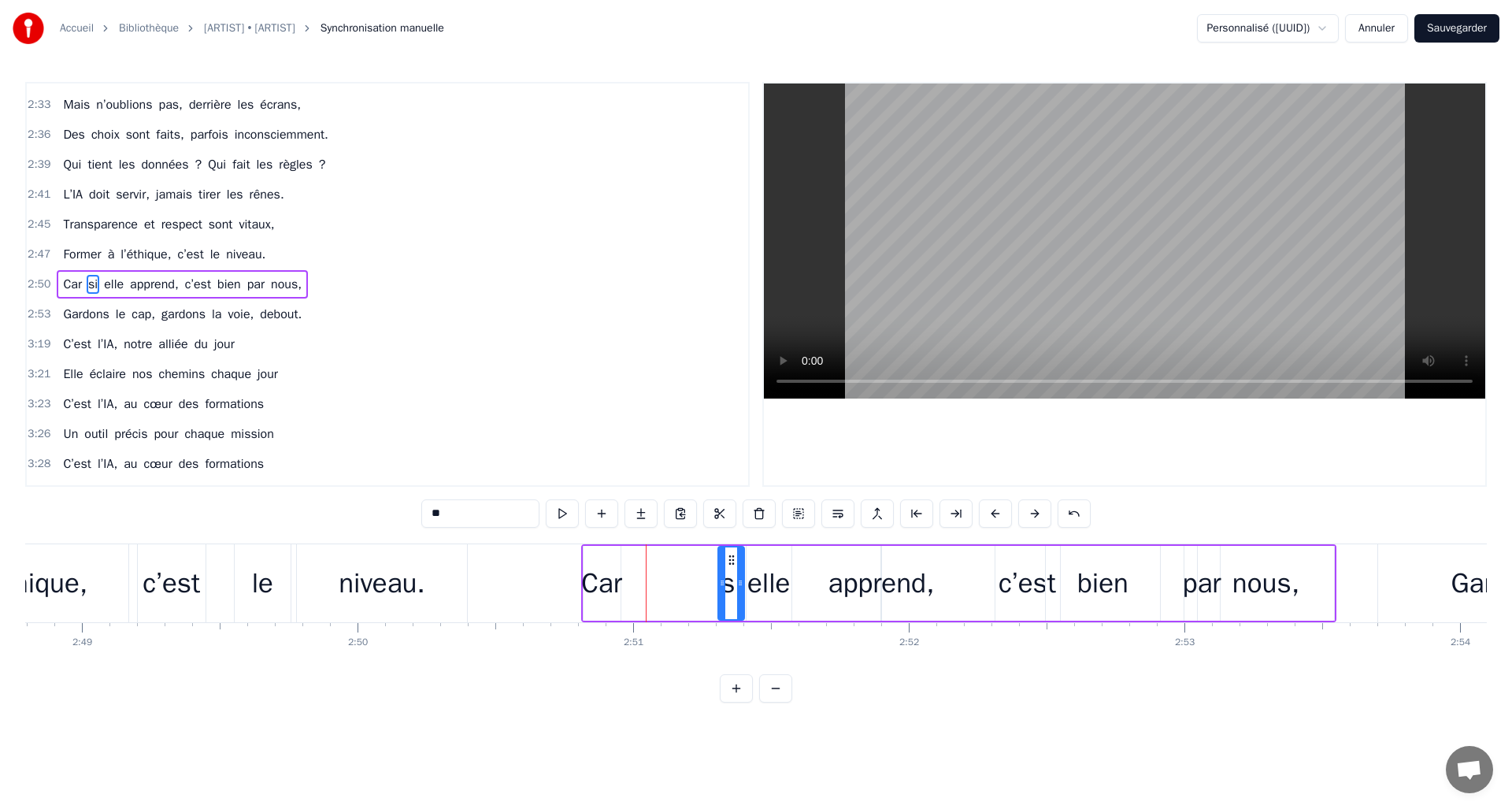 drag, startPoint x: 730, startPoint y: 563, endPoint x: 713, endPoint y: 563, distance: 17 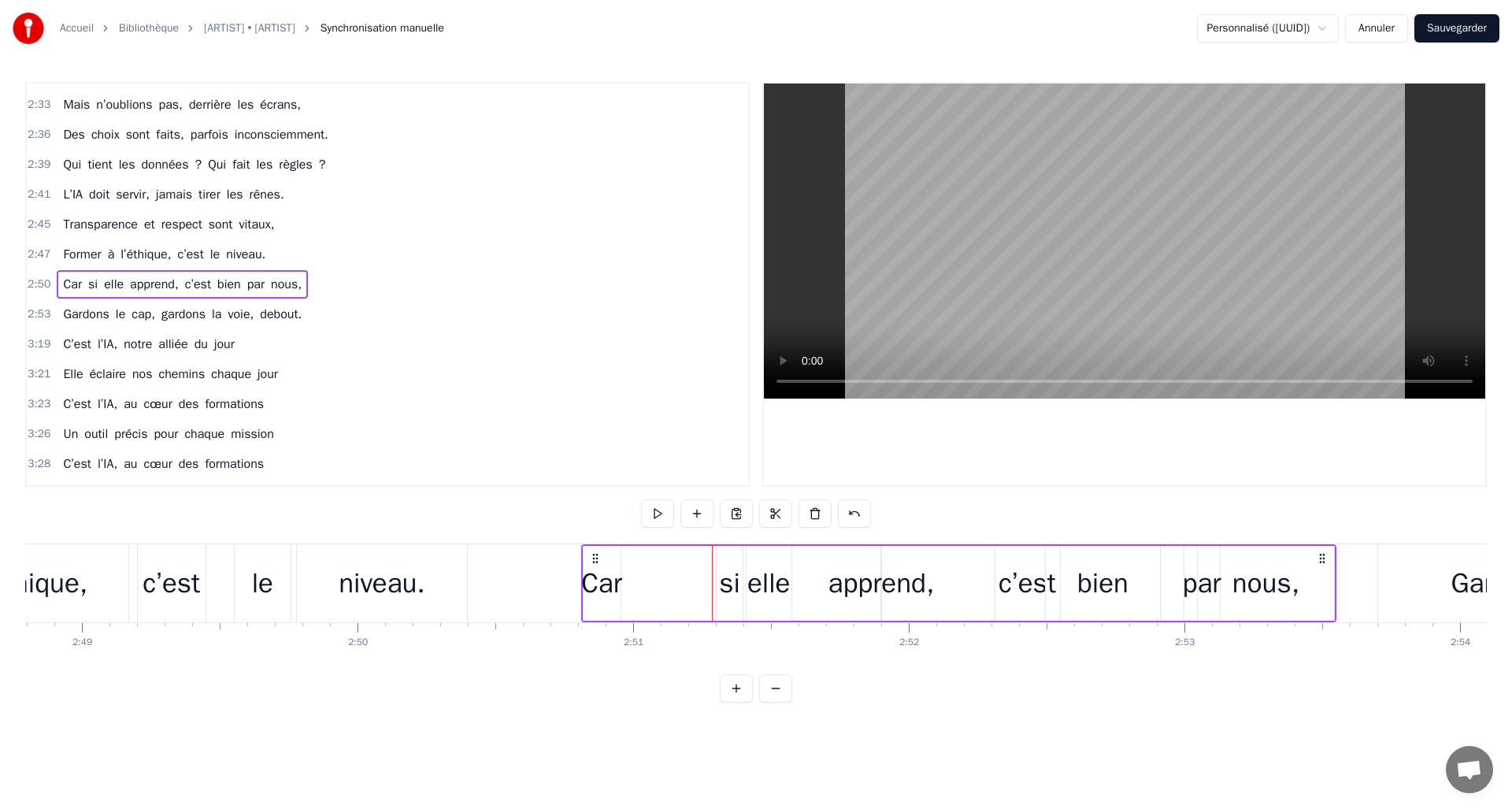 drag, startPoint x: 724, startPoint y: 556, endPoint x: 673, endPoint y: 559, distance: 51.08816 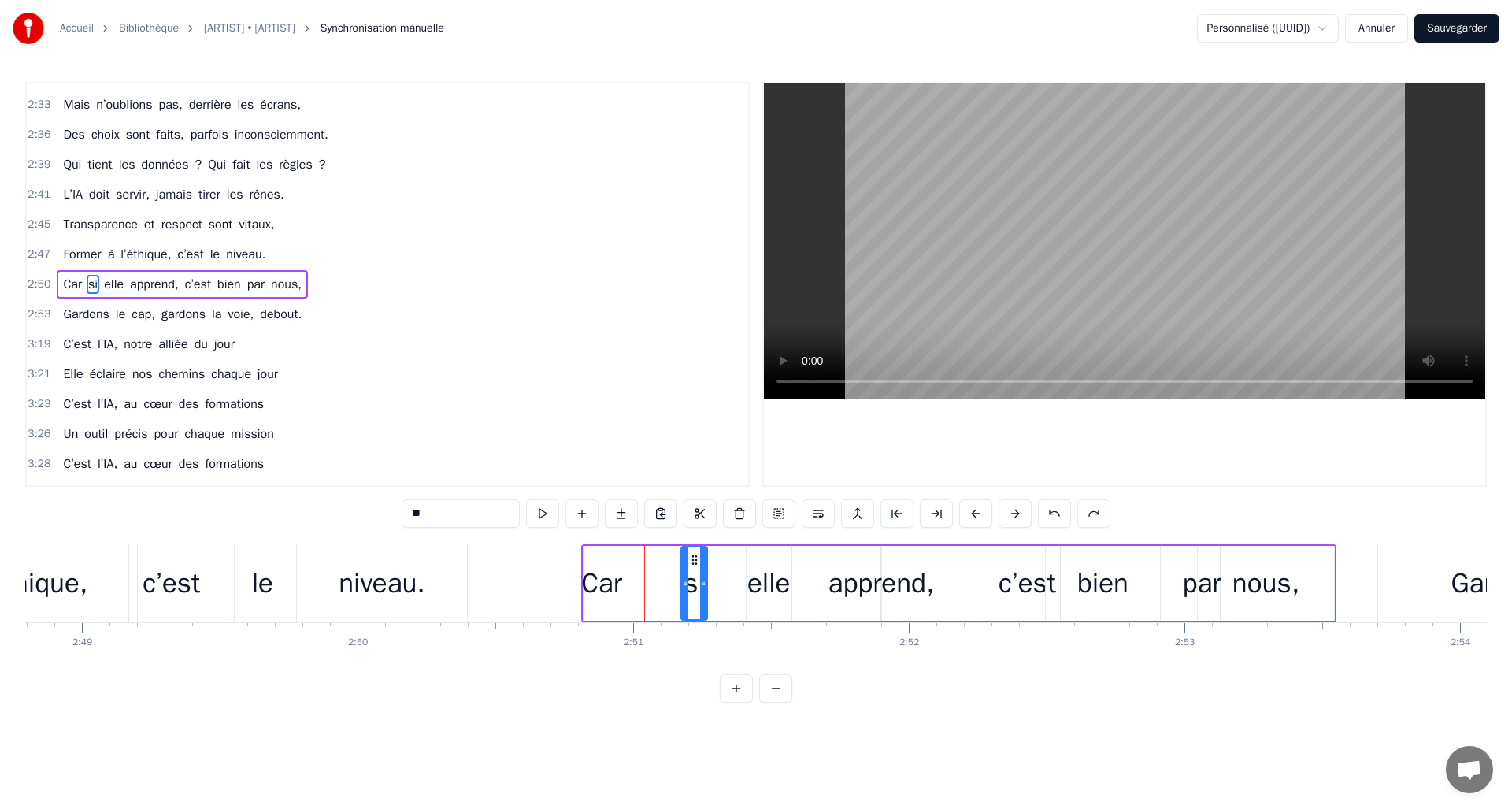 drag, startPoint x: 643, startPoint y: 557, endPoint x: 668, endPoint y: 571, distance: 28.653098 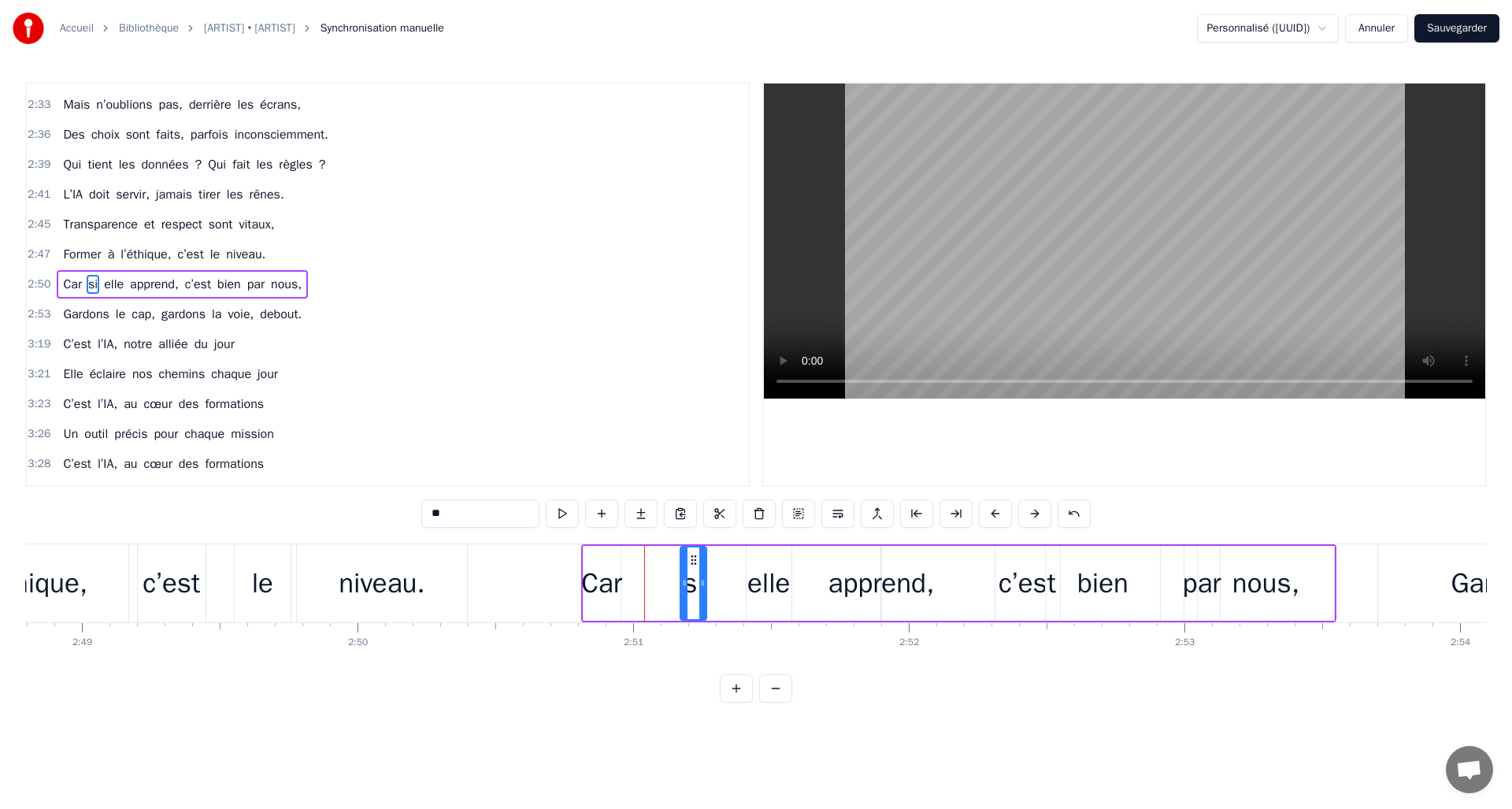 type on "***" 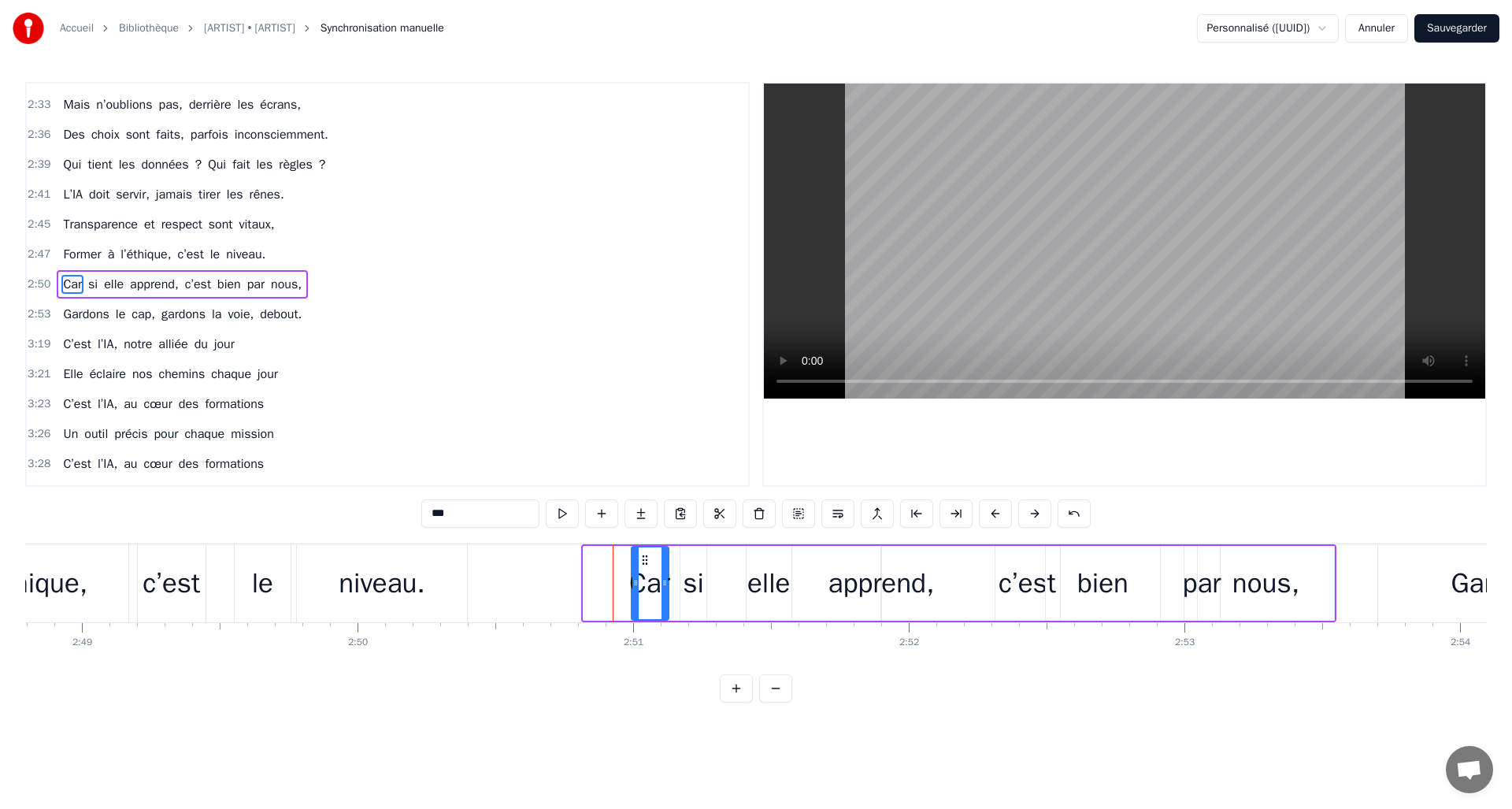 drag, startPoint x: 593, startPoint y: 557, endPoint x: 641, endPoint y: 559, distance: 48.04165 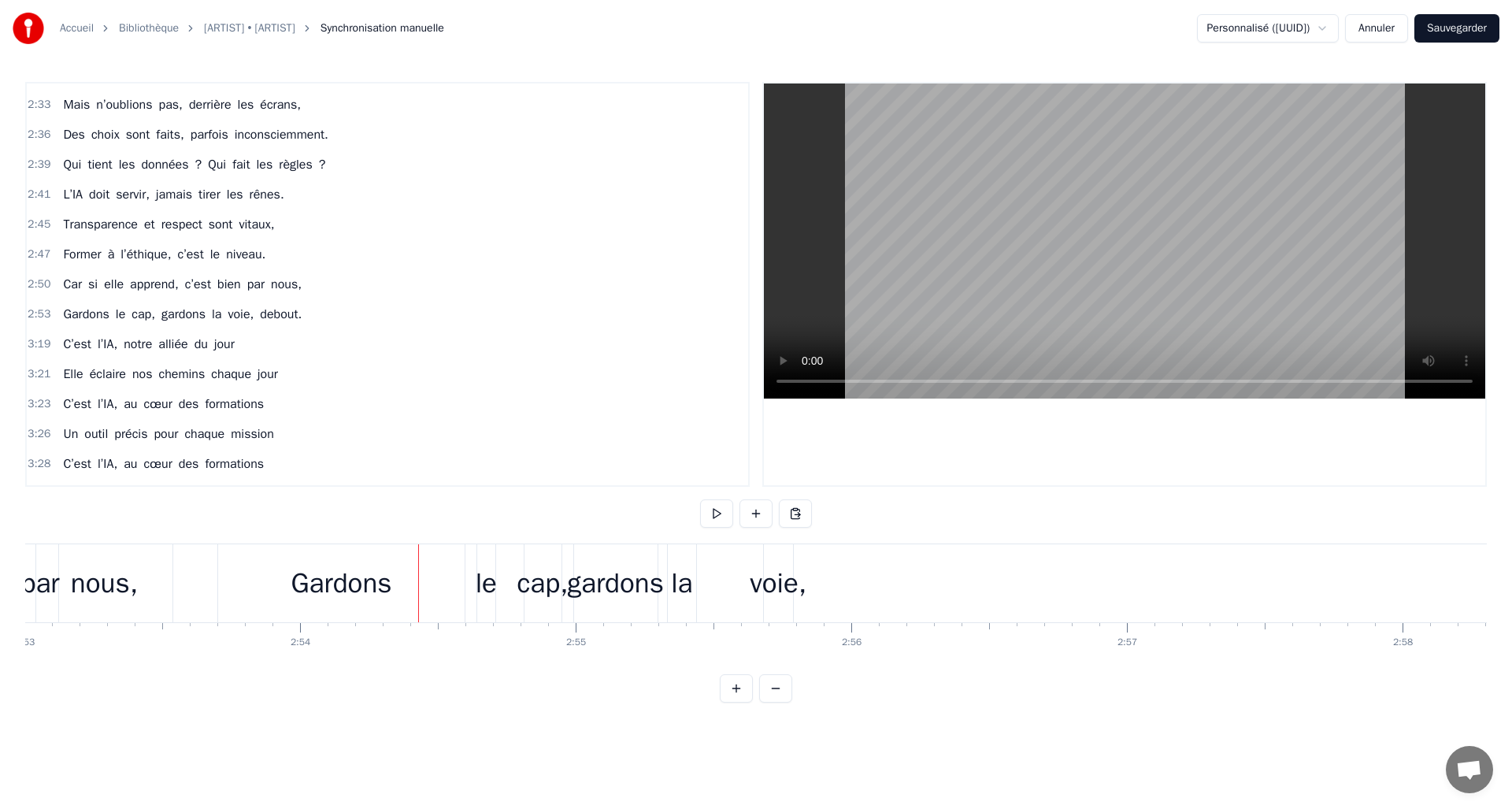 scroll, scrollTop: 0, scrollLeft: 47846, axis: horizontal 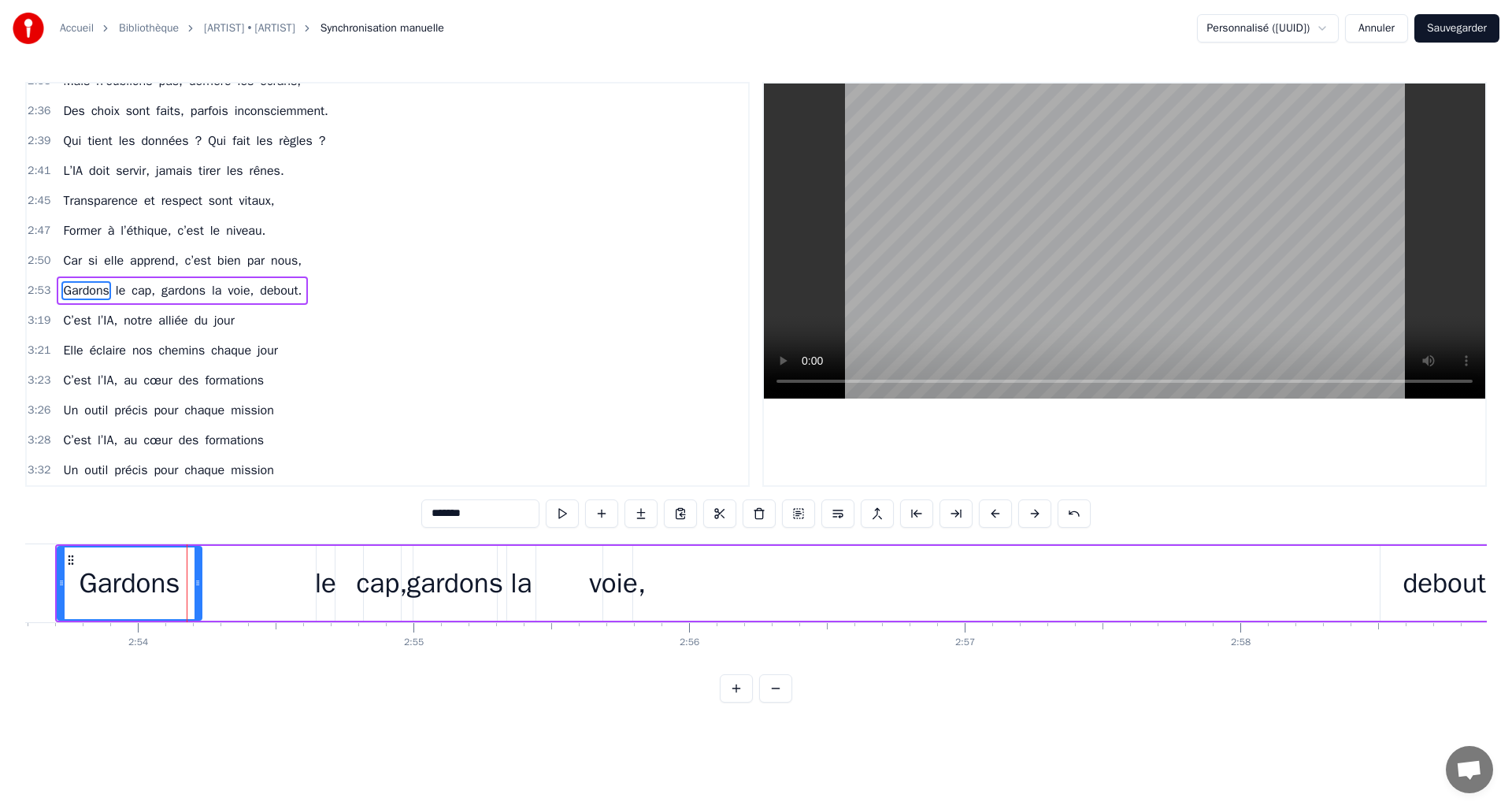 drag, startPoint x: 300, startPoint y: 583, endPoint x: 198, endPoint y: 583, distance: 102 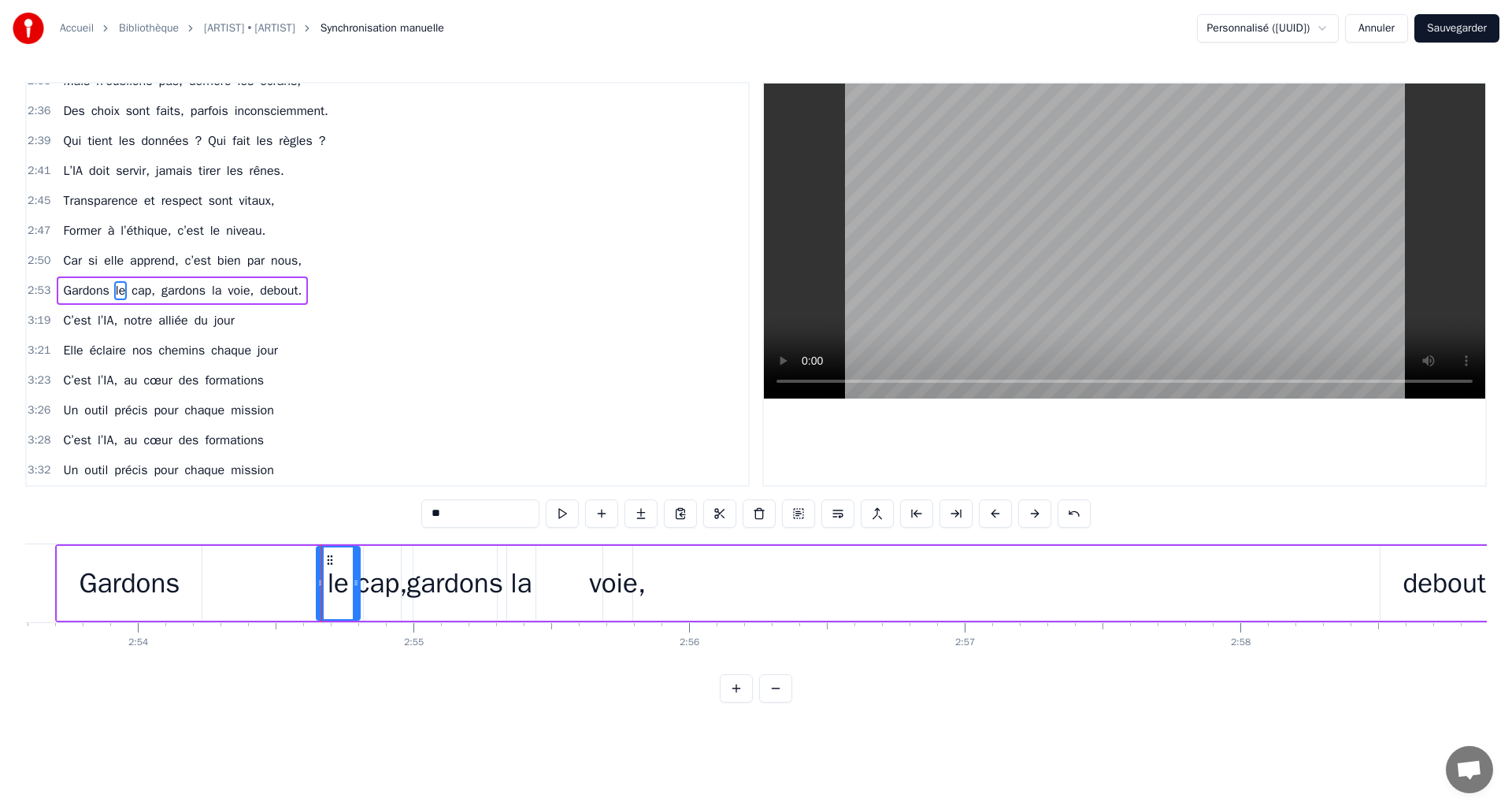 drag, startPoint x: 330, startPoint y: 578, endPoint x: 357, endPoint y: 570, distance: 28.16026 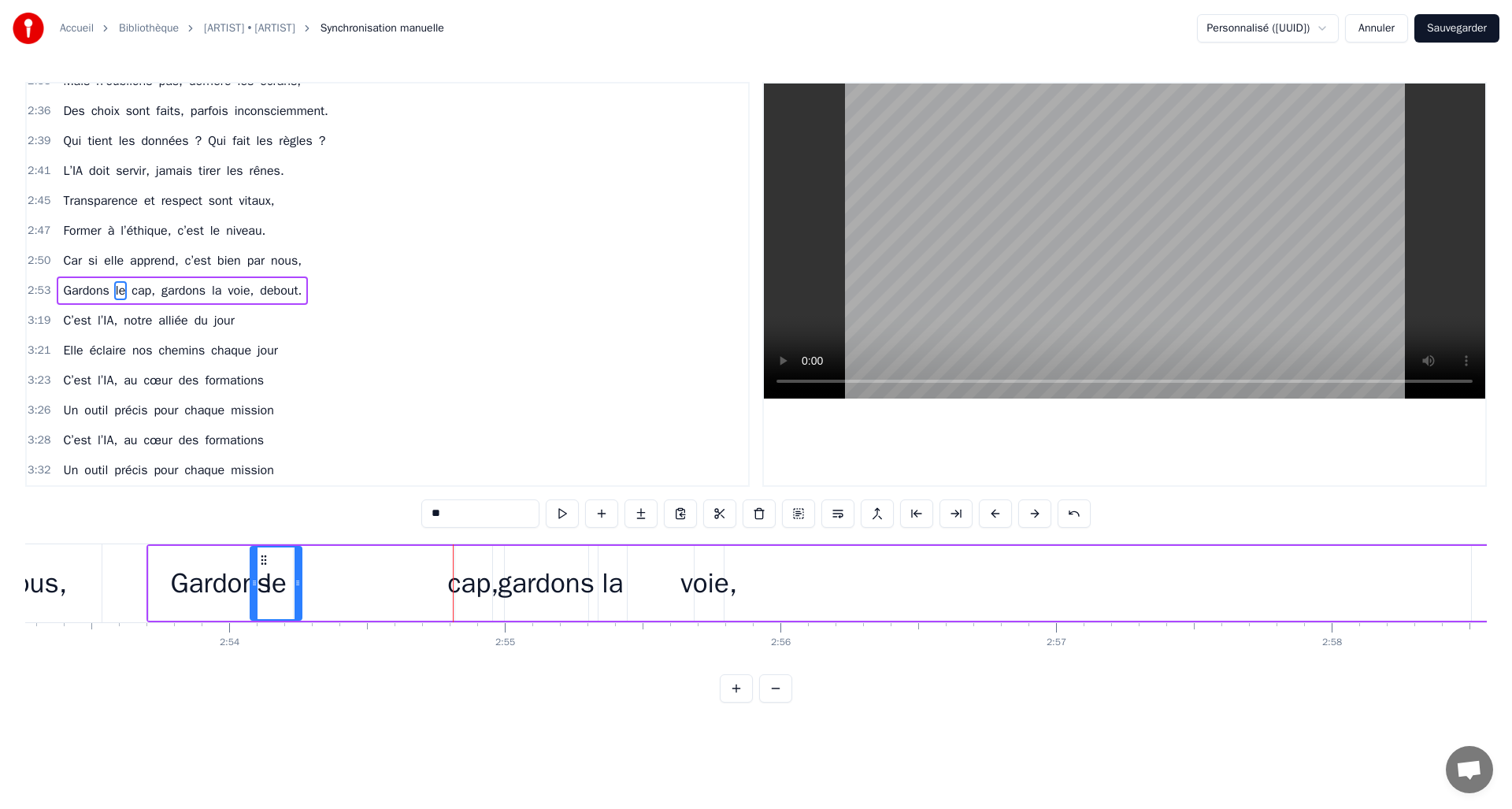 scroll, scrollTop: 0, scrollLeft: 47726, axis: horizontal 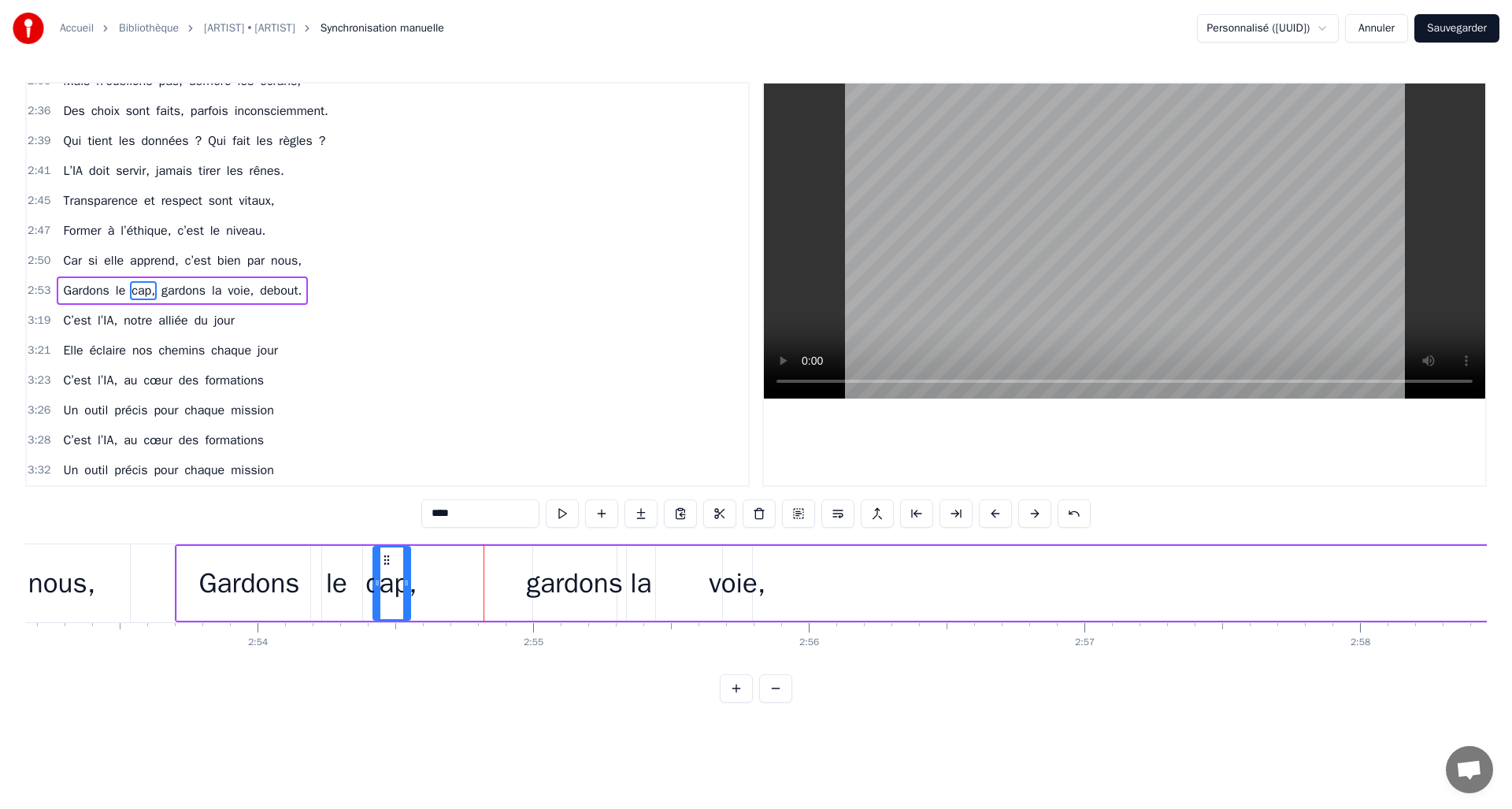 drag, startPoint x: 495, startPoint y: 557, endPoint x: 387, endPoint y: 561, distance: 108.07405 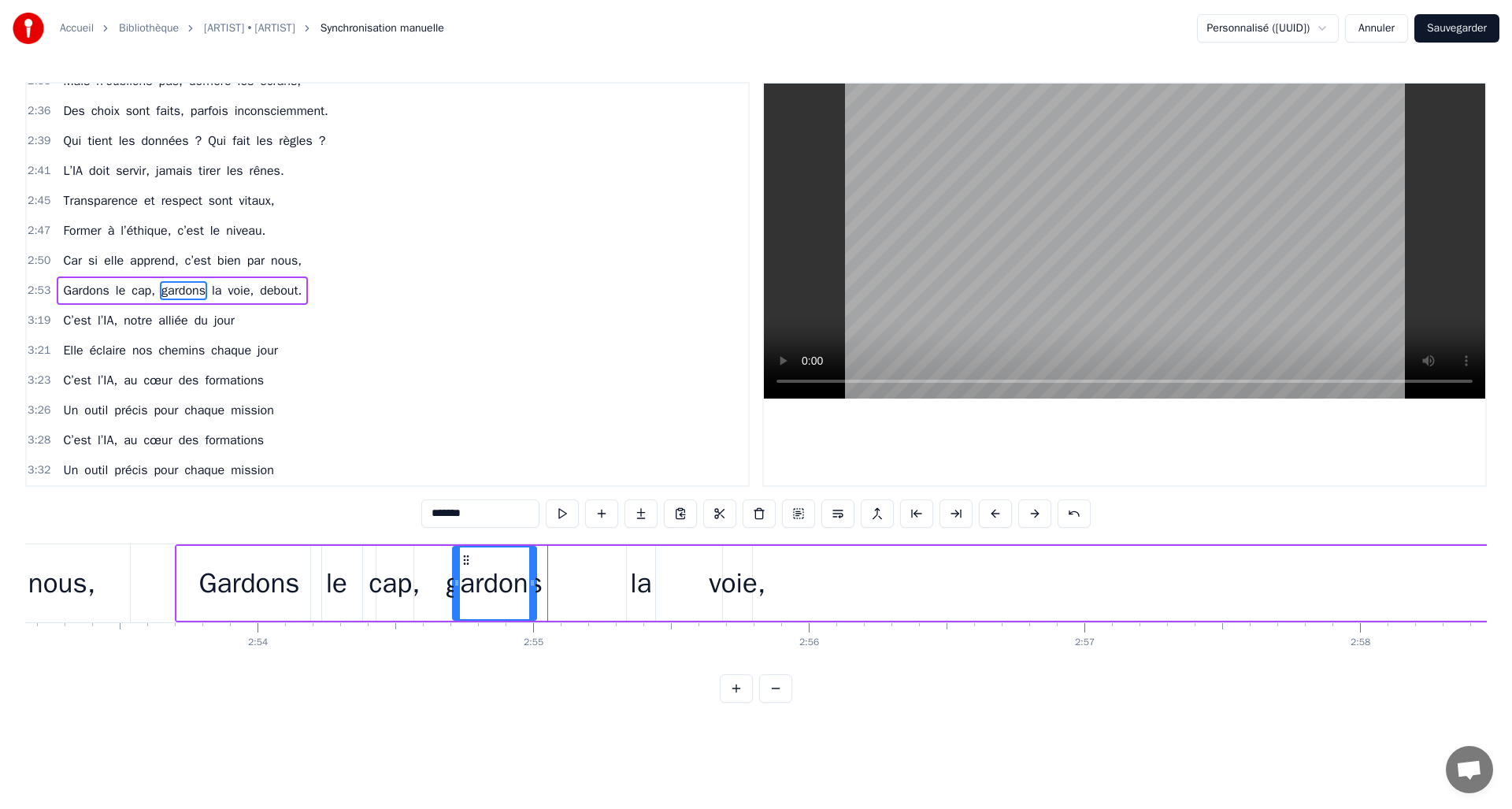 drag, startPoint x: 509, startPoint y: 563, endPoint x: 468, endPoint y: 565, distance: 41.04875 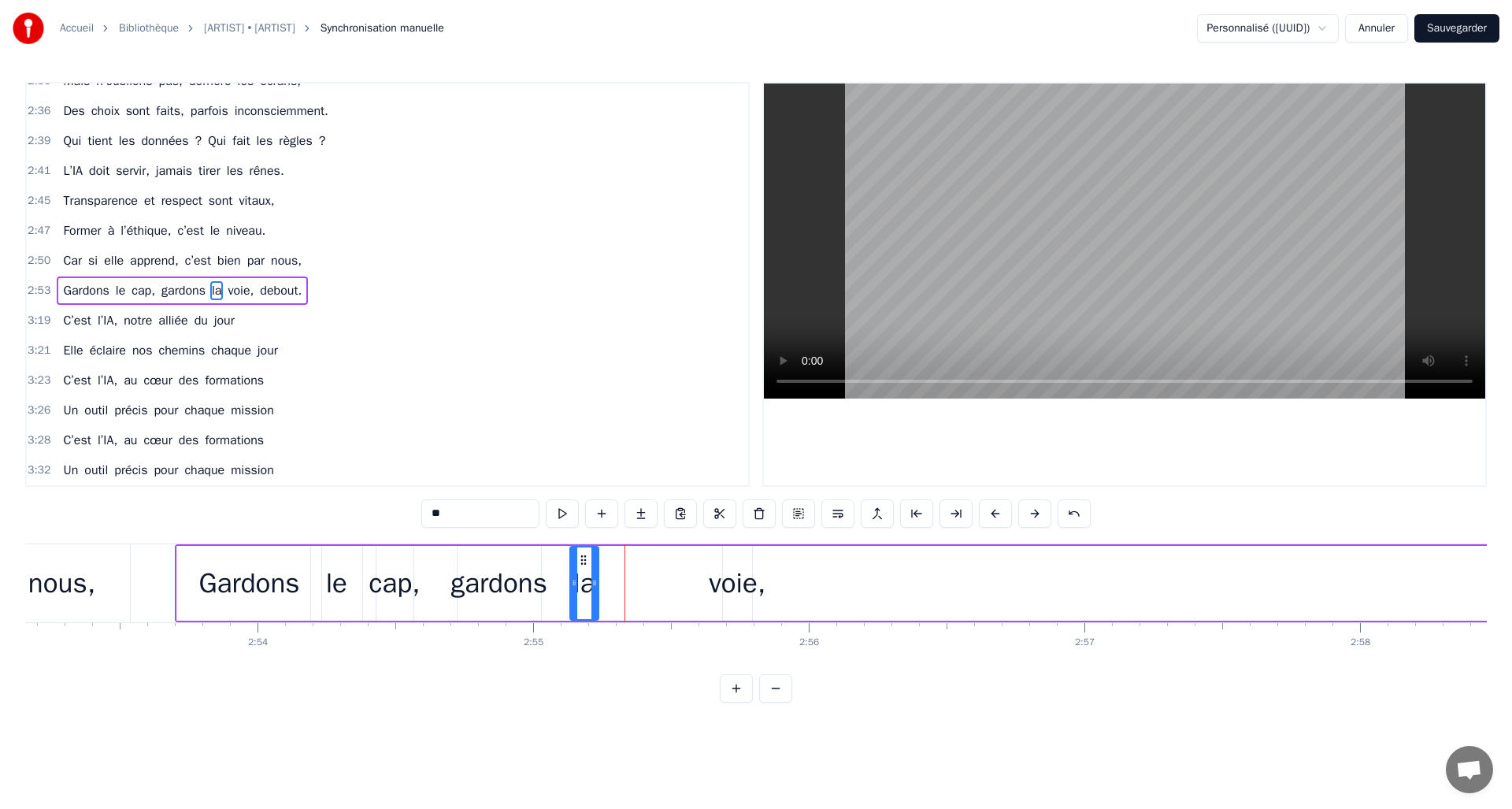 drag, startPoint x: 634, startPoint y: 562, endPoint x: 612, endPoint y: 570, distance: 23.4094 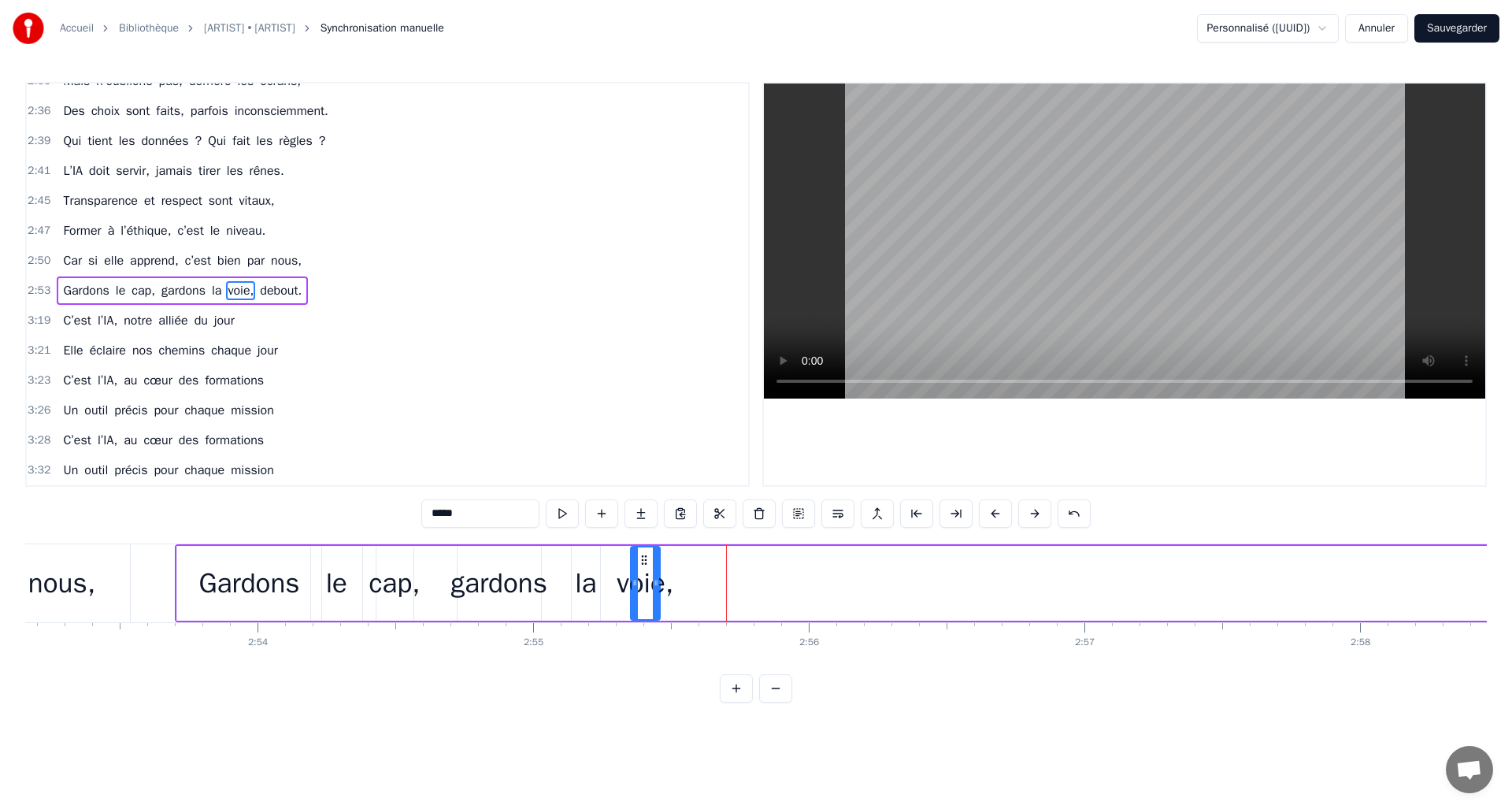 drag, startPoint x: 734, startPoint y: 559, endPoint x: 642, endPoint y: 560, distance: 92.00543 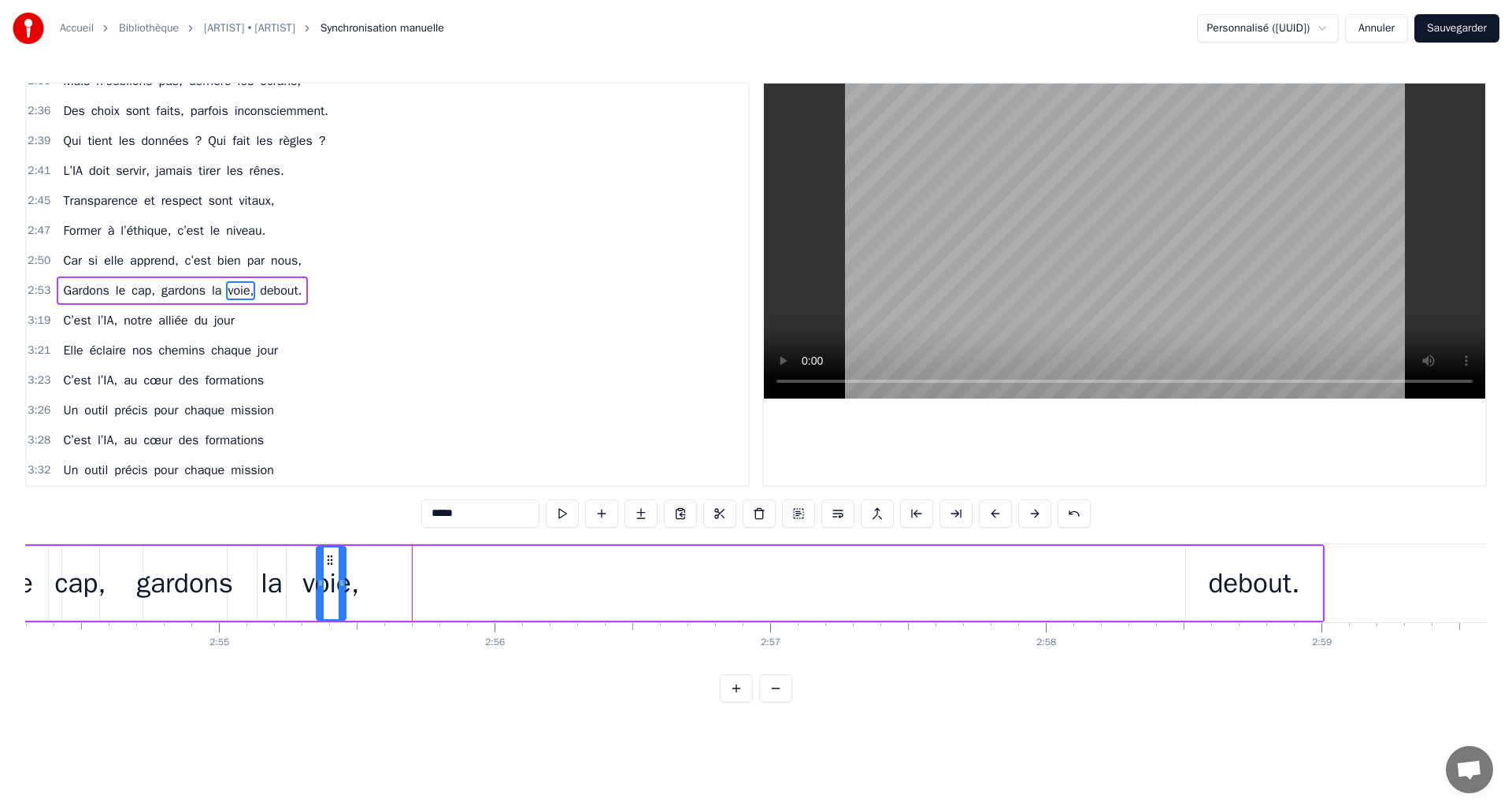 scroll, scrollTop: 0, scrollLeft: 48076, axis: horizontal 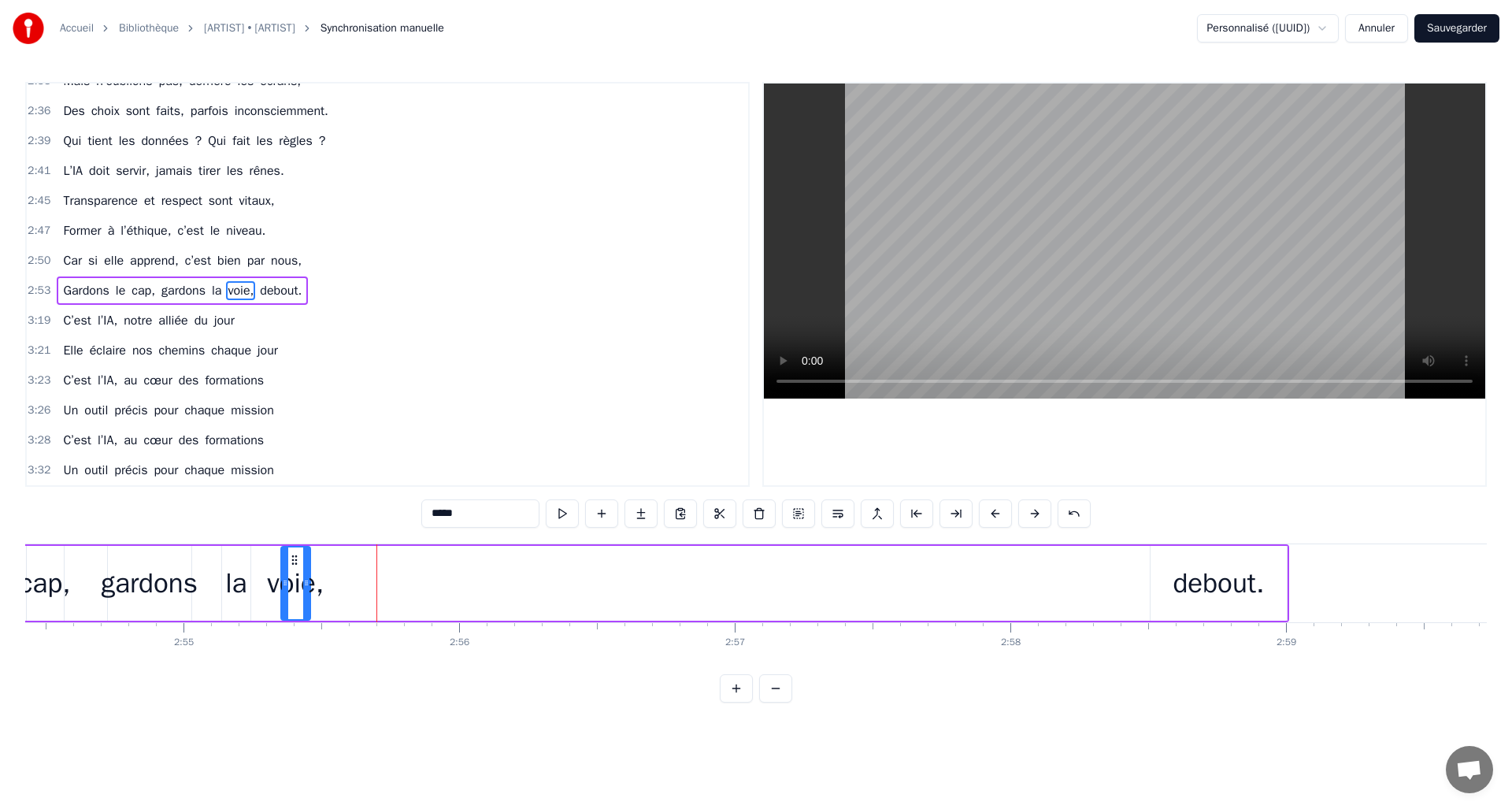type on "*******" 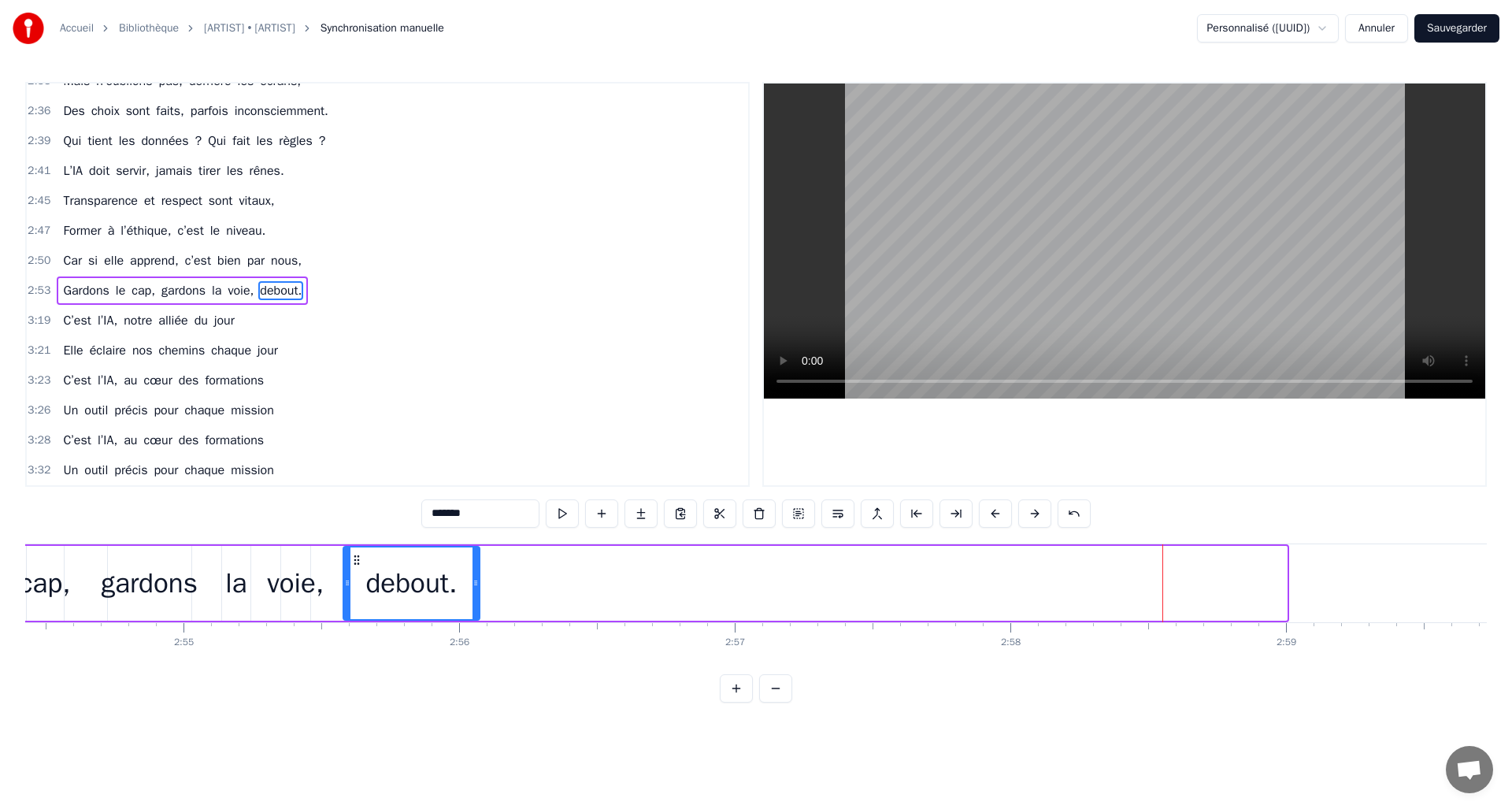 drag, startPoint x: 1160, startPoint y: 561, endPoint x: 353, endPoint y: 574, distance: 807.105 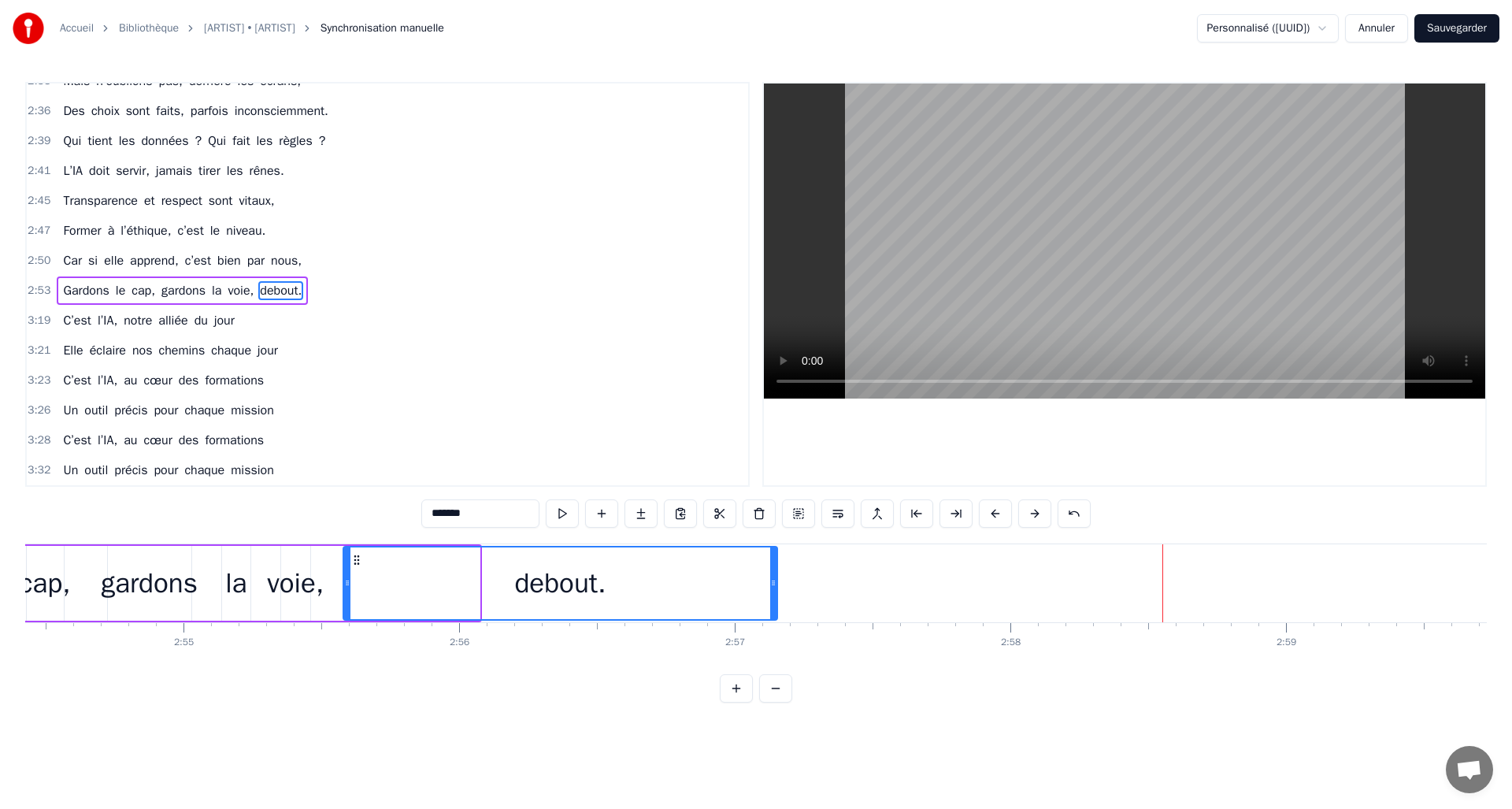 drag, startPoint x: 476, startPoint y: 581, endPoint x: 771, endPoint y: 580, distance: 295.00169 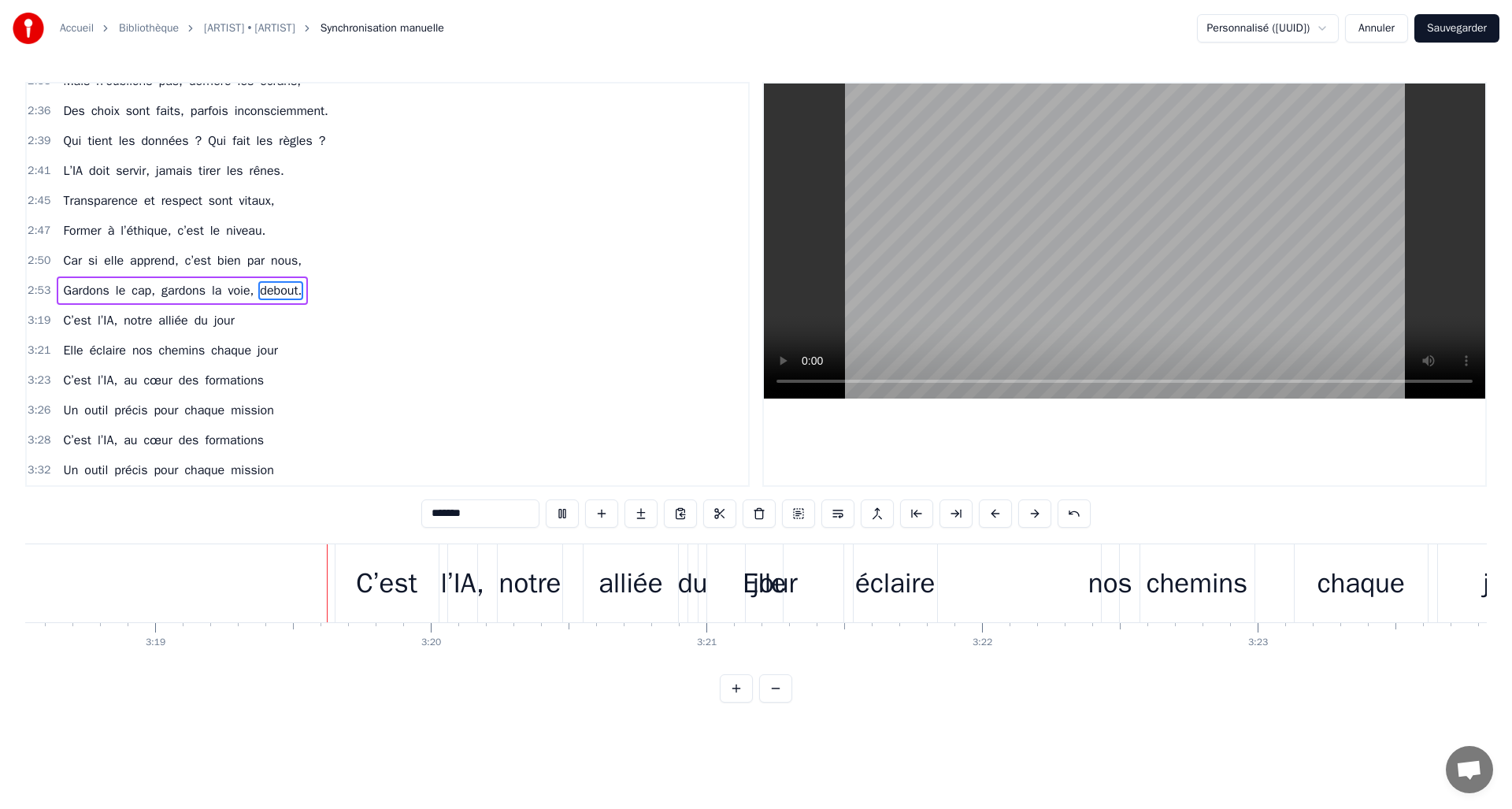 scroll, scrollTop: 0, scrollLeft: 54741, axis: horizontal 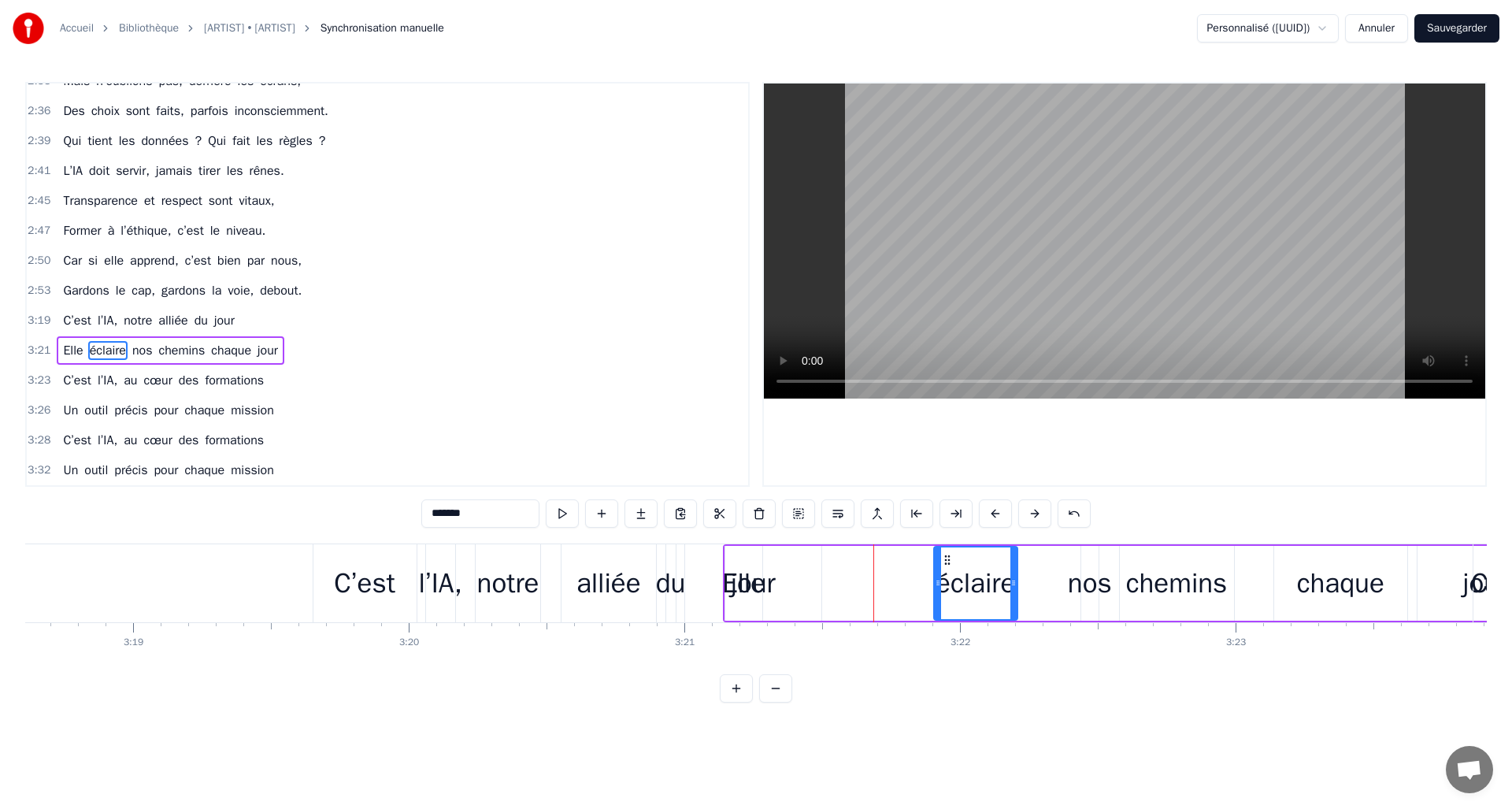 drag, startPoint x: 847, startPoint y: 558, endPoint x: 954, endPoint y: 559, distance: 107.00467 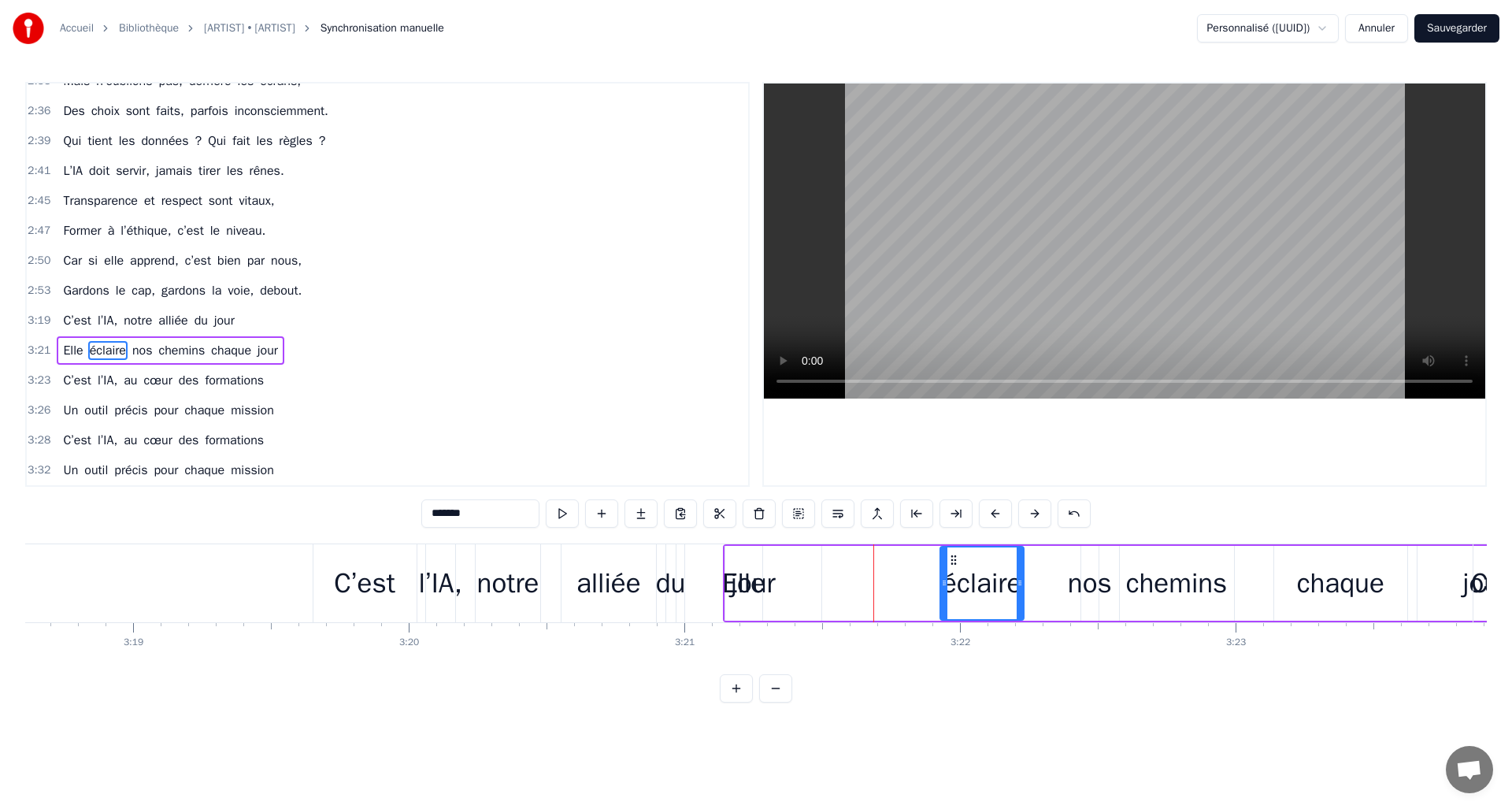 type on "****" 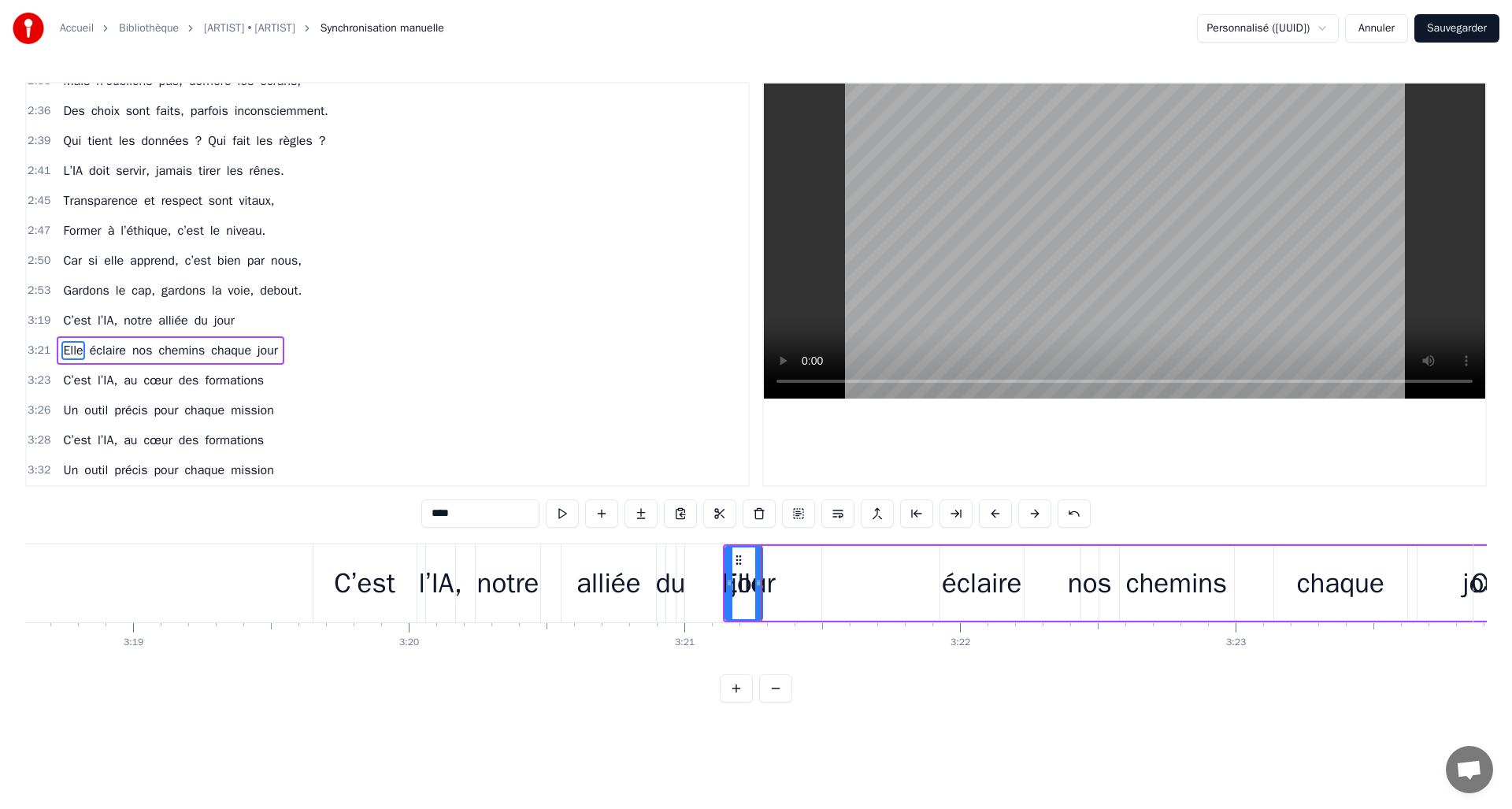 drag, startPoint x: 885, startPoint y: 565, endPoint x: 869, endPoint y: 565, distance: 16 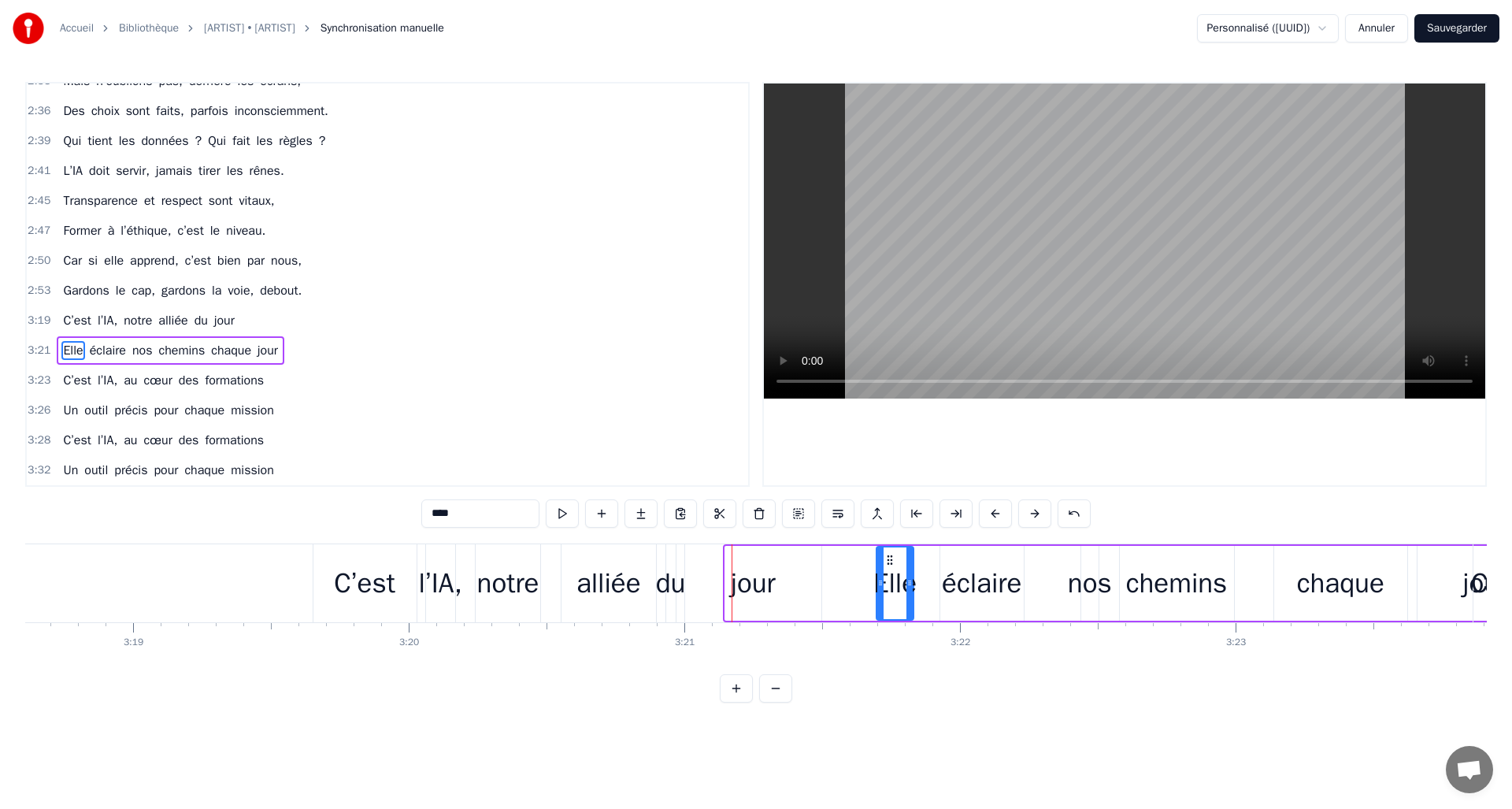 drag, startPoint x: 734, startPoint y: 559, endPoint x: 888, endPoint y: 565, distance: 154.1168 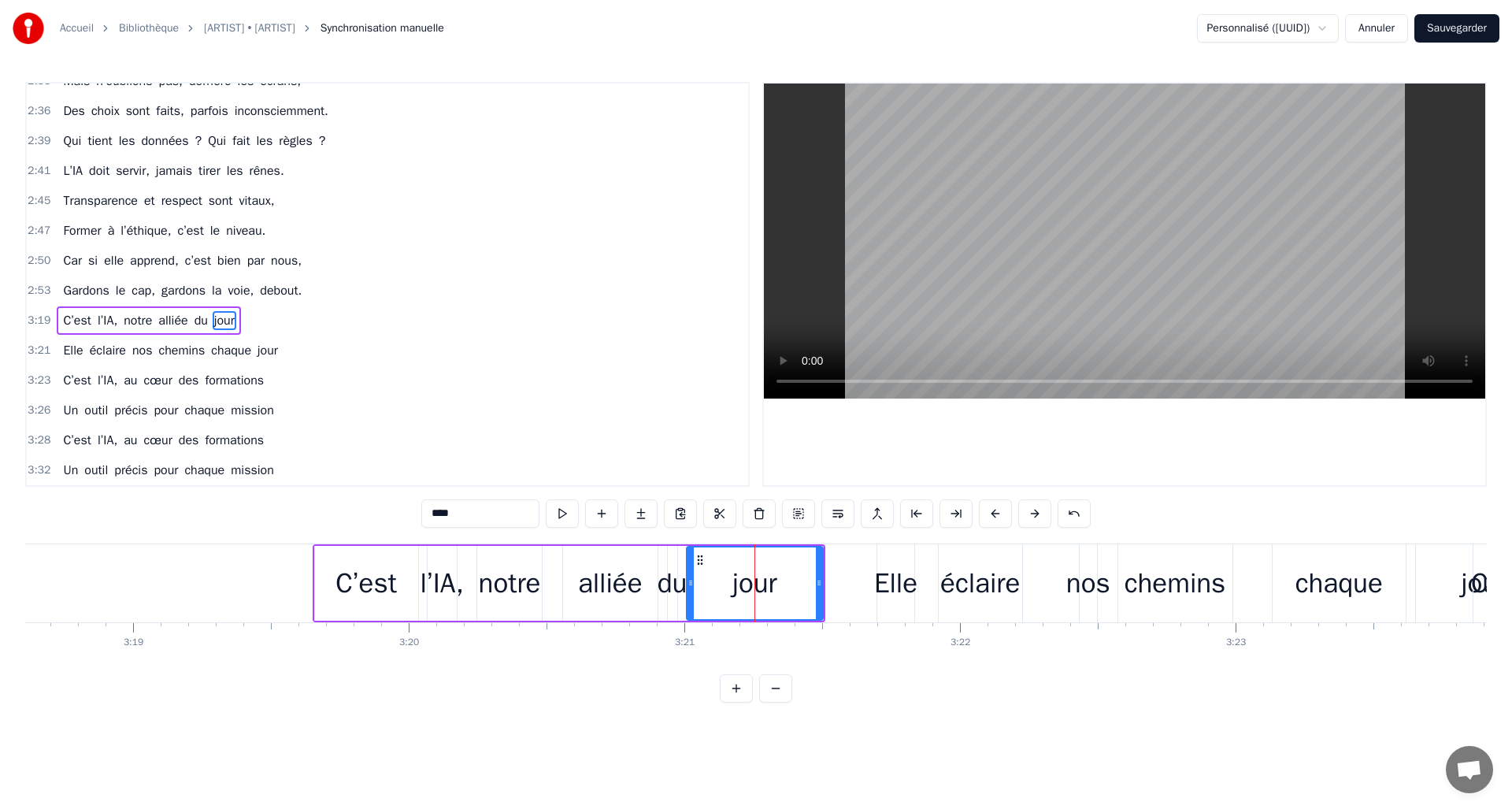 type on "*****" 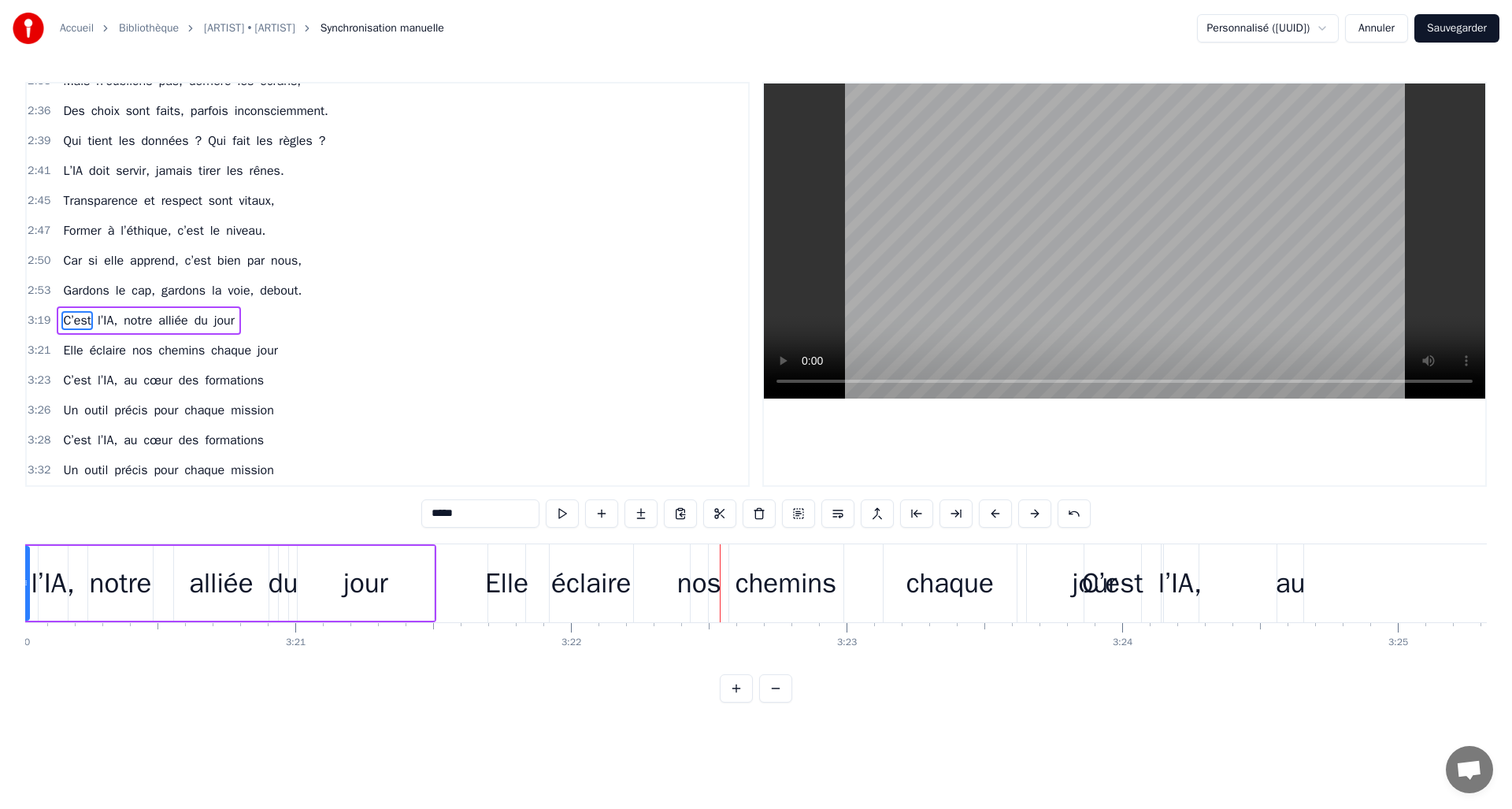scroll, scrollTop: 0, scrollLeft: 55165, axis: horizontal 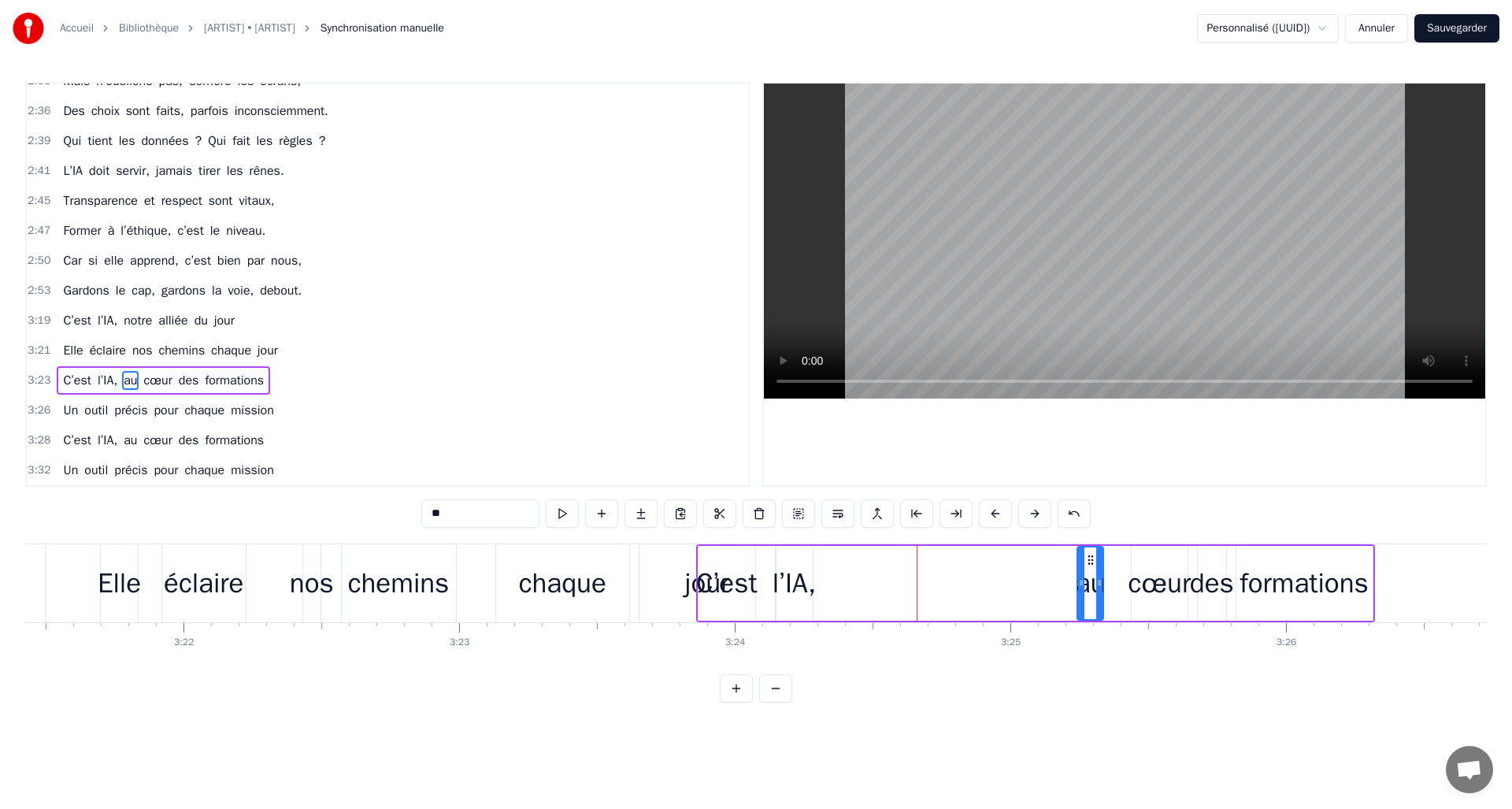 drag, startPoint x: 902, startPoint y: 557, endPoint x: 1088, endPoint y: 562, distance: 186.06719 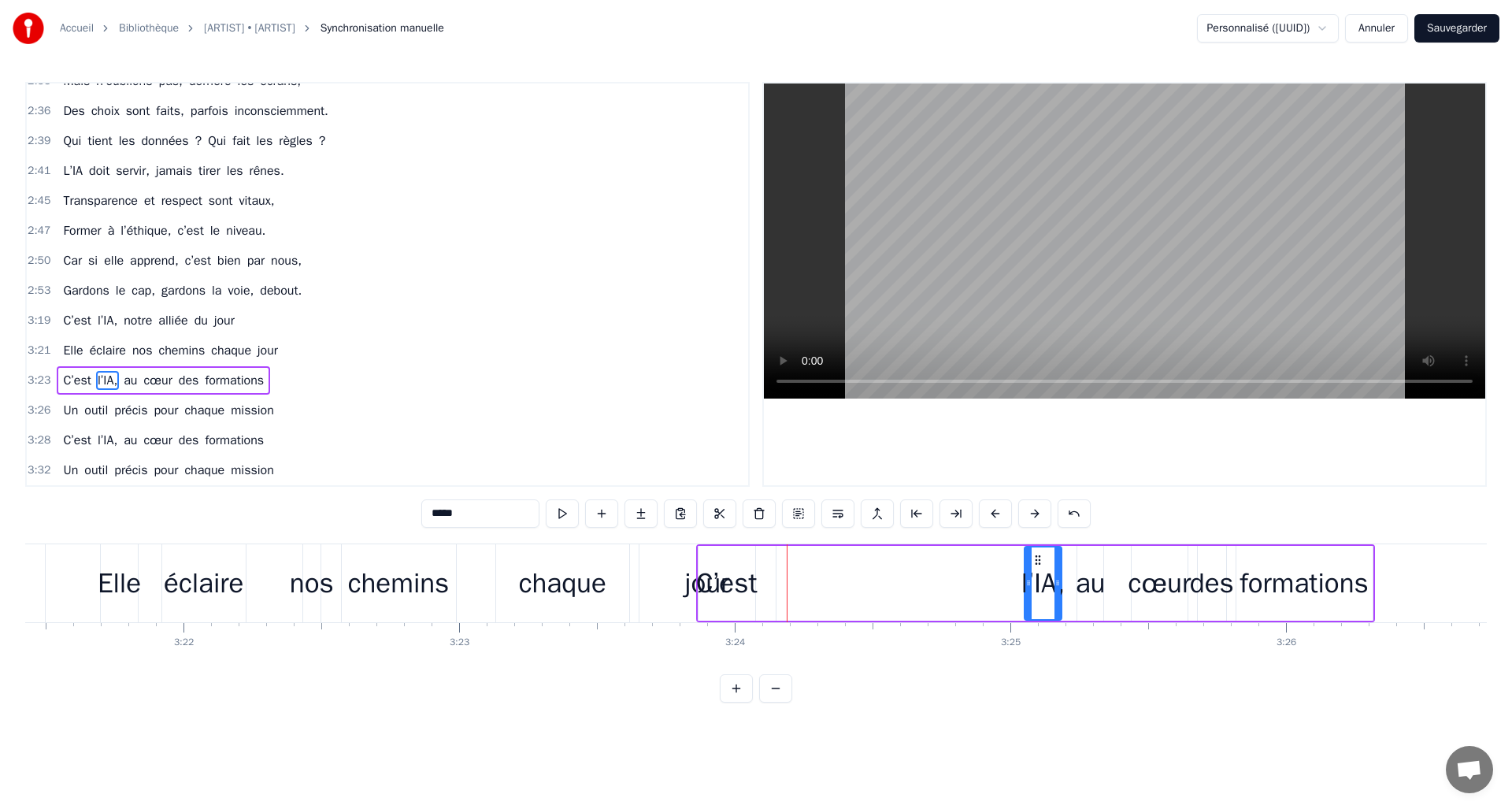 drag, startPoint x: 788, startPoint y: 559, endPoint x: 1036, endPoint y: 563, distance: 248.03226 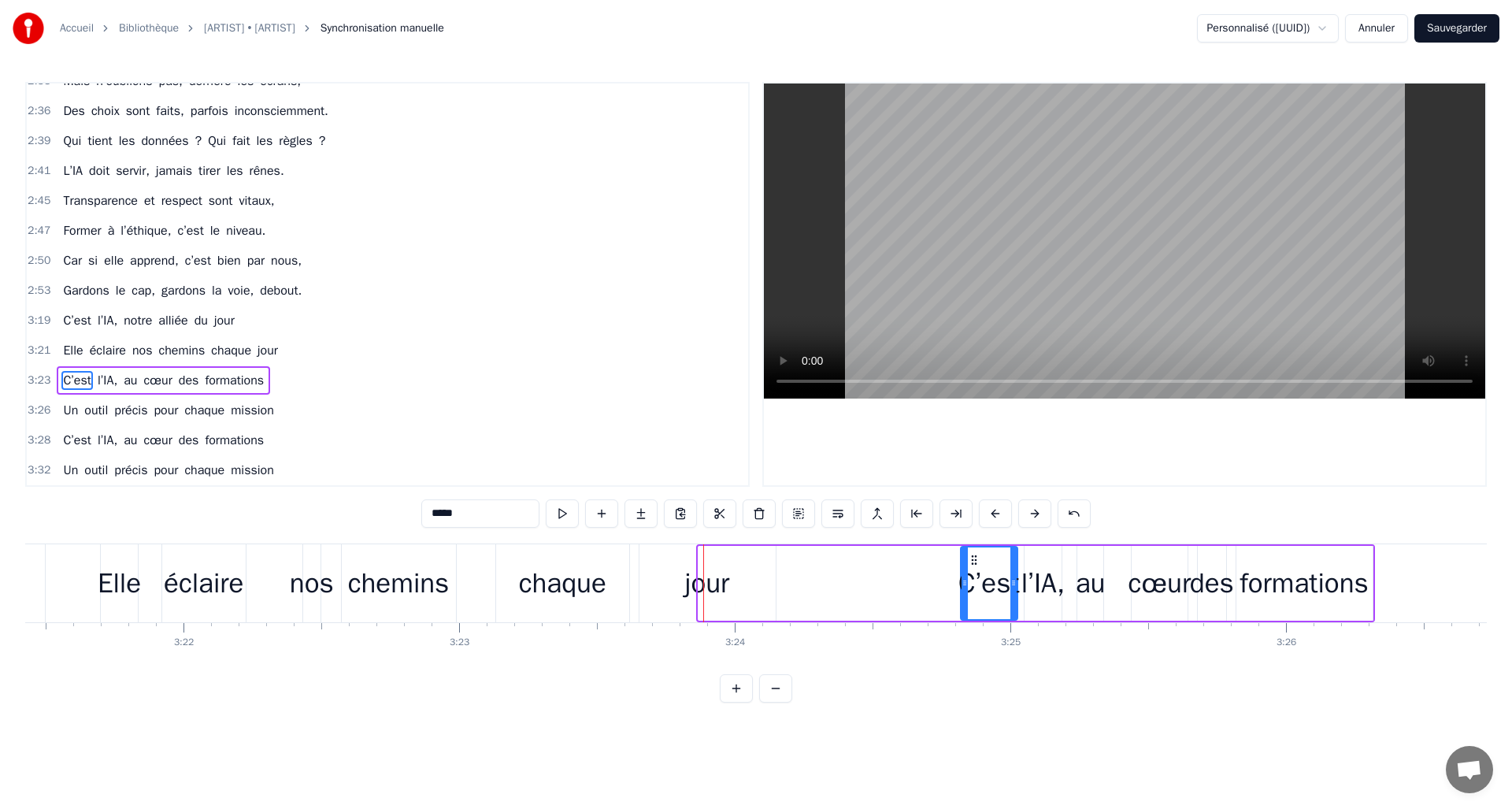 drag, startPoint x: 706, startPoint y: 559, endPoint x: 975, endPoint y: 571, distance: 269.2675 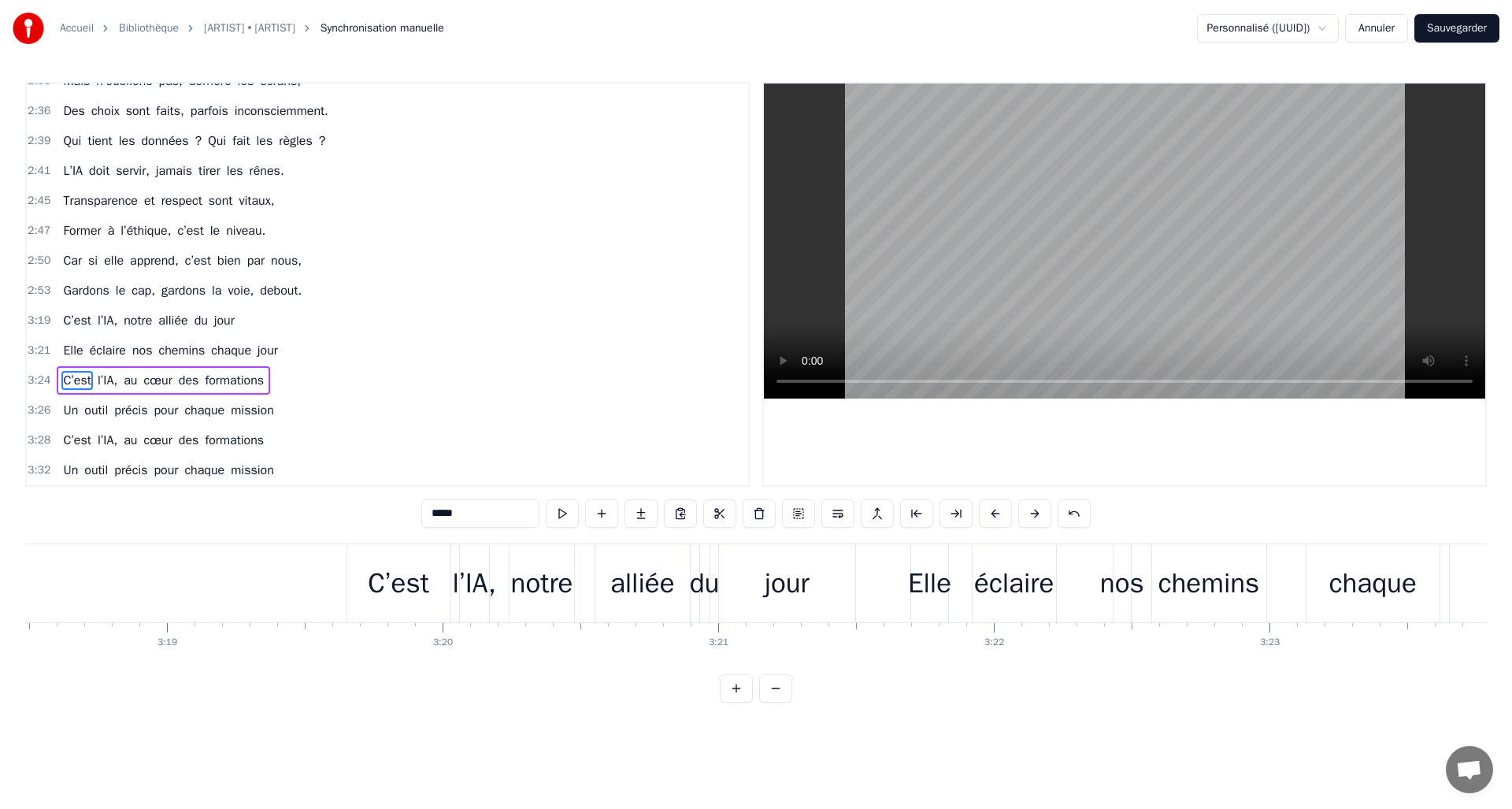 scroll, scrollTop: 0, scrollLeft: 54671, axis: horizontal 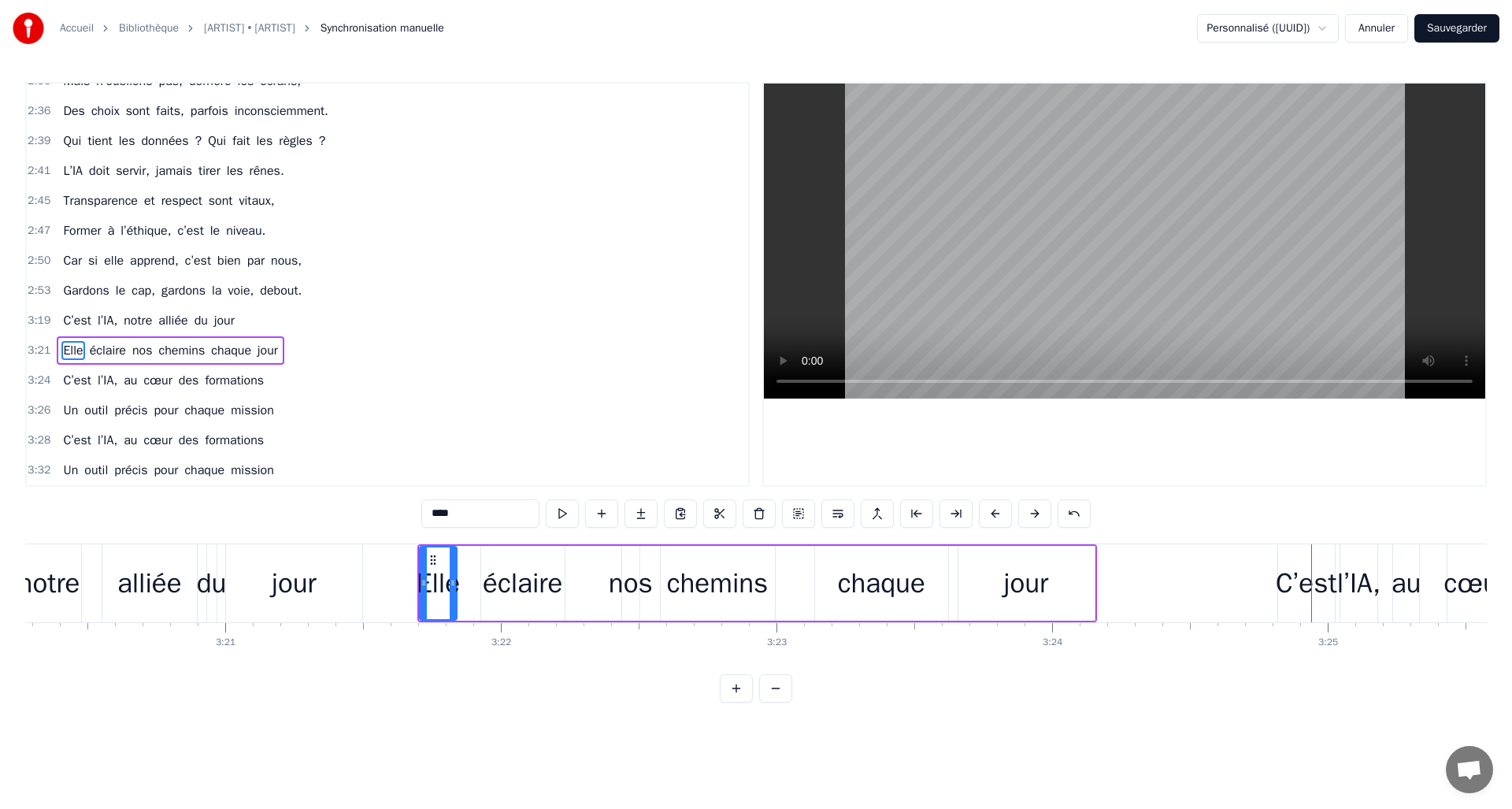 type on "****" 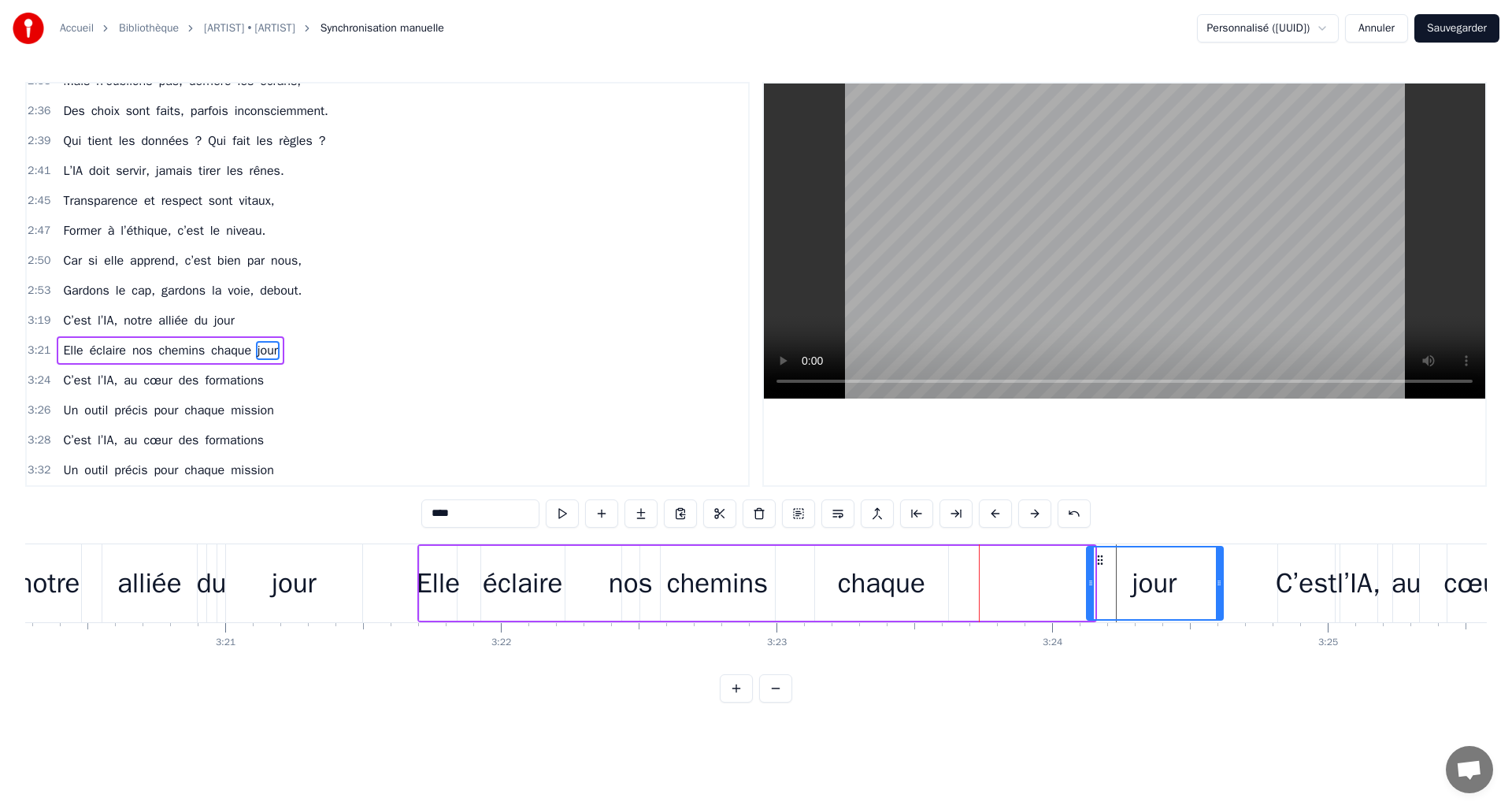 drag, startPoint x: 1024, startPoint y: 566, endPoint x: 1102, endPoint y: 566, distance: 78 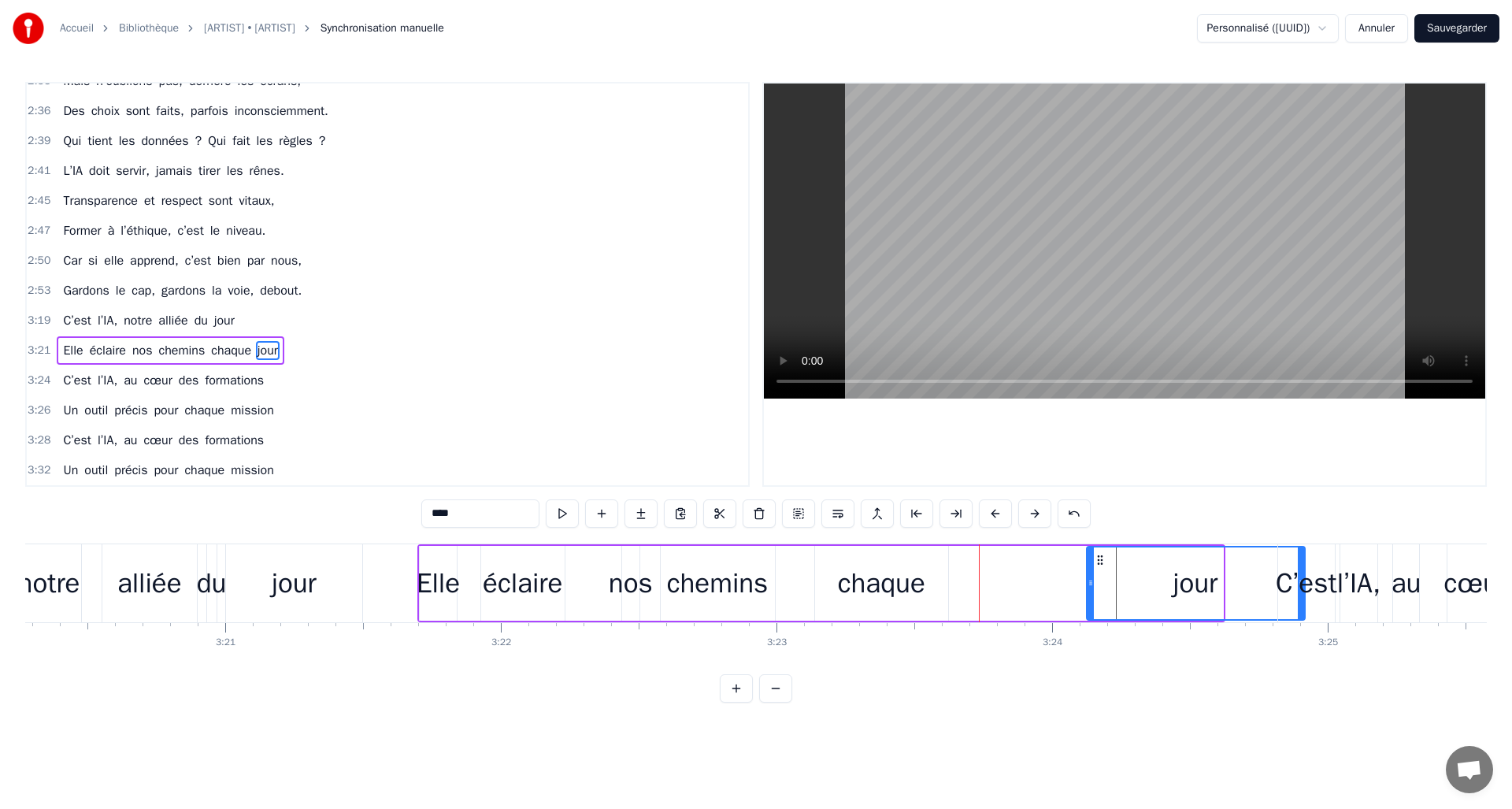 drag, startPoint x: 1221, startPoint y: 581, endPoint x: 1303, endPoint y: 581, distance: 82 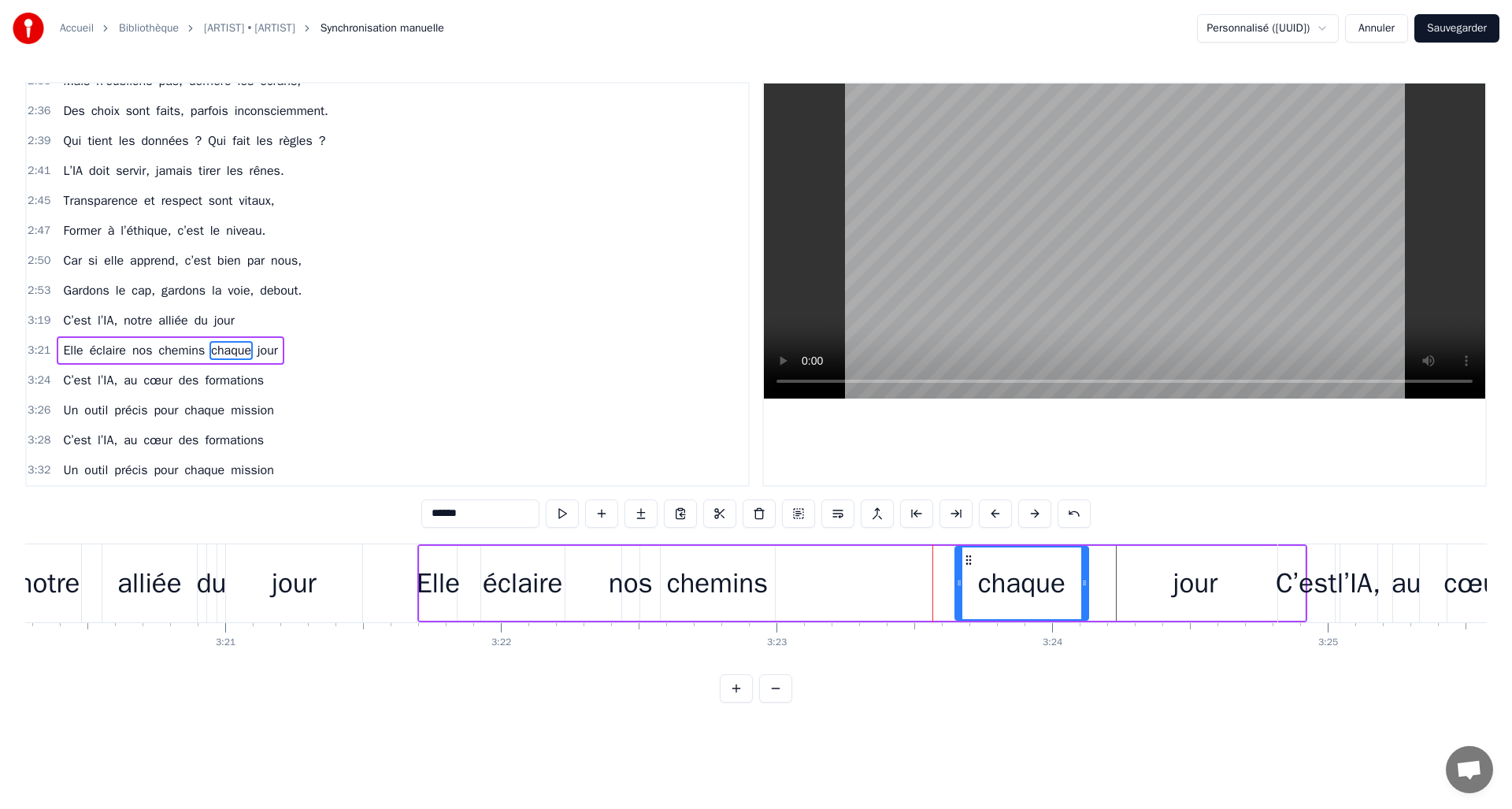 drag, startPoint x: 846, startPoint y: 560, endPoint x: 965, endPoint y: 565, distance: 119.105 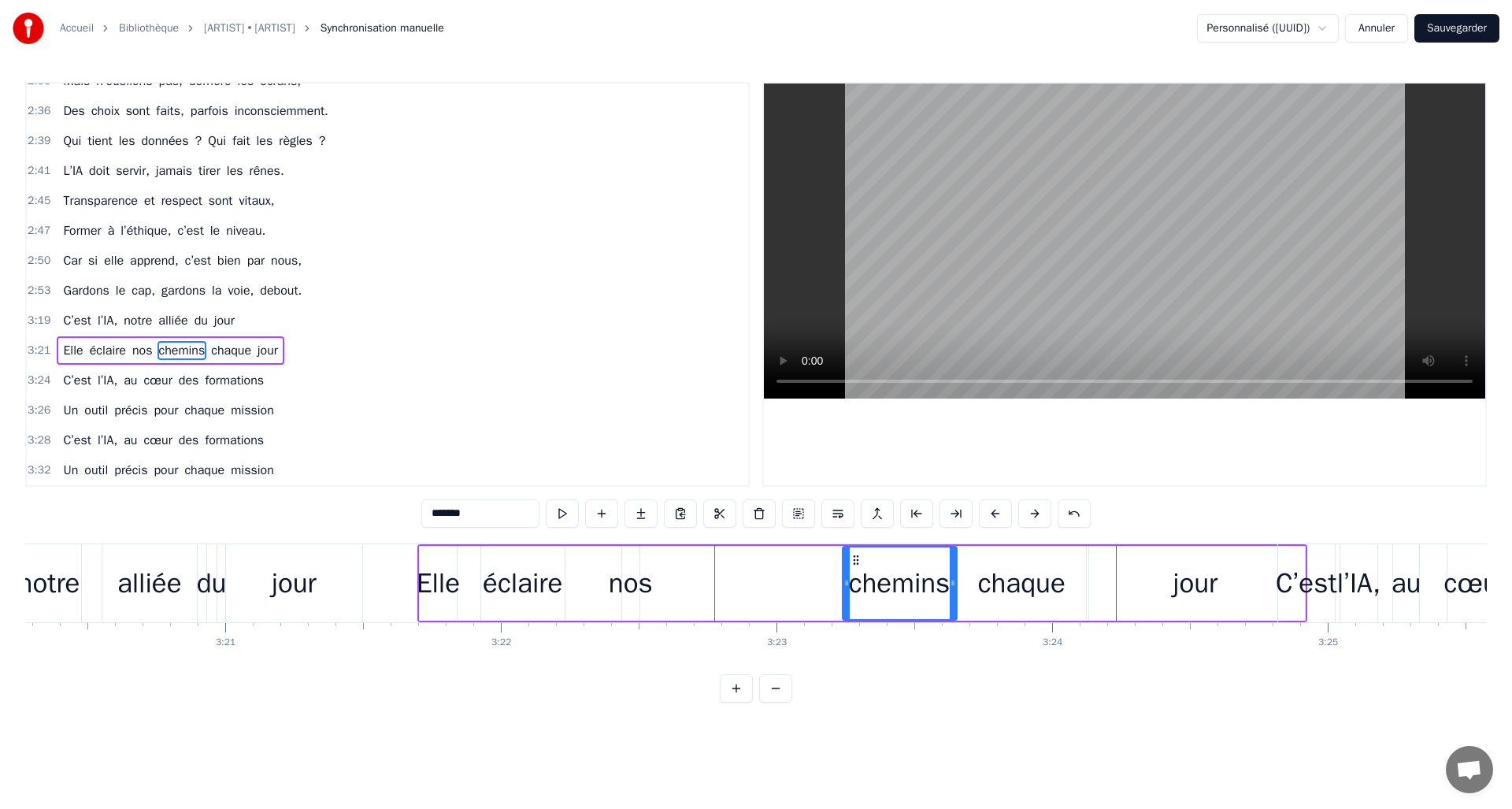 drag, startPoint x: 673, startPoint y: 557, endPoint x: 850, endPoint y: 560, distance: 177.0254 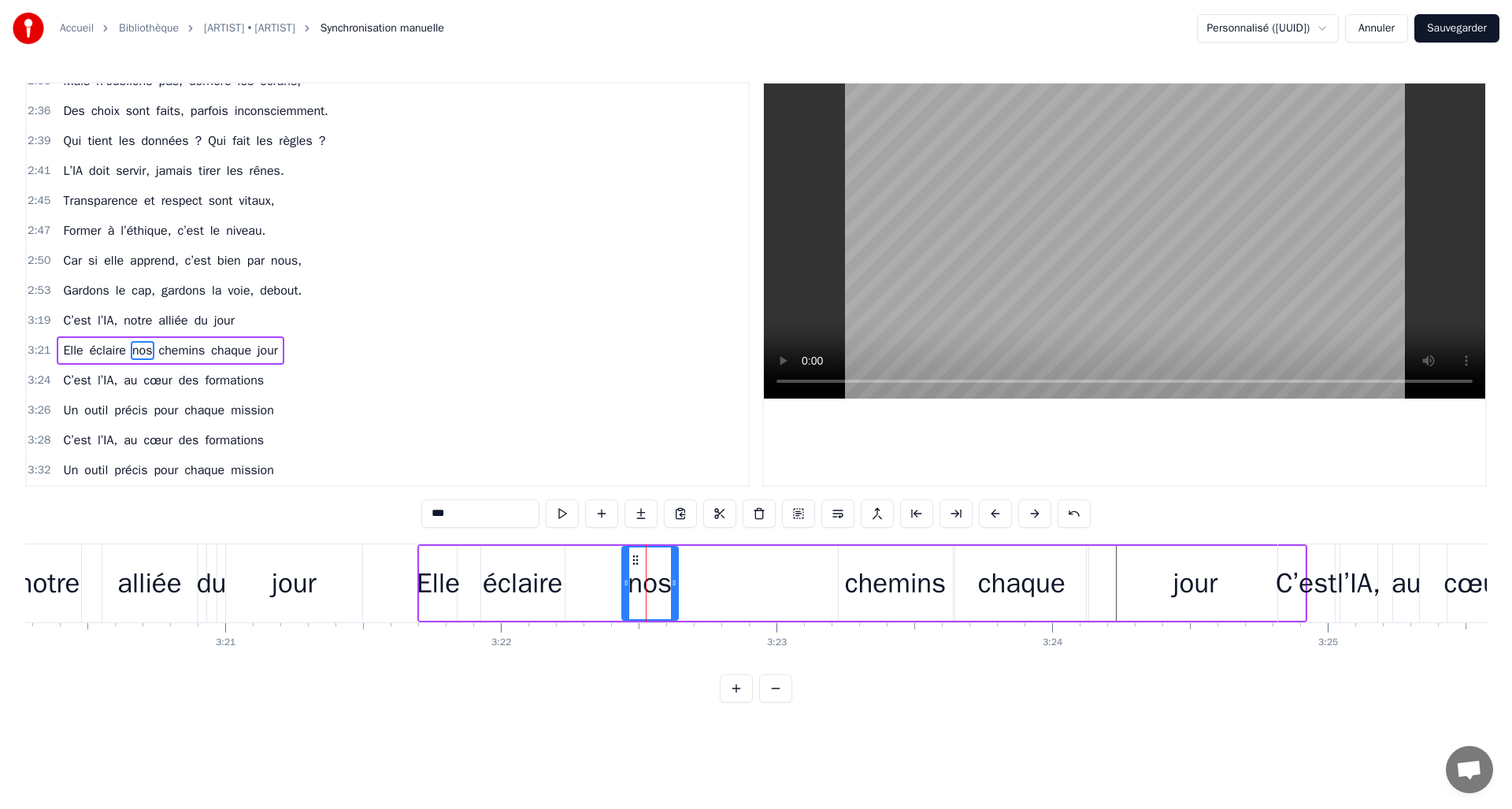 drag, startPoint x: 638, startPoint y: 581, endPoint x: 676, endPoint y: 580, distance: 38.01316 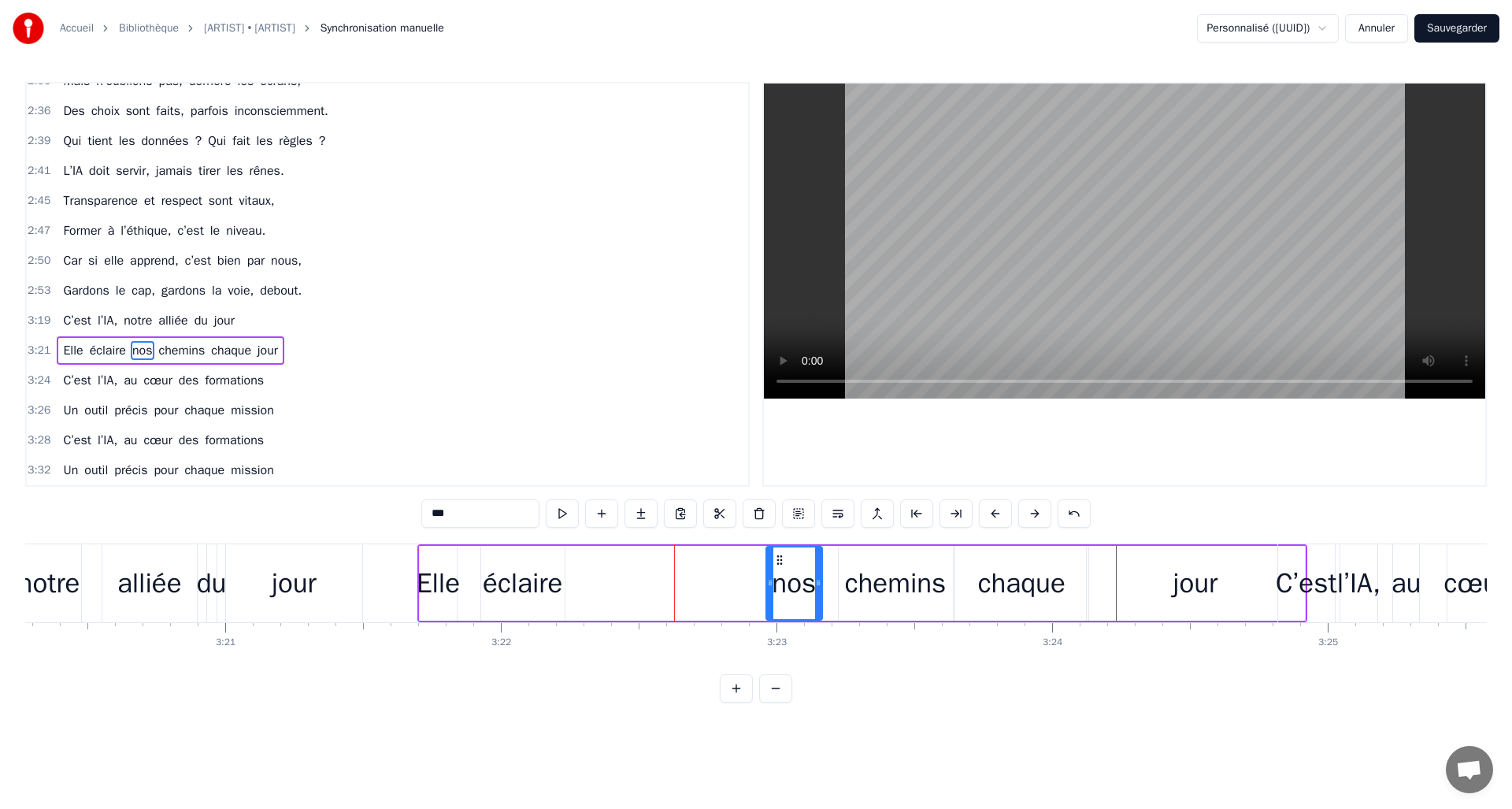 type on "*******" 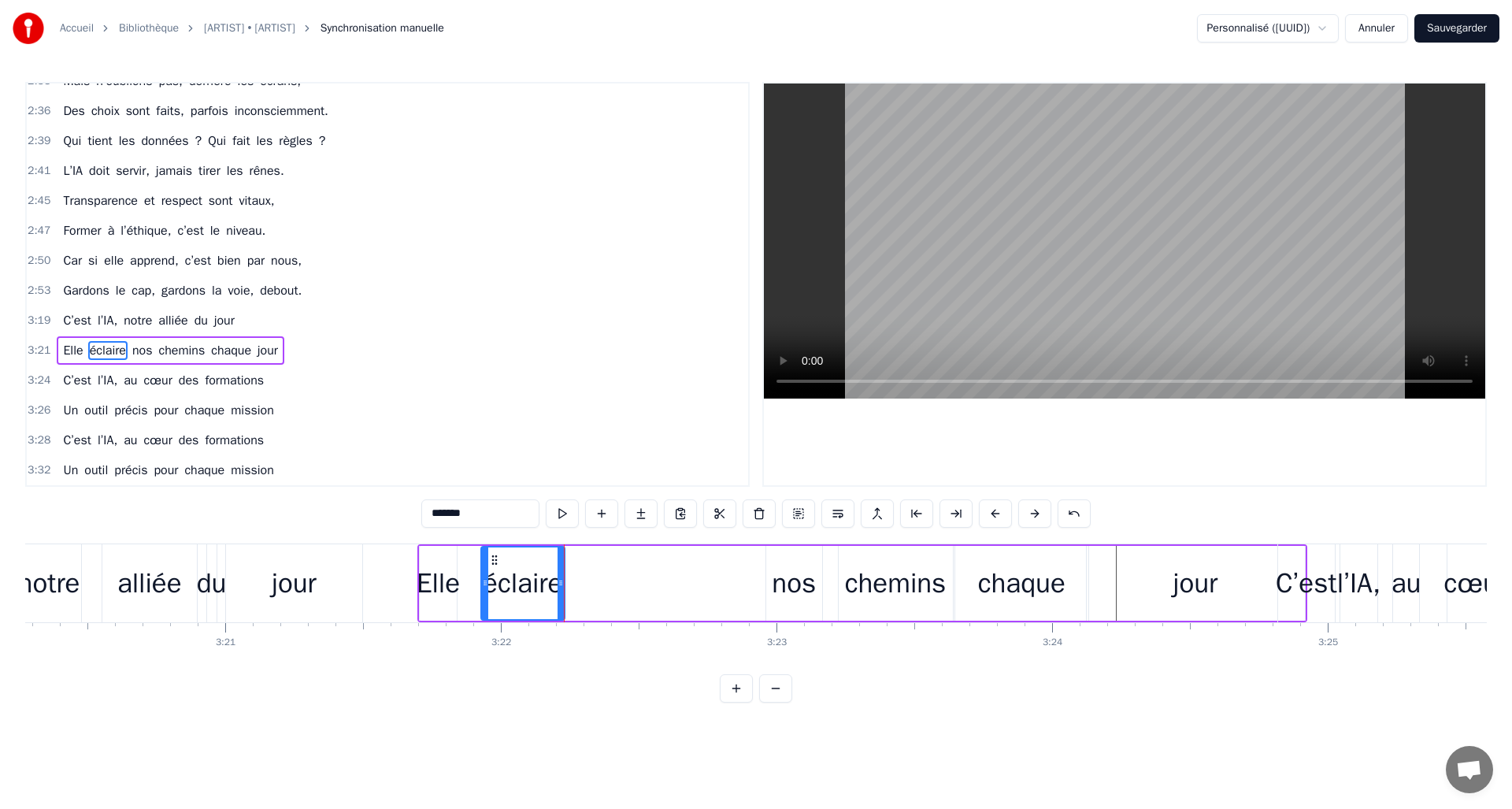 drag, startPoint x: 502, startPoint y: 557, endPoint x: 673, endPoint y: 562, distance: 171.07308 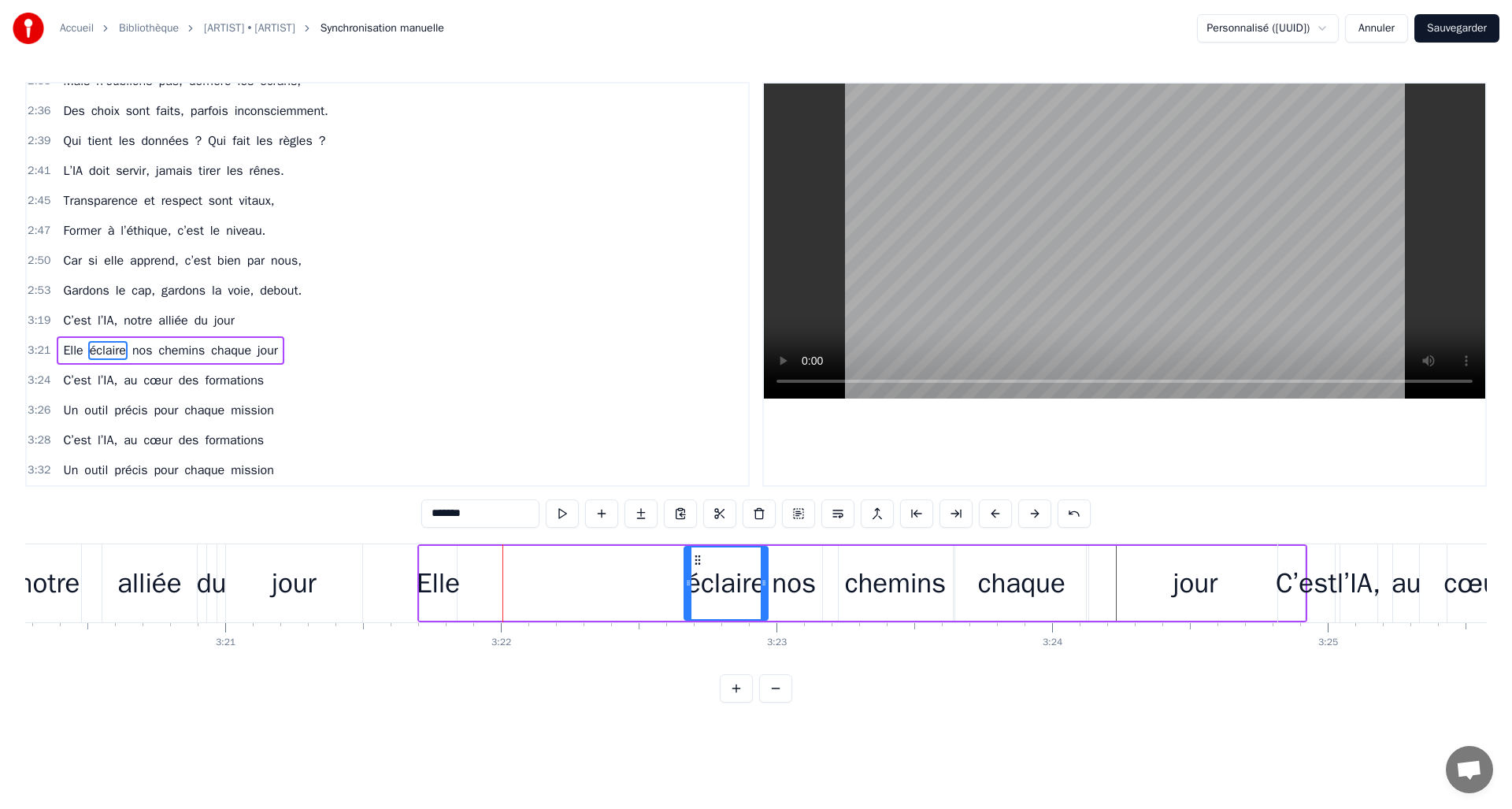 drag, startPoint x: 491, startPoint y: 560, endPoint x: 695, endPoint y: 573, distance: 204.4138 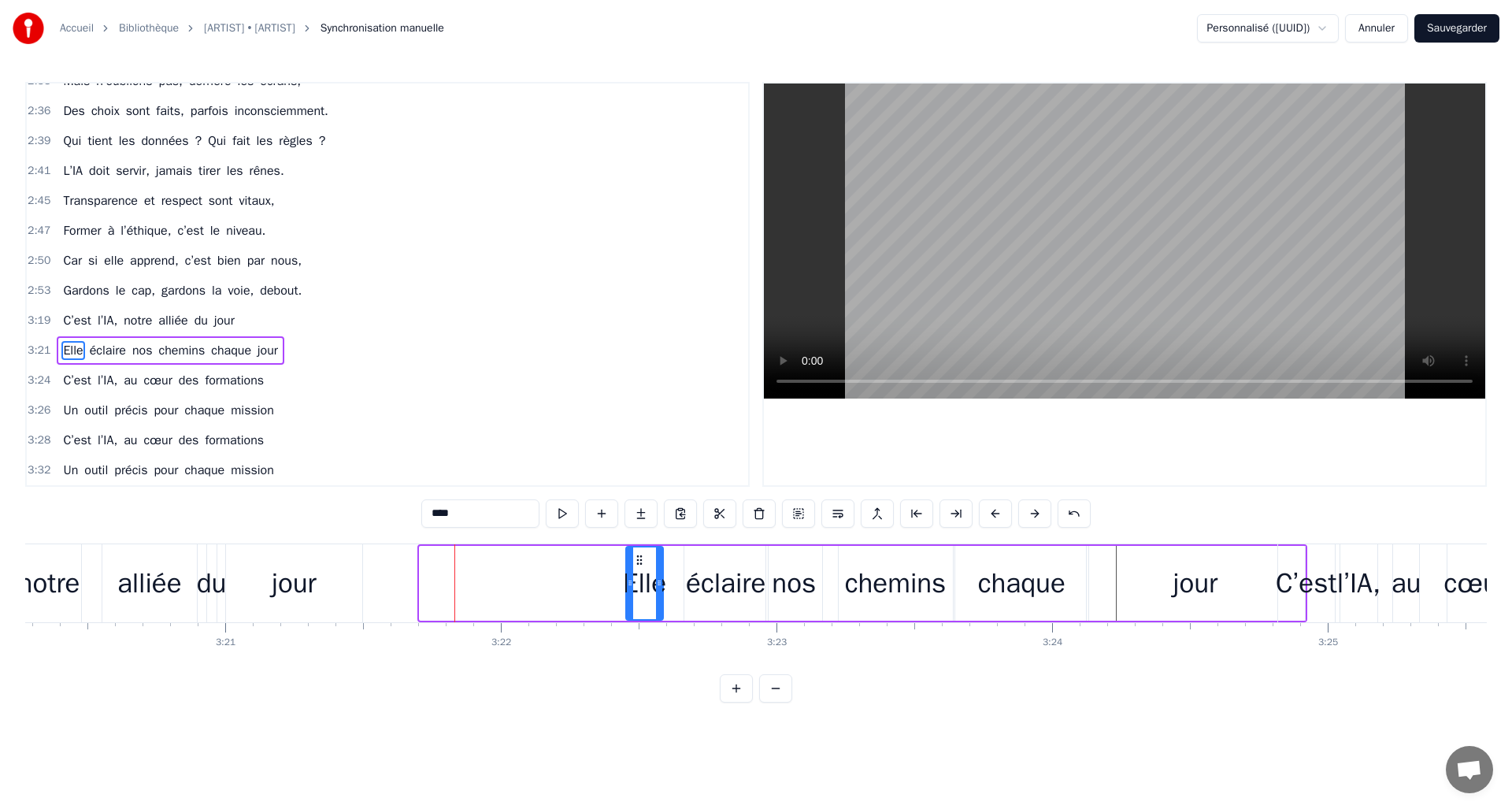 drag, startPoint x: 459, startPoint y: 559, endPoint x: 640, endPoint y: 566, distance: 181.13531 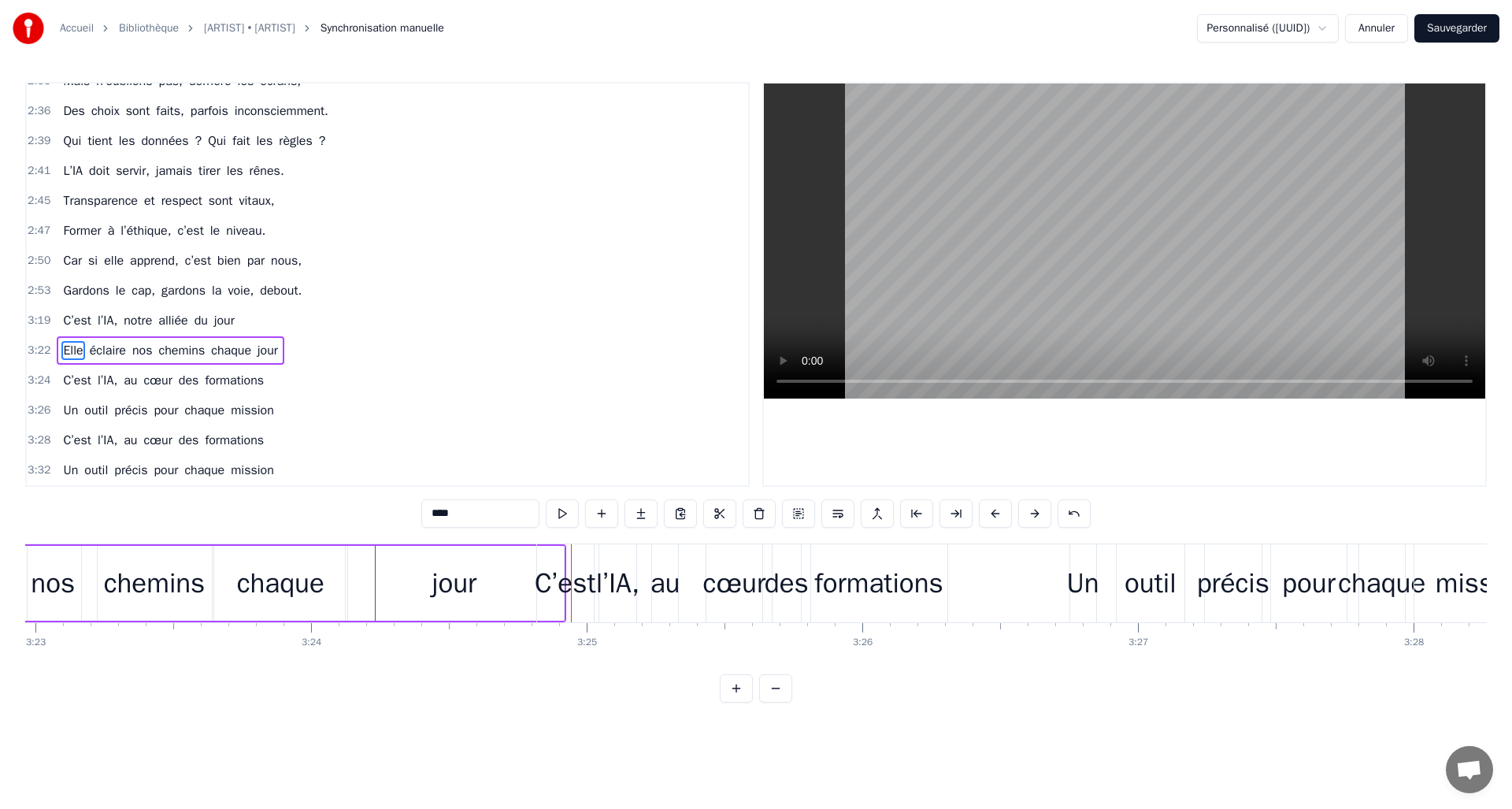 scroll, scrollTop: 0, scrollLeft: 56048, axis: horizontal 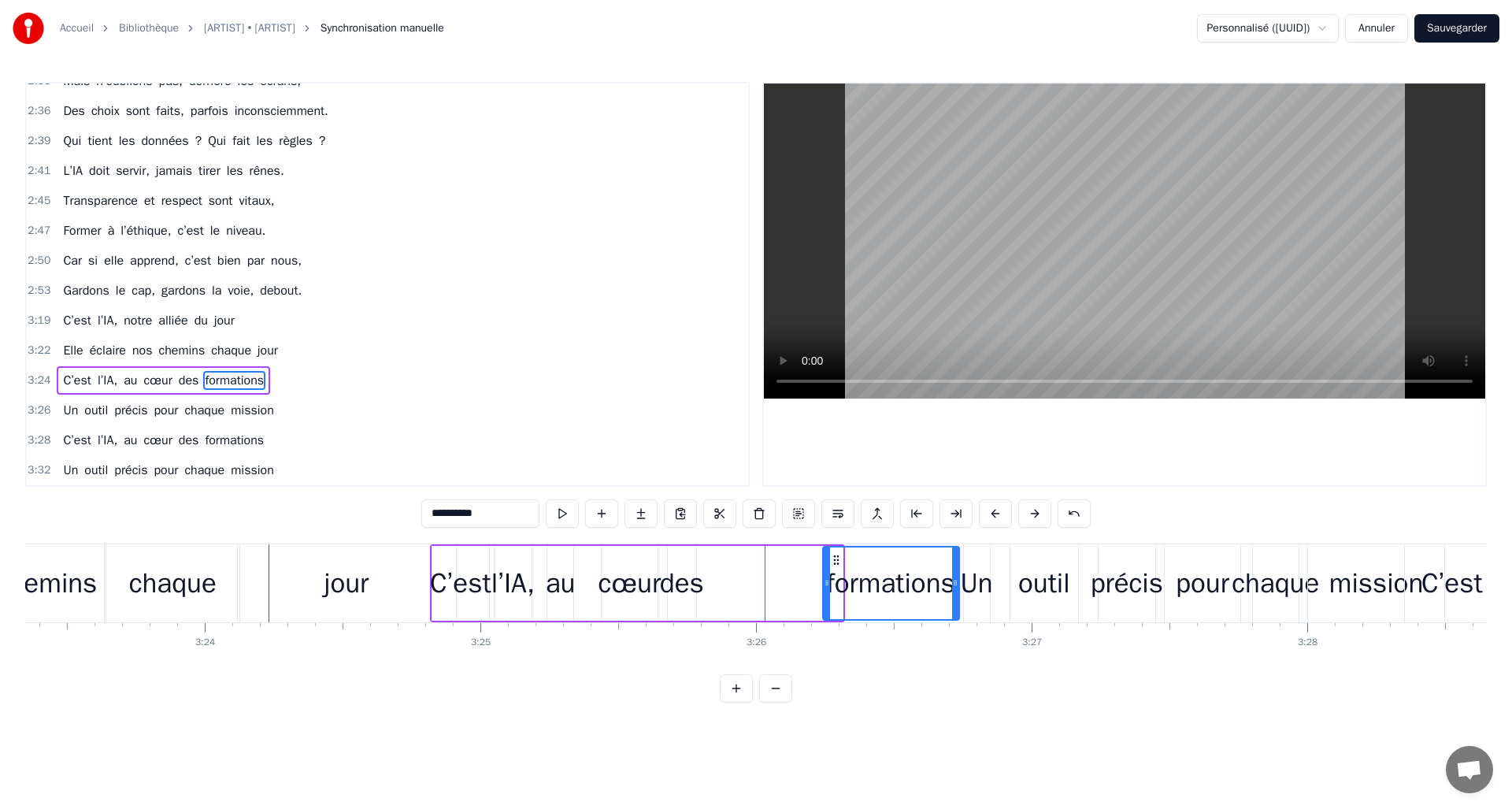 drag, startPoint x: 723, startPoint y: 561, endPoint x: 839, endPoint y: 562, distance: 116.00431 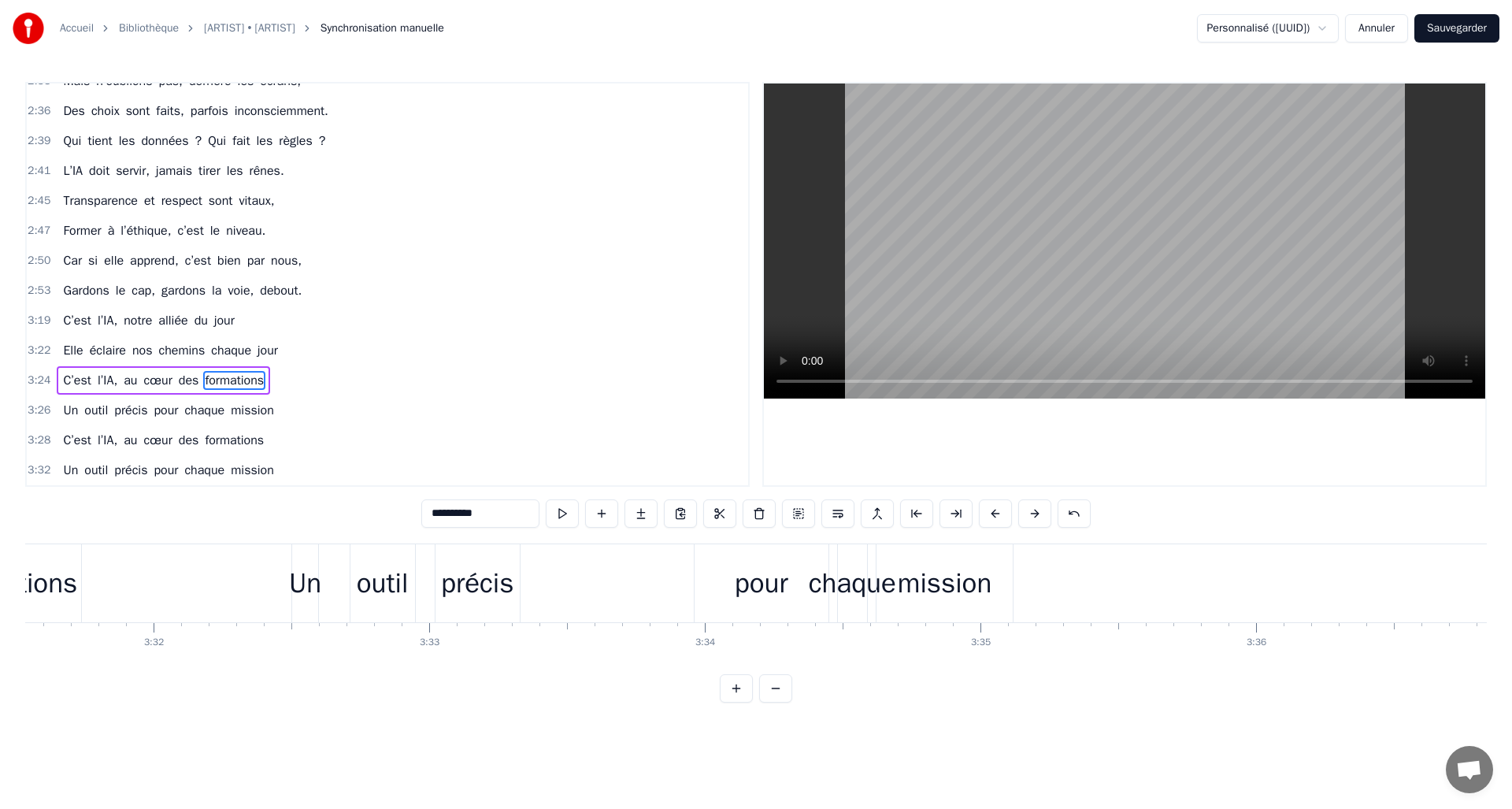 scroll, scrollTop: 0, scrollLeft: 58269, axis: horizontal 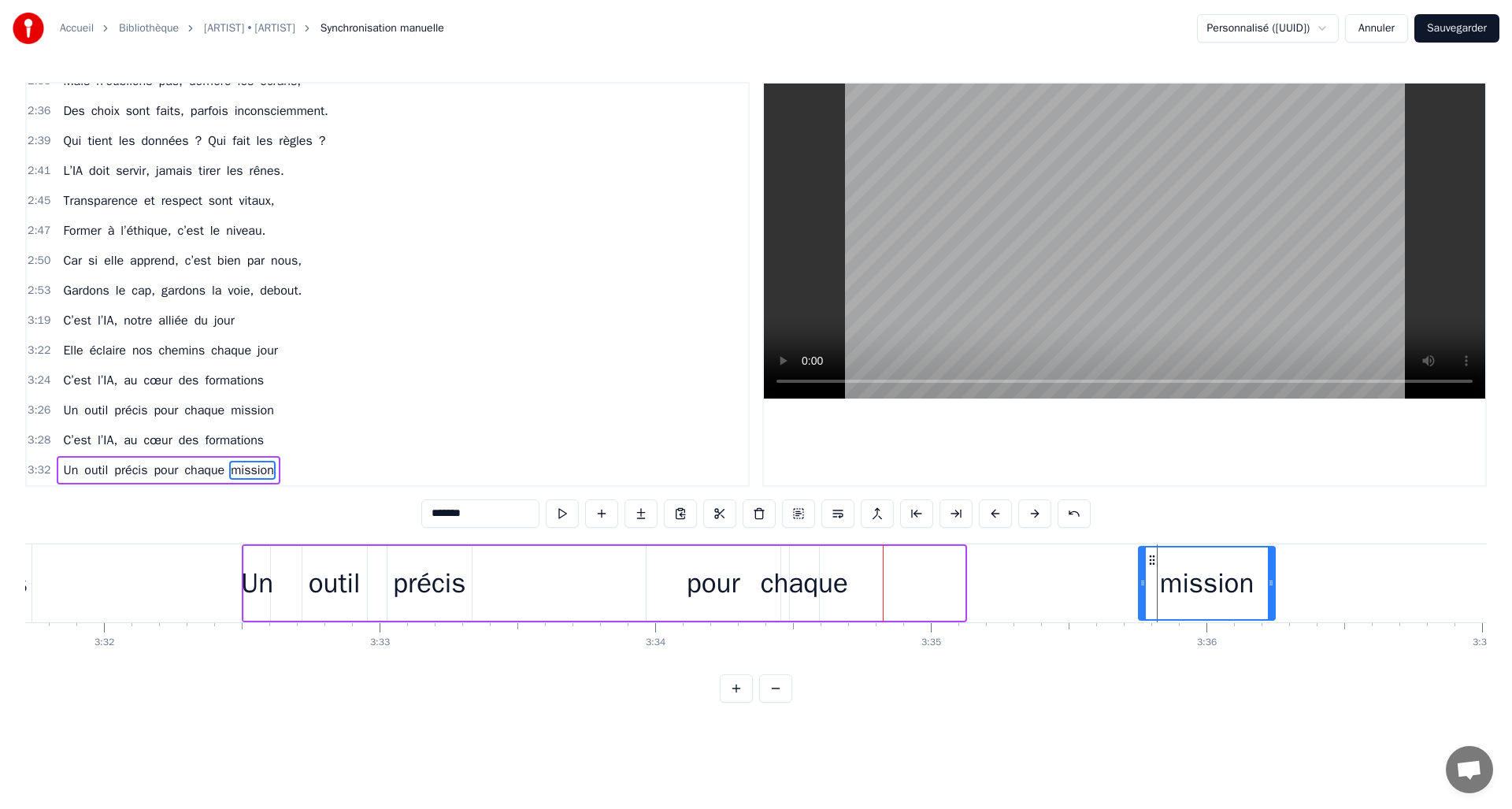 drag, startPoint x: 925, startPoint y: 555, endPoint x: 1151, endPoint y: 560, distance: 226.0553 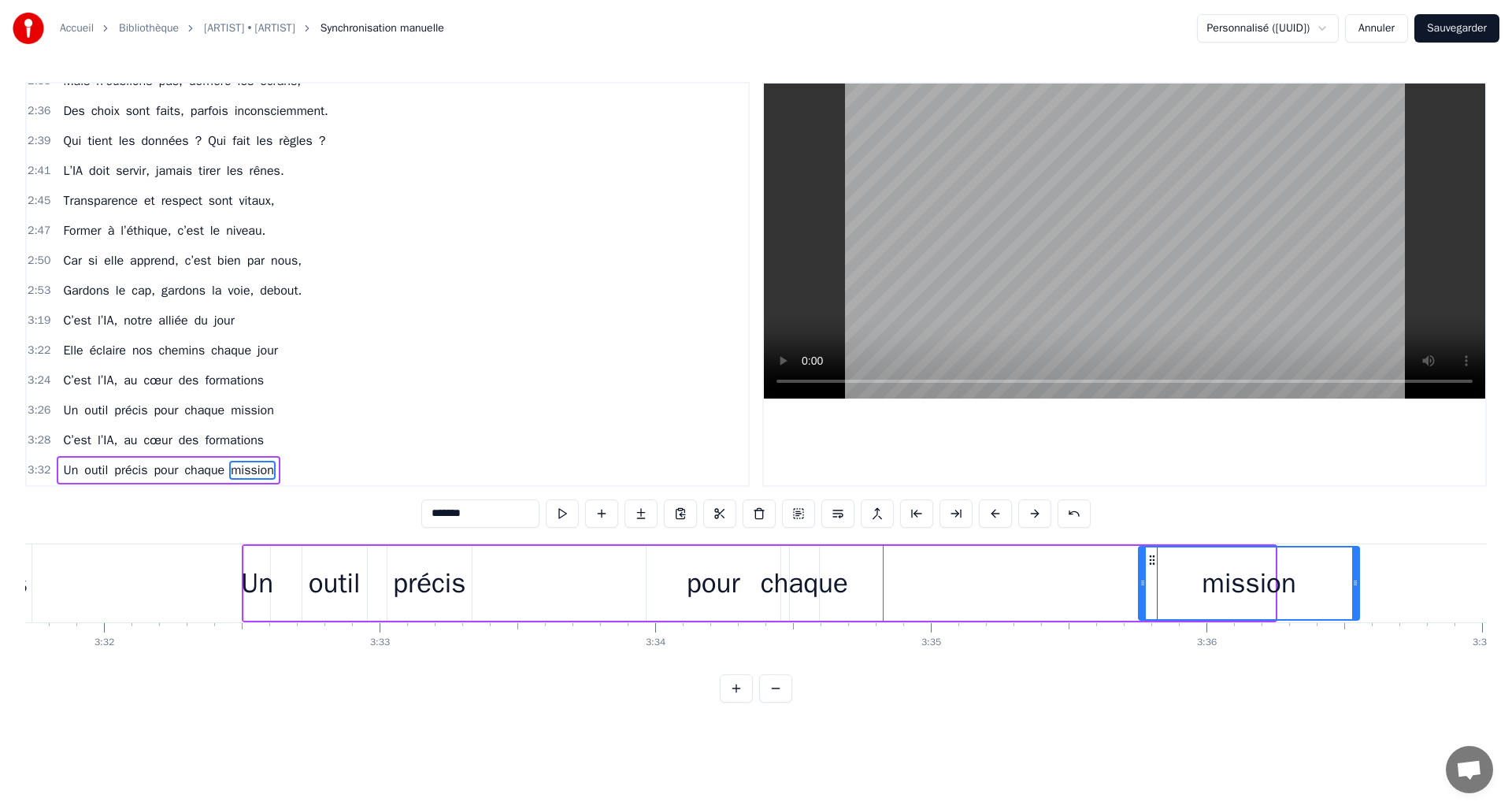drag, startPoint x: 1273, startPoint y: 581, endPoint x: 1358, endPoint y: 577, distance: 85.09407 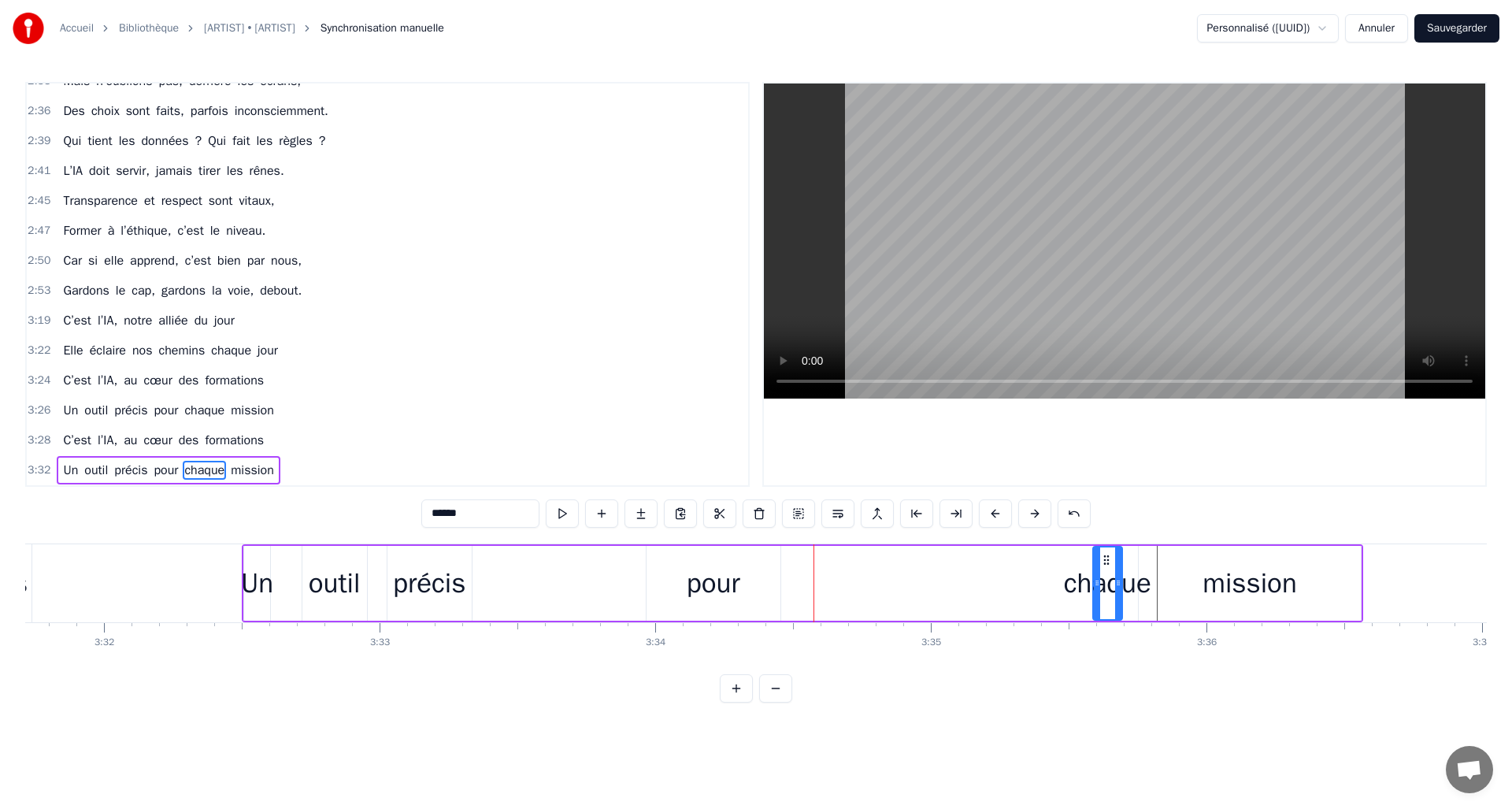 drag, startPoint x: 801, startPoint y: 560, endPoint x: 1103, endPoint y: 570, distance: 302.16552 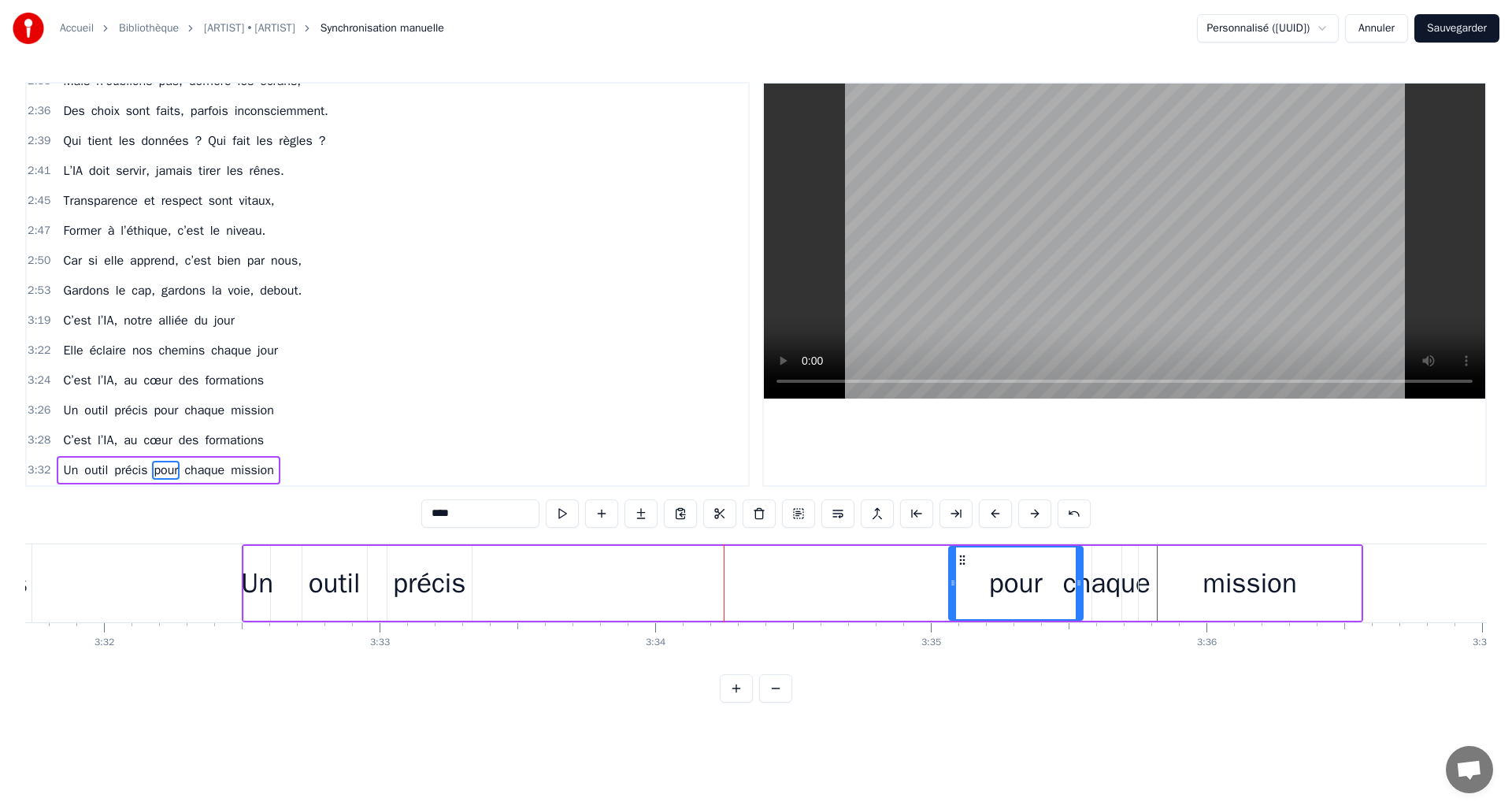 drag, startPoint x: 663, startPoint y: 555, endPoint x: 1002, endPoint y: 577, distance: 339.71311 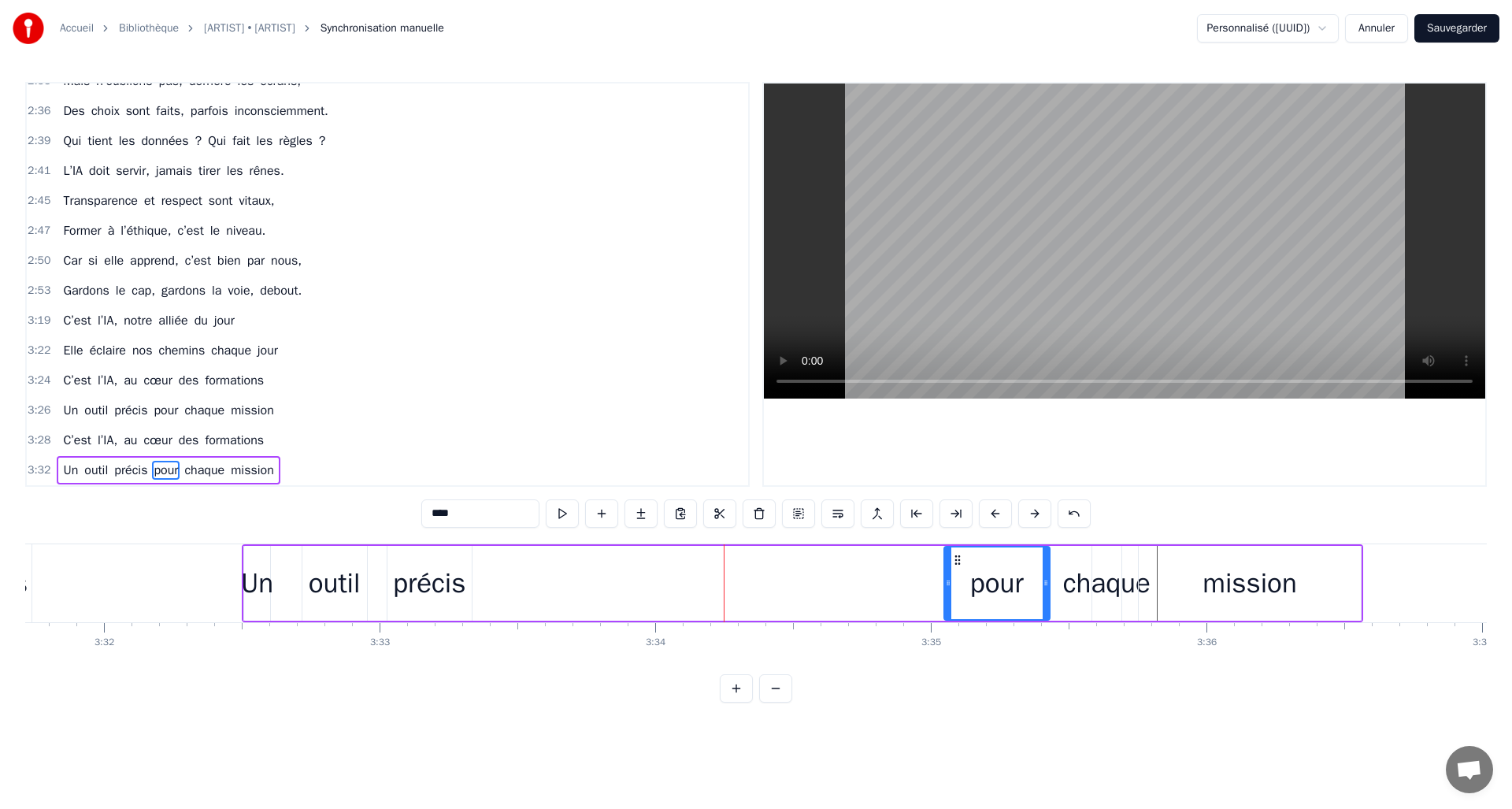 drag, startPoint x: 1074, startPoint y: 581, endPoint x: 1045, endPoint y: 581, distance: 29 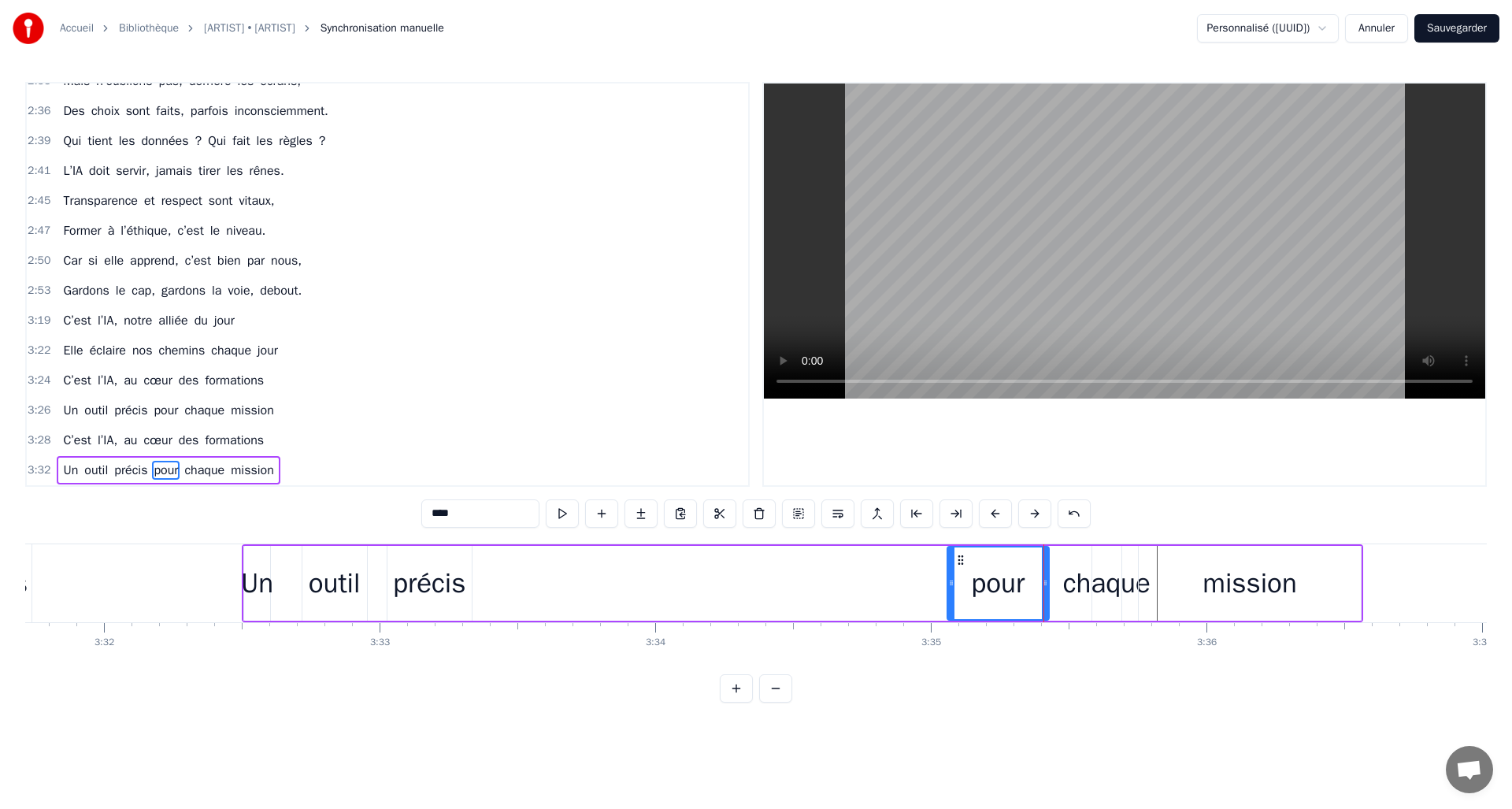 drag, startPoint x: 949, startPoint y: 556, endPoint x: 959, endPoint y: 559, distance: 10.440307 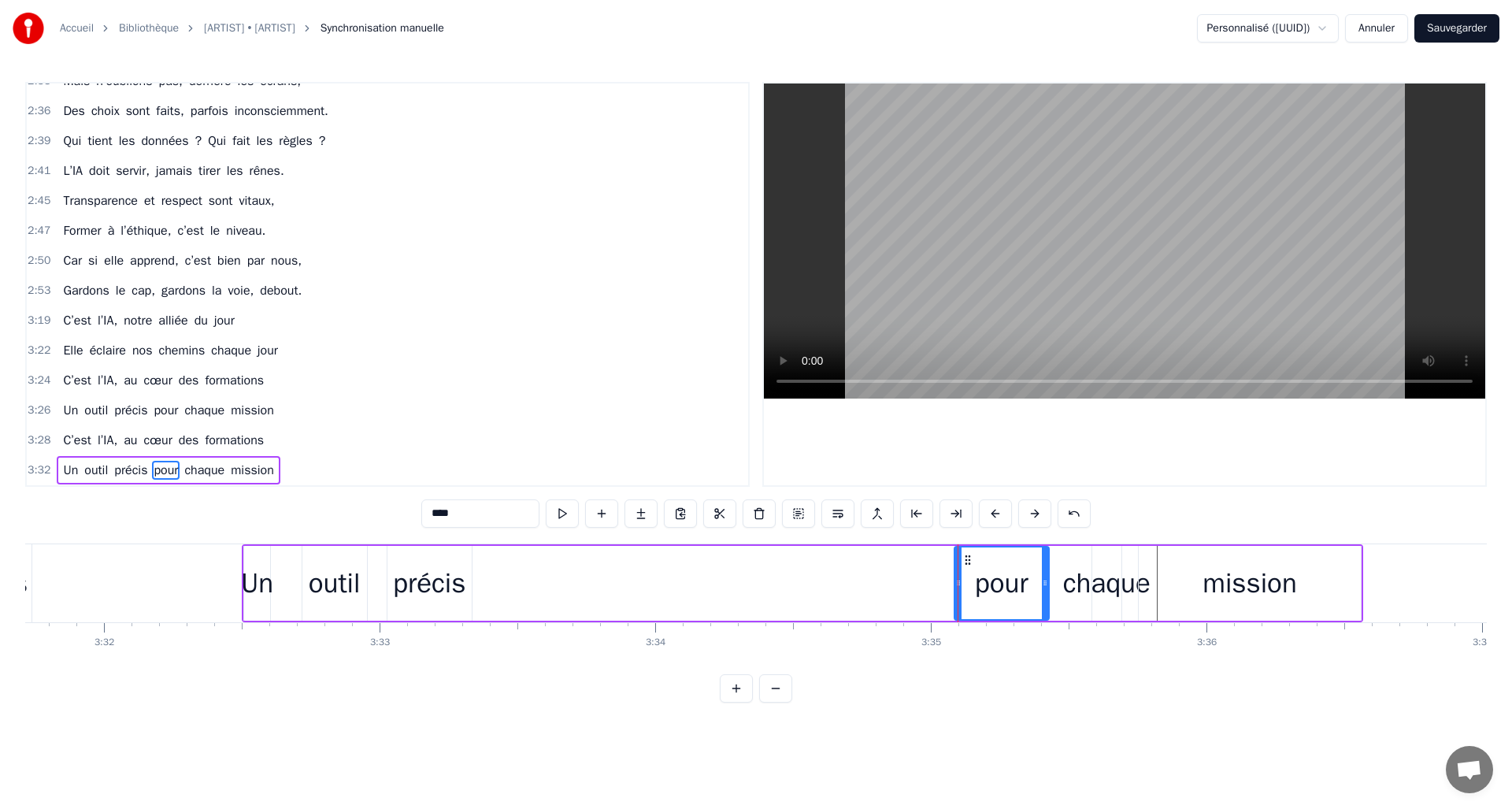 type on "******" 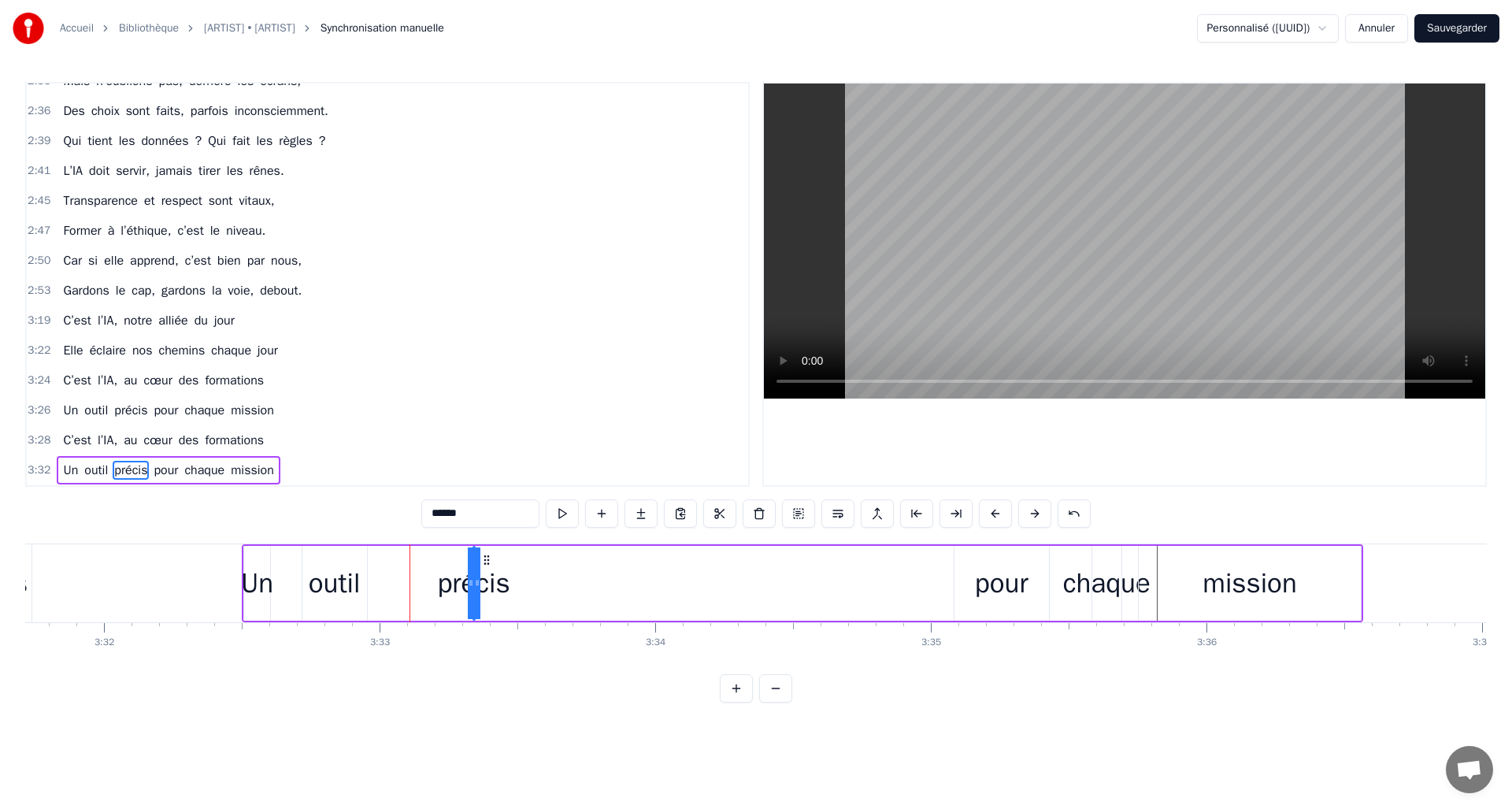 drag, startPoint x: 393, startPoint y: 557, endPoint x: 761, endPoint y: 563, distance: 368.0489 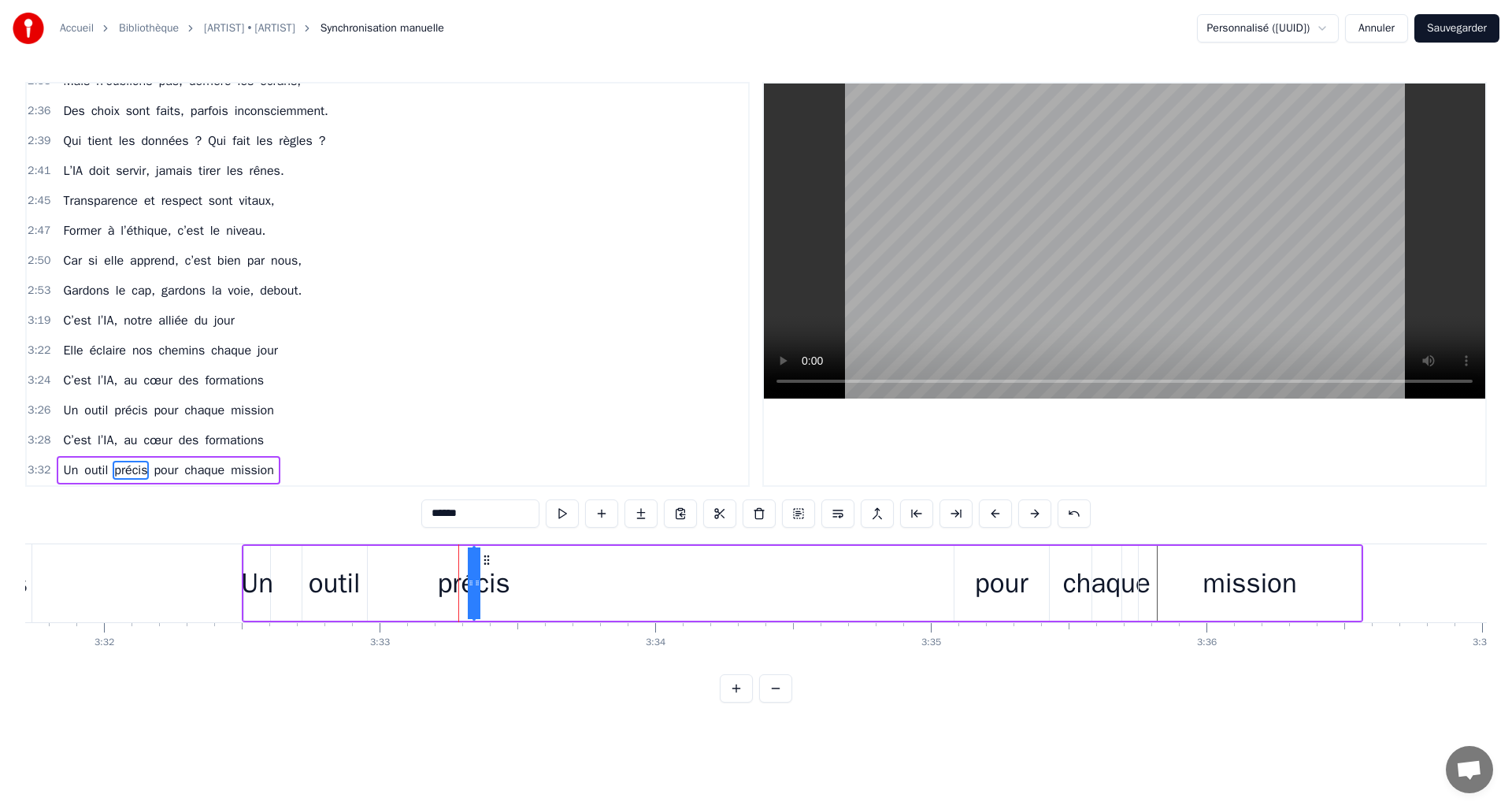 drag, startPoint x: 477, startPoint y: 581, endPoint x: 598, endPoint y: 577, distance: 121.0661 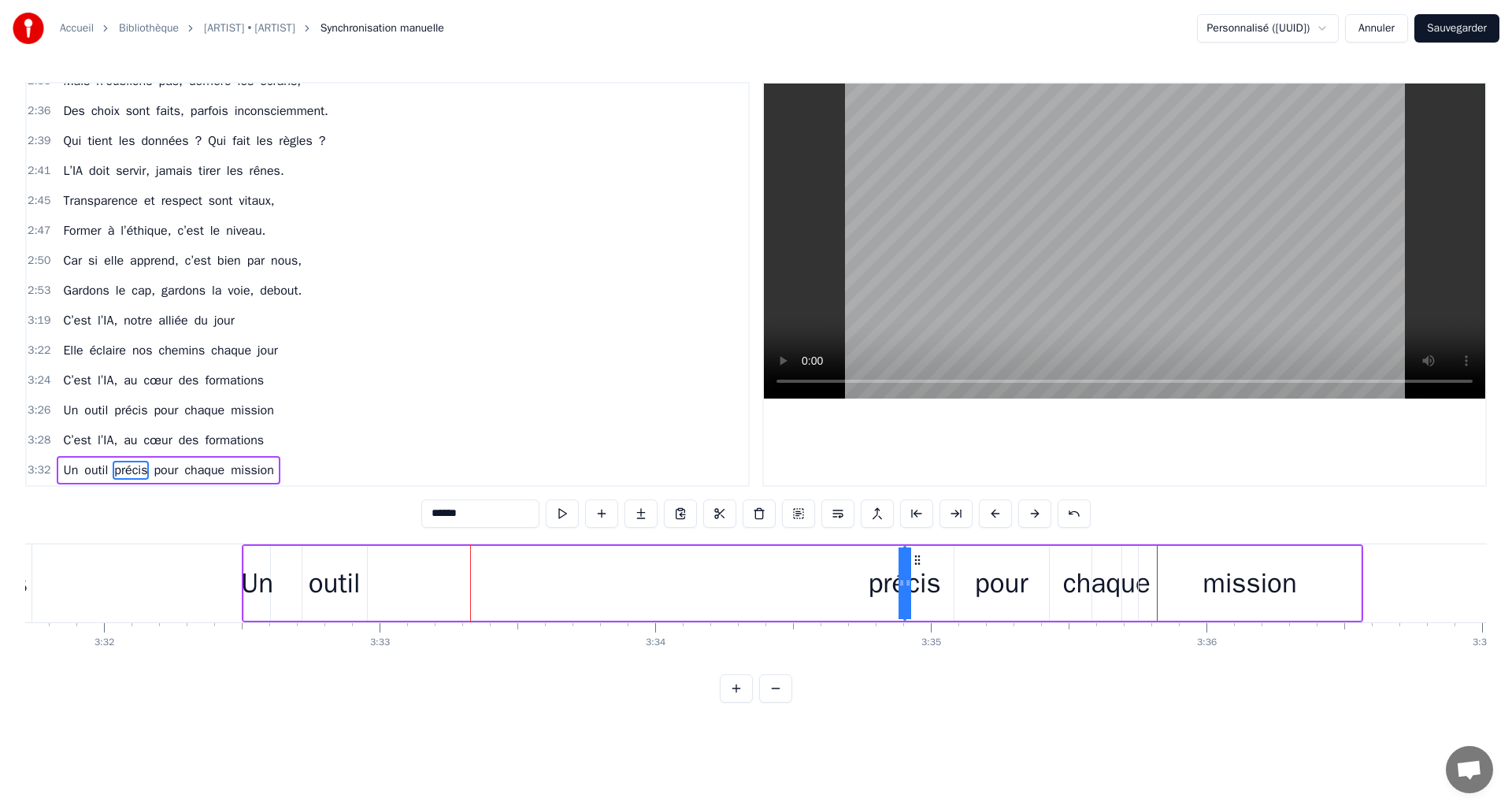 drag, startPoint x: 485, startPoint y: 566, endPoint x: 903, endPoint y: 574, distance: 418.07655 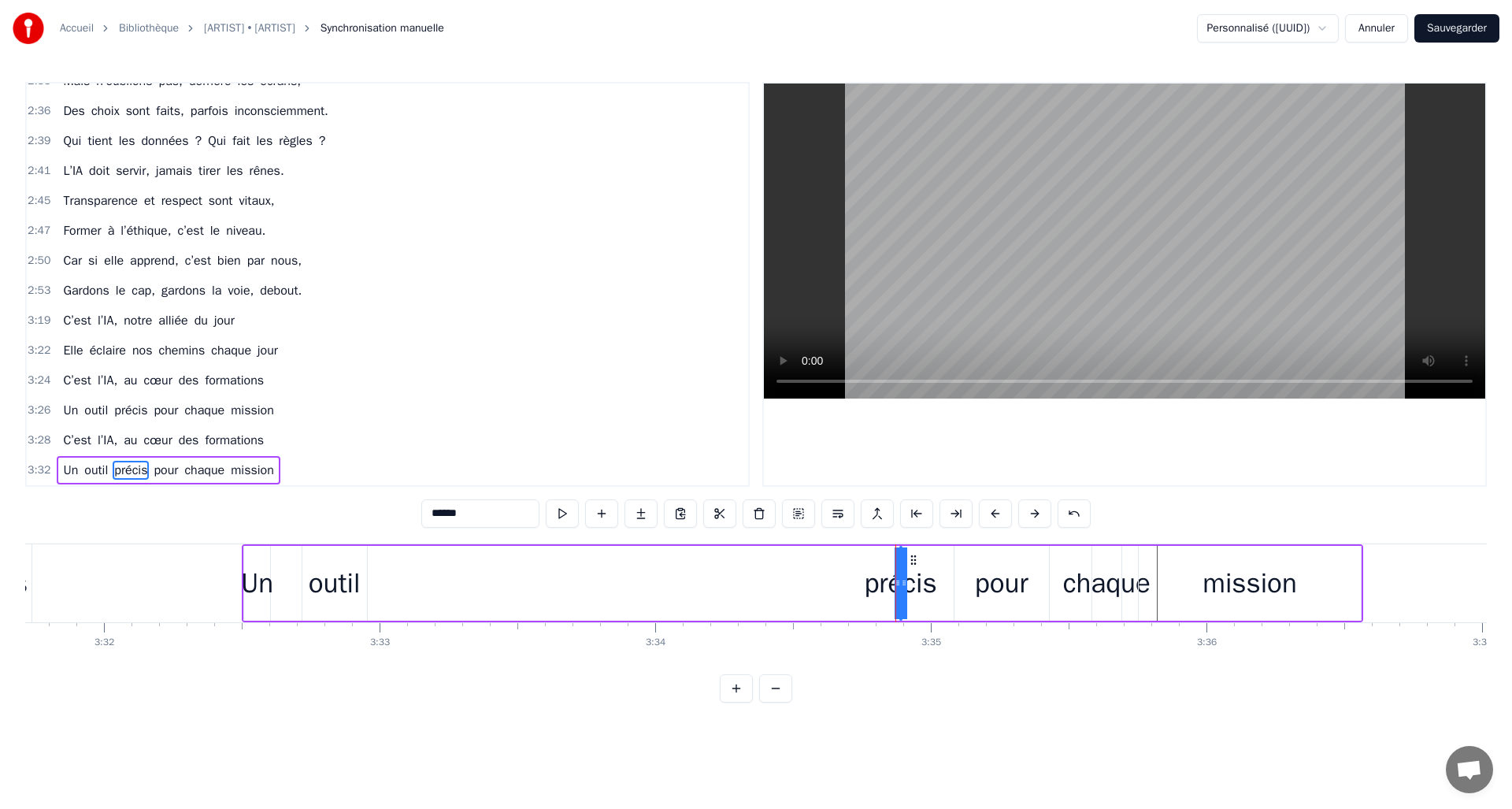 drag, startPoint x: 897, startPoint y: 583, endPoint x: 915, endPoint y: 581, distance: 18.11077 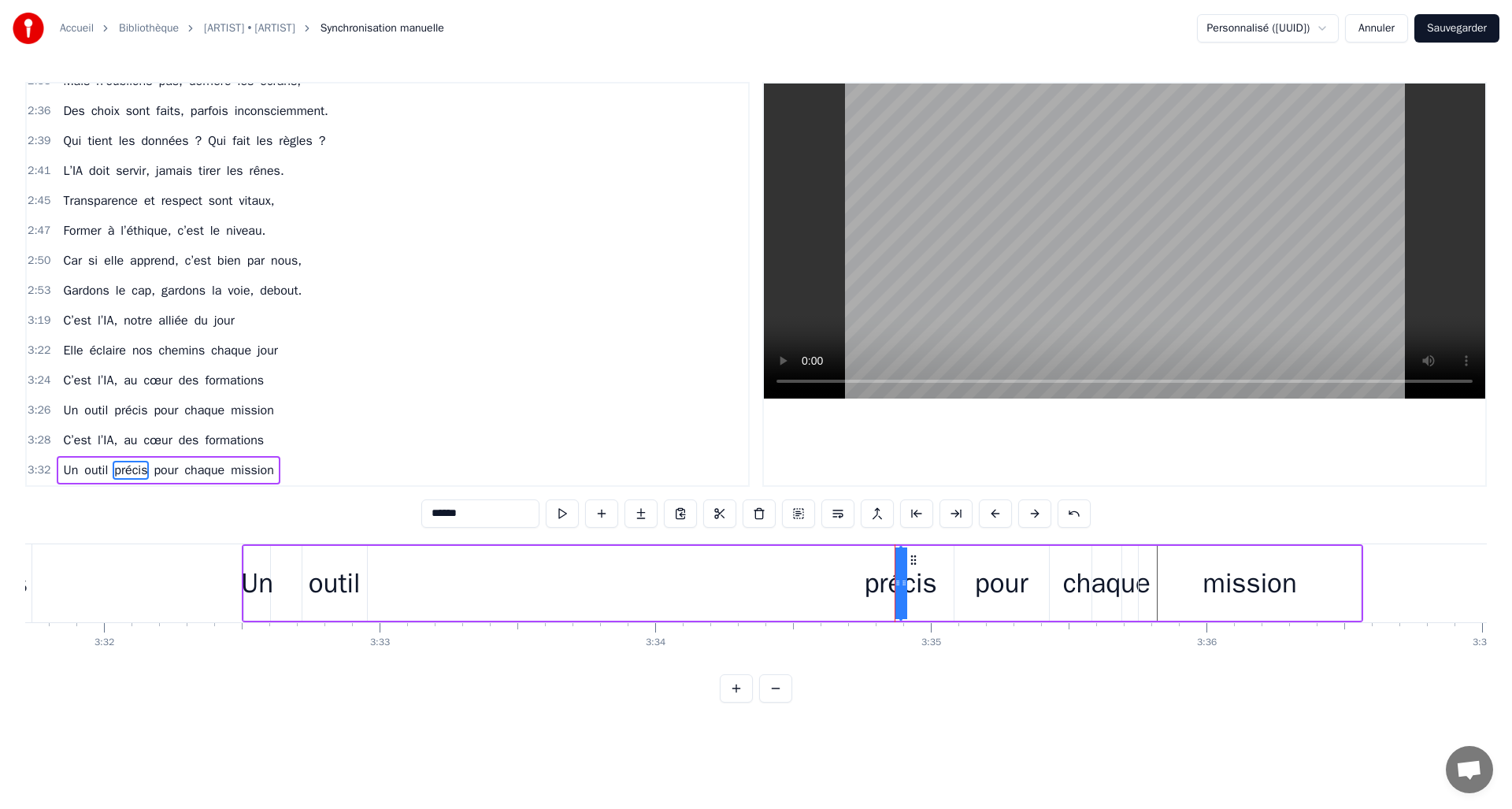 drag, startPoint x: 899, startPoint y: 583, endPoint x: 850, endPoint y: 583, distance: 49 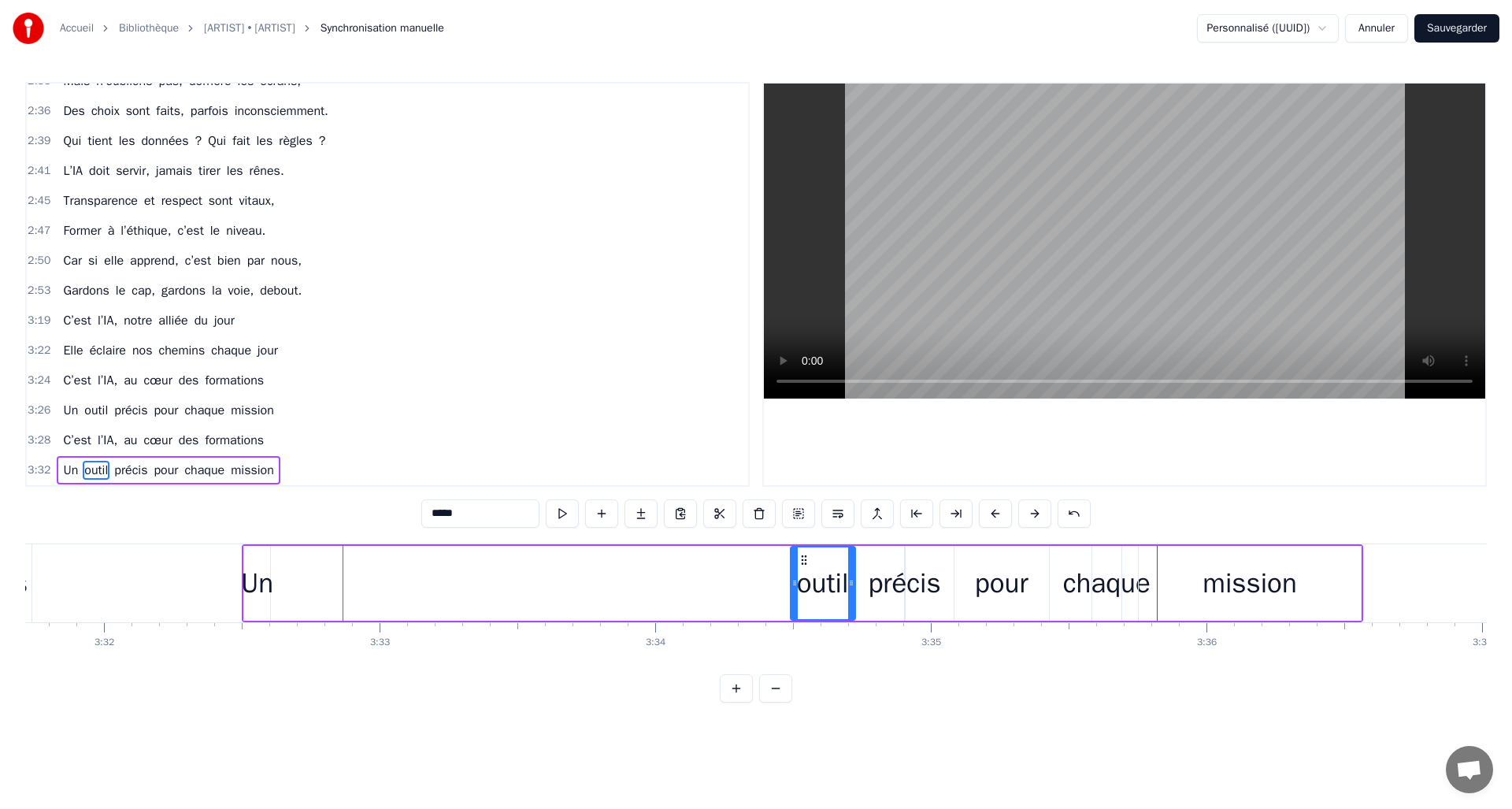 drag, startPoint x: 313, startPoint y: 555, endPoint x: 802, endPoint y: 563, distance: 489.0654 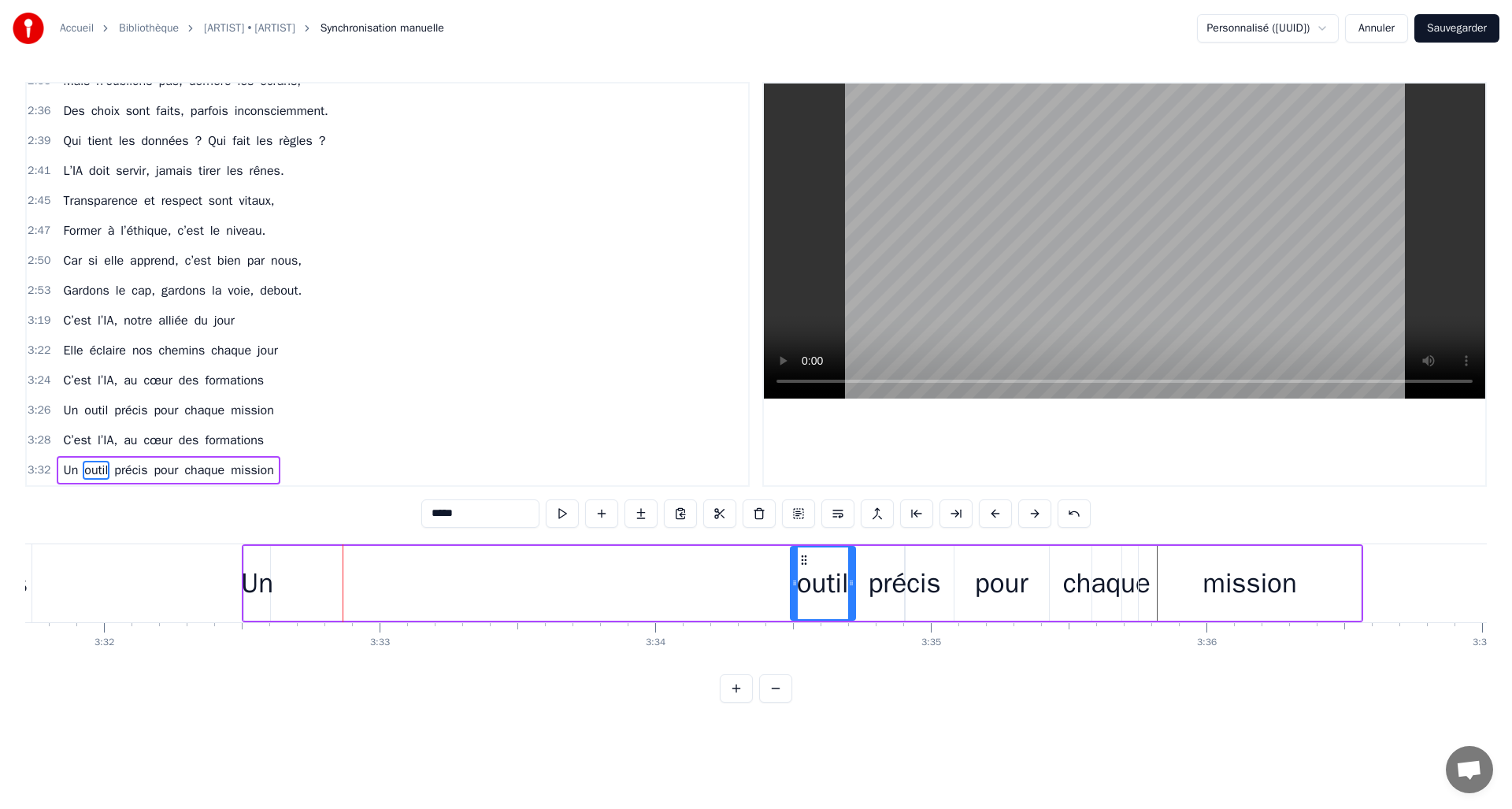 type on "**" 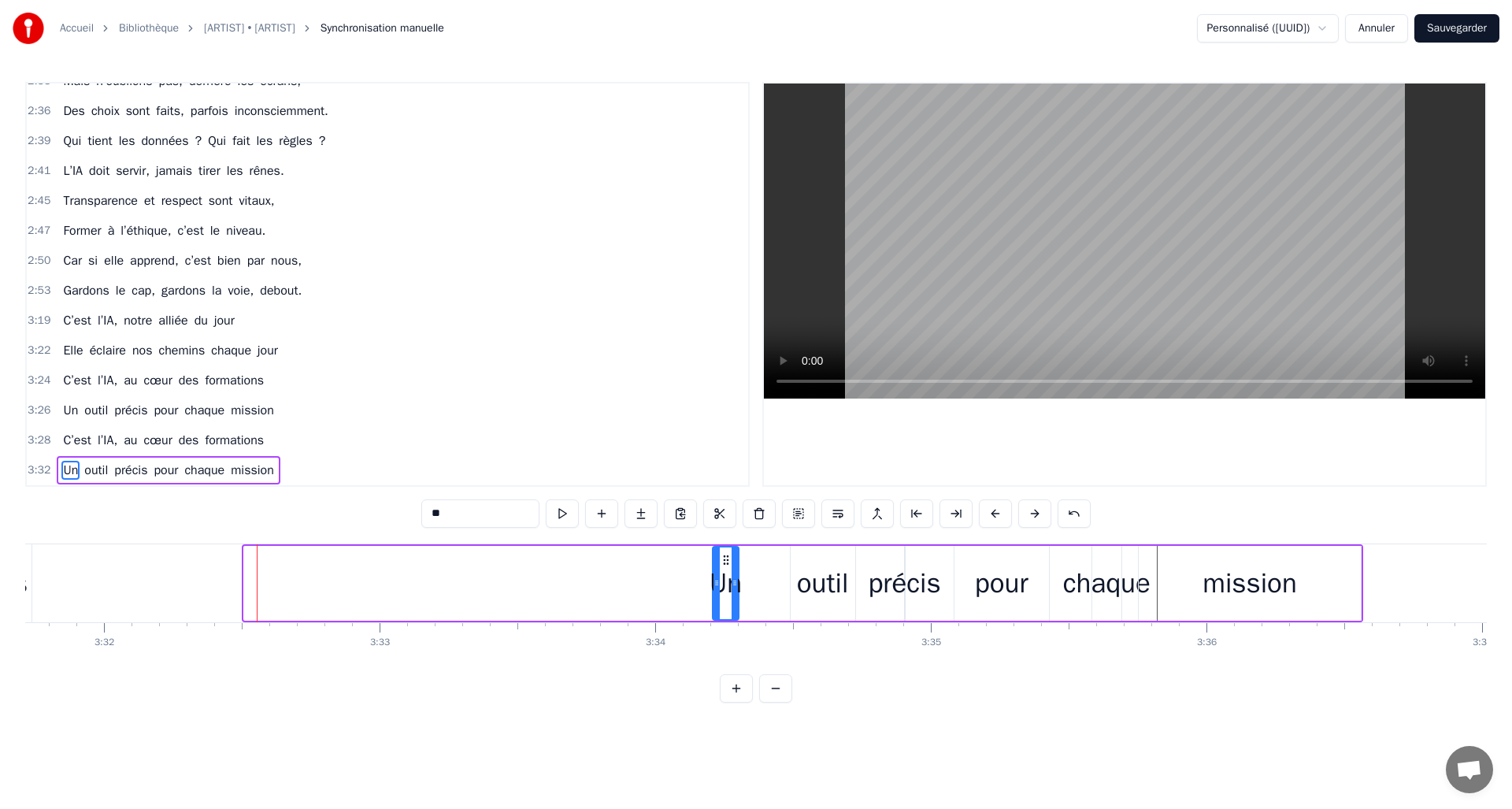 drag, startPoint x: 258, startPoint y: 558, endPoint x: 739, endPoint y: 578, distance: 481.4156 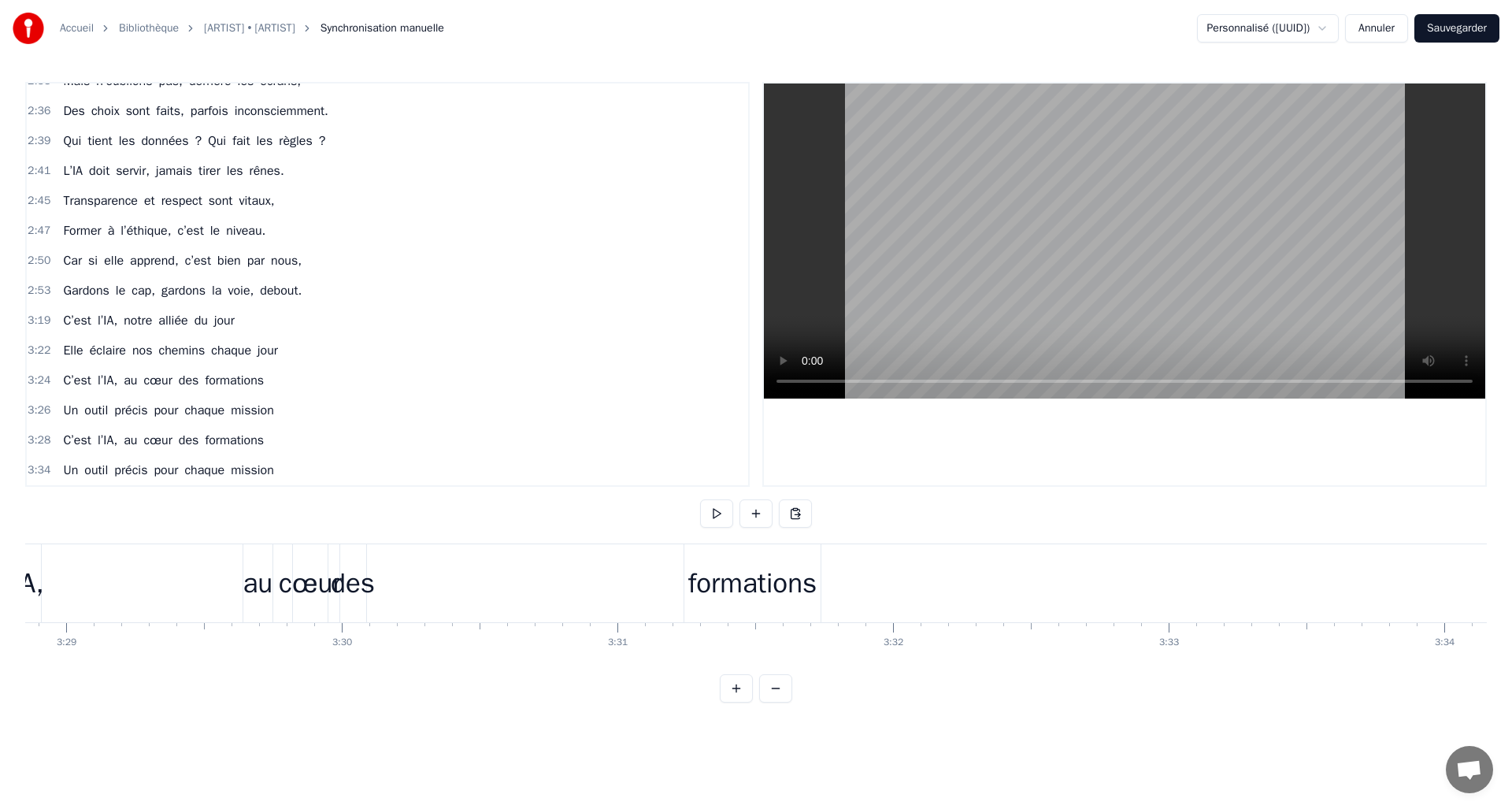 scroll, scrollTop: 0, scrollLeft: 57776, axis: horizontal 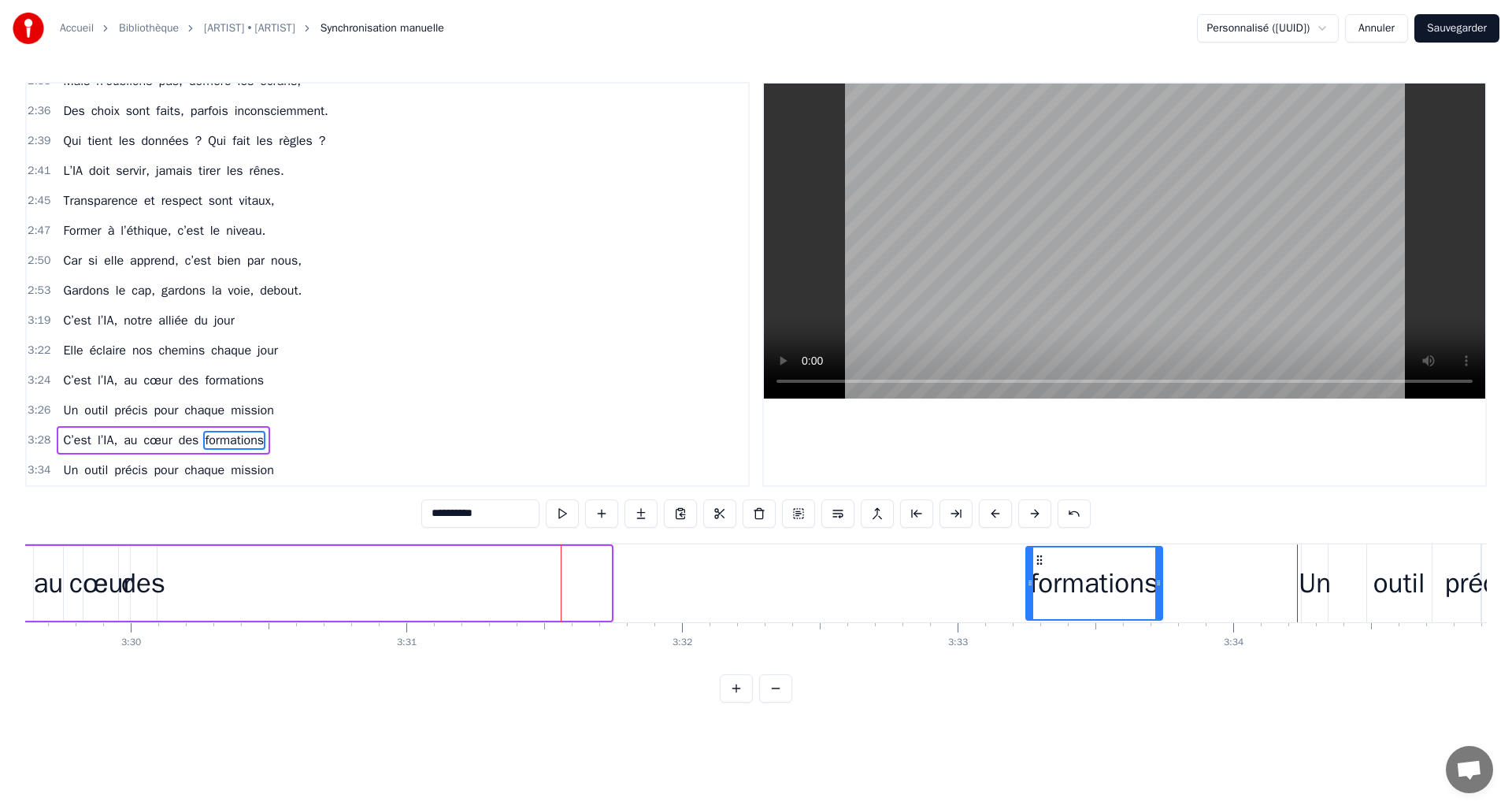 drag, startPoint x: 491, startPoint y: 556, endPoint x: 1042, endPoint y: 569, distance: 551.15334 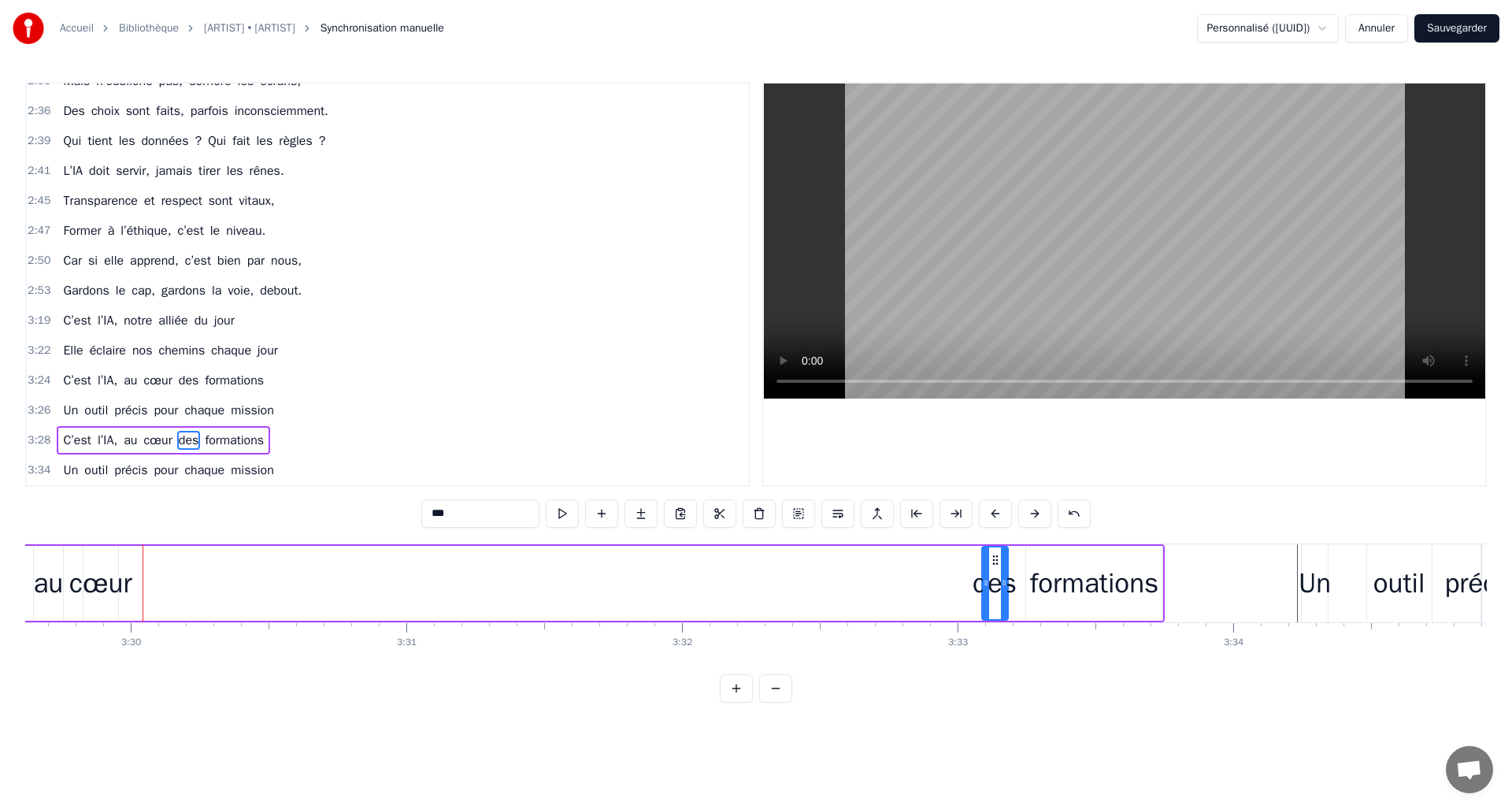 drag, startPoint x: 140, startPoint y: 562, endPoint x: 991, endPoint y: 583, distance: 851.2591 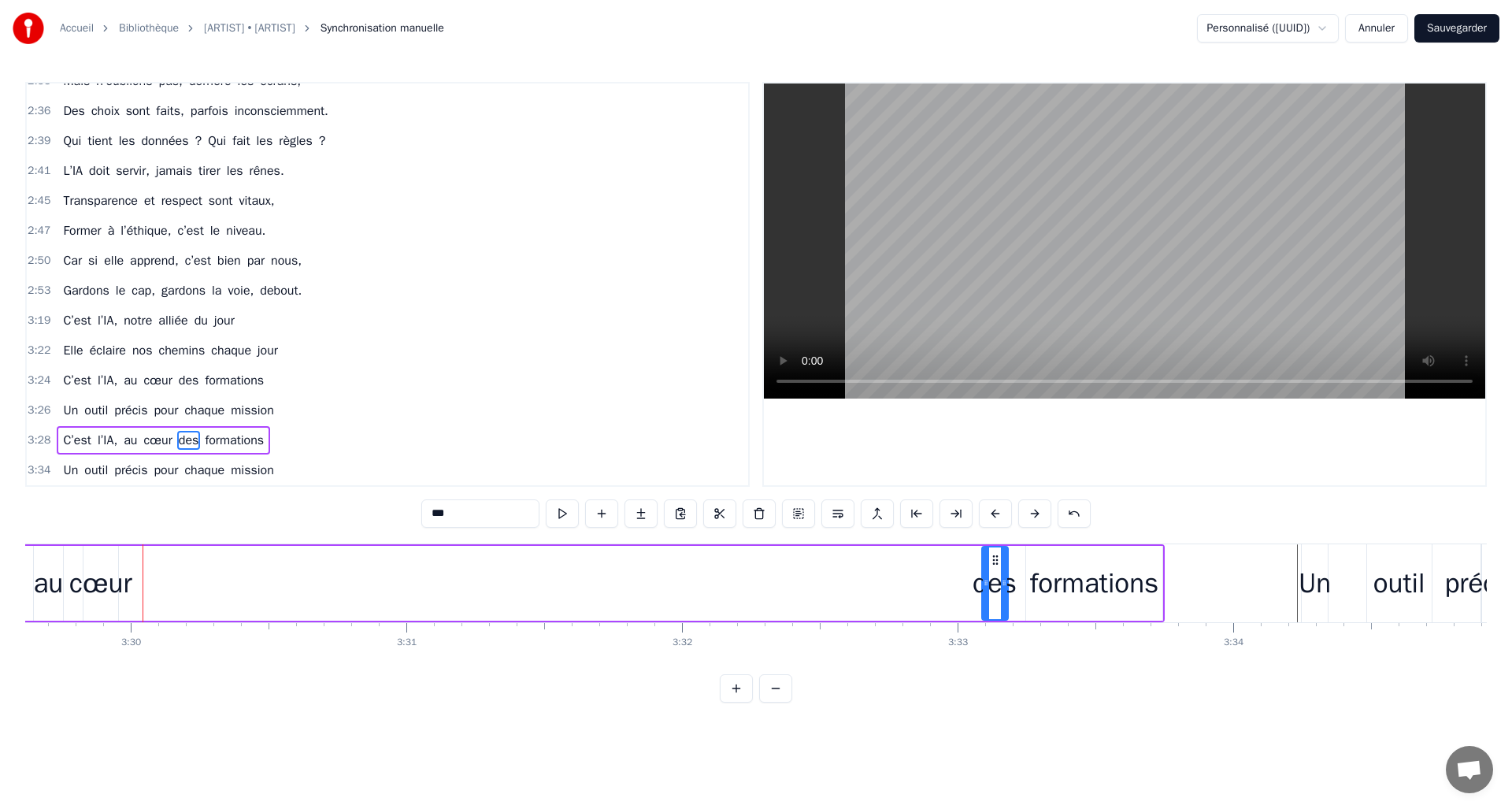 type on "****" 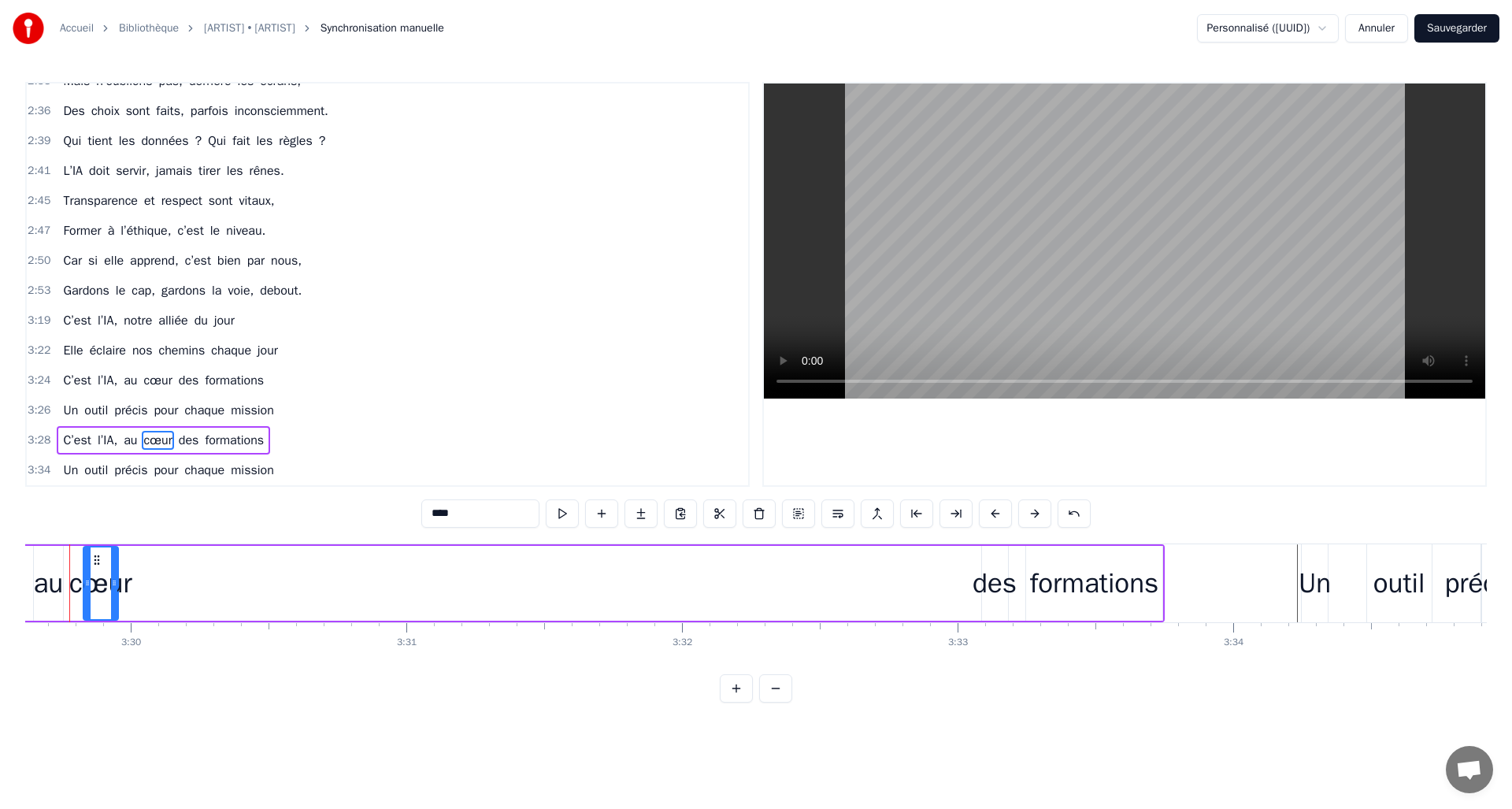 scroll, scrollTop: 0, scrollLeft: 57741, axis: horizontal 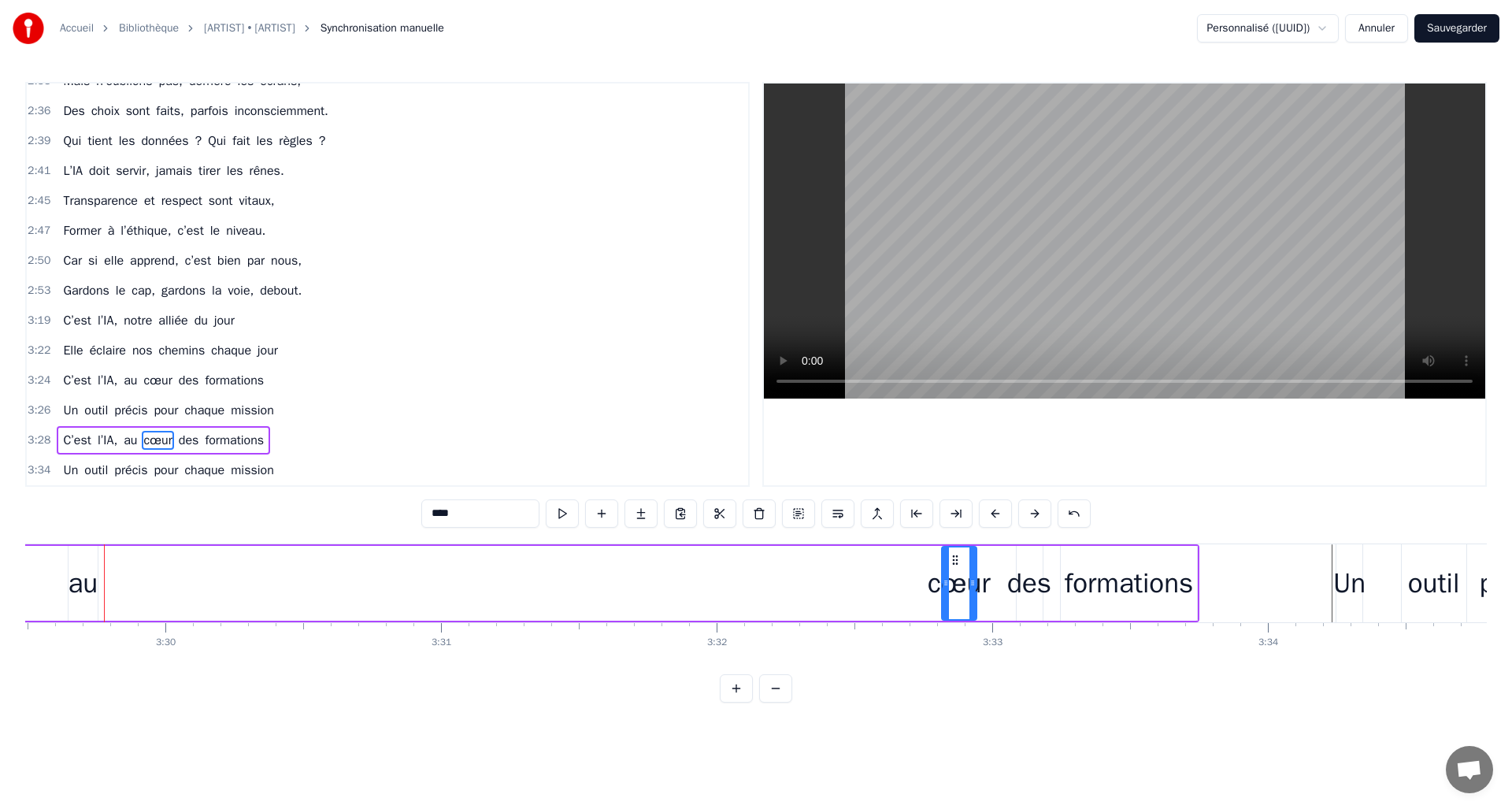 drag, startPoint x: 133, startPoint y: 559, endPoint x: 957, endPoint y: 567, distance: 824.0388 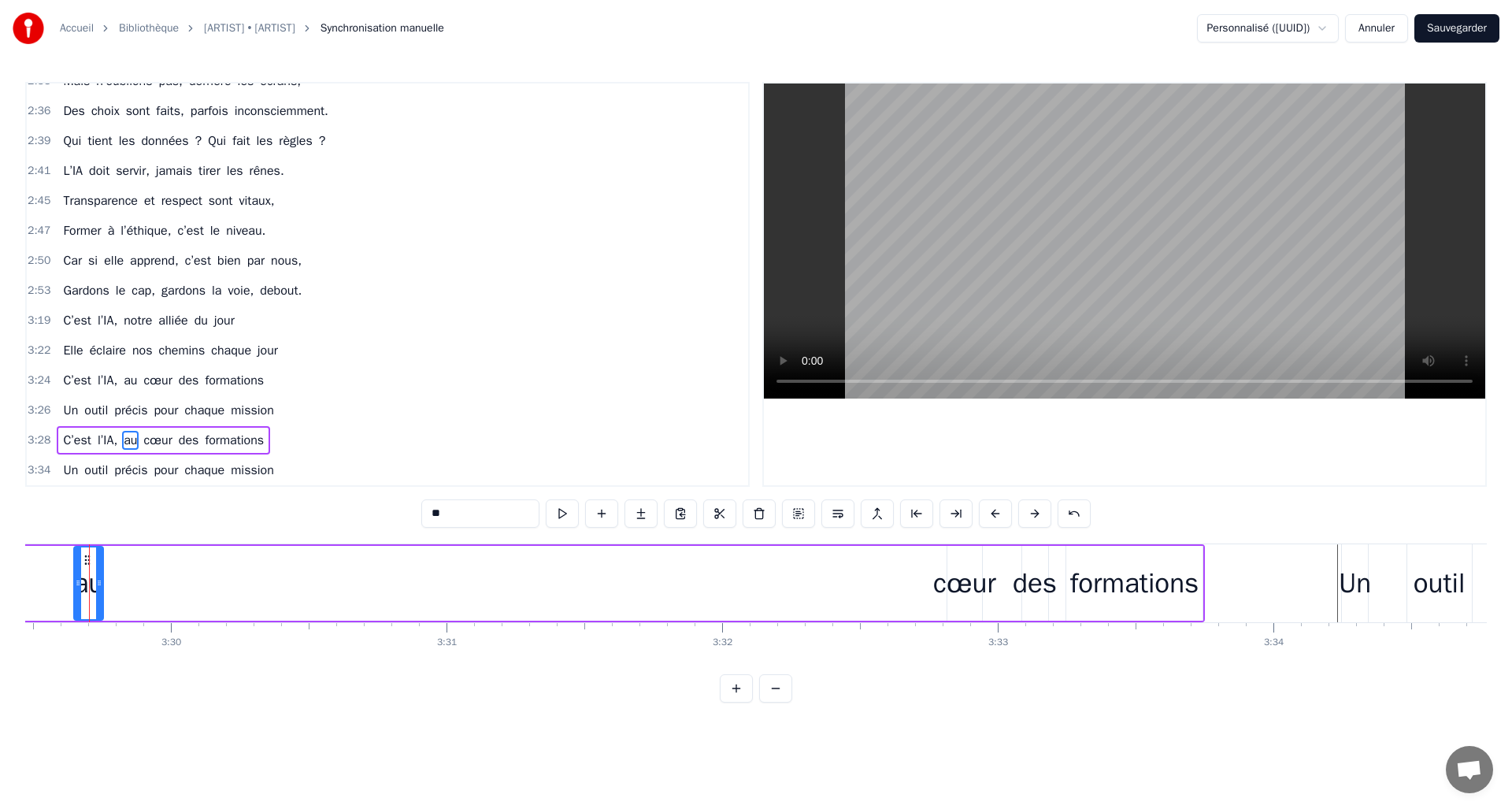 scroll, scrollTop: 0, scrollLeft: 57721, axis: horizontal 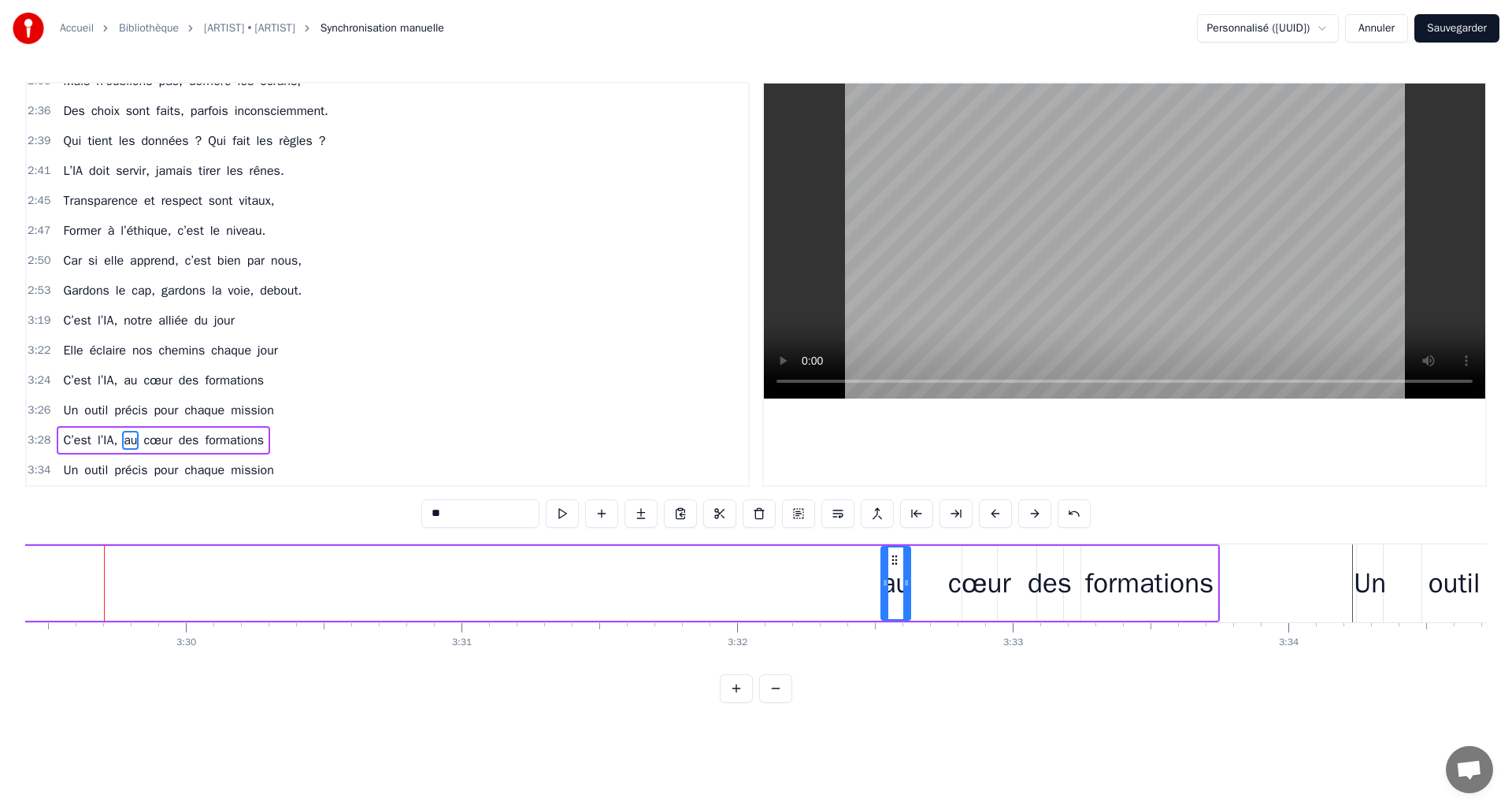 drag, startPoint x: 102, startPoint y: 555, endPoint x: 894, endPoint y: 572, distance: 792.1824 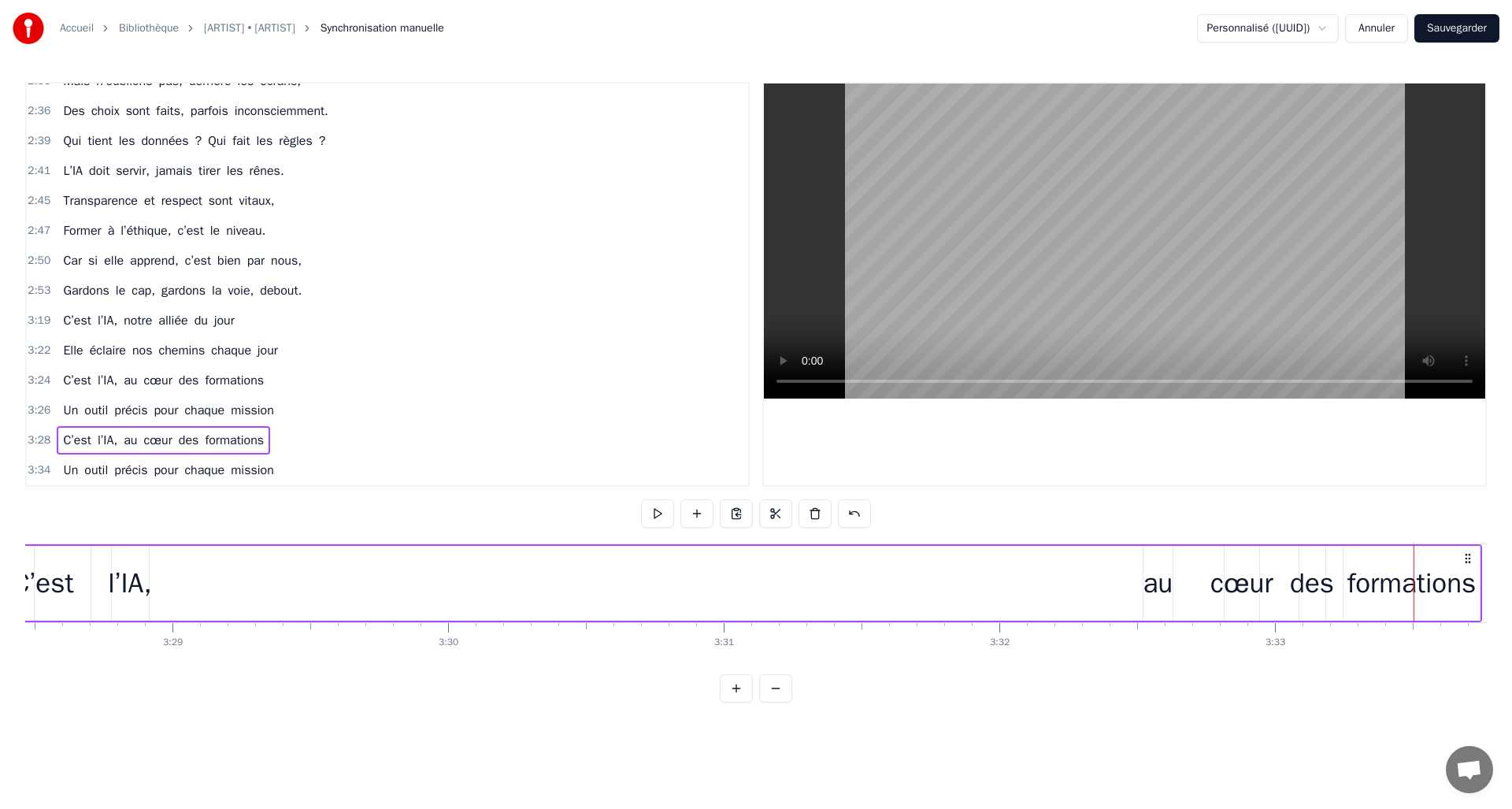 scroll, scrollTop: 0, scrollLeft: 57423, axis: horizontal 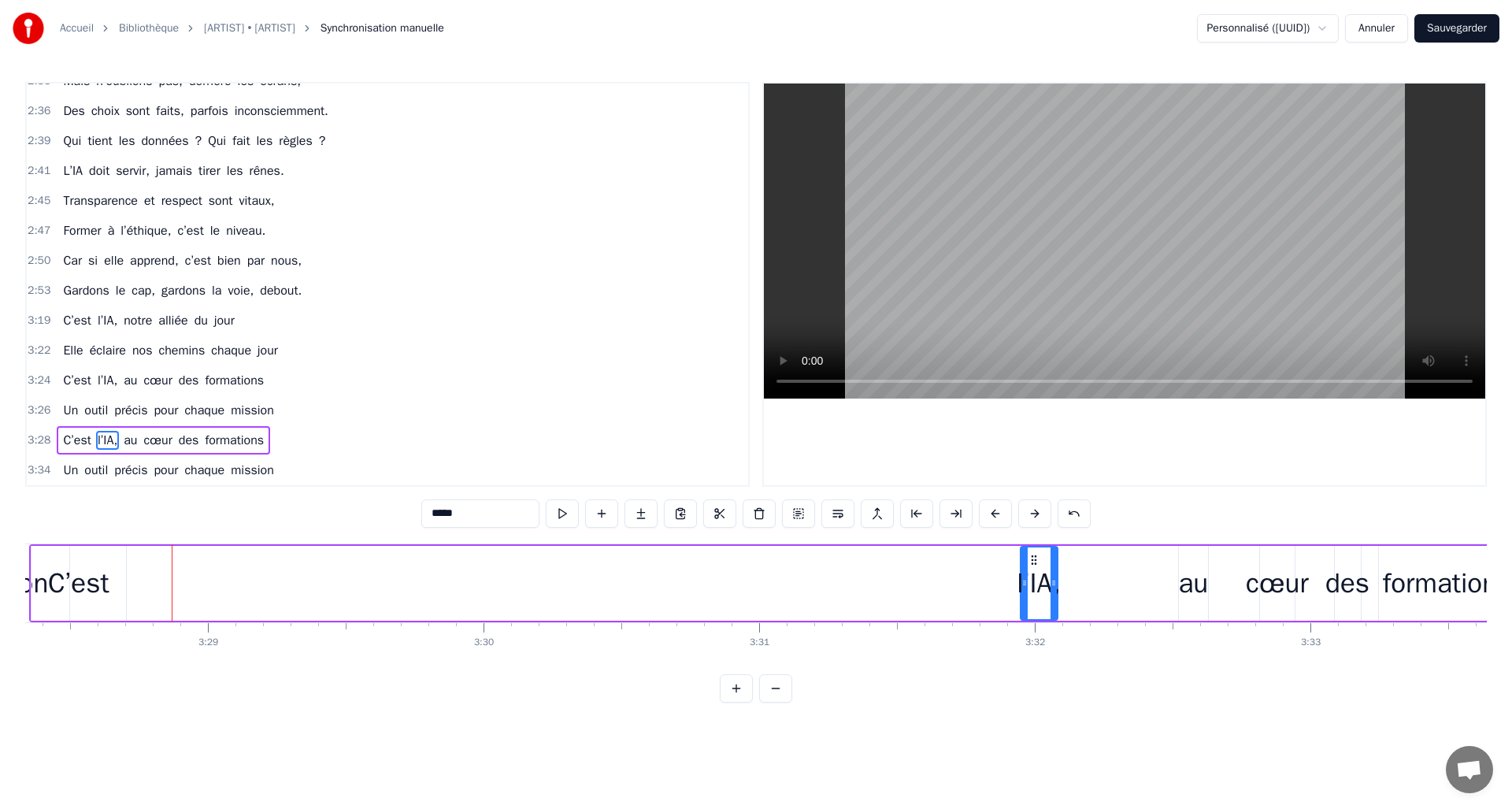 drag, startPoint x: 162, startPoint y: 557, endPoint x: 1036, endPoint y: 561, distance: 874.0092 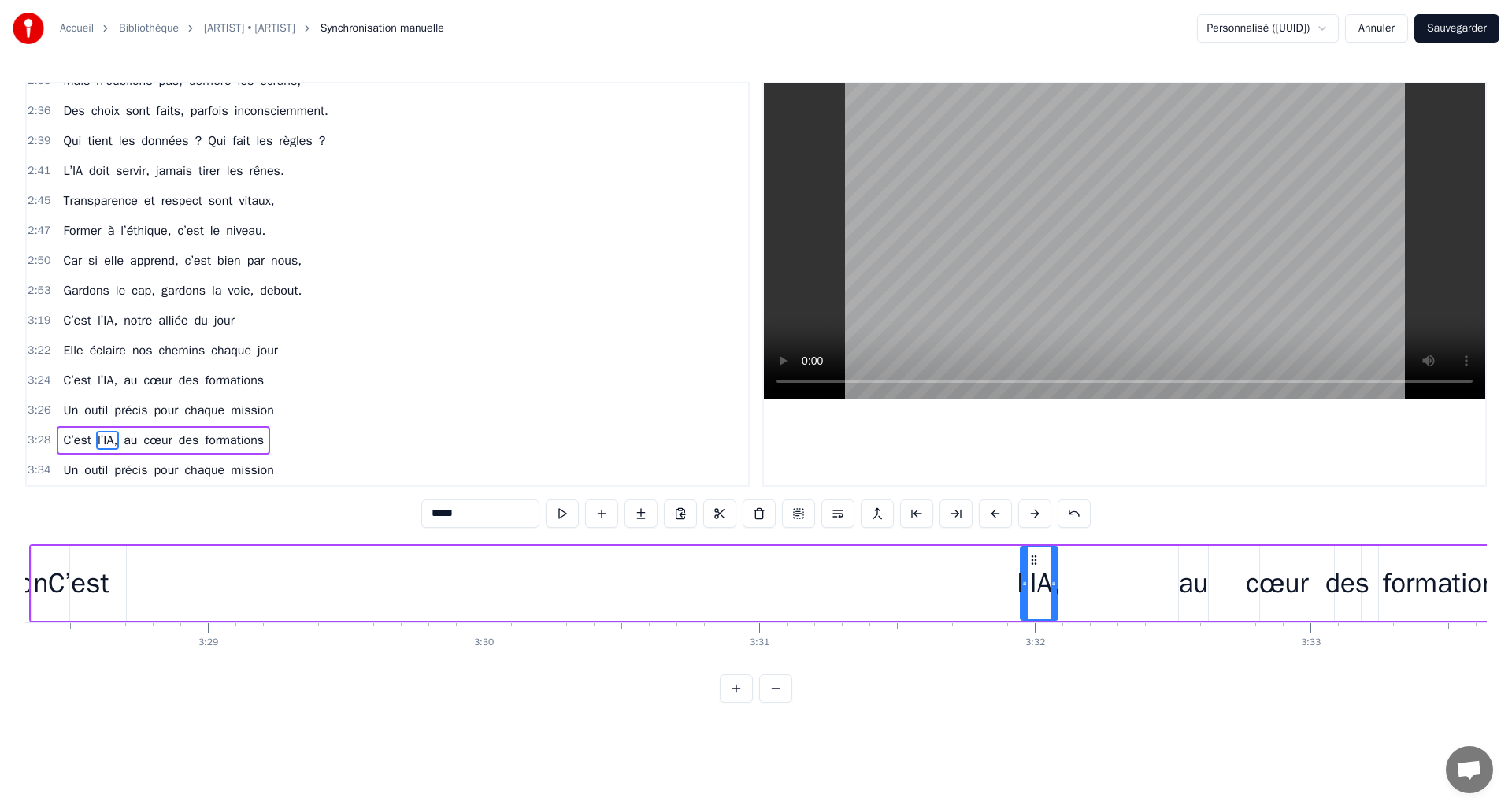 scroll, scrollTop: 0, scrollLeft: 57407, axis: horizontal 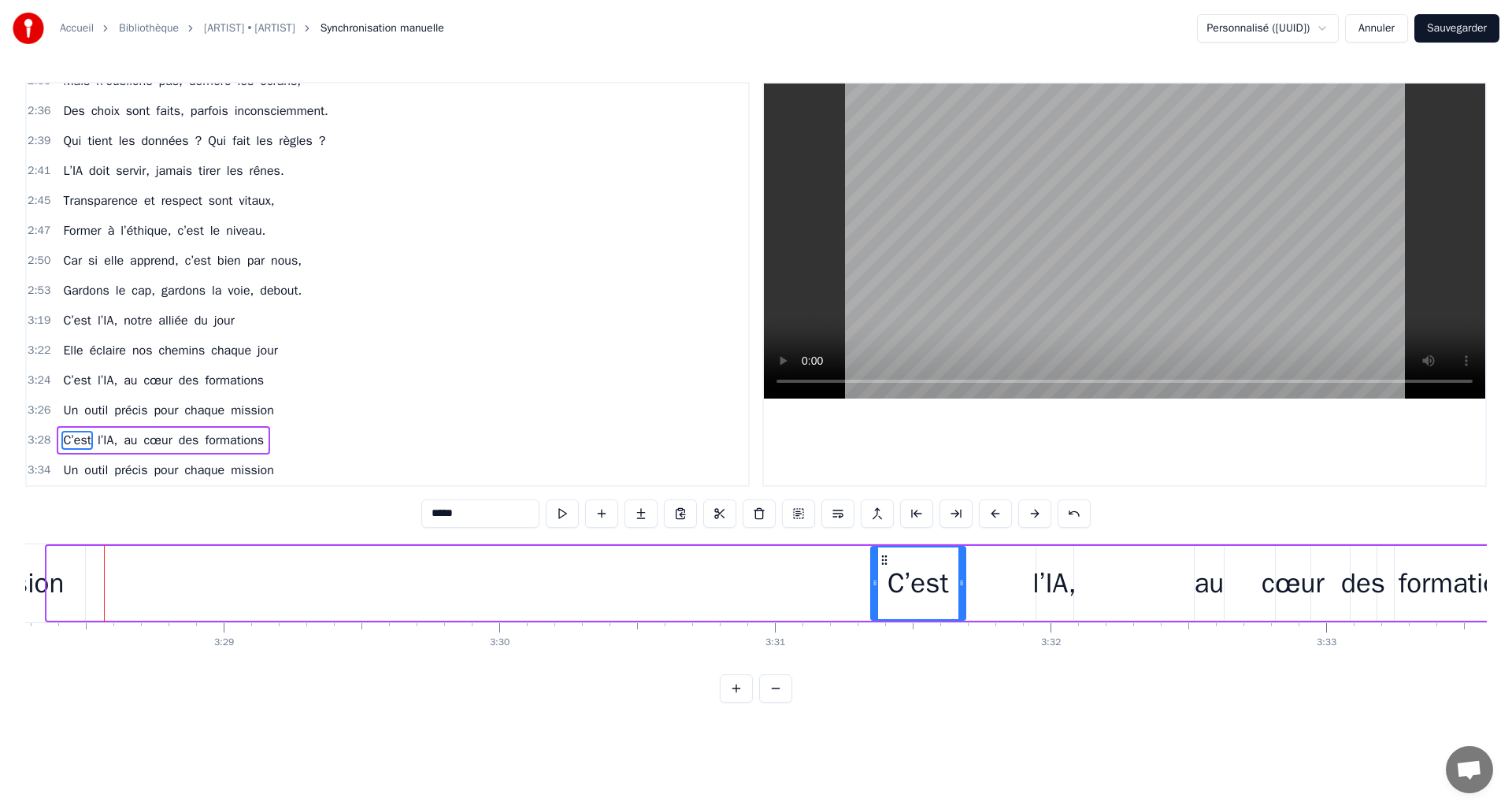 drag, startPoint x: 56, startPoint y: 558, endPoint x: 880, endPoint y: 578, distance: 824.2427 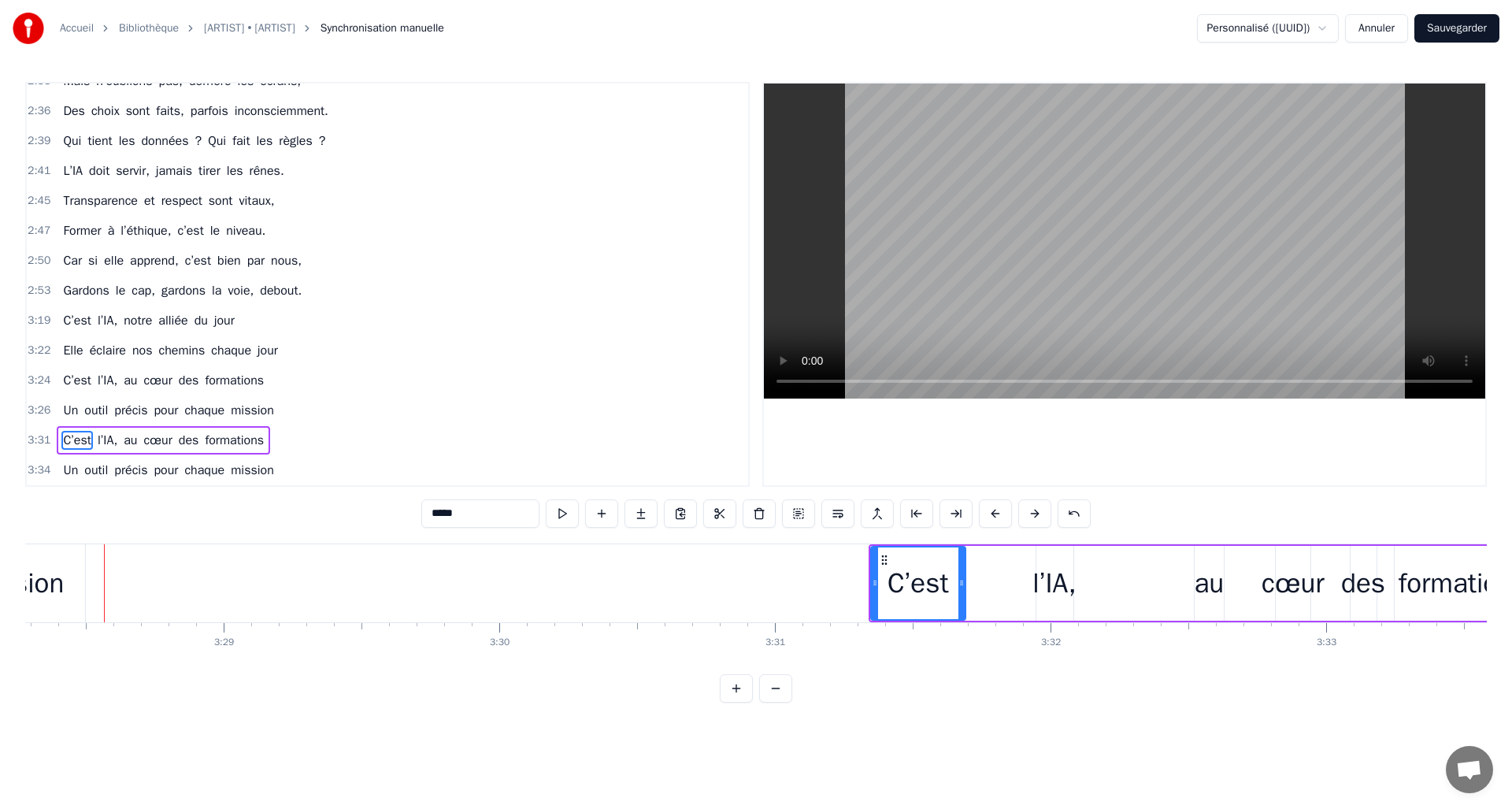 type on "*****" 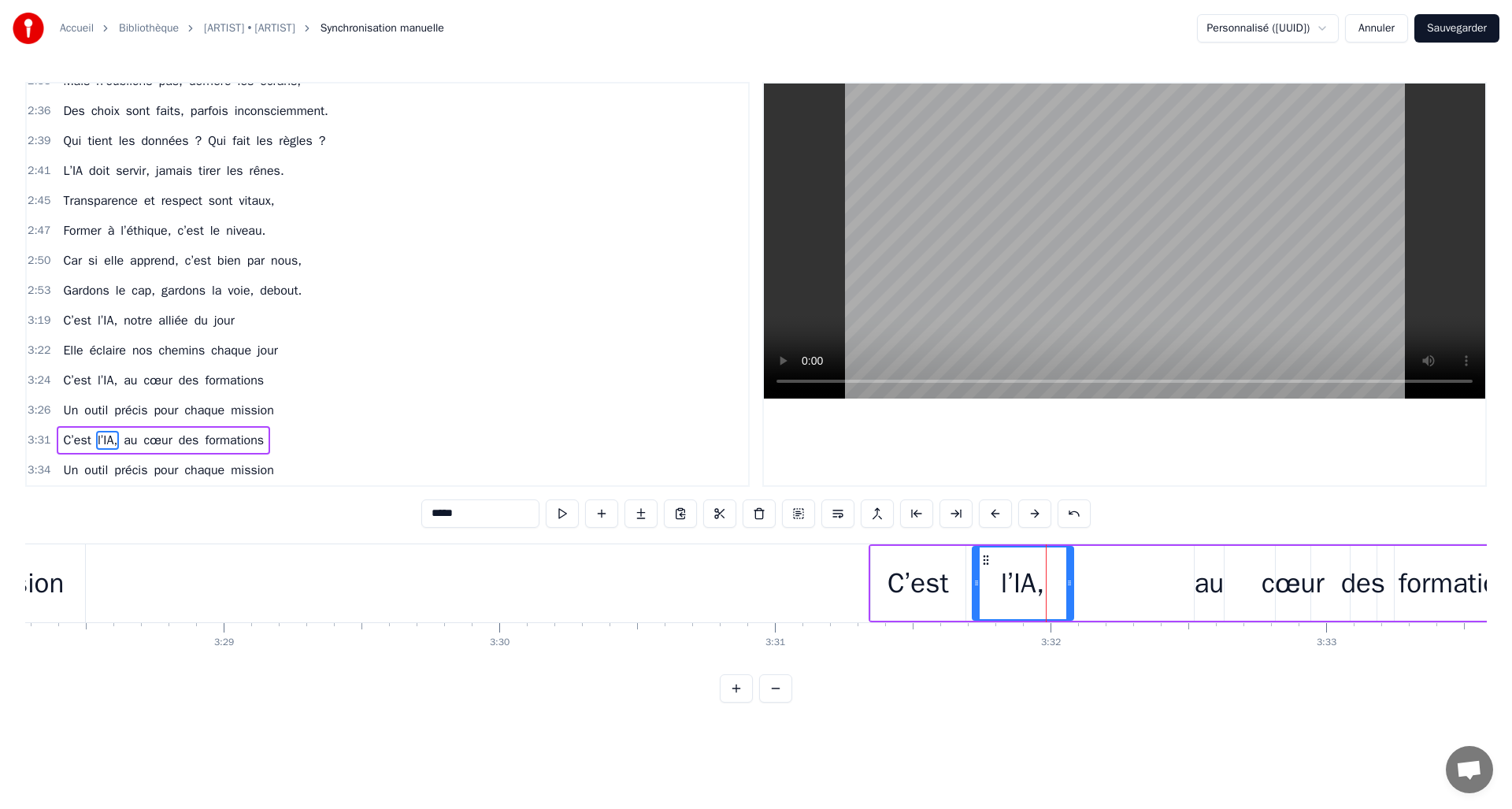 drag, startPoint x: 1040, startPoint y: 584, endPoint x: 970, endPoint y: 584, distance: 70 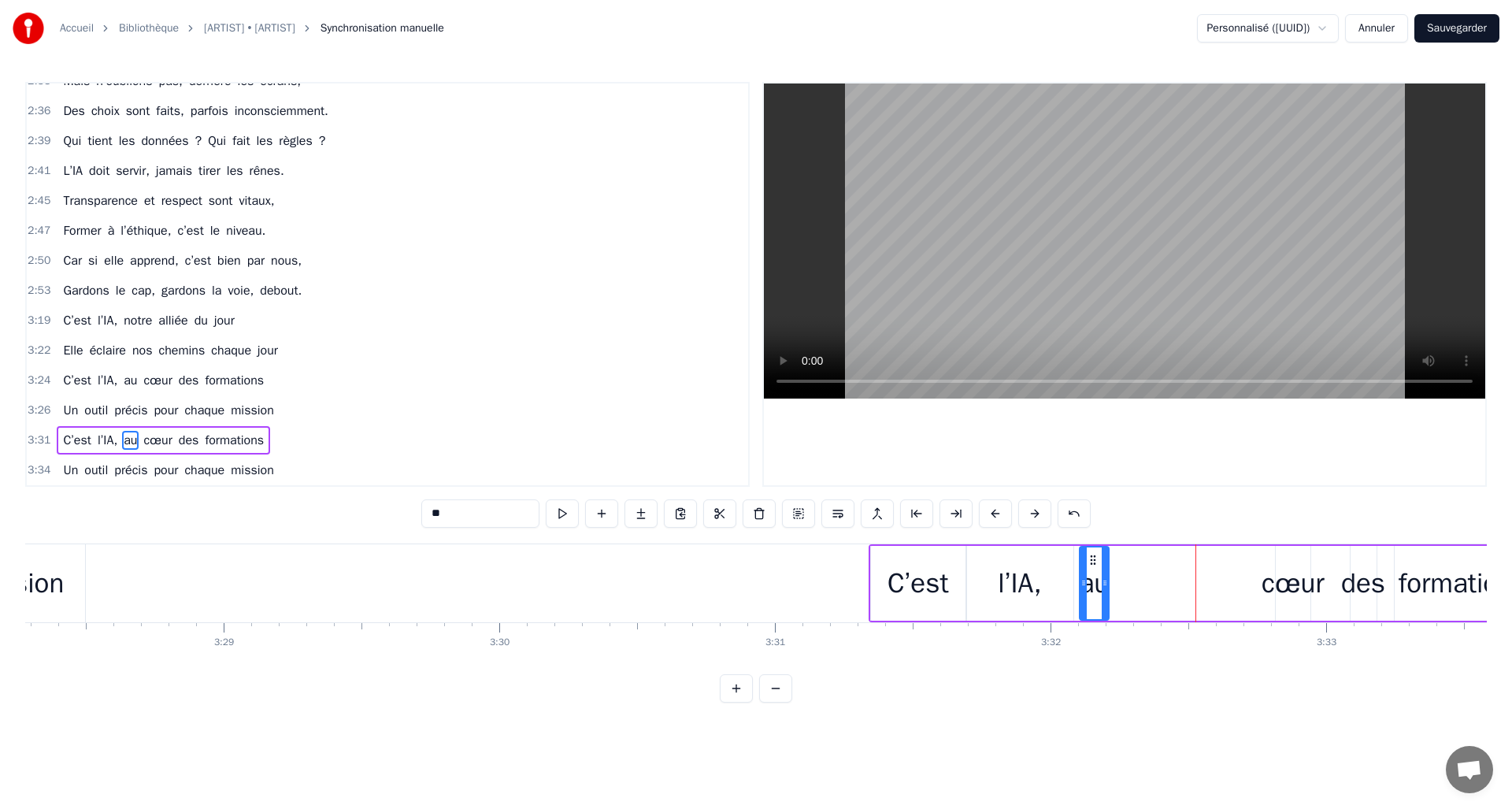 drag, startPoint x: 1209, startPoint y: 561, endPoint x: 1094, endPoint y: 568, distance: 115.21285 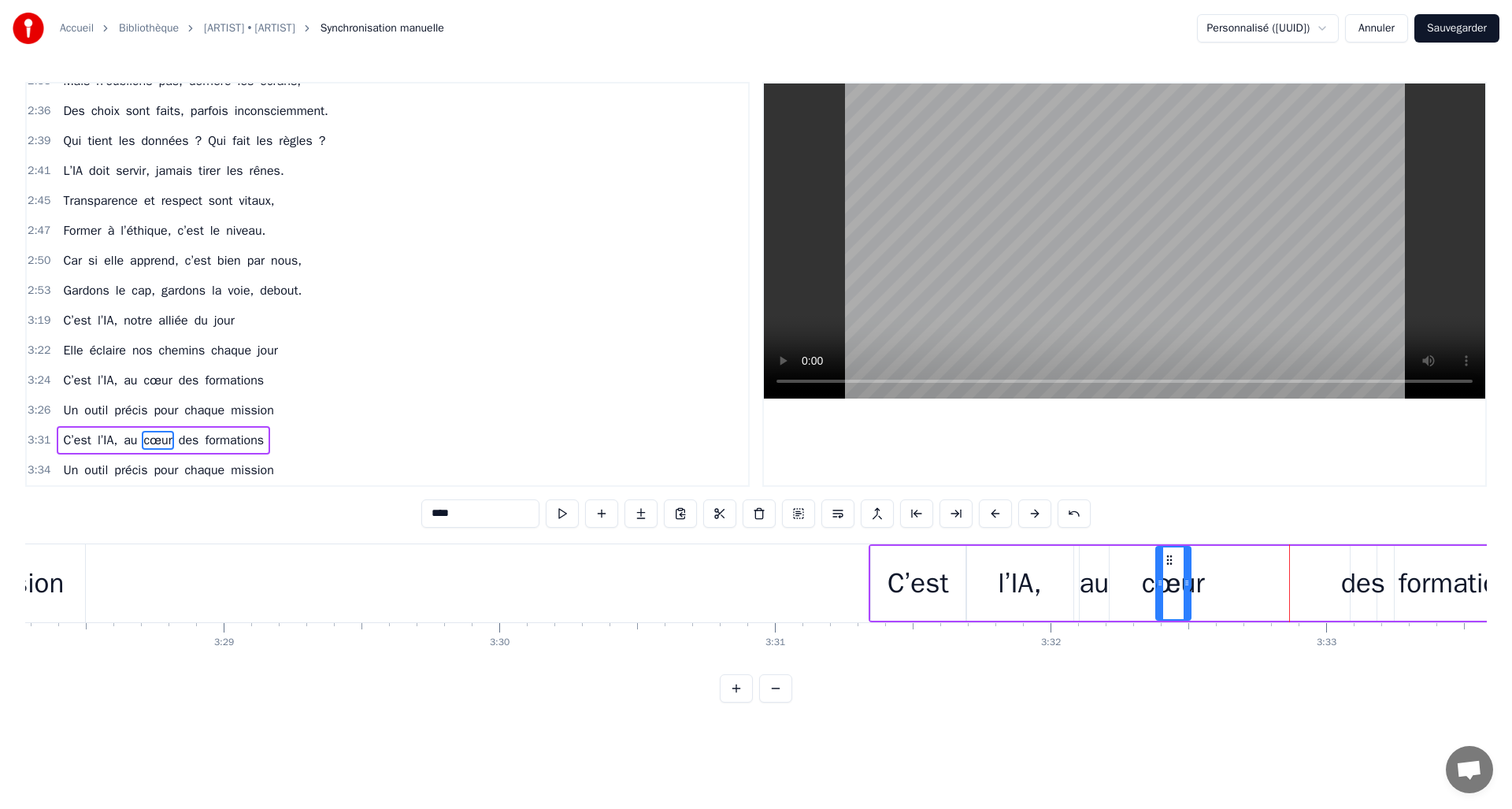 drag, startPoint x: 1262, startPoint y: 561, endPoint x: 1166, endPoint y: 564, distance: 96.046864 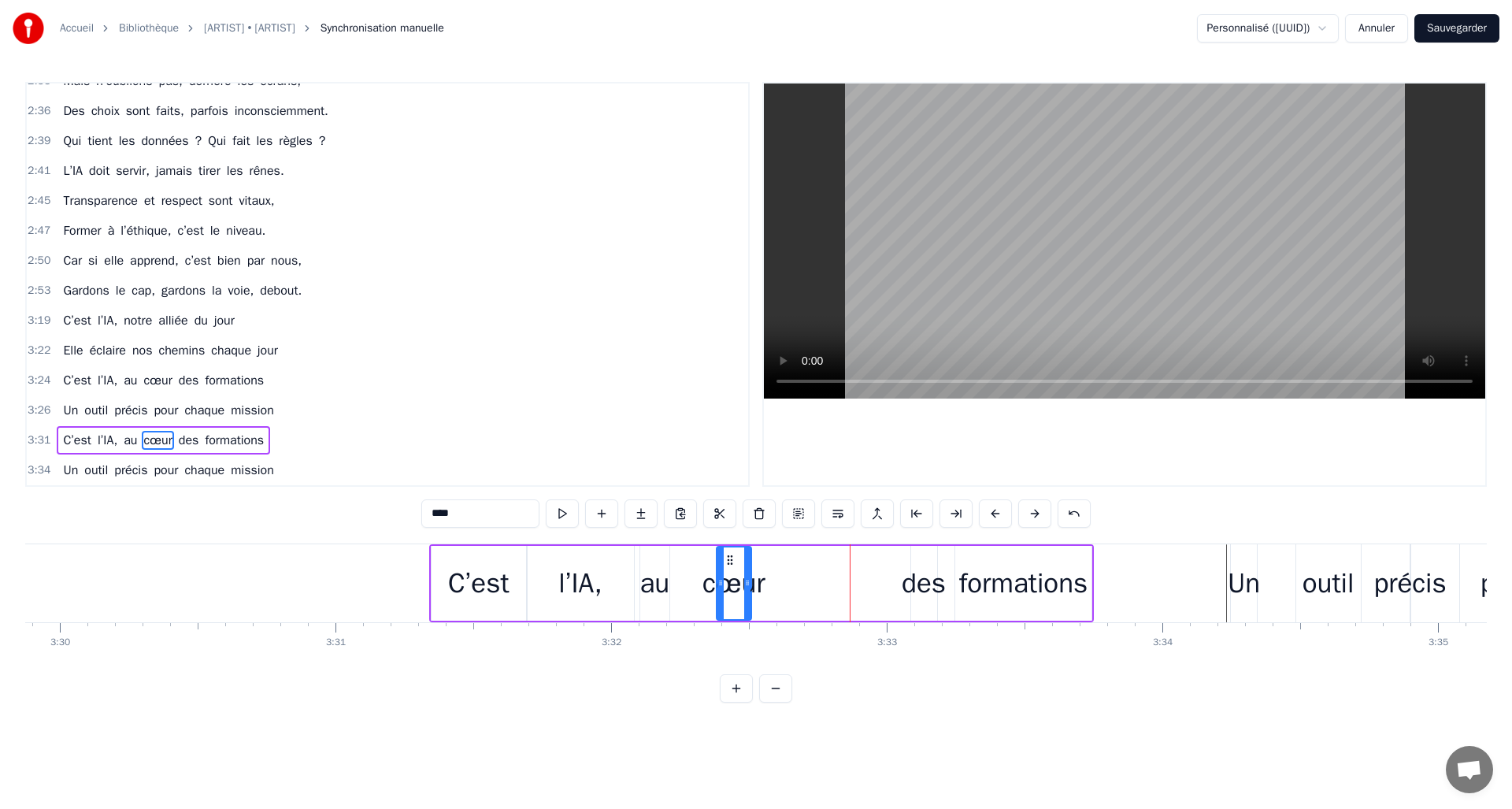 scroll, scrollTop: 0, scrollLeft: 57952, axis: horizontal 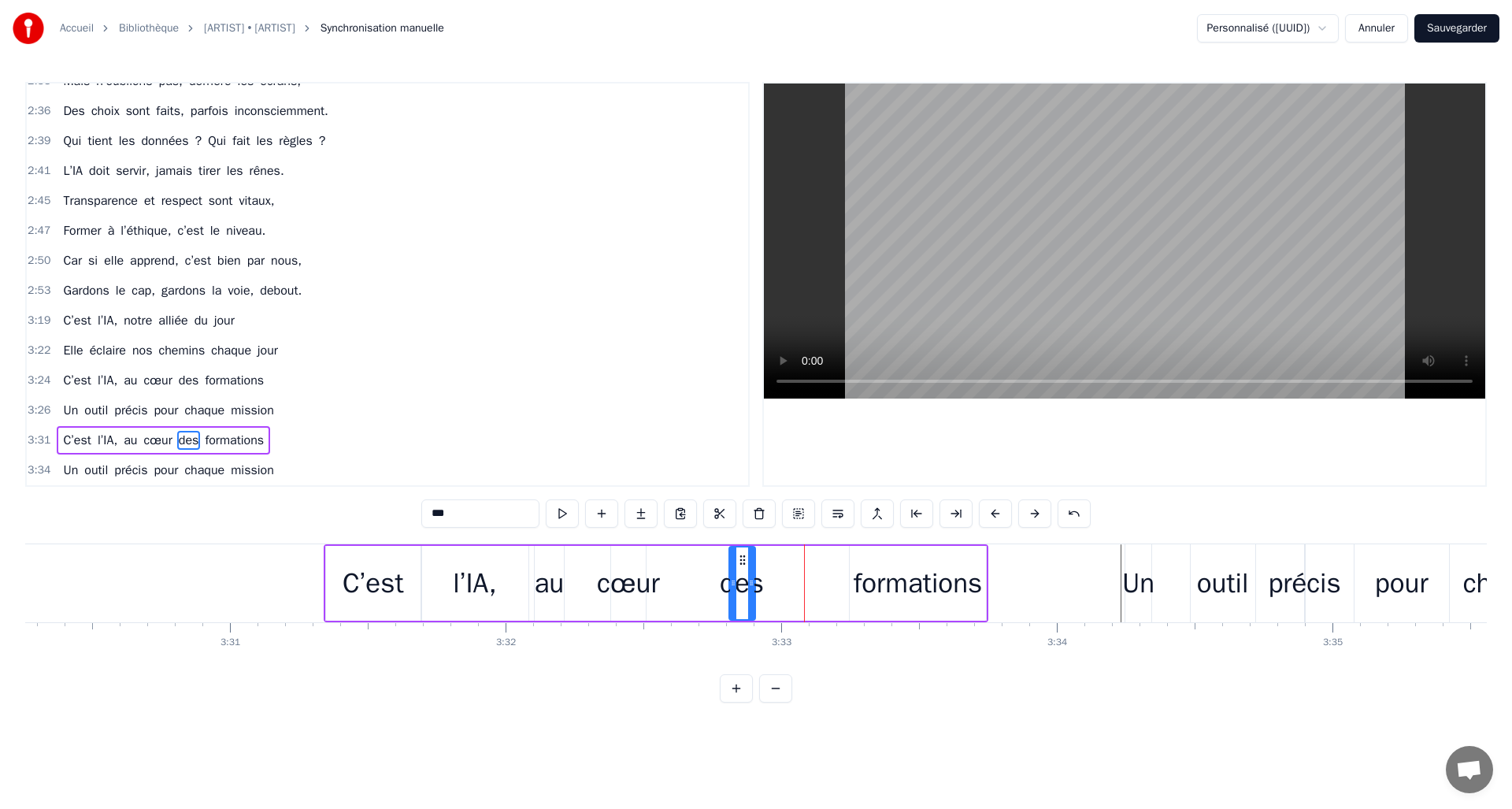 drag, startPoint x: 816, startPoint y: 561, endPoint x: 842, endPoint y: 566, distance: 26.4764 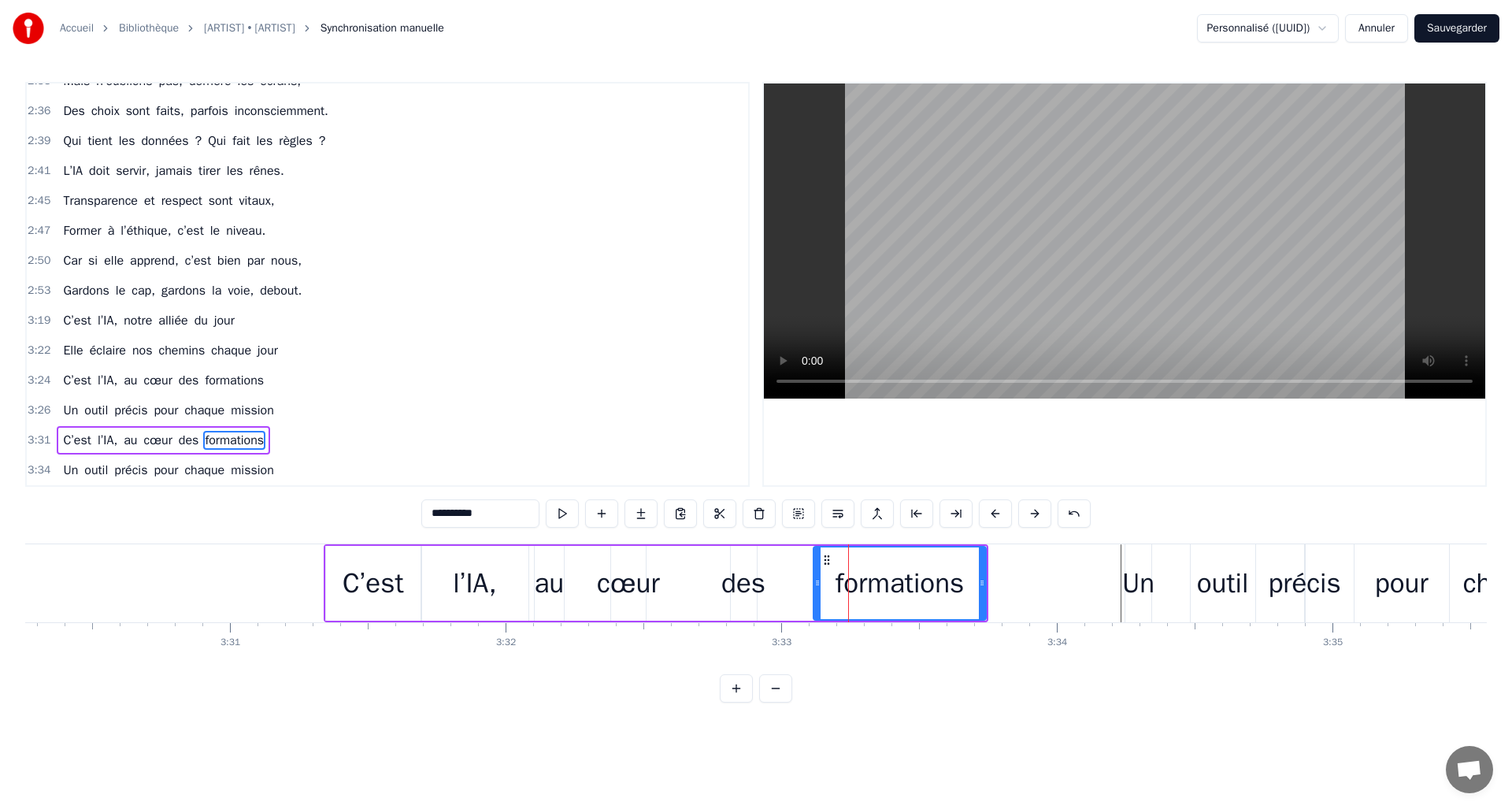 drag, startPoint x: 852, startPoint y: 581, endPoint x: 815, endPoint y: 581, distance: 37 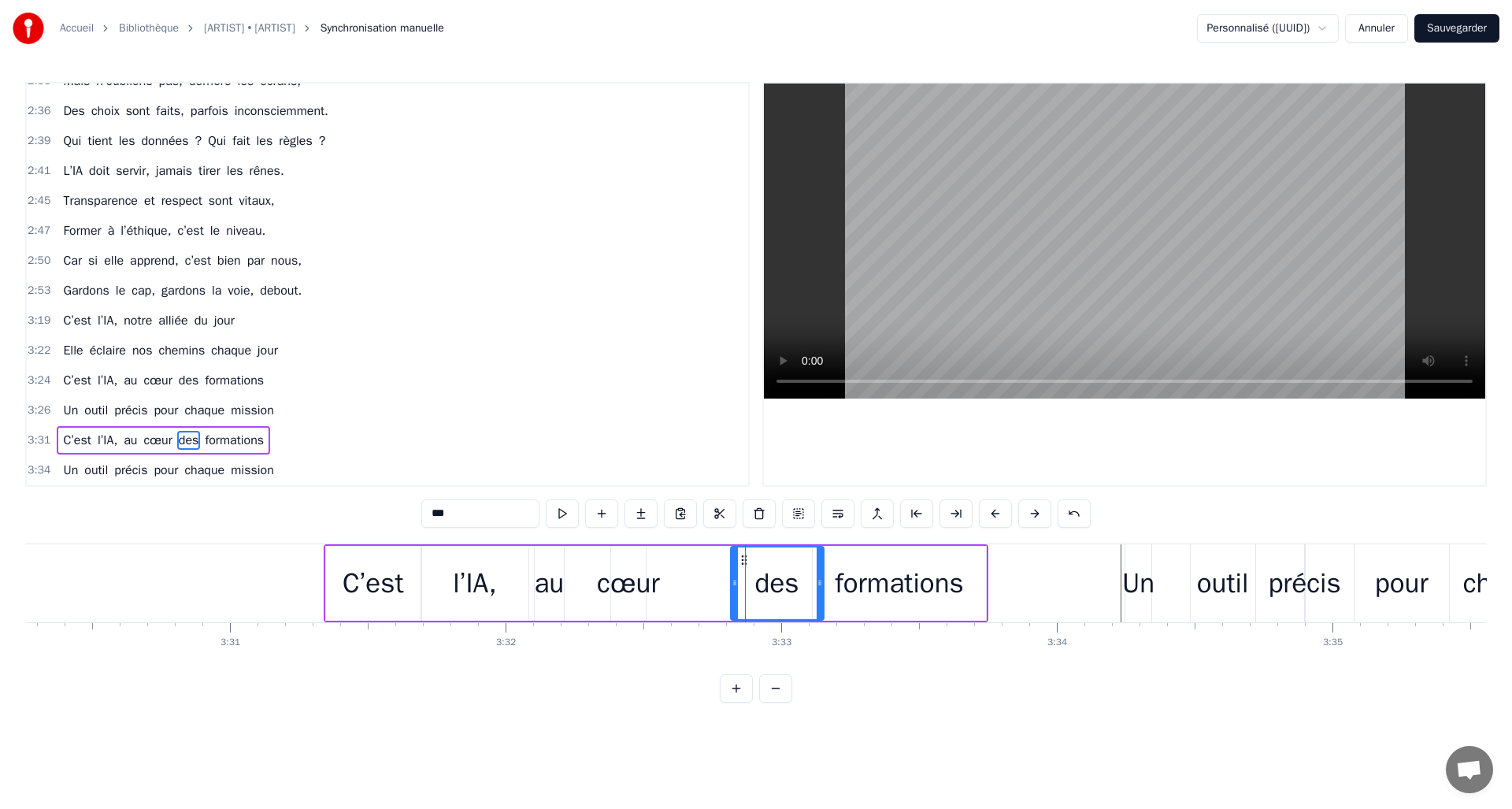 drag, startPoint x: 754, startPoint y: 583, endPoint x: 822, endPoint y: 583, distance: 68 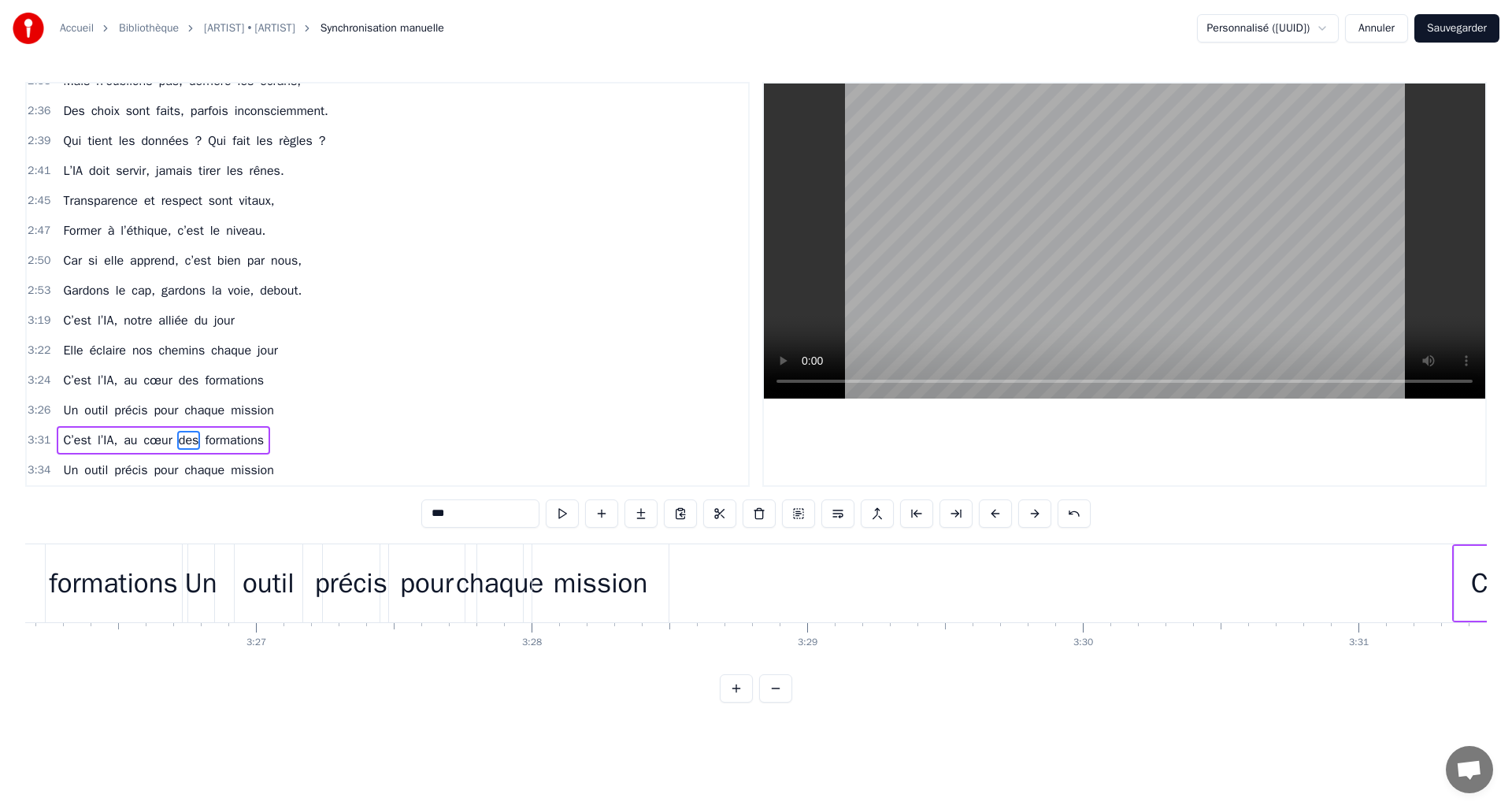 scroll, scrollTop: 0, scrollLeft: 56788, axis: horizontal 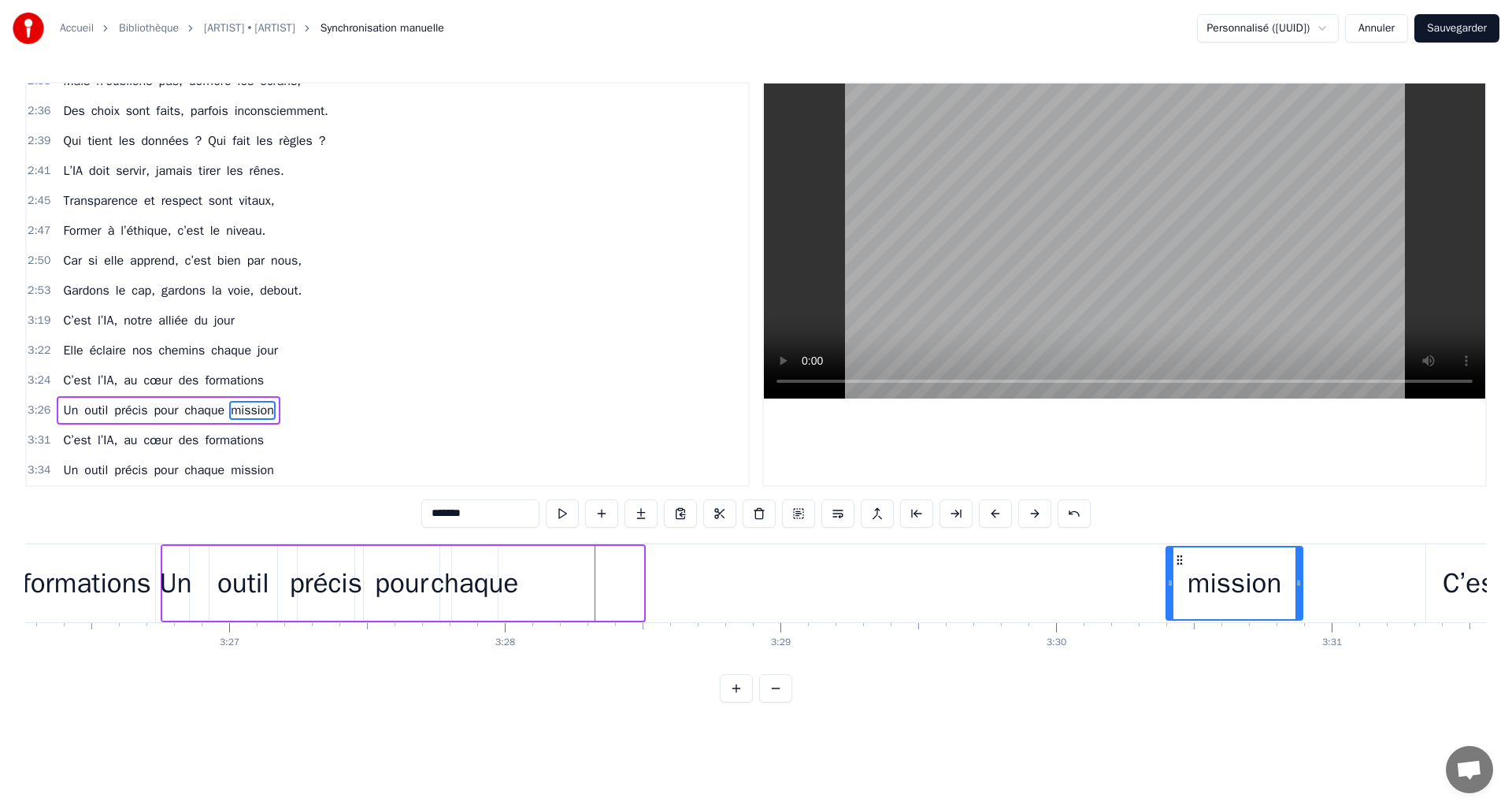 drag, startPoint x: 586, startPoint y: 559, endPoint x: 1182, endPoint y: 572, distance: 596.14176 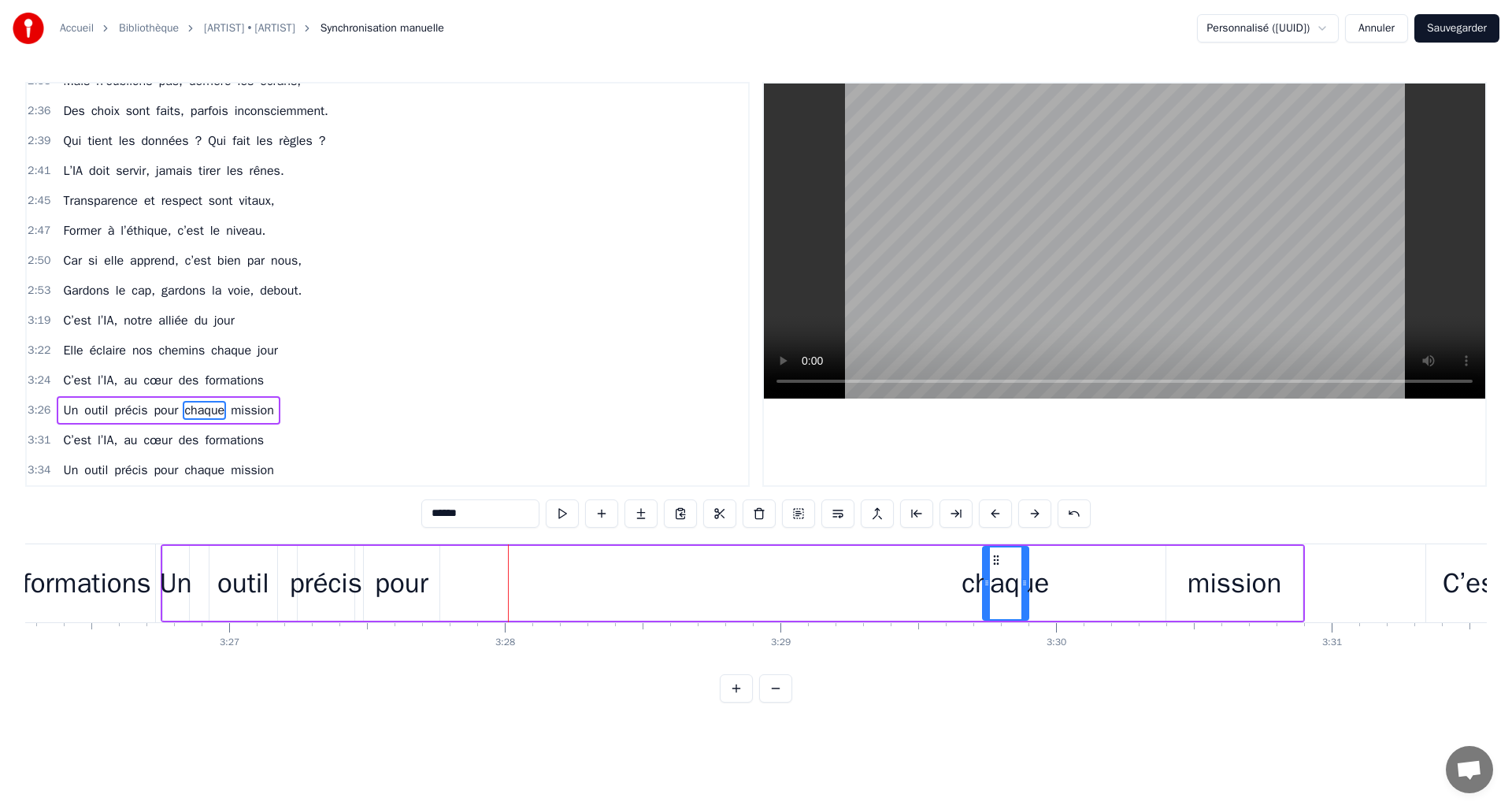 drag, startPoint x: 992, startPoint y: 571, endPoint x: 1132, endPoint y: 571, distance: 140 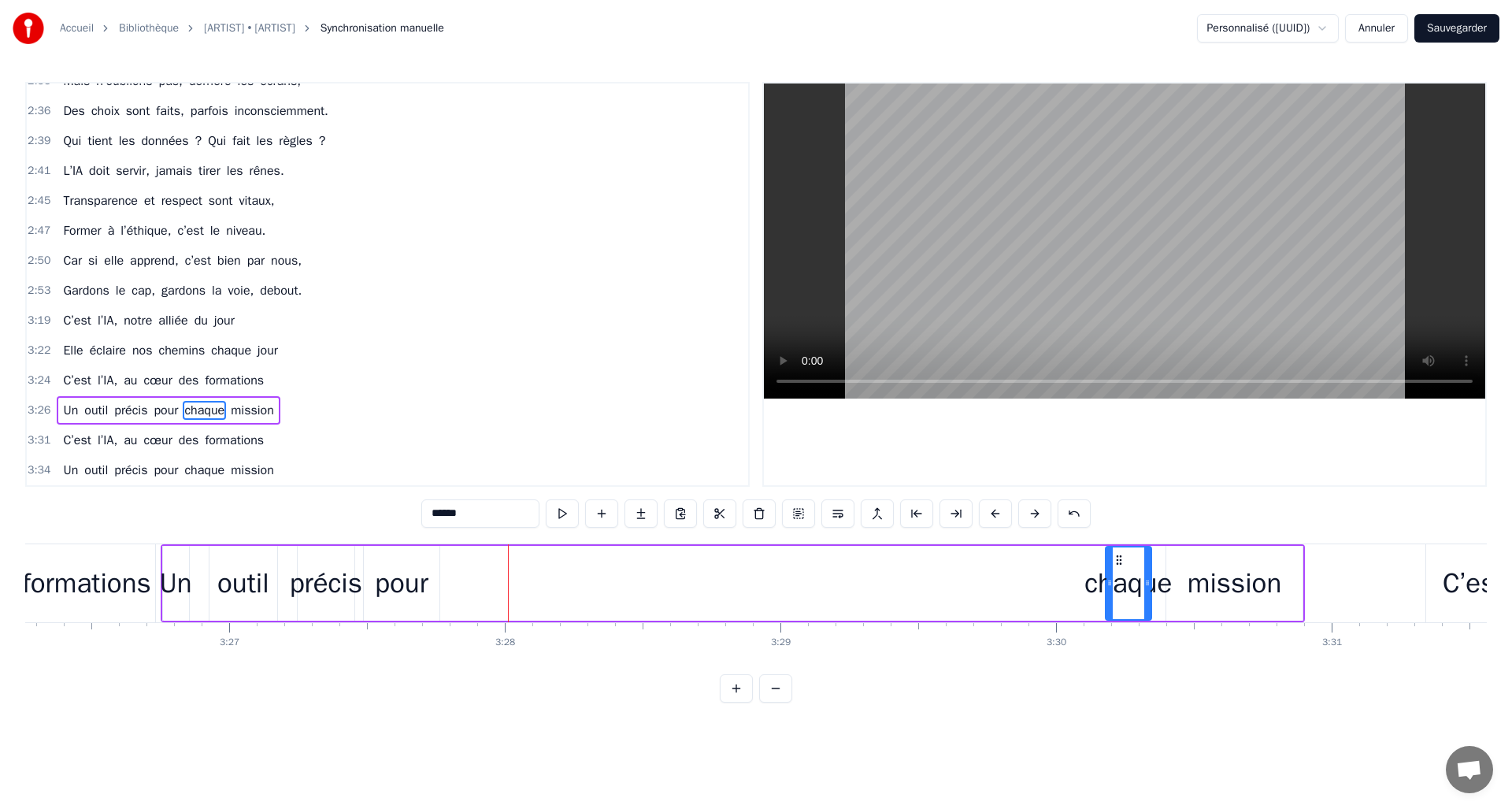 drag, startPoint x: 591, startPoint y: 568, endPoint x: 1120, endPoint y: 599, distance: 529.90754 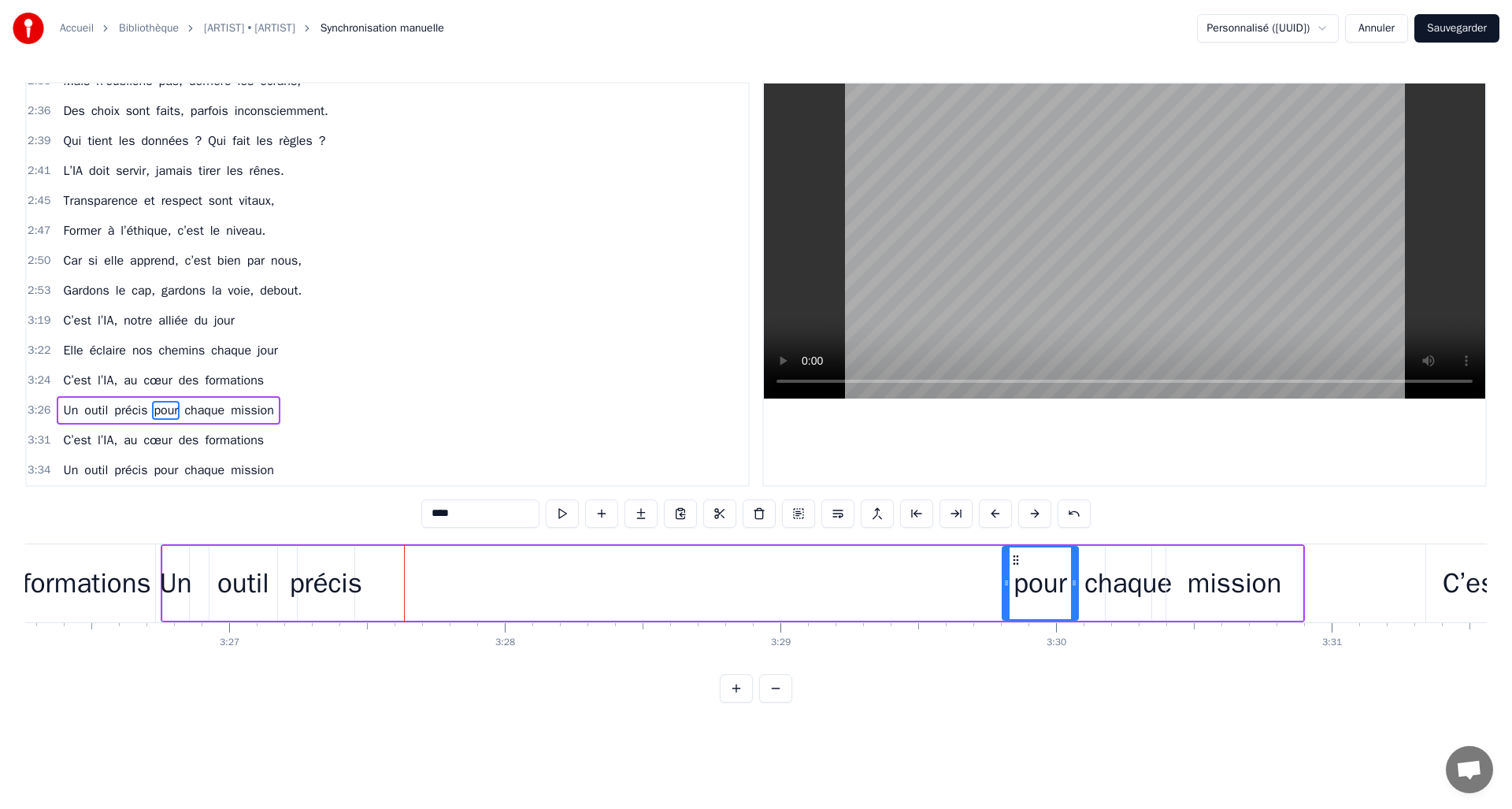 drag, startPoint x: 381, startPoint y: 557, endPoint x: 1020, endPoint y: 580, distance: 639.4138 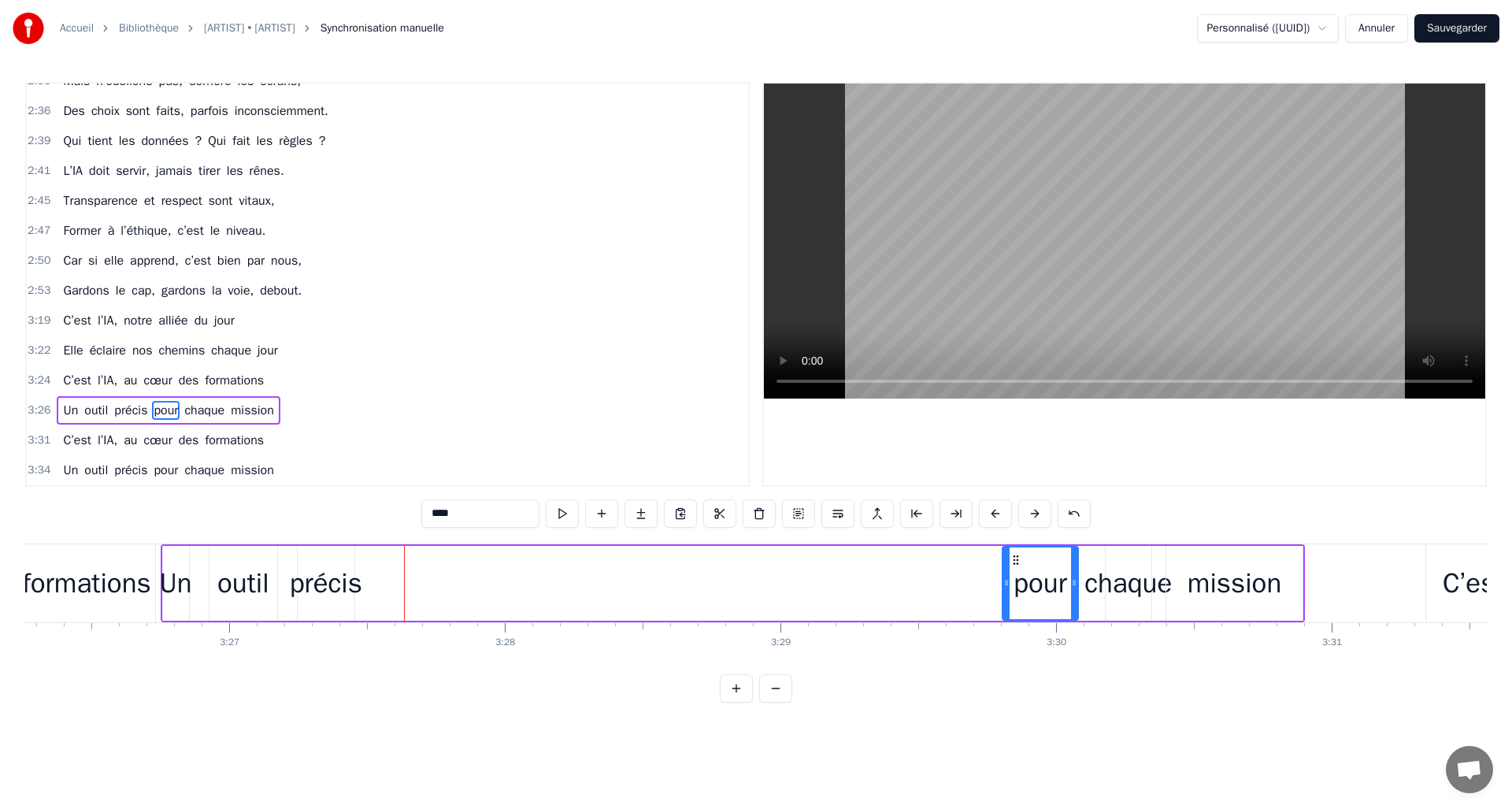 type on "******" 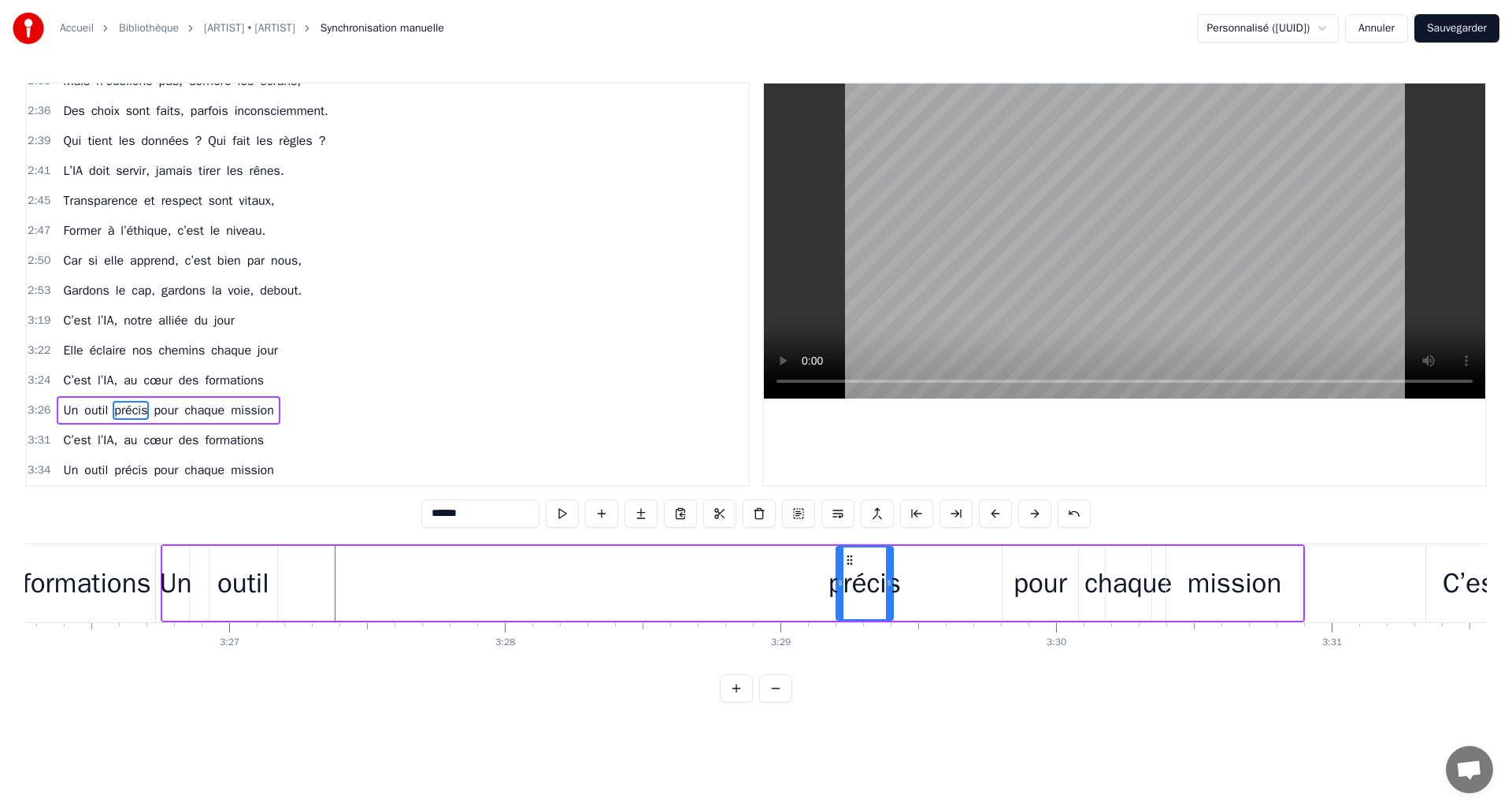 drag, startPoint x: 328, startPoint y: 561, endPoint x: 851, endPoint y: 577, distance: 523.24468 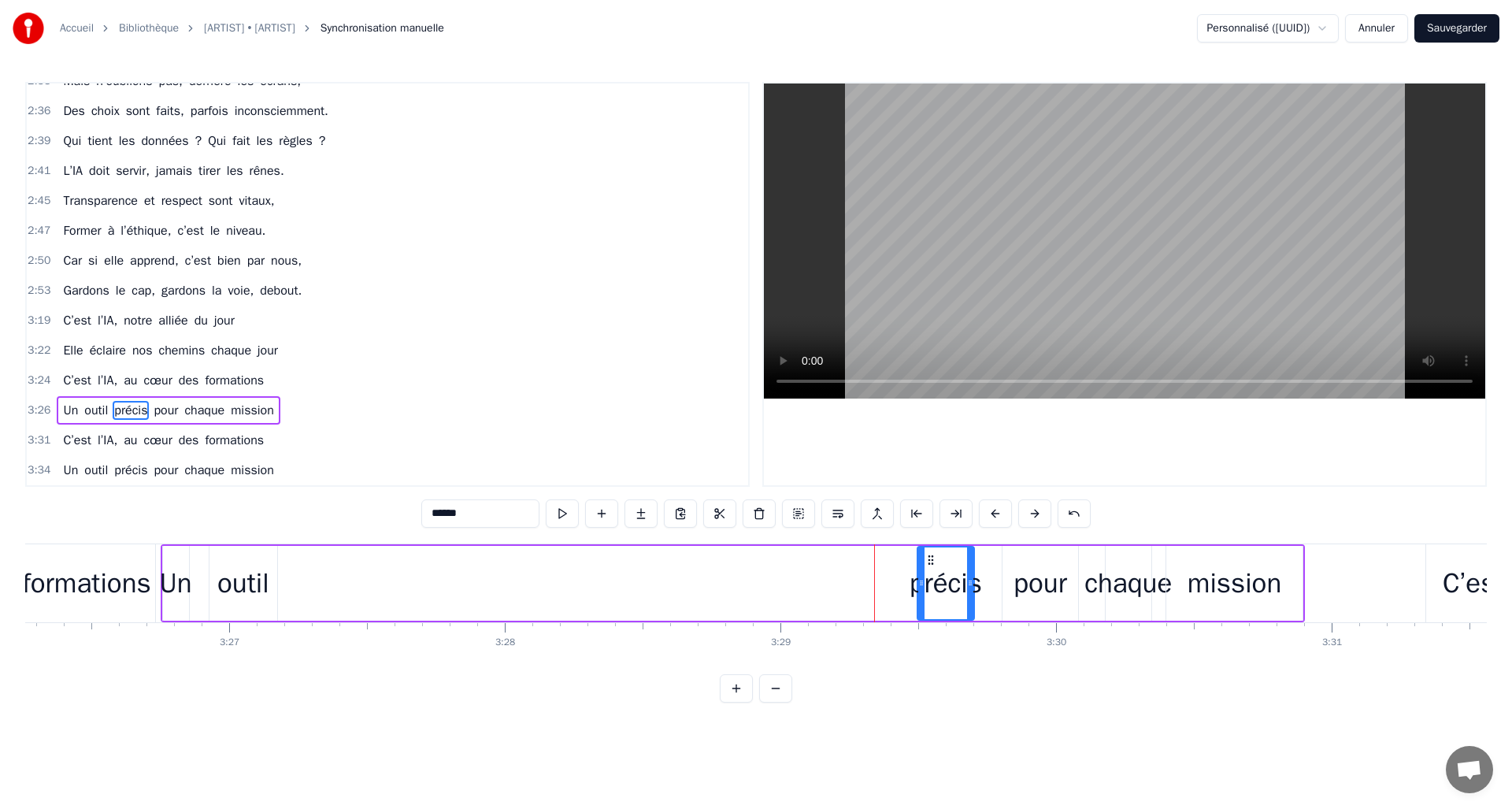 drag, startPoint x: 873, startPoint y: 562, endPoint x: 932, endPoint y: 564, distance: 59.033889 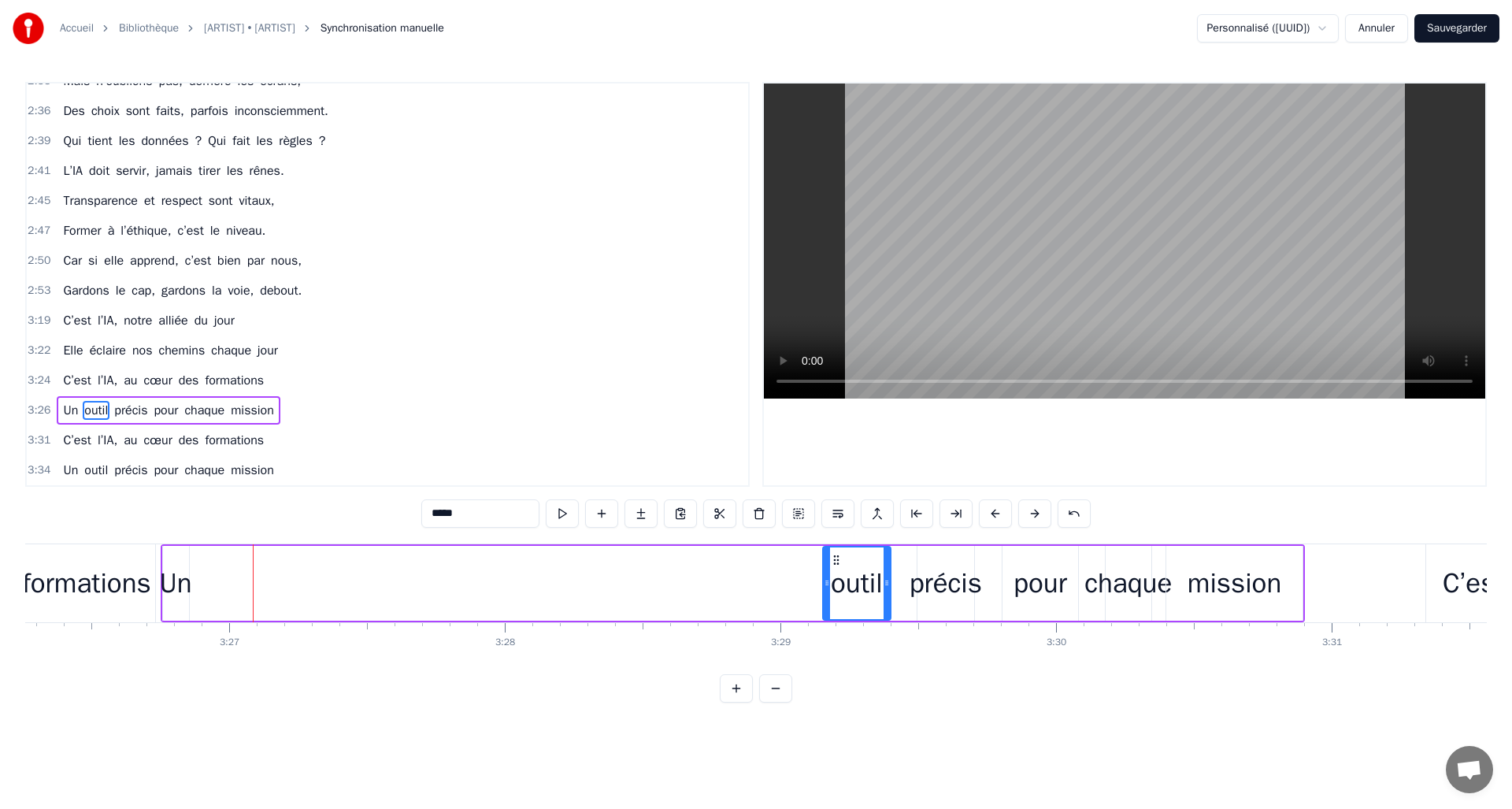 drag, startPoint x: 352, startPoint y: 562, endPoint x: 840, endPoint y: 573, distance: 488.124 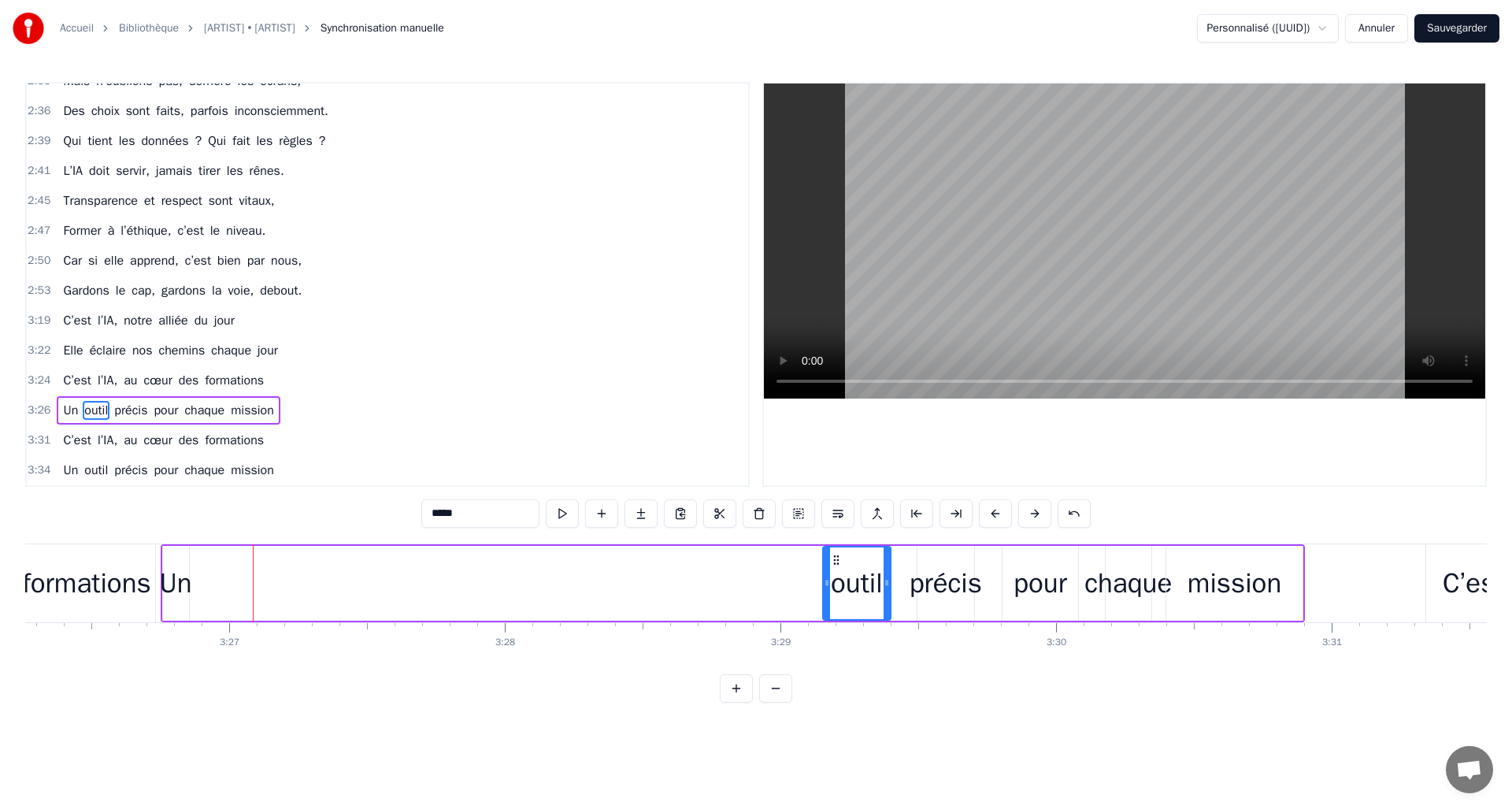 type on "**" 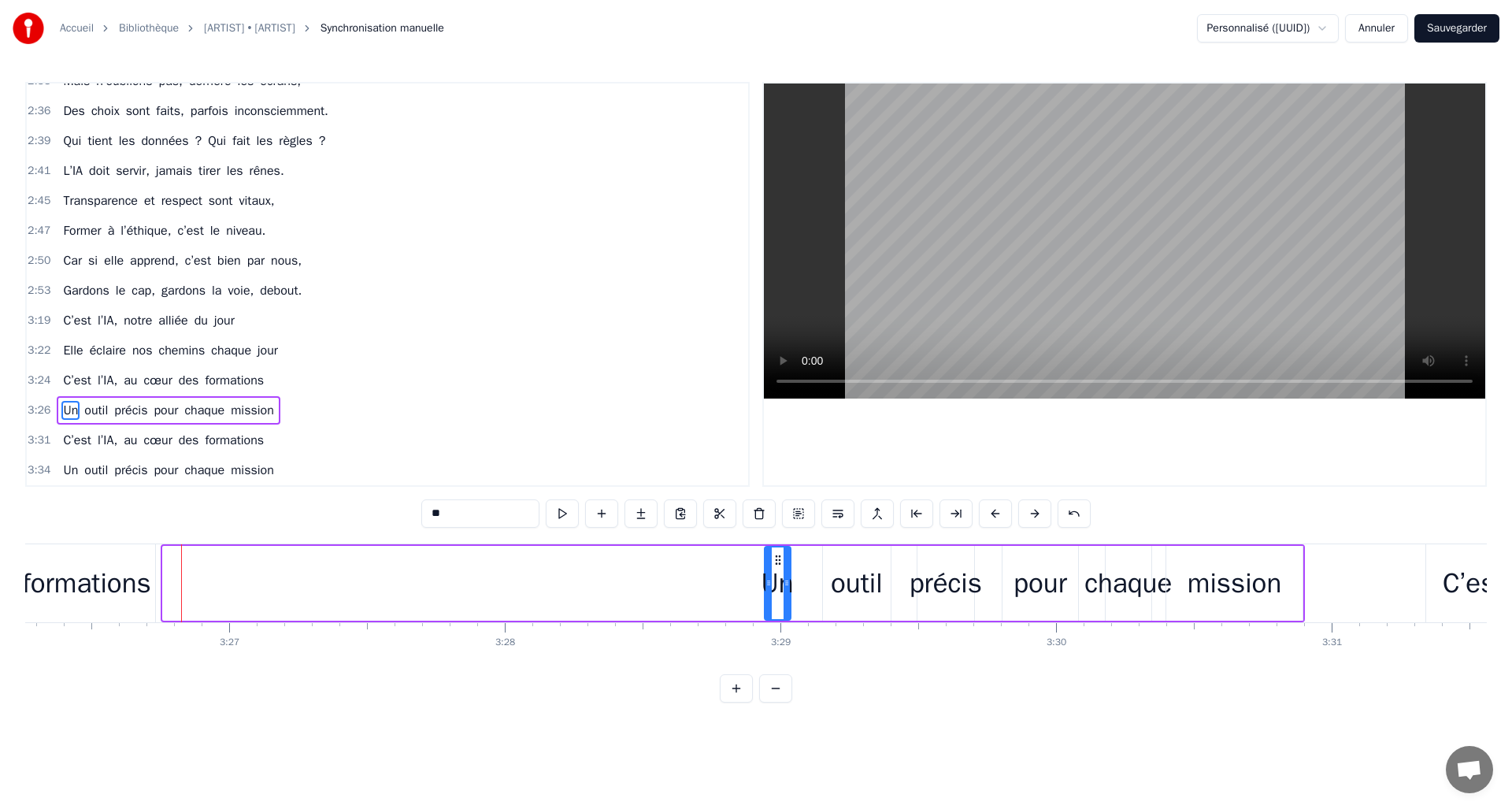drag, startPoint x: 195, startPoint y: 557, endPoint x: 777, endPoint y: 585, distance: 582.6732 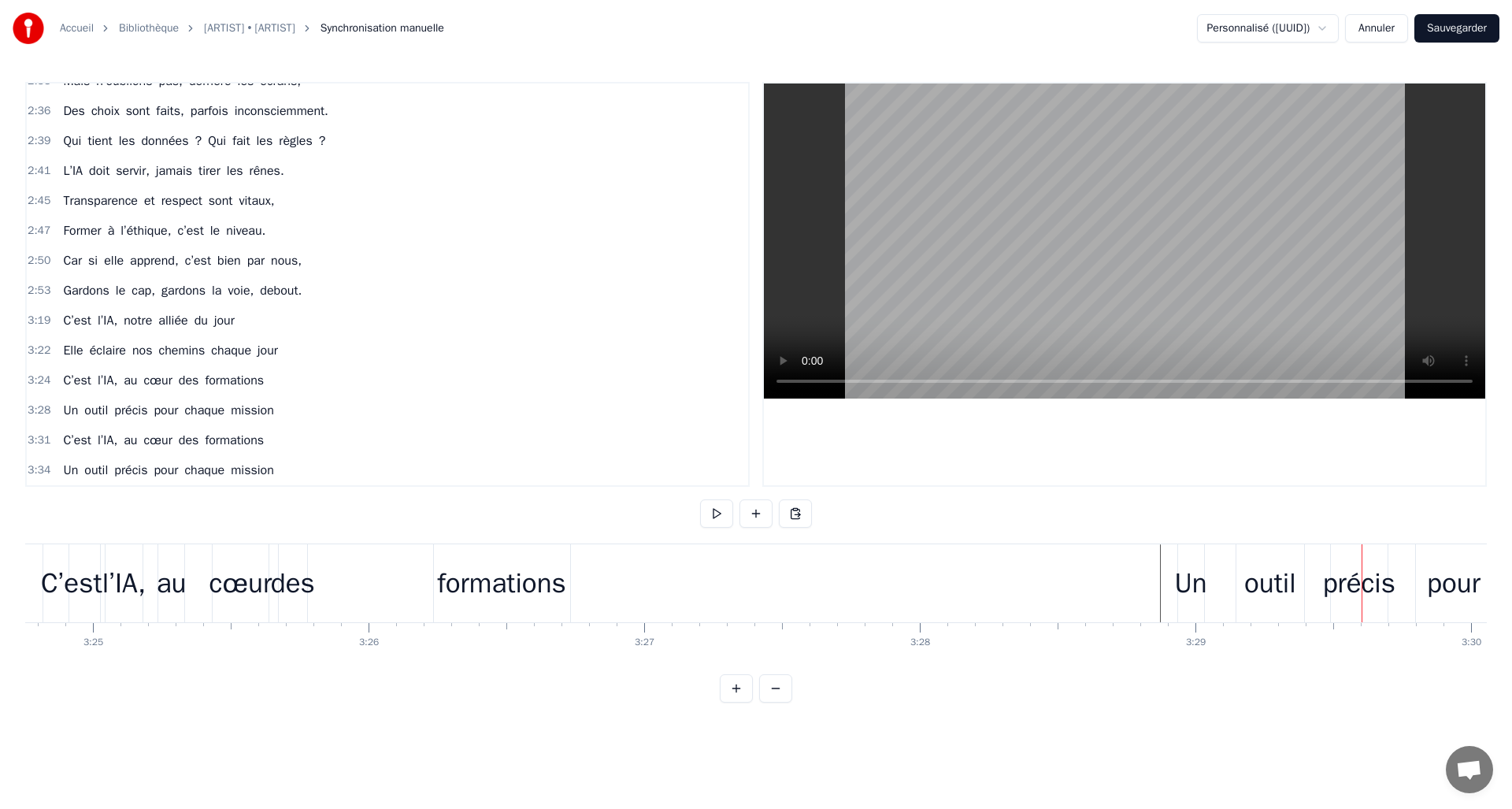 scroll, scrollTop: 0, scrollLeft: 56259, axis: horizontal 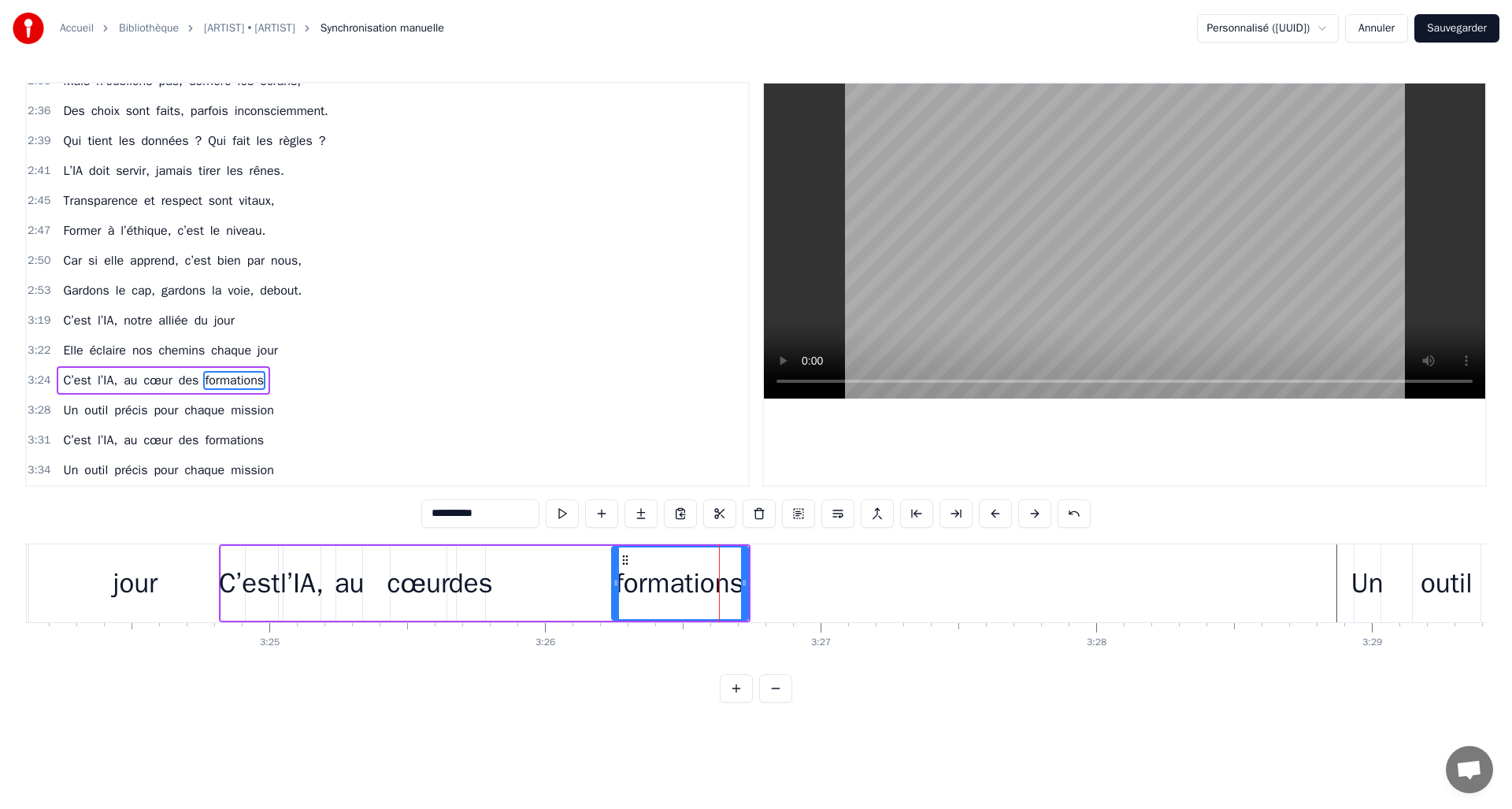drag, startPoint x: 632, startPoint y: 559, endPoint x: 1214, endPoint y: 559, distance: 582 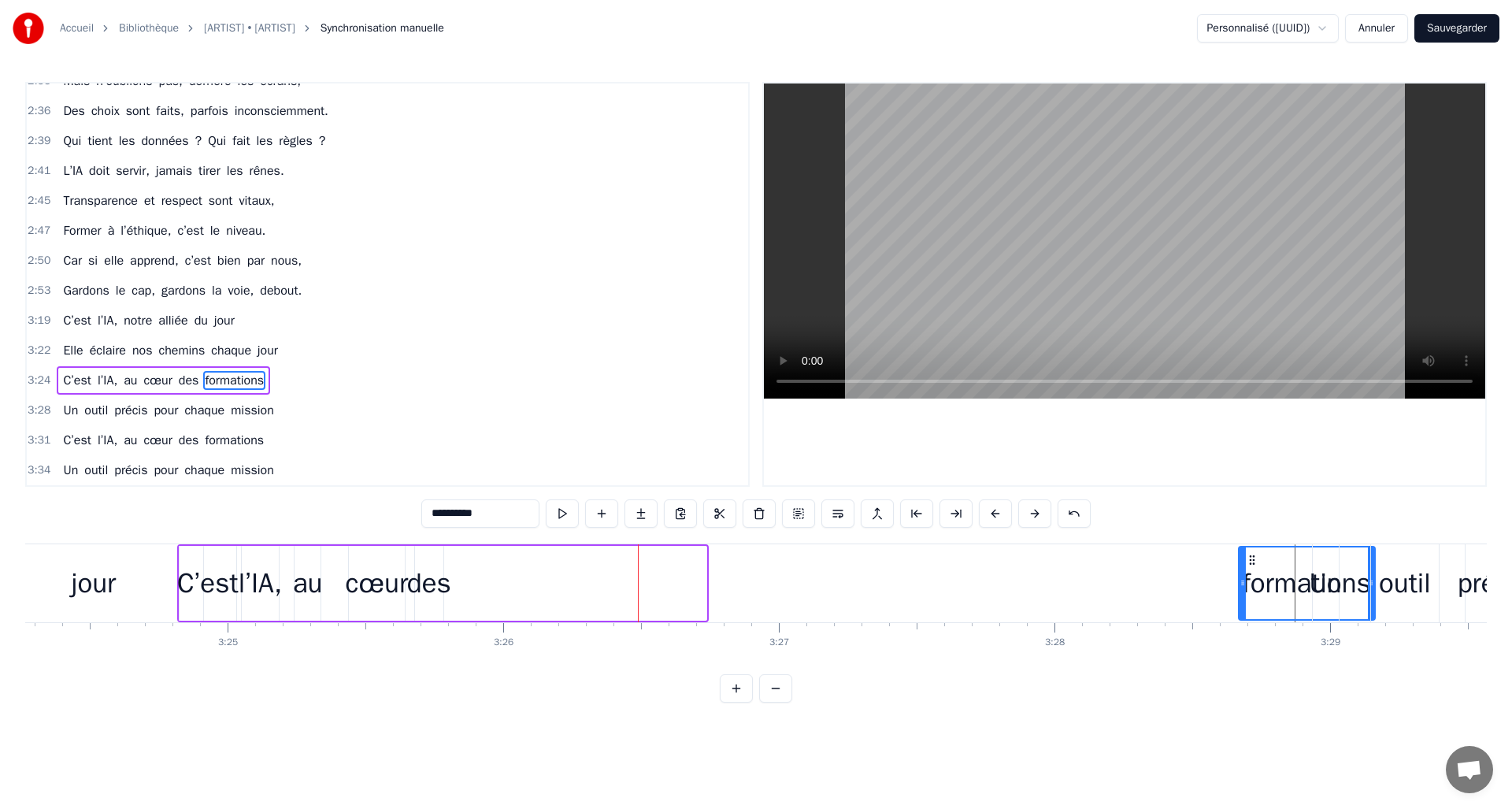 scroll, scrollTop: 0, scrollLeft: 56302, axis: horizontal 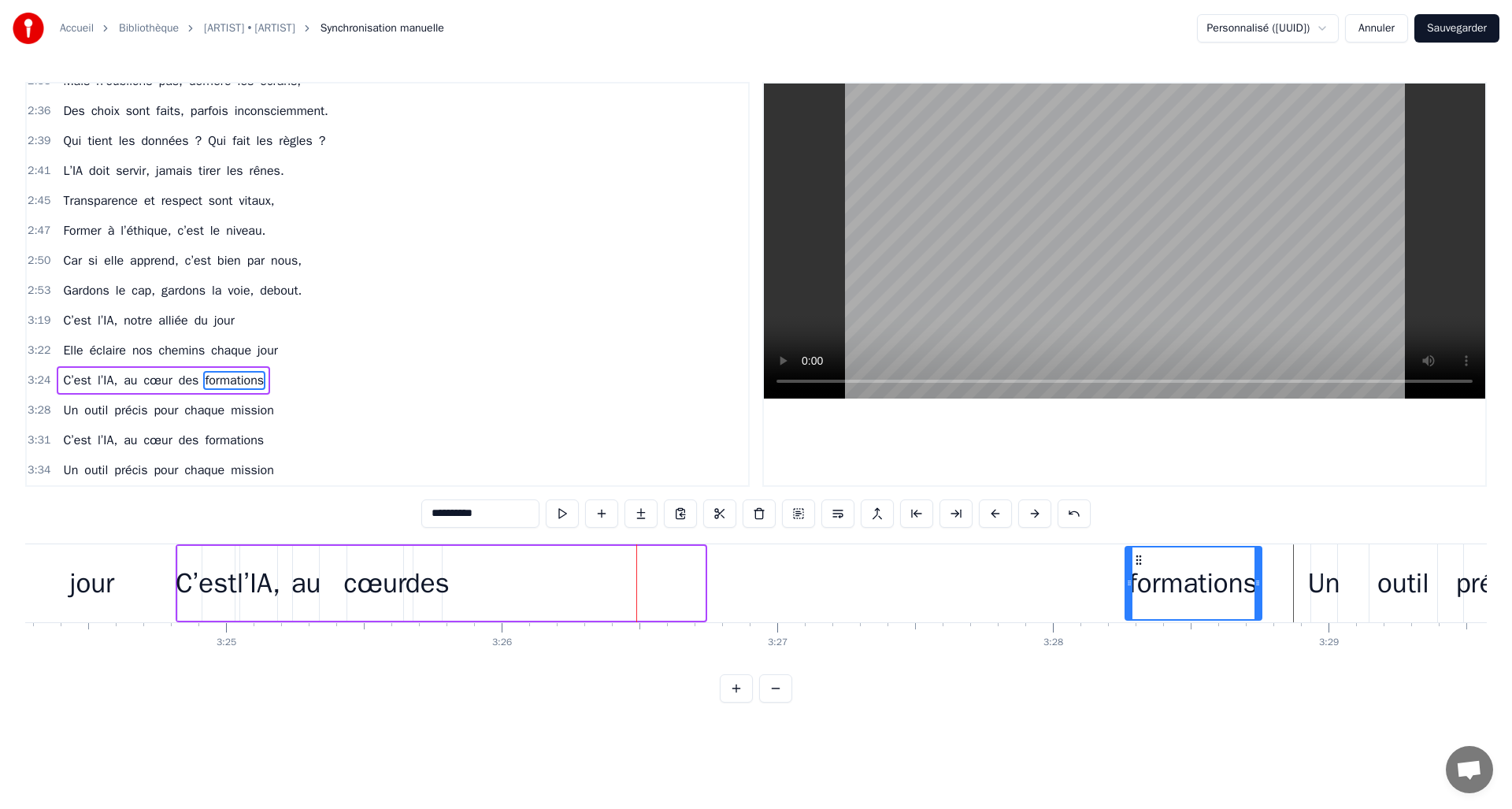 drag, startPoint x: 631, startPoint y: 562, endPoint x: 1140, endPoint y: 577, distance: 509.22097 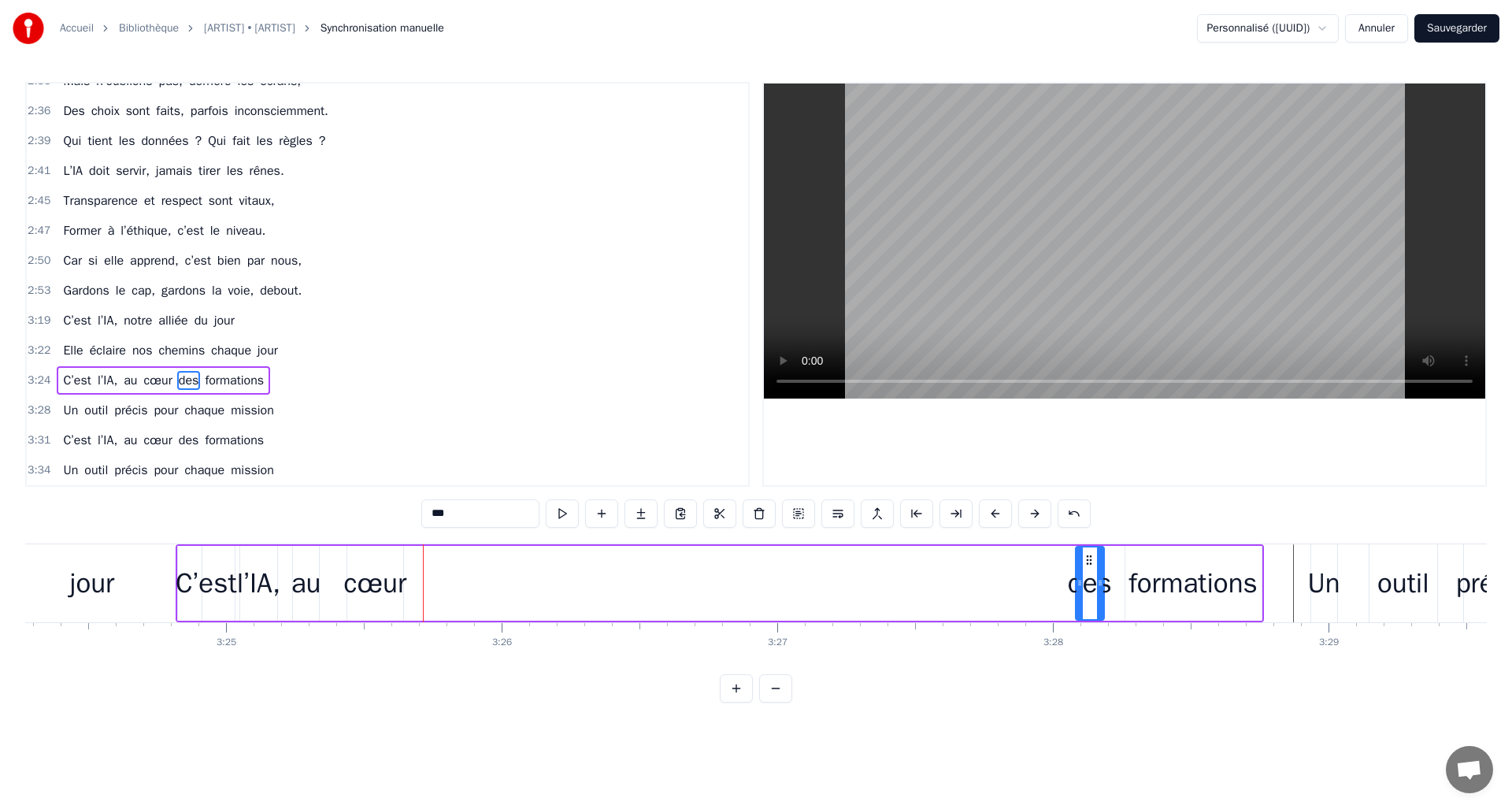 drag, startPoint x: 424, startPoint y: 555, endPoint x: 1087, endPoint y: 570, distance: 663.1697 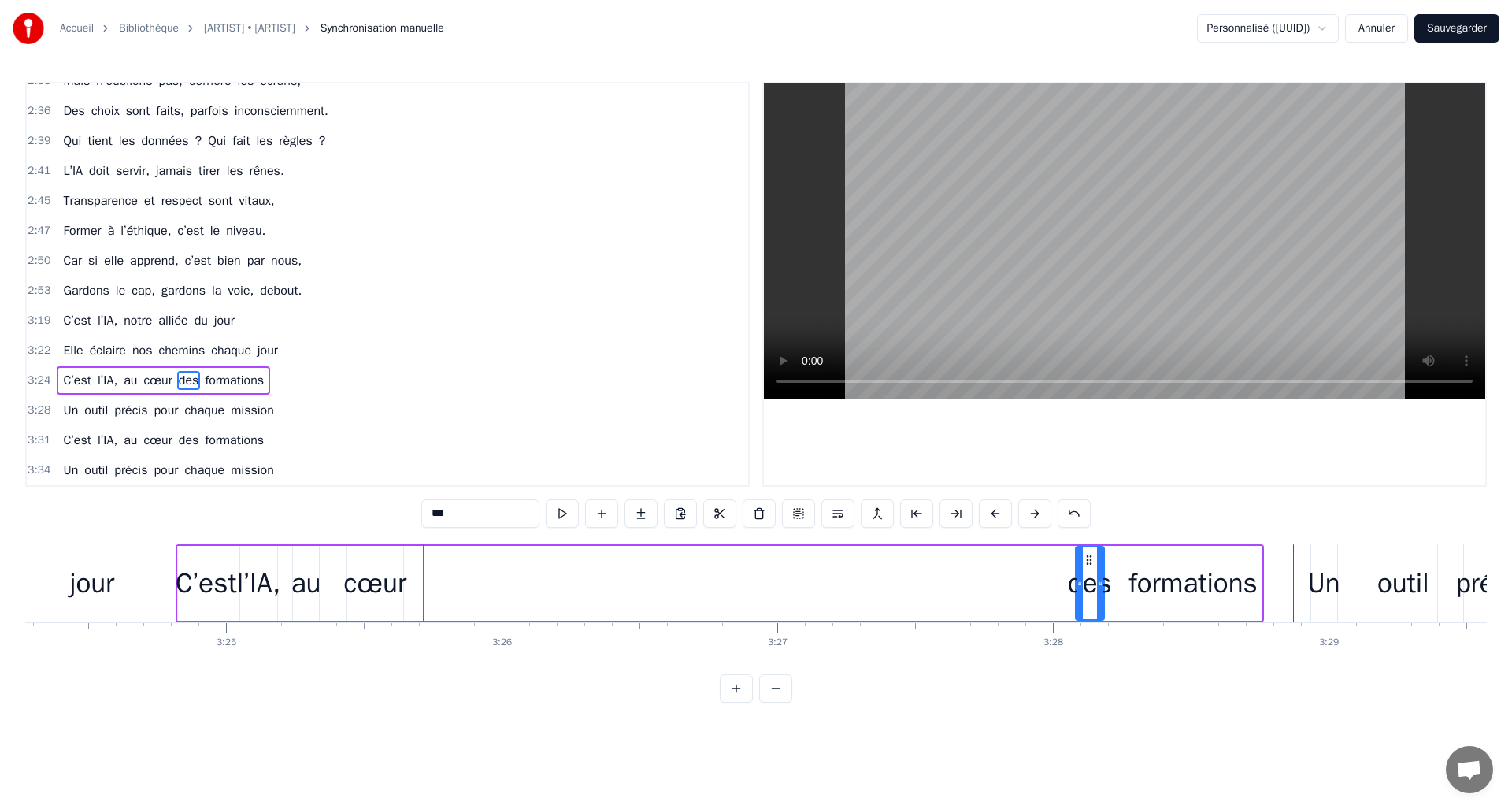 type on "****" 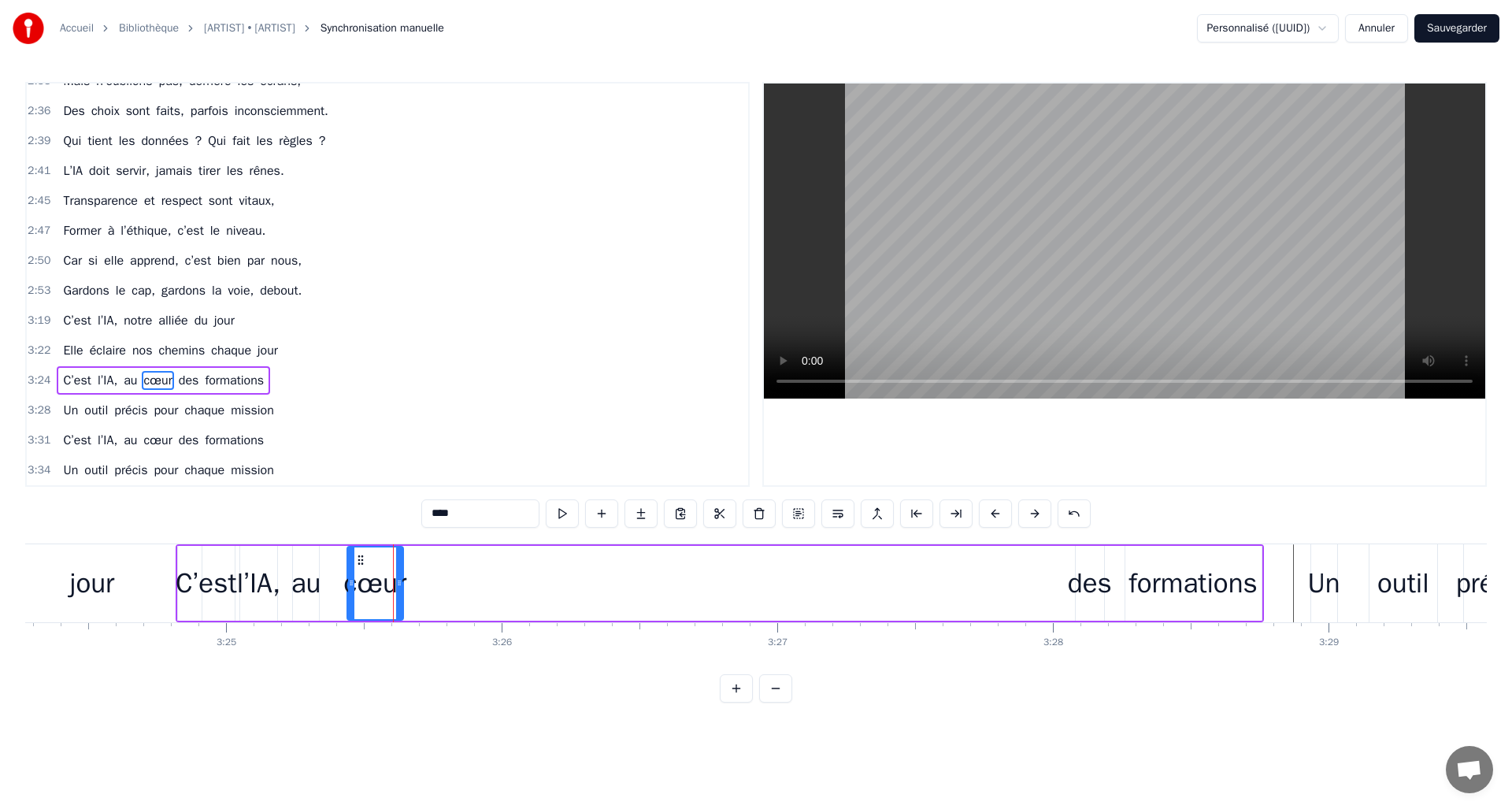 drag, startPoint x: 358, startPoint y: 552, endPoint x: 825, endPoint y: 568, distance: 467.27401 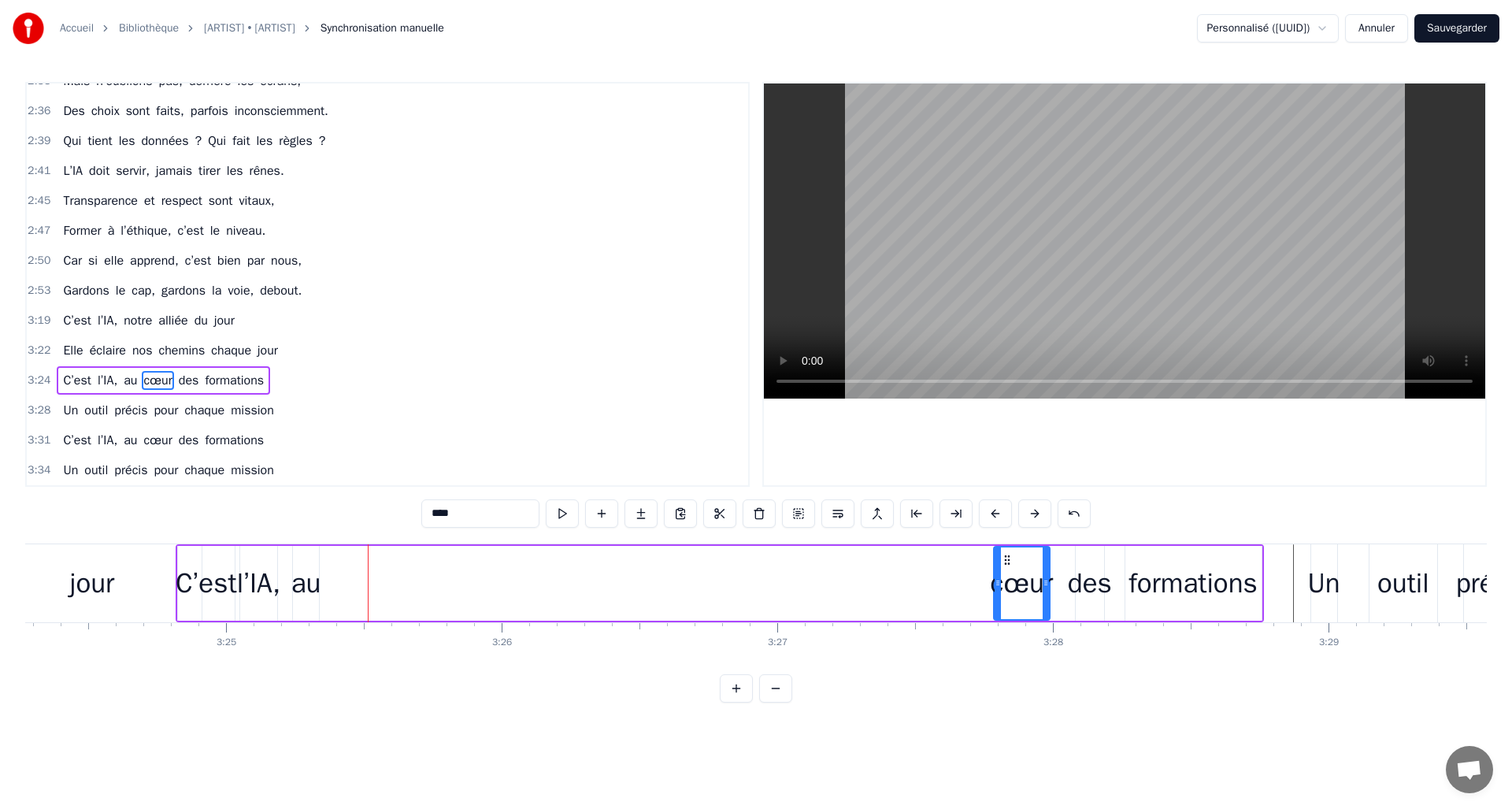 drag, startPoint x: 362, startPoint y: 556, endPoint x: 1009, endPoint y: 568, distance: 647.111 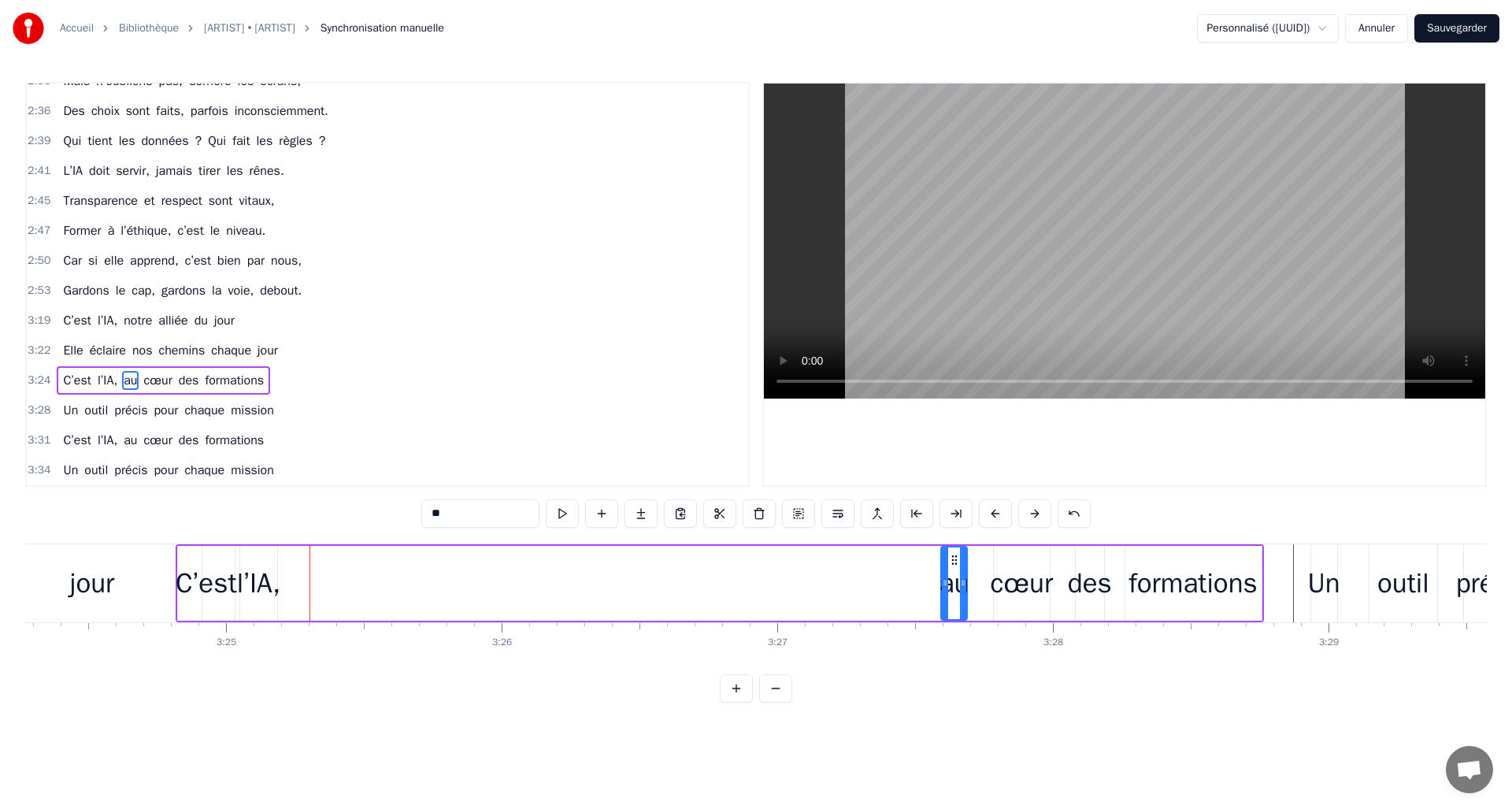 drag, startPoint x: 306, startPoint y: 557, endPoint x: 954, endPoint y: 589, distance: 648.7896 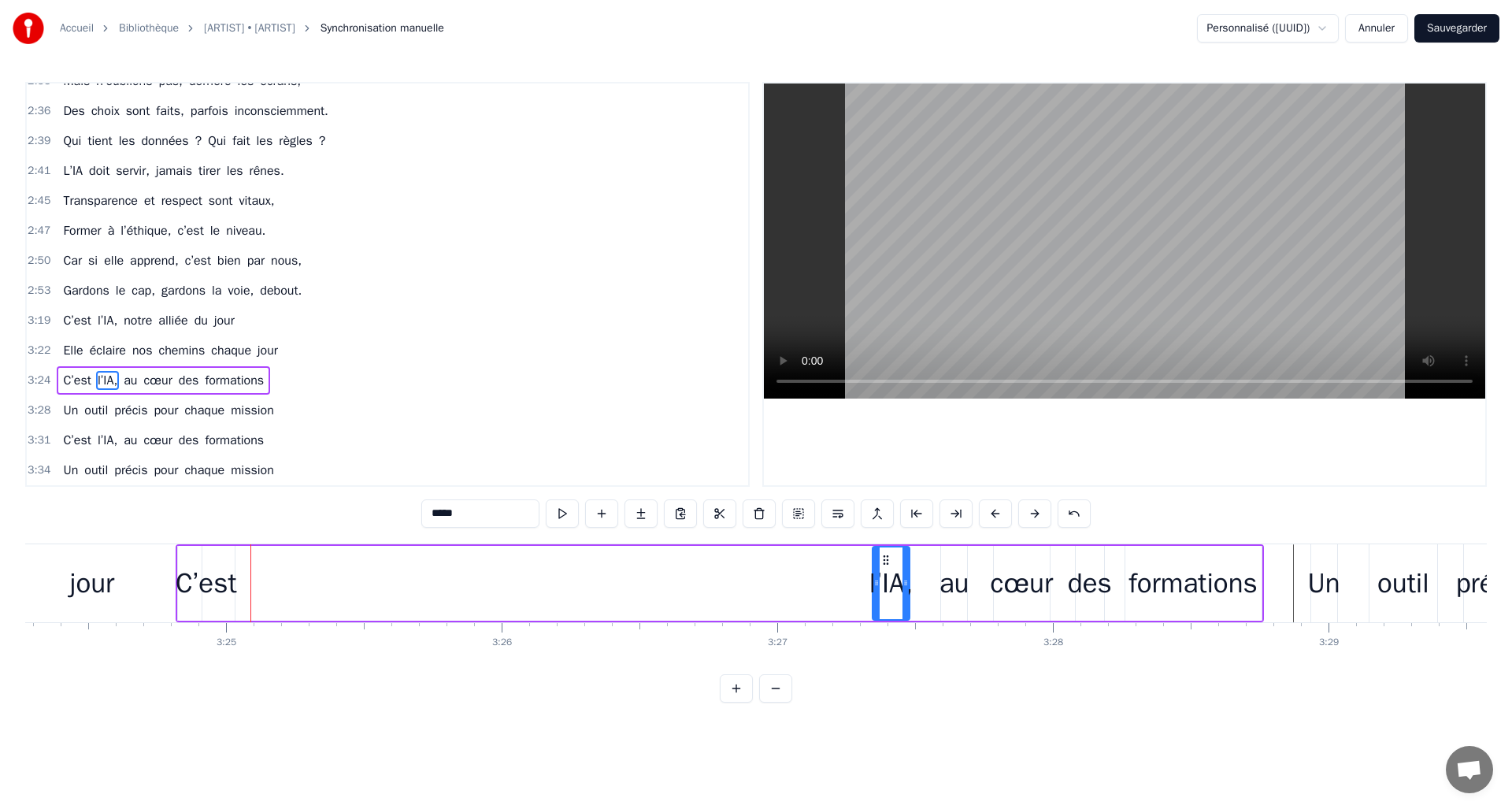 drag, startPoint x: 252, startPoint y: 566, endPoint x: 887, endPoint y: 570, distance: 635.0126 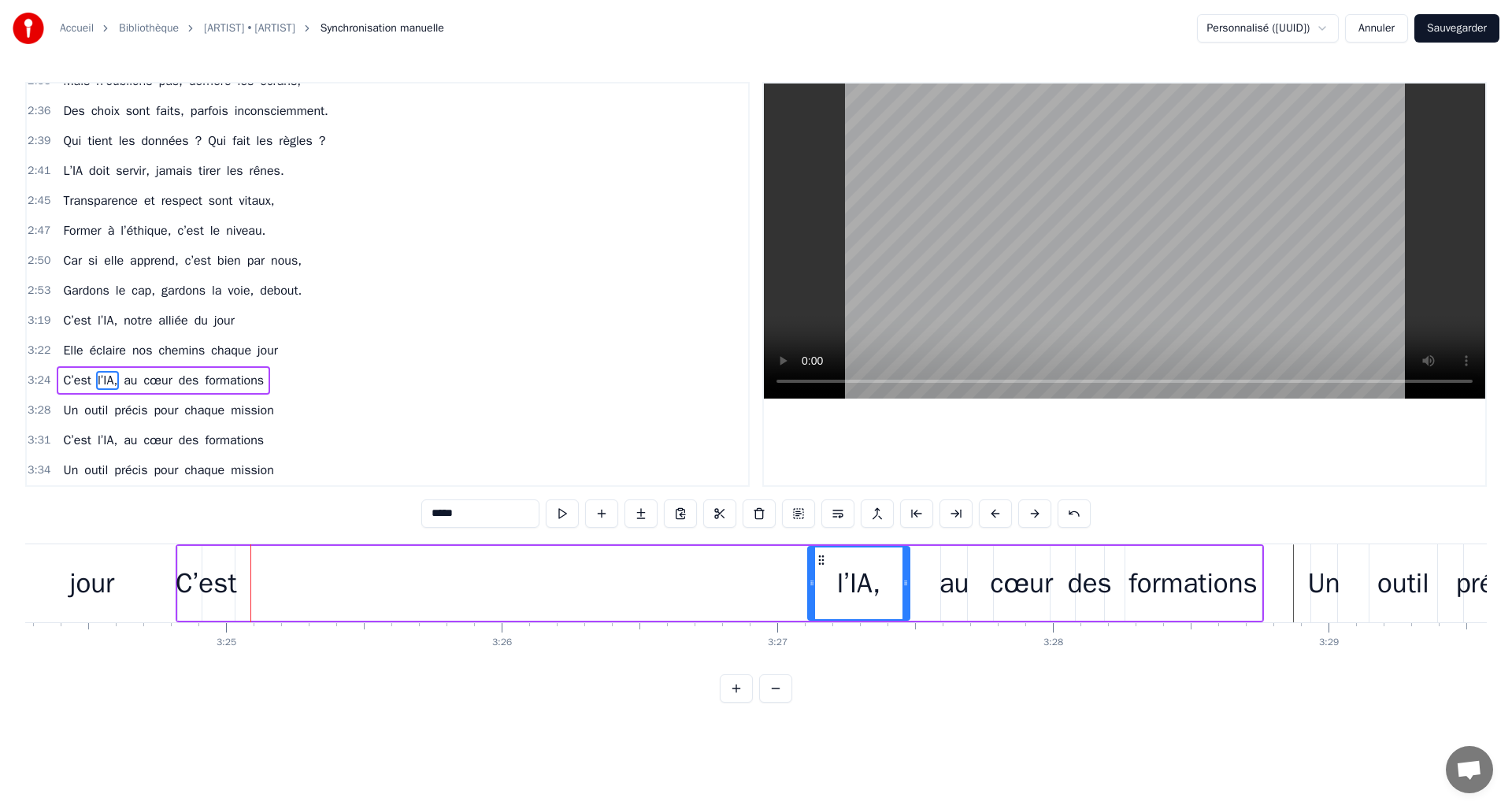 drag, startPoint x: 876, startPoint y: 580, endPoint x: 810, endPoint y: 577, distance: 66.06815 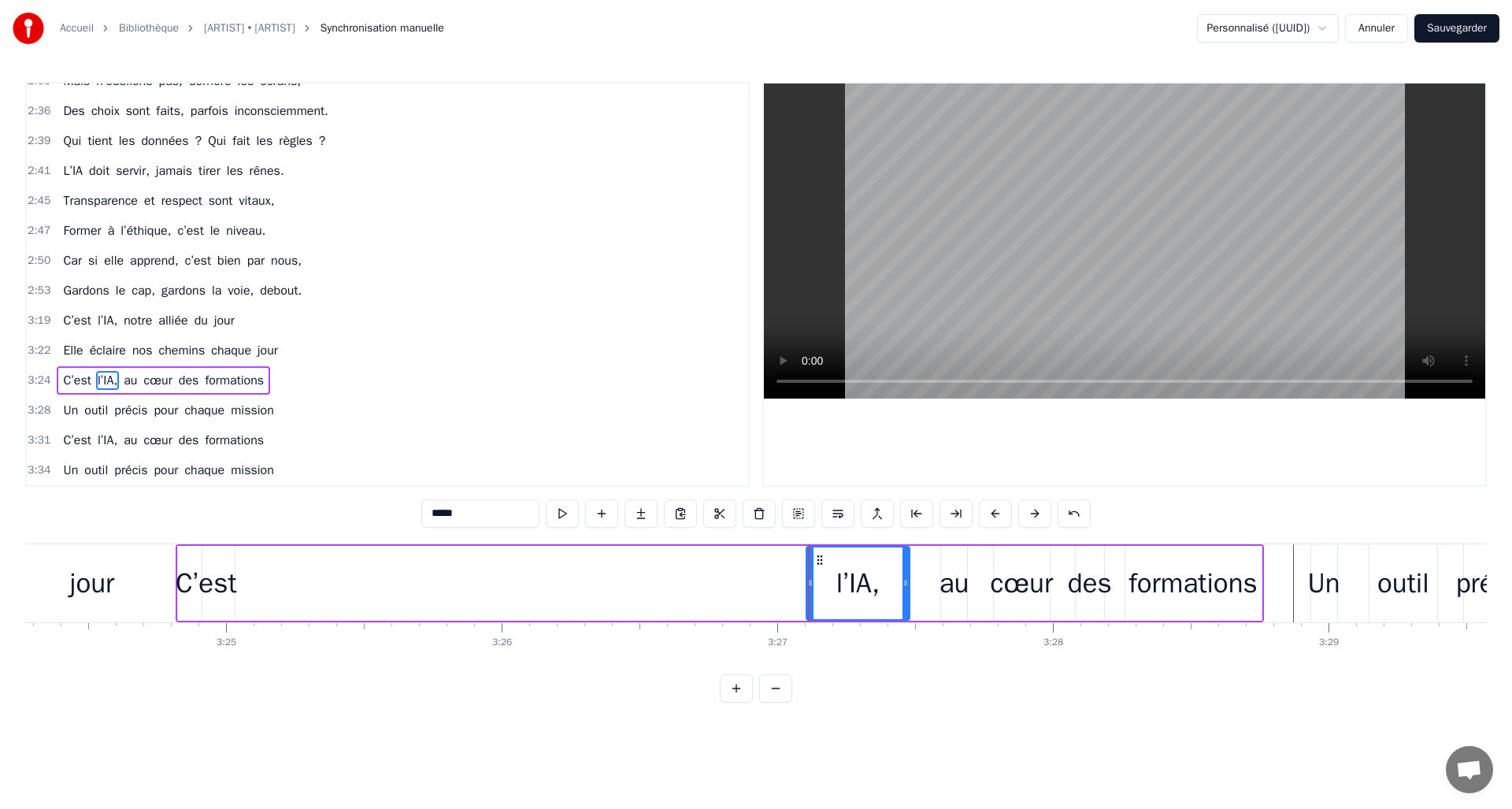 type on "*****" 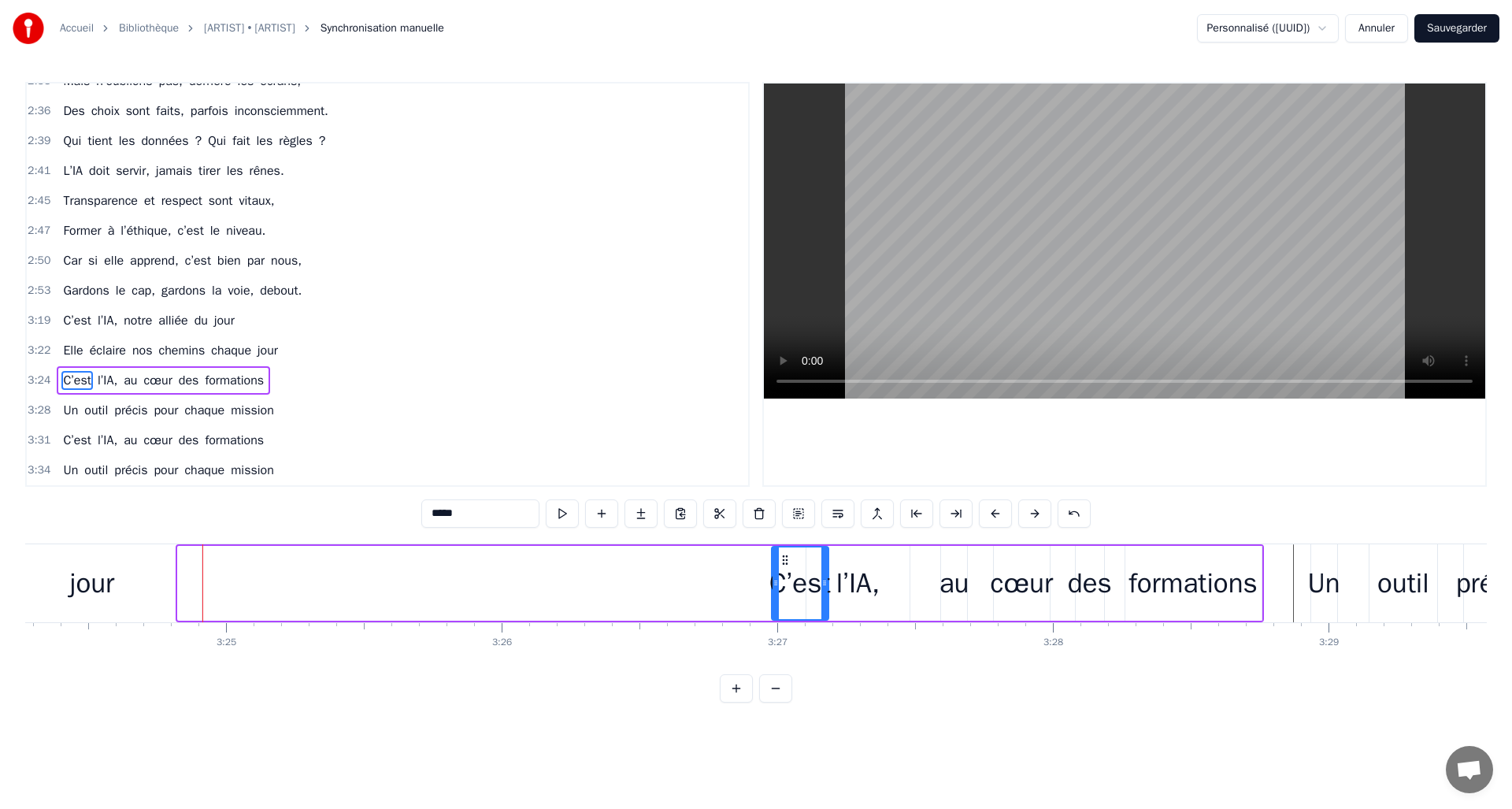 drag, startPoint x: 191, startPoint y: 555, endPoint x: 778, endPoint y: 561, distance: 587.0307 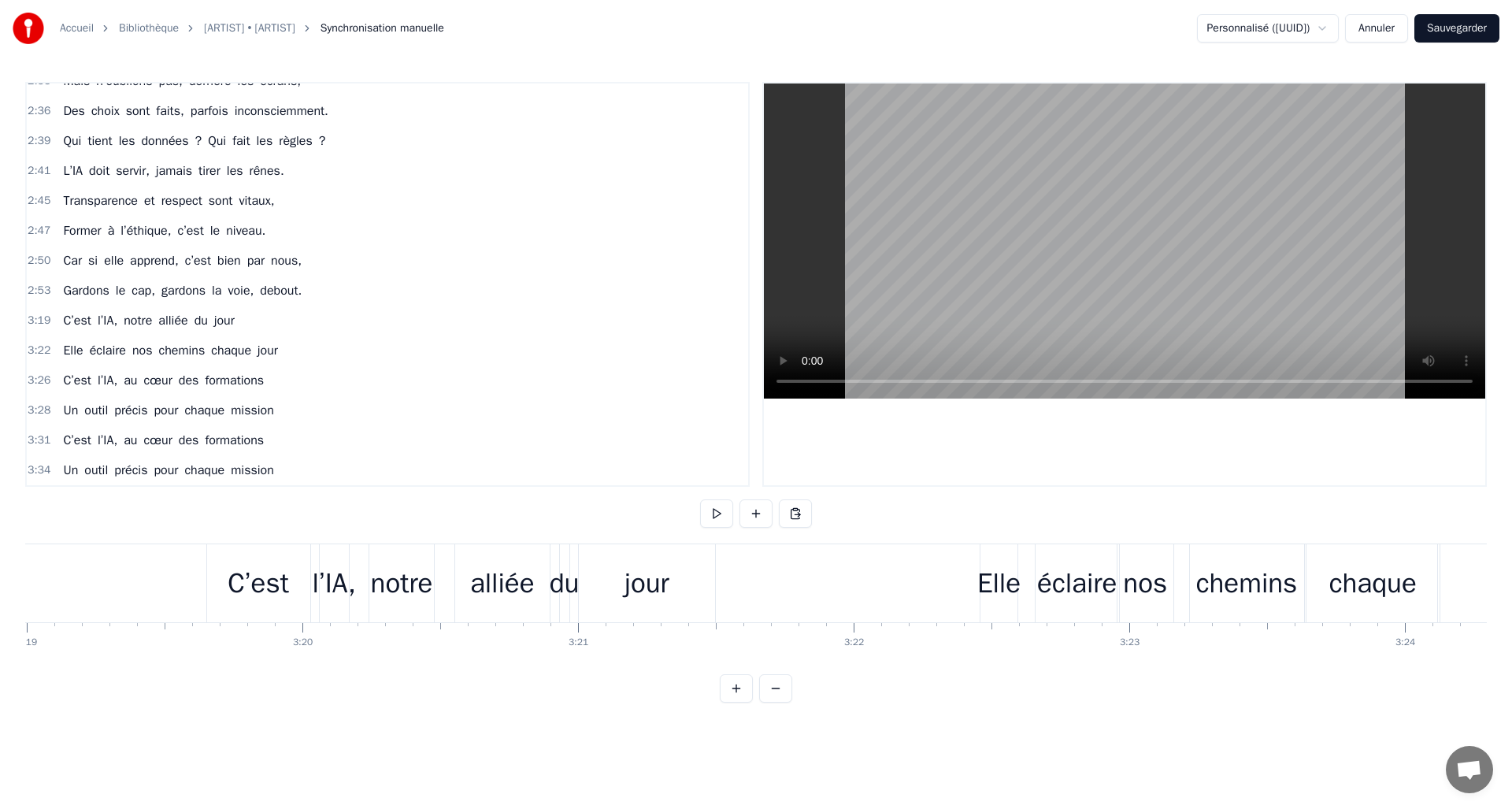 scroll, scrollTop: 0, scrollLeft: 54566, axis: horizontal 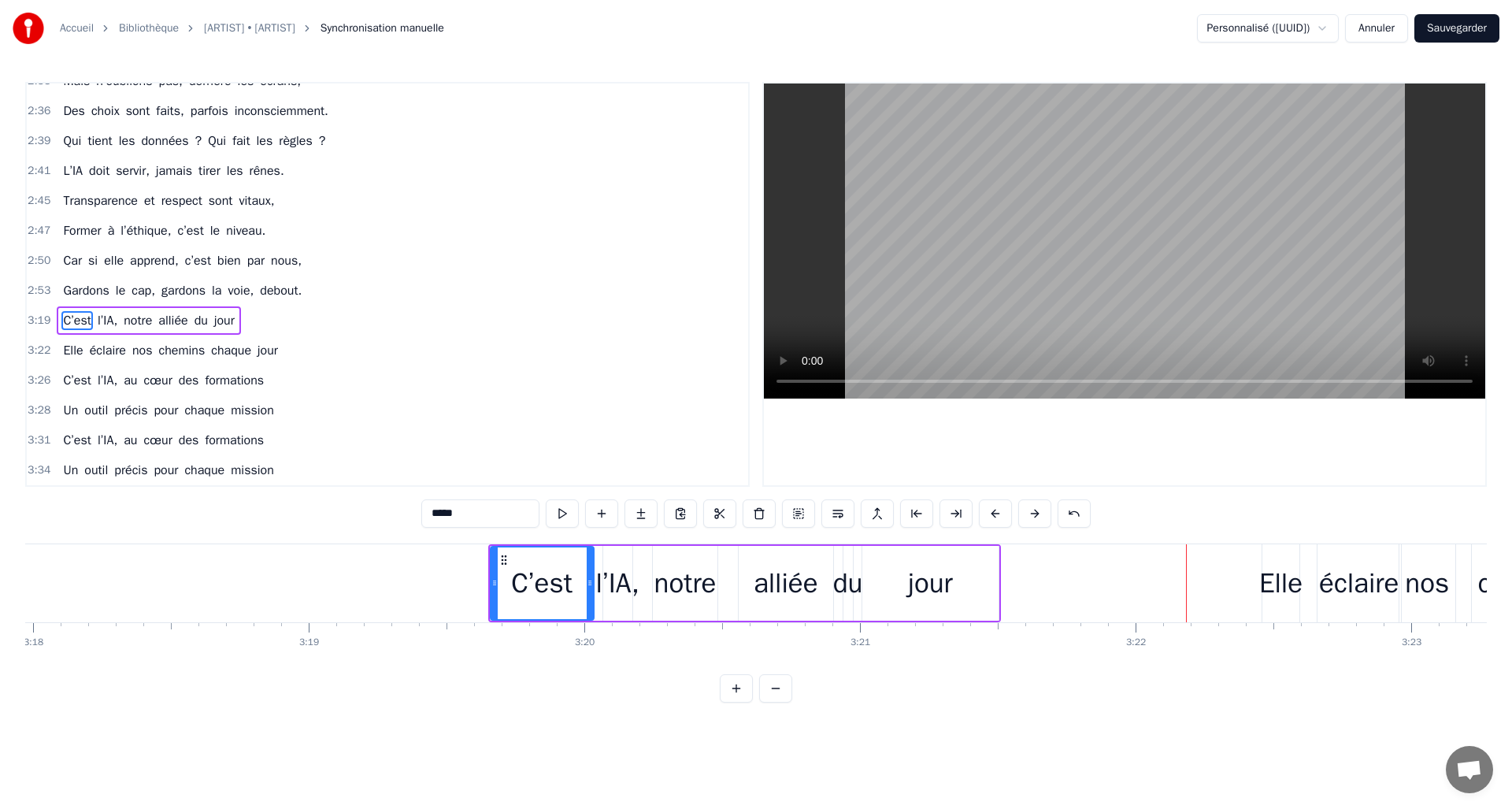 type on "****" 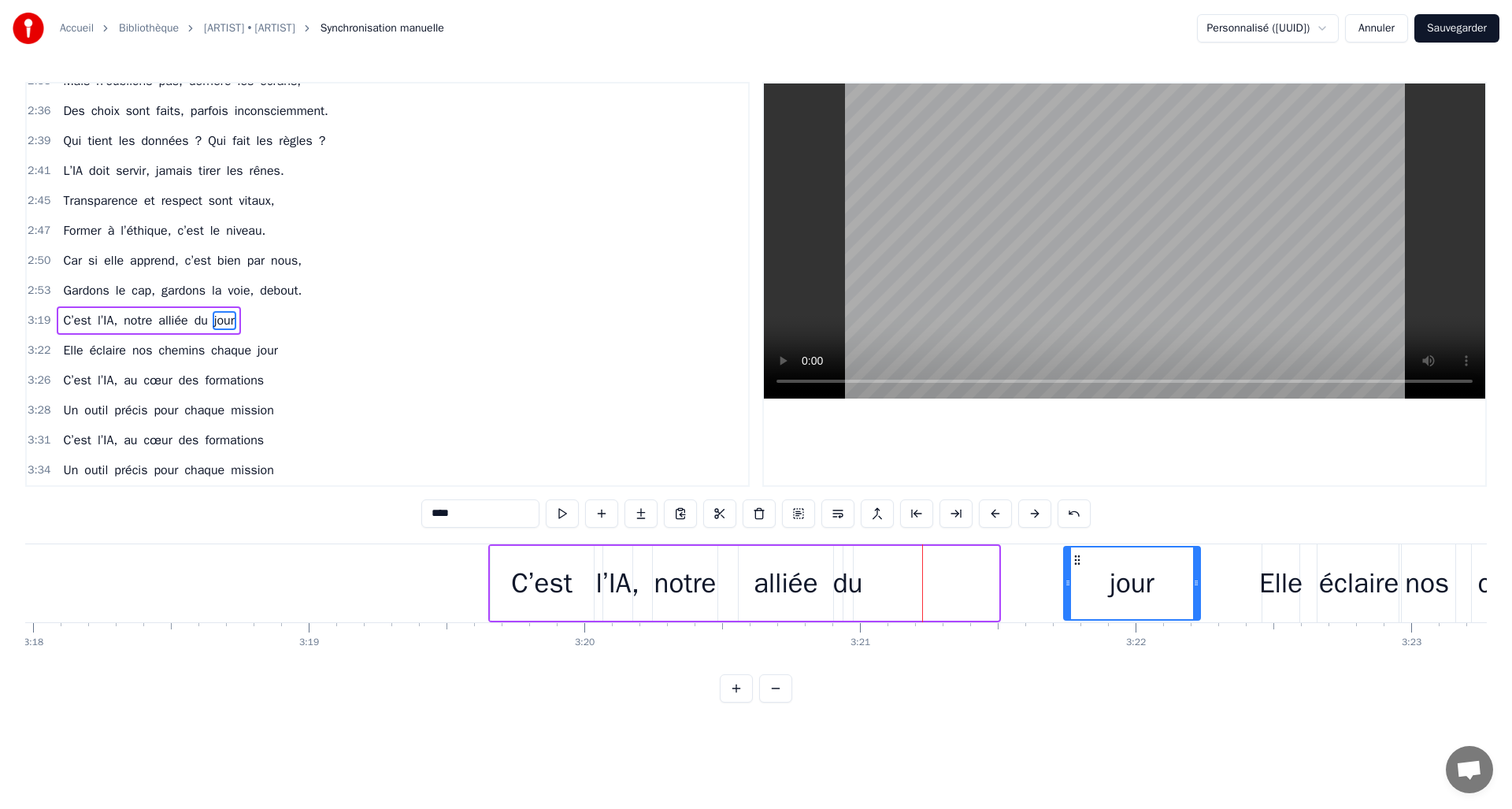 drag, startPoint x: 870, startPoint y: 560, endPoint x: 1072, endPoint y: 559, distance: 202.00248 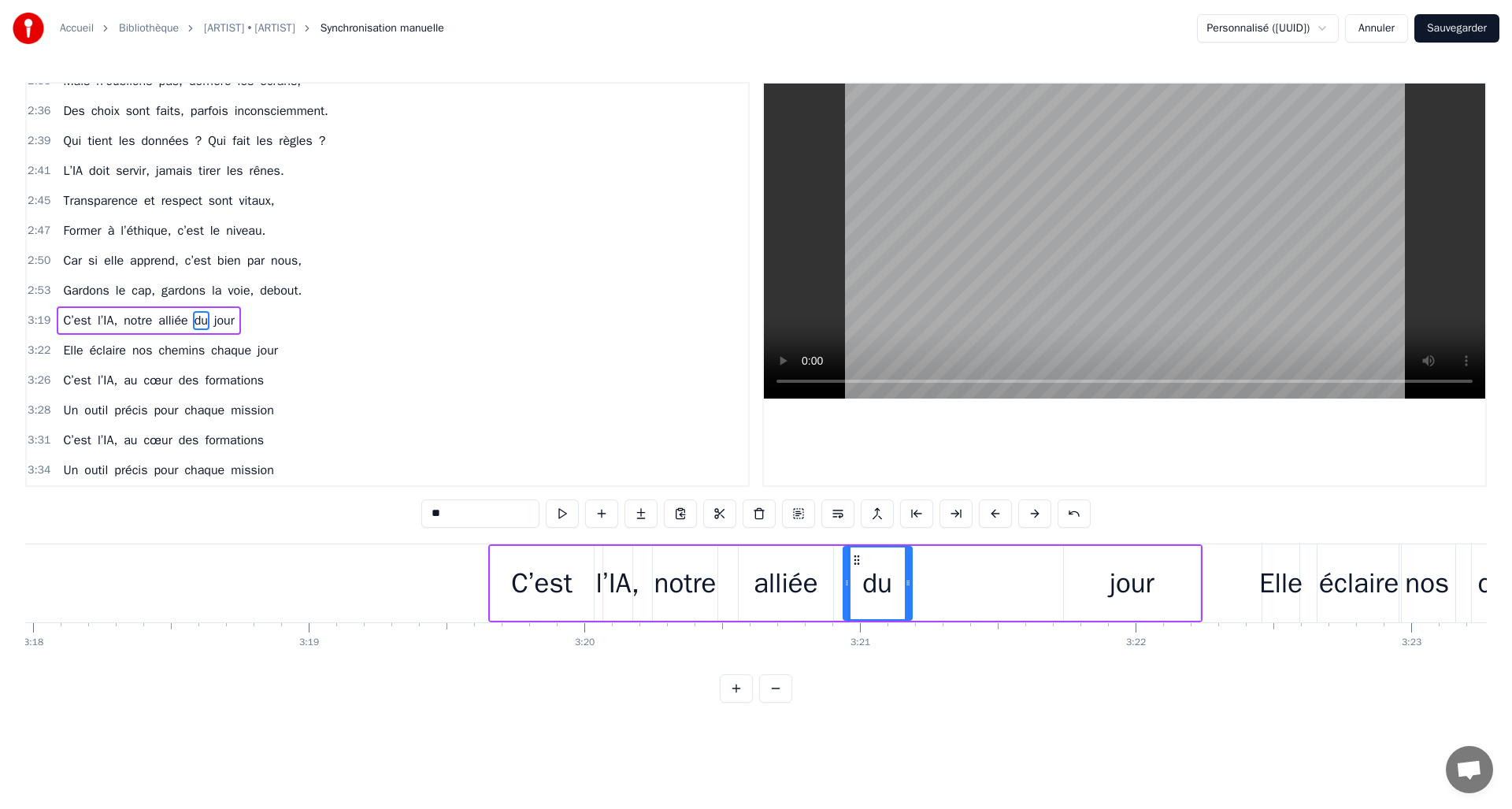drag, startPoint x: 849, startPoint y: 583, endPoint x: 908, endPoint y: 577, distance: 59.3043 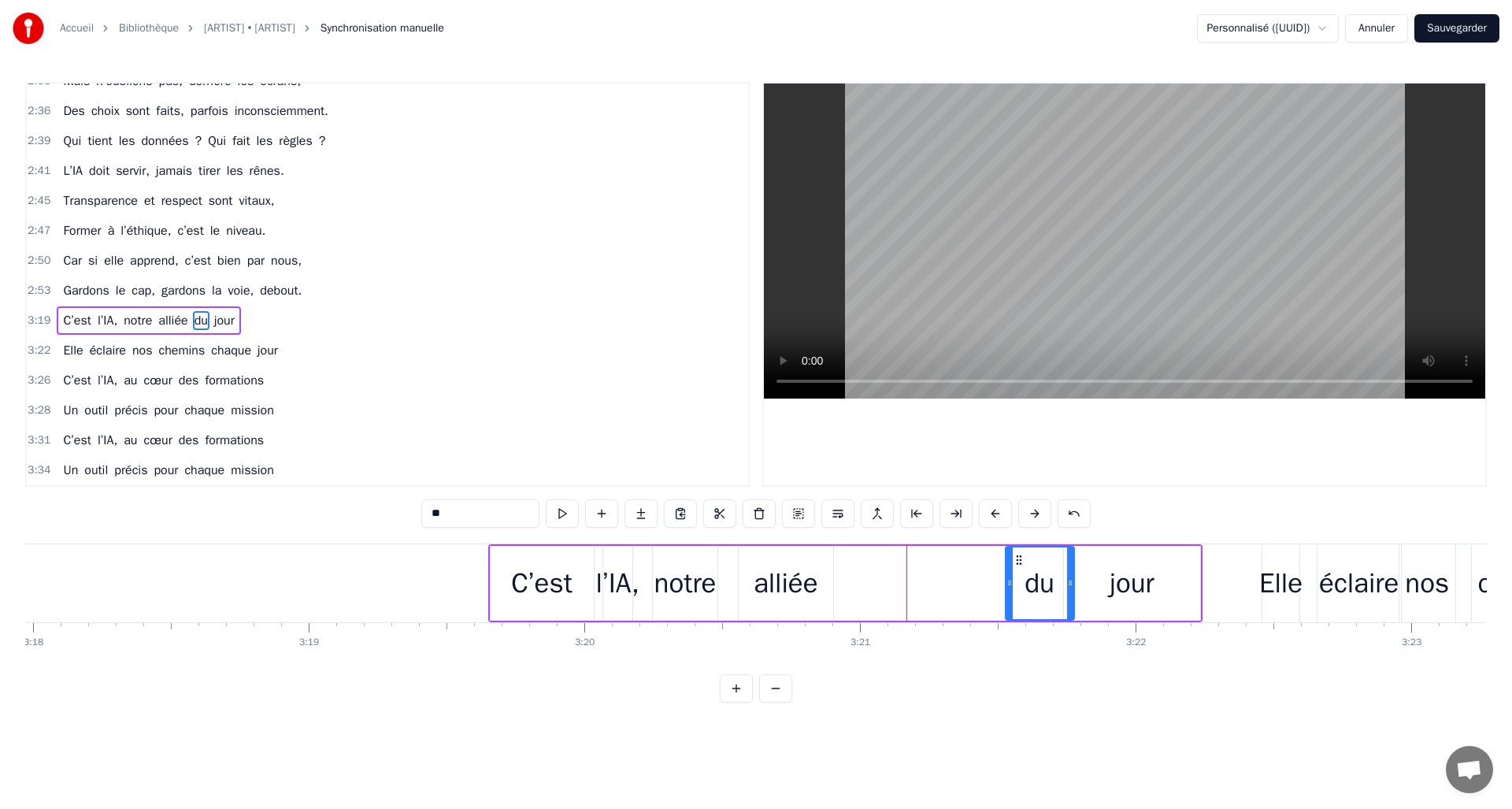 drag, startPoint x: 865, startPoint y: 560, endPoint x: 1025, endPoint y: 573, distance: 160.52726 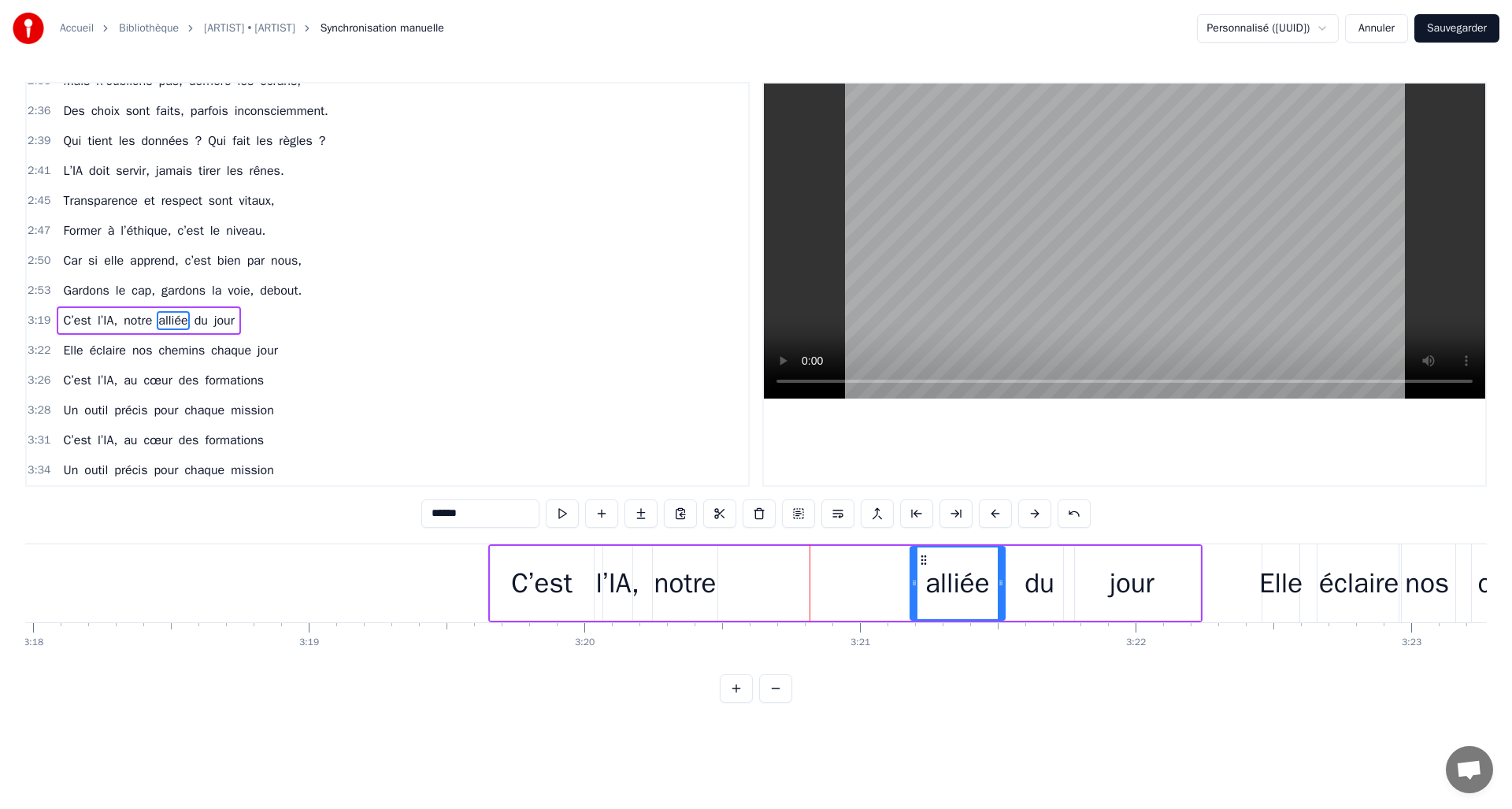 drag, startPoint x: 750, startPoint y: 557, endPoint x: 922, endPoint y: 557, distance: 172 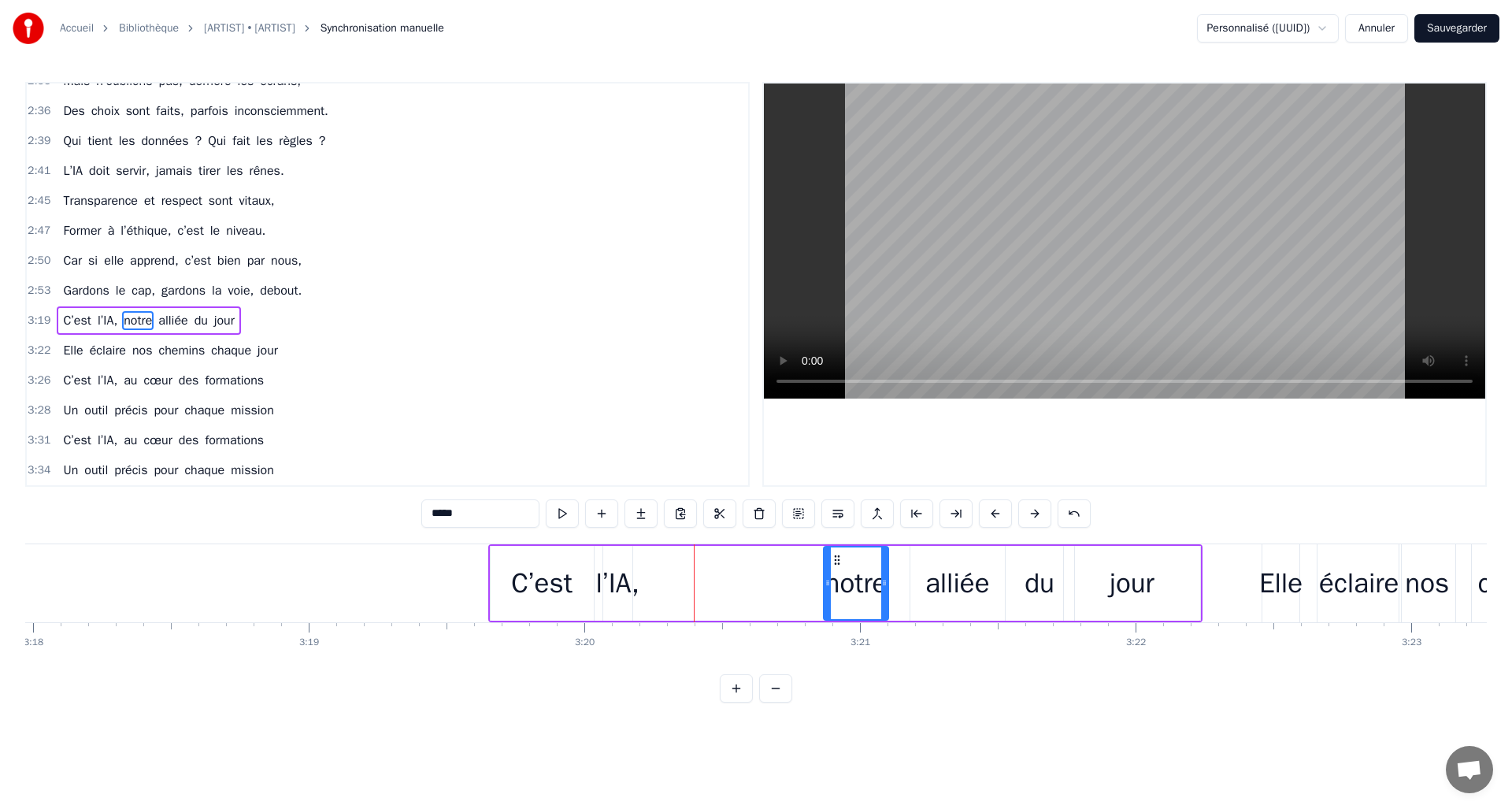 drag, startPoint x: 662, startPoint y: 562, endPoint x: 833, endPoint y: 562, distance: 171 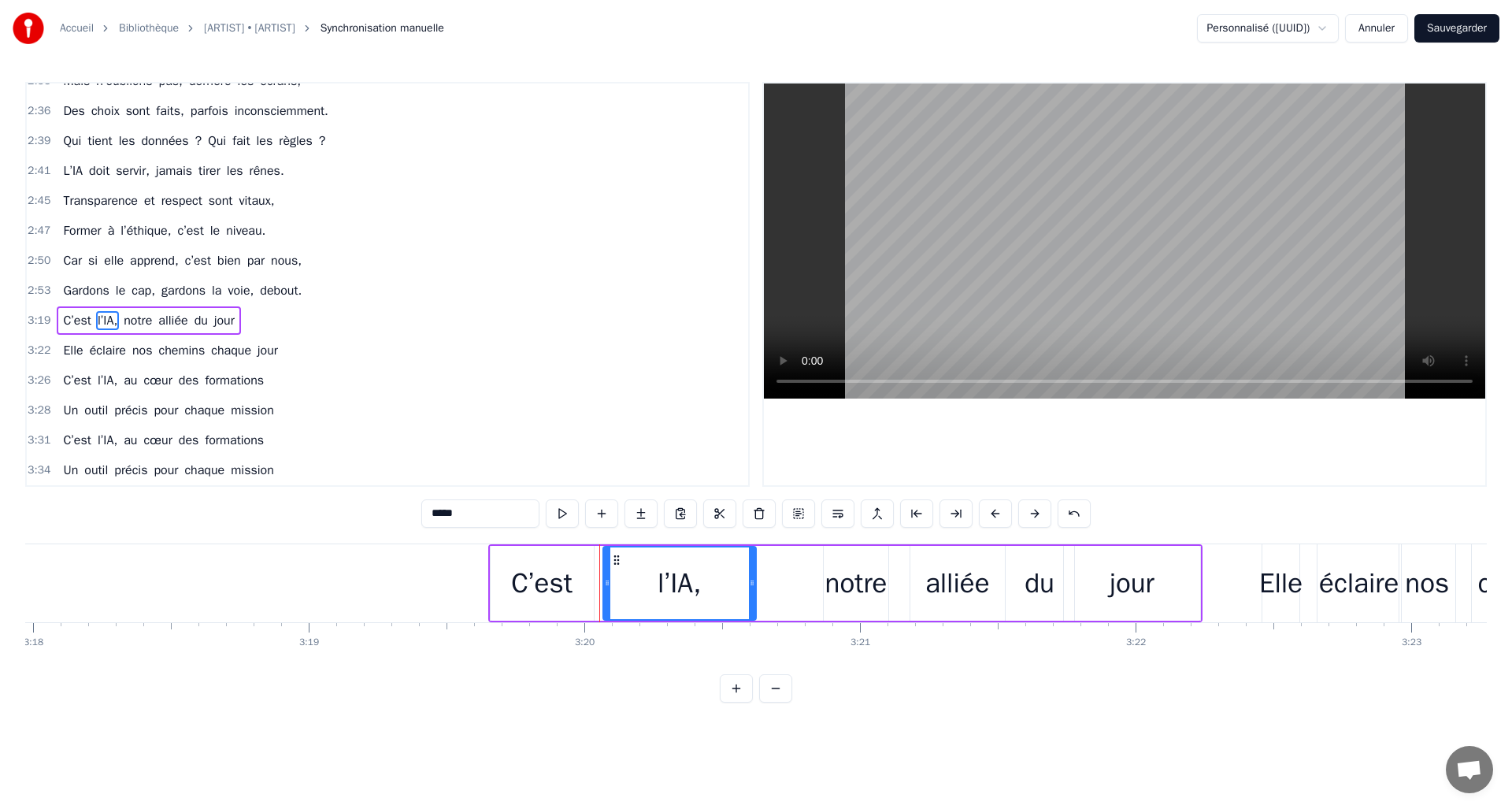 drag, startPoint x: 626, startPoint y: 577, endPoint x: 714, endPoint y: 566, distance: 88.684835 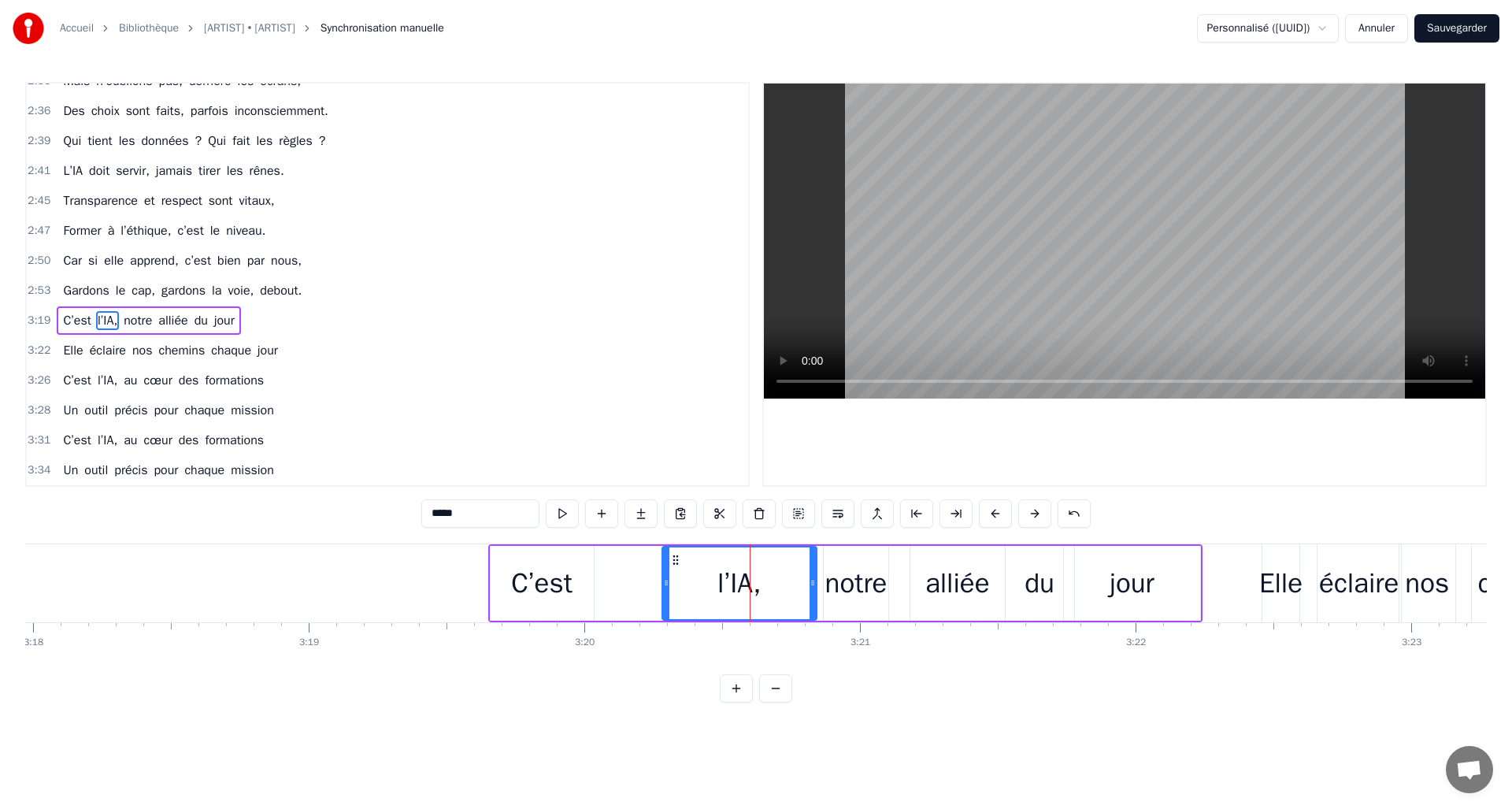 drag, startPoint x: 616, startPoint y: 561, endPoint x: 675, endPoint y: 561, distance: 59 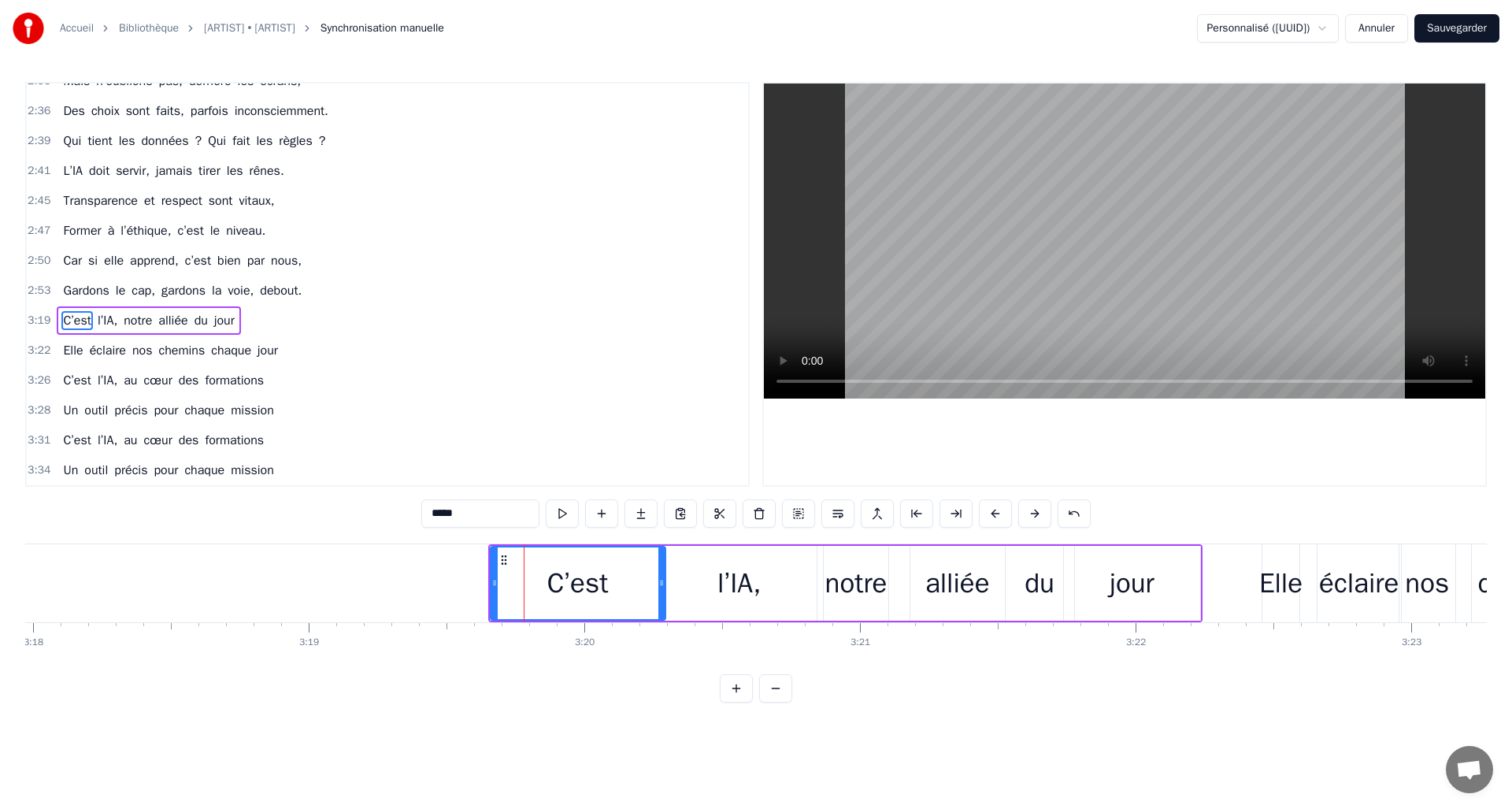 drag, startPoint x: 588, startPoint y: 579, endPoint x: 660, endPoint y: 580, distance: 72.00694 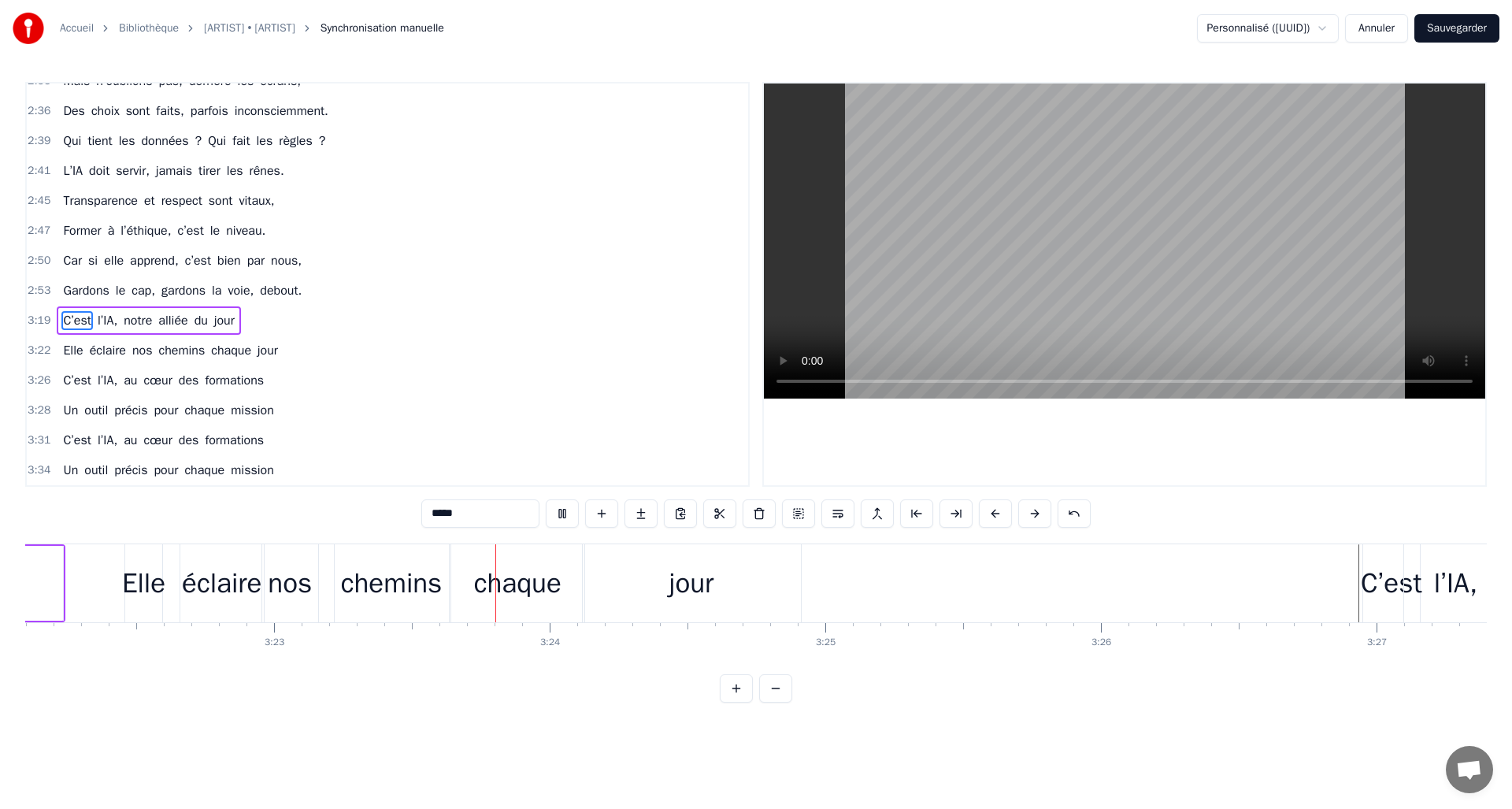scroll, scrollTop: 0, scrollLeft: 55917, axis: horizontal 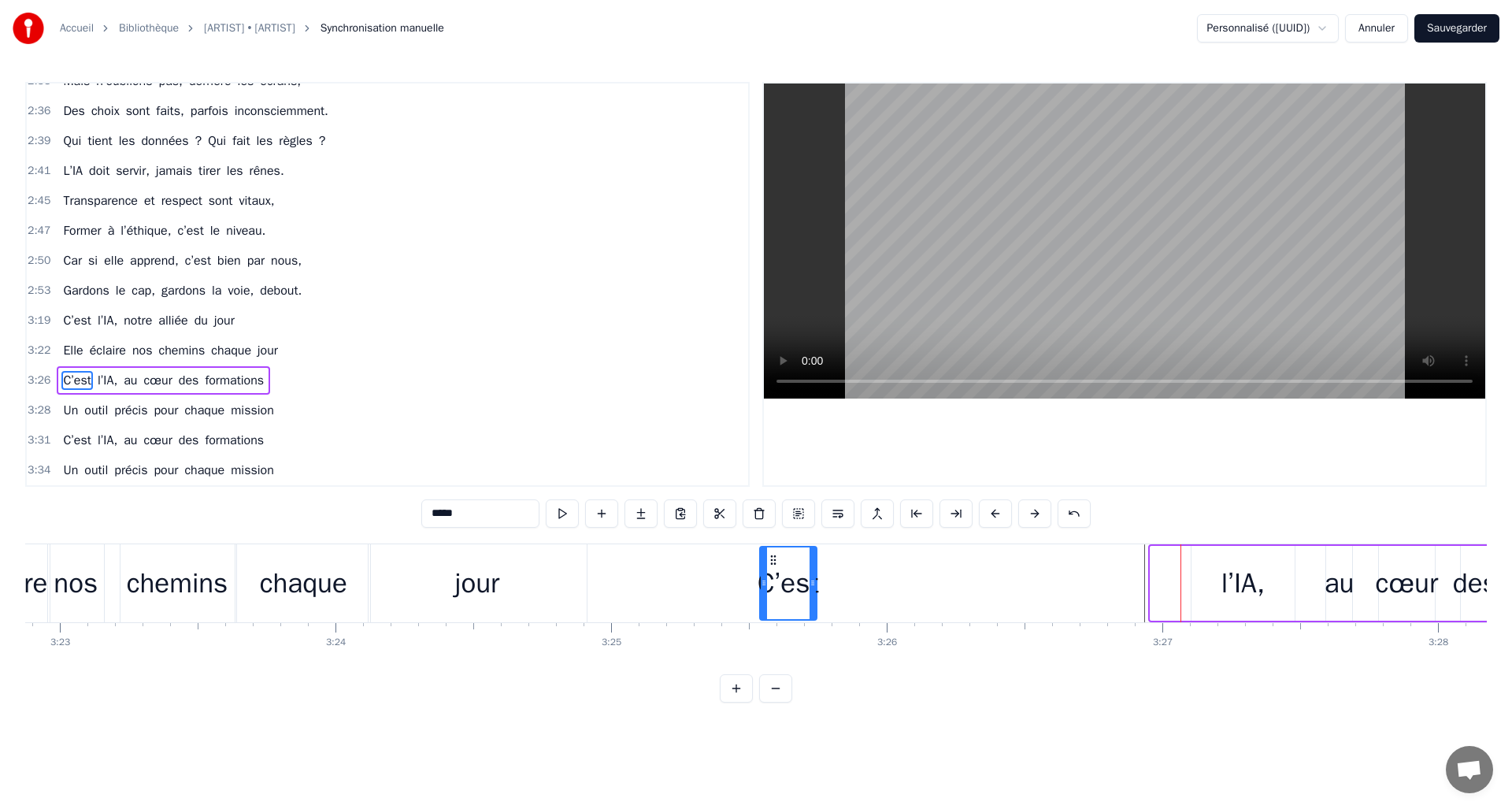 drag, startPoint x: 1162, startPoint y: 562, endPoint x: 771, endPoint y: 571, distance: 391.10357 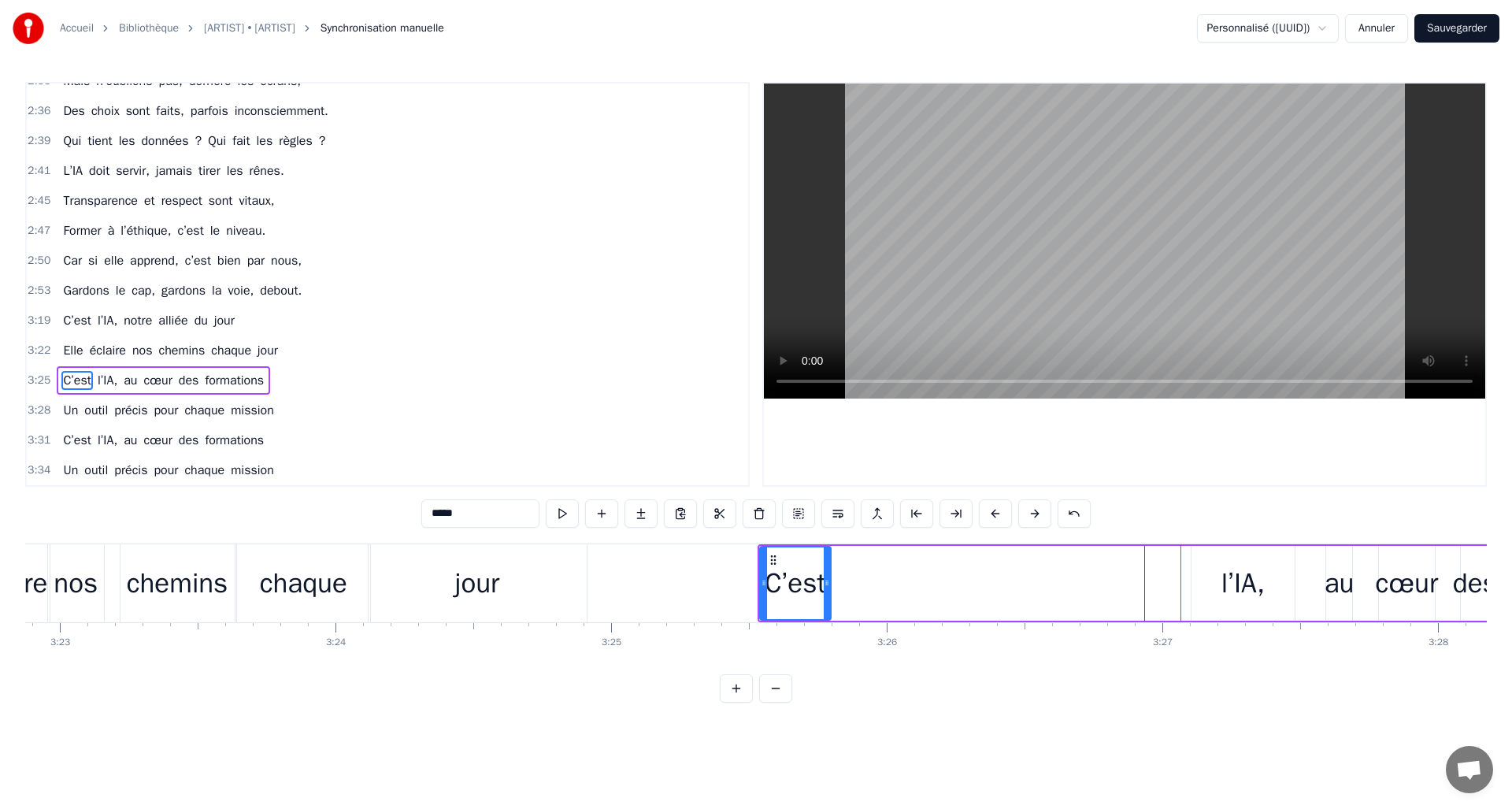 drag, startPoint x: 812, startPoint y: 582, endPoint x: 826, endPoint y: 582, distance: 14 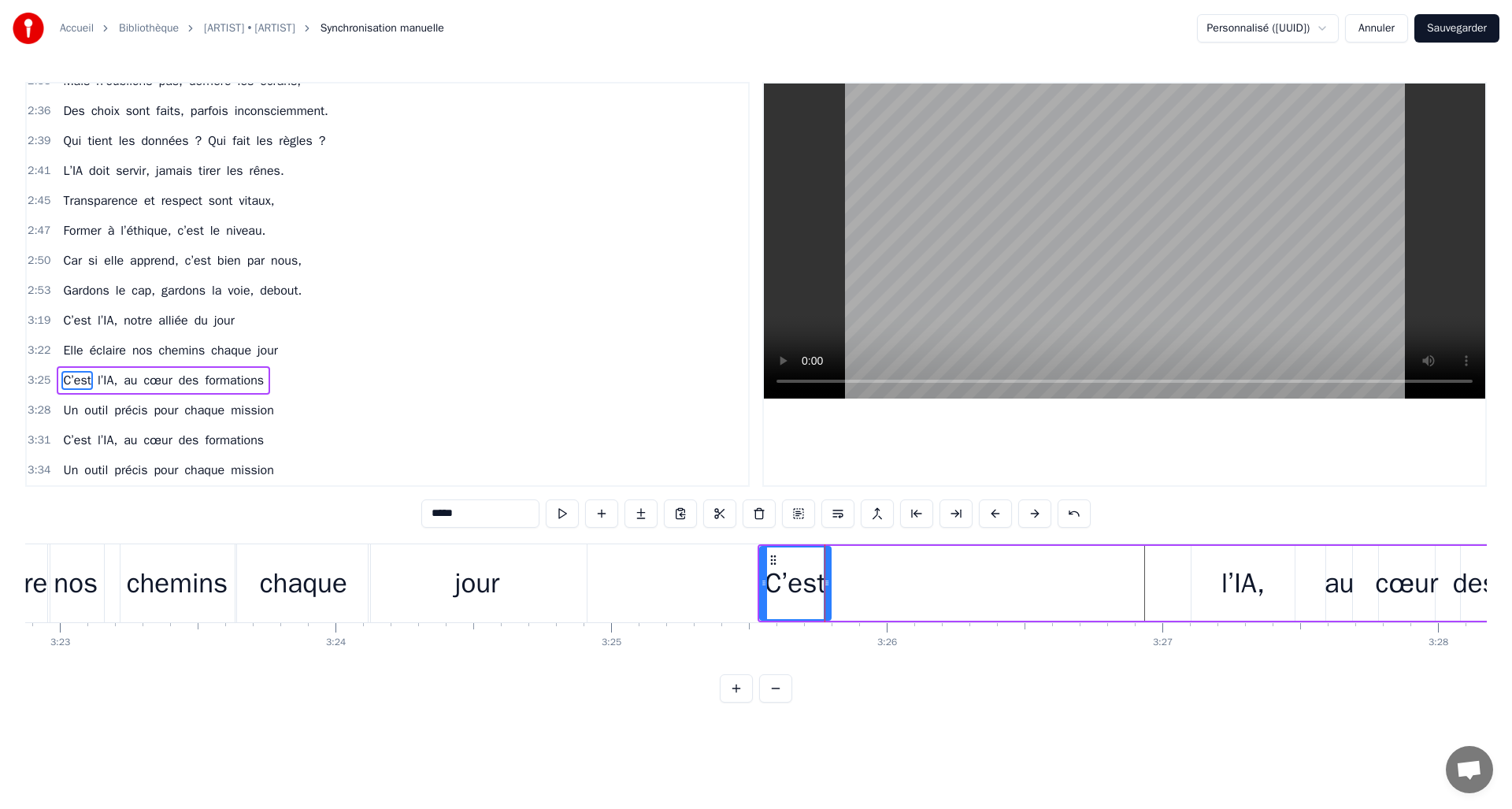 type on "*****" 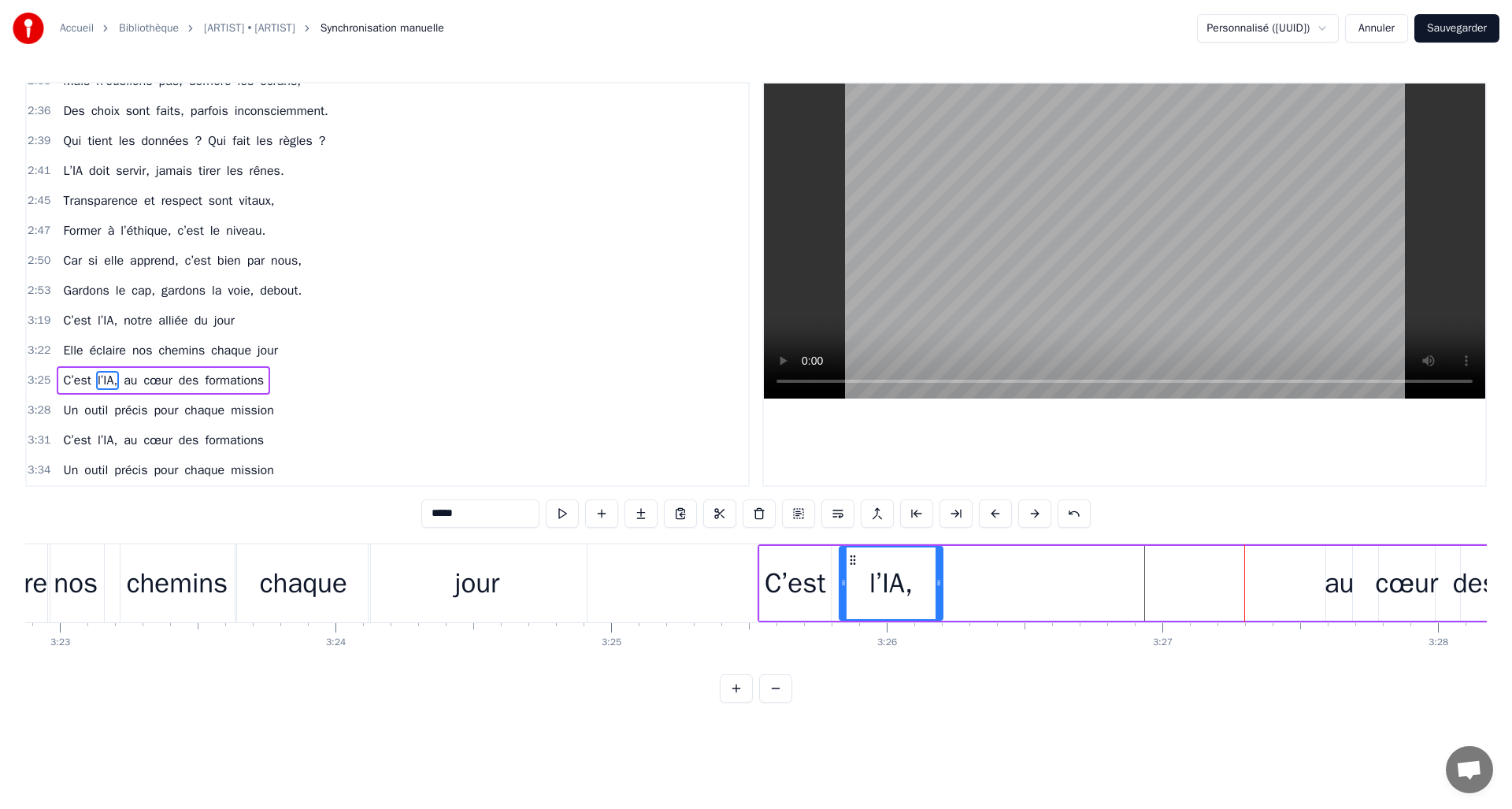 drag, startPoint x: 1203, startPoint y: 557, endPoint x: 850, endPoint y: 563, distance: 353.051 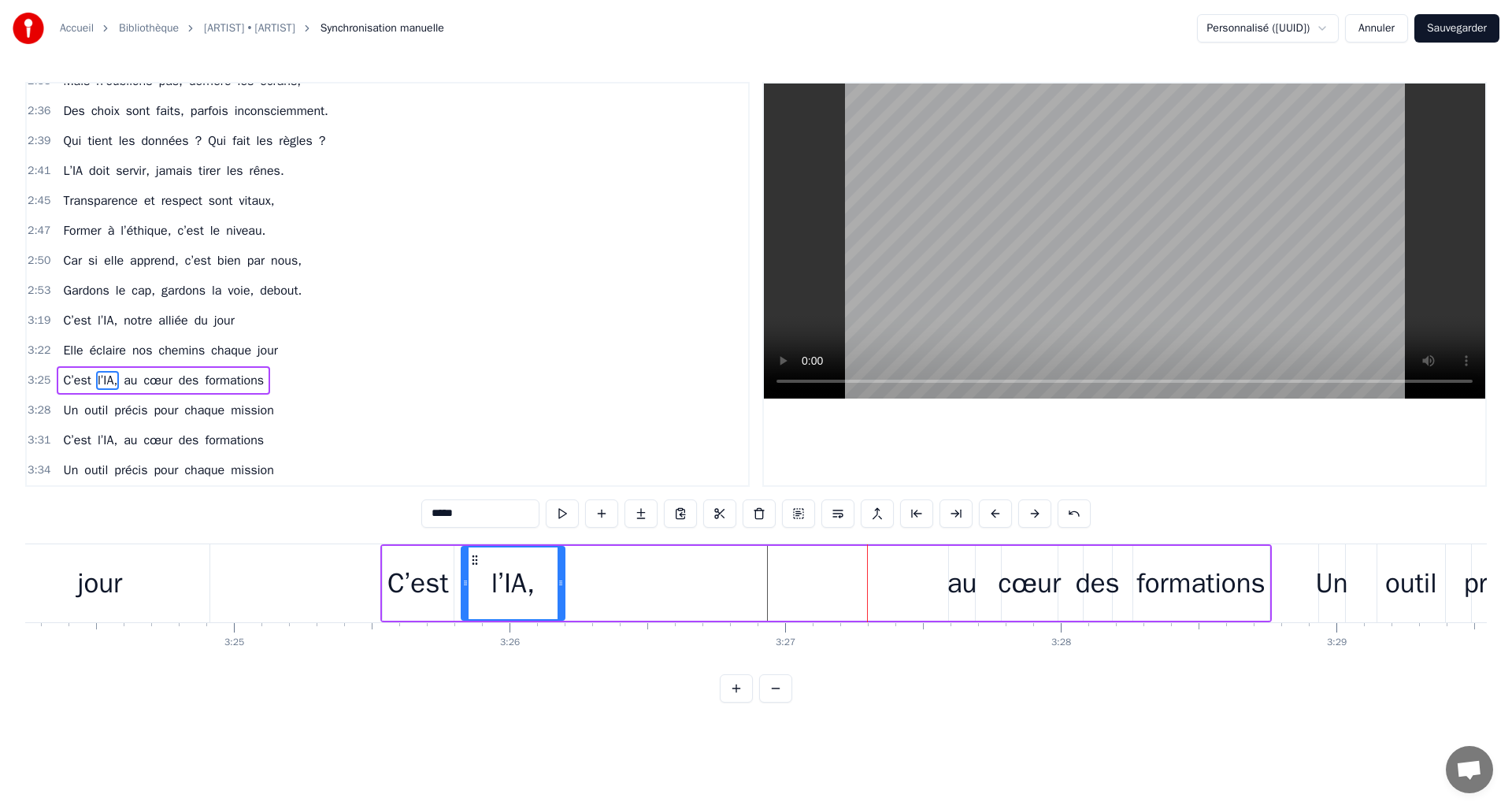 scroll, scrollTop: 0, scrollLeft: 56259, axis: horizontal 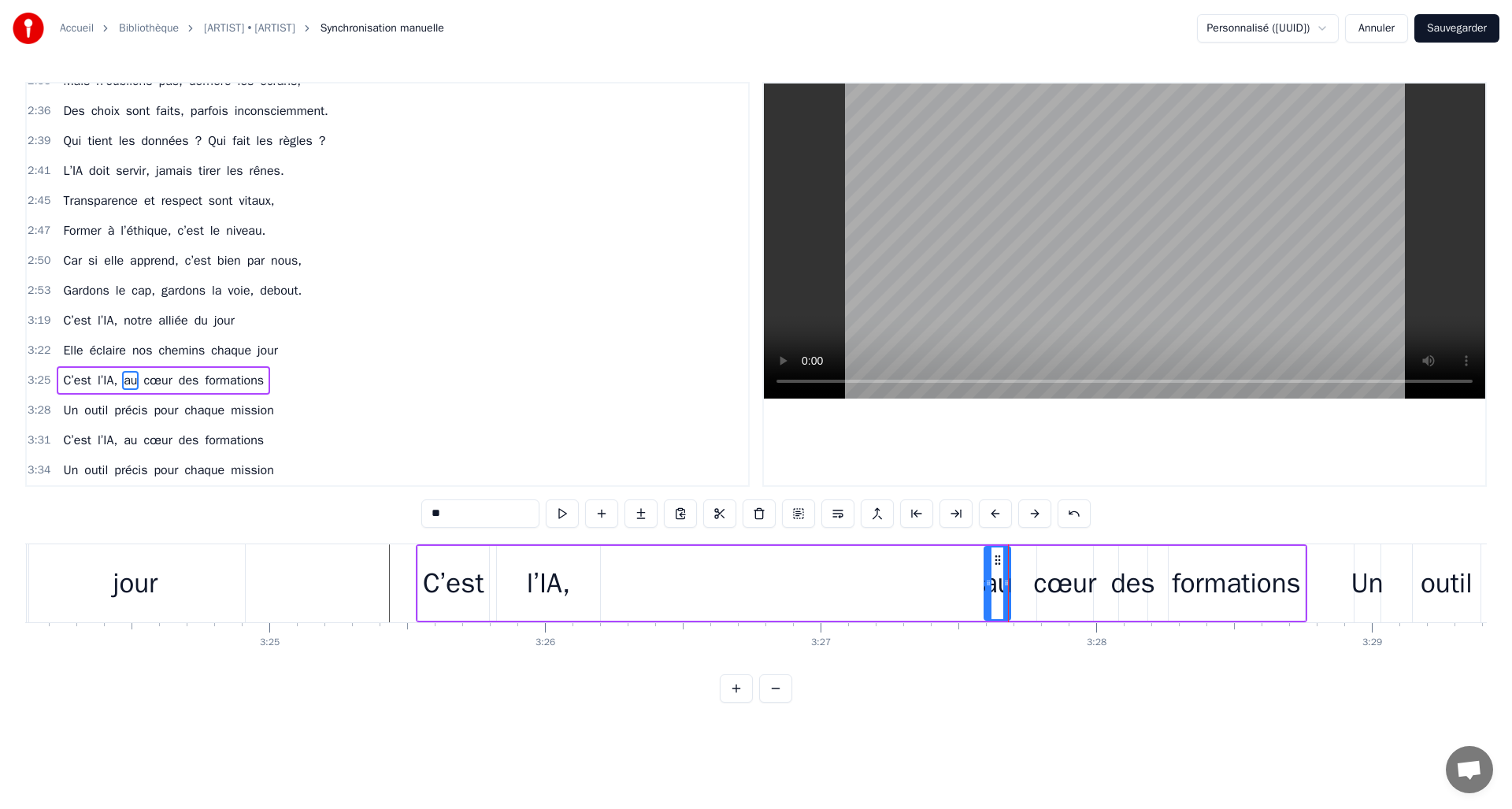 type on "*****" 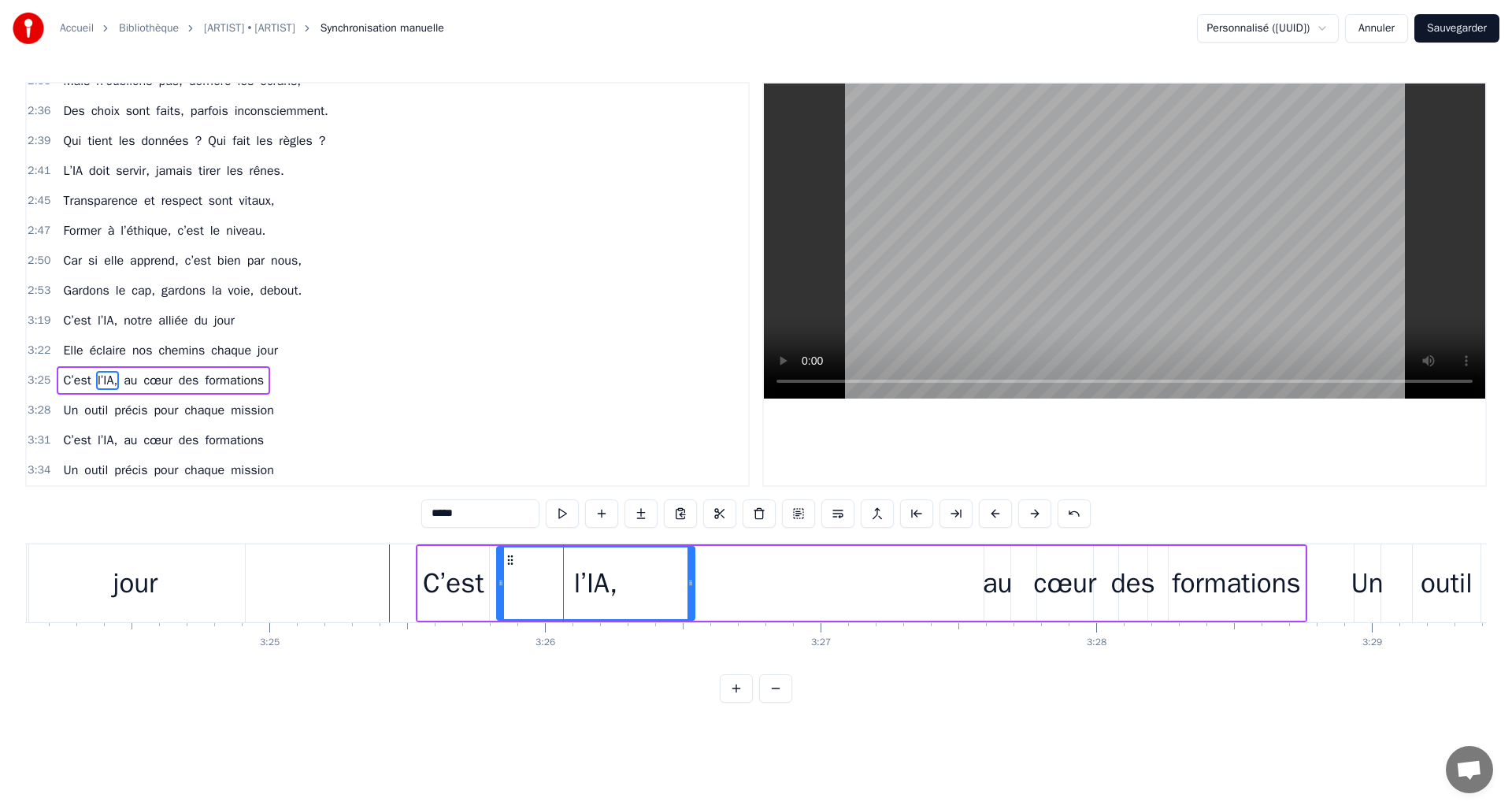 drag, startPoint x: 595, startPoint y: 583, endPoint x: 689, endPoint y: 583, distance: 94 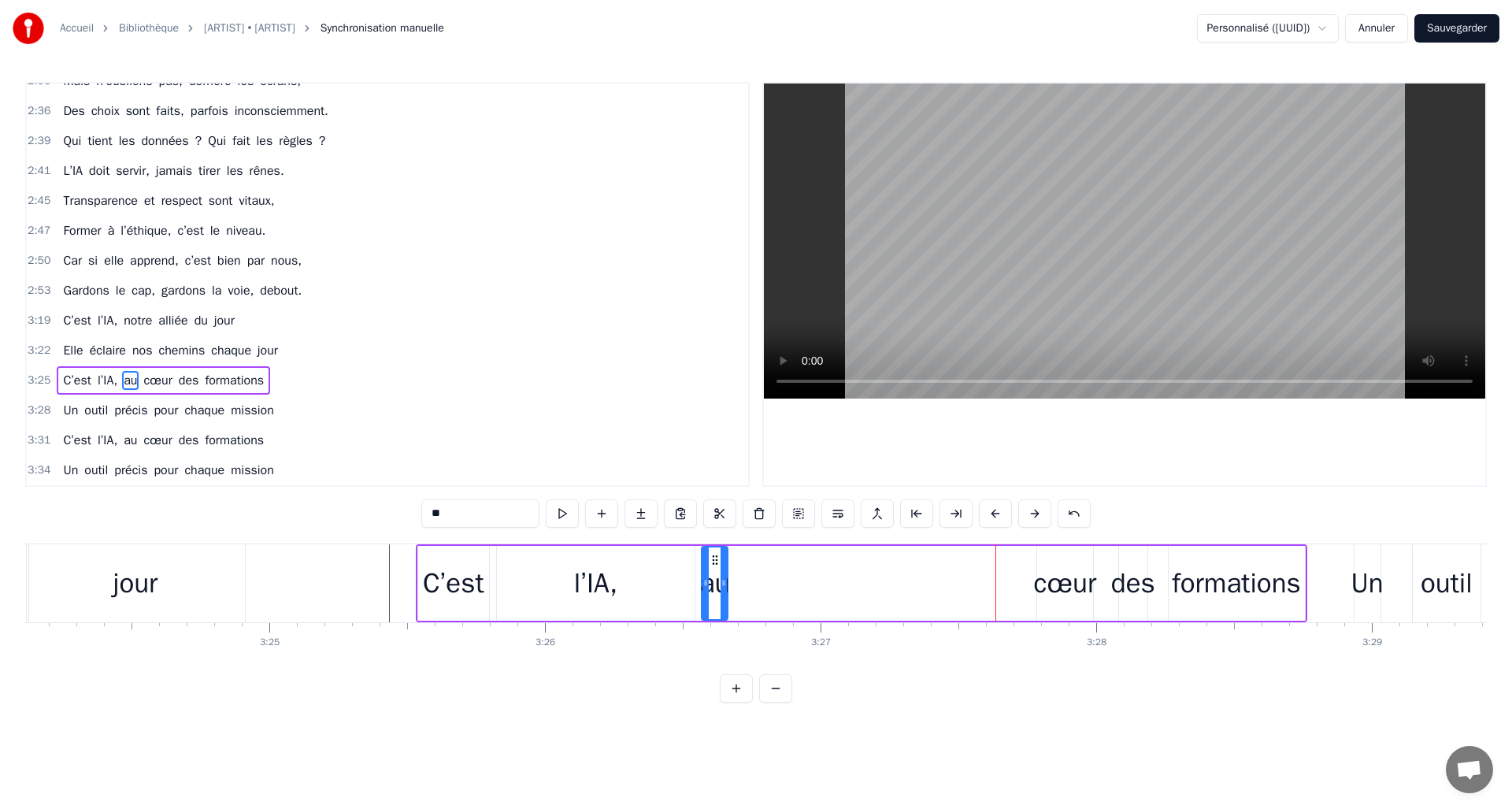 drag, startPoint x: 991, startPoint y: 559, endPoint x: 714, endPoint y: 562, distance: 277.0162 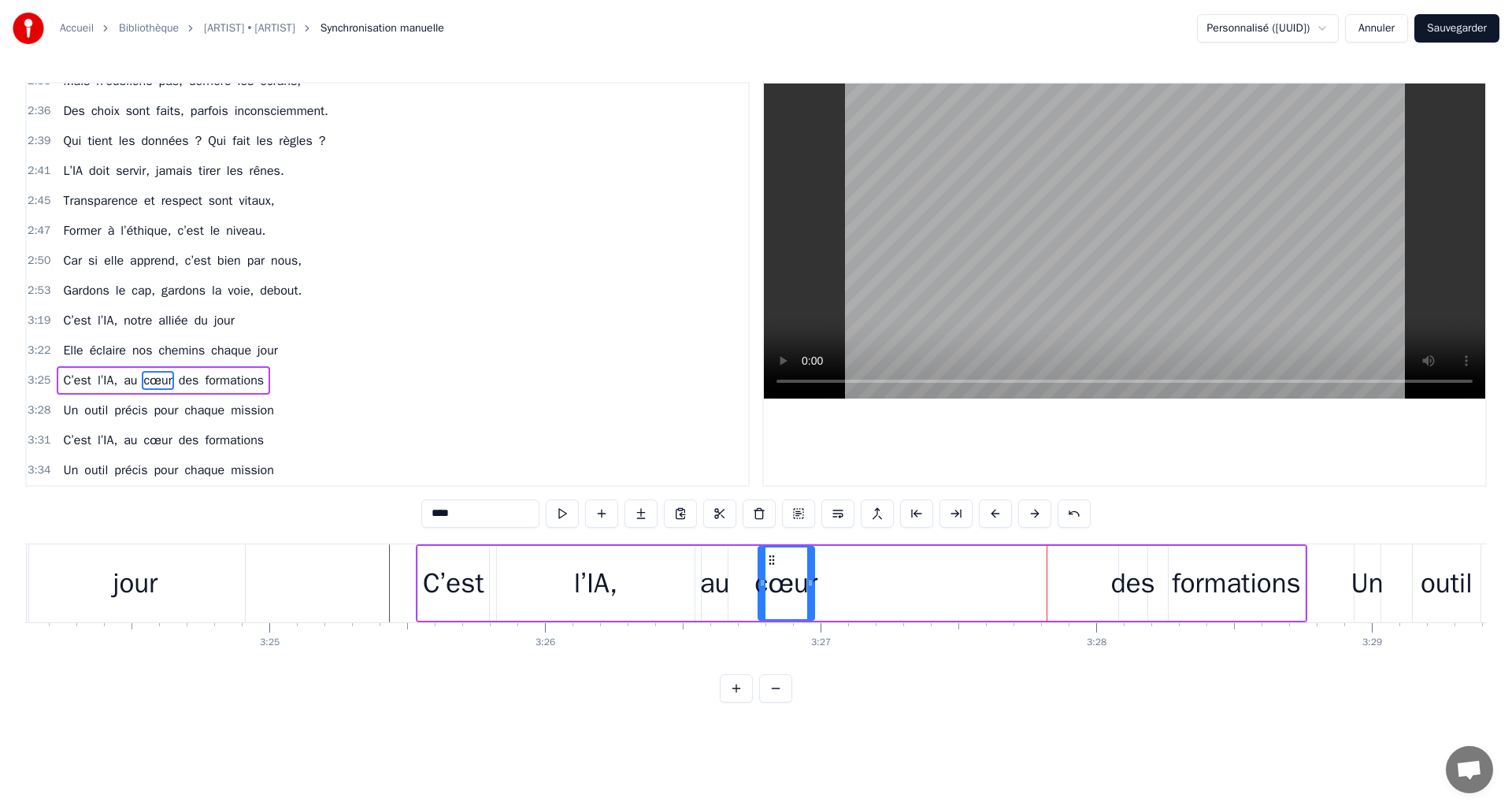 drag, startPoint x: 1047, startPoint y: 559, endPoint x: 770, endPoint y: 571, distance: 277.25981 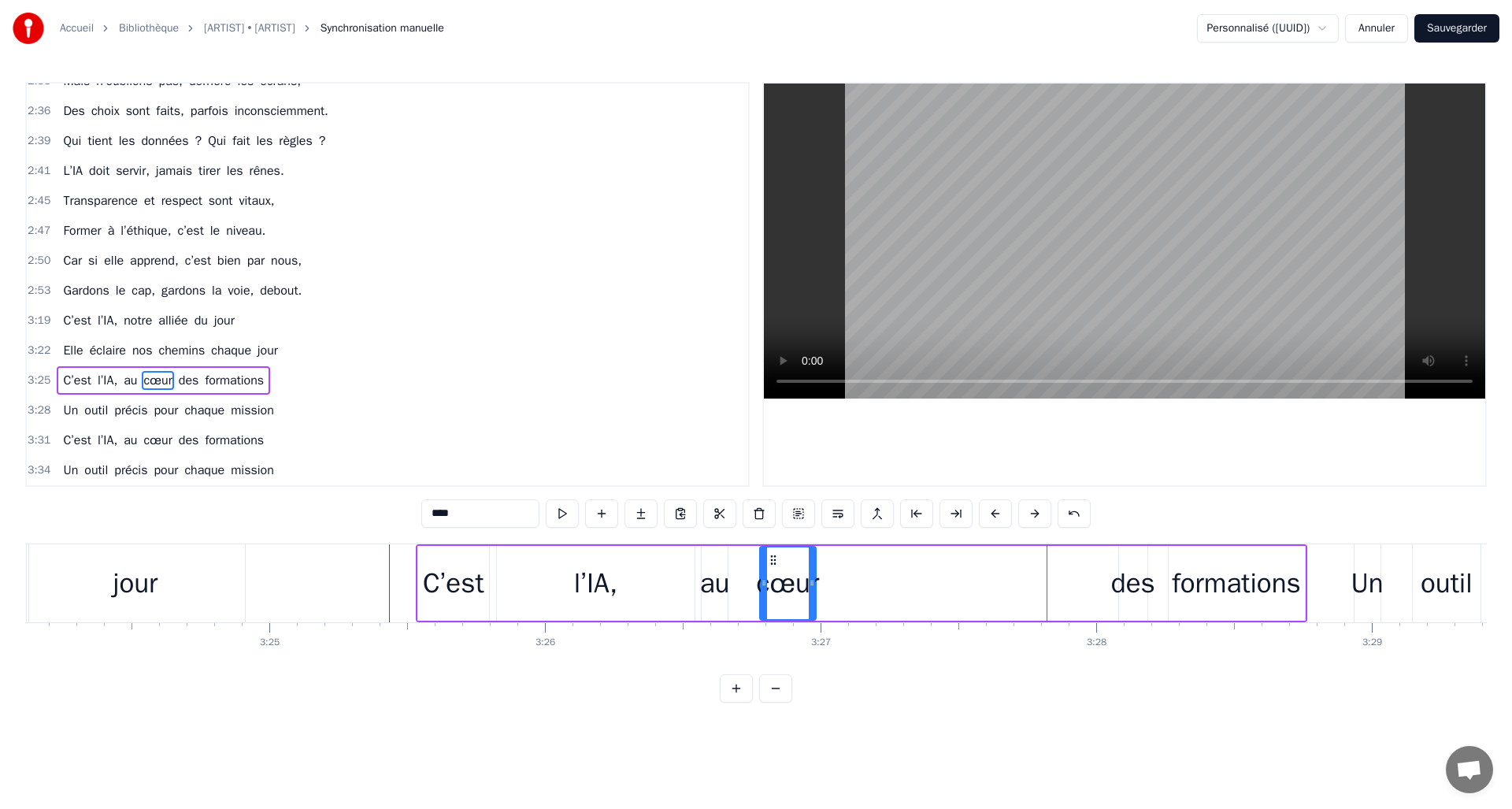 drag, startPoint x: 1130, startPoint y: 584, endPoint x: 1129, endPoint y: 575, distance: 9.055385 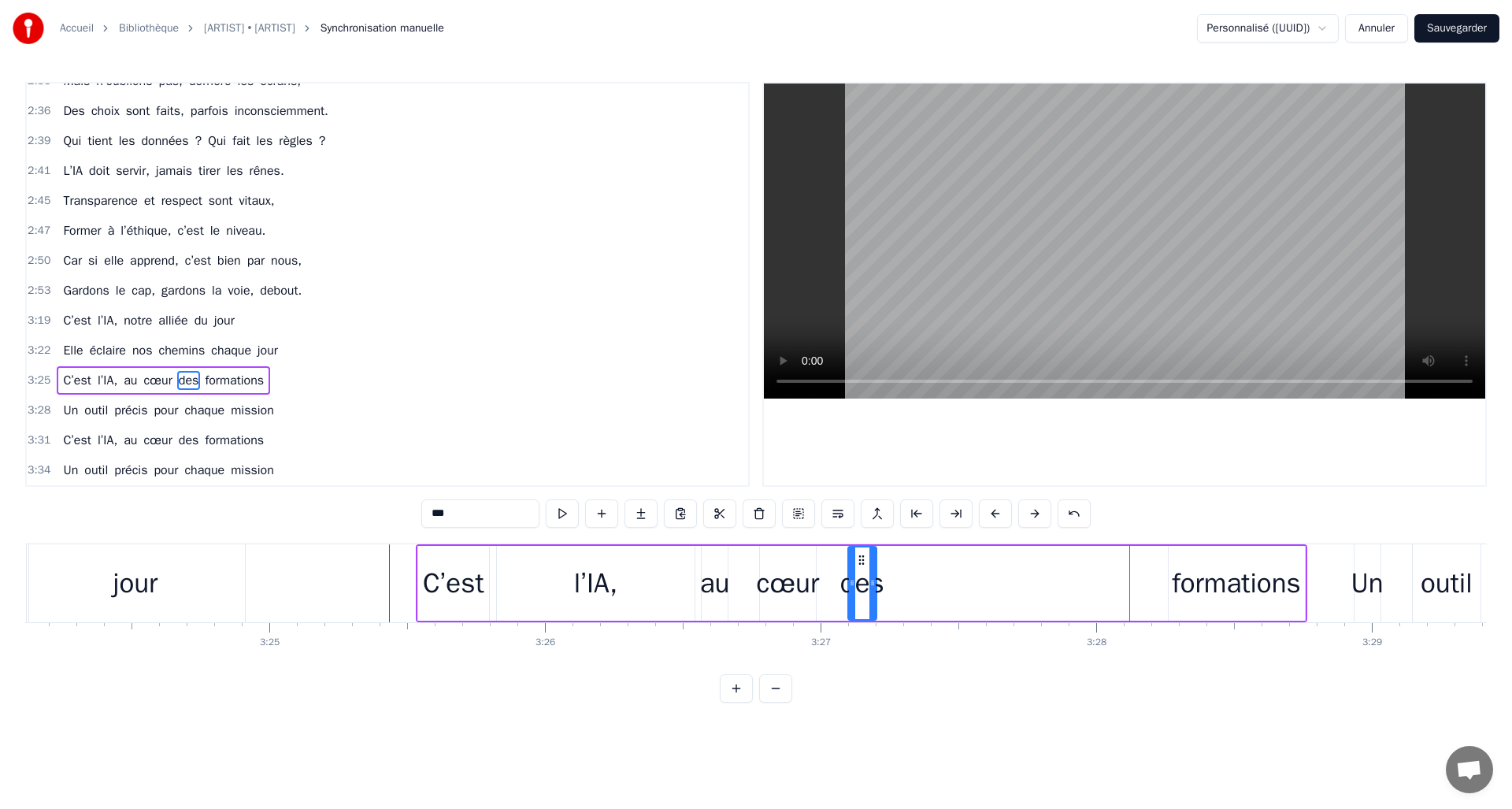 drag, startPoint x: 1128, startPoint y: 559, endPoint x: 857, endPoint y: 566, distance: 271.09039 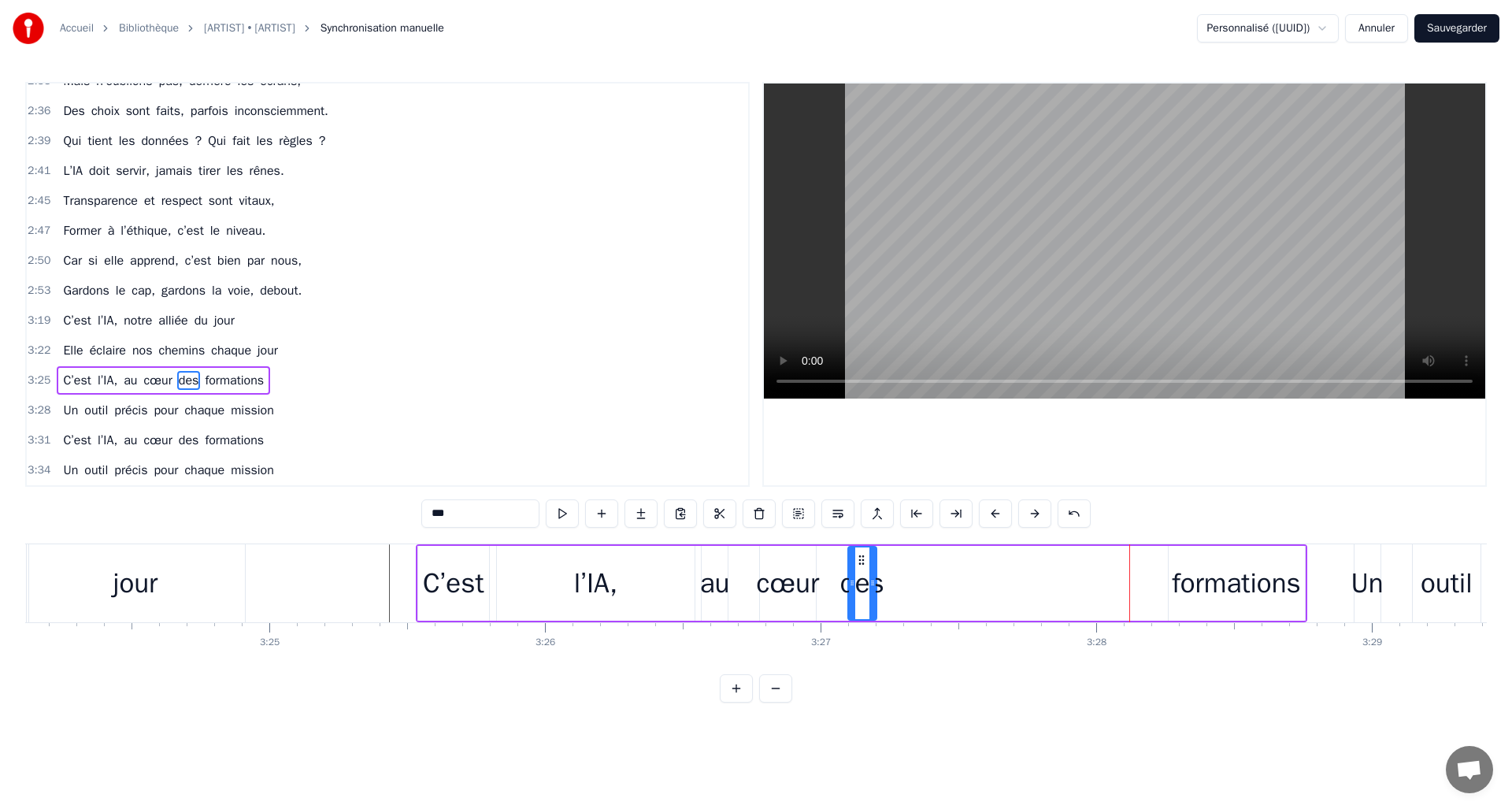 type on "**********" 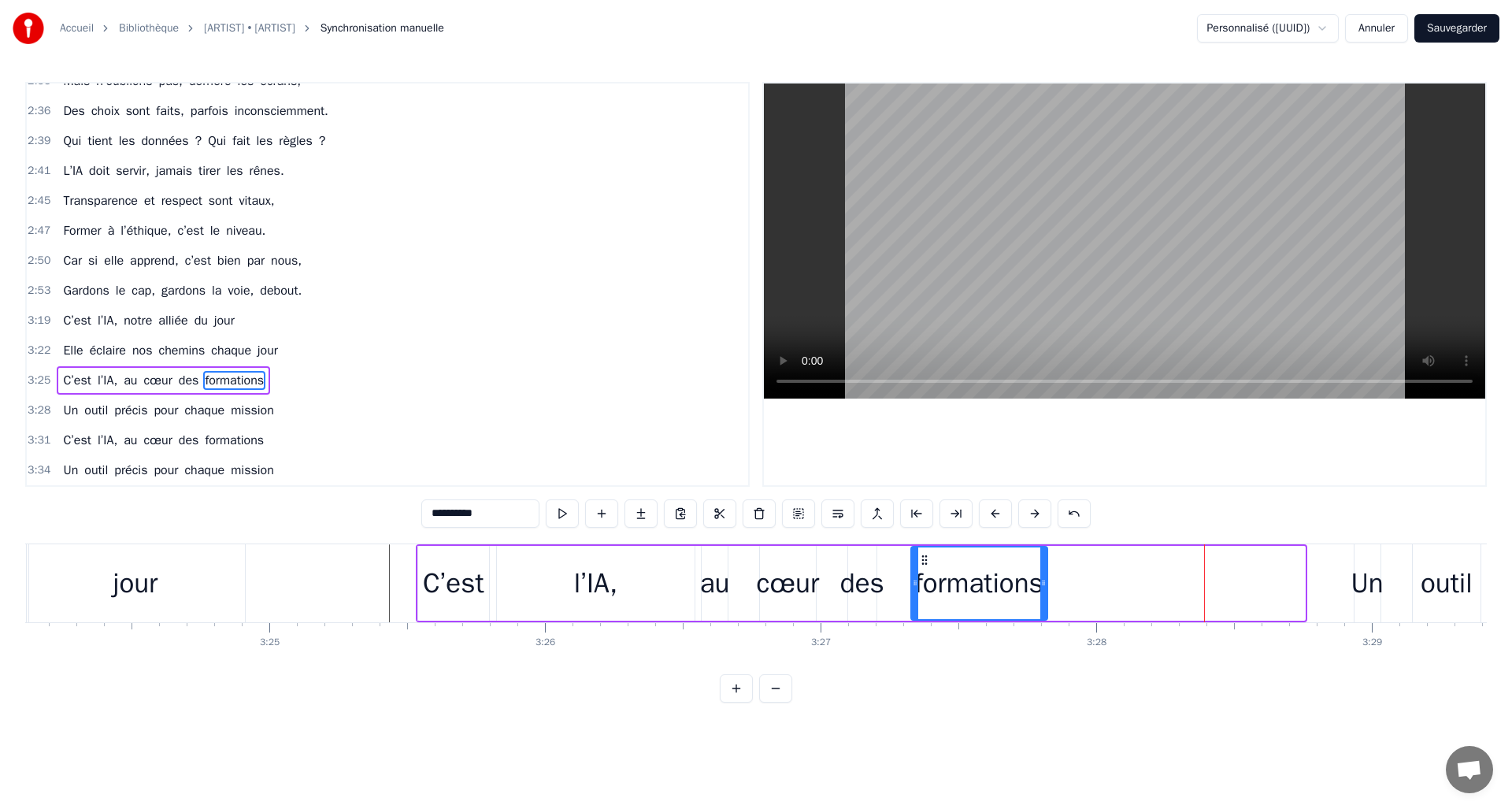 drag, startPoint x: 1179, startPoint y: 559, endPoint x: 921, endPoint y: 564, distance: 258.04845 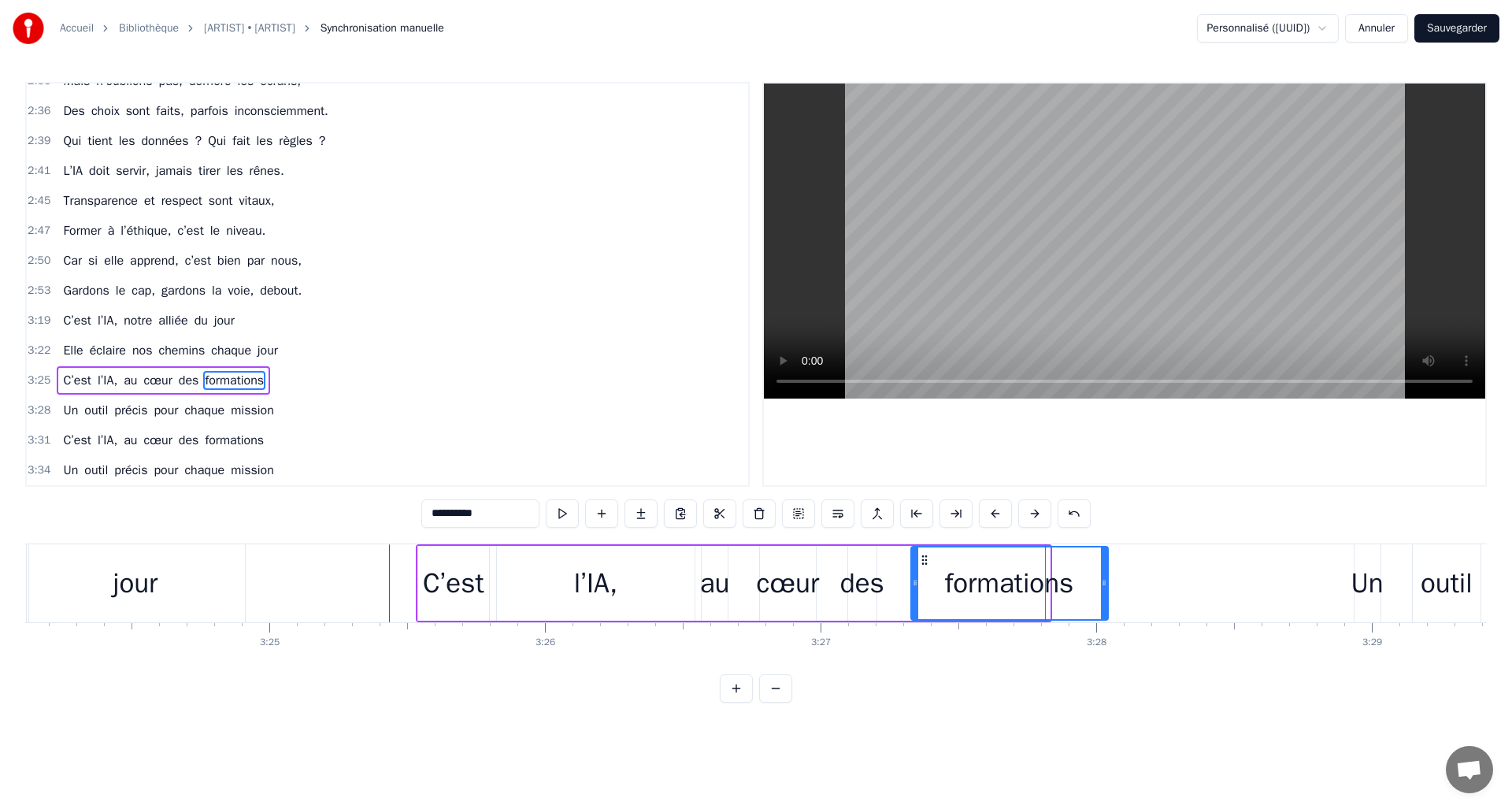 drag, startPoint x: 1047, startPoint y: 584, endPoint x: 1102, endPoint y: 584, distance: 55 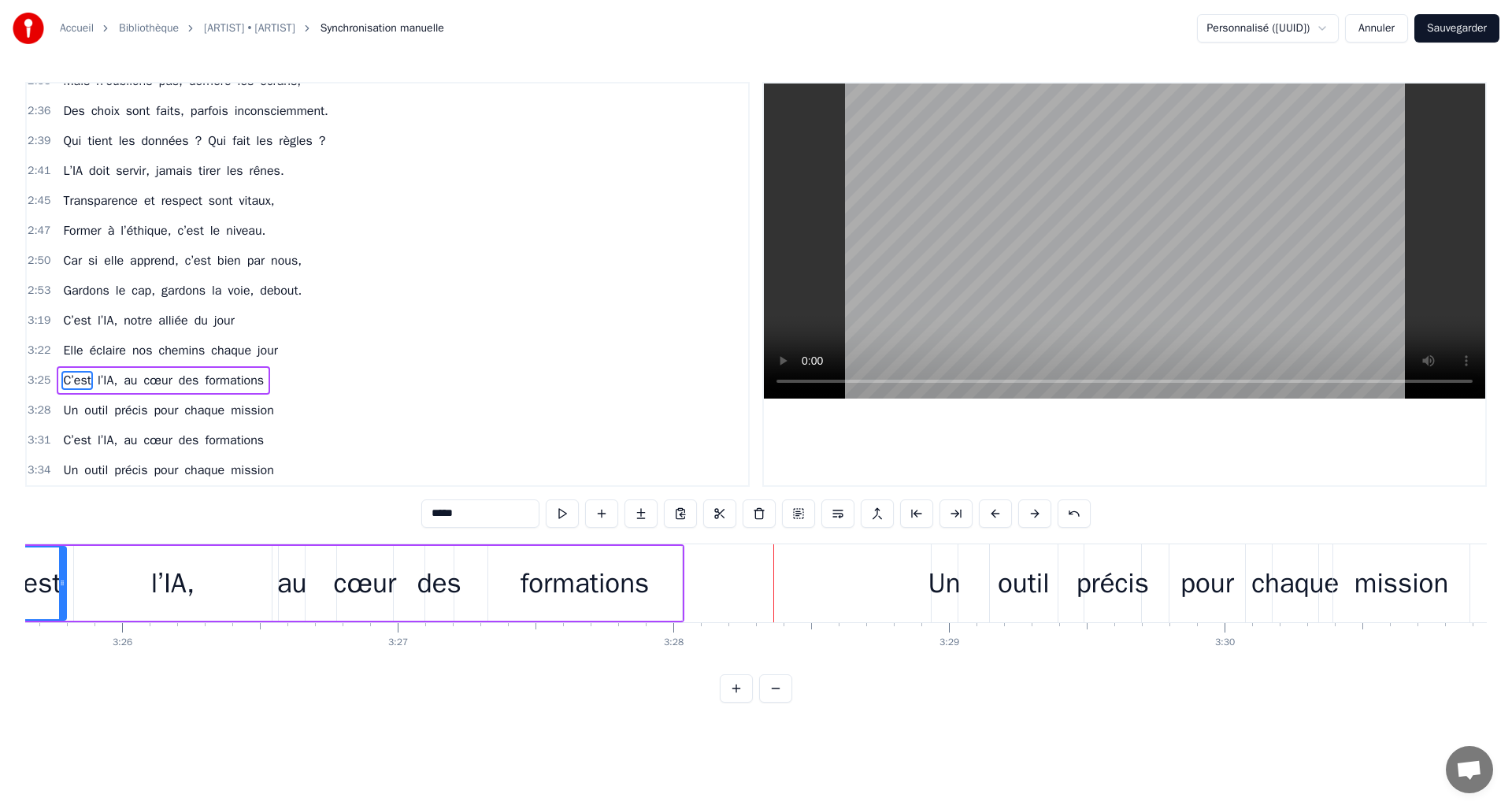 scroll, scrollTop: 0, scrollLeft: 56753, axis: horizontal 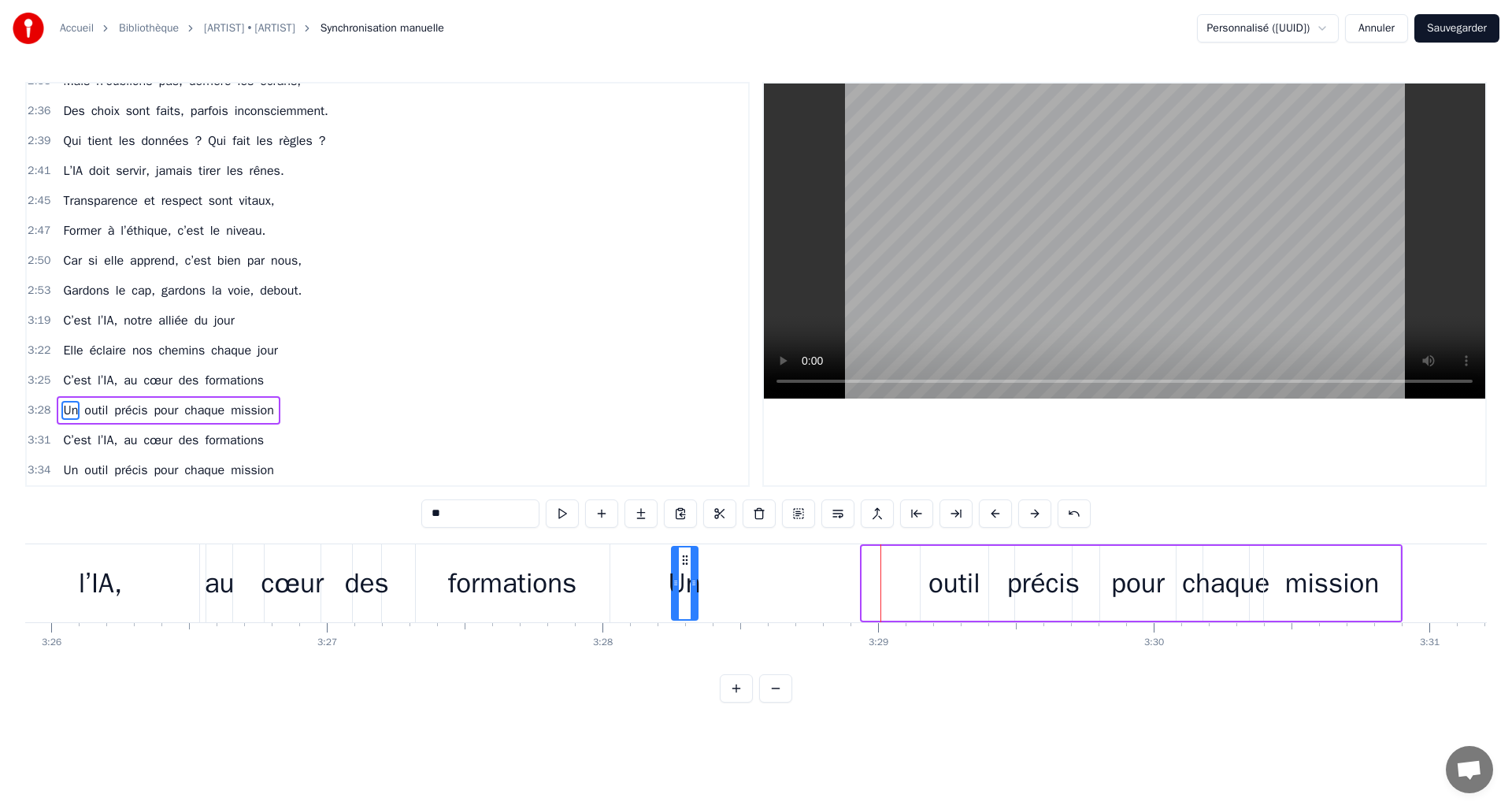 drag, startPoint x: 873, startPoint y: 559, endPoint x: 684, endPoint y: 570, distance: 189.31984 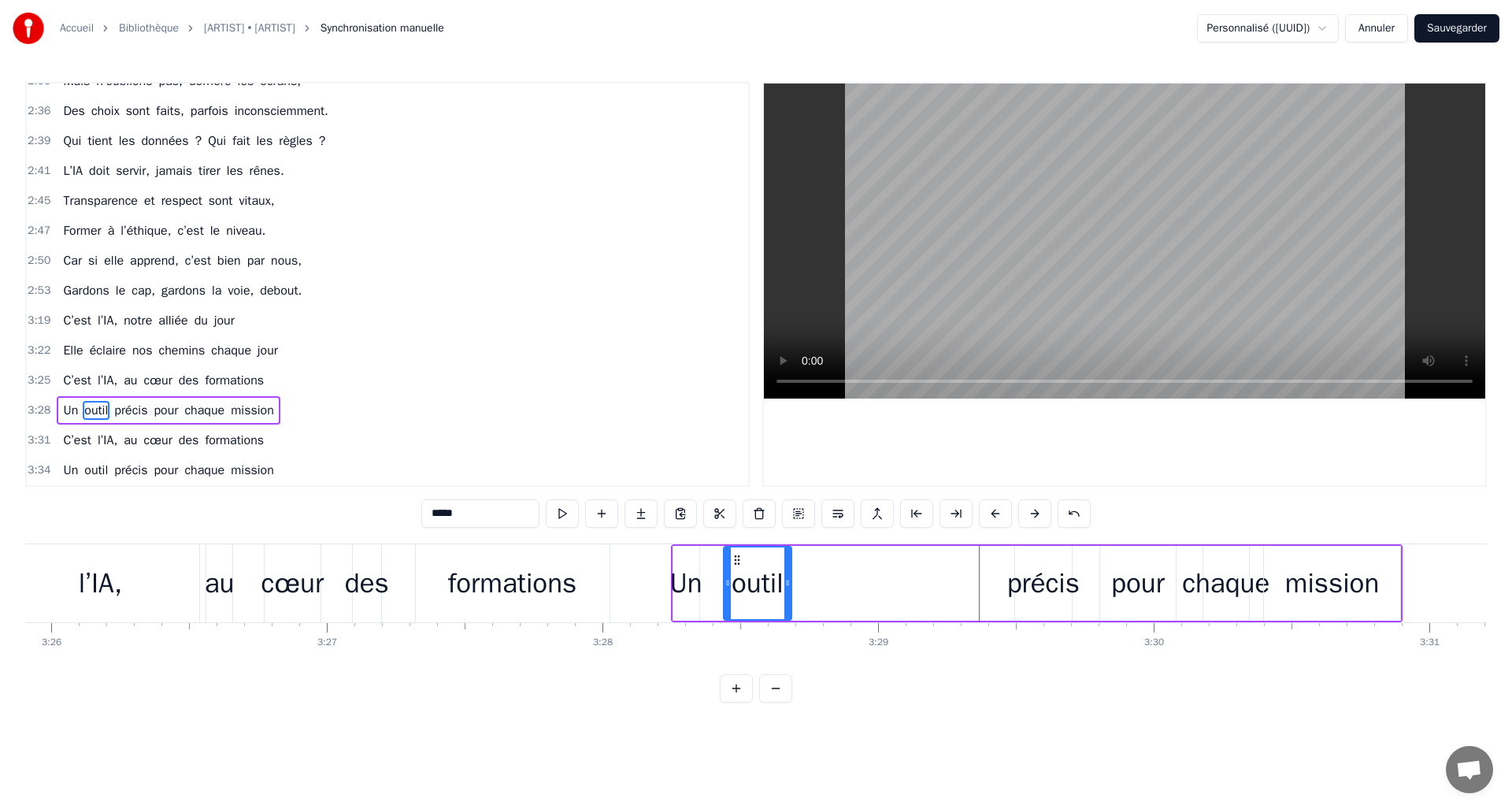 drag, startPoint x: 928, startPoint y: 559, endPoint x: 732, endPoint y: 573, distance: 196.49936 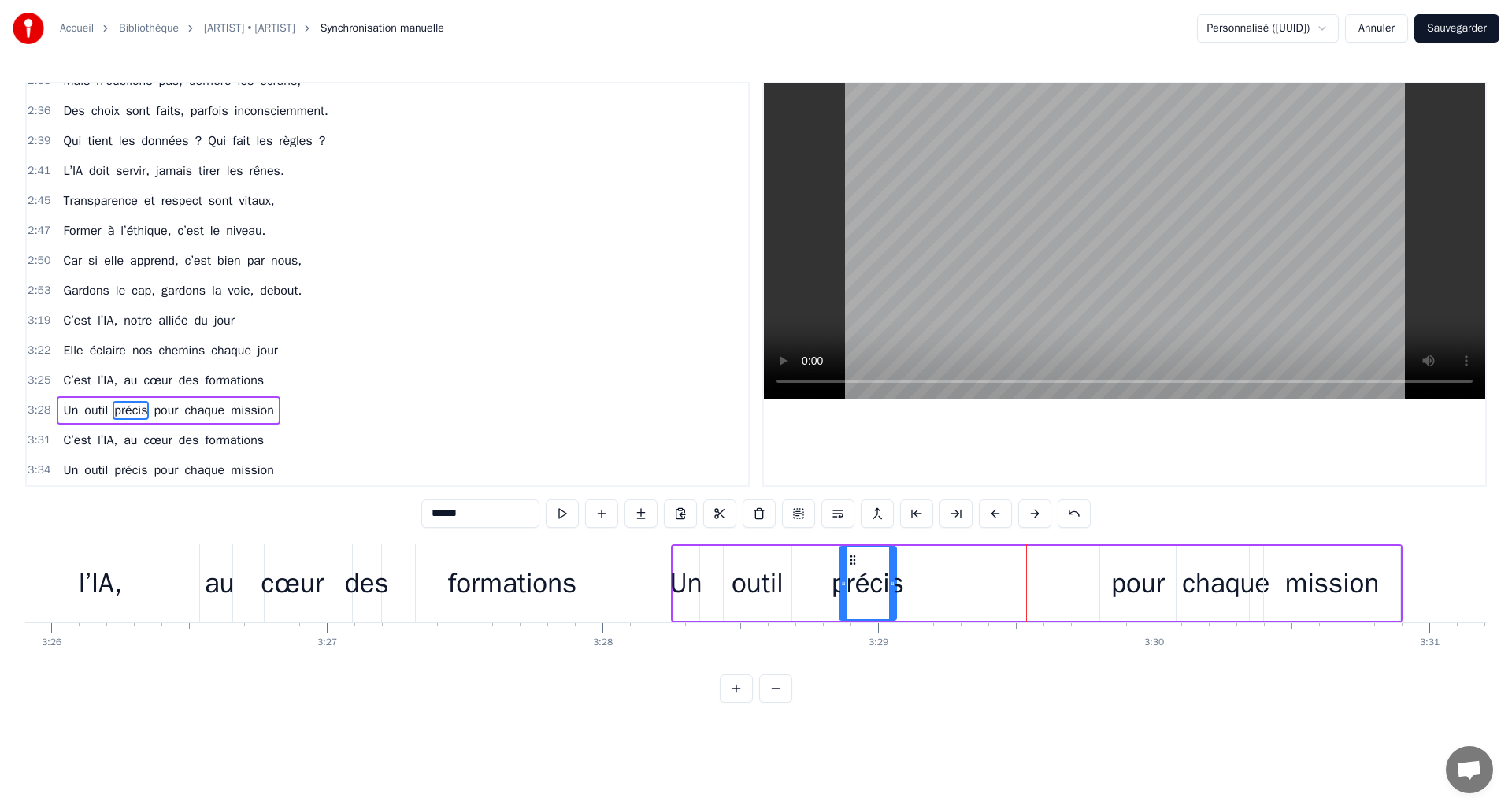 drag, startPoint x: 1027, startPoint y: 559, endPoint x: 851, endPoint y: 568, distance: 176.22996 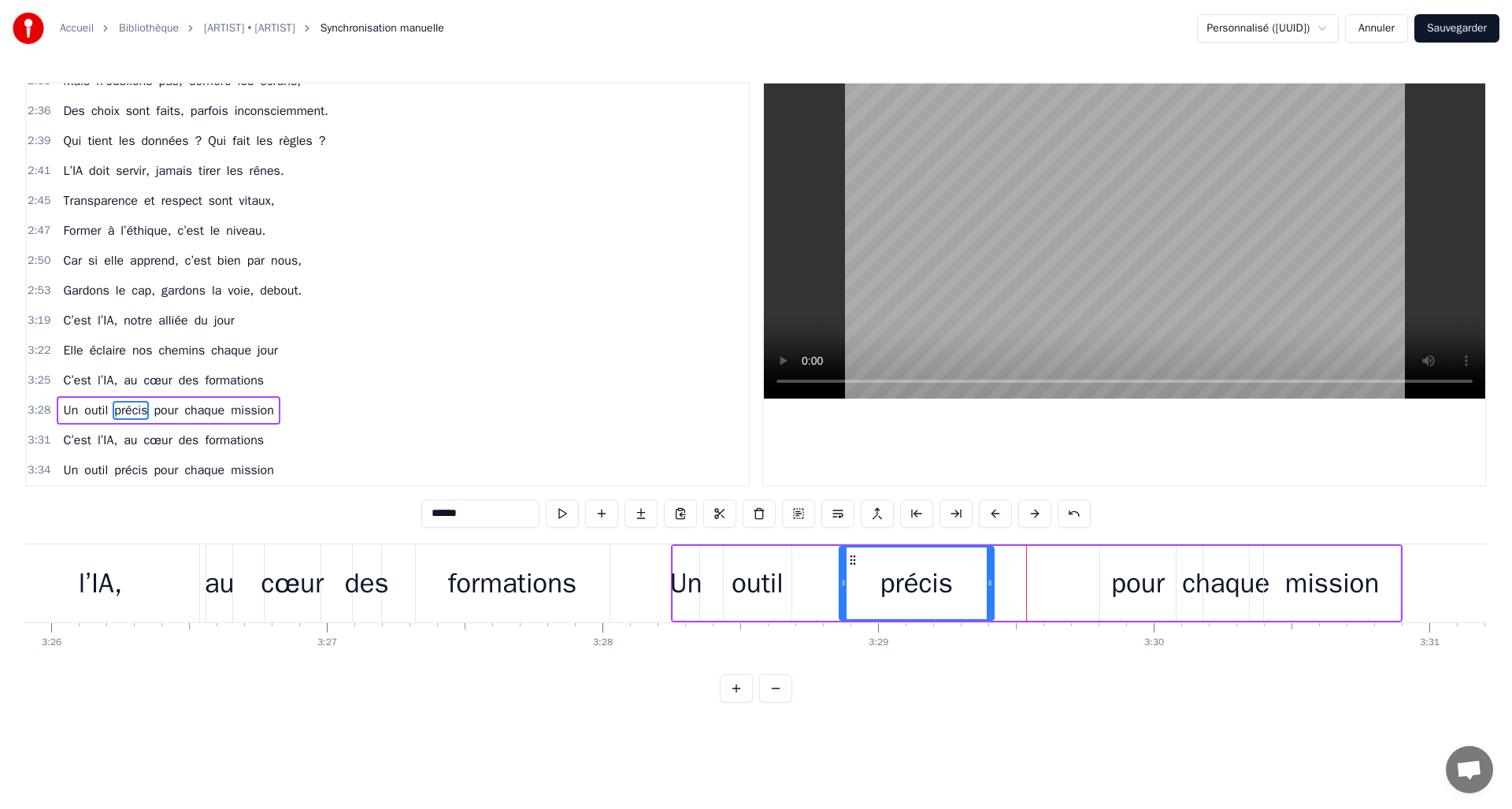 drag, startPoint x: 893, startPoint y: 578, endPoint x: 1091, endPoint y: 577, distance: 198.00253 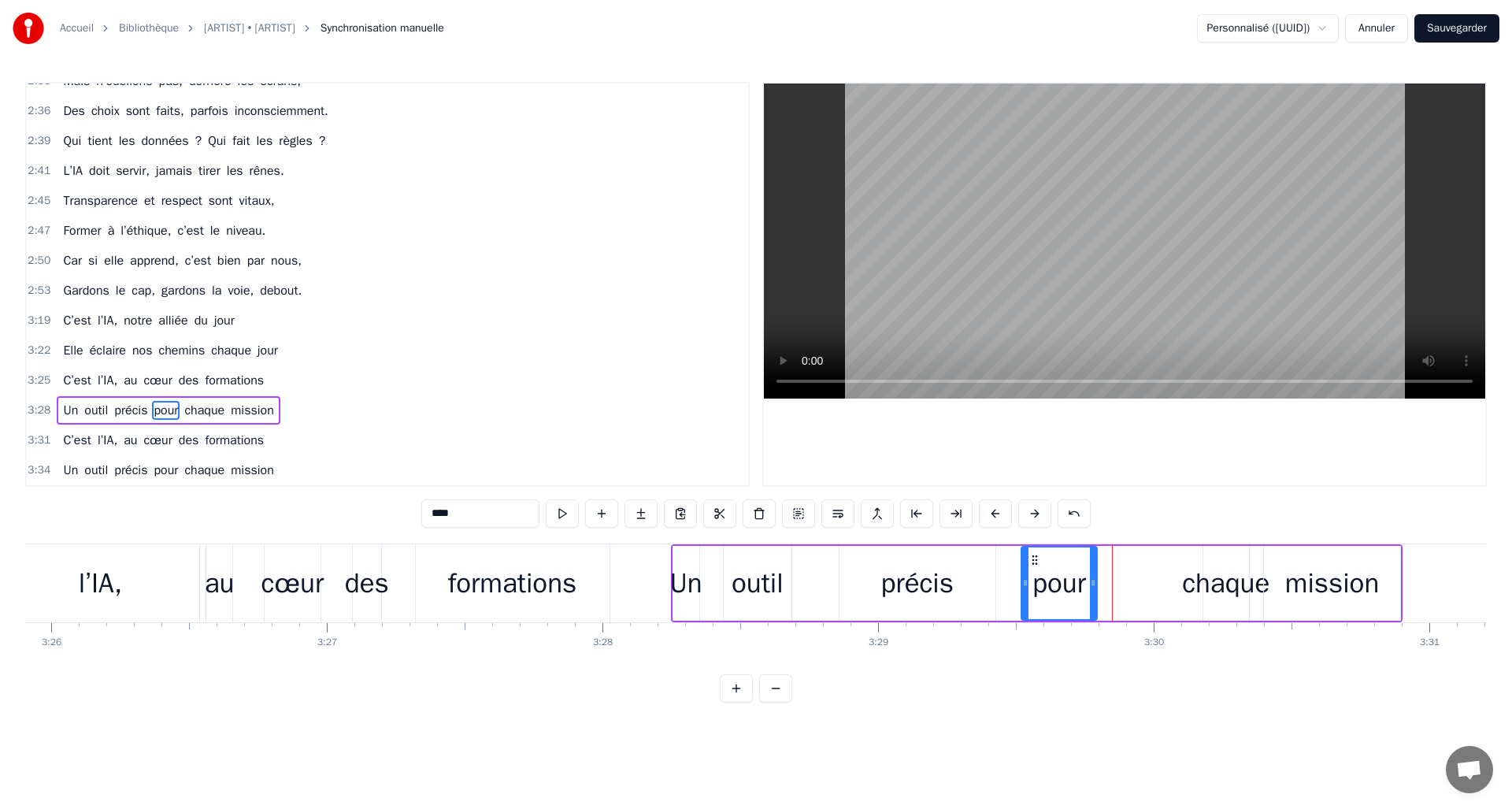 drag, startPoint x: 1108, startPoint y: 564, endPoint x: 1124, endPoint y: 570, distance: 17.088007 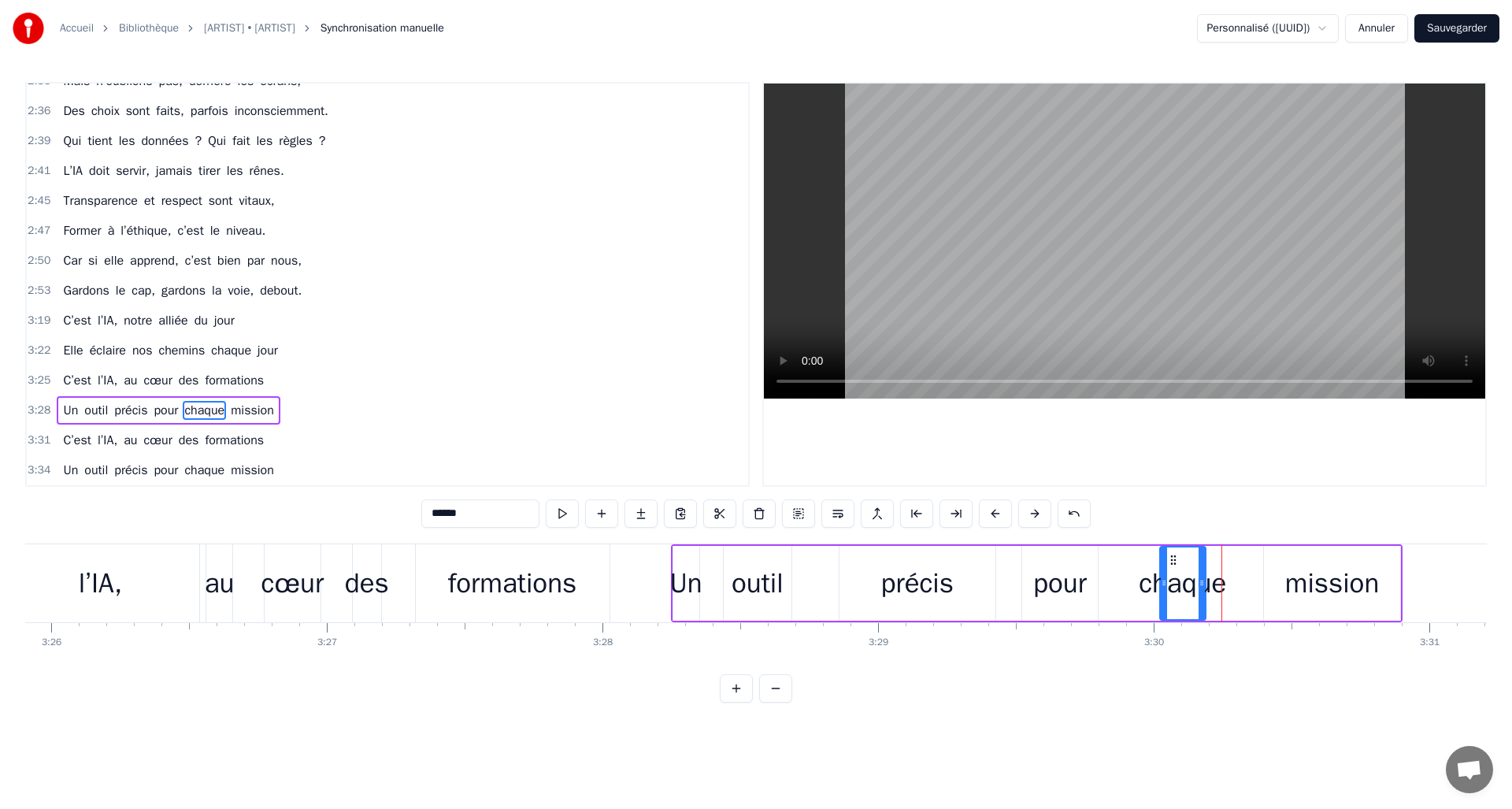 drag, startPoint x: 1214, startPoint y: 560, endPoint x: 1170, endPoint y: 562, distance: 44.045431 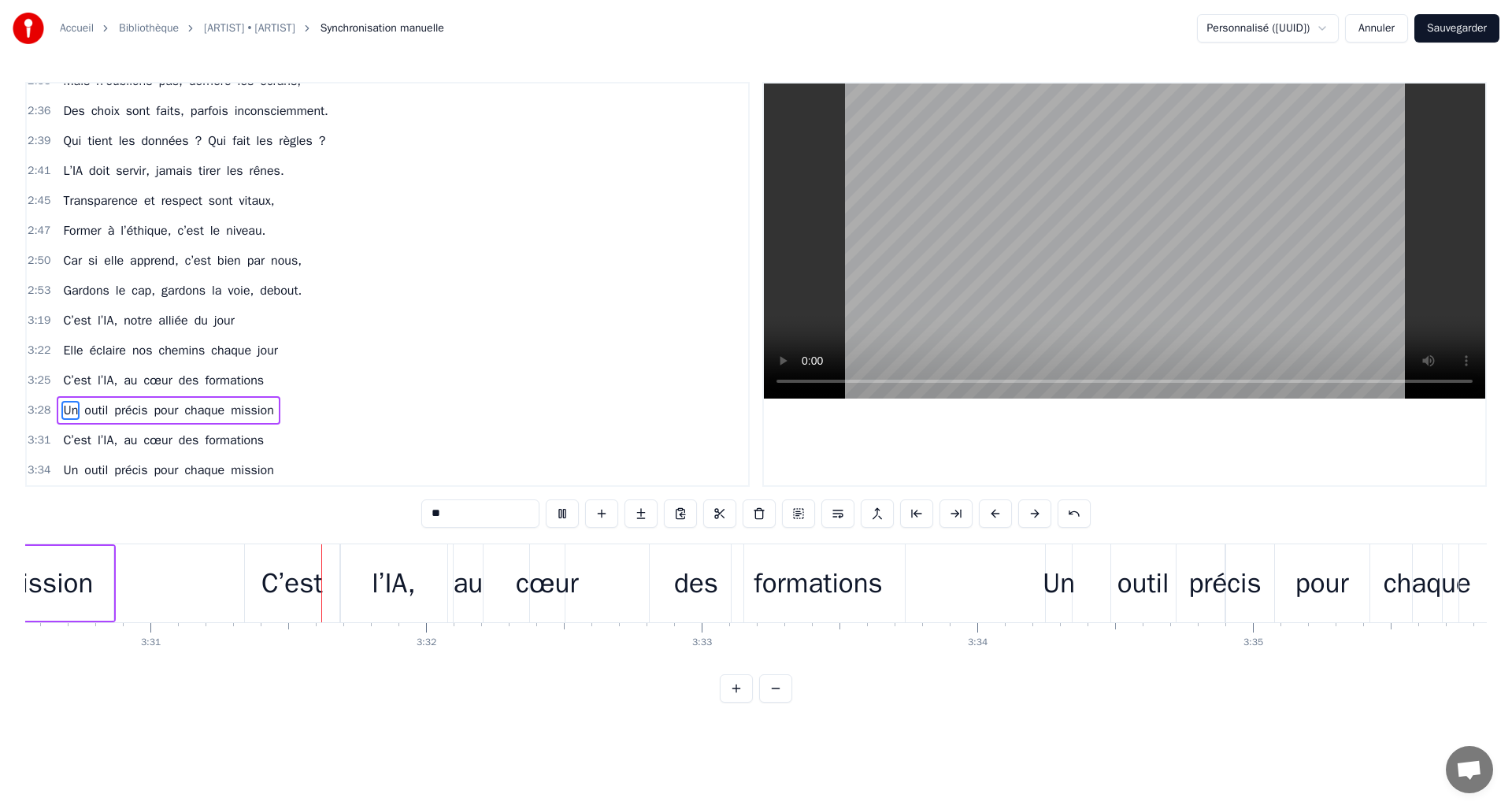 scroll, scrollTop: 0, scrollLeft: 58069, axis: horizontal 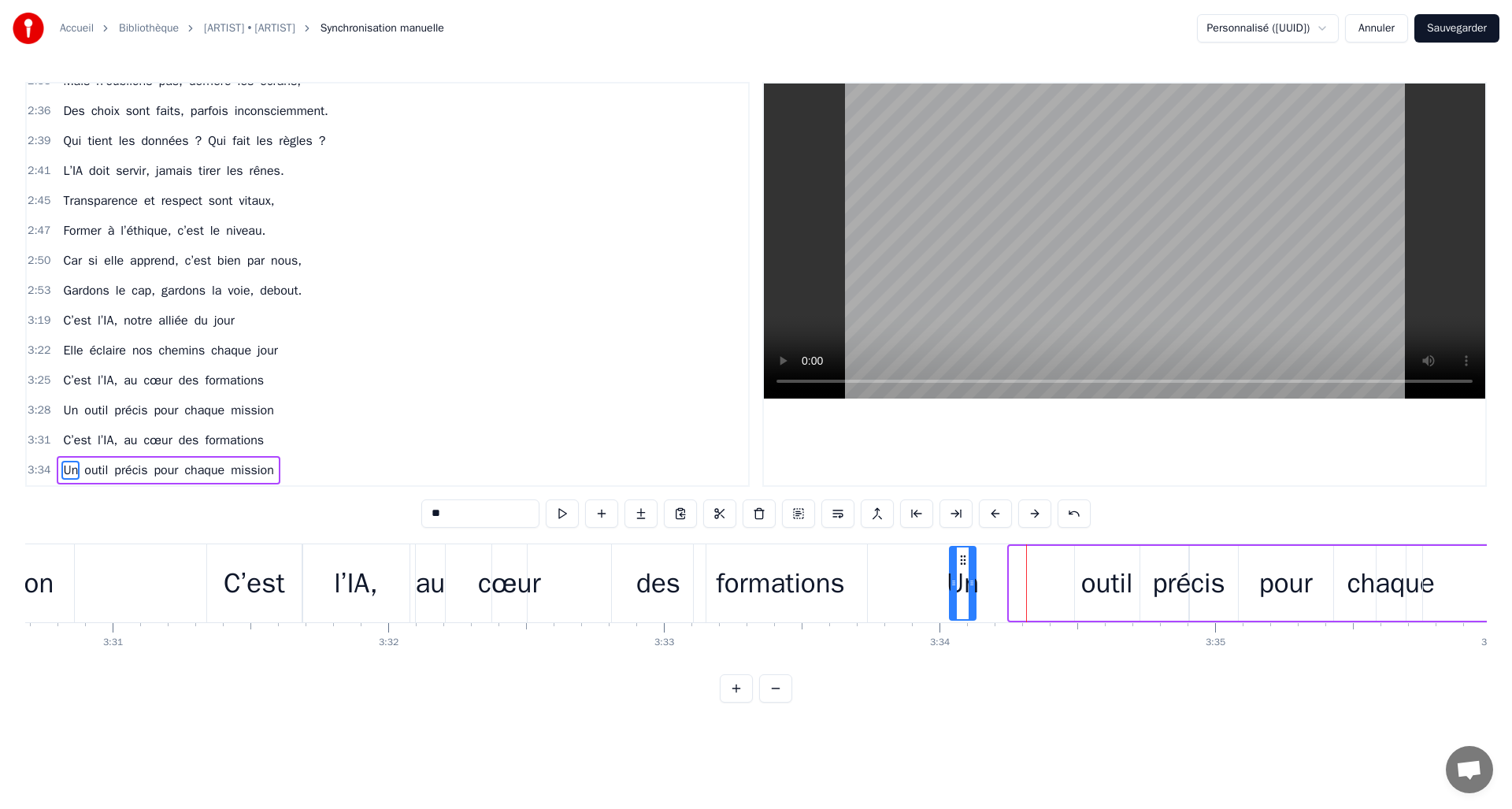 drag, startPoint x: 1019, startPoint y: 559, endPoint x: 958, endPoint y: 565, distance: 61.29437 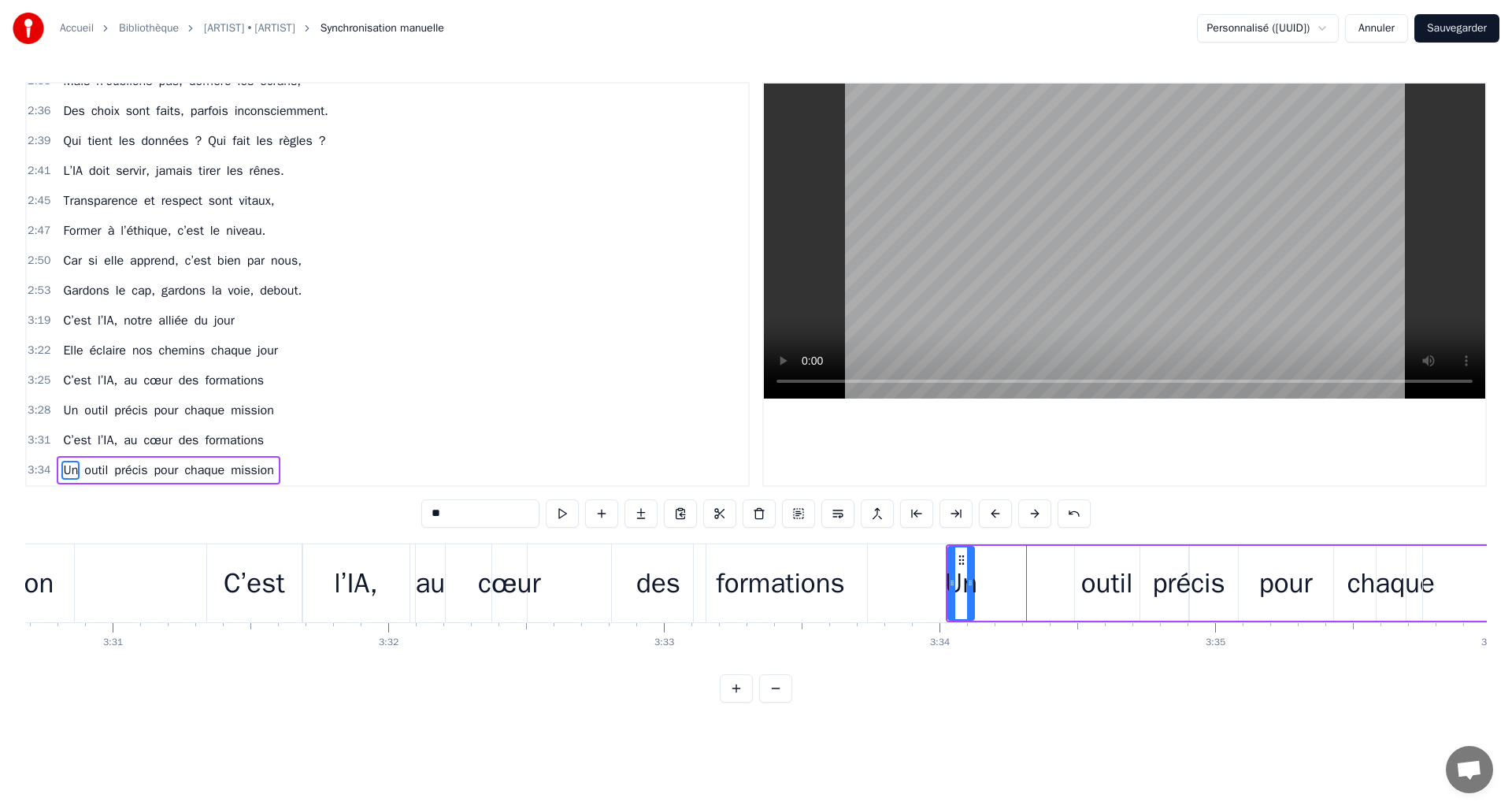 type on "*****" 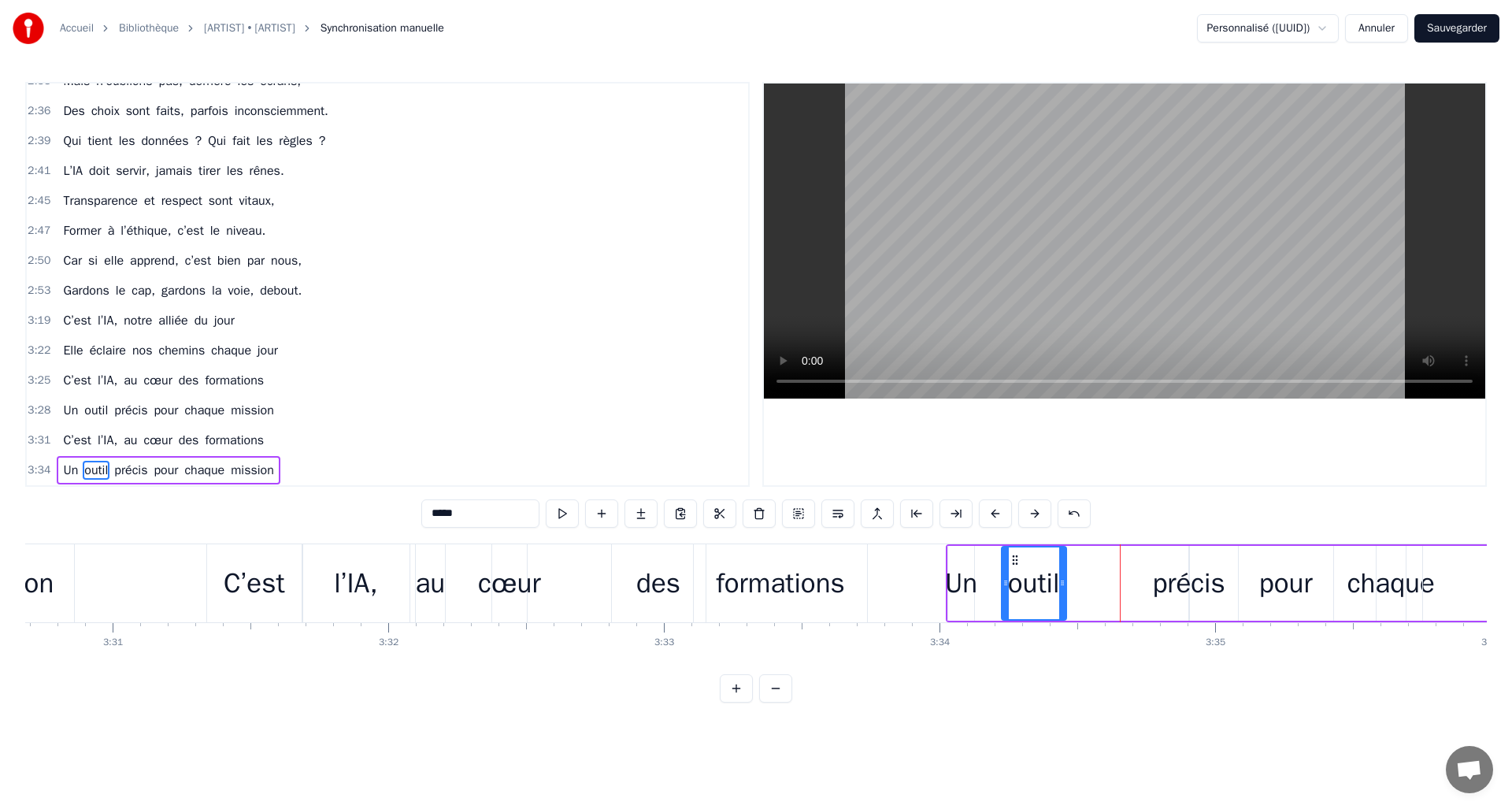 drag, startPoint x: 1076, startPoint y: 562, endPoint x: 1014, endPoint y: 566, distance: 62.128898 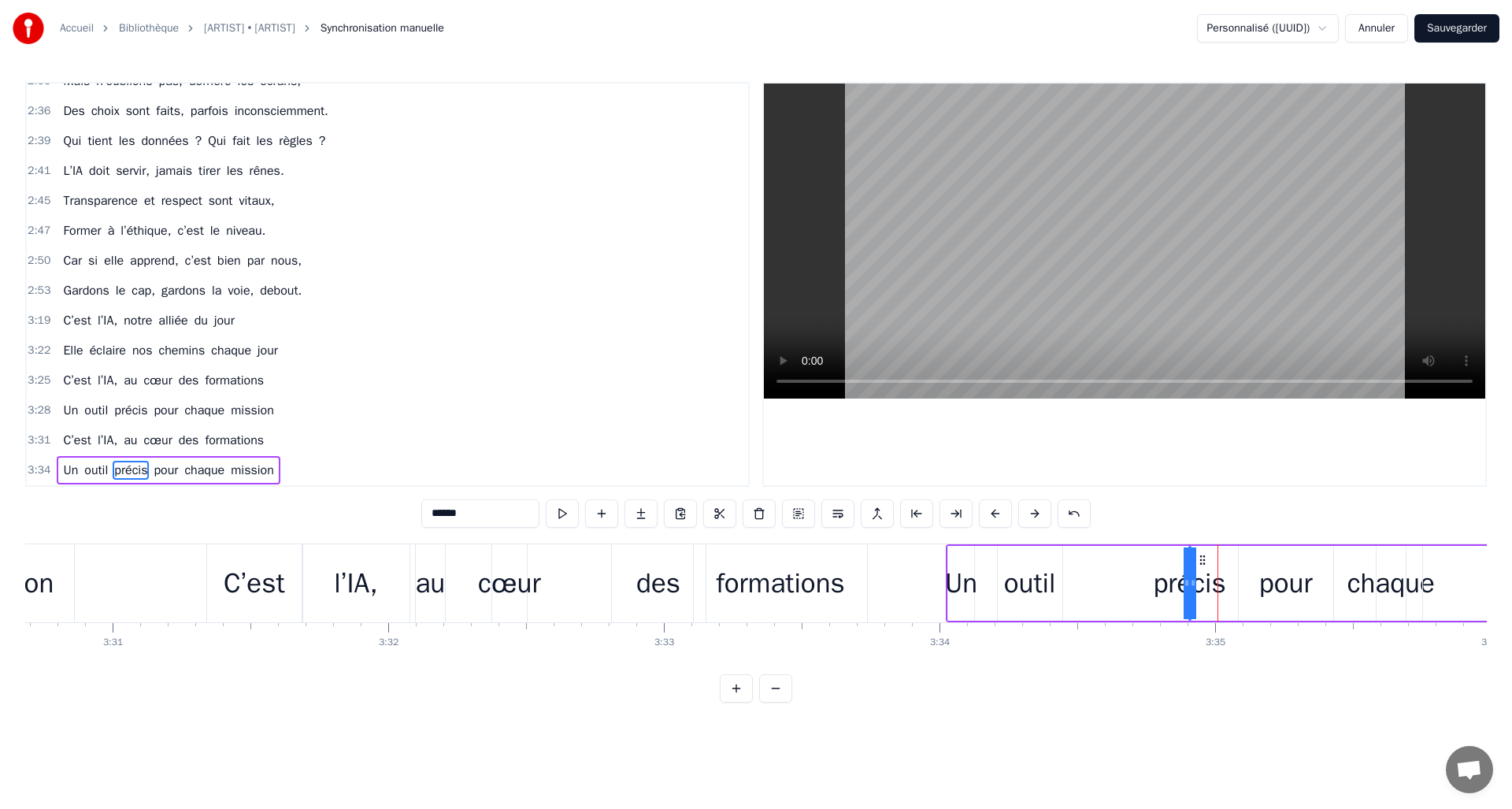 drag, startPoint x: 1185, startPoint y: 577, endPoint x: 1190, endPoint y: 563, distance: 14.866069 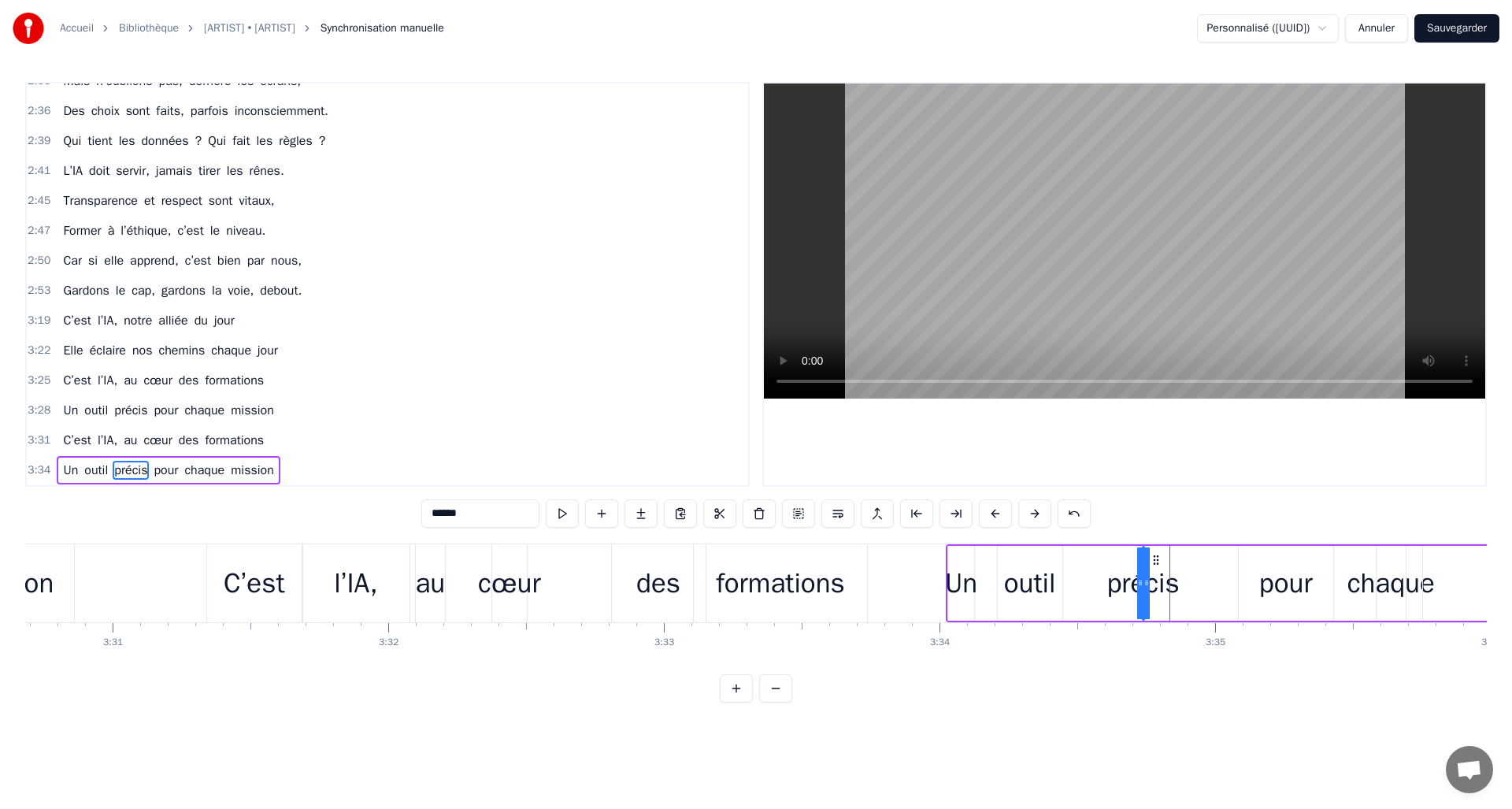drag, startPoint x: 1203, startPoint y: 561, endPoint x: 1157, endPoint y: 569, distance: 46.69047 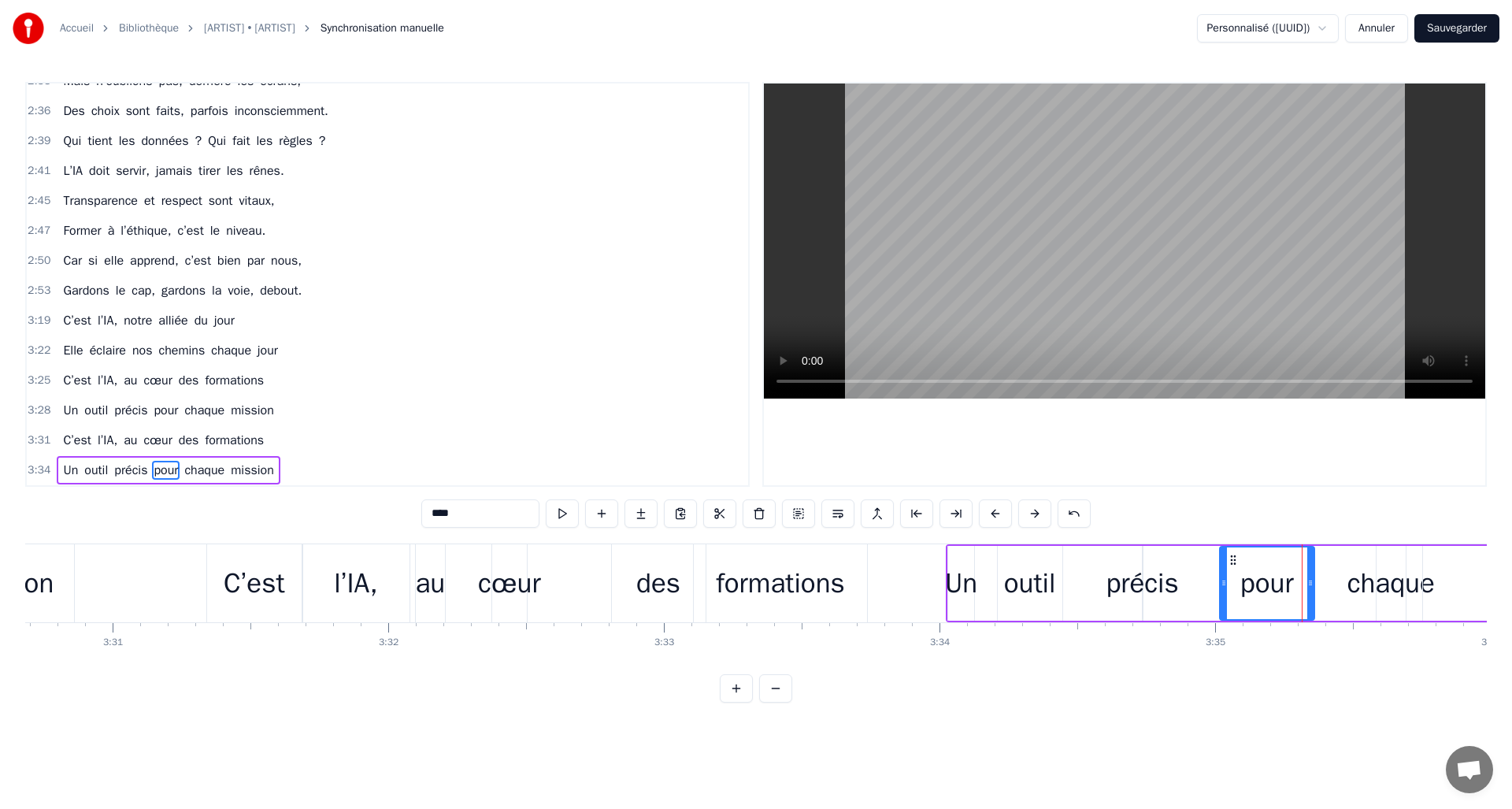 drag, startPoint x: 1247, startPoint y: 559, endPoint x: 1228, endPoint y: 559, distance: 19 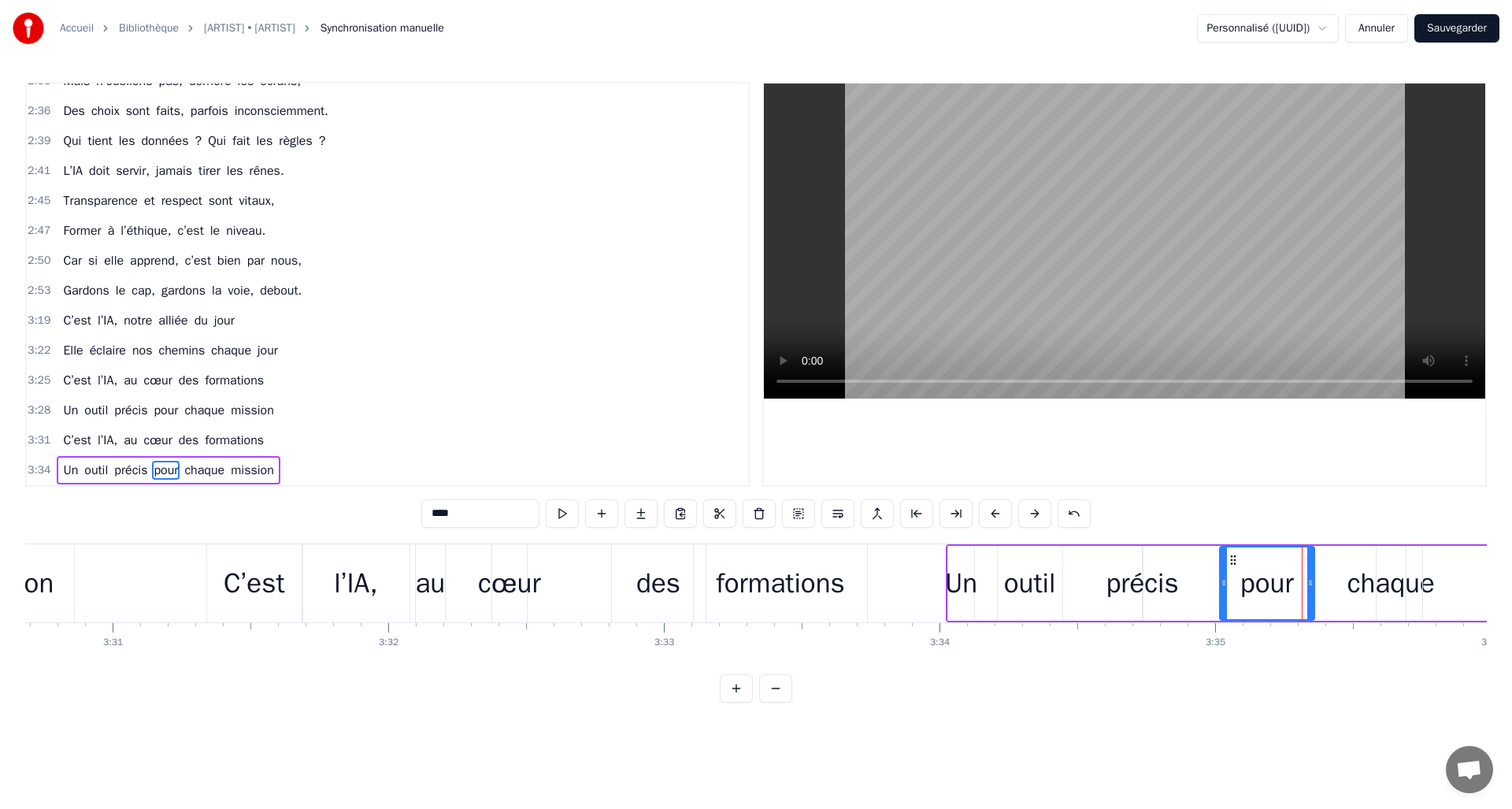type on "******" 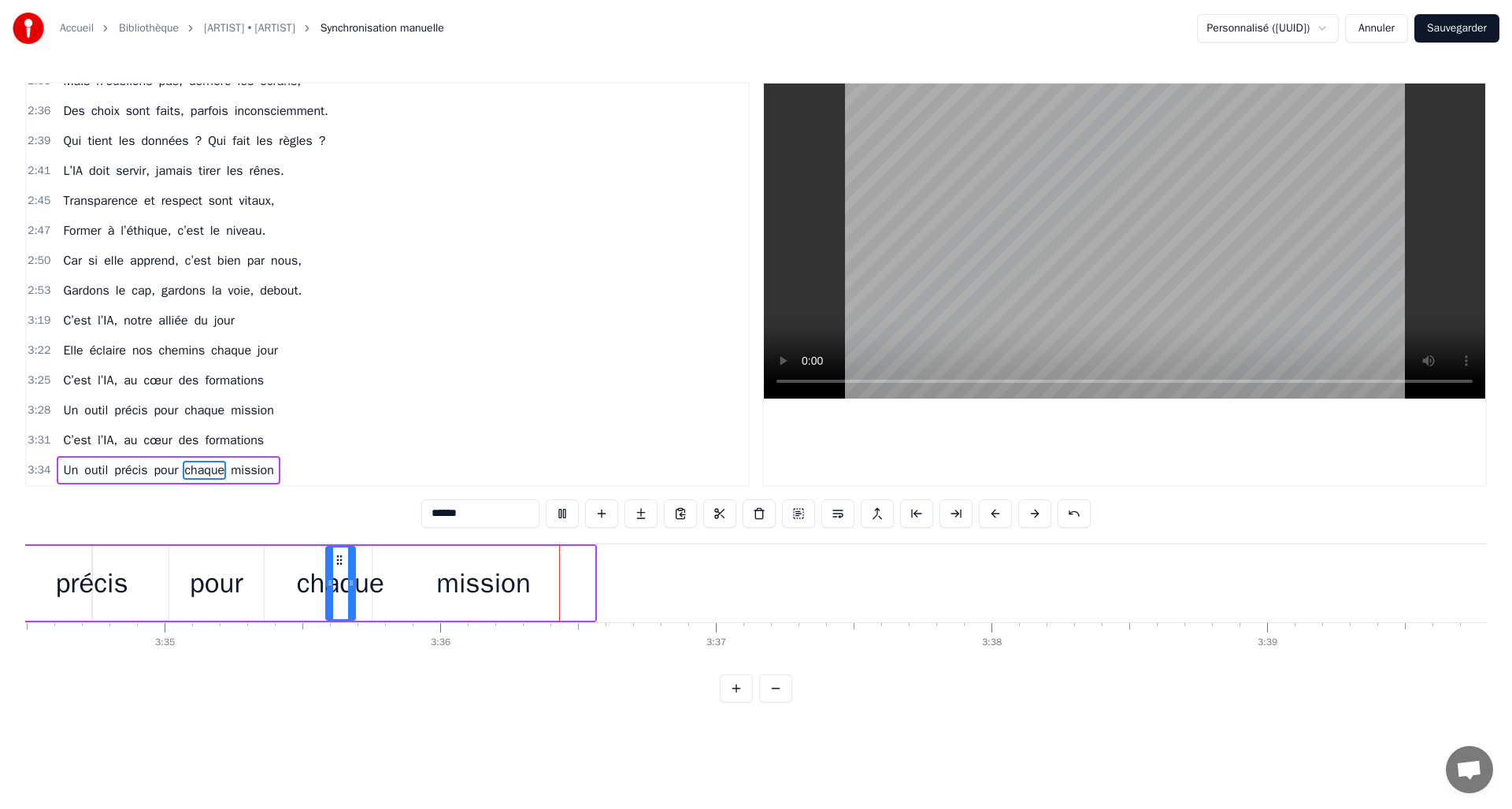 scroll, scrollTop: 0, scrollLeft: 59410, axis: horizontal 